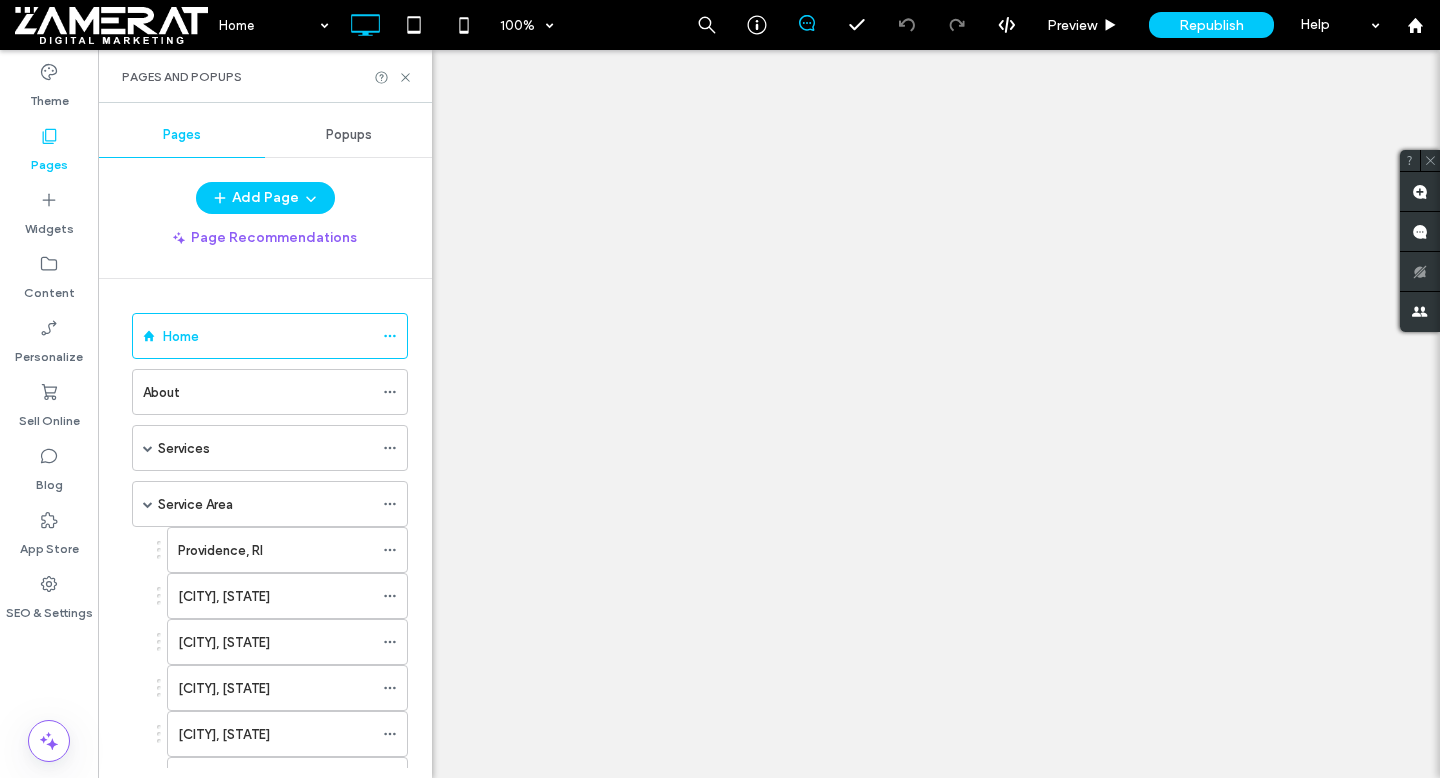 scroll, scrollTop: 0, scrollLeft: 0, axis: both 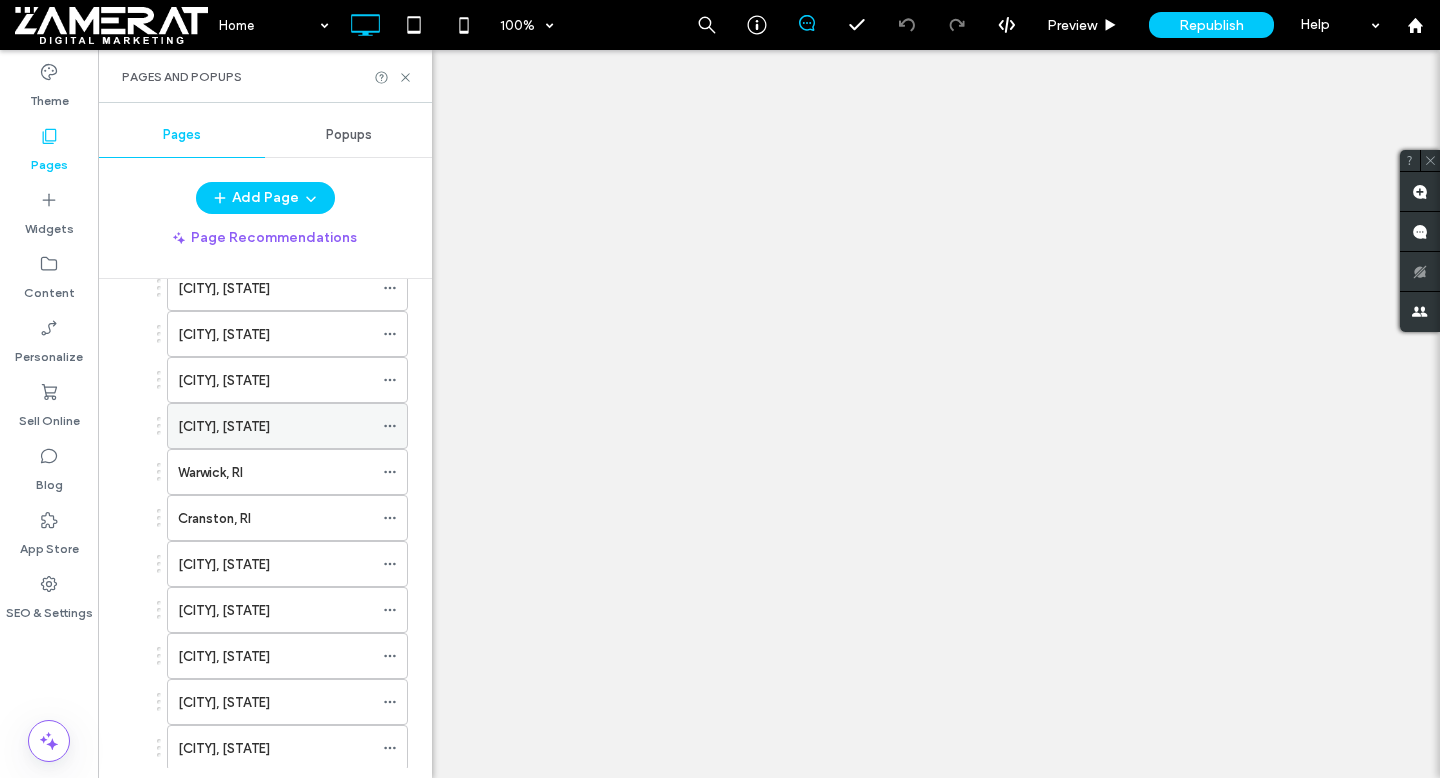 click on "West Warwick, [STATE]" at bounding box center [275, 426] 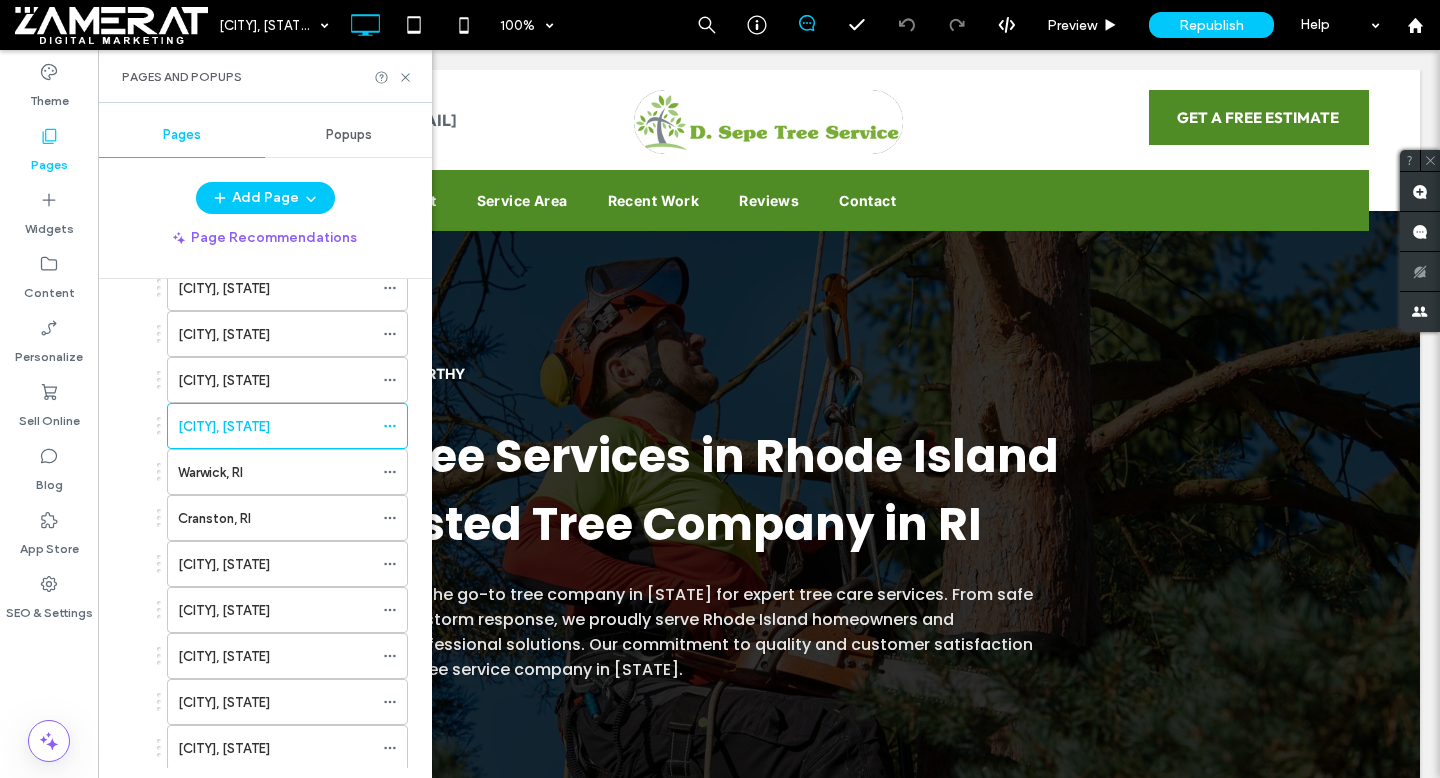 scroll, scrollTop: 1228, scrollLeft: 0, axis: vertical 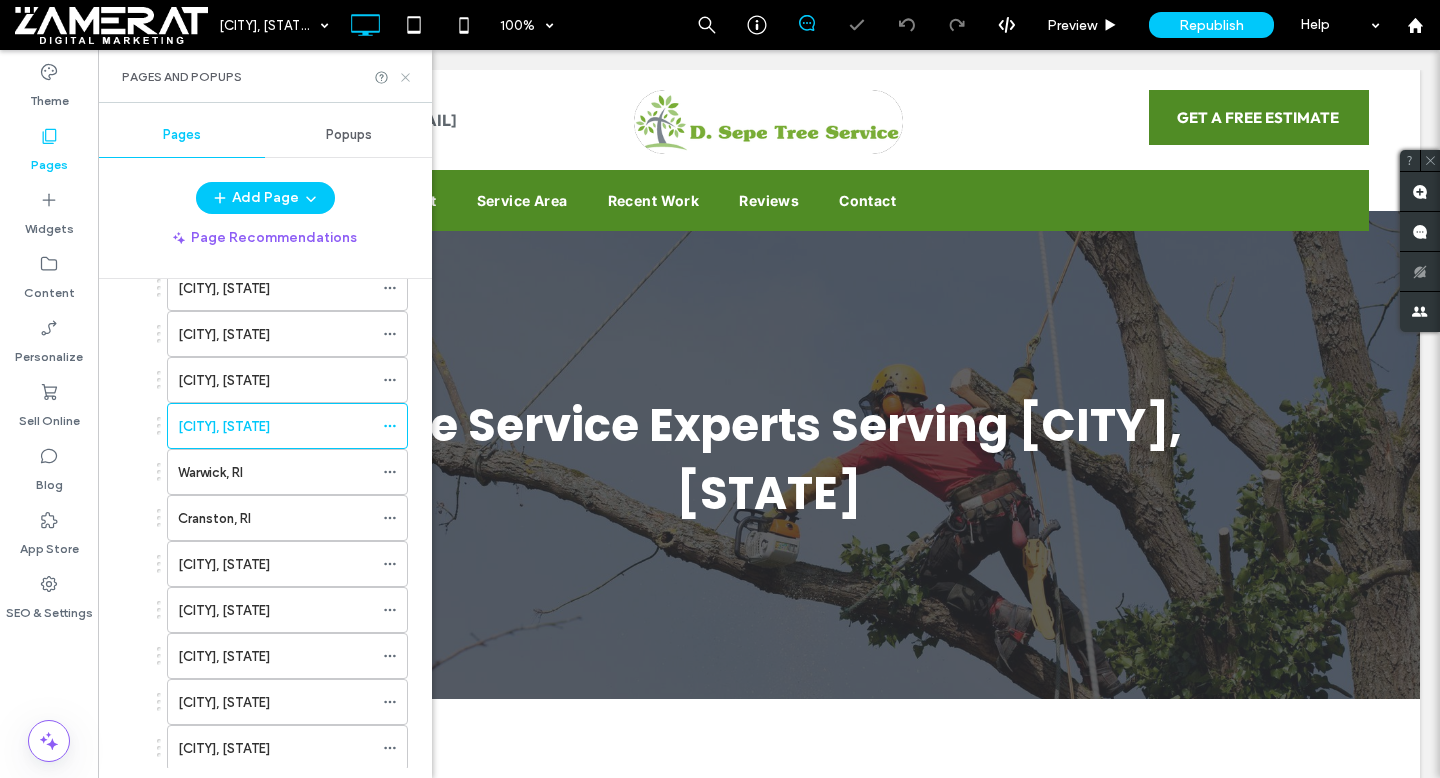 click 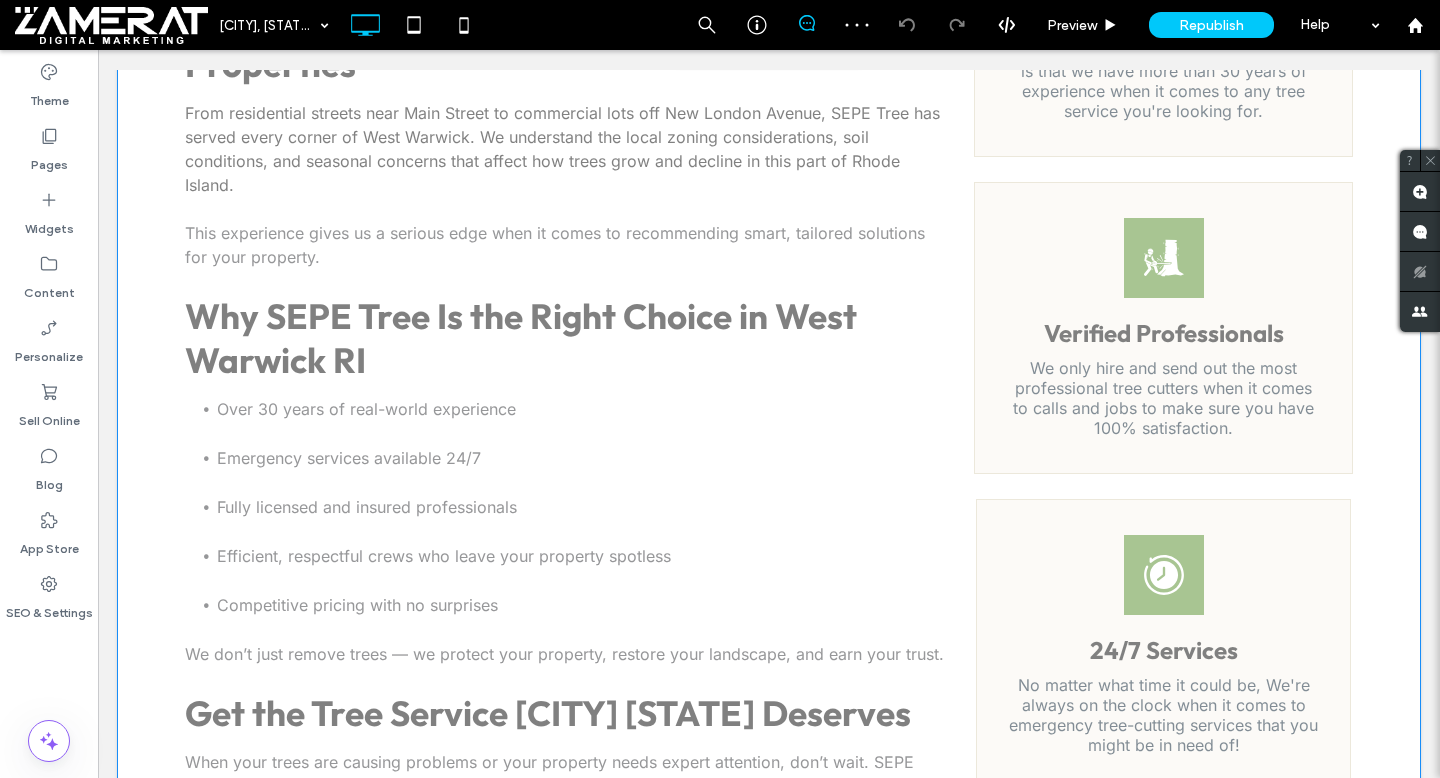 scroll, scrollTop: 2055, scrollLeft: 0, axis: vertical 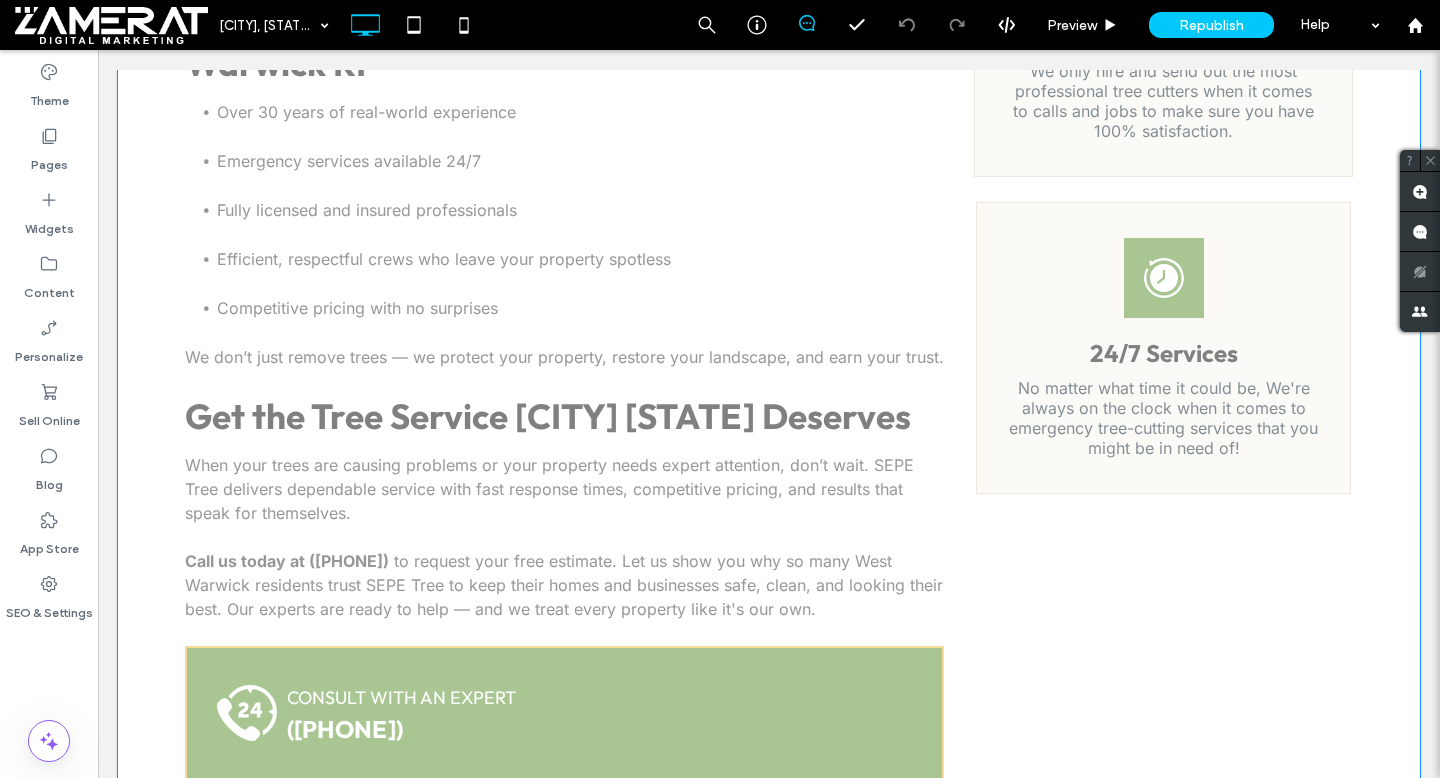 click on "Click to edit in Flex Mode" at bounding box center (769, -252) 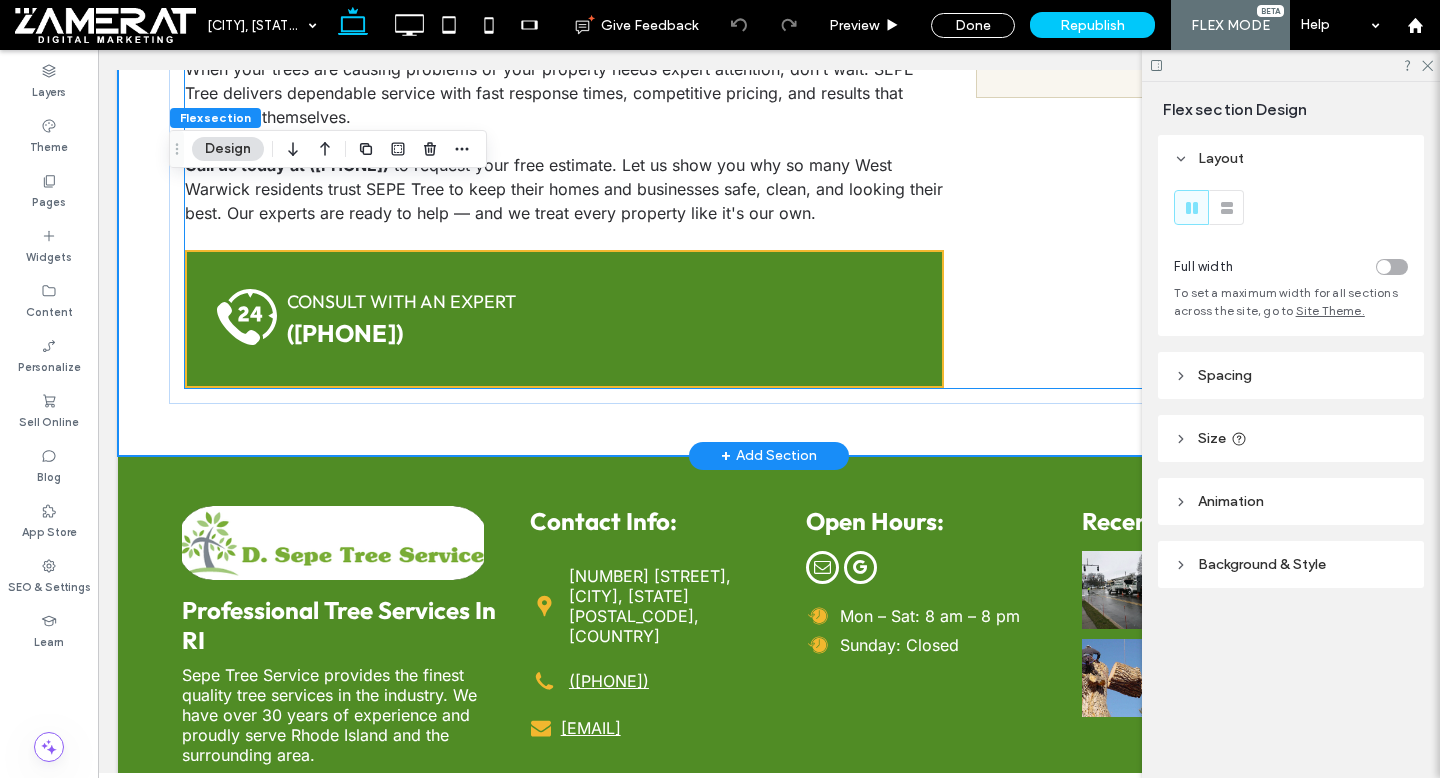 scroll, scrollTop: 2258, scrollLeft: 0, axis: vertical 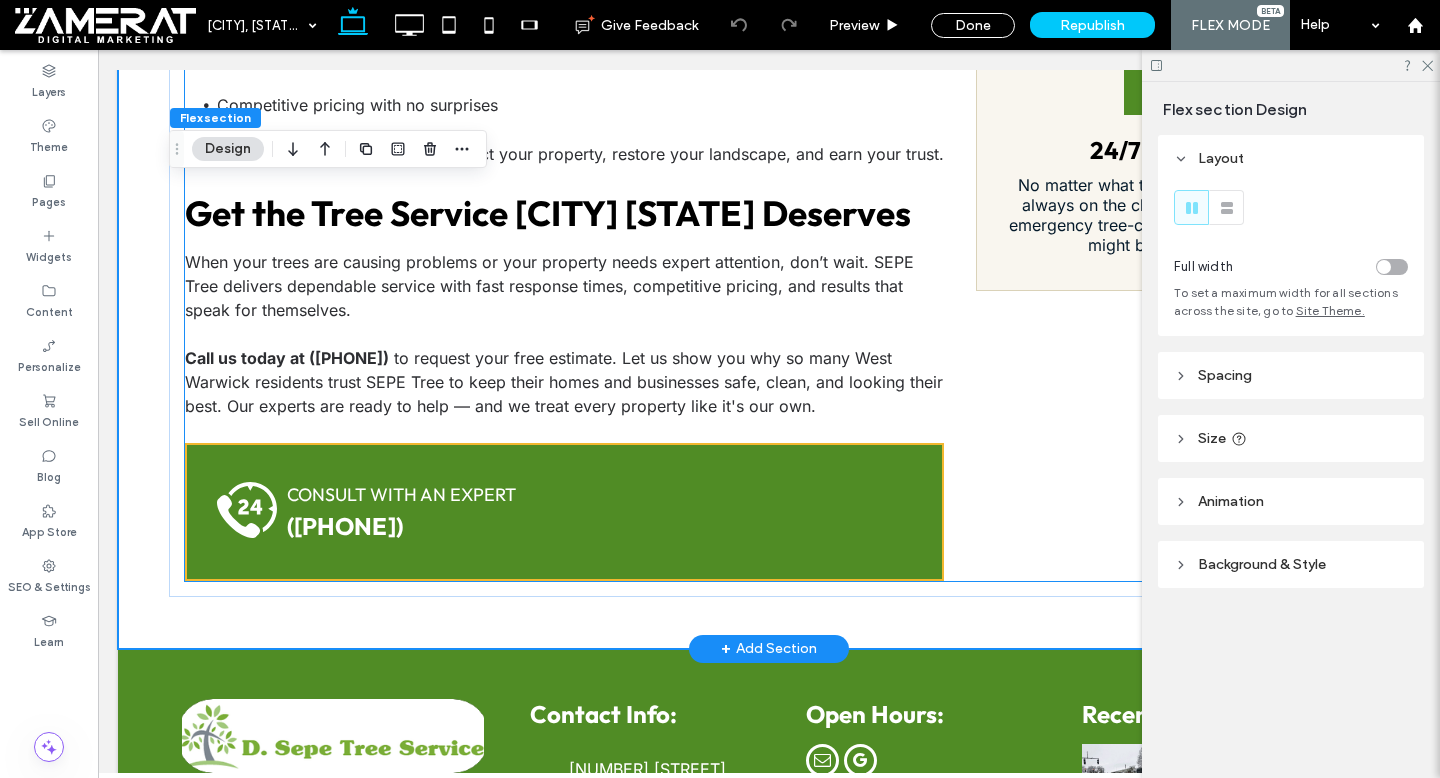 click on "CONSULT WITH AN EXPERT
(401) 276-2828" at bounding box center [564, 512] 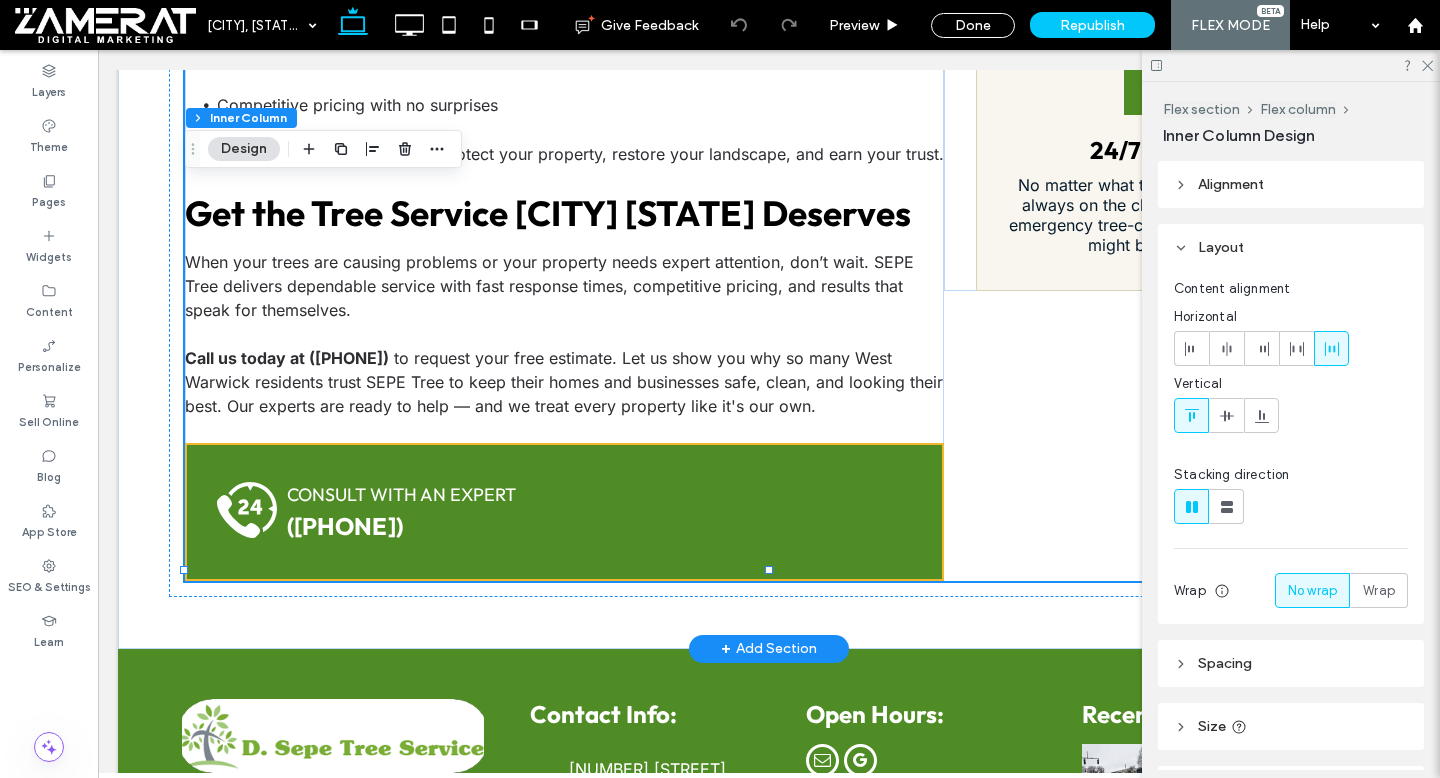 type on "**" 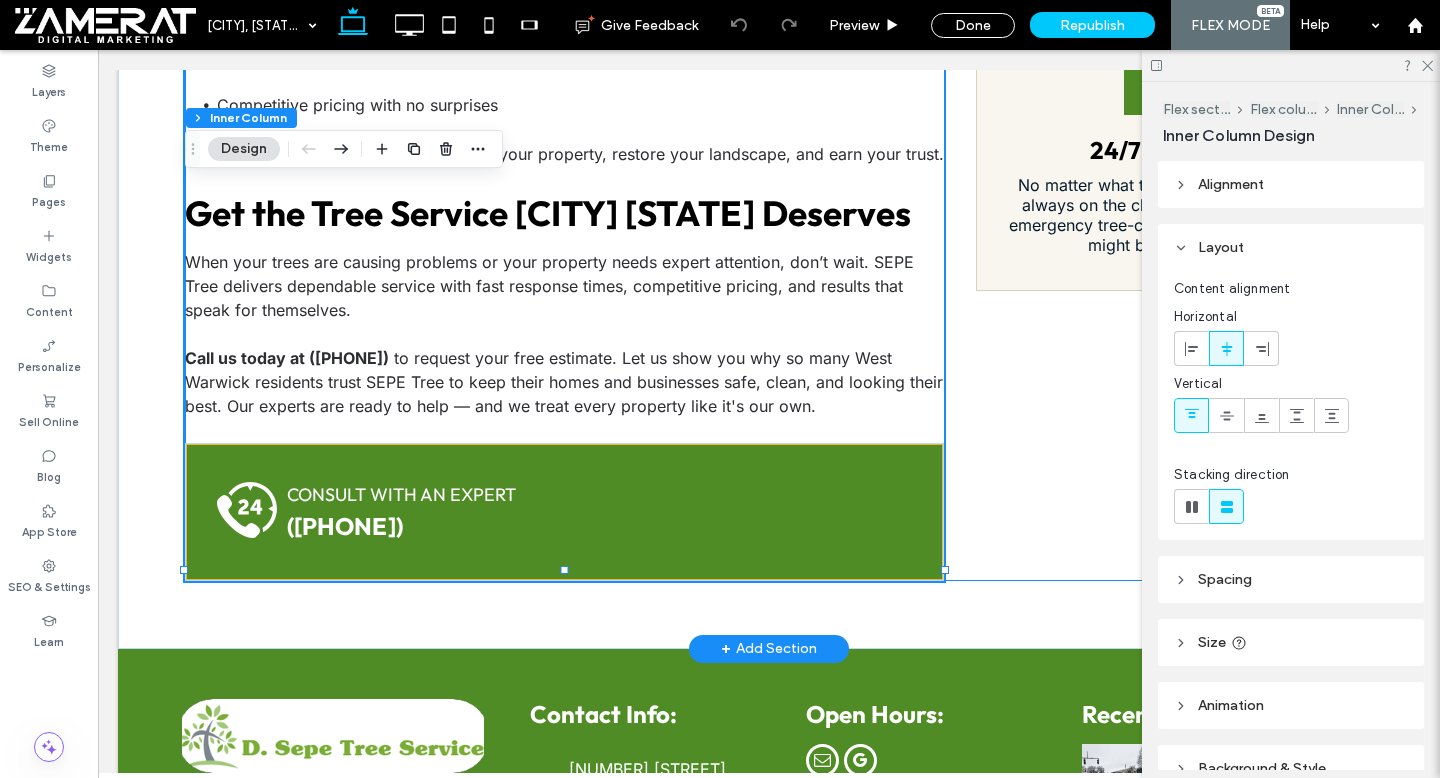 click on "CONSULT WITH AN EXPERT
(401) 276-2828" at bounding box center (564, 512) 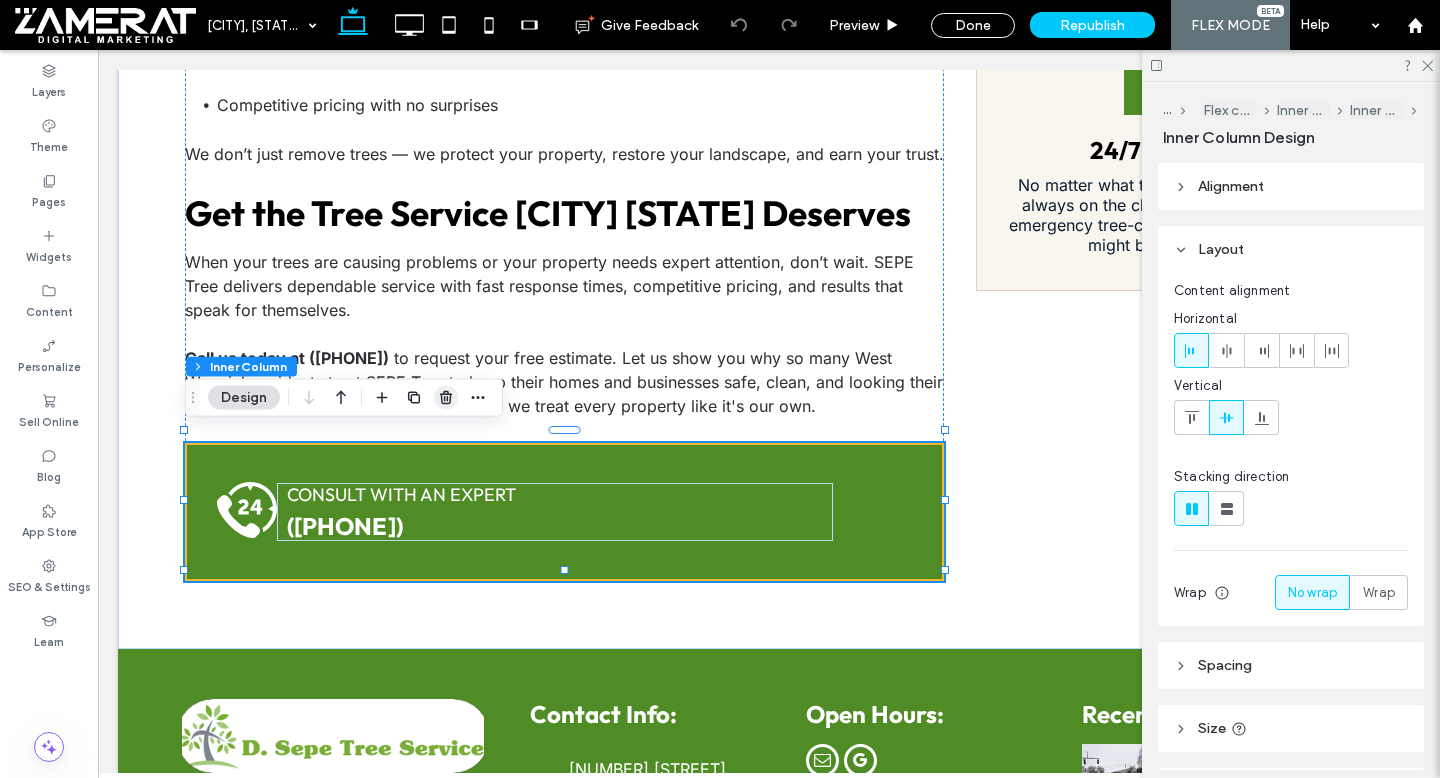 drag, startPoint x: 445, startPoint y: 404, endPoint x: 489, endPoint y: 390, distance: 46.173584 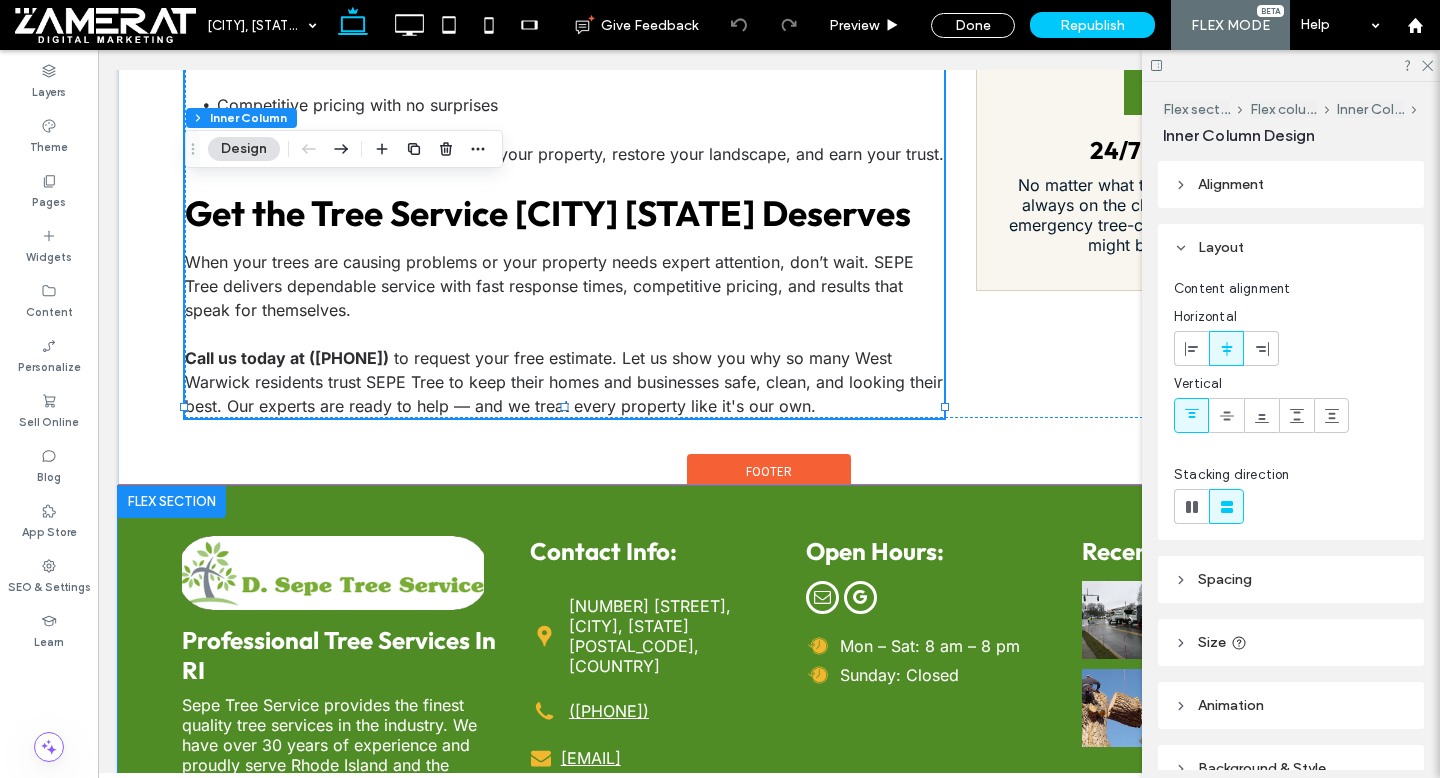 type on "**" 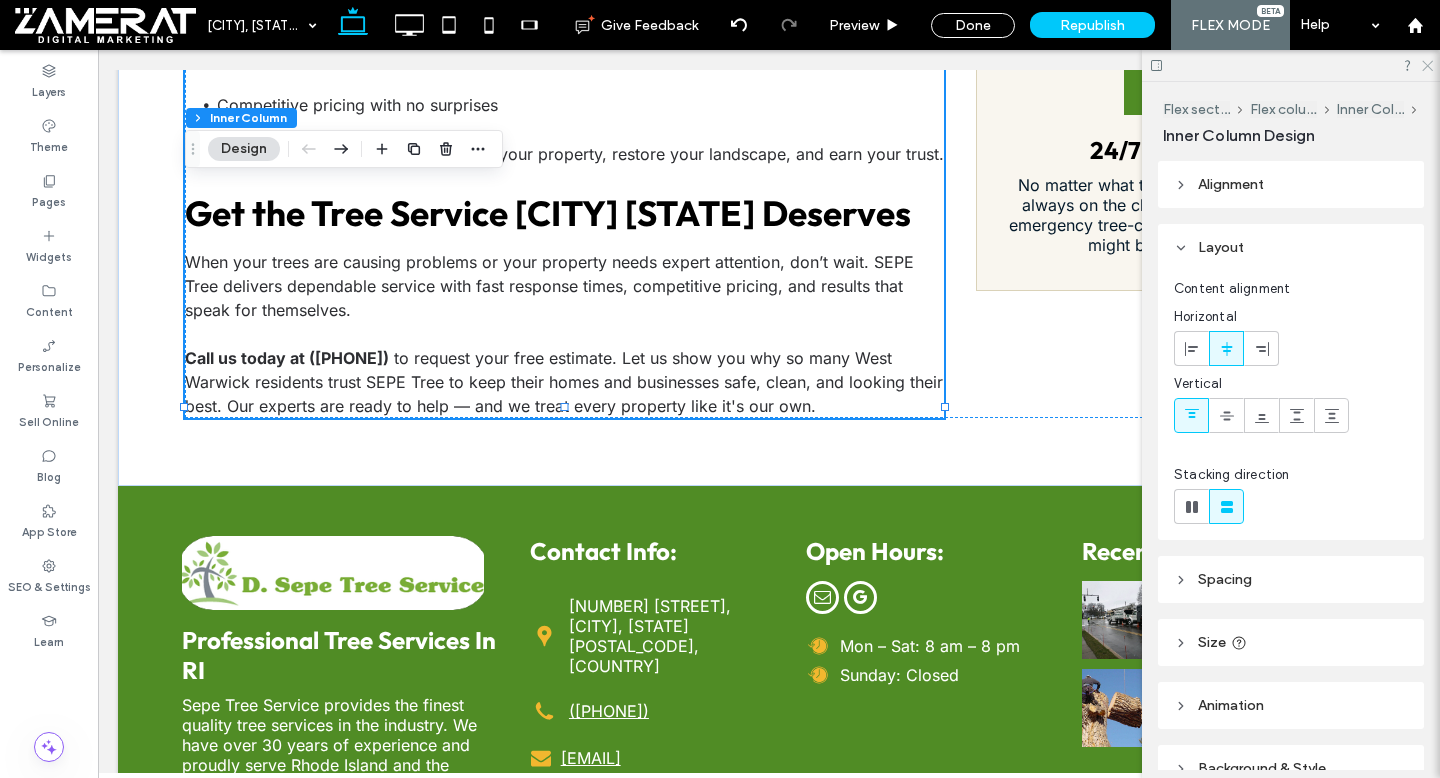 click 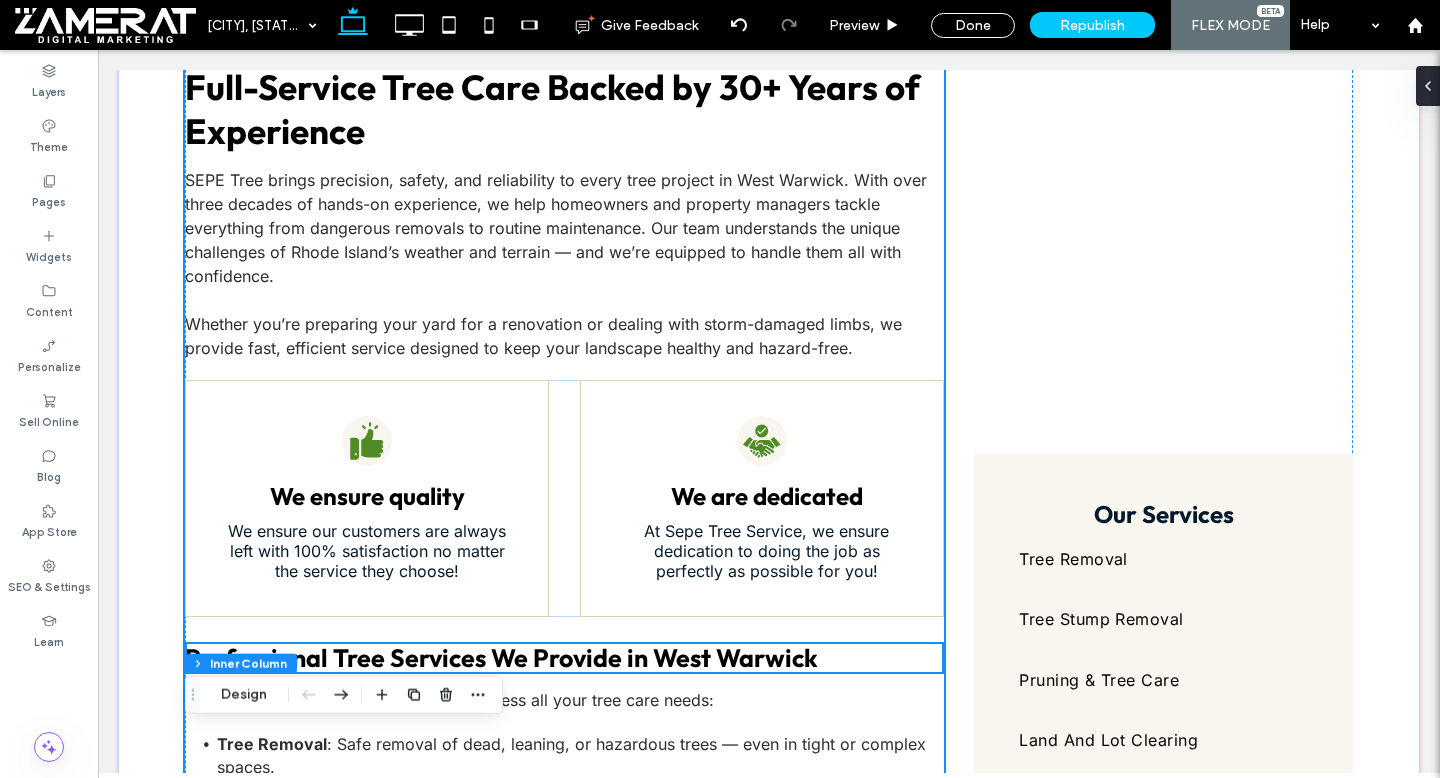 scroll, scrollTop: 0, scrollLeft: 0, axis: both 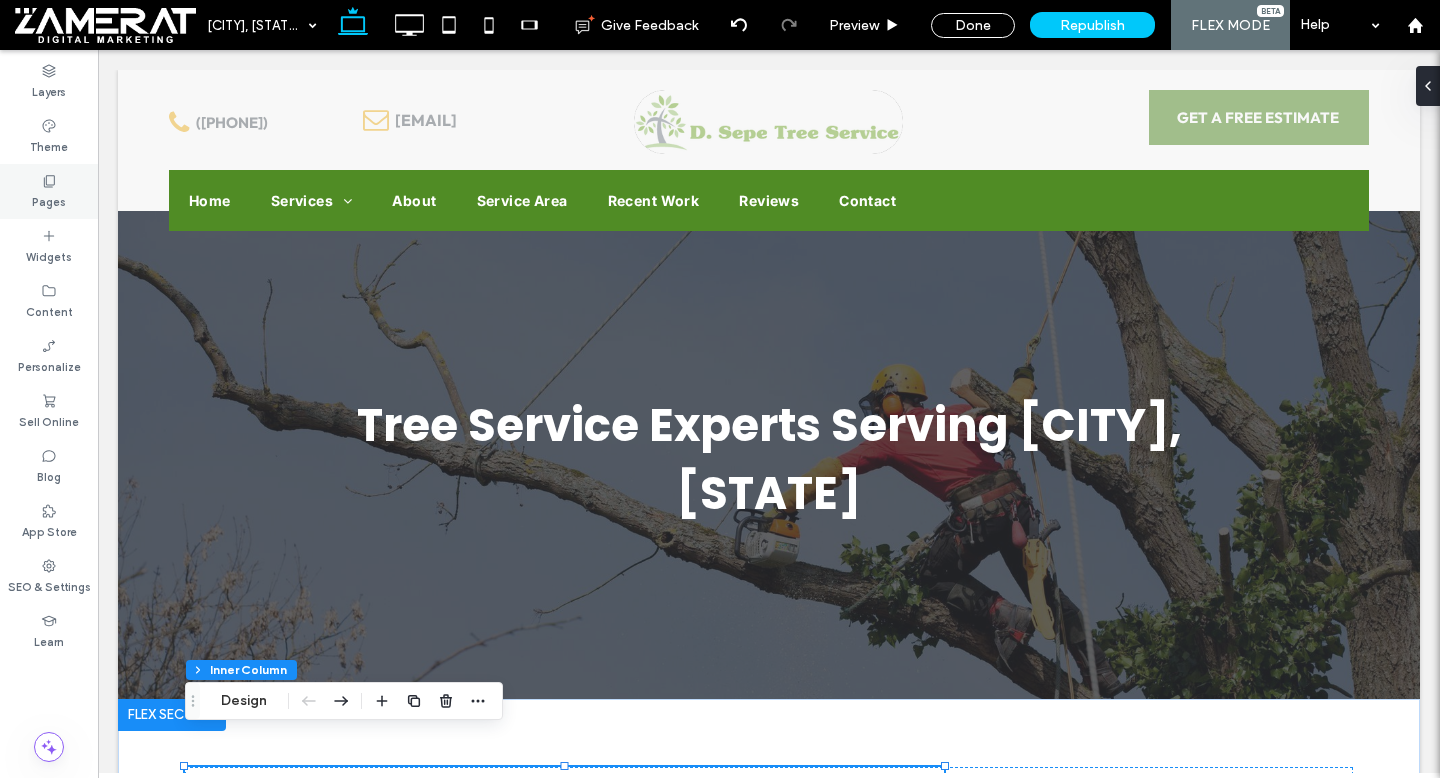 click on "Pages" at bounding box center (49, 191) 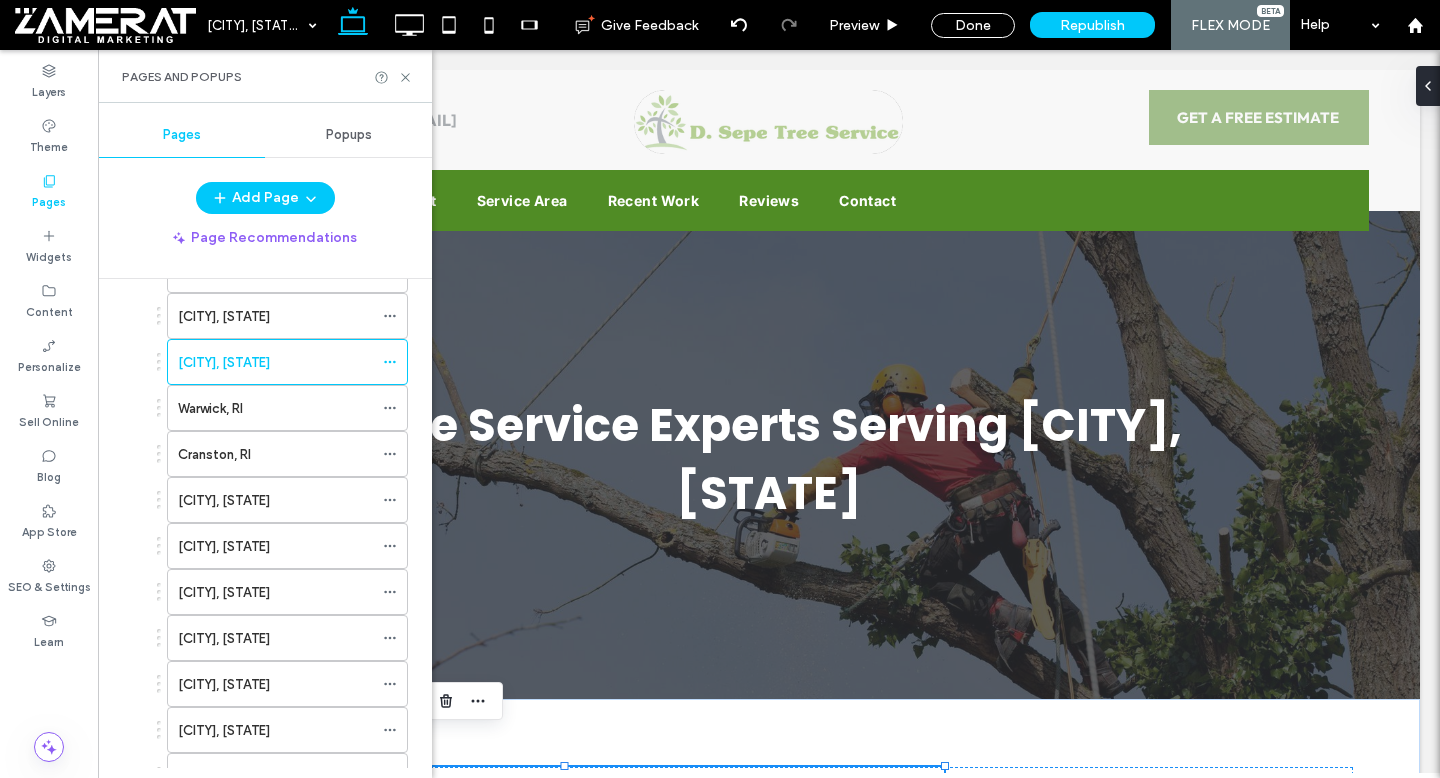 scroll, scrollTop: 1110, scrollLeft: 0, axis: vertical 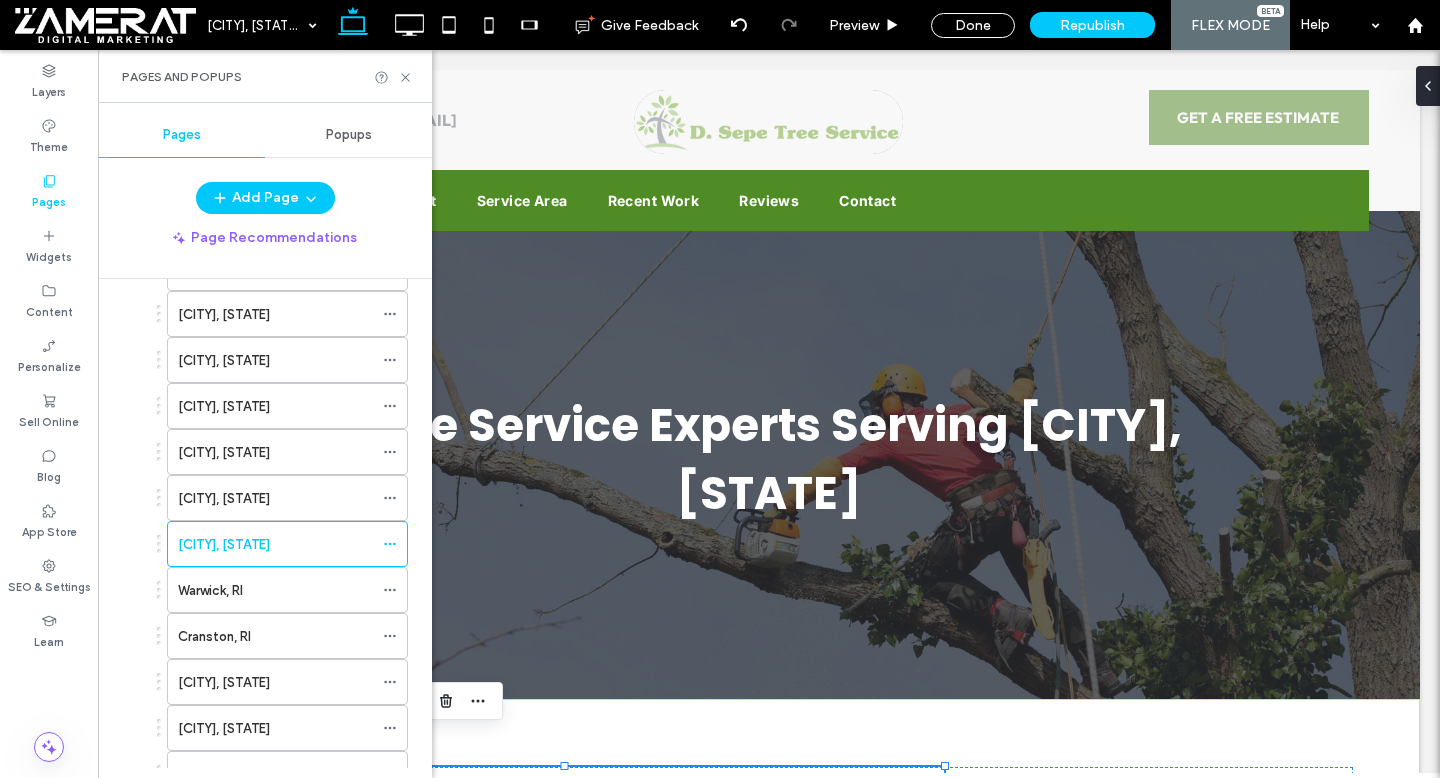 click on "[CITY], [STATE]" at bounding box center (275, 498) 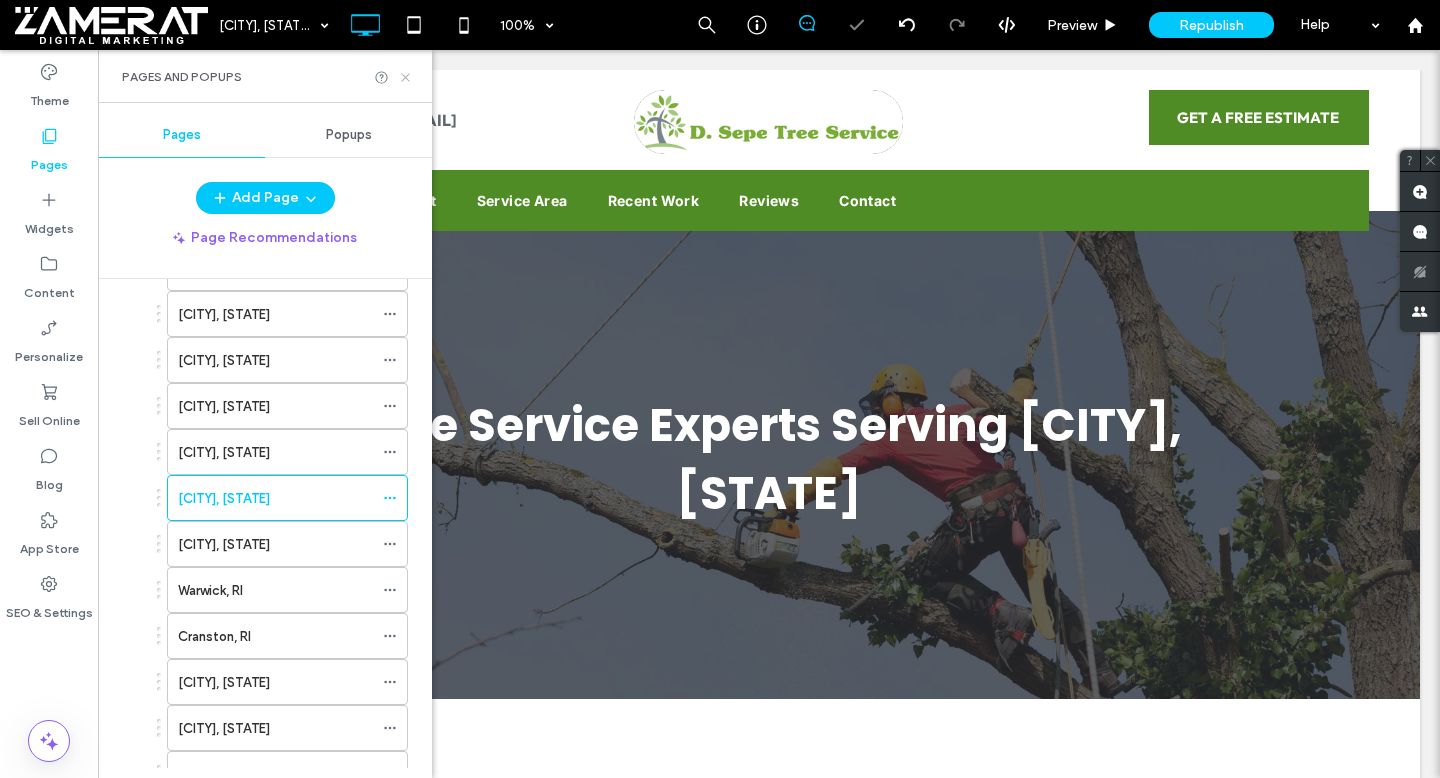 click 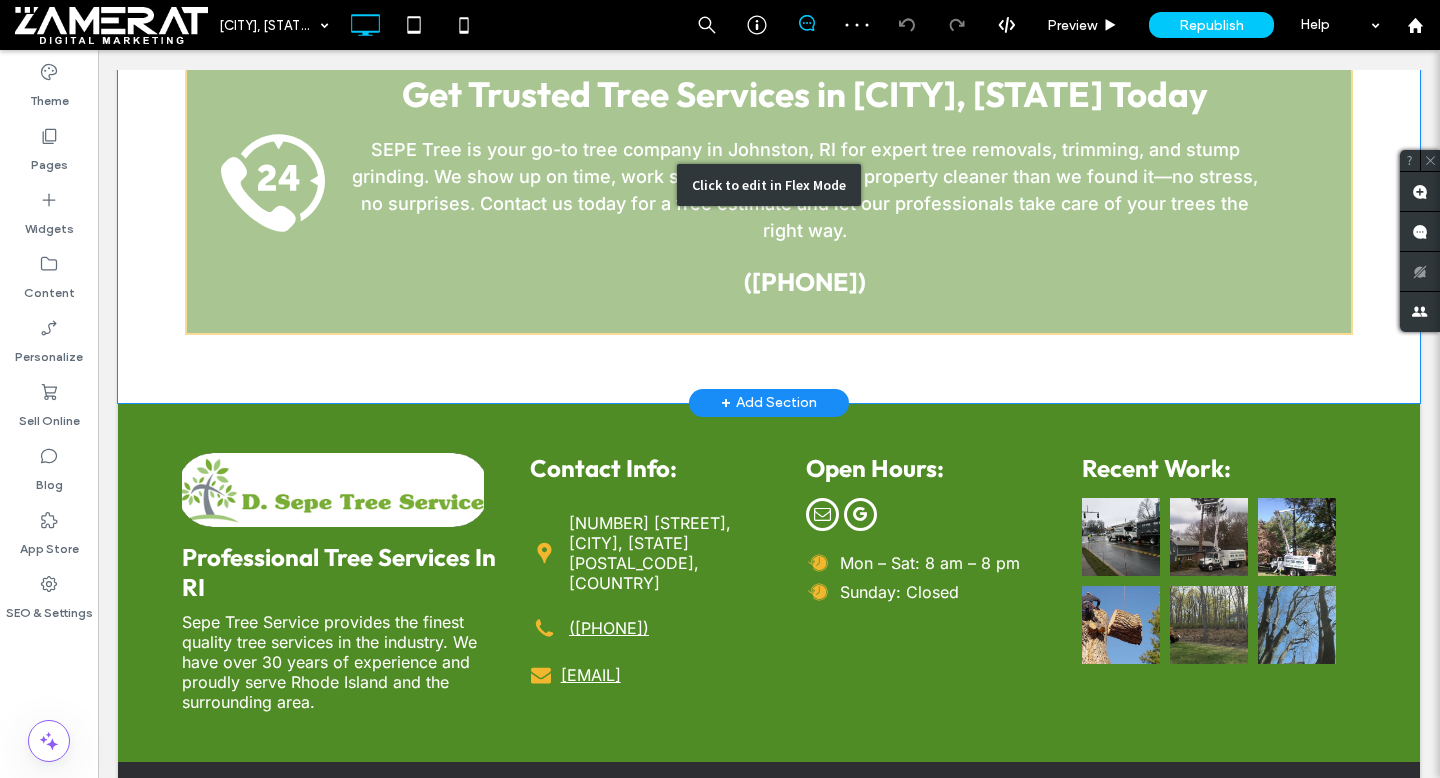 scroll, scrollTop: 2472, scrollLeft: 0, axis: vertical 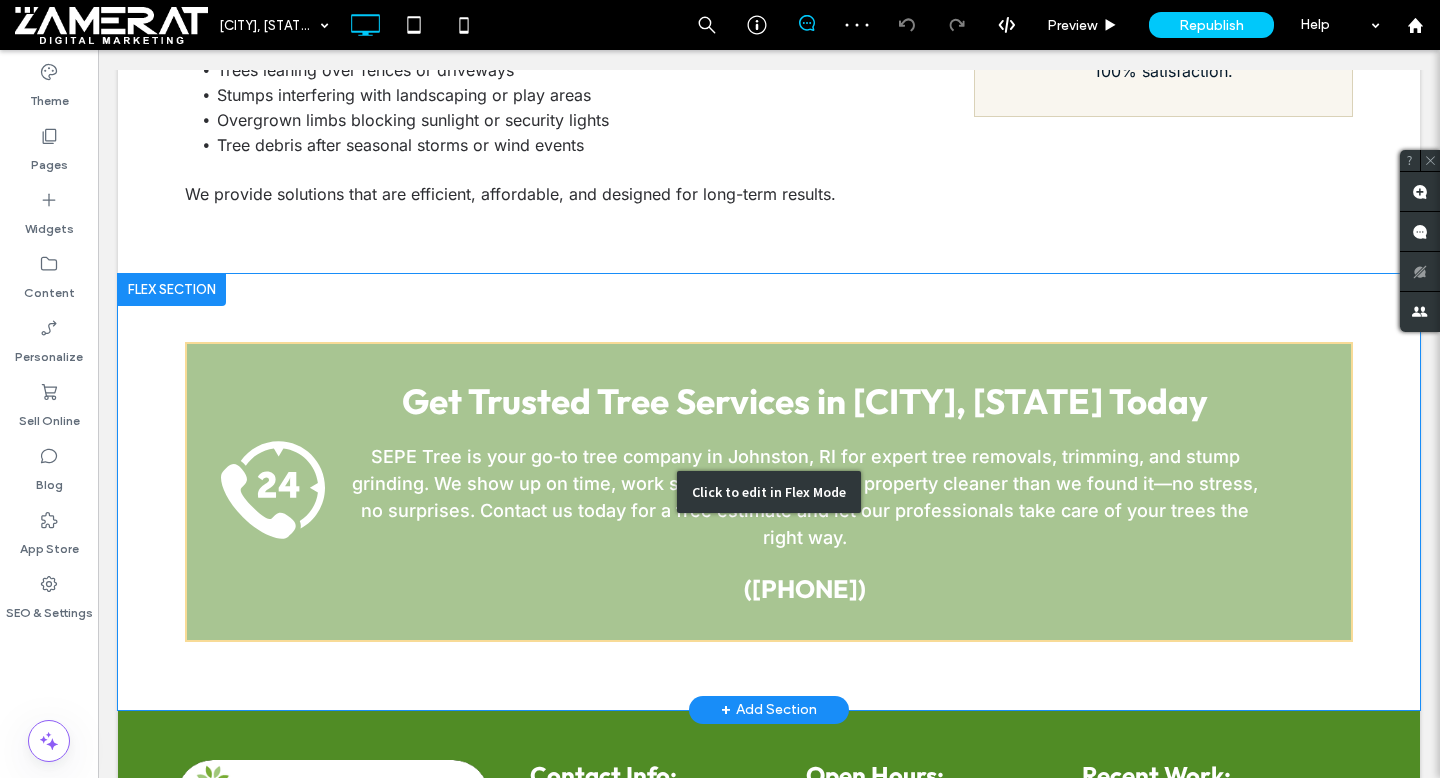 click on "Click to edit in Flex Mode" at bounding box center [769, 492] 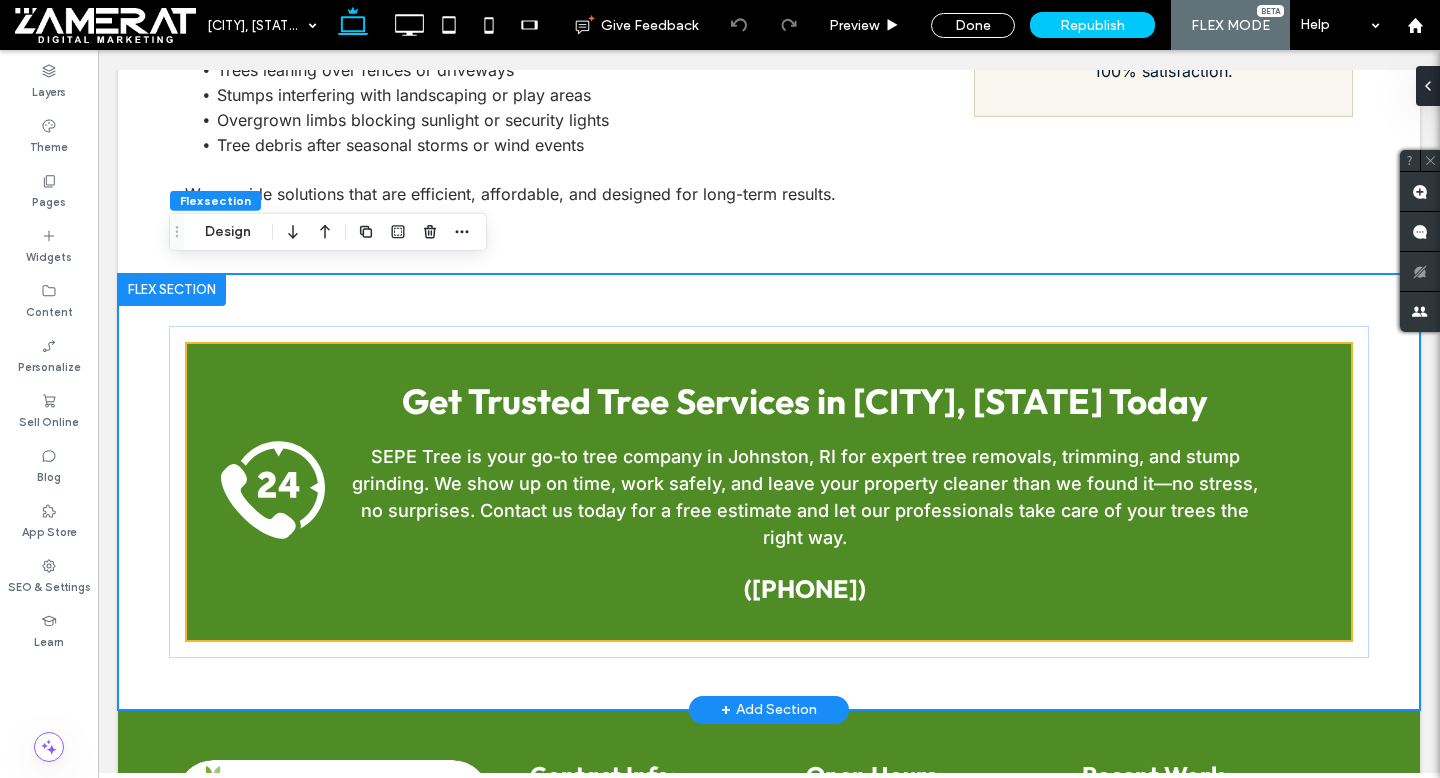 click at bounding box center [172, 290] 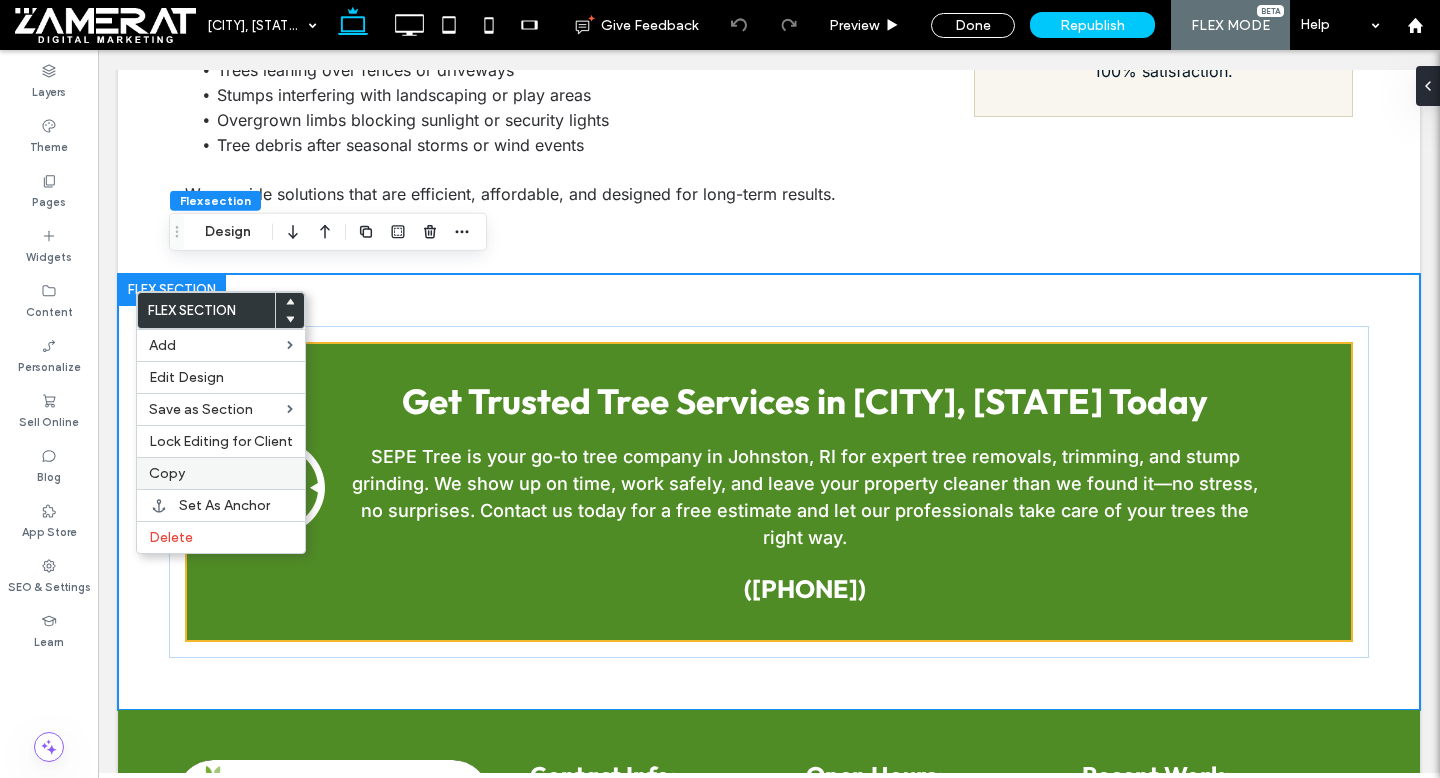 click on "Copy" at bounding box center (221, 473) 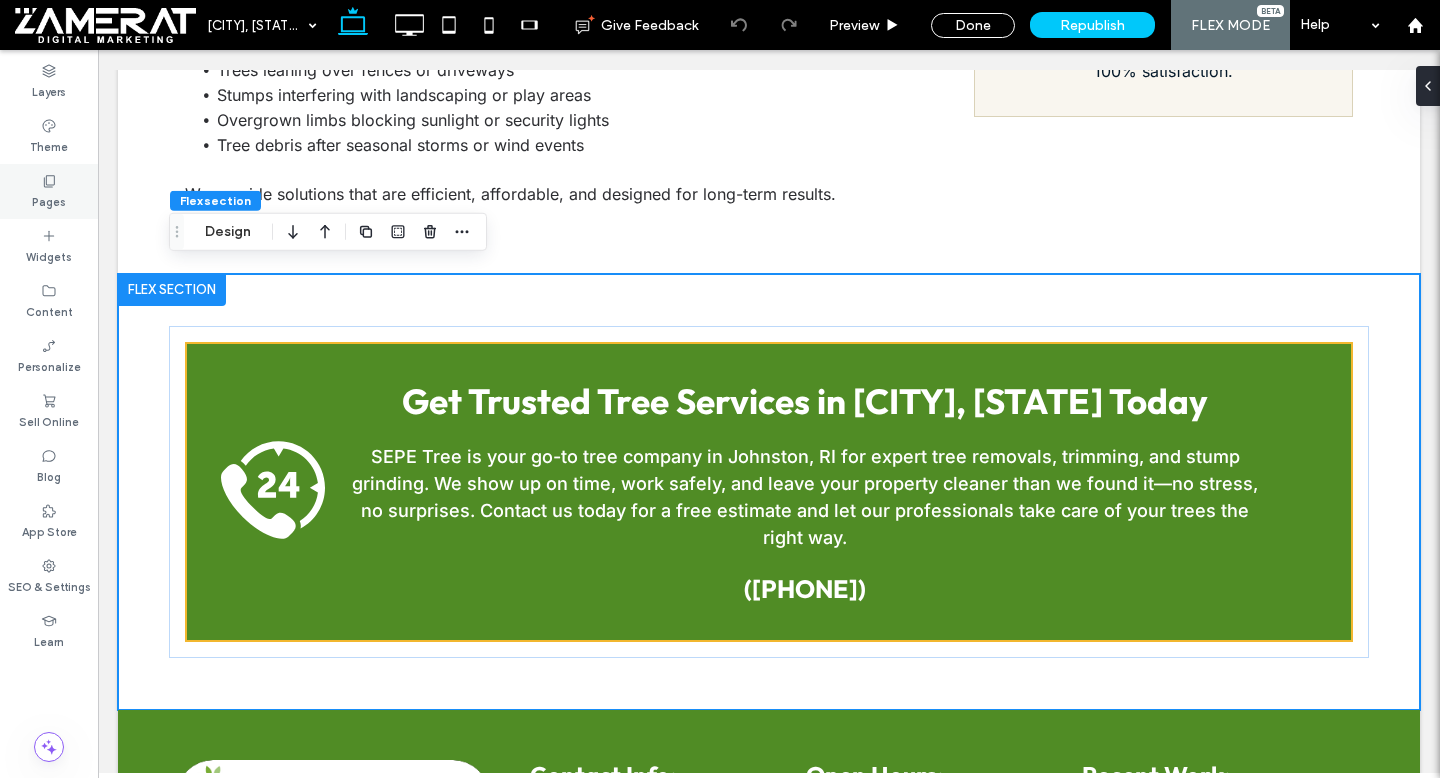 click 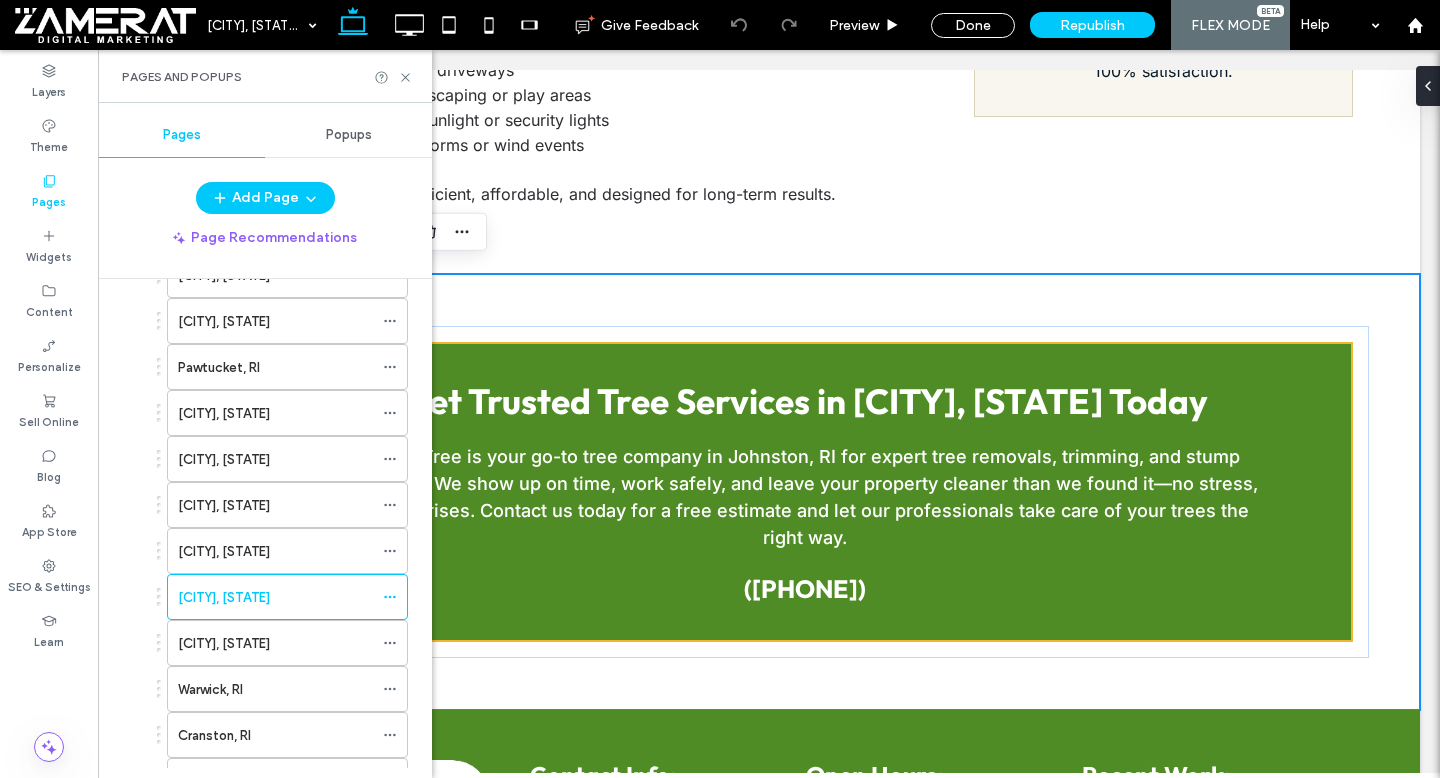 scroll, scrollTop: 1024, scrollLeft: 0, axis: vertical 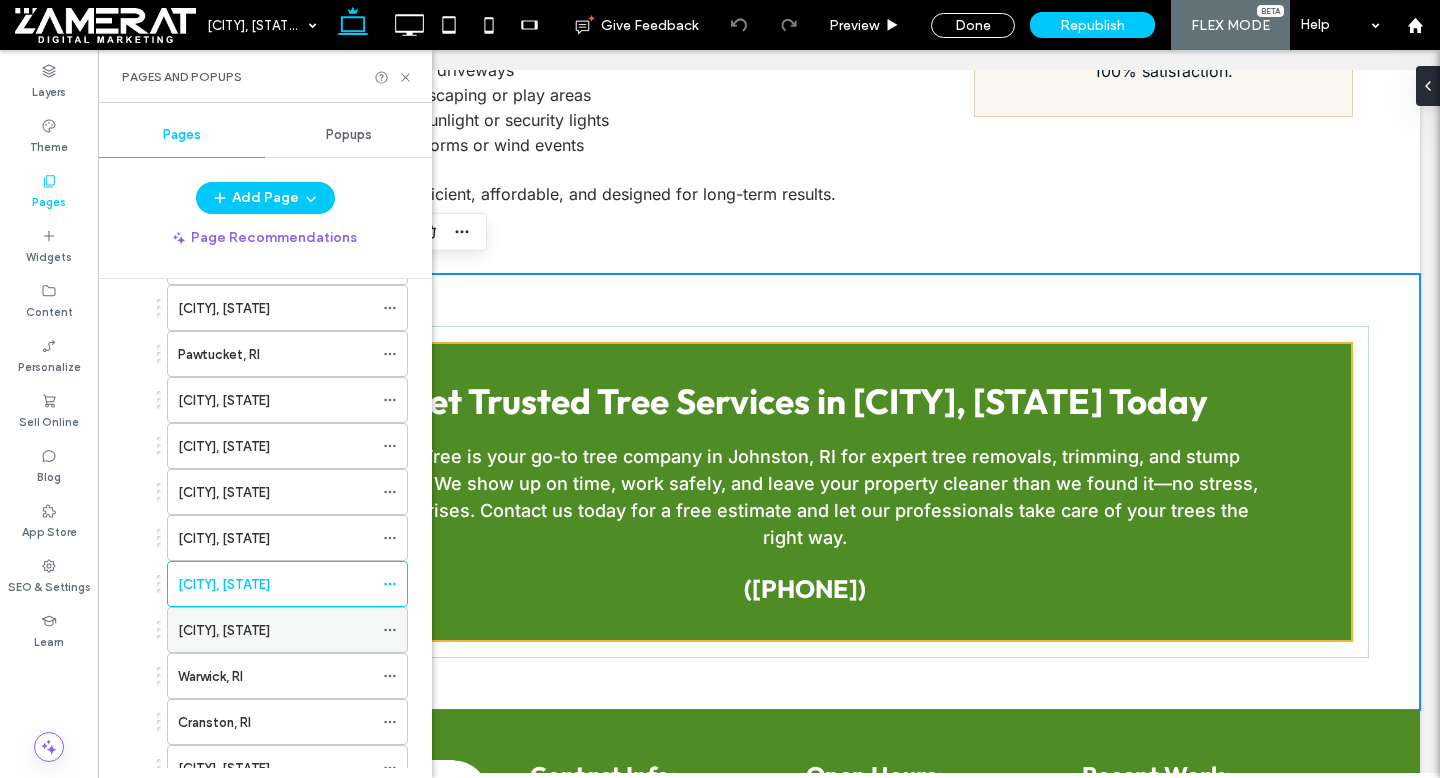 click on "West Warwick, [STATE]" at bounding box center (275, 630) 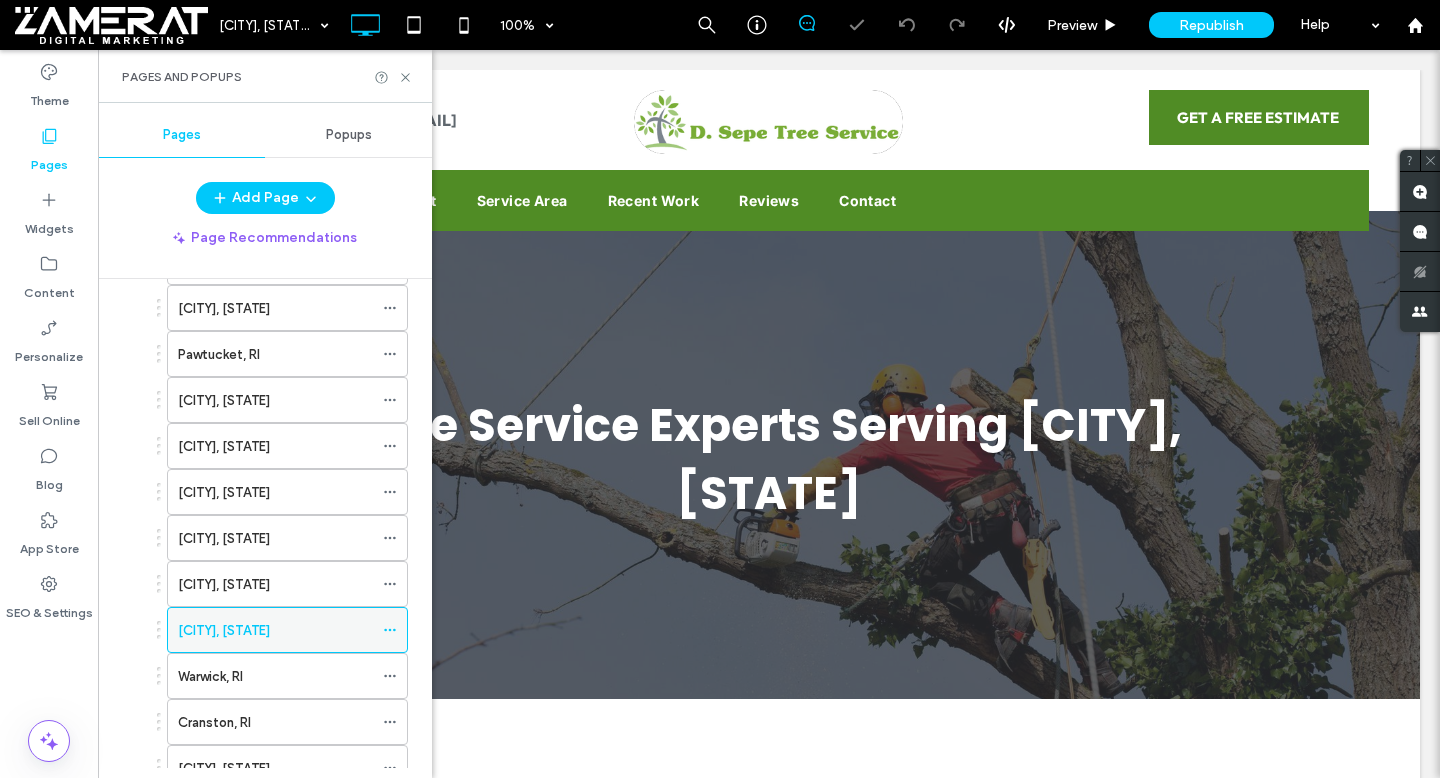 scroll, scrollTop: 0, scrollLeft: 0, axis: both 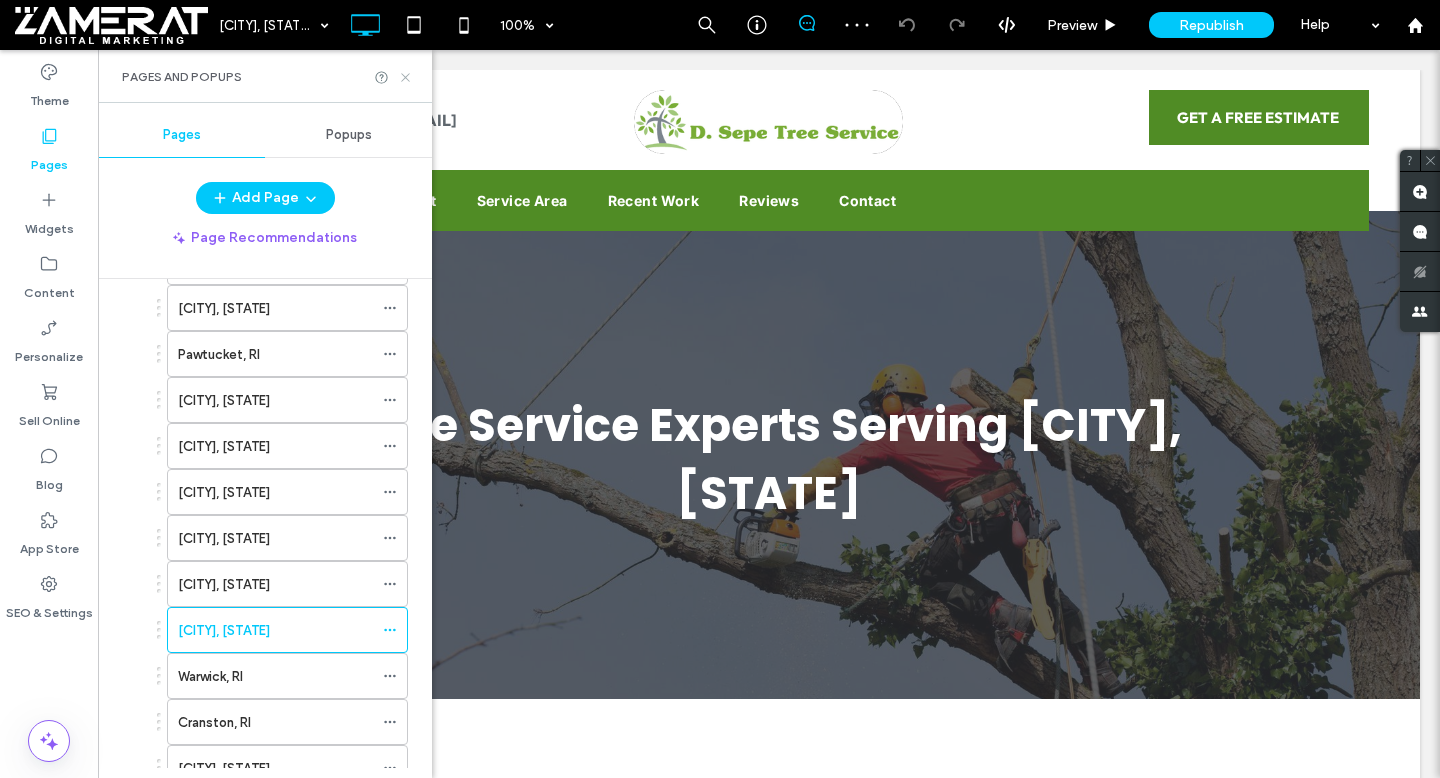 click 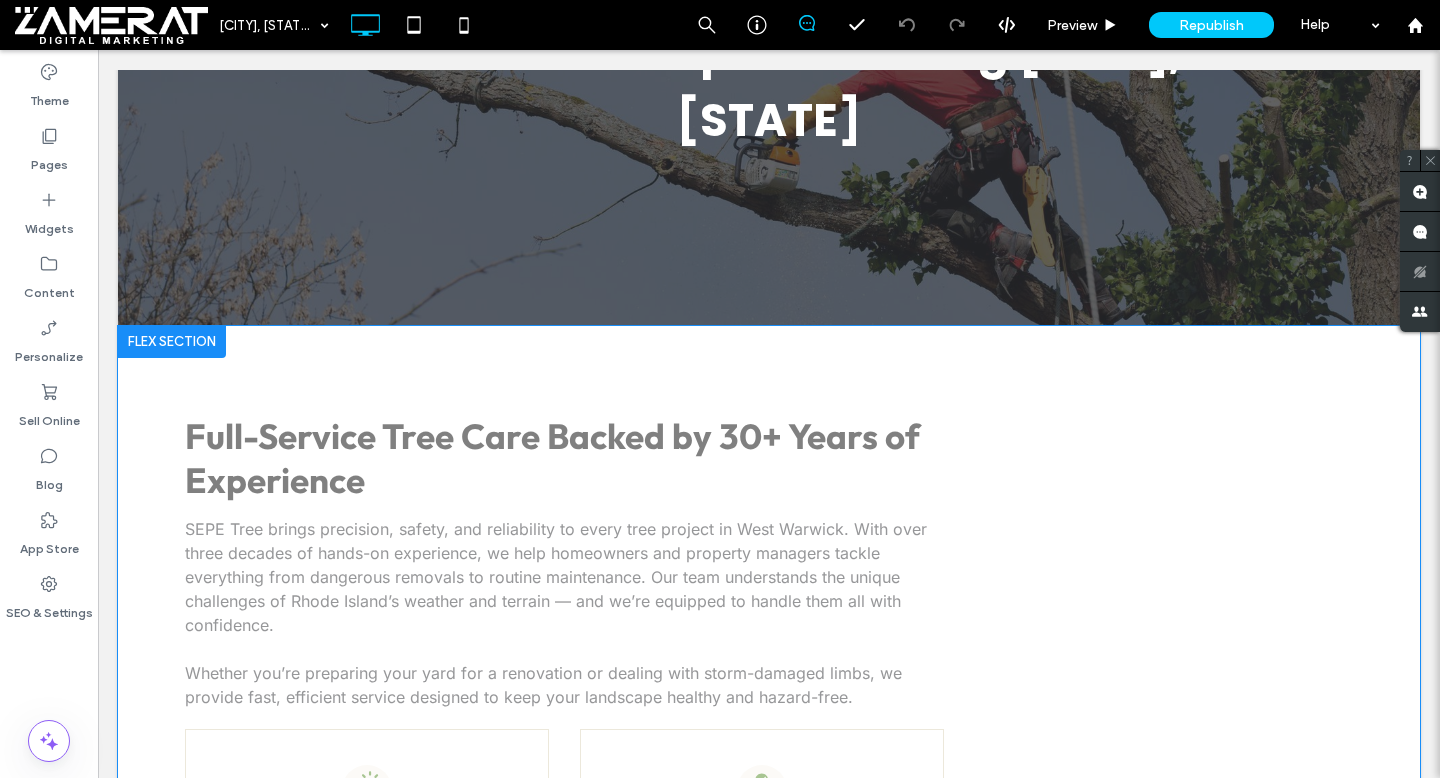 scroll, scrollTop: 352, scrollLeft: 0, axis: vertical 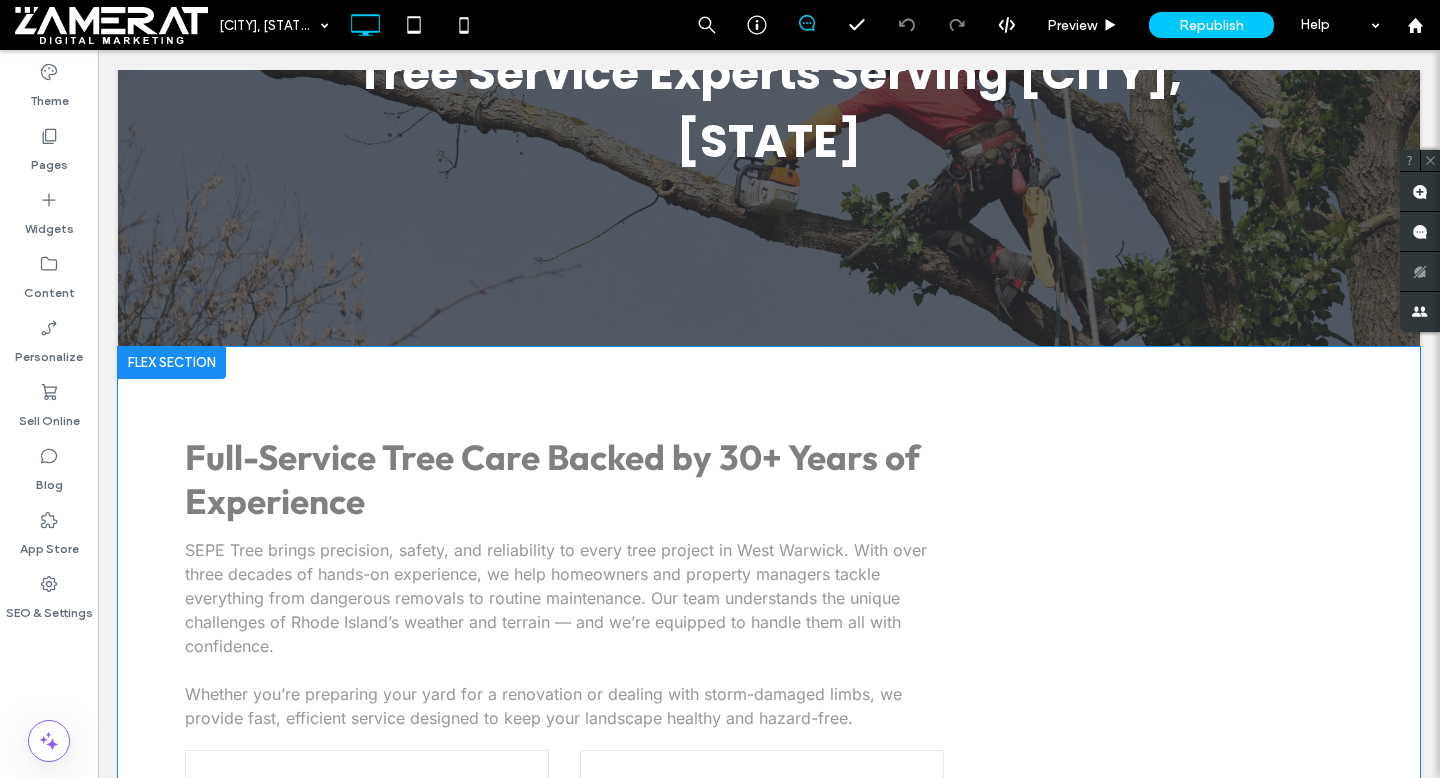 click at bounding box center [172, 363] 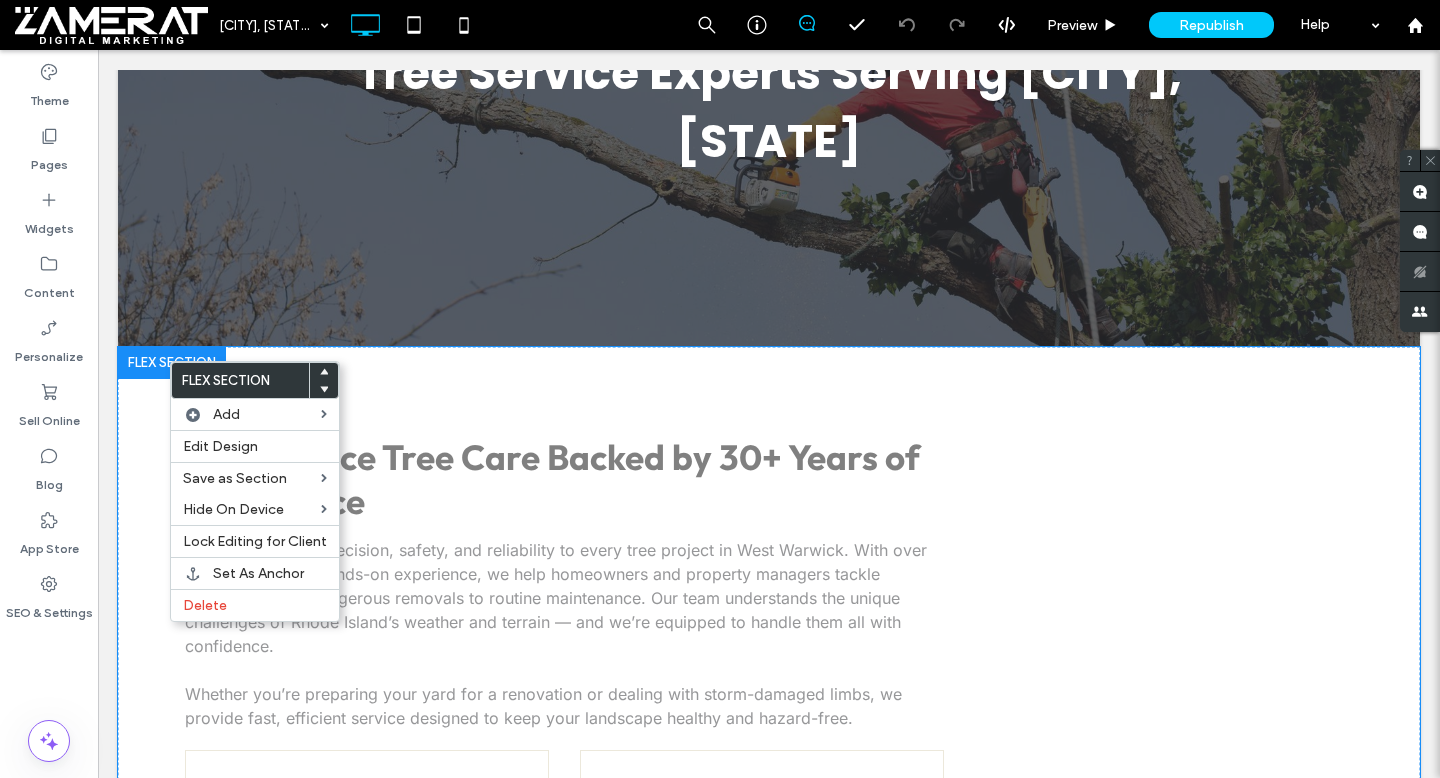 click on "Click to edit in Flex Mode" at bounding box center (769, 1369) 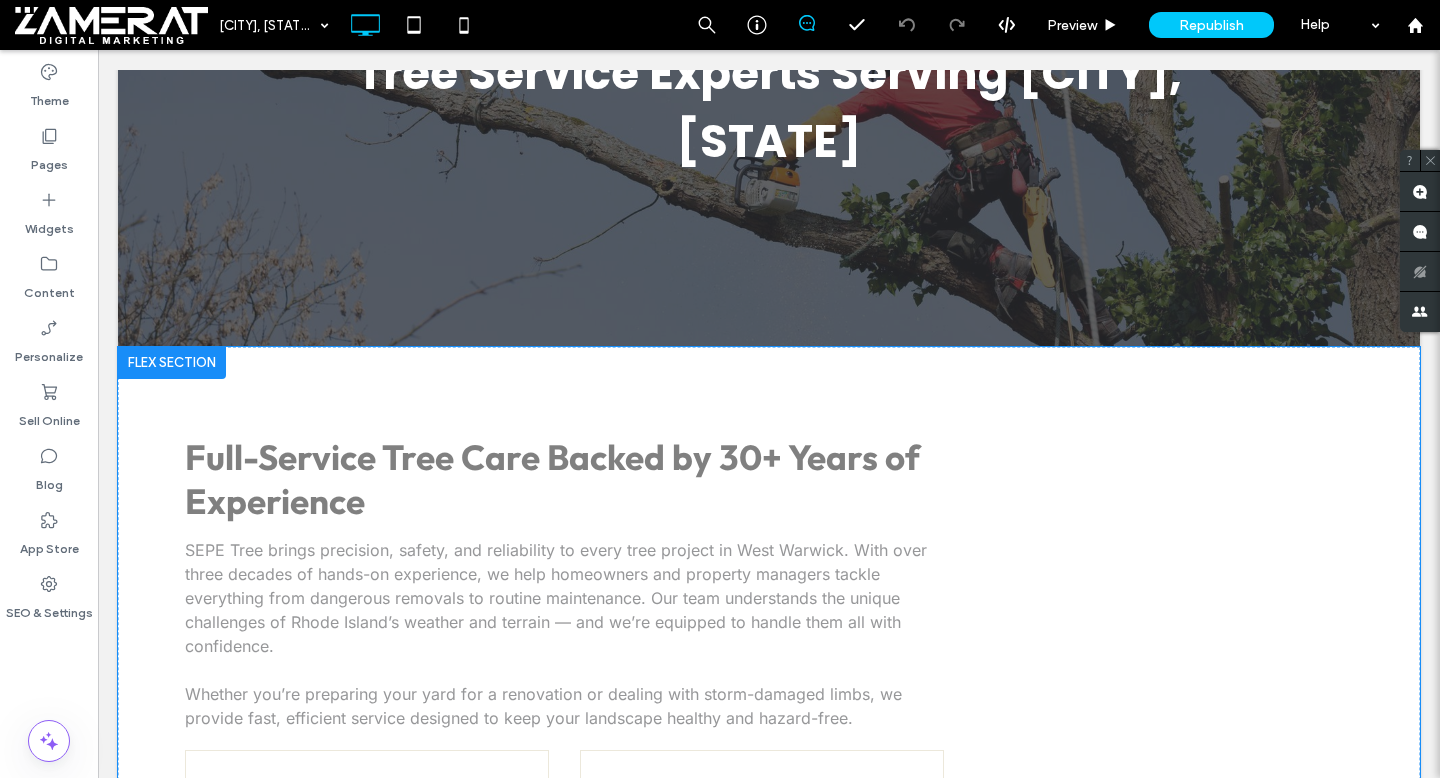click on "Click to edit in Flex Mode" at bounding box center [769, 1369] 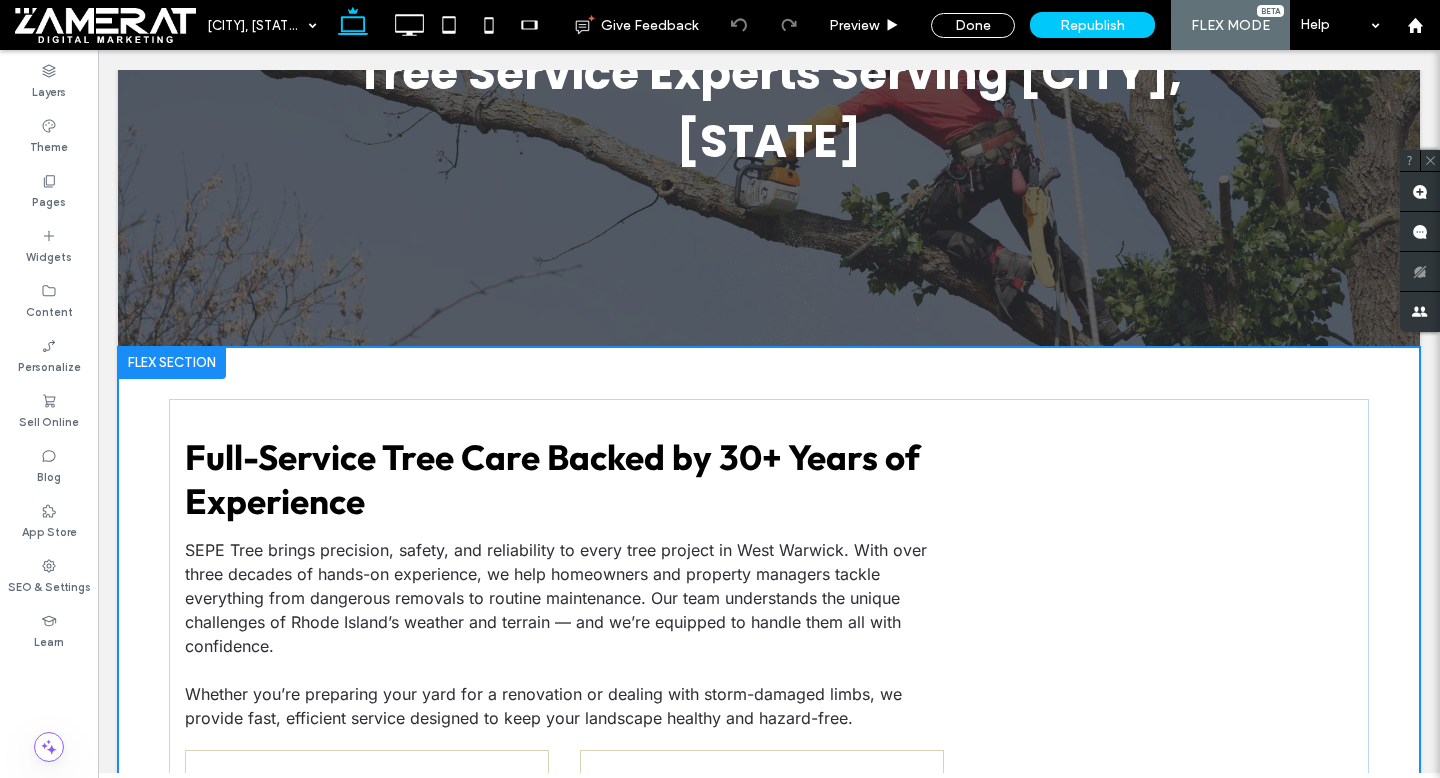 click at bounding box center [172, 363] 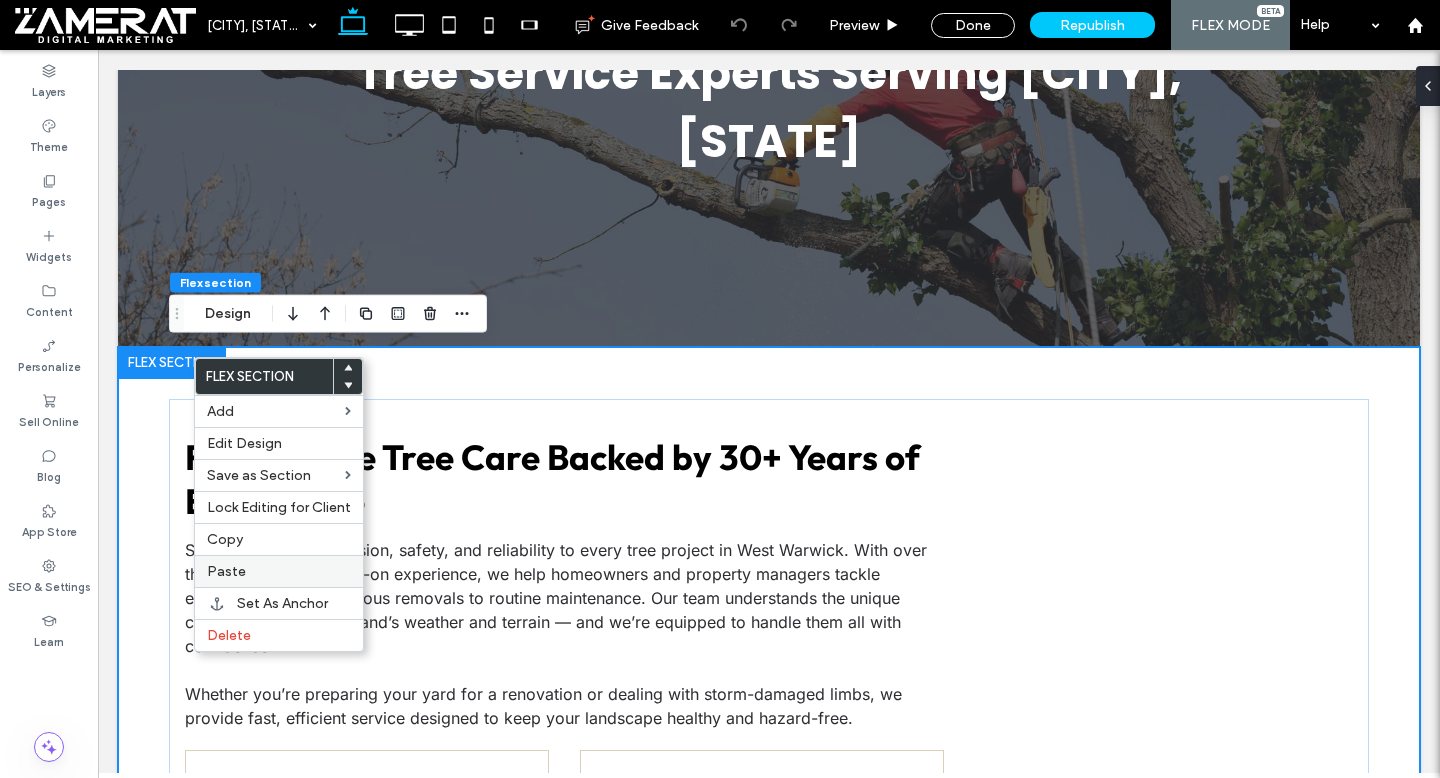 click on "Paste" at bounding box center (279, 571) 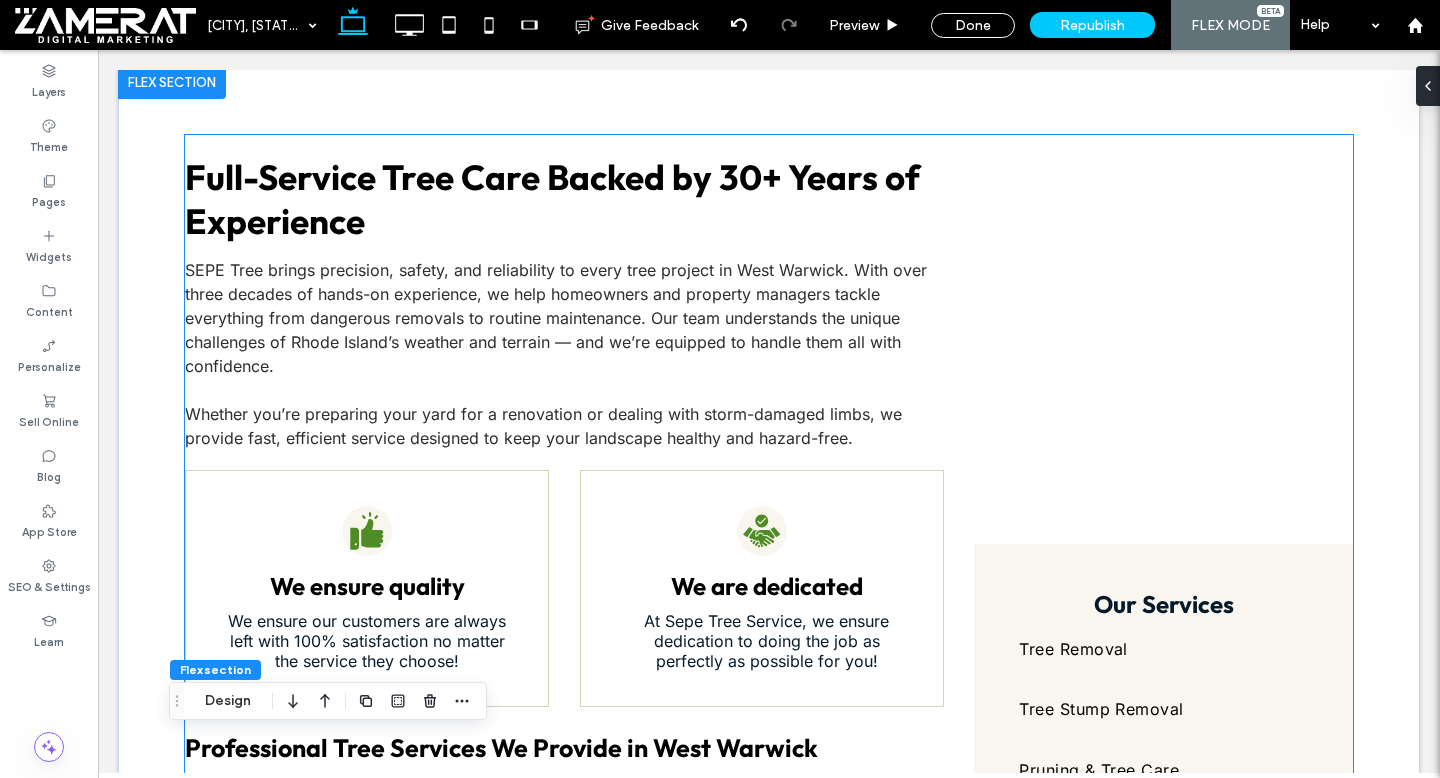 click on "We ensure quality
We ensure our customers are always left with 100% satisfaction no matter the service they choose!" at bounding box center [367, 588] 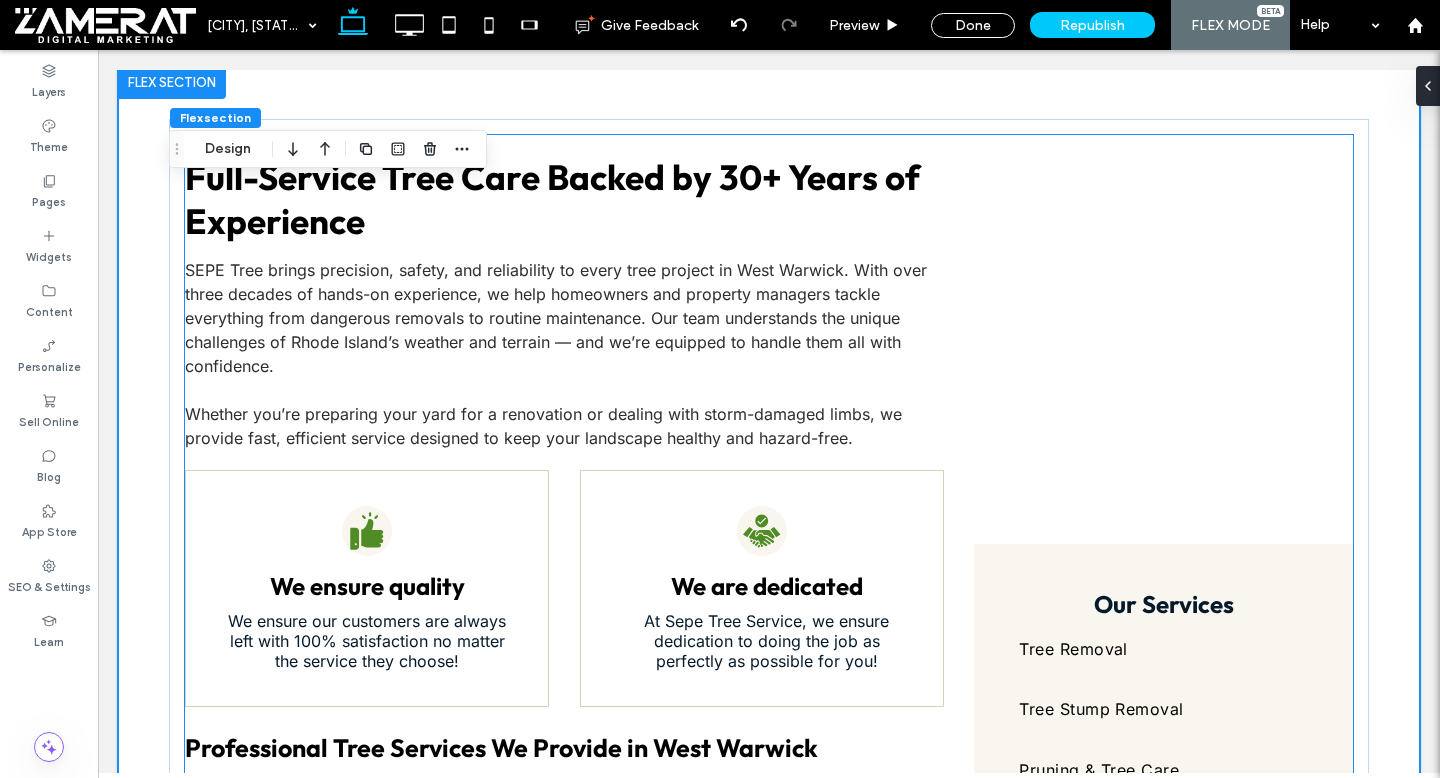 scroll, scrollTop: 648, scrollLeft: 0, axis: vertical 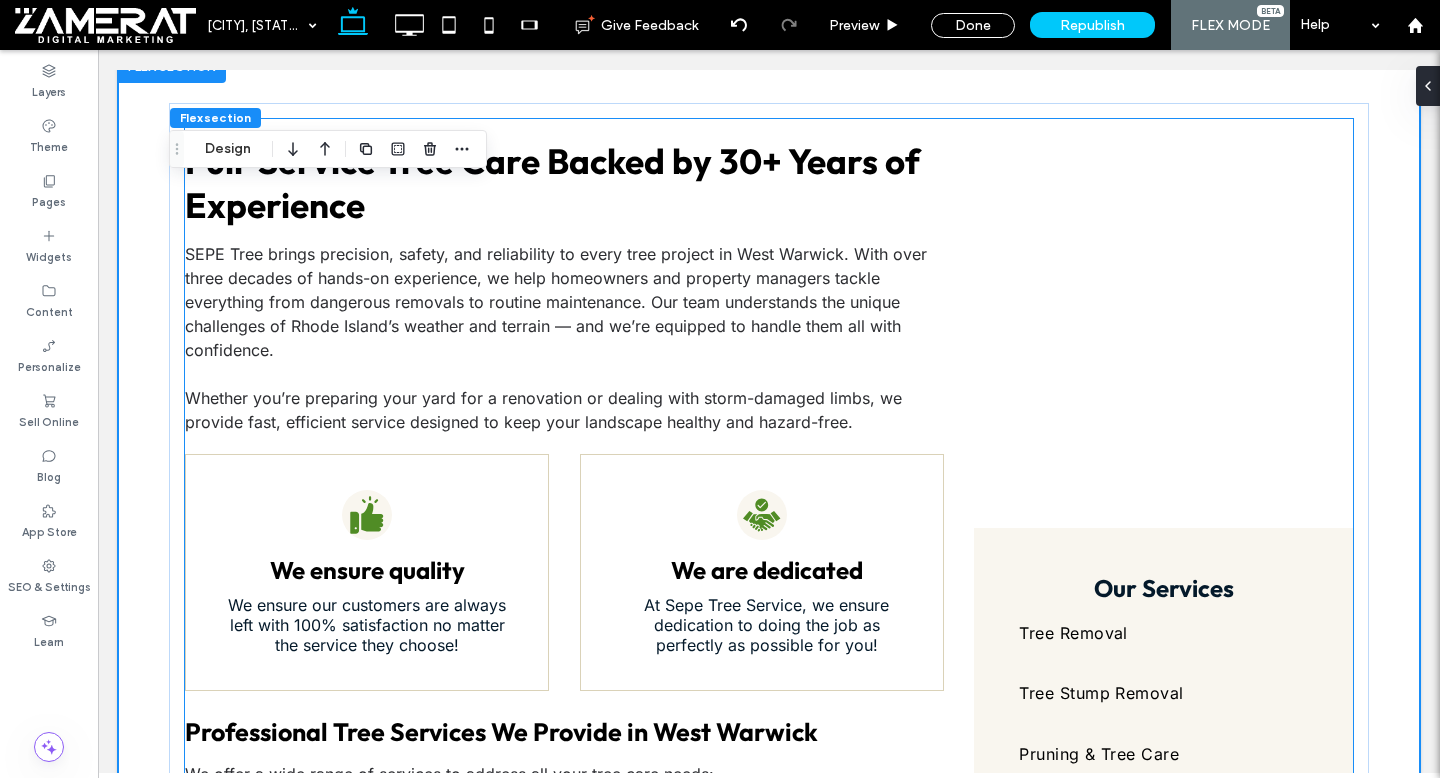 click on "We ensure quality
We ensure our customers are always left with 100% satisfaction no matter the service they choose!" at bounding box center [367, 572] 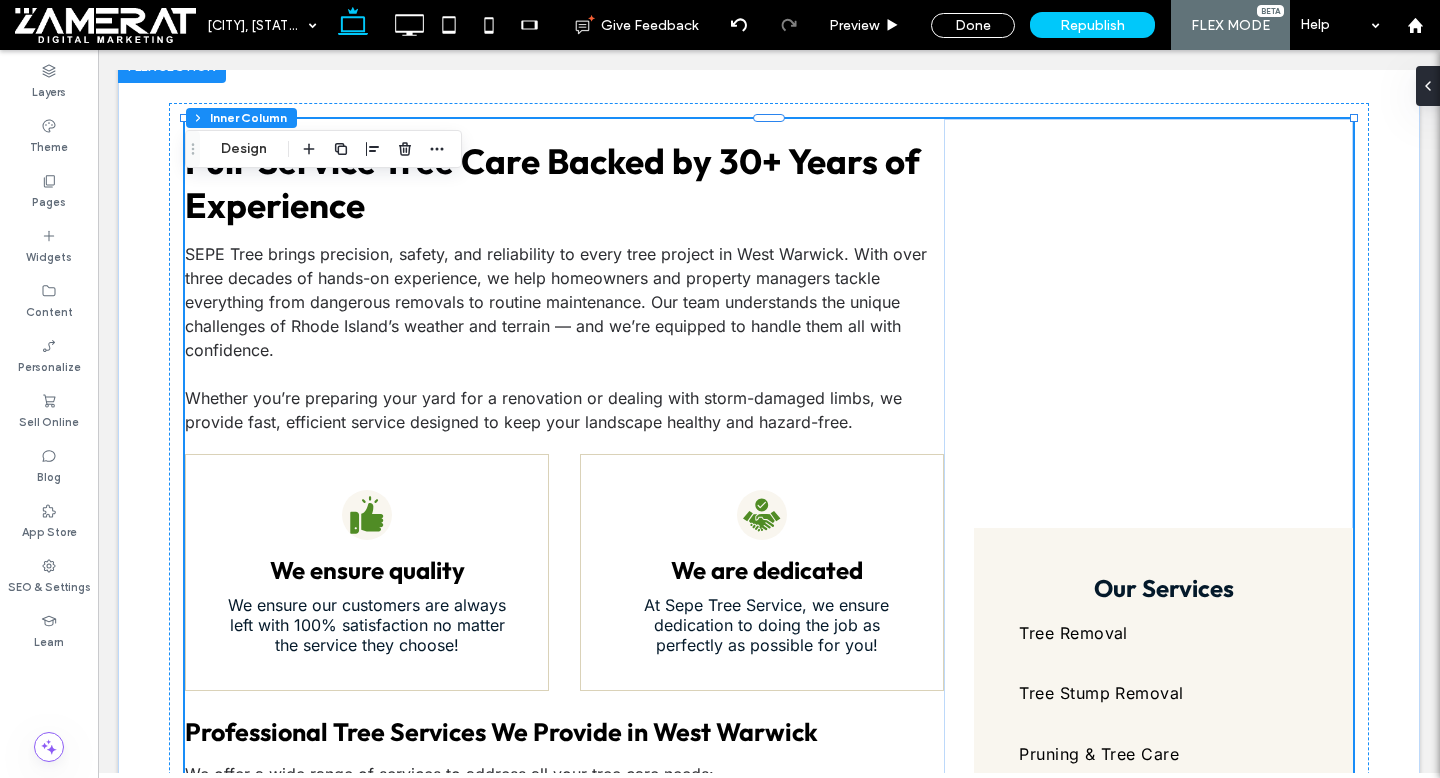 click on "We ensure quality
We ensure our customers are always left with 100% satisfaction no matter the service they choose!" at bounding box center [367, 572] 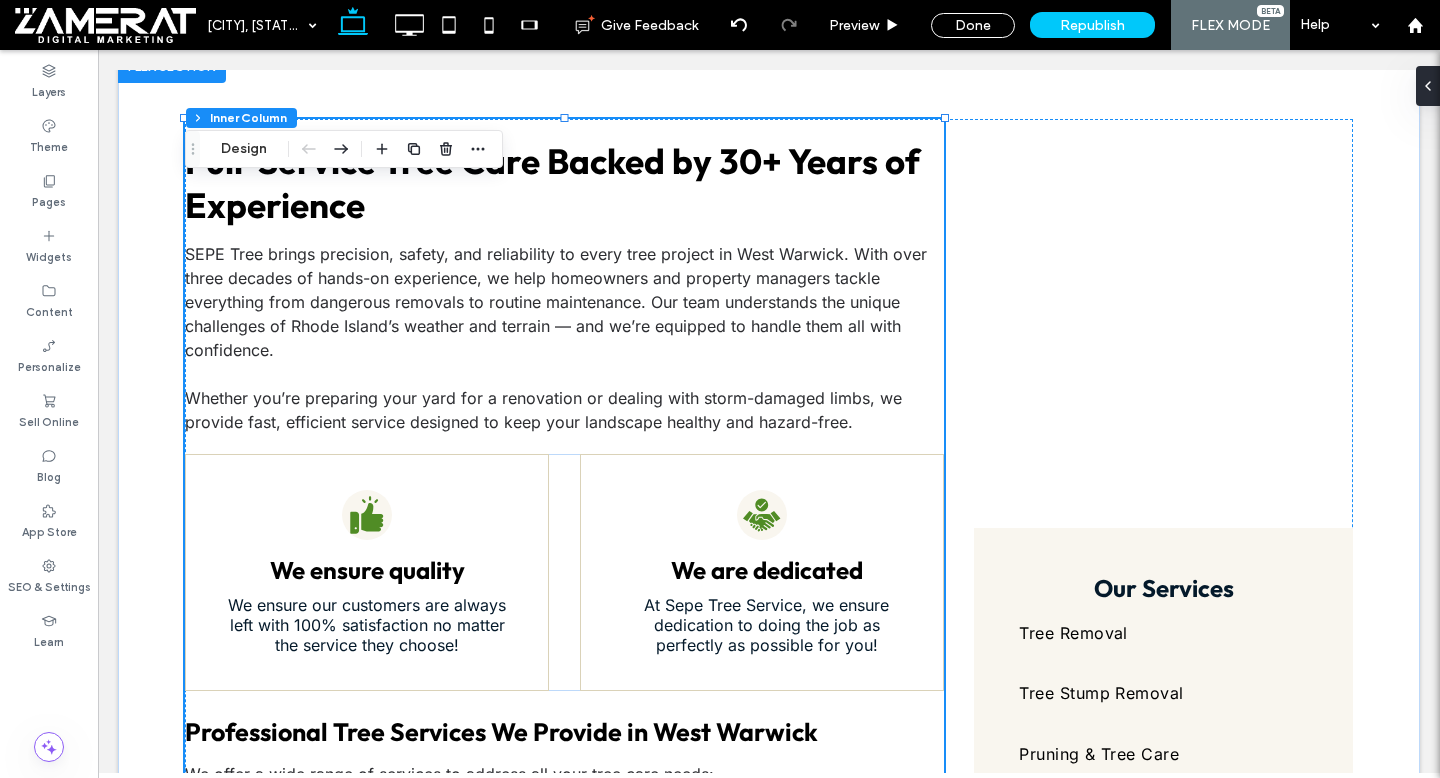 click on "We ensure quality
We ensure our customers are always left with 100% satisfaction no matter the service they choose!" at bounding box center [367, 572] 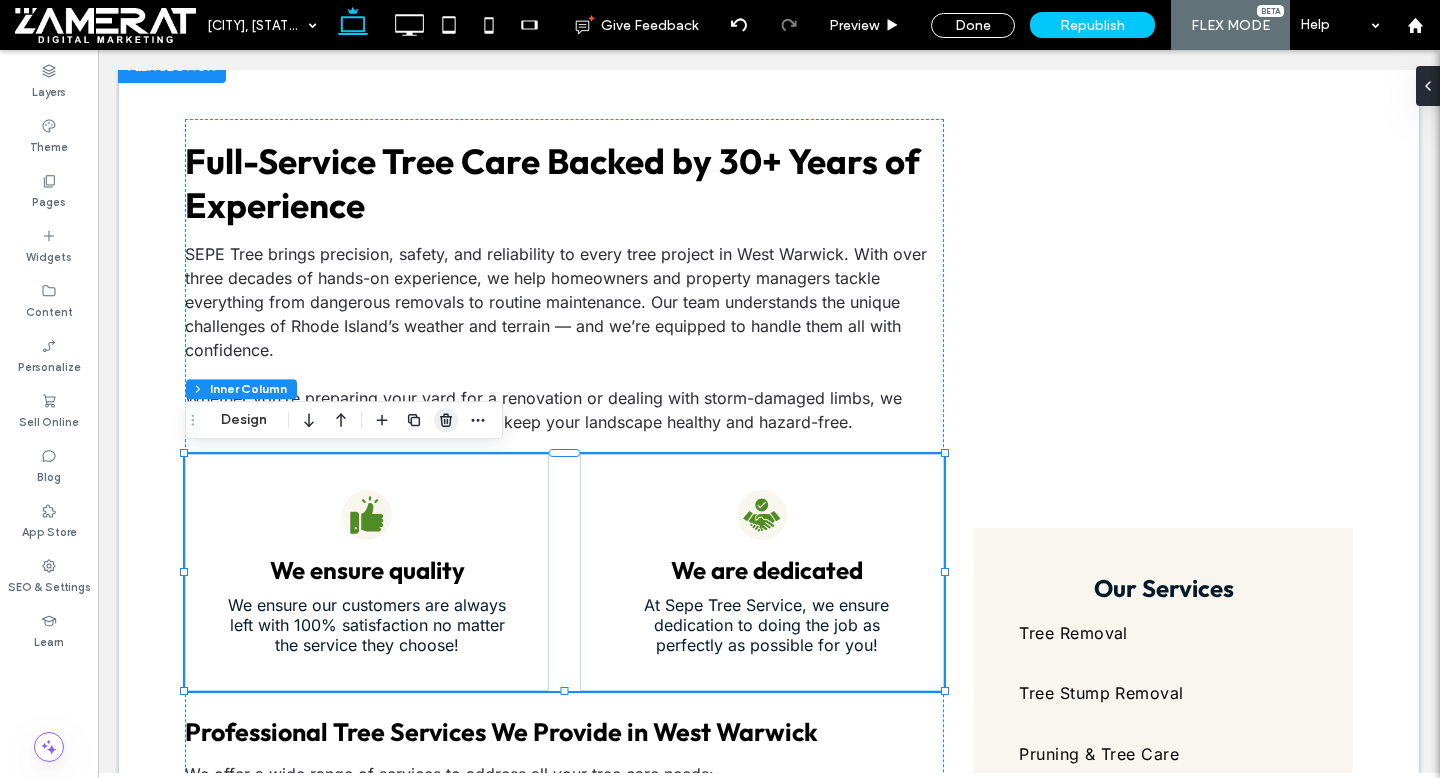 drag, startPoint x: 444, startPoint y: 424, endPoint x: 834, endPoint y: 474, distance: 393.19208 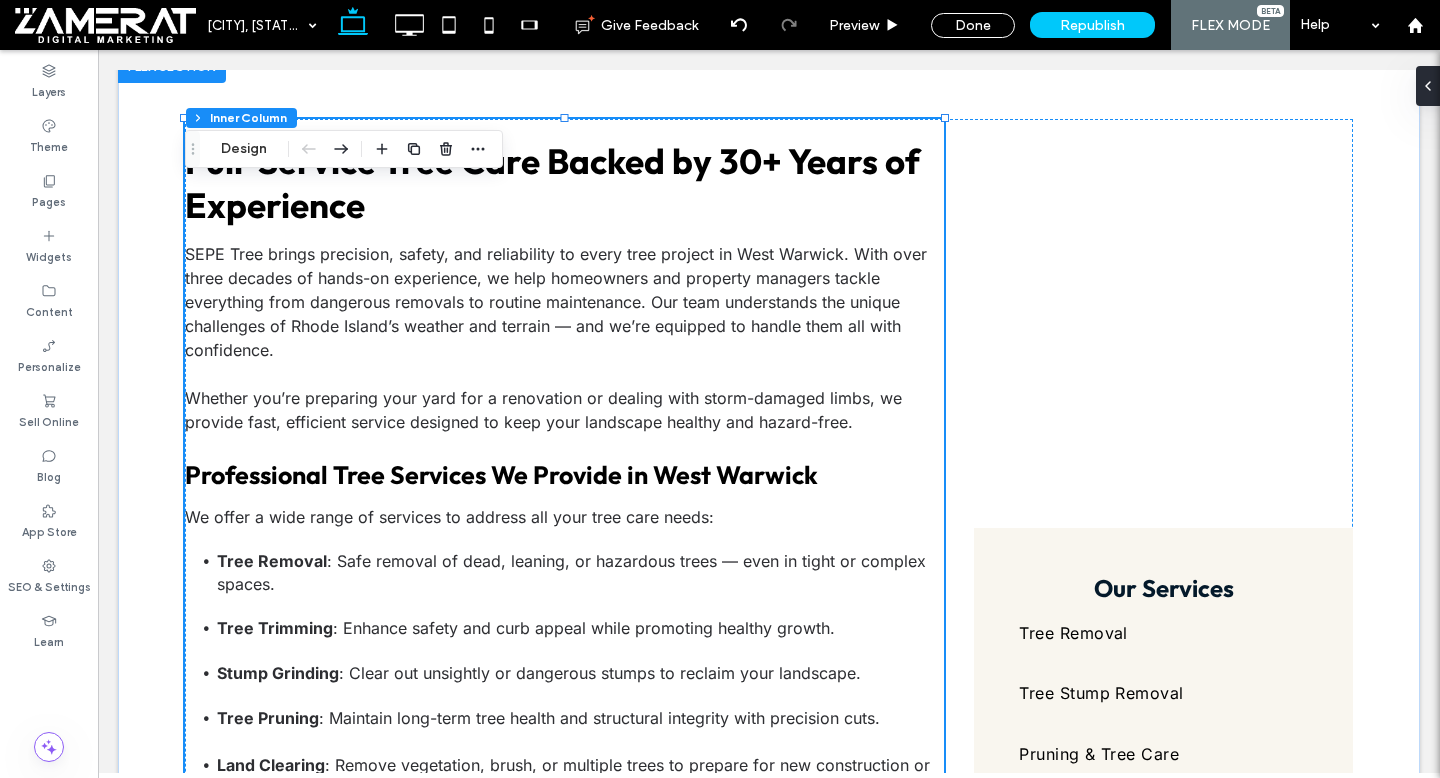 type on "**" 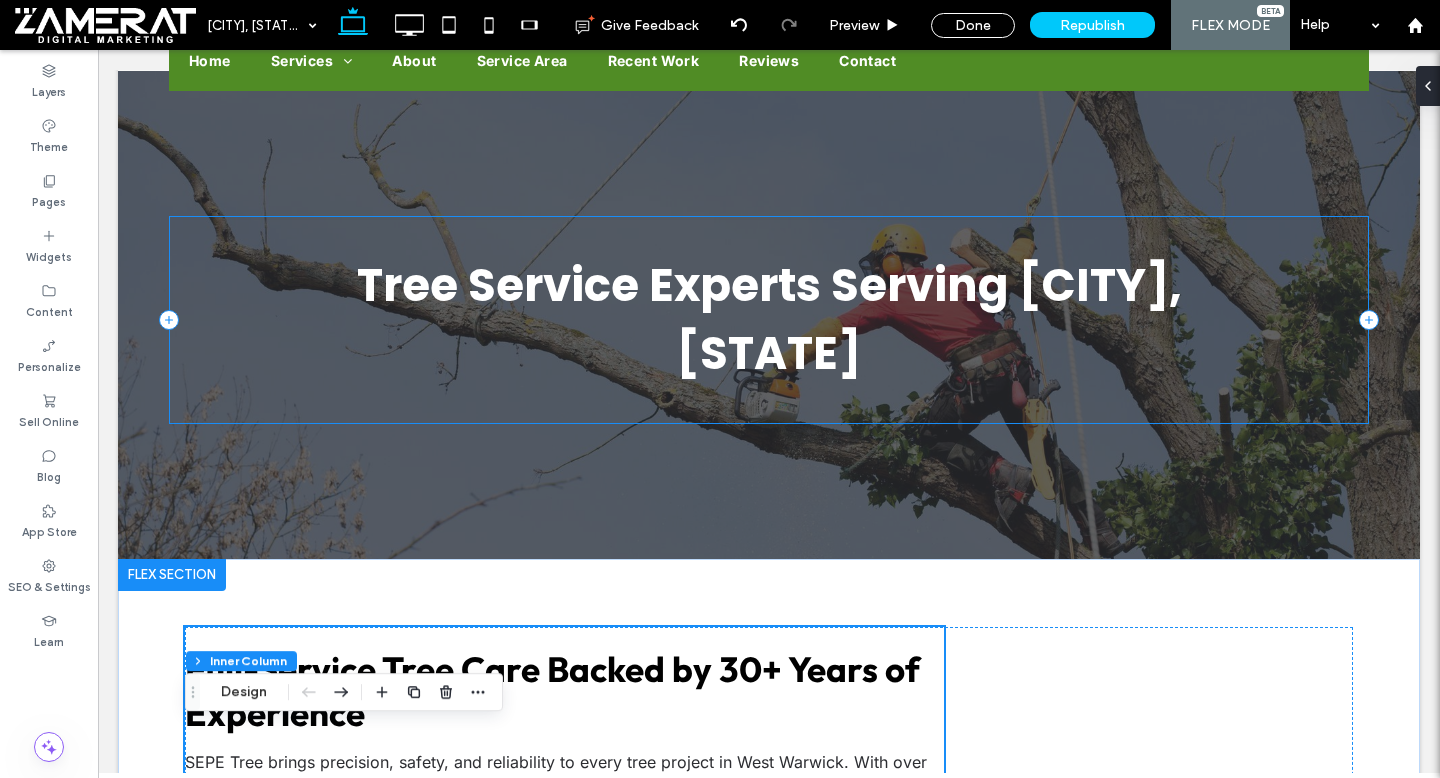 scroll, scrollTop: 409, scrollLeft: 0, axis: vertical 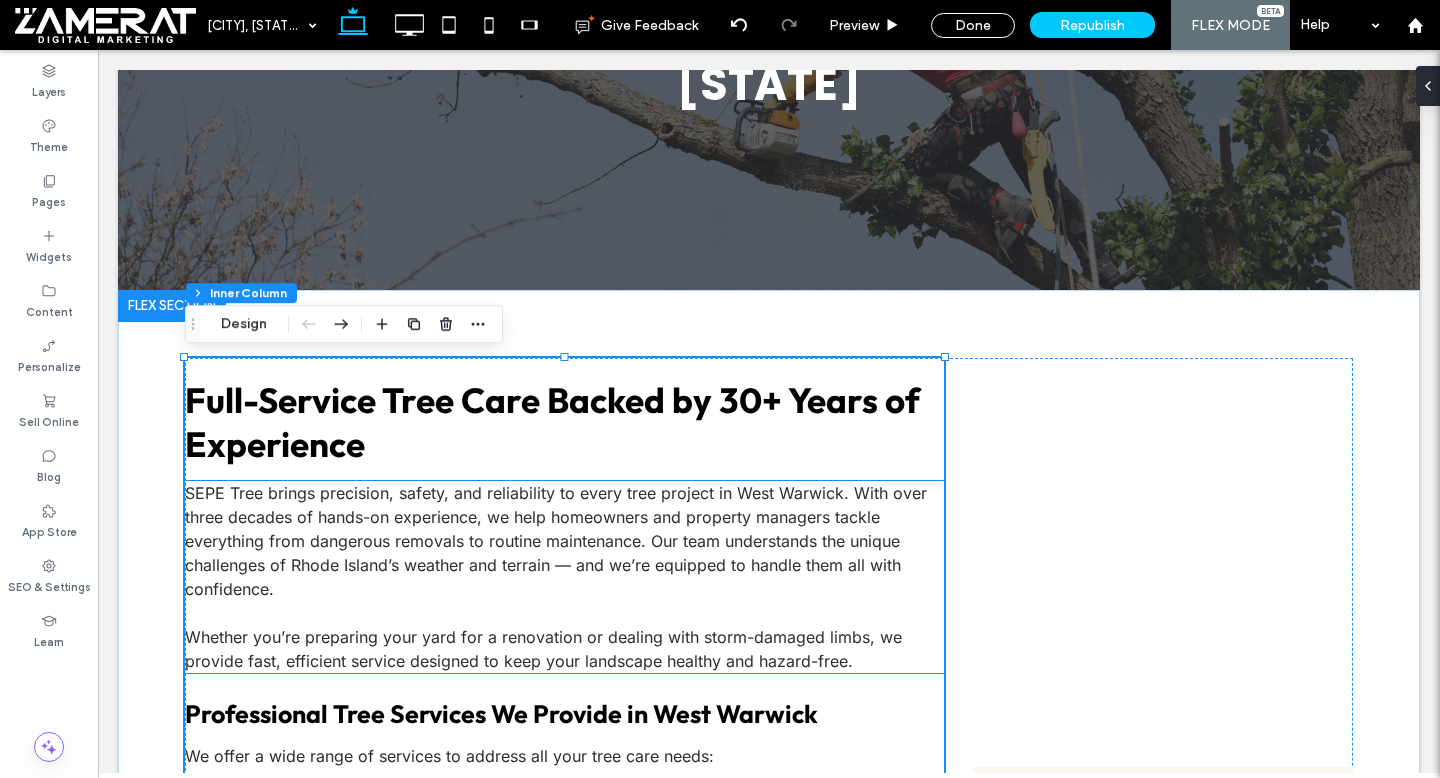 click on "SEPE Tree brings precision, safety, and reliability to every tree project in West Warwick. With over three decades of hands-on experience, we help homeowners and property managers tackle everything from dangerous removals to routine maintenance. Our team understands the unique challenges of Rhode Island’s weather and terrain — and we’re equipped to handle them all with confidence." at bounding box center [556, 541] 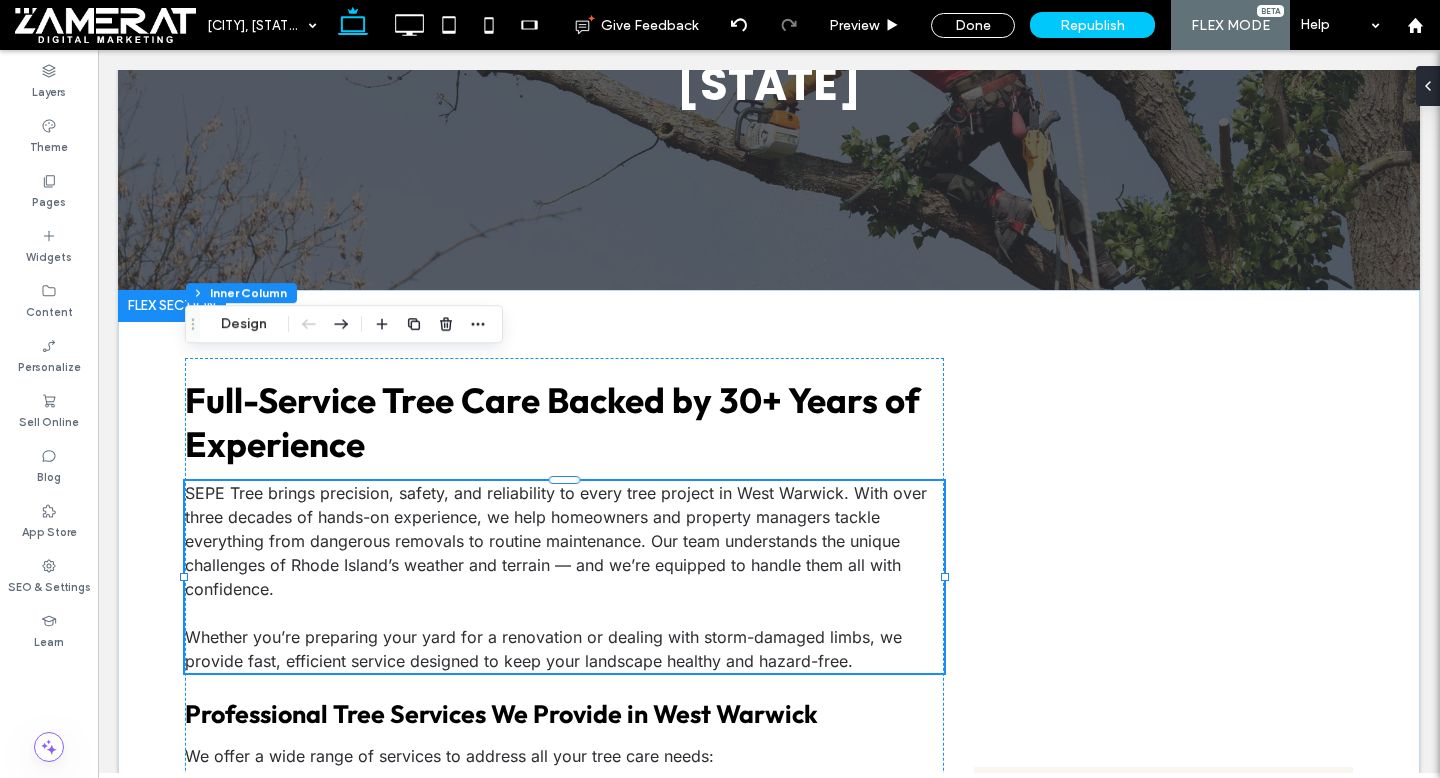 click on "SEPE Tree brings precision, safety, and reliability to every tree project in West Warwick. With over three decades of hands-on experience, we help homeowners and property managers tackle everything from dangerous removals to routine maintenance. Our team understands the unique challenges of Rhode Island’s weather and terrain — and we’re equipped to handle them all with confidence. Whether you’re preparing your yard for a renovation or dealing with storm-damaged limbs, we provide fast, efficient service designed to keep your landscape healthy and hazard-free." at bounding box center (564, 577) 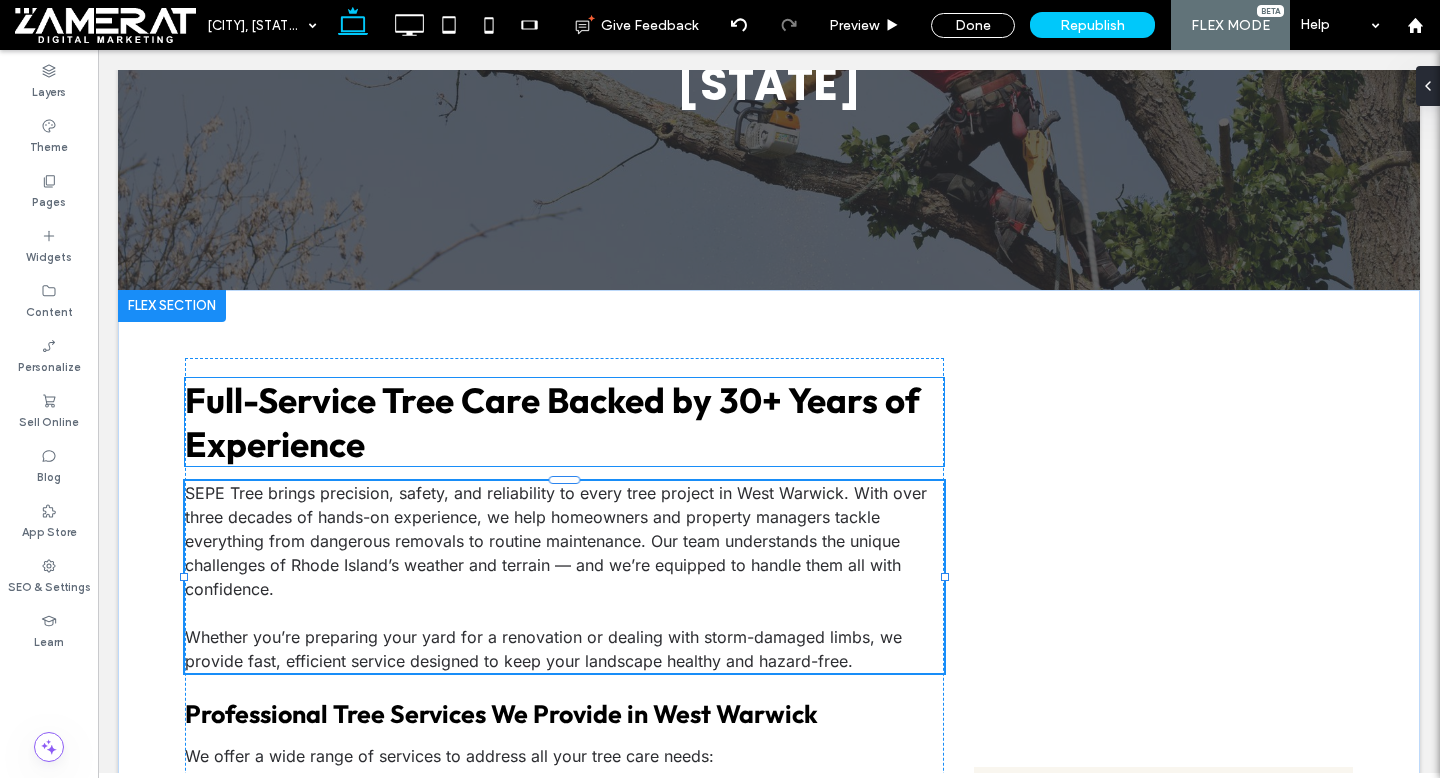 click on "Full-Service Tree Care Backed by 30+ Years of Experience" at bounding box center [564, 422] 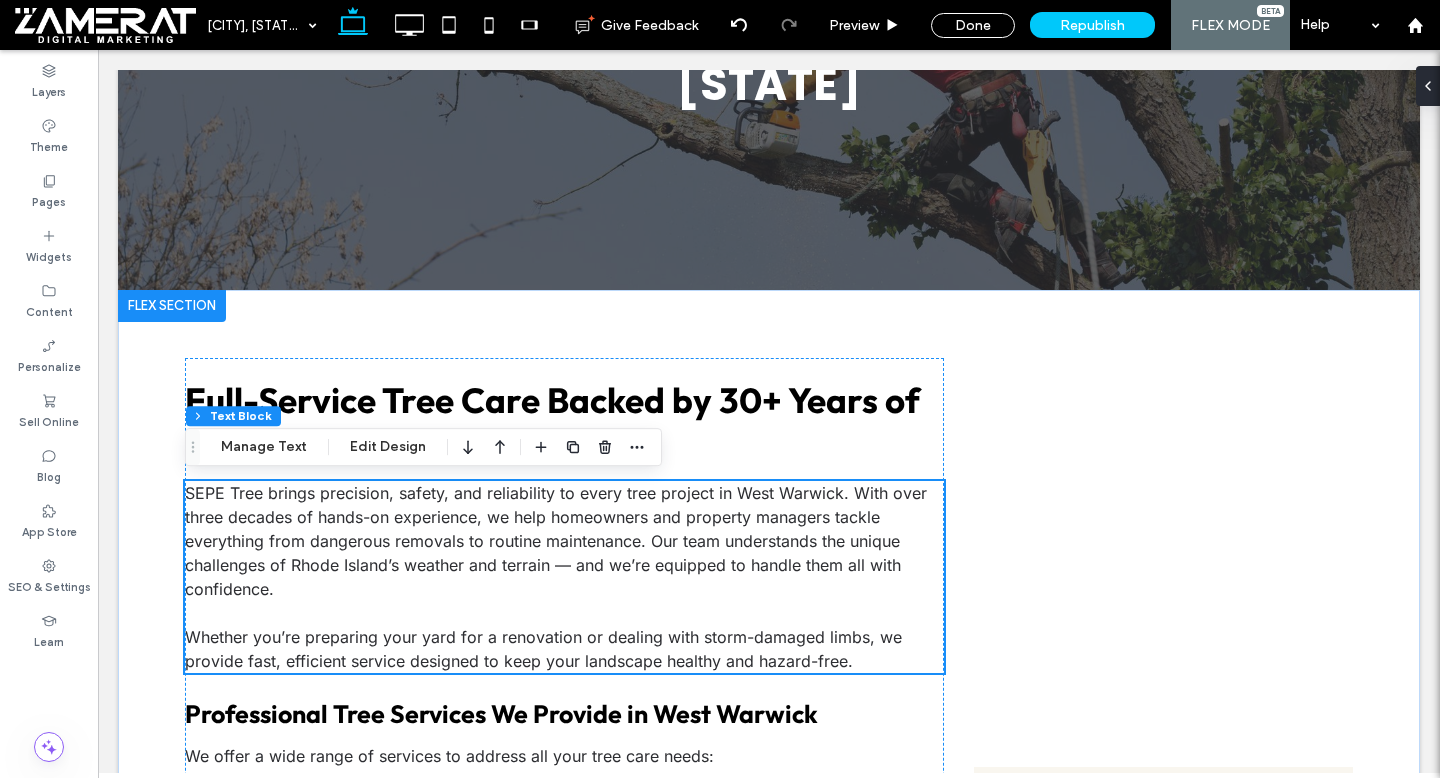 scroll, scrollTop: 467, scrollLeft: 0, axis: vertical 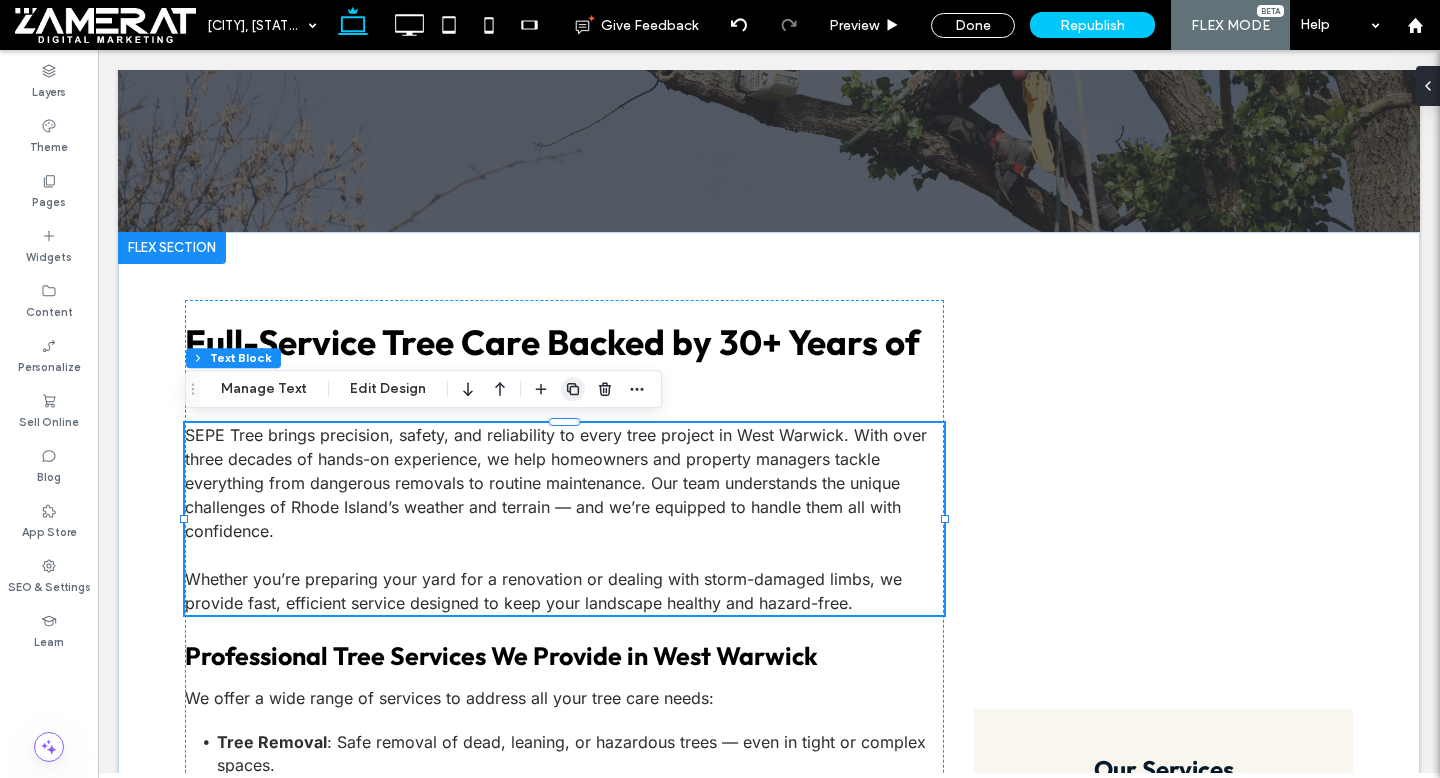 click 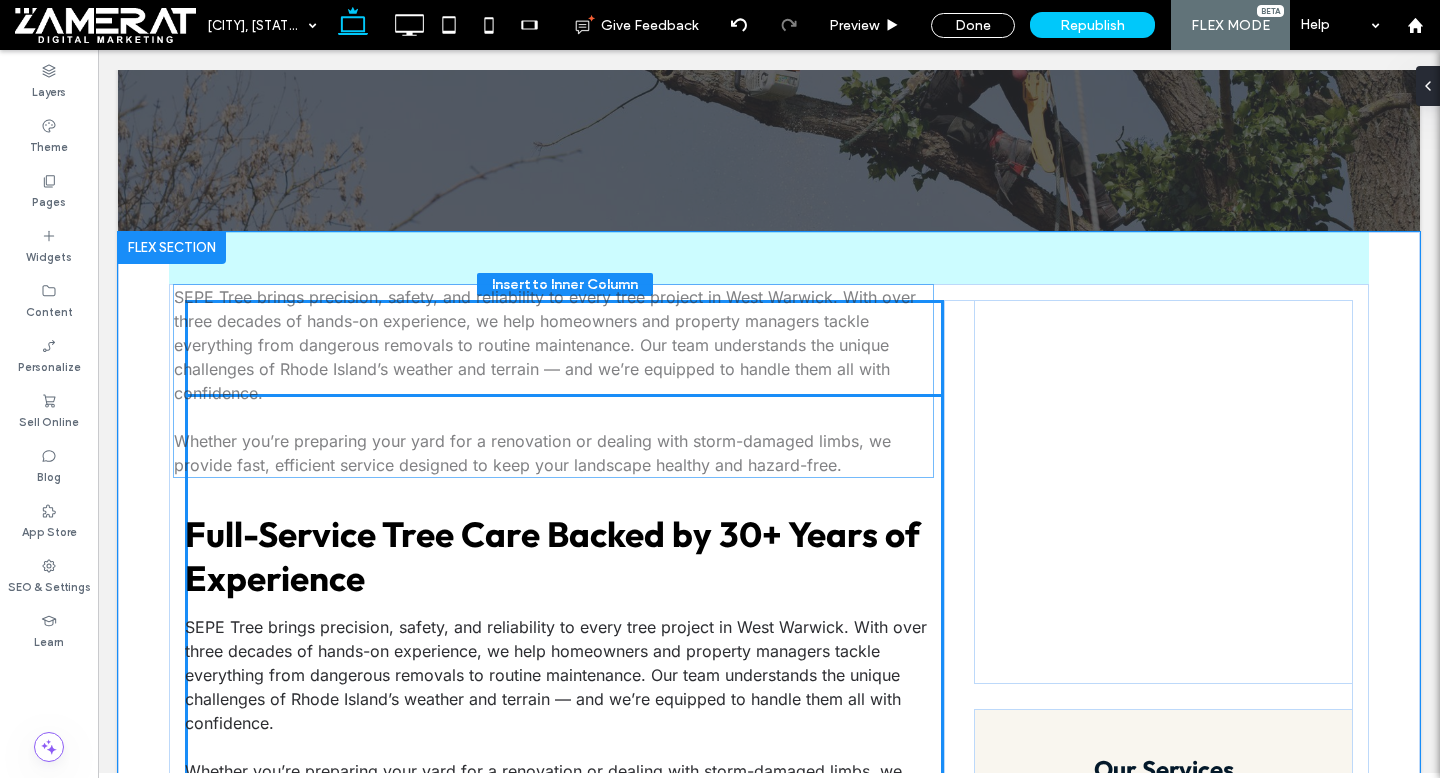 drag, startPoint x: 477, startPoint y: 253, endPoint x: 484, endPoint y: 321, distance: 68.359344 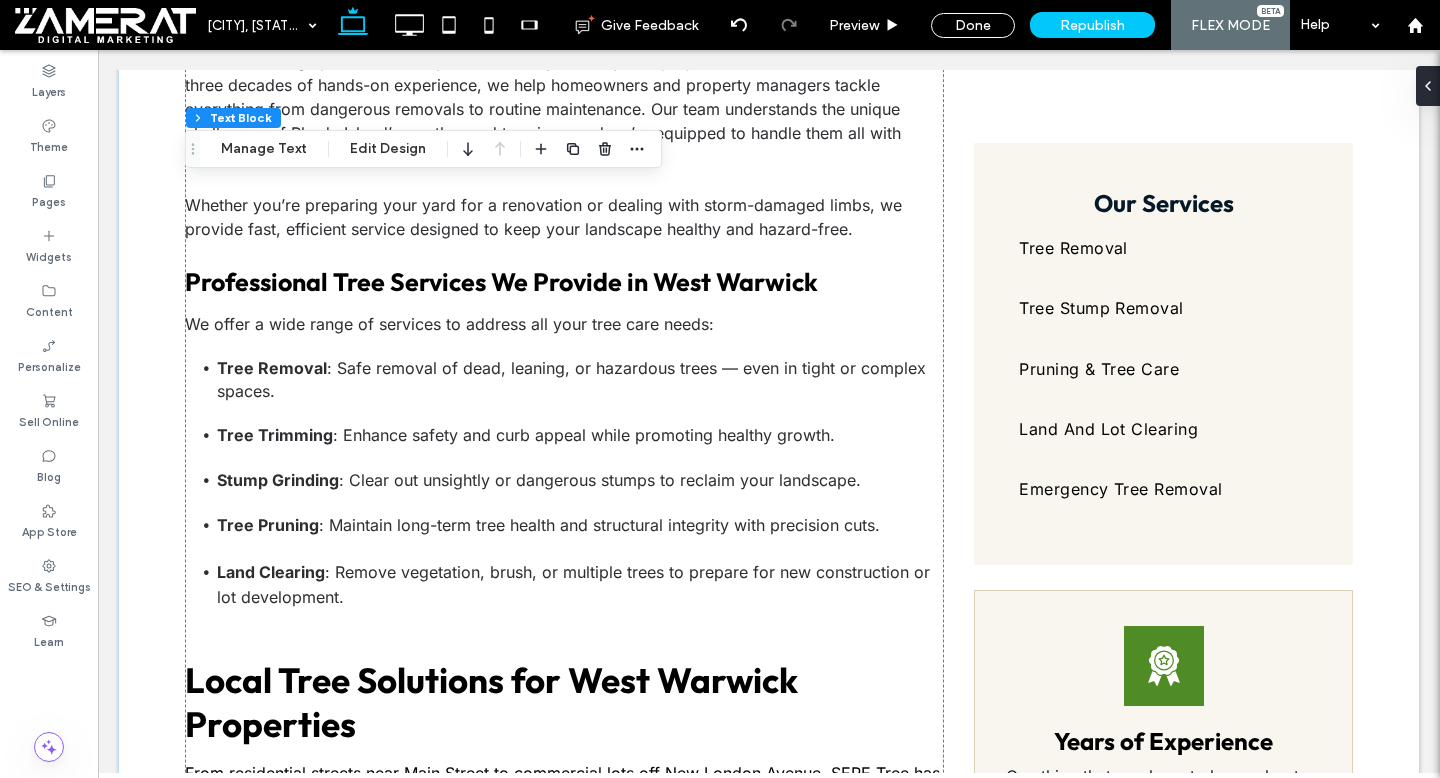 scroll, scrollTop: 0, scrollLeft: 0, axis: both 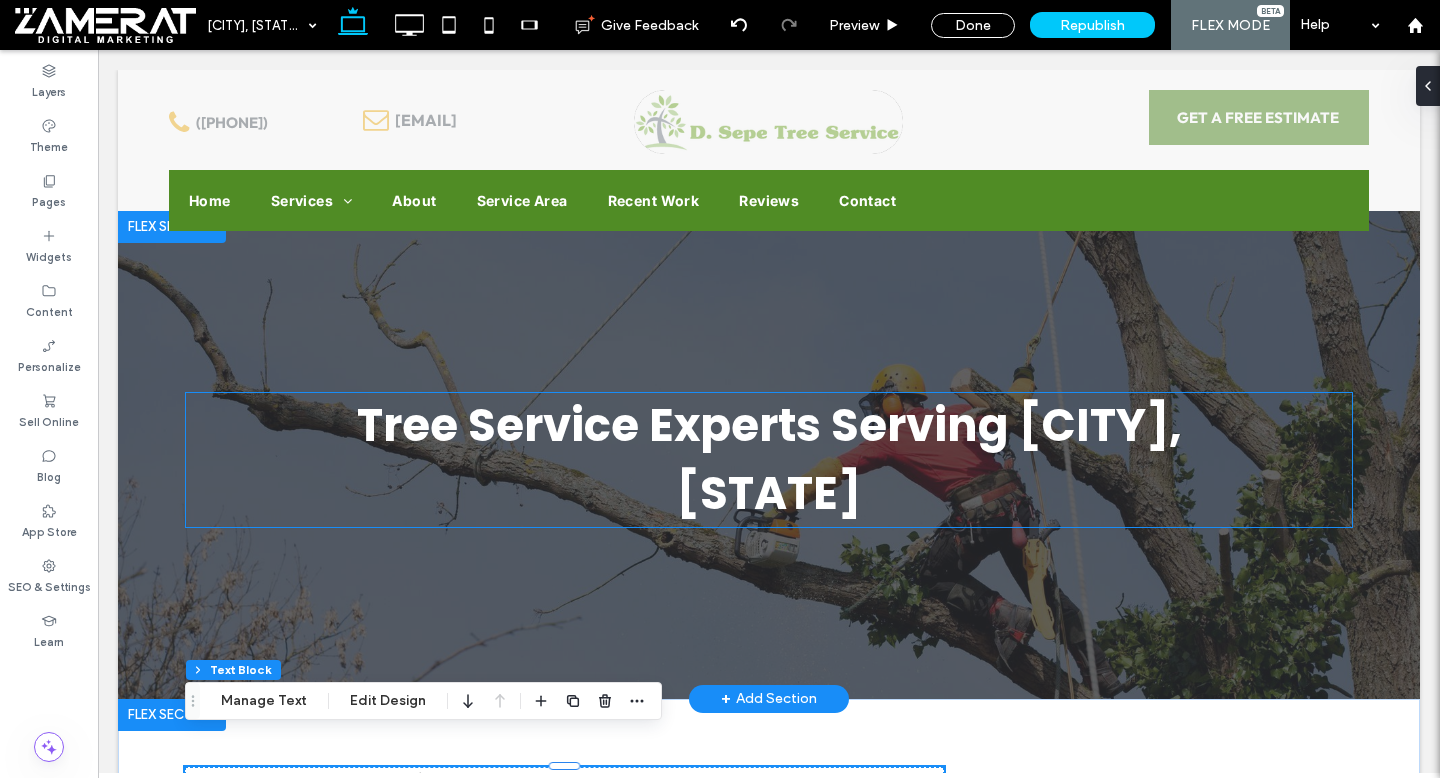 click on "Tree Service Experts Serving West Warwick, RI" at bounding box center (769, 459) 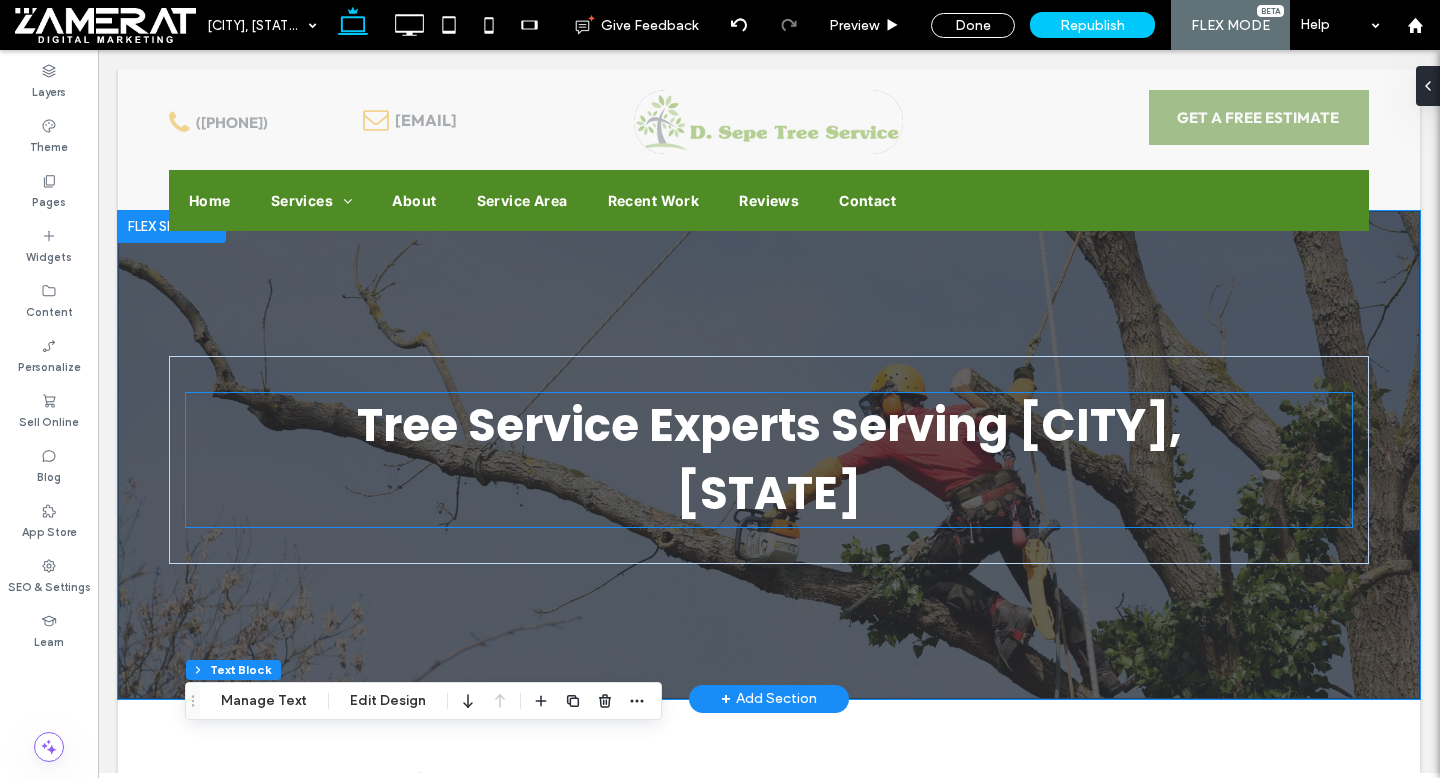 click on "Tree Service Experts Serving West Warwick, RI" at bounding box center [769, 459] 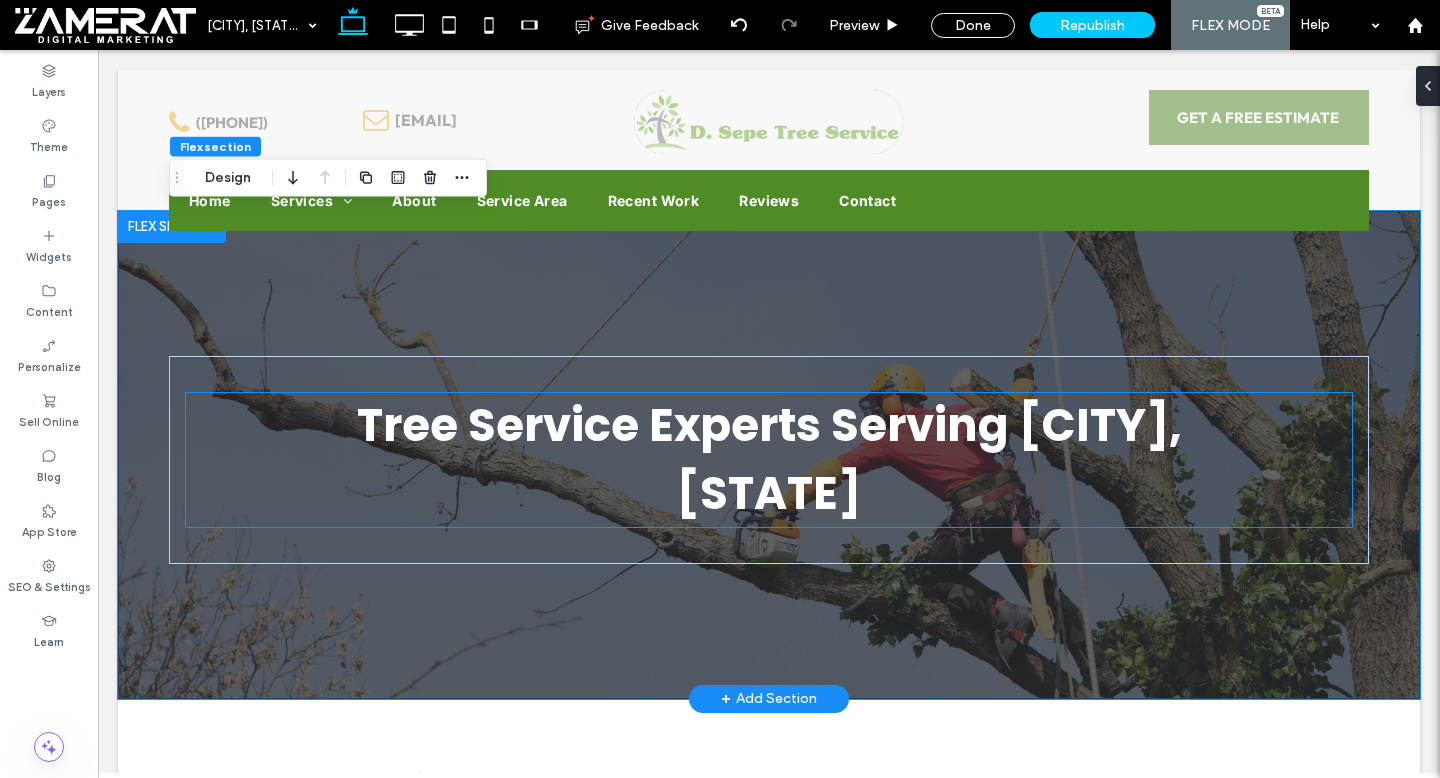 click on "Tree Service Experts Serving West Warwick, RI" at bounding box center [769, 460] 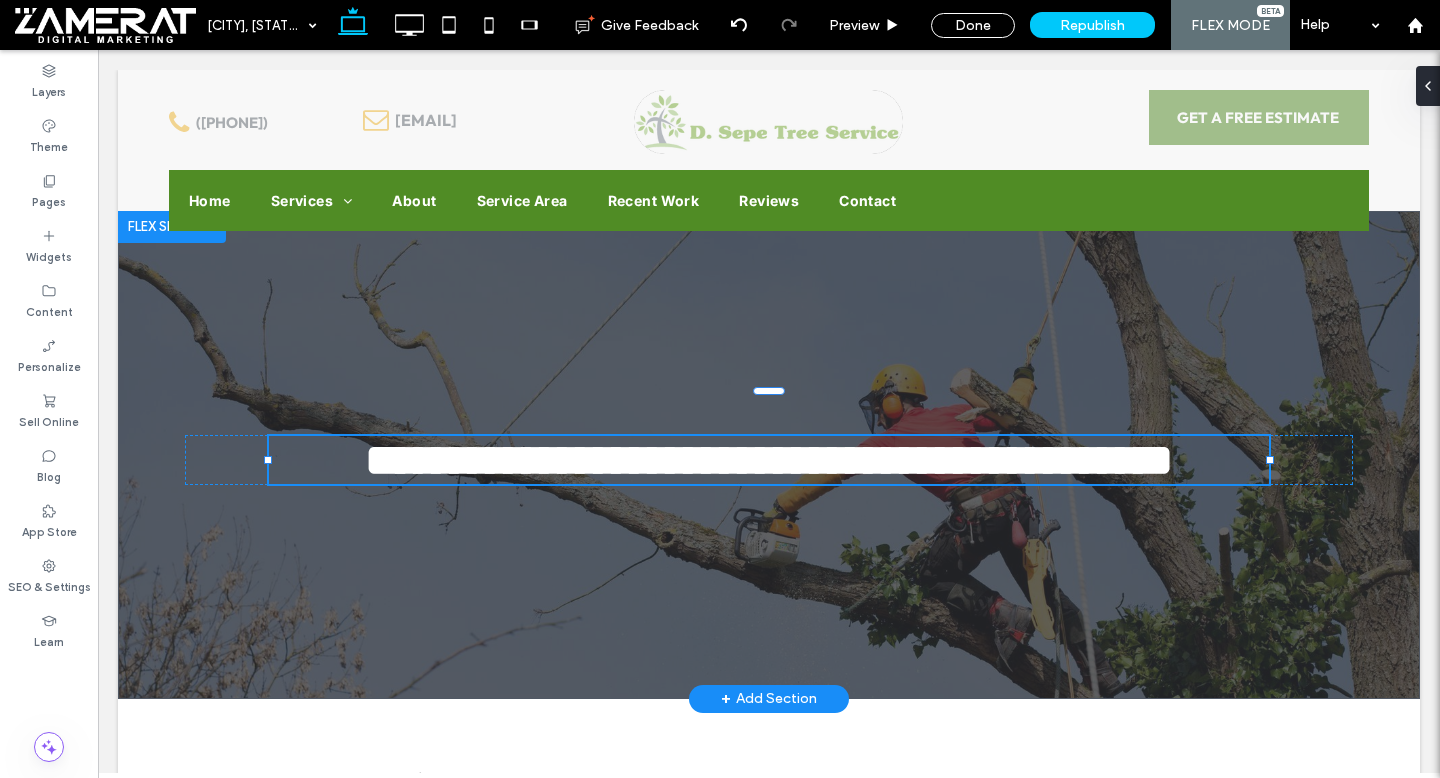 type on "*******" 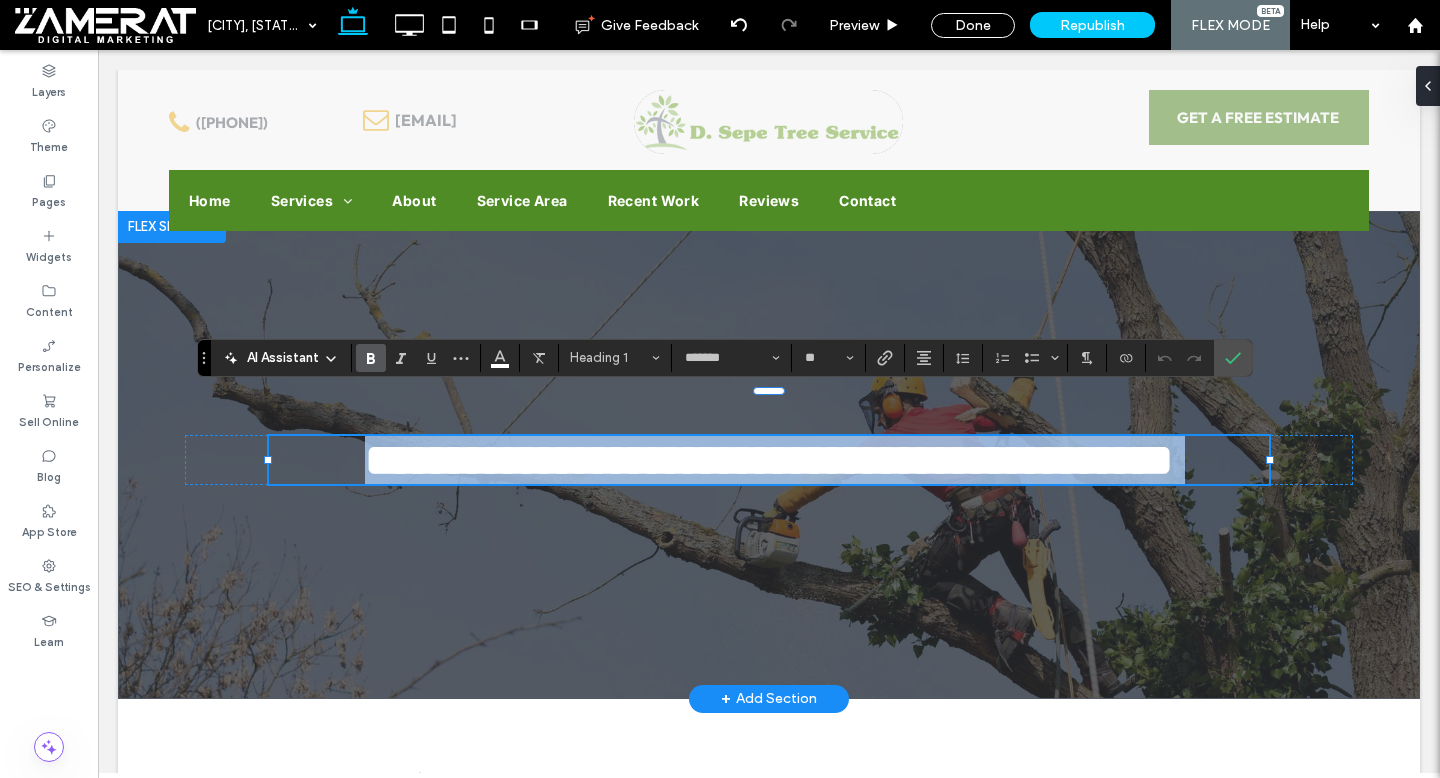 click on "**********" at bounding box center (769, 460) 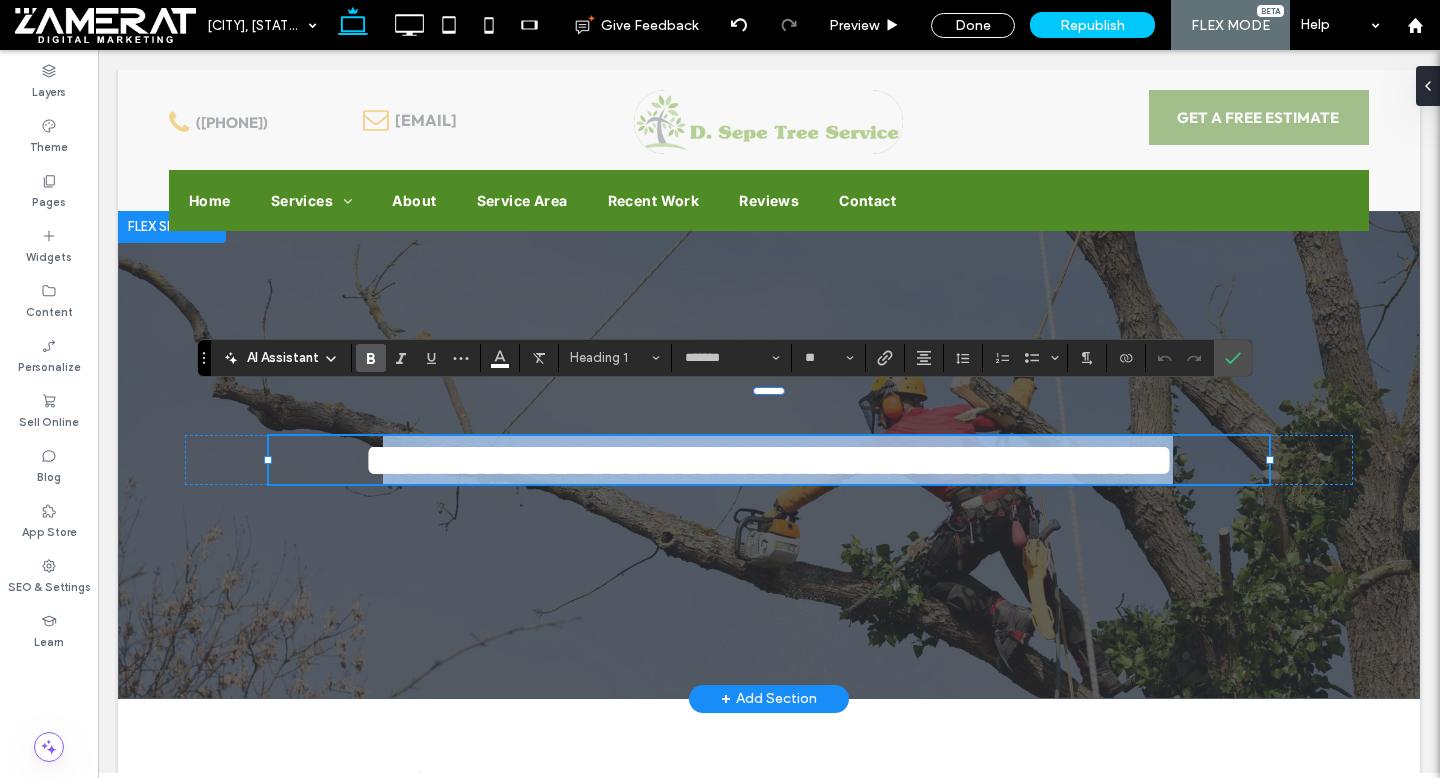 drag, startPoint x: 945, startPoint y: 491, endPoint x: 401, endPoint y: 423, distance: 548.2335 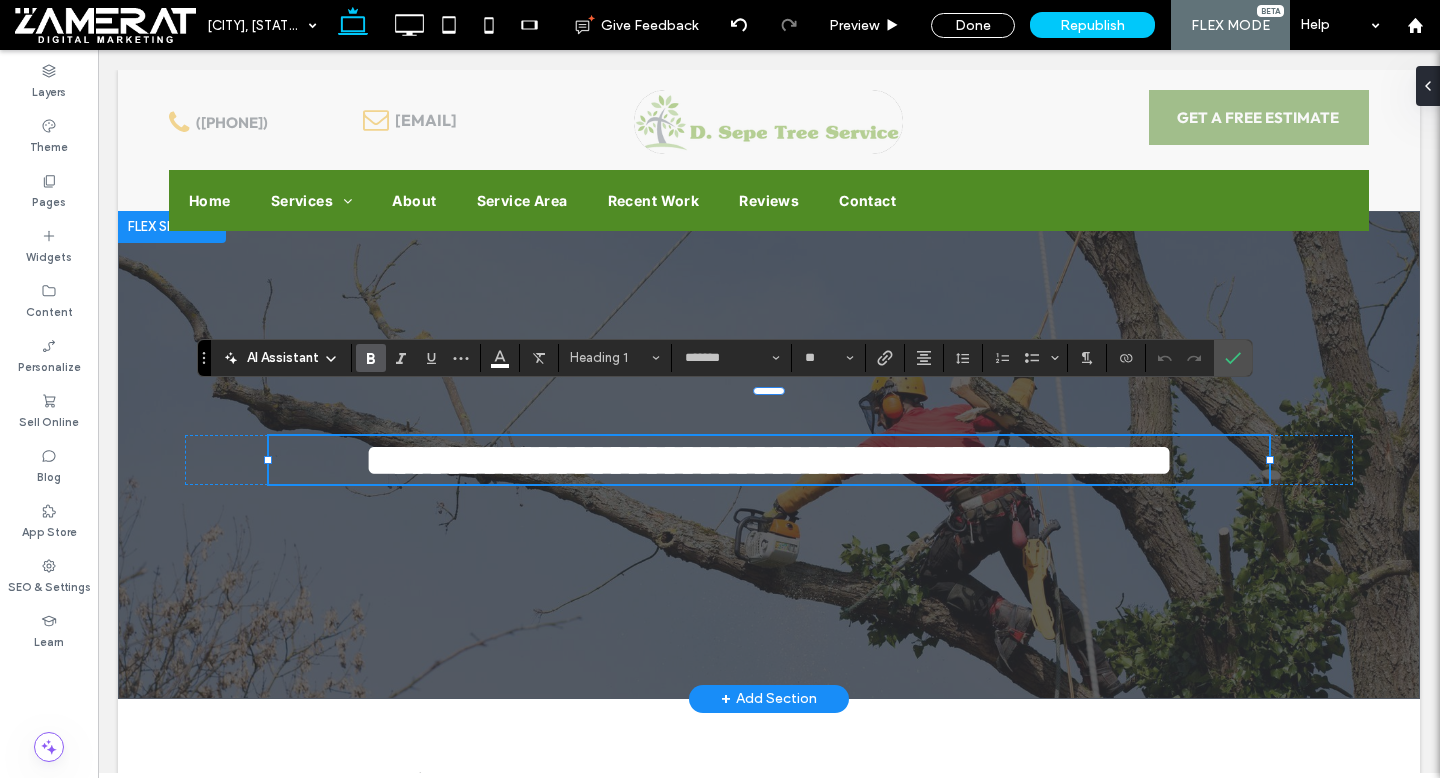 type on "*****" 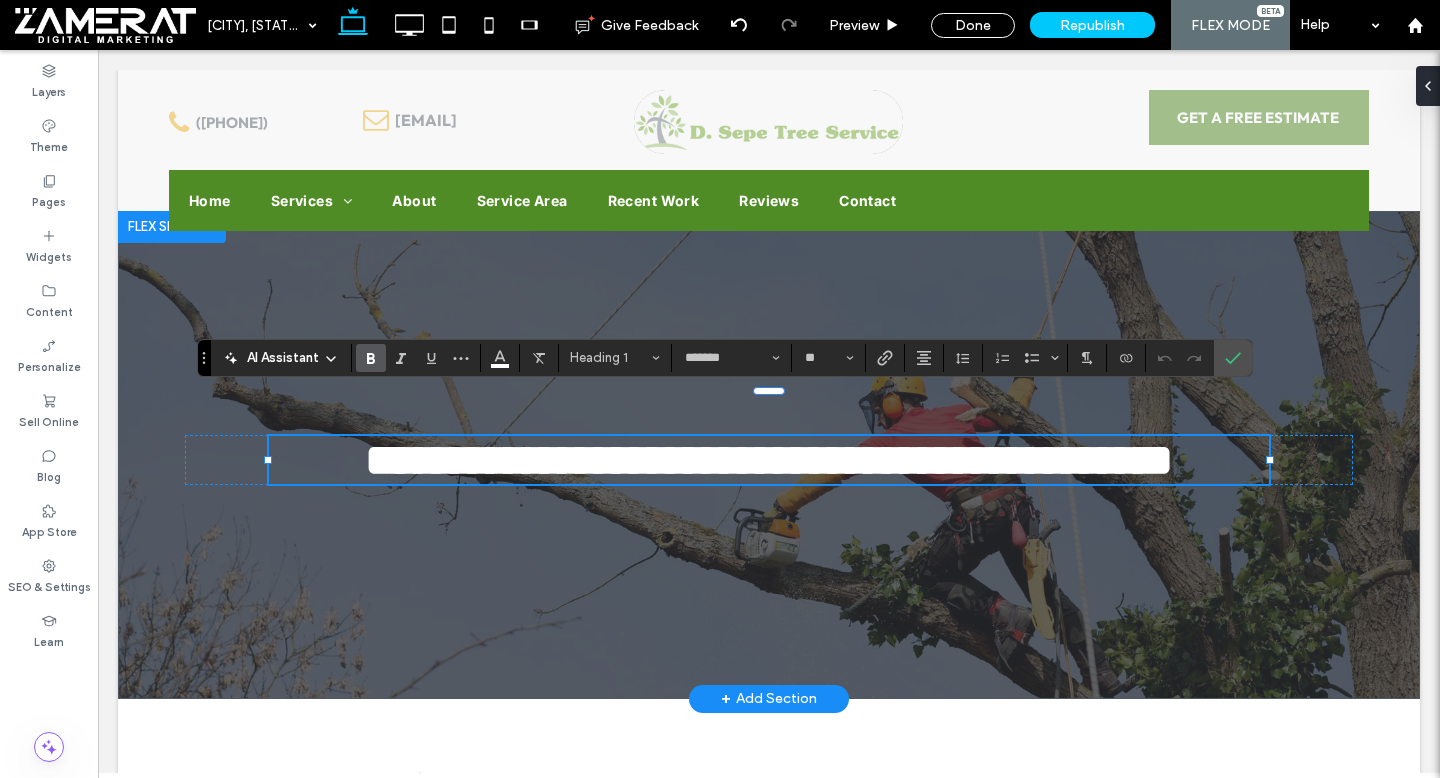 type on "**" 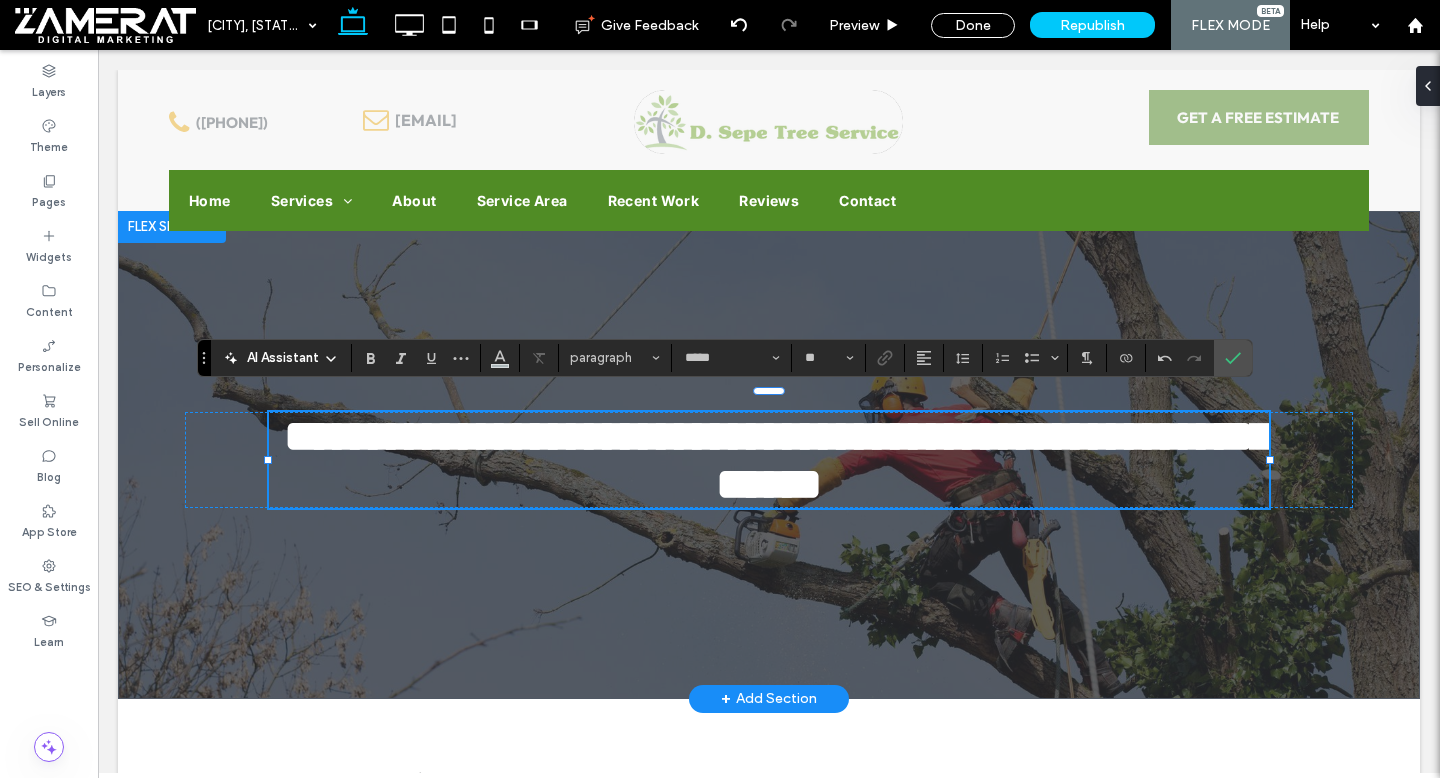 type on "*******" 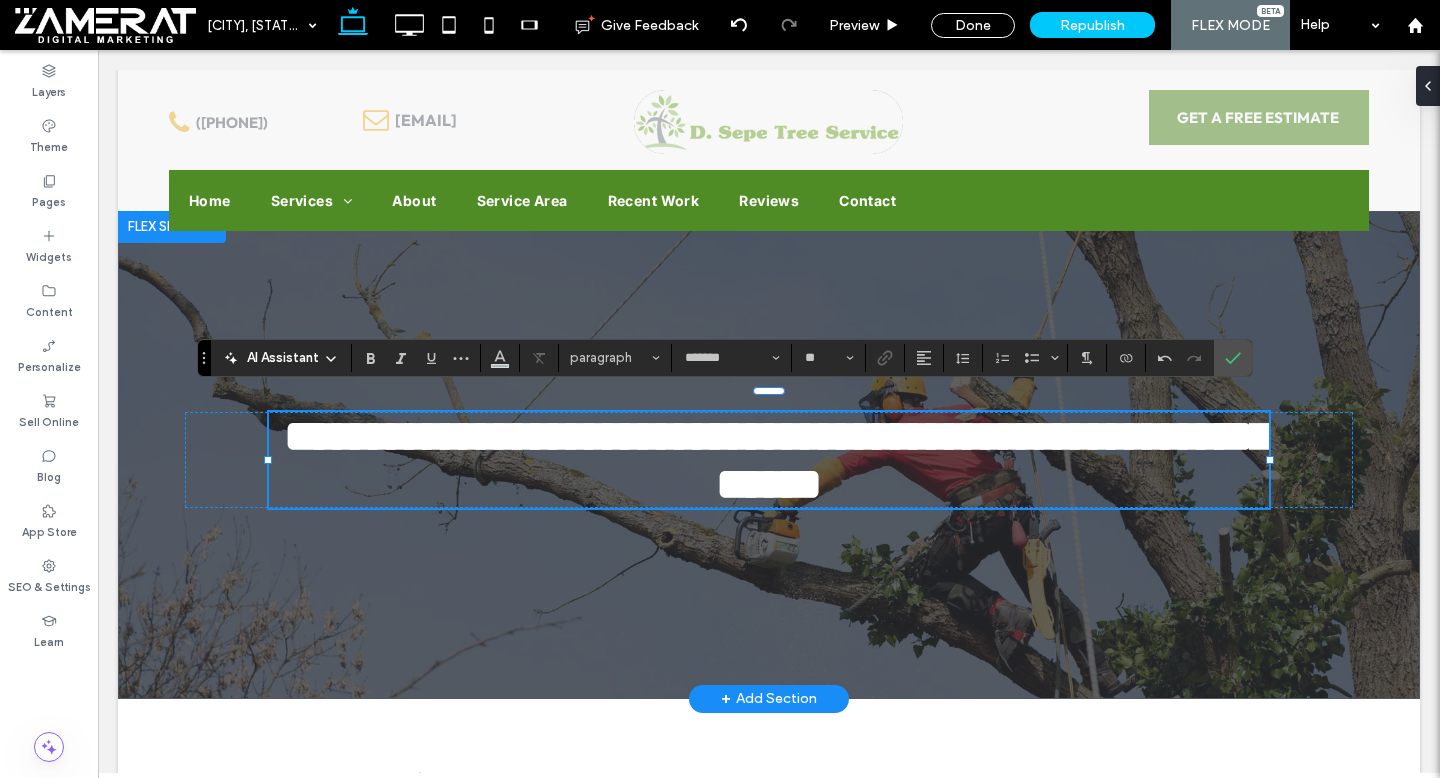 click on "**********" at bounding box center [778, 460] 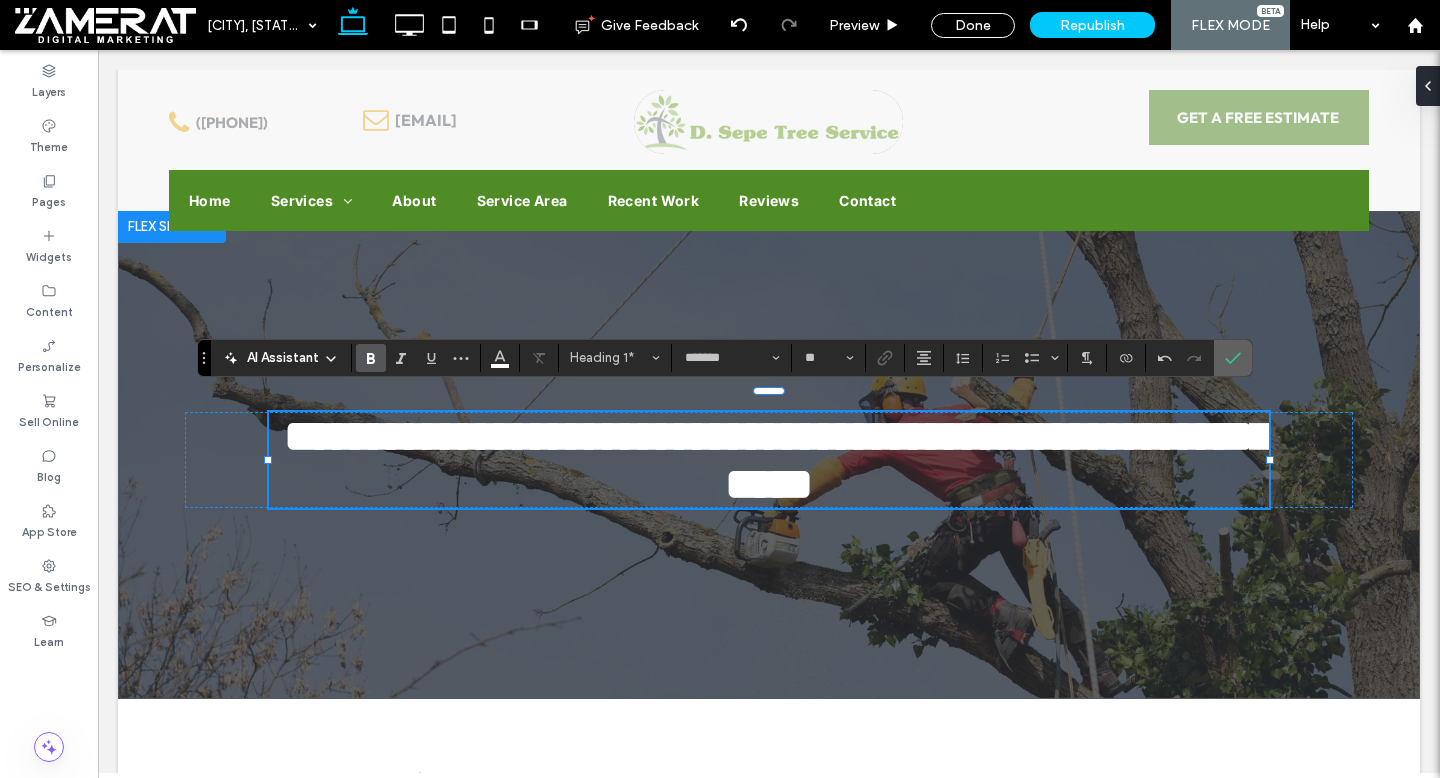 click 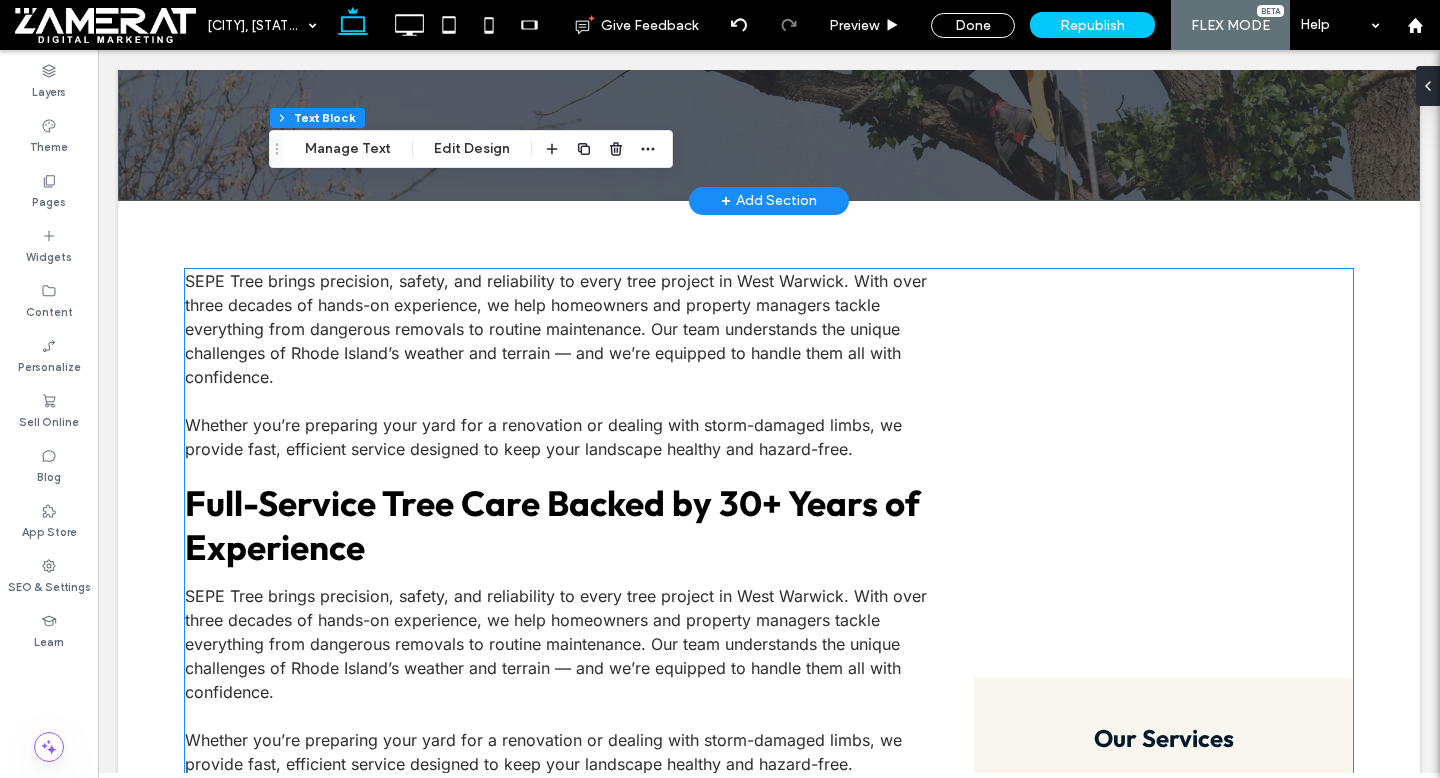 scroll, scrollTop: 538, scrollLeft: 0, axis: vertical 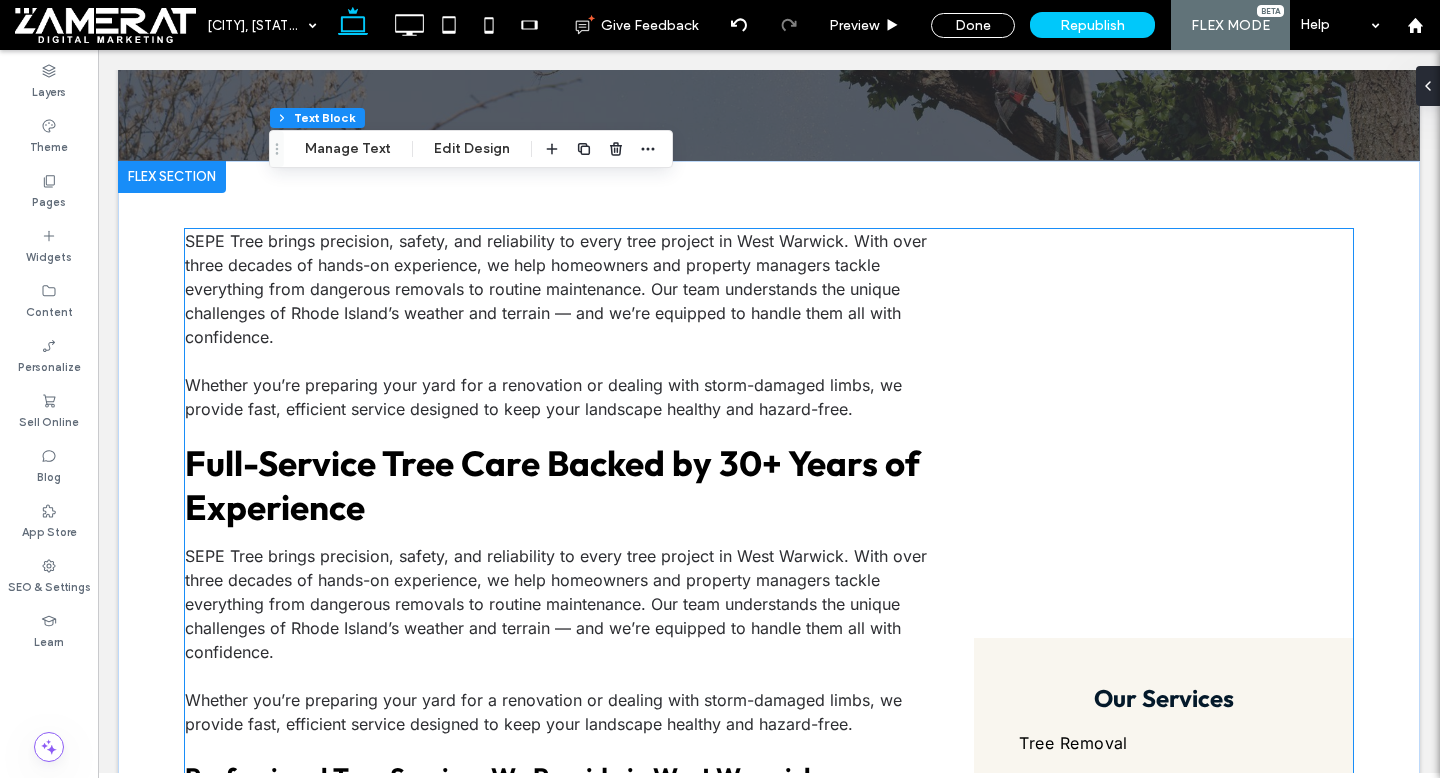 click at bounding box center (564, 361) 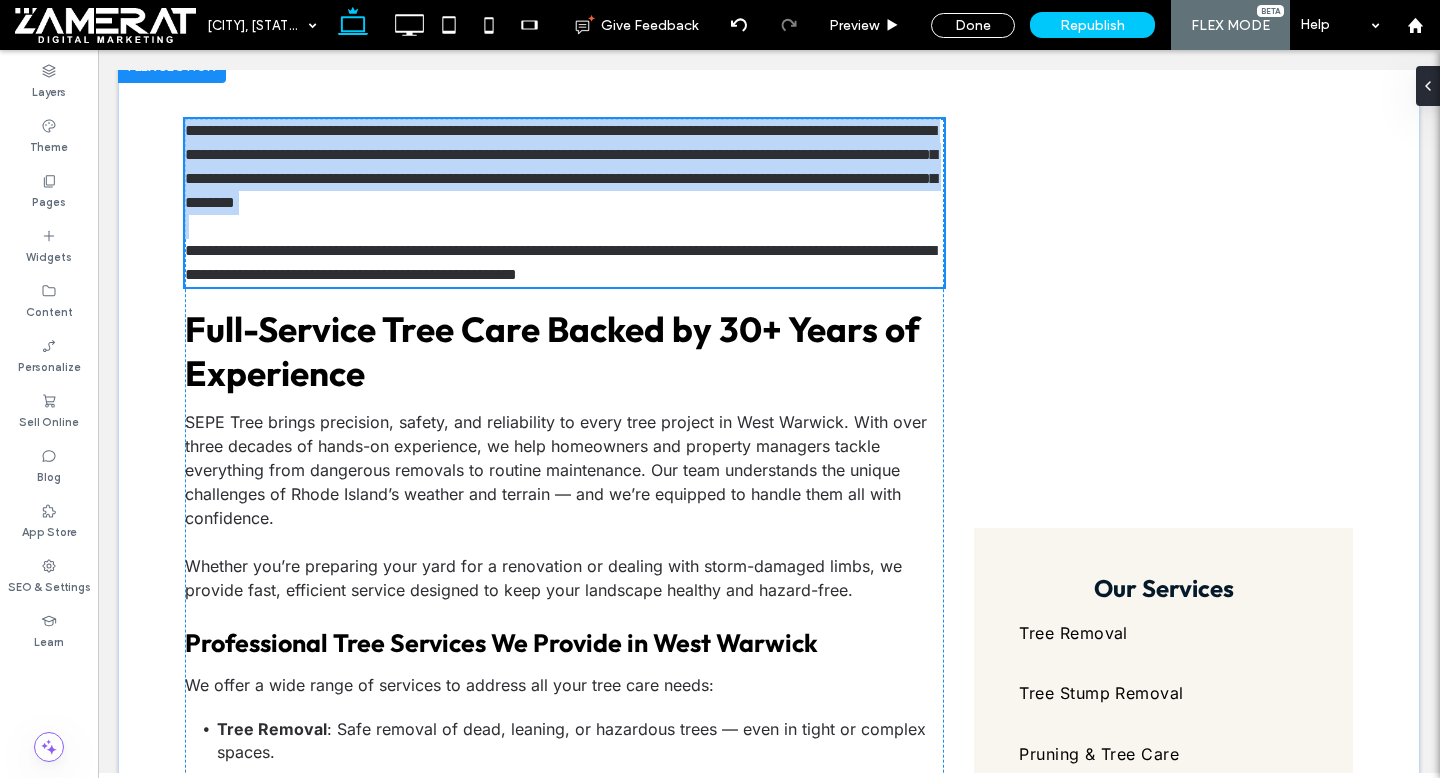 type on "*****" 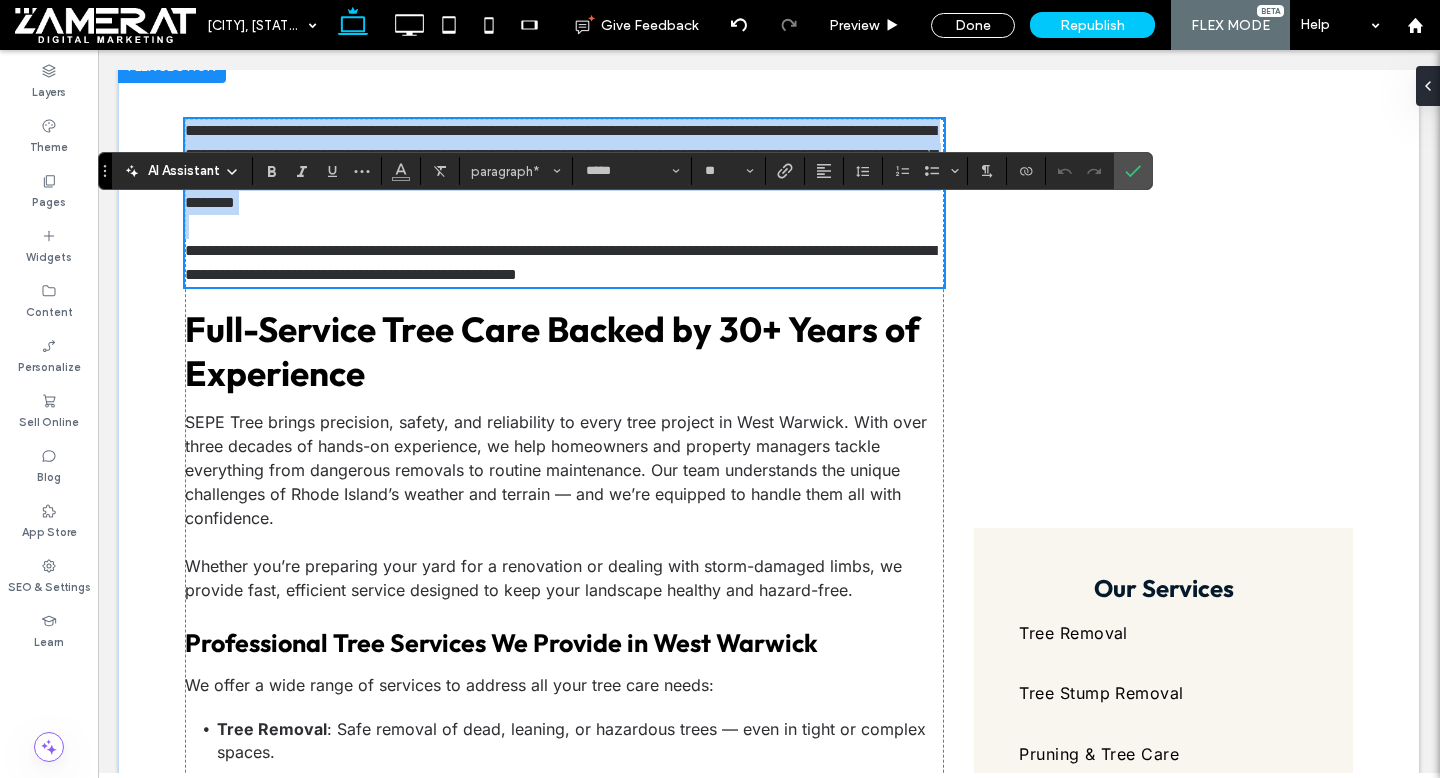 scroll, scrollTop: 561, scrollLeft: 0, axis: vertical 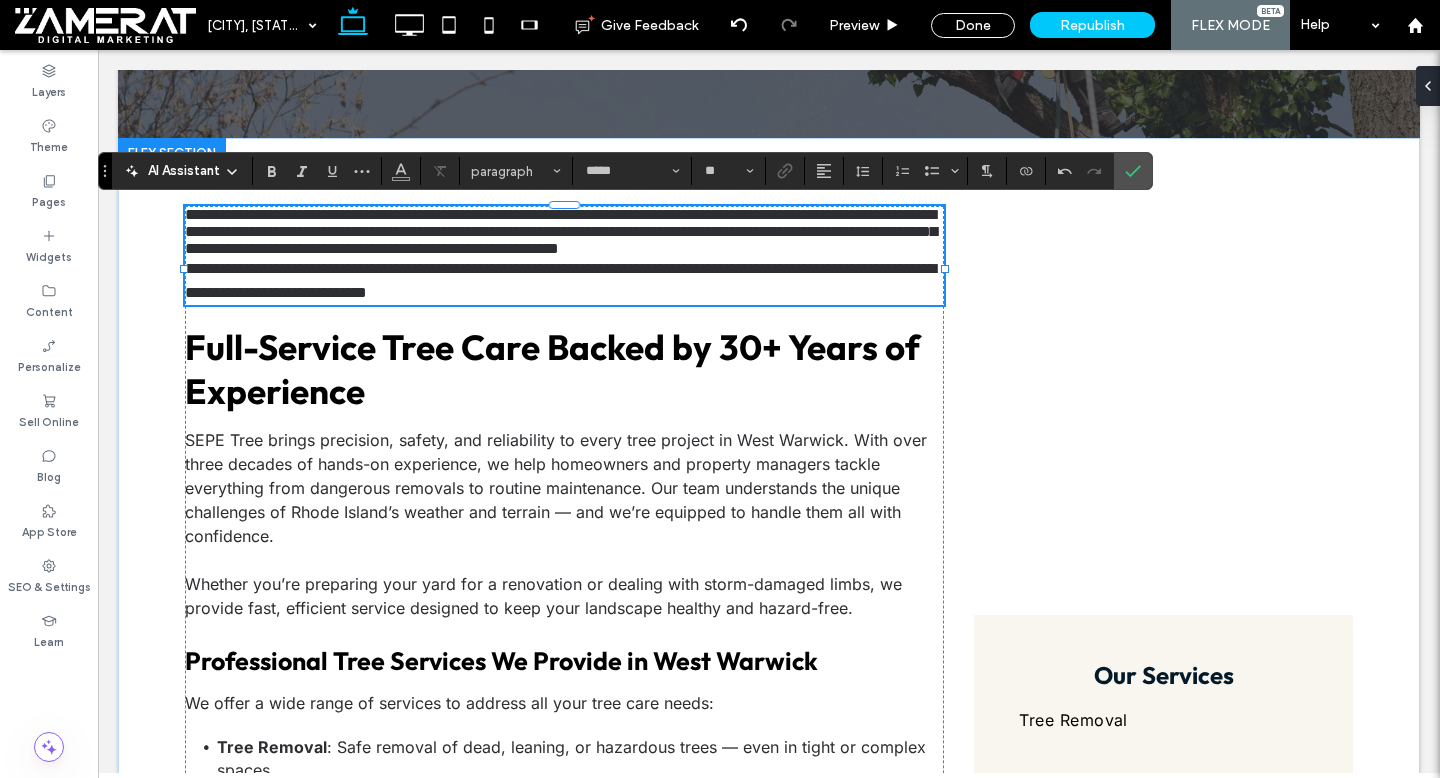 click on "**********" at bounding box center [564, 231] 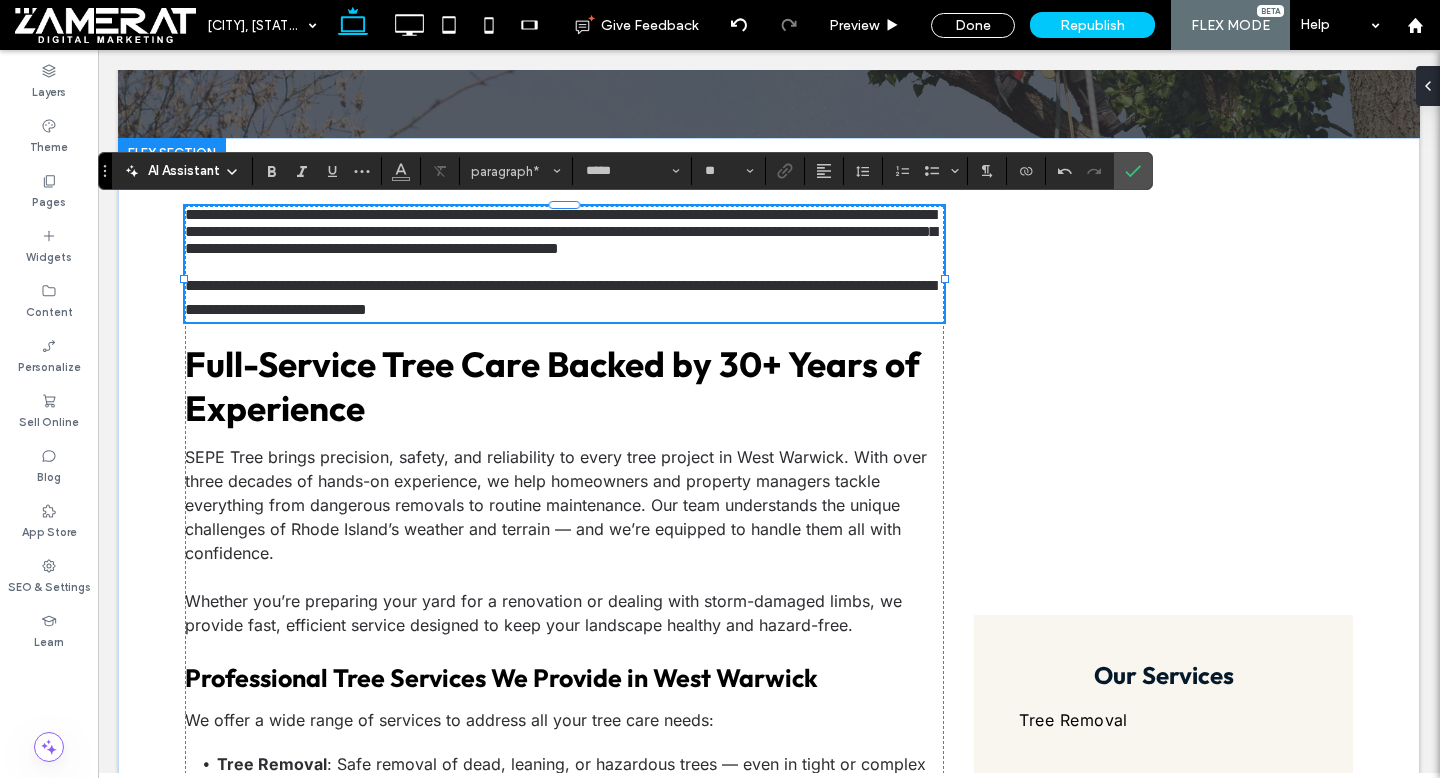 click on "**********" at bounding box center [561, 231] 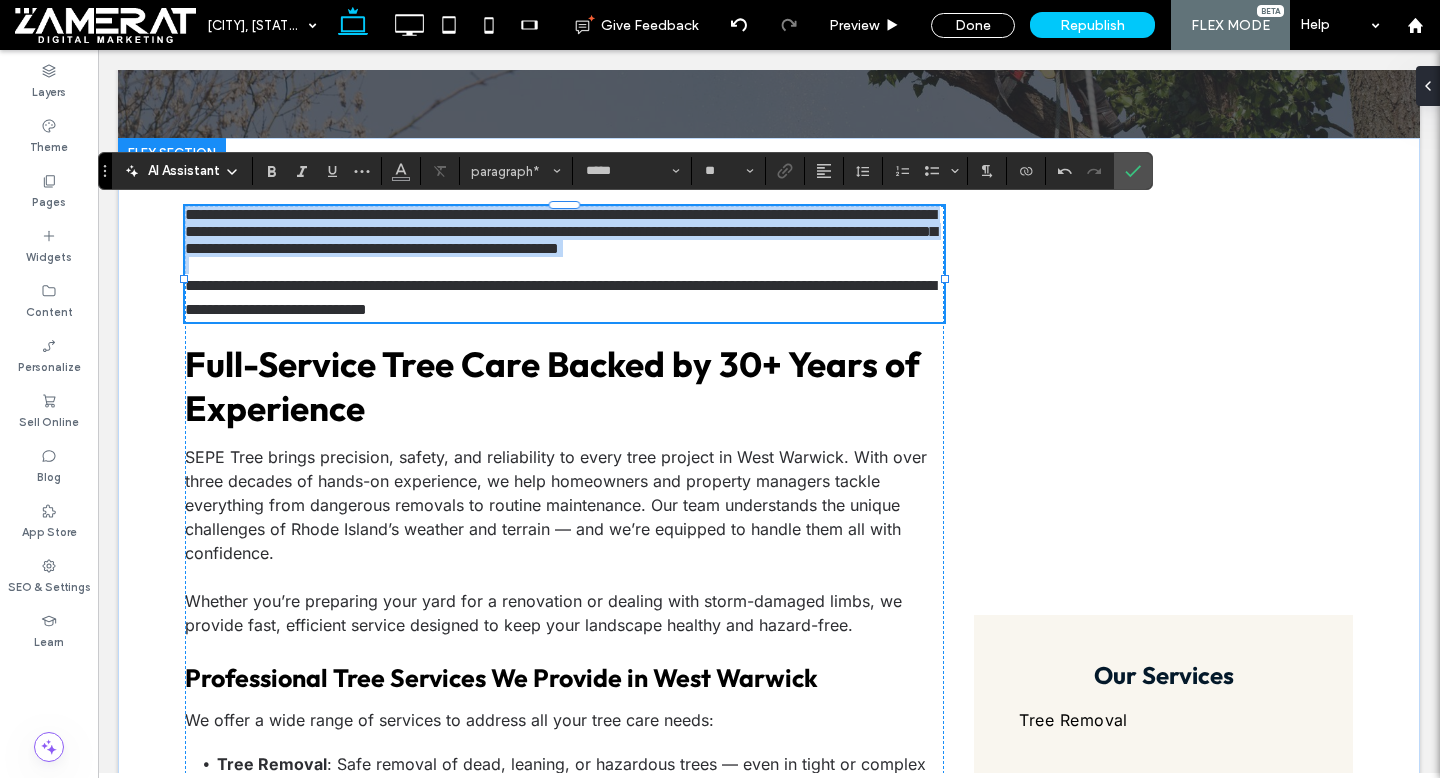 click on "**********" at bounding box center [561, 231] 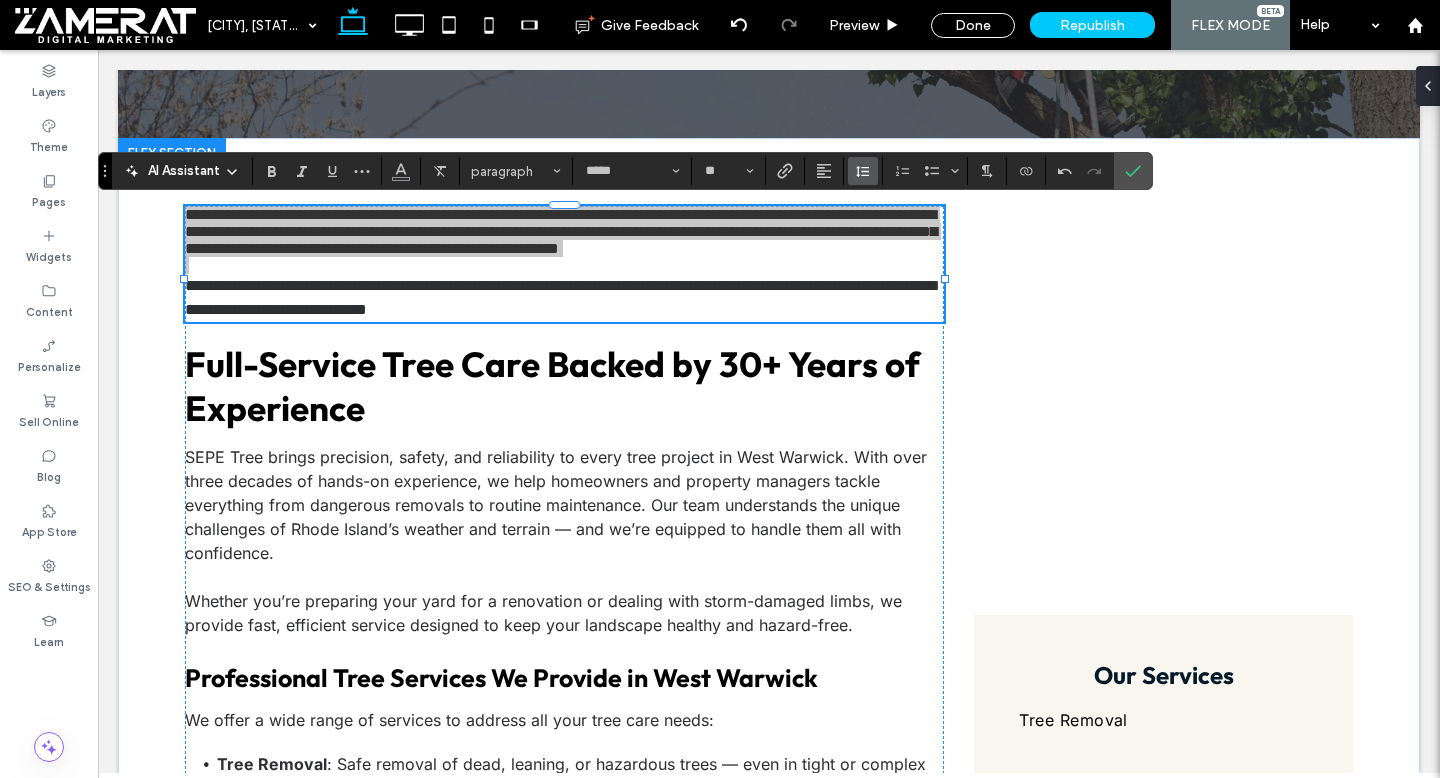 click at bounding box center (863, 171) 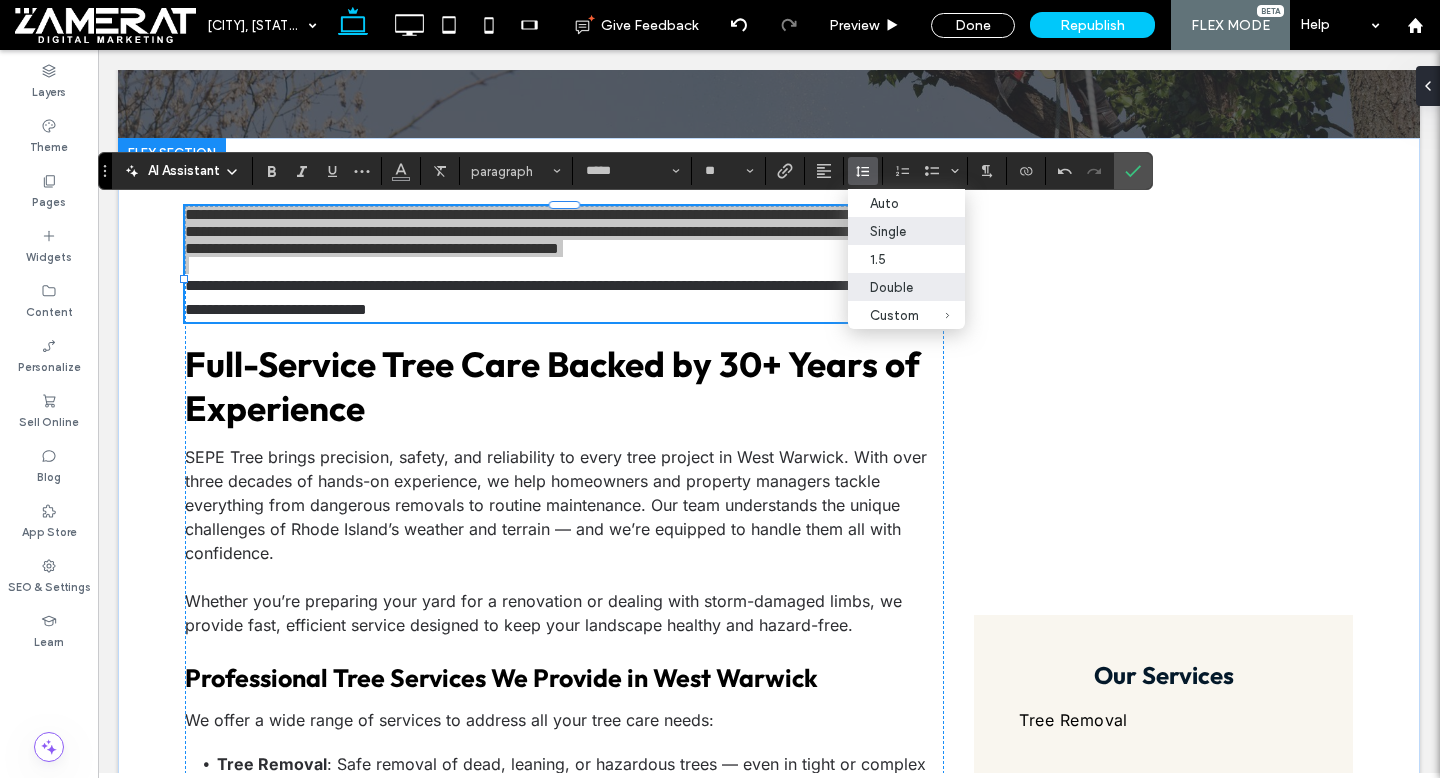 click on "Double" at bounding box center (894, 287) 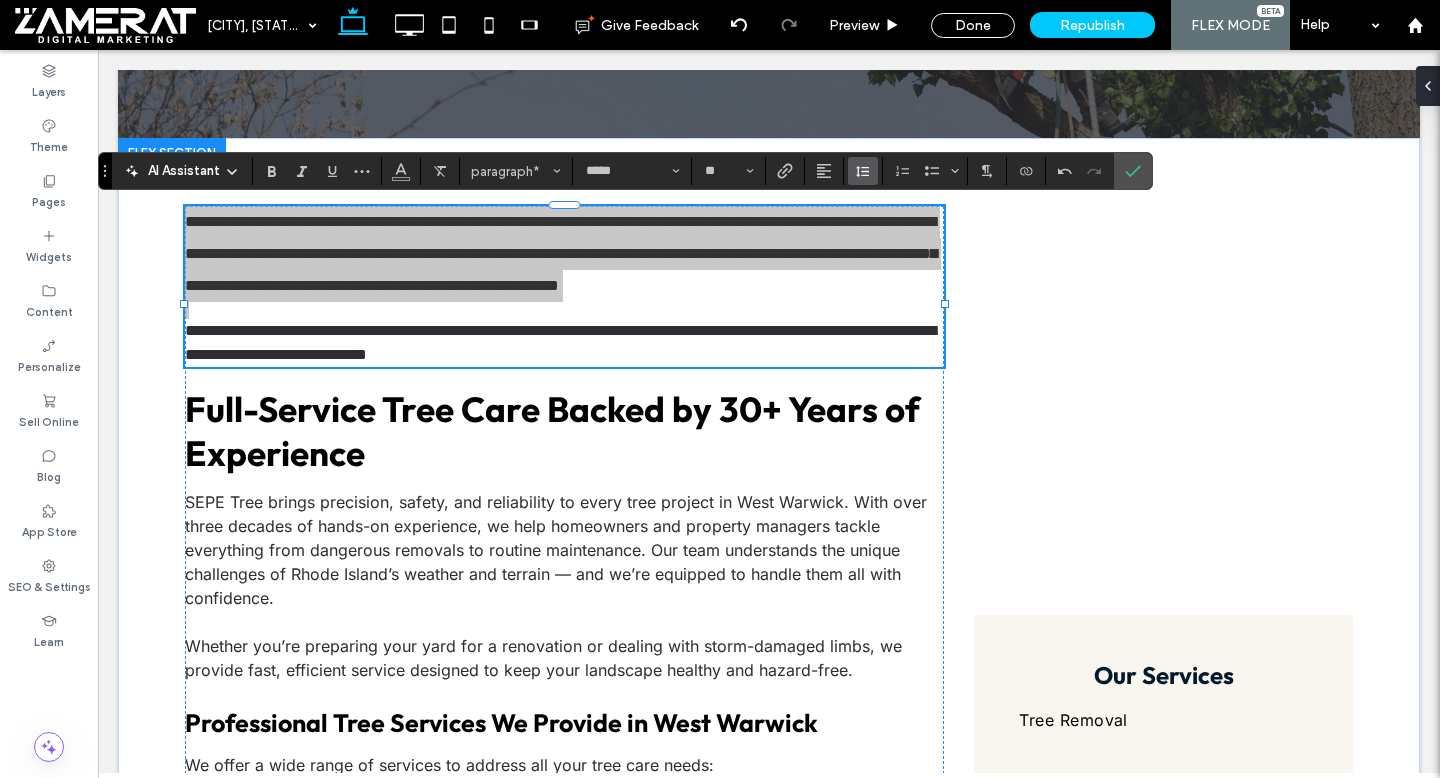 click 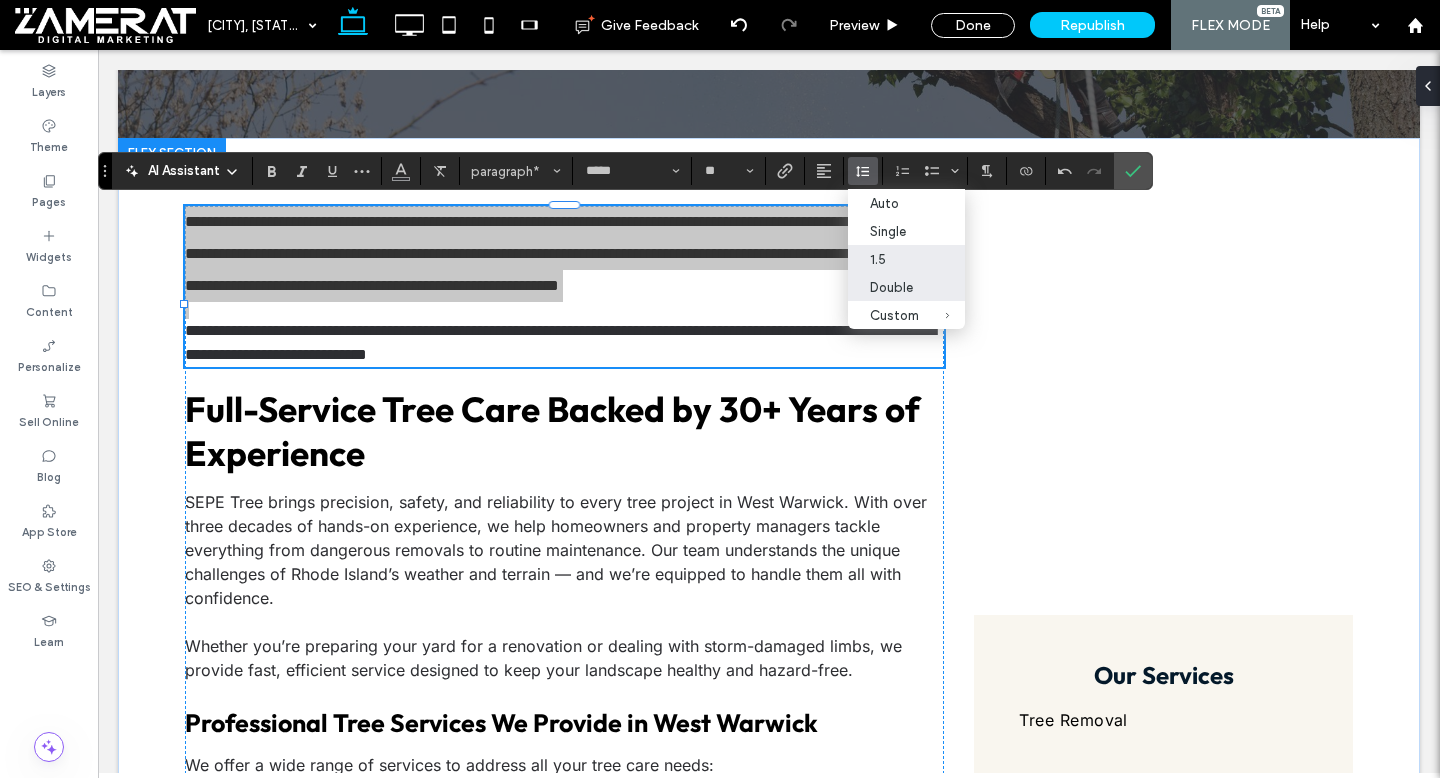 click on "1.5" at bounding box center (894, 259) 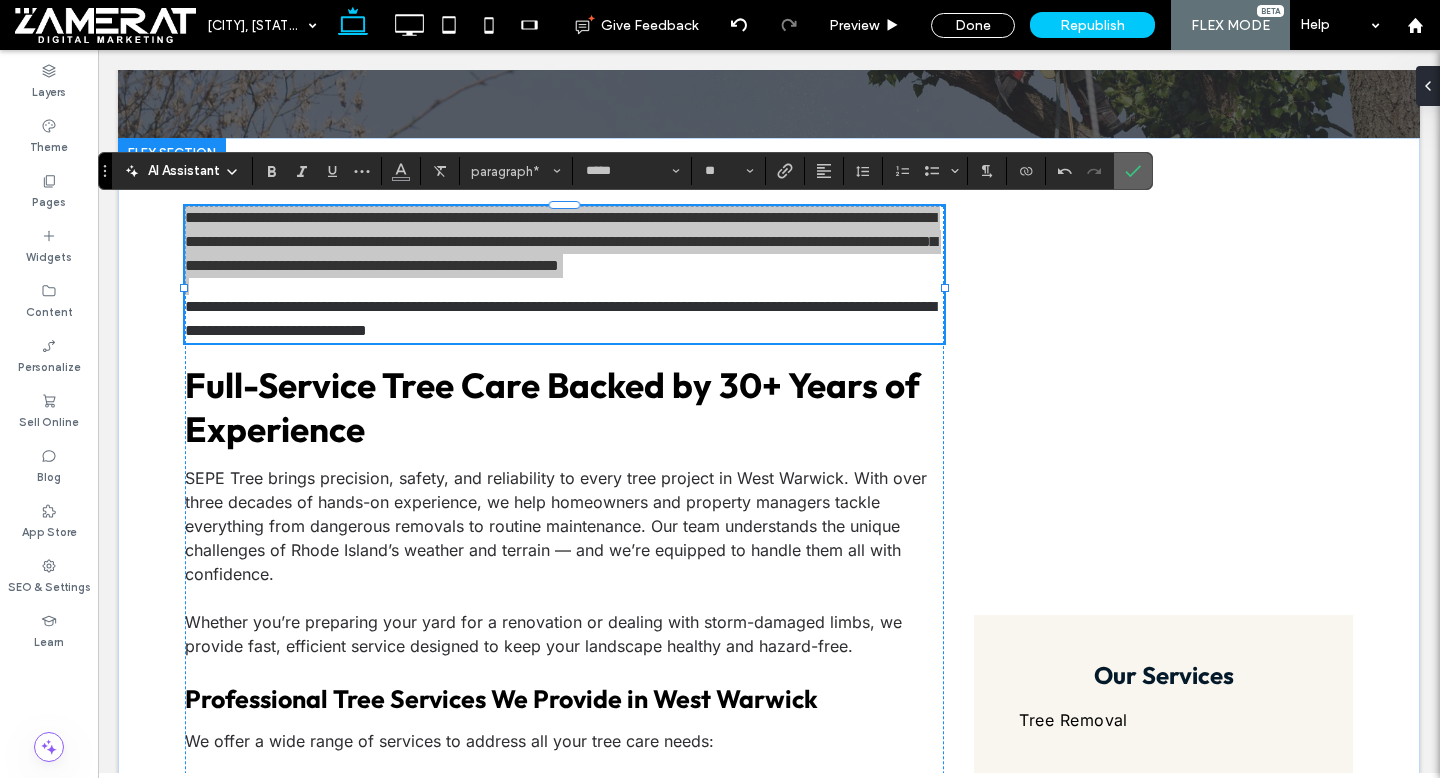 click at bounding box center [1133, 171] 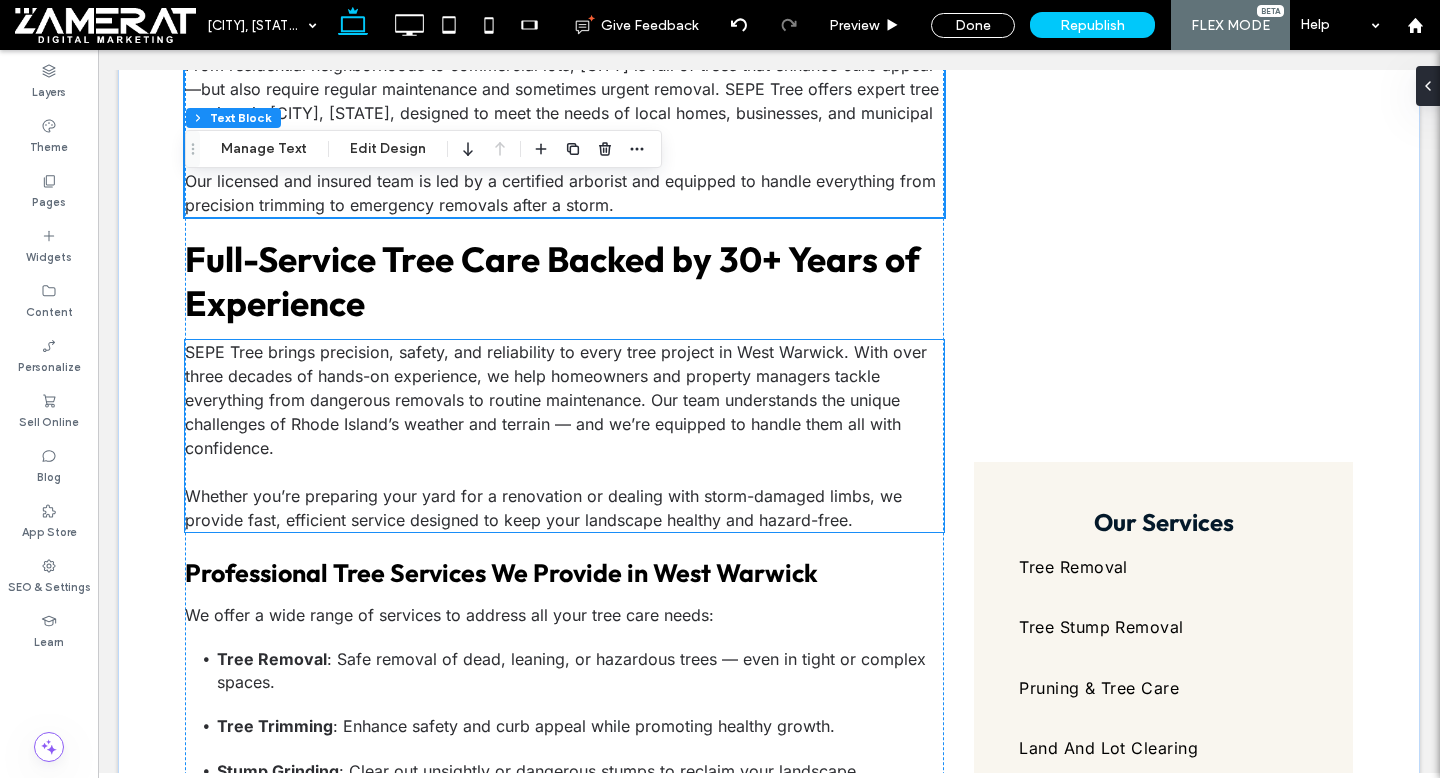 scroll, scrollTop: 737, scrollLeft: 0, axis: vertical 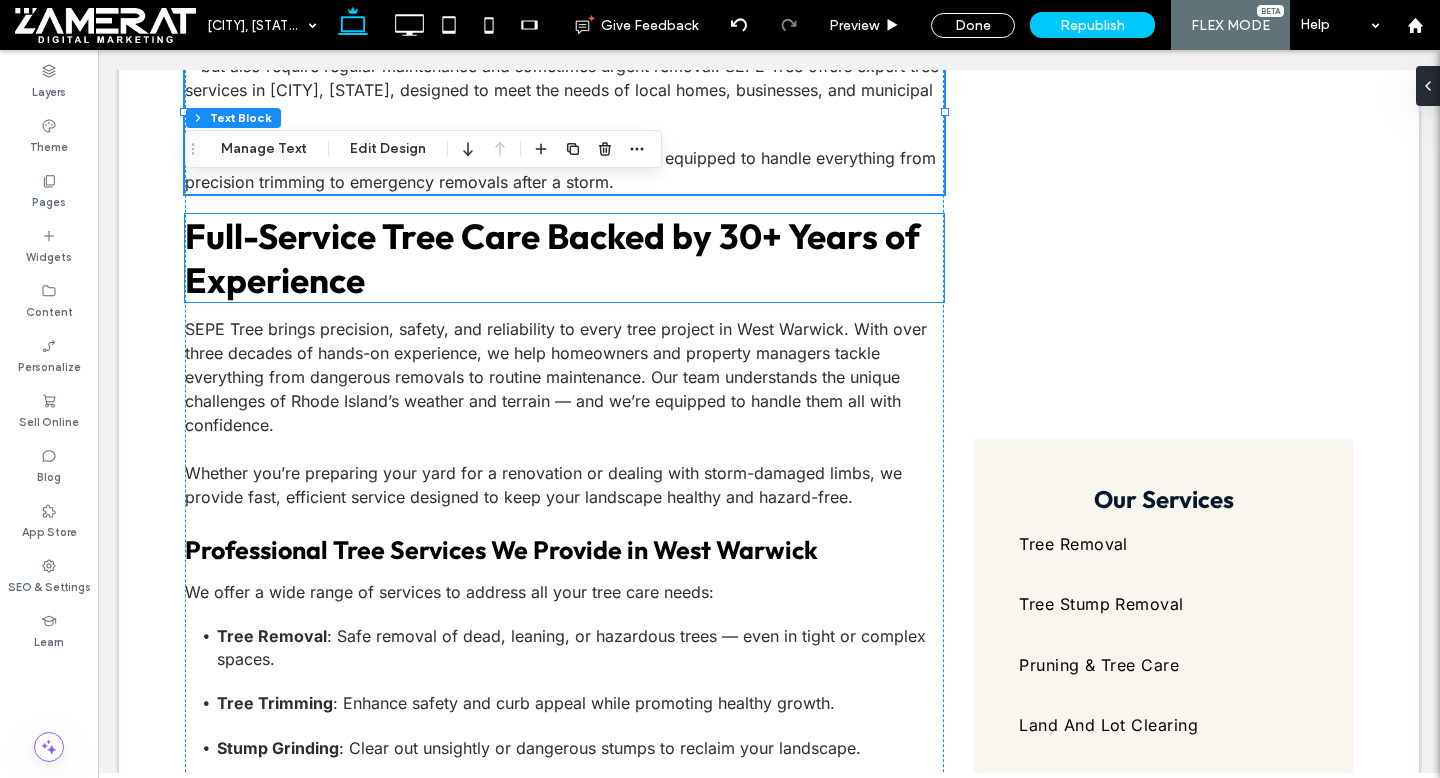 drag, startPoint x: 489, startPoint y: 261, endPoint x: 344, endPoint y: 276, distance: 145.7738 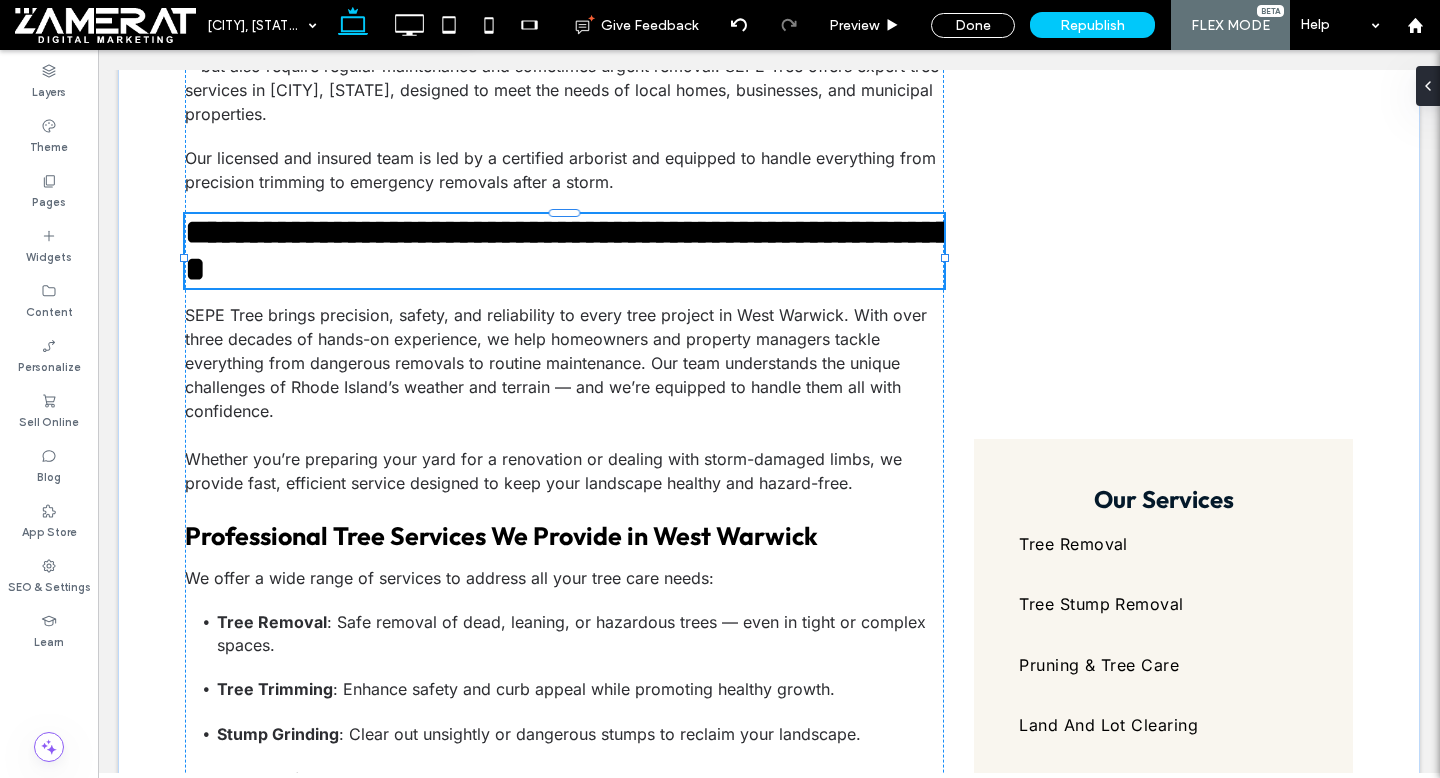 click on "**********" at bounding box center (564, 251) 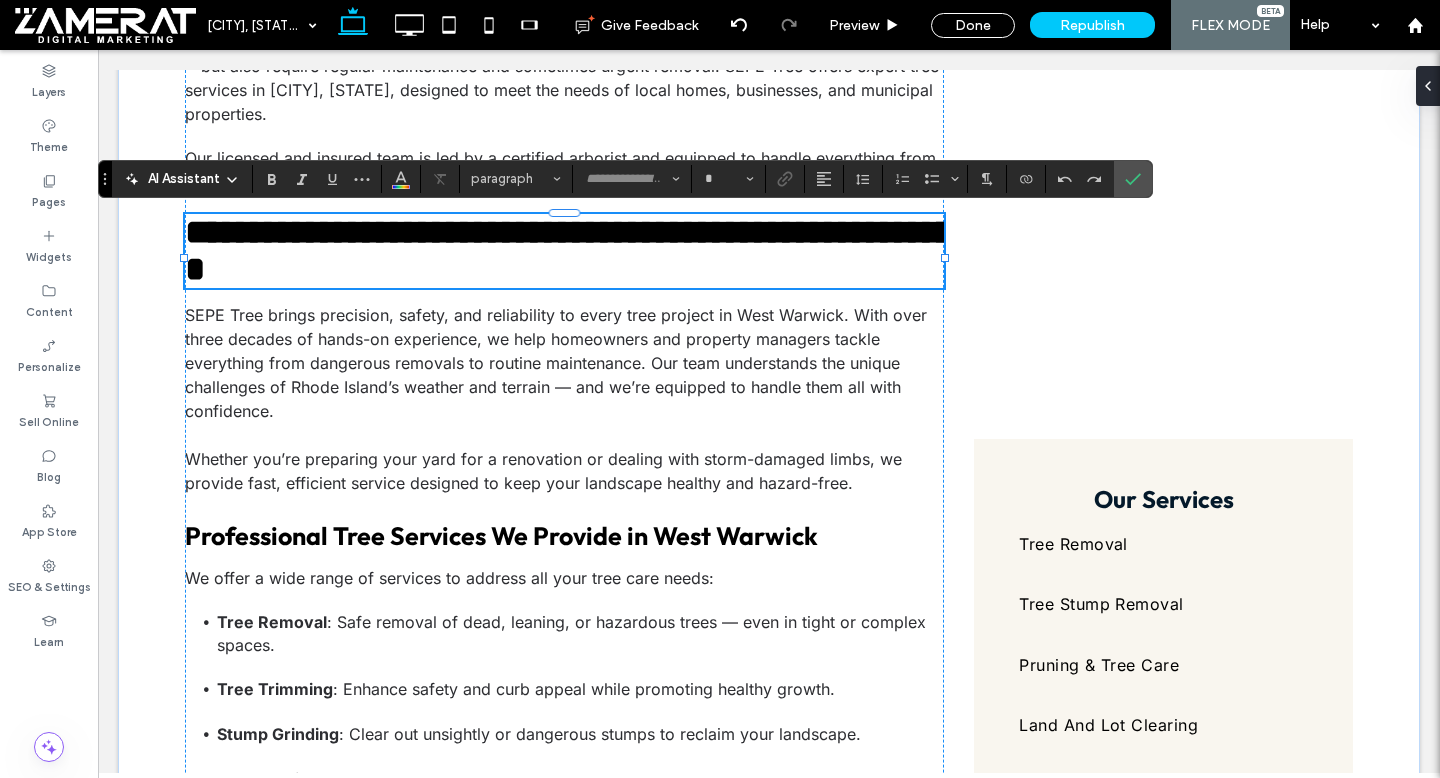 type on "******" 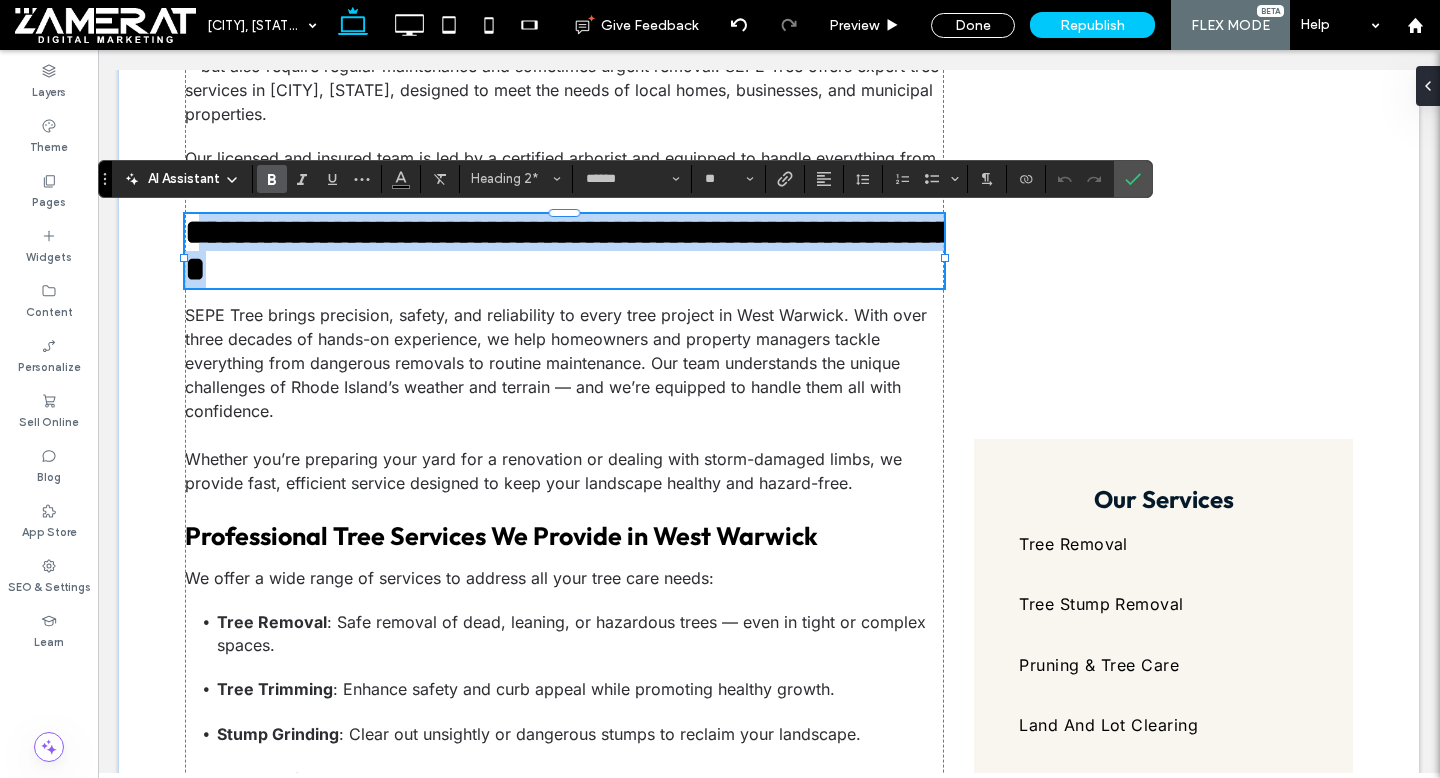 drag, startPoint x: 391, startPoint y: 289, endPoint x: 214, endPoint y: 234, distance: 185.34833 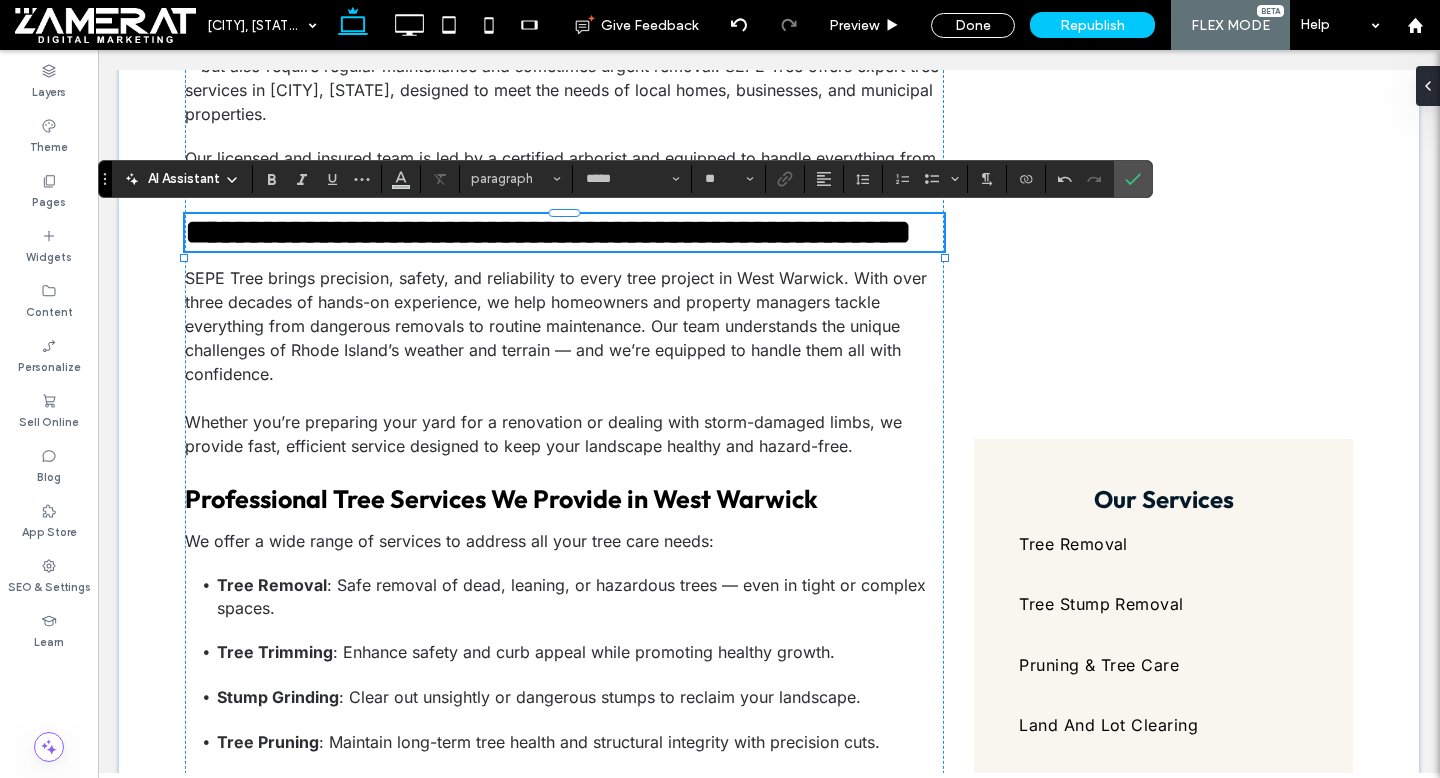type on "******" 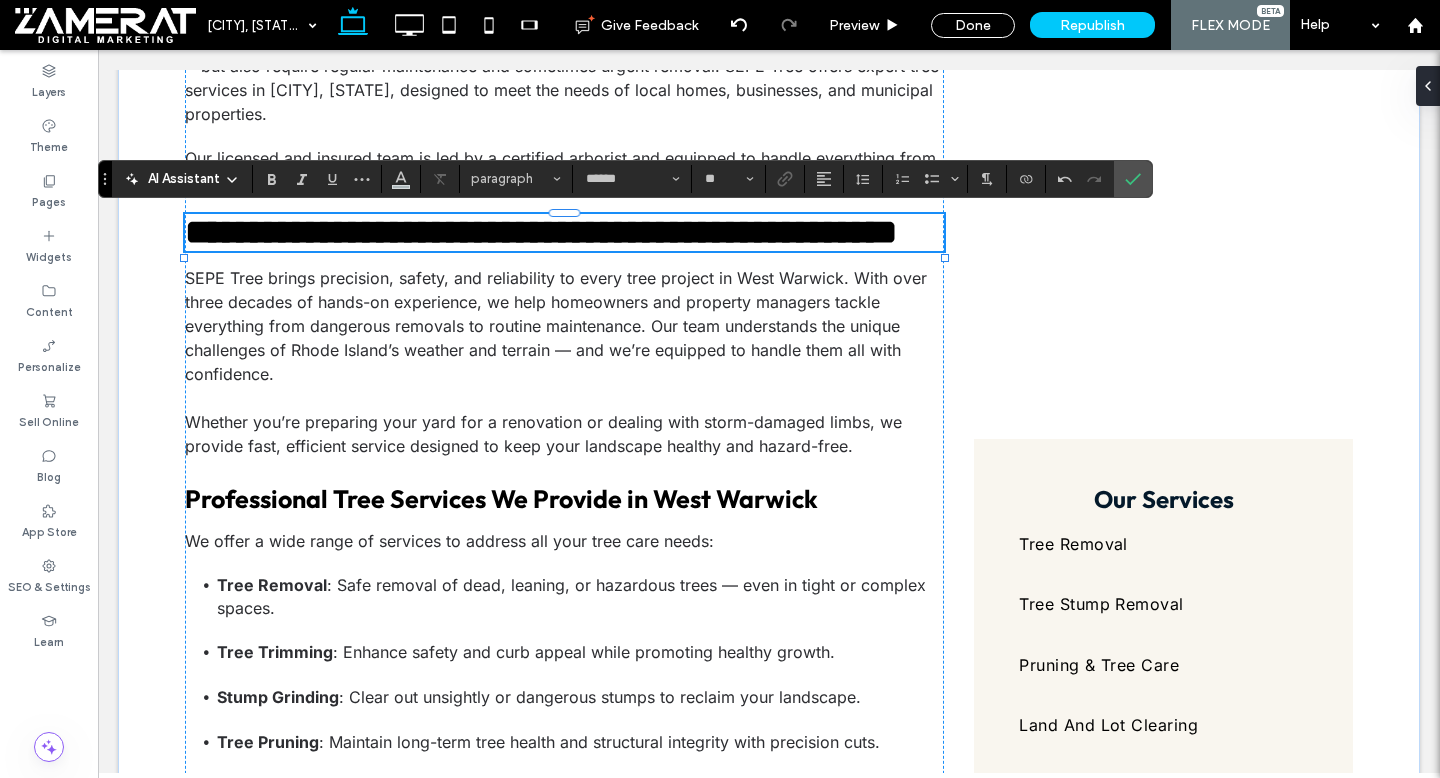 click on "**********" at bounding box center (541, 232) 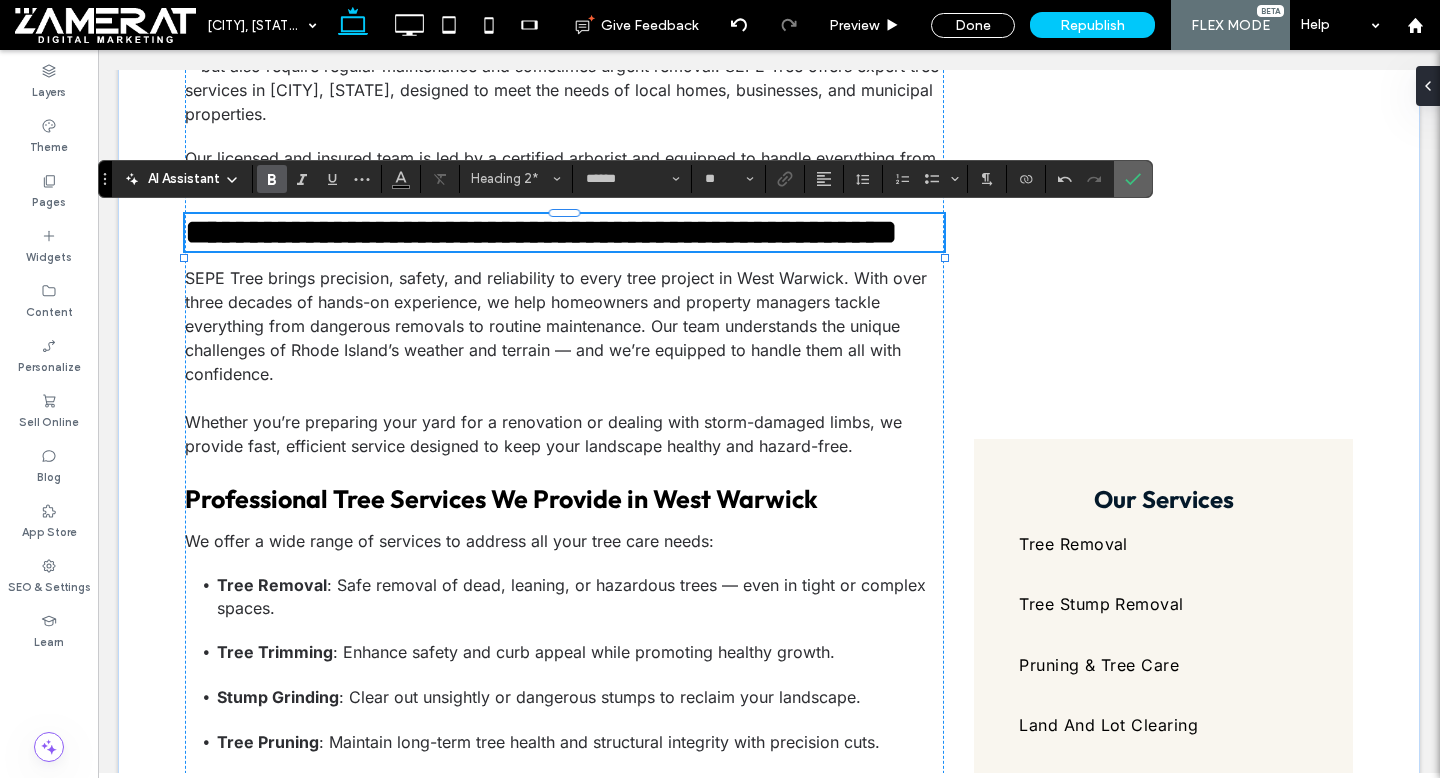 click at bounding box center [1133, 179] 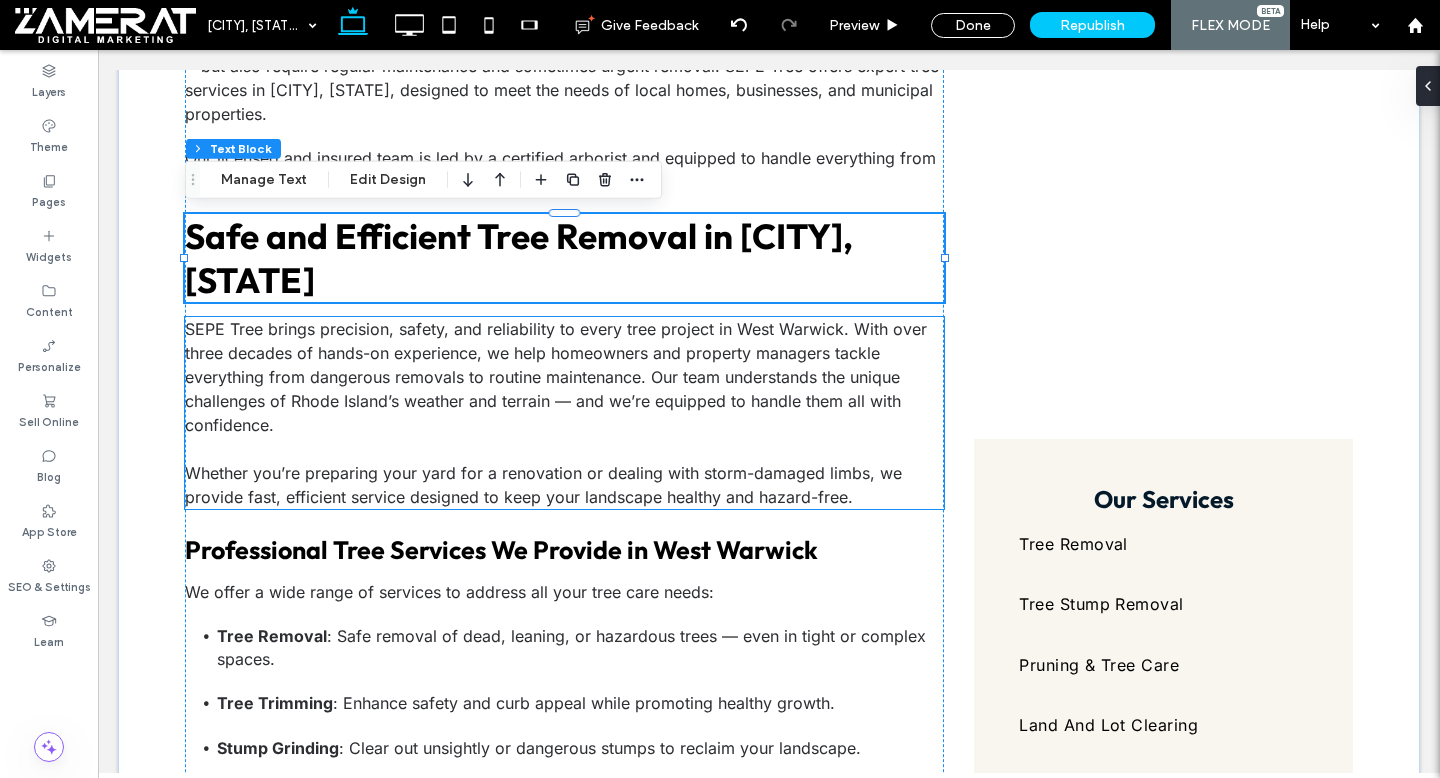 click on "SEPE Tree brings precision, safety, and reliability to every tree project in West Warwick. With over three decades of hands-on experience, we help homeowners and property managers tackle everything from dangerous removals to routine maintenance. Our team understands the unique challenges of Rhode Island’s weather and terrain — and we’re equipped to handle them all with confidence." at bounding box center (556, 377) 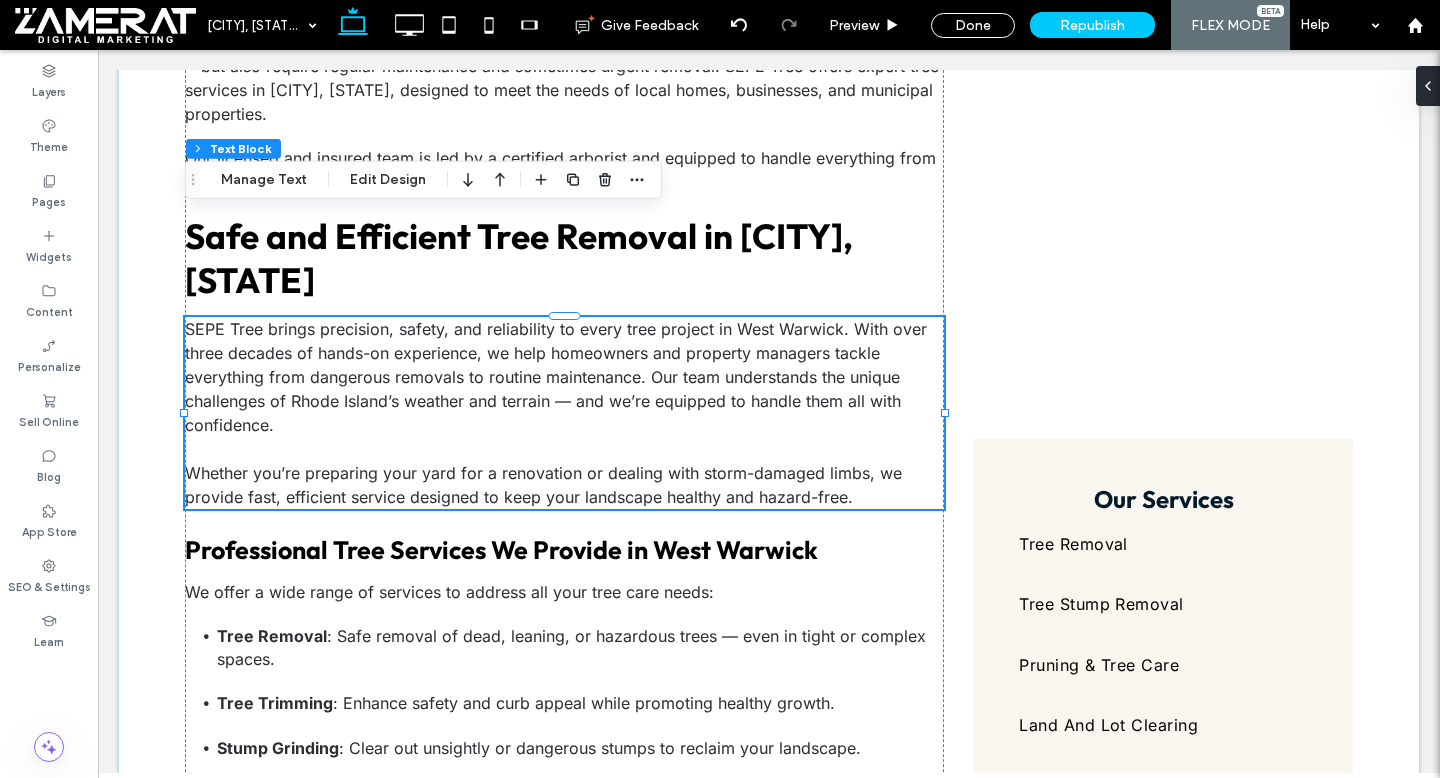click on "SEPE Tree brings precision, safety, and reliability to every tree project in West Warwick. With over three decades of hands-on experience, we help homeowners and property managers tackle everything from dangerous removals to routine maintenance. Our team understands the unique challenges of Rhode Island’s weather and terrain — and we’re equipped to handle them all with confidence. Whether you’re preparing your yard for a renovation or dealing with storm-damaged limbs, we provide fast, efficient service designed to keep your landscape healthy and hazard-free." at bounding box center [564, 413] 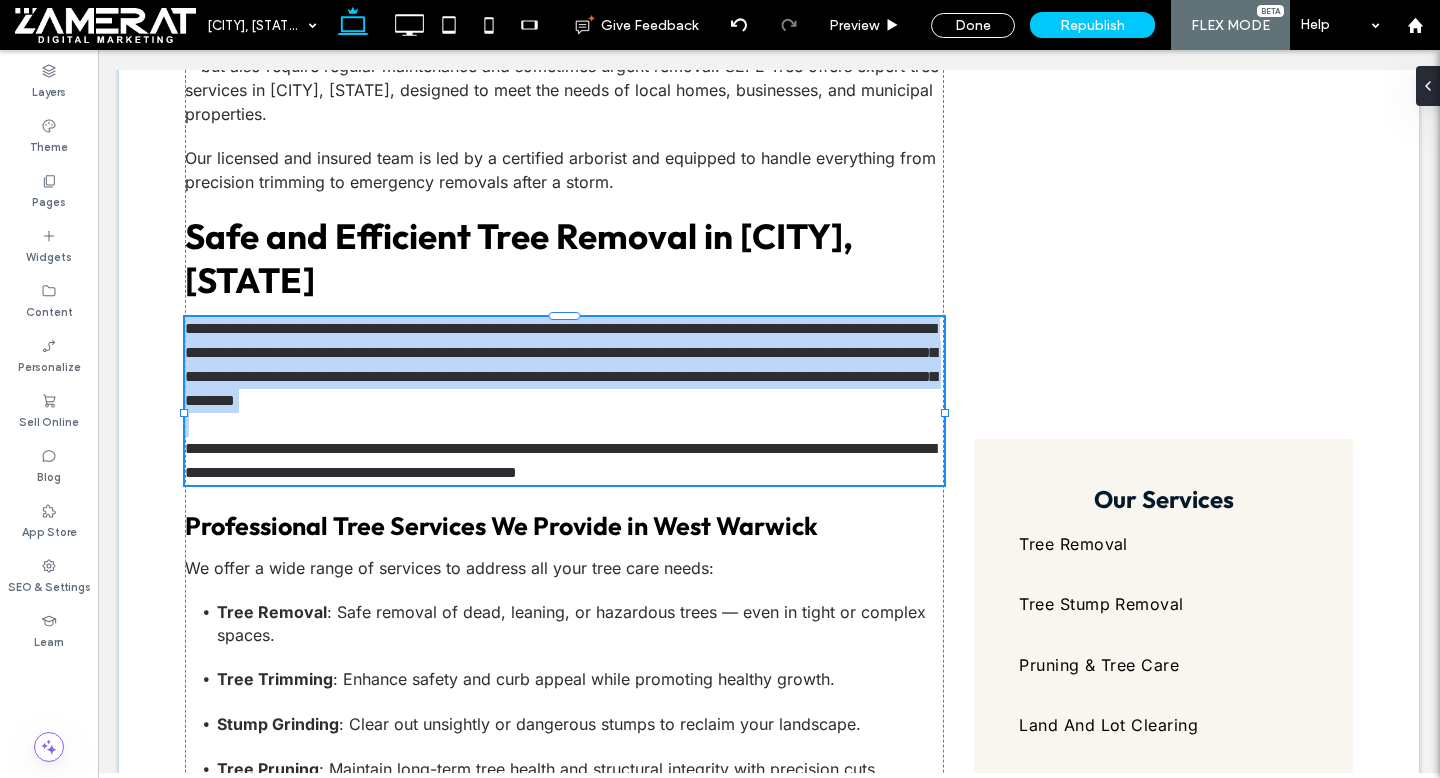 type on "*****" 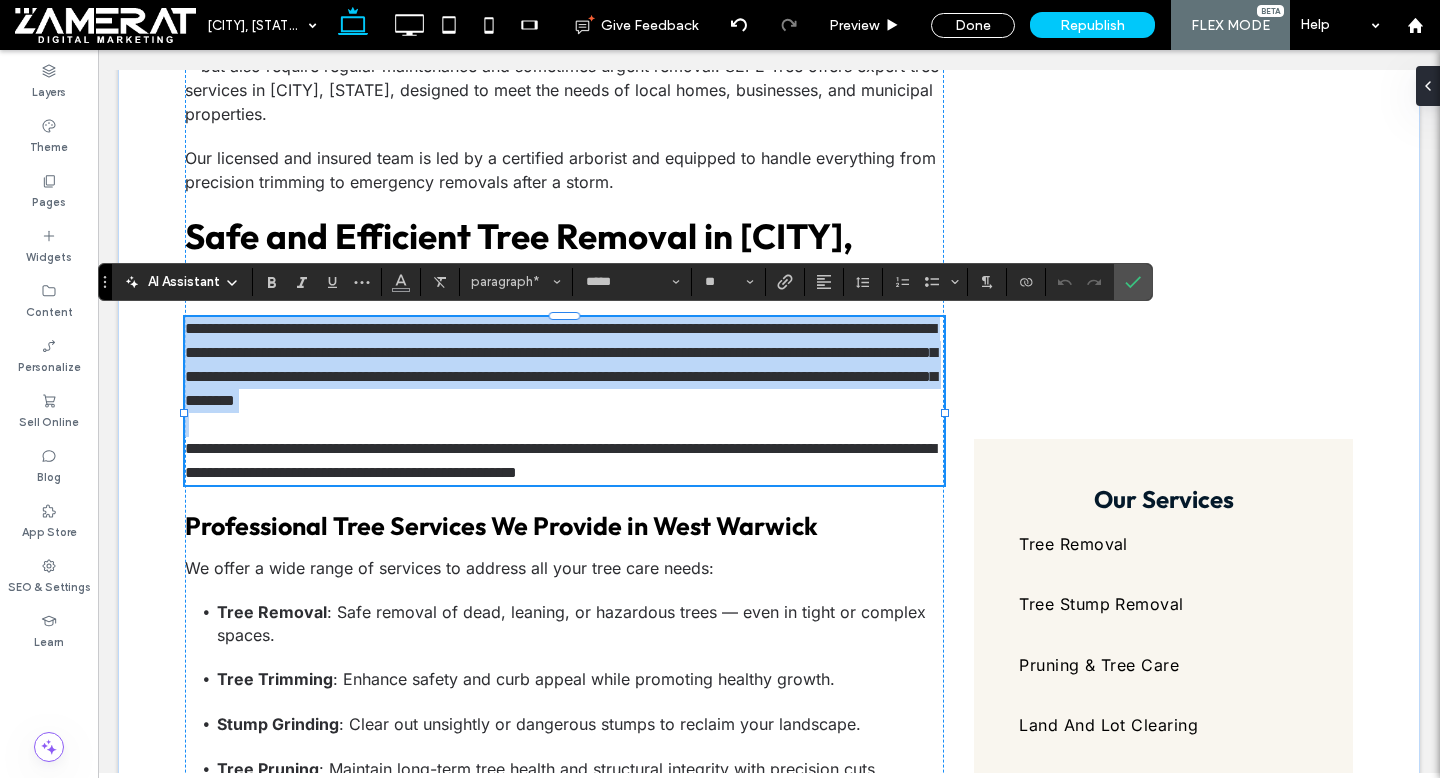 scroll, scrollTop: 0, scrollLeft: 0, axis: both 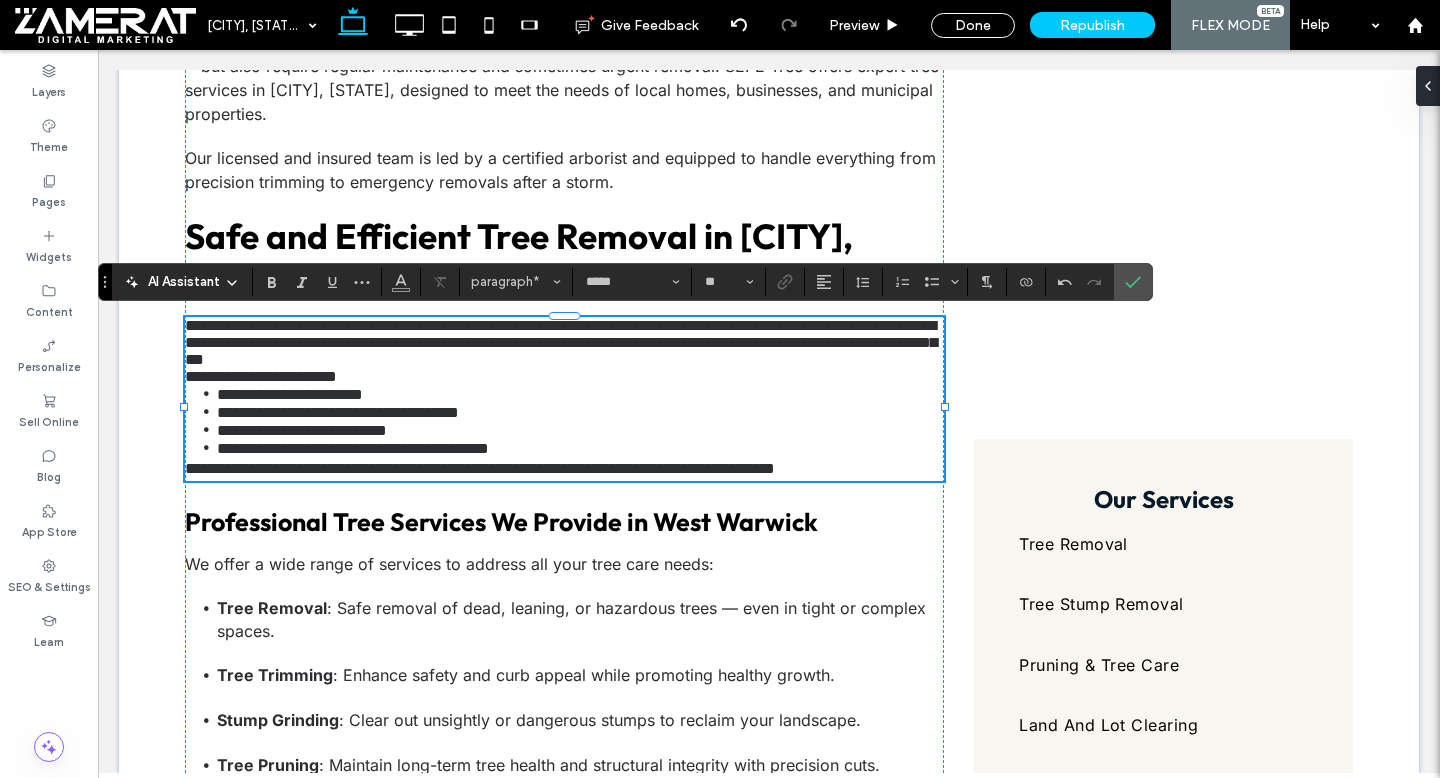 click on "**********" at bounding box center [261, 376] 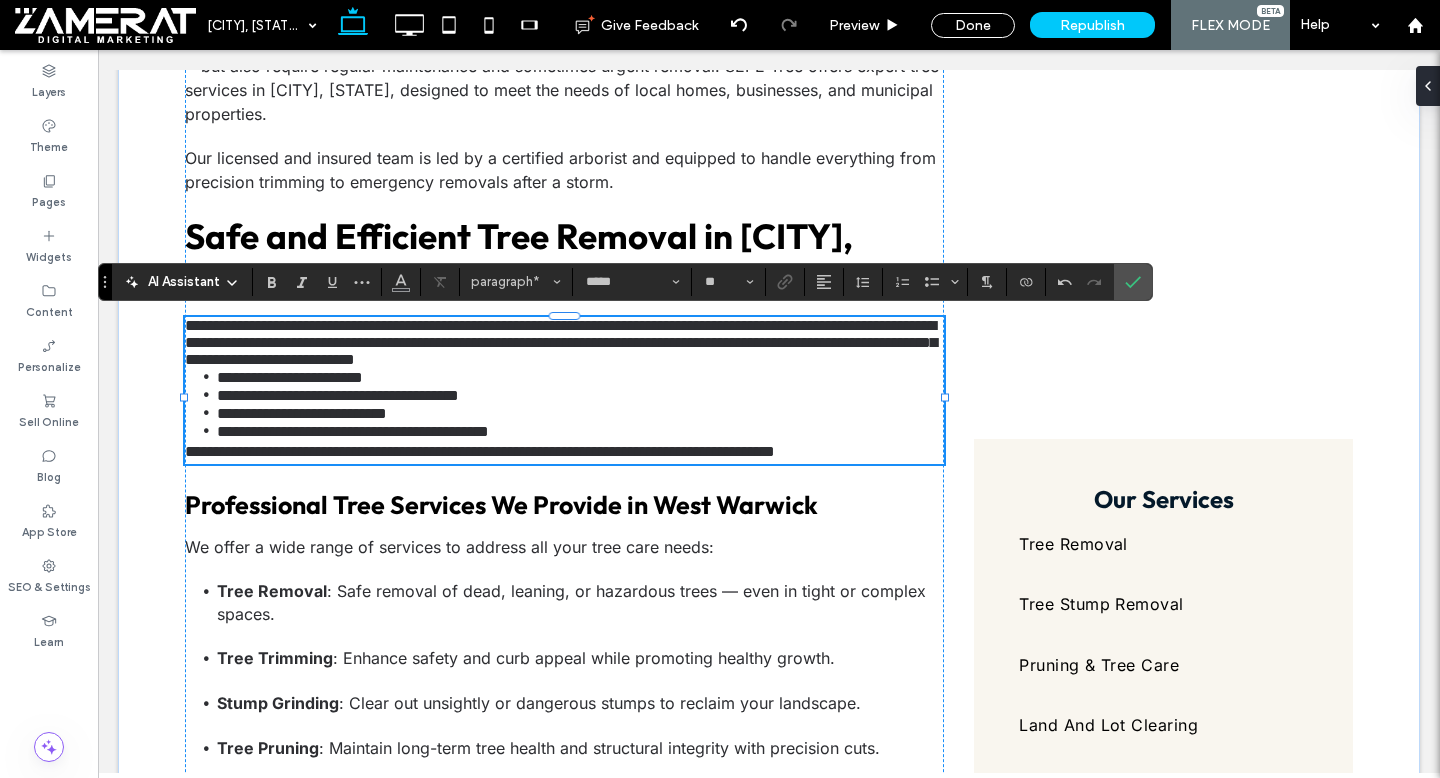 type 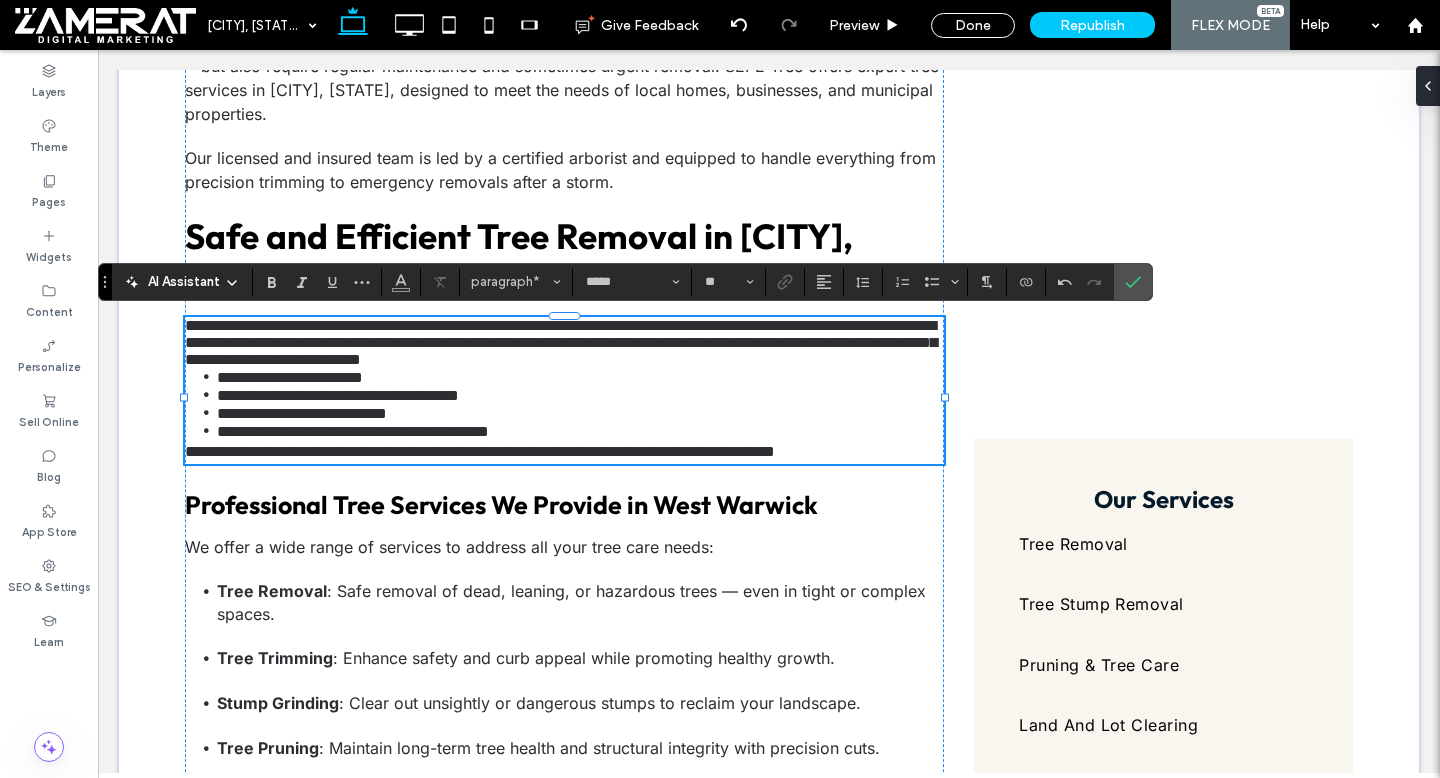 click on "**********" at bounding box center (564, 342) 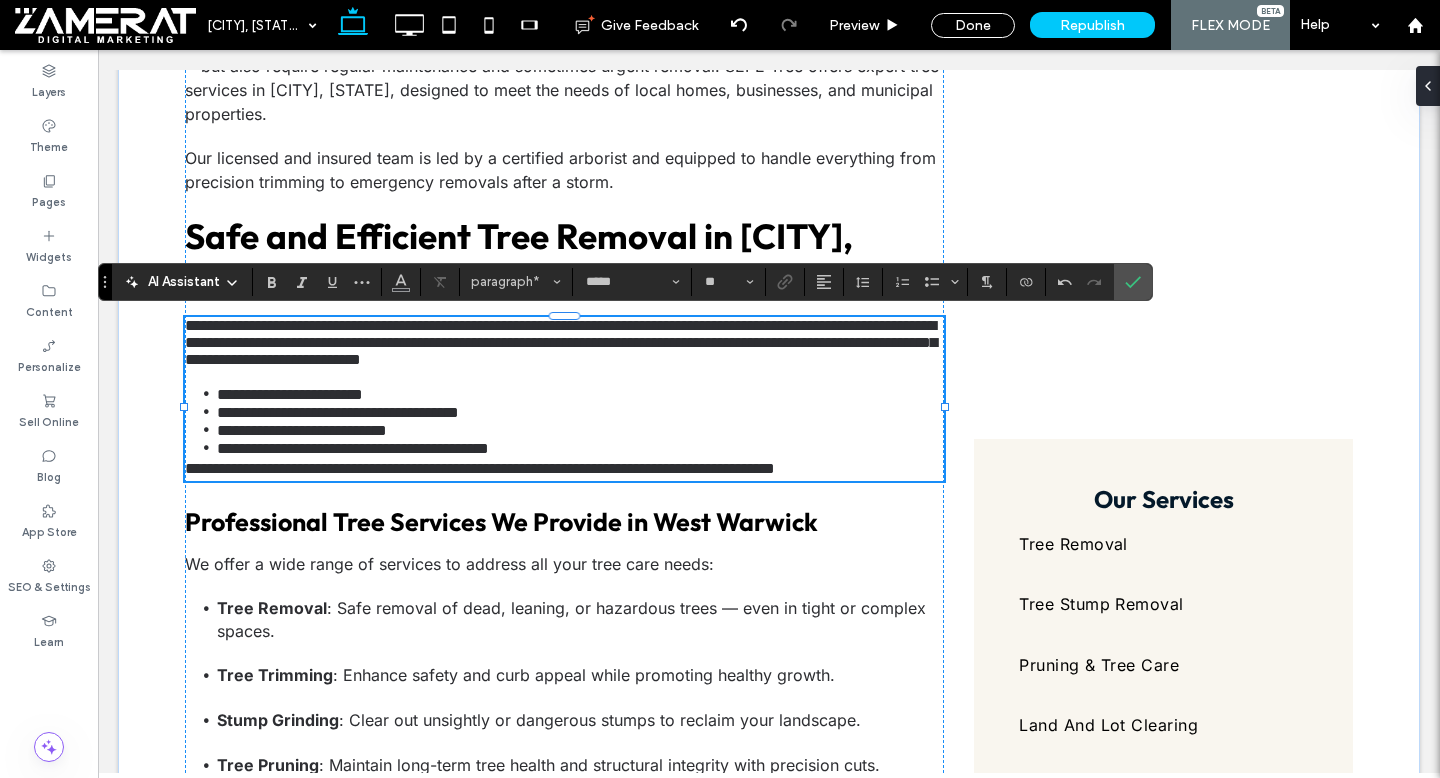 click on "**********" at bounding box center (580, 448) 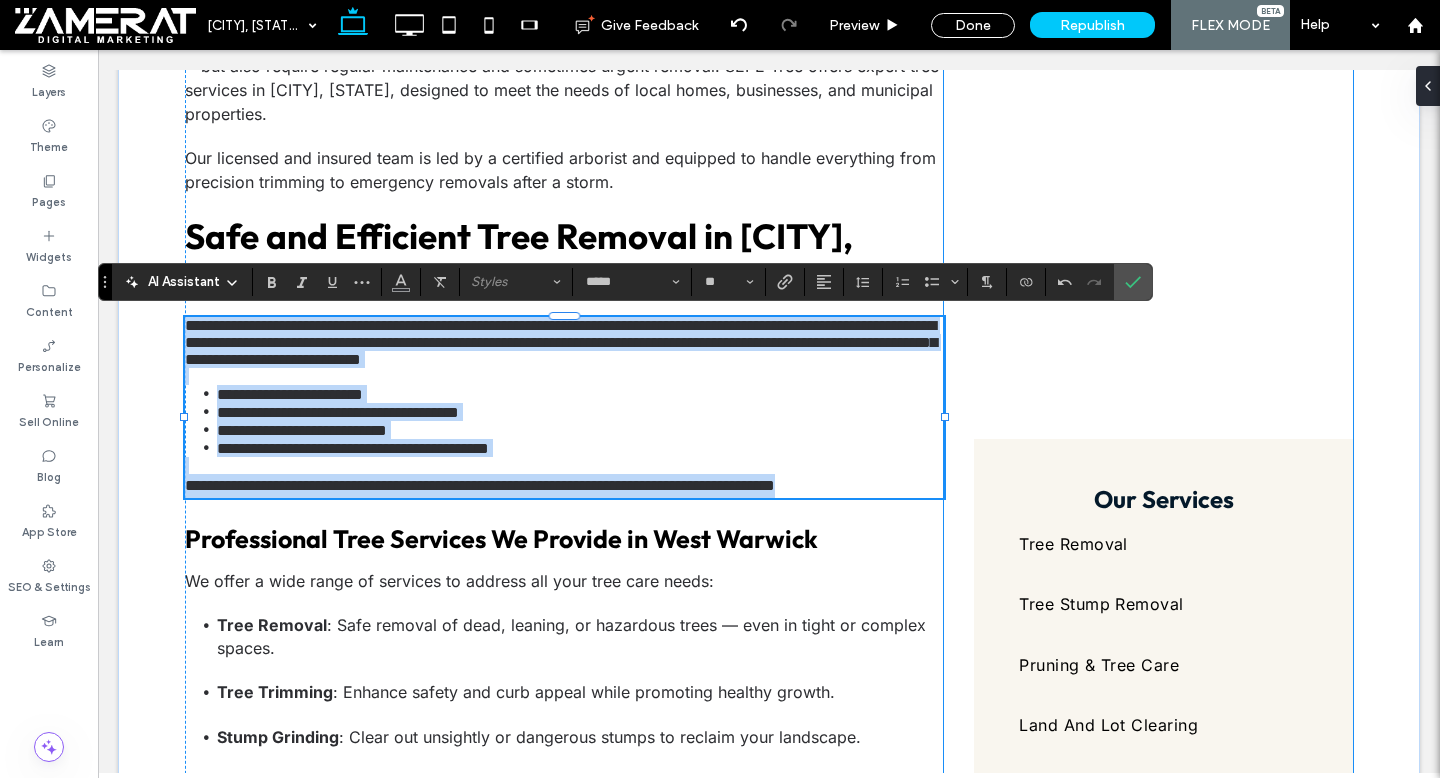 drag, startPoint x: 188, startPoint y: 321, endPoint x: 962, endPoint y: 499, distance: 794.204 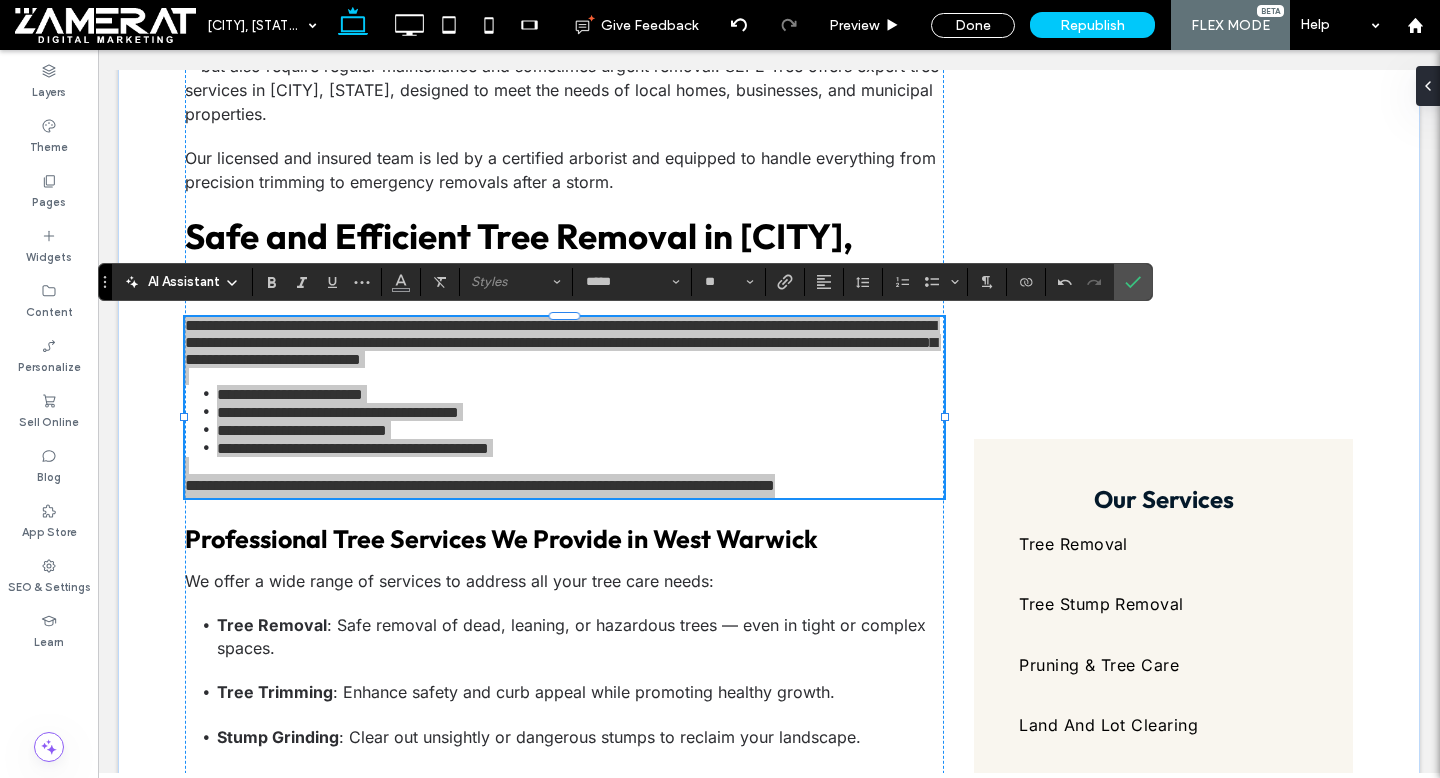 click at bounding box center [863, 282] 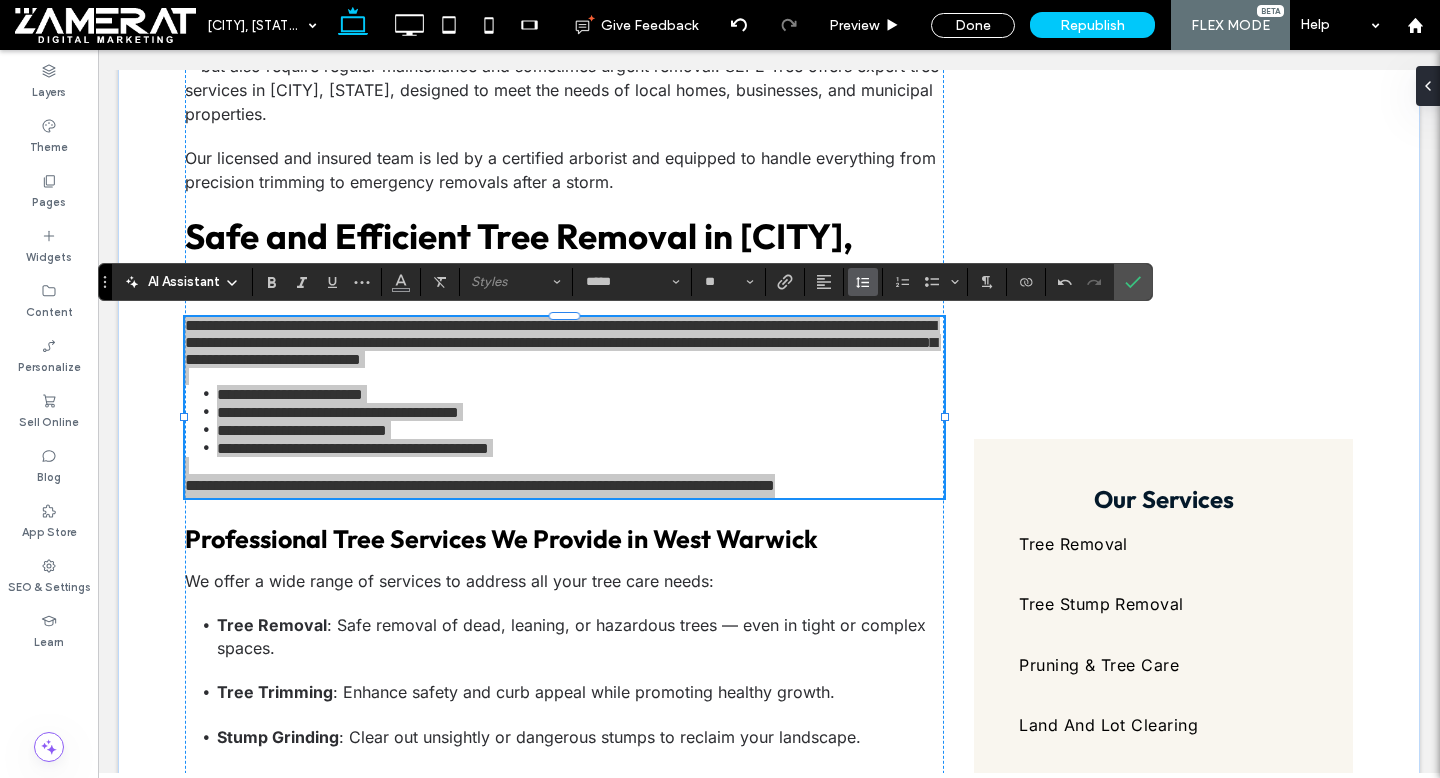 click 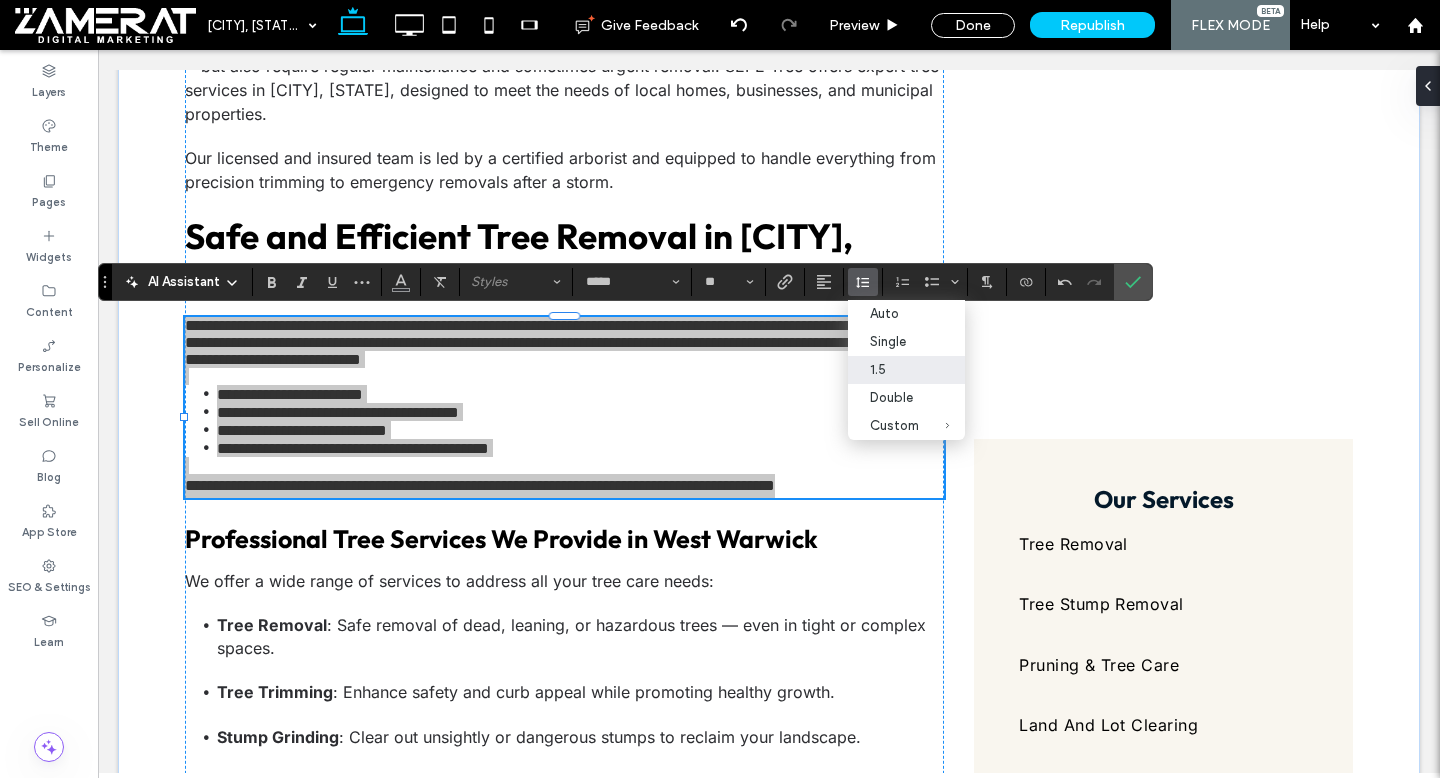 click on "1.5" at bounding box center (906, 370) 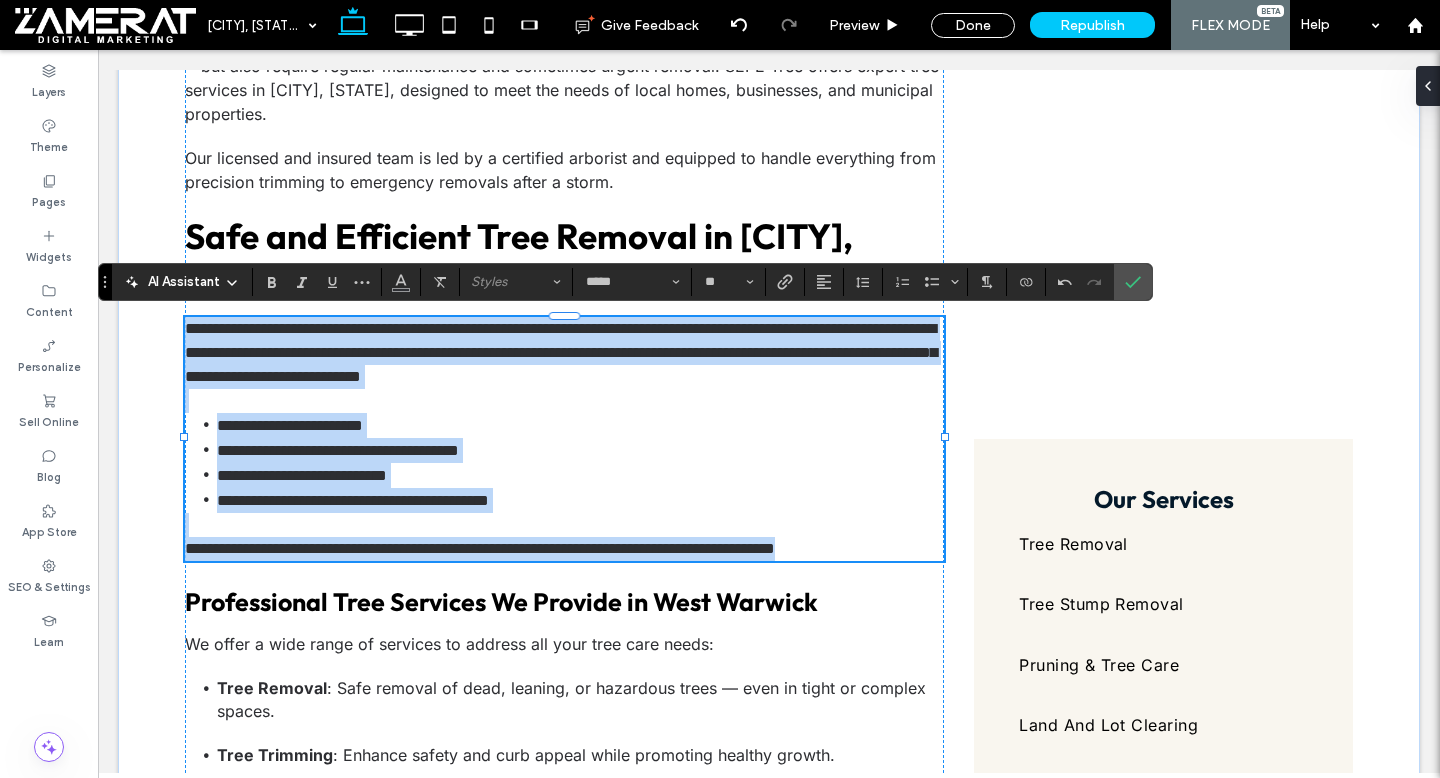 click on "**********" at bounding box center [561, 352] 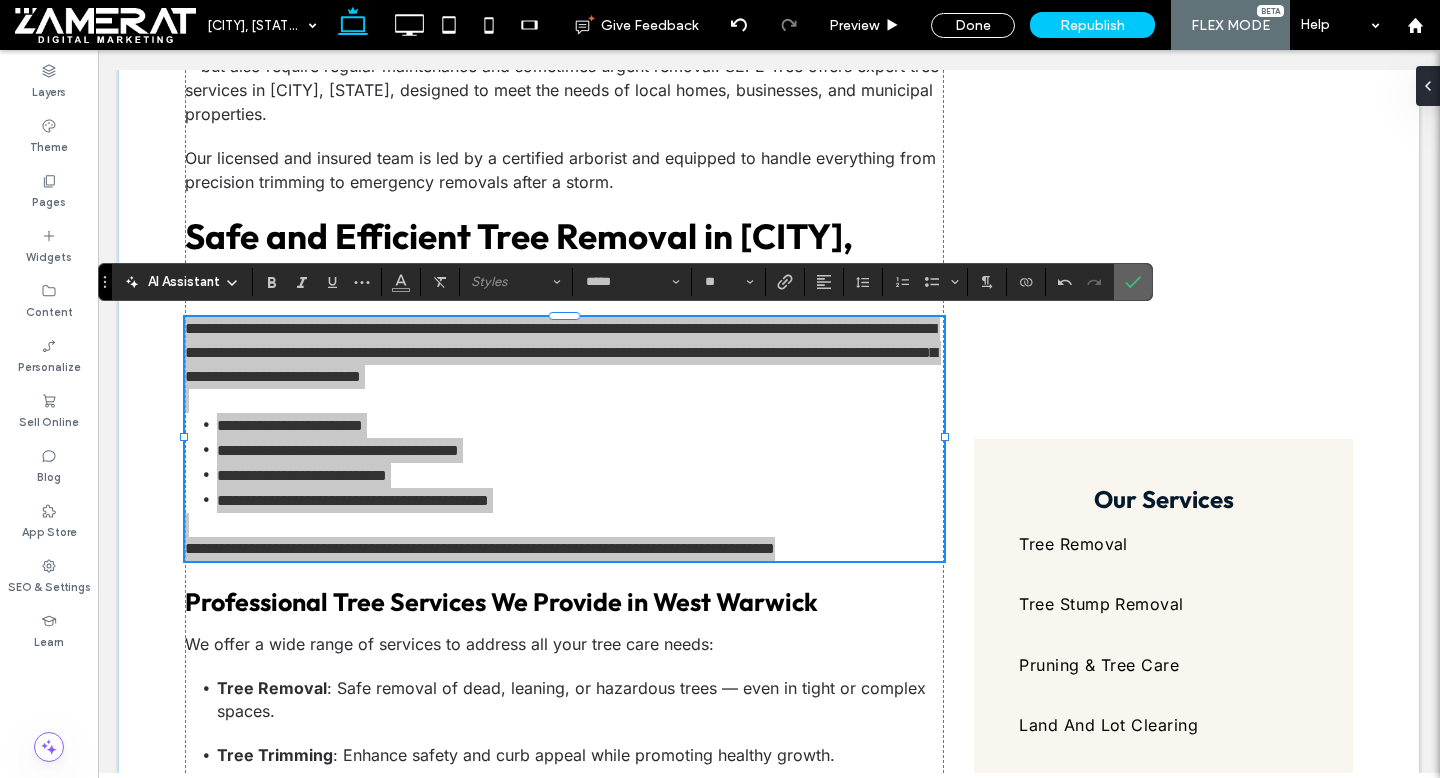 click at bounding box center (1133, 282) 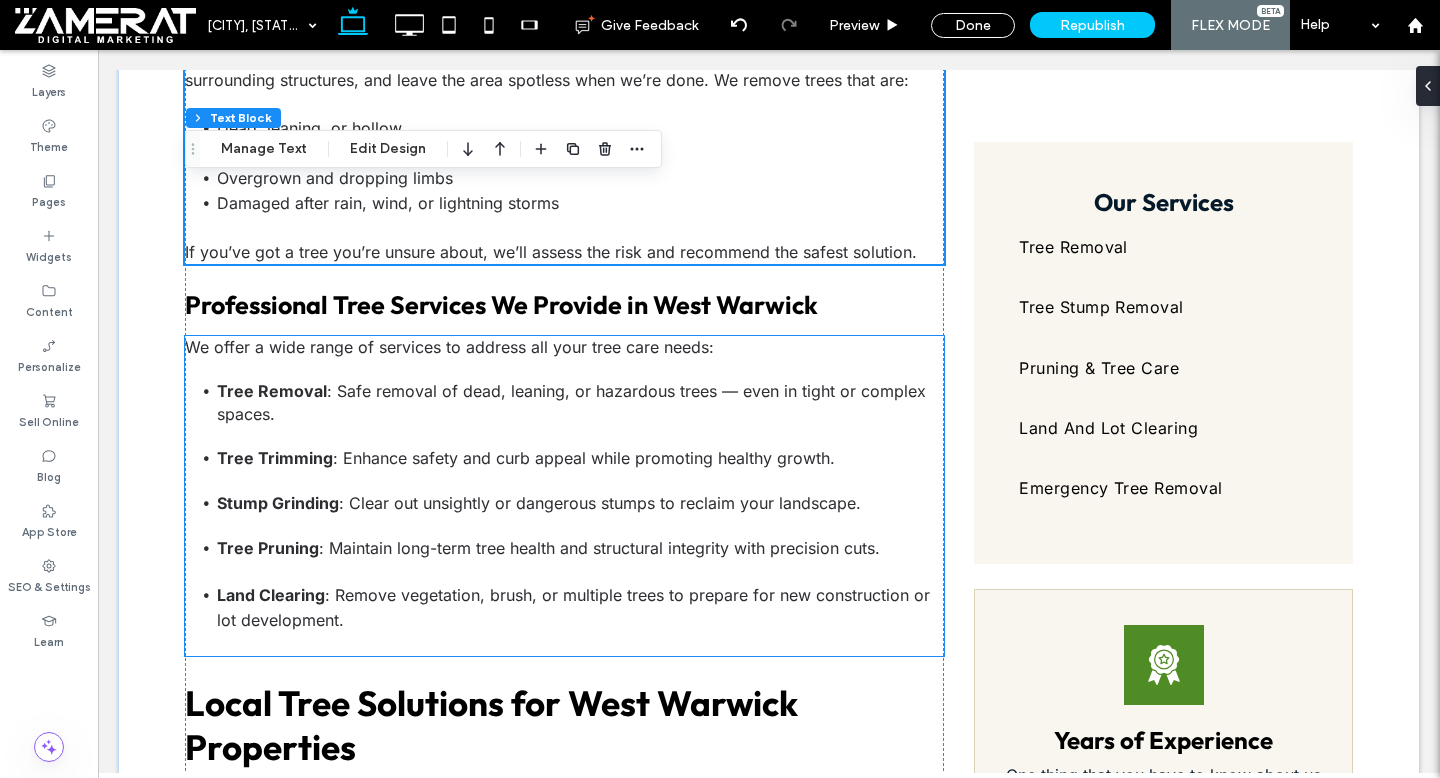 scroll, scrollTop: 1059, scrollLeft: 0, axis: vertical 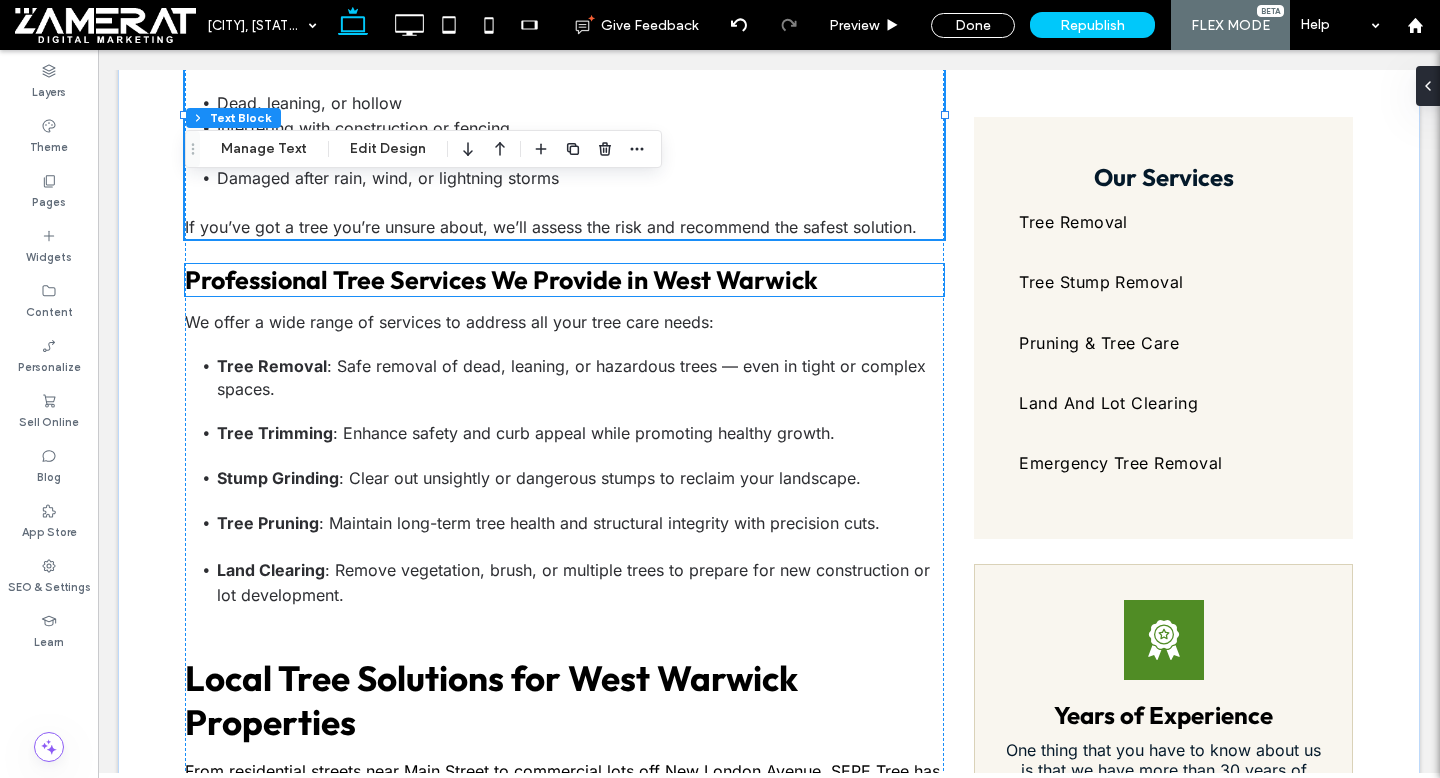click on "Professional Tree Services We Provide in West Warwick" at bounding box center [501, 280] 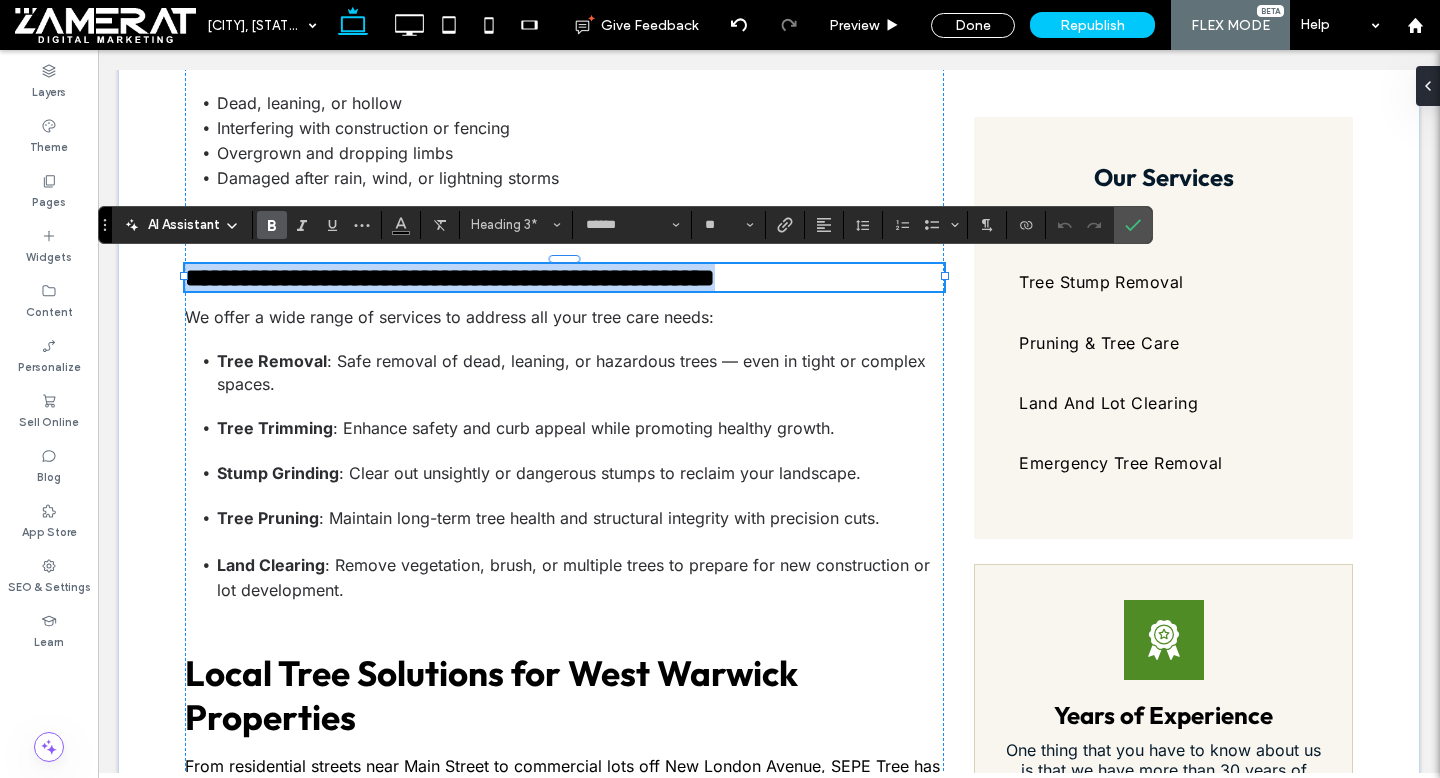 click on "**********" at bounding box center (450, 277) 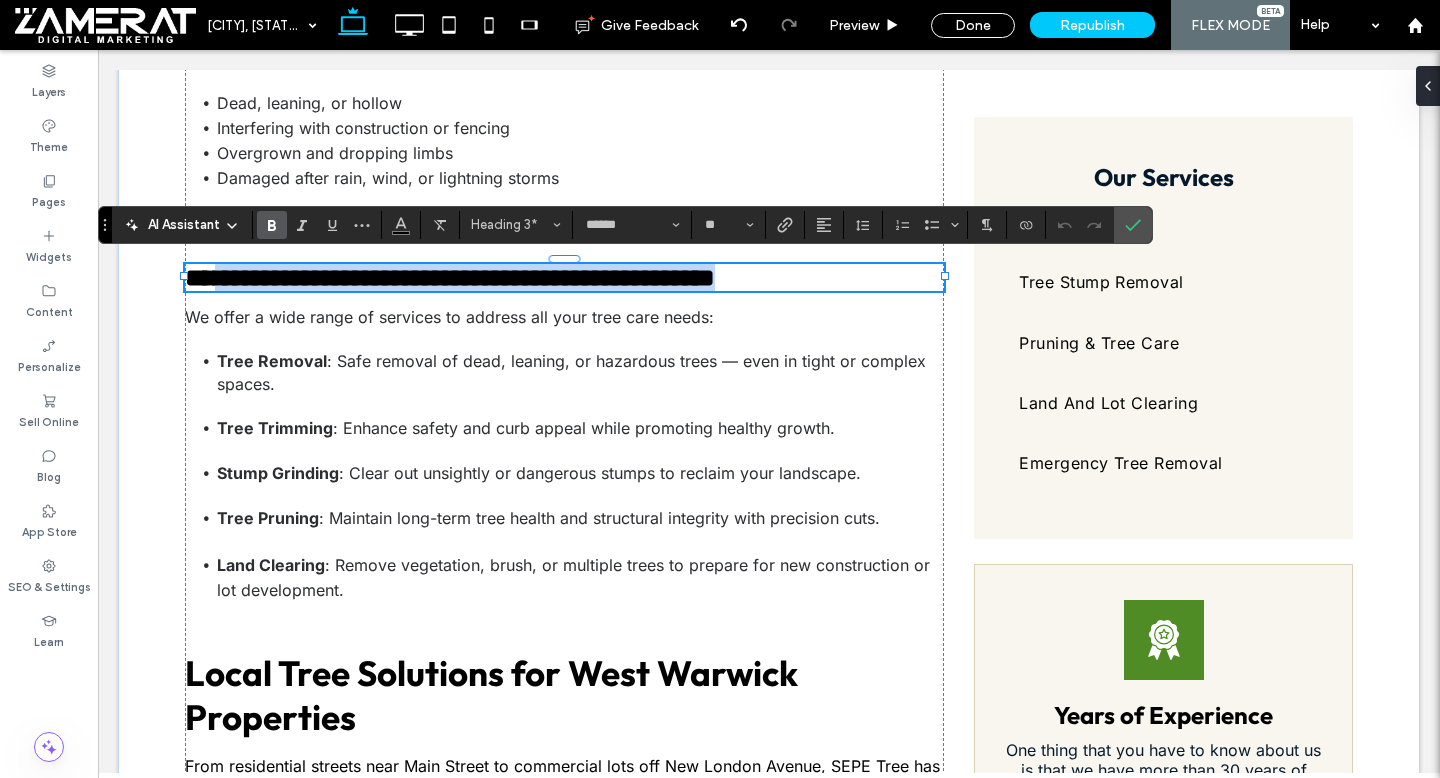 drag, startPoint x: 851, startPoint y: 277, endPoint x: 220, endPoint y: 266, distance: 631.0959 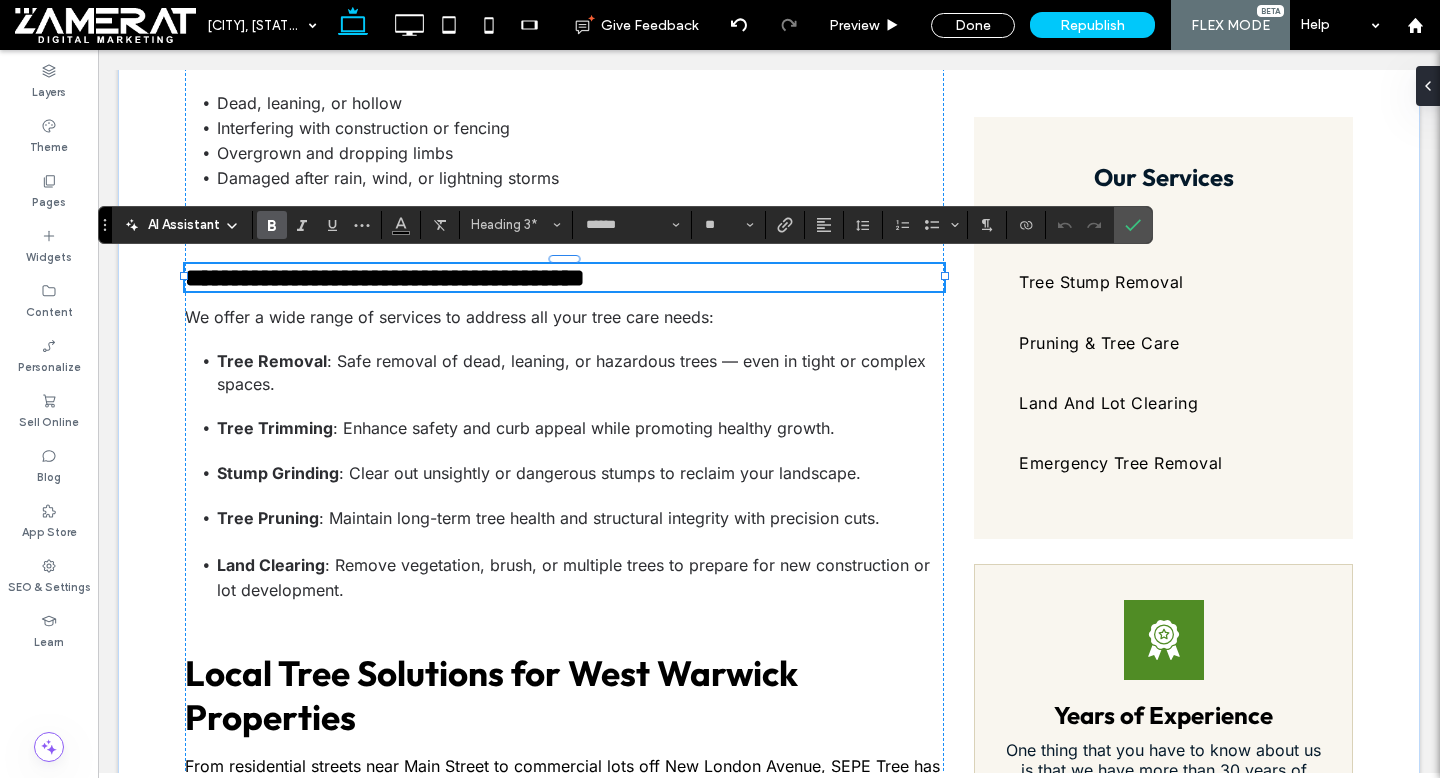 type on "*****" 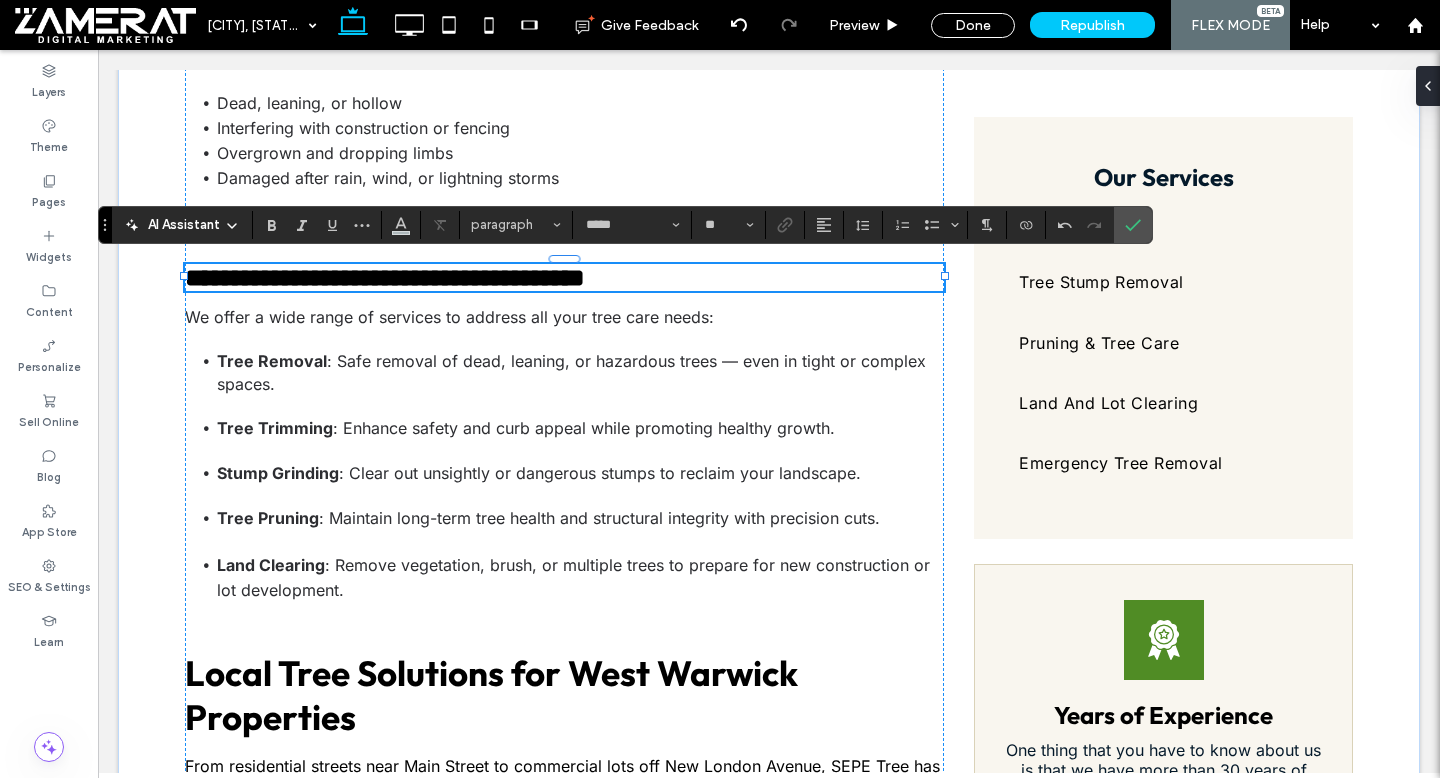 type on "******" 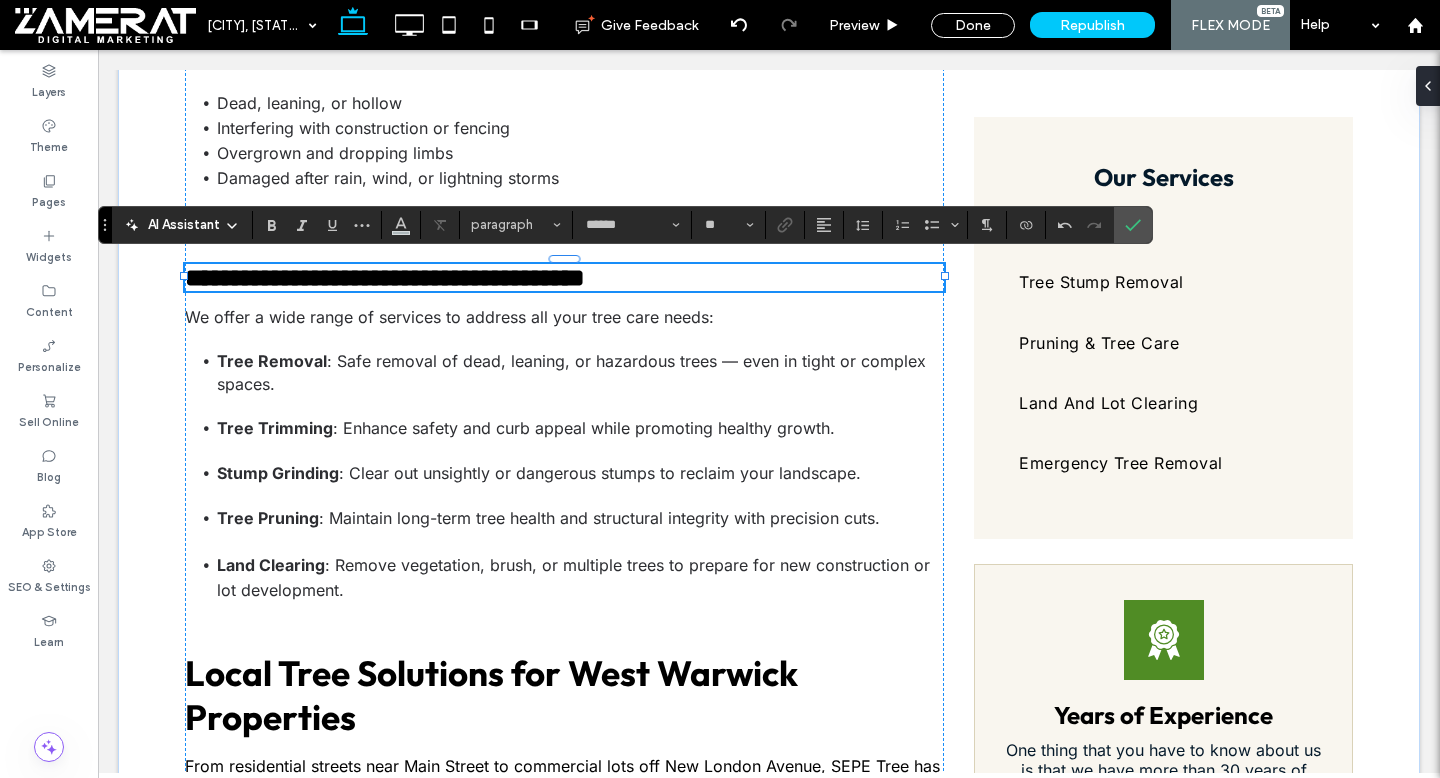click on "**********" at bounding box center [385, 277] 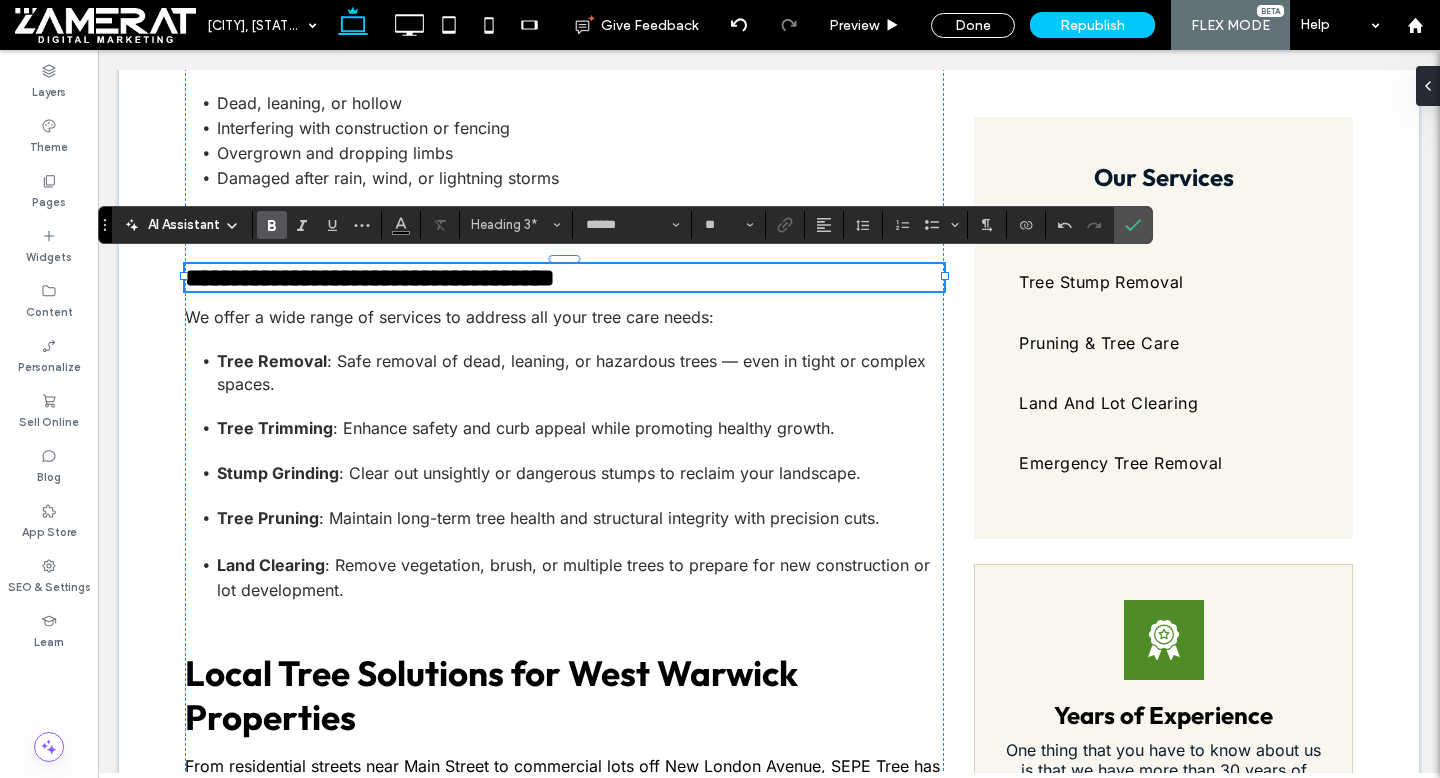 click on "**********" at bounding box center (370, 277) 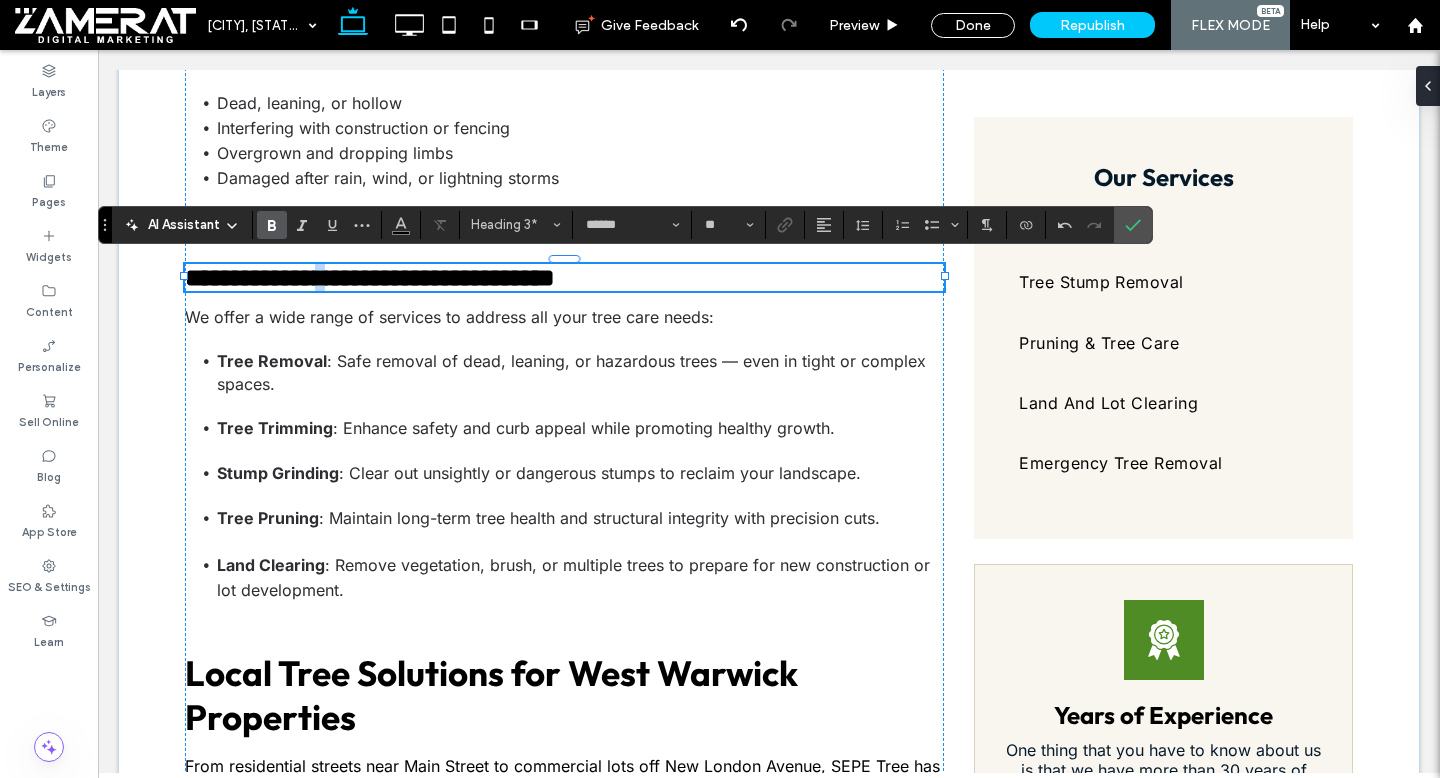 click on "**********" at bounding box center [370, 277] 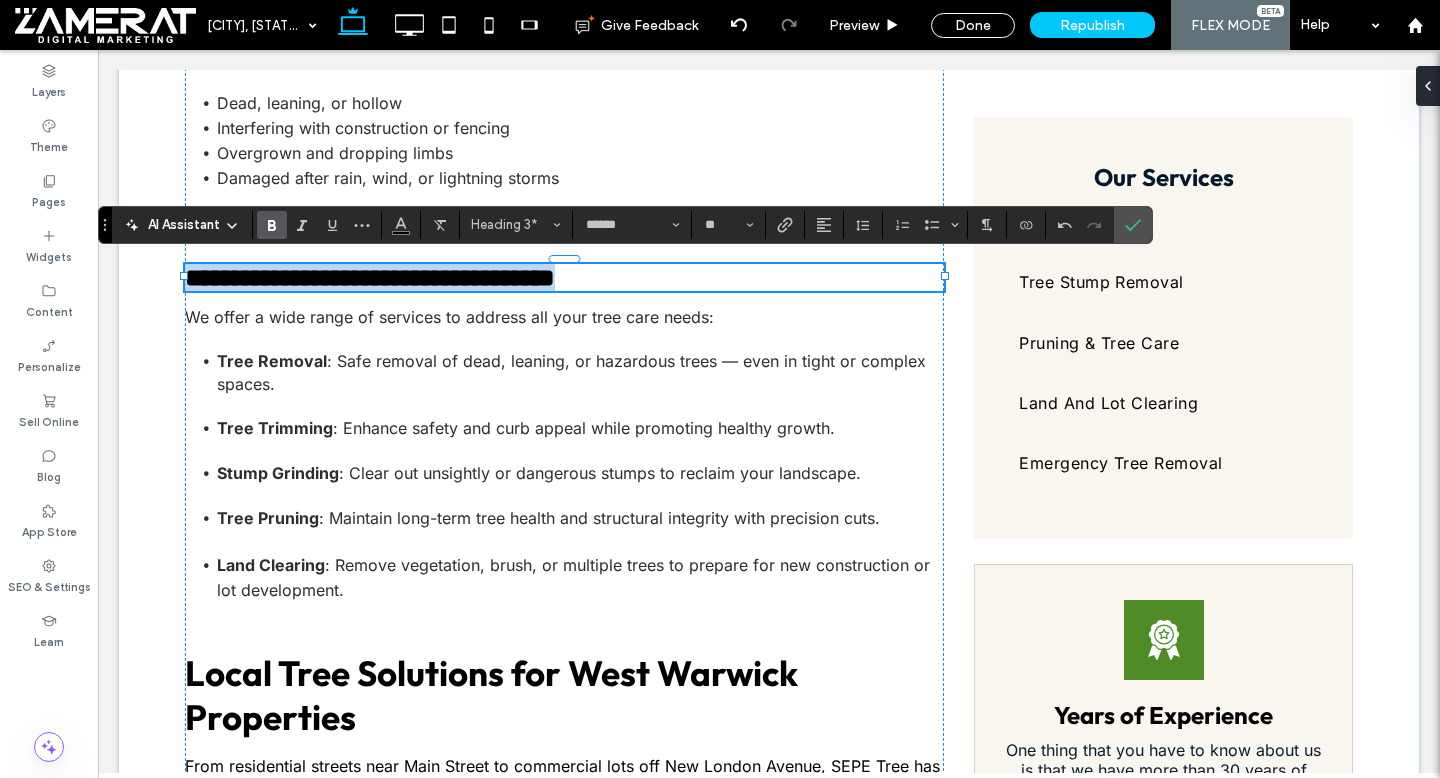 click on "**********" at bounding box center (370, 277) 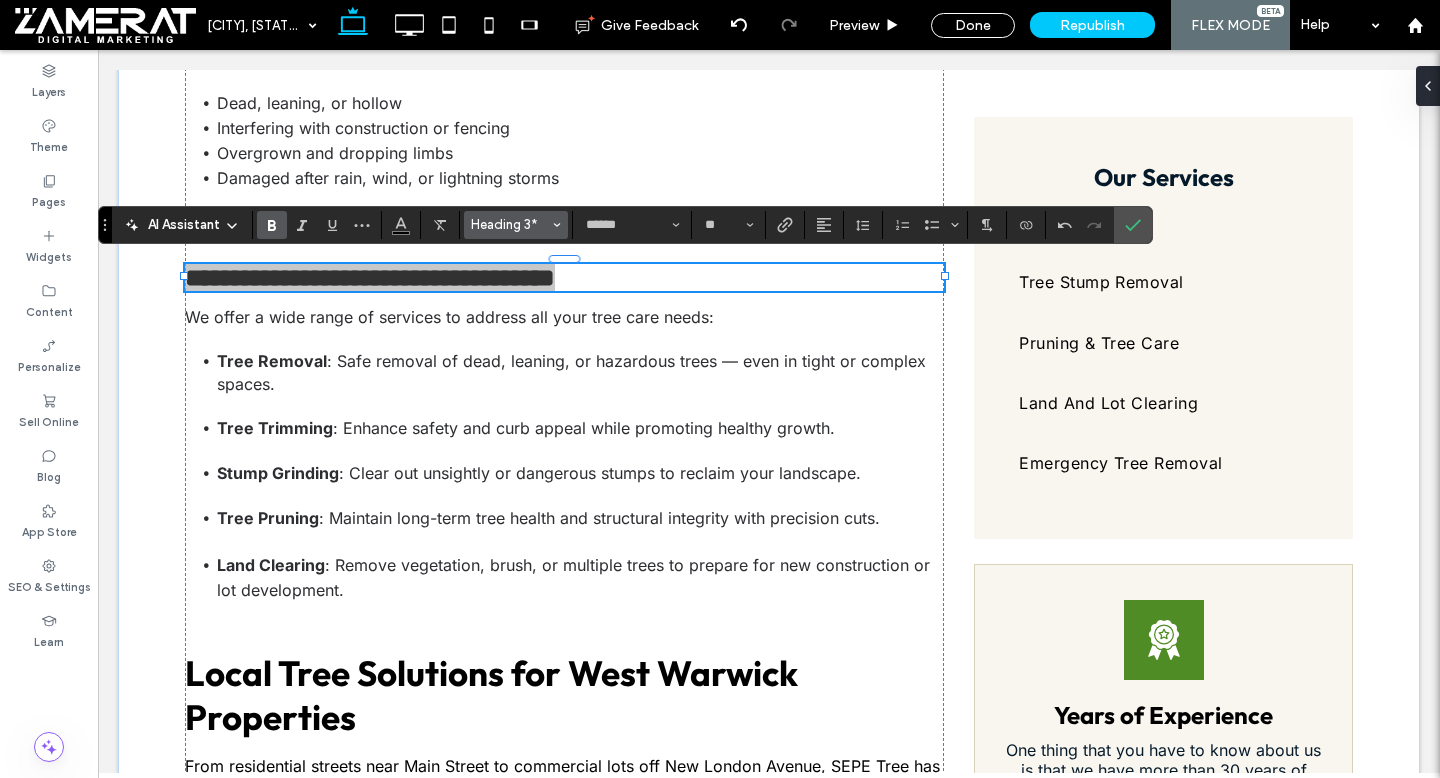 click on "Heading 3*" at bounding box center [510, 224] 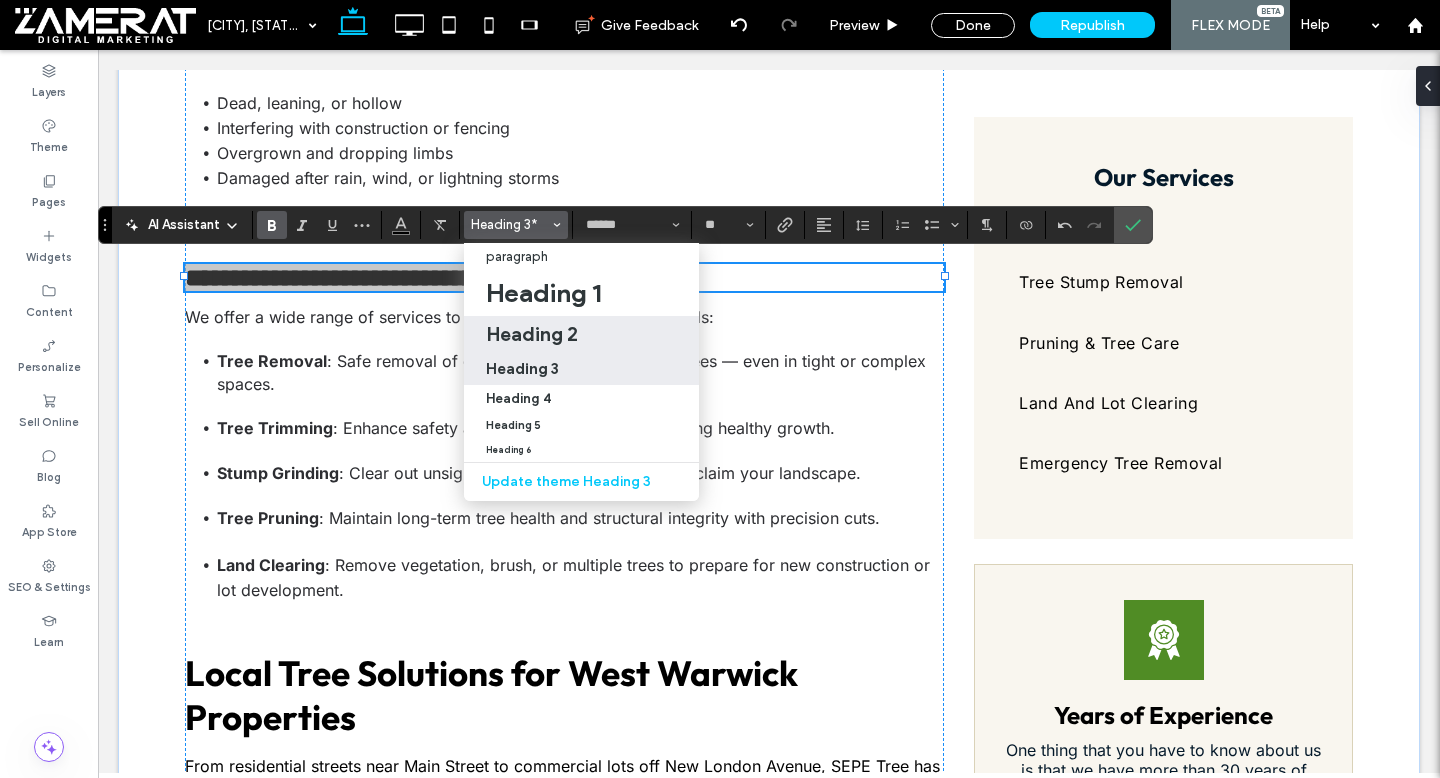 click on "Heading 2" at bounding box center (532, 334) 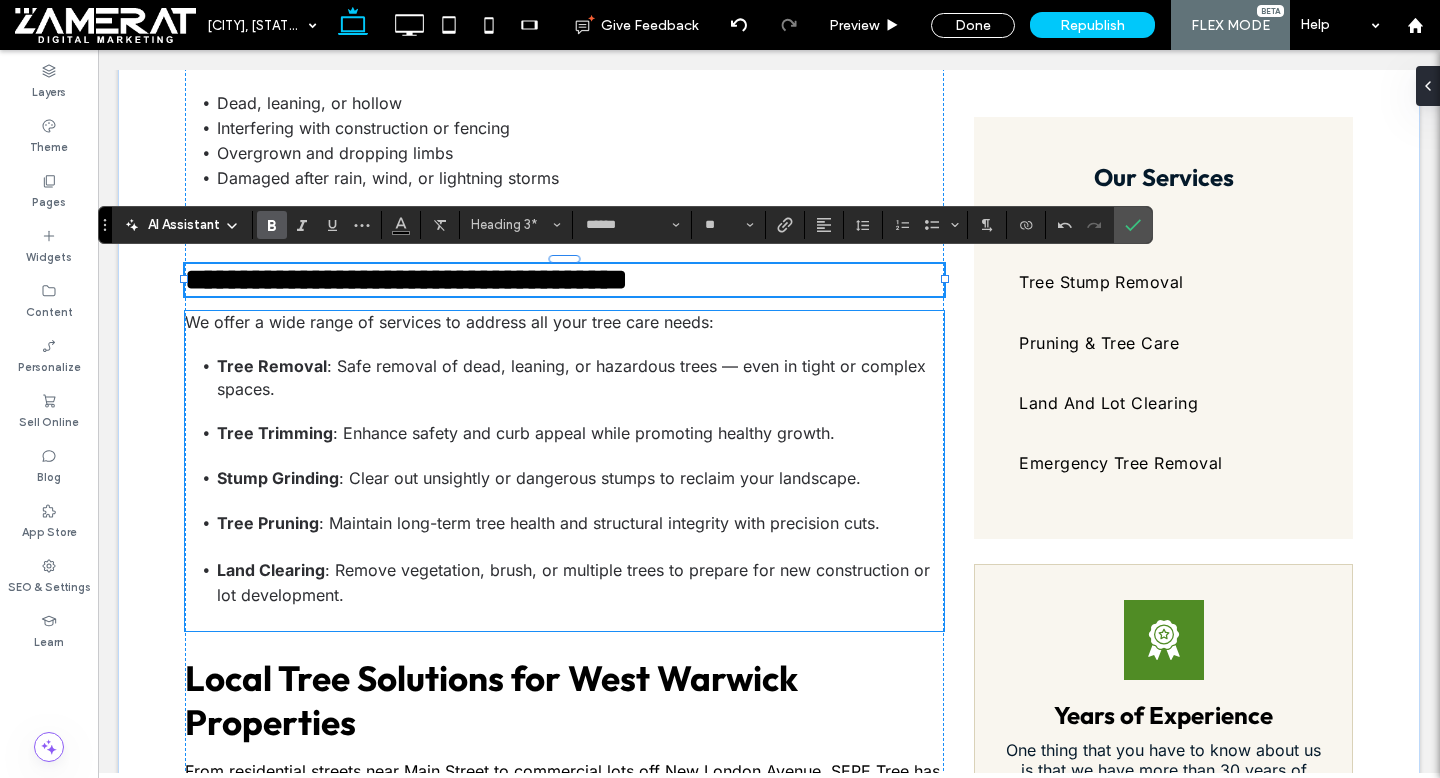 type on "**" 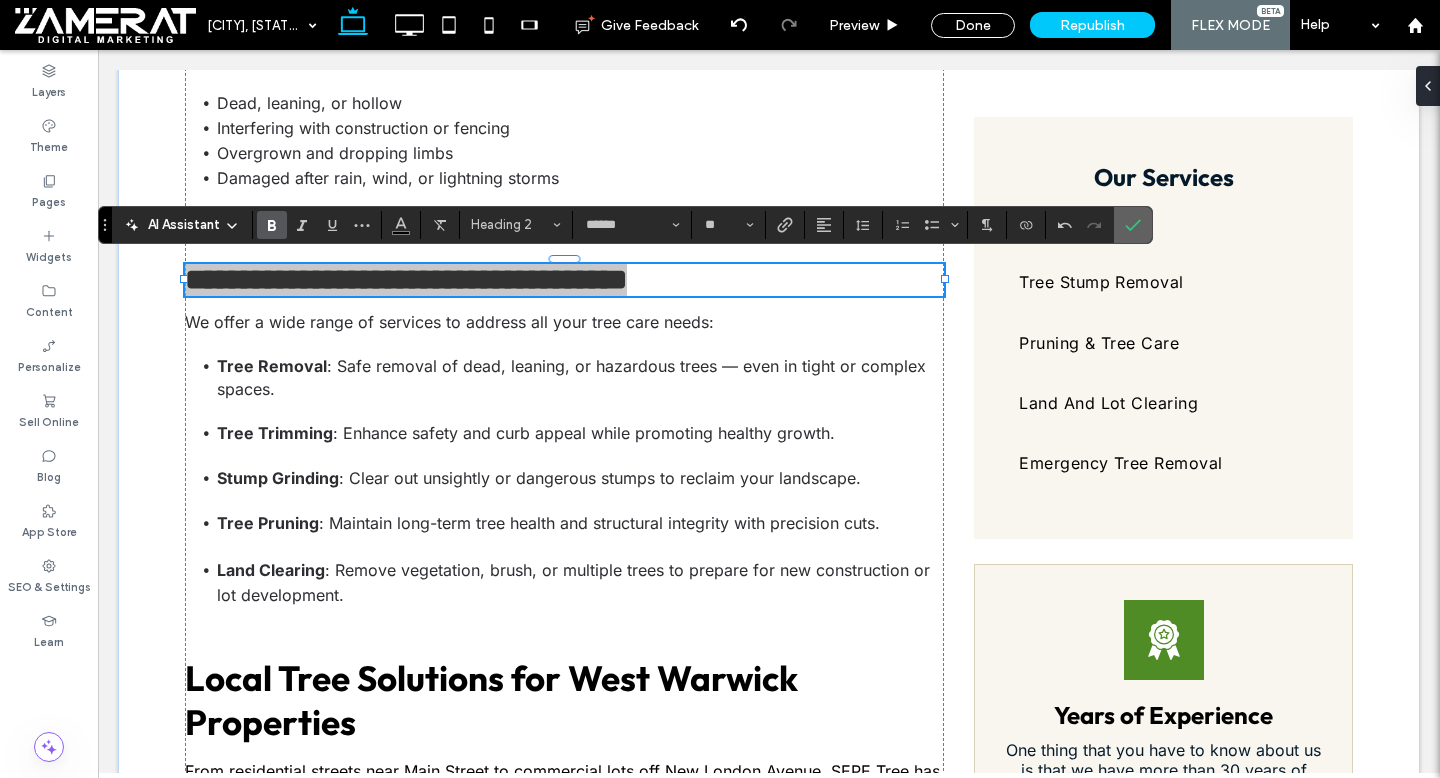 click 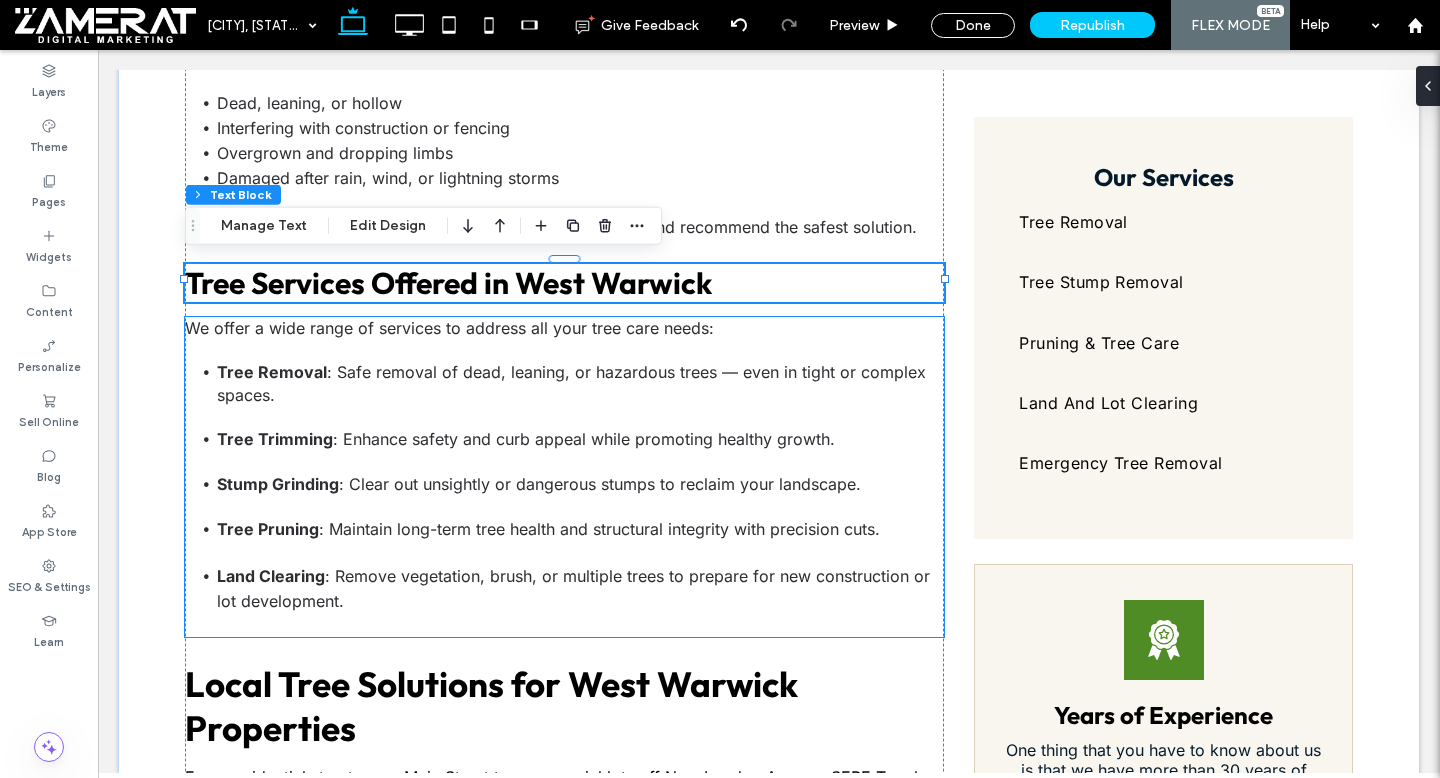 click on "Tree Removal : Safe removal of dead, leaning, or hazardous trees — even in tight or complex spaces." at bounding box center (580, 394) 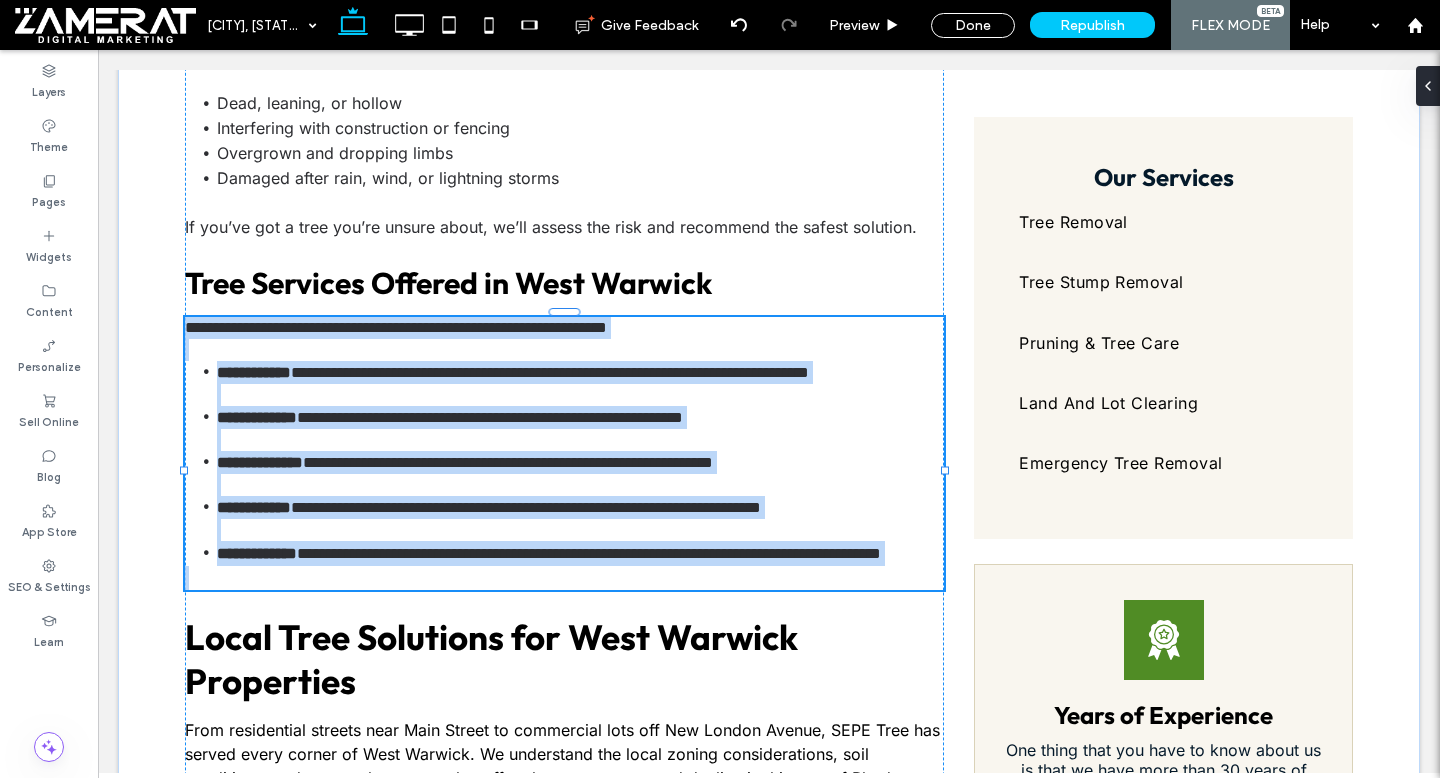 type on "*****" 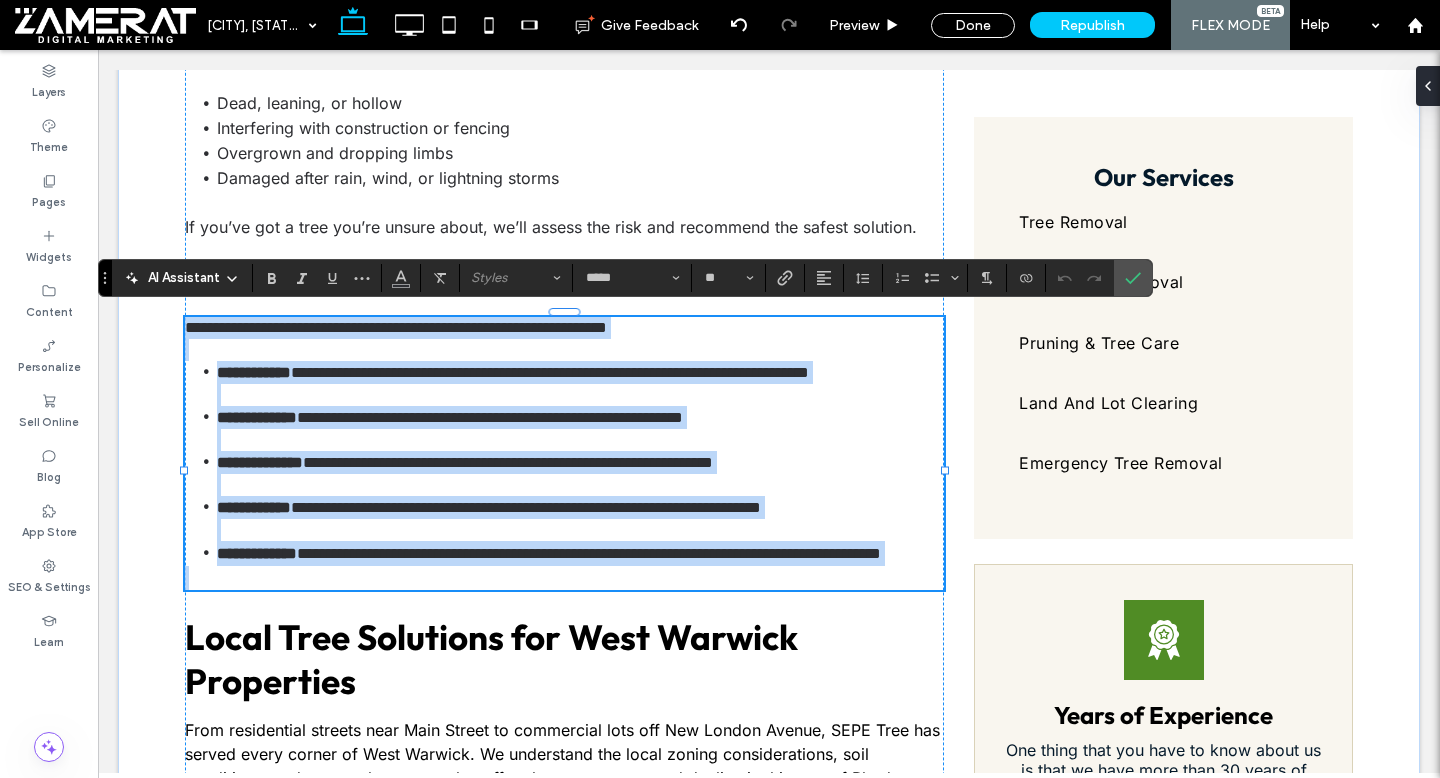 scroll, scrollTop: 0, scrollLeft: 0, axis: both 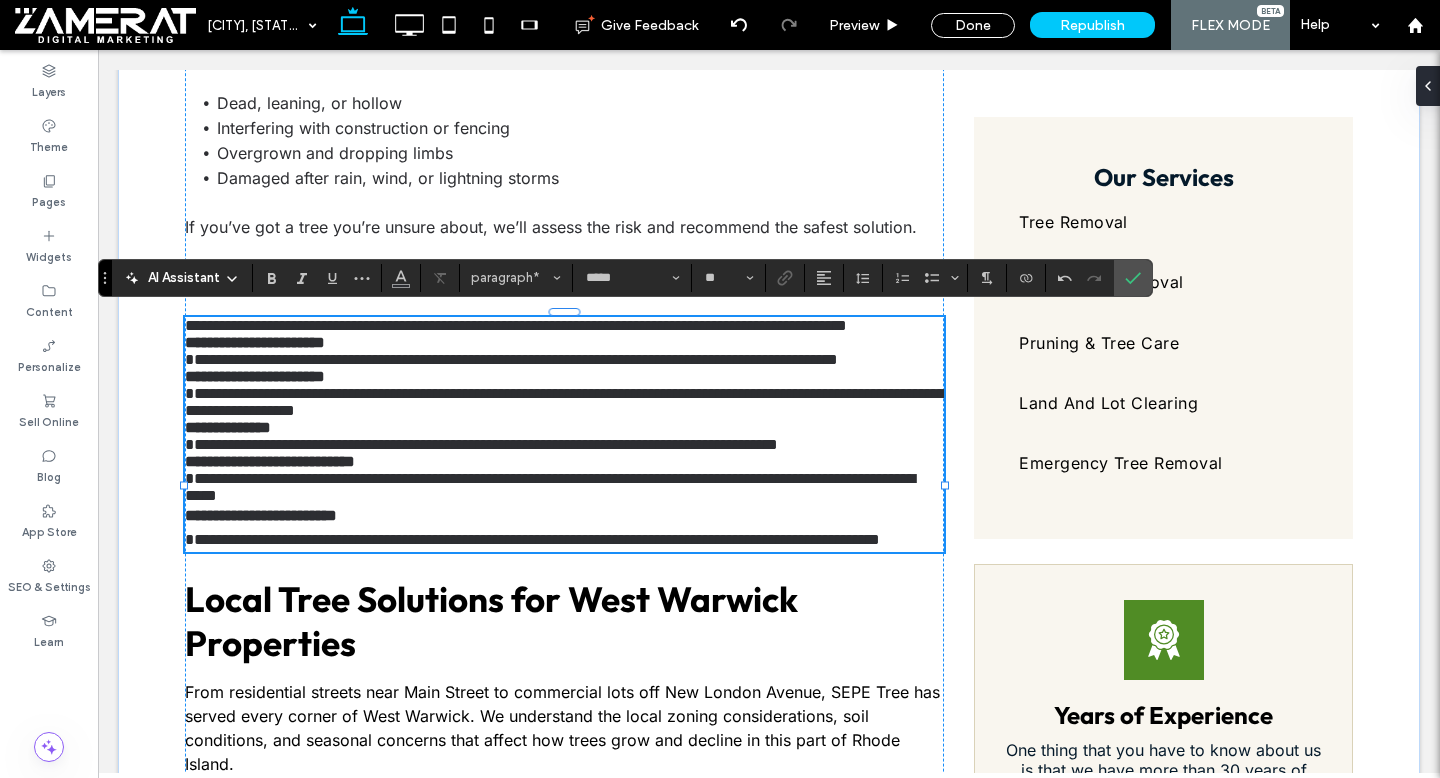 click on "**********" at bounding box center [564, 325] 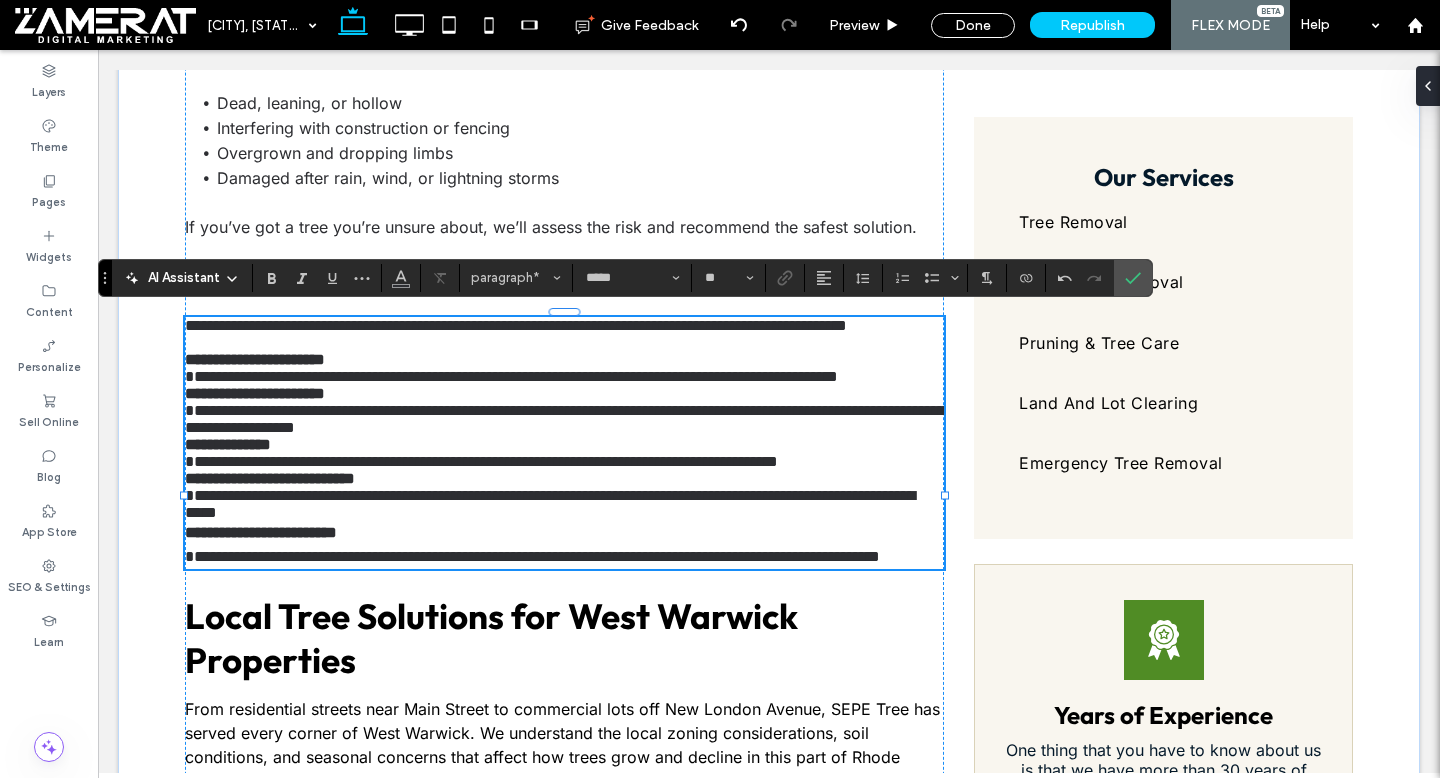 click on "**********" at bounding box center (564, 368) 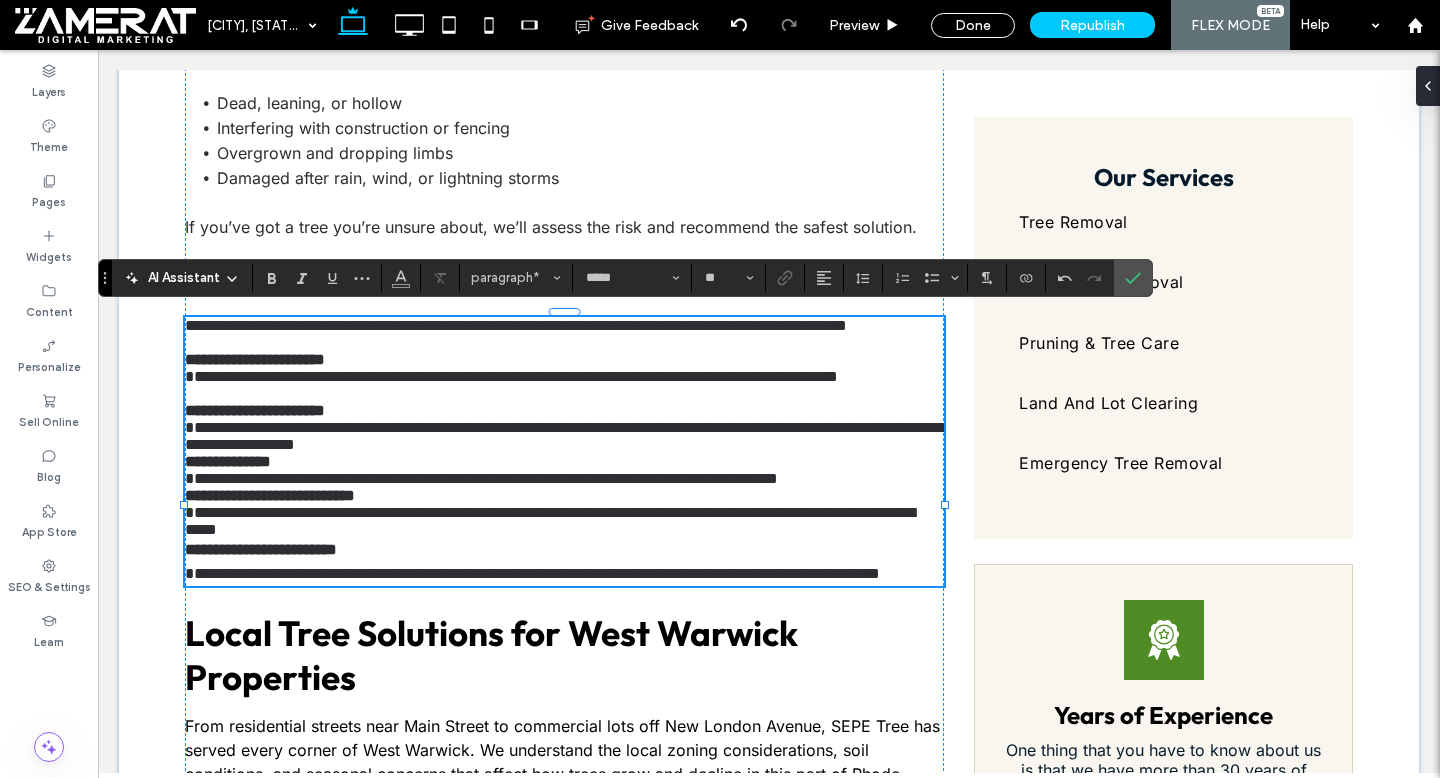 click on "**********" at bounding box center [564, 427] 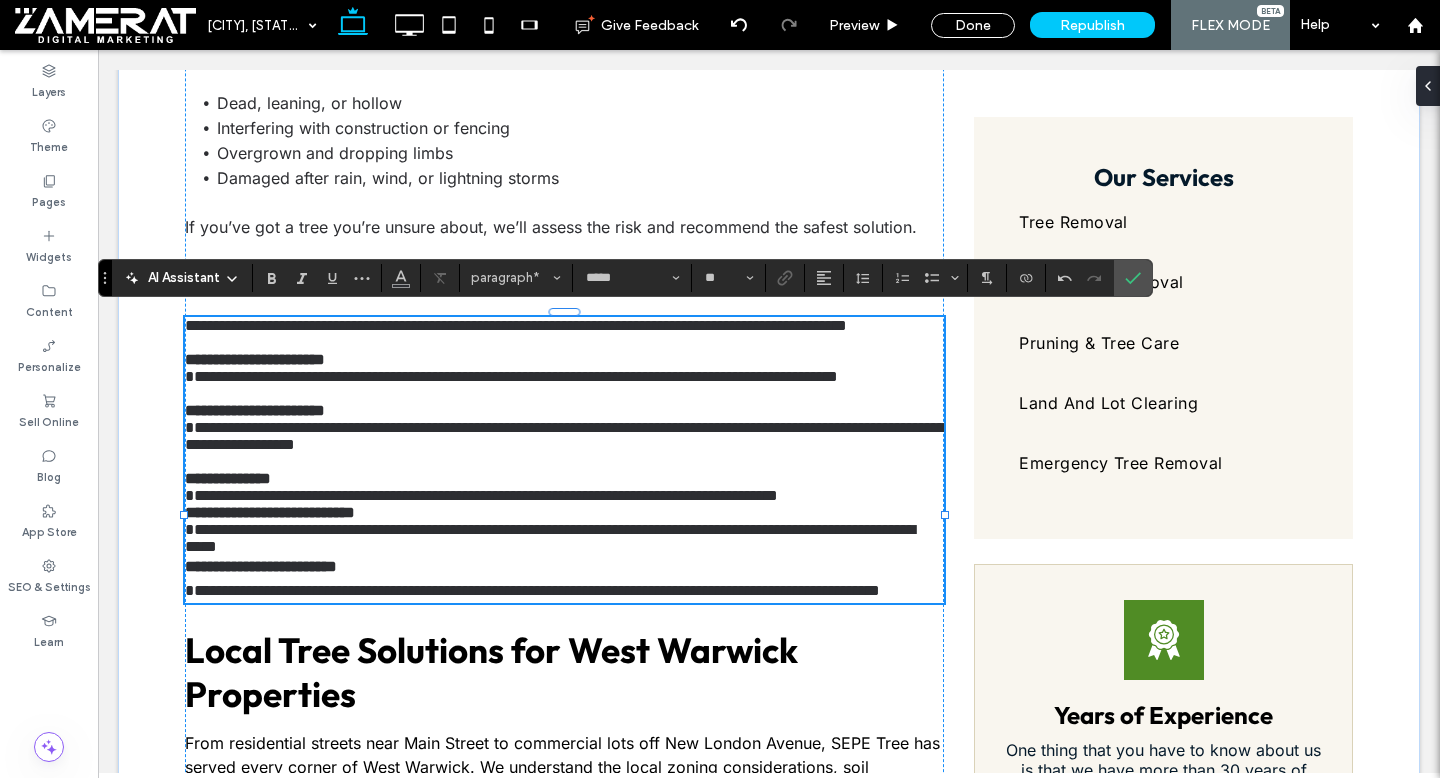 click on "**********" at bounding box center [564, 487] 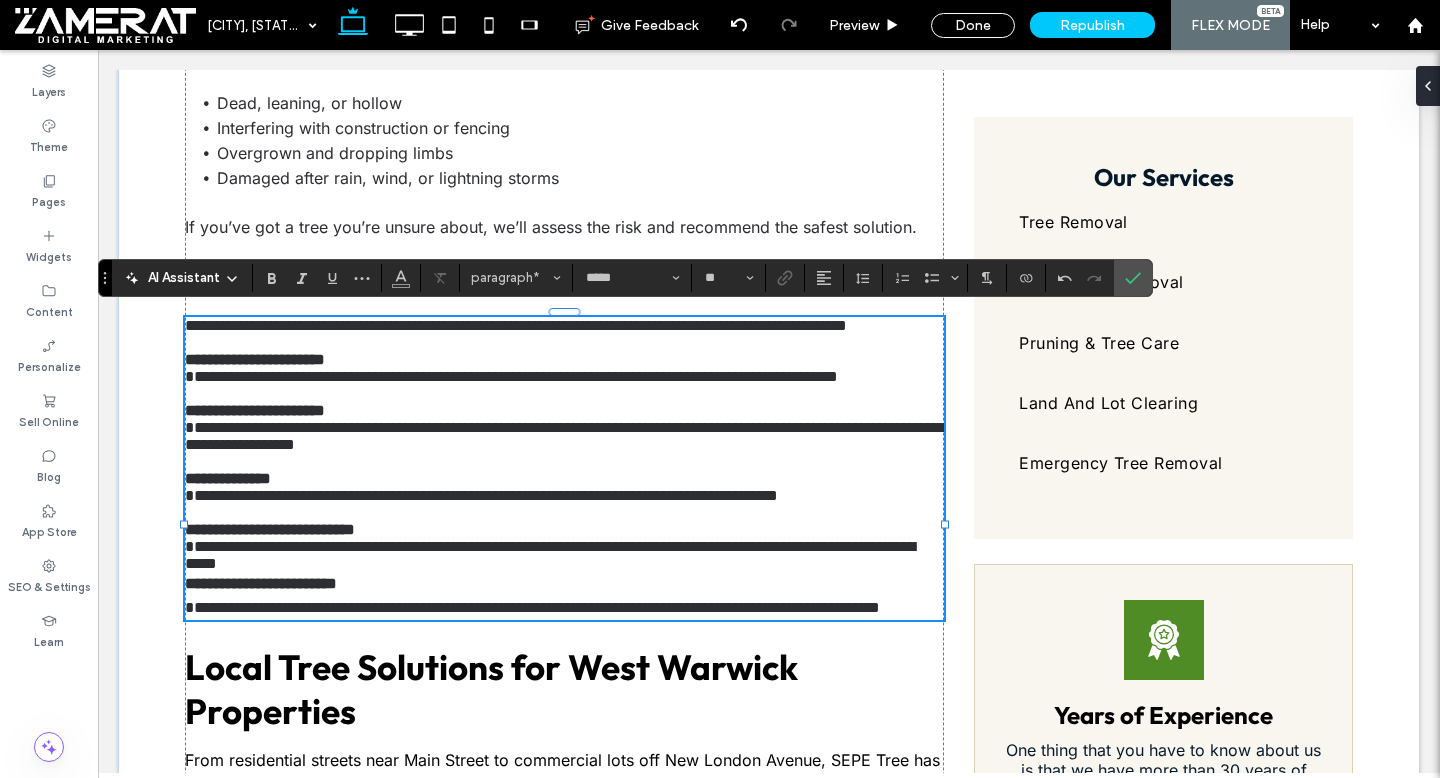 click on "**********" at bounding box center (550, 555) 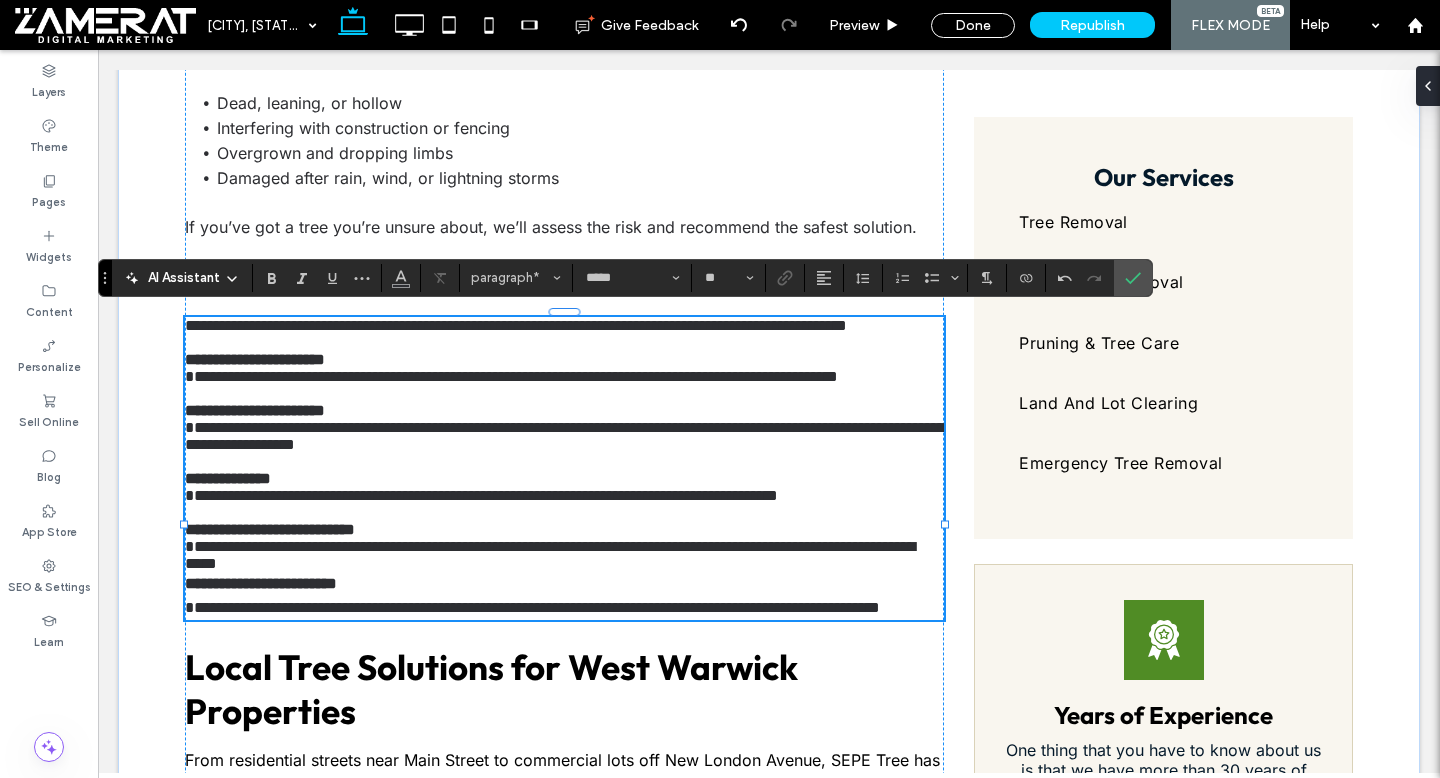 click on "**********" at bounding box center [564, 546] 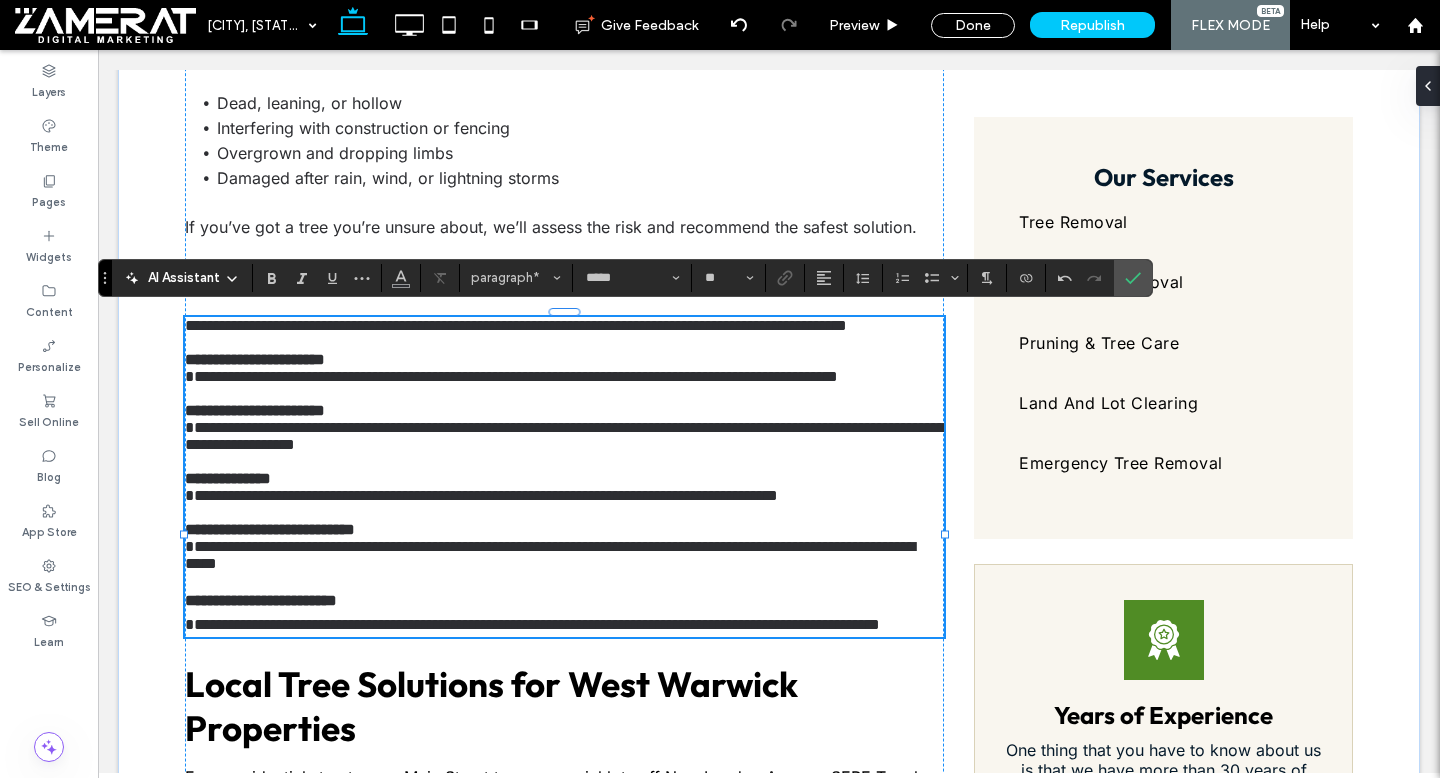 click on "**********" at bounding box center [532, 624] 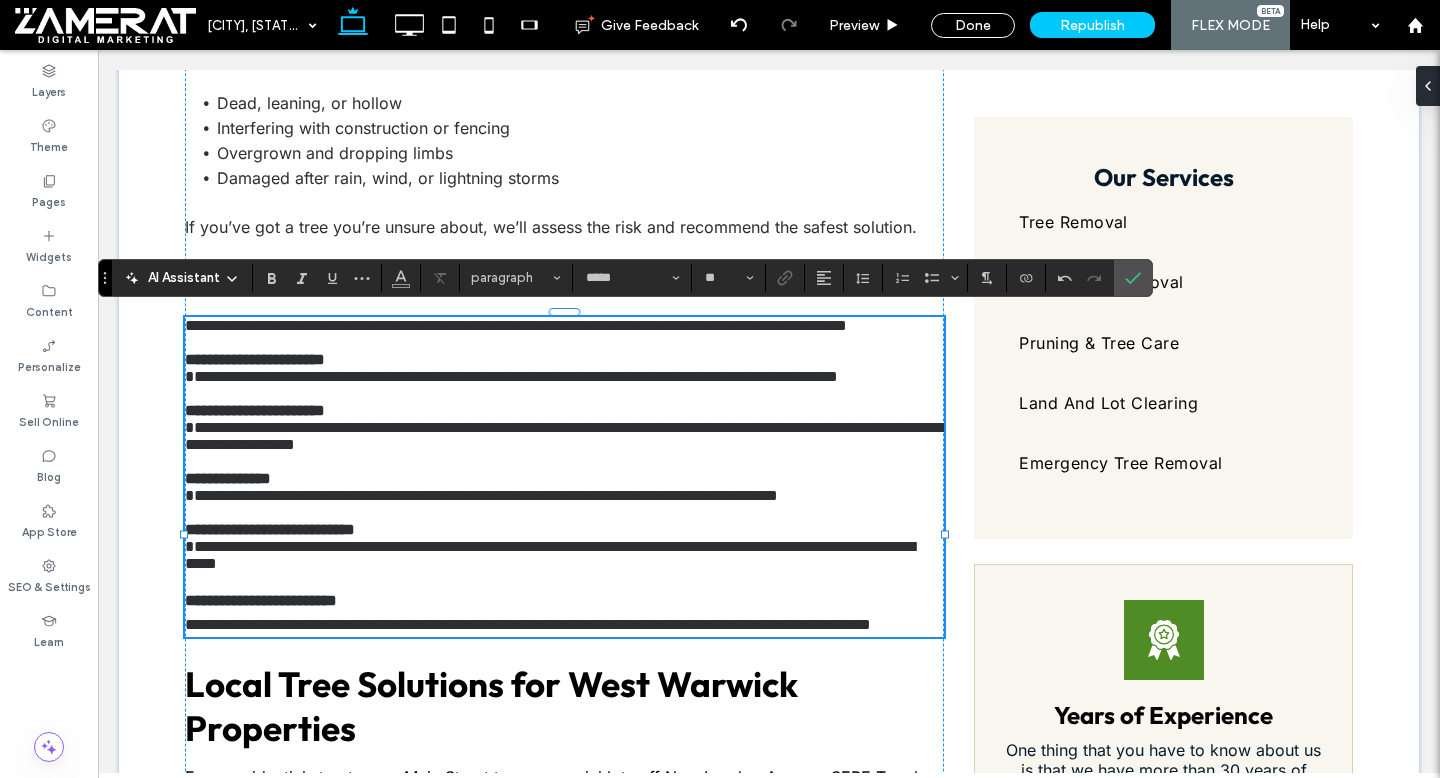 click on "**********" at bounding box center (550, 555) 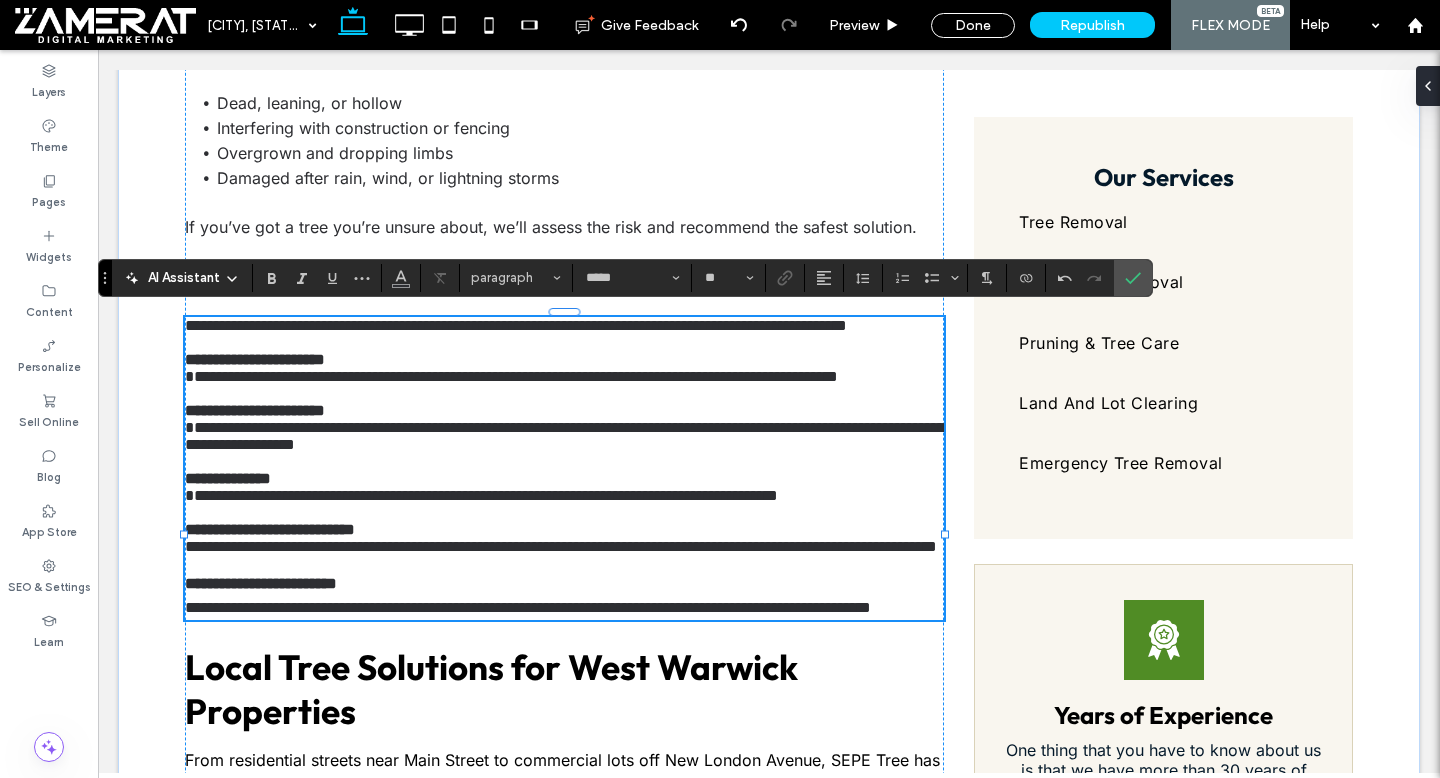 click on "**********" at bounding box center (481, 495) 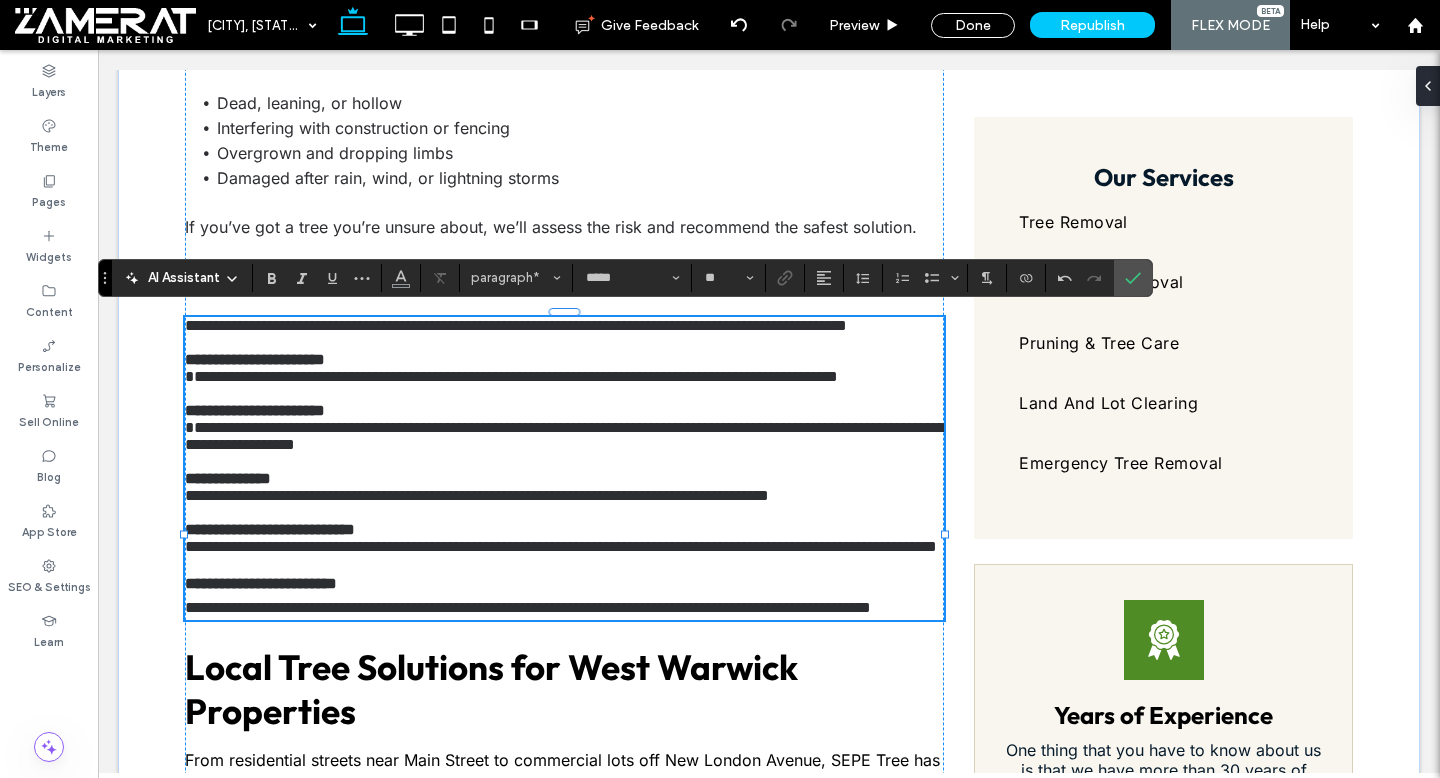 click on "**********" at bounding box center (565, 436) 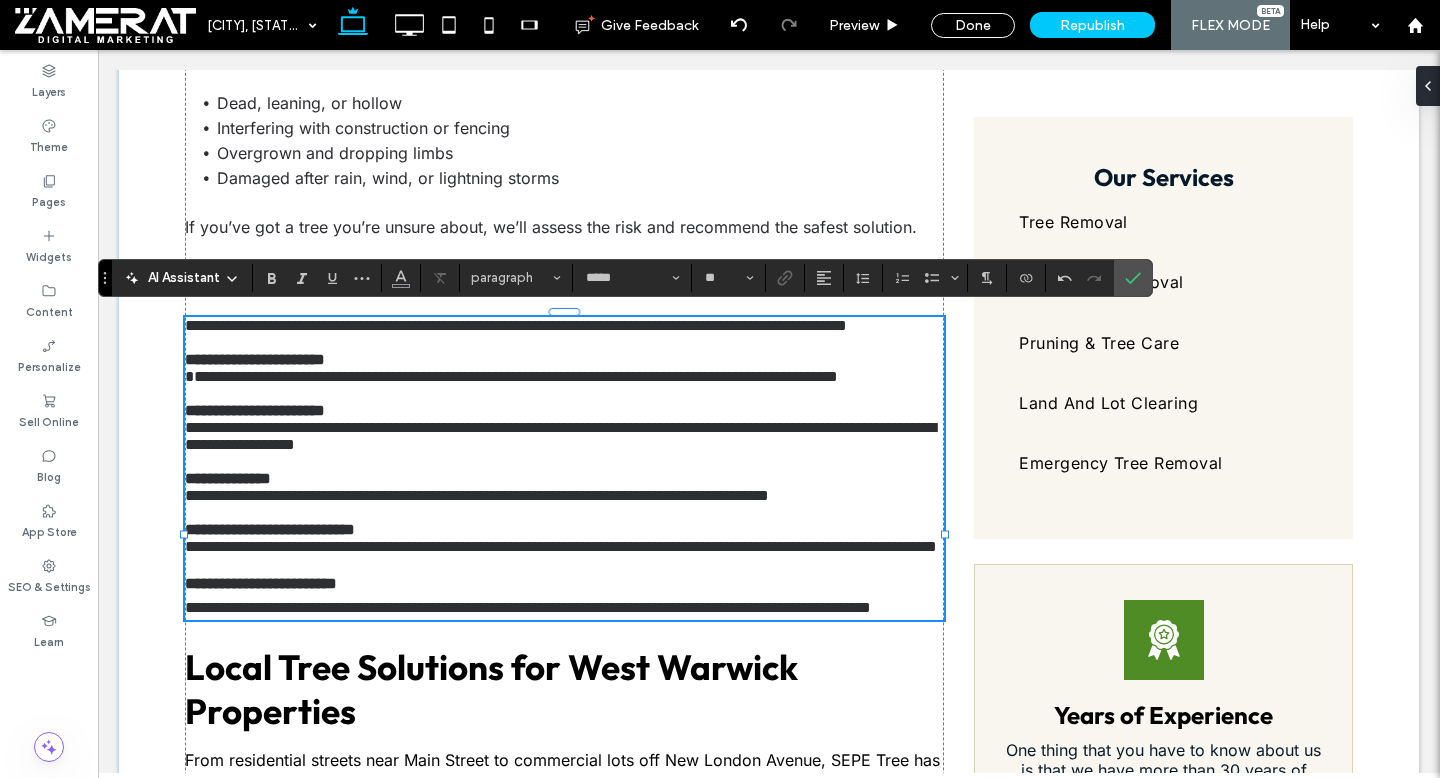click on "**********" at bounding box center [511, 376] 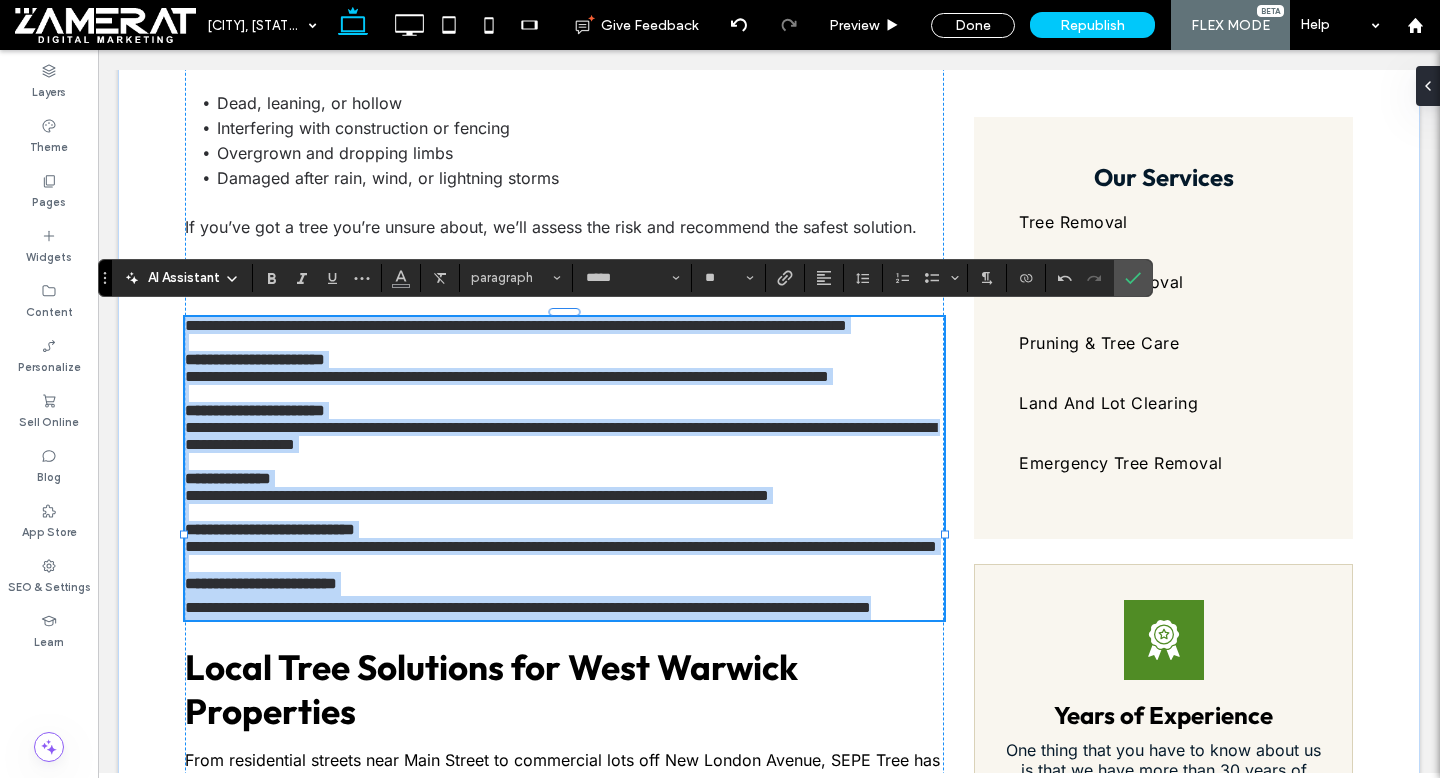 drag, startPoint x: 187, startPoint y: 328, endPoint x: 407, endPoint y: 738, distance: 465.2956 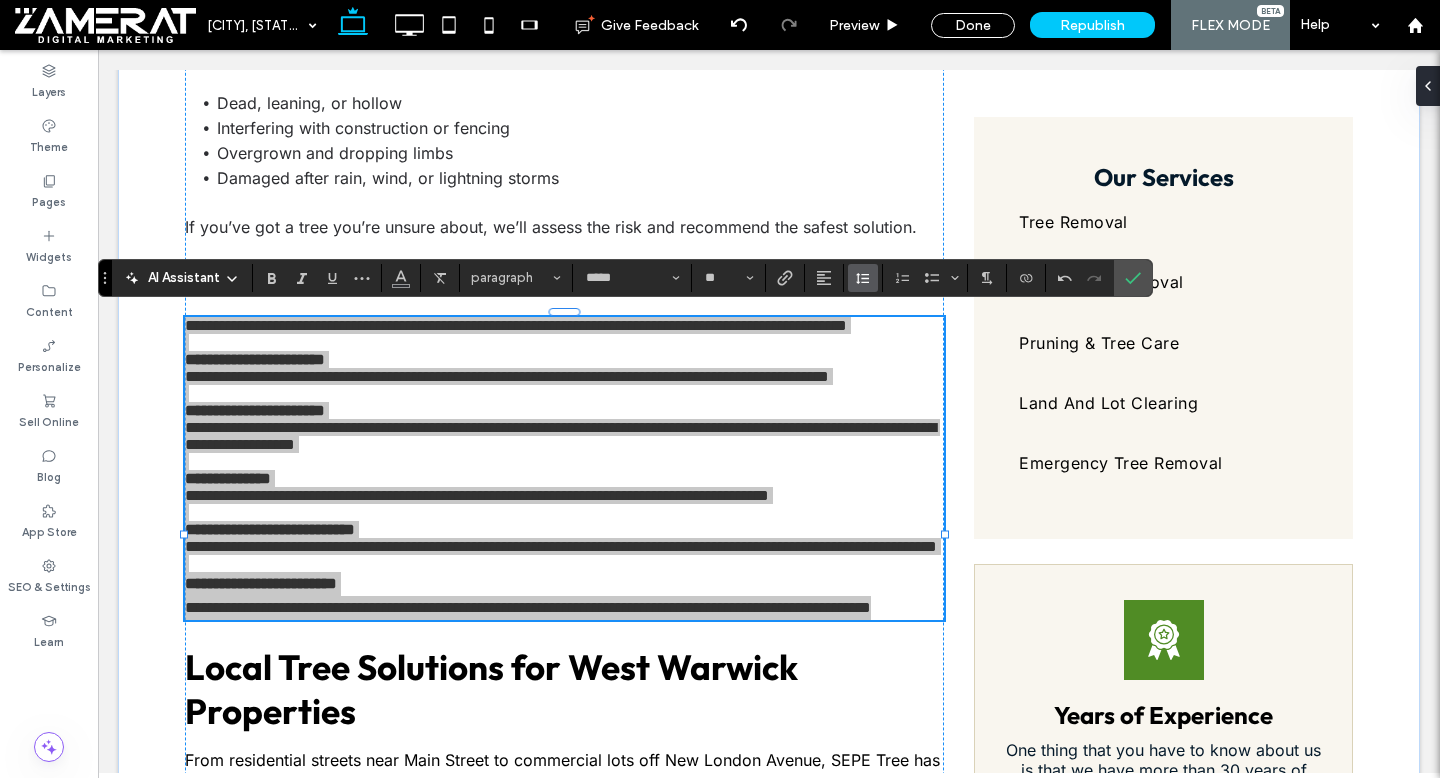 click 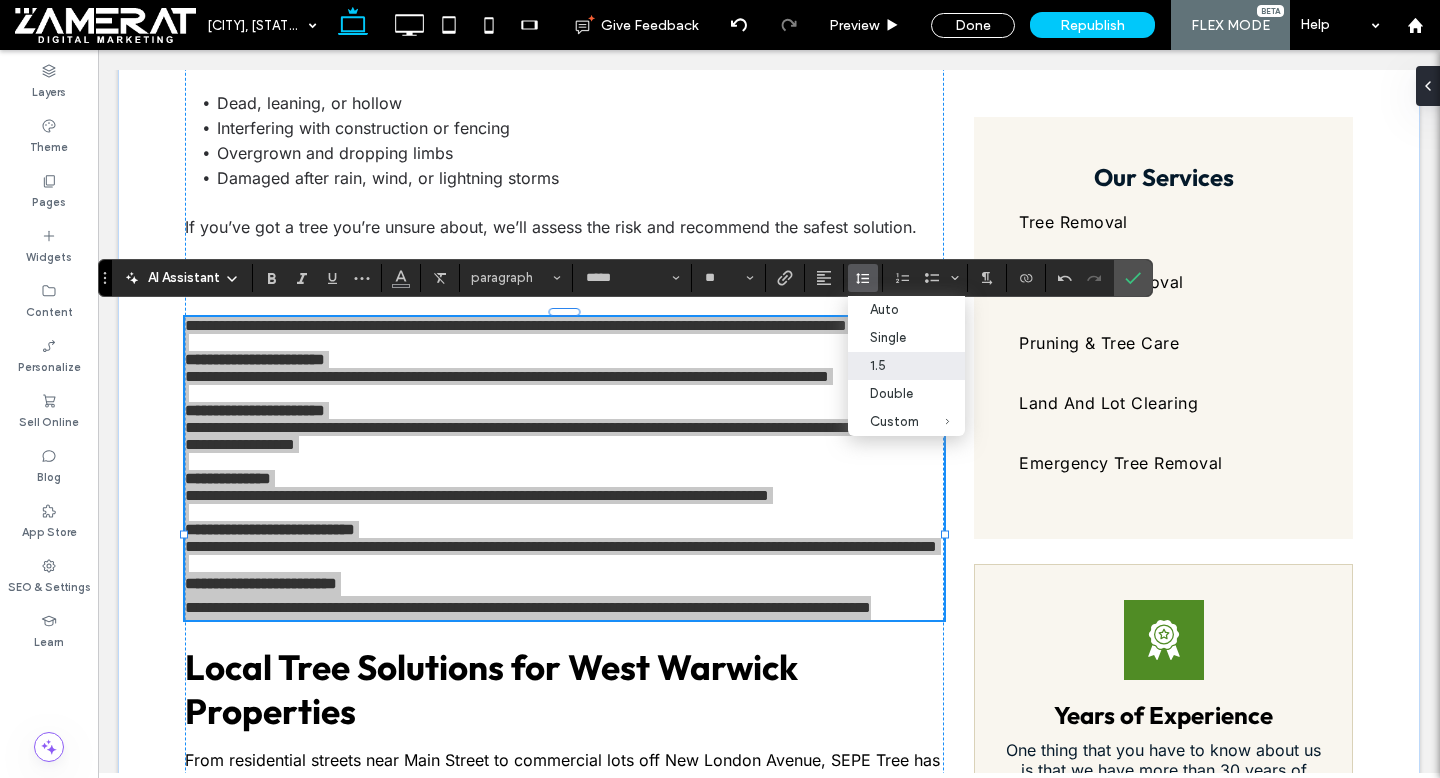 click on "1.5" at bounding box center [894, 365] 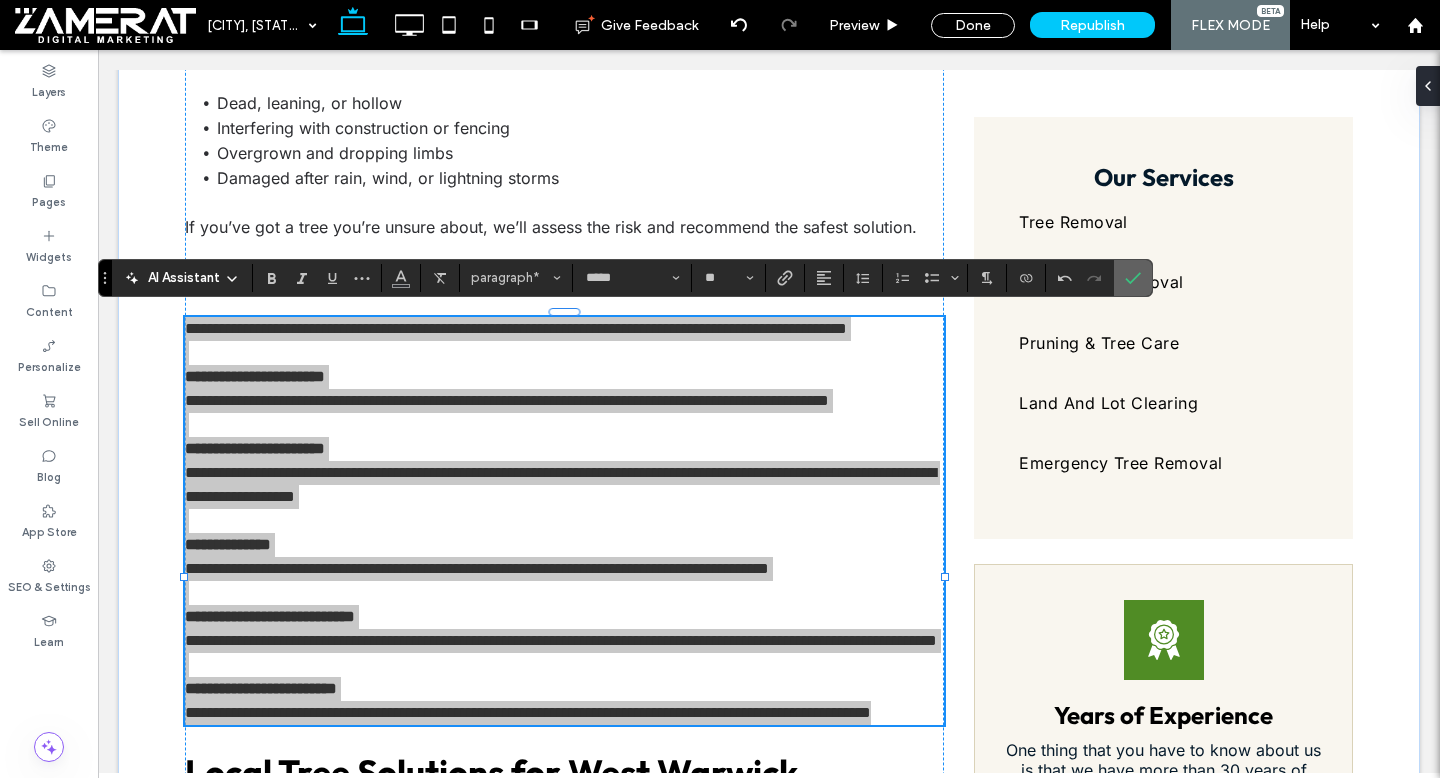 click 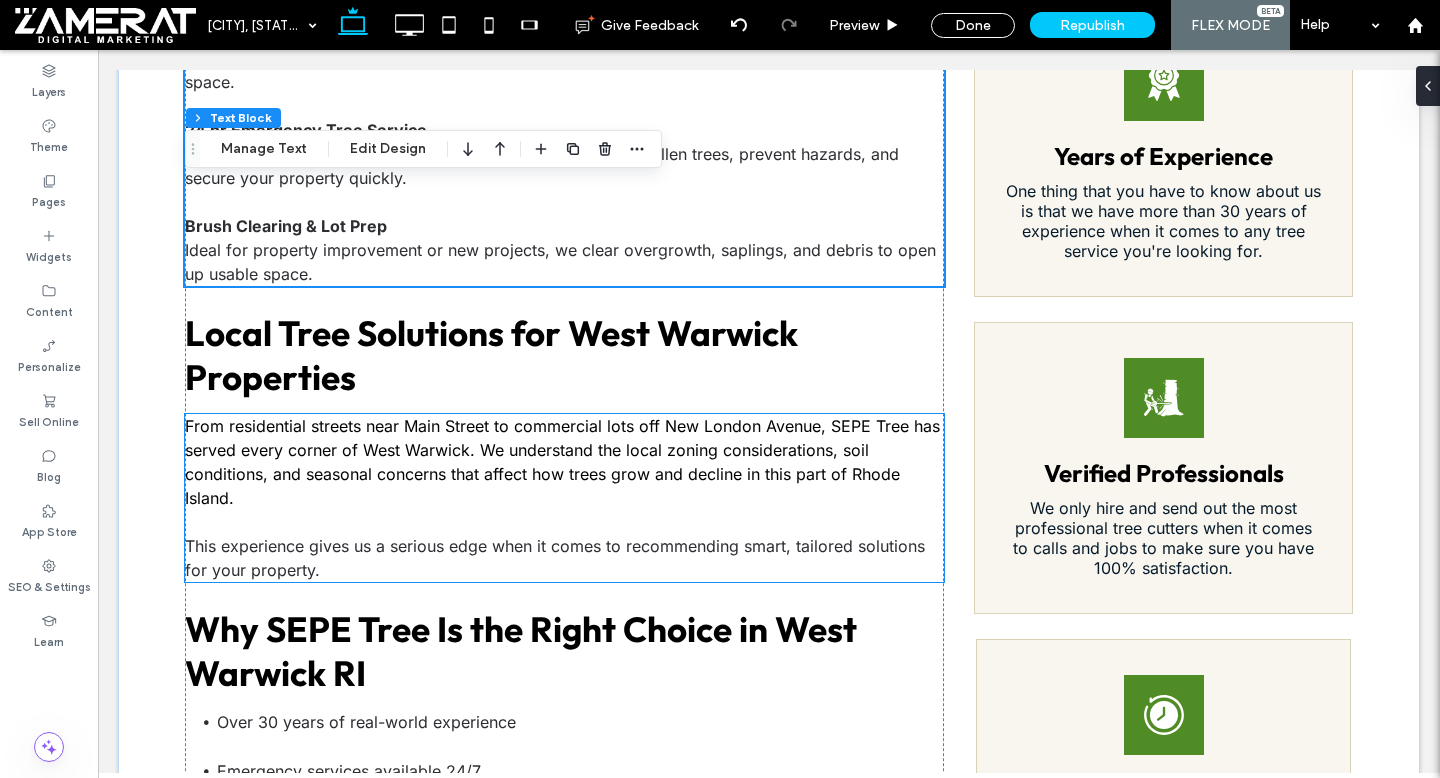 scroll, scrollTop: 1699, scrollLeft: 0, axis: vertical 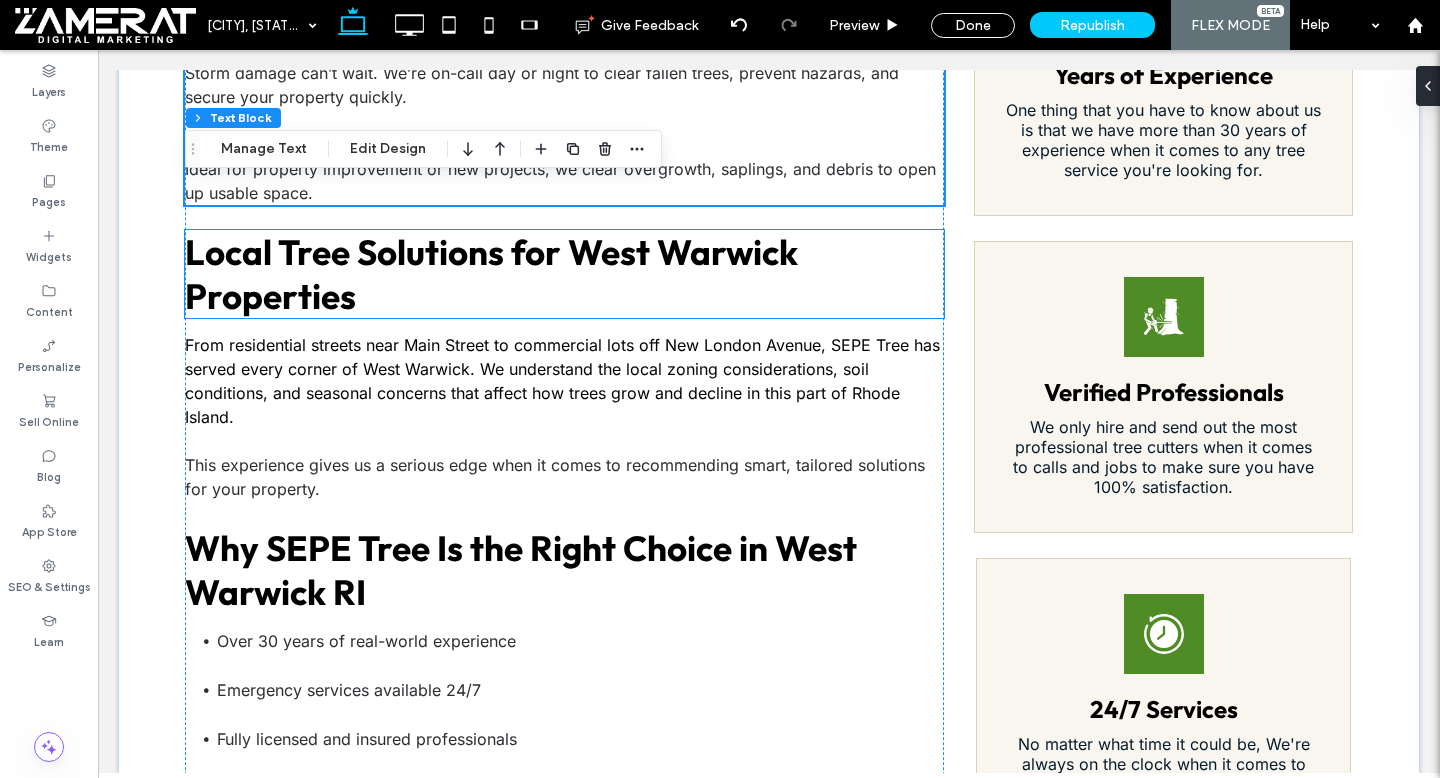 click on "Local Tree Solutions for West Warwick Properties" at bounding box center (491, 274) 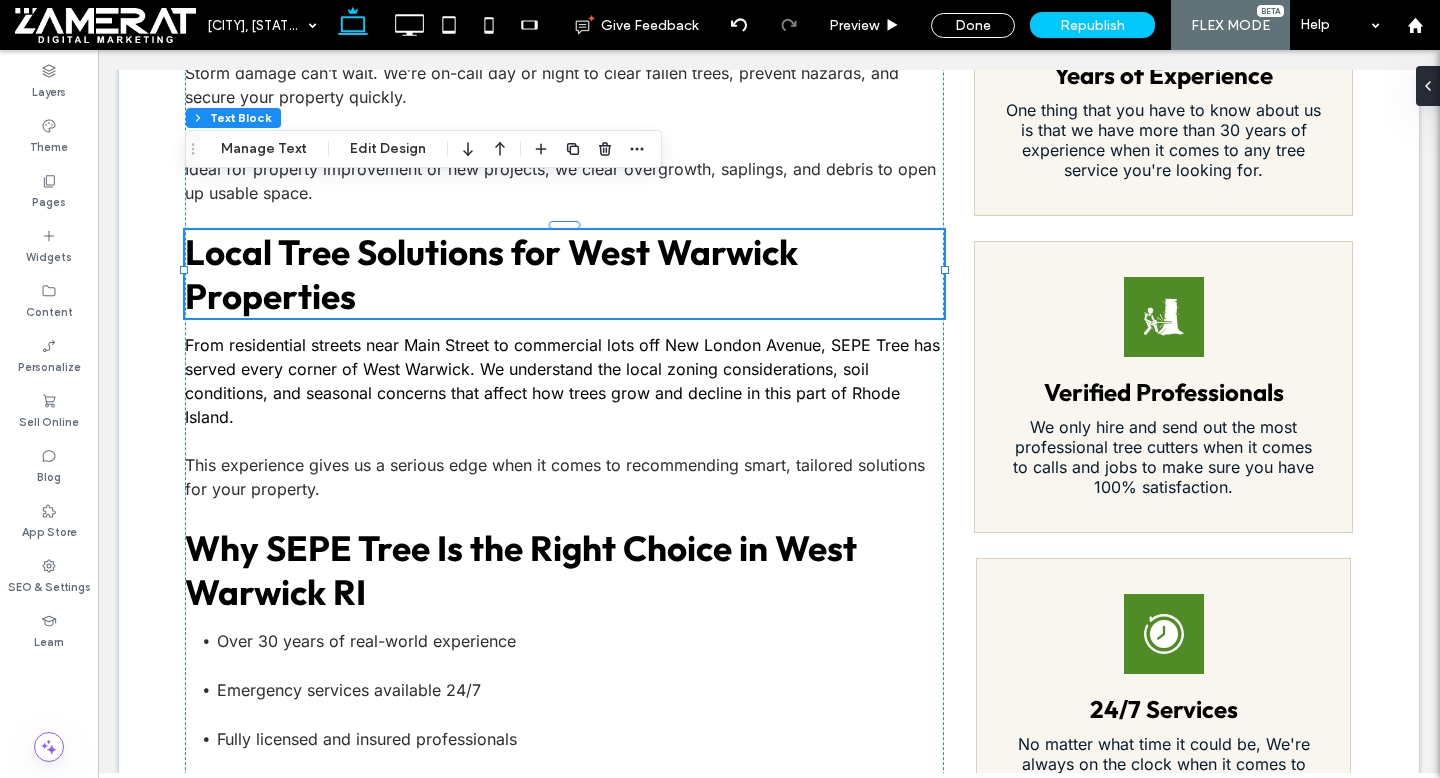 click on "Local Tree Solutions for West Warwick Properties" at bounding box center (564, 274) 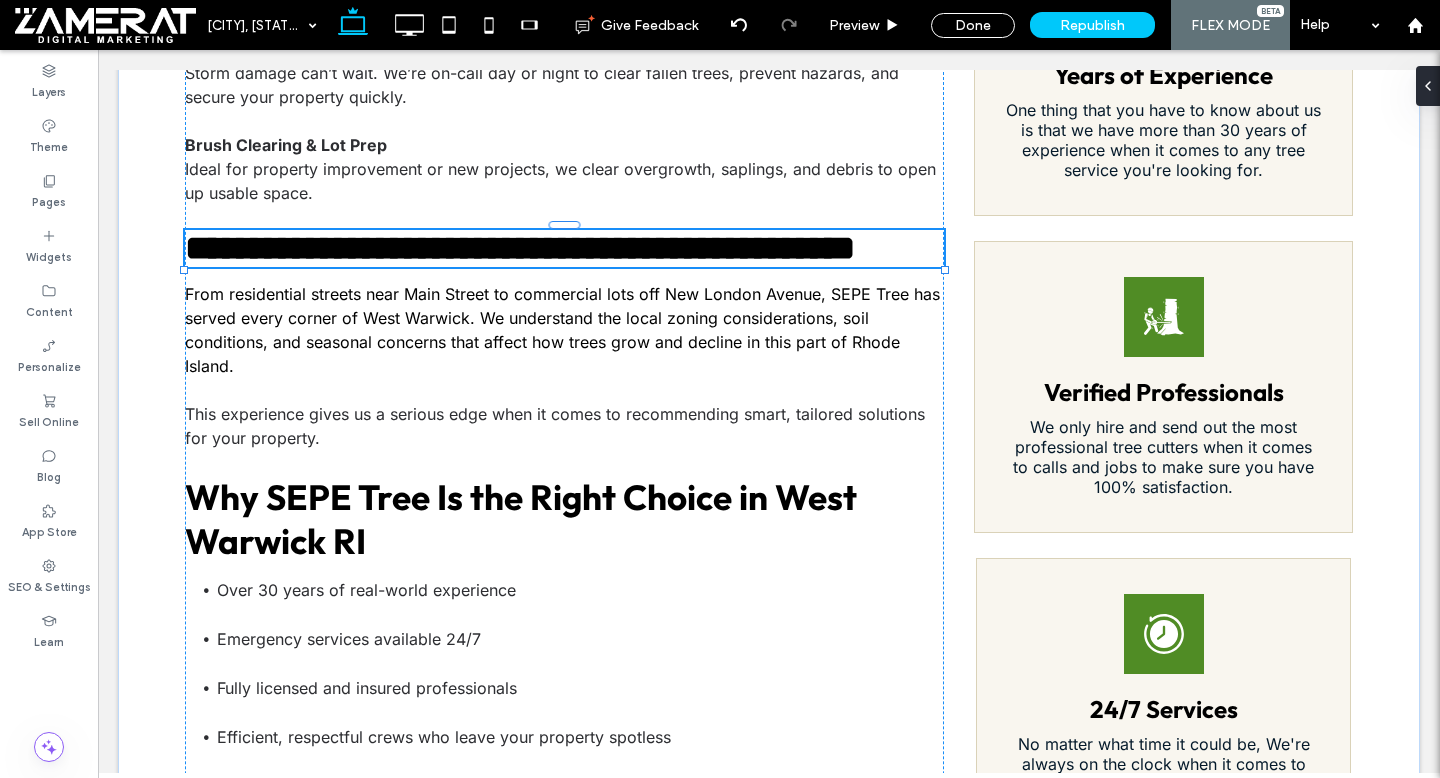 click on "**********" at bounding box center [564, 248] 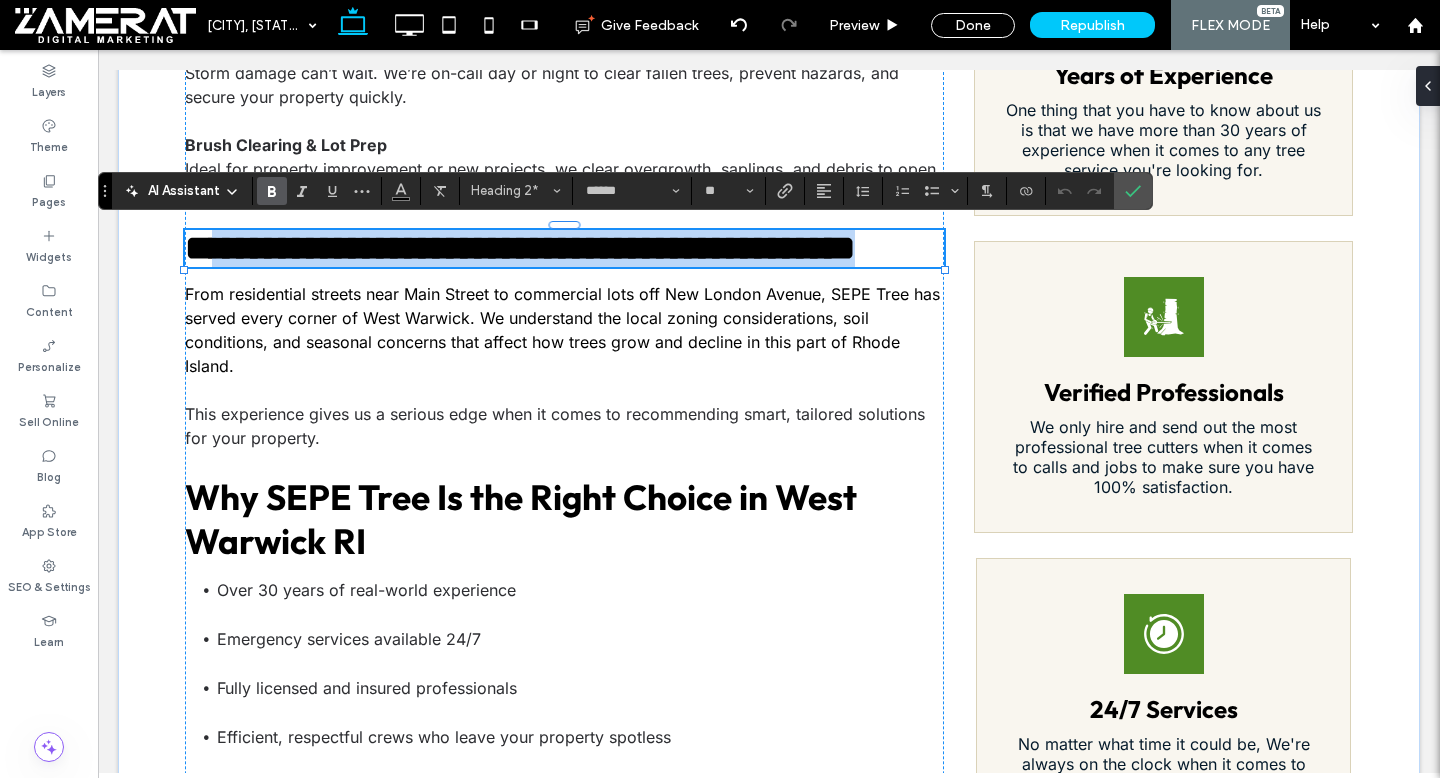 drag, startPoint x: 374, startPoint y: 298, endPoint x: 224, endPoint y: 244, distance: 159.42397 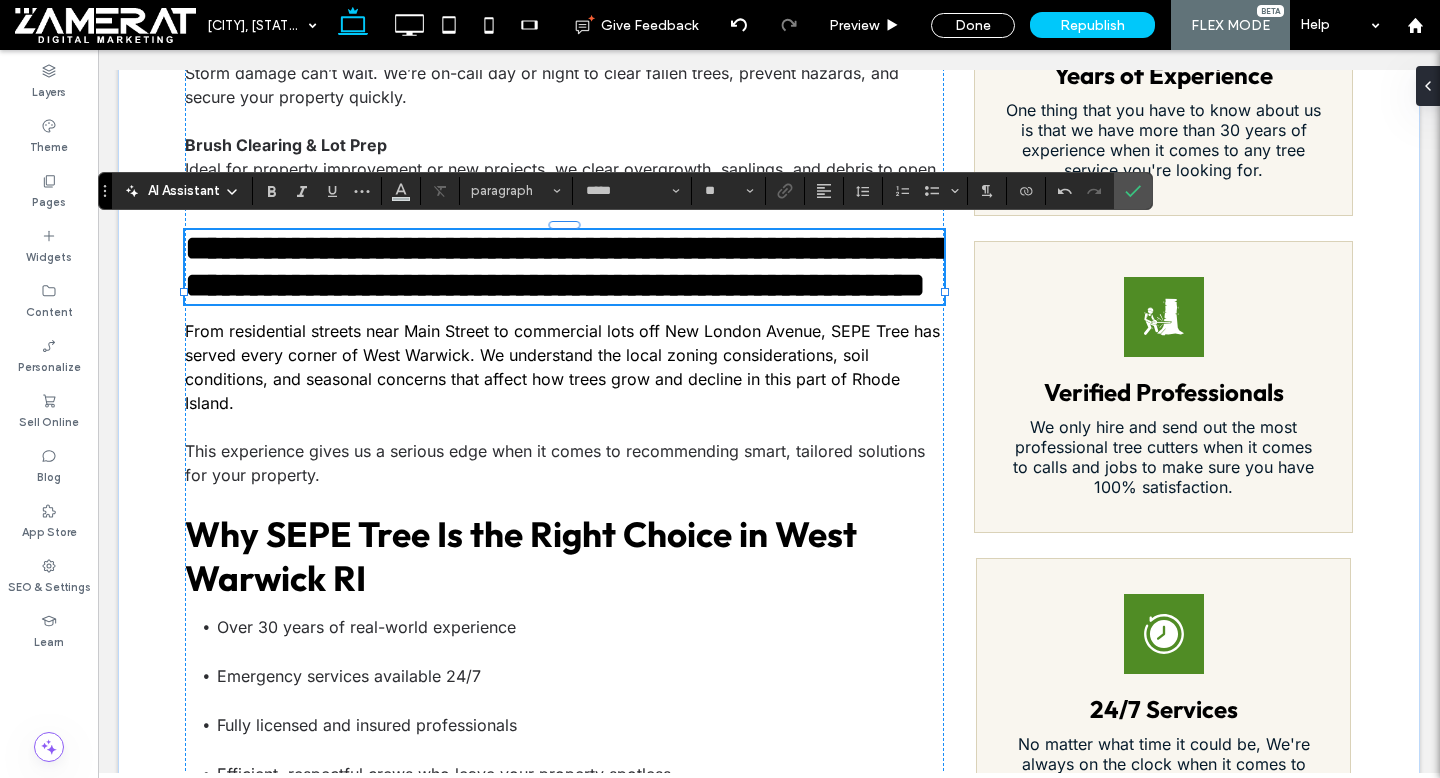 type on "******" 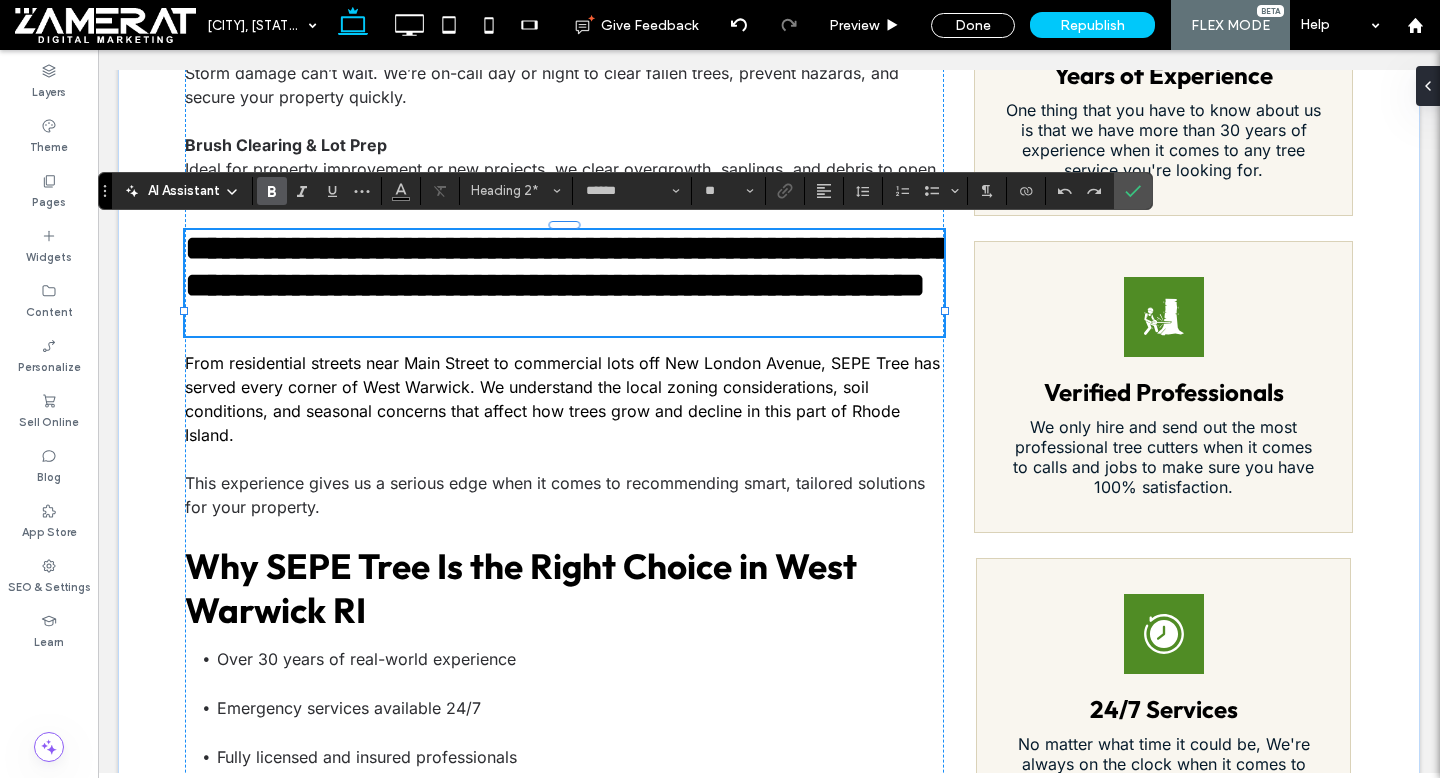 type on "**" 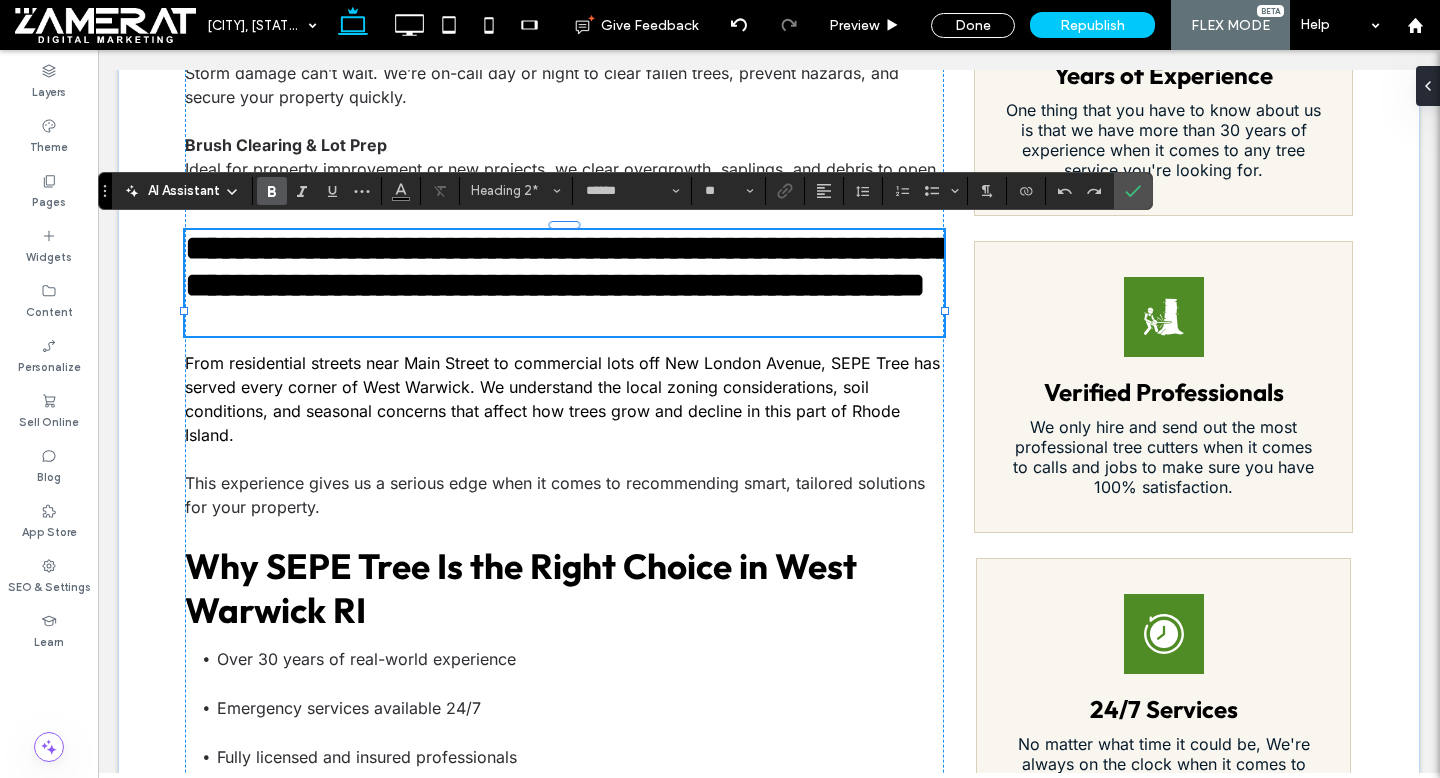 type 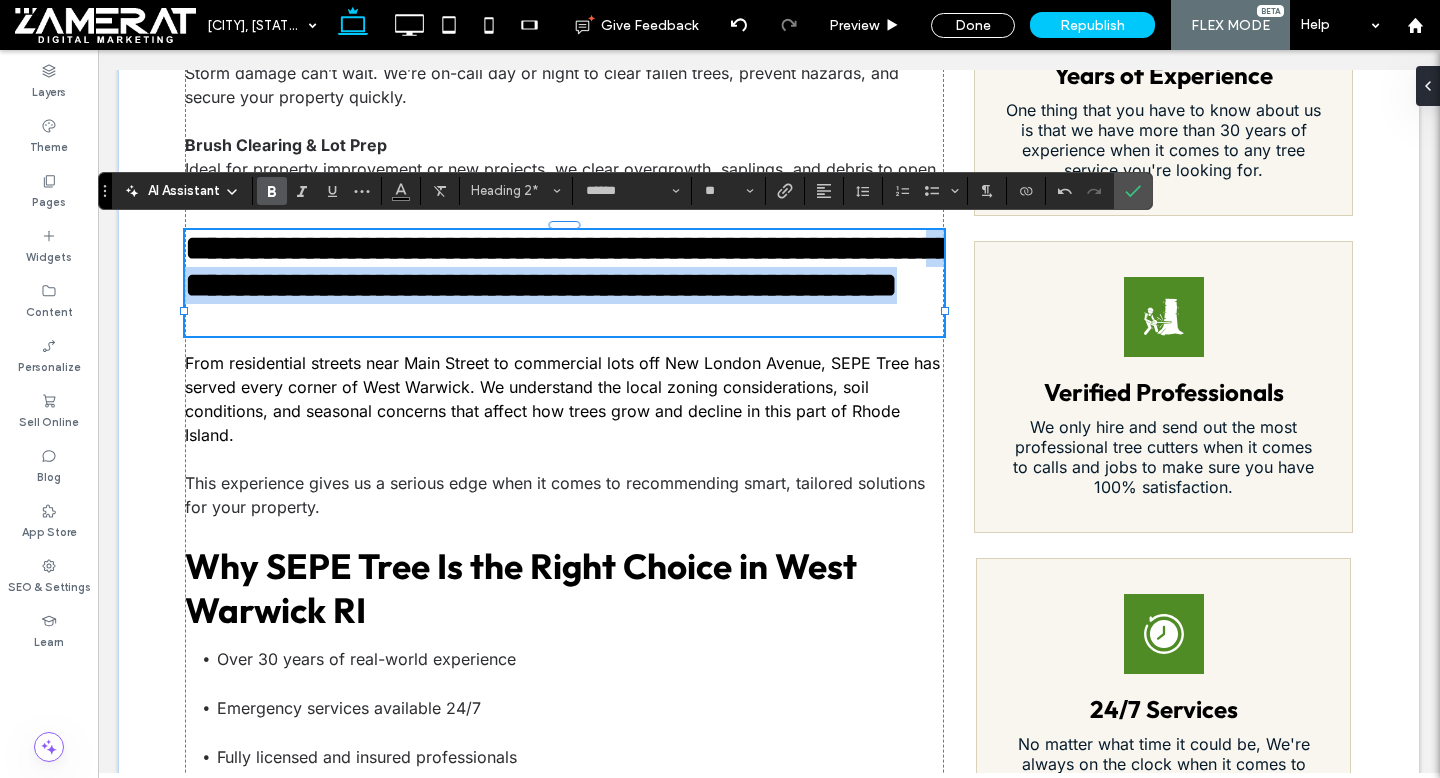 drag, startPoint x: 423, startPoint y: 296, endPoint x: 661, endPoint y: 352, distance: 244.49948 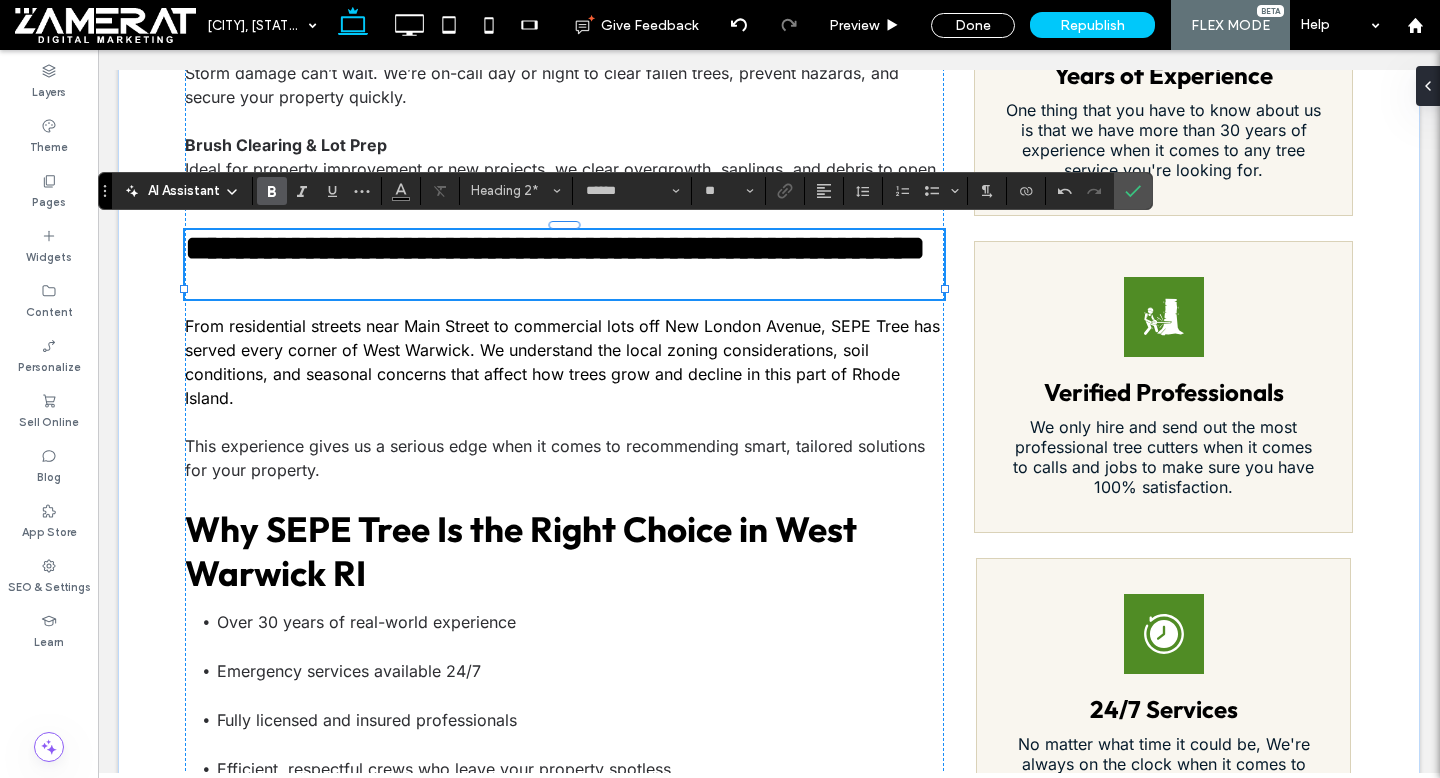 click at bounding box center [564, 283] 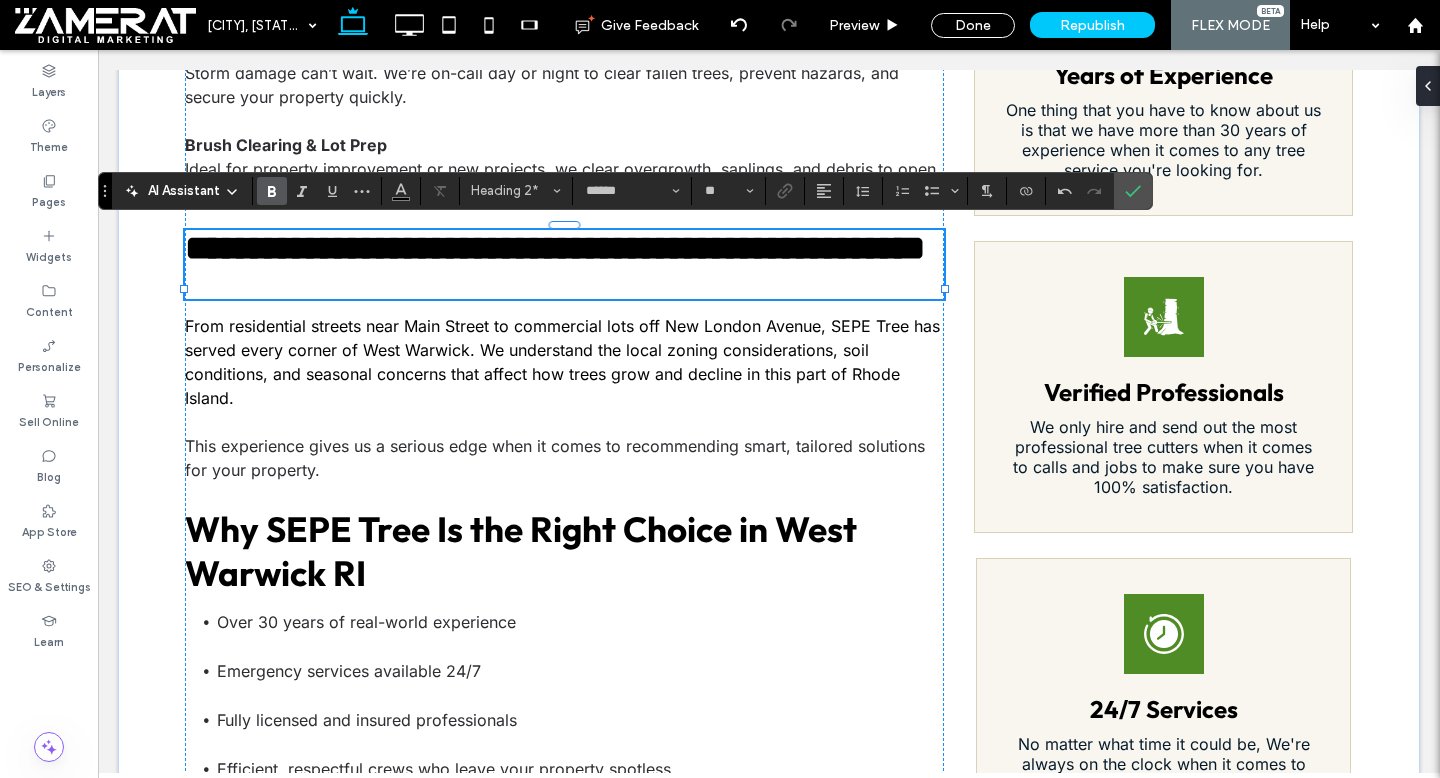 type on "**" 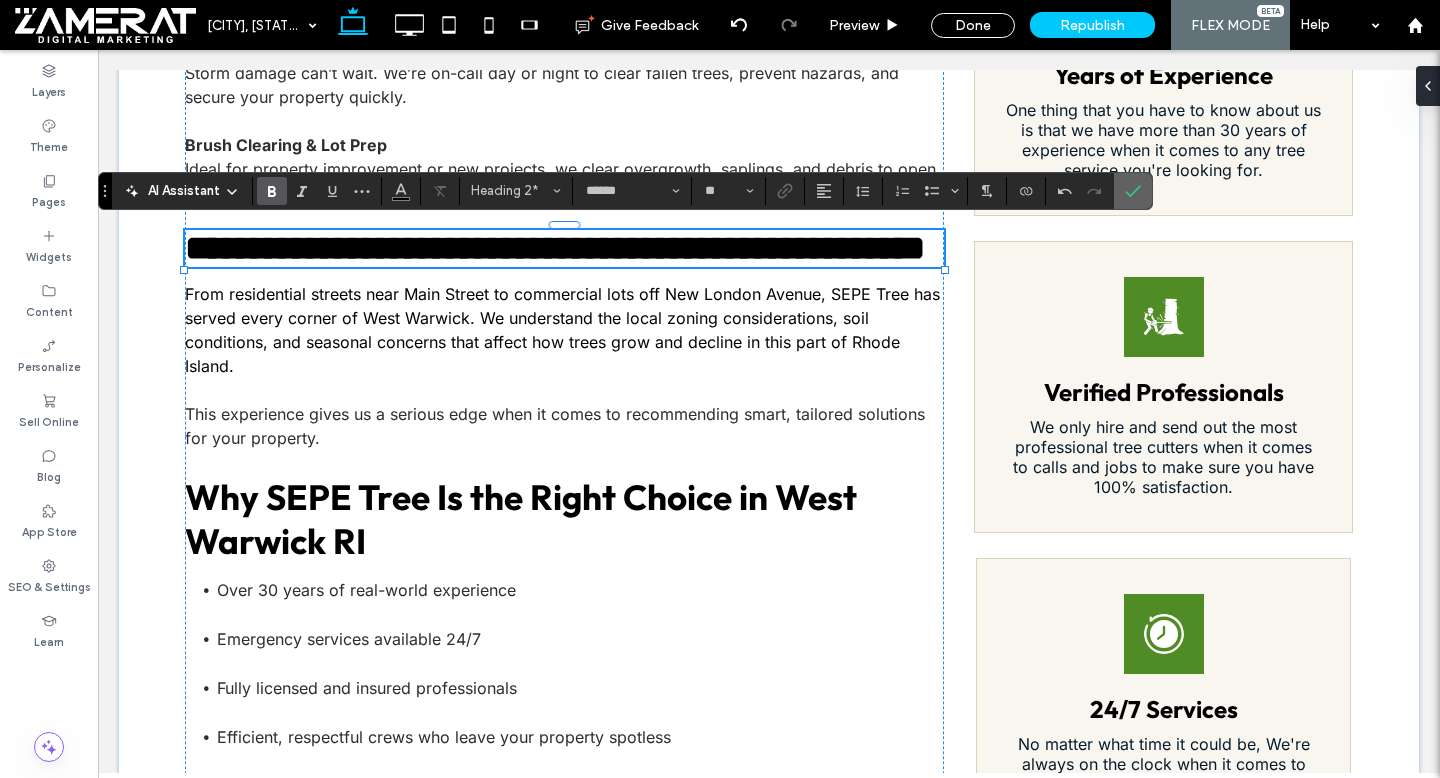 click at bounding box center [1133, 191] 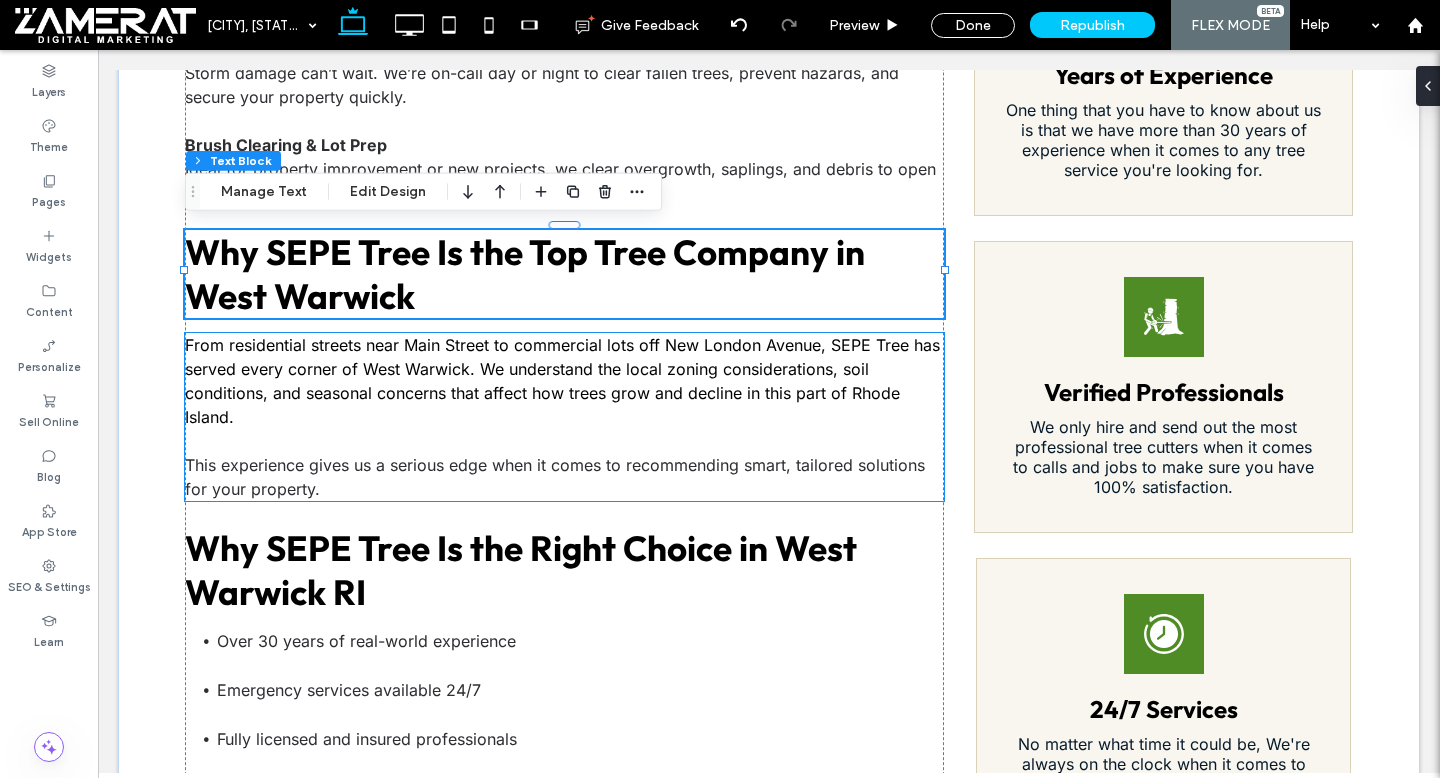 click on "This experience gives us a serious edge when it comes to recommending smart, tailored solutions for your property." at bounding box center (564, 477) 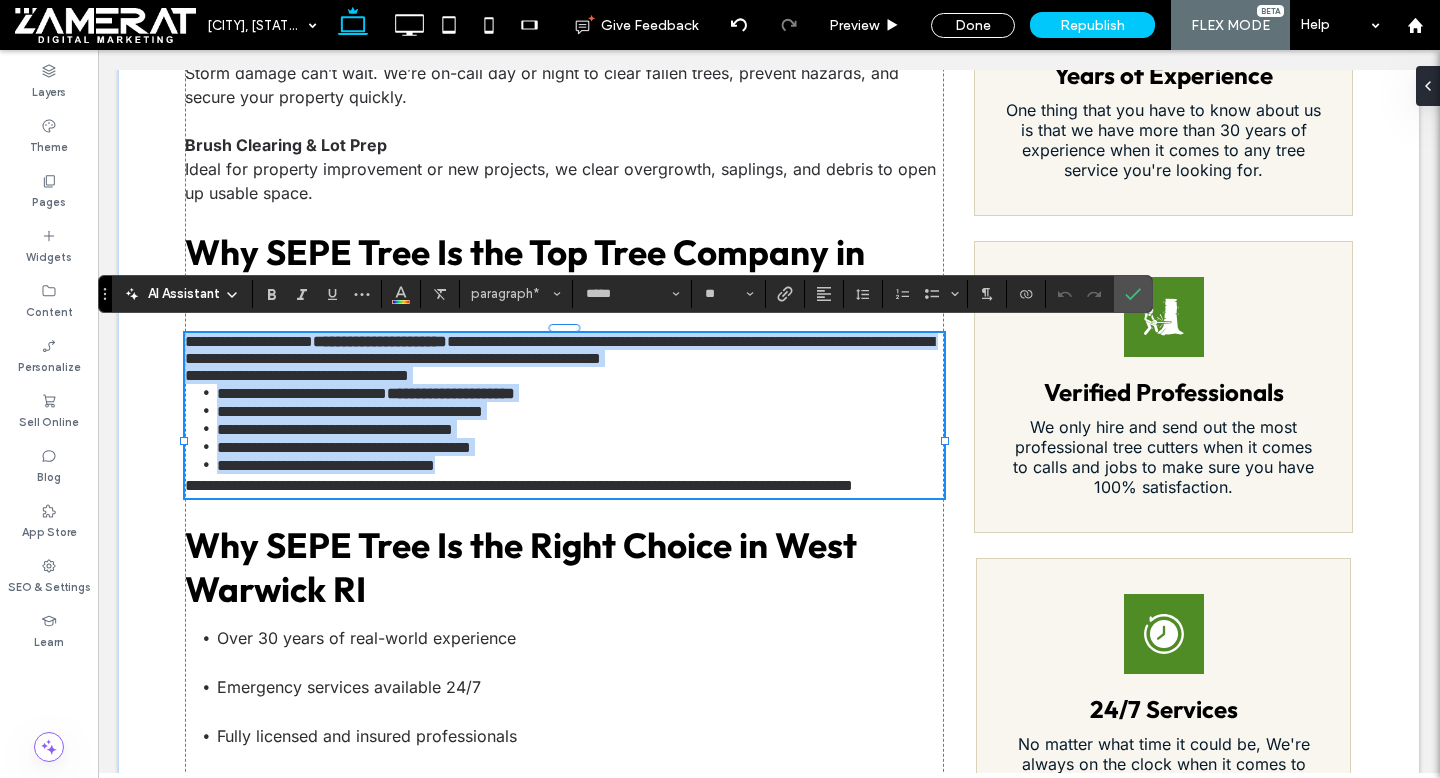 scroll, scrollTop: 0, scrollLeft: 0, axis: both 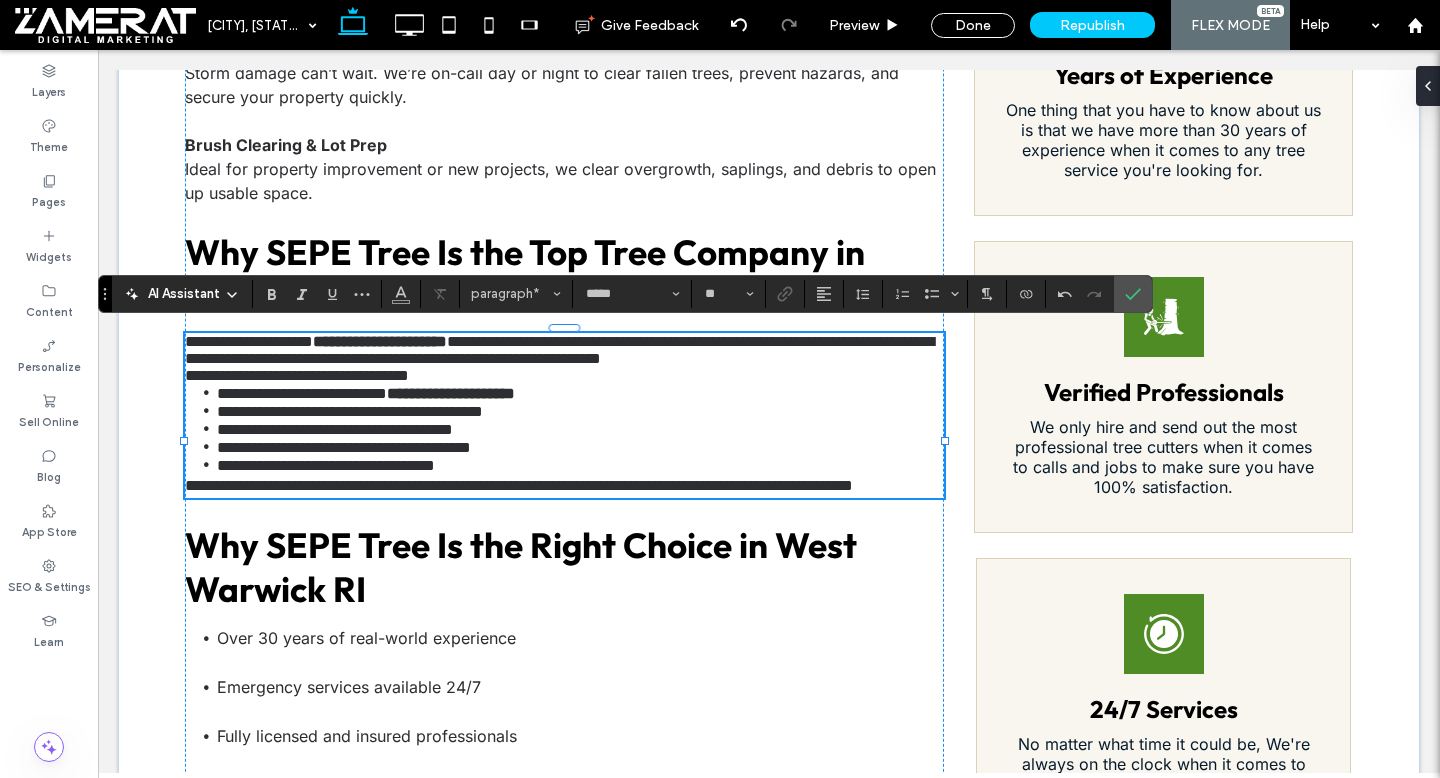click on "**********" at bounding box center [297, 375] 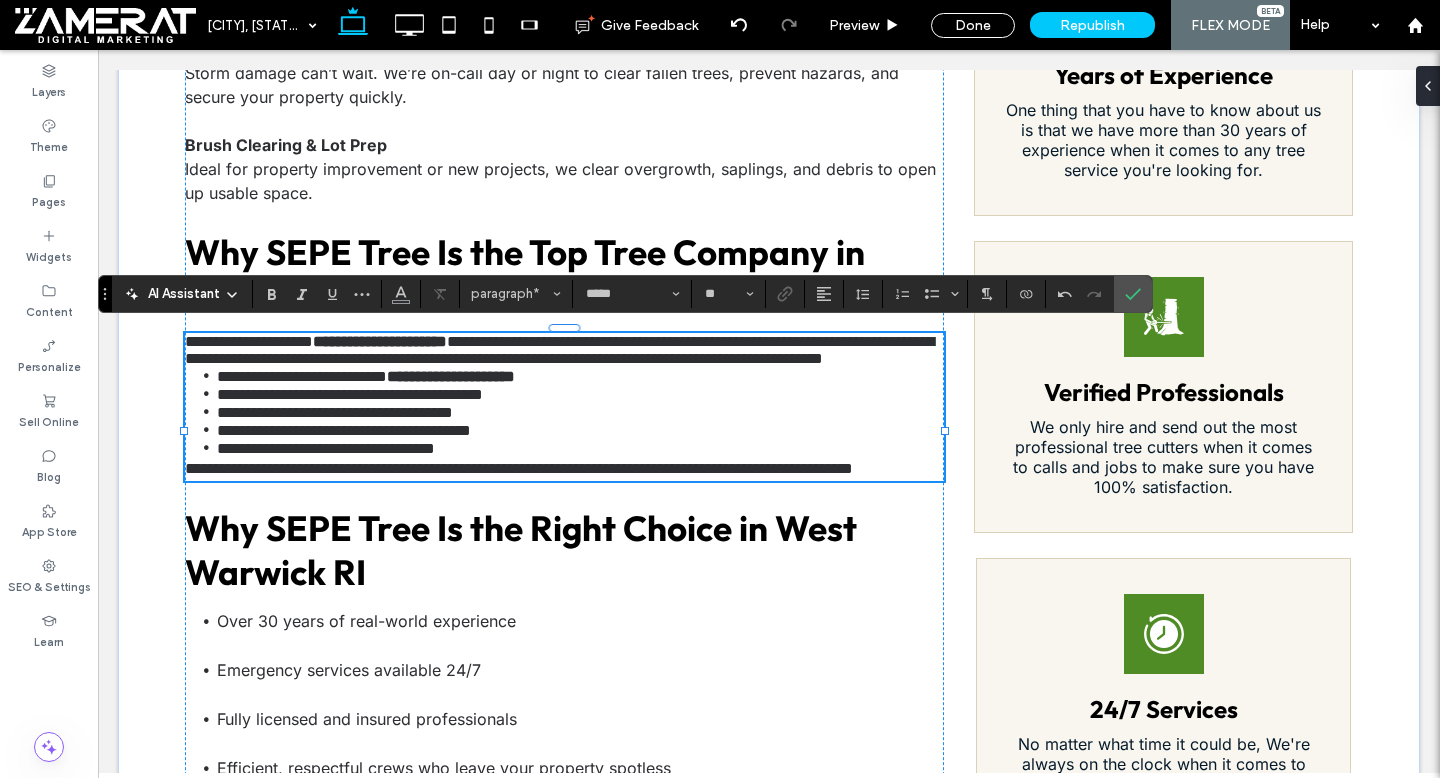 type 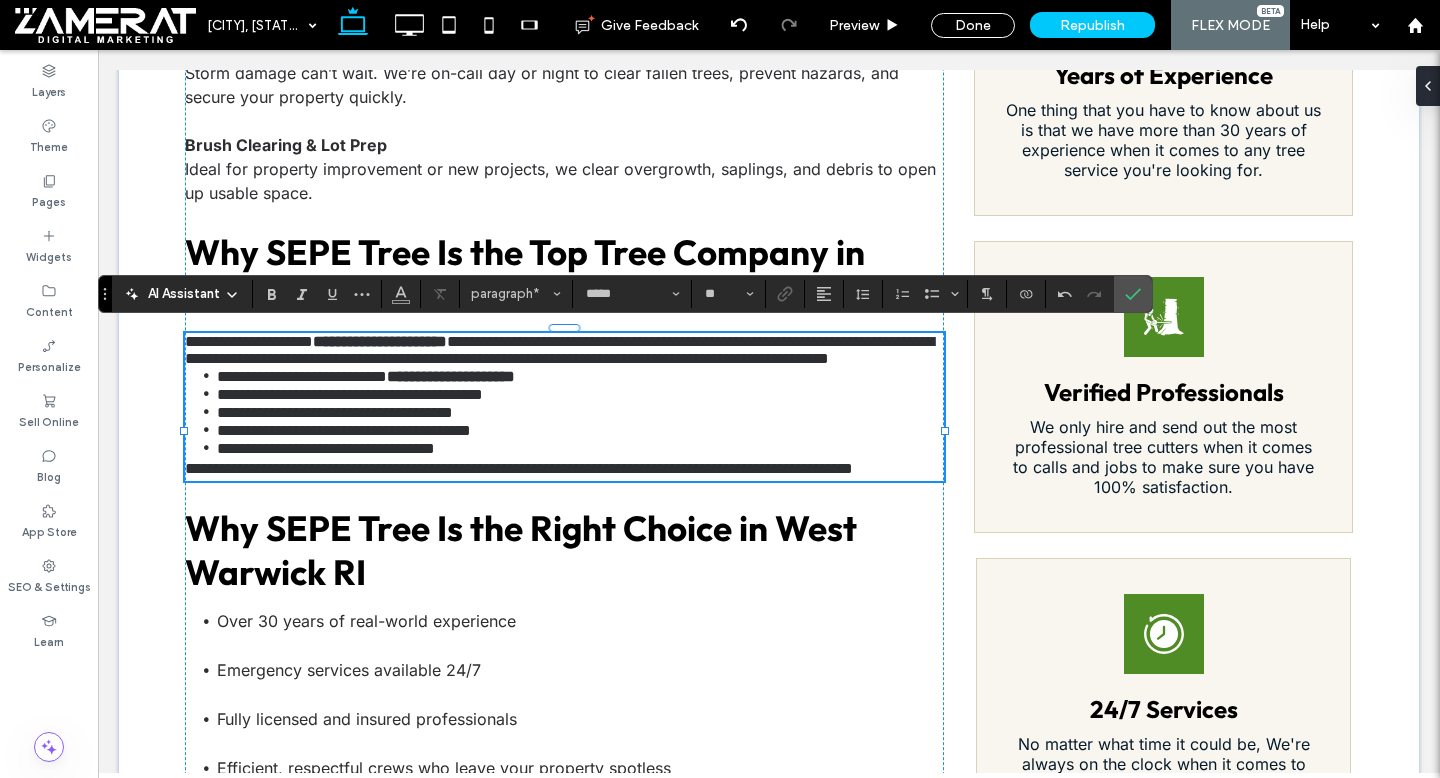 click on "**********" at bounding box center [564, 350] 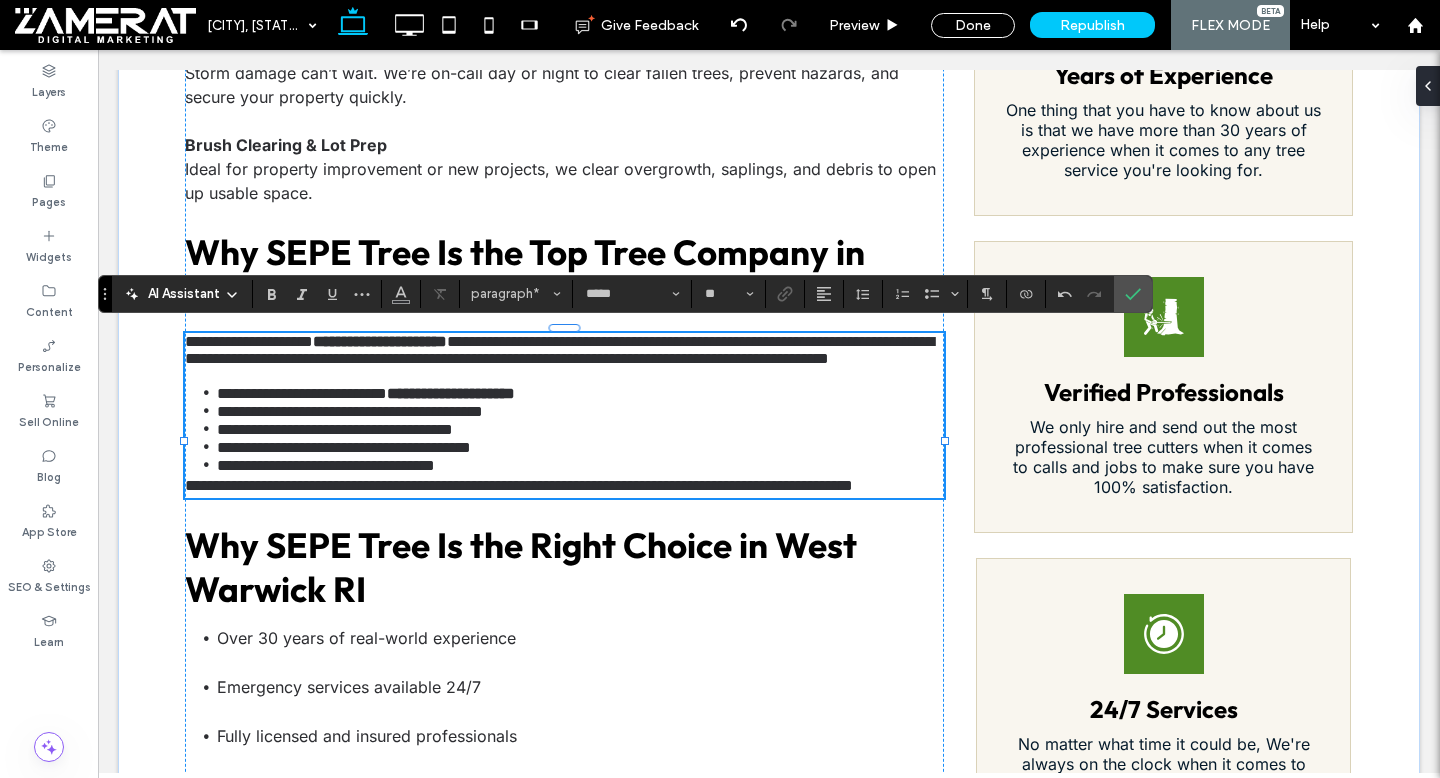 click on "**********" at bounding box center (519, 485) 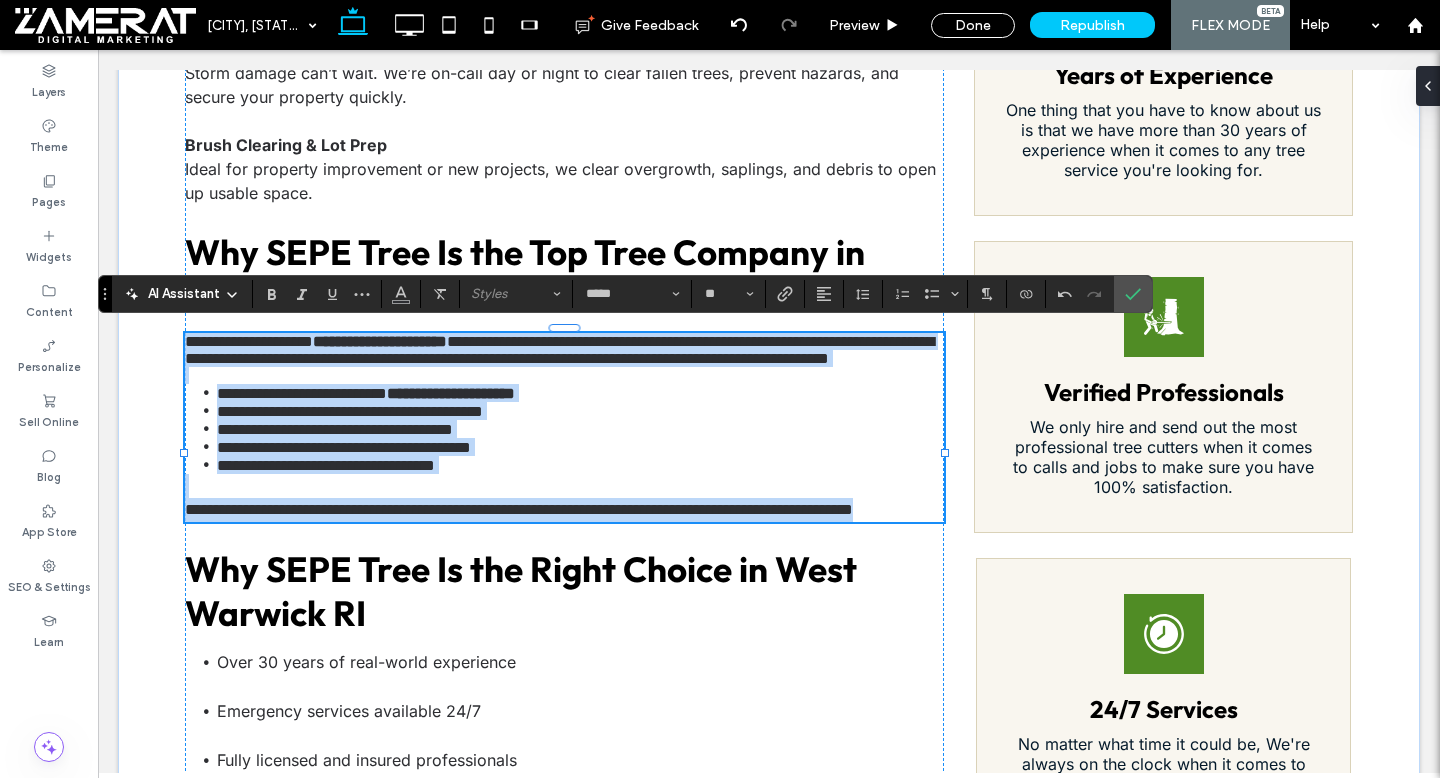 drag, startPoint x: 188, startPoint y: 340, endPoint x: 400, endPoint y: 568, distance: 311.3326 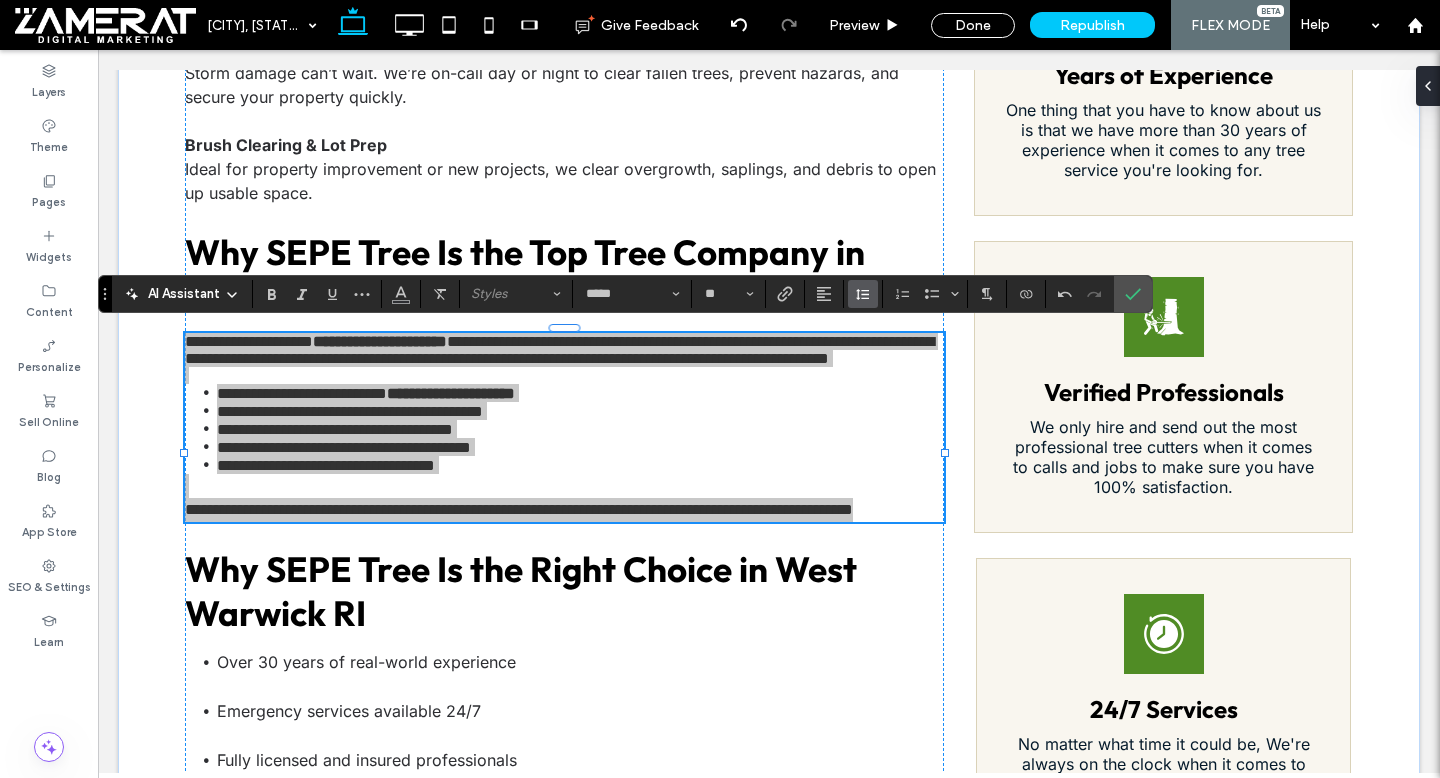 click 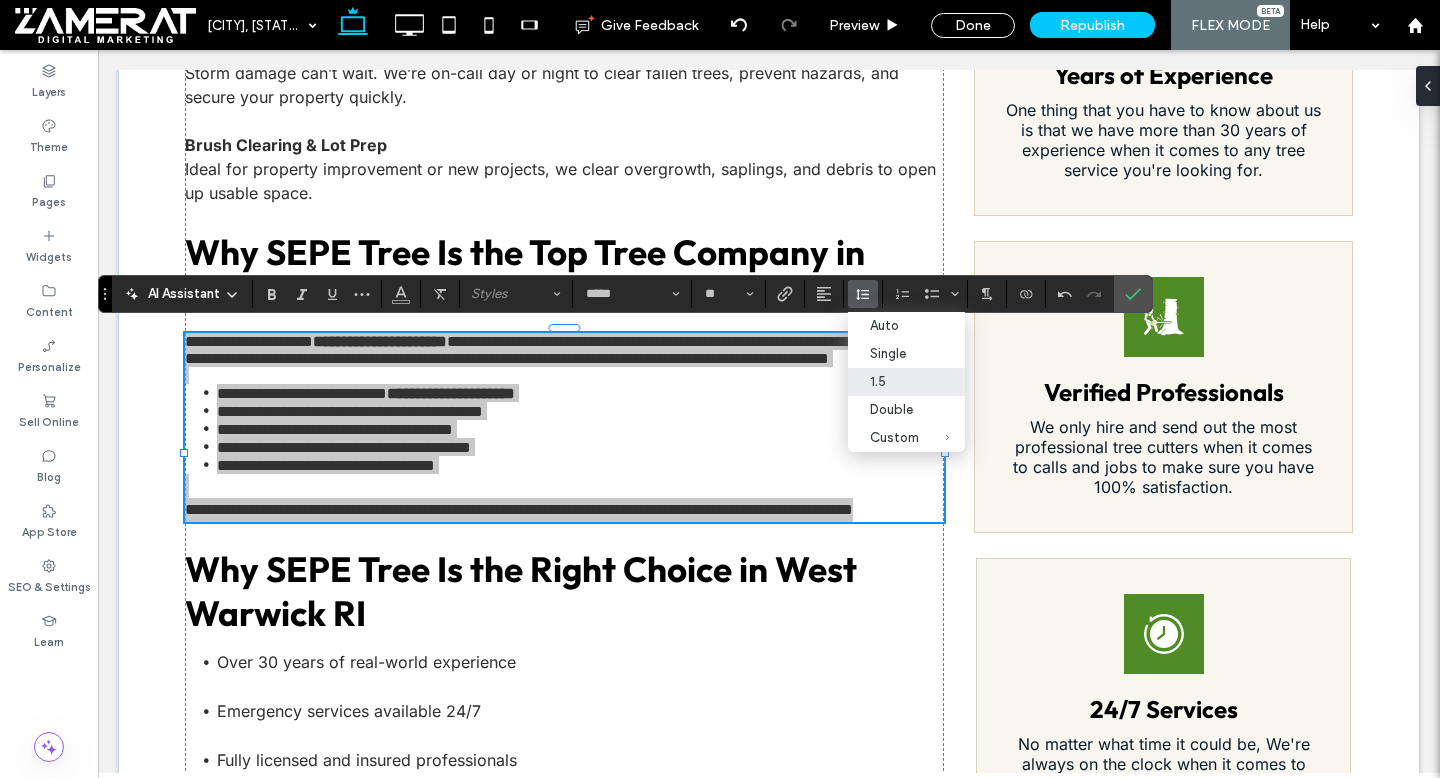 click on "1.5" at bounding box center [894, 381] 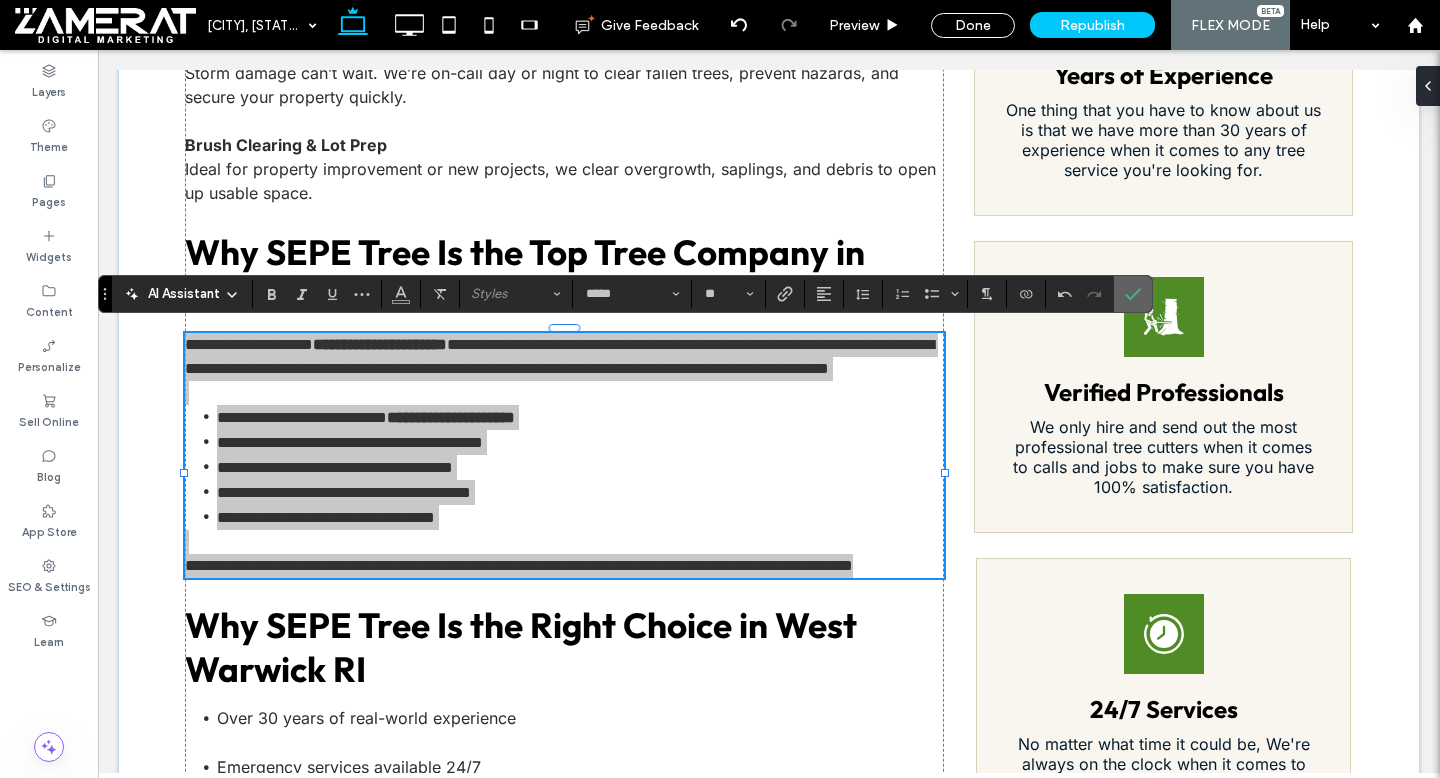 click 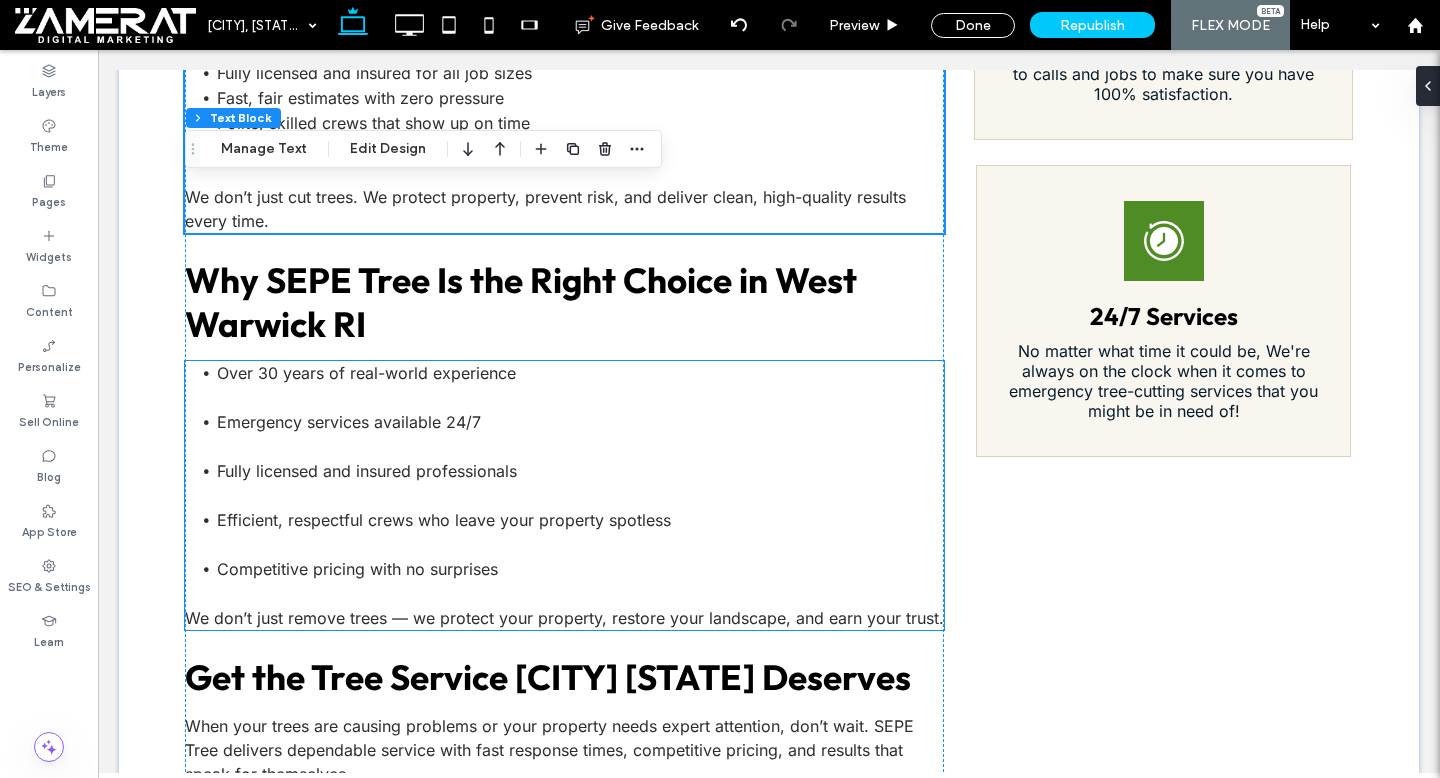 scroll, scrollTop: 2123, scrollLeft: 0, axis: vertical 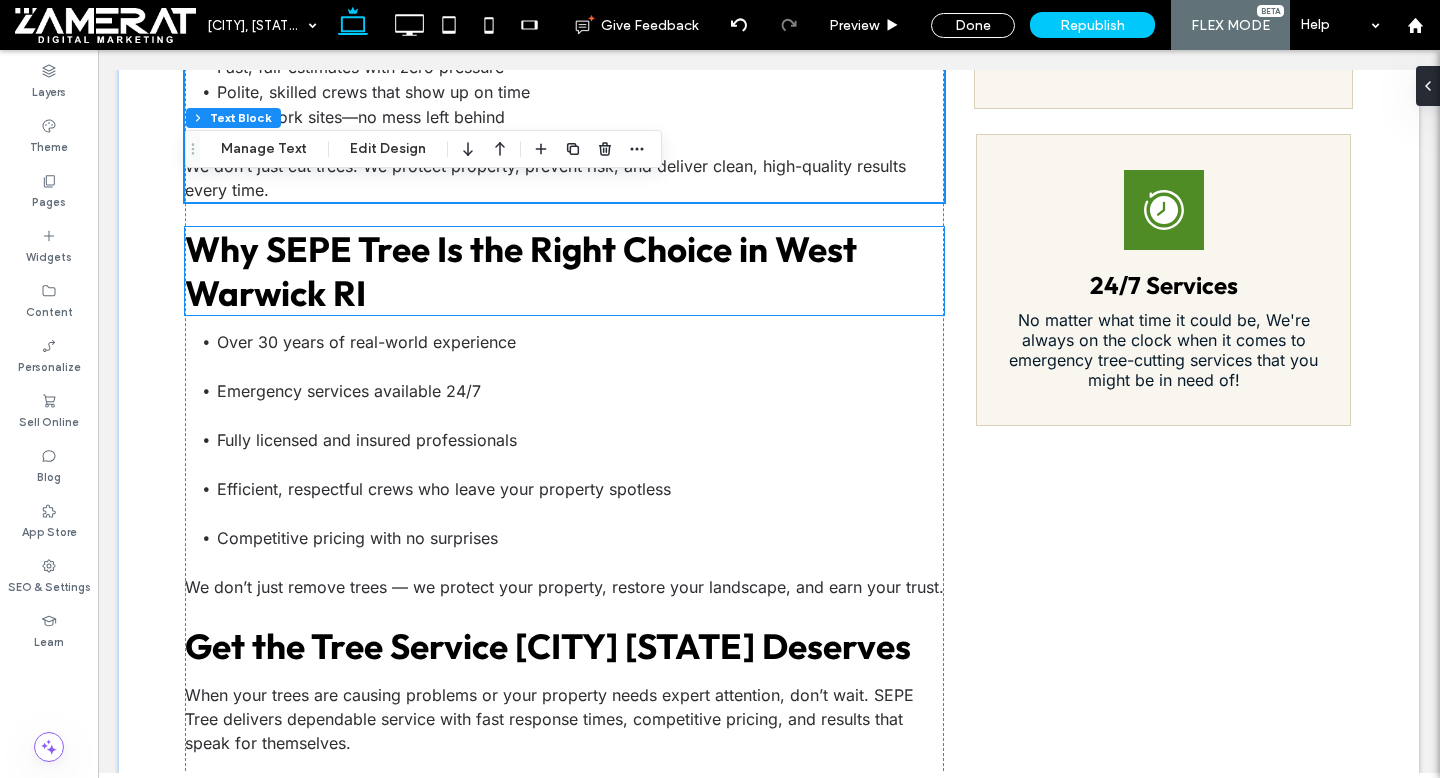 click on "Why SEPE Tree Is the Right Choice in West Warwick RI" at bounding box center [521, 271] 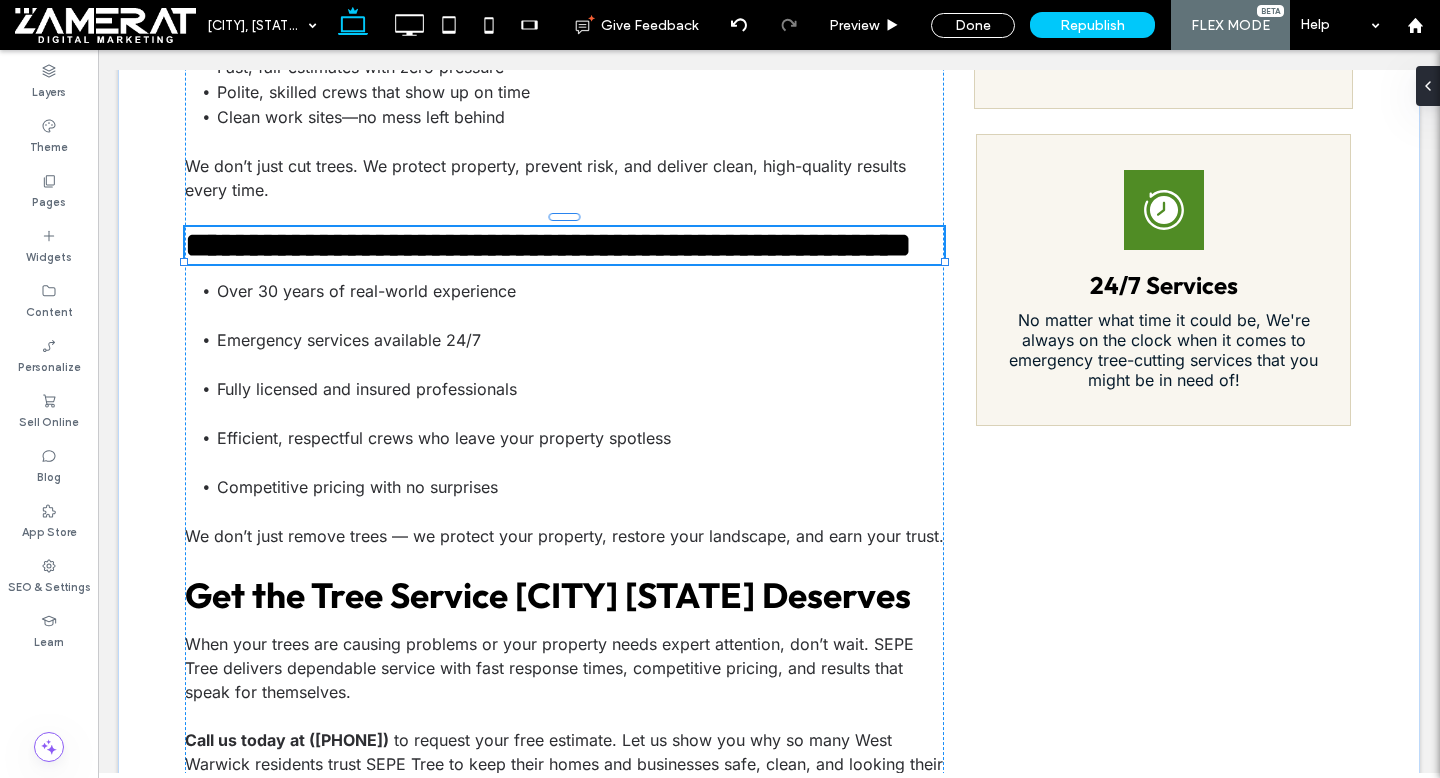 click on "**********" at bounding box center [564, 245] 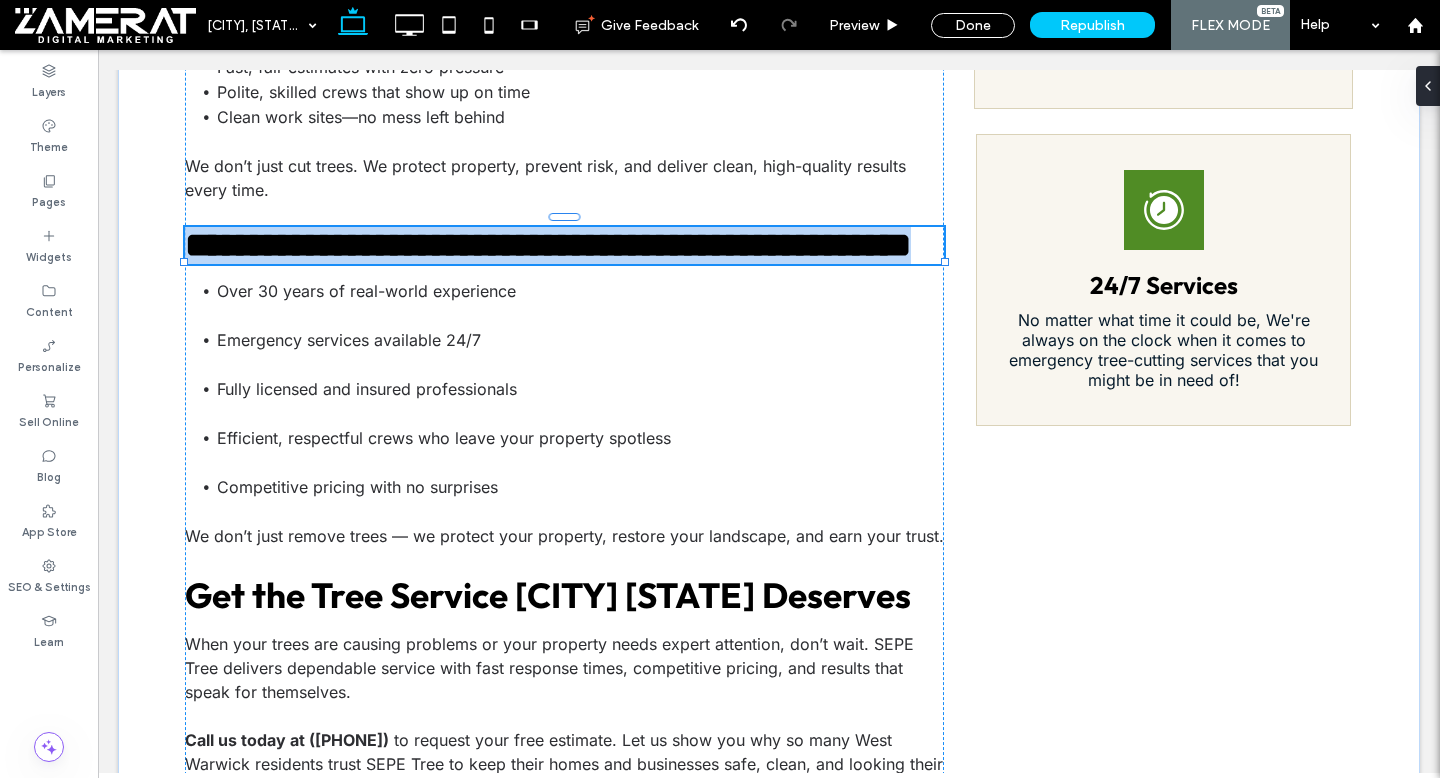 type on "******" 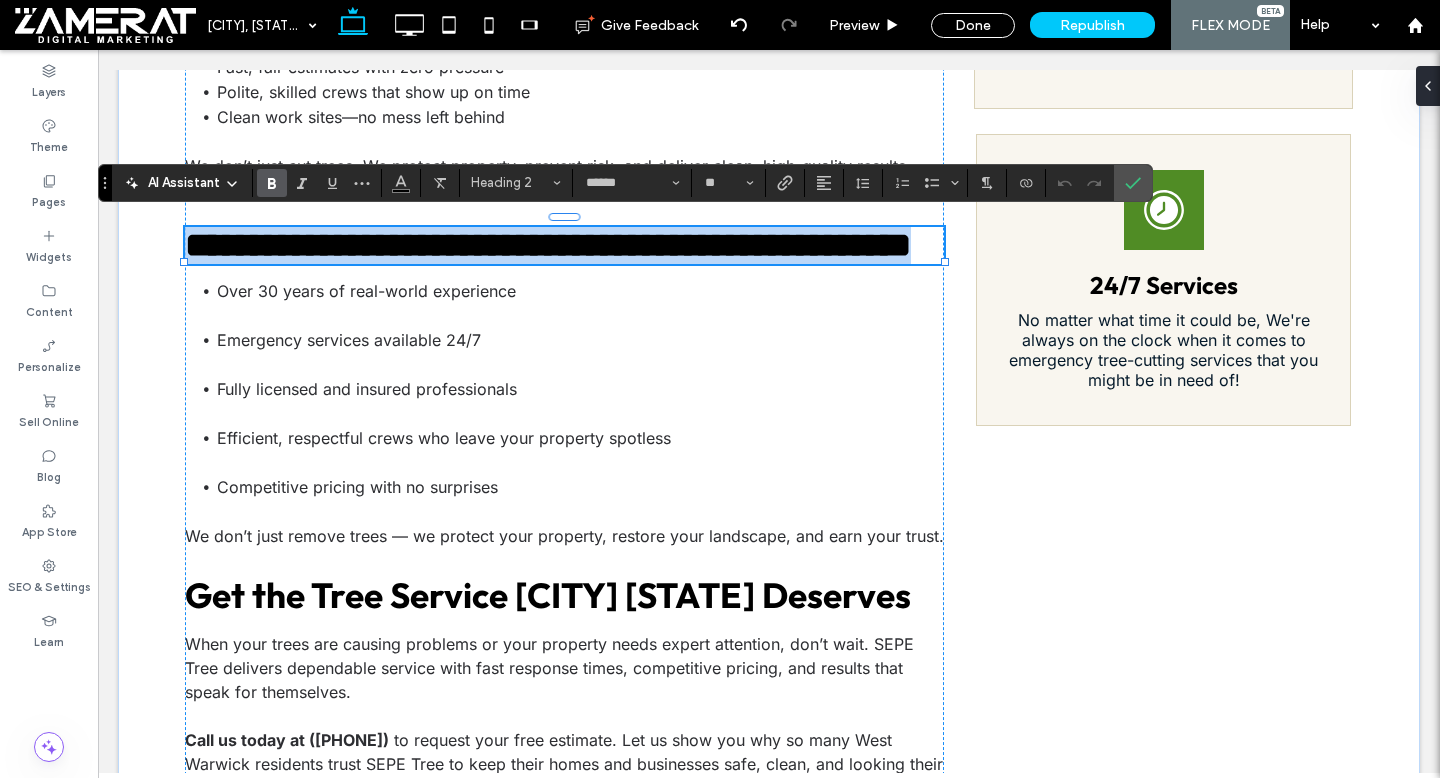 click on "**********" at bounding box center [548, 245] 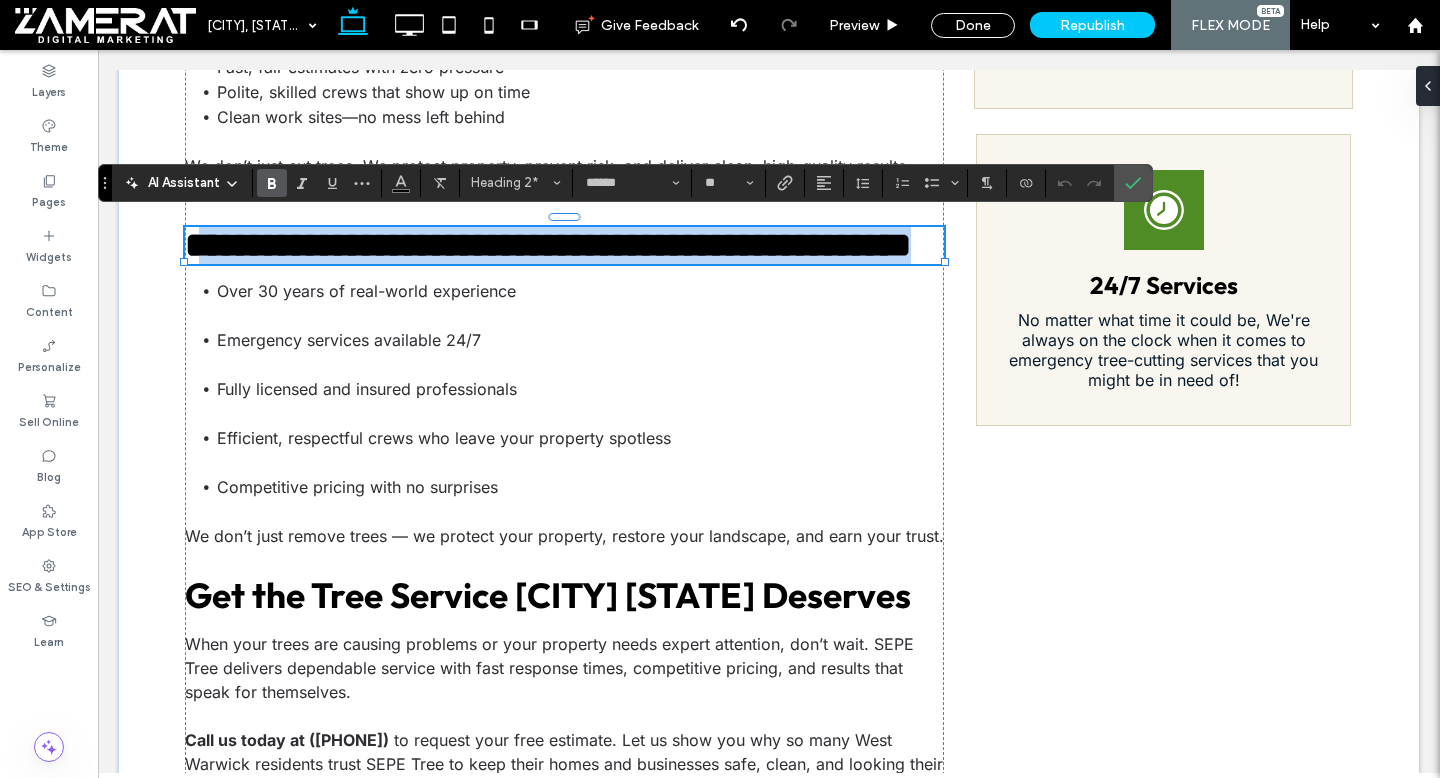 drag, startPoint x: 379, startPoint y: 279, endPoint x: 228, endPoint y: 237, distance: 156.73225 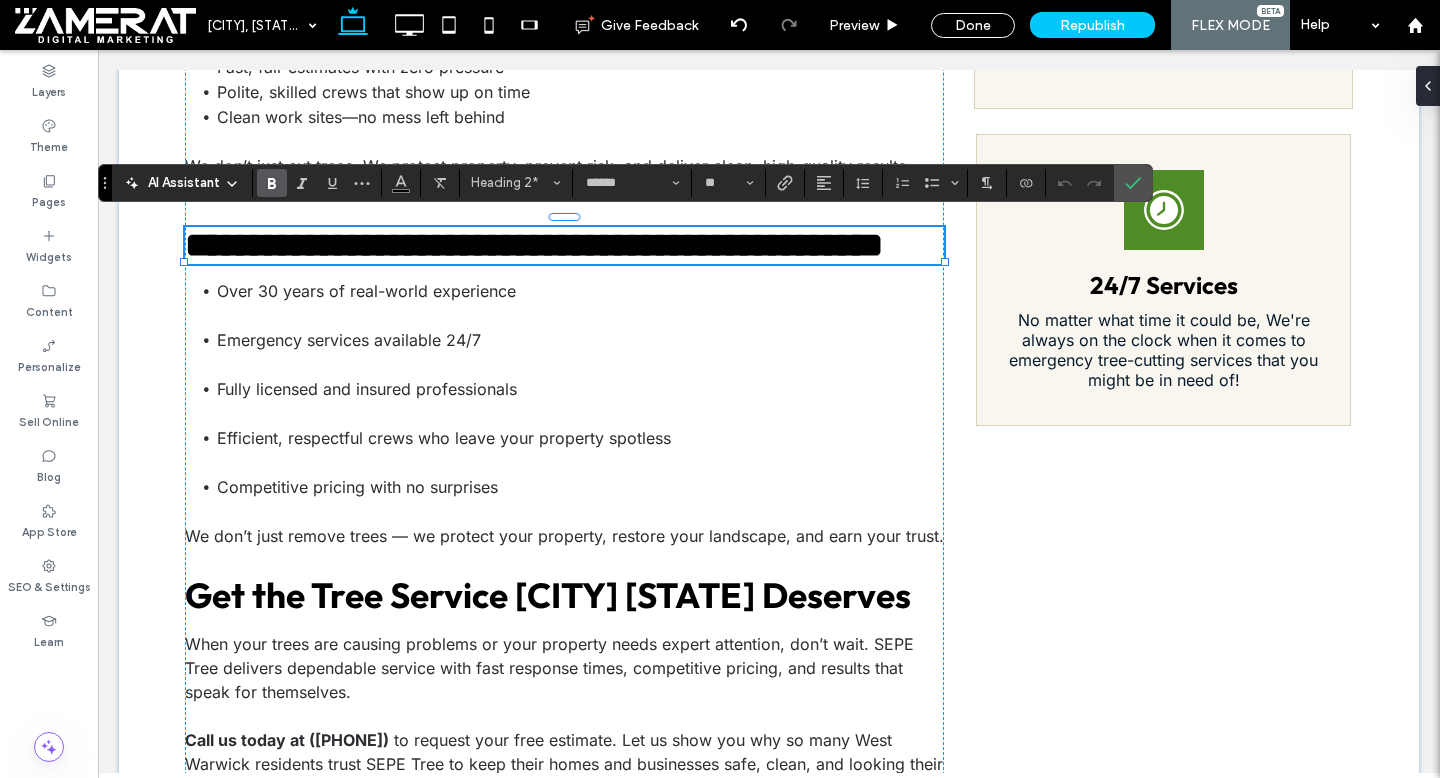 type on "*****" 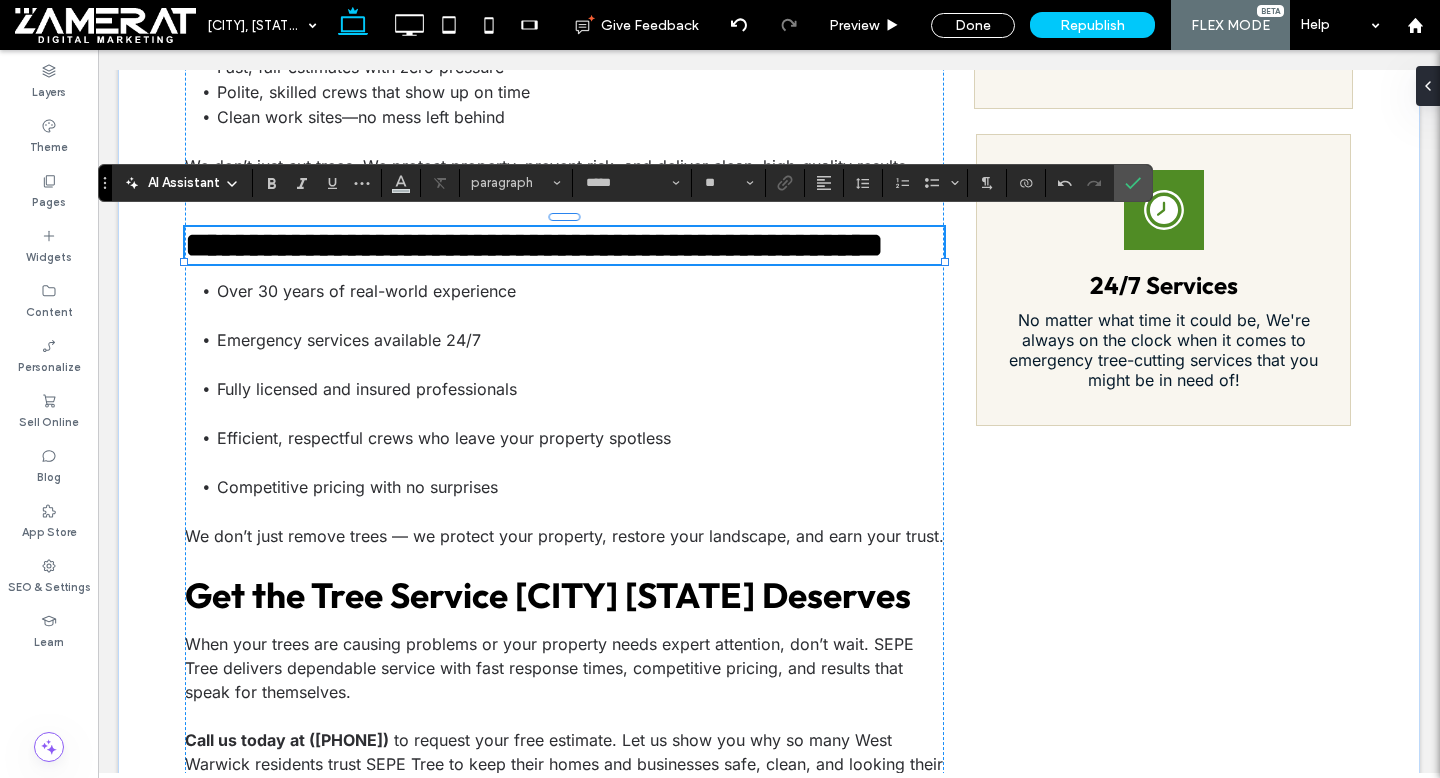 type on "******" 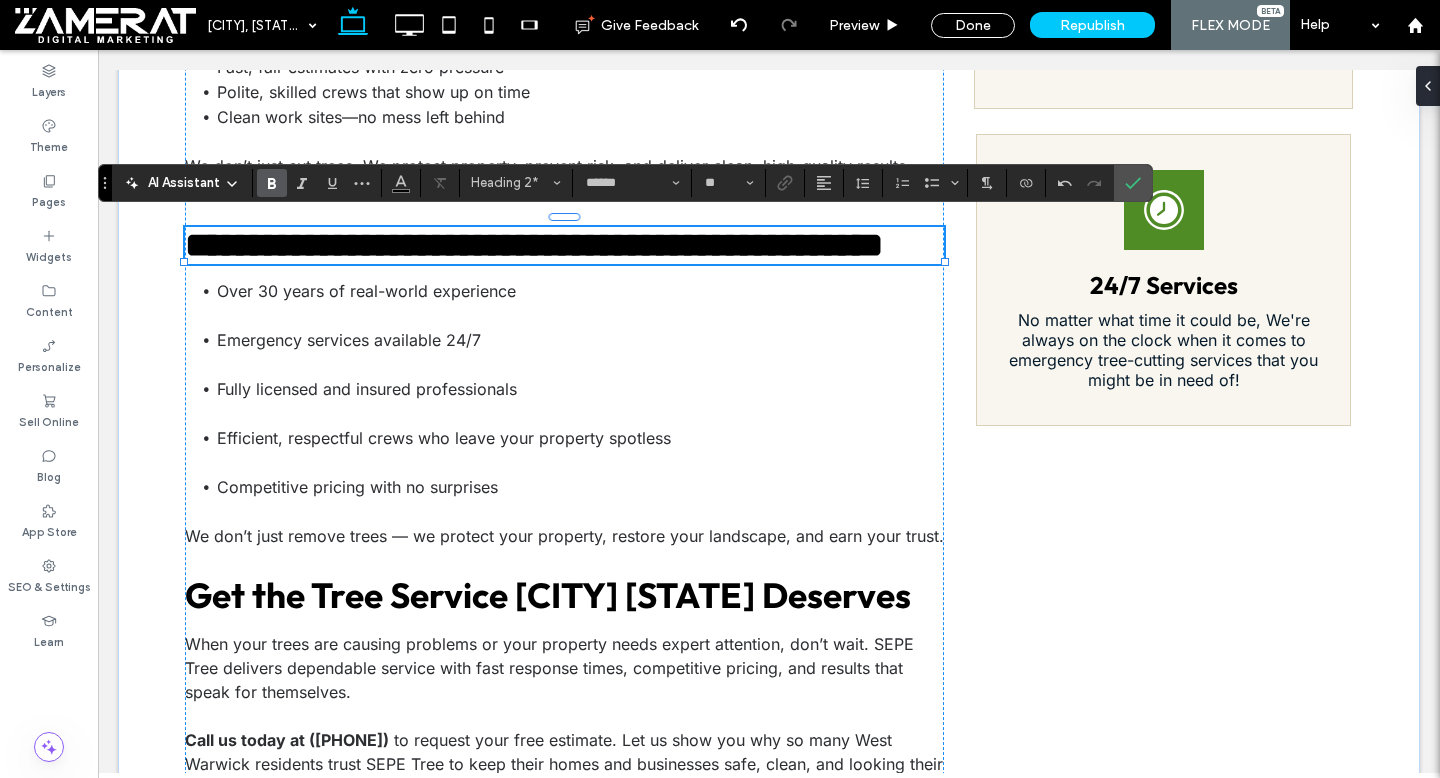 click on "**********" at bounding box center [534, 245] 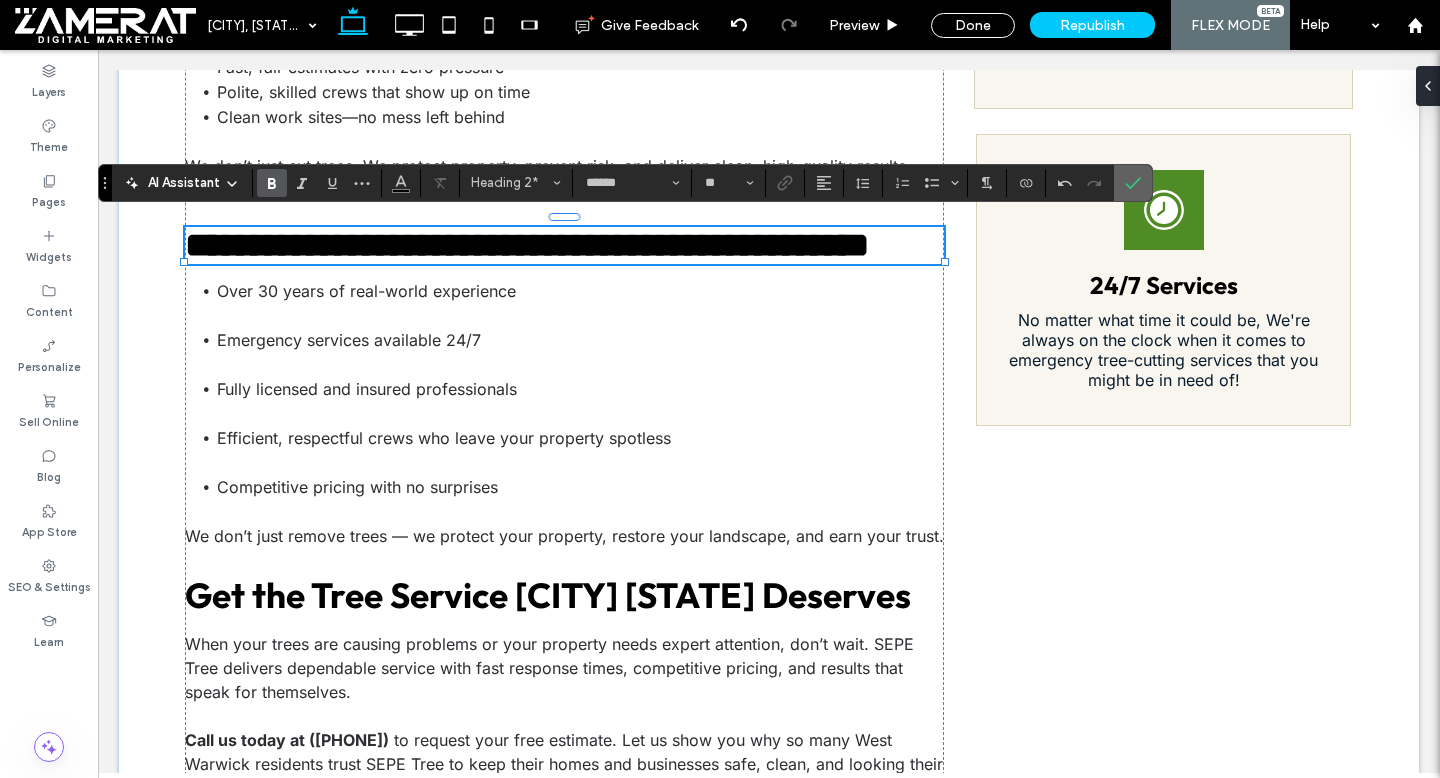 drag, startPoint x: 1133, startPoint y: 182, endPoint x: 1035, endPoint y: 132, distance: 110.01818 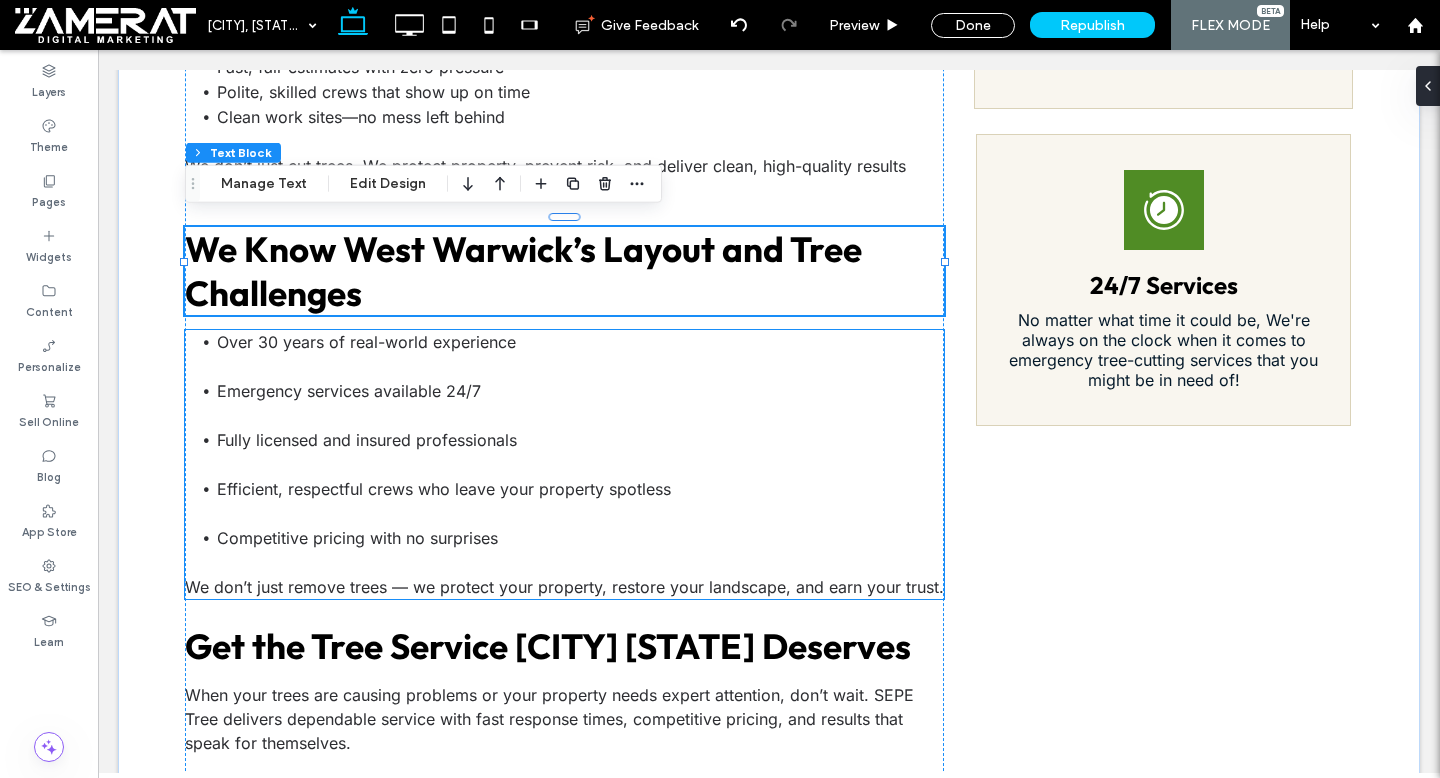 click on "Fully licensed and insured professionals" at bounding box center [580, 452] 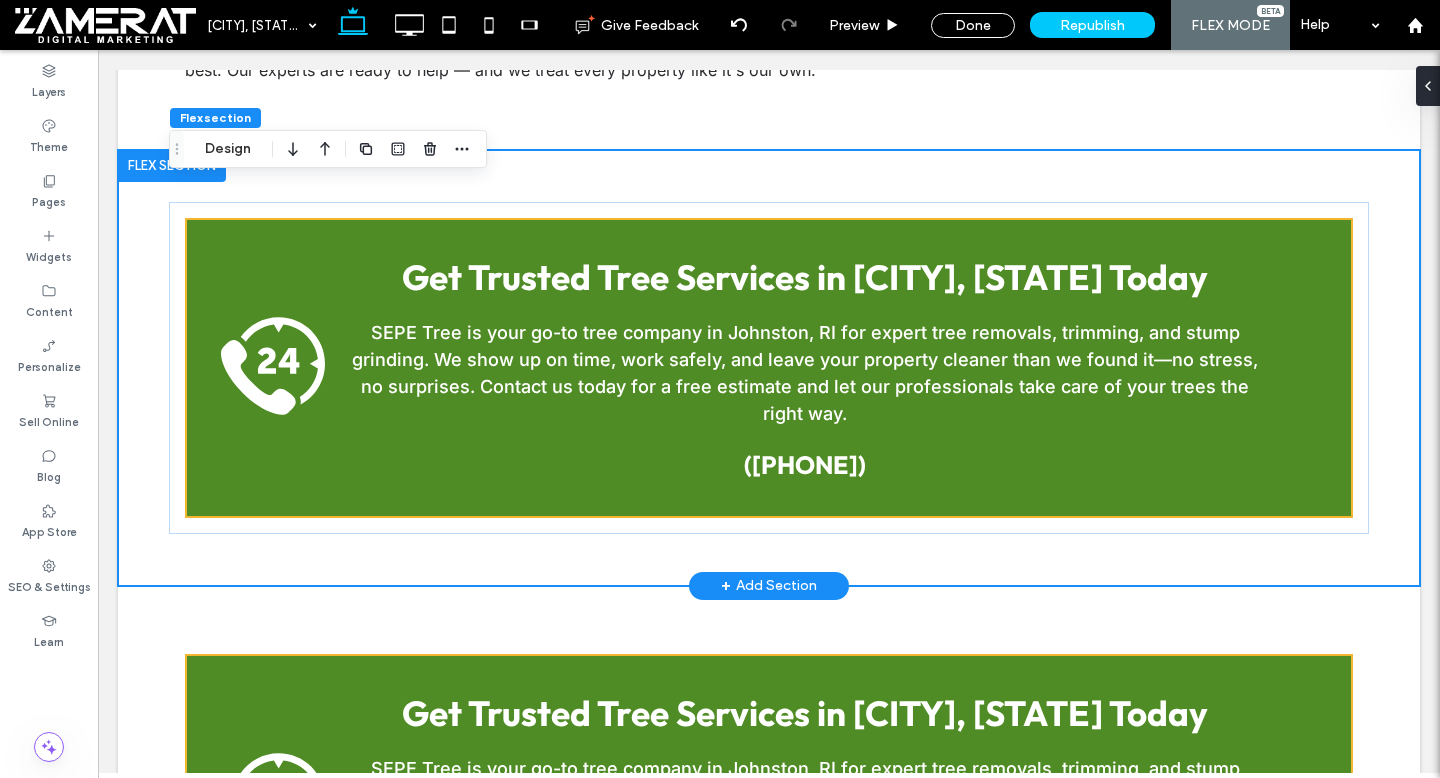 scroll, scrollTop: 2813, scrollLeft: 0, axis: vertical 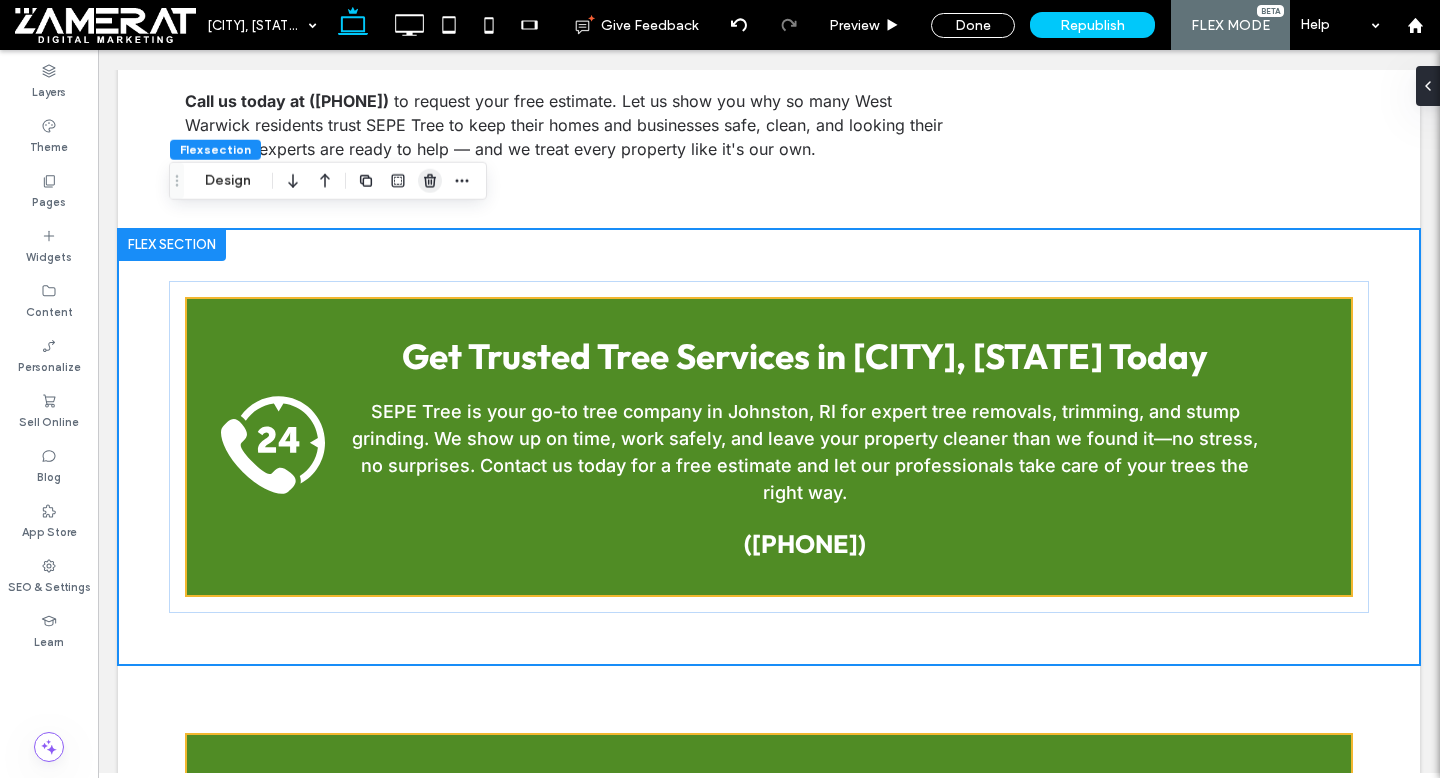 click 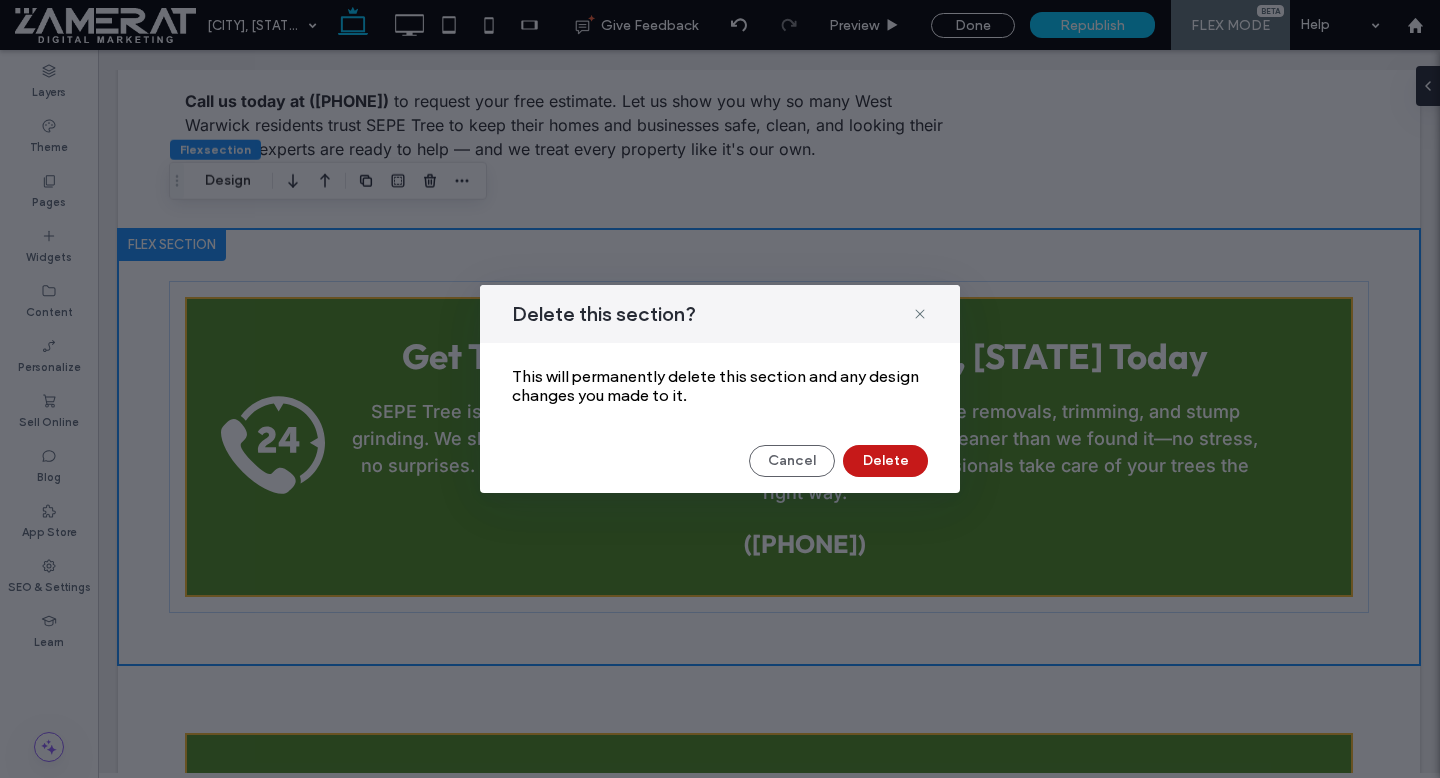 drag, startPoint x: 876, startPoint y: 470, endPoint x: 815, endPoint y: 277, distance: 202.41048 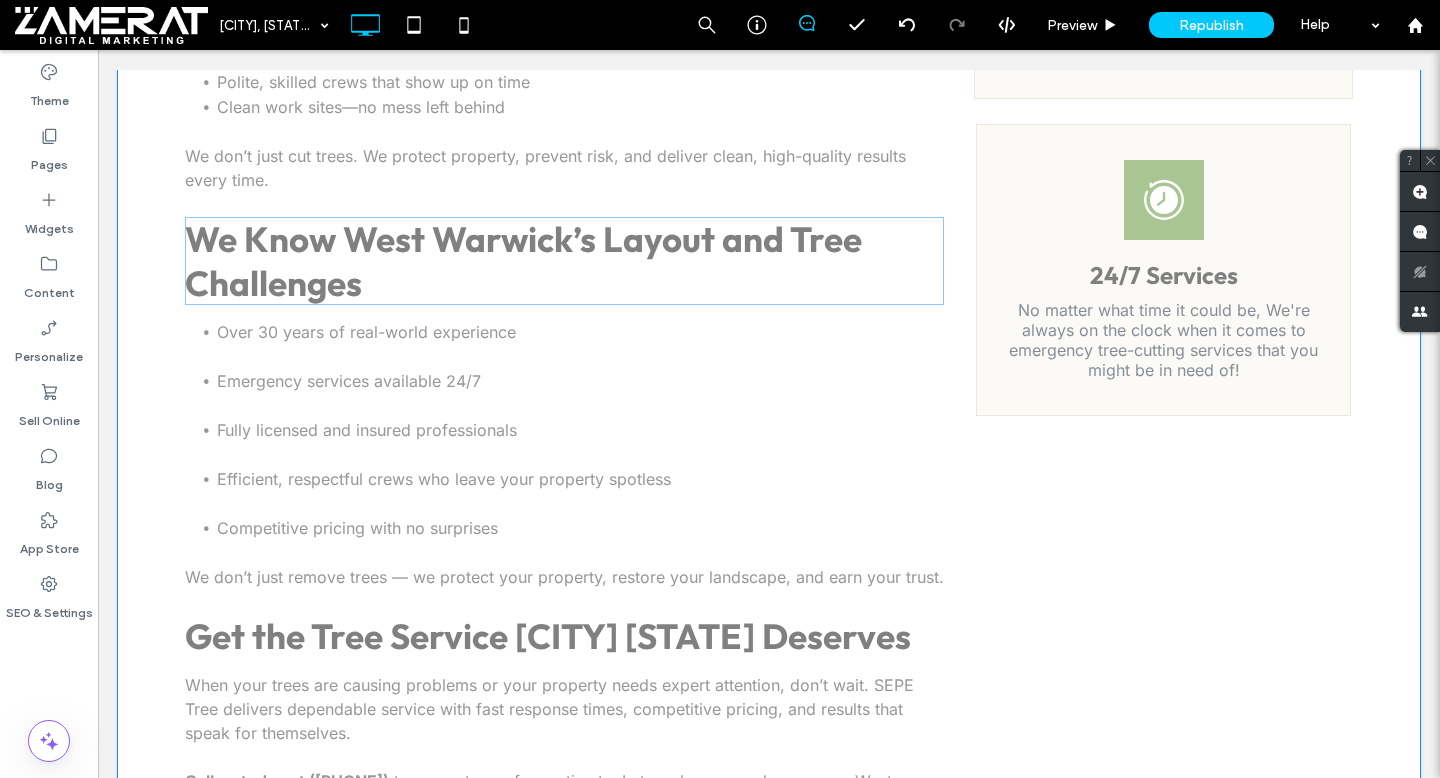 scroll, scrollTop: 2169, scrollLeft: 0, axis: vertical 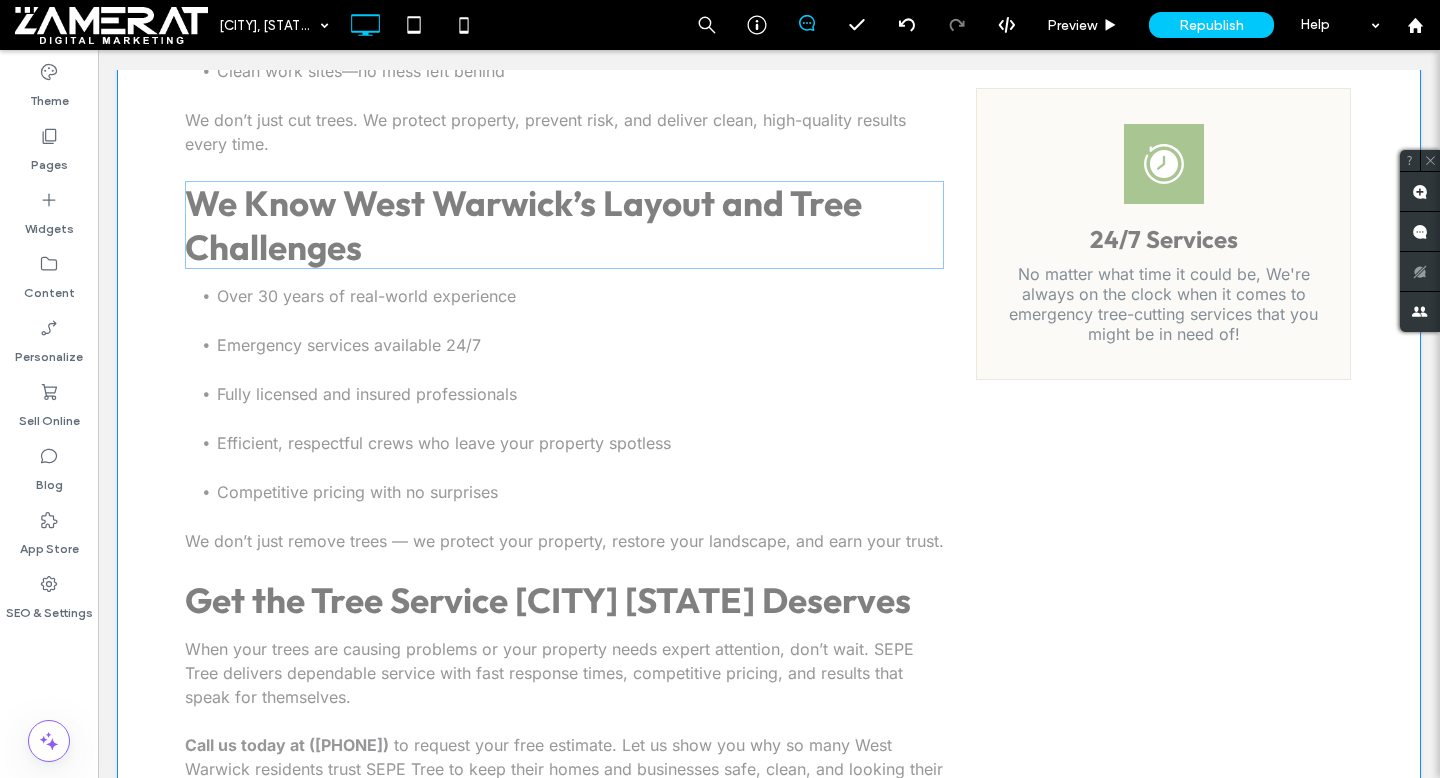 click on "Click to edit in Flex Mode" at bounding box center (769, -299) 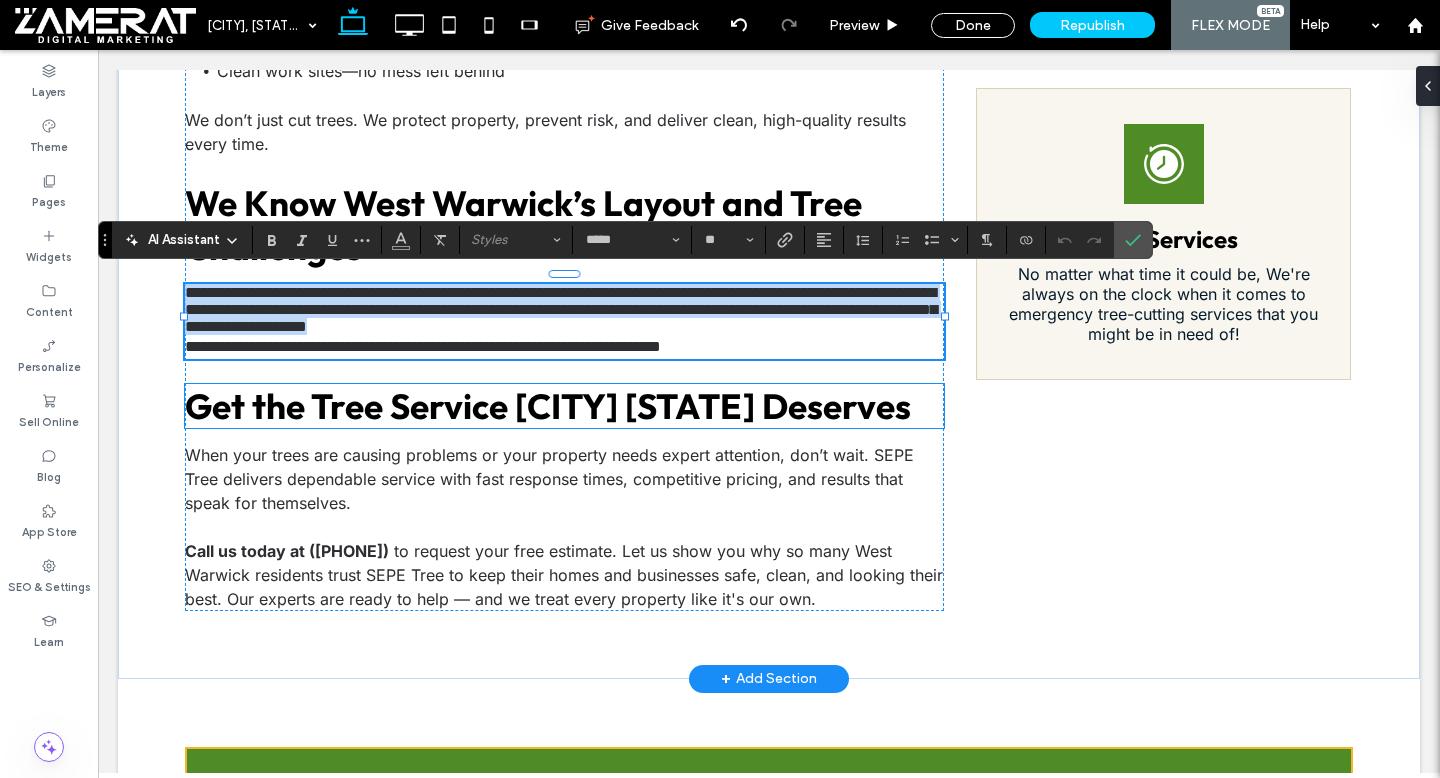 scroll, scrollTop: 0, scrollLeft: 0, axis: both 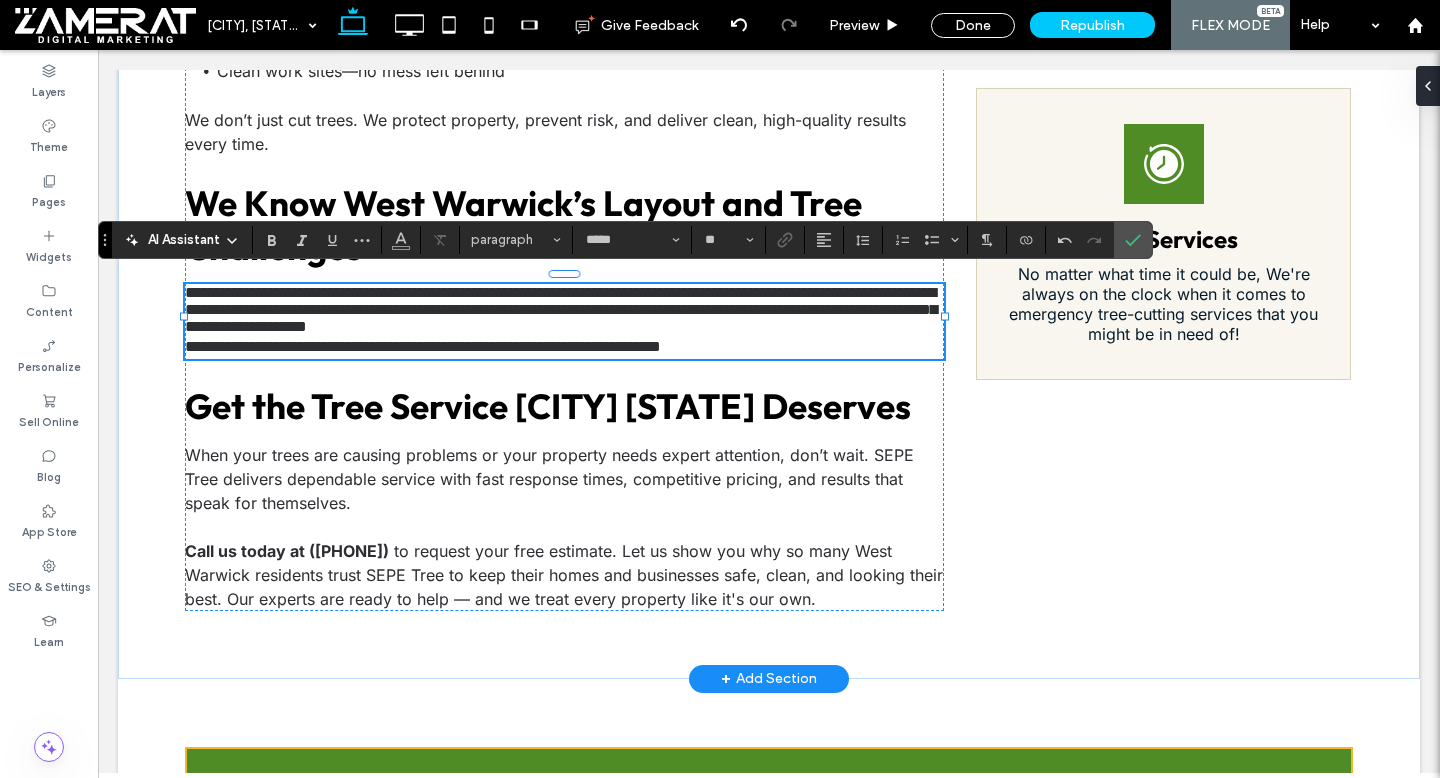 click on "**********" at bounding box center [561, 309] 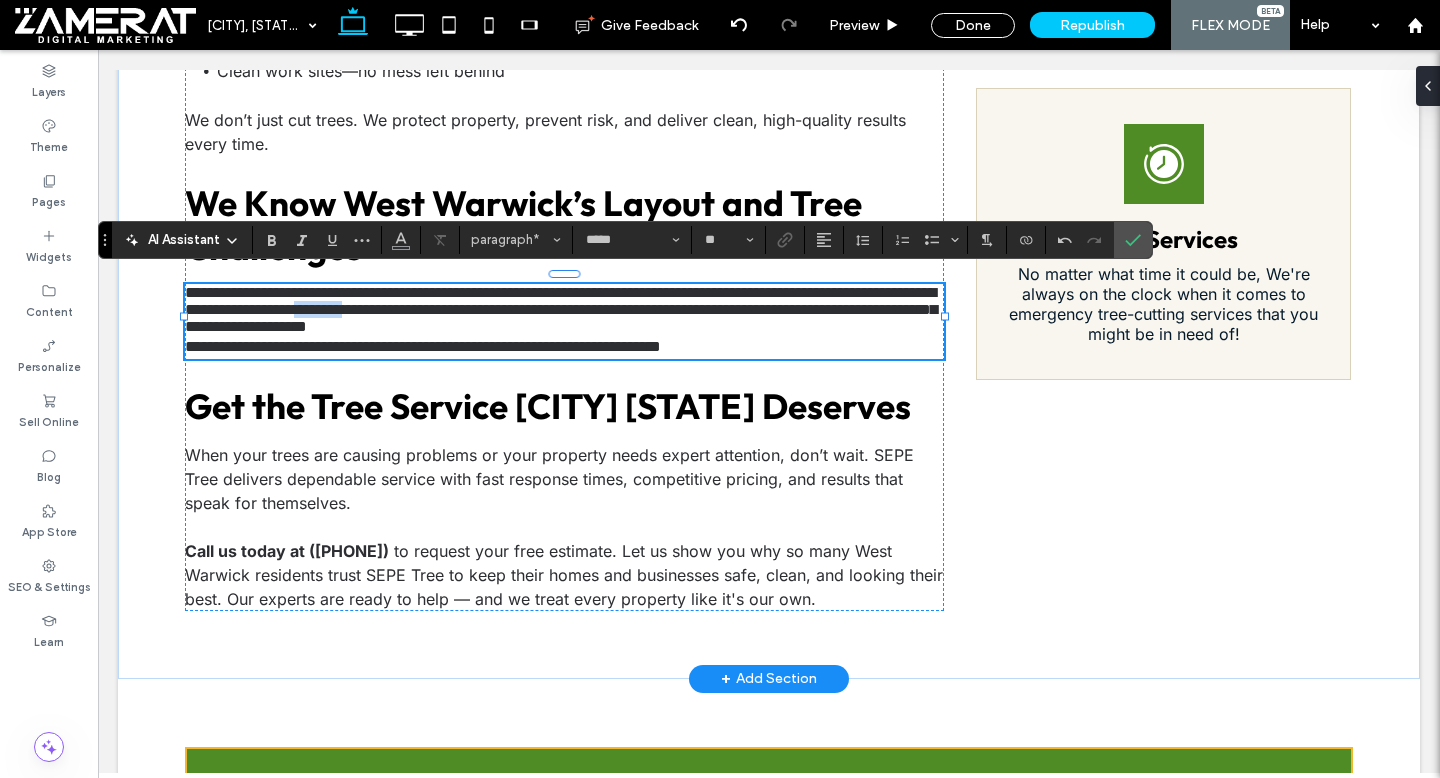 click on "**********" at bounding box center [561, 309] 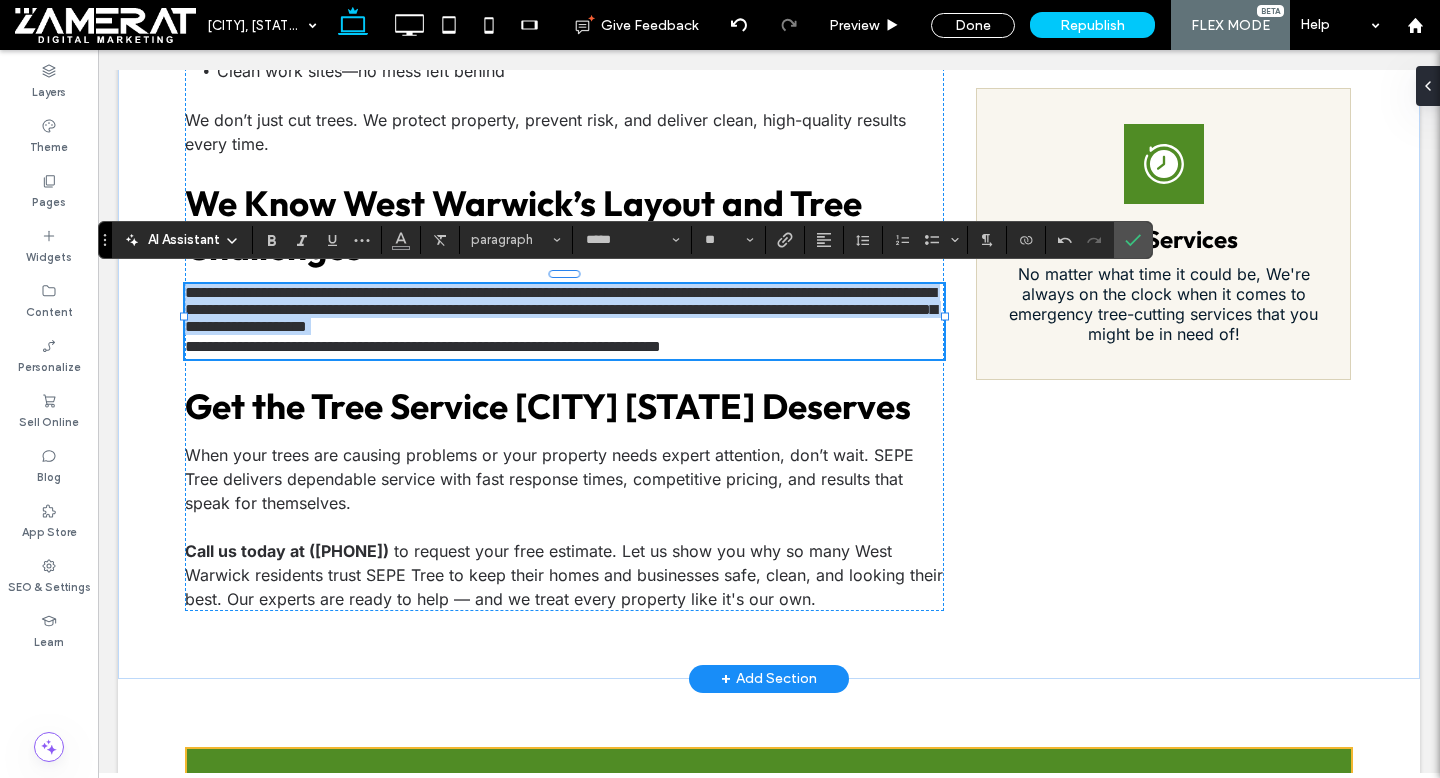 click on "**********" at bounding box center (561, 309) 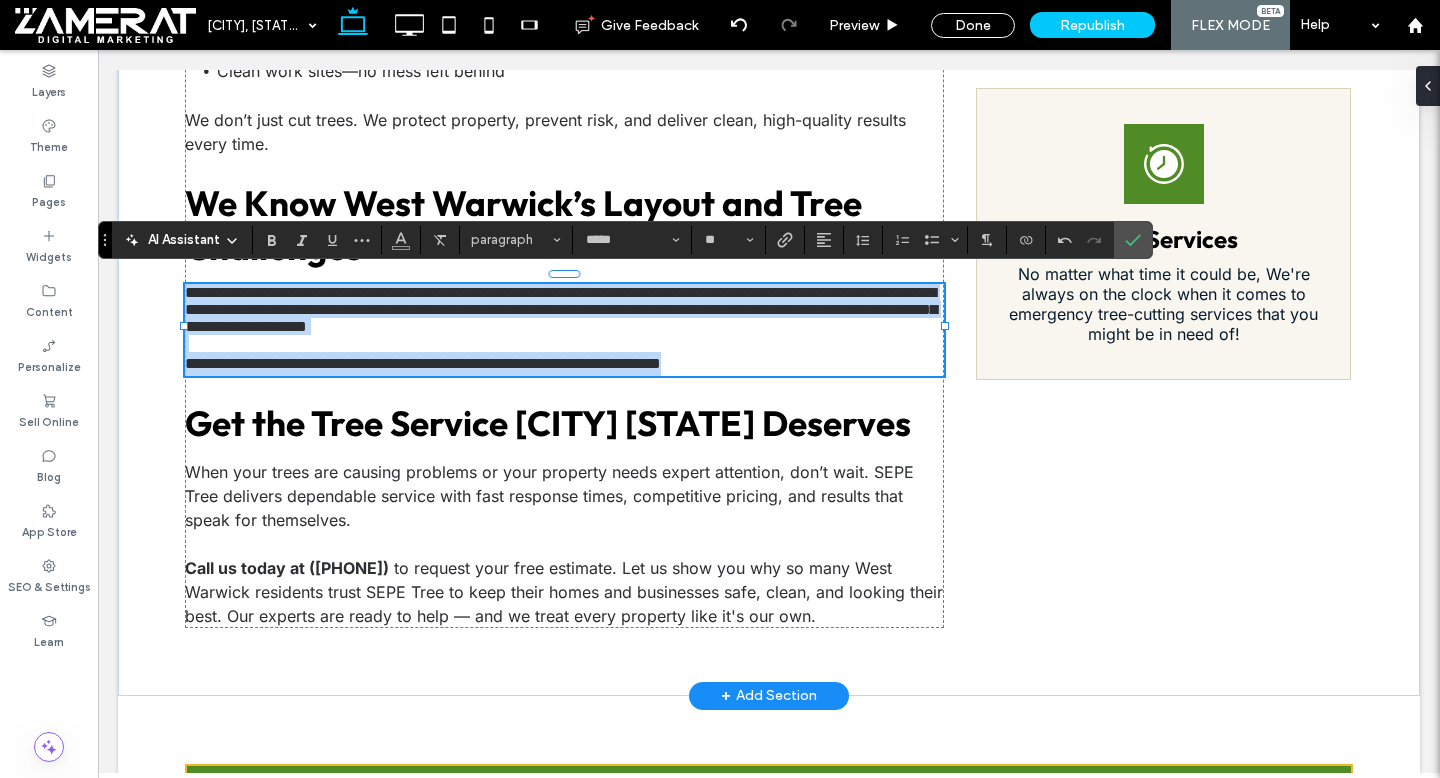 drag, startPoint x: 189, startPoint y: 282, endPoint x: 785, endPoint y: 366, distance: 601.8904 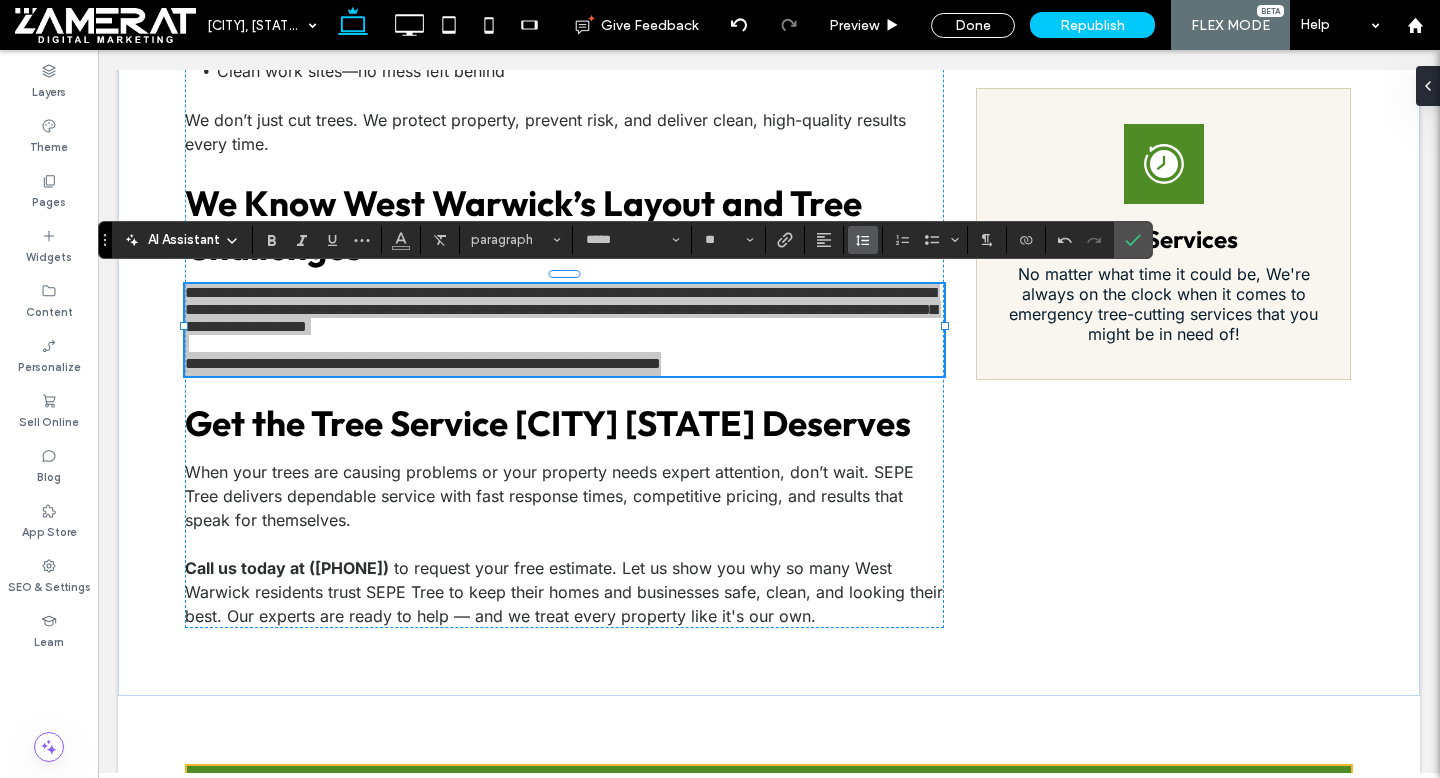 click at bounding box center [863, 240] 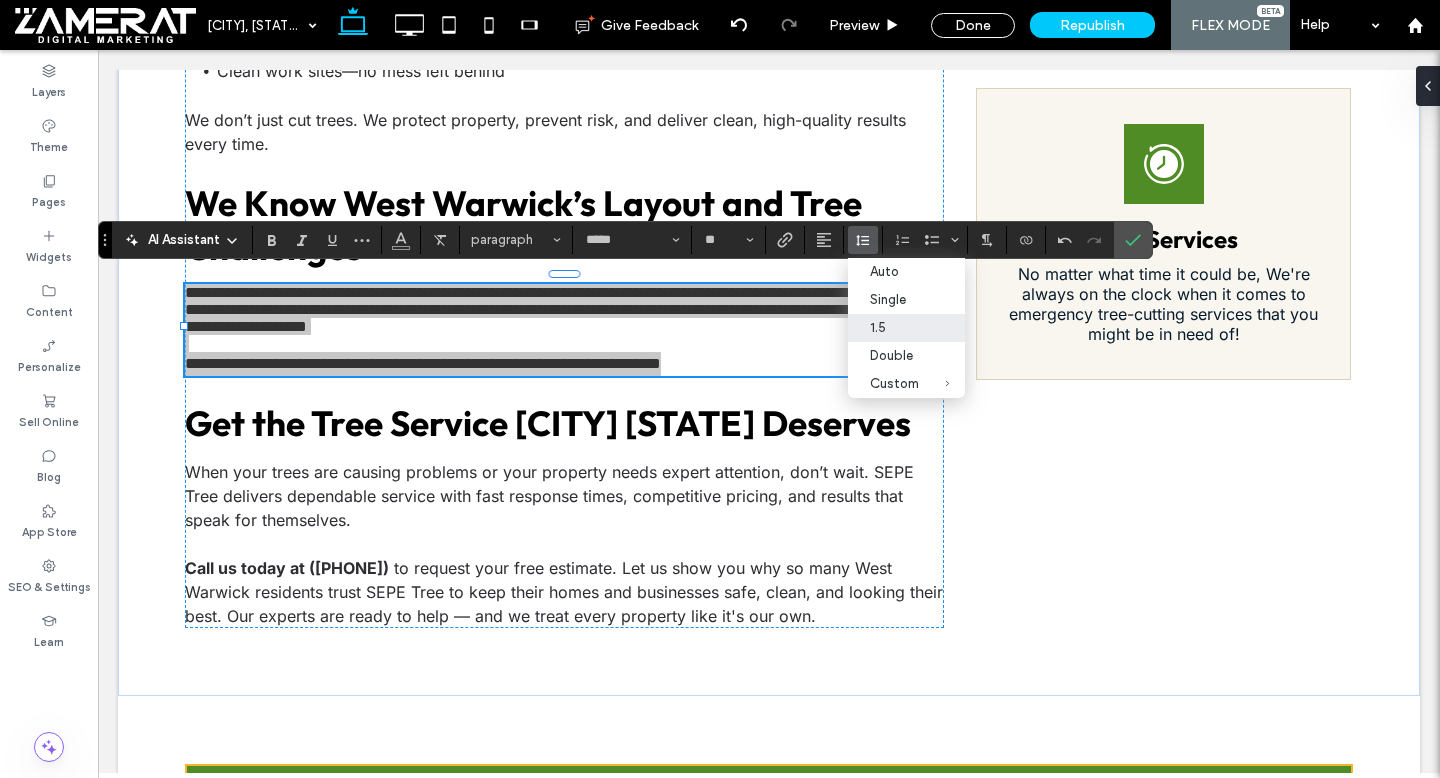 click on "1.5" at bounding box center [906, 328] 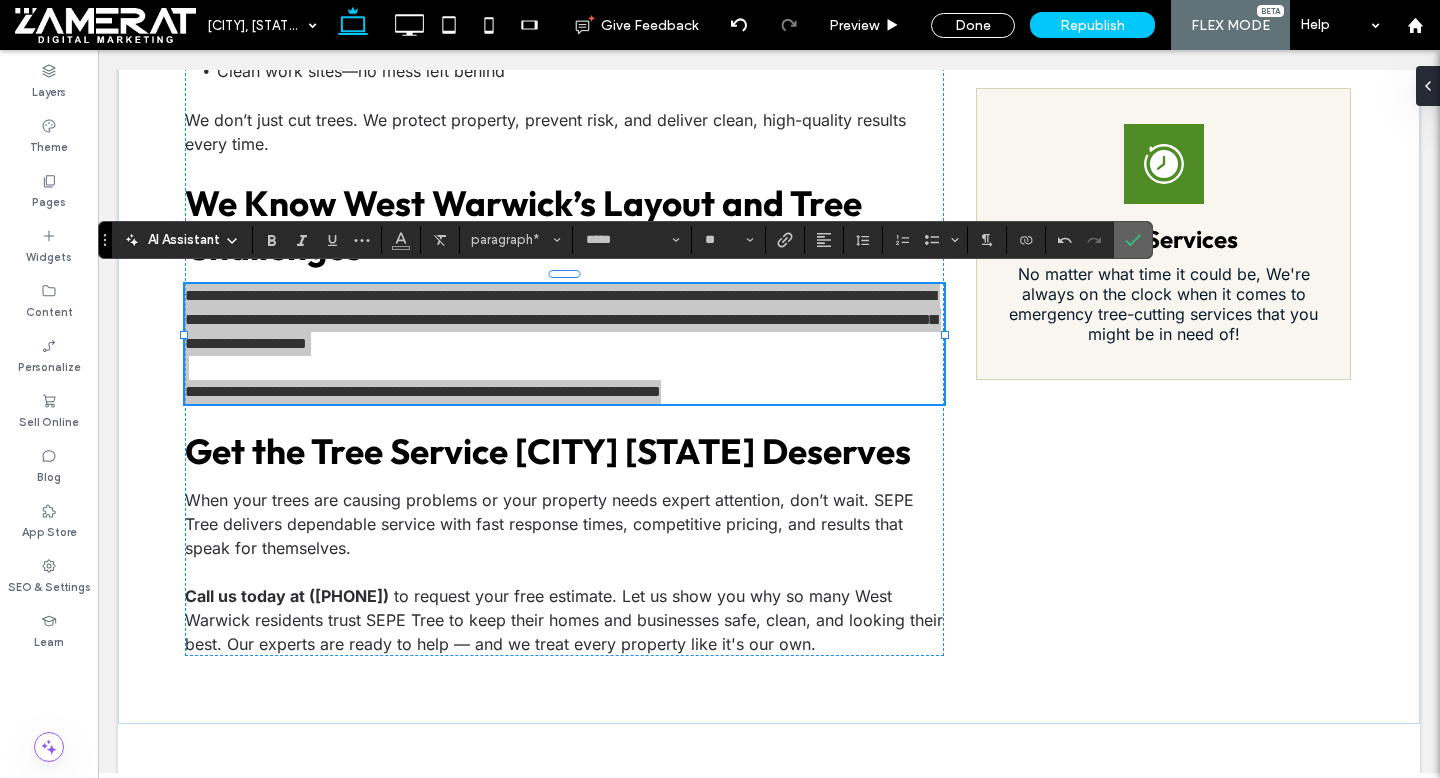 click 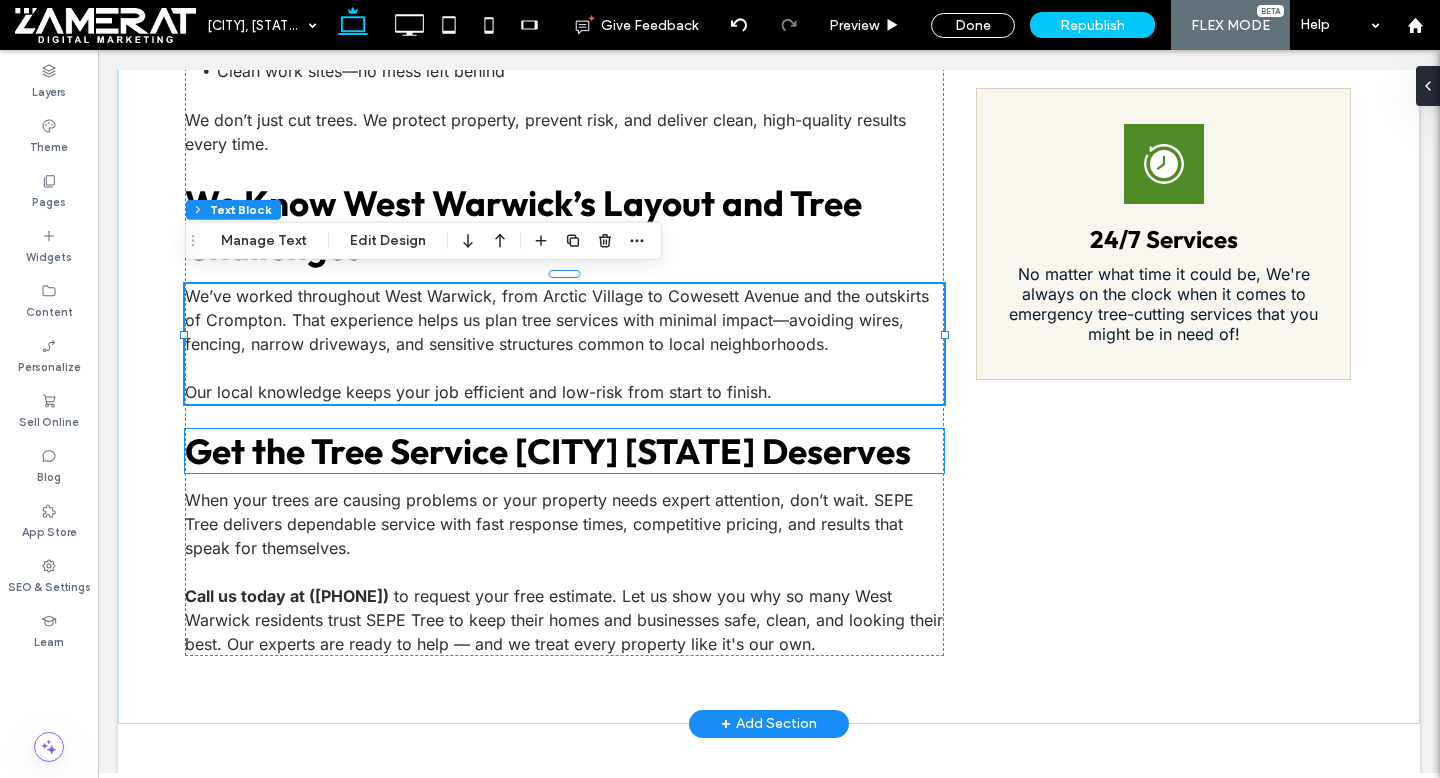 click on "Get the Tree Service West Warwick RI Deserves" at bounding box center [548, 451] 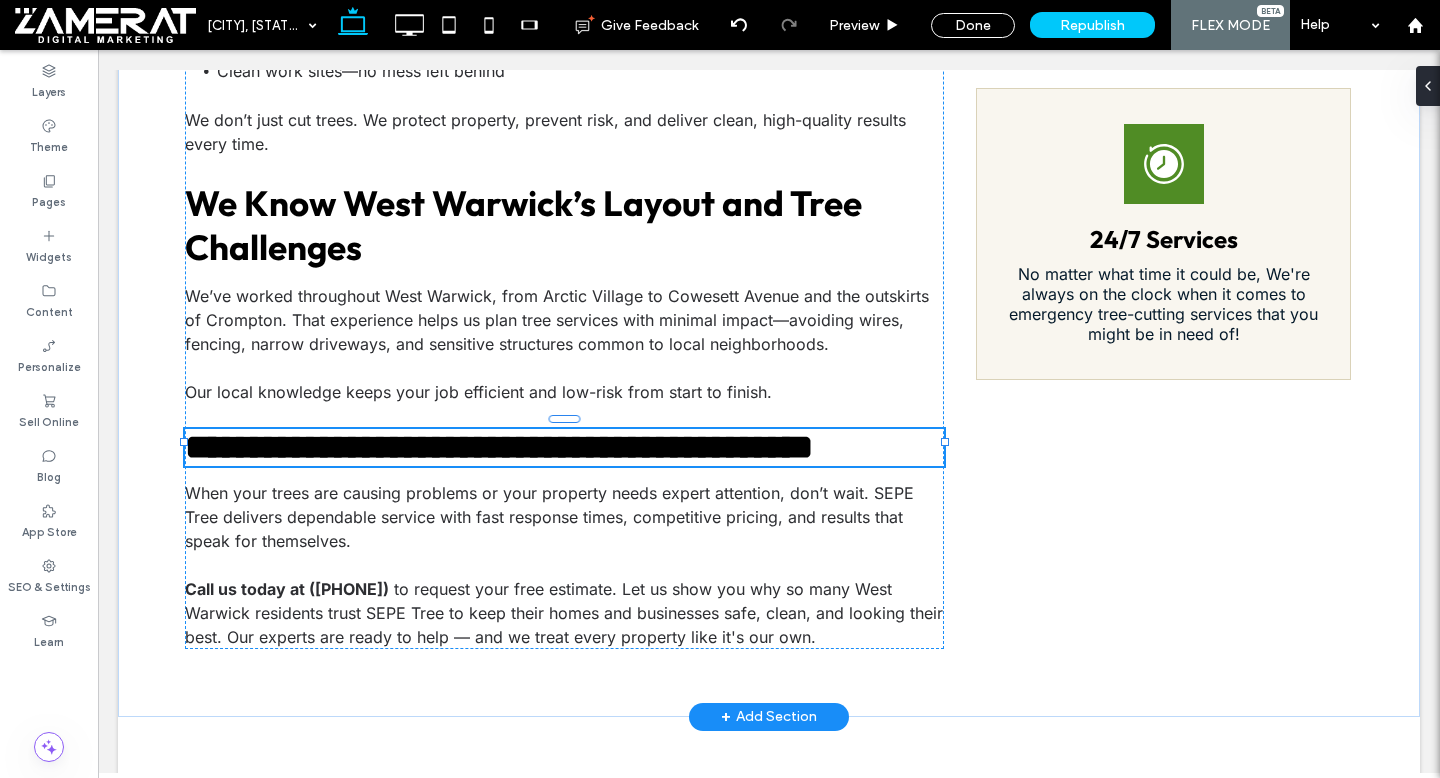 click on "**********" at bounding box center [499, 447] 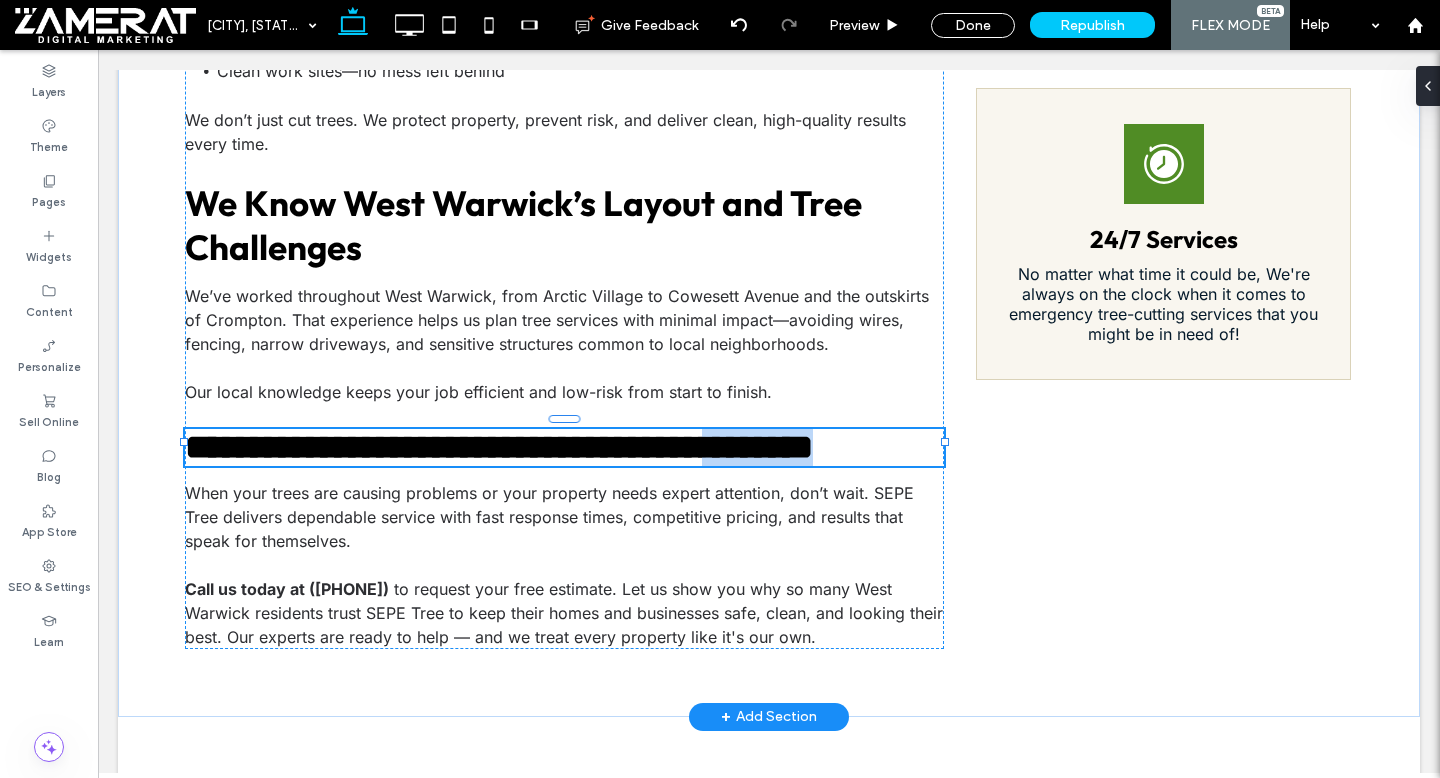 click on "**********" at bounding box center (499, 447) 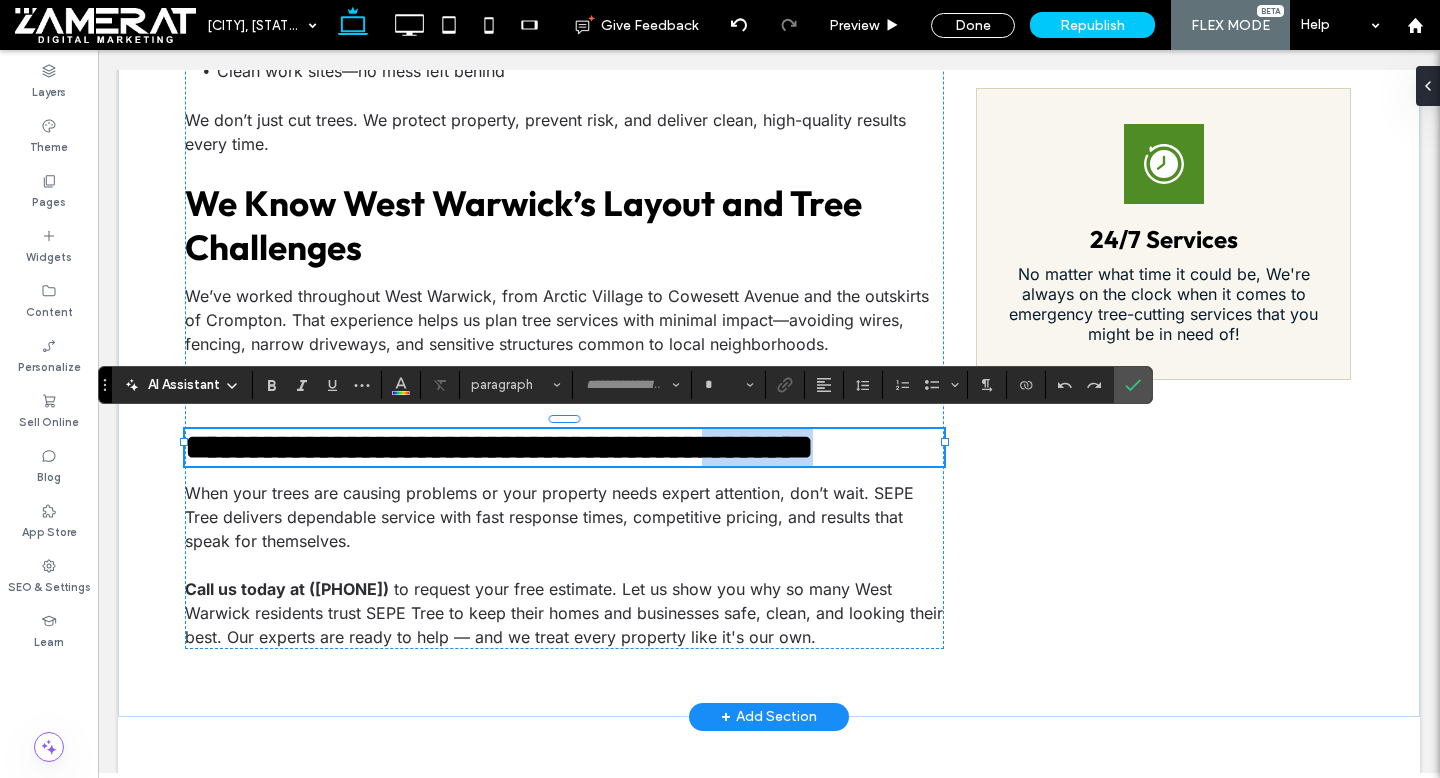 type on "******" 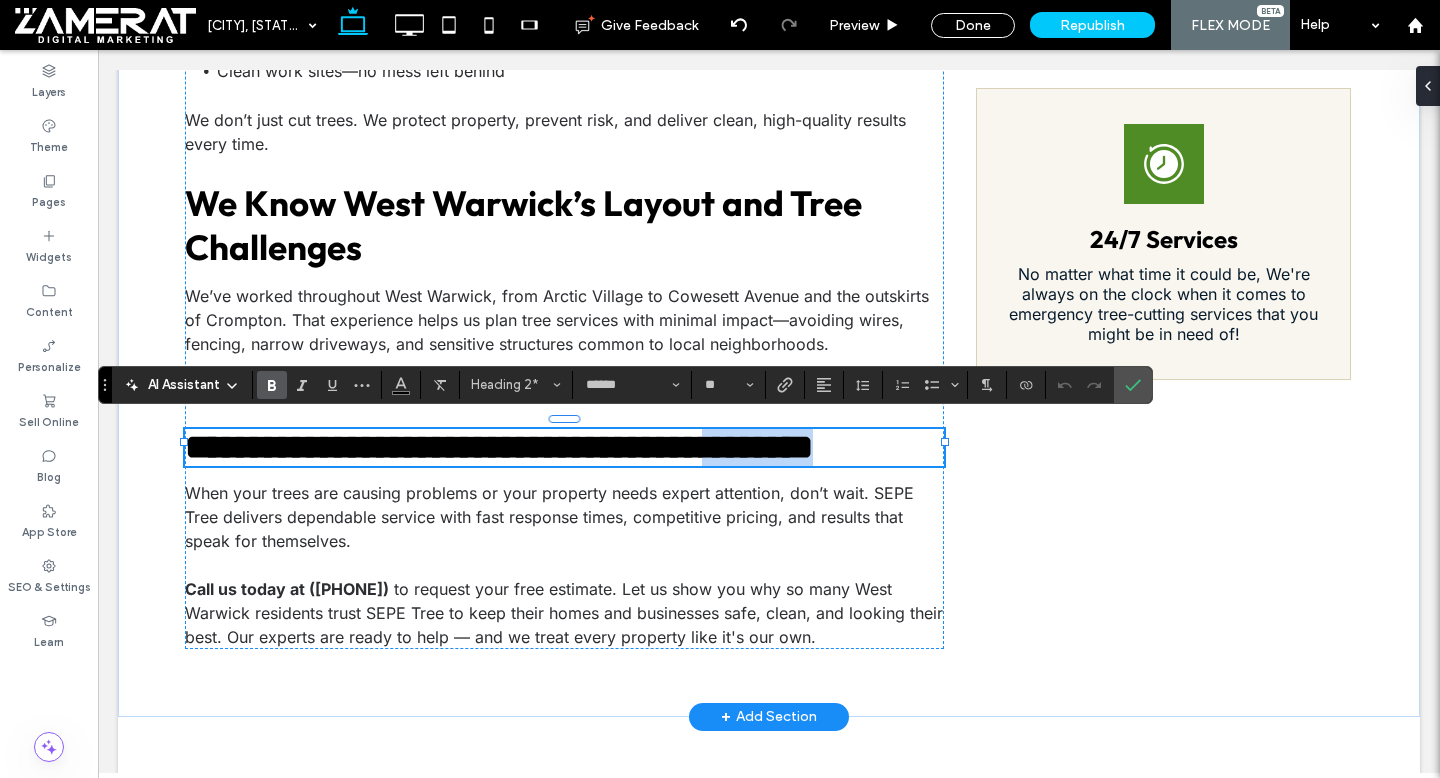 click on "**********" at bounding box center [499, 447] 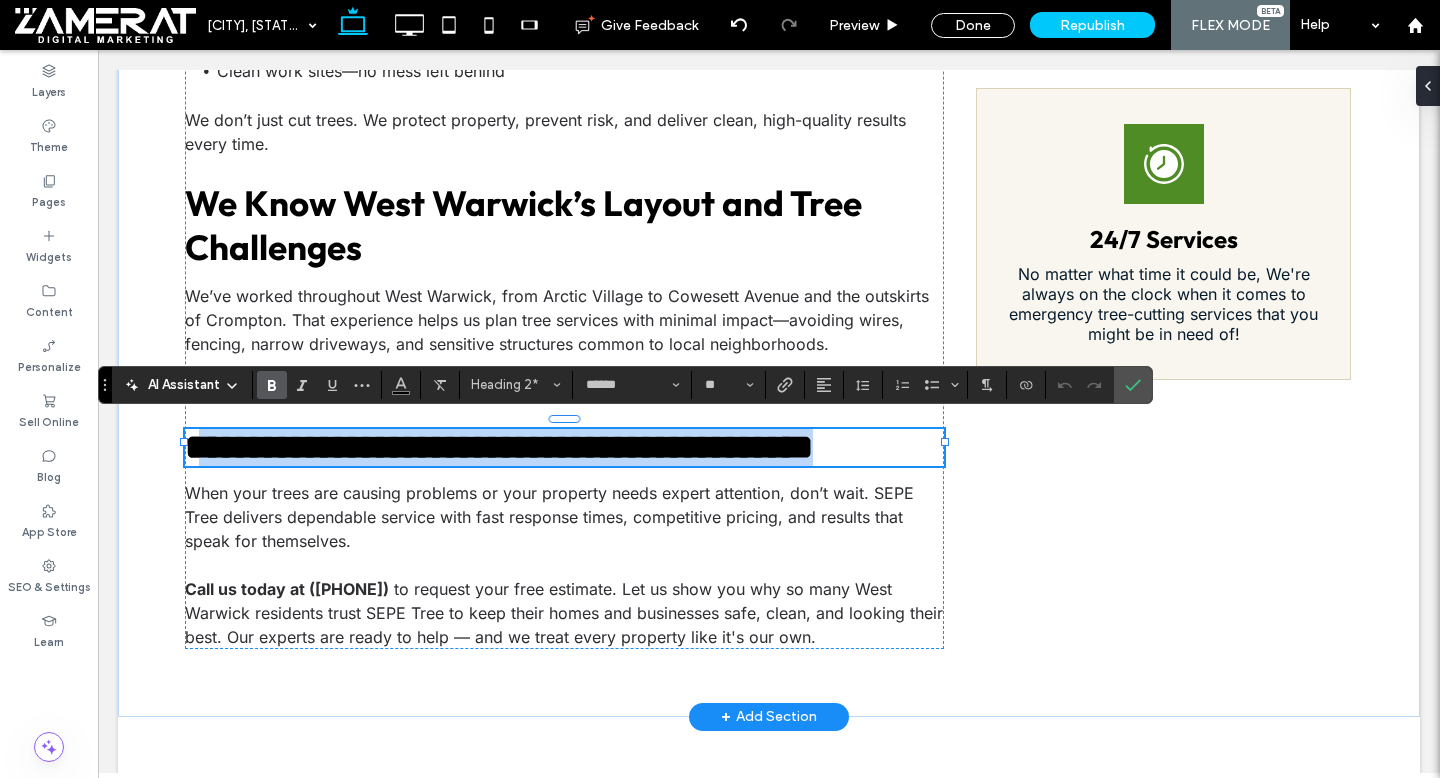 drag, startPoint x: 936, startPoint y: 444, endPoint x: 216, endPoint y: 451, distance: 720.034 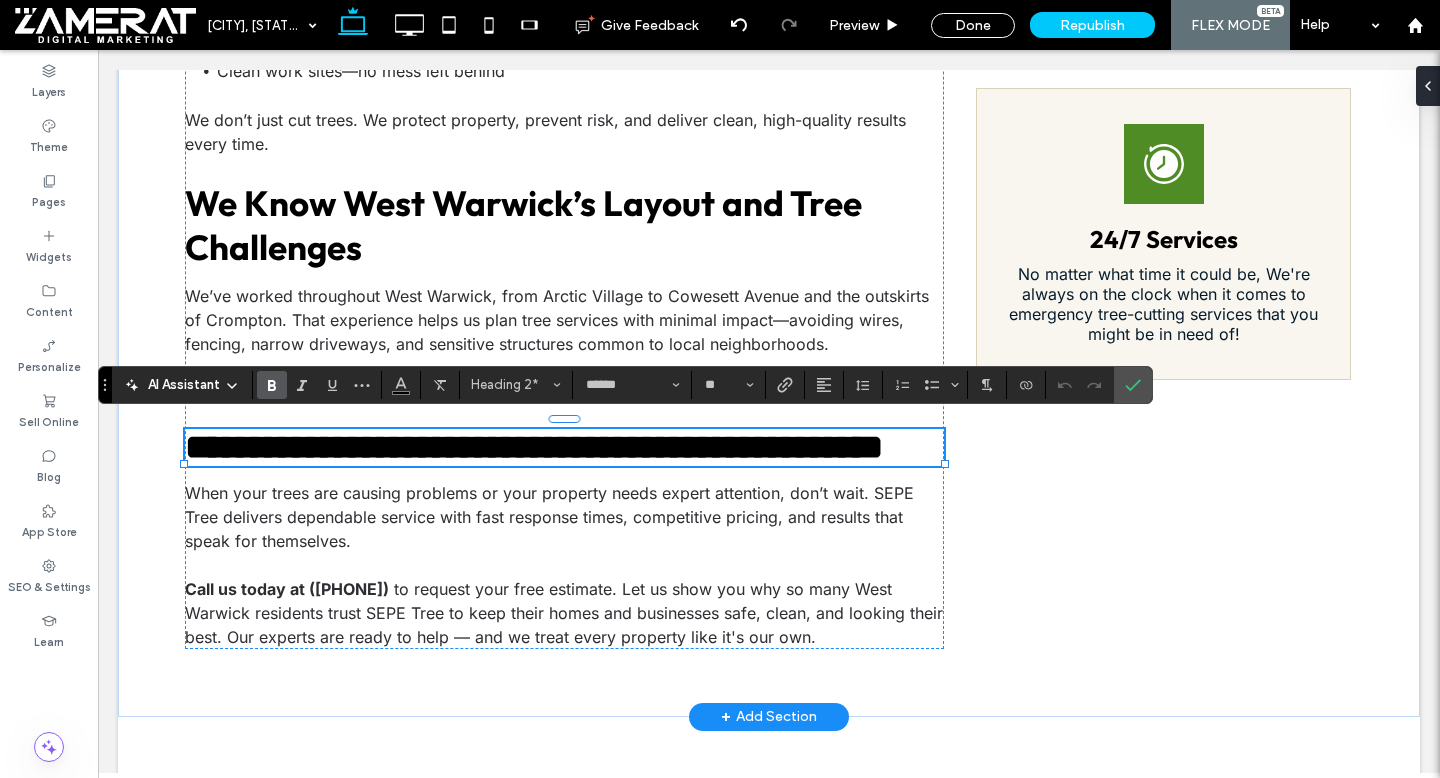 type on "*****" 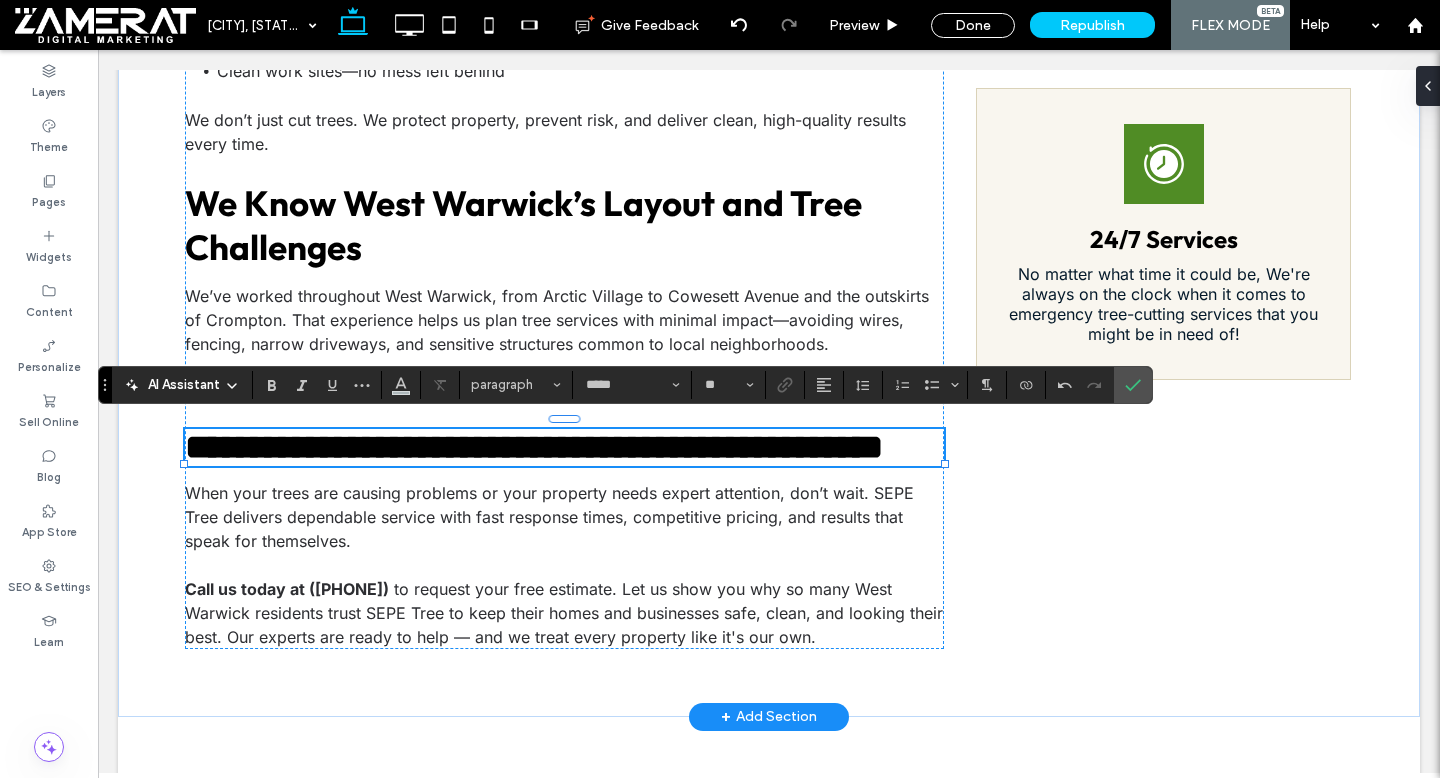 type on "******" 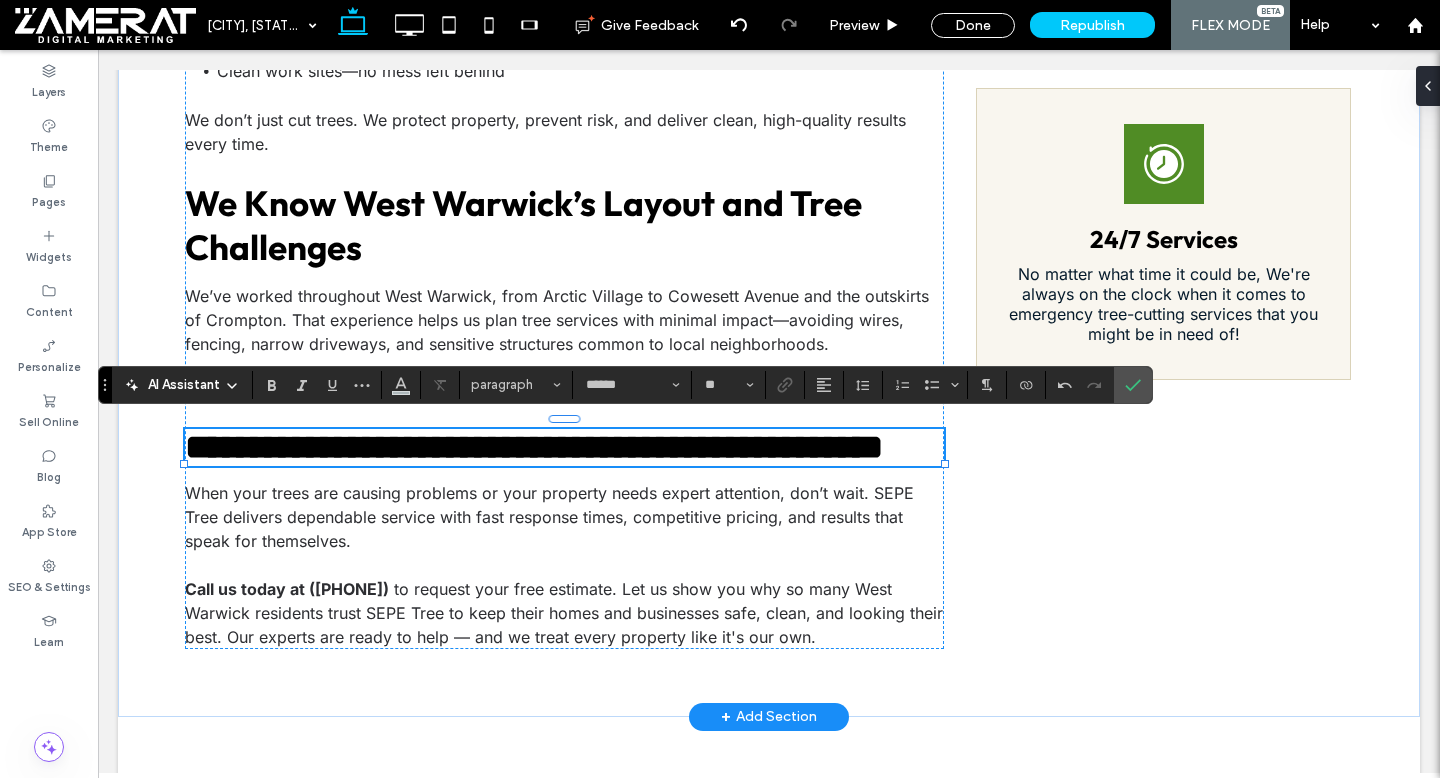 click on "**********" at bounding box center (534, 447) 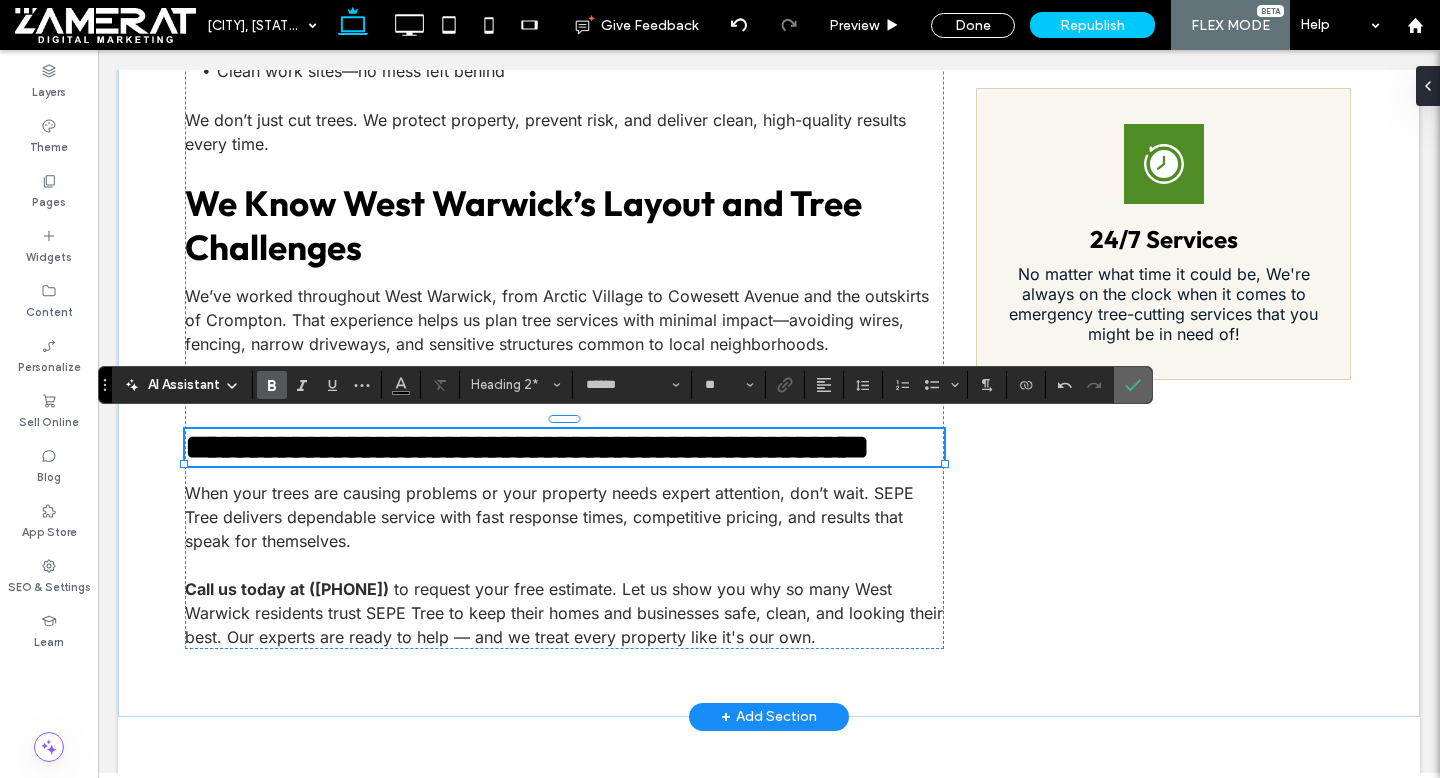 click at bounding box center (1133, 385) 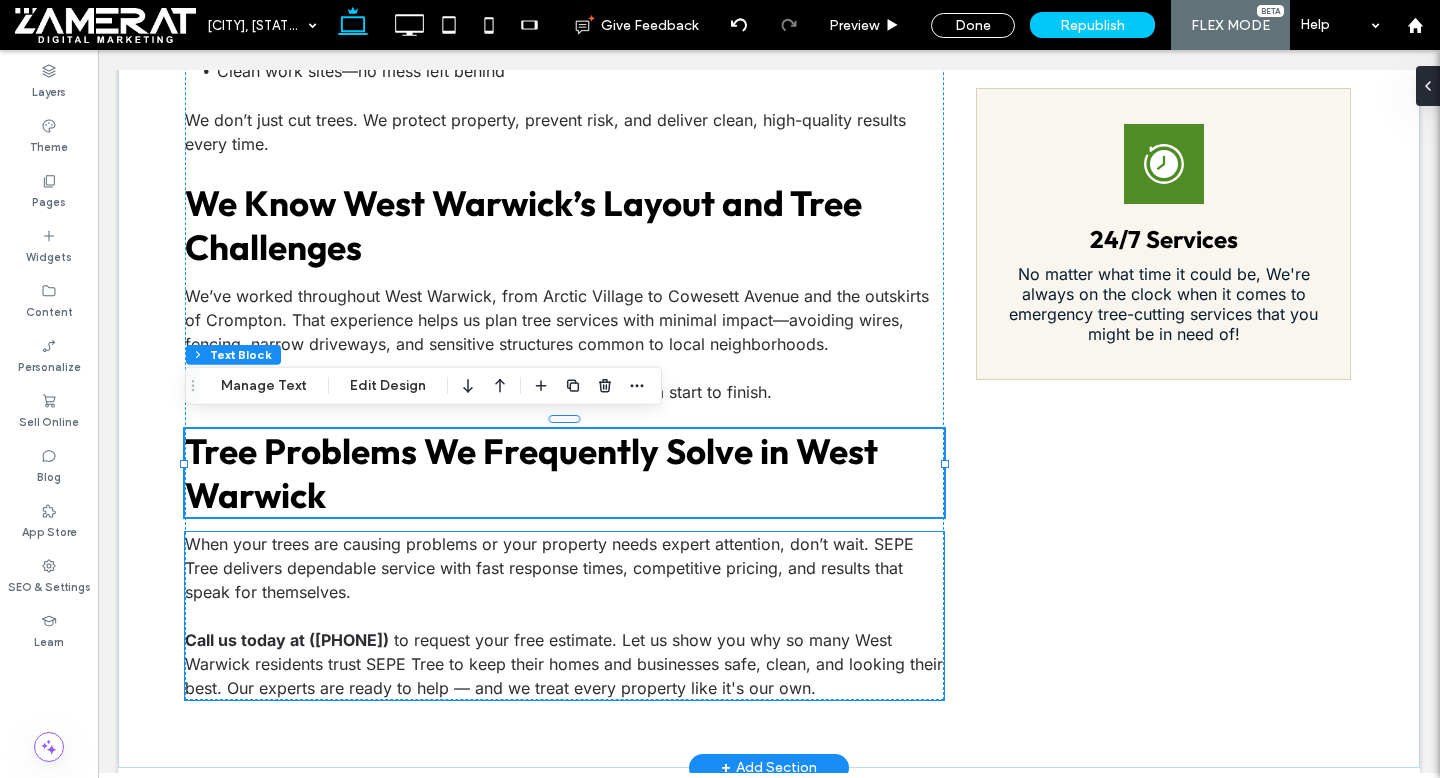 click at bounding box center [564, 616] 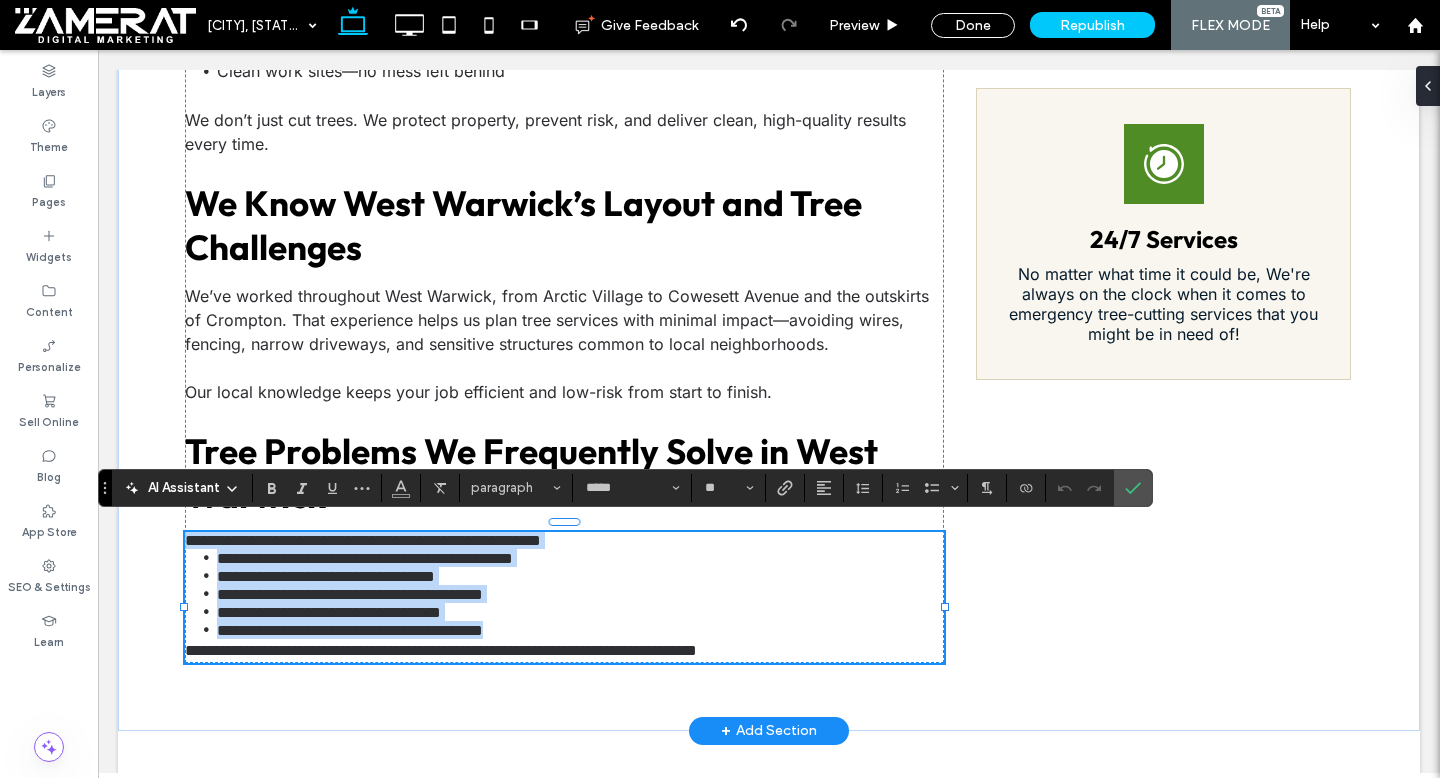 type on "*****" 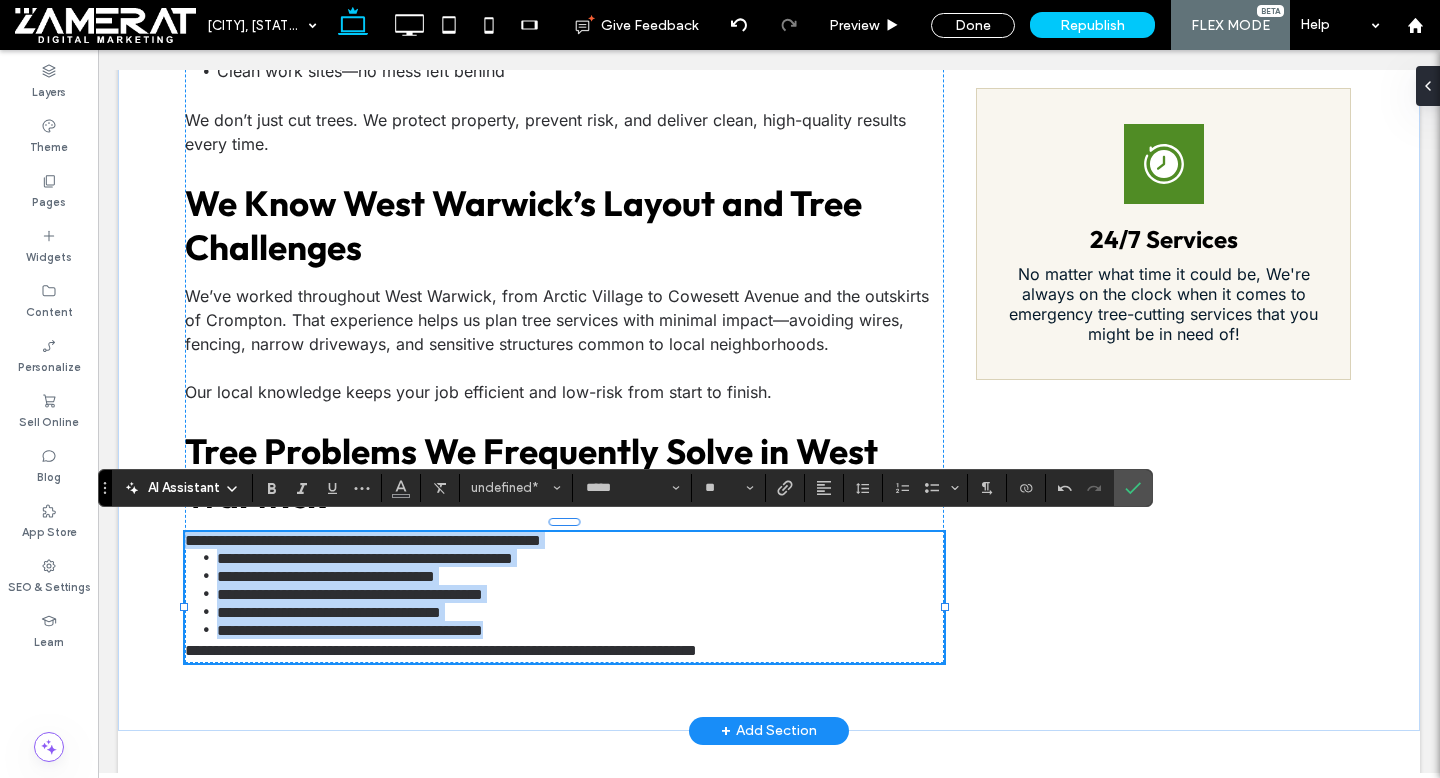 scroll, scrollTop: 0, scrollLeft: 0, axis: both 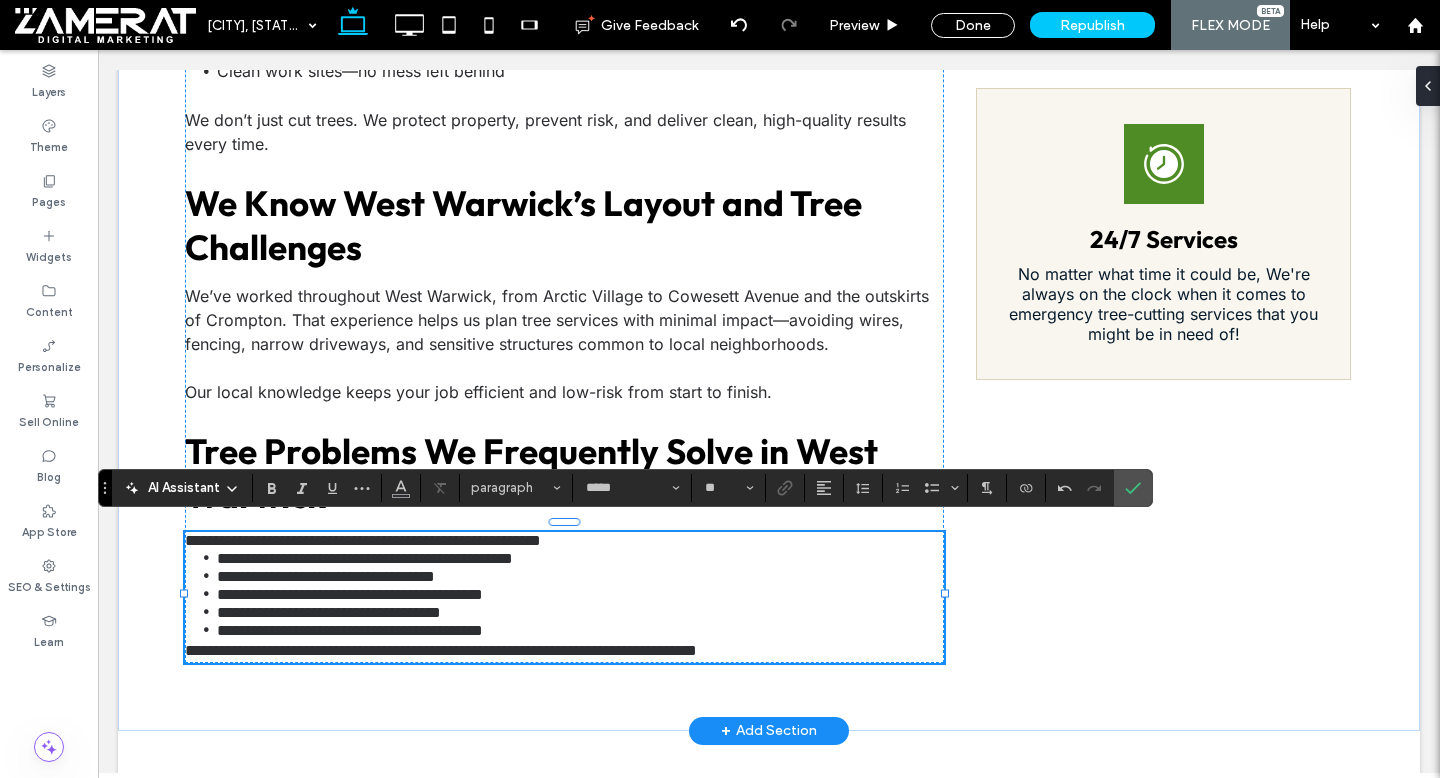click on "**********" at bounding box center (564, 540) 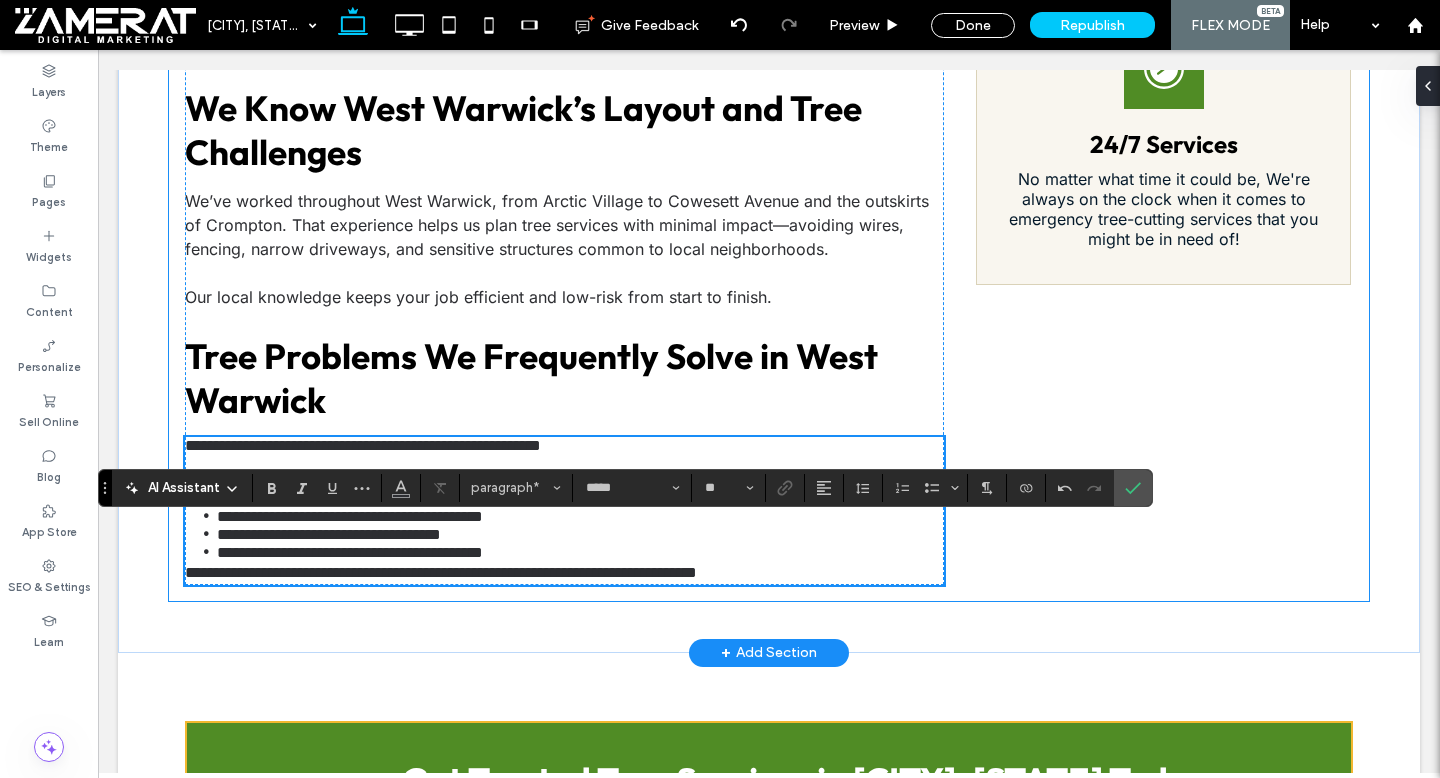 scroll, scrollTop: 2279, scrollLeft: 0, axis: vertical 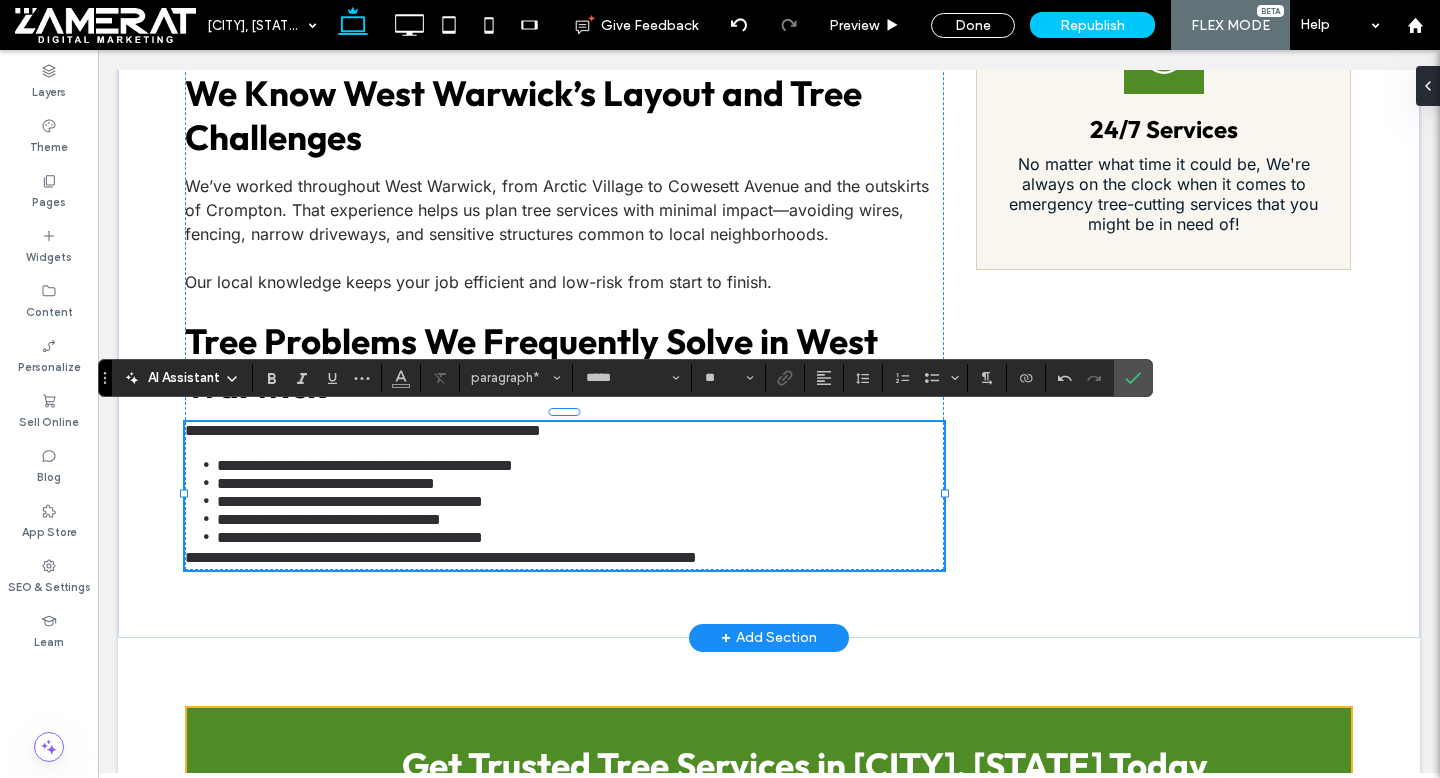 click on "**********" at bounding box center (441, 557) 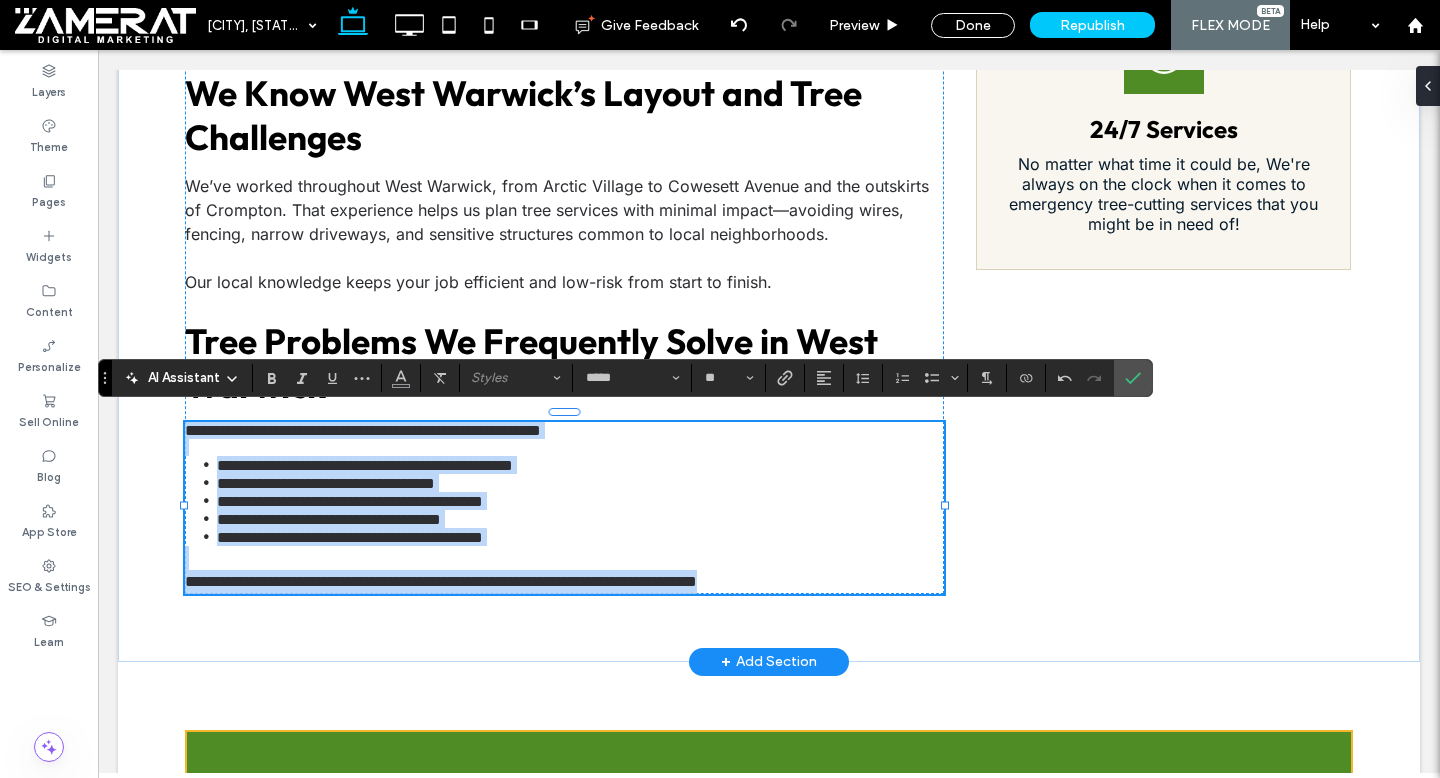 drag, startPoint x: 186, startPoint y: 420, endPoint x: 848, endPoint y: 593, distance: 684.2317 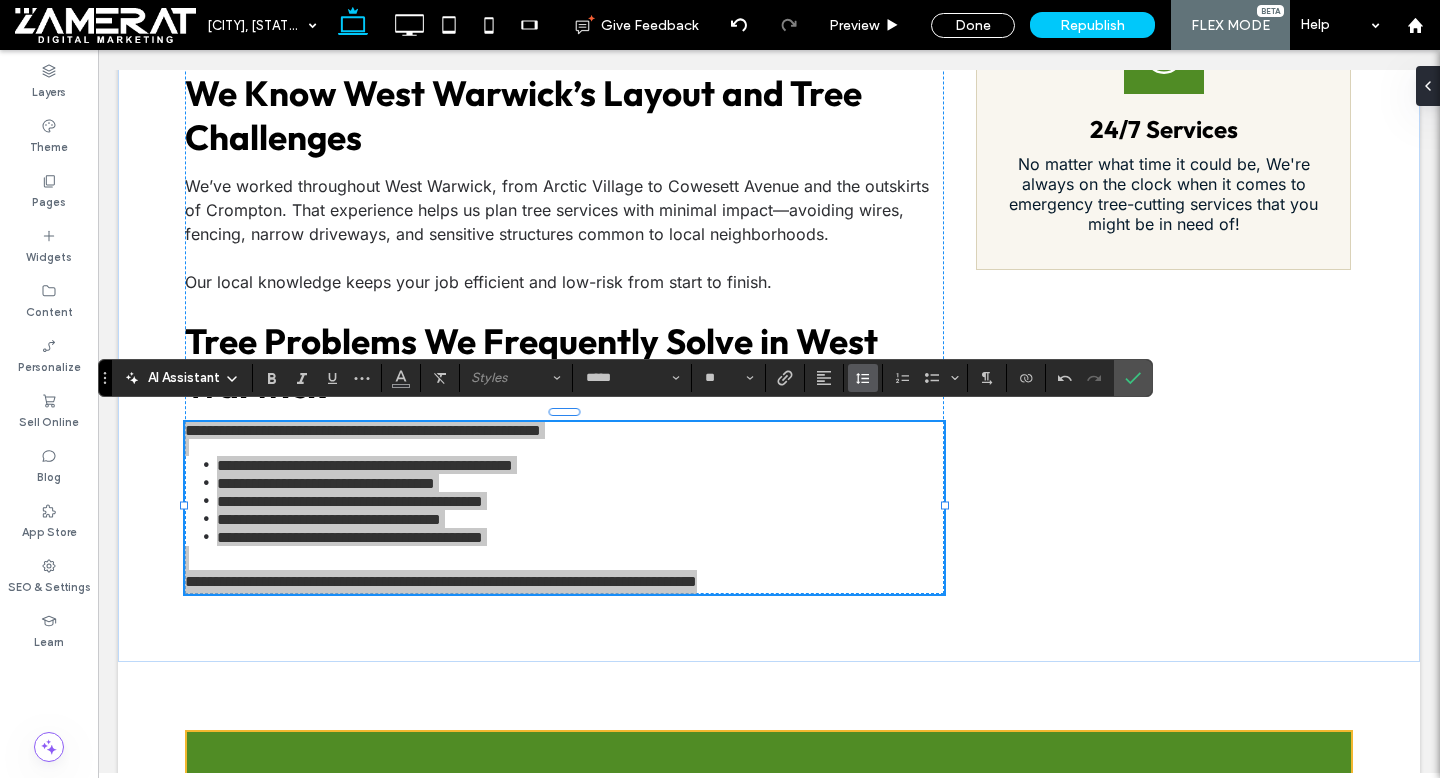 click 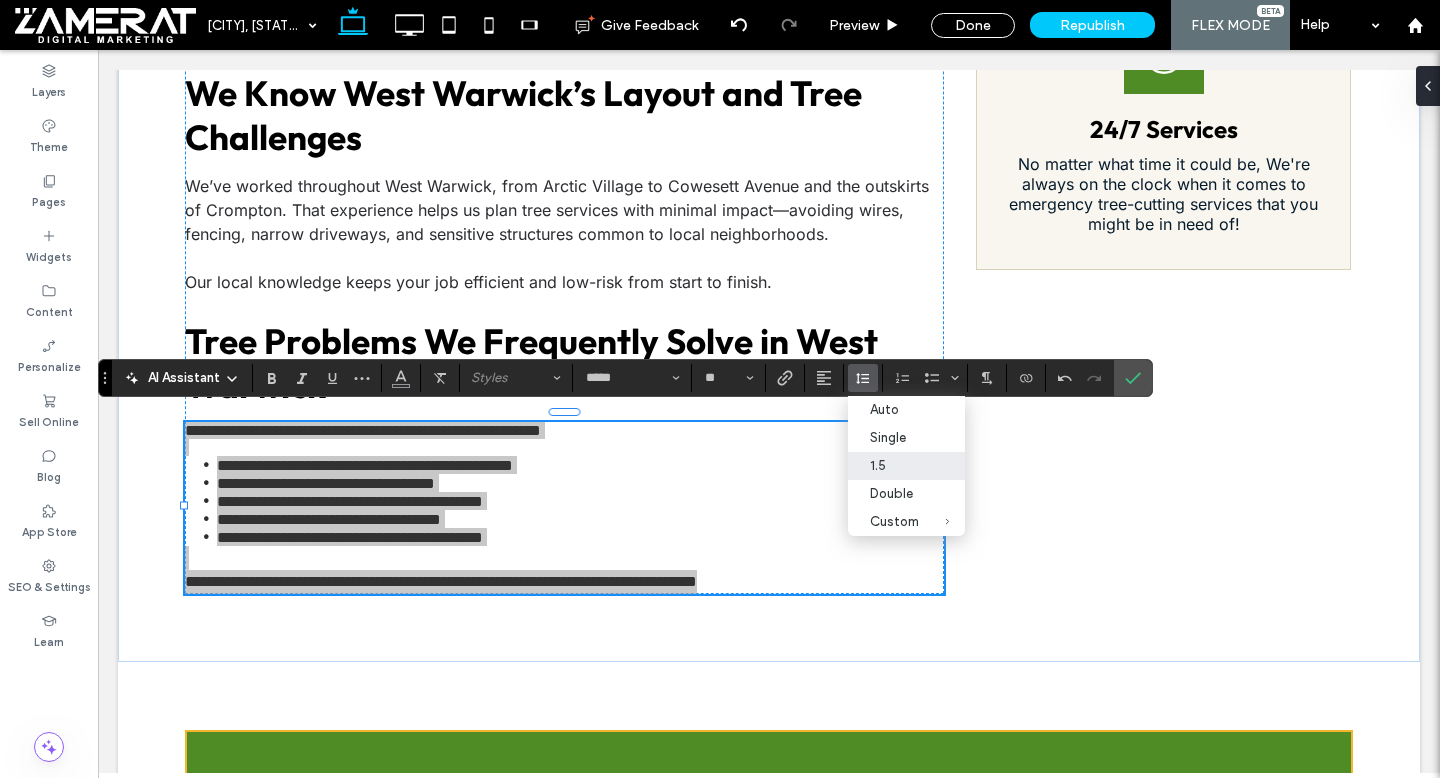 click on "1.5" at bounding box center [894, 465] 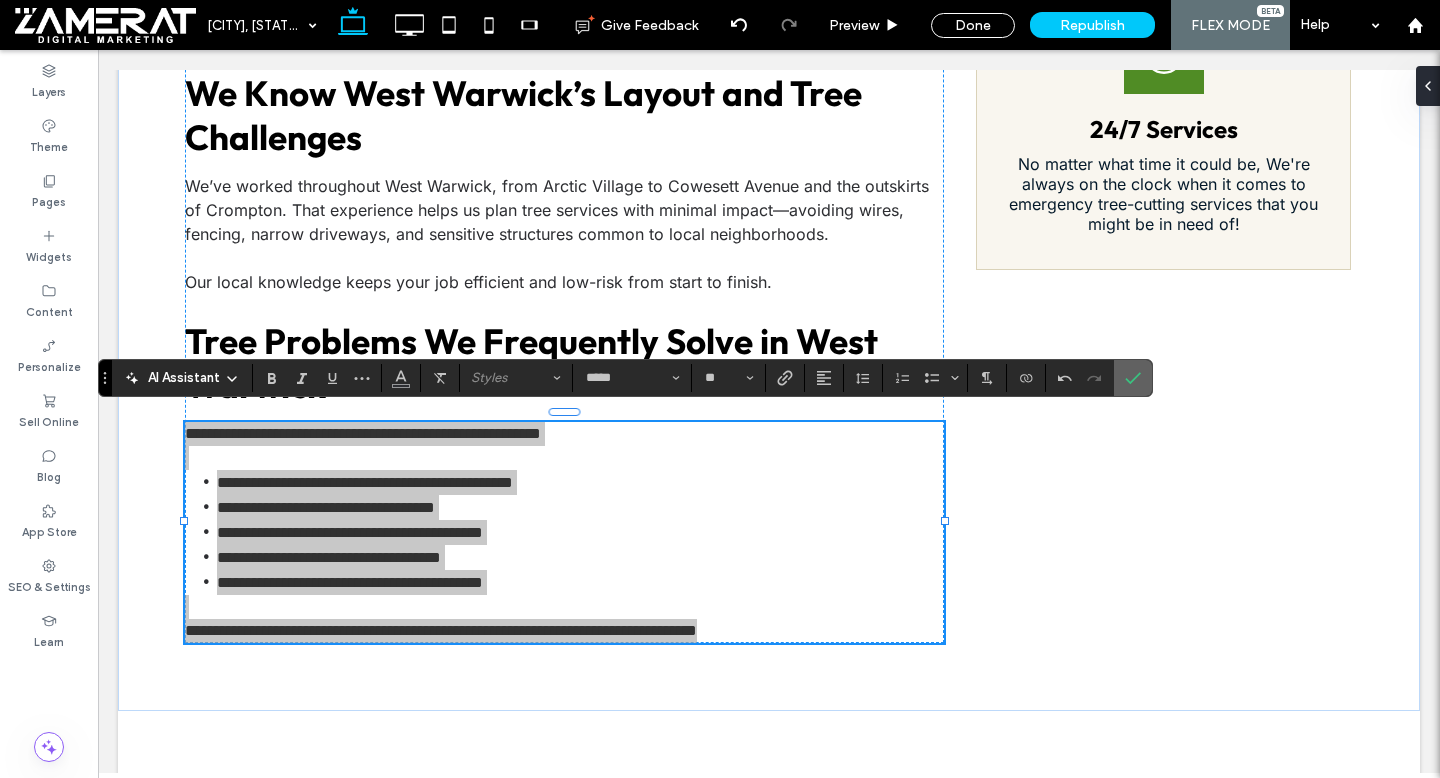 click at bounding box center (1133, 378) 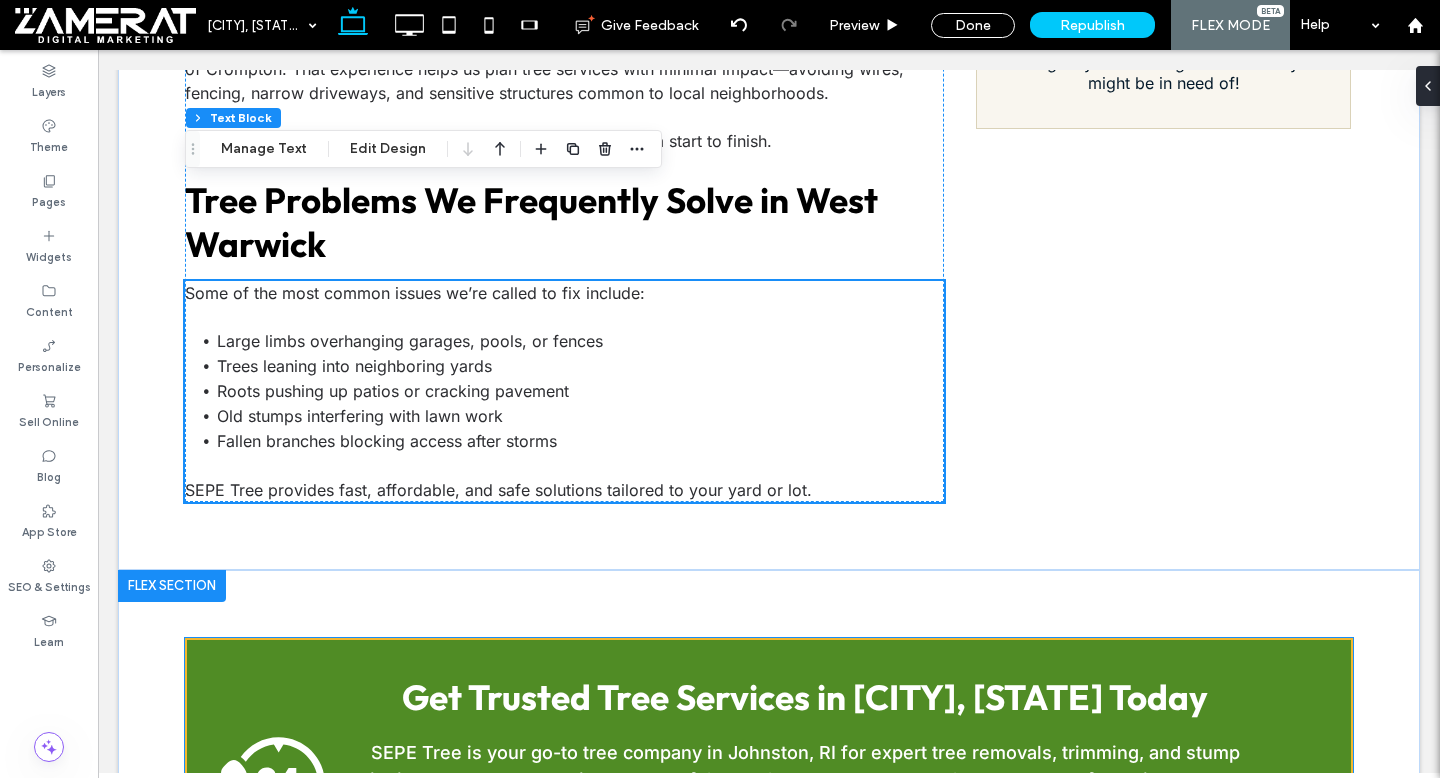 scroll, scrollTop: 2661, scrollLeft: 0, axis: vertical 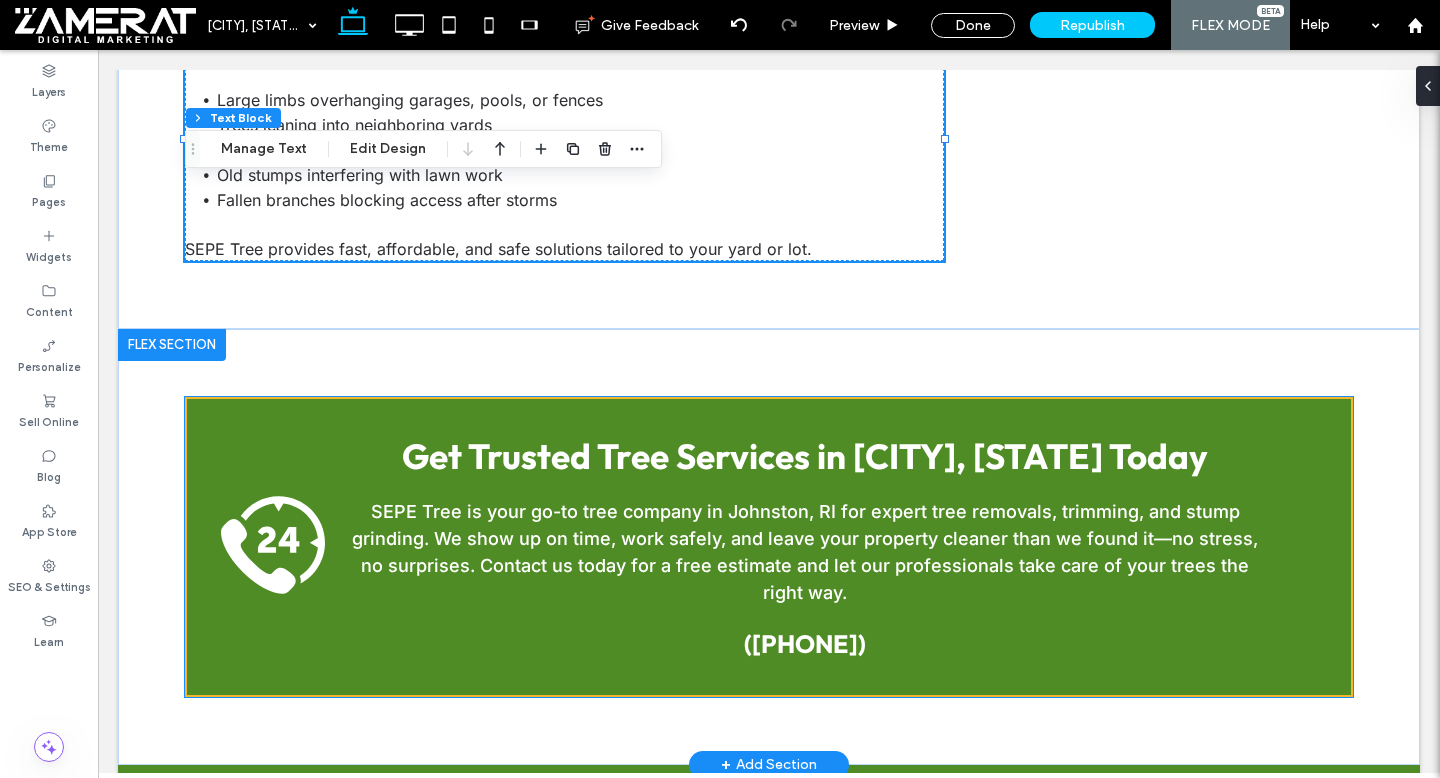 click on "Get Trusted Tree Services in Johnston, RI Today" at bounding box center (805, 456) 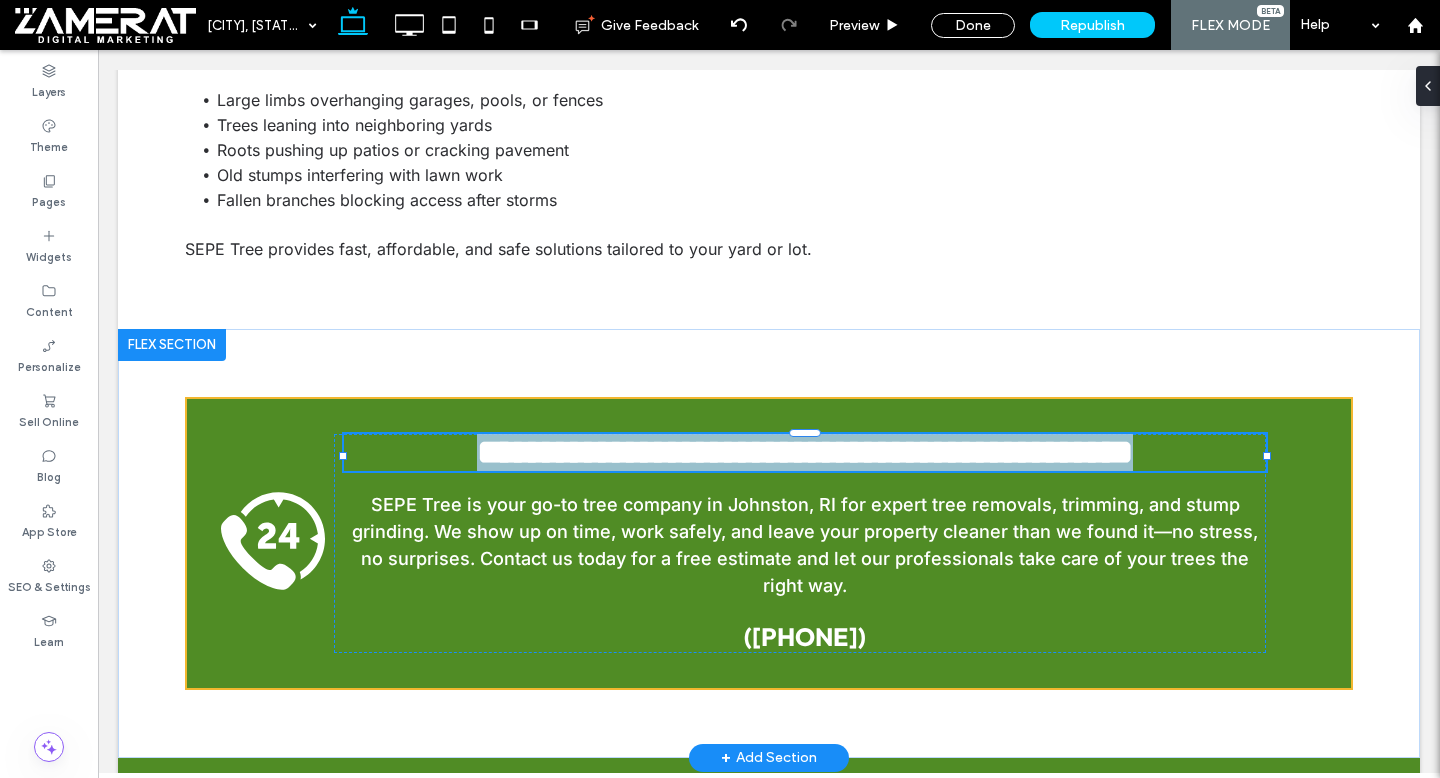 type on "******" 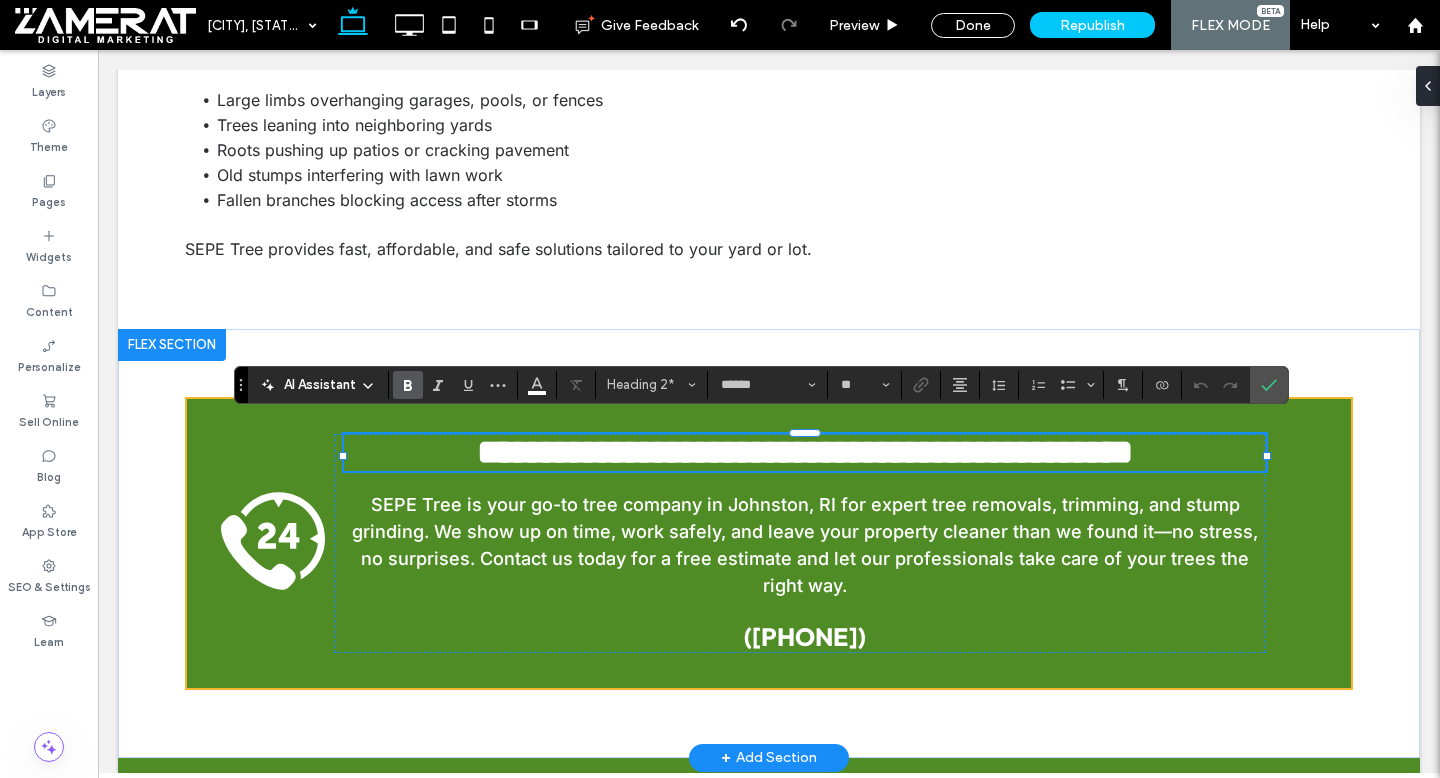 click on "**********" at bounding box center (805, 452) 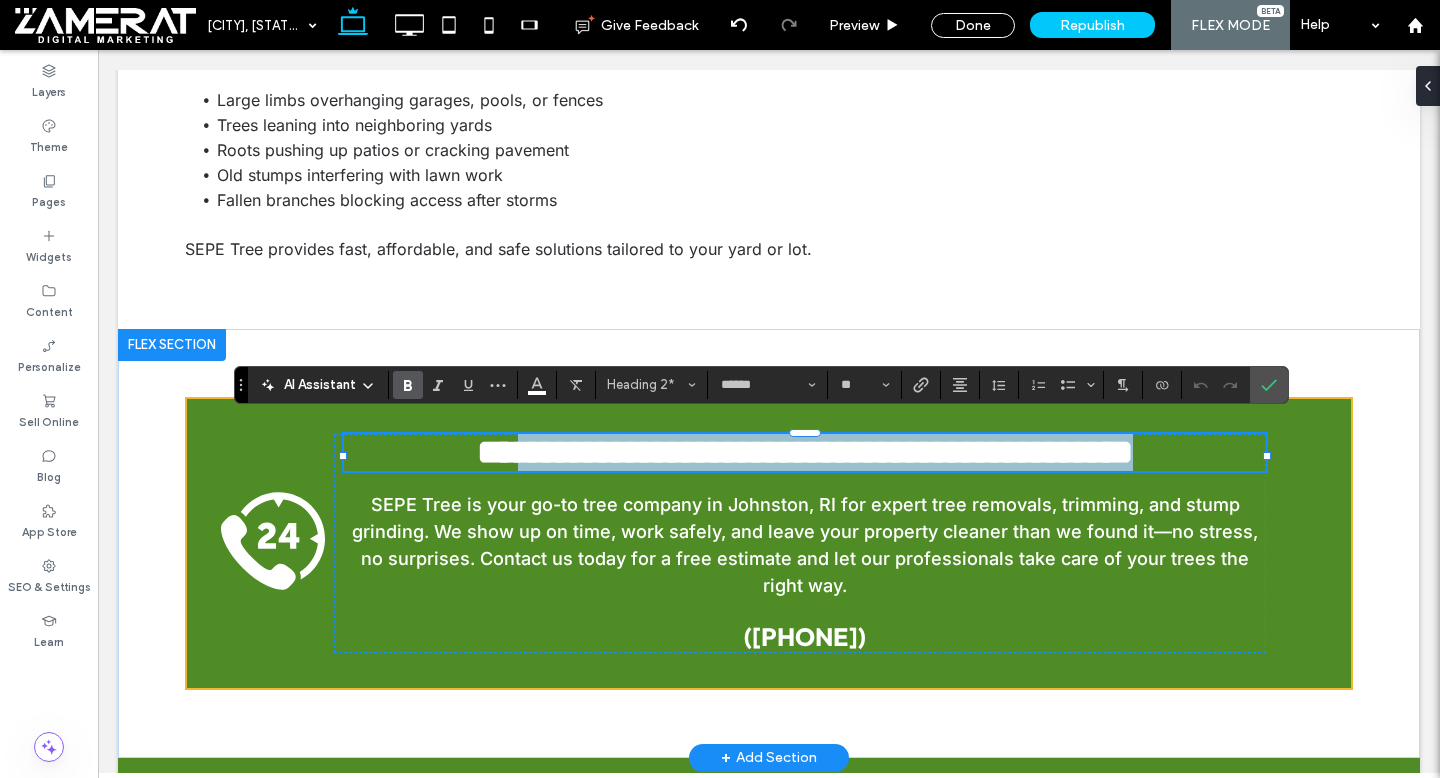 drag, startPoint x: 1189, startPoint y: 449, endPoint x: 489, endPoint y: 440, distance: 700.05786 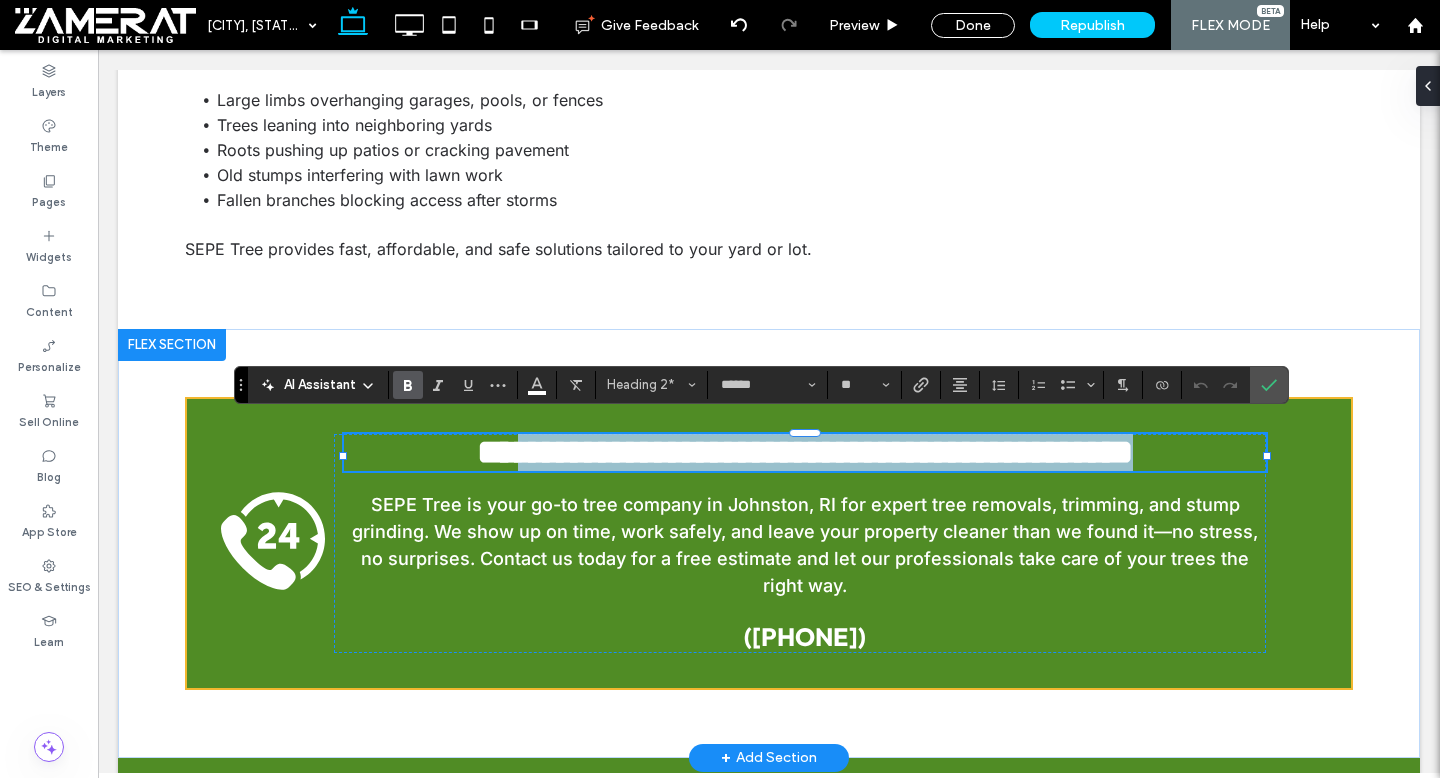 type on "*****" 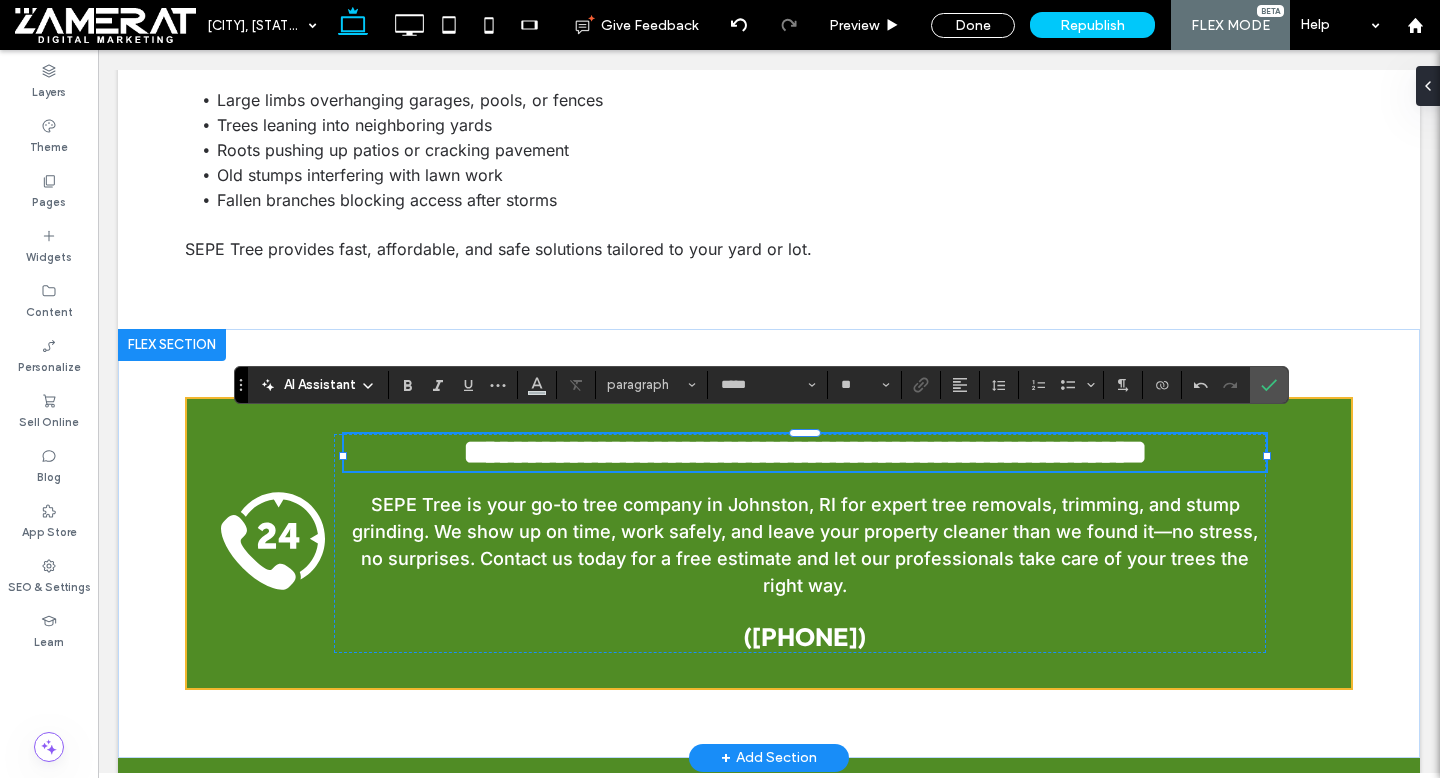 type on "******" 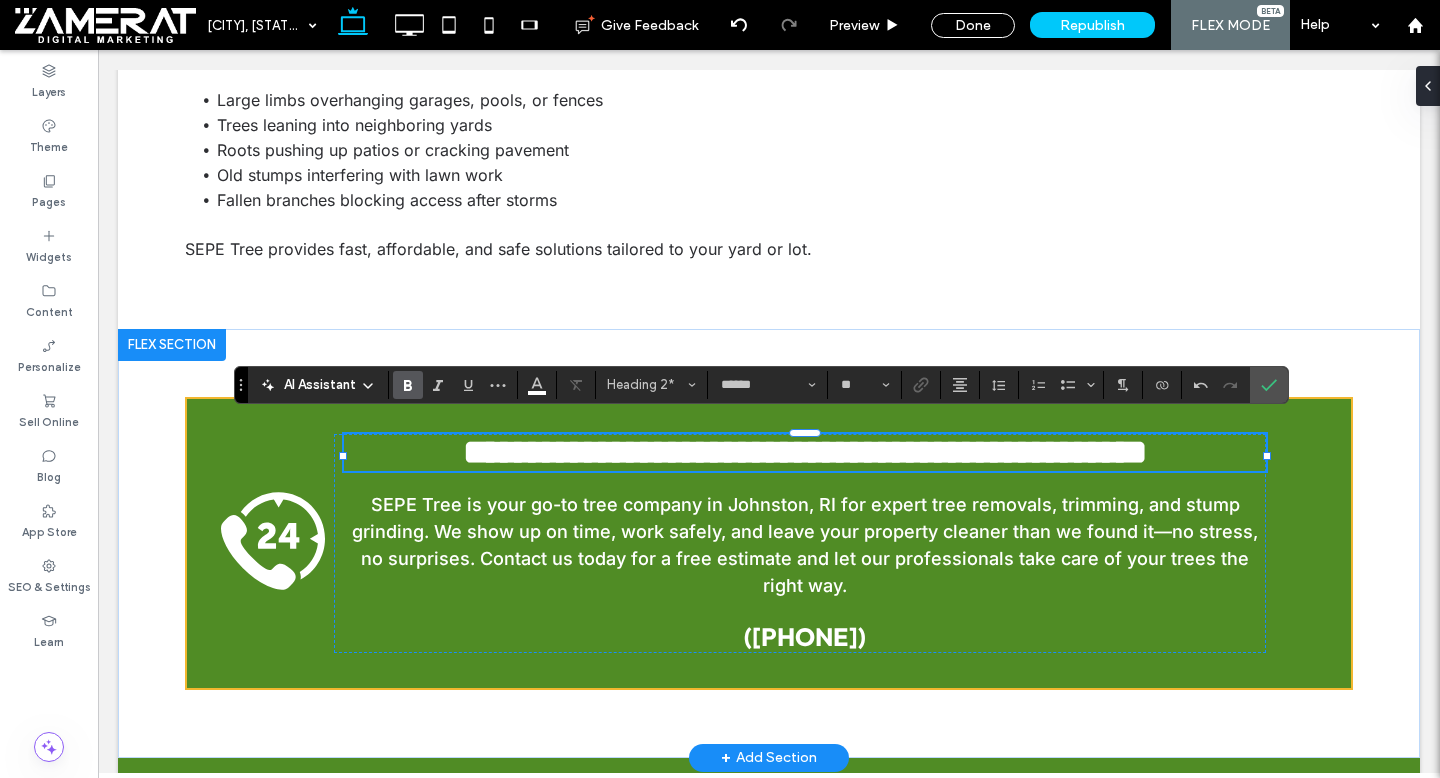 click on "**********" at bounding box center [805, 452] 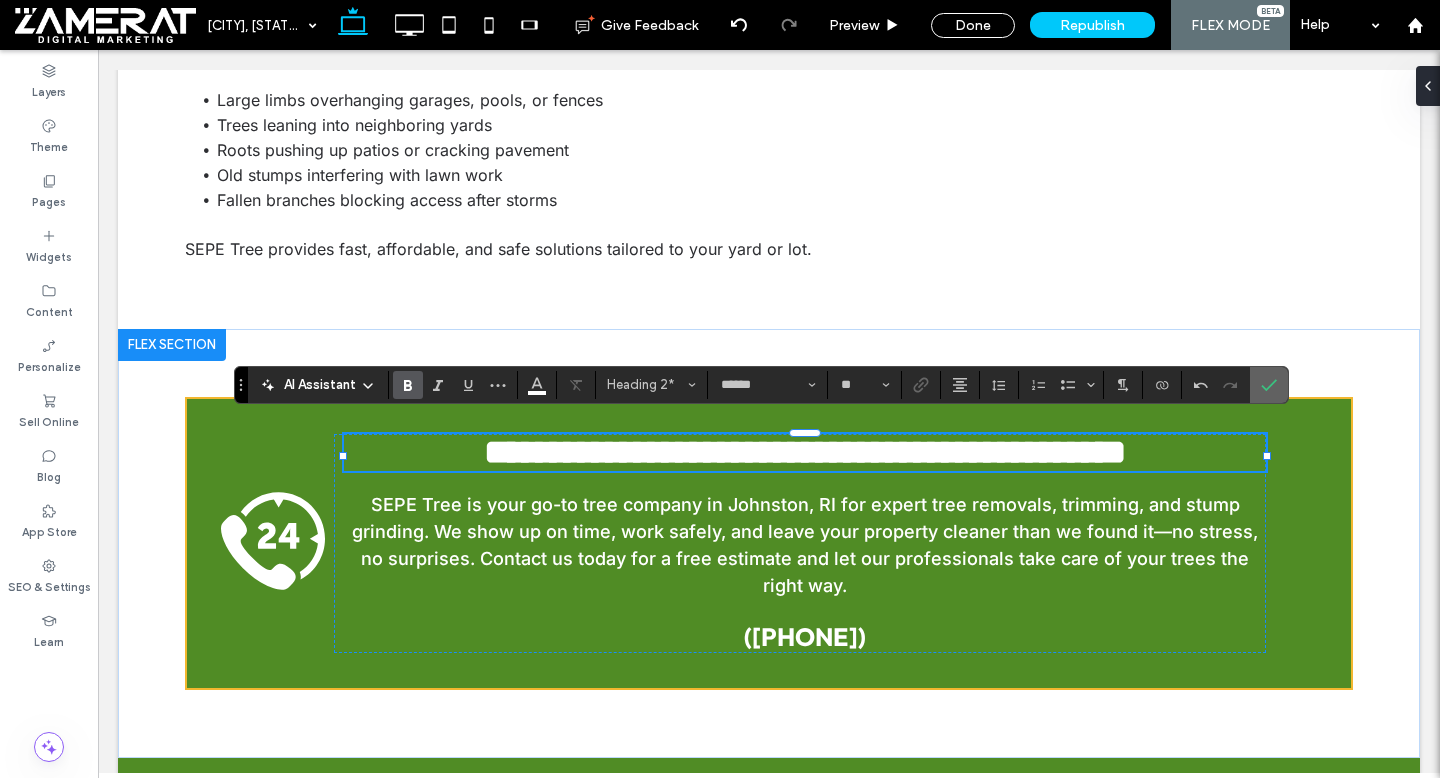 click 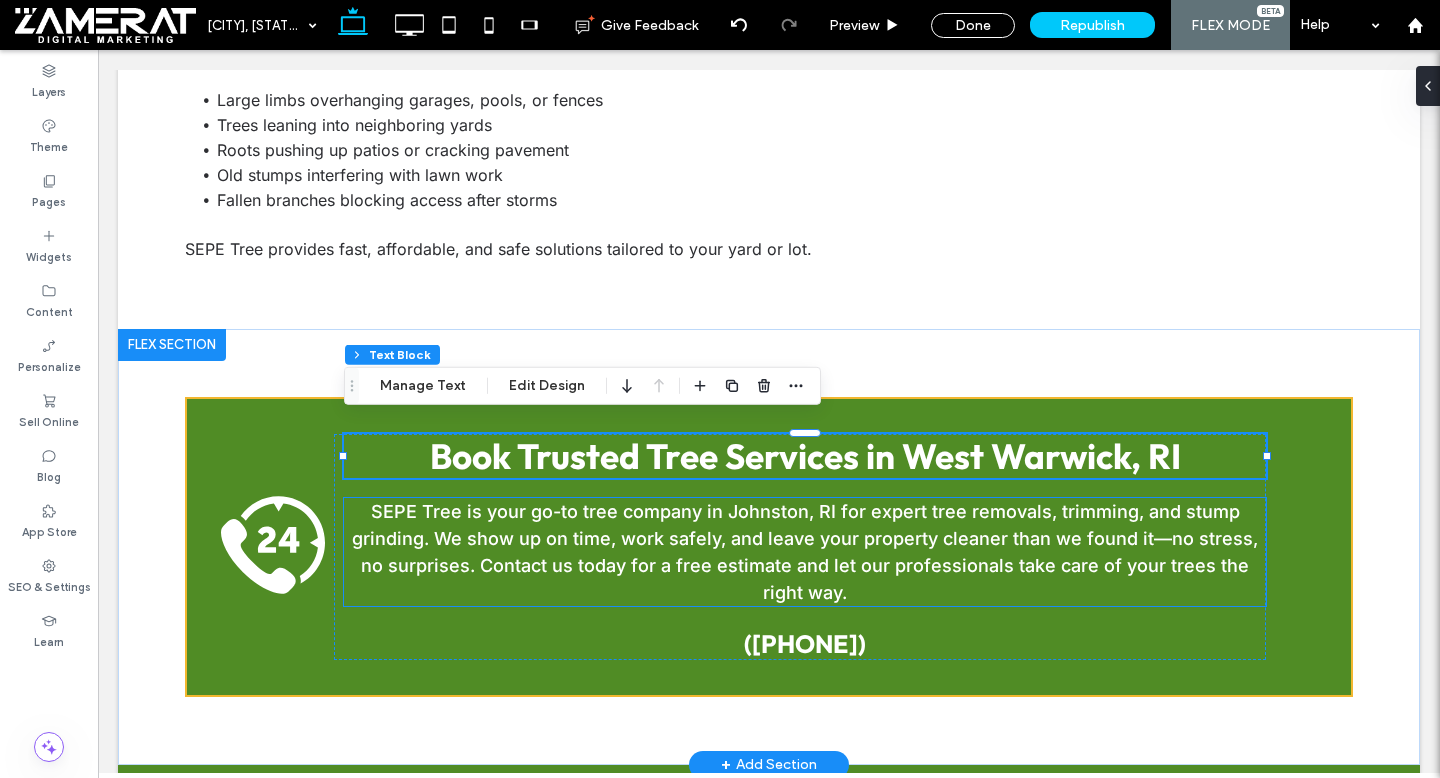 click on "SEPE Tree is your go-to tree company in Johnston, RI for expert tree removals, trimming, and stump grinding. We show up on time, work safely, and leave your property cleaner than we found it—no stress, no surprises. Contact us today for a free estimate and let our professionals take care of your trees the right way." at bounding box center [805, 552] 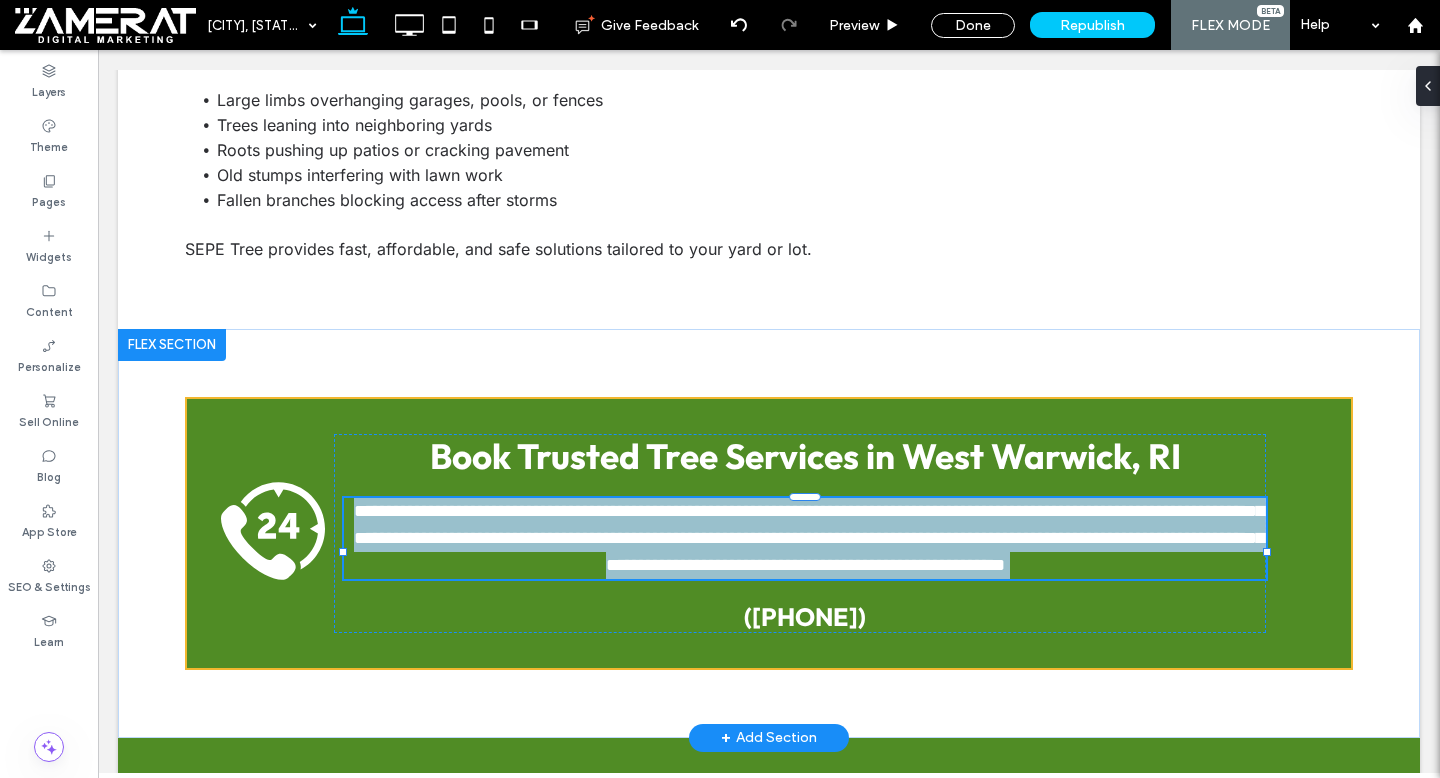 type on "*****" 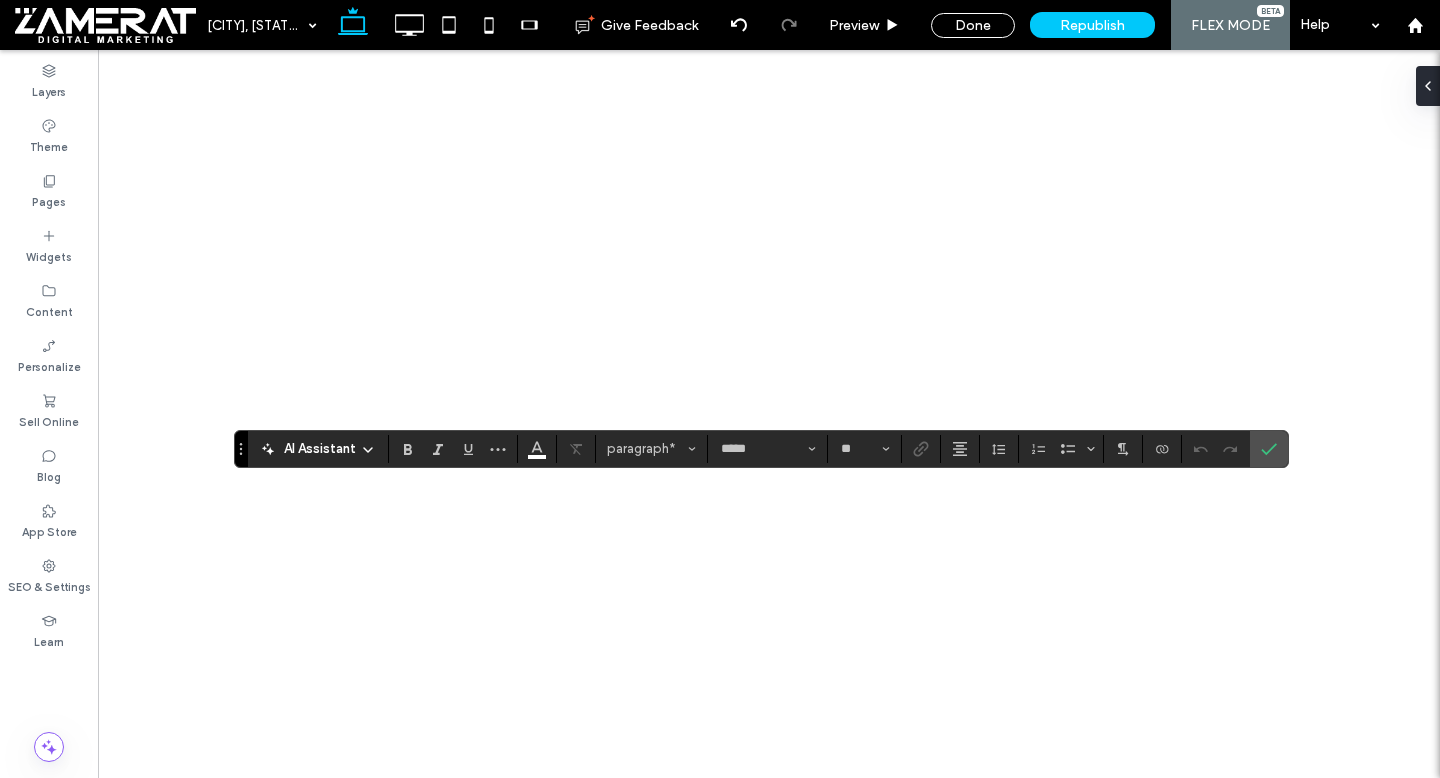 scroll, scrollTop: 0, scrollLeft: 0, axis: both 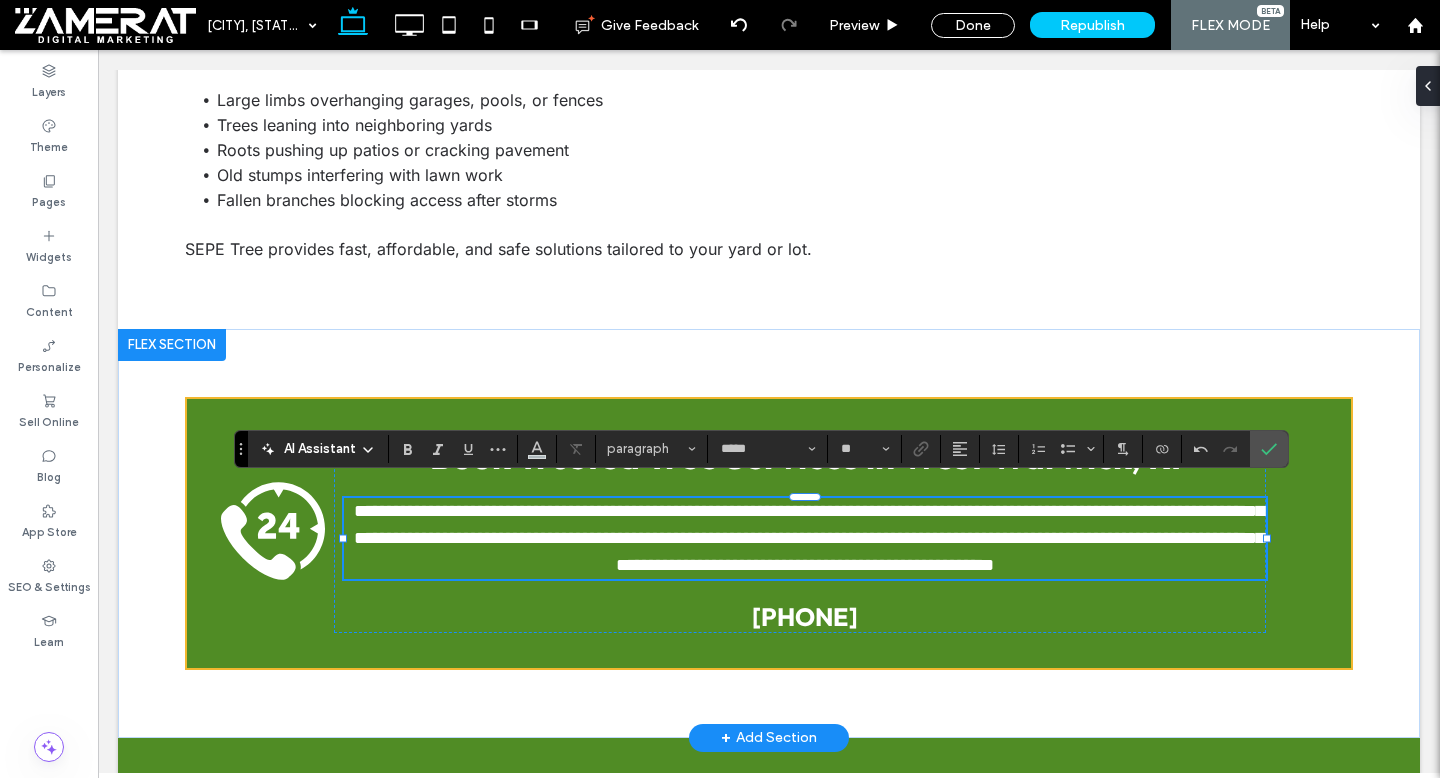 type on "**" 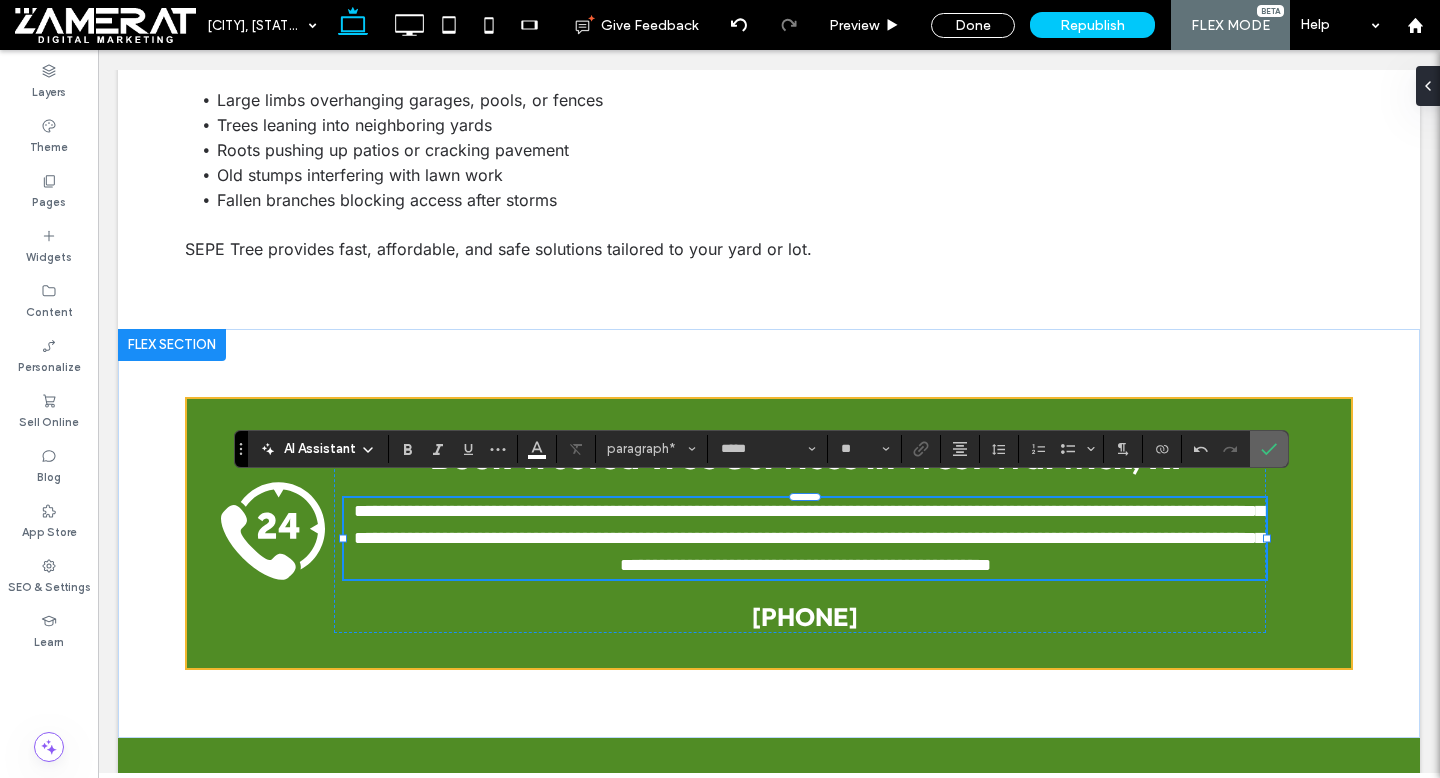 click 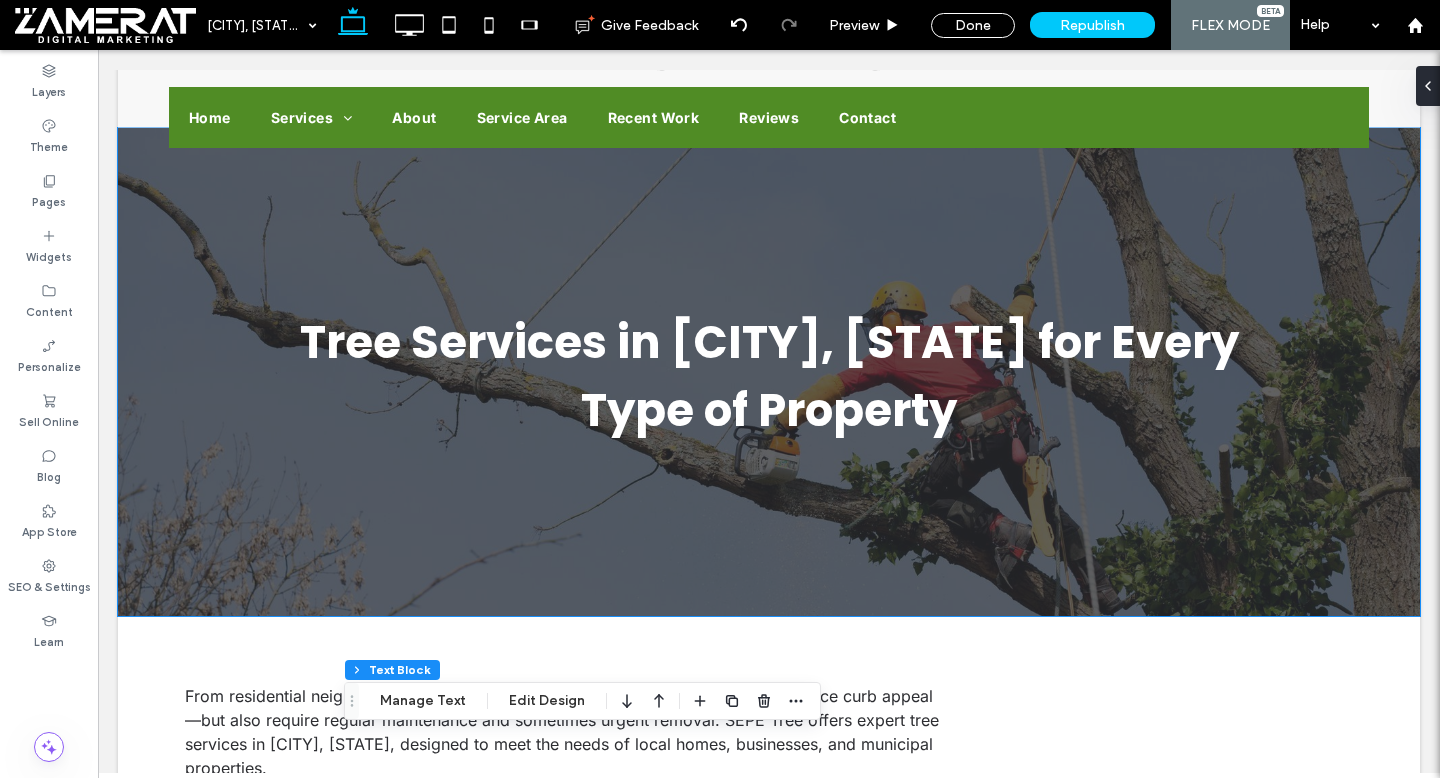 scroll, scrollTop: 0, scrollLeft: 0, axis: both 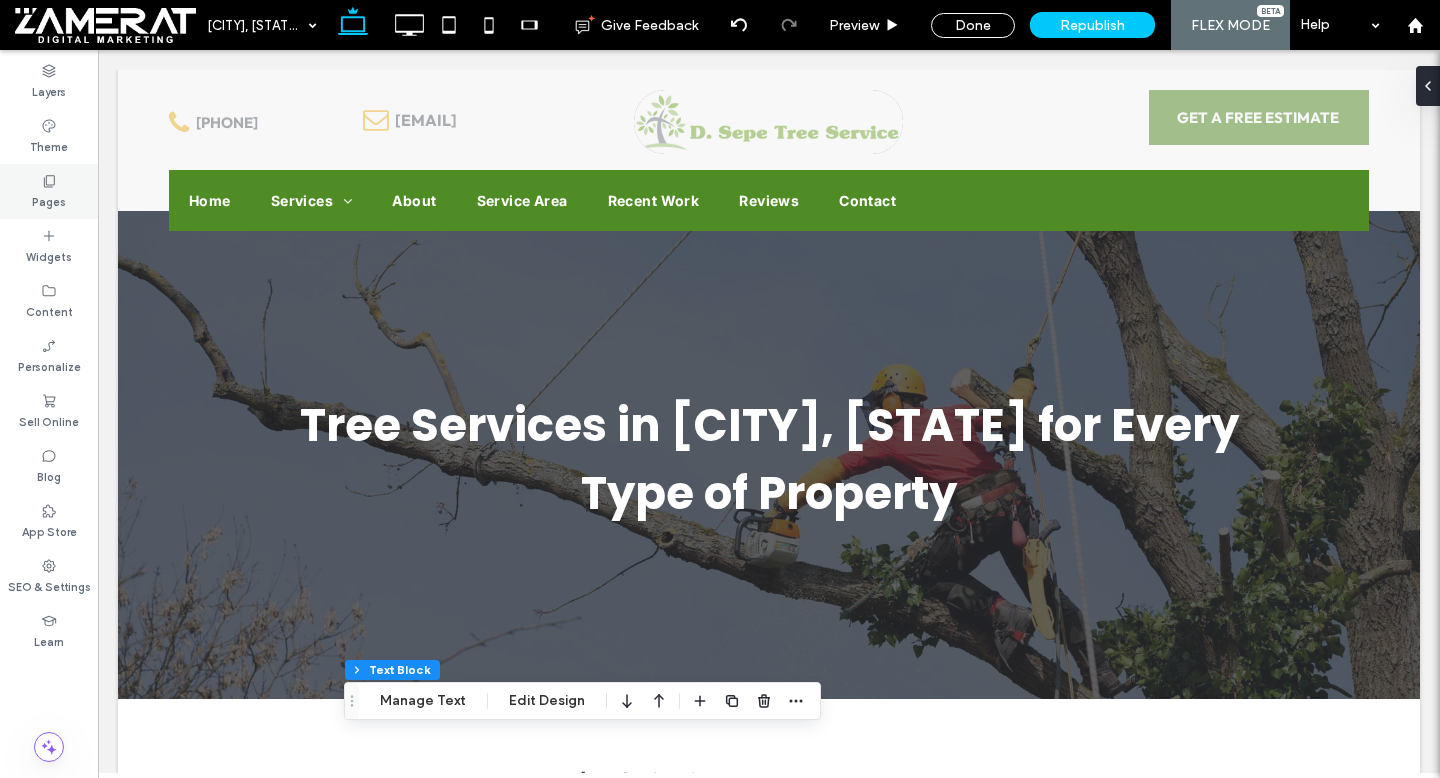 click on "Pages" at bounding box center [49, 200] 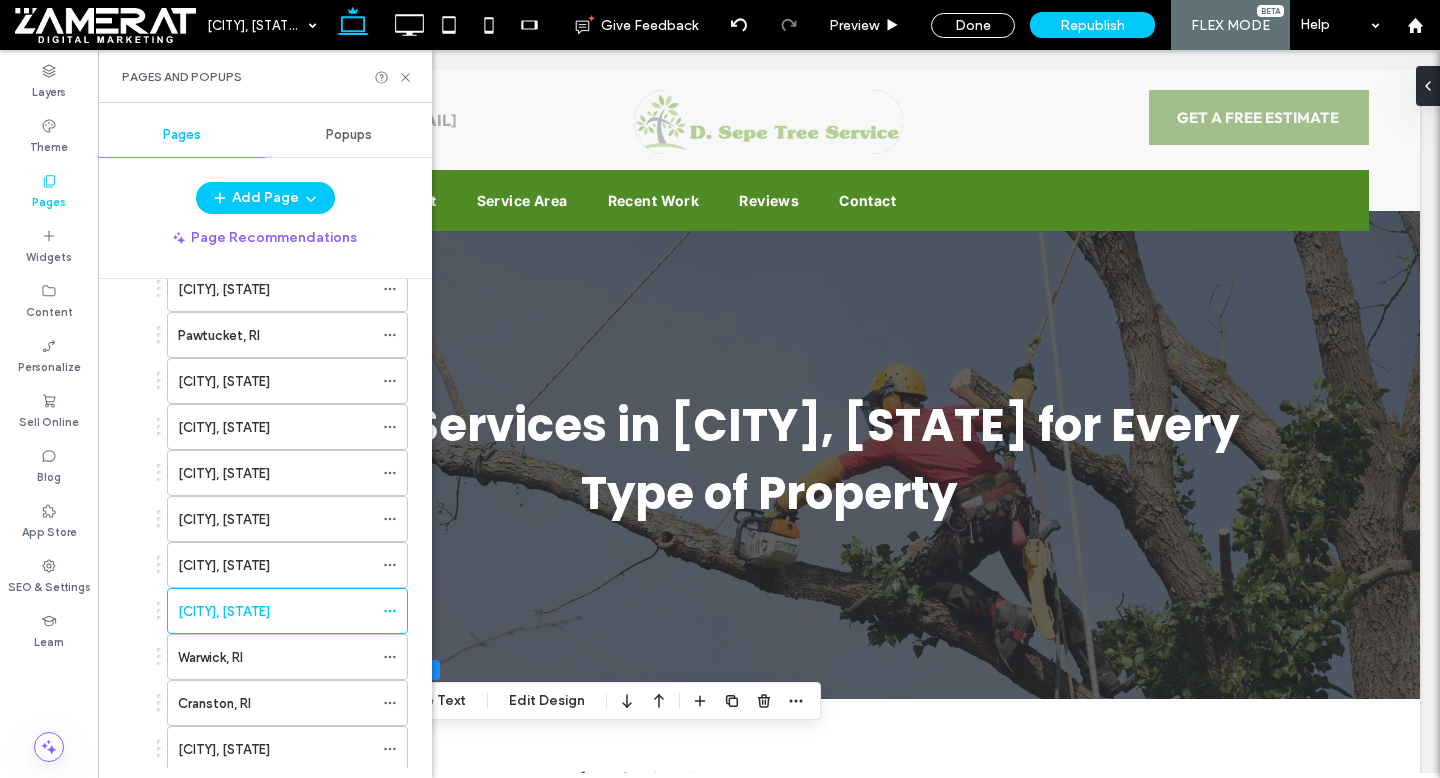scroll, scrollTop: 1170, scrollLeft: 0, axis: vertical 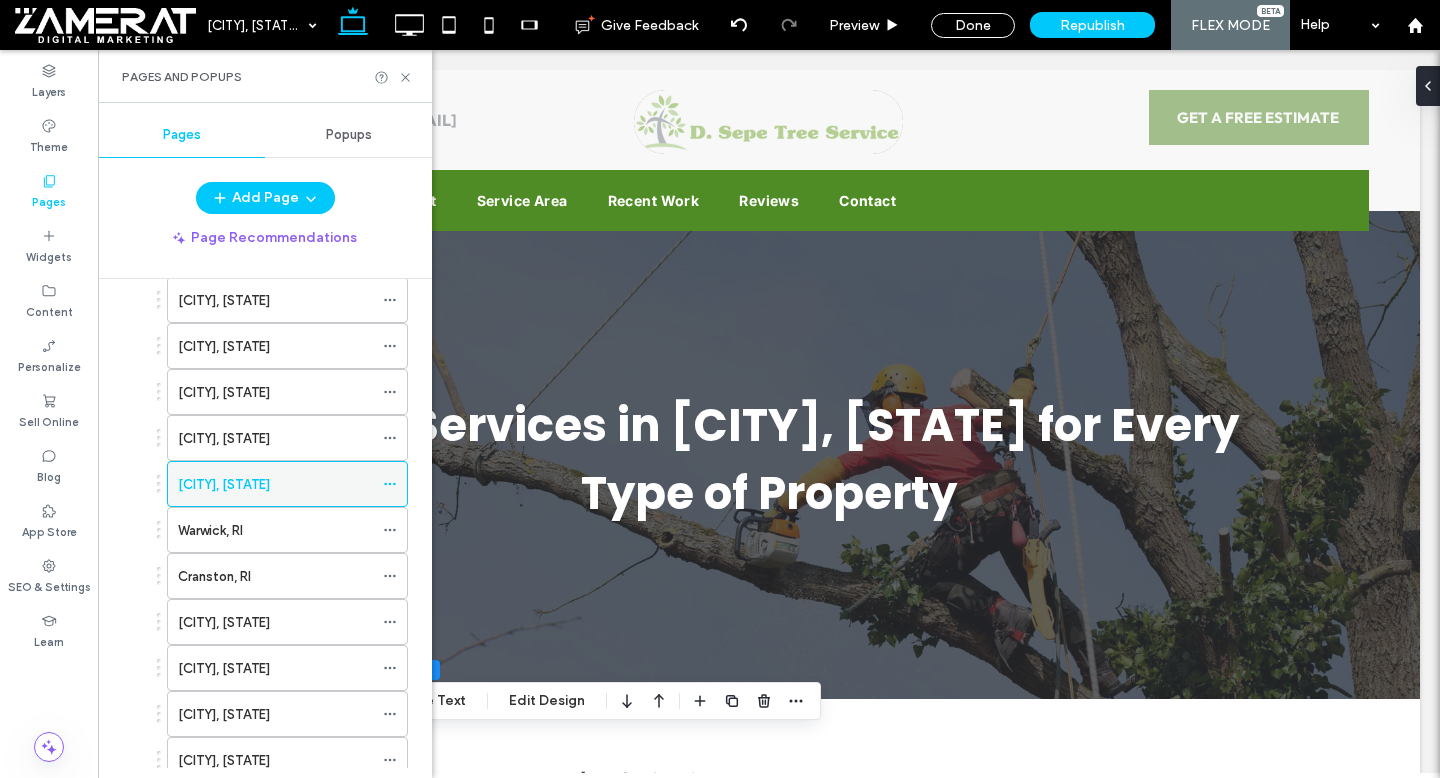 click 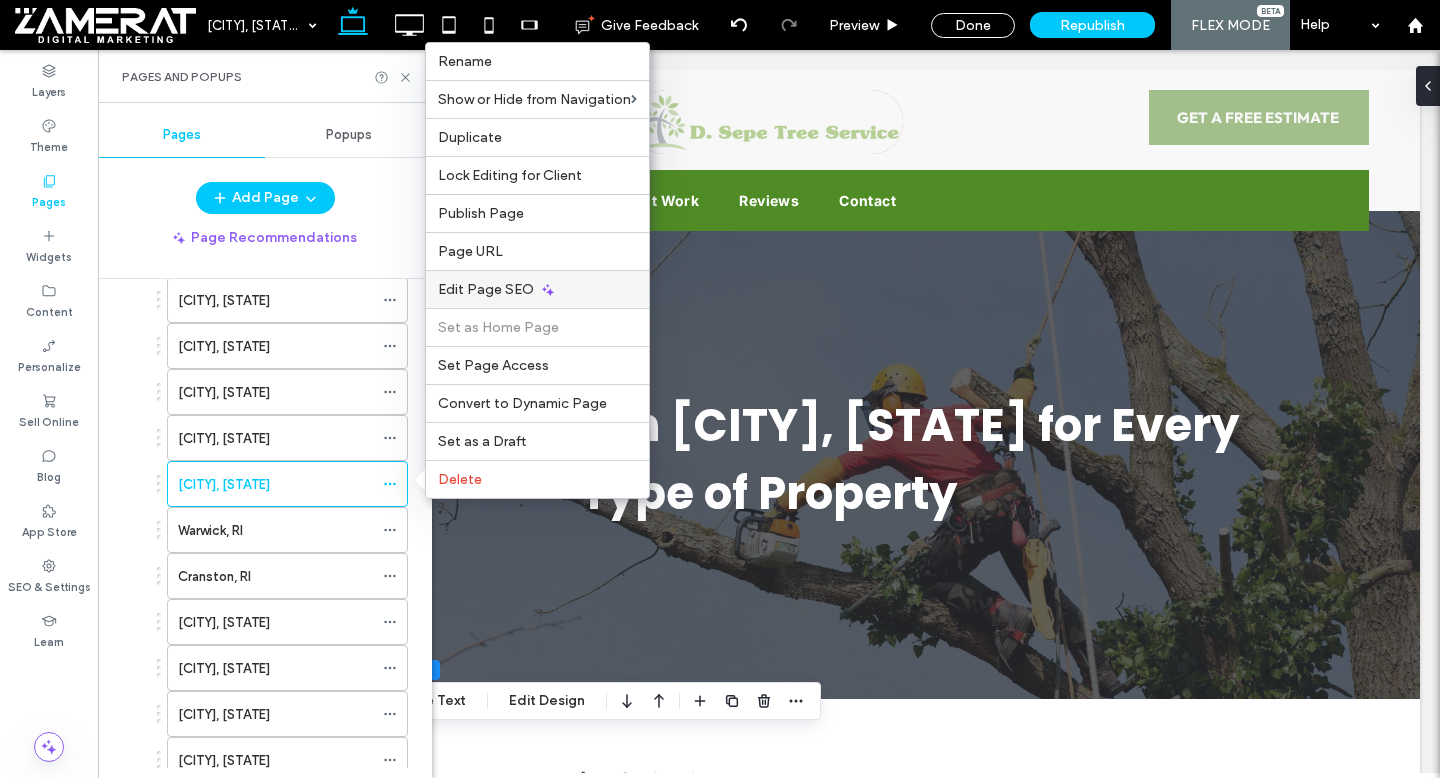 click on "Edit Page SEO" at bounding box center (486, 289) 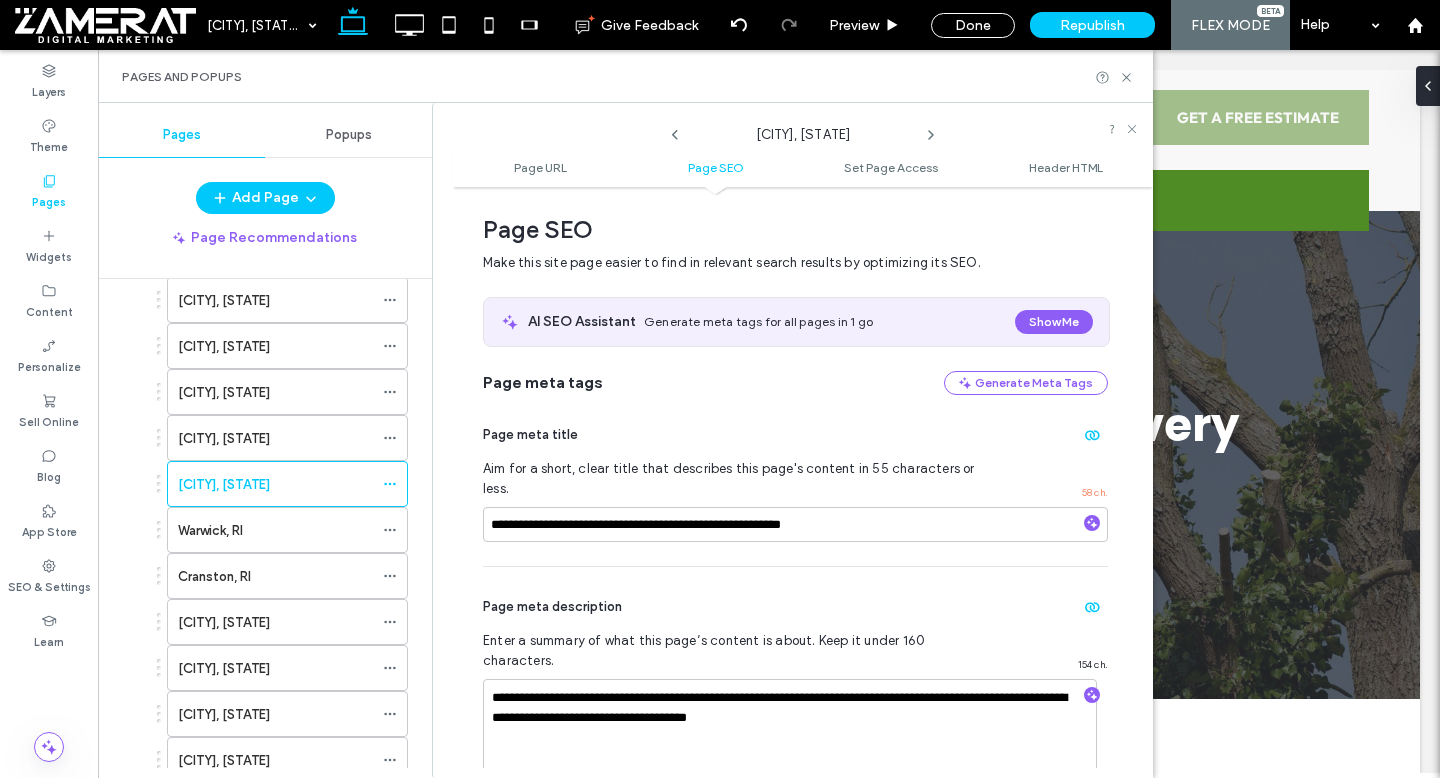 scroll, scrollTop: 275, scrollLeft: 0, axis: vertical 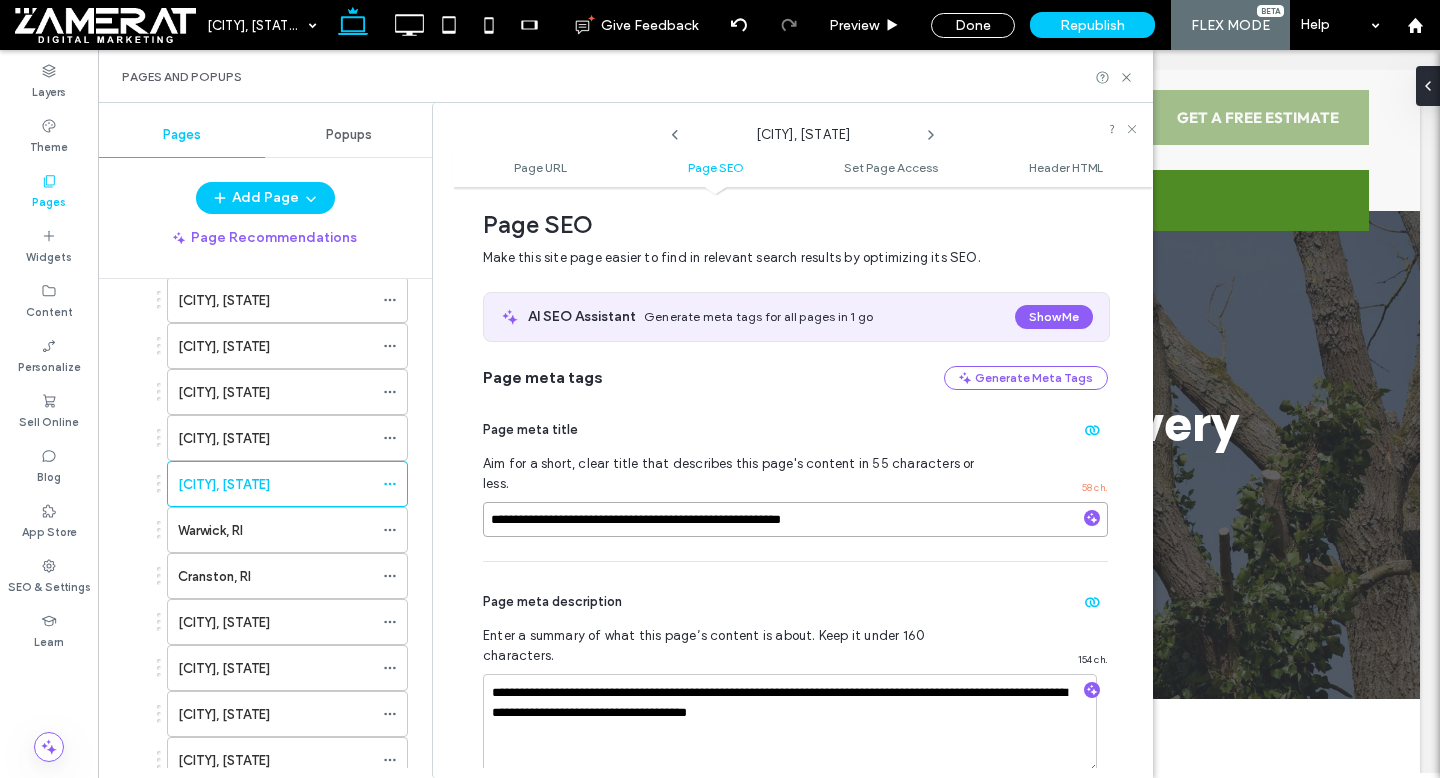 click on "**********" at bounding box center [795, 519] 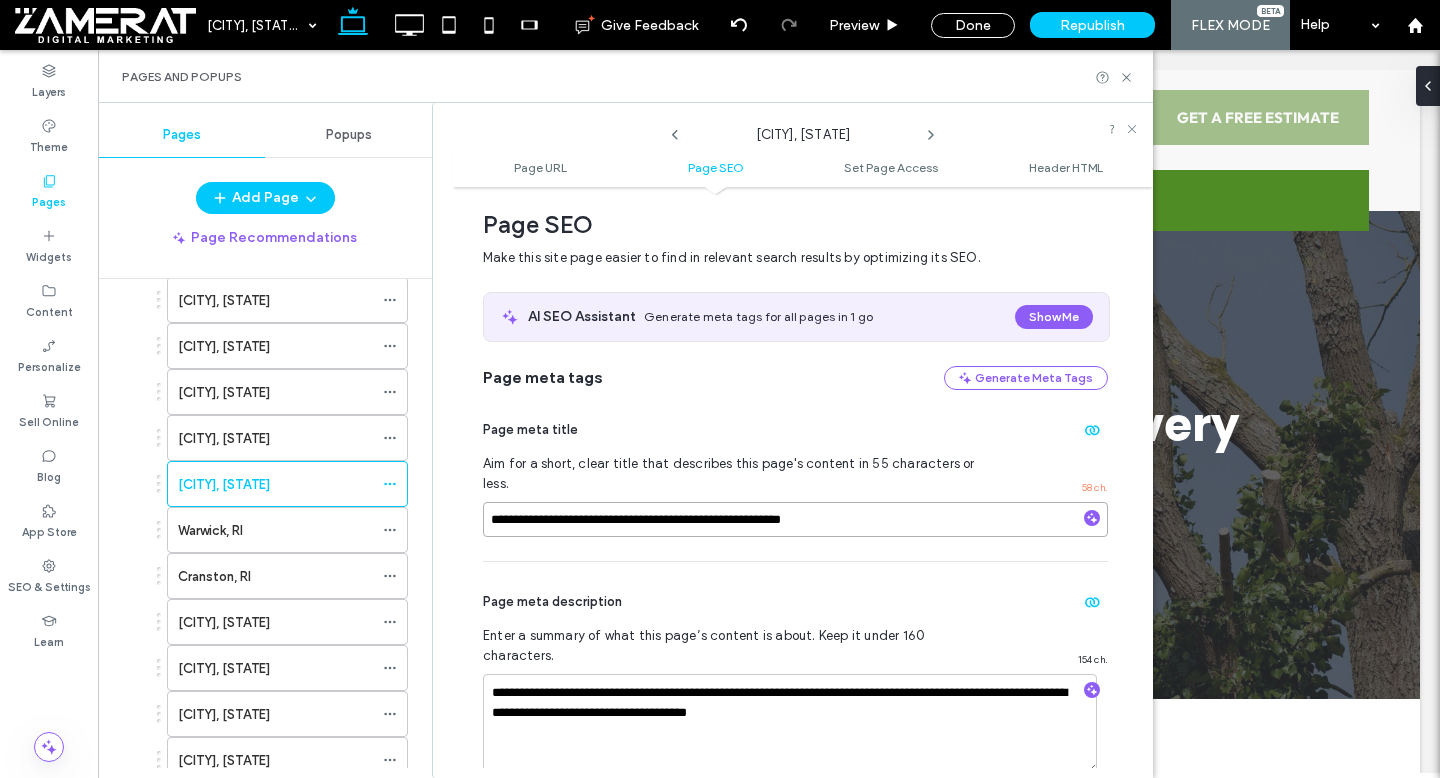 click on "**********" at bounding box center (795, 519) 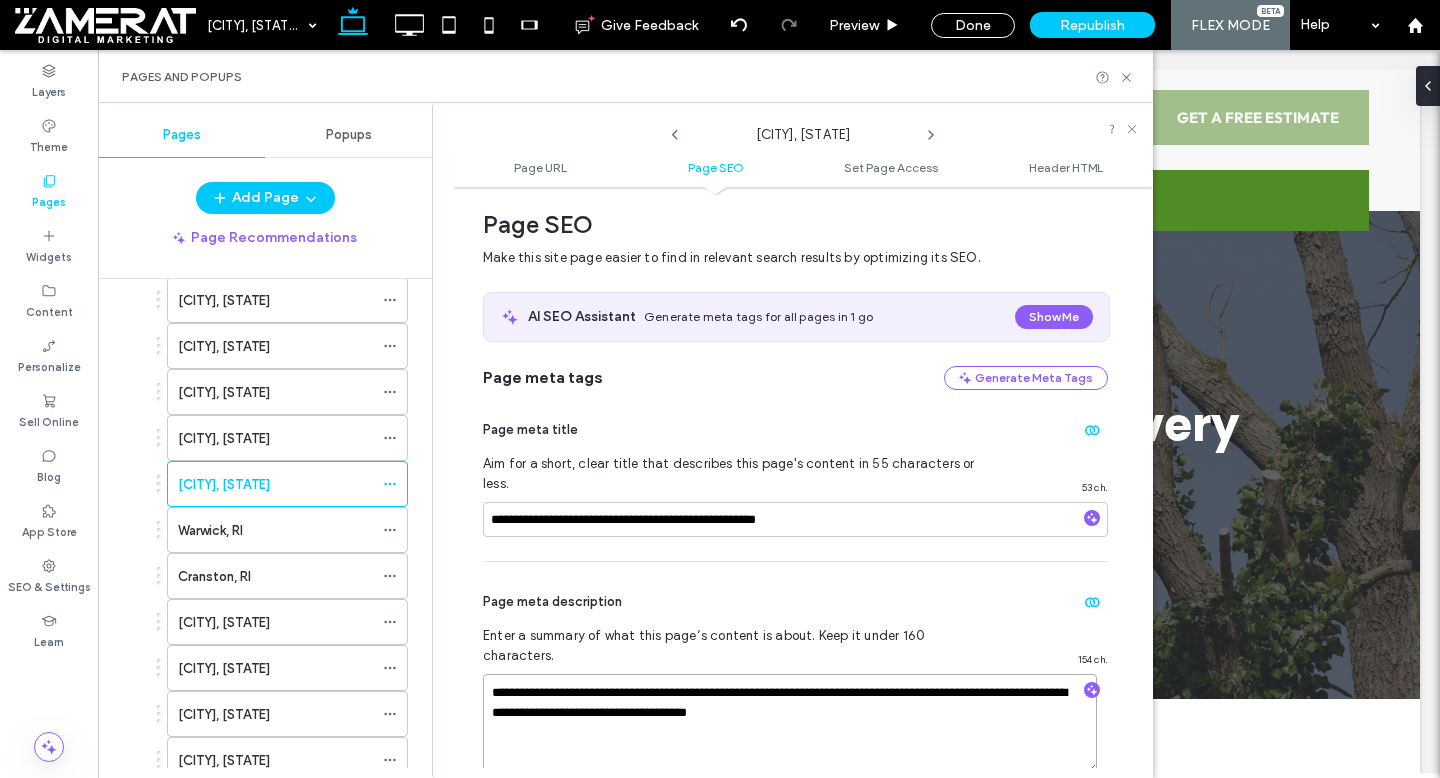 click on "**********" at bounding box center (790, 724) 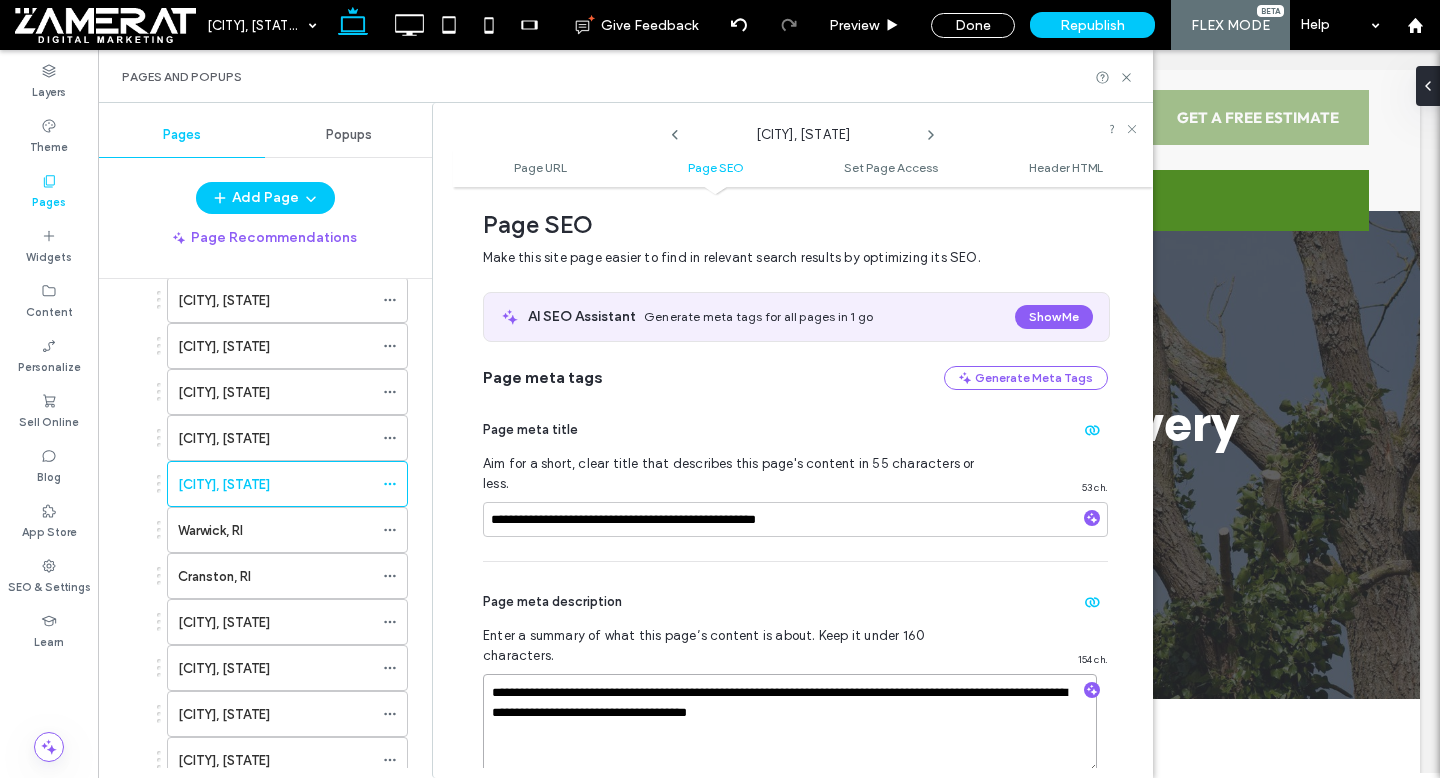 click on "**********" at bounding box center (790, 724) 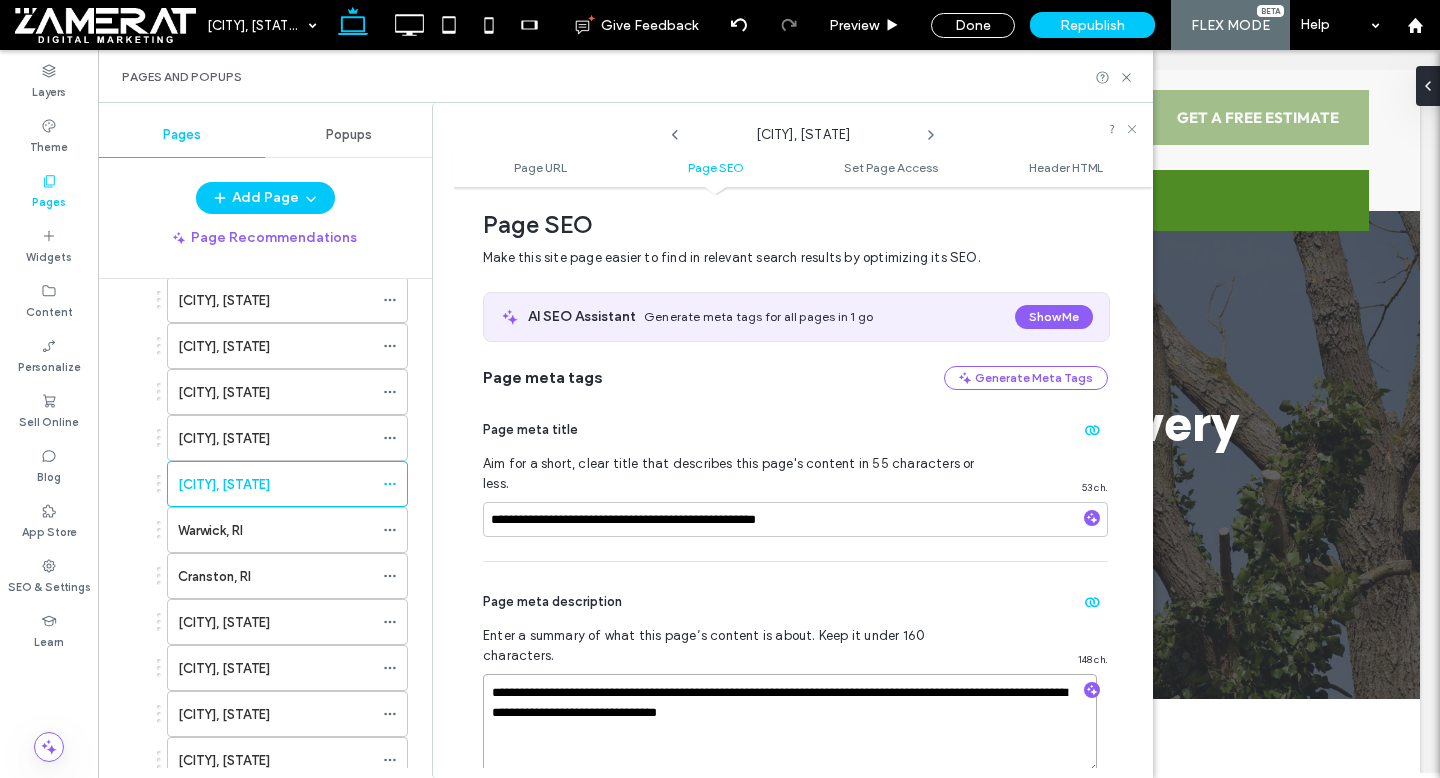 type on "**********" 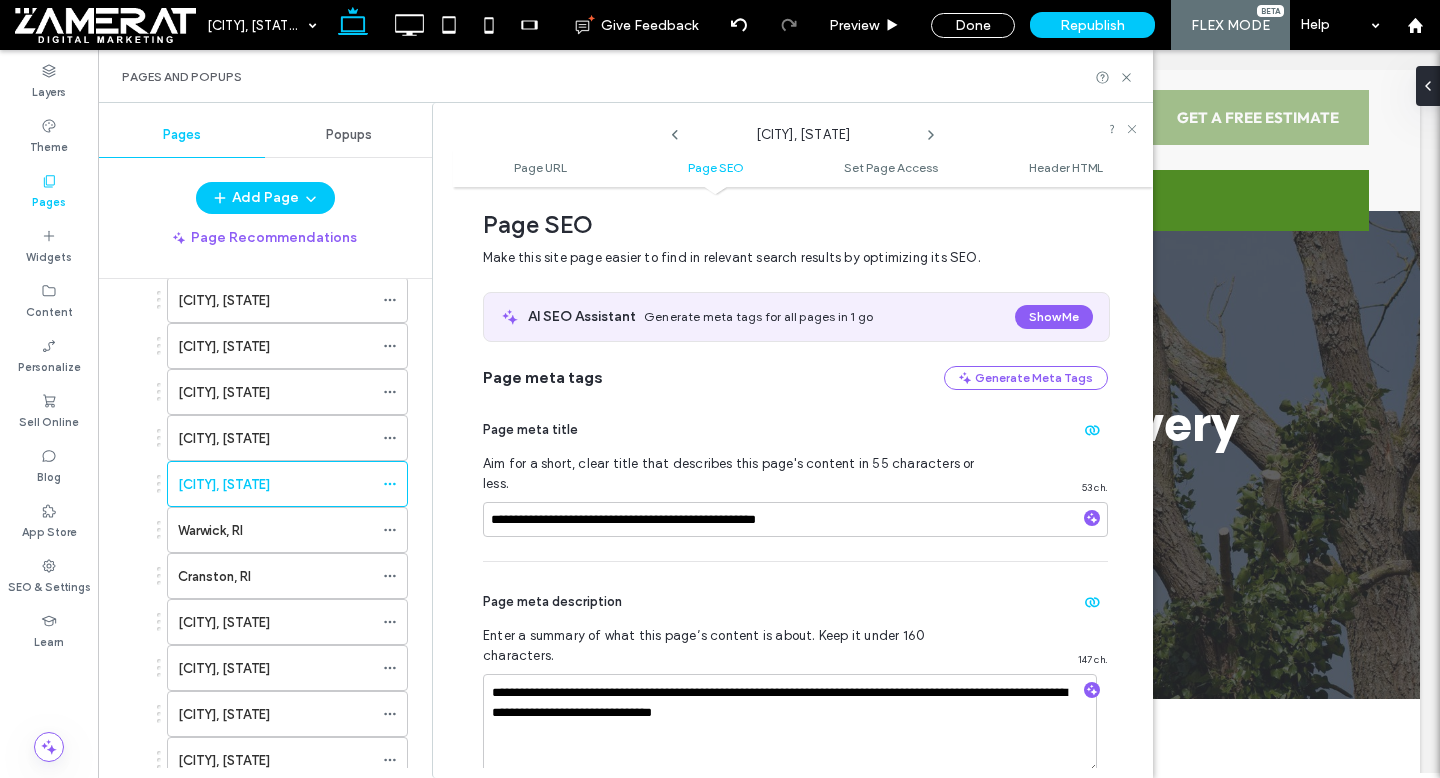 click on "Page meta description" at bounding box center (795, 602) 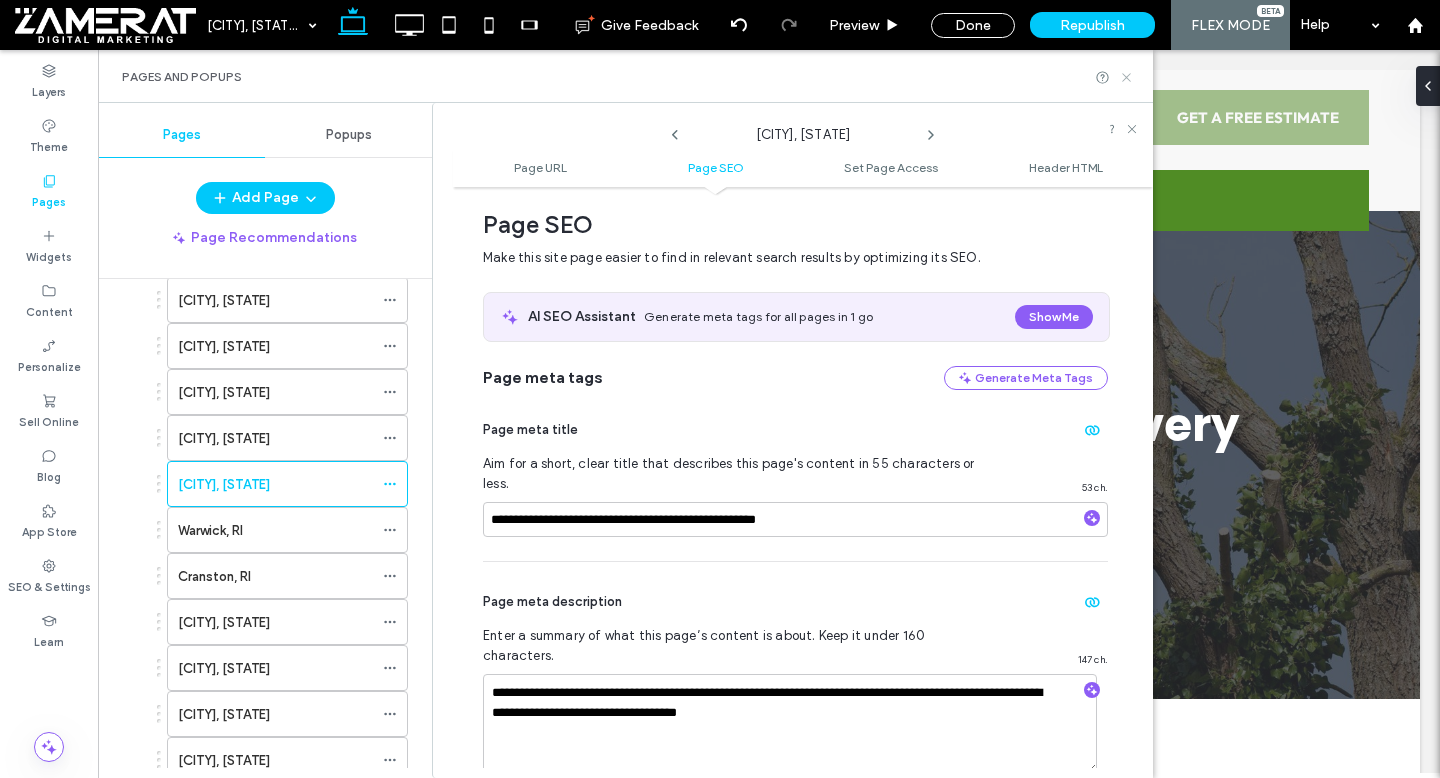 click 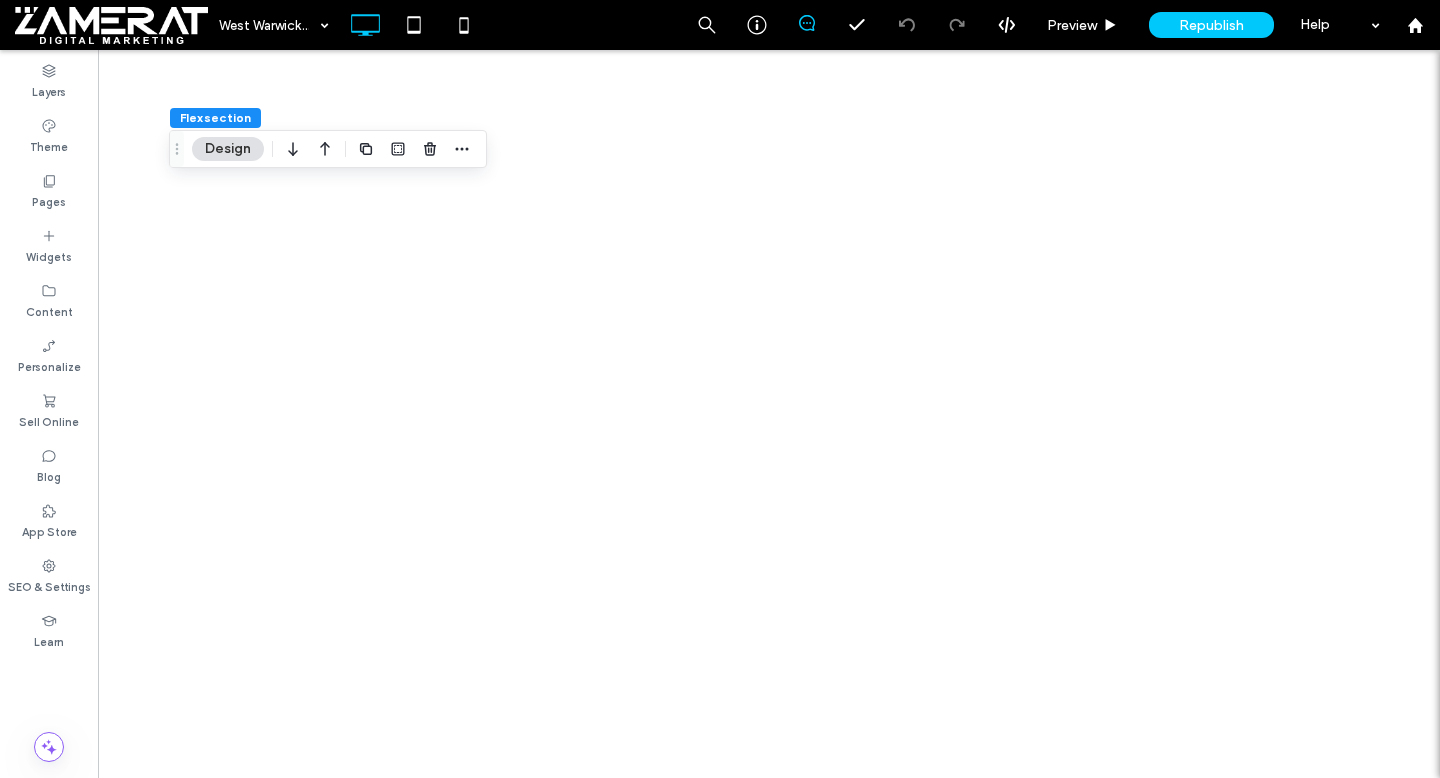scroll, scrollTop: 0, scrollLeft: 0, axis: both 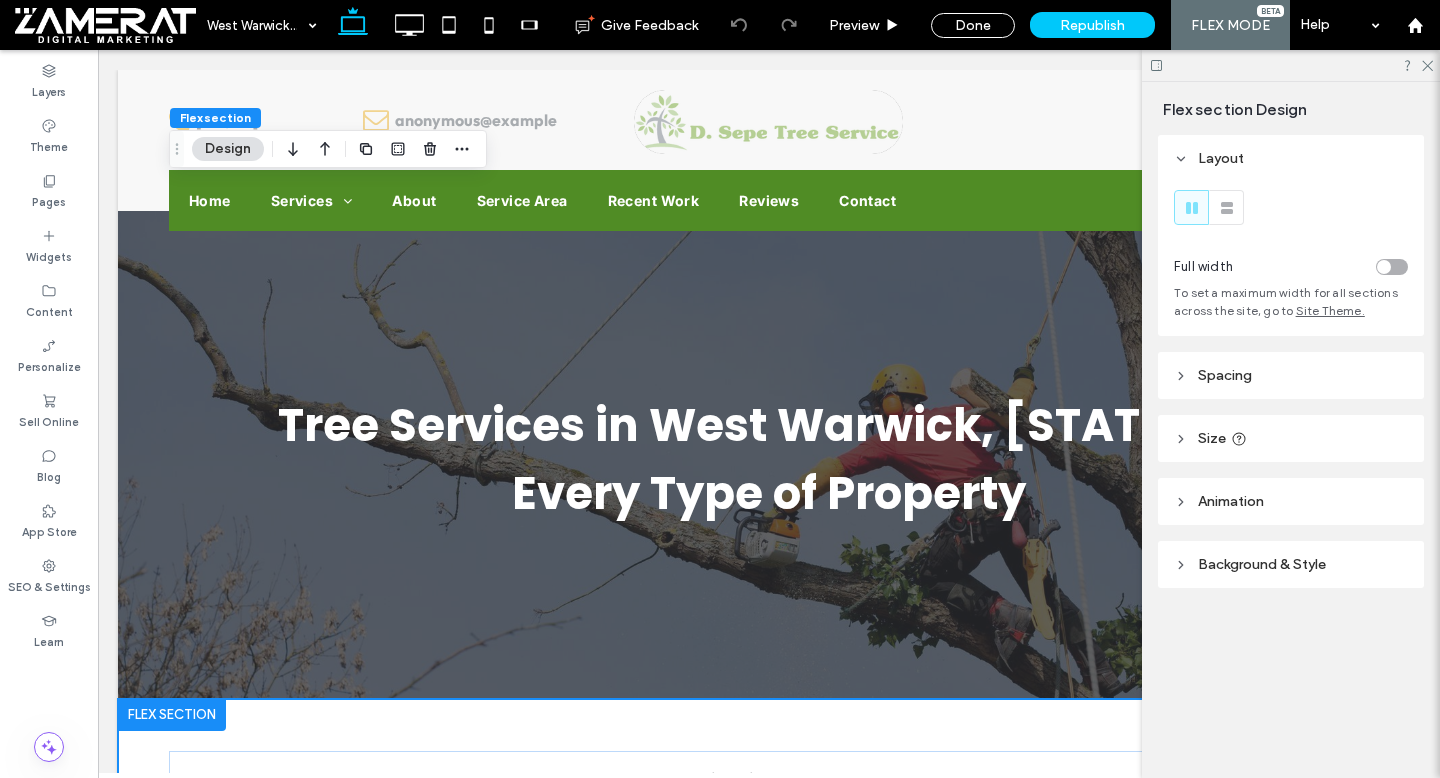 click at bounding box center (172, 3006) 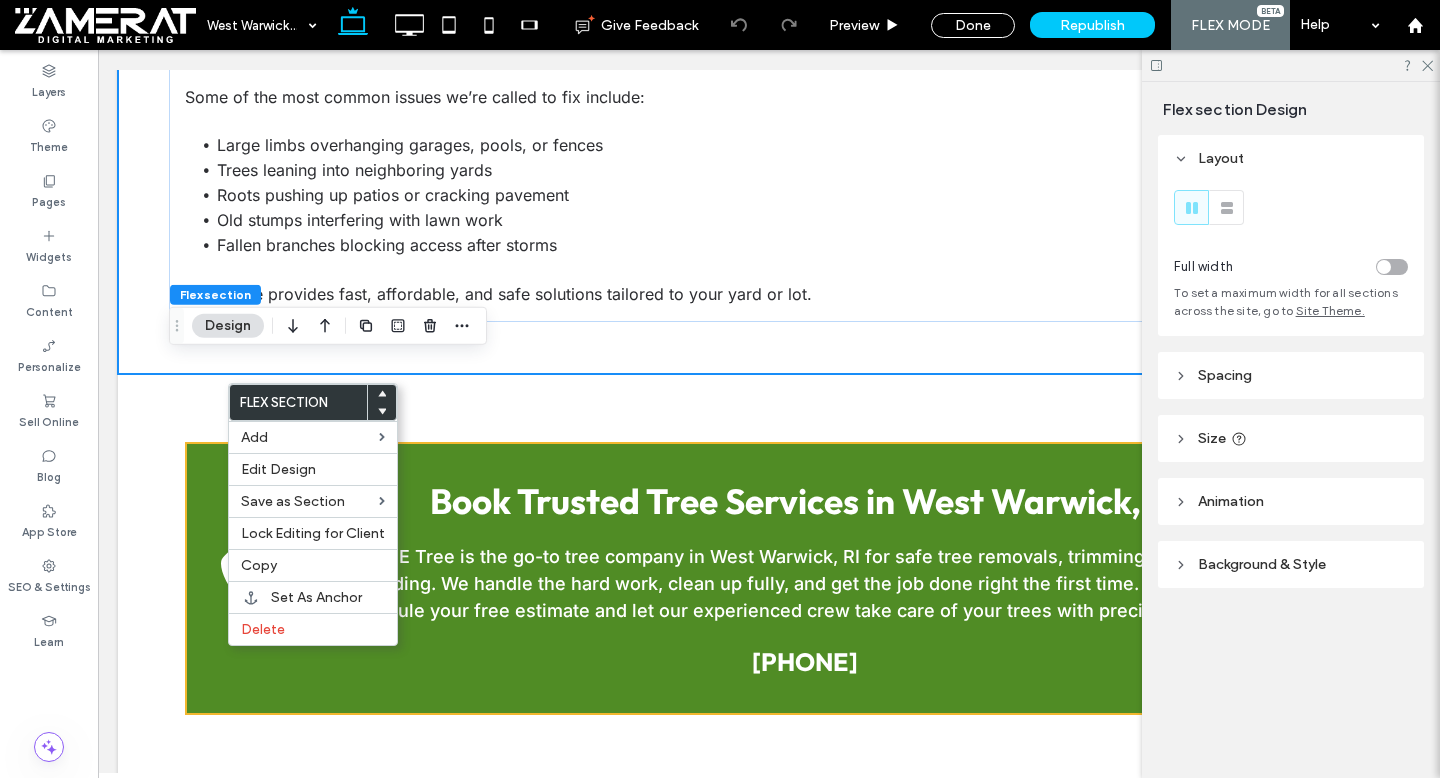 scroll, scrollTop: 0, scrollLeft: 0, axis: both 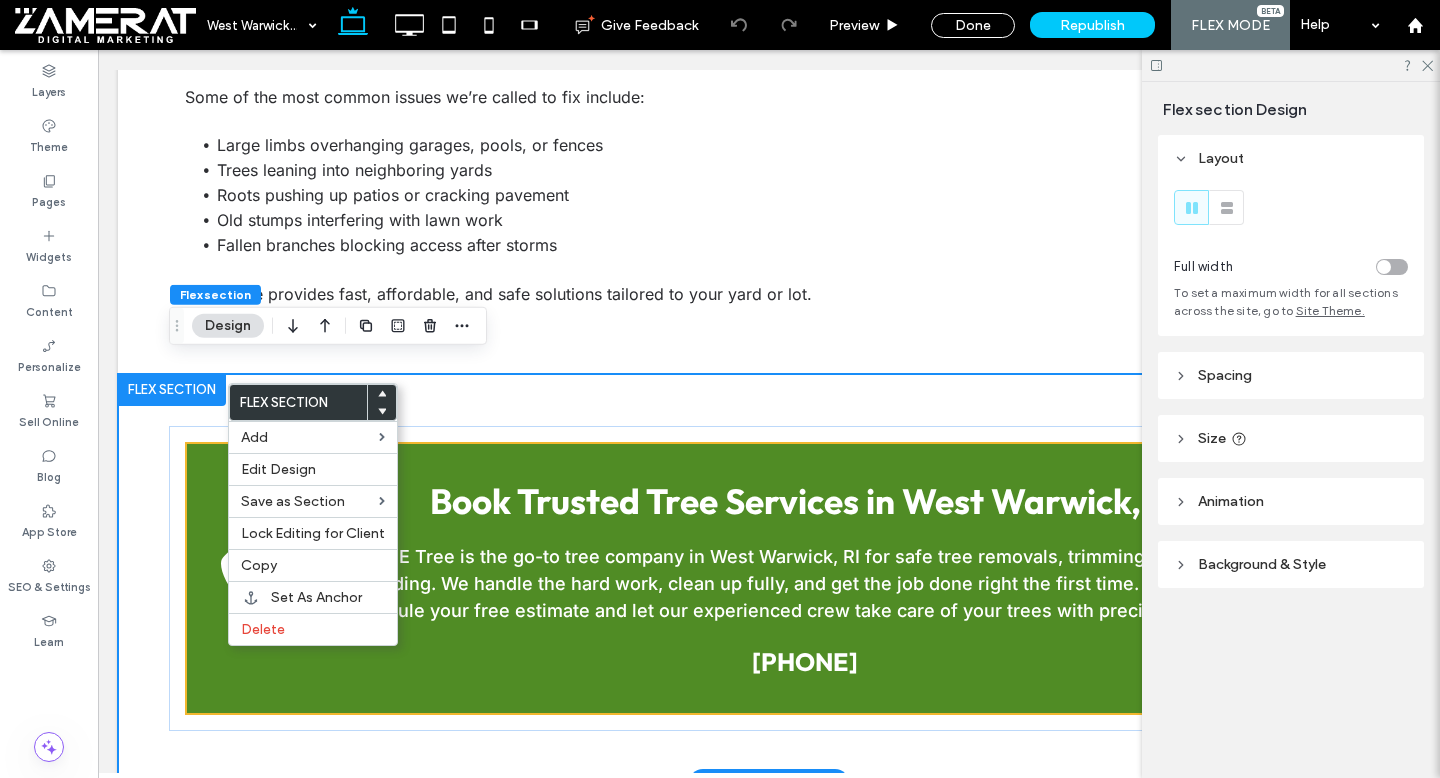 click at bounding box center [172, 390] 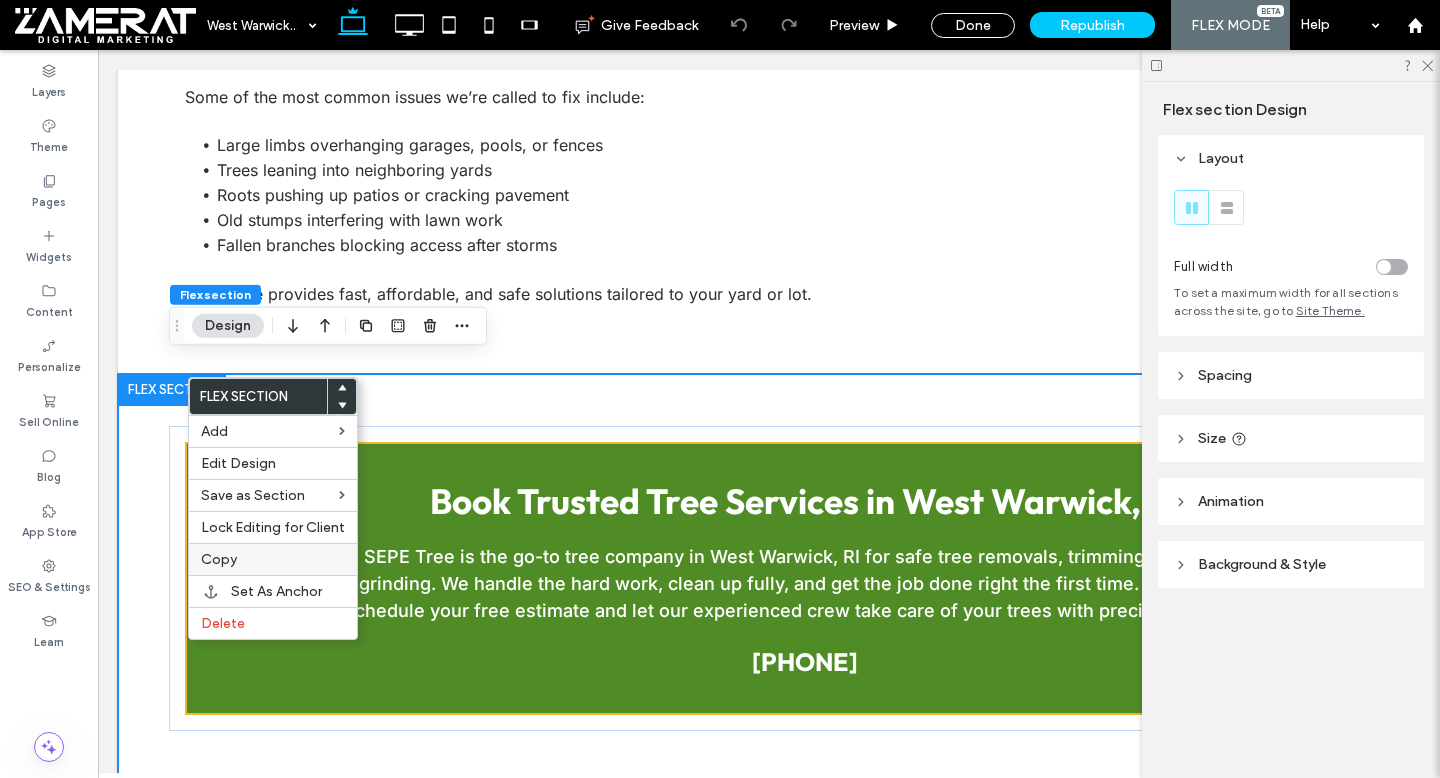 click on "Copy" at bounding box center (273, 559) 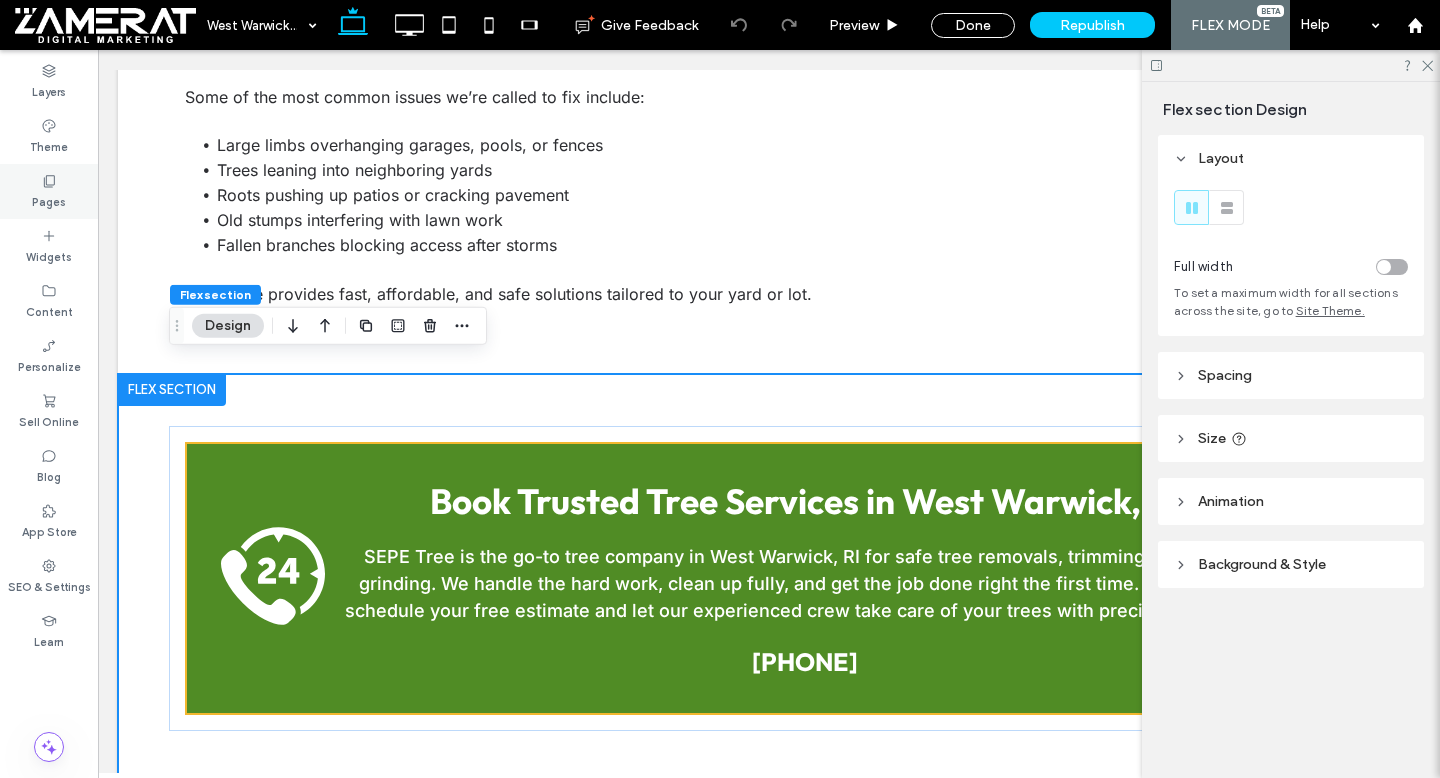 click on "Pages" at bounding box center [49, 191] 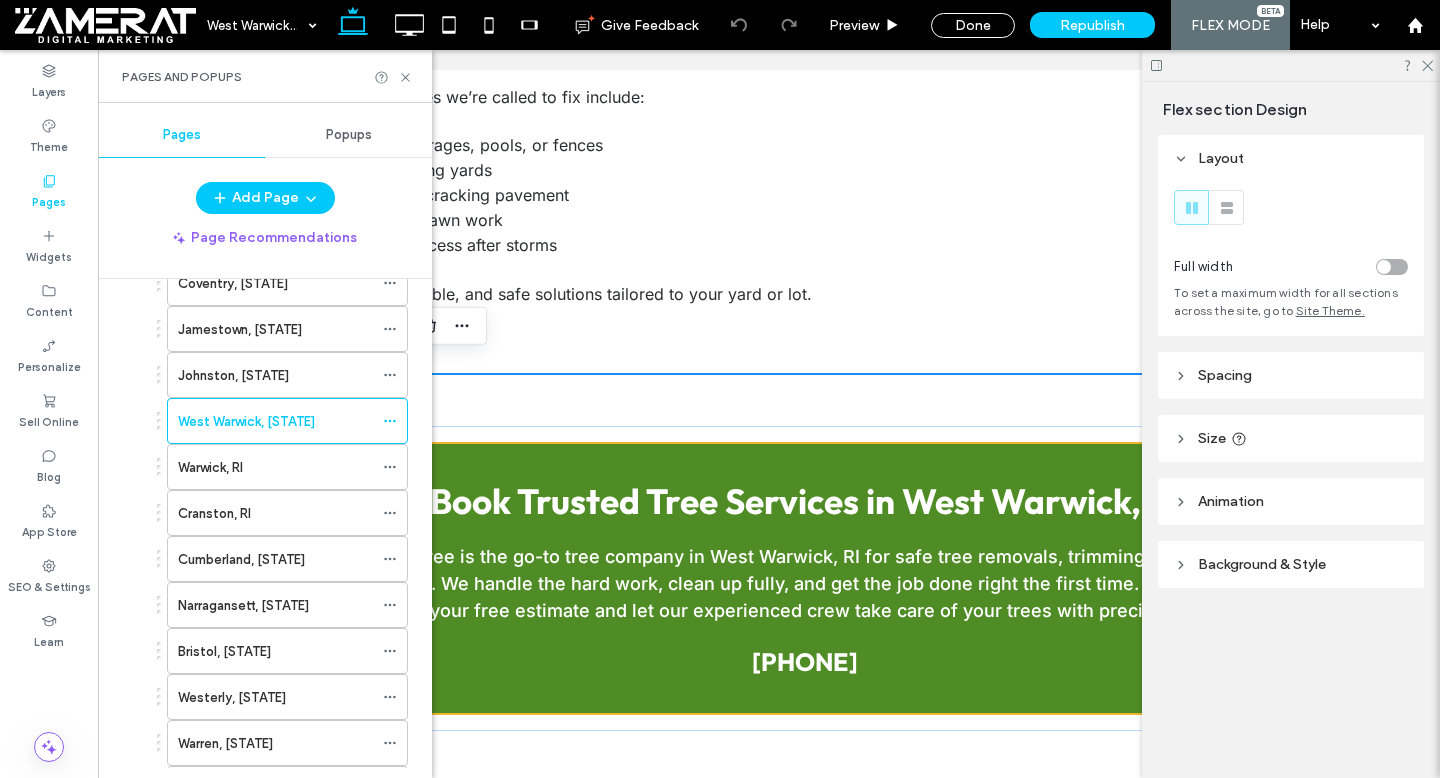 scroll, scrollTop: 1234, scrollLeft: 0, axis: vertical 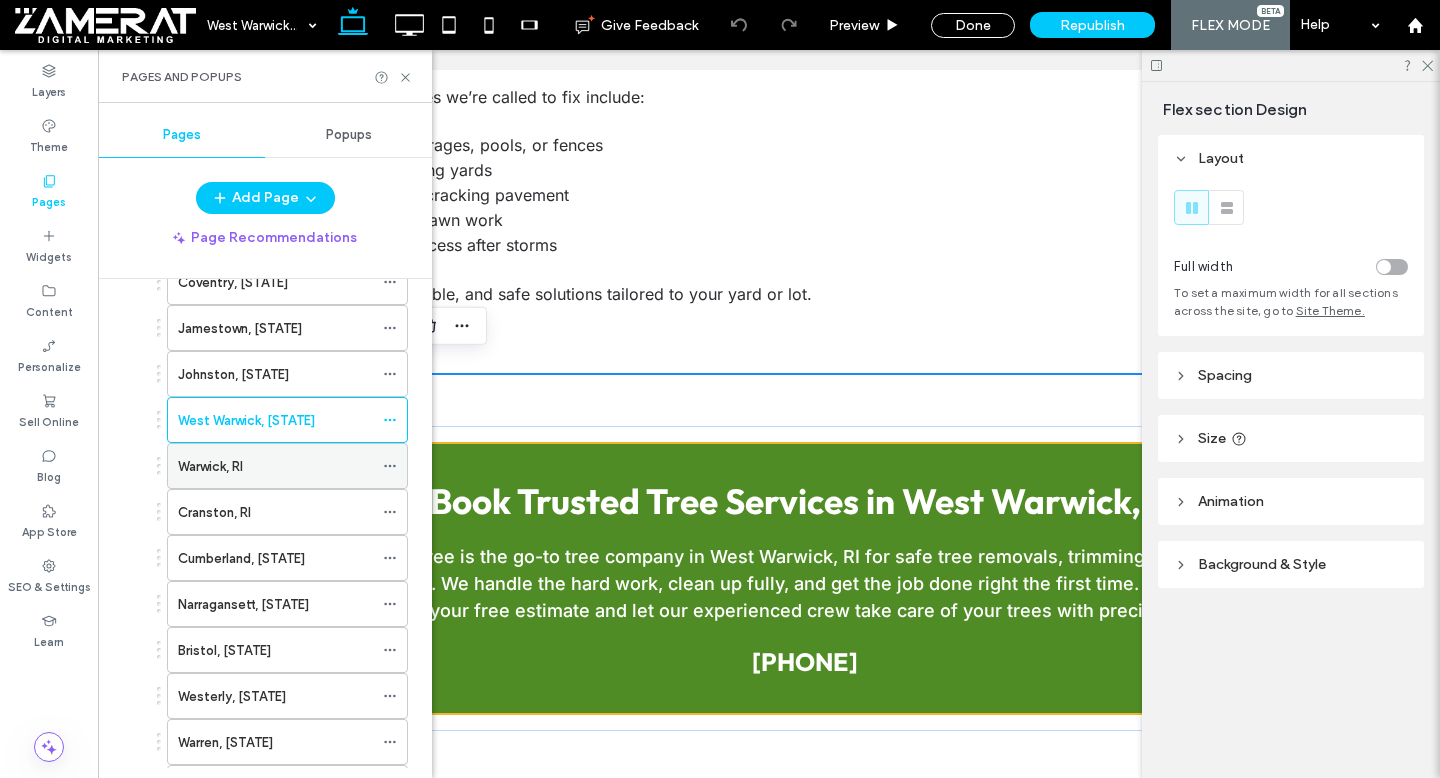 click on "Warwick, RI" at bounding box center [210, 466] 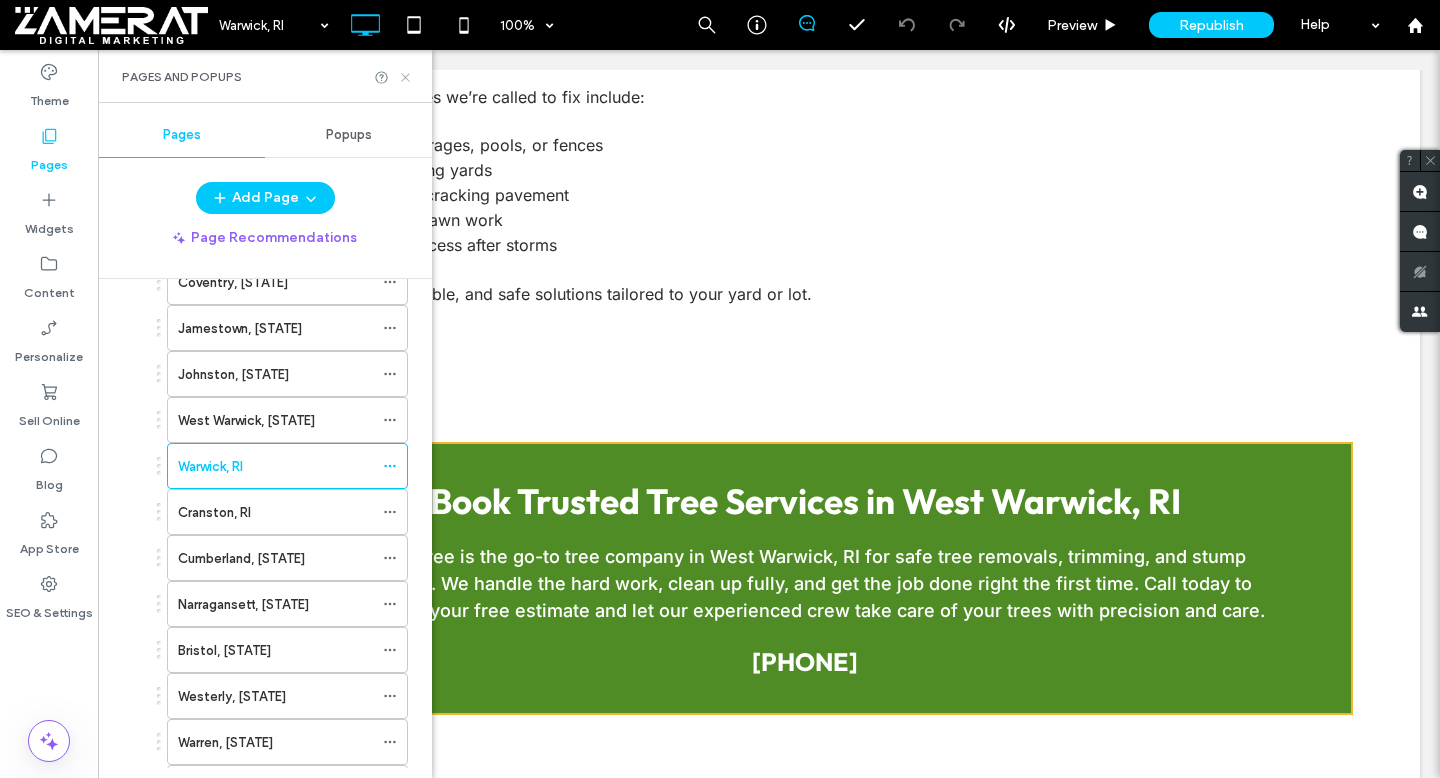 click 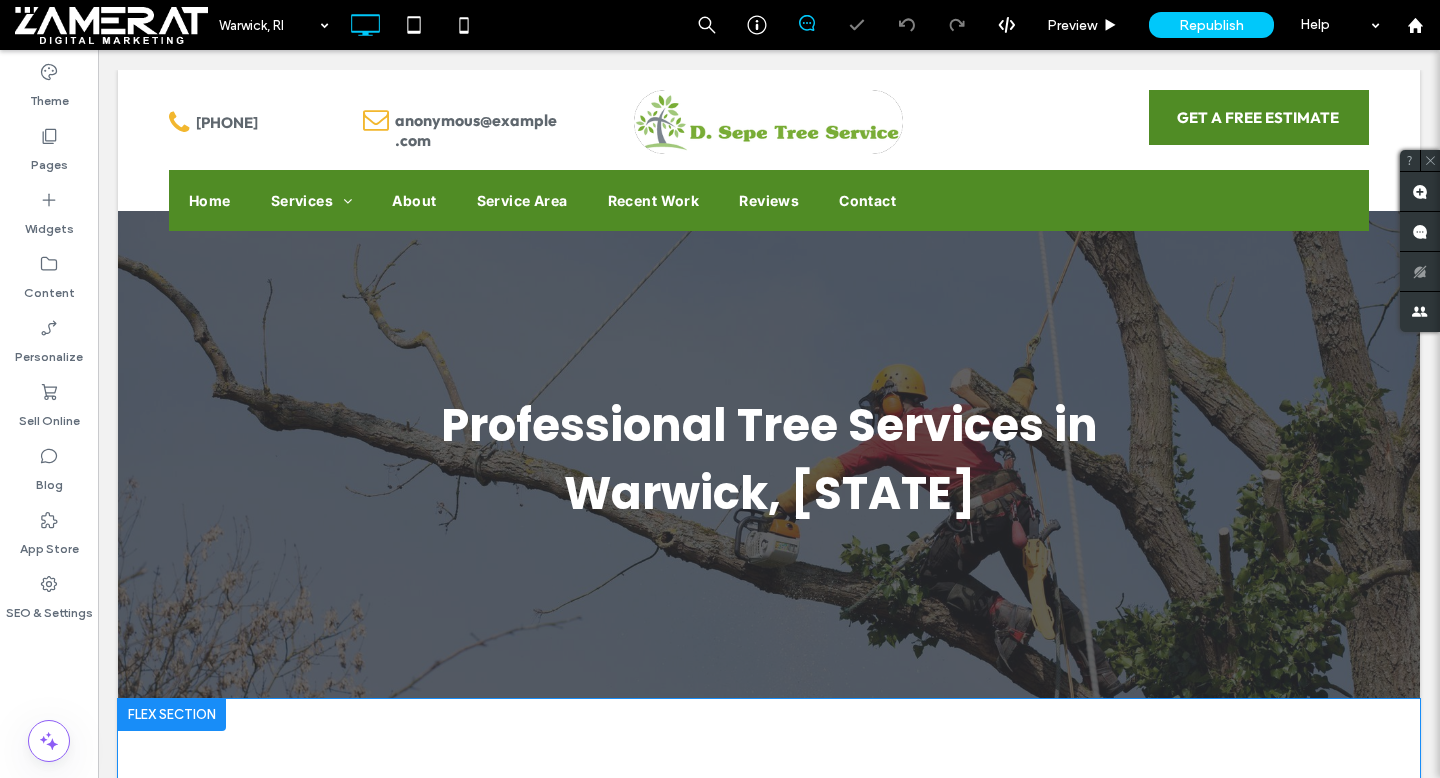 scroll, scrollTop: 300, scrollLeft: 0, axis: vertical 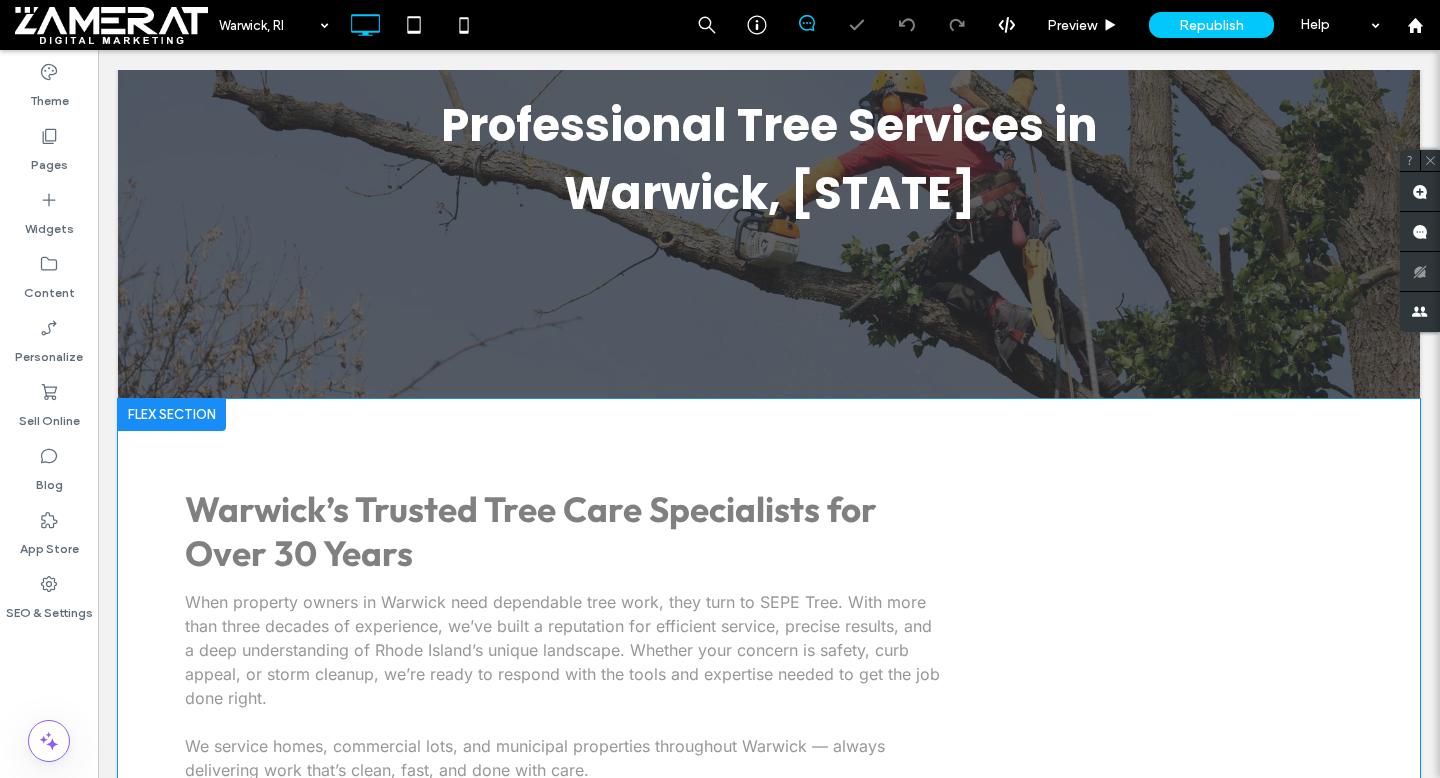 click on "Click to edit in Flex Mode" at bounding box center [769, 1547] 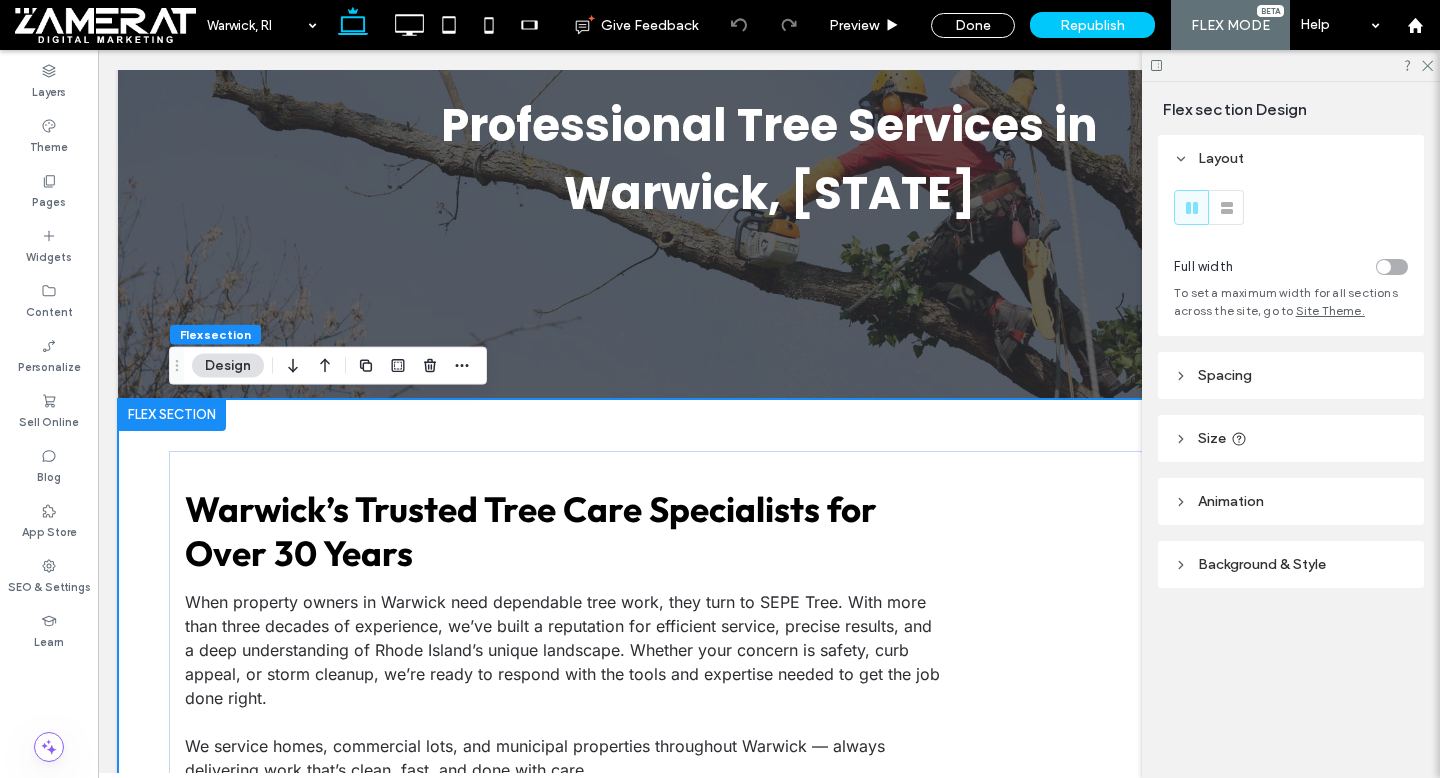 click at bounding box center [172, 415] 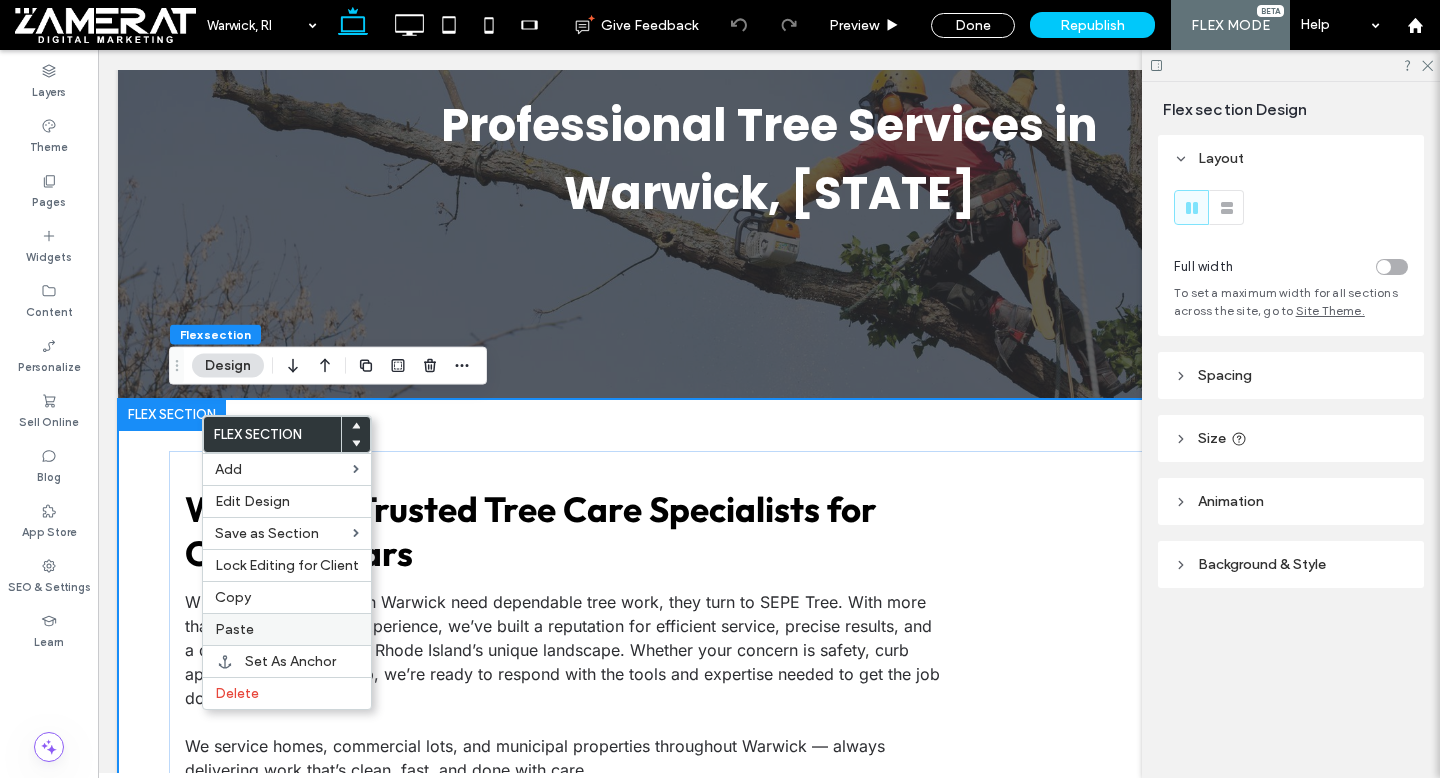 click on "Paste" at bounding box center (287, 629) 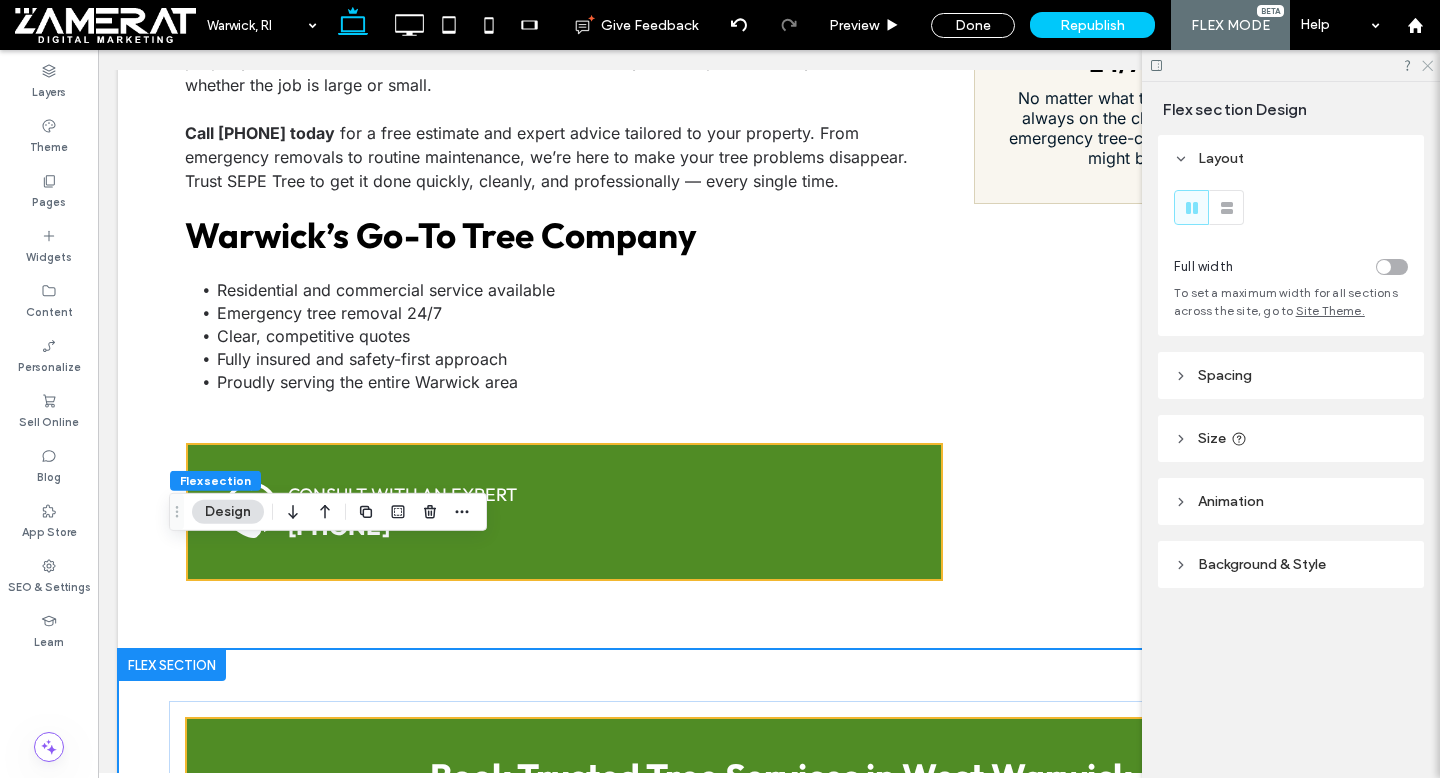 scroll, scrollTop: 2745, scrollLeft: 0, axis: vertical 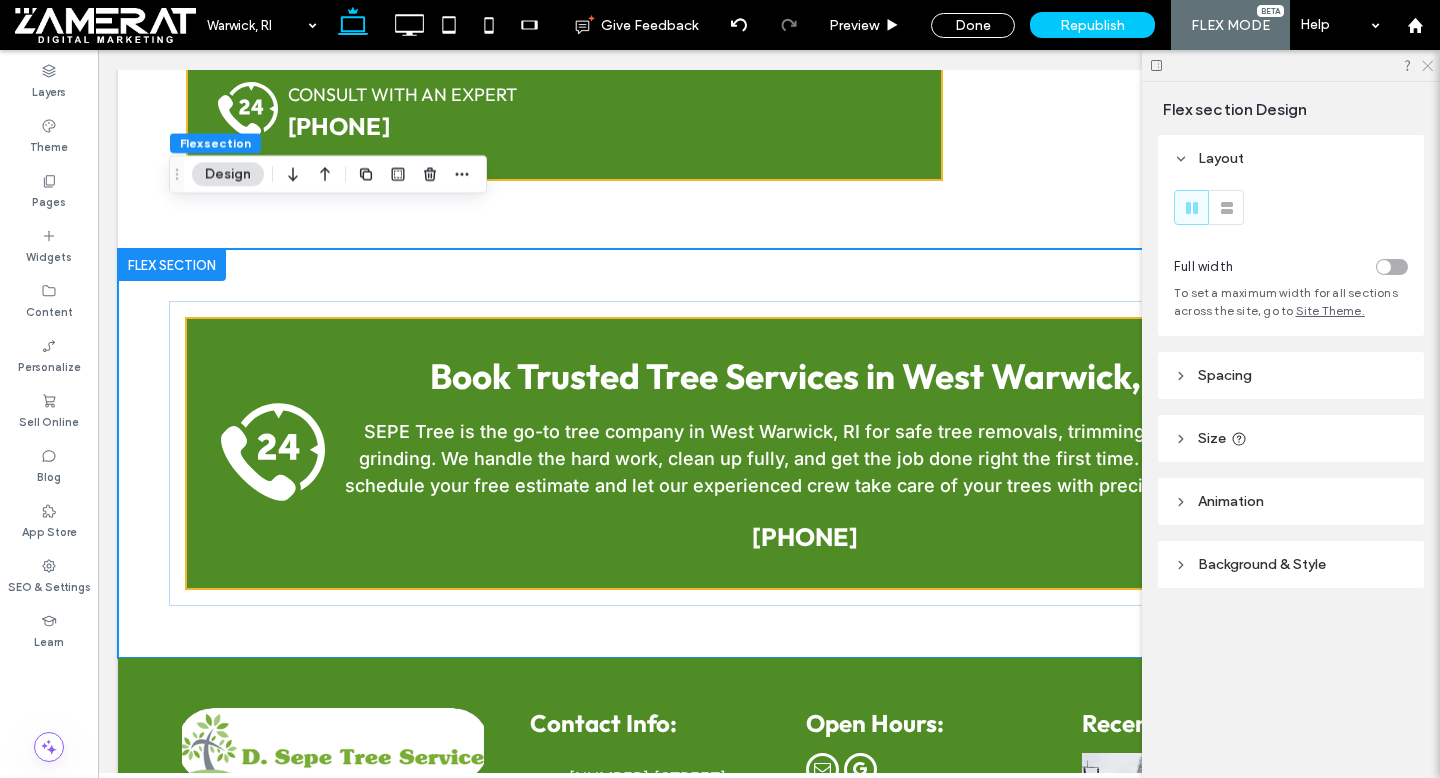click 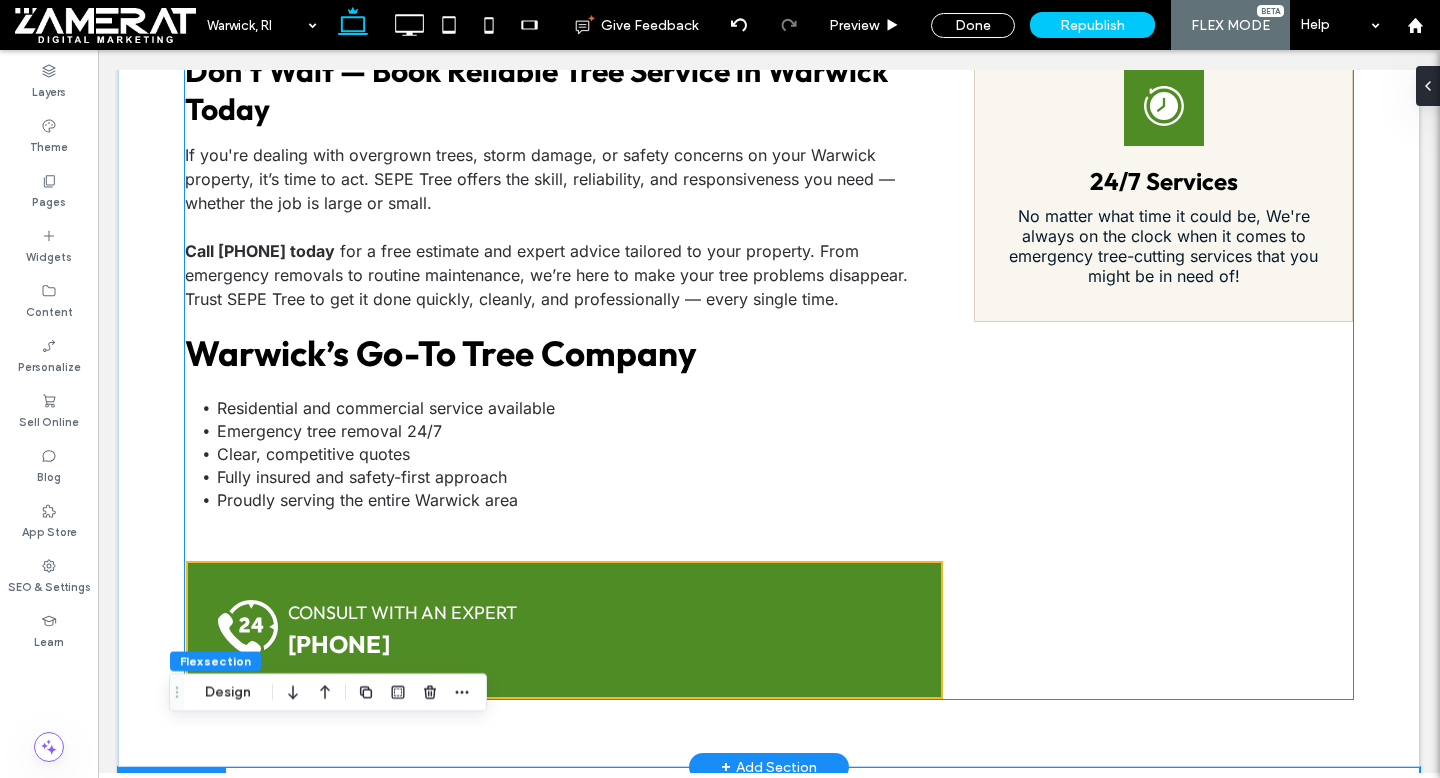 click on "CONSULT WITH AN EXPERT
(401) 276-2828" at bounding box center [564, 630] 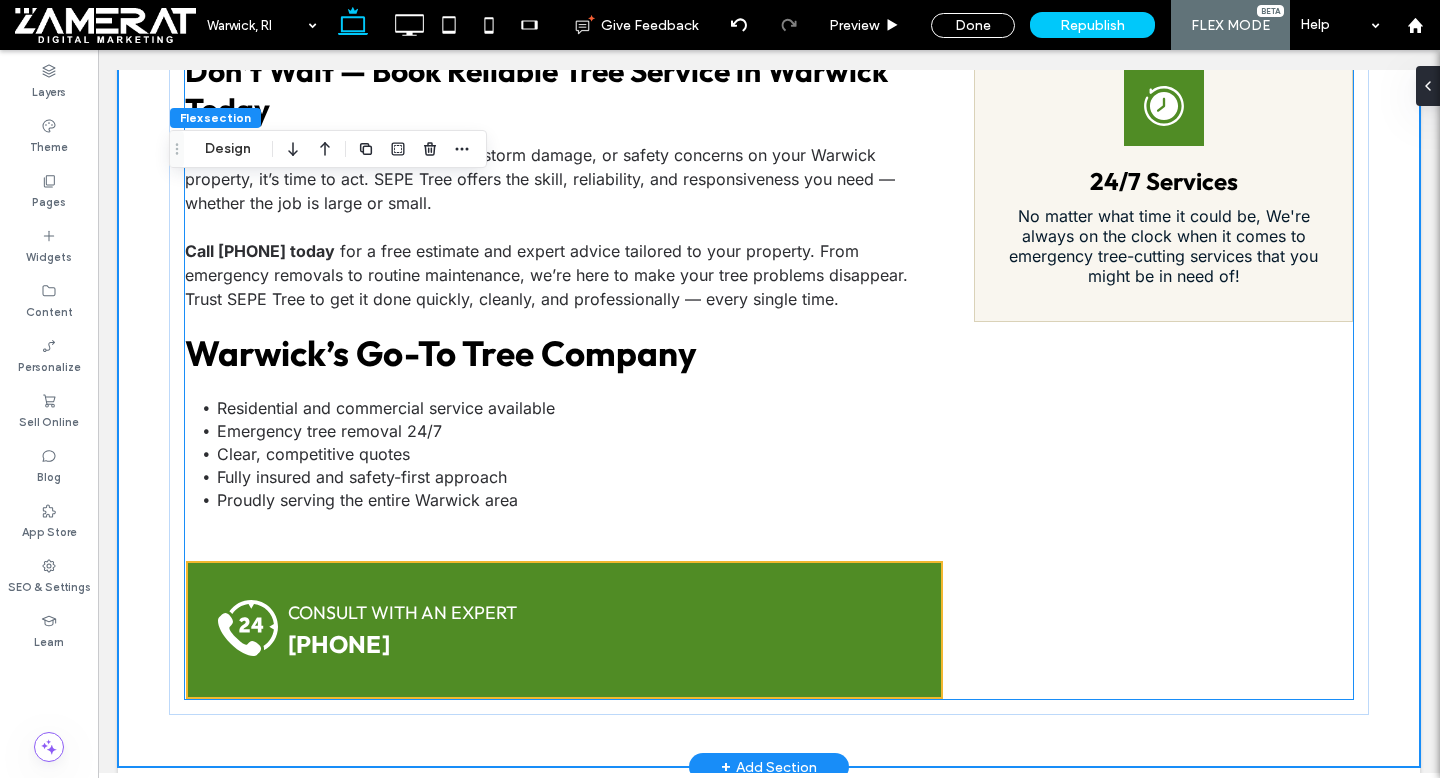 scroll, scrollTop: 2180, scrollLeft: 0, axis: vertical 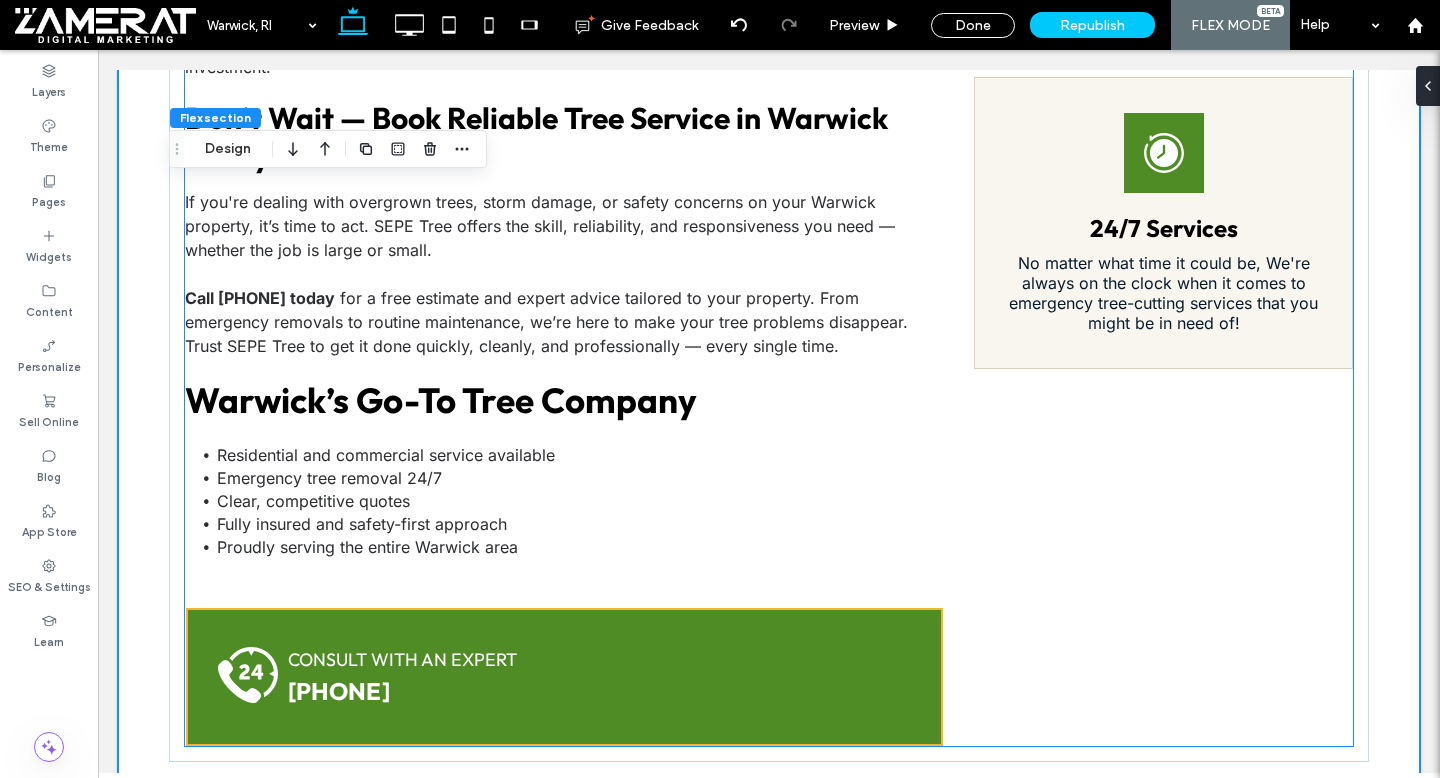 click on "CONSULT WITH AN EXPERT
(401) 276-2828" at bounding box center [564, 677] 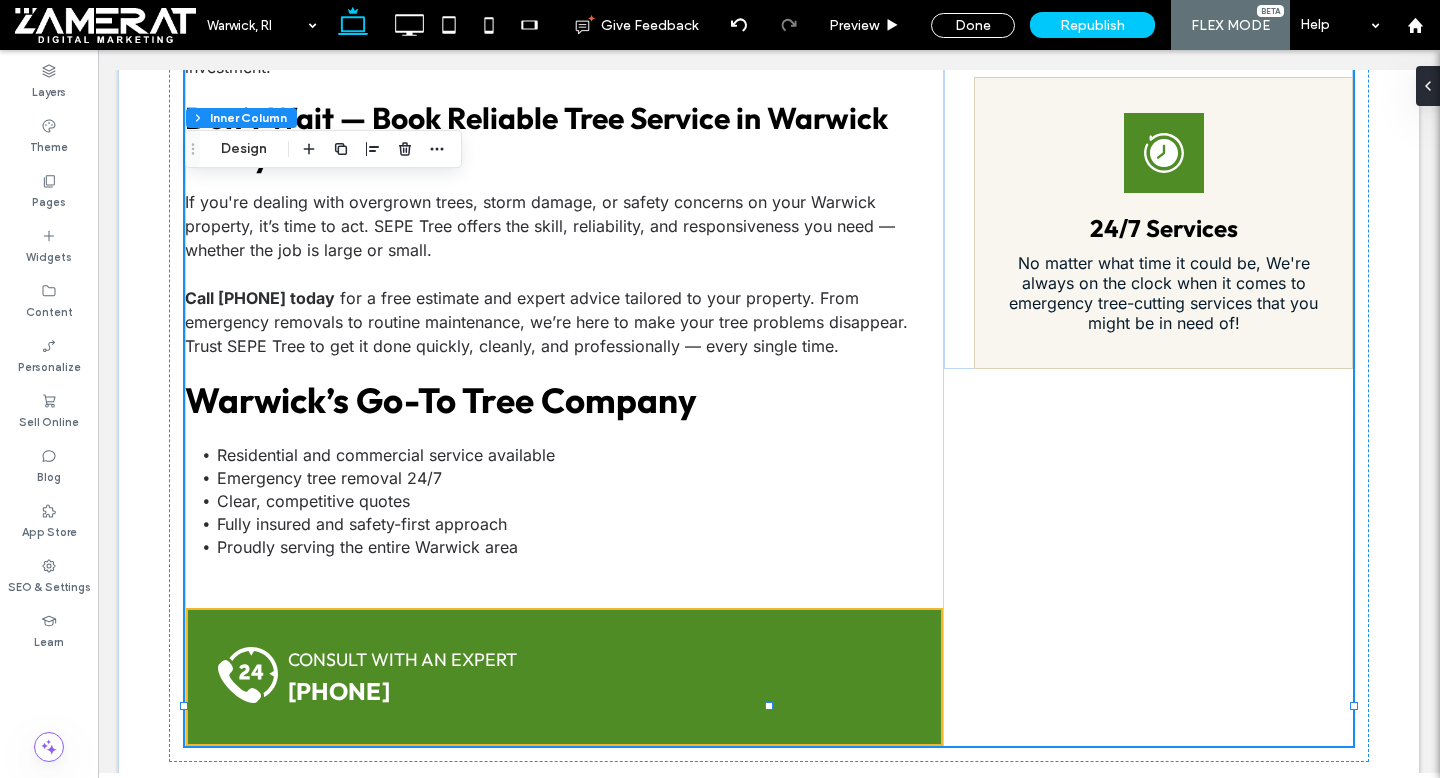 click on "CONSULT WITH AN EXPERT
(401) 276-2828" at bounding box center [564, 677] 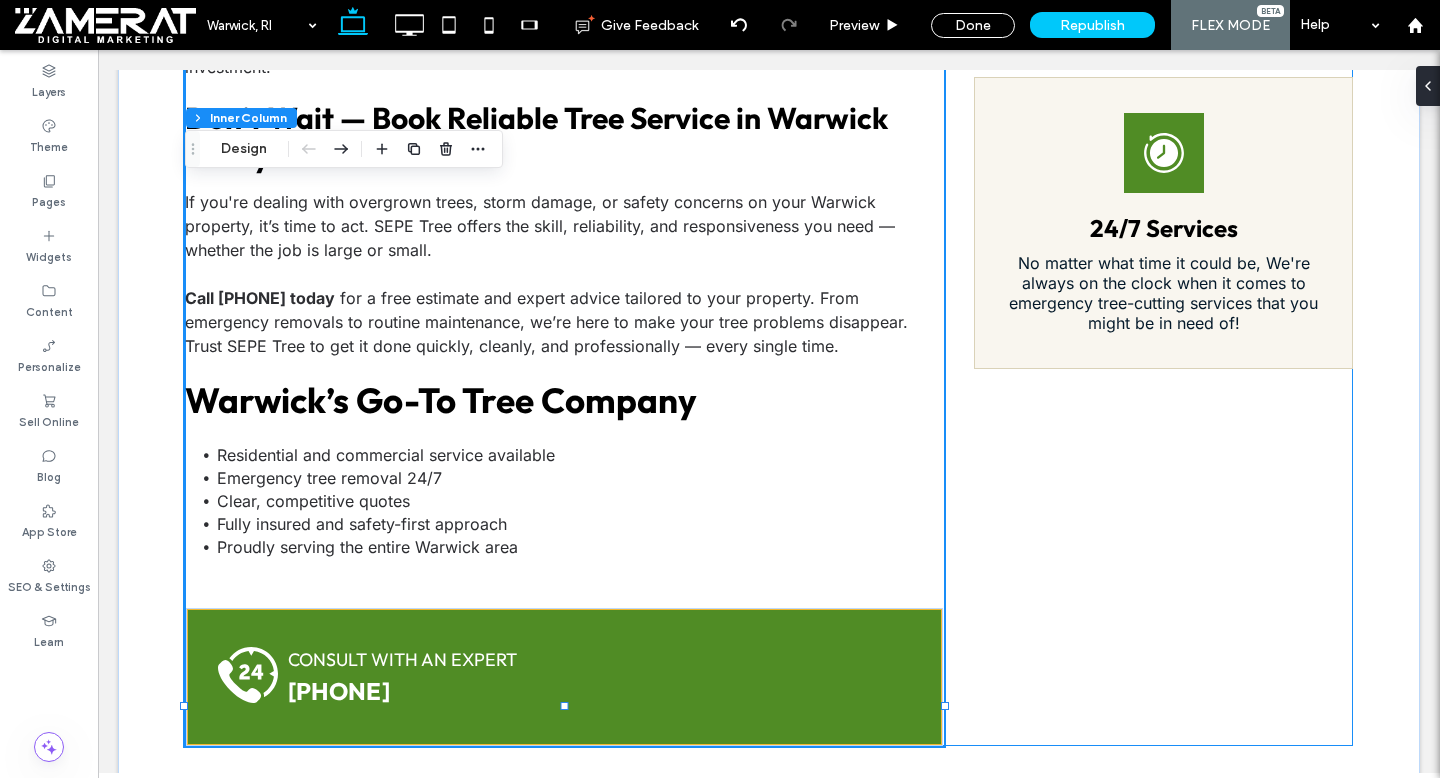type on "**" 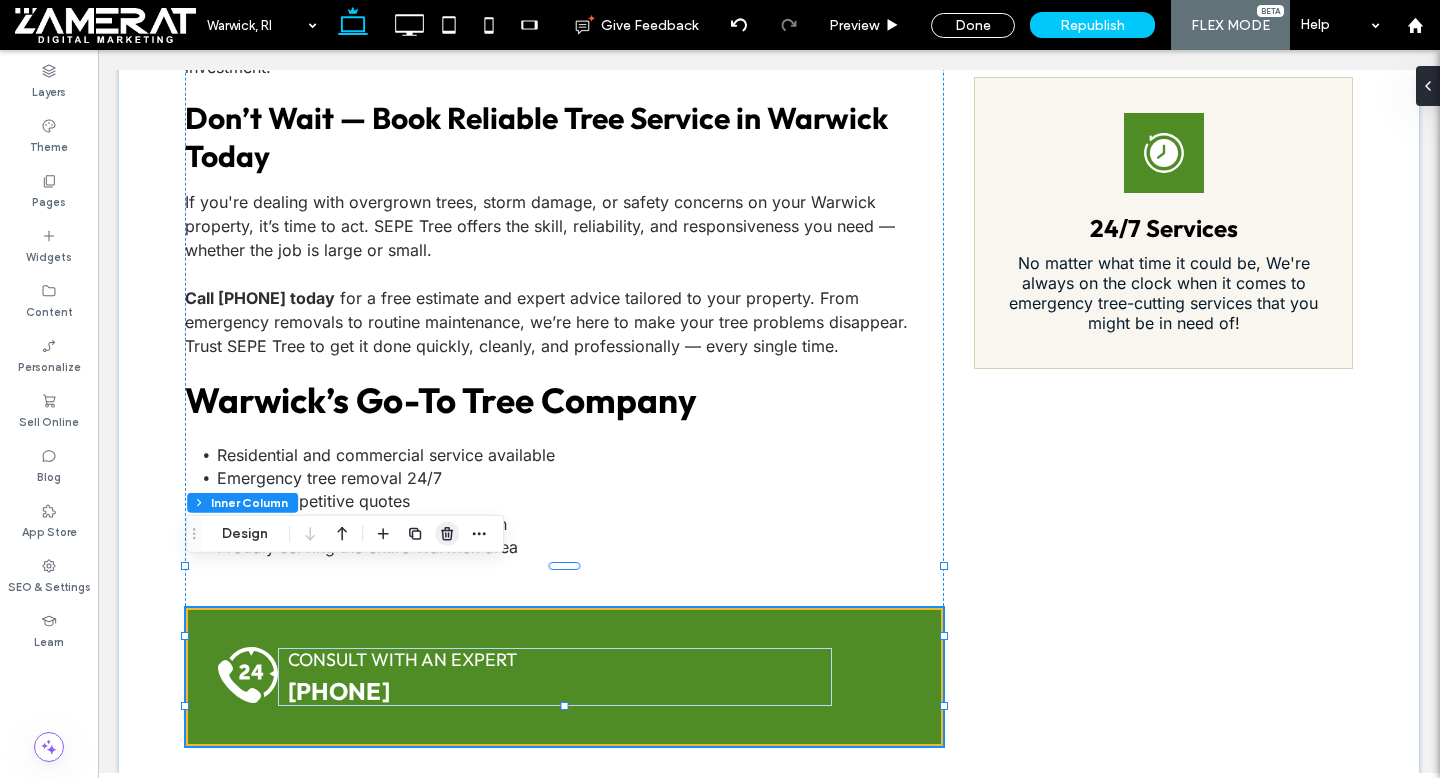 click 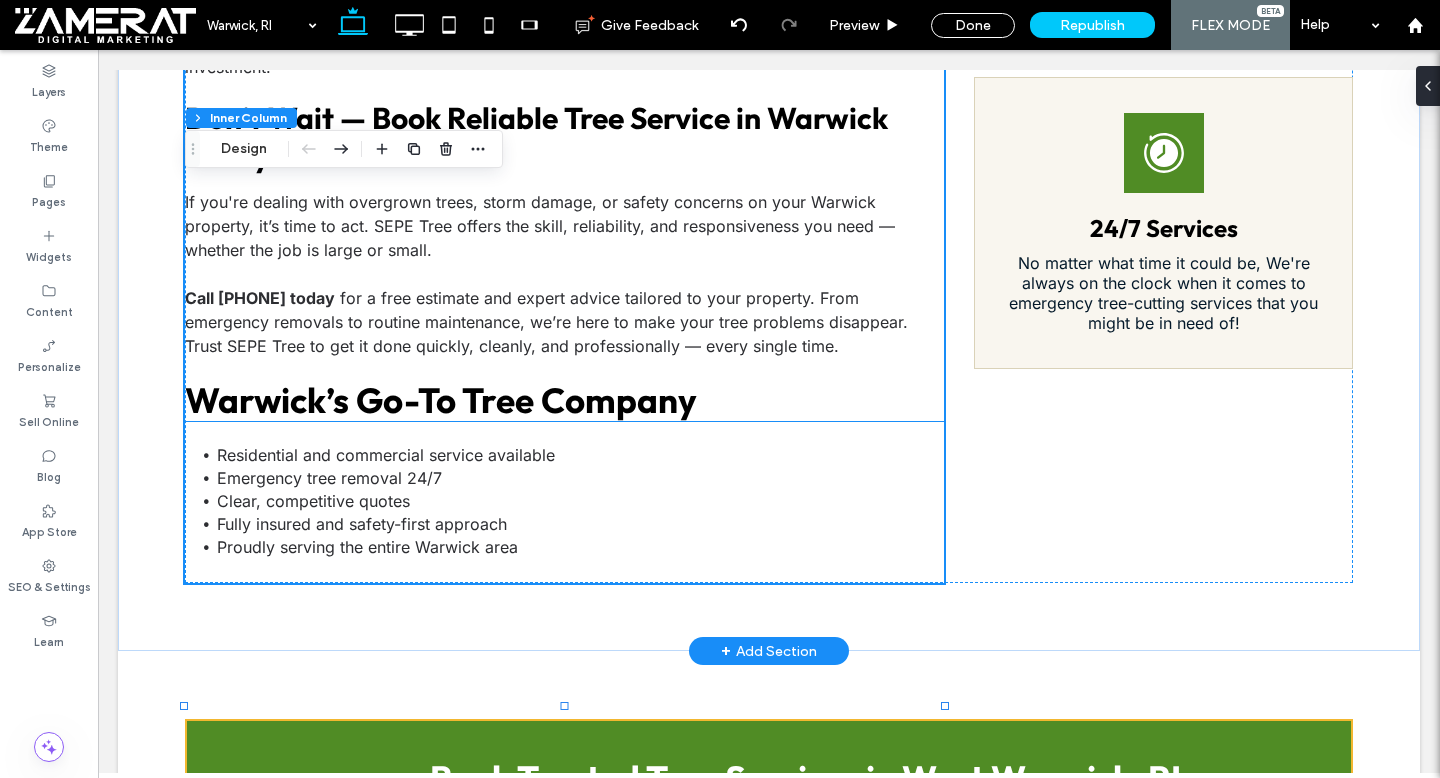 type on "**" 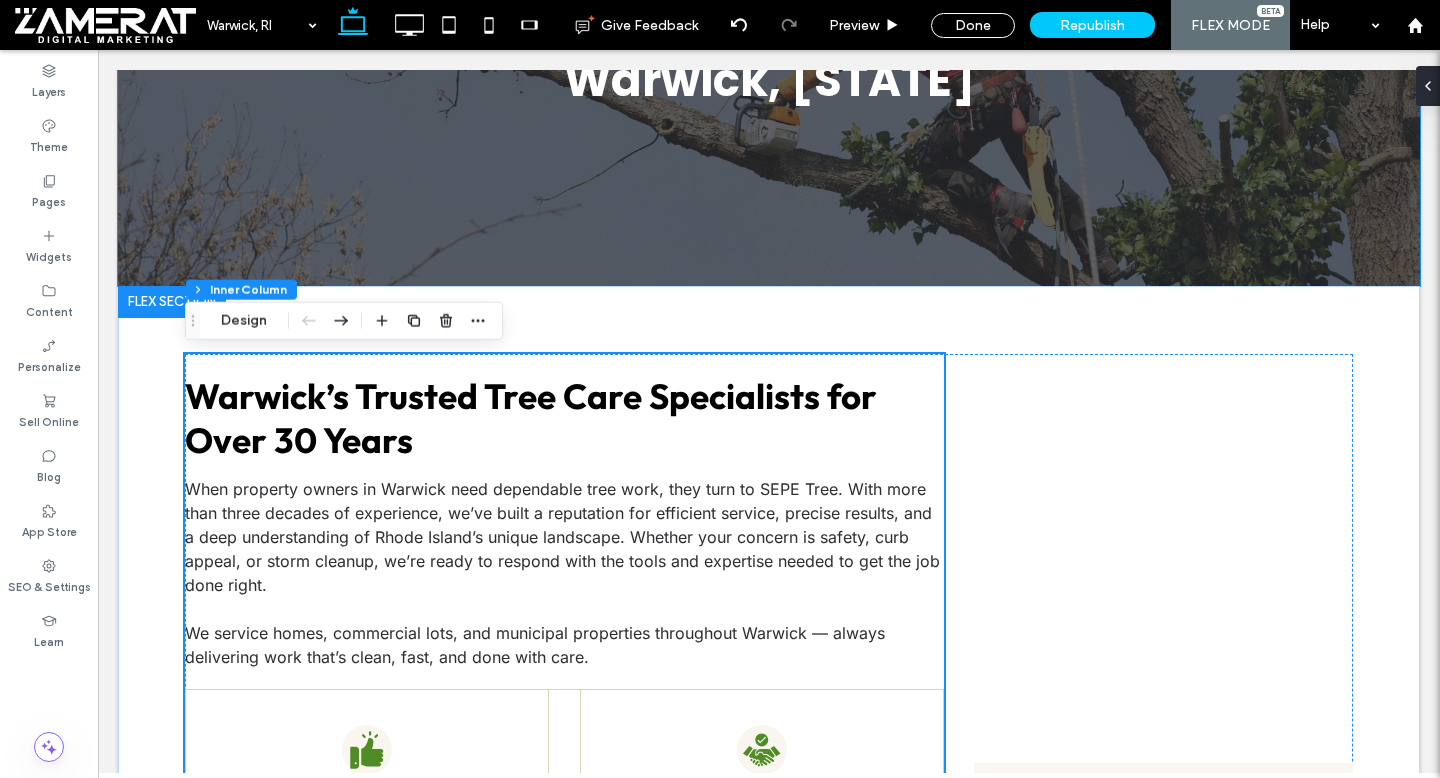 scroll, scrollTop: 732, scrollLeft: 0, axis: vertical 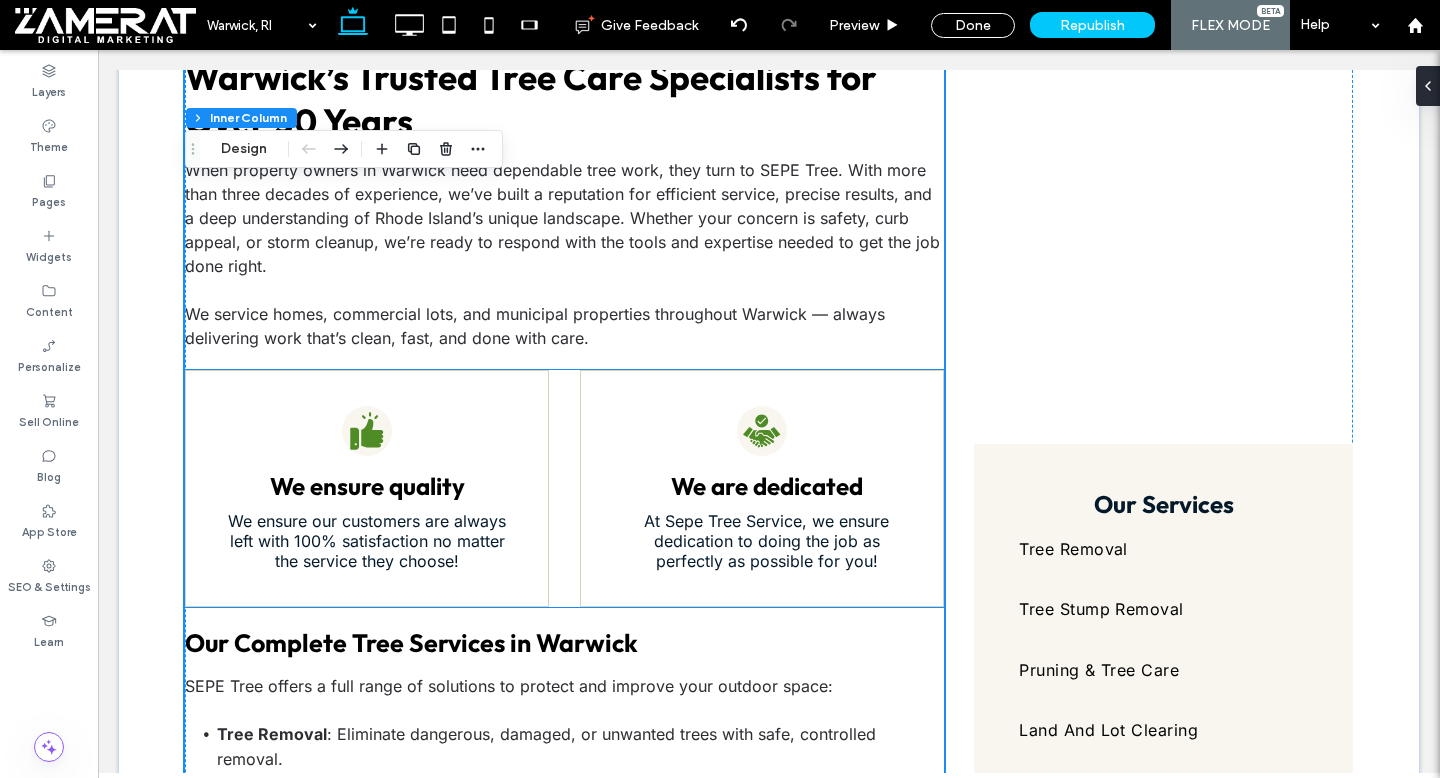 click on "We ensure quality
We ensure our customers are always left with 100% satisfaction no matter the service they choose!" at bounding box center [367, 488] 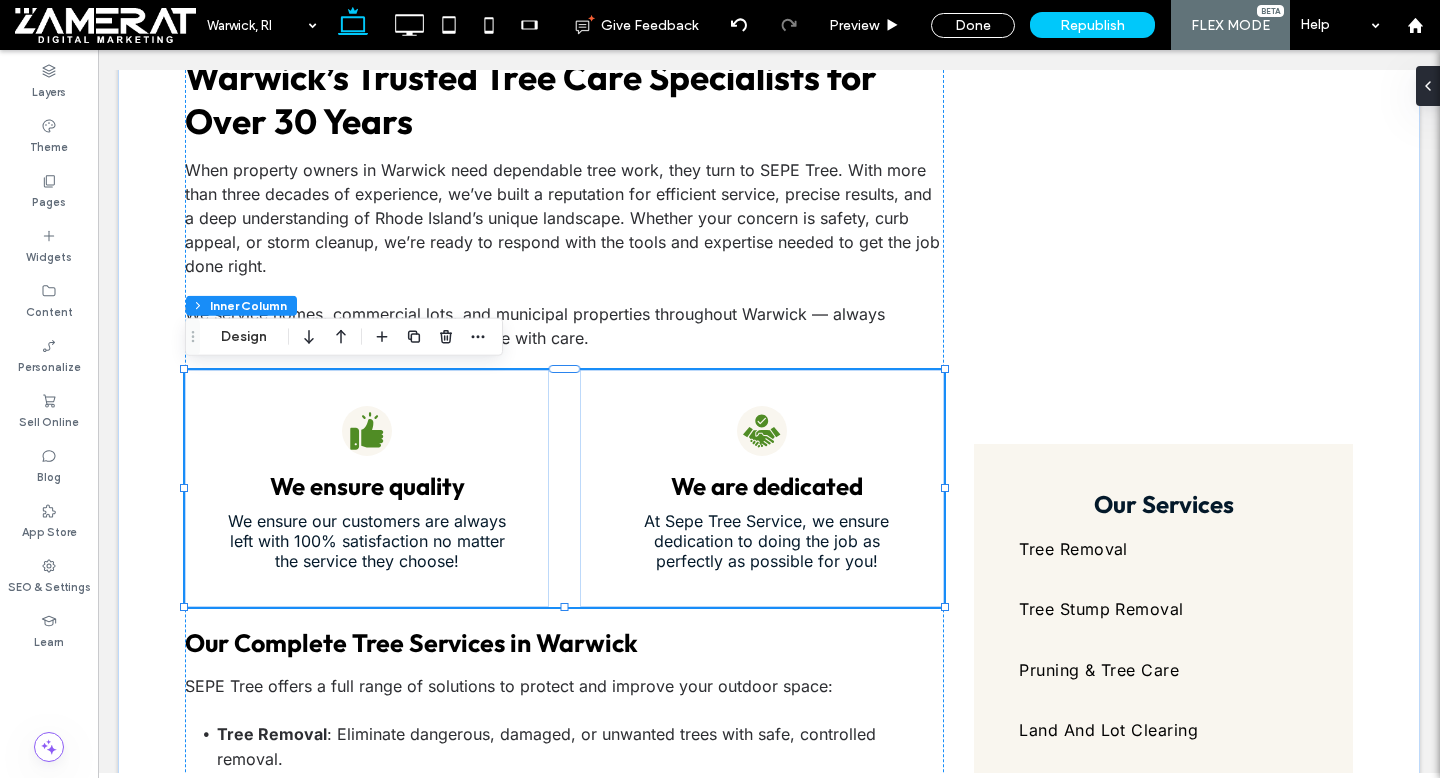 type on "**" 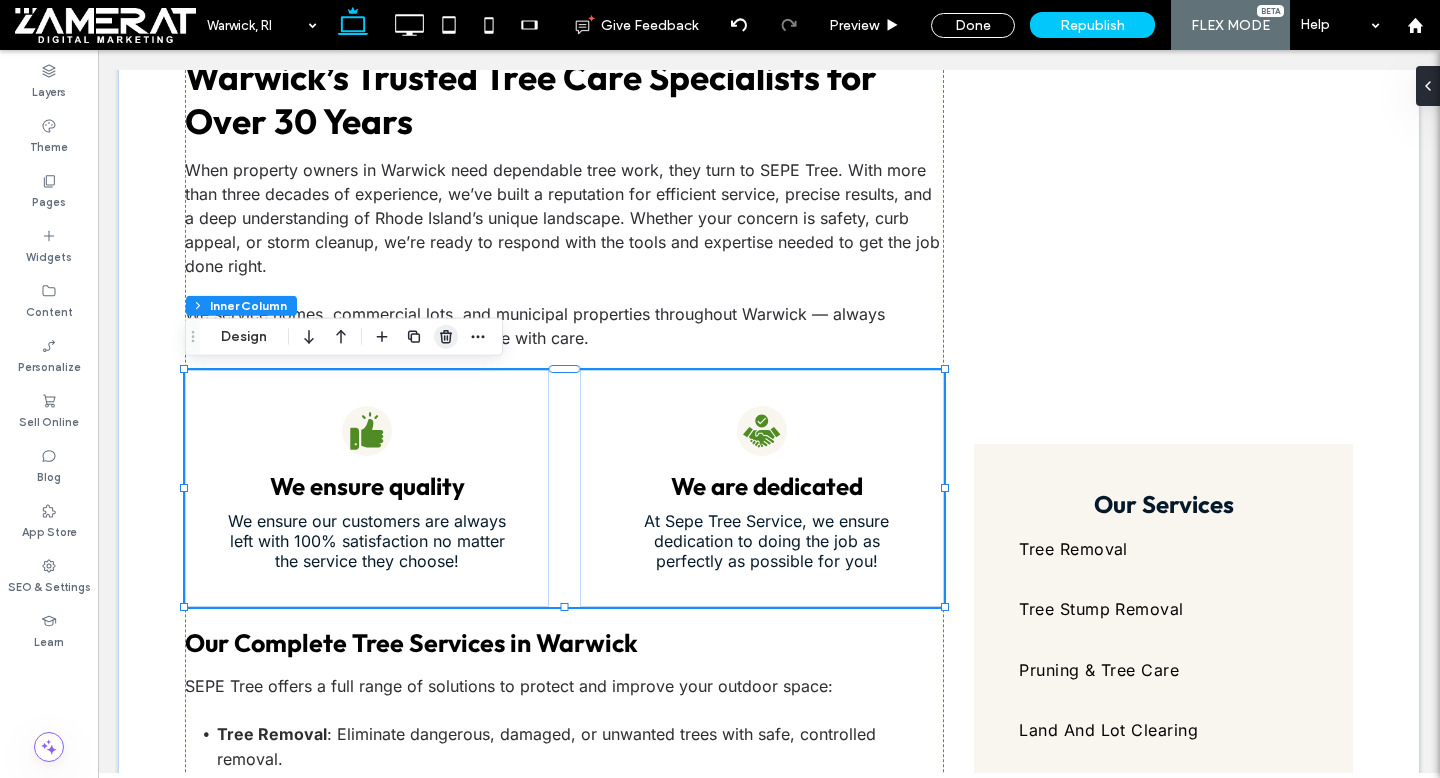 click 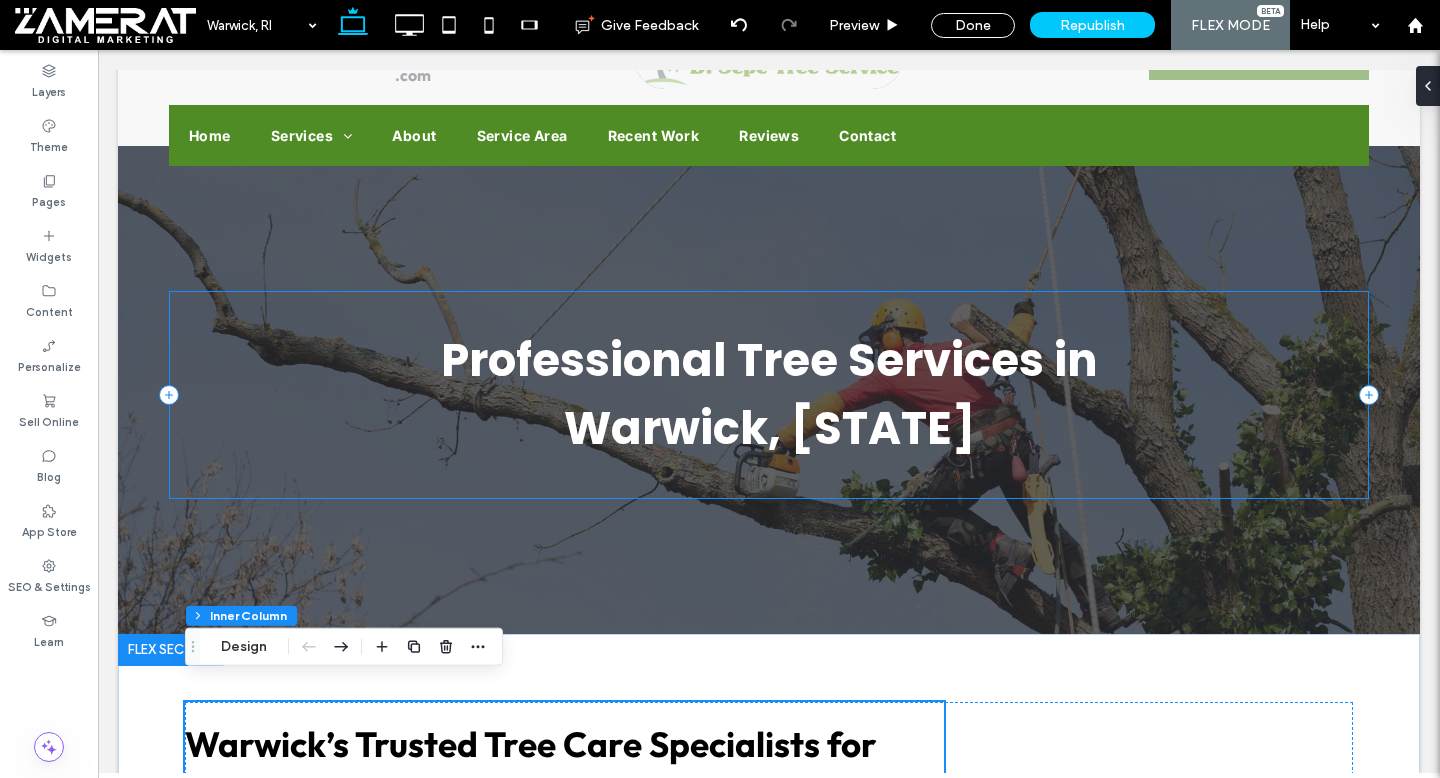 scroll, scrollTop: 45, scrollLeft: 0, axis: vertical 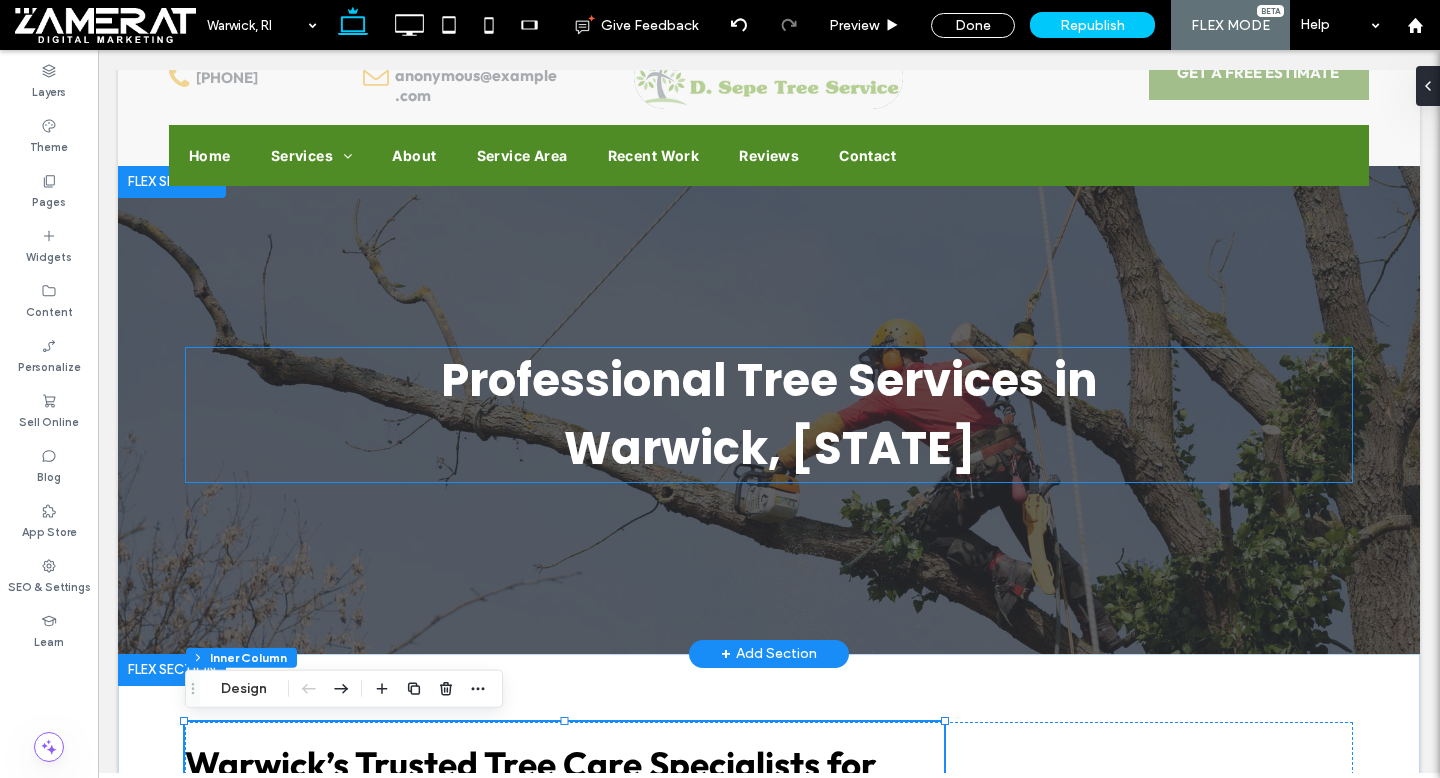 click on "Professional Tree Services in Warwick, RI" at bounding box center [769, 414] 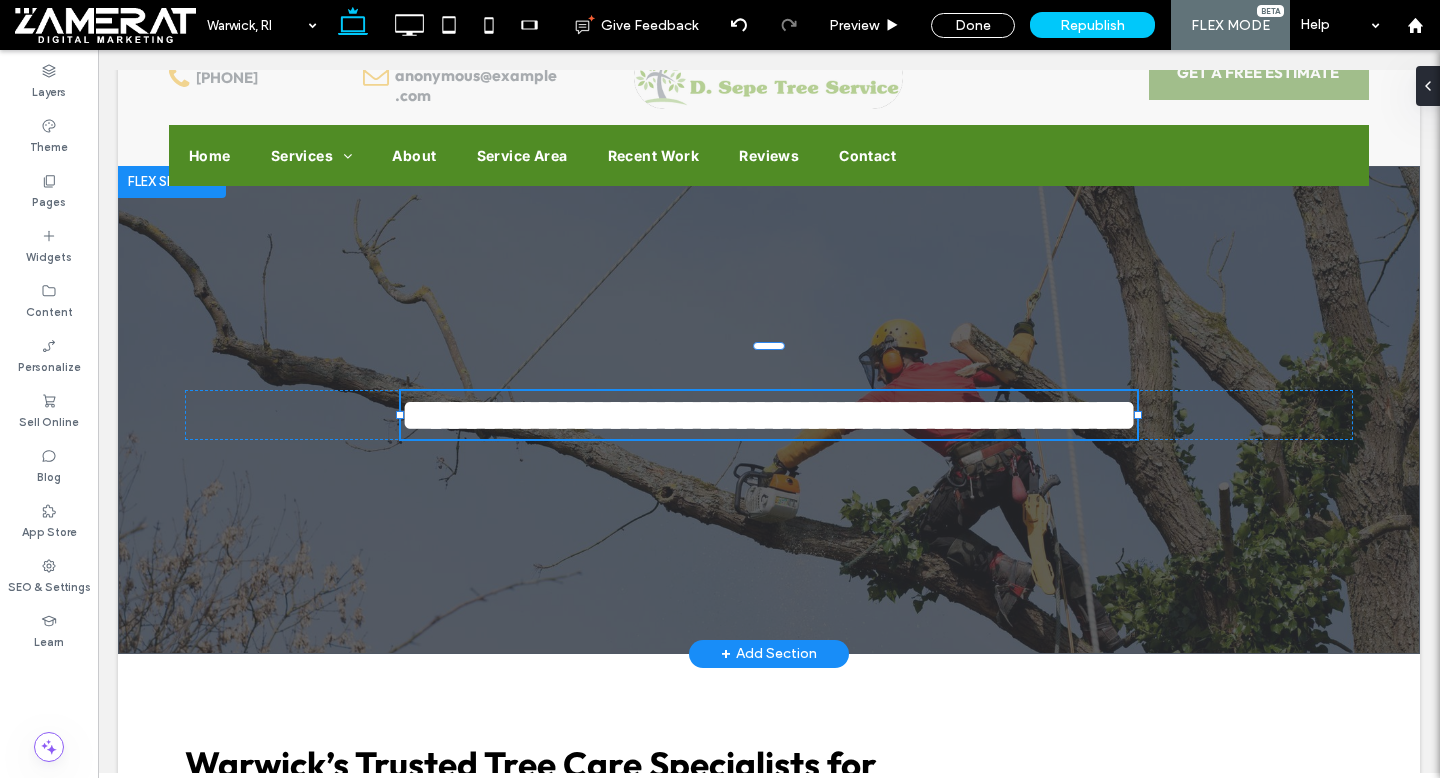 type on "*******" 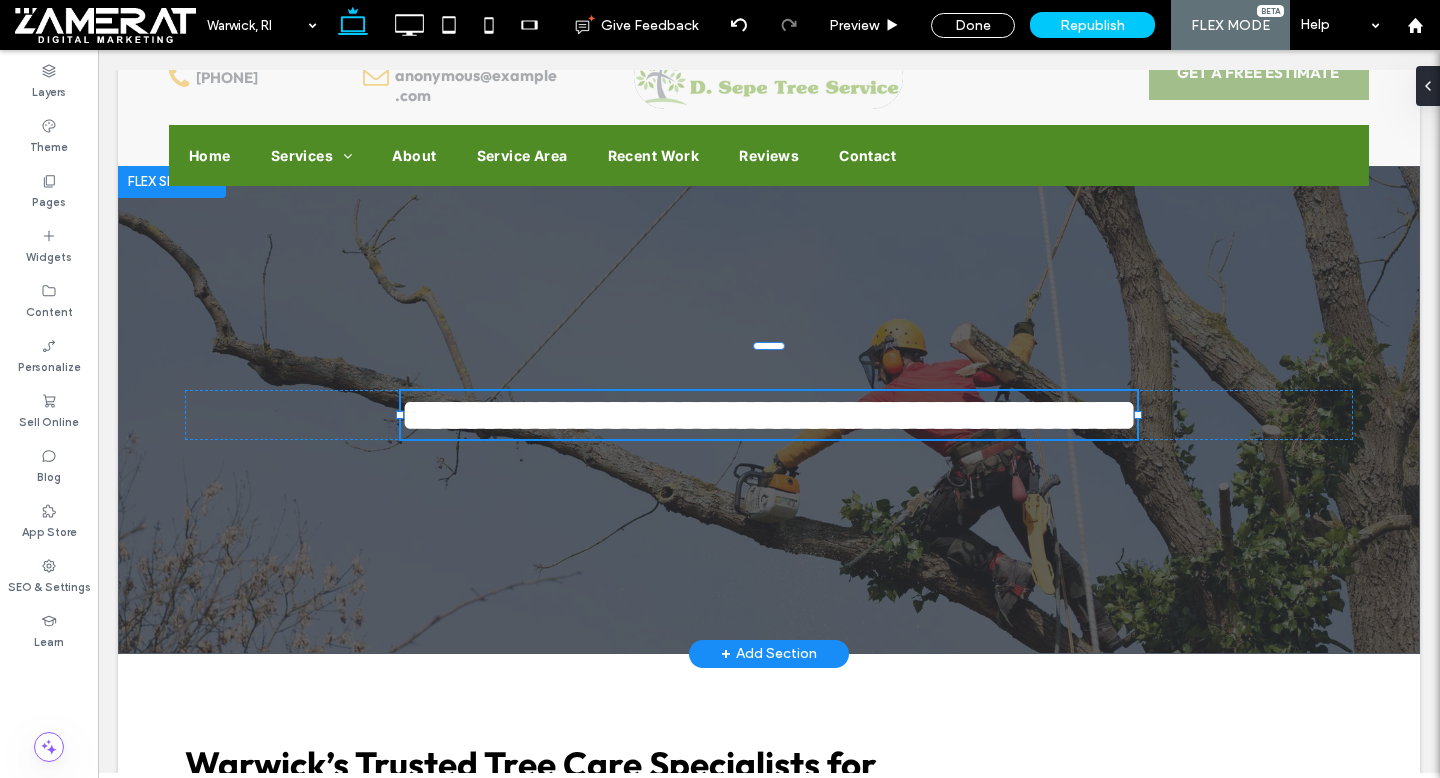 type on "**" 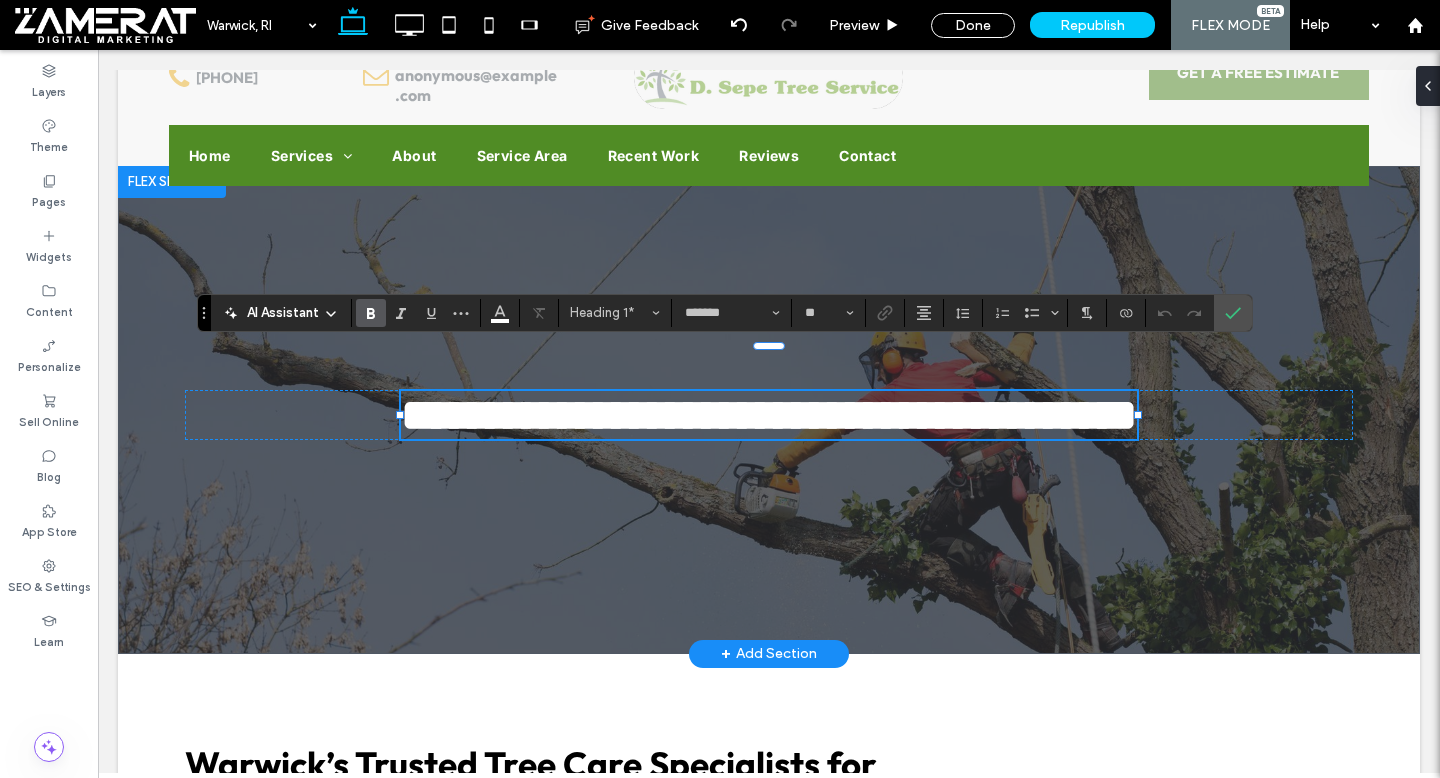 click on "**********" at bounding box center [769, 415] 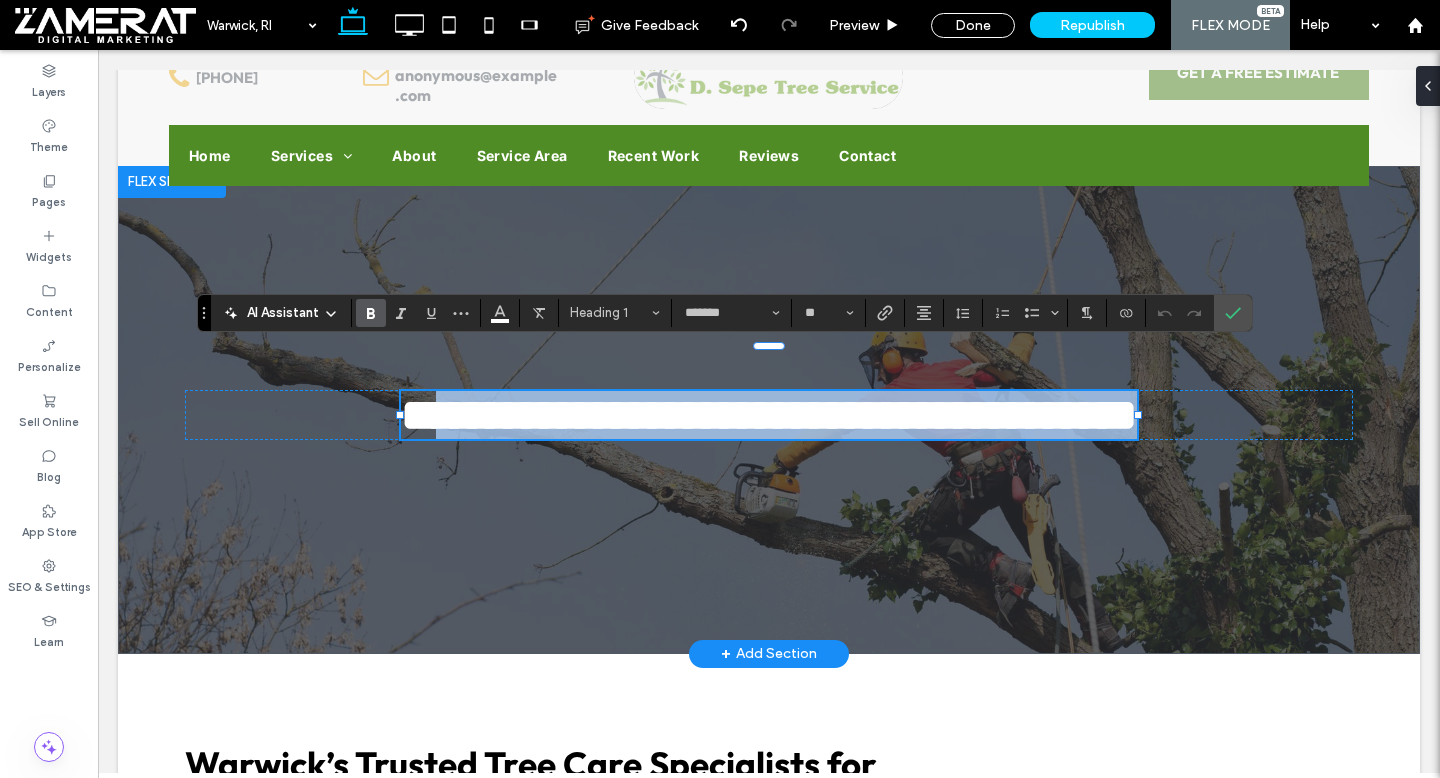 drag, startPoint x: 919, startPoint y: 441, endPoint x: 495, endPoint y: 389, distance: 427.1768 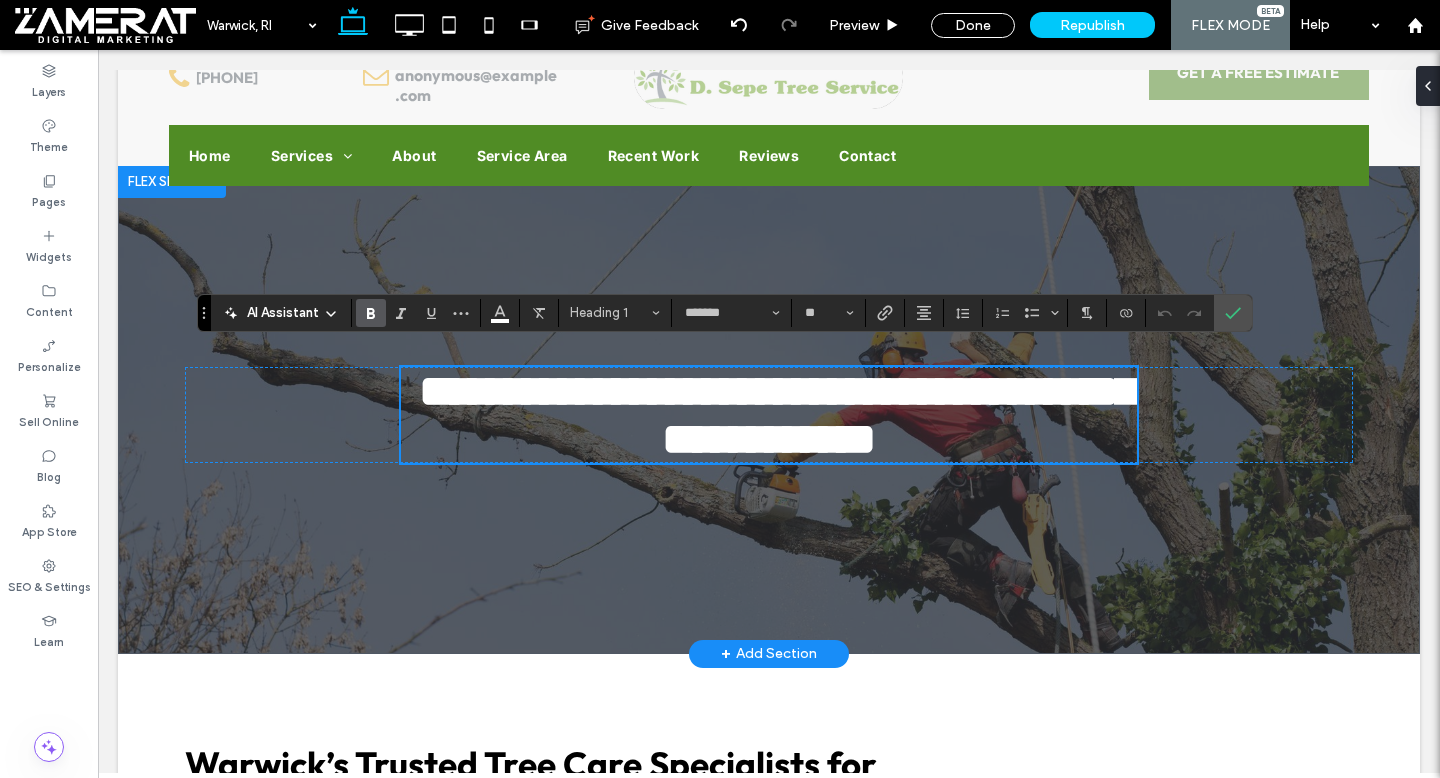 type on "*****" 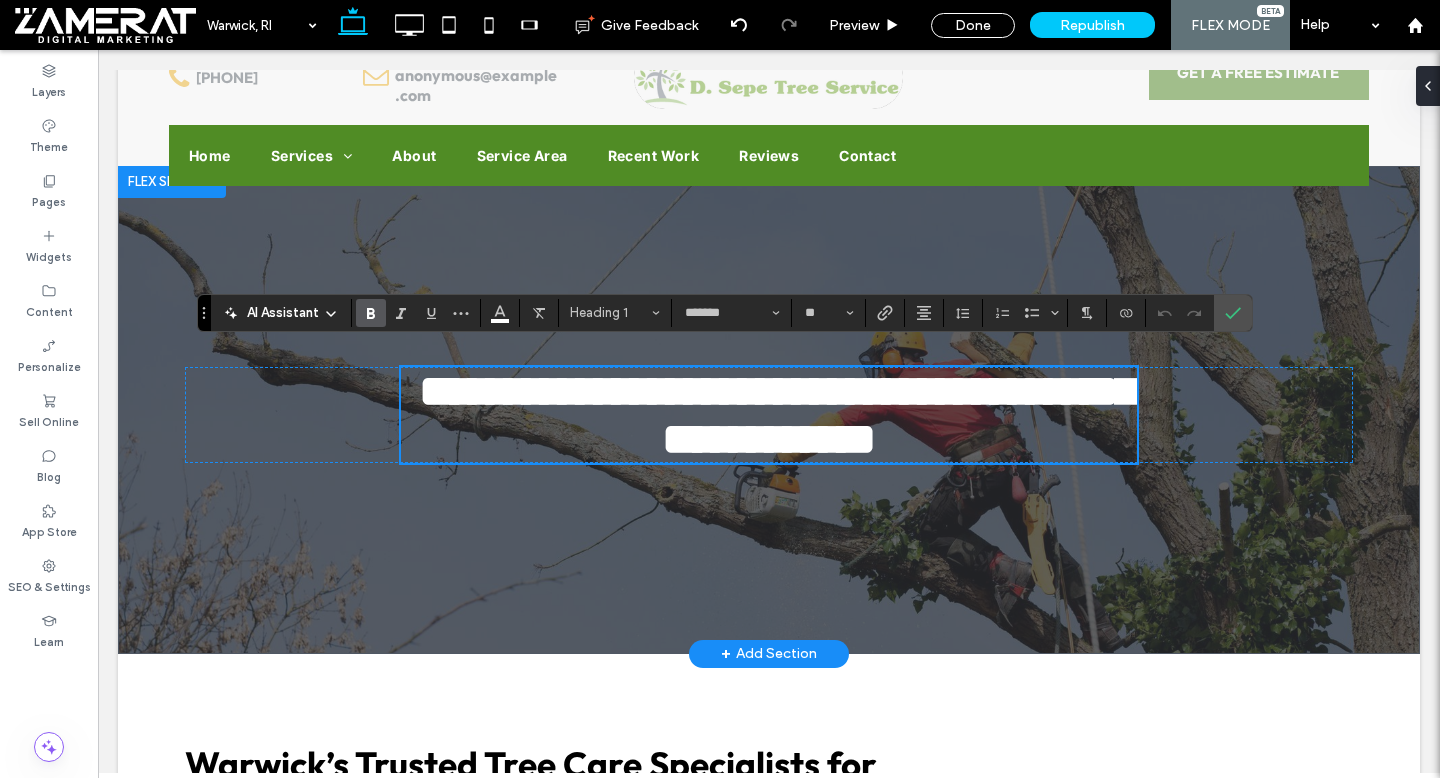 type on "**" 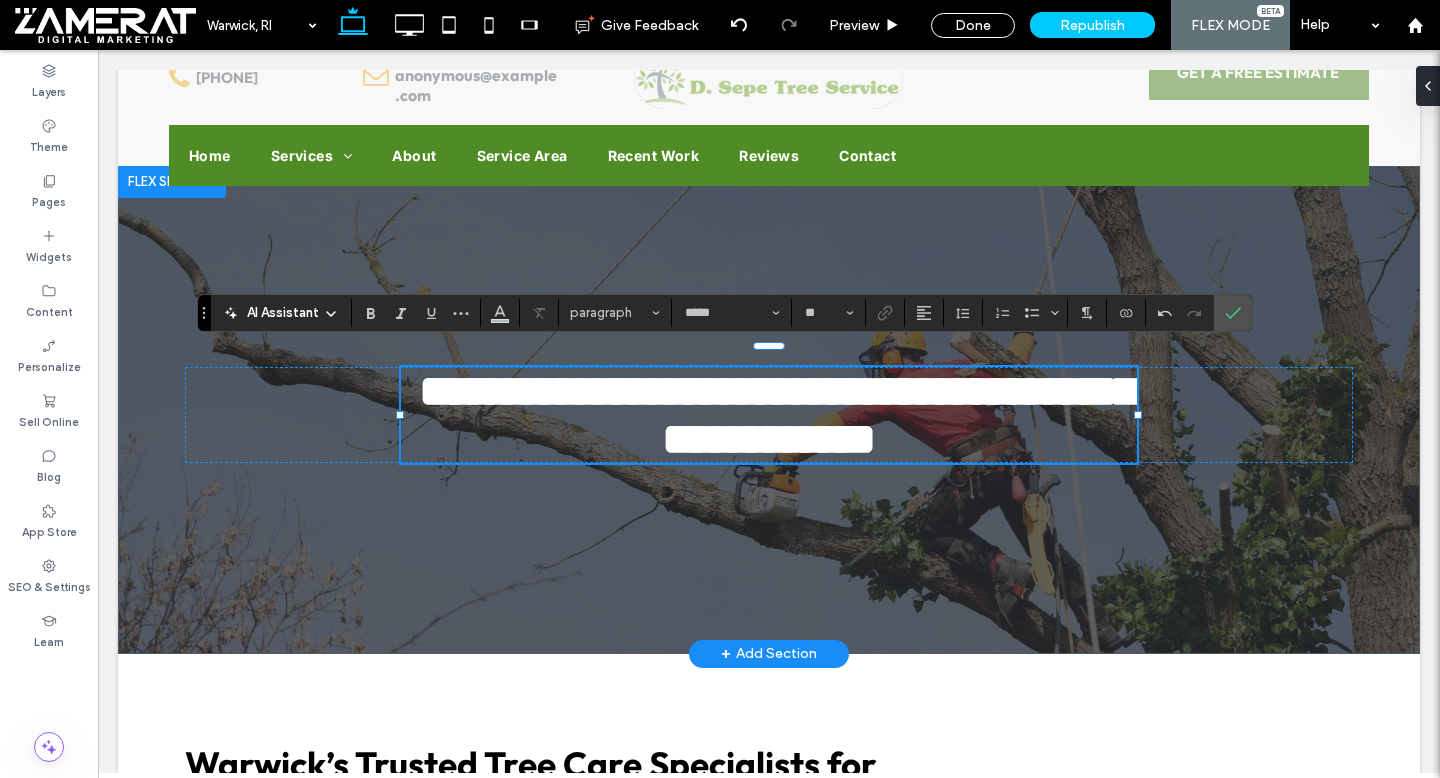 type on "*******" 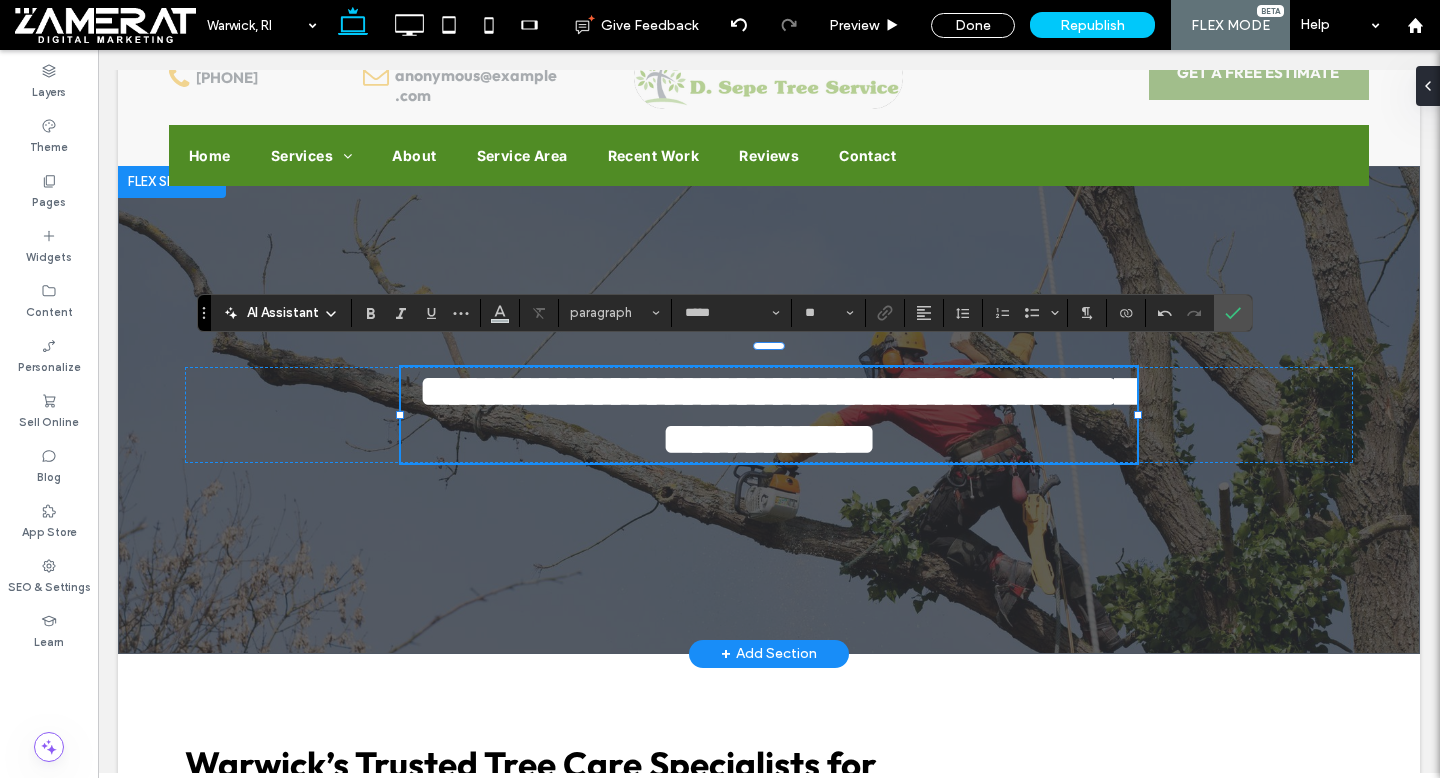 type on "**" 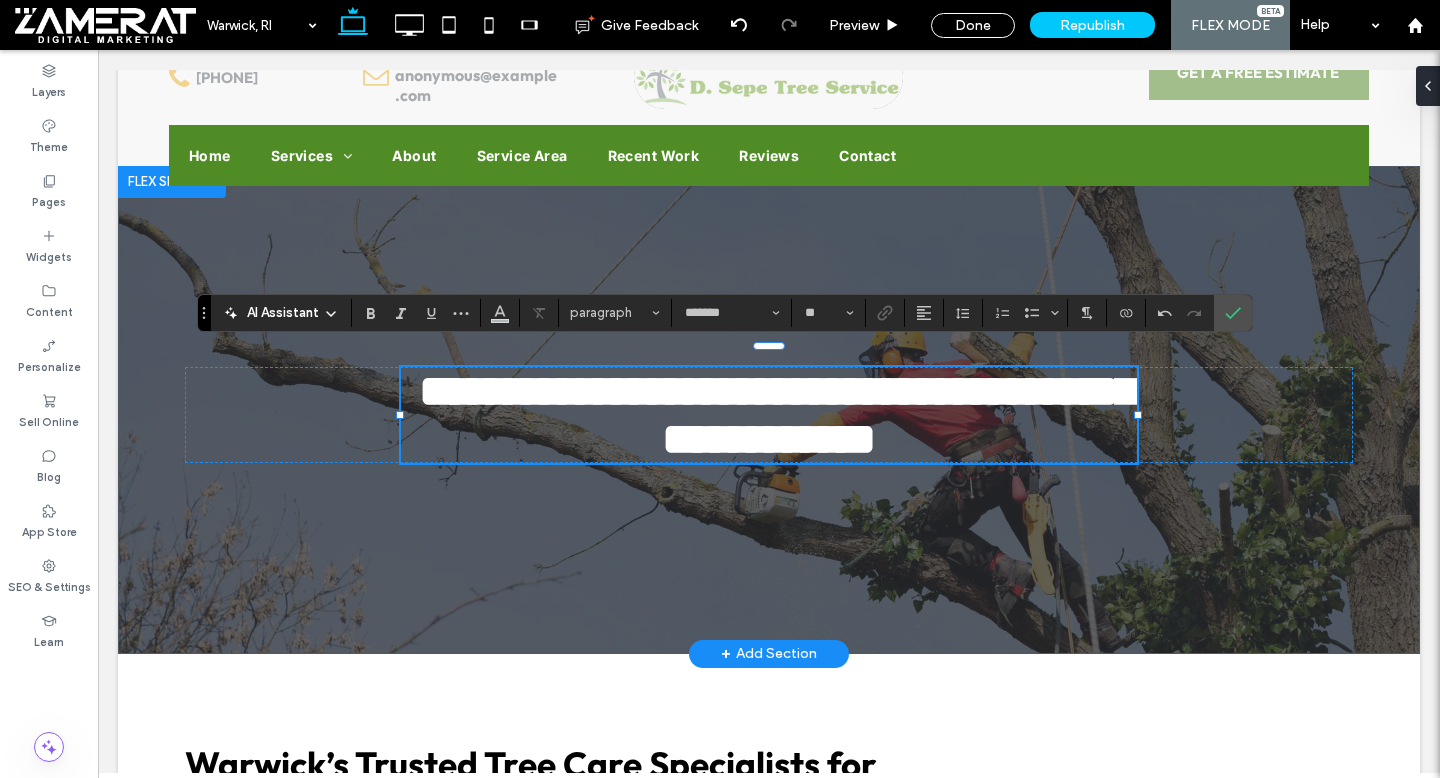 type 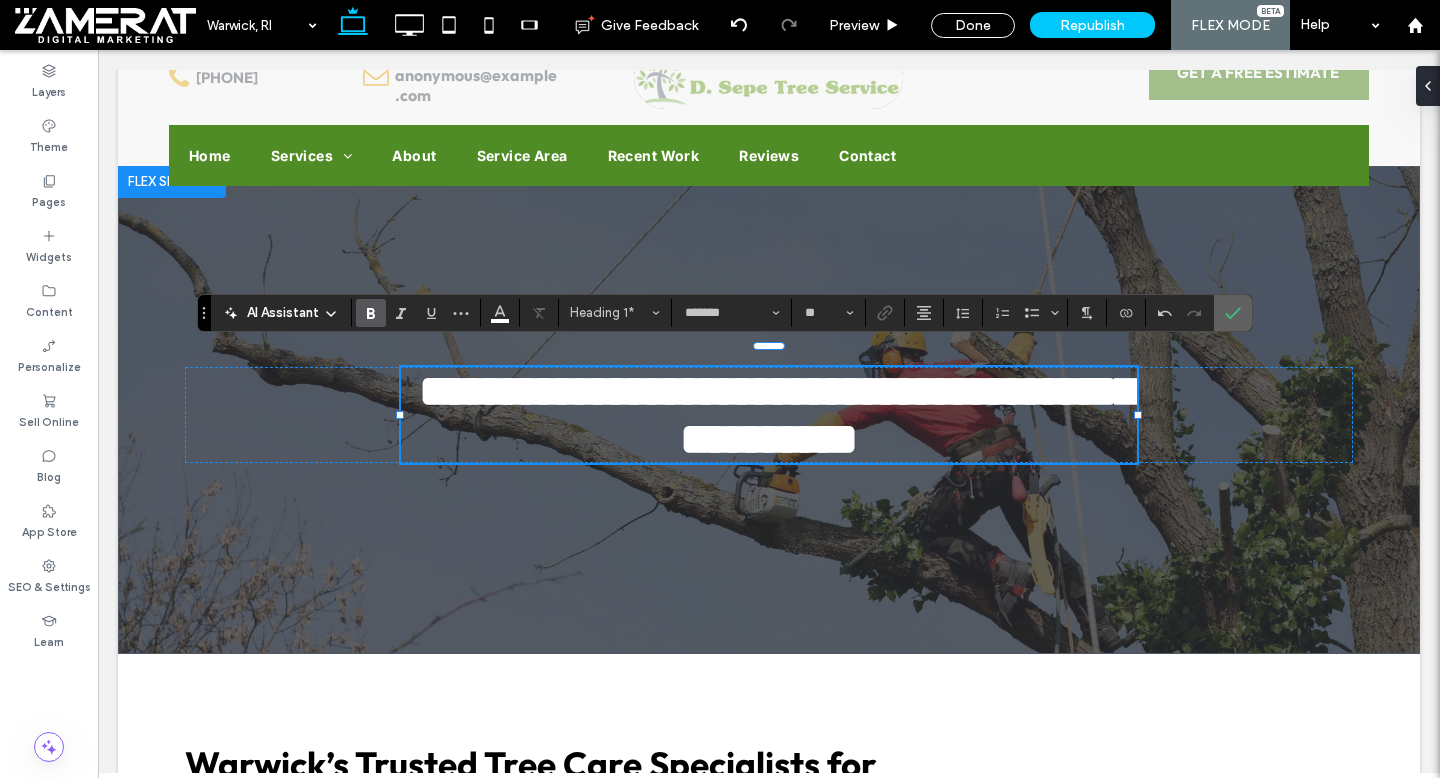 click 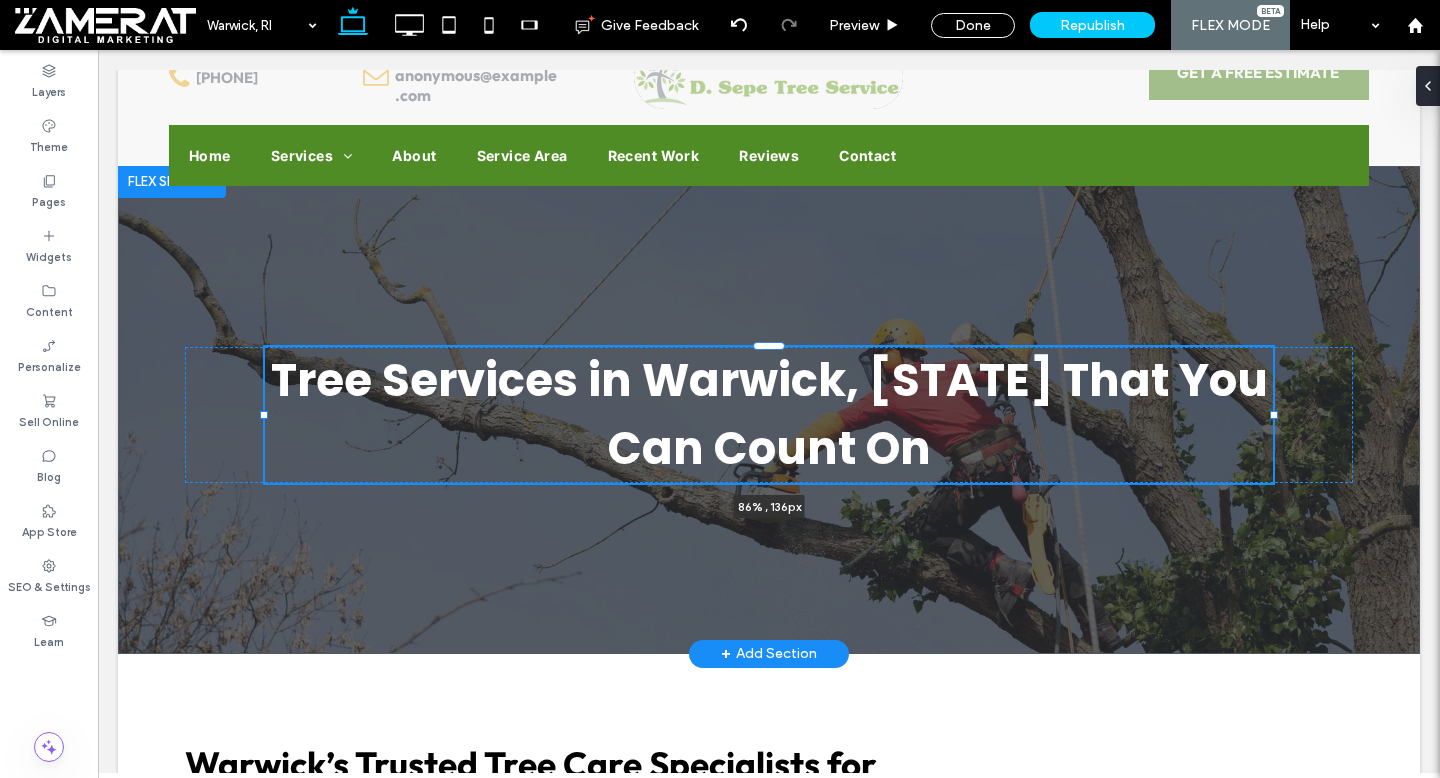drag, startPoint x: 1138, startPoint y: 414, endPoint x: 1272, endPoint y: 412, distance: 134.01492 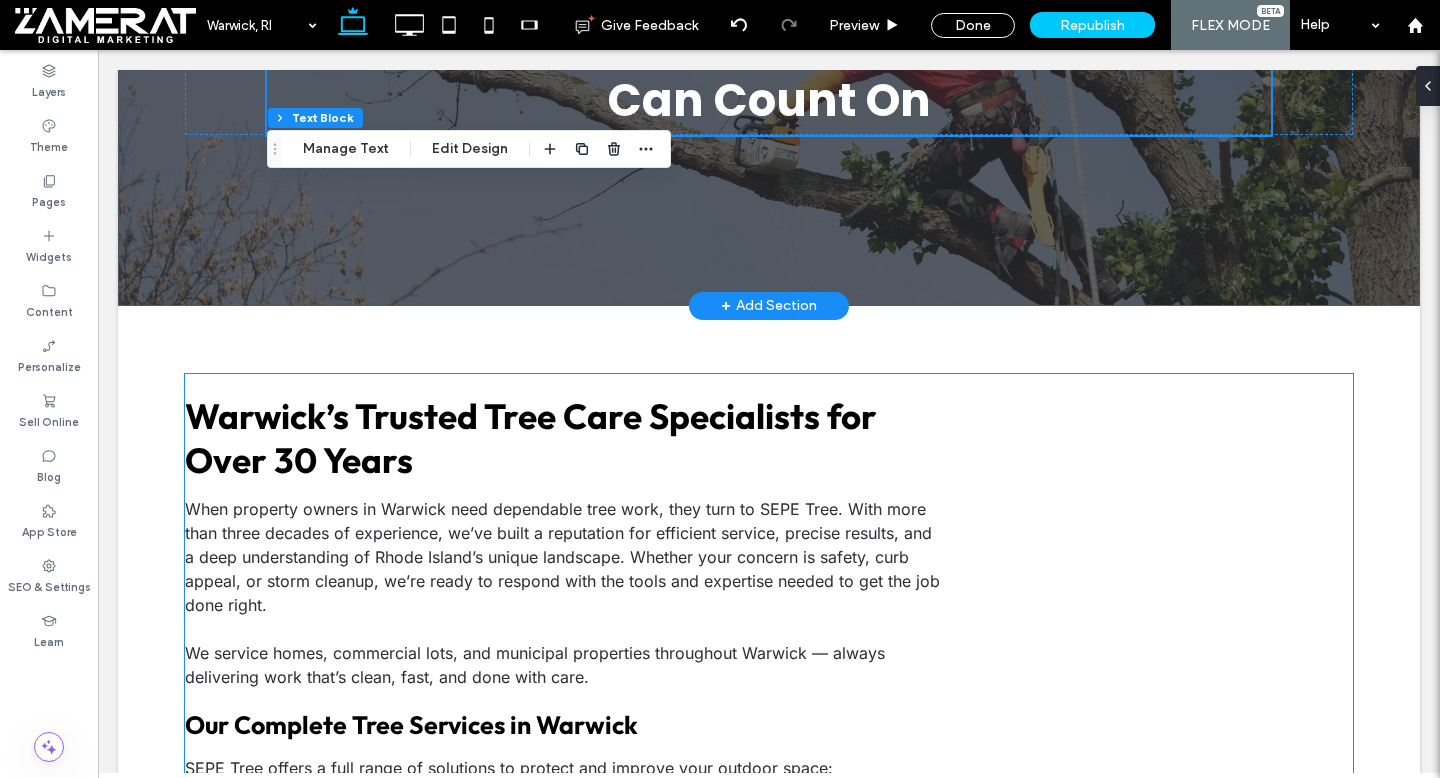 scroll, scrollTop: 394, scrollLeft: 0, axis: vertical 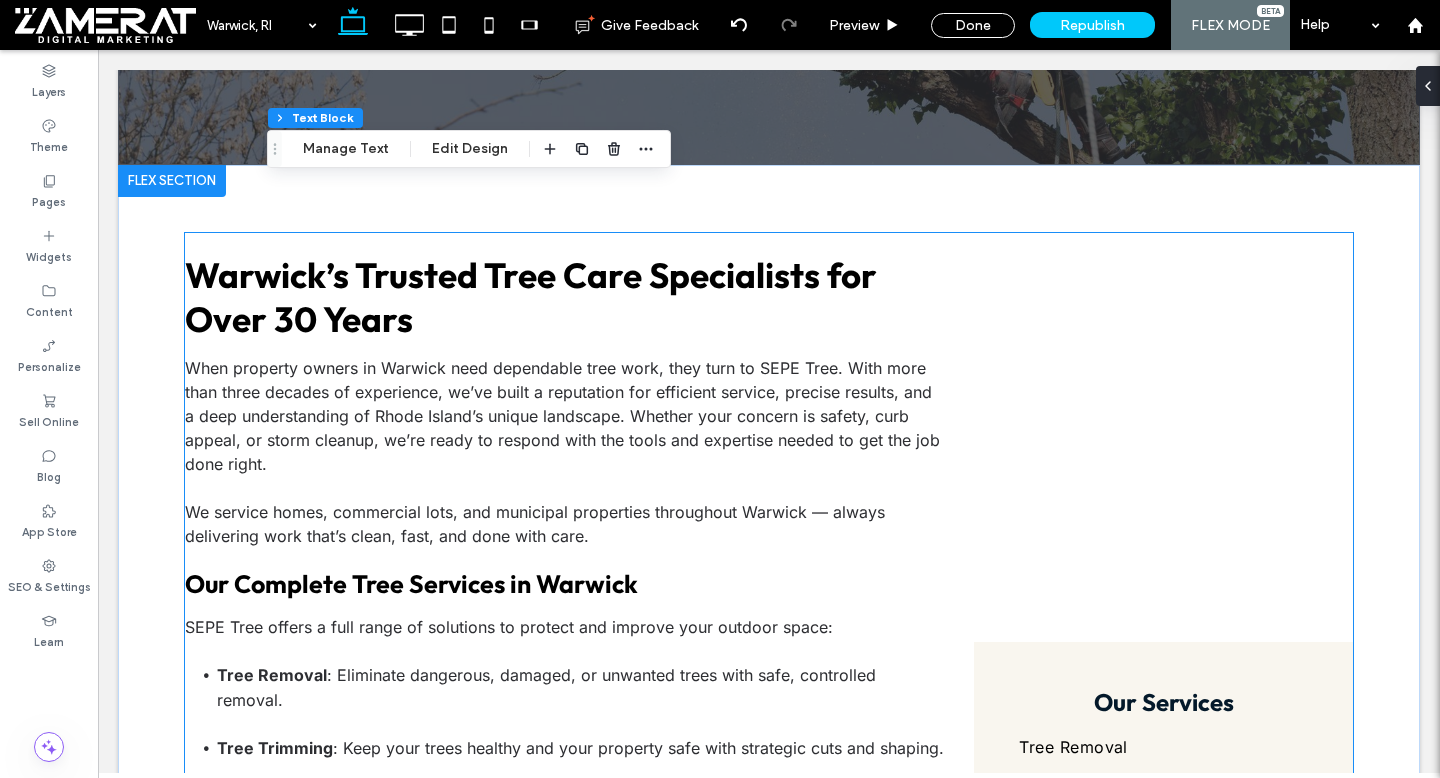 click on "When property owners in Warwick need dependable tree work, they turn to SEPE Tree. With more than three decades of experience, we’ve built a reputation for efficient service, precise results, and a deep understanding of Rhode Island’s unique landscape. Whether your concern is safety, curb appeal, or storm cleanup, we’re ready to respond with the tools and expertise needed to get the job done right." at bounding box center (564, 416) 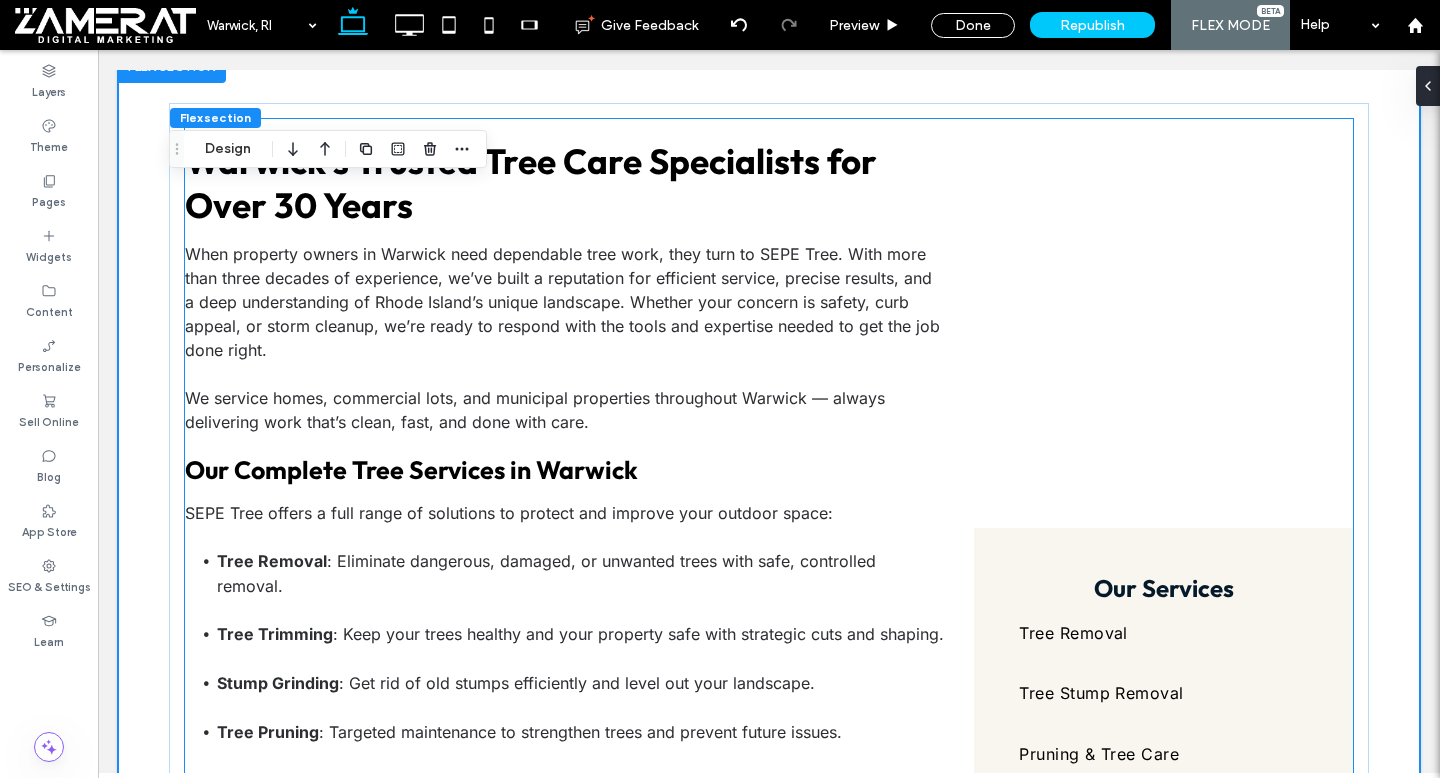click on "We service homes, commercial lots, and municipal properties throughout Warwick — always delivering work that’s clean, fast, and done with care." at bounding box center [535, 410] 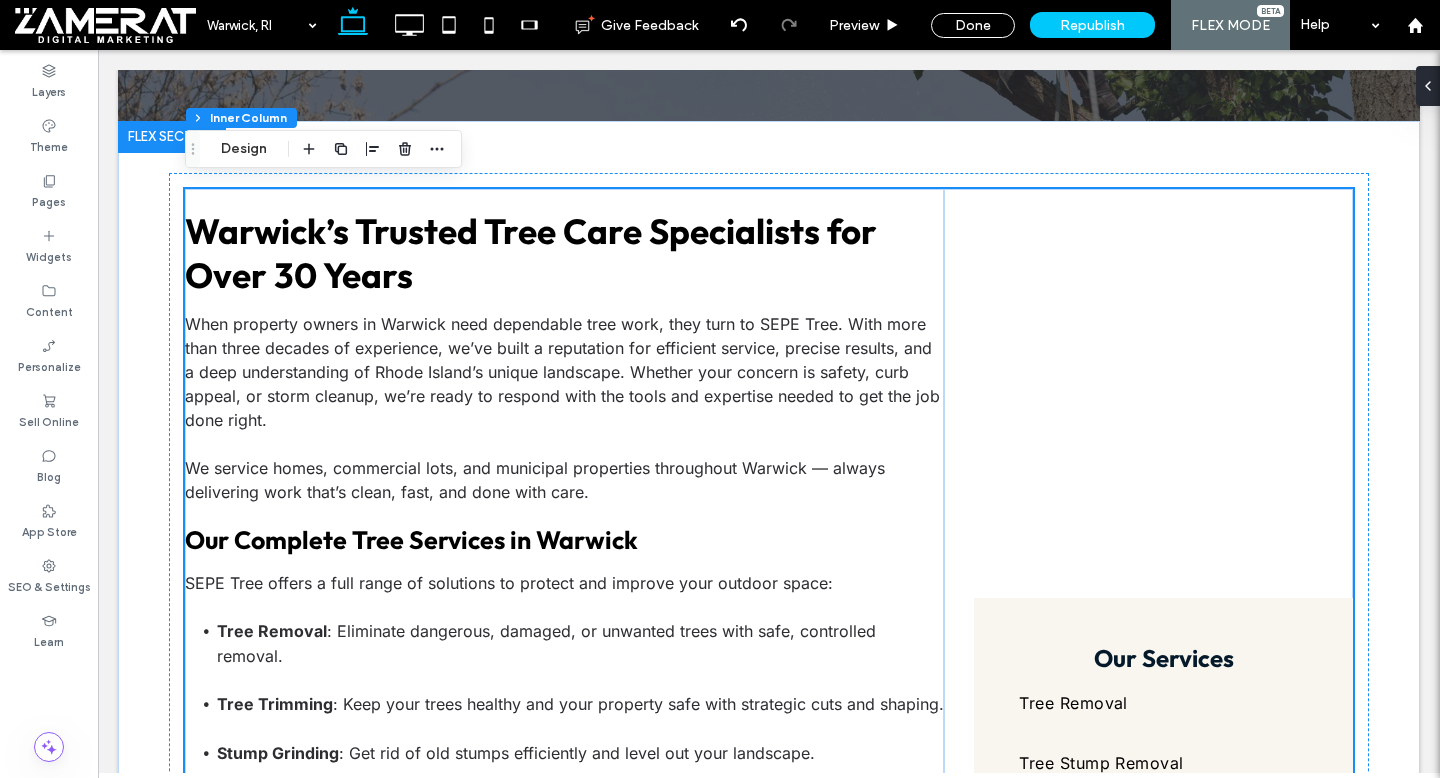 scroll, scrollTop: 509, scrollLeft: 0, axis: vertical 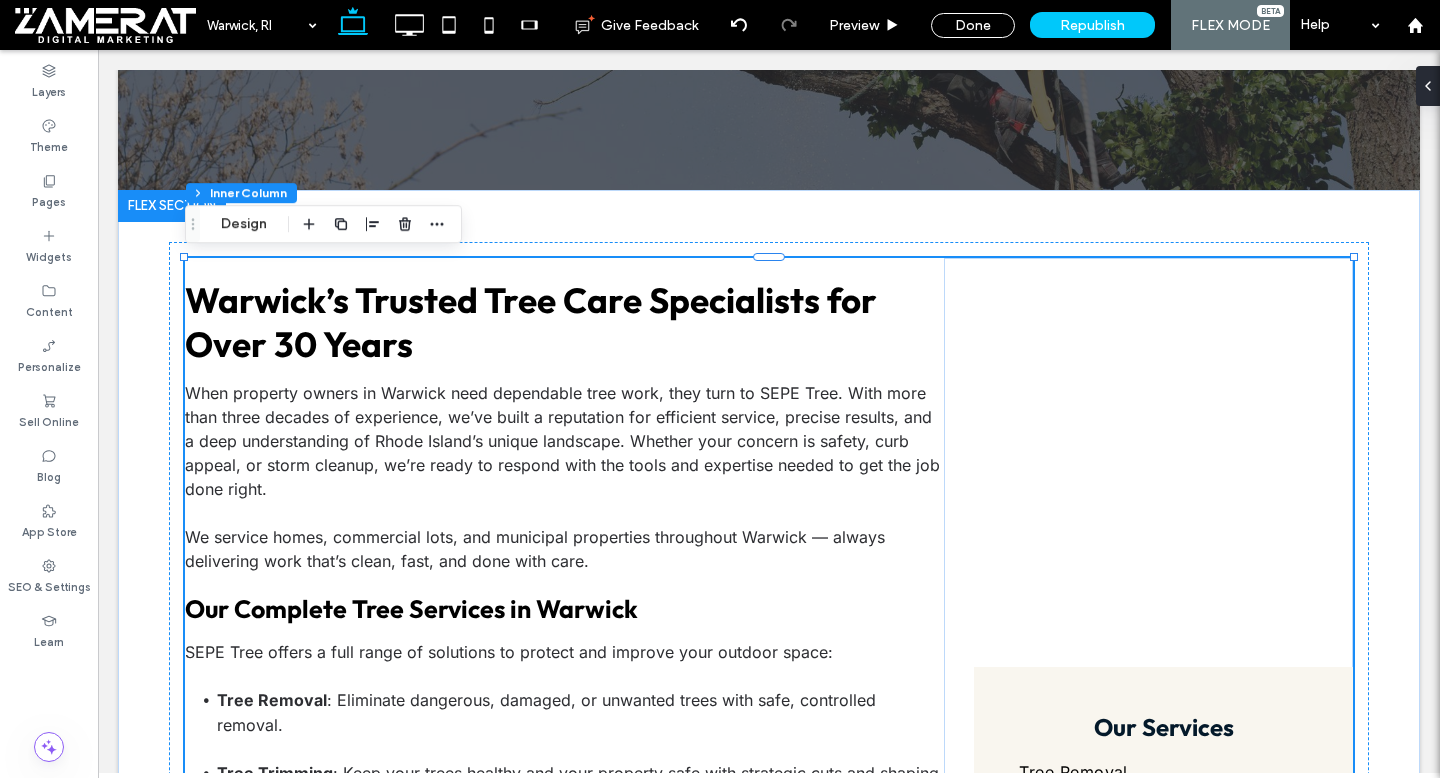 click on "When property owners in Warwick need dependable tree work, they turn to SEPE Tree. With more than three decades of experience, we’ve built a reputation for efficient service, precise results, and a deep understanding of Rhode Island’s unique landscape. Whether your concern is safety, curb appeal, or storm cleanup, we’re ready to respond with the tools and expertise needed to get the job done right." at bounding box center [562, 441] 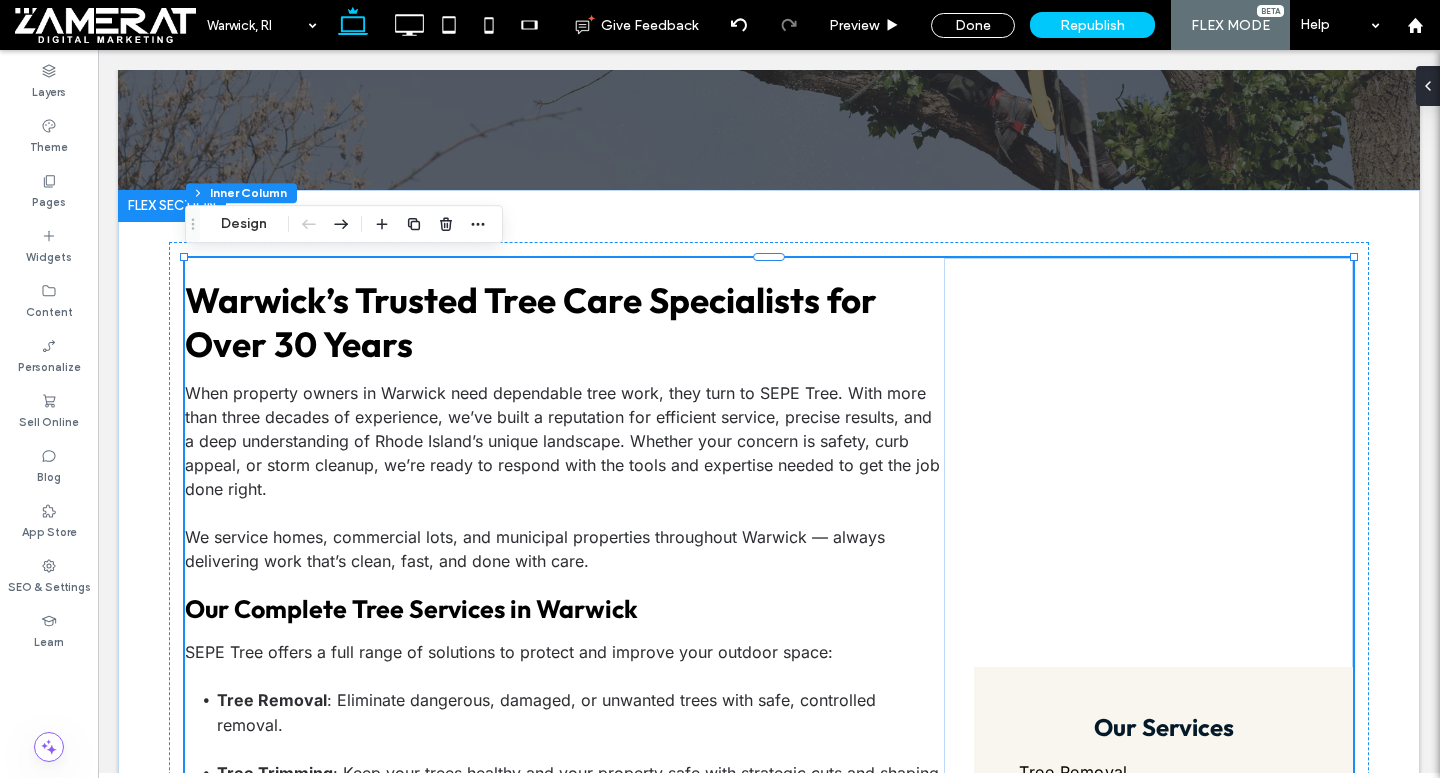 type on "**" 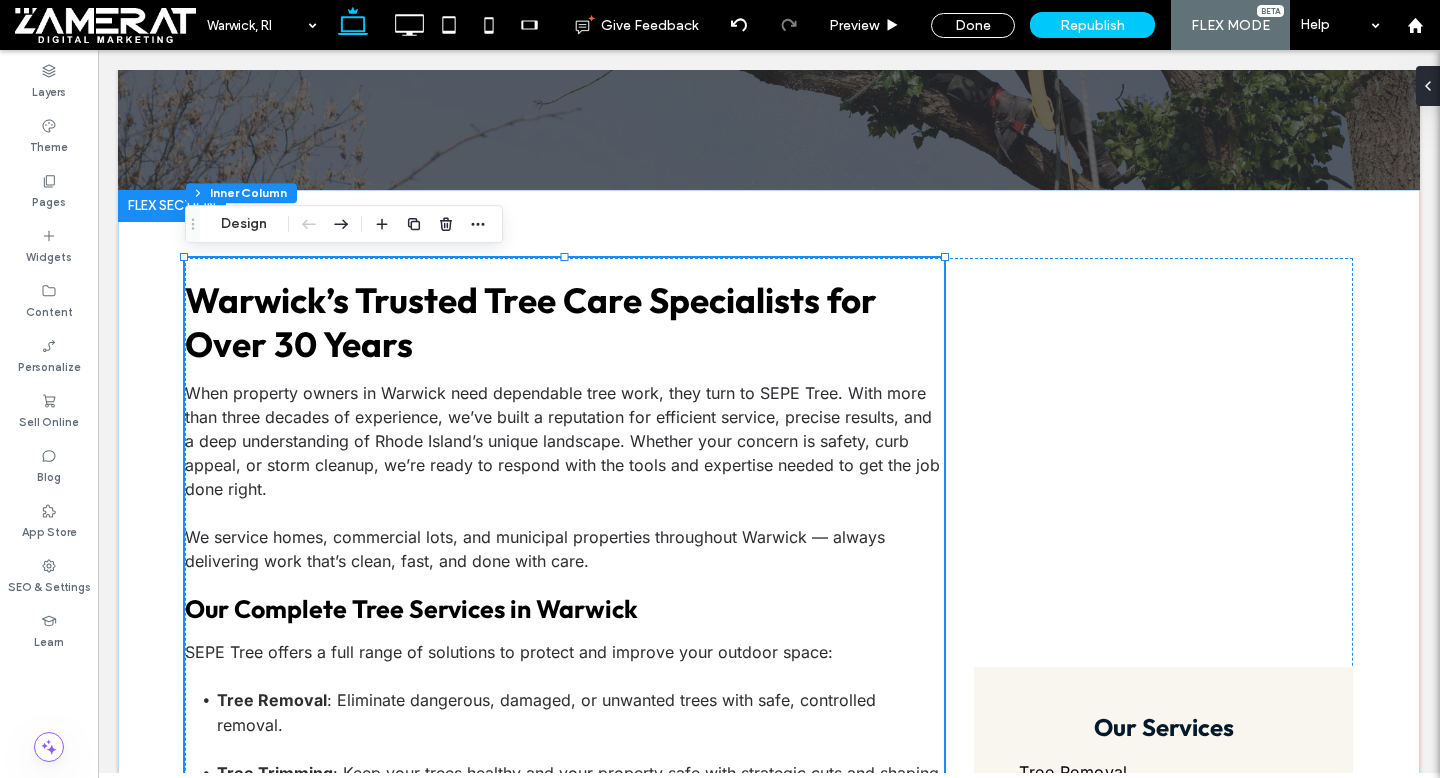 click on "When property owners in Warwick need dependable tree work, they turn to SEPE Tree. With more than three decades of experience, we’ve built a reputation for efficient service, precise results, and a deep understanding of Rhode Island’s unique landscape. Whether your concern is safety, curb appeal, or storm cleanup, we’re ready to respond with the tools and expertise needed to get the job done right." at bounding box center [564, 441] 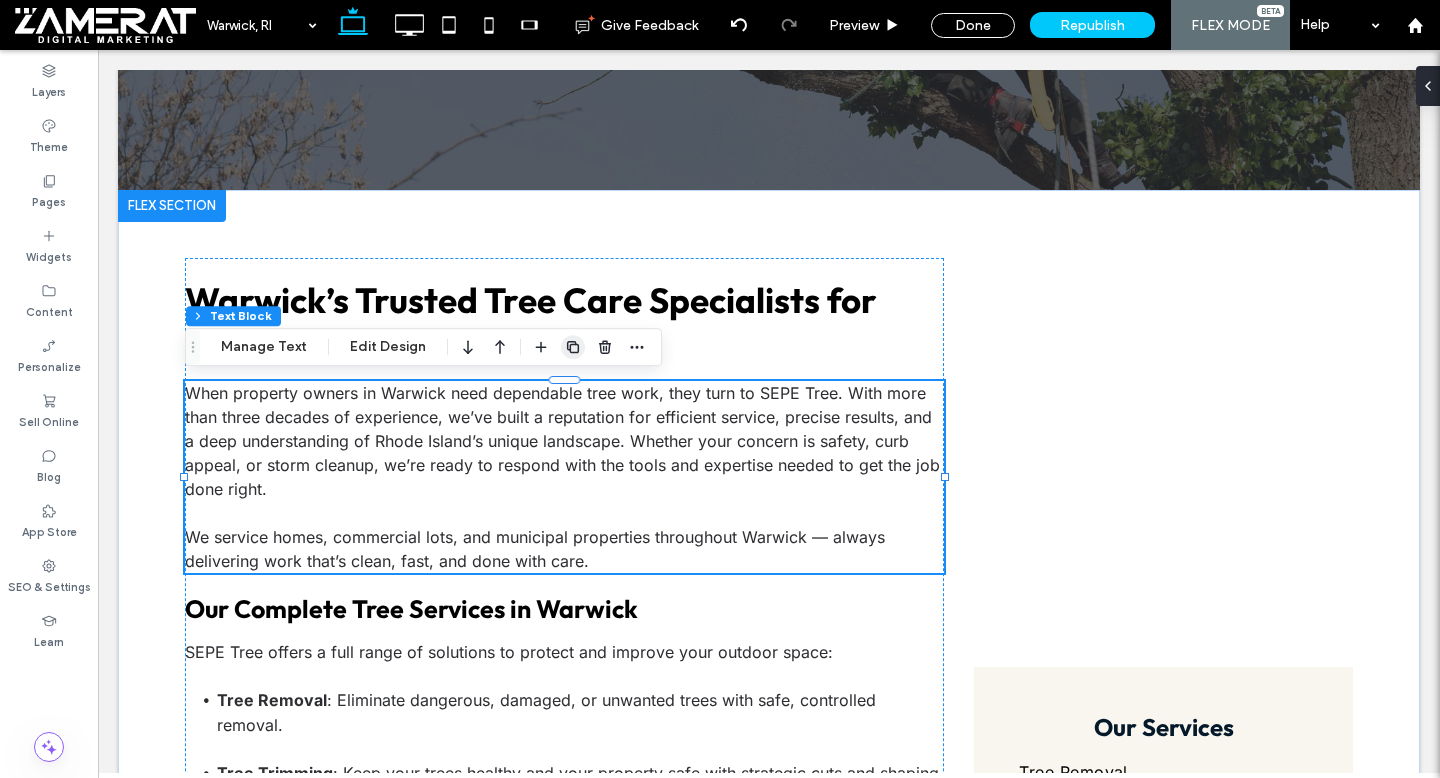 click 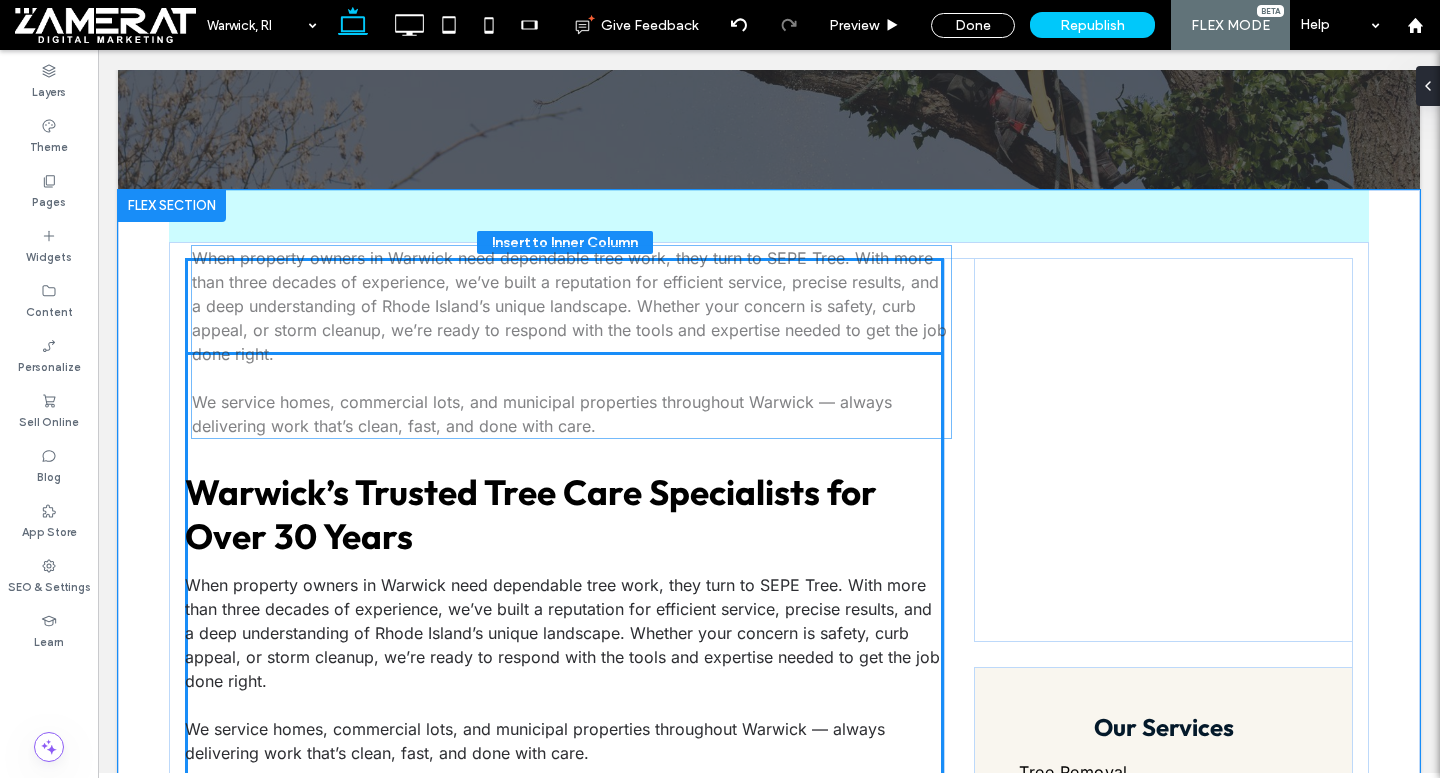 drag, startPoint x: 421, startPoint y: 630, endPoint x: 428, endPoint y: 296, distance: 334.07333 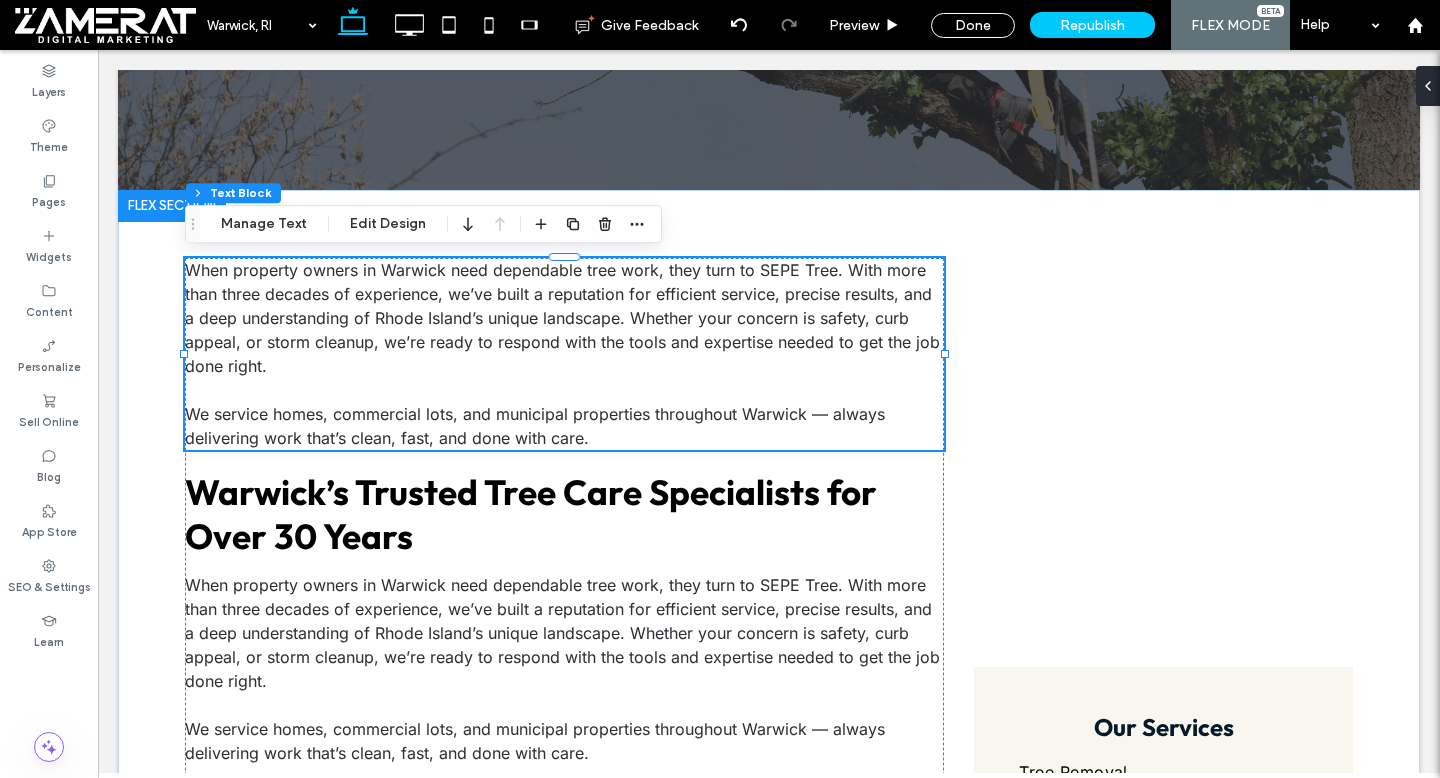 click on "When property owners in Warwick need dependable tree work, they turn to SEPE Tree. With more than three decades of experience, we’ve built a reputation for efficient service, precise results, and a deep understanding of Rhode Island’s unique landscape. Whether your concern is safety, curb appeal, or storm cleanup, we’re ready to respond with the tools and expertise needed to get the job done right." at bounding box center (564, 318) 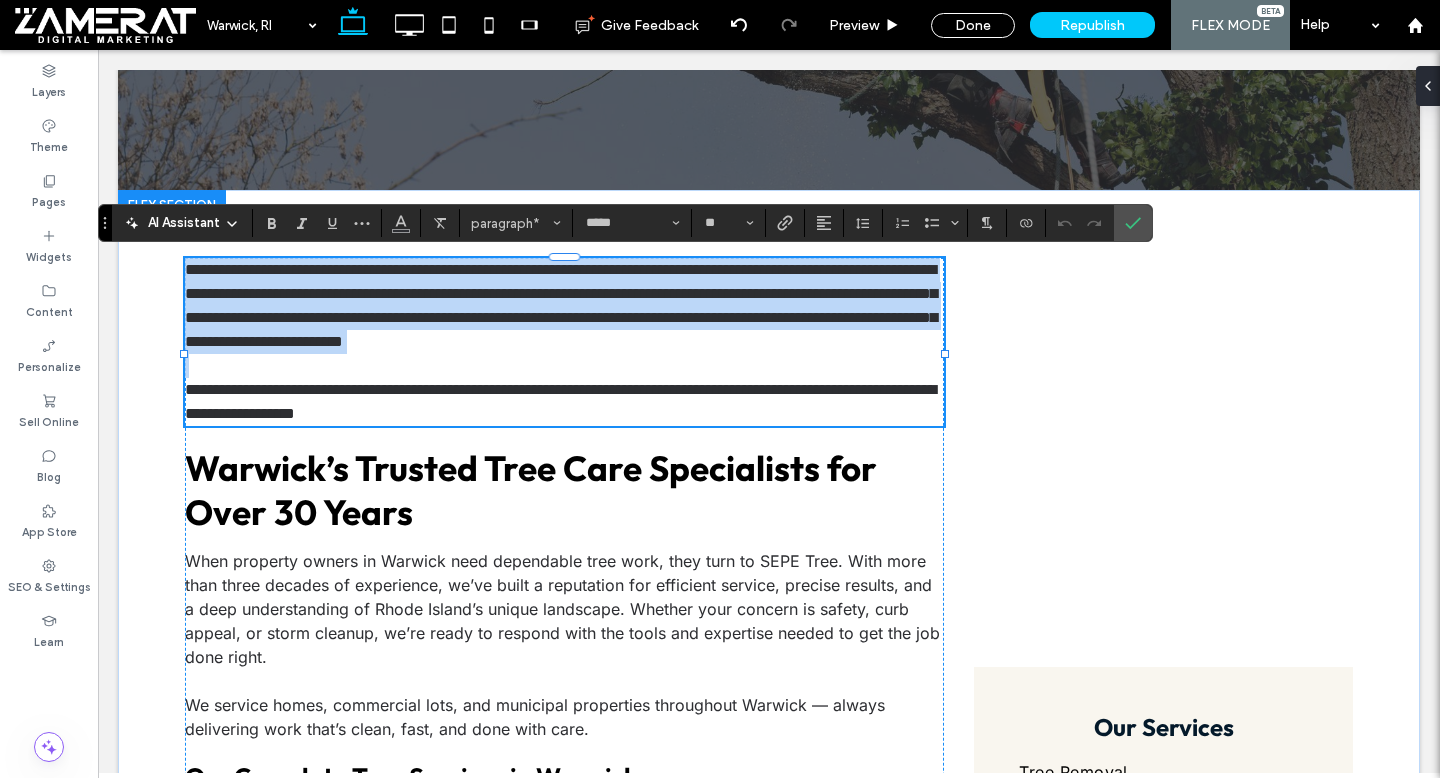 scroll, scrollTop: 0, scrollLeft: 0, axis: both 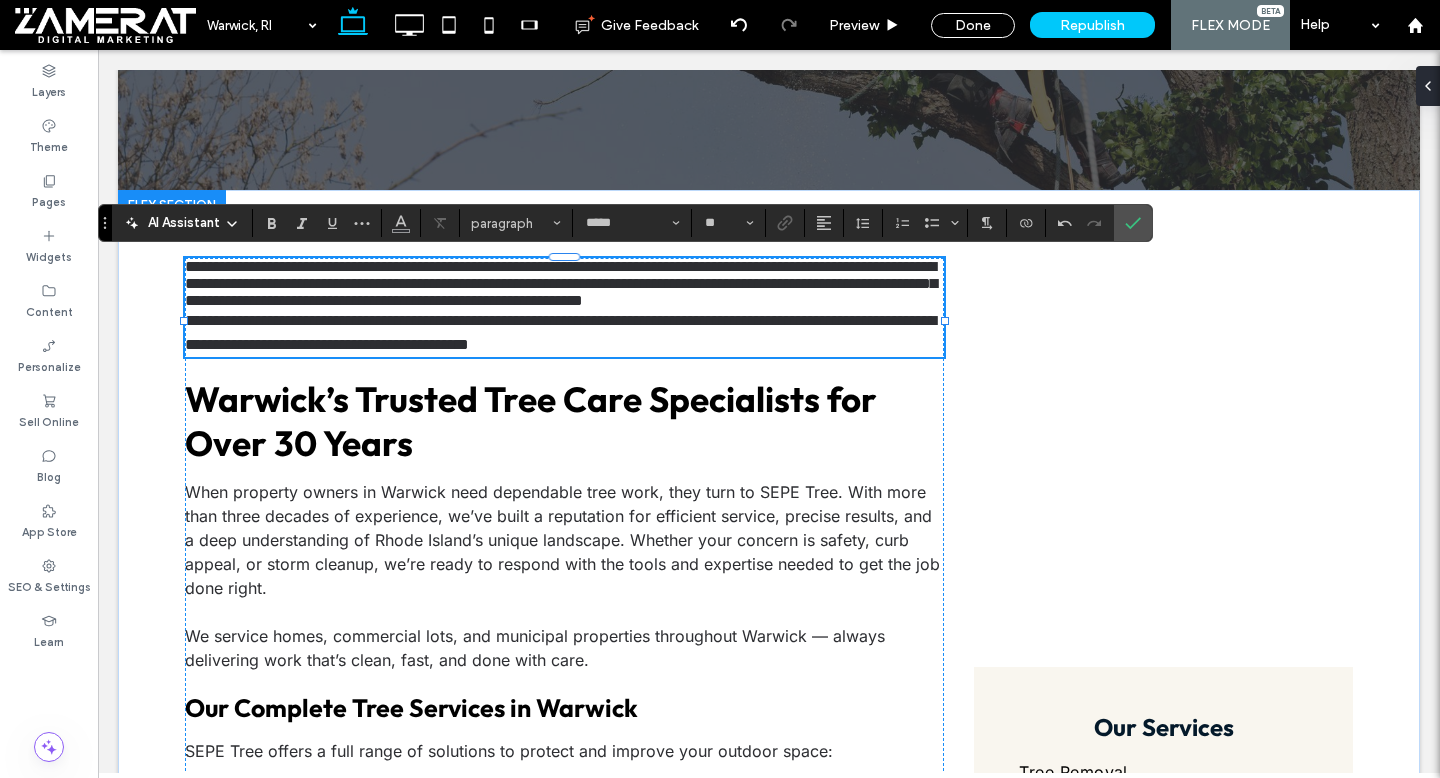 click on "**********" at bounding box center (564, 283) 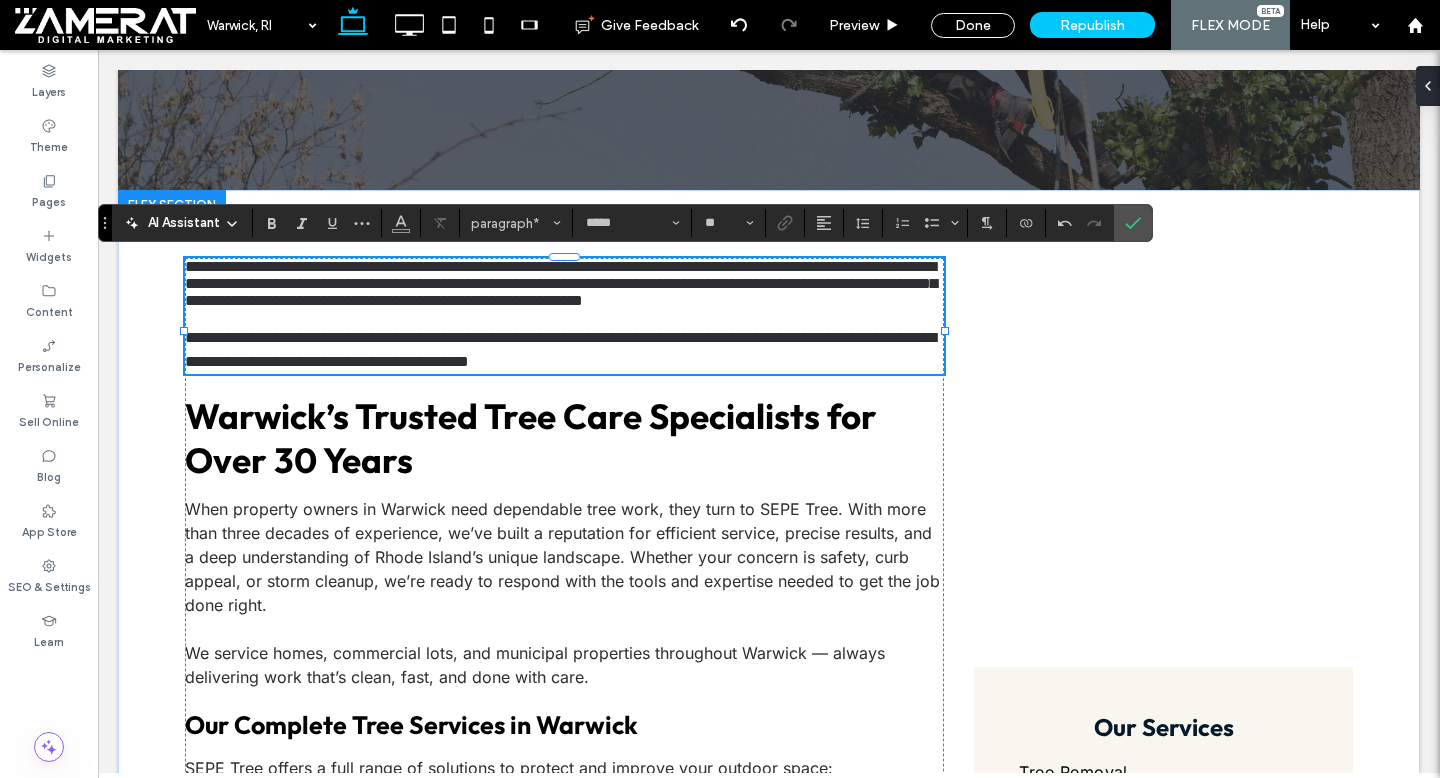 click on "**********" at bounding box center [561, 283] 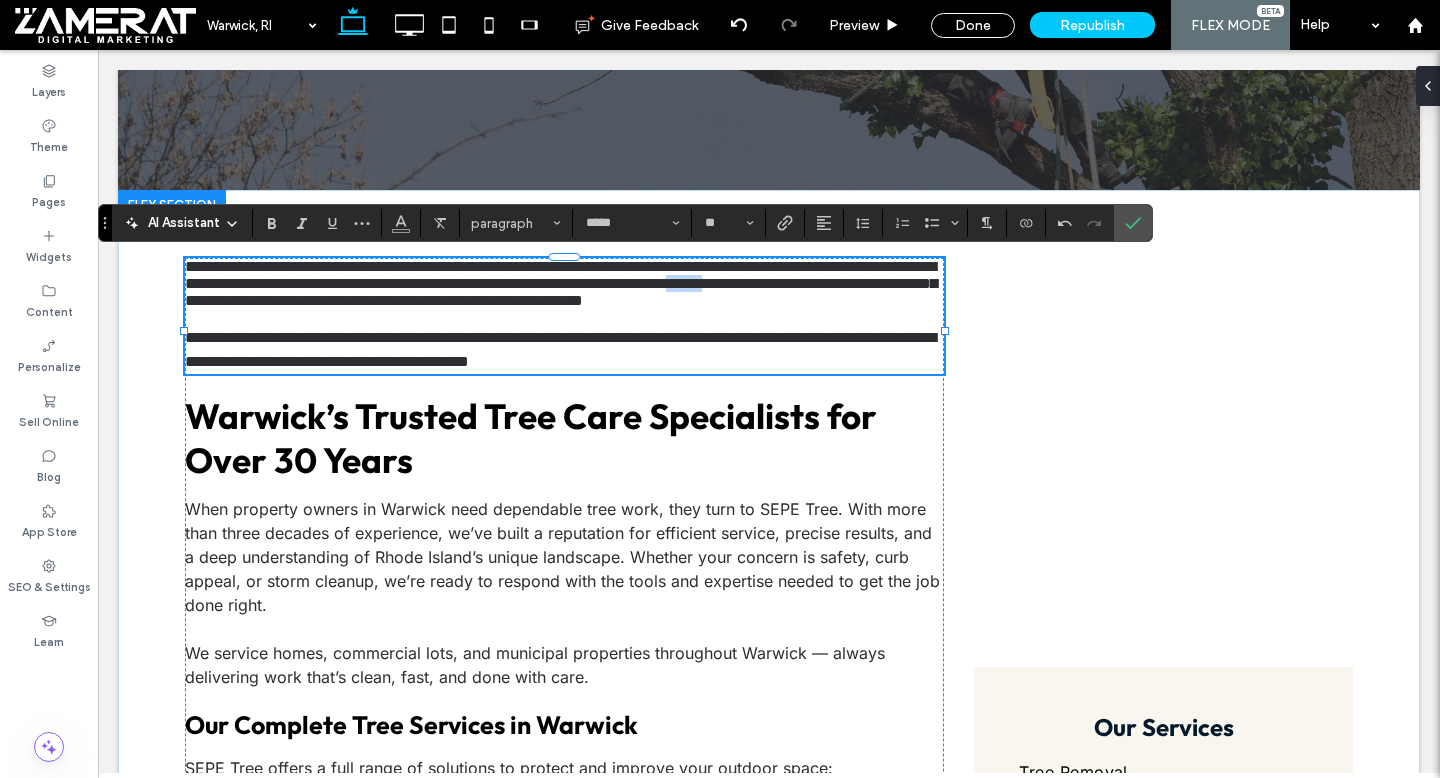 click on "**********" at bounding box center (561, 283) 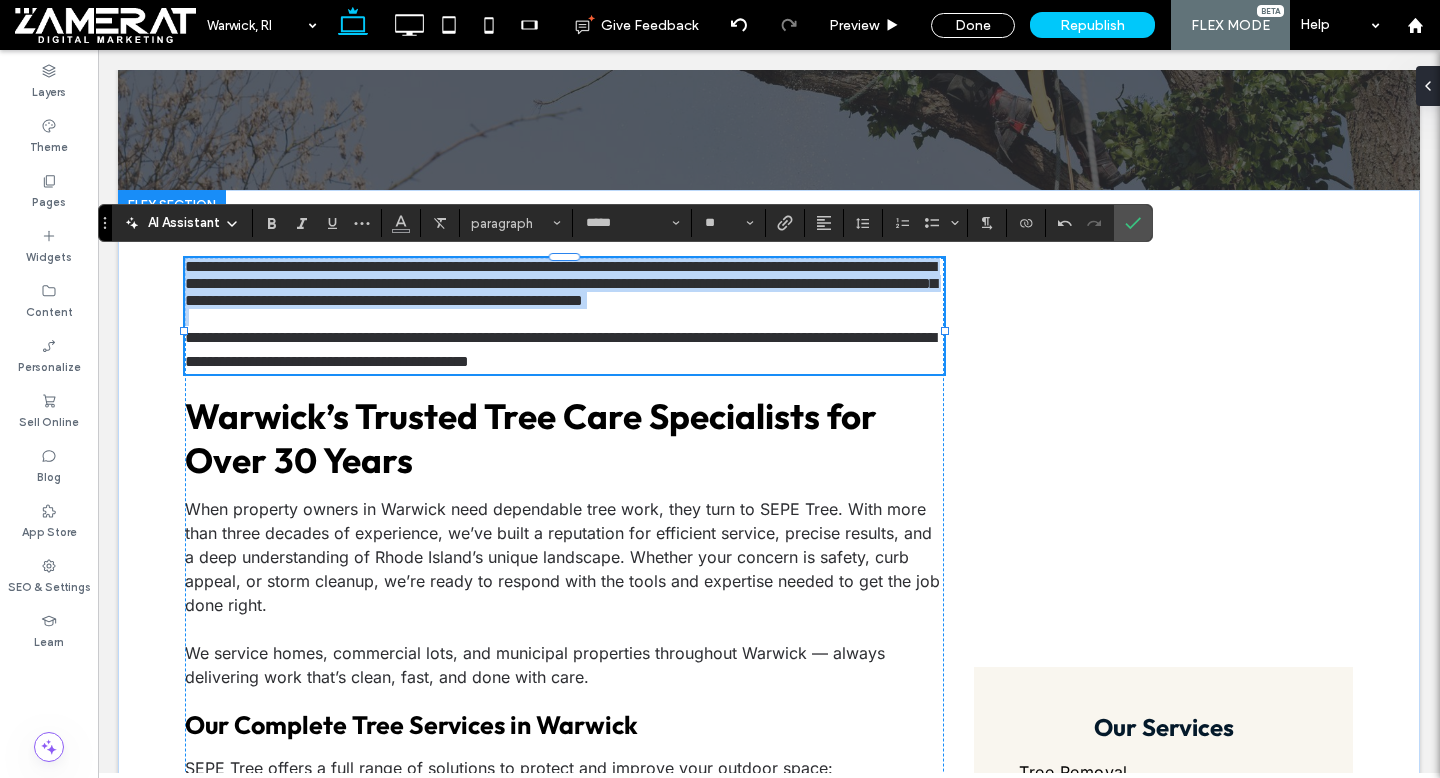 click on "**********" at bounding box center (561, 283) 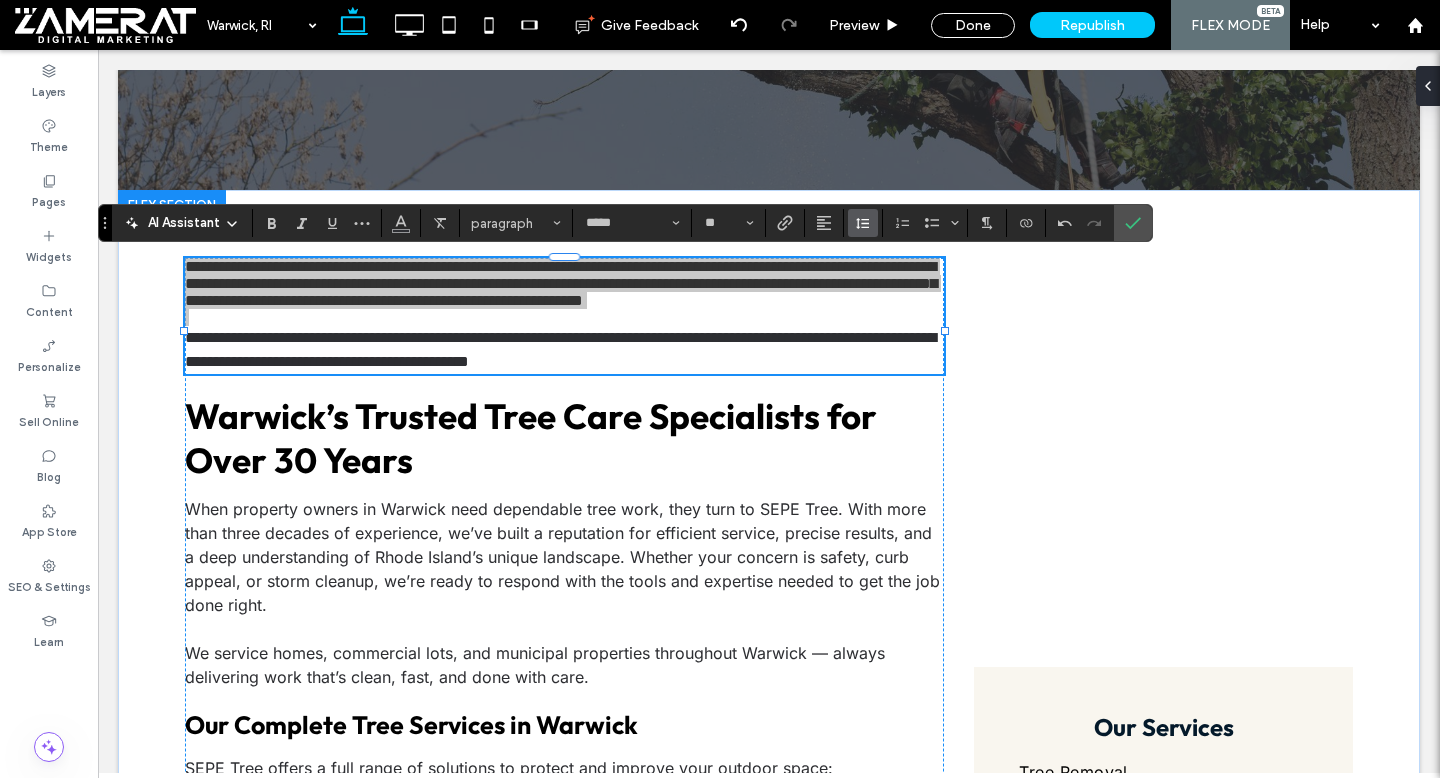 click at bounding box center [863, 223] 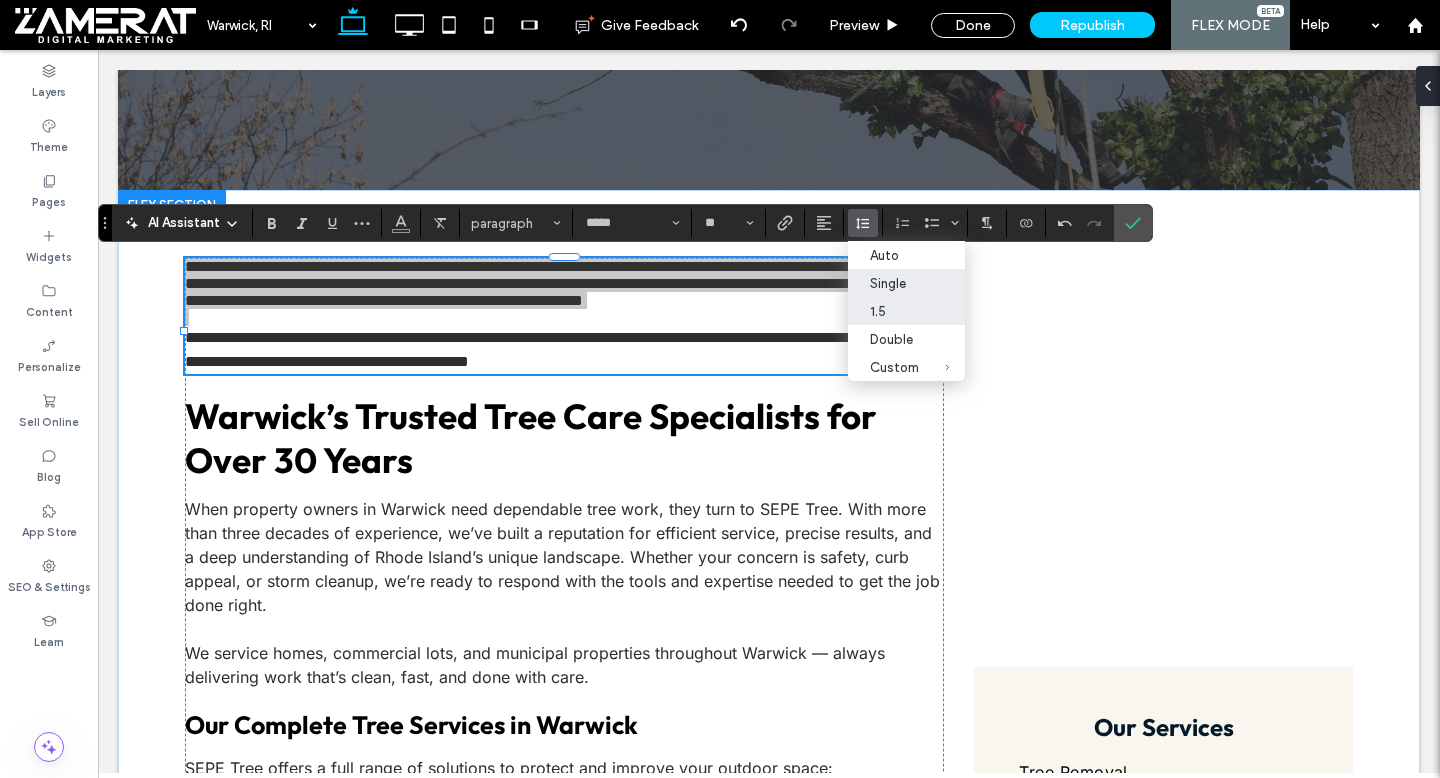 click on "1.5" at bounding box center (894, 311) 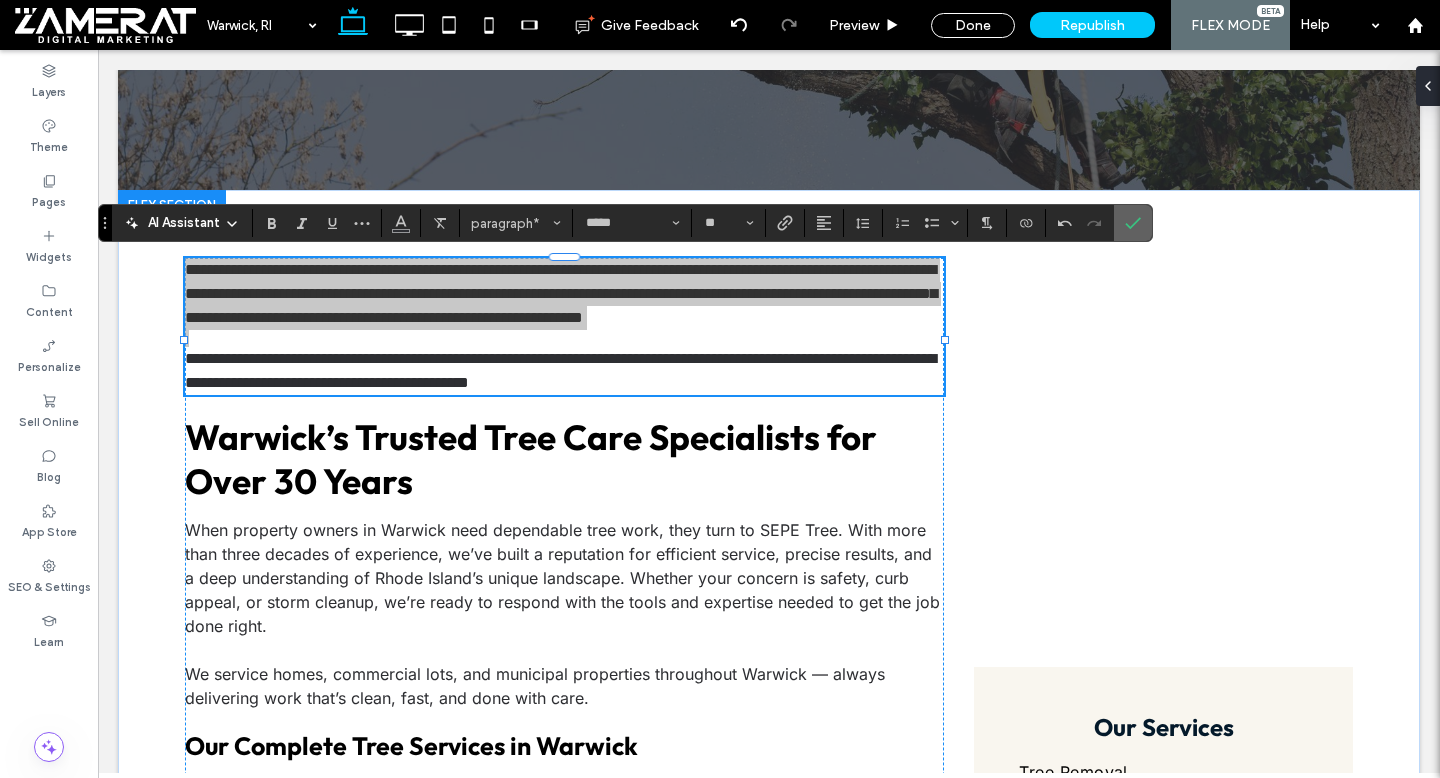 drag, startPoint x: 1129, startPoint y: 222, endPoint x: 1030, endPoint y: 172, distance: 110.909874 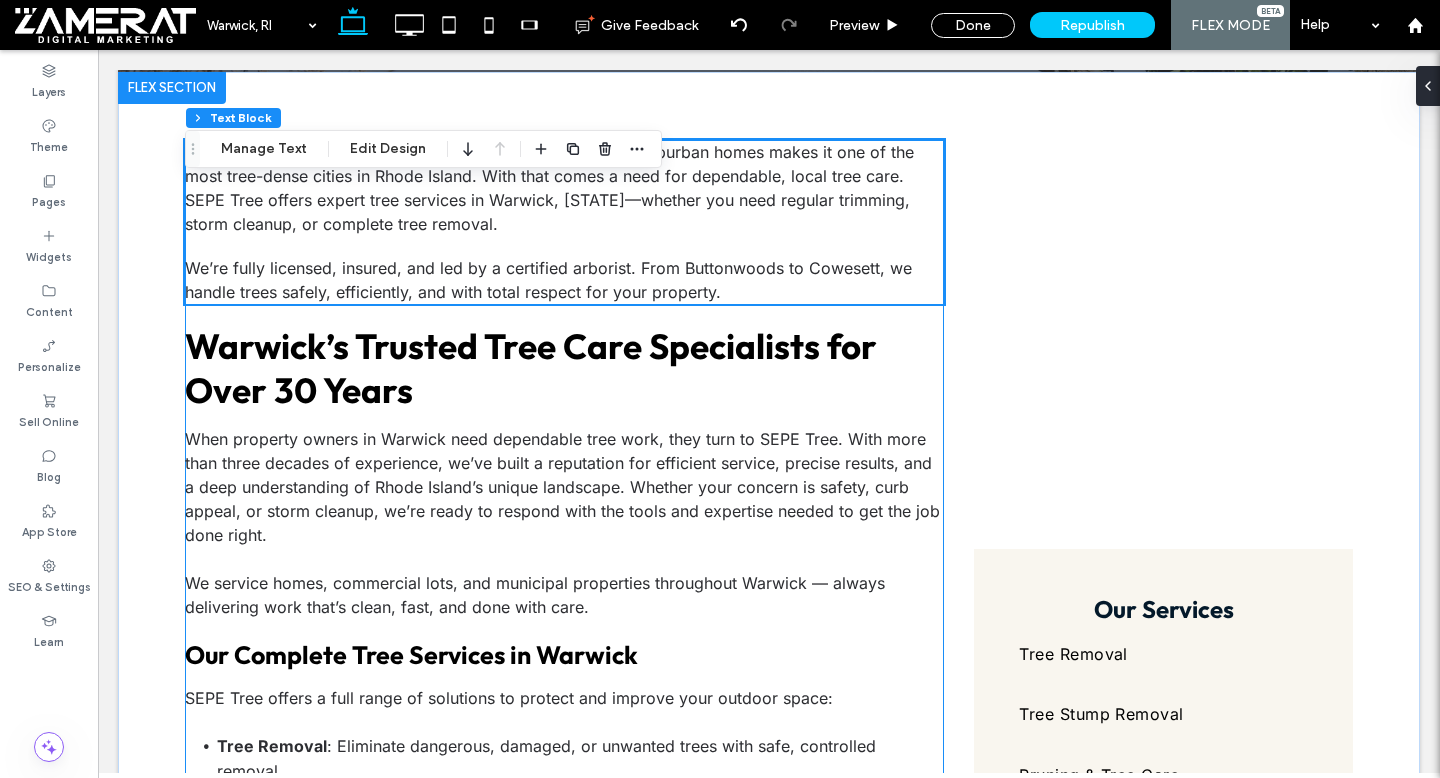 scroll, scrollTop: 721, scrollLeft: 0, axis: vertical 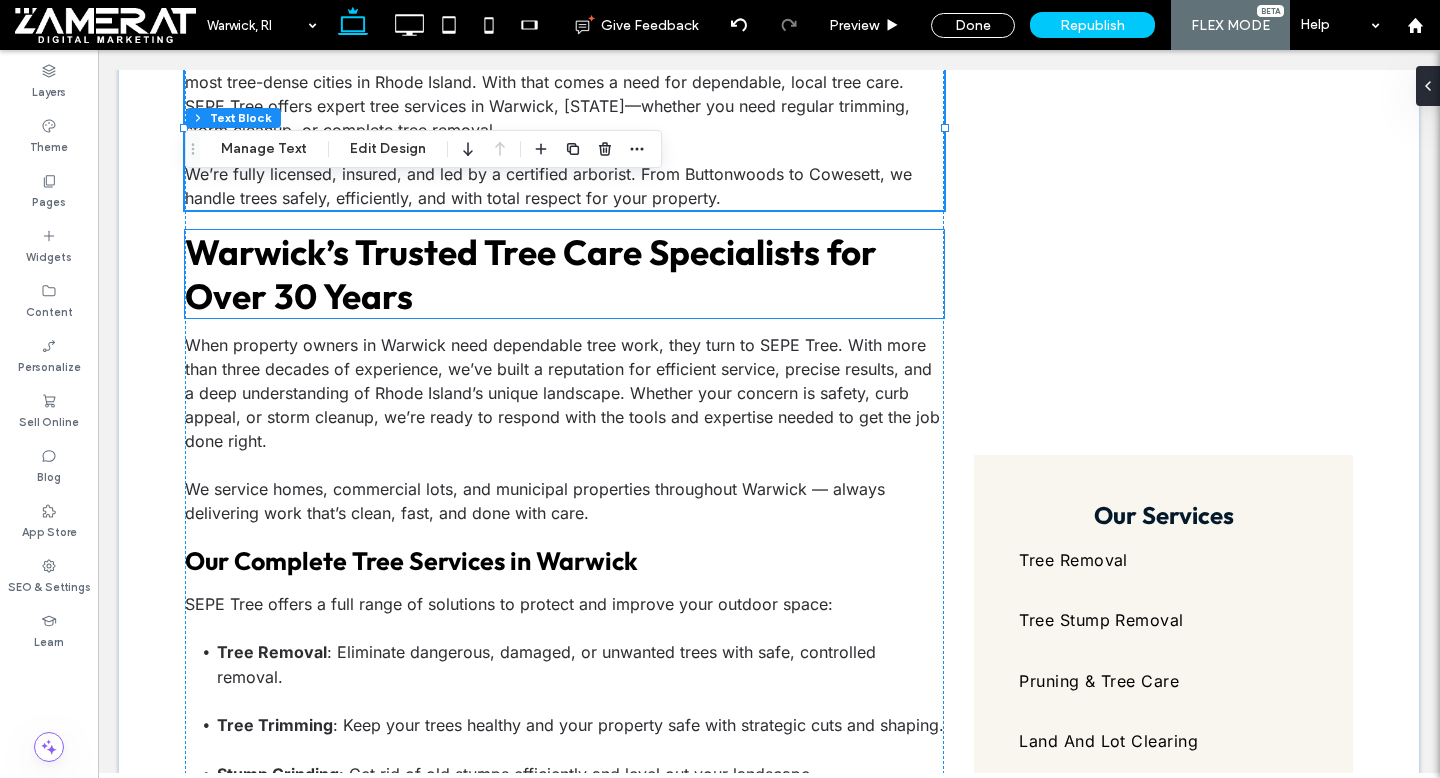 click on "Warwick’s Trusted Tree Care Specialists for Over 30 Years" at bounding box center [564, 274] 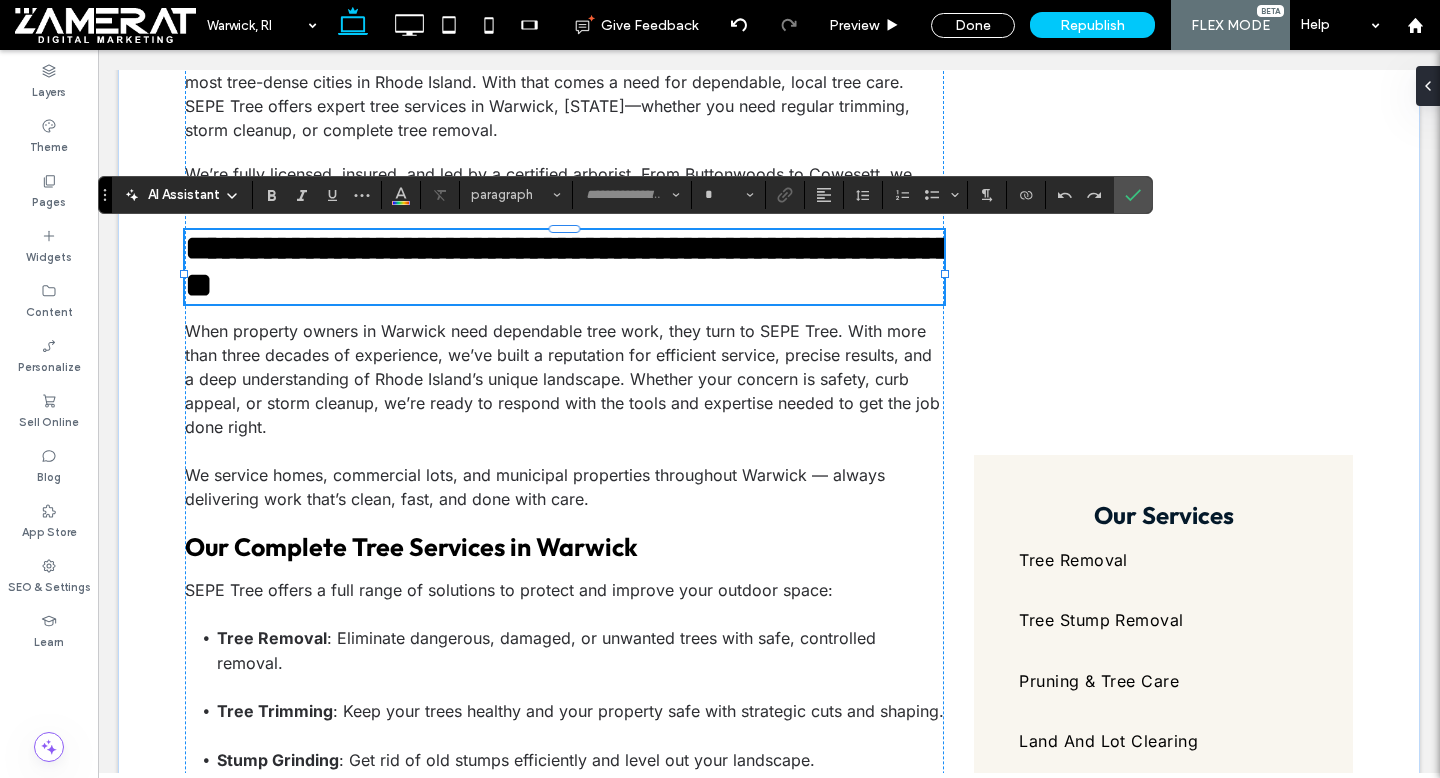 click on "**********" at bounding box center [569, 266] 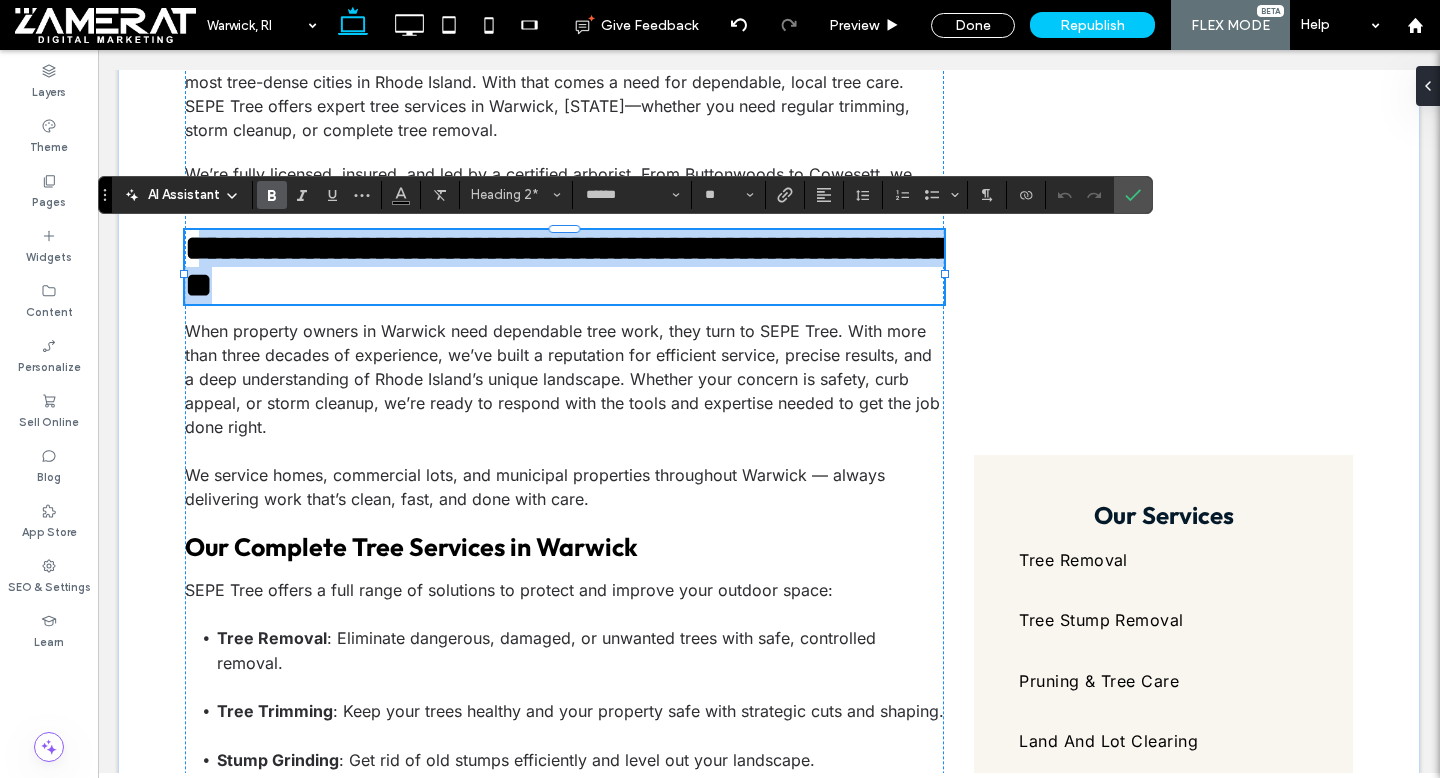 drag, startPoint x: 430, startPoint y: 288, endPoint x: 221, endPoint y: 255, distance: 211.58922 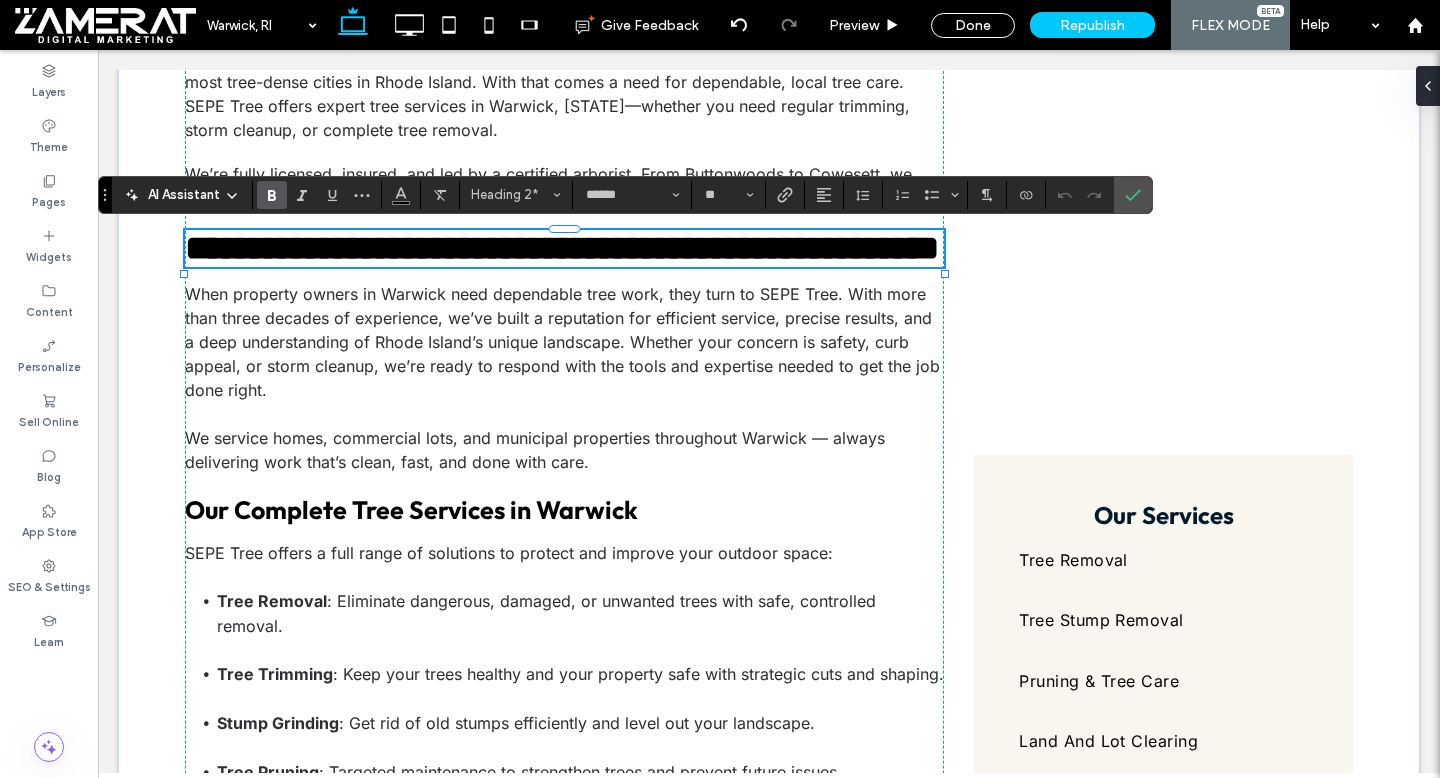 type on "*****" 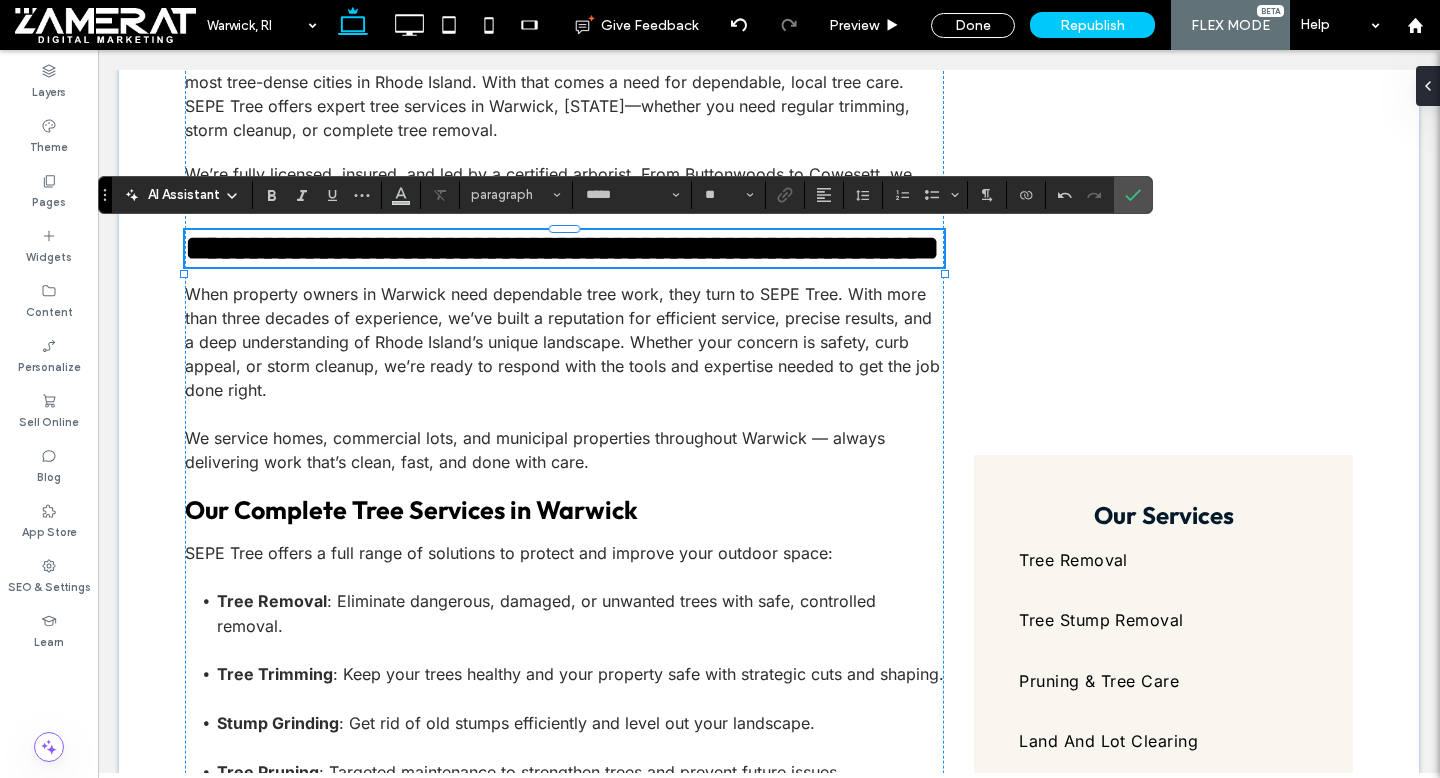 type on "******" 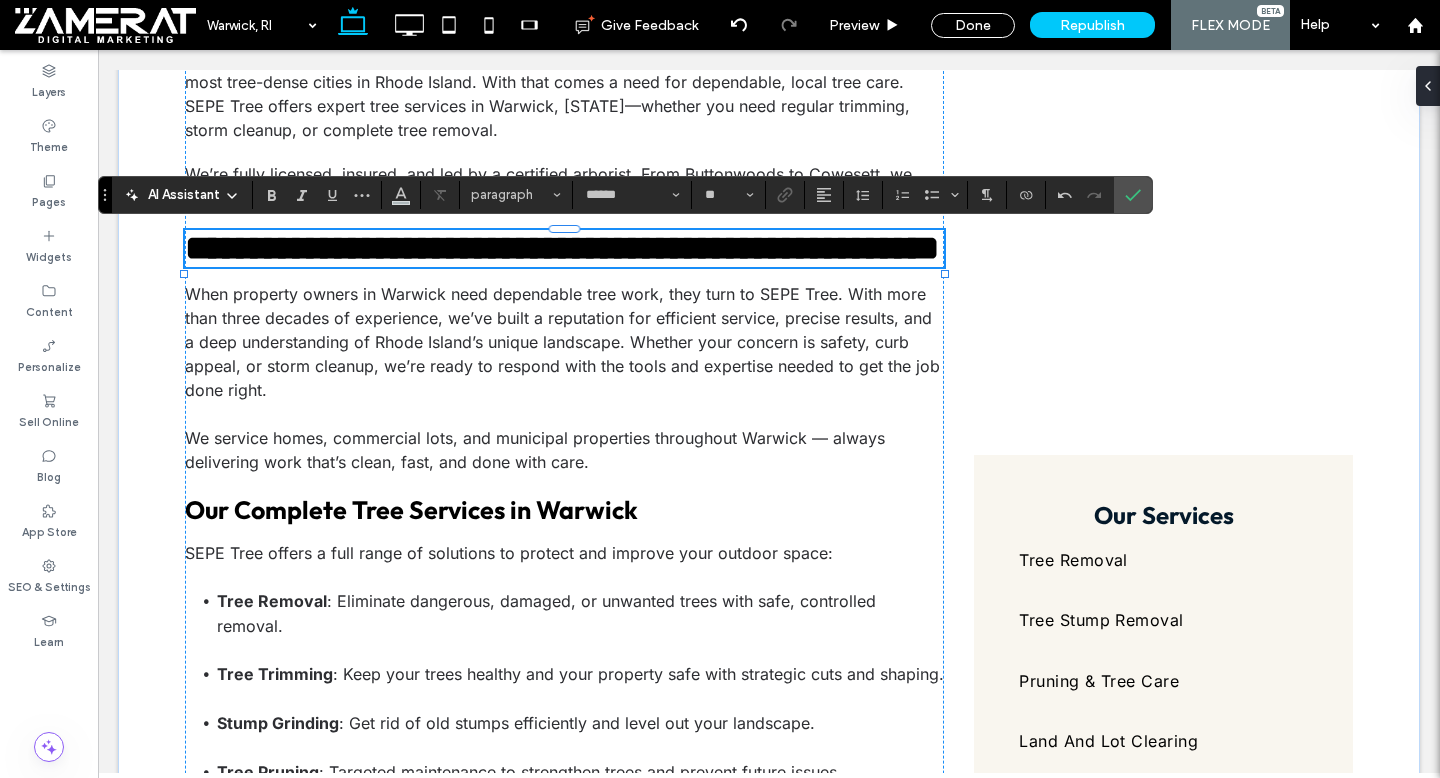 type on "**" 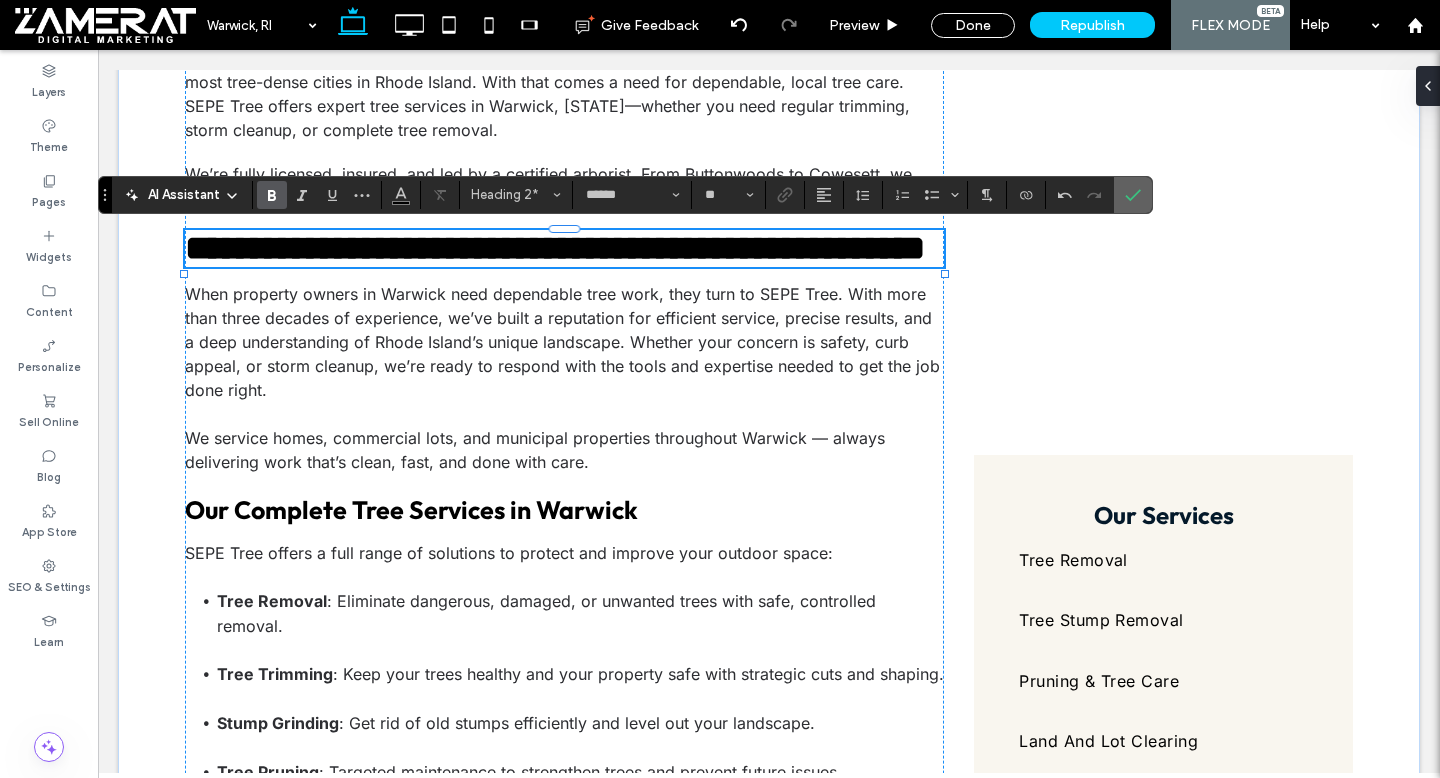 click 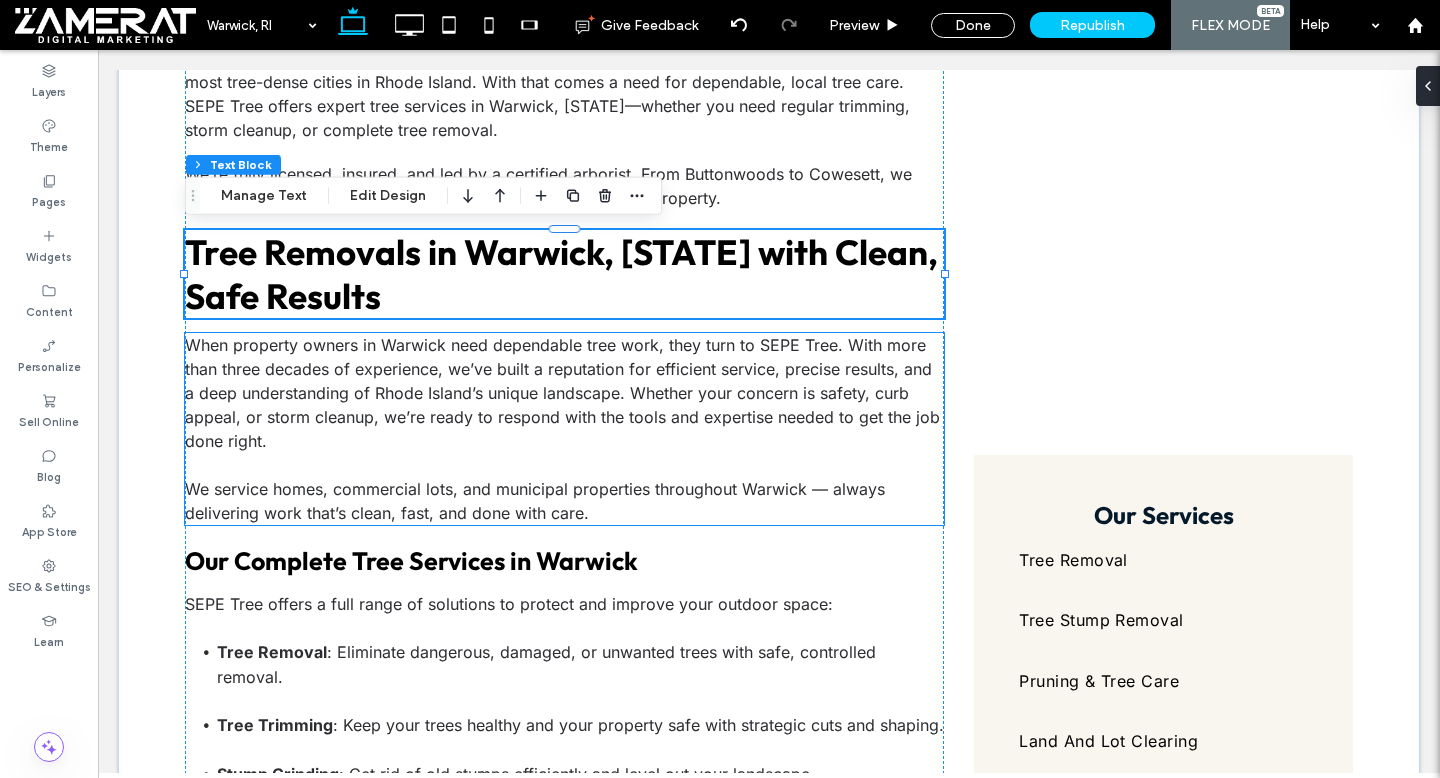 click at bounding box center (564, 465) 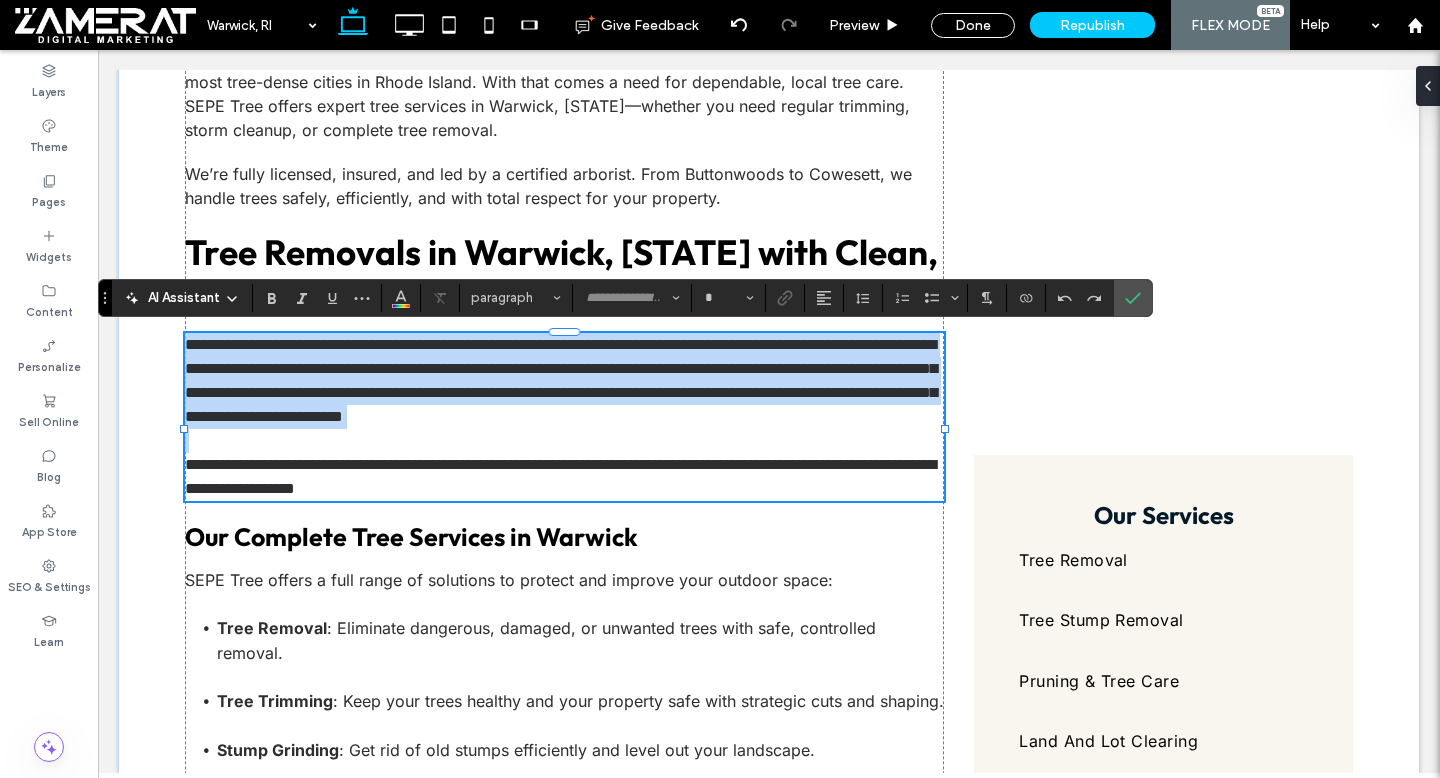 type on "*****" 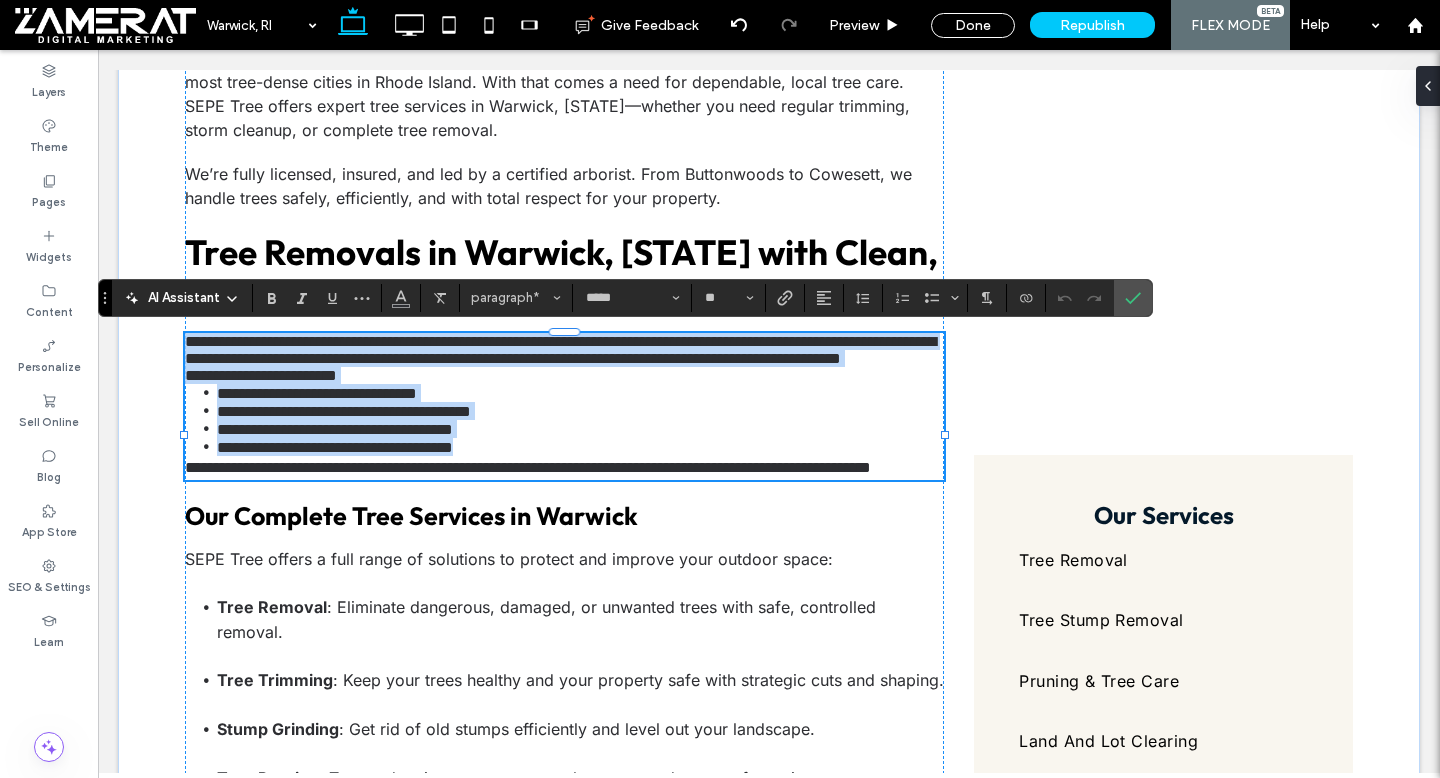 scroll, scrollTop: 0, scrollLeft: 0, axis: both 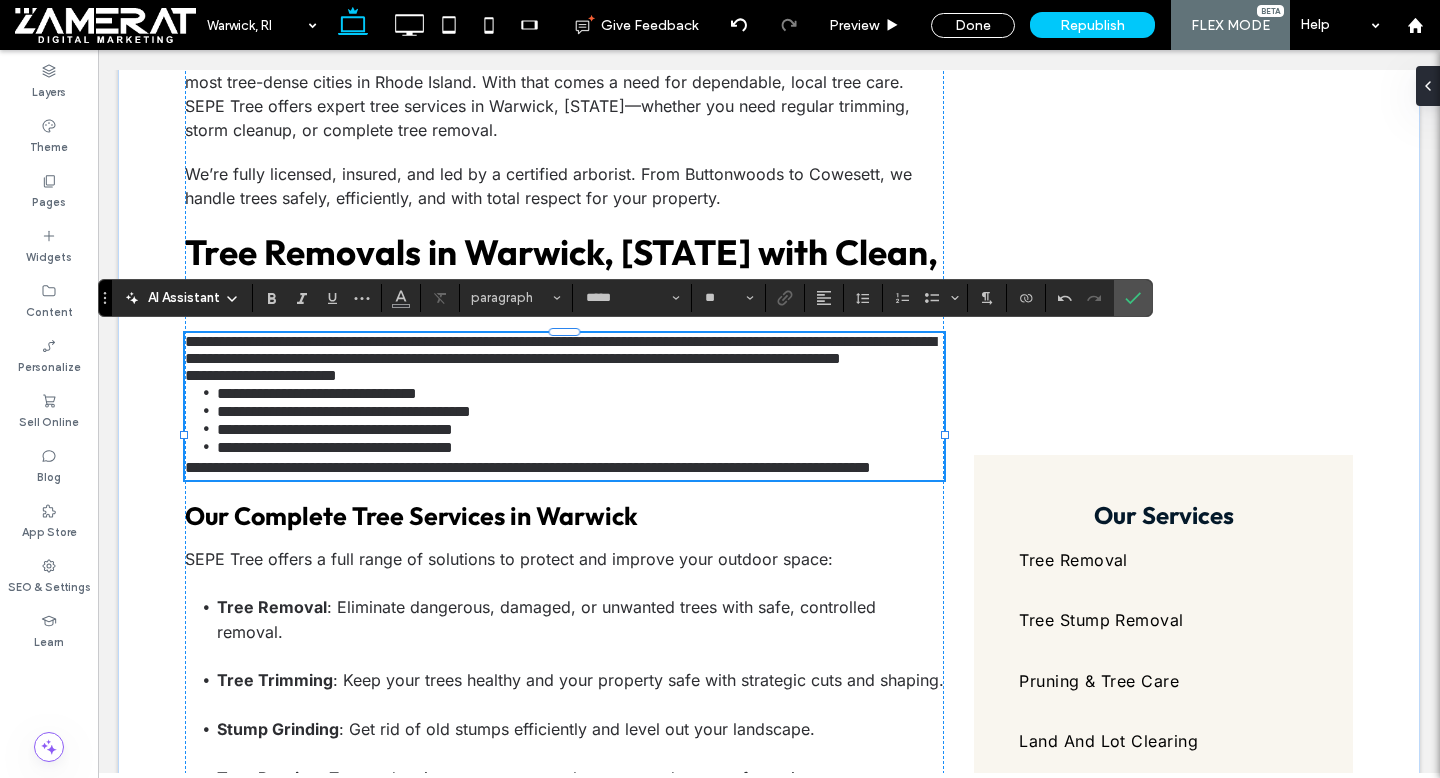 click on "**********" at bounding box center (261, 375) 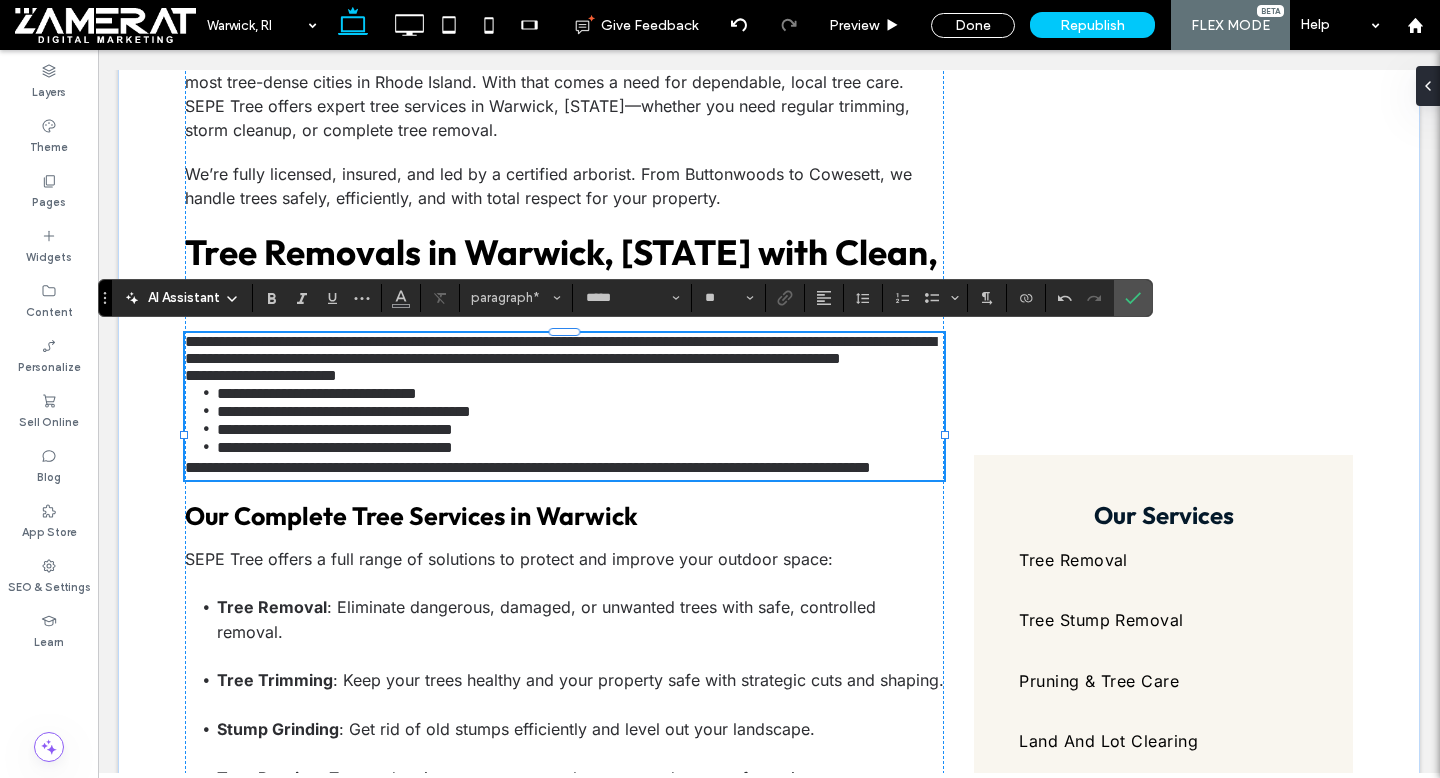 type 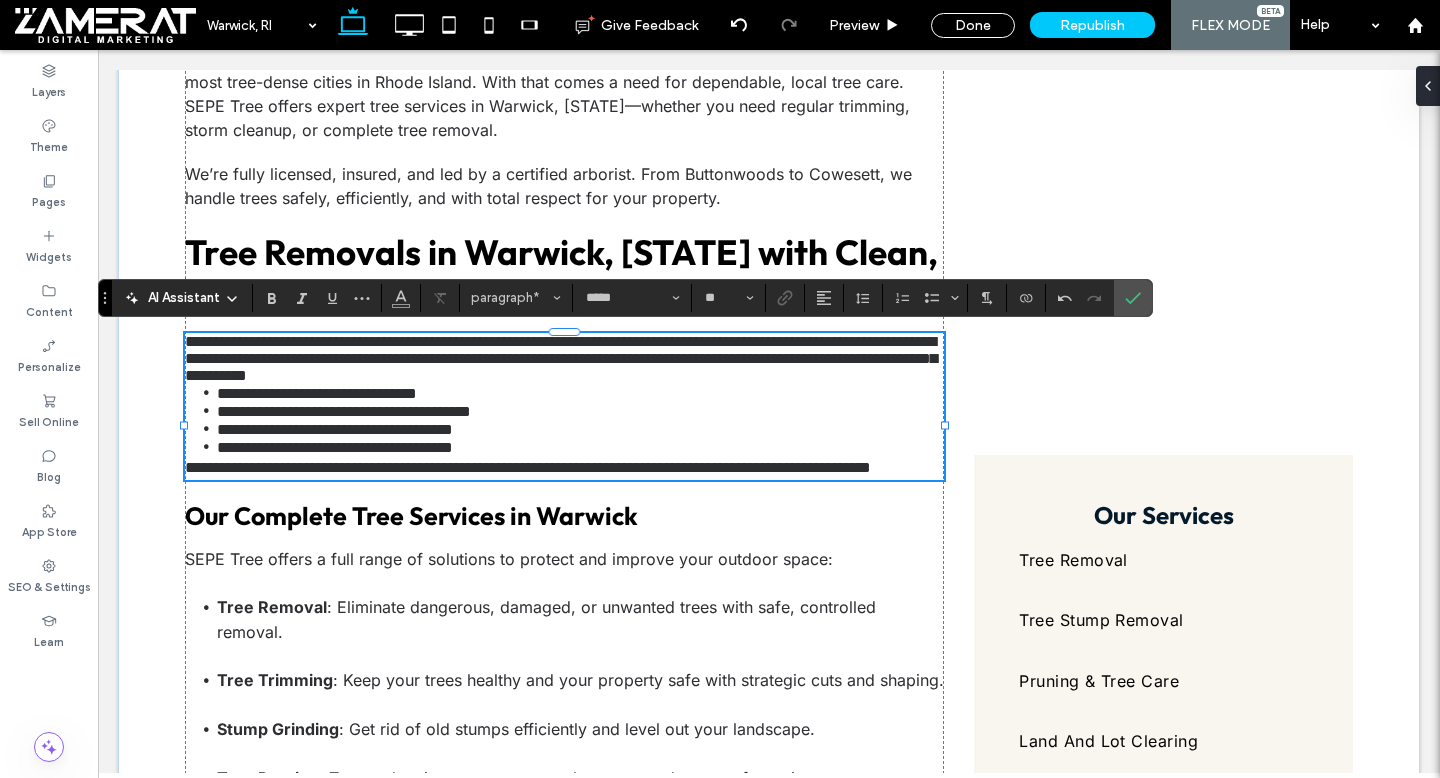 click on "**********" at bounding box center [564, 358] 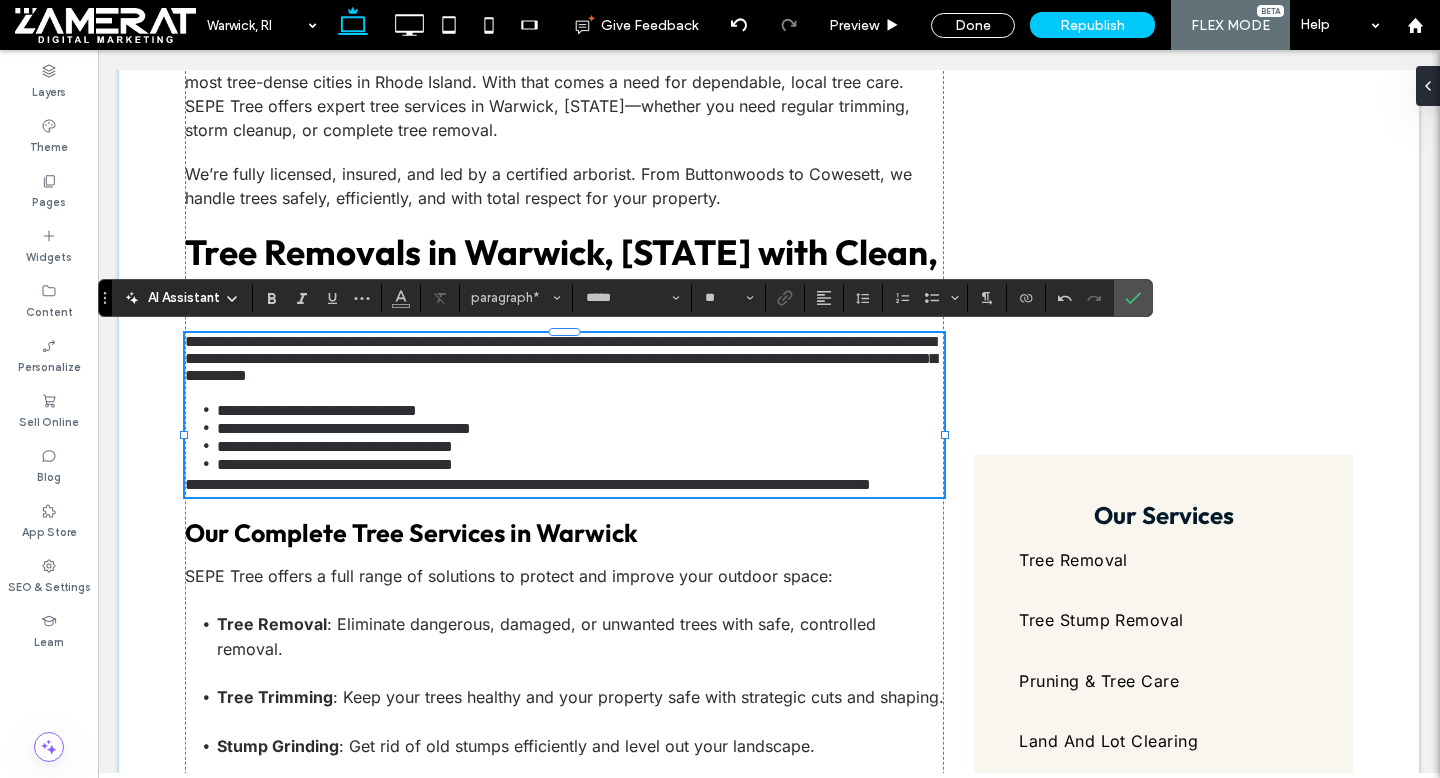 click on "**********" at bounding box center [561, 358] 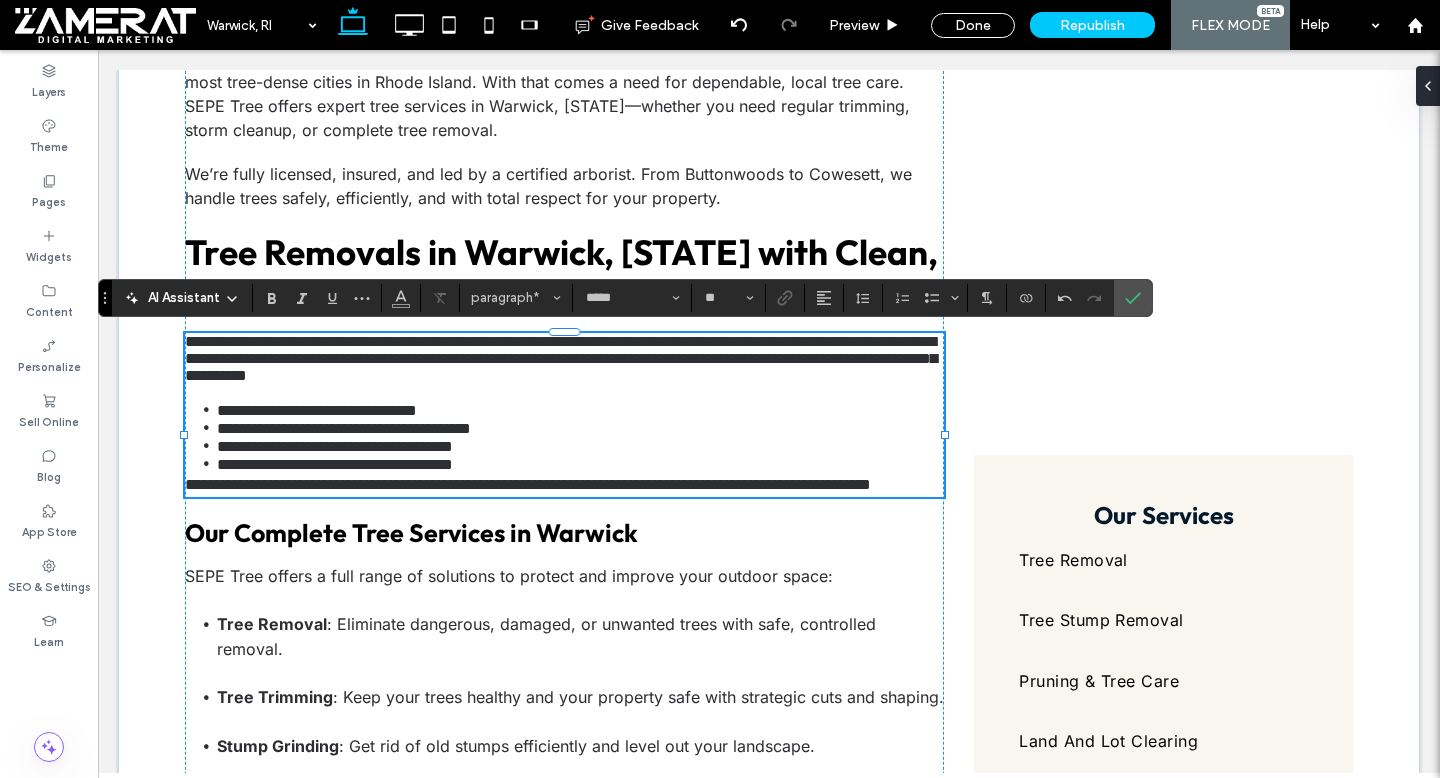 click on "**********" at bounding box center (528, 484) 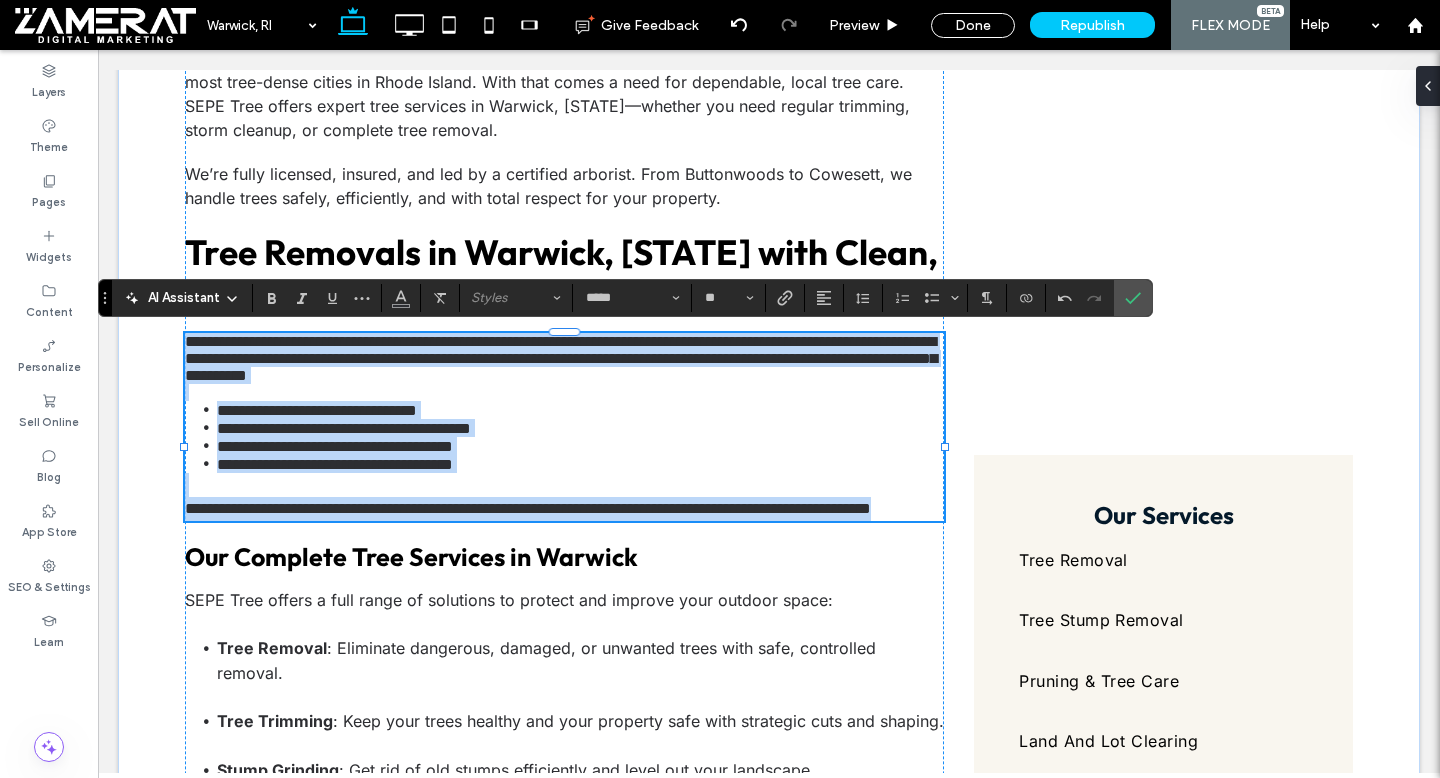 drag, startPoint x: 188, startPoint y: 339, endPoint x: 374, endPoint y: 539, distance: 273.12268 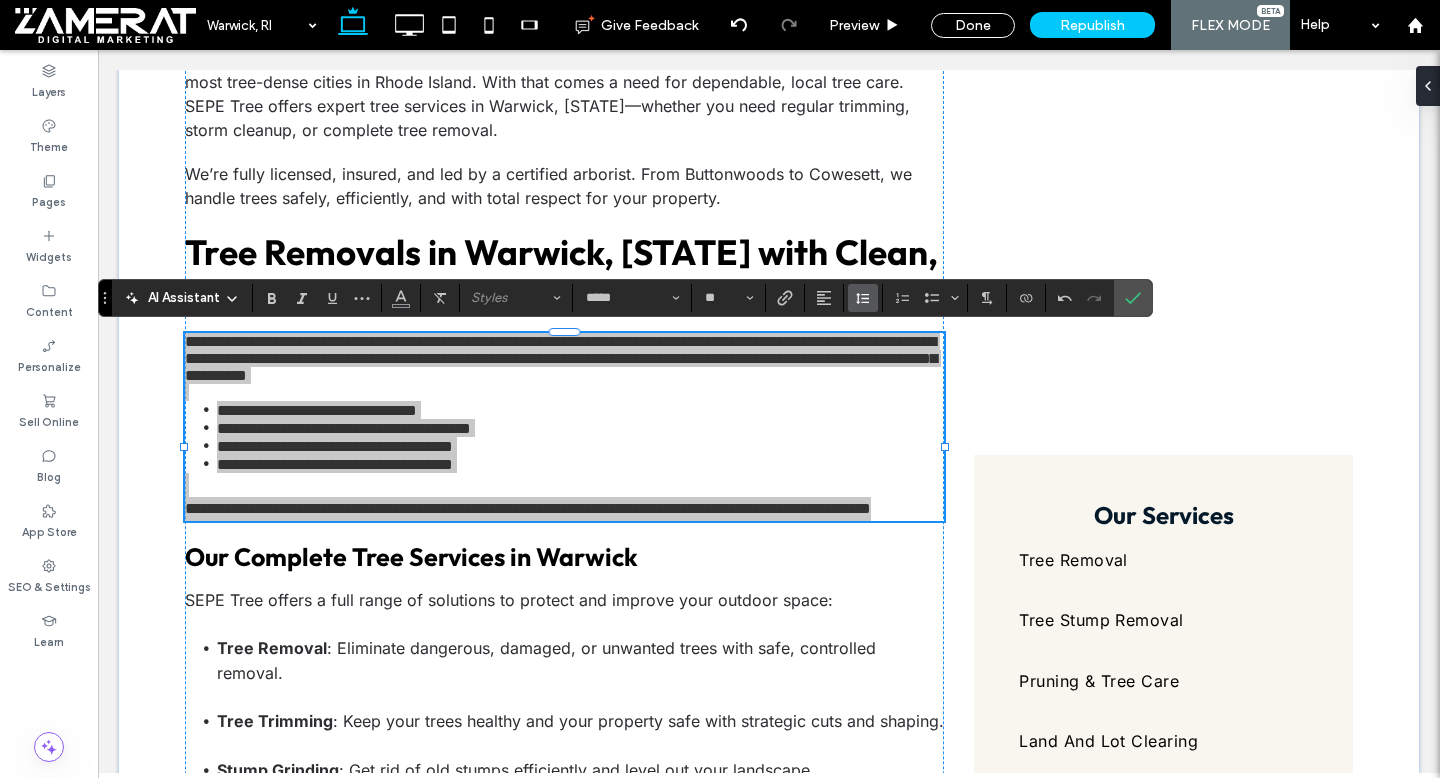 click 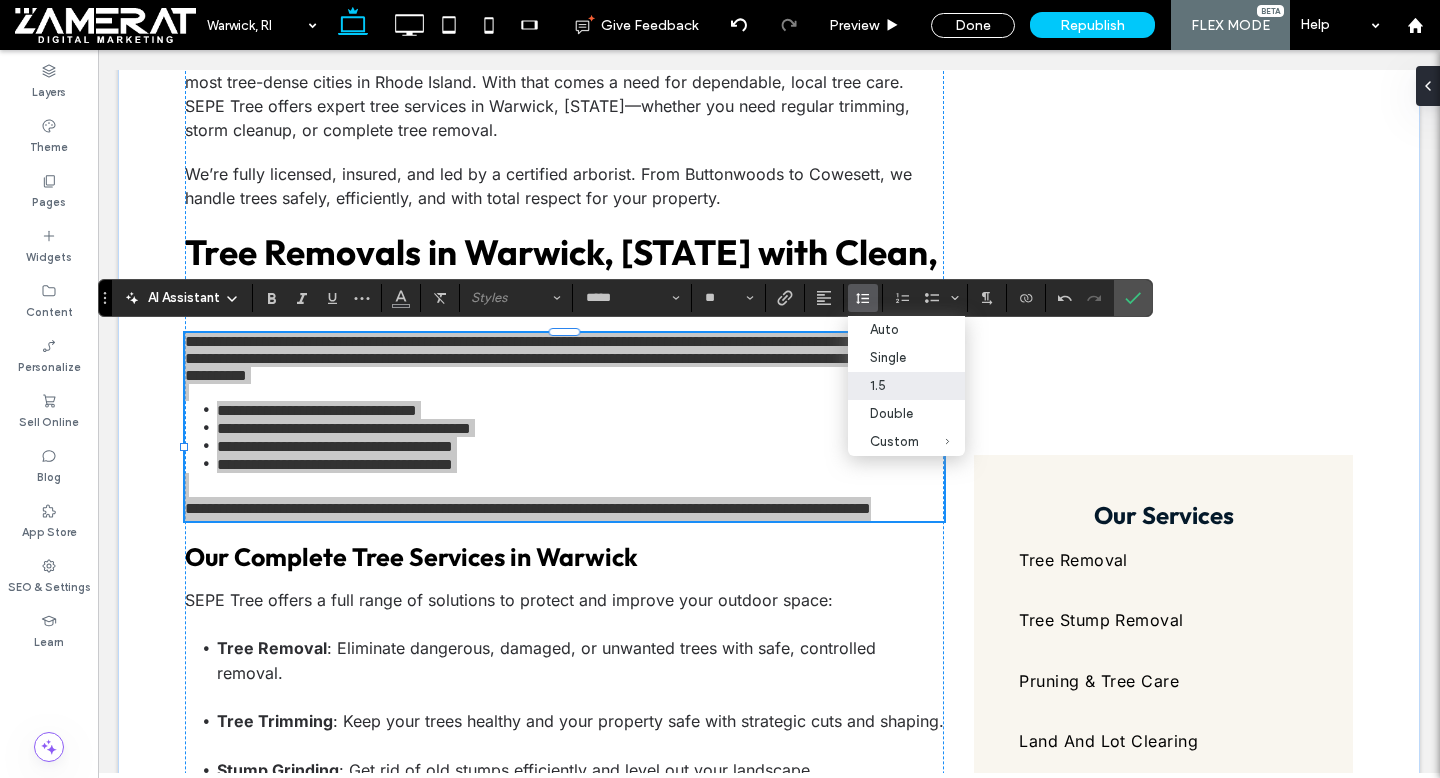 click on "1.5" at bounding box center (906, 386) 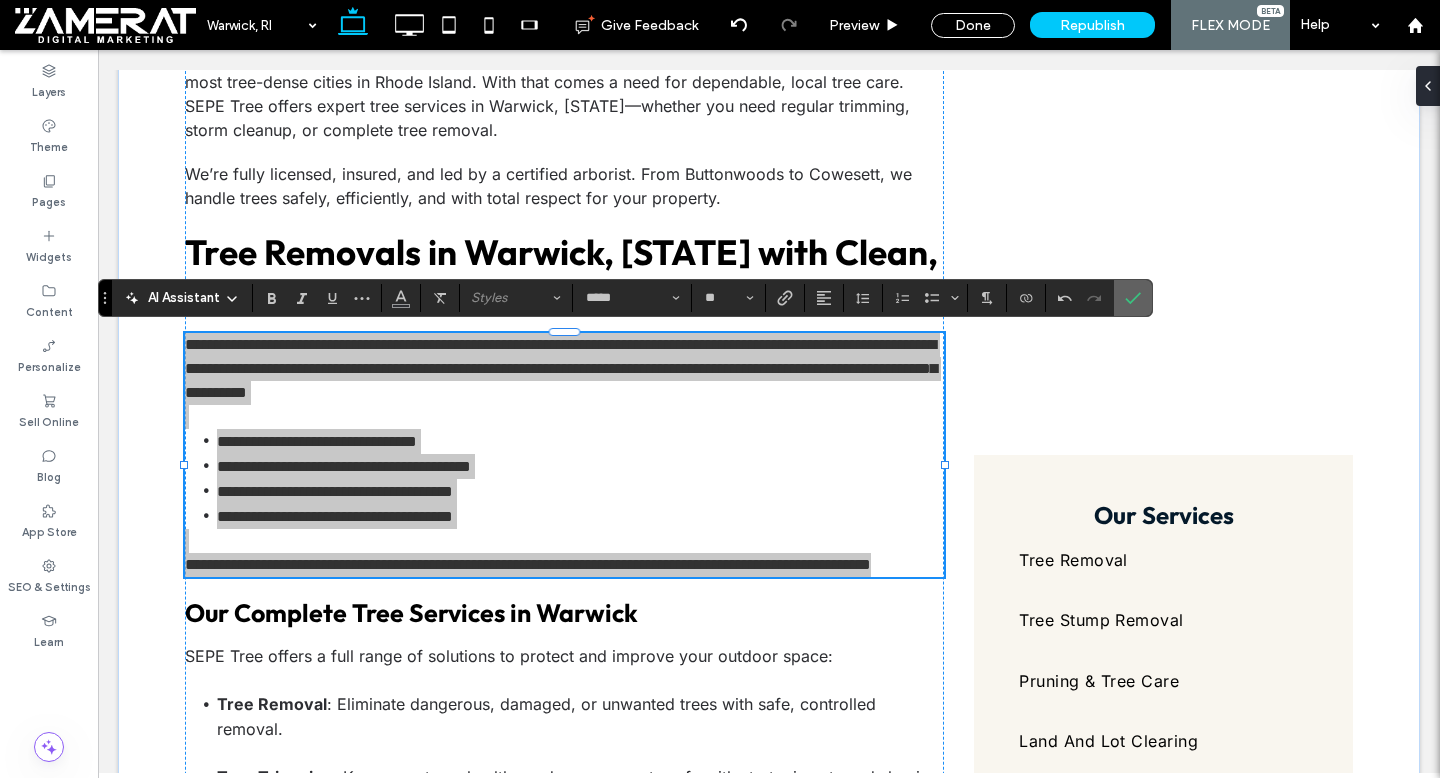 click 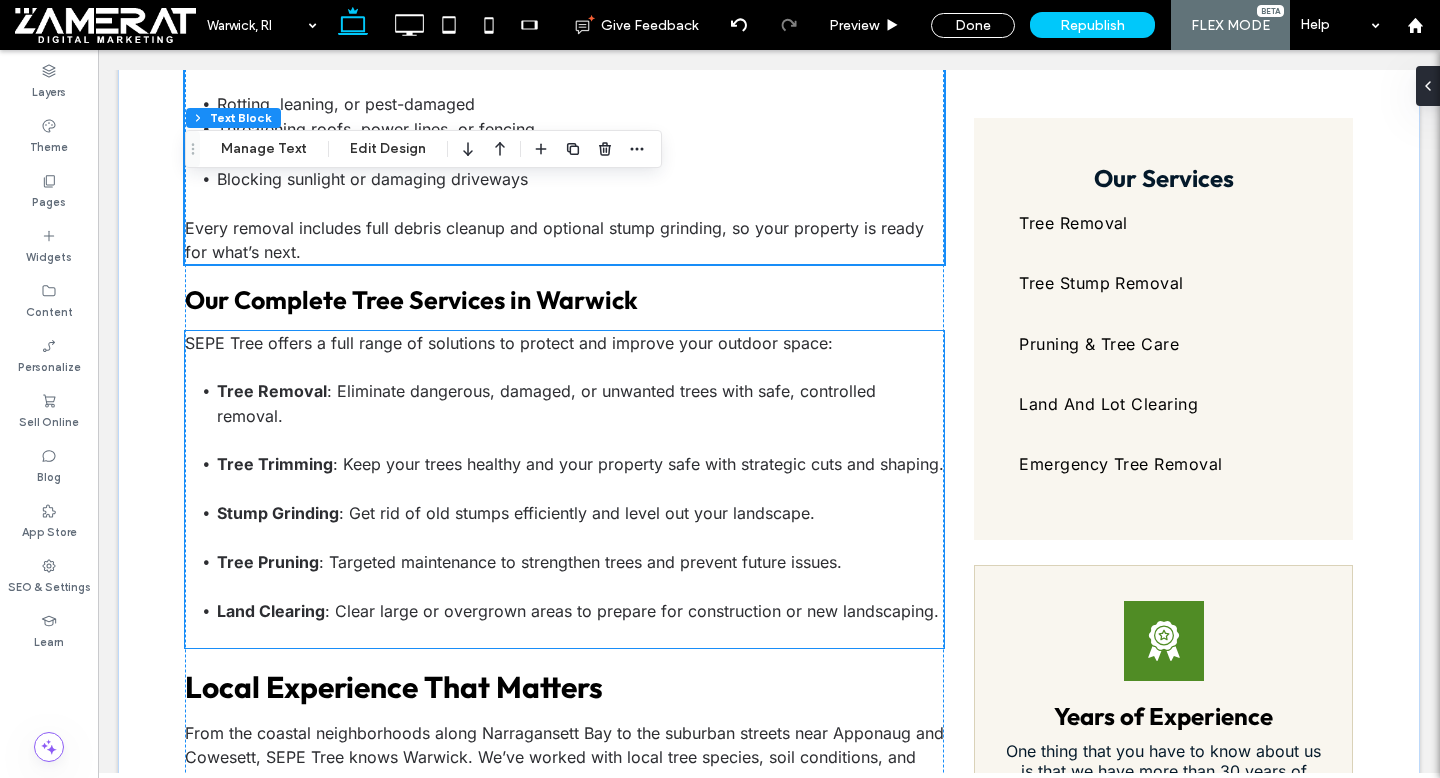 scroll, scrollTop: 1095, scrollLeft: 0, axis: vertical 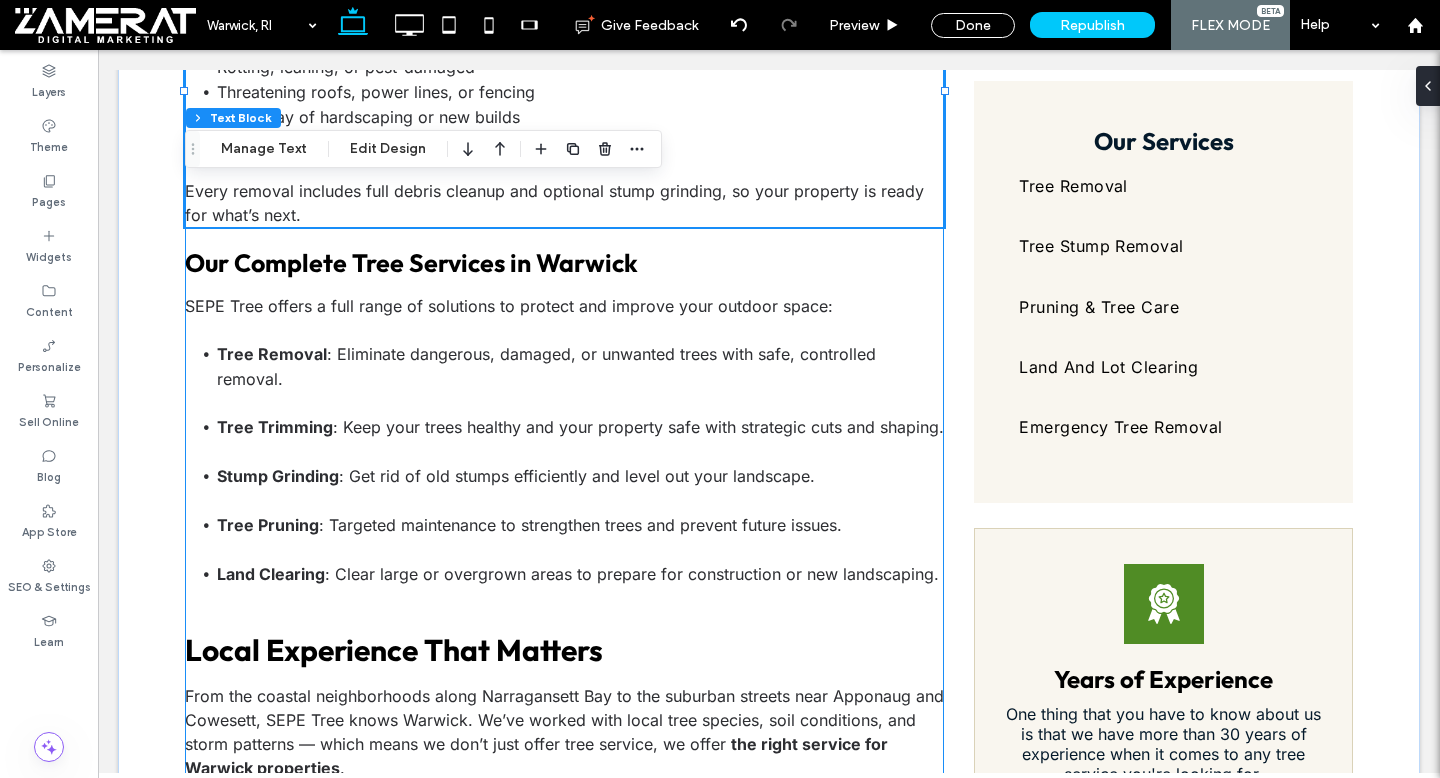 click on "Warwick’s mix of coastal neighborhoods, wooded lots, and suburban homes makes it one of the most tree-dense cities in Rhode Island. With that comes a need for dependable, local tree care. SEPE Tree offers expert tree services in Warwick, RI—whether you need regular trimming, storm cleanup, or complete tree removal. We’re fully licensed, insured, and led by a certified arborist. From Buttonwoods to Cowesett, we handle trees safely, efficiently, and with total respect for your property.   Tree Removals in Warwick, RI with Clean, Safe Results
Tree removal is often necessary when a tree becomes unstable, diseased, or simply too close to your home or utility lines. Our crew approaches every removal with a safety-first mindset—no shortcuts, no damage, and no mess left behind. We remove trees that are: Rotting, leaning, or pest-damaged Threatening roofs, power lines, or fencing In the way of hardscaping or new builds" at bounding box center (564, 662) 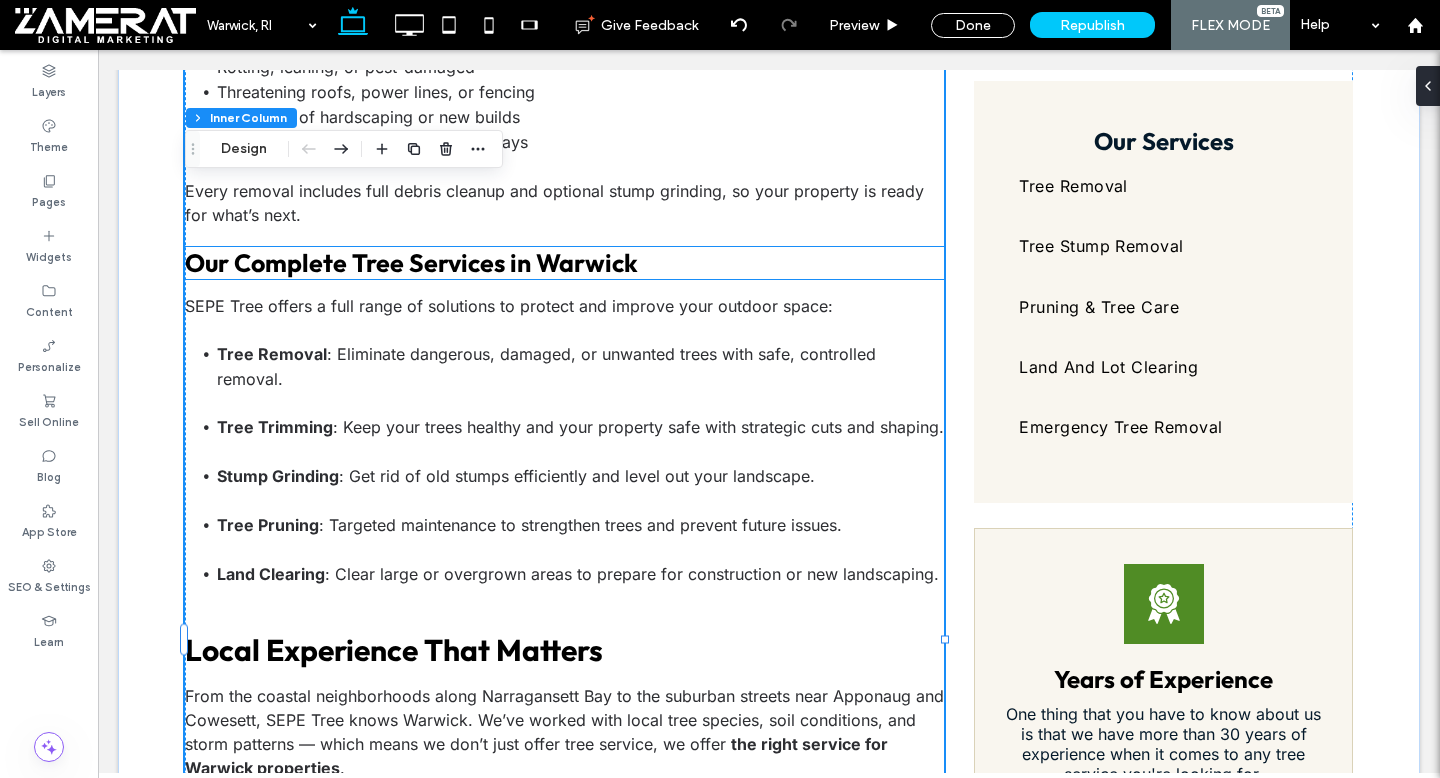 click on "Our Complete Tree Services in Warwick" at bounding box center (411, 263) 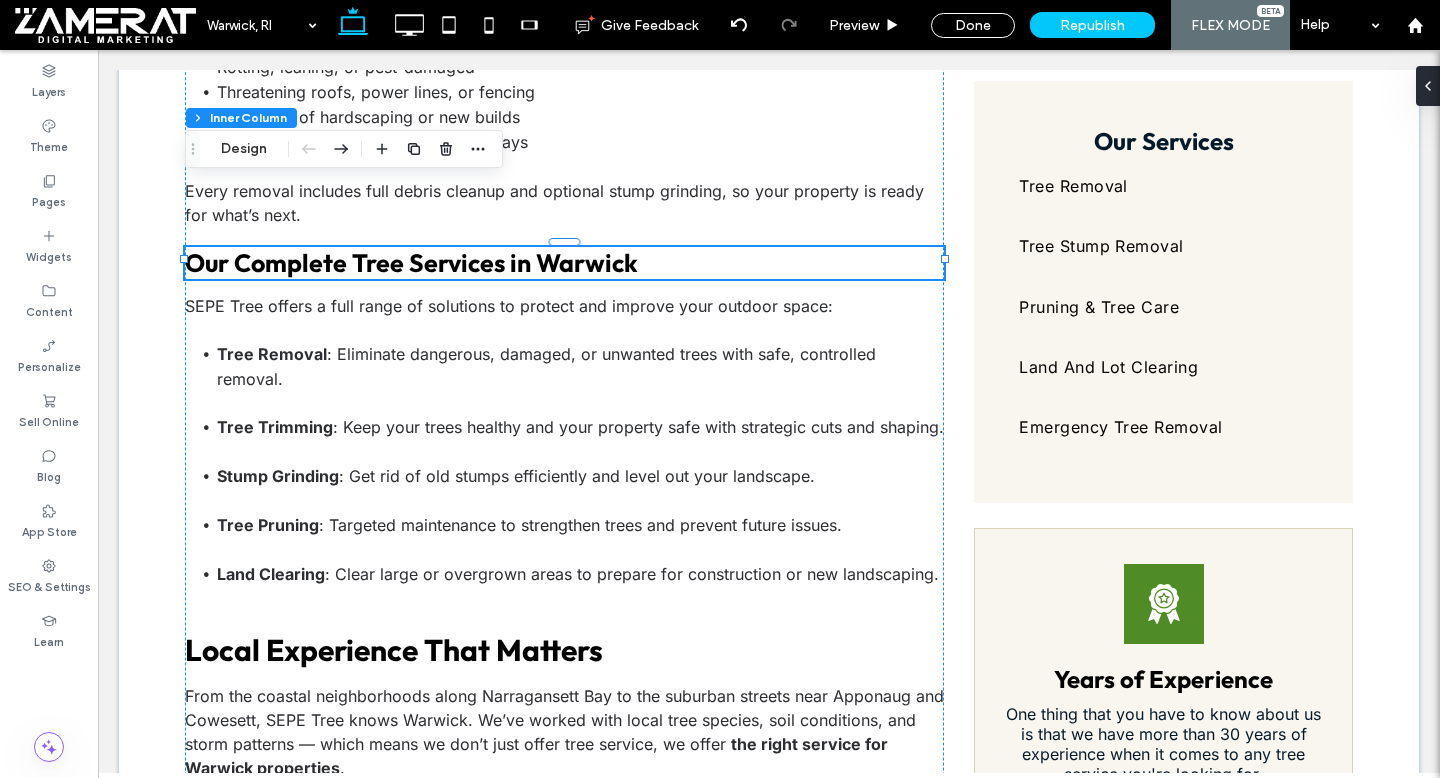 click on "Our Complete Tree Services in Warwick" at bounding box center (564, 263) 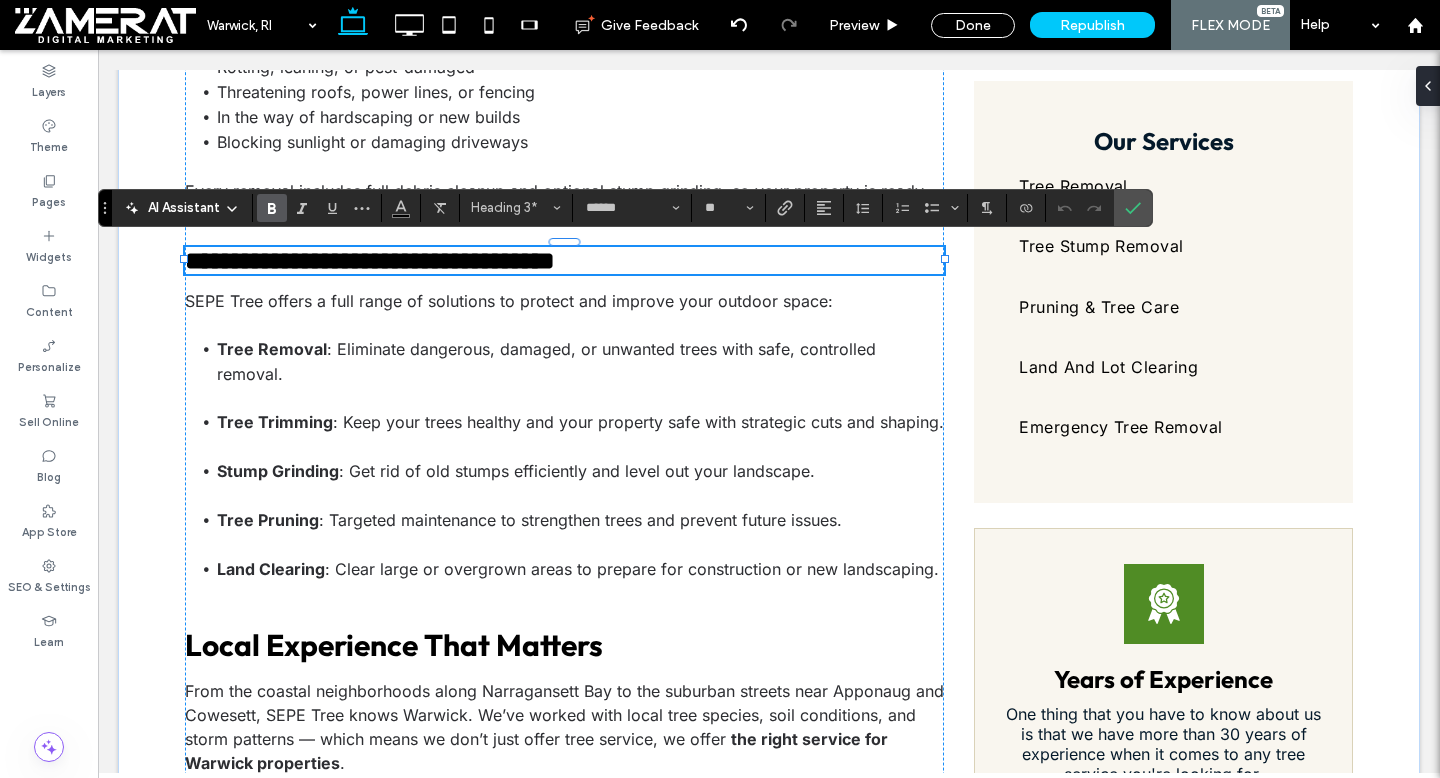 click on "**********" at bounding box center (370, 260) 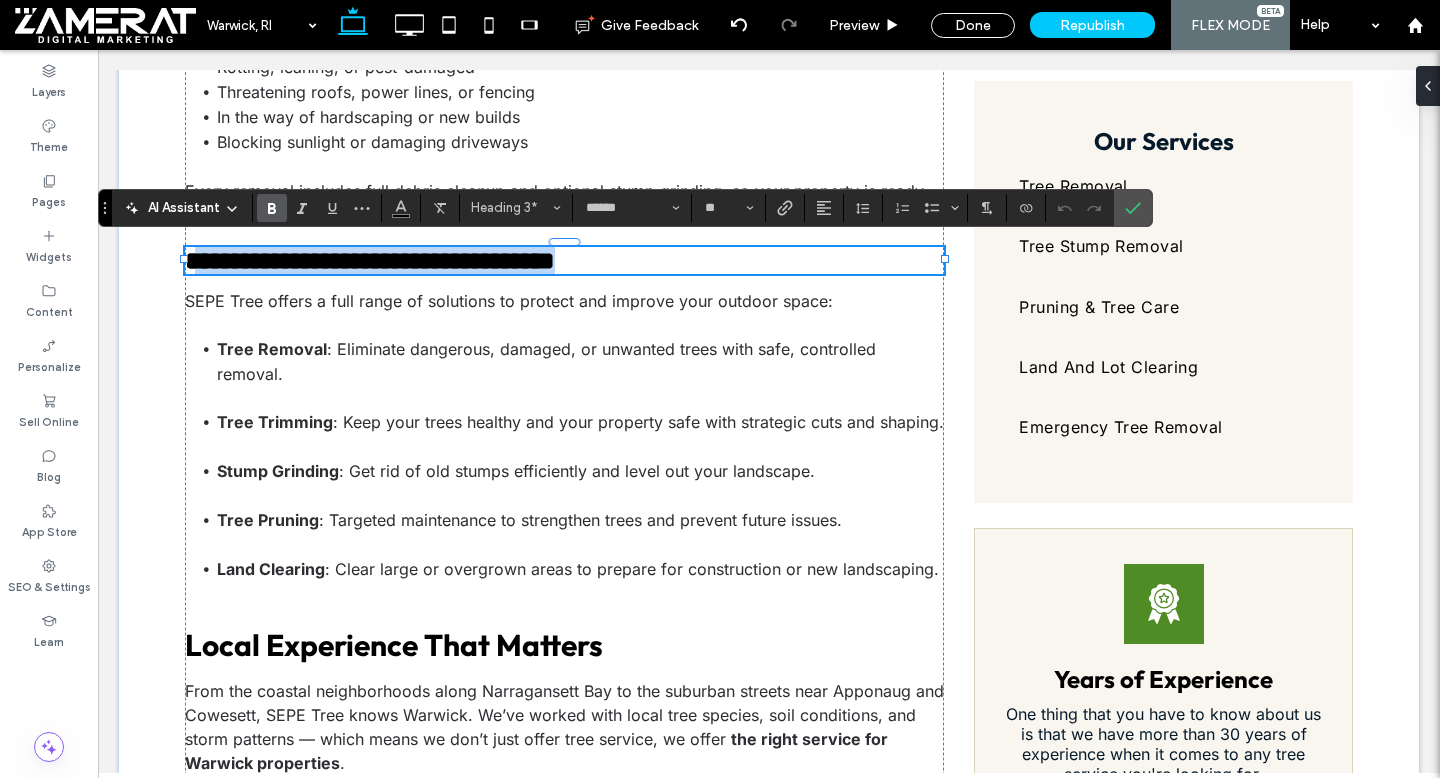 drag, startPoint x: 636, startPoint y: 264, endPoint x: 206, endPoint y: 256, distance: 430.0744 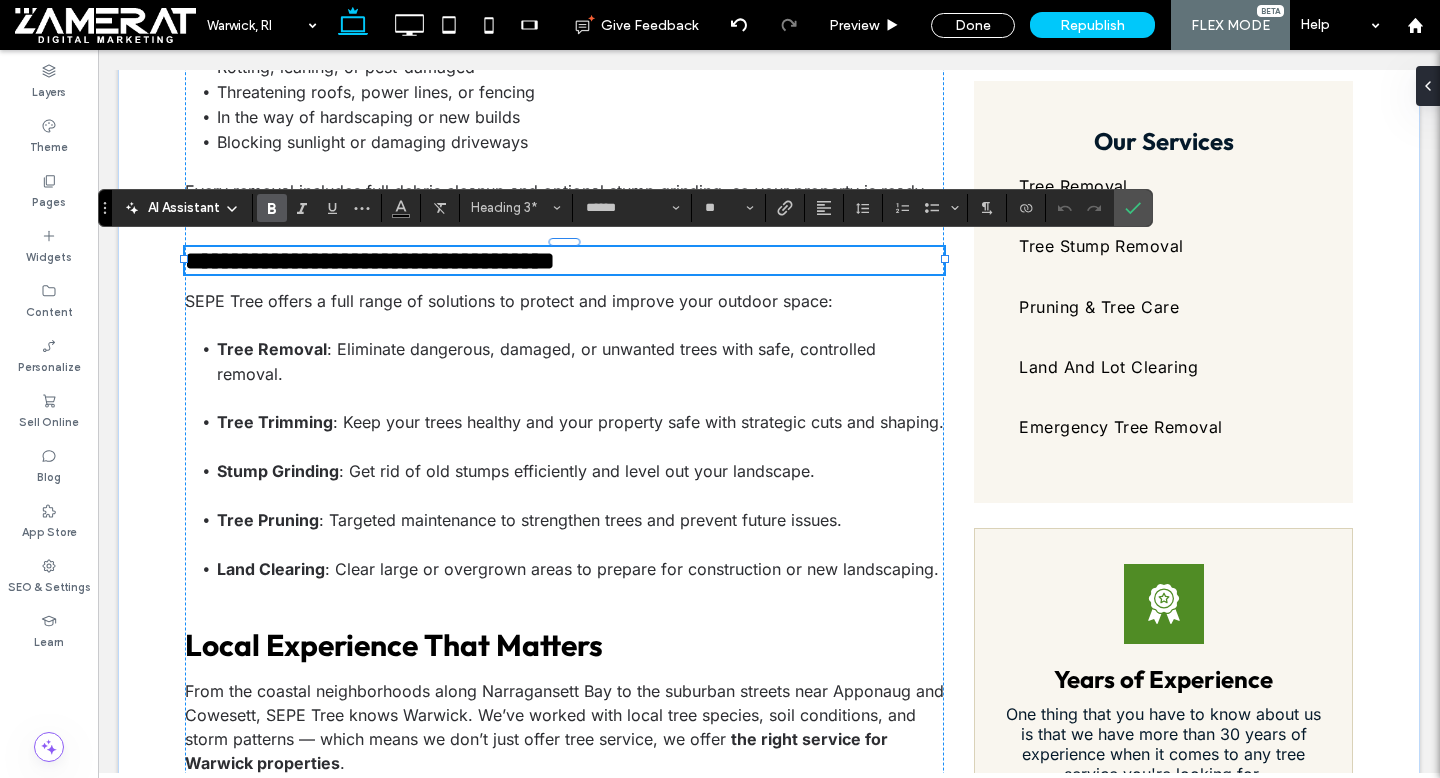 type on "*****" 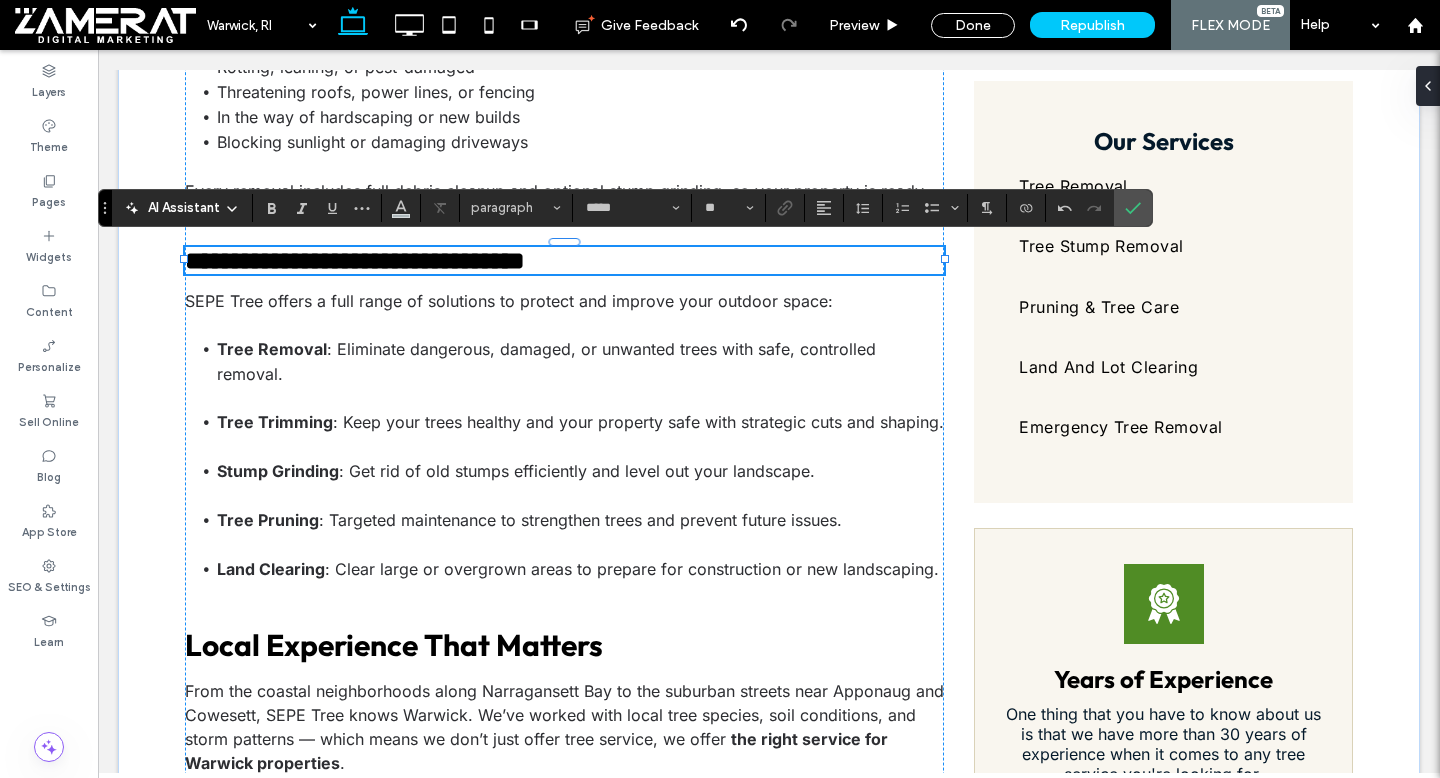 type on "******" 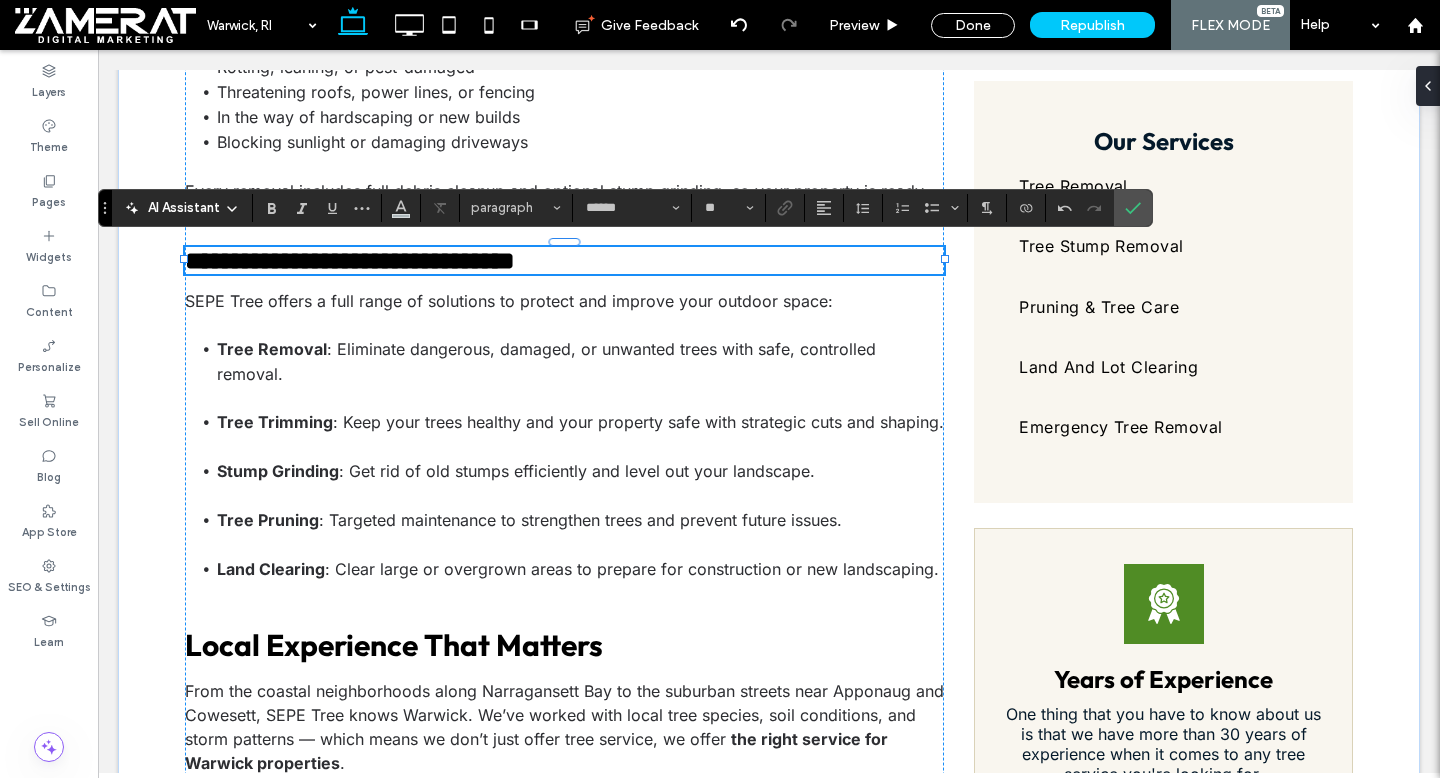 click on "**********" at bounding box center [350, 260] 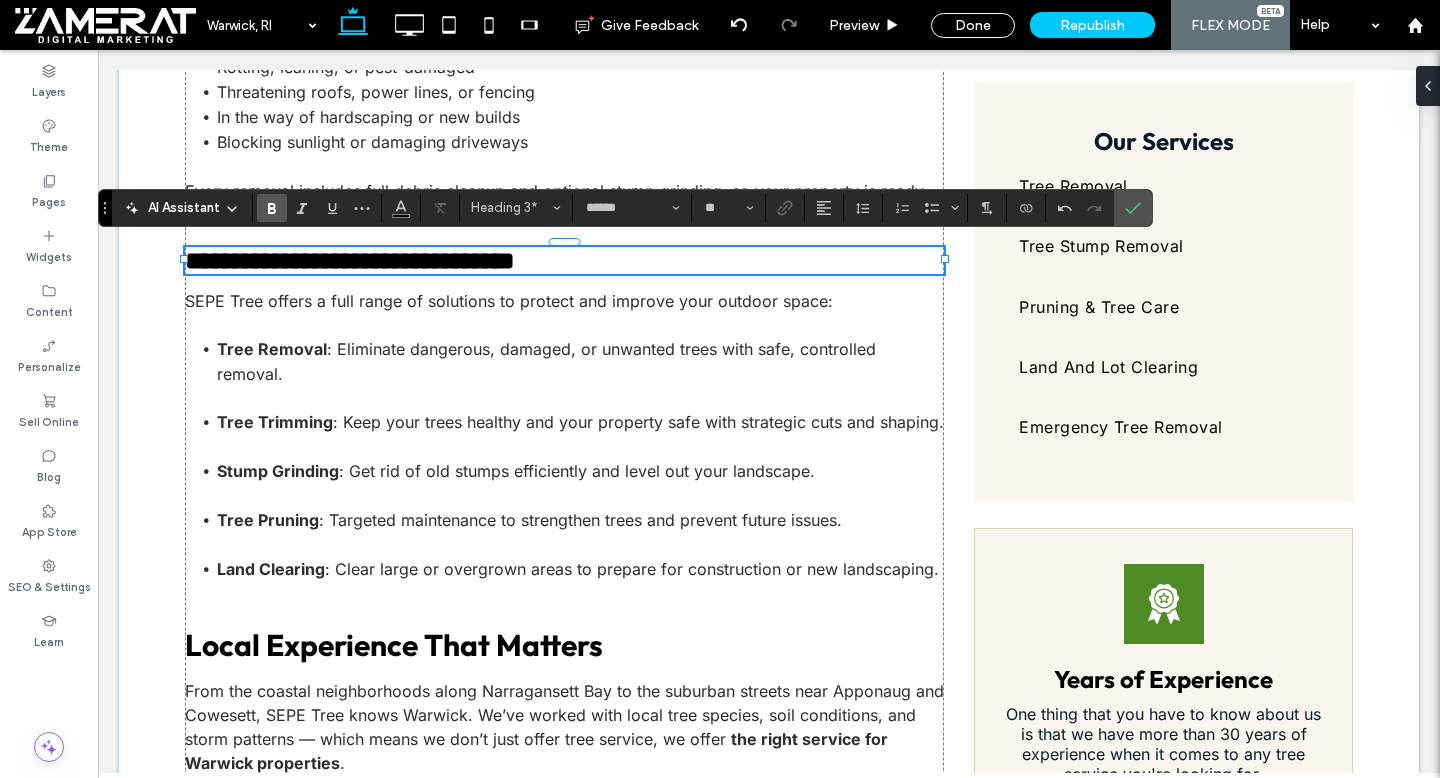 click on "**********" at bounding box center (350, 260) 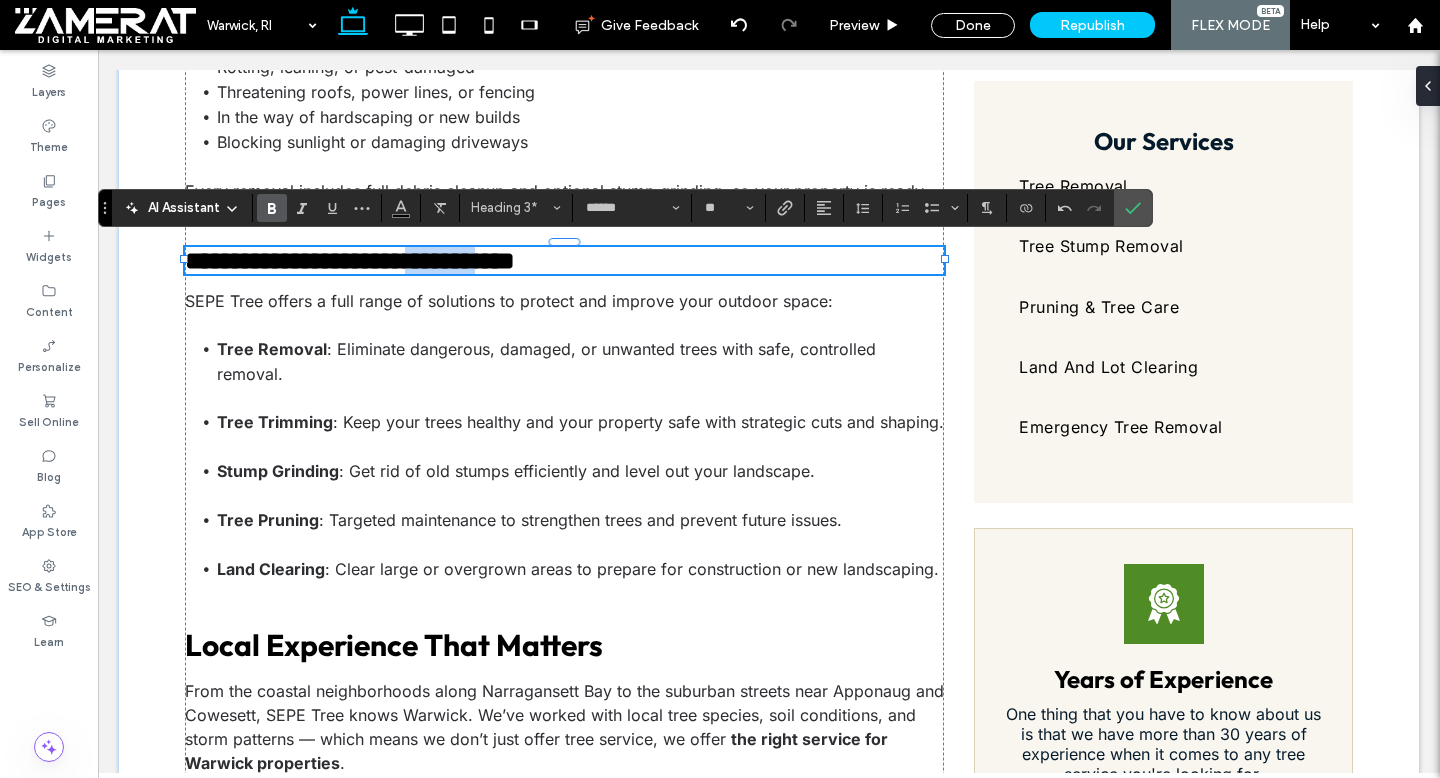 click on "**********" at bounding box center (350, 260) 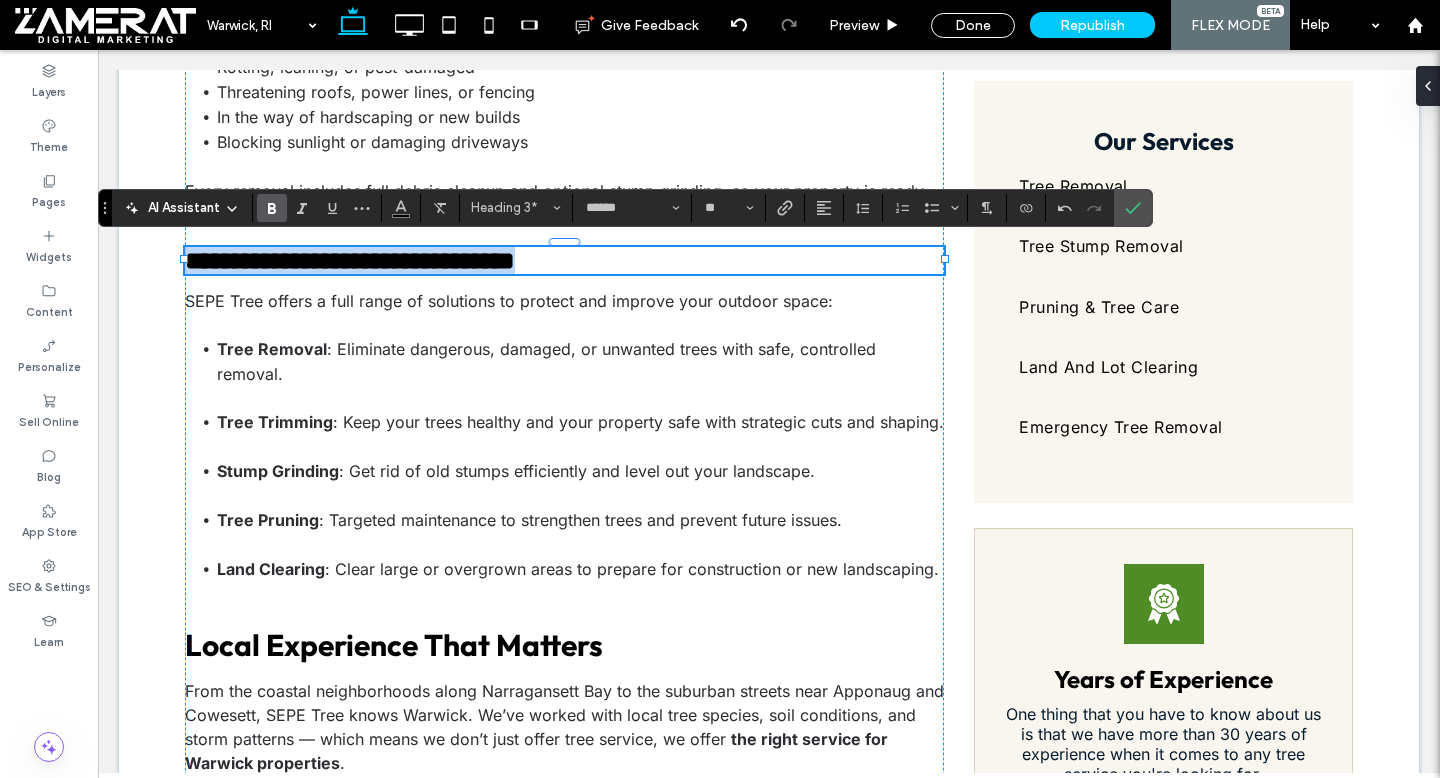 click on "**********" at bounding box center (350, 260) 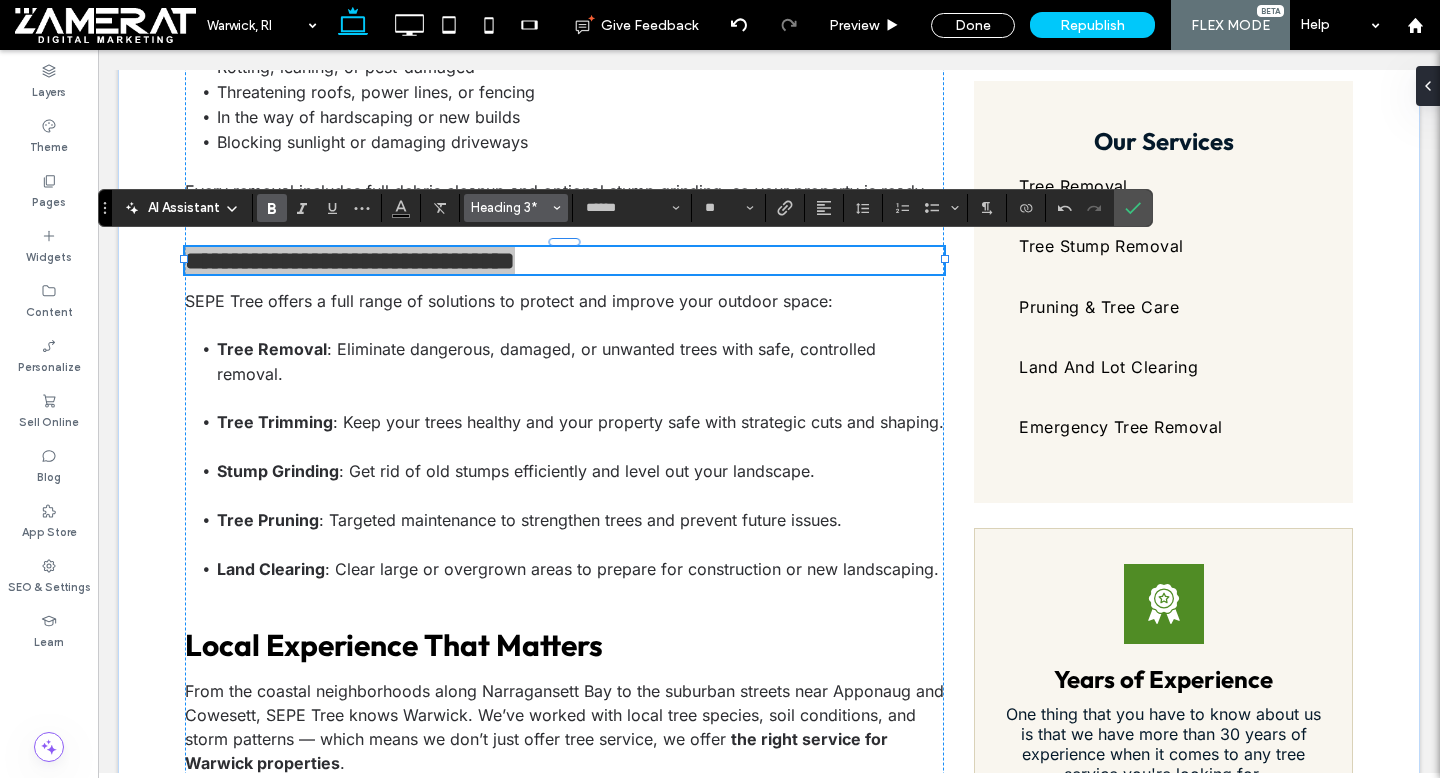 click on "Heading 3*" at bounding box center (510, 207) 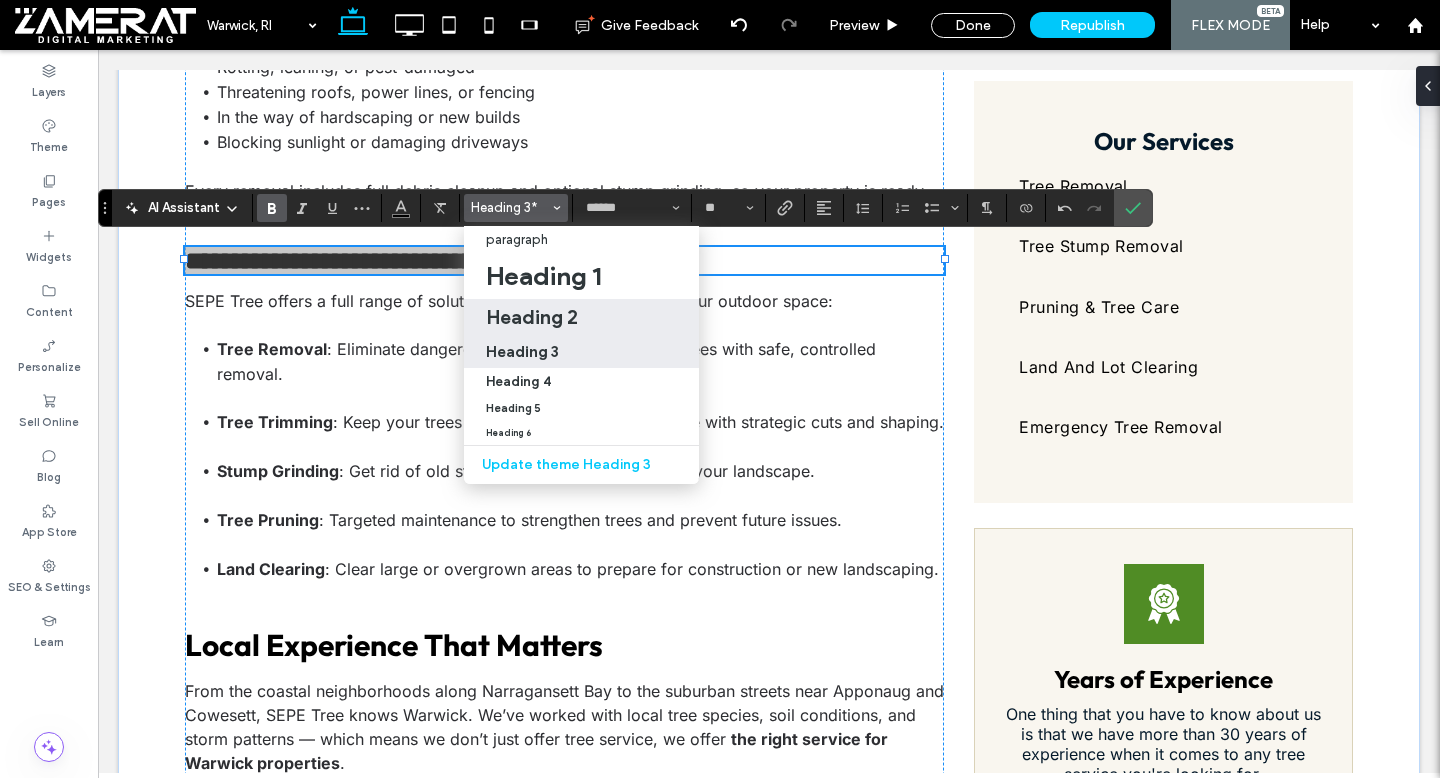 click on "Heading 2" at bounding box center (532, 317) 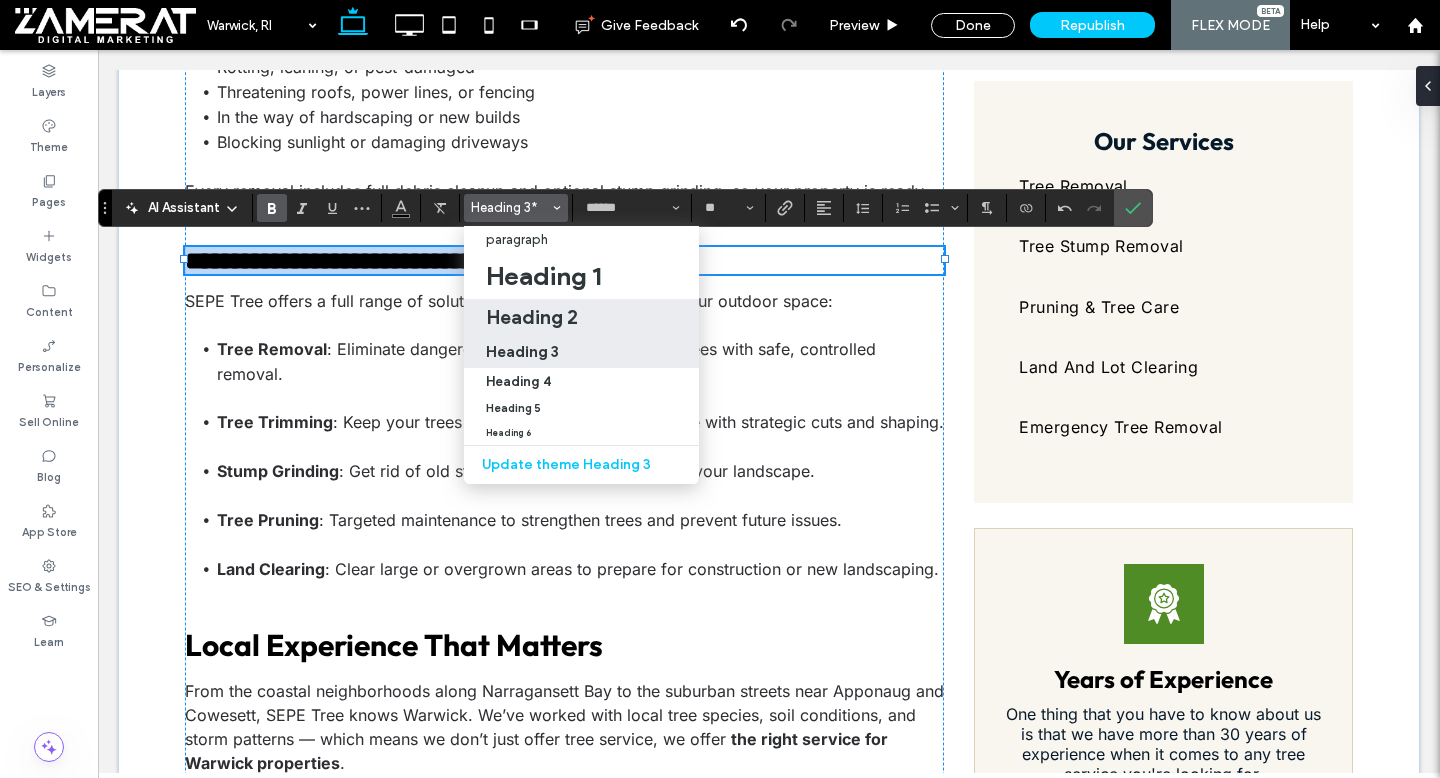 type on "**" 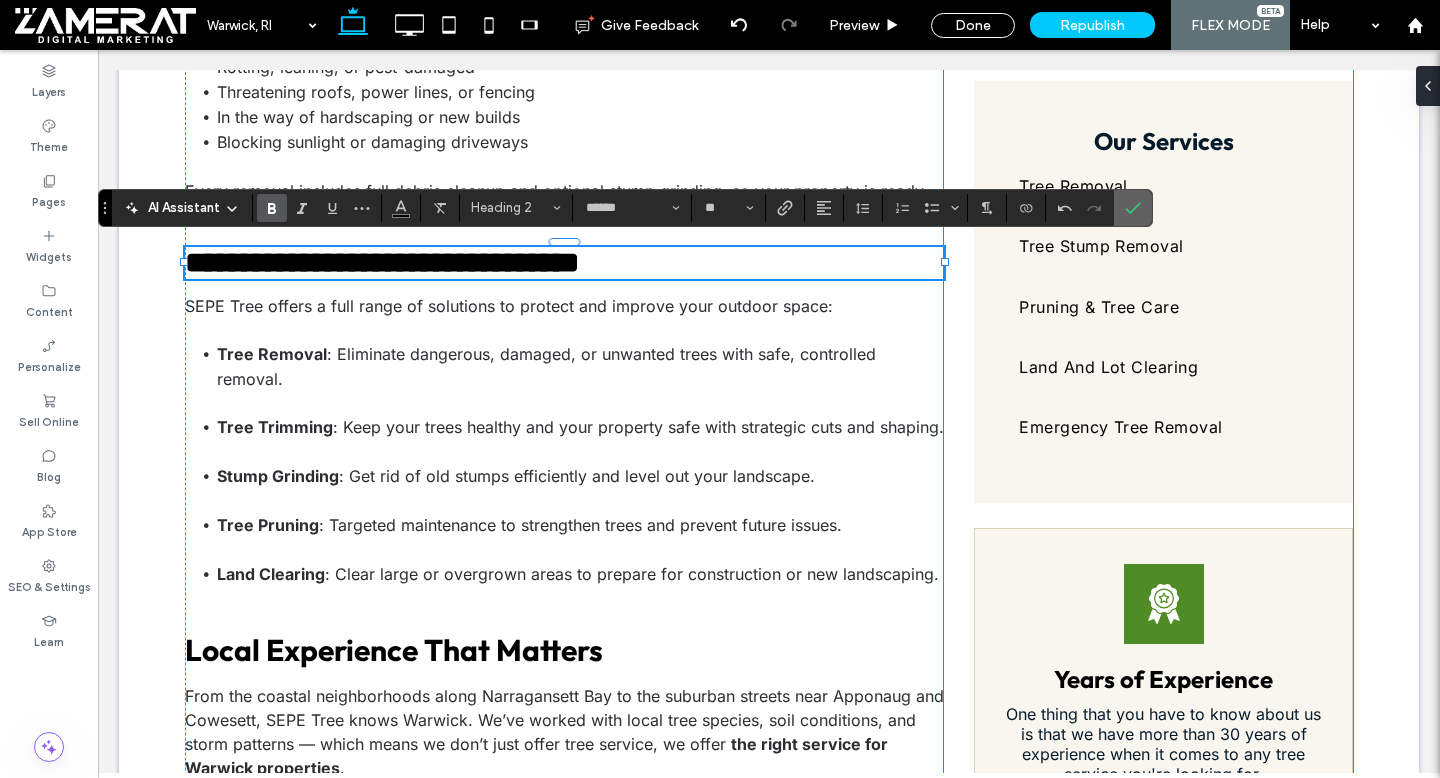 click at bounding box center [1133, 208] 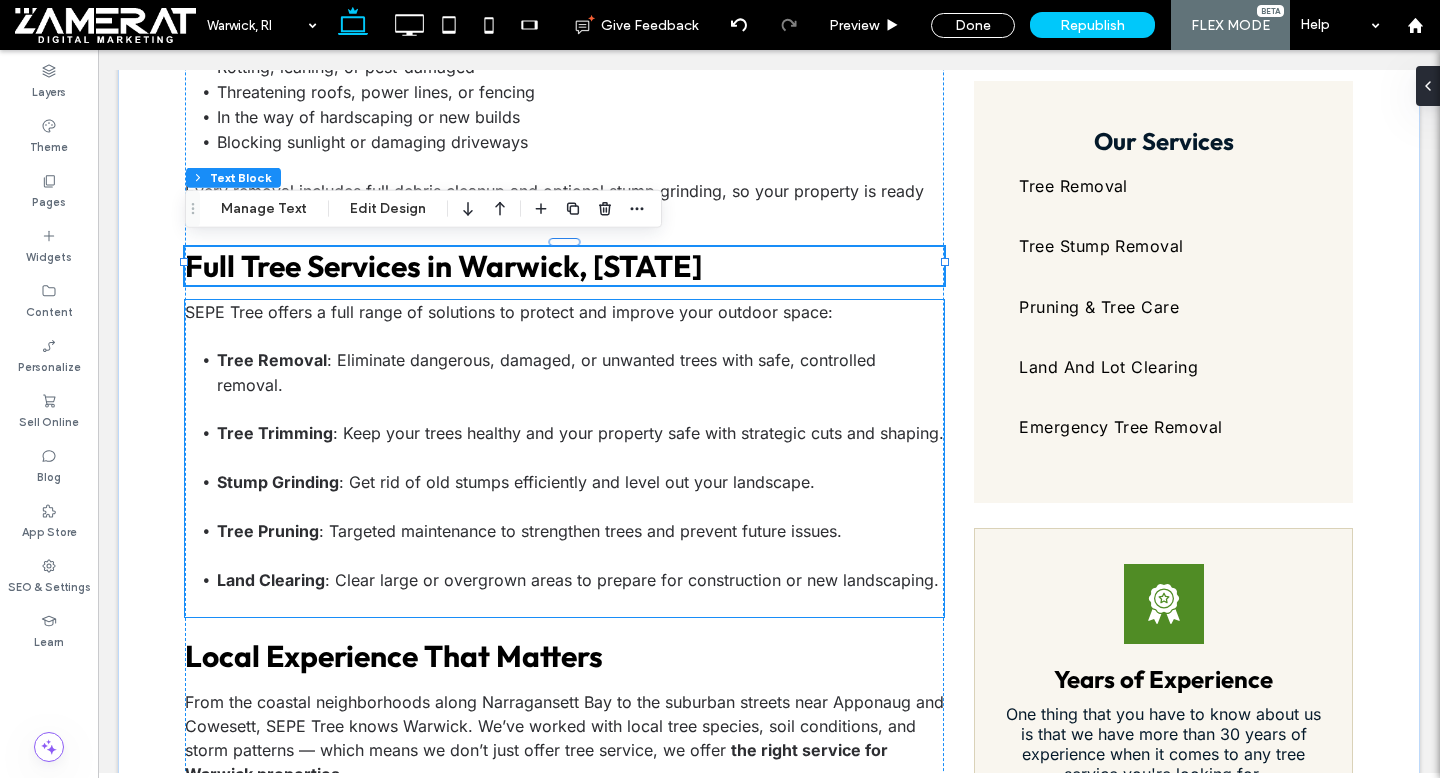 click on "Tree Removal : Eliminate dangerous, damaged, or unwanted trees with safe, controlled removal." at bounding box center (580, 384) 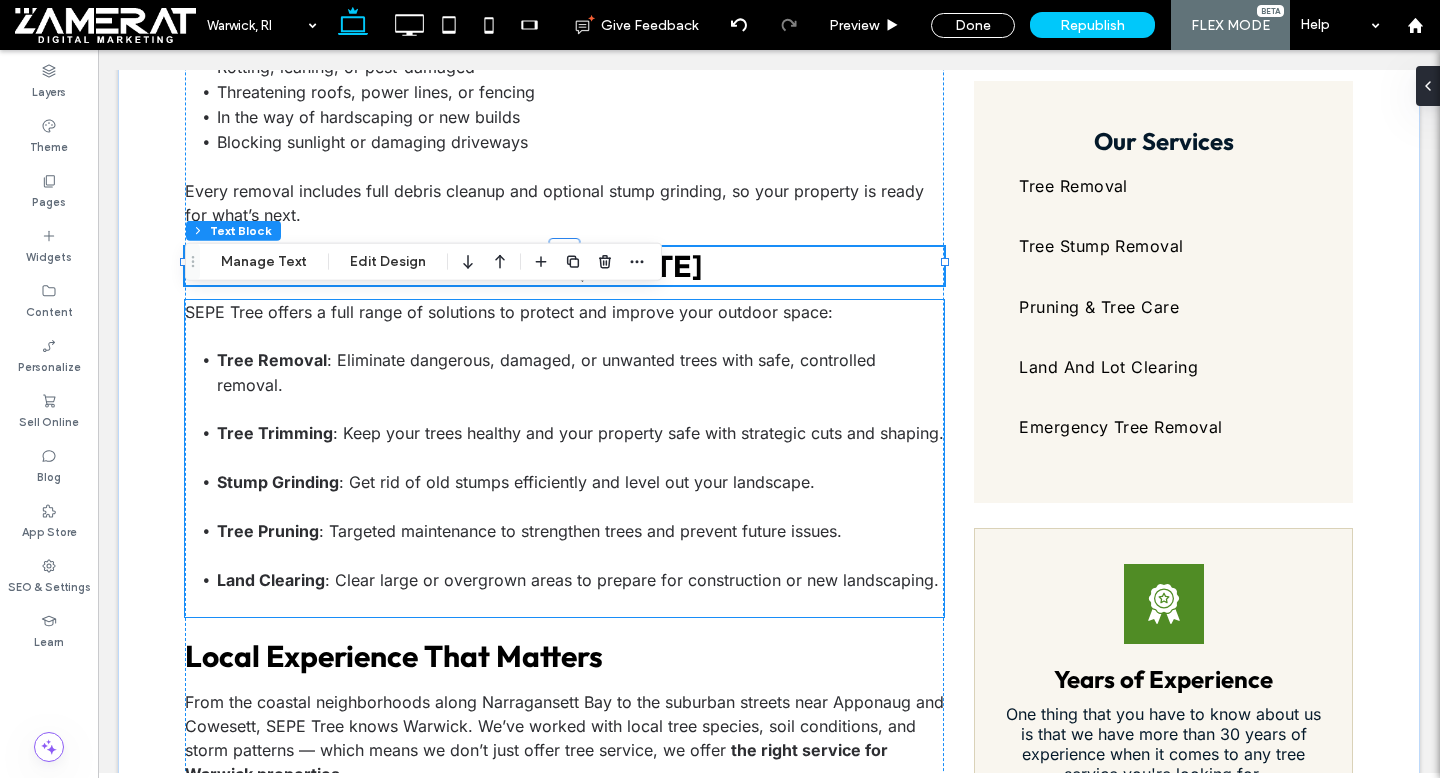 click on "Tree Removal : Eliminate dangerous, damaged, or unwanted trees with safe, controlled removal." at bounding box center [580, 384] 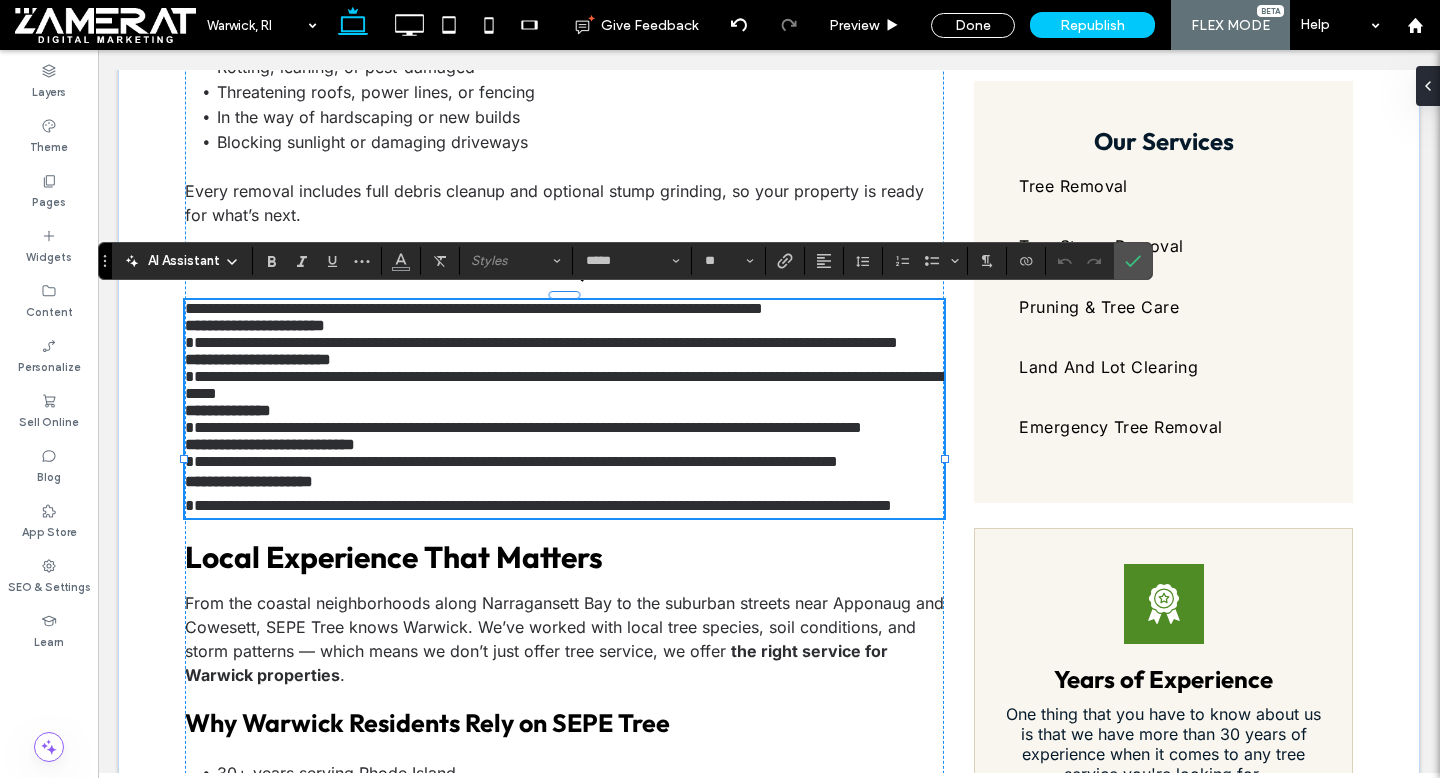scroll, scrollTop: 0, scrollLeft: 0, axis: both 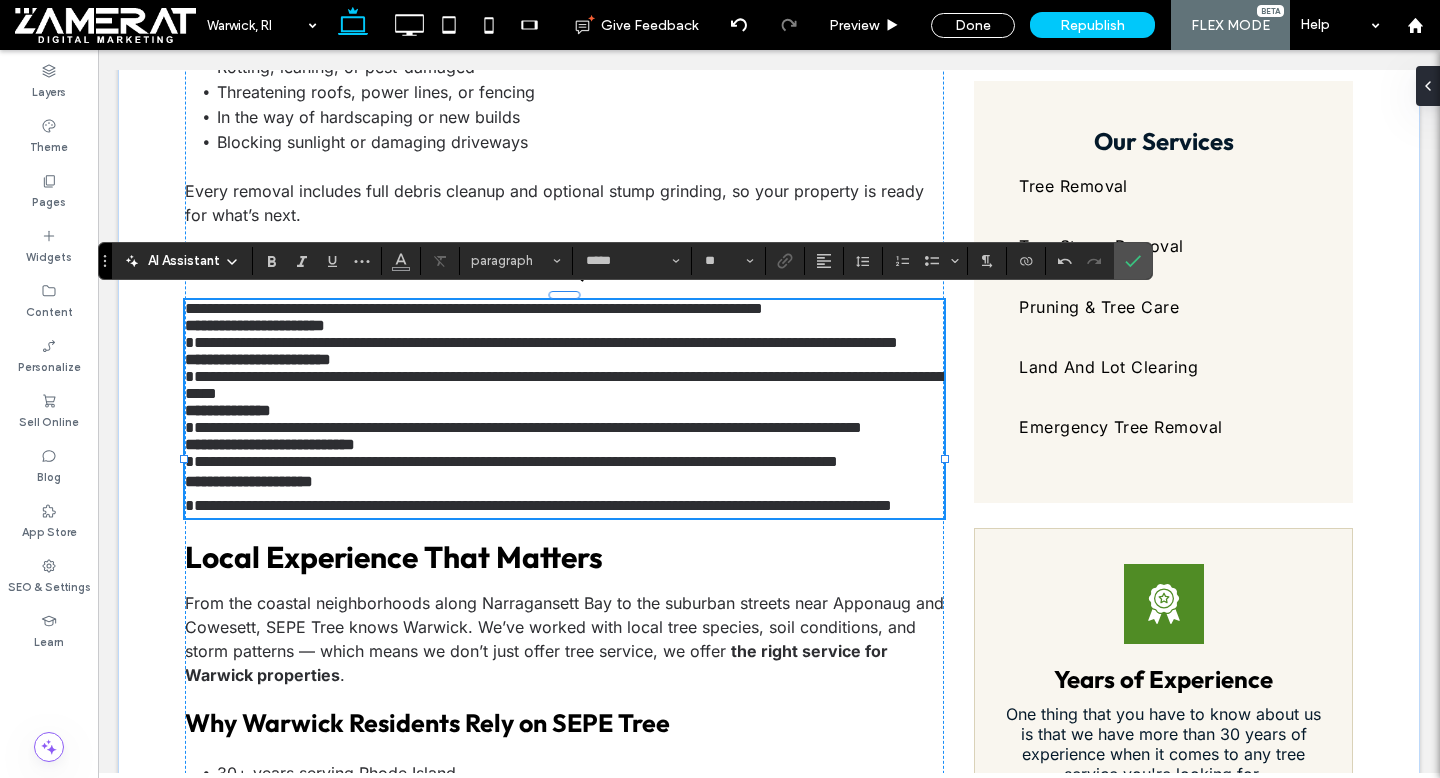 click on "**********" at bounding box center (564, 308) 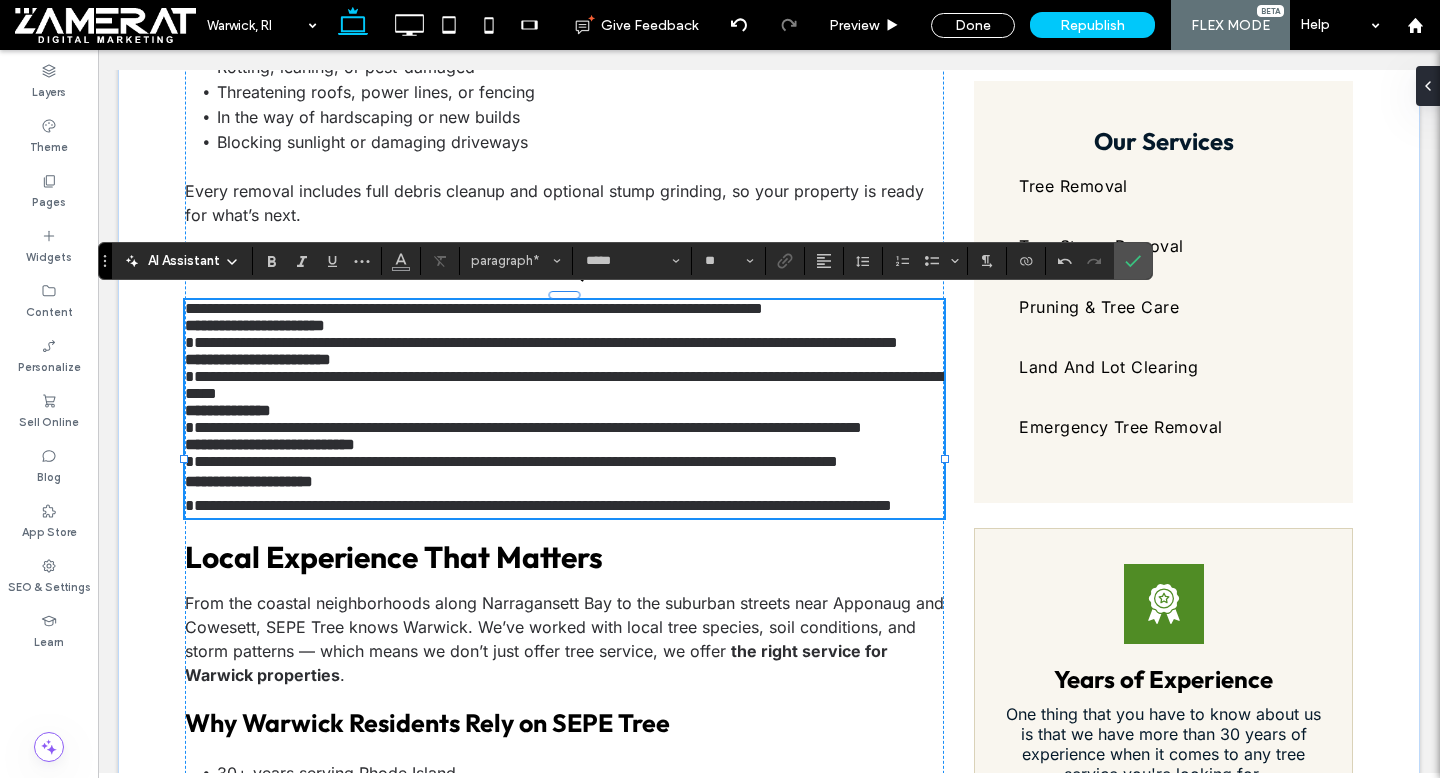 click on "**********" at bounding box center (541, 342) 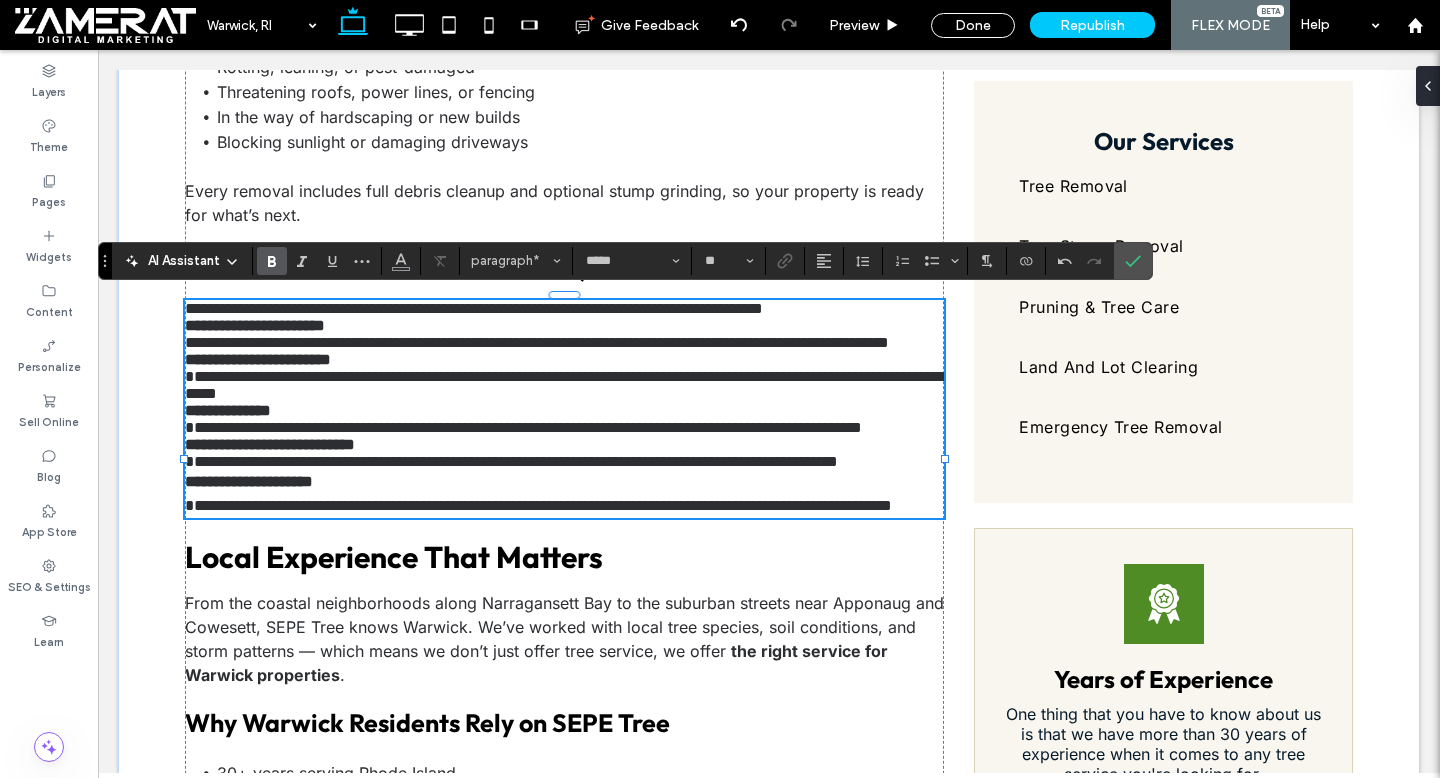 click on "**********" at bounding box center [564, 409] 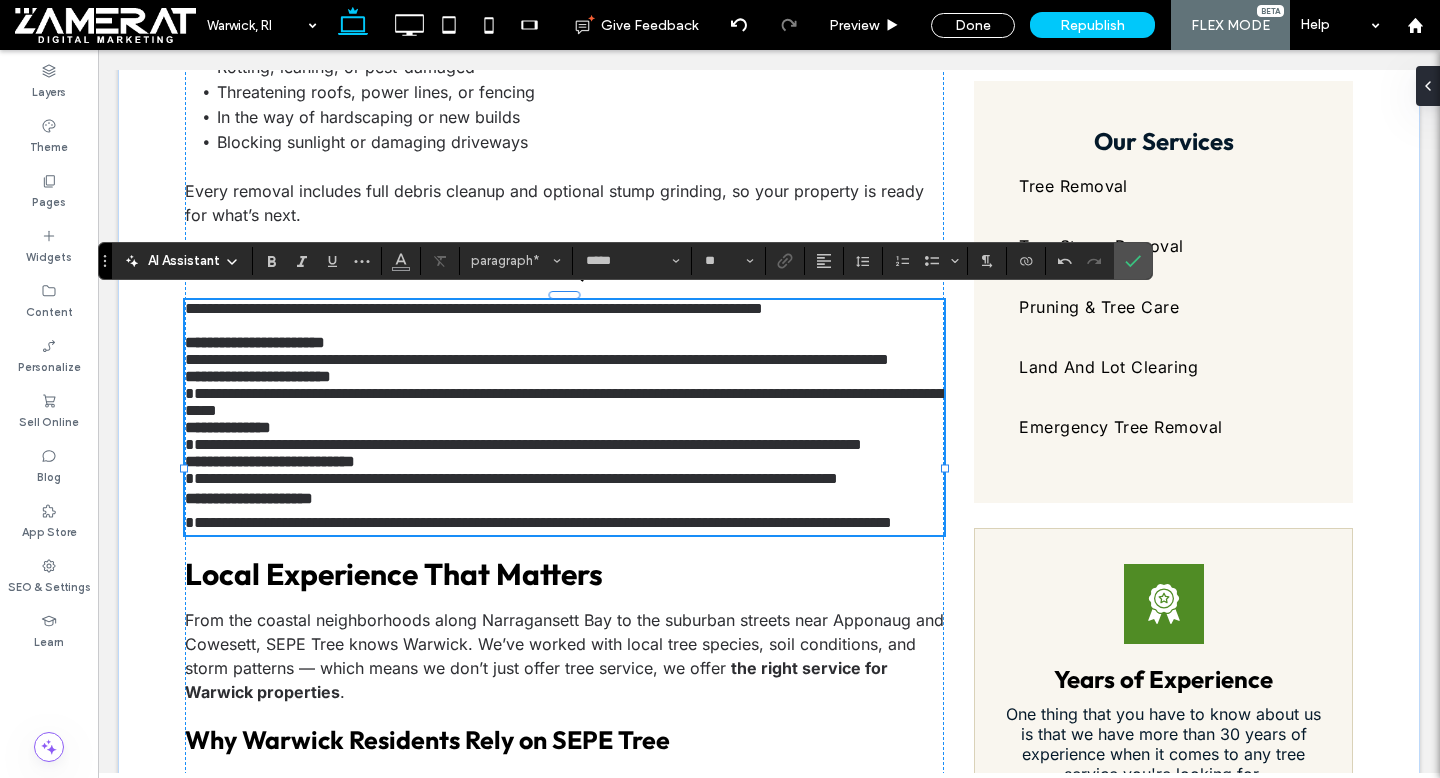 click on "**********" at bounding box center [565, 402] 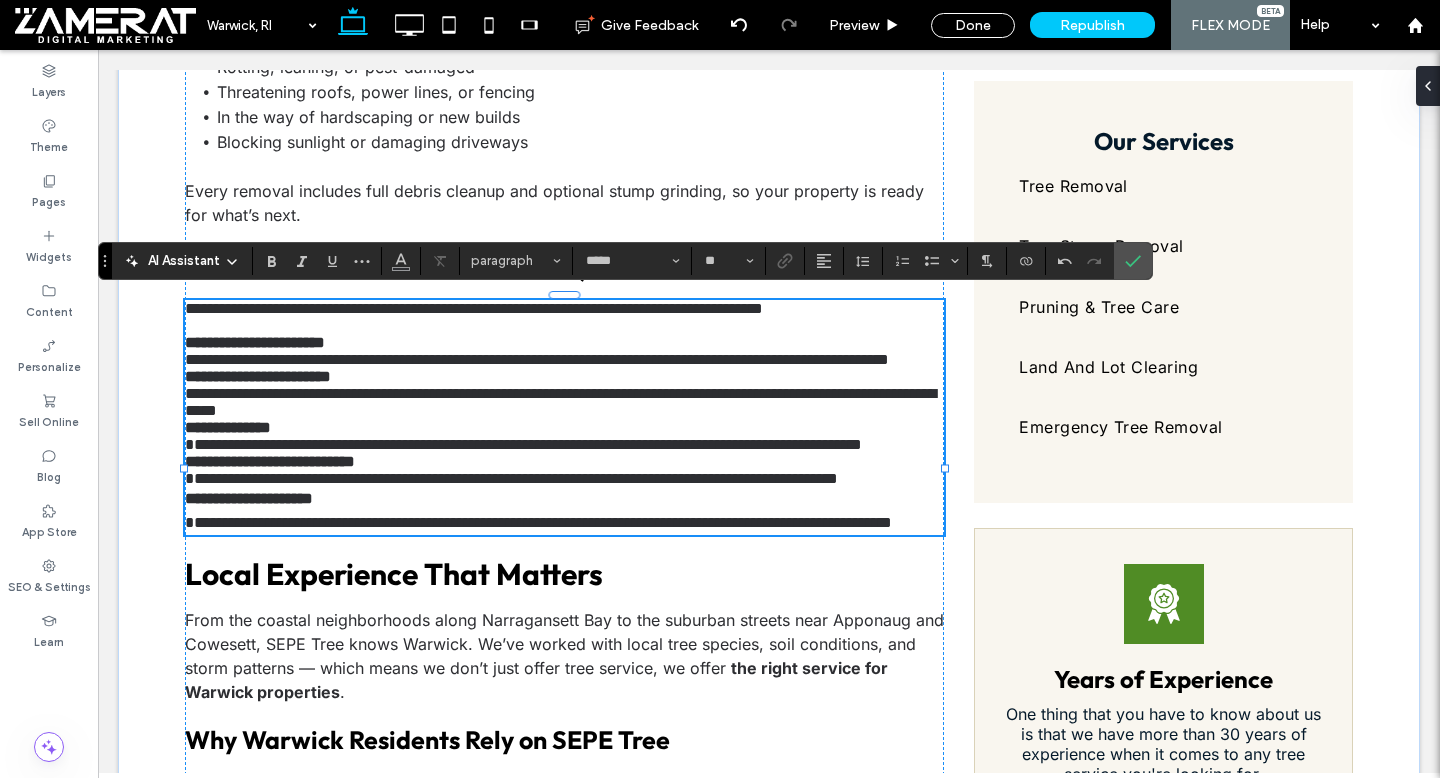 click on "**********" at bounding box center (258, 376) 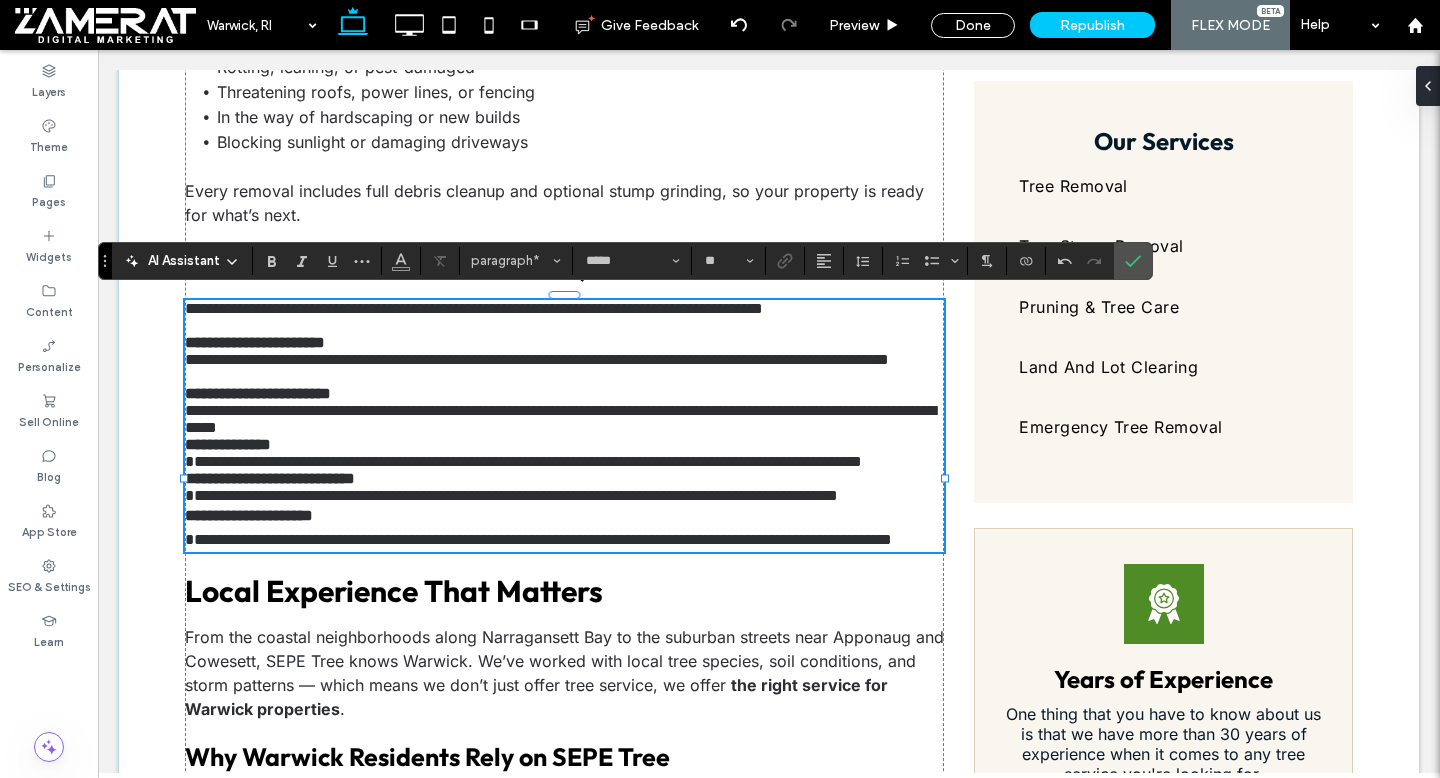 click on "**********" at bounding box center [228, 444] 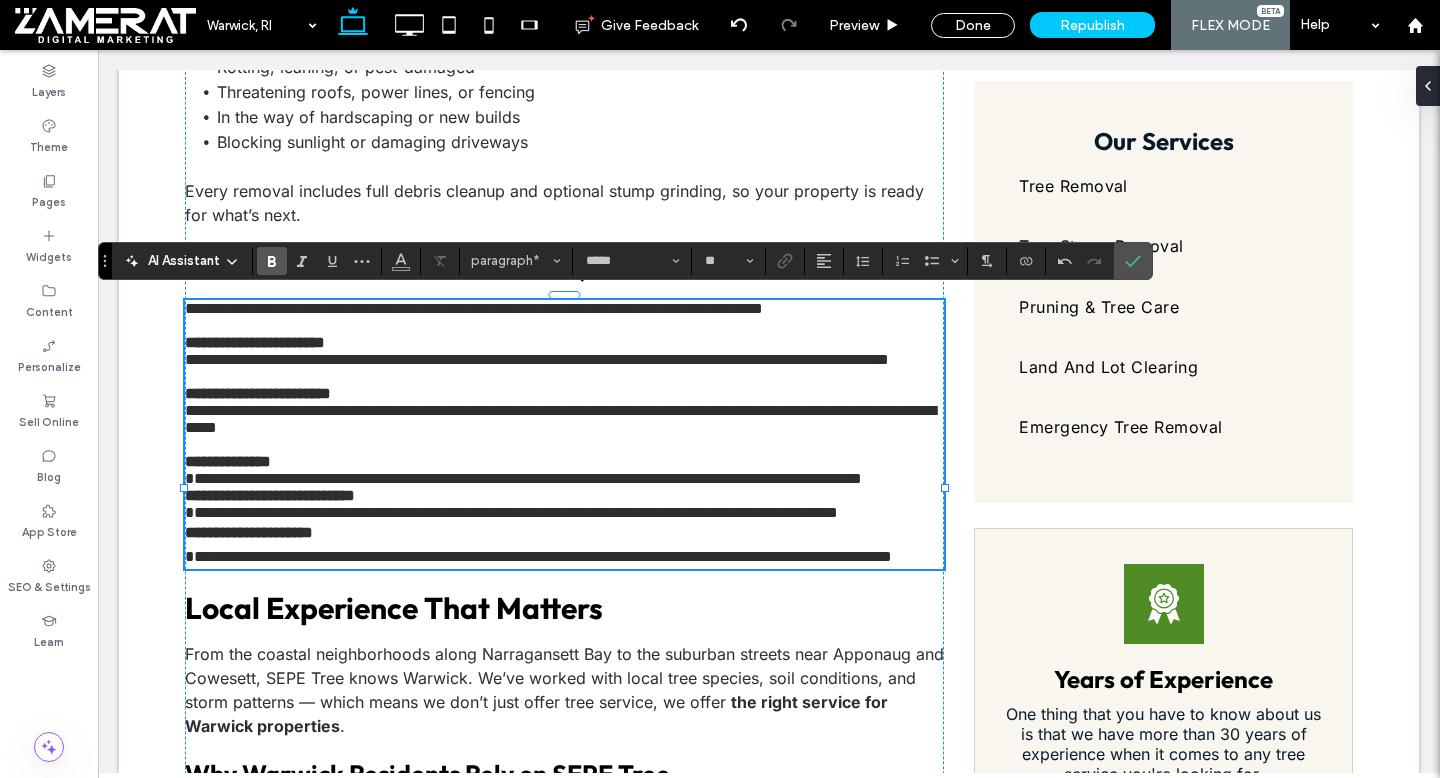 click on "**********" at bounding box center [270, 495] 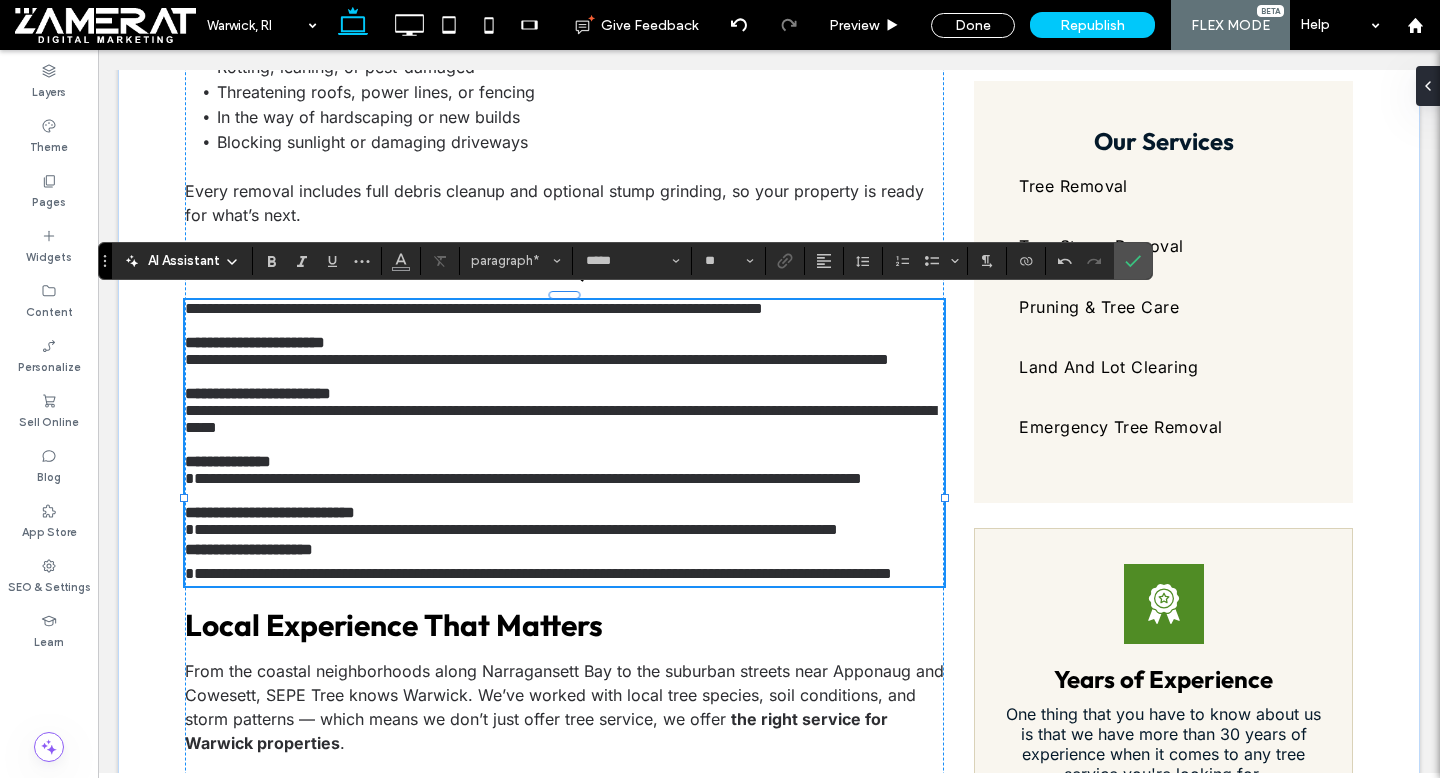 click on "**********" at bounding box center [564, 443] 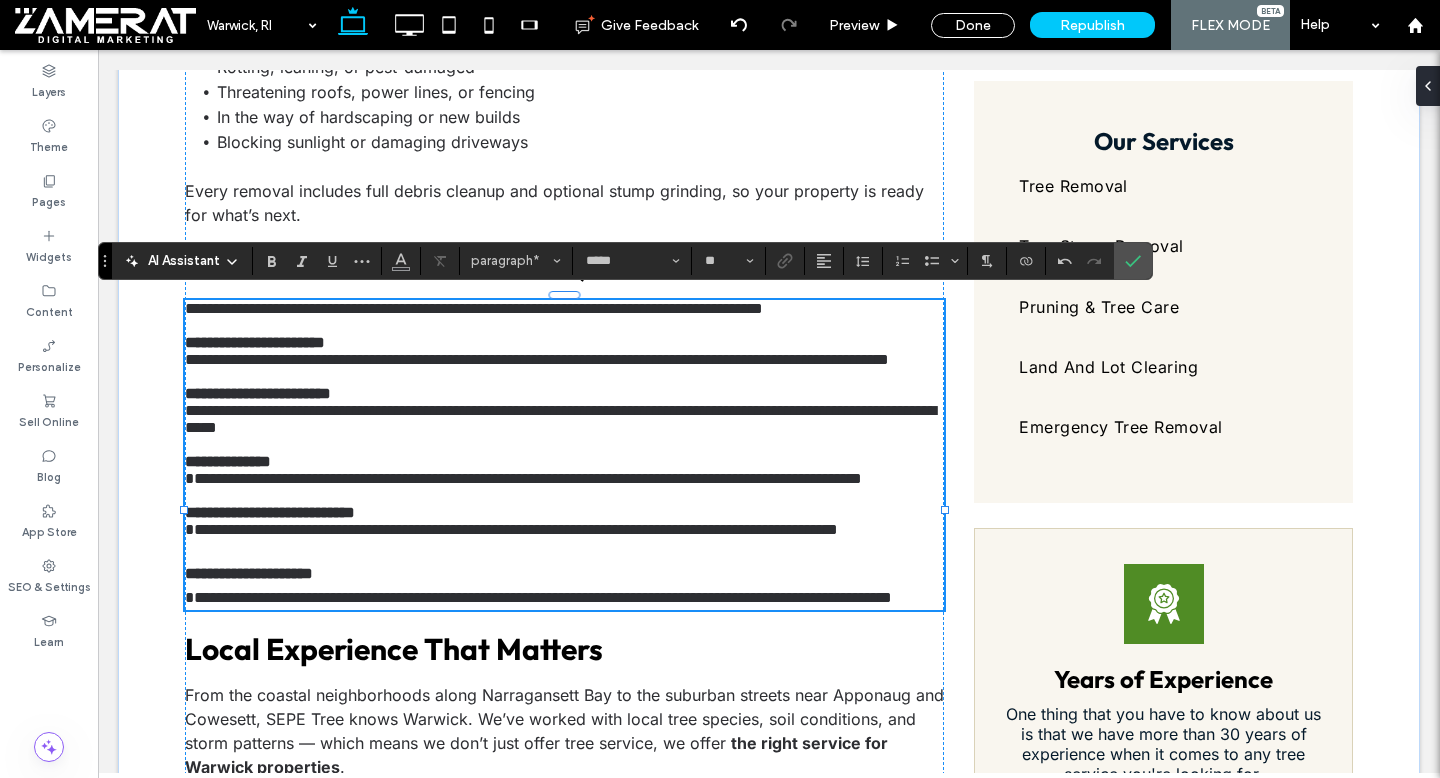 click on "**********" at bounding box center (538, 597) 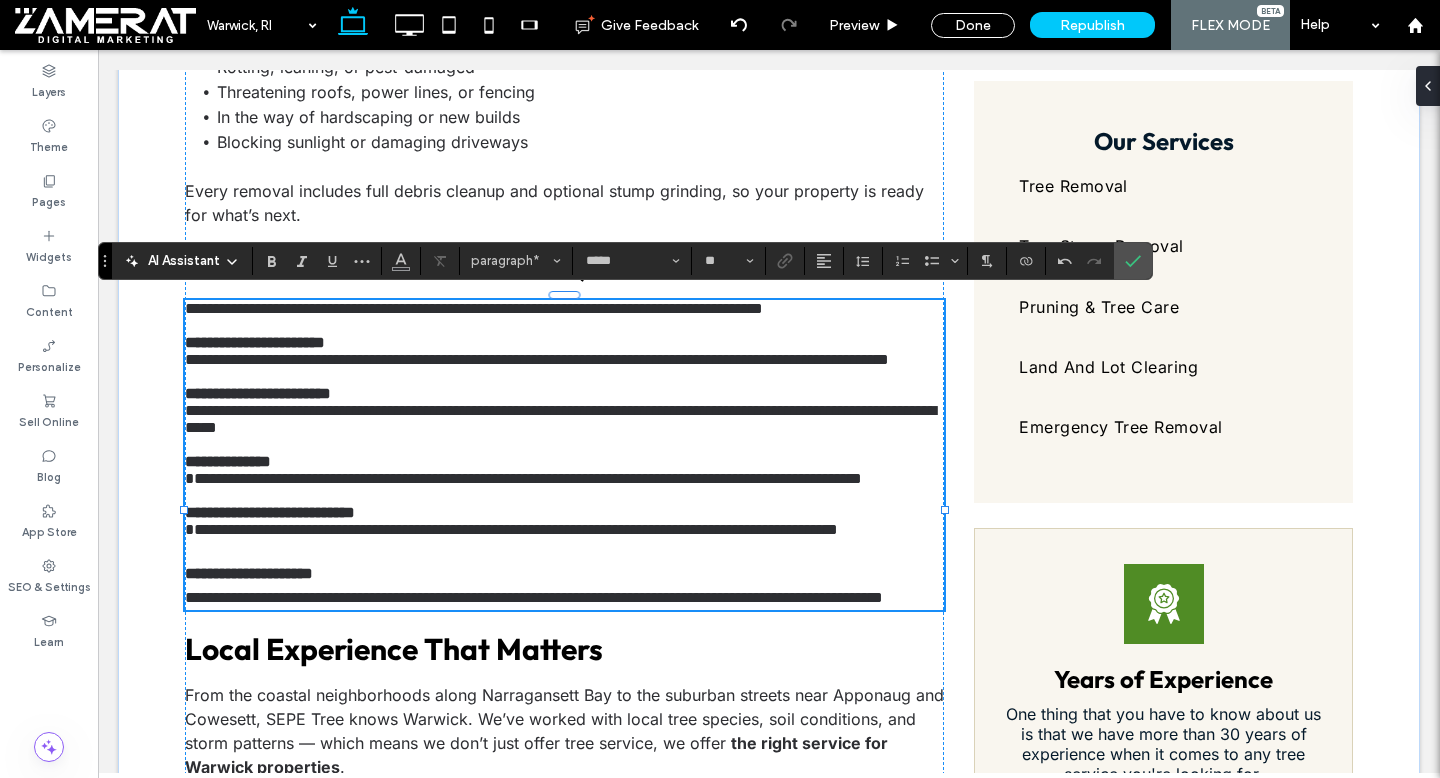 click on "**********" at bounding box center [511, 529] 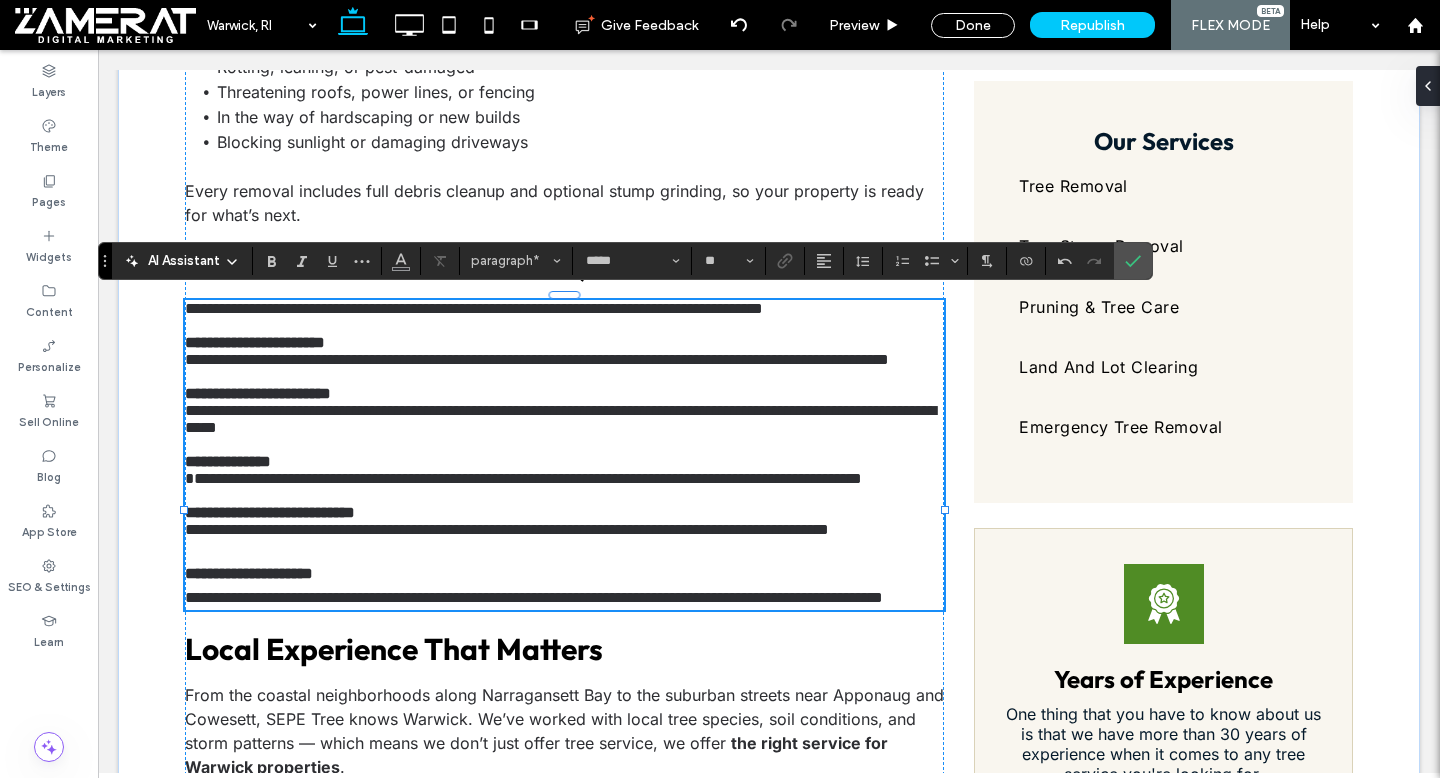 click on "**********" at bounding box center [523, 478] 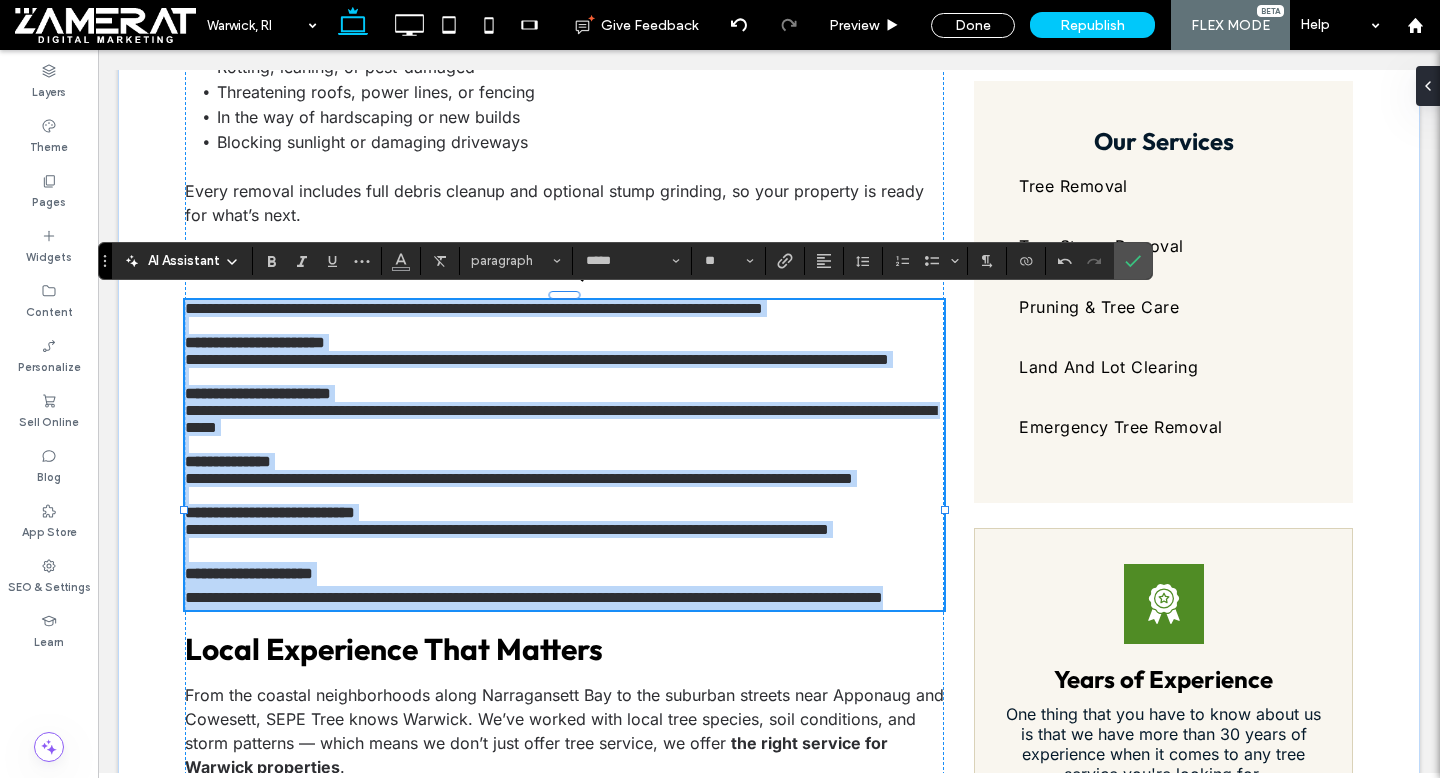 drag, startPoint x: 189, startPoint y: 307, endPoint x: 414, endPoint y: 725, distance: 474.70938 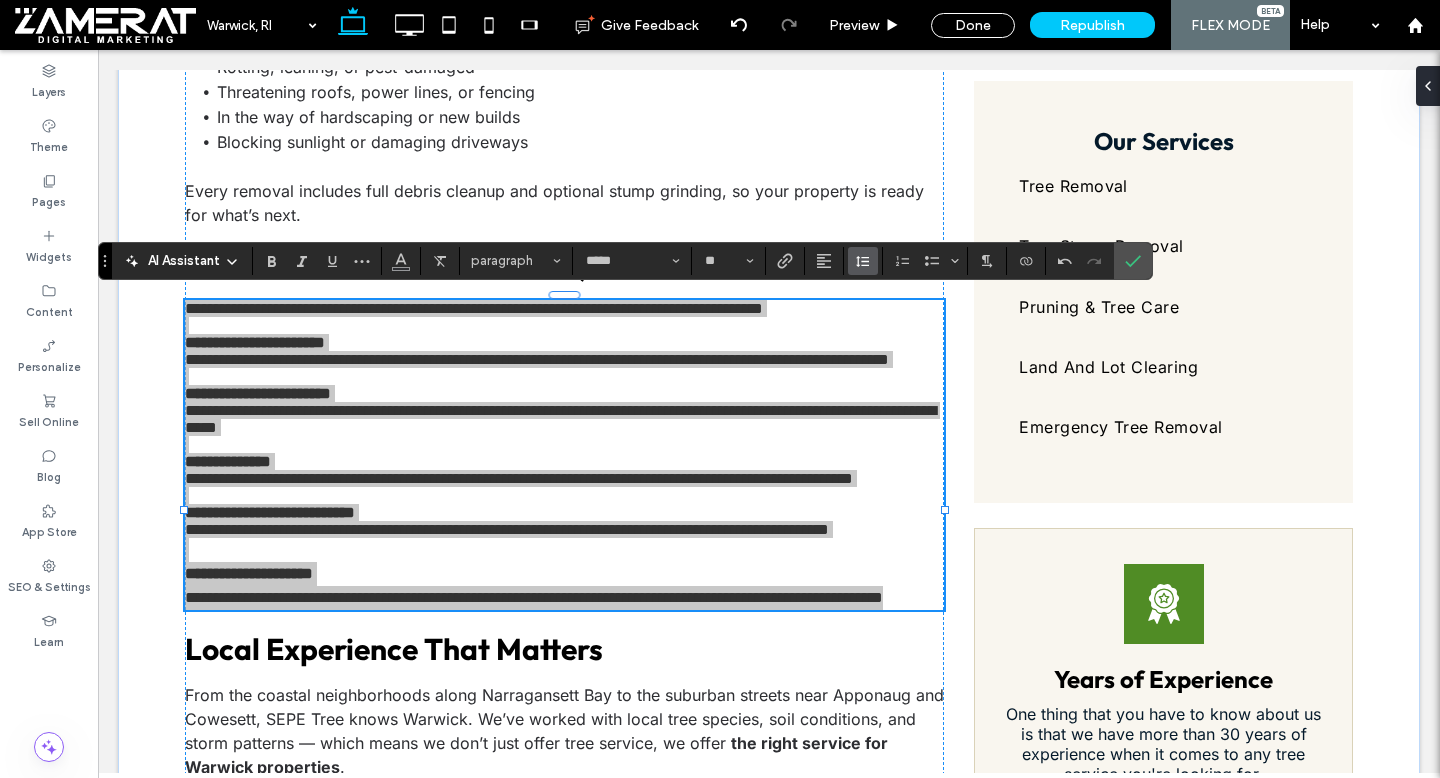 click at bounding box center [863, 261] 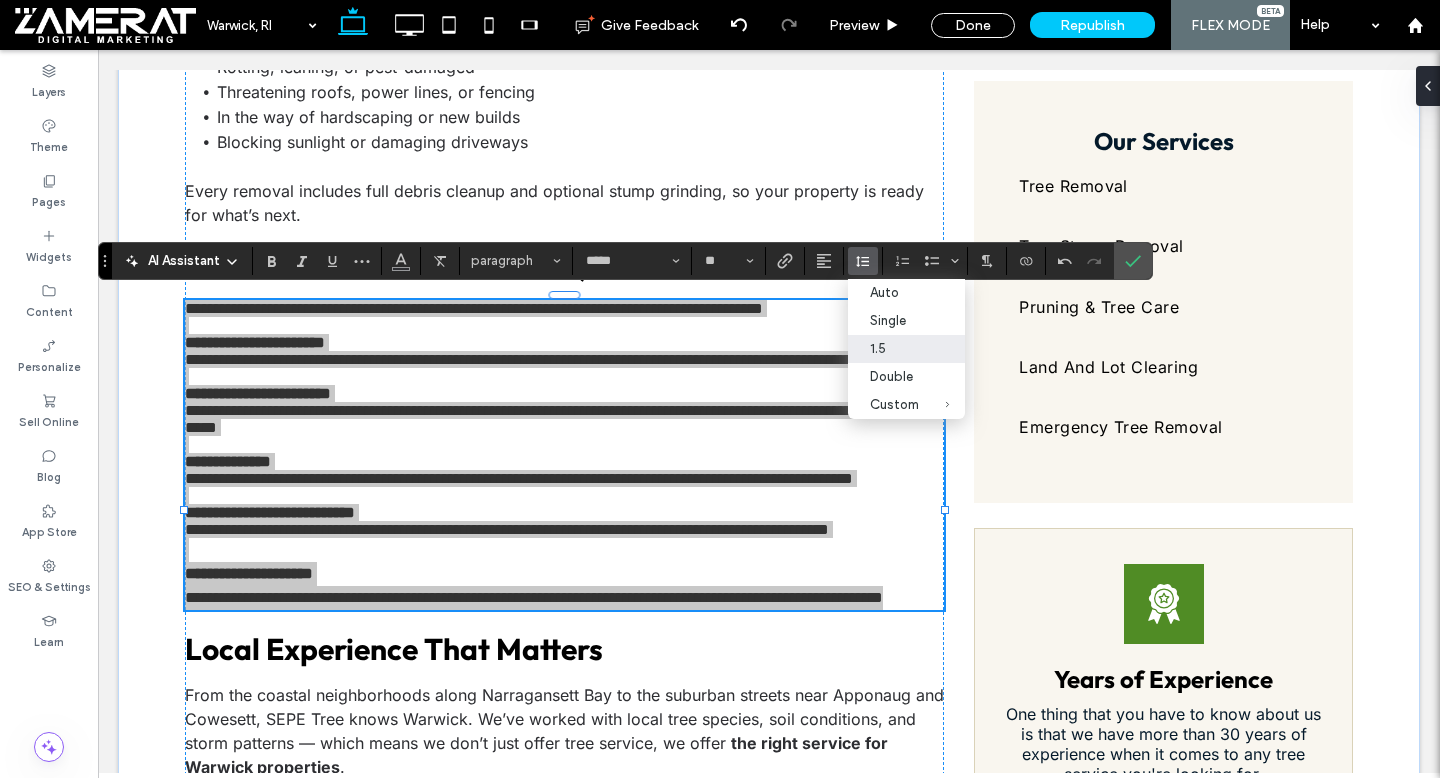 click on "1.5" at bounding box center (894, 348) 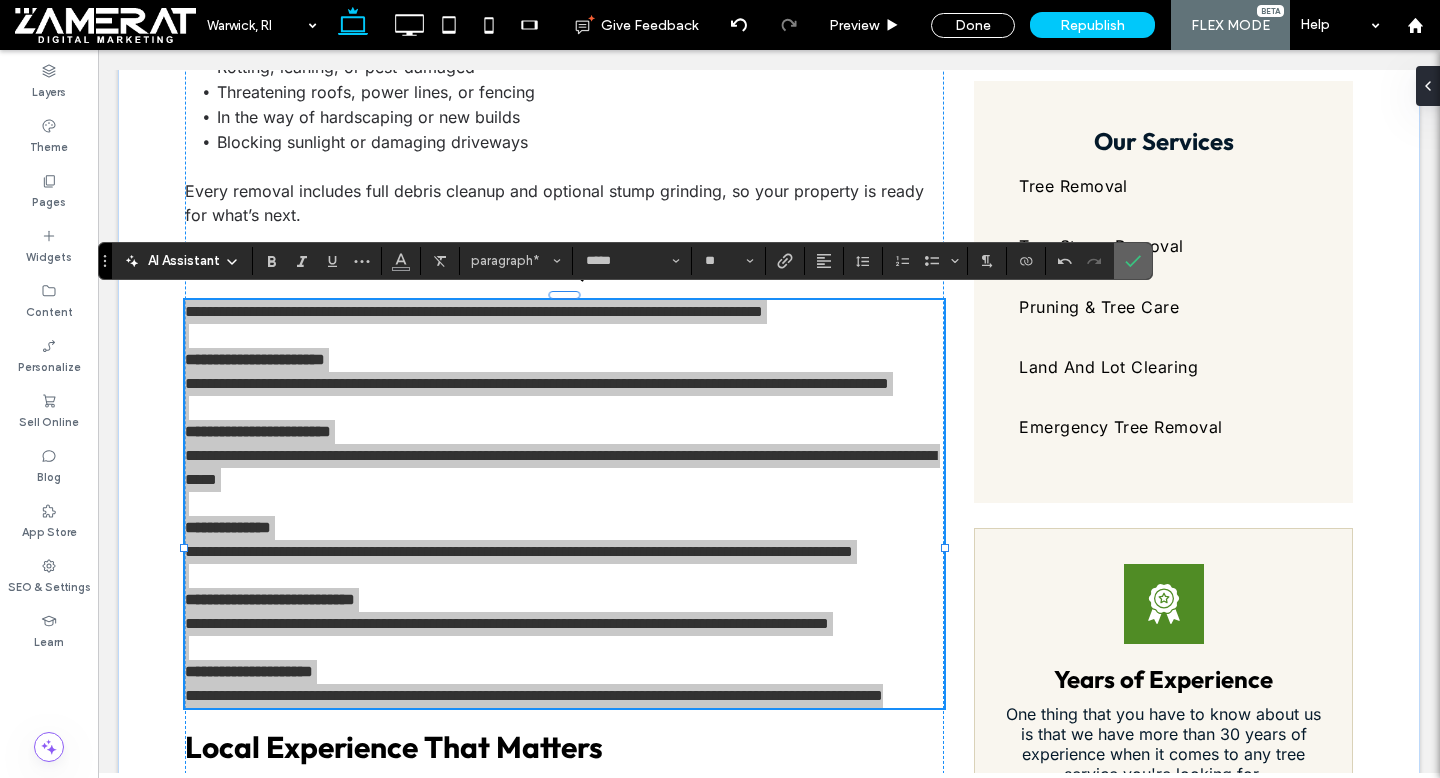 click at bounding box center [1133, 261] 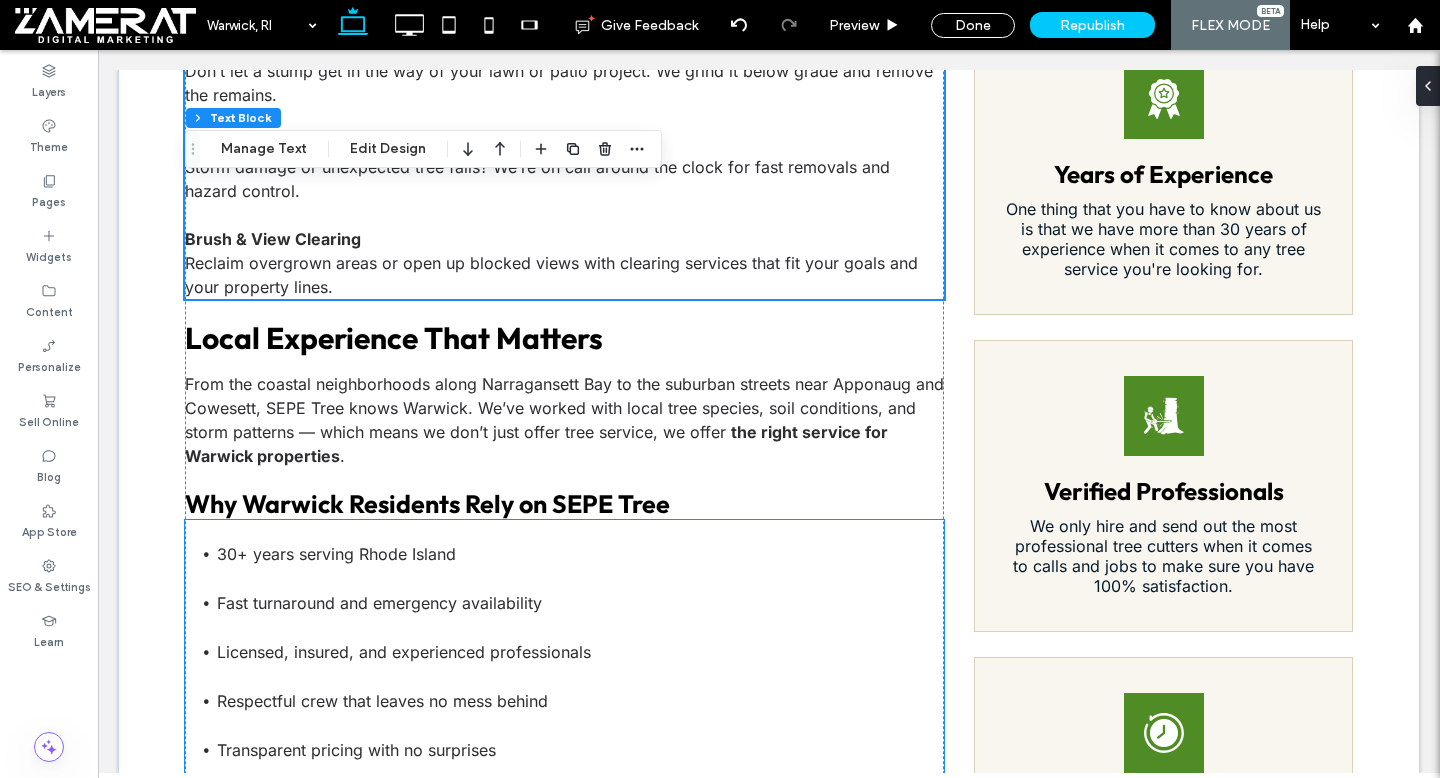 scroll, scrollTop: 1696, scrollLeft: 0, axis: vertical 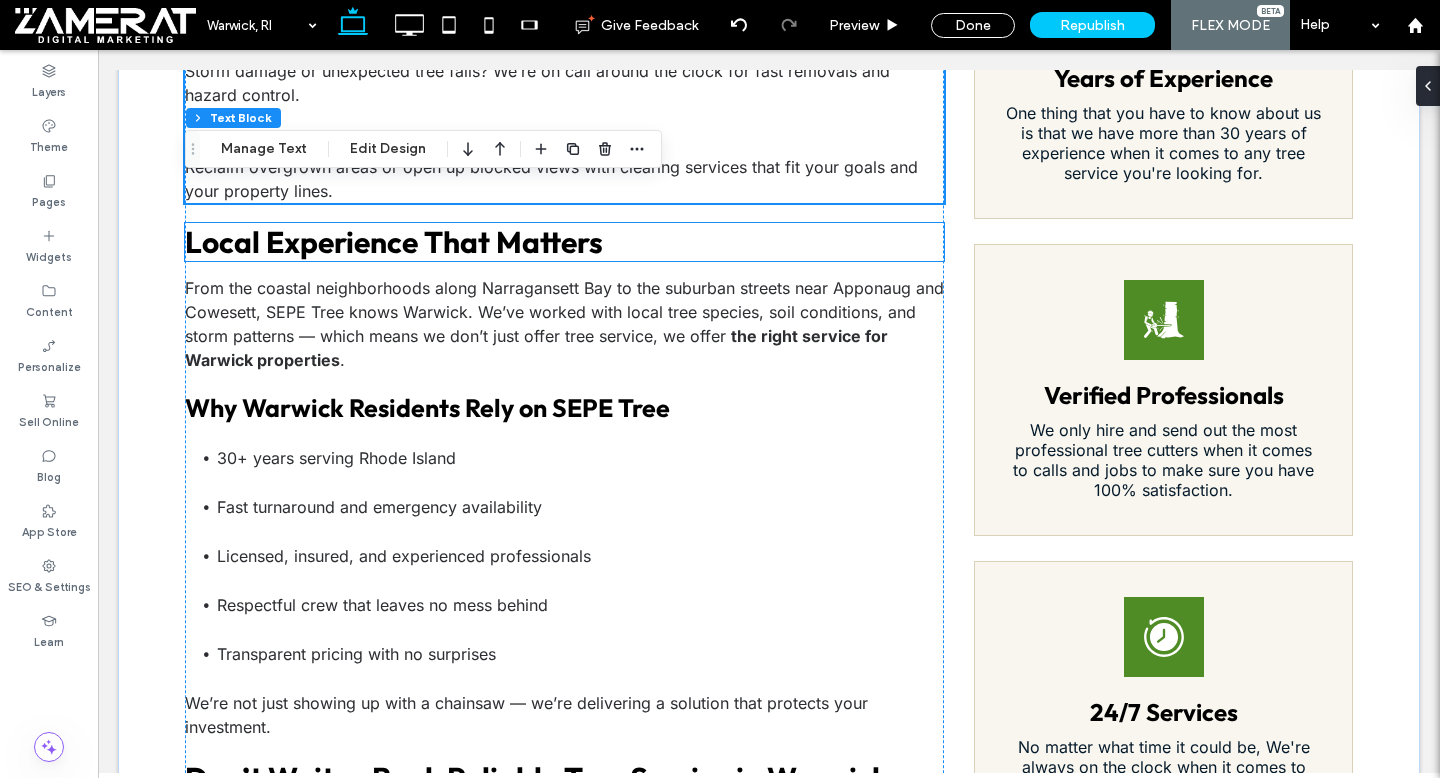 click on "Local Experience That Matters" at bounding box center [394, 242] 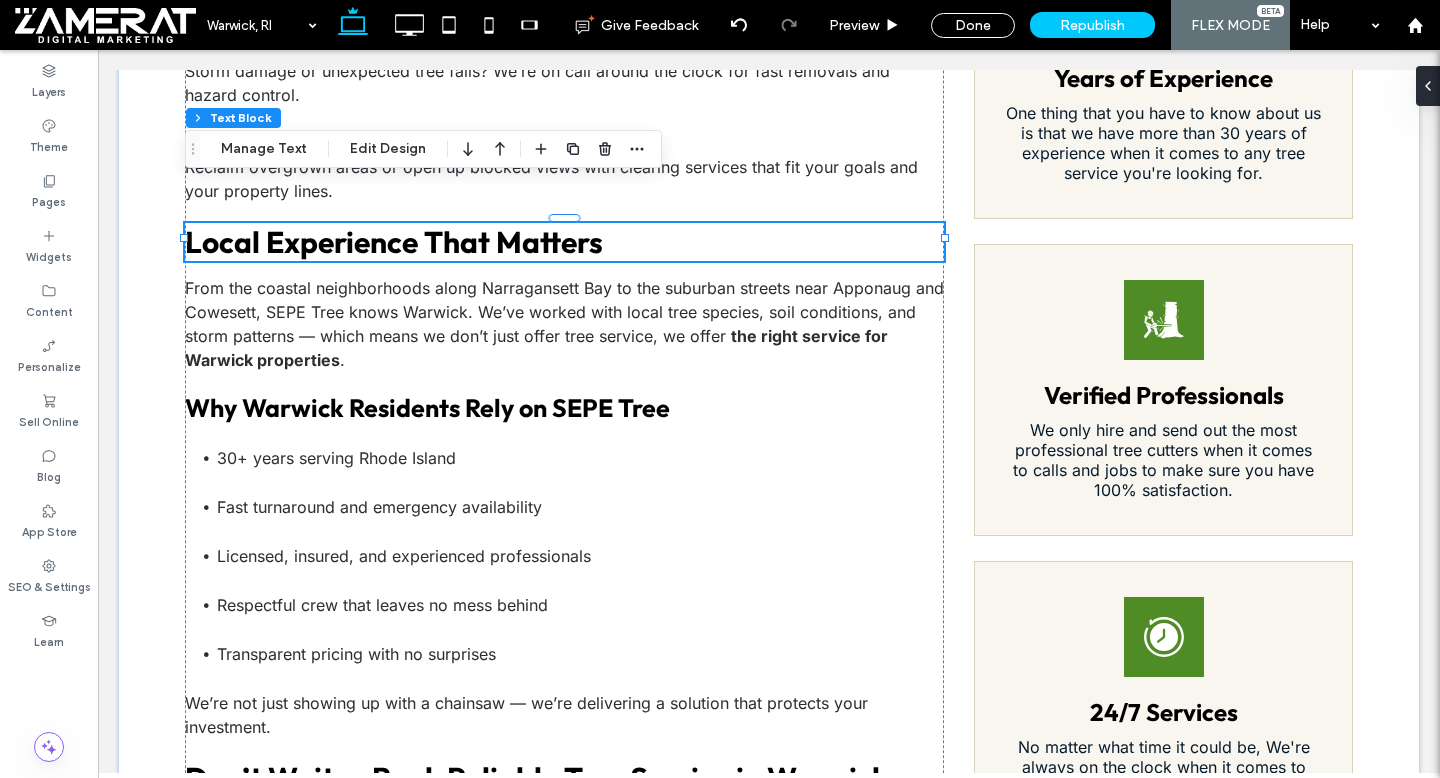 click on "Local Experience That Matters" at bounding box center [564, 242] 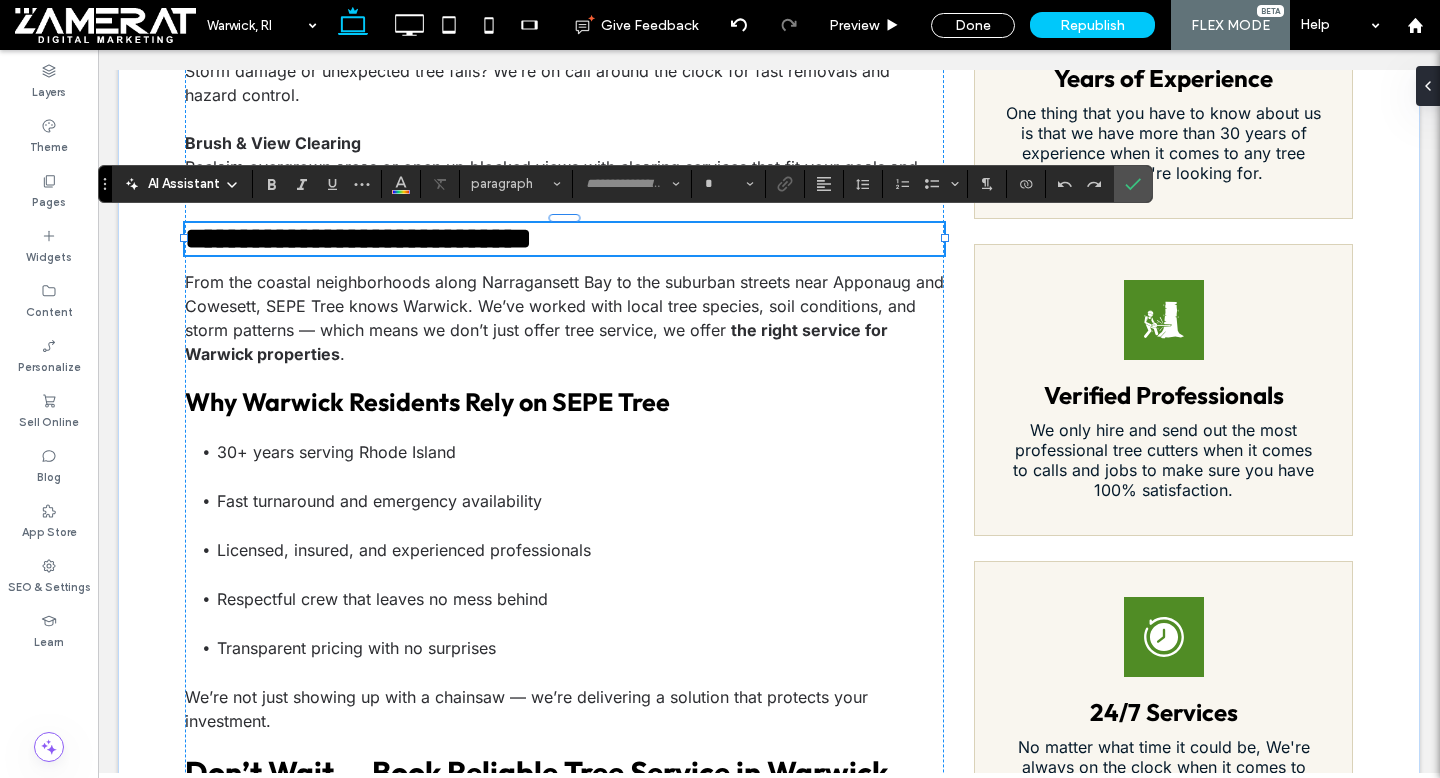 click on "**********" at bounding box center [358, 238] 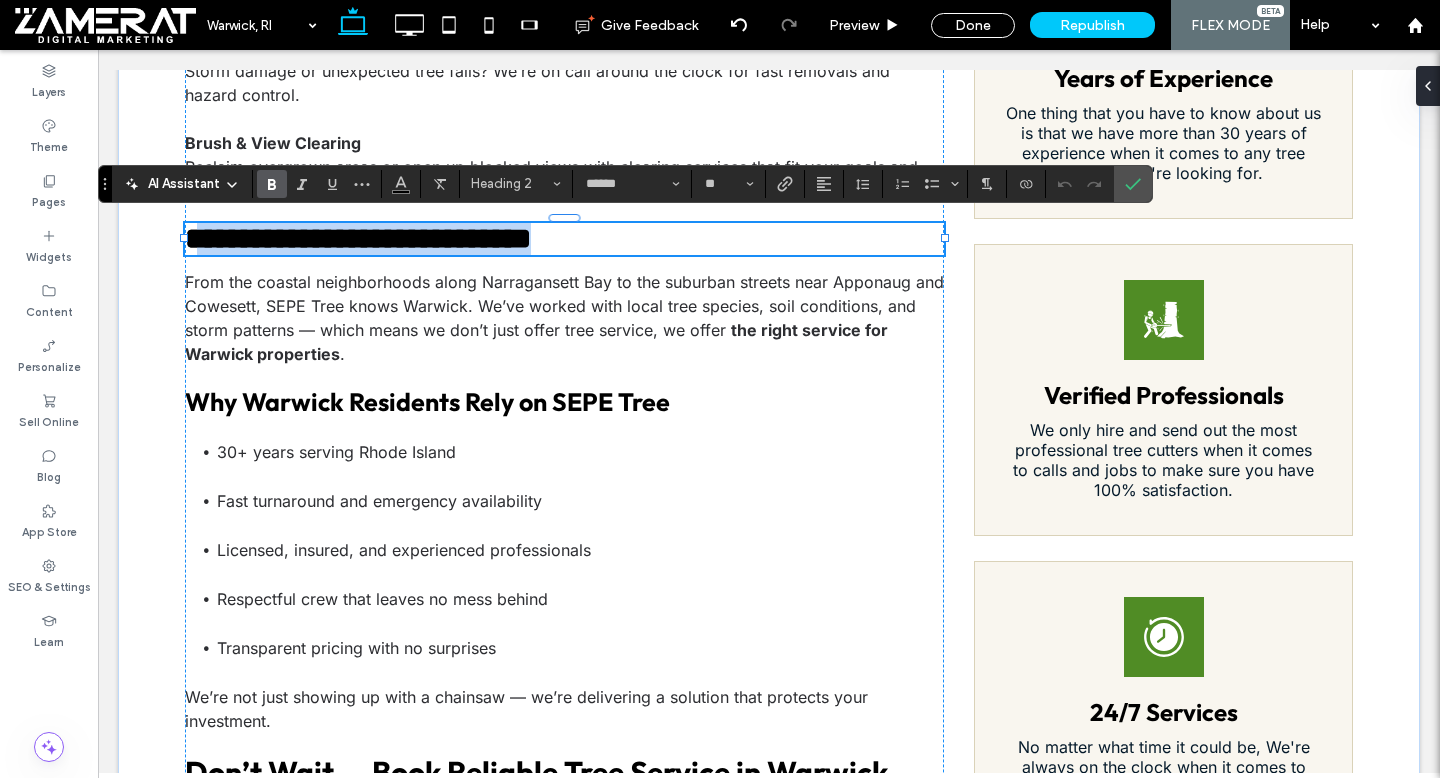 drag, startPoint x: 605, startPoint y: 245, endPoint x: 201, endPoint y: 239, distance: 404.04456 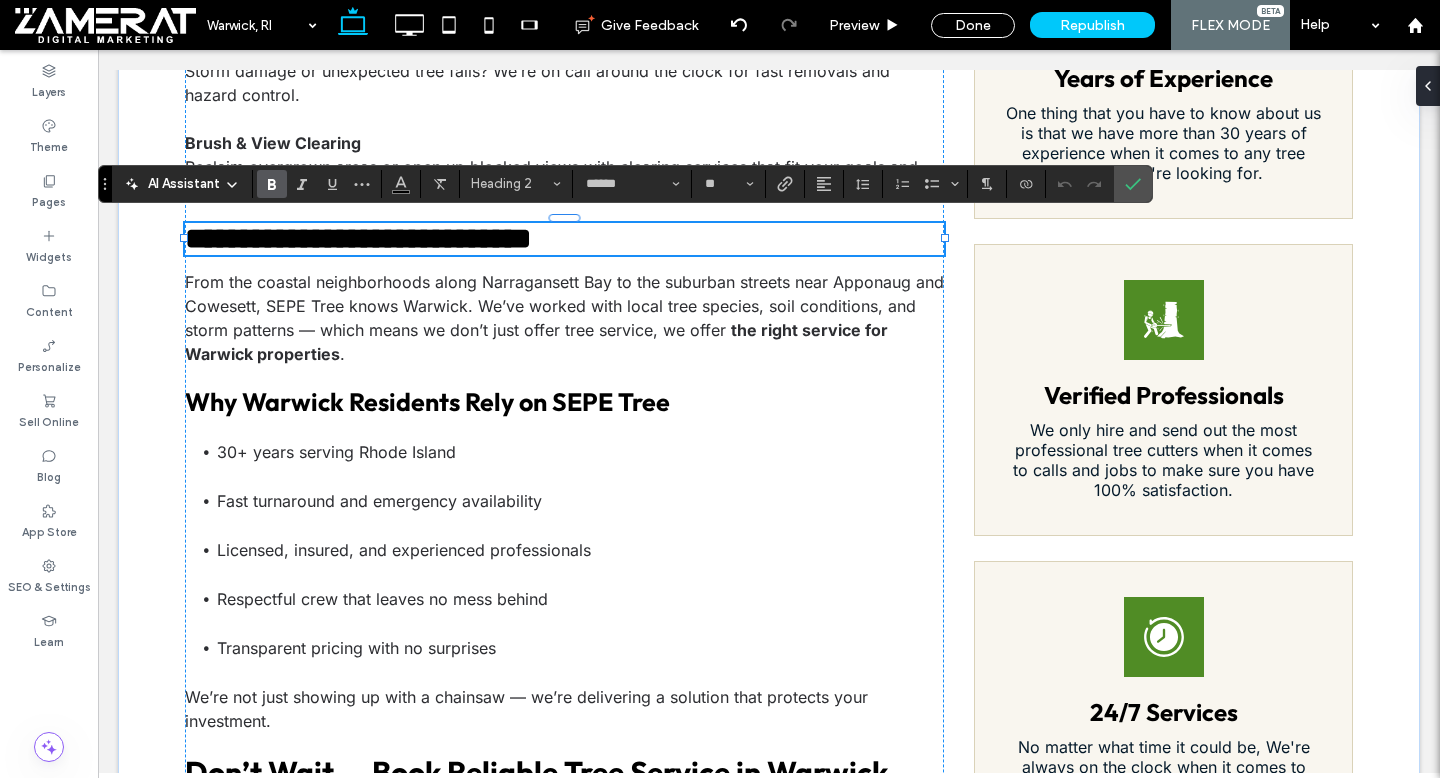 type on "*****" 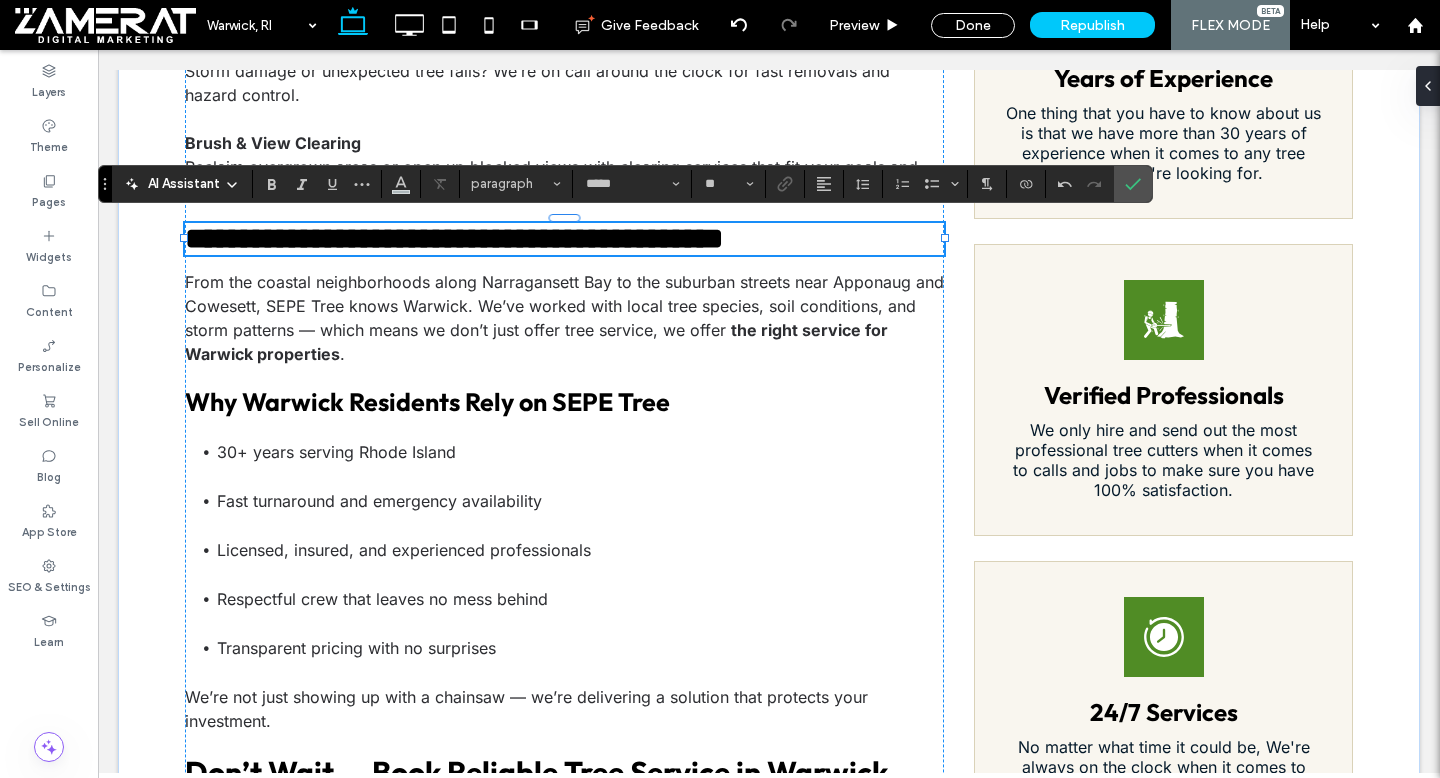 type on "******" 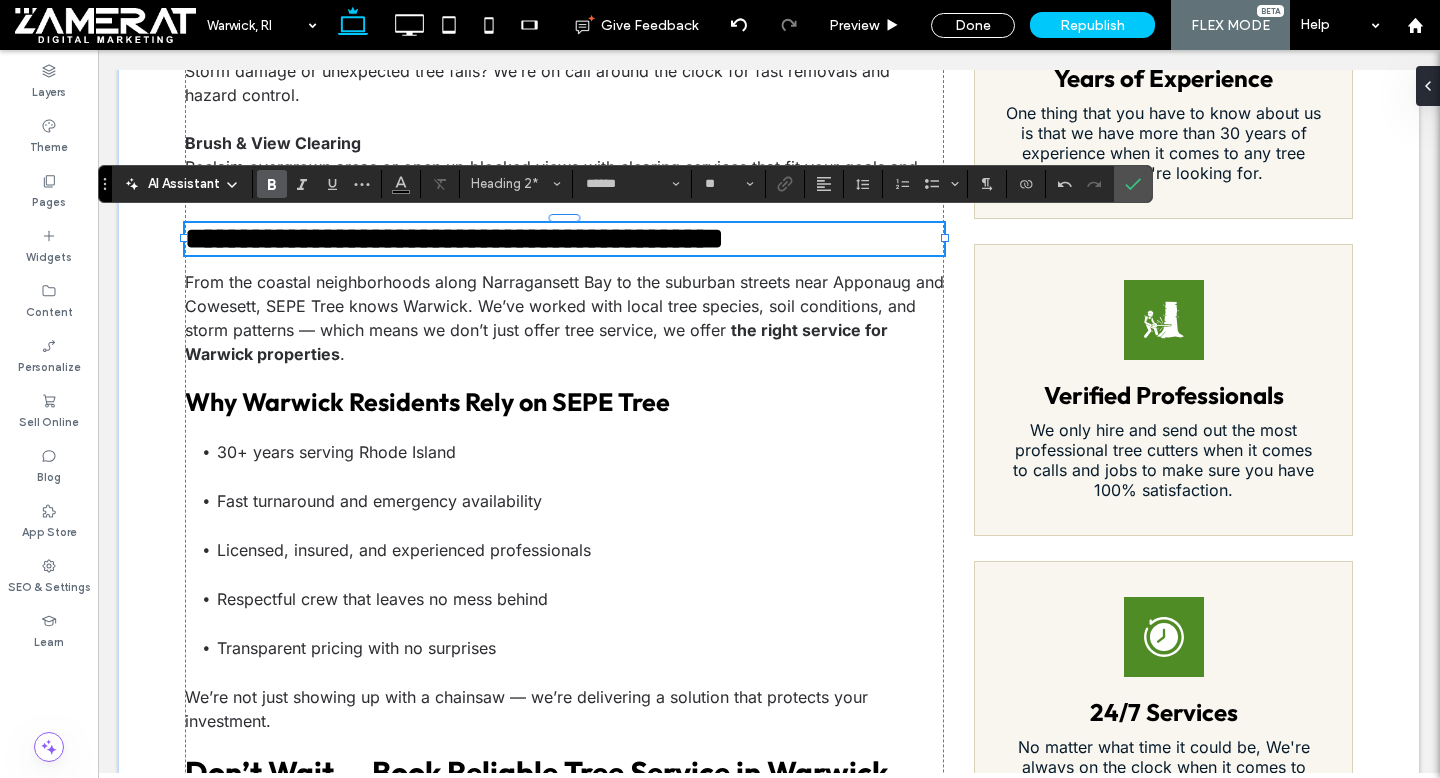click on "**********" at bounding box center (454, 238) 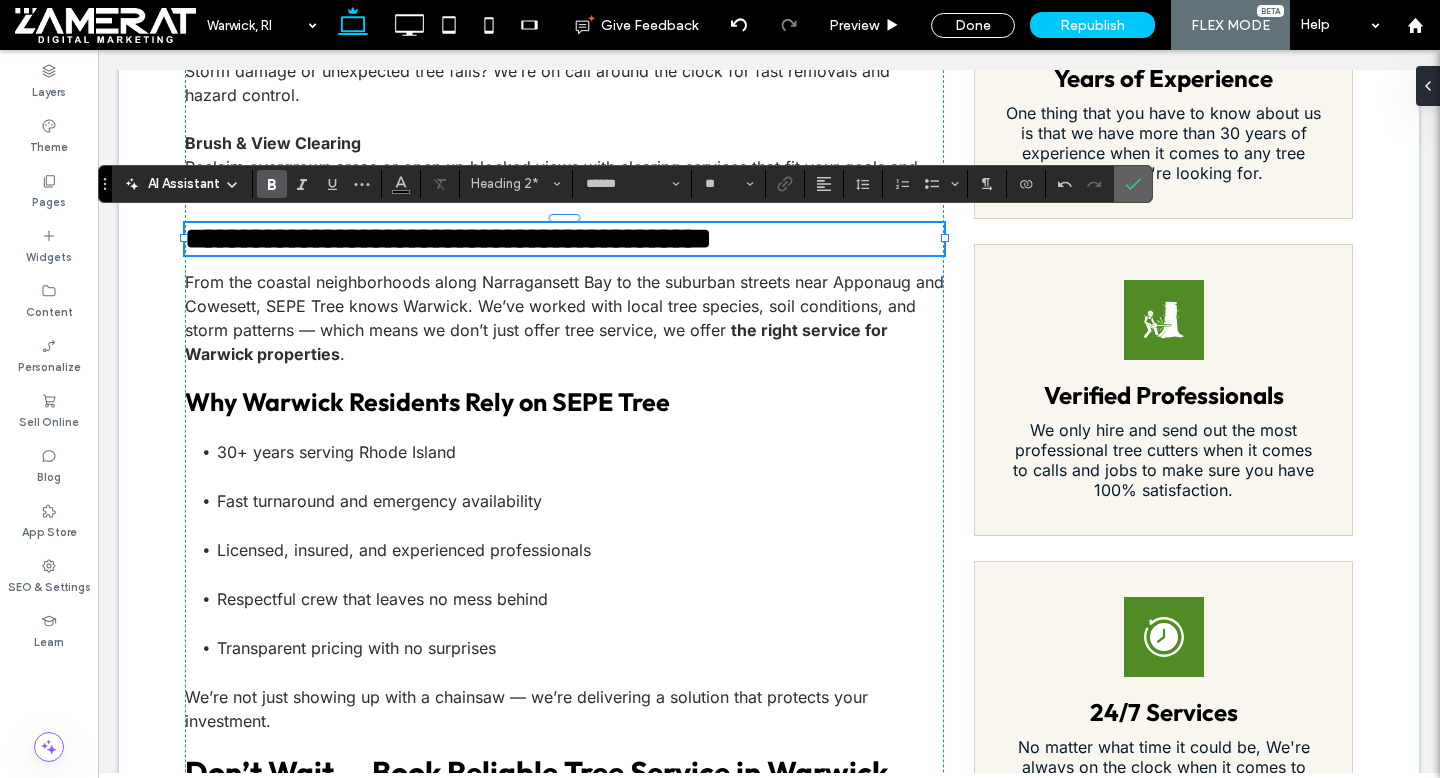 click 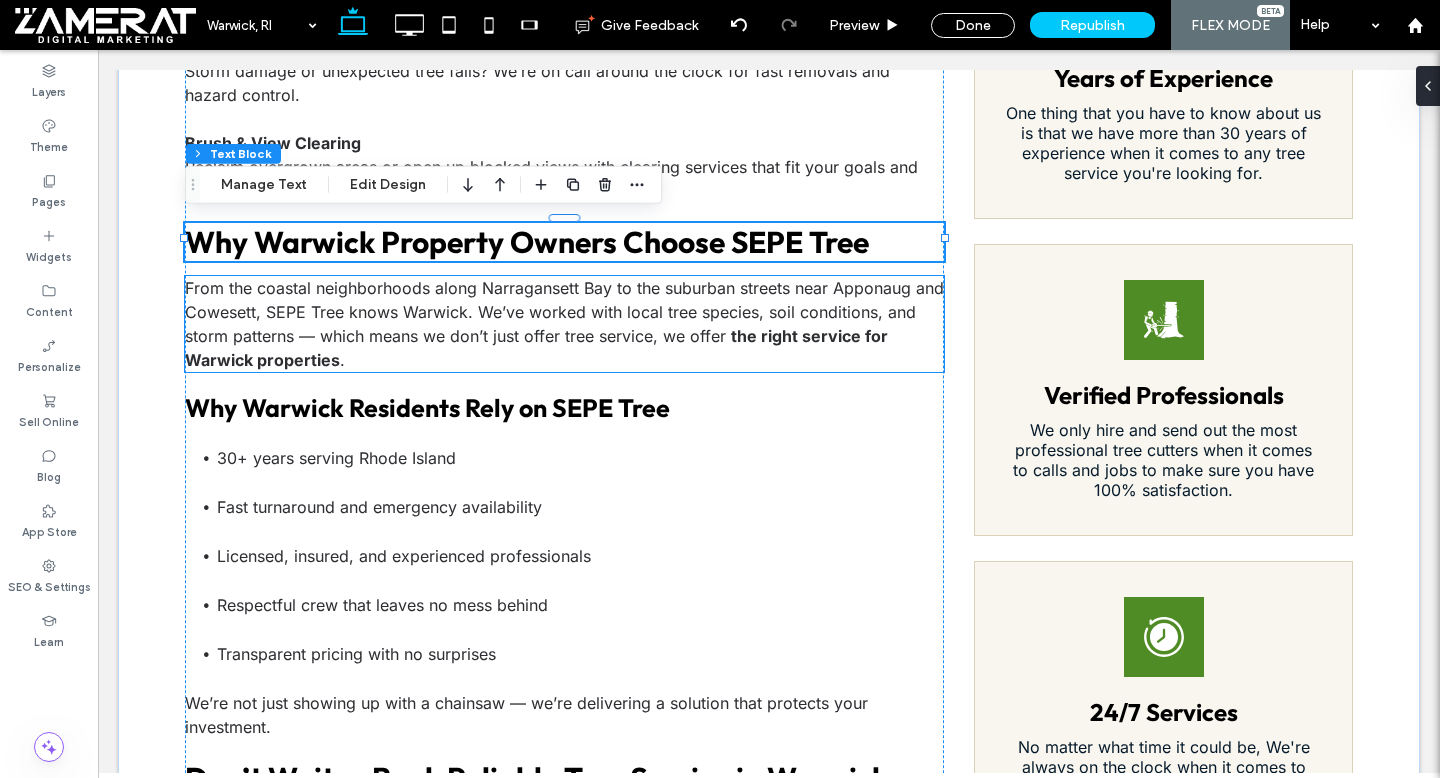 click on "From the coastal neighborhoods along Narragansett Bay to the suburban streets near Apponaug and Cowesett, SEPE Tree knows Warwick. We’ve worked with local tree species, soil conditions, and storm patterns — which means we don’t just offer tree service, we offer" at bounding box center [564, 312] 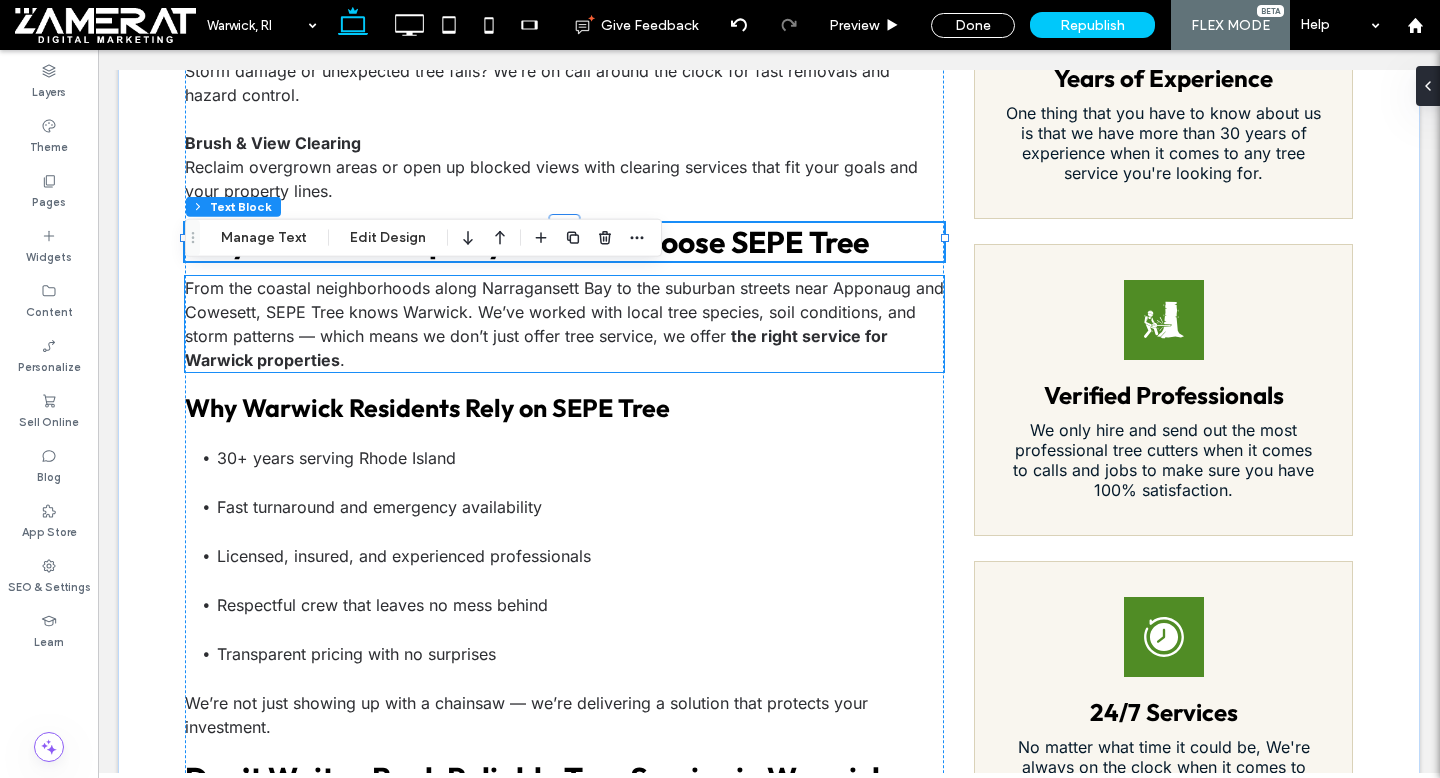 click on "From the coastal neighborhoods along Narragansett Bay to the suburban streets near Apponaug and Cowesett, SEPE Tree knows Warwick. We’ve worked with local tree species, soil conditions, and storm patterns — which means we don’t just offer tree service, we offer
the right service for Warwick properties ." at bounding box center (564, 324) 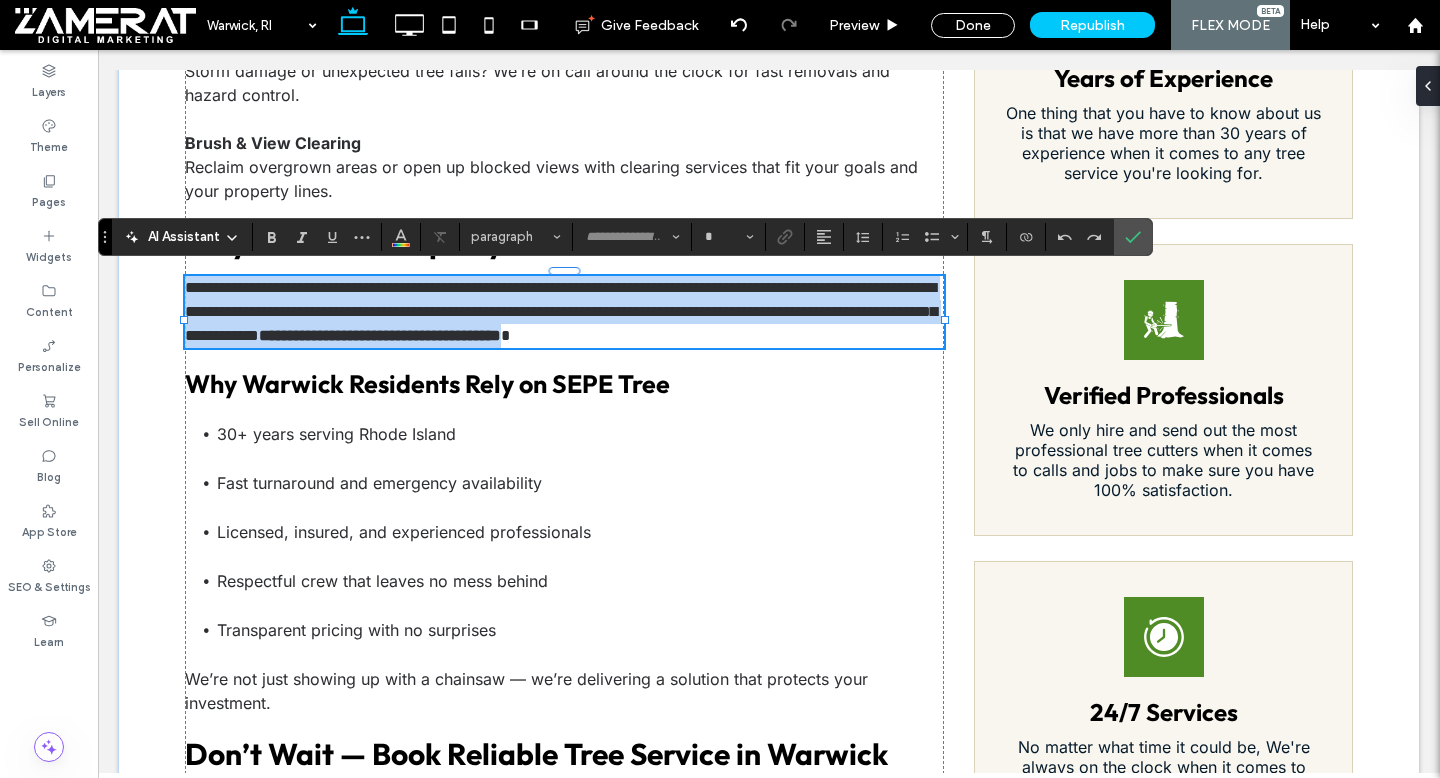 type on "*****" 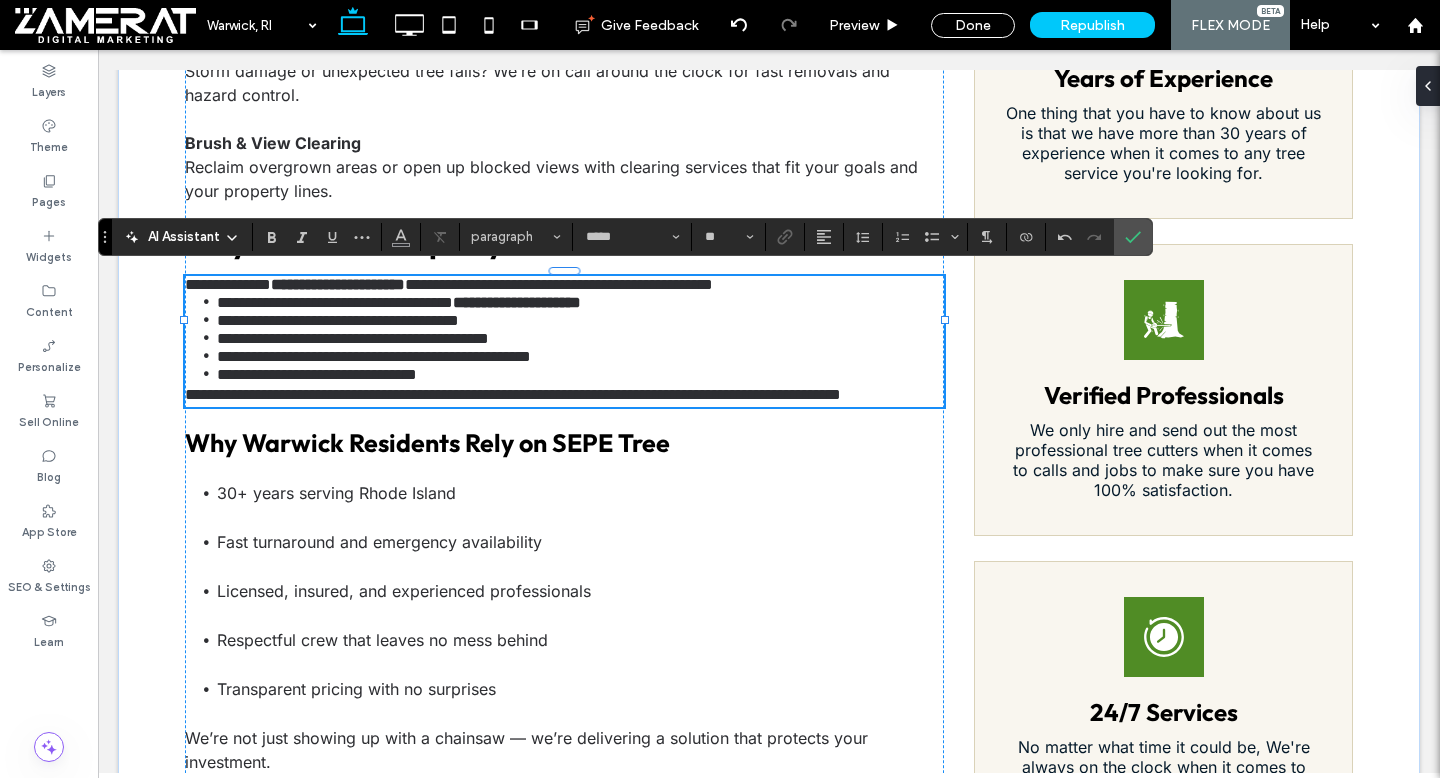 scroll, scrollTop: 0, scrollLeft: 0, axis: both 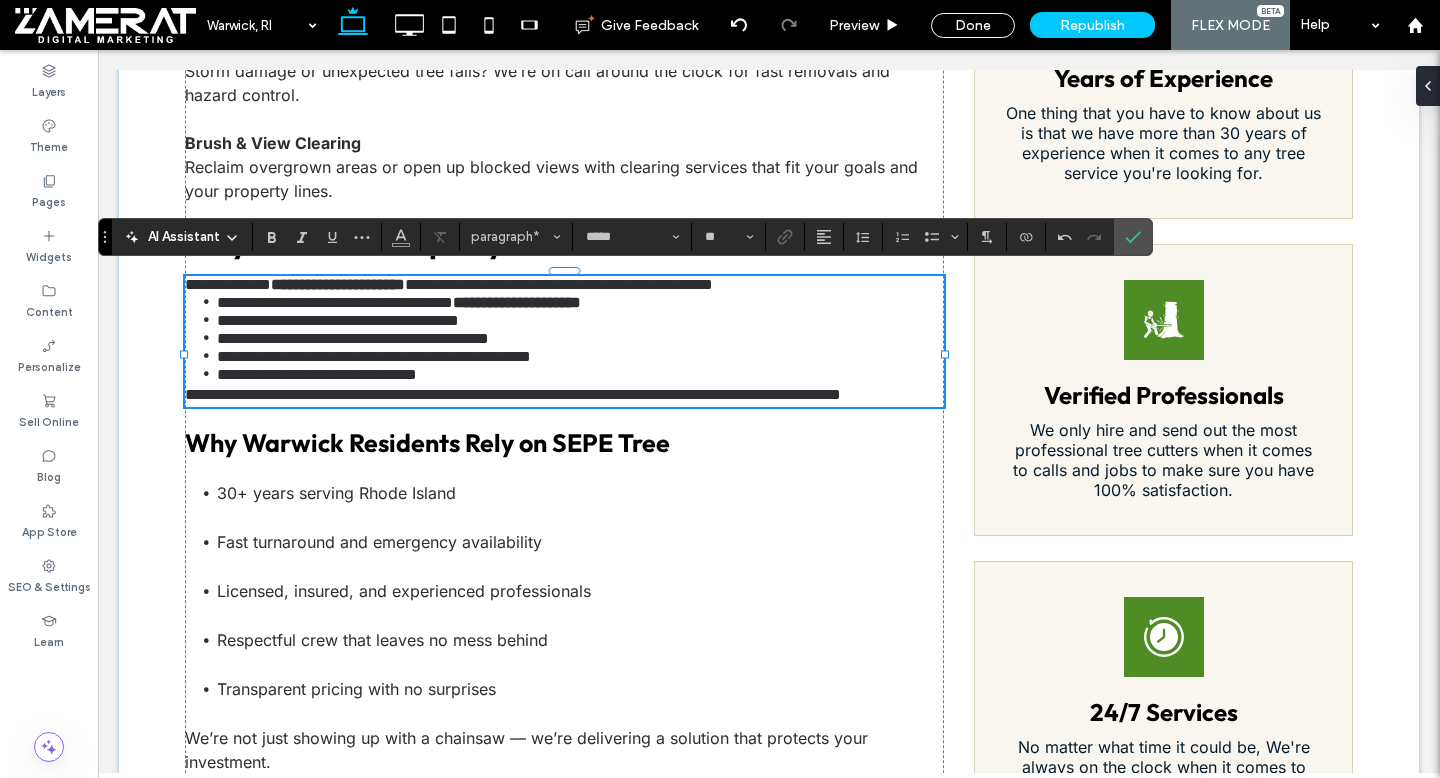 click on "**********" at bounding box center (564, 284) 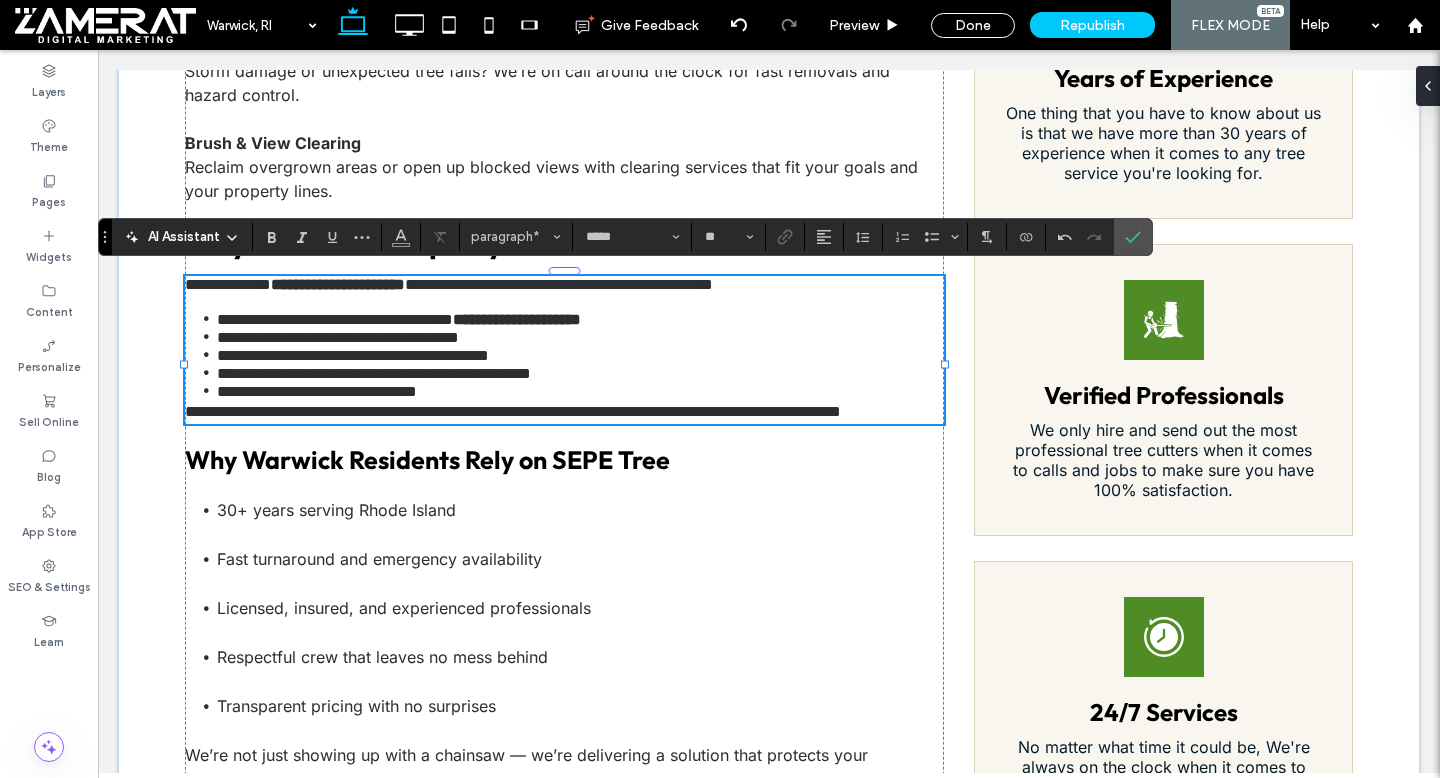 click on "**********" at bounding box center (513, 411) 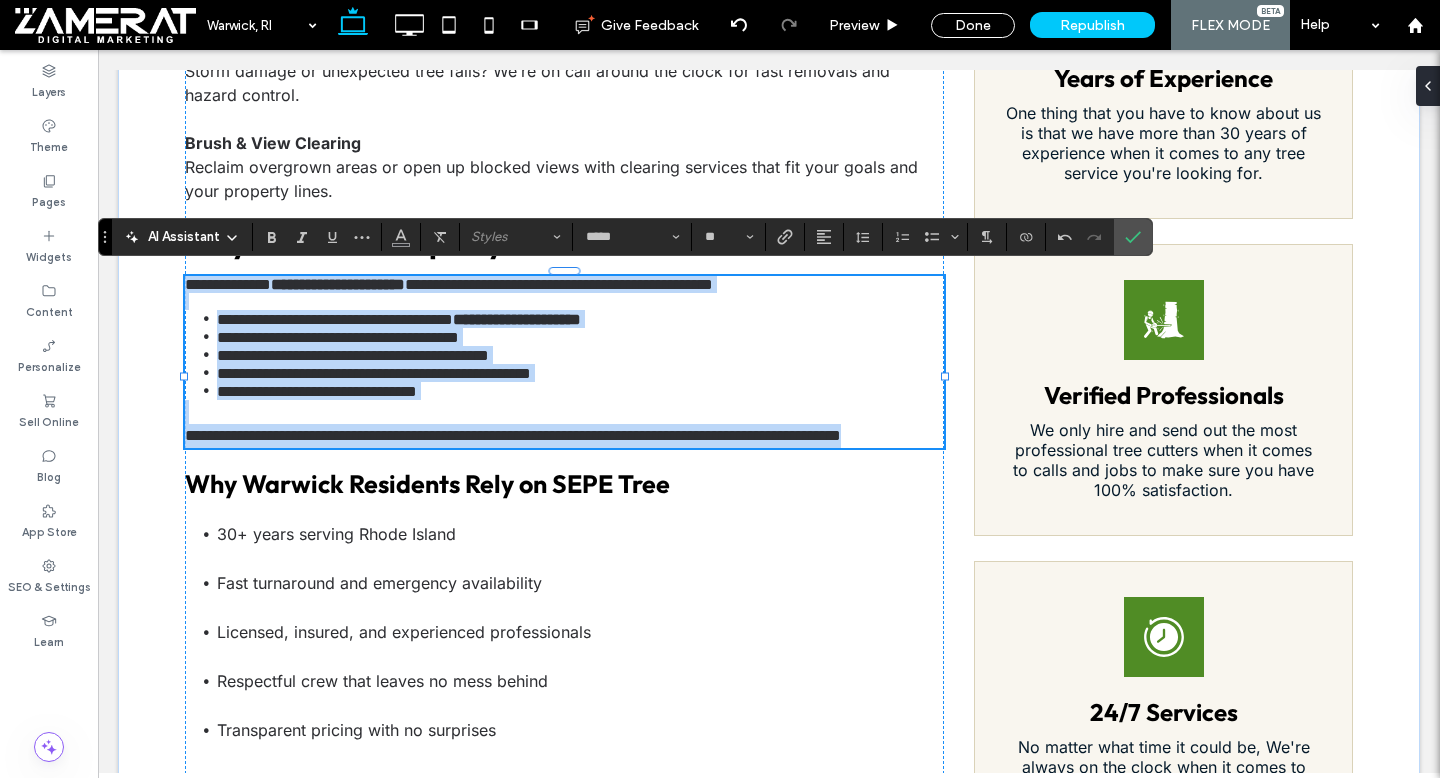 drag, startPoint x: 188, startPoint y: 282, endPoint x: 368, endPoint y: 465, distance: 256.68854 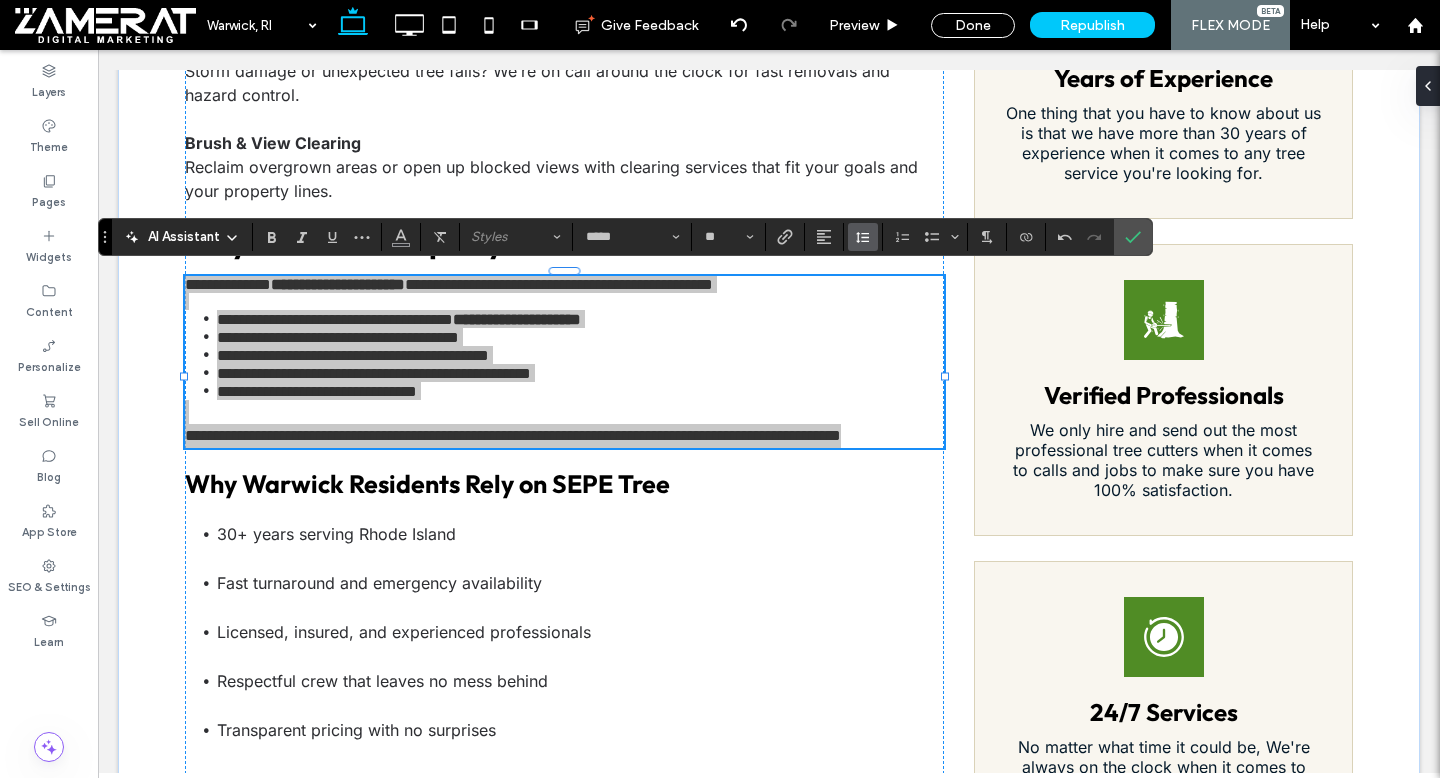click 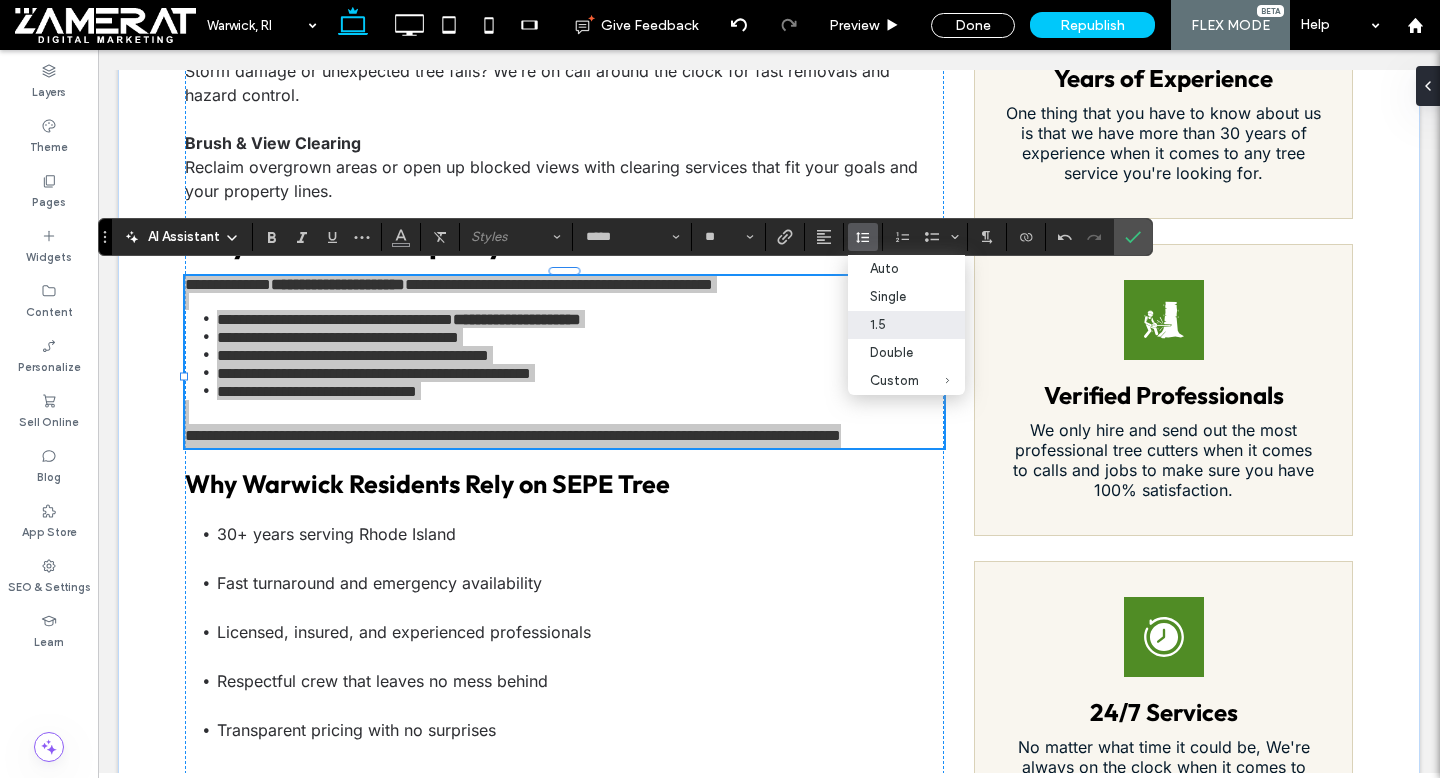click on "1.5" at bounding box center (894, 324) 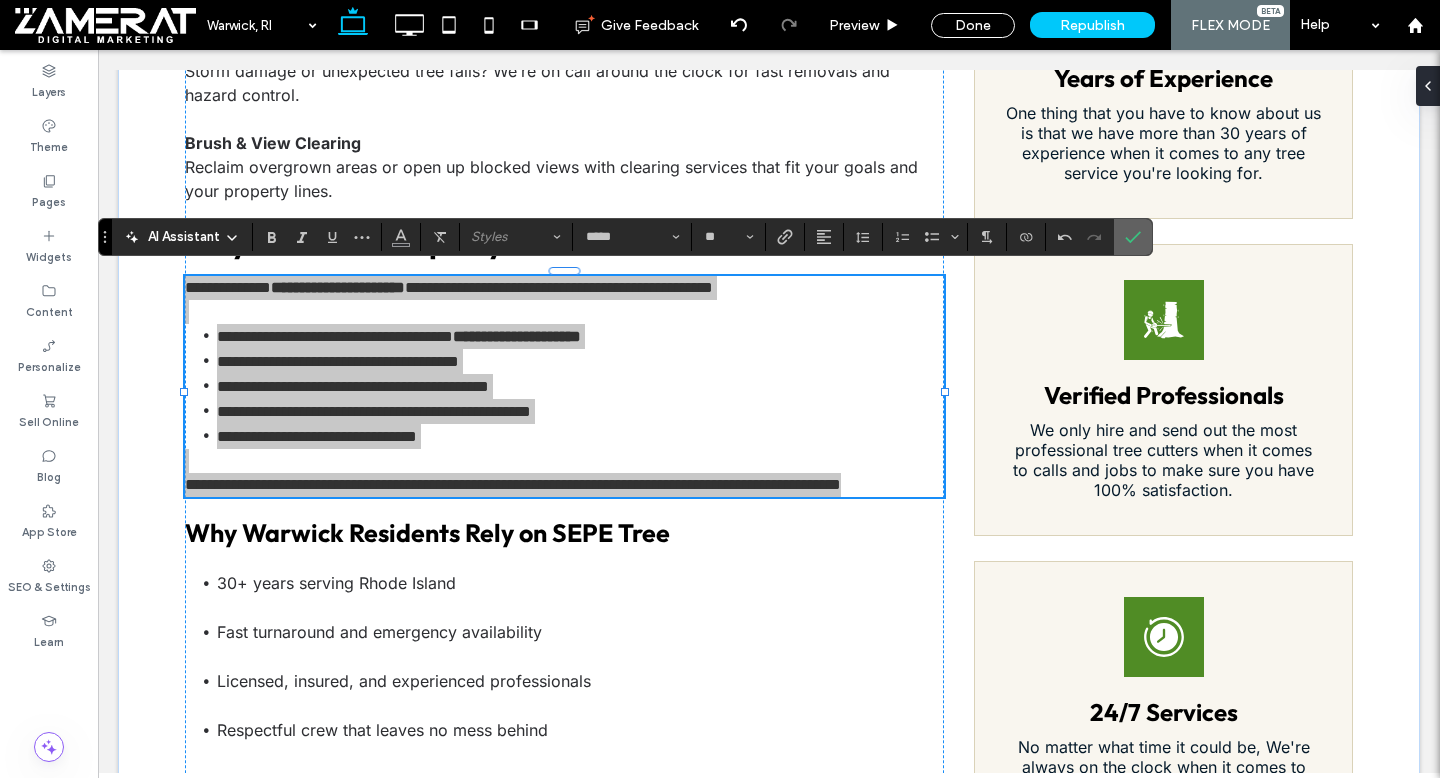 click at bounding box center [1129, 237] 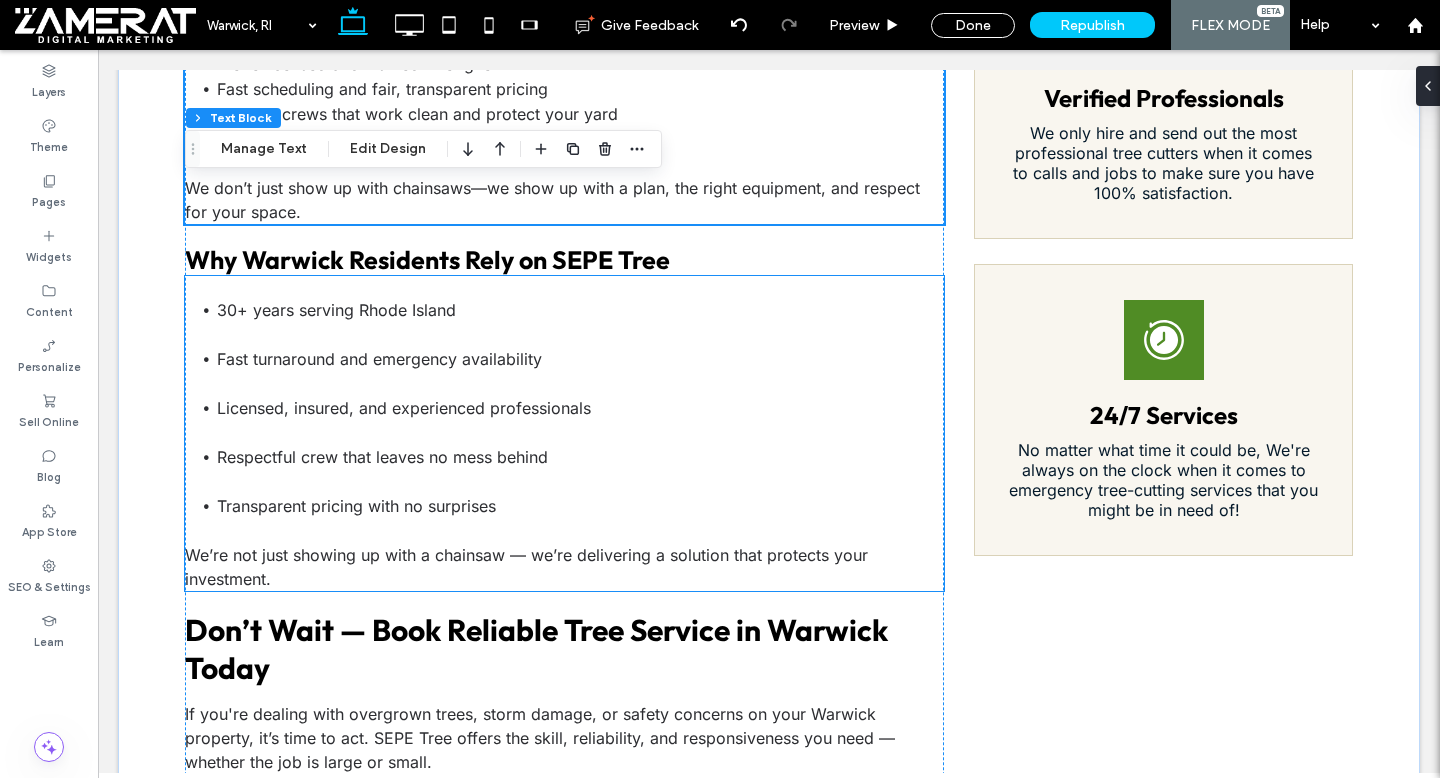 scroll, scrollTop: 2017, scrollLeft: 0, axis: vertical 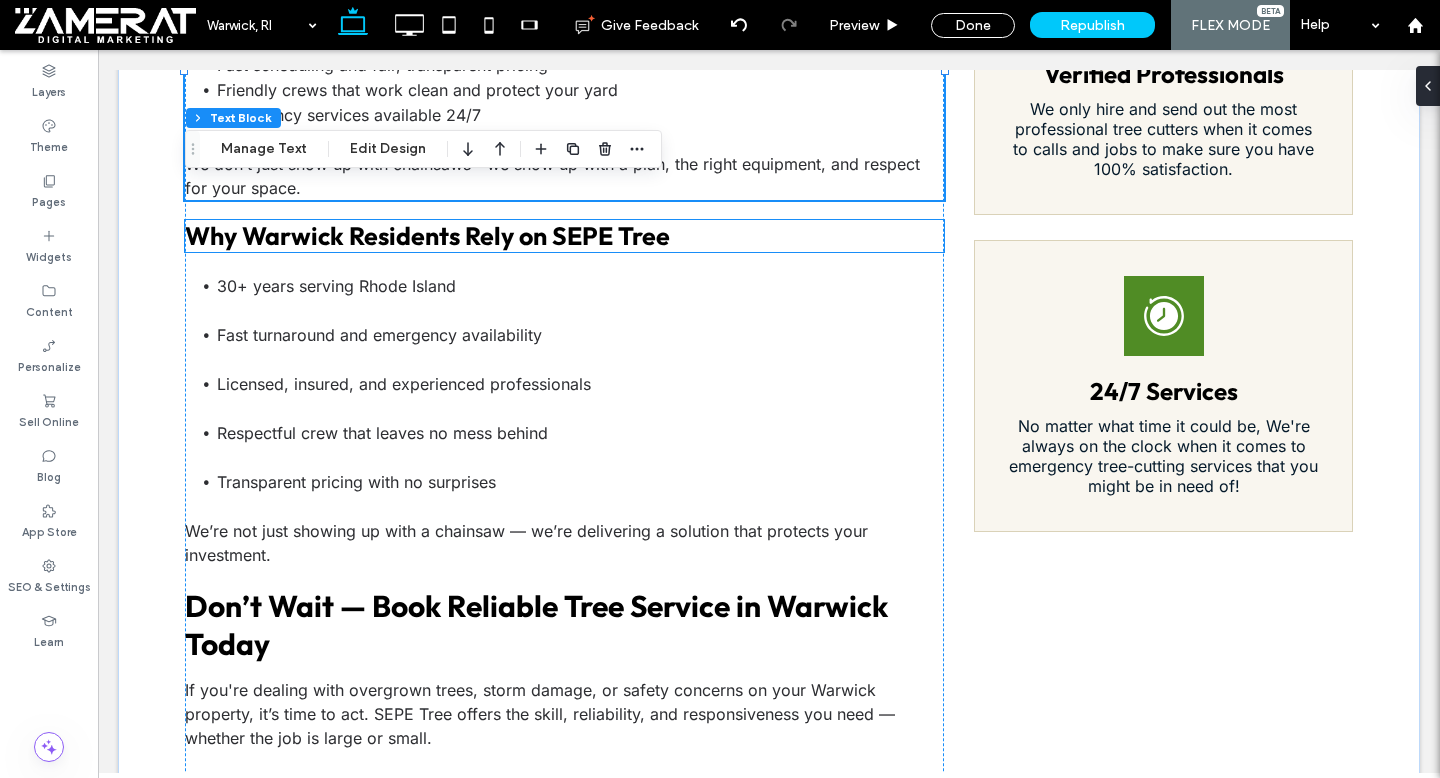 click on "Why Warwick Residents Rely on SEPE Tree" at bounding box center (427, 236) 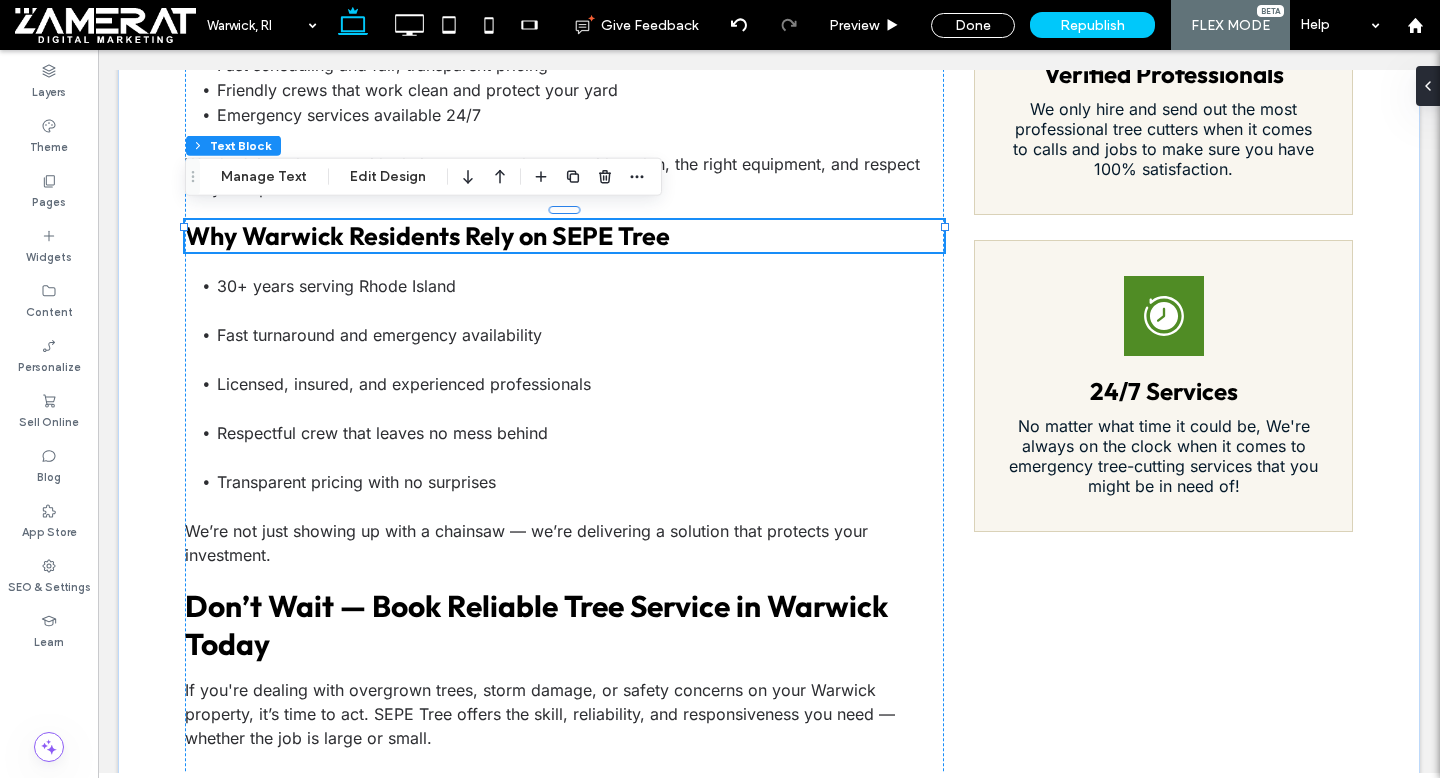 click on "Why Warwick Residents Rely on SEPE Tree" at bounding box center (564, 236) 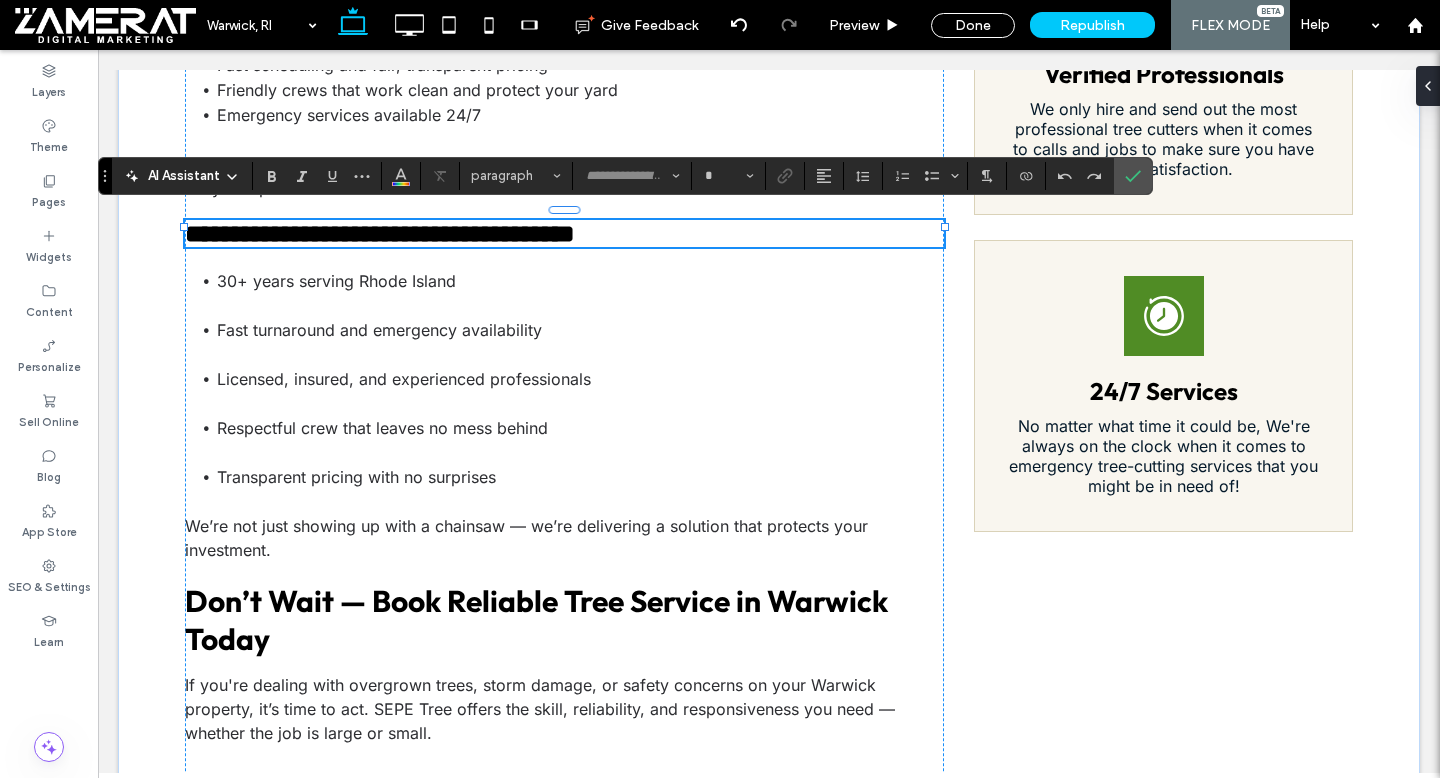 type on "******" 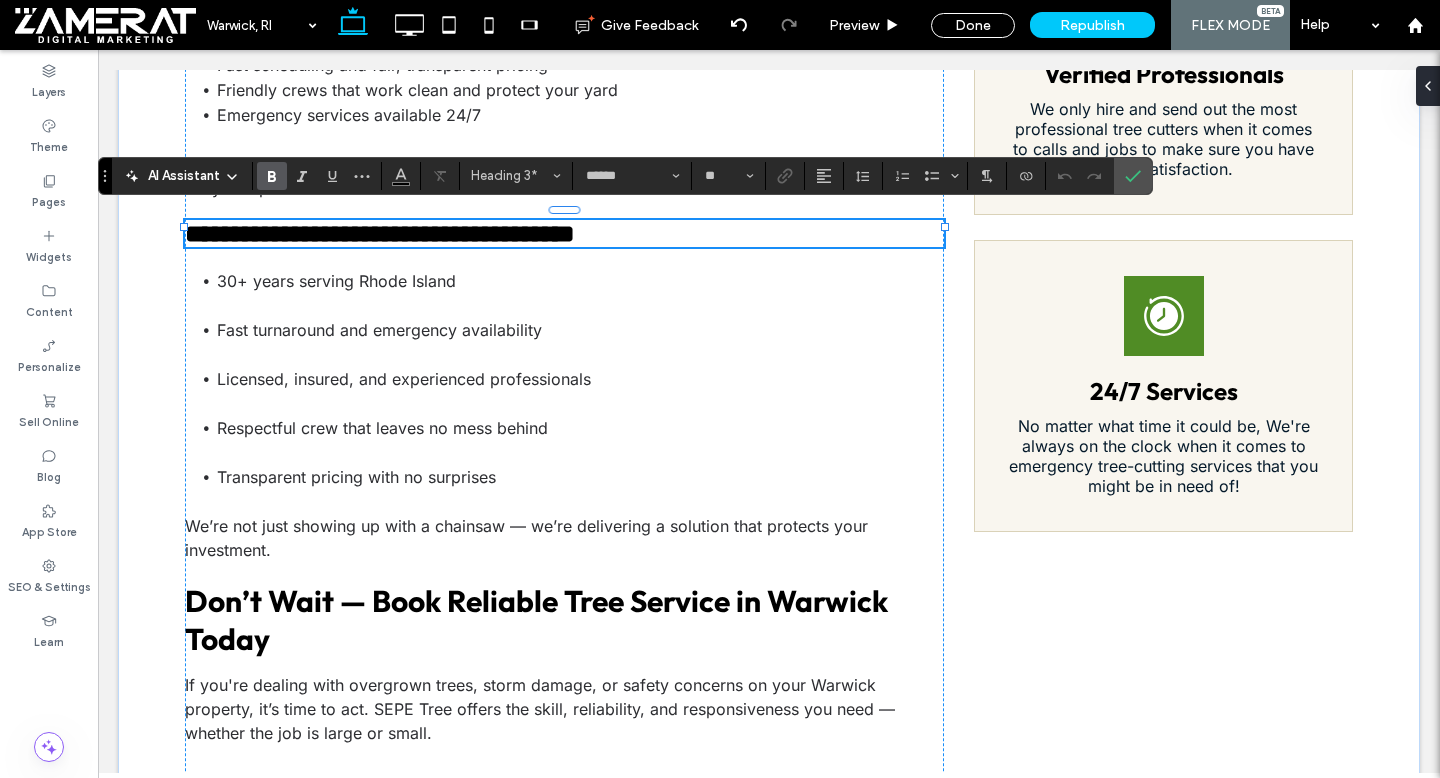 click on "**********" at bounding box center [380, 233] 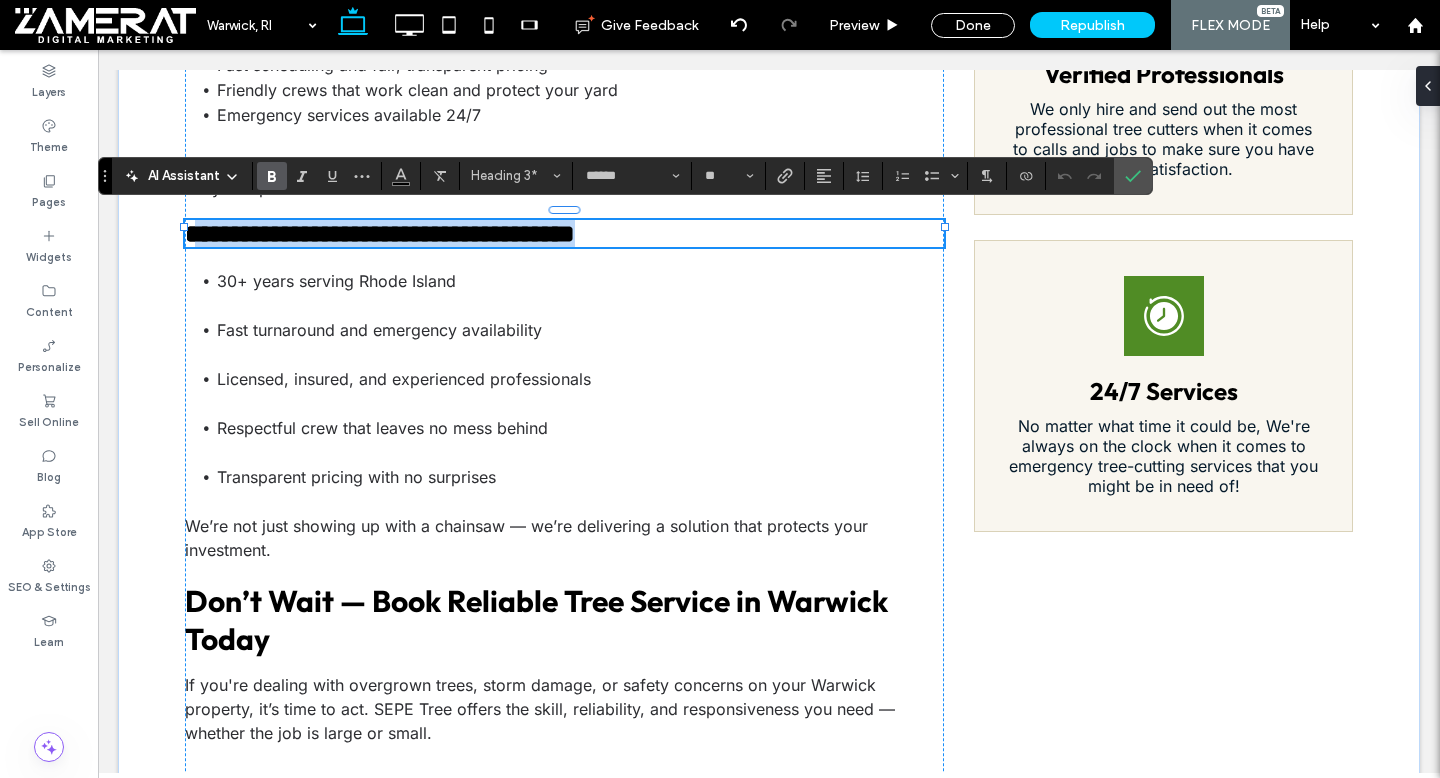 drag, startPoint x: 696, startPoint y: 230, endPoint x: 212, endPoint y: 222, distance: 484.0661 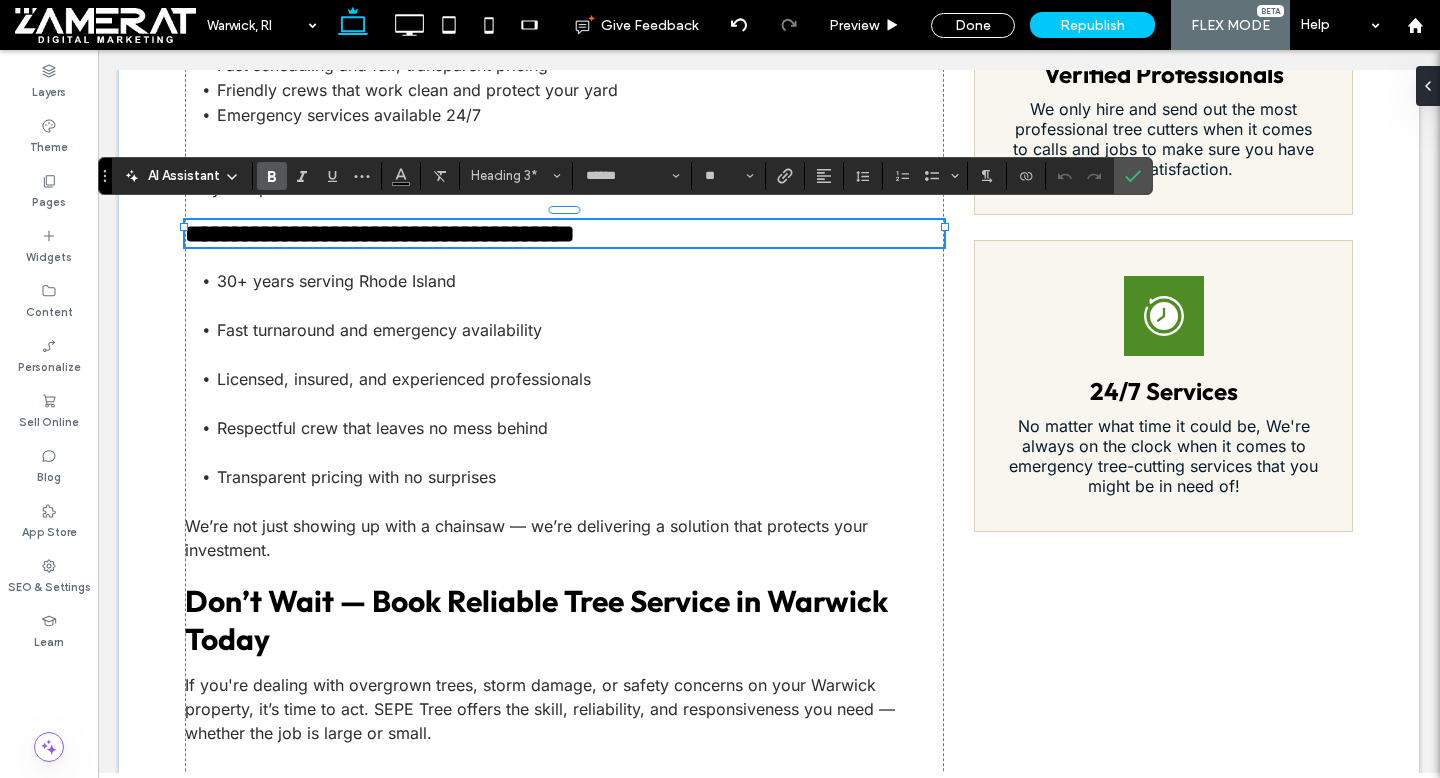 type on "*****" 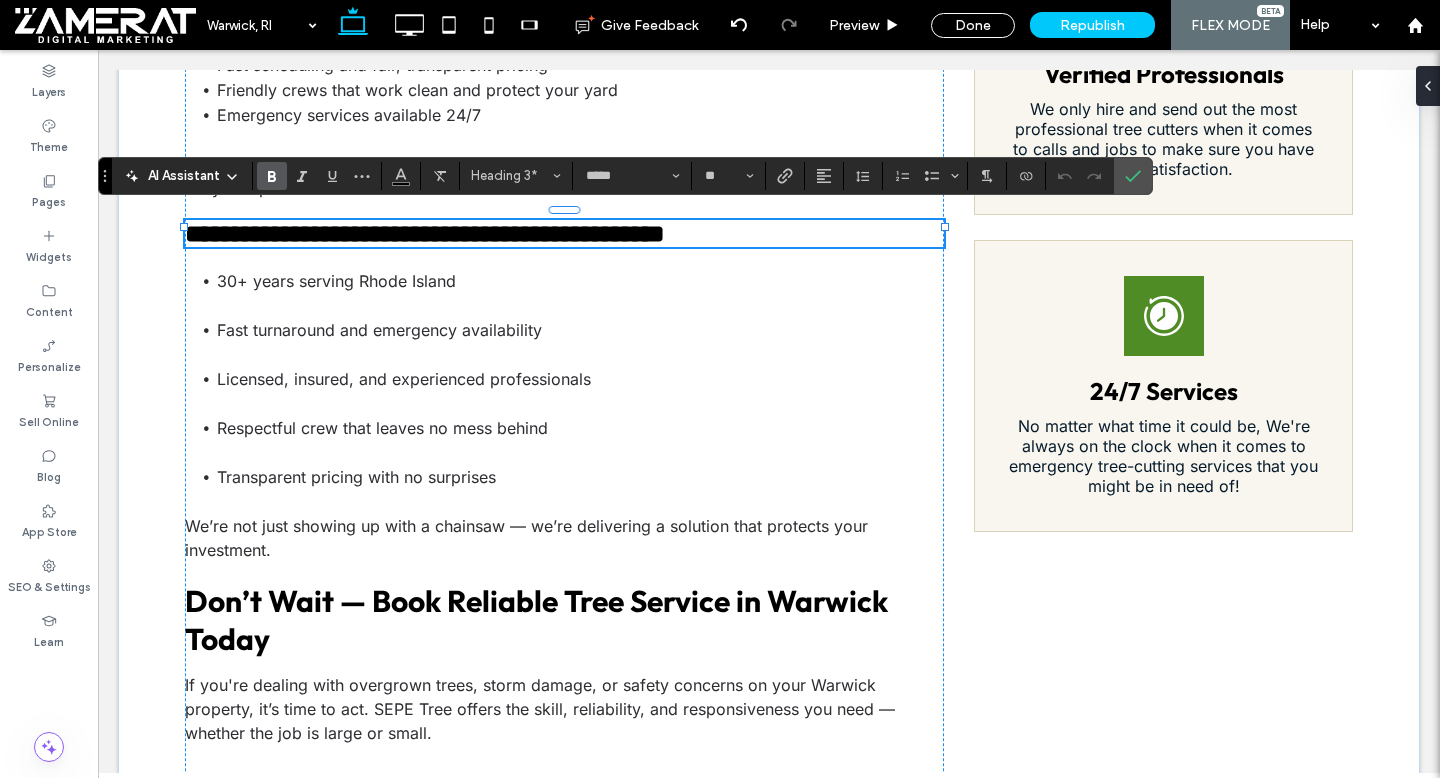type on "******" 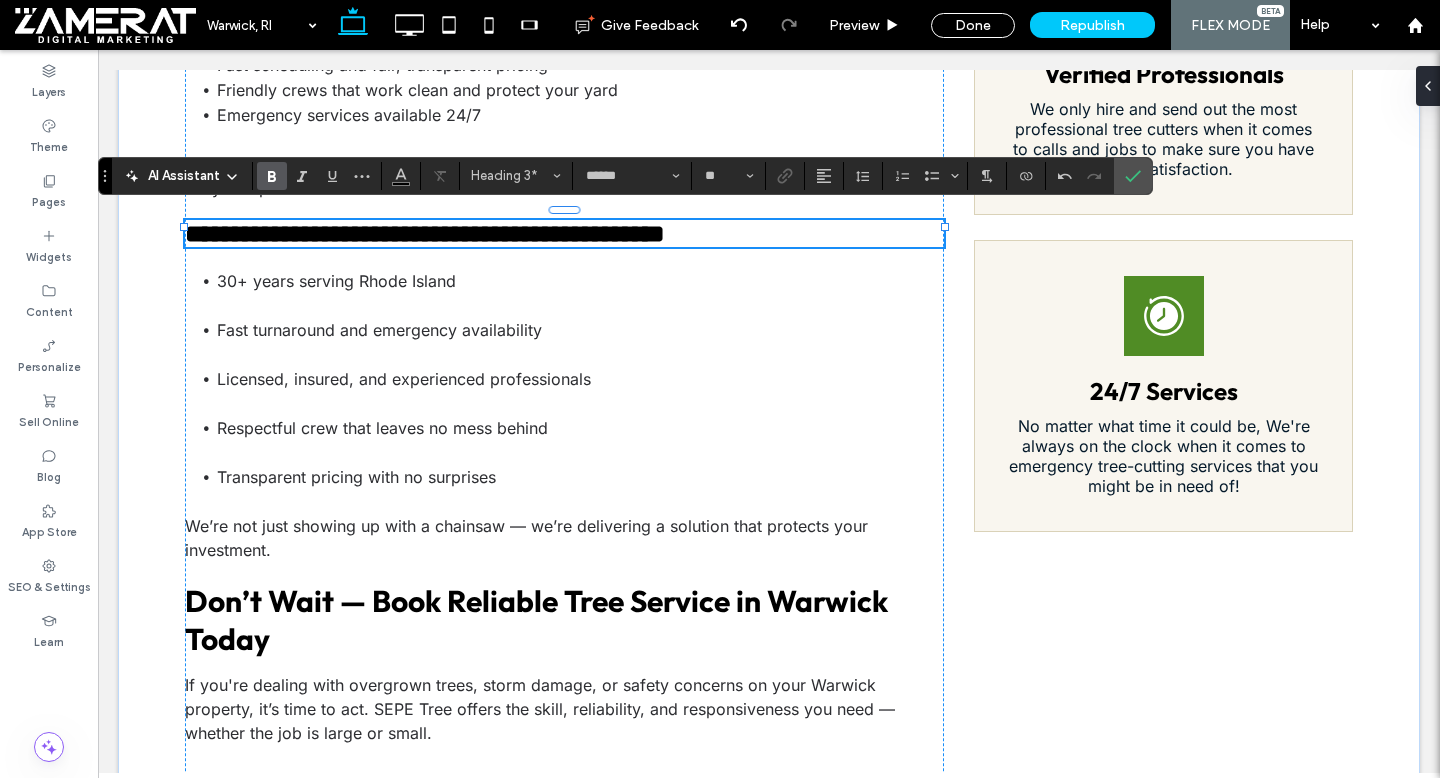click on "**********" at bounding box center [425, 233] 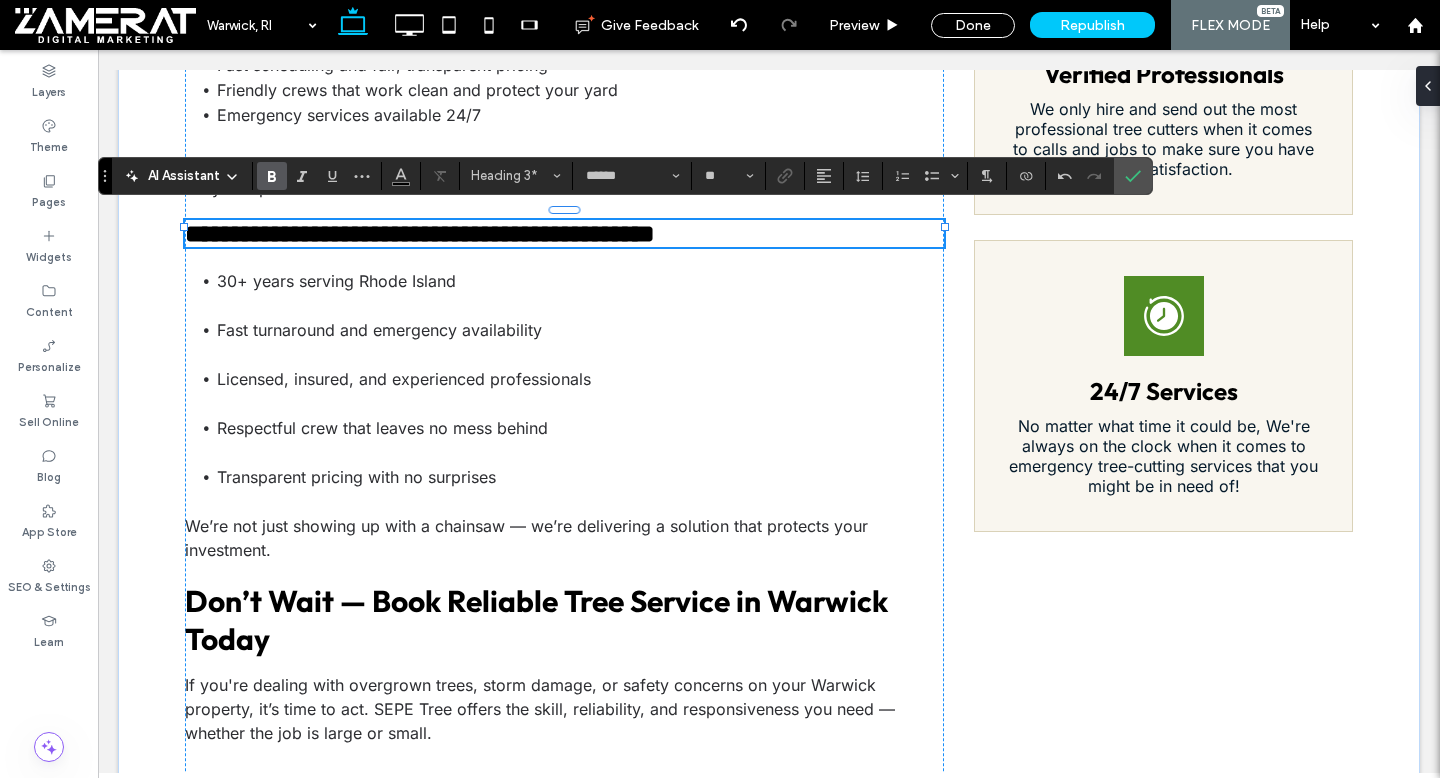 click on "**********" at bounding box center (420, 233) 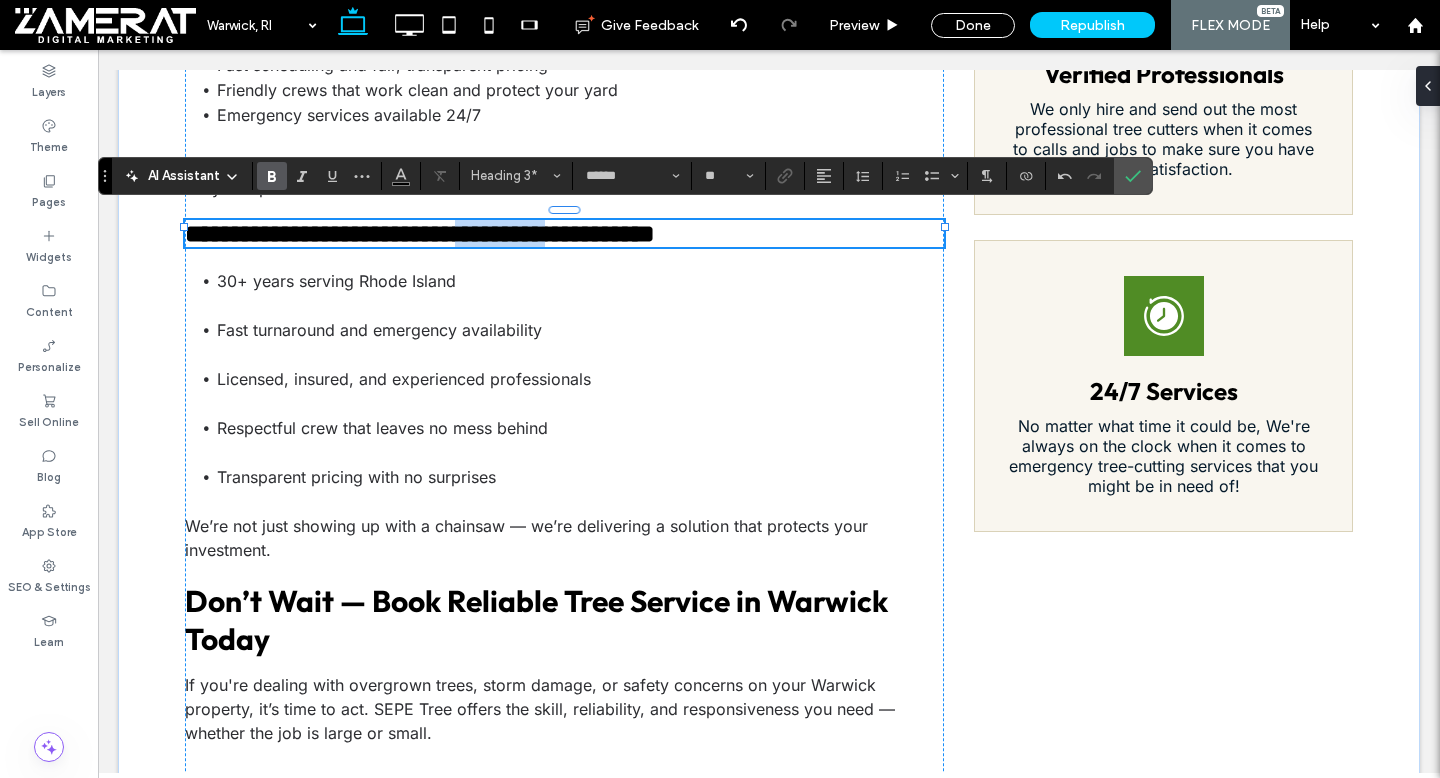 click on "**********" at bounding box center [420, 233] 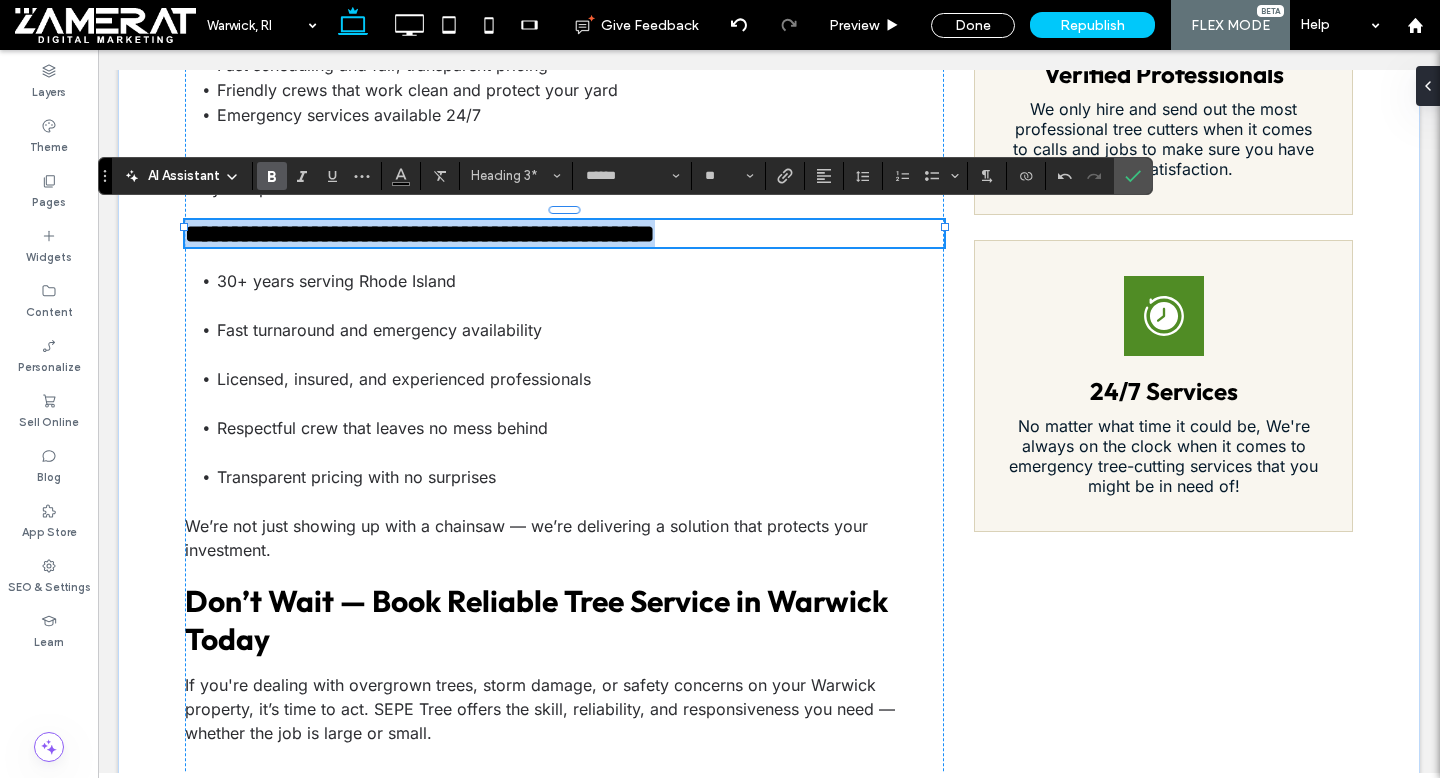 click on "**********" at bounding box center (420, 233) 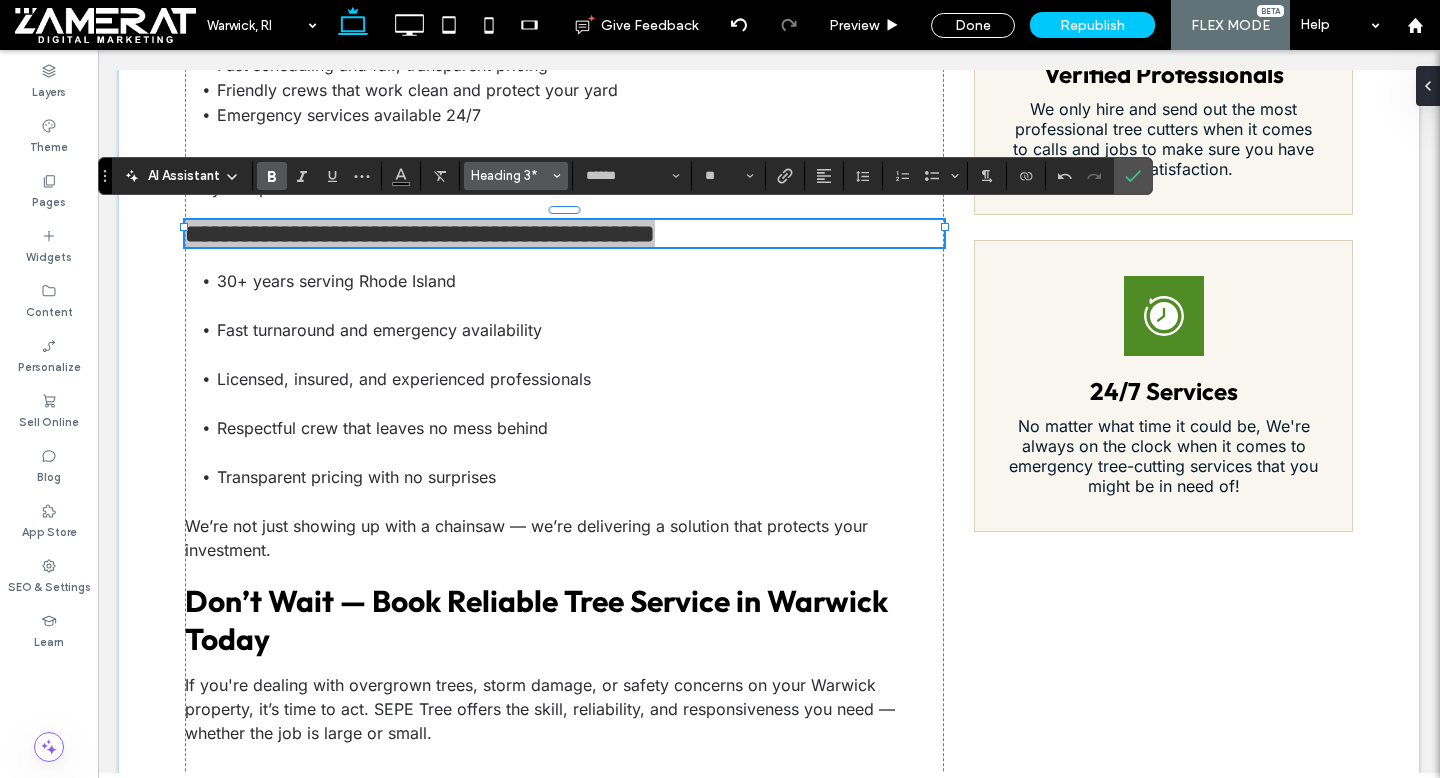 click on "Heading 3*" at bounding box center [510, 175] 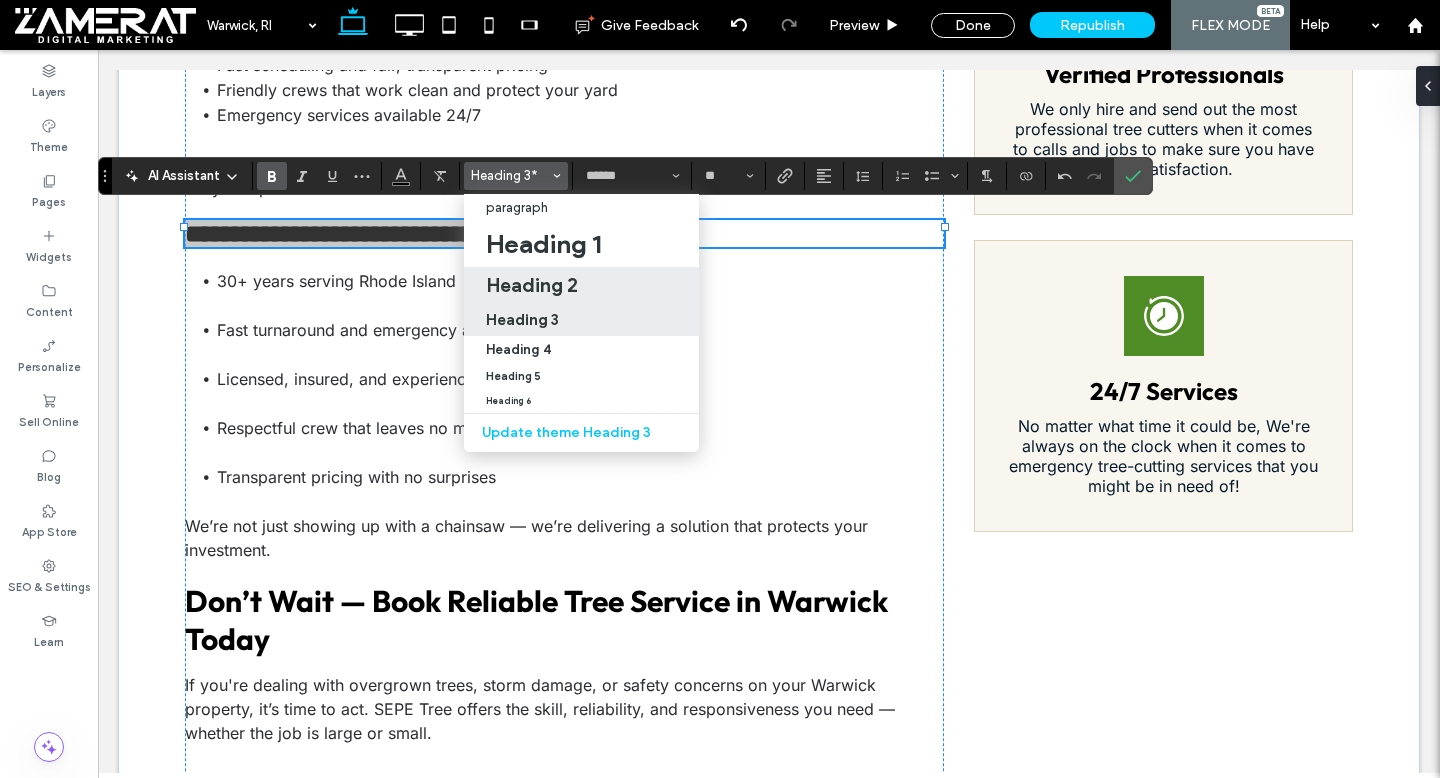 click on "Heading 2" at bounding box center (532, 285) 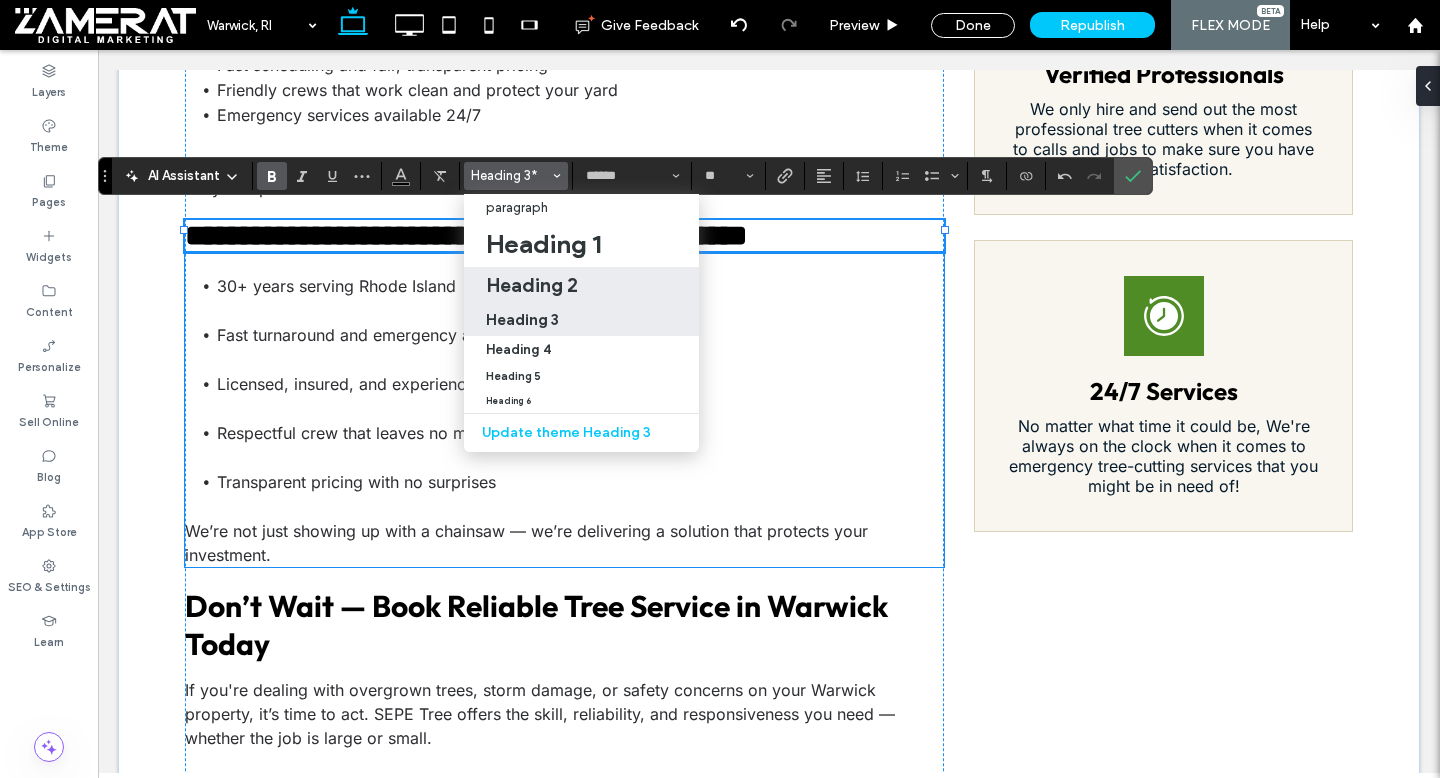 type on "**" 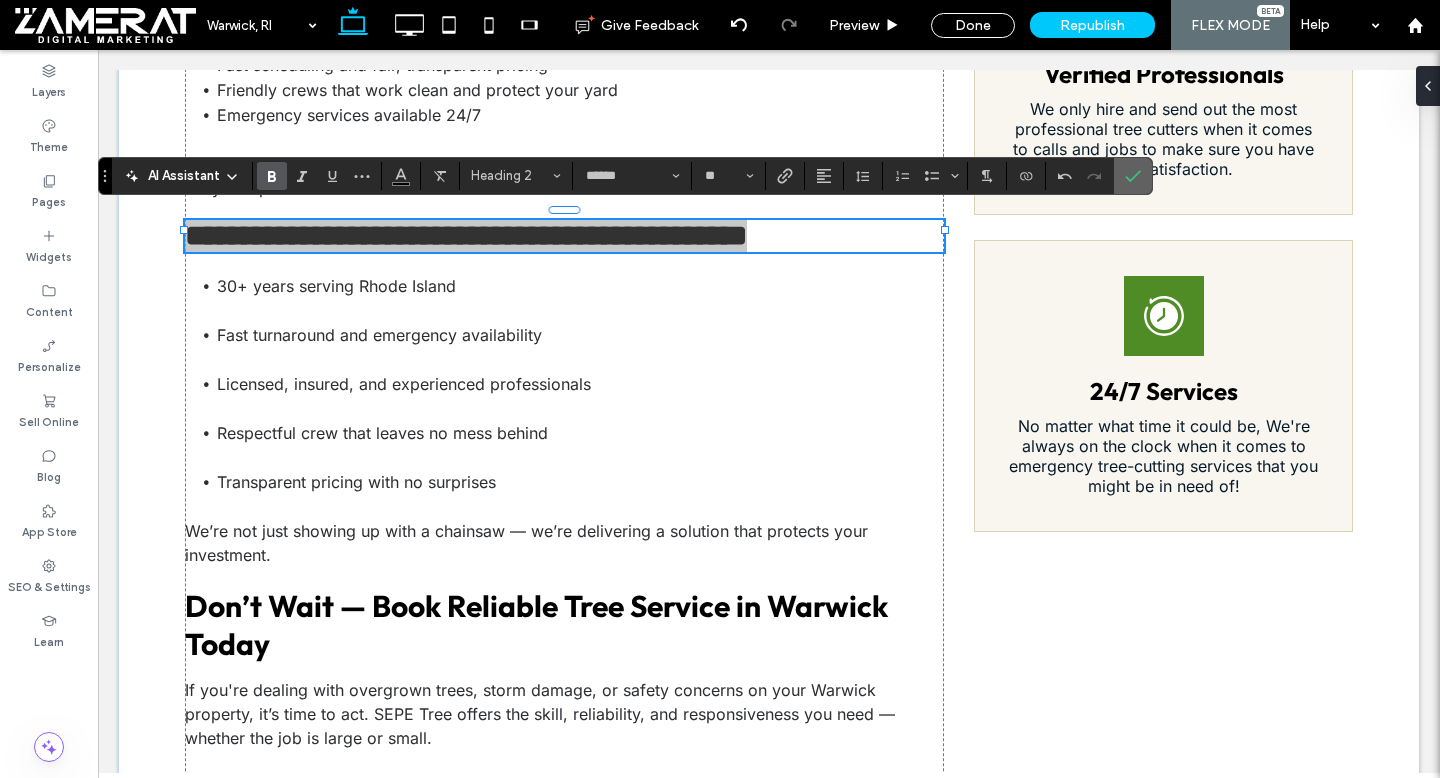 click 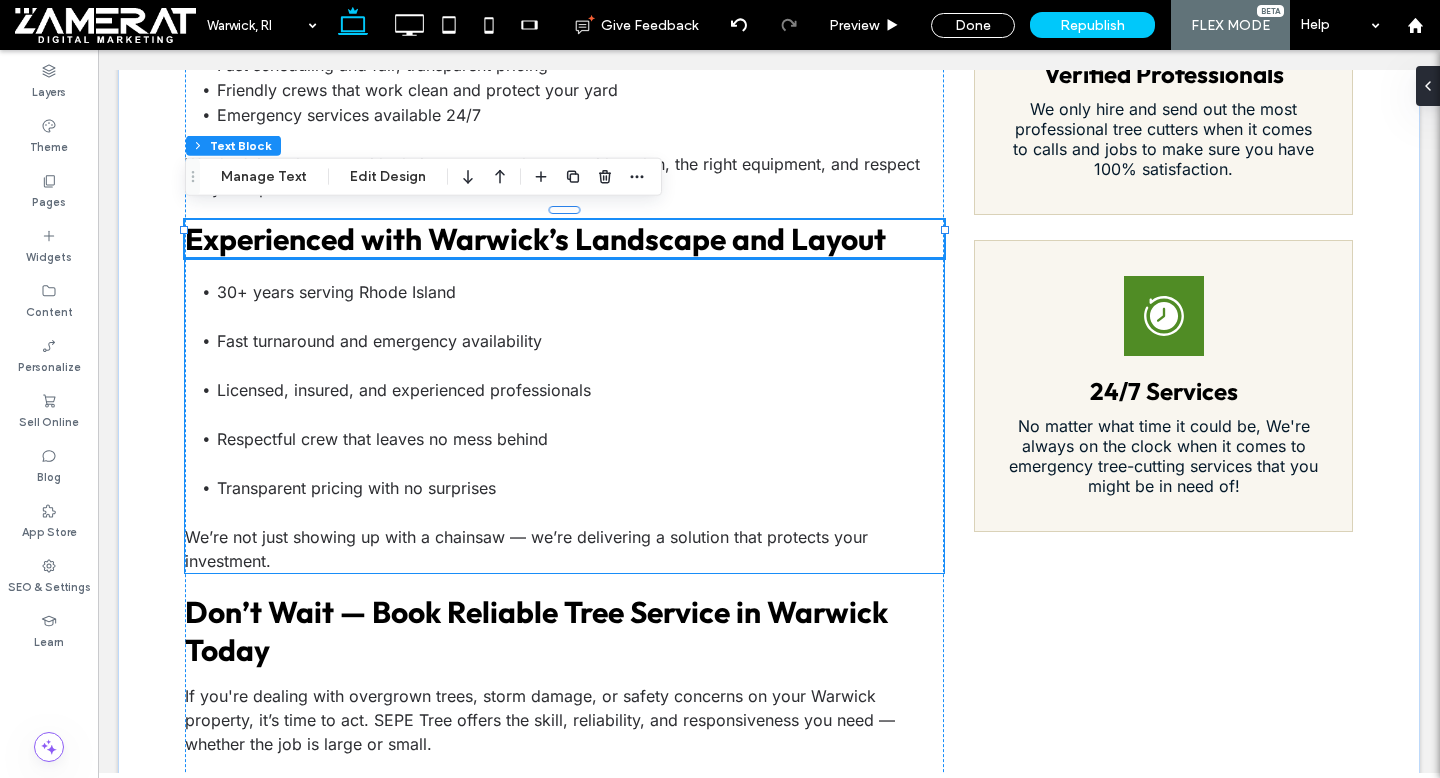 click on "Licensed, insured, and experienced professionals" at bounding box center [404, 390] 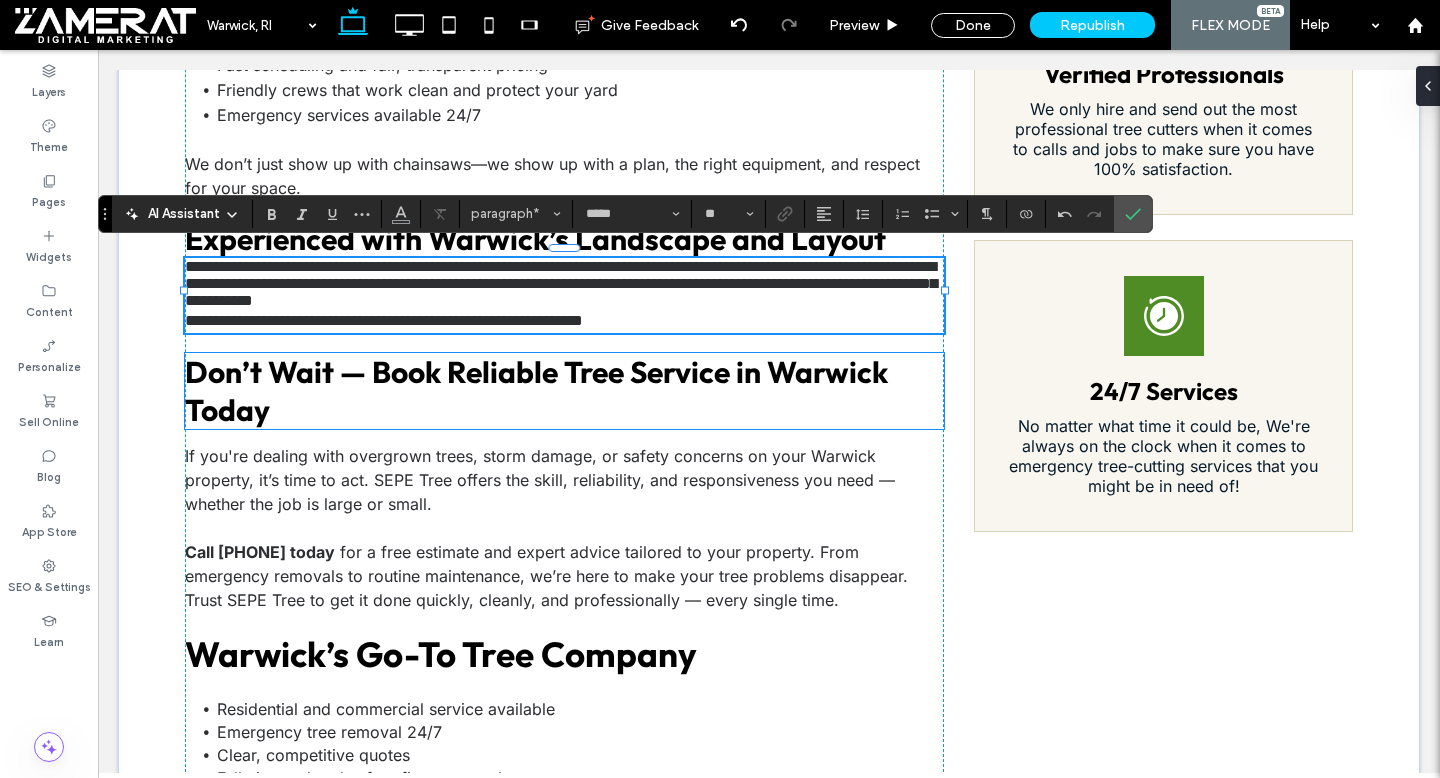 scroll, scrollTop: 0, scrollLeft: 0, axis: both 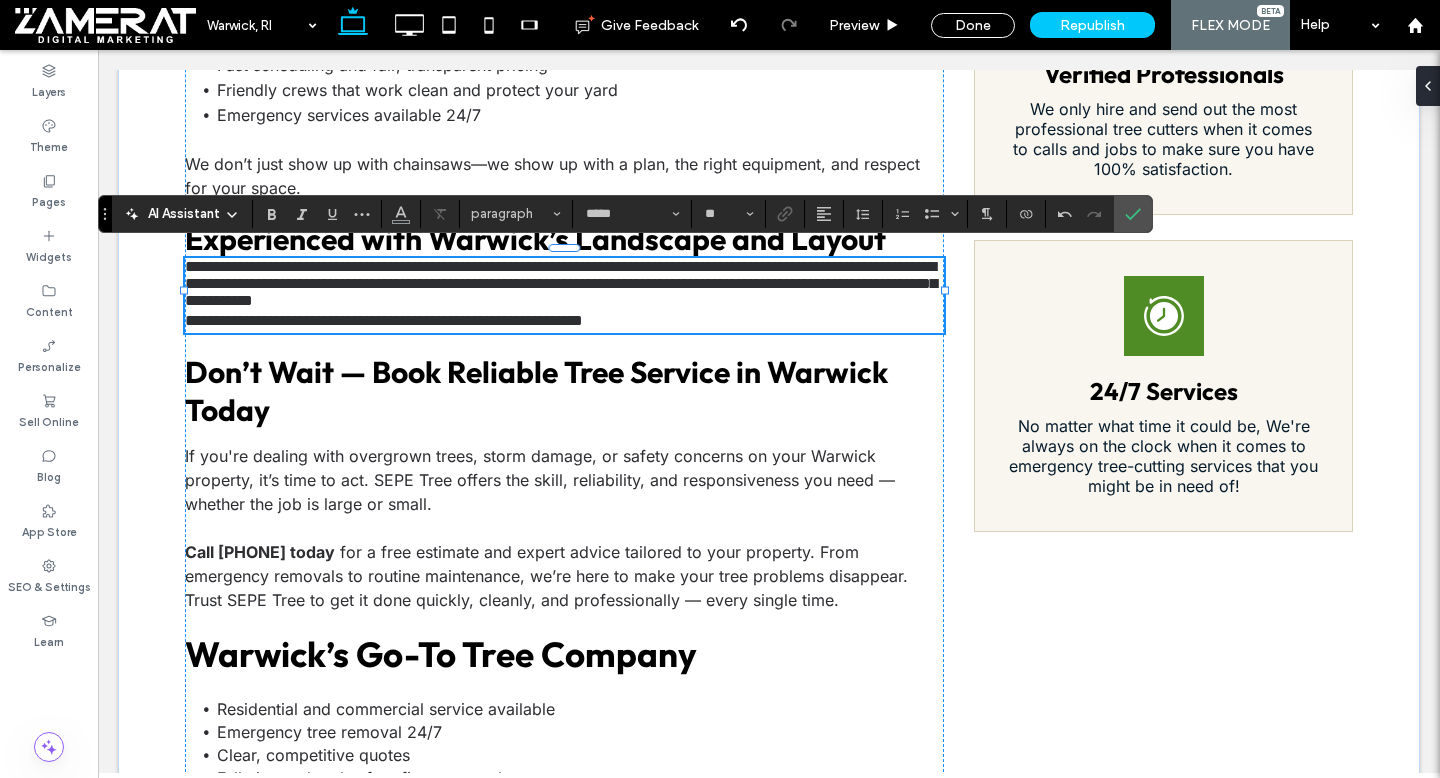 click on "**********" at bounding box center (564, 283) 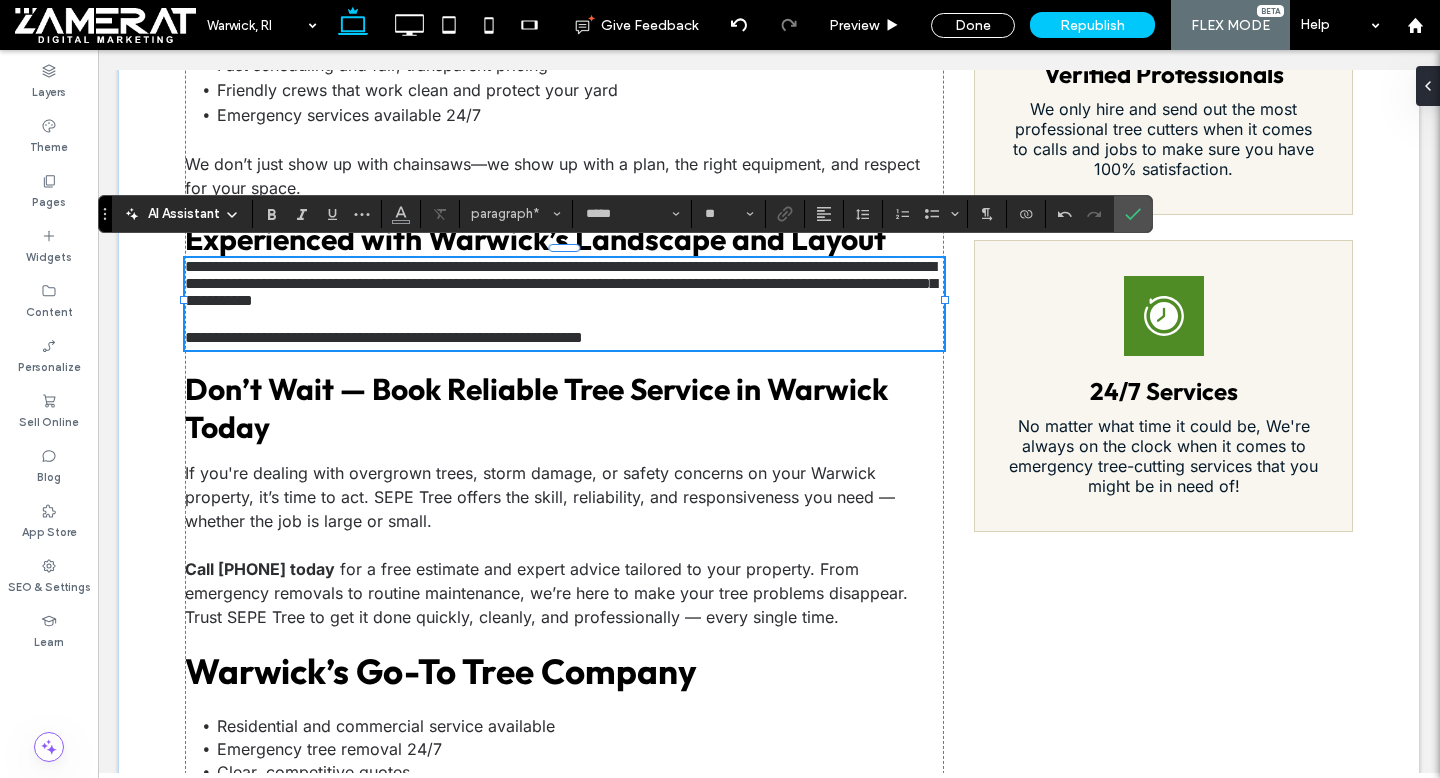click on "**********" at bounding box center (561, 283) 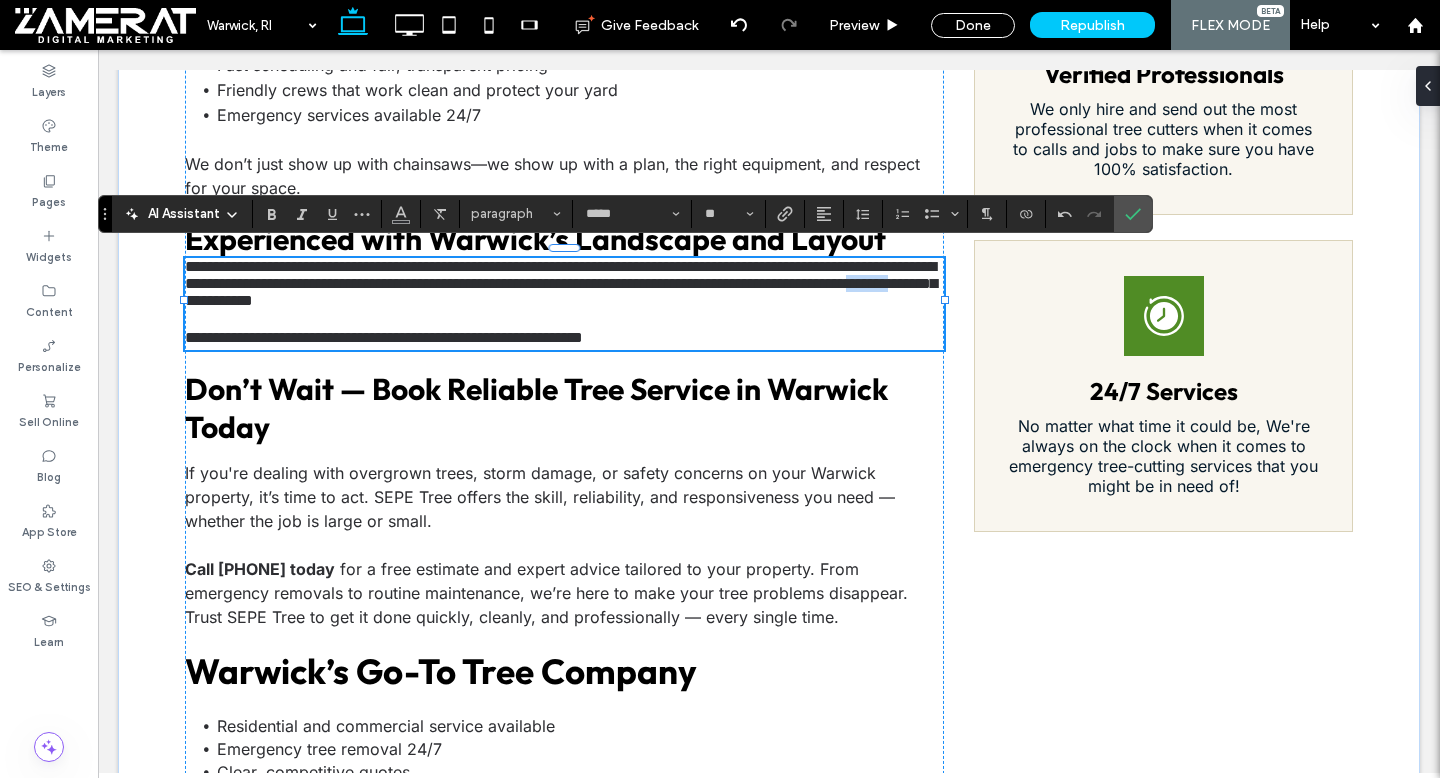 click on "**********" at bounding box center [561, 283] 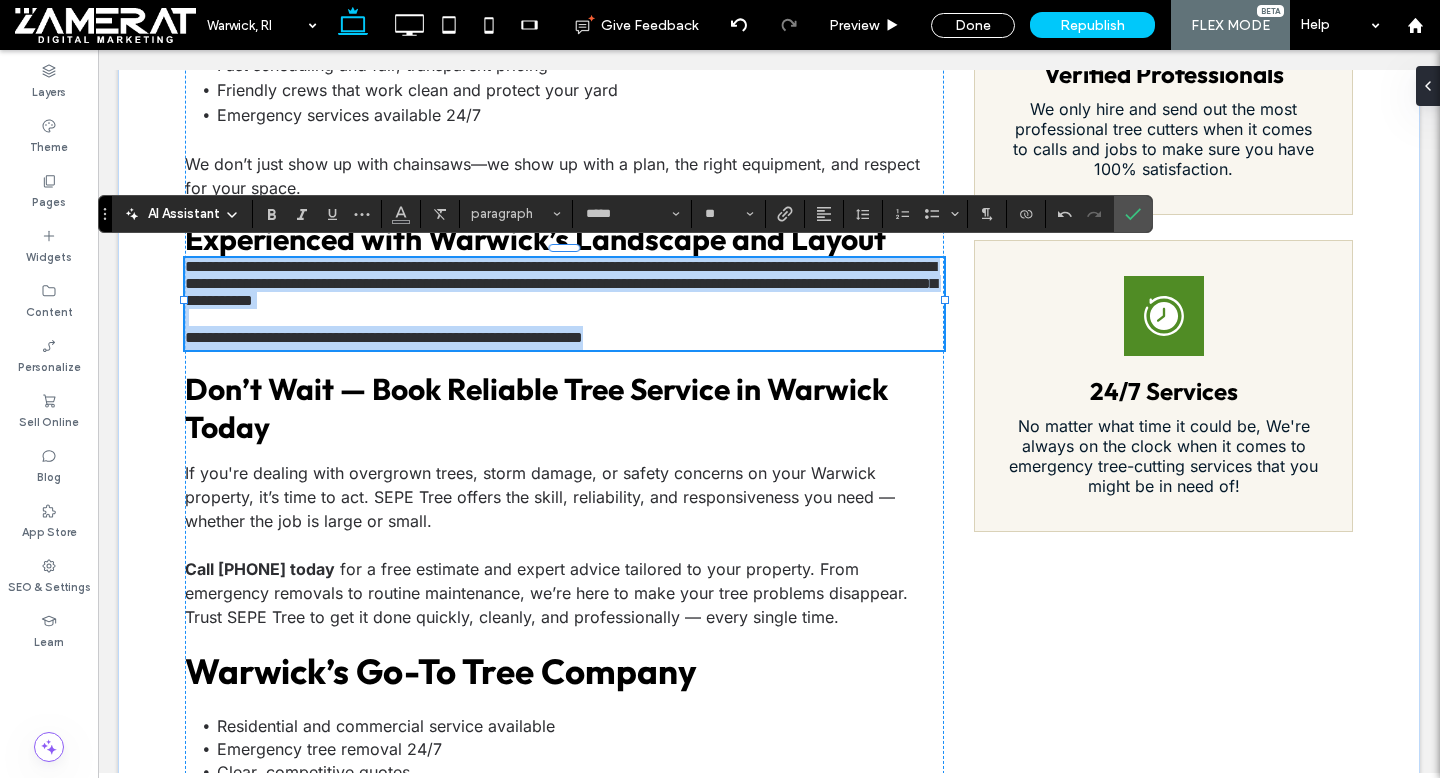 drag, startPoint x: 186, startPoint y: 261, endPoint x: 814, endPoint y: 348, distance: 633.9976 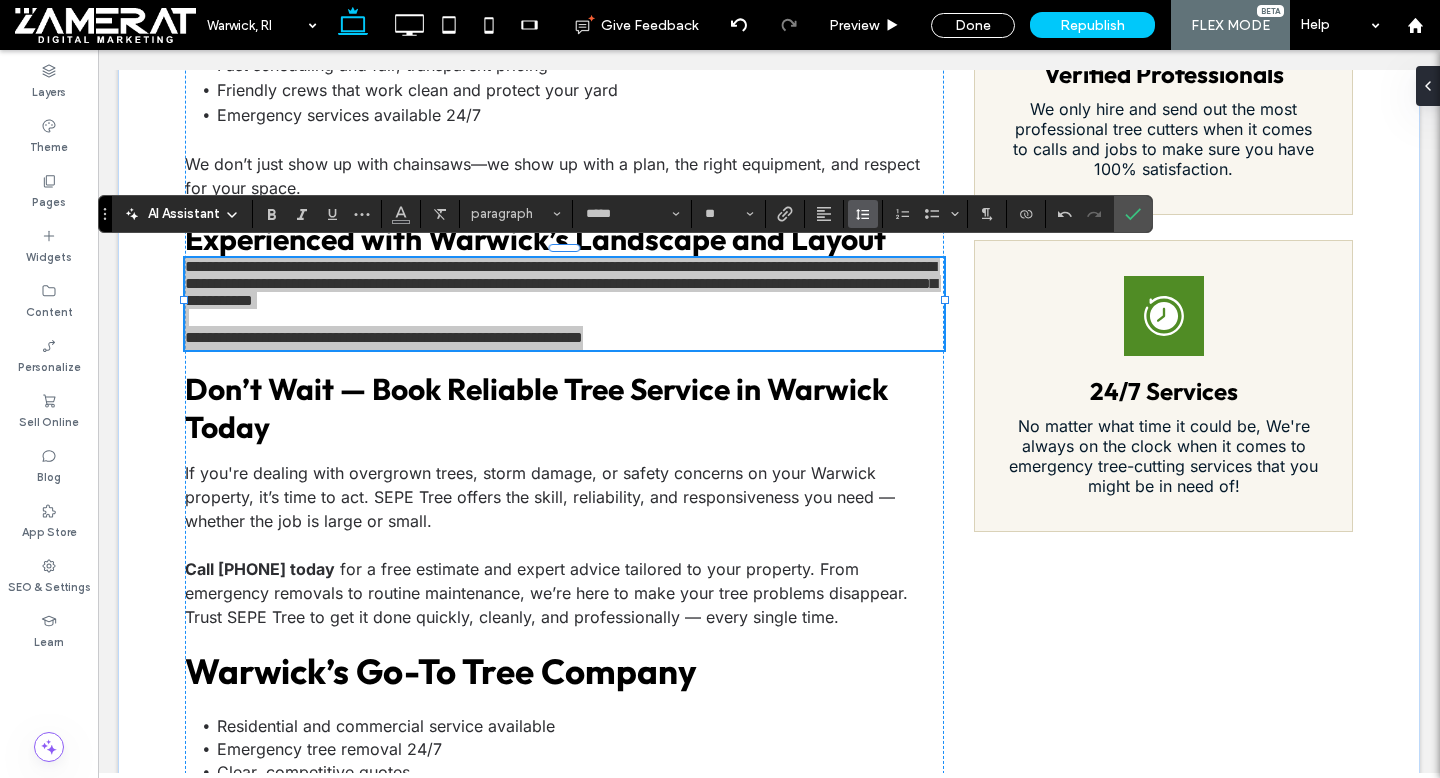 click 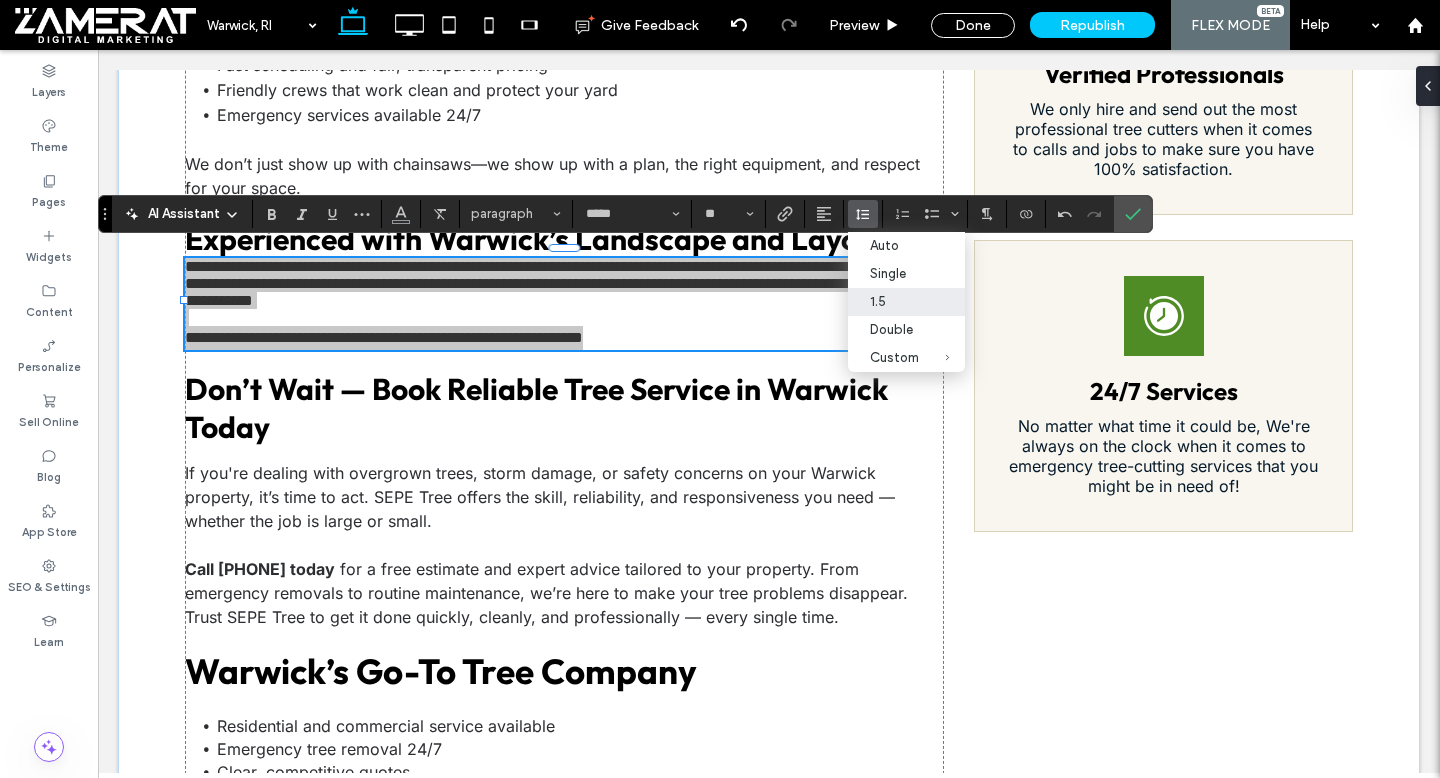 click on "1.5" at bounding box center (894, 301) 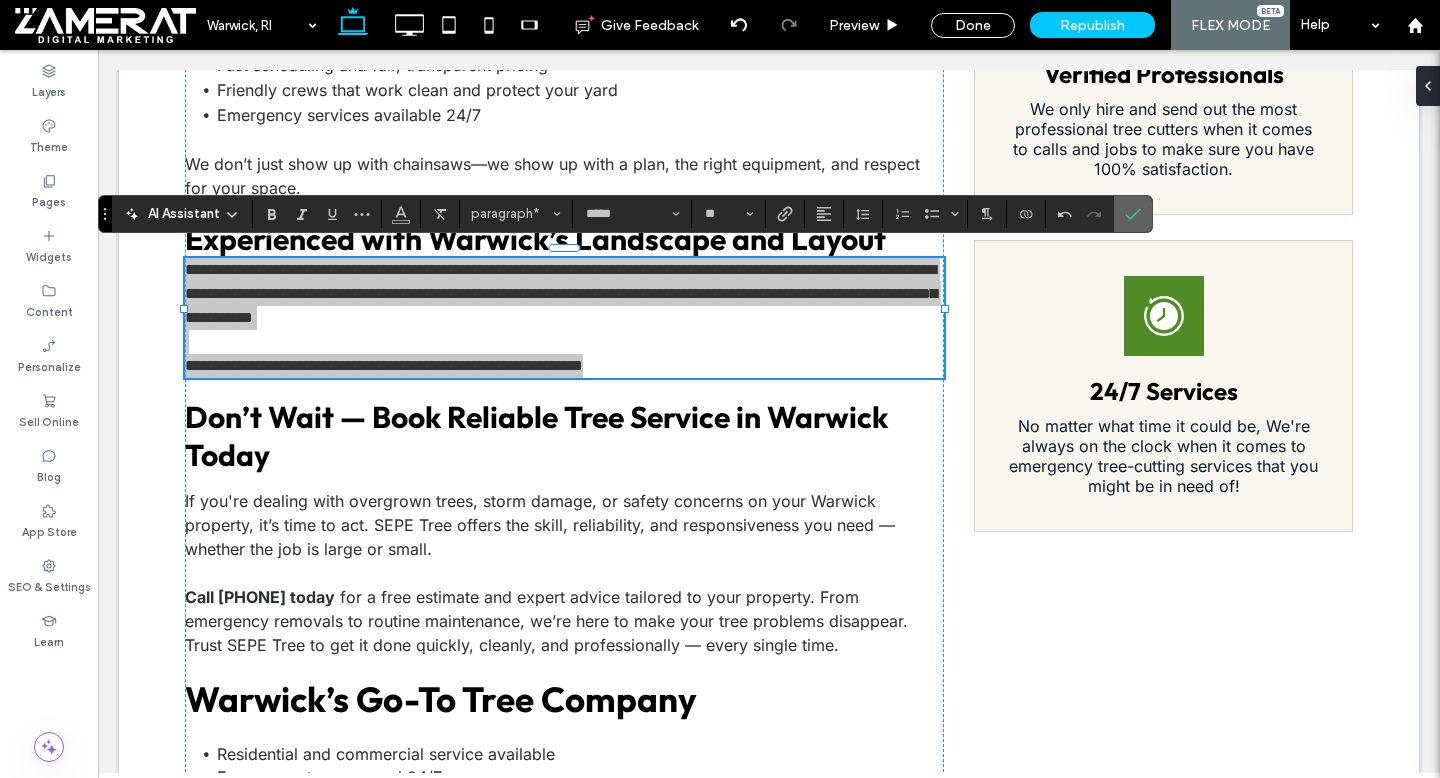 click at bounding box center [1133, 214] 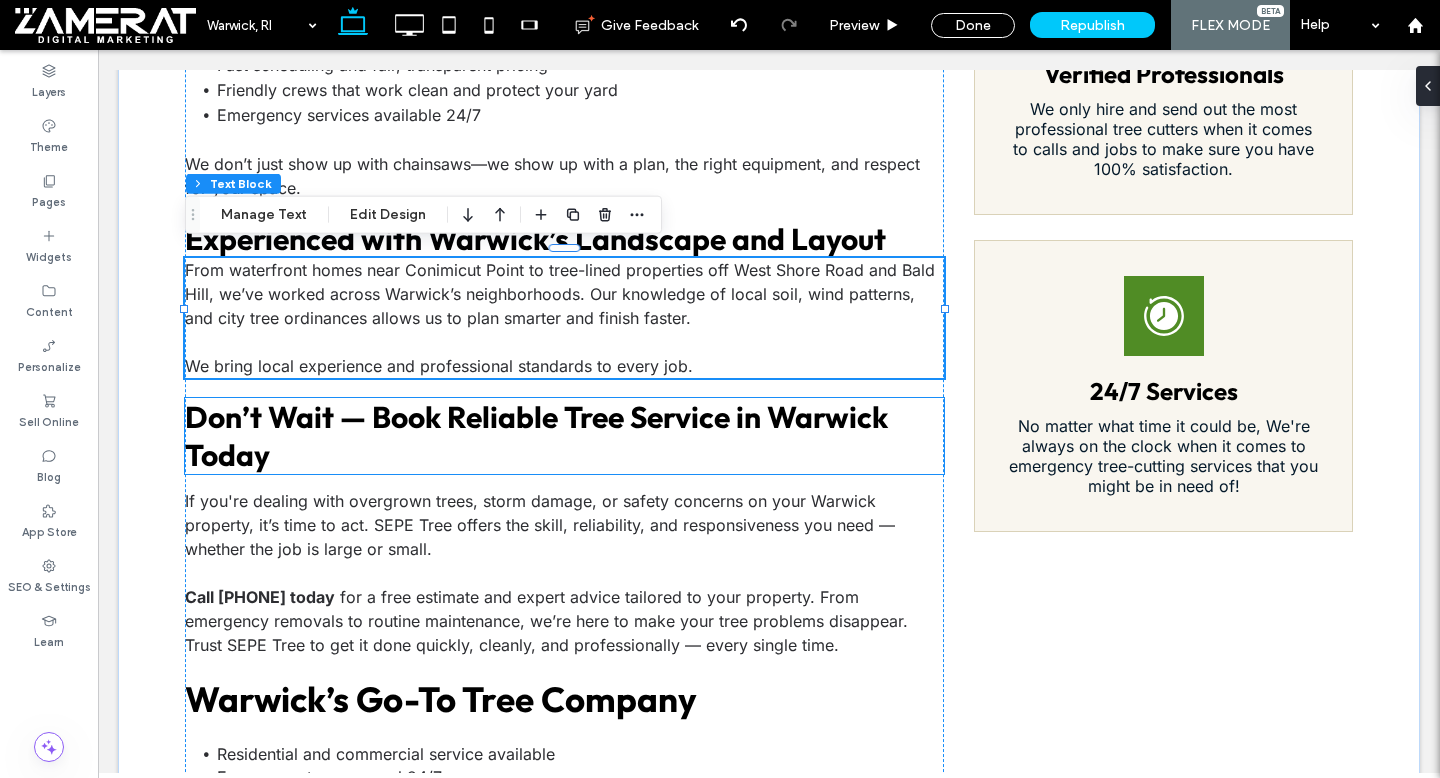 click on "Don’t Wait — Book Reliable Tree Service in Warwick Today" at bounding box center (536, 436) 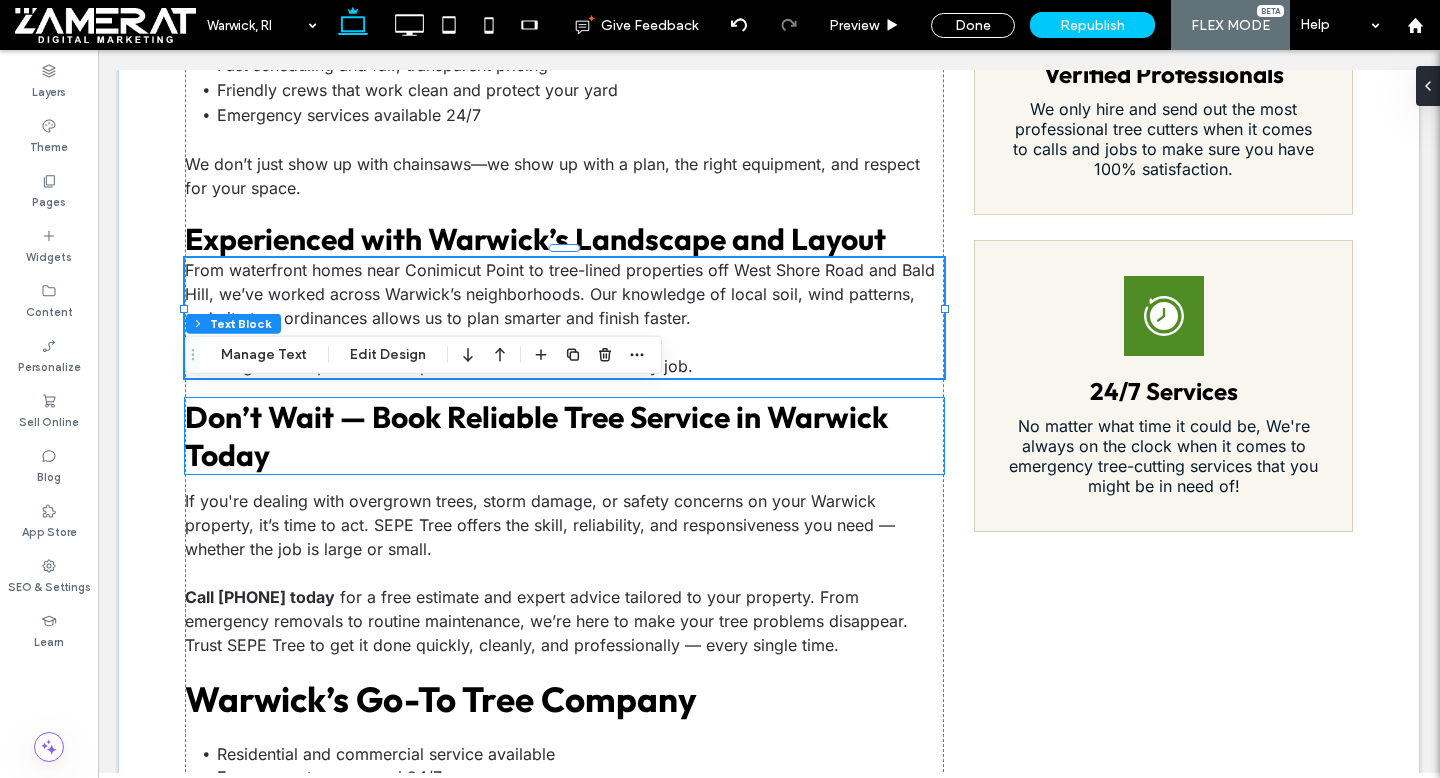 click on "Don’t Wait — Book Reliable Tree Service in Warwick Today" at bounding box center (564, 436) 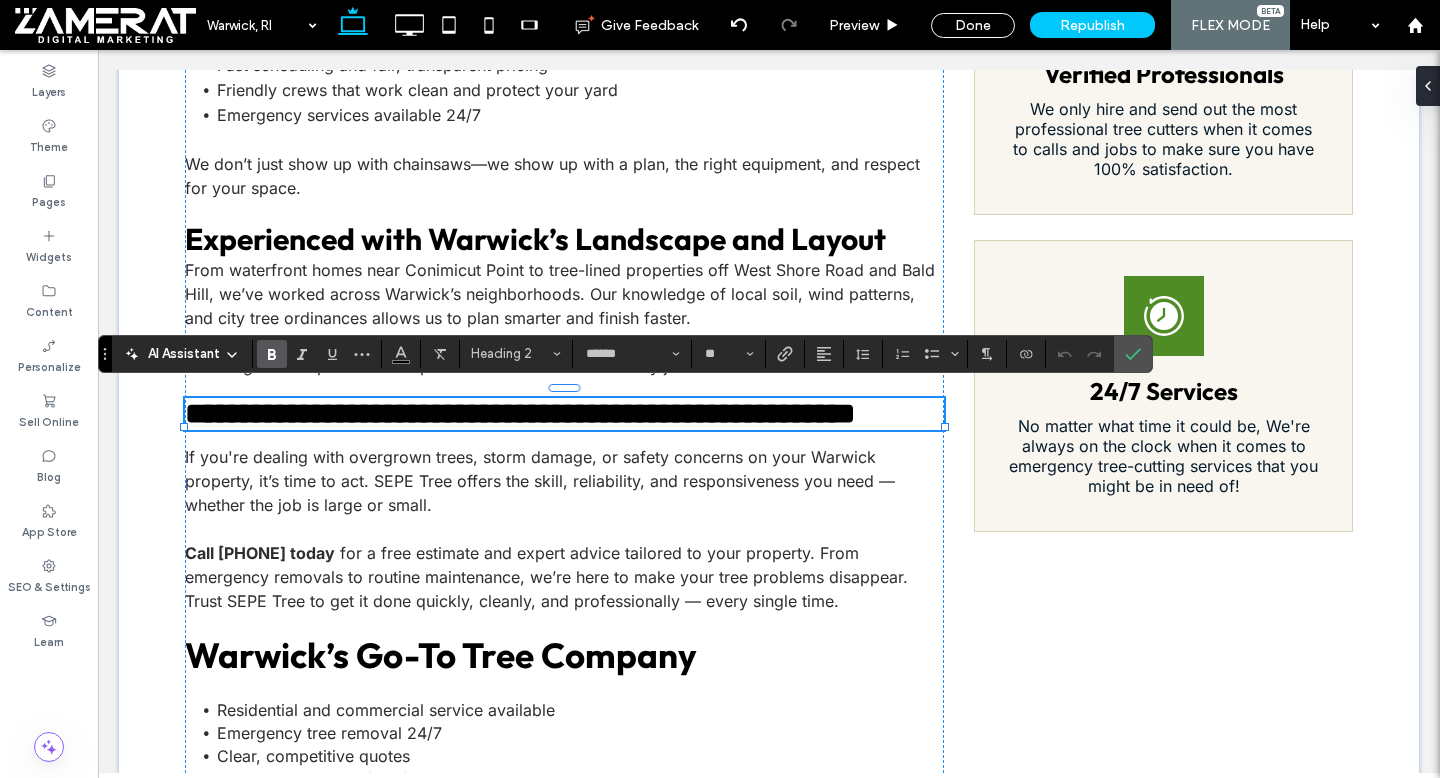 click on "**********" at bounding box center (520, 413) 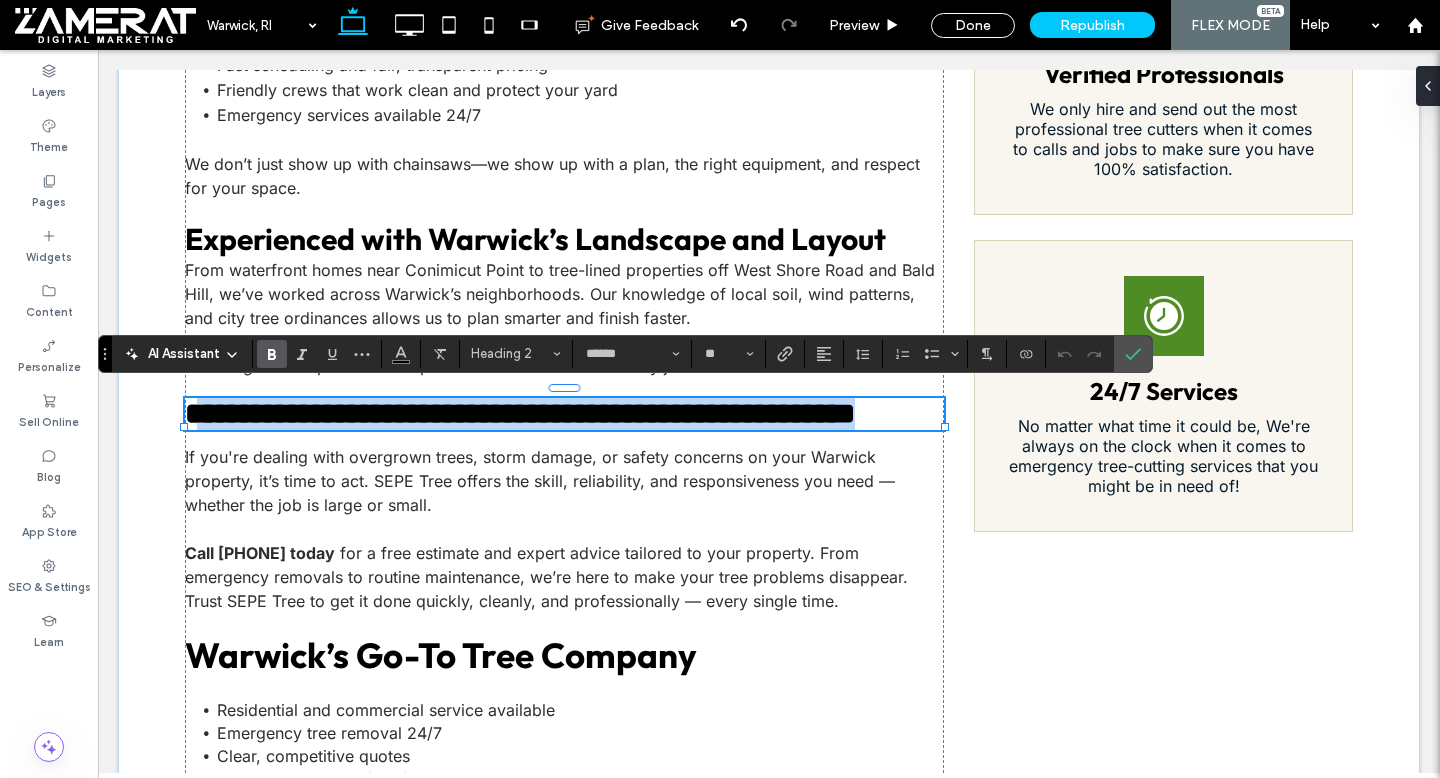 drag, startPoint x: 210, startPoint y: 402, endPoint x: 300, endPoint y: 443, distance: 98.89894 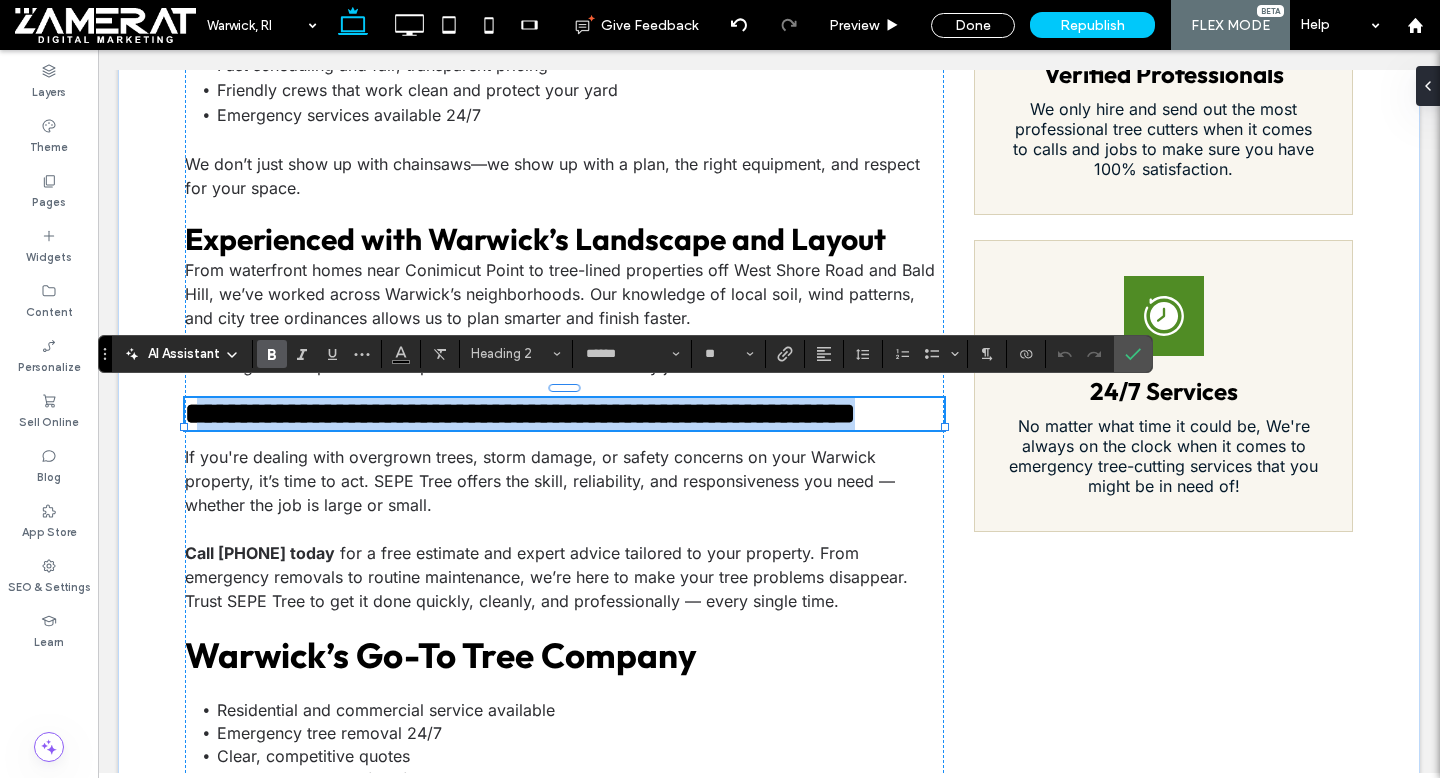 type on "*****" 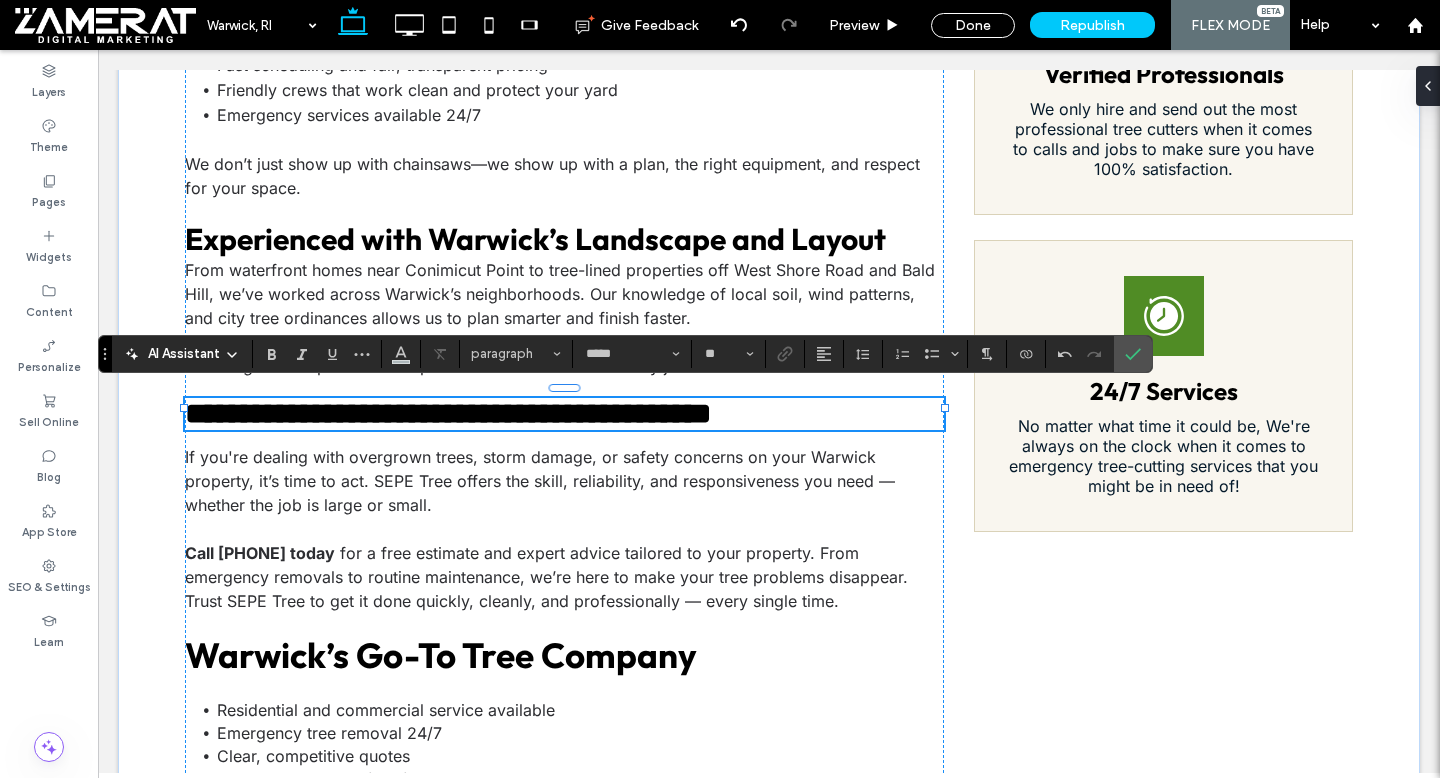 type on "******" 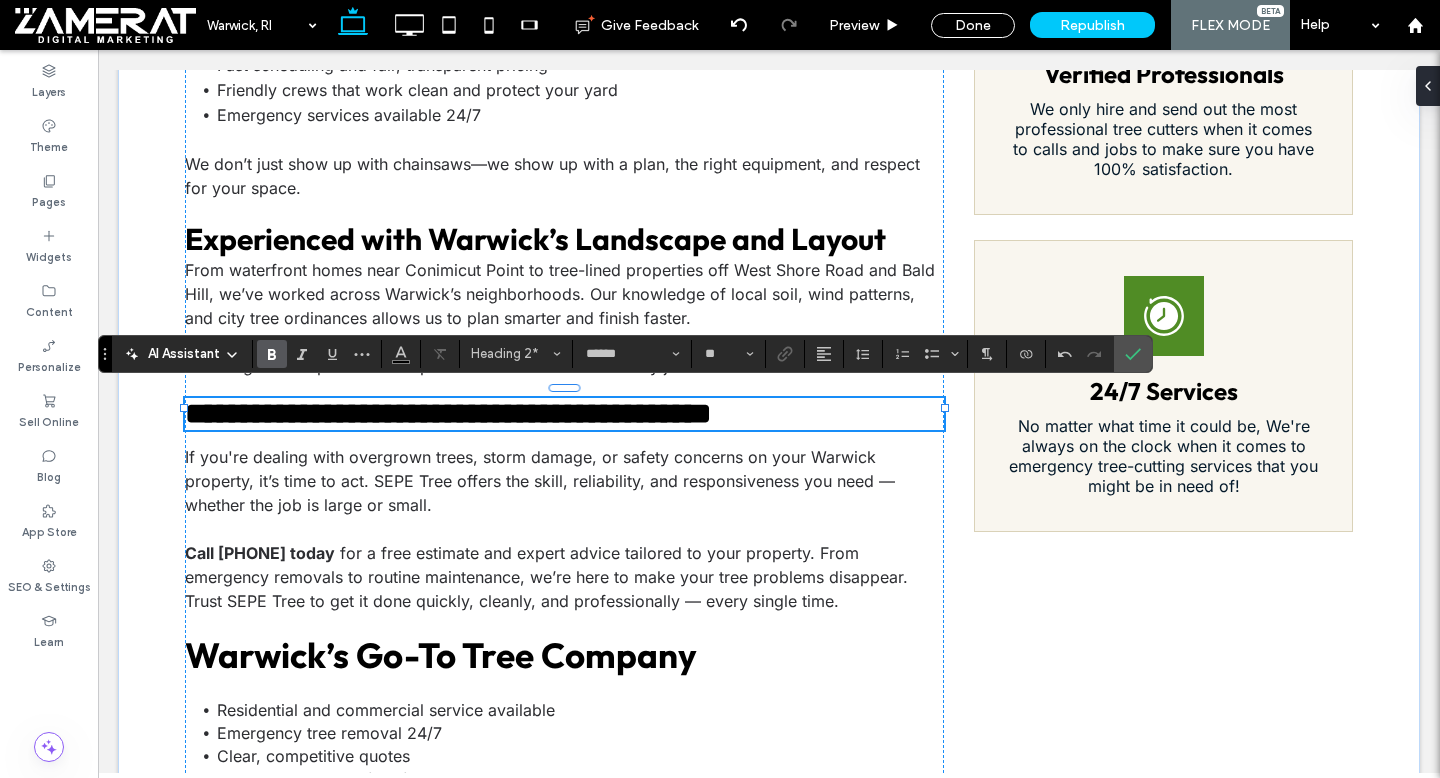 click on "**********" at bounding box center (448, 413) 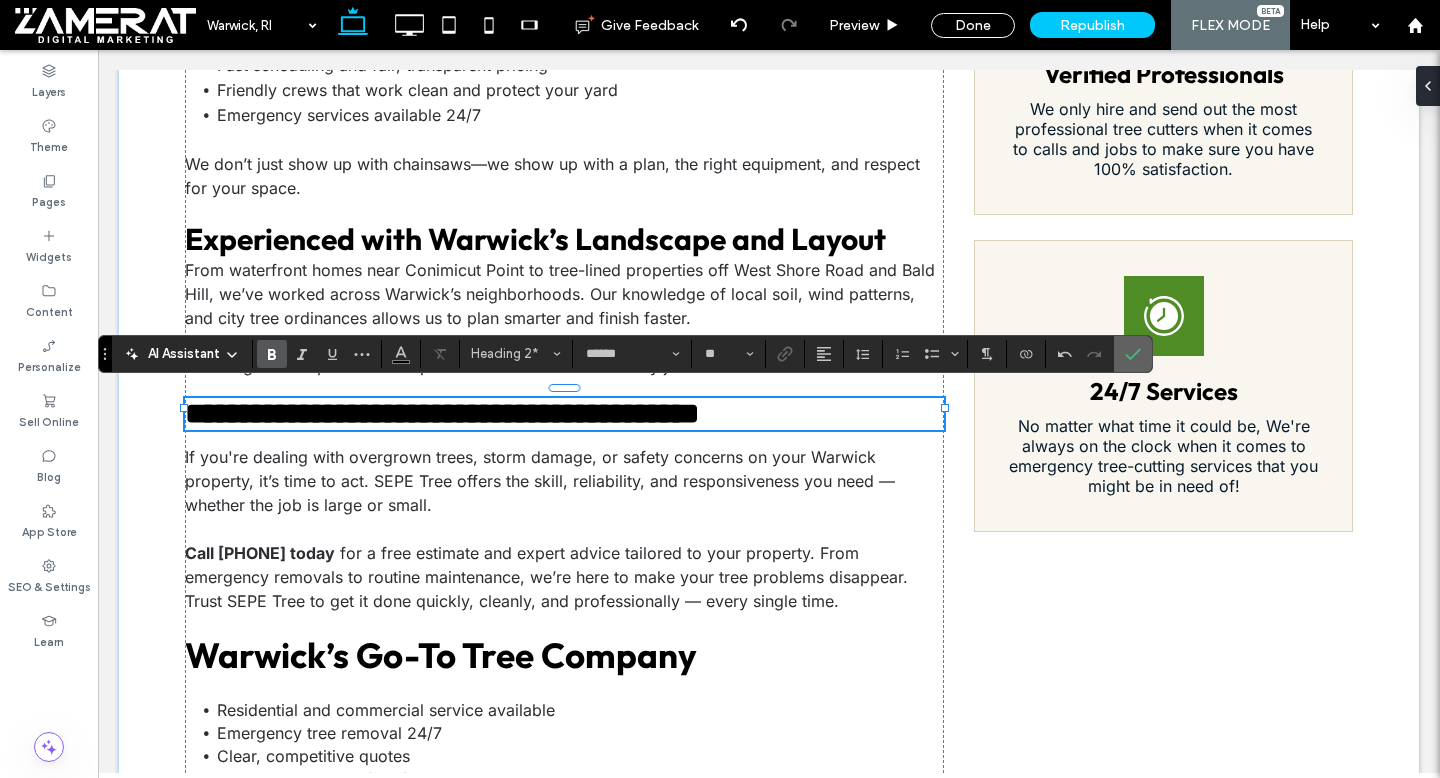 click 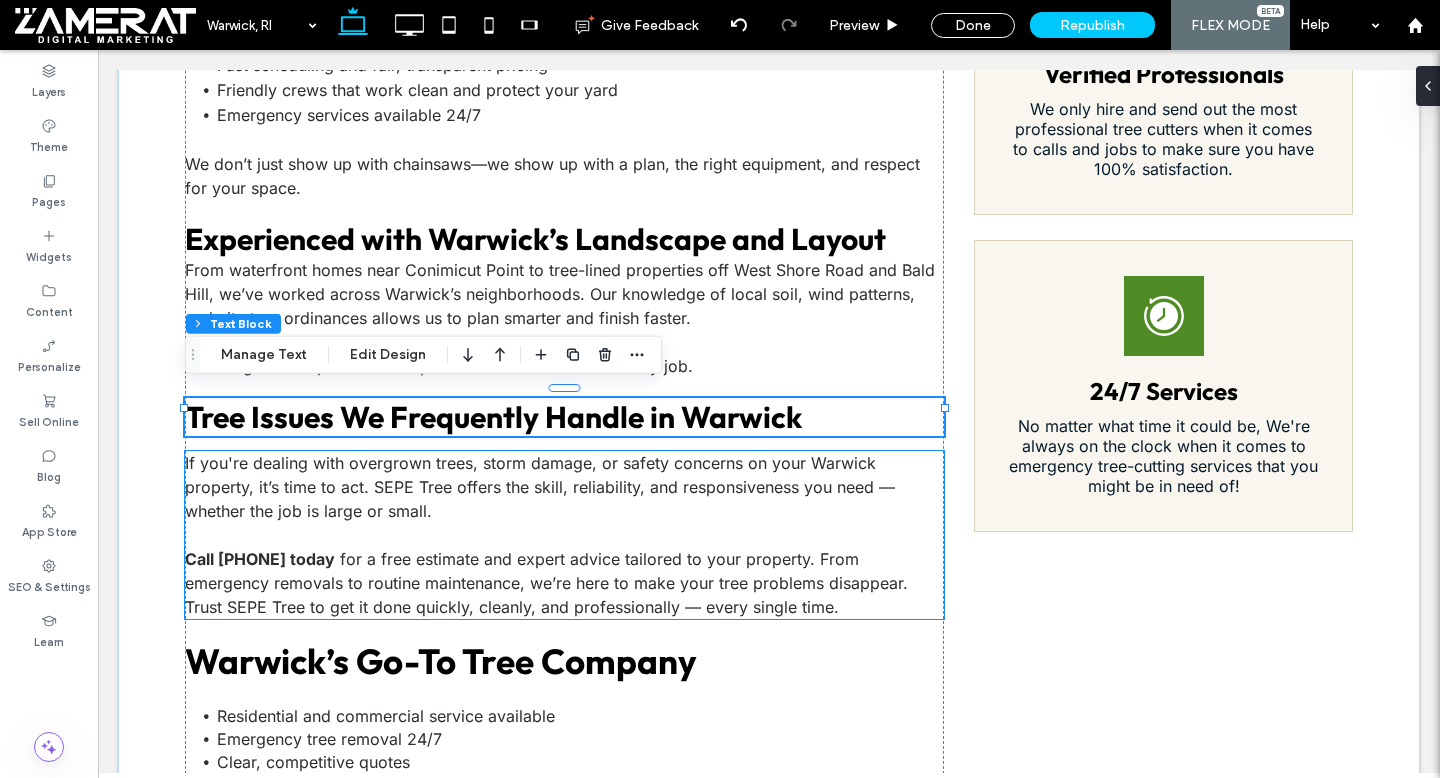 click on "for a free estimate and expert advice tailored to your property. From emergency removals to routine maintenance, we’re here to make your tree problems disappear. Trust SEPE Tree to get it done quickly, cleanly, and professionally — every single time." at bounding box center [546, 583] 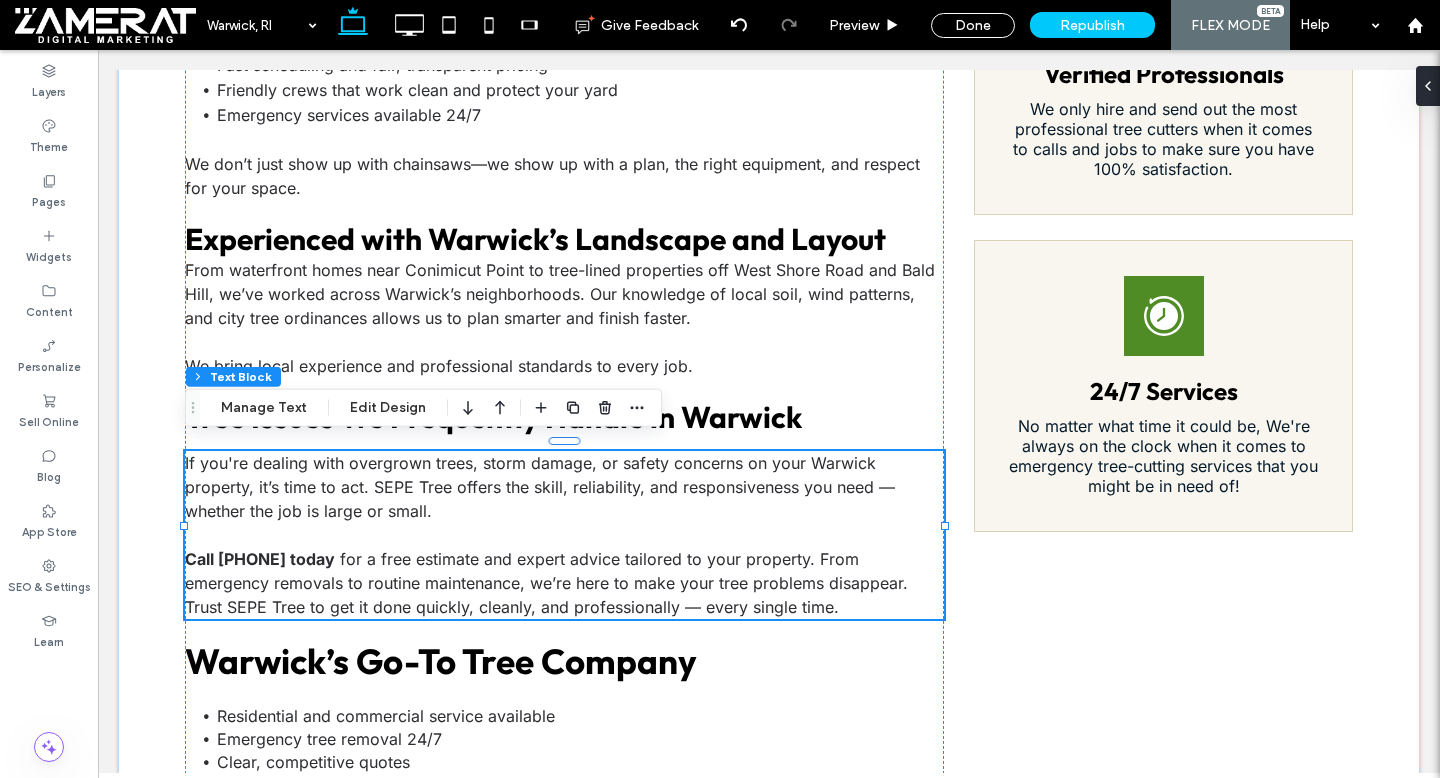 click on "for a free estimate and expert advice tailored to your property. From emergency removals to routine maintenance, we’re here to make your tree problems disappear. Trust SEPE Tree to get it done quickly, cleanly, and professionally — every single time." at bounding box center [546, 583] 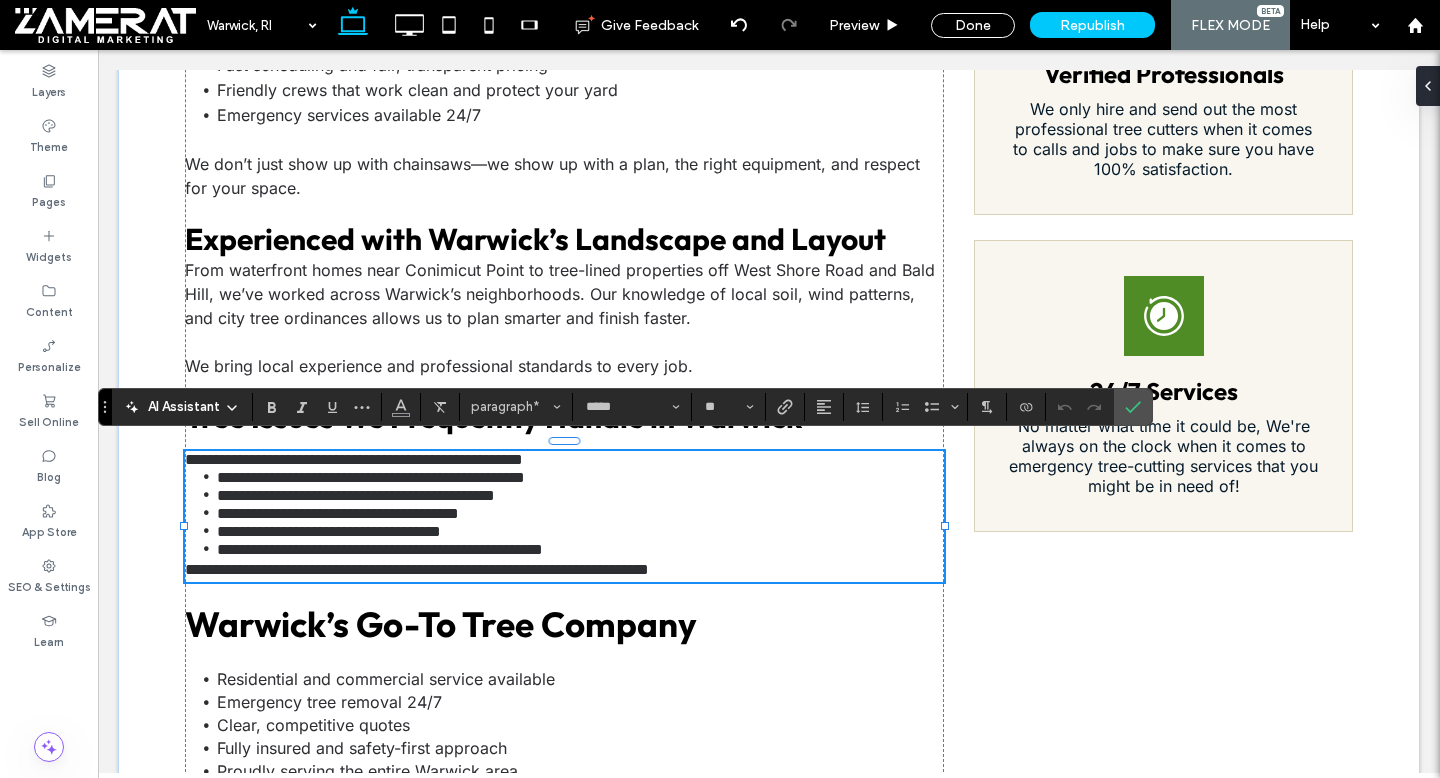scroll, scrollTop: 0, scrollLeft: 0, axis: both 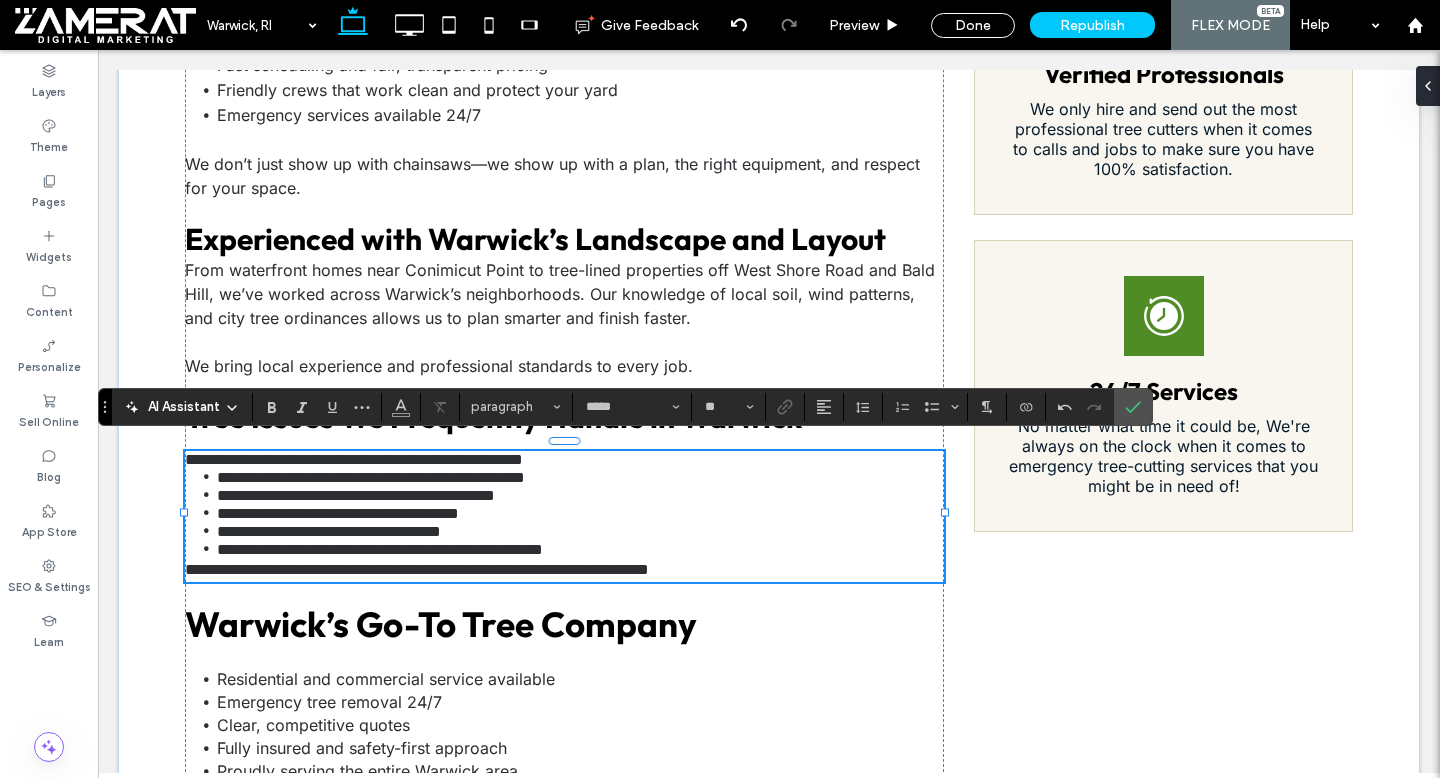 click on "**********" at bounding box center [564, 459] 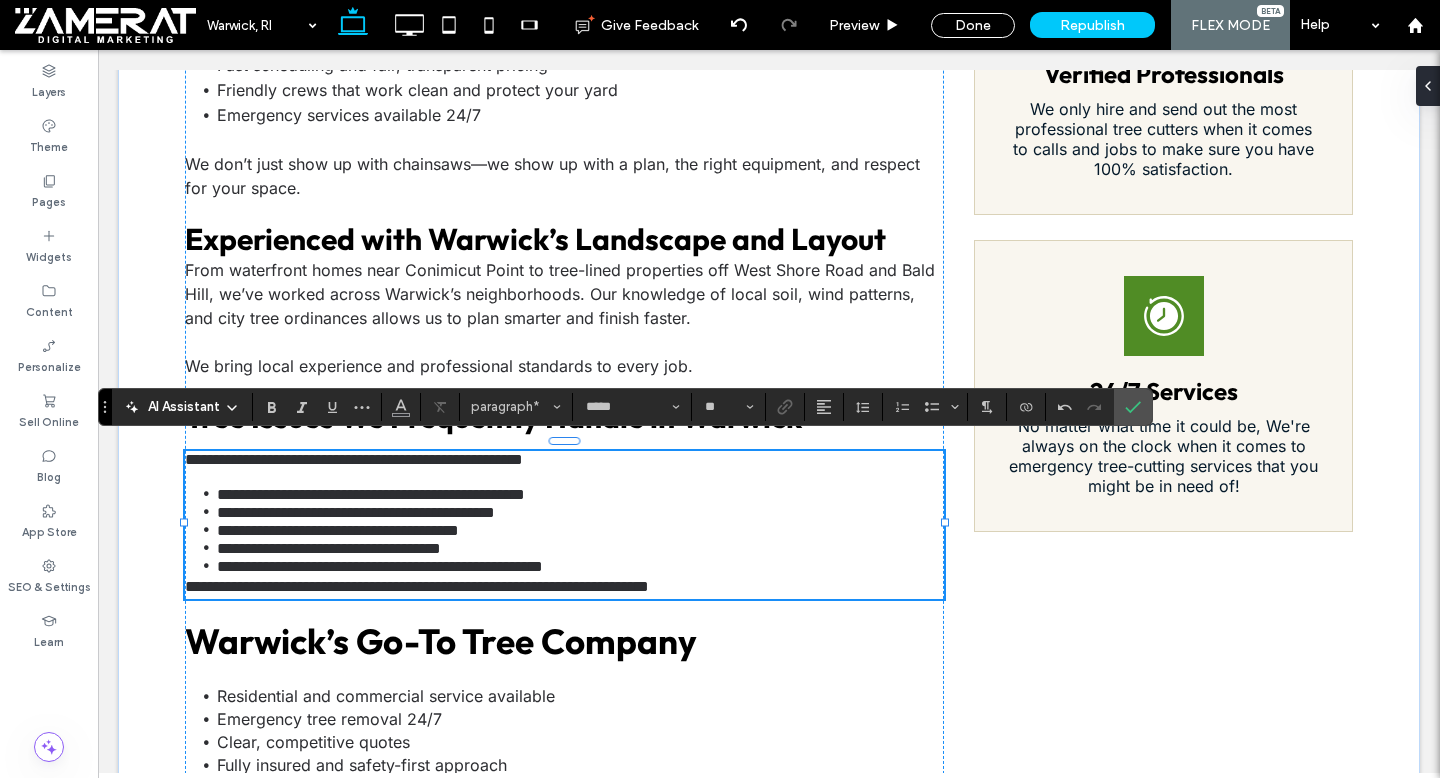 click on "**********" at bounding box center [564, 525] 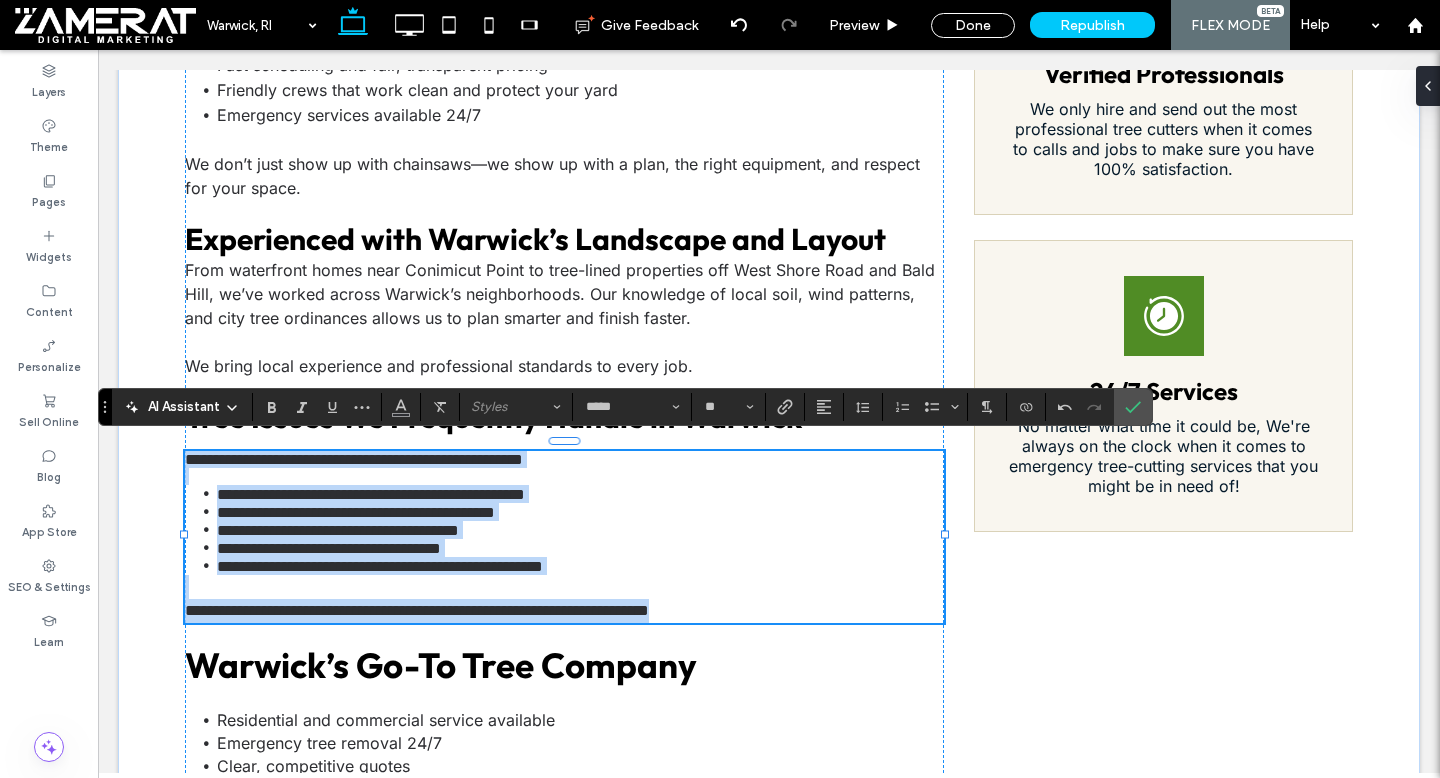 drag, startPoint x: 187, startPoint y: 454, endPoint x: 854, endPoint y: 631, distance: 690.0855 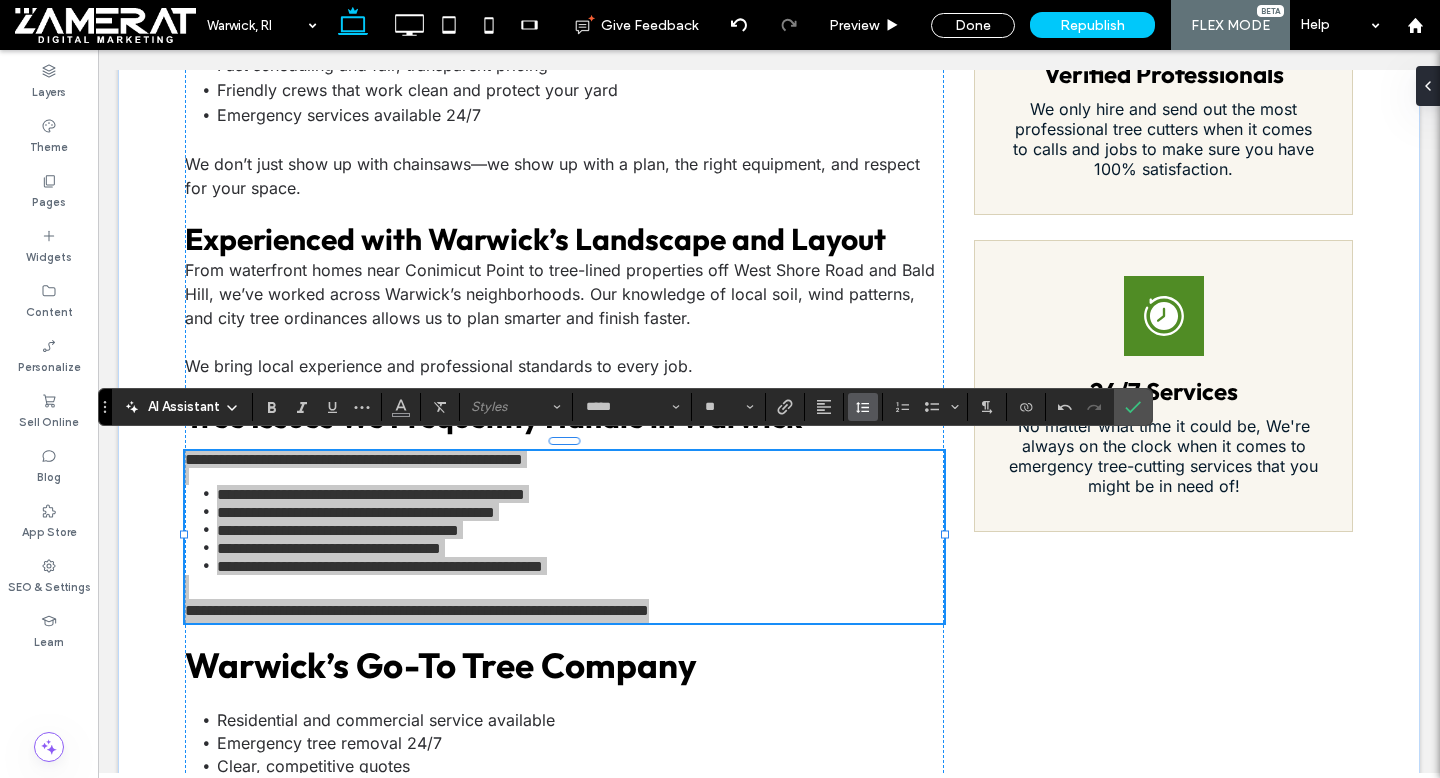 click 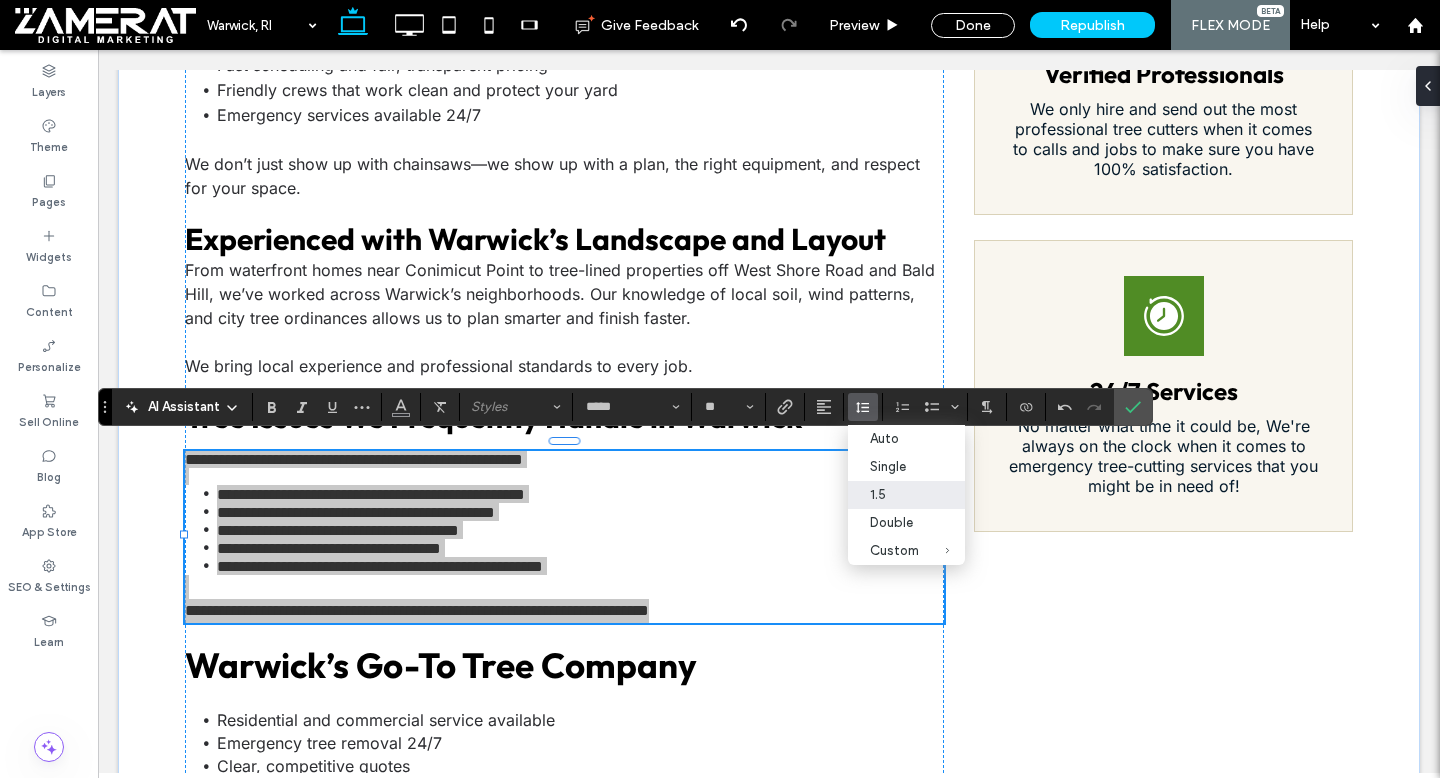 click on "1.5" at bounding box center (894, 494) 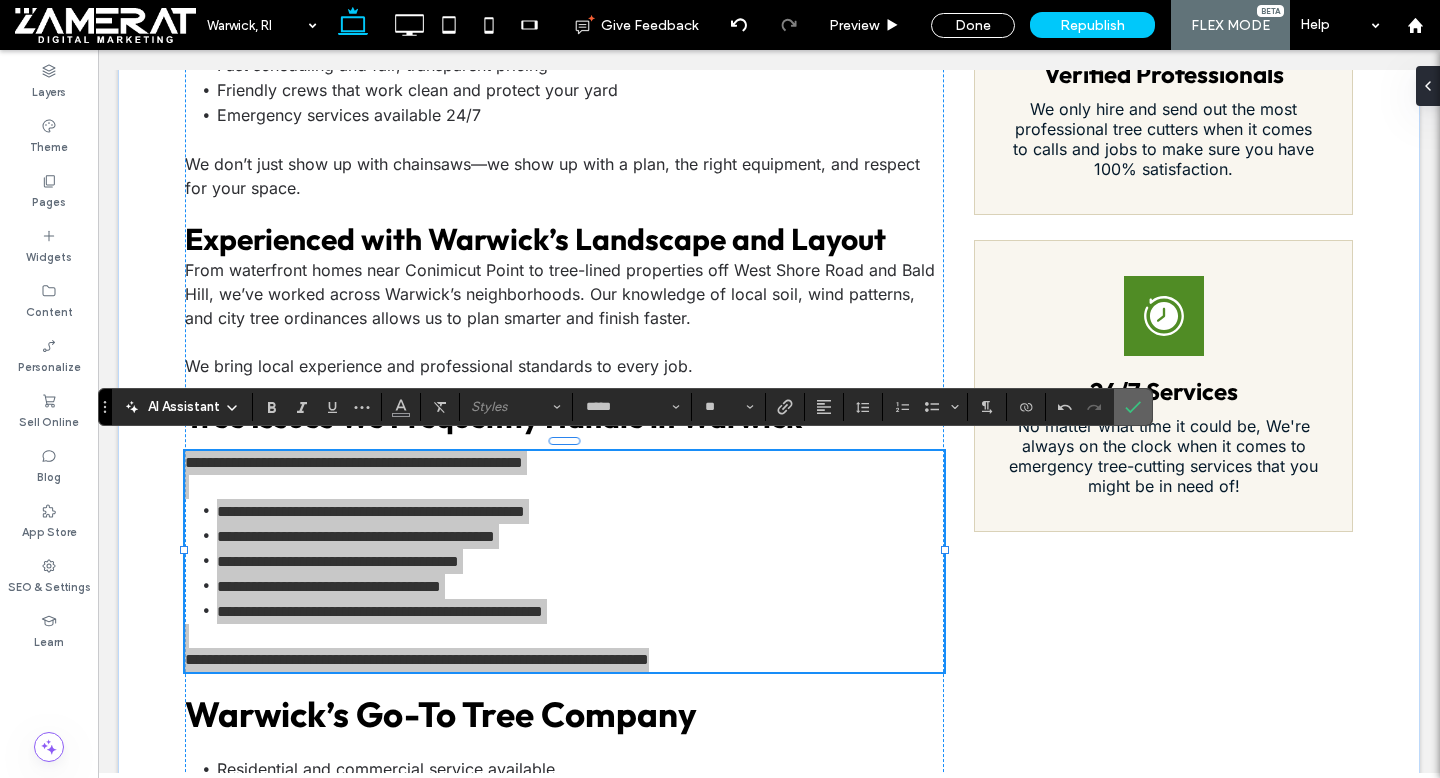 click 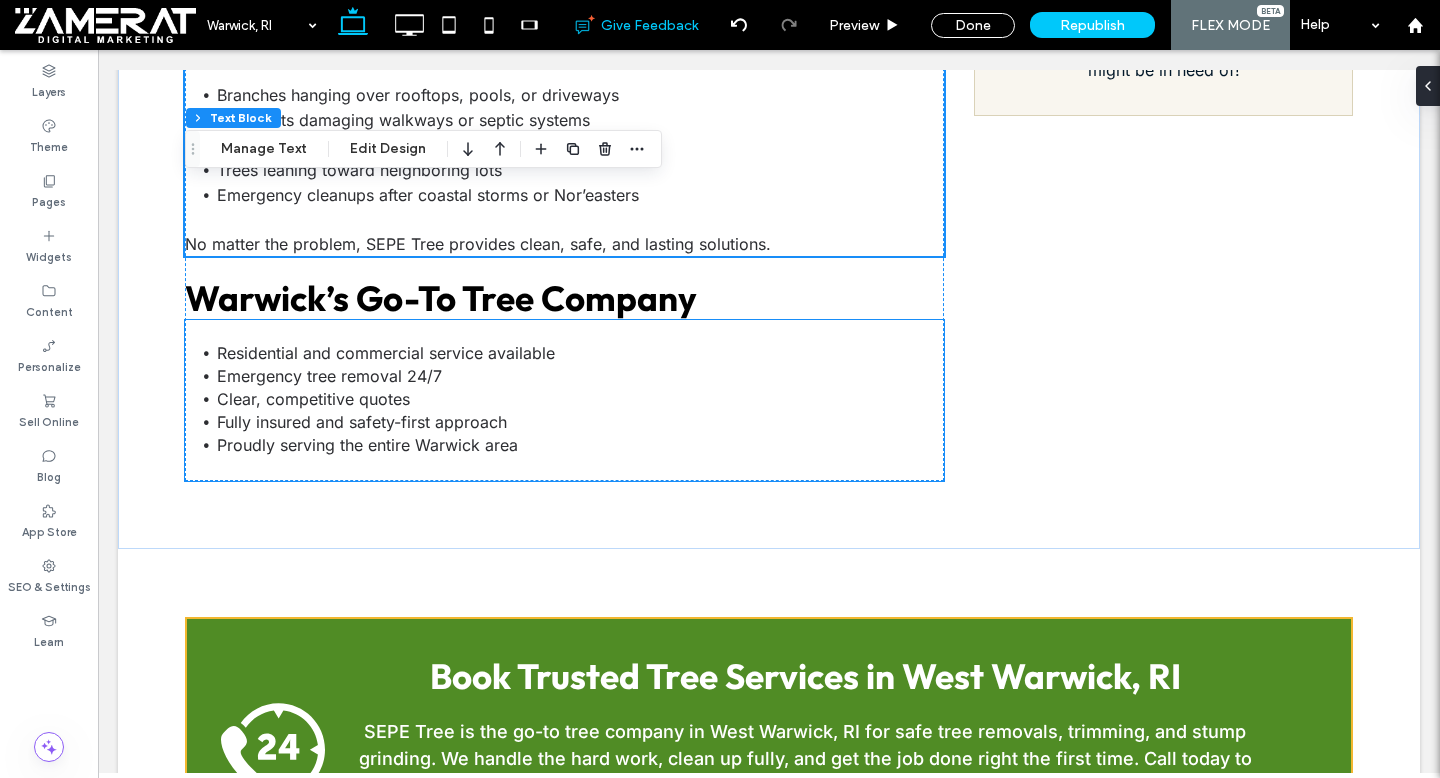 scroll, scrollTop: 2447, scrollLeft: 0, axis: vertical 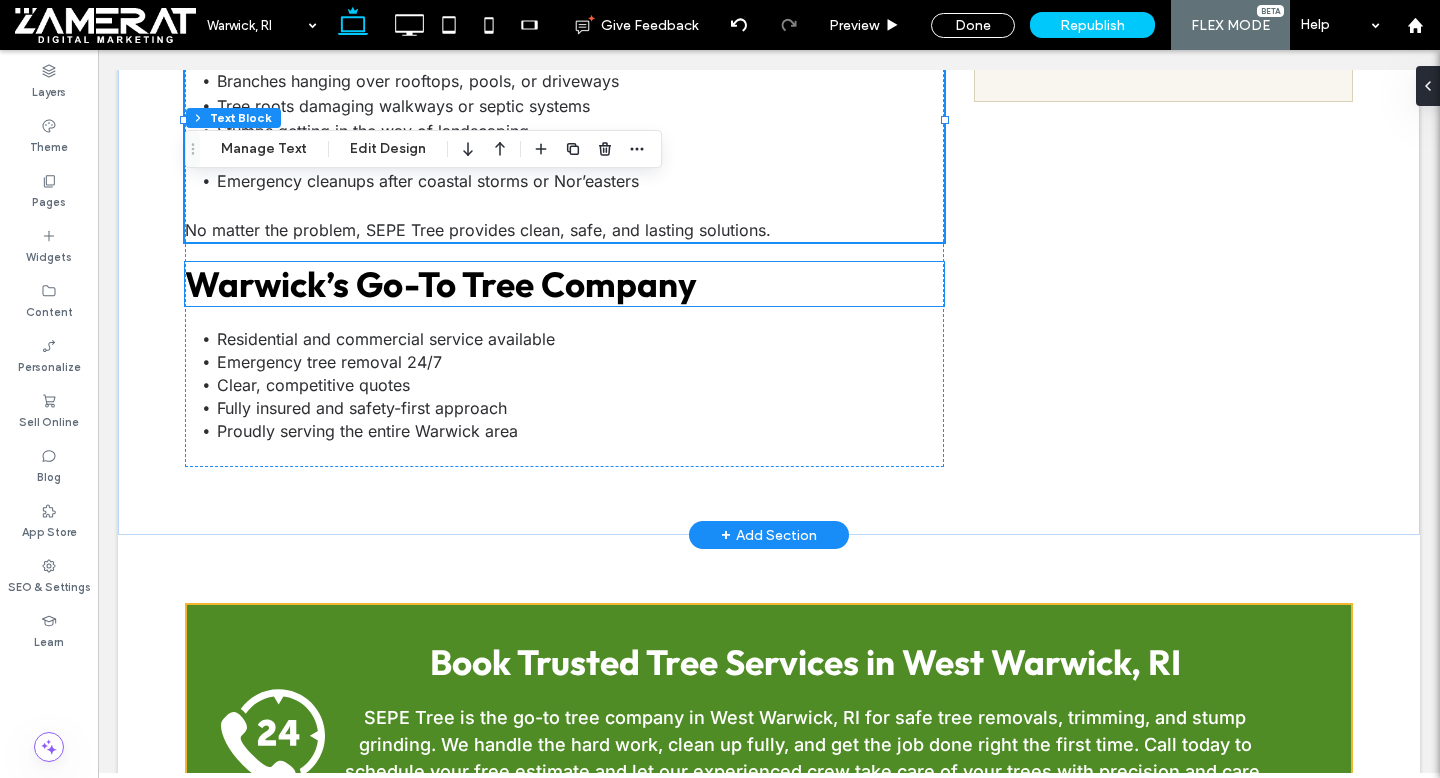 click on "Warwick’s Go-To Tree Company" at bounding box center (441, 284) 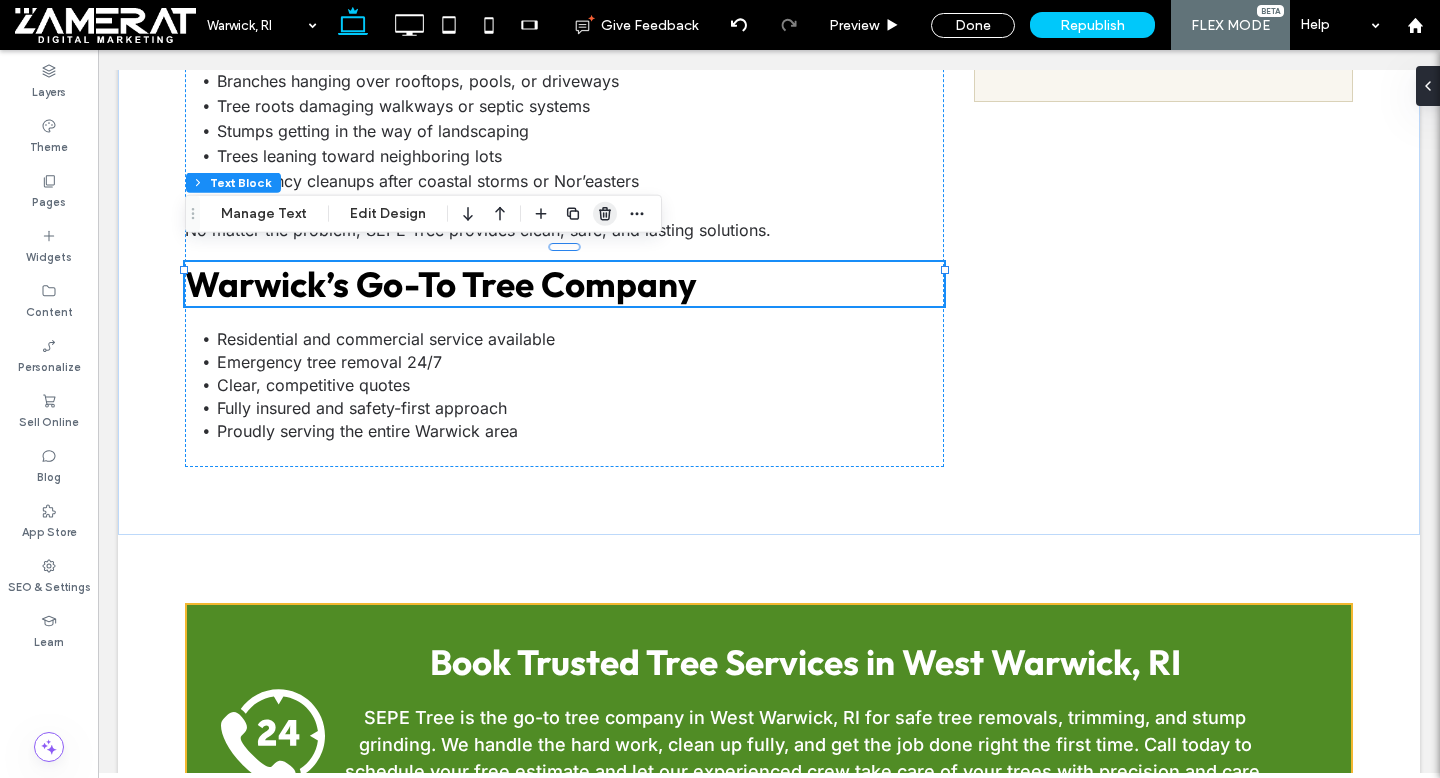 click 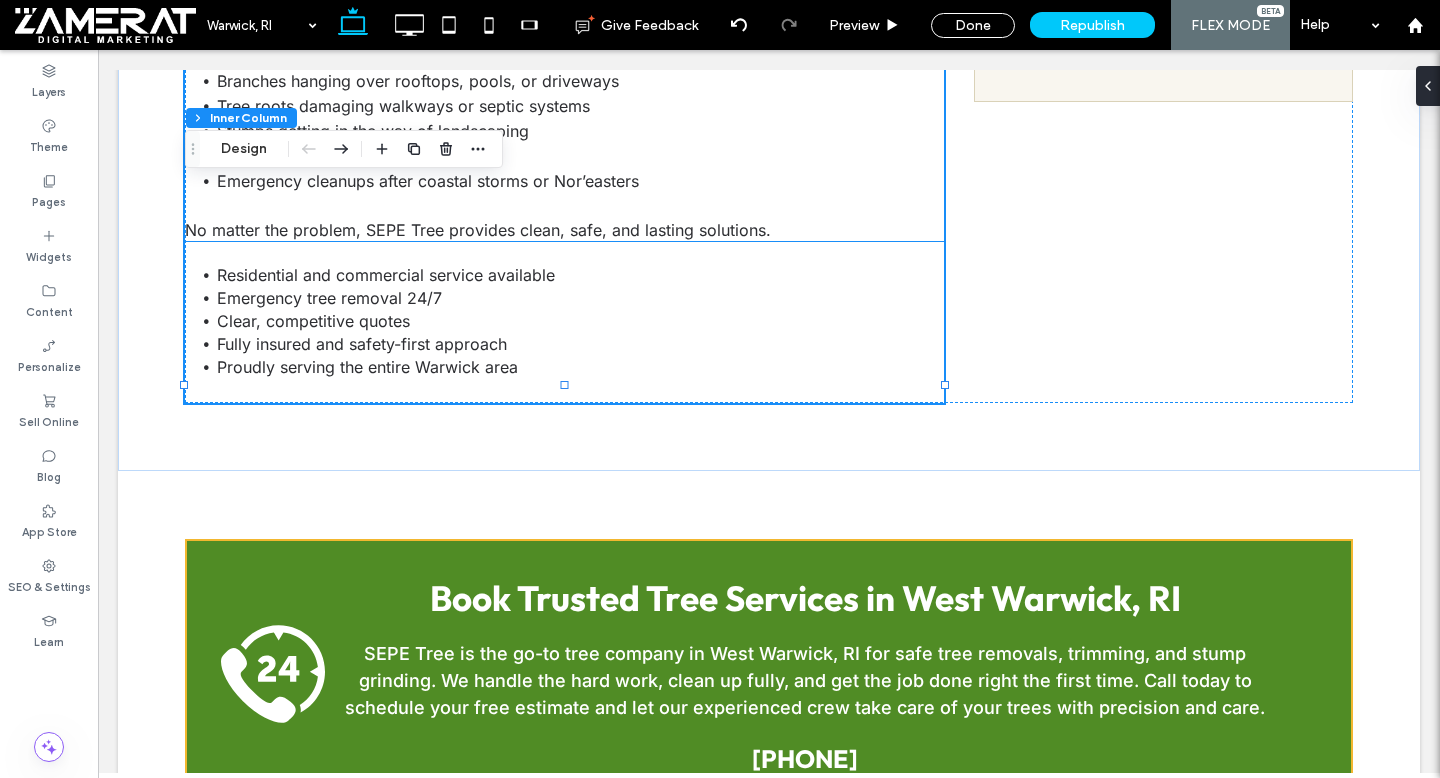 type on "**" 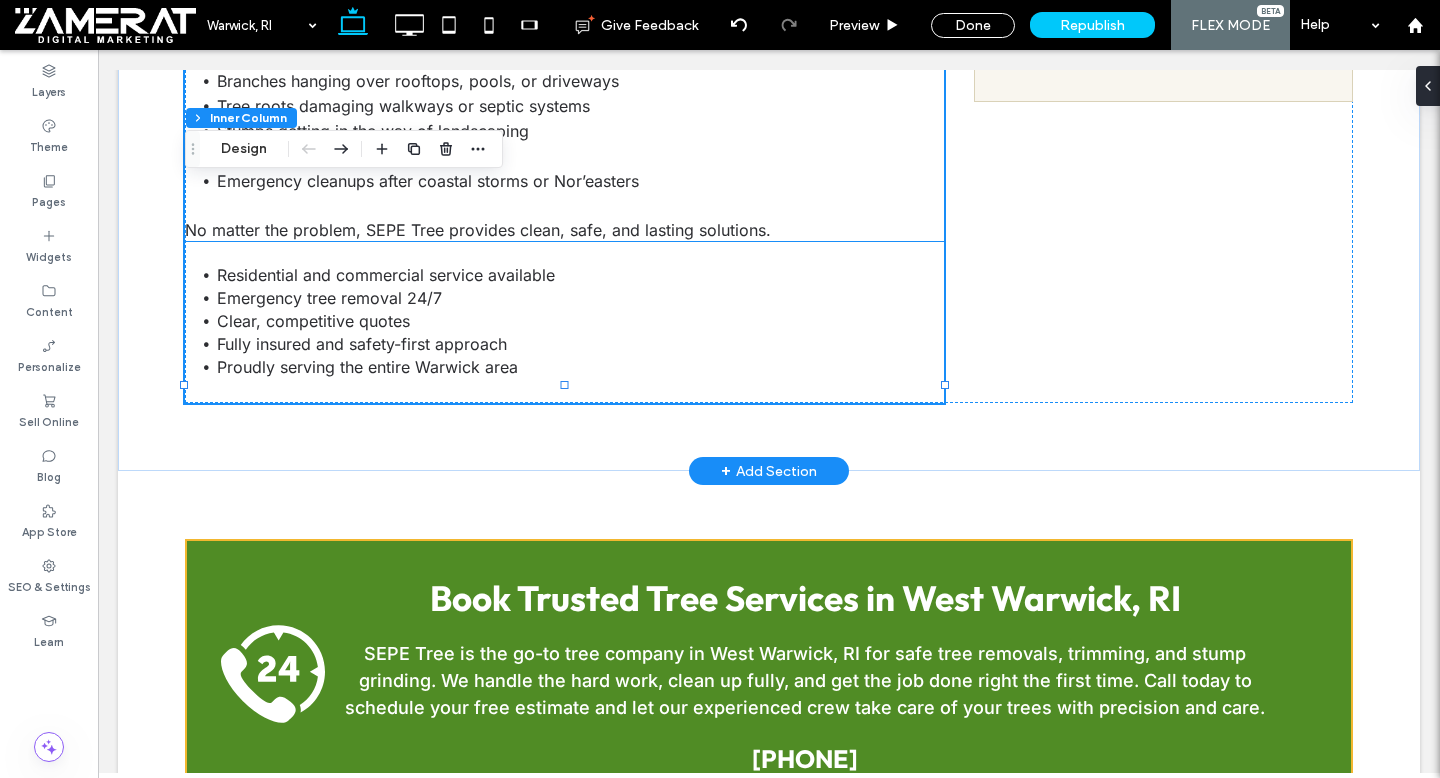 click on "Clear, competitive quotes" at bounding box center [580, 321] 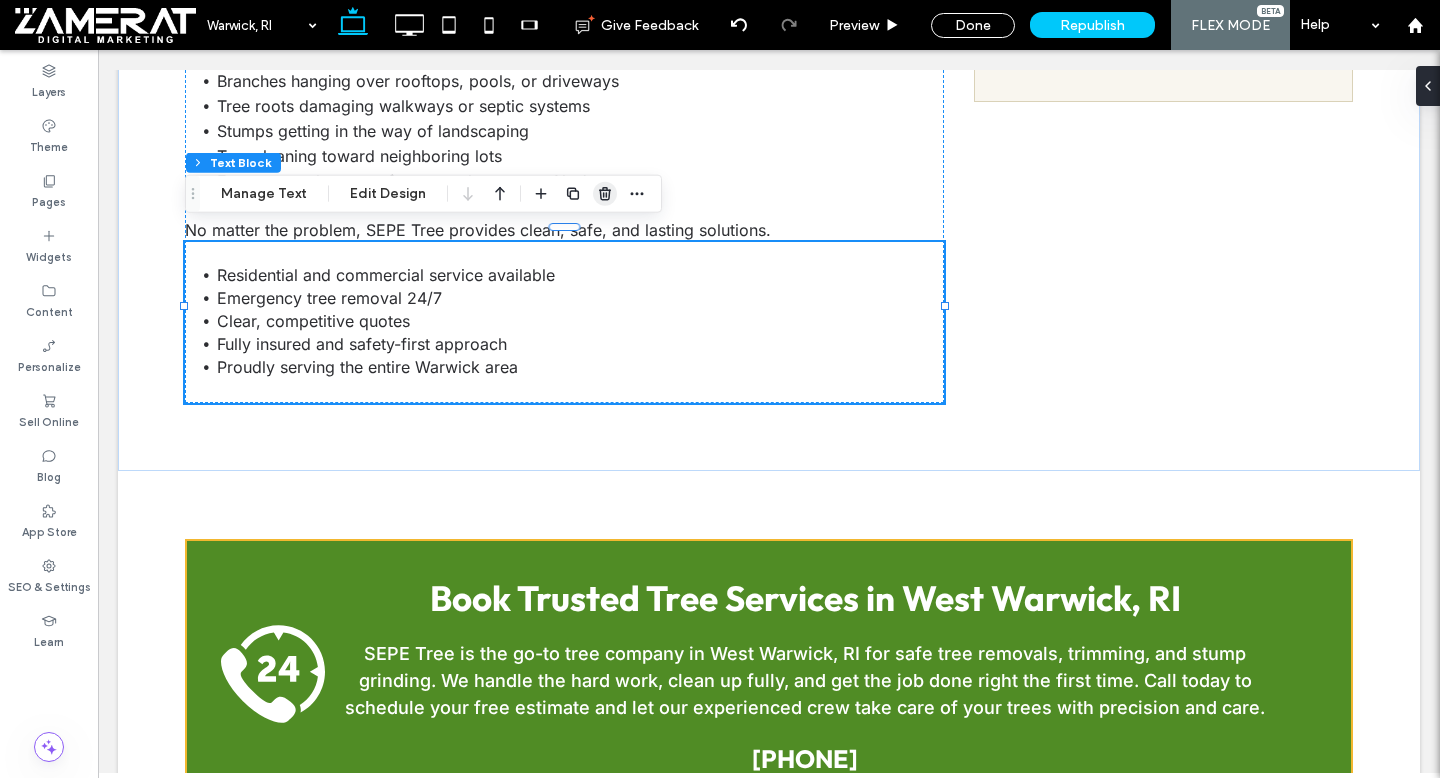click 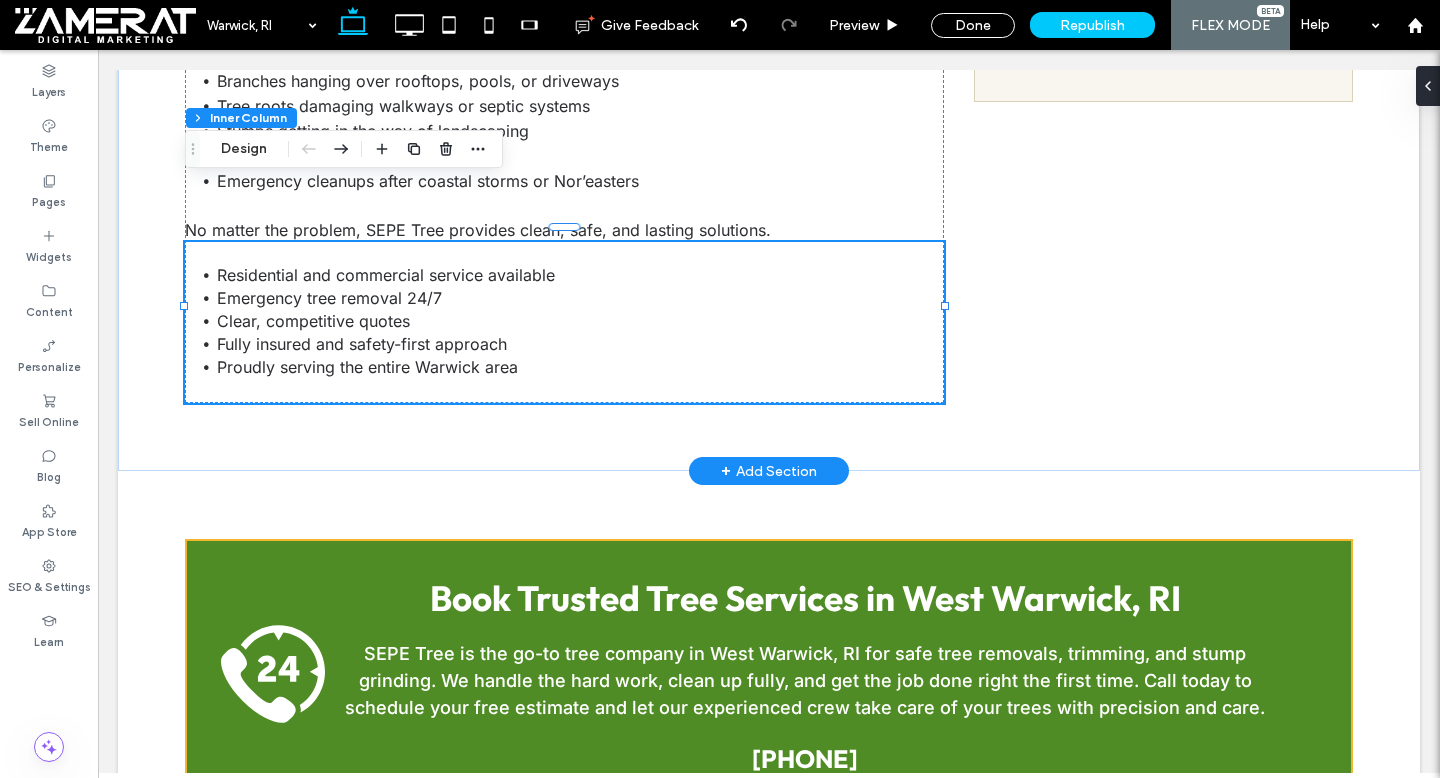 type on "**" 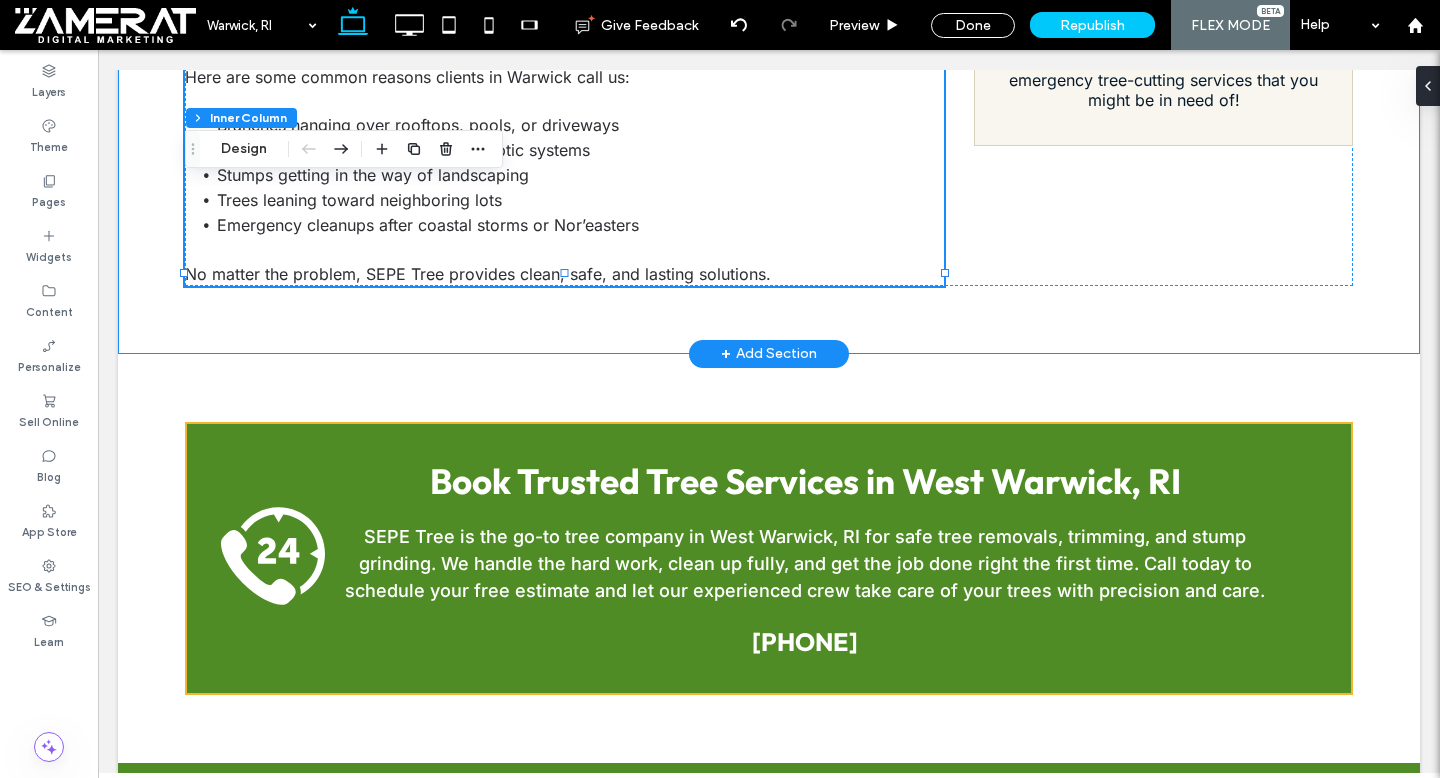 scroll, scrollTop: 2381, scrollLeft: 0, axis: vertical 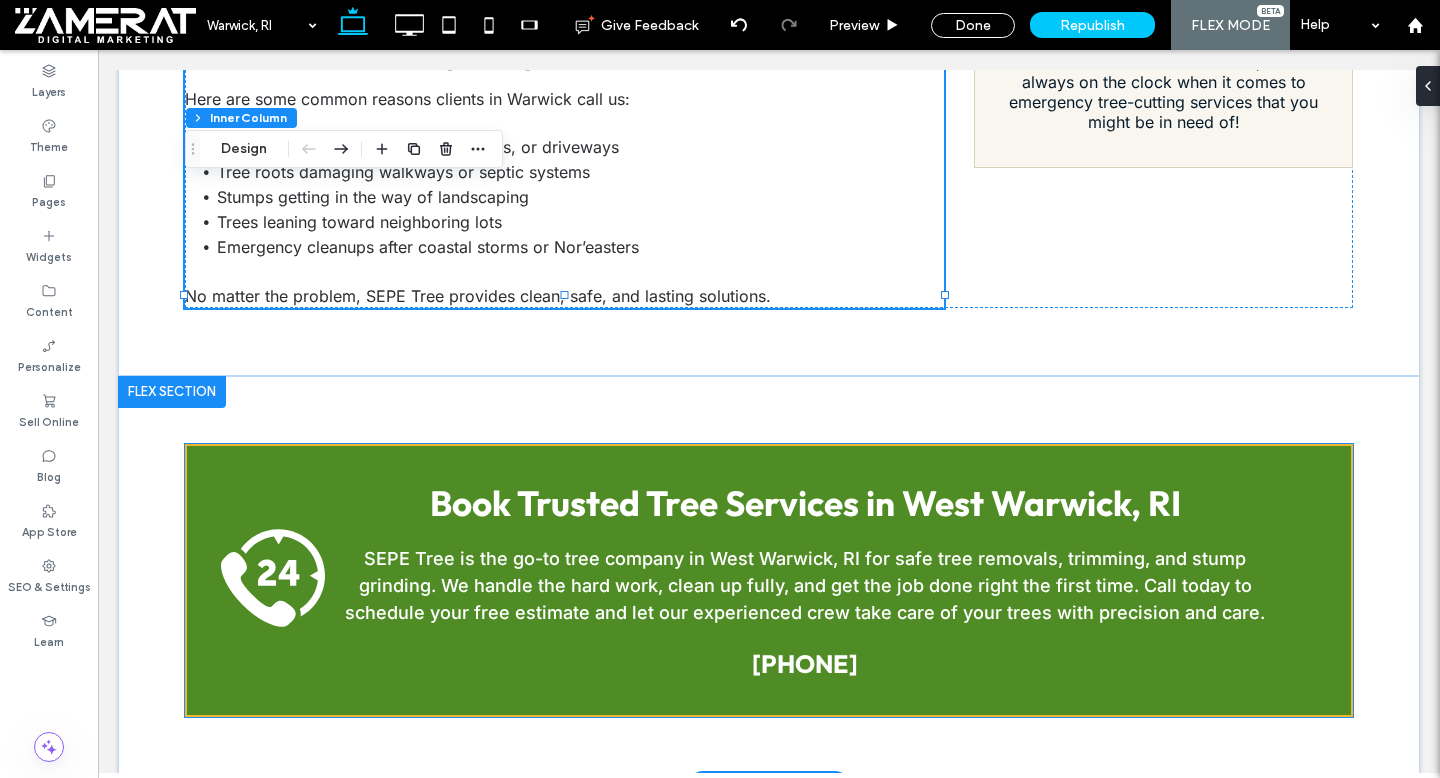 click on "Book Trusted Tree Services in West Warwick, RI" at bounding box center [805, 503] 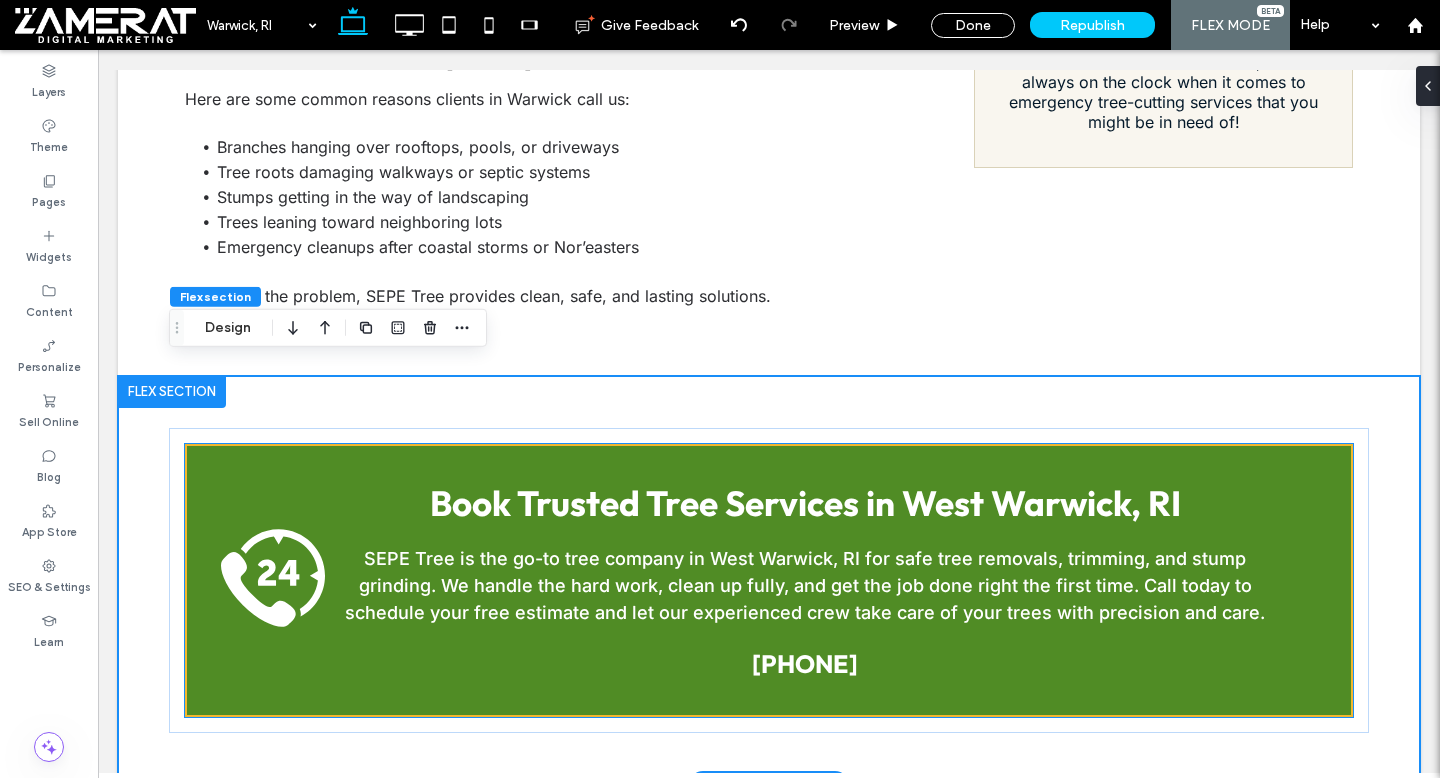 click on "Book Trusted Tree Services in West Warwick, RI" at bounding box center (805, 503) 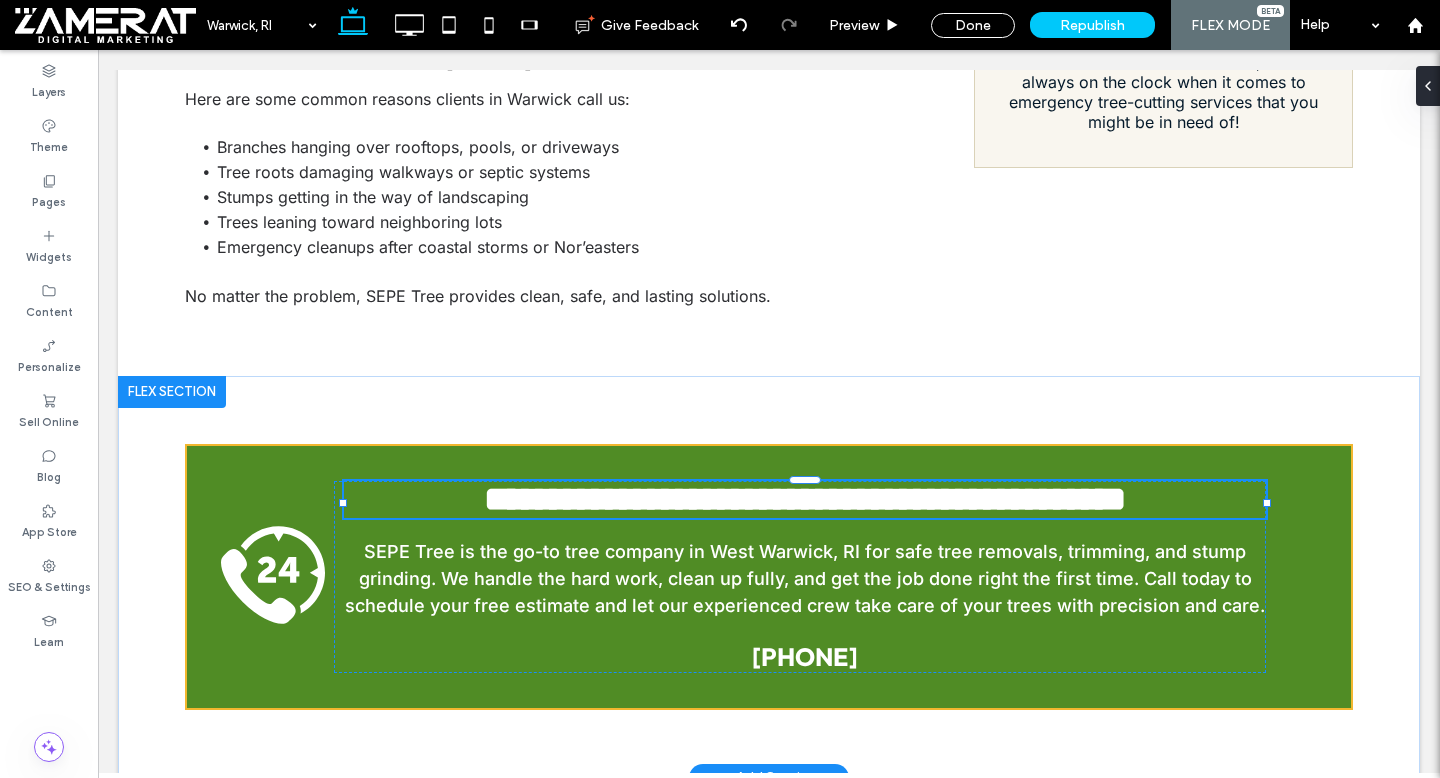 type on "******" 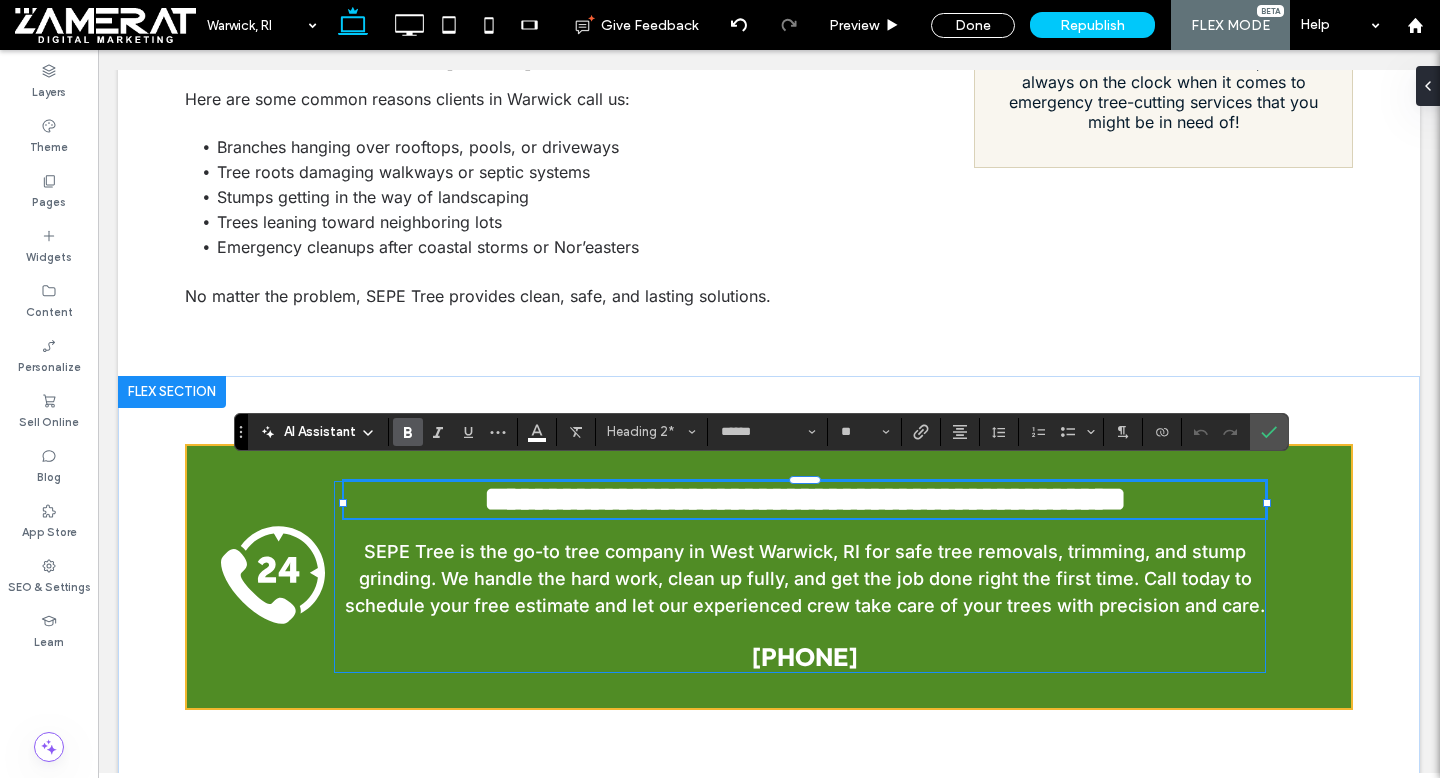 click on "**********" at bounding box center [800, 577] 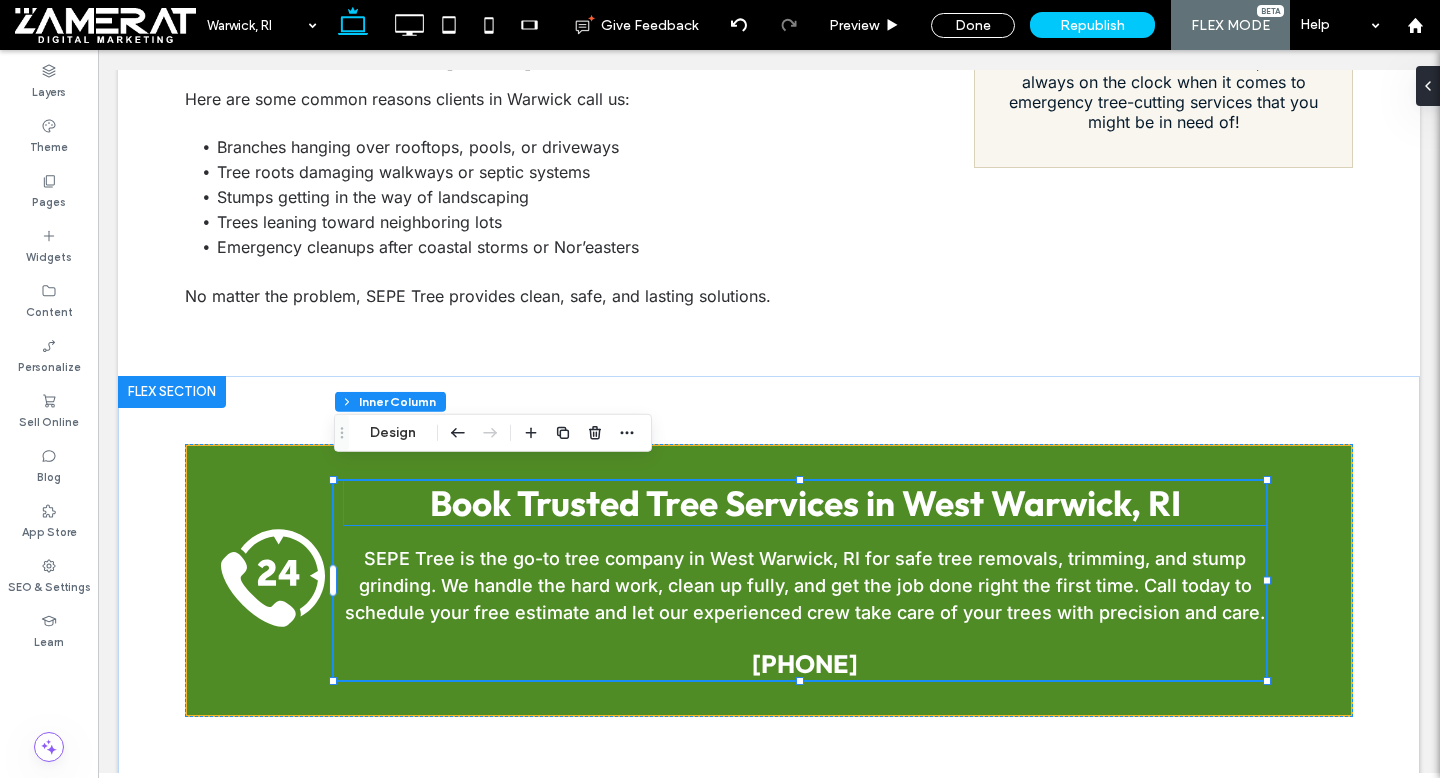 click on "Book Trusted Tree Services in West Warwick, RI" at bounding box center [805, 503] 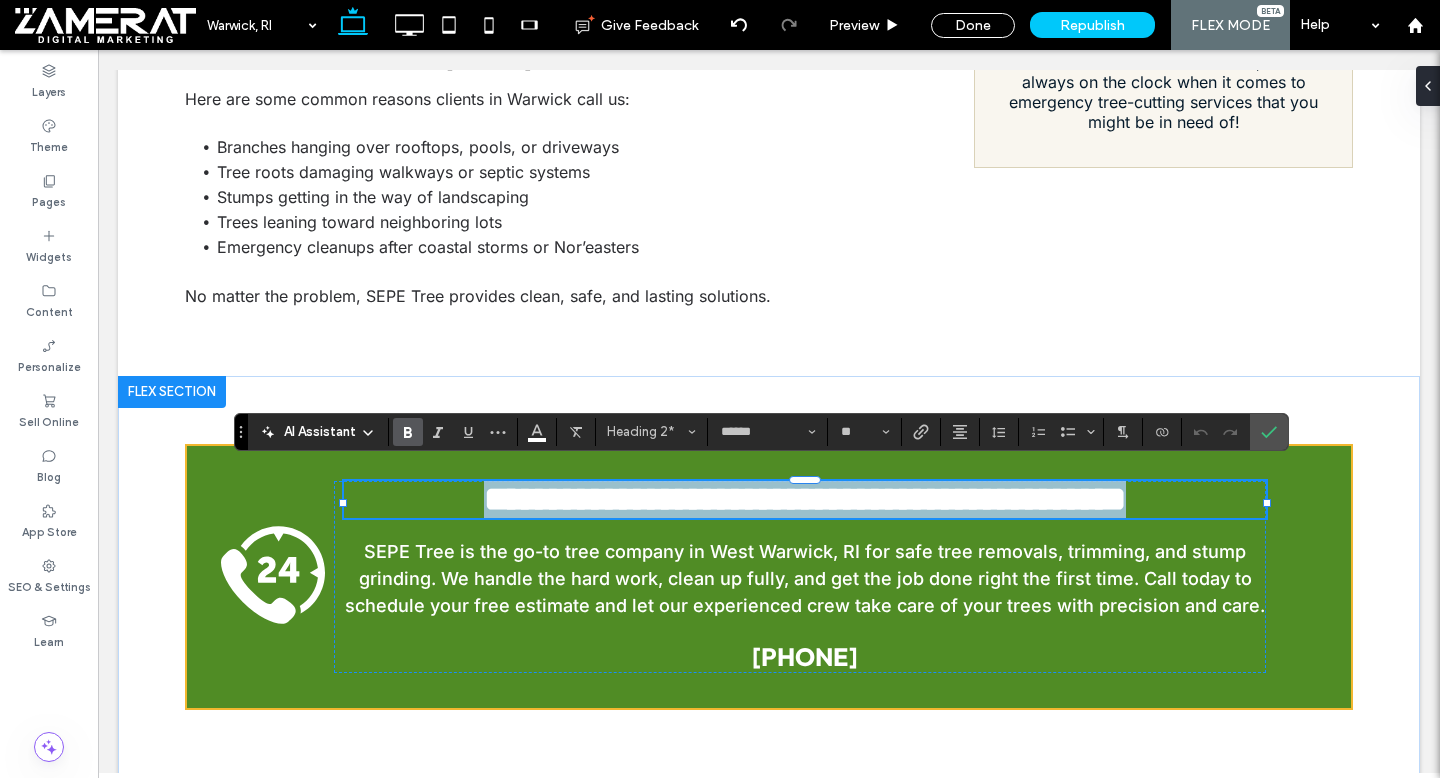 click on "**********" at bounding box center [805, 499] 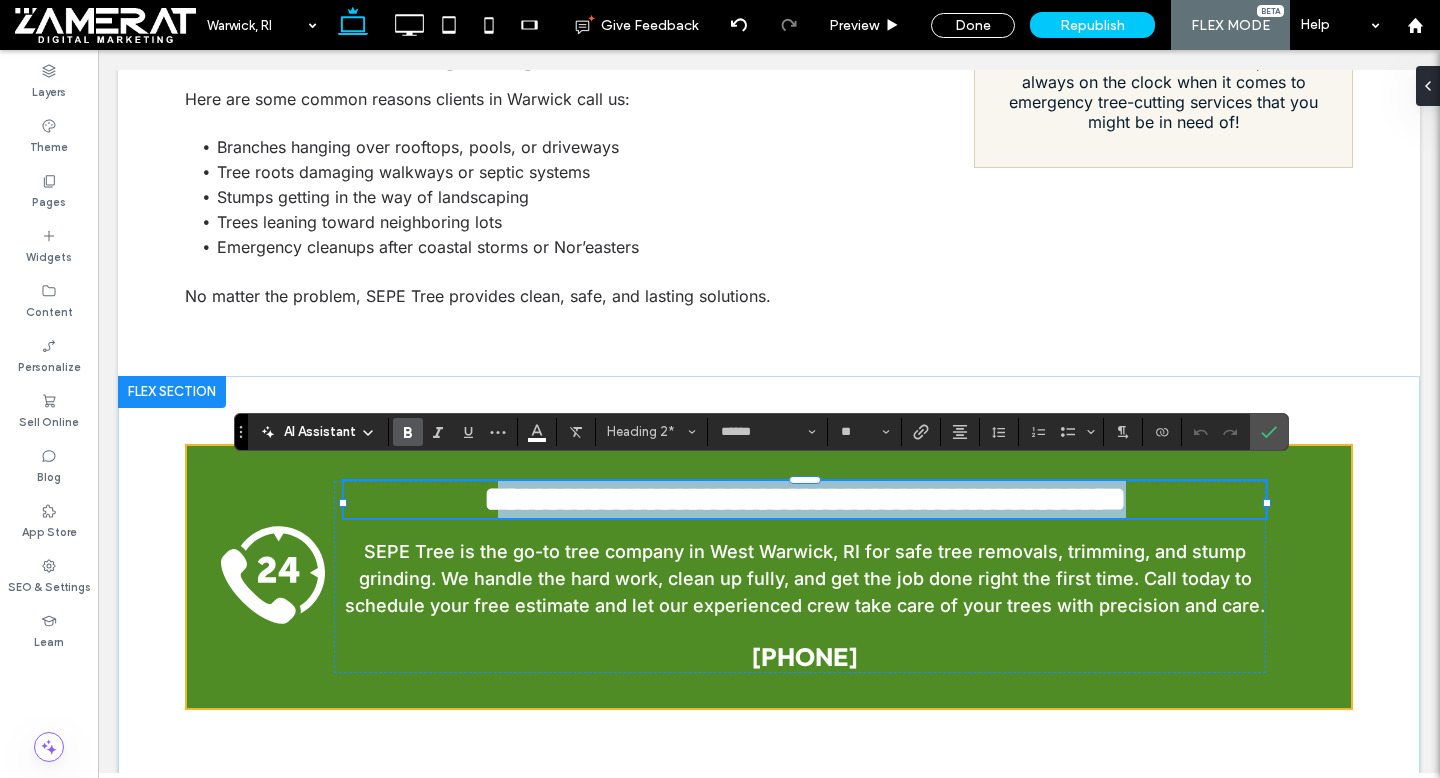 drag, startPoint x: 1211, startPoint y: 494, endPoint x: 457, endPoint y: 491, distance: 754.006 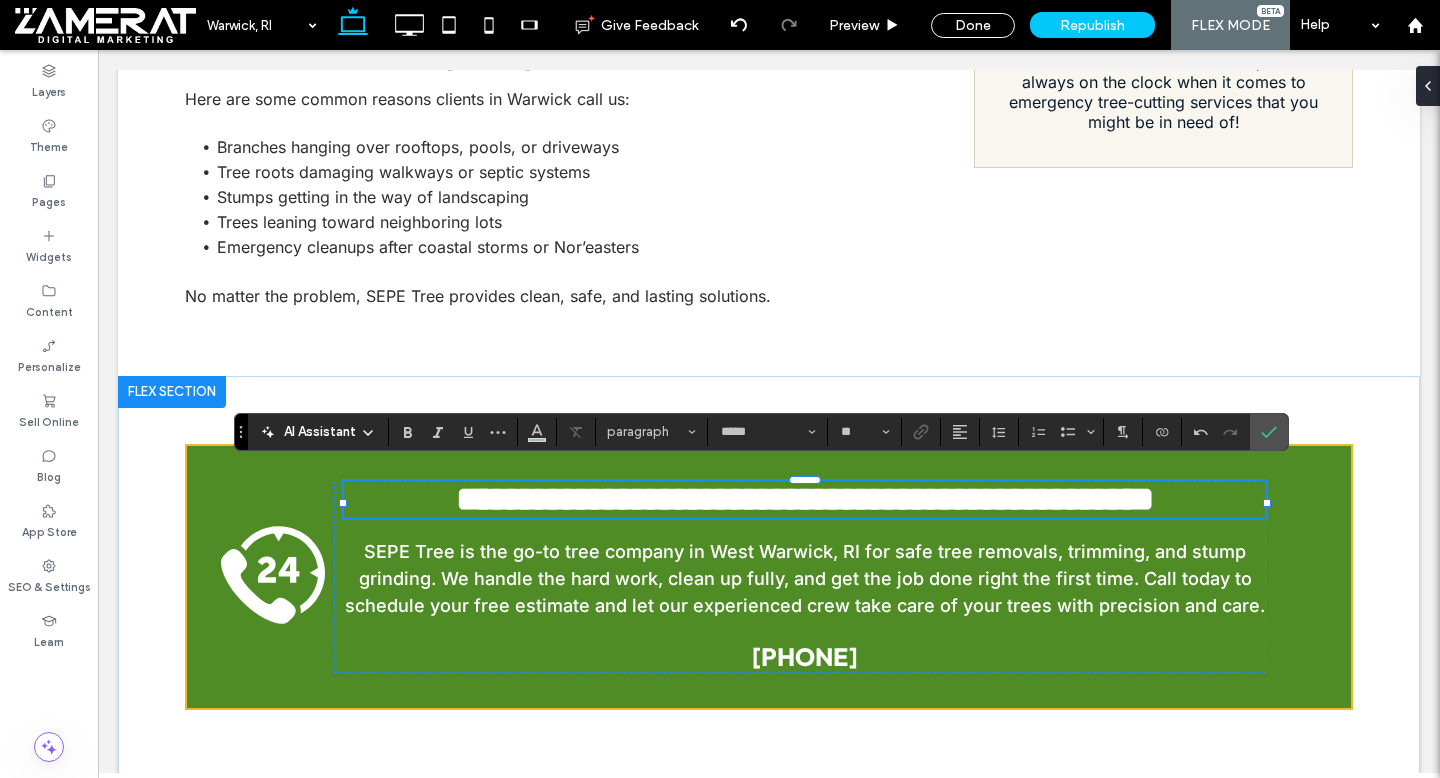 type on "******" 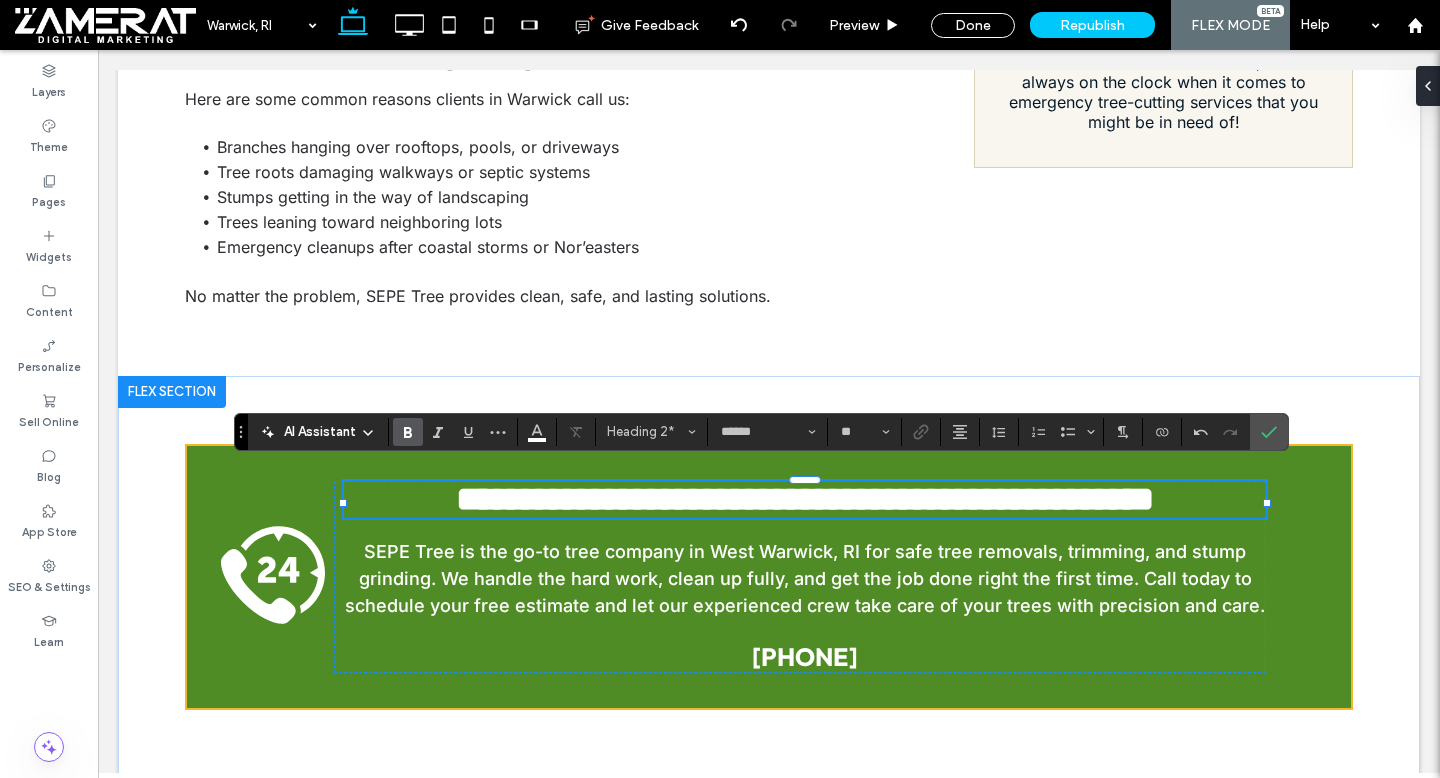 click on "**********" at bounding box center (805, 499) 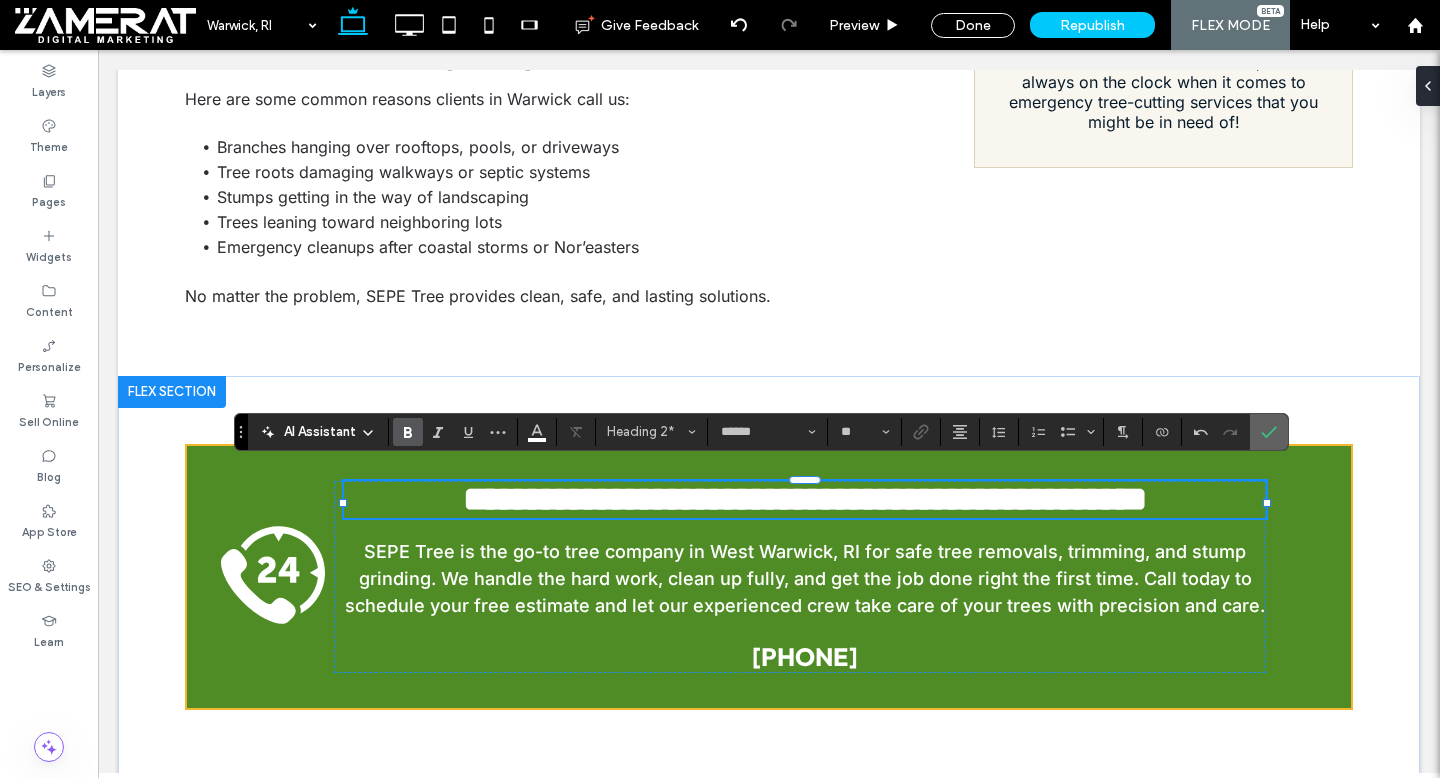 click 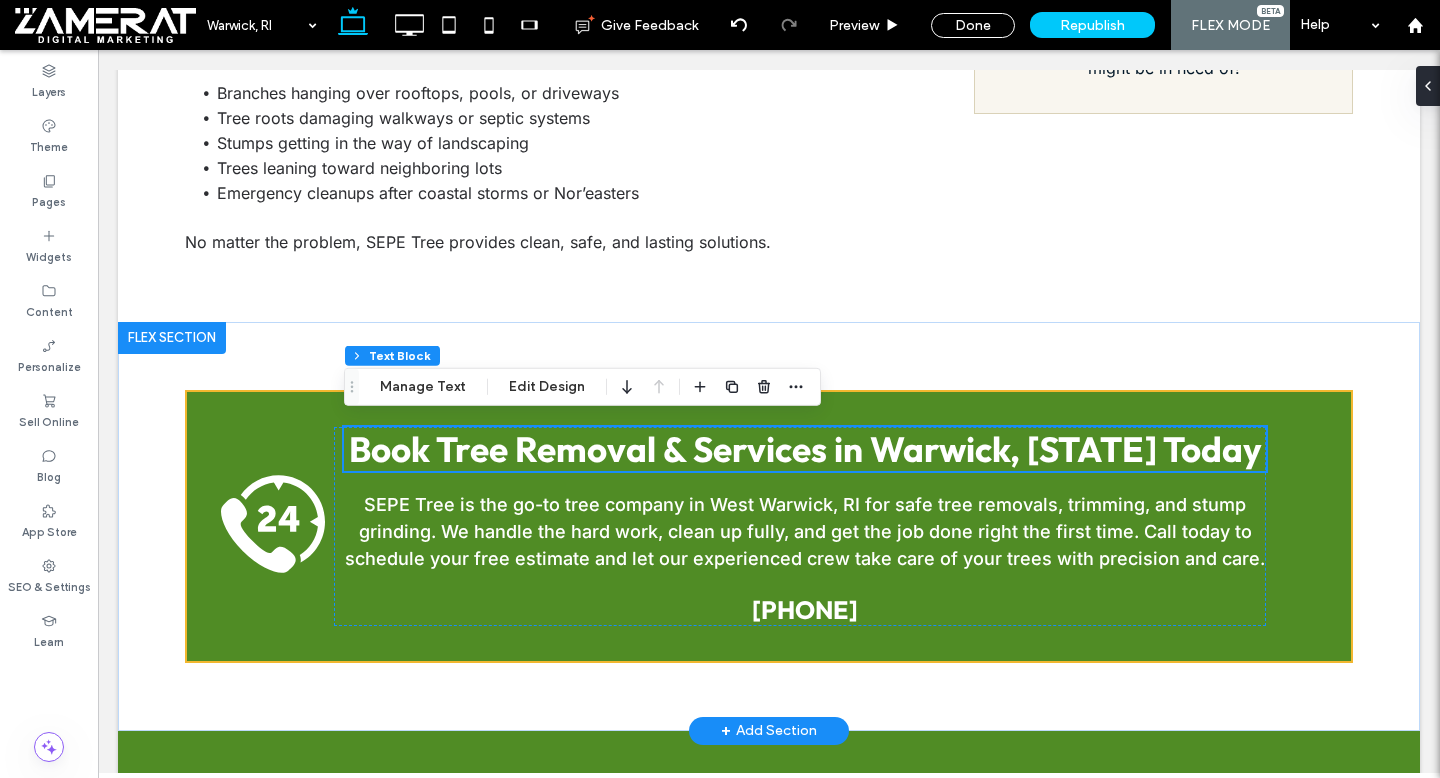 scroll, scrollTop: 2466, scrollLeft: 0, axis: vertical 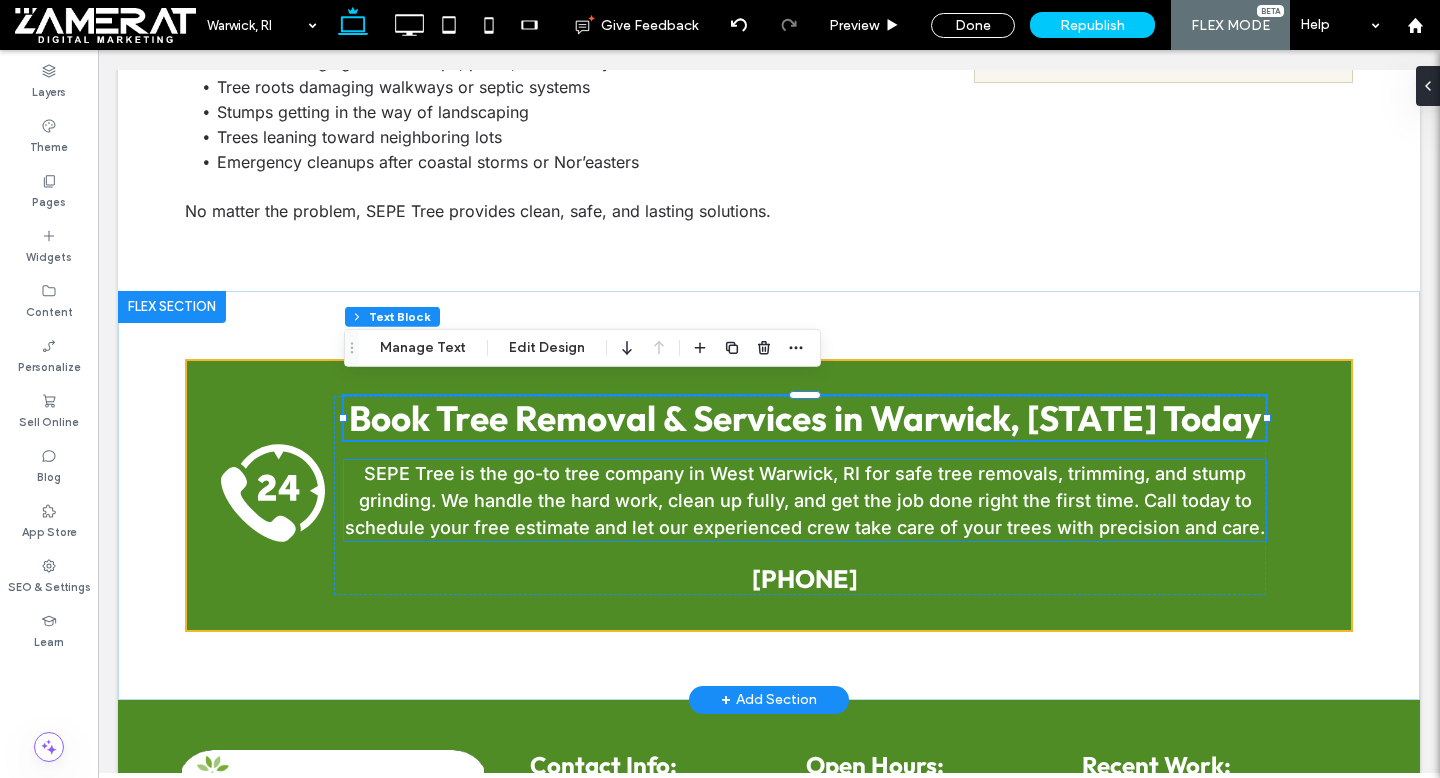 click on "SEPE Tree is the go-to tree company in West Warwick, RI for safe tree removals, trimming, and stump grinding. We handle the hard work, clean up fully, and get the job done right the first time. Call today to schedule your free estimate and let our experienced crew take care of your trees with precision and care." at bounding box center [805, 500] 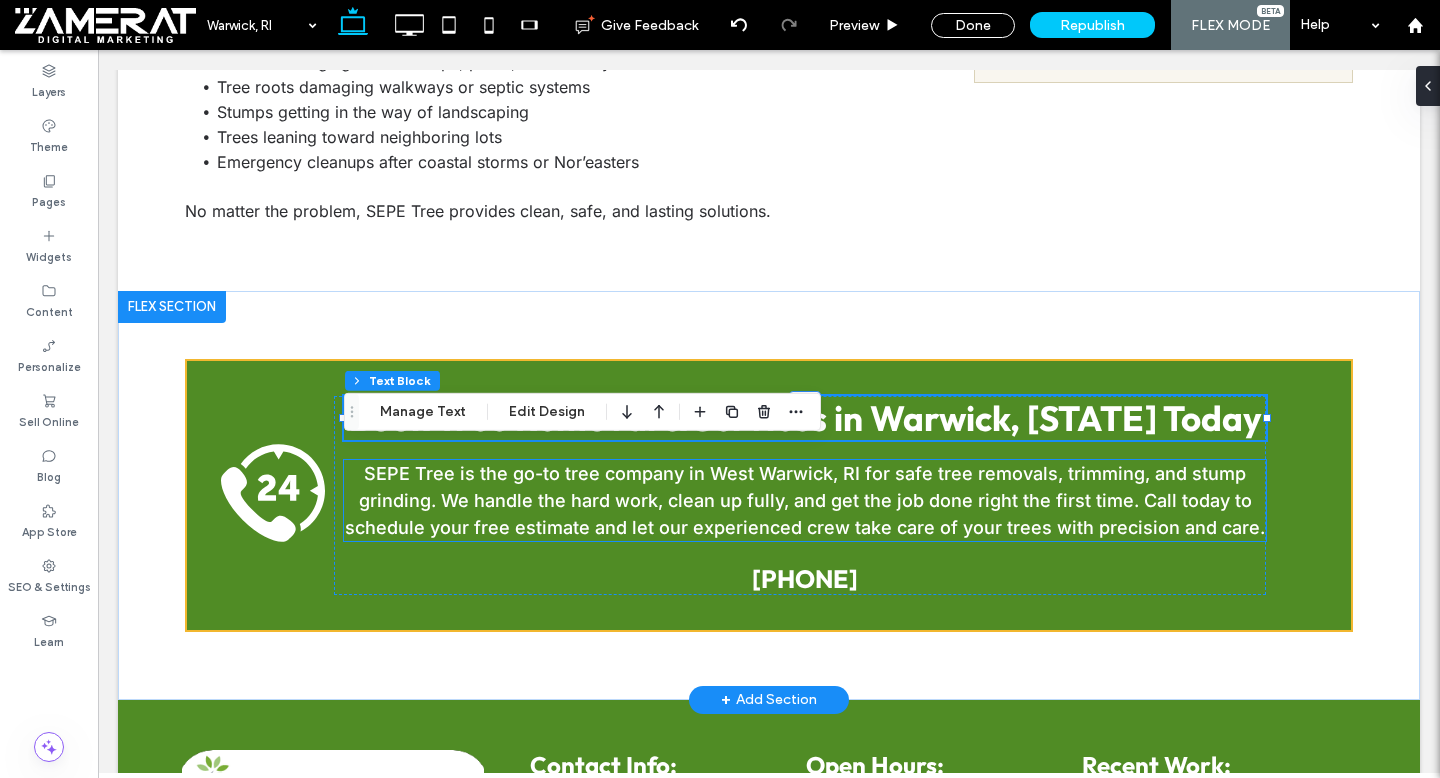 click on "SEPE Tree is the go-to tree company in West Warwick, RI for safe tree removals, trimming, and stump grinding. We handle the hard work, clean up fully, and get the job done right the first time. Call today to schedule your free estimate and let our experienced crew take care of your trees with precision and care." at bounding box center (805, 500) 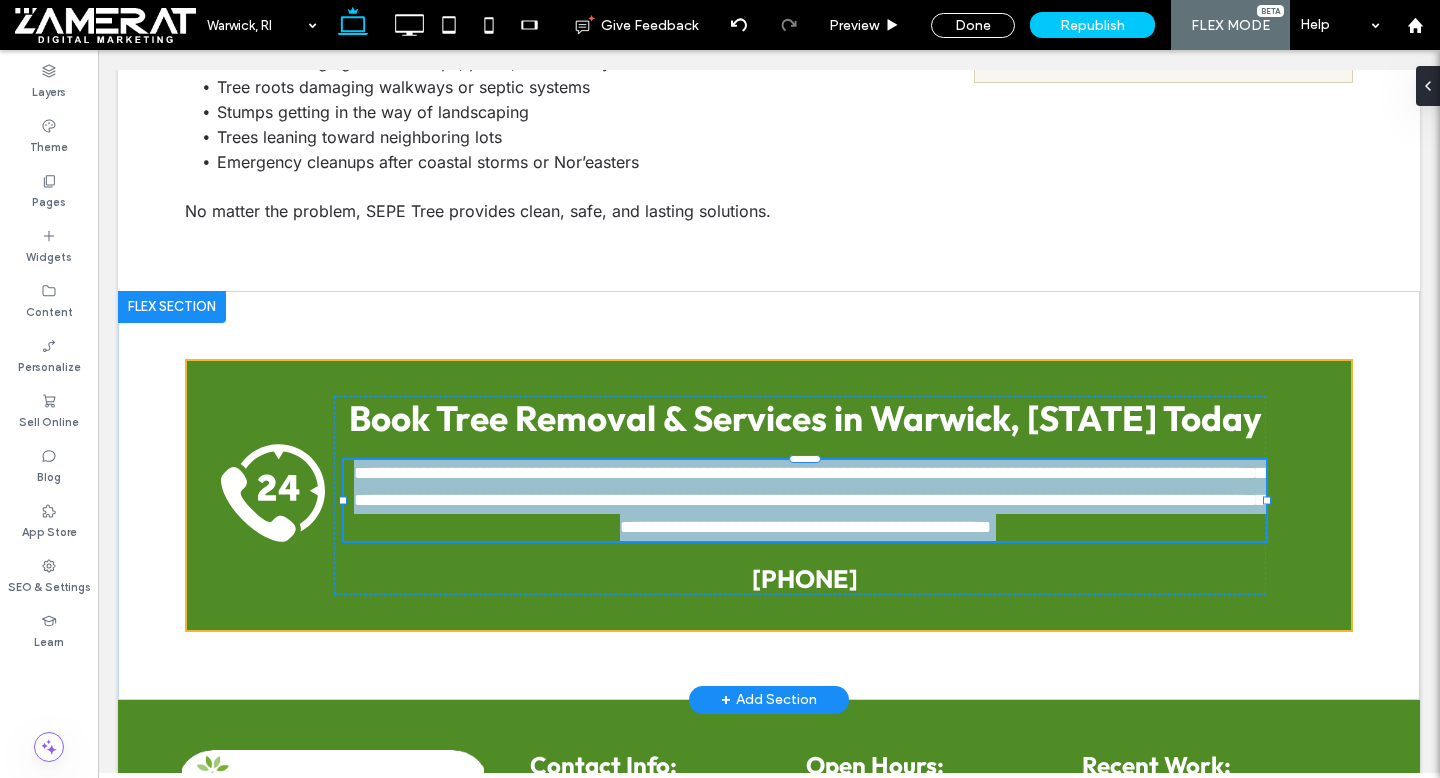 type on "*****" 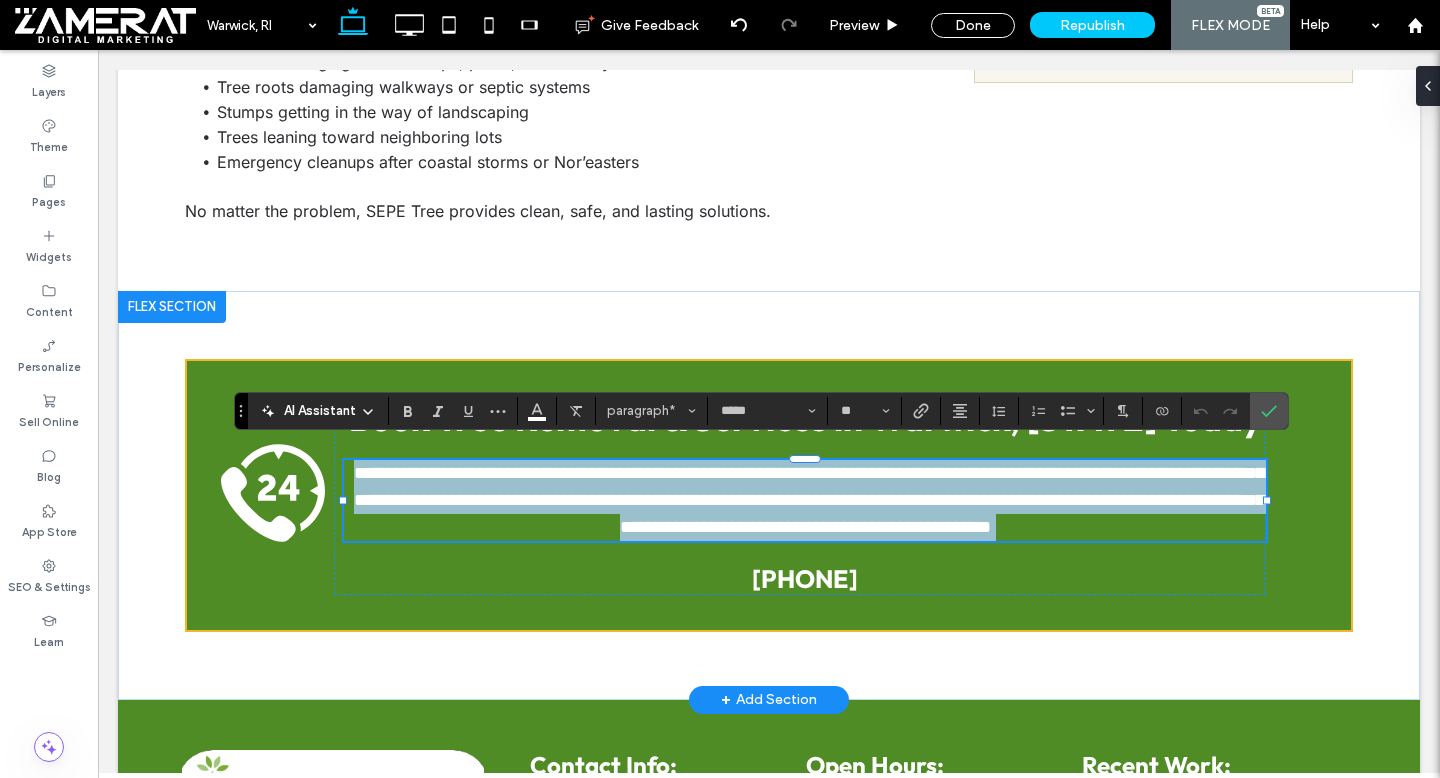 click on "**********" at bounding box center [805, 500] 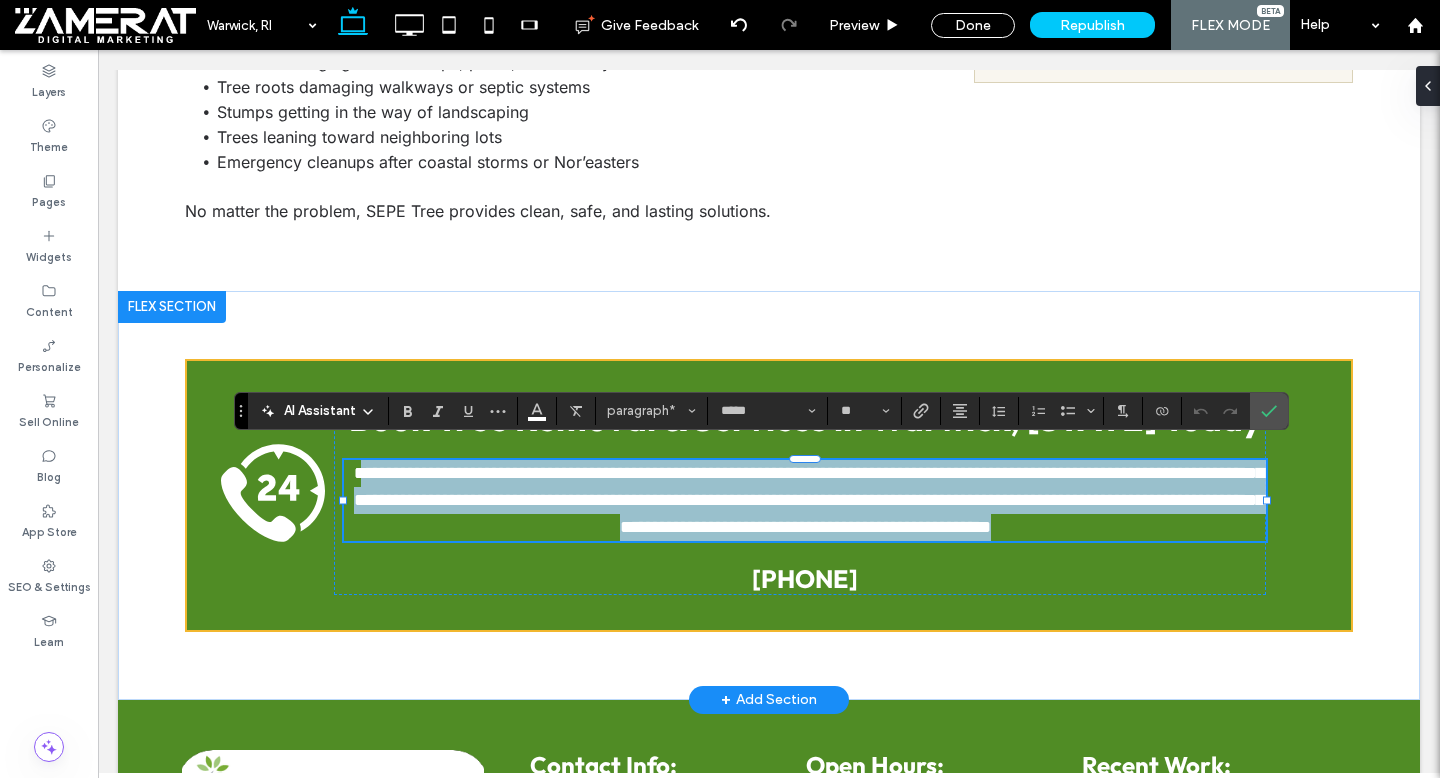 drag, startPoint x: 384, startPoint y: 464, endPoint x: 1261, endPoint y: 512, distance: 878.31256 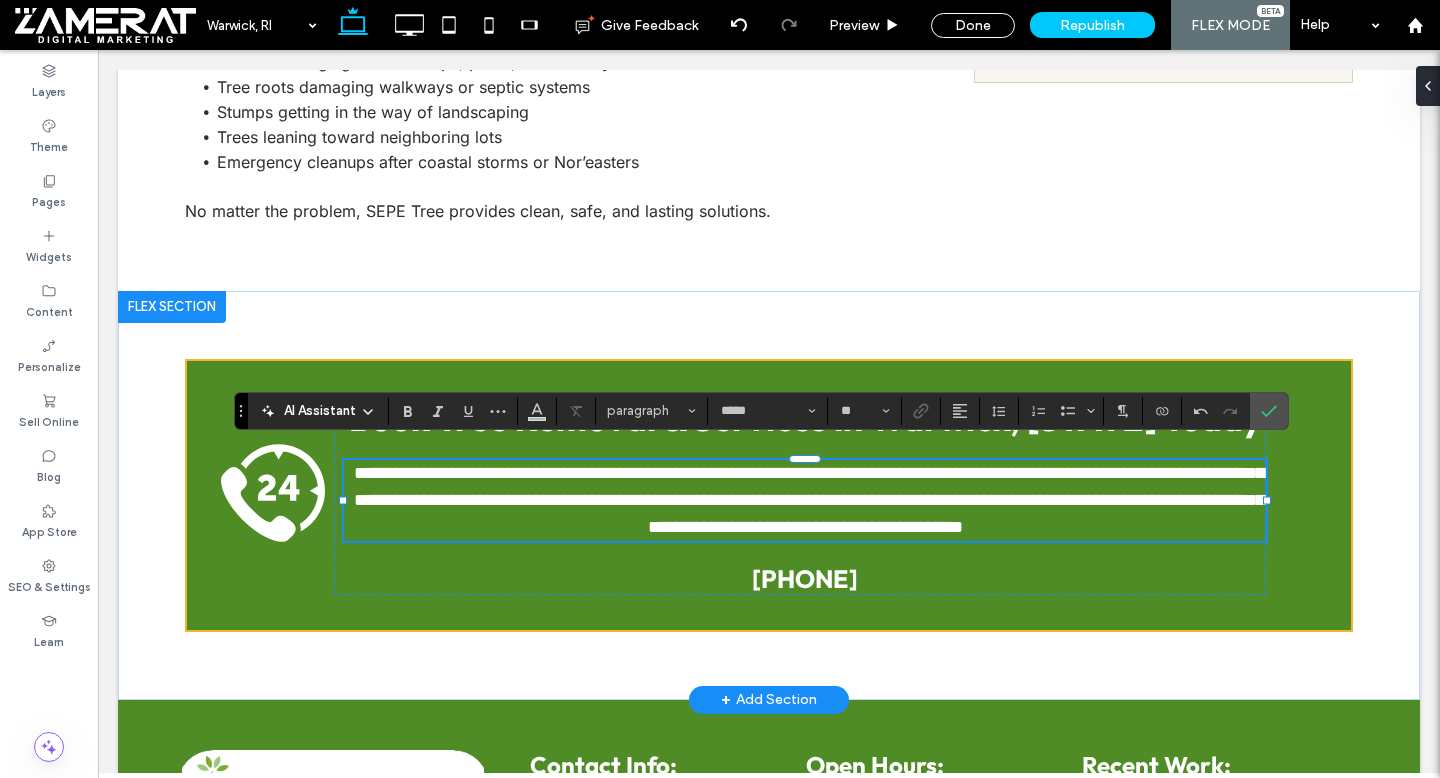 type on "**" 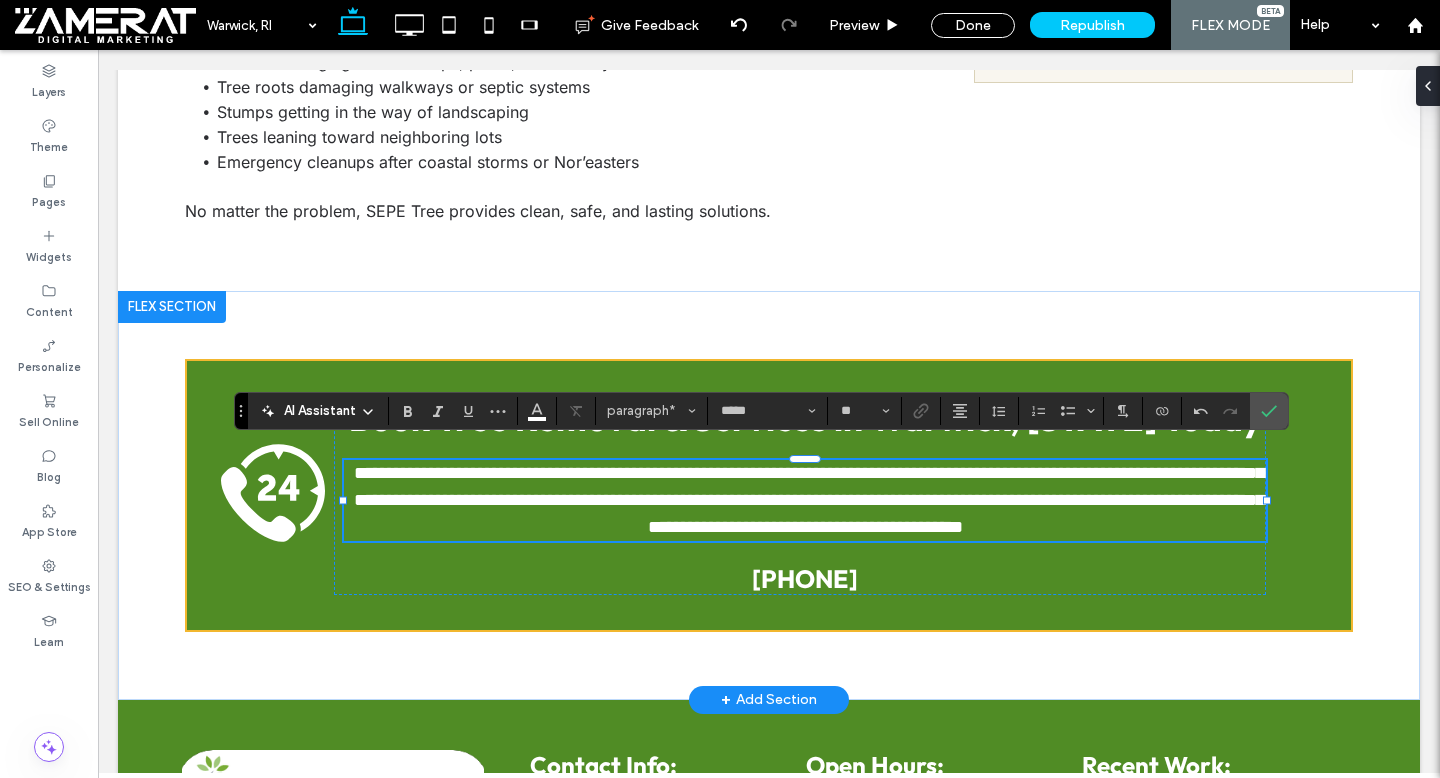 click on "**********" at bounding box center [809, 500] 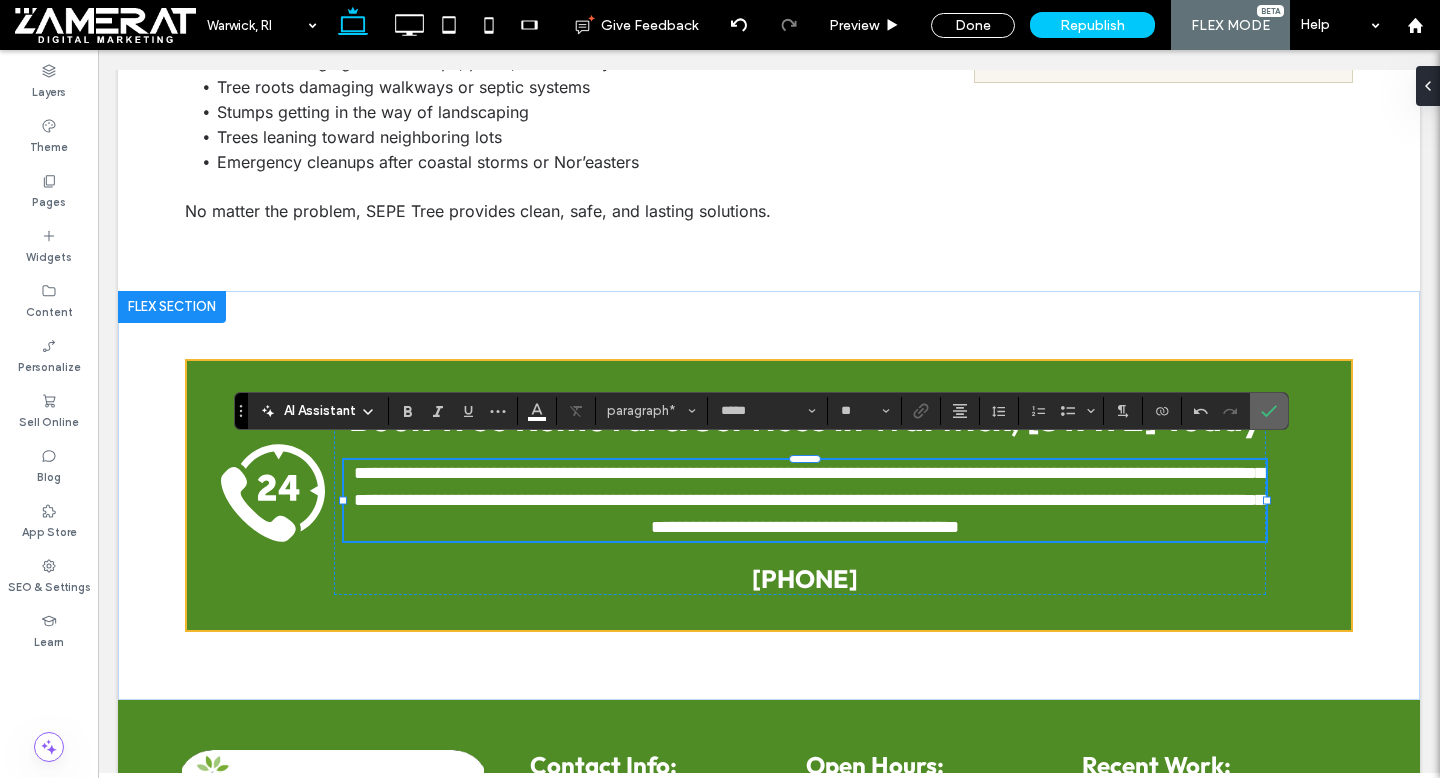 click 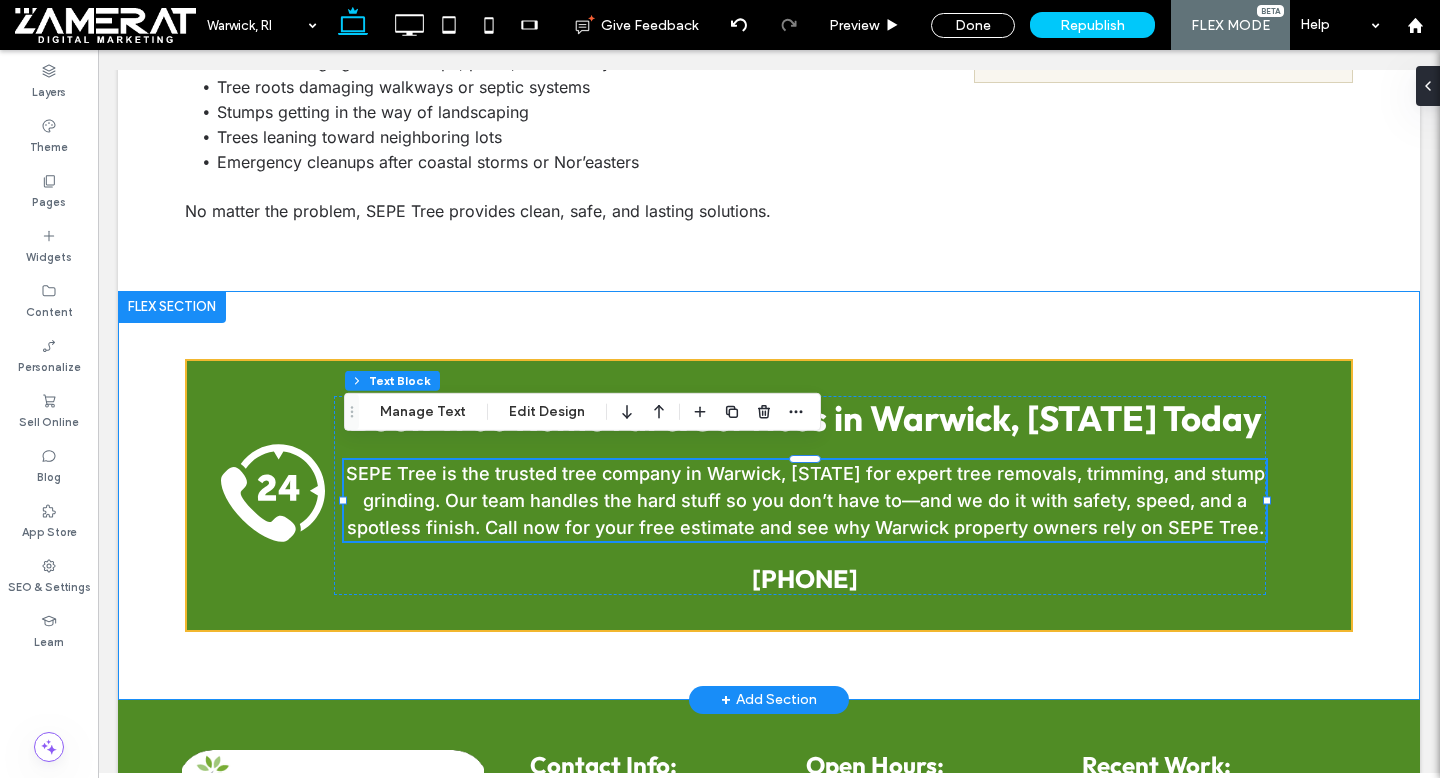 click on "Book Tree Removal & Services in Warwick, RI Today
SEPE Tree is the trusted tree company in Warwick, RI for expert tree removals, trimming, and stump grinding. Our team handles the hard stuff so you don’t have to—and we do it with safety, speed, and a spotless finish. Call now for your free estimate and see why Warwick property owners rely on SEPE Tree.
(401) 276-2828" at bounding box center (769, 495) 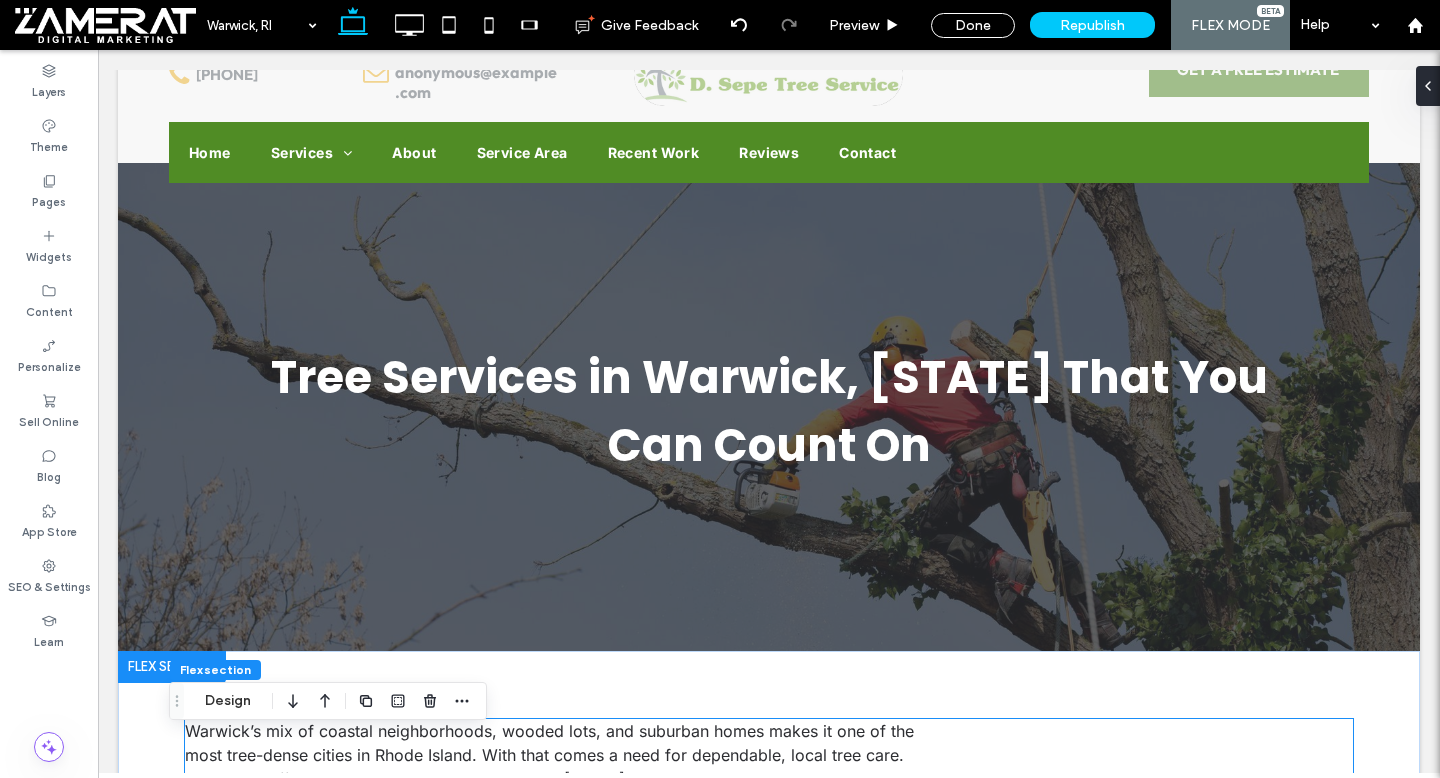 scroll, scrollTop: 0, scrollLeft: 0, axis: both 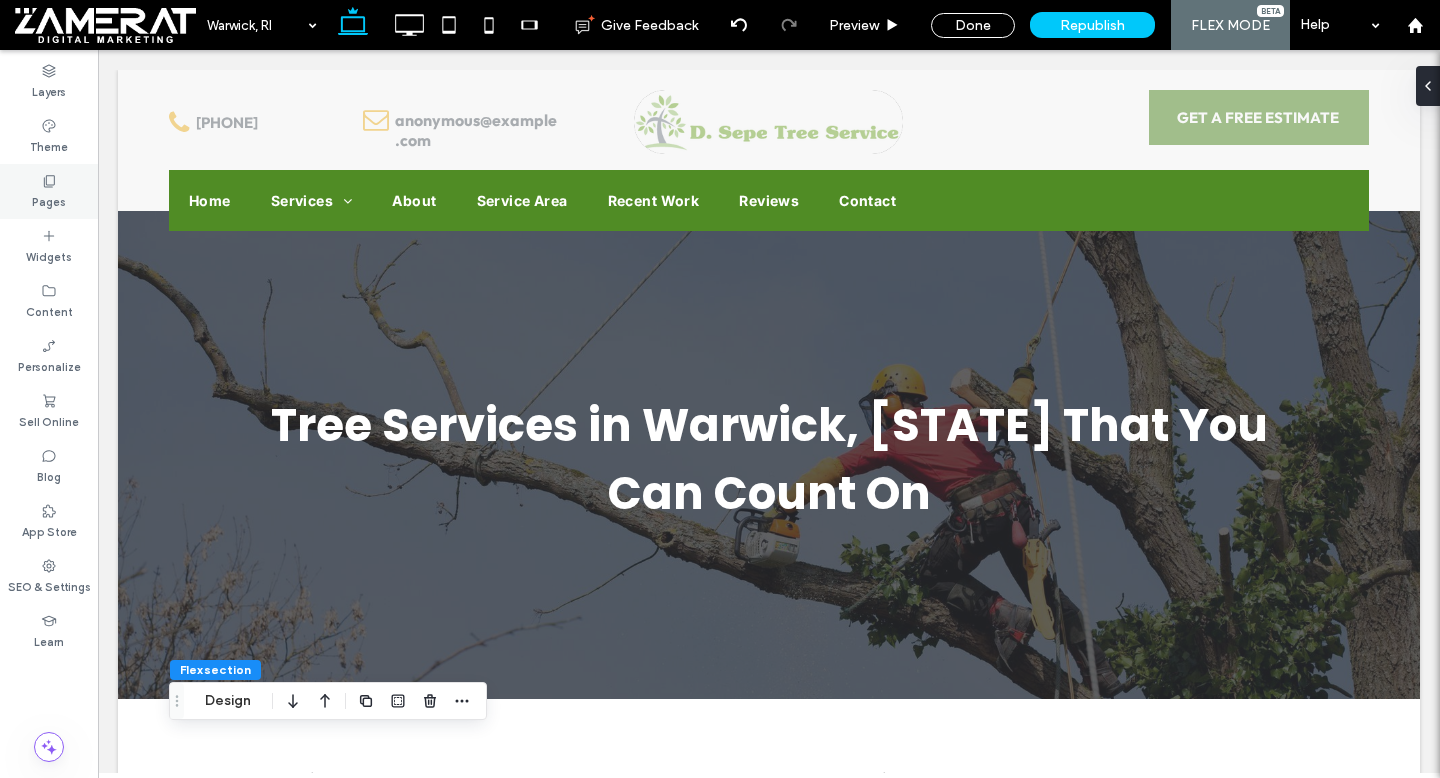 click on "Pages" at bounding box center [49, 191] 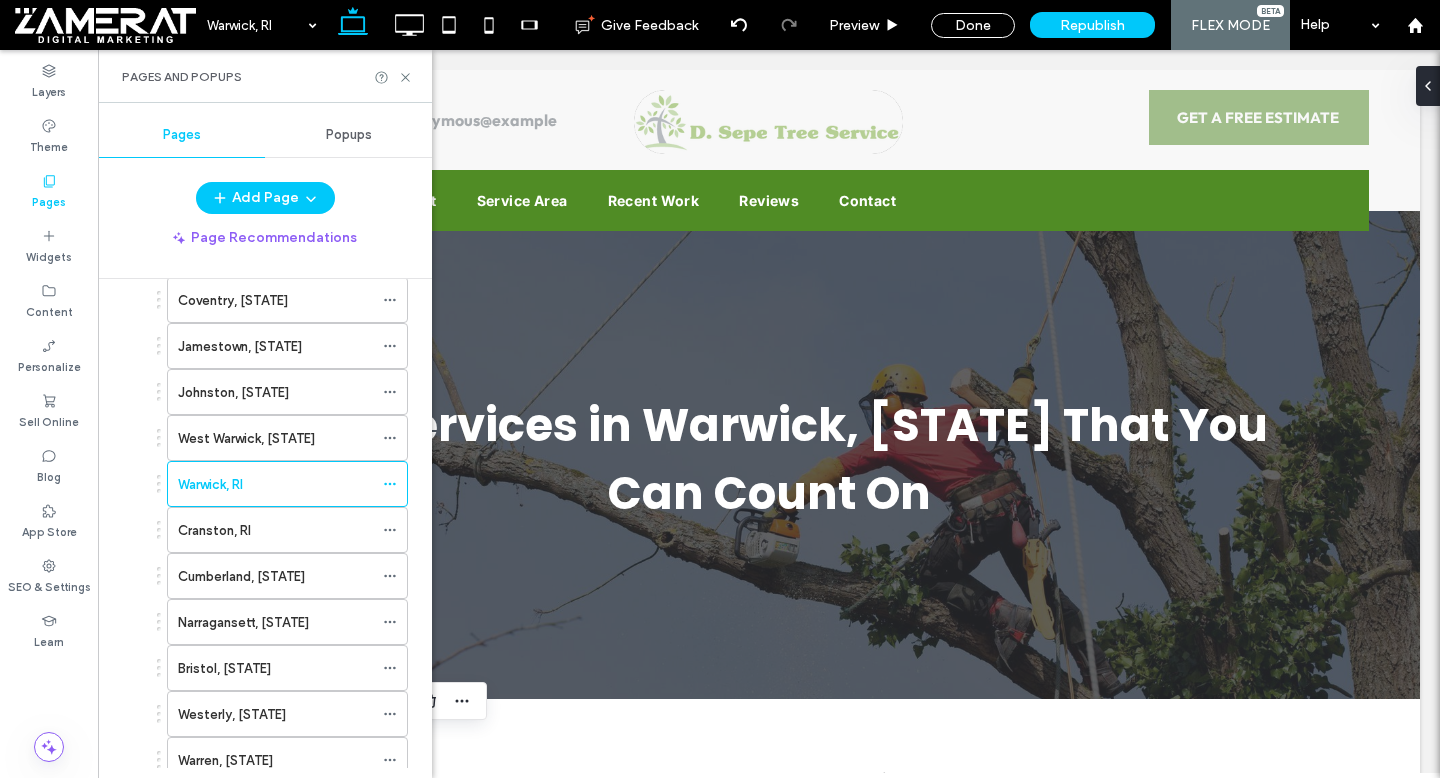 scroll, scrollTop: 1220, scrollLeft: 0, axis: vertical 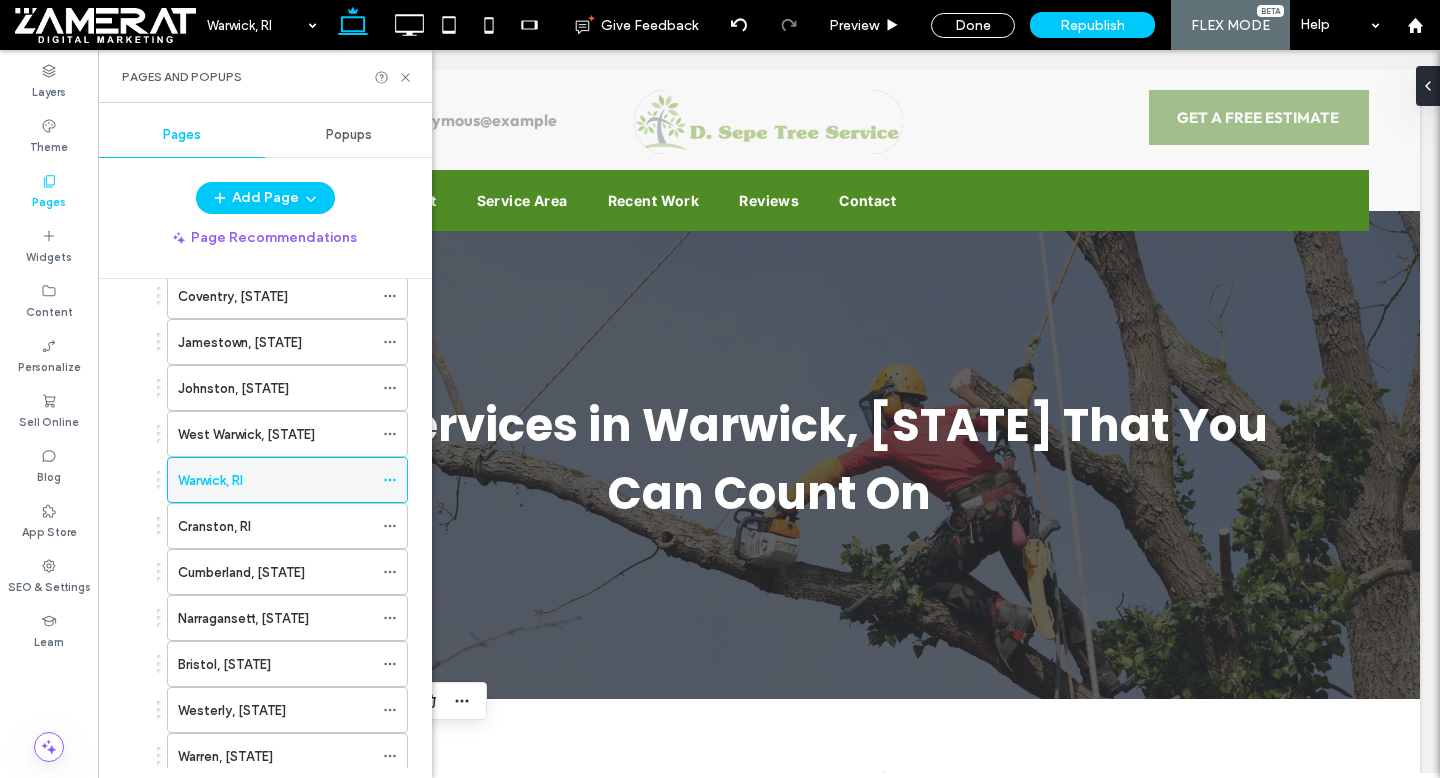 click 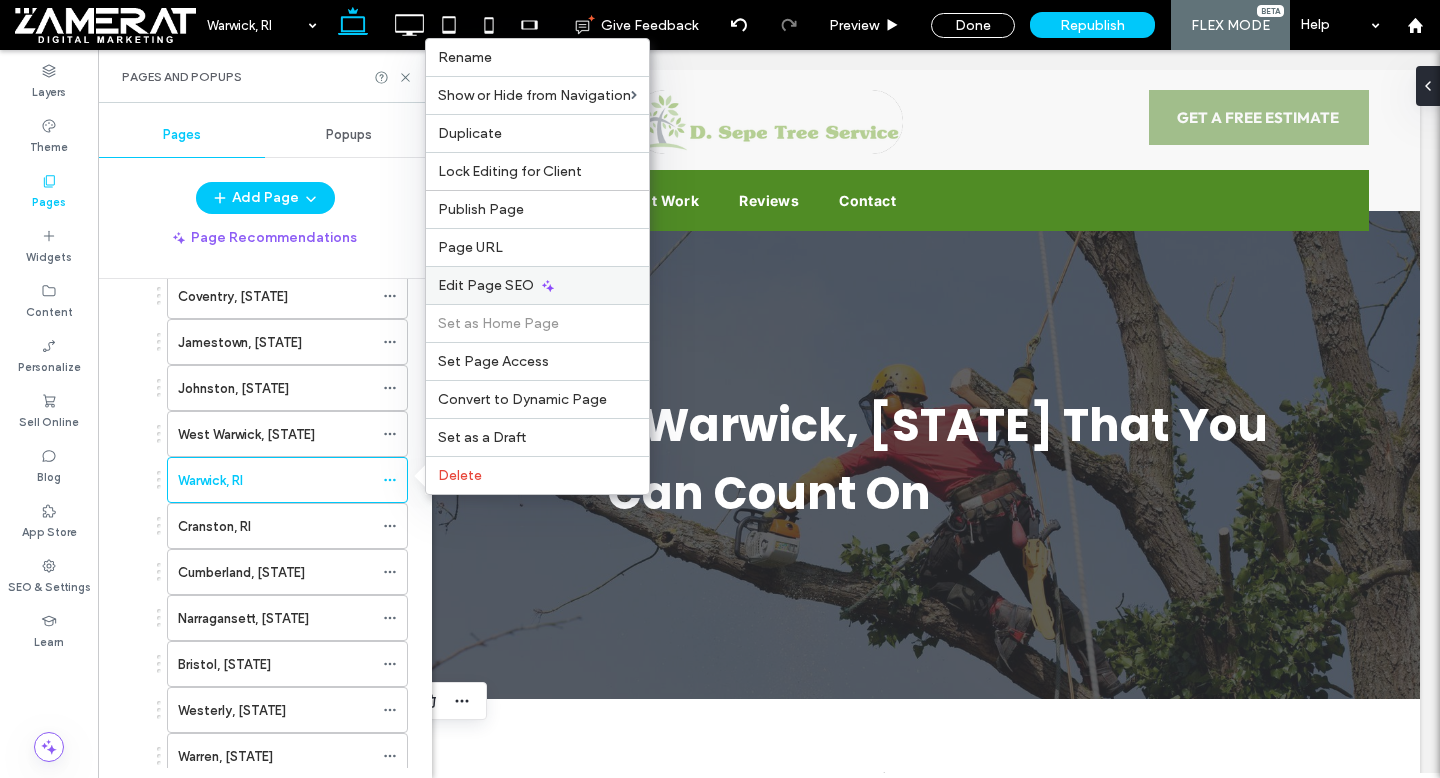 click on "Edit Page SEO" at bounding box center [537, 285] 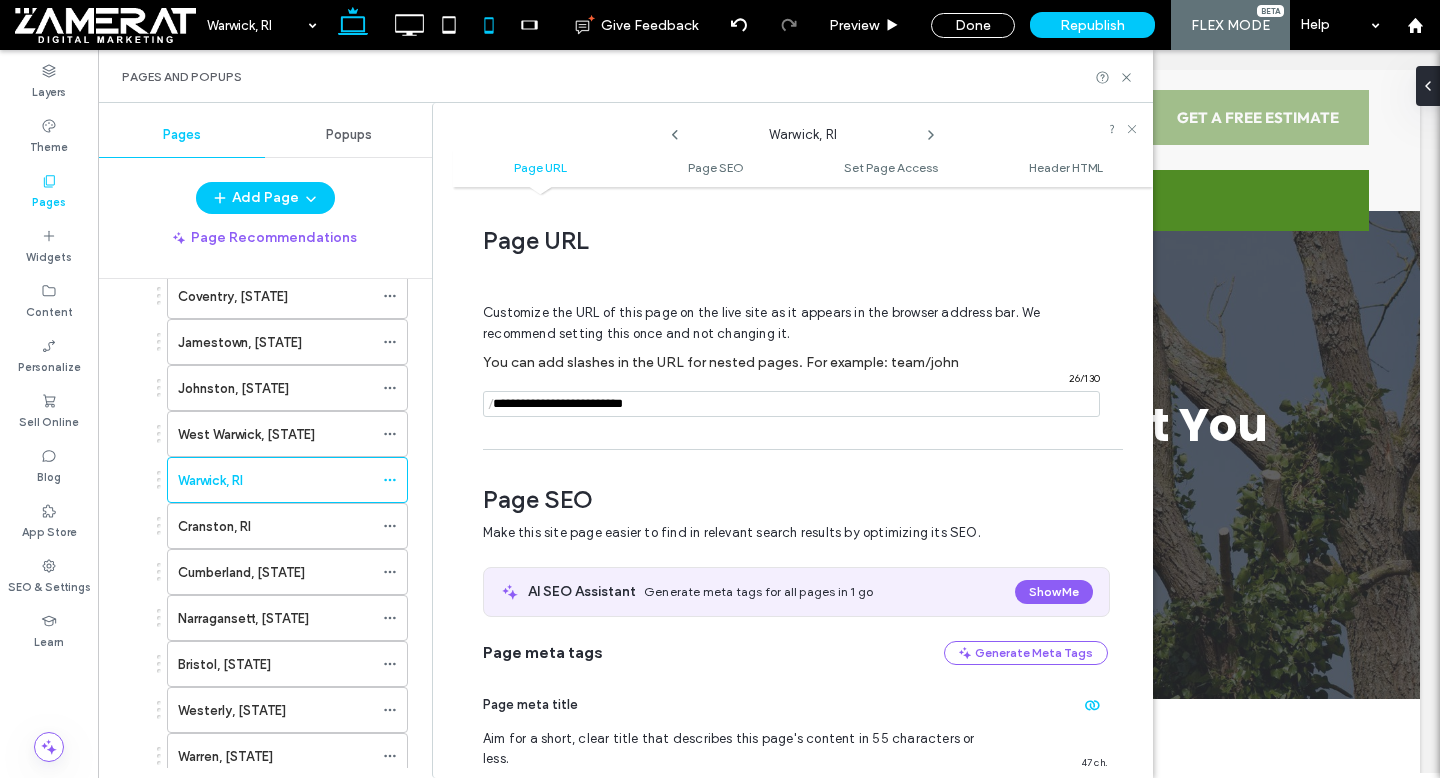 scroll, scrollTop: 275, scrollLeft: 0, axis: vertical 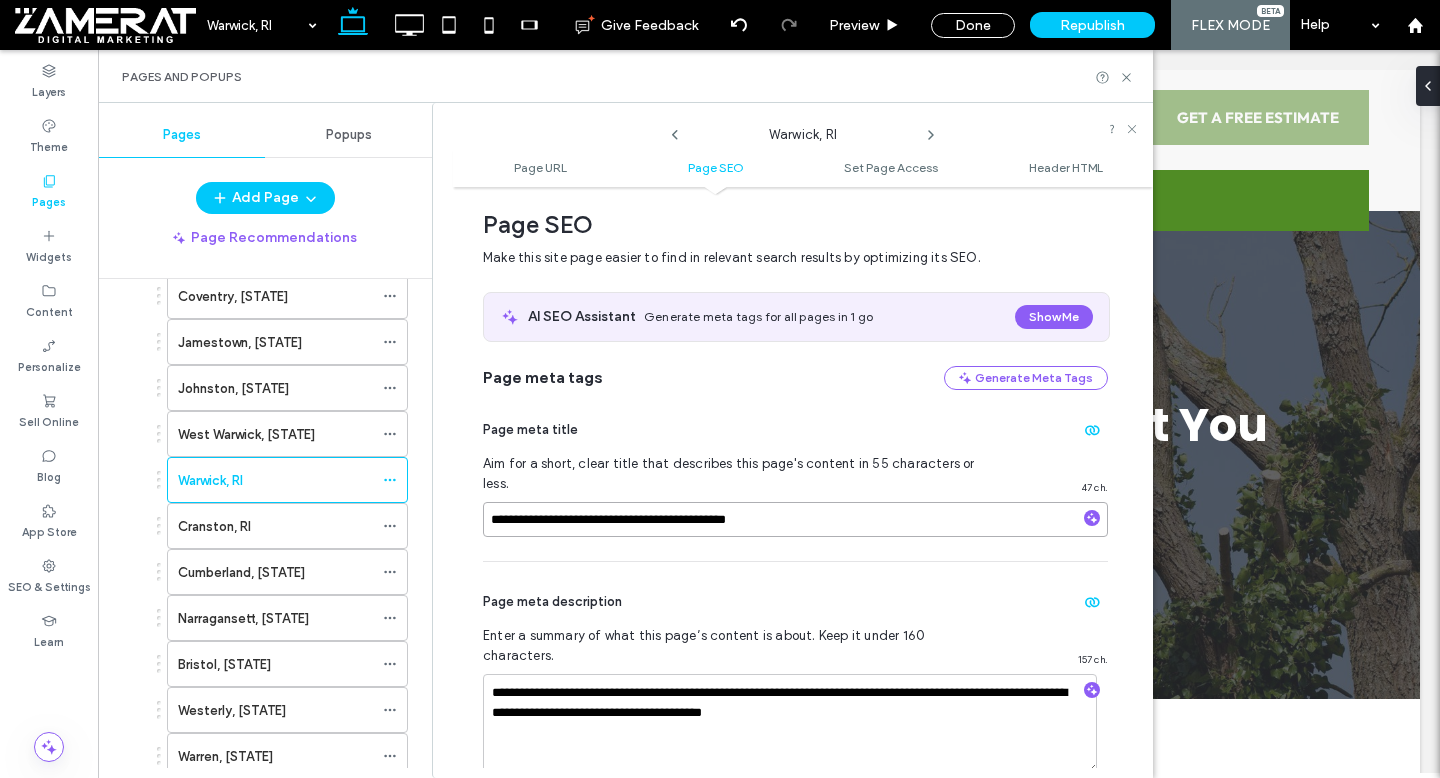 click on "**********" at bounding box center (795, 519) 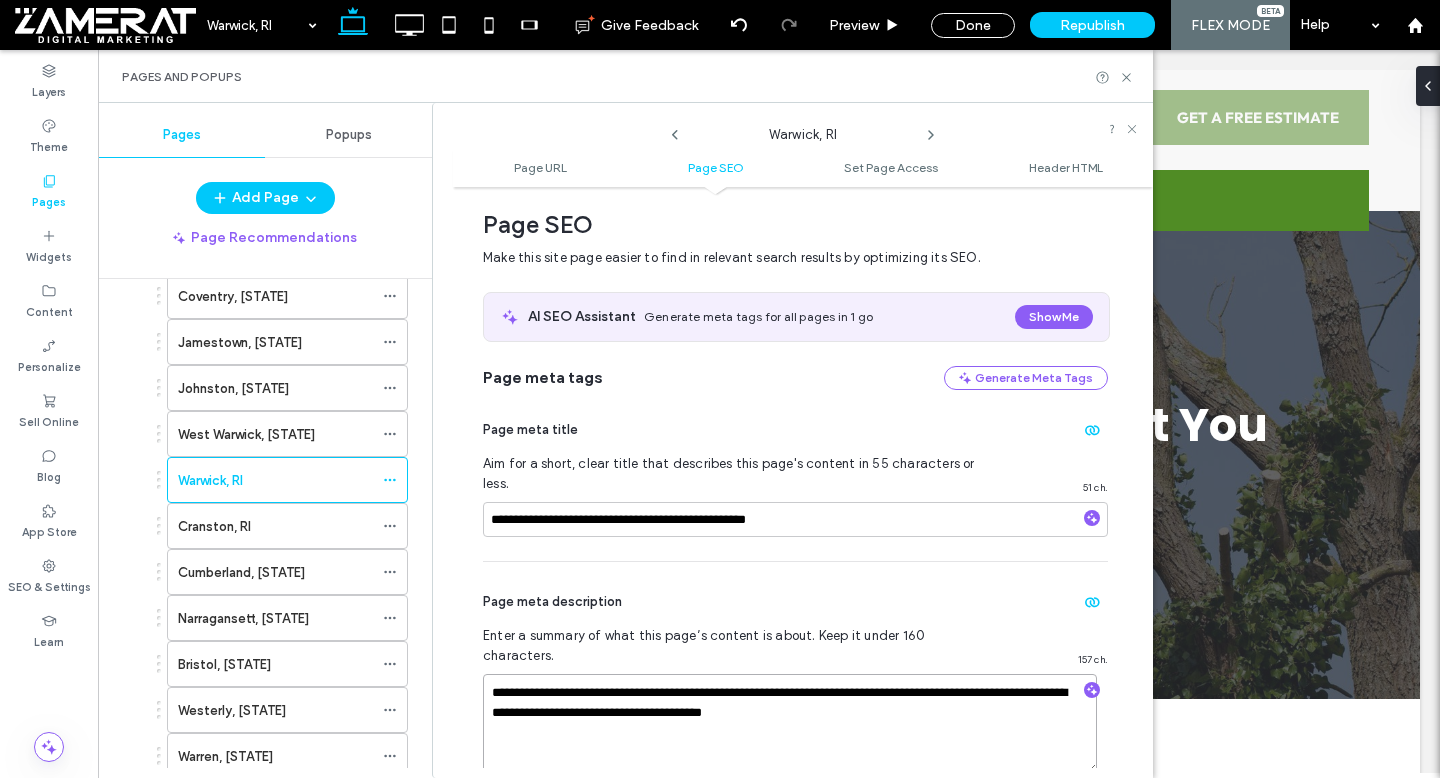 click on "**********" at bounding box center (790, 724) 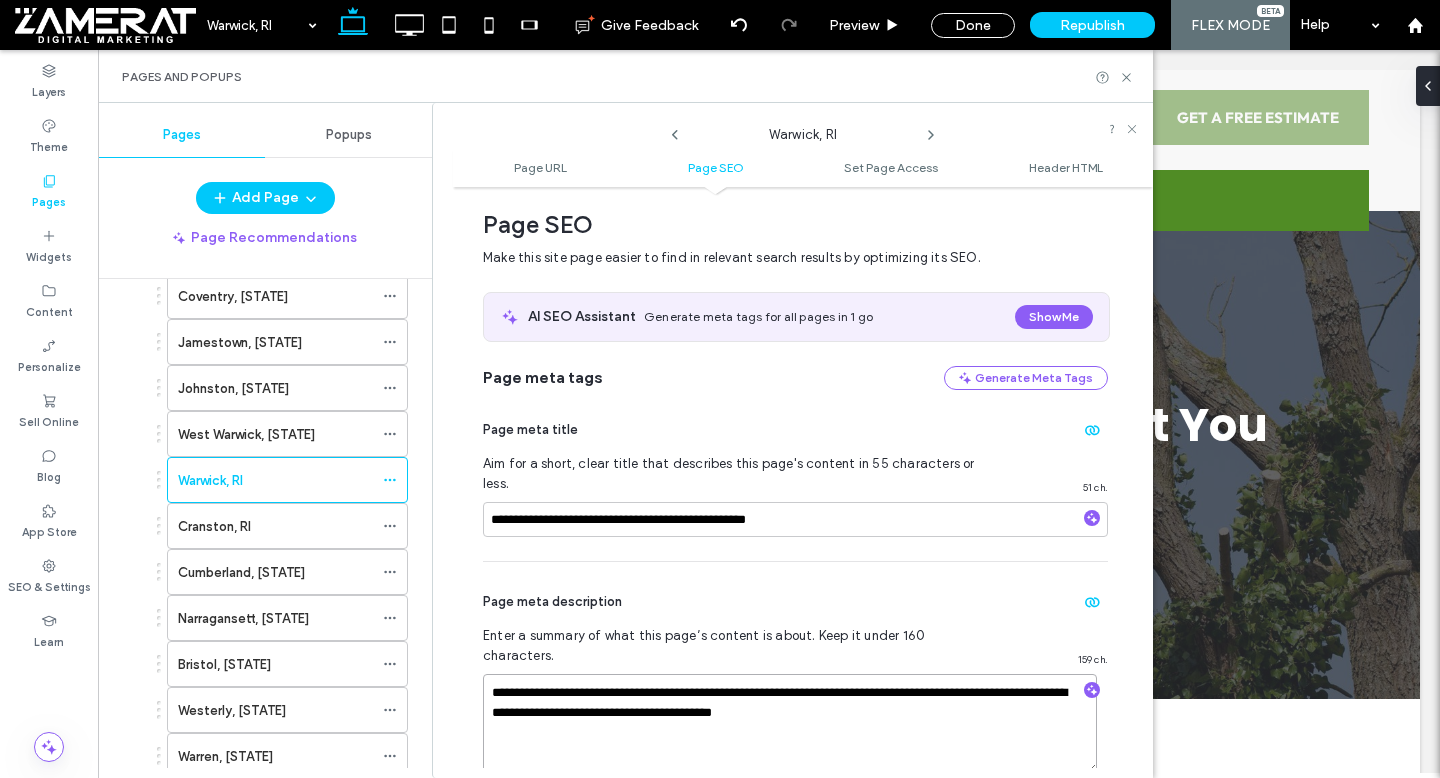 click on "**********" at bounding box center (790, 724) 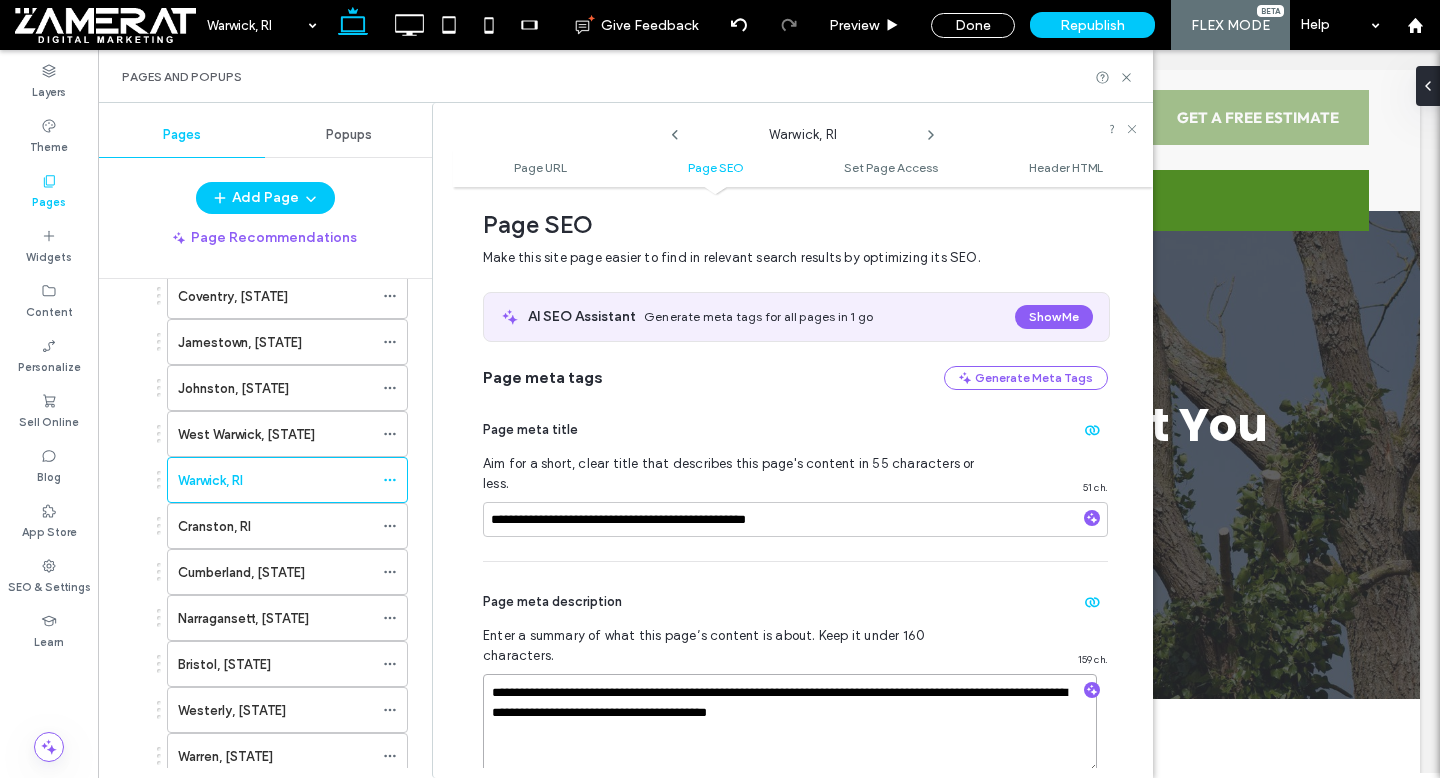 type on "**********" 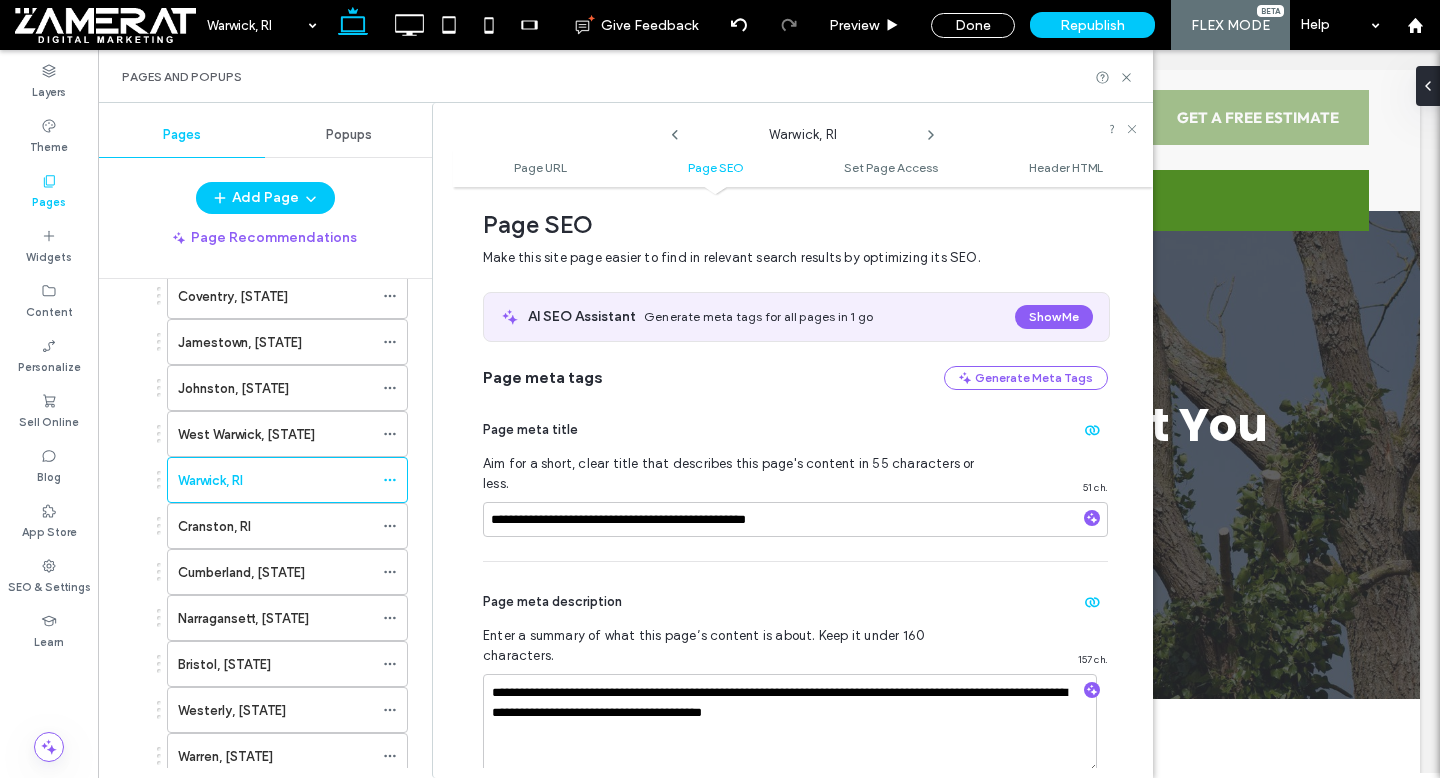 click on "Page meta description" at bounding box center [795, 602] 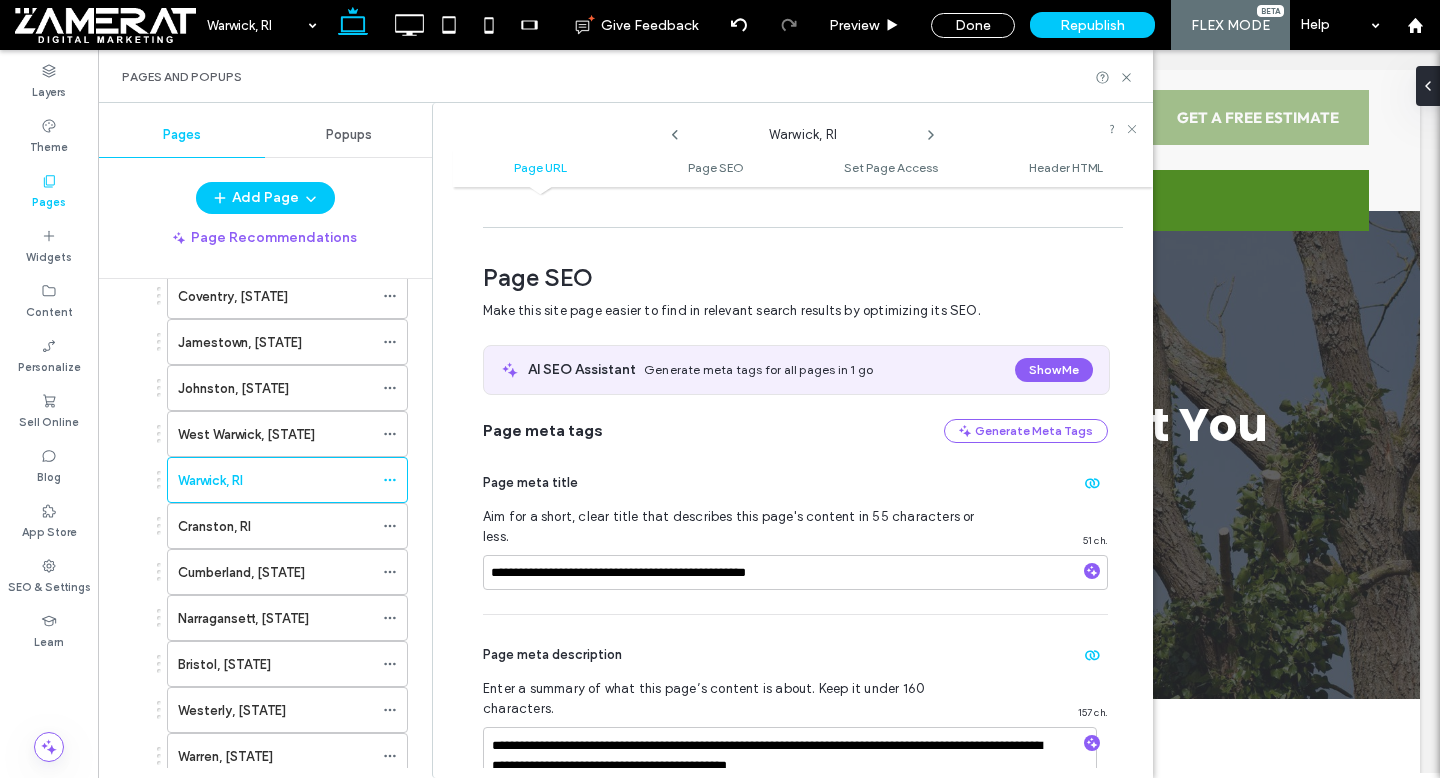 scroll, scrollTop: 0, scrollLeft: 0, axis: both 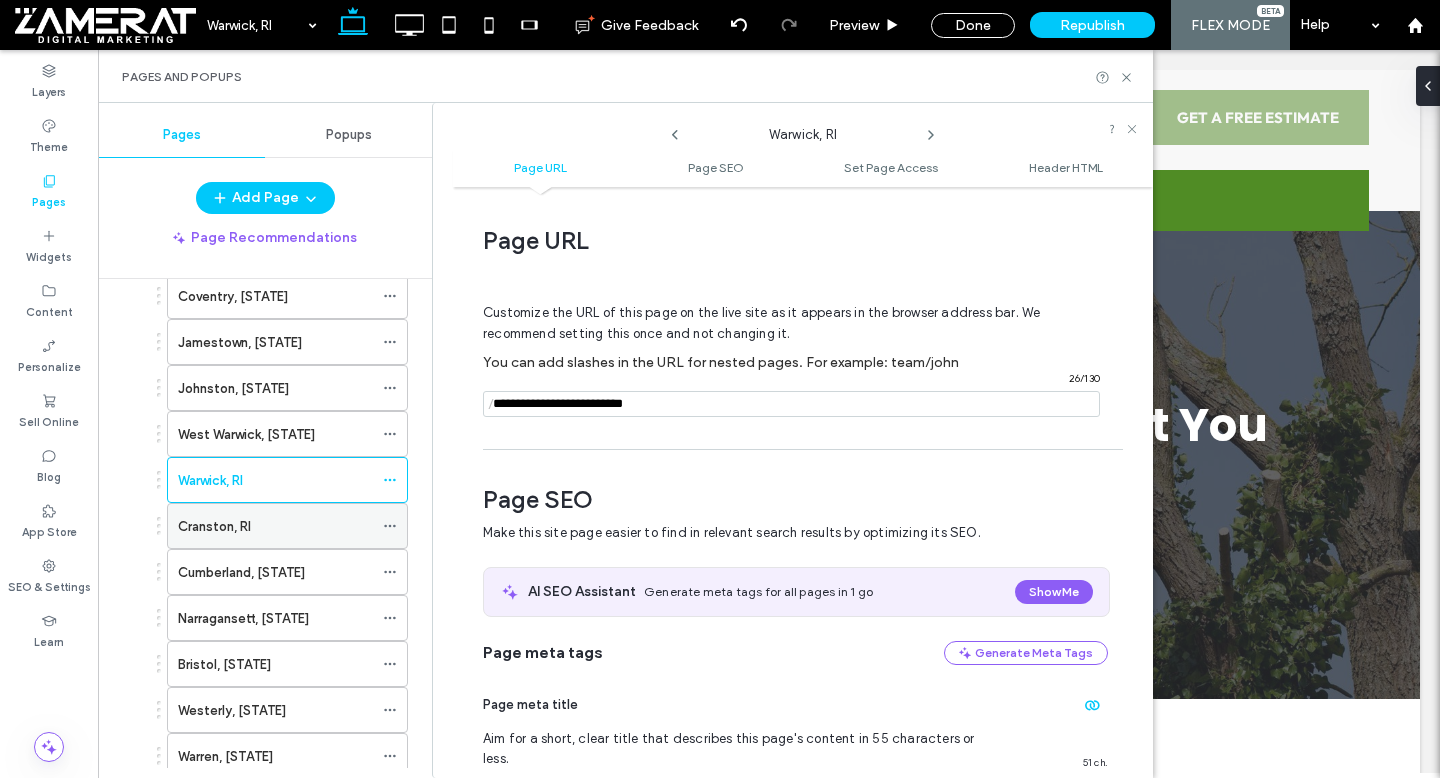 click on "Cranston, RI" at bounding box center [275, 526] 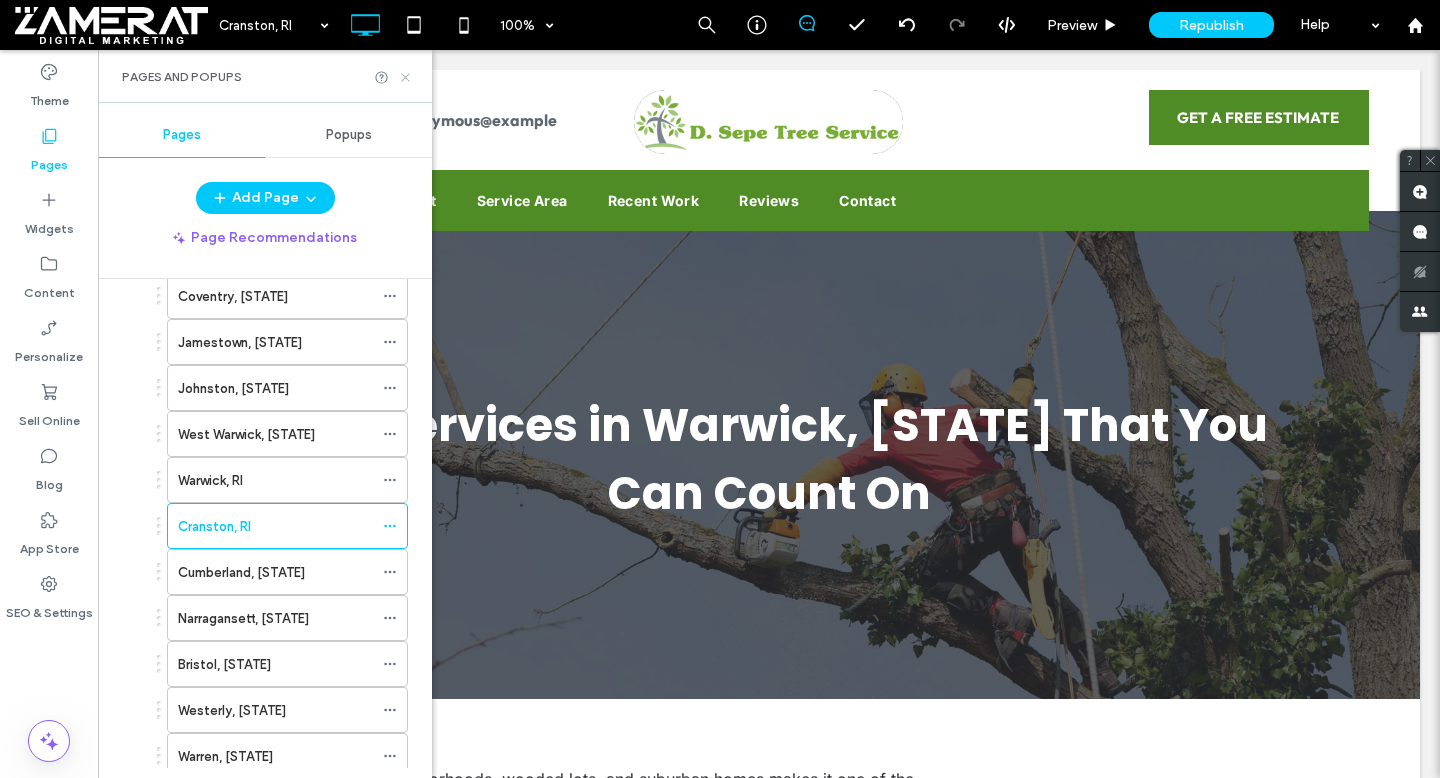 click 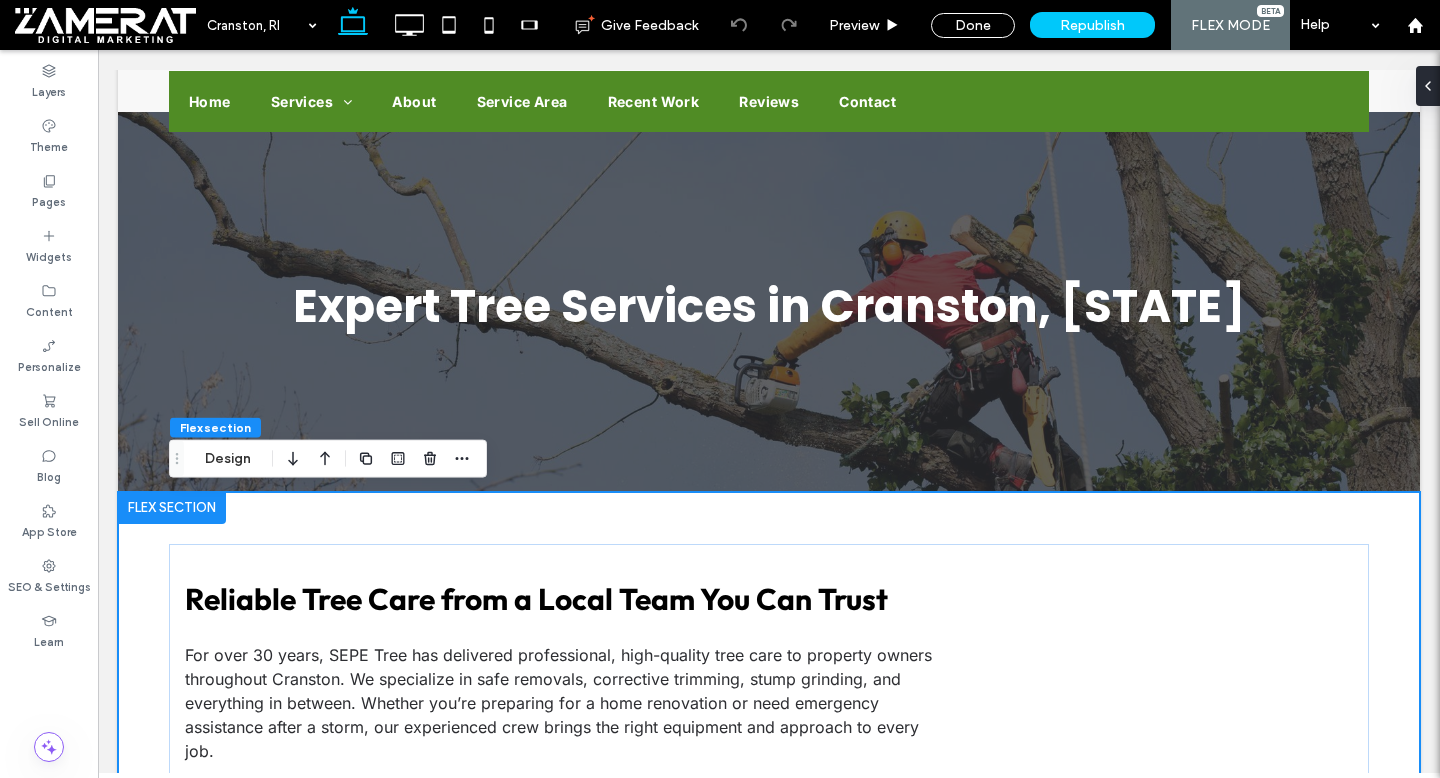 scroll, scrollTop: 99, scrollLeft: 0, axis: vertical 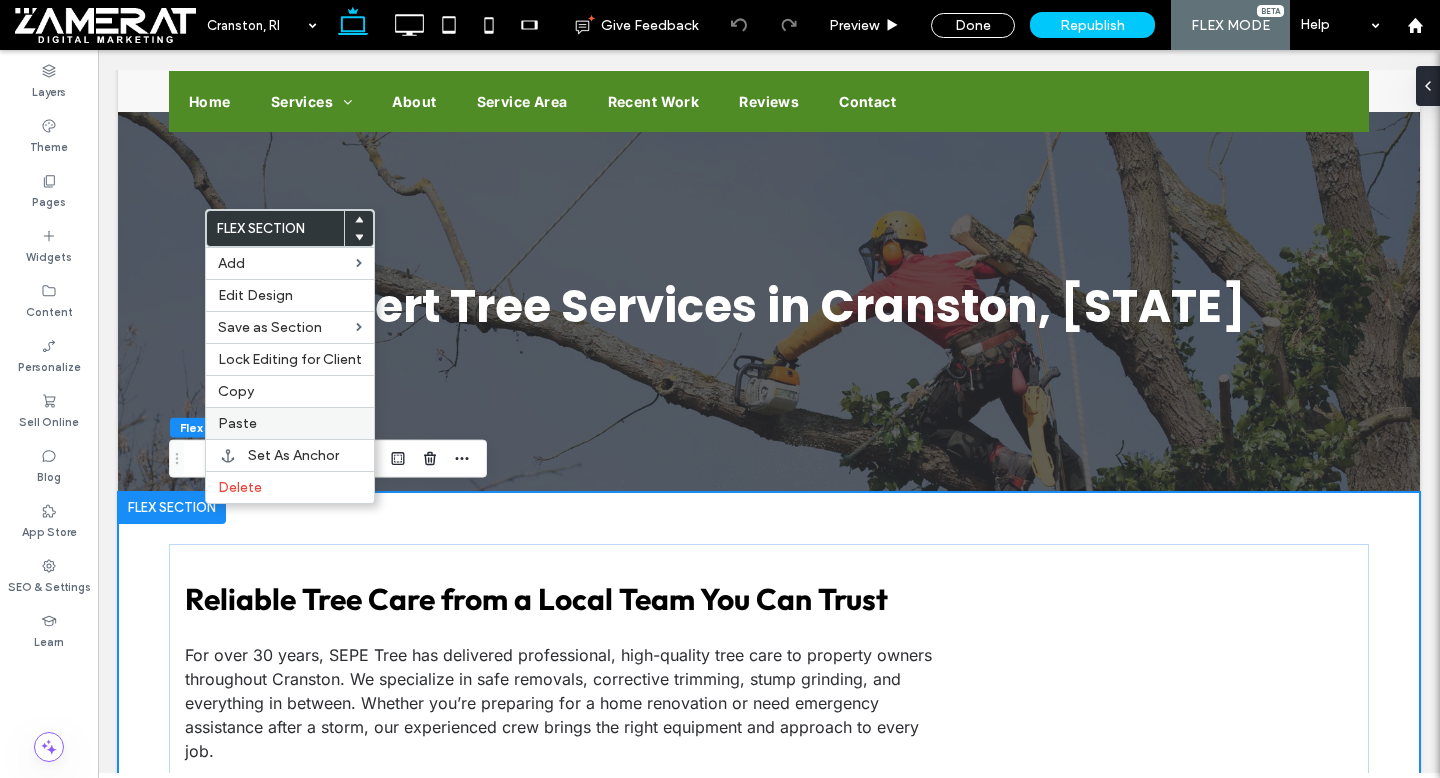 click on "Paste" at bounding box center [237, 423] 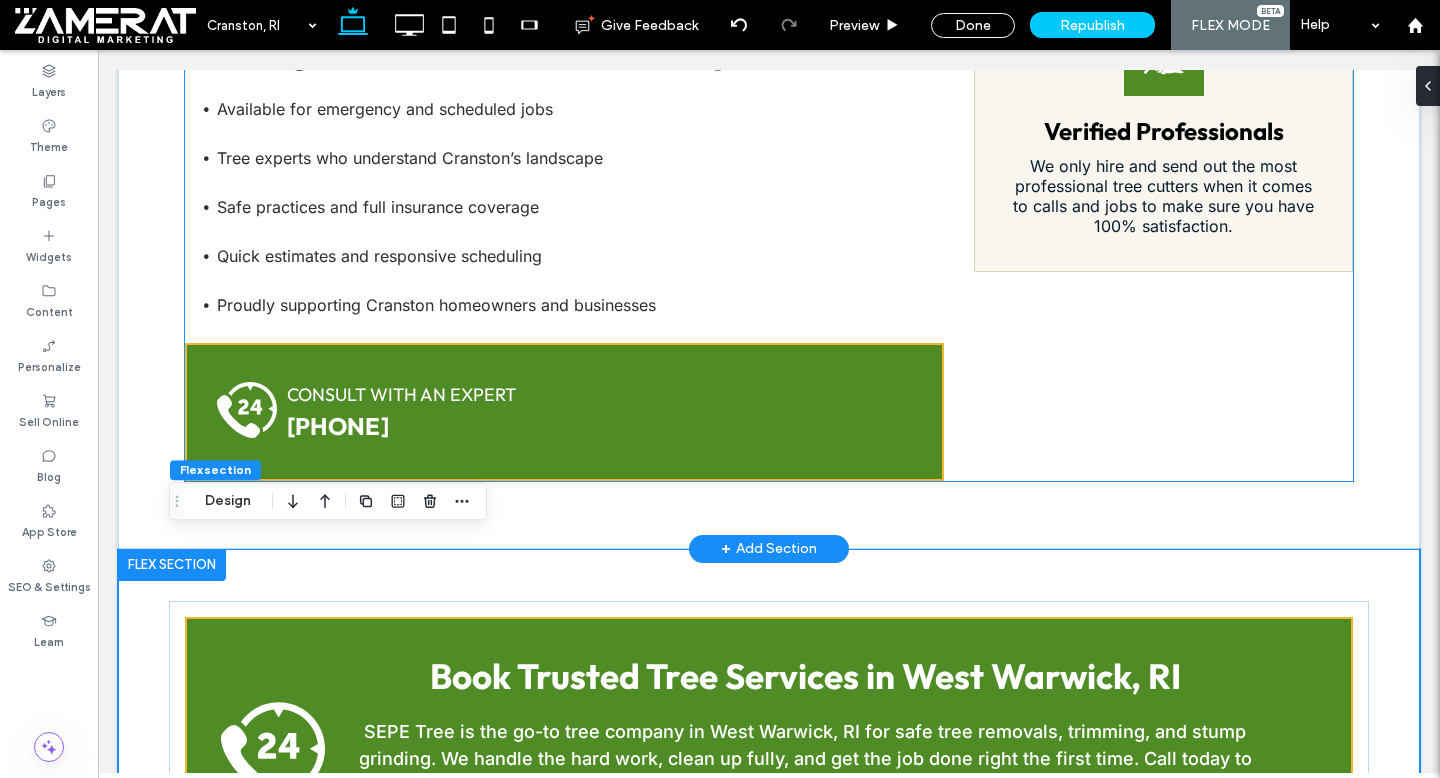 click on "CONSULT WITH AN EXPERT" at bounding box center [401, 394] 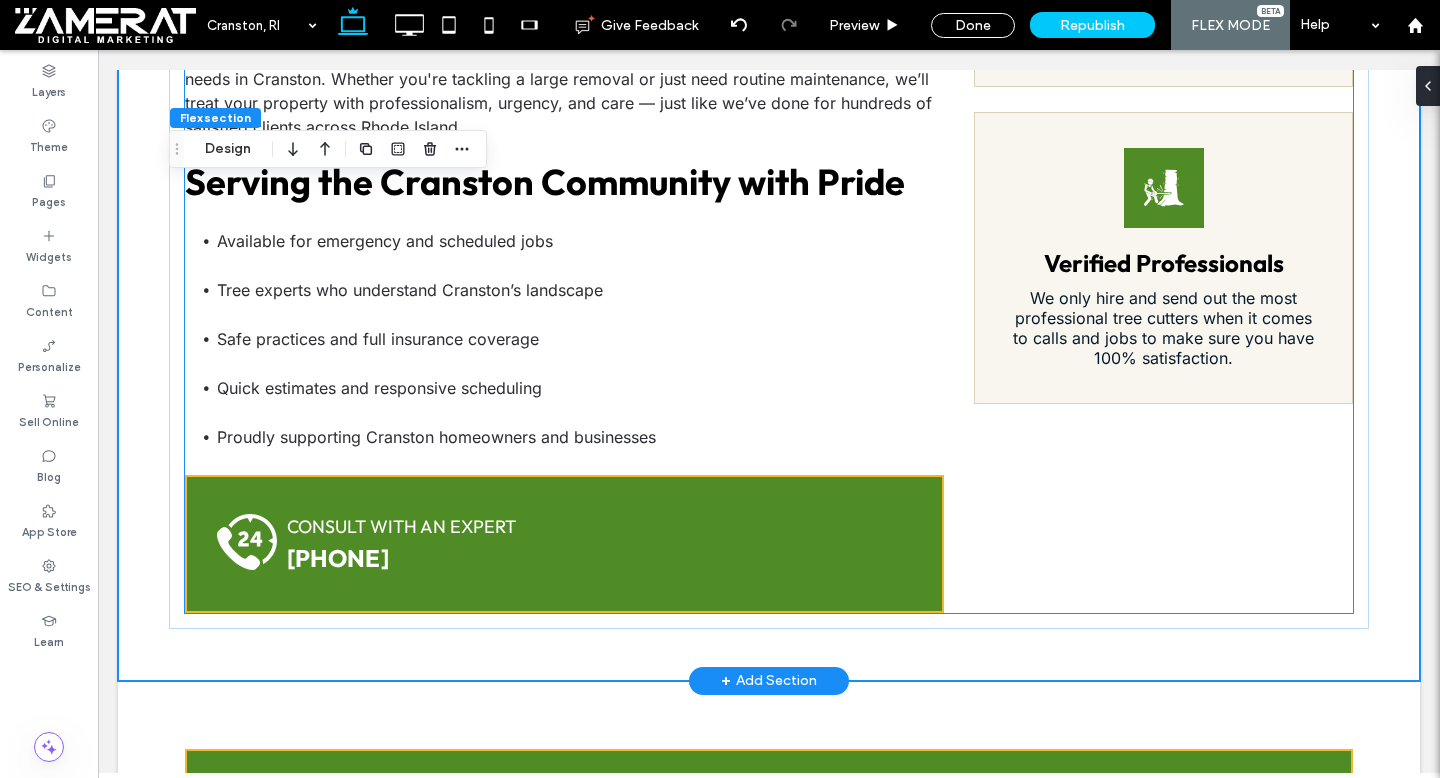 scroll, scrollTop: 1931, scrollLeft: 0, axis: vertical 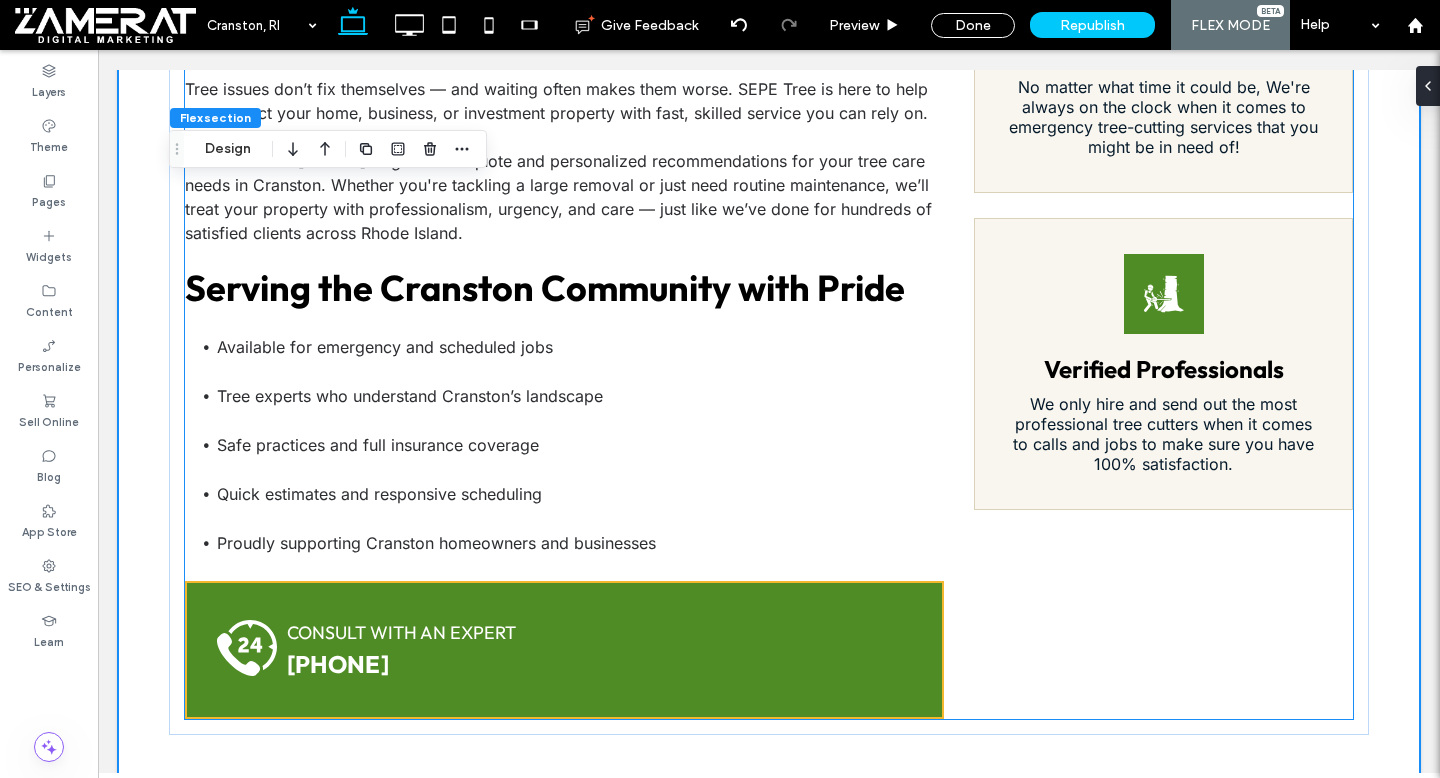click on "CONSULT WITH AN EXPERT
([PHONE])" at bounding box center (564, 650) 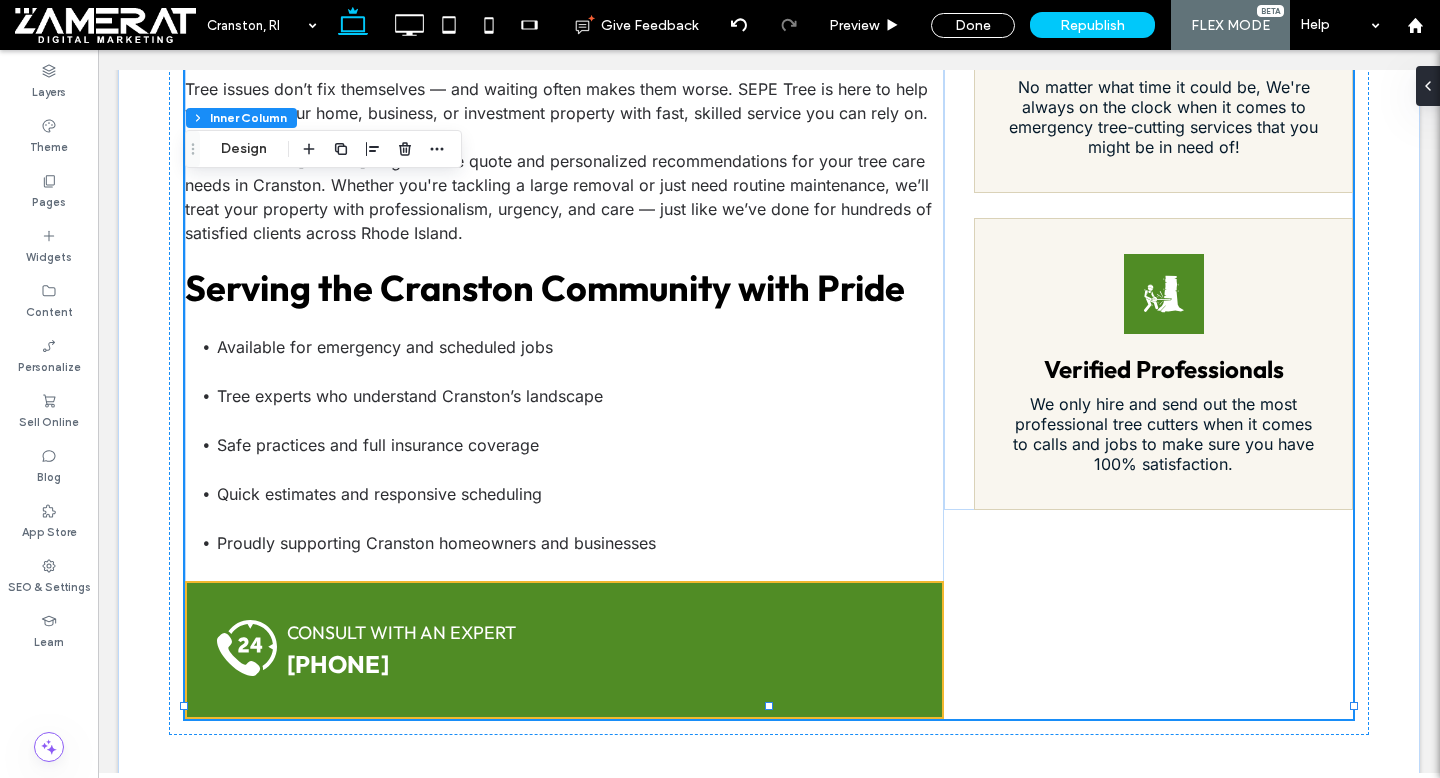 click on "CONSULT WITH AN EXPERT
([PHONE])" at bounding box center [564, 650] 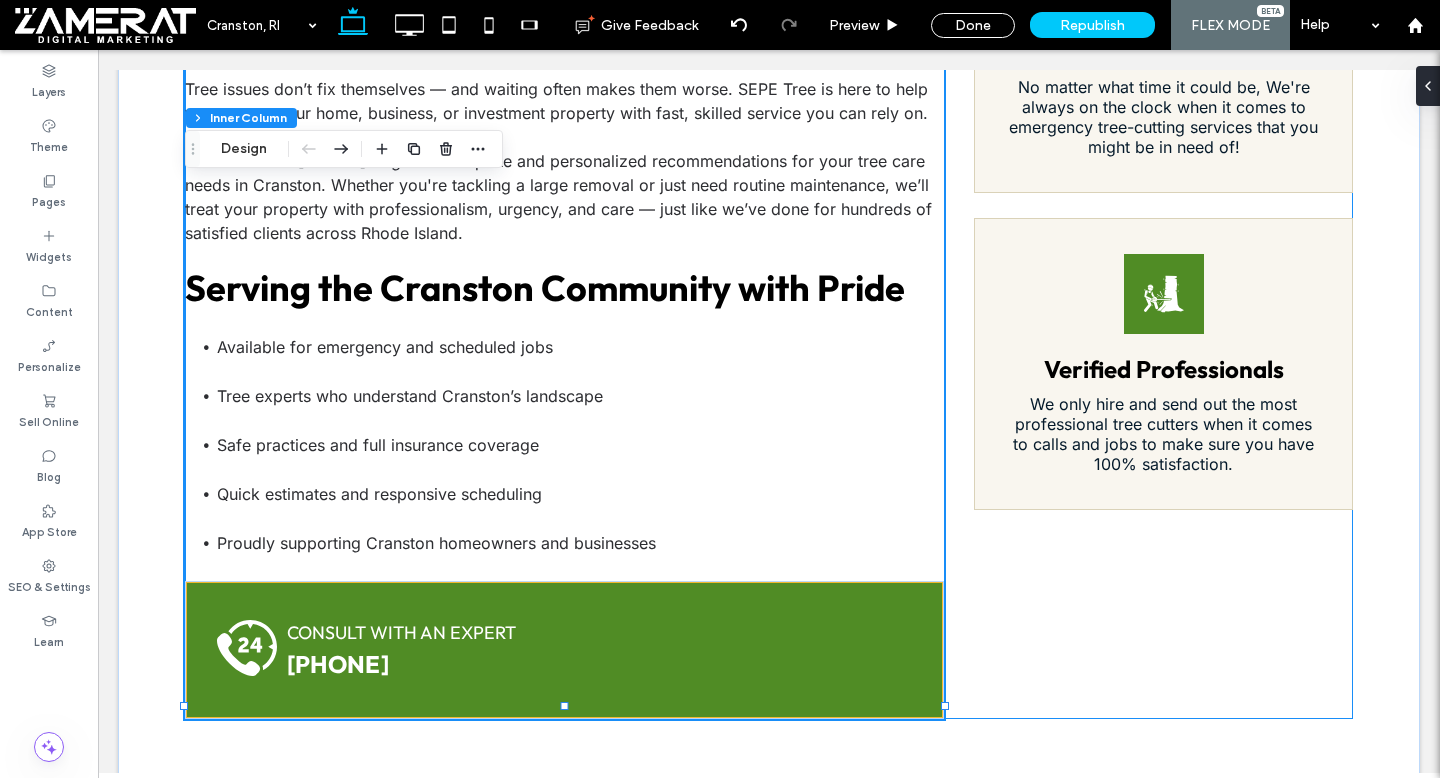 click on "CONSULT WITH AN EXPERT
([PHONE])" at bounding box center [564, 650] 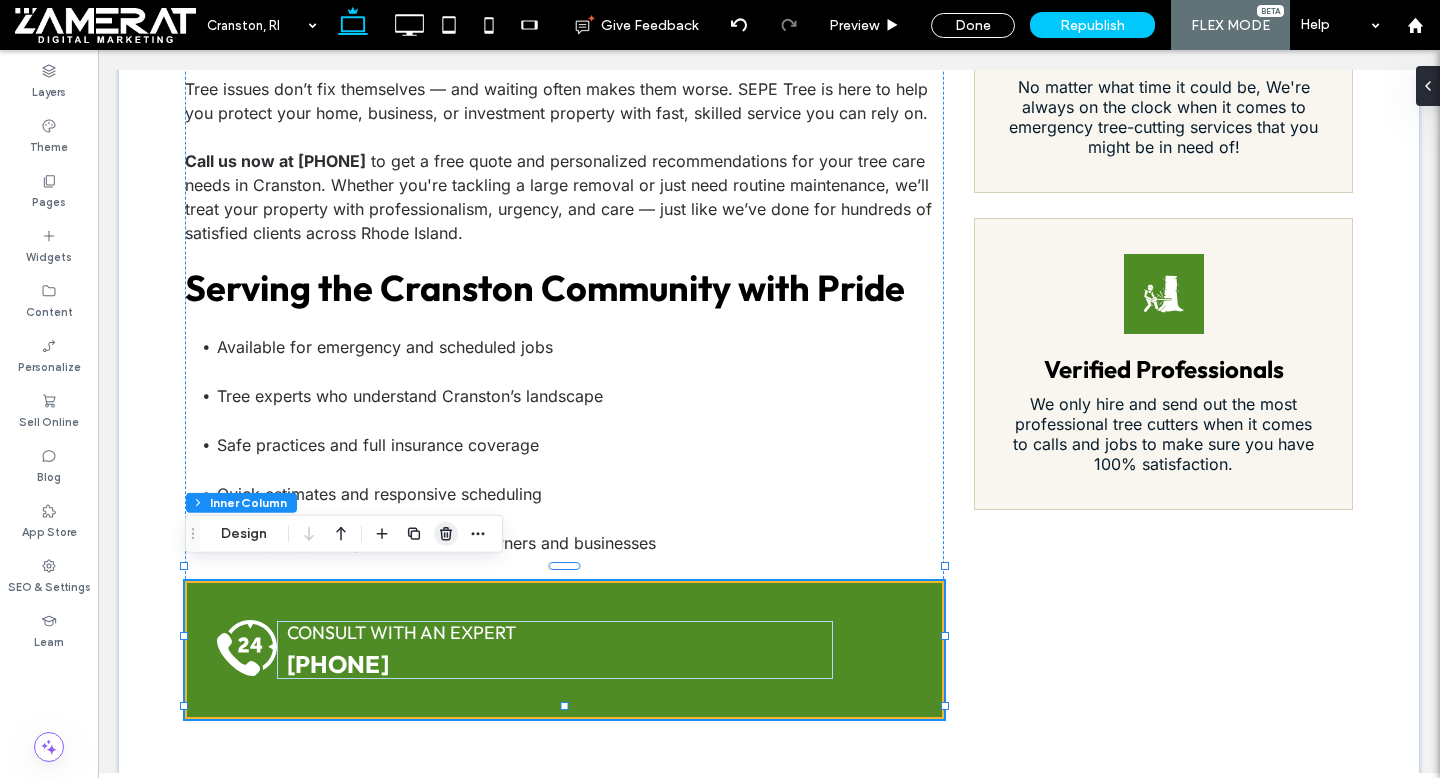 click 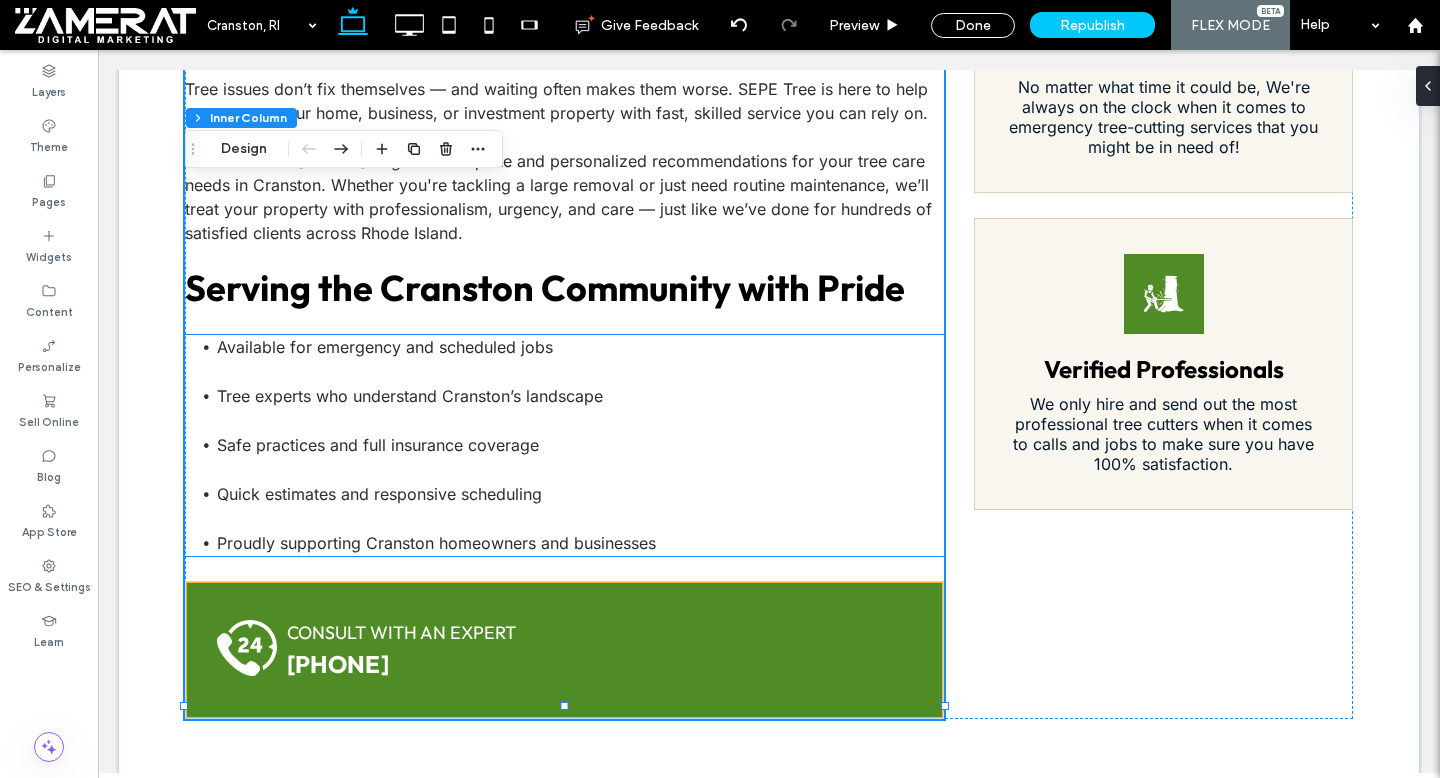type on "**" 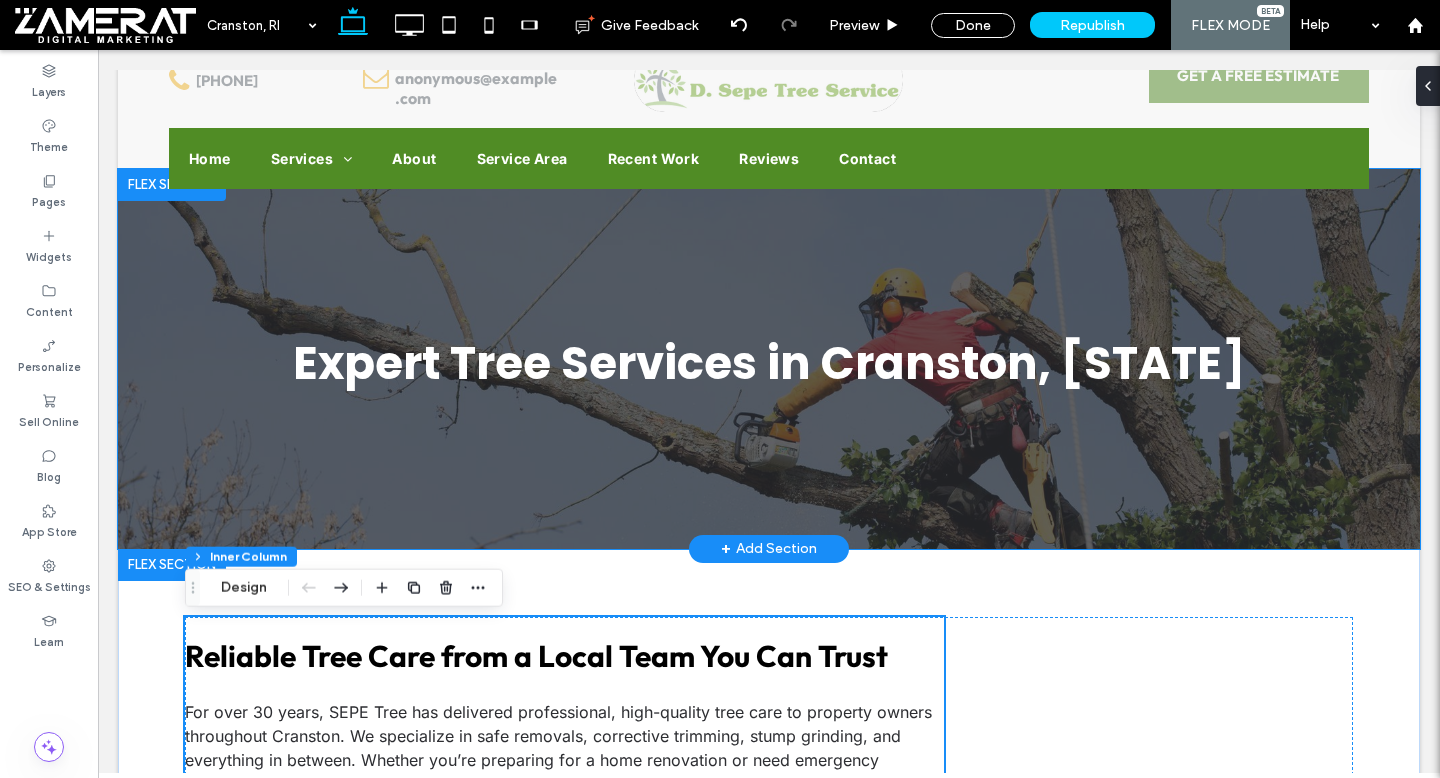 scroll, scrollTop: 40, scrollLeft: 0, axis: vertical 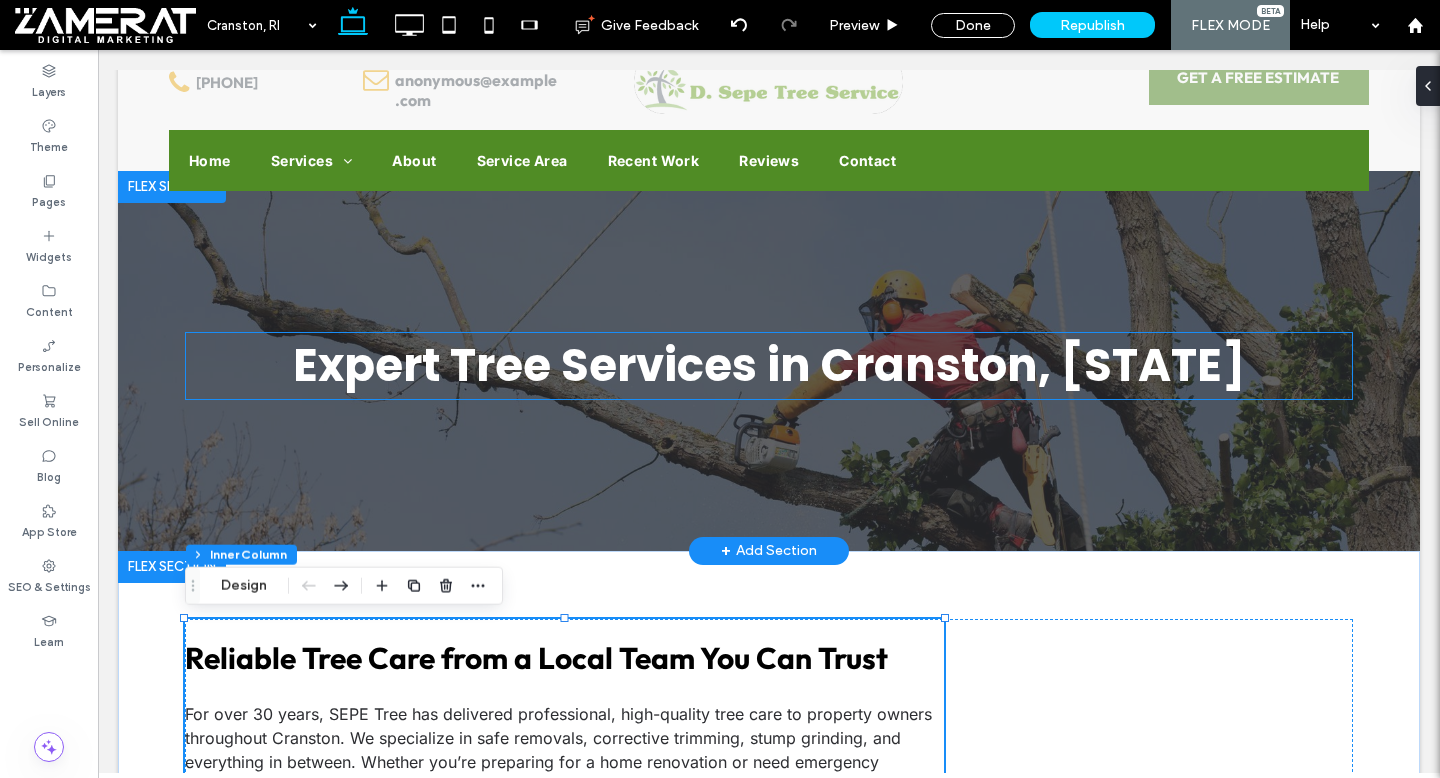 click on "Expert Tree Services in Cranston, RI" at bounding box center (769, 365) 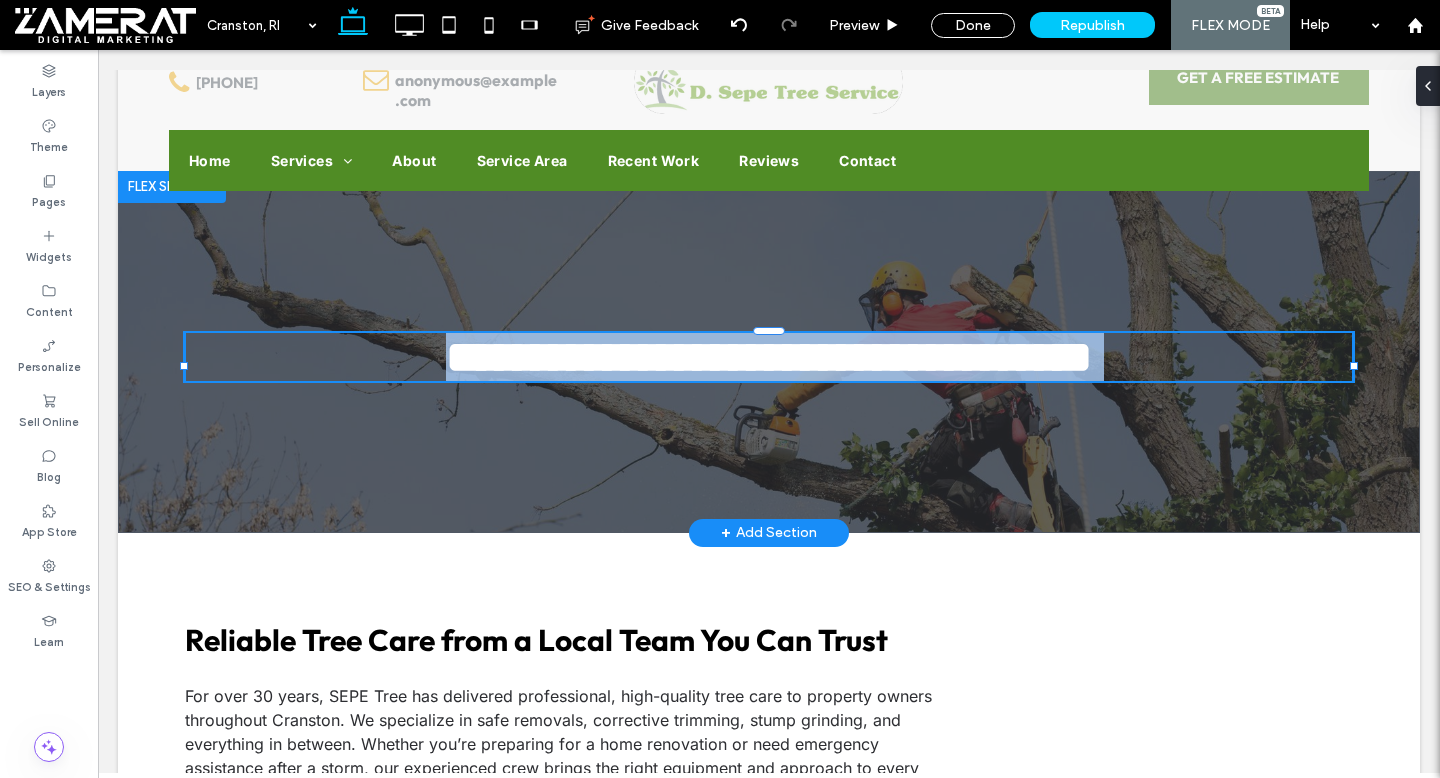 click on "**********" at bounding box center [769, 357] 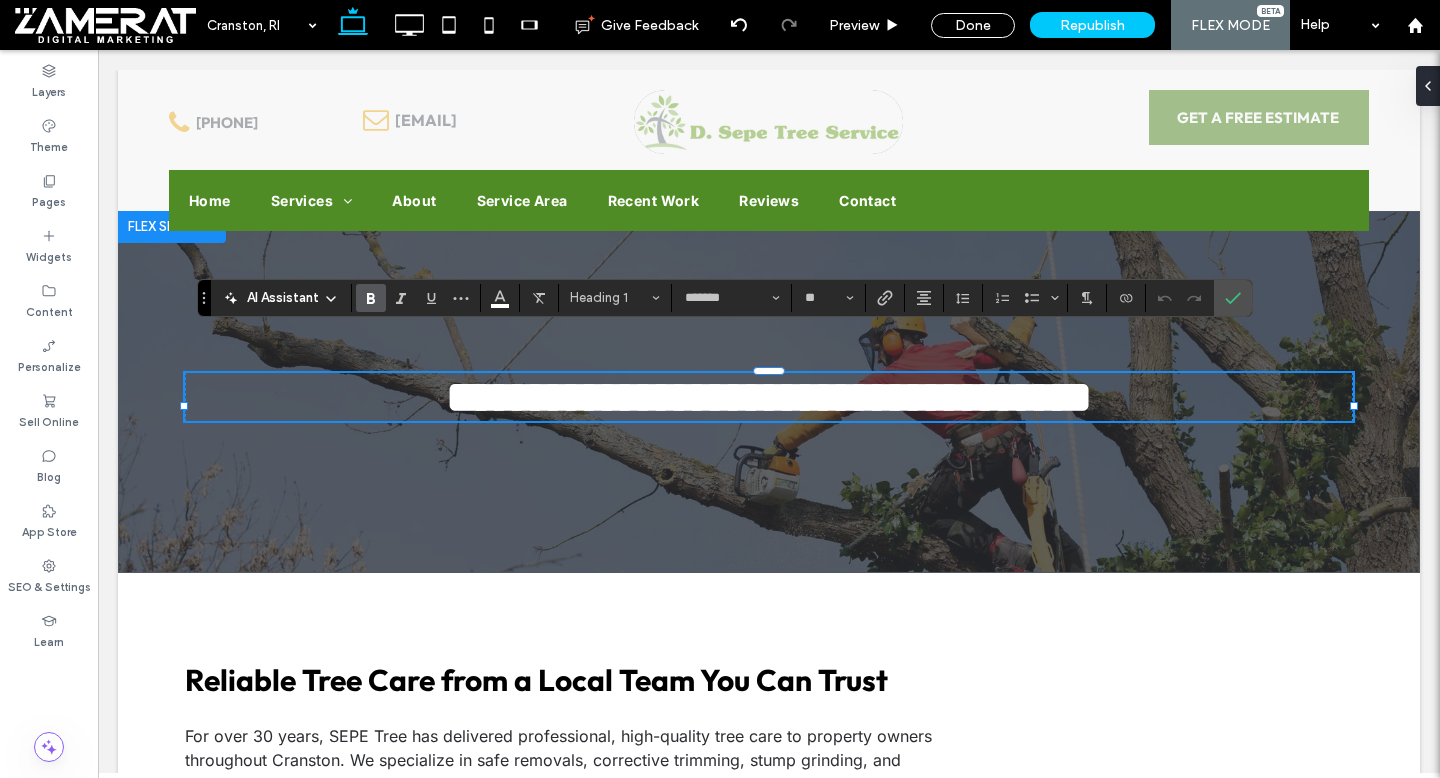 scroll, scrollTop: 40, scrollLeft: 0, axis: vertical 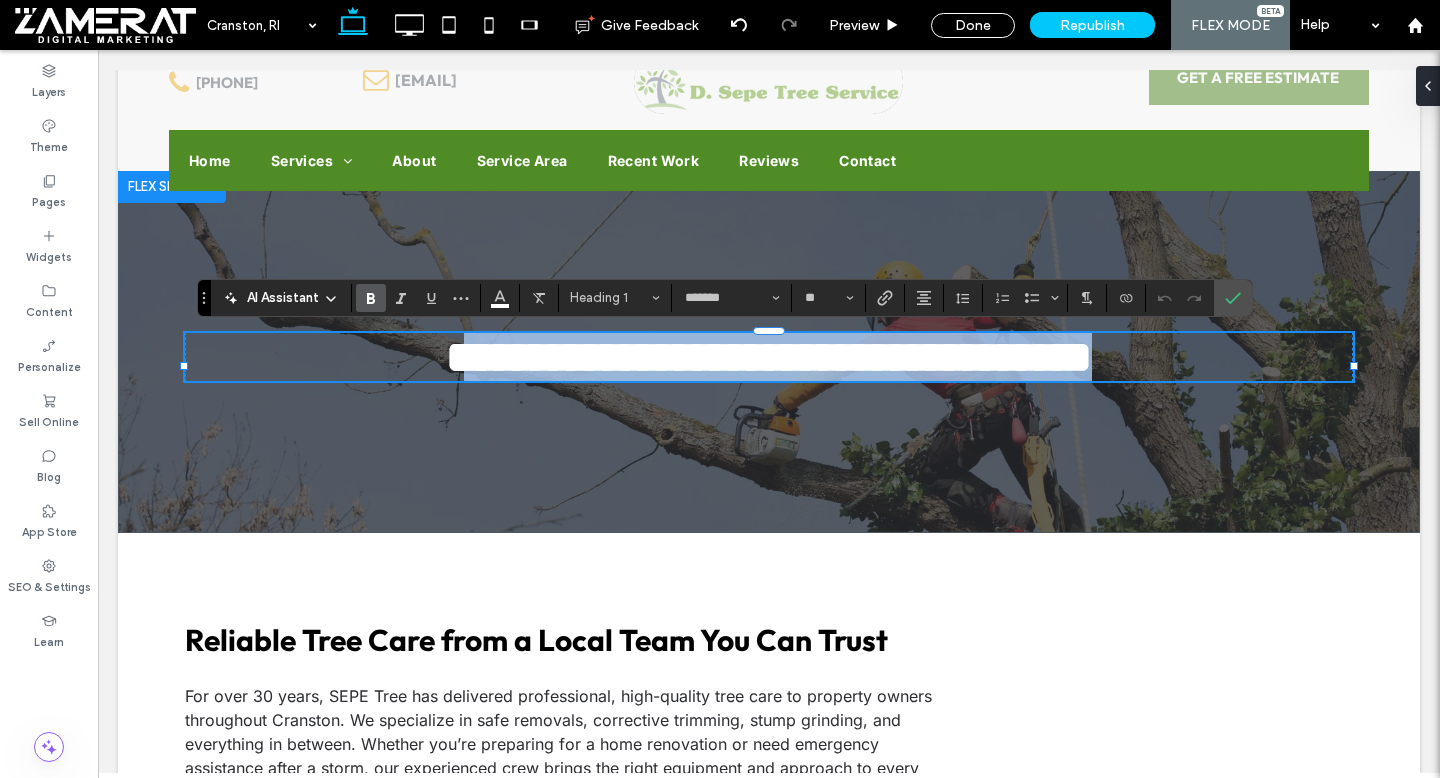type on "*****" 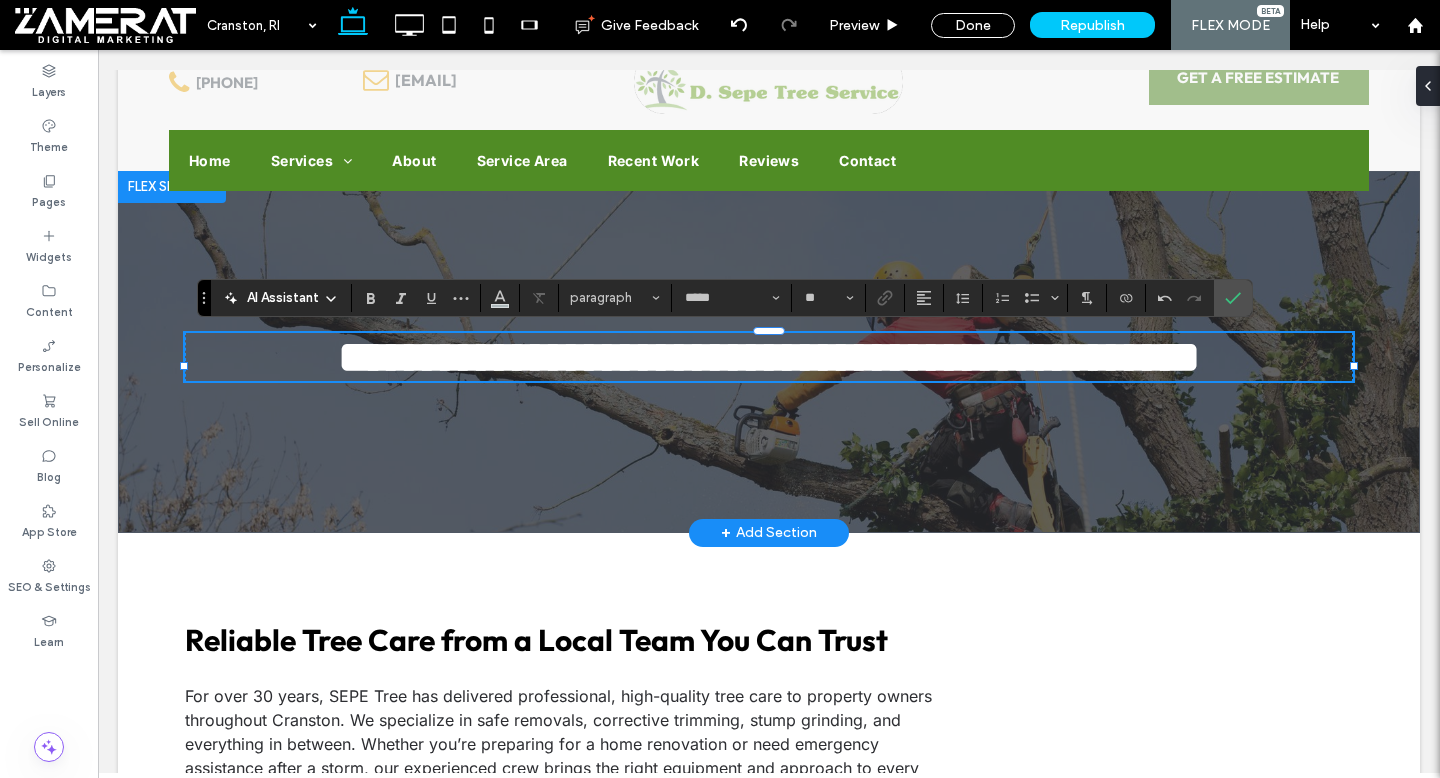 type on "*******" 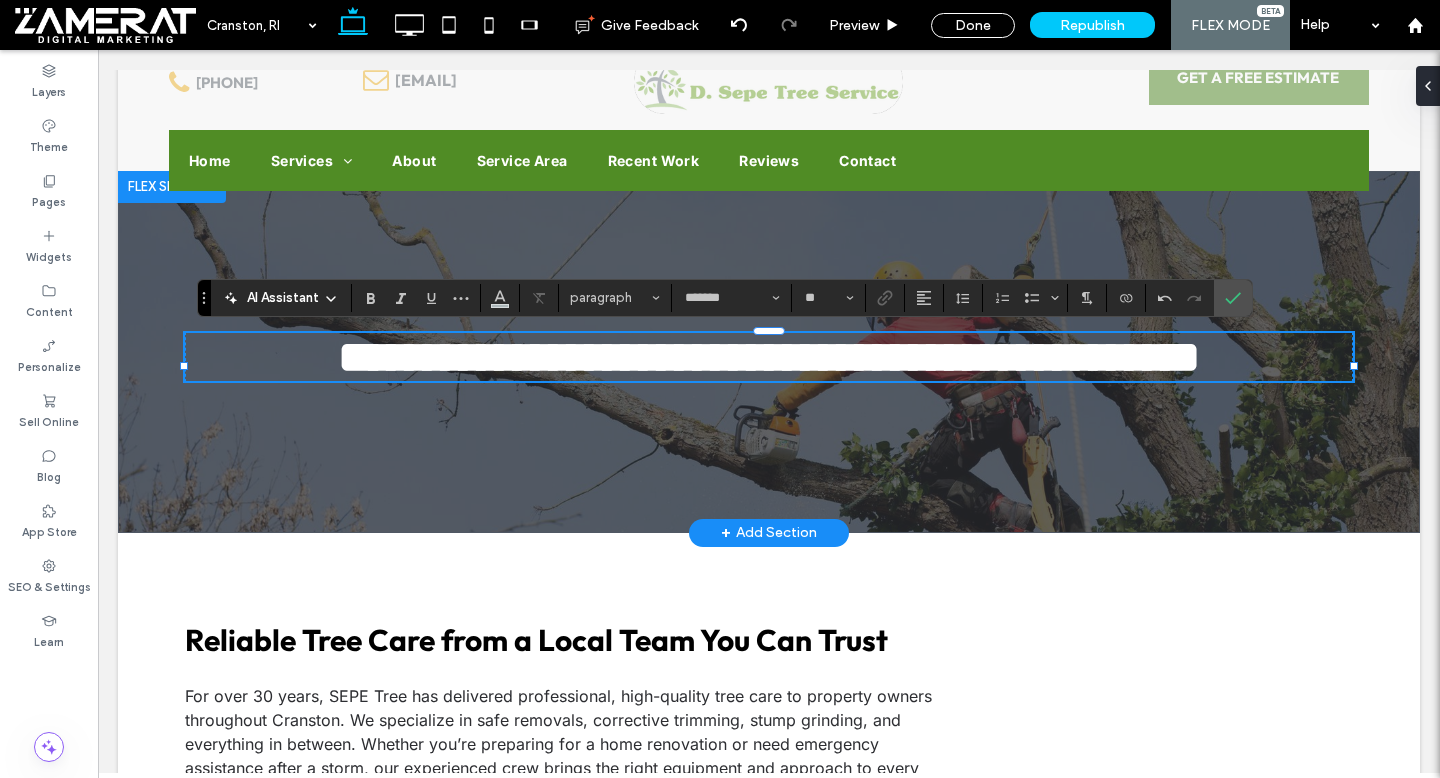 click on "**********" at bounding box center [769, 357] 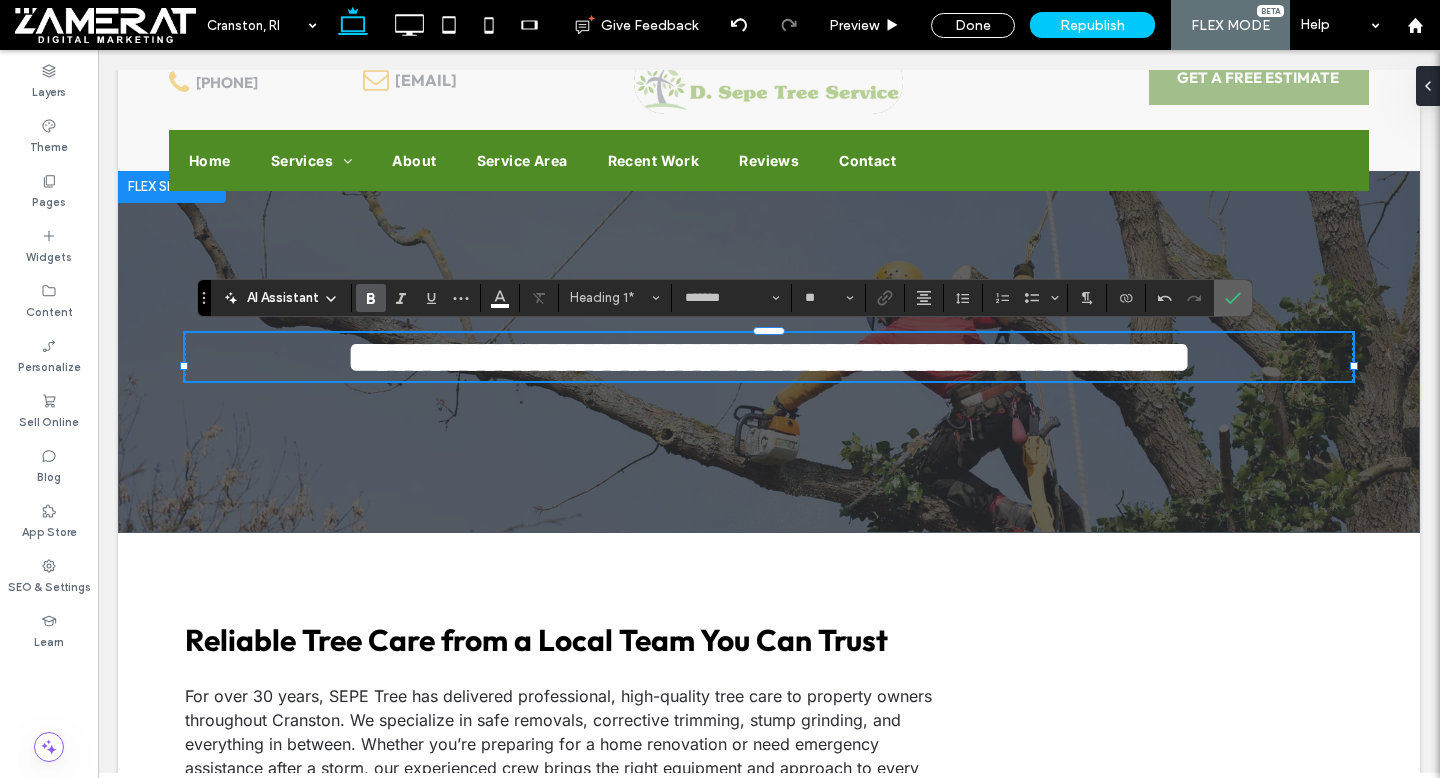 click 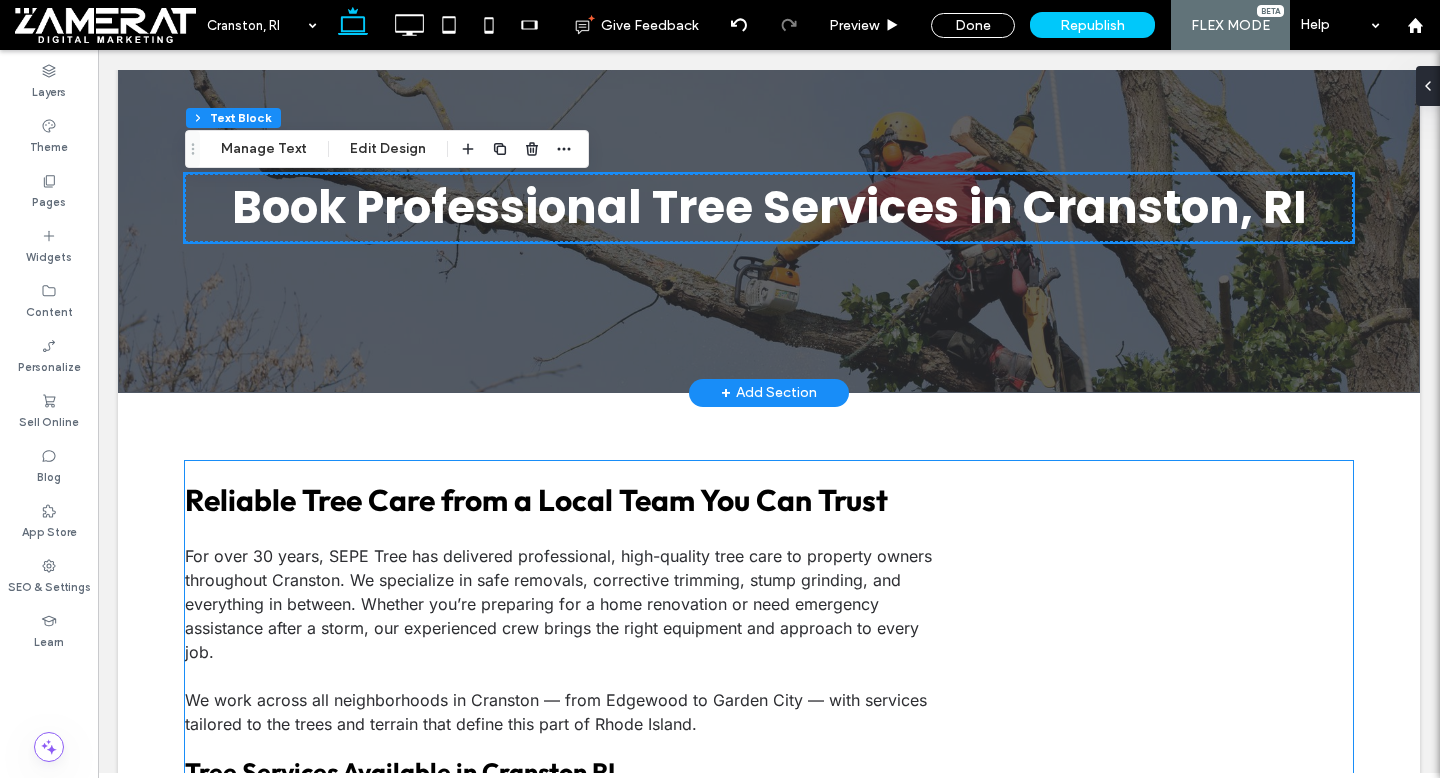 scroll, scrollTop: 216, scrollLeft: 0, axis: vertical 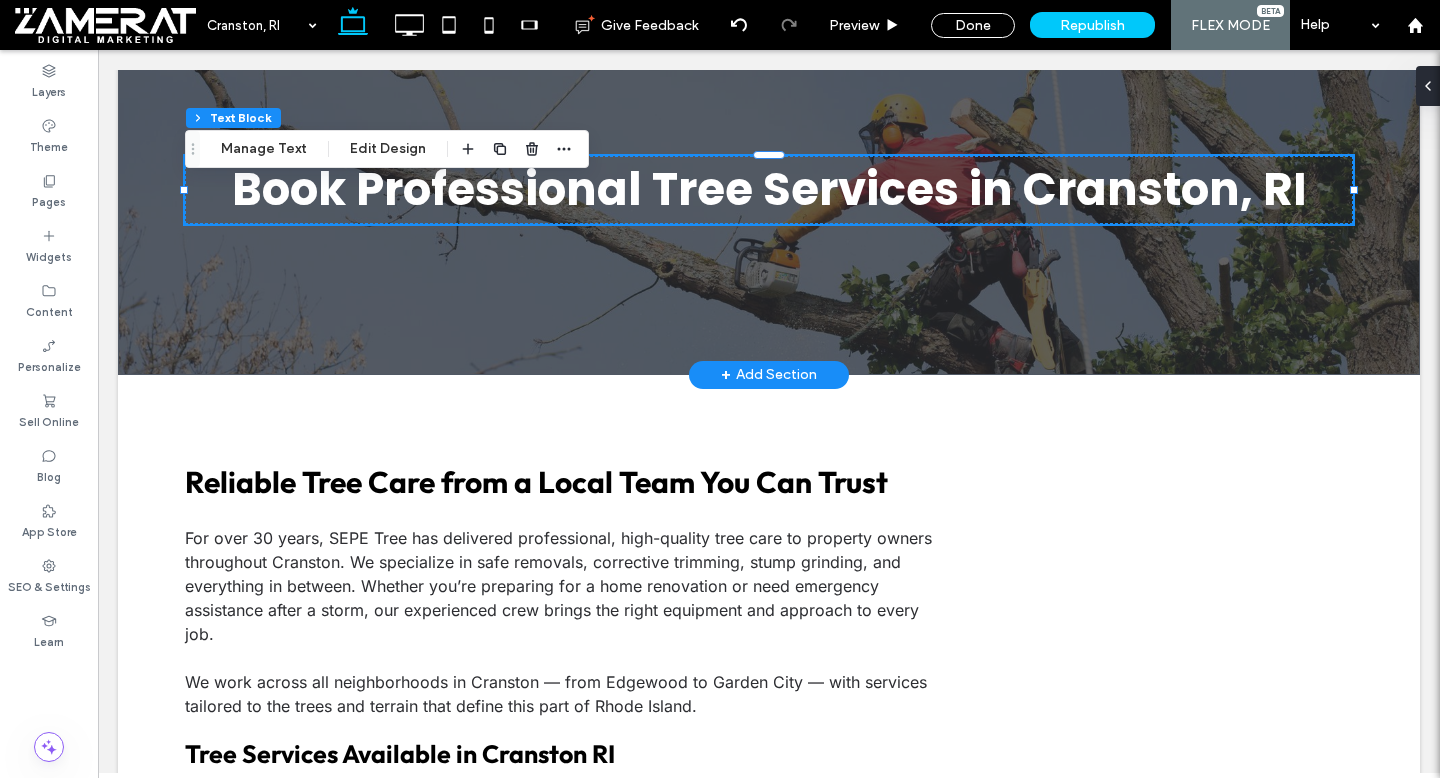 click on "Book Professional Tree Services in Cranston, RI" at bounding box center [769, 189] 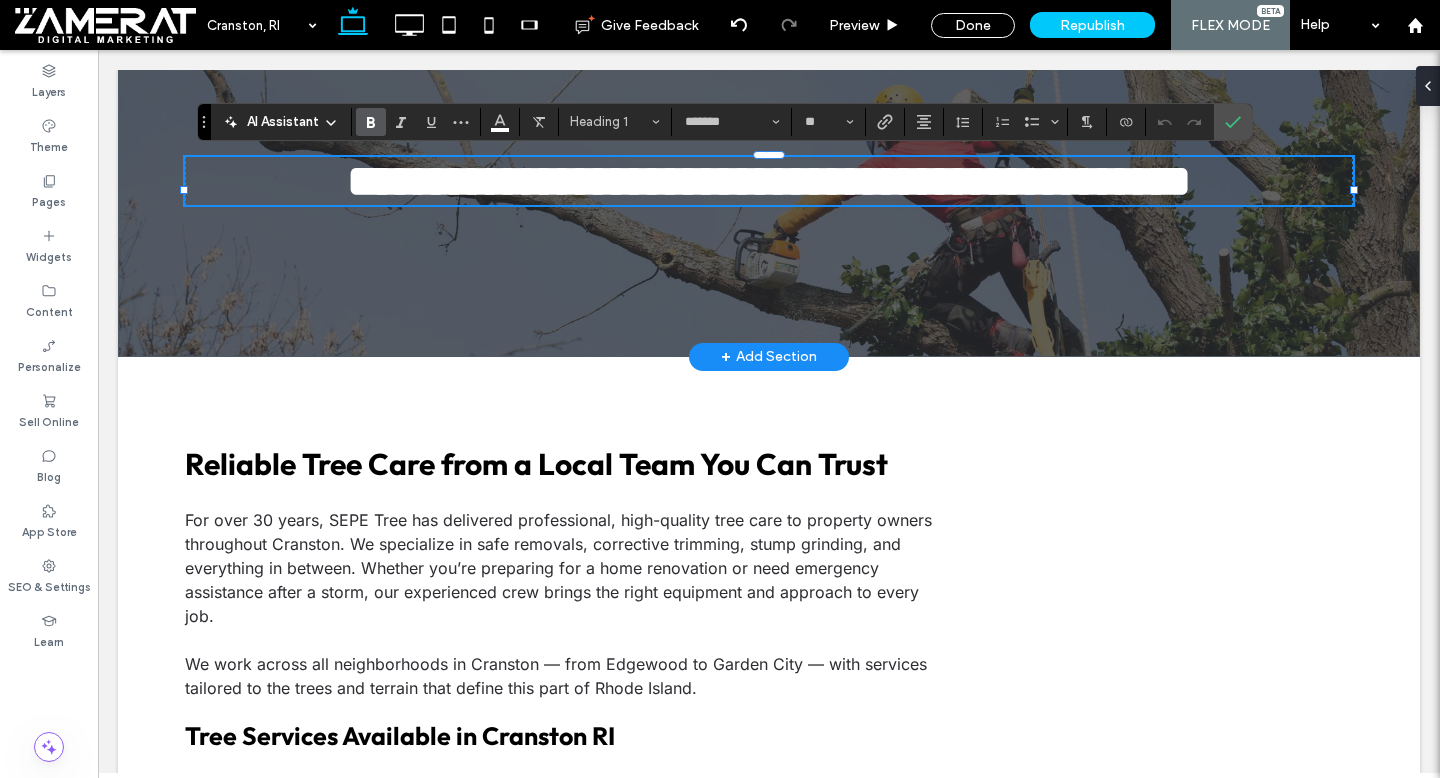 click on "**********" at bounding box center [769, 181] 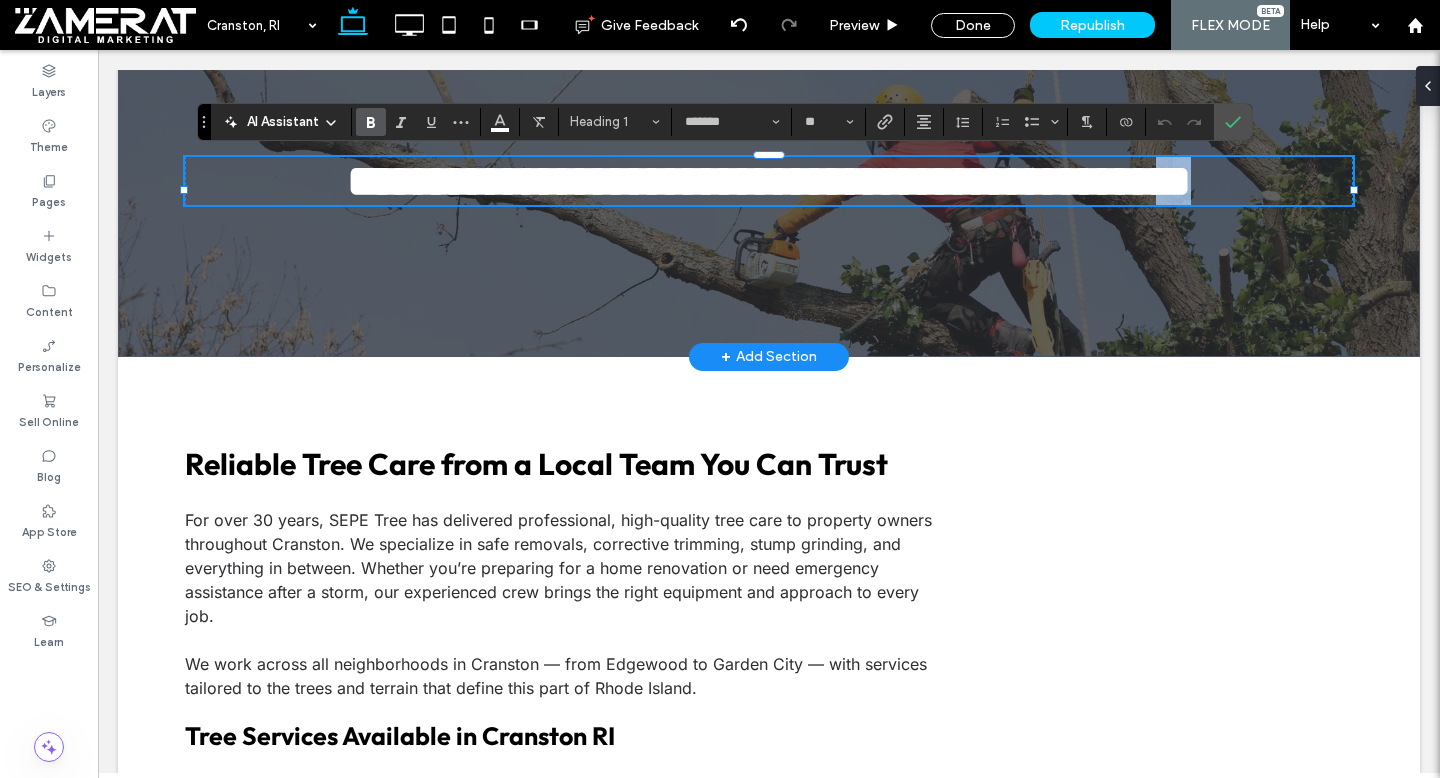 click on "**********" at bounding box center (769, 181) 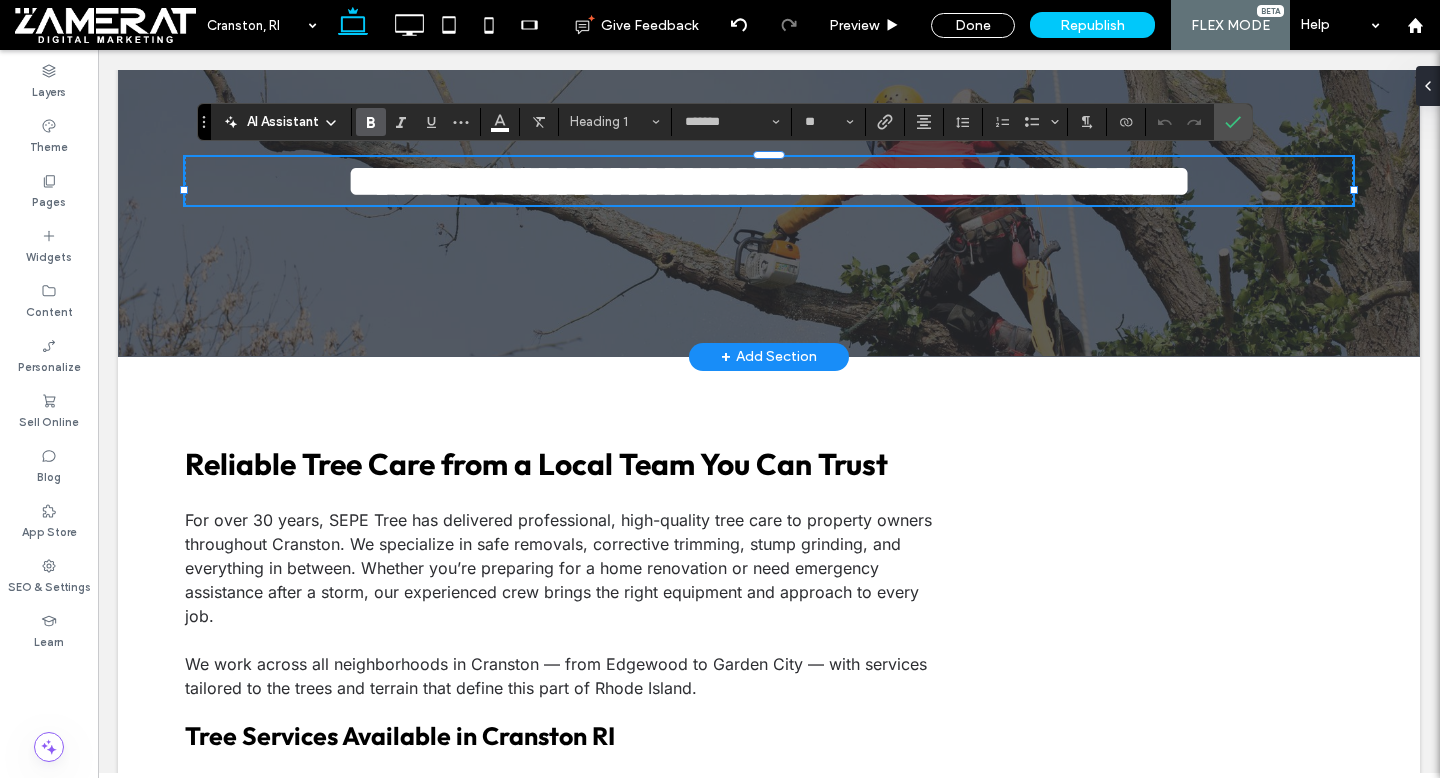 click on "**********" at bounding box center (769, 181) 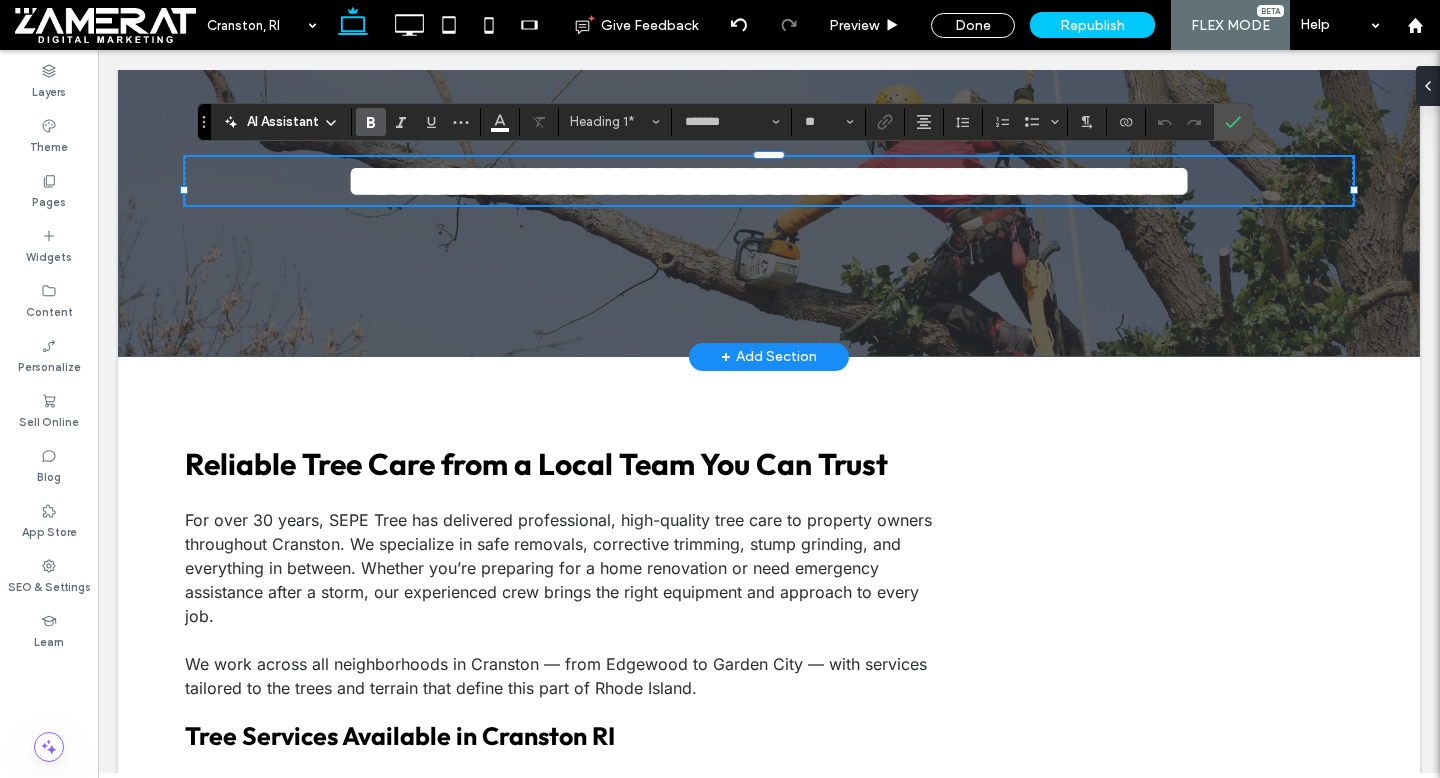 drag, startPoint x: 1319, startPoint y: 193, endPoint x: 332, endPoint y: 200, distance: 987.02484 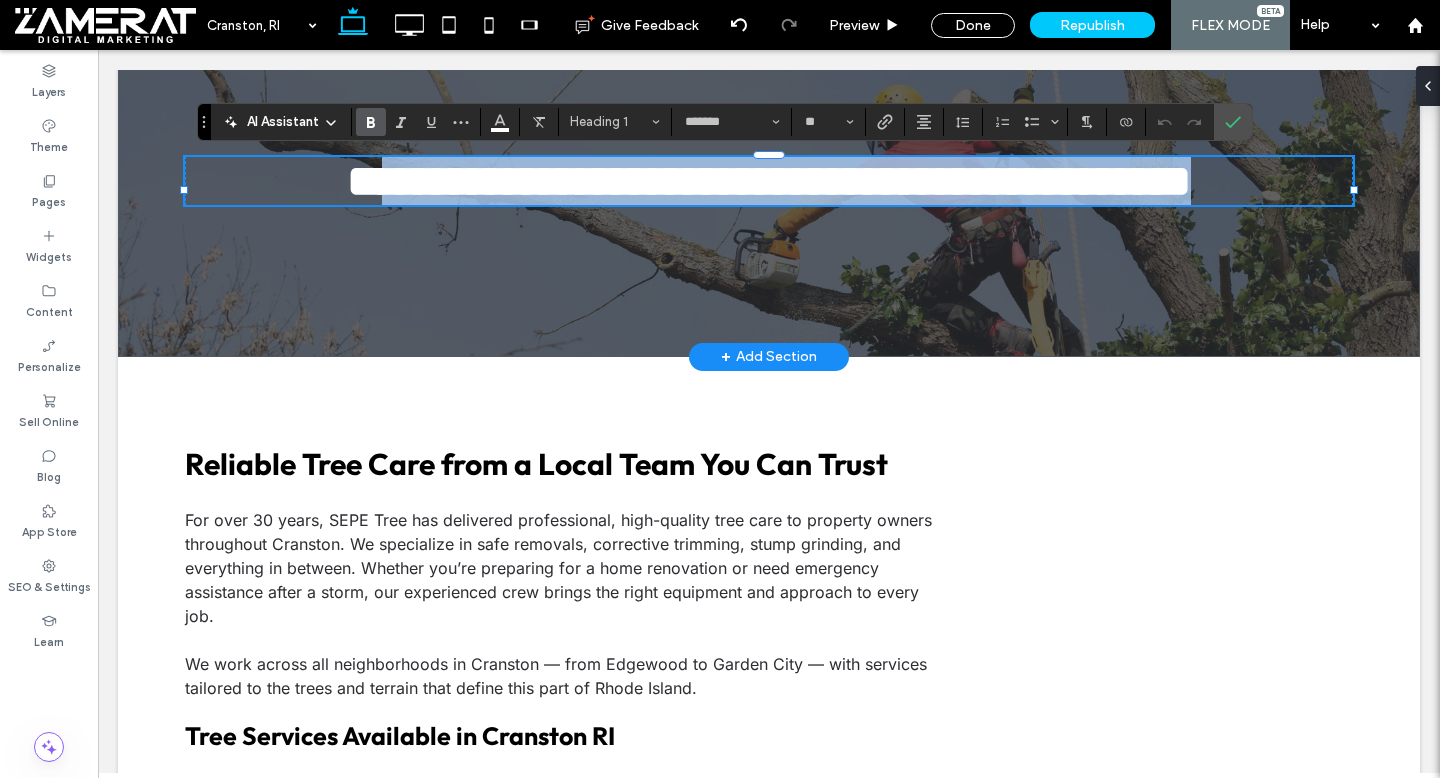 drag, startPoint x: 1303, startPoint y: 192, endPoint x: 277, endPoint y: 187, distance: 1026.0122 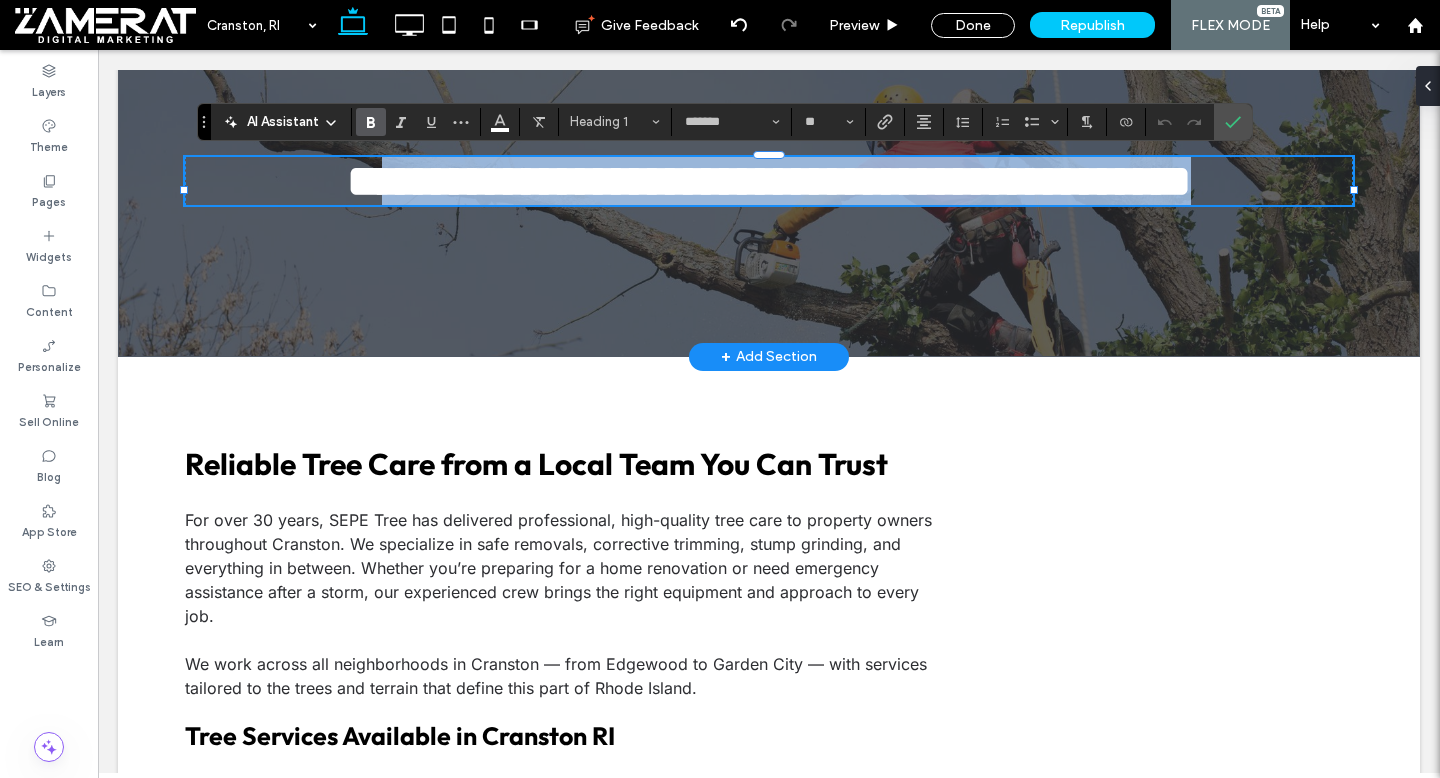 click on "**********" at bounding box center (769, 181) 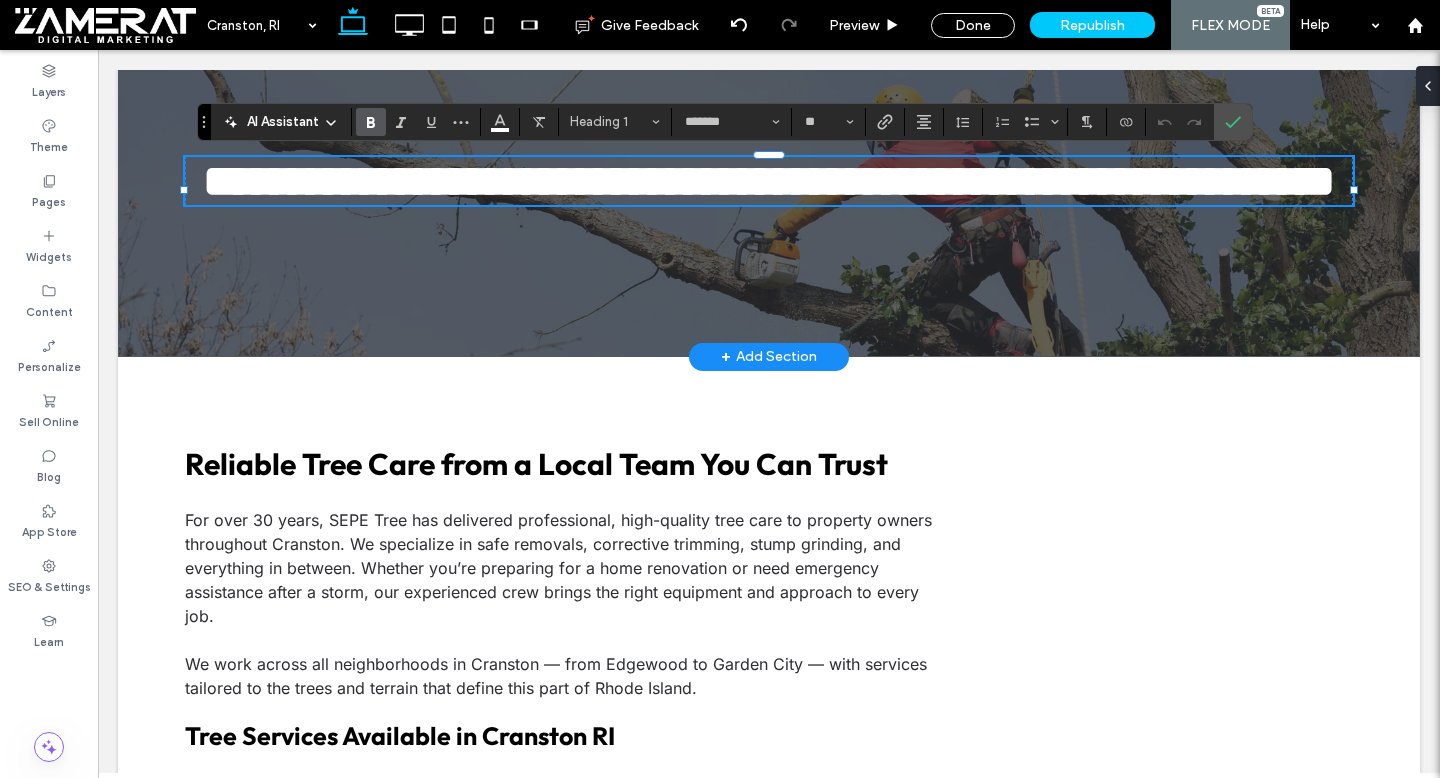 type on "*****" 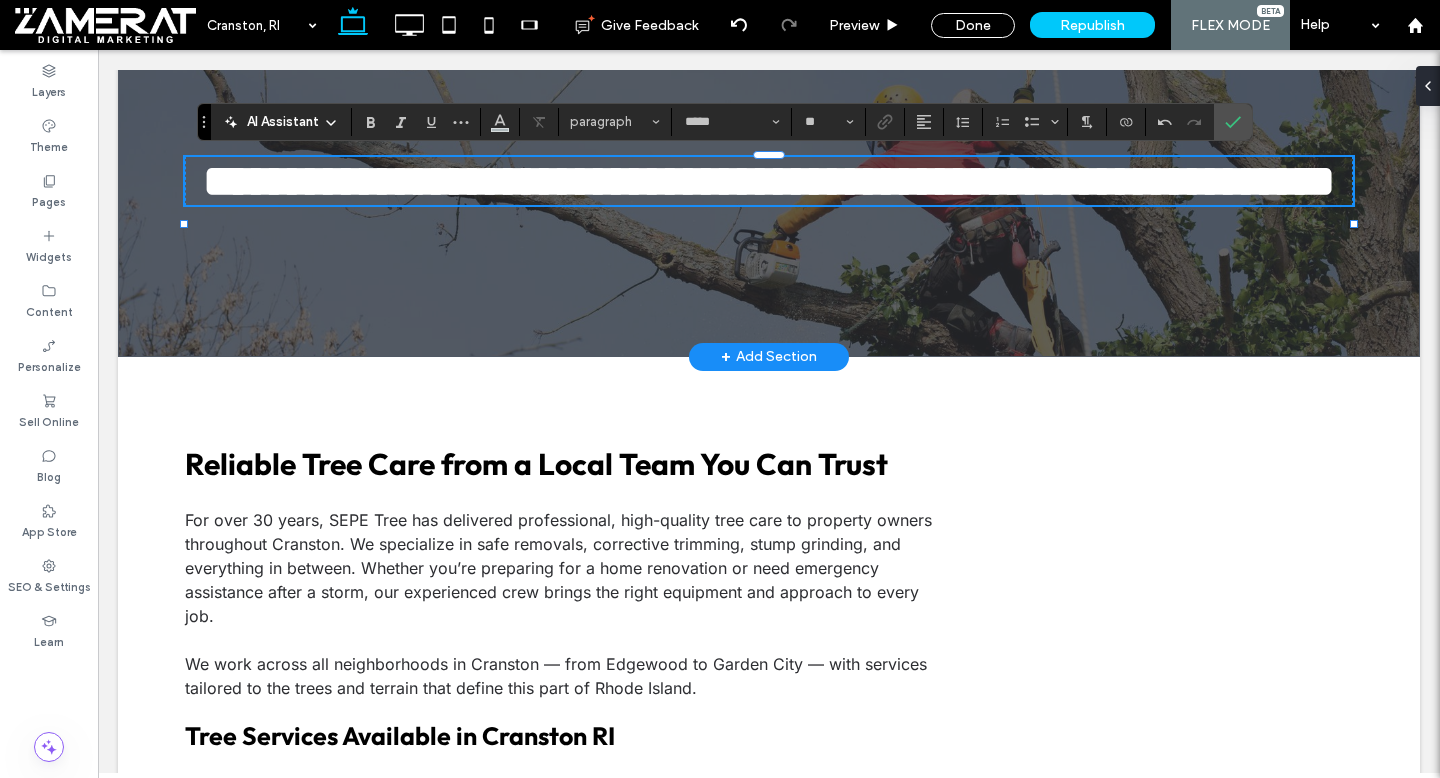 type on "*******" 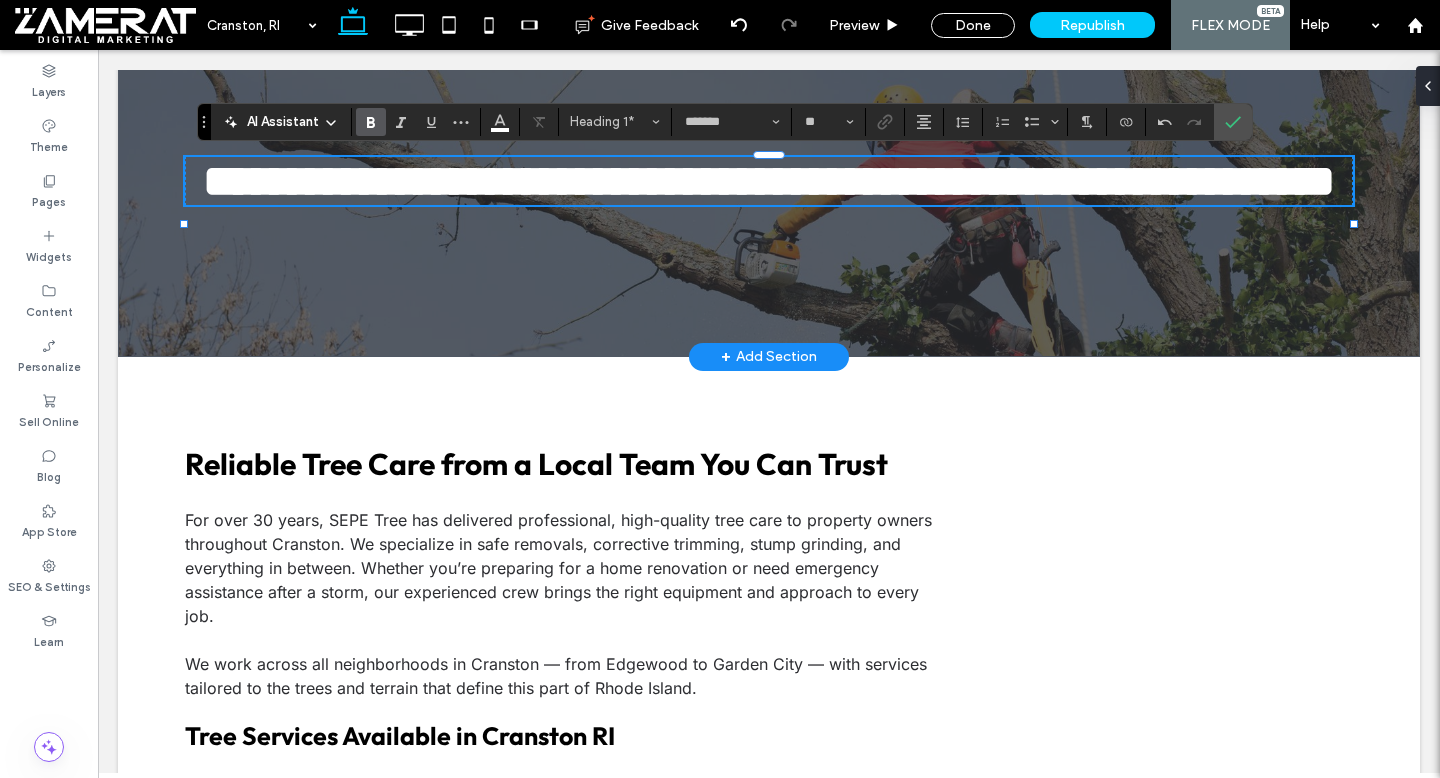 click on "**********" at bounding box center [769, 181] 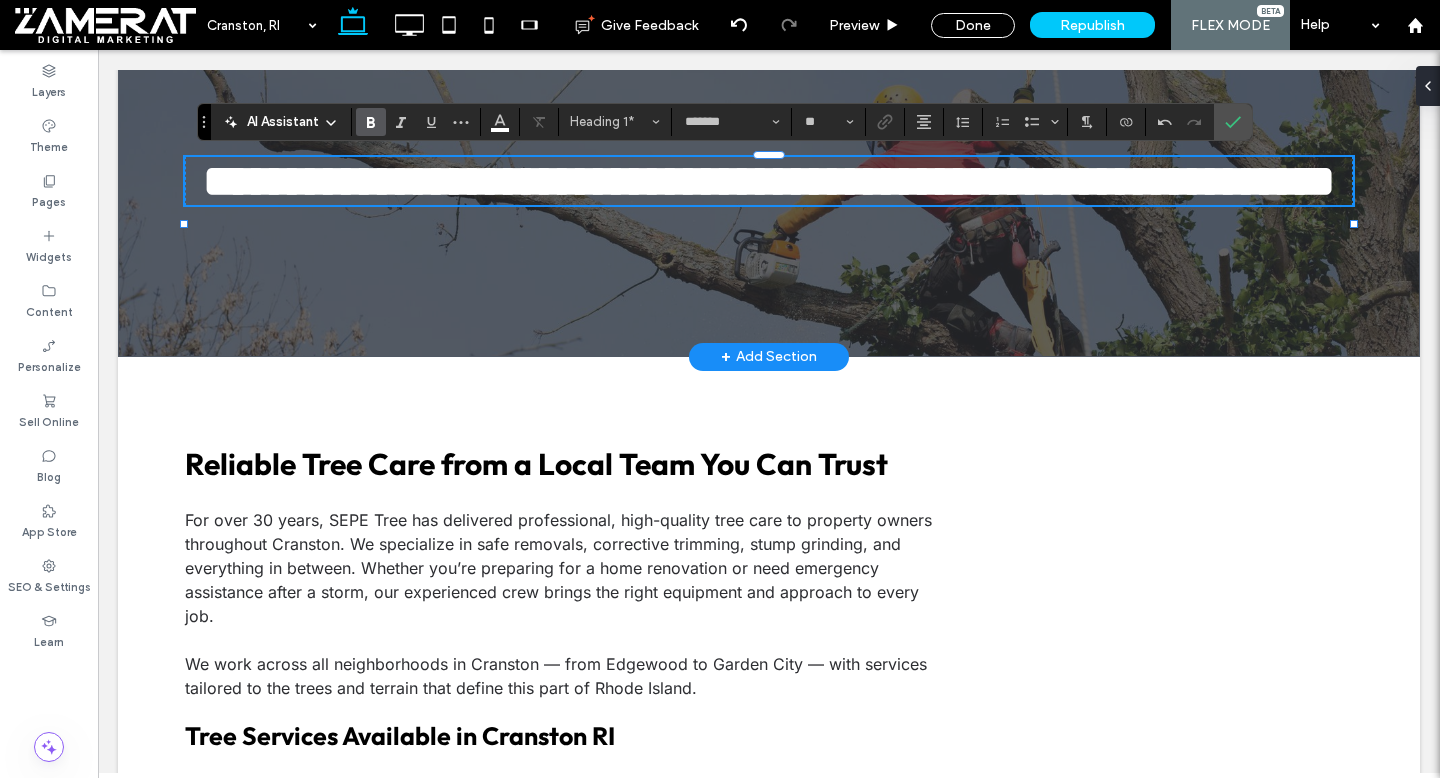 type 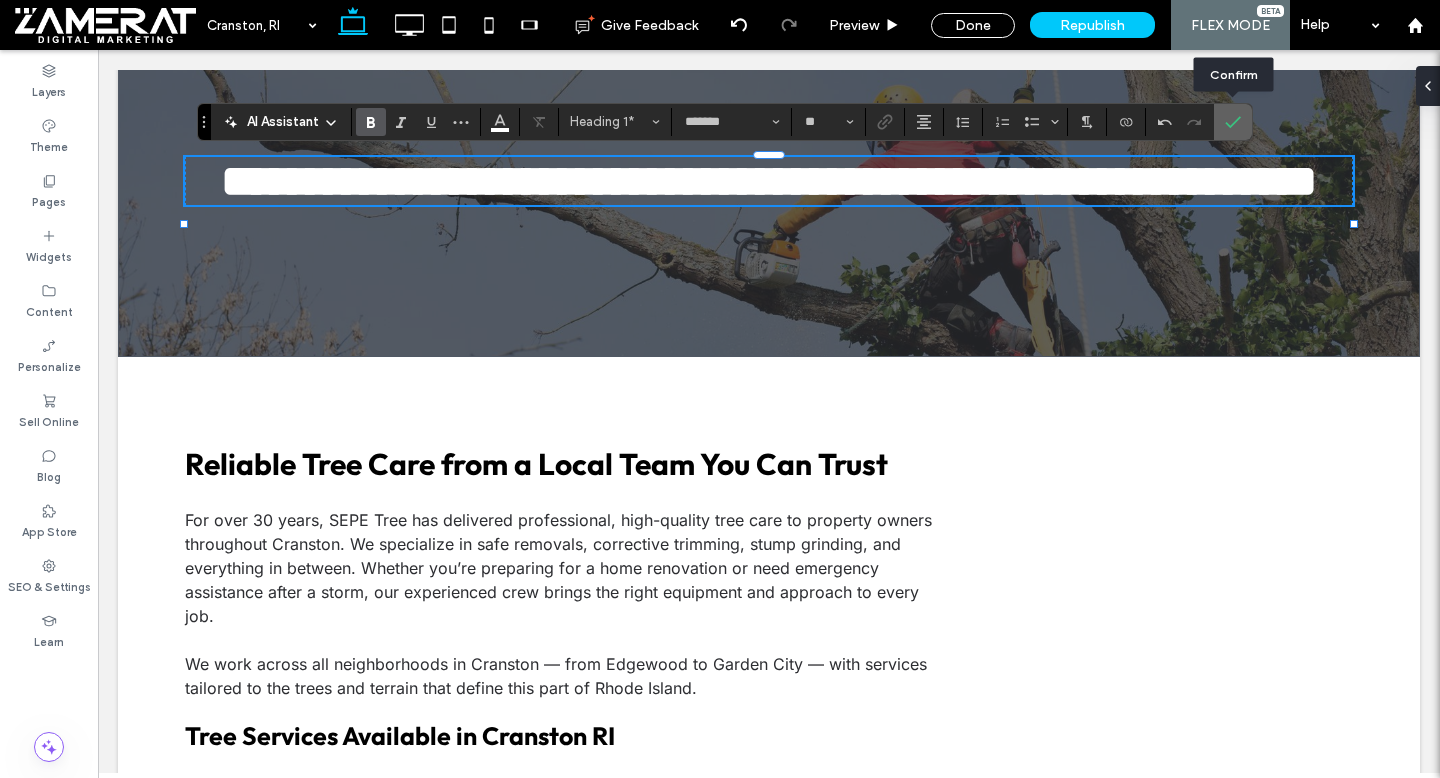 click 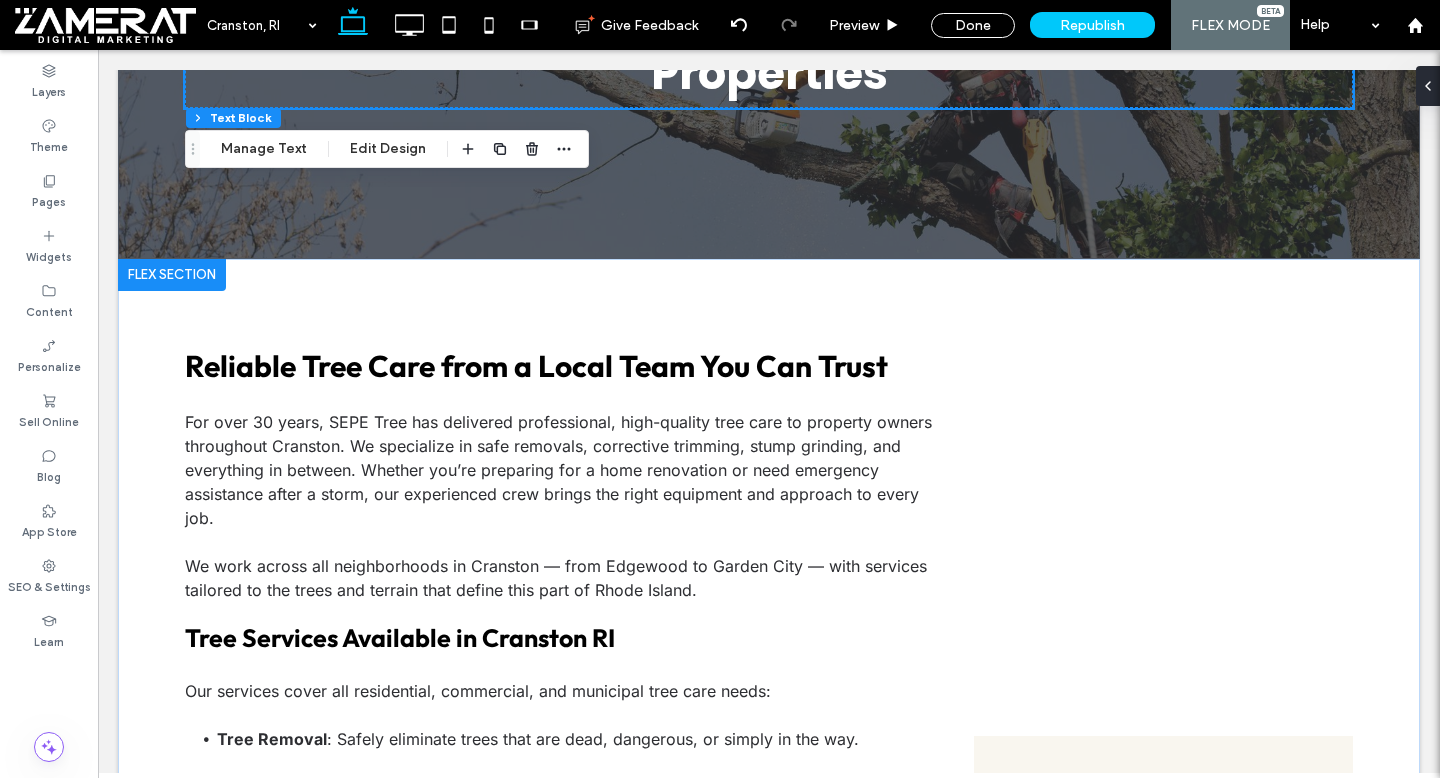 scroll, scrollTop: 424, scrollLeft: 0, axis: vertical 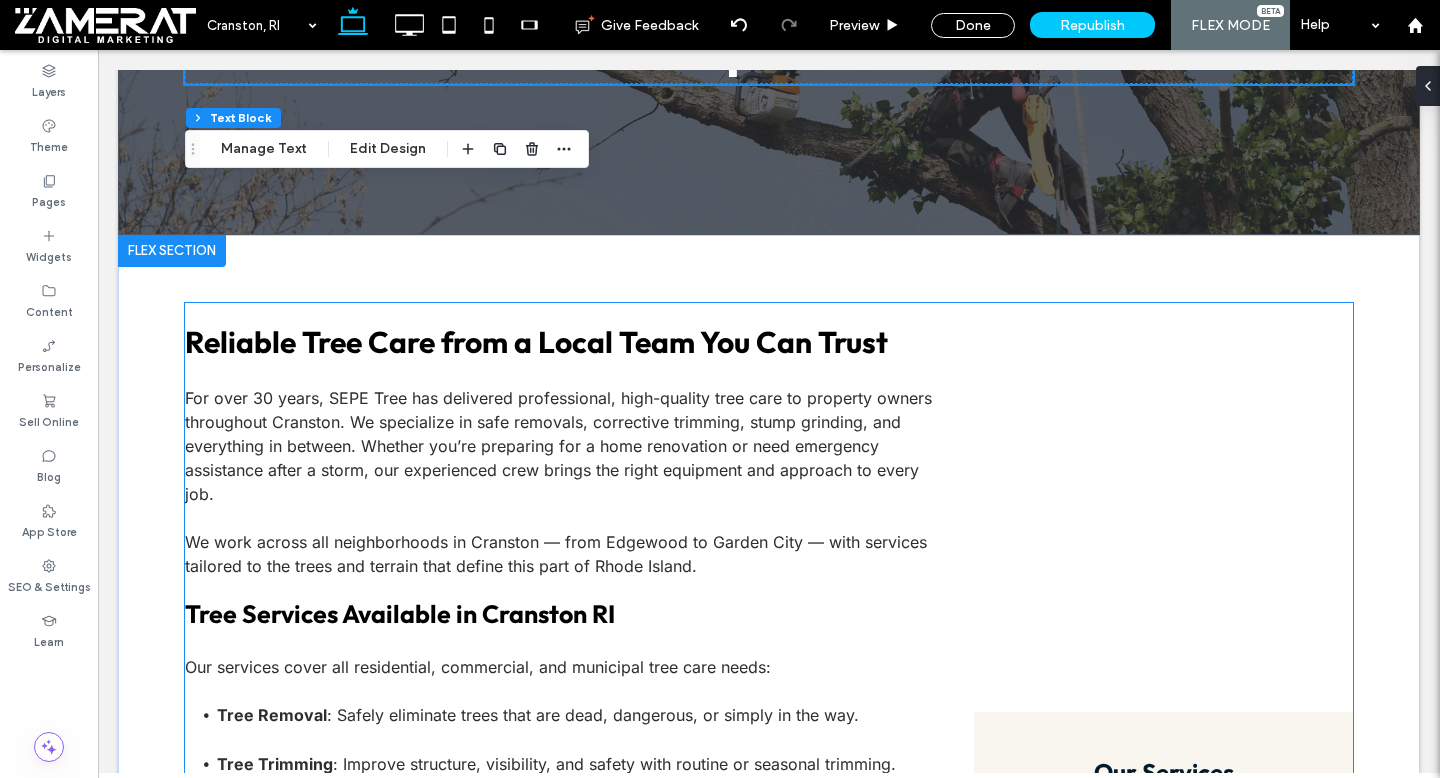 click on "For over 30 years, SEPE Tree has delivered professional, high-quality tree care to property owners throughout Cranston. We specialize in safe removals, corrective trimming, stump grinding, and everything in between. Whether you’re preparing for a home renovation or need emergency assistance after a storm, our experienced crew brings the right equipment and approach to every job." at bounding box center (558, 446) 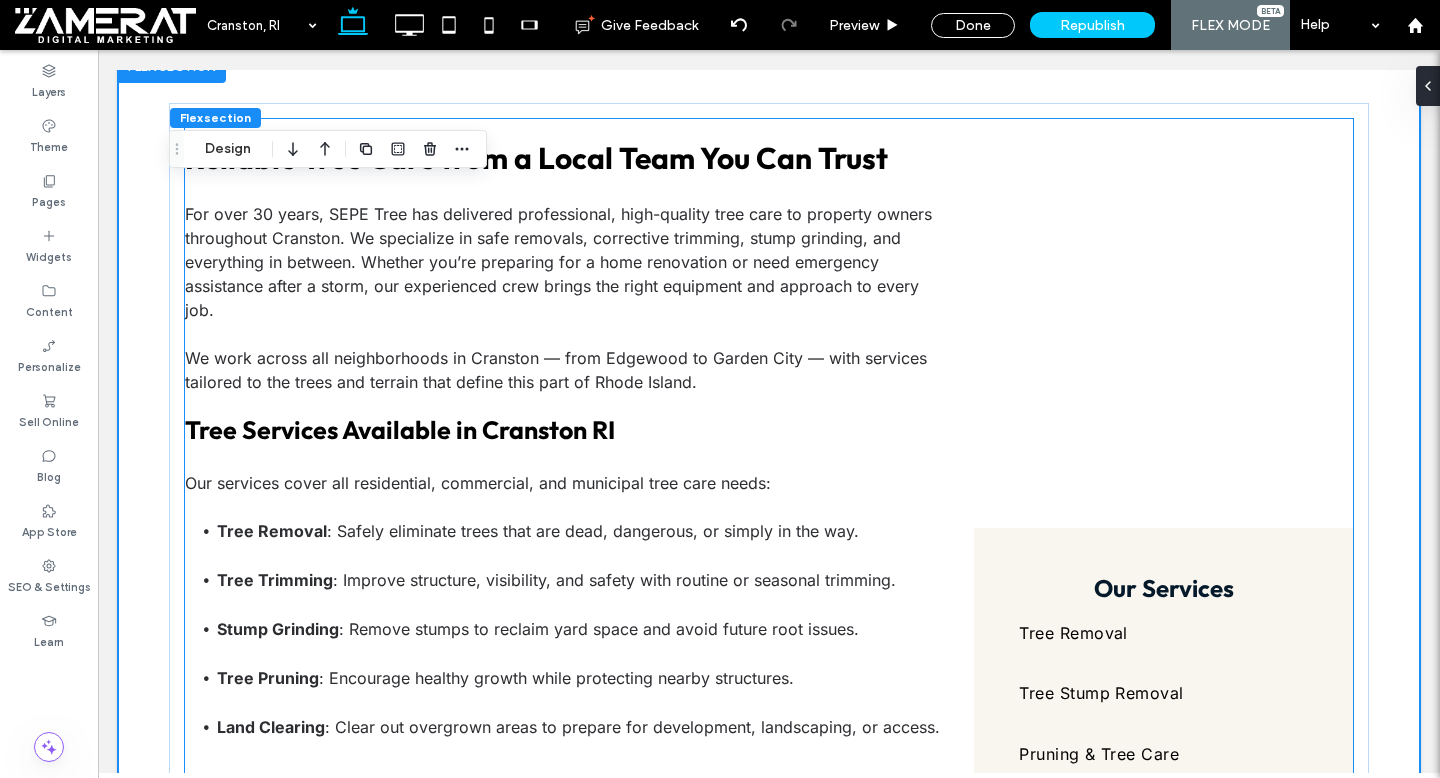 click on "Reliable Tree Care from a Local Team You Can Trust
For over 30 years, SEPE Tree has delivered professional, high-quality tree care to property owners throughout Cranston. We specialize in safe removals, corrective trimming, stump grinding, and everything in between. Whether you’re preparing for a home renovation or need emergency assistance after a storm, our experienced crew brings the right equipment and approach to every job. We work across all neighborhoods in Cranston — from Edgewood to Garden City — with services tailored to the trees and terrain that define this part of Rhode Island.
Tree Services Available in Cranston RI
Our services cover all residential, commercial, and municipal tree care needs:   Tree Removal : Safely eliminate trees that are dead, dangerous, or simply in the way. Tree Trimming : Improve structure, visibility, and safety with routine or seasonal trimming. Stump Grinding Tree Pruning Land Clearing" at bounding box center [564, 1033] 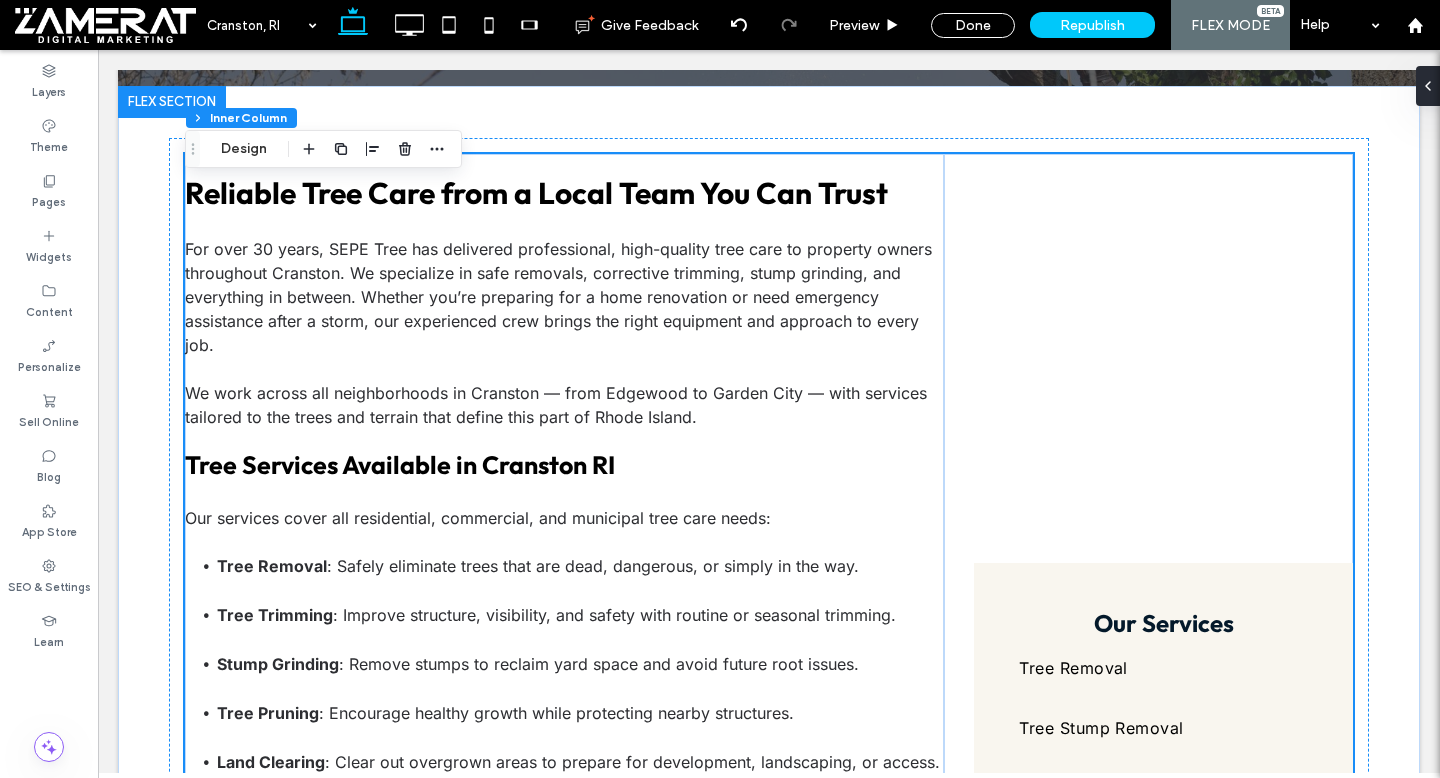 scroll, scrollTop: 546, scrollLeft: 0, axis: vertical 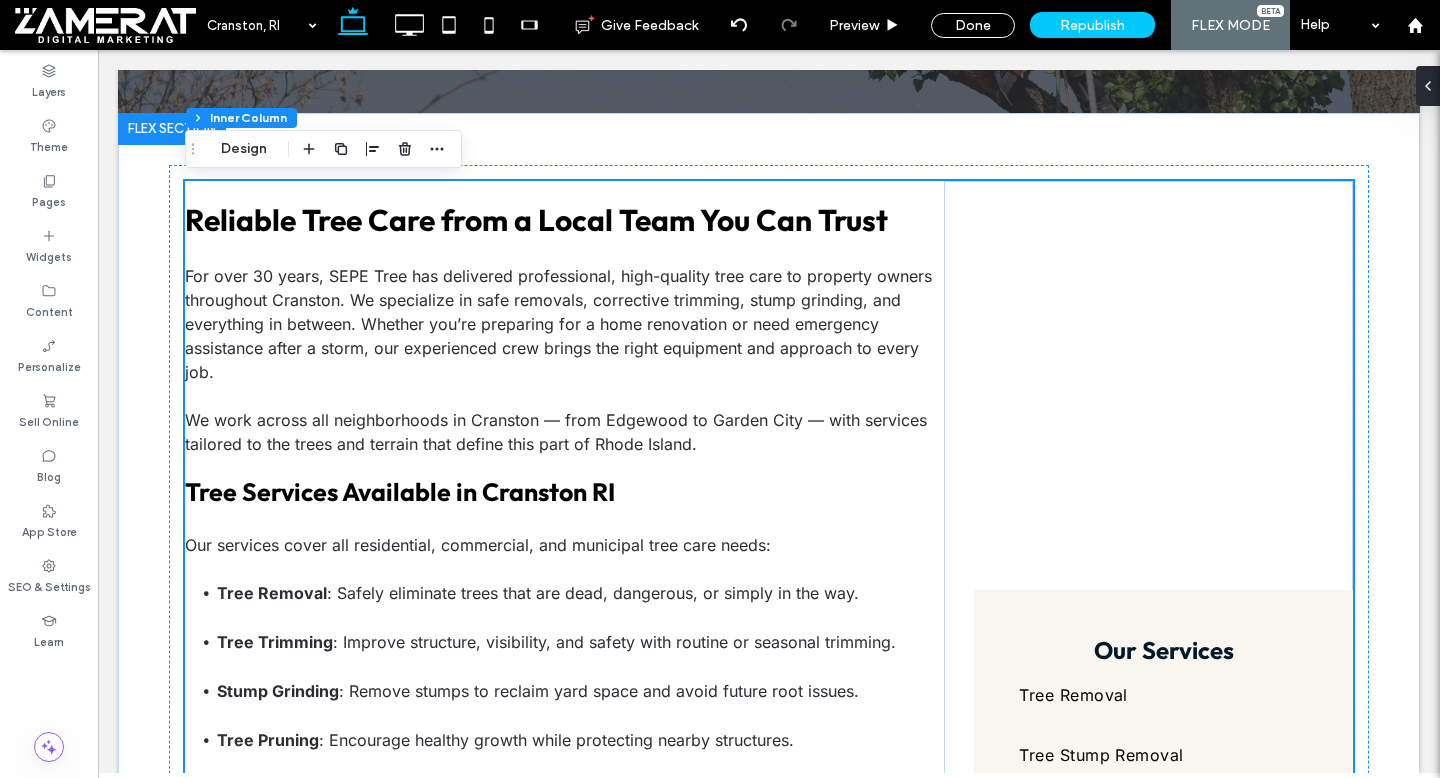 click on "We work across all neighborhoods in Cranston — from Edgewood to Garden City — with services tailored to the trees and terrain that define this part of Rhode Island." at bounding box center (564, 432) 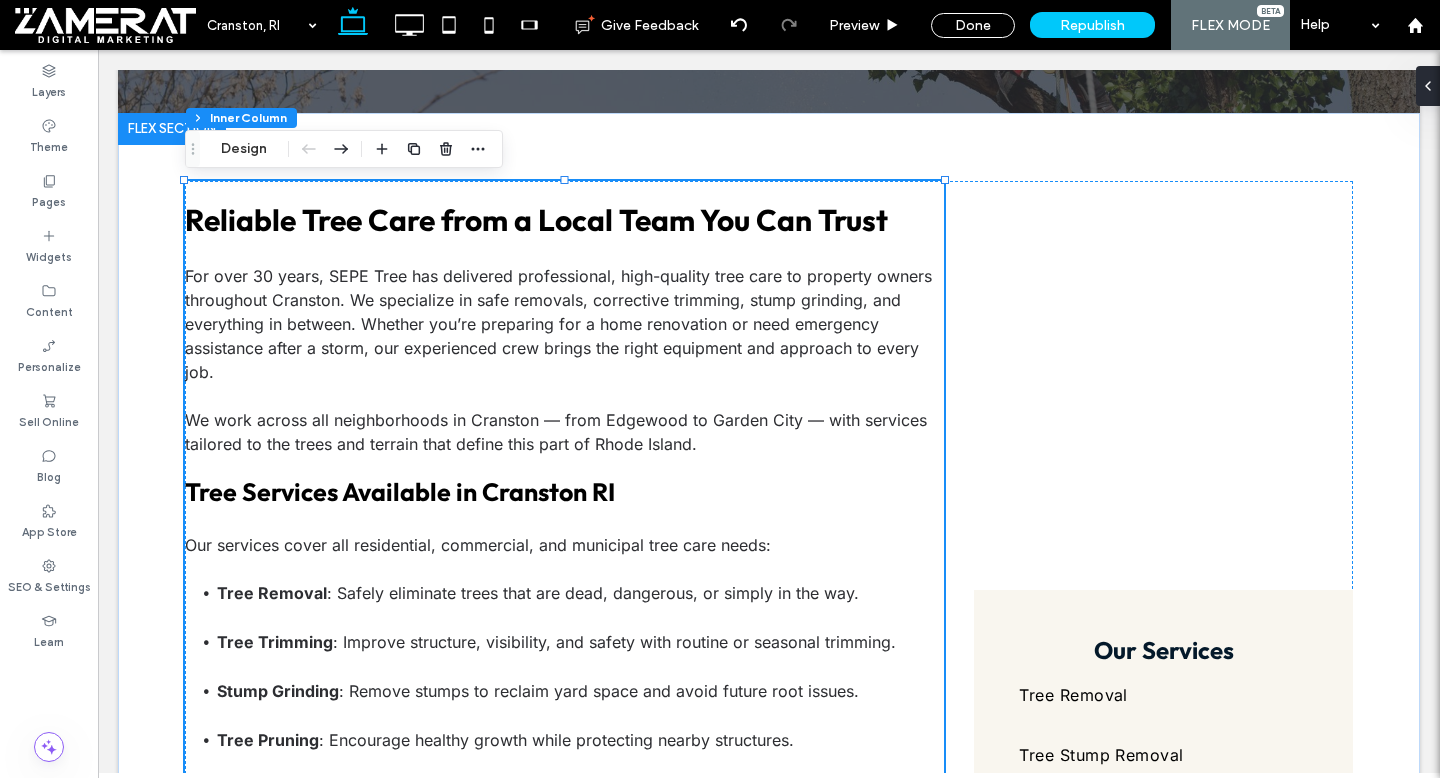 click on "We work across all neighborhoods in Cranston — from Edgewood to Garden City — with services tailored to the trees and terrain that define this part of Rhode Island." at bounding box center (564, 432) 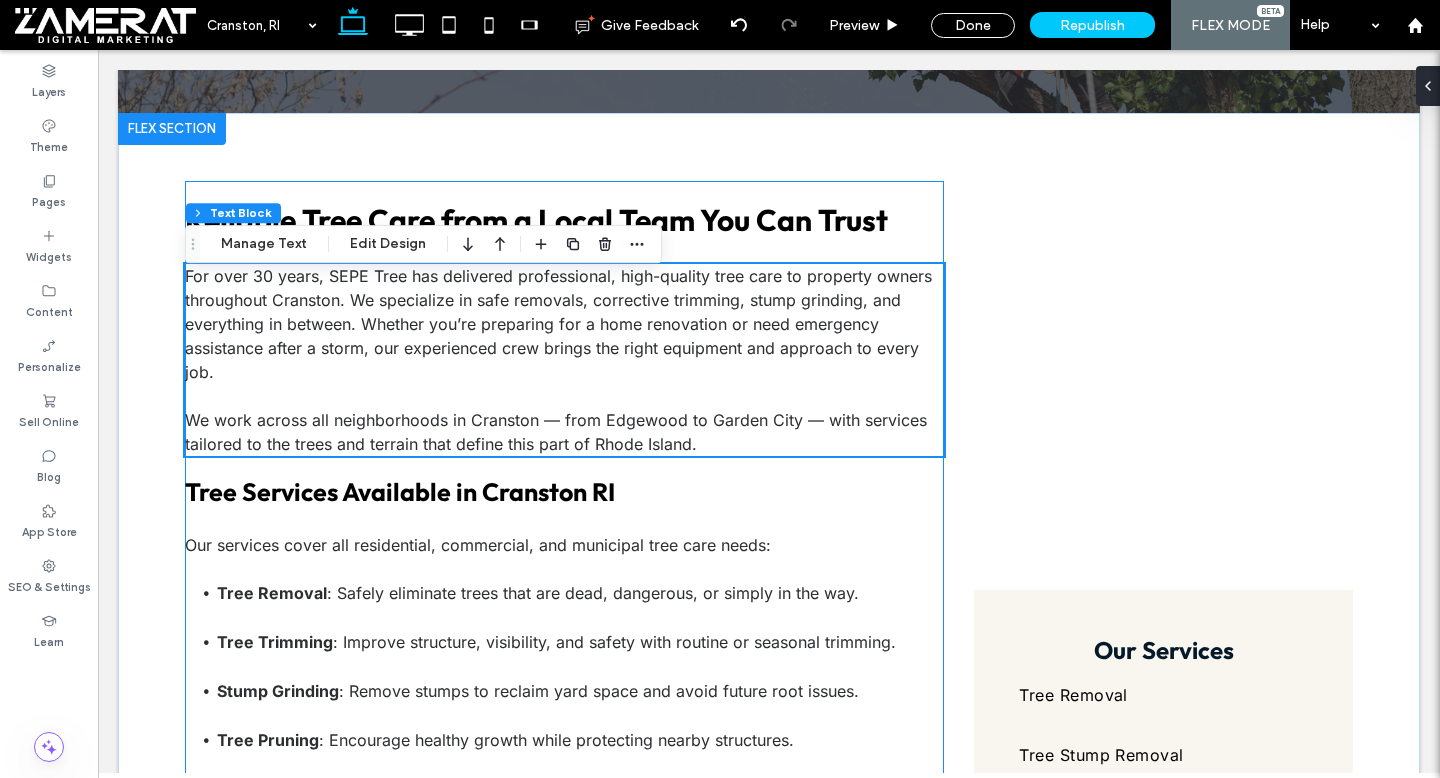 scroll, scrollTop: 516, scrollLeft: 0, axis: vertical 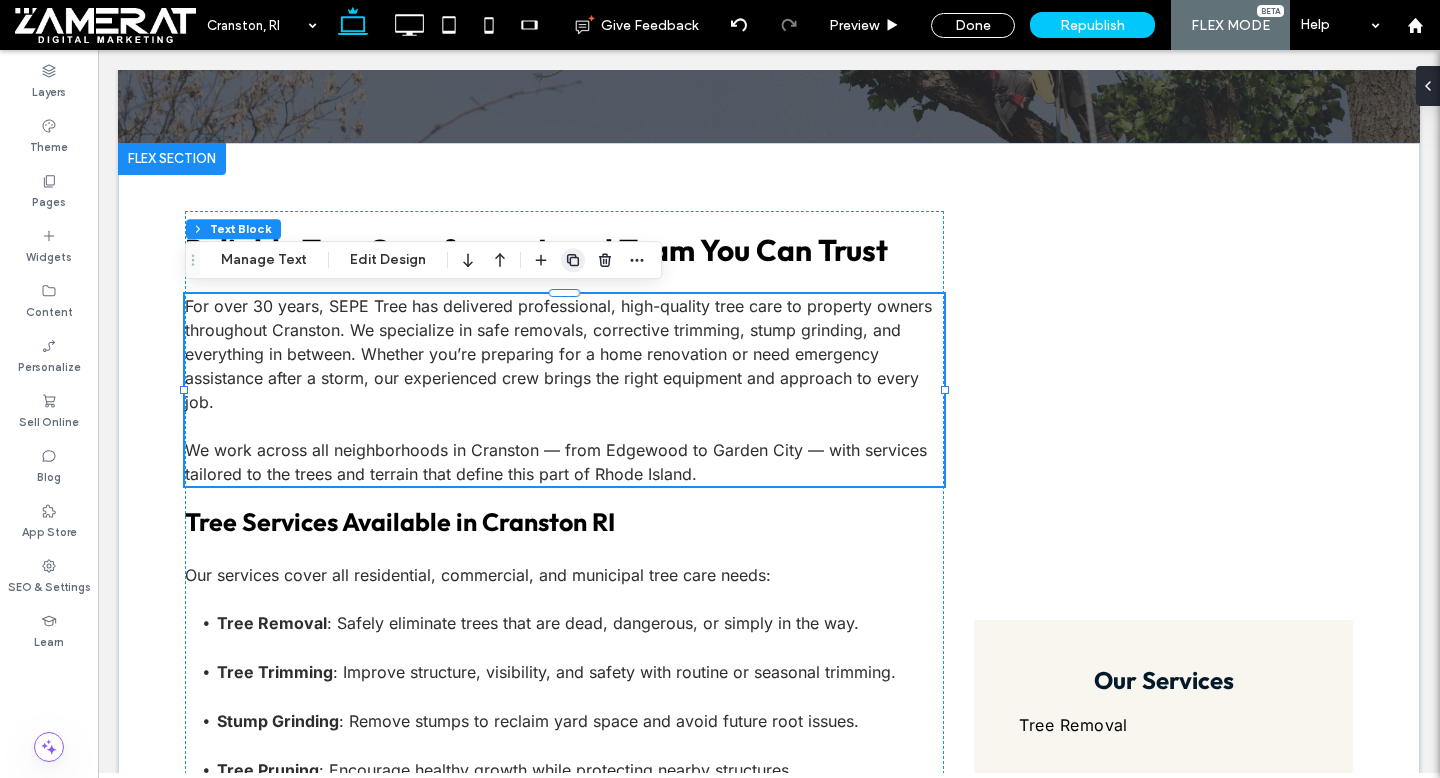 click 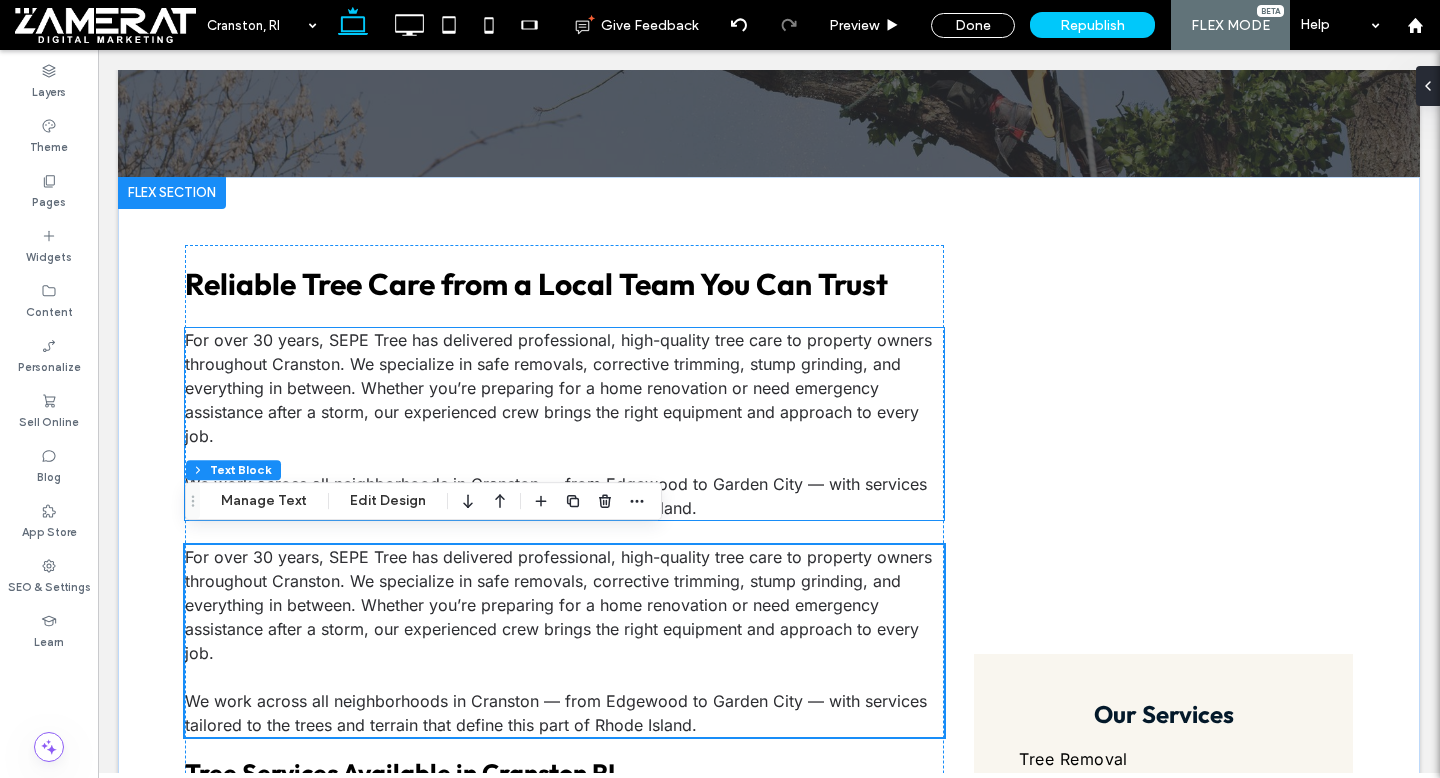 scroll, scrollTop: 457, scrollLeft: 0, axis: vertical 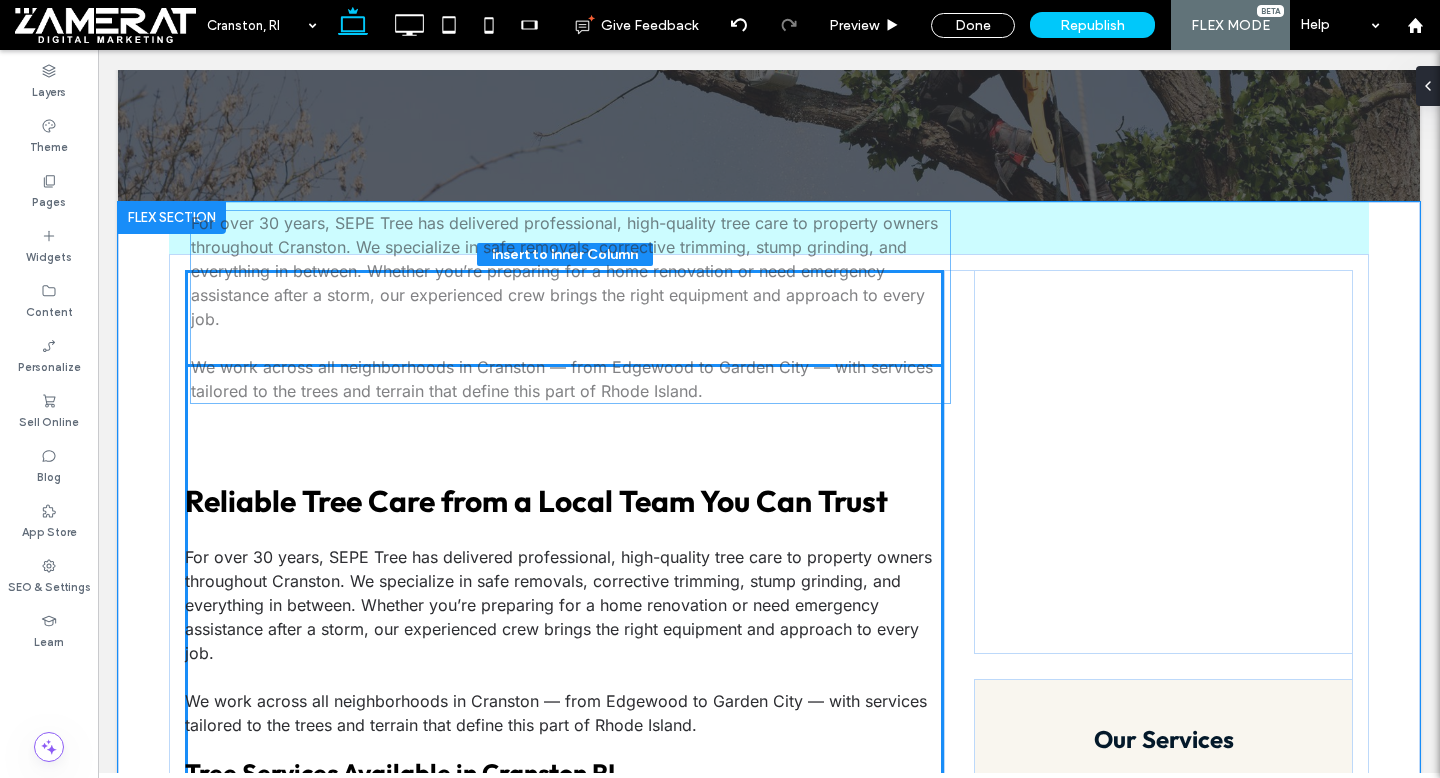 drag, startPoint x: 466, startPoint y: 665, endPoint x: 473, endPoint y: 334, distance: 331.074 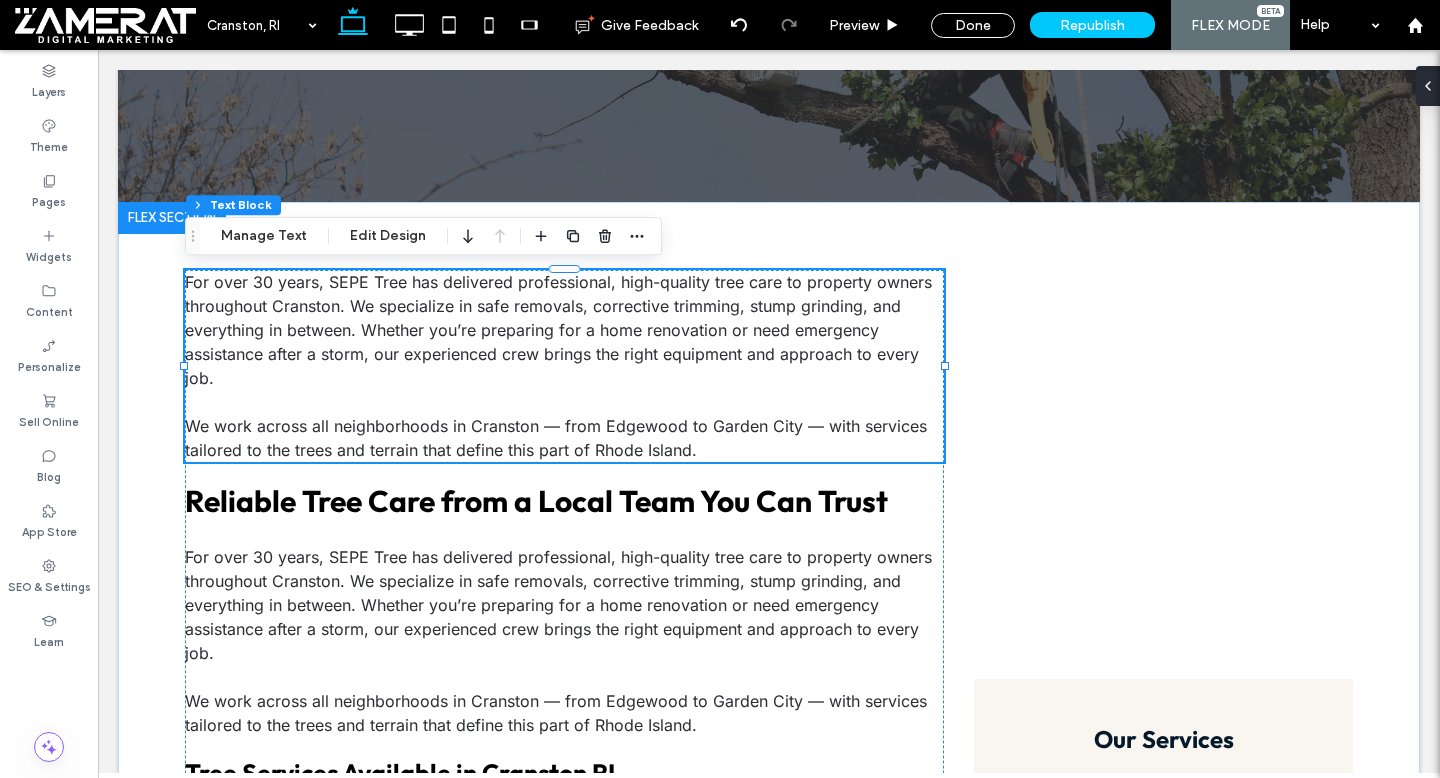 click on "For over 30 years, SEPE Tree has delivered professional, high-quality tree care to property owners throughout Cranston. We specialize in safe removals, corrective trimming, stump grinding, and everything in between. Whether you’re preparing for a home renovation or need emergency assistance after a storm, our experienced crew brings the right equipment and approach to every job." at bounding box center [558, 330] 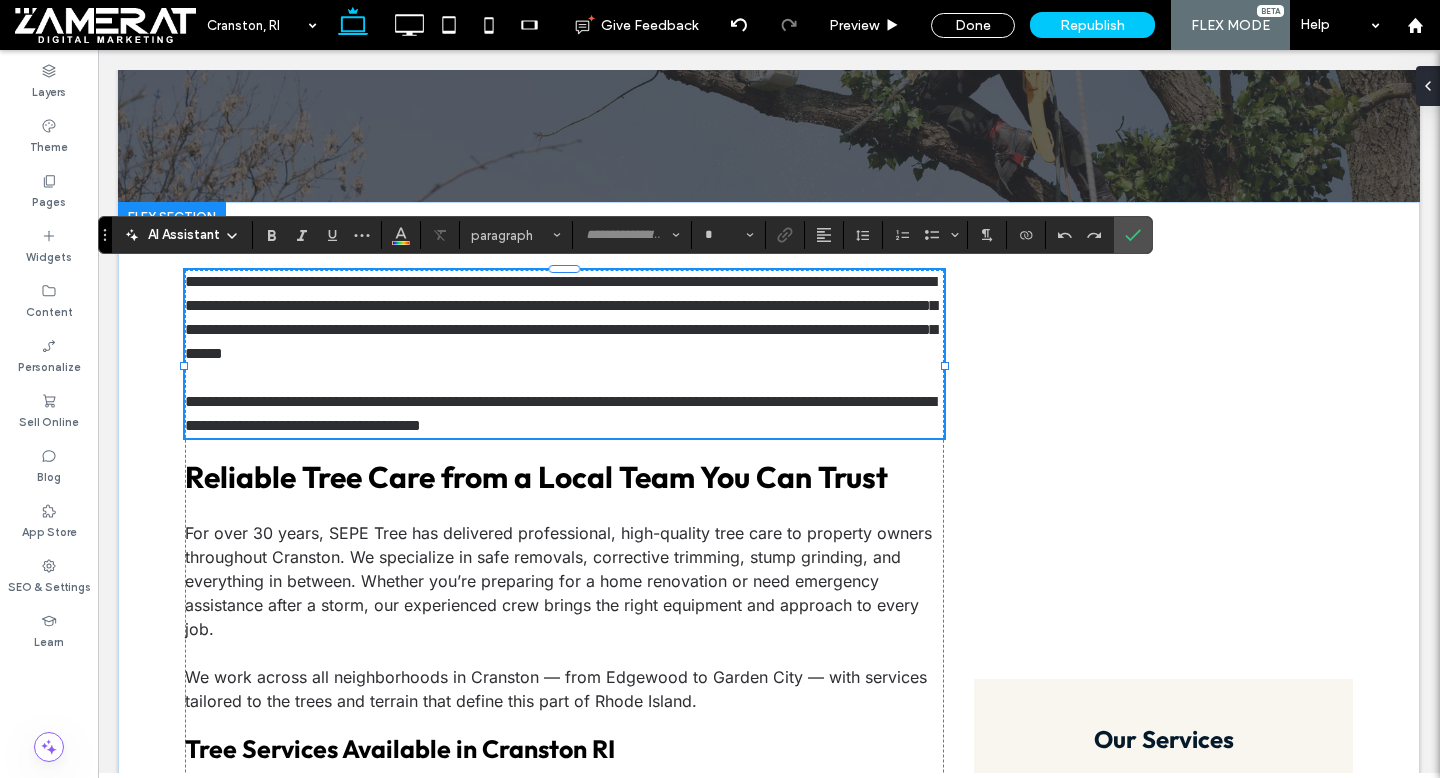 type on "*****" 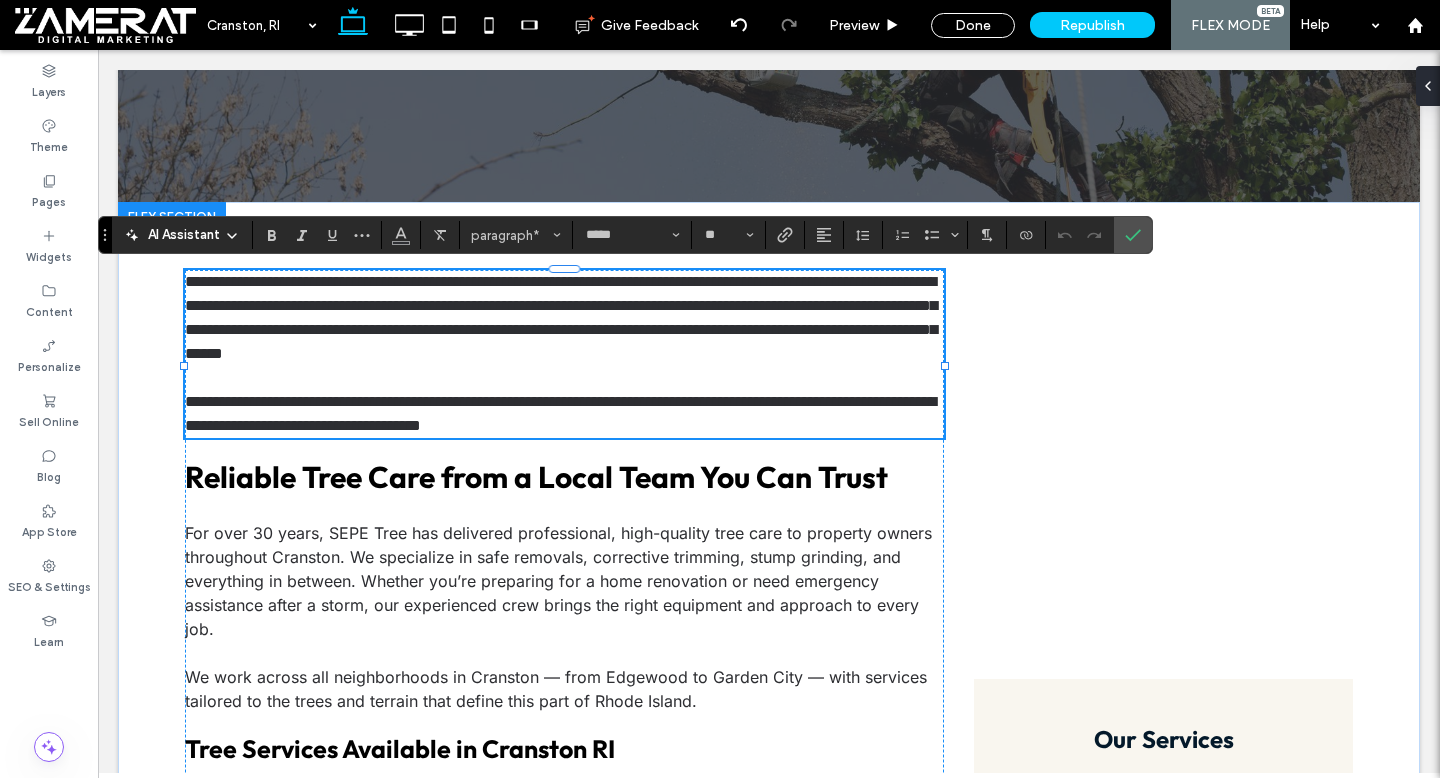 scroll, scrollTop: 0, scrollLeft: 0, axis: both 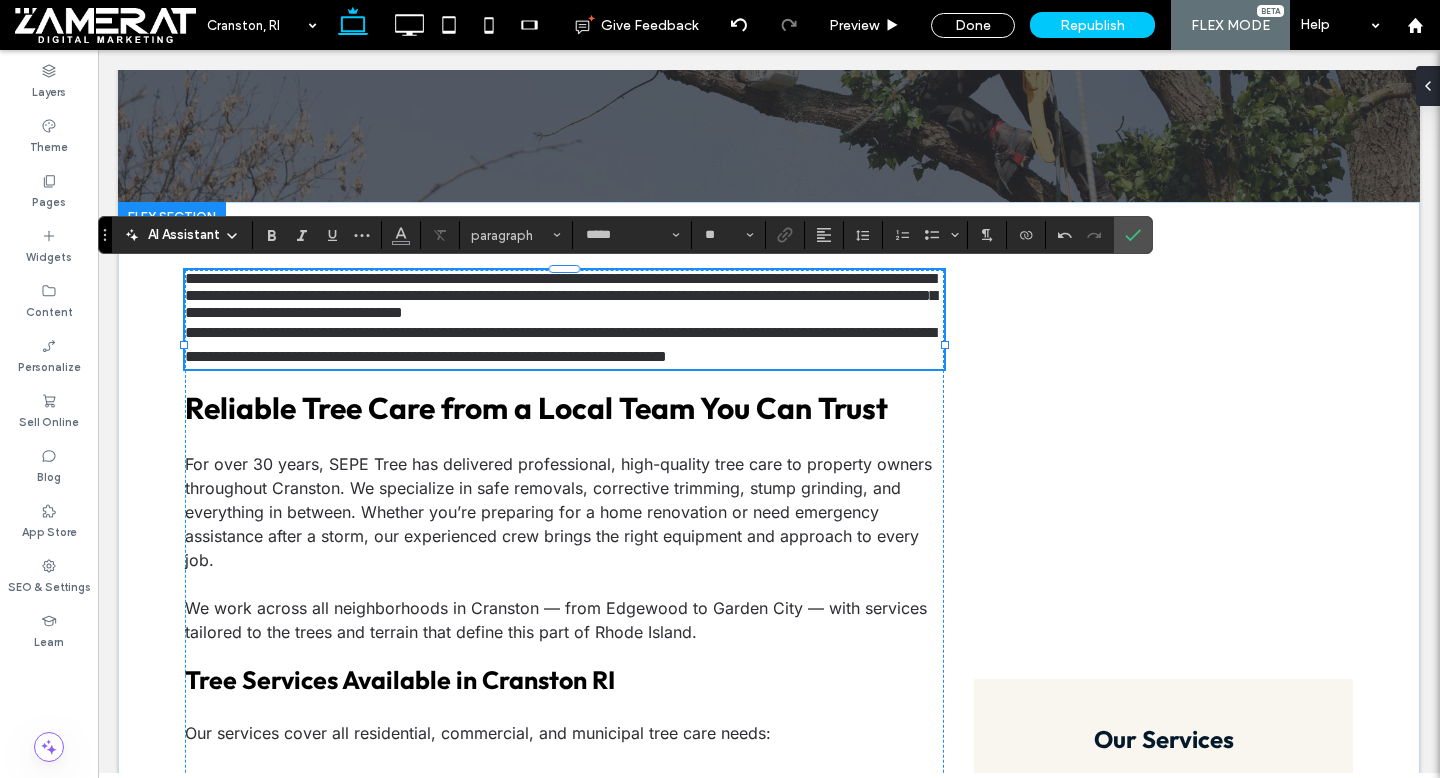 click on "**********" at bounding box center (561, 295) 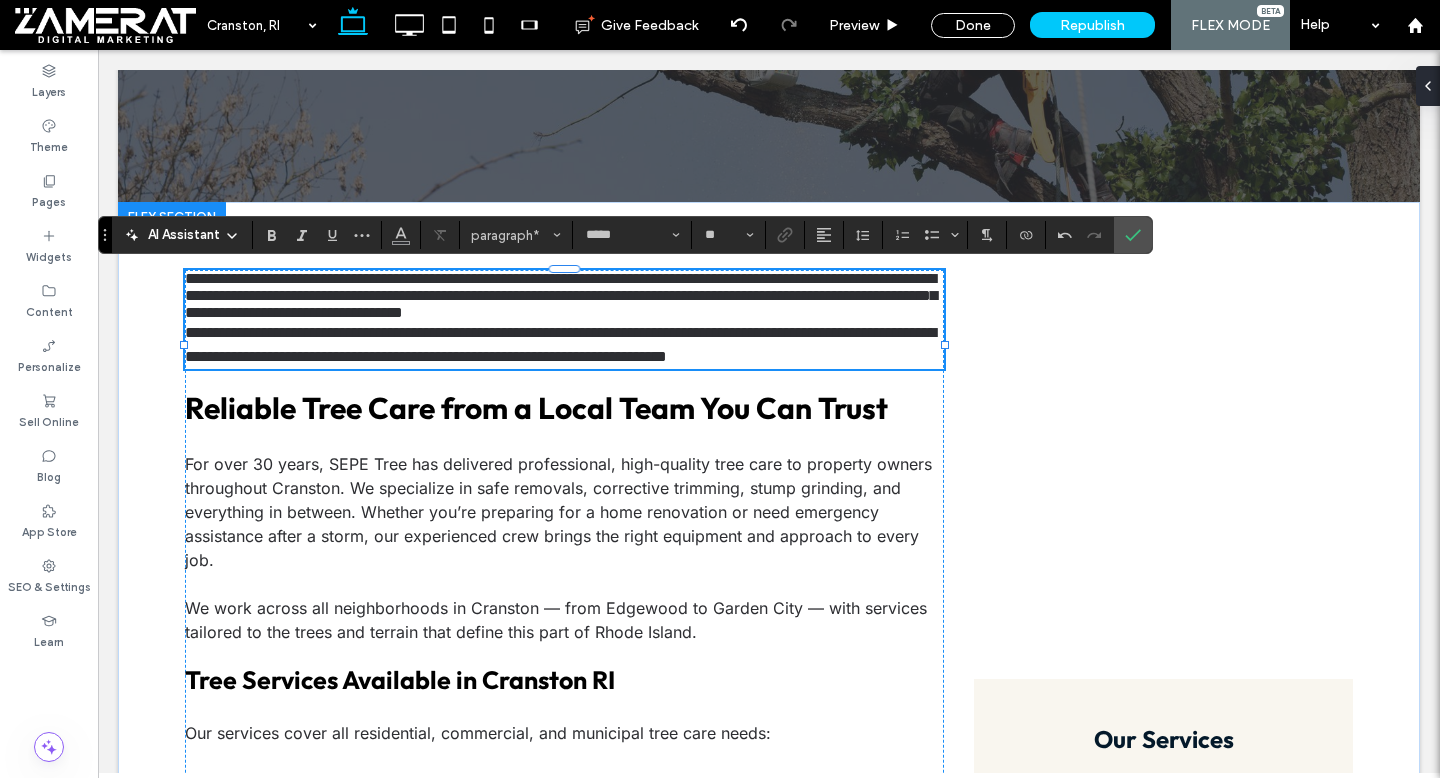 click on "**********" at bounding box center (564, 295) 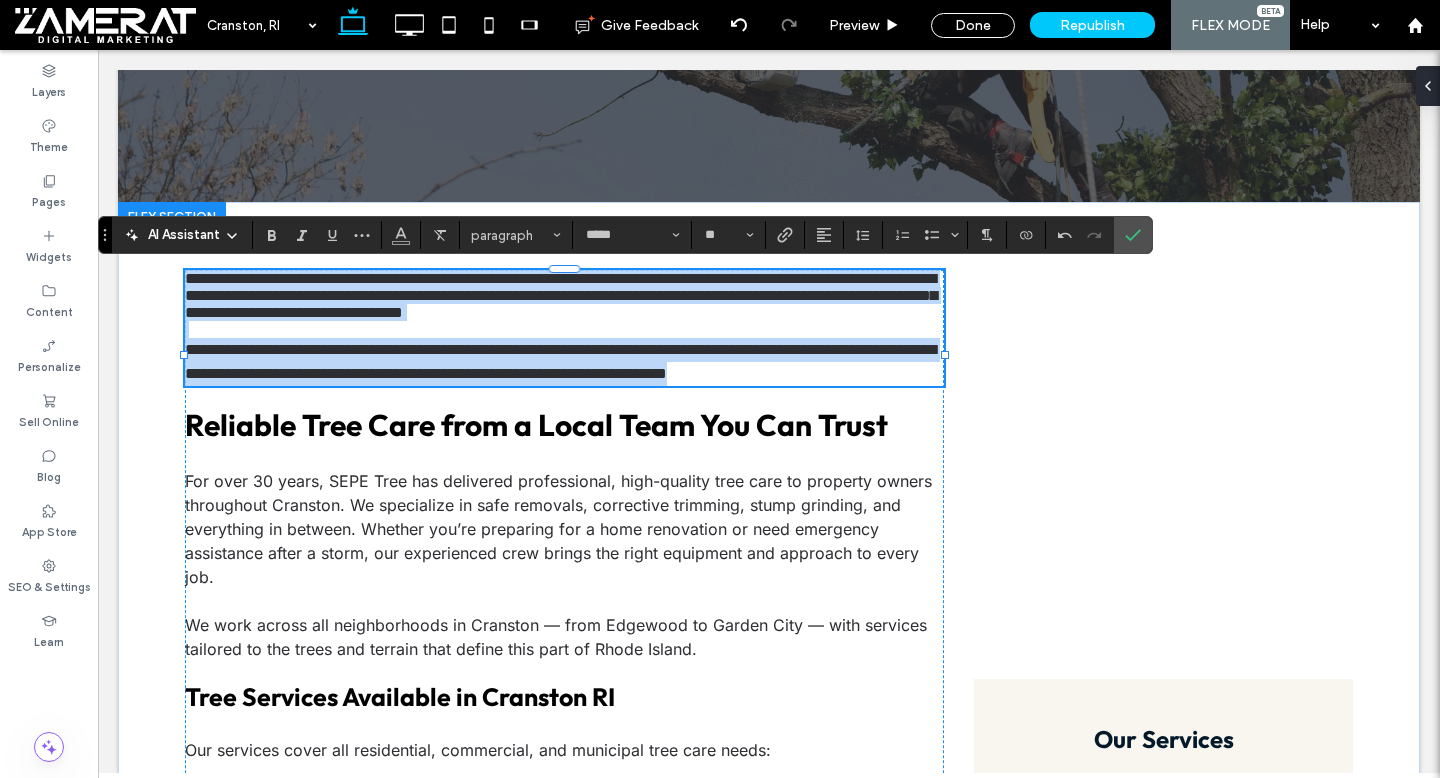 drag, startPoint x: 189, startPoint y: 275, endPoint x: 396, endPoint y: 428, distance: 257.40628 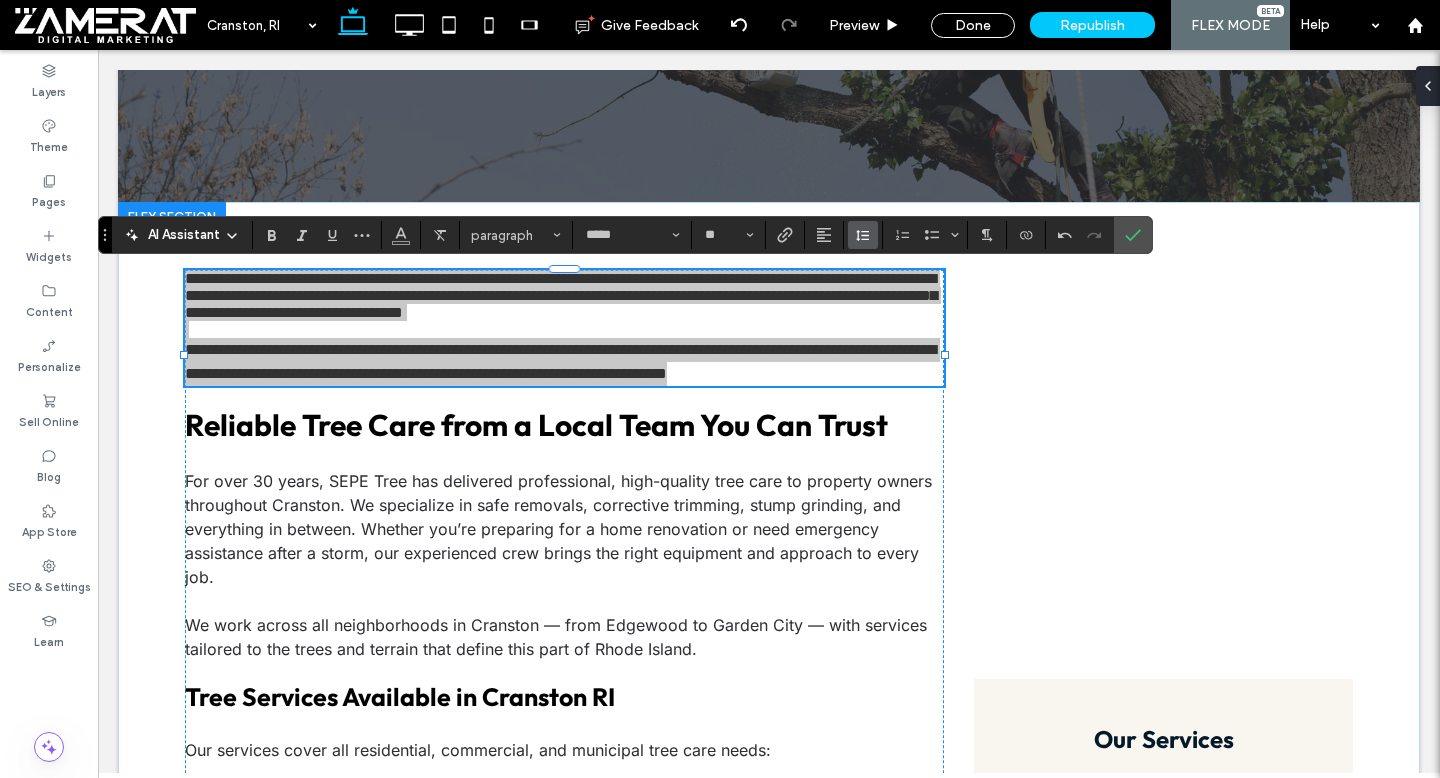 click 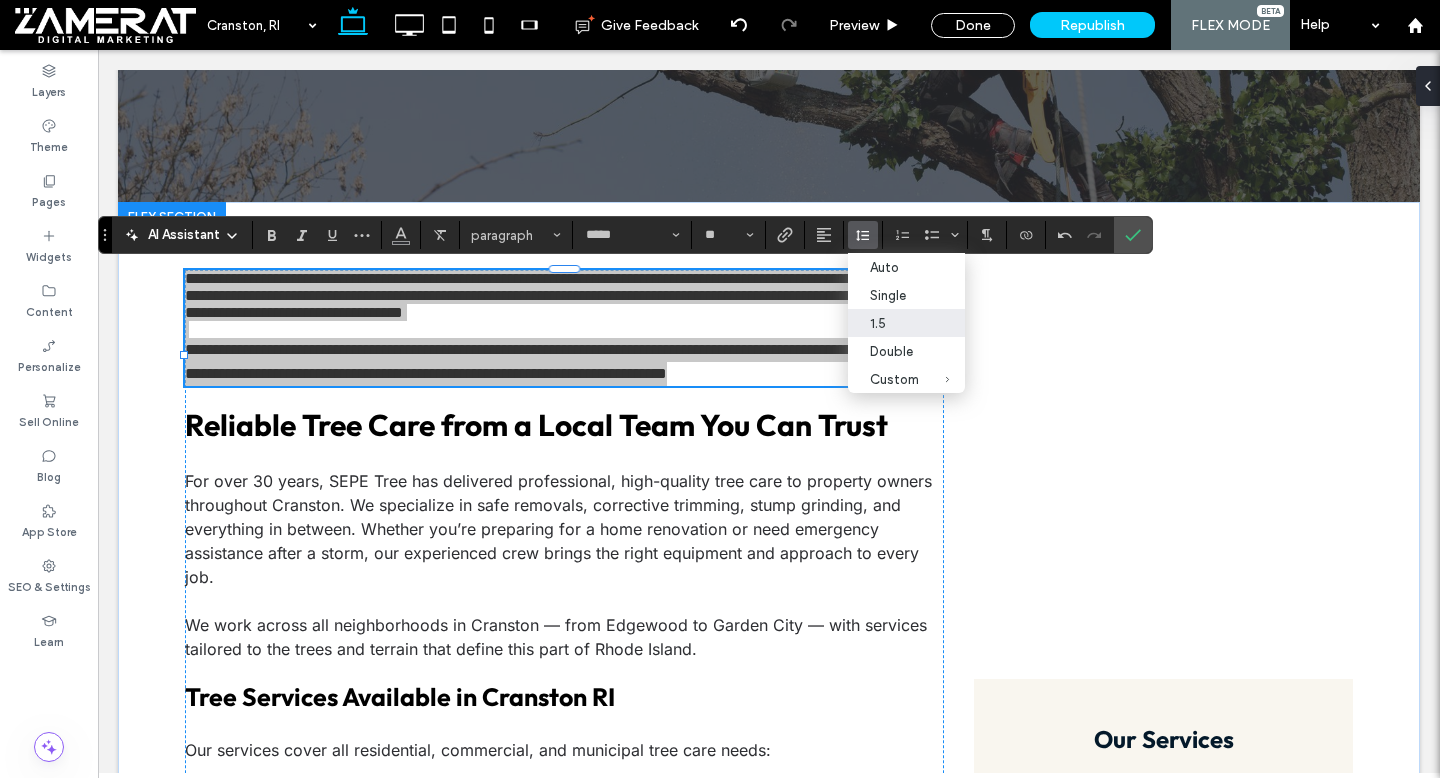click on "1.5" at bounding box center (894, 323) 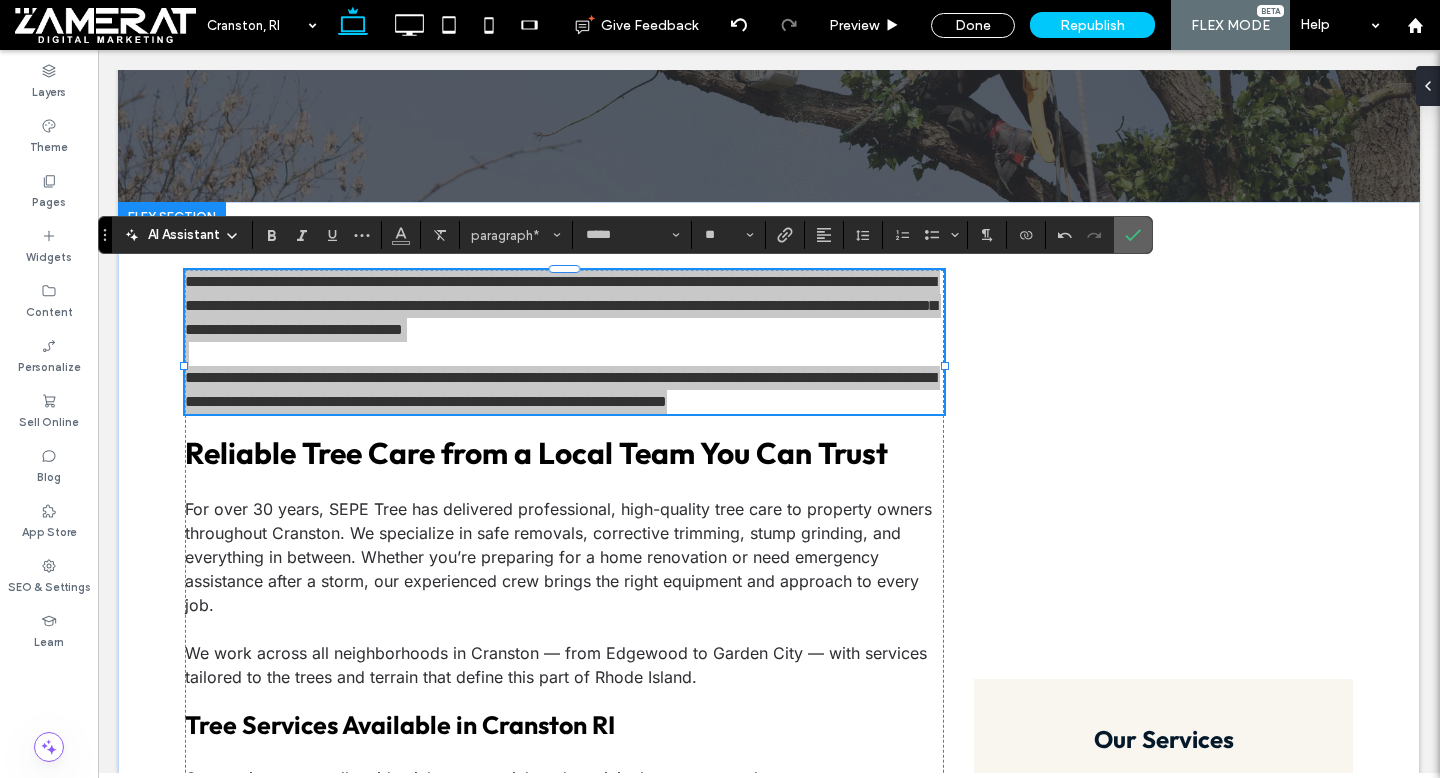 click 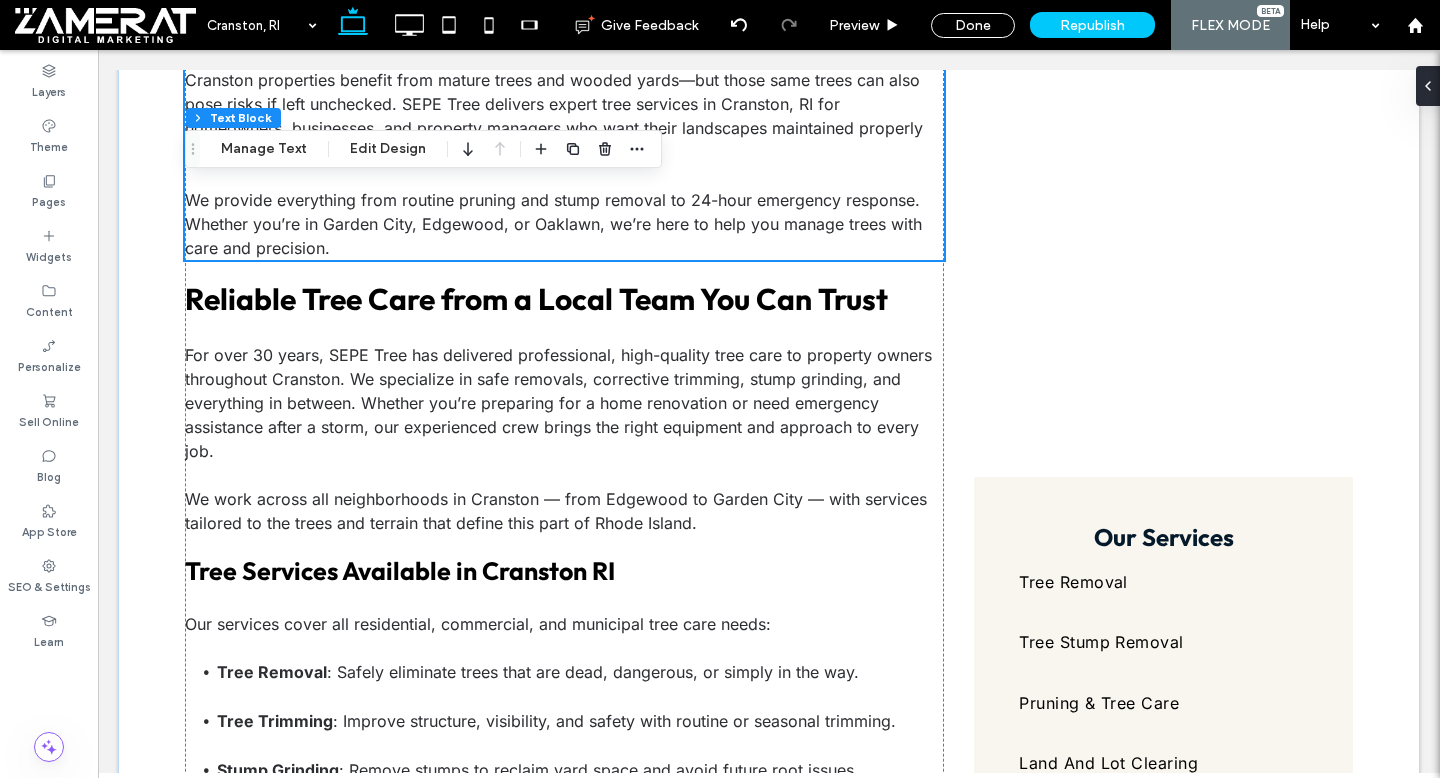 scroll, scrollTop: 681, scrollLeft: 0, axis: vertical 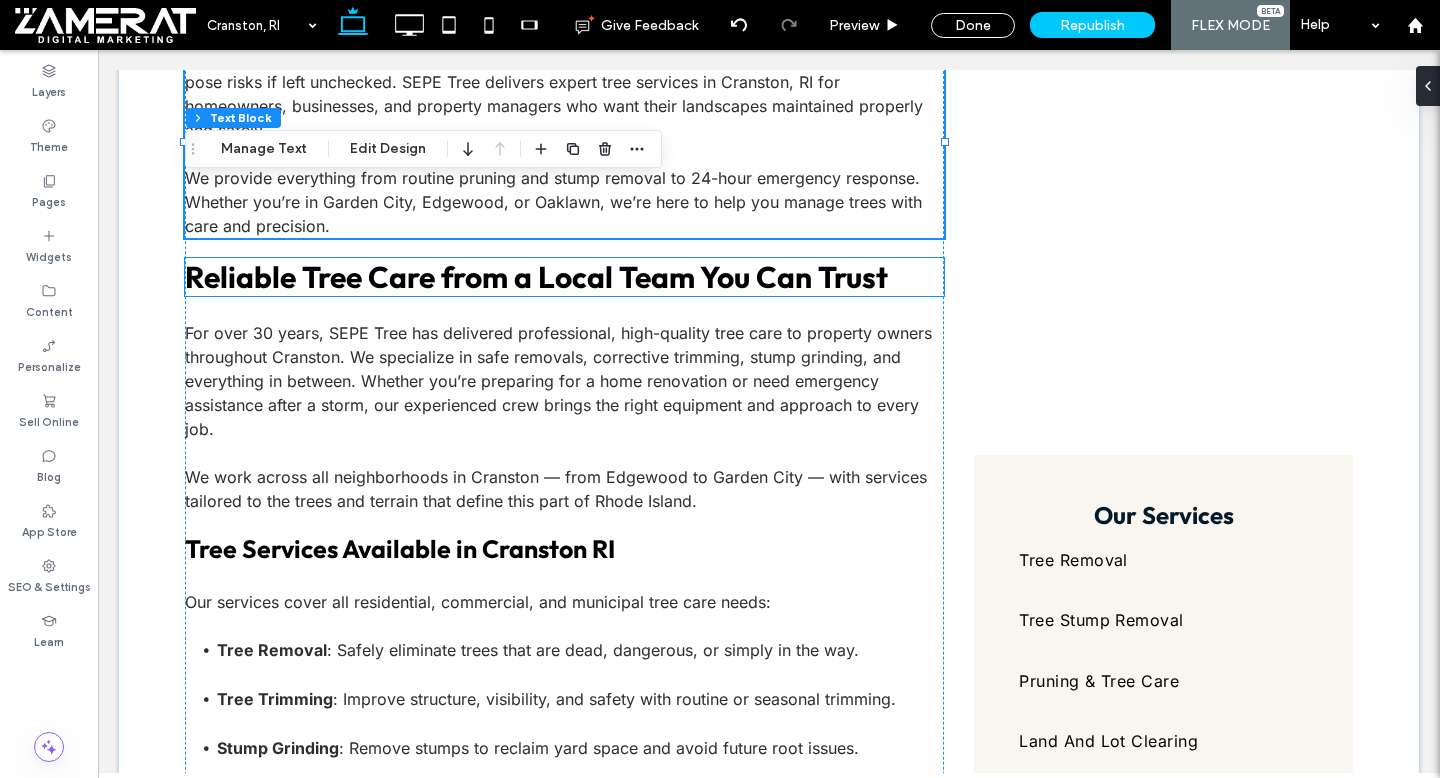 click on "Reliable Tree Care from a Local Team You Can Trust" at bounding box center [536, 277] 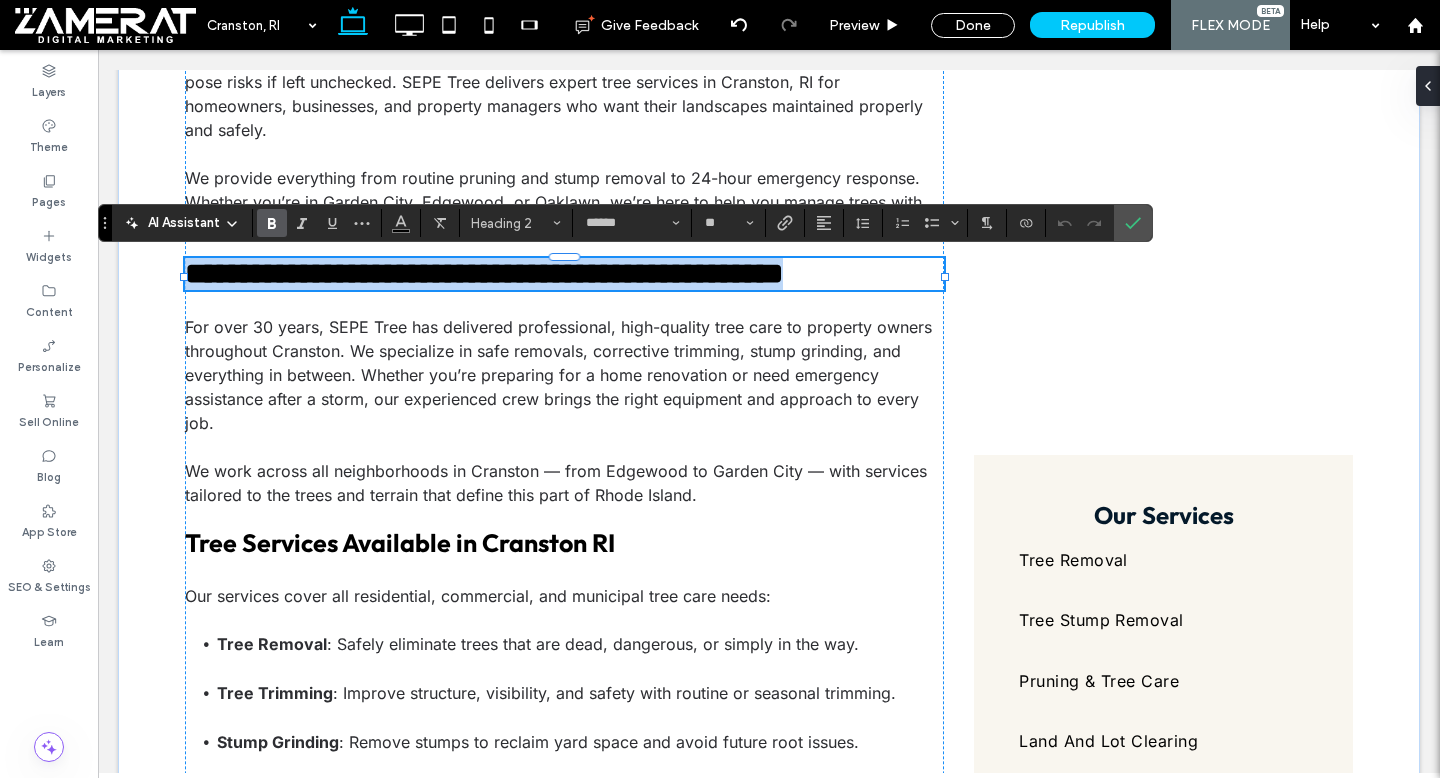 click on "**********" at bounding box center (484, 273) 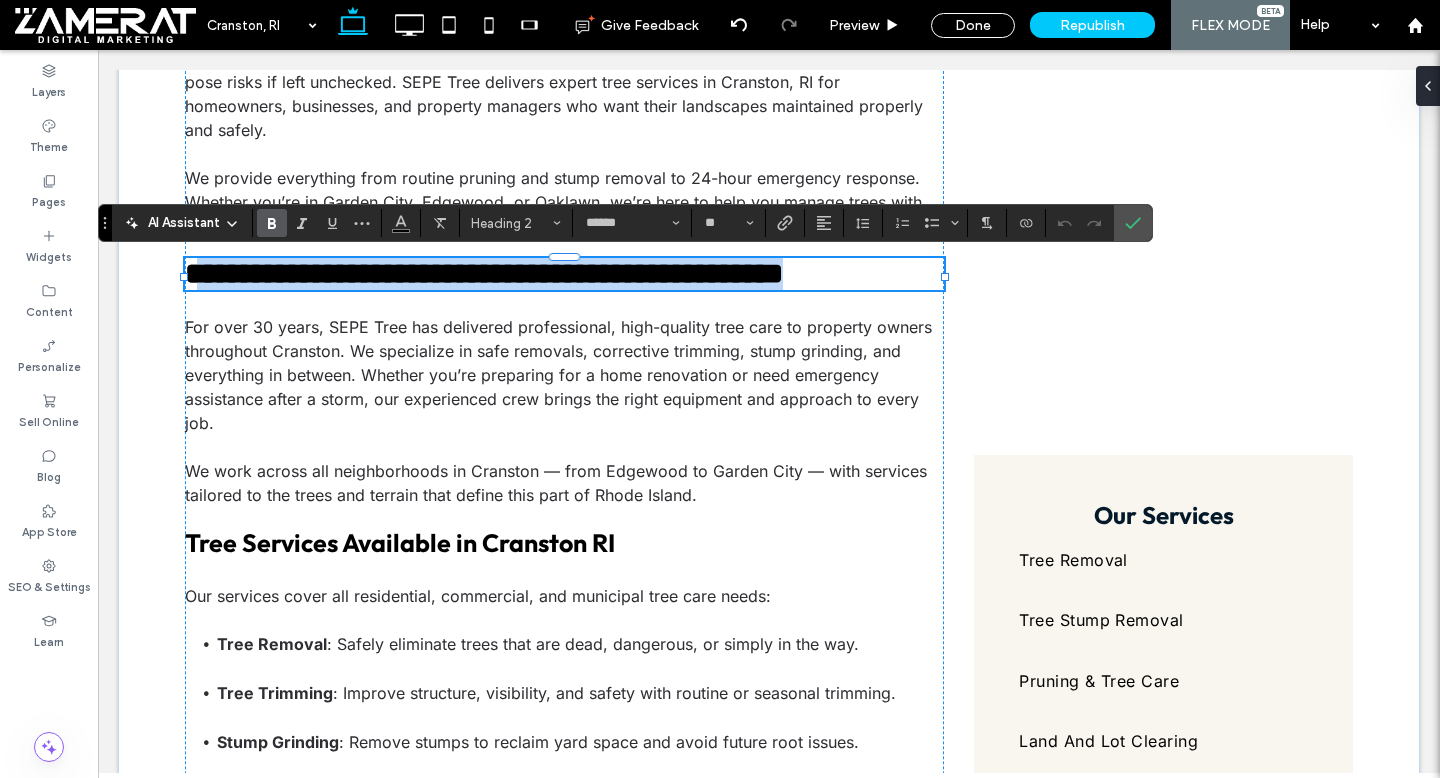 drag, startPoint x: 903, startPoint y: 282, endPoint x: 206, endPoint y: 278, distance: 697.0115 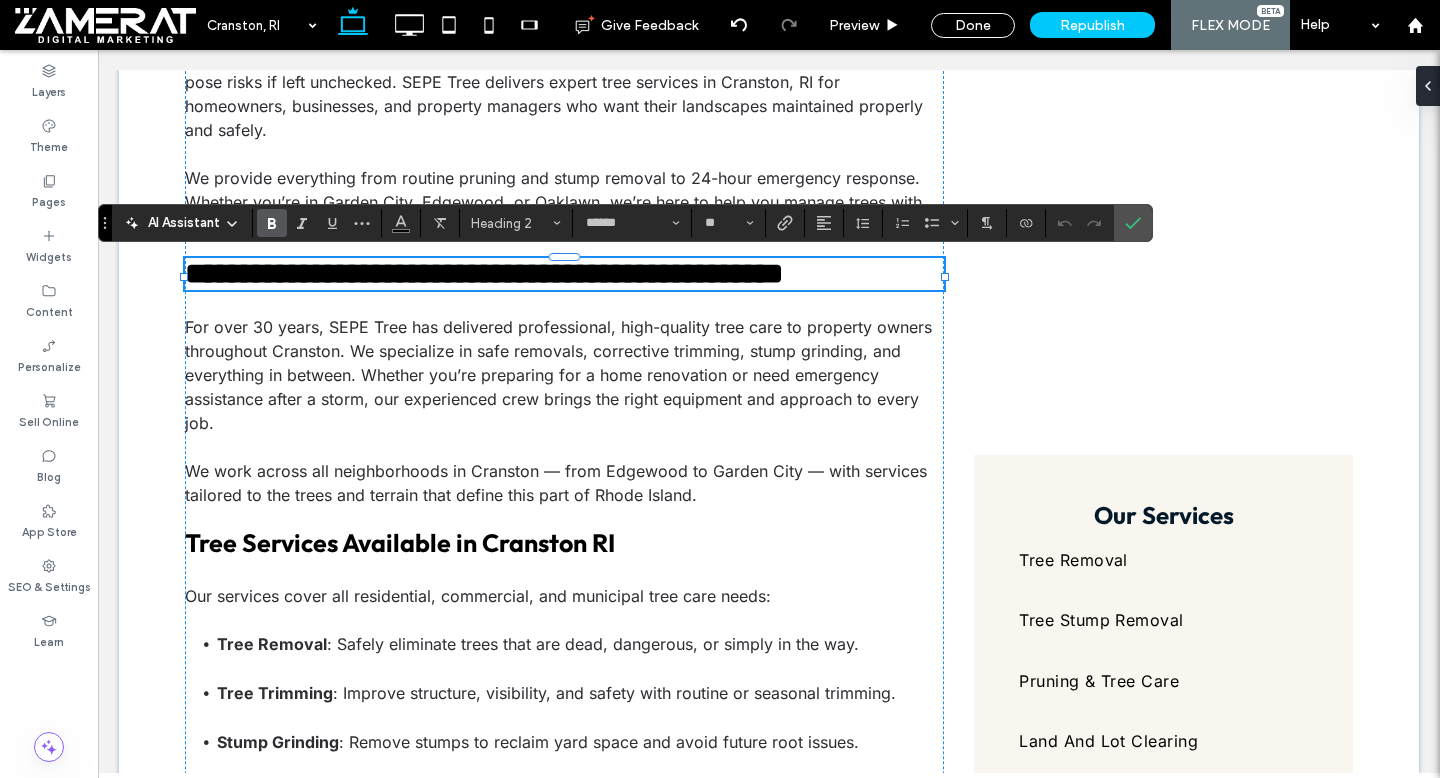 type on "*****" 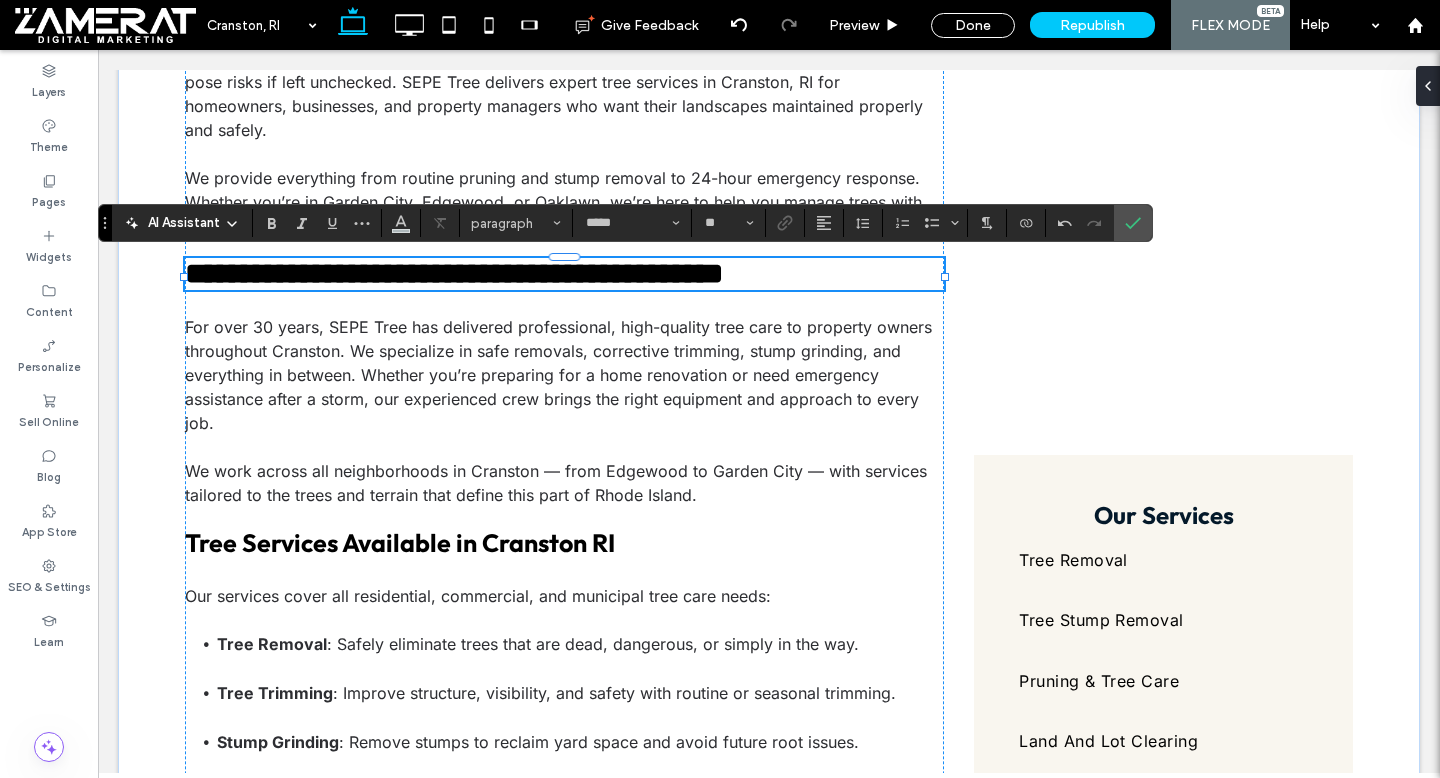 type on "******" 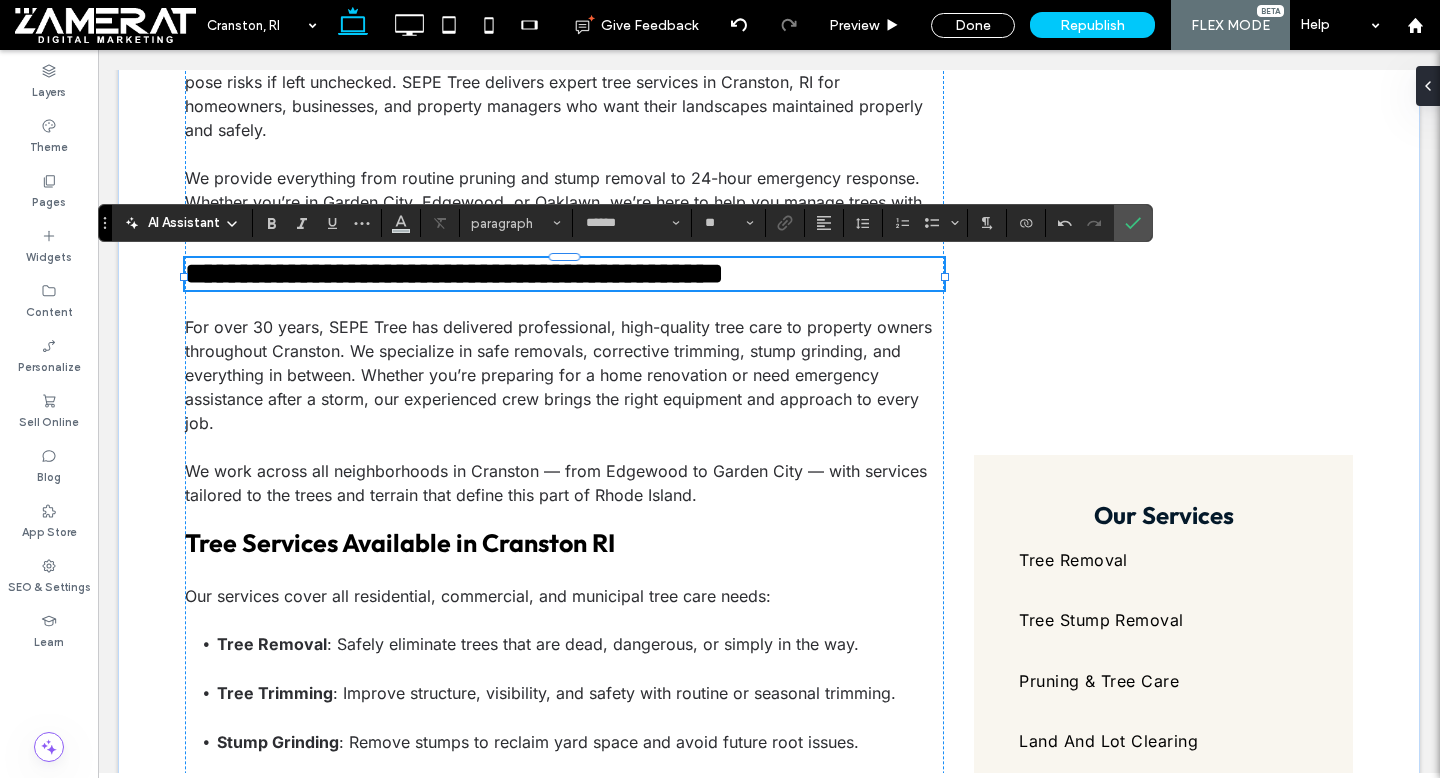 click on "**********" at bounding box center [454, 273] 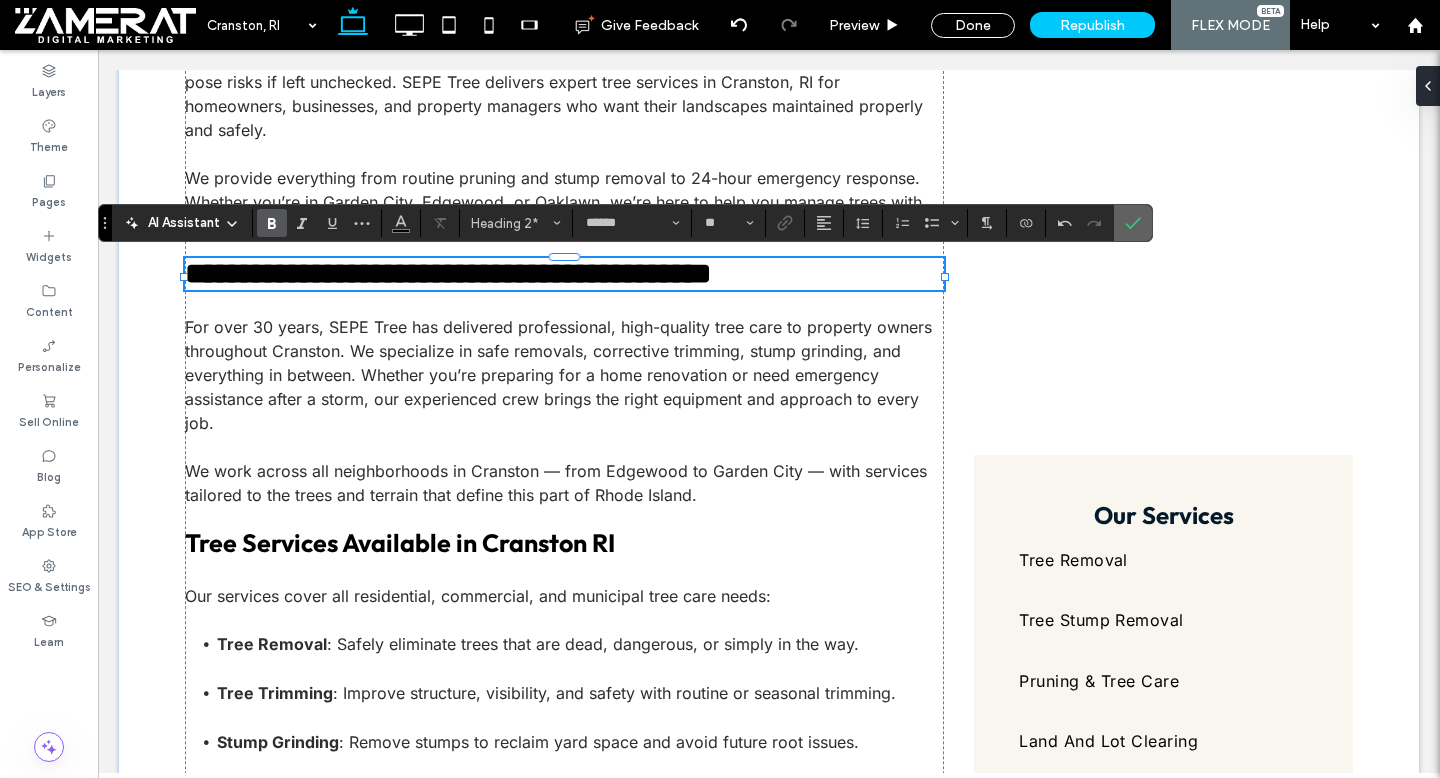 click at bounding box center [1133, 223] 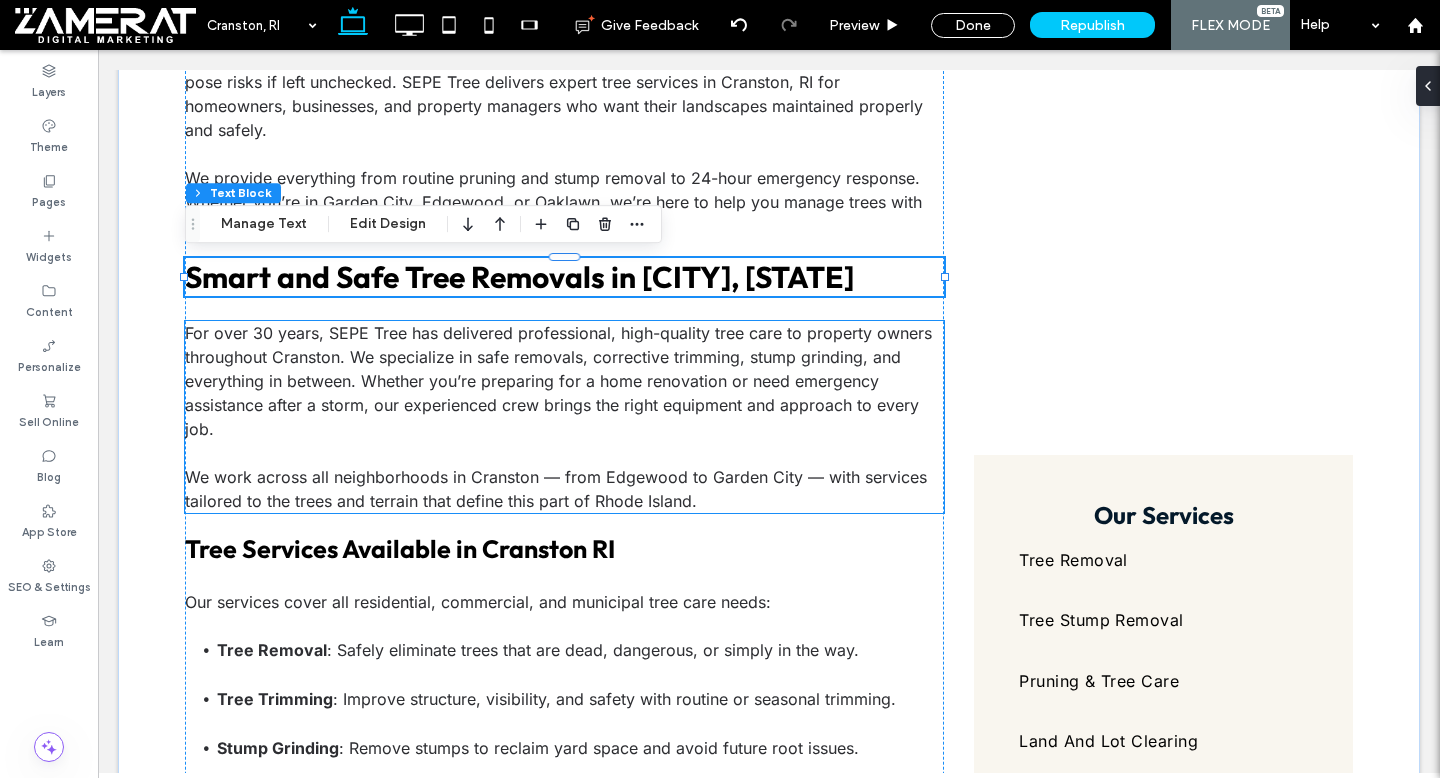 click at bounding box center [564, 453] 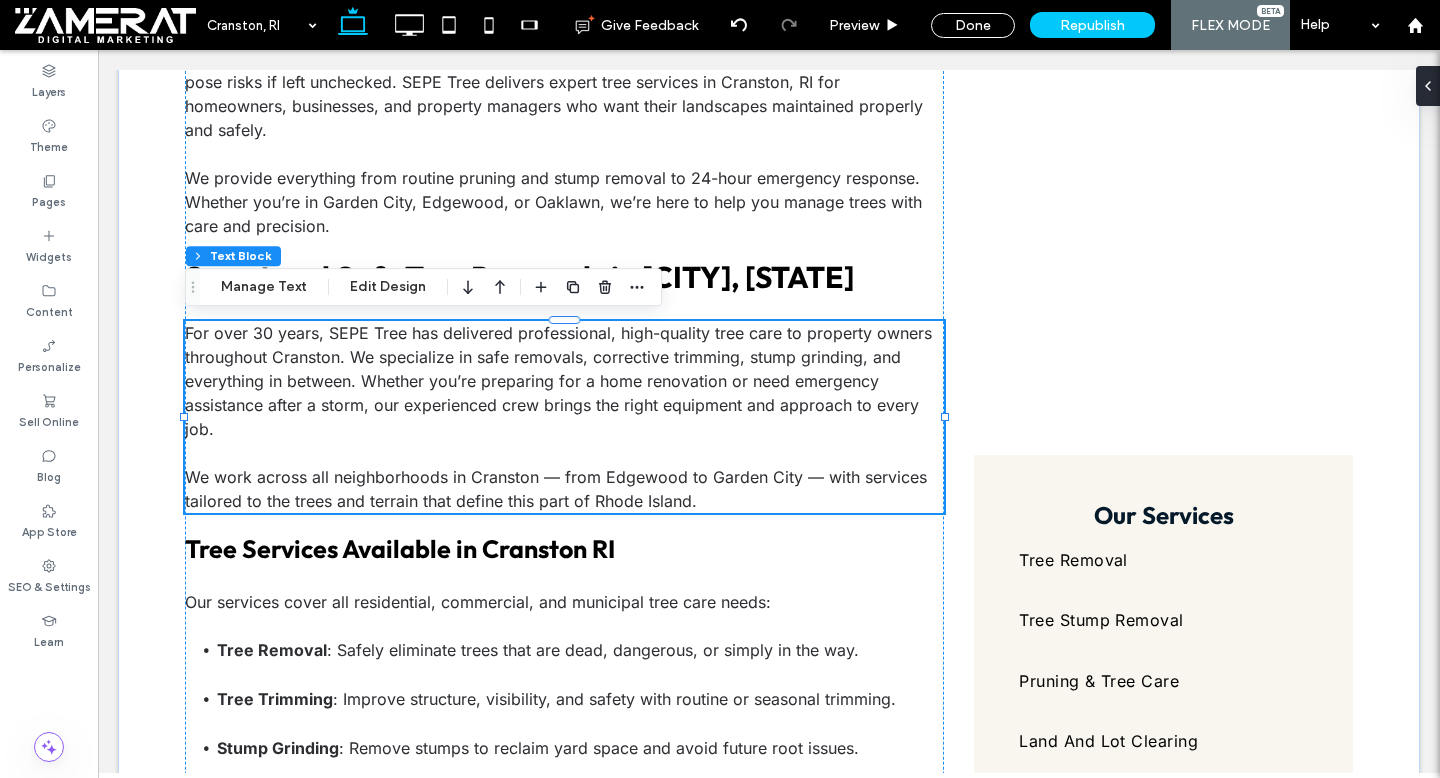 click on "For over 30 years, SEPE Tree has delivered professional, high-quality tree care to property owners throughout Cranston. We specialize in safe removals, corrective trimming, stump grinding, and everything in between. Whether you’re preparing for a home renovation or need emergency assistance after a storm, our experienced crew brings the right equipment and approach to every job. We work across all neighborhoods in Cranston — from Edgewood to Garden City — with services tailored to the trees and terrain that define this part of Rhode Island." at bounding box center (564, 417) 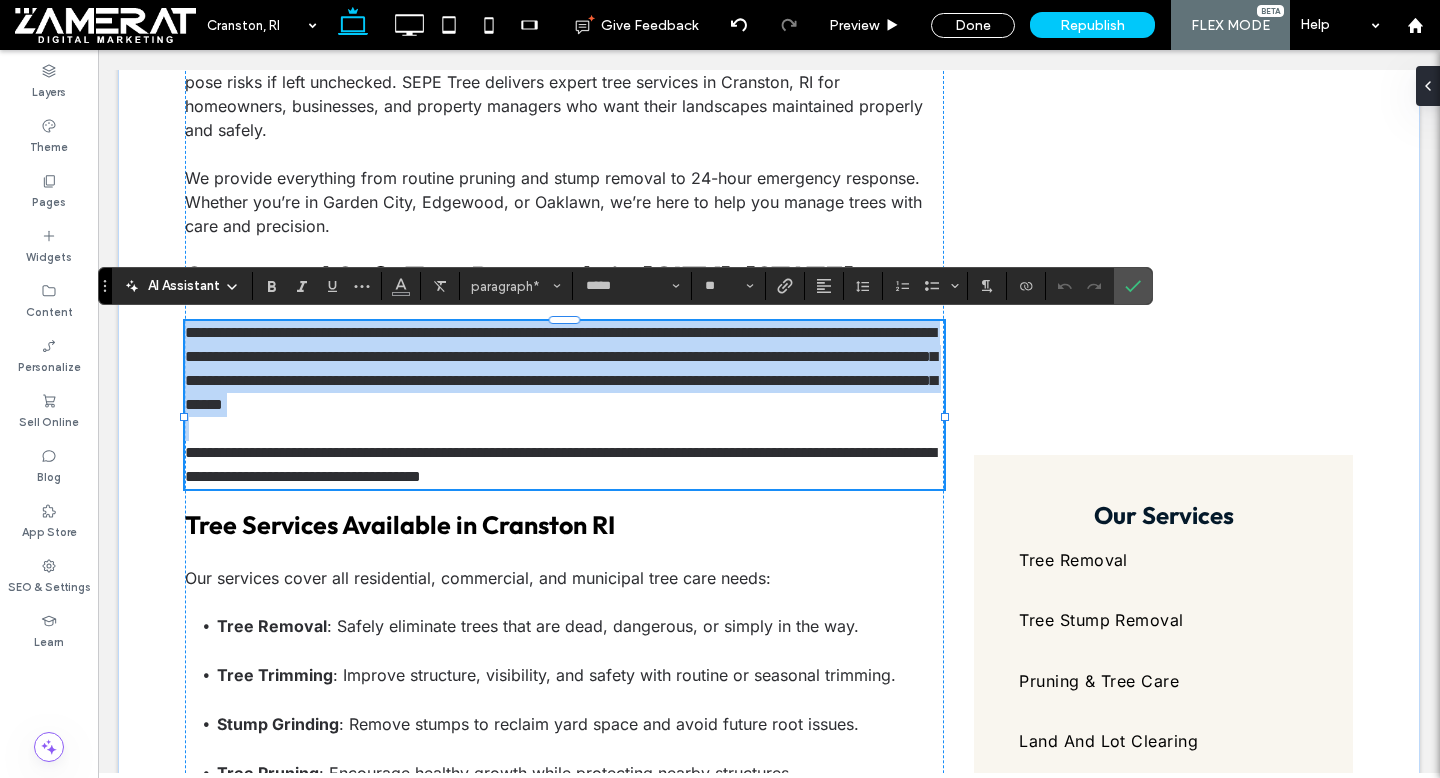 paste 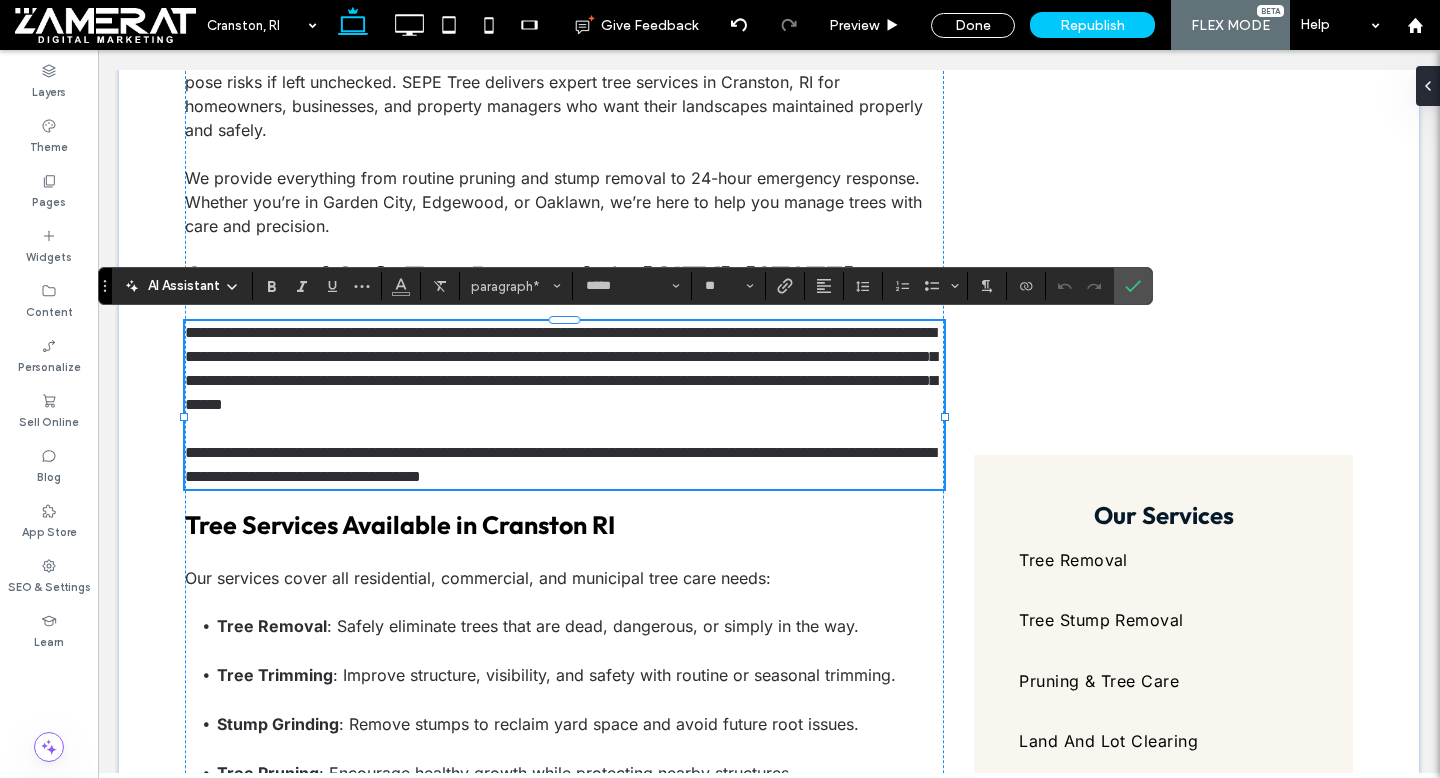scroll, scrollTop: 0, scrollLeft: 0, axis: both 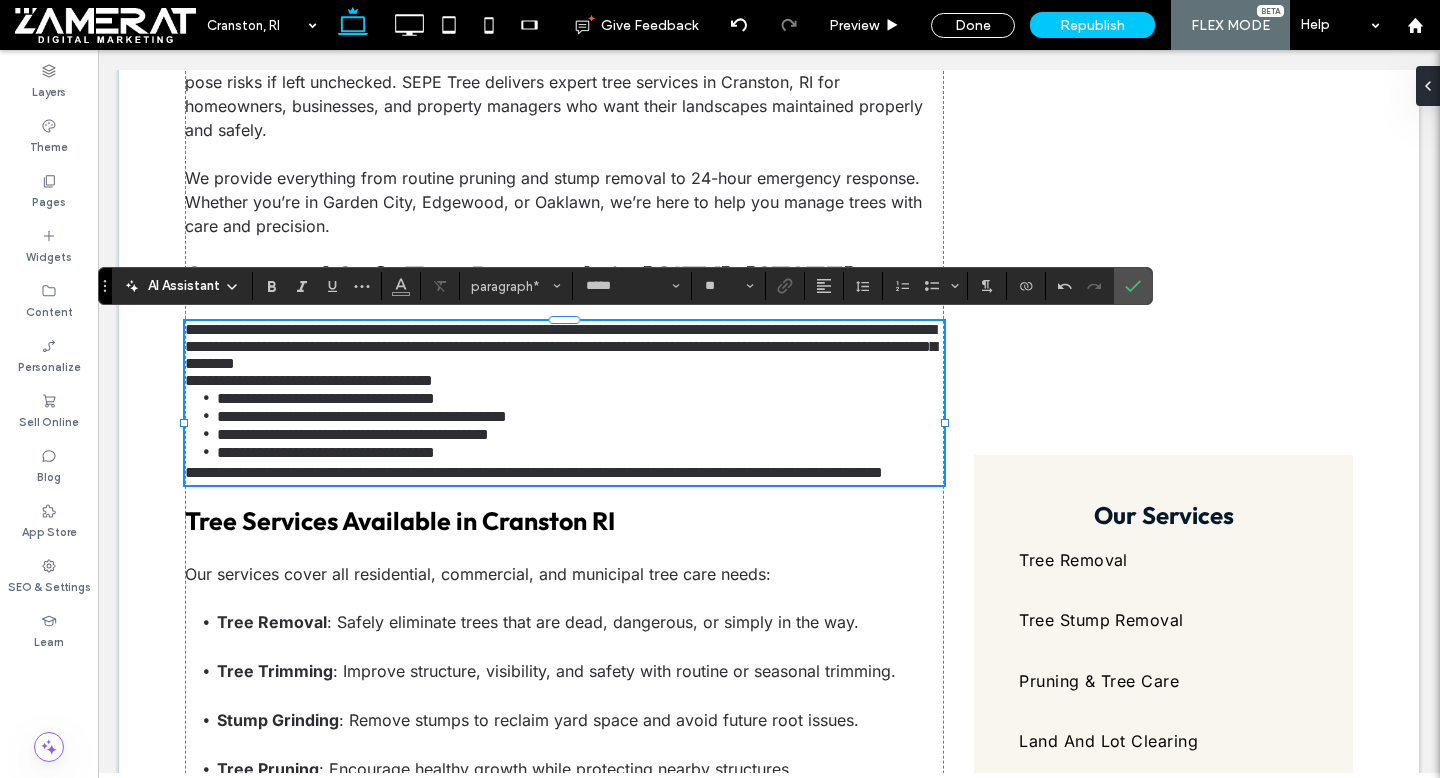 click on "**********" at bounding box center (564, 346) 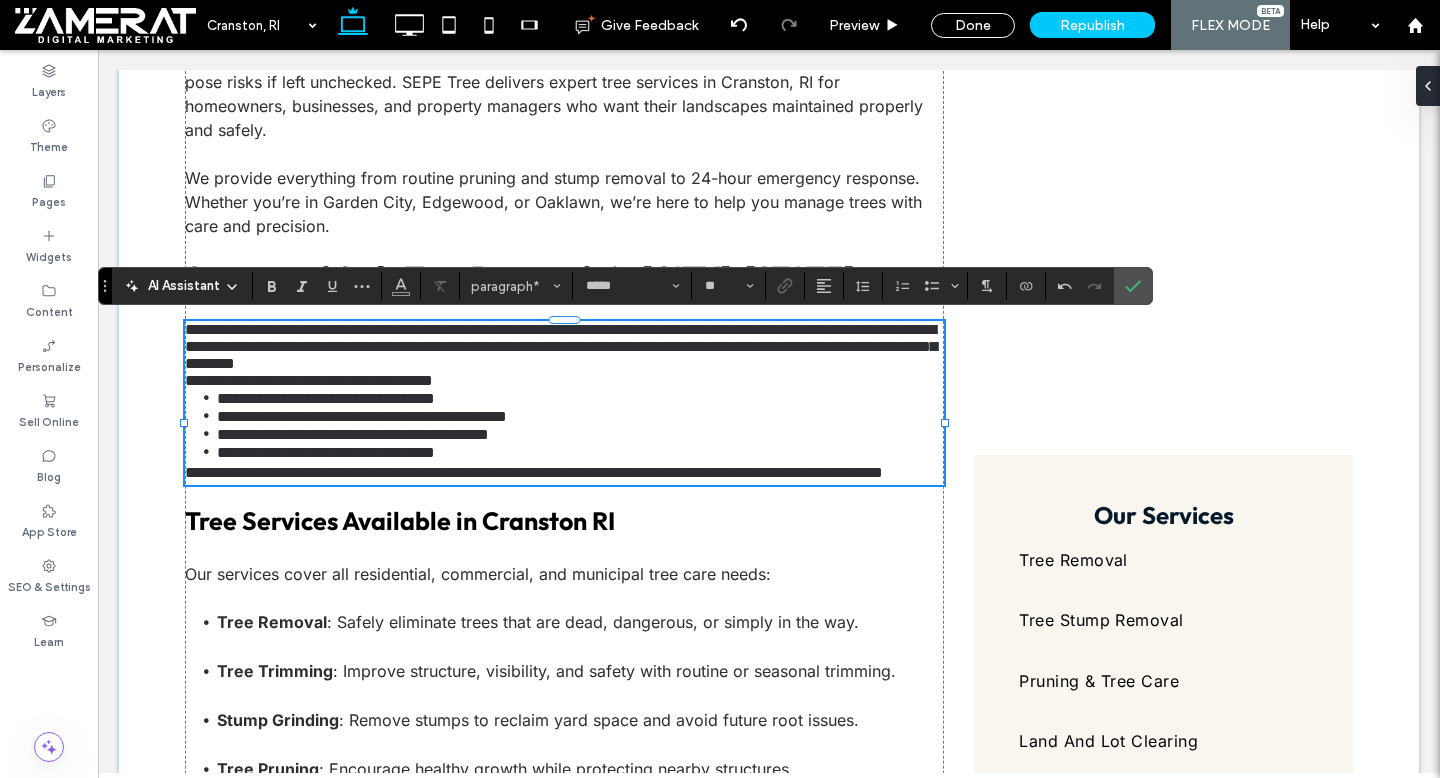 click on "**********" at bounding box center (309, 380) 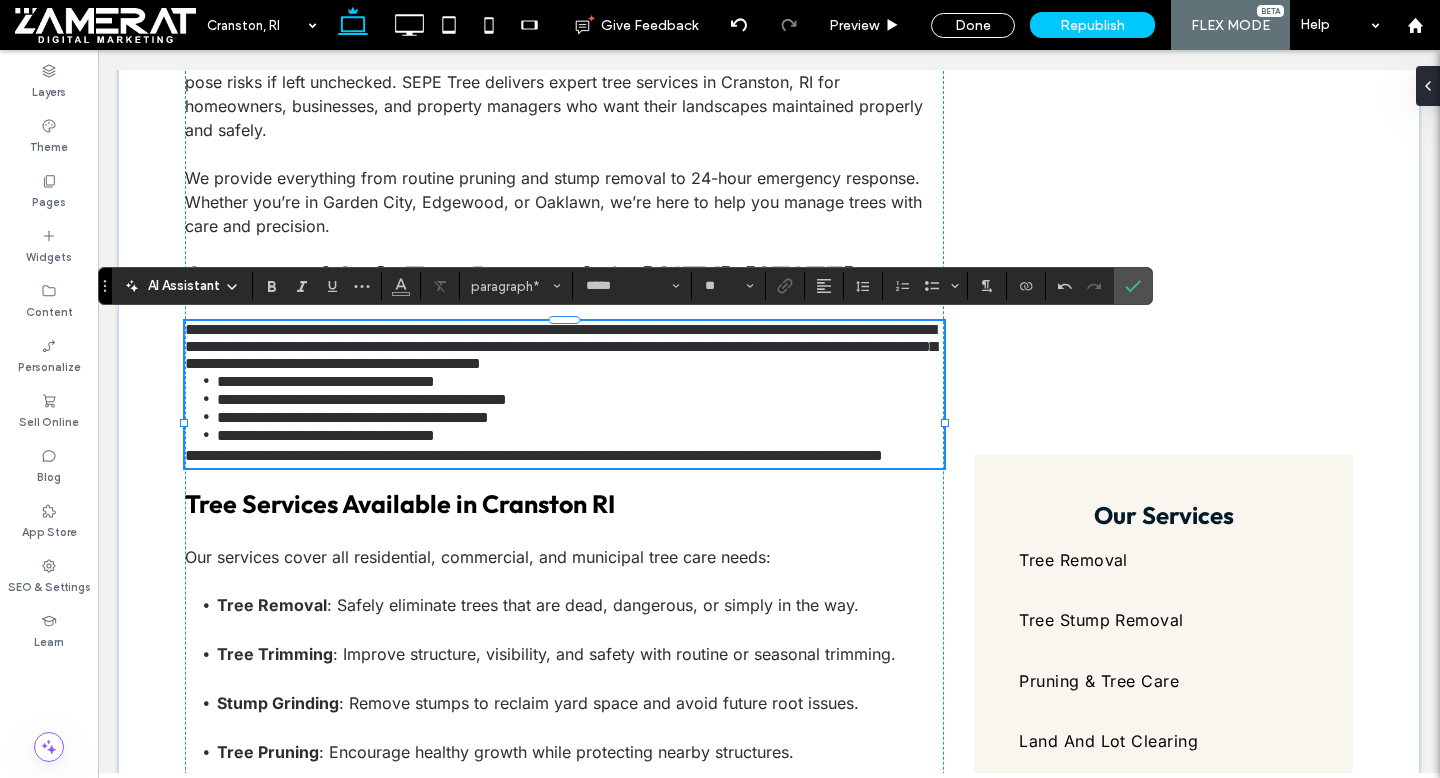 type 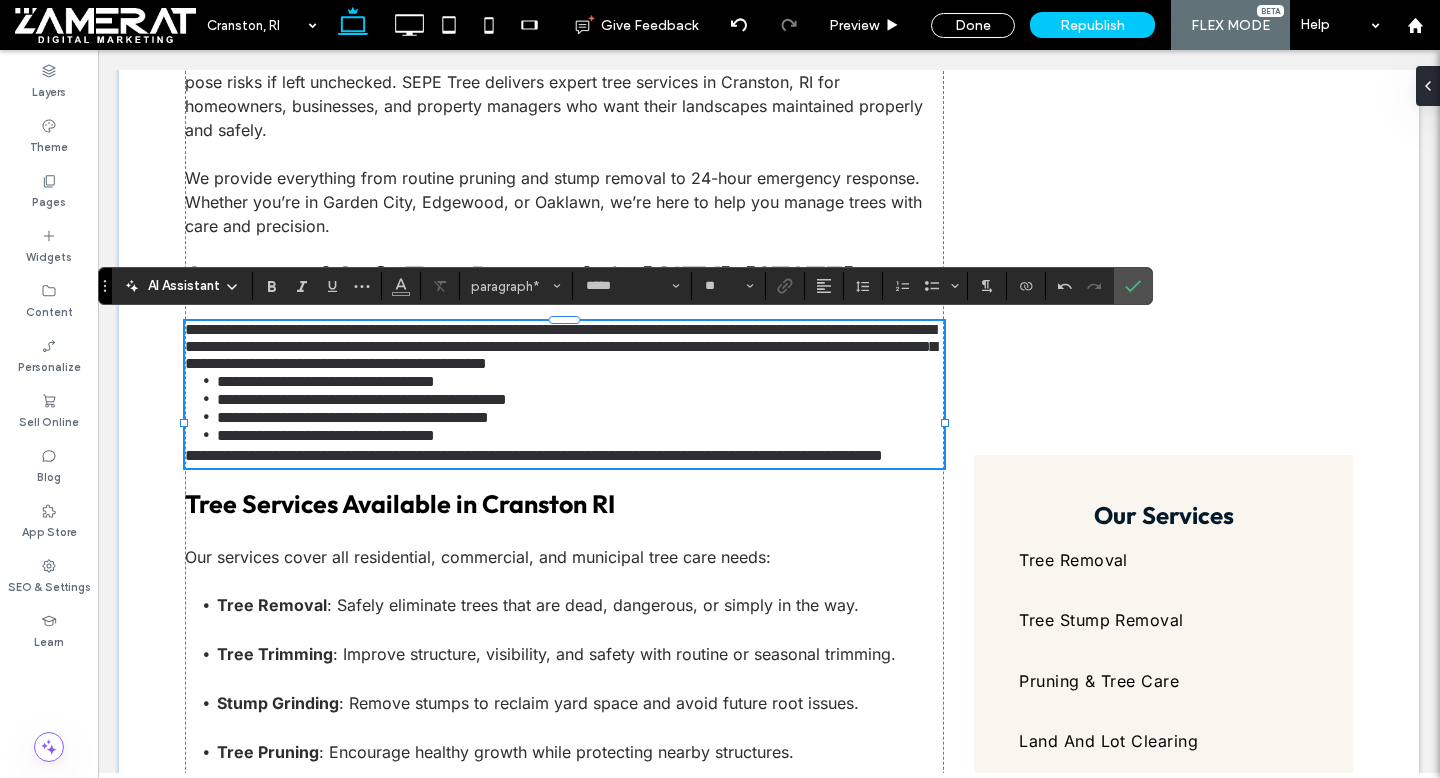 click on "**********" at bounding box center (564, 346) 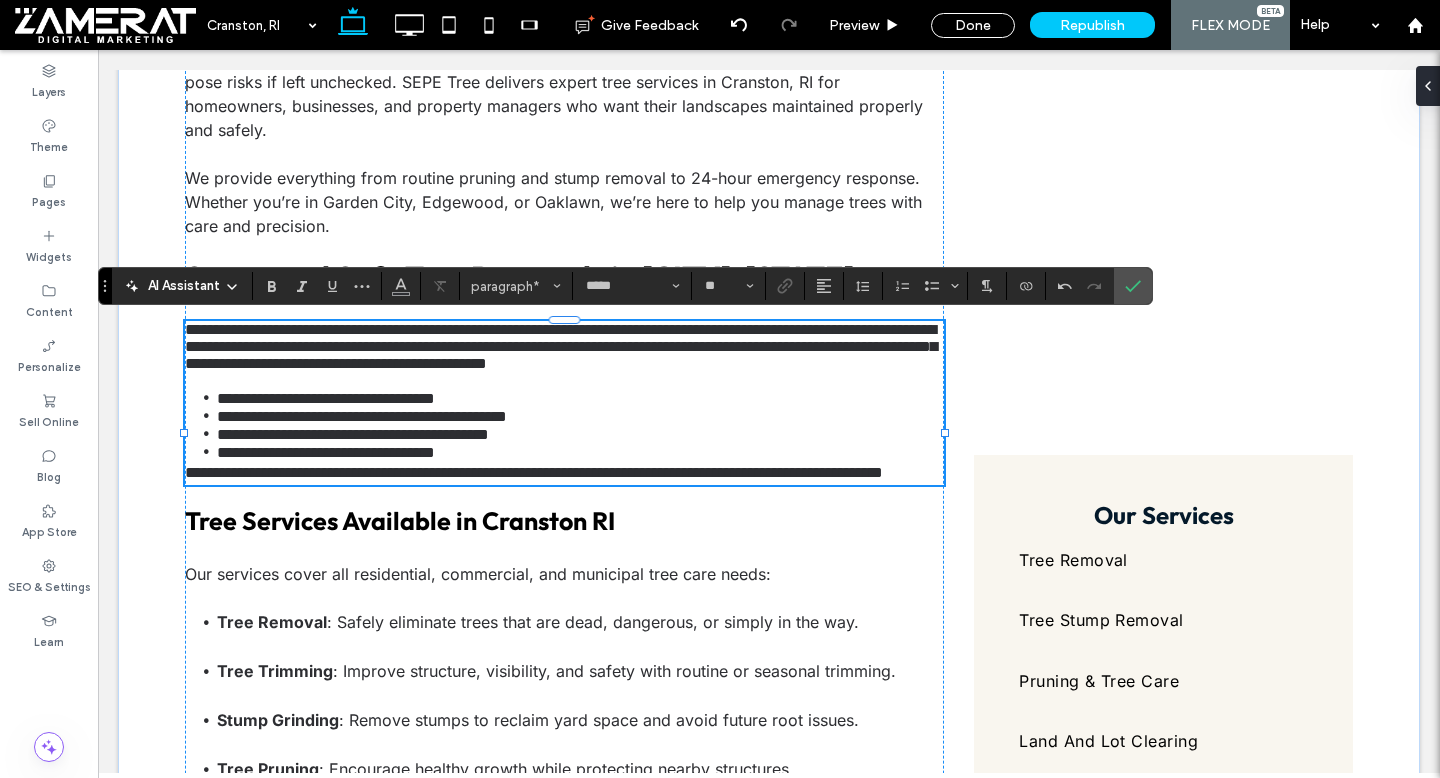 click on "**********" at bounding box center [564, 403] 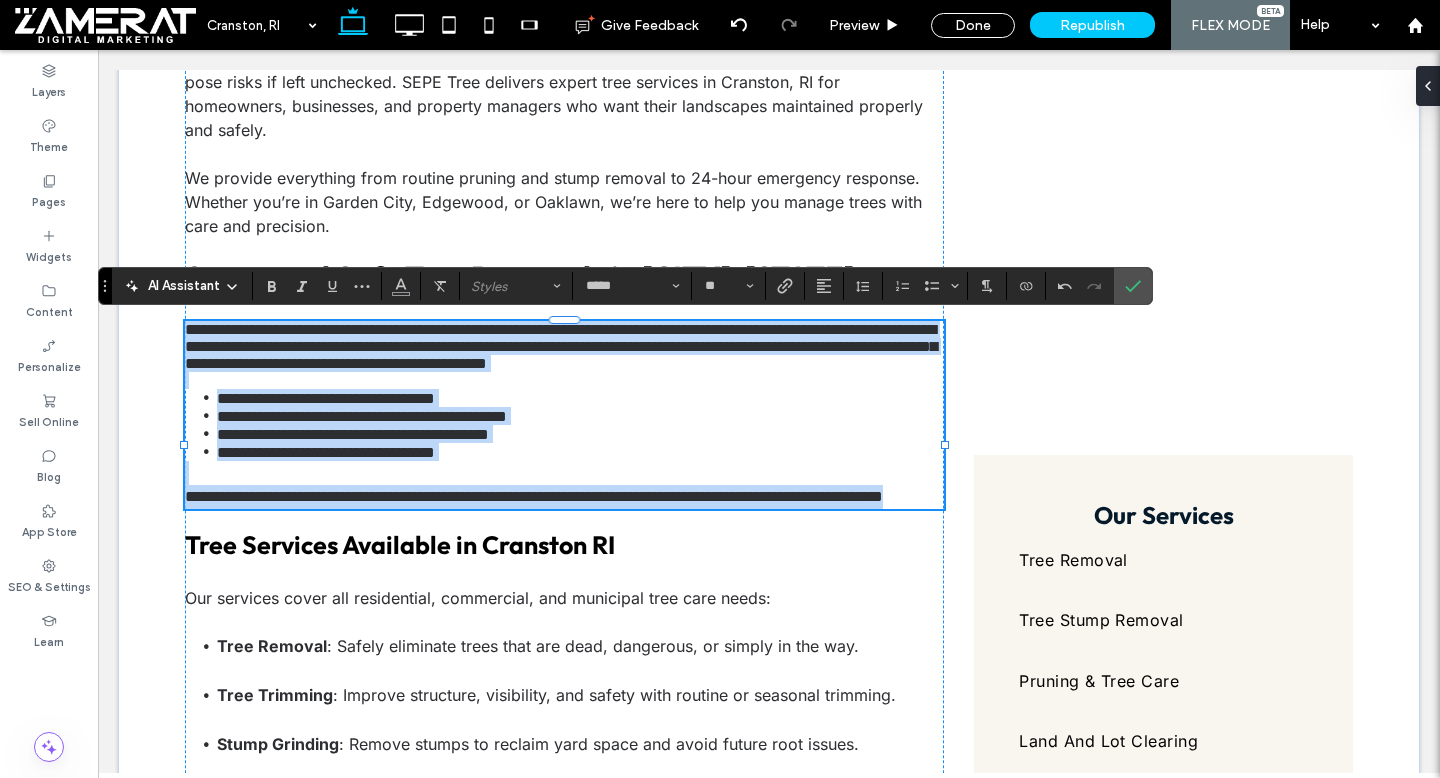 drag, startPoint x: 188, startPoint y: 327, endPoint x: 365, endPoint y: 553, distance: 287.0627 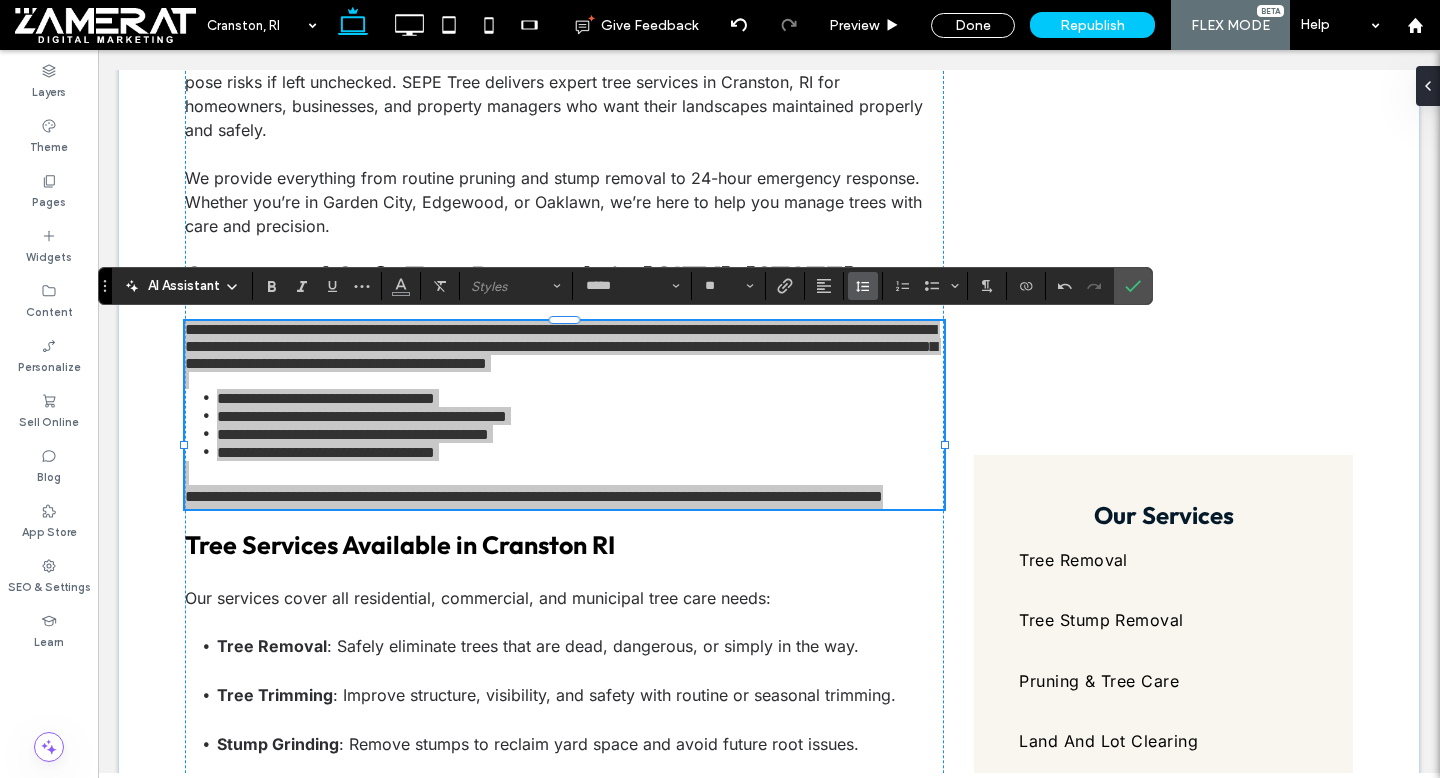 click 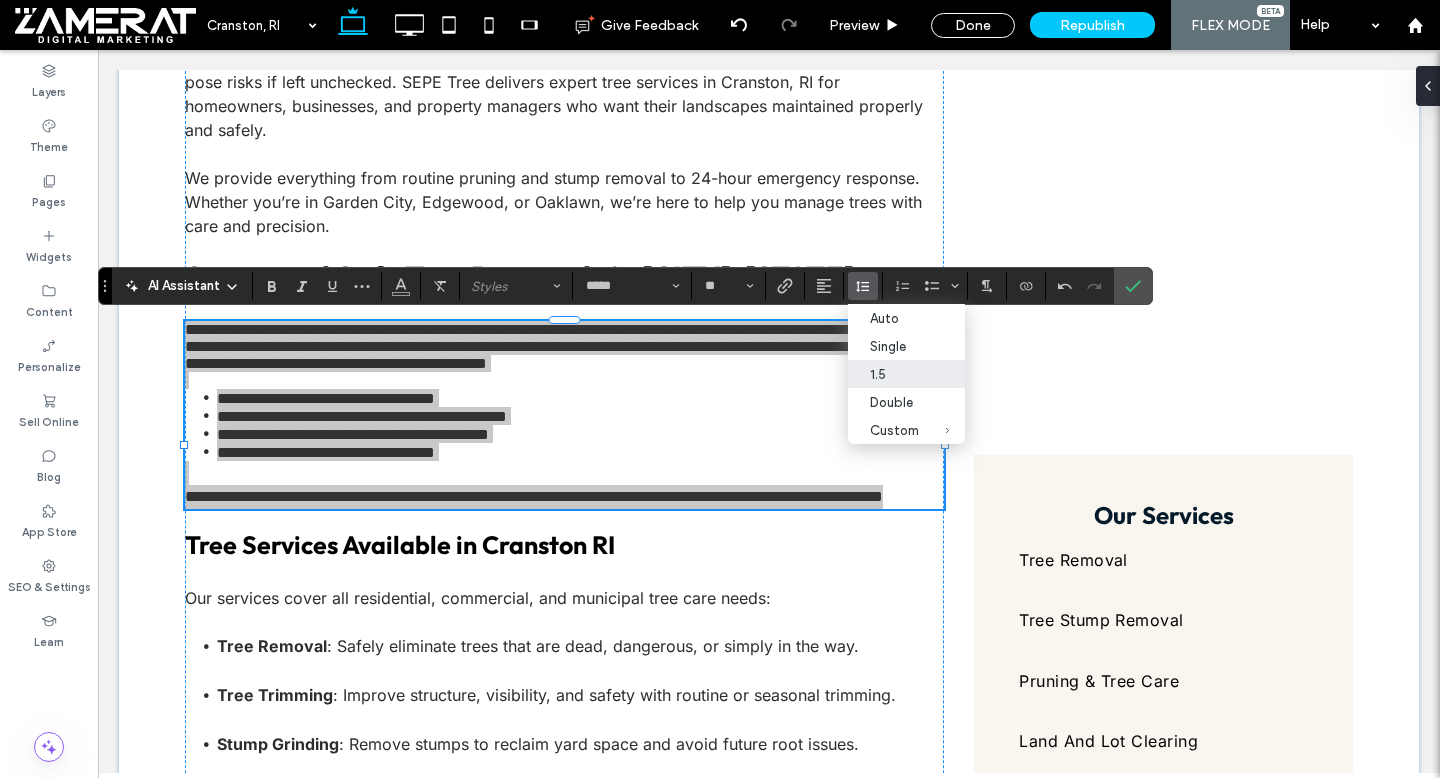 click on "1.5" at bounding box center (894, 374) 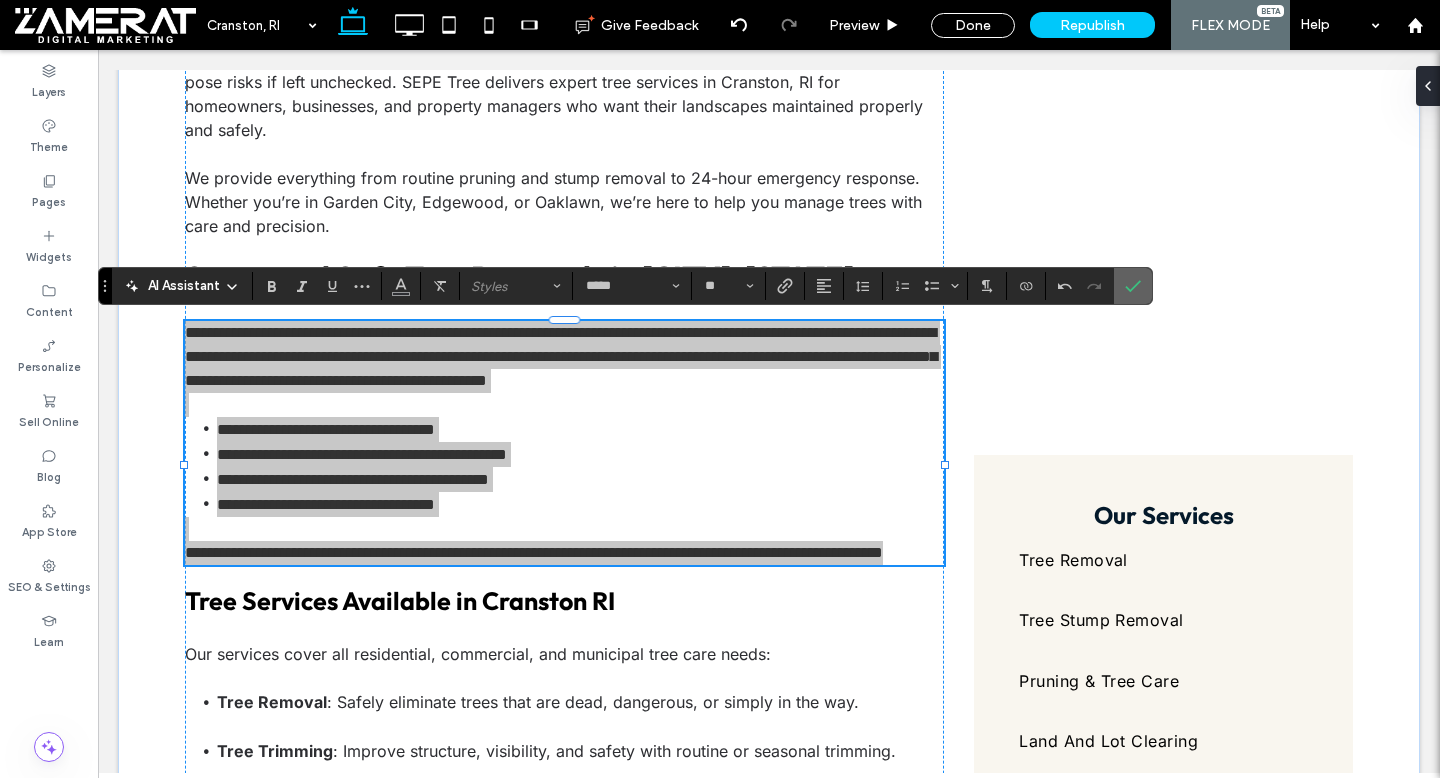 click 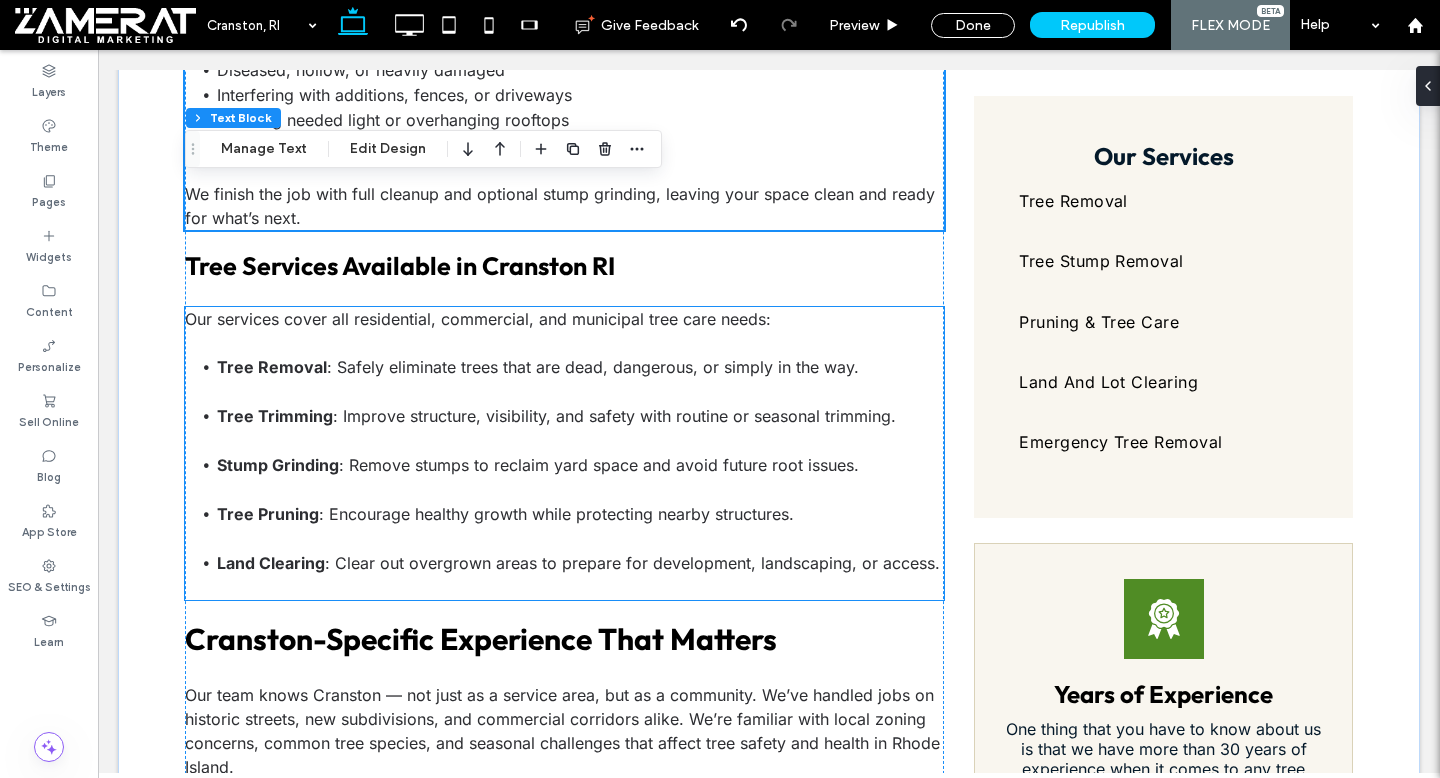 scroll, scrollTop: 1092, scrollLeft: 0, axis: vertical 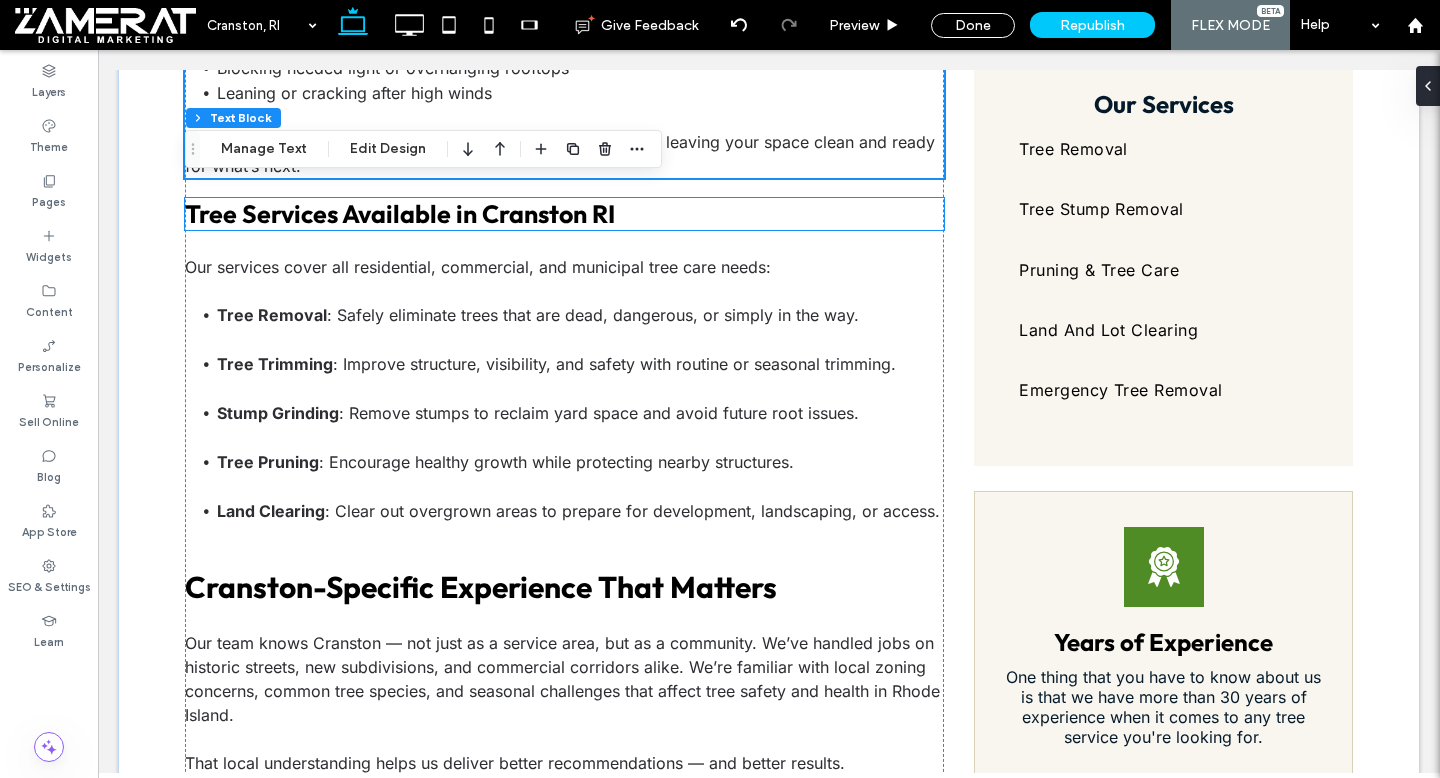 click on "Tree Services Available in Cranston RI" at bounding box center [400, 214] 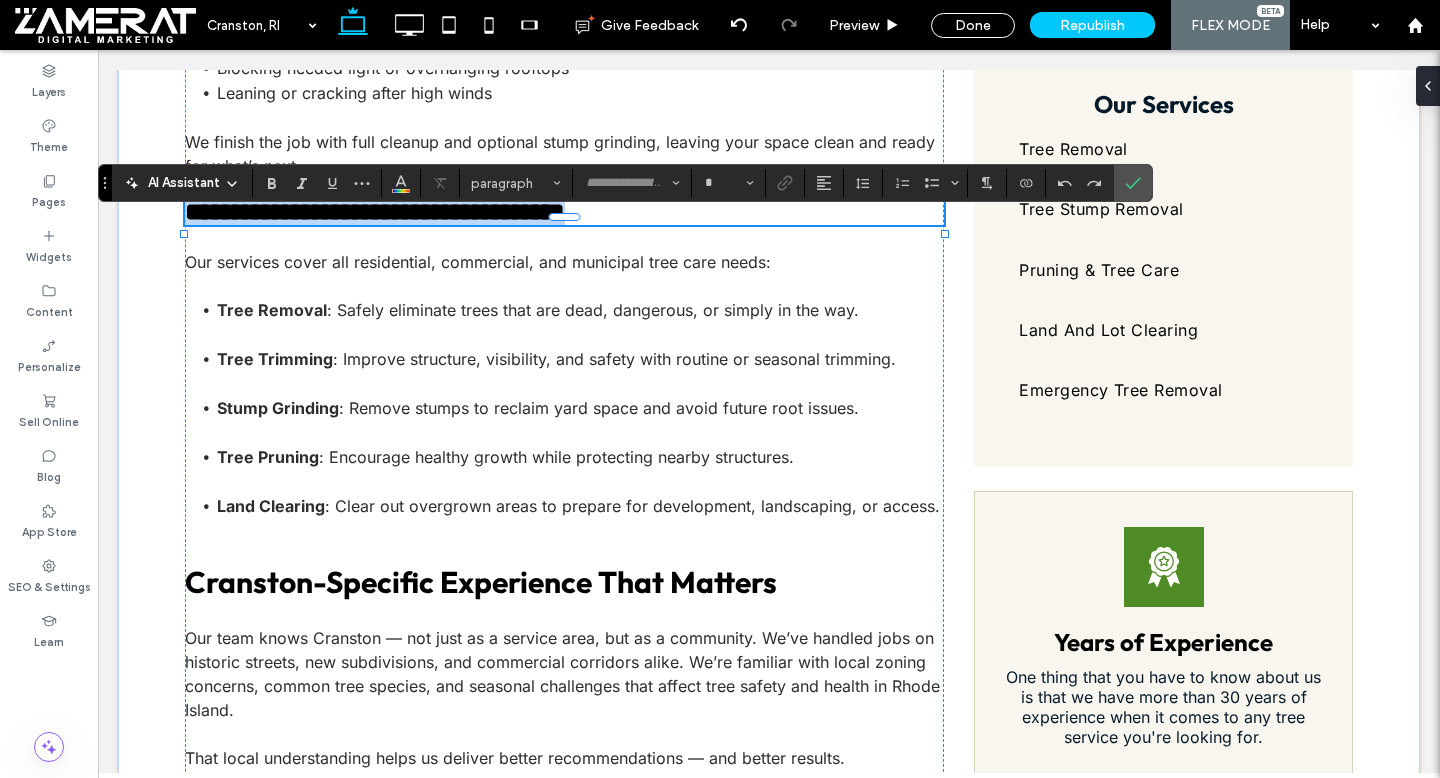type on "******" 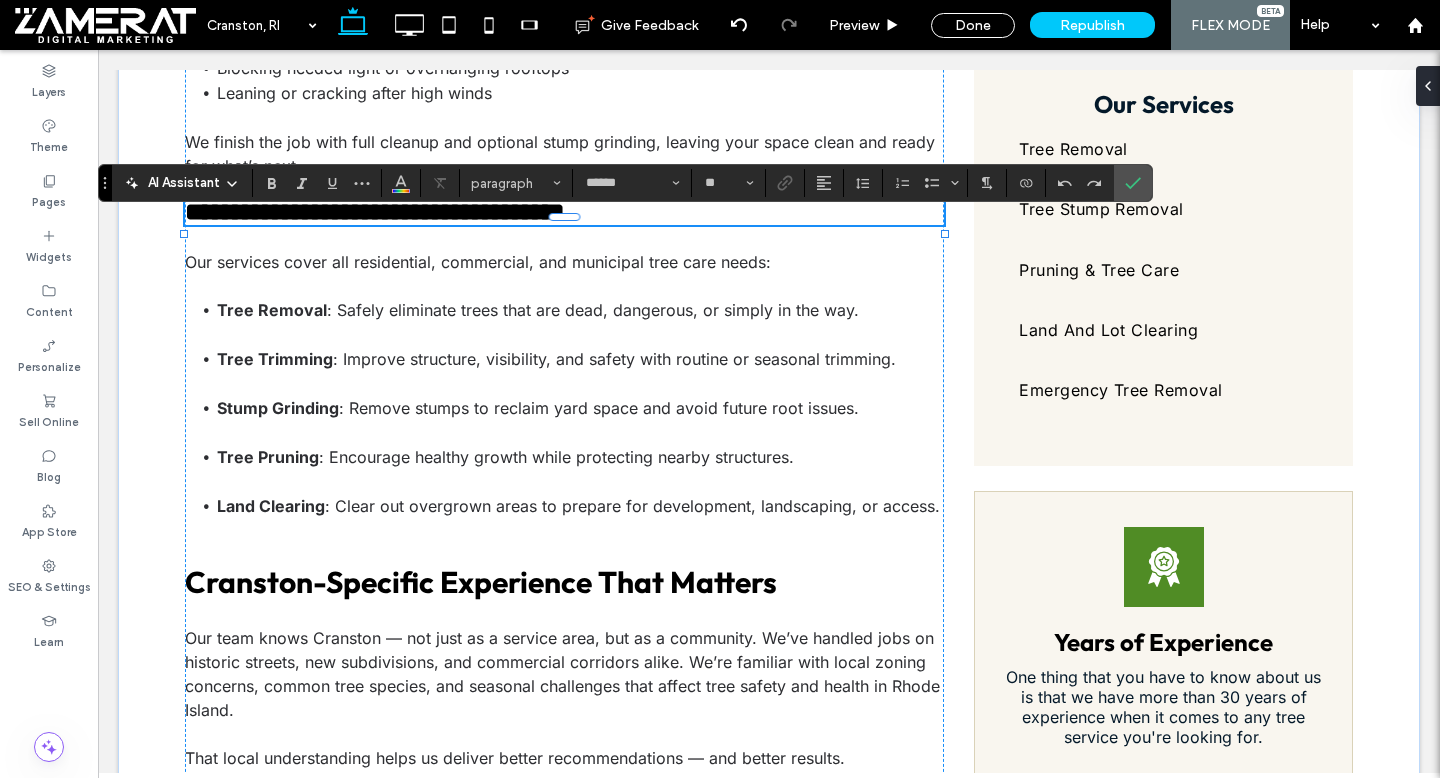 click on "**********" at bounding box center [564, 211] 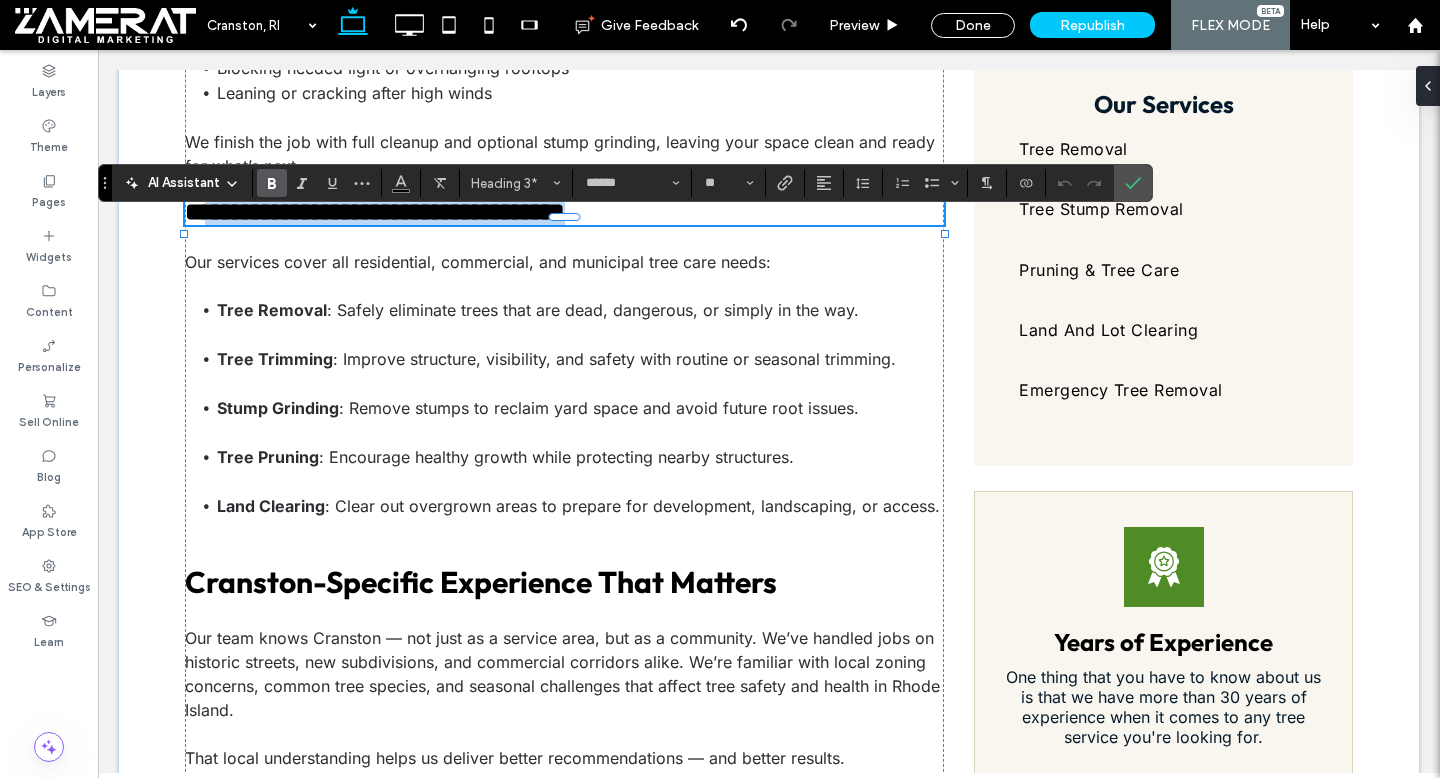 drag, startPoint x: 649, startPoint y: 240, endPoint x: 208, endPoint y: 239, distance: 441.00113 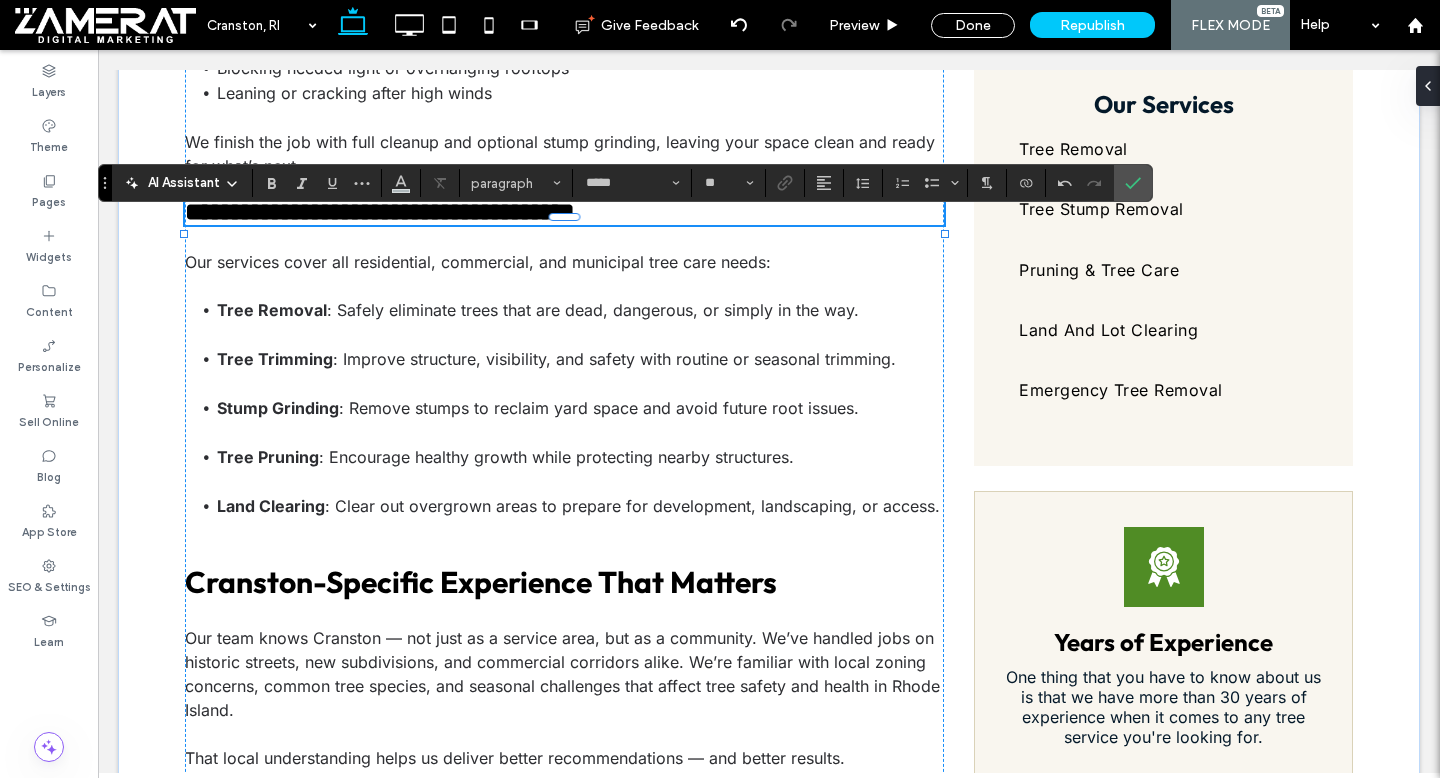 type on "******" 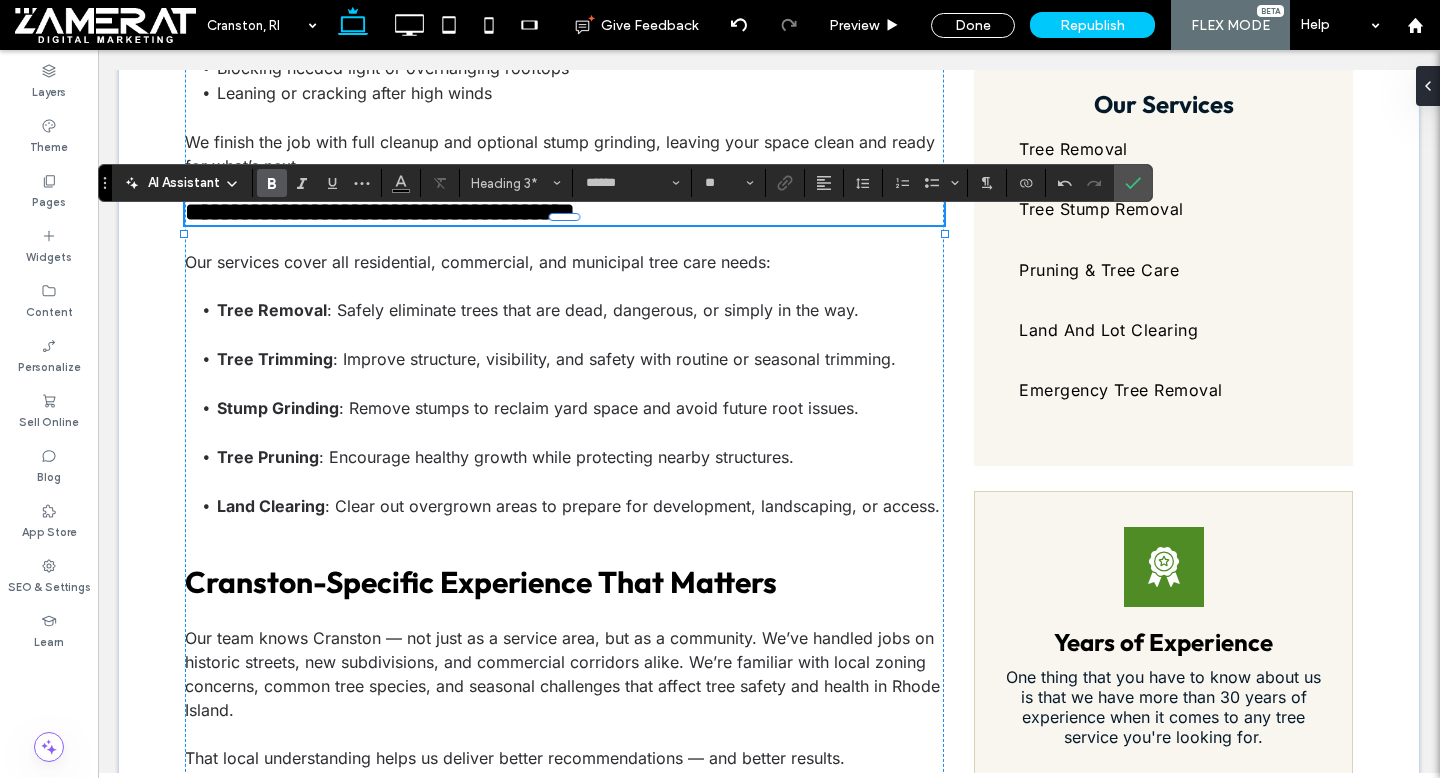 click on "**********" at bounding box center (380, 211) 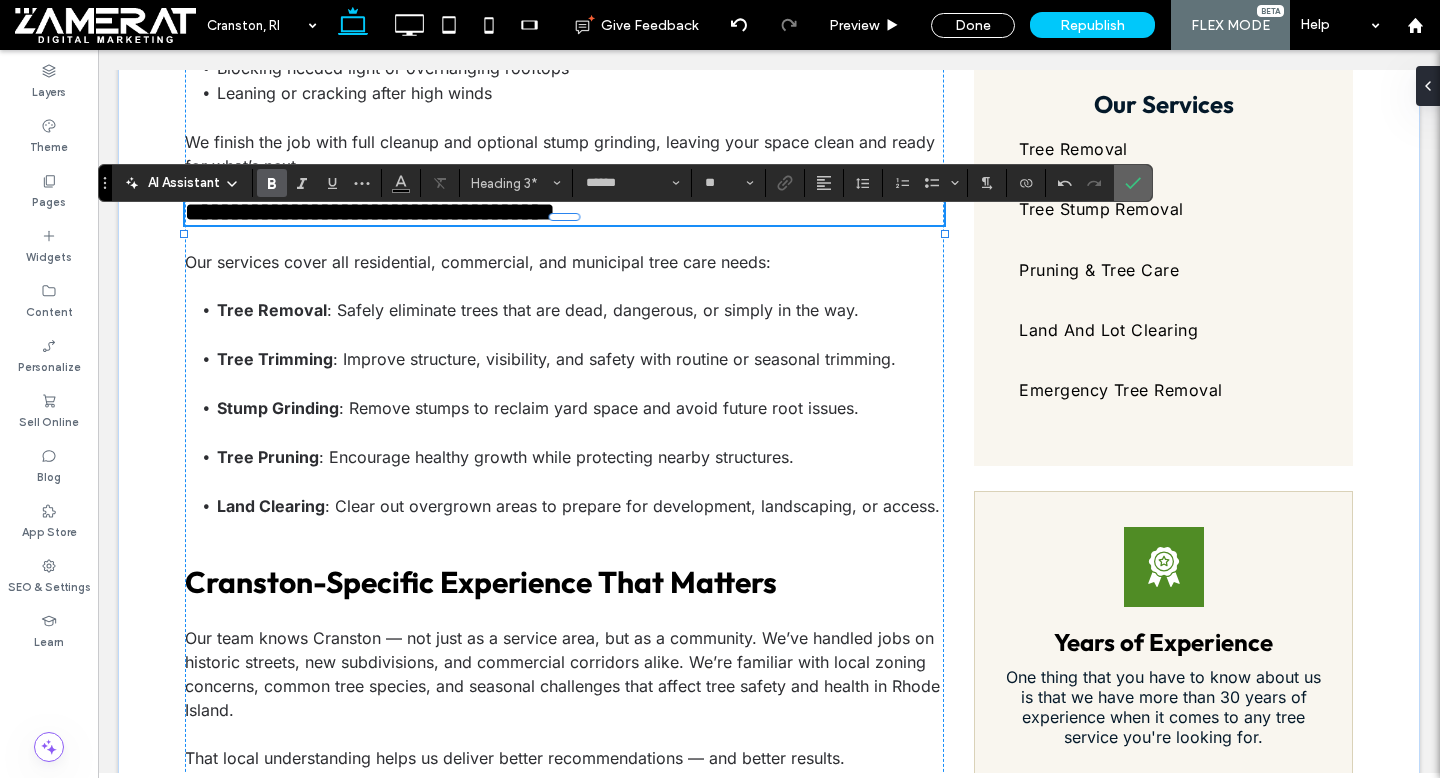 click 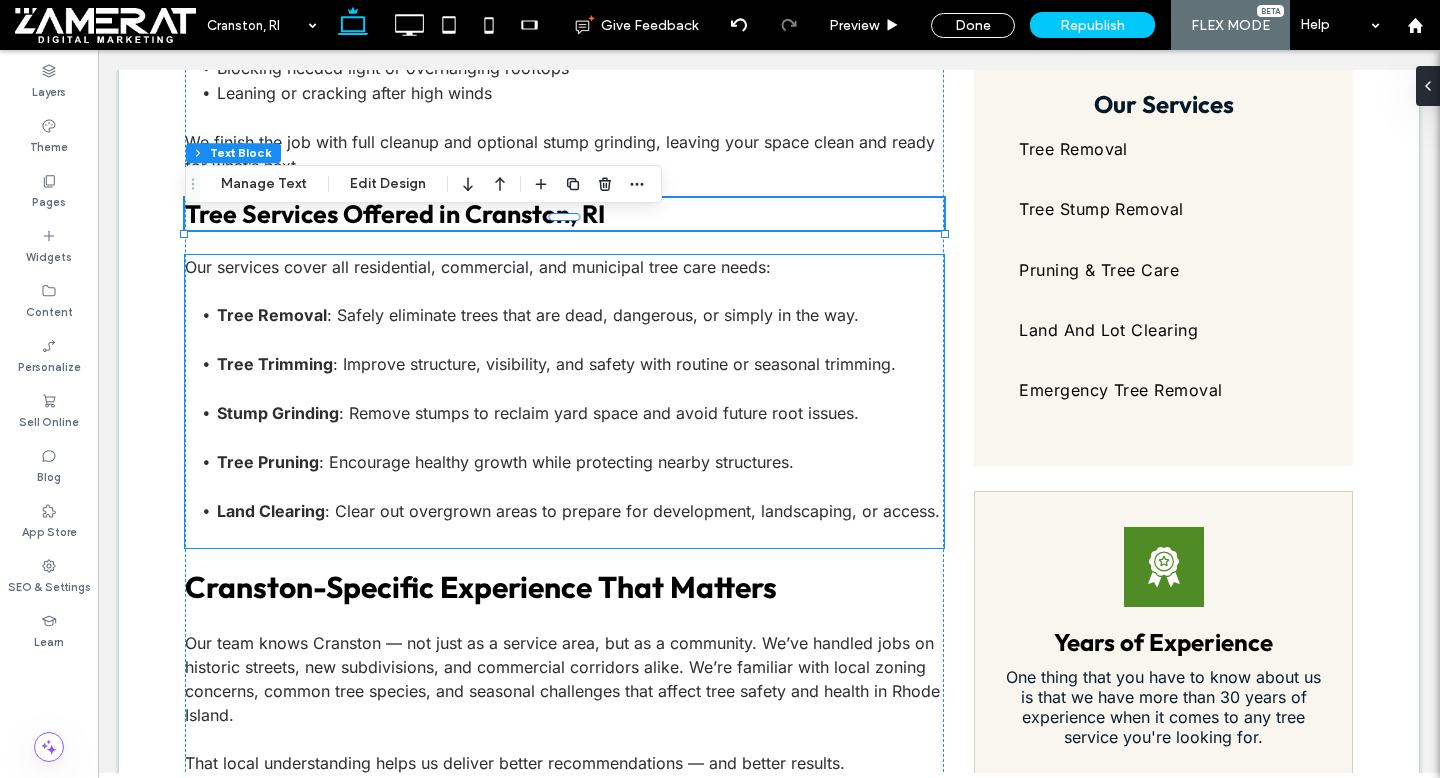click on "Tree Pruning : Encourage healthy growth while protecting nearby structures." at bounding box center (580, 474) 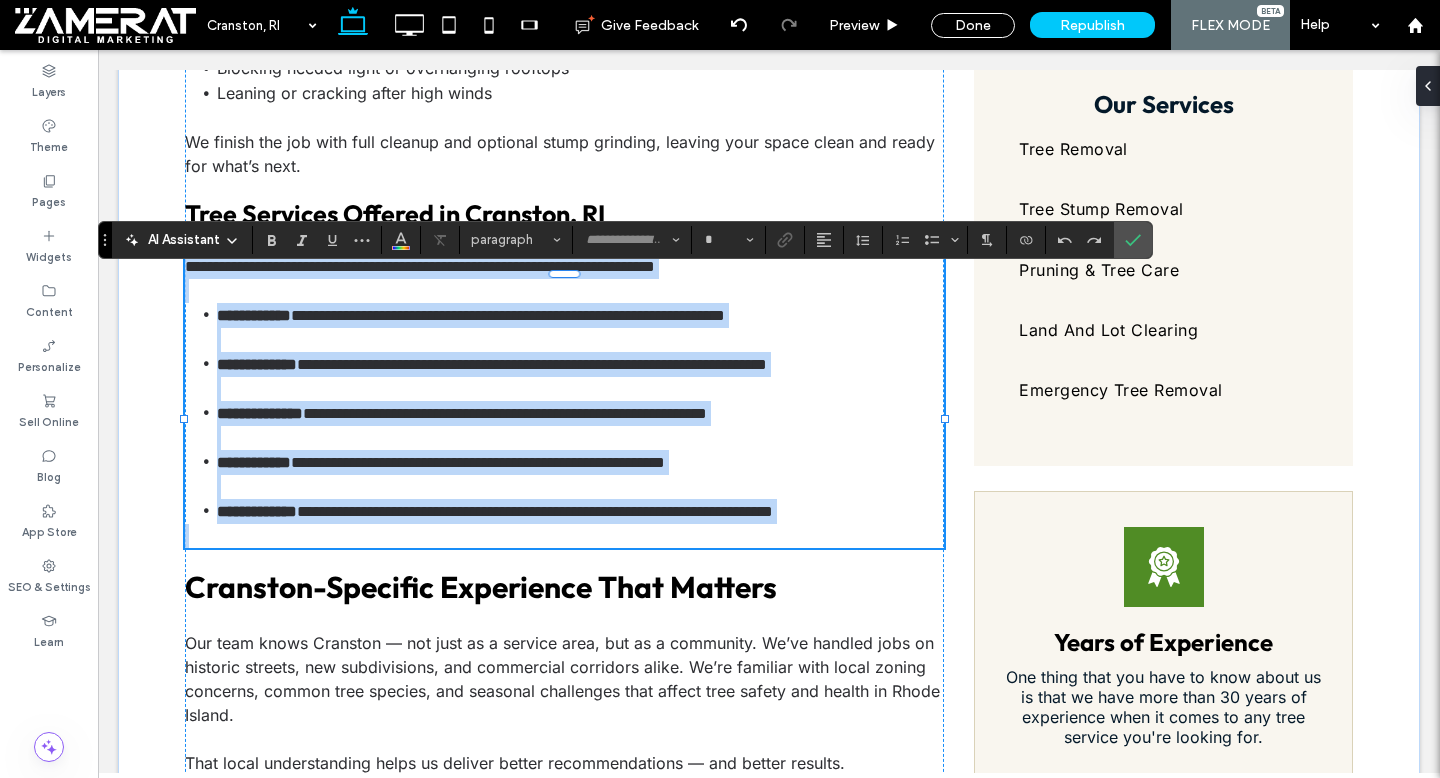 type on "*****" 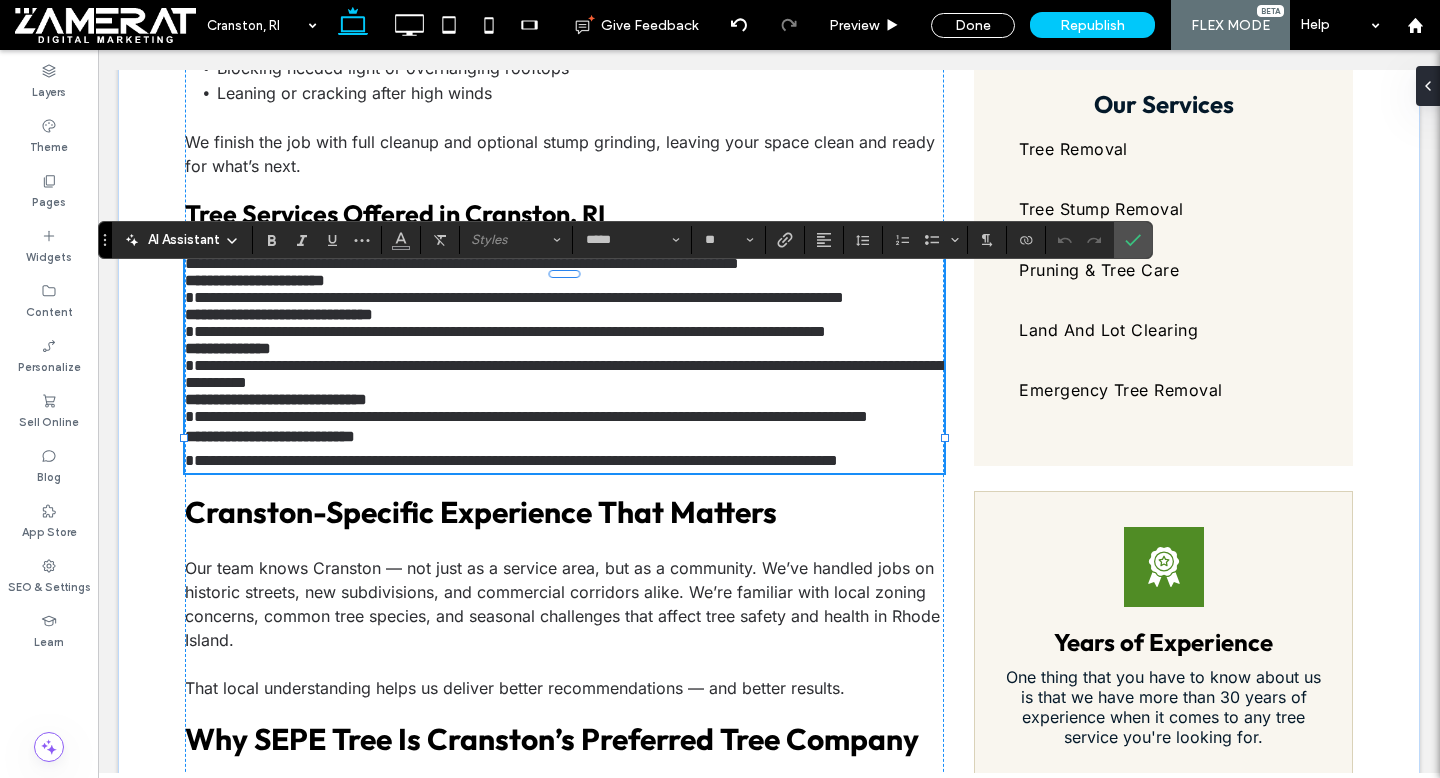 scroll, scrollTop: 0, scrollLeft: 0, axis: both 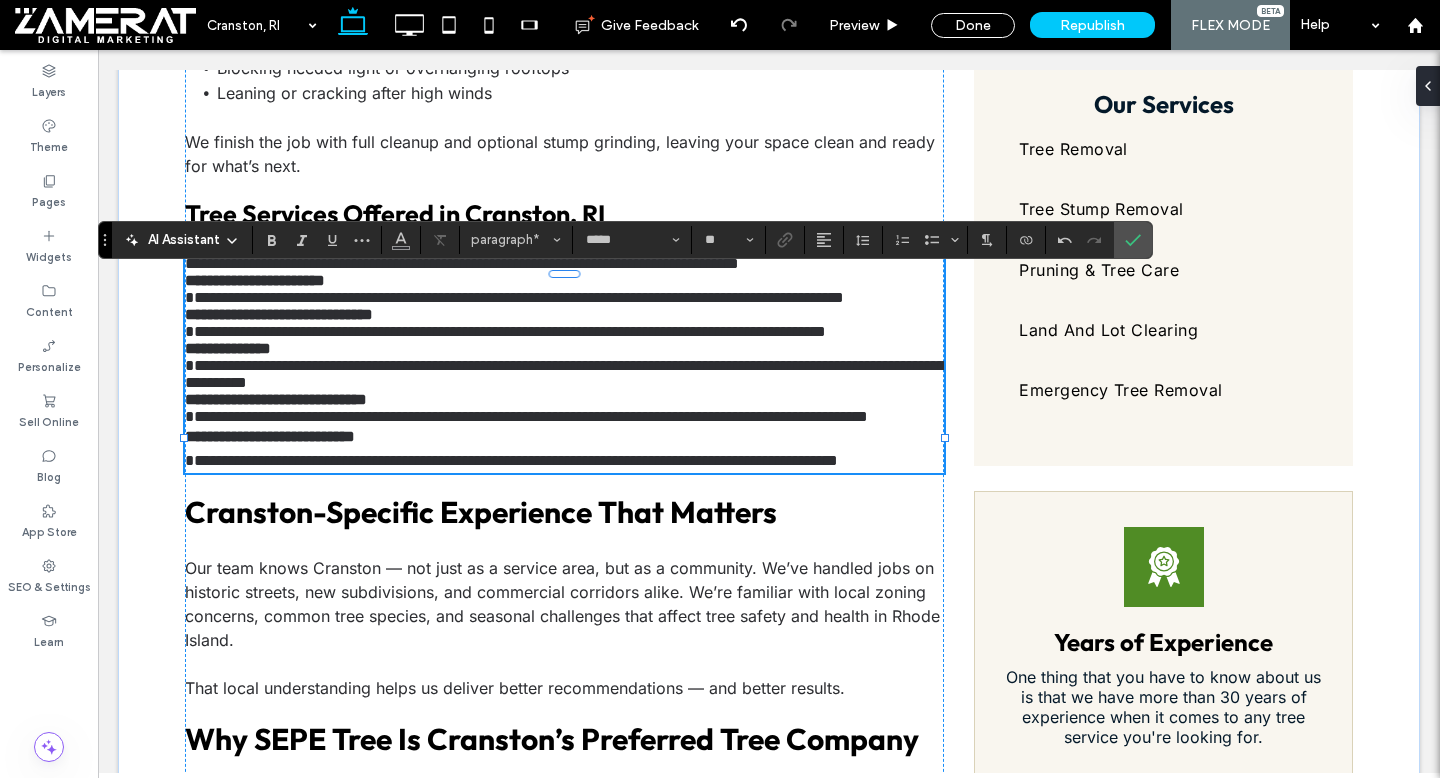 click on "**********" at bounding box center (514, 297) 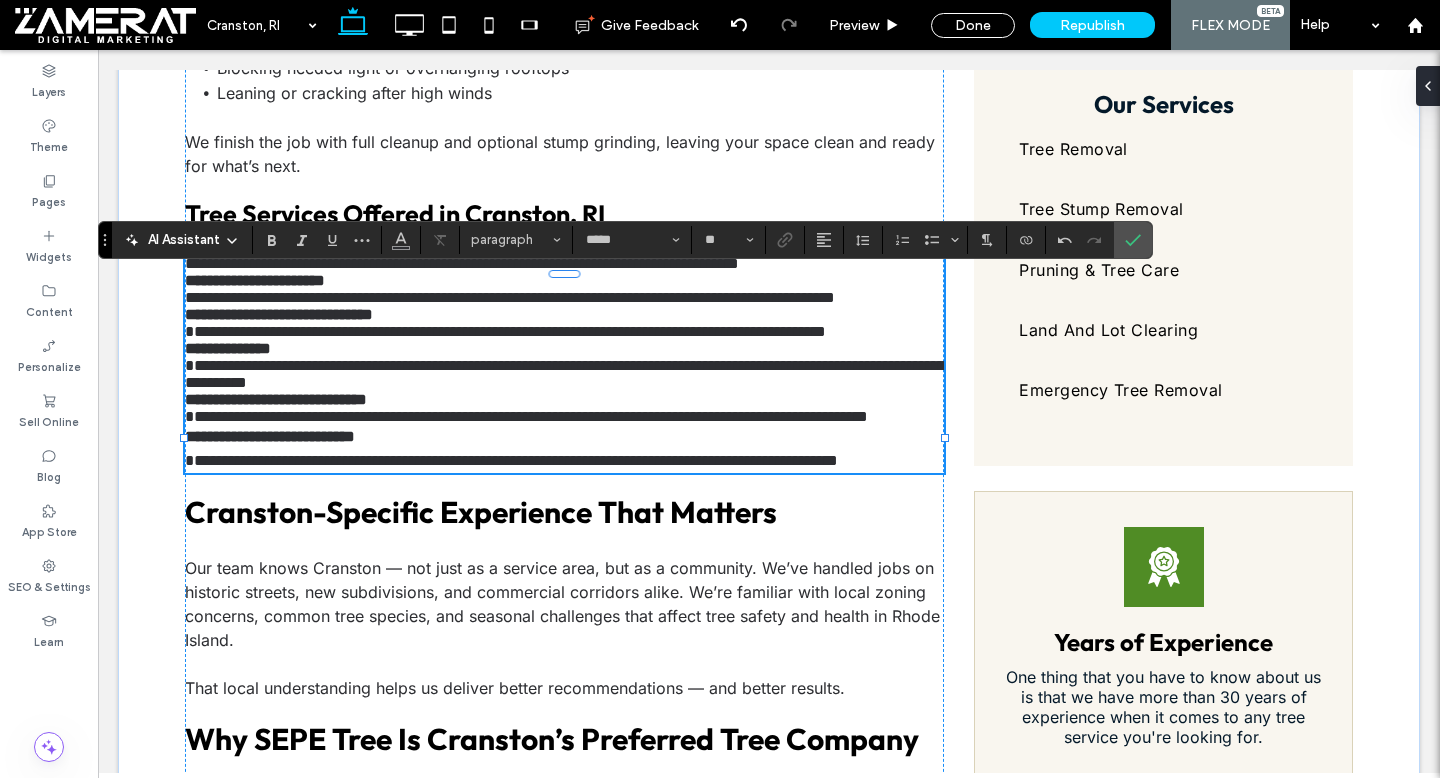 click on "**********" at bounding box center [255, 280] 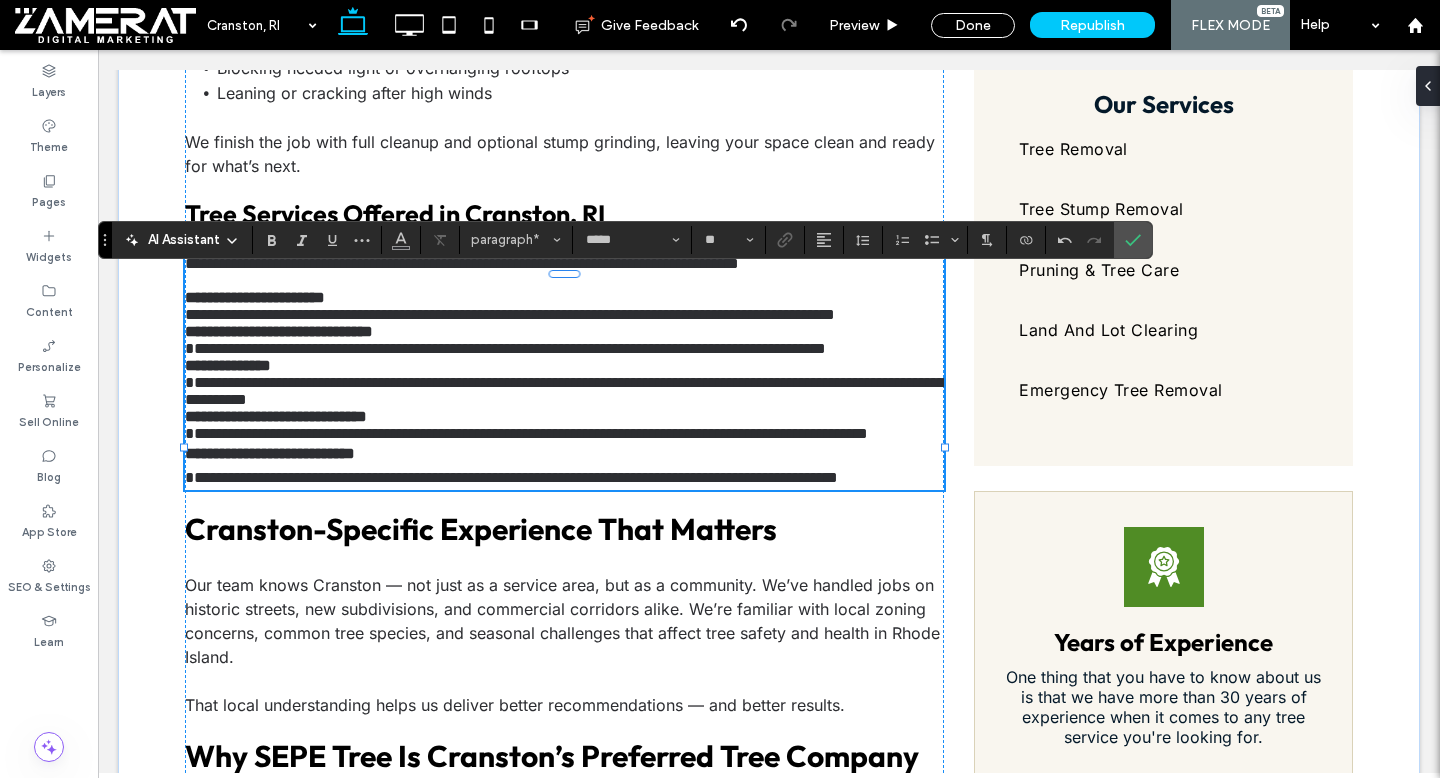 click on "**********" at bounding box center [505, 348] 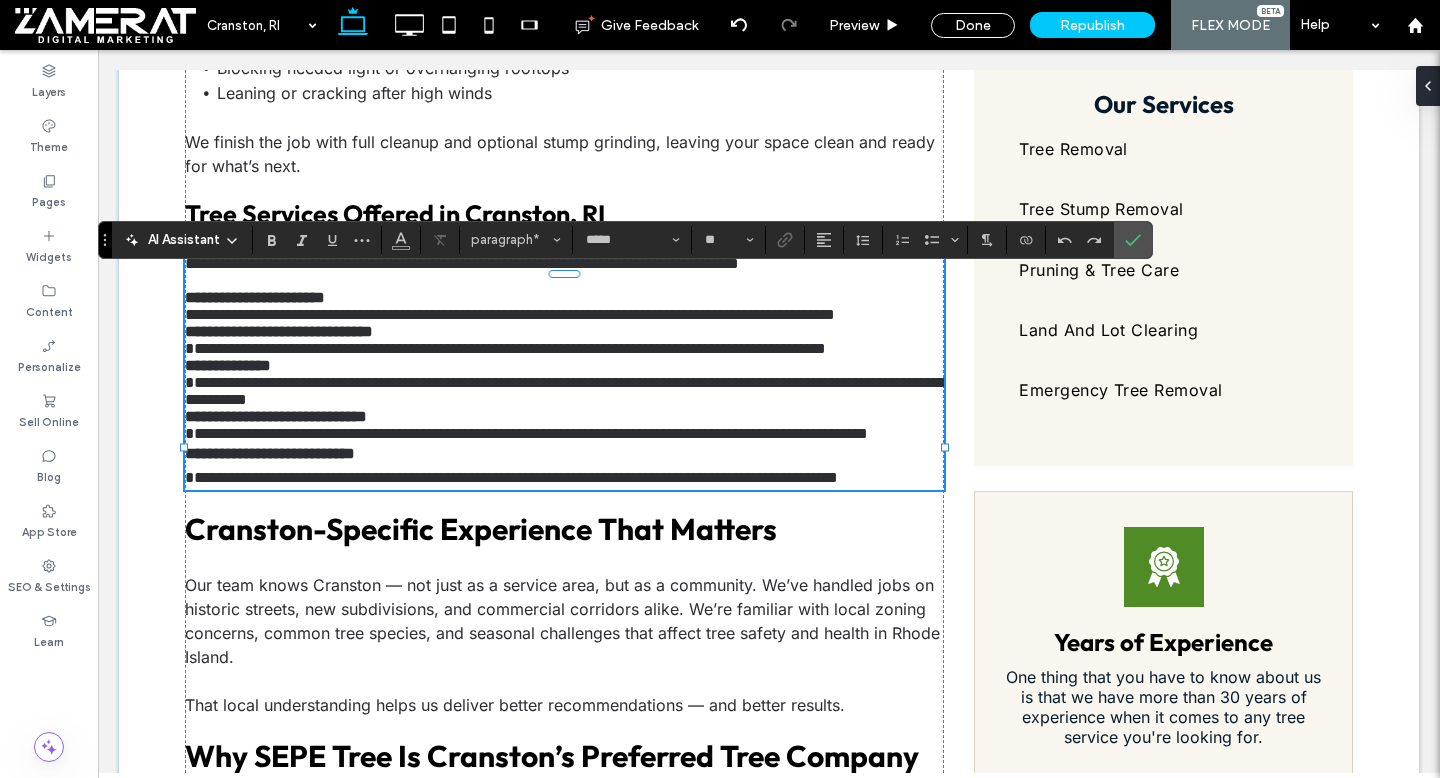 click on "**********" at bounding box center [505, 348] 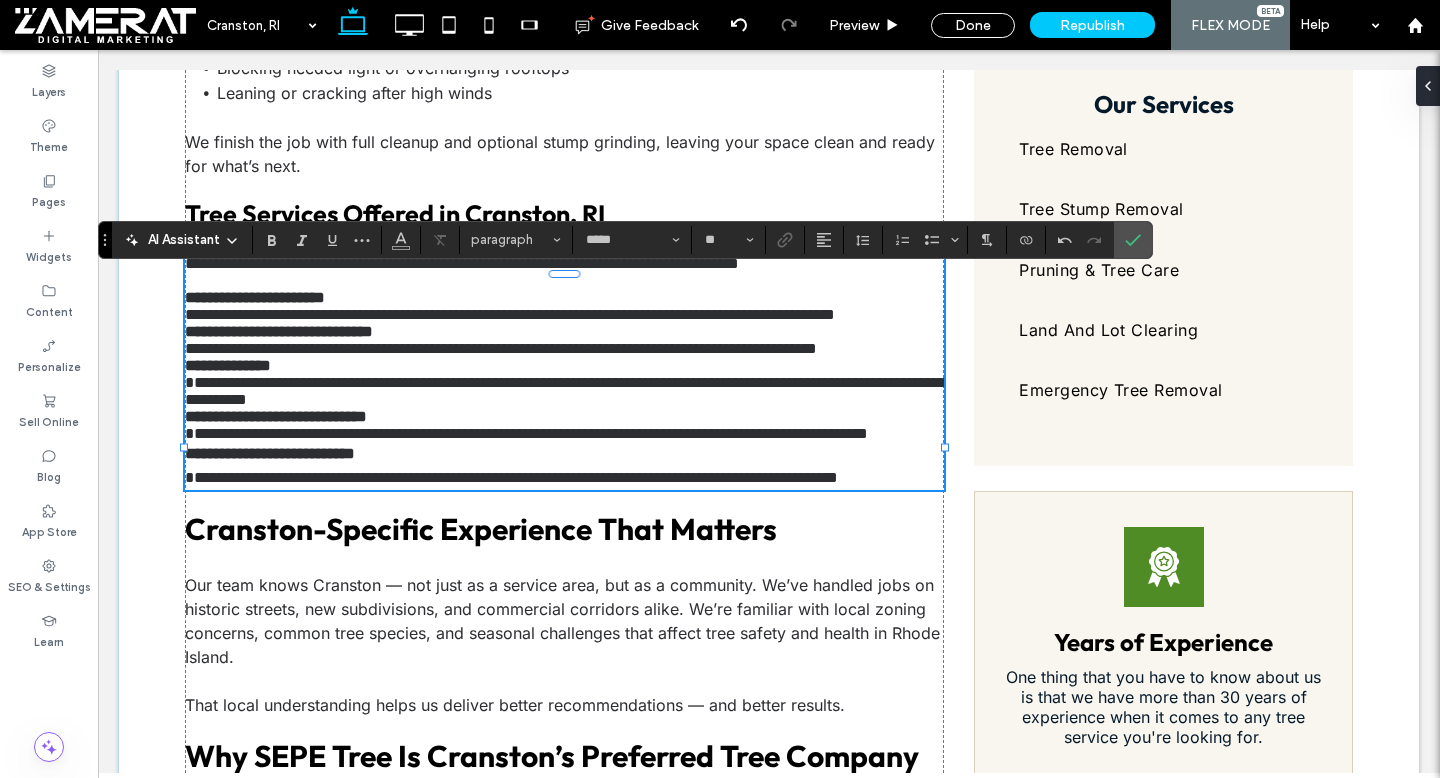 click on "**********" at bounding box center (279, 331) 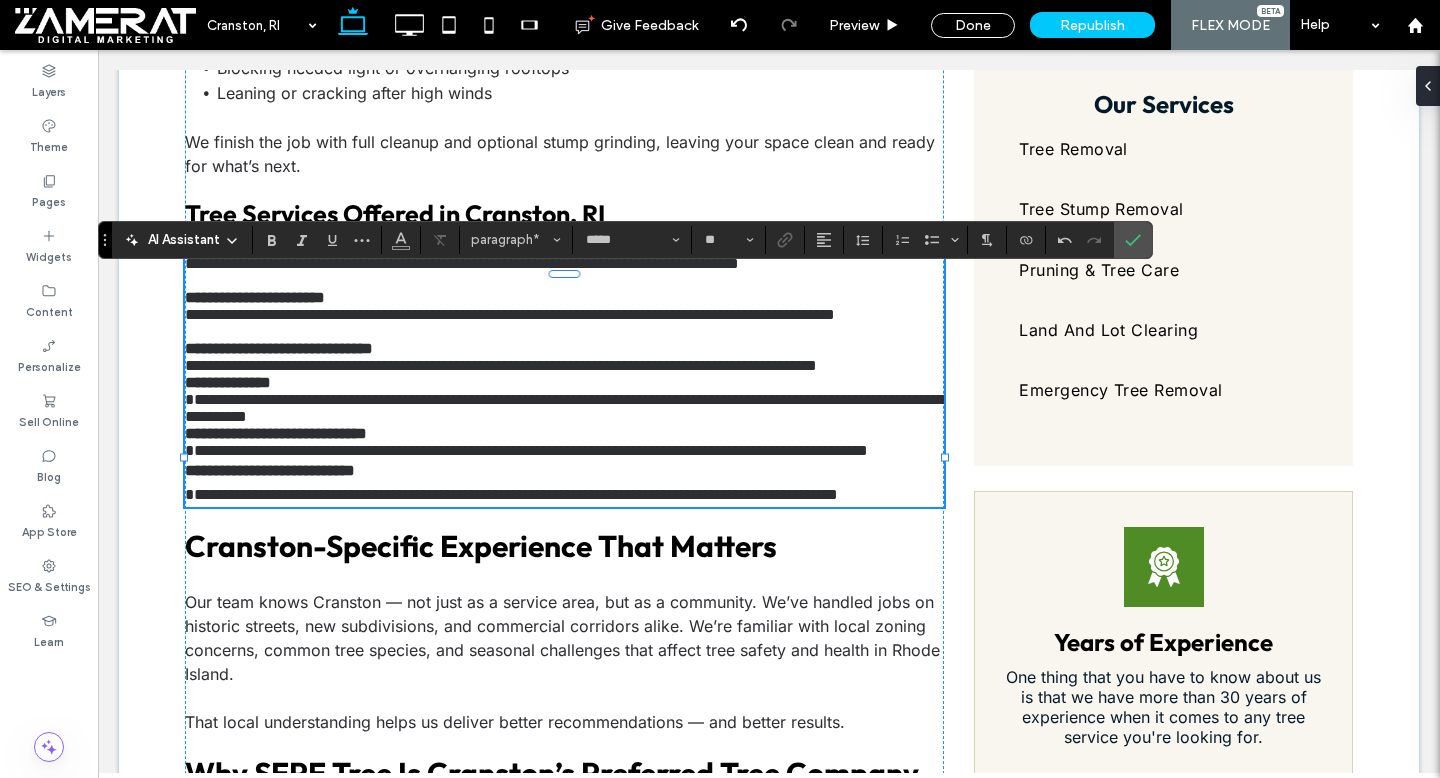 click on "**********" at bounding box center [565, 408] 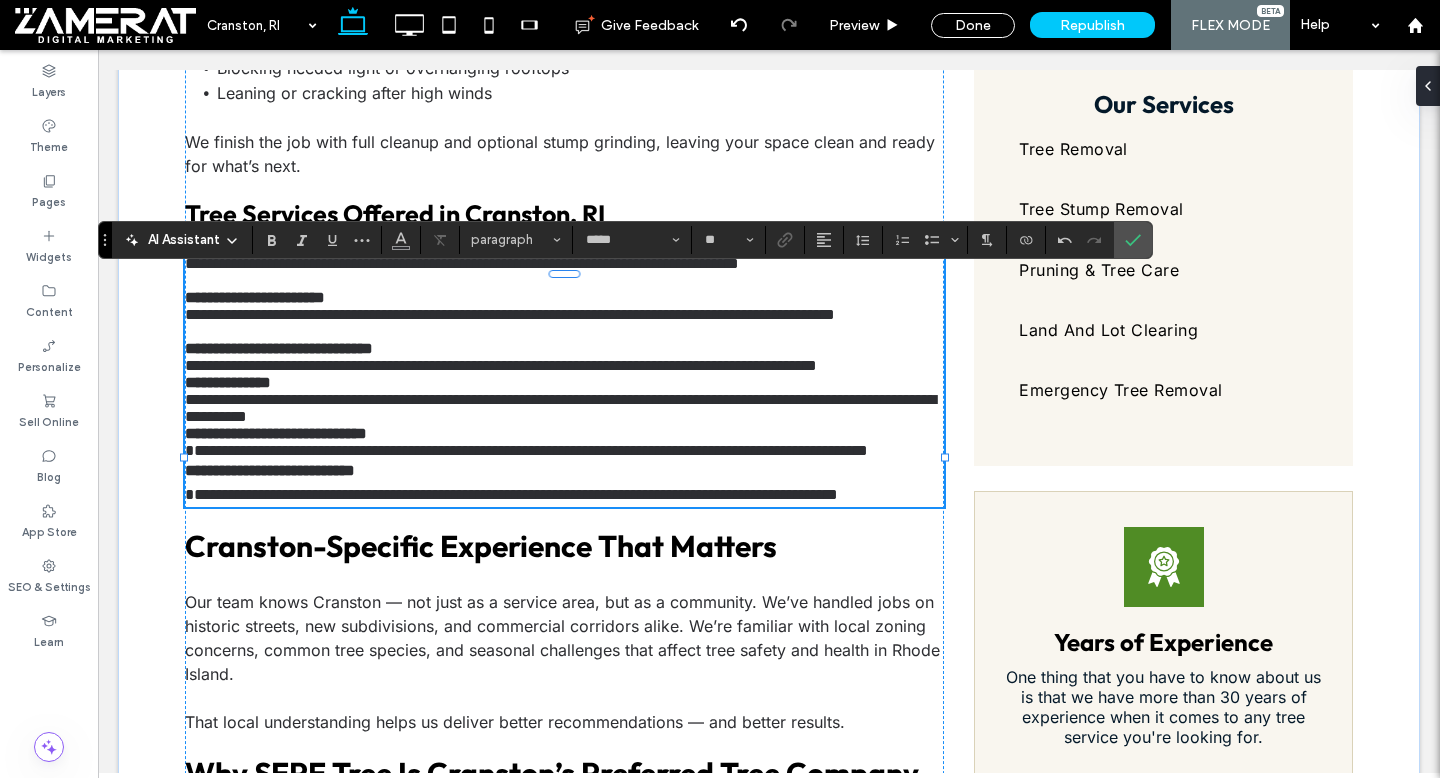 click on "**********" at bounding box center [228, 382] 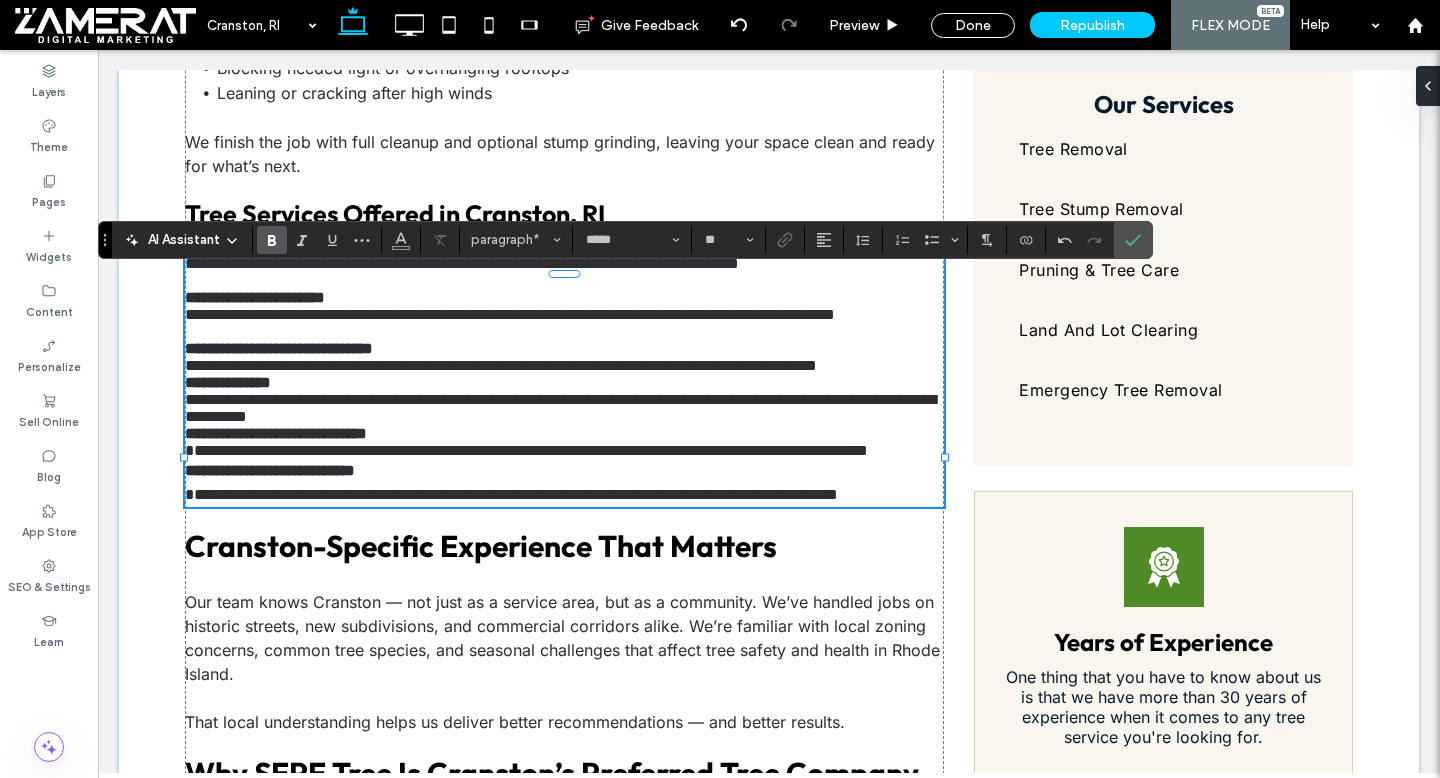 click on "**********" at bounding box center (228, 382) 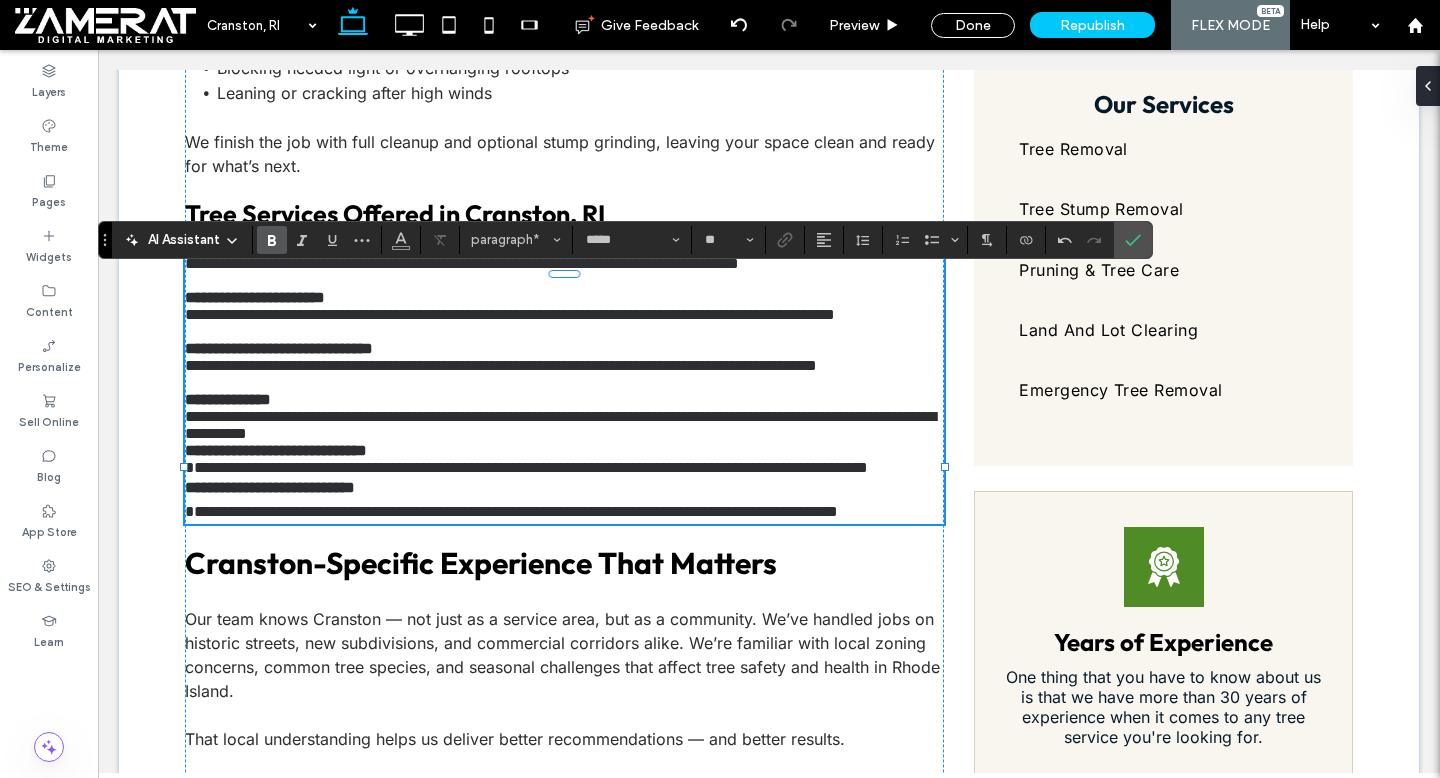 click on "**********" at bounding box center [276, 450] 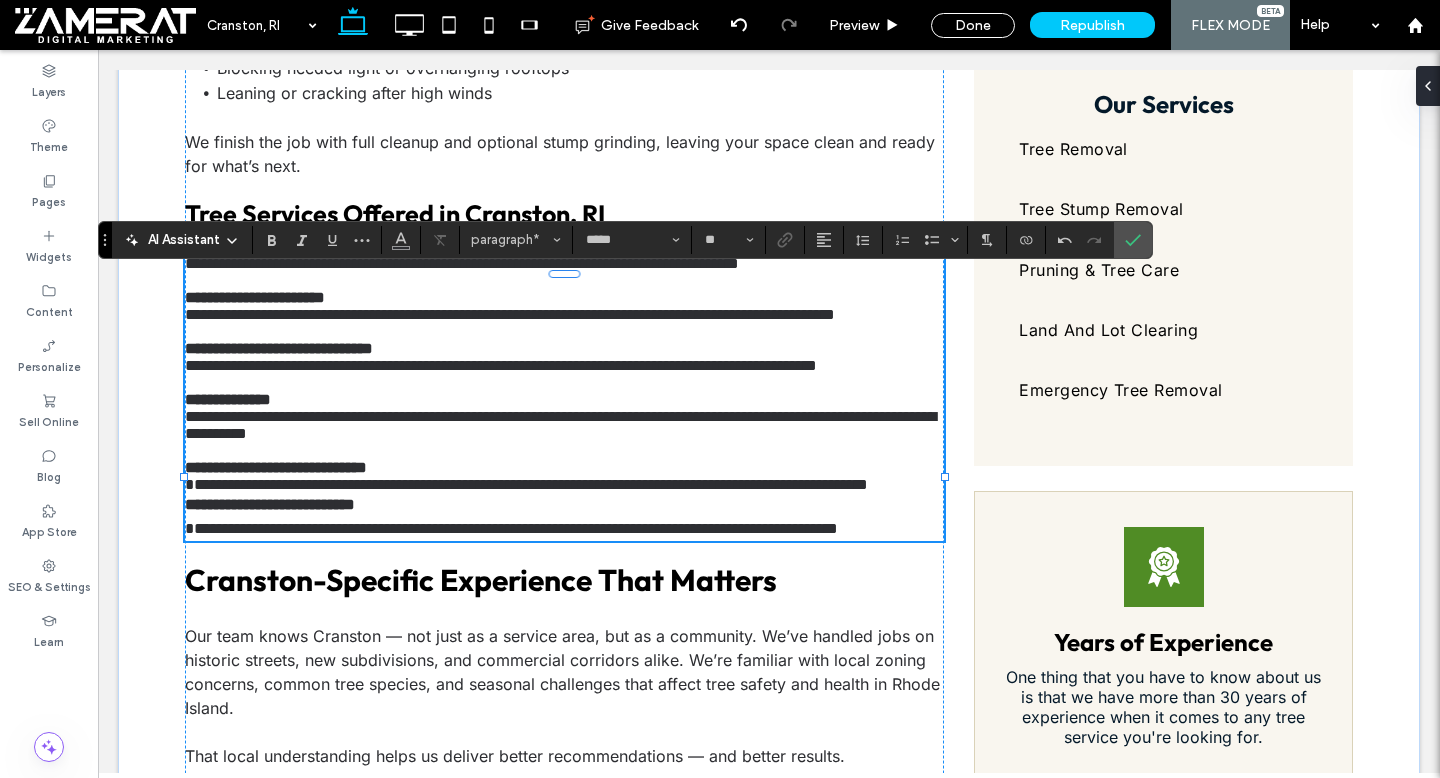 click on "**********" at bounding box center (526, 484) 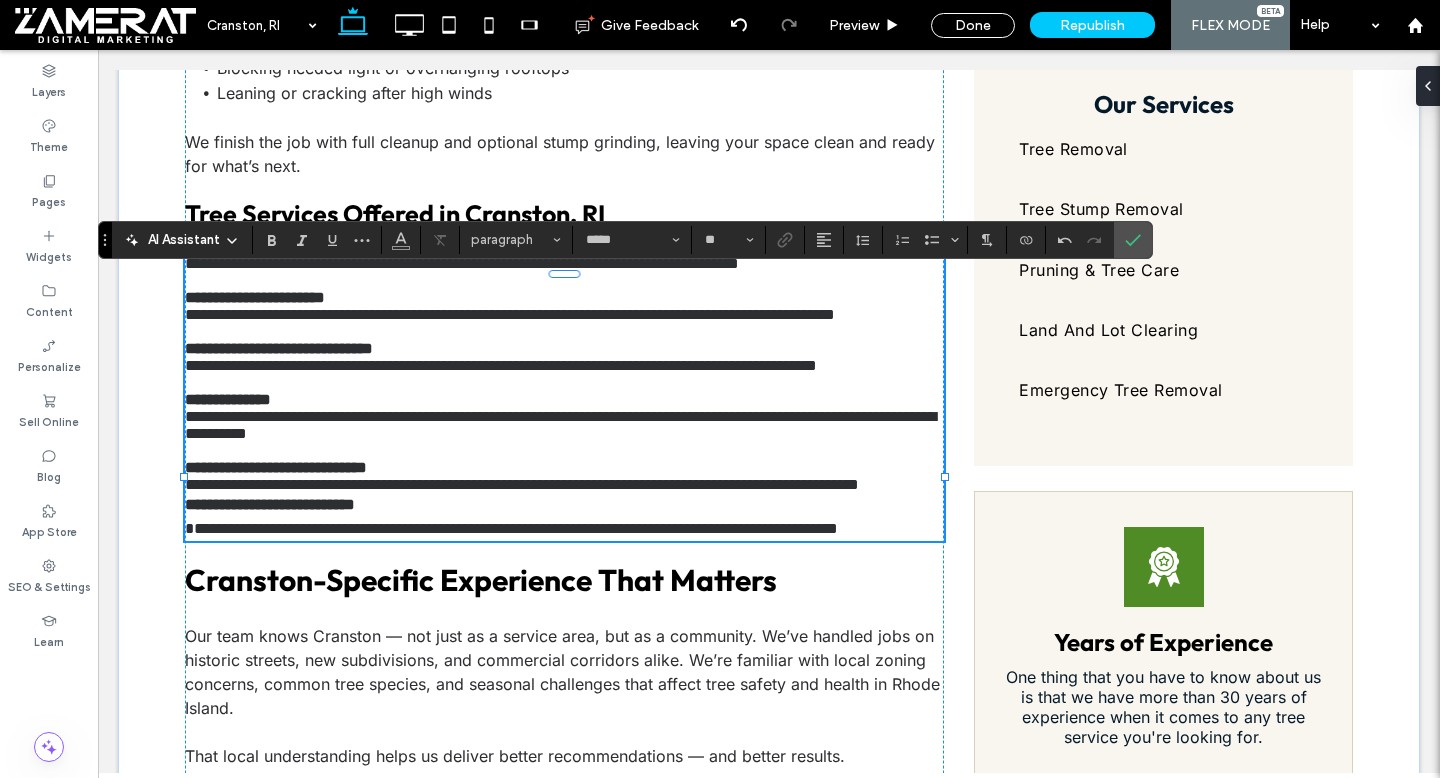 click on "**********" at bounding box center (270, 504) 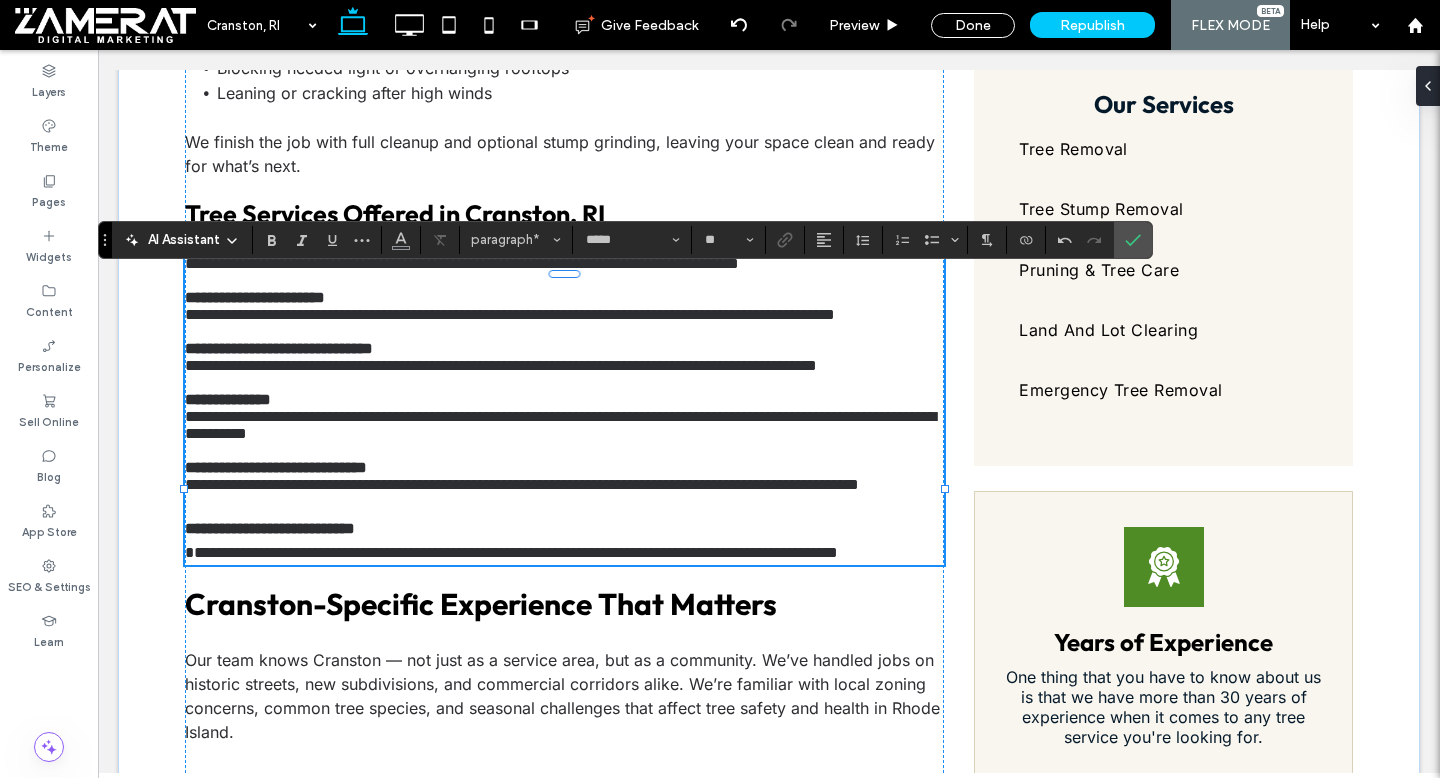 click on "**********" at bounding box center (511, 552) 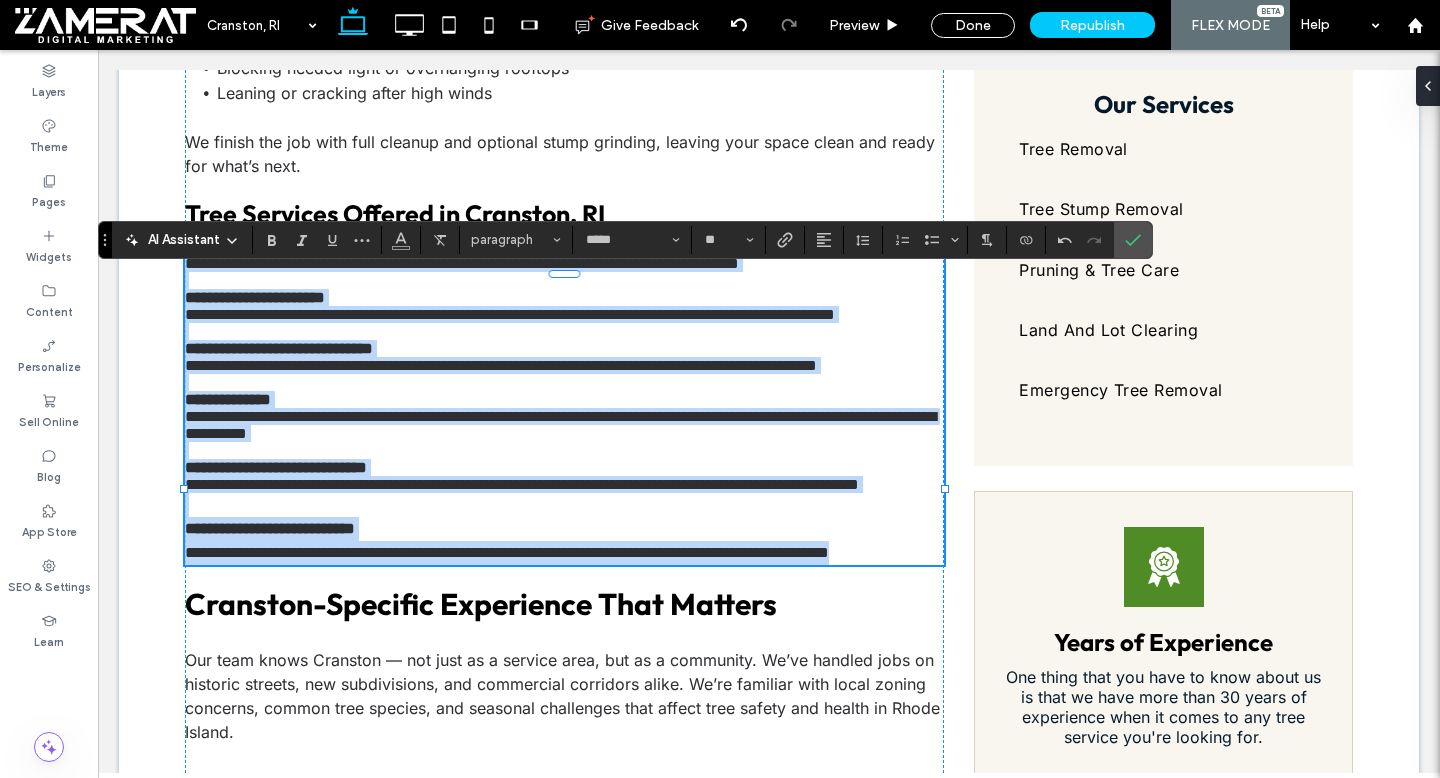 drag, startPoint x: 188, startPoint y: 281, endPoint x: 362, endPoint y: 691, distance: 445.3942 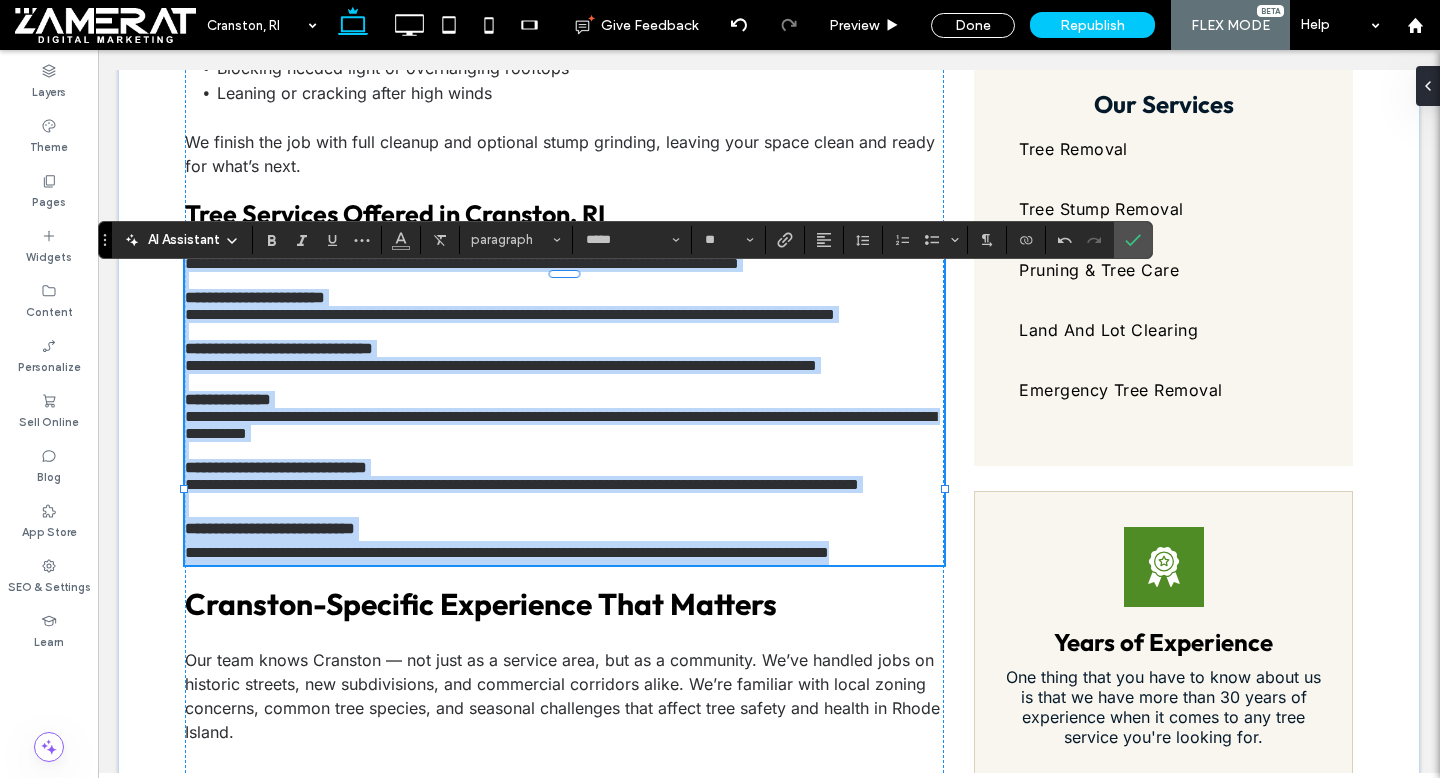 click on "**********" at bounding box center [564, 410] 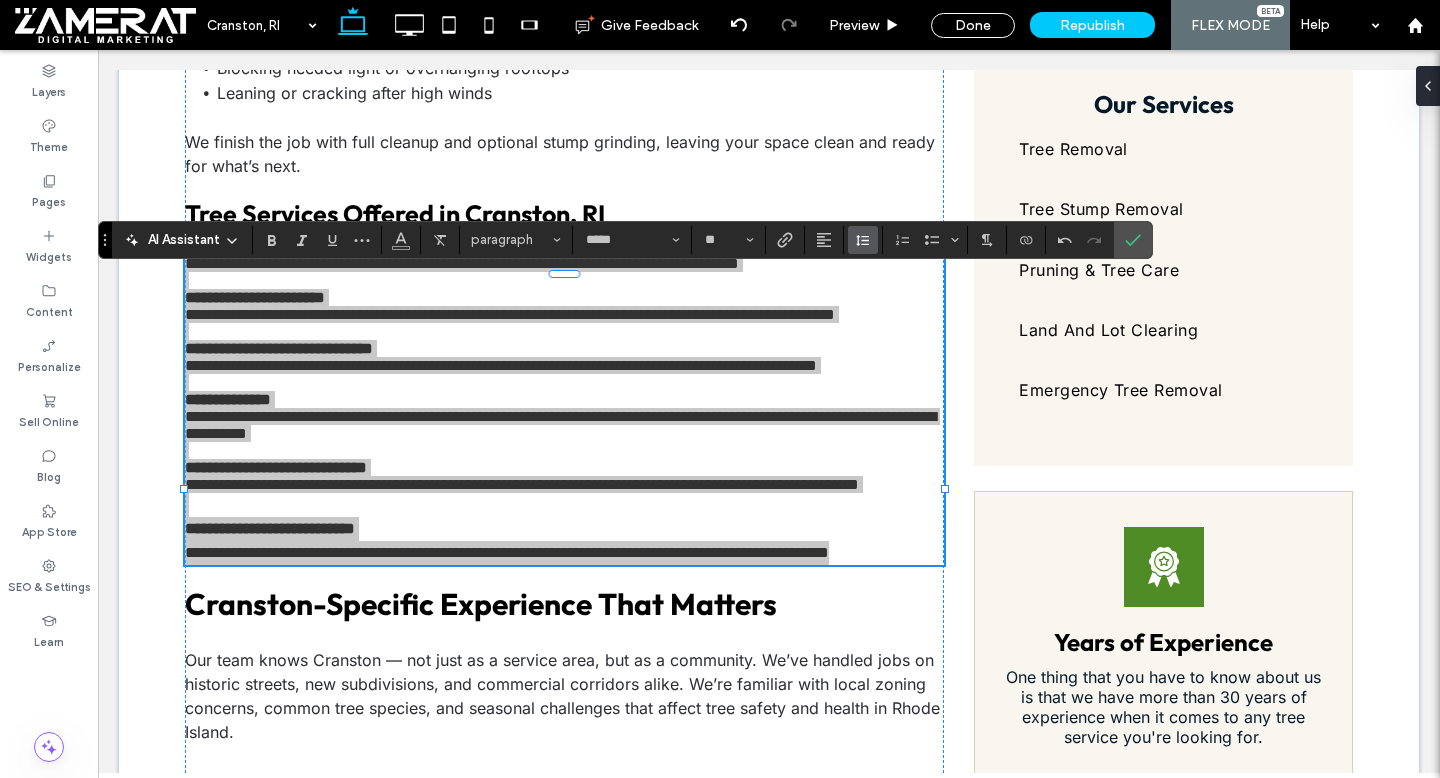 click at bounding box center (863, 240) 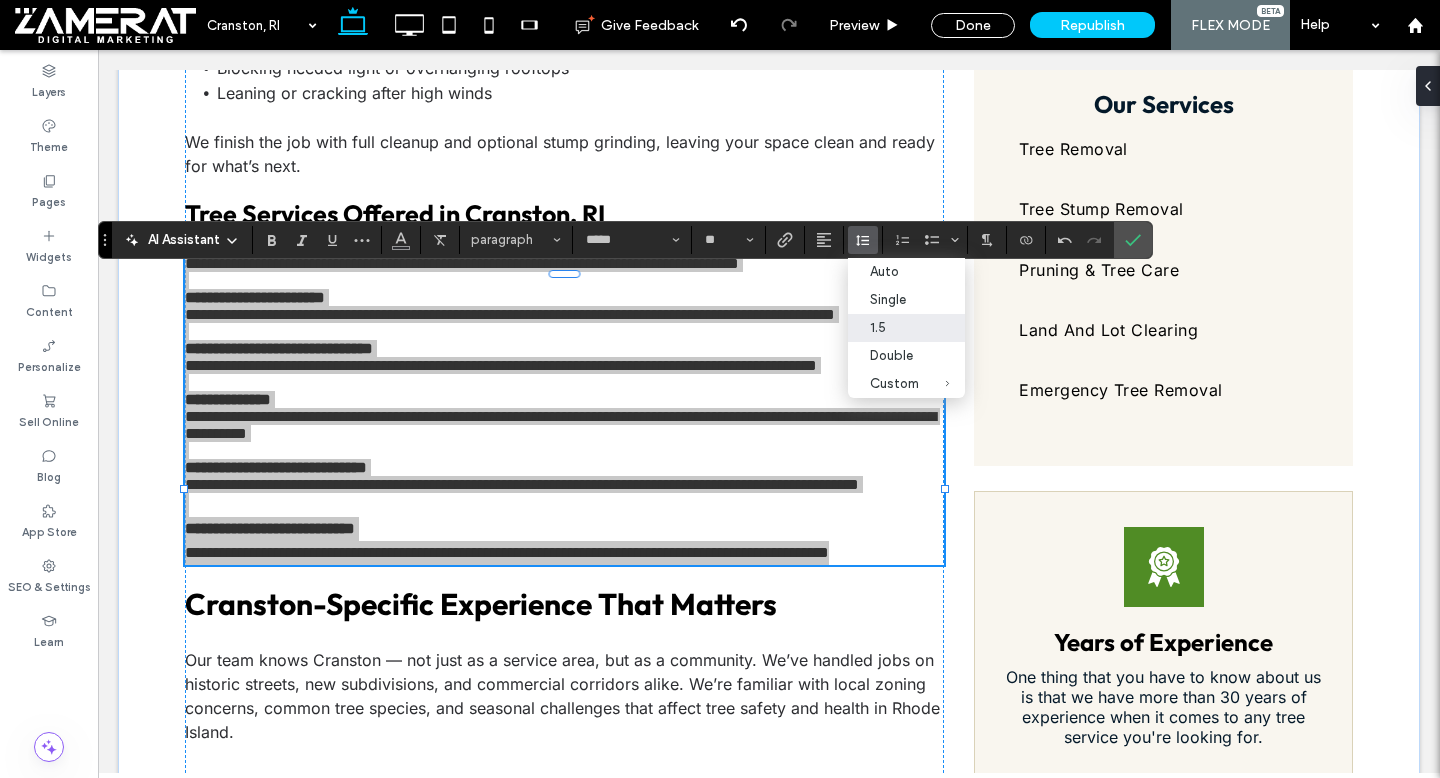 click on "1.5" at bounding box center [906, 328] 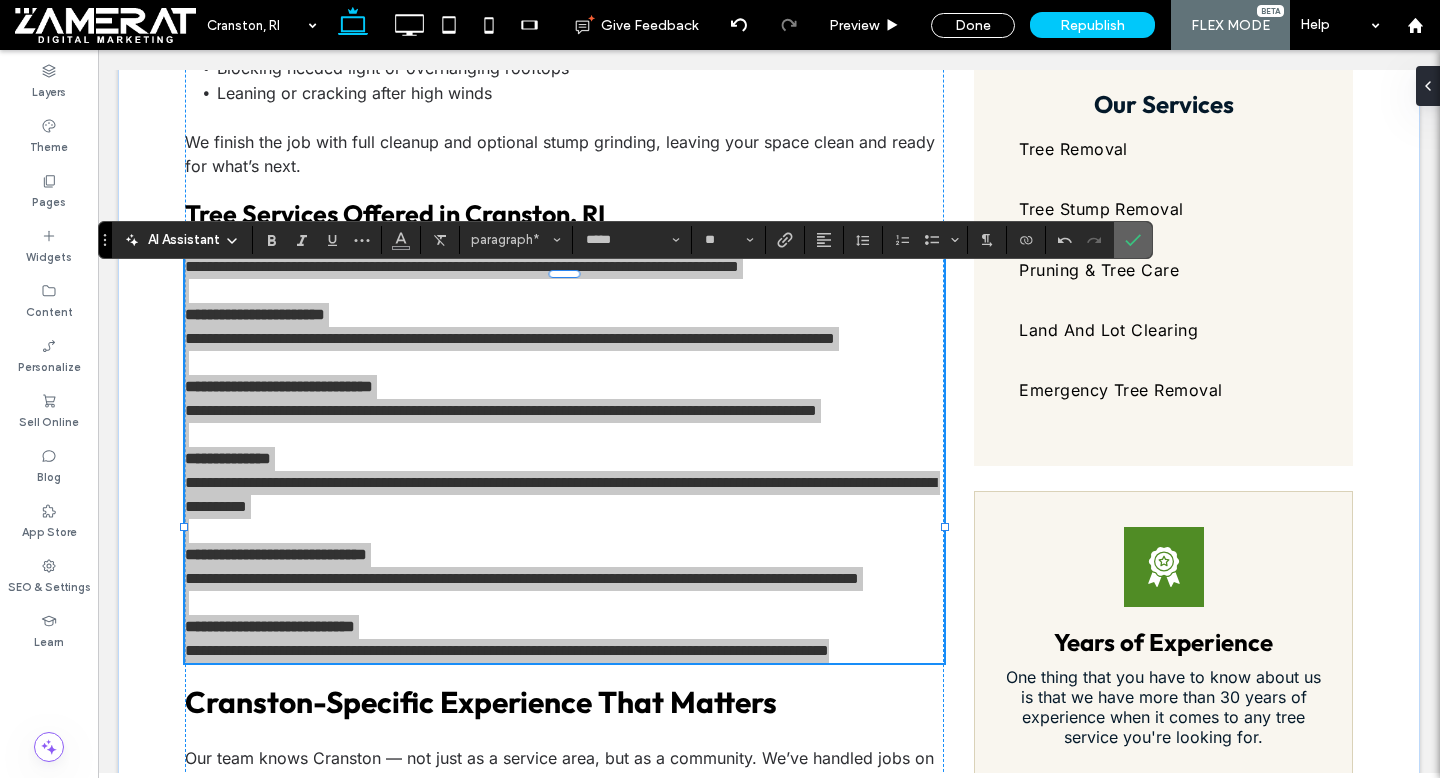 click 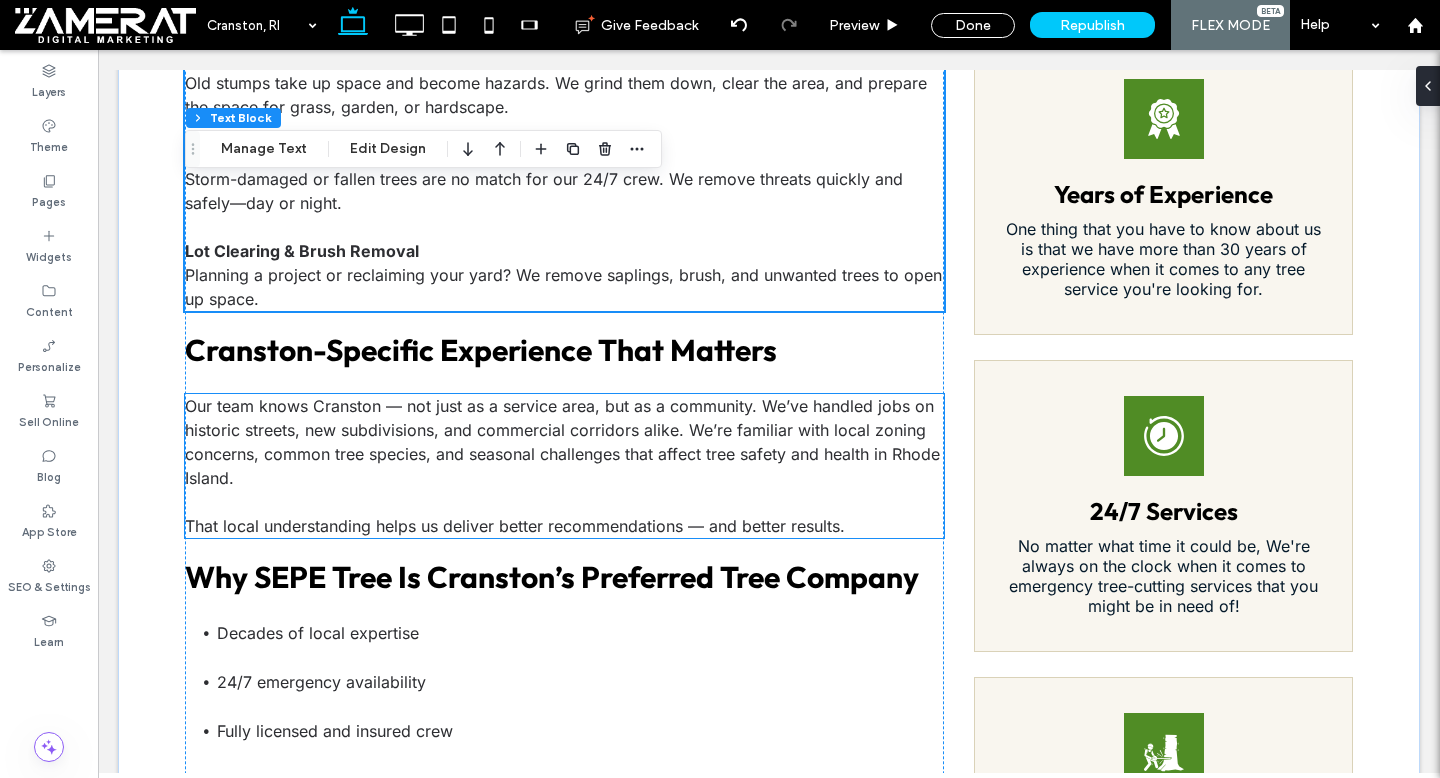scroll, scrollTop: 1556, scrollLeft: 0, axis: vertical 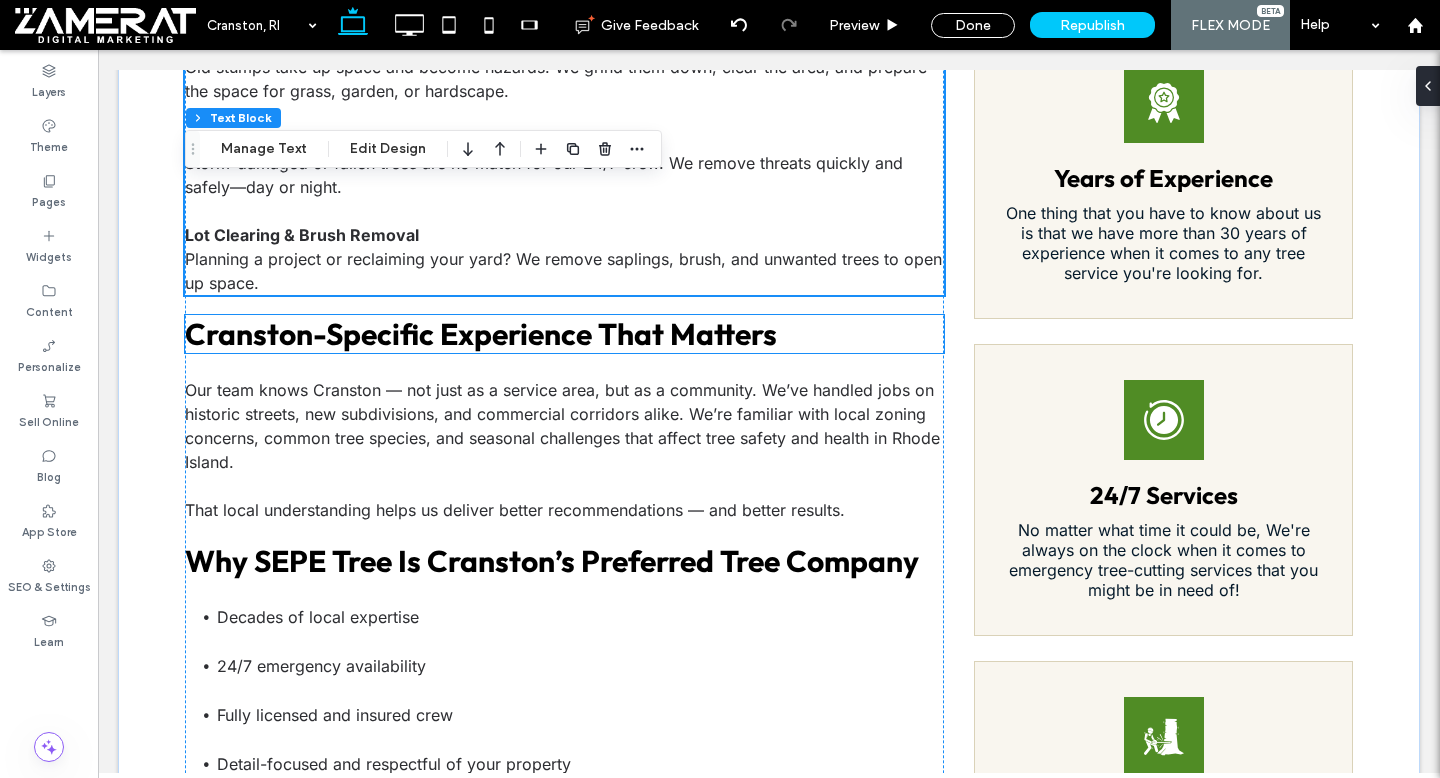 click on "Cranston-Specific Experience That Matters" at bounding box center (481, 334) 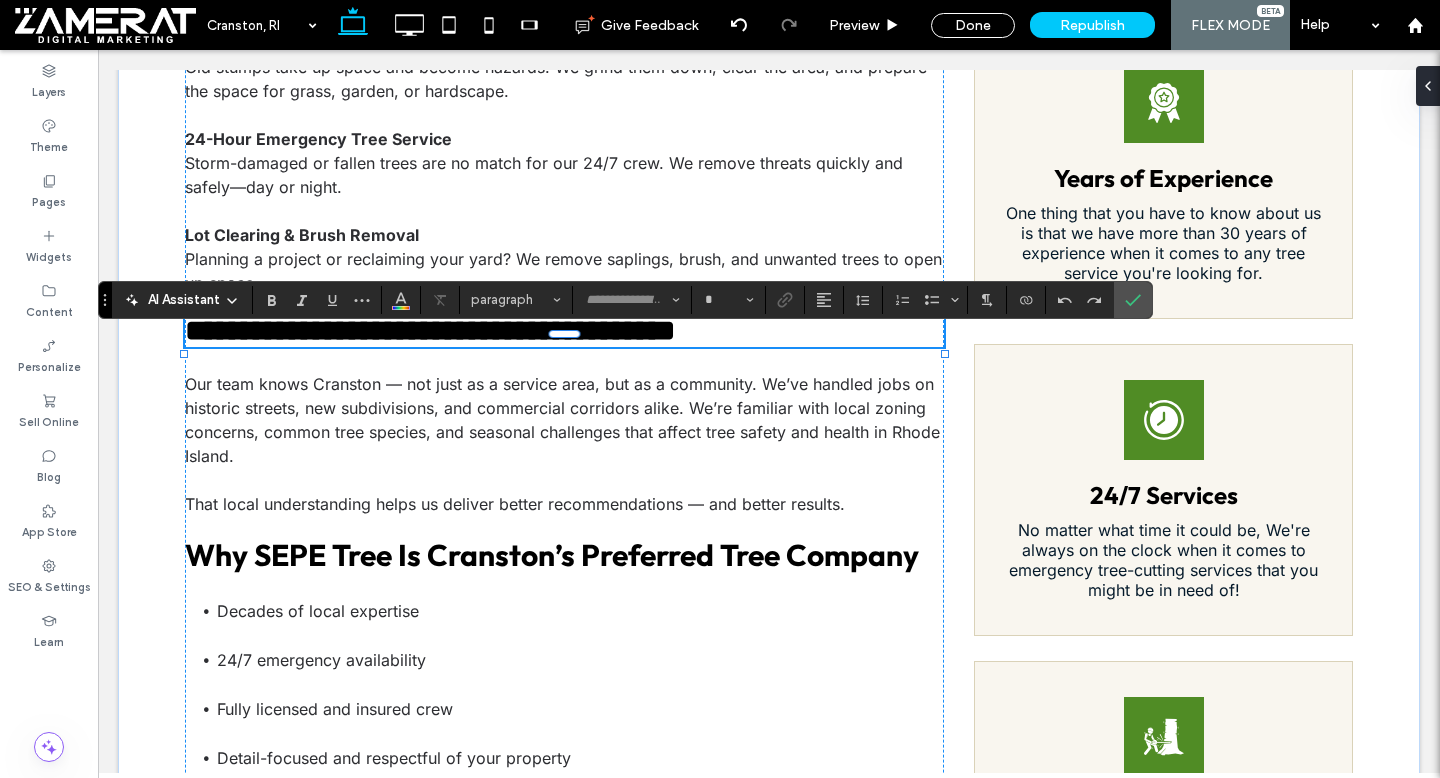 click on "**********" at bounding box center [430, 330] 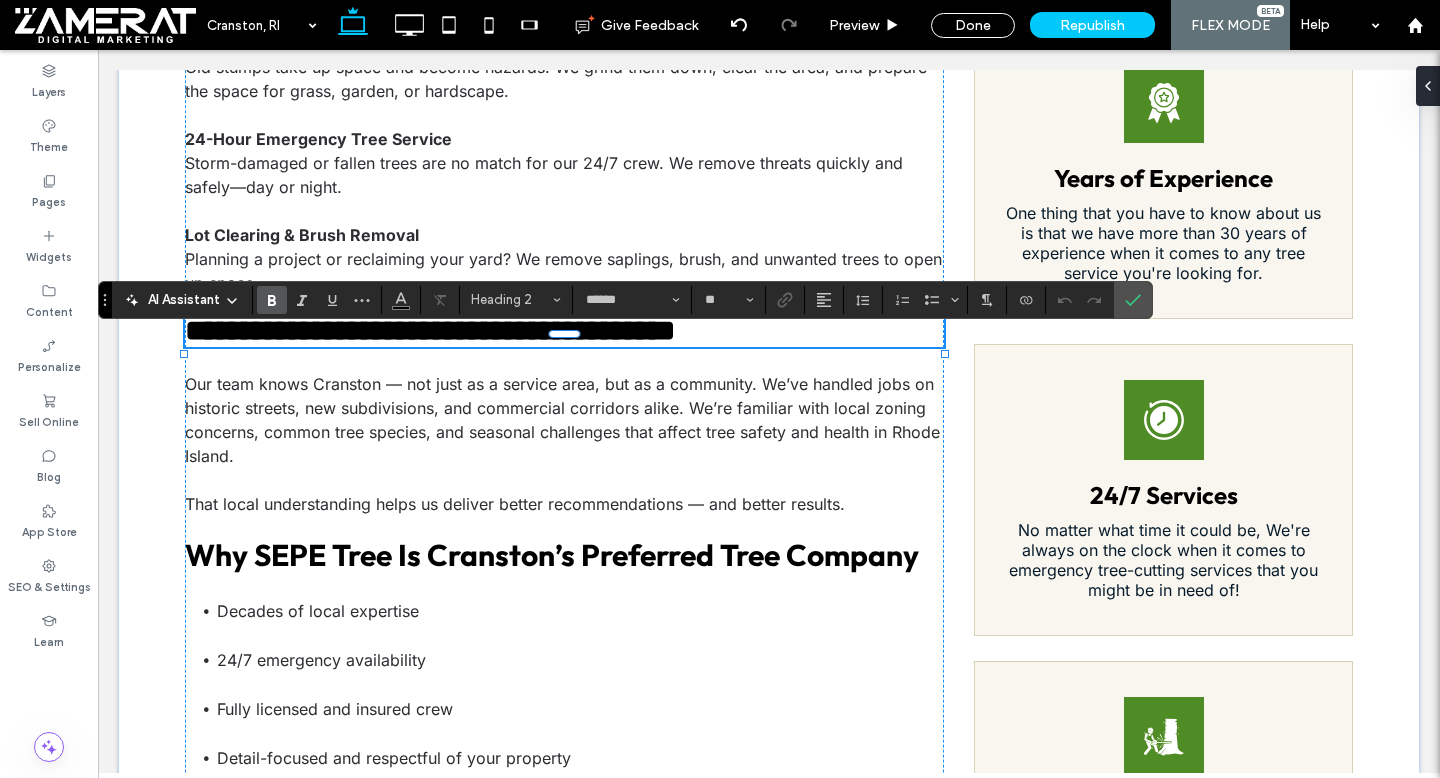 type on "******" 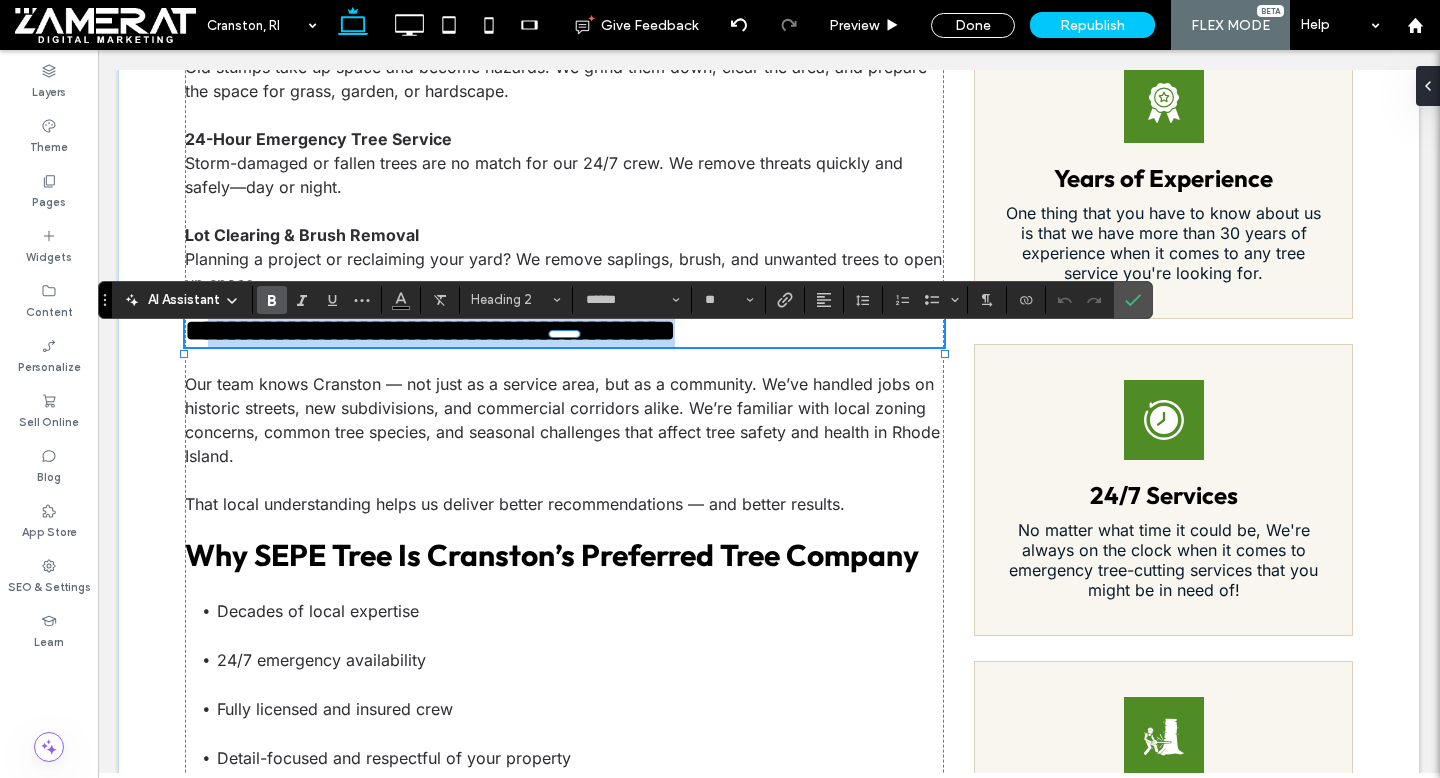 drag, startPoint x: 784, startPoint y: 352, endPoint x: 223, endPoint y: 359, distance: 561.04364 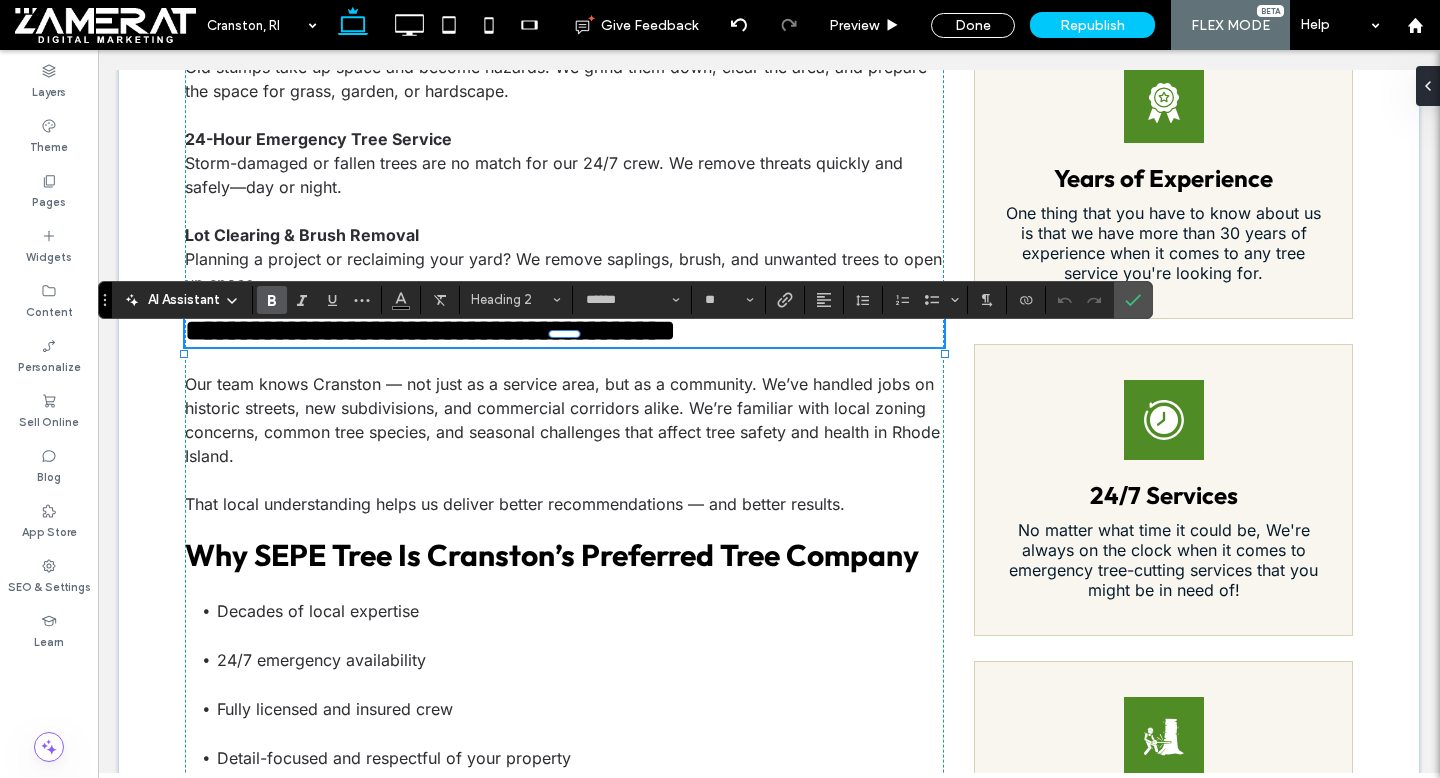 type on "*****" 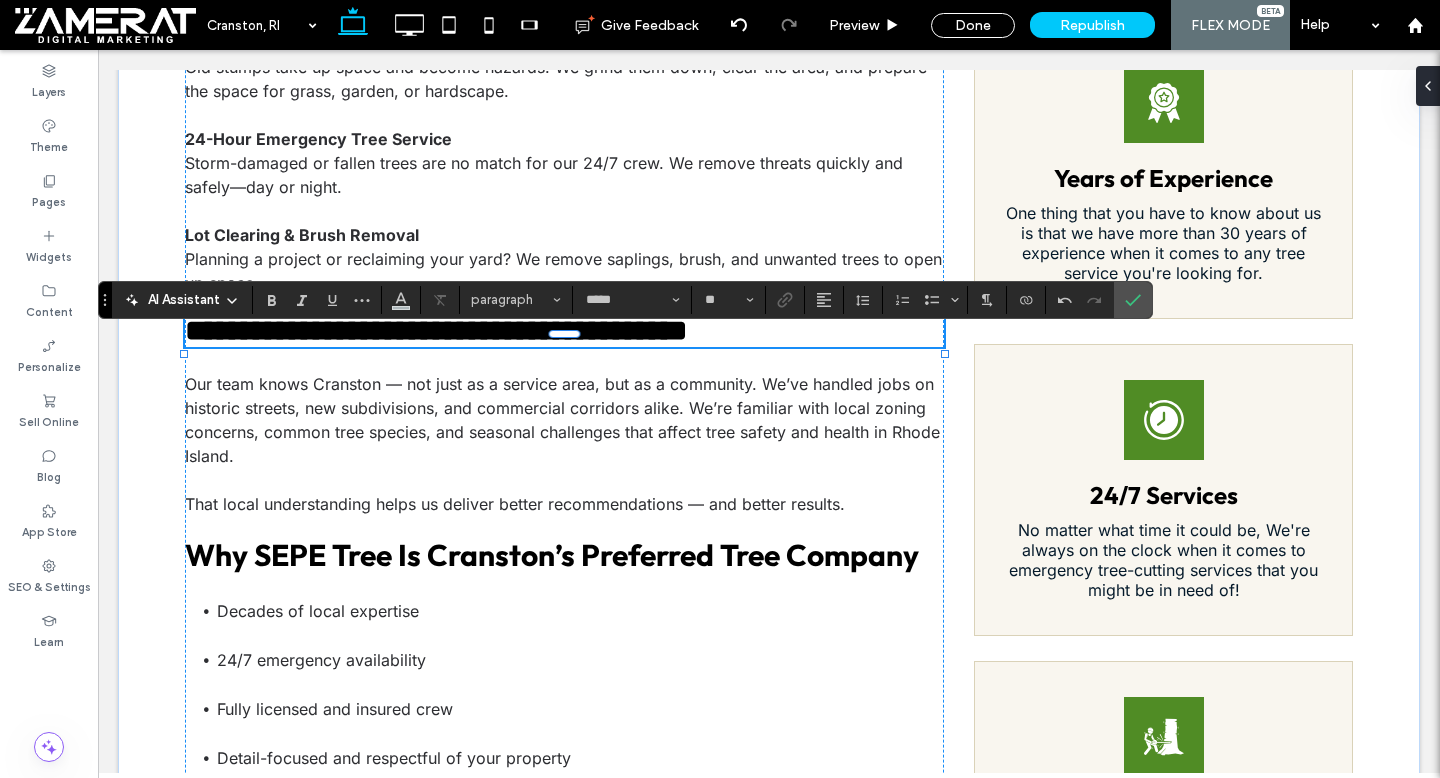 type on "******" 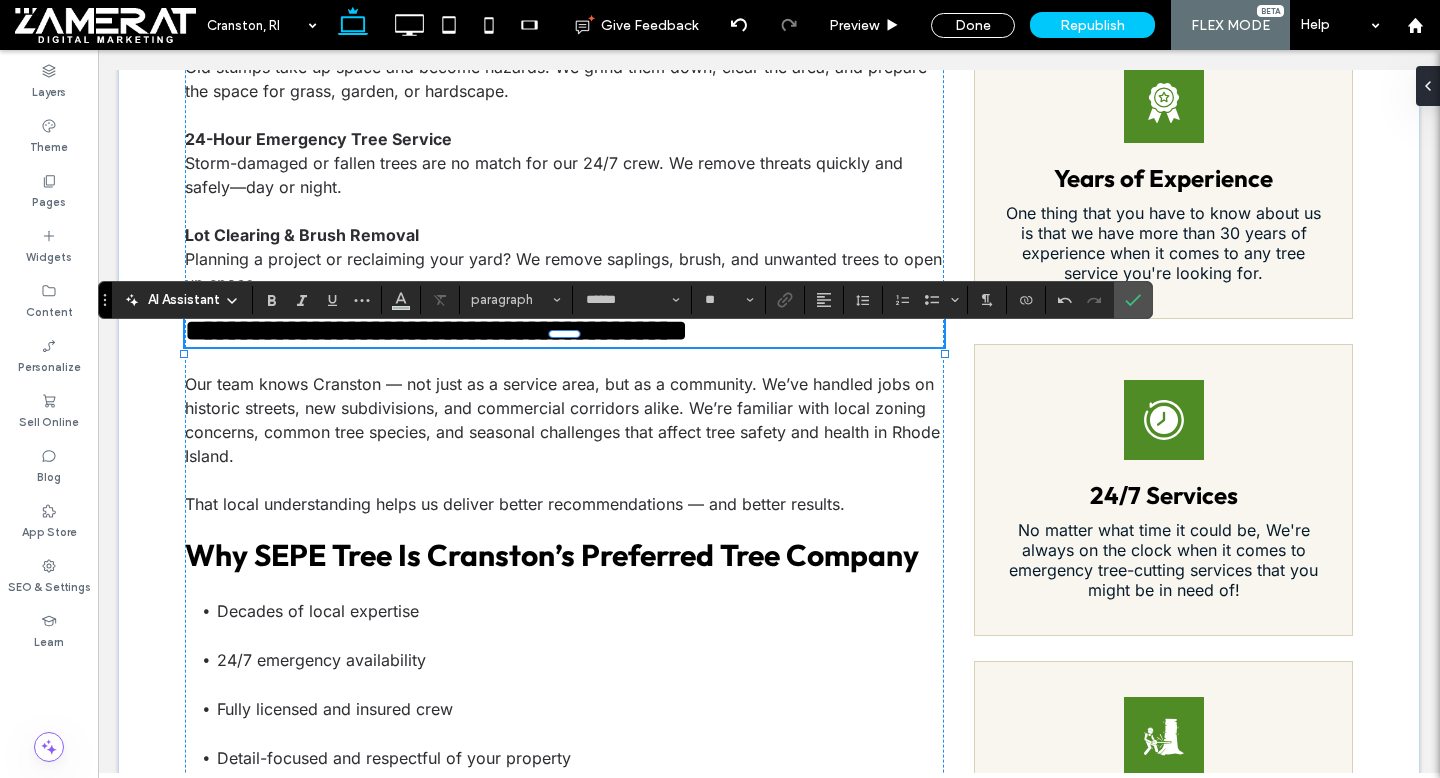 click on "**********" at bounding box center (436, 330) 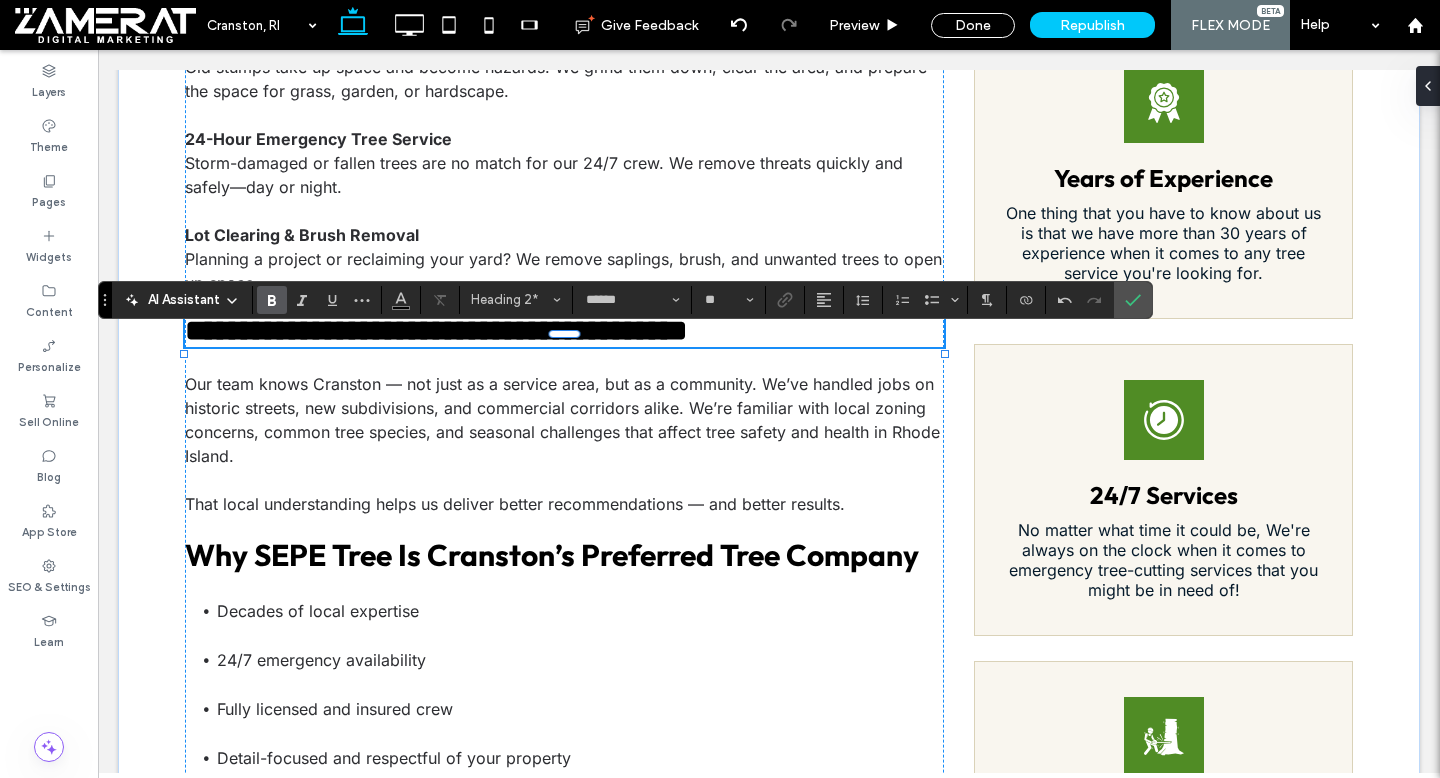 type 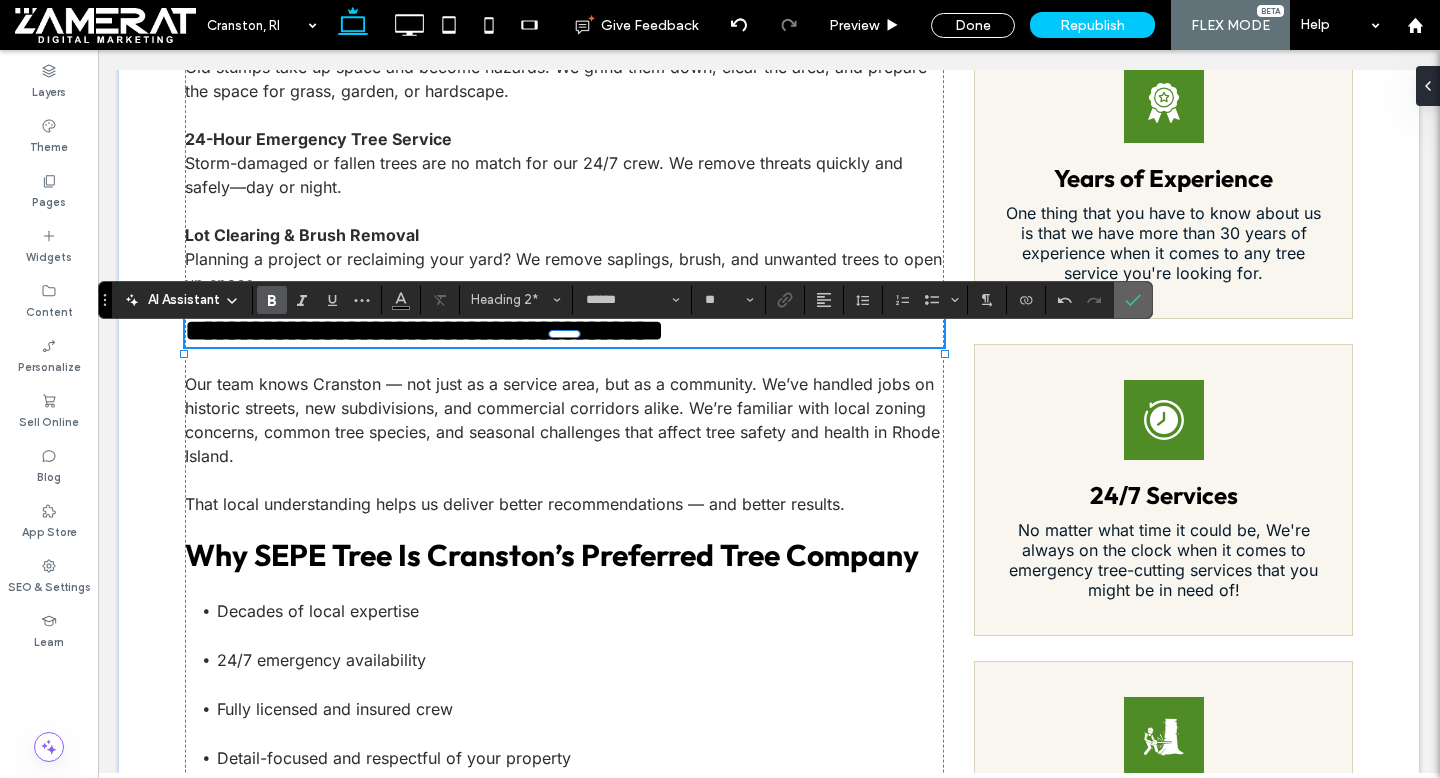 click at bounding box center [1129, 300] 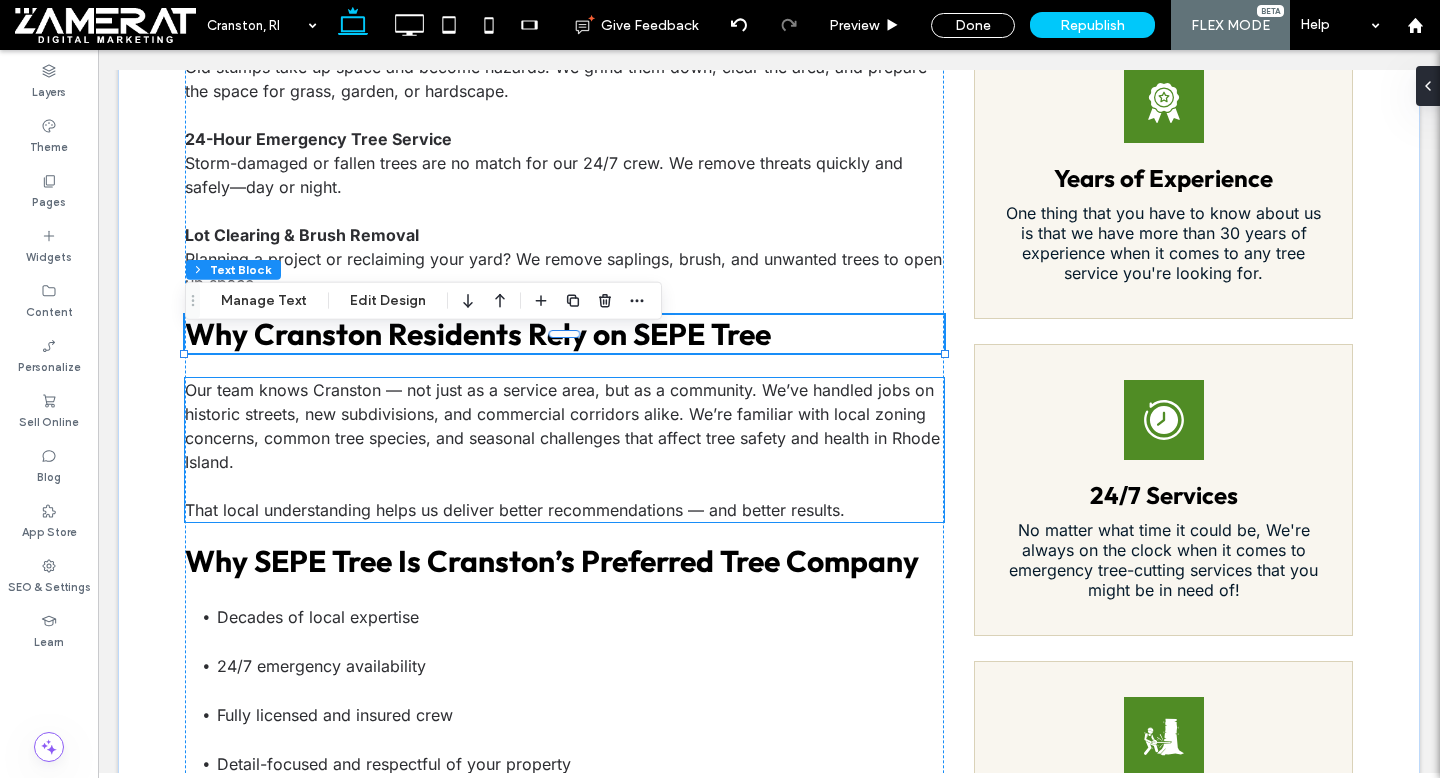 click on "Our team knows Cranston — not just as a service area, but as a community. We’ve handled jobs on historic streets, new subdivisions, and commercial corridors alike. We’re familiar with local zoning concerns, common tree species, and seasonal challenges that affect tree safety and health in Rhode Island." at bounding box center (564, 426) 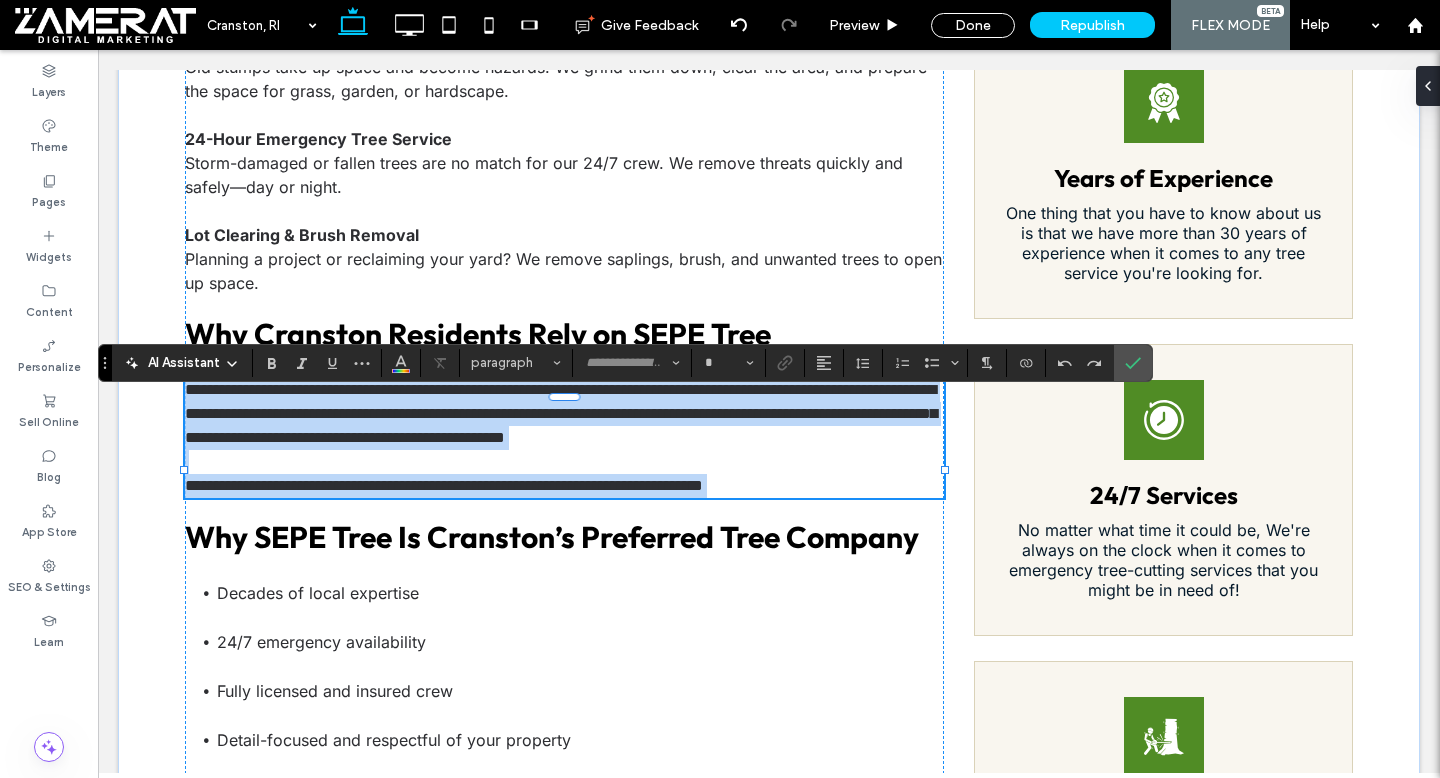 type on "*****" 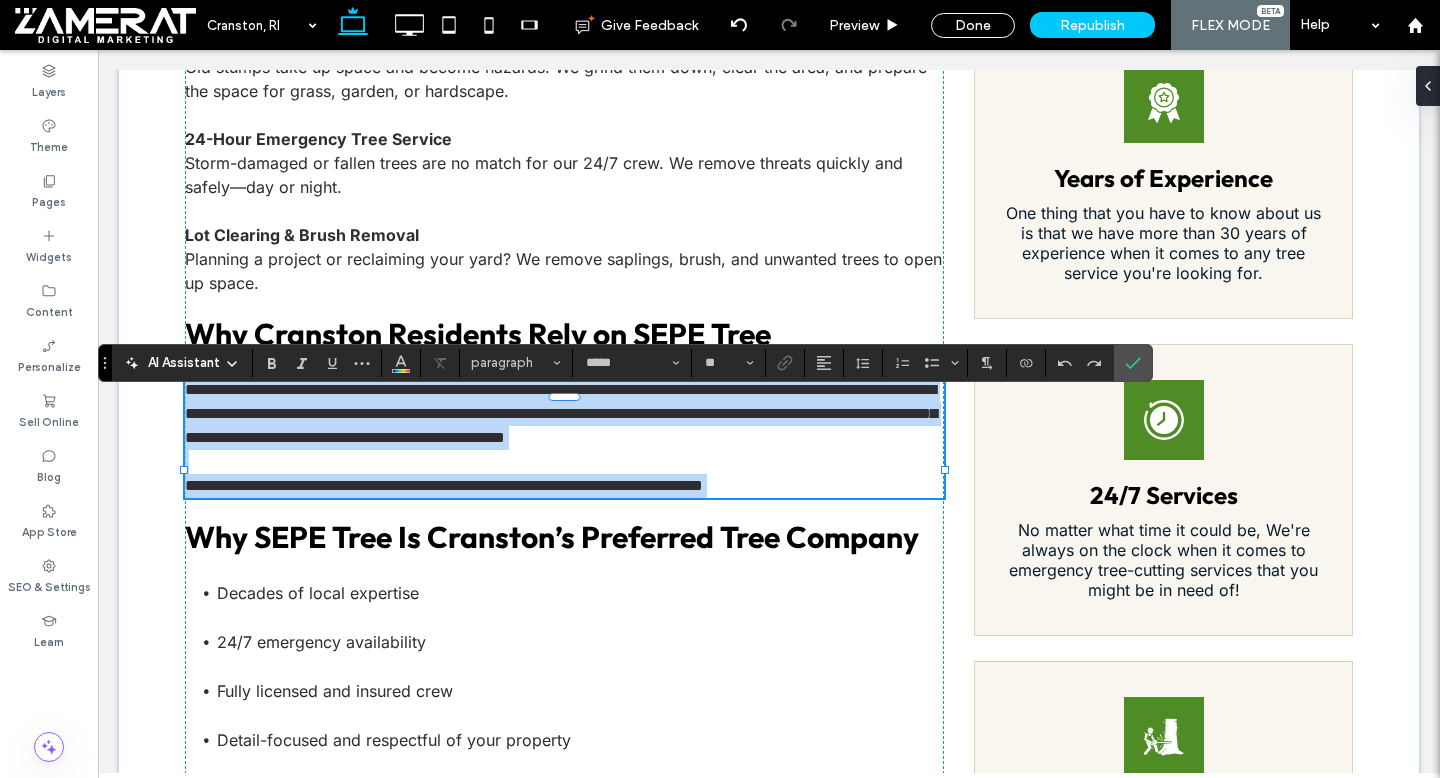scroll, scrollTop: 0, scrollLeft: 0, axis: both 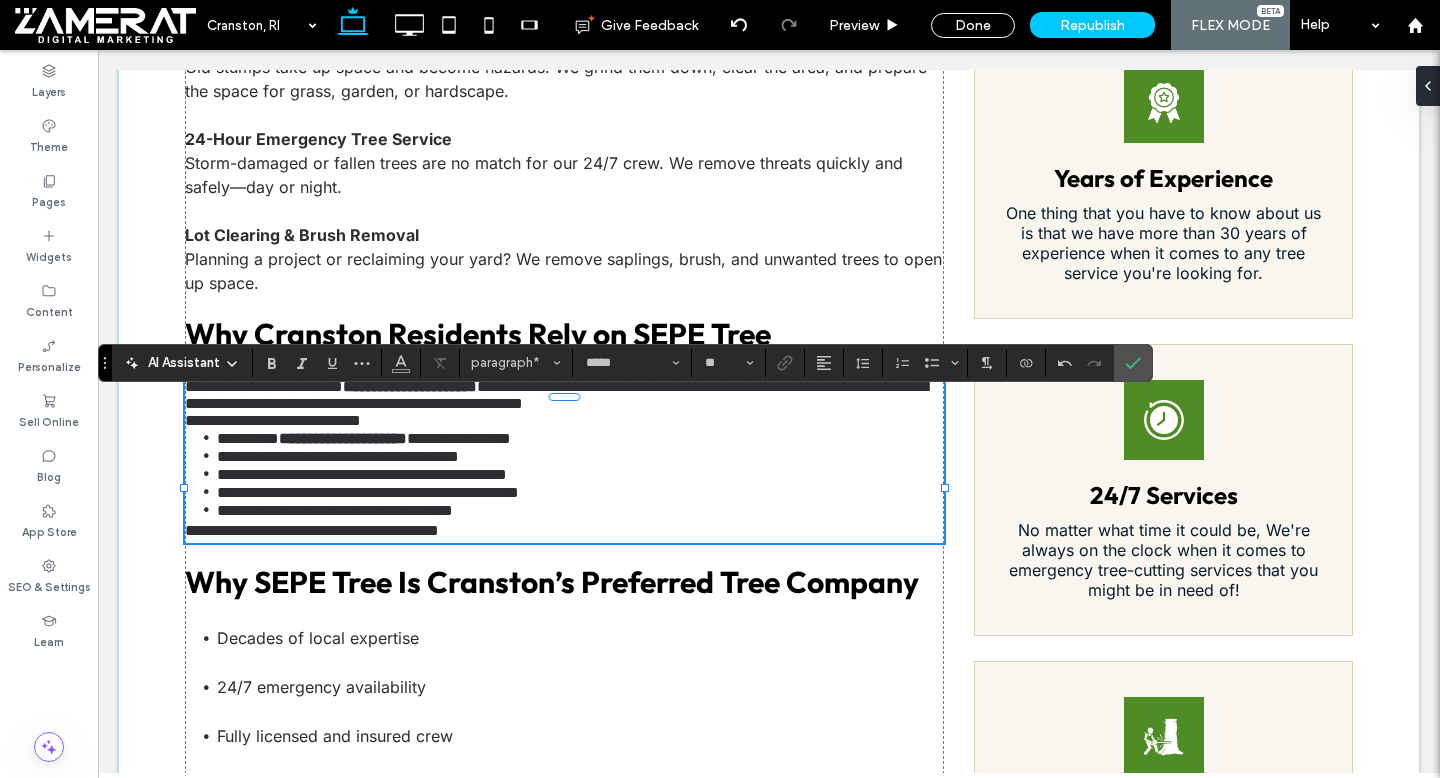 click on "**********" at bounding box center [564, 420] 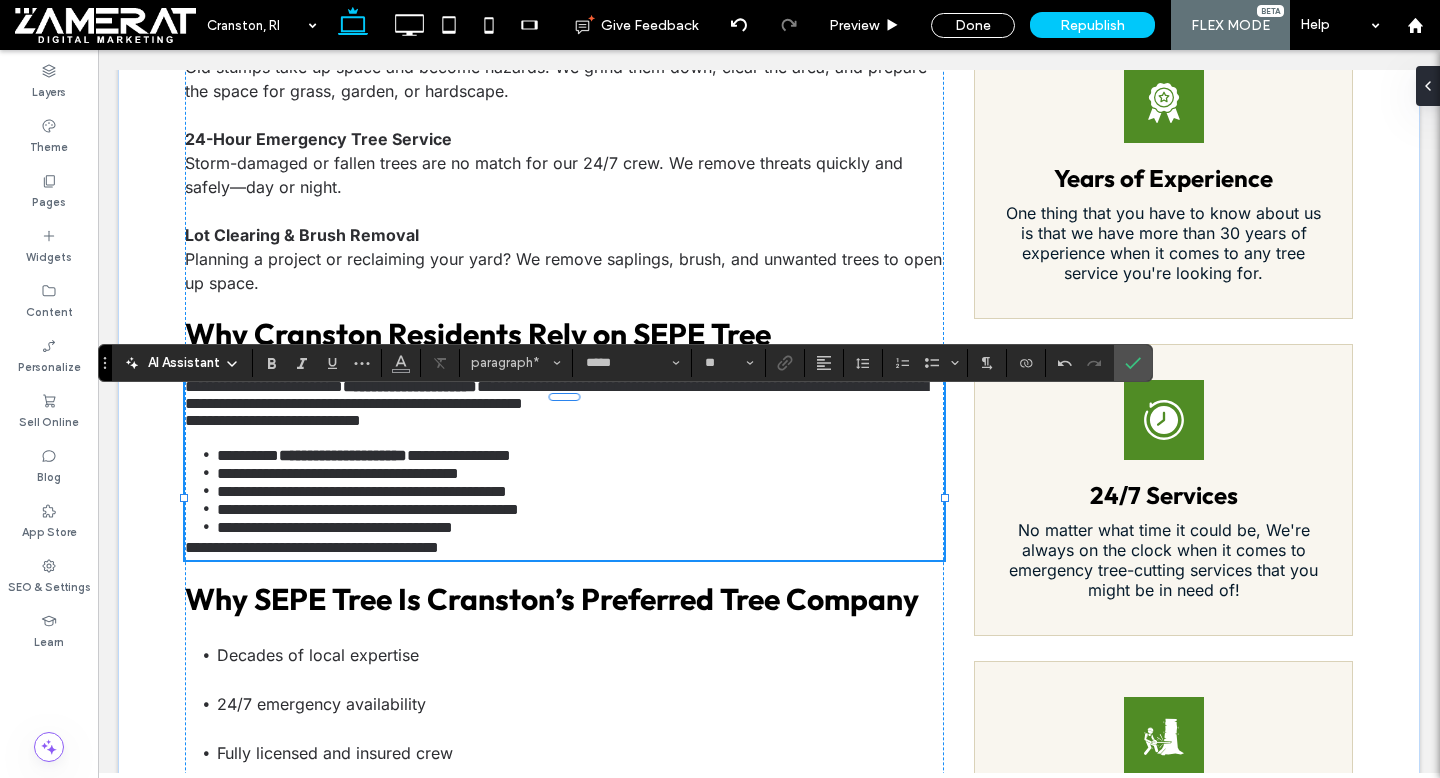 click on "**********" at bounding box center (312, 547) 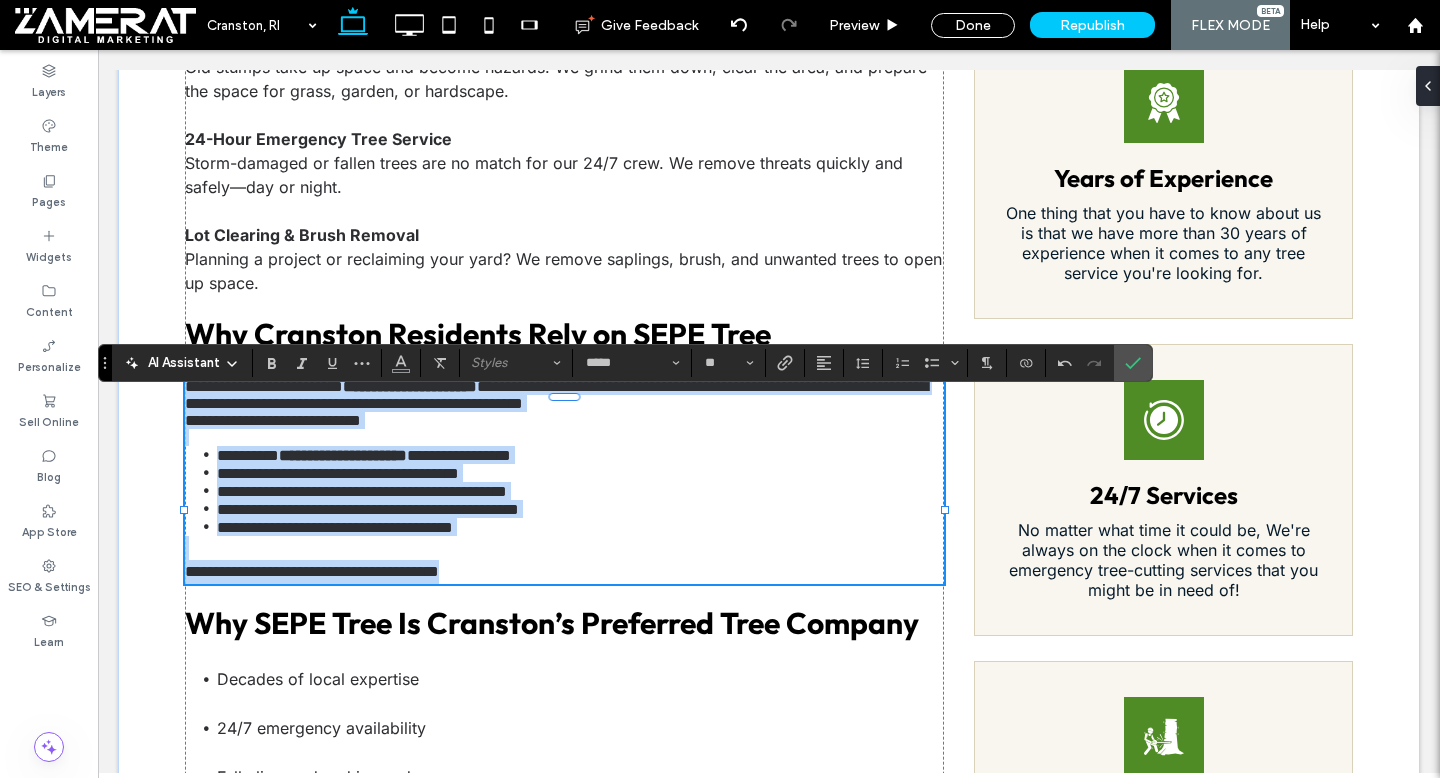 drag, startPoint x: 189, startPoint y: 407, endPoint x: 536, endPoint y: 611, distance: 402.5233 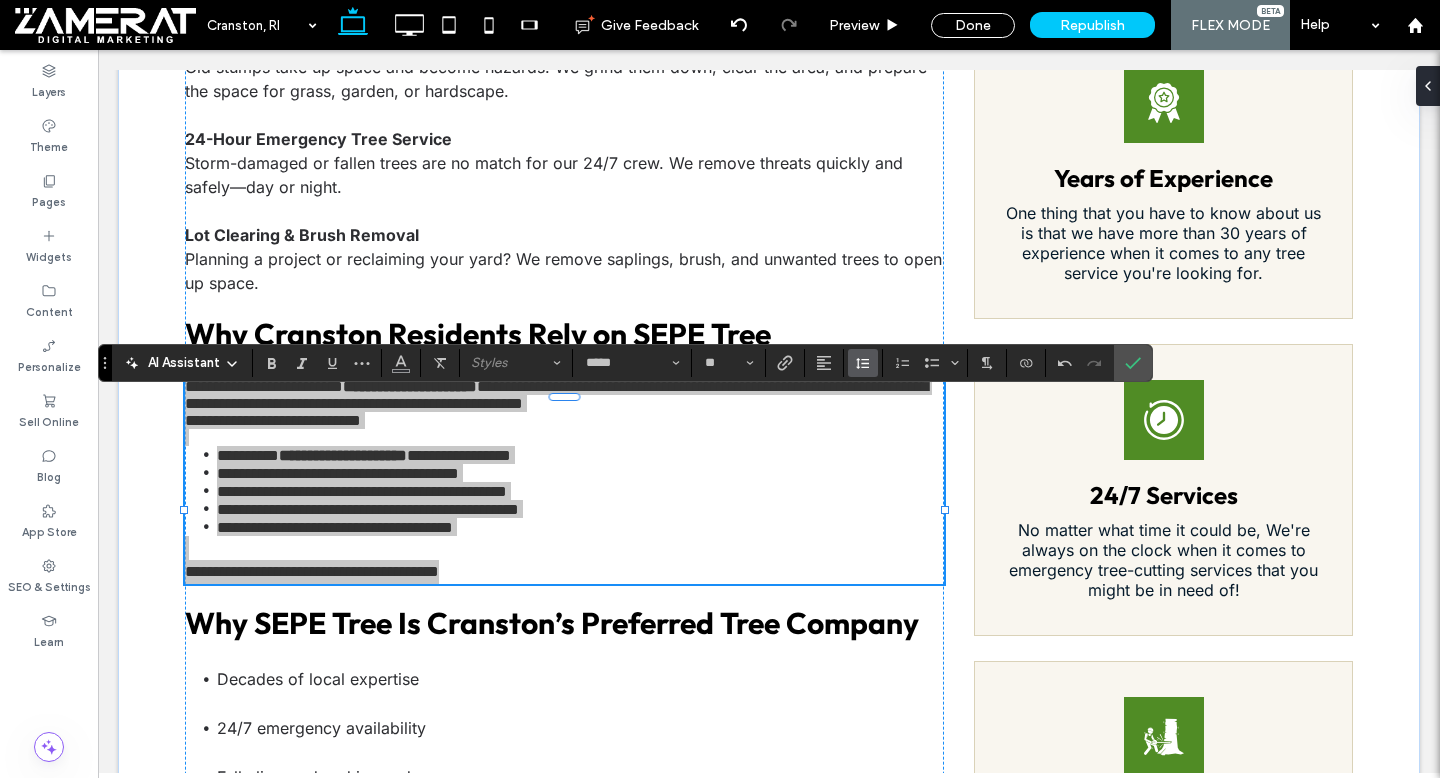 click 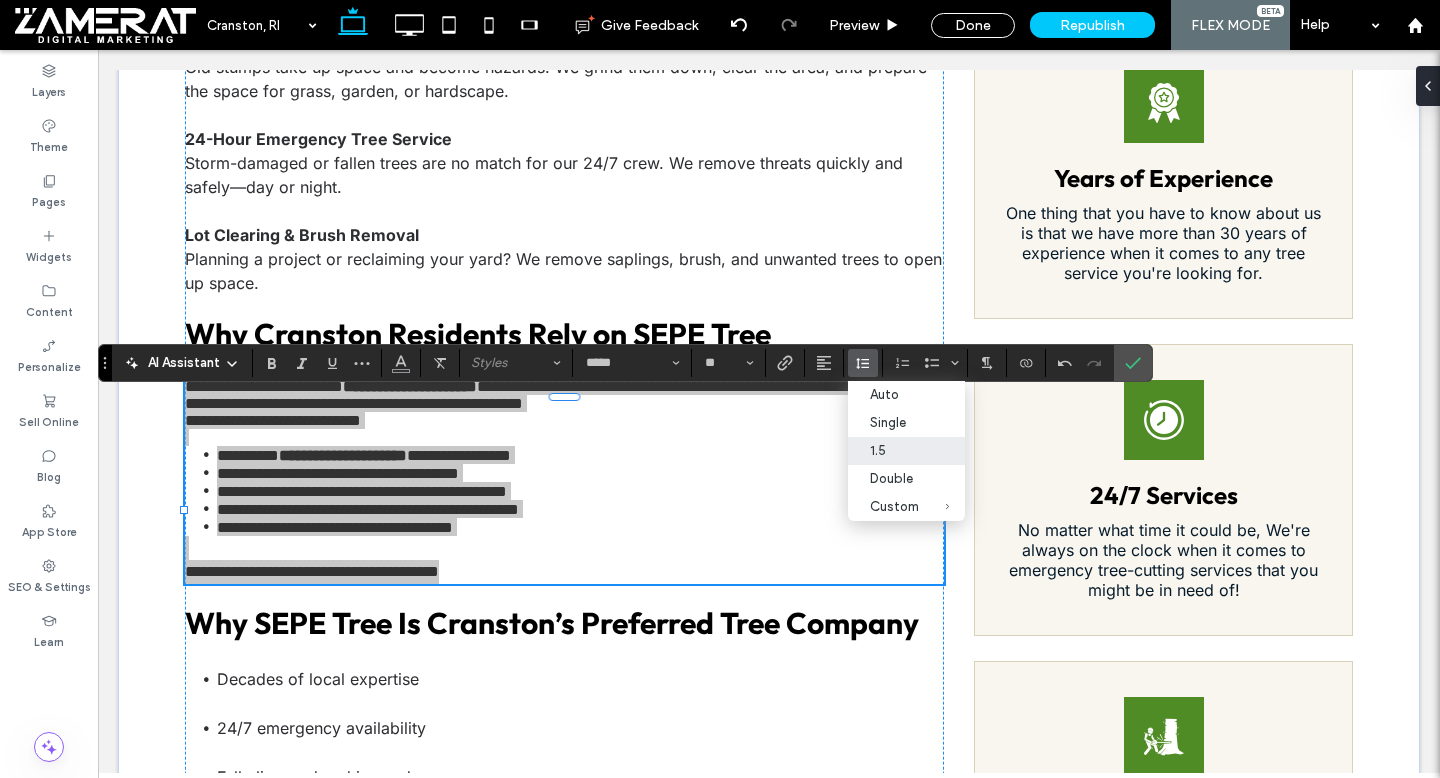 drag, startPoint x: 878, startPoint y: 455, endPoint x: 865, endPoint y: 343, distance: 112.75194 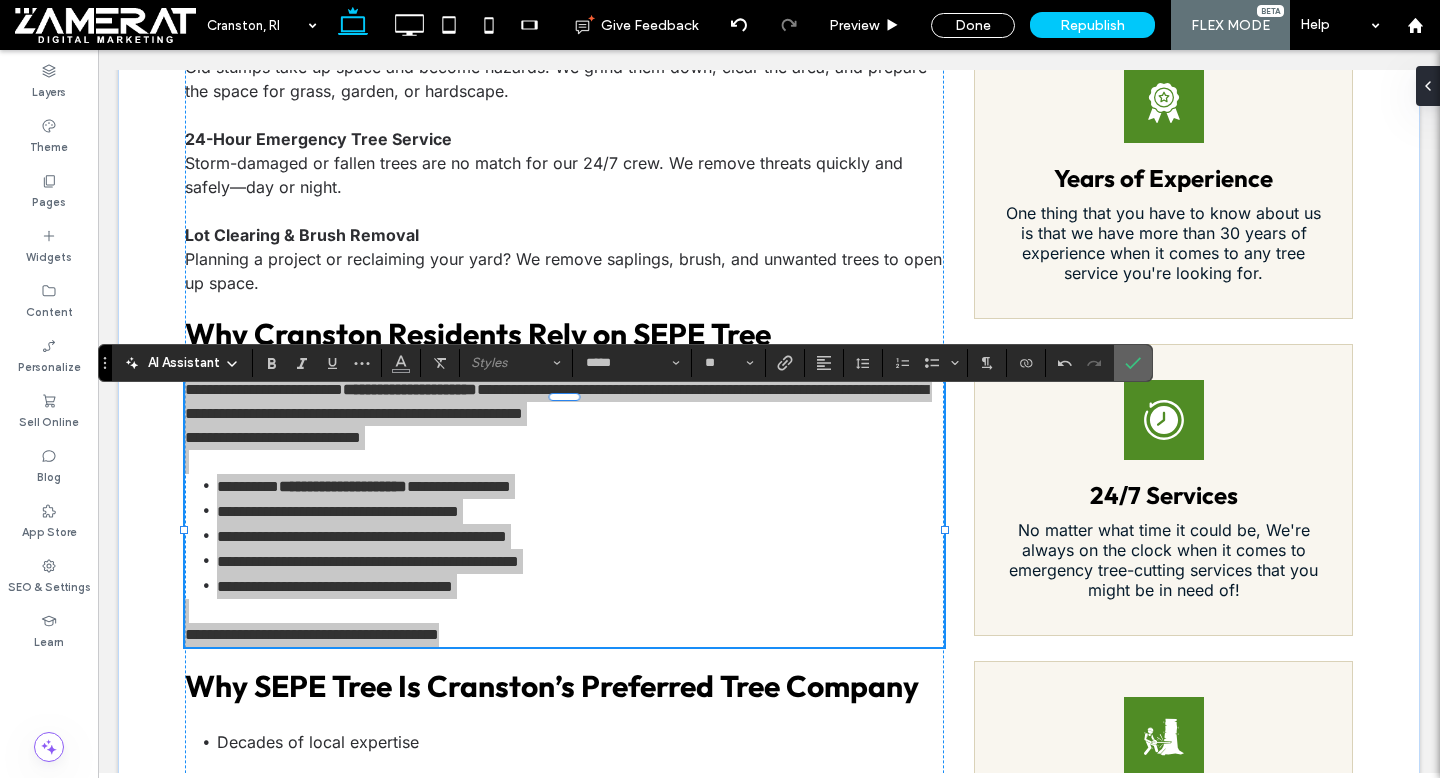 click 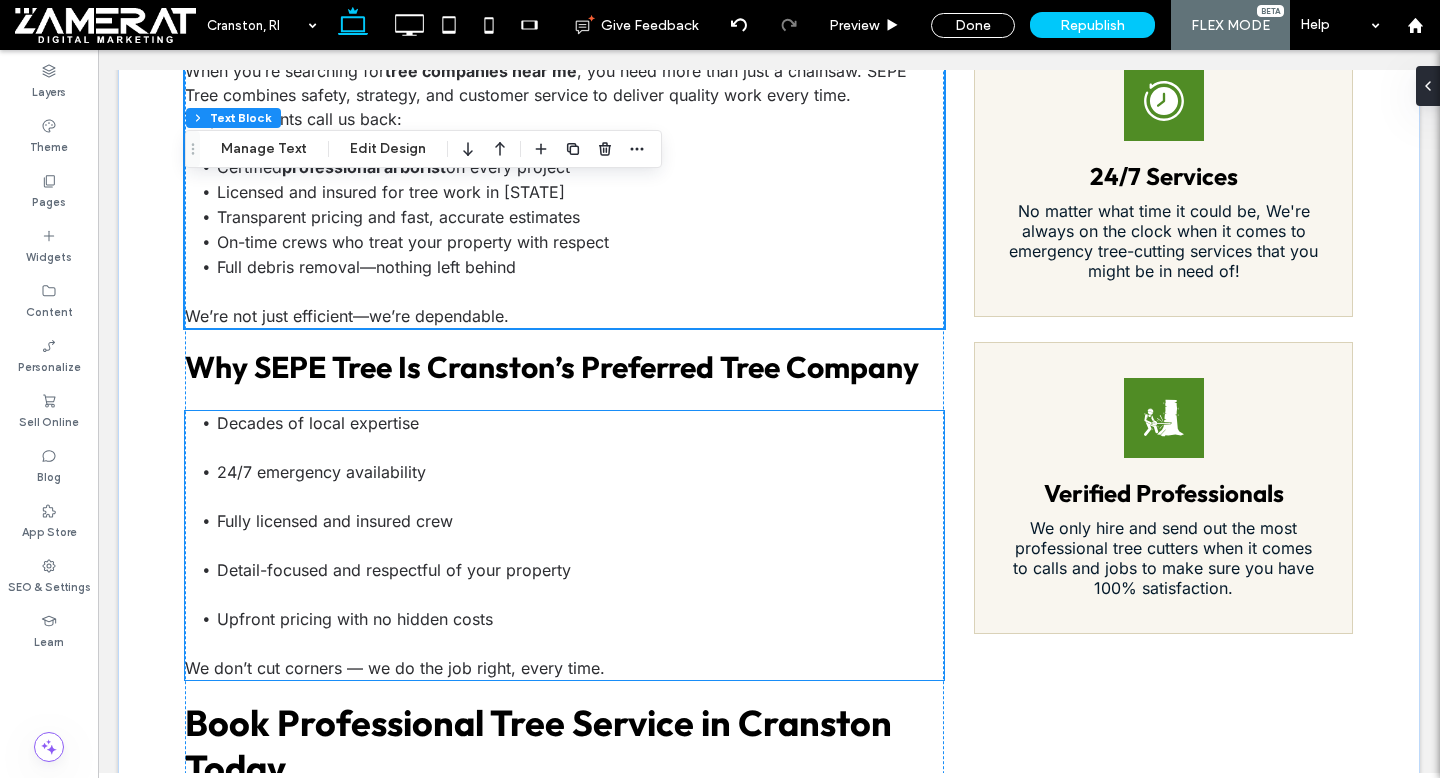 scroll, scrollTop: 1909, scrollLeft: 0, axis: vertical 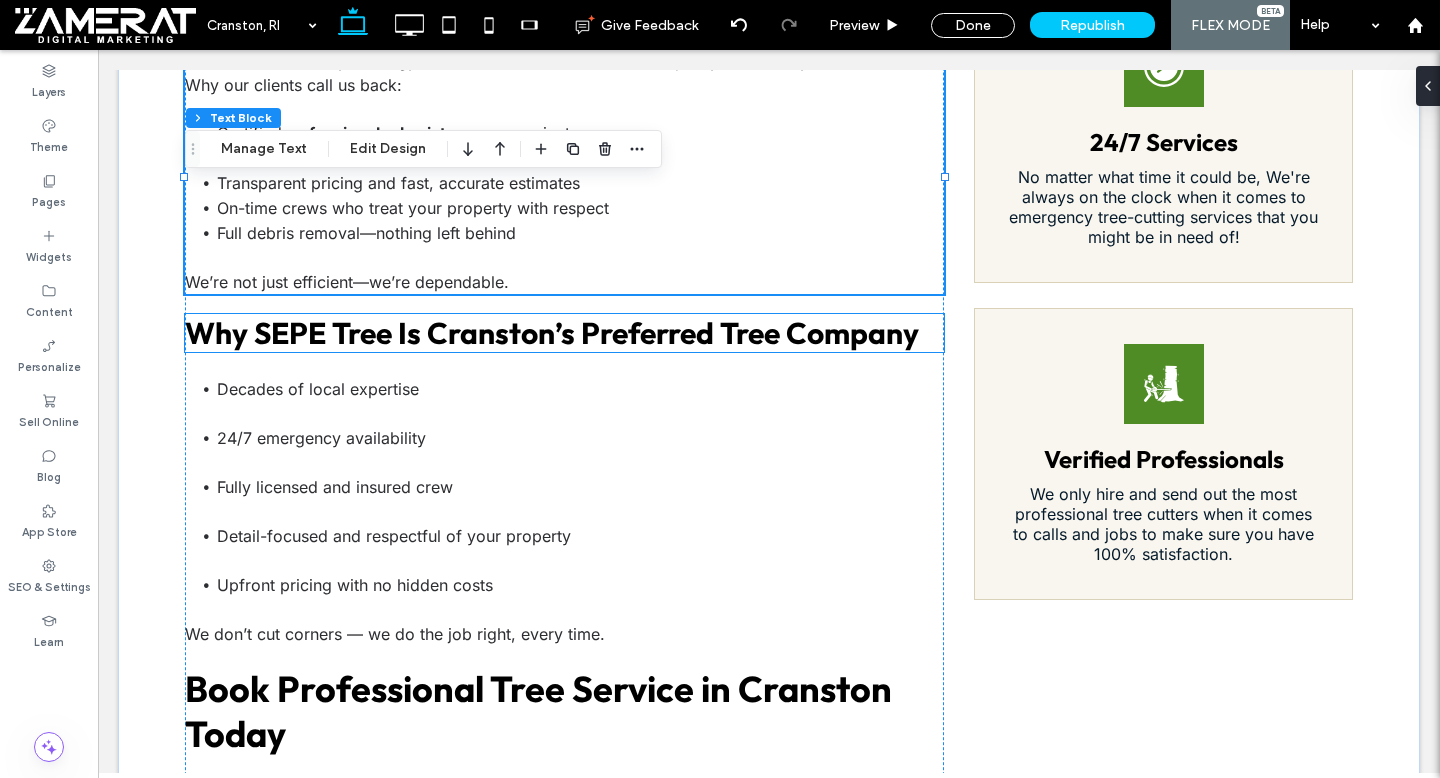 click on "Why SEPE Tree Is Cranston’s Preferred Tree Company" at bounding box center (552, 333) 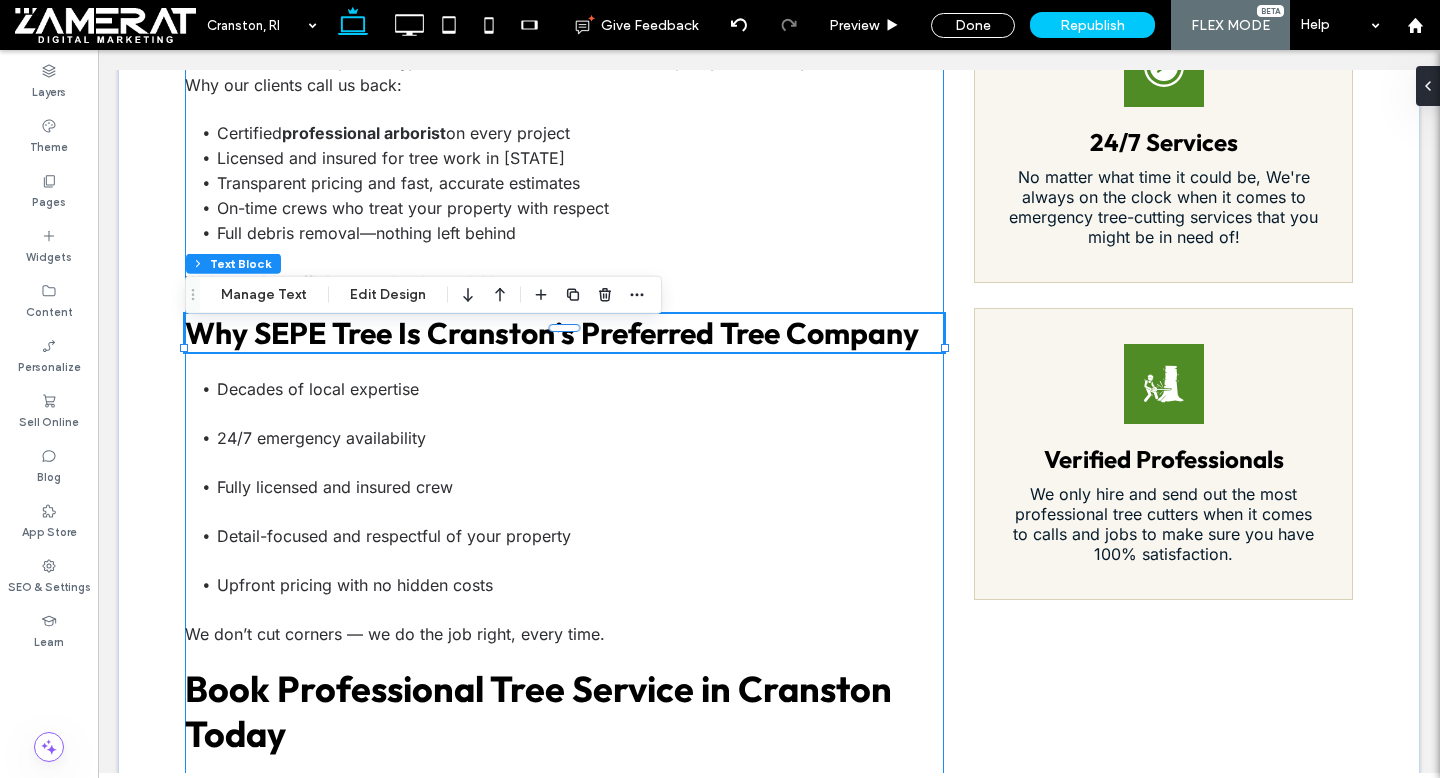 click on "Cranston properties benefit from mature trees and wooded yards—but those same trees can also pose risks if left unchecked. SEPE Tree delivers expert tree services in Cranston, RI for homeowners, businesses, and property managers who want their landscapes maintained properly and safely. We provide everything from routine pruning and stump removal to 24-hour emergency response. Whether you’re in Garden City, Edgewood, or Oaklawn, we’re here to help you manage trees with care and precision.   Smart and Safe Tree Removals in Cranston, RI
Removing a tree isn’t just about cutting it down—it’s about protecting everything around it. That’s why SEPE Tree plans every tree removal in Cranston carefully. Our crew avoids nearby homes, fences, and overhead wires while getting the job done efficiently. You might need a removal if your tree is: Diseased, hollow, or heavily damaged Interfering with additions, fences, or driveways" at bounding box center (769, 34) 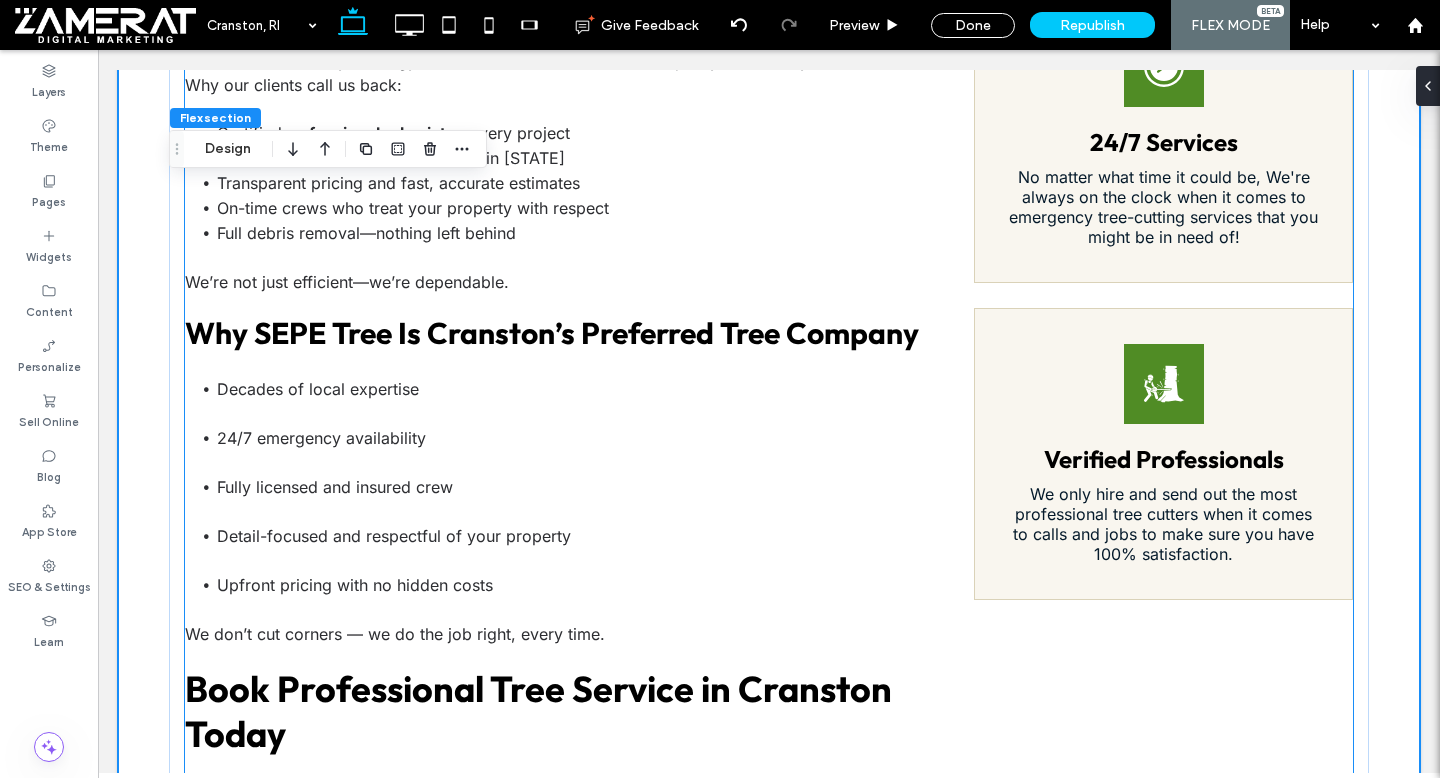 click on "Why SEPE Tree Is Cranston’s Preferred Tree Company" at bounding box center (552, 333) 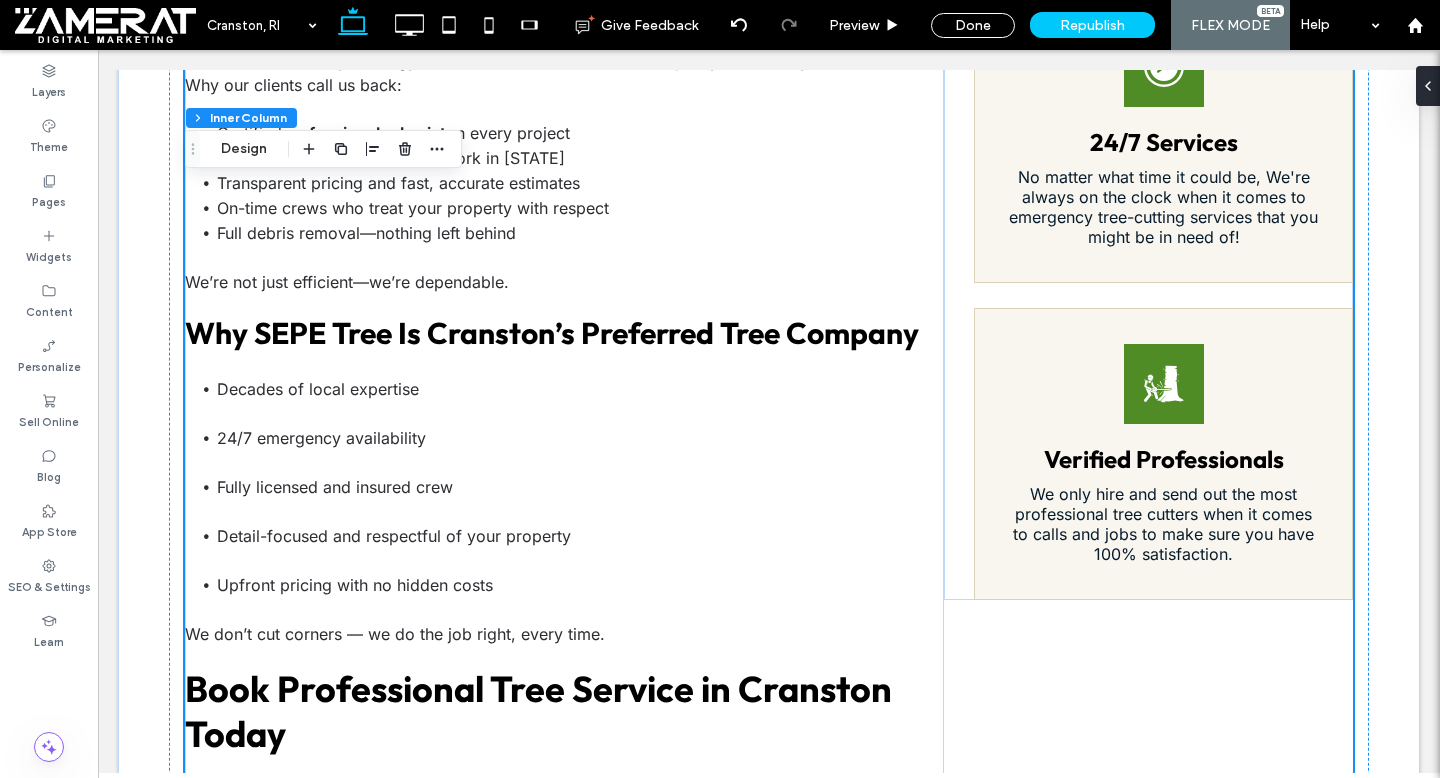 click on "Why SEPE Tree Is Cranston’s Preferred Tree Company" at bounding box center [552, 333] 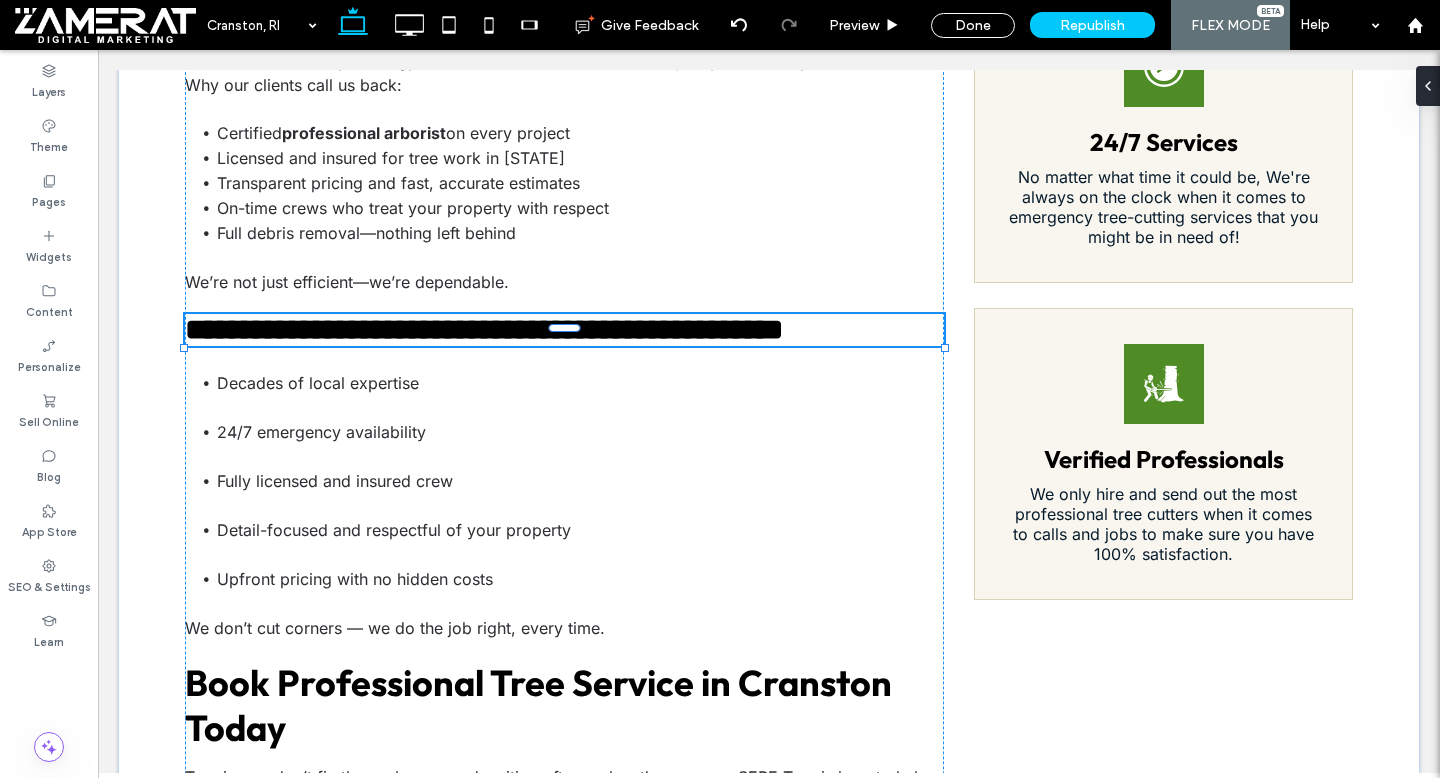 click on "**********" at bounding box center (564, 330) 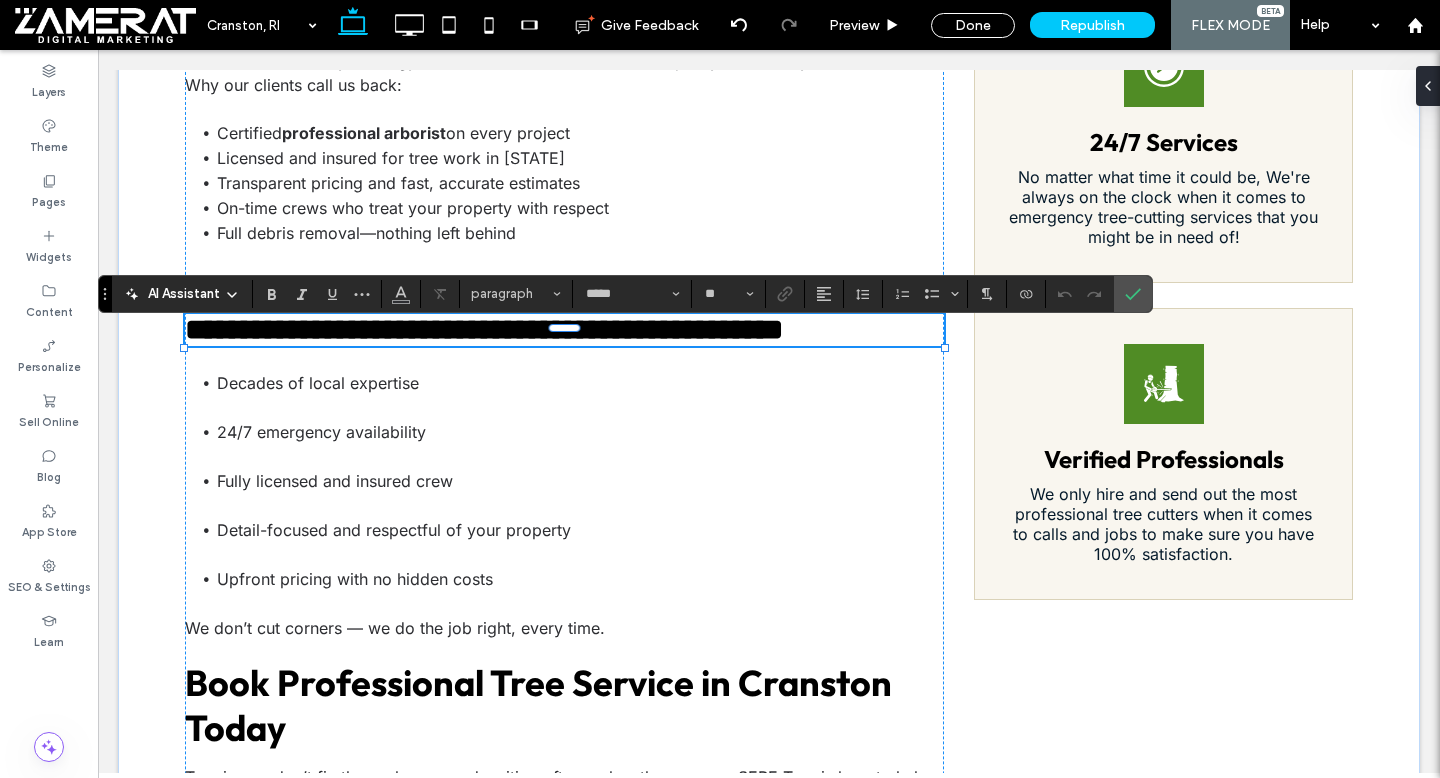 type on "******" 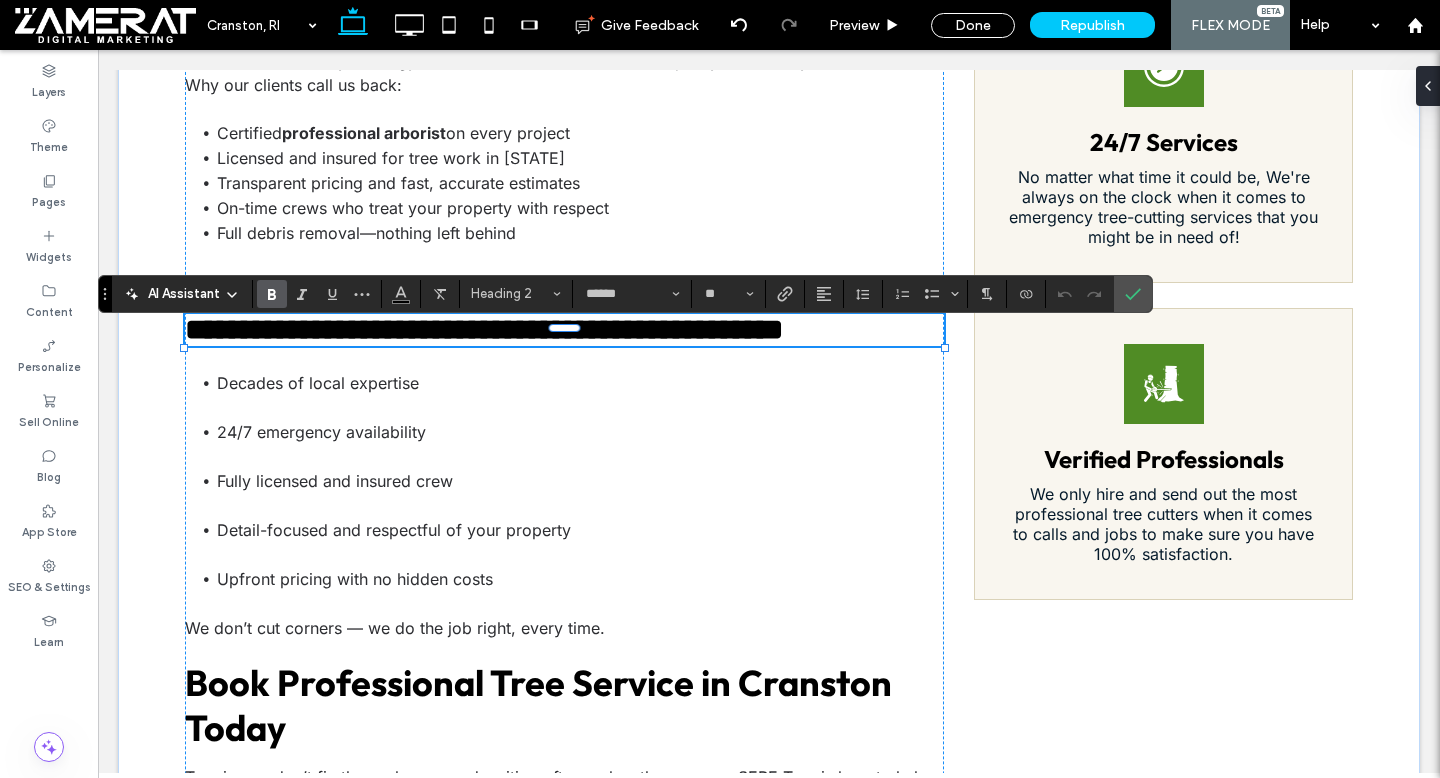 click on "**********" at bounding box center [484, 329] 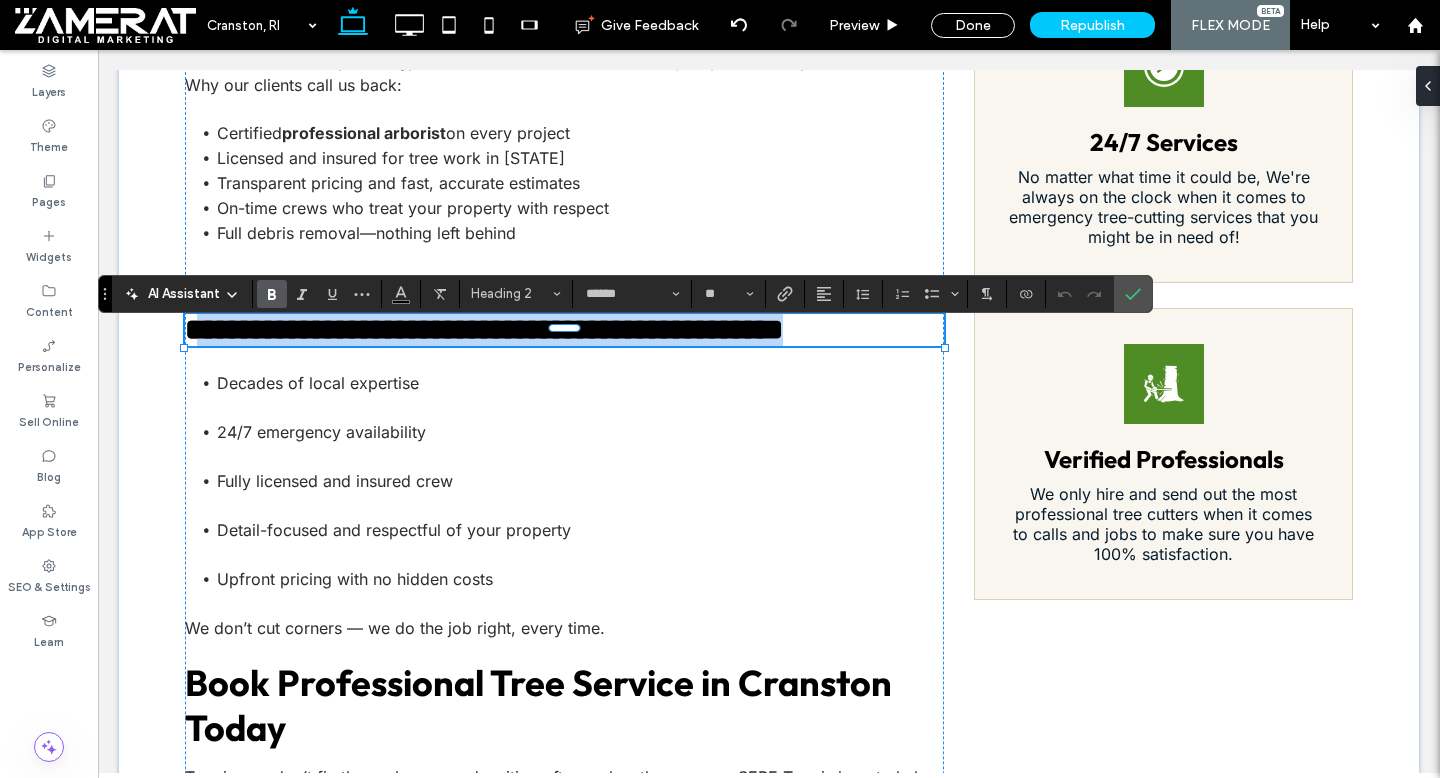 drag, startPoint x: 917, startPoint y: 350, endPoint x: 213, endPoint y: 349, distance: 704.00073 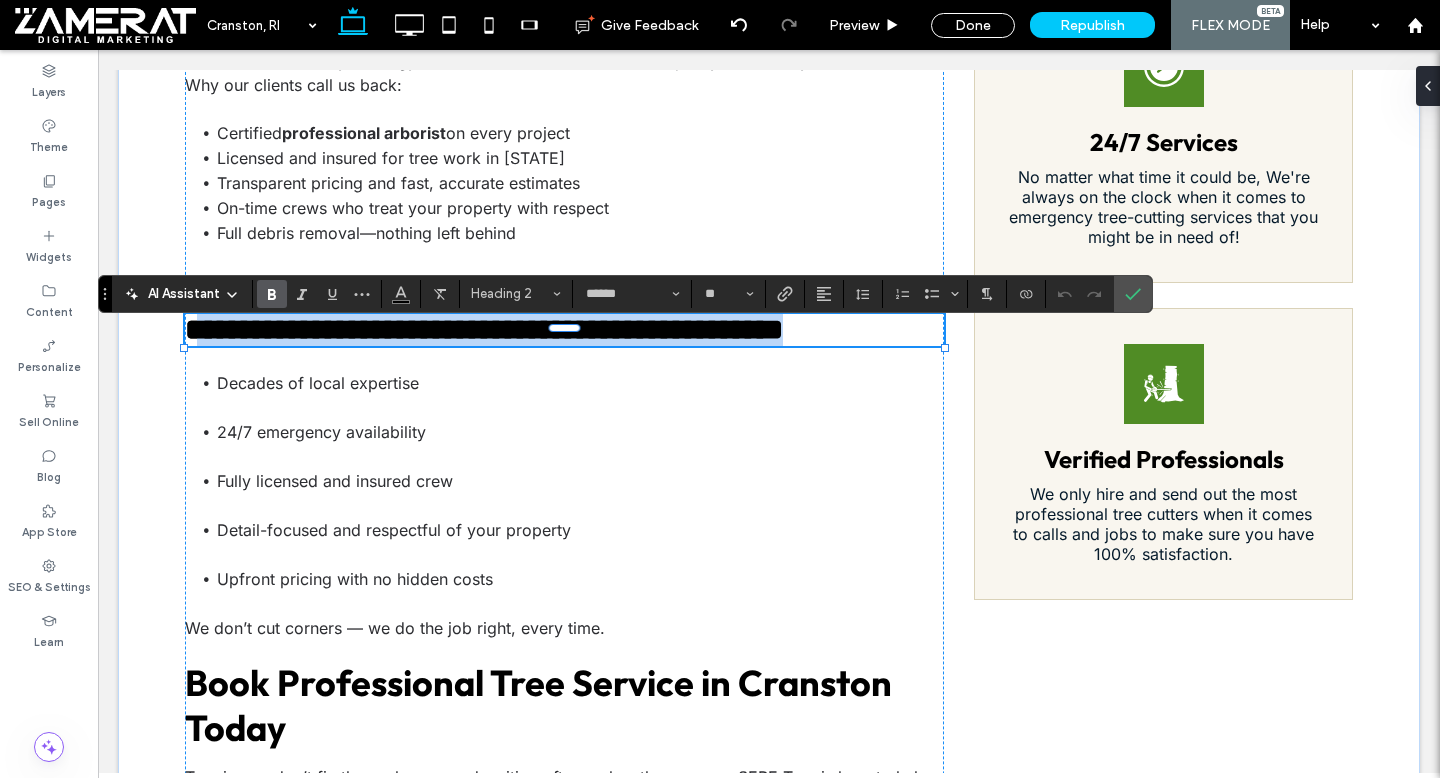 paste 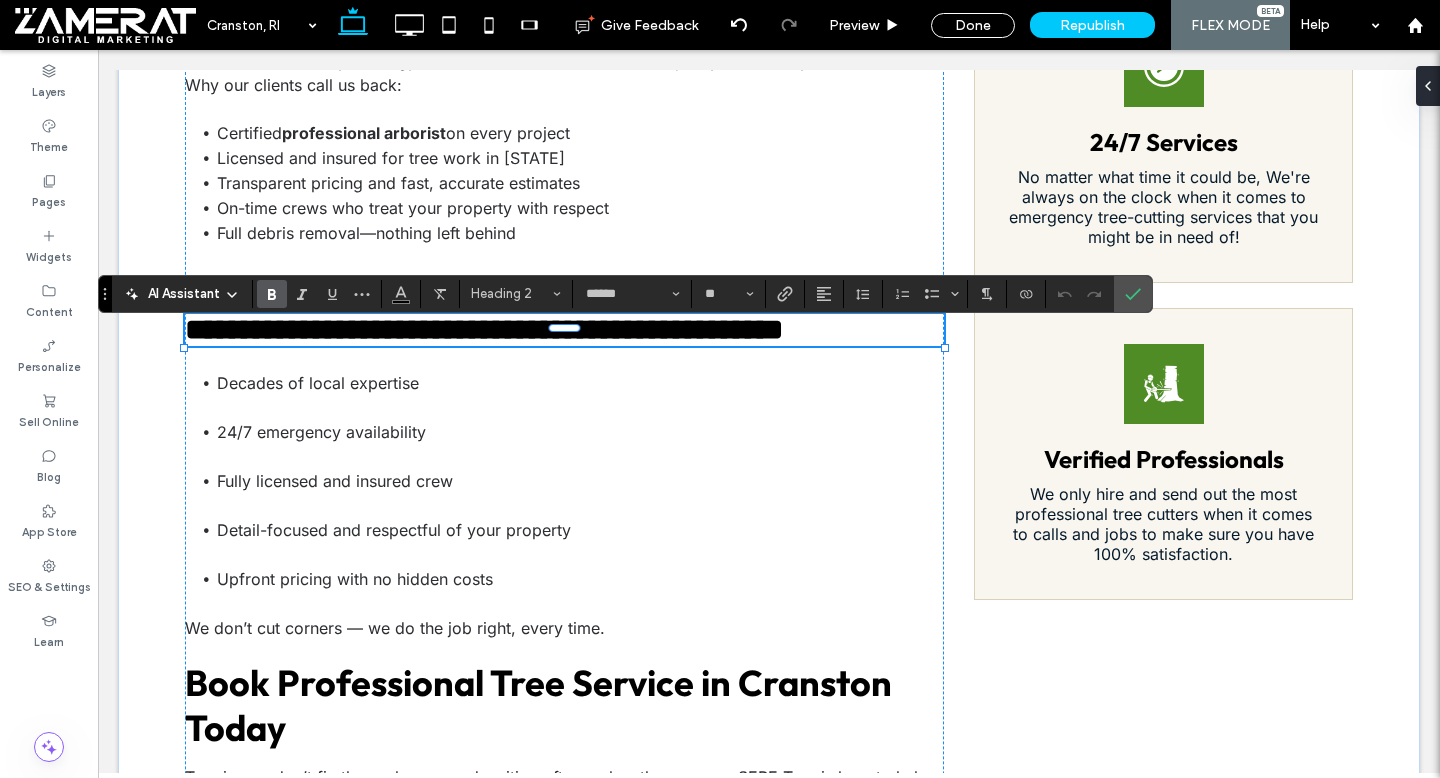 type on "*****" 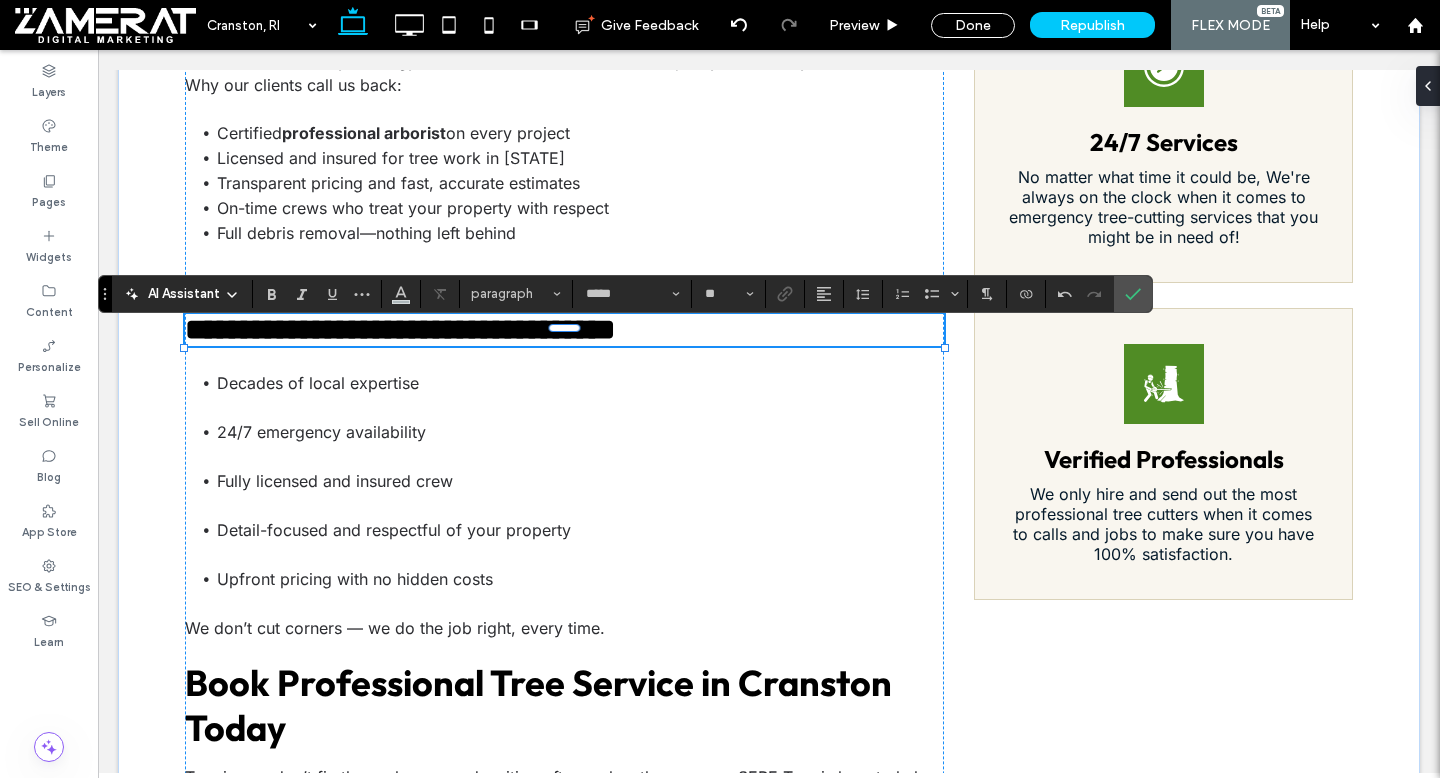 type on "******" 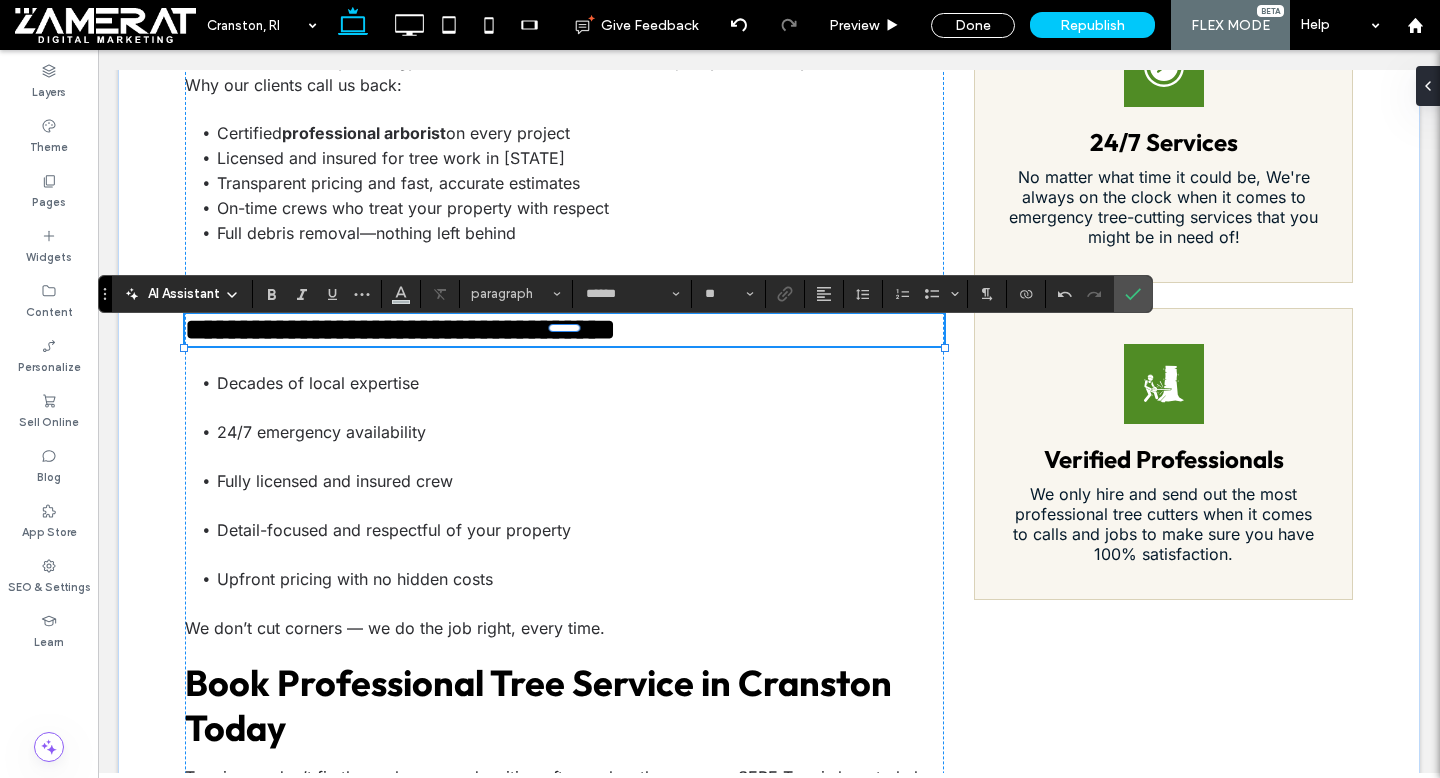 click on "**********" at bounding box center [400, 329] 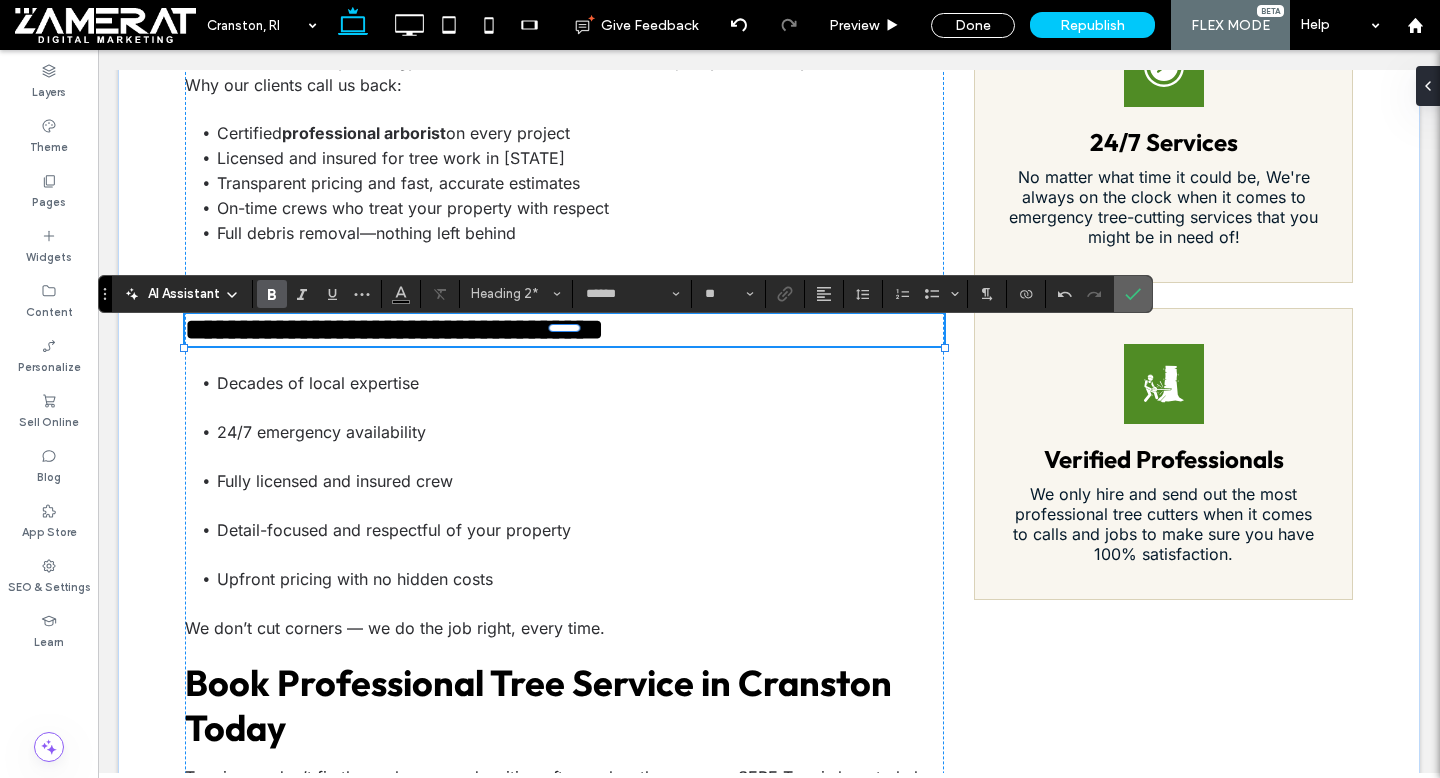 click 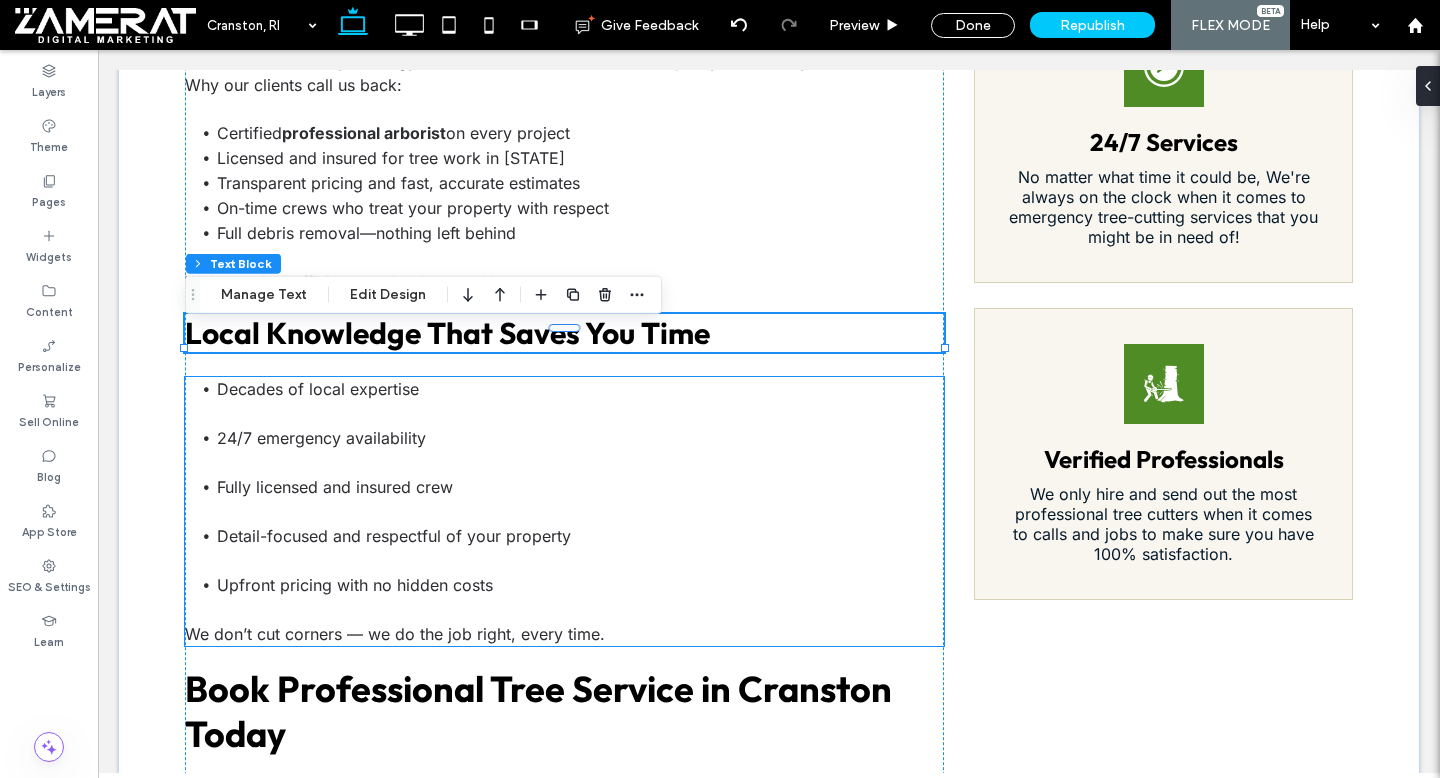 click on "24/7 emergency availability" at bounding box center [580, 450] 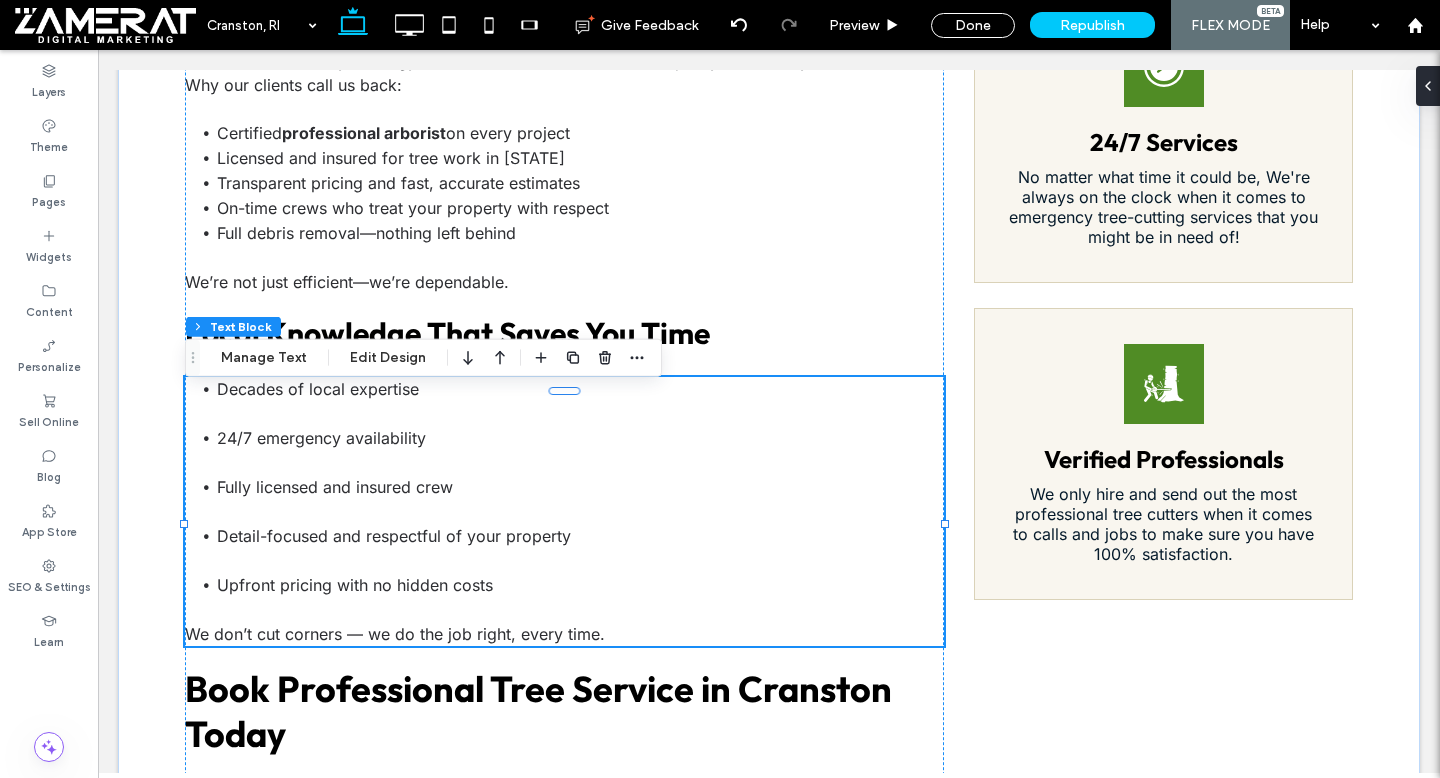 click on "Decades of local expertise 24/7 emergency availability Fully licensed and insured crew Detail-focused and respectful of your property Upfront pricing with no hidden costs
We don’t cut corners — we do the job right, every time." at bounding box center (564, 511) 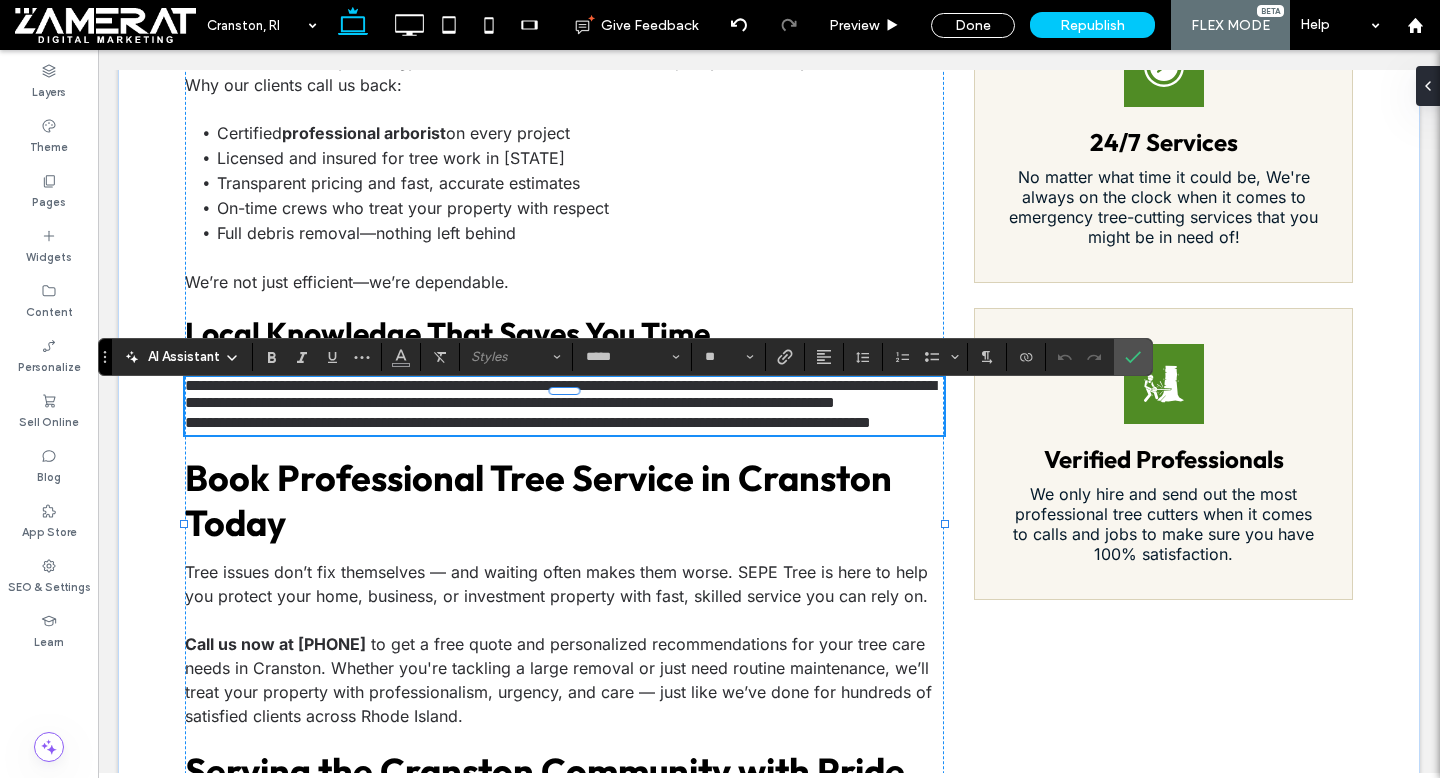 scroll, scrollTop: 0, scrollLeft: 0, axis: both 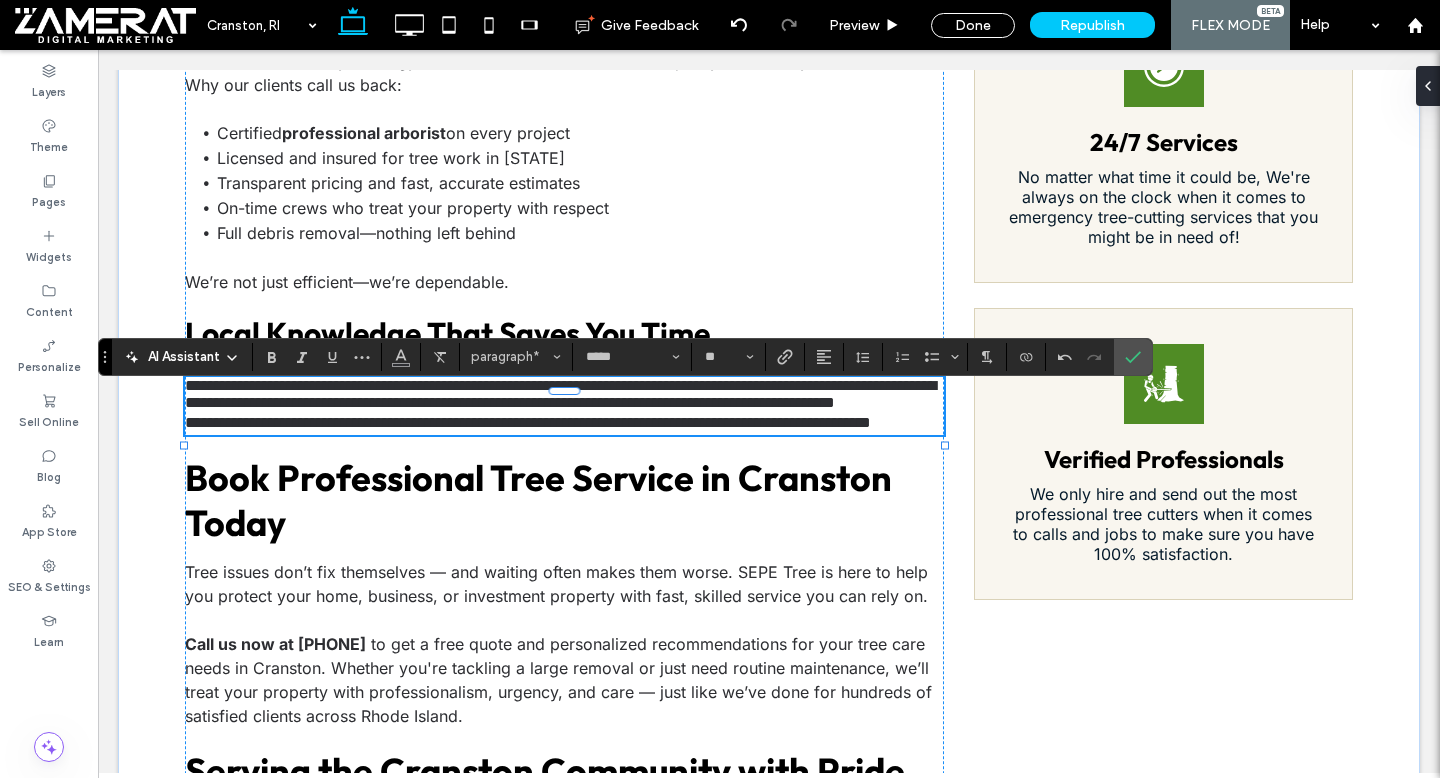 click on "**********" at bounding box center [564, 394] 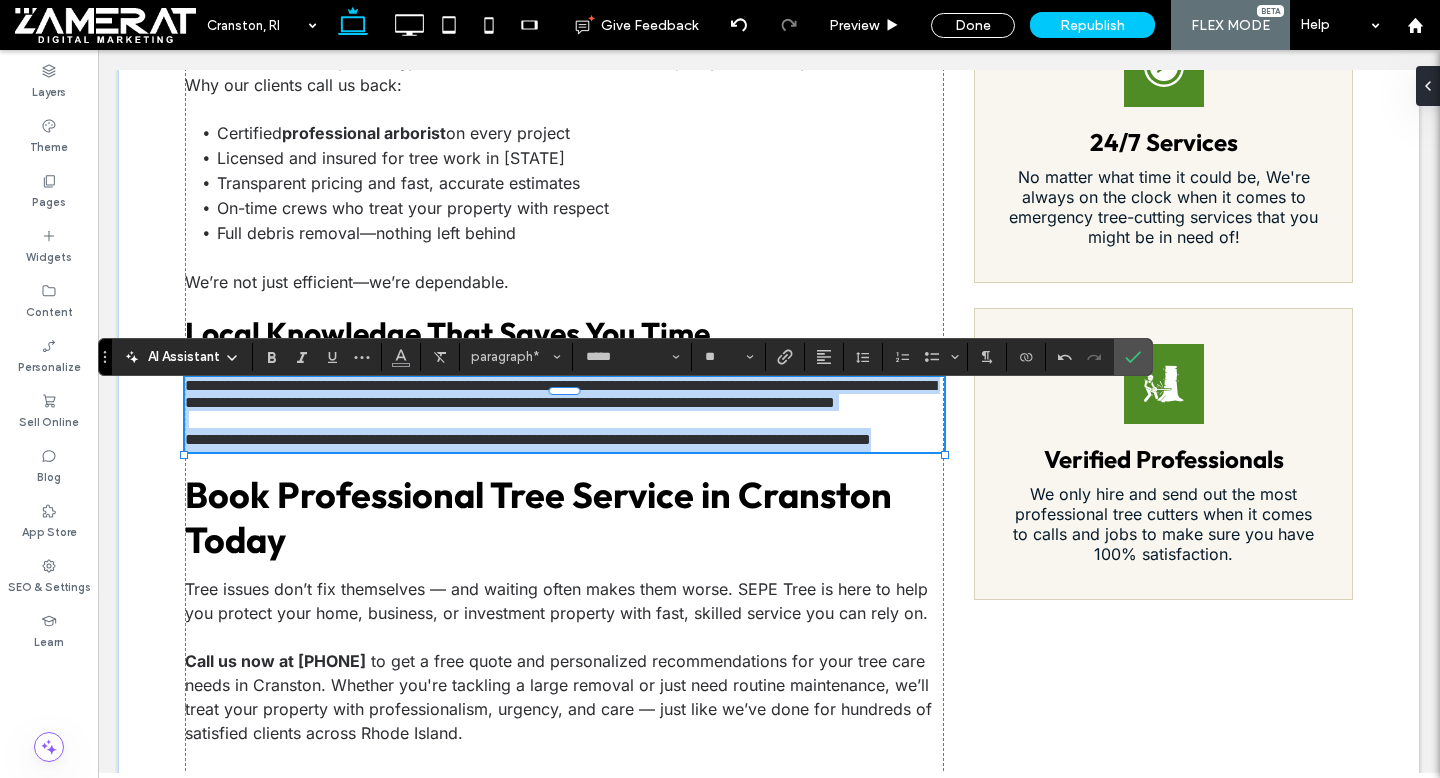 drag, startPoint x: 186, startPoint y: 403, endPoint x: 369, endPoint y: 500, distance: 207.11832 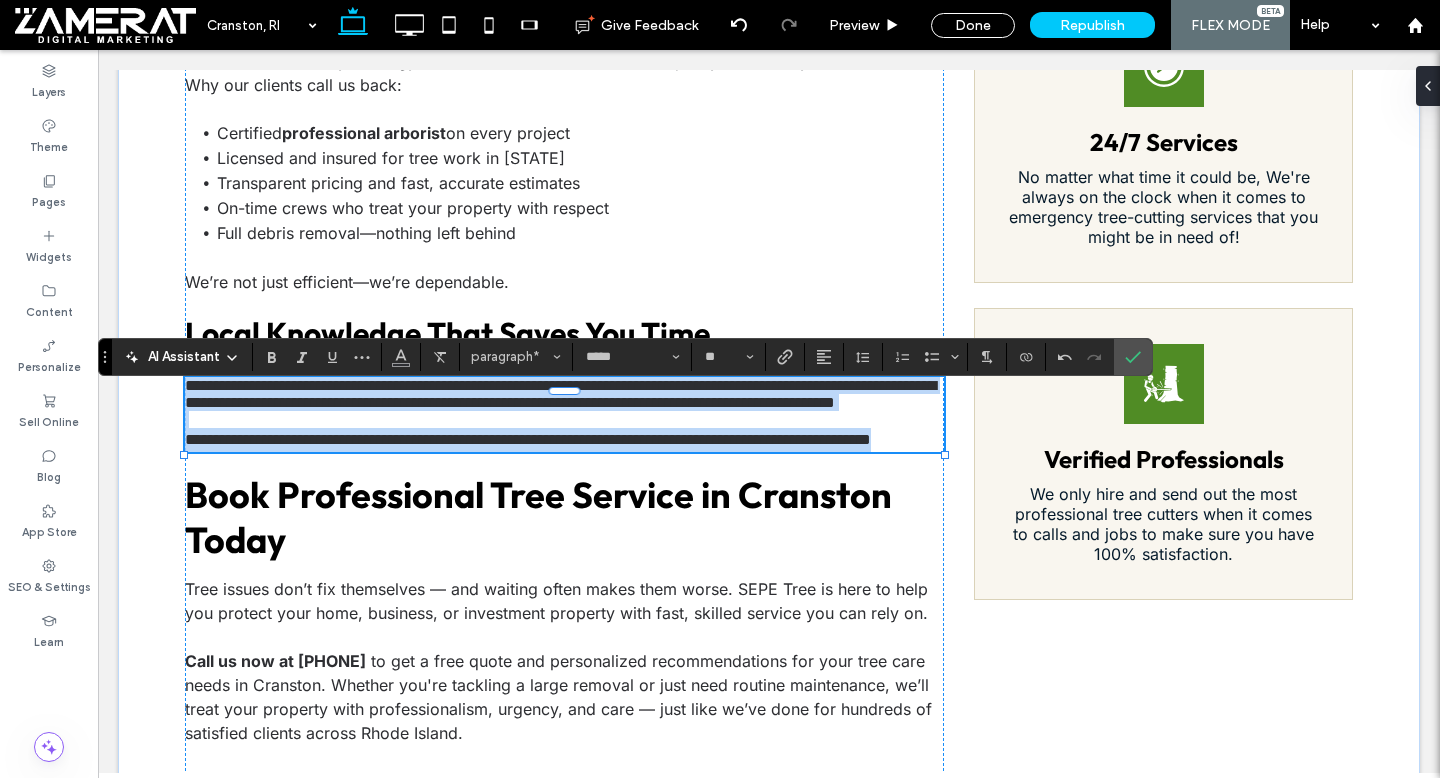click on "**********" at bounding box center [564, 414] 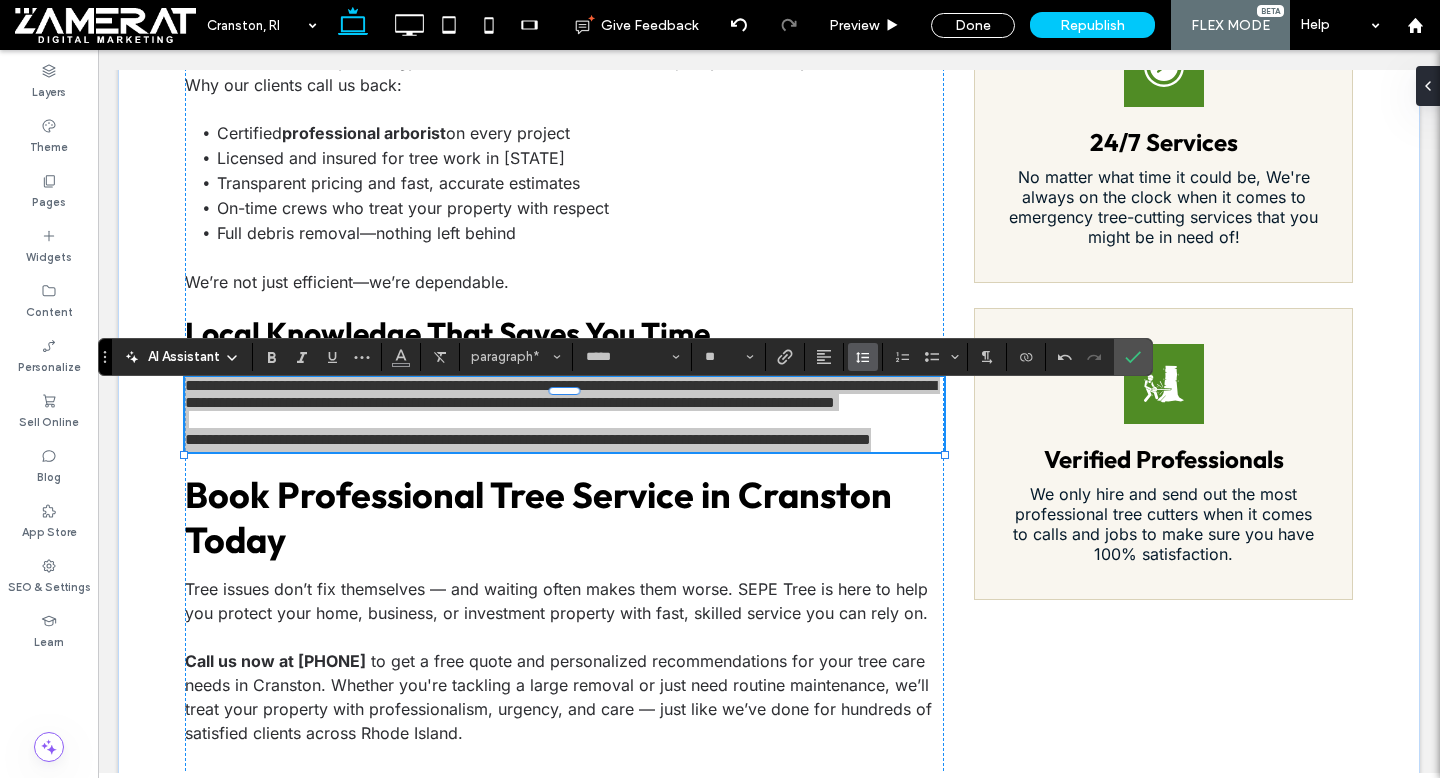 click 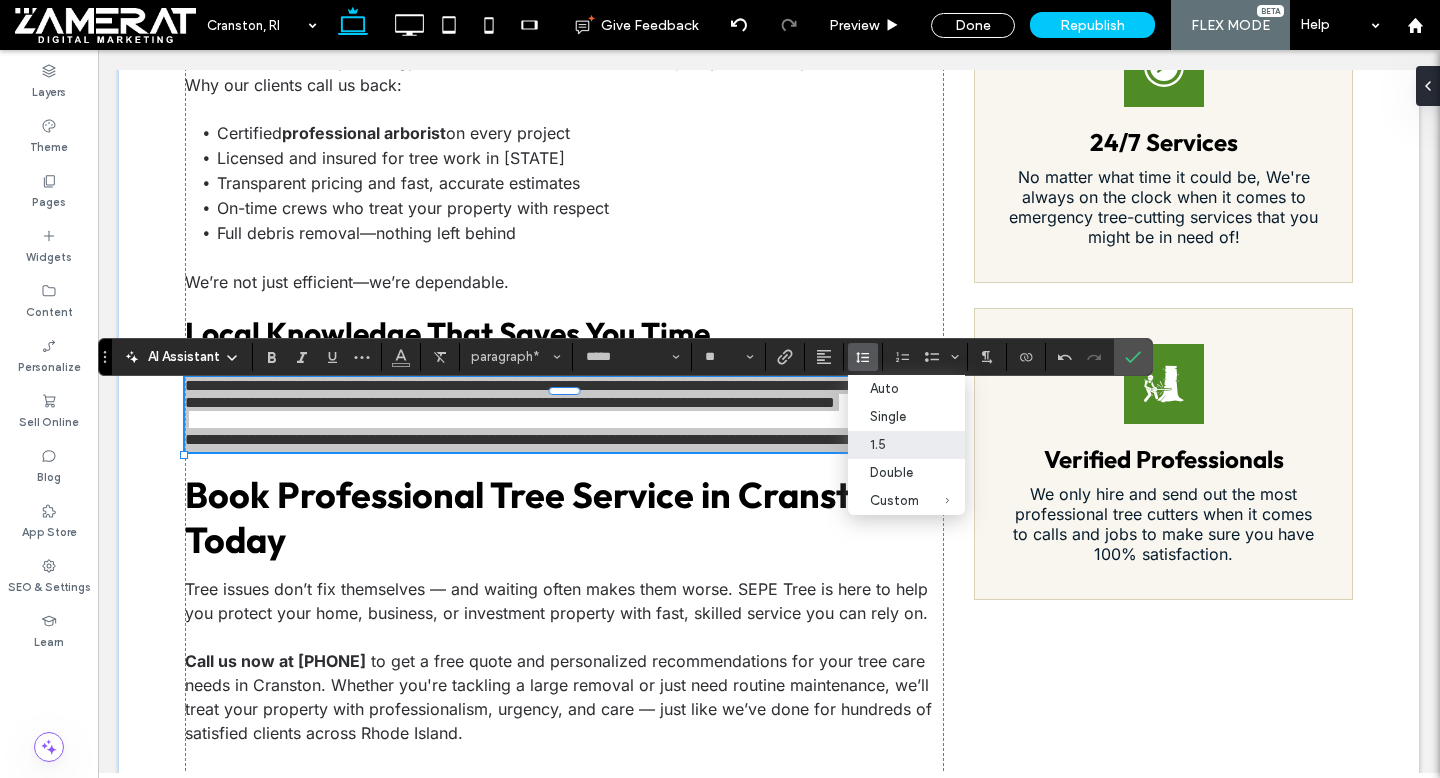 click on "1.5" at bounding box center (906, 445) 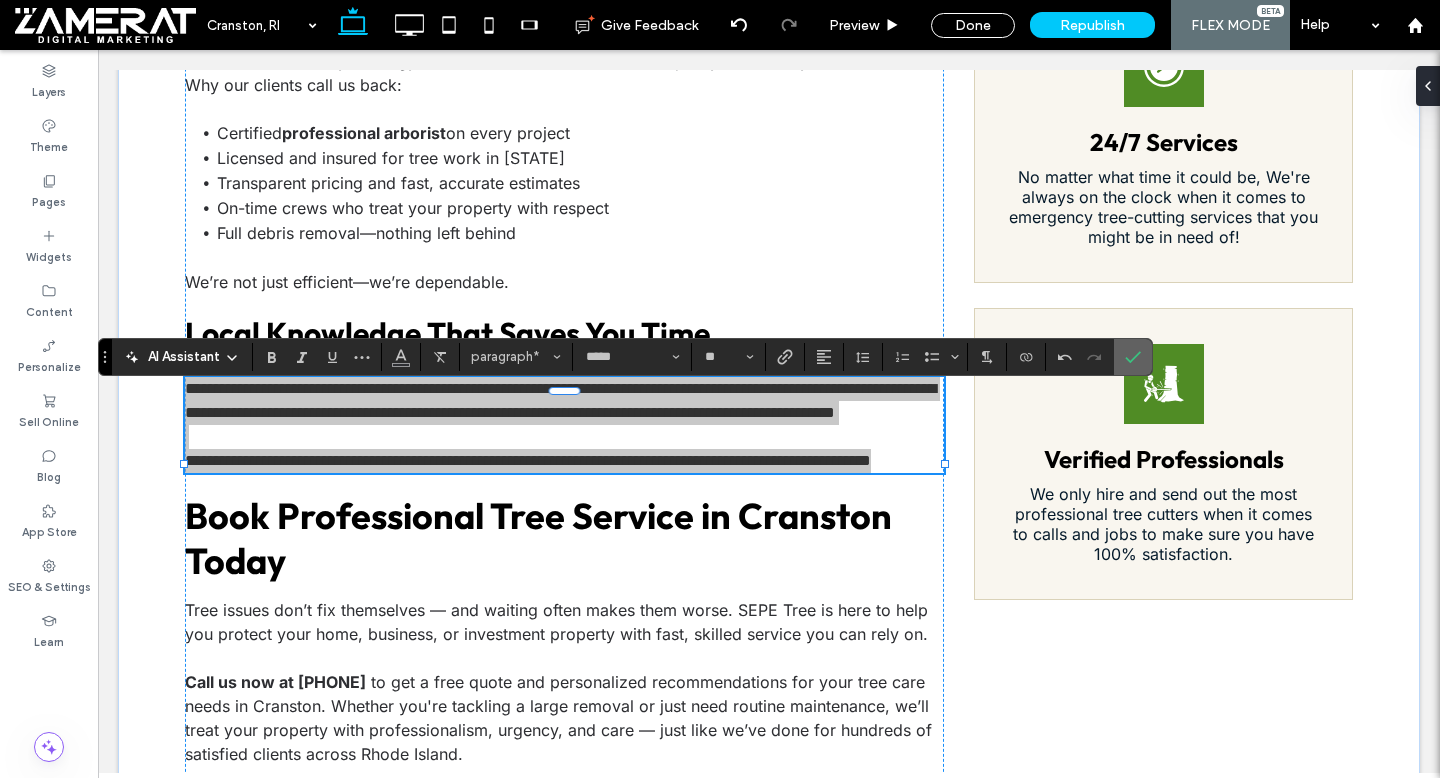 click 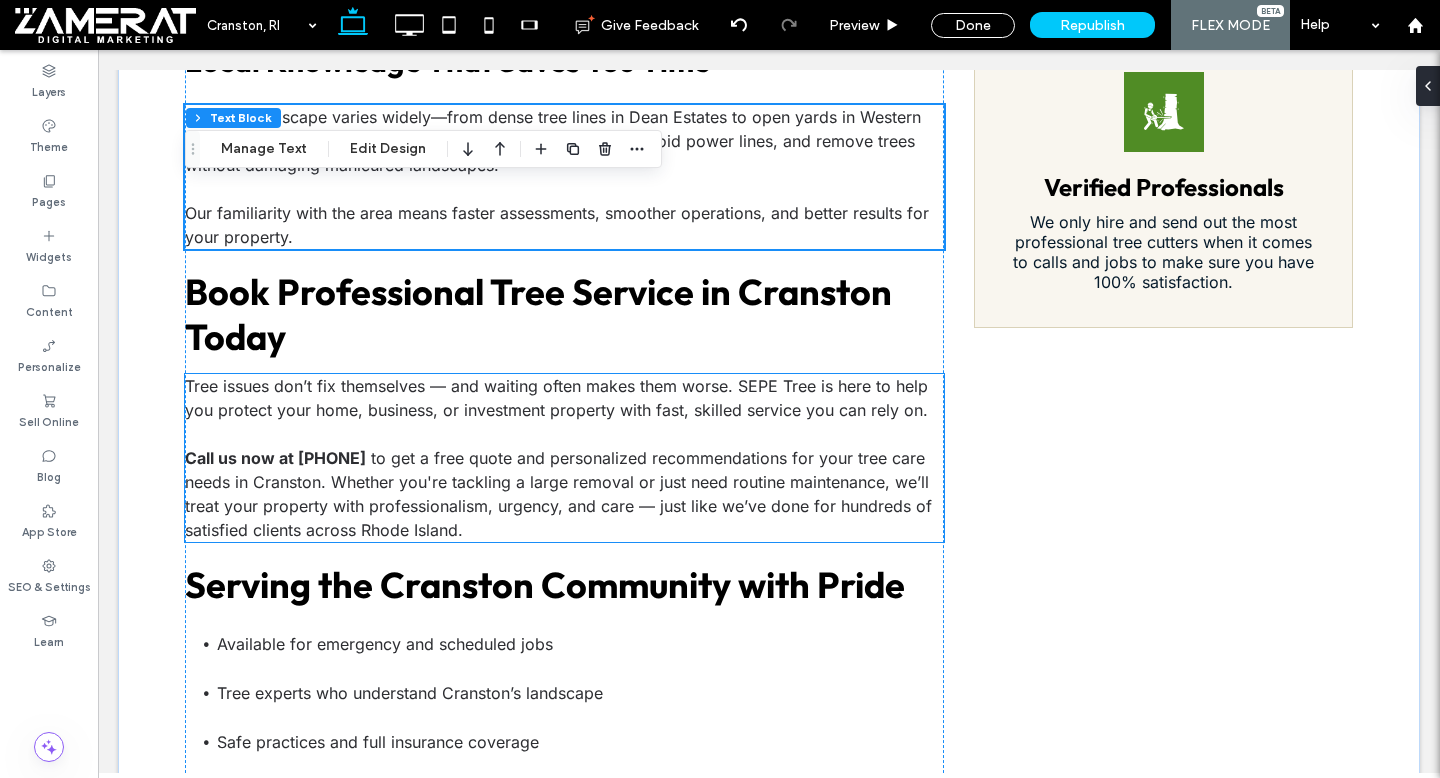 scroll, scrollTop: 2199, scrollLeft: 0, axis: vertical 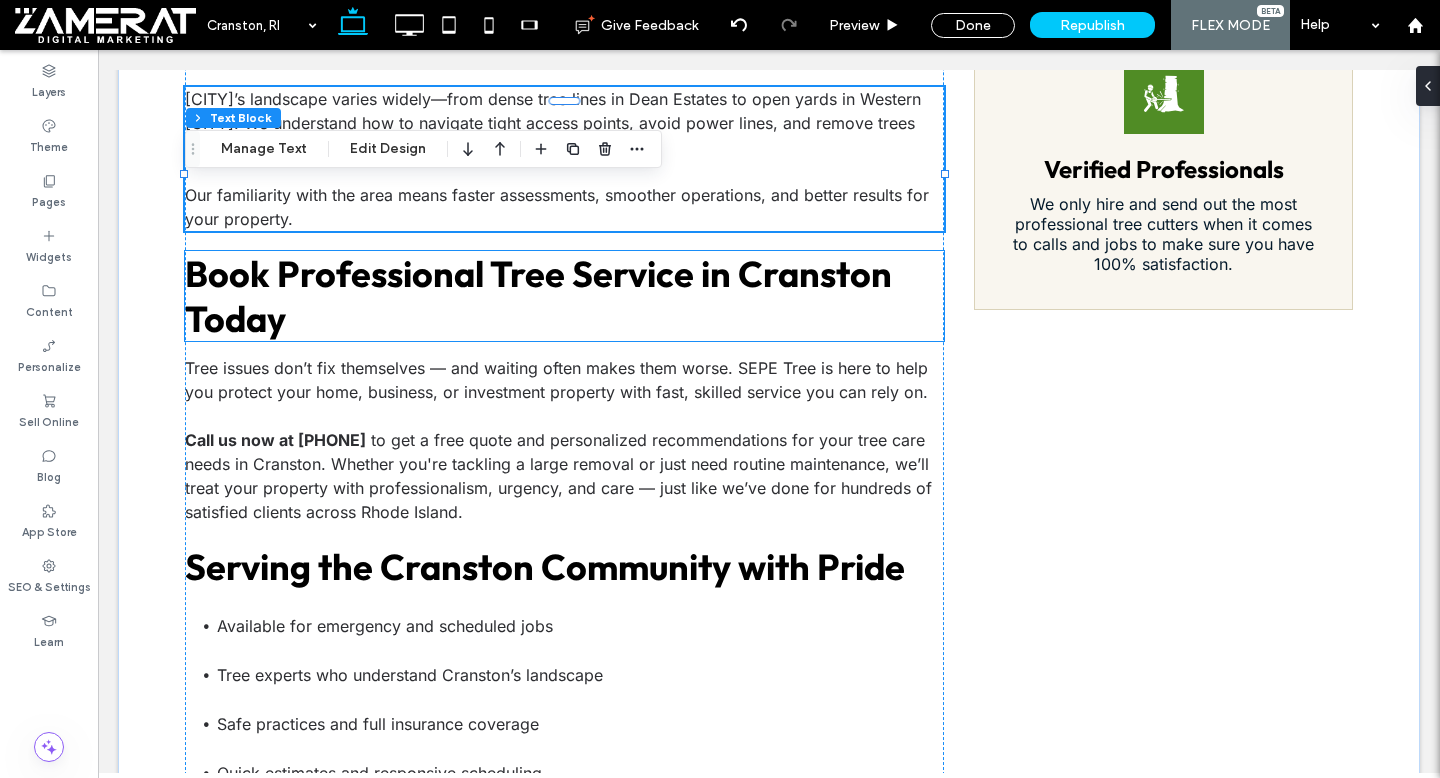 click on "Book Professional Tree Service in Cranston Today" at bounding box center [564, 296] 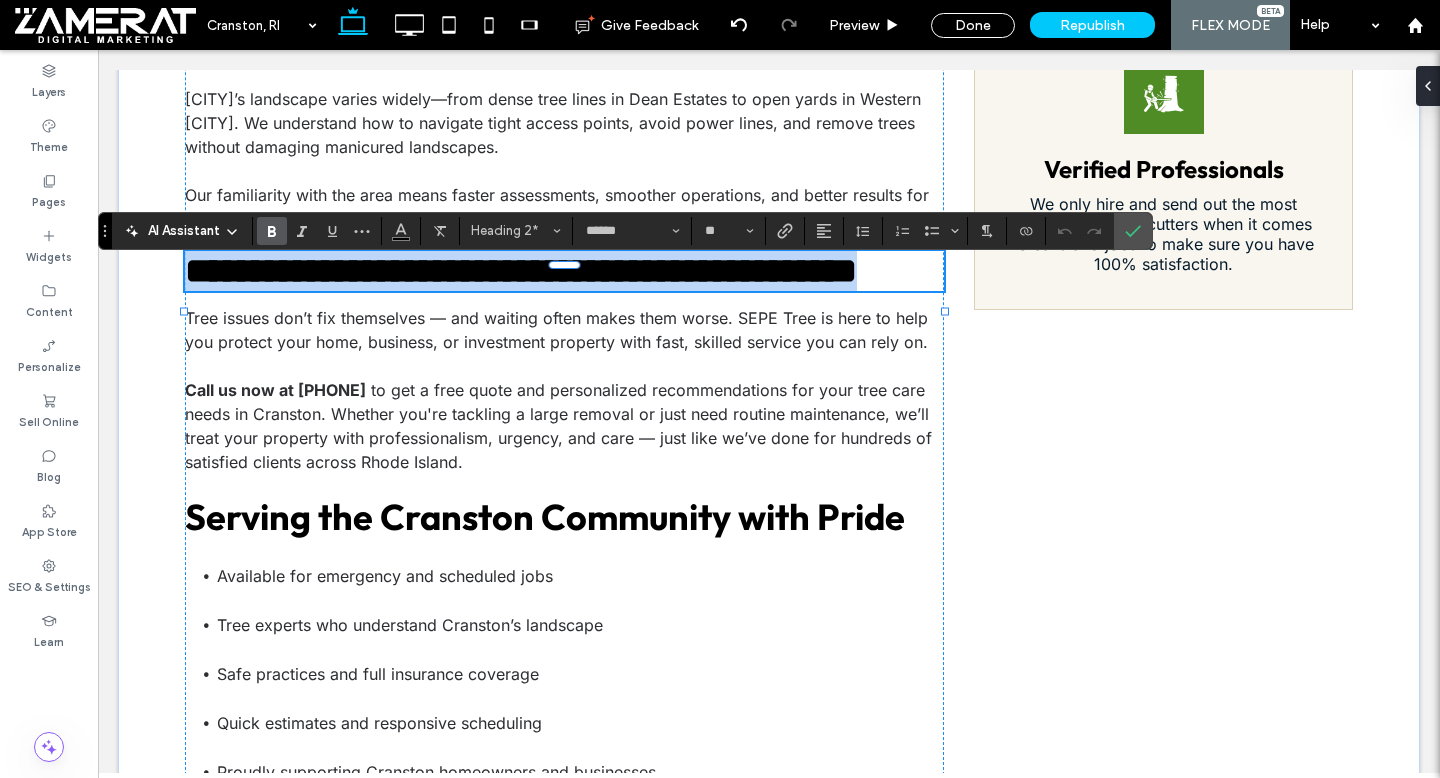 click on "**********" at bounding box center (521, 271) 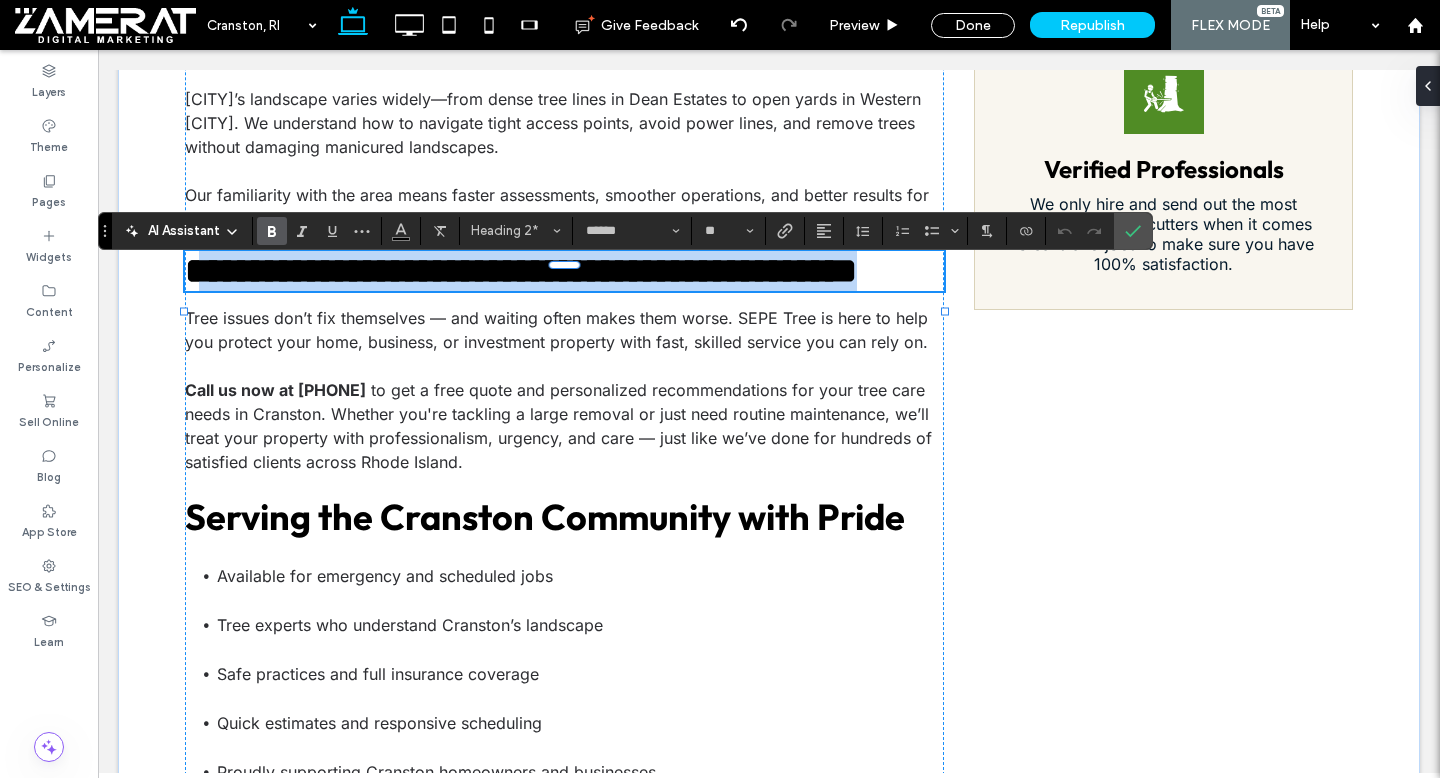 drag, startPoint x: 295, startPoint y: 328, endPoint x: 211, endPoint y: 286, distance: 93.914856 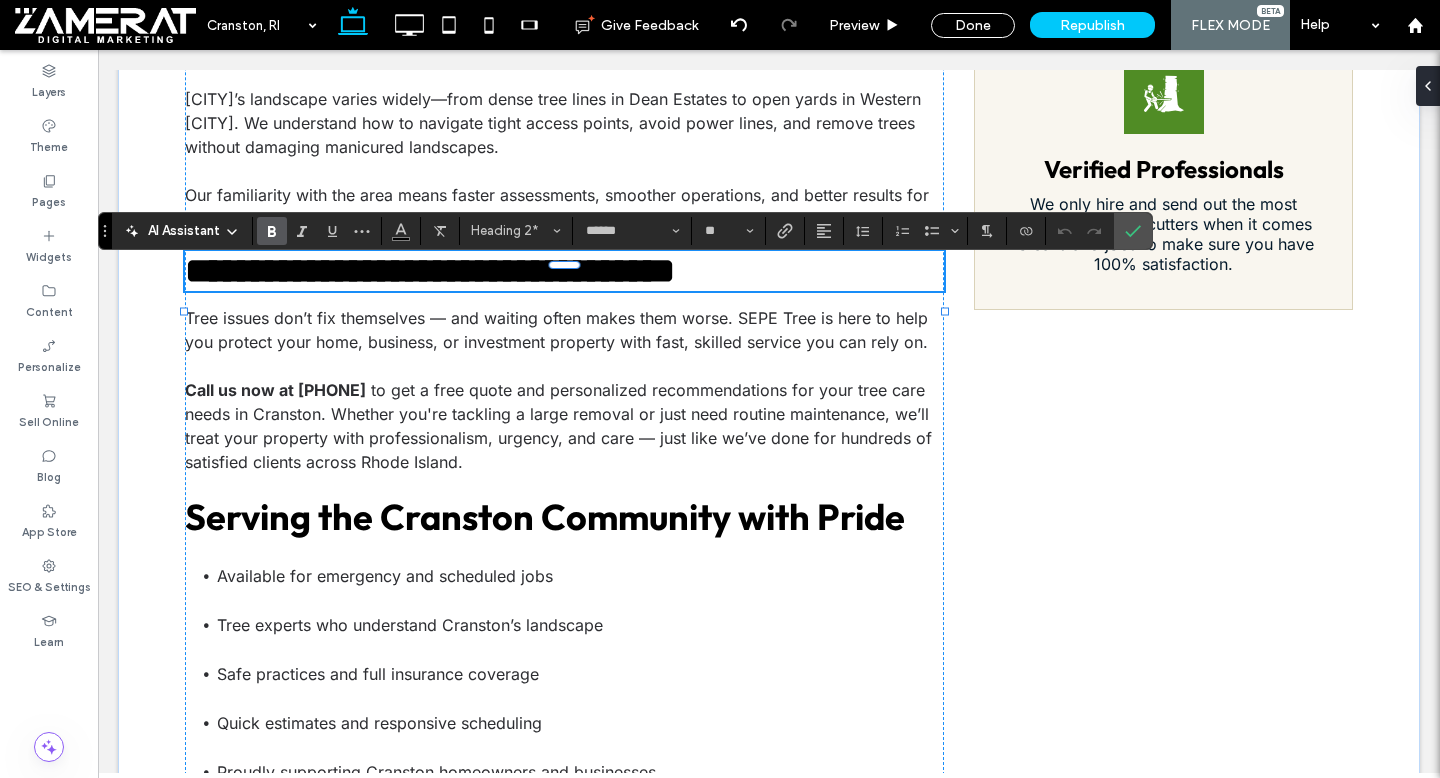 type on "*****" 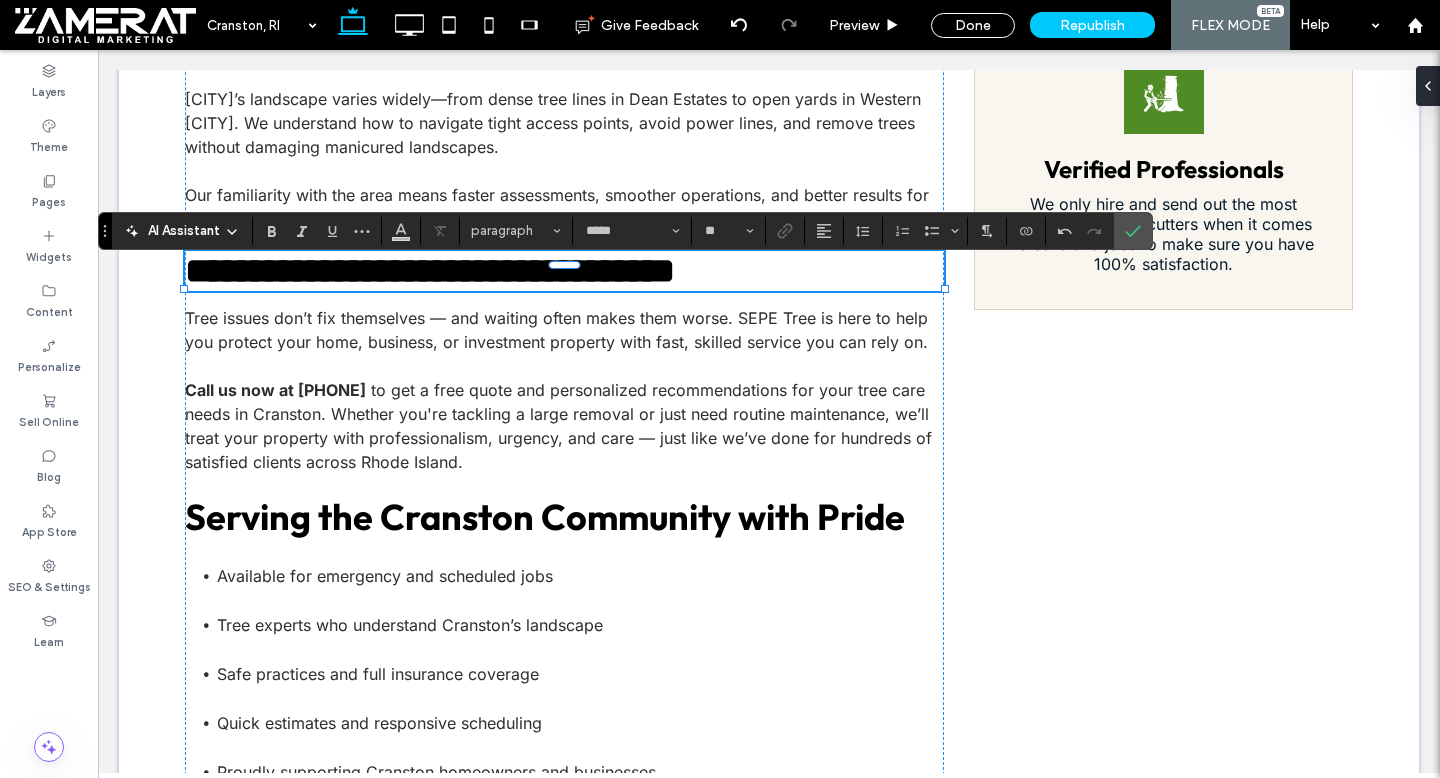 type on "******" 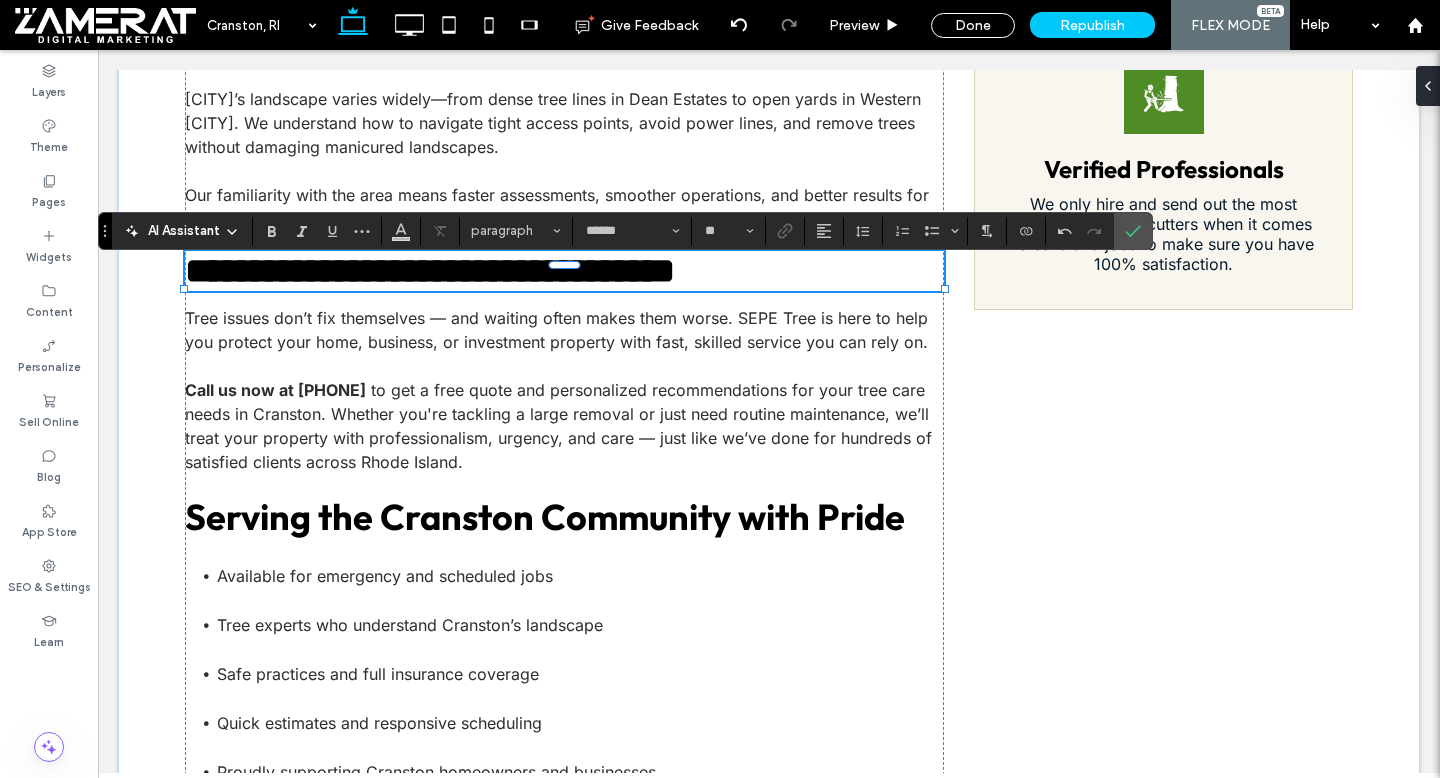 click on "**********" at bounding box center [430, 271] 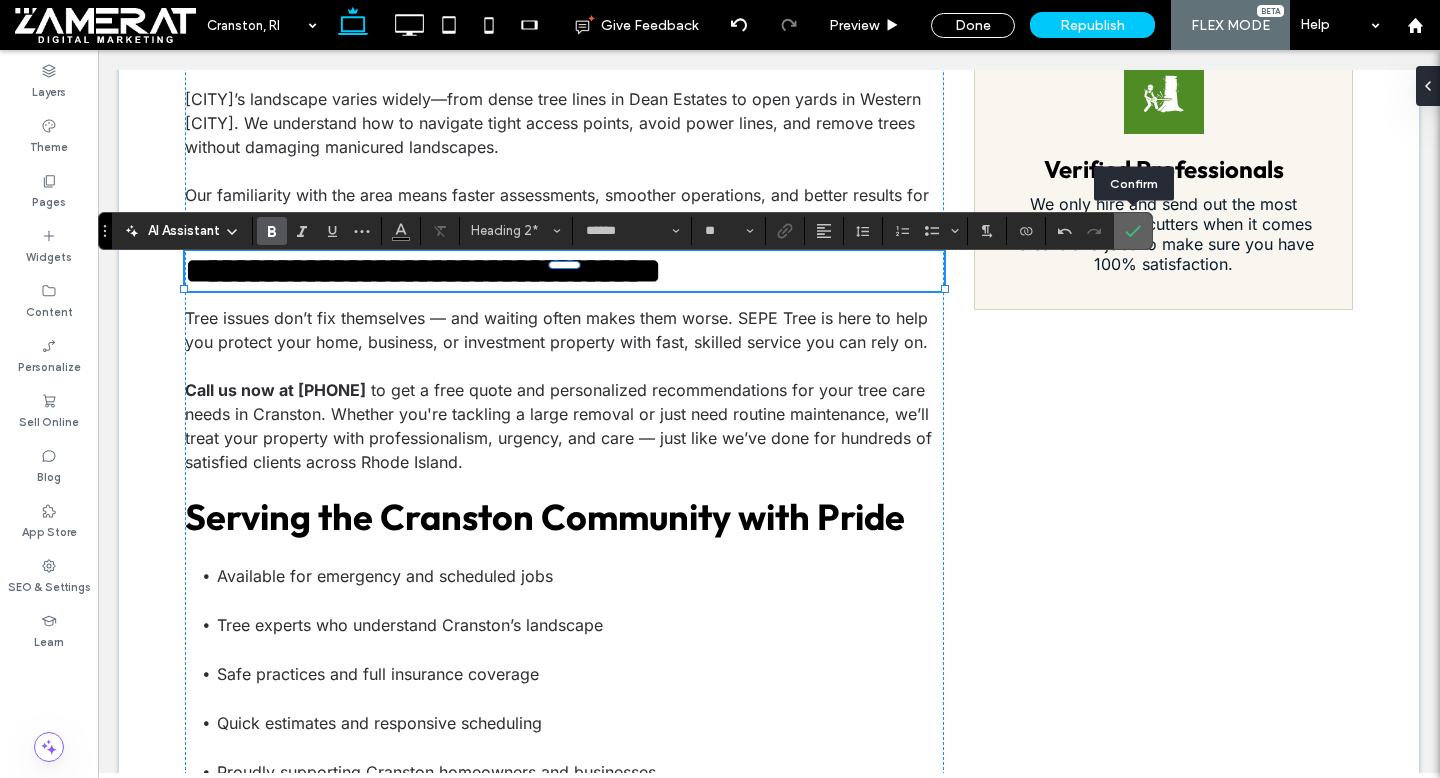 drag, startPoint x: 1130, startPoint y: 234, endPoint x: 1014, endPoint y: 169, distance: 132.96992 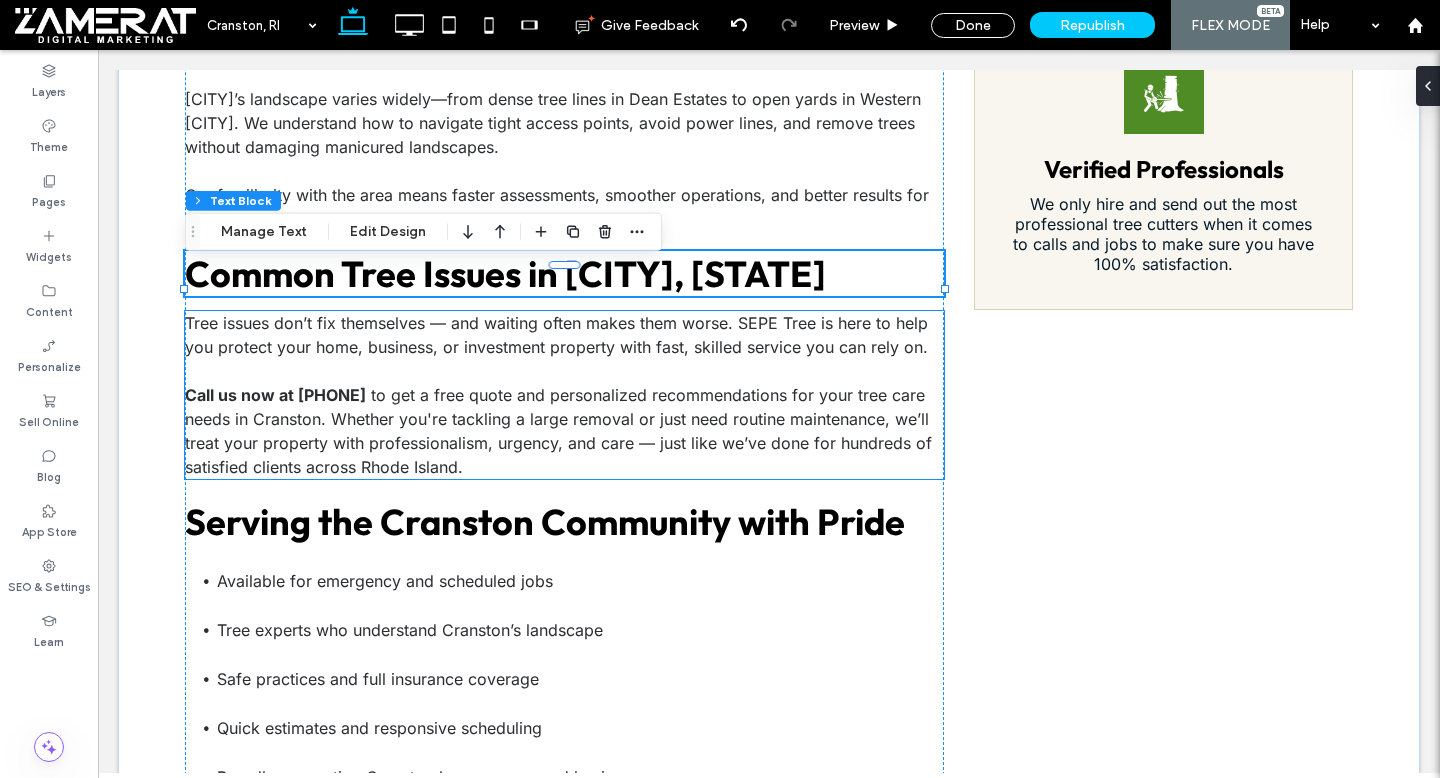 click on "Tree issues don’t fix themselves — and waiting often makes them worse. SEPE Tree is here to help you protect your home, business, or investment property with fast, skilled service you can rely on. ﻿ Call us now at 401-276-2828   to get a free quote and personalized recommendations for your tree care needs in Cranston. Whether you're tackling a large removal or just need routine maintenance, we’ll treat your property with professionalism, urgency, and care — just like we’ve done for hundreds of satisfied clients across Rhode Island." at bounding box center (564, 395) 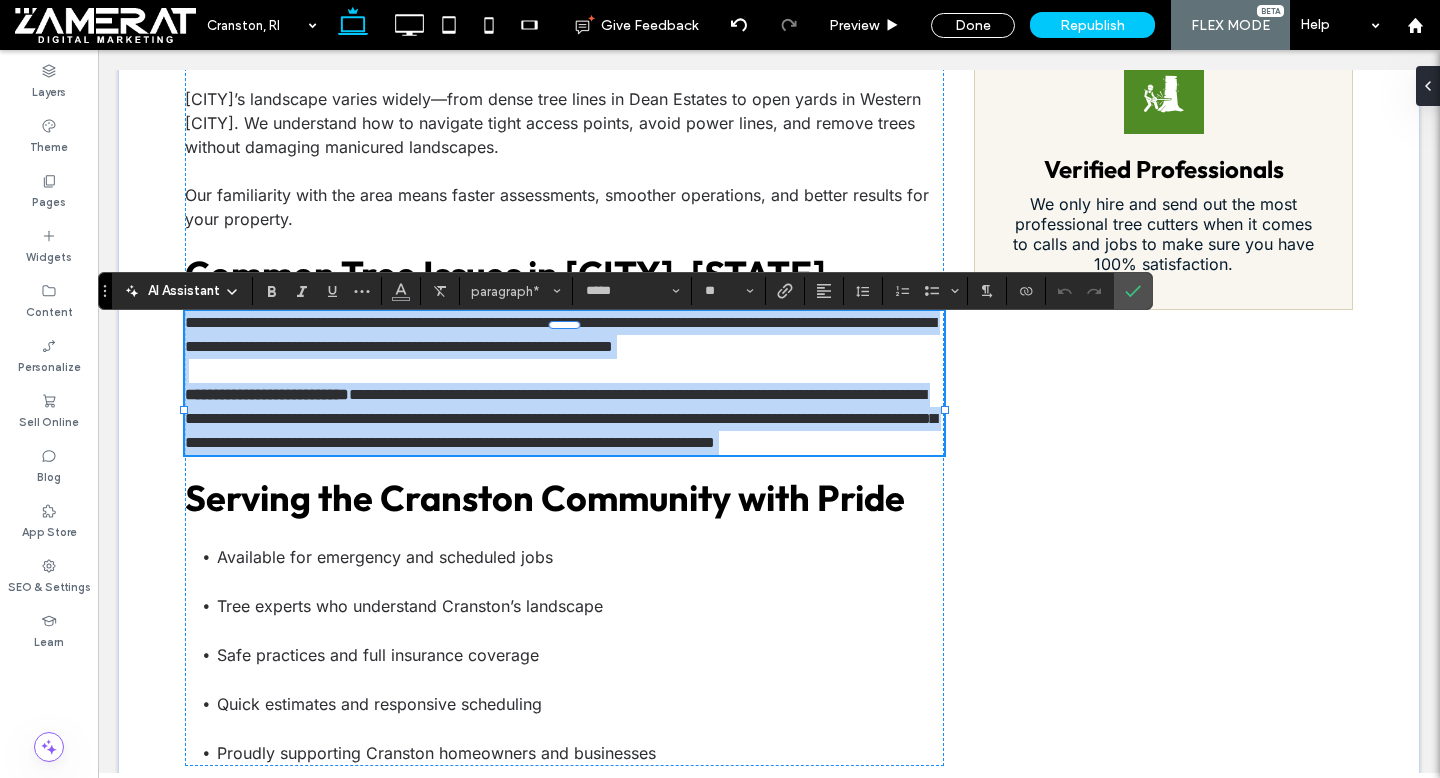 scroll, scrollTop: 0, scrollLeft: 0, axis: both 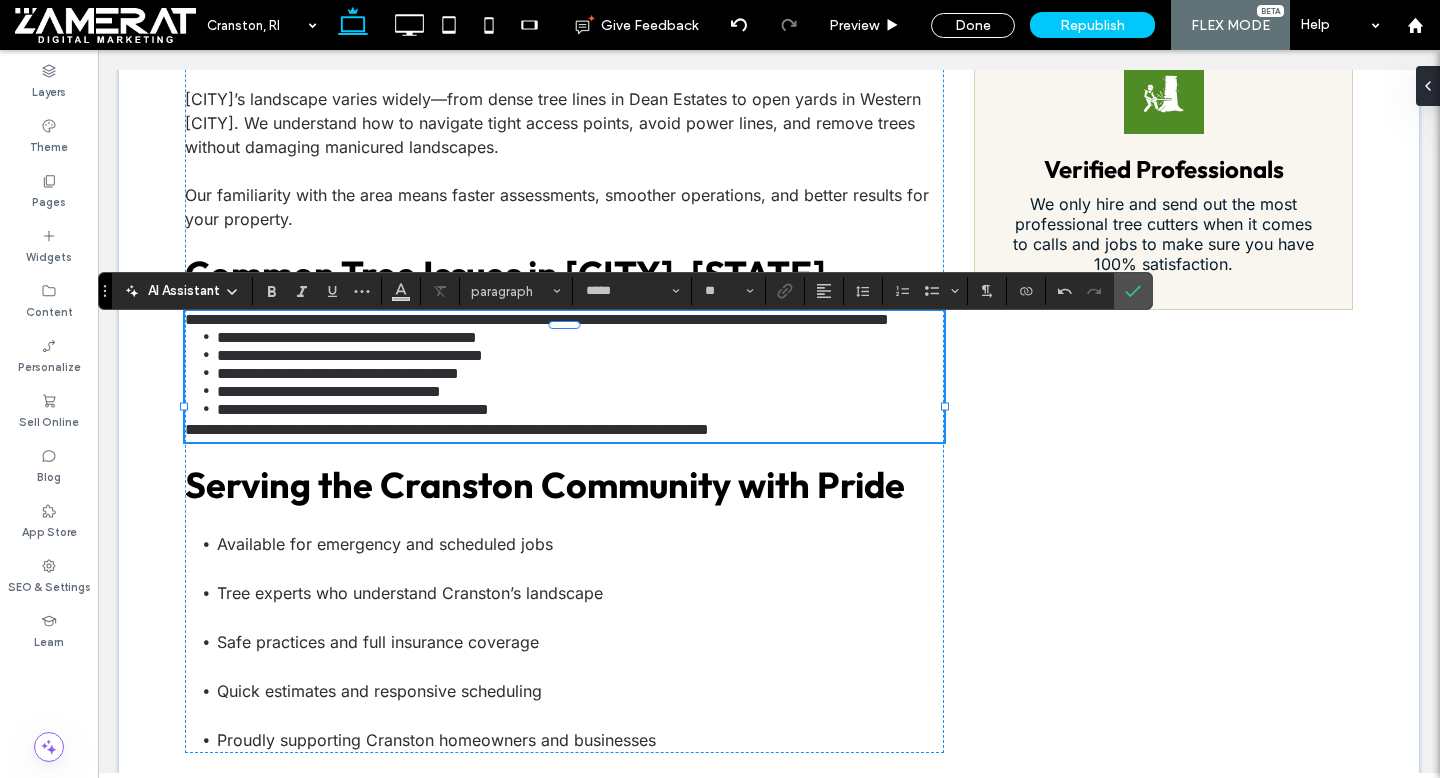 click on "**********" at bounding box center [564, 319] 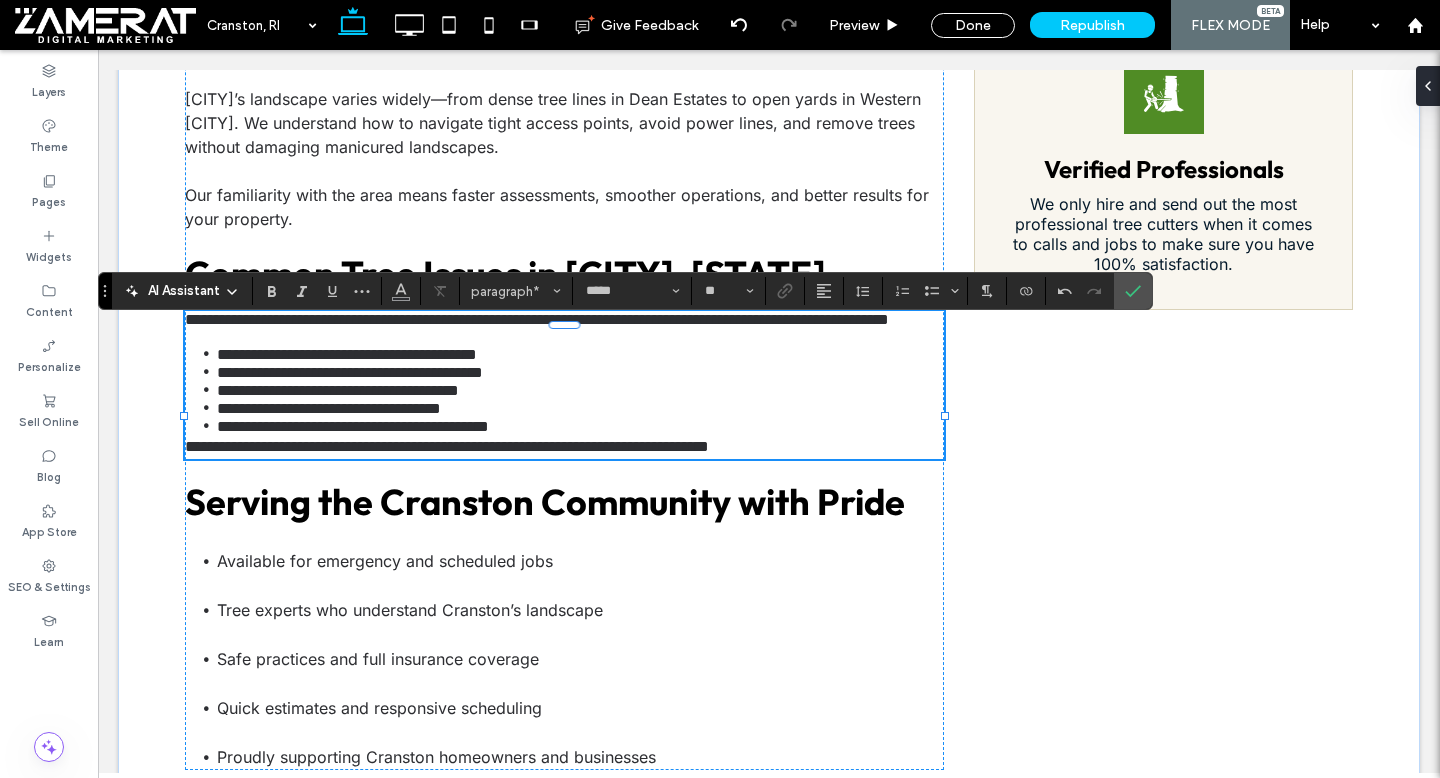 click on "**********" at bounding box center (447, 446) 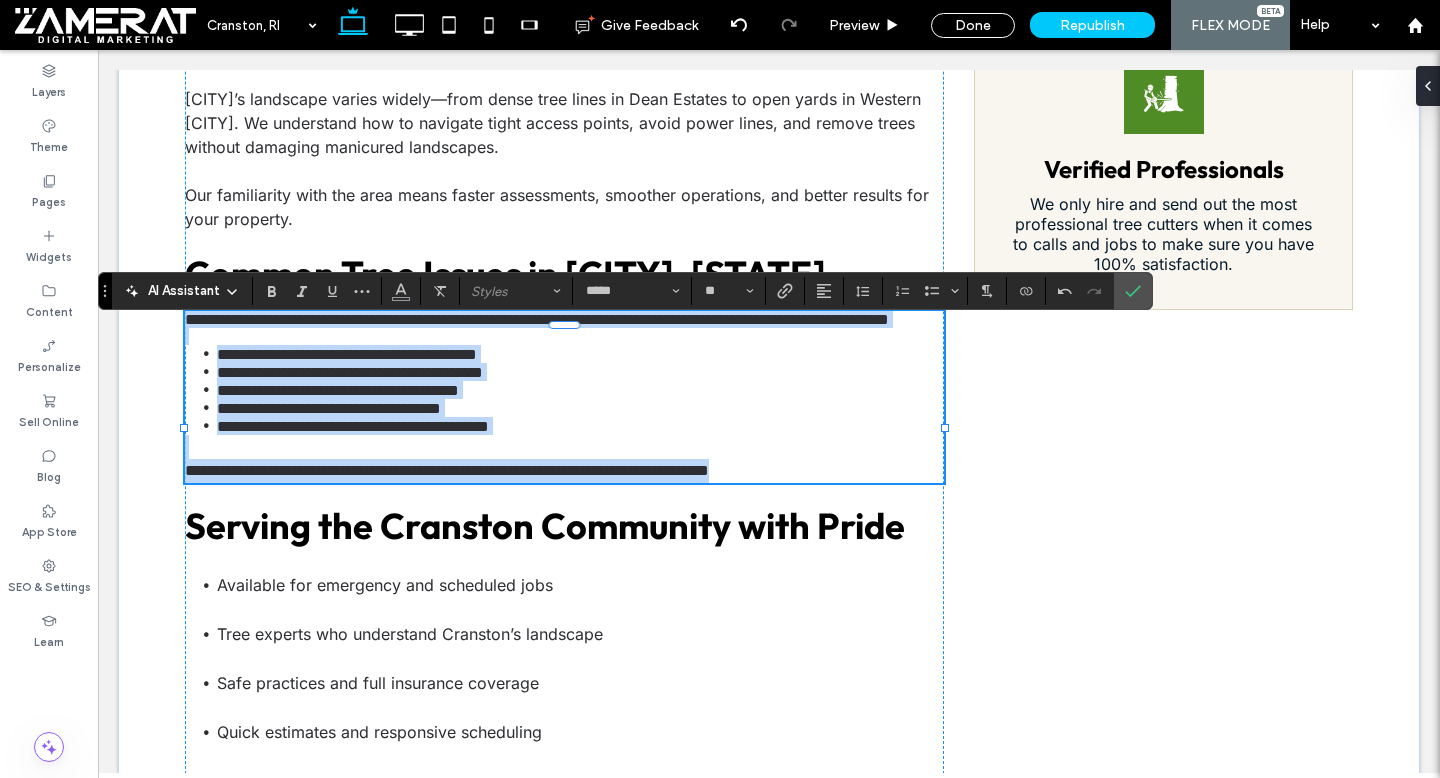 drag, startPoint x: 186, startPoint y: 336, endPoint x: 895, endPoint y: 520, distance: 732.4869 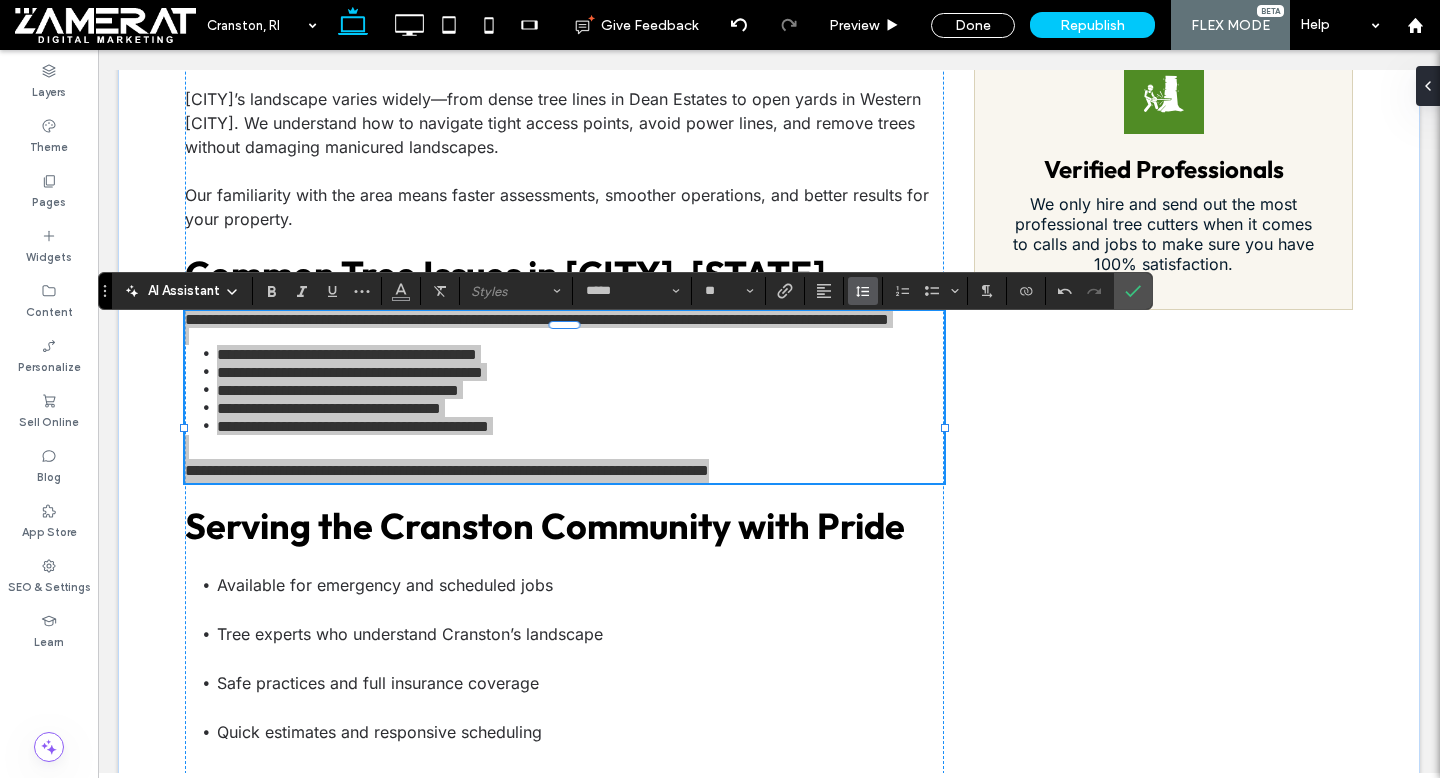 click 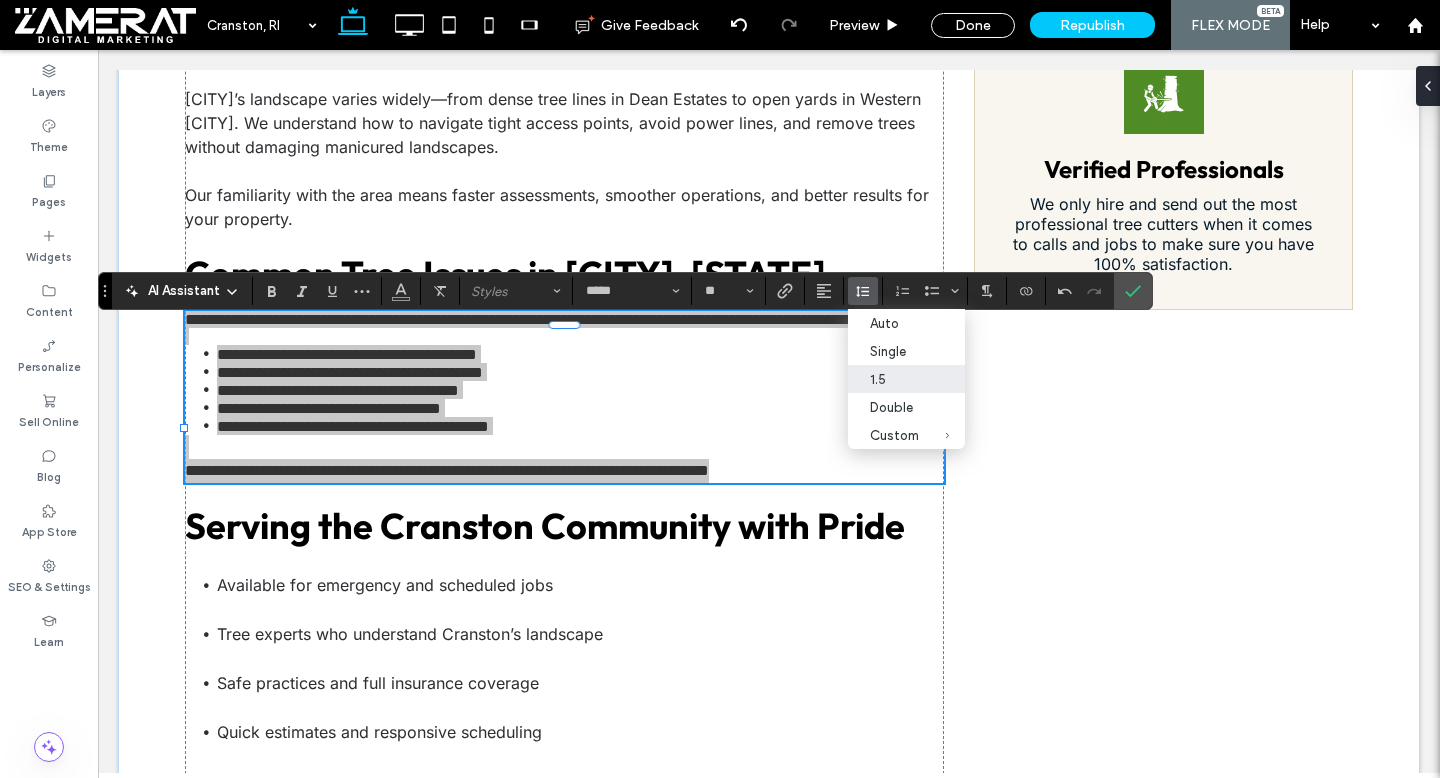 click on "1.5" at bounding box center [894, 379] 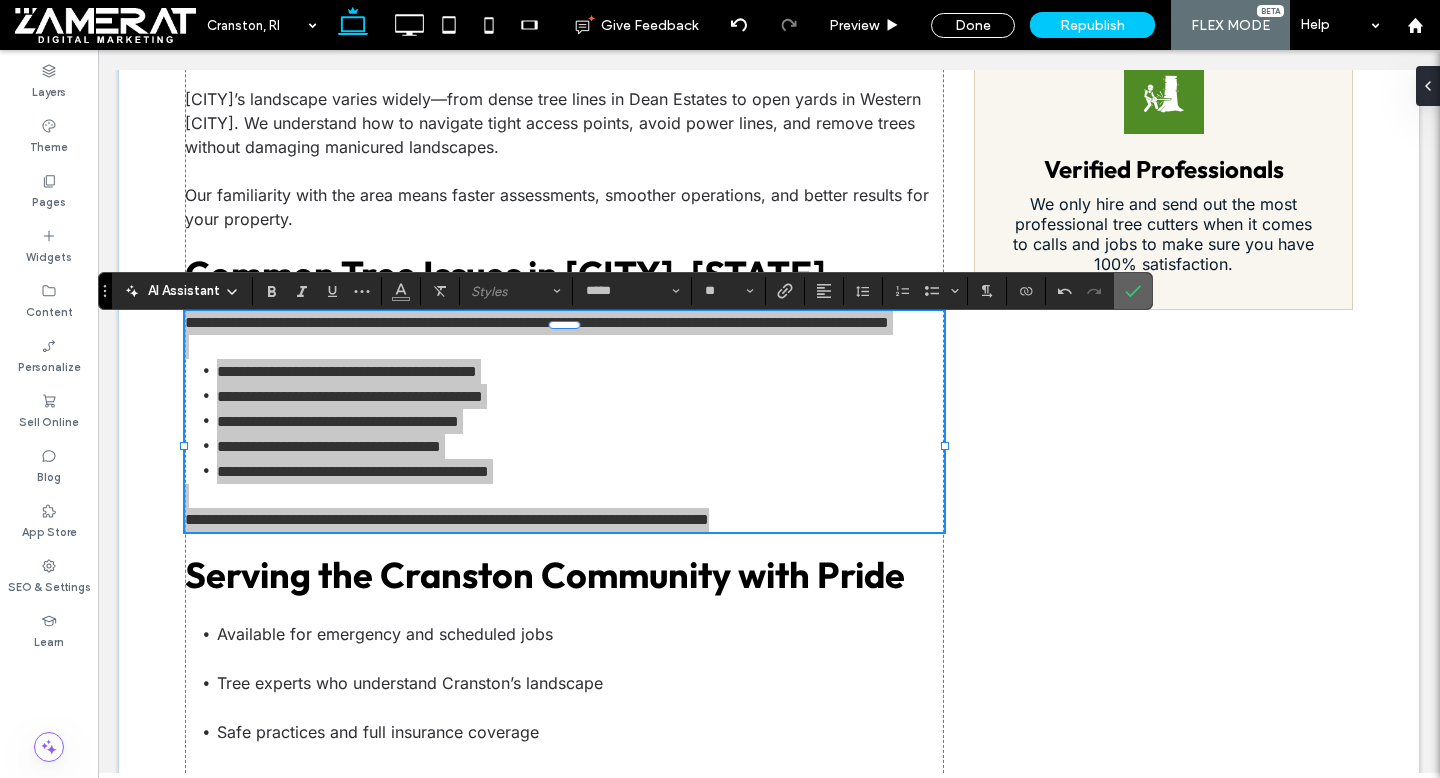 click at bounding box center [1129, 291] 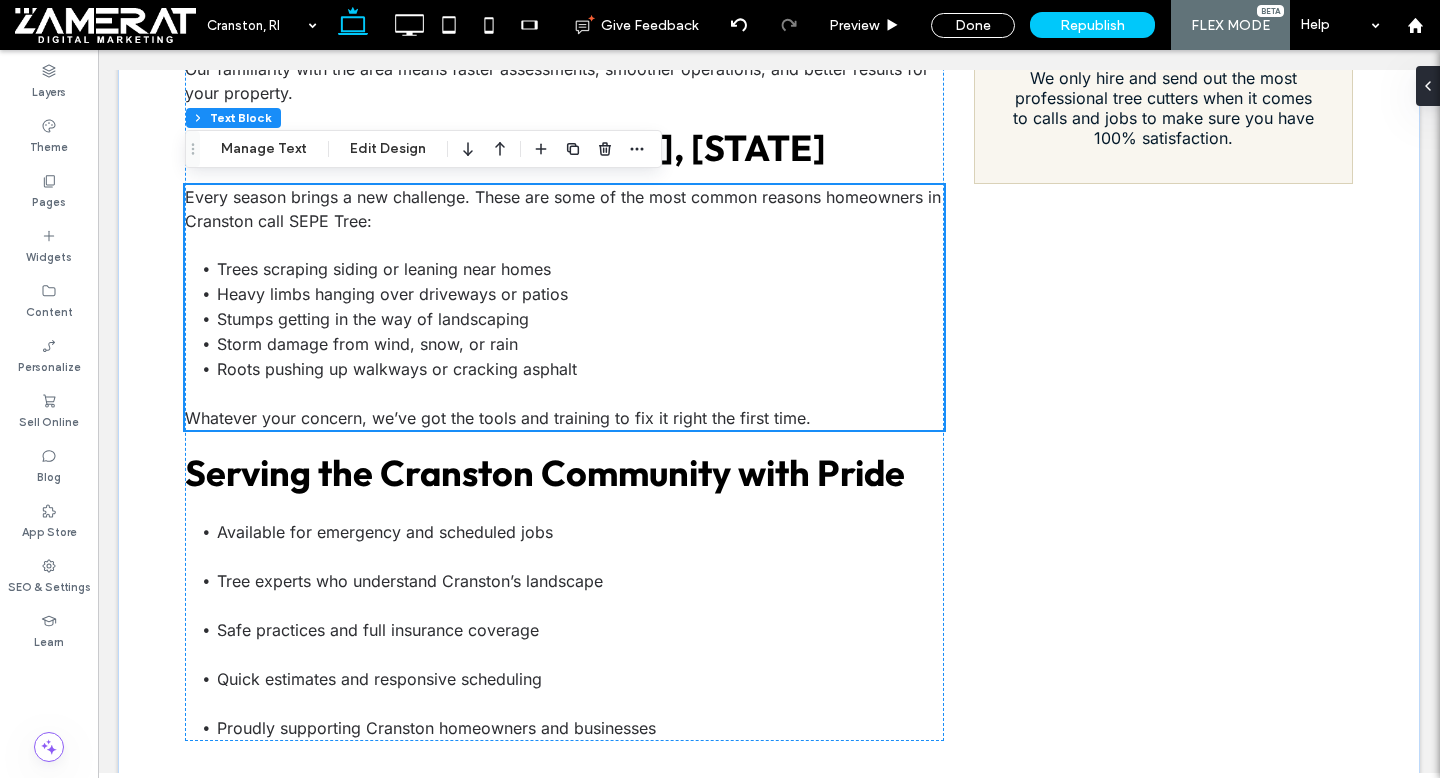 scroll, scrollTop: 2368, scrollLeft: 0, axis: vertical 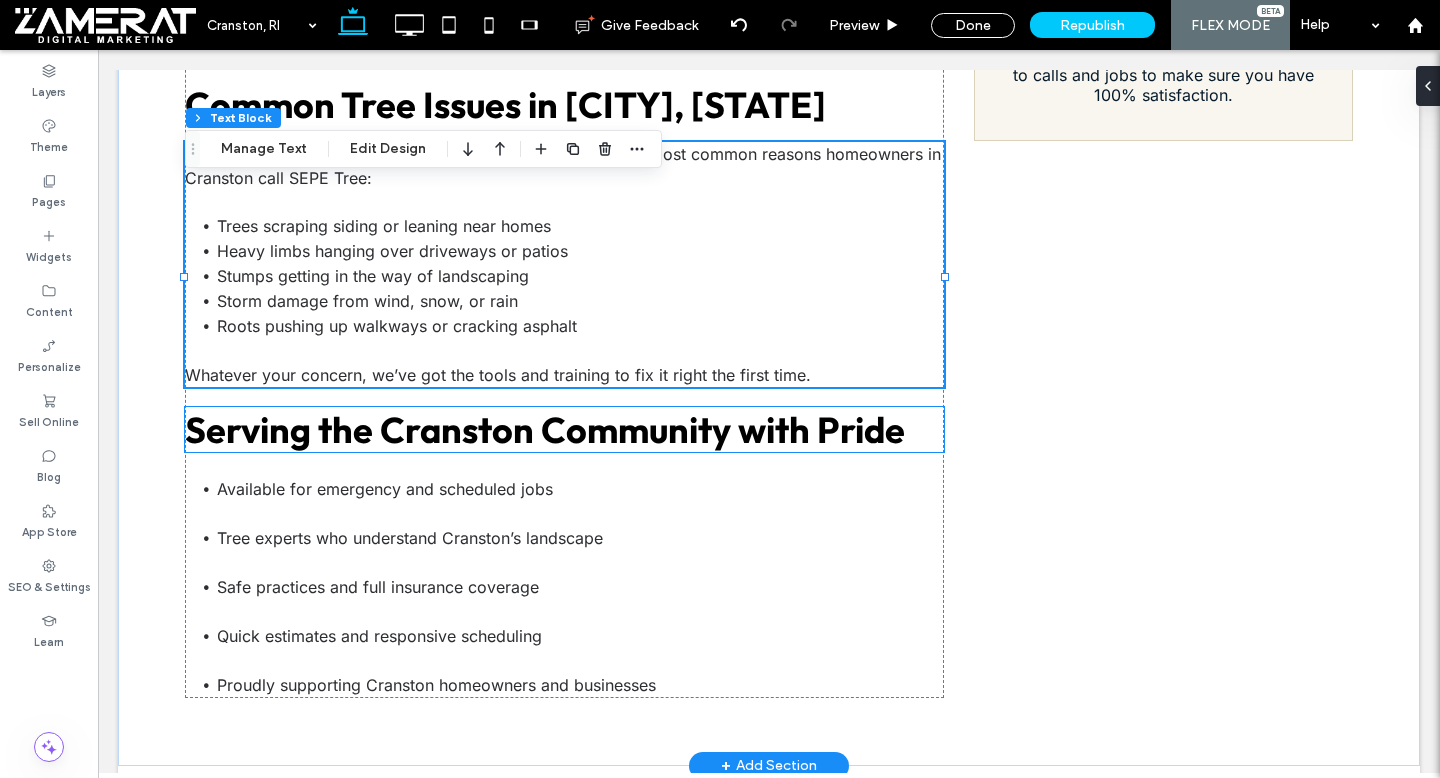 click on "Serving the Cranston Community with Pride" at bounding box center (545, 429) 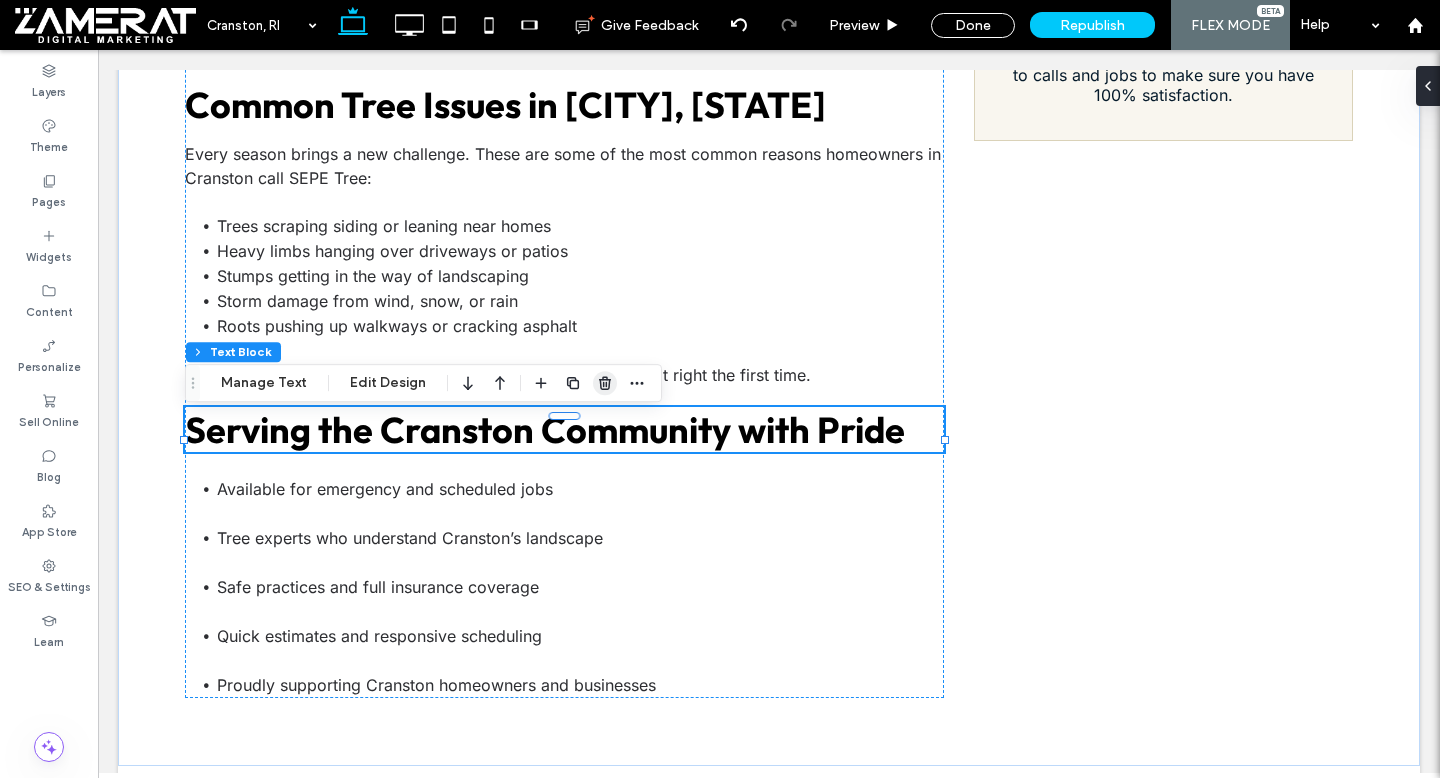 click 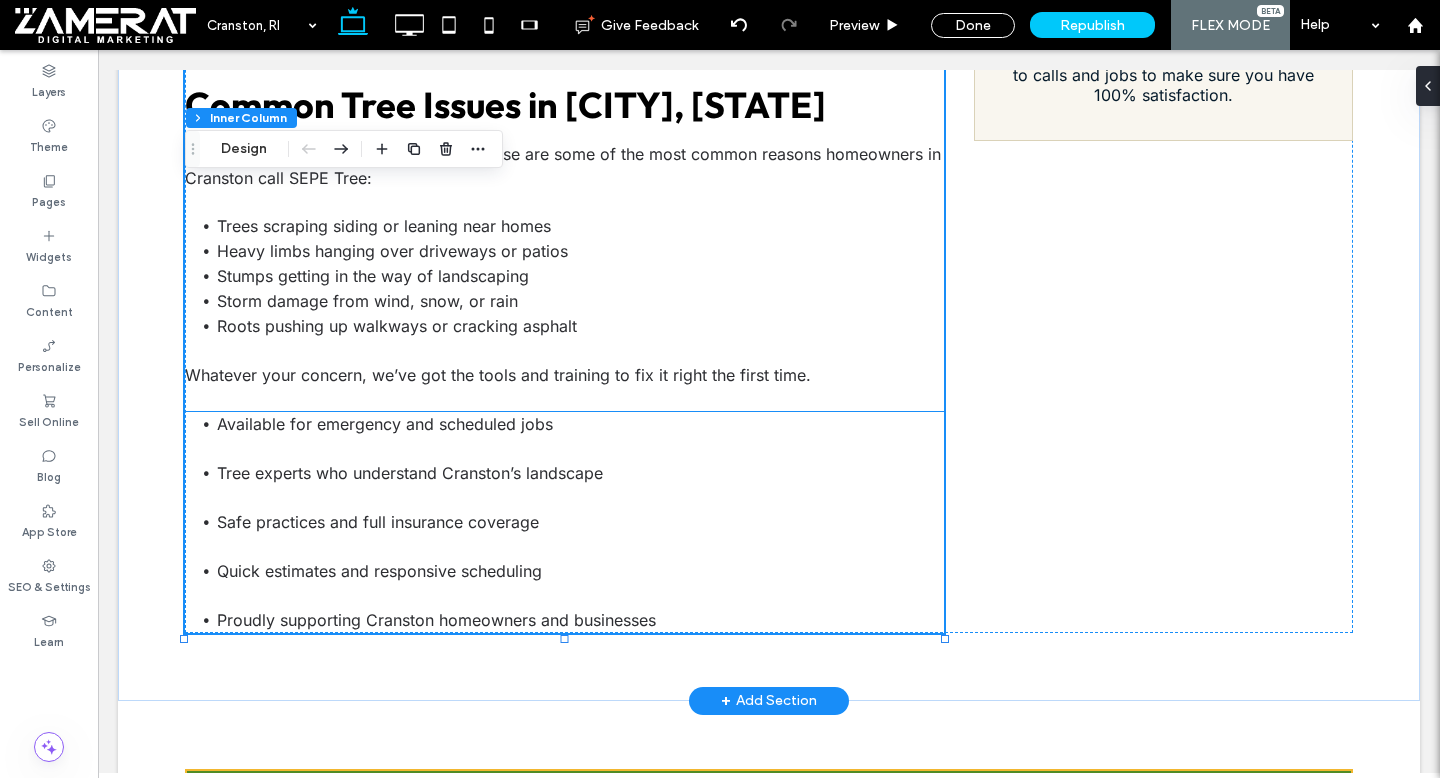 click on "Available for emergency and scheduled jobs" at bounding box center [580, 436] 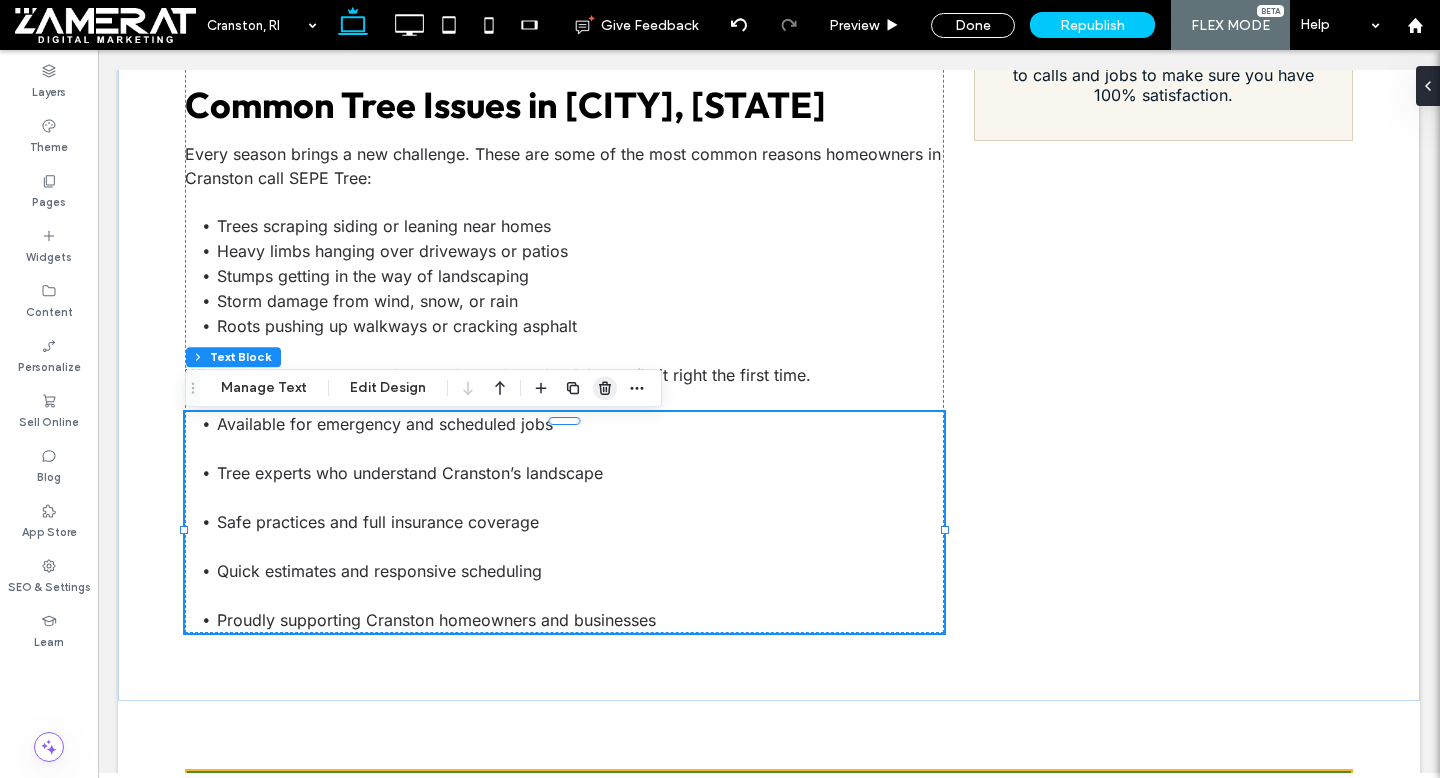 click 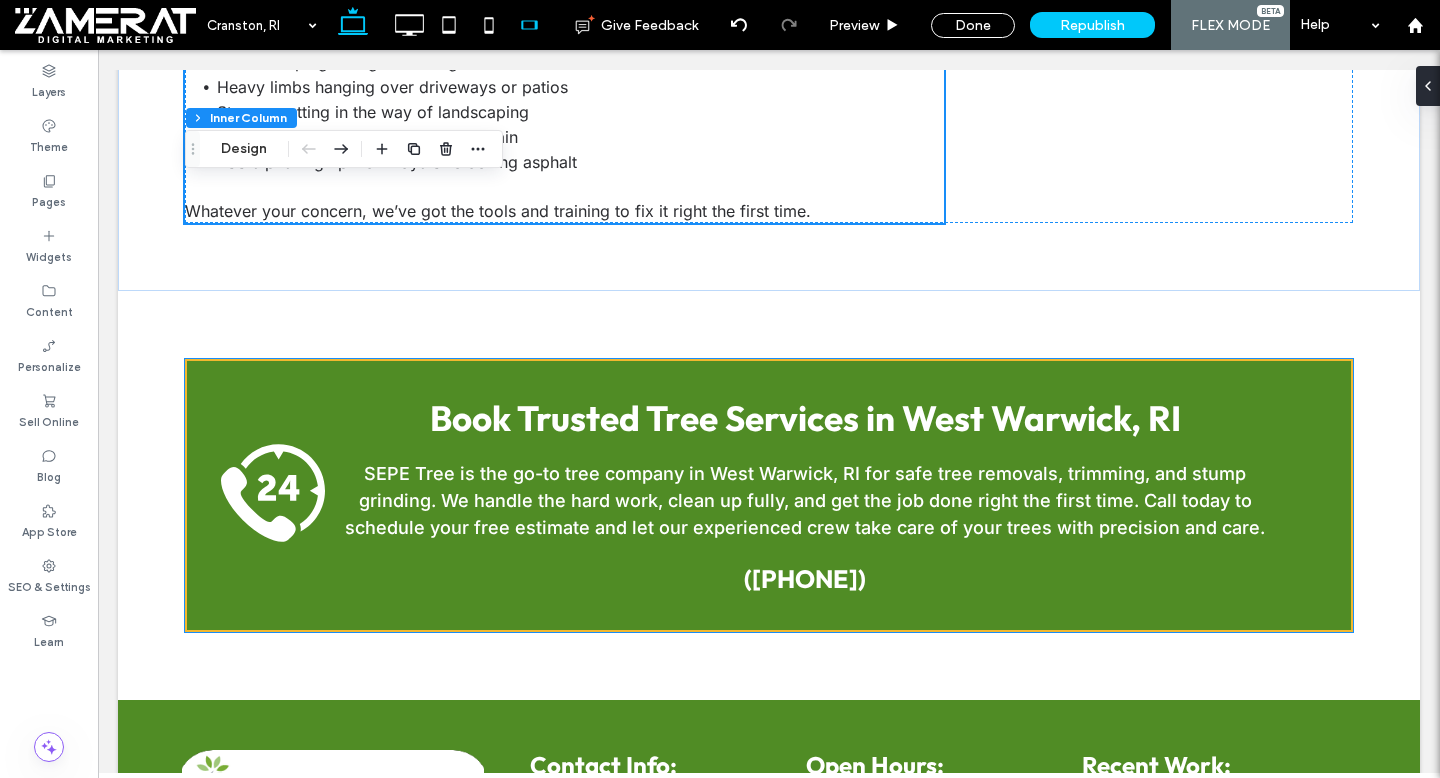 scroll, scrollTop: 2548, scrollLeft: 0, axis: vertical 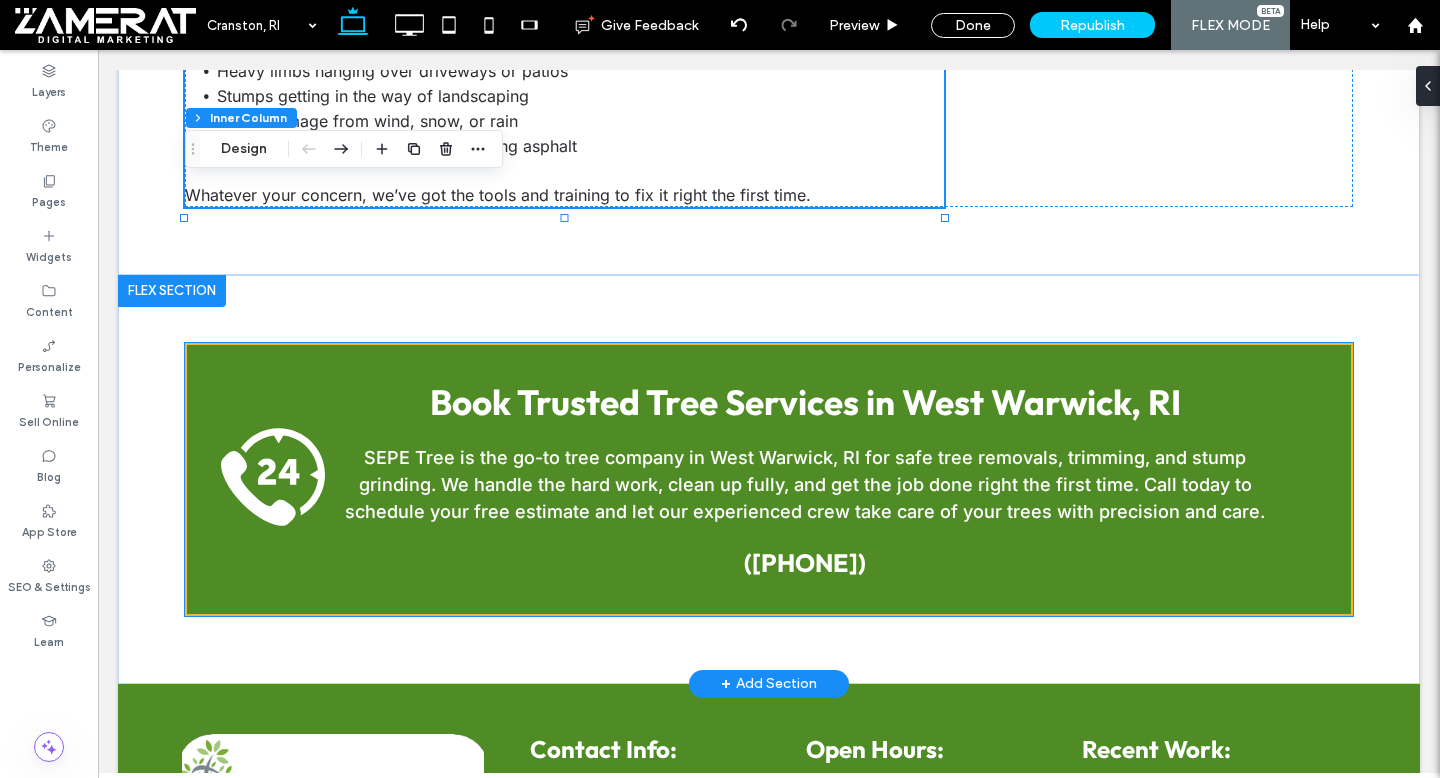 click on "Book Trusted Tree Services in West Warwick, RI" at bounding box center [805, 402] 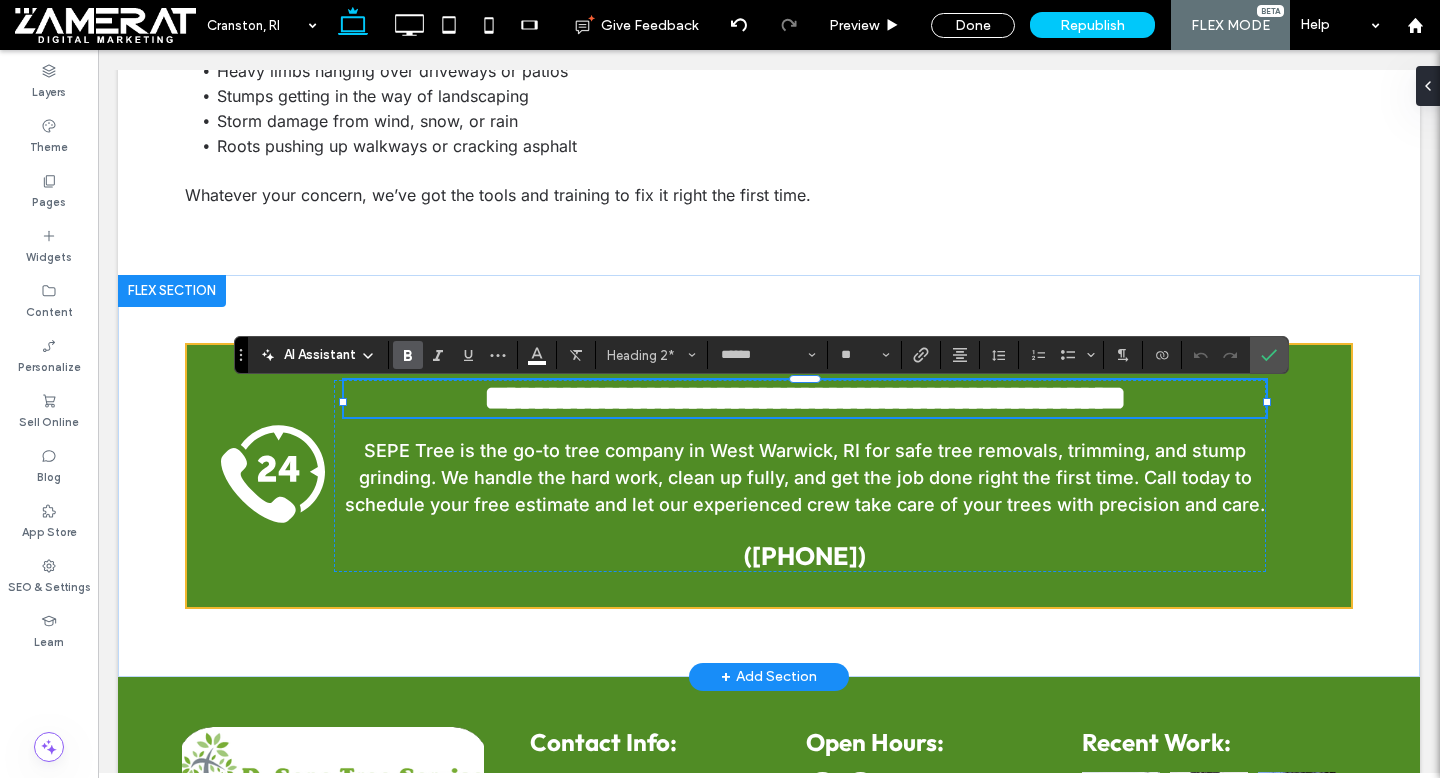 click on "**********" at bounding box center [805, 398] 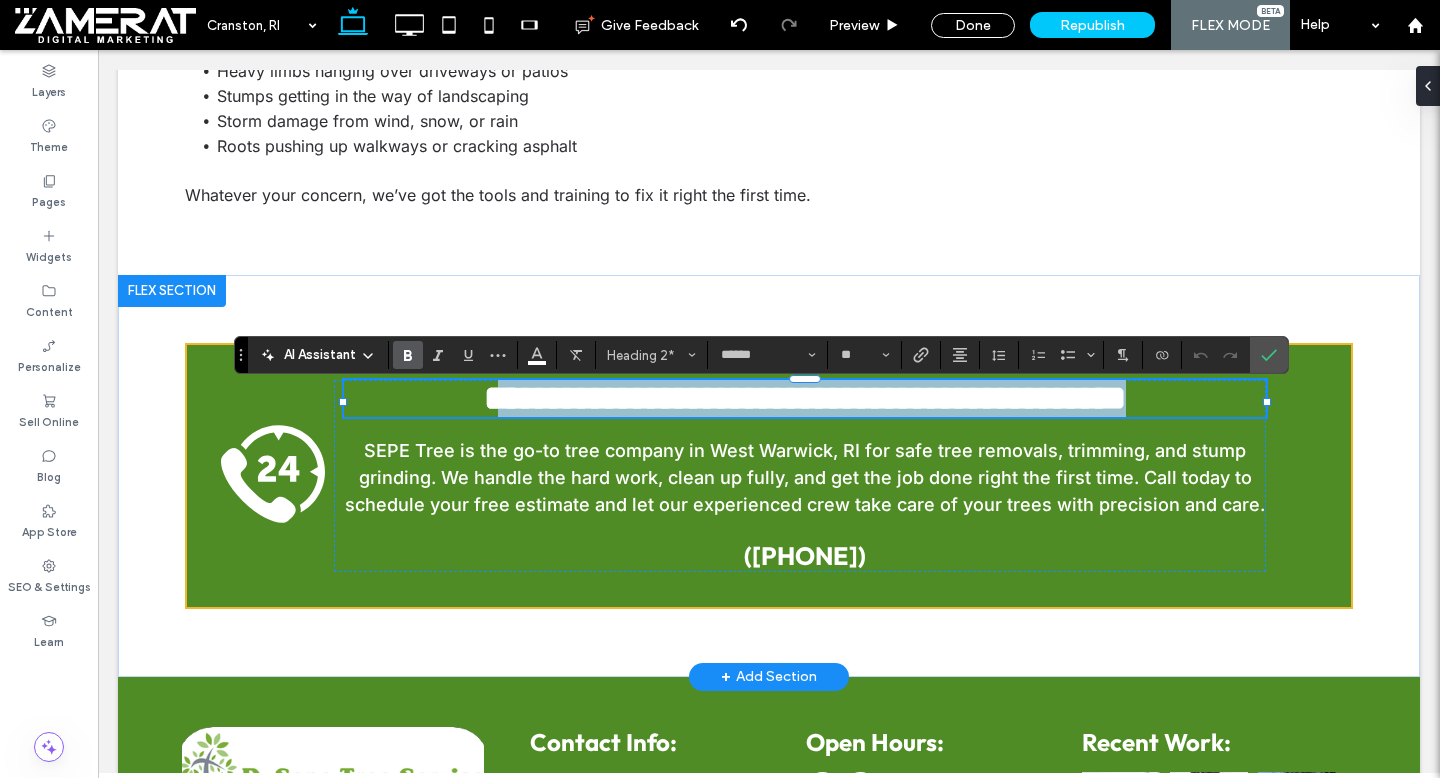 drag, startPoint x: 1194, startPoint y: 412, endPoint x: 448, endPoint y: 416, distance: 746.01074 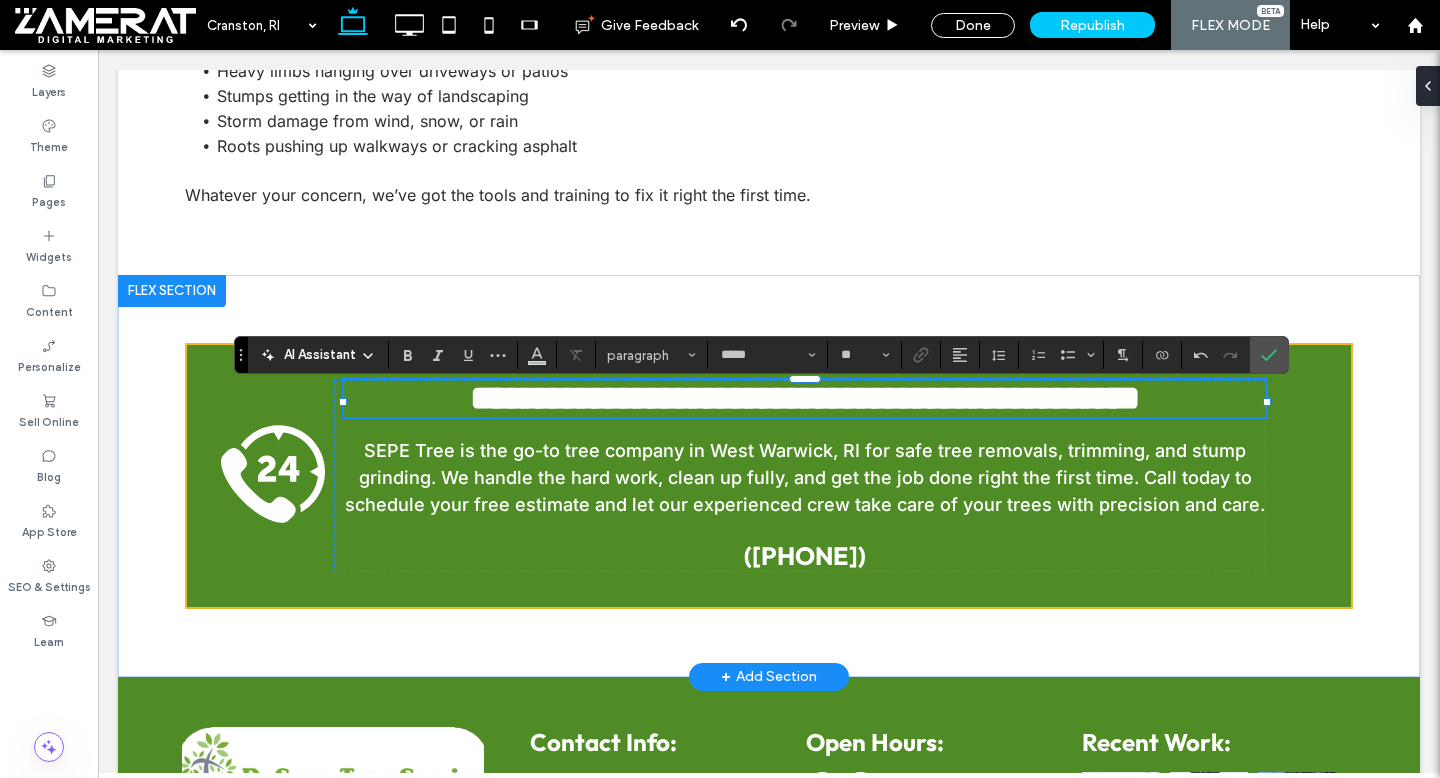 type on "******" 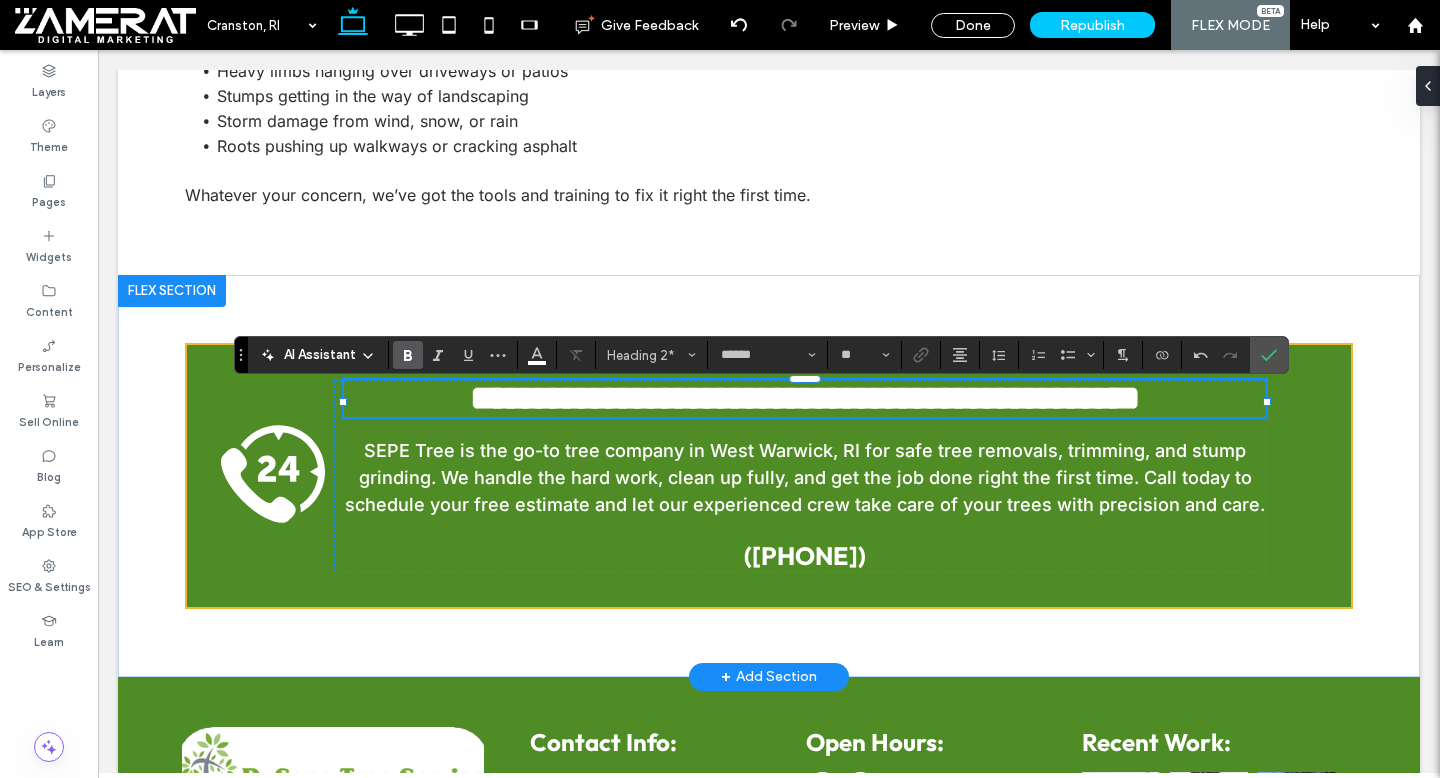 click on "**********" at bounding box center [805, 398] 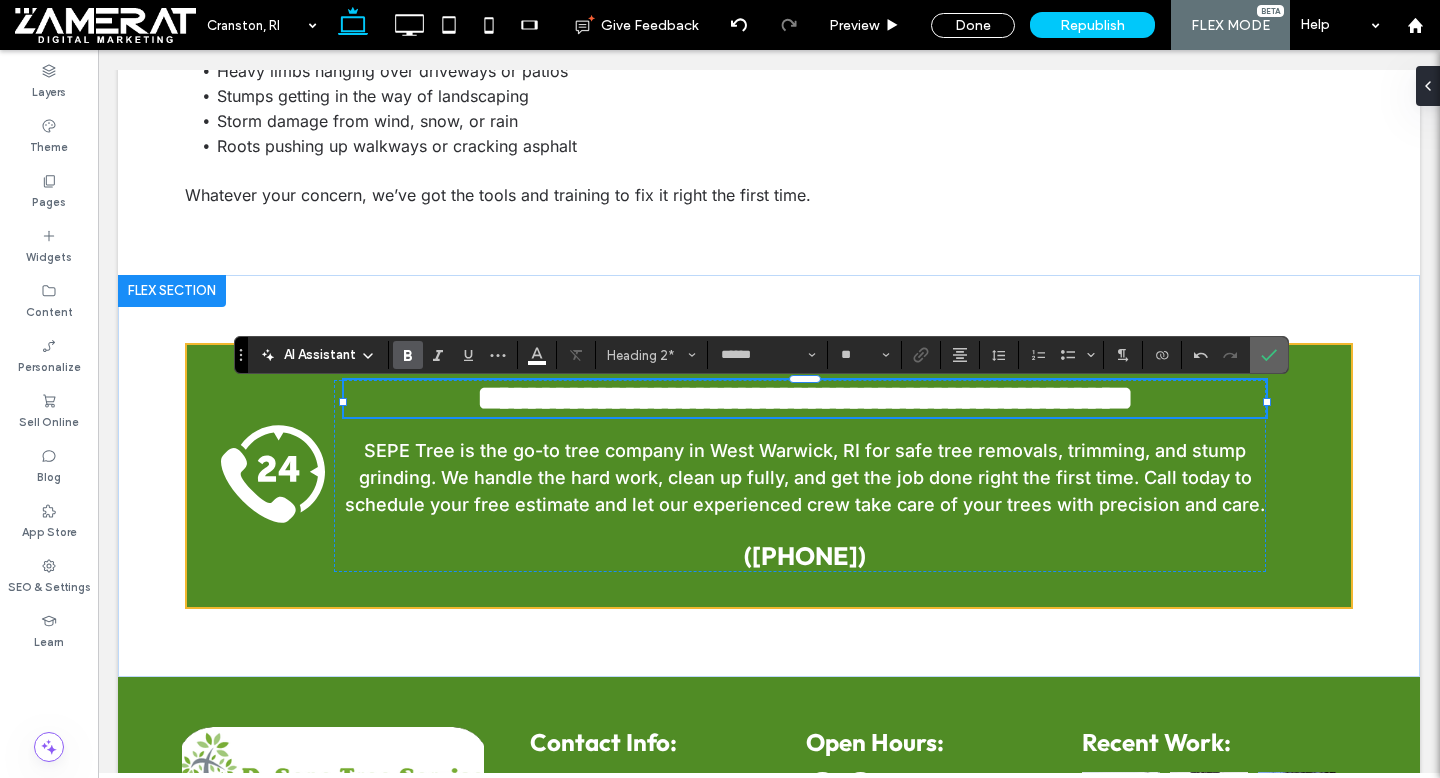 click 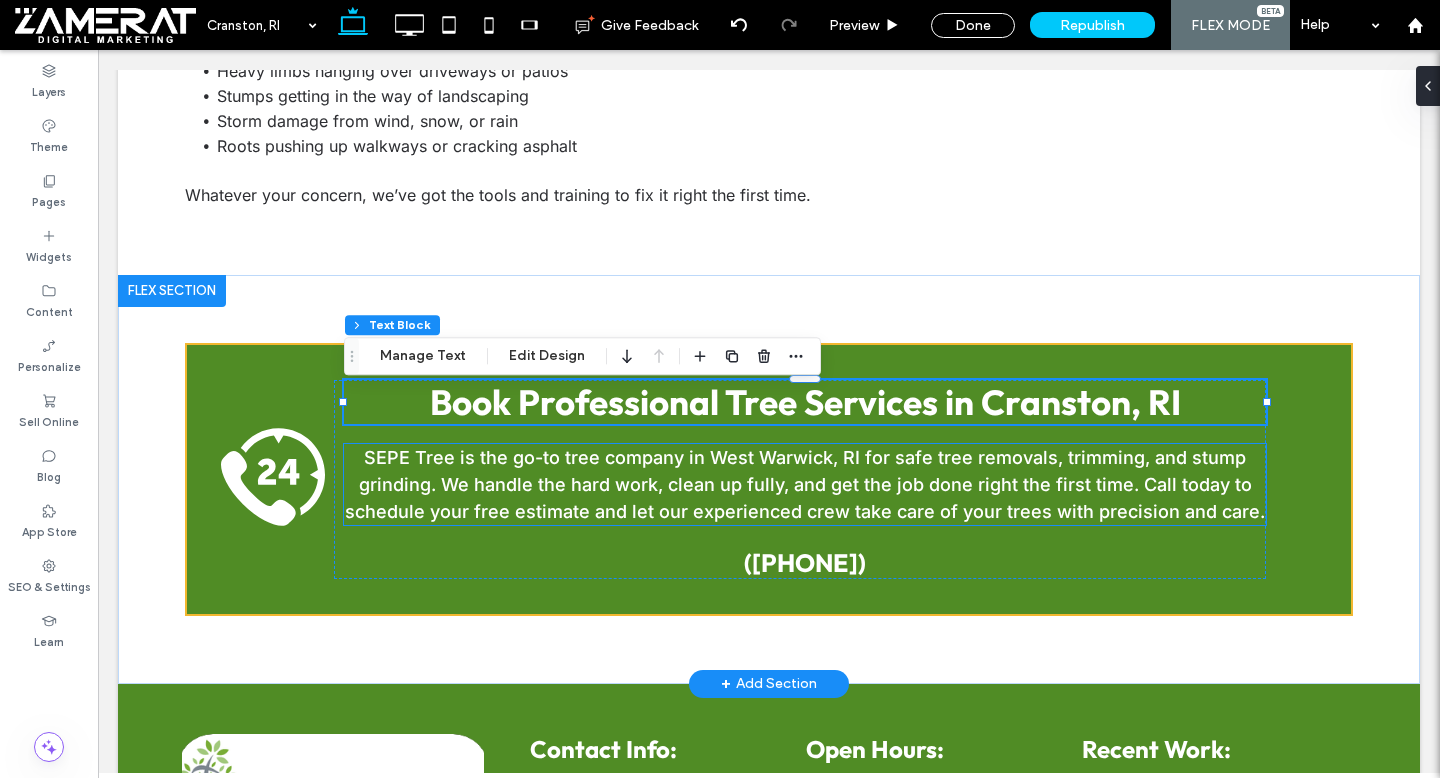 click on "SEPE Tree is the go-to tree company in West Warwick, RI for safe tree removals, trimming, and stump grinding. We handle the hard work, clean up fully, and get the job done right the first time. Call today to schedule your free estimate and let our experienced crew take care of your trees with precision and care." at bounding box center (805, 484) 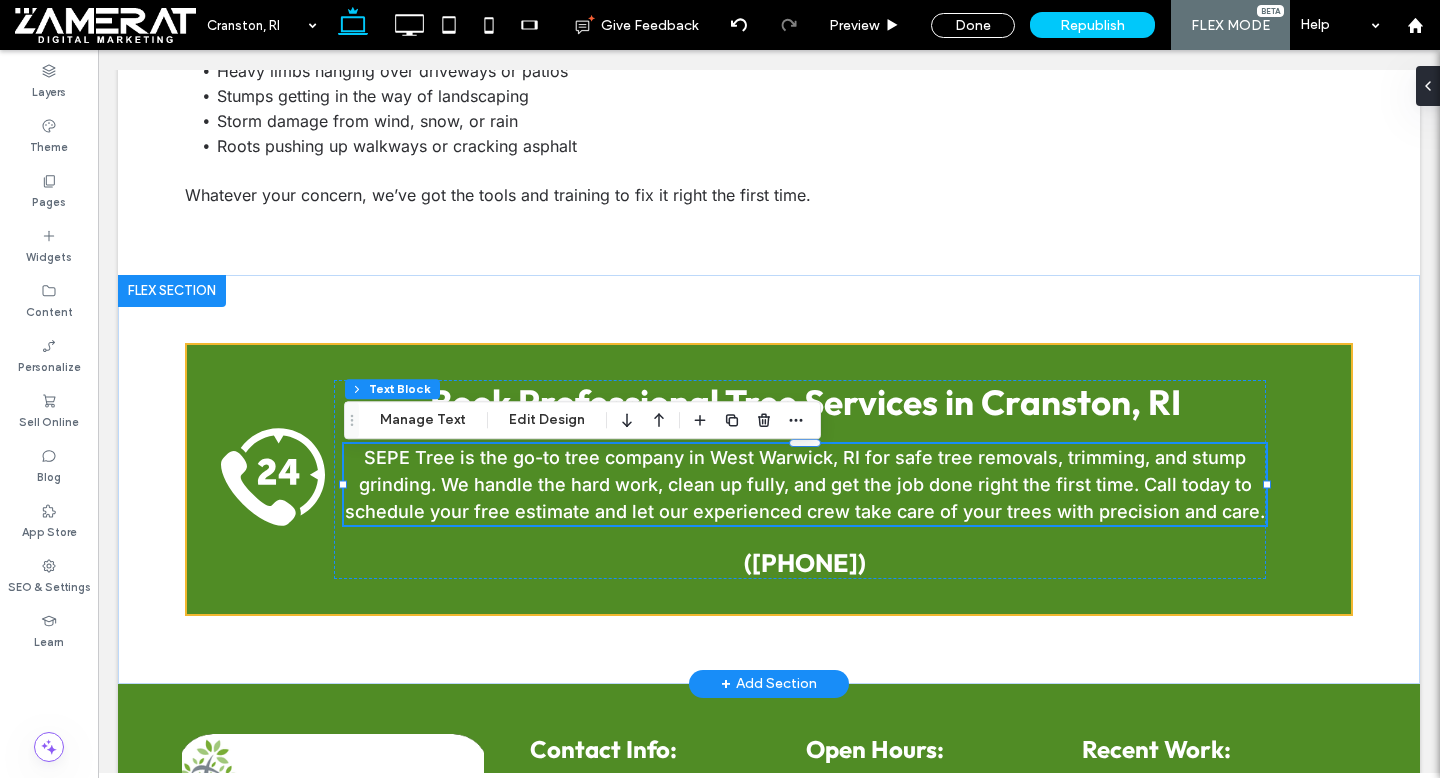 click on "SEPE Tree is the go-to tree company in West Warwick, RI for safe tree removals, trimming, and stump grinding. We handle the hard work, clean up fully, and get the job done right the first time. Call today to schedule your free estimate and let our experienced crew take care of your trees with precision and care." at bounding box center (805, 484) 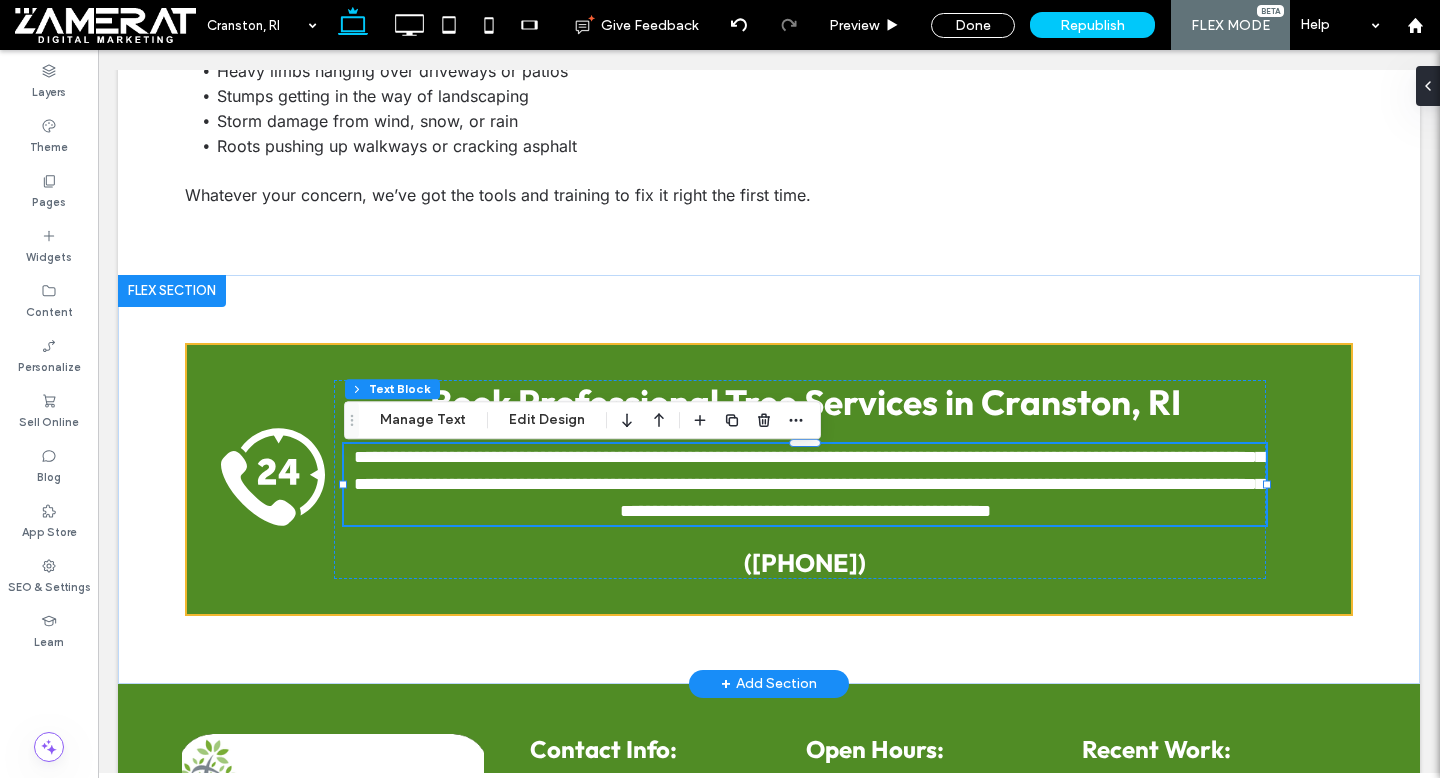 click on "**********" at bounding box center (809, 484) 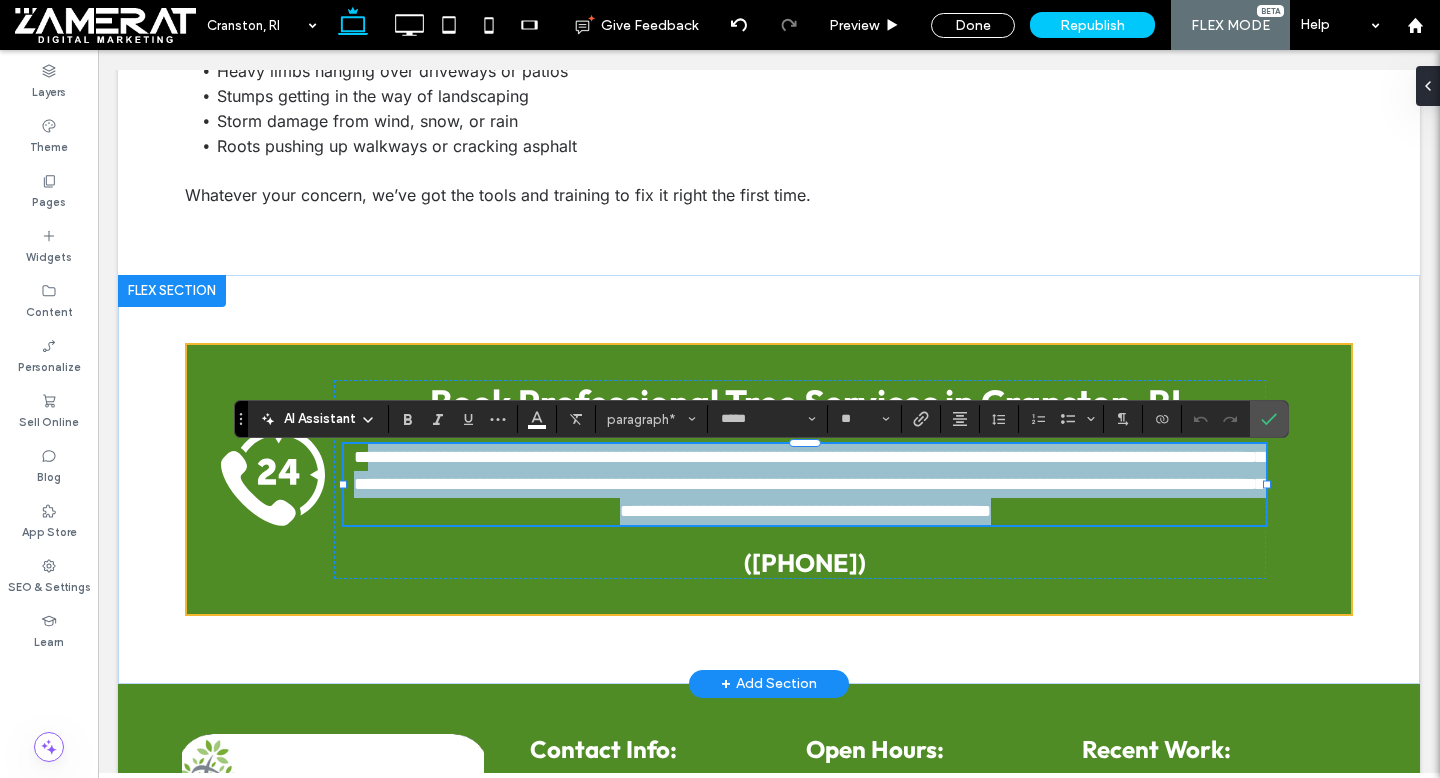 drag, startPoint x: 388, startPoint y: 468, endPoint x: 1261, endPoint y: 524, distance: 874.79425 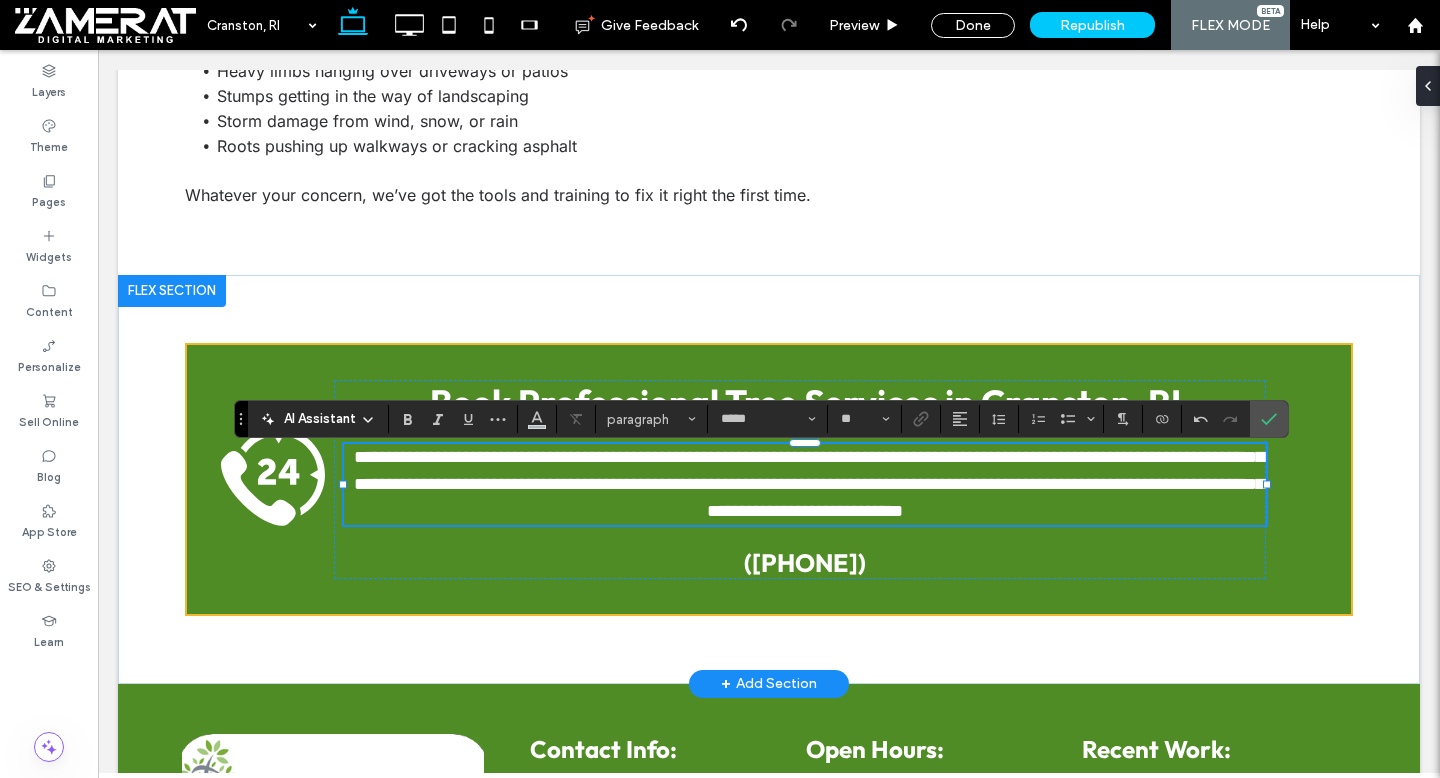 type on "**" 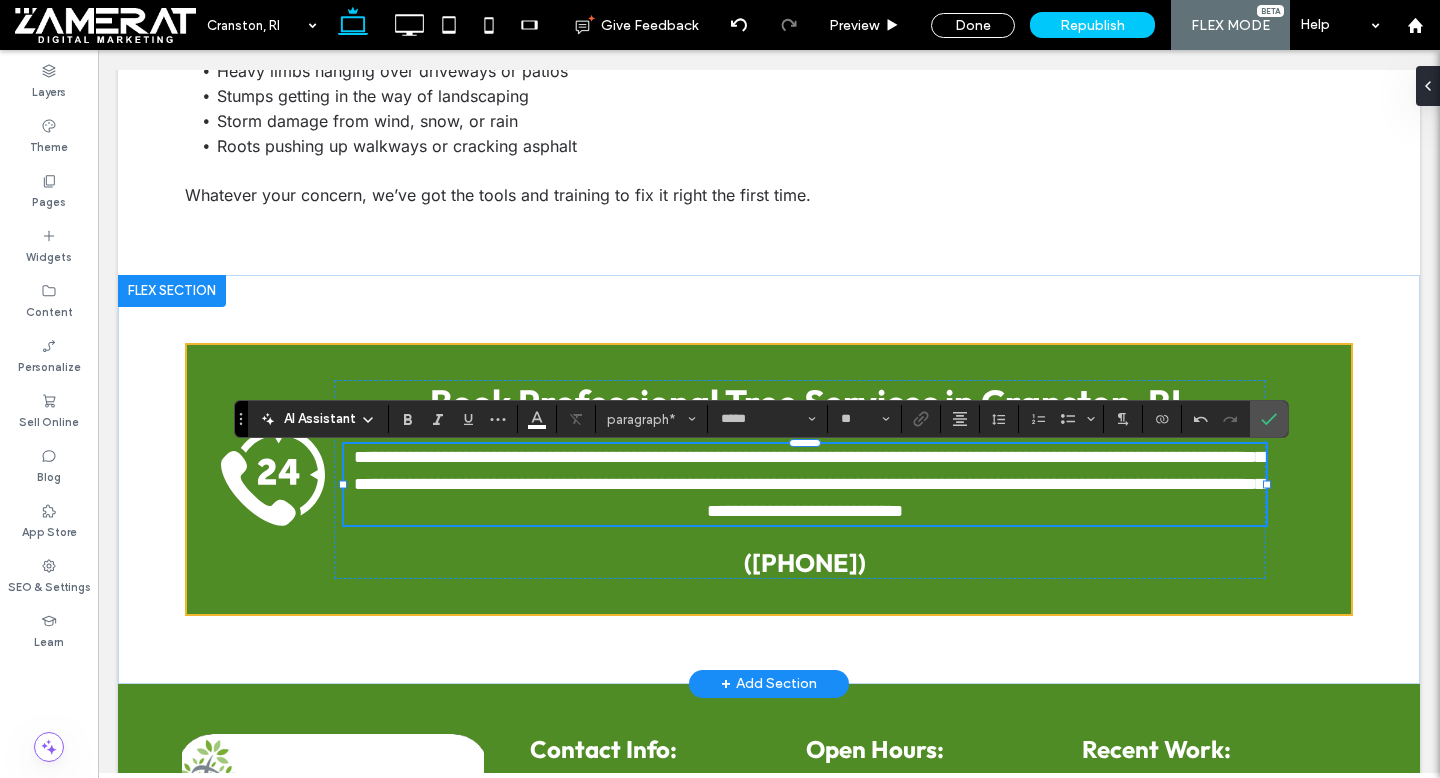 click on "**********" at bounding box center (809, 484) 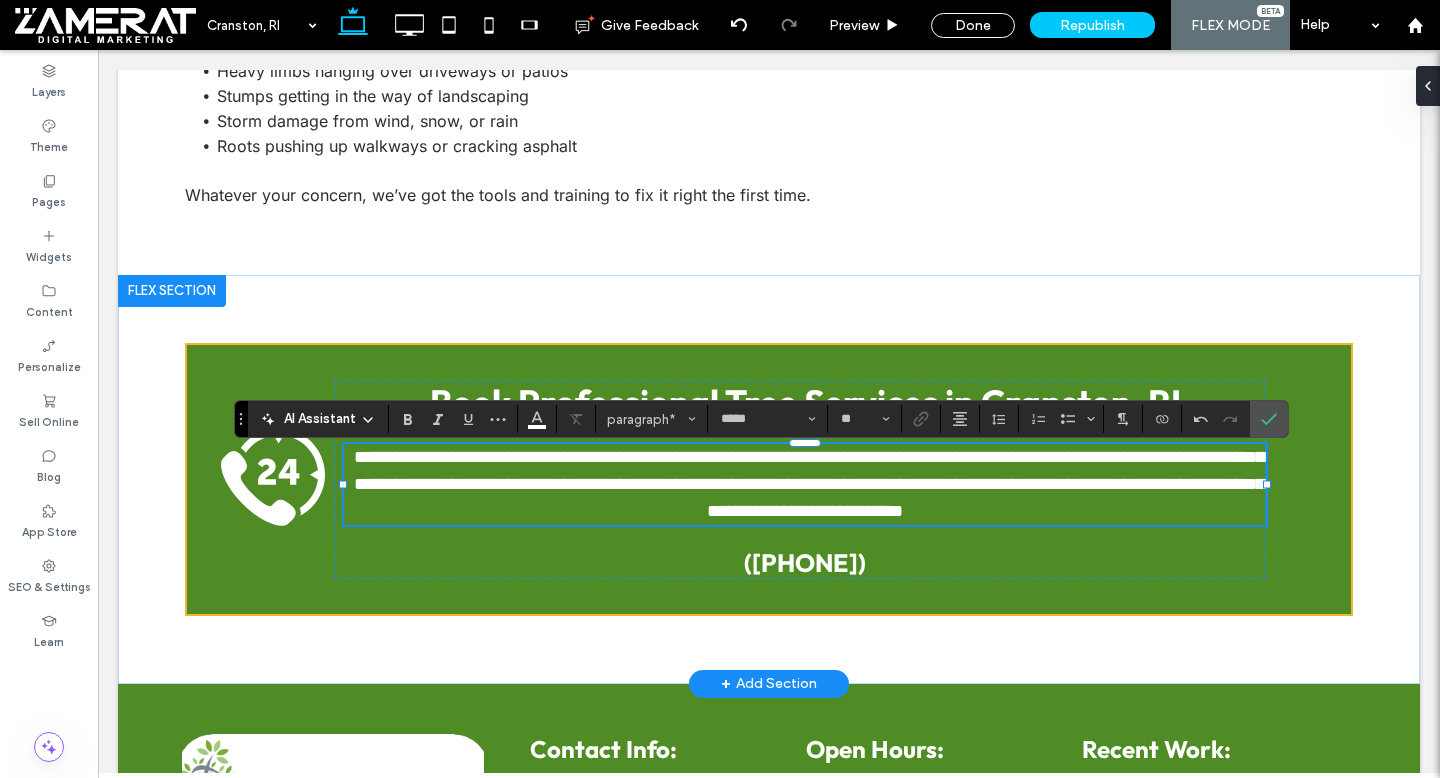 type 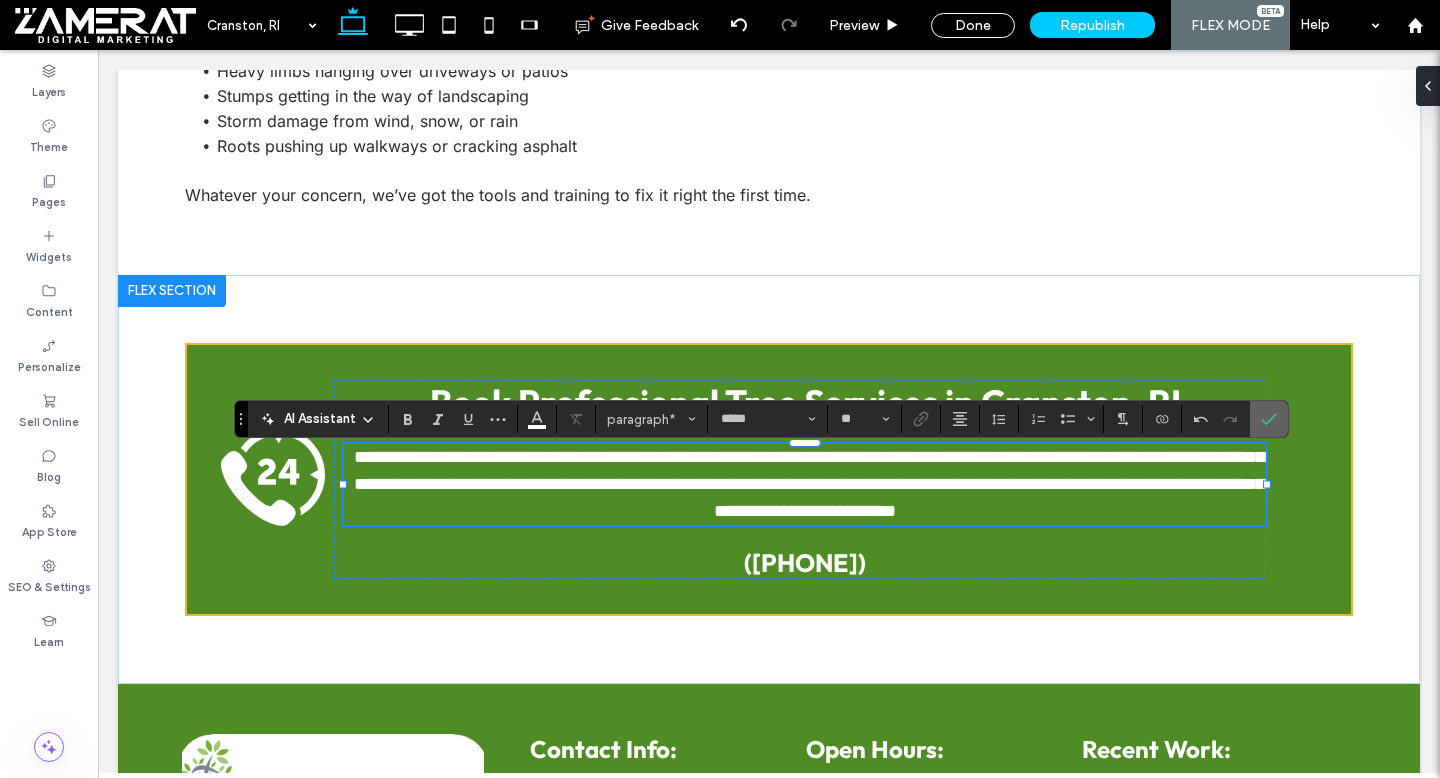 click 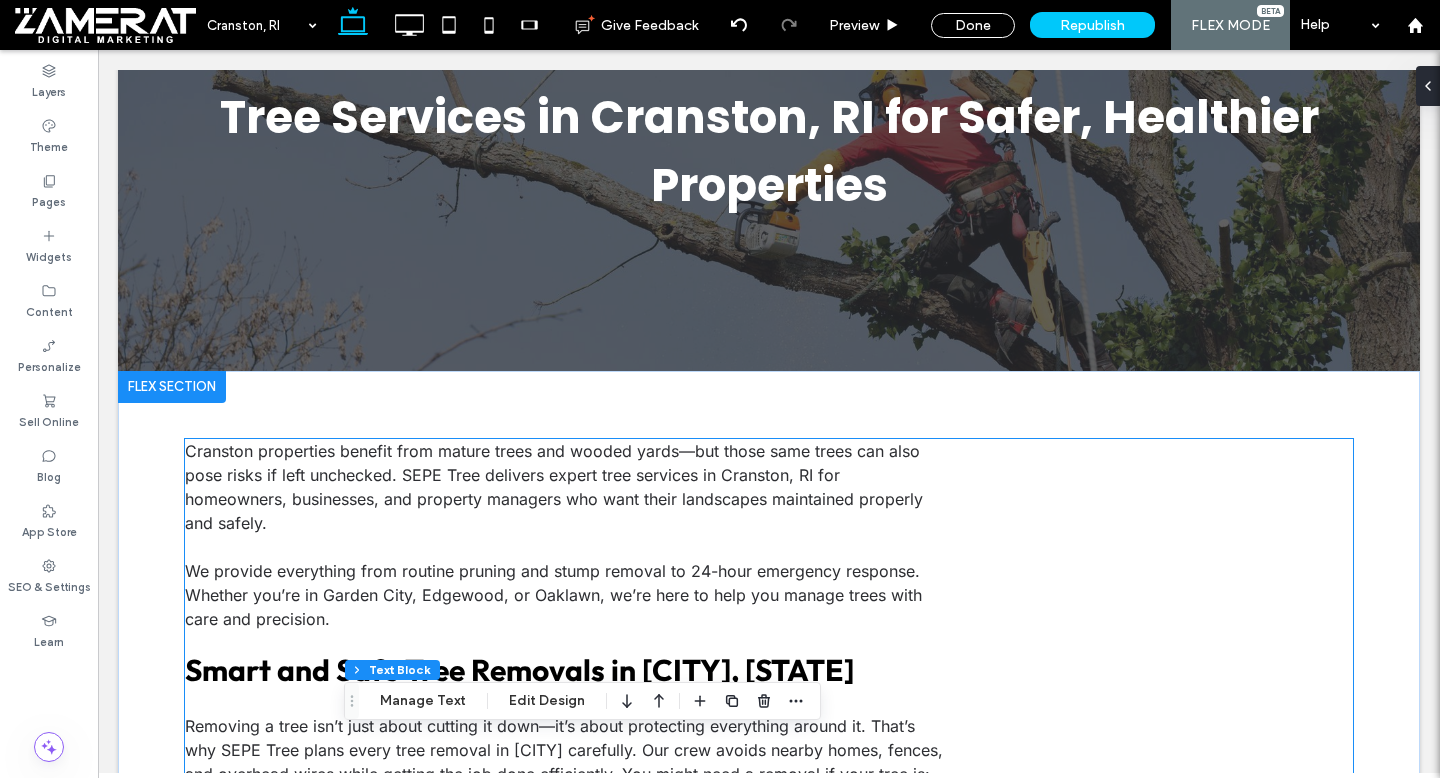 scroll, scrollTop: 0, scrollLeft: 0, axis: both 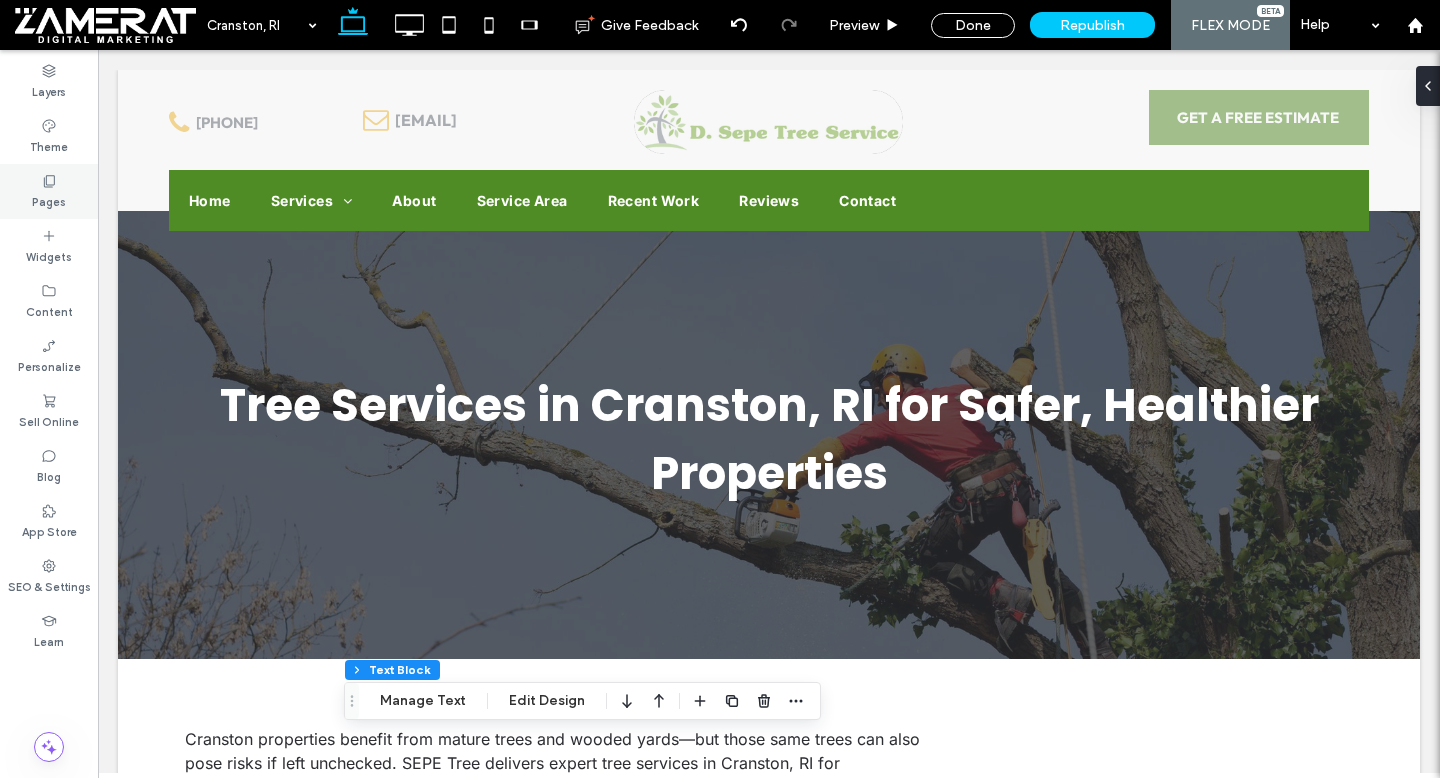 click on "Pages" at bounding box center (49, 191) 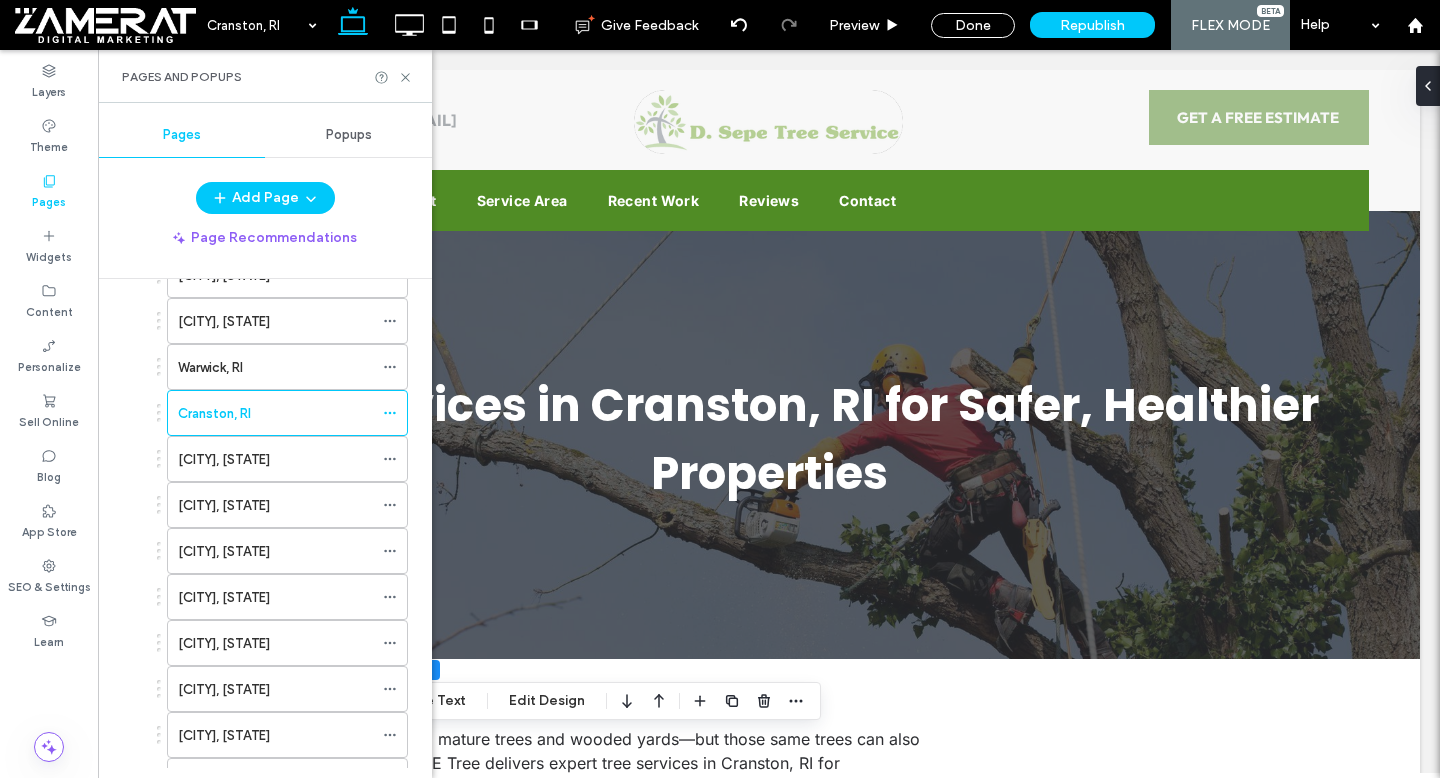 scroll, scrollTop: 1341, scrollLeft: 0, axis: vertical 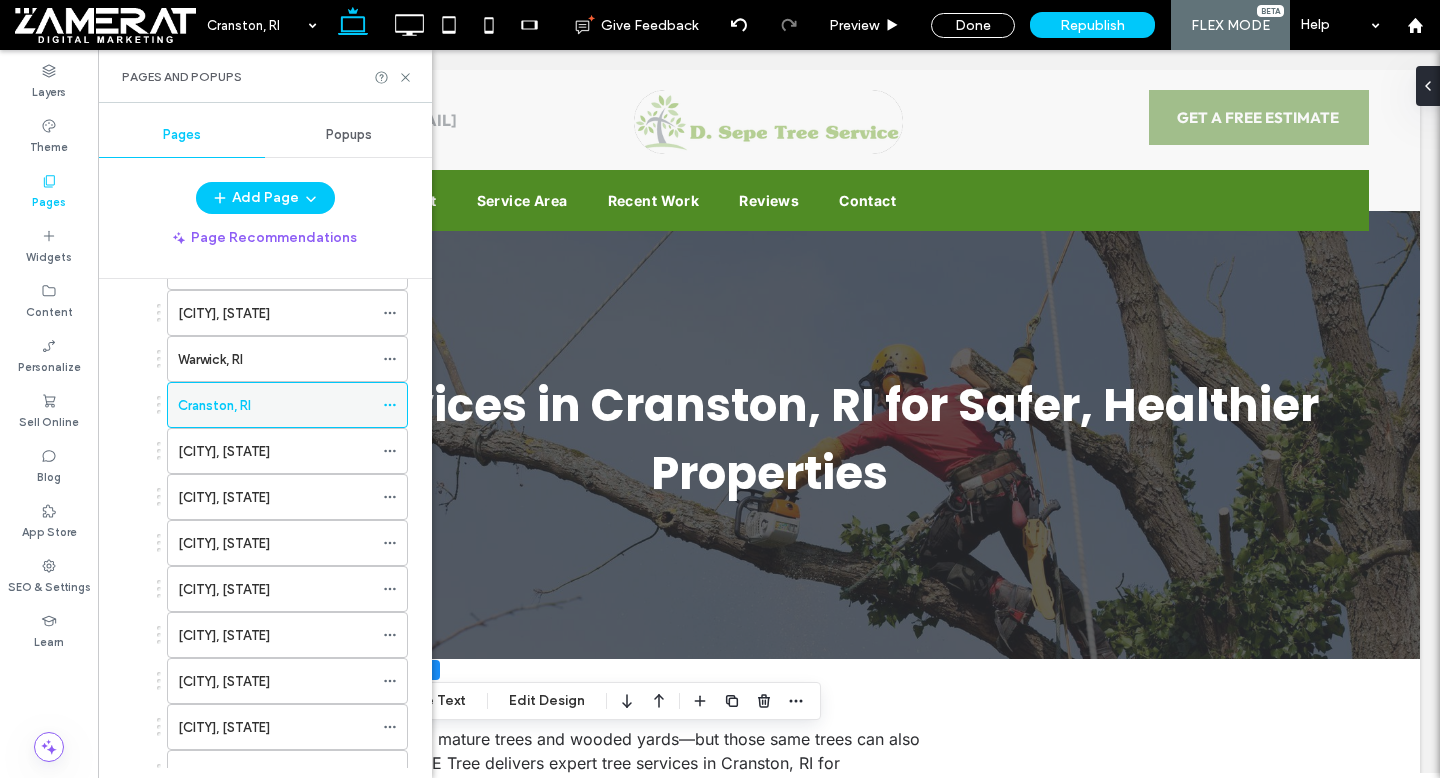click 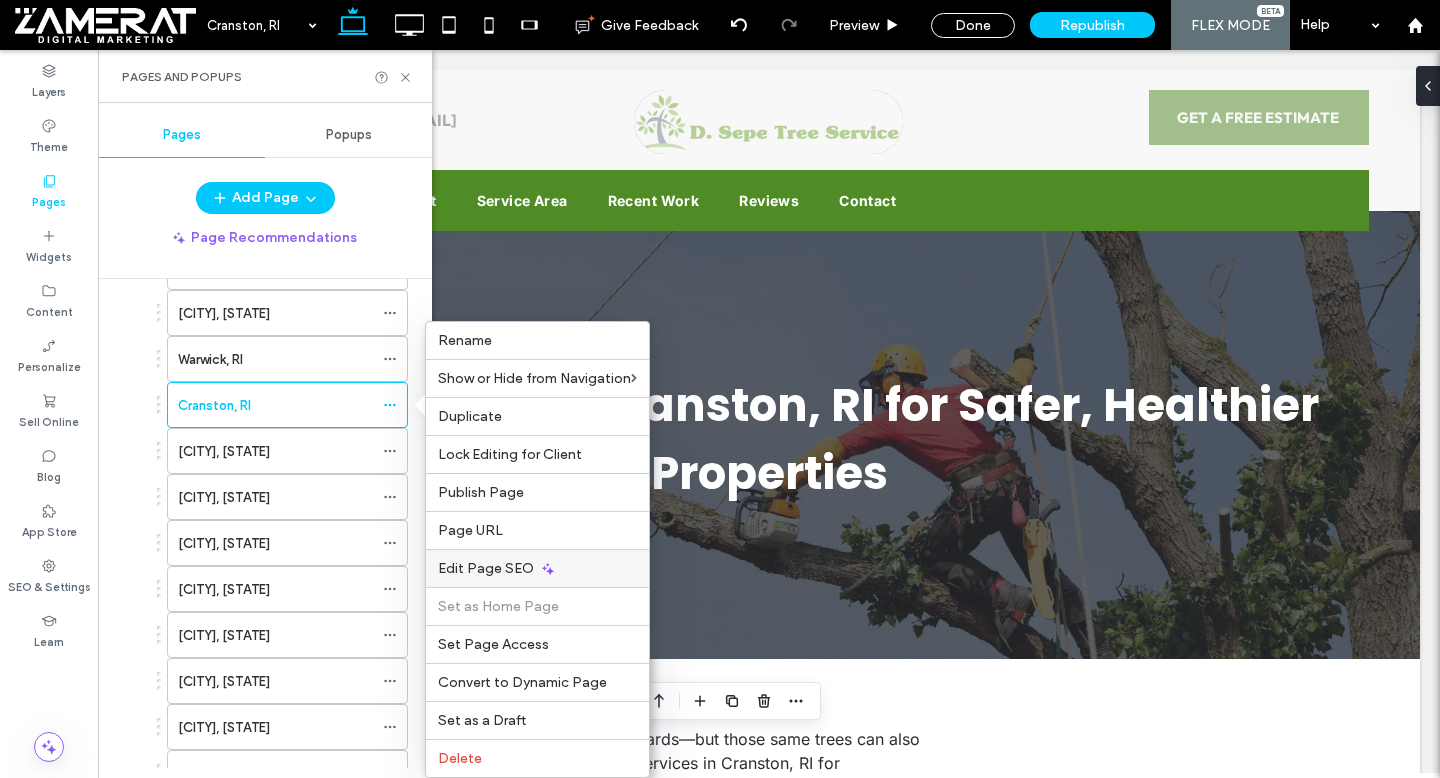 click on "Edit Page SEO" at bounding box center (537, 568) 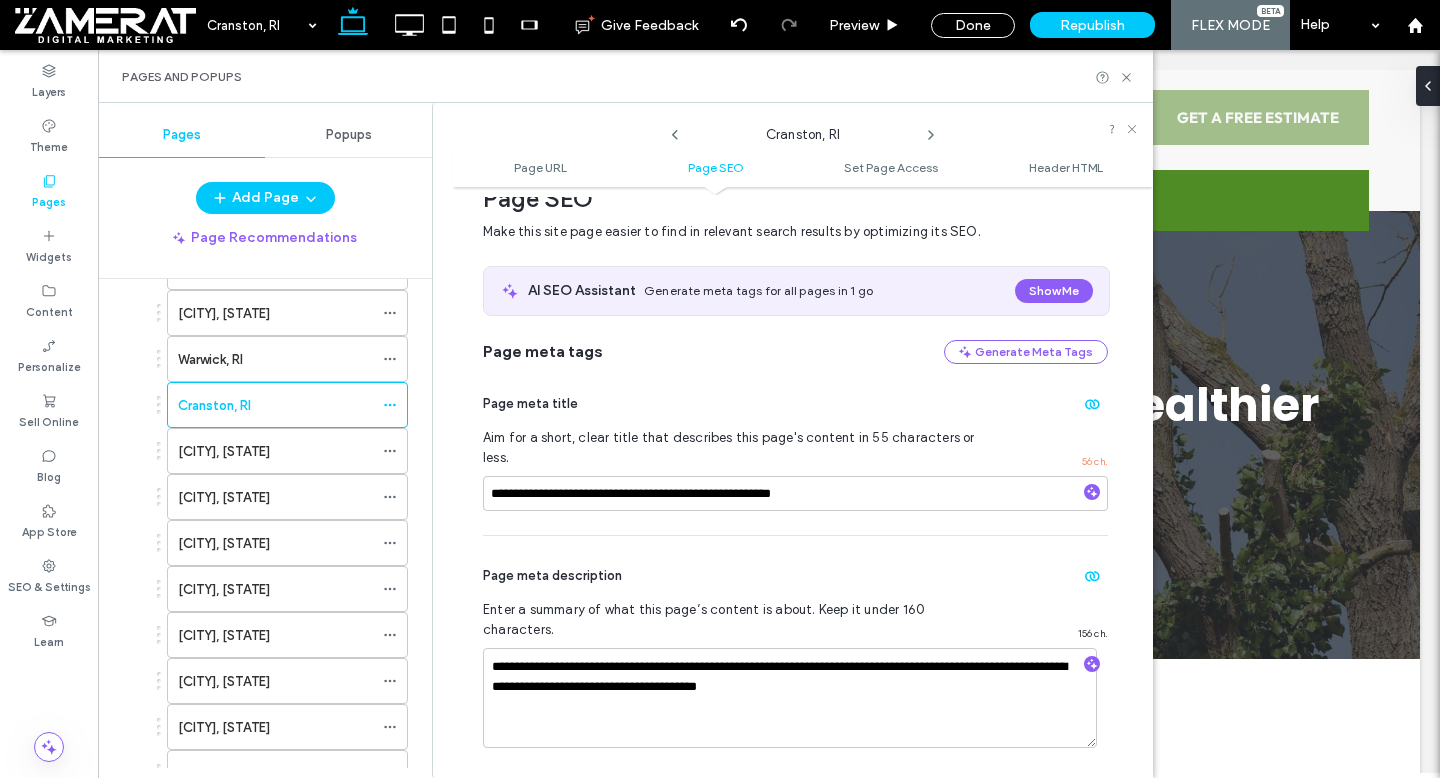 scroll, scrollTop: 305, scrollLeft: 0, axis: vertical 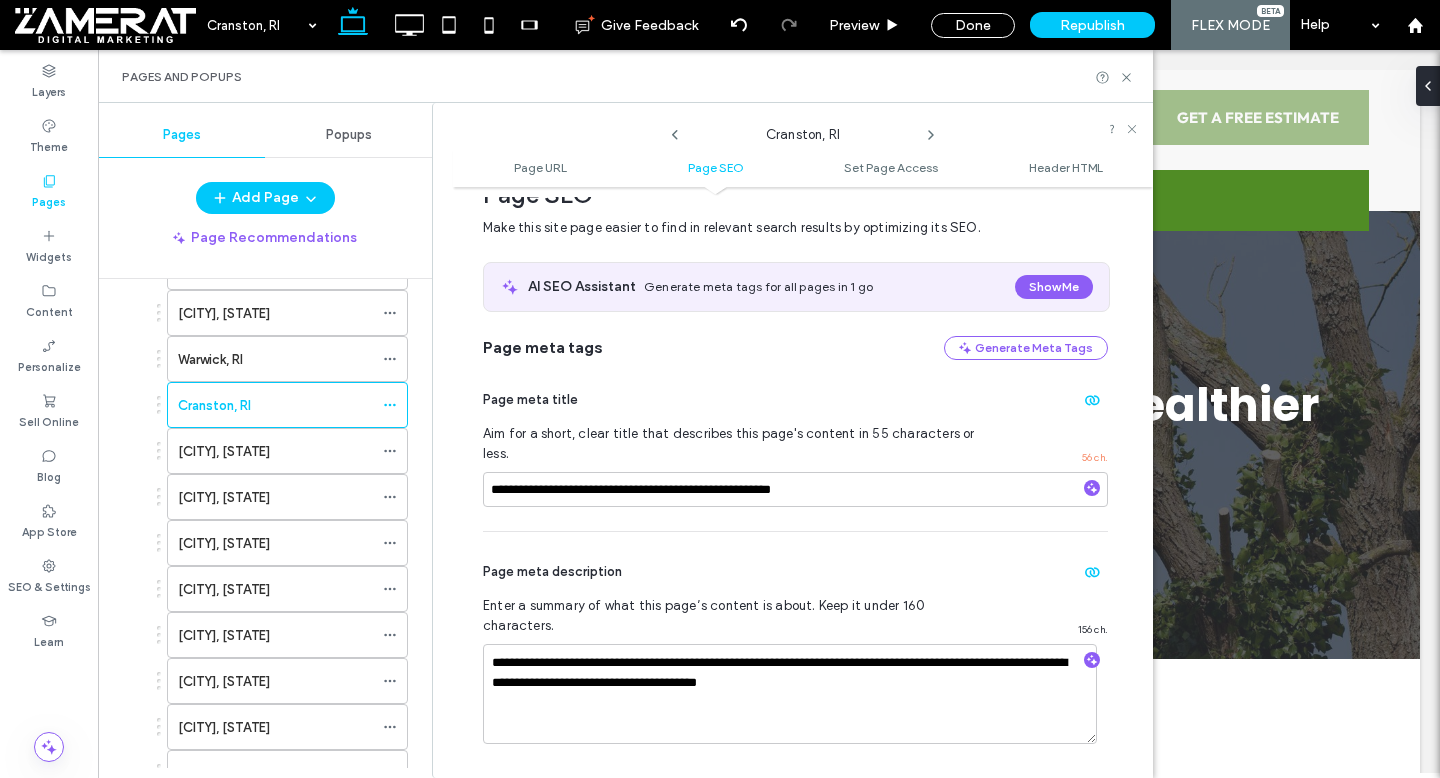 click on "**********" at bounding box center (795, 445) 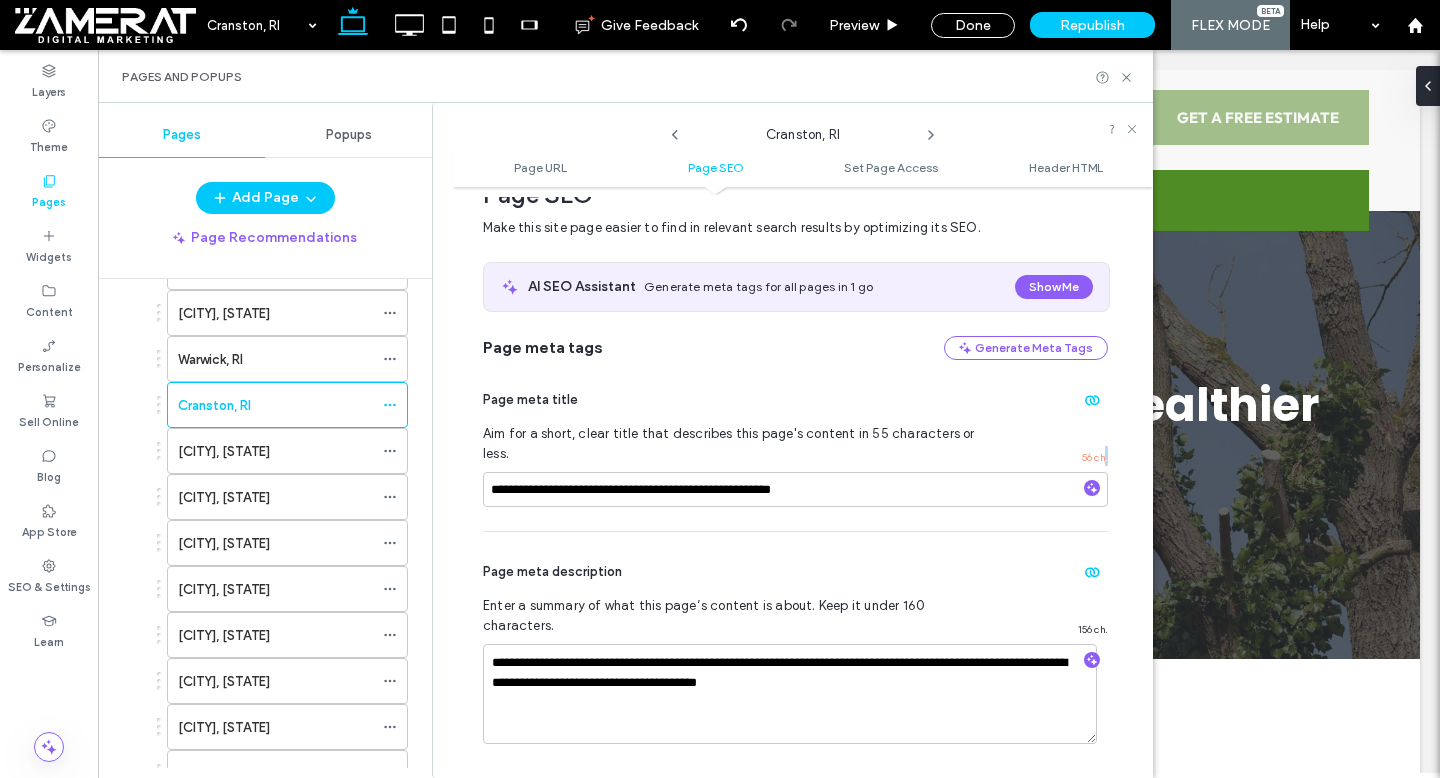 click on "**********" at bounding box center [795, 445] 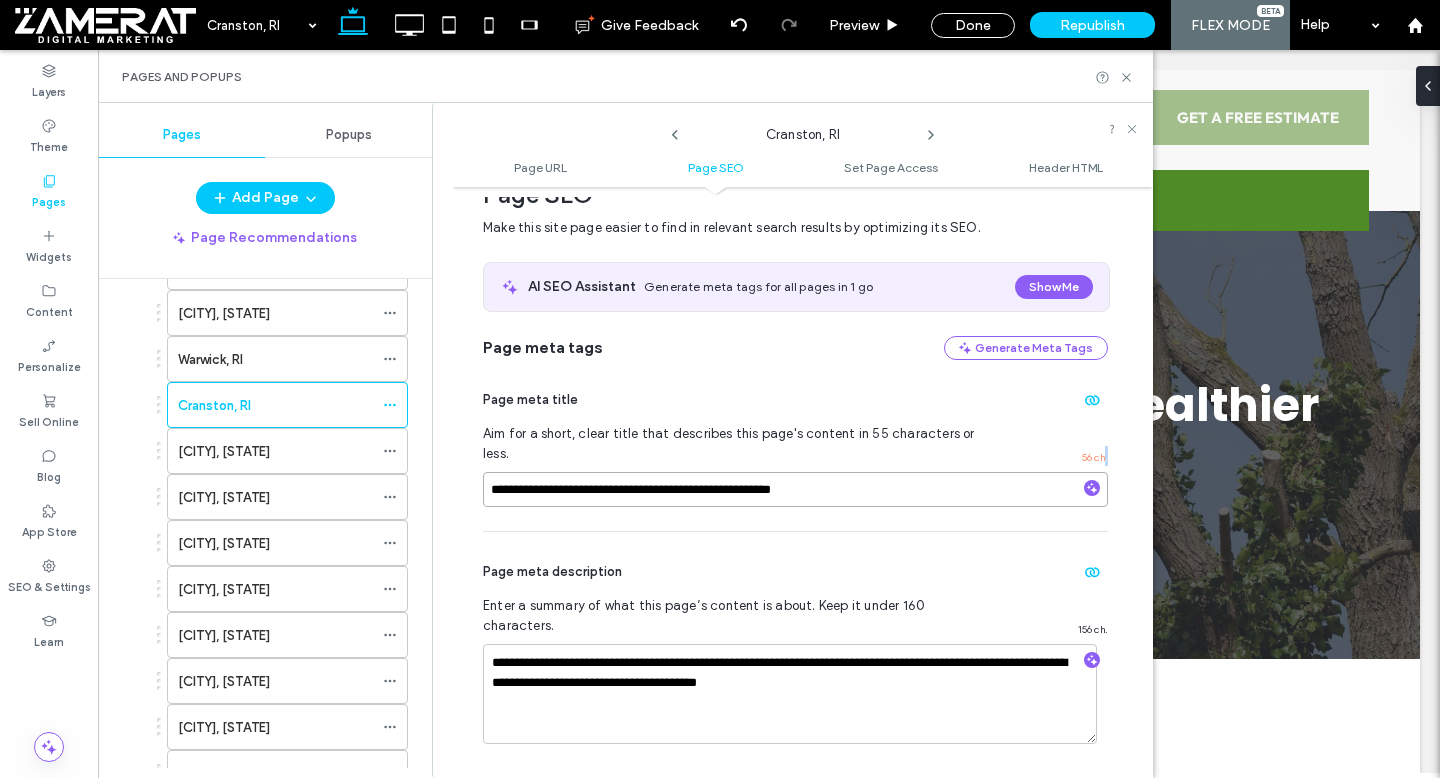 click on "**********" at bounding box center [795, 489] 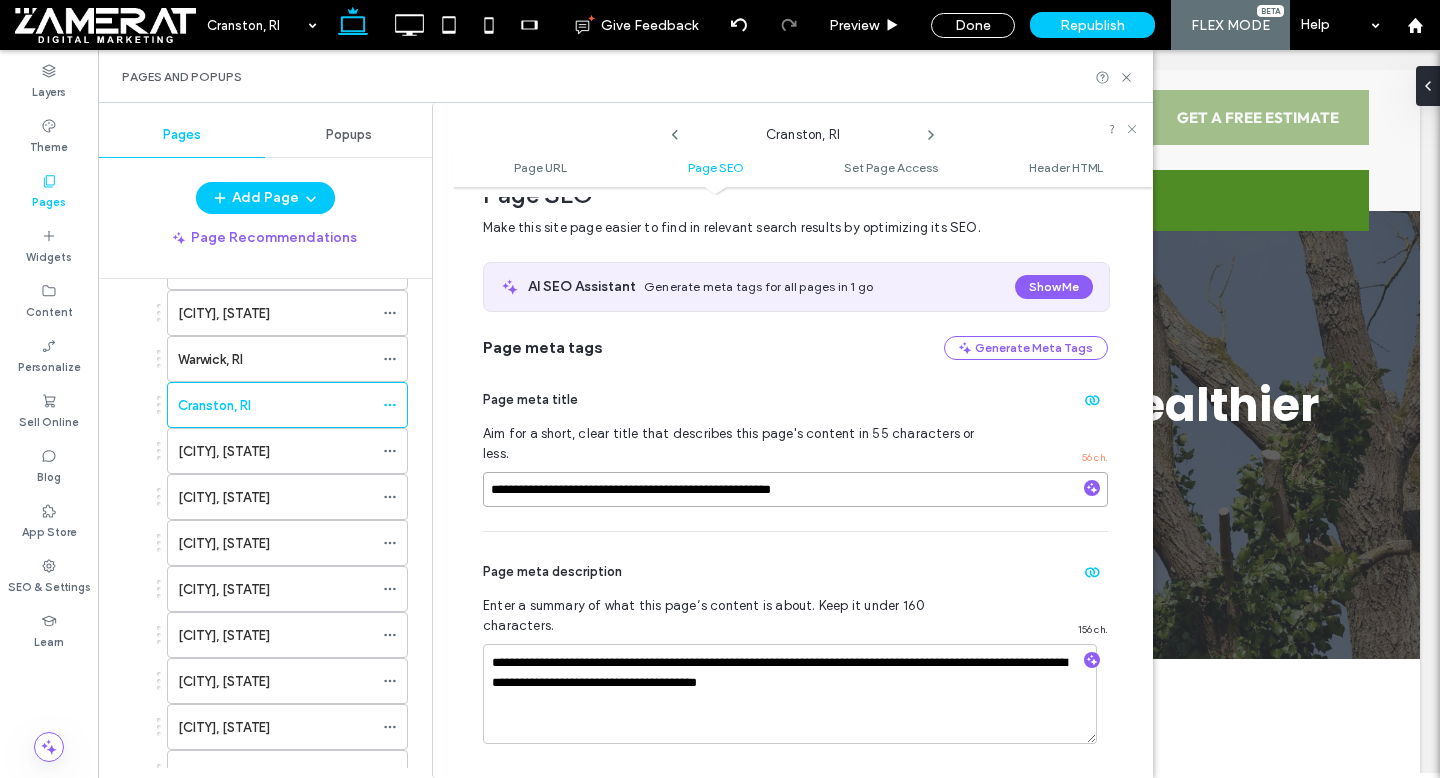 click on "**********" at bounding box center [795, 489] 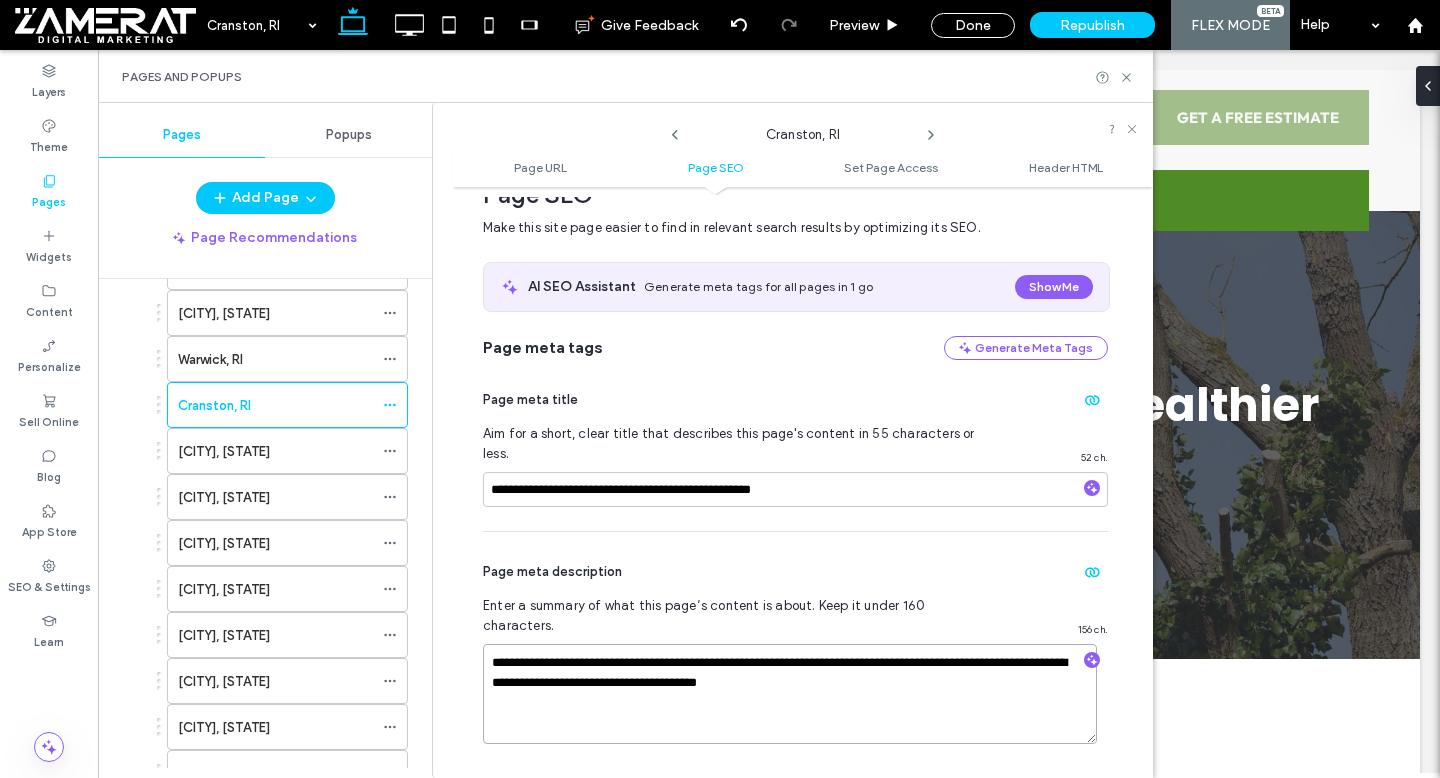 click on "**********" at bounding box center [790, 694] 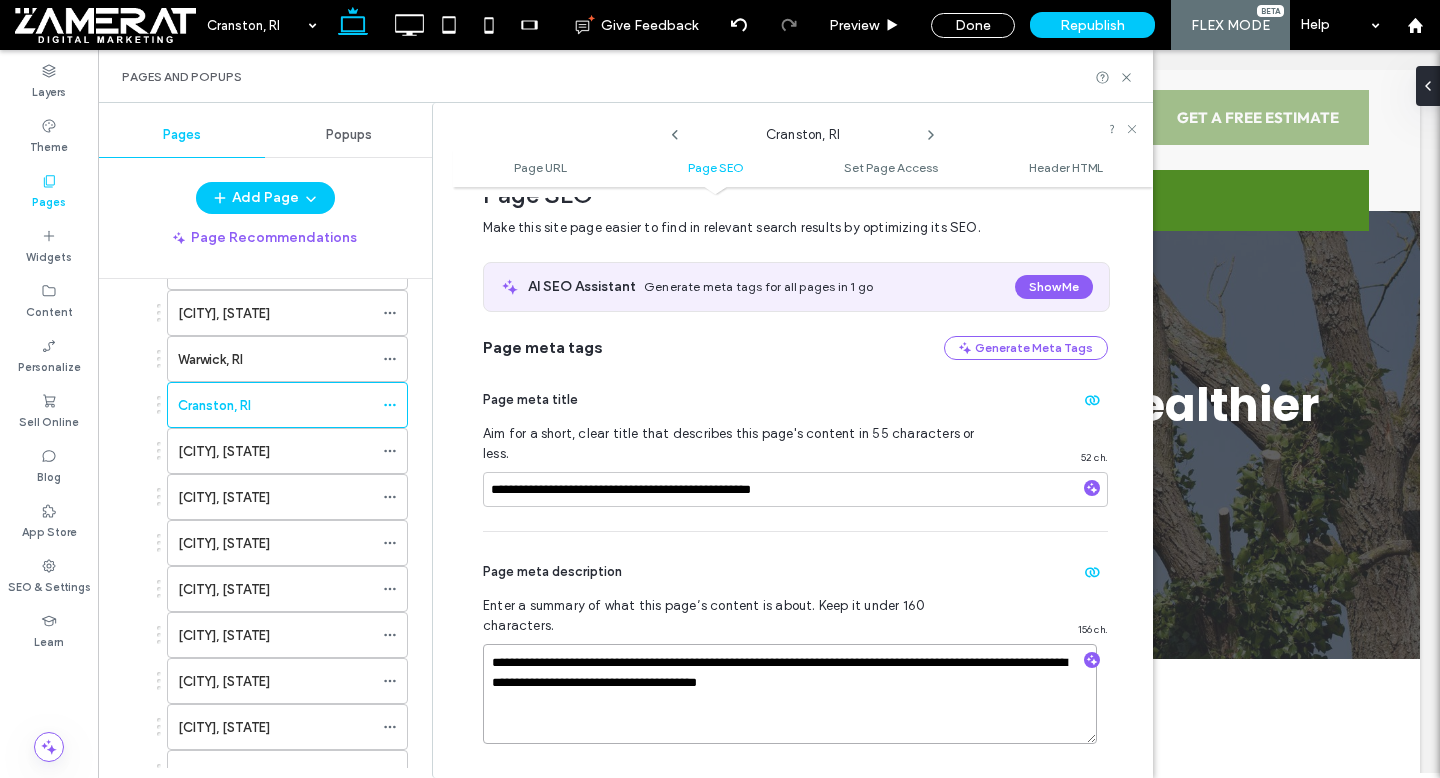 click on "**********" at bounding box center [790, 694] 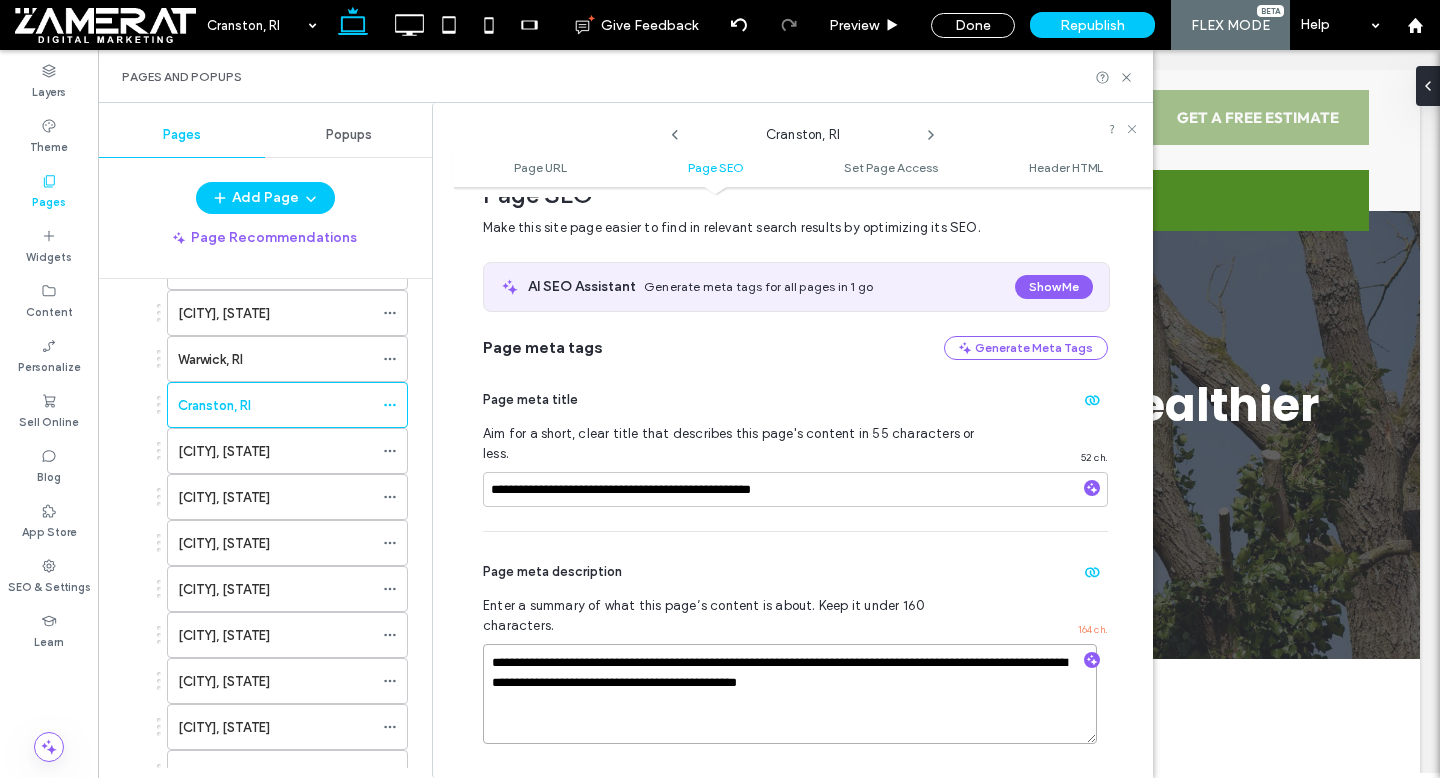 type on "**********" 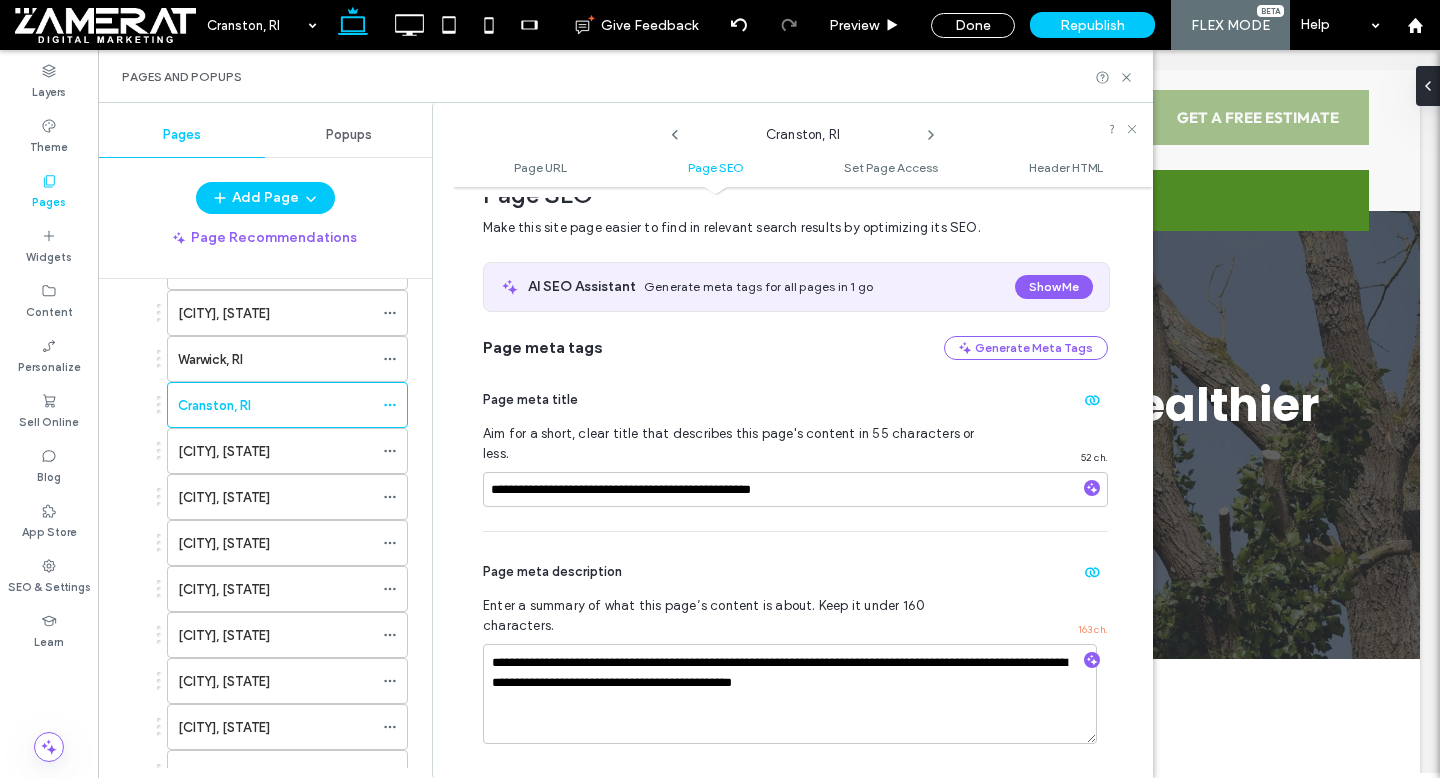 click on "**********" at bounding box center [795, 650] 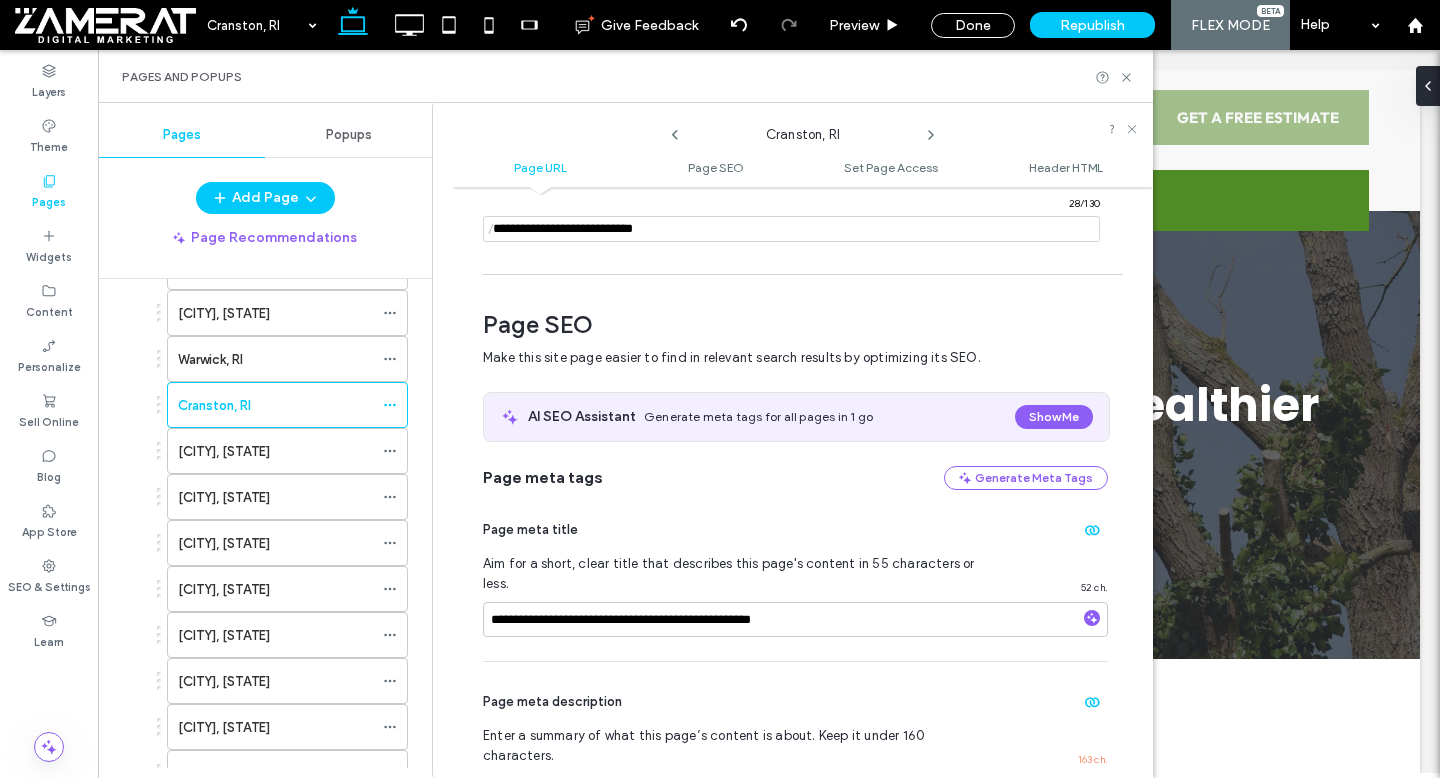 scroll, scrollTop: 0, scrollLeft: 0, axis: both 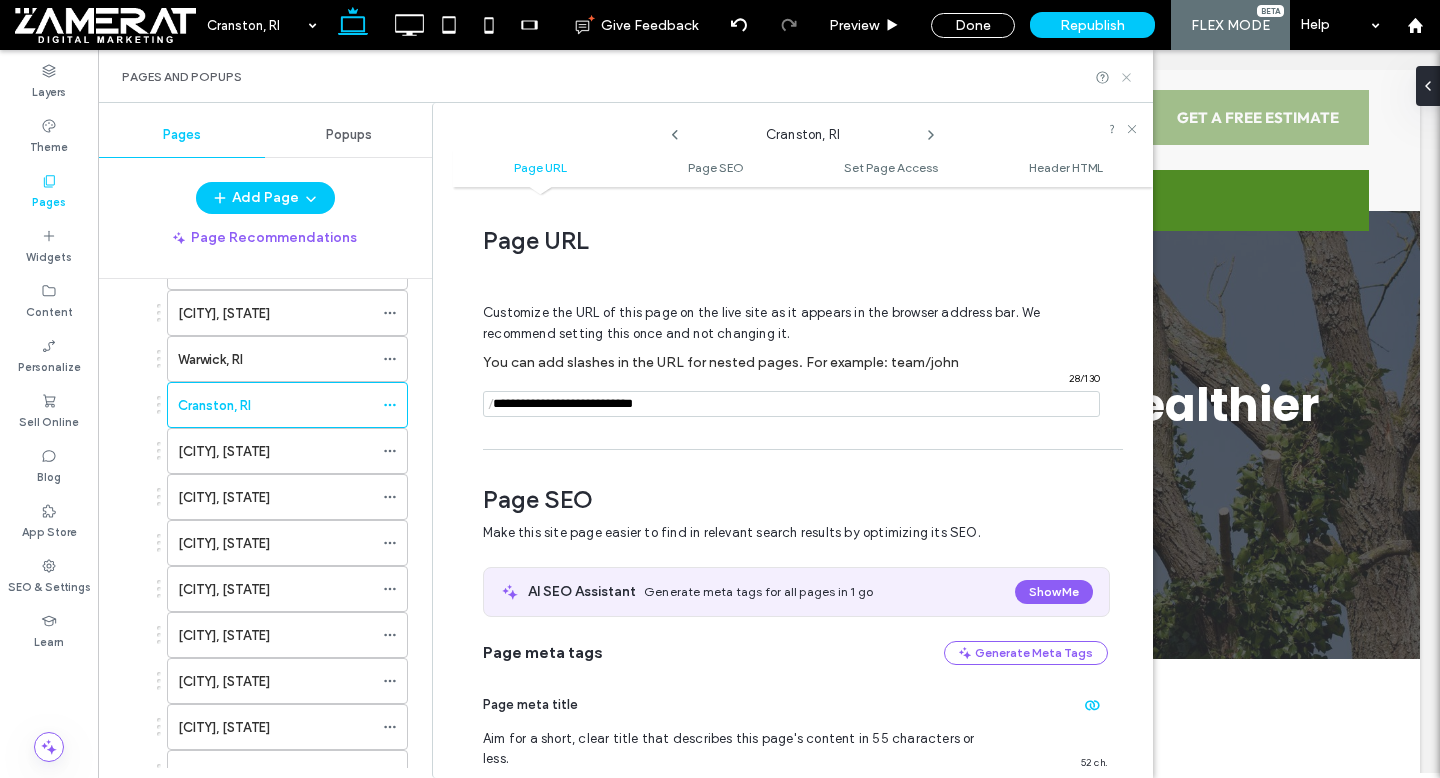 drag, startPoint x: 1122, startPoint y: 75, endPoint x: 1026, endPoint y: 25, distance: 108.24047 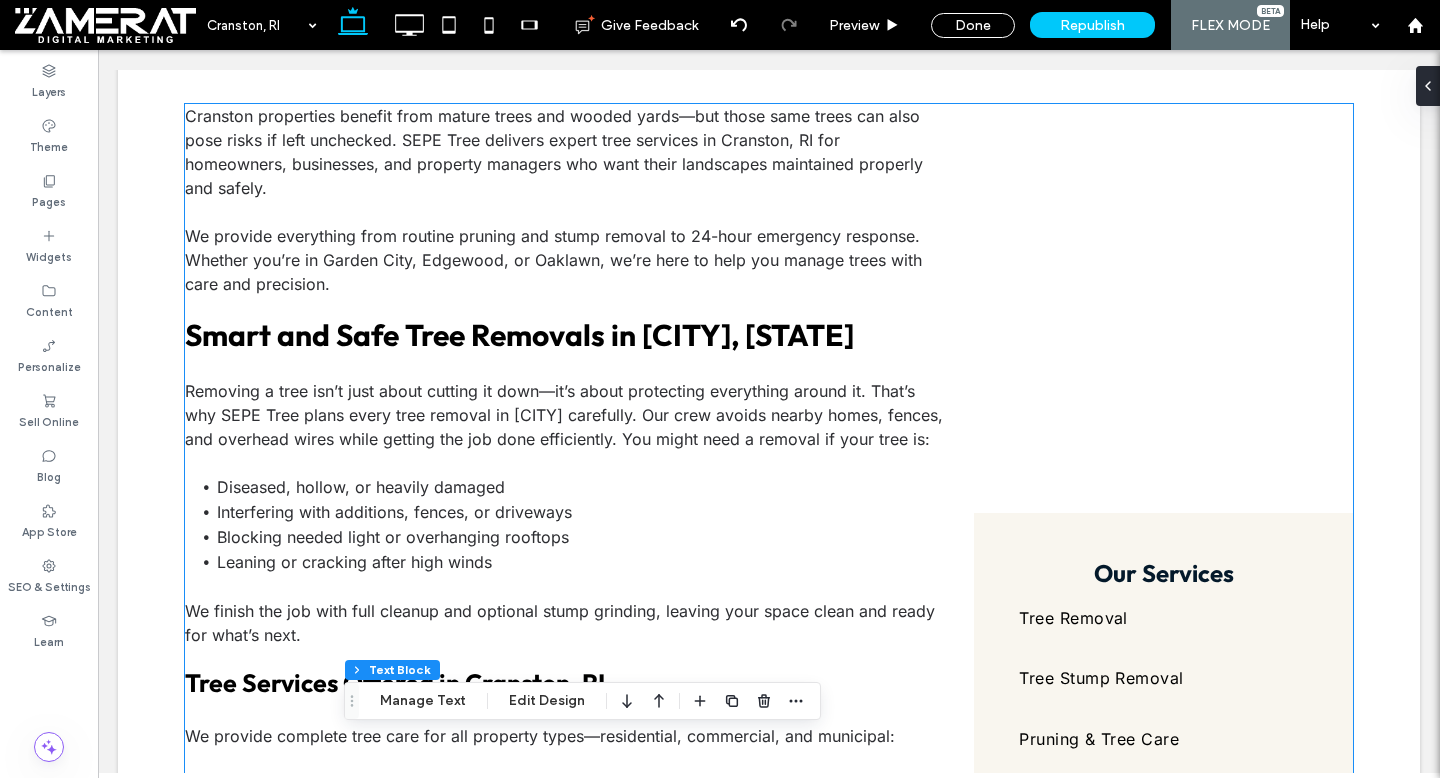 scroll, scrollTop: 641, scrollLeft: 0, axis: vertical 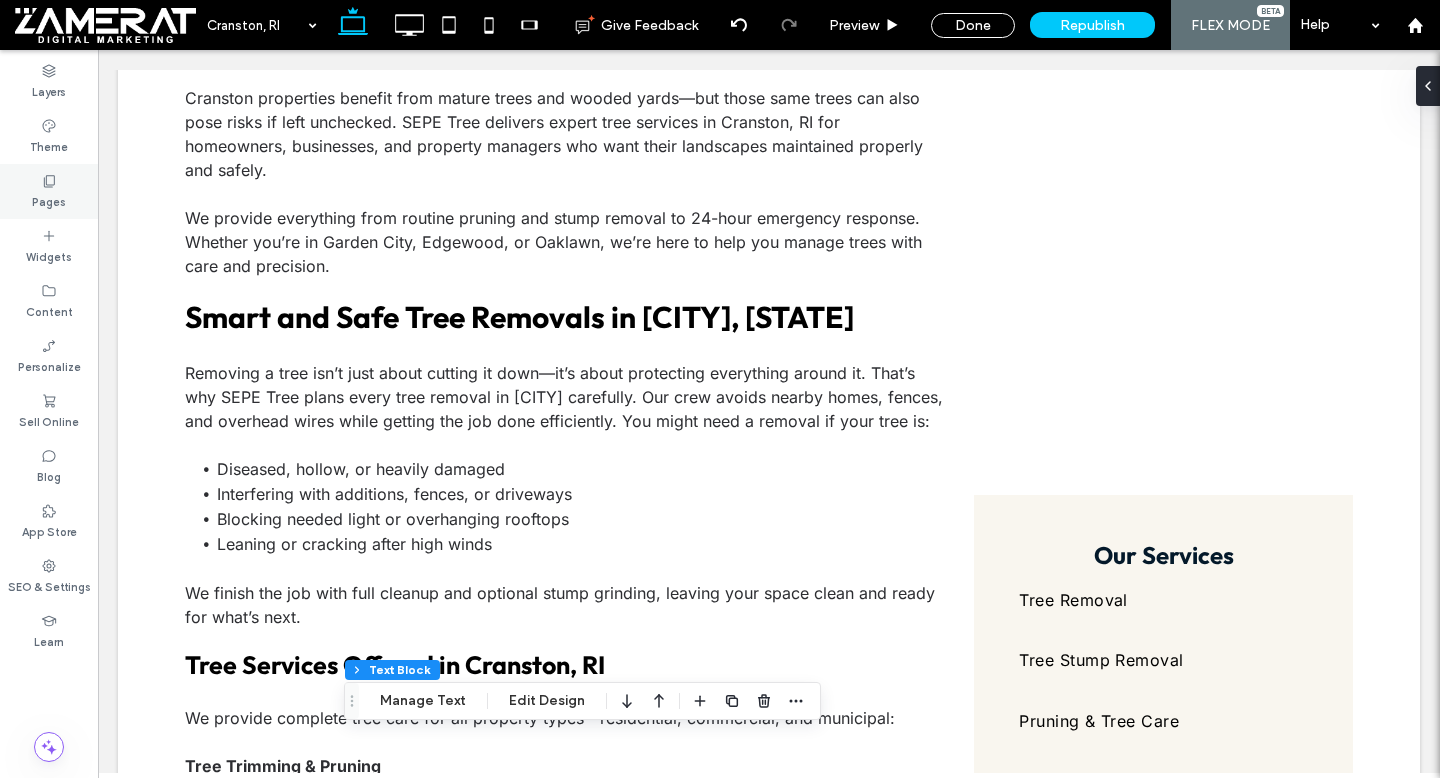 click on "Pages" at bounding box center (49, 200) 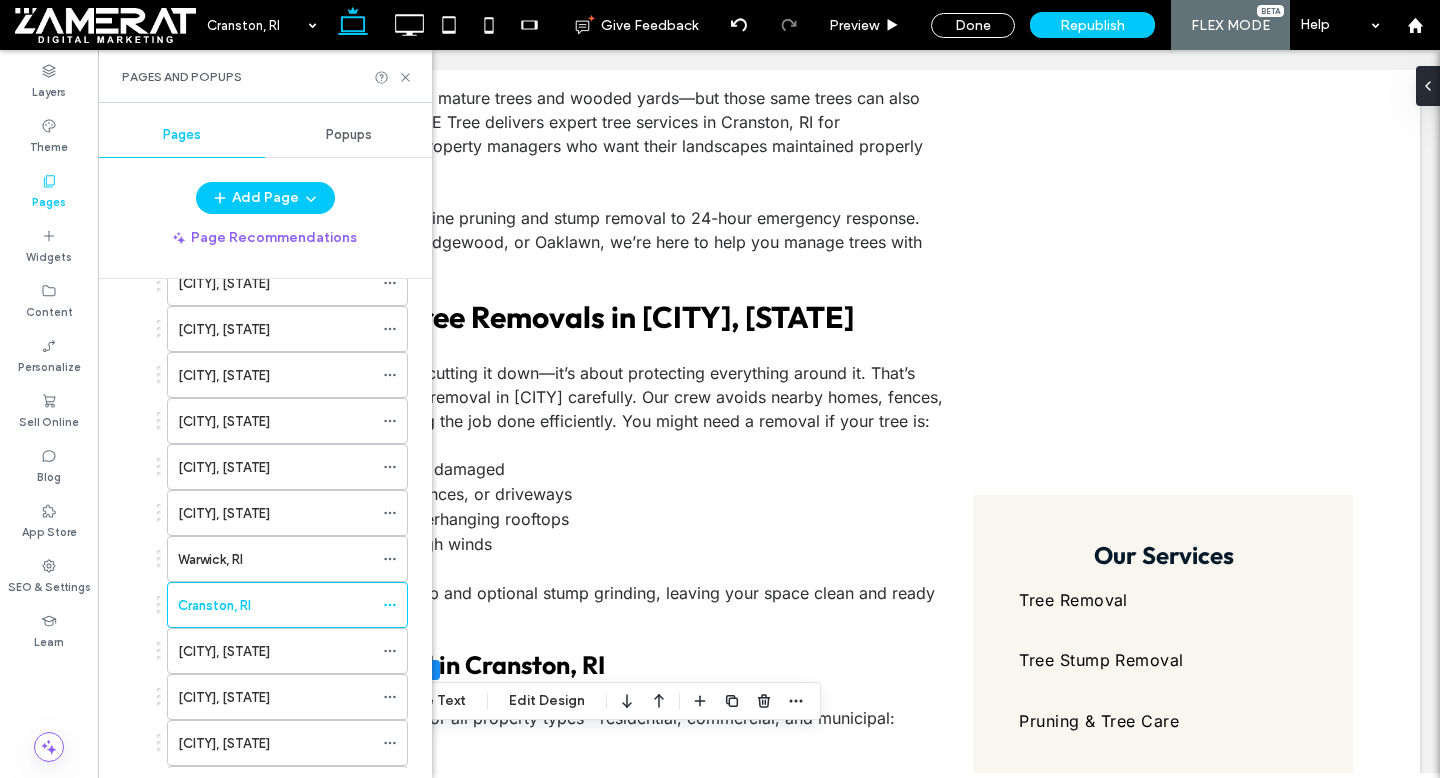 scroll, scrollTop: 1173, scrollLeft: 0, axis: vertical 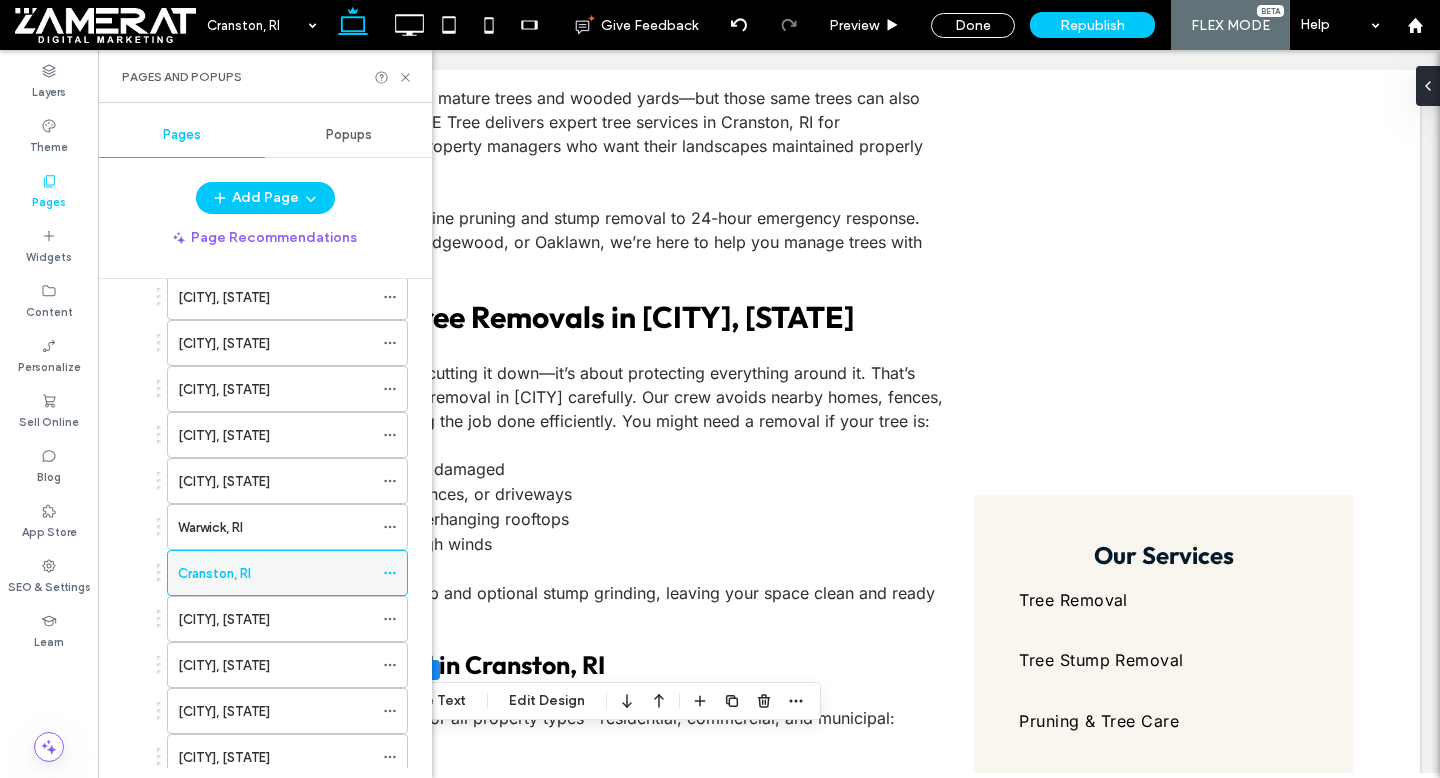 click 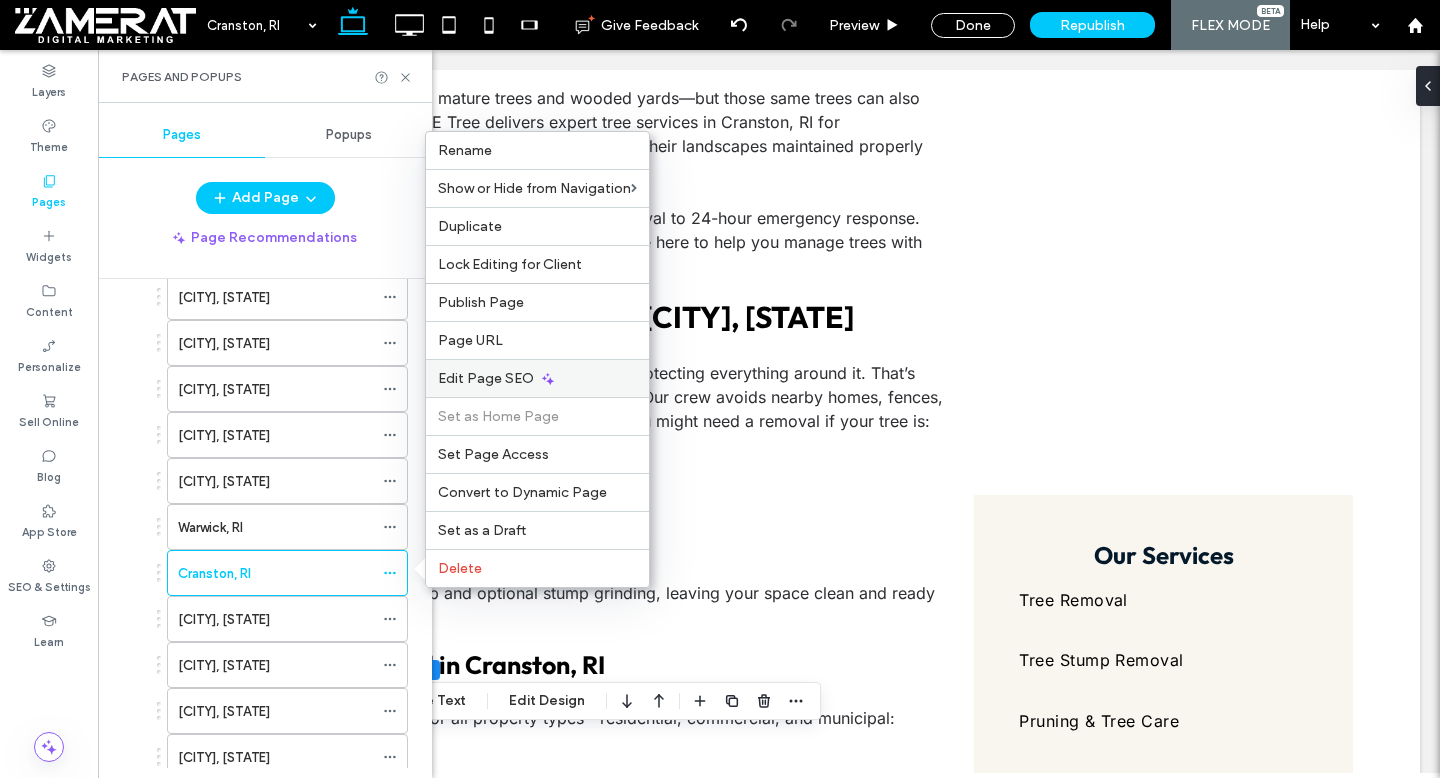 click on "Edit Page SEO" at bounding box center (537, 378) 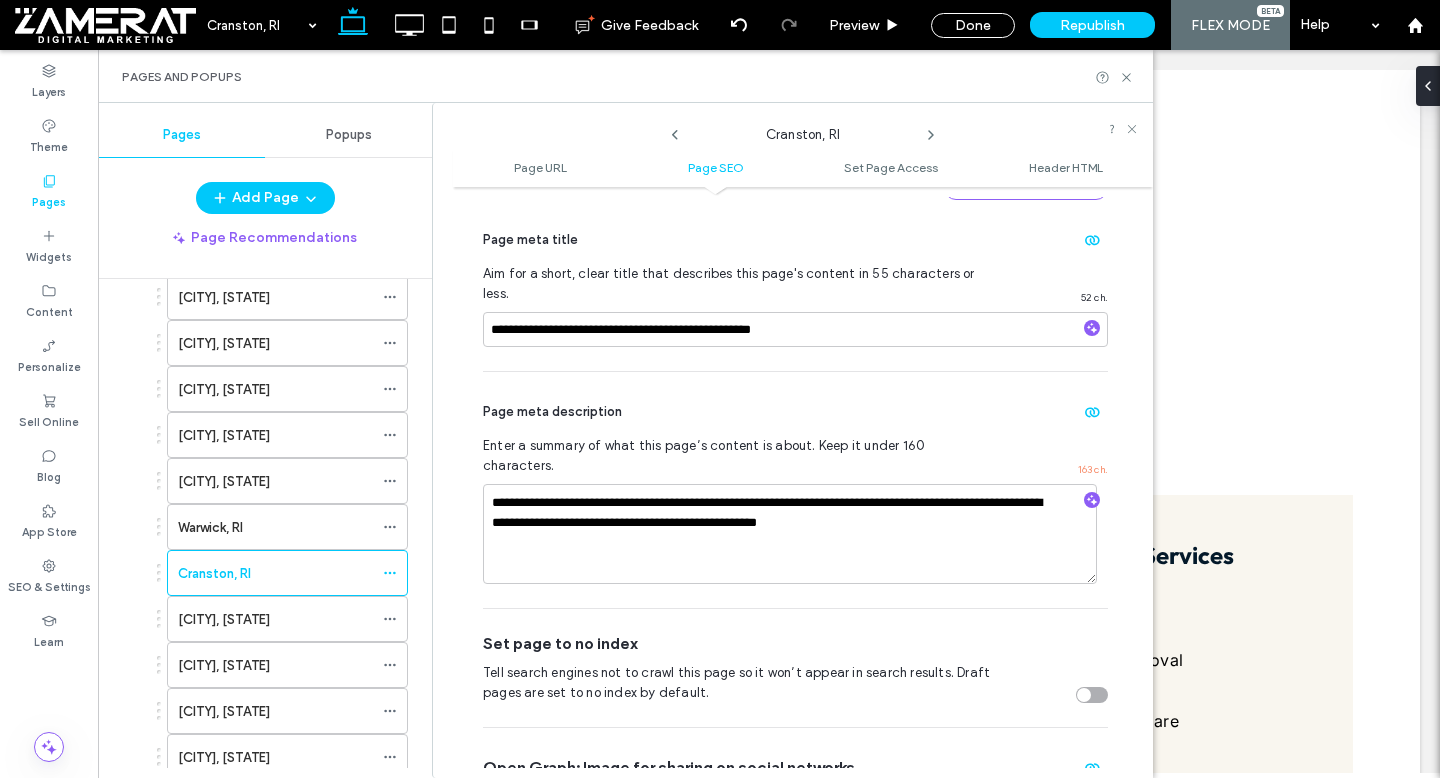 scroll, scrollTop: 461, scrollLeft: 0, axis: vertical 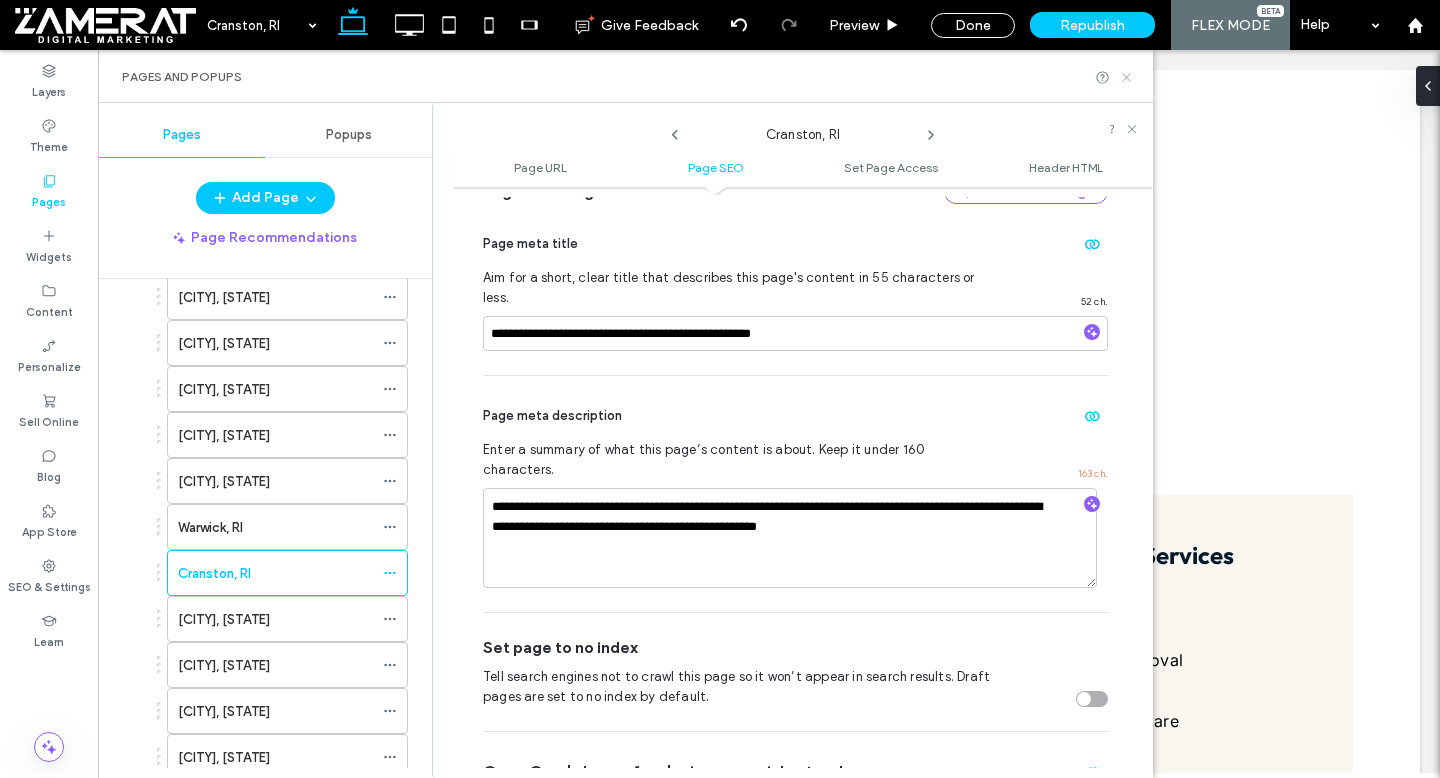 click 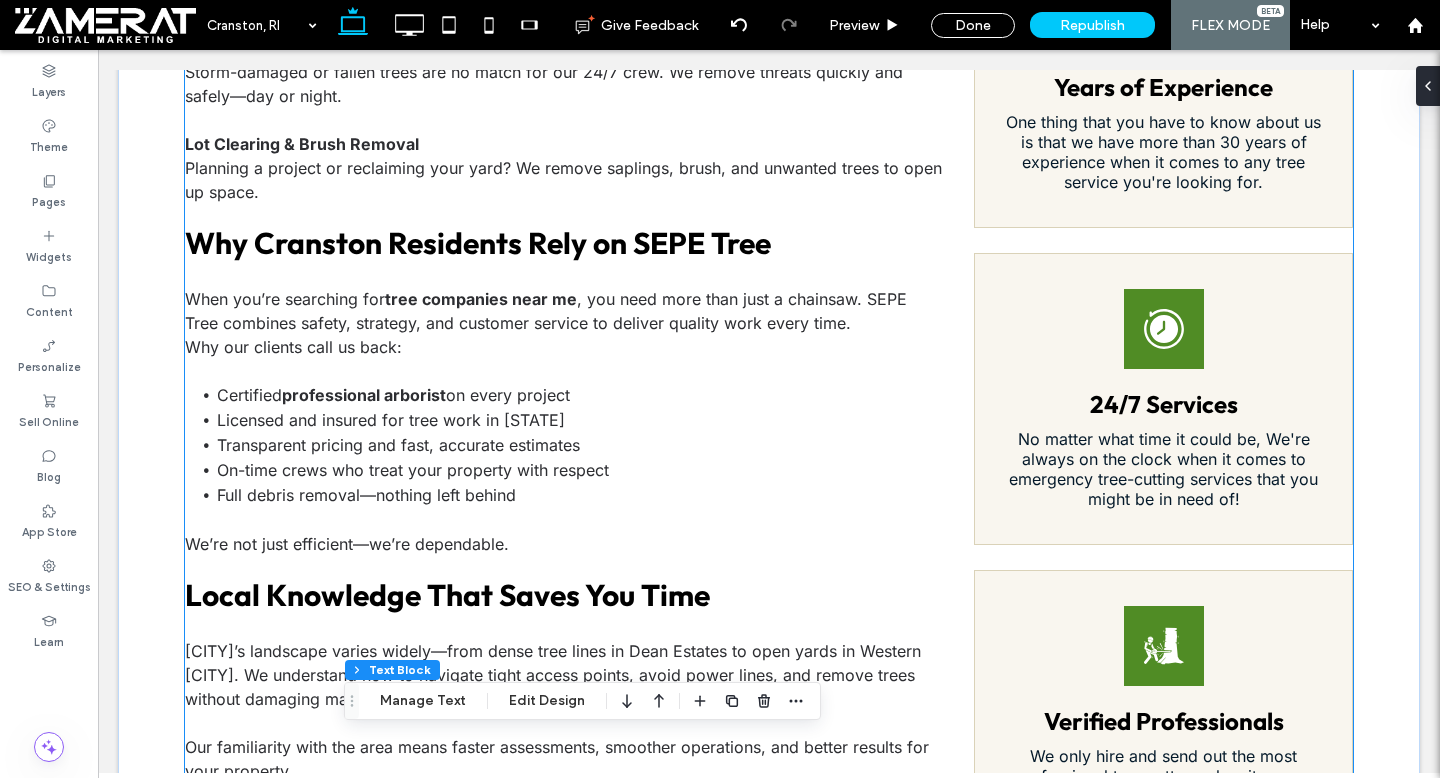 scroll, scrollTop: 1667, scrollLeft: 0, axis: vertical 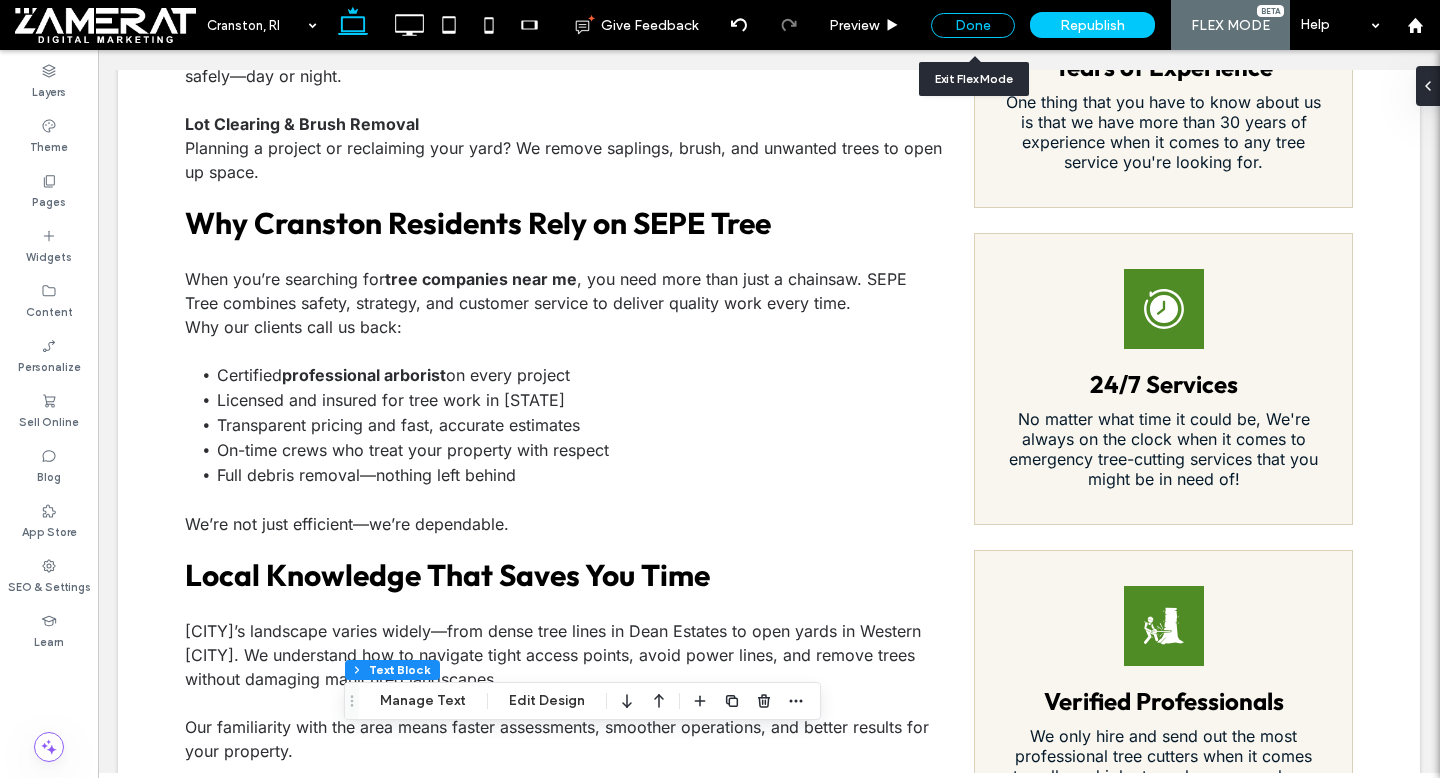 click on "Done" at bounding box center [973, 25] 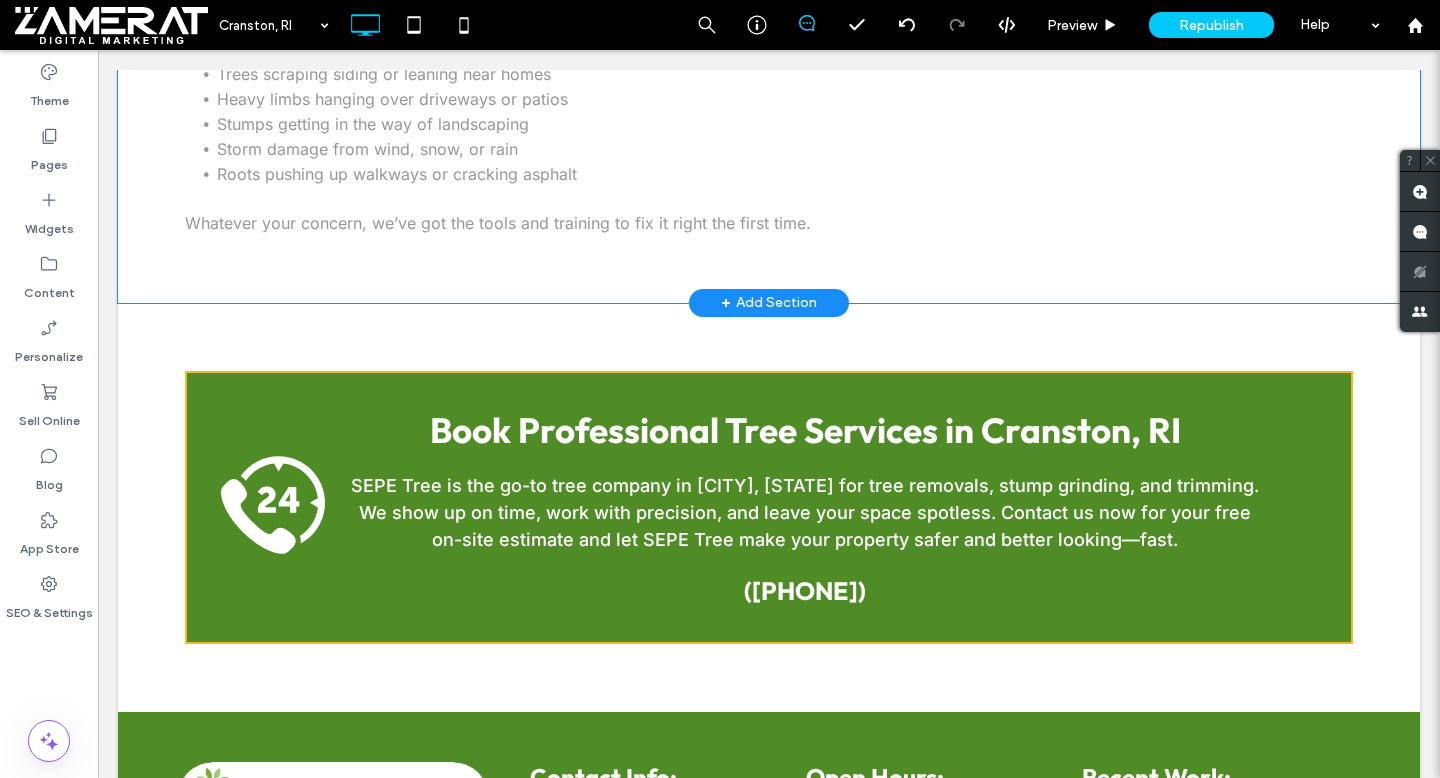 scroll, scrollTop: 2523, scrollLeft: 0, axis: vertical 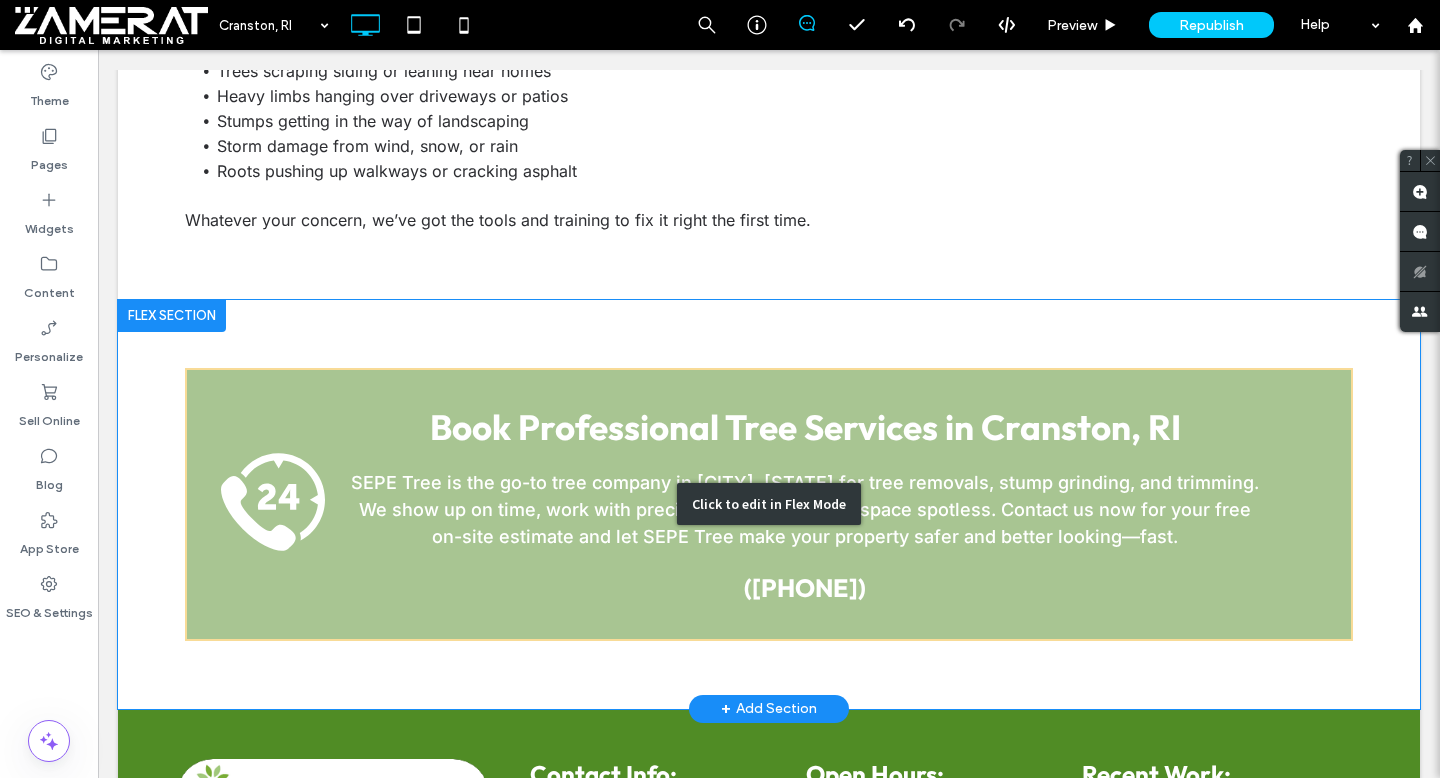 click on "Click to edit in Flex Mode" at bounding box center (769, 504) 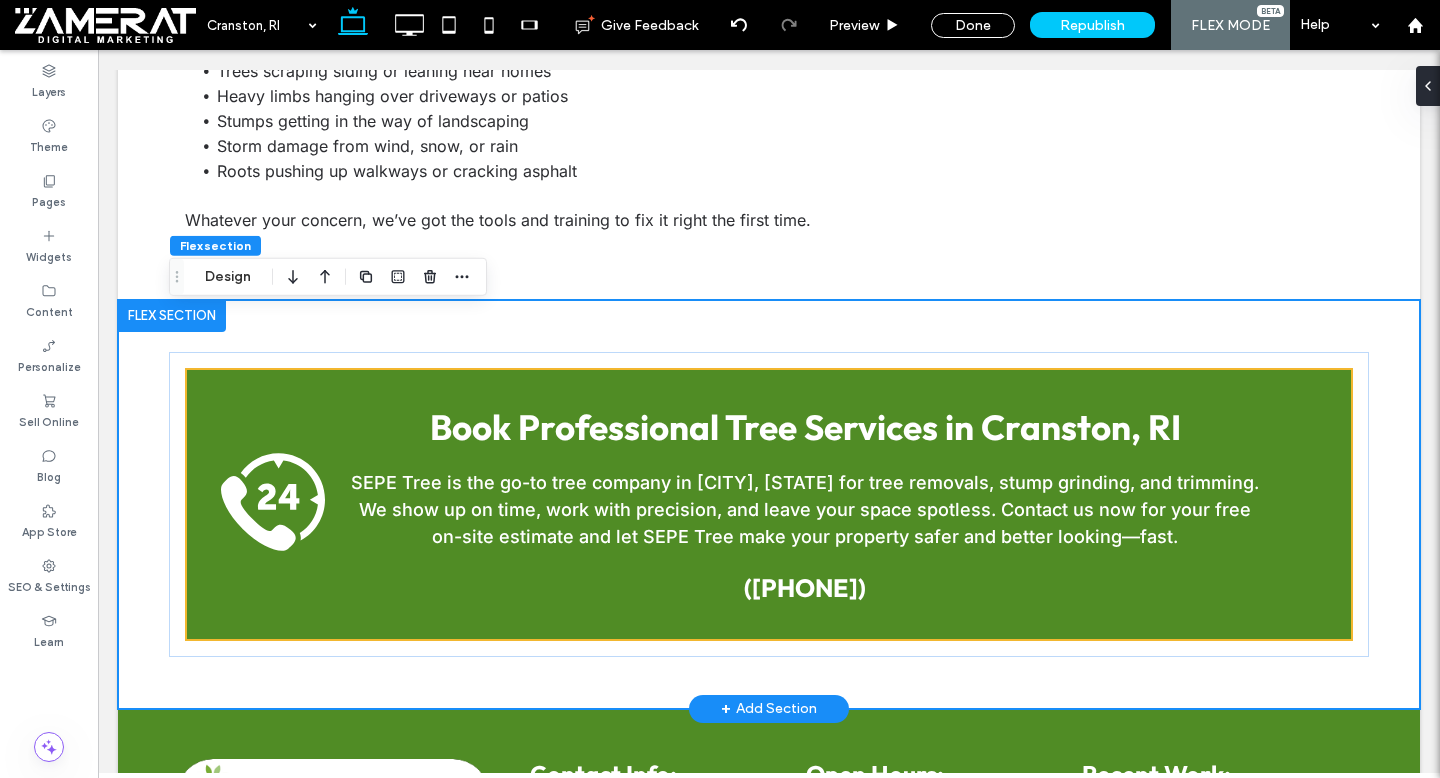 click at bounding box center [172, 316] 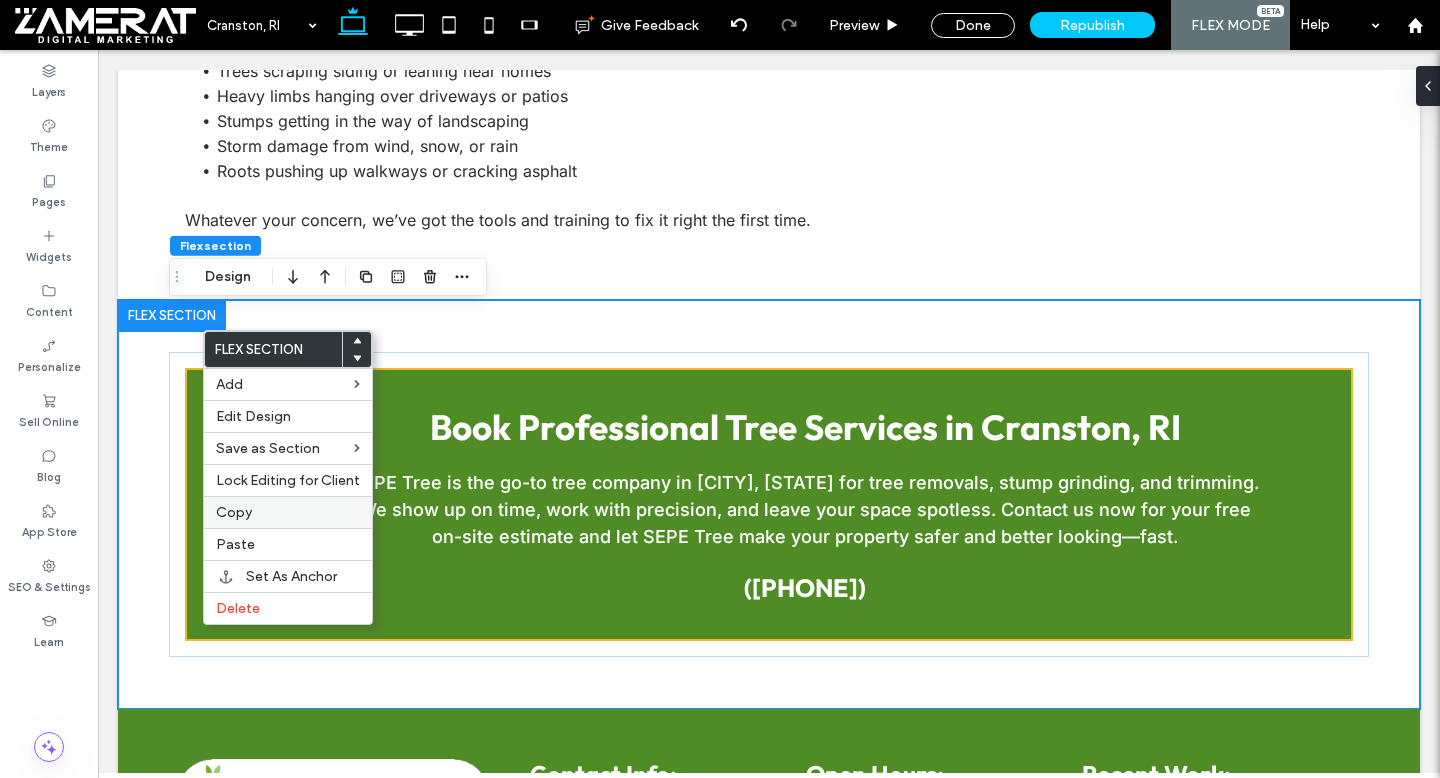 click on "Copy" at bounding box center [234, 512] 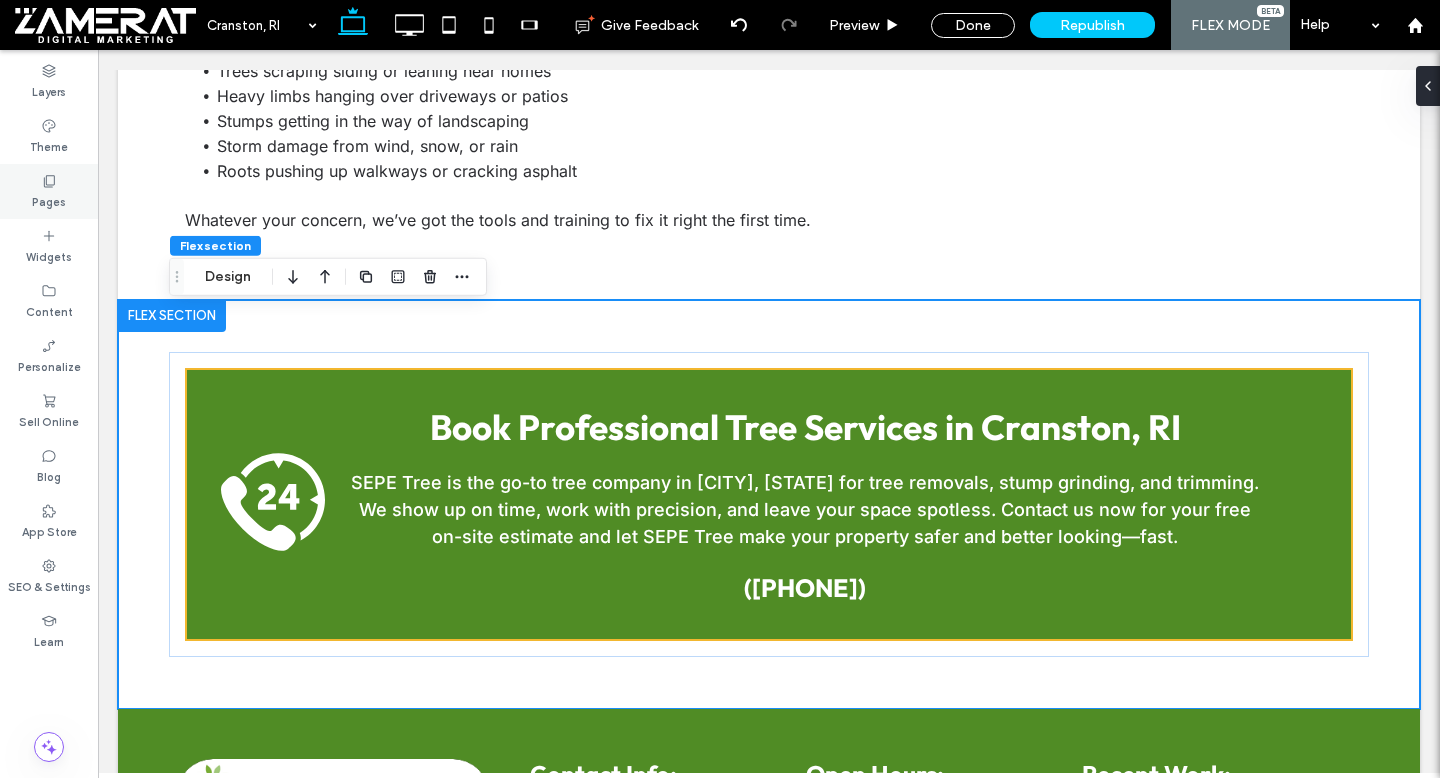 click on "Pages" at bounding box center (49, 200) 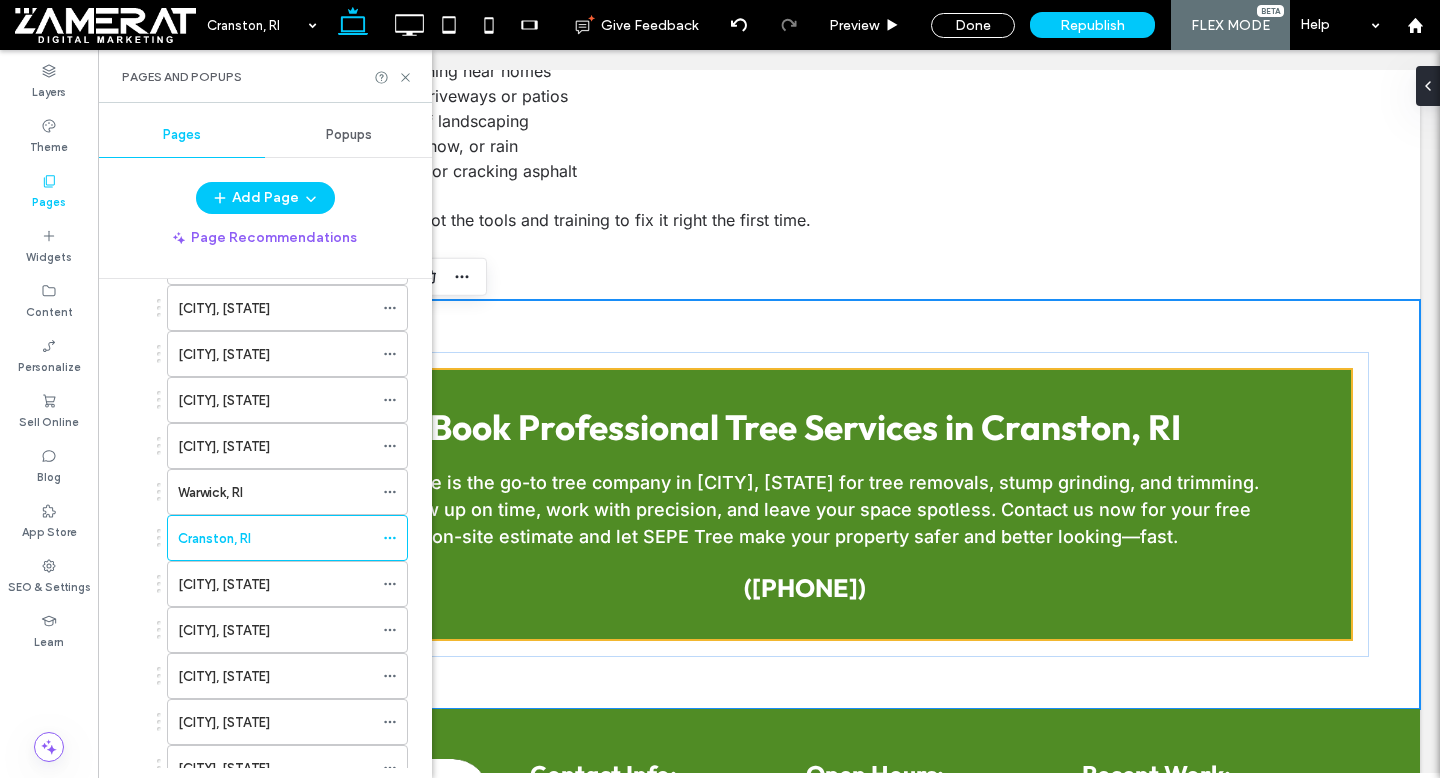 scroll, scrollTop: 1261, scrollLeft: 0, axis: vertical 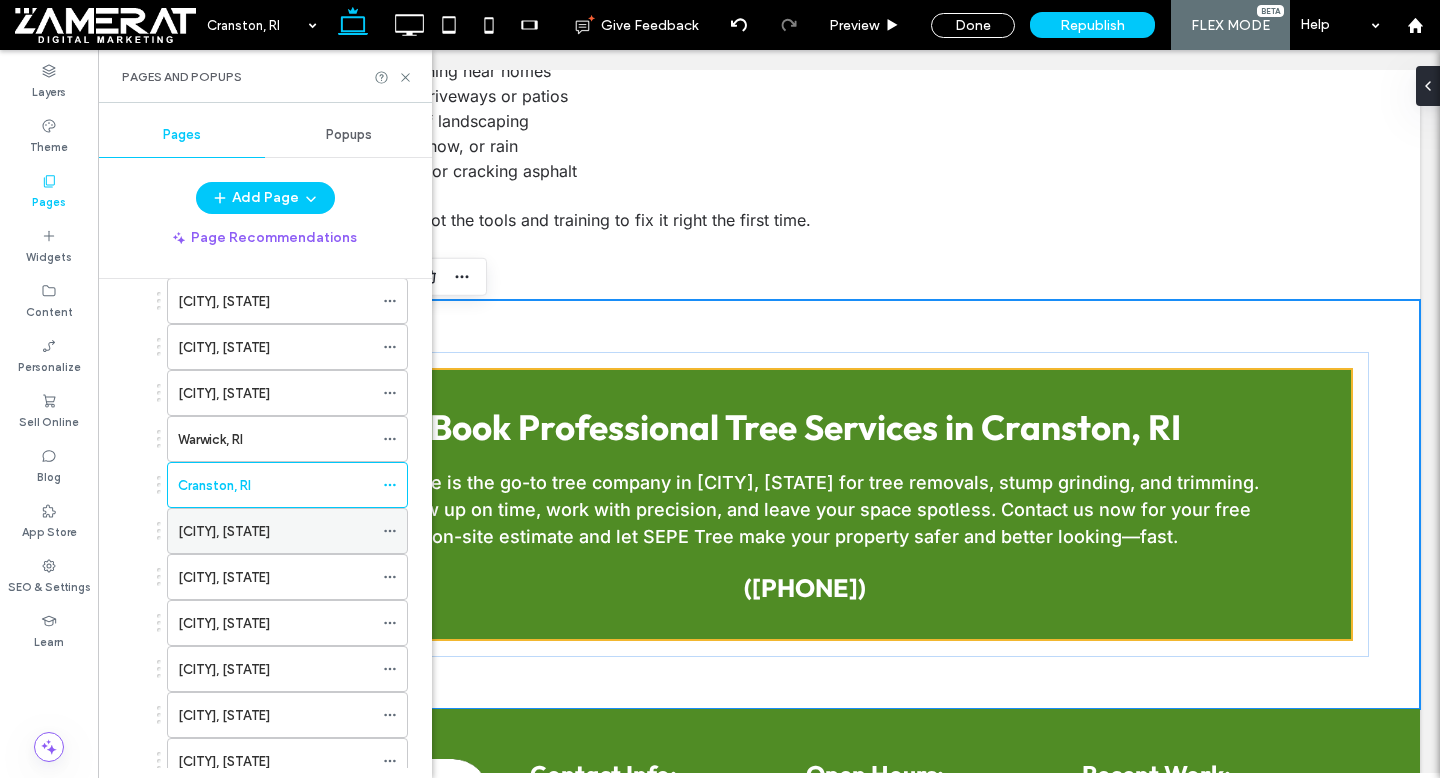 click on "Cumberland, RI" at bounding box center [275, 531] 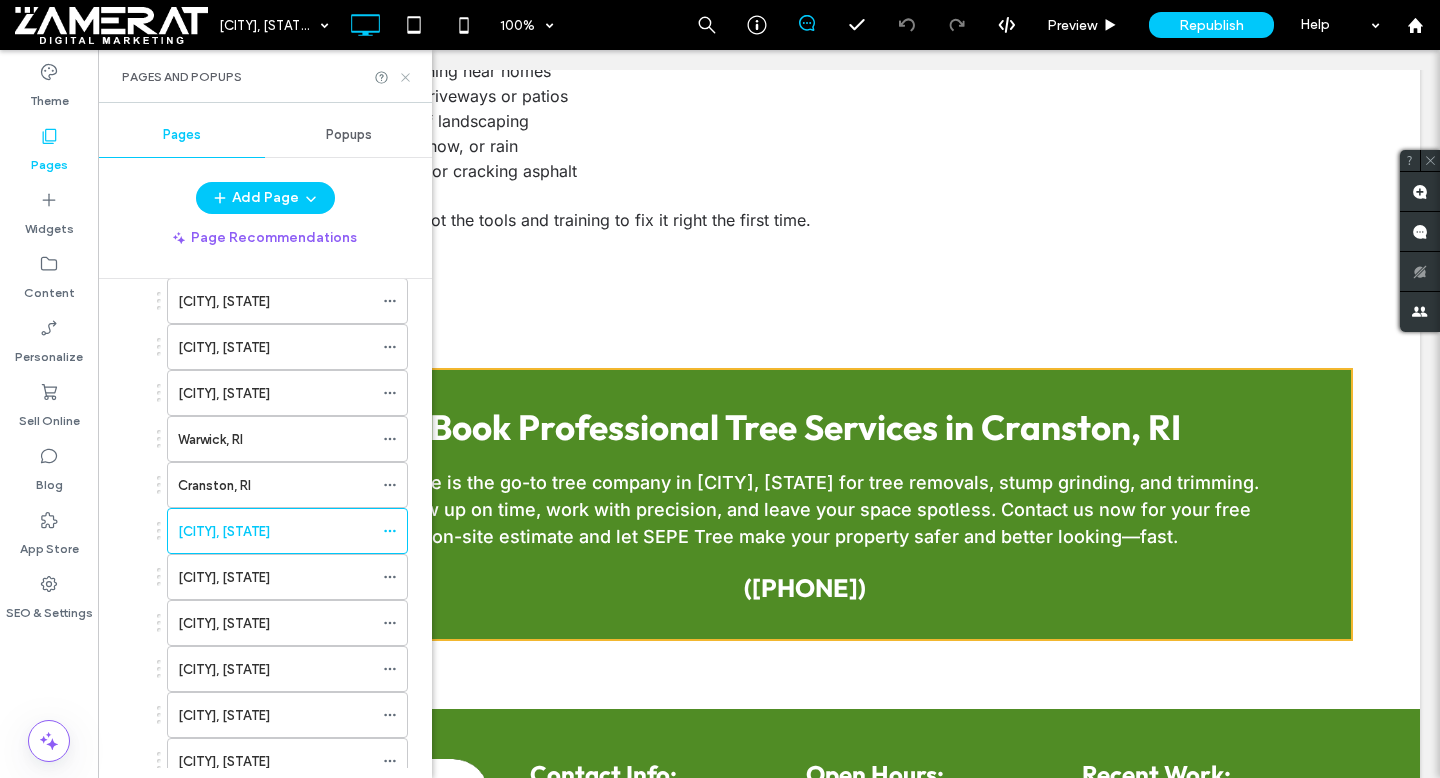 click 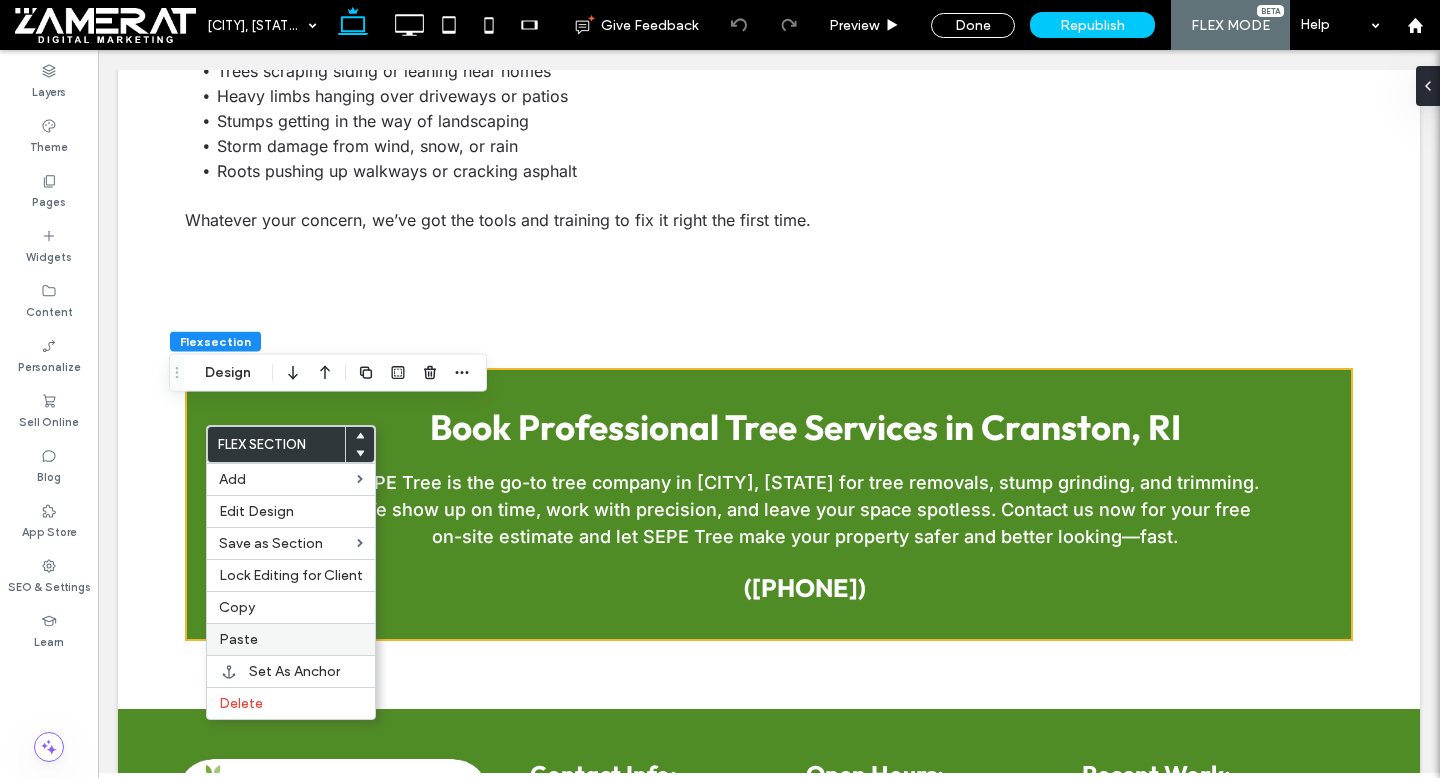 click on "Paste" at bounding box center (291, 639) 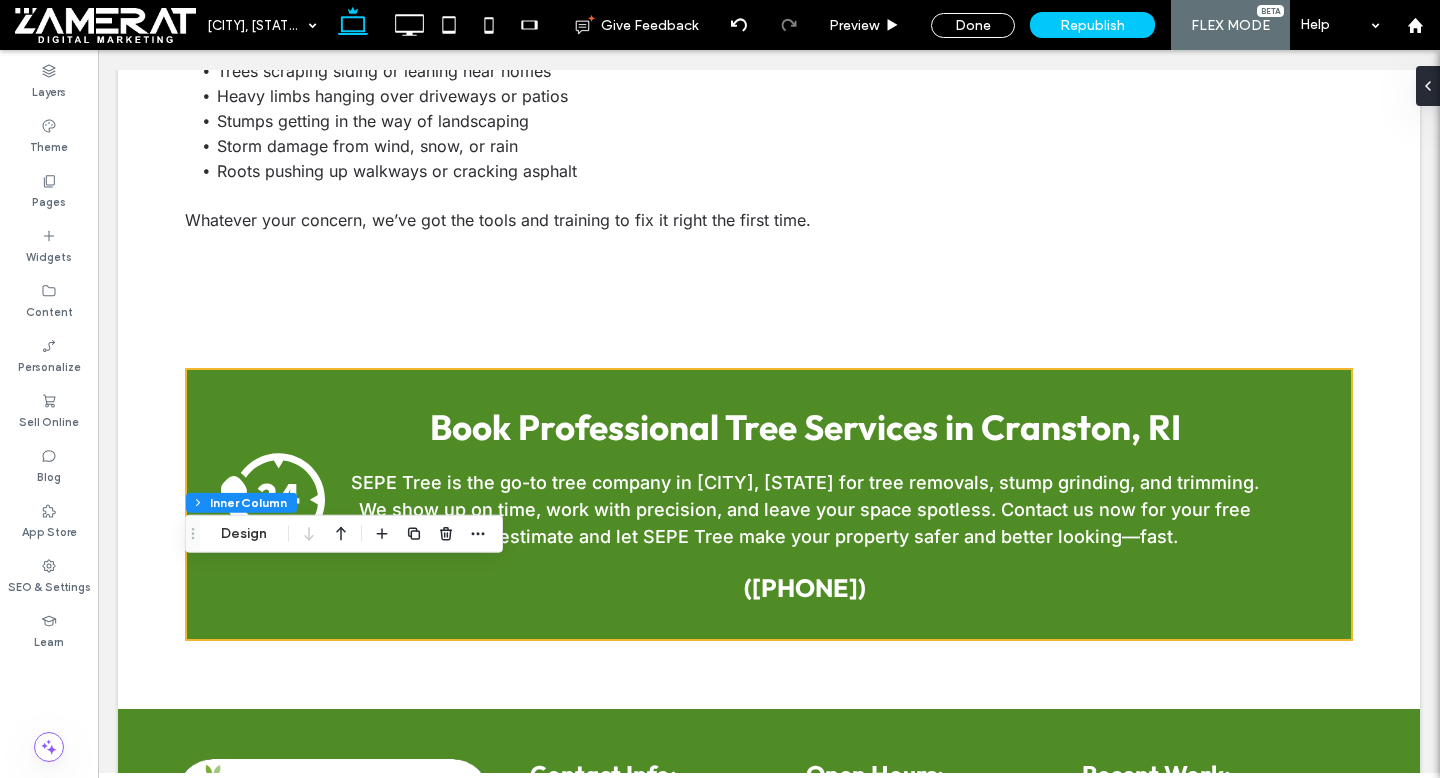 type on "**" 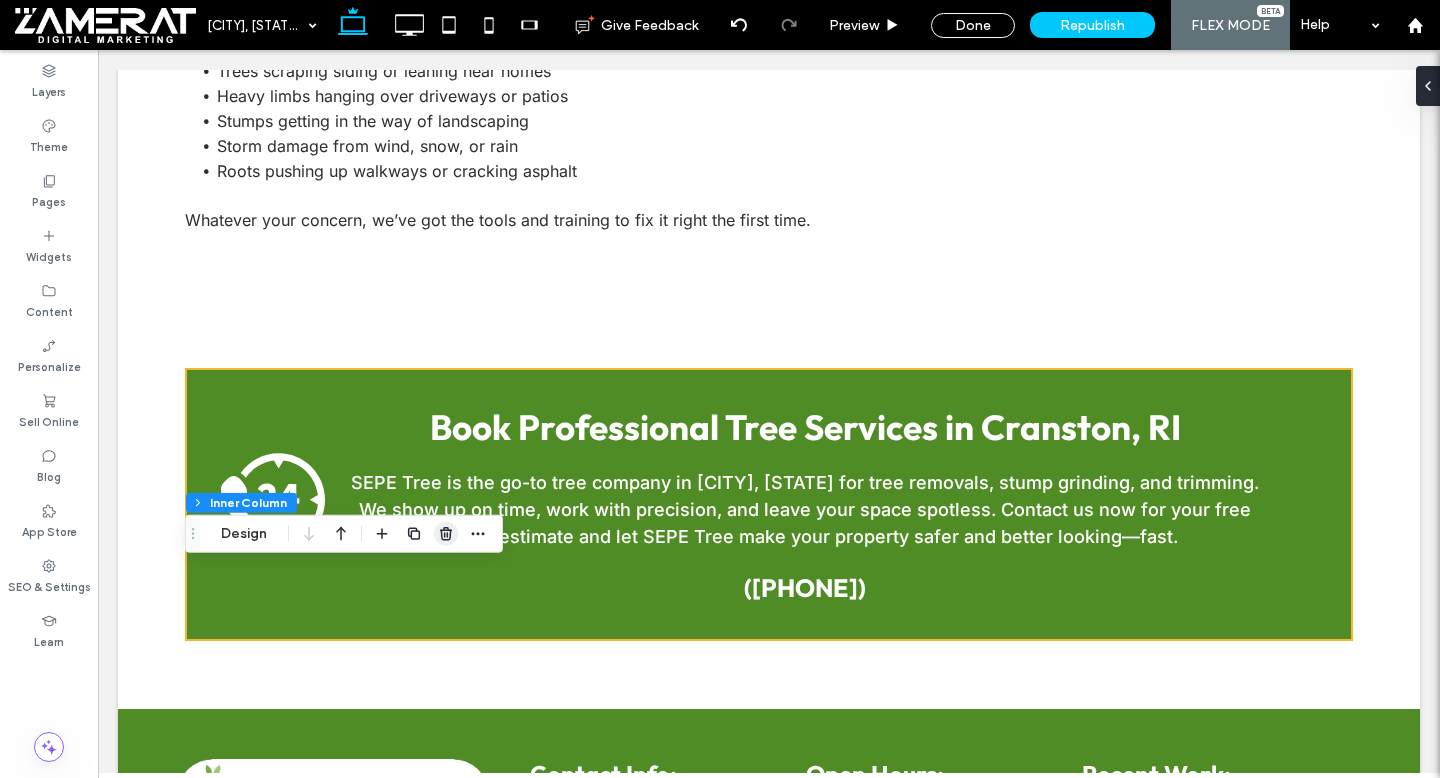 click 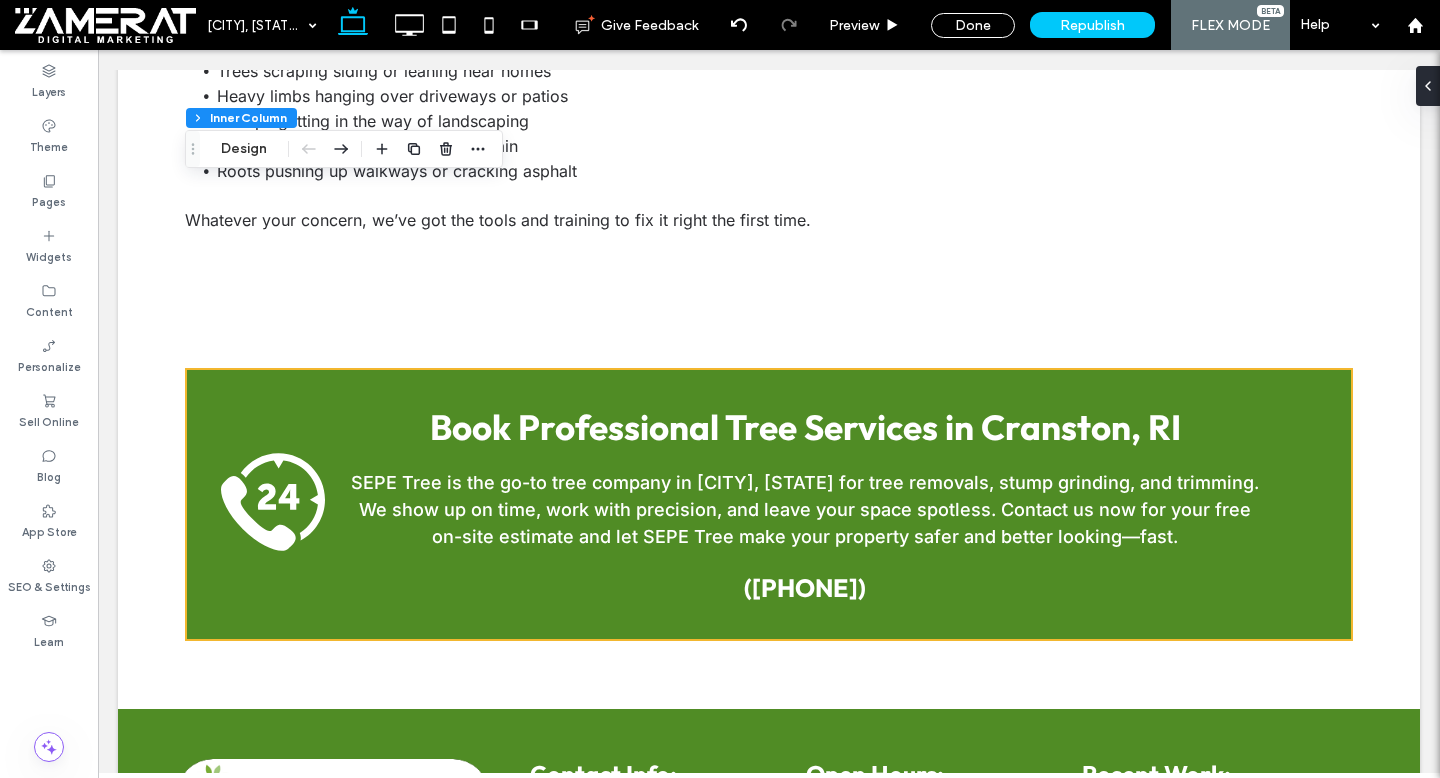 type on "**" 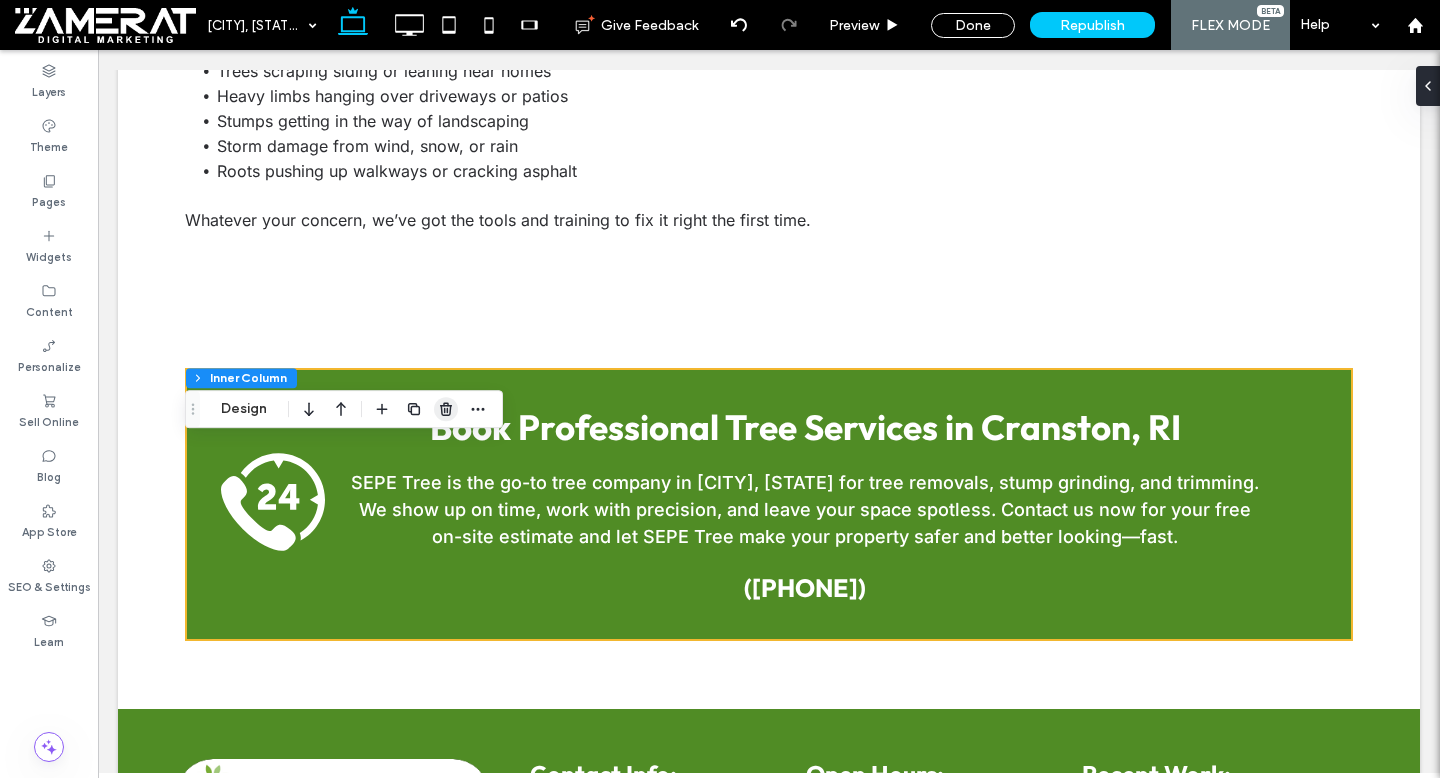 click 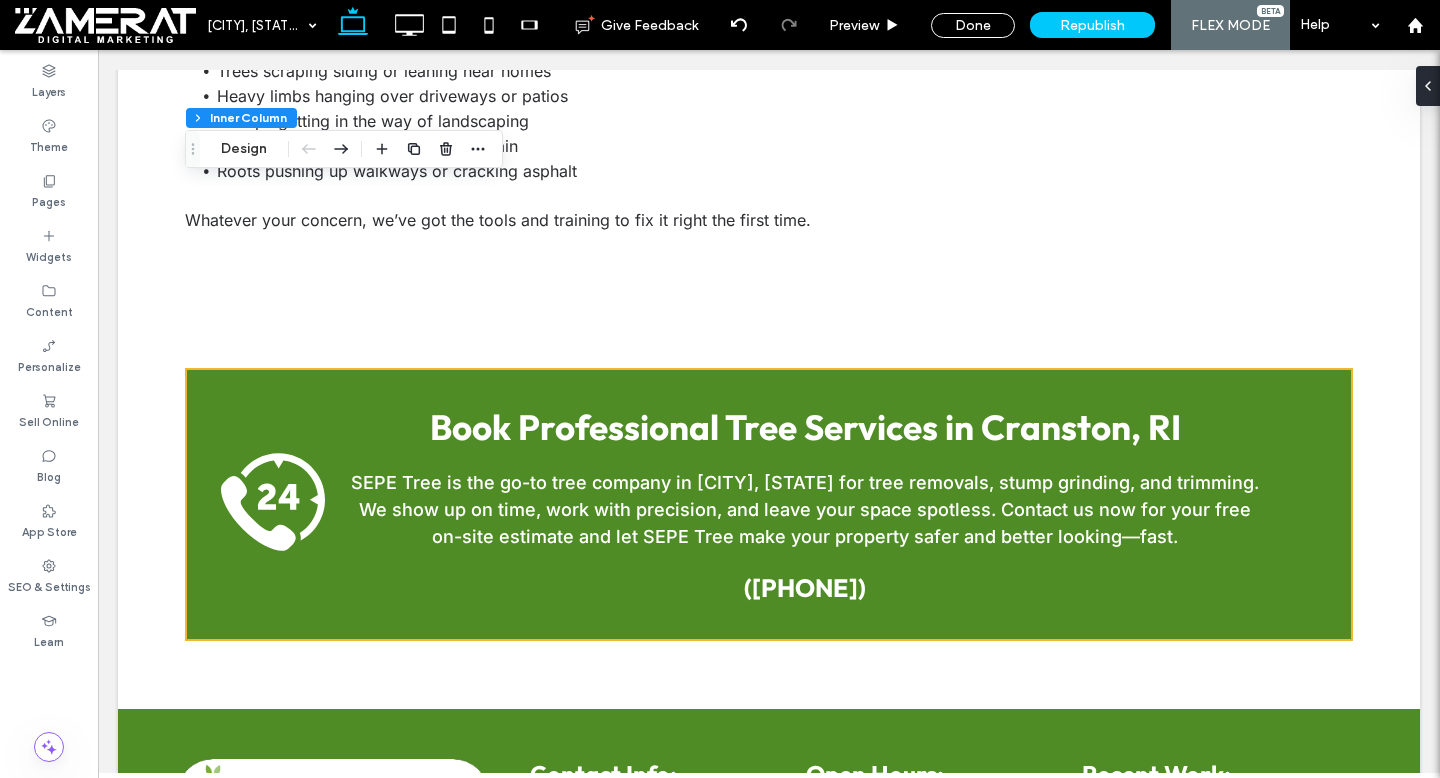 type on "**" 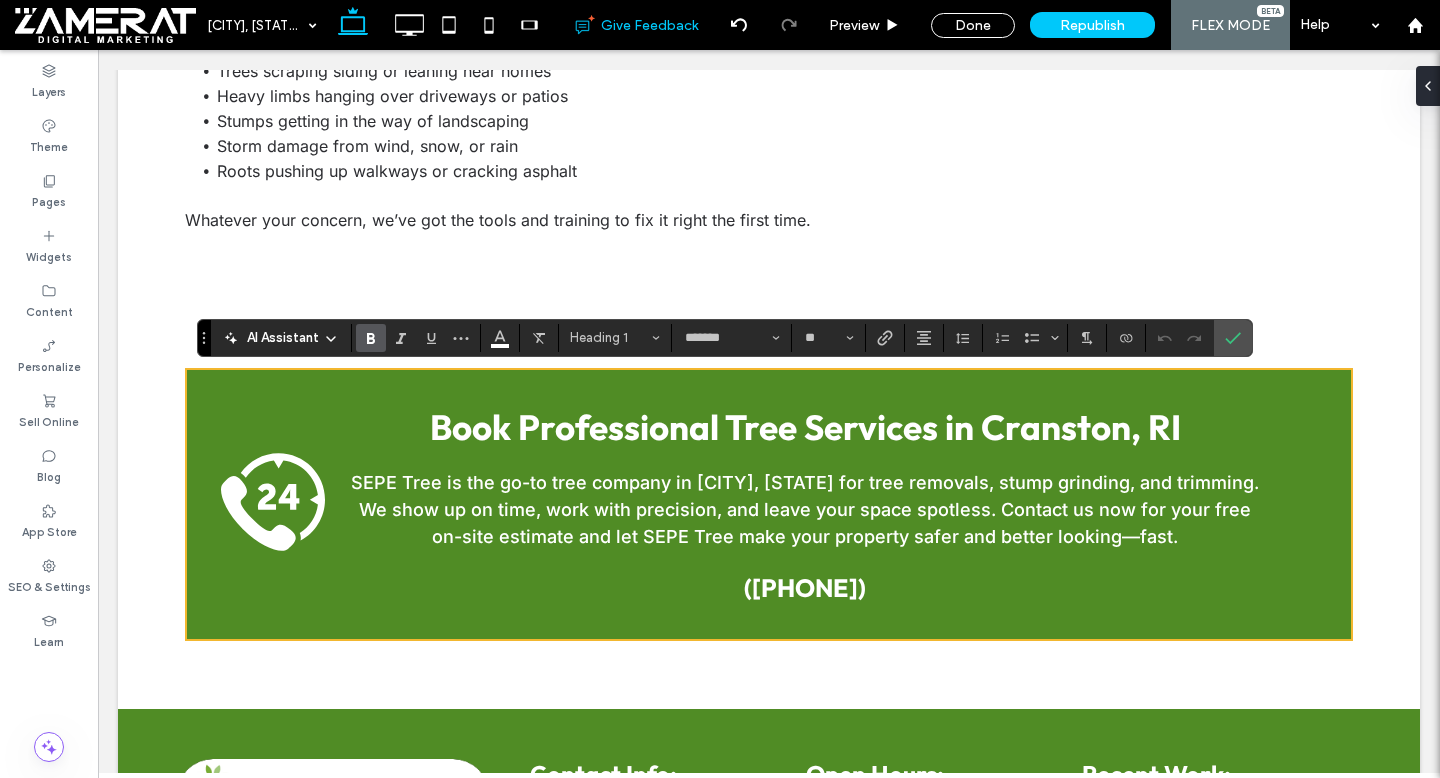 type on "*******" 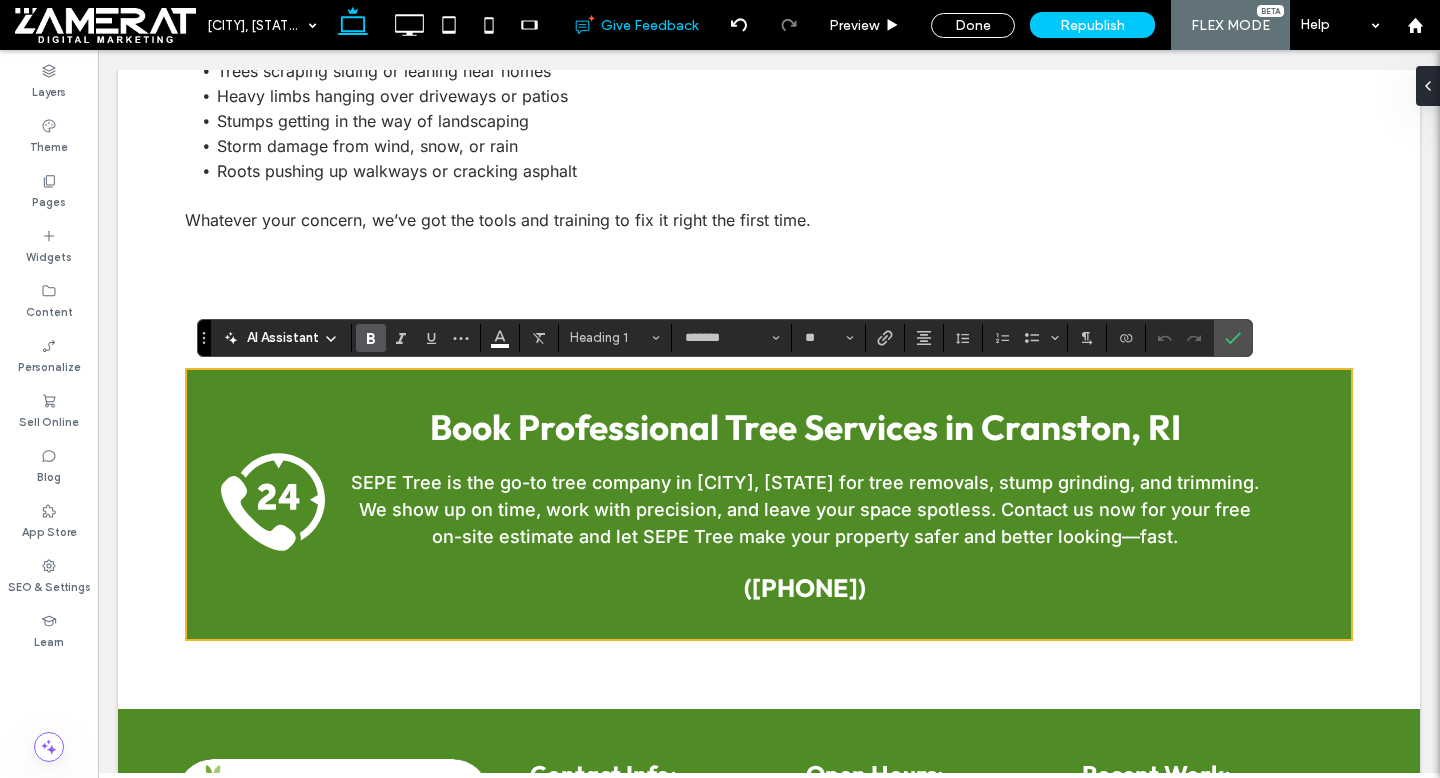 type on "*****" 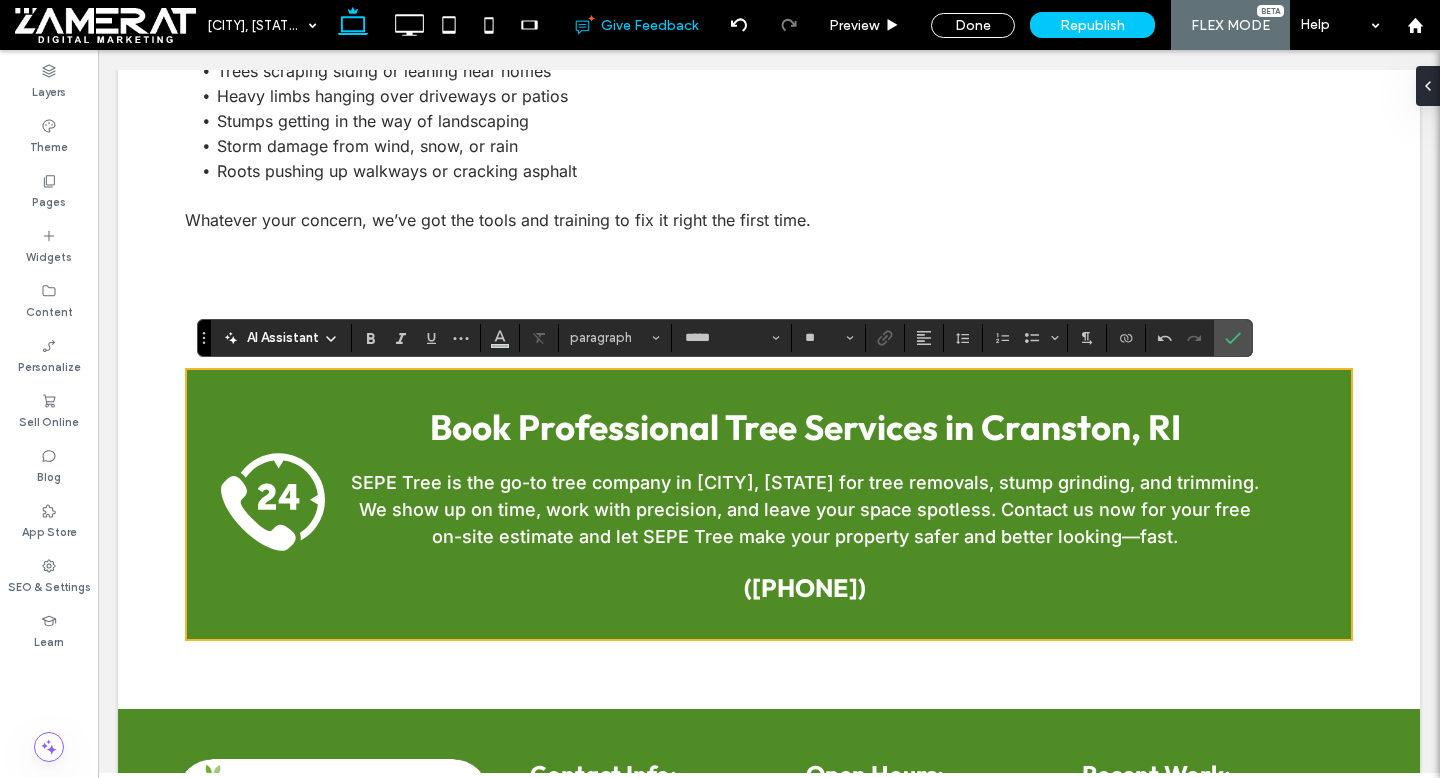 type on "*******" 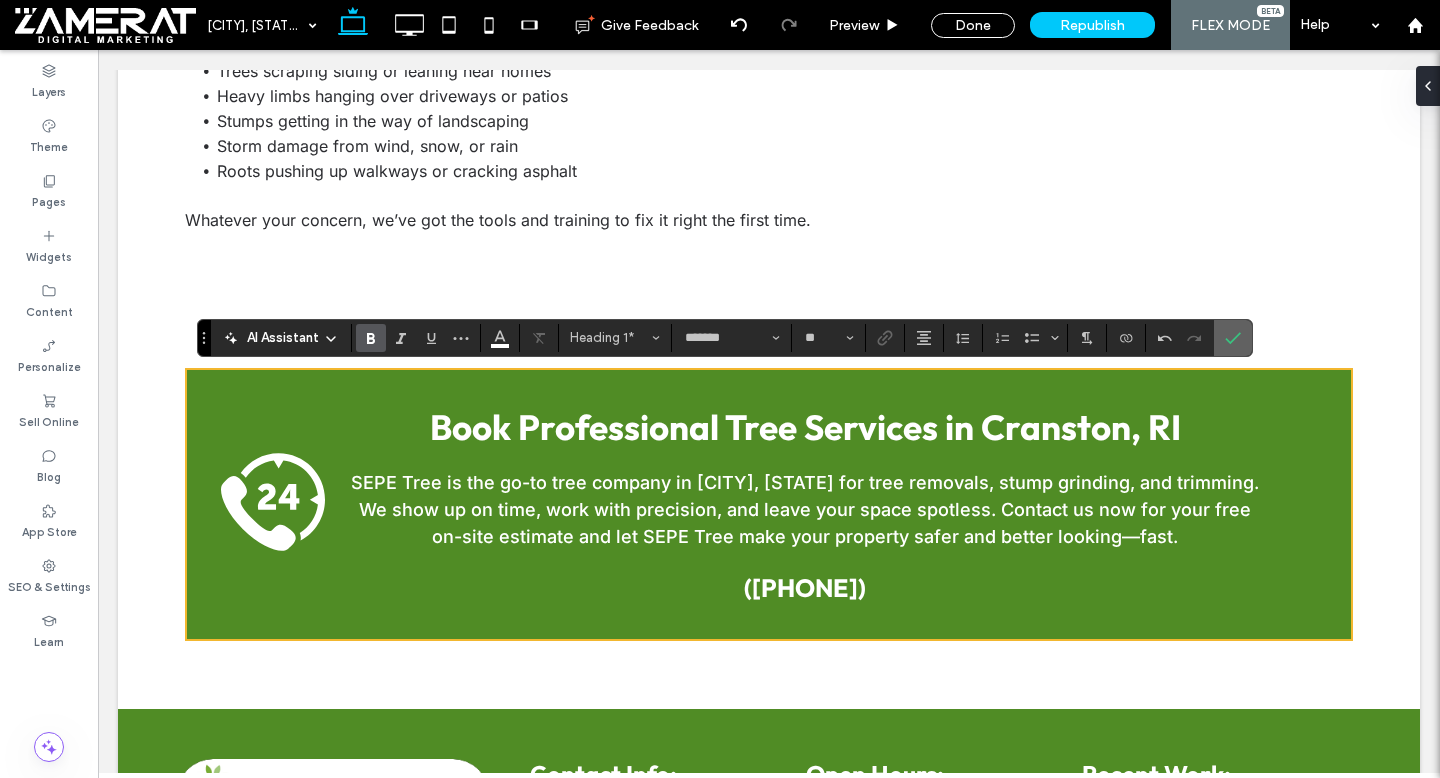 click 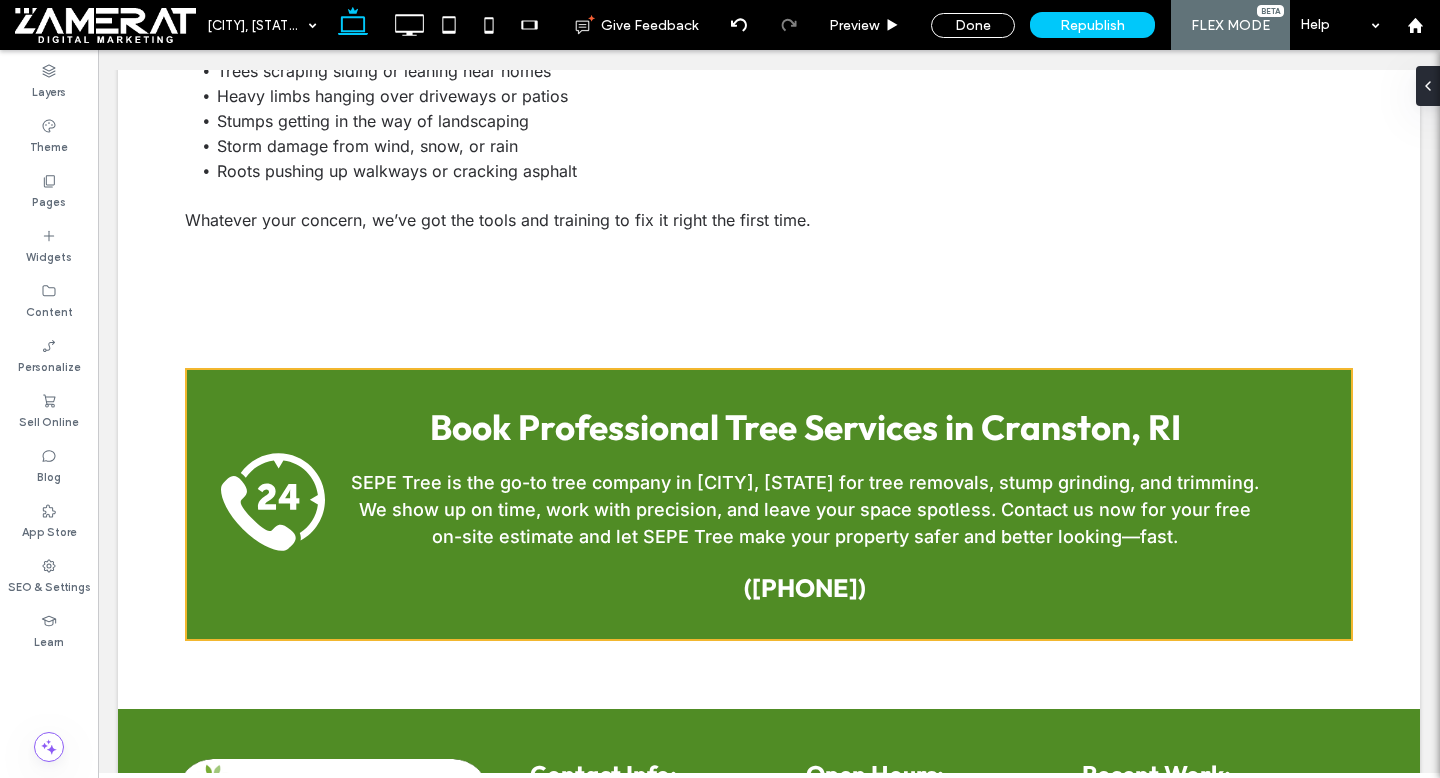 type on "**" 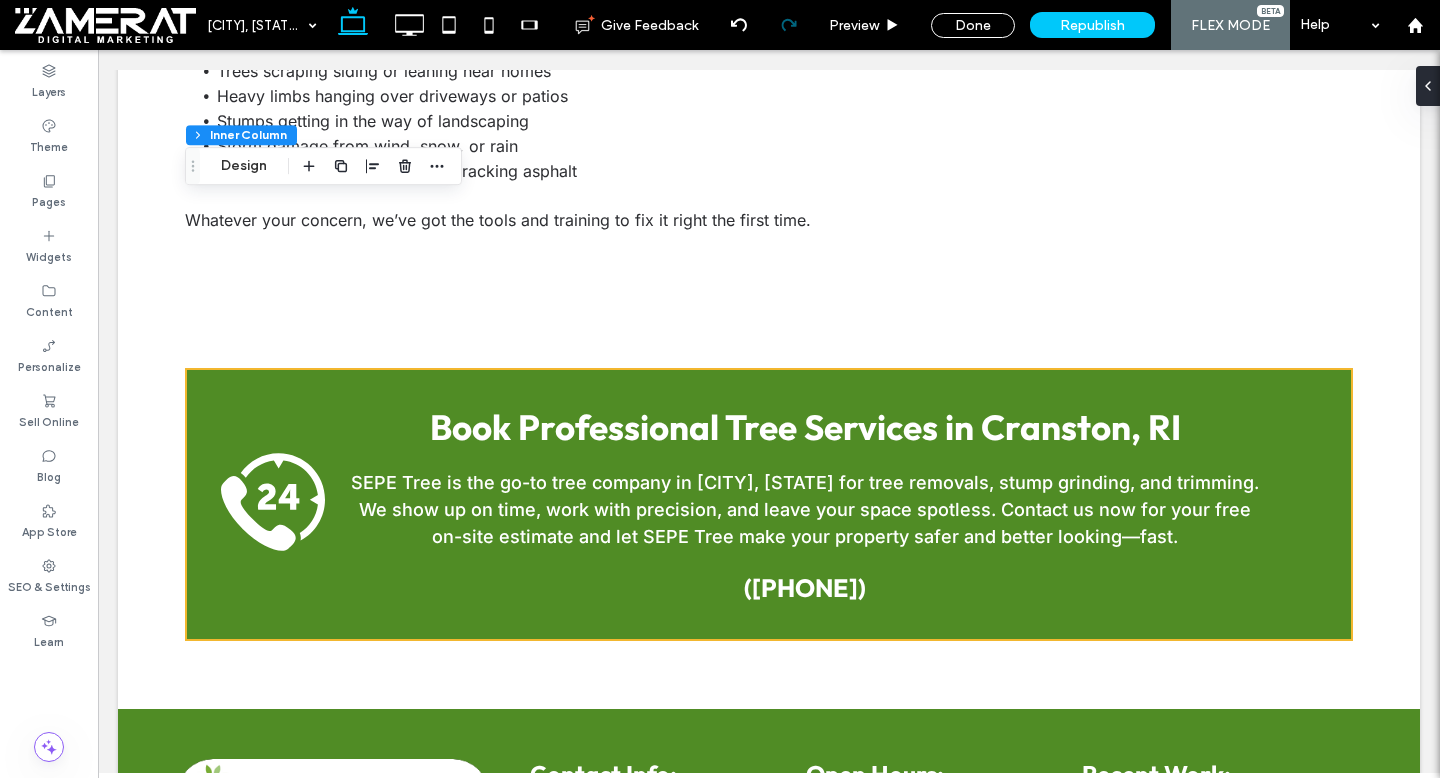 type on "**" 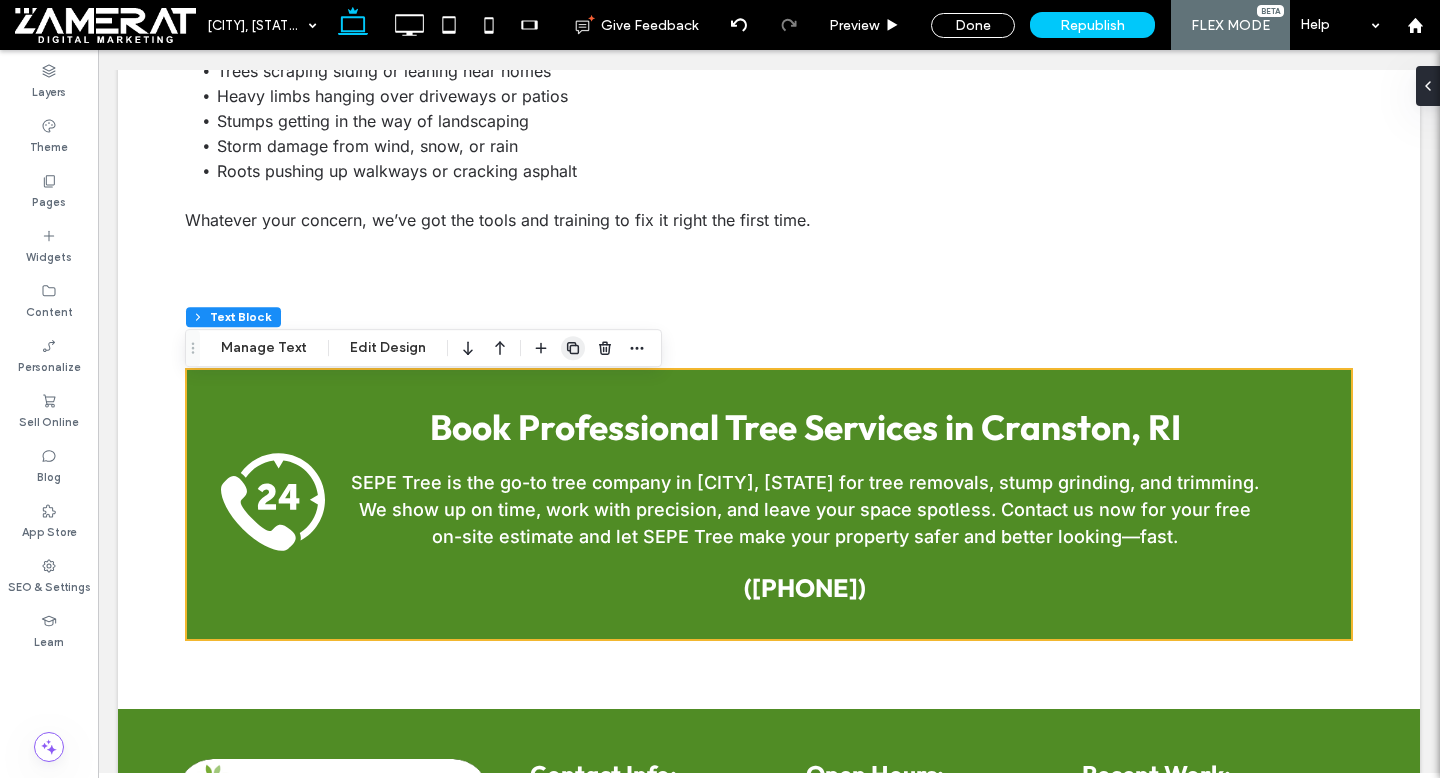 click 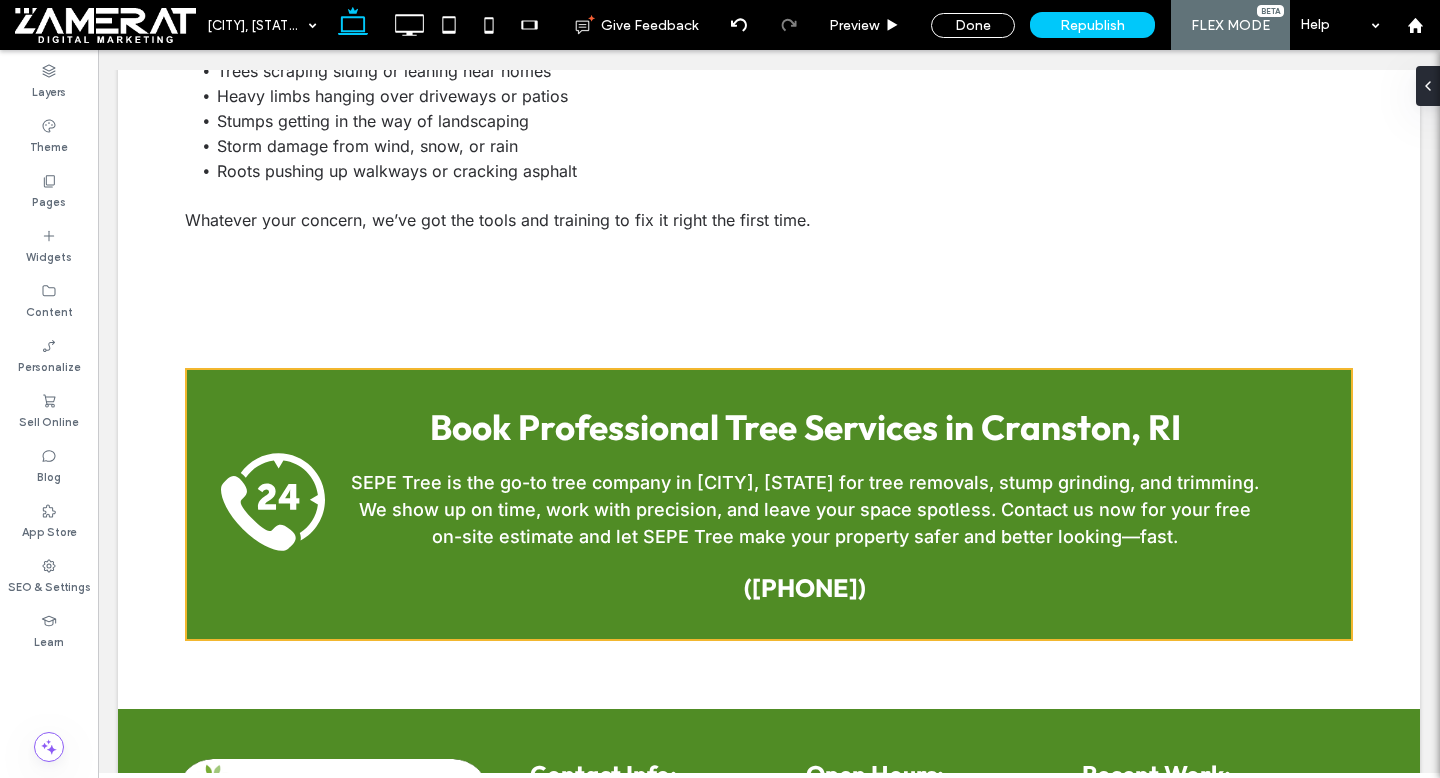 type on "*****" 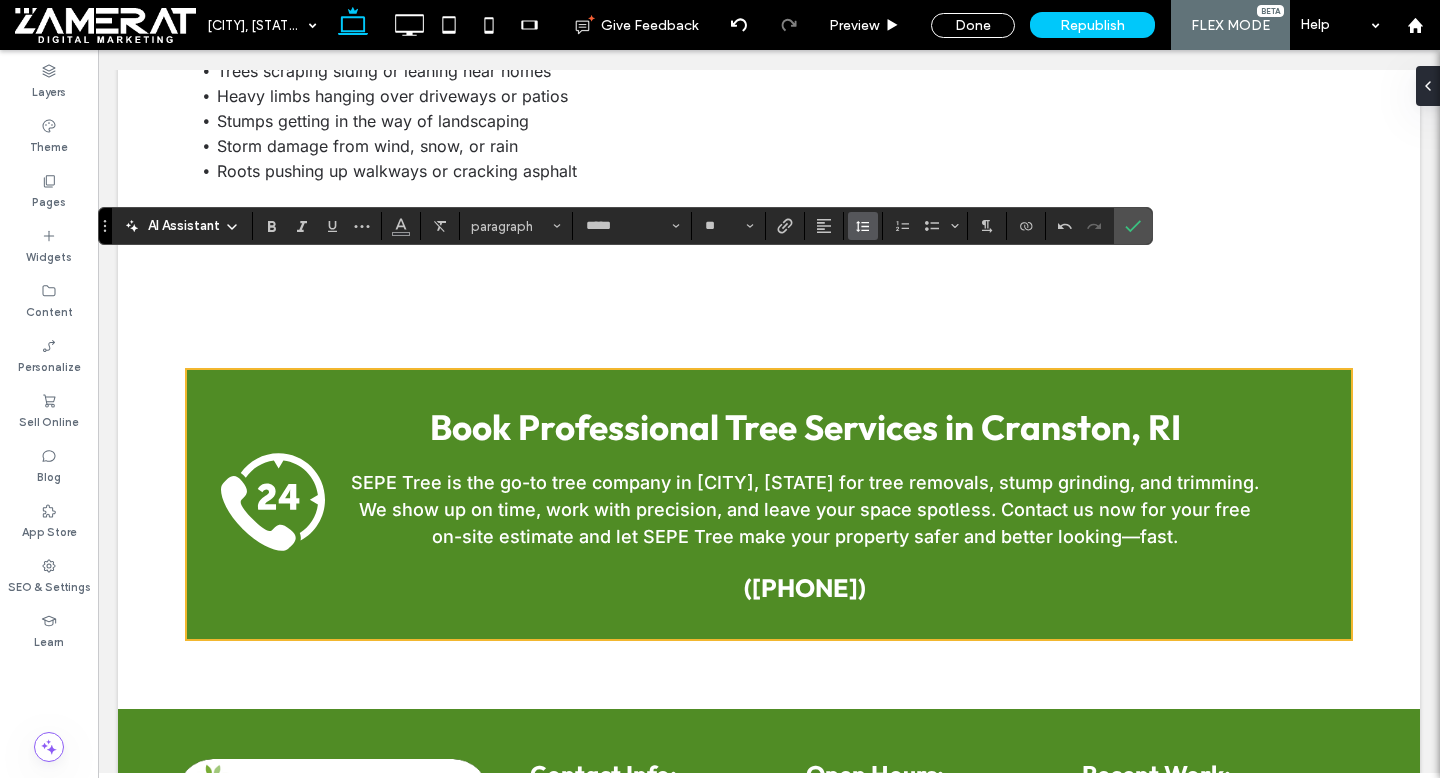 click at bounding box center [863, 226] 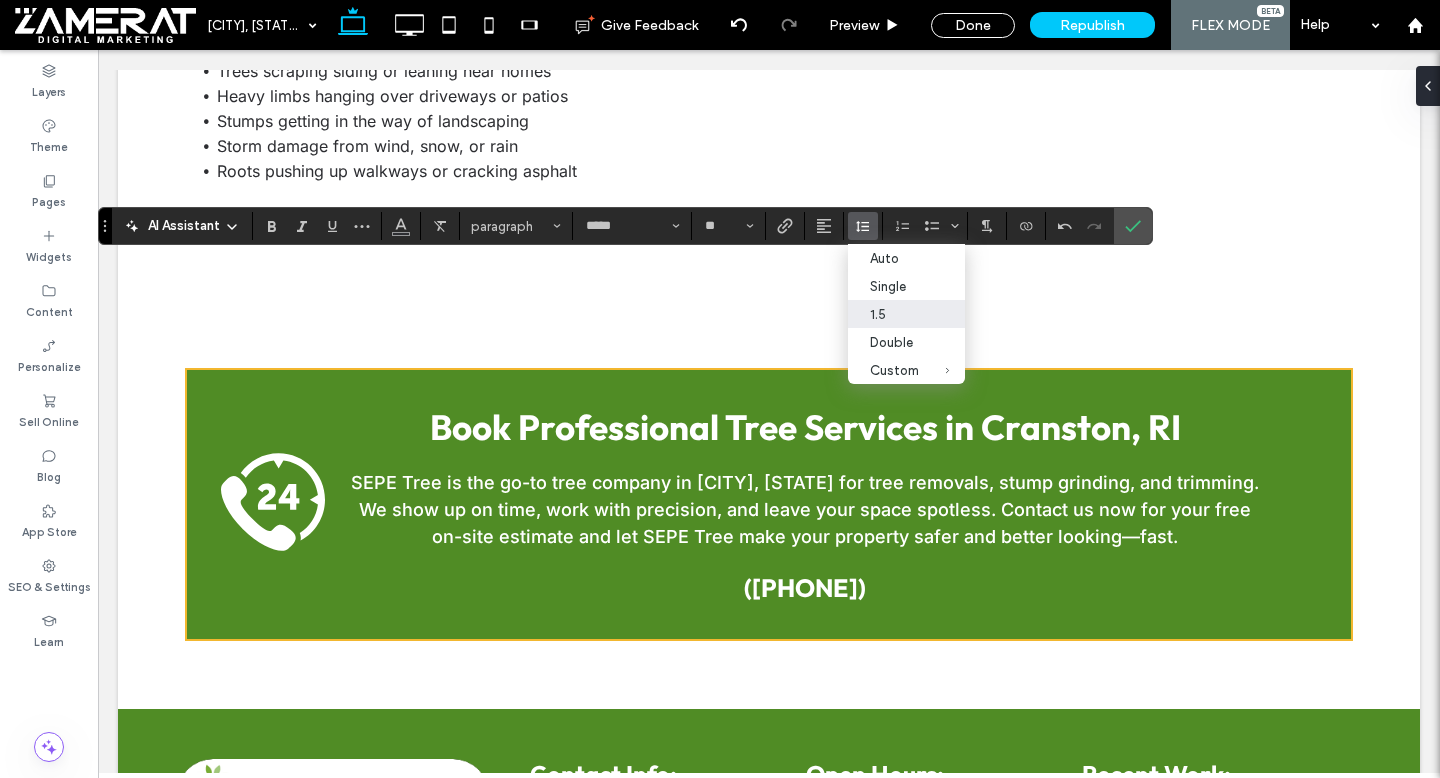 click on "1.5" at bounding box center (894, 314) 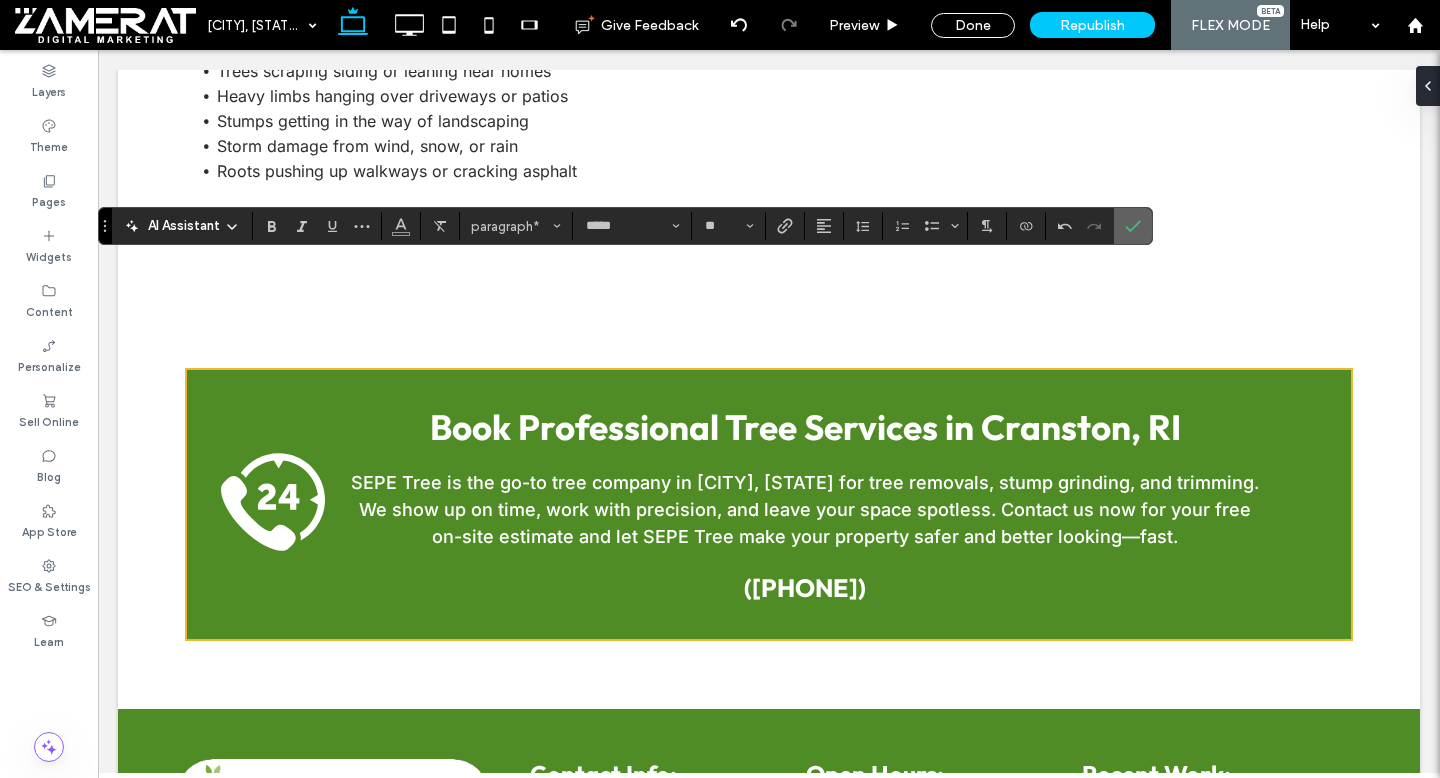 click 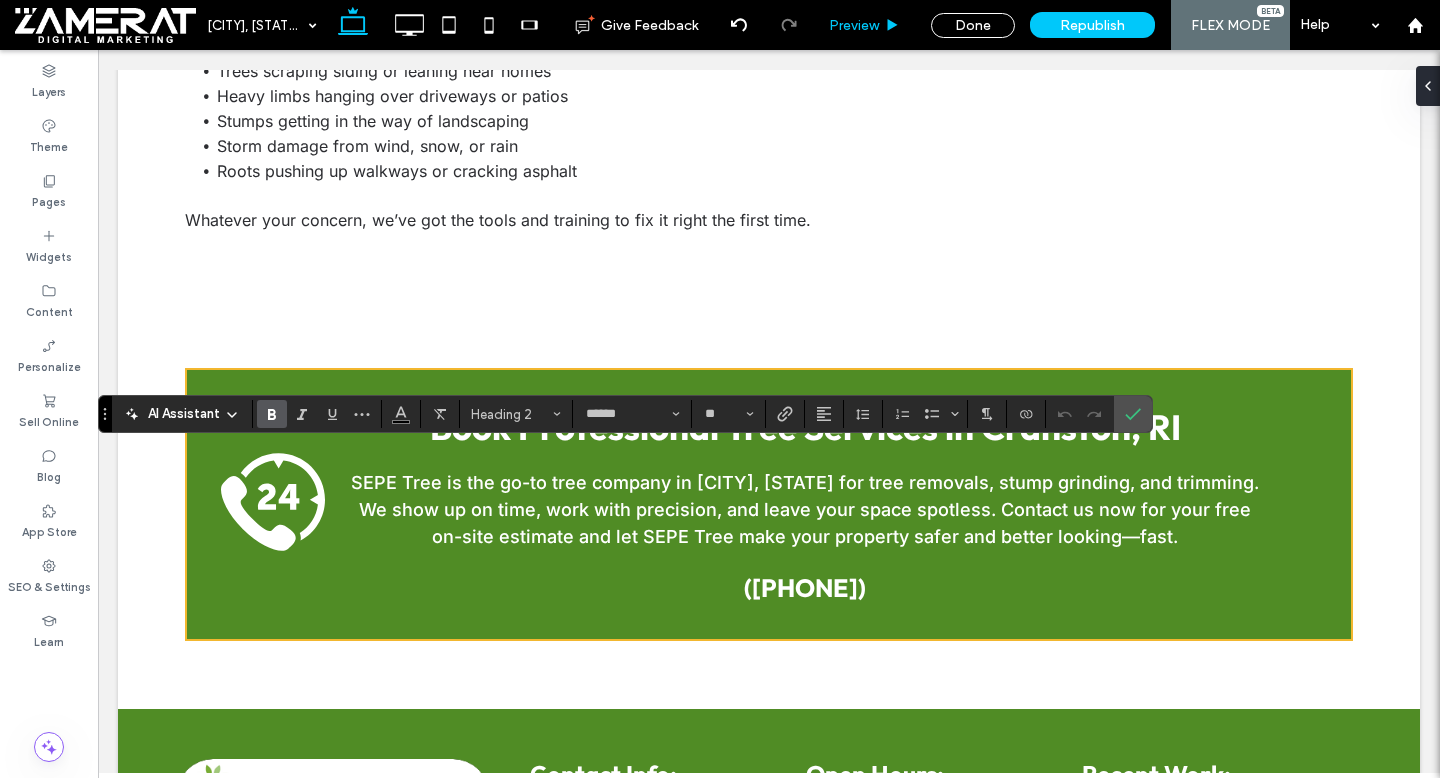 type on "*****" 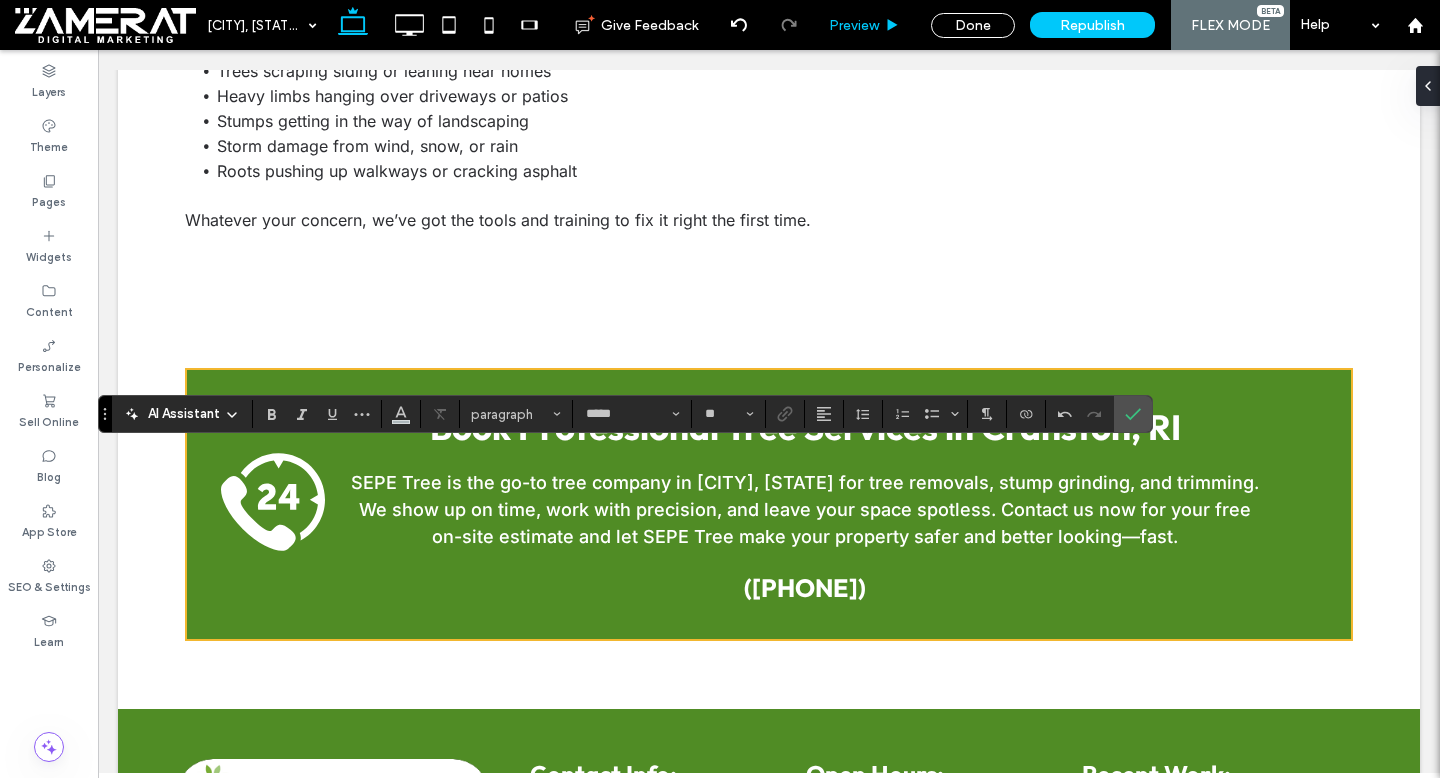 type on "******" 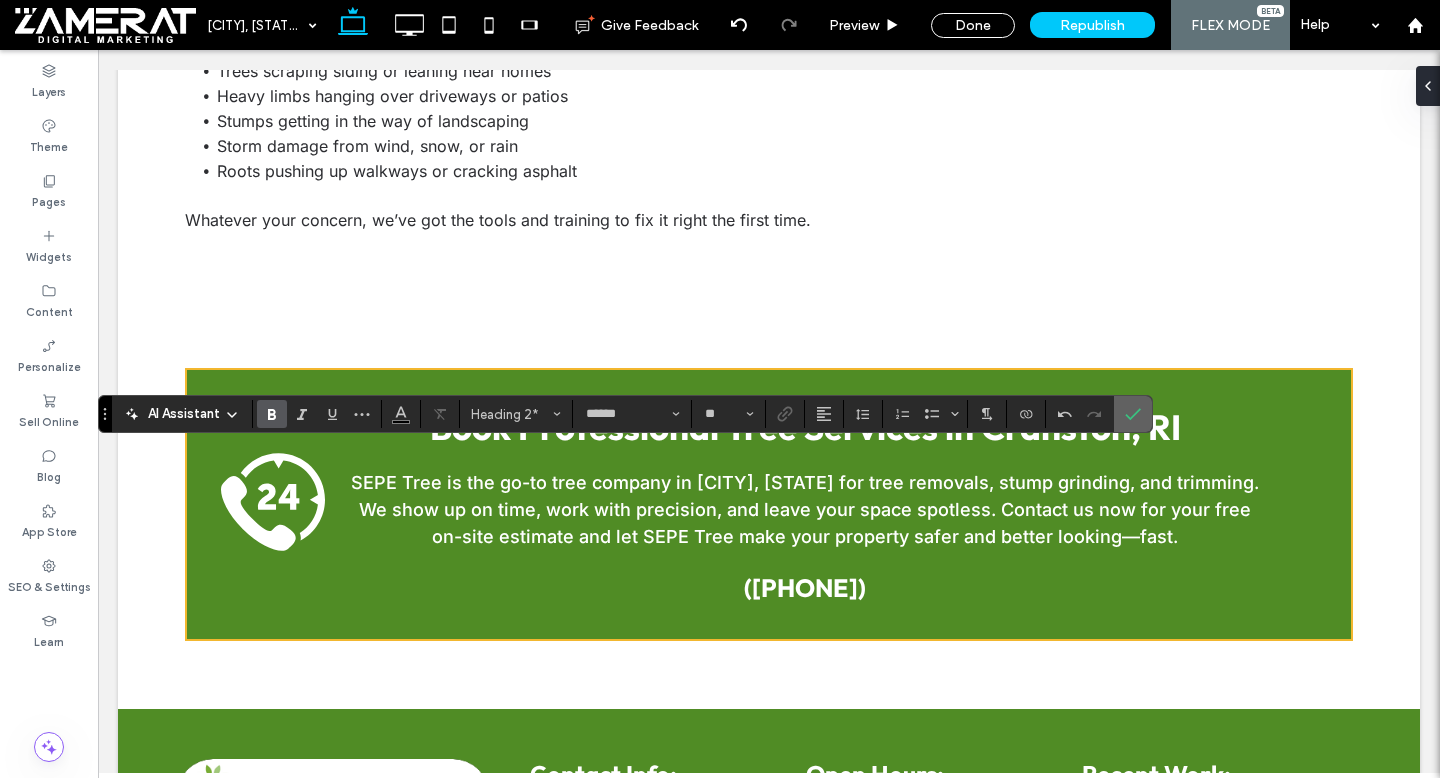 click 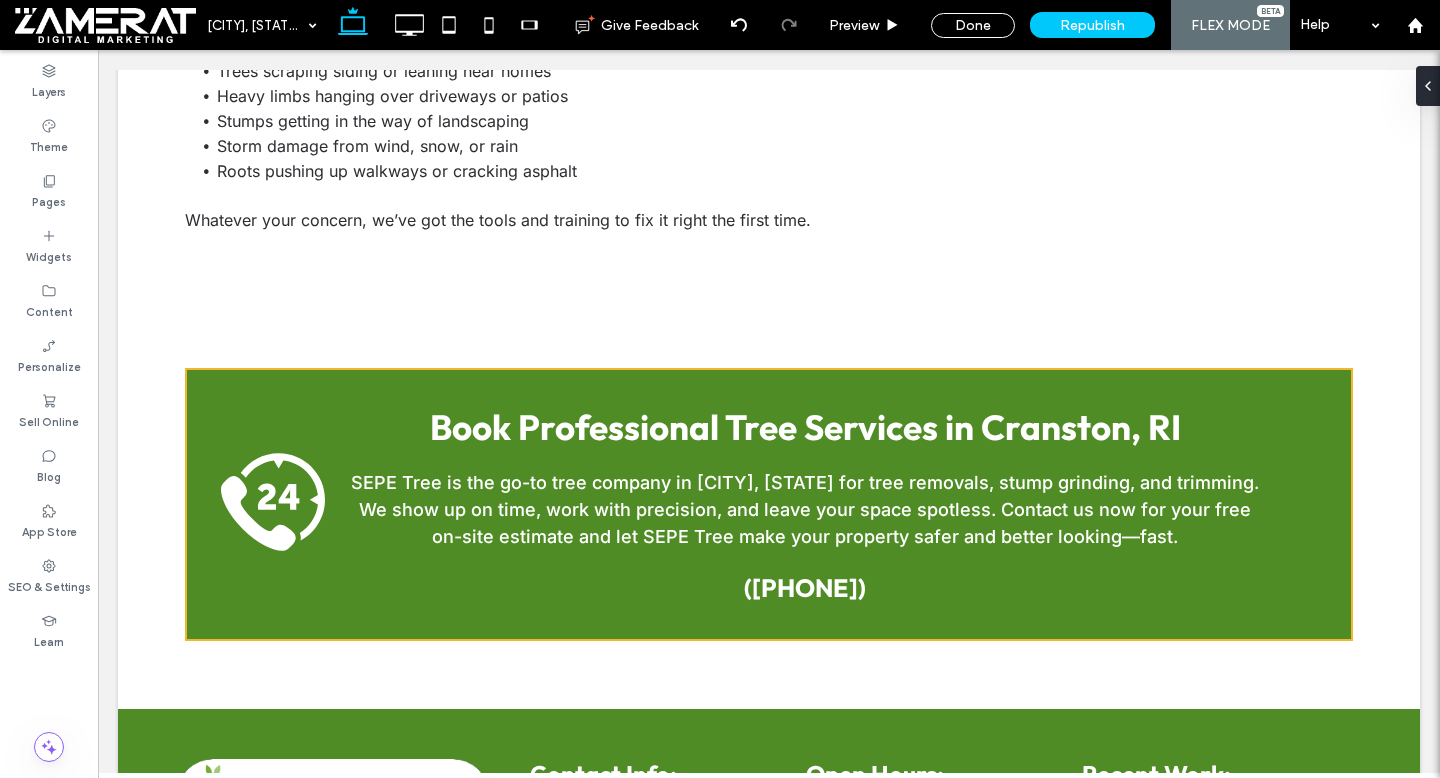 type on "*****" 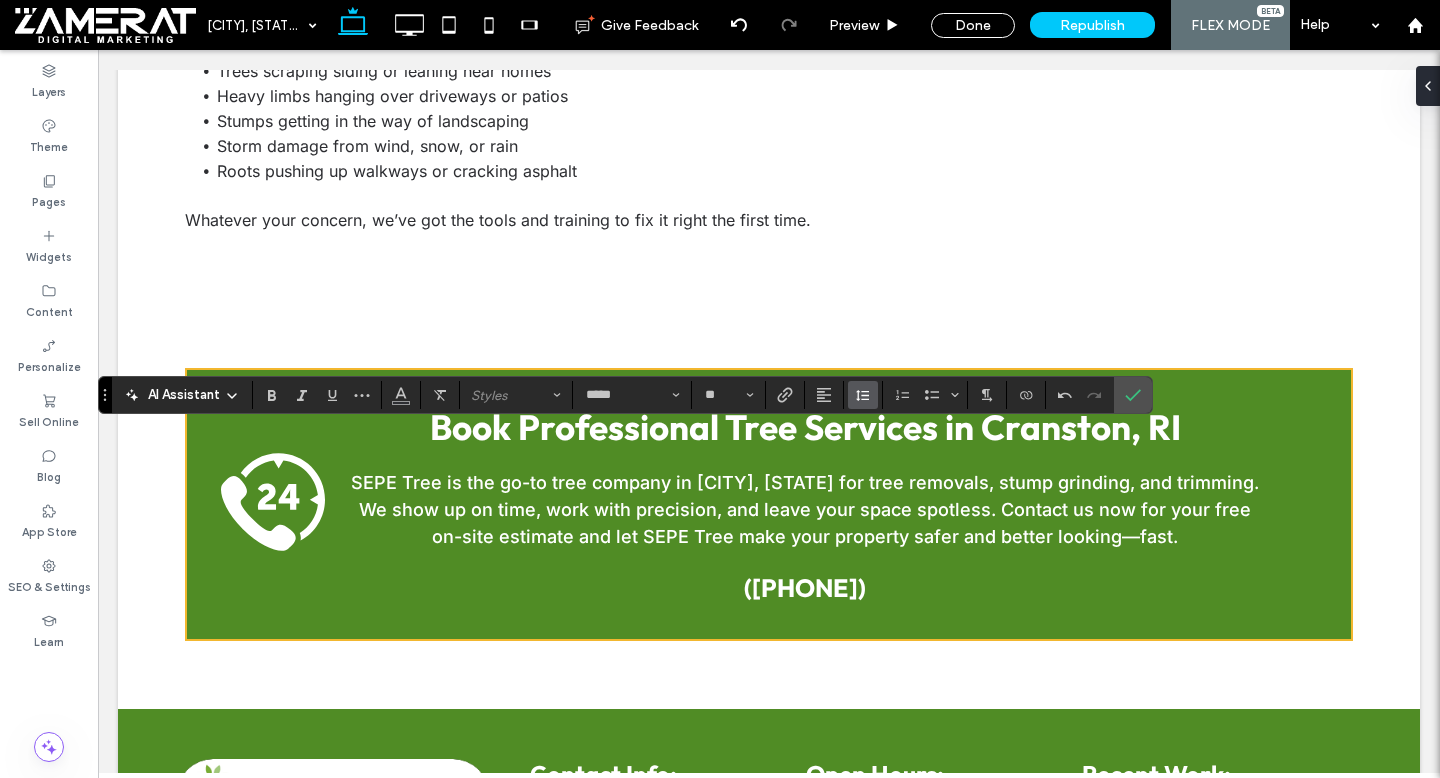 click at bounding box center (863, 395) 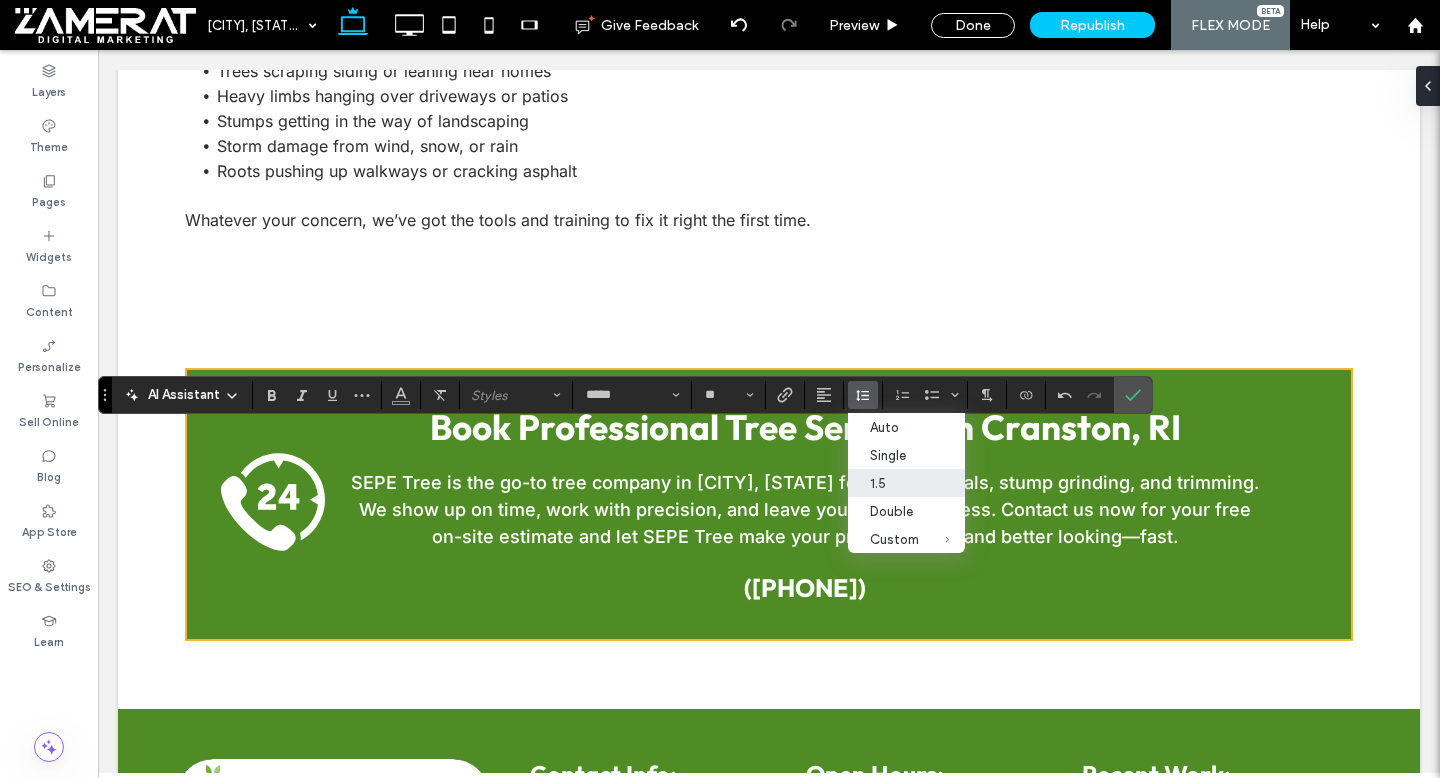 click on "1.5" at bounding box center (906, 483) 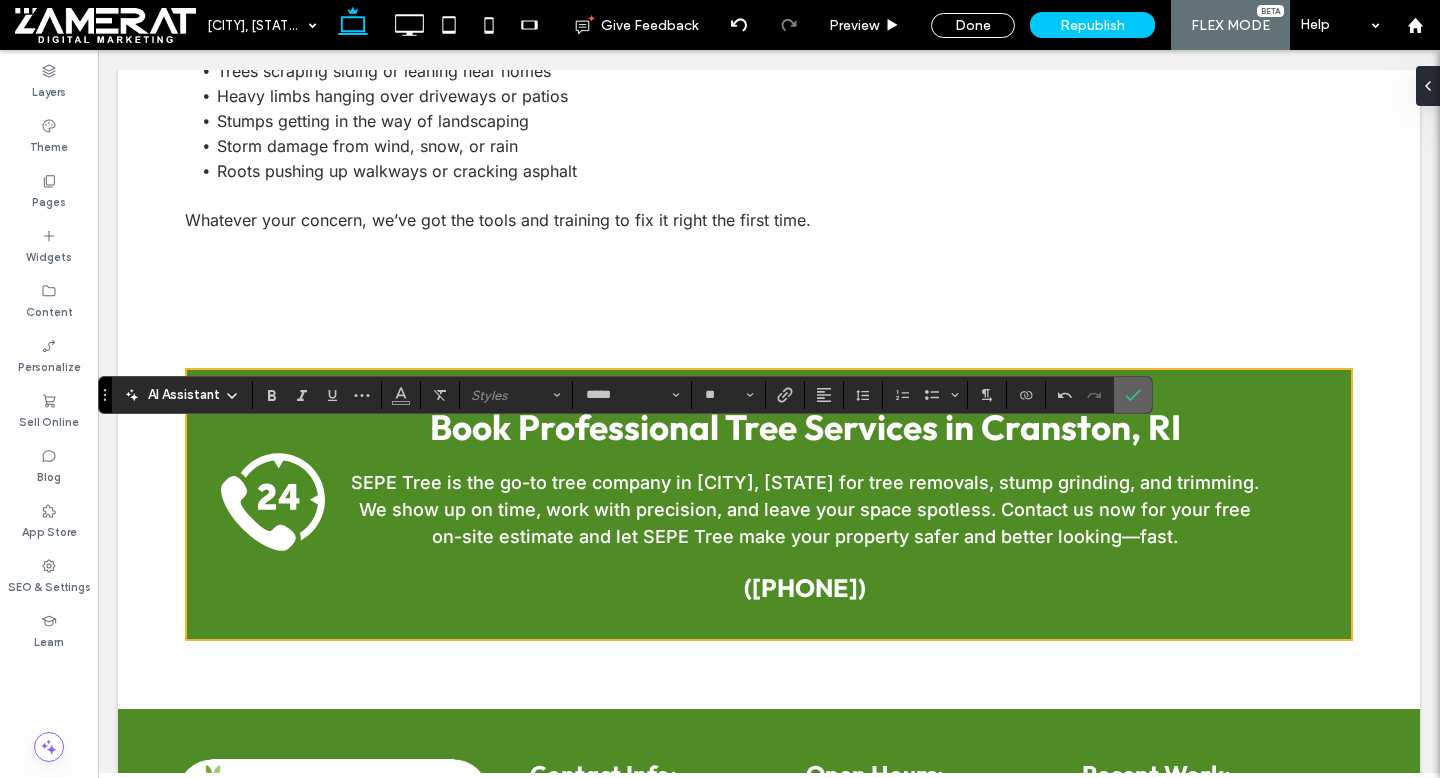click 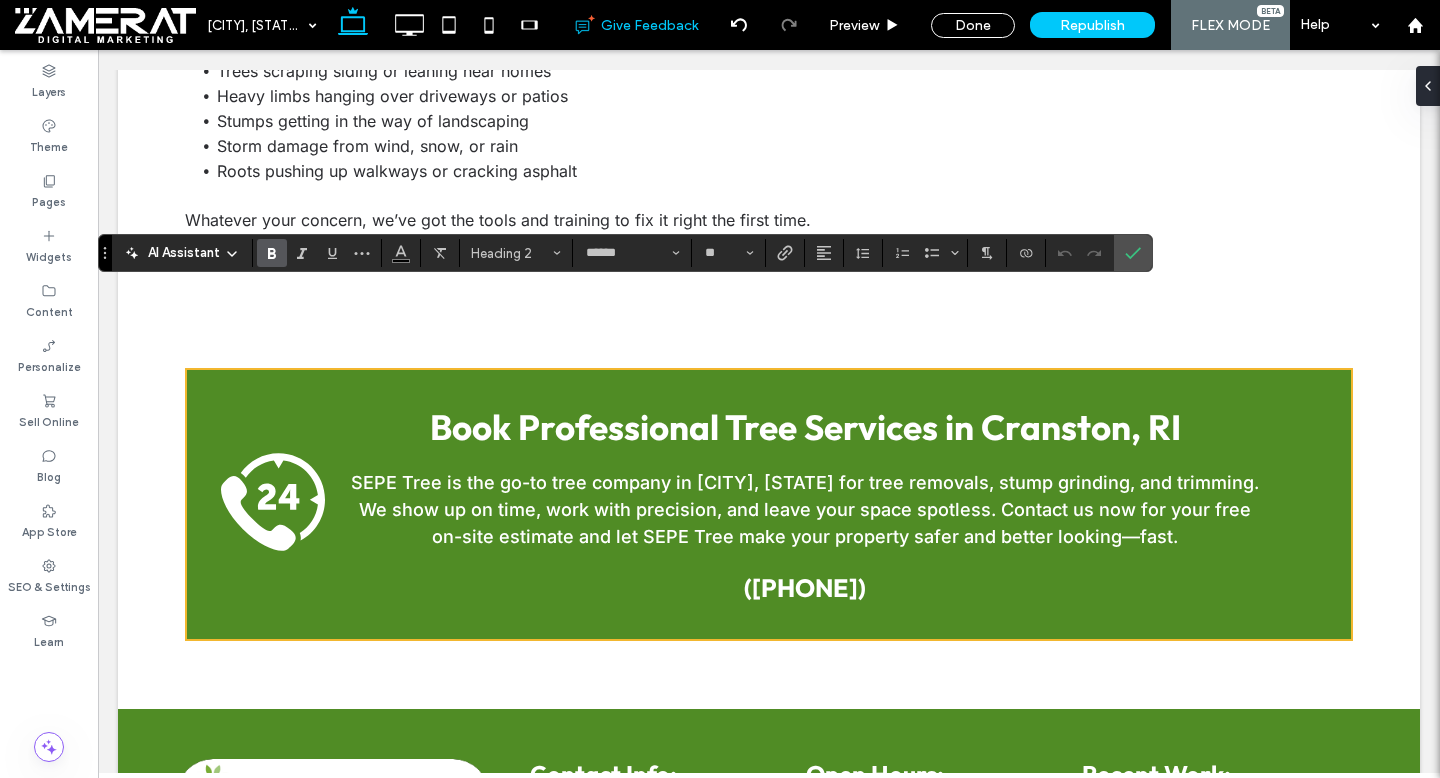 type on "*****" 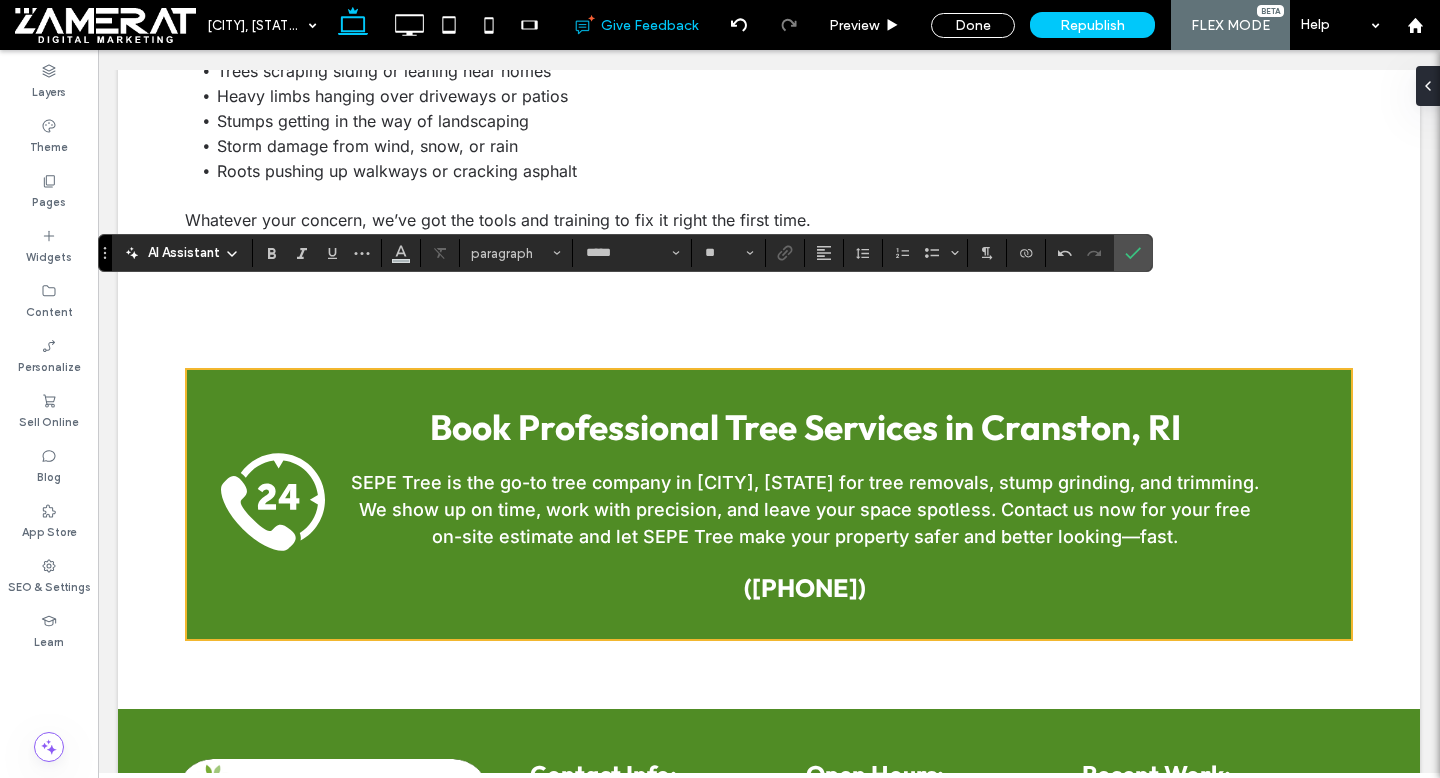 type on "******" 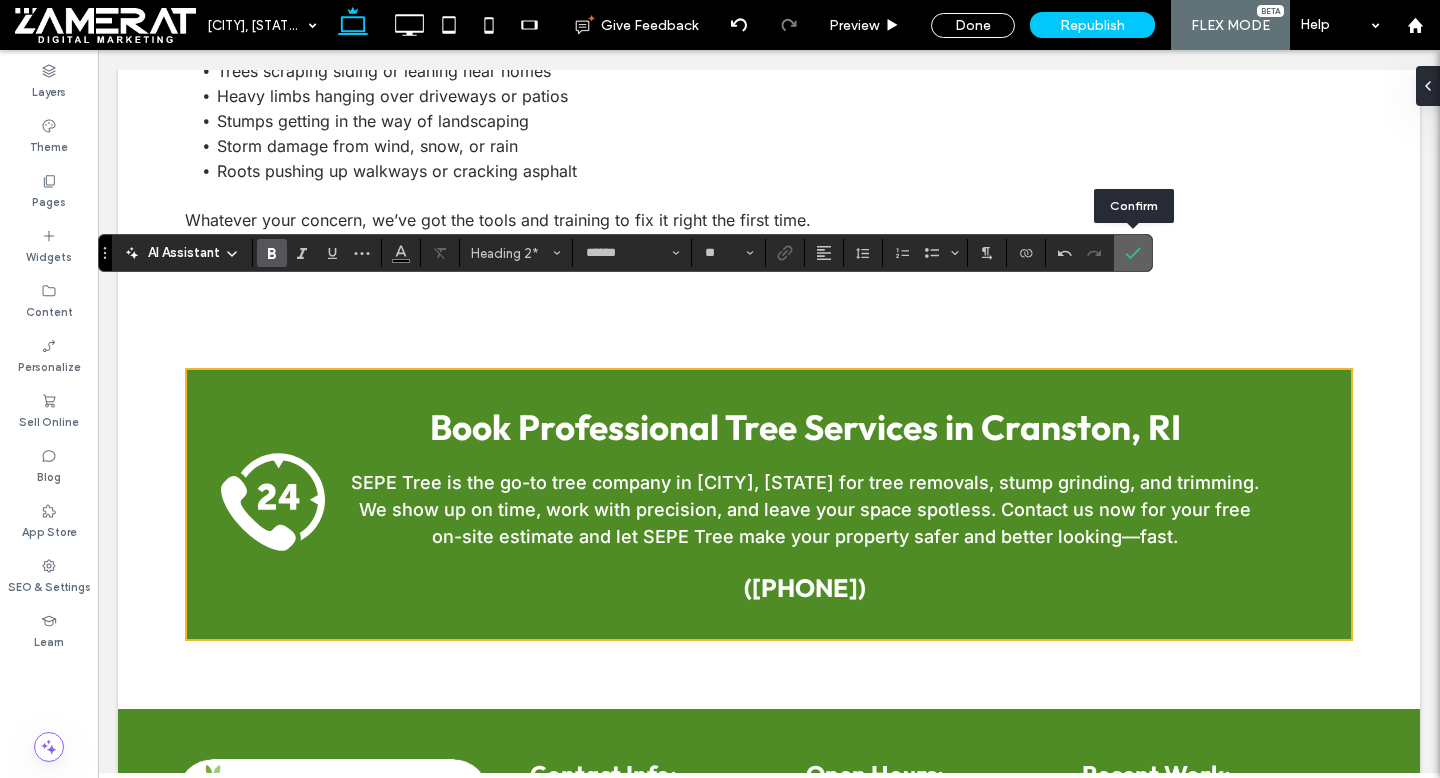click 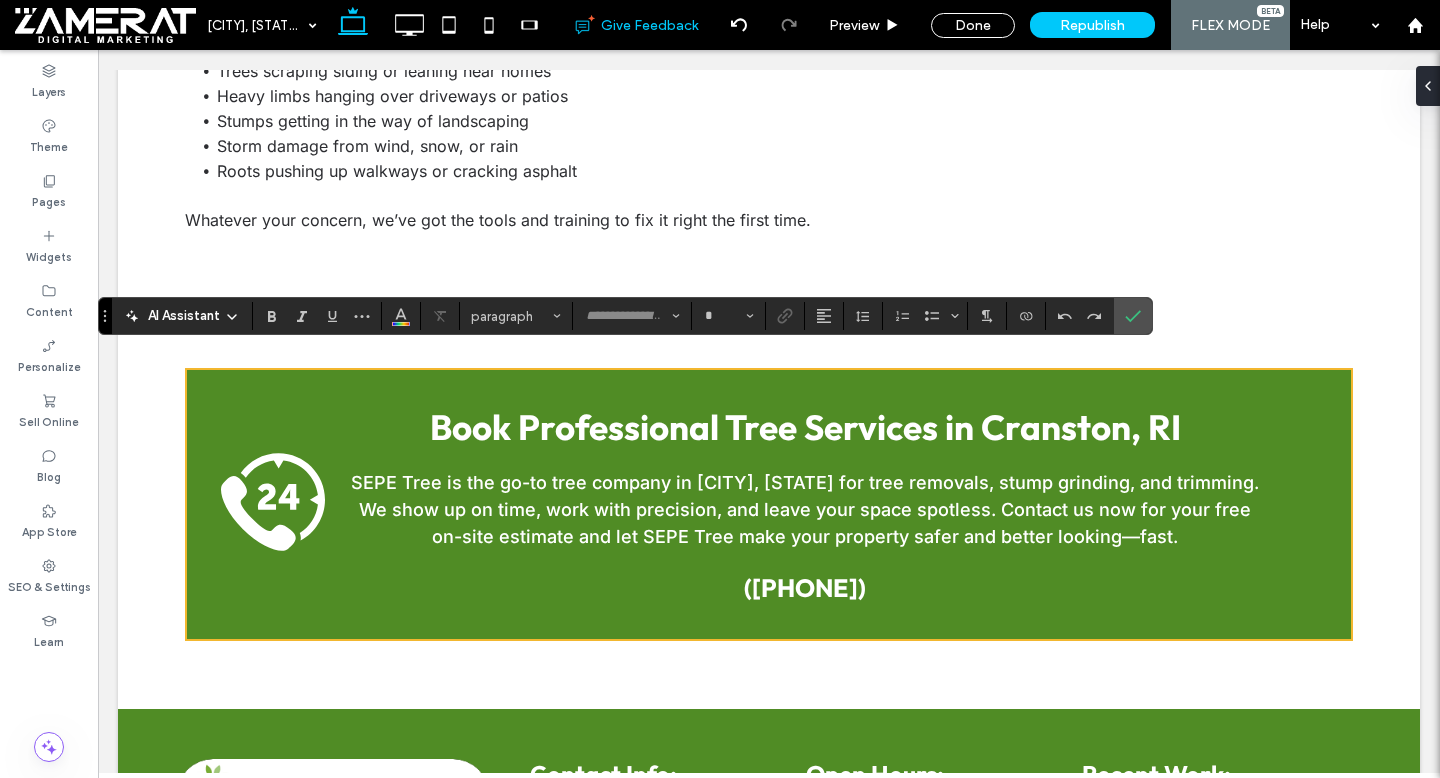 type on "*****" 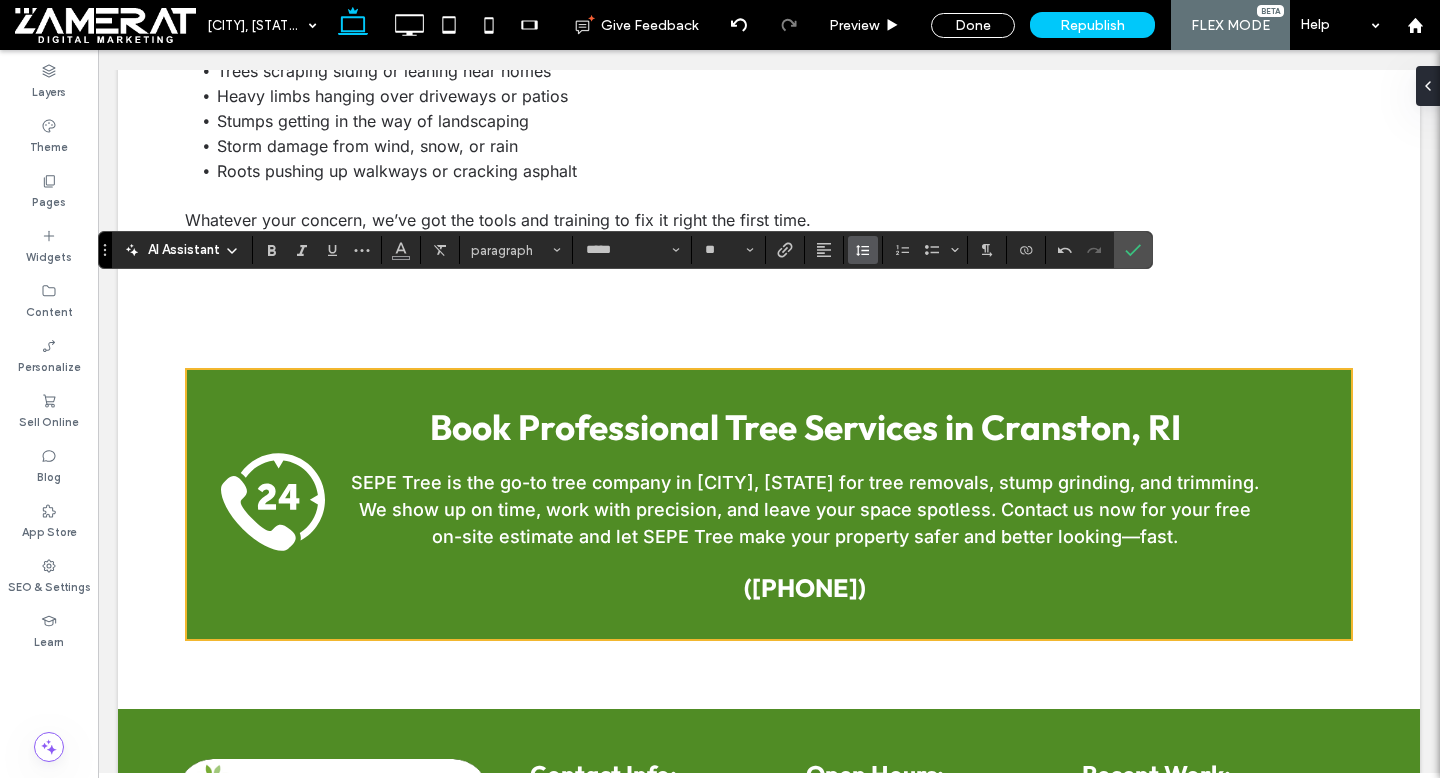 click 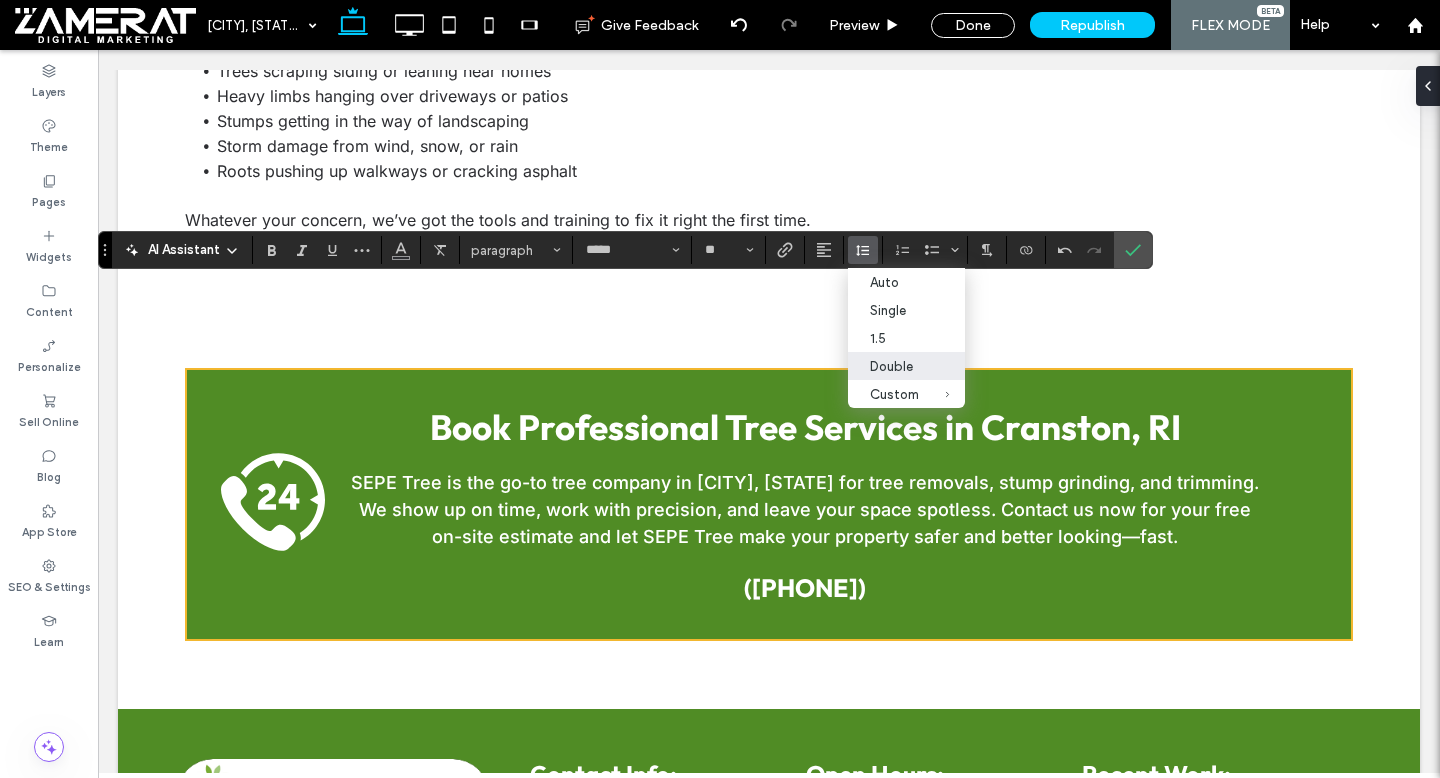 click on "Double" at bounding box center [906, 366] 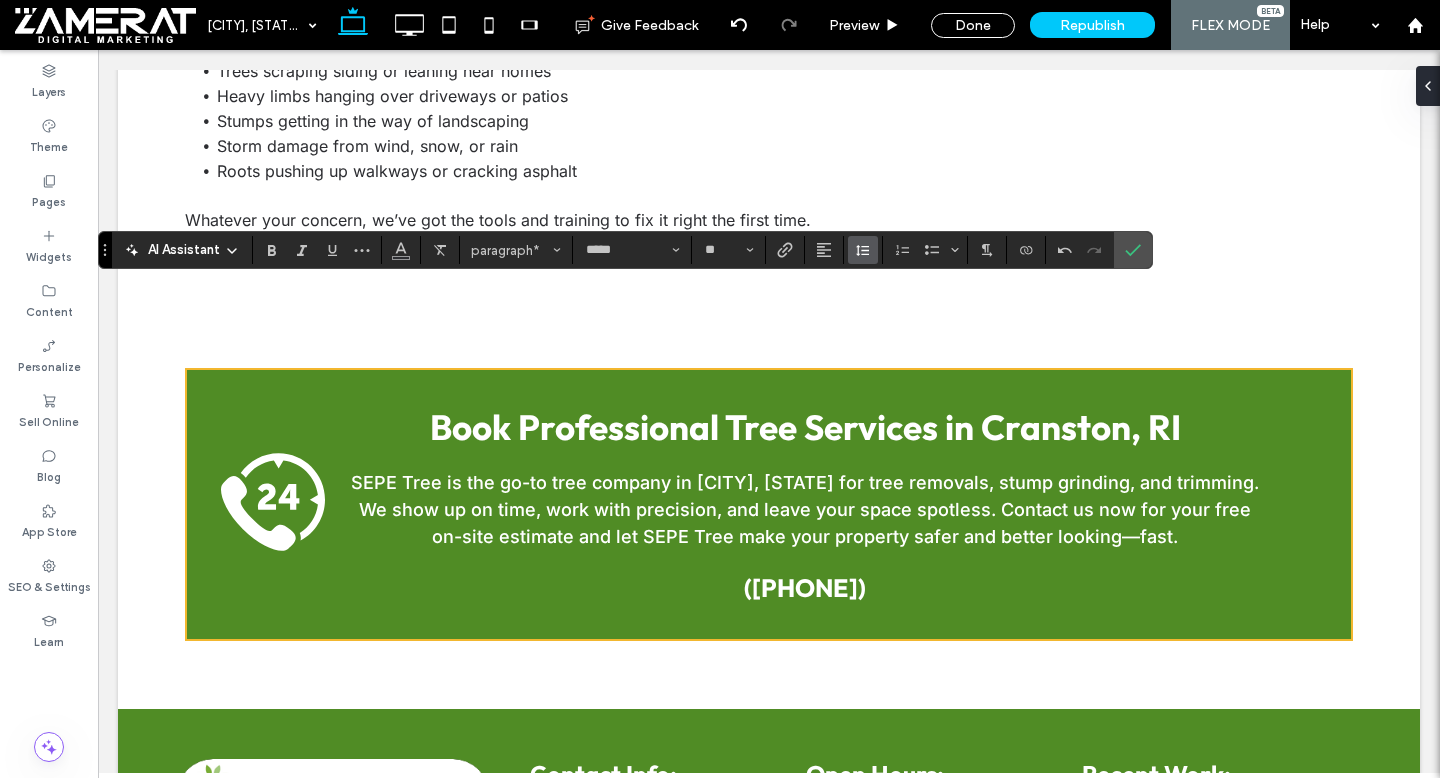 click 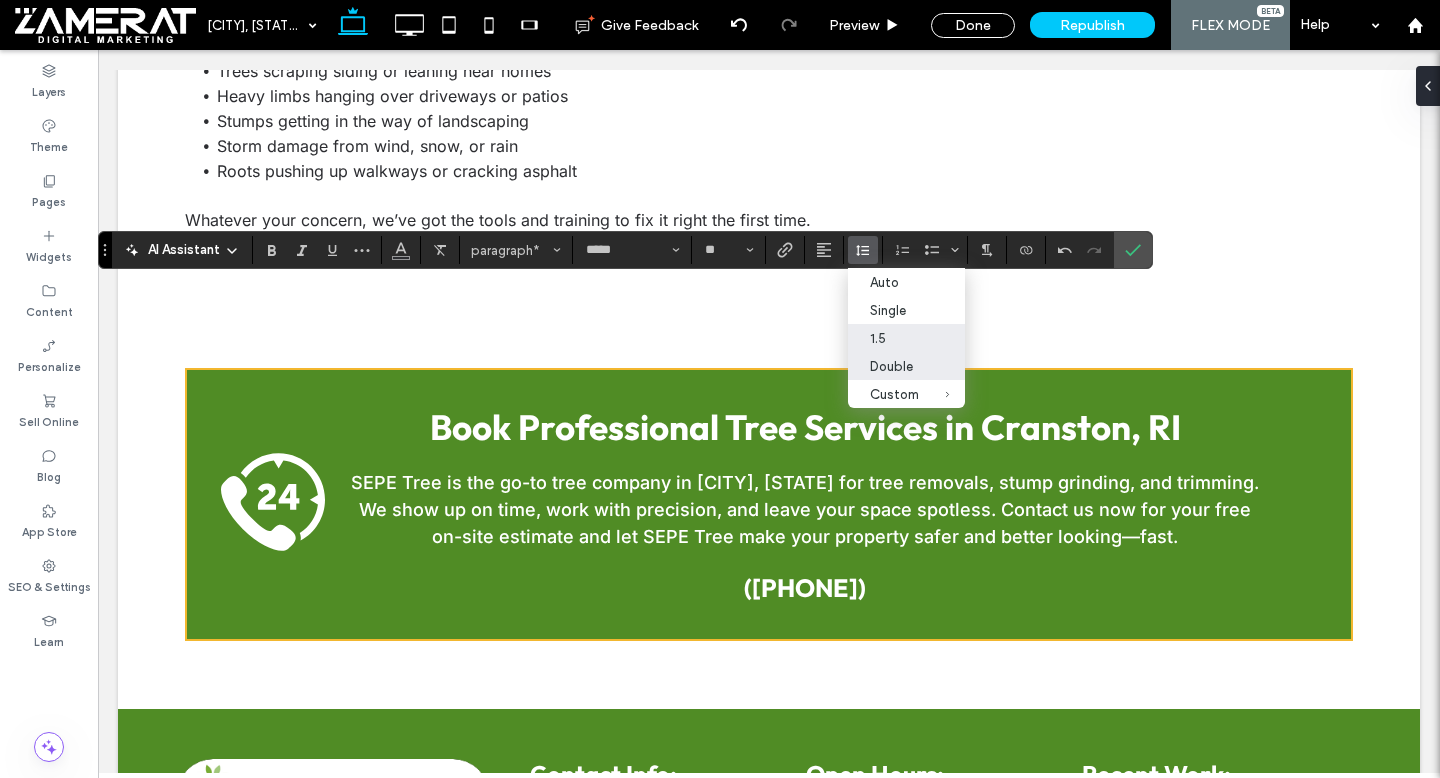 click on "1.5" at bounding box center [894, 338] 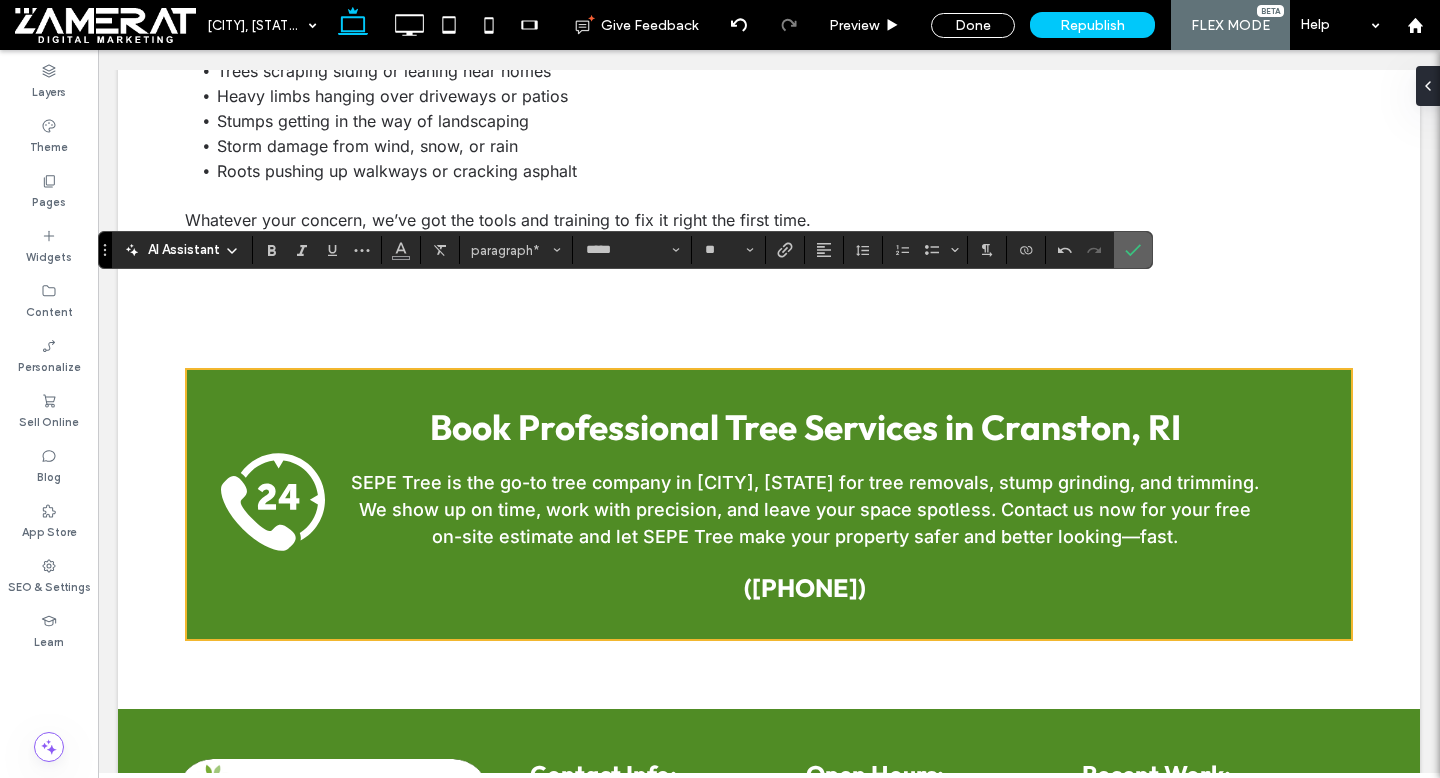 click 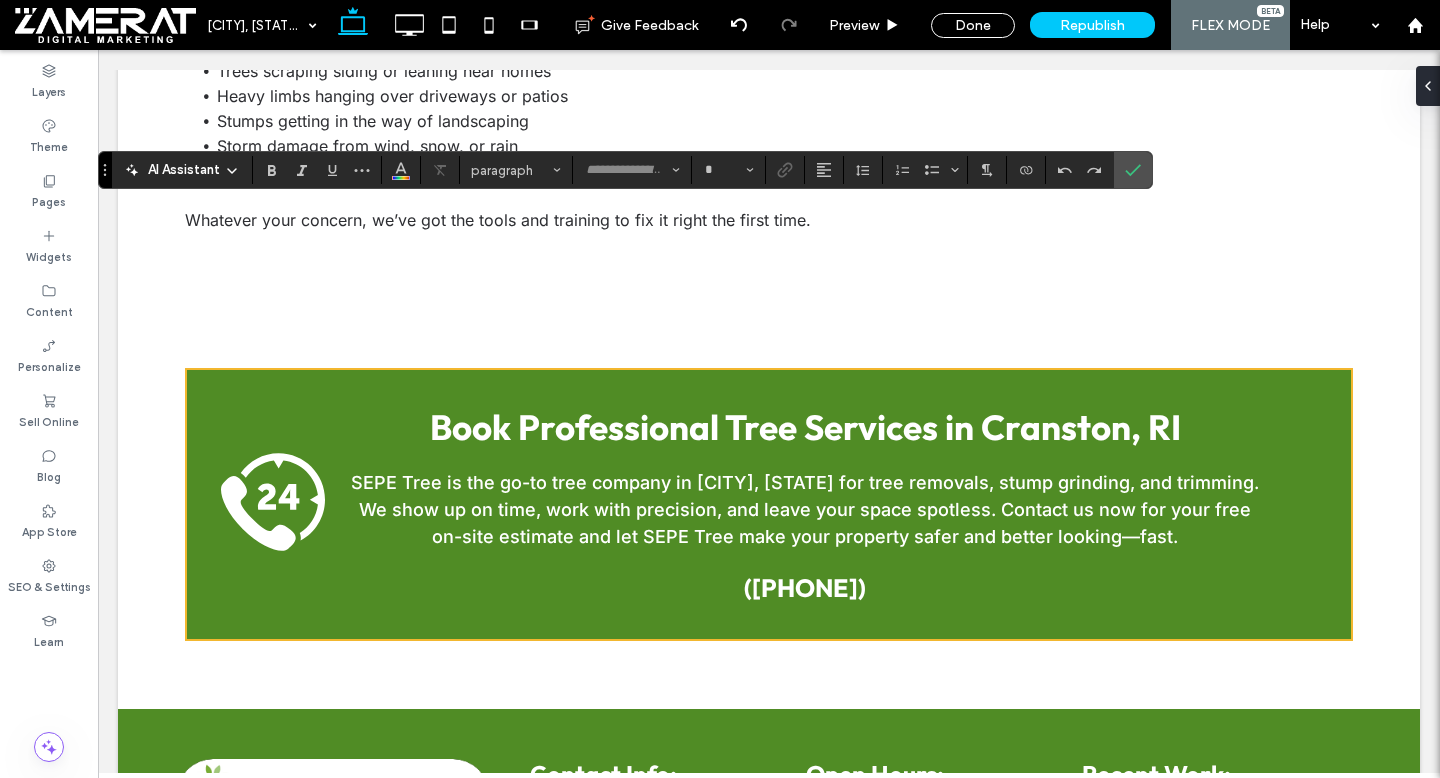 type on "******" 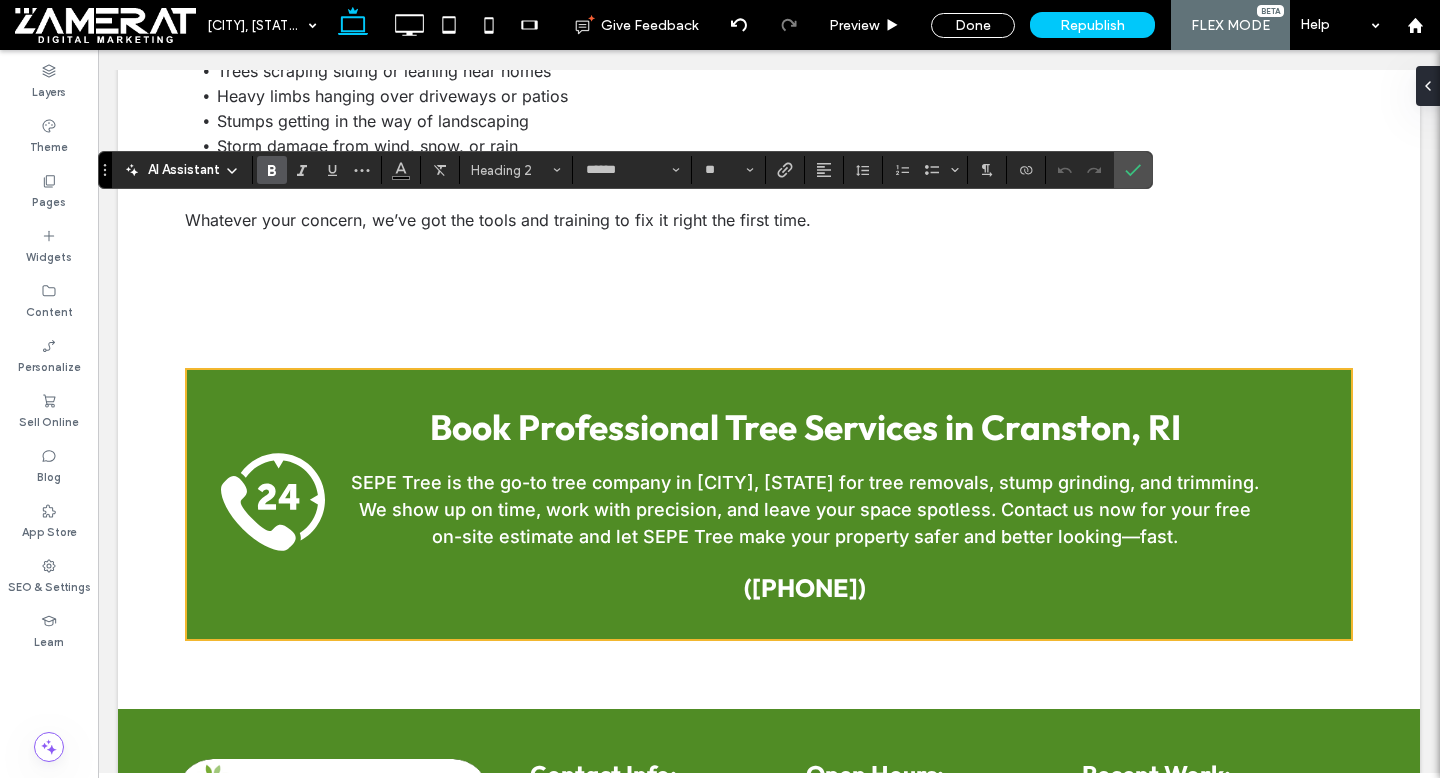 type on "*****" 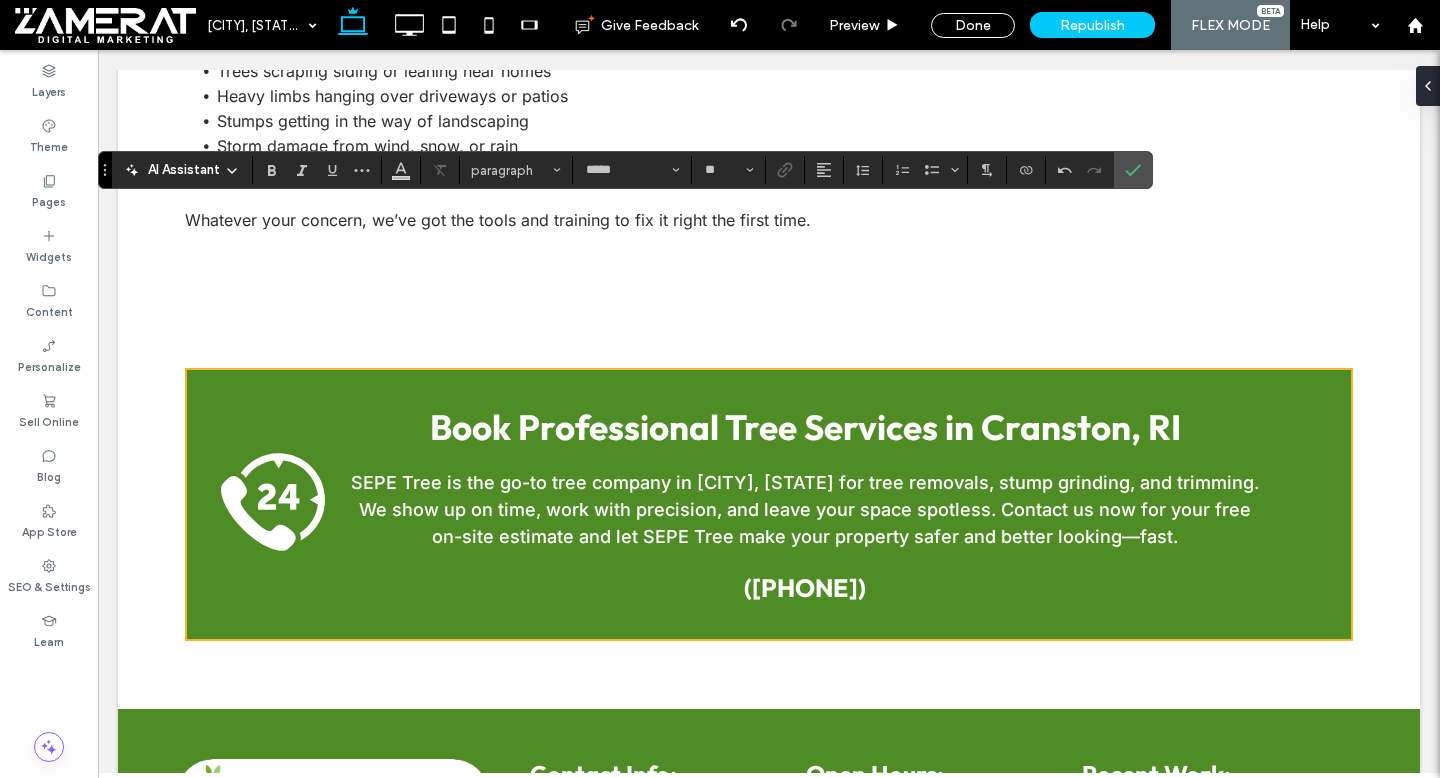 type on "******" 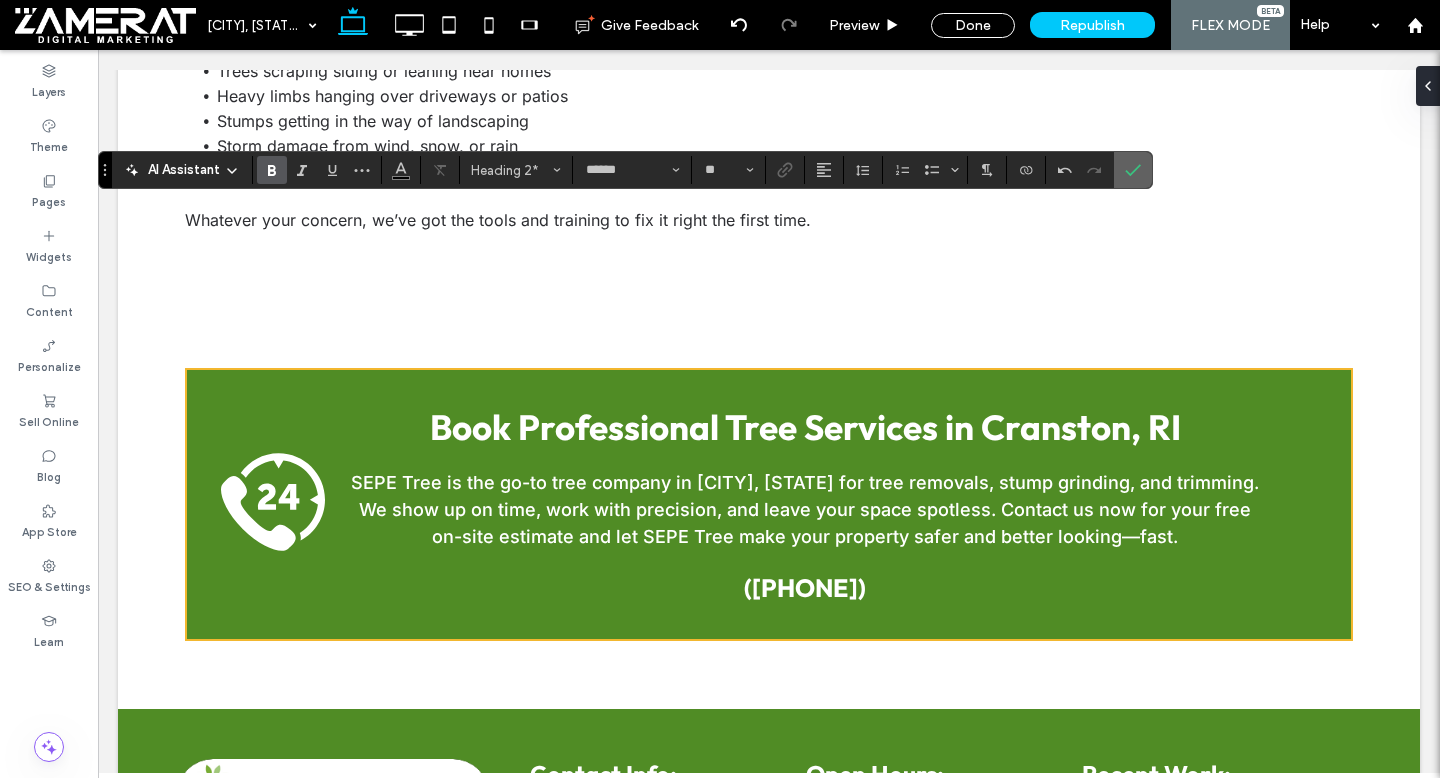 click at bounding box center (1133, 170) 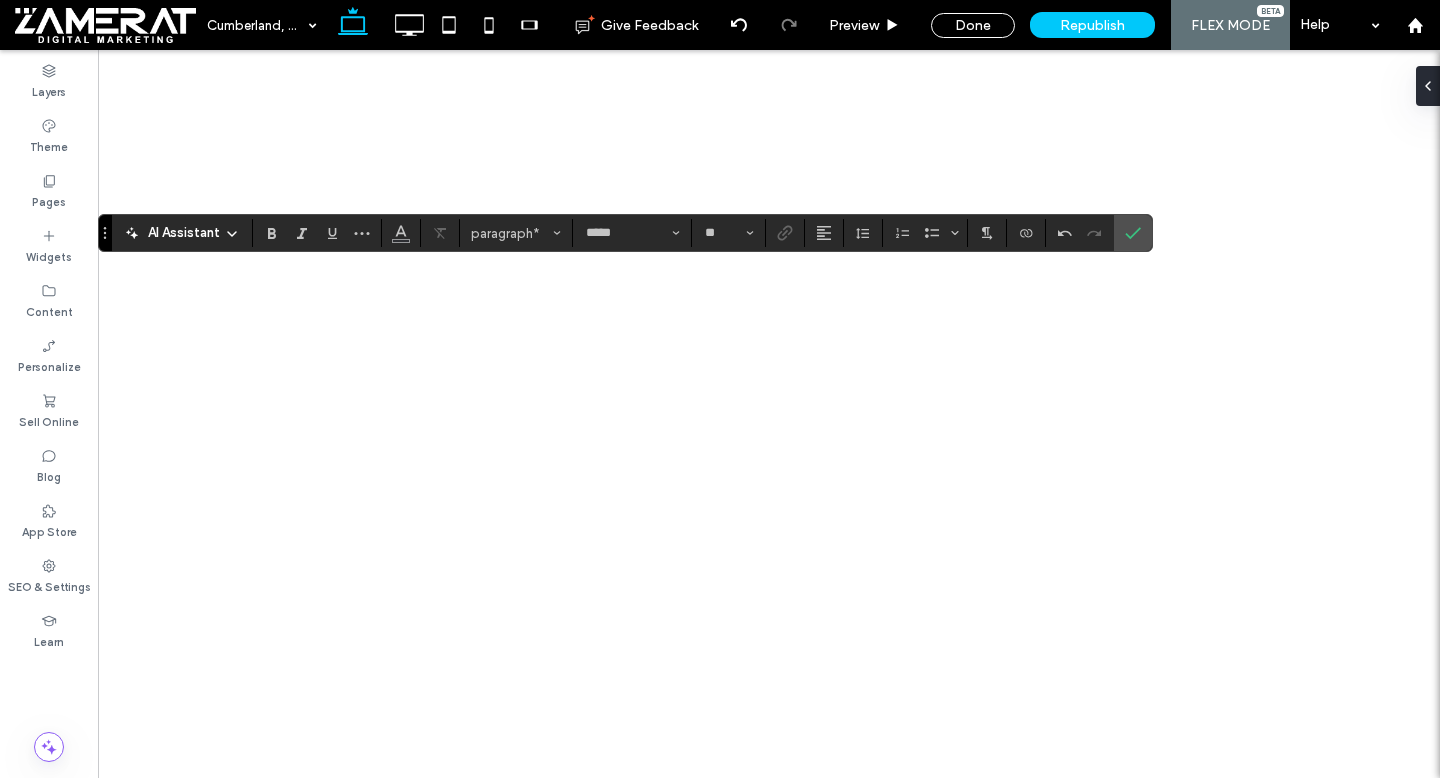 scroll, scrollTop: 0, scrollLeft: 0, axis: both 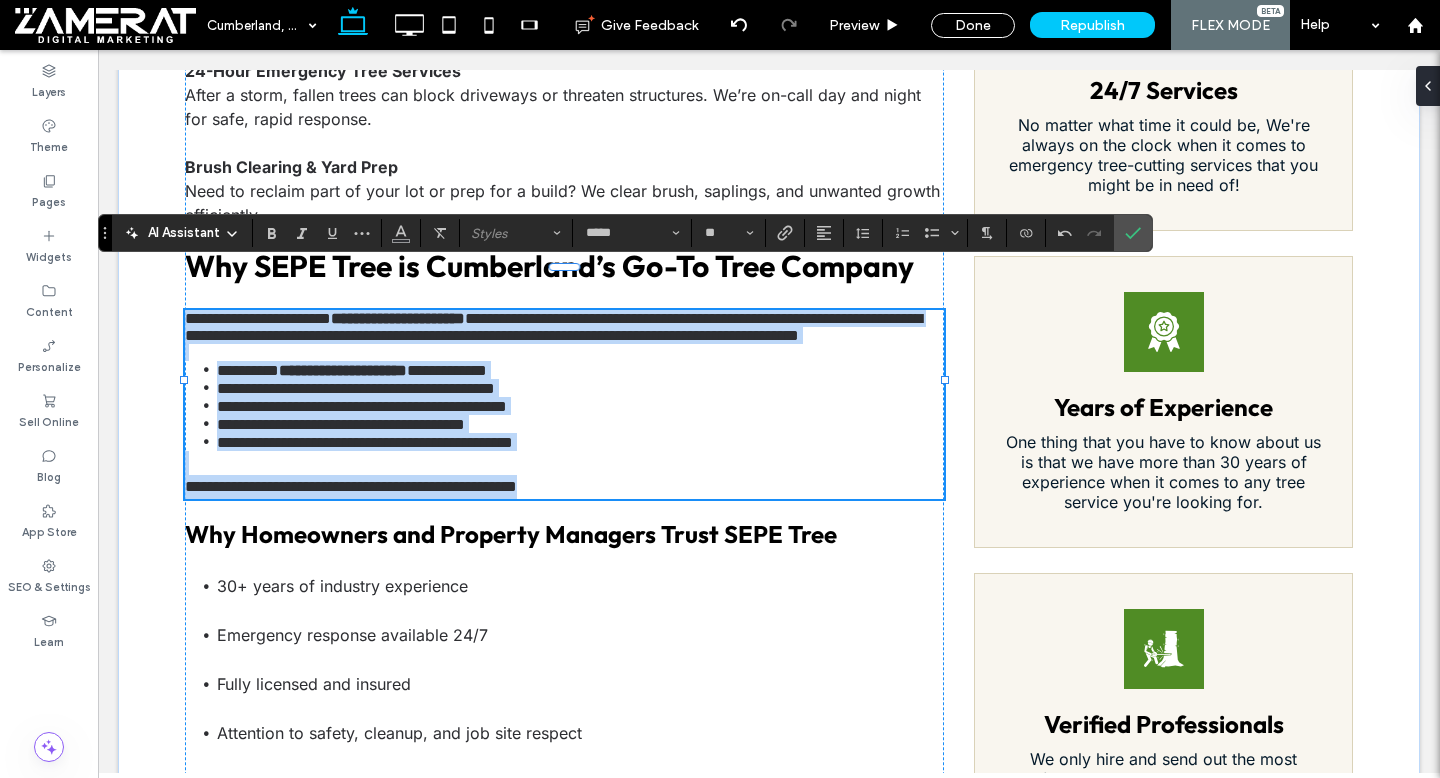 drag, startPoint x: 186, startPoint y: 279, endPoint x: 672, endPoint y: 485, distance: 527.856 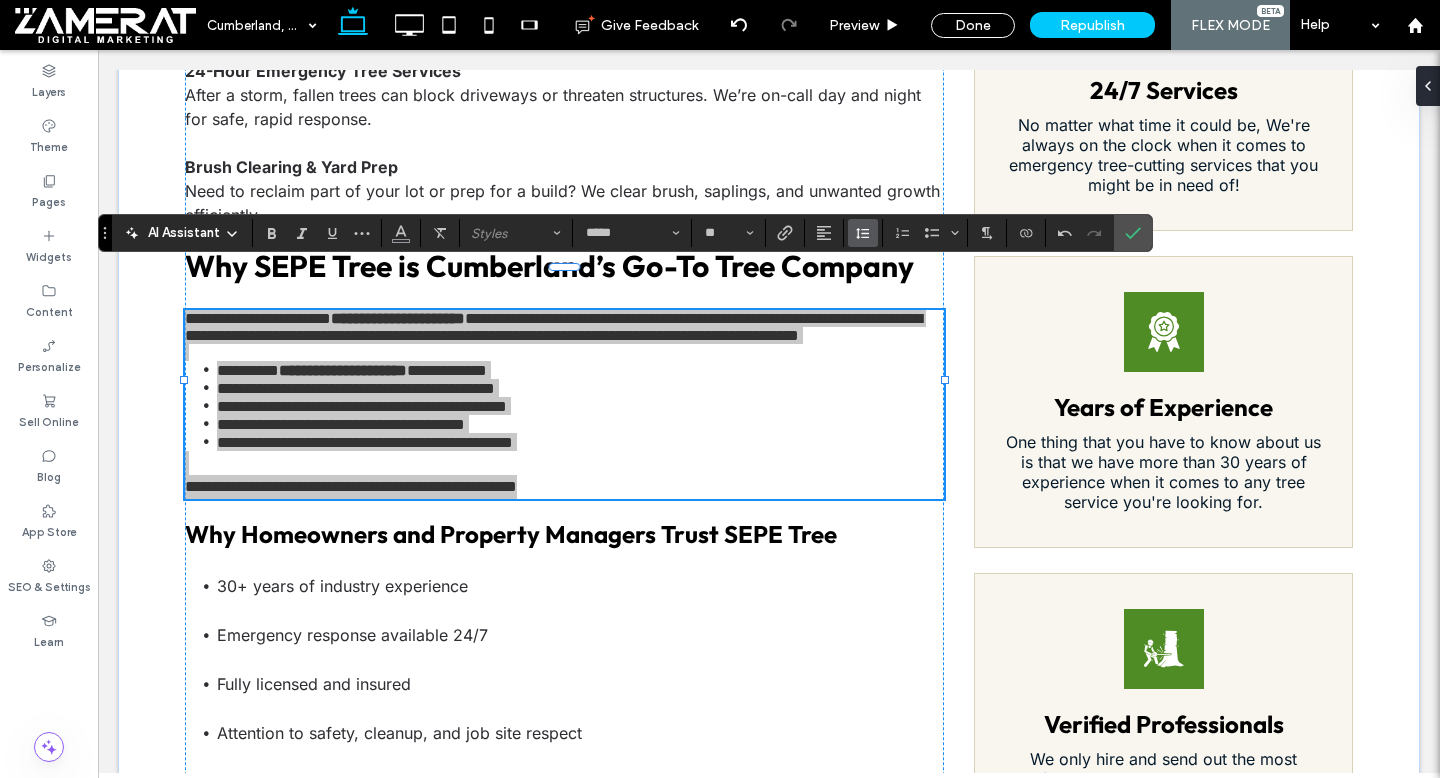 click at bounding box center [863, 233] 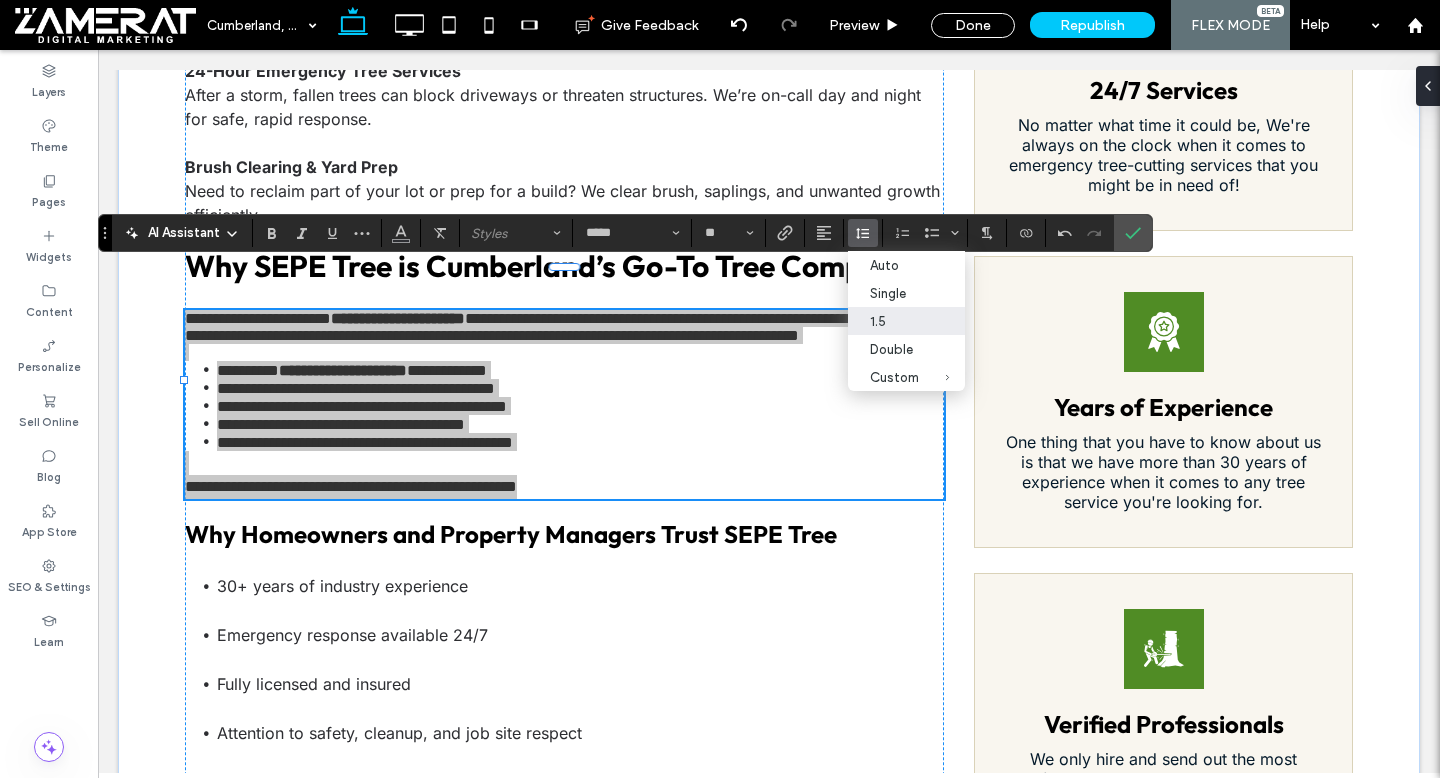click on "1.5" at bounding box center (906, 321) 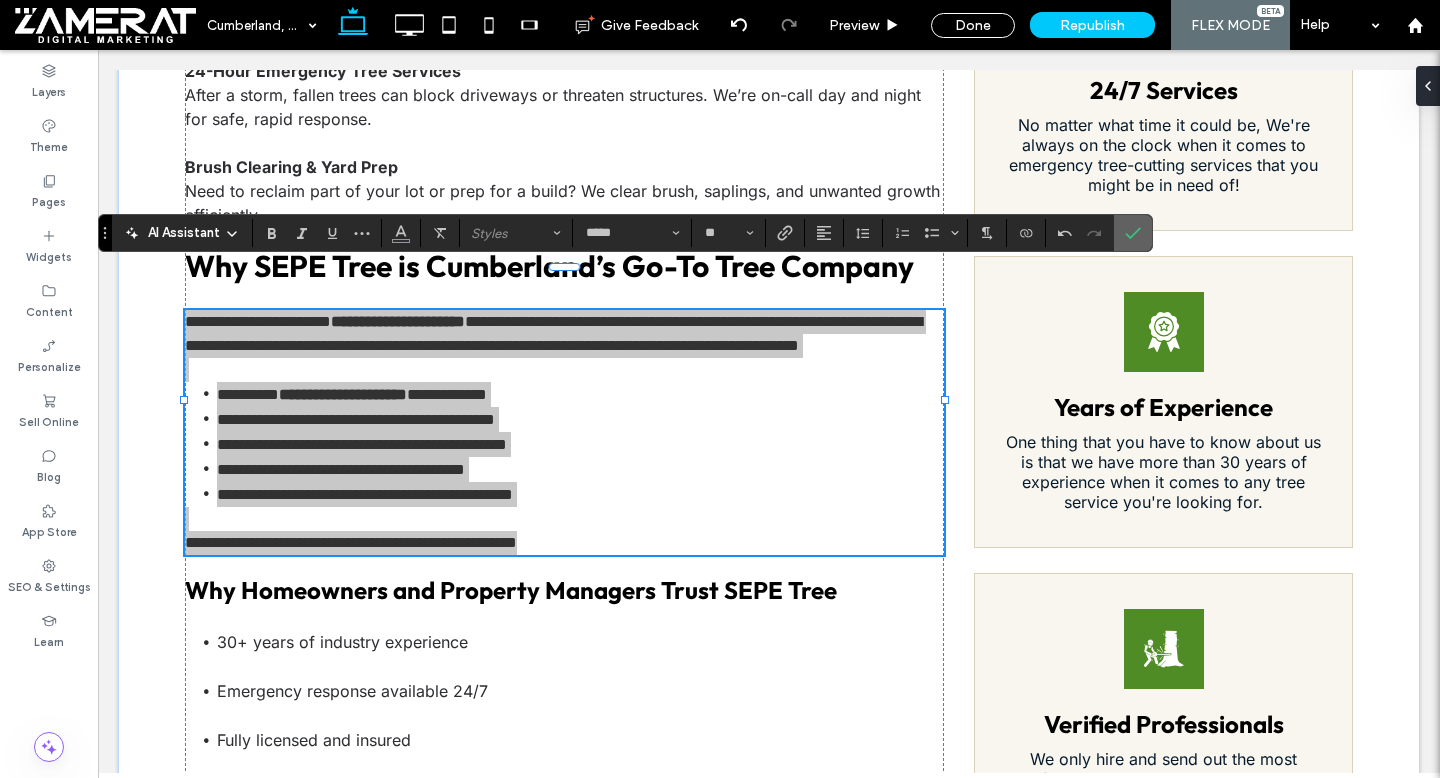 click 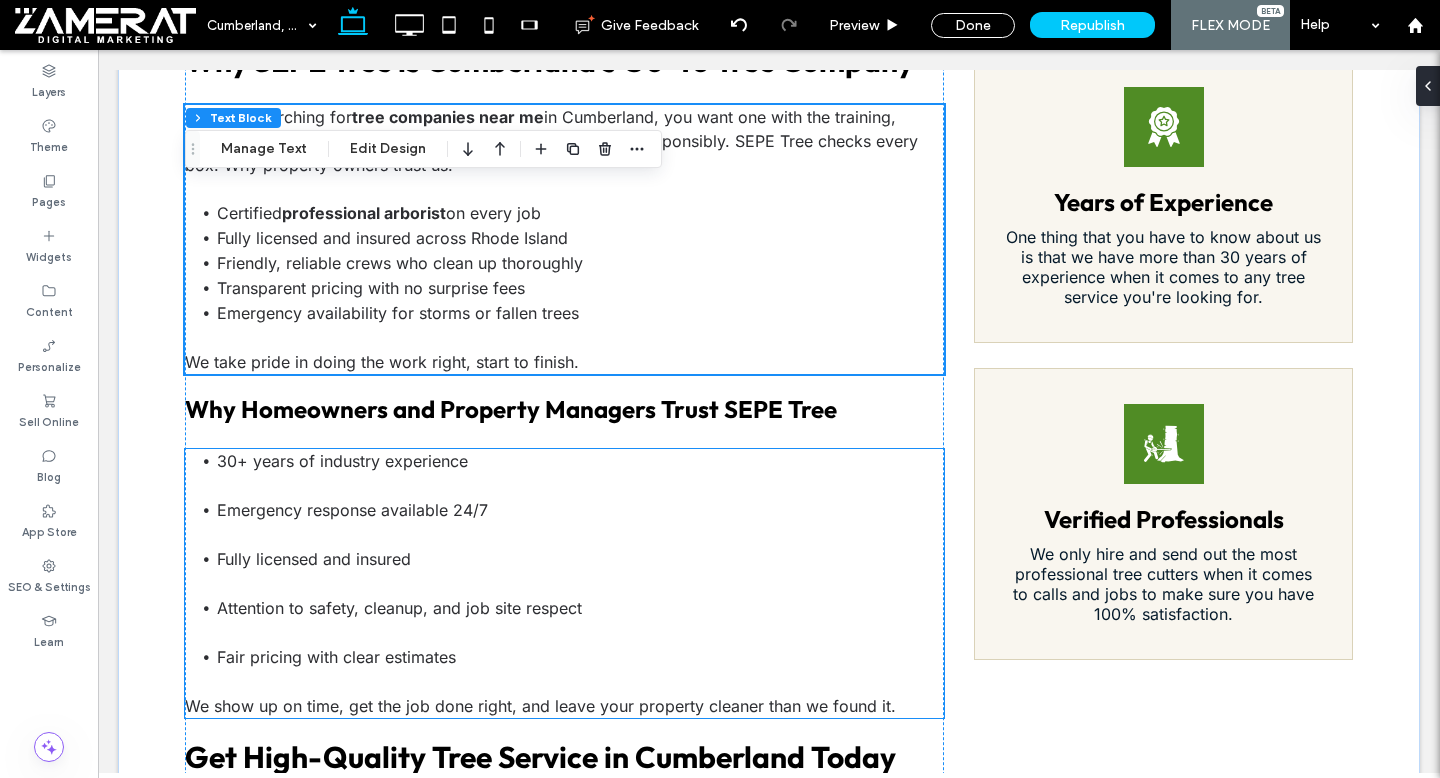 scroll, scrollTop: 1874, scrollLeft: 0, axis: vertical 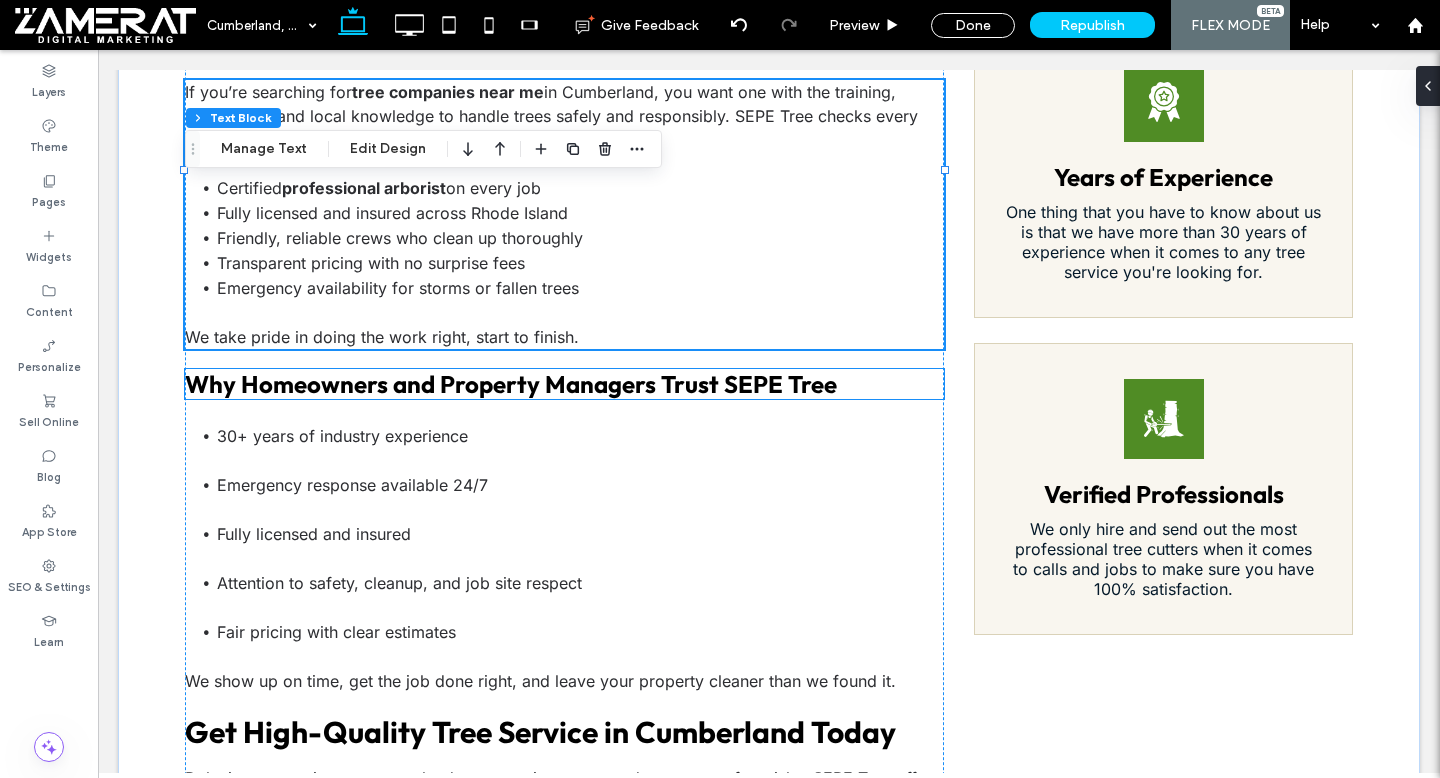 click on "Why Homeowners and Property Managers Trust SEPE Tree" at bounding box center [511, 384] 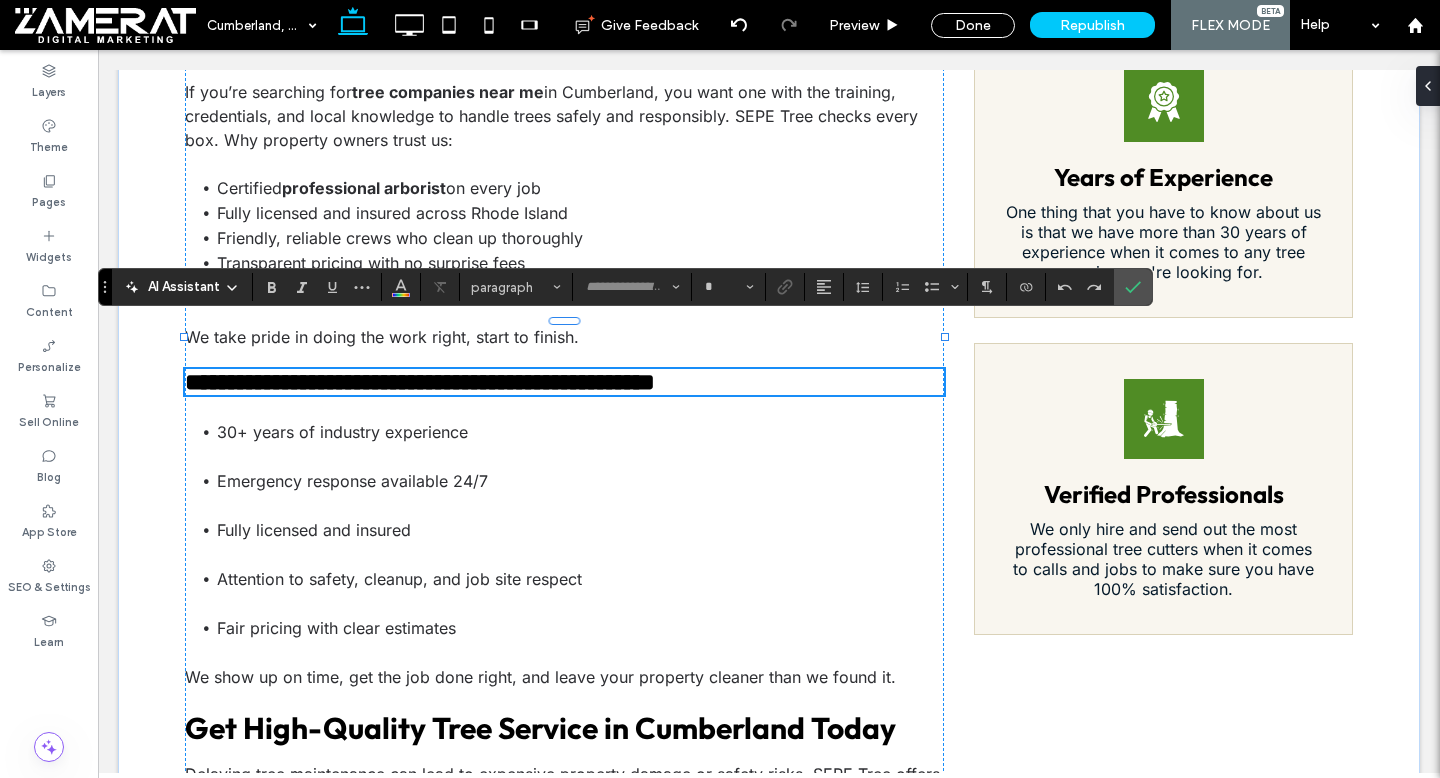 type on "******" 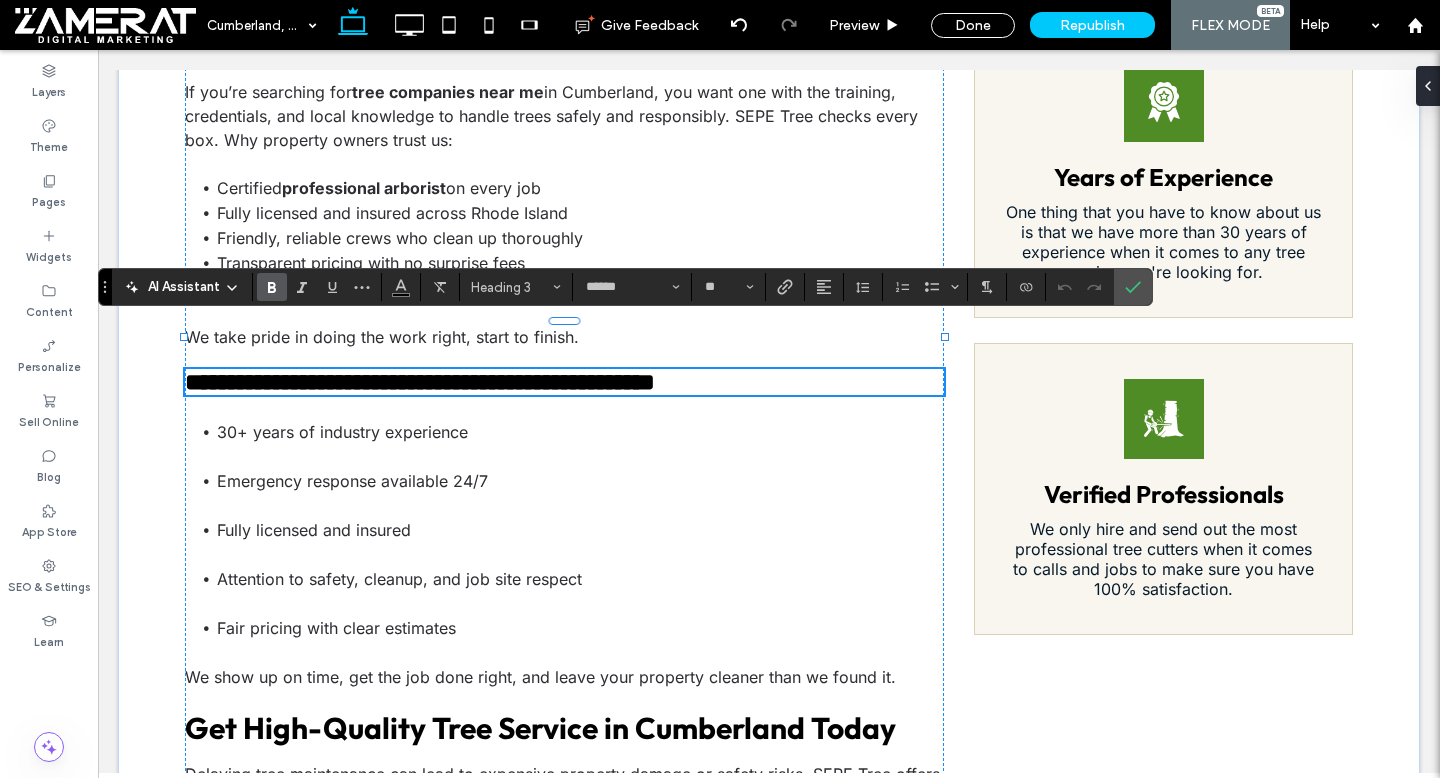 type on "*****" 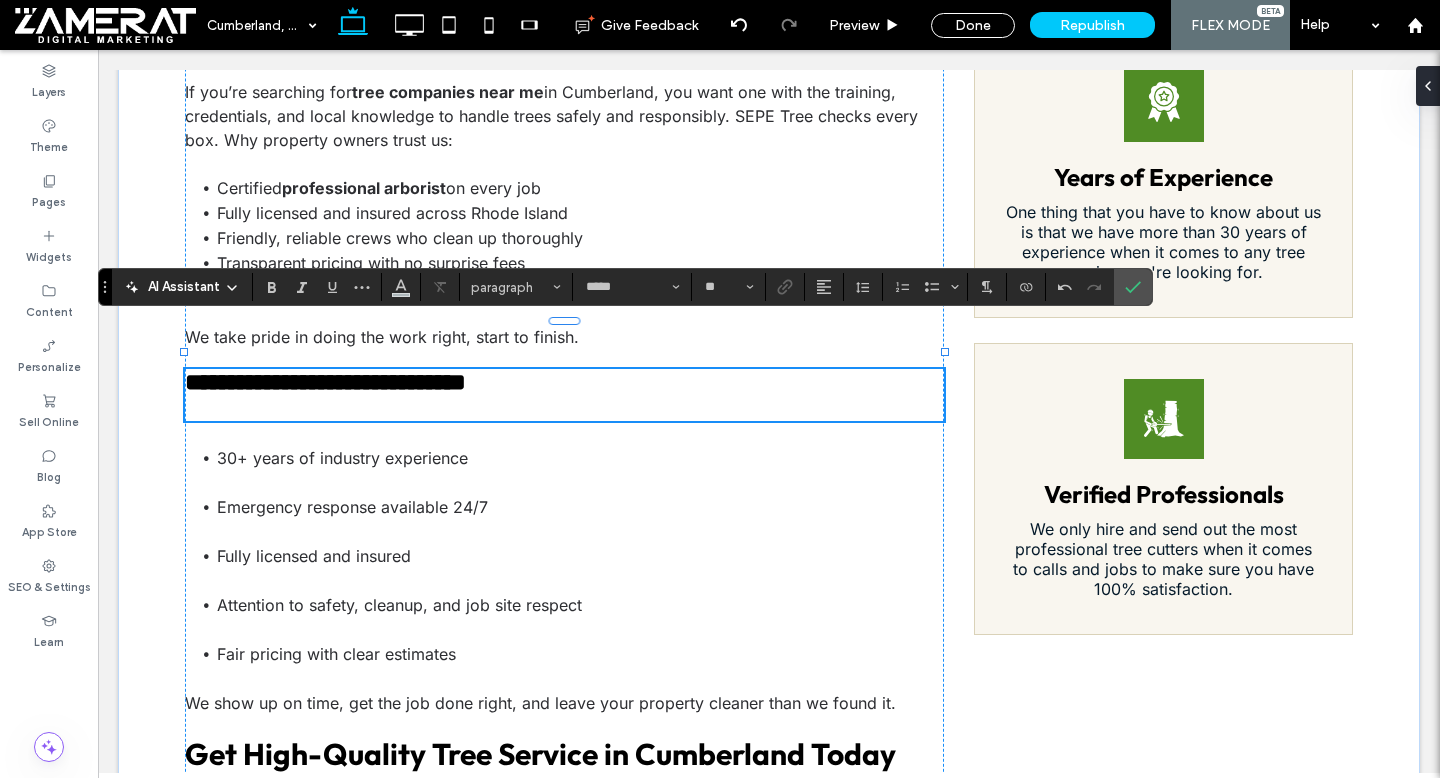 type on "******" 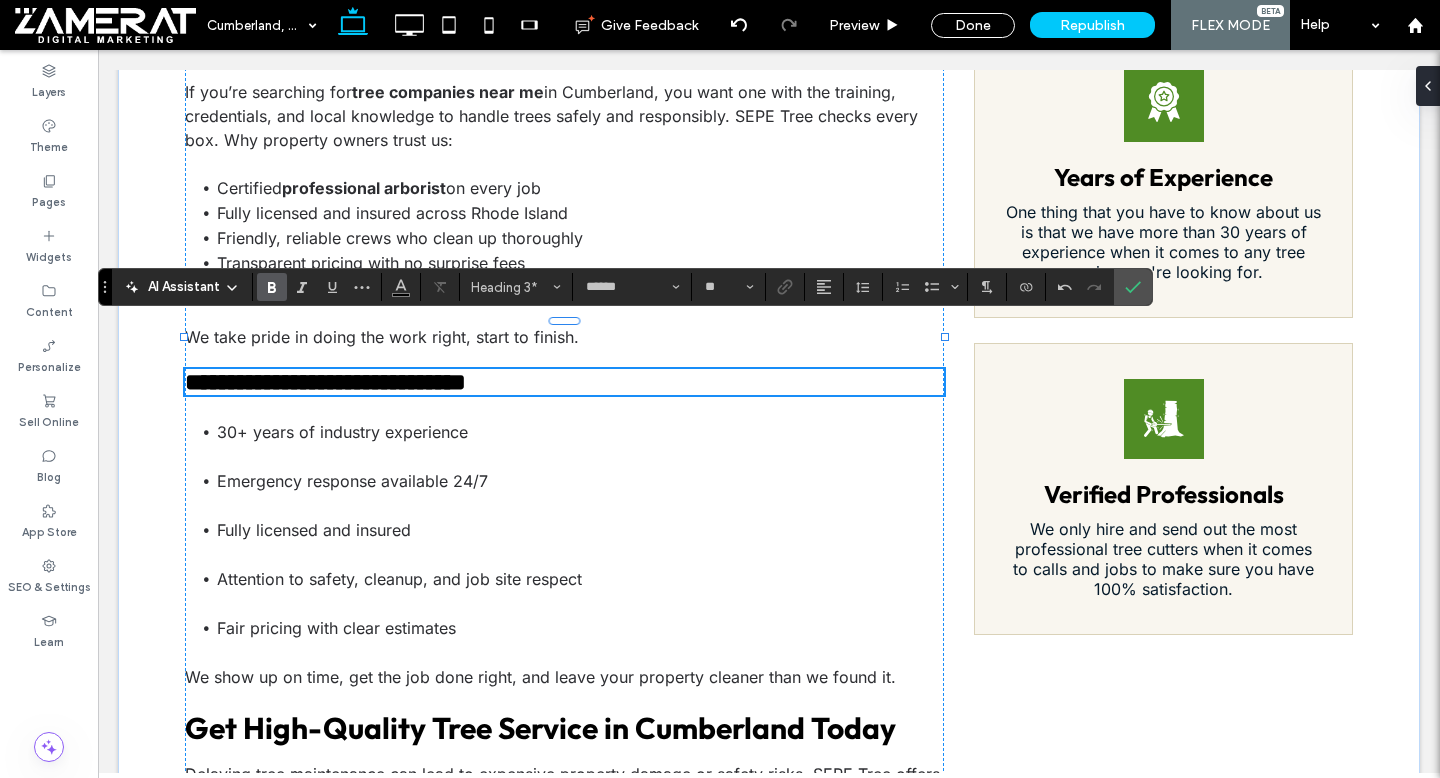 click on "**********" at bounding box center [325, 382] 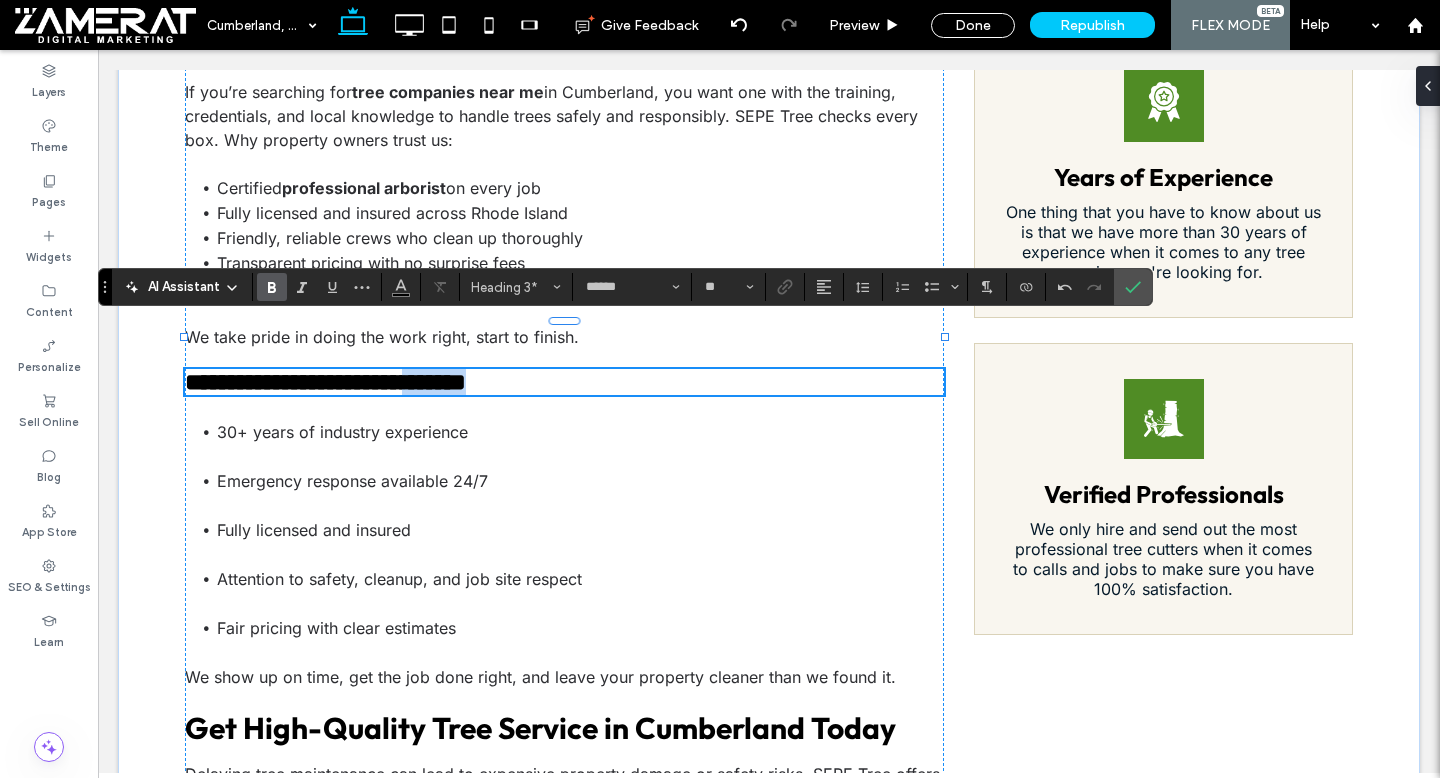 click on "**********" at bounding box center [325, 382] 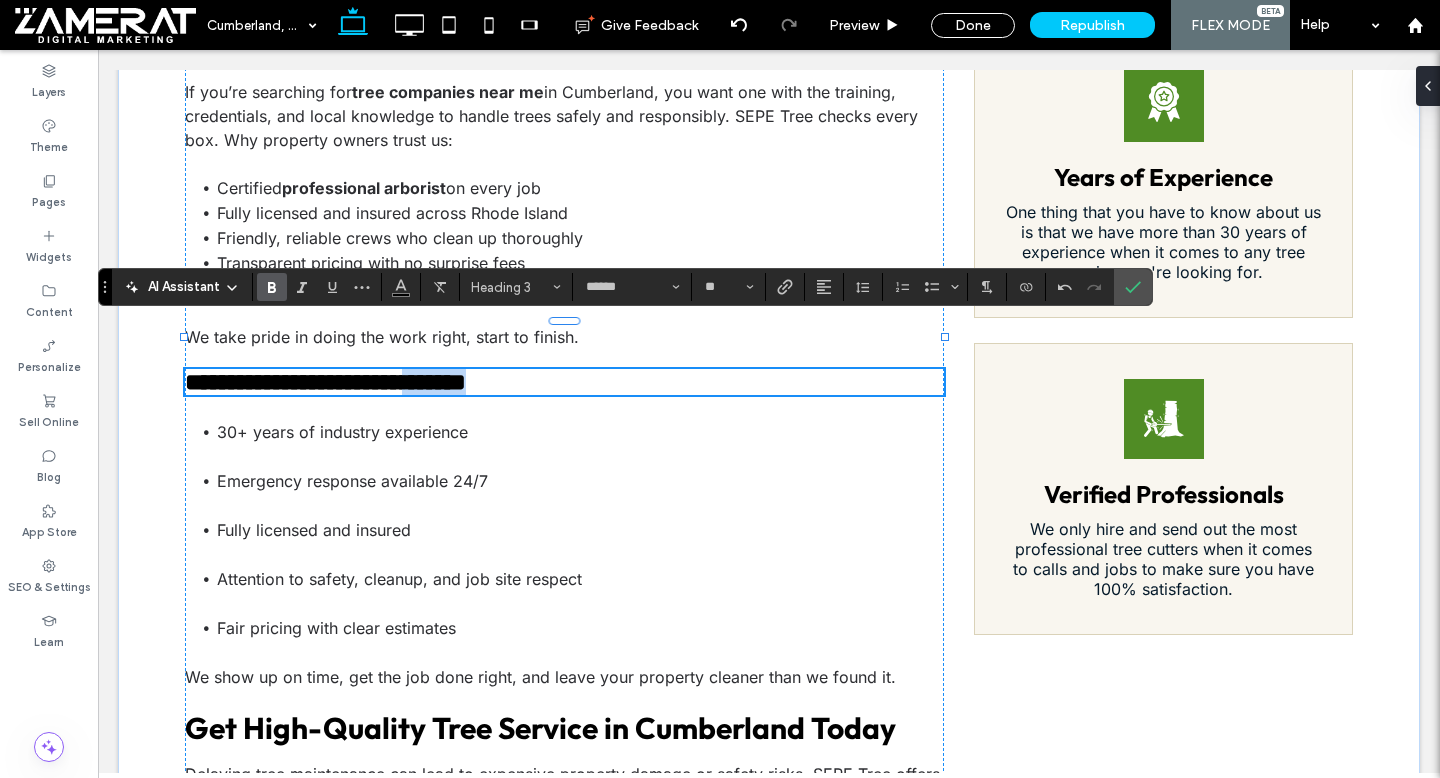 click on "**********" at bounding box center (325, 382) 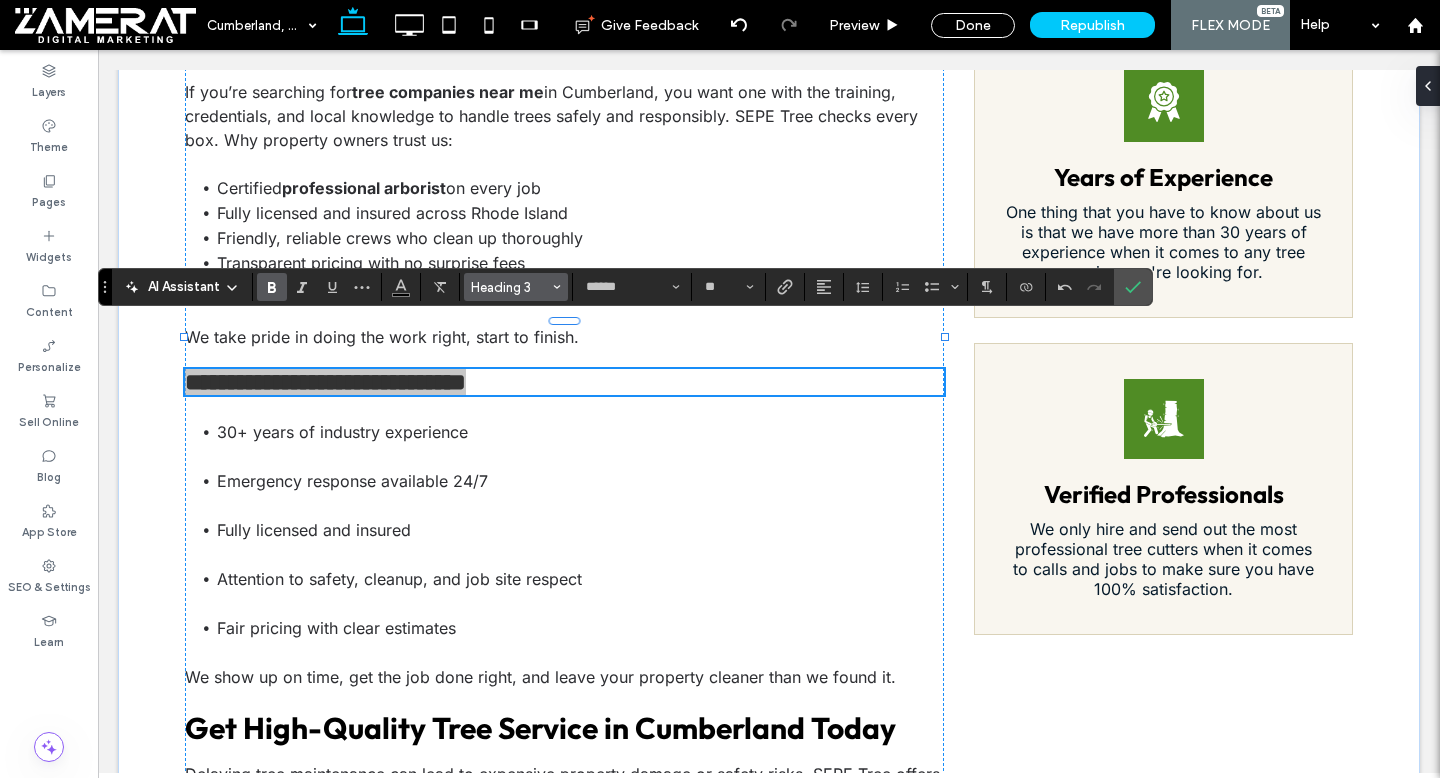 click on "Heading 3" at bounding box center [510, 287] 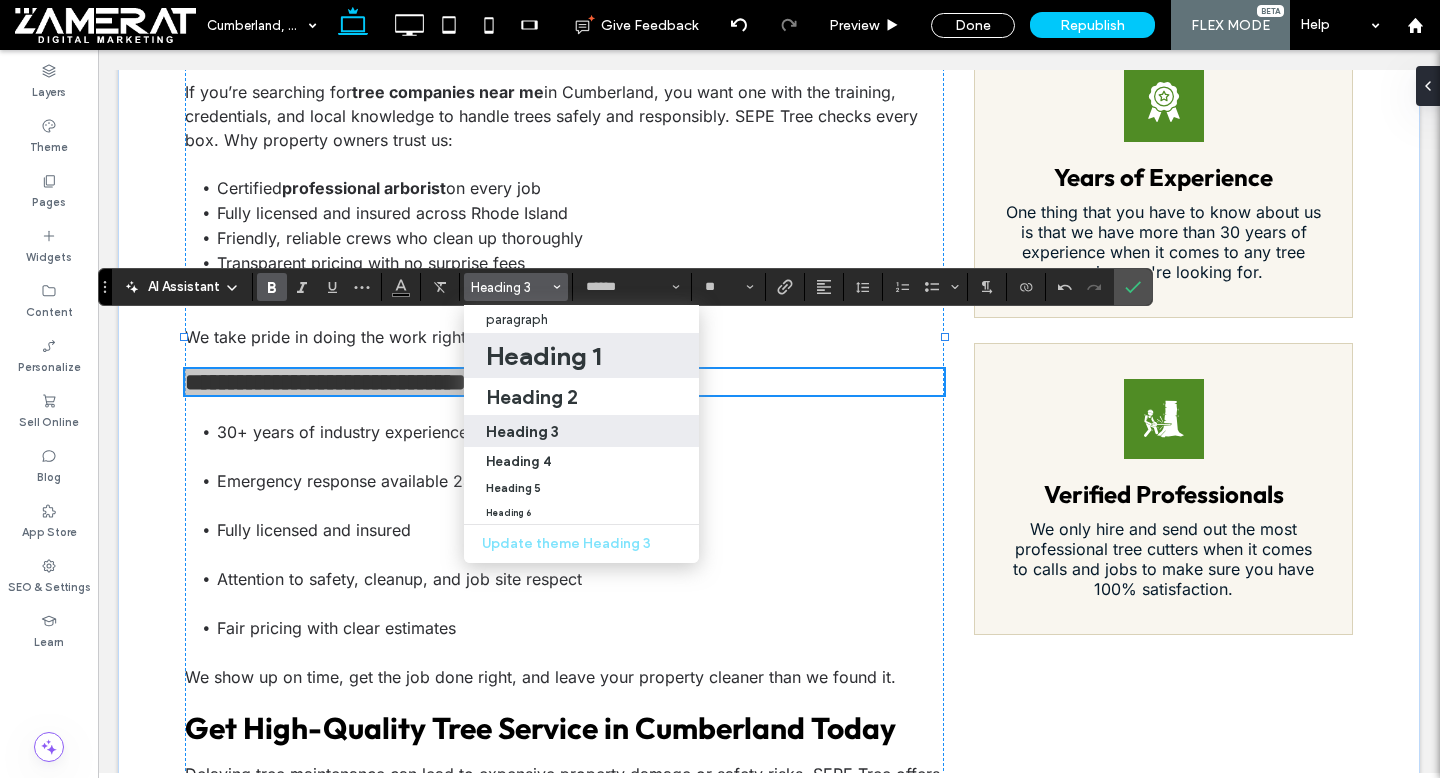 click on "Heading 1" at bounding box center (581, 355) 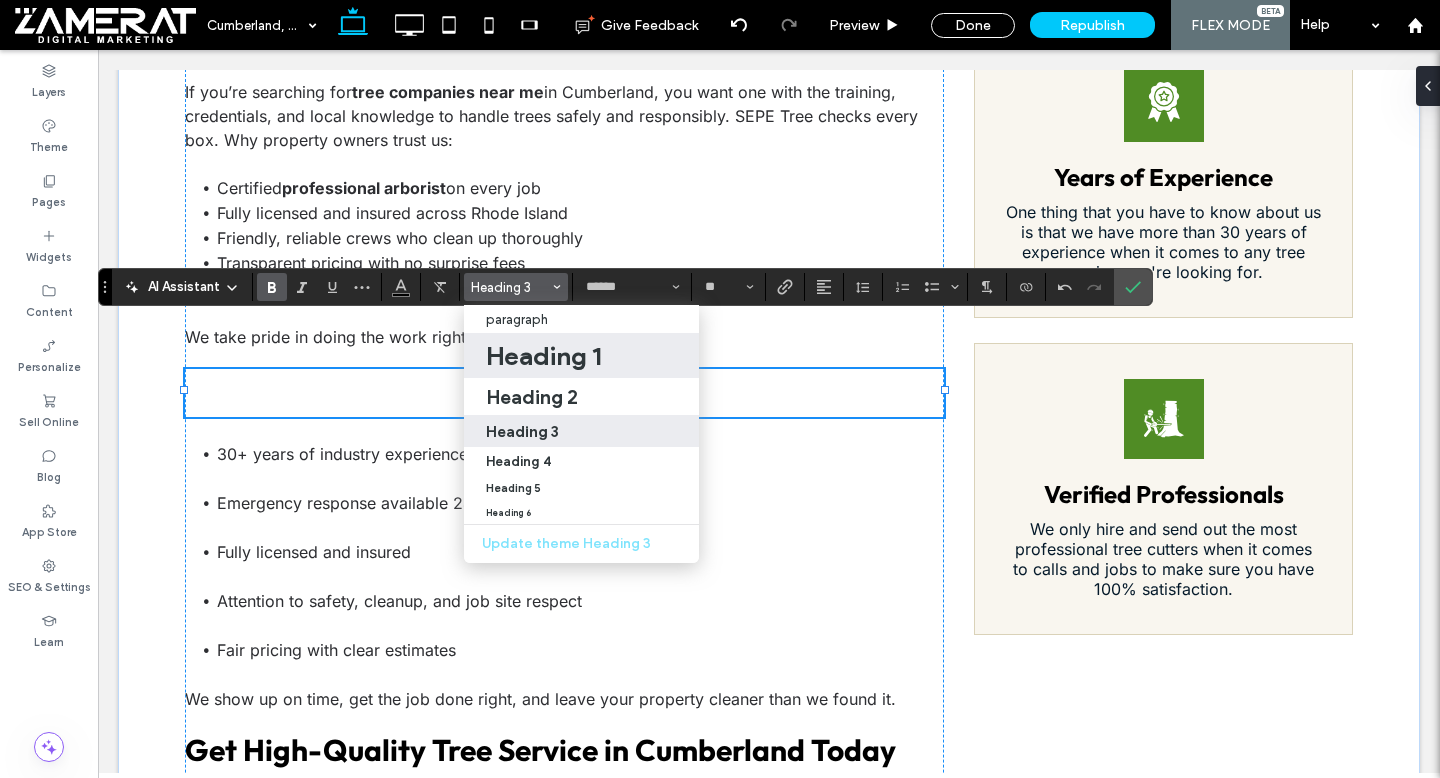 type on "*******" 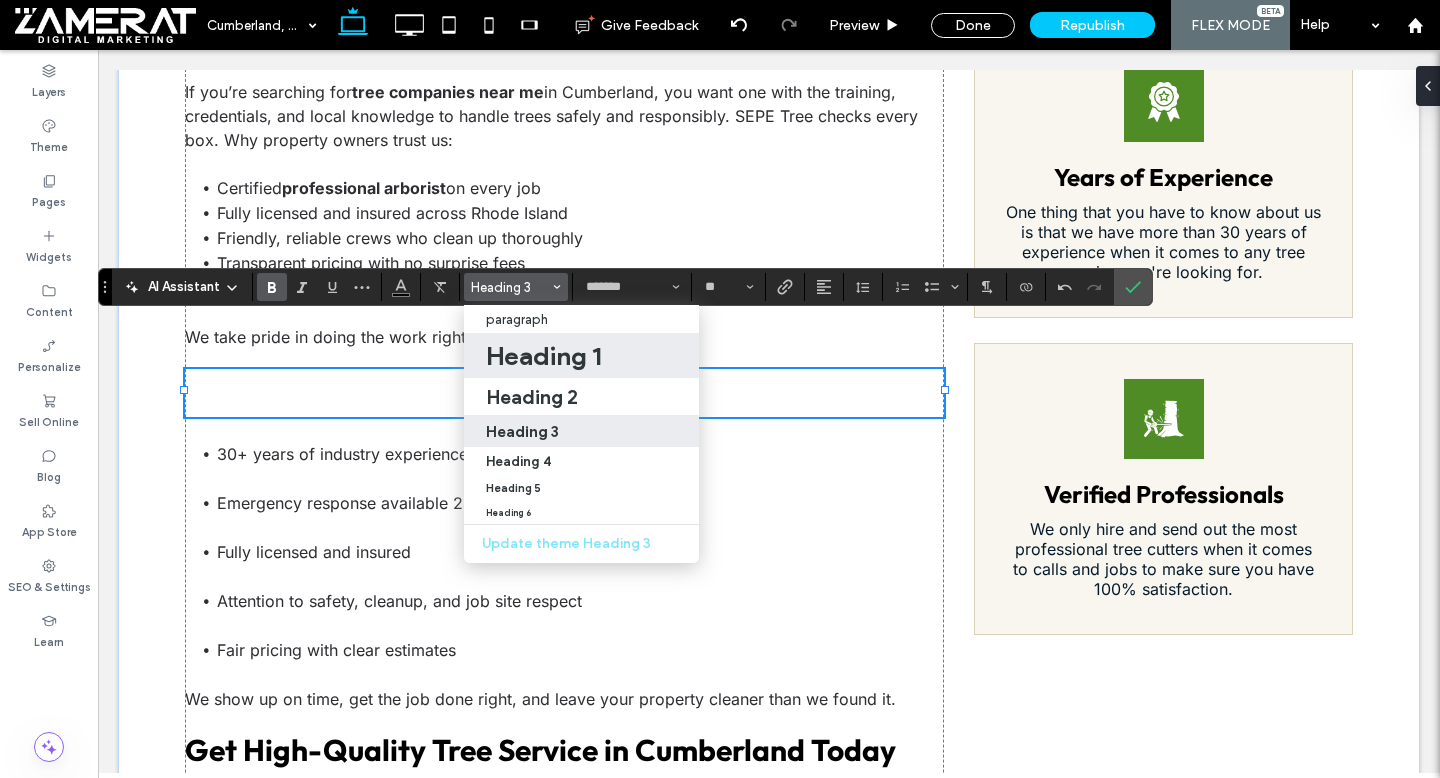 type on "**" 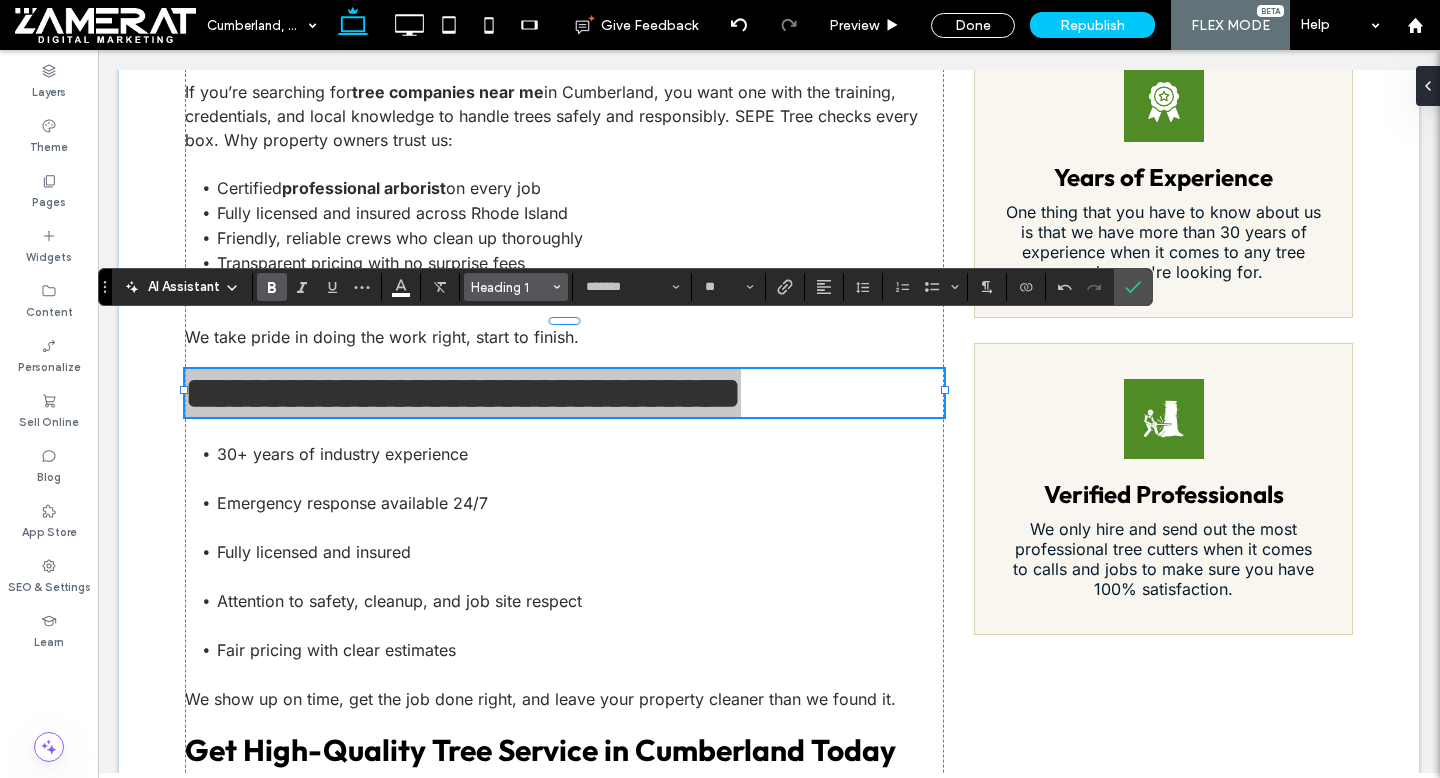 click on "Heading 1" at bounding box center (510, 287) 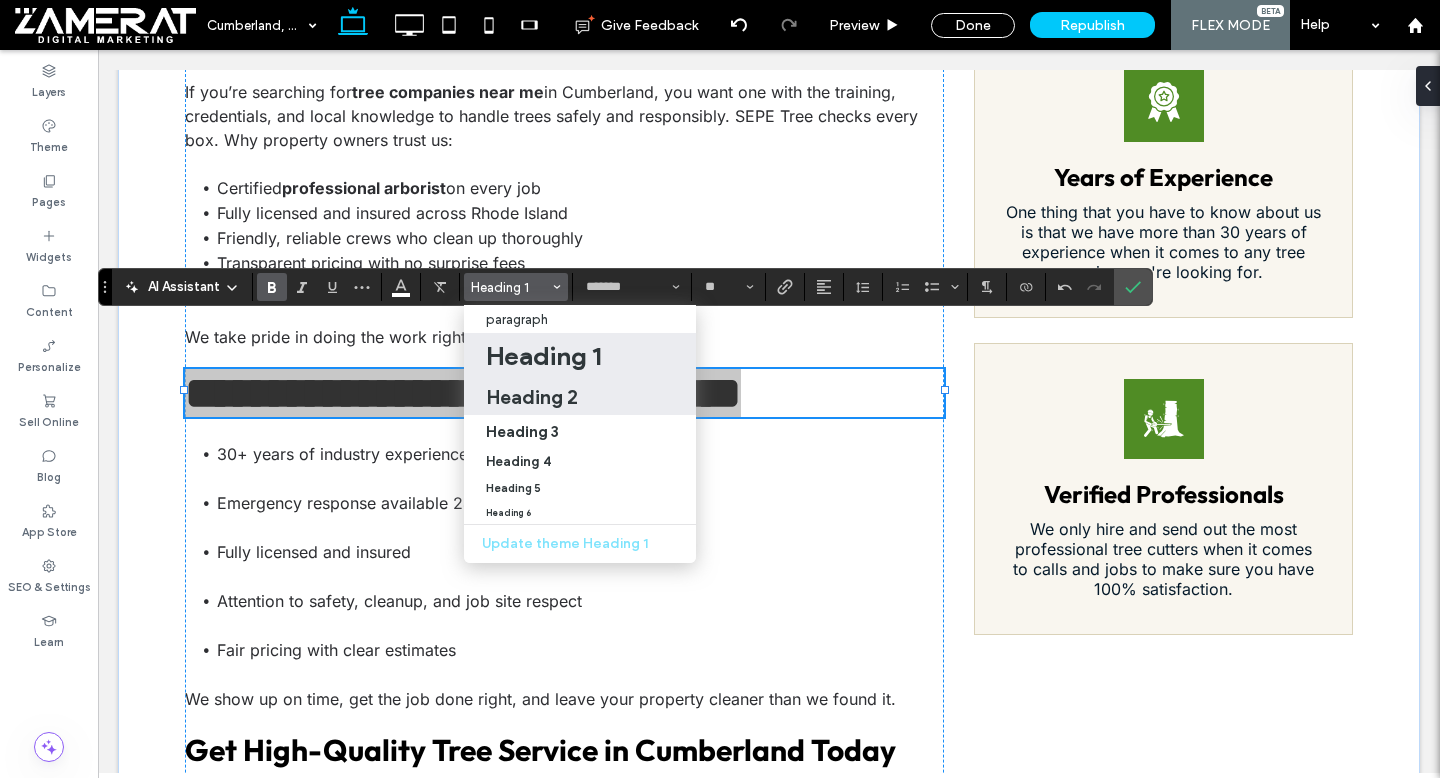 click on "Heading 2" at bounding box center [532, 397] 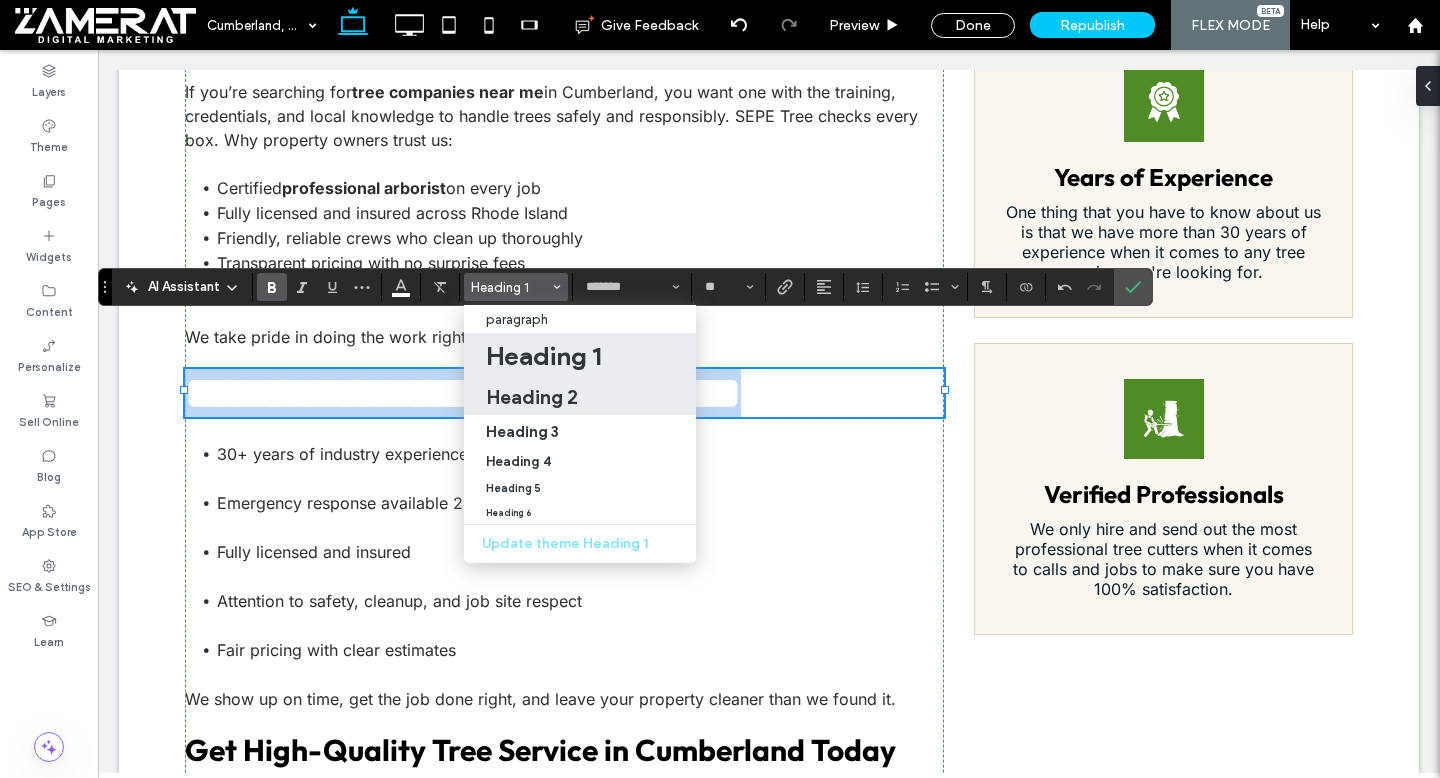 type on "******" 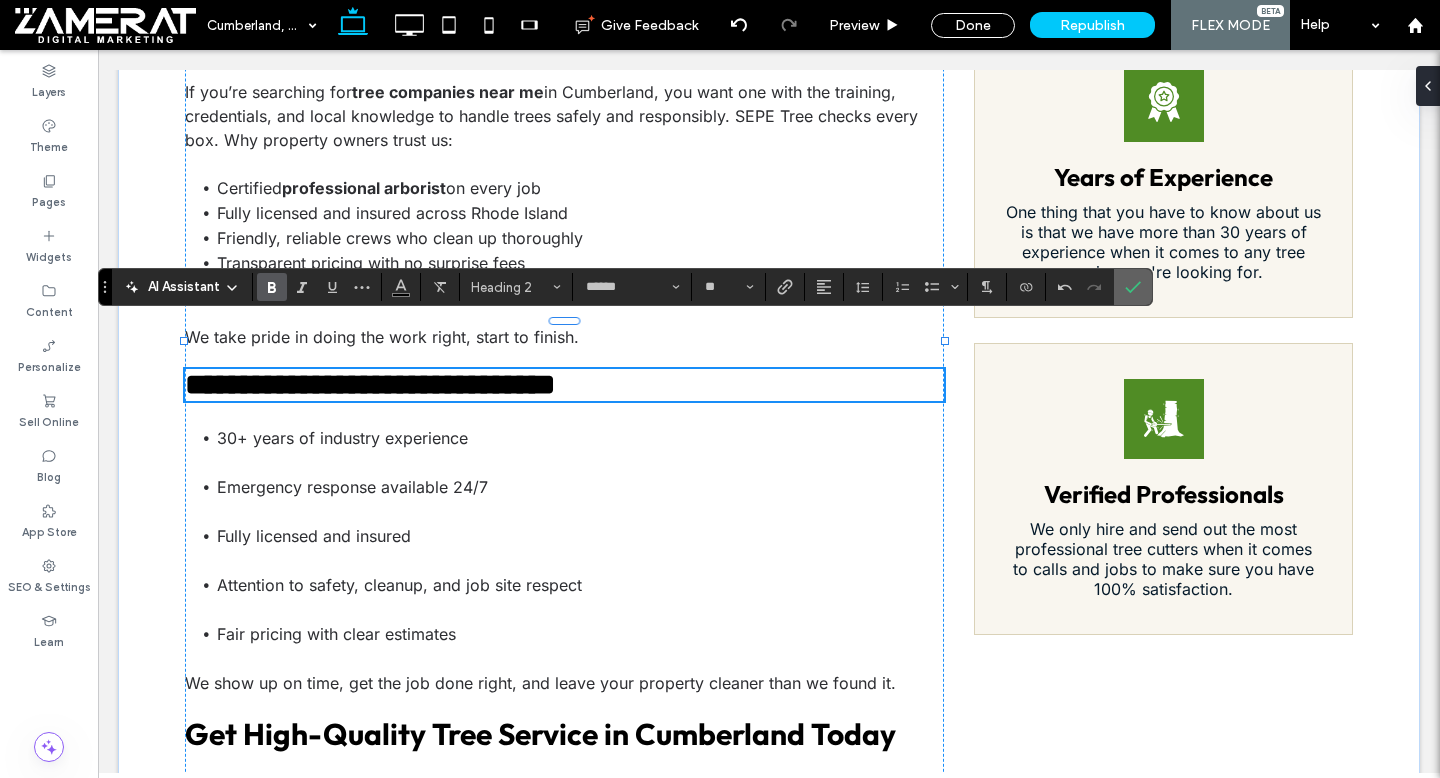 click 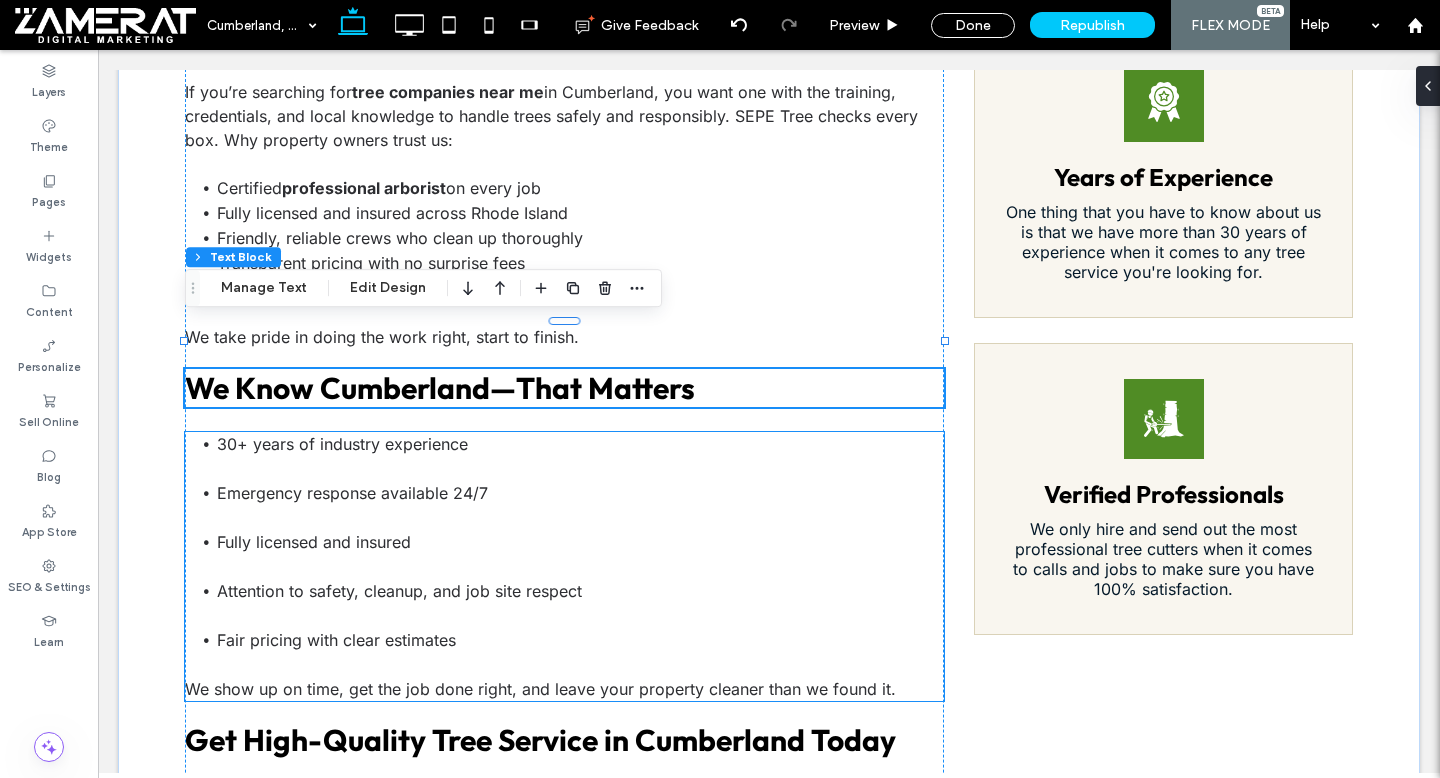click on "Emergency response available 24/7" at bounding box center (580, 505) 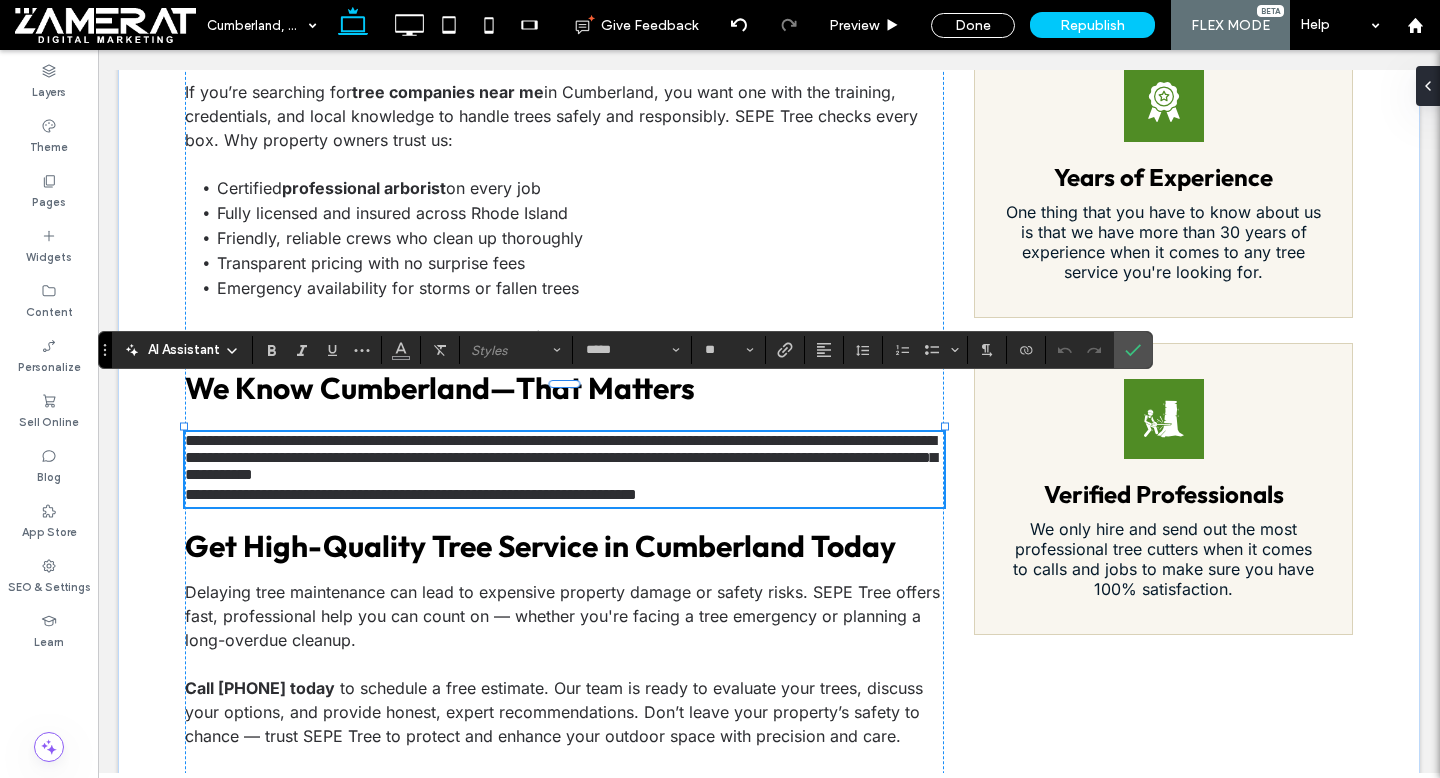 scroll, scrollTop: 0, scrollLeft: 0, axis: both 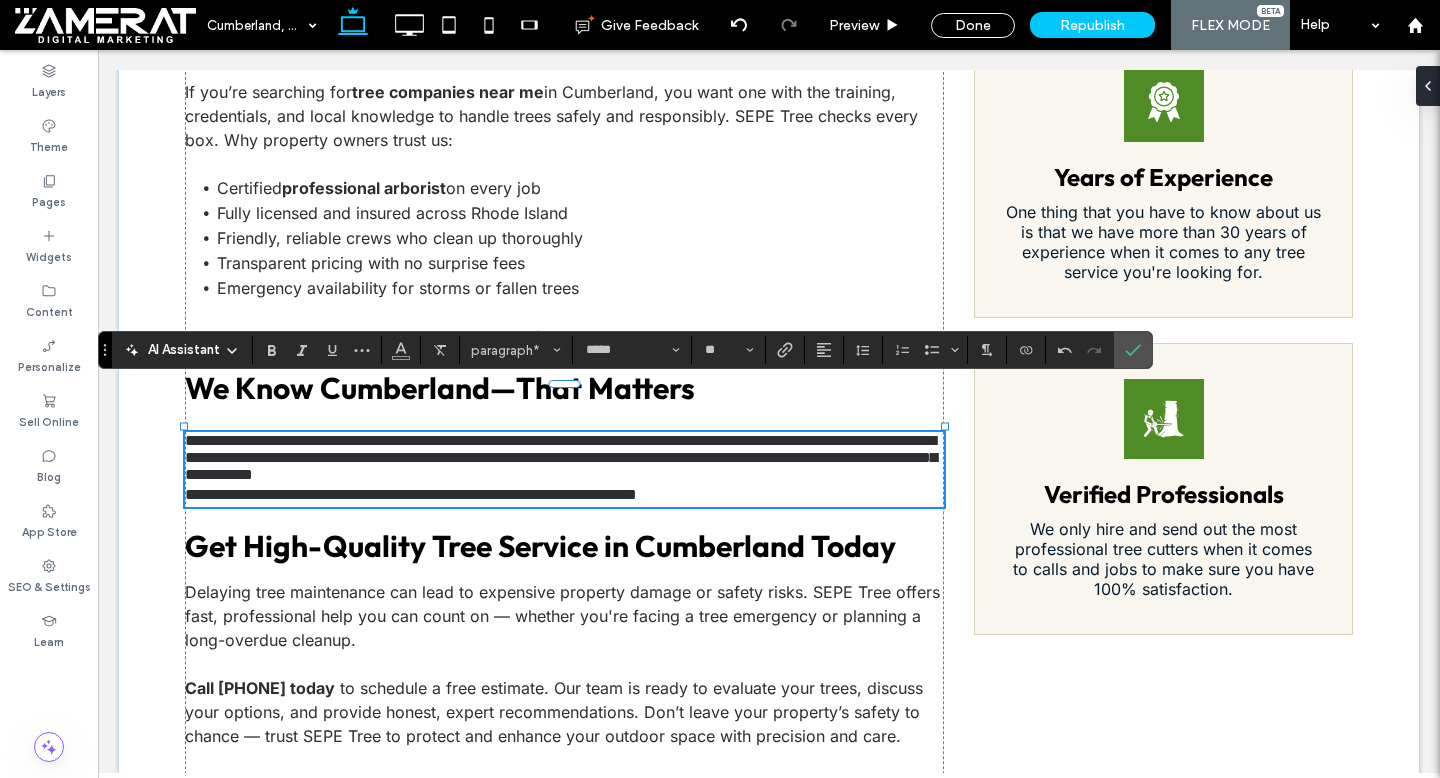 click on "**********" at bounding box center (561, 457) 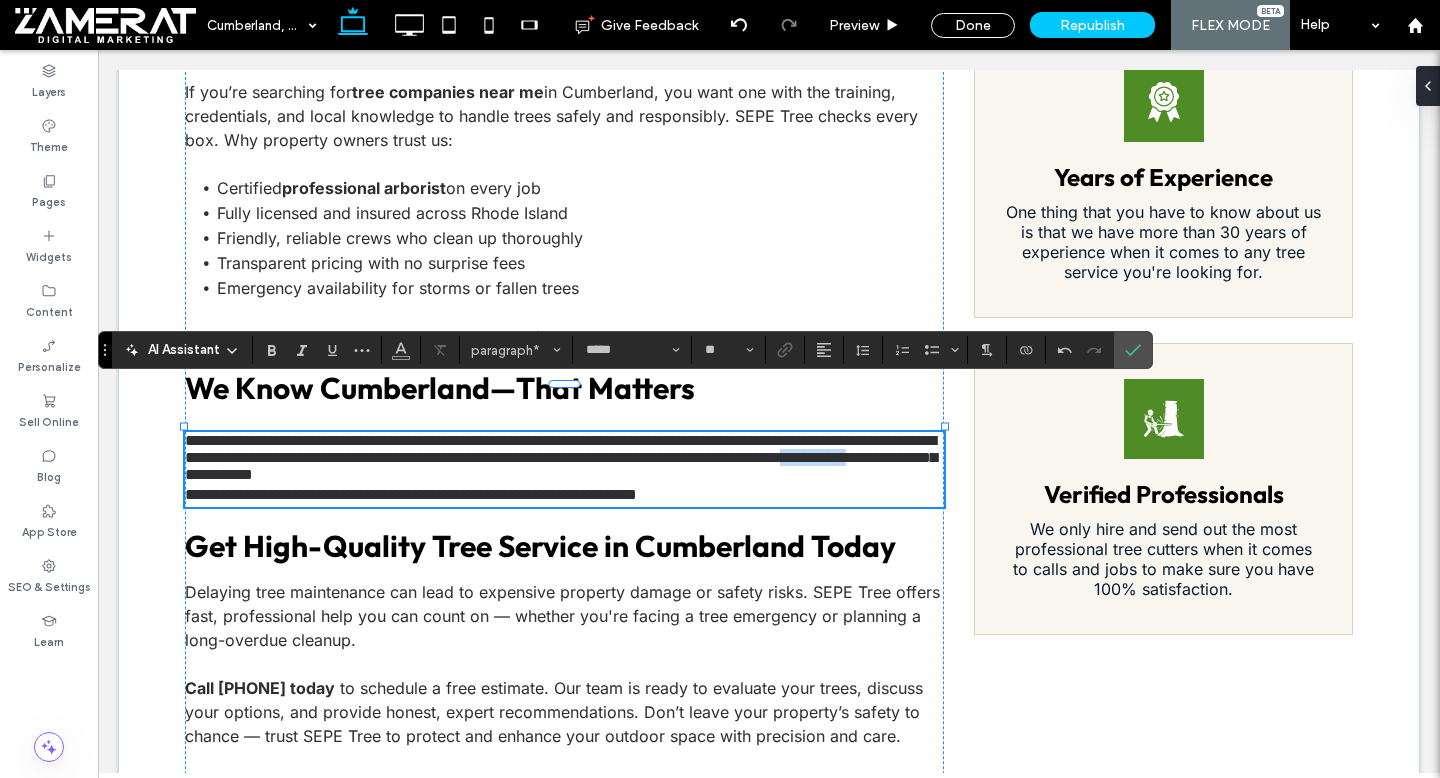click on "**********" at bounding box center [561, 457] 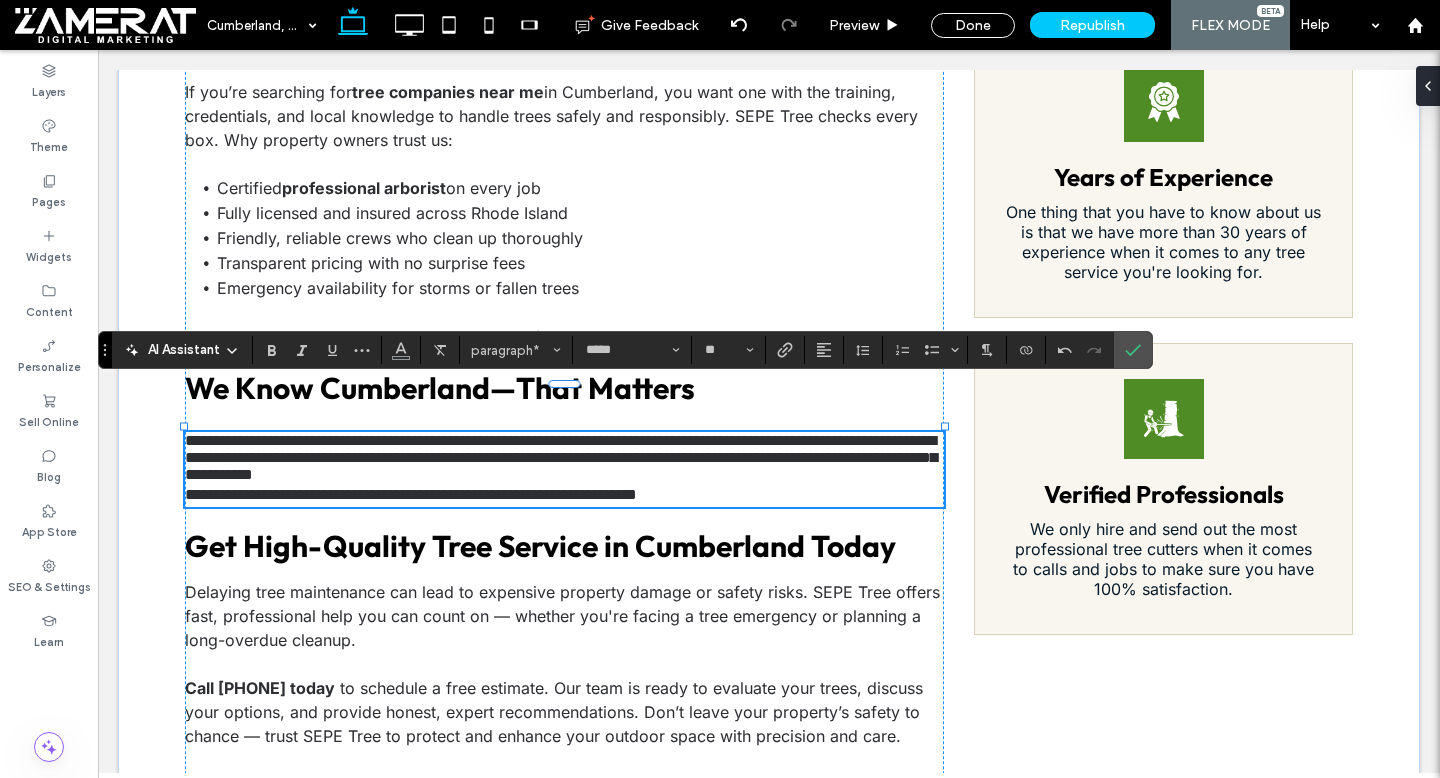 click on "**********" at bounding box center (564, 457) 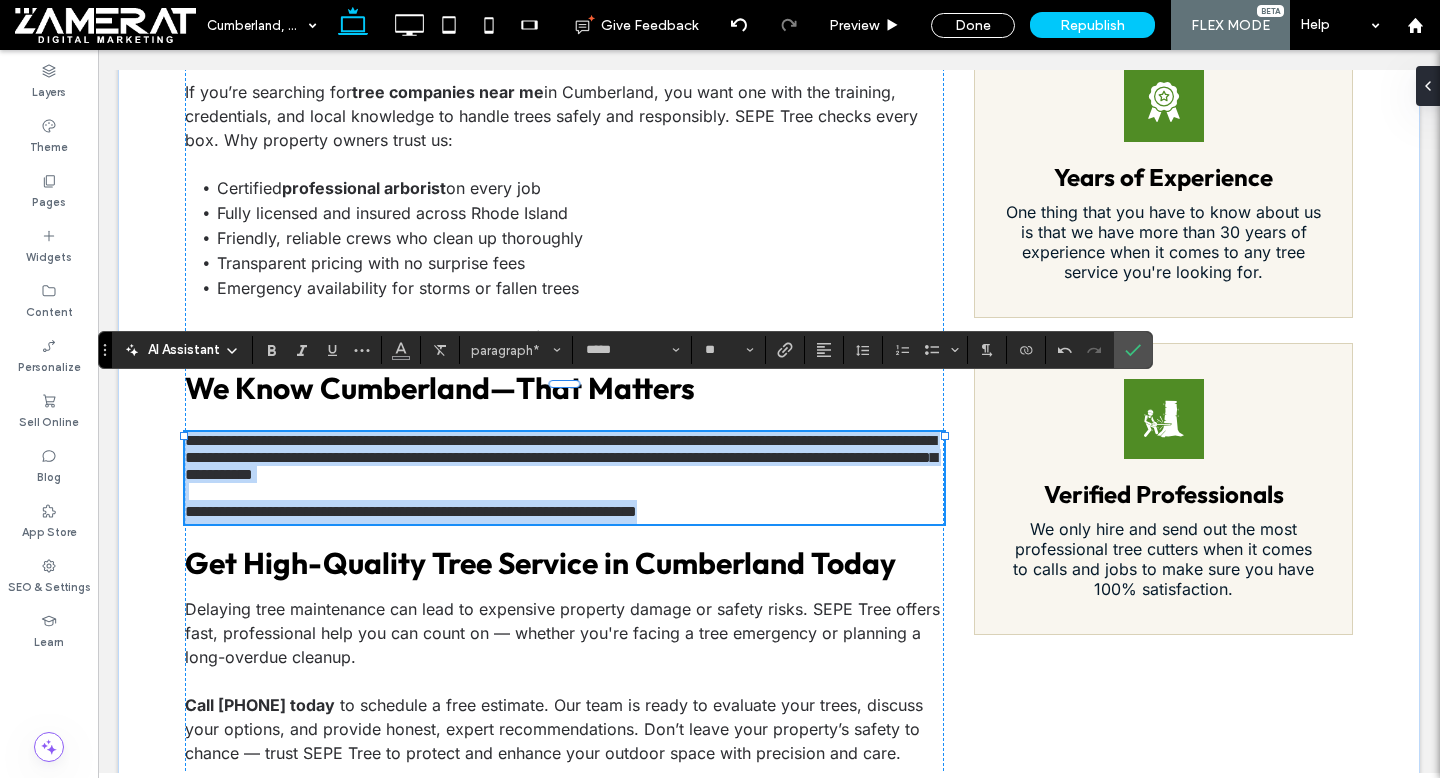 drag, startPoint x: 186, startPoint y: 393, endPoint x: 808, endPoint y: 472, distance: 626.9968 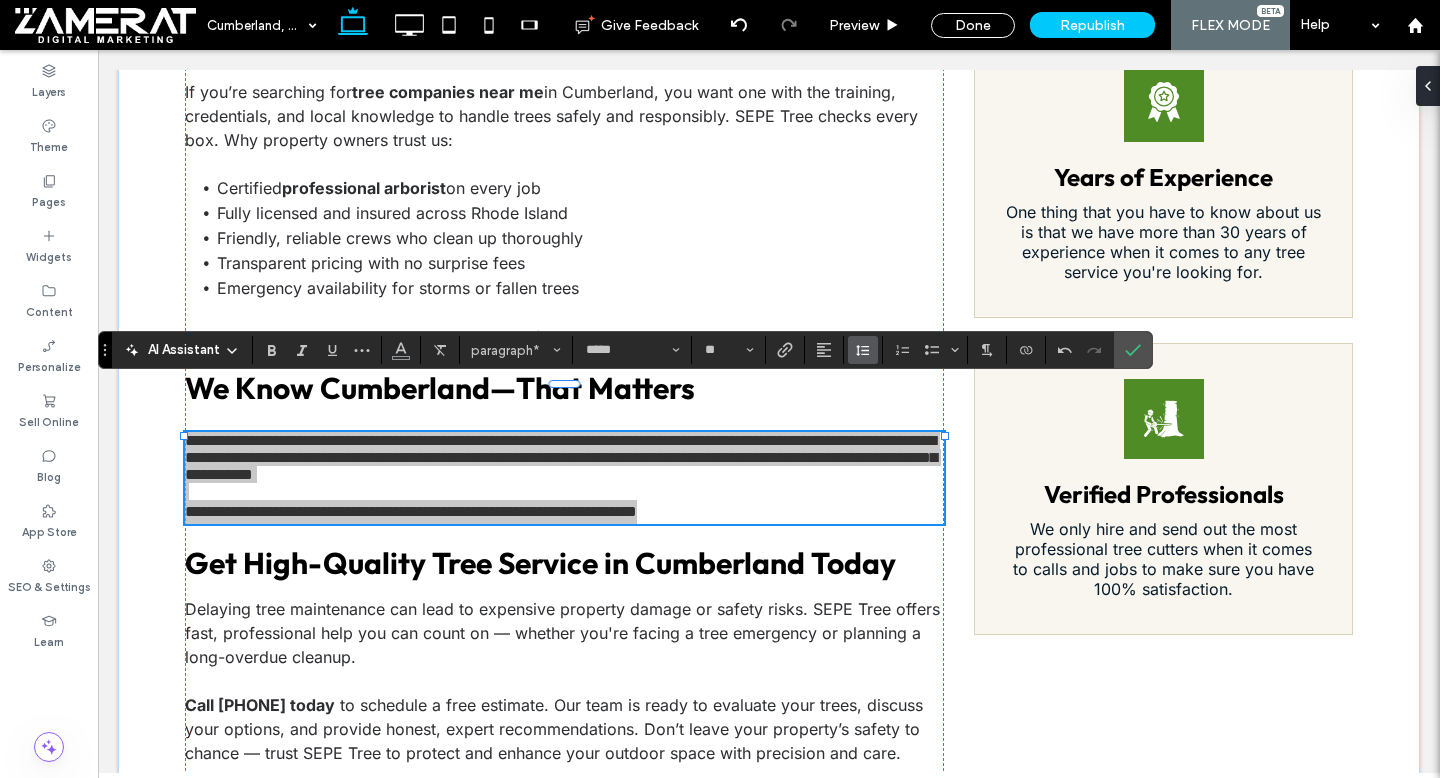 click at bounding box center (863, 350) 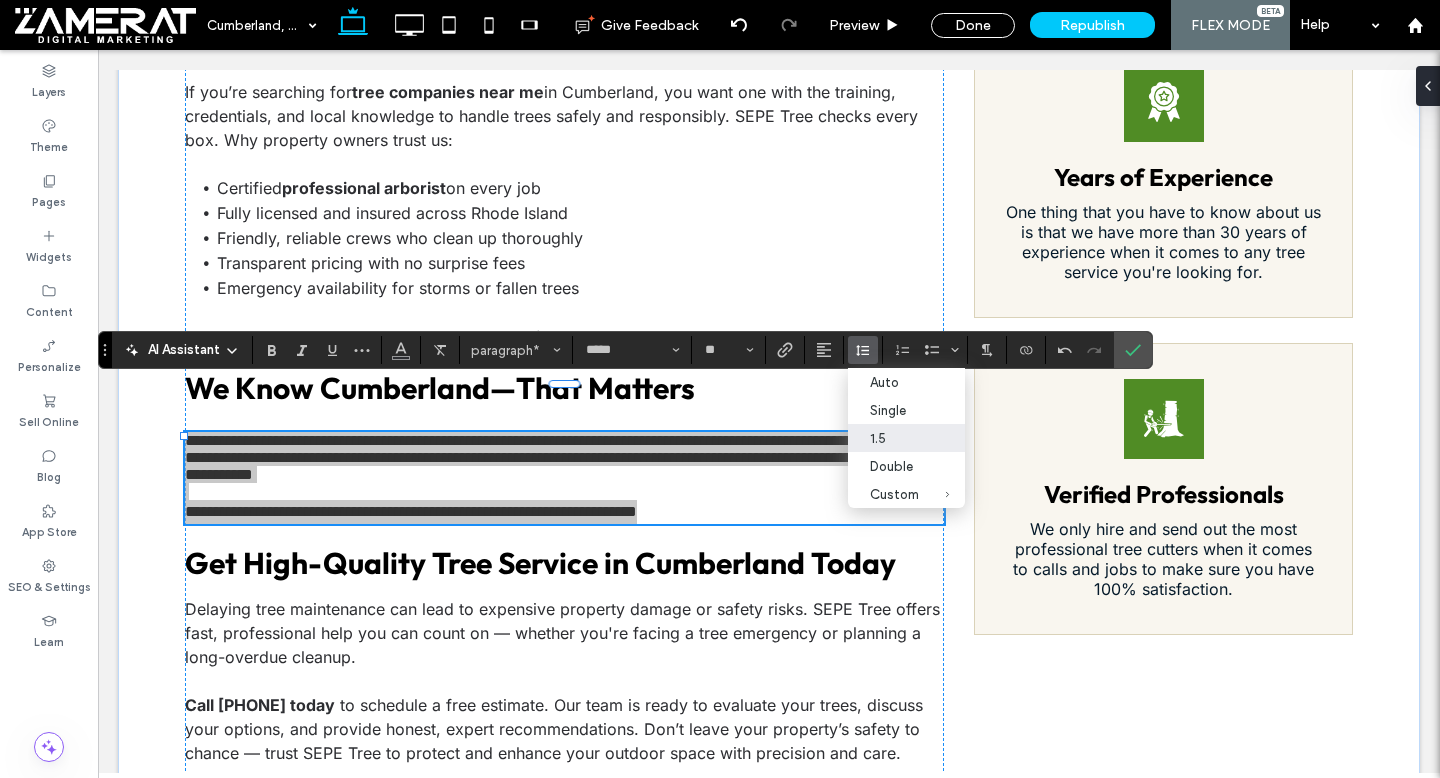 click on "1.5" at bounding box center (906, 438) 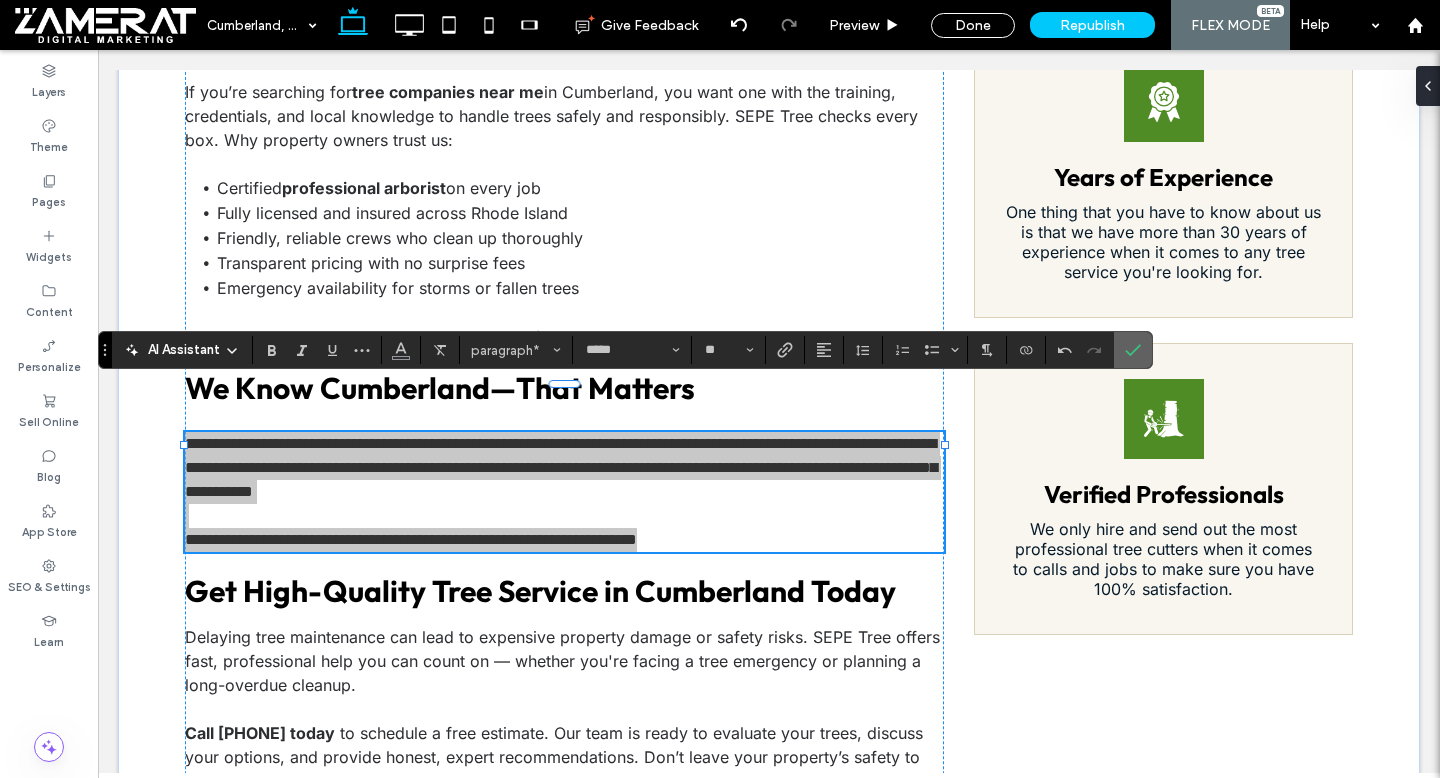 click 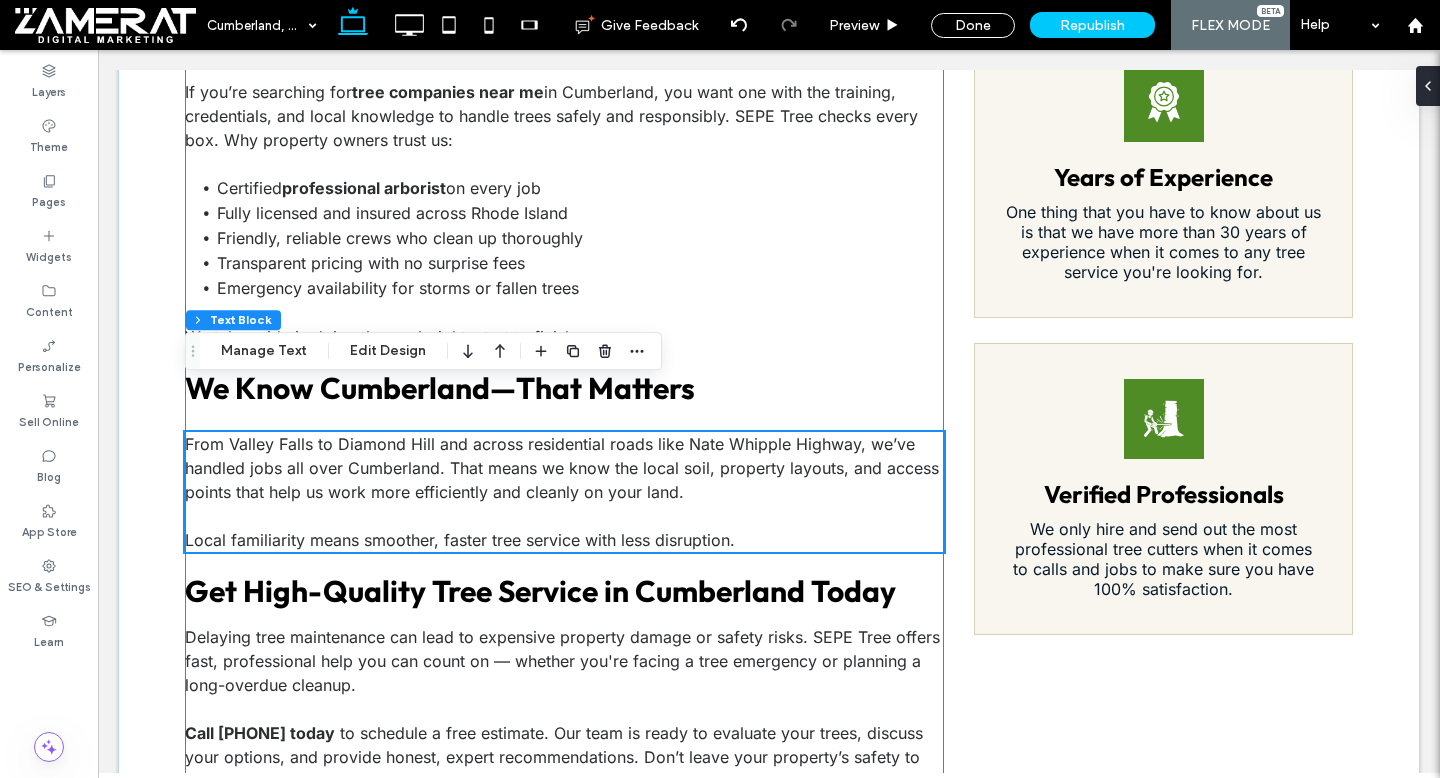 scroll, scrollTop: 2150, scrollLeft: 0, axis: vertical 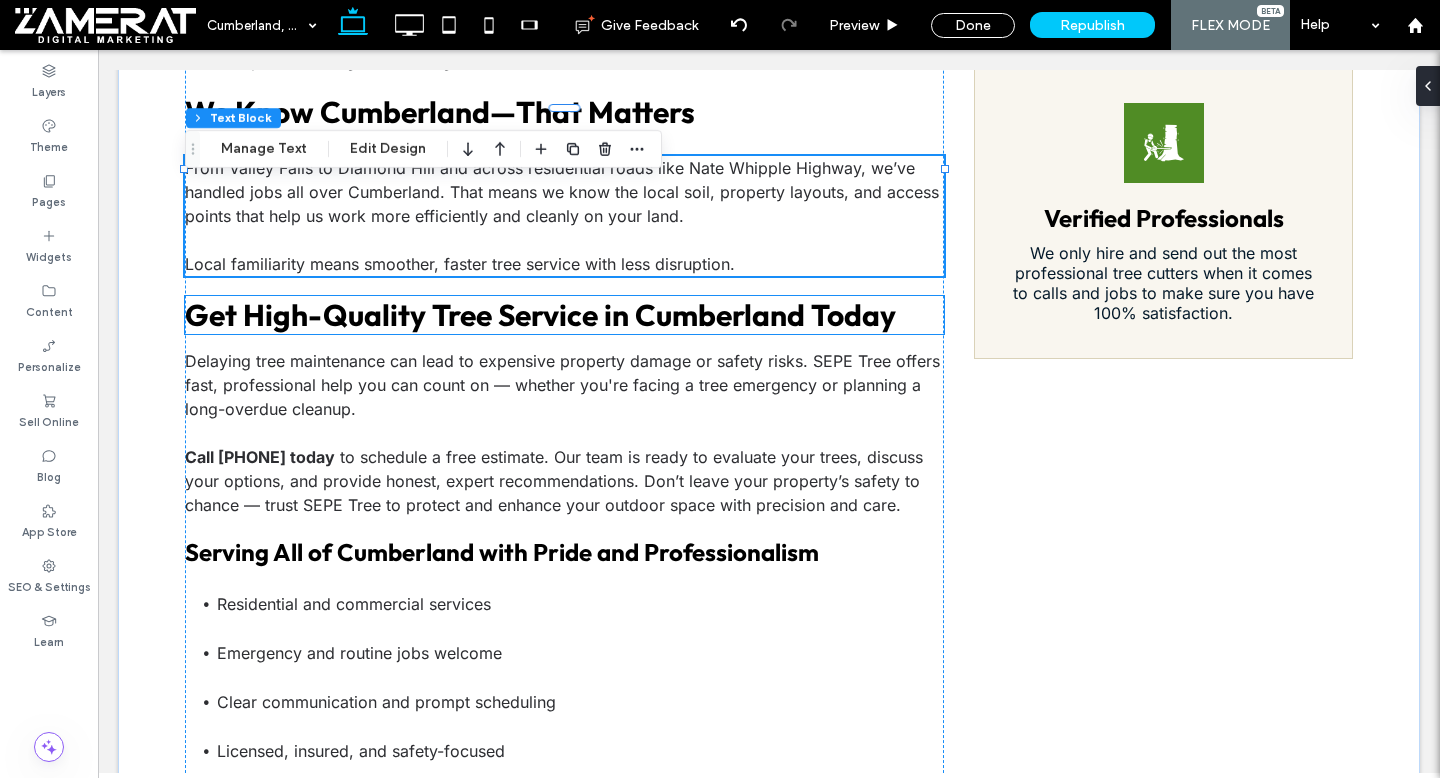 click on "Get High-Quality Tree Service in Cumberland Today" at bounding box center (540, 315) 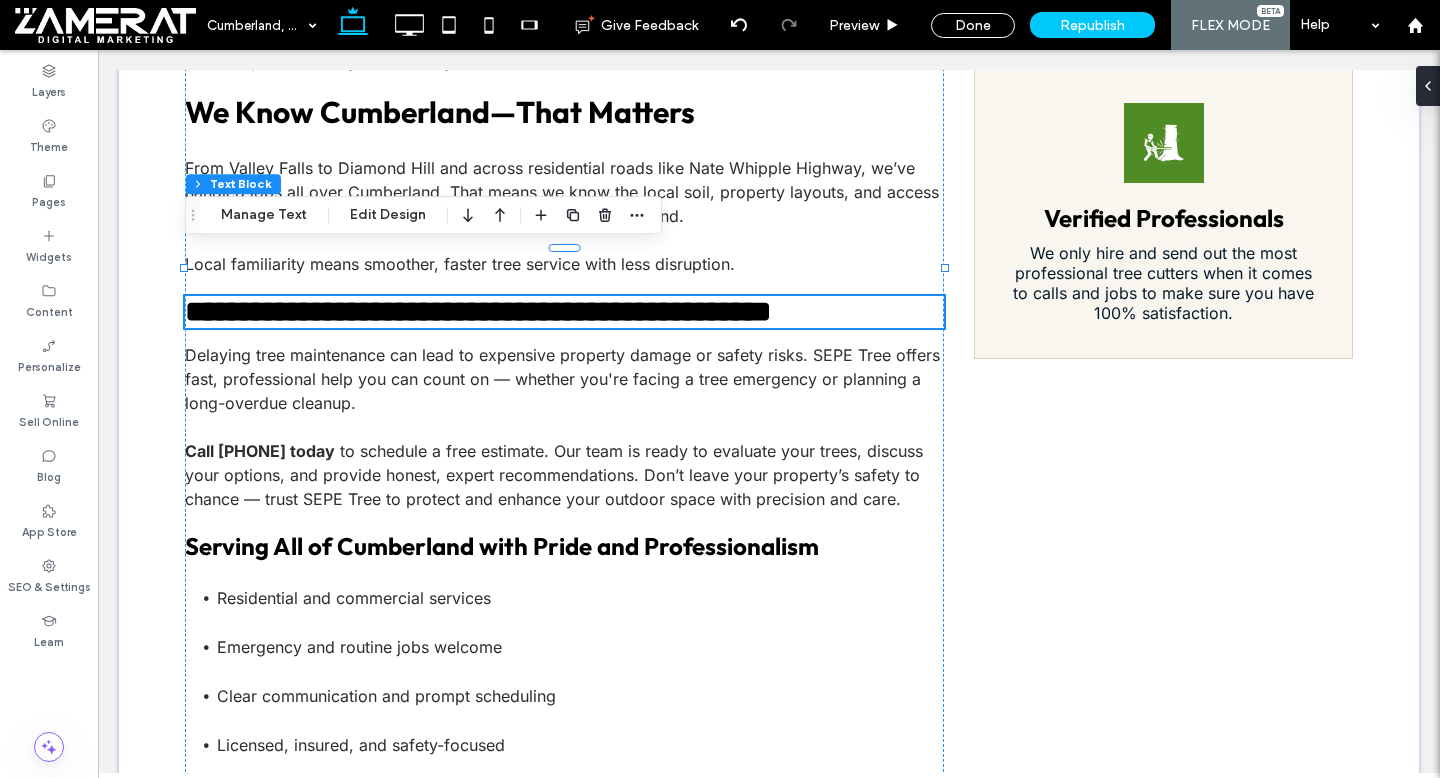 click on "**********" at bounding box center [478, 311] 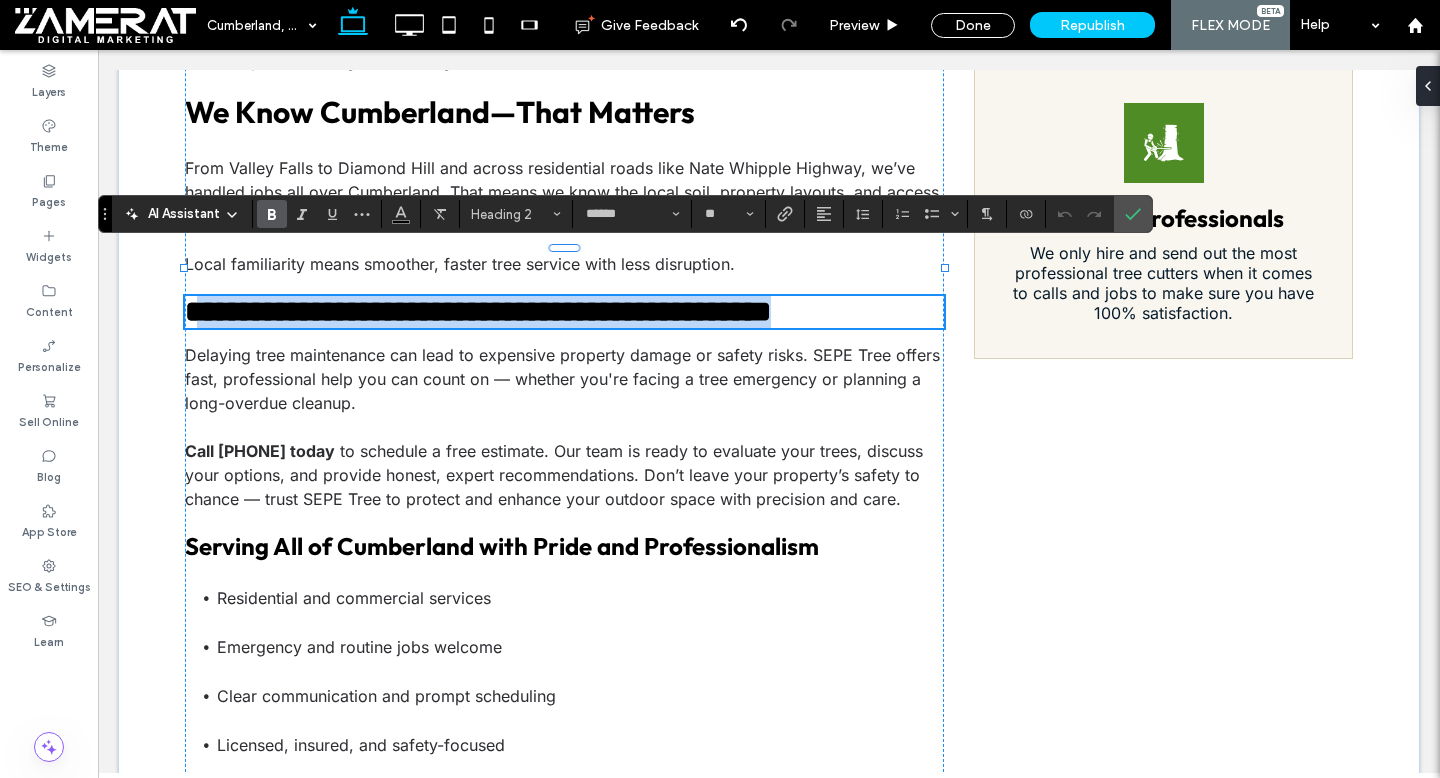 drag, startPoint x: 900, startPoint y: 271, endPoint x: 206, endPoint y: 267, distance: 694.01154 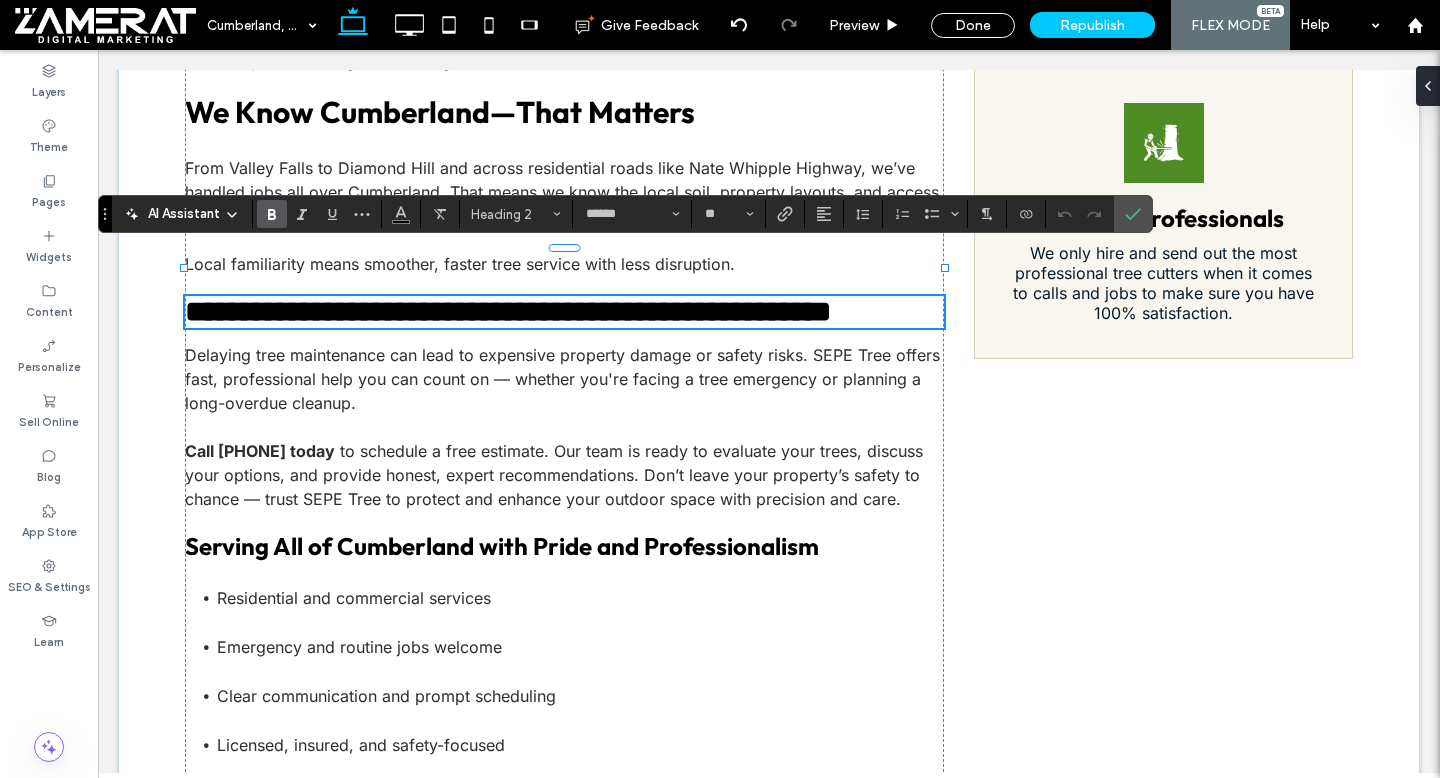 type on "*****" 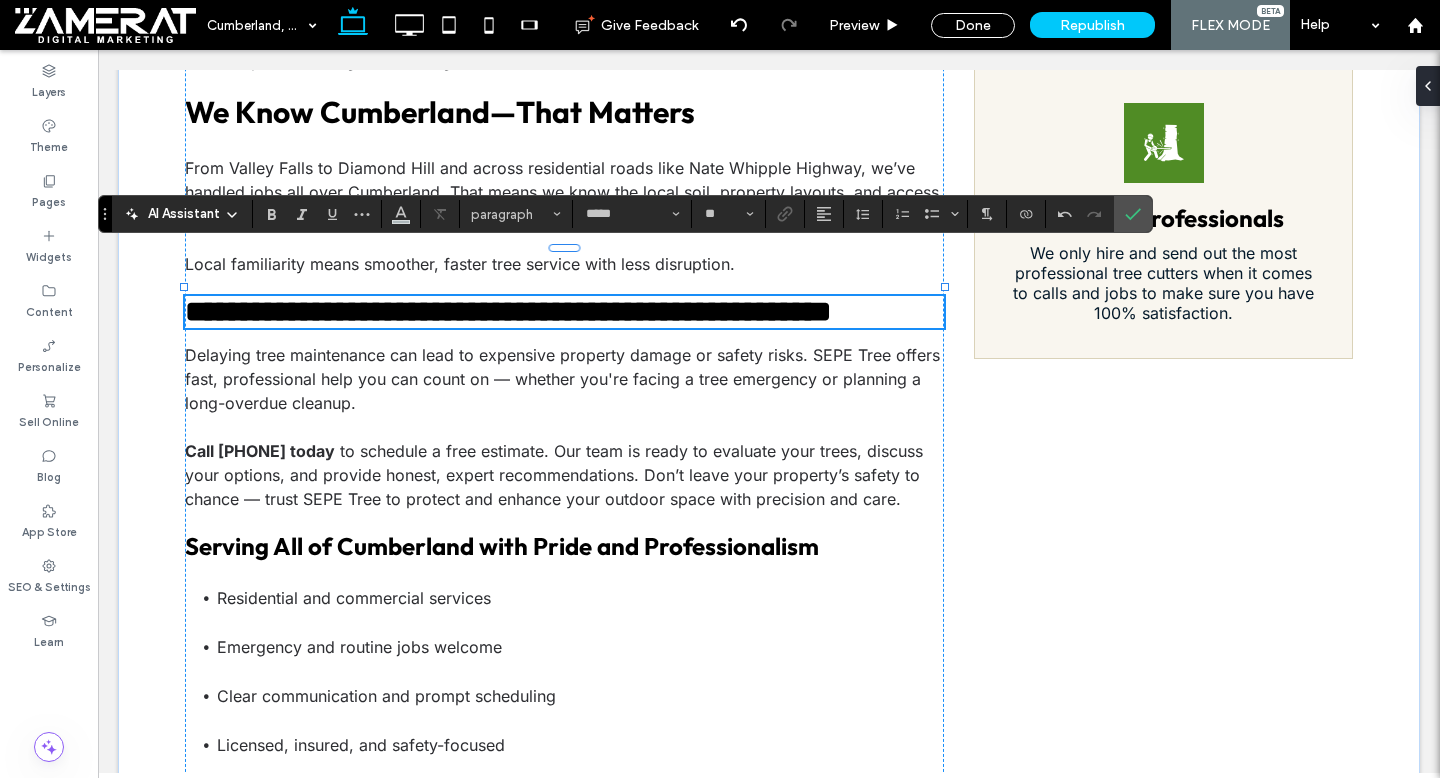 type on "******" 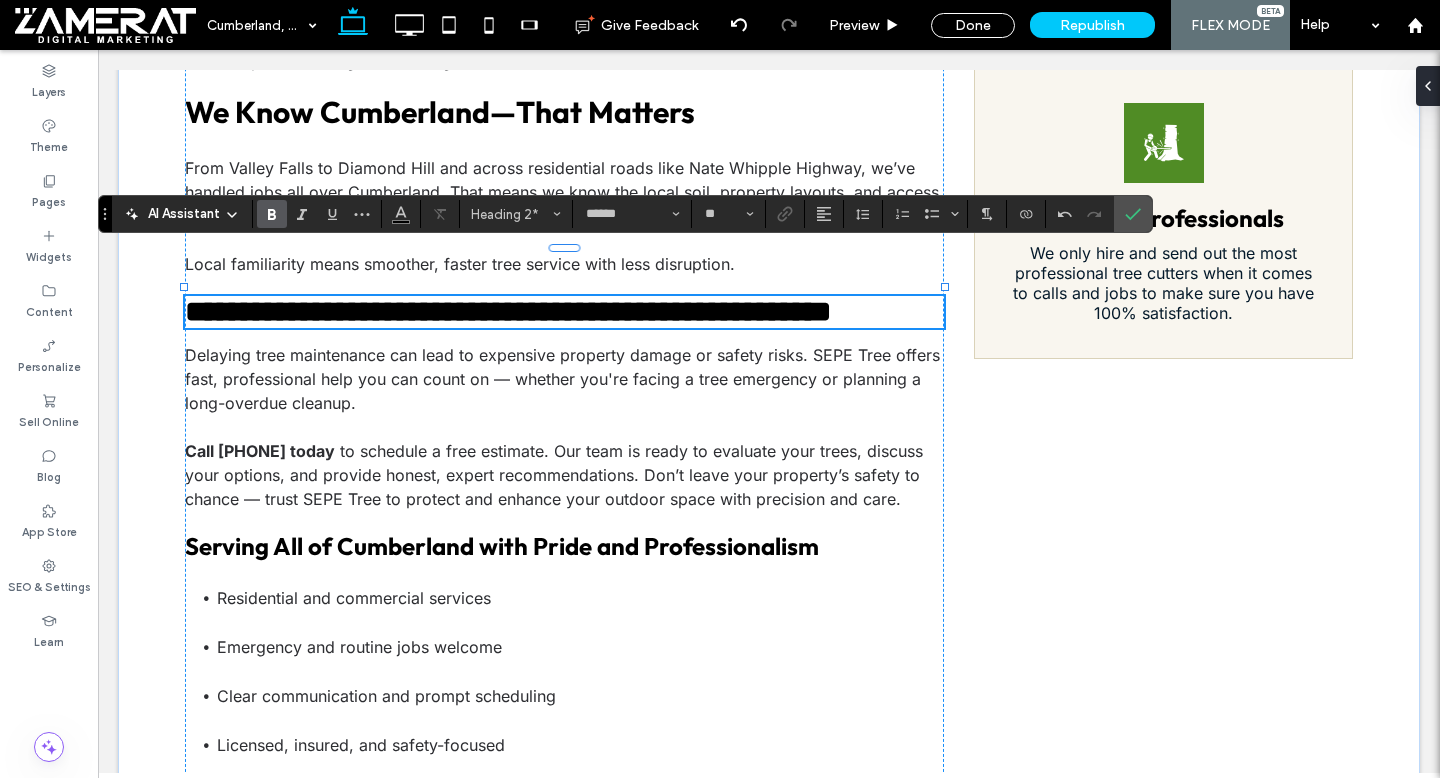 click on "**********" at bounding box center [508, 311] 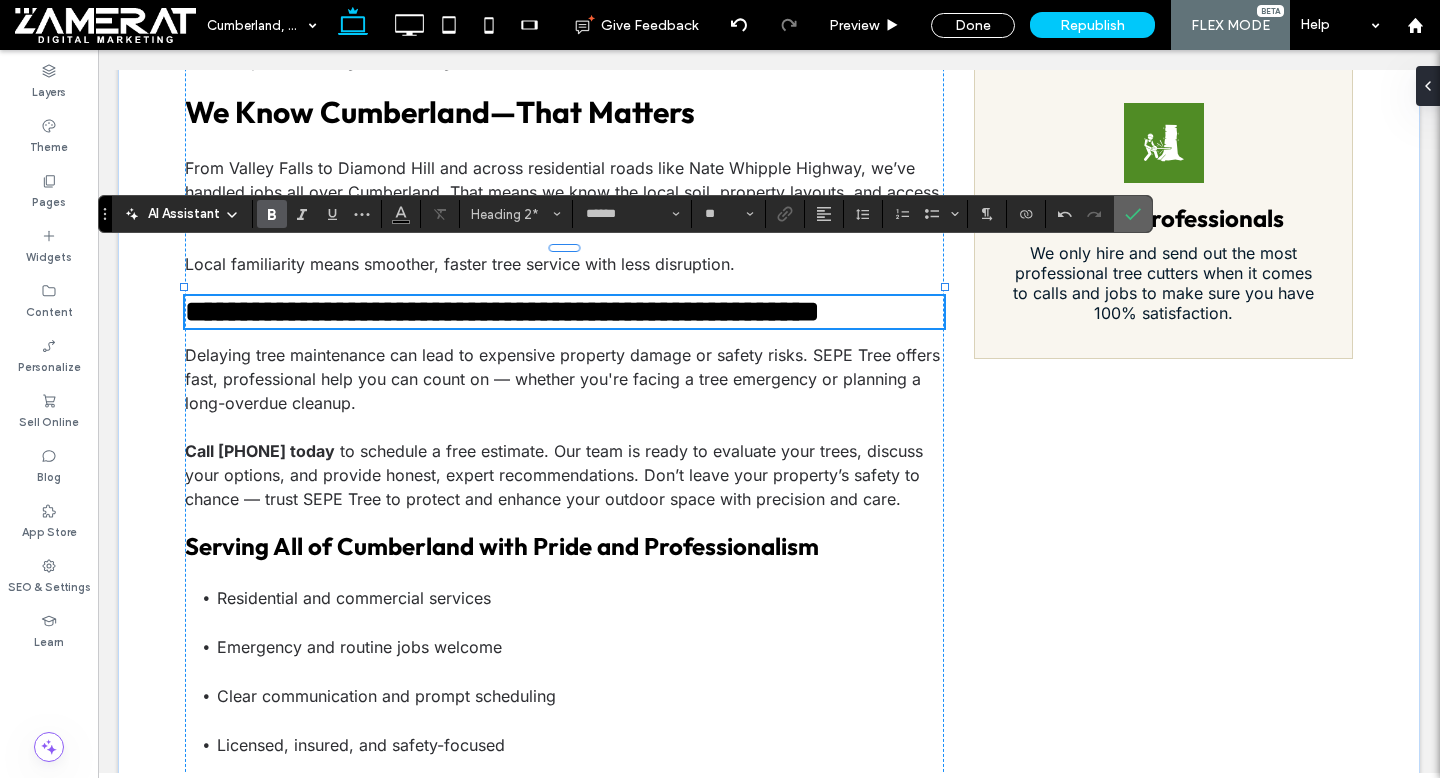 click 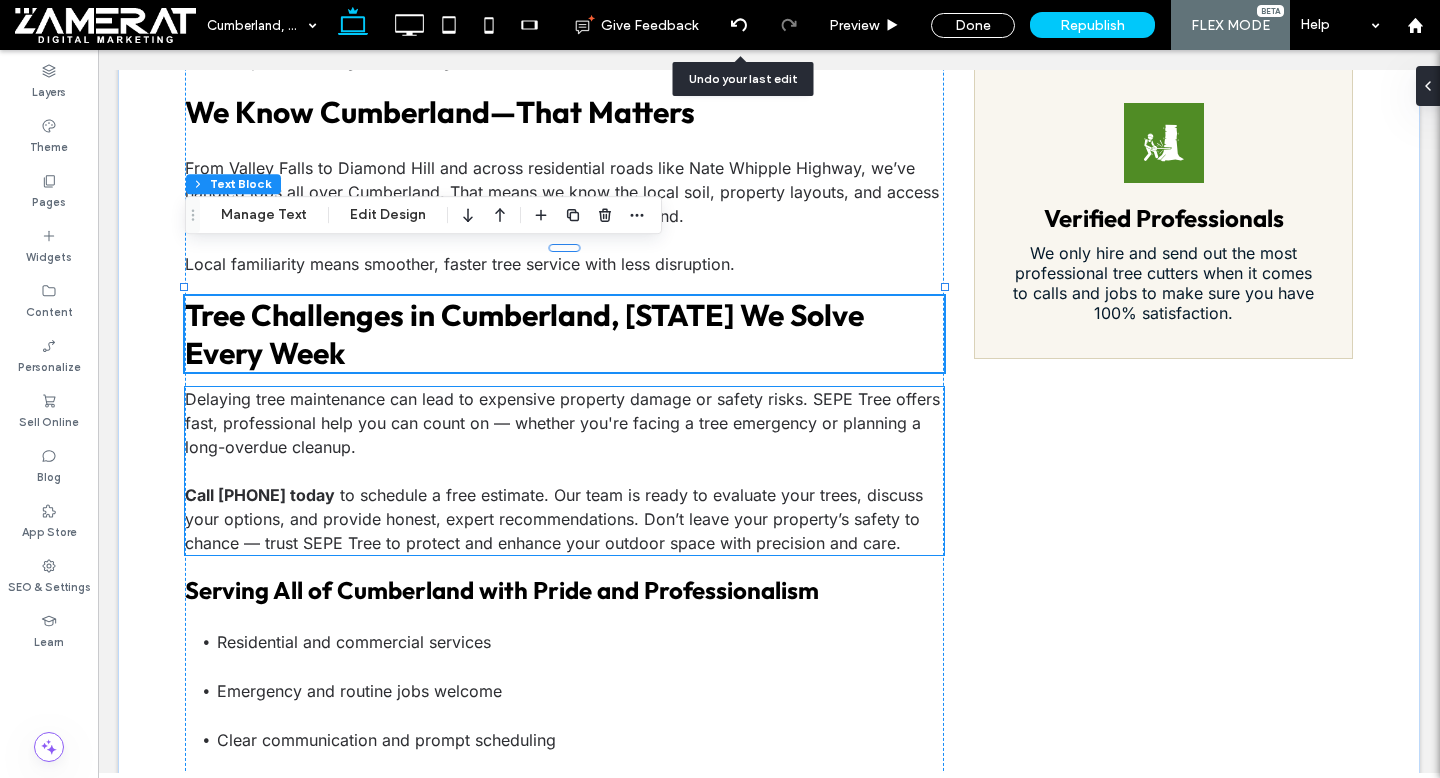 click on "to schedule a free estimate. Our team is ready to evaluate your trees, discuss your options, and provide honest, expert recommendations. Don’t leave your property’s safety to chance — trust SEPE Tree to protect and enhance your outdoor space with precision and care." at bounding box center (554, 519) 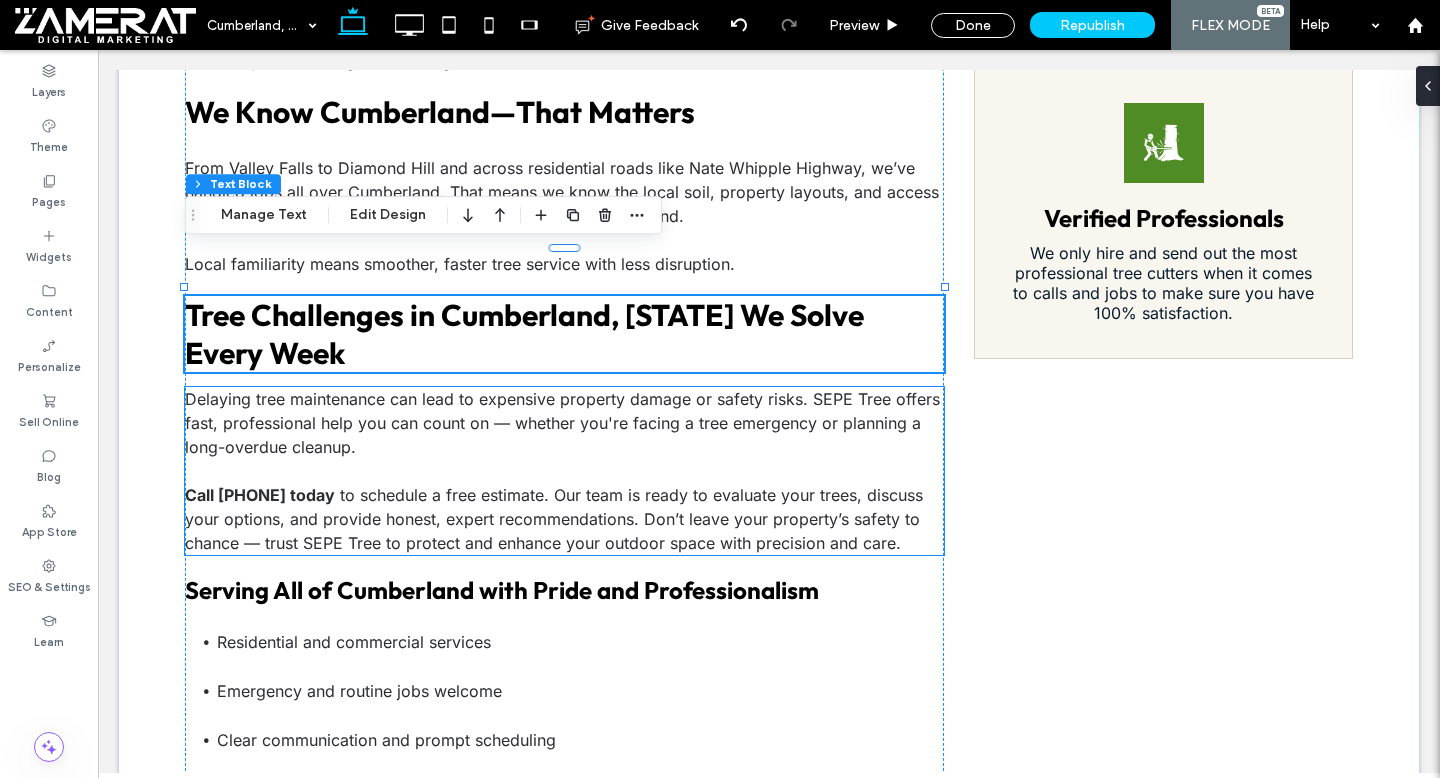 click on "Delaying tree maintenance can lead to expensive property damage or safety risks. SEPE Tree offers fast, professional help you can count on — whether you're facing a tree emergency or planning a long-overdue cleanup. Call [PHONE] today   to schedule a free estimate. Our team is ready to evaluate your trees, discuss your options, and provide honest, expert recommendations. Don’t leave your property’s safety to chance — trust SEPE Tree to protect and enhance your outdoor space with precision and care." at bounding box center (564, 471) 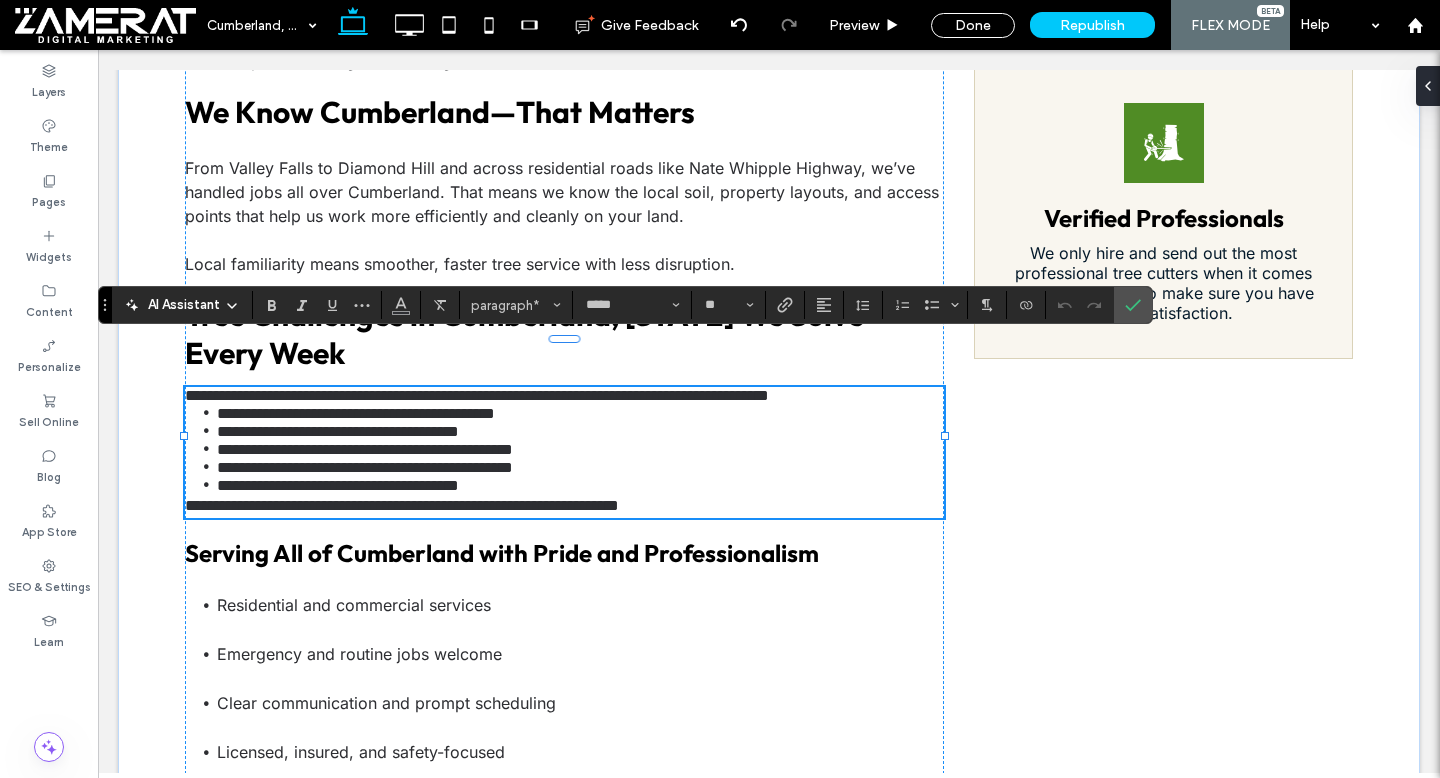 scroll, scrollTop: 0, scrollLeft: 0, axis: both 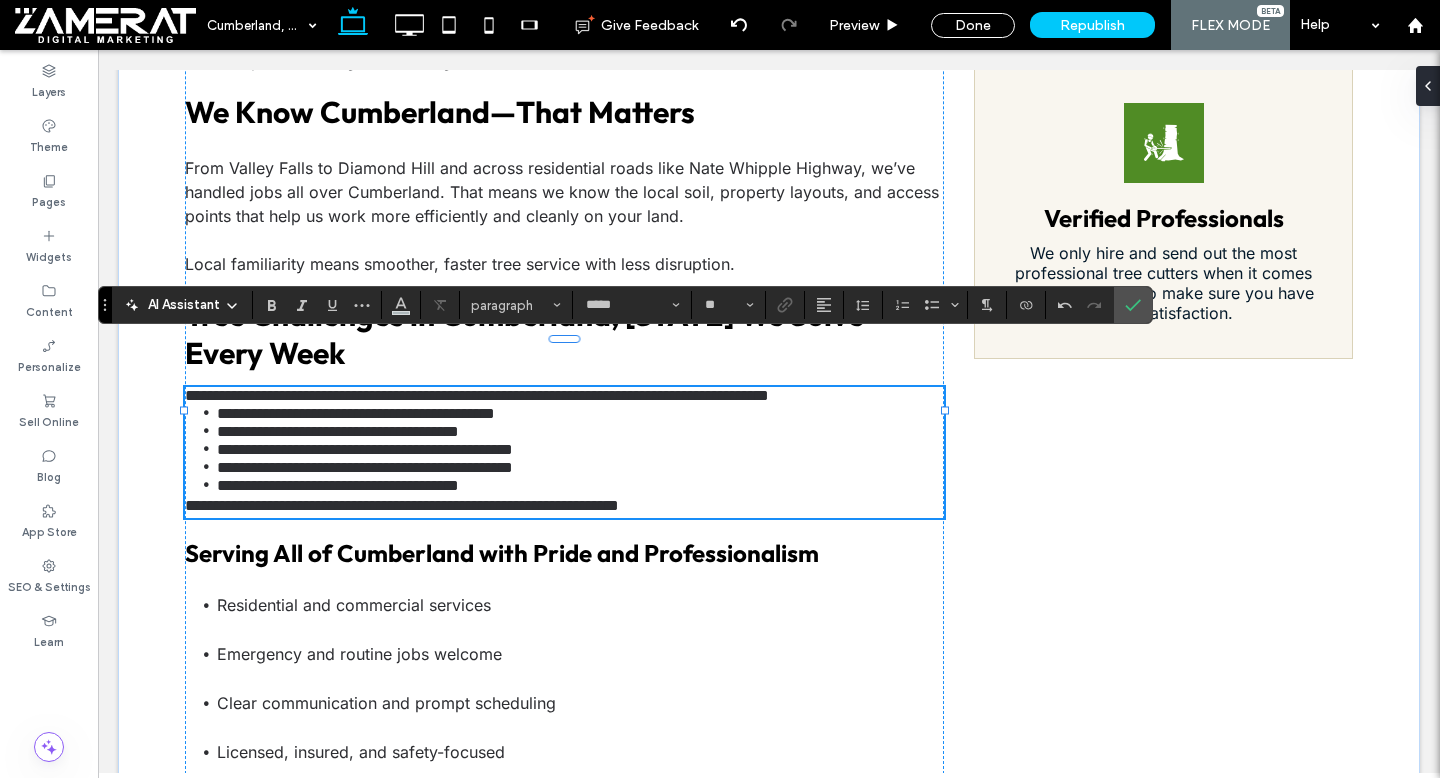 click on "**********" at bounding box center [564, 395] 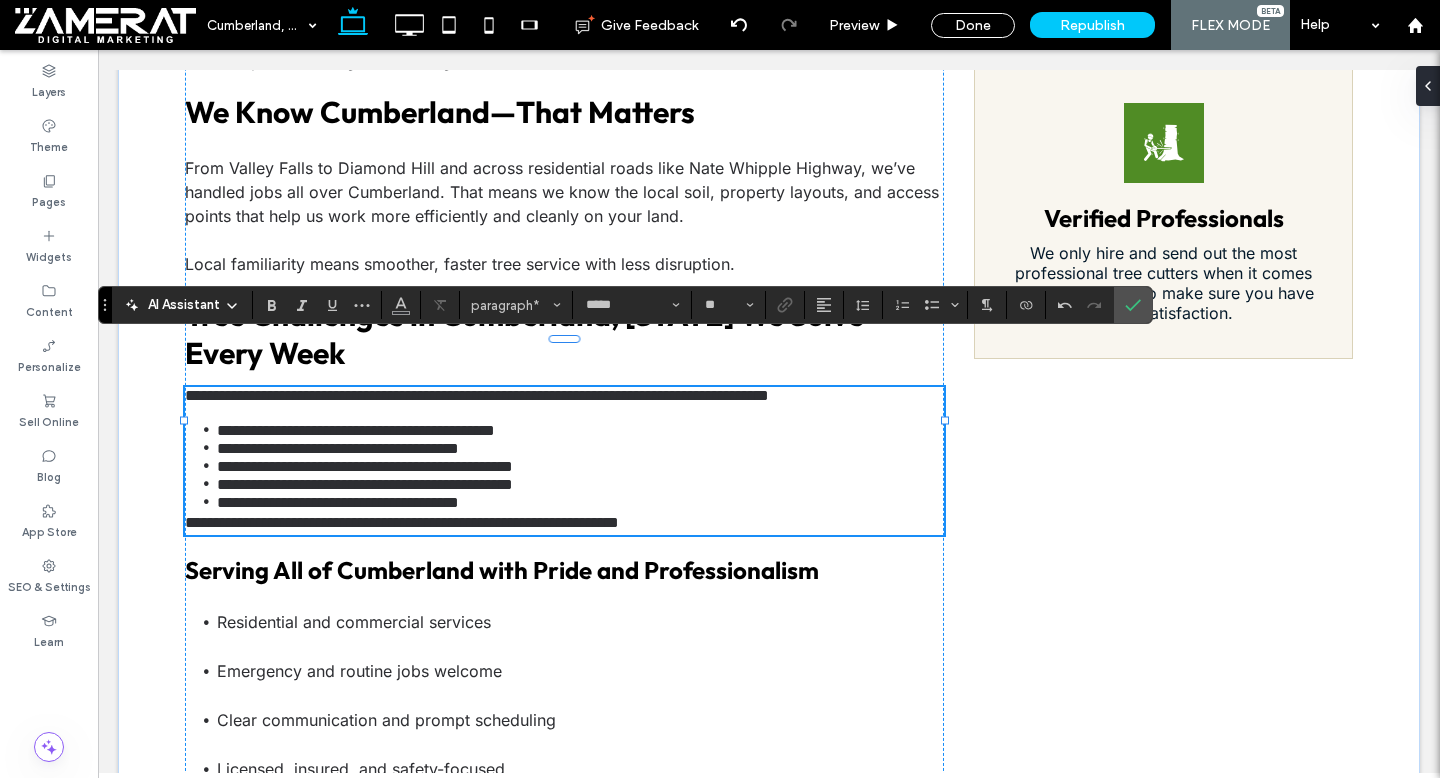 click on "**********" at bounding box center [402, 522] 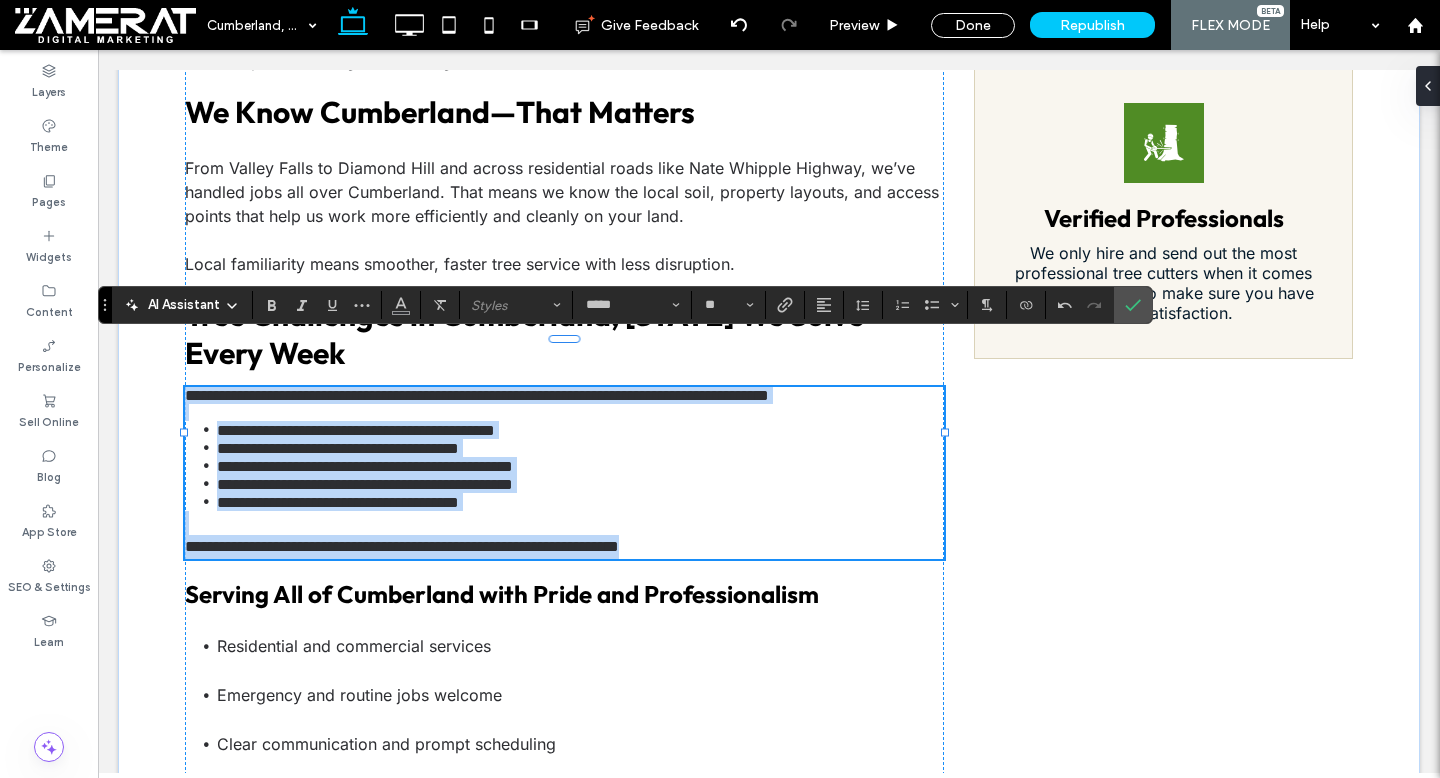 drag, startPoint x: 187, startPoint y: 349, endPoint x: 800, endPoint y: 520, distance: 636.40393 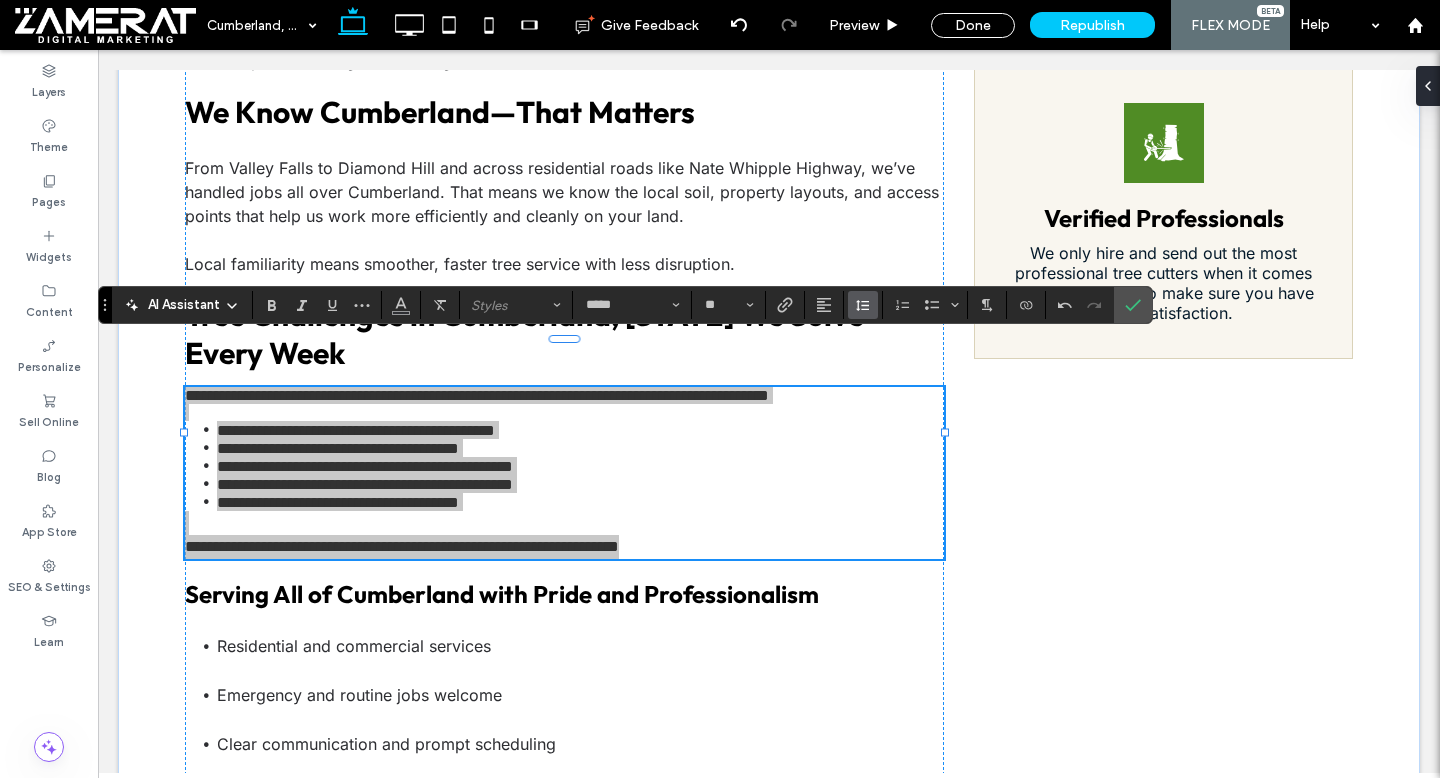 click 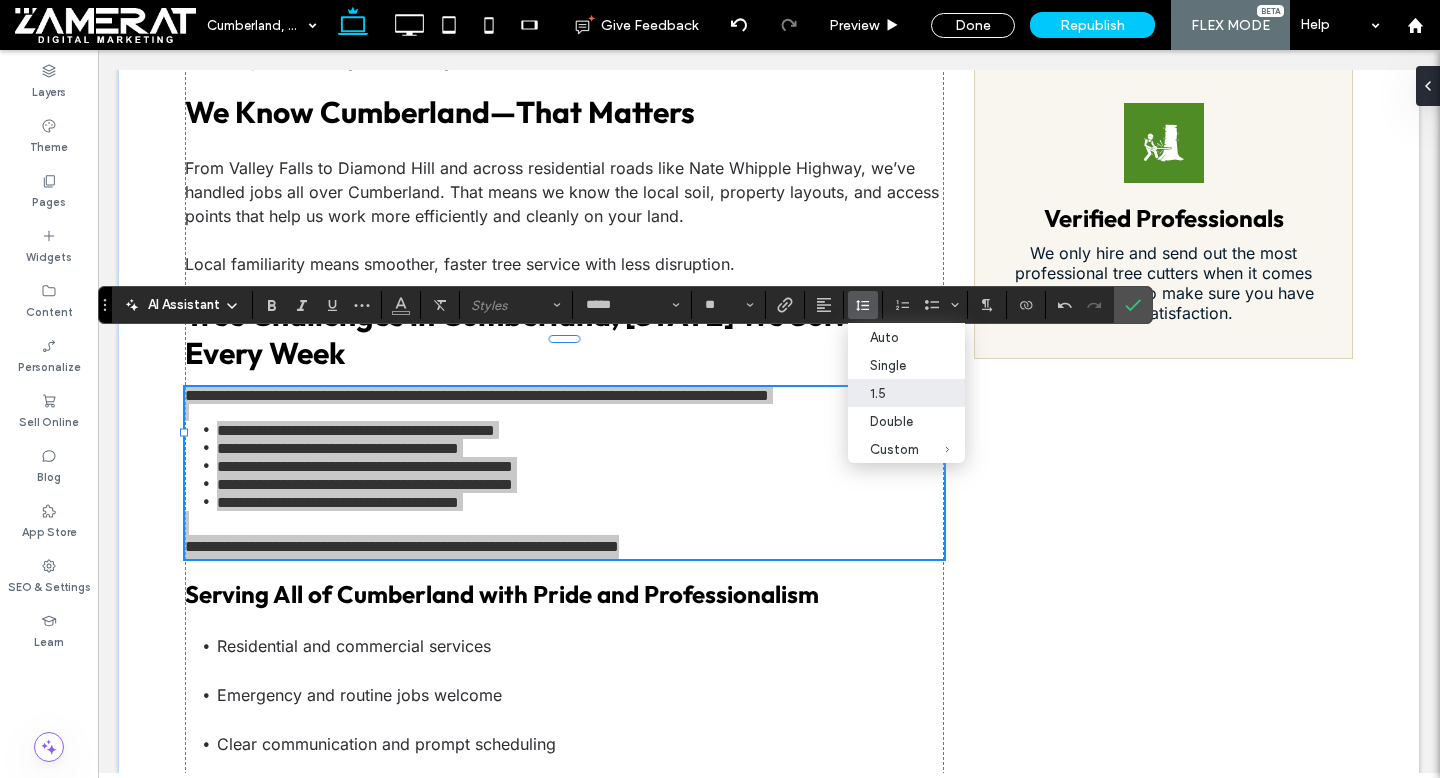 click on "1.5" at bounding box center (894, 393) 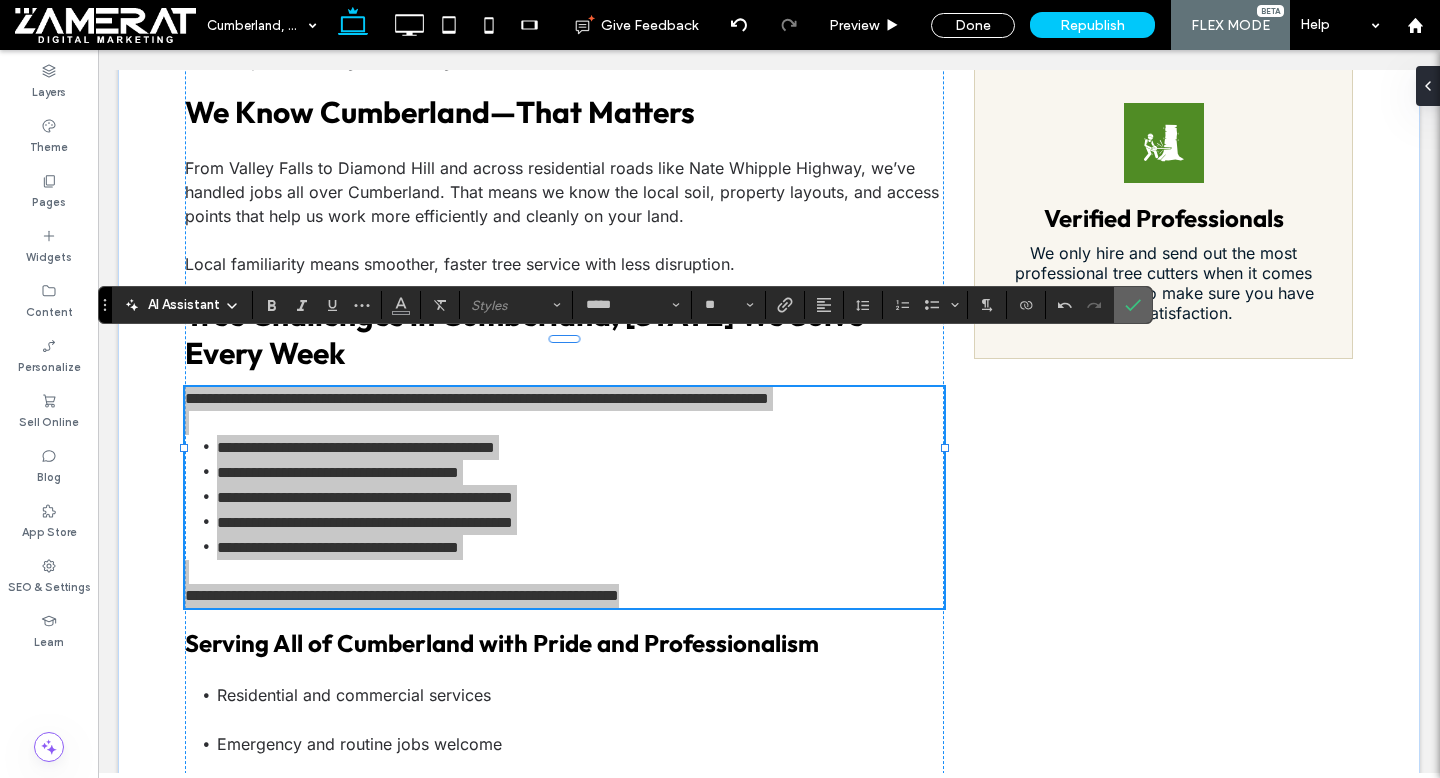 click 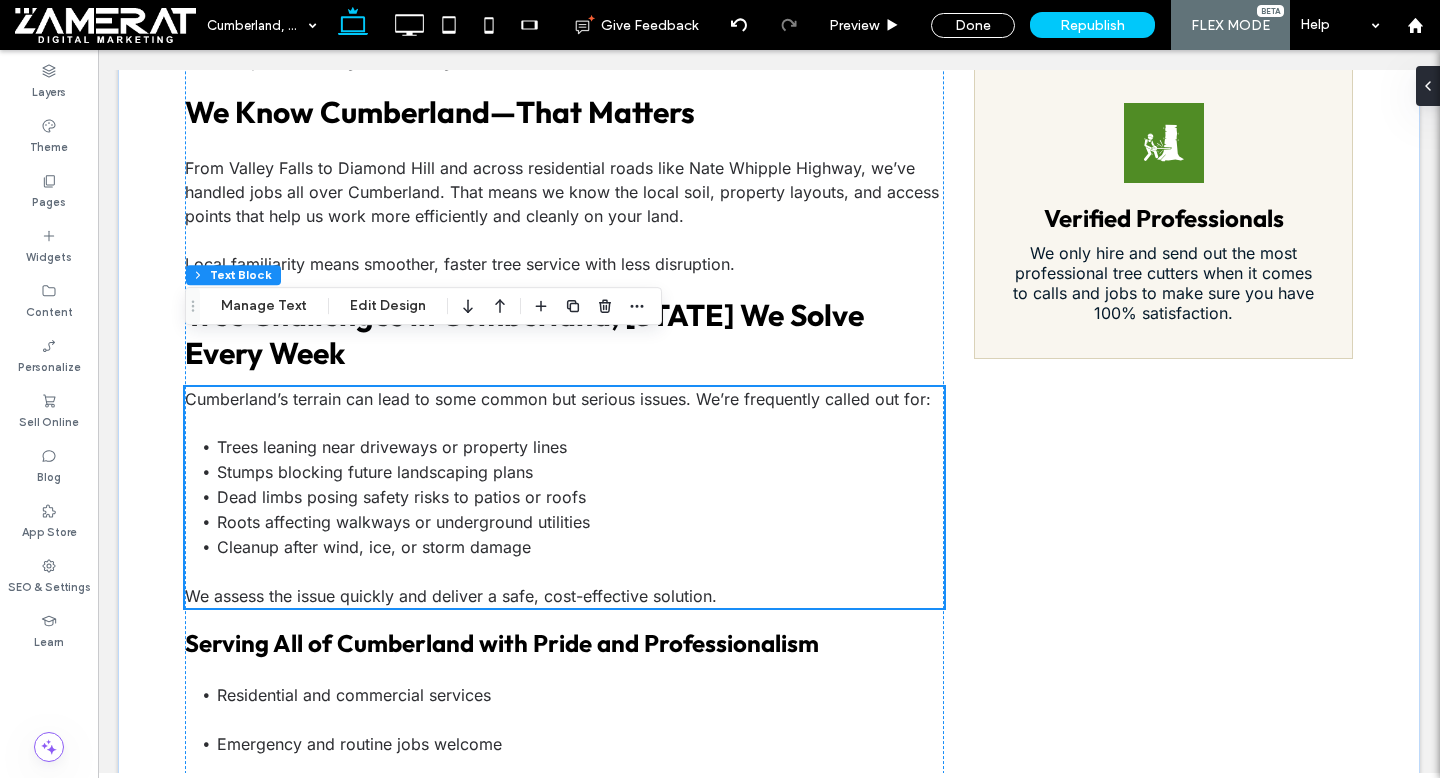 scroll, scrollTop: 2422, scrollLeft: 0, axis: vertical 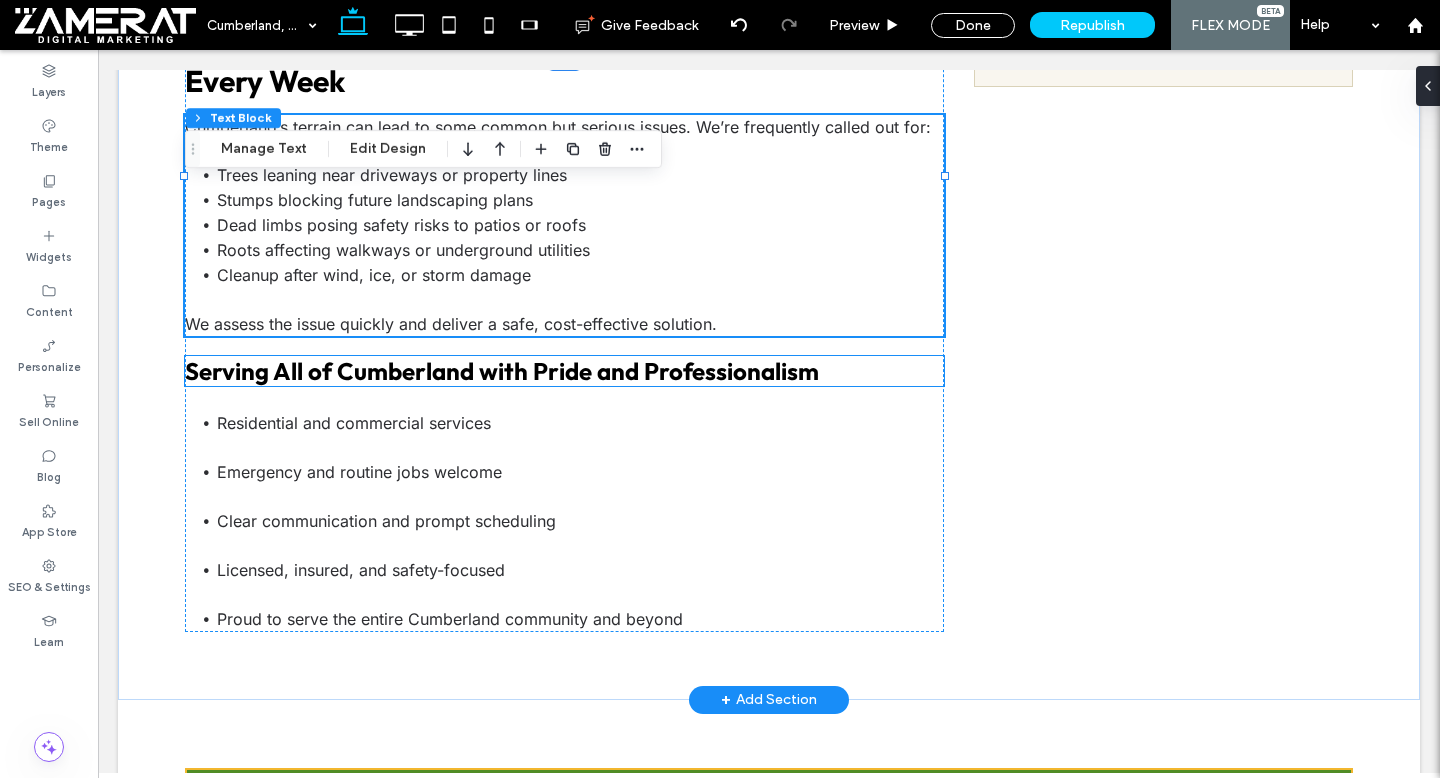 click on "Serving All of Cumberland with Pride and Professionalism" at bounding box center (502, 371) 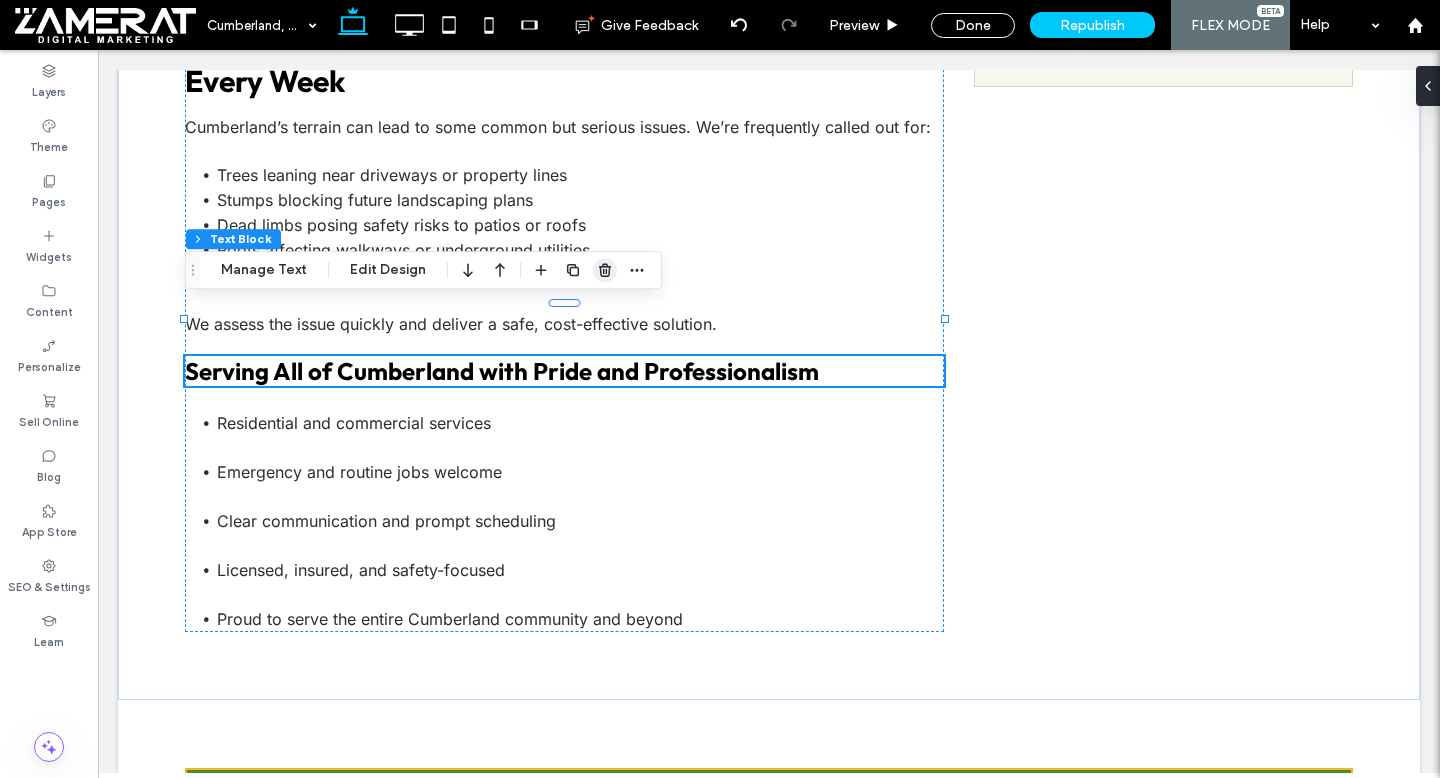 click at bounding box center (605, 270) 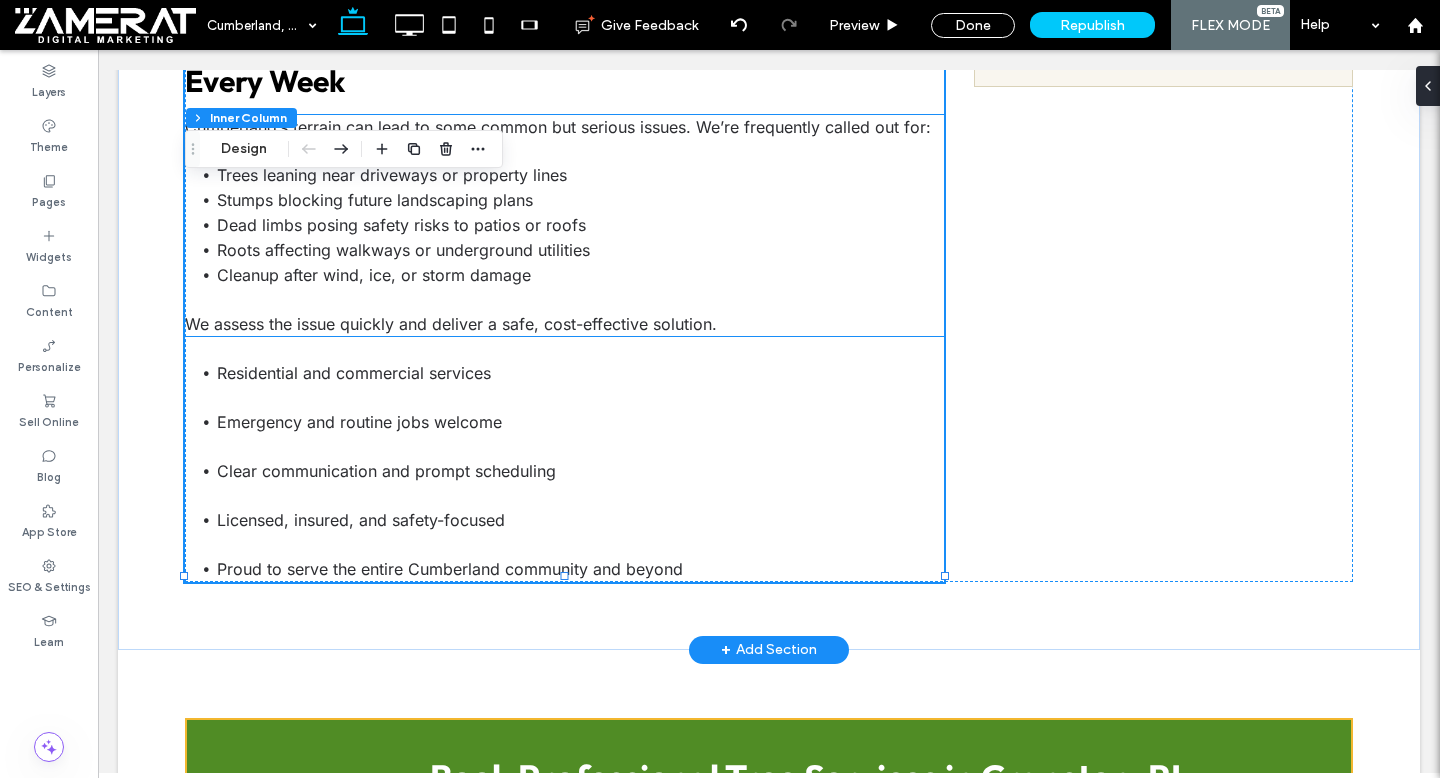 type on "**" 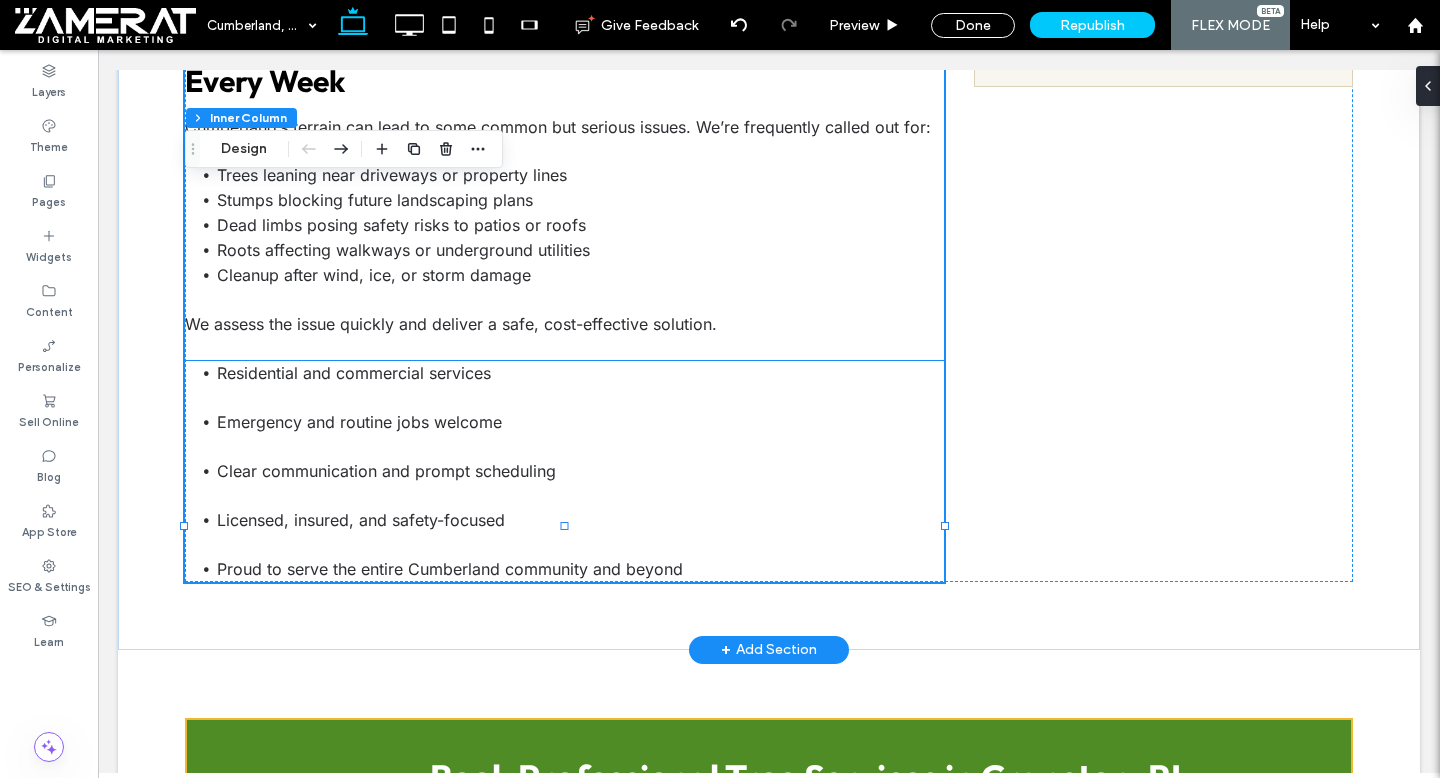 click on "Residential and commercial services" at bounding box center [580, 385] 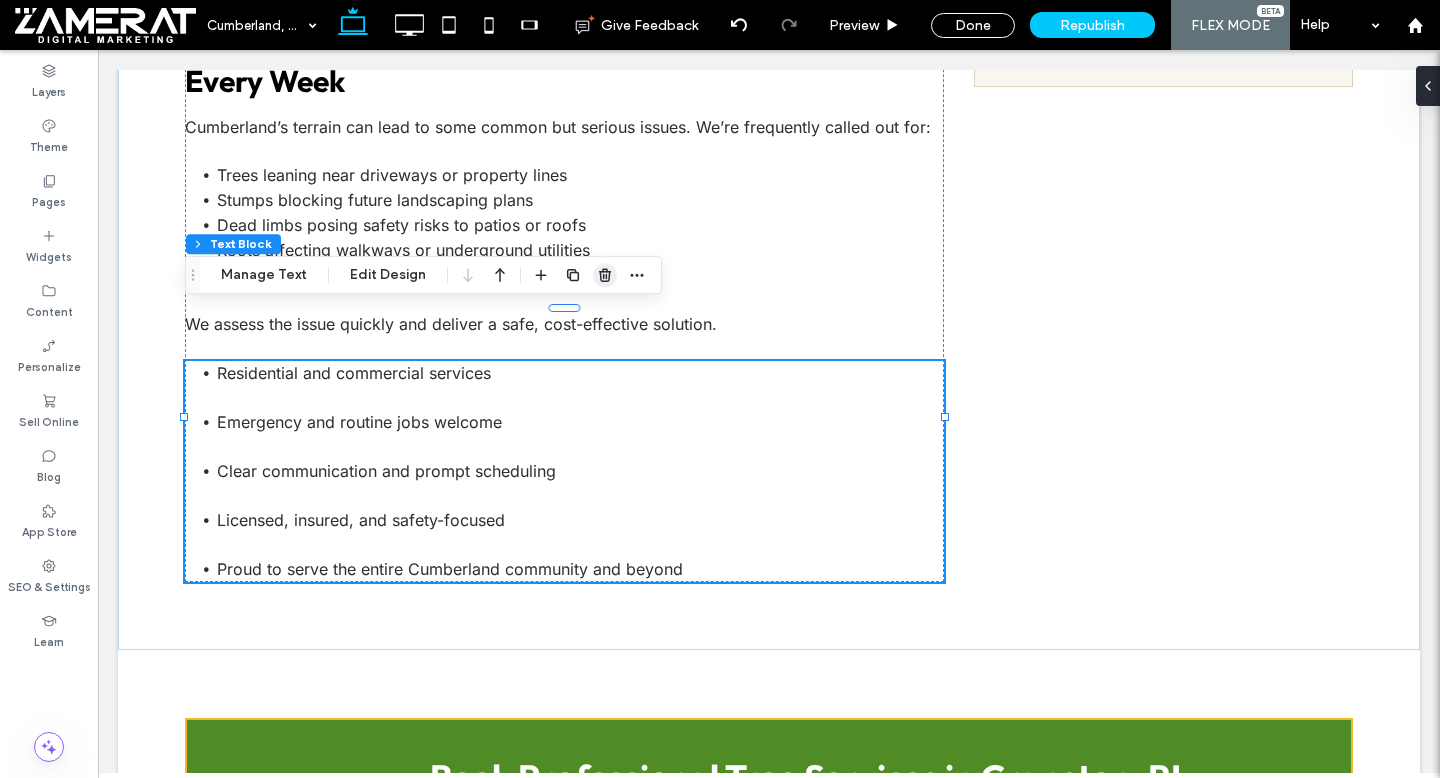 click 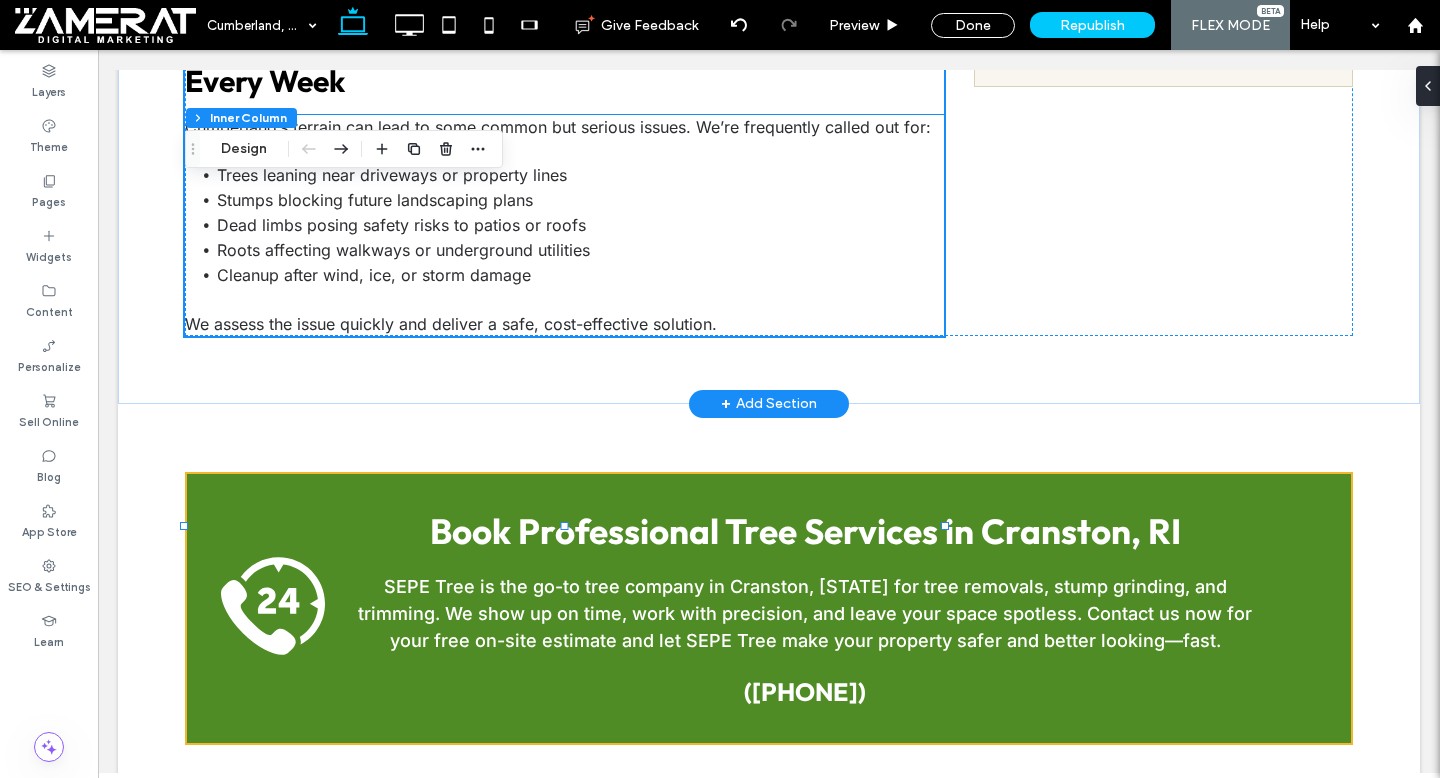 type on "**" 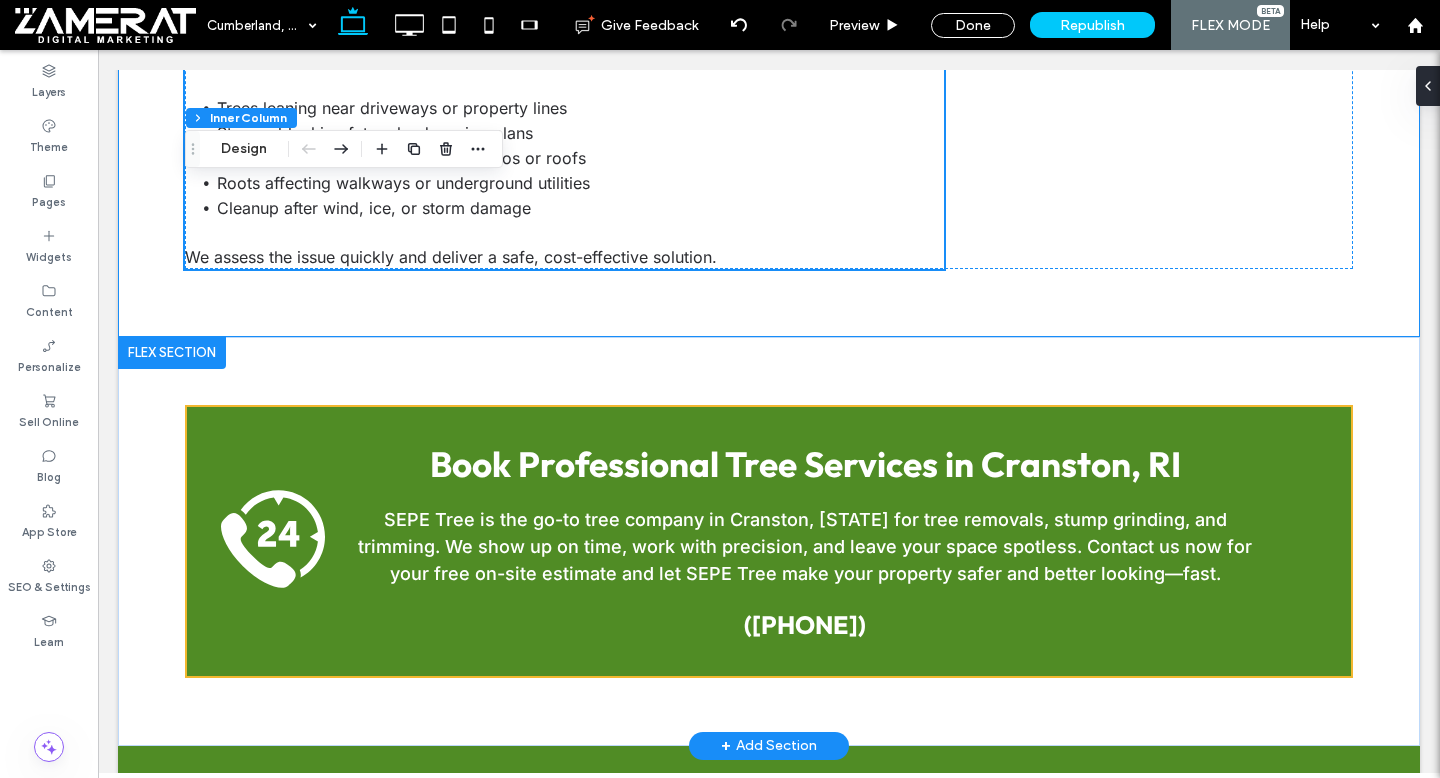 scroll, scrollTop: 2523, scrollLeft: 0, axis: vertical 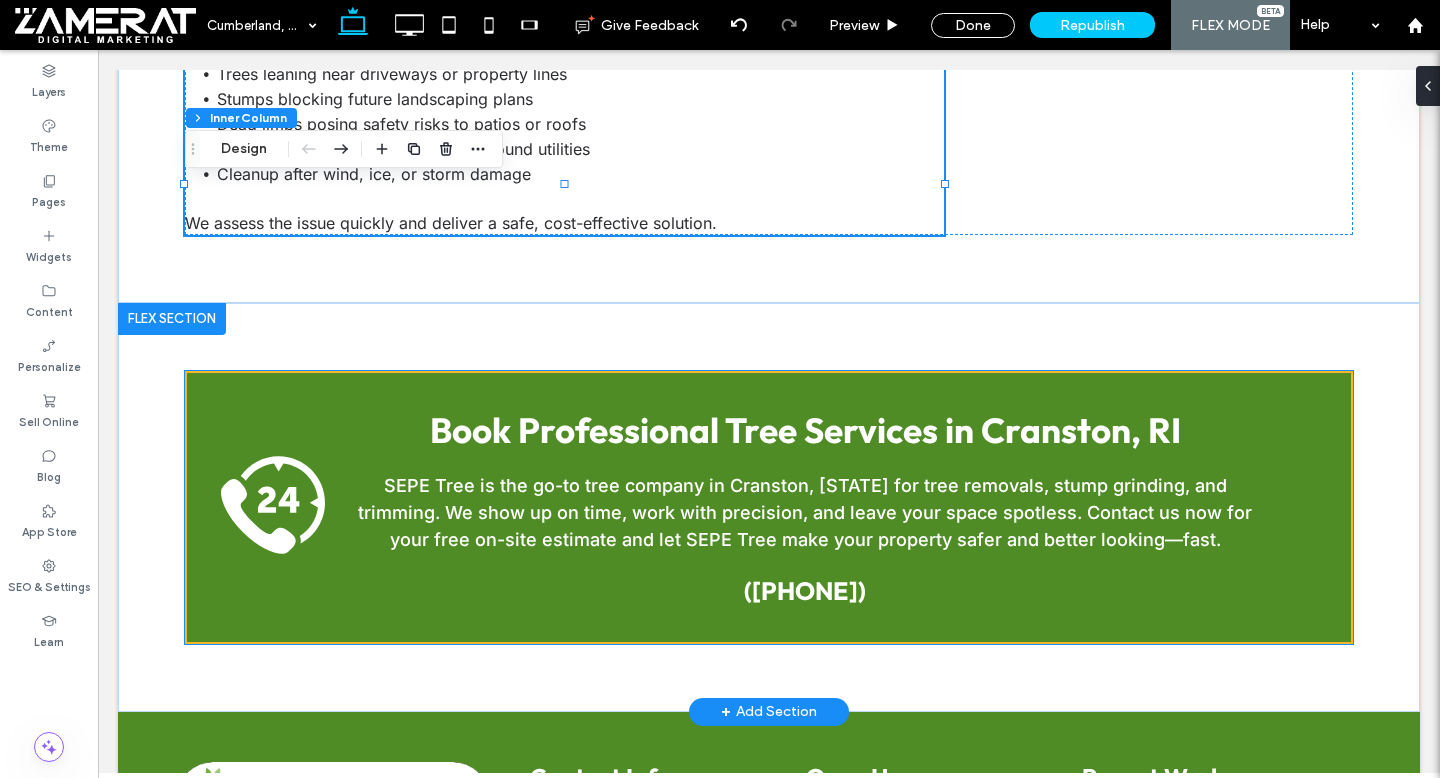 click on "Book Professional Tree Services in Cranston, RI" at bounding box center [805, 430] 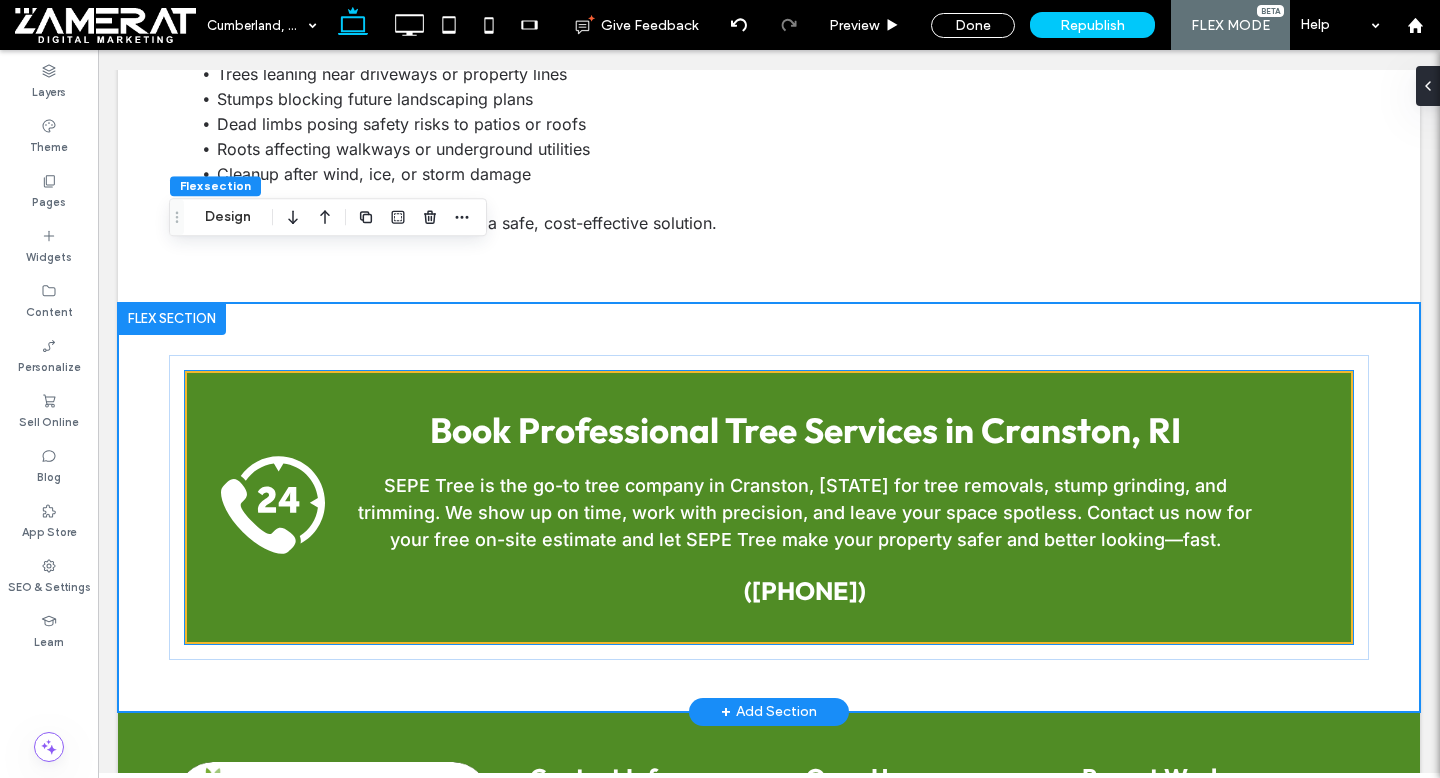 click on "Book Professional Tree Services in Cranston, RI" at bounding box center [805, 430] 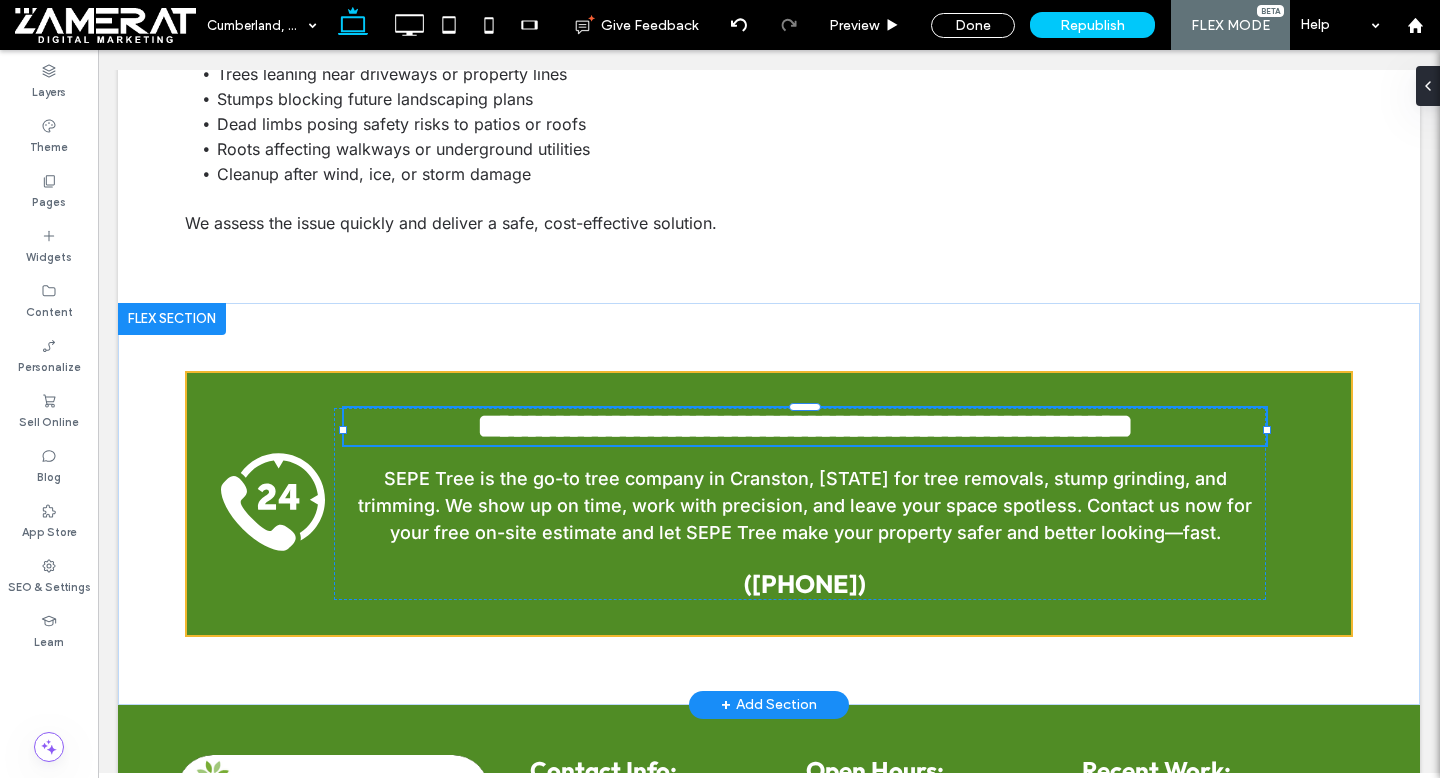 click on "**********" at bounding box center [805, 426] 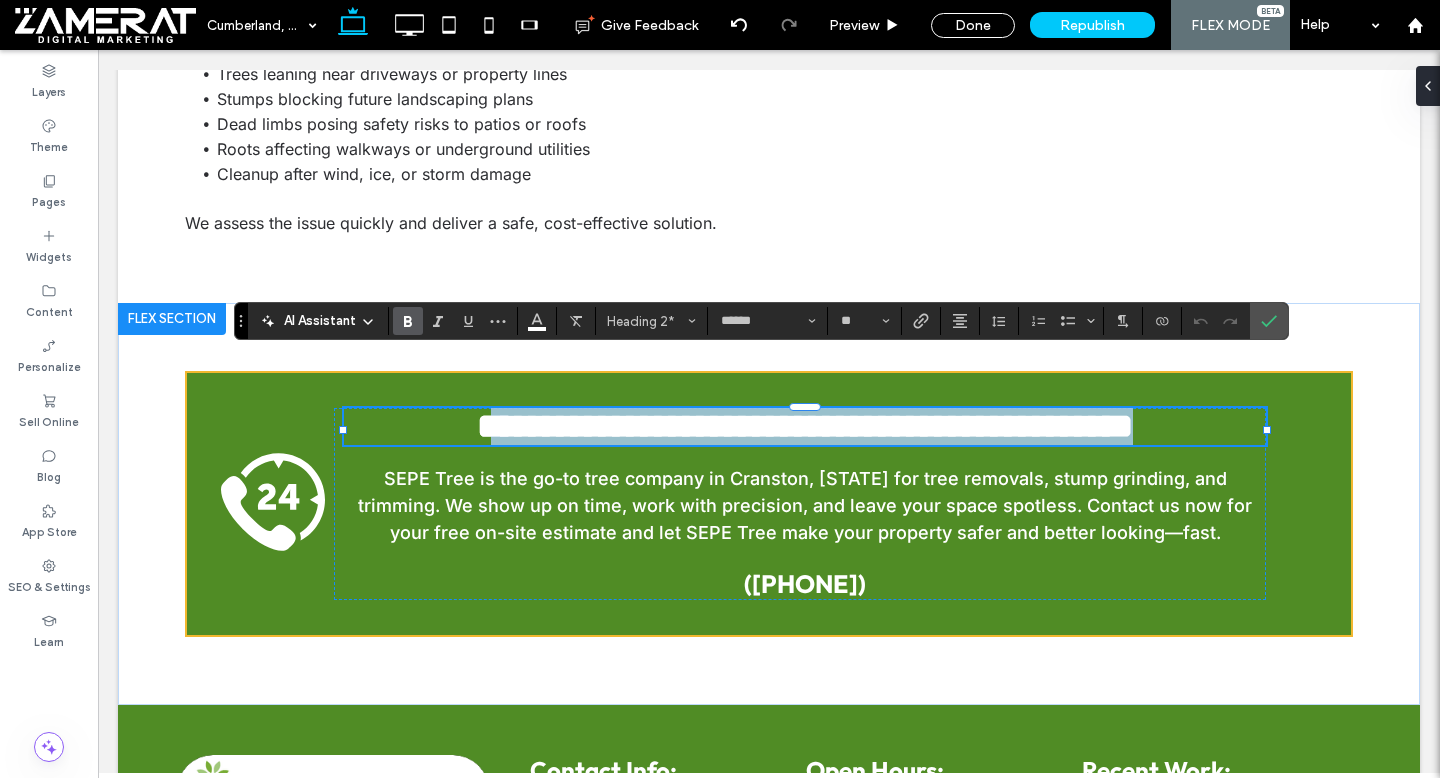 drag, startPoint x: 1194, startPoint y: 388, endPoint x: 456, endPoint y: 381, distance: 738.0332 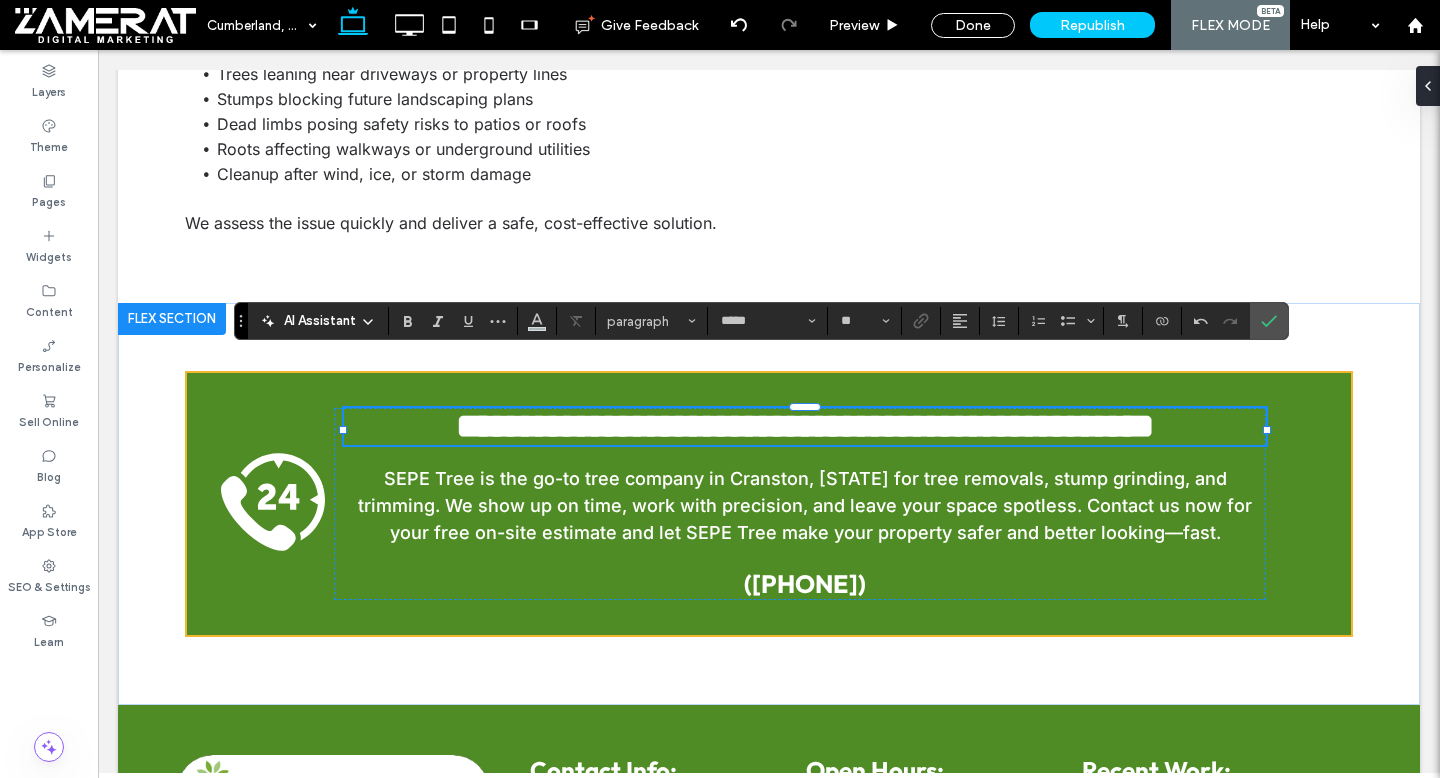 type on "******" 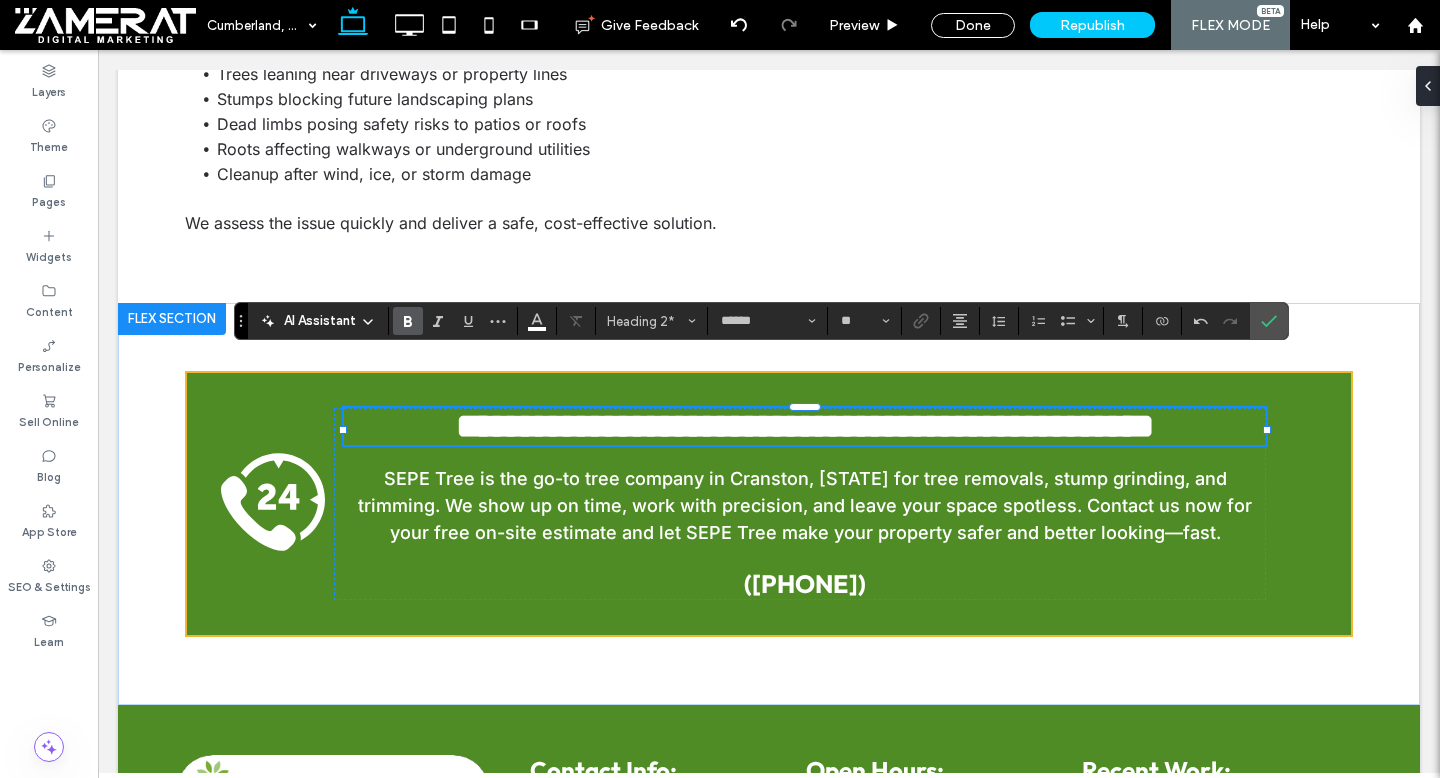 click on "**********" at bounding box center [805, 426] 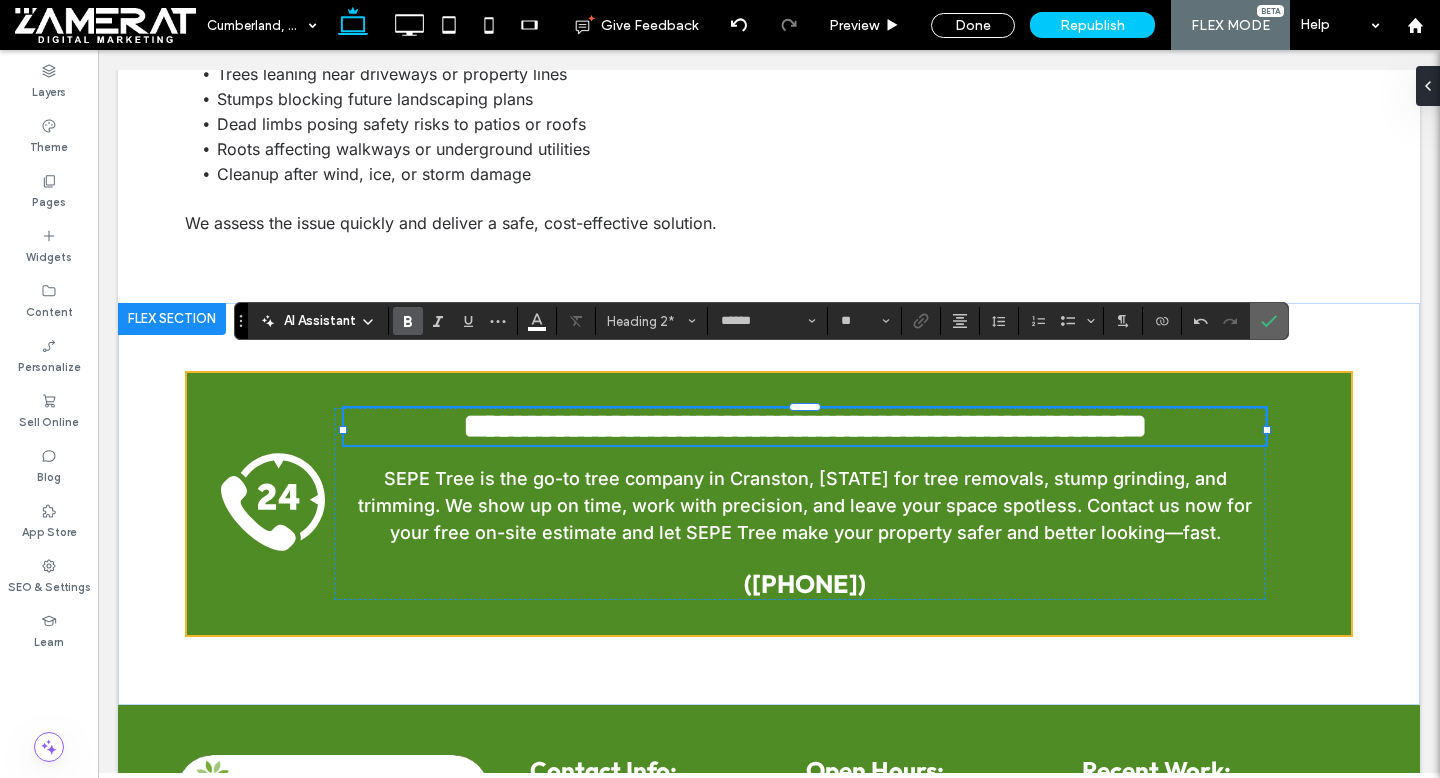 click at bounding box center [1269, 321] 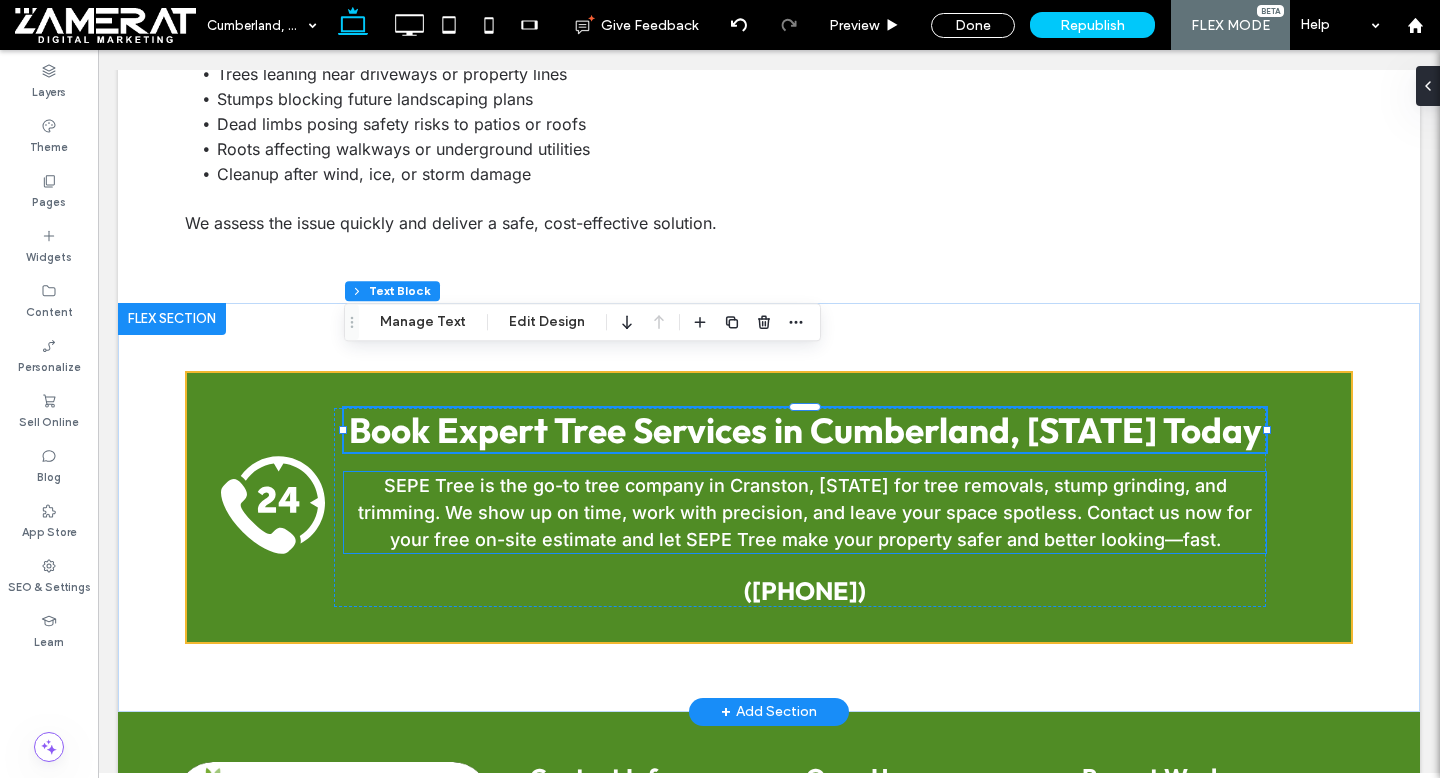 click on "SEPE Tree is the go-to tree company in Cranston, [STATE] for tree removals, stump grinding, and trimming. We show up on time, work with precision, and leave your space spotless. Contact us now for your free on-site estimate and let SEPE Tree make your property safer and better looking—fast." at bounding box center (805, 512) 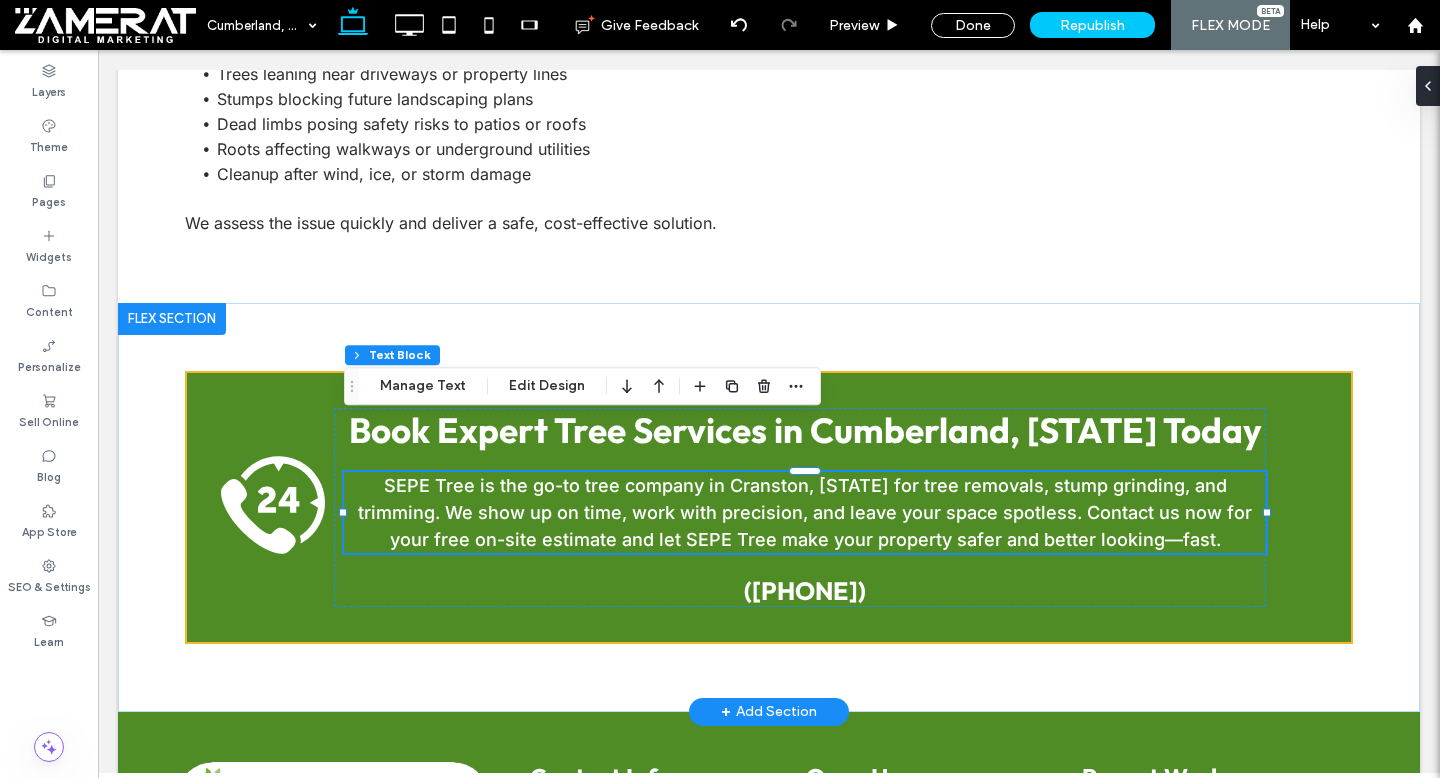 click on "SEPE Tree is the go-to tree company in Cranston, [STATE] for tree removals, stump grinding, and trimming. We show up on time, work with precision, and leave your space spotless. Contact us now for your free on-site estimate and let SEPE Tree make your property safer and better looking—fast." at bounding box center (805, 512) 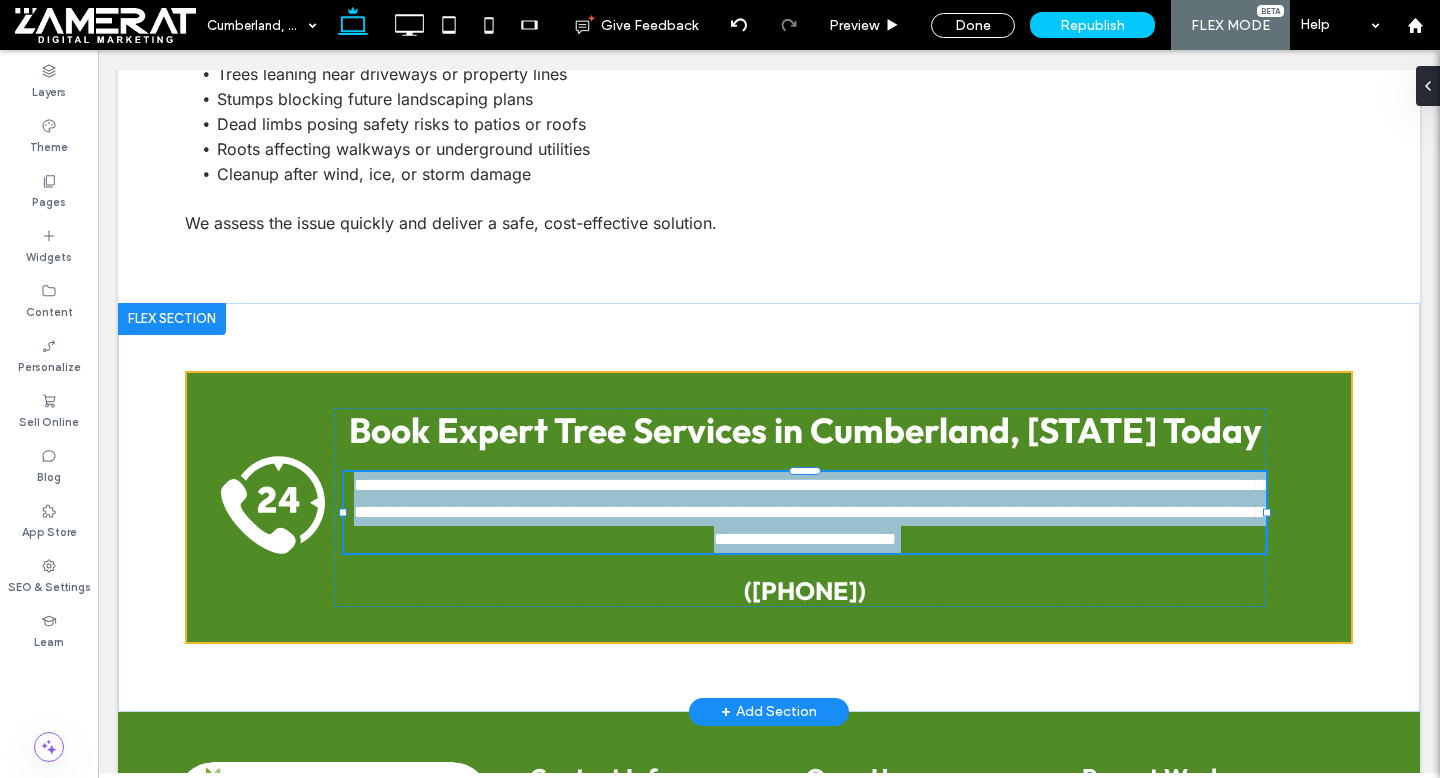 click on "**********" at bounding box center (809, 512) 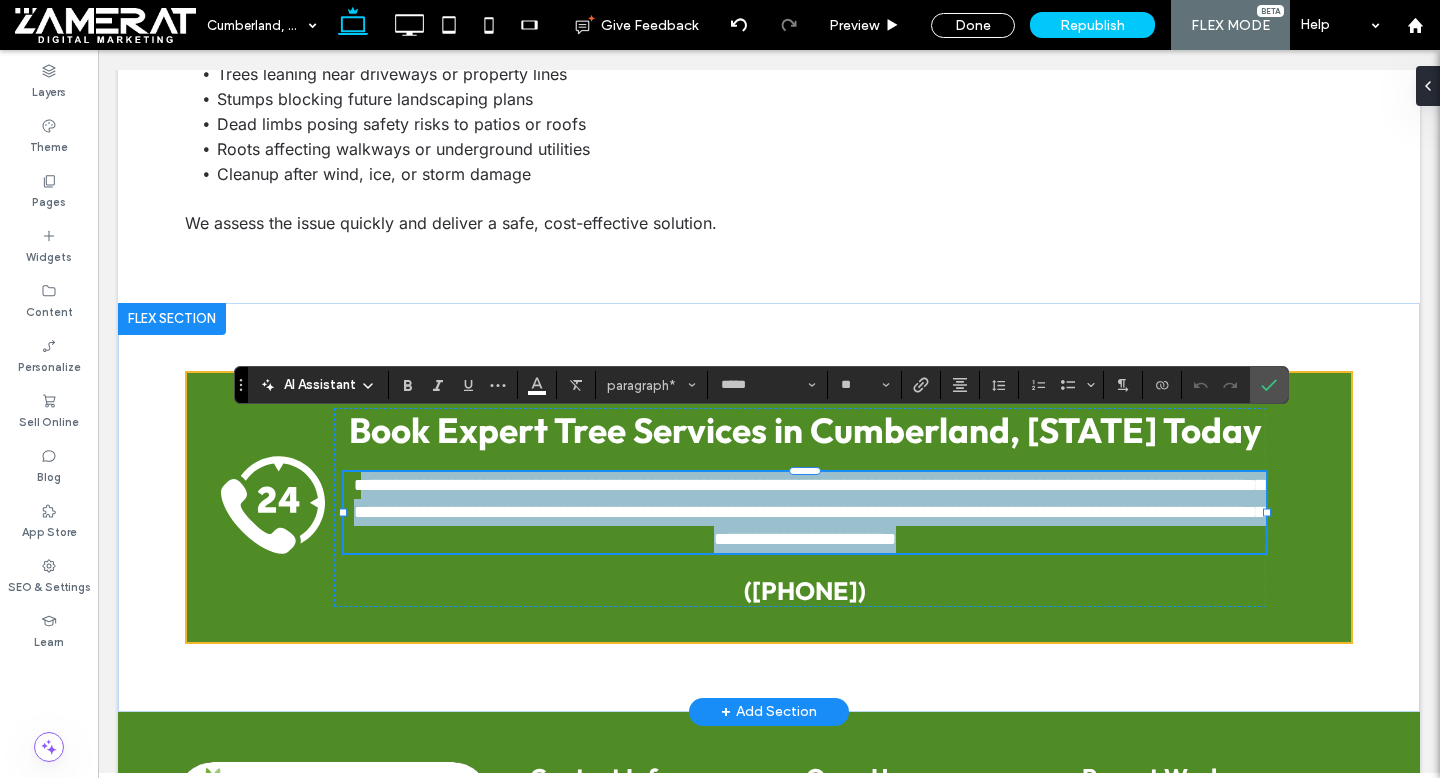 drag, startPoint x: 367, startPoint y: 436, endPoint x: 1173, endPoint y: 495, distance: 808.15656 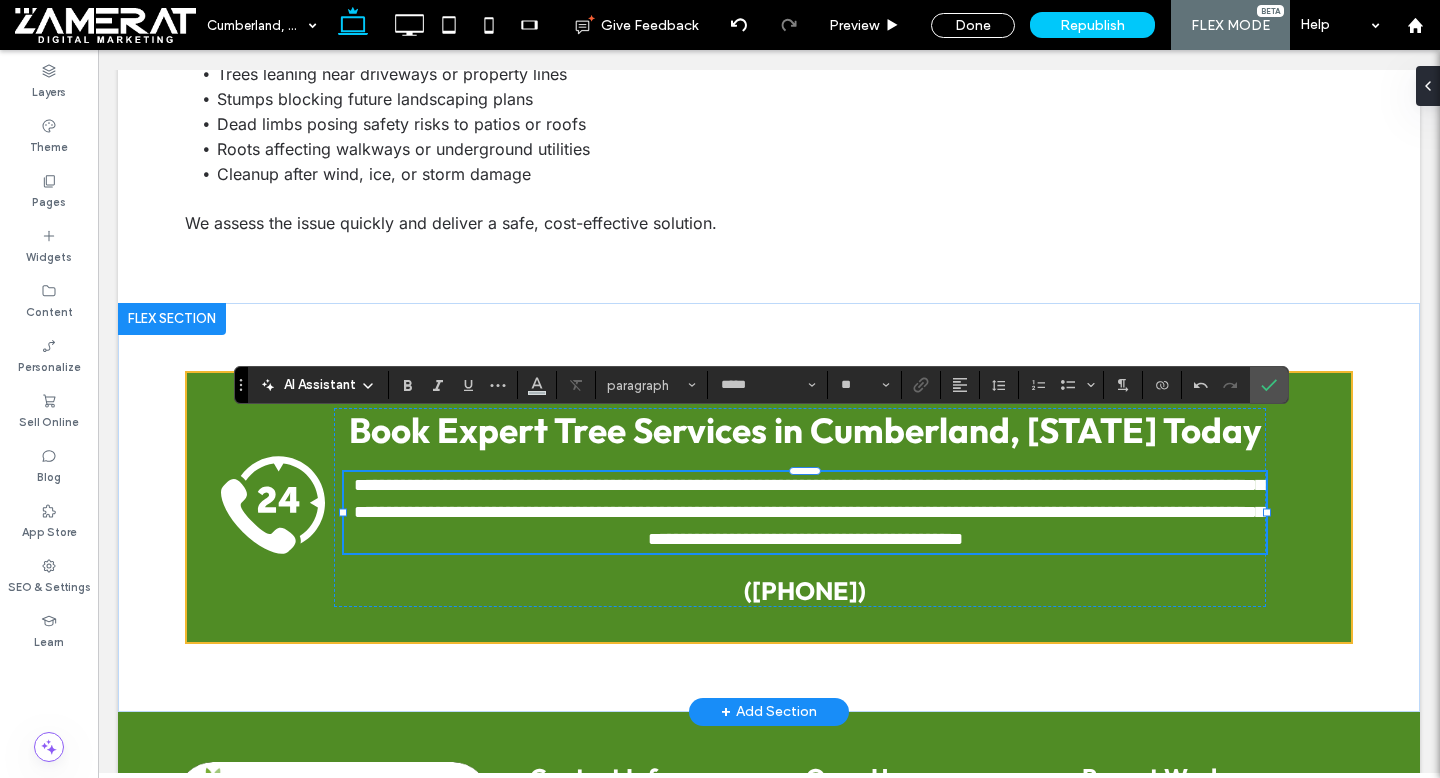 type on "**" 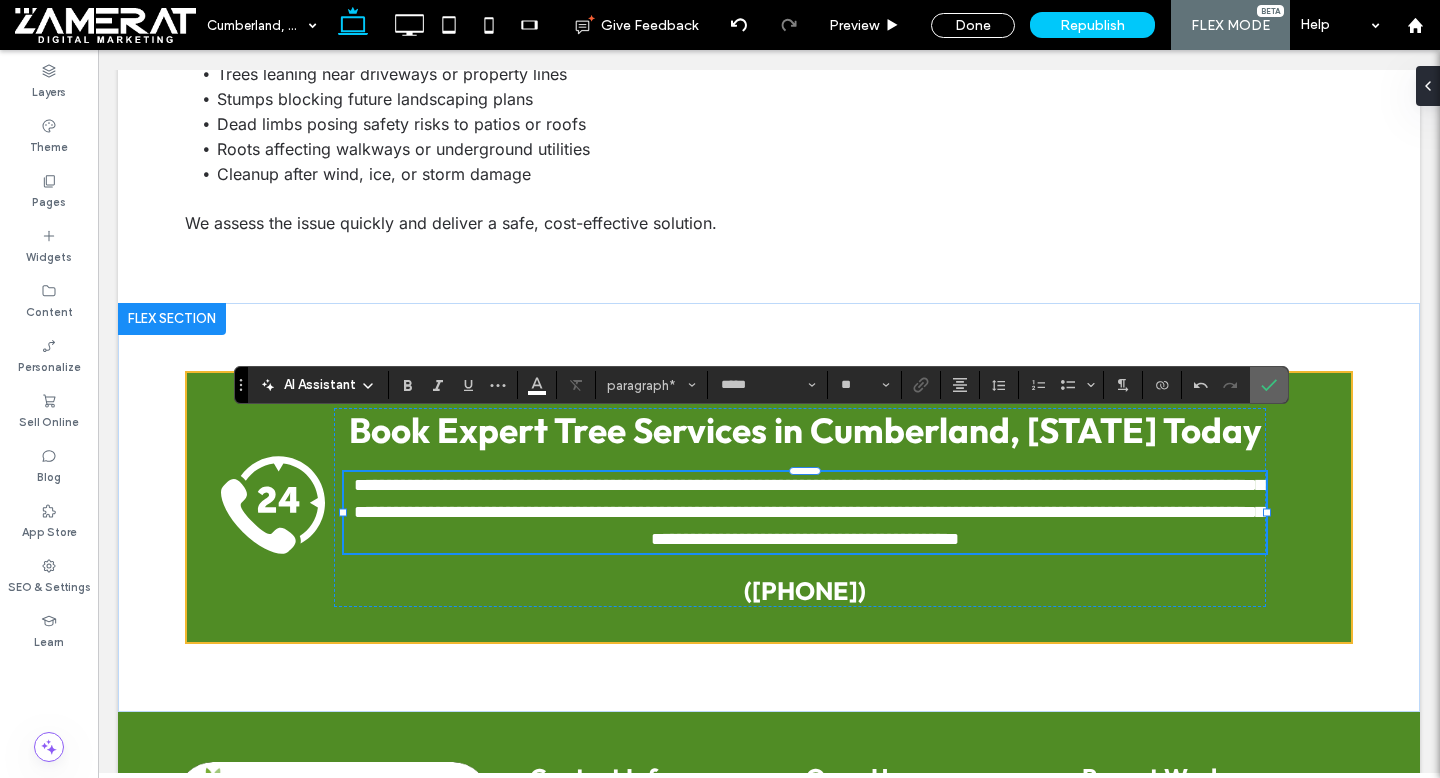 click 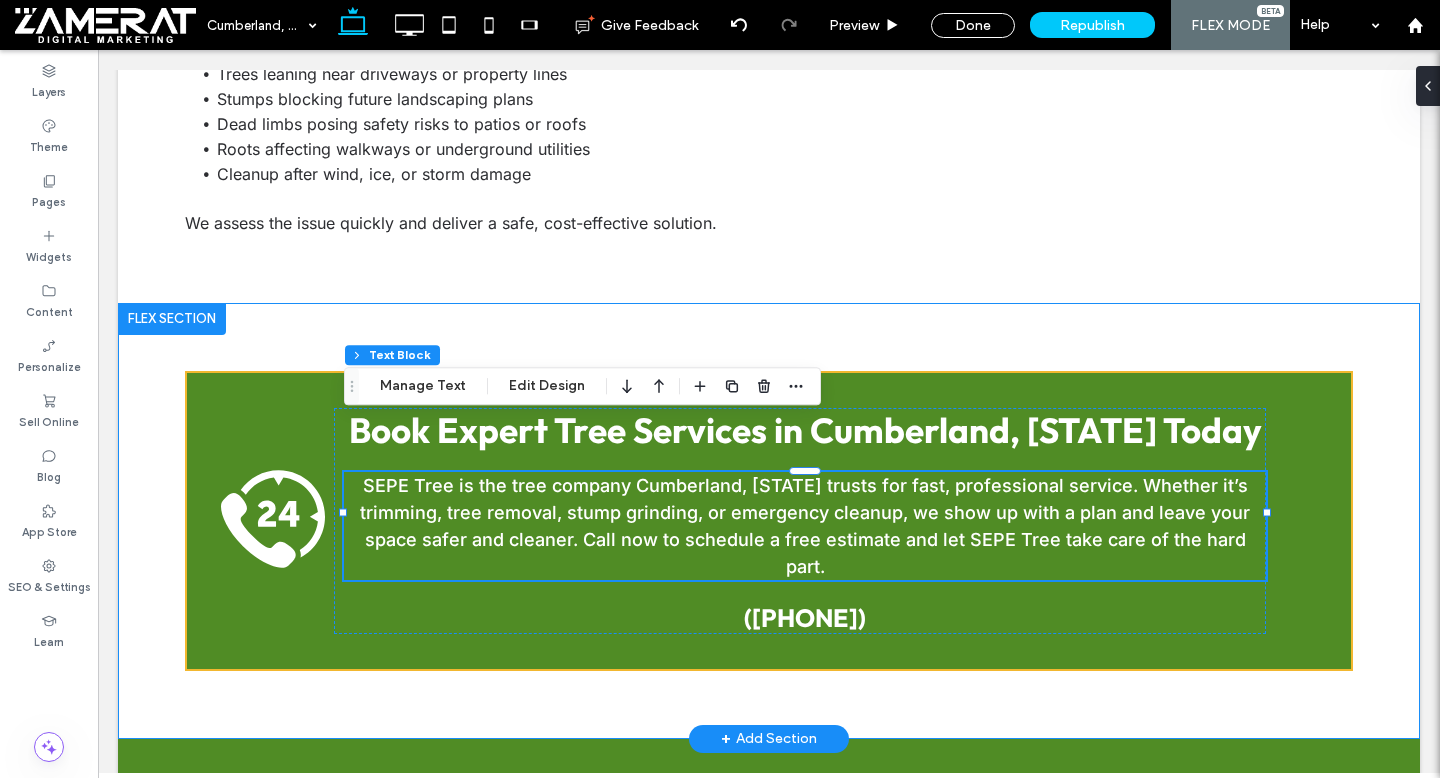 click on "Book Expert Tree Services in Cumberland, [STATE] Today
SEPE Tree is the tree company Cumberland, [STATE] trusts for fast, professional service. Whether it’s trimming, tree removal, stump grinding, or emergency cleanup, we show up with a plan and leave your space safer and cleaner. Call now to schedule a free estimate and let SEPE Tree take care of the hard part.
([PHONE])" at bounding box center (769, 521) 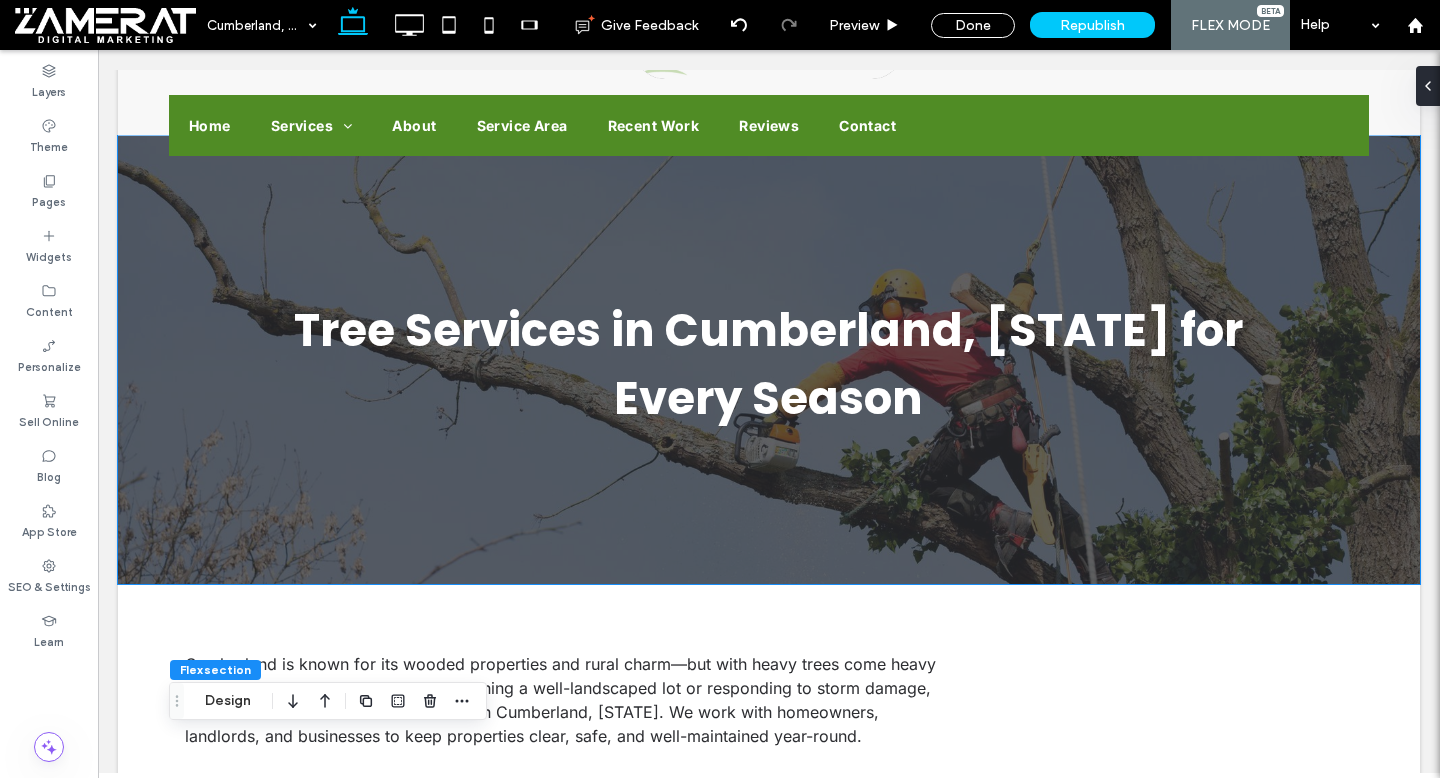 scroll, scrollTop: 0, scrollLeft: 0, axis: both 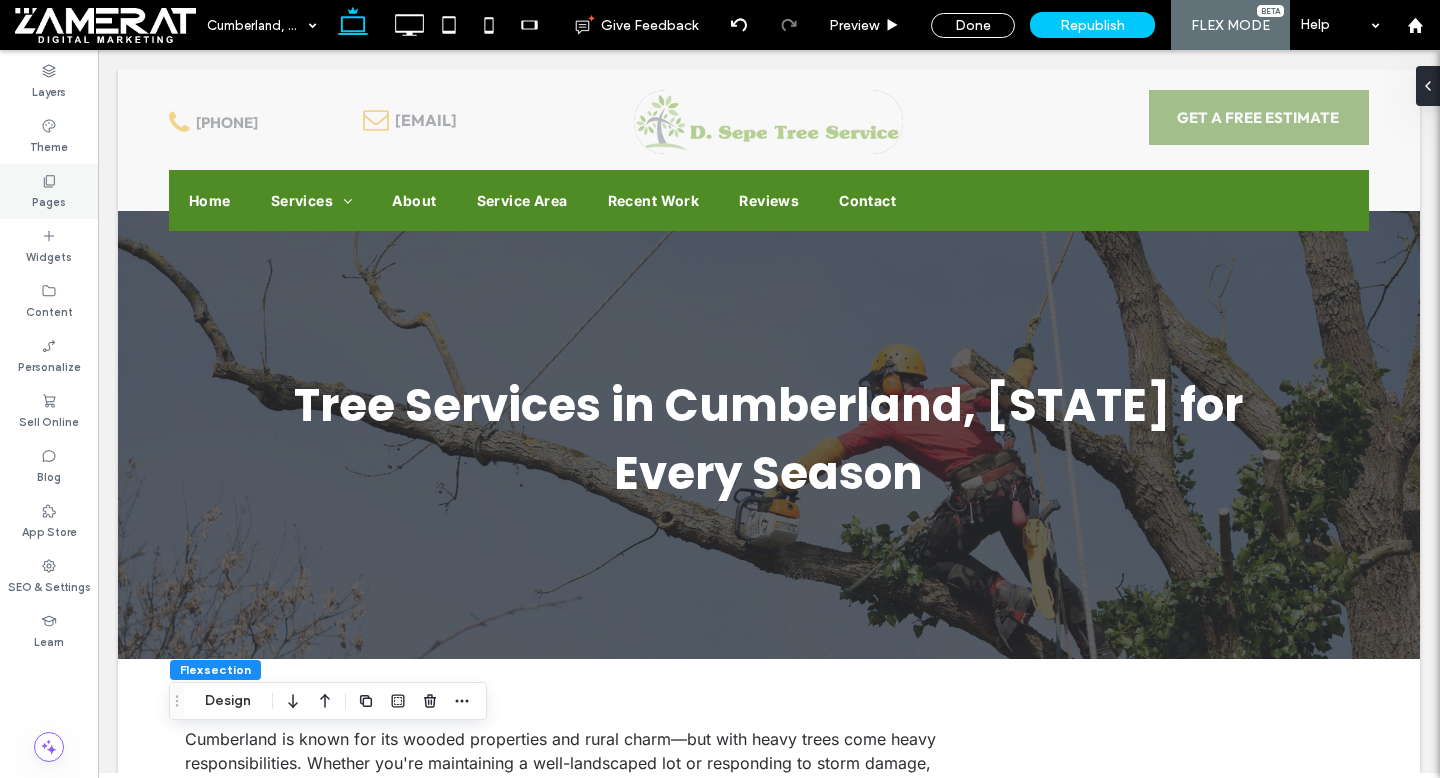 click on "Pages" at bounding box center [49, 191] 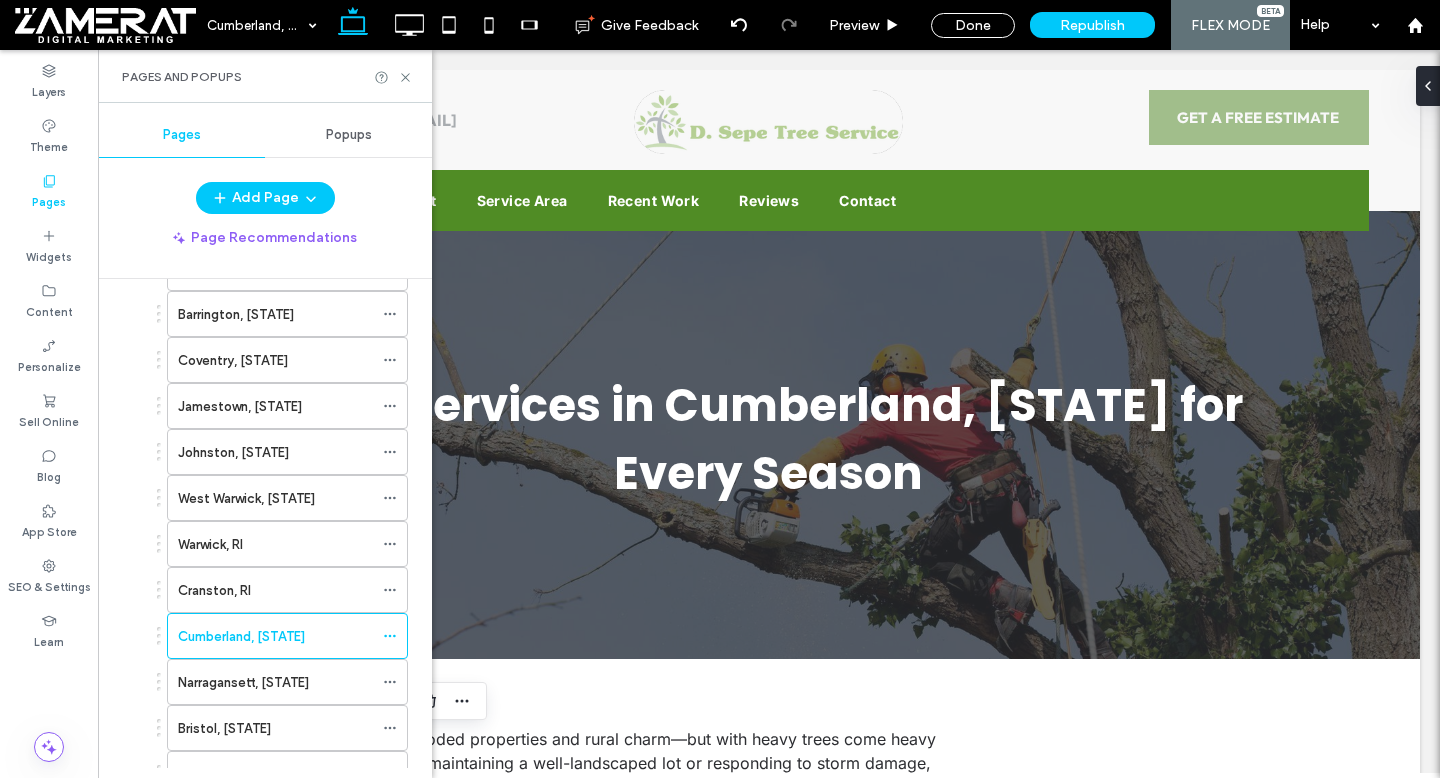 scroll, scrollTop: 1424, scrollLeft: 0, axis: vertical 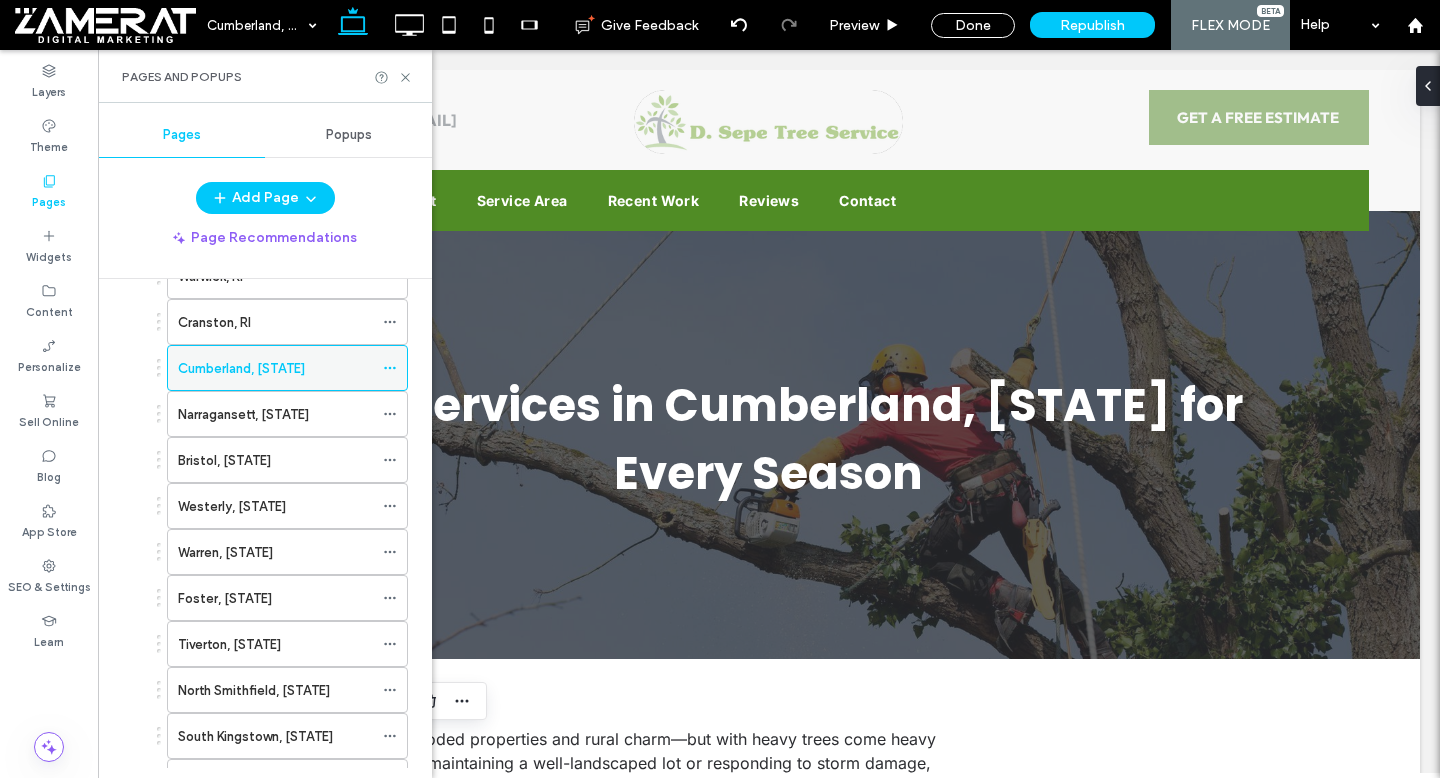 click 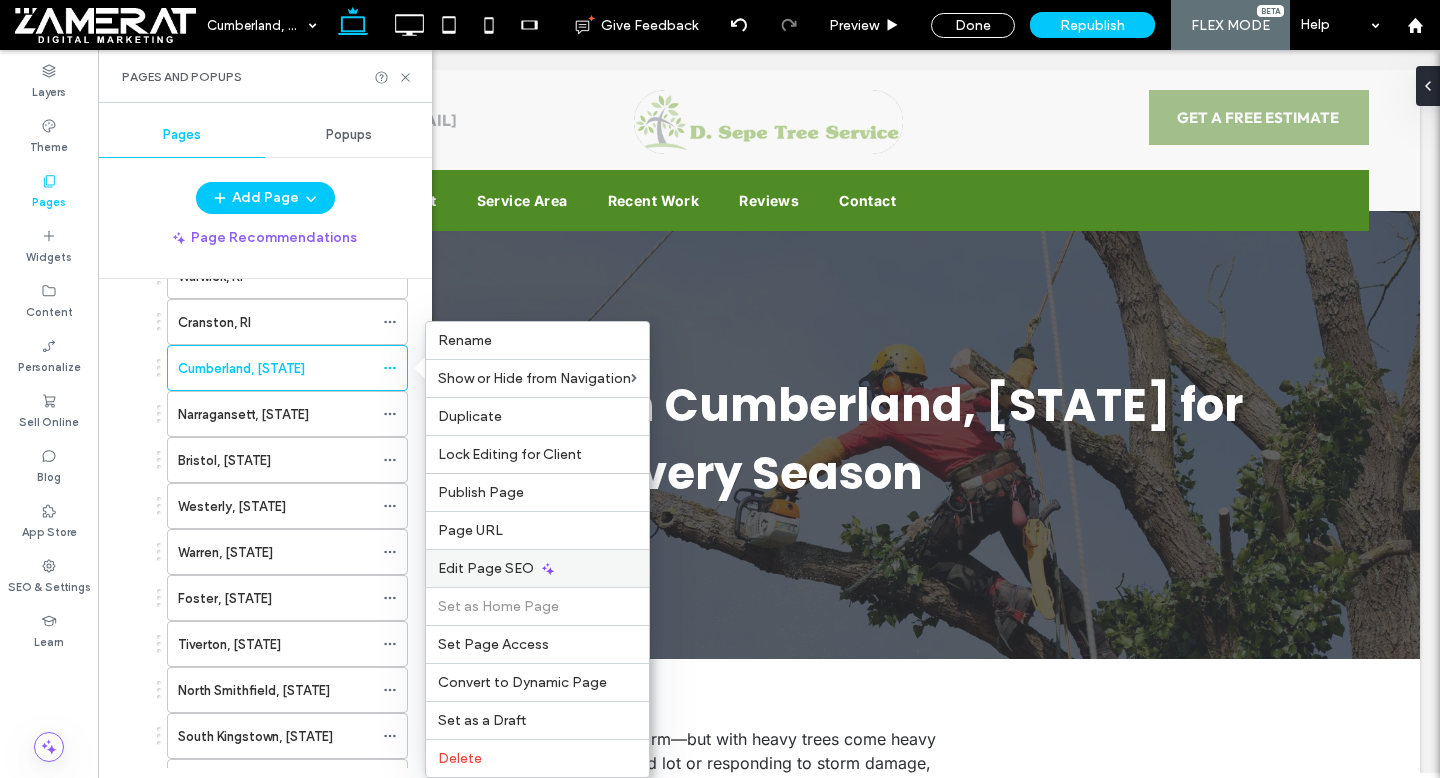click 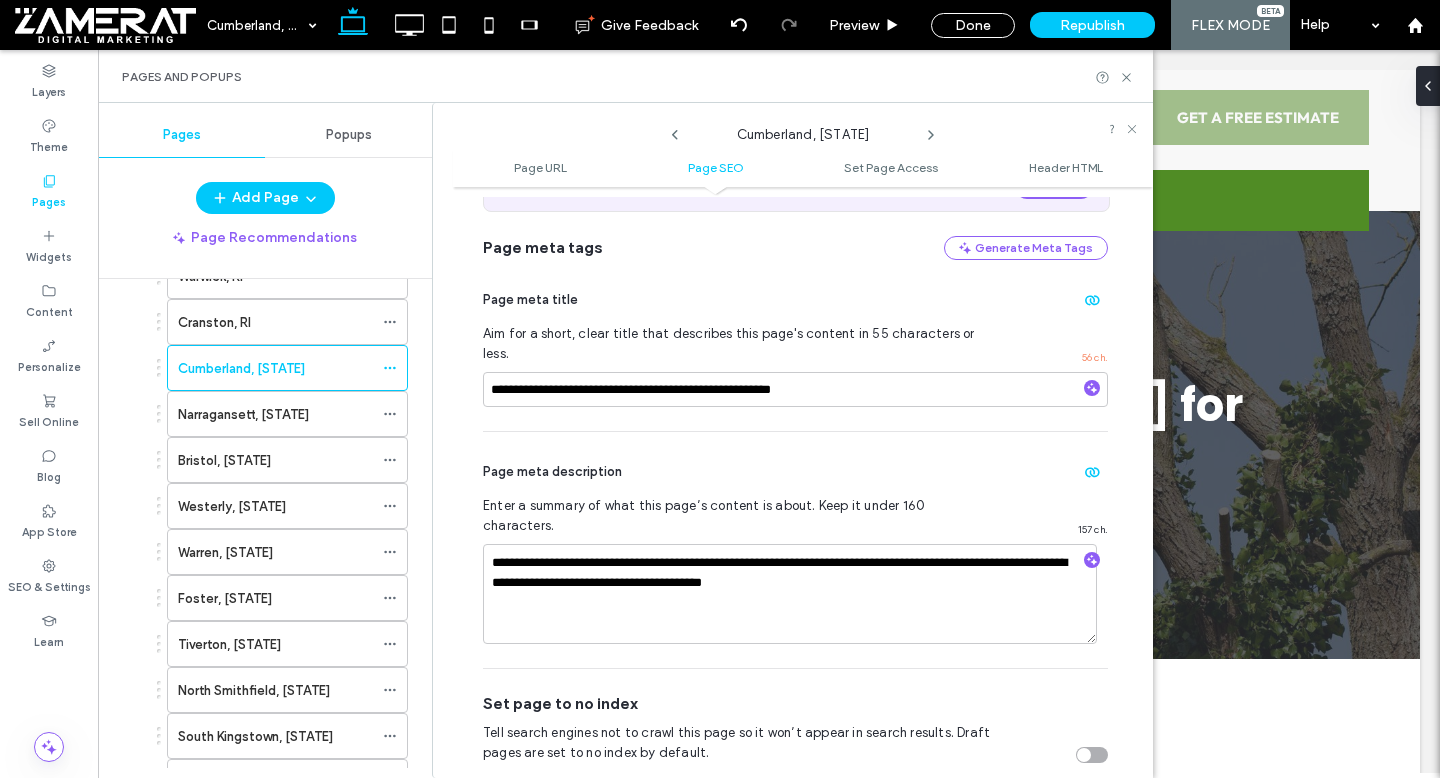 scroll, scrollTop: 425, scrollLeft: 0, axis: vertical 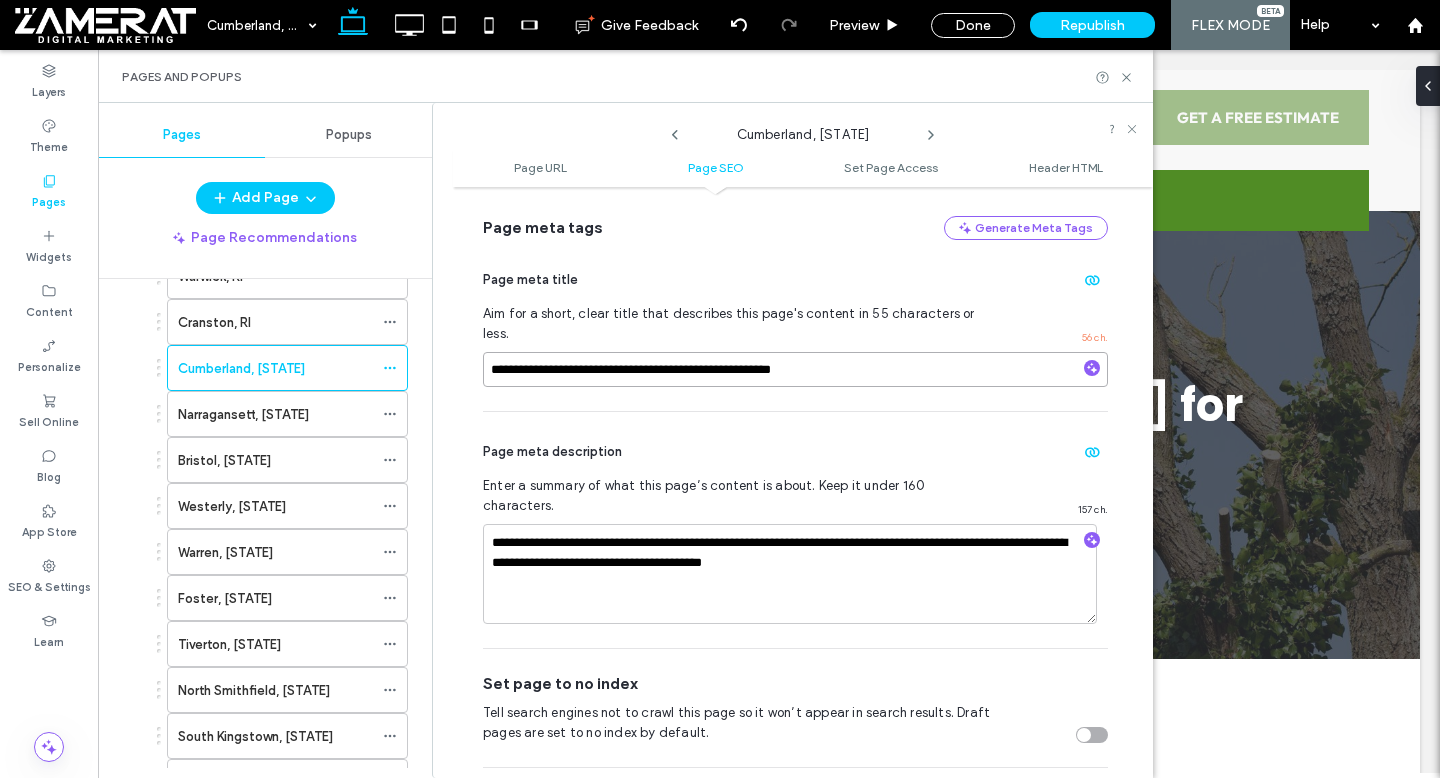 click on "**********" at bounding box center [795, 369] 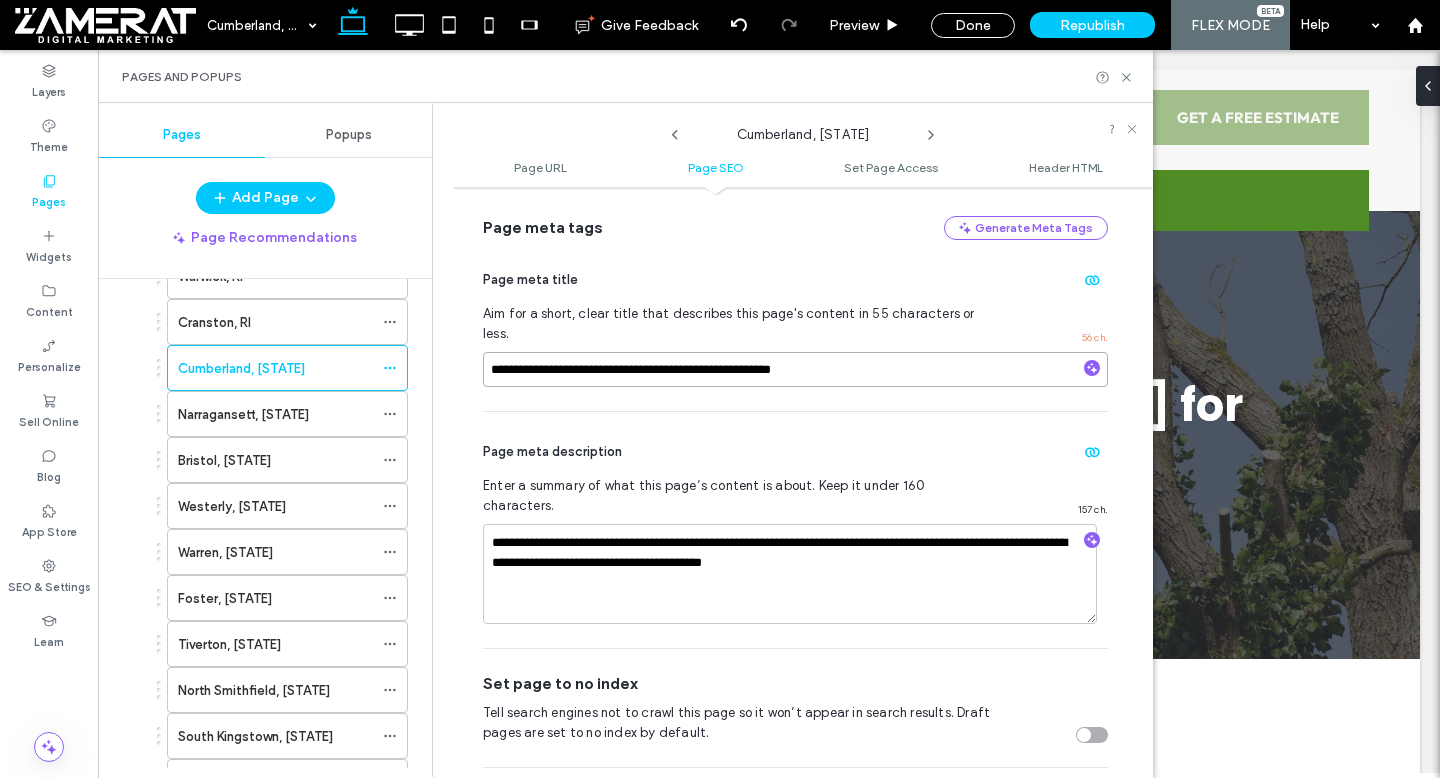 click on "**********" at bounding box center [795, 369] 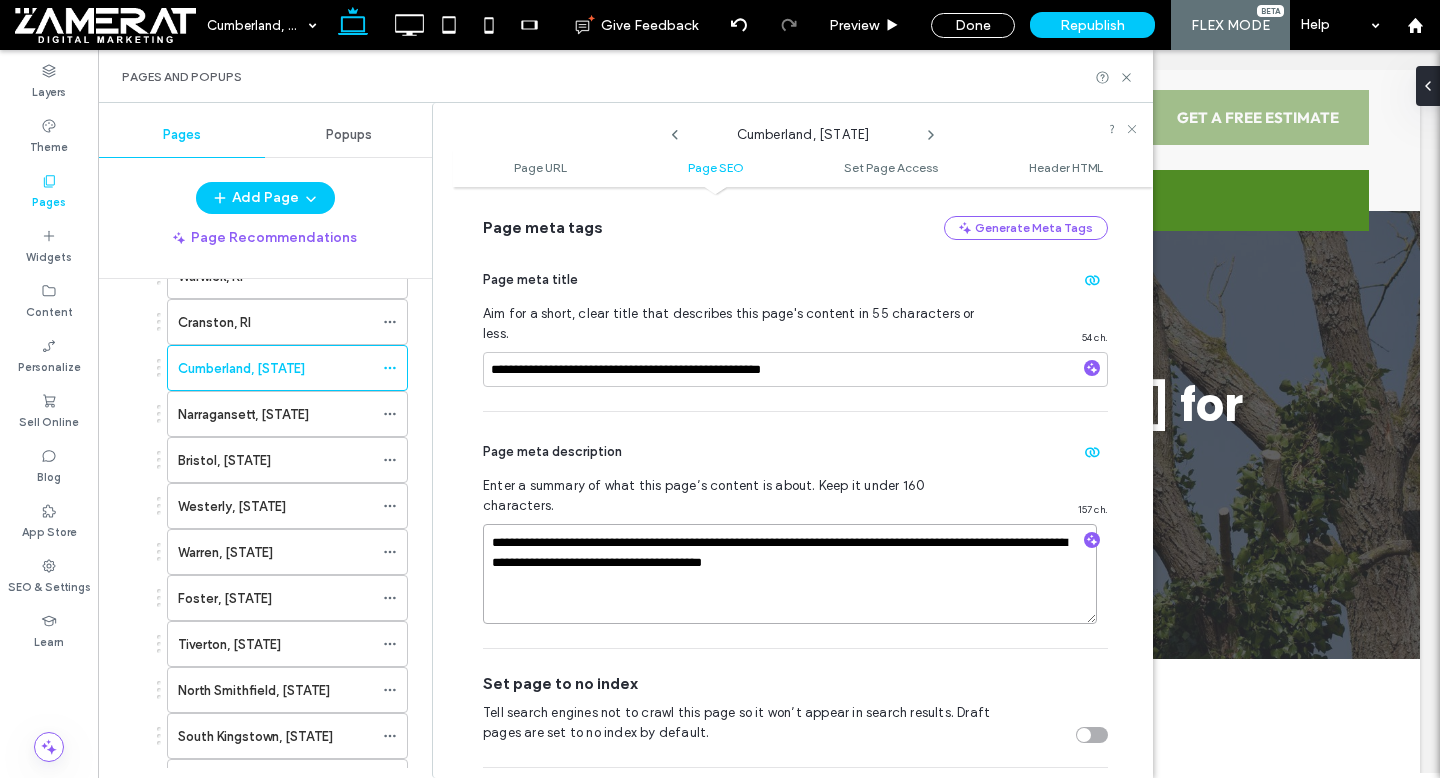 click on "**********" at bounding box center (790, 574) 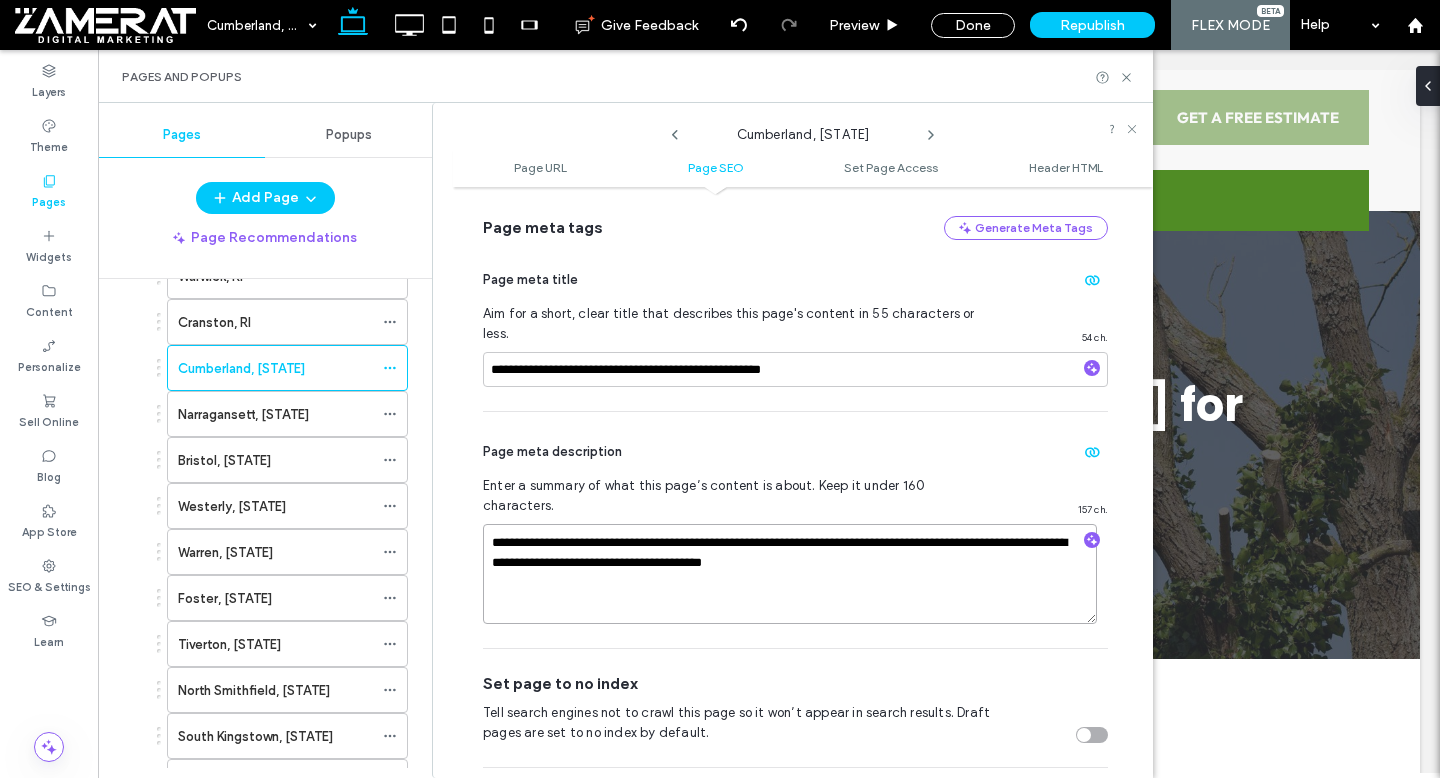 click on "**********" at bounding box center (790, 574) 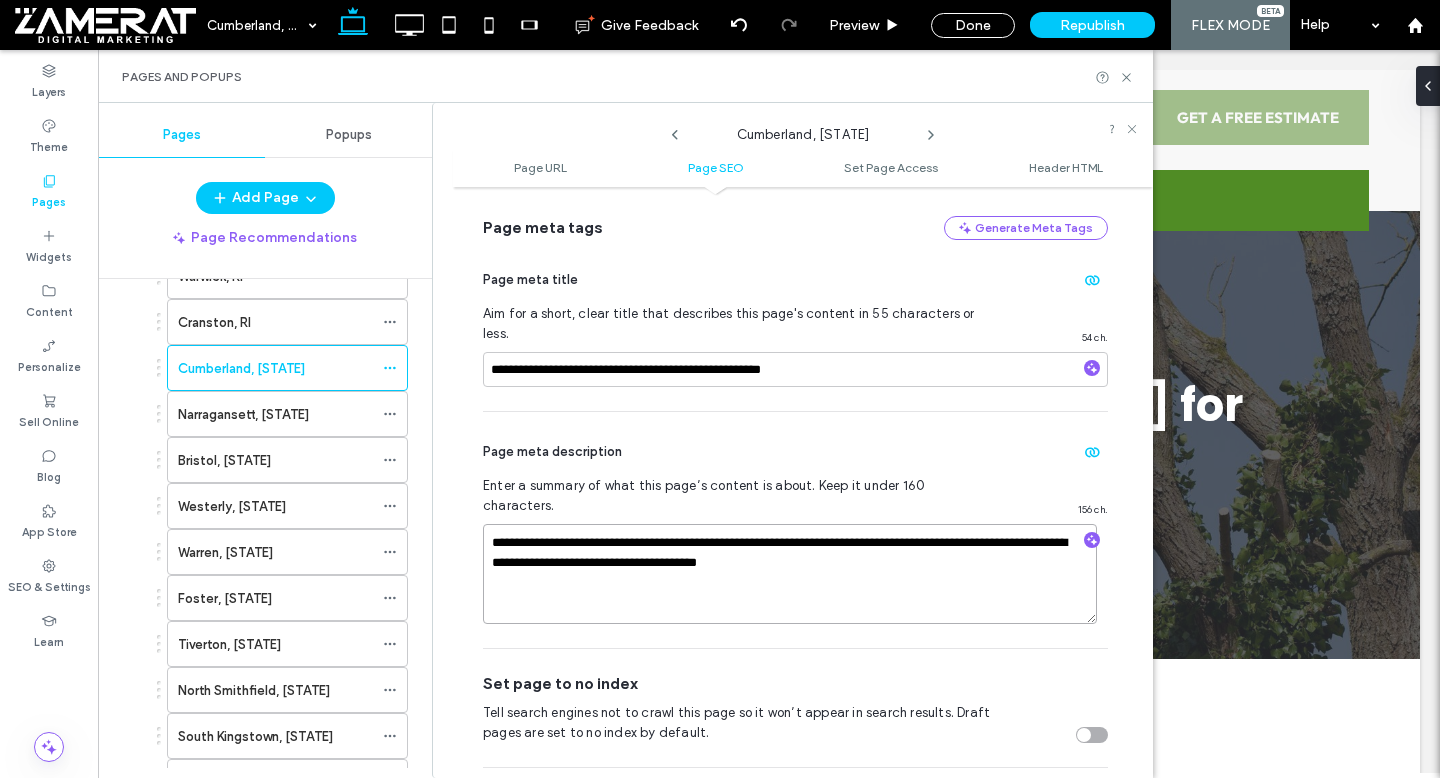type on "**********" 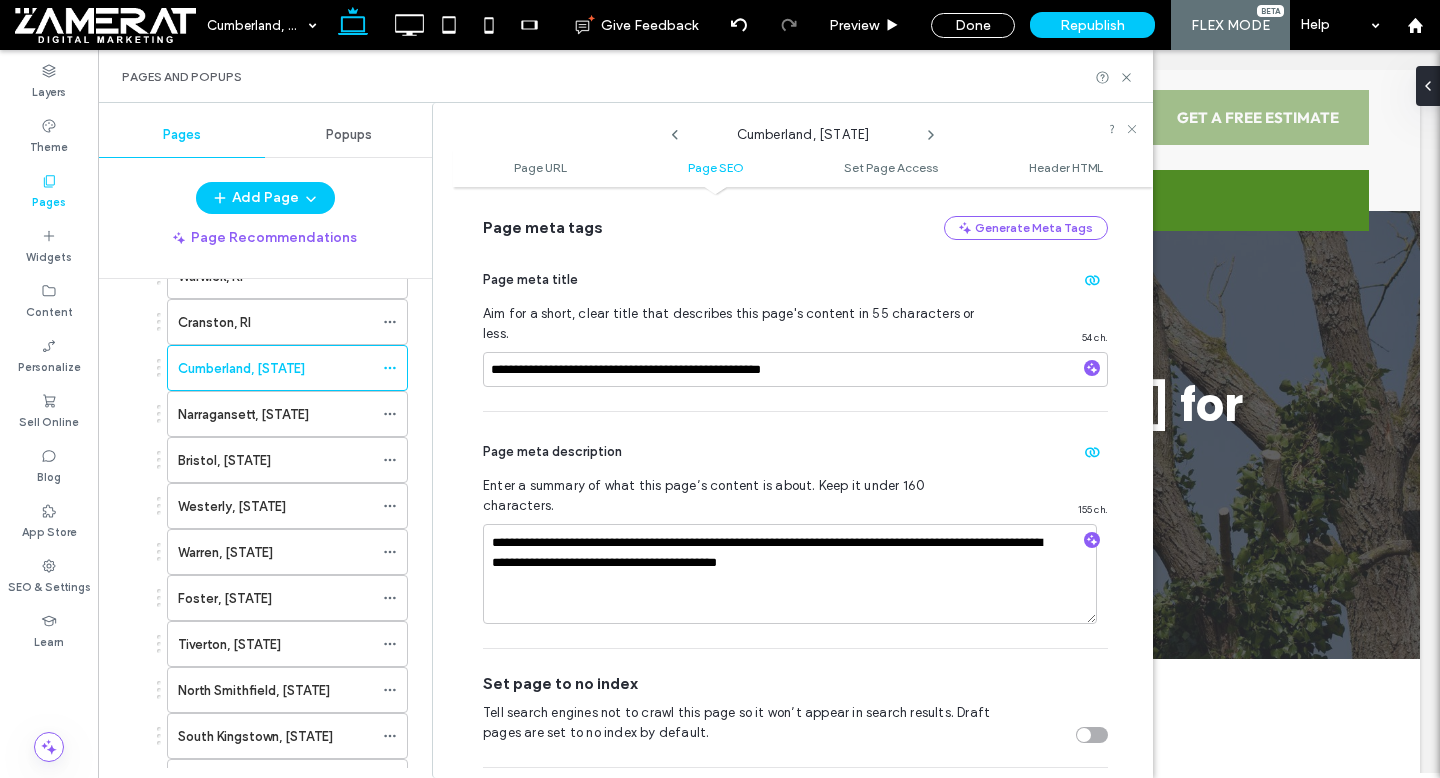 click on "Page meta description" at bounding box center [795, 452] 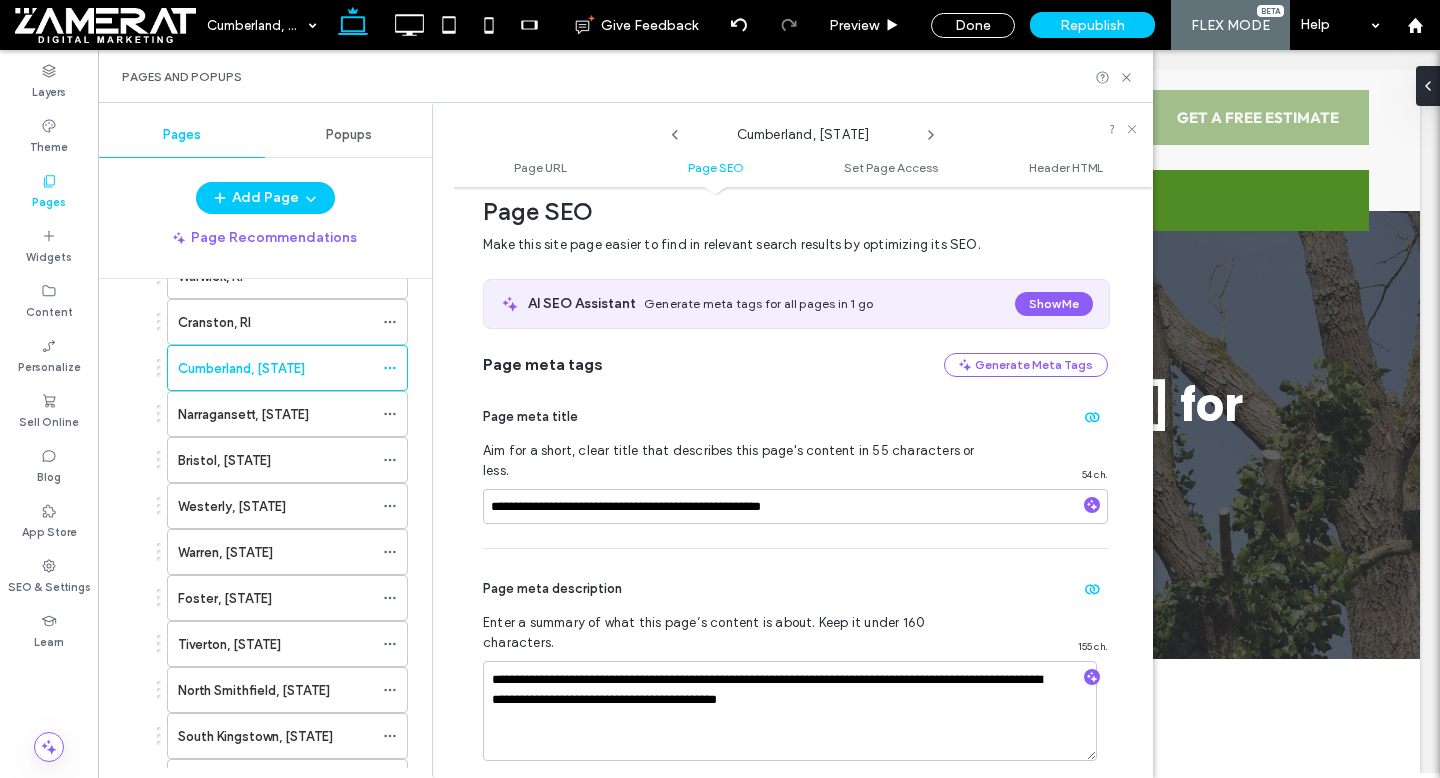 scroll, scrollTop: 0, scrollLeft: 0, axis: both 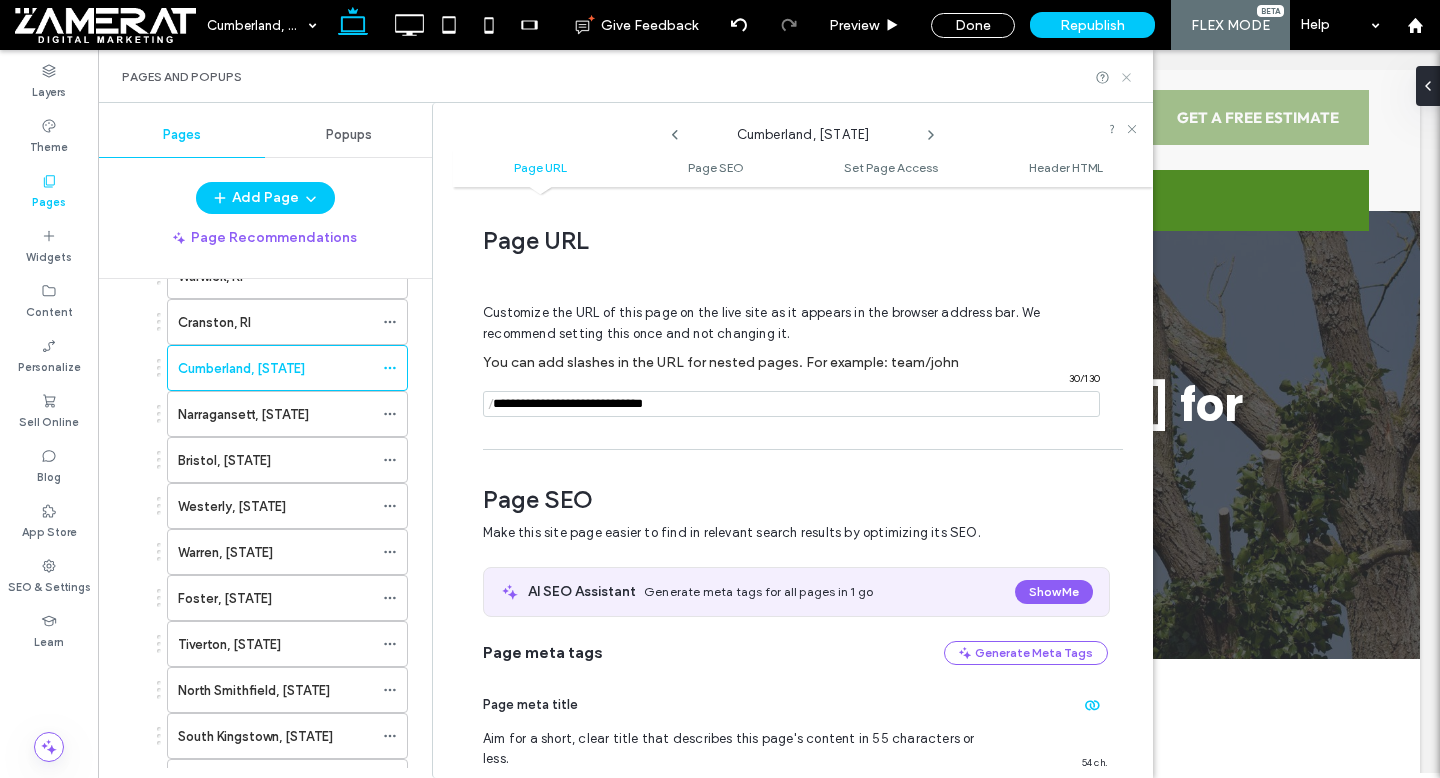 click 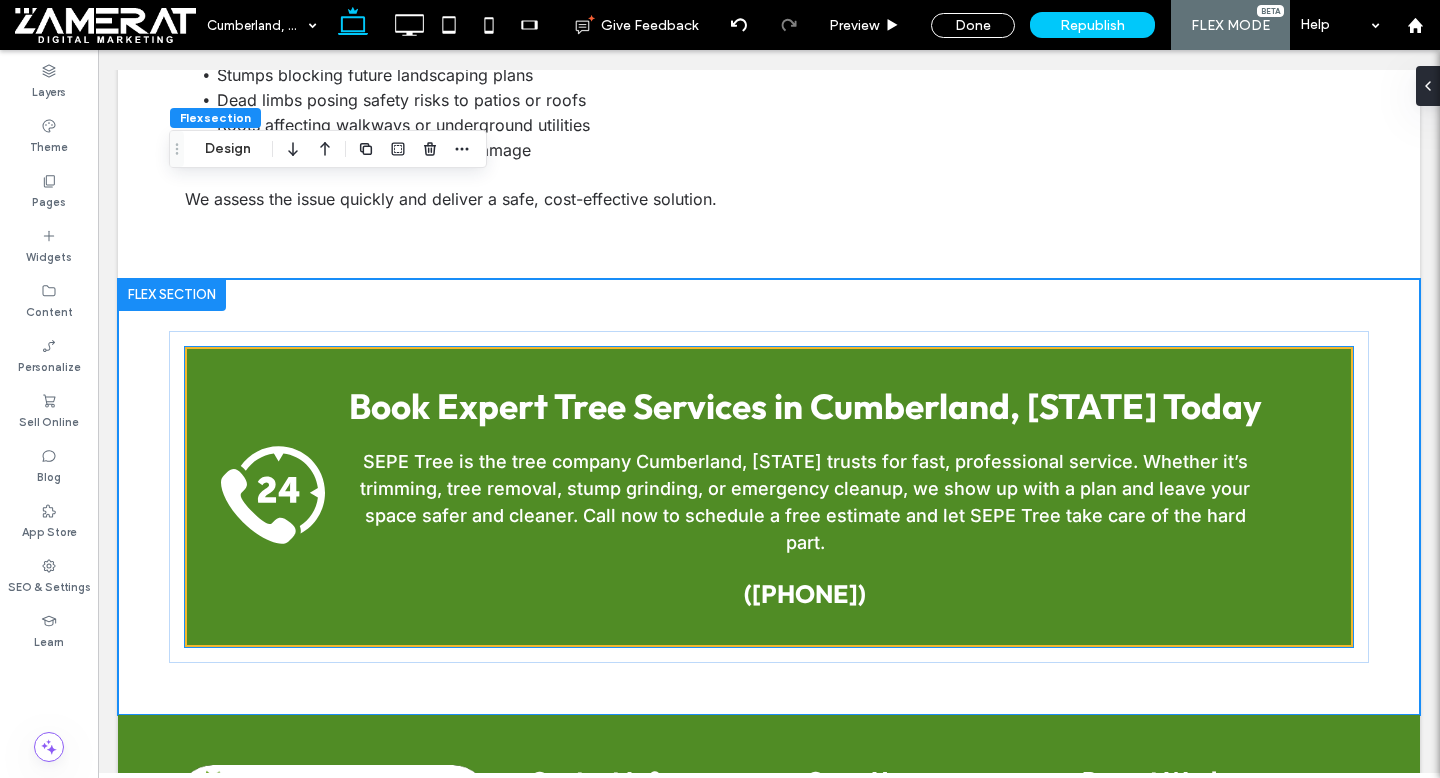 scroll, scrollTop: 2425, scrollLeft: 0, axis: vertical 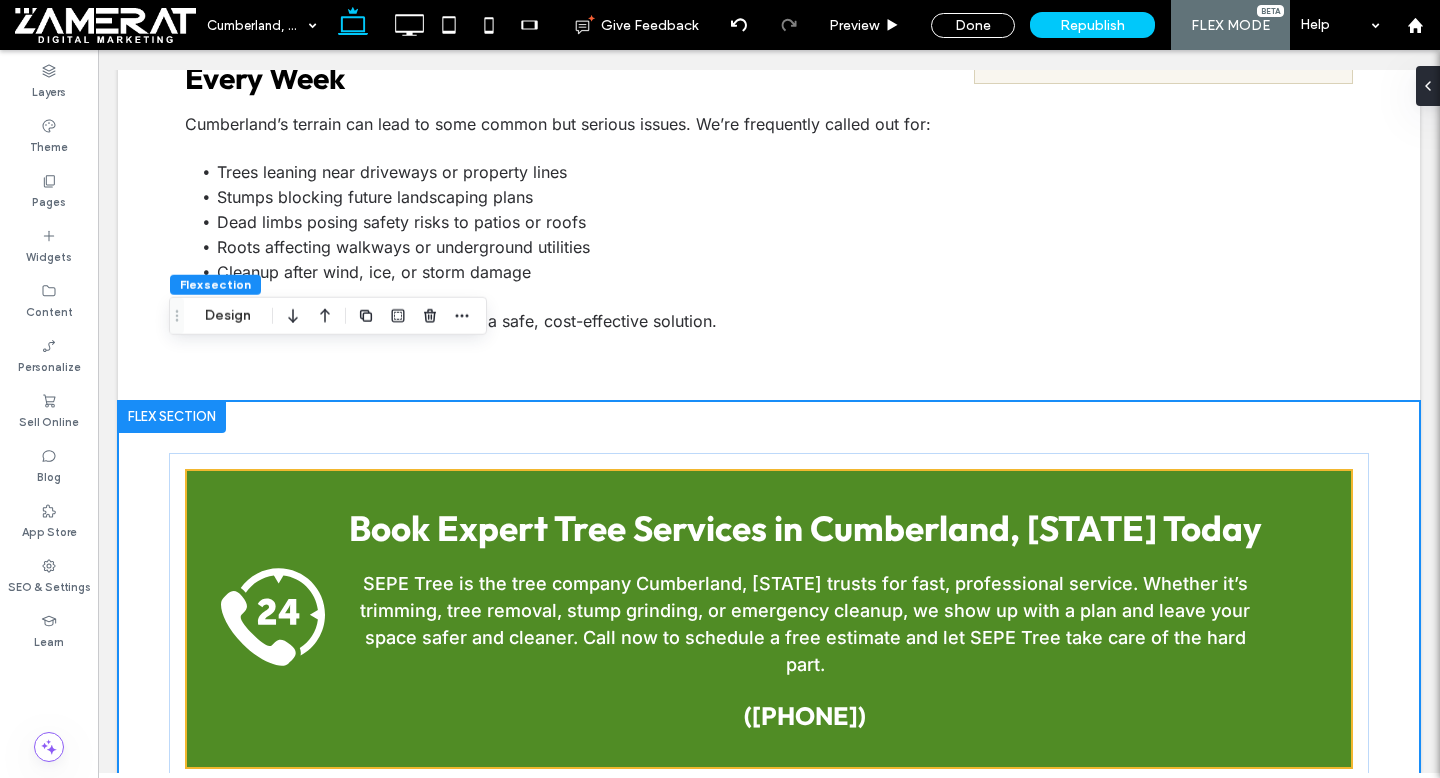 click on "Book Expert Tree Services in Cumberland, [STATE] Today
SEPE Tree is the tree company Cumberland, [STATE] trusts for fast, professional service. Whether it’s trimming, tree removal, stump grinding, or emergency cleanup, we show up with a plan and leave your space safer and cleaner. Call now to schedule a free estimate and let SEPE Tree take care of the hard part.
([PHONE])" at bounding box center [769, 619] 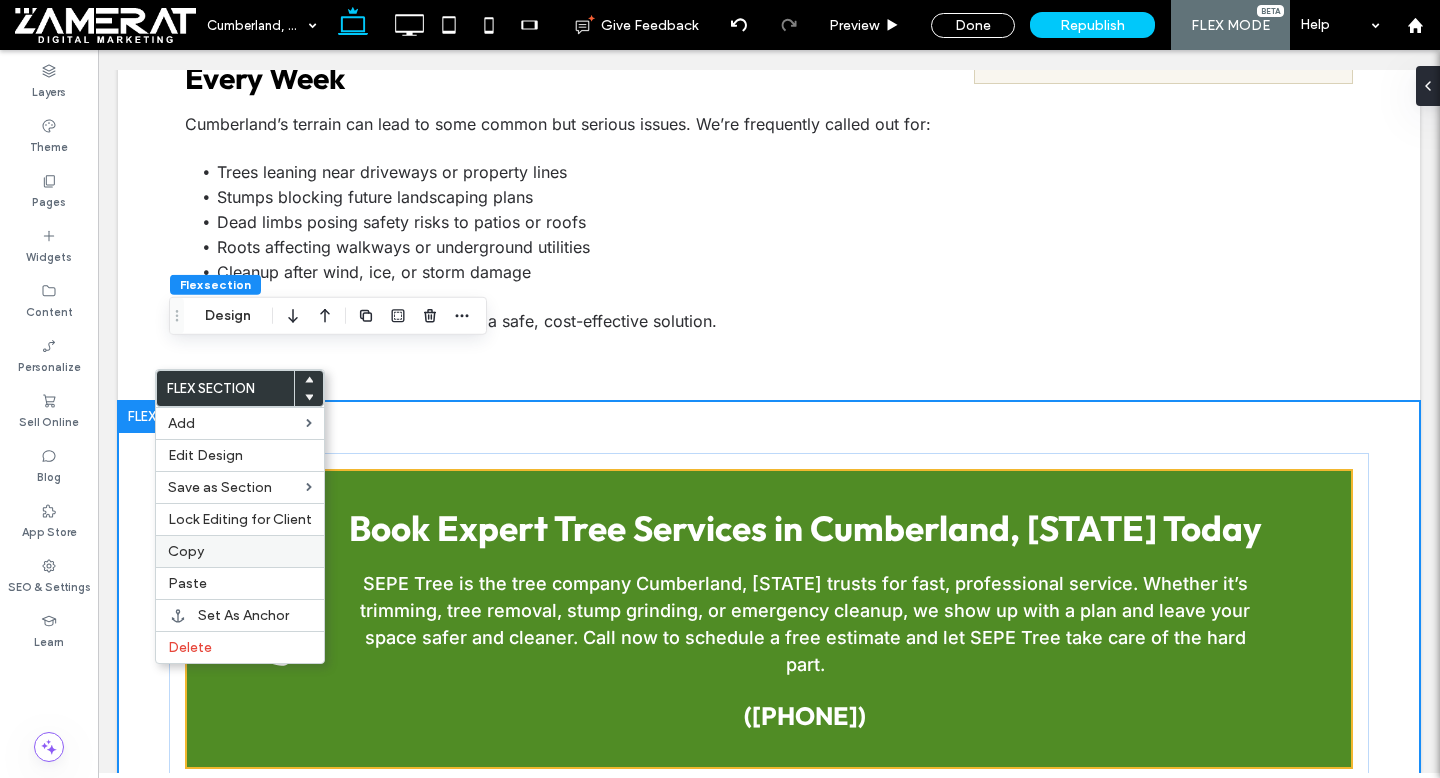 click on "Copy" at bounding box center (240, 551) 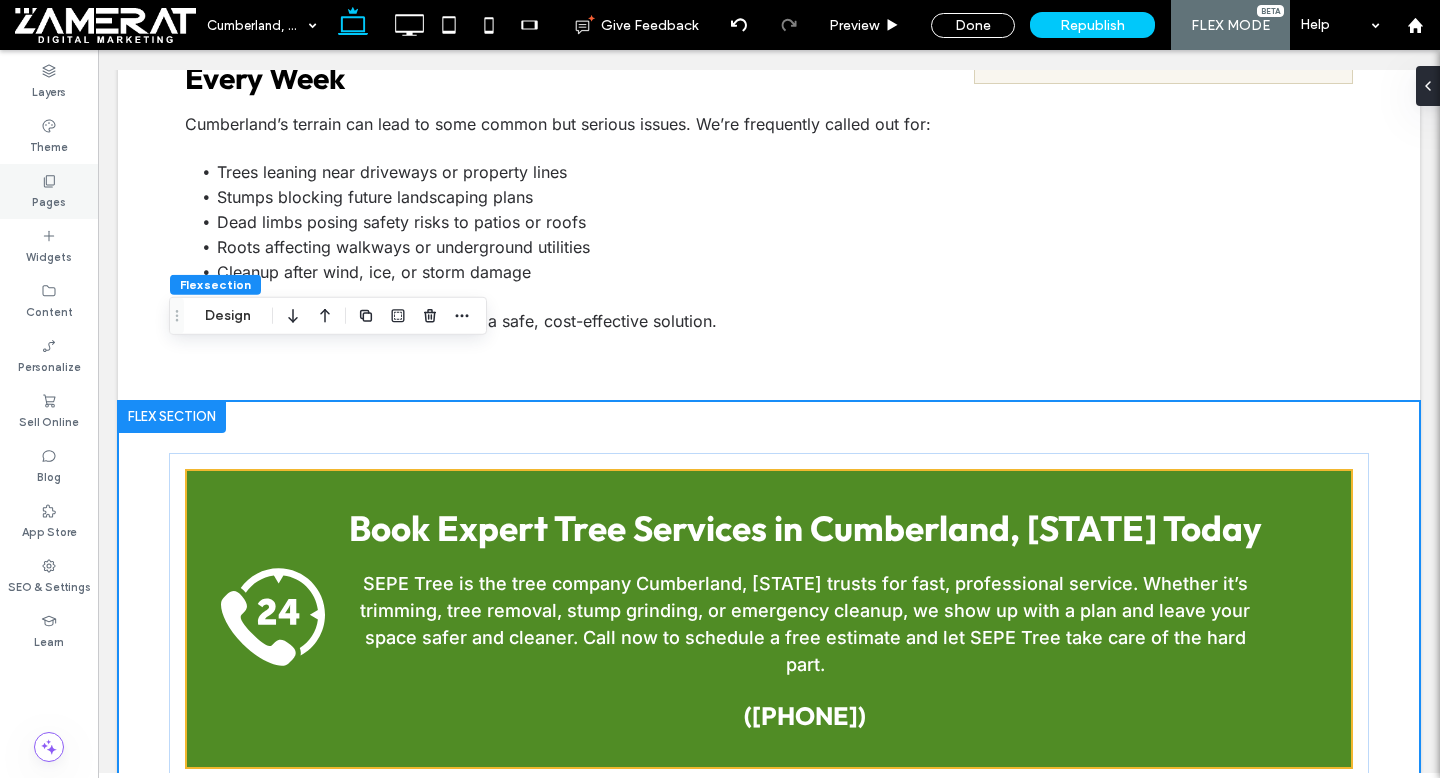 click on "Pages" at bounding box center [49, 200] 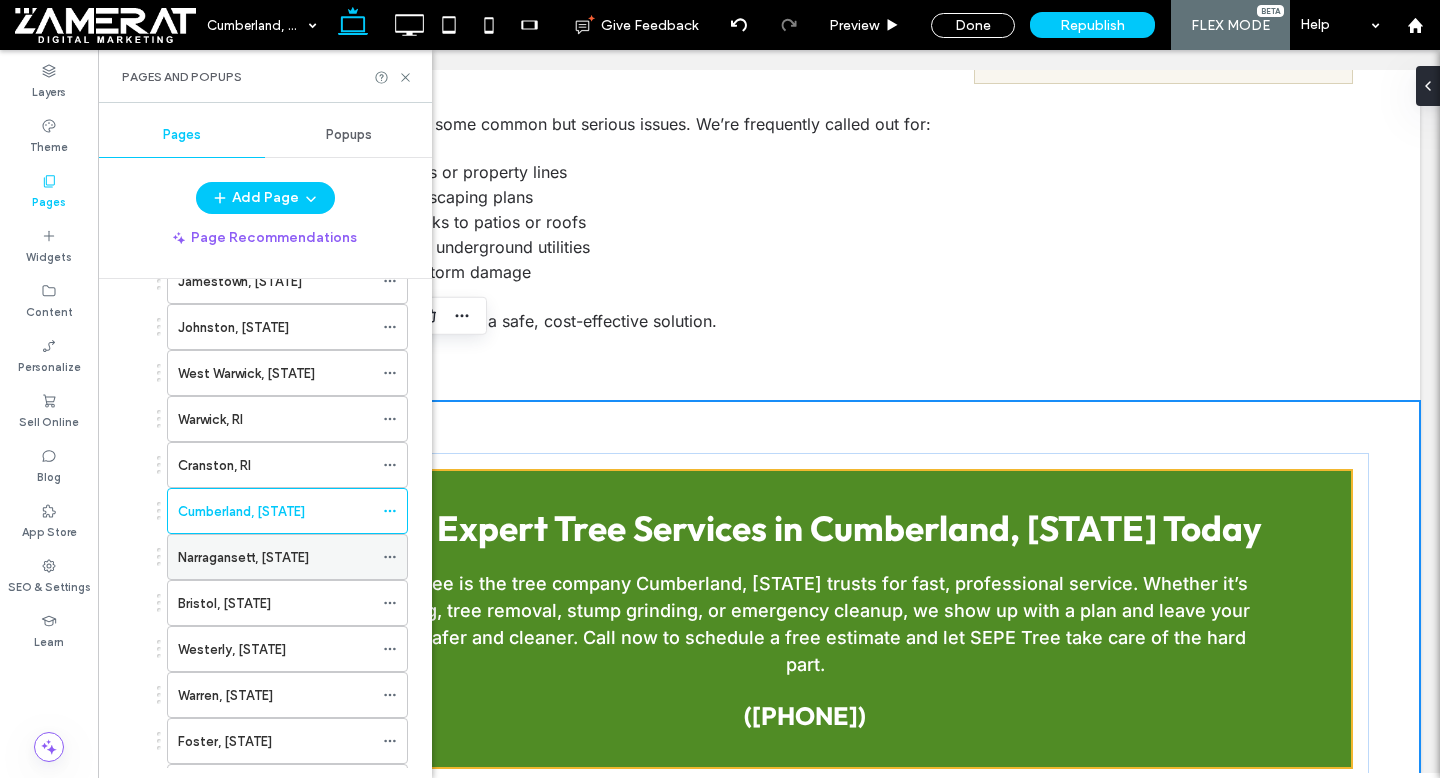 scroll, scrollTop: 1285, scrollLeft: 0, axis: vertical 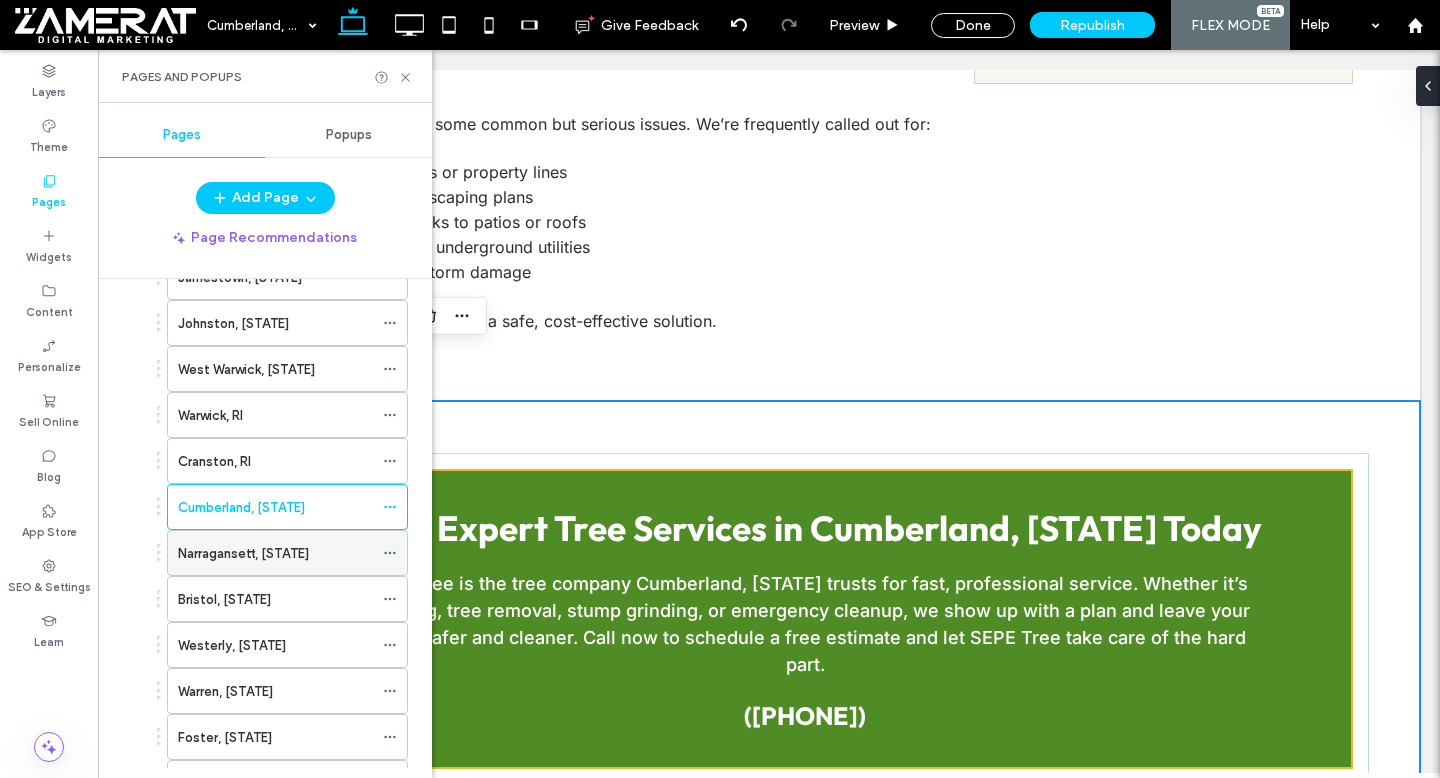 click on "Narragansett, [STATE]" at bounding box center [275, 553] 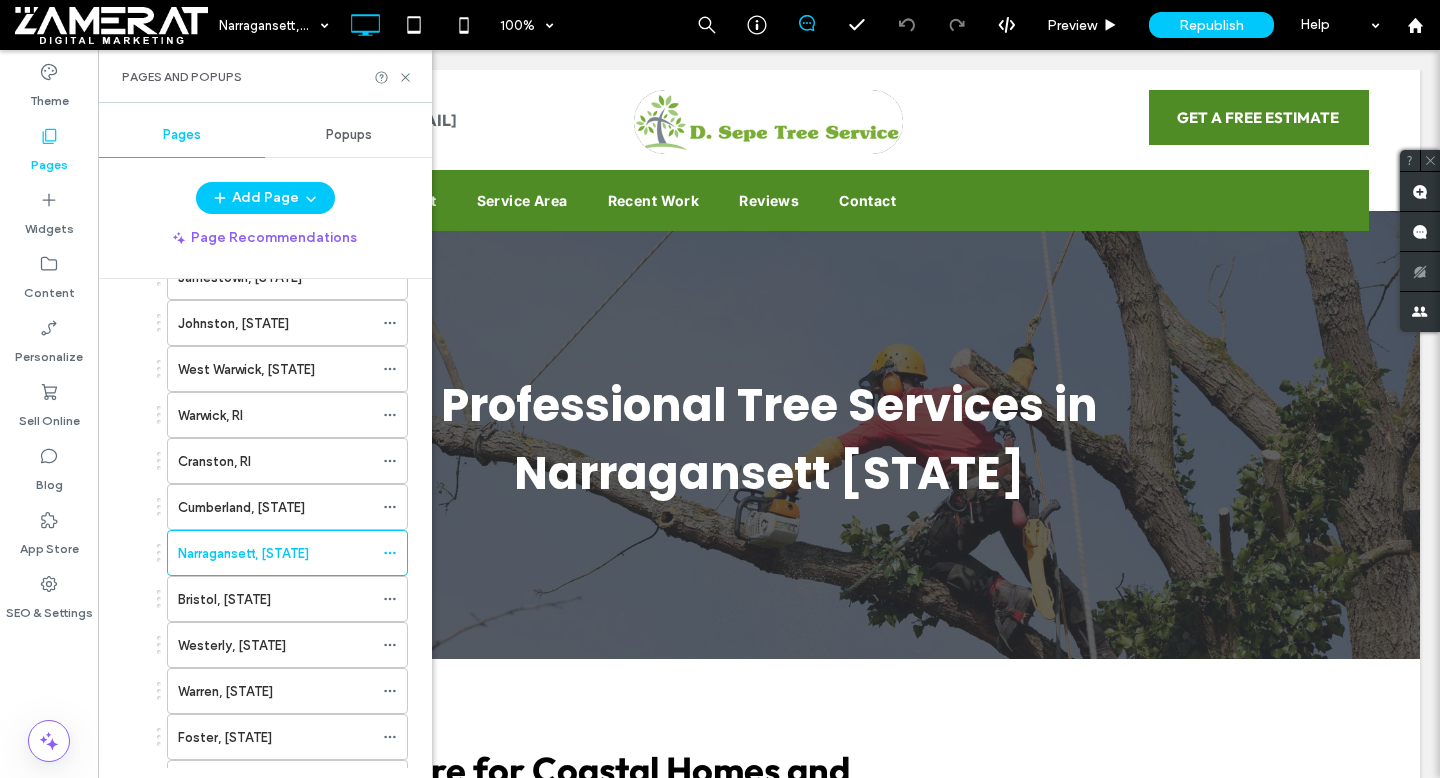 scroll, scrollTop: 0, scrollLeft: 0, axis: both 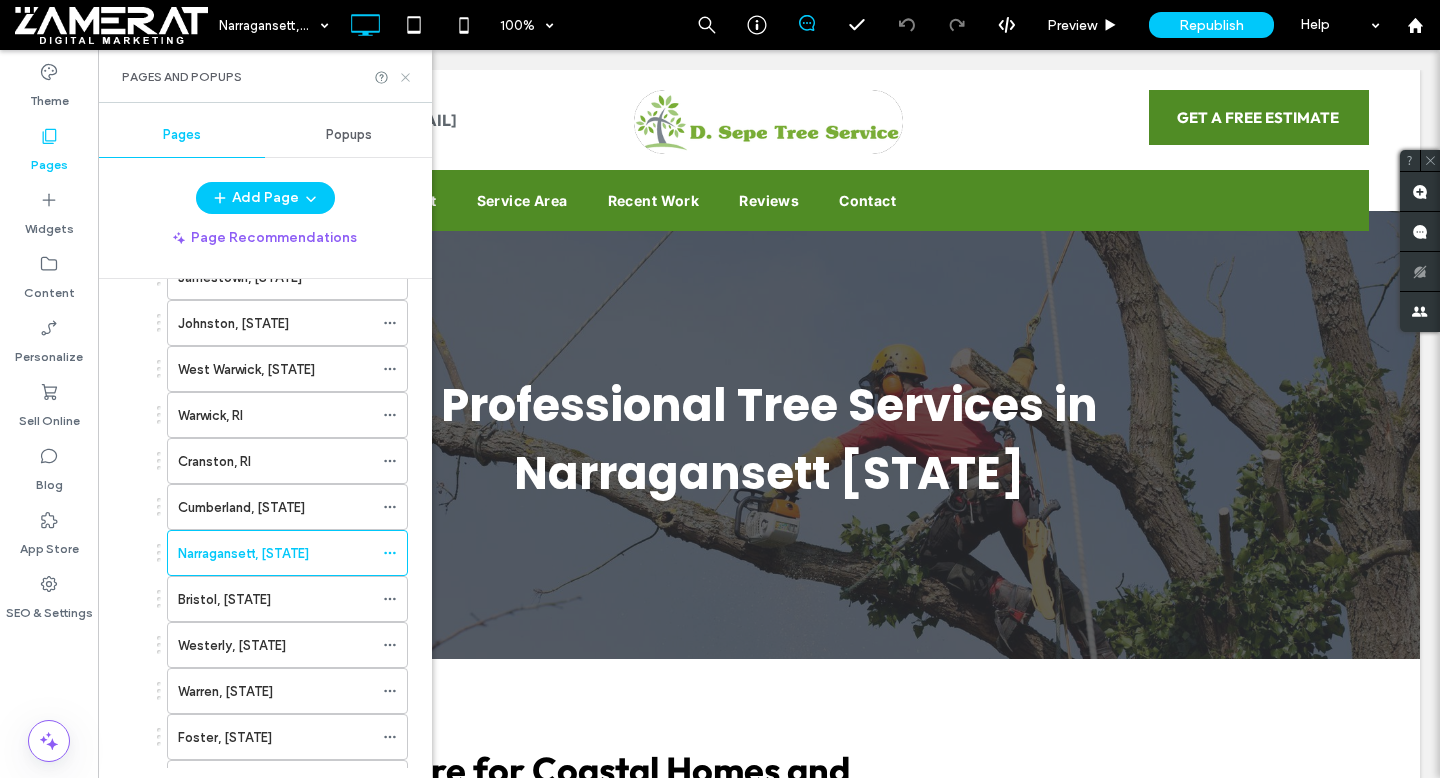 click 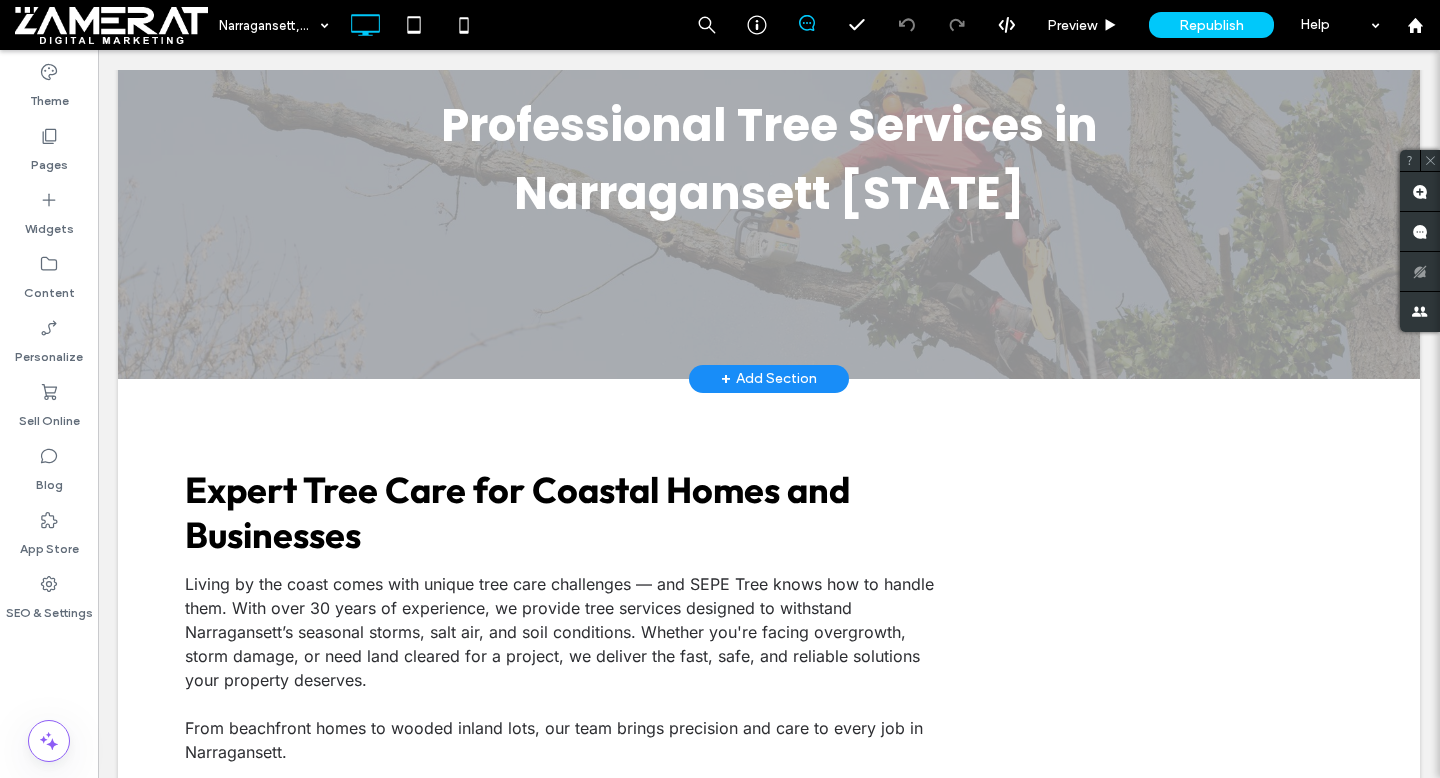 scroll, scrollTop: 276, scrollLeft: 0, axis: vertical 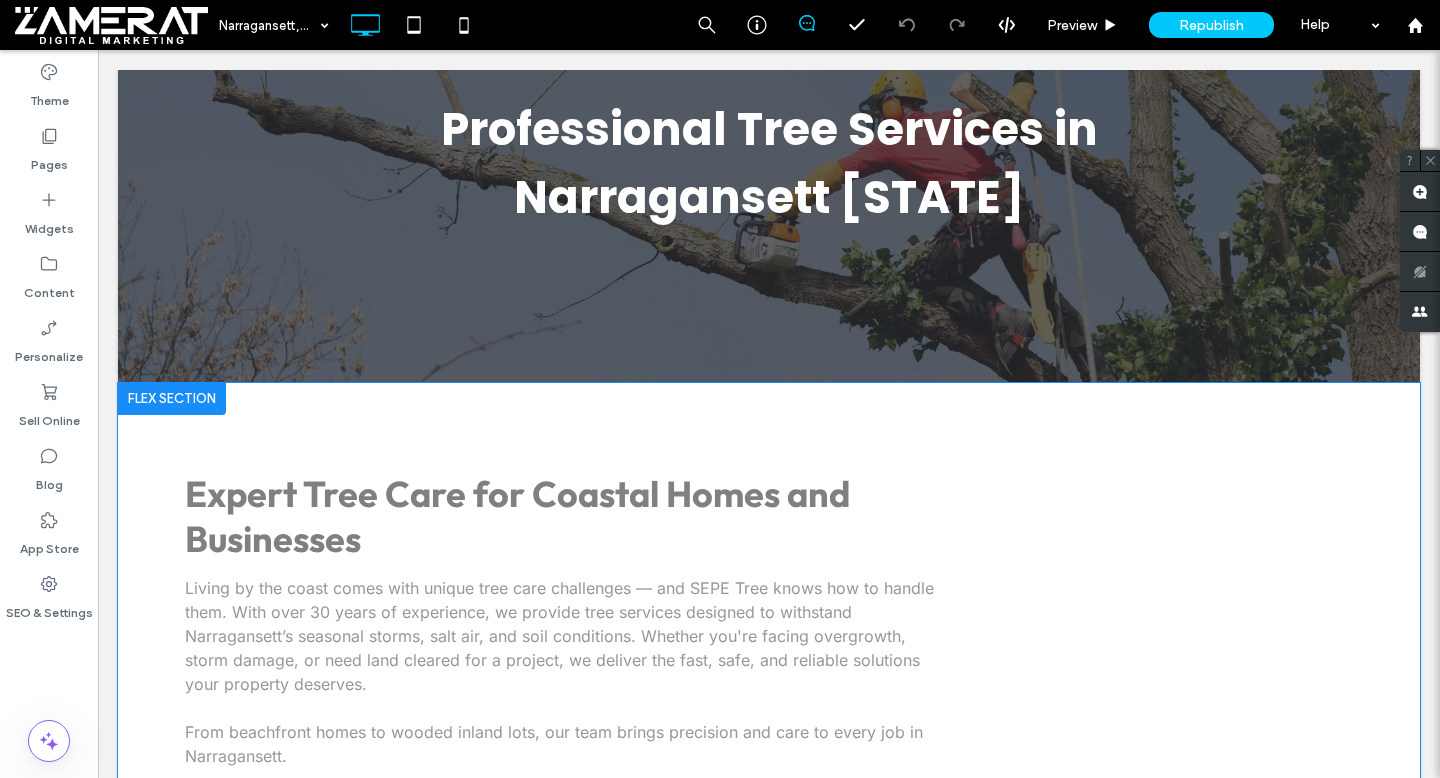 click on "Click to edit in Flex Mode" at bounding box center [769, 1524] 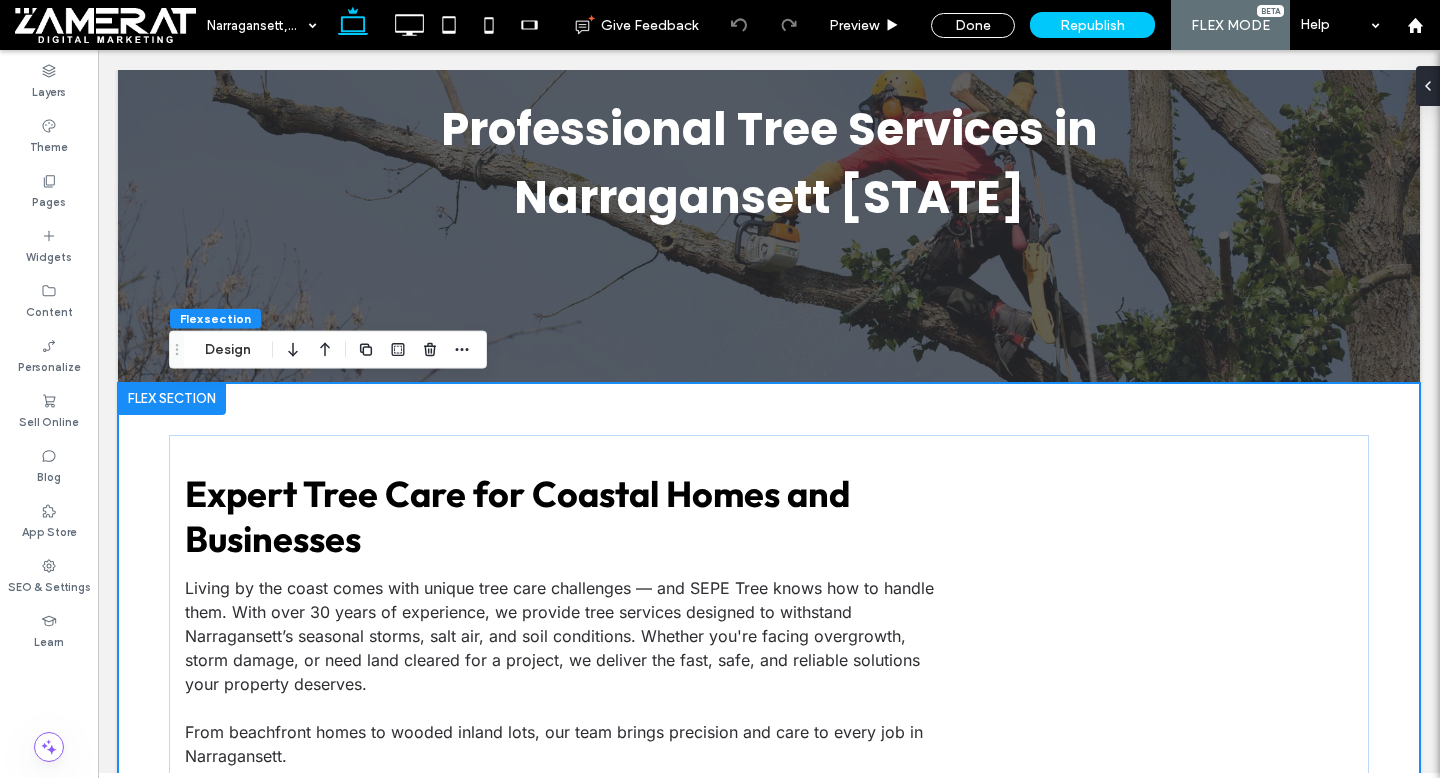 click at bounding box center (172, 399) 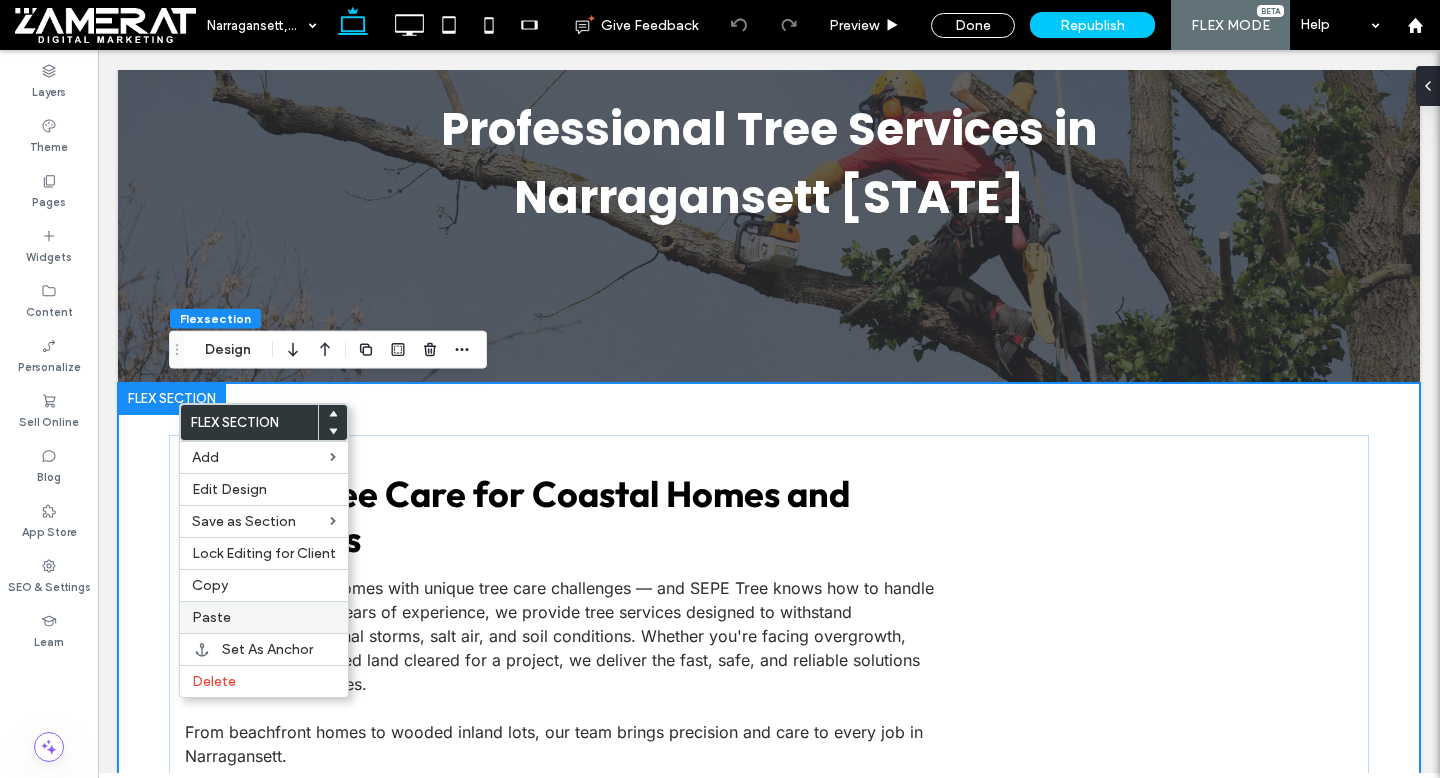click on "Paste" at bounding box center (264, 617) 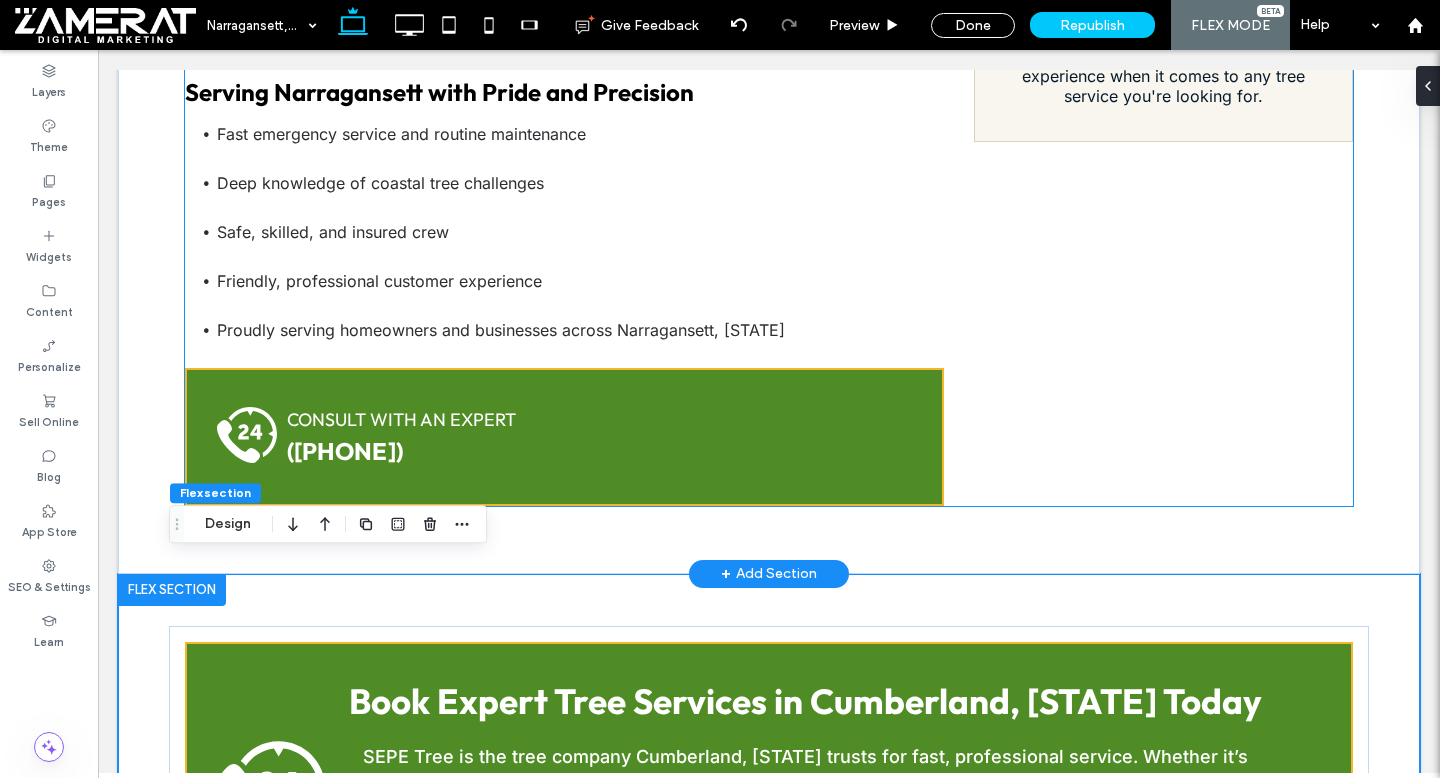 click on "([PHONE])" at bounding box center [560, 451] 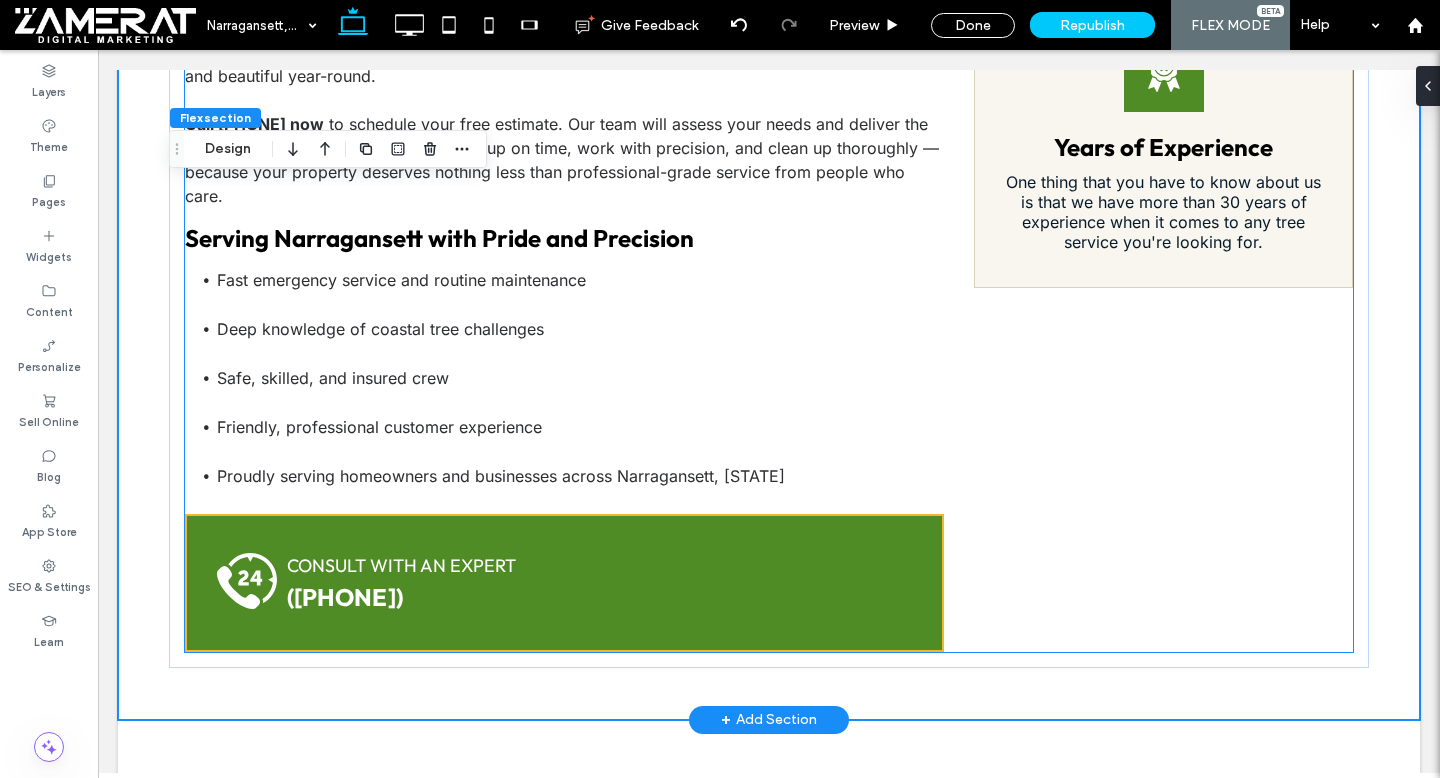 scroll, scrollTop: 2152, scrollLeft: 0, axis: vertical 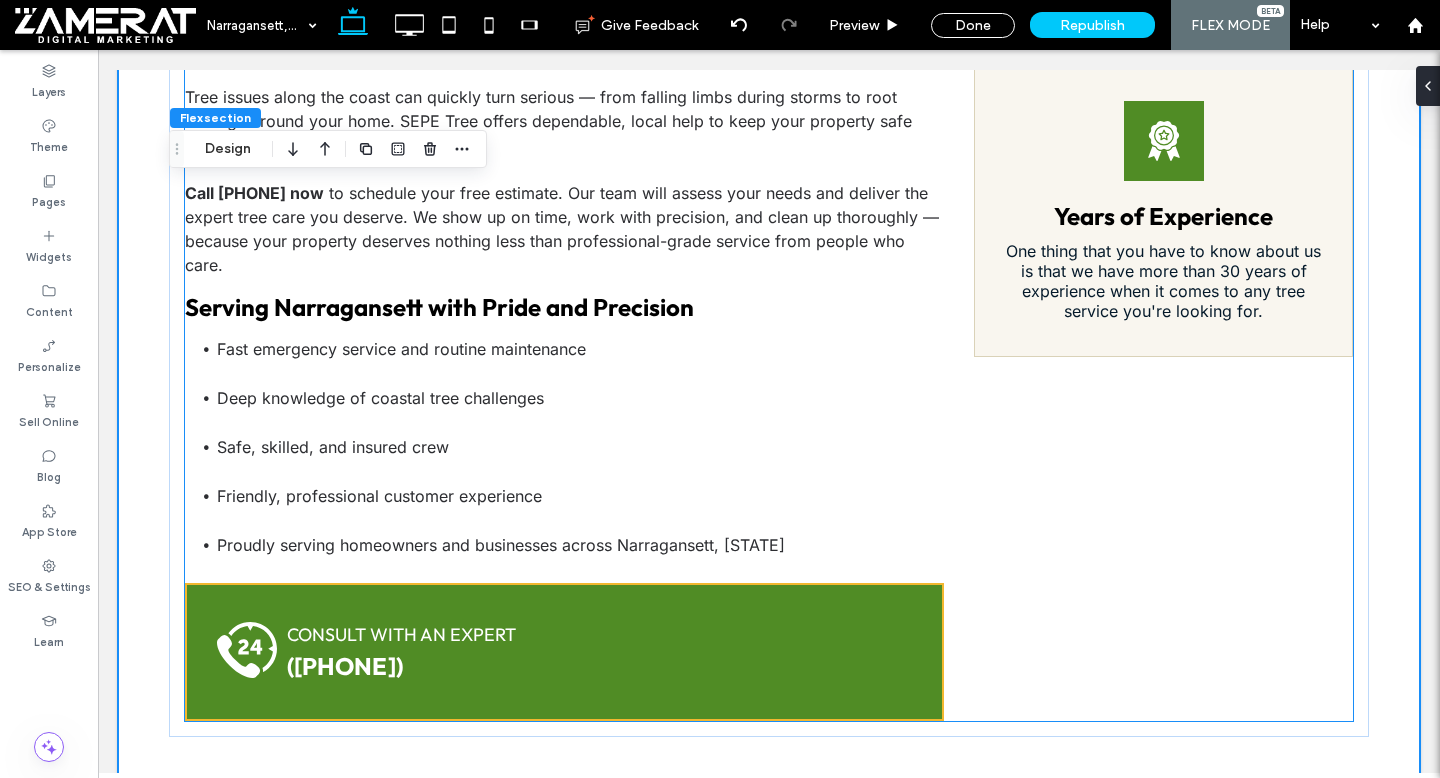 click on "CONSULT WITH AN EXPERT" at bounding box center [560, 634] 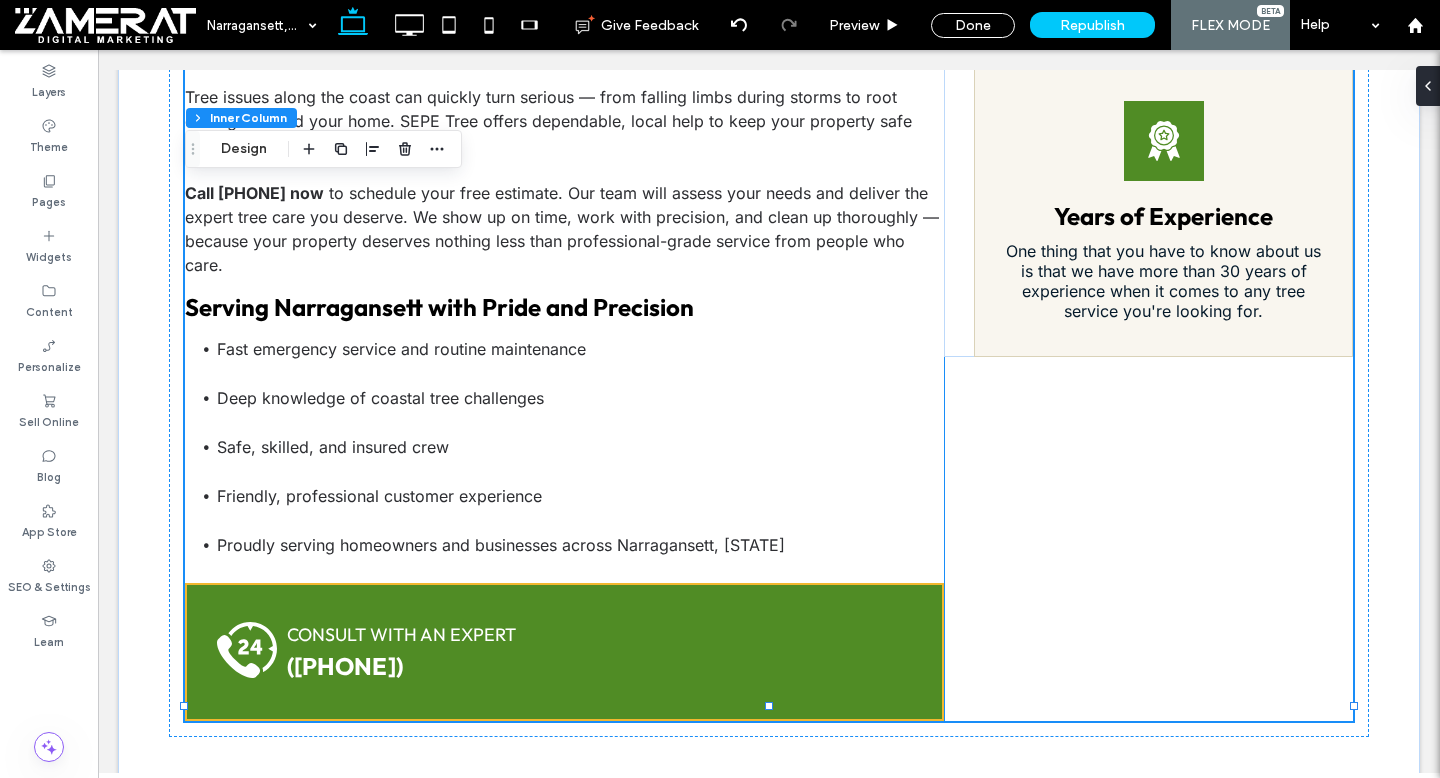 click on "CONSULT WITH AN EXPERT
([PHONE])" at bounding box center (564, 652) 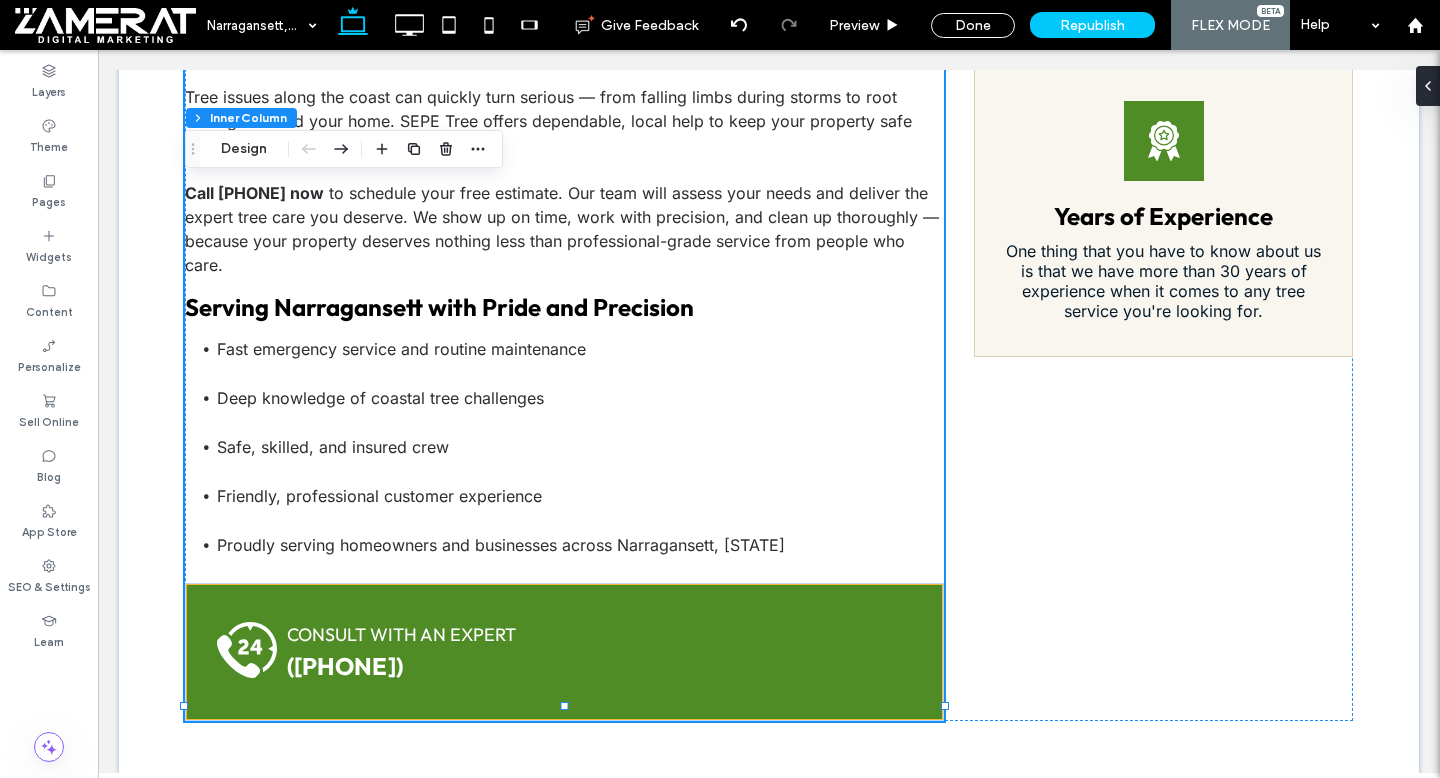 click on "CONSULT WITH AN EXPERT
([PHONE])" at bounding box center (564, 652) 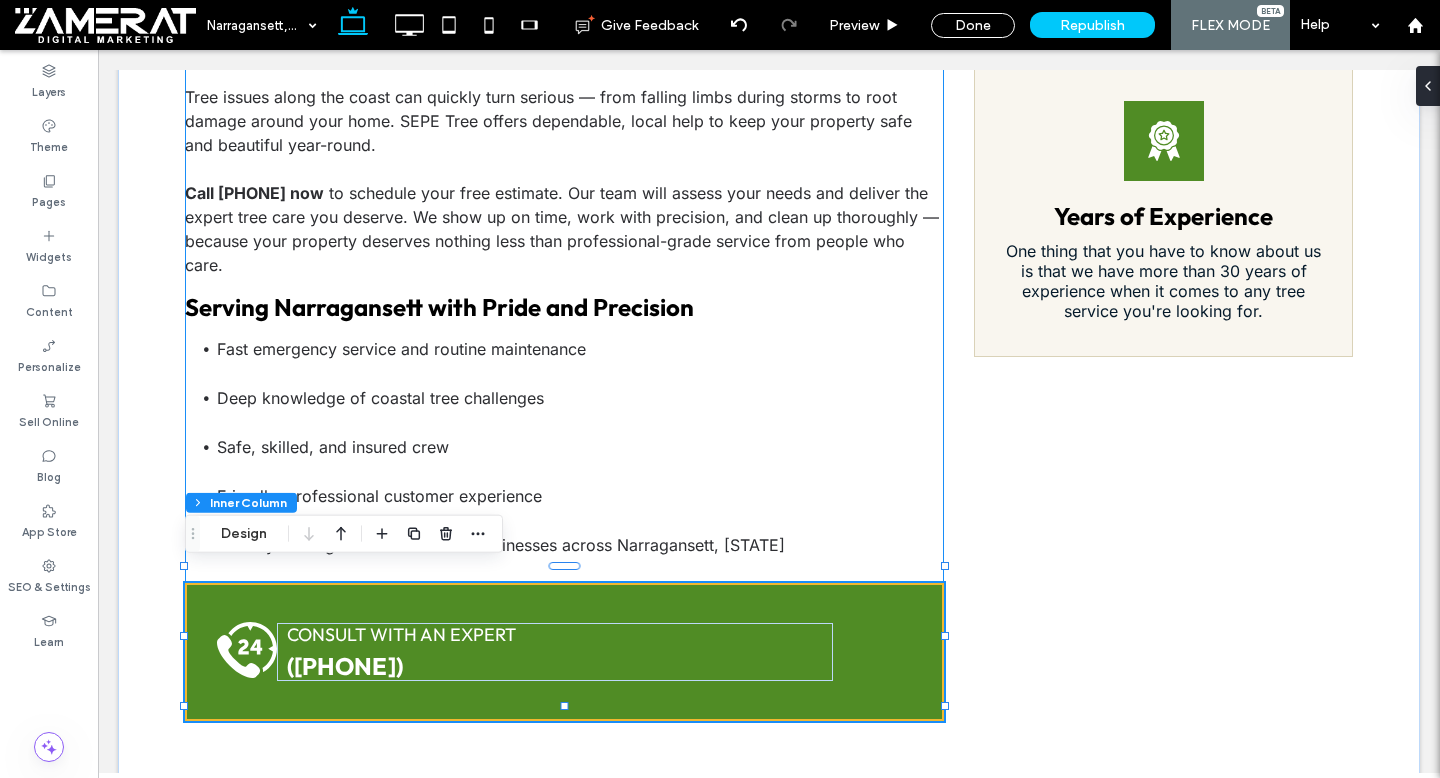 type on "**" 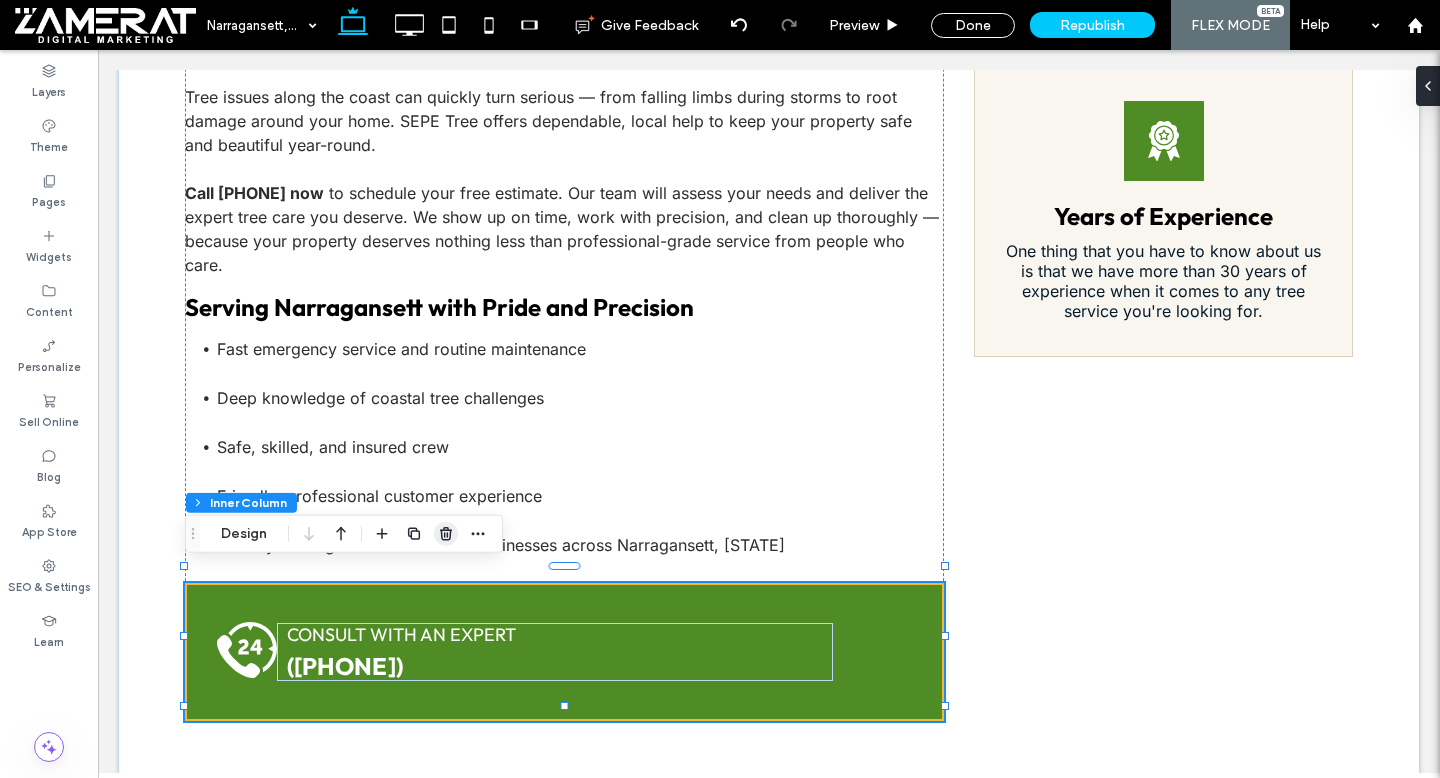 drag, startPoint x: 450, startPoint y: 538, endPoint x: 707, endPoint y: 529, distance: 257.15753 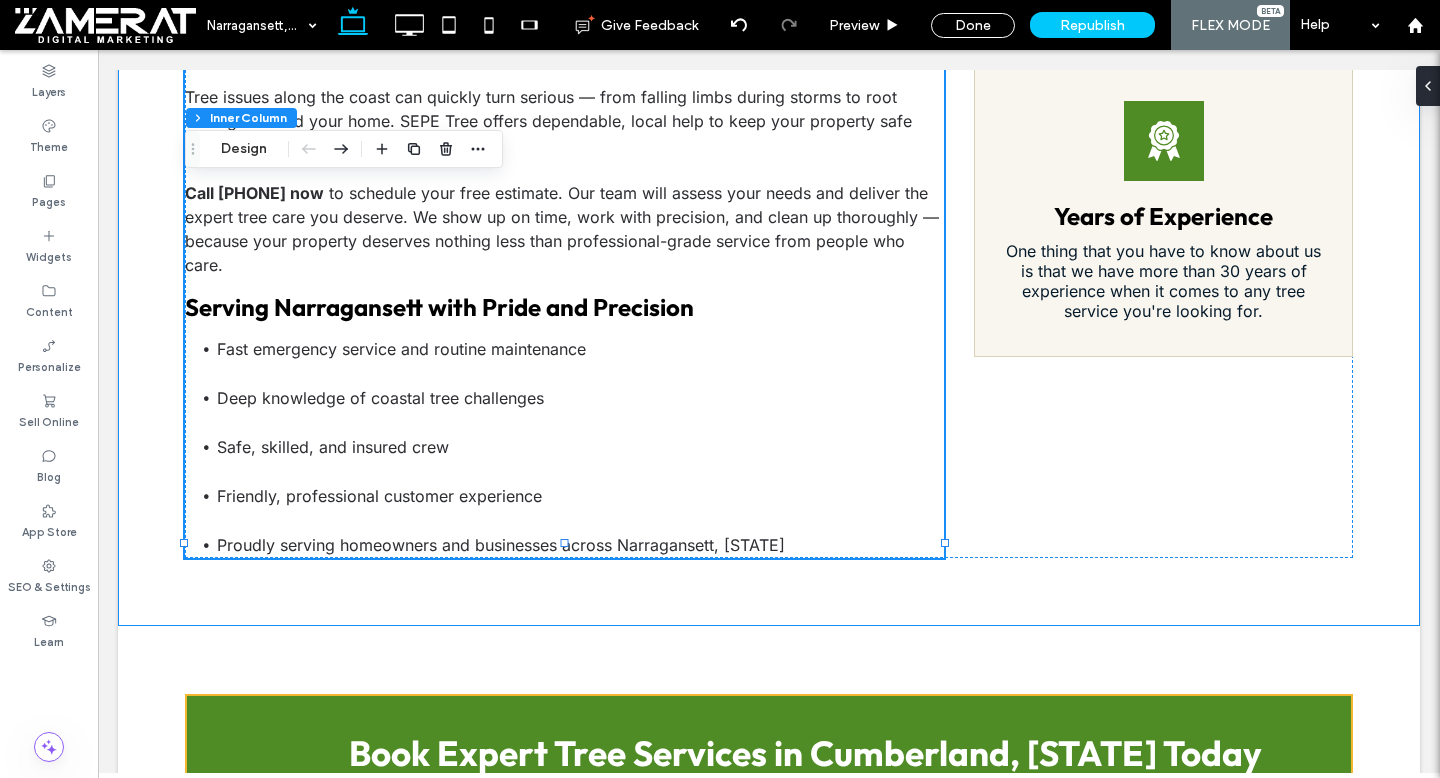 type on "**" 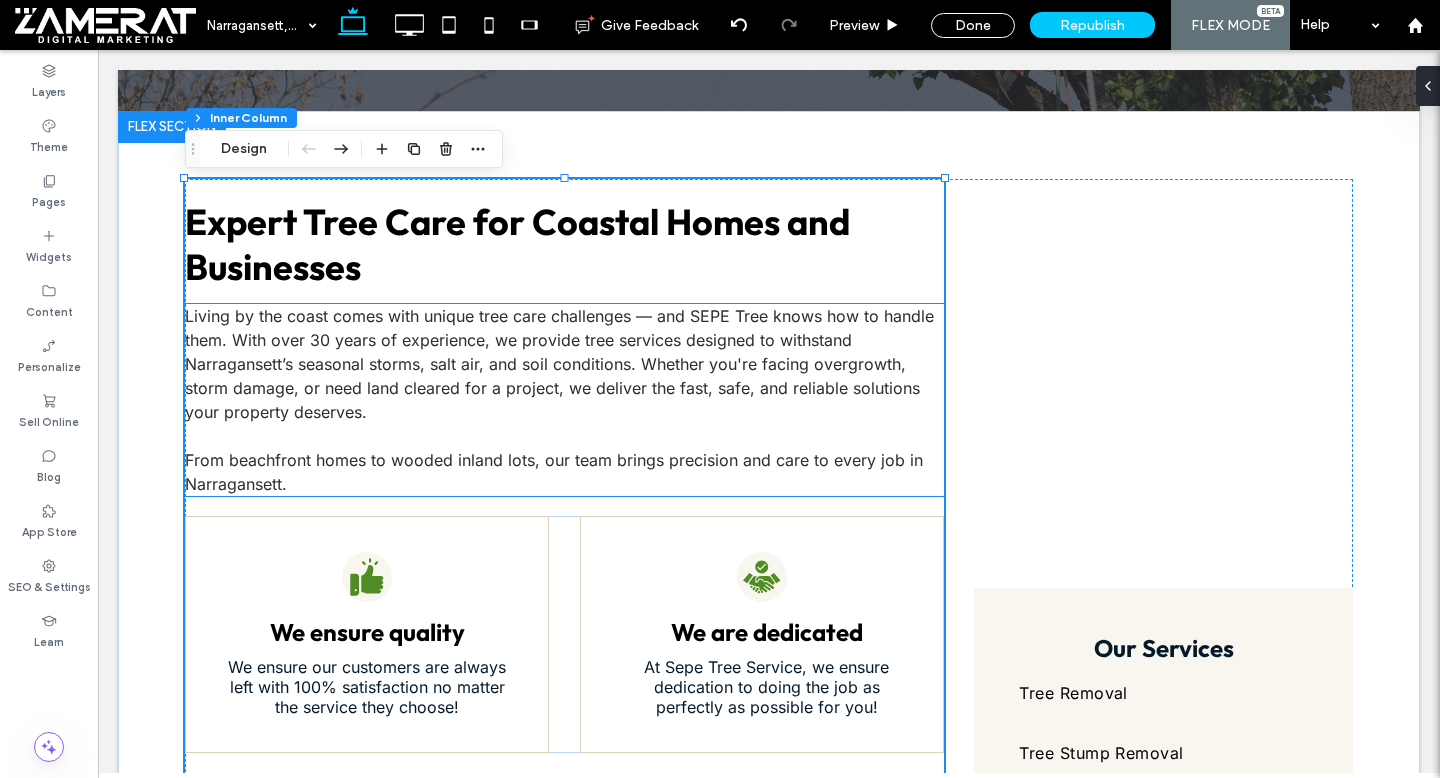 click on "Living by the coast comes with unique tree care challenges — and SEPE Tree knows how to handle them. With over 30 years of experience, we provide tree services designed to withstand Narragansett’s seasonal storms, salt air, and soil conditions. Whether you're facing overgrowth, storm damage, or need land cleared for a project, we deliver the fast, safe, and reliable solutions your property deserves." at bounding box center [564, 364] 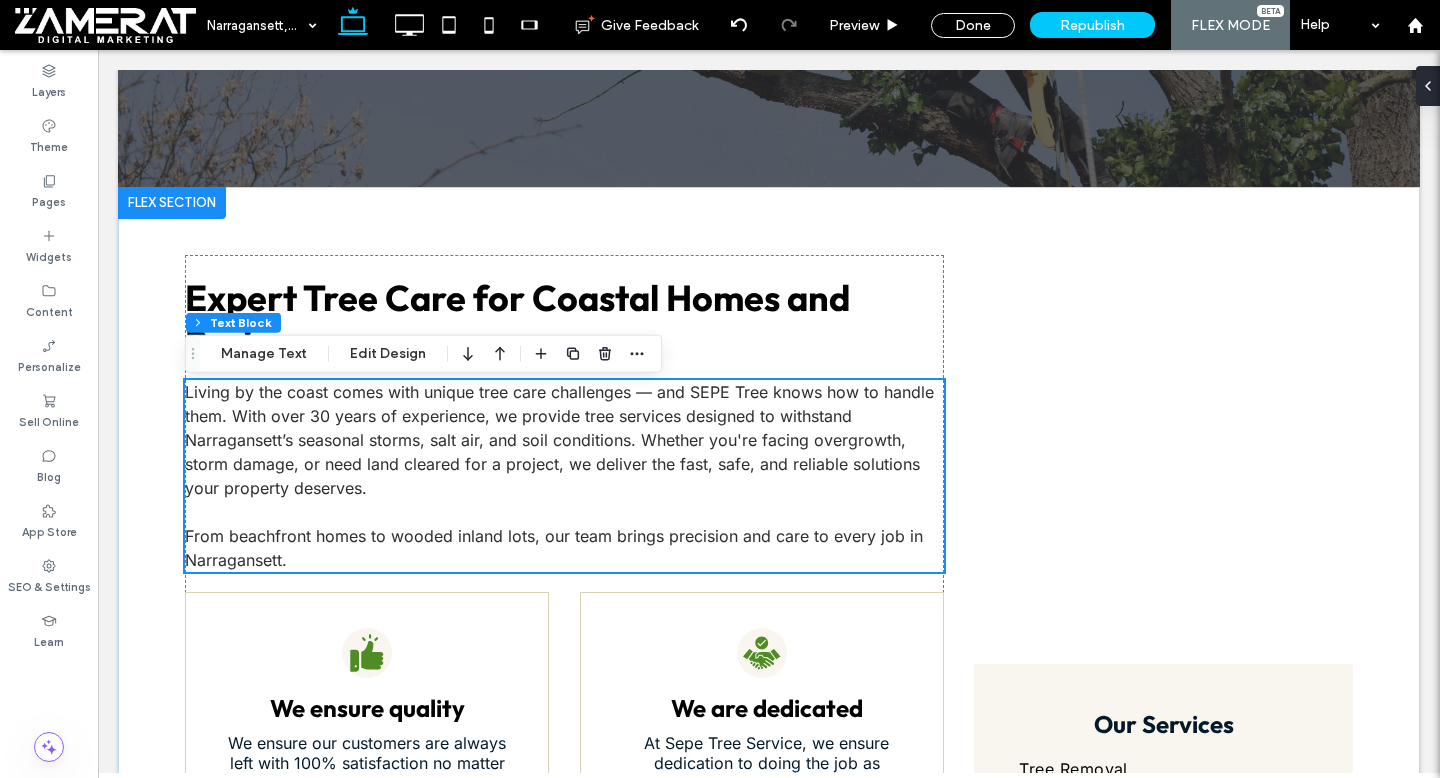 scroll, scrollTop: 442, scrollLeft: 0, axis: vertical 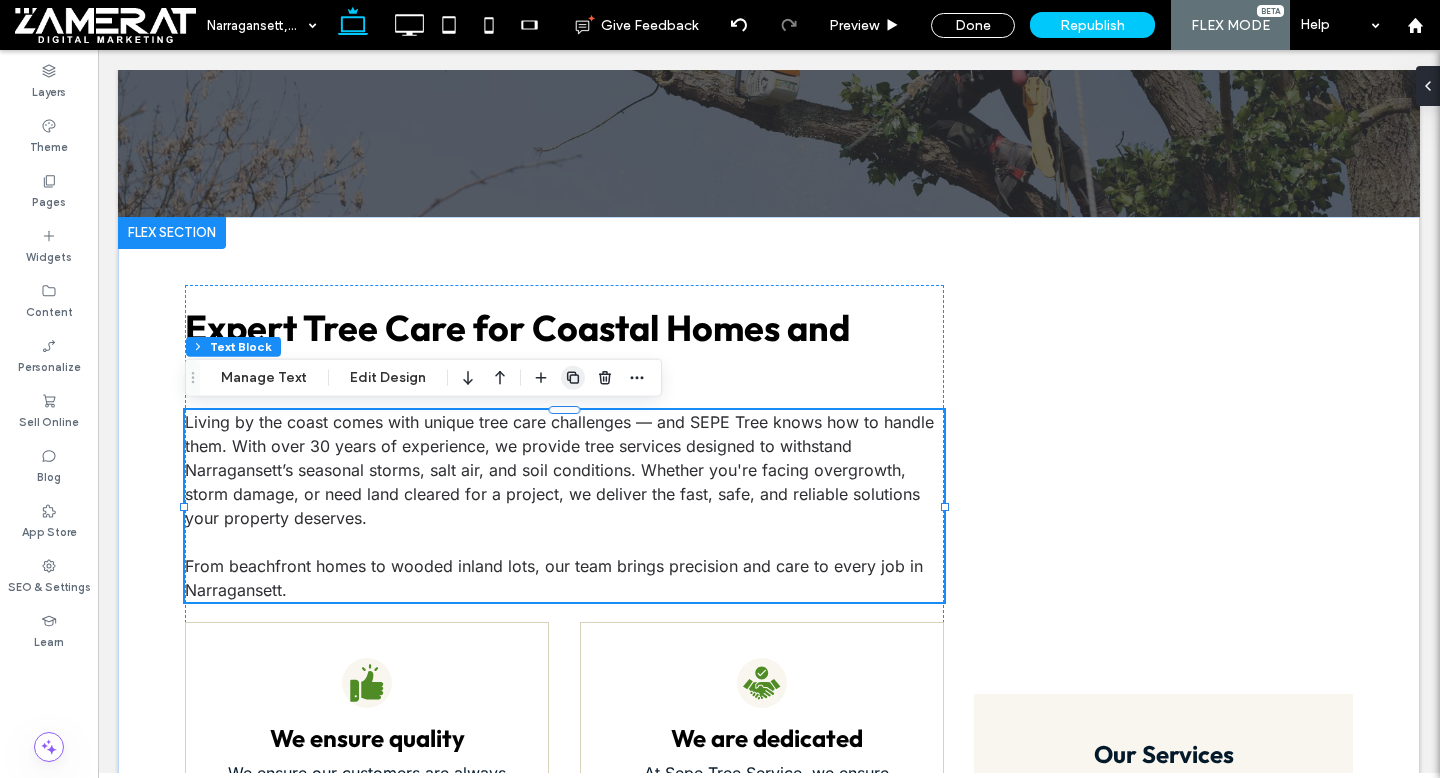 click 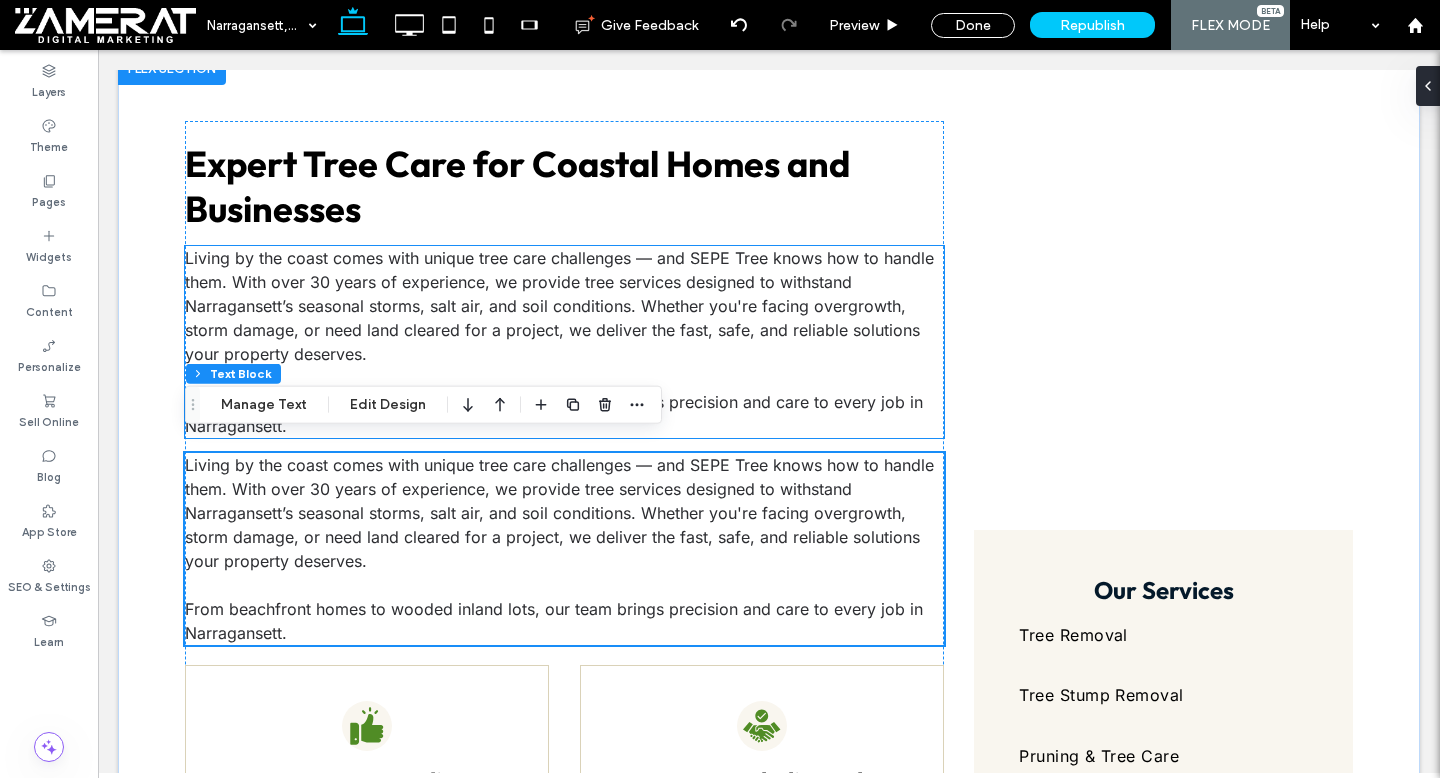 scroll, scrollTop: 603, scrollLeft: 0, axis: vertical 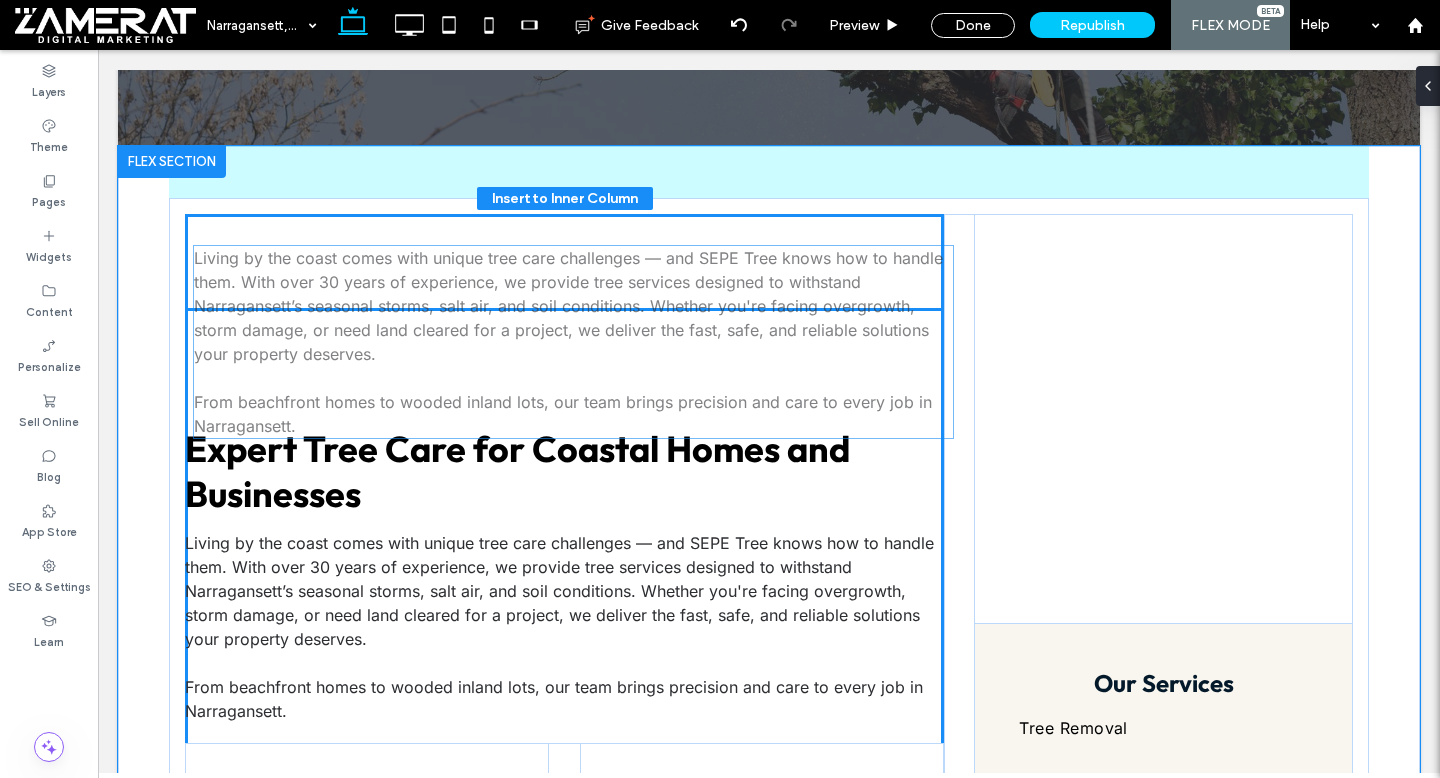 drag, startPoint x: 559, startPoint y: 538, endPoint x: 568, endPoint y: 330, distance: 208.19463 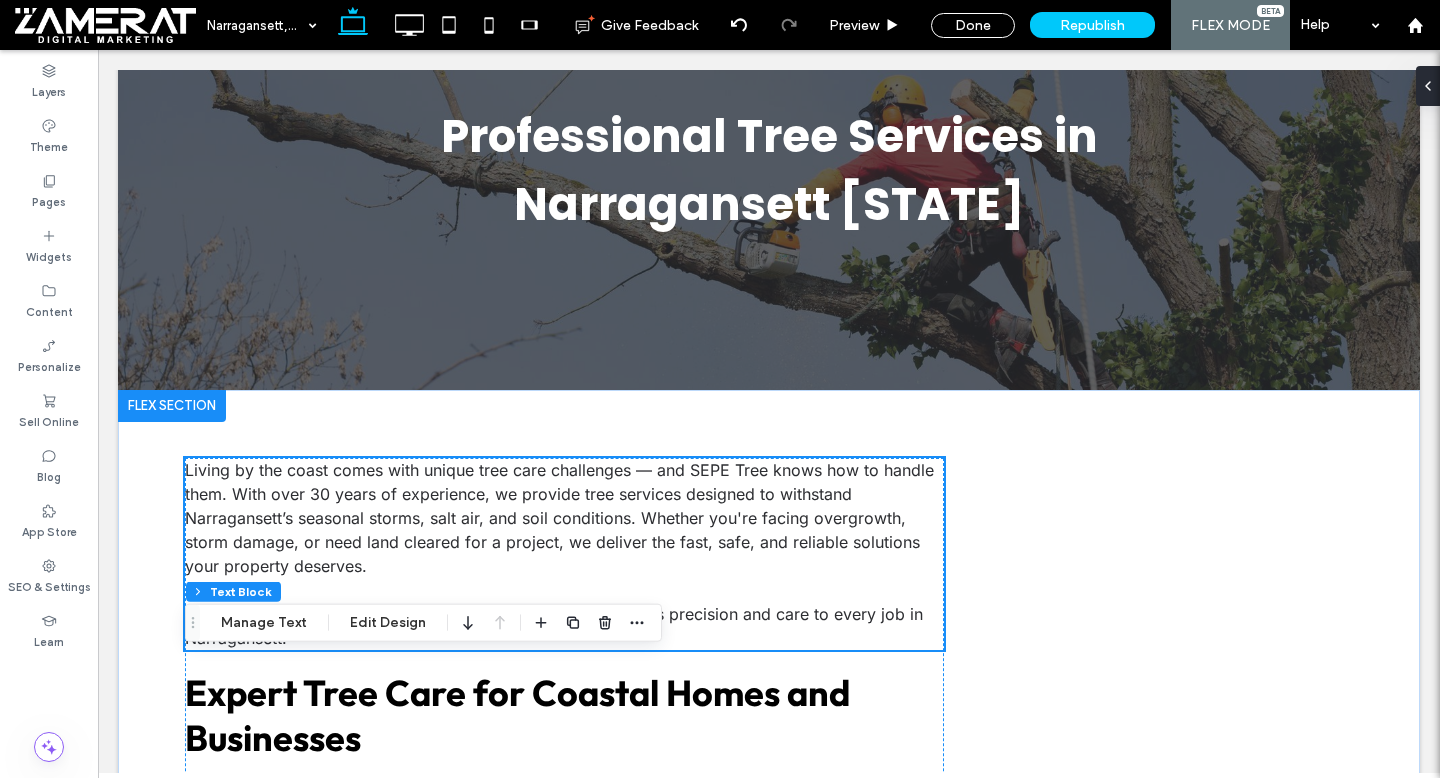 scroll, scrollTop: 0, scrollLeft: 0, axis: both 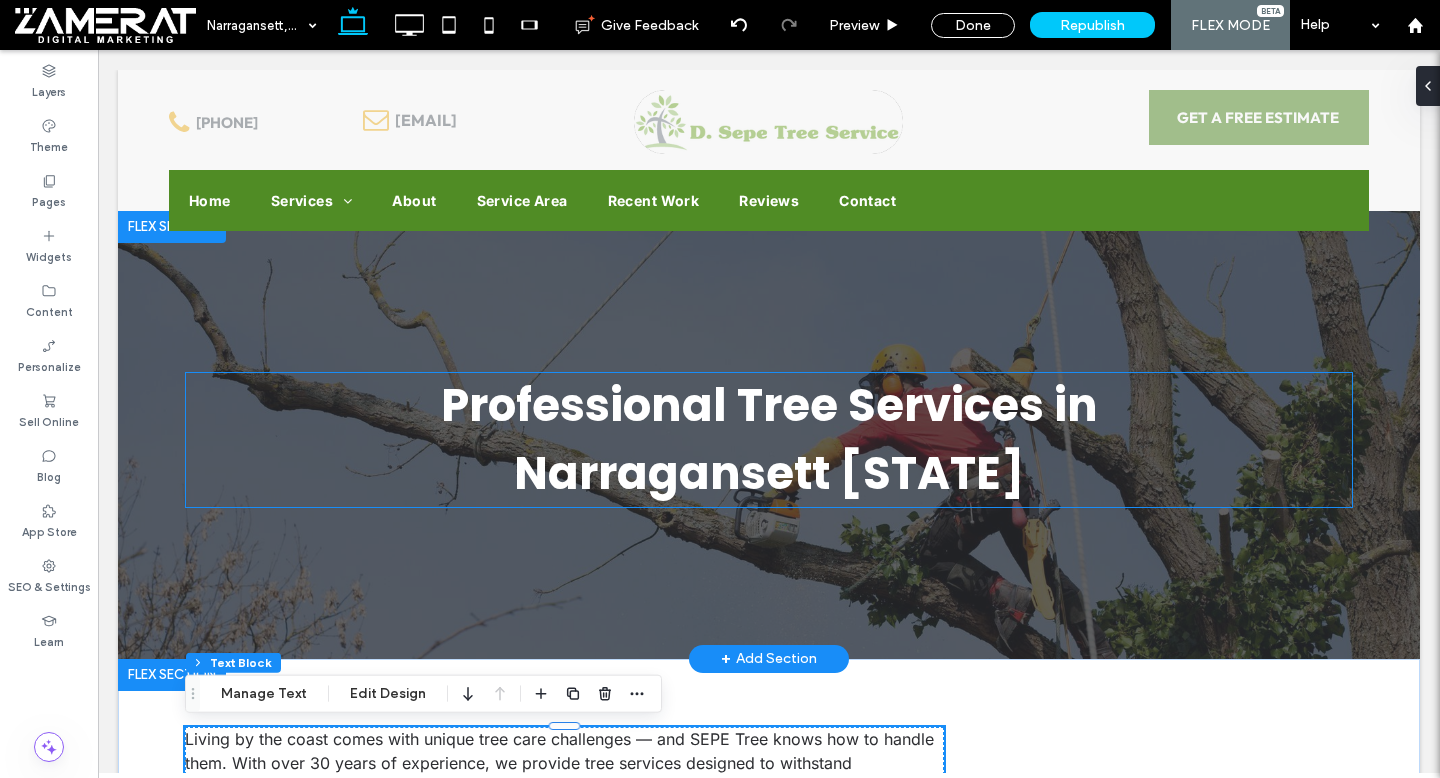 click on "Professional Tree Services in Narragansett [STATE]" at bounding box center [769, 439] 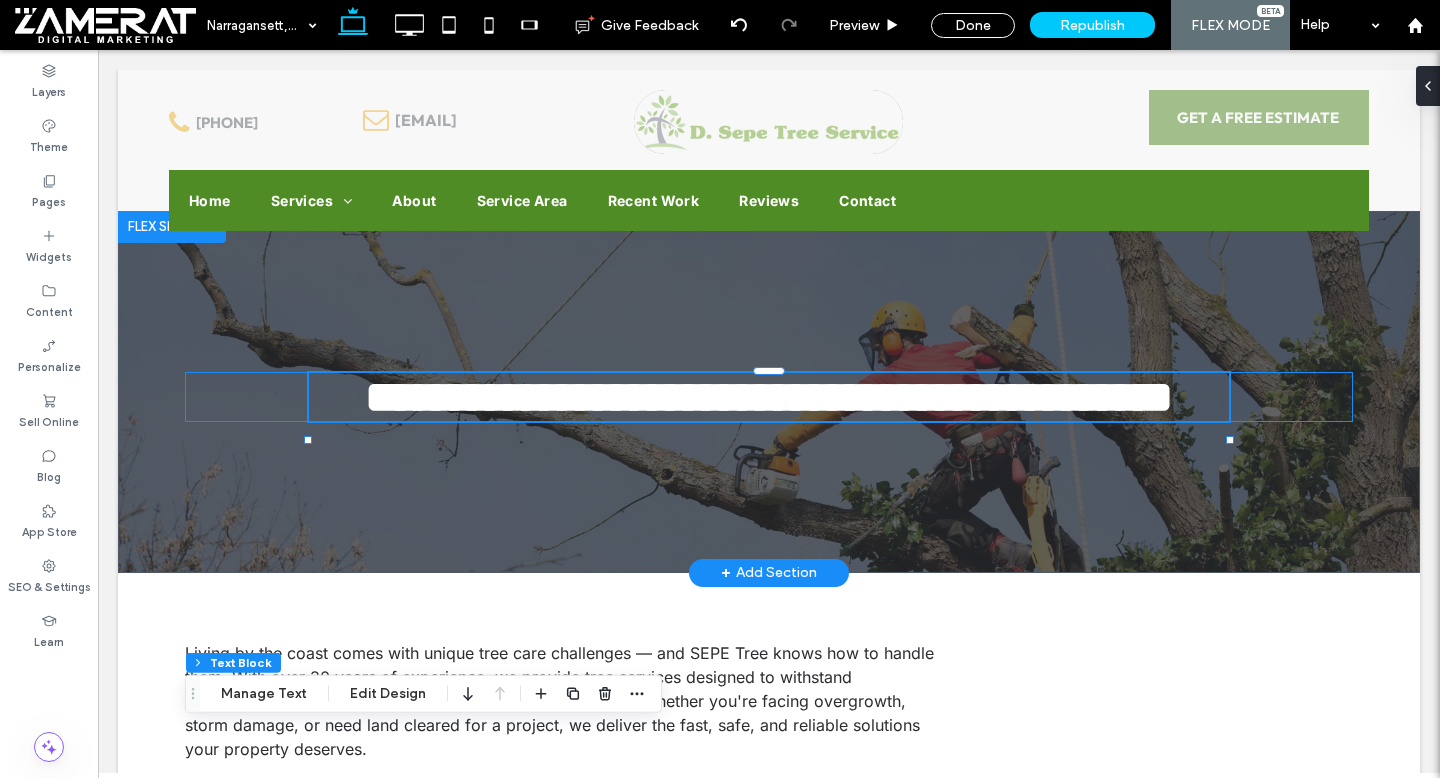 click on "**********" at bounding box center (769, 397) 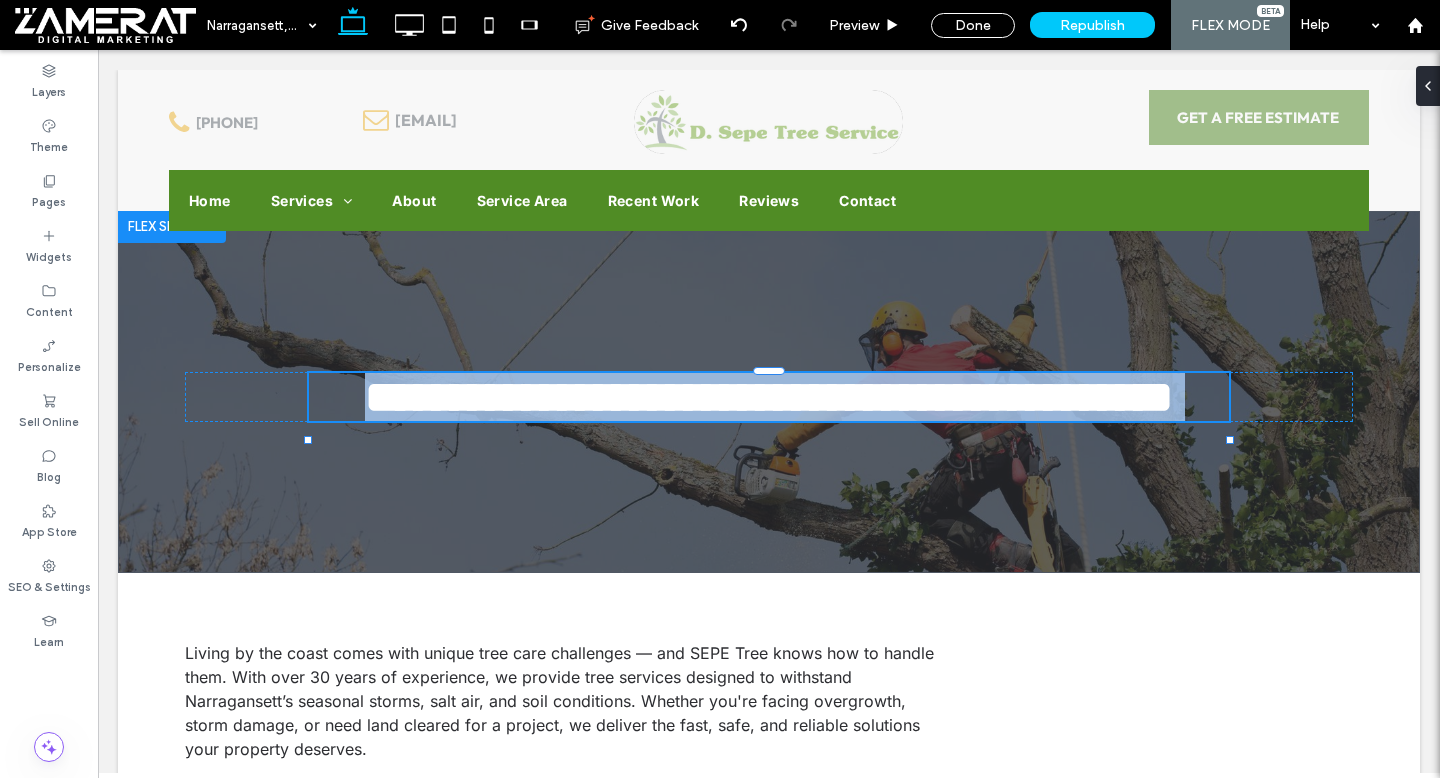 type on "*******" 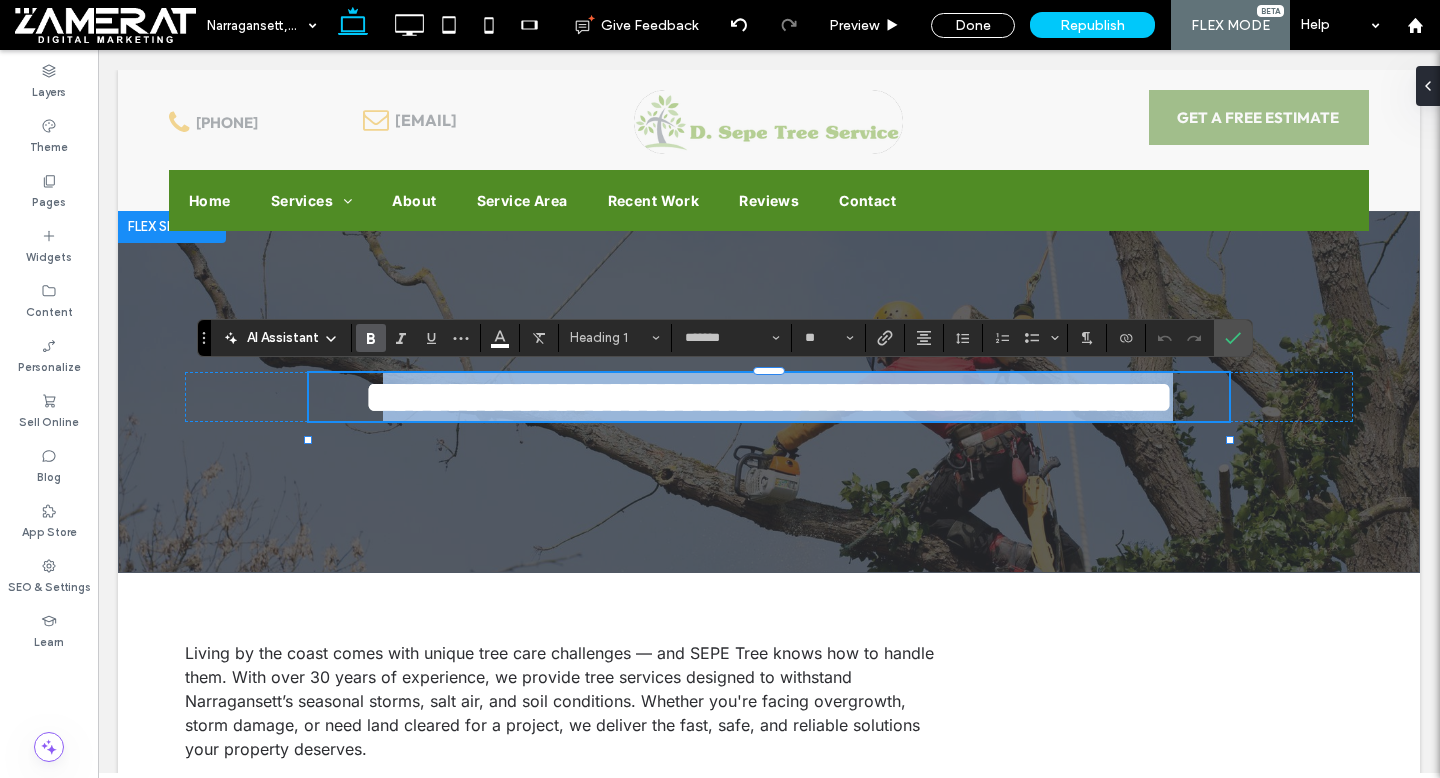 drag, startPoint x: 992, startPoint y: 474, endPoint x: 468, endPoint y: 411, distance: 527.7736 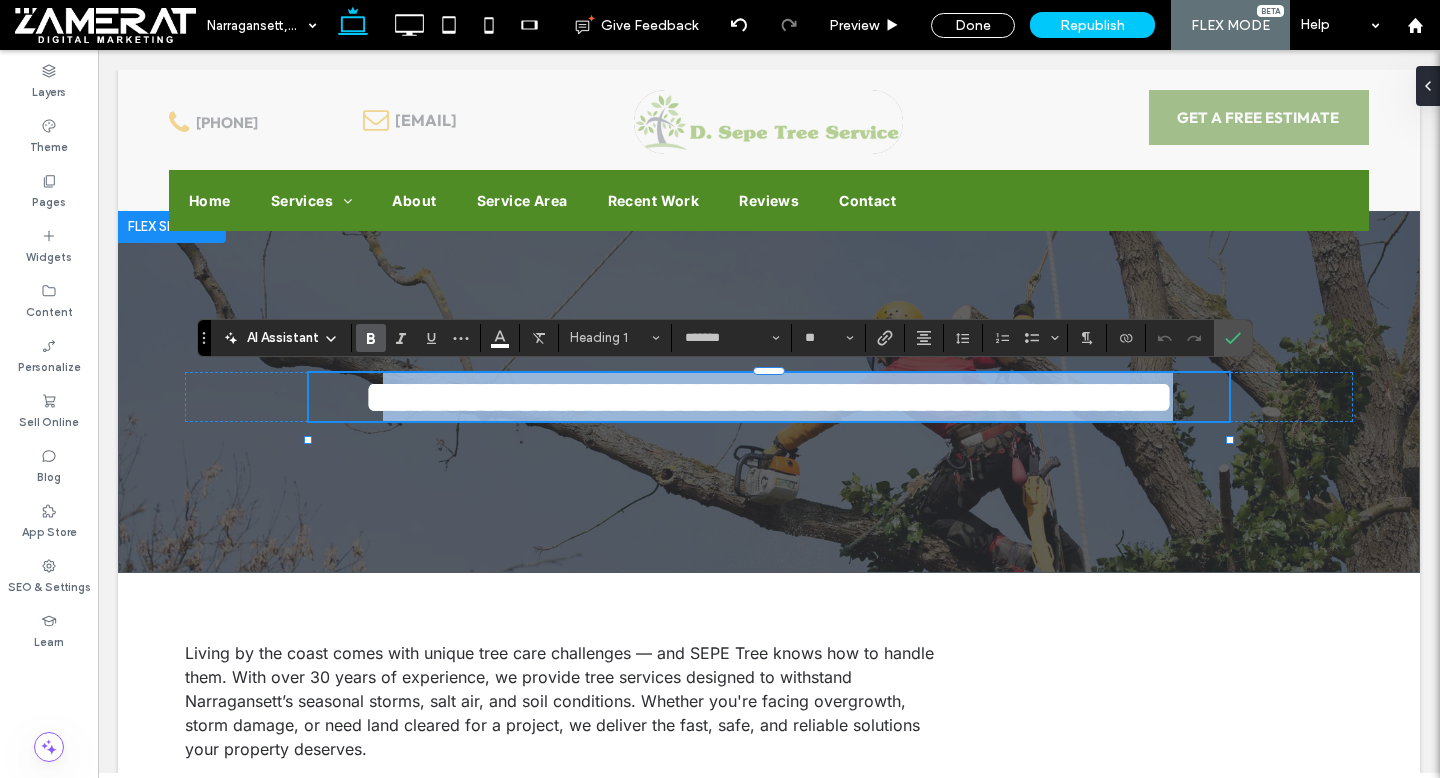 click on "**********" at bounding box center (769, 397) 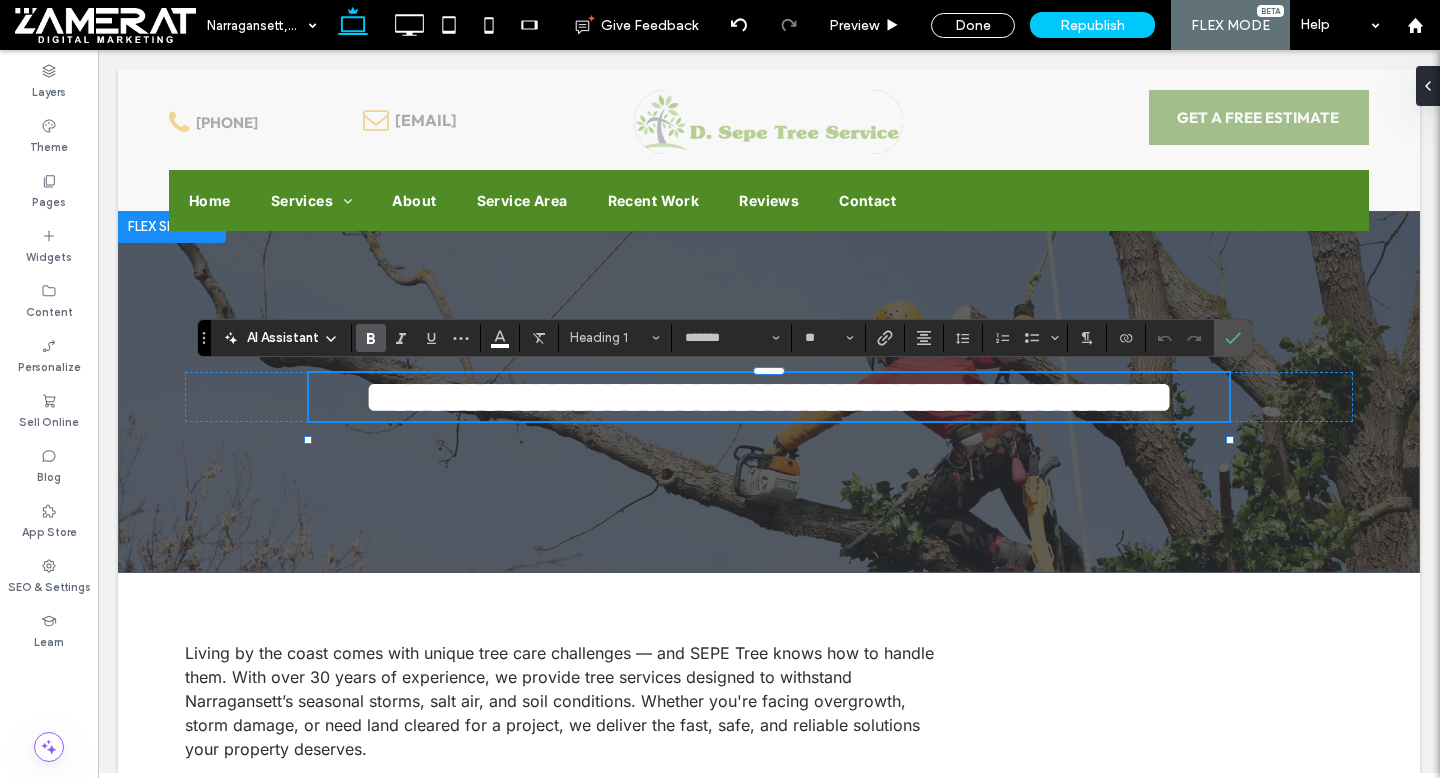 type on "*****" 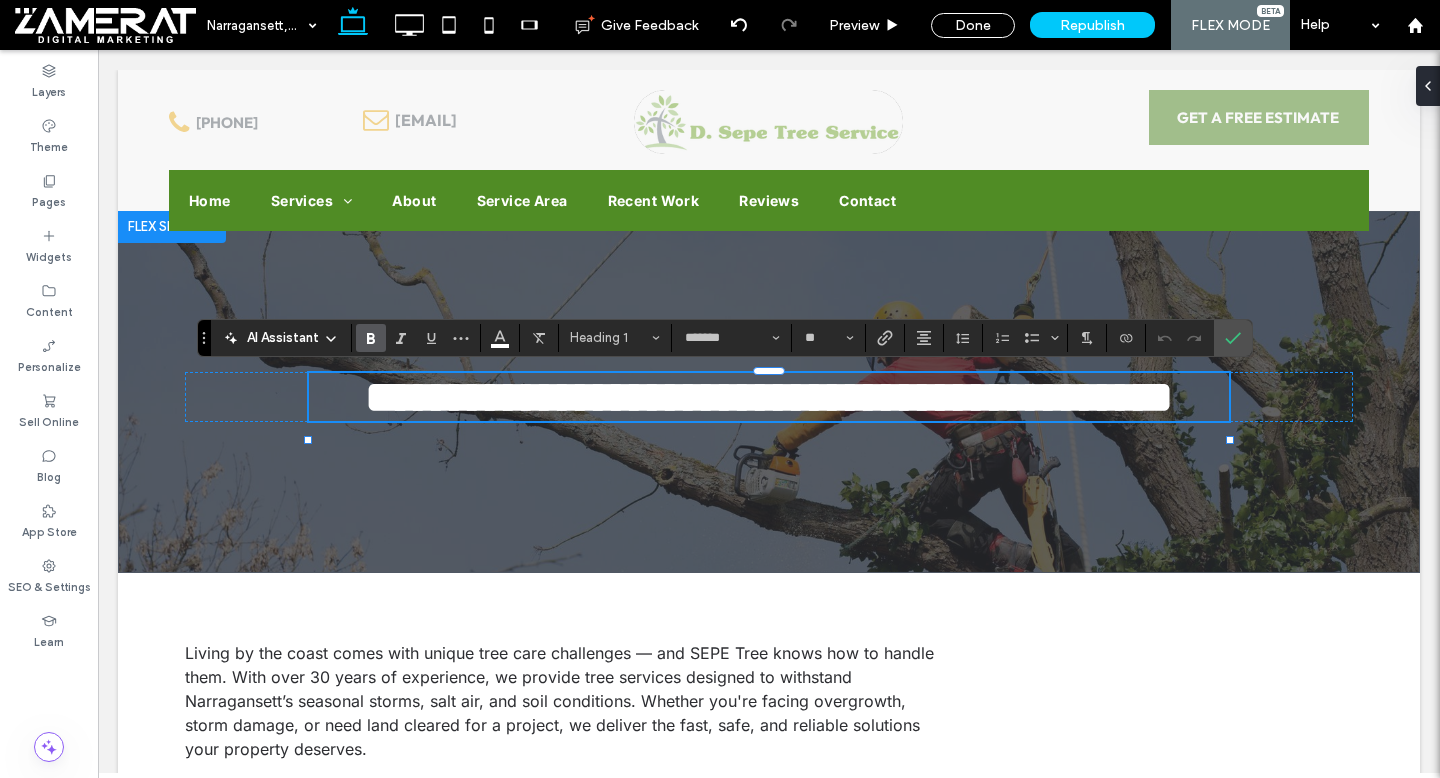 type on "**" 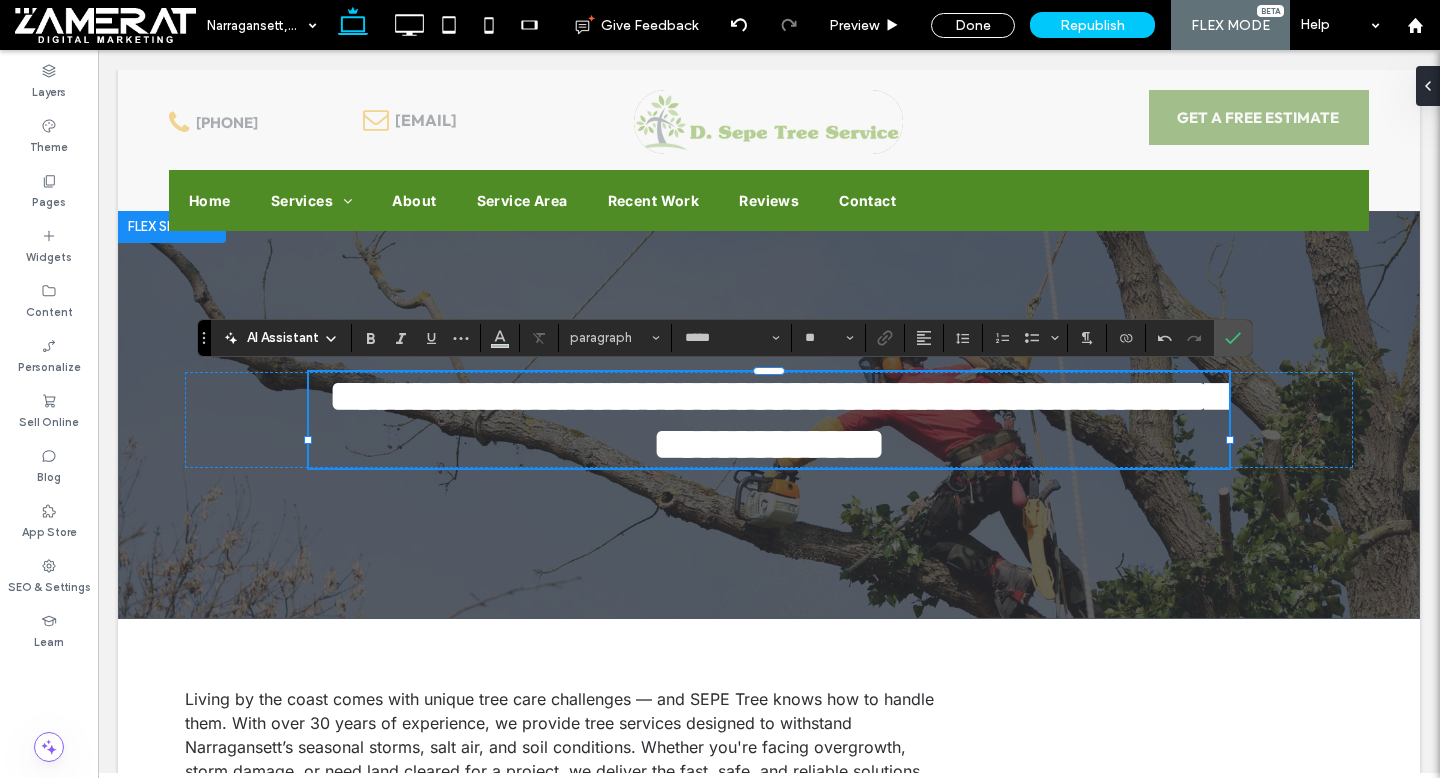type on "*******" 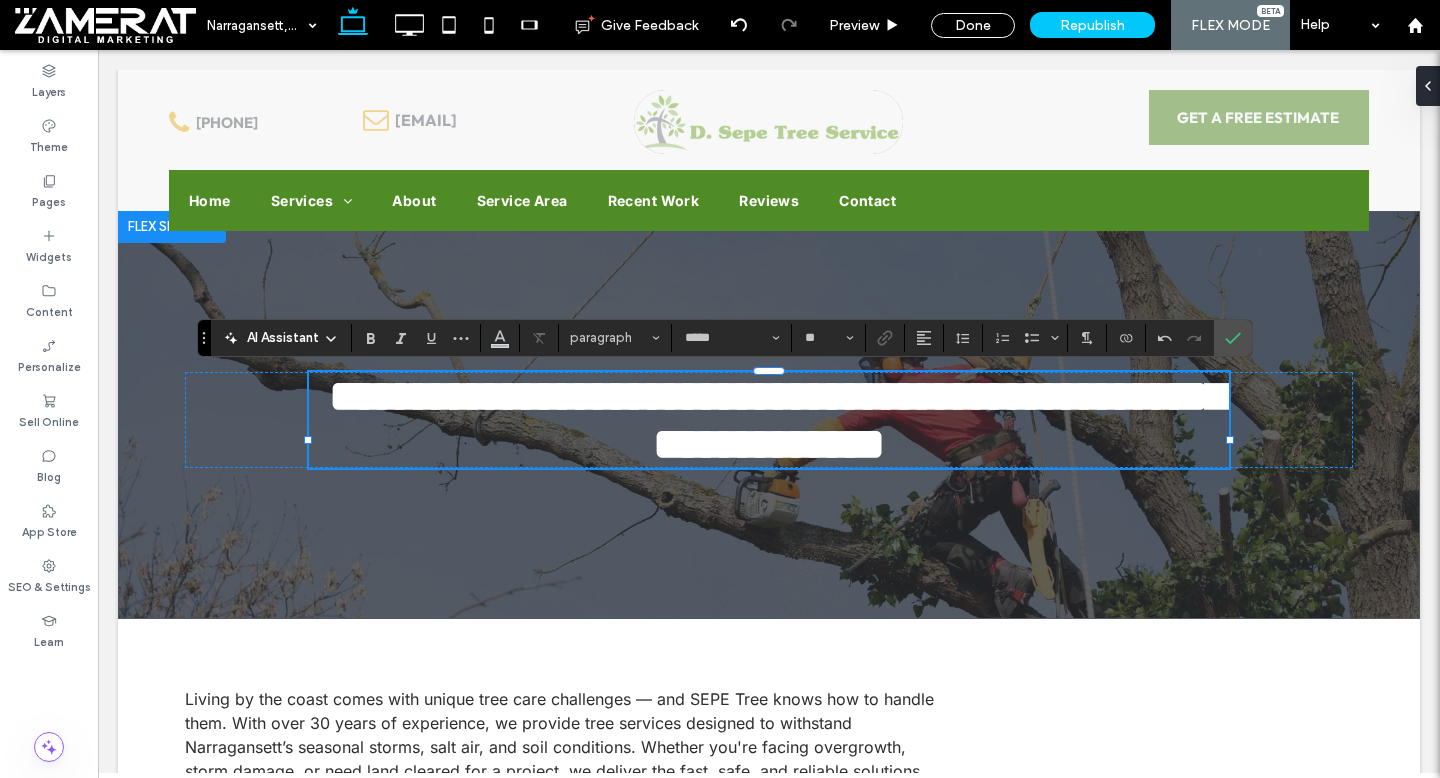 type on "**" 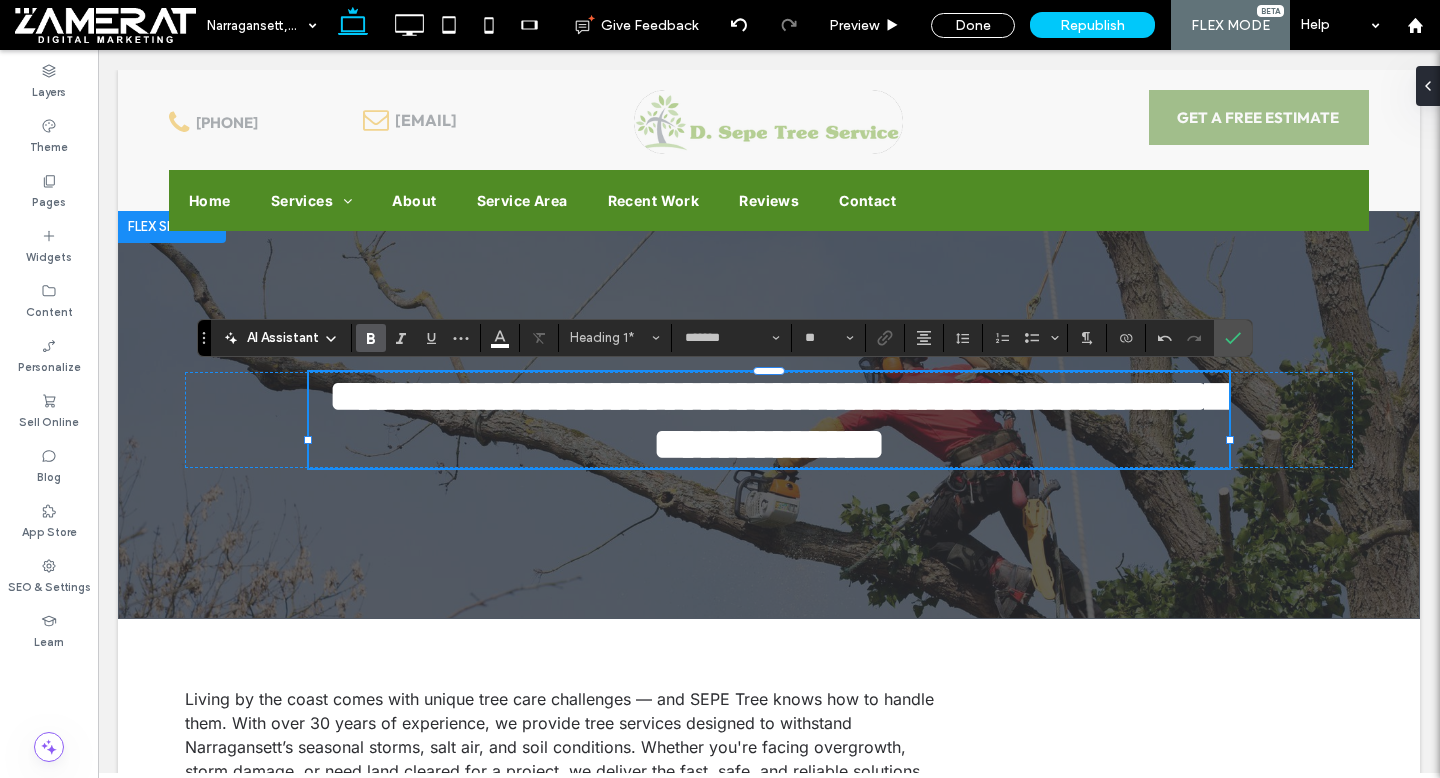 click on "**********" at bounding box center [778, 420] 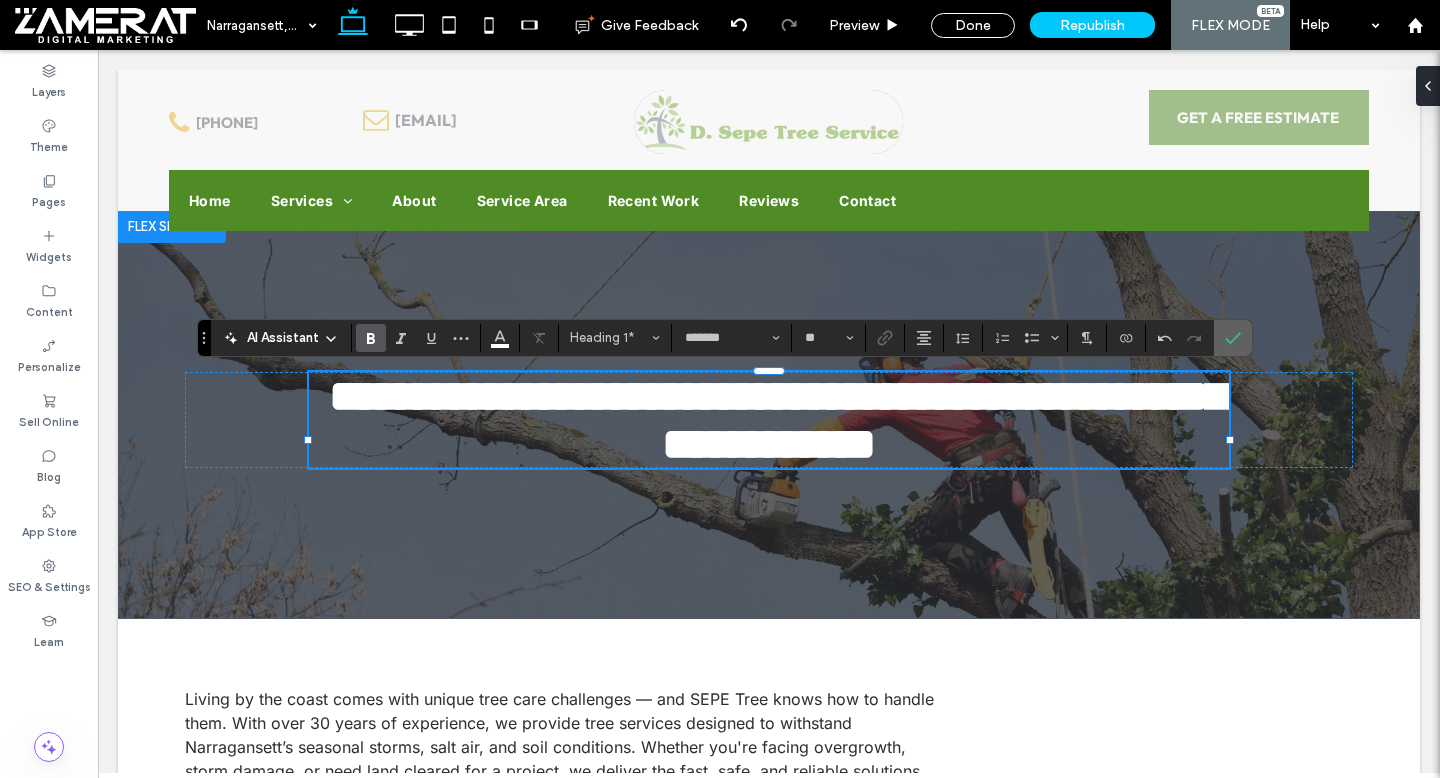 click 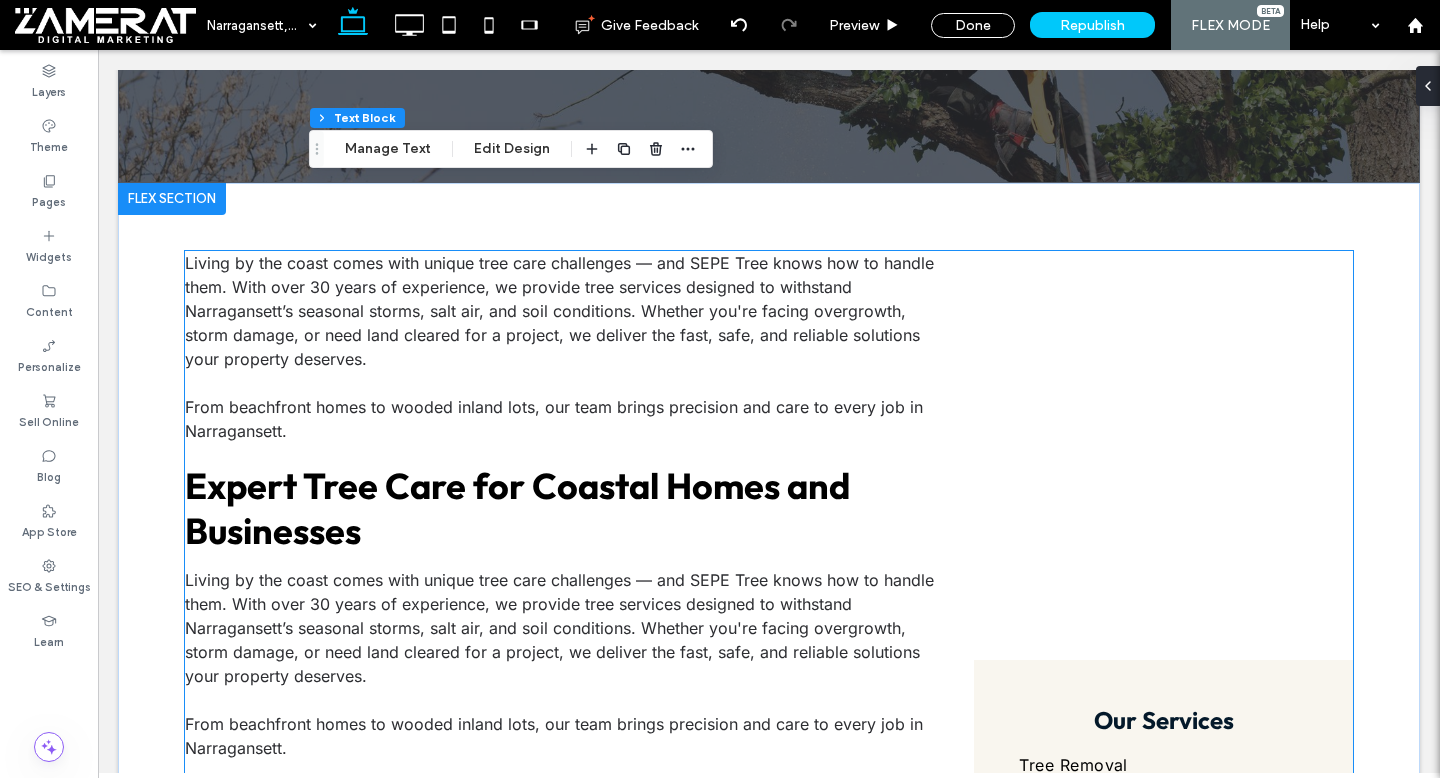 scroll, scrollTop: 491, scrollLeft: 0, axis: vertical 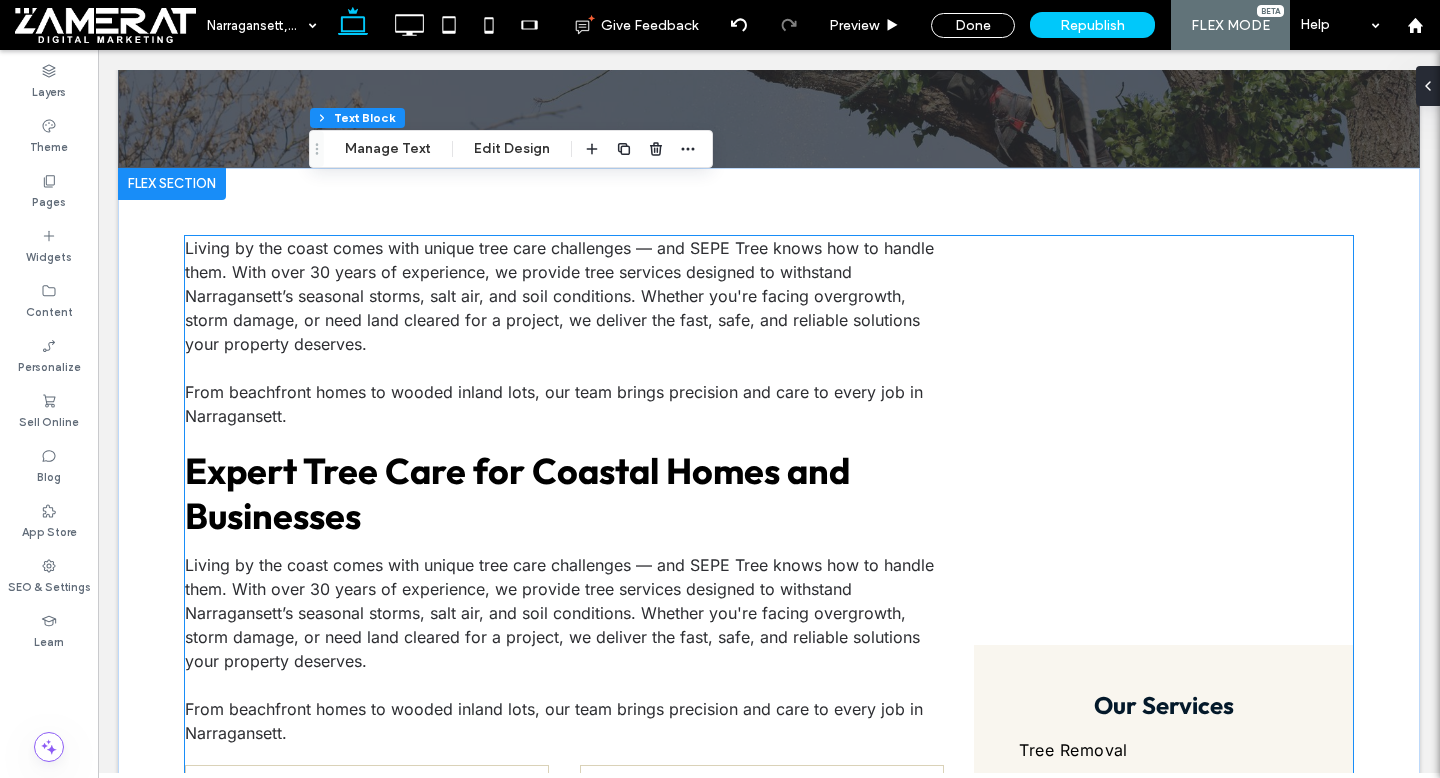 click on "Living by the coast comes with unique tree care challenges — and SEPE Tree knows how to handle them. With over 30 years of experience, we provide tree services designed to withstand Narragansett’s seasonal storms, salt air, and soil conditions. Whether you're facing overgrowth, storm damage, or need land cleared for a project, we deliver the fast, safe, and reliable solutions your property deserves." at bounding box center (559, 296) 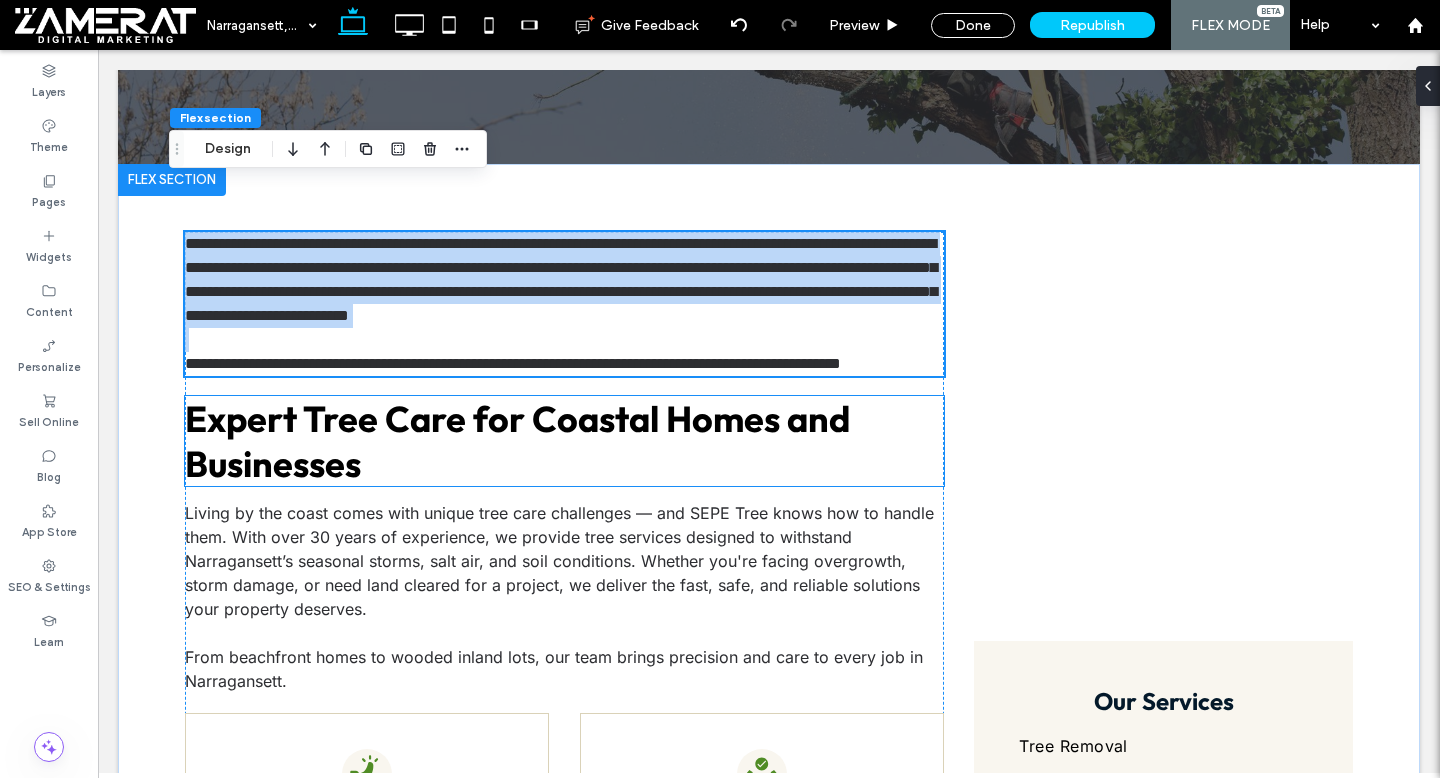 type on "*****" 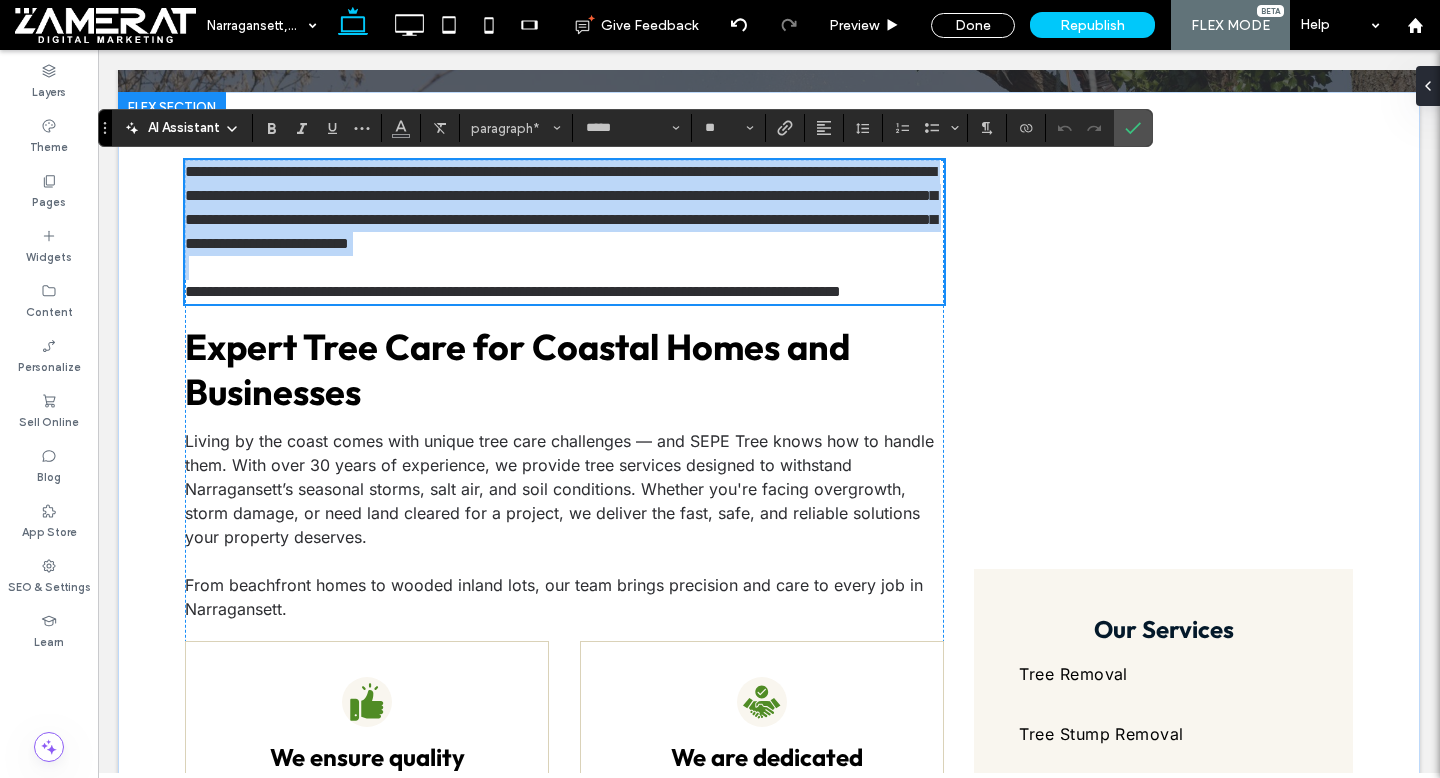 scroll, scrollTop: 514, scrollLeft: 0, axis: vertical 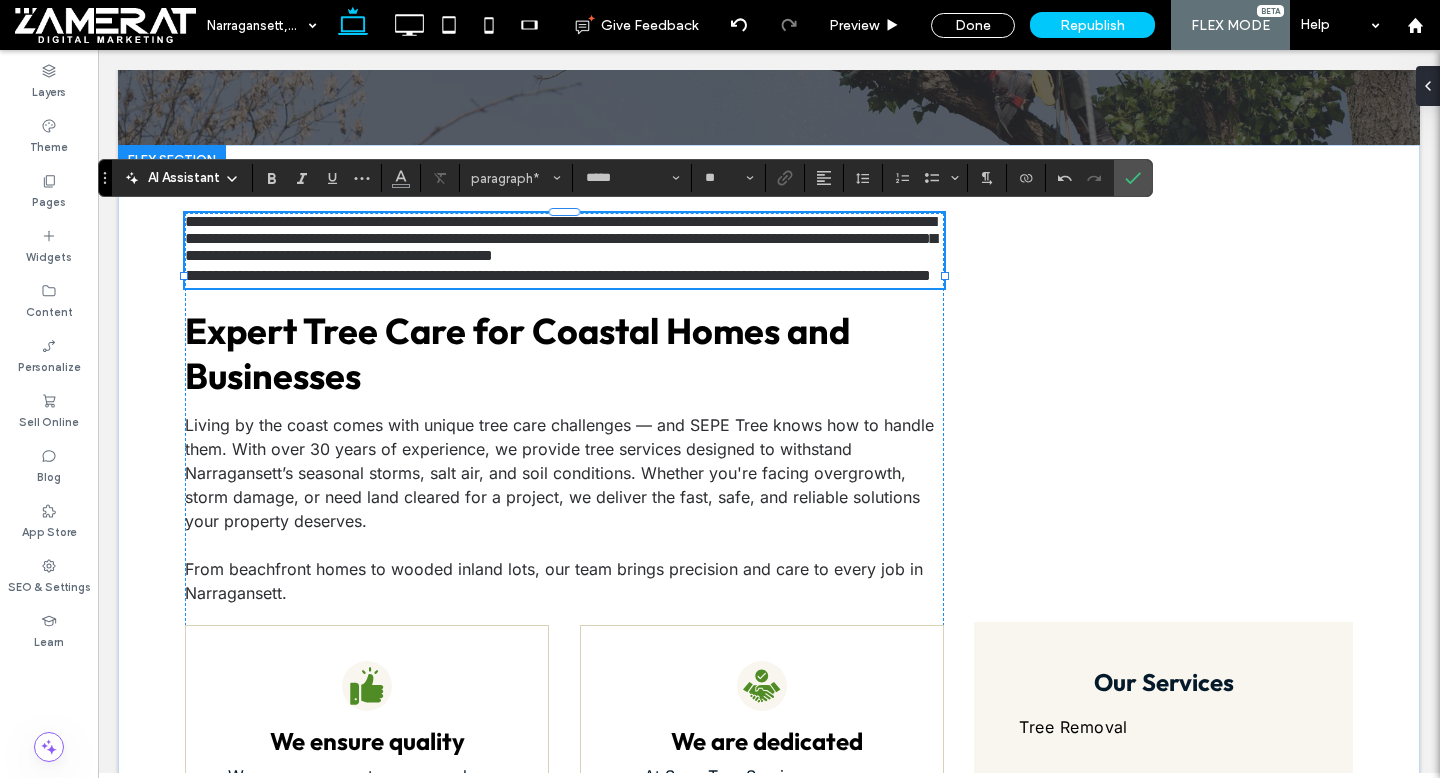 click on "**********" at bounding box center (564, 238) 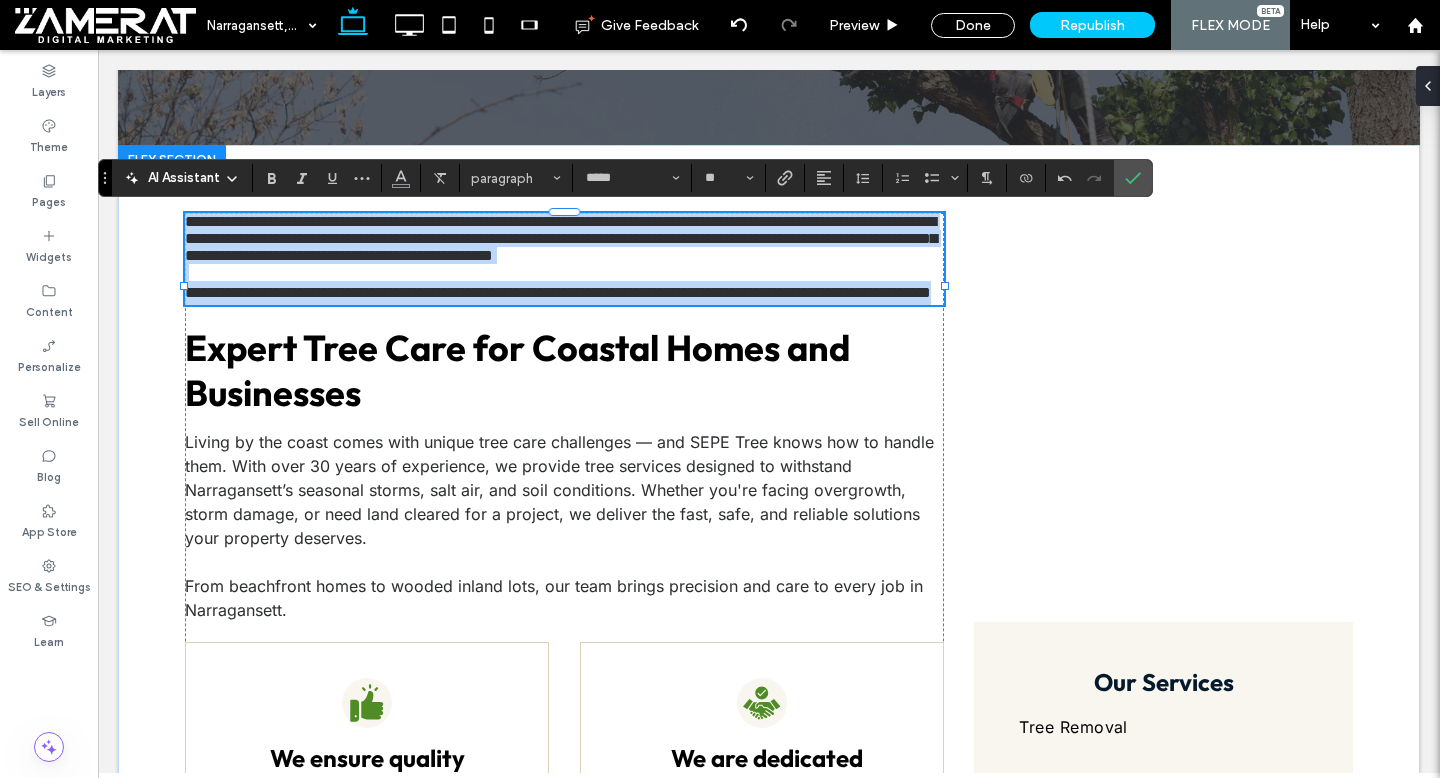 drag, startPoint x: 187, startPoint y: 222, endPoint x: 498, endPoint y: 349, distance: 335.93155 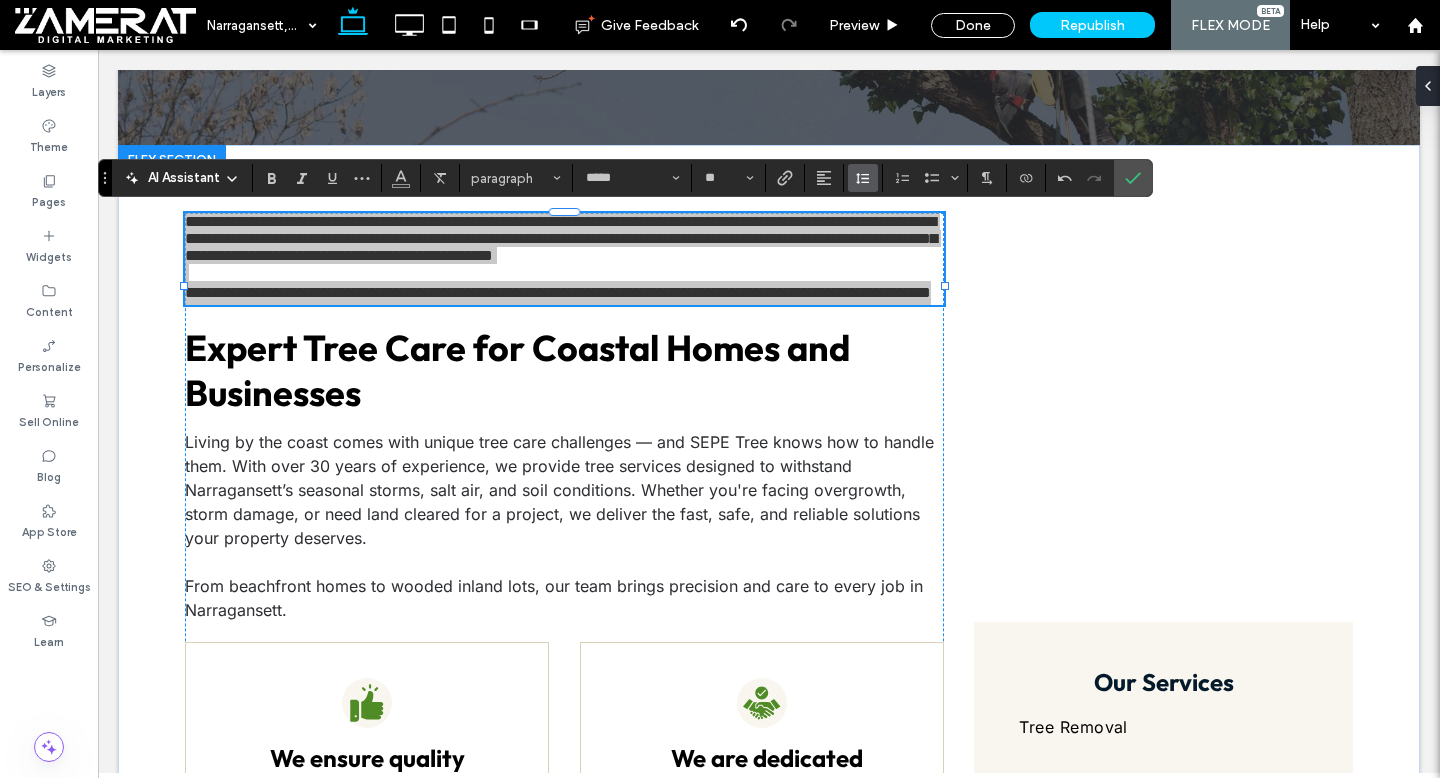 click 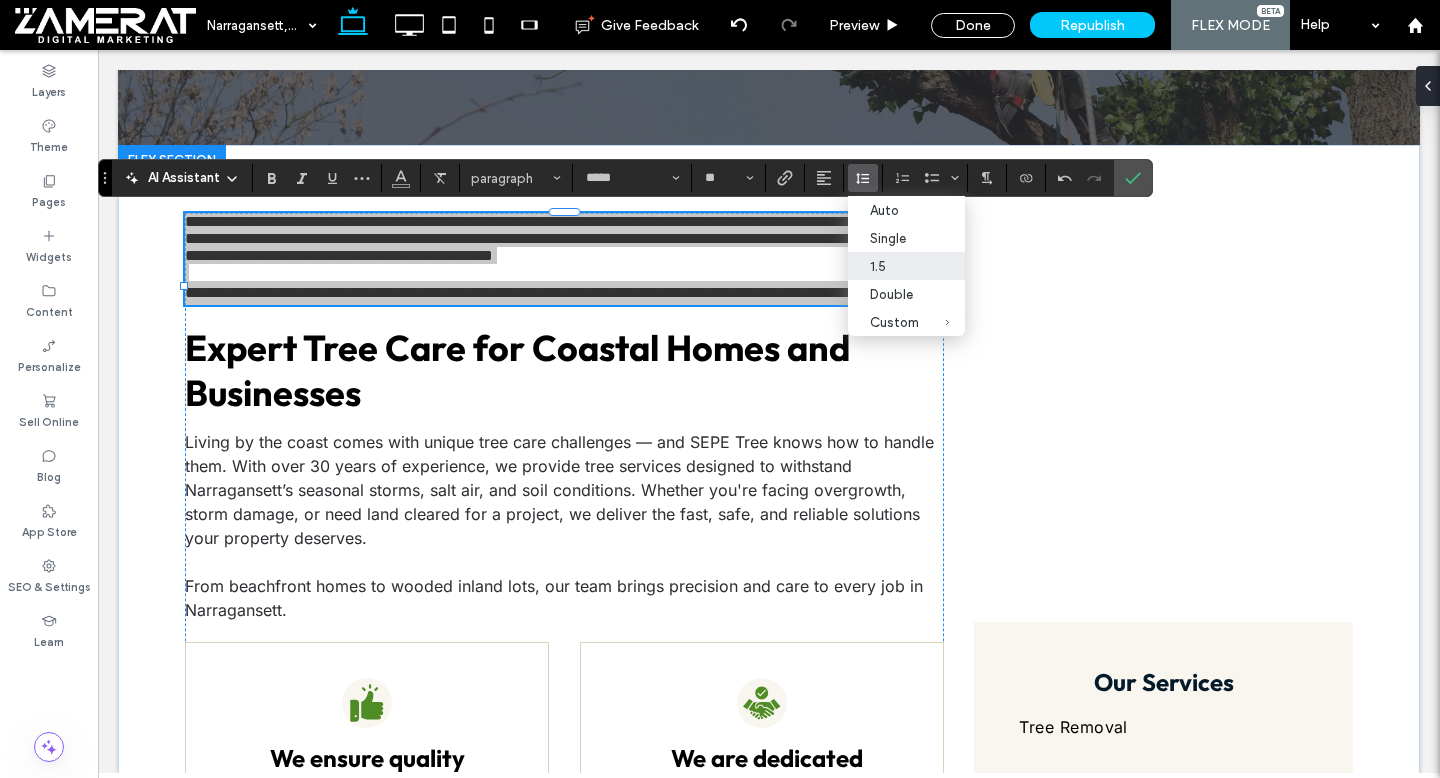 click on "1.5" at bounding box center [894, 266] 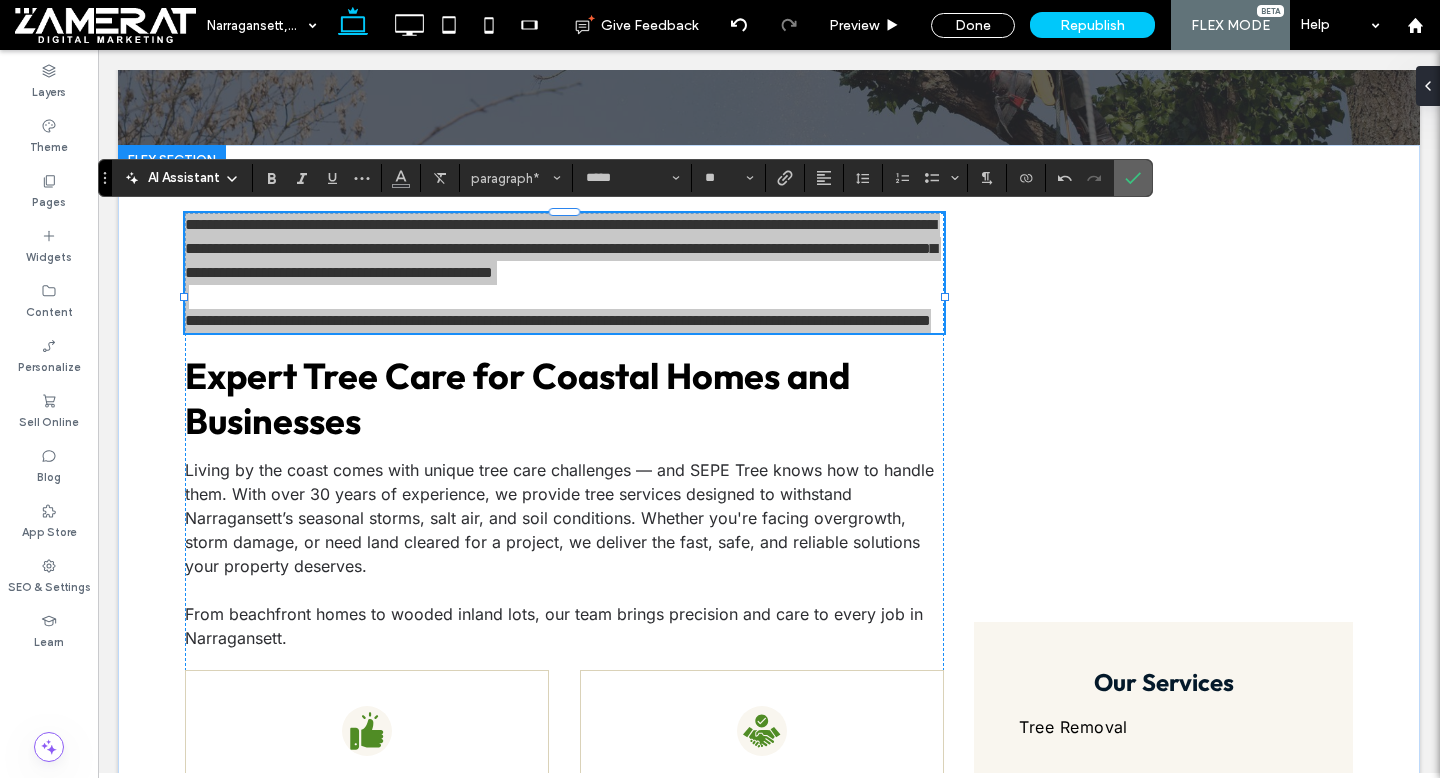 click at bounding box center (1133, 178) 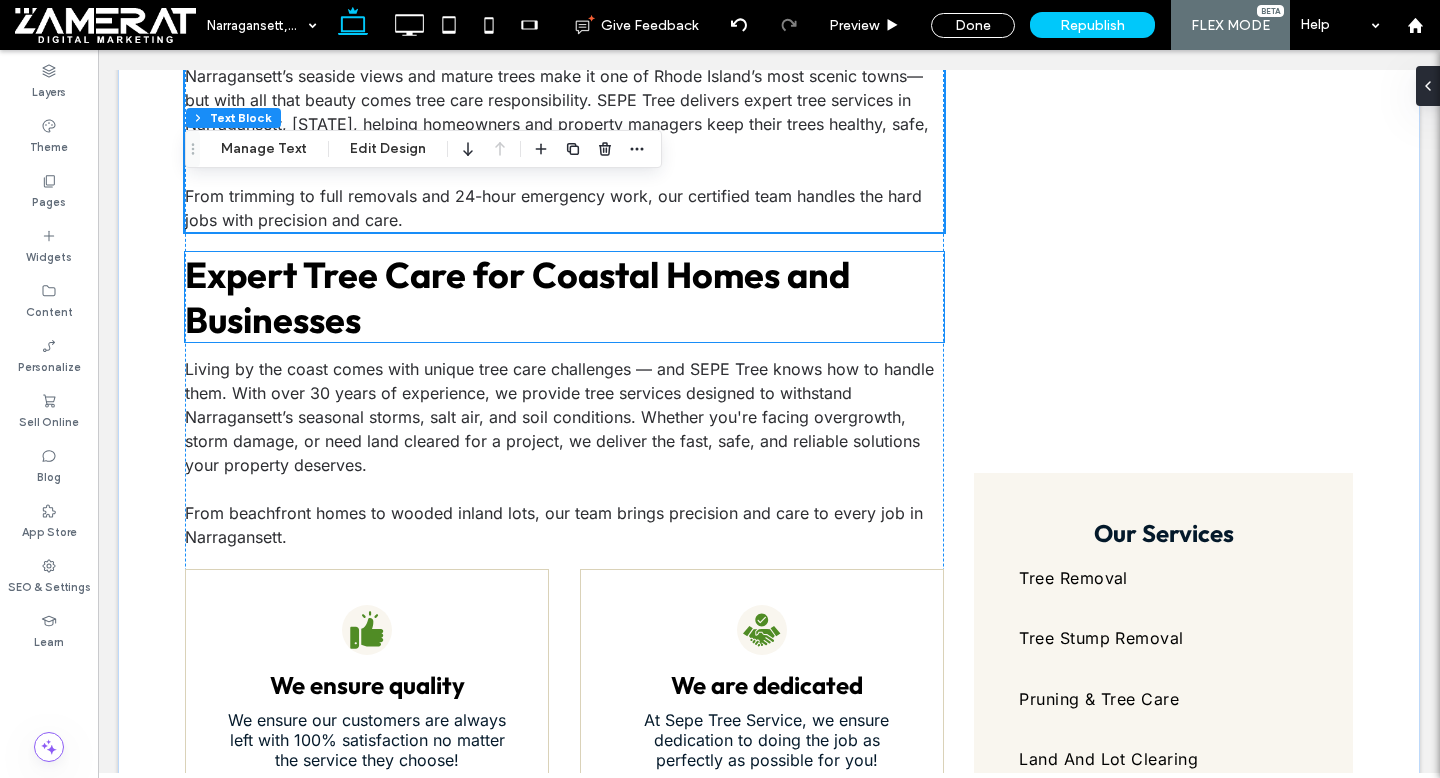 scroll, scrollTop: 691, scrollLeft: 0, axis: vertical 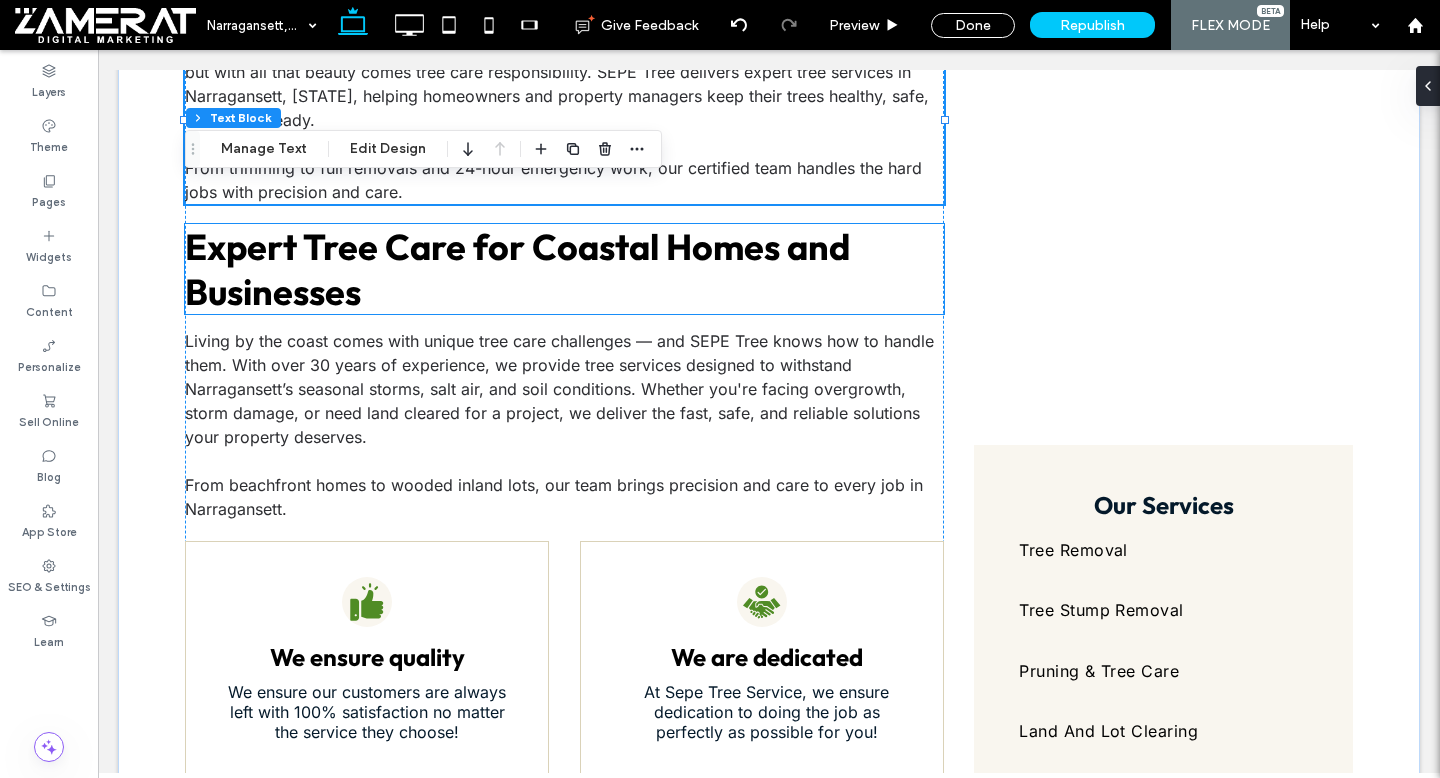 click on "Expert Tree Care for Coastal Homes and Businesses" at bounding box center (517, 269) 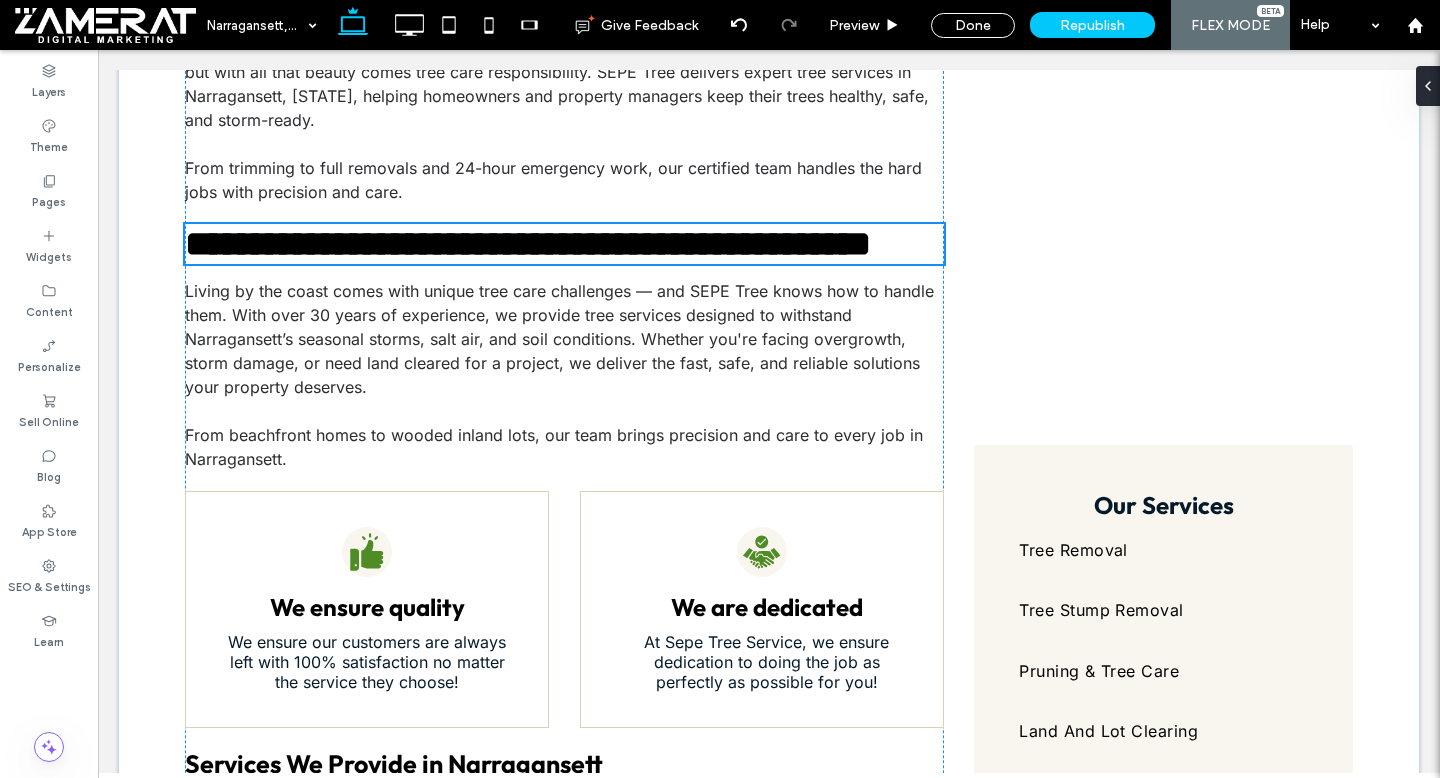 scroll, scrollTop: 666, scrollLeft: 0, axis: vertical 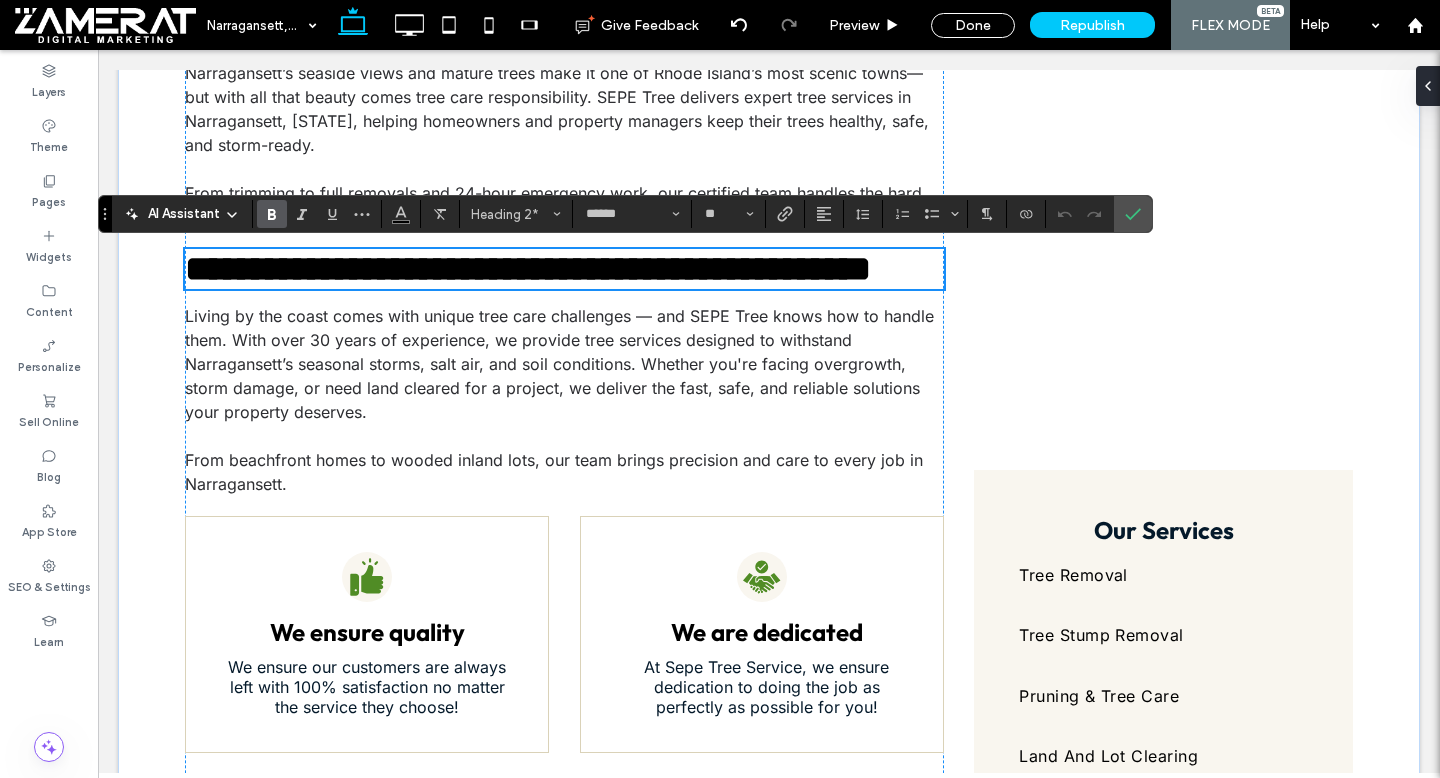 click on "**********" at bounding box center (528, 269) 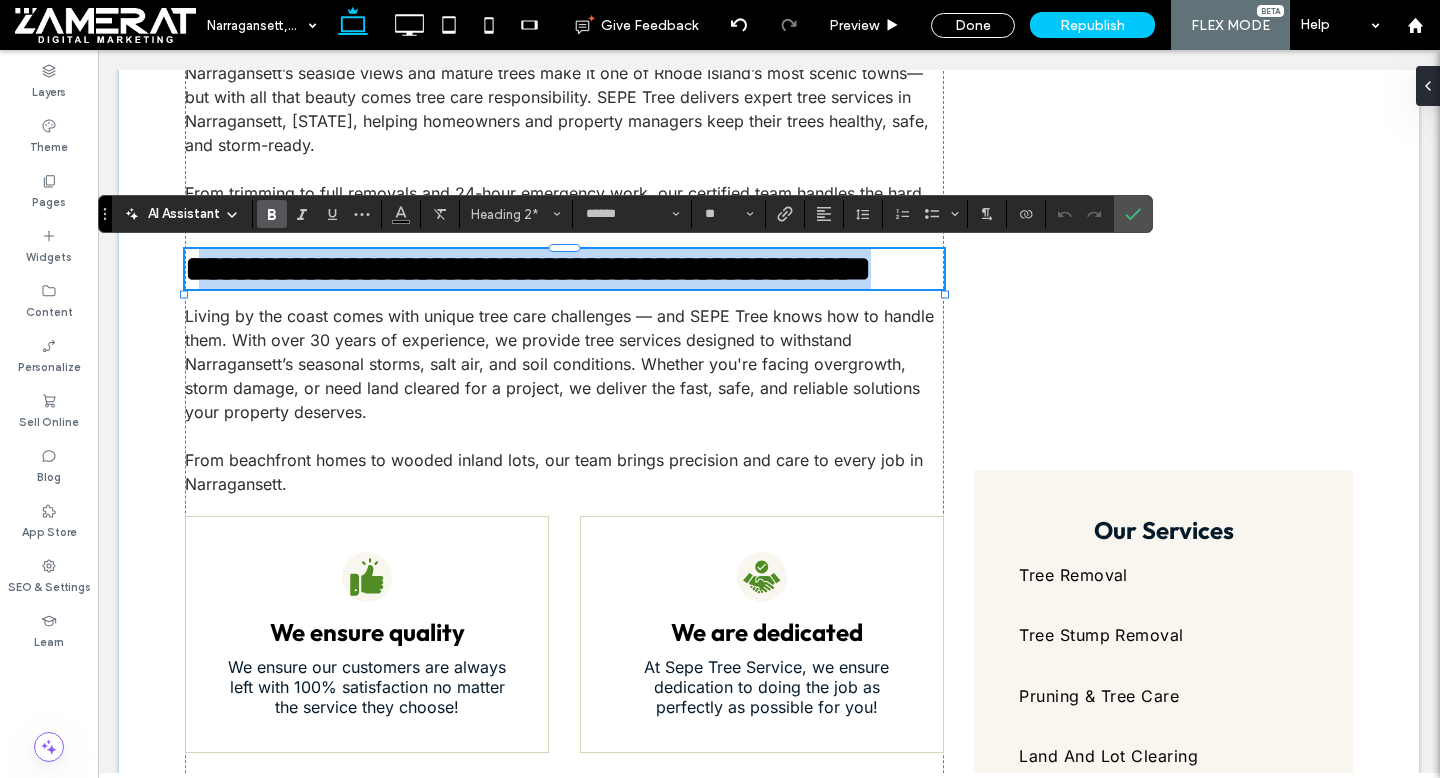 drag, startPoint x: 370, startPoint y: 325, endPoint x: 207, endPoint y: 266, distance: 173.34937 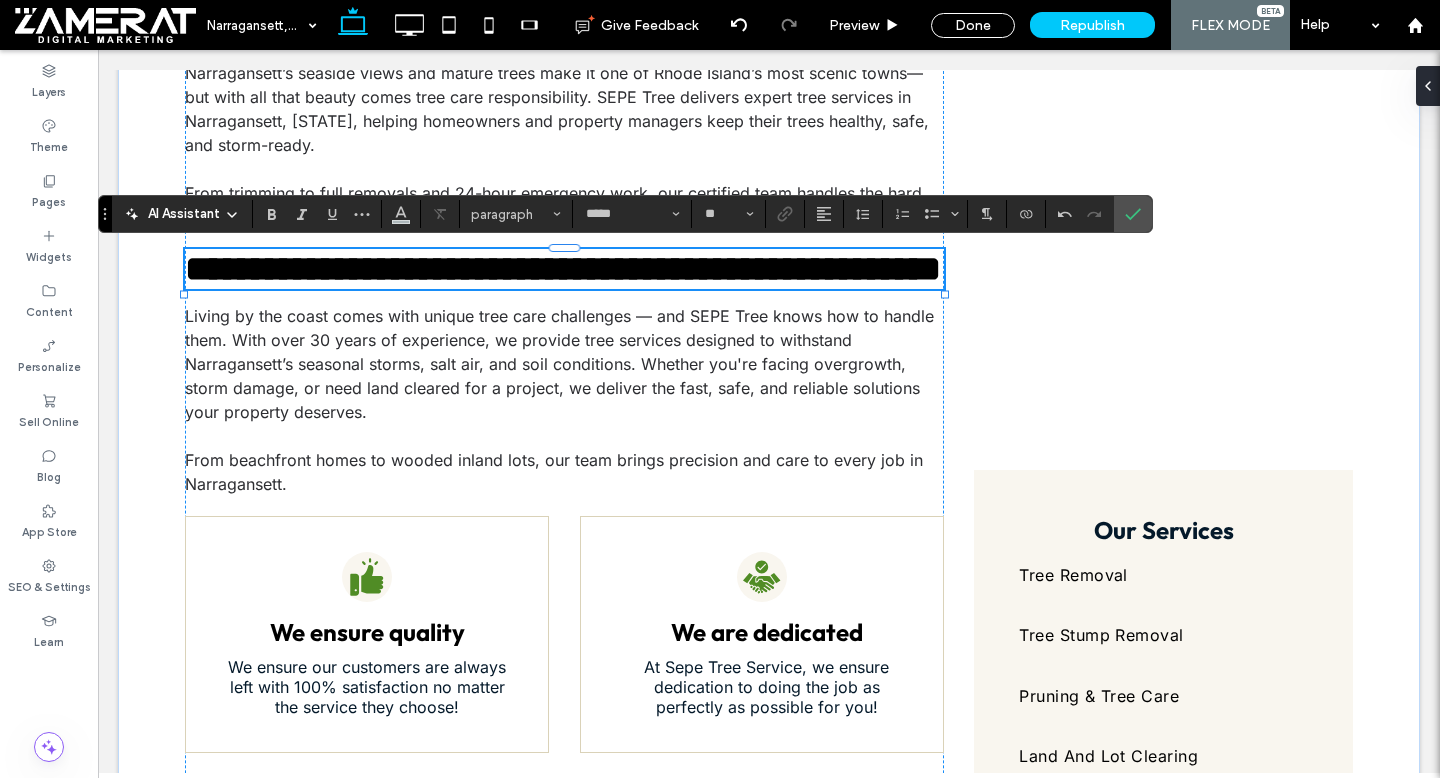 type on "******" 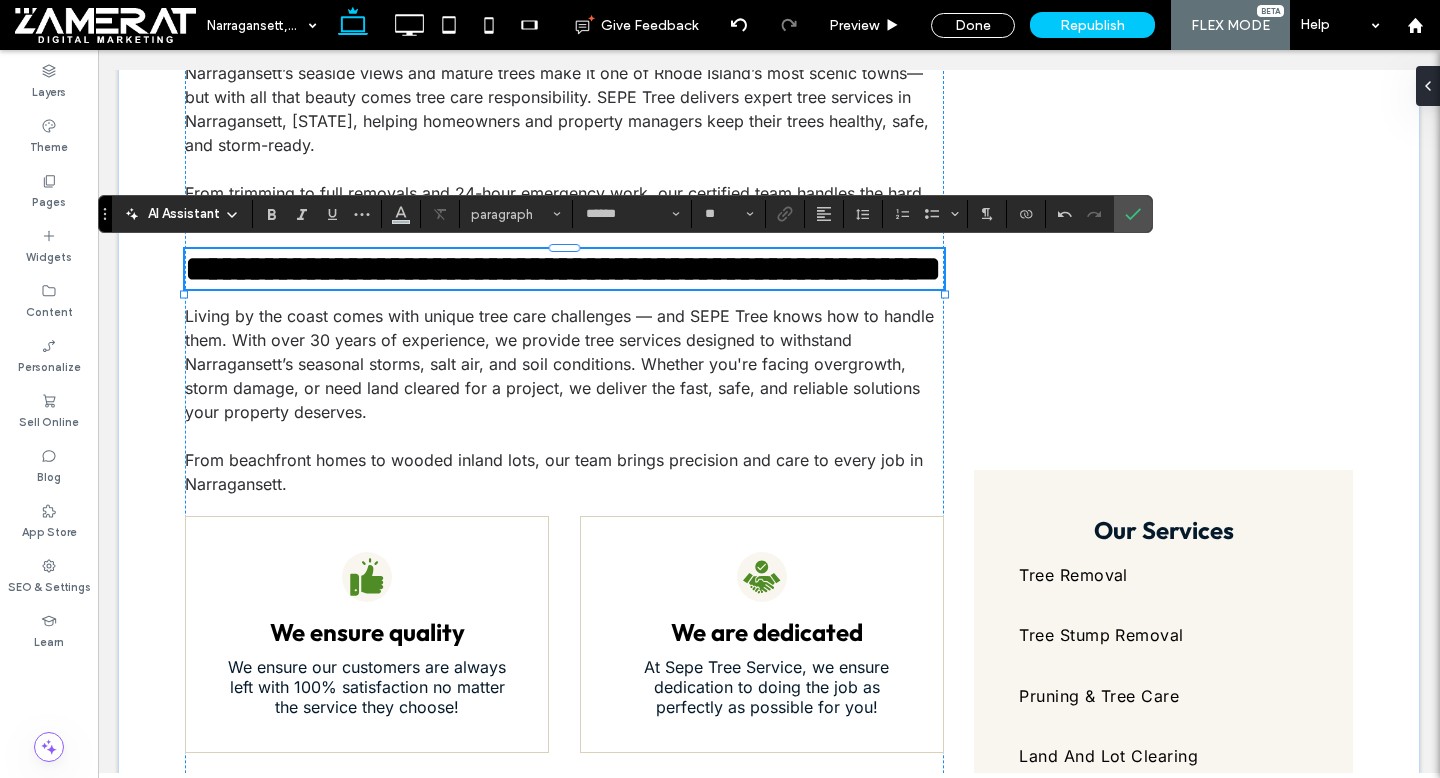 click on "**********" at bounding box center [563, 269] 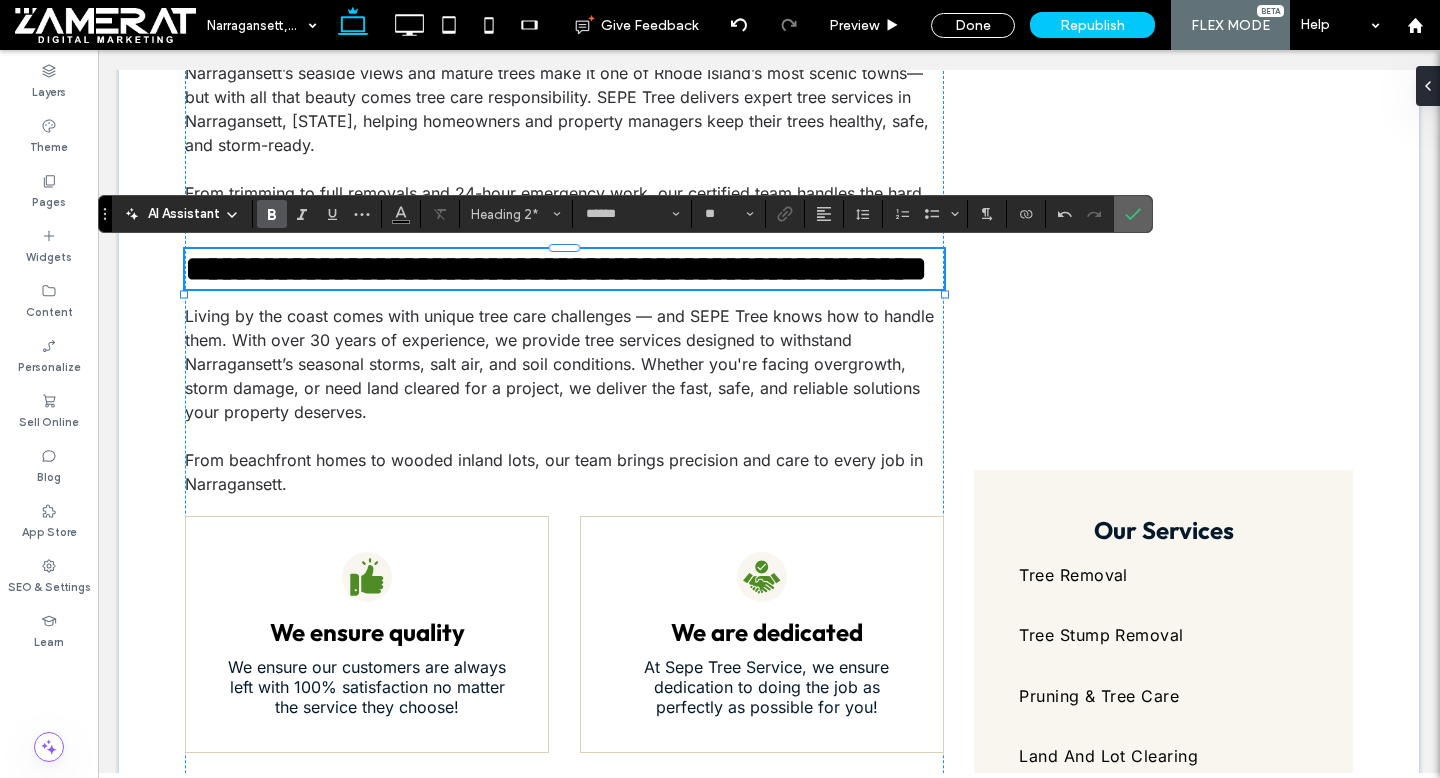 click 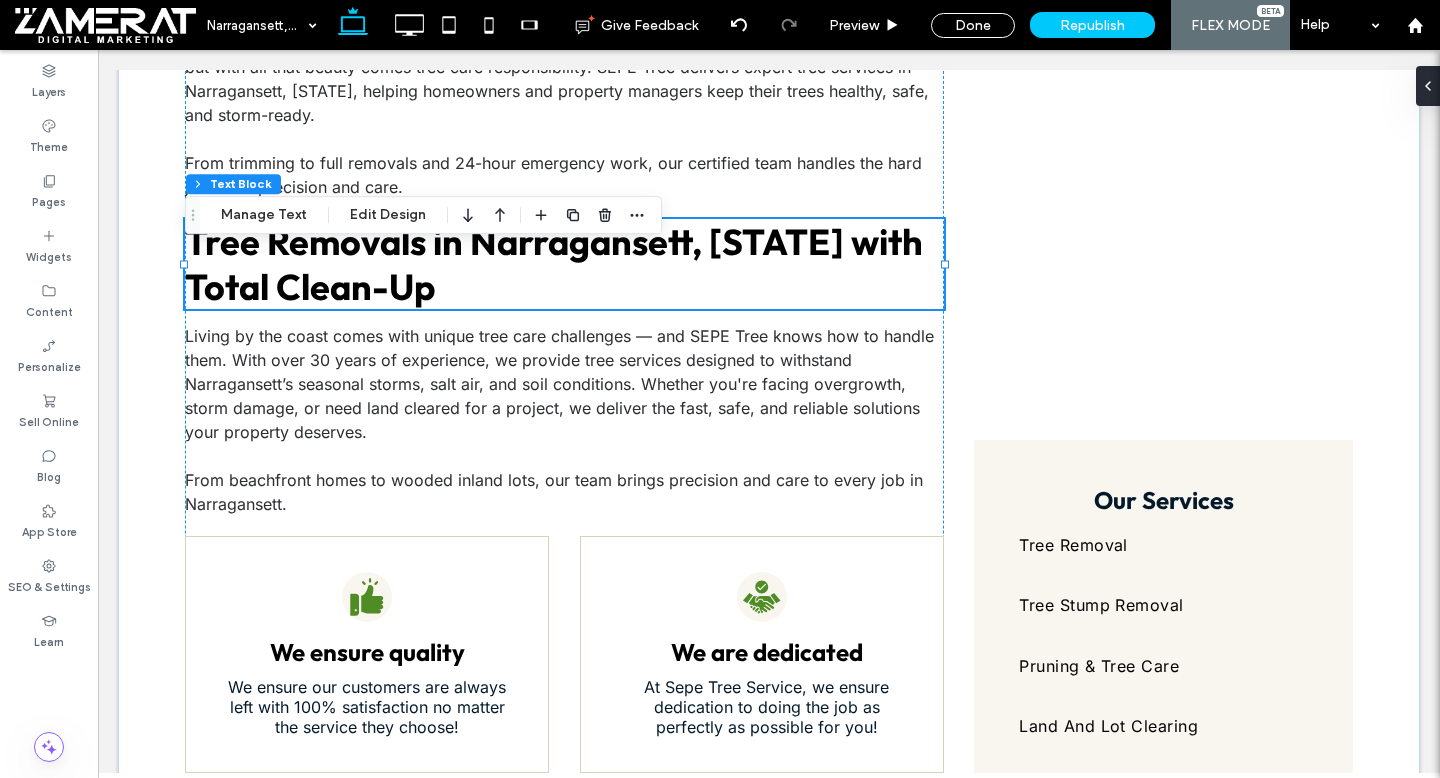scroll, scrollTop: 725, scrollLeft: 0, axis: vertical 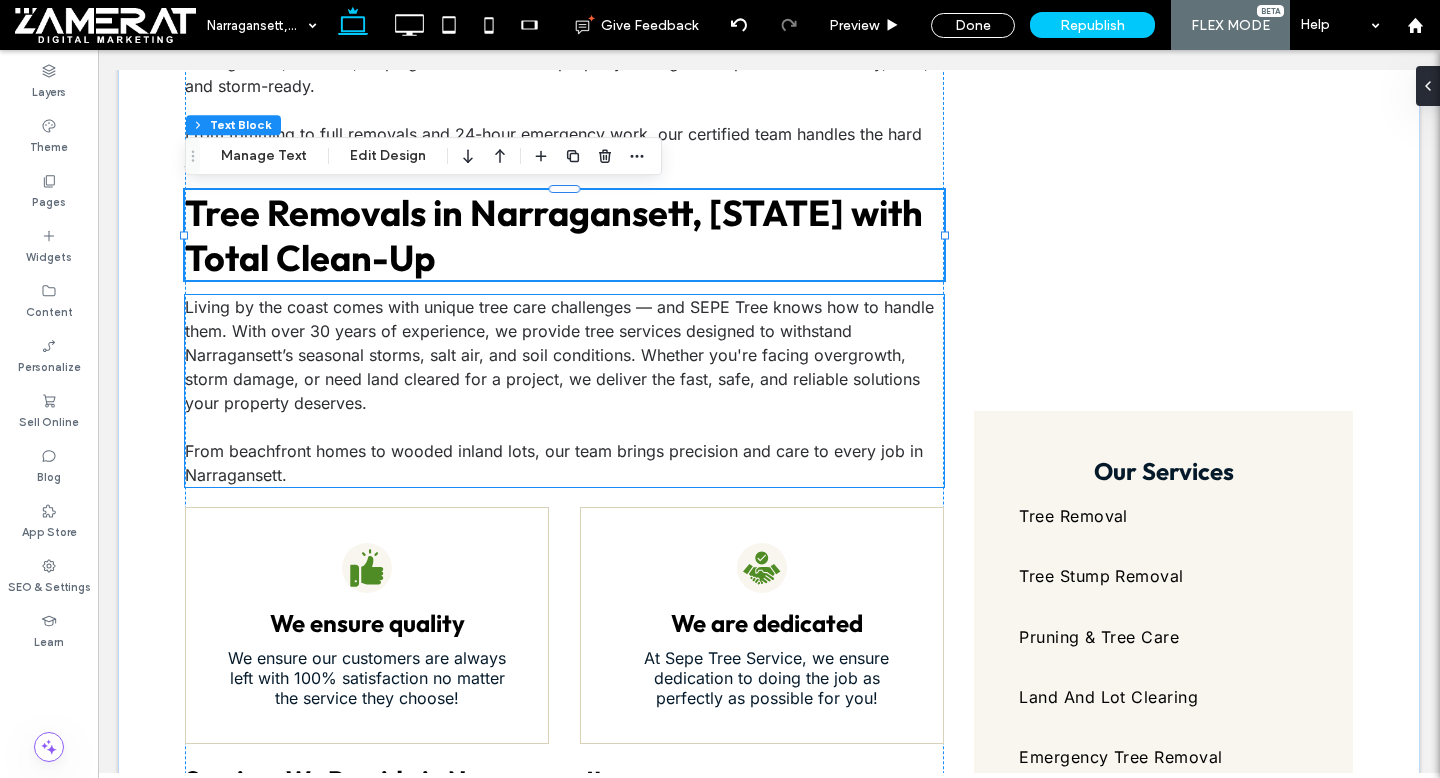 click on "Living by the coast comes with unique tree care challenges — and SEPE Tree knows how to handle them. With over 30 years of experience, we provide tree services designed to withstand Narragansett’s seasonal storms, salt air, and soil conditions. Whether you're facing overgrowth, storm damage, or need land cleared for a project, we deliver the fast, safe, and reliable solutions your property deserves." at bounding box center [559, 355] 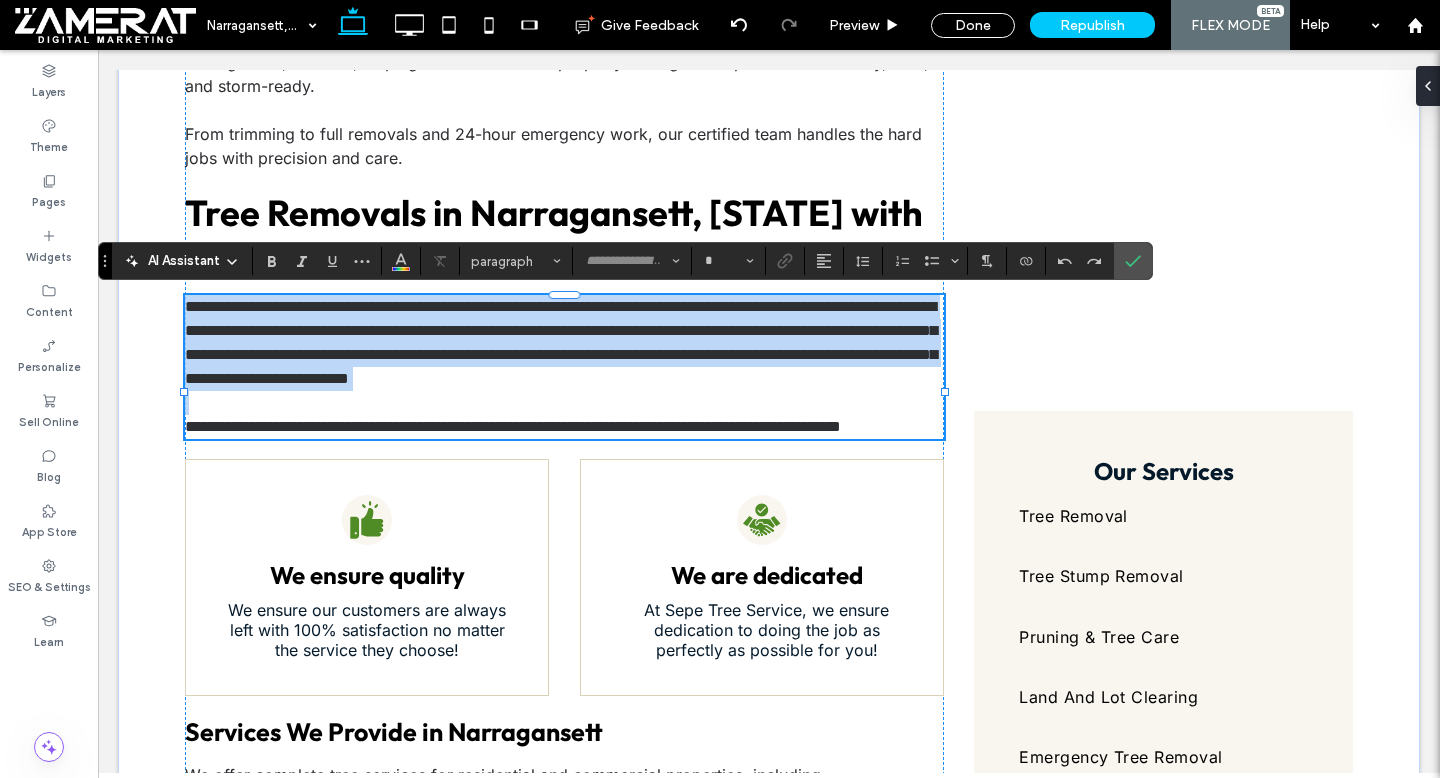 type on "*****" 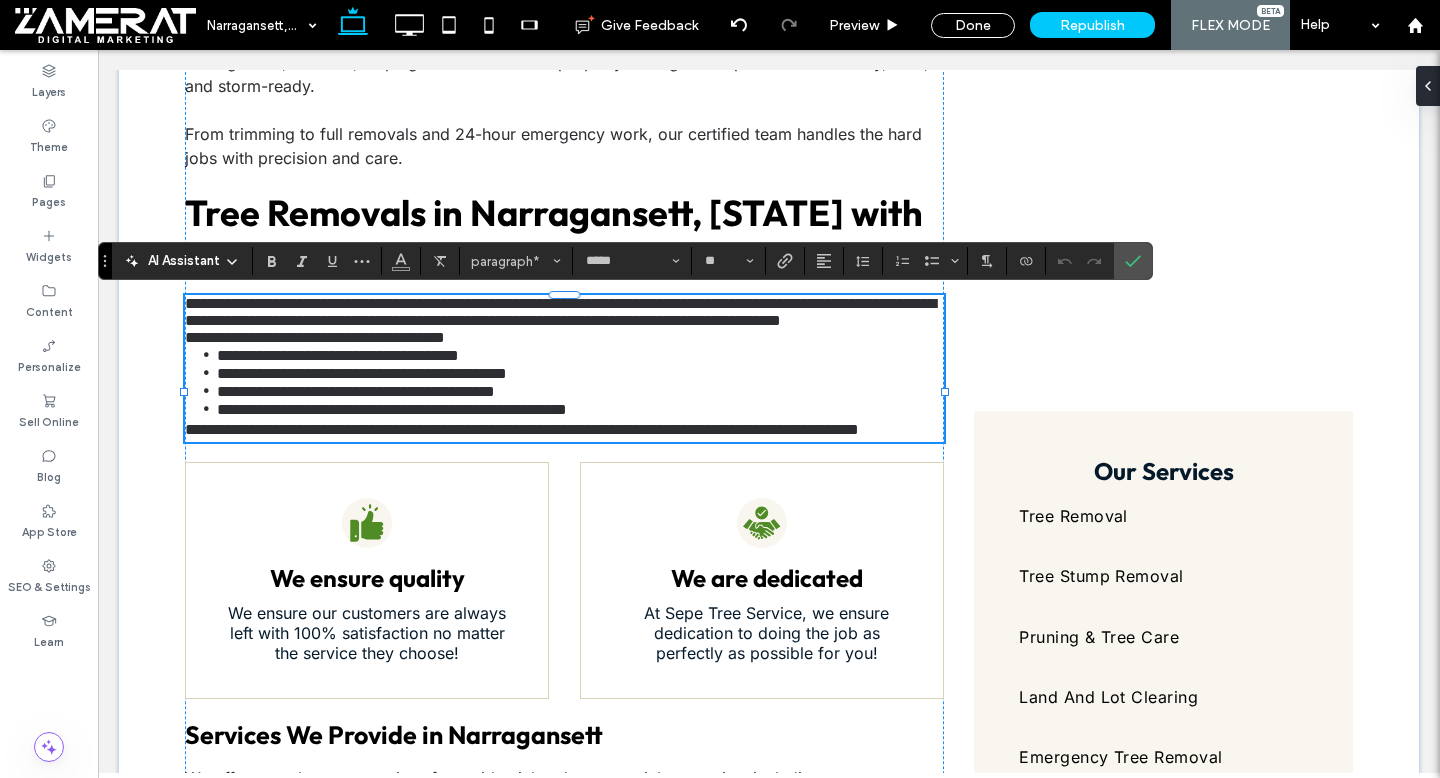 scroll, scrollTop: 0, scrollLeft: 0, axis: both 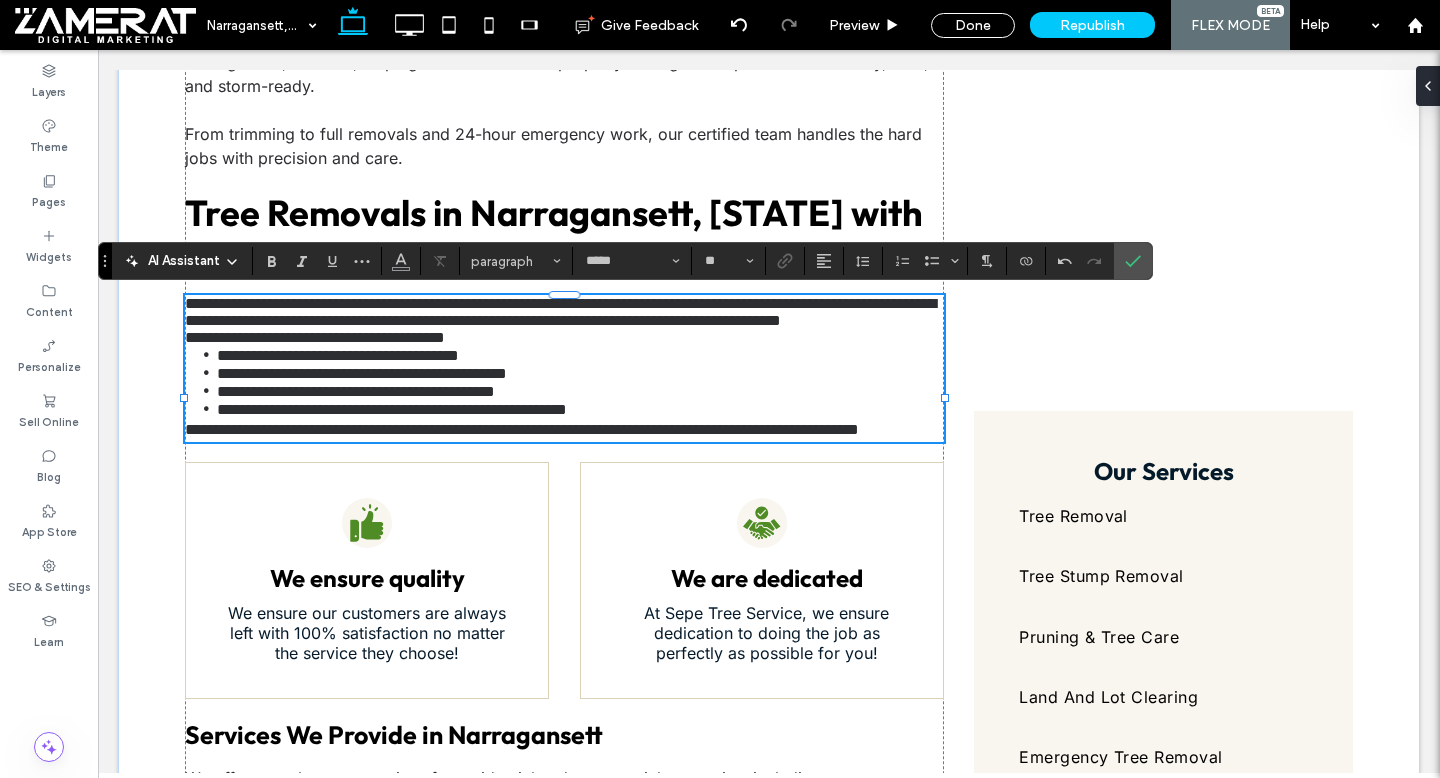 click on "**********" at bounding box center [315, 337] 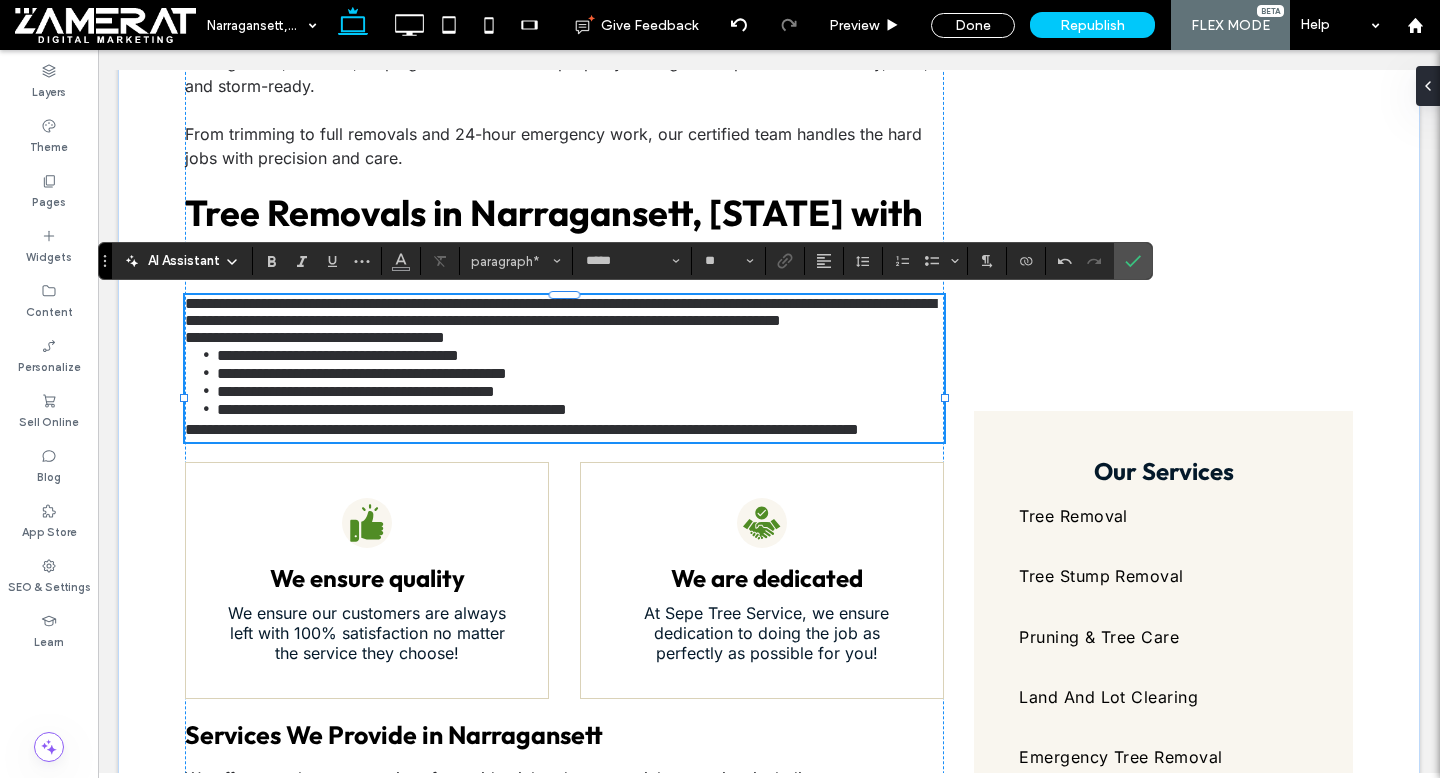 click on "**********" at bounding box center [315, 337] 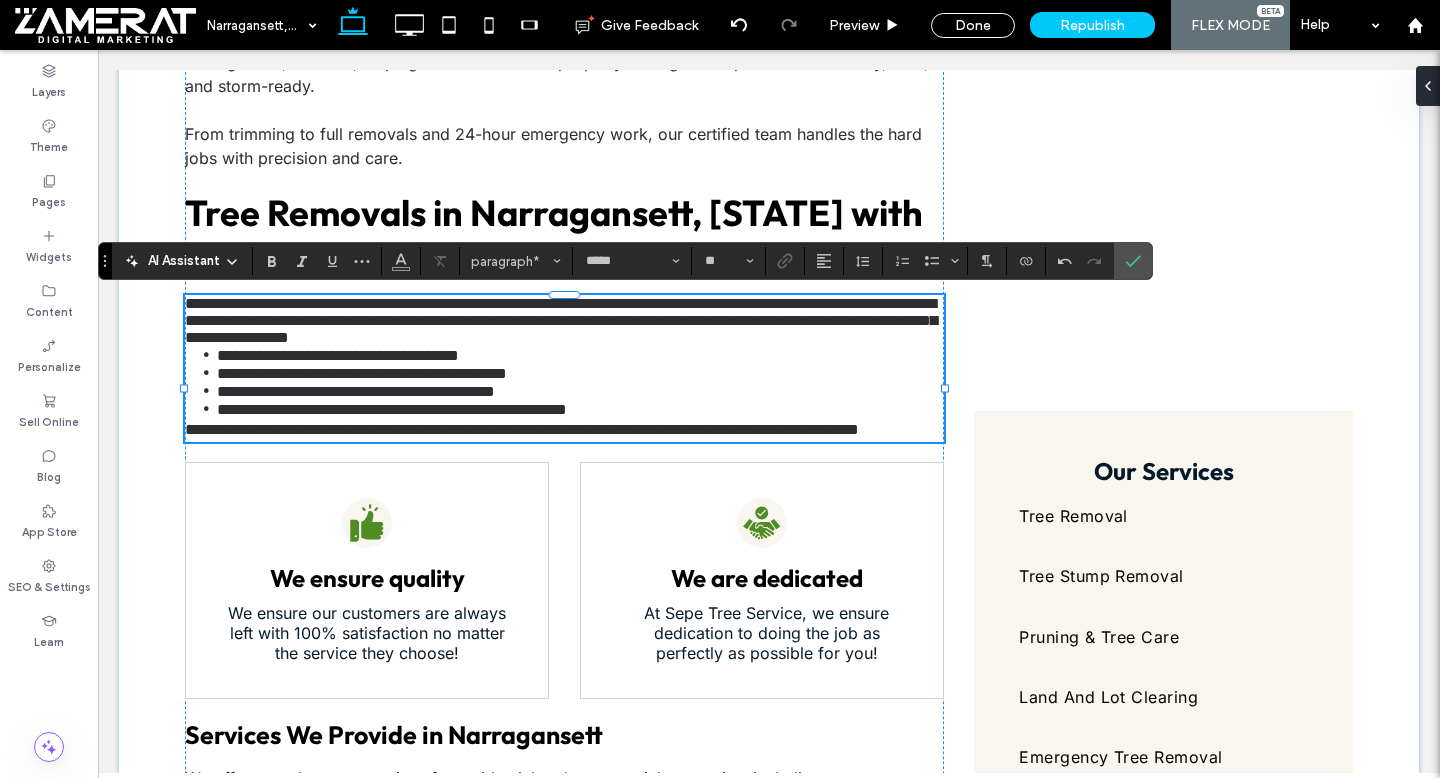 type 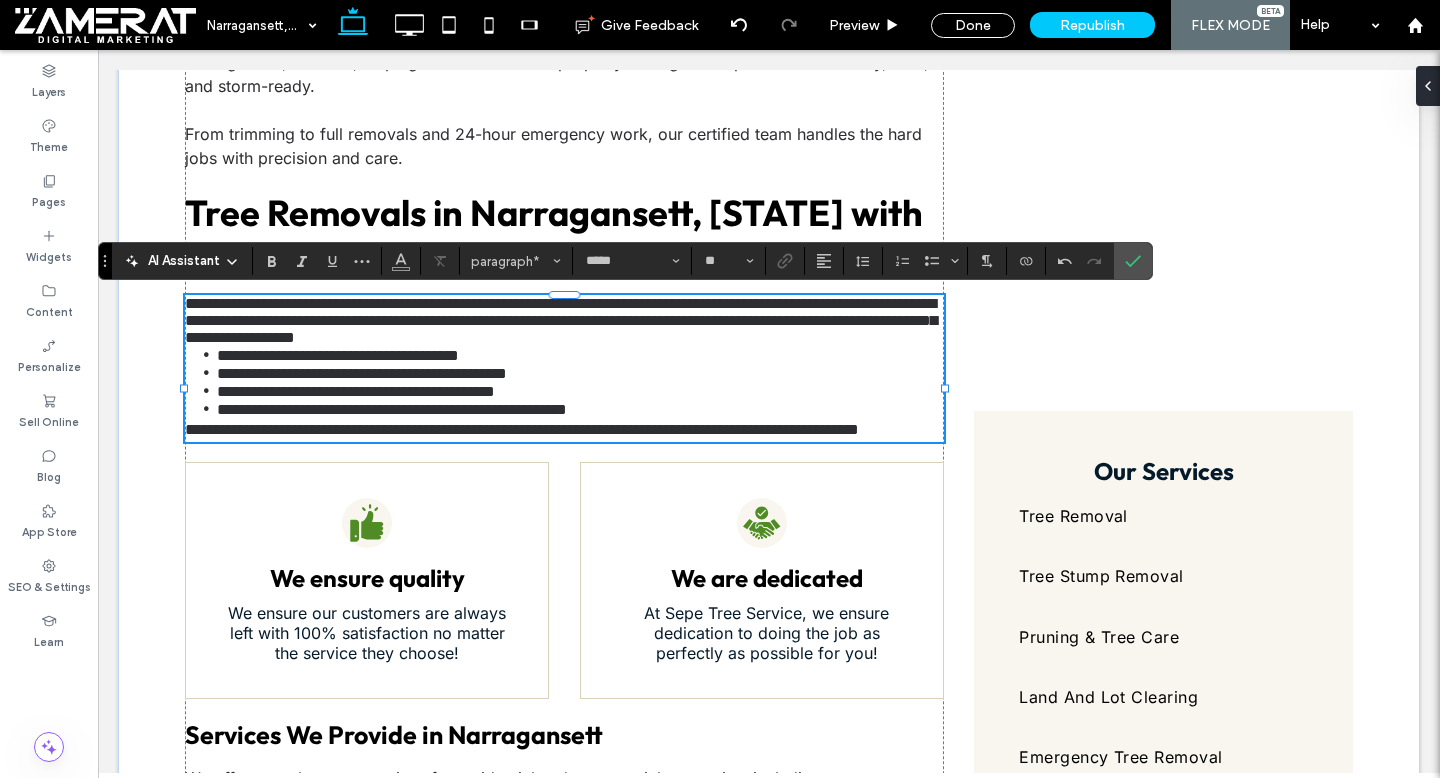 click on "**********" at bounding box center (564, 320) 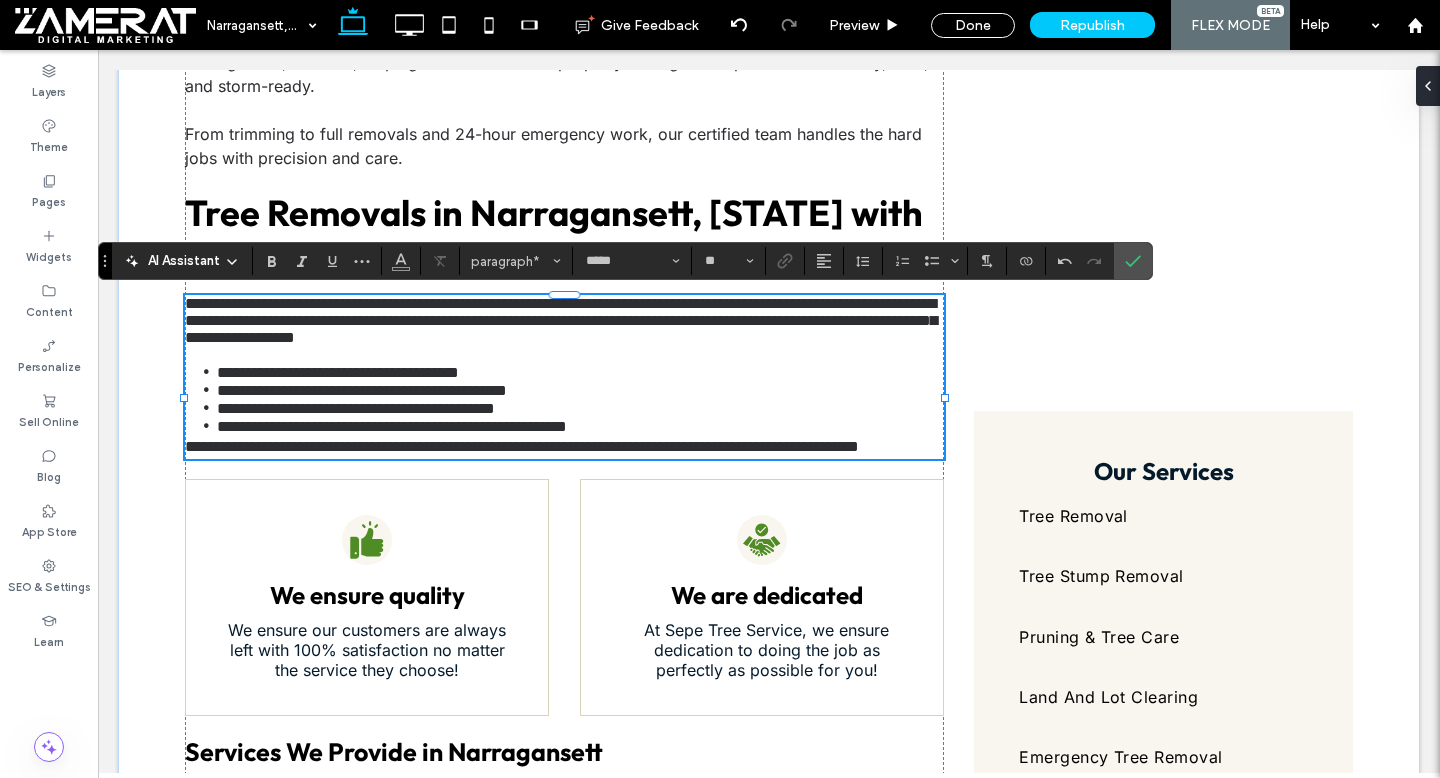 click on "**********" at bounding box center (564, 377) 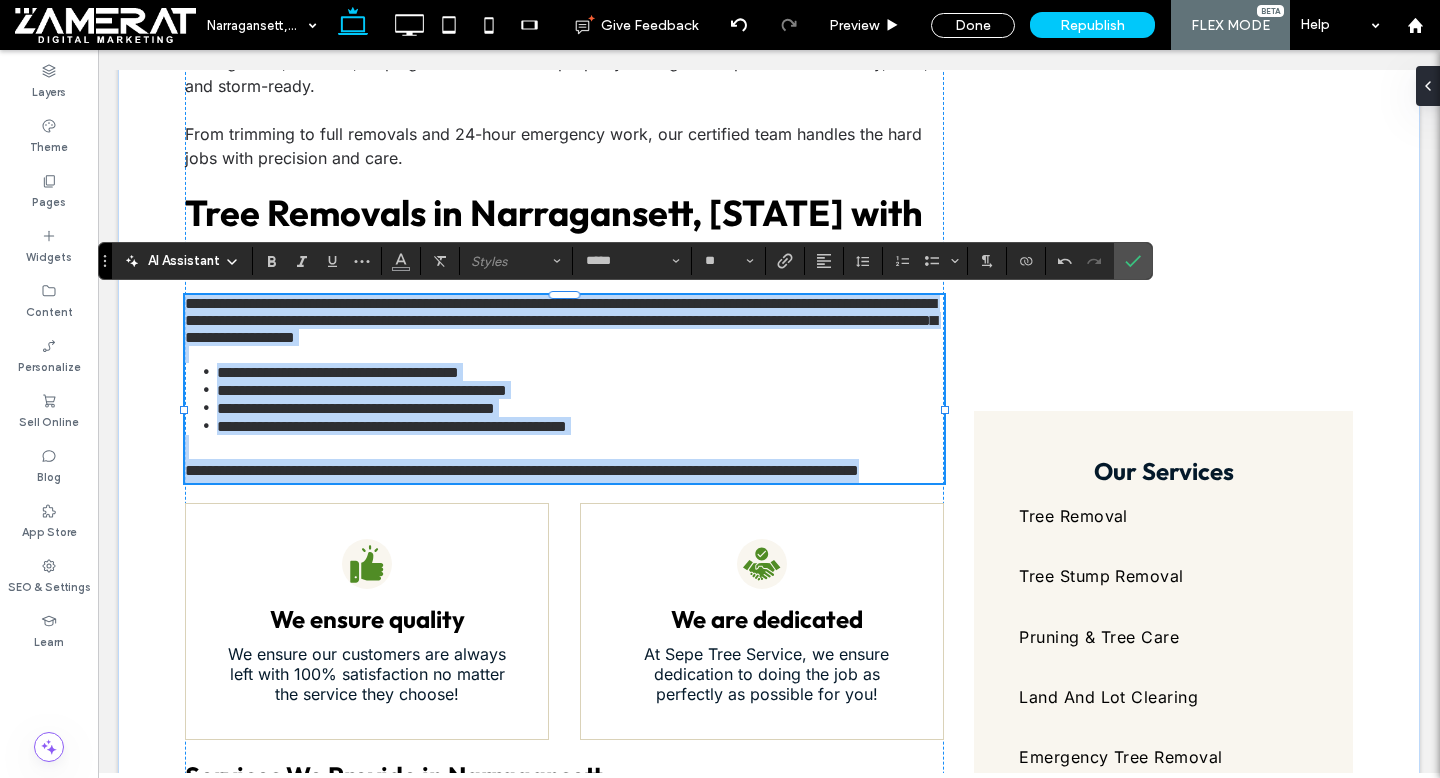 drag, startPoint x: 186, startPoint y: 306, endPoint x: 311, endPoint y: 512, distance: 240.9585 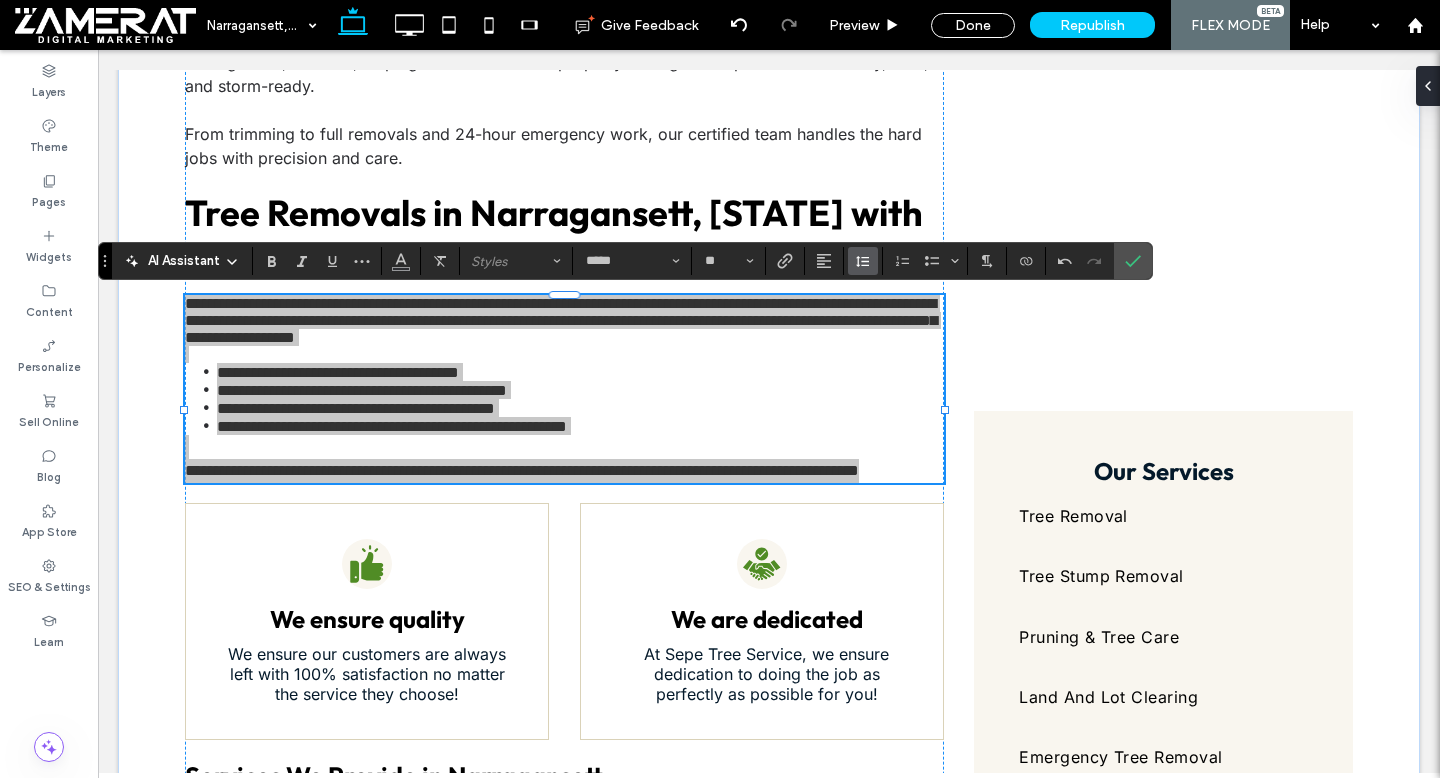 click at bounding box center (863, 261) 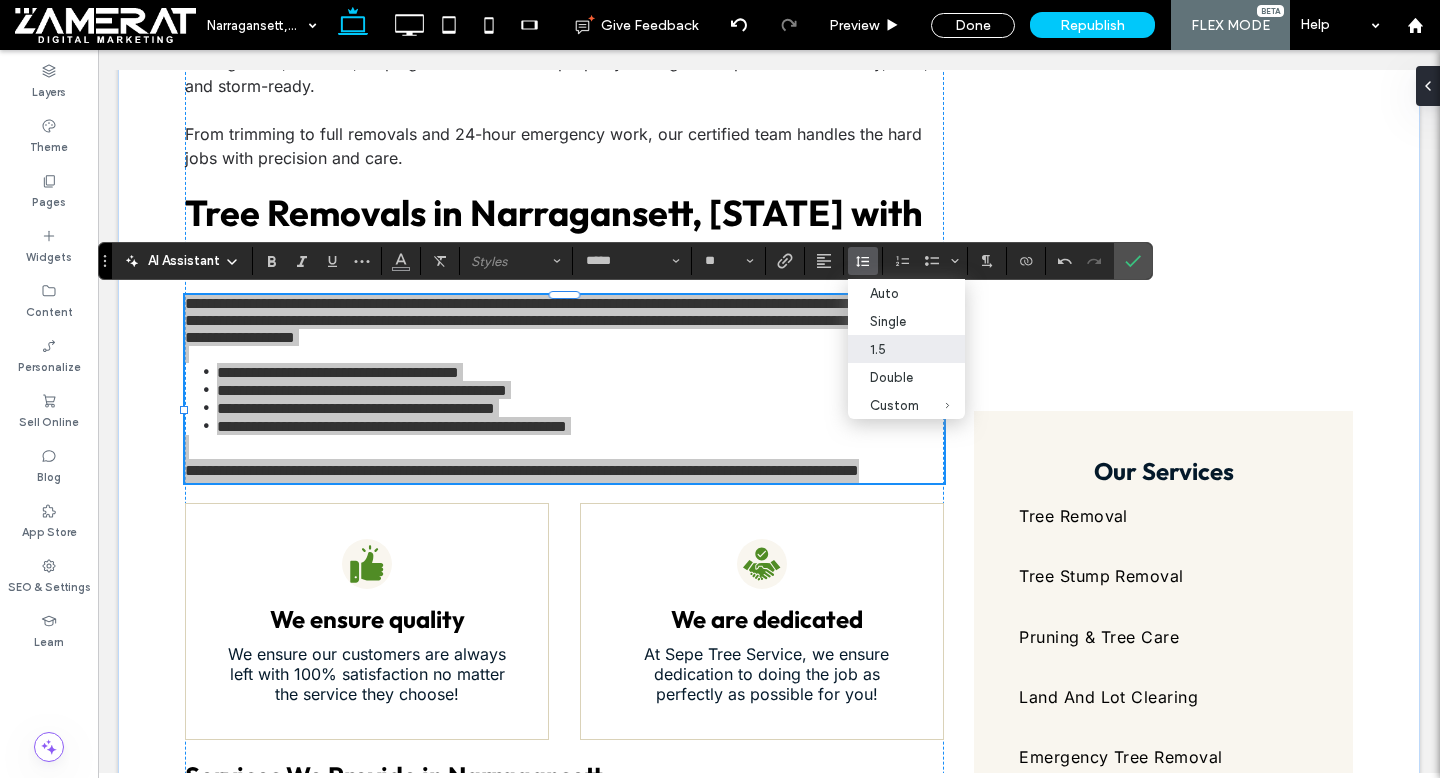 click on "1.5" at bounding box center (894, 349) 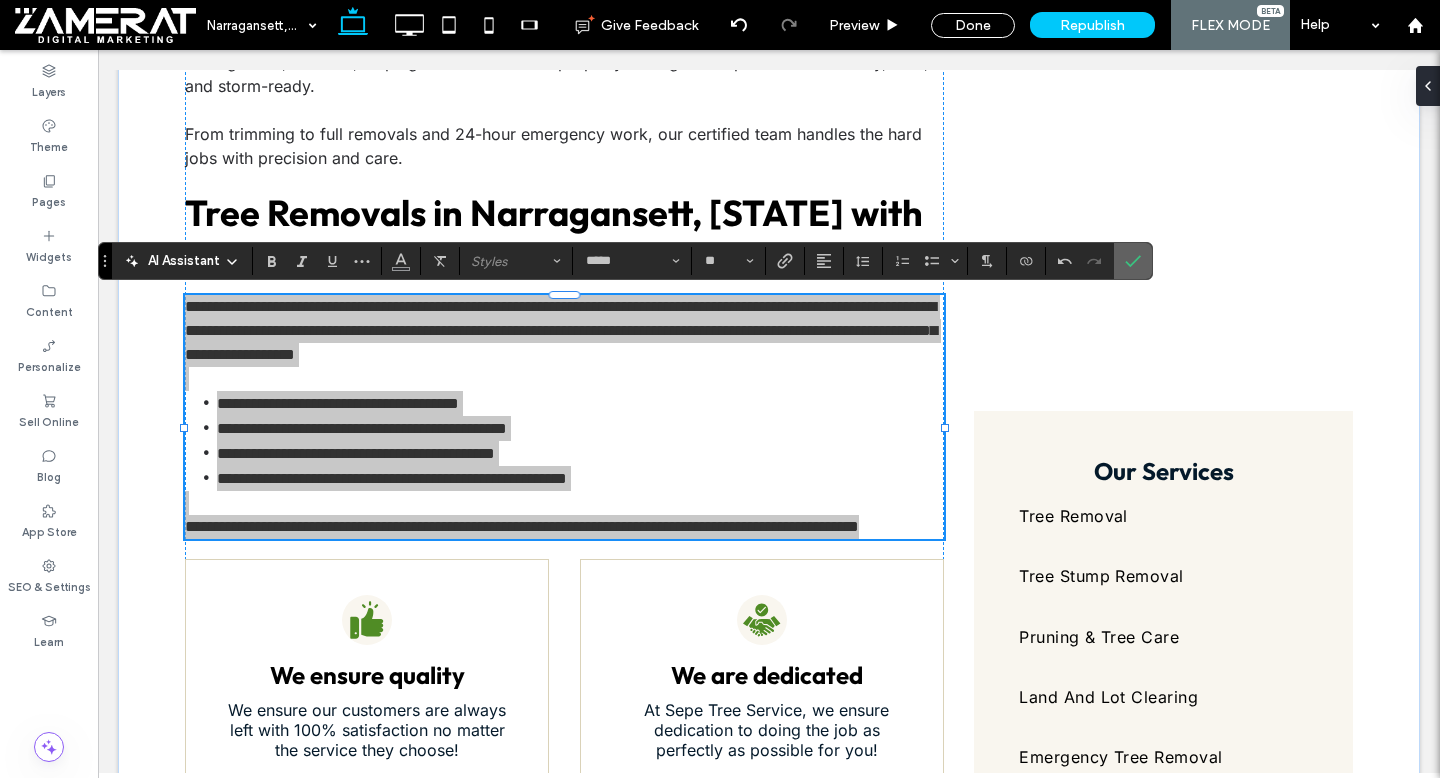 click at bounding box center (1133, 261) 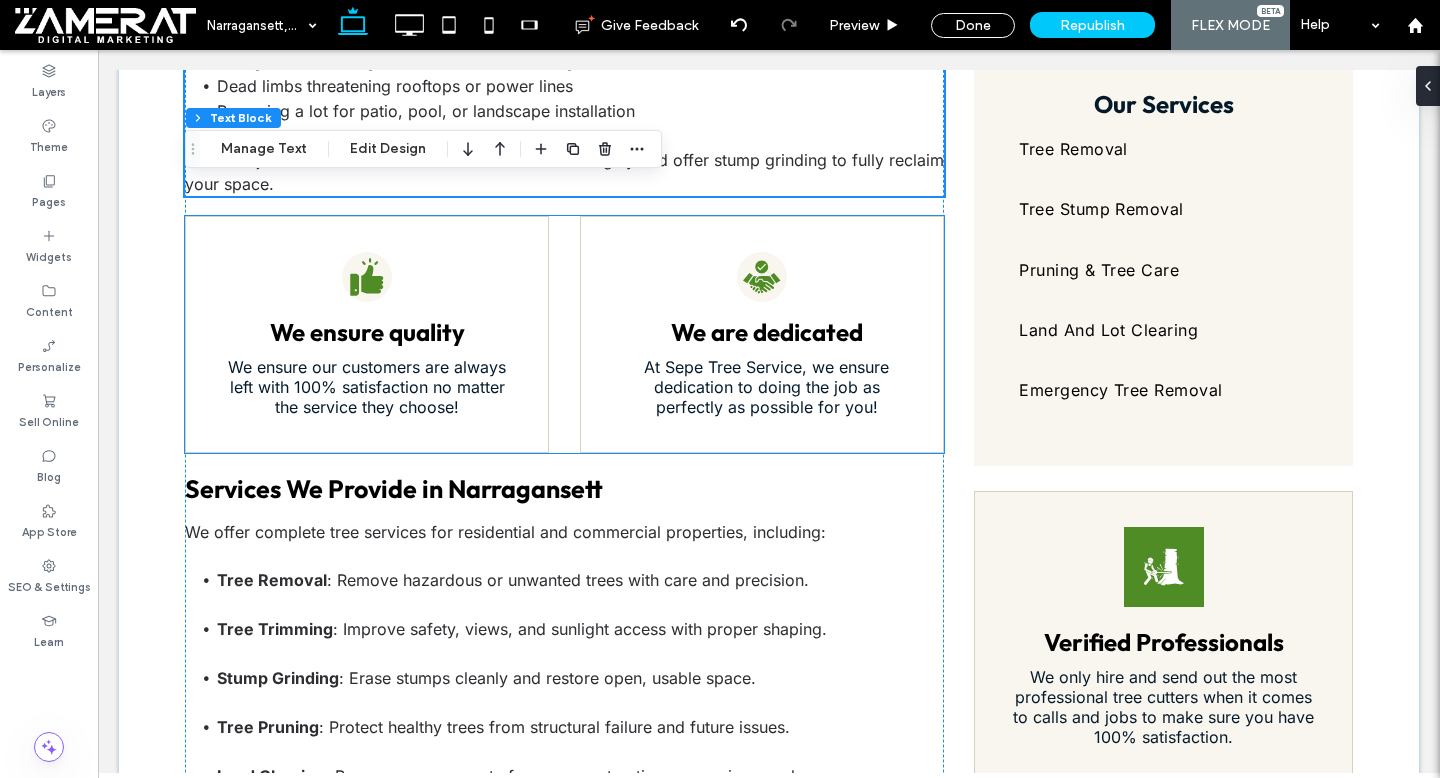 scroll, scrollTop: 1102, scrollLeft: 0, axis: vertical 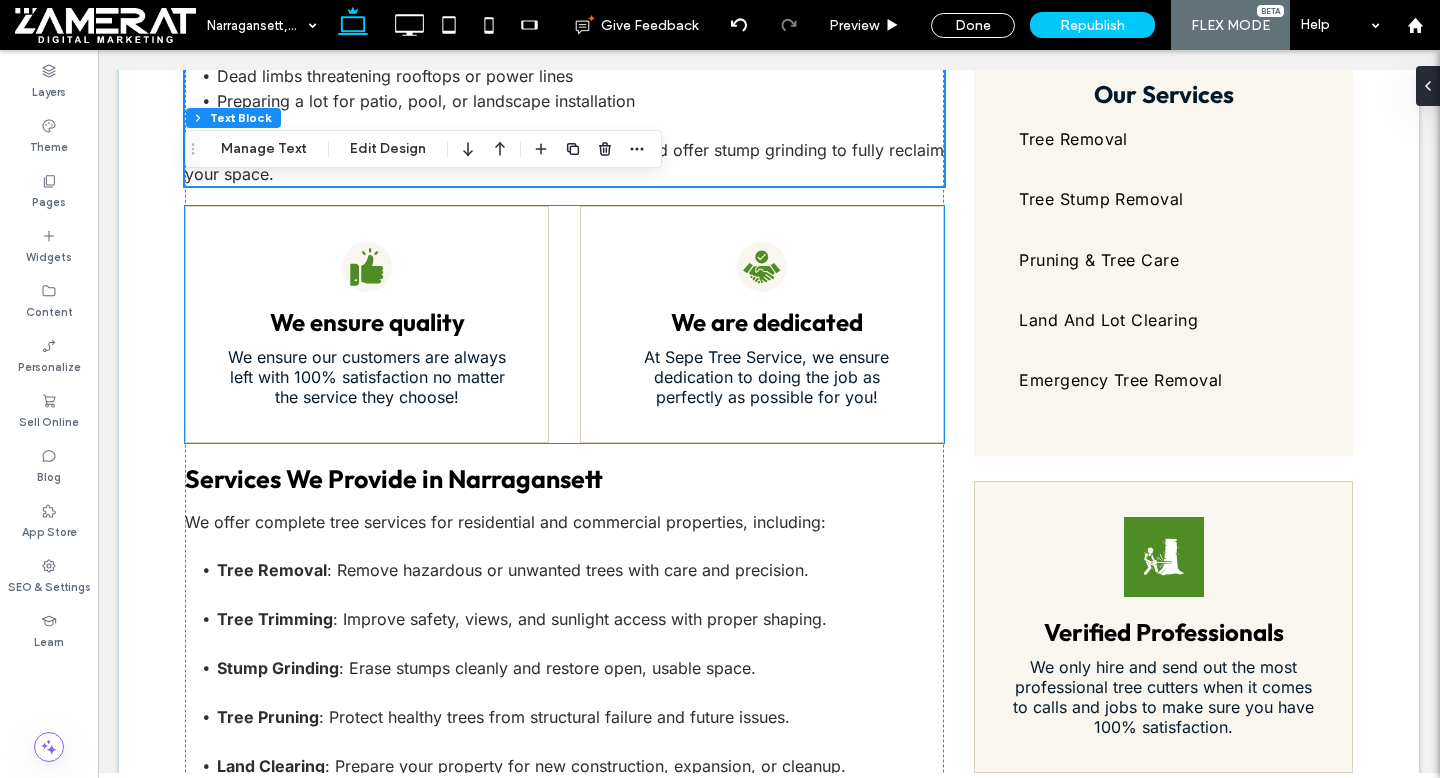 click on "We ensure quality
We ensure our customers are always left with 100% satisfaction no matter the service they choose!" at bounding box center [367, 324] 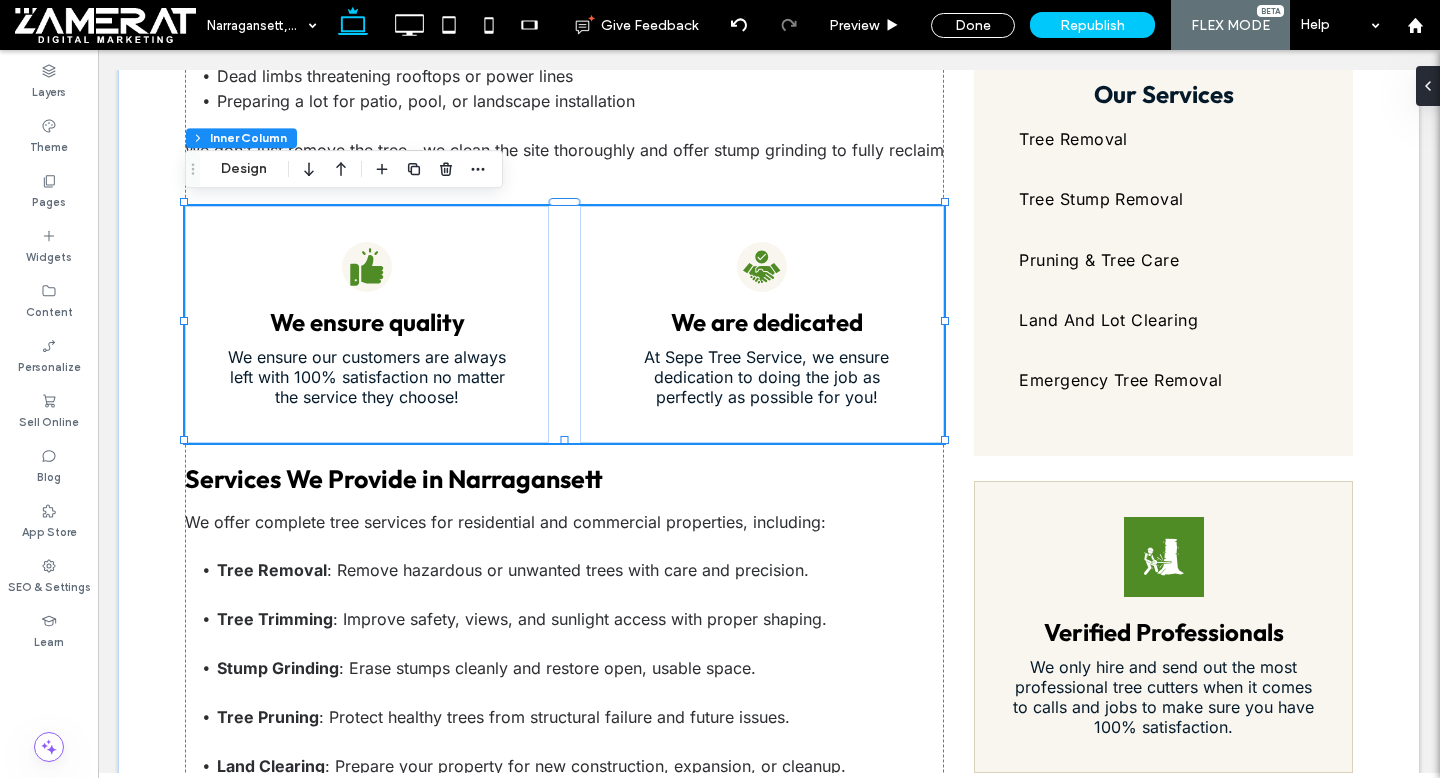 type on "**" 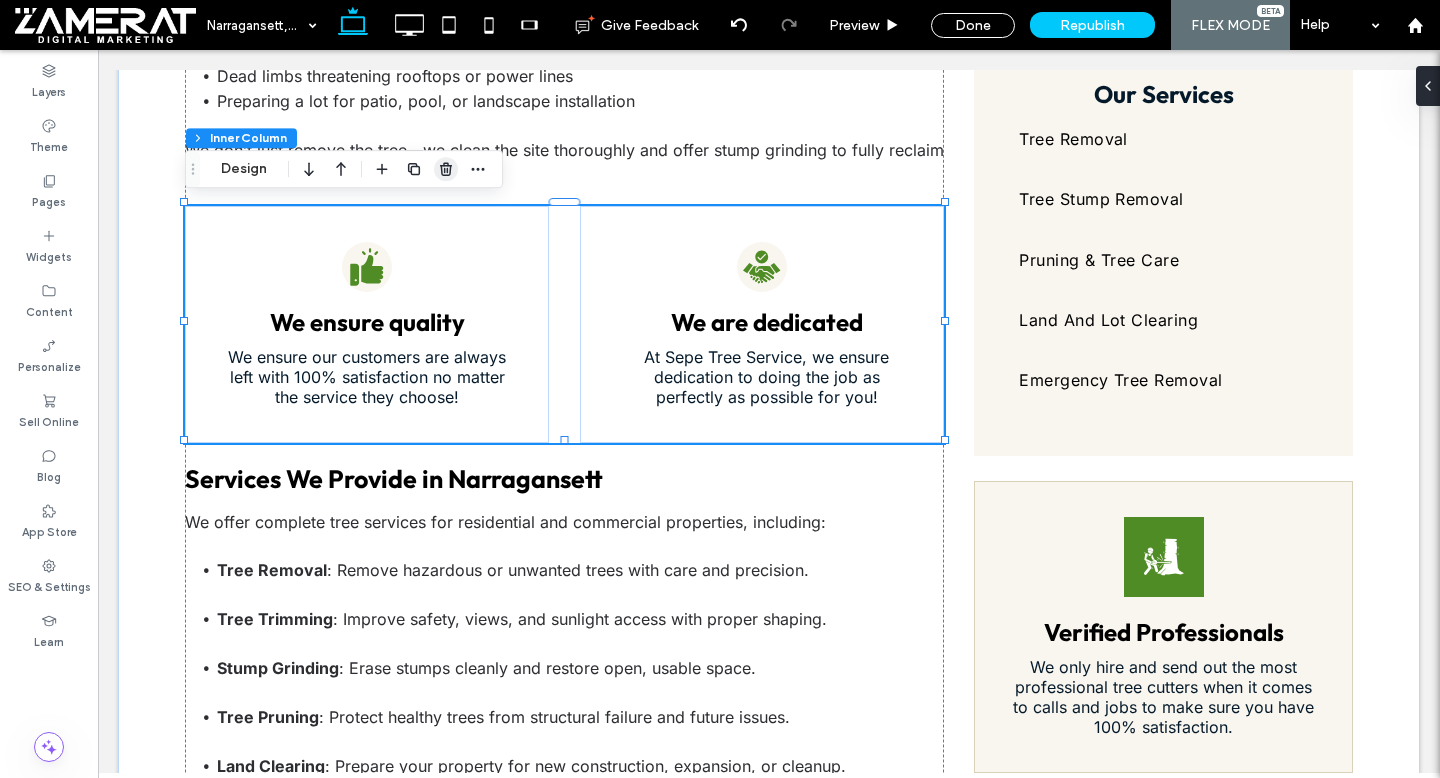 click 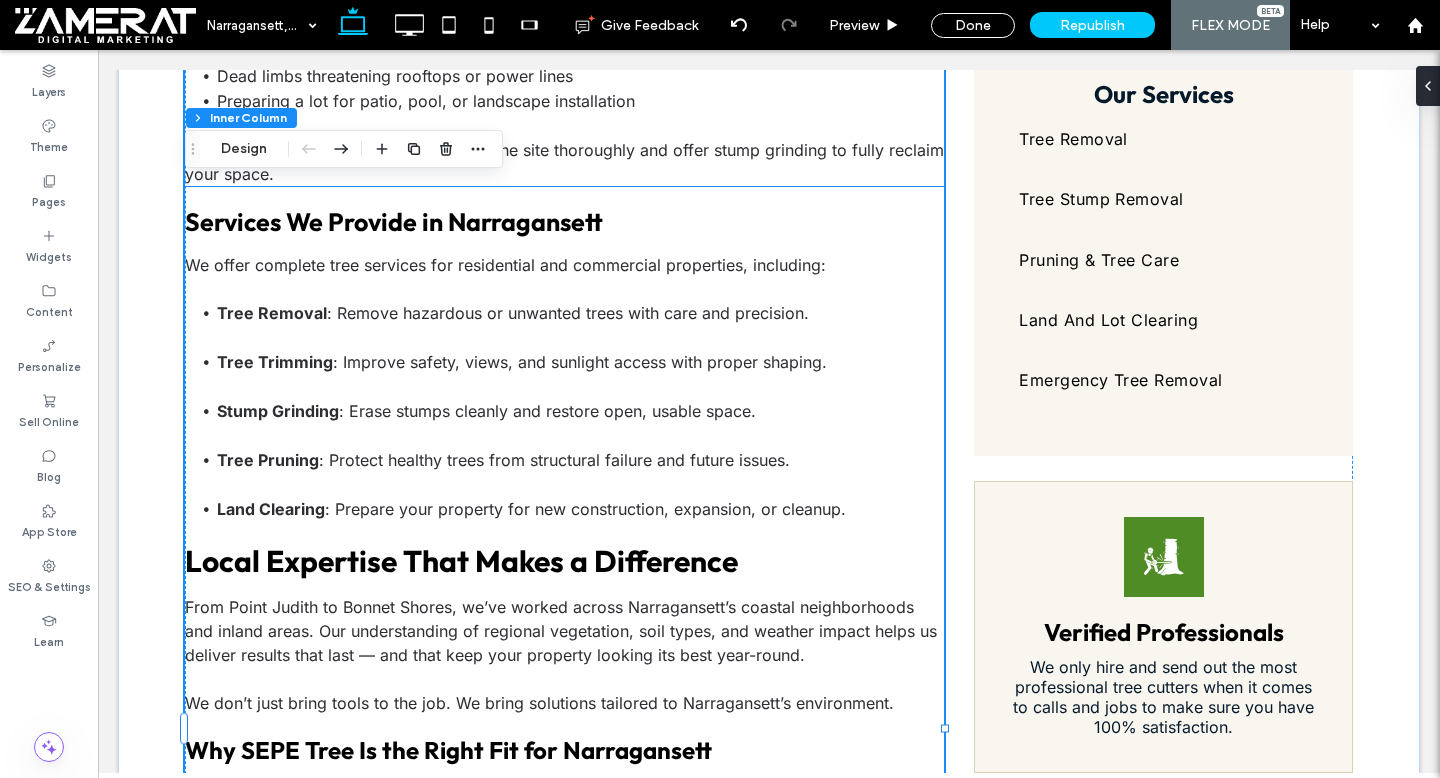 type on "**" 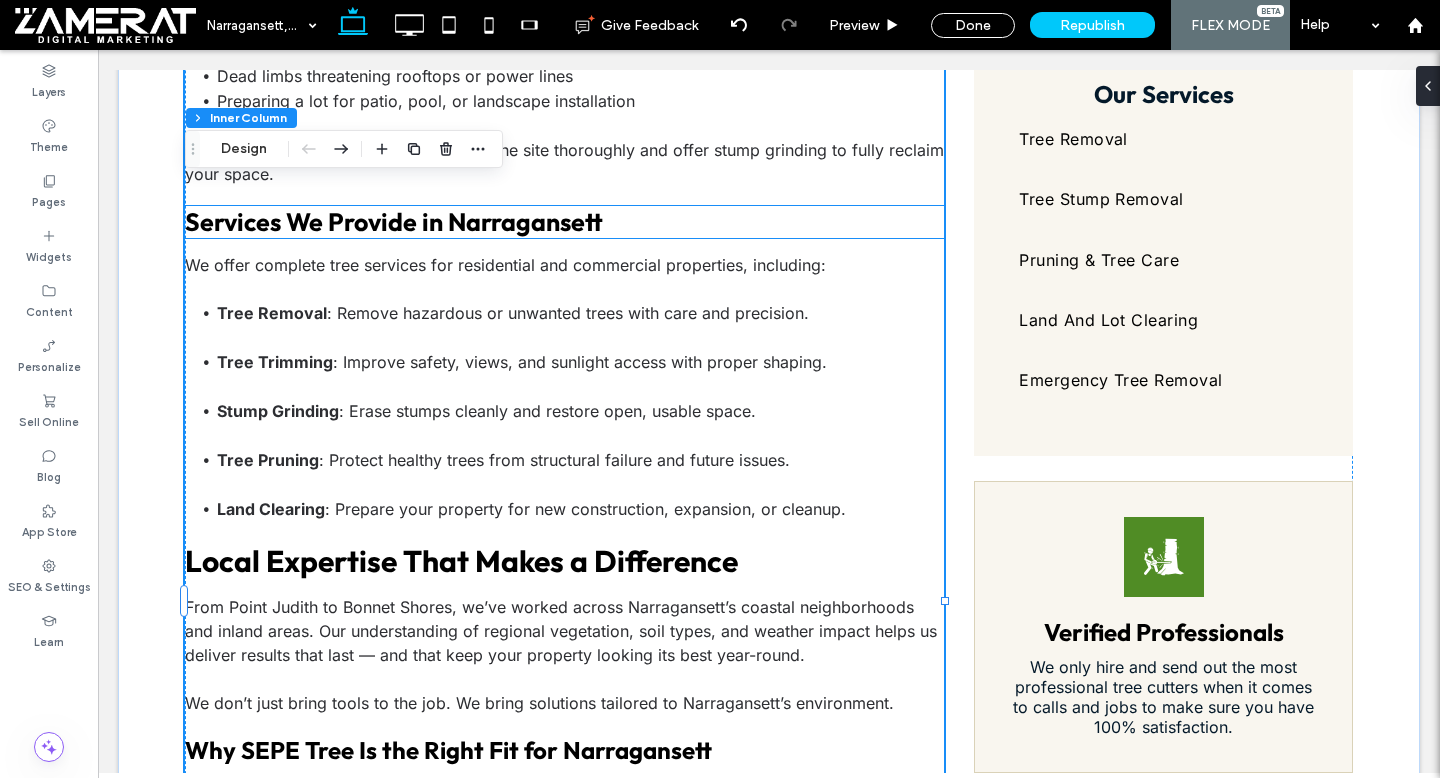 click on "Services We Provide in Narragansett" at bounding box center (564, 222) 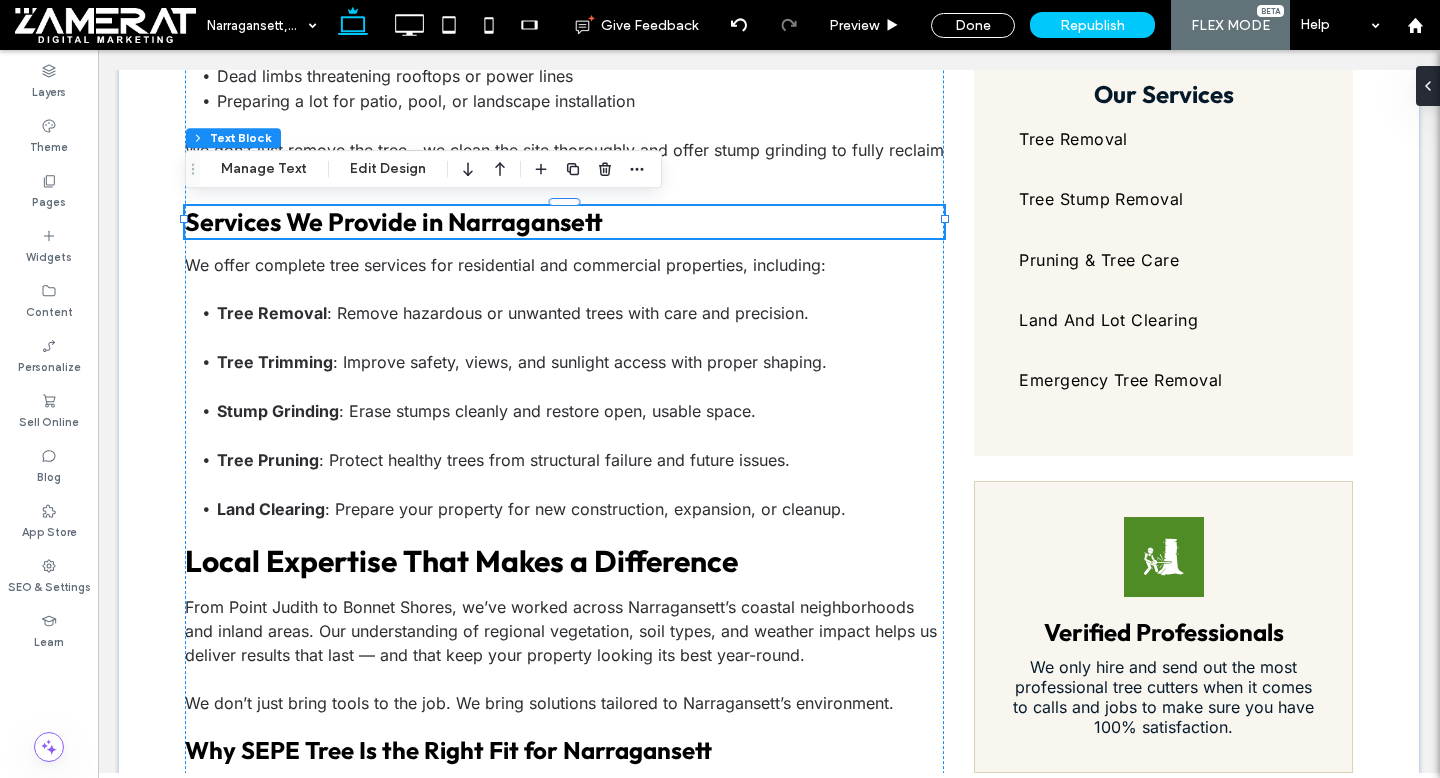 click on "Services We Provide in Narragansett" at bounding box center [564, 222] 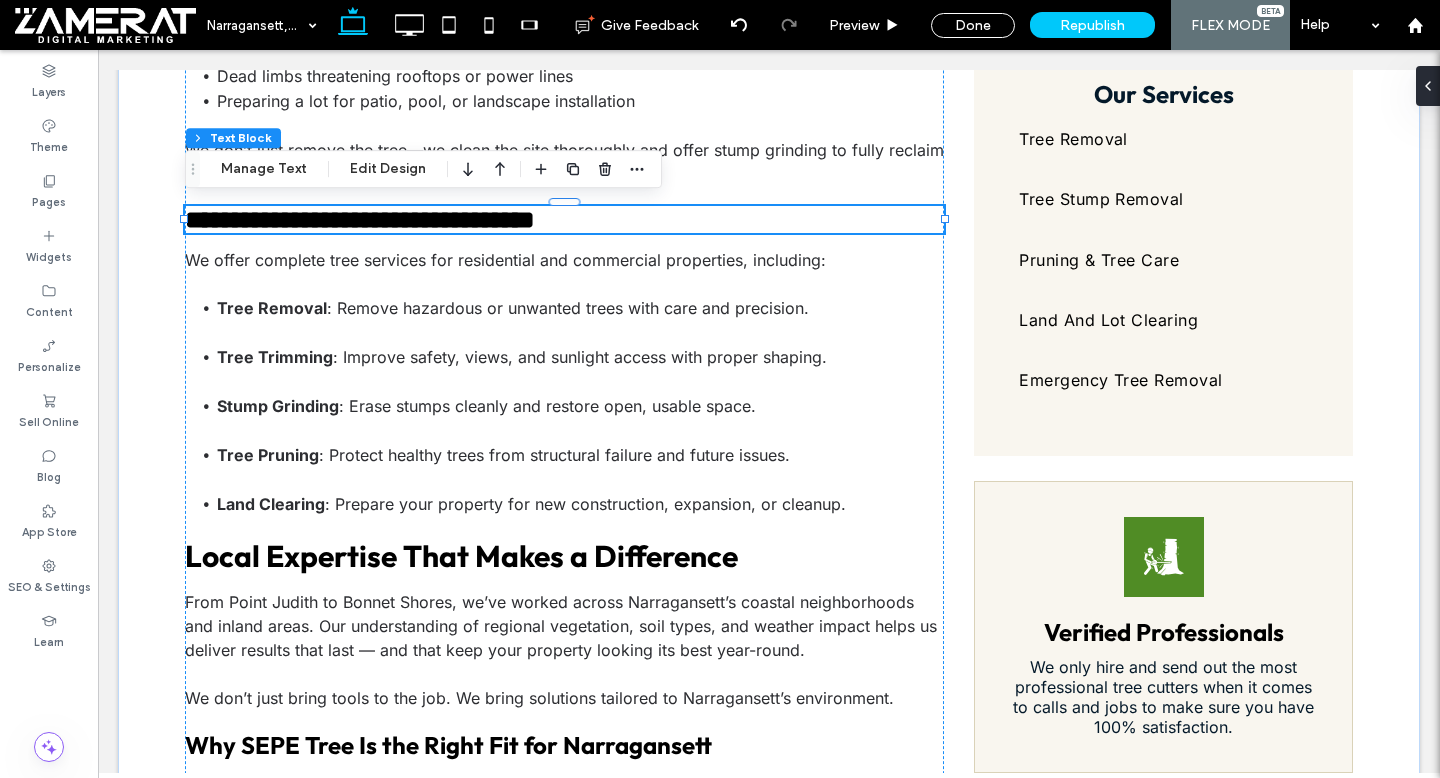 paste 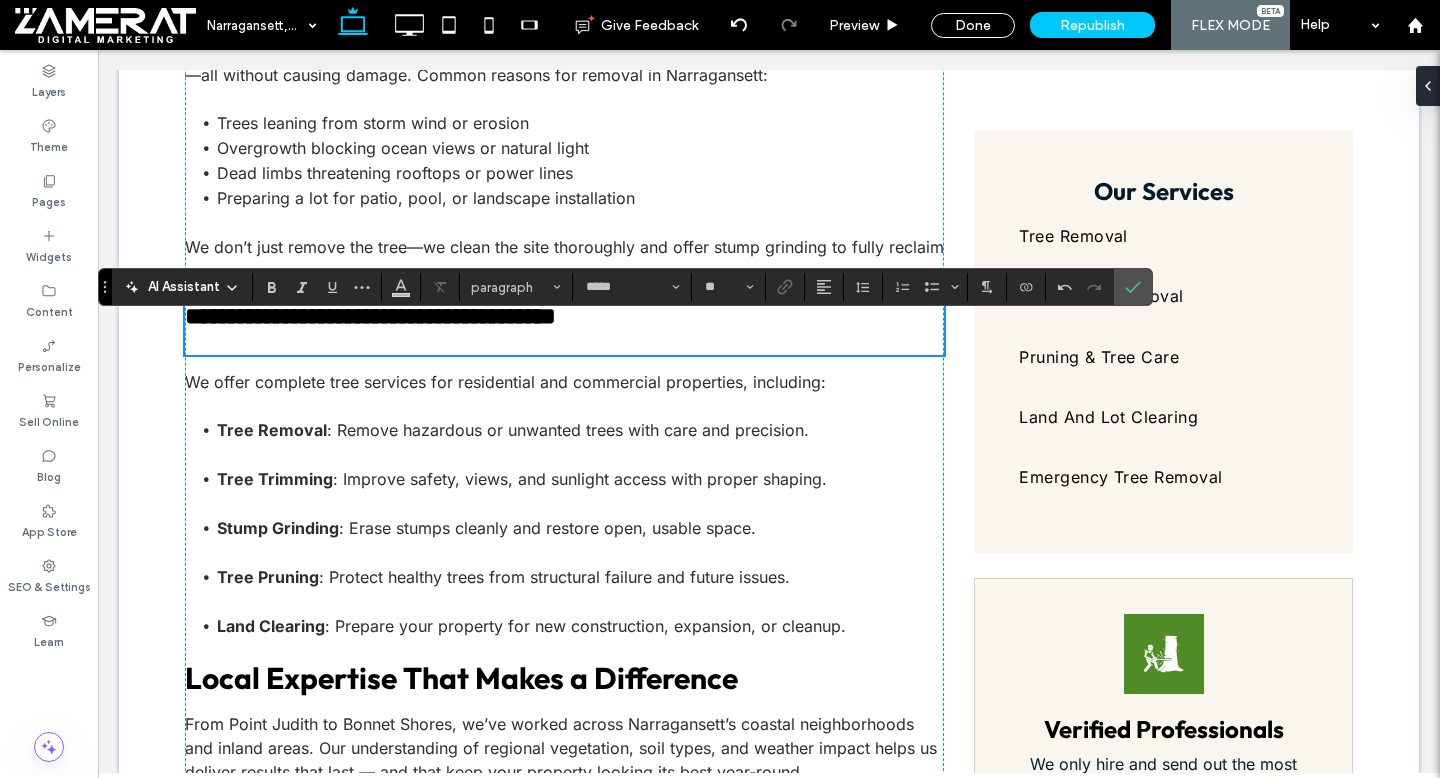 scroll, scrollTop: 951, scrollLeft: 0, axis: vertical 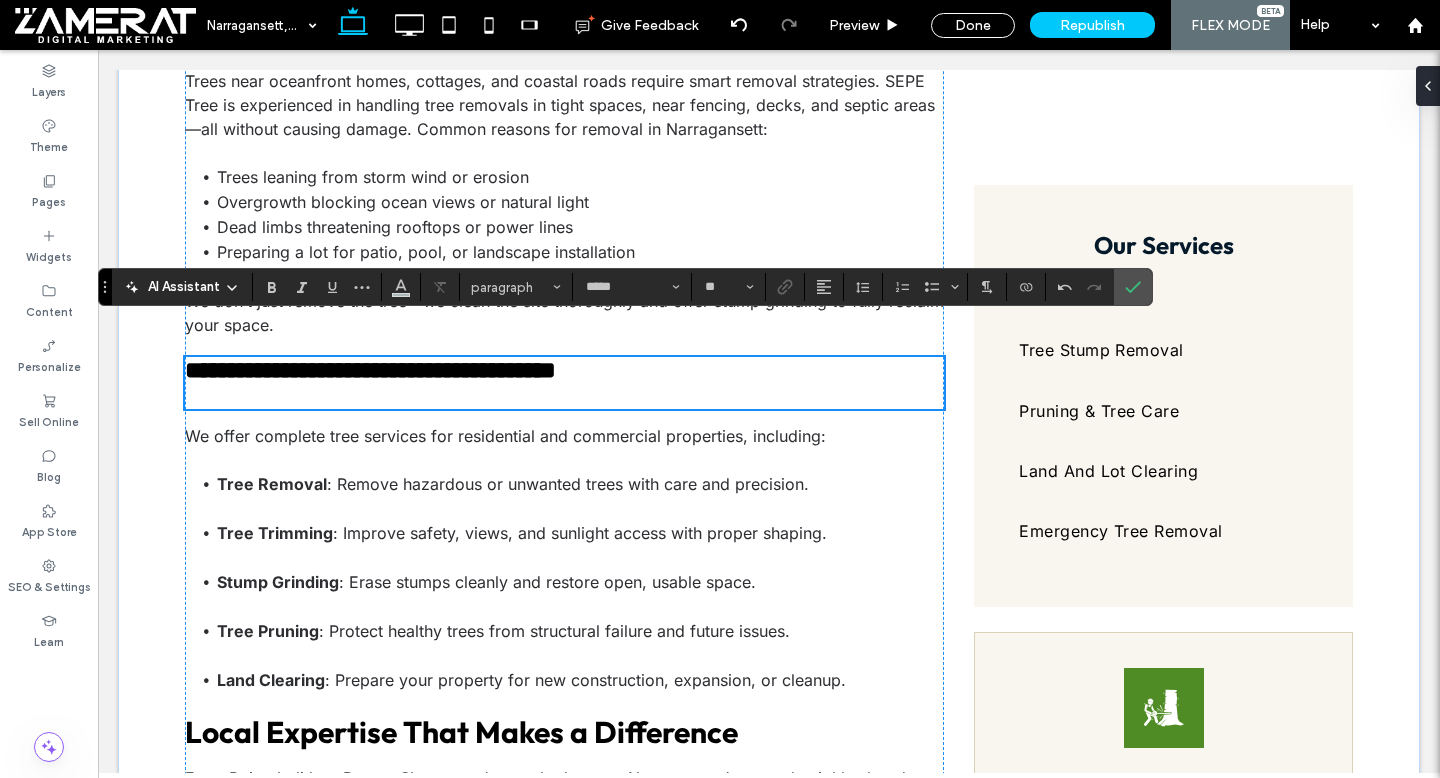 type on "******" 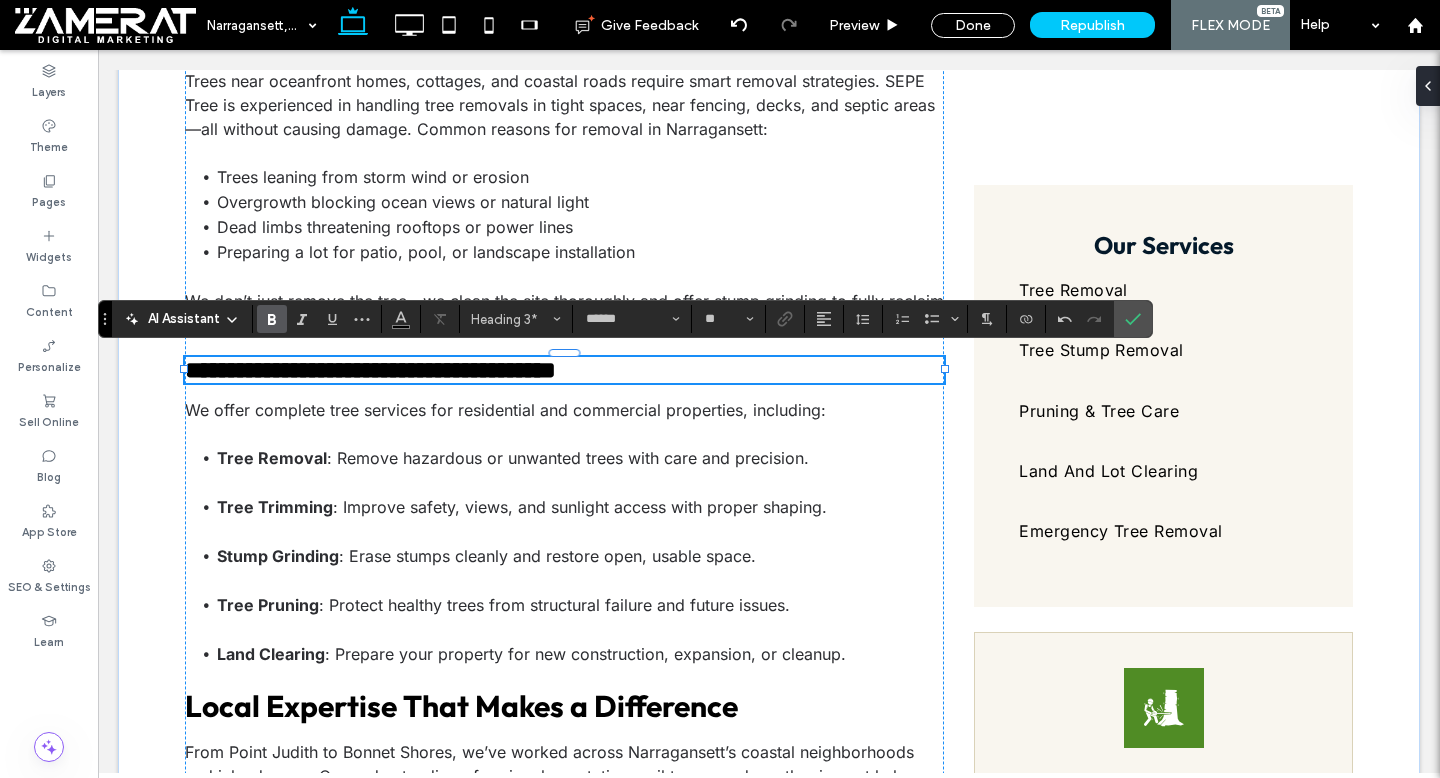 click on "**********" at bounding box center [370, 370] 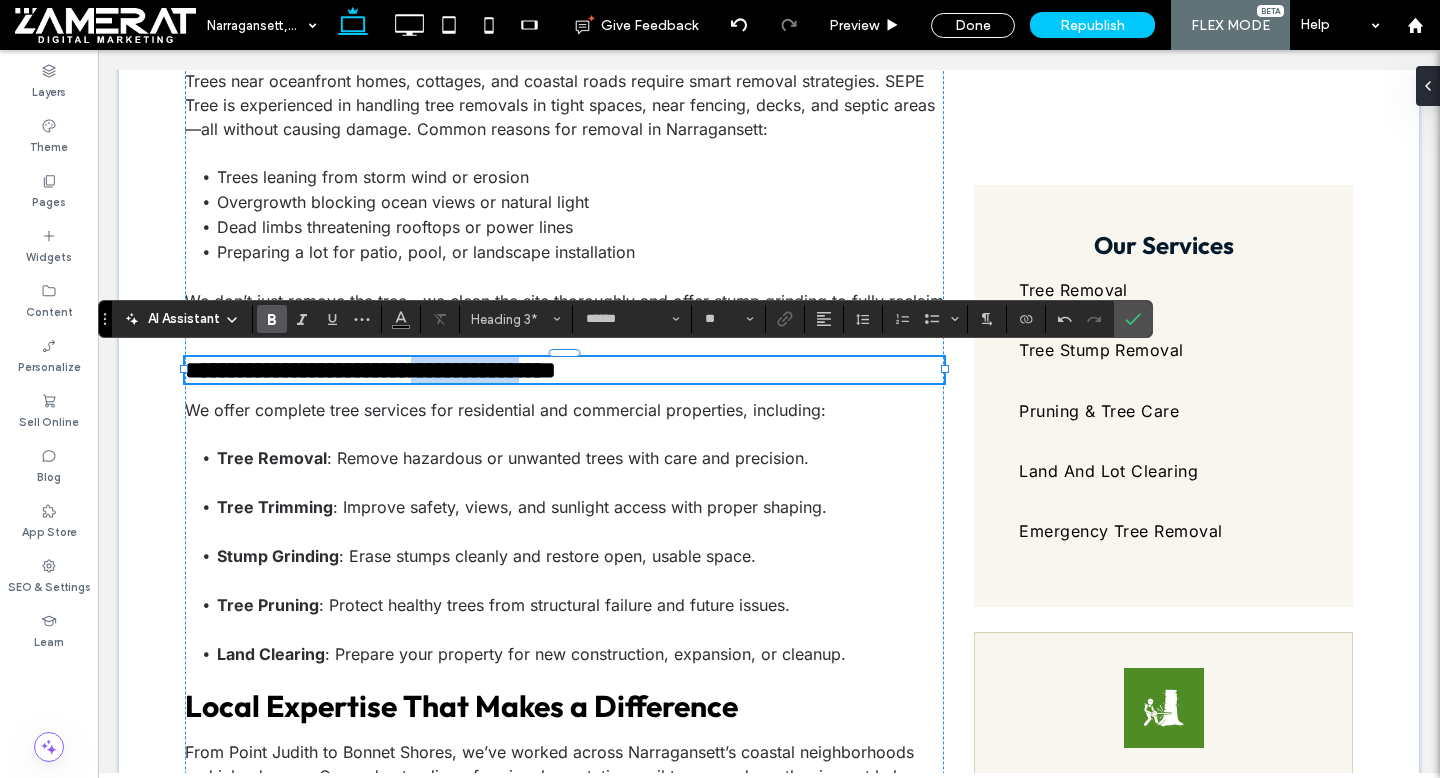 click on "**********" at bounding box center (370, 370) 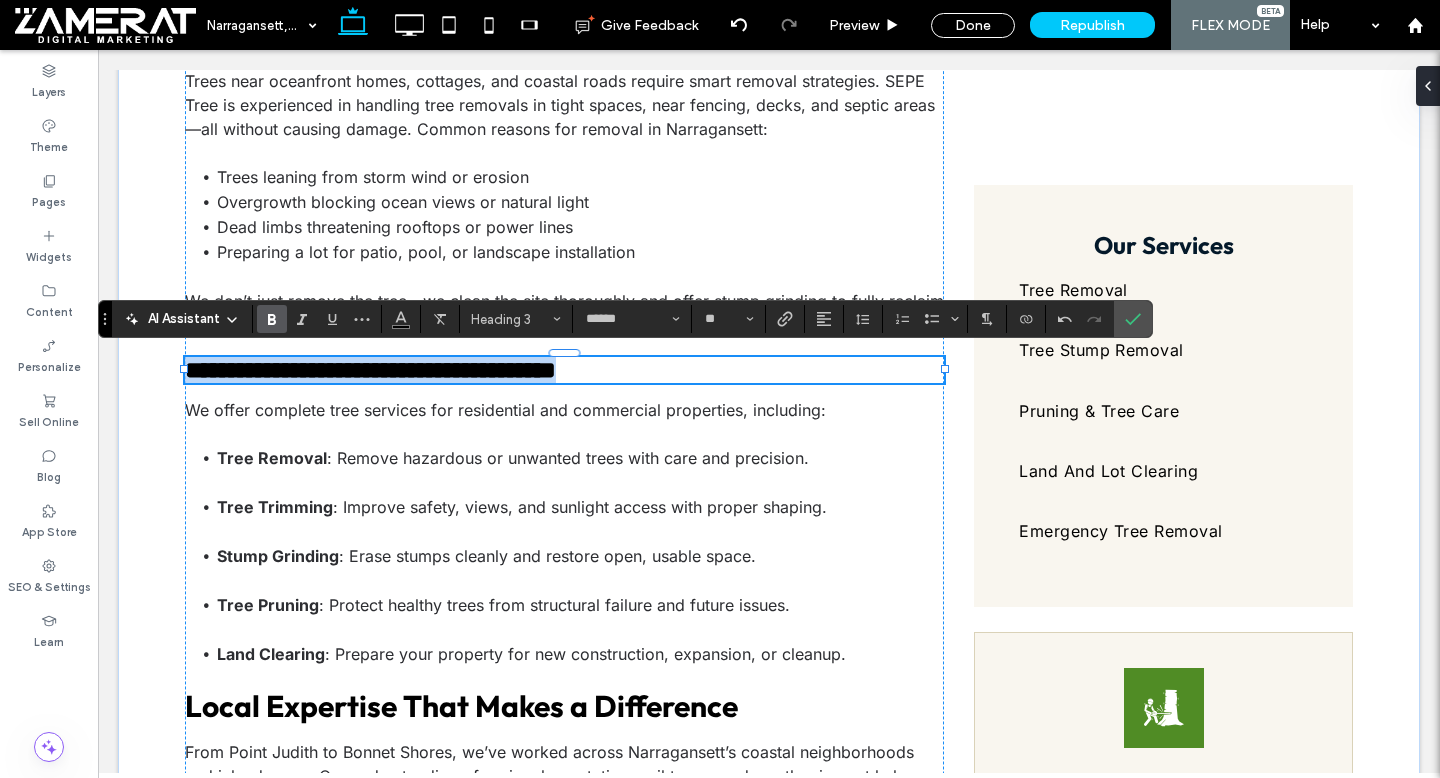 click on "**********" at bounding box center [370, 370] 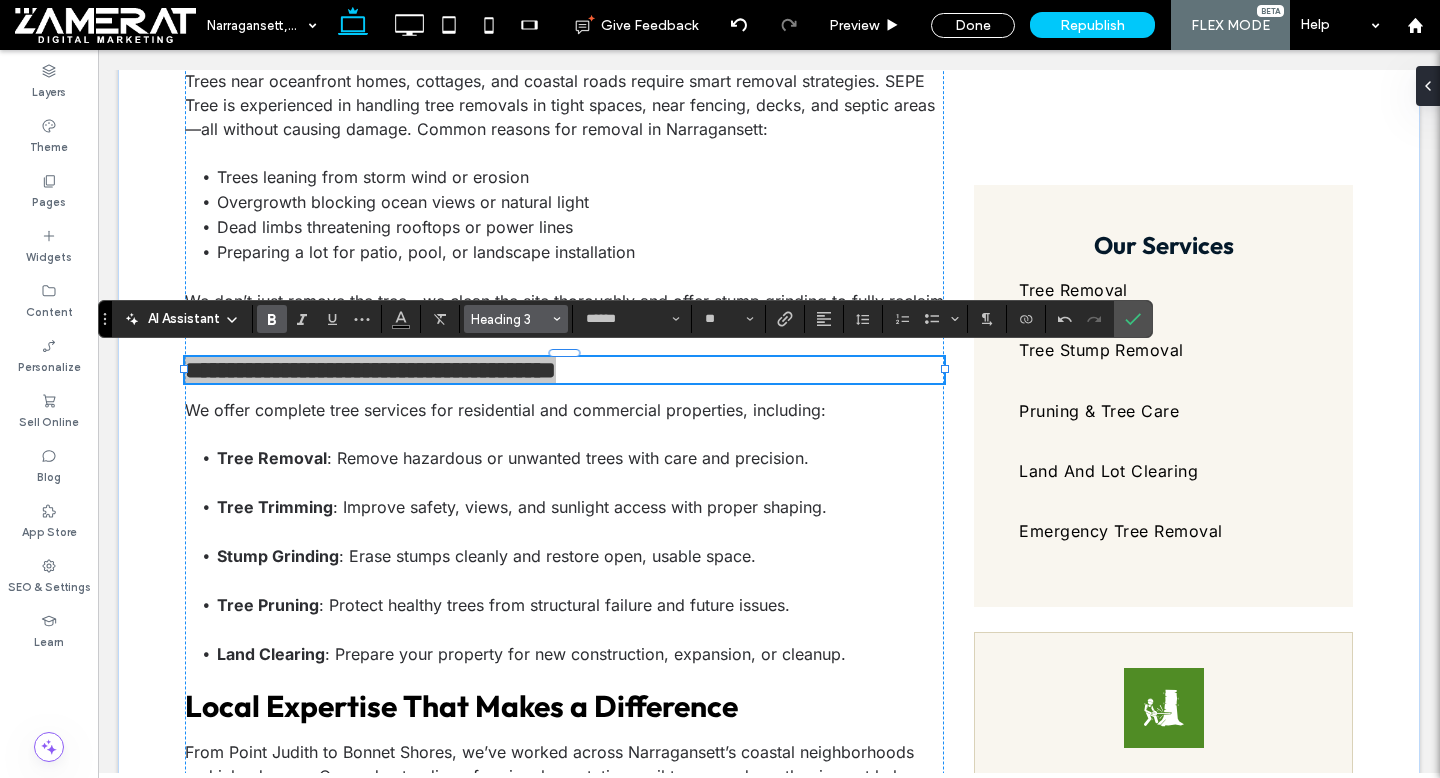 click on "Heading 3" at bounding box center (510, 319) 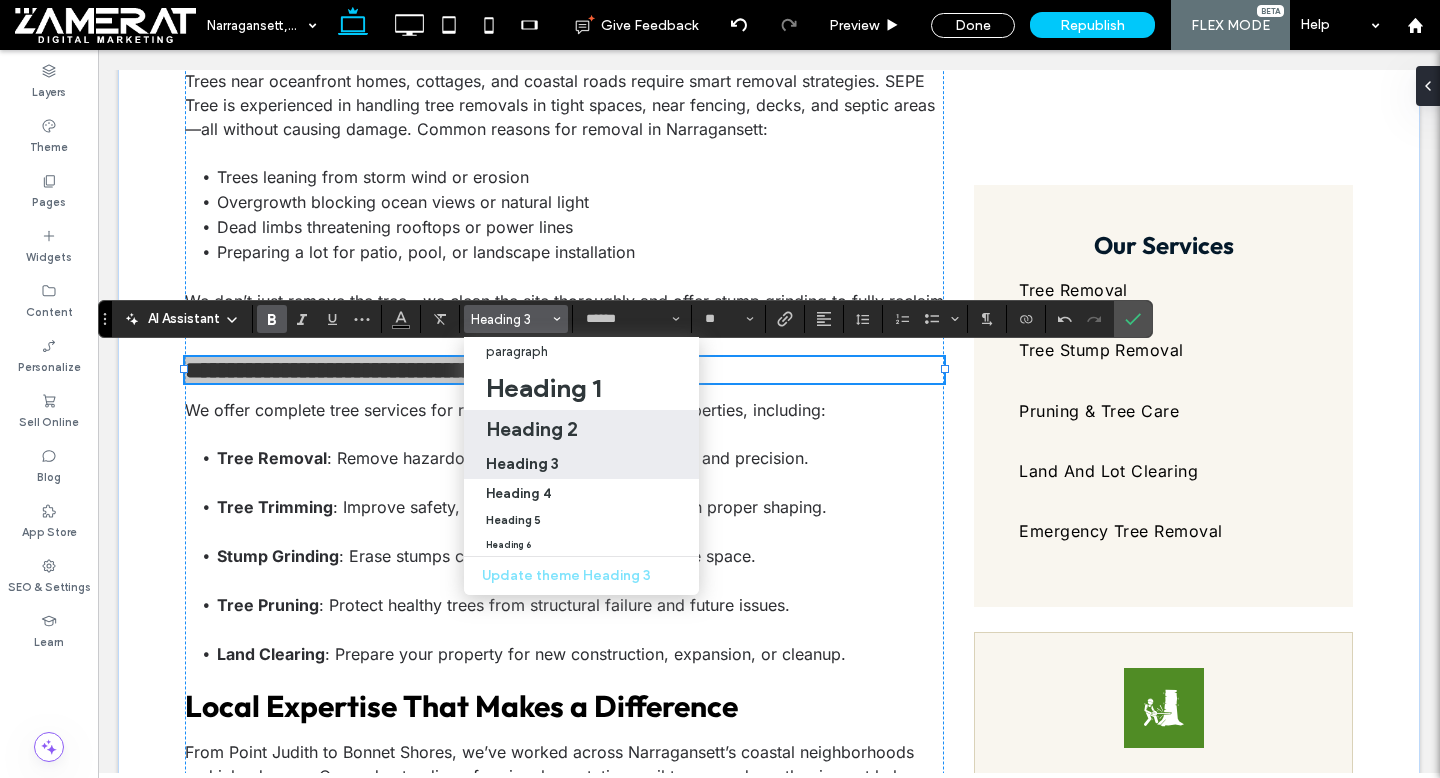 click on "Heading 2" at bounding box center (532, 429) 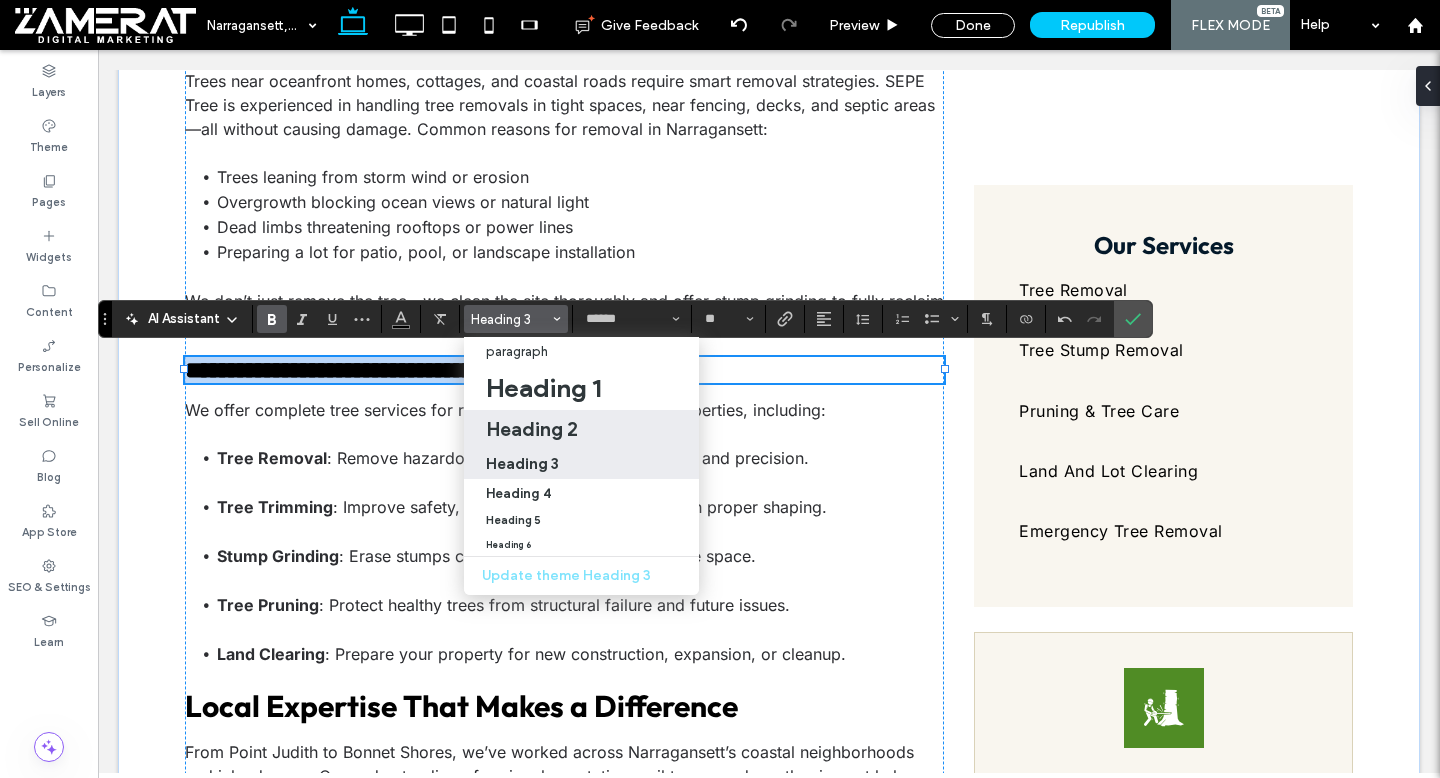 type on "**" 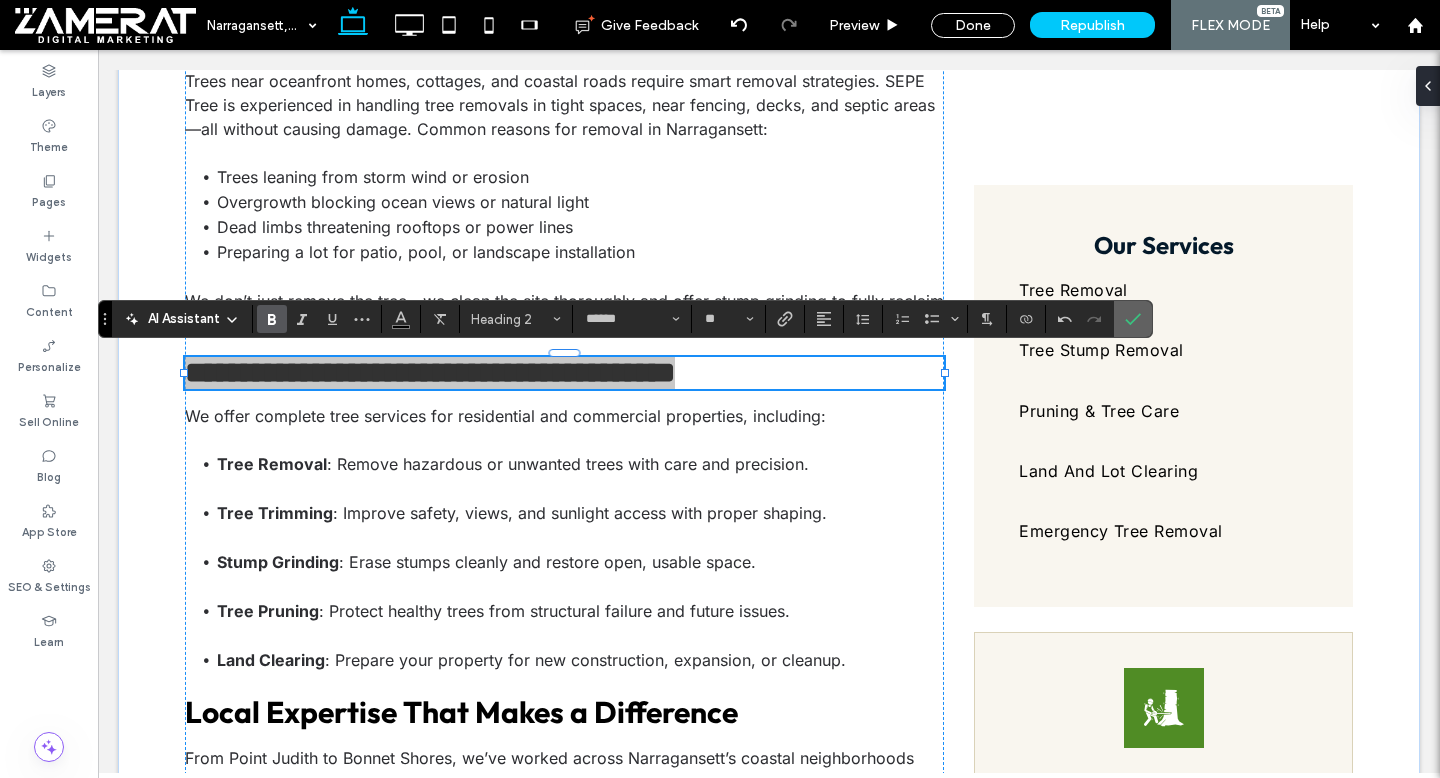 click 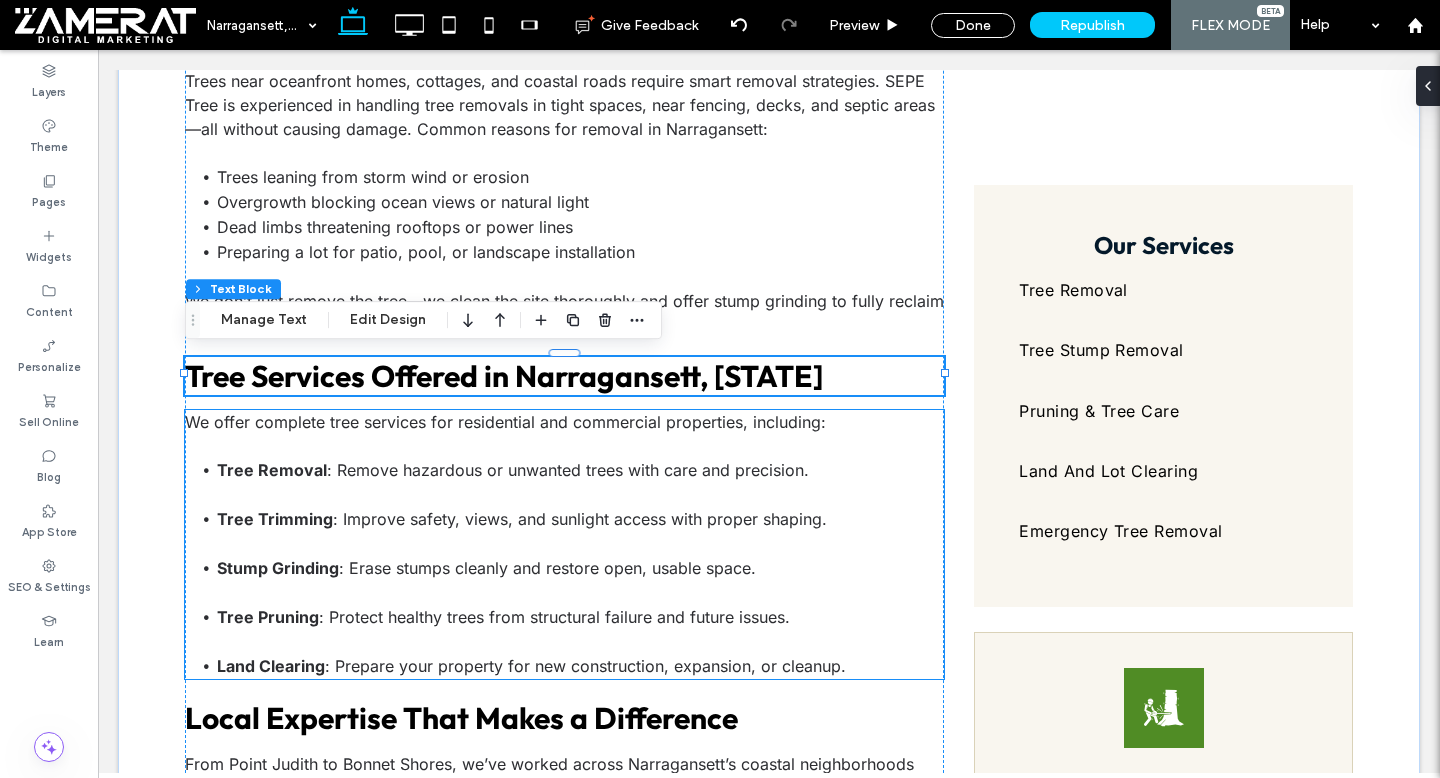 click on "Tree Trimming : Improve safety, views, and sunlight access with proper shaping." at bounding box center [580, 531] 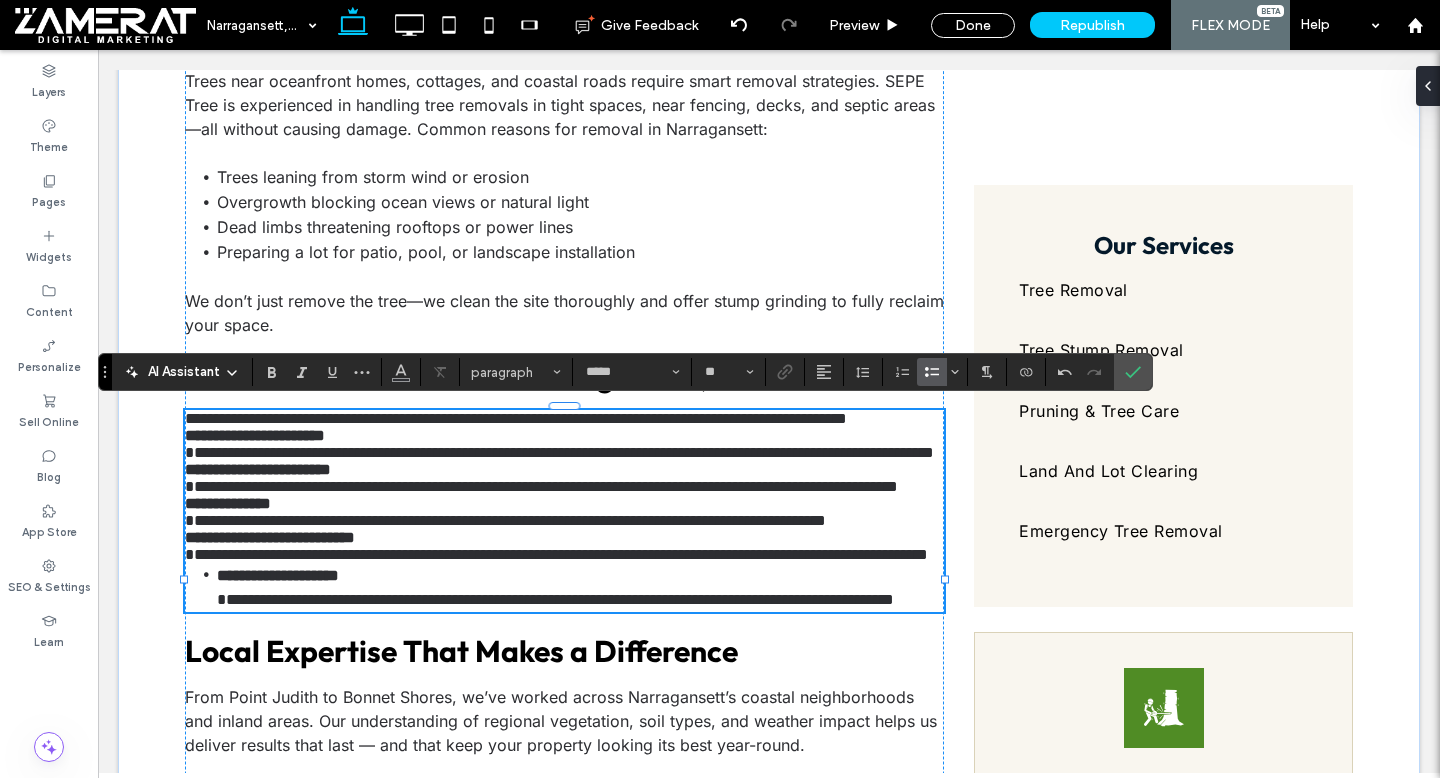 scroll, scrollTop: 0, scrollLeft: 0, axis: both 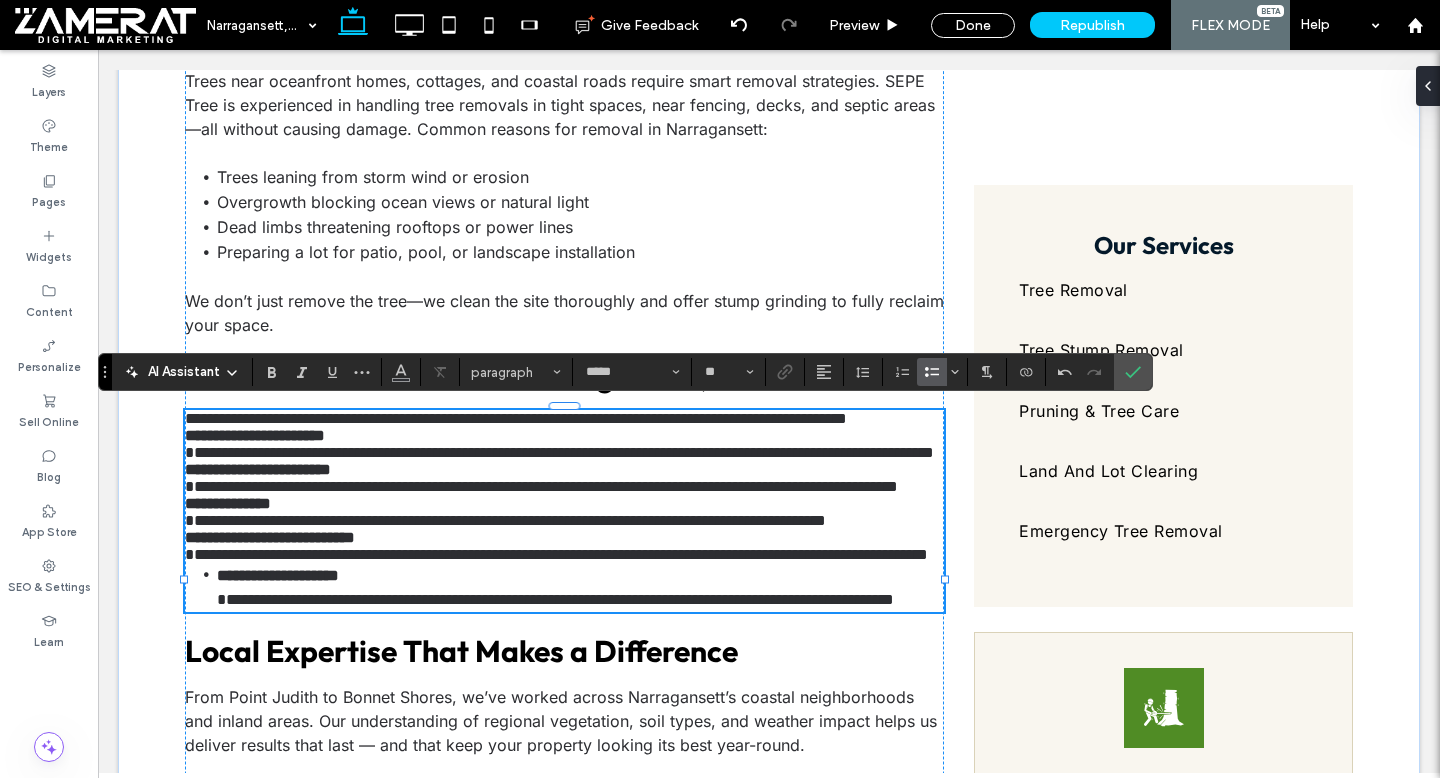 click on "**********" at bounding box center [564, 418] 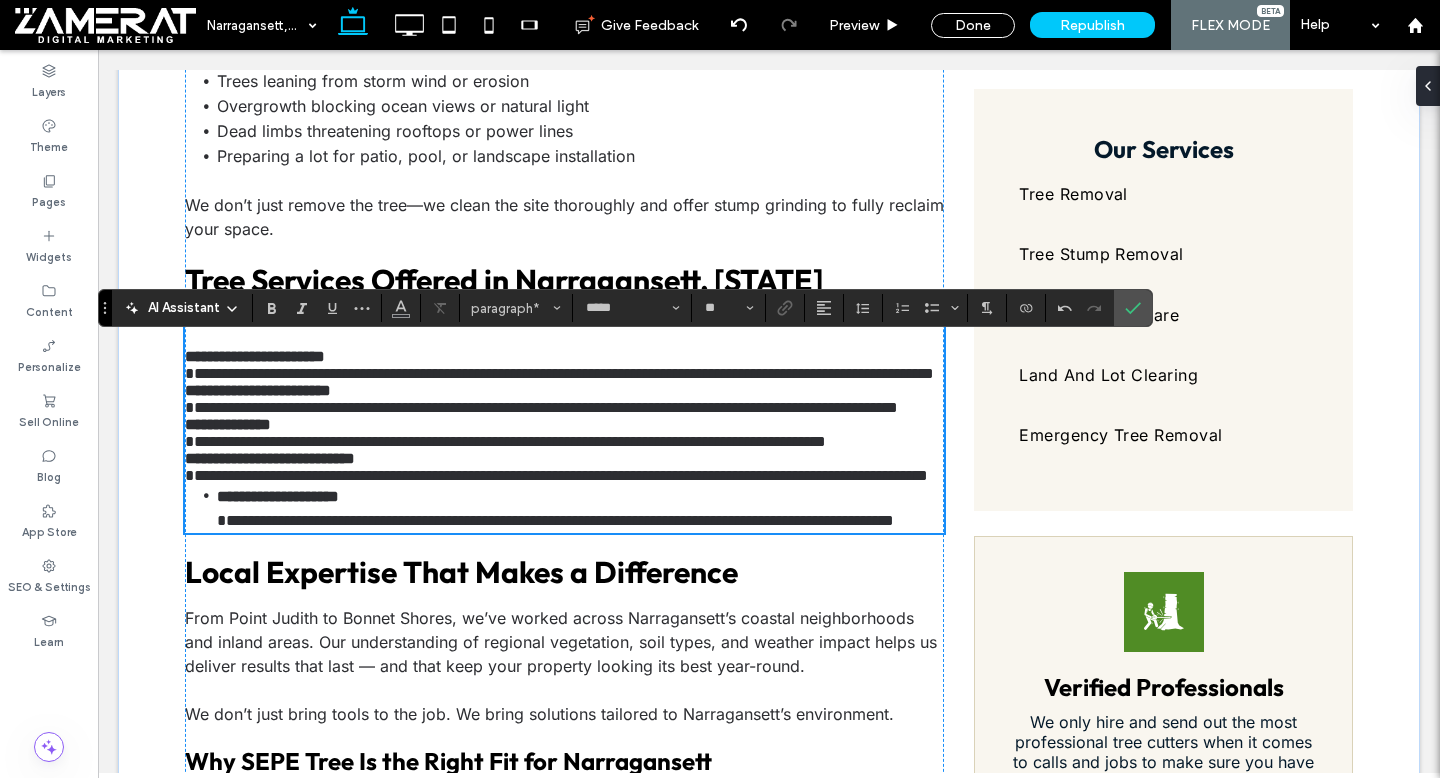 scroll, scrollTop: 1063, scrollLeft: 0, axis: vertical 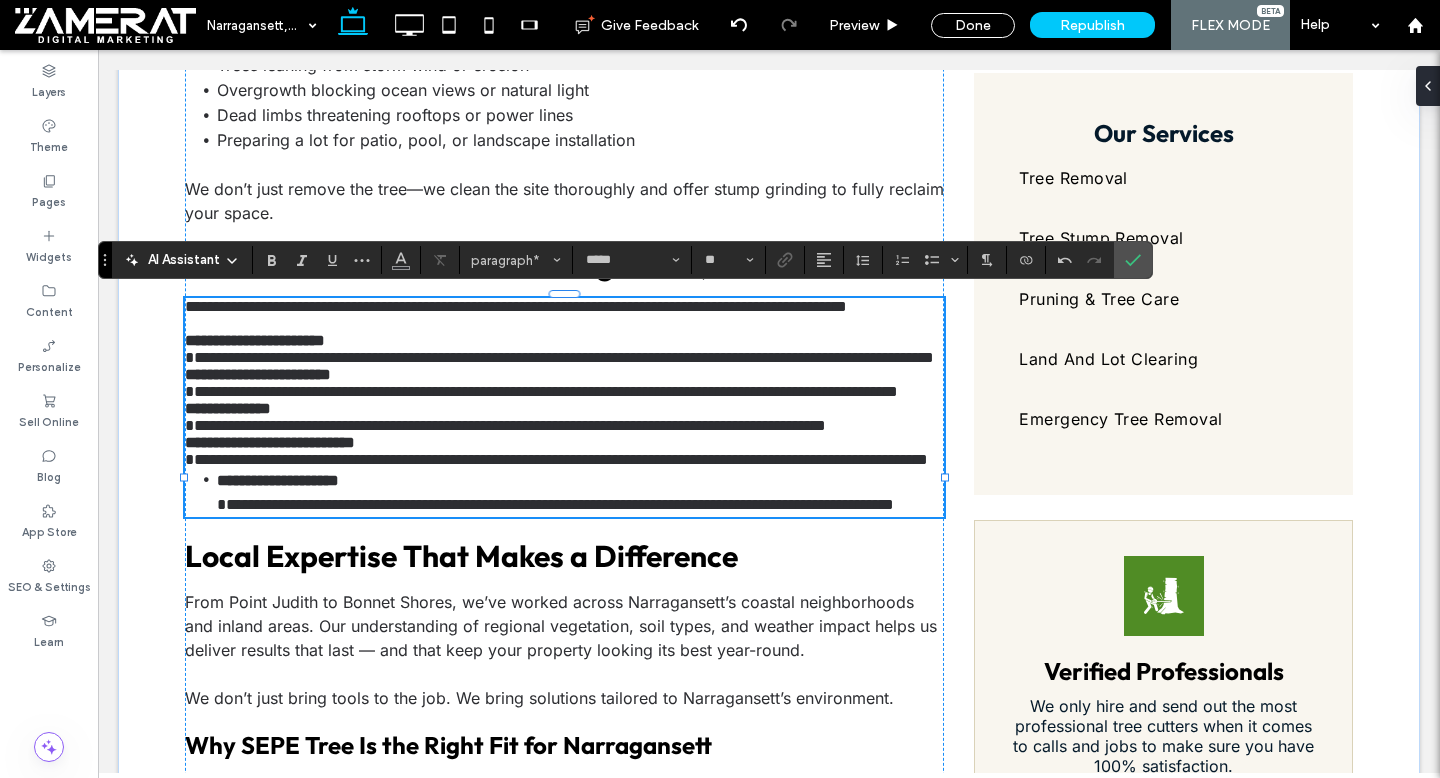 click on "**********" at bounding box center (559, 357) 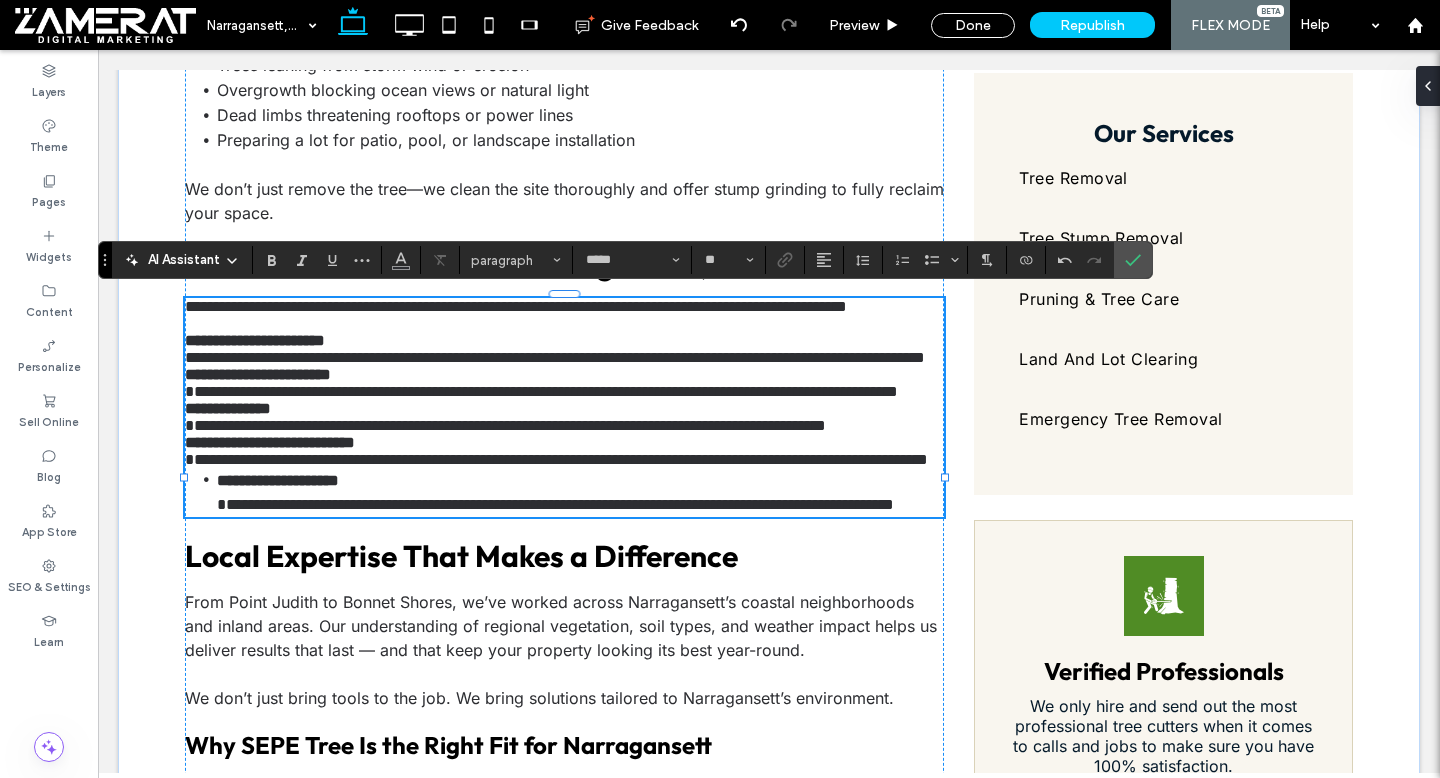 click on "**********" at bounding box center (541, 391) 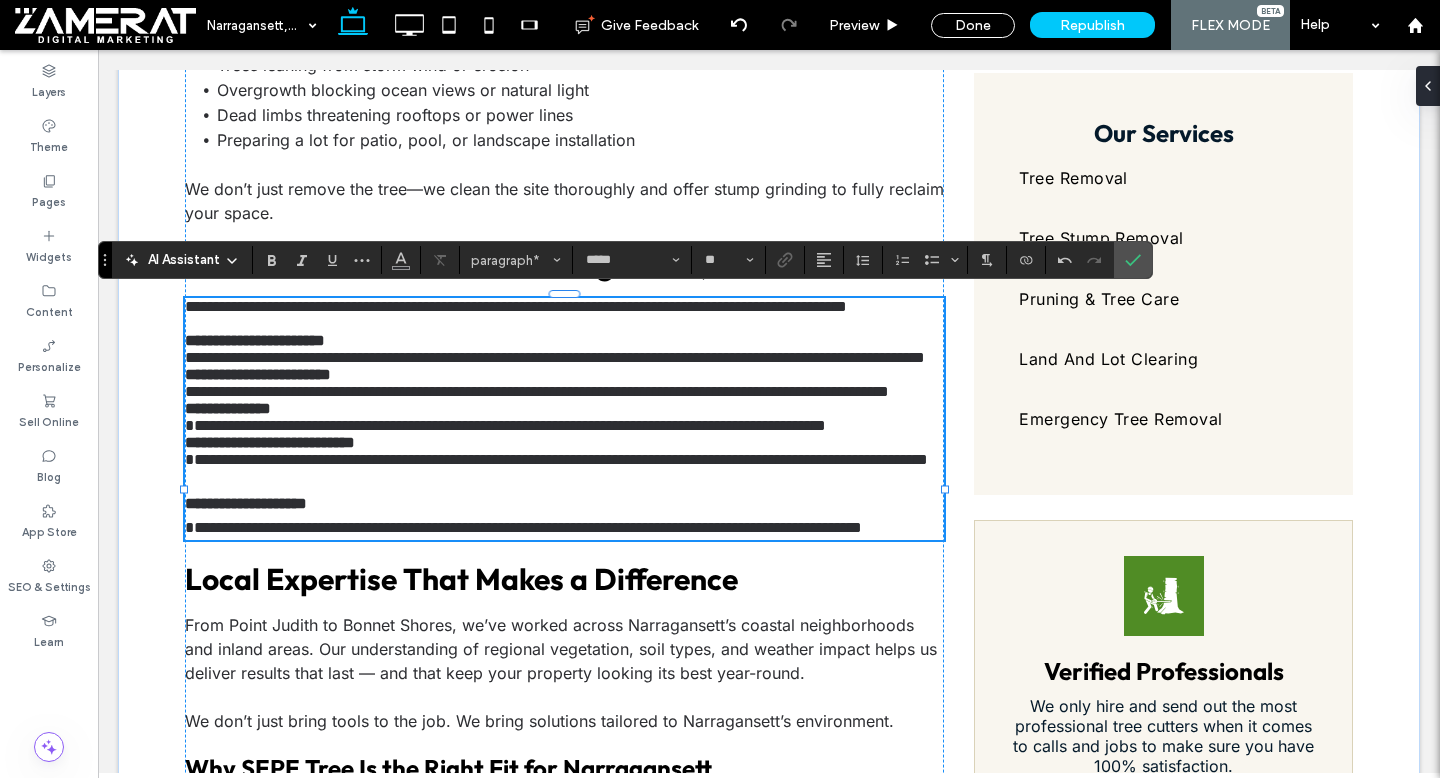 click on "**********" at bounding box center [556, 459] 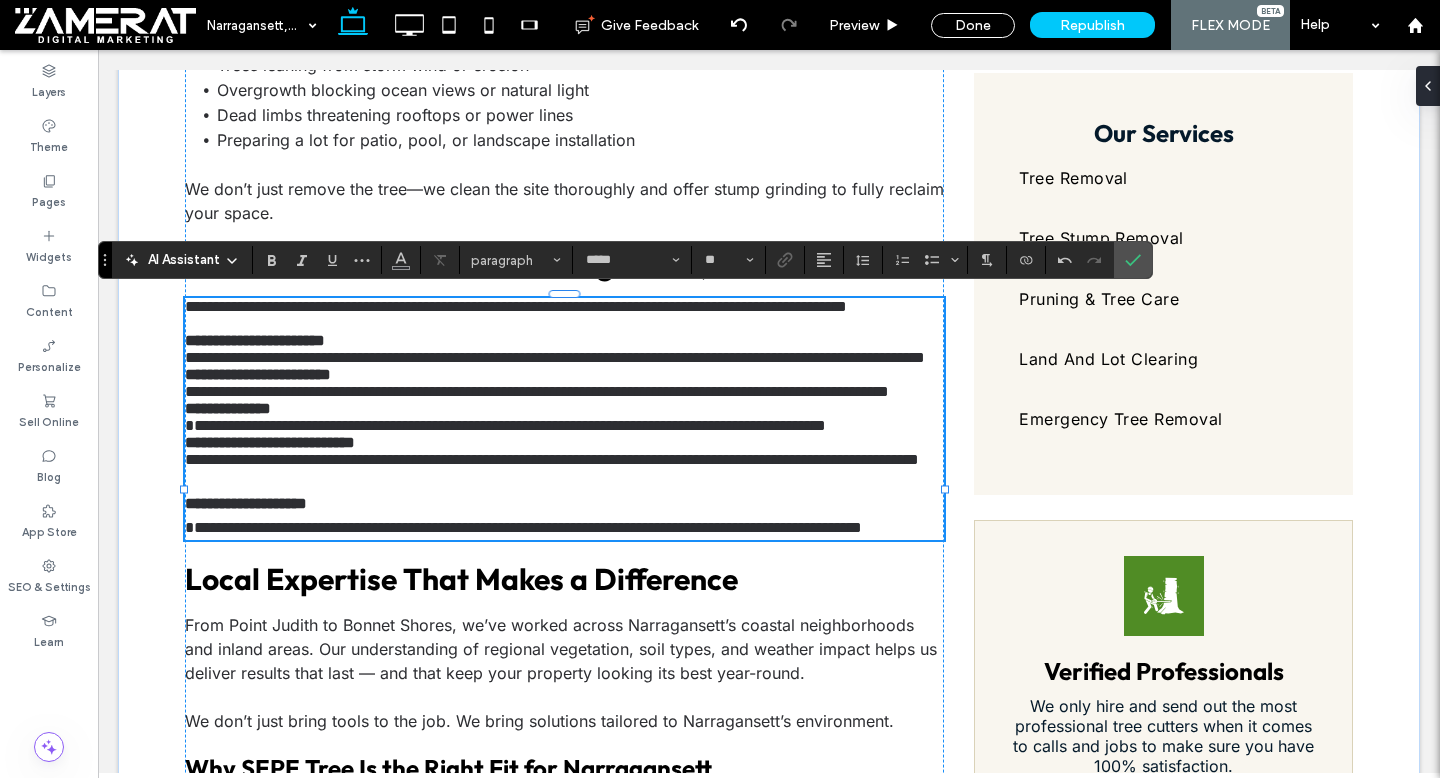 click on "**********" at bounding box center (523, 527) 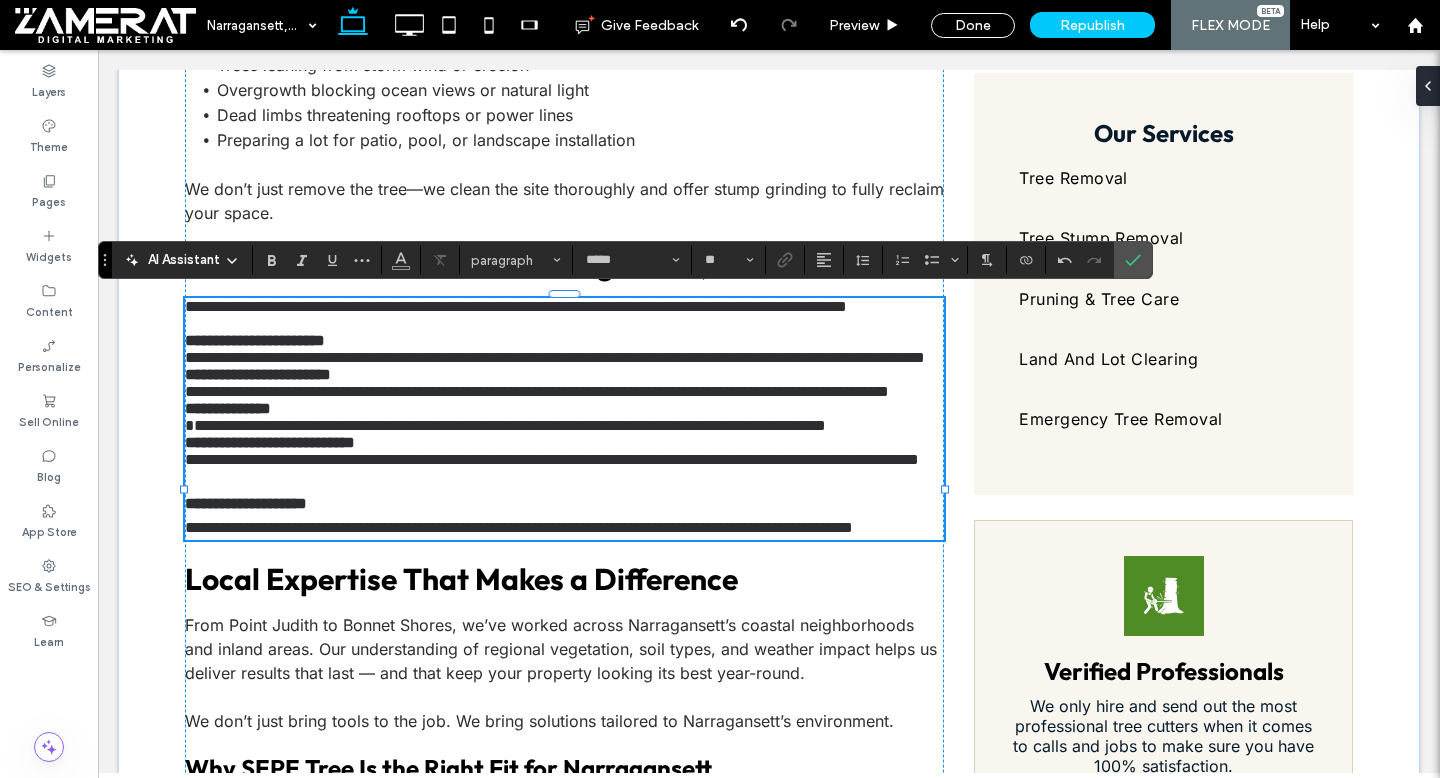 click on "**********" at bounding box center [505, 425] 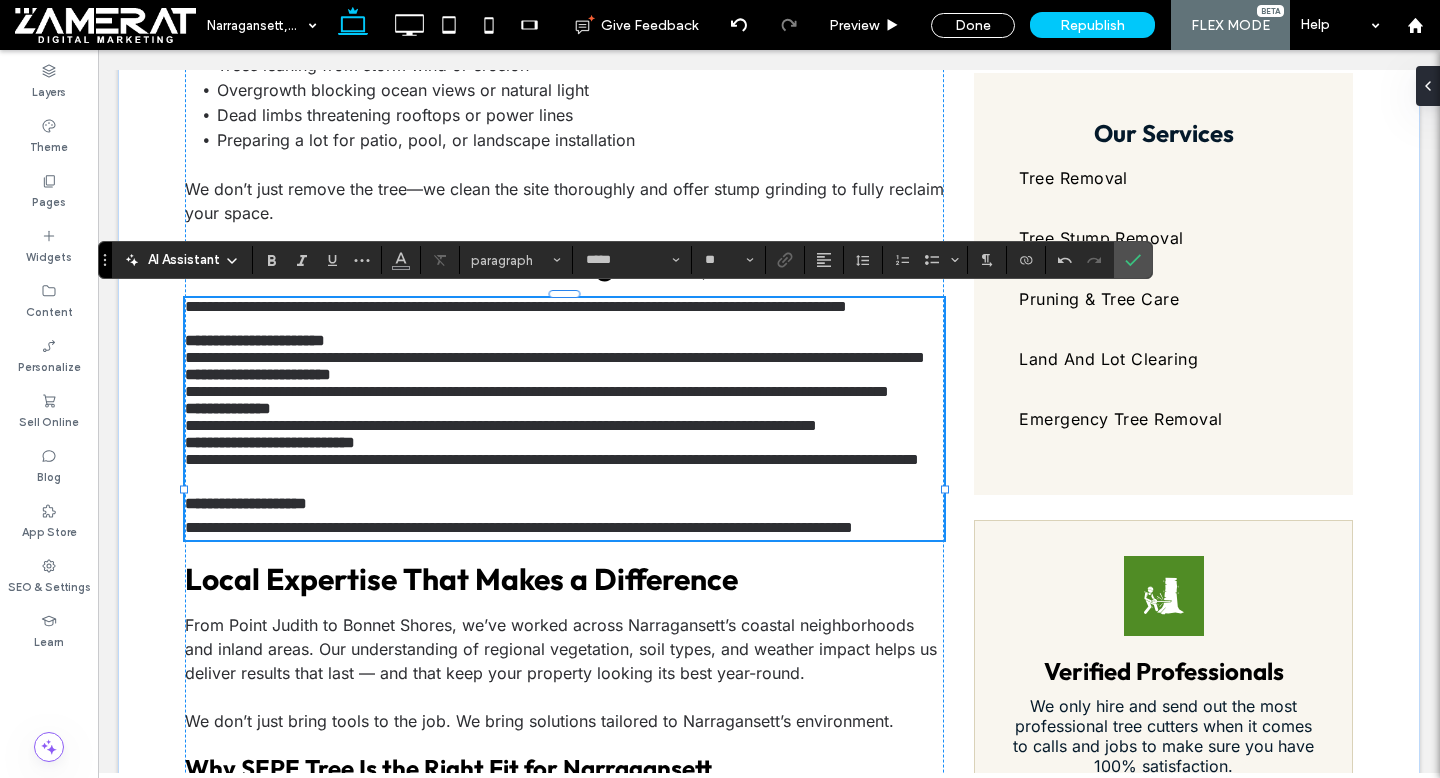 click on "**********" at bounding box center (564, 419) 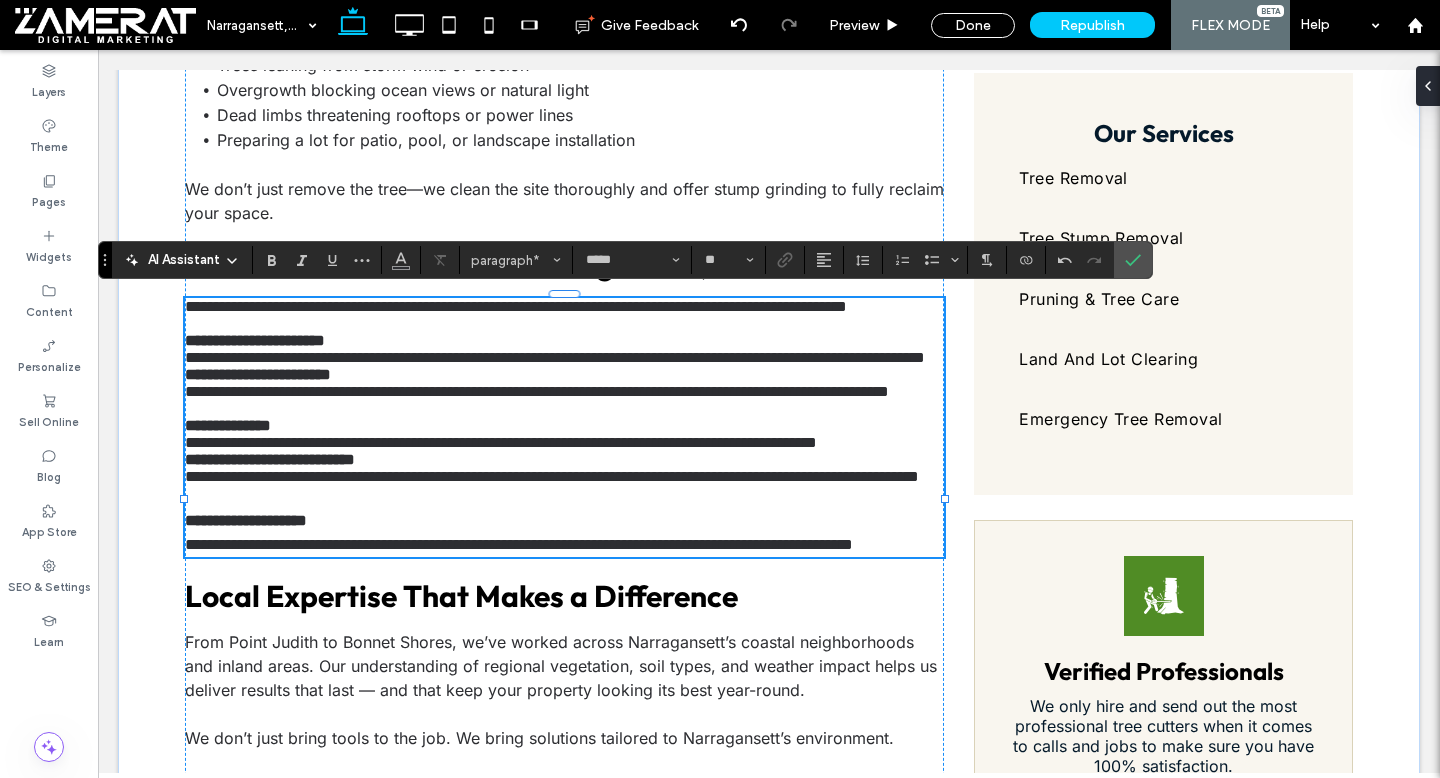 click on "**********" at bounding box center [564, 427] 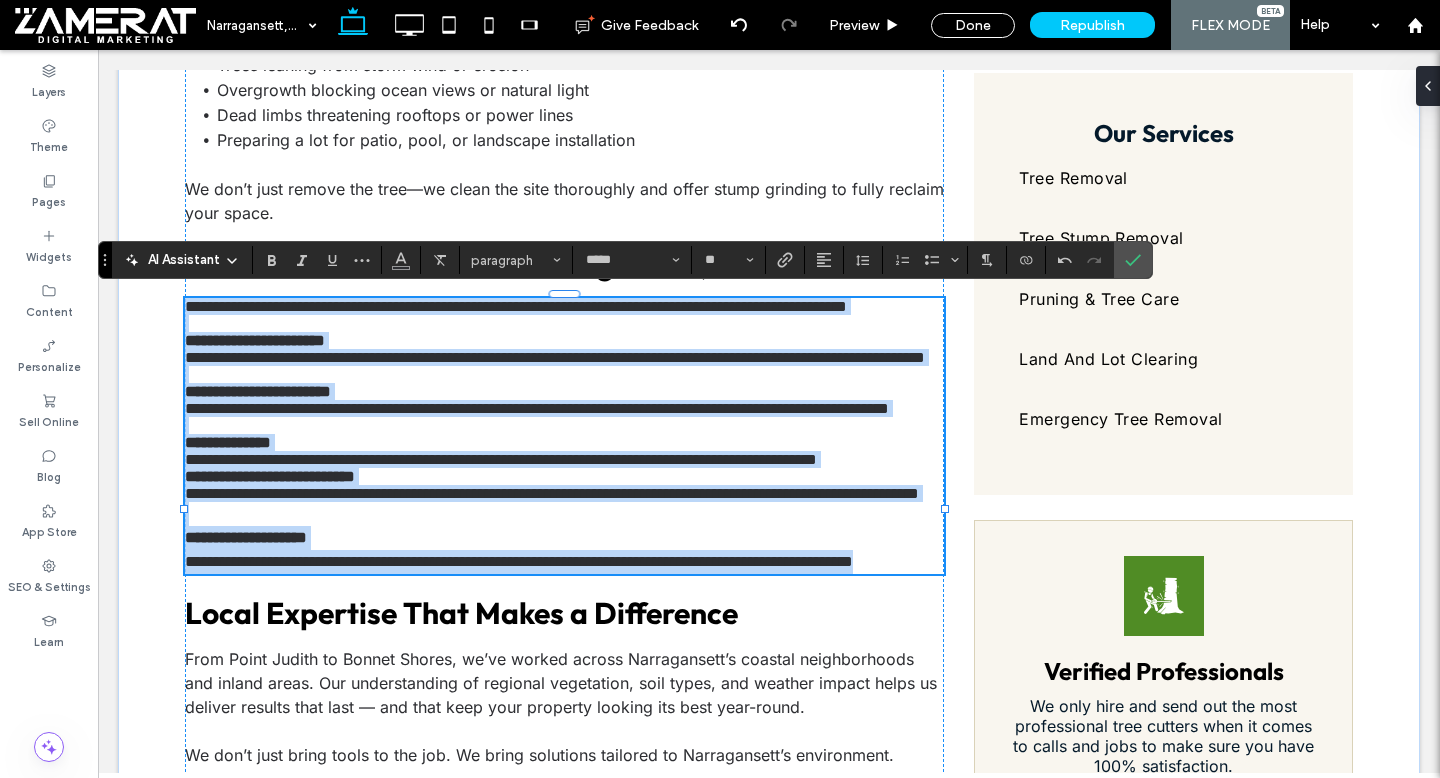 drag, startPoint x: 189, startPoint y: 306, endPoint x: 377, endPoint y: 705, distance: 441.07257 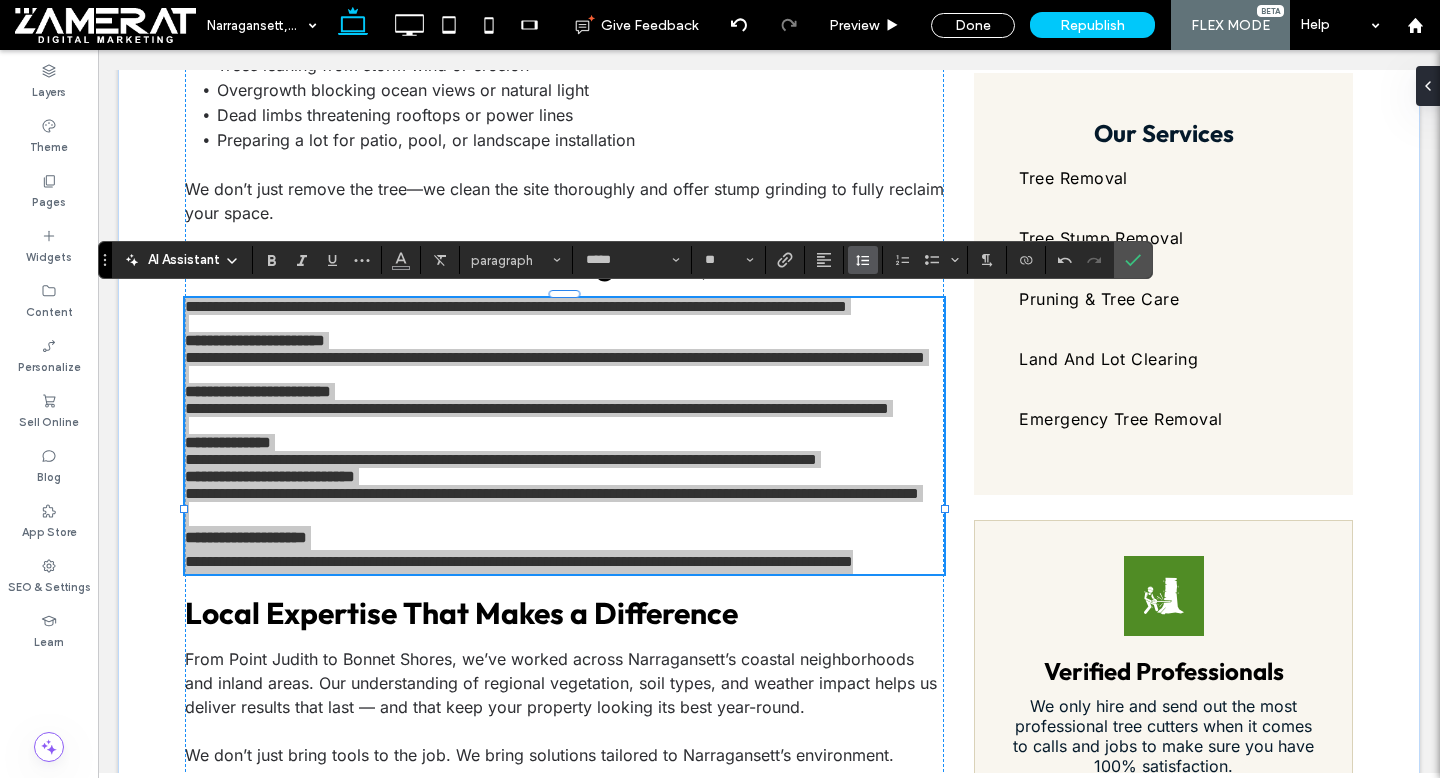 click 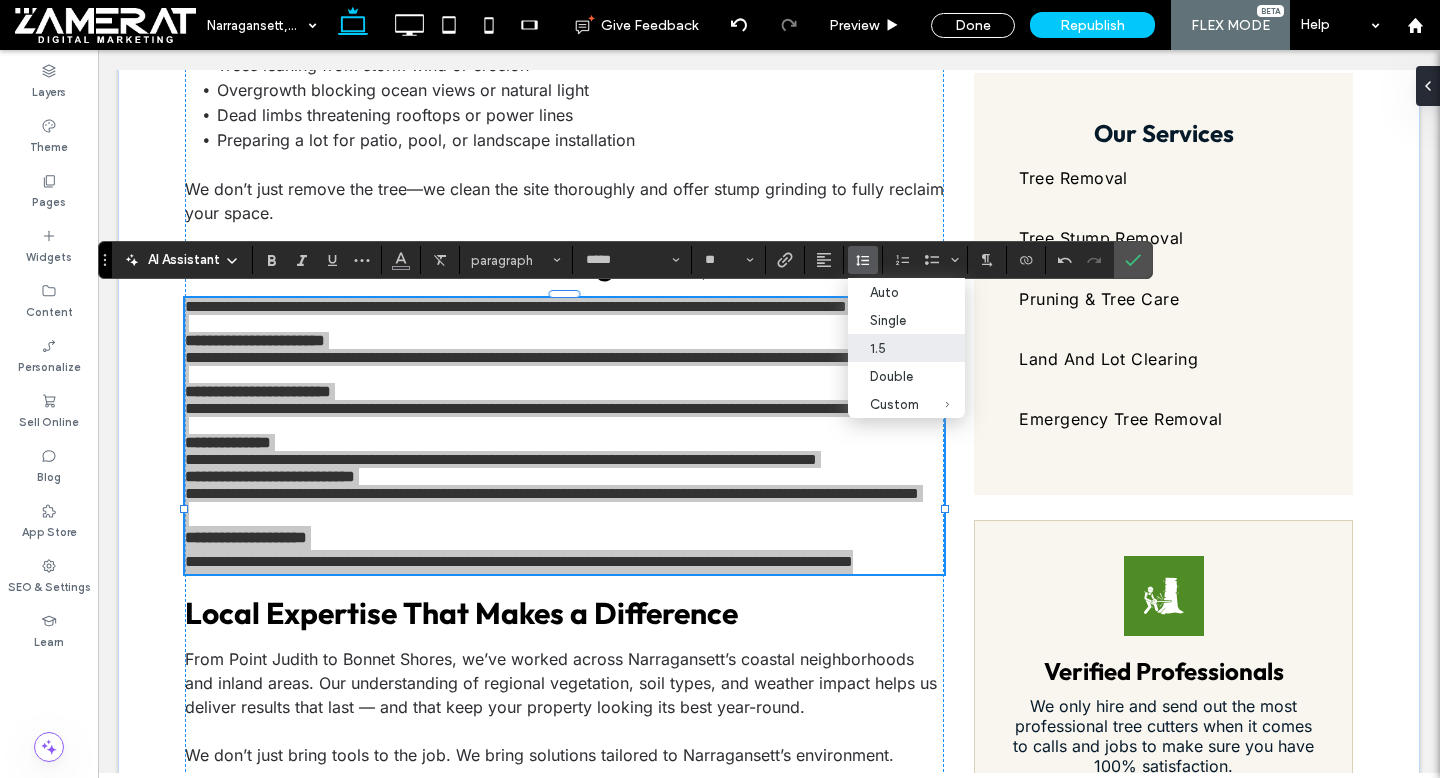 click on "1.5" at bounding box center [894, 348] 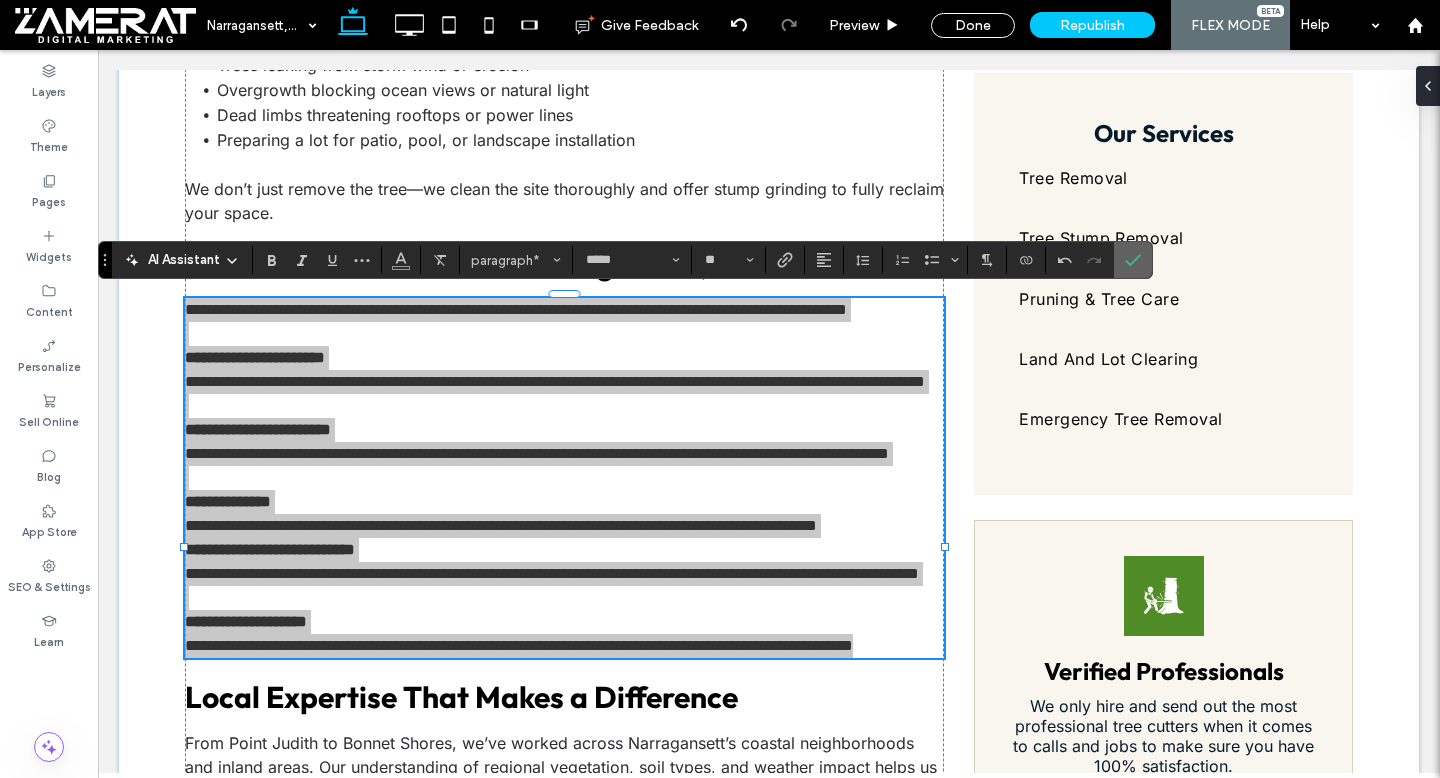 click 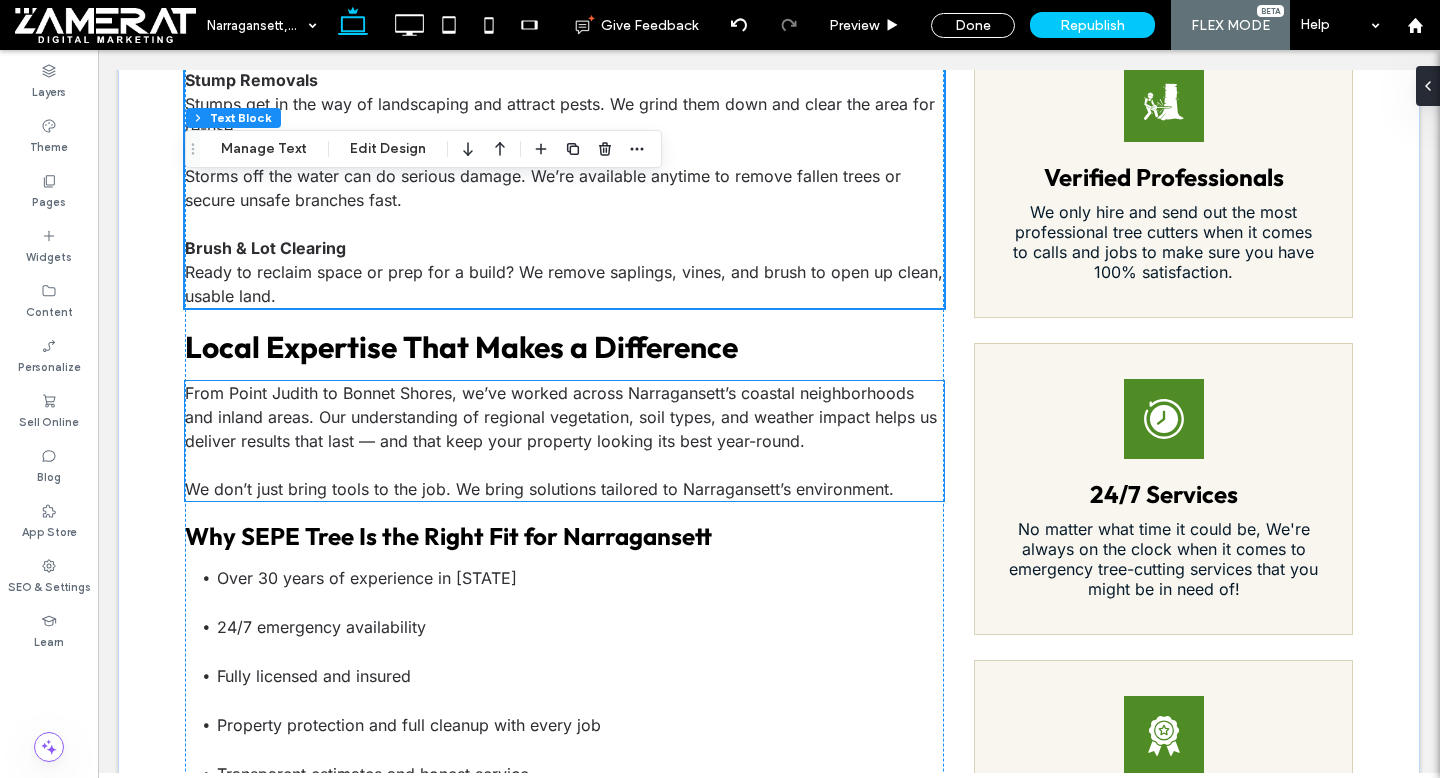 scroll, scrollTop: 1661, scrollLeft: 0, axis: vertical 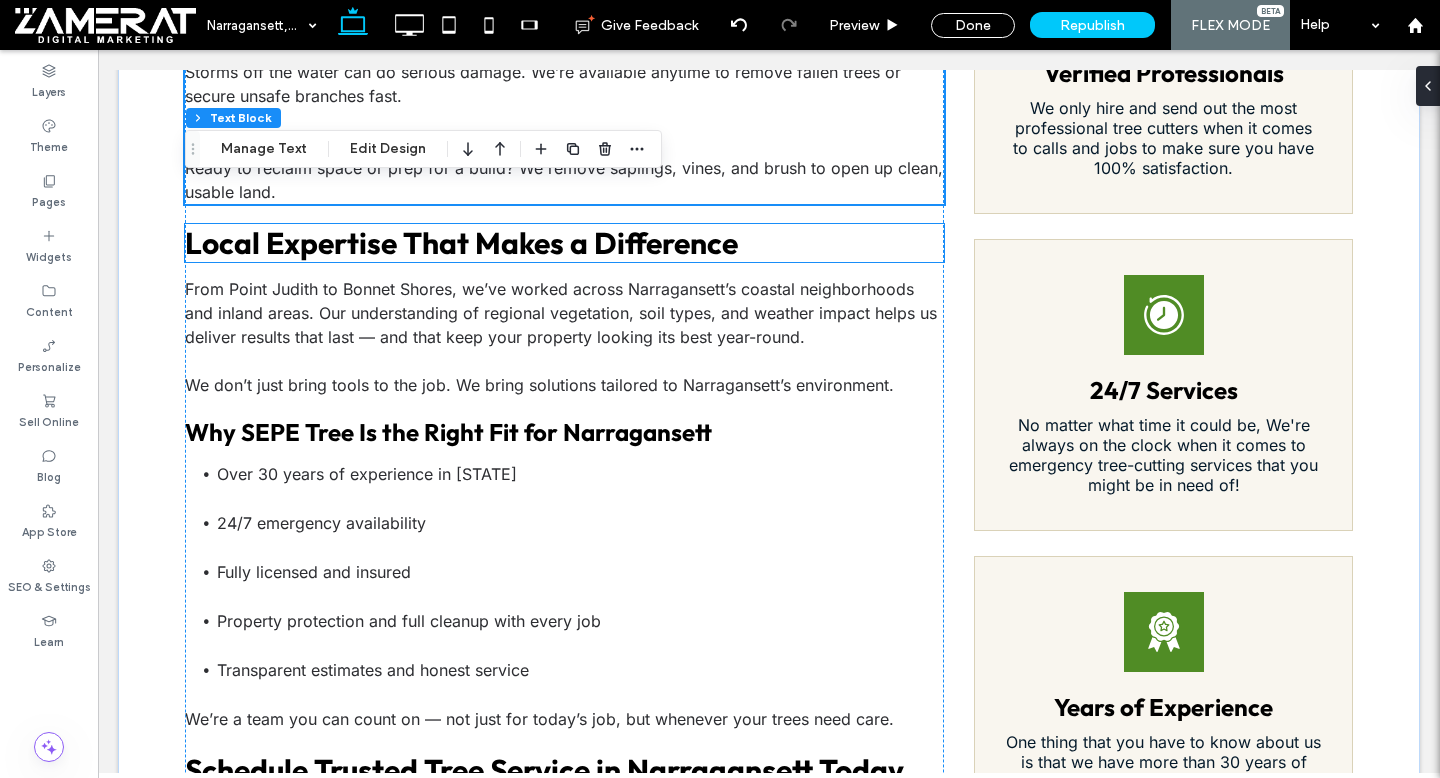 click on "Local Expertise That Makes a Difference" at bounding box center [461, 243] 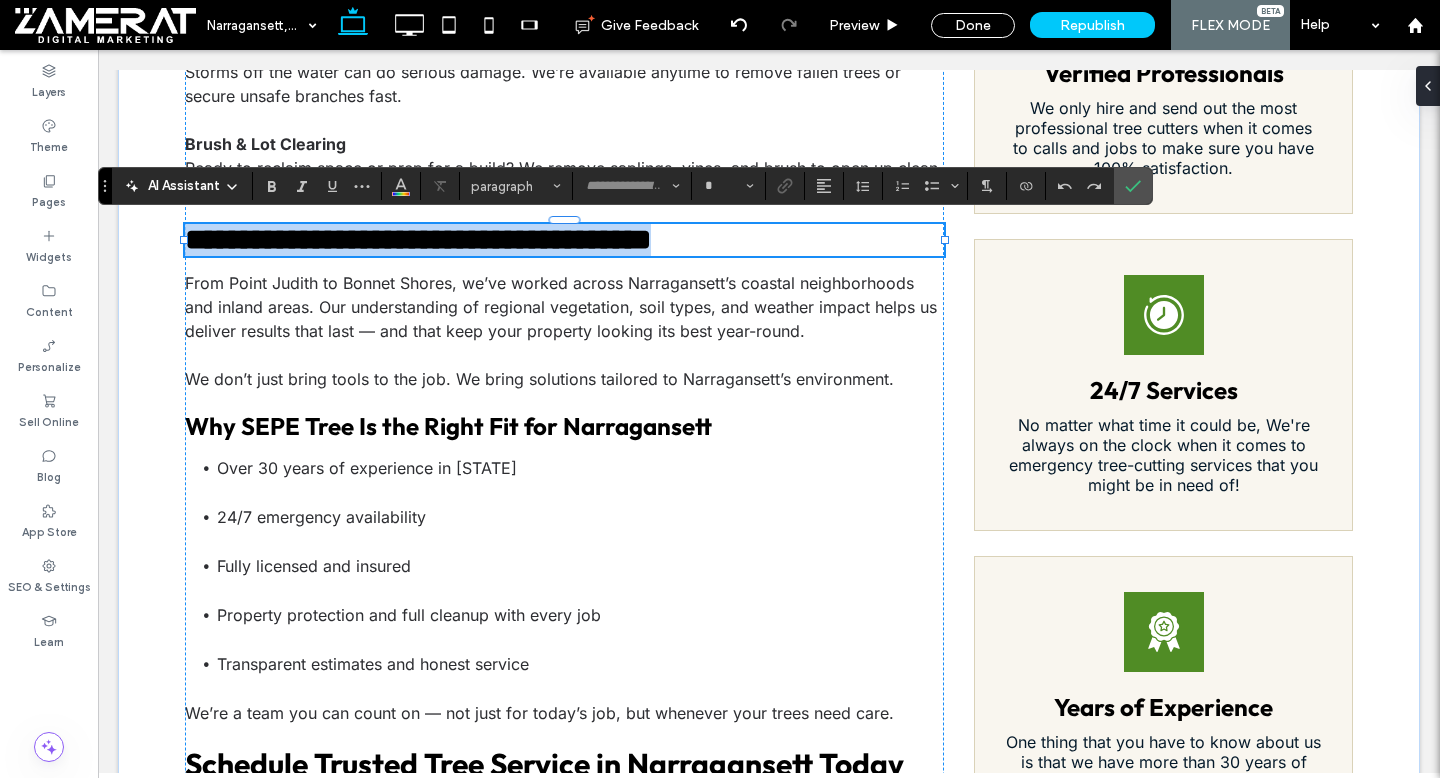 type on "******" 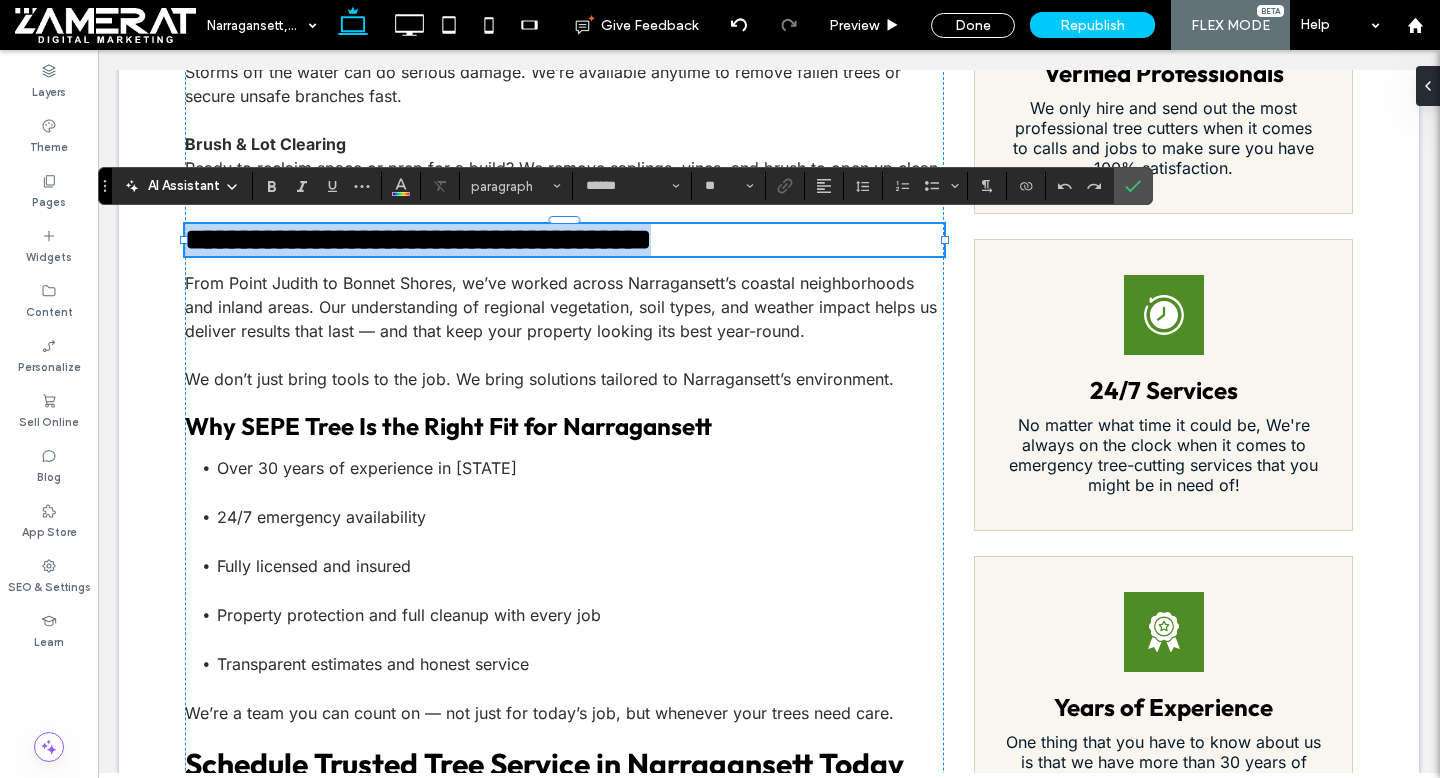 click on "**********" at bounding box center [418, 239] 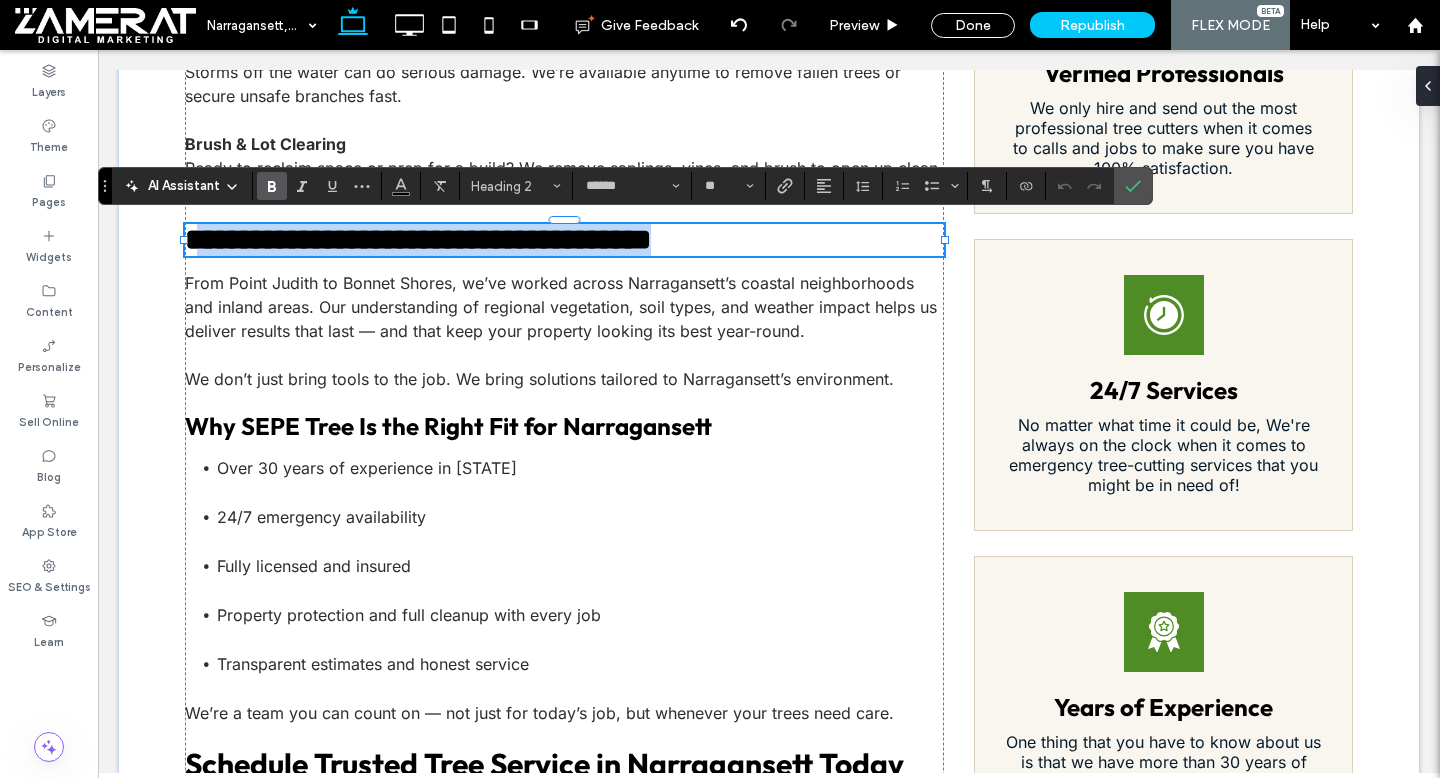 drag, startPoint x: 753, startPoint y: 244, endPoint x: 203, endPoint y: 236, distance: 550.05817 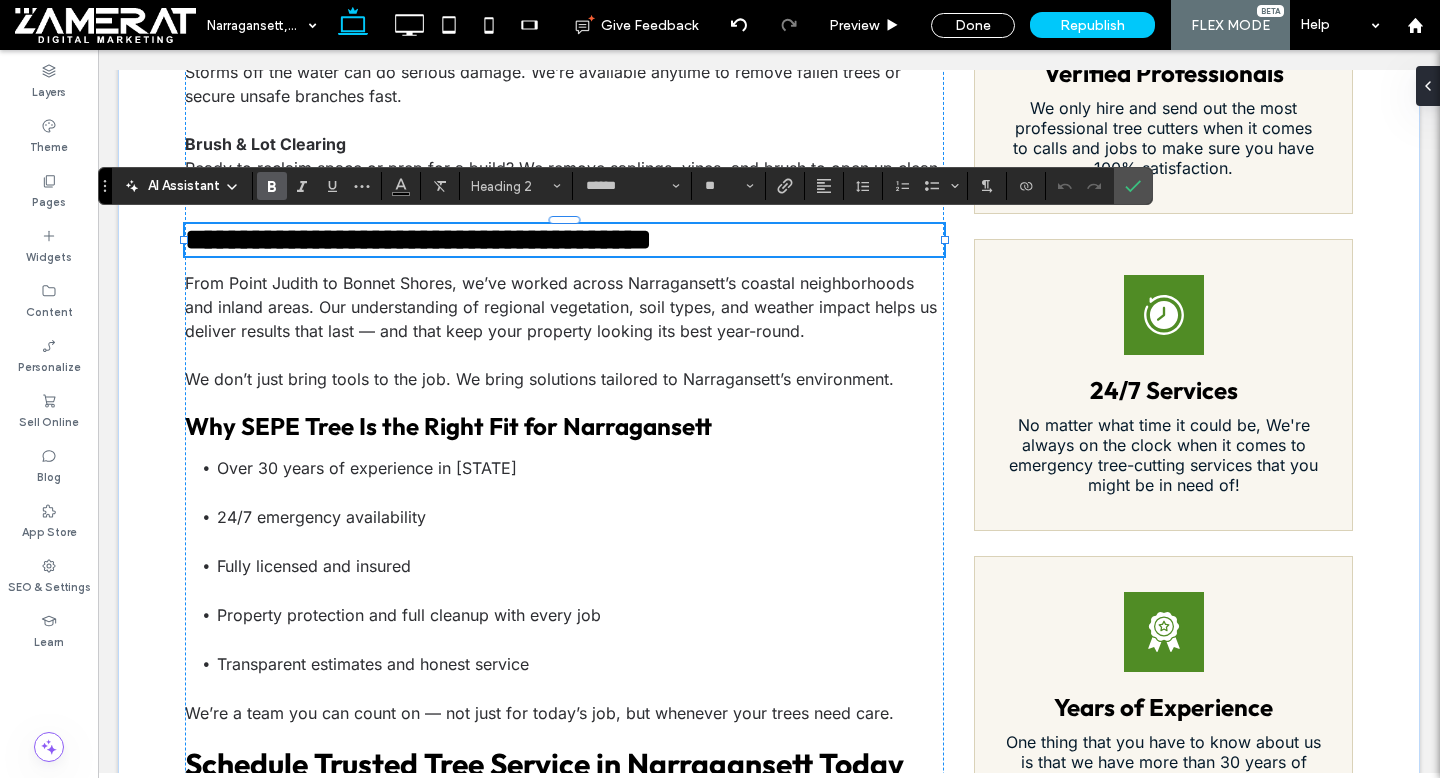 type on "*****" 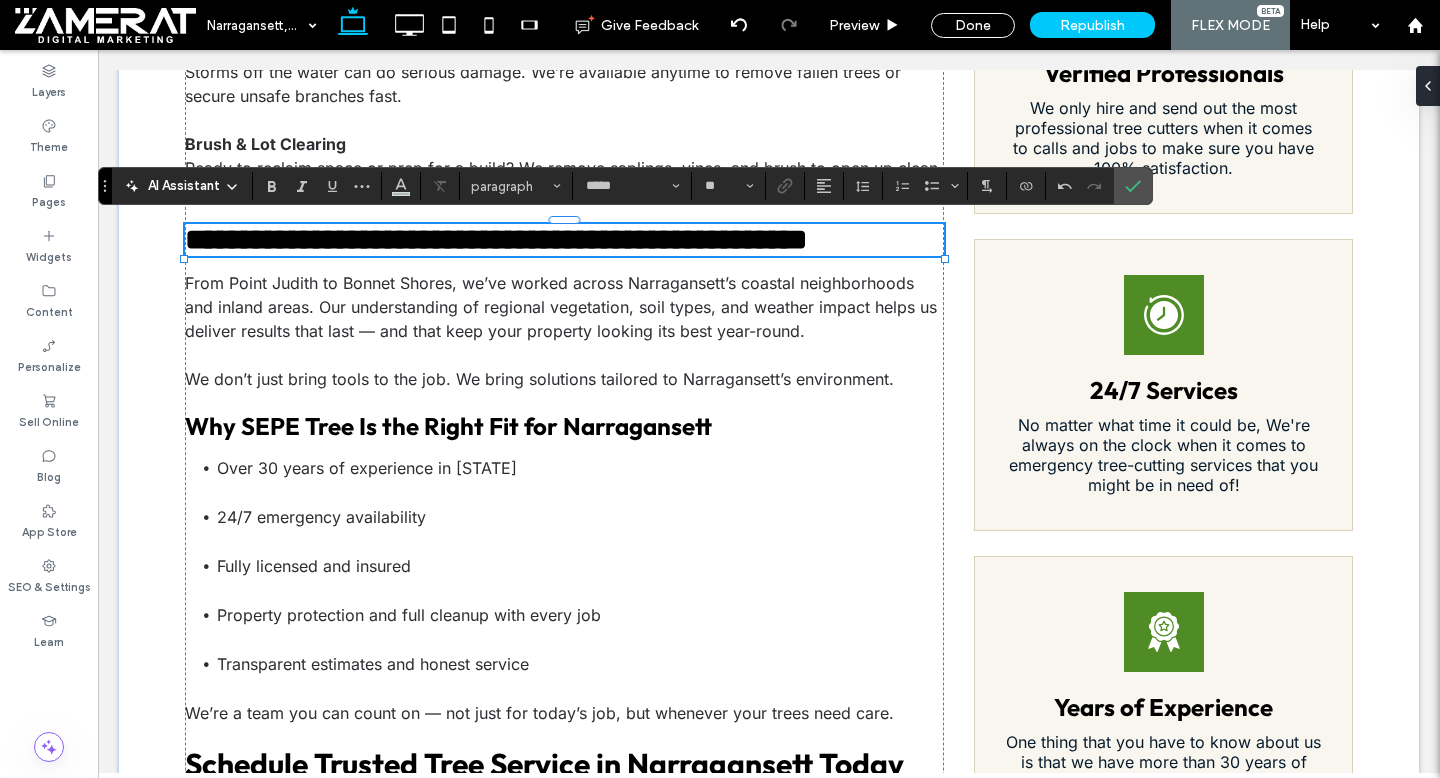 type on "******" 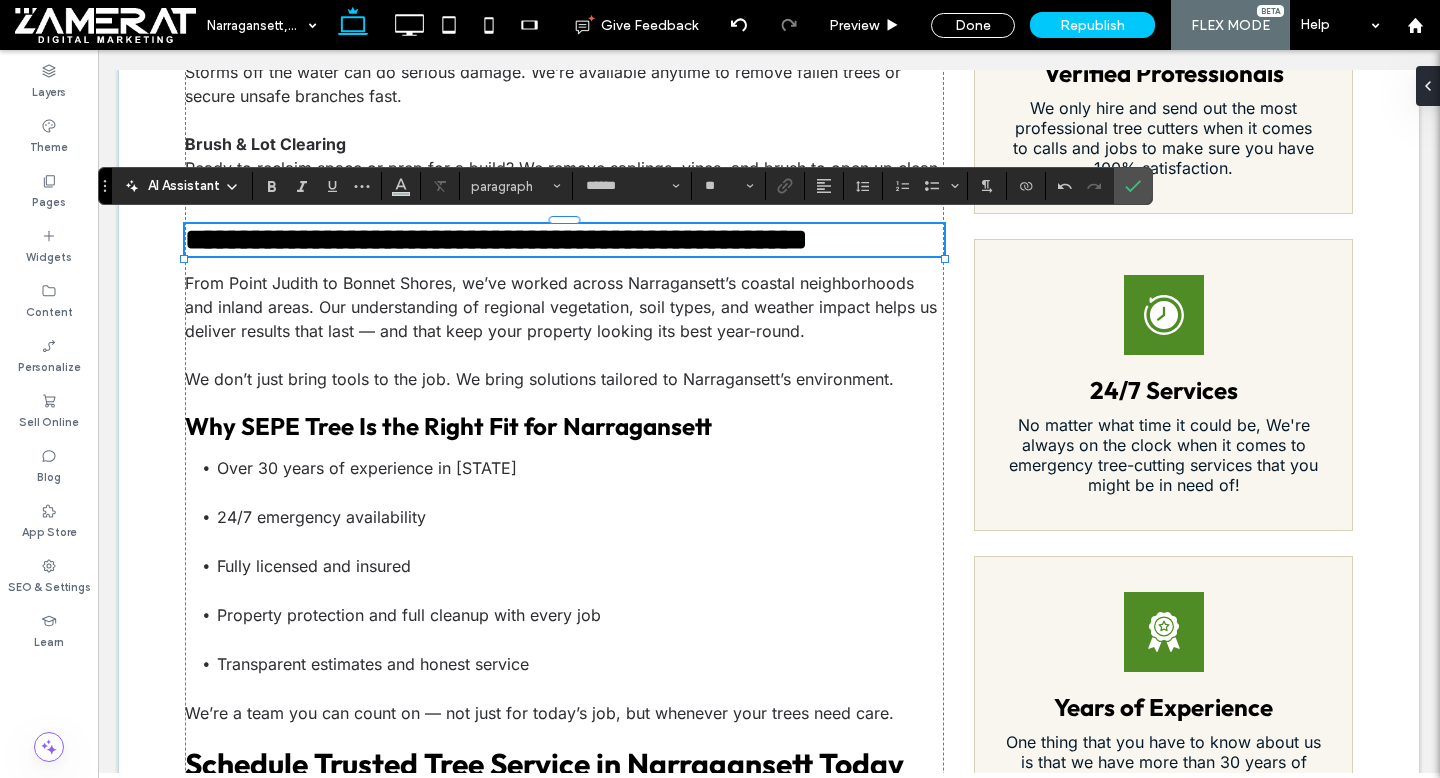 click on "**********" at bounding box center [496, 239] 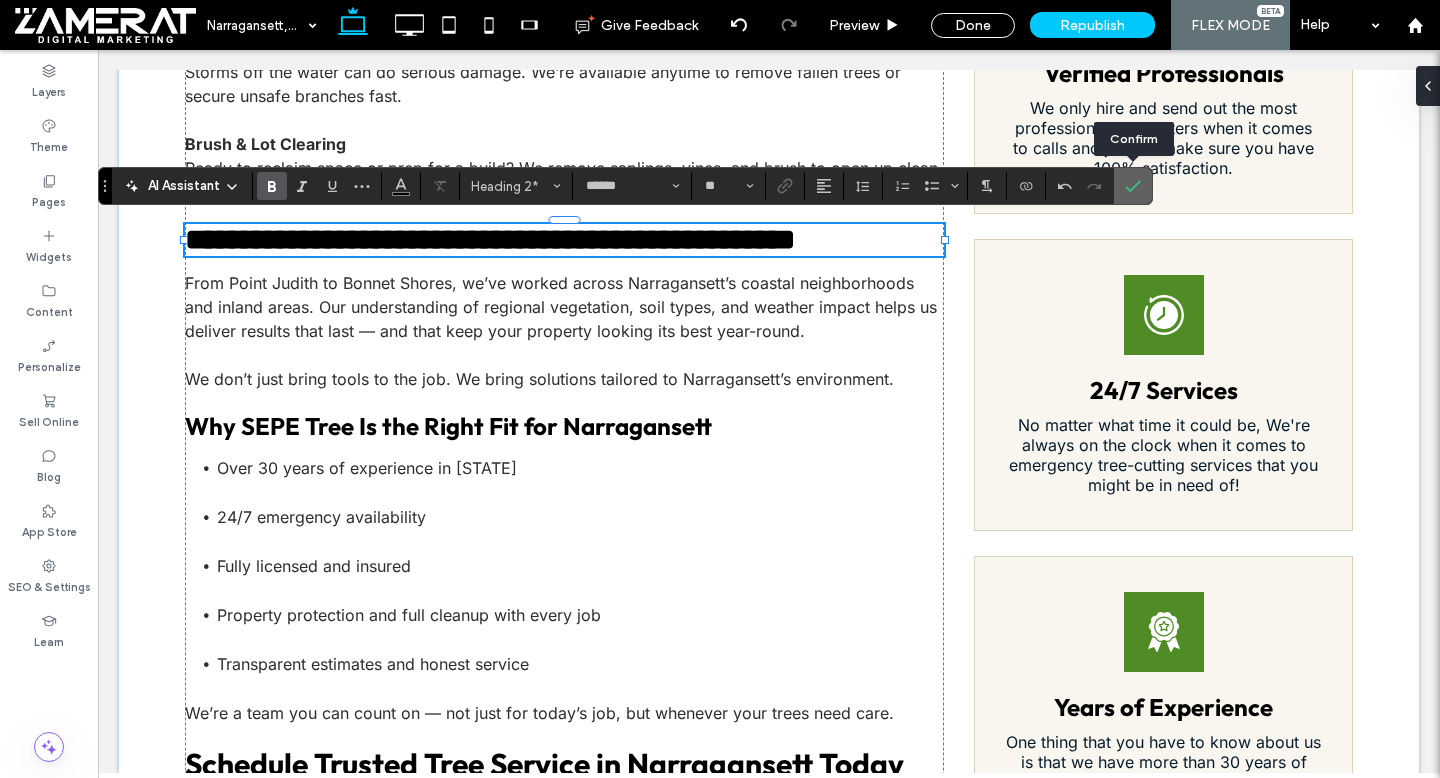 click 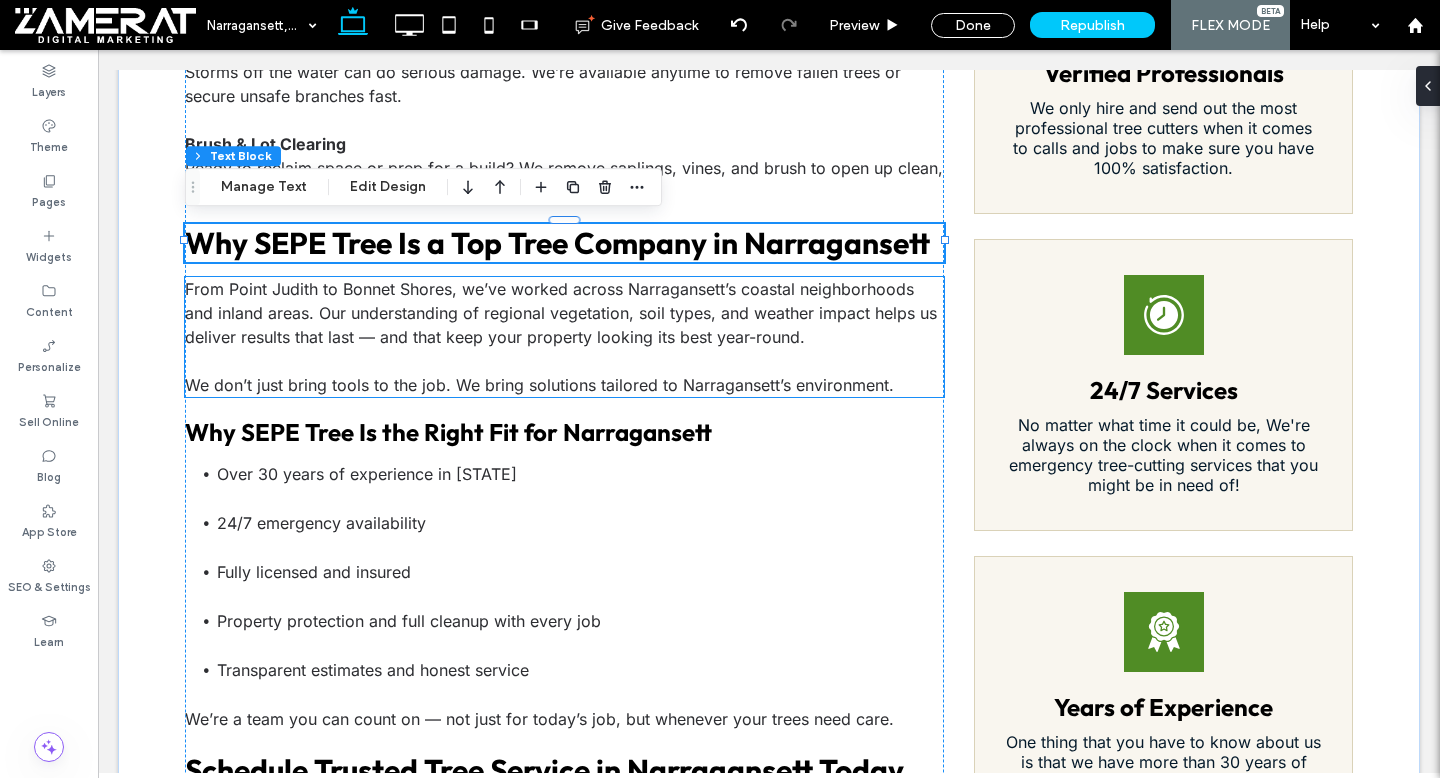 click at bounding box center [564, 361] 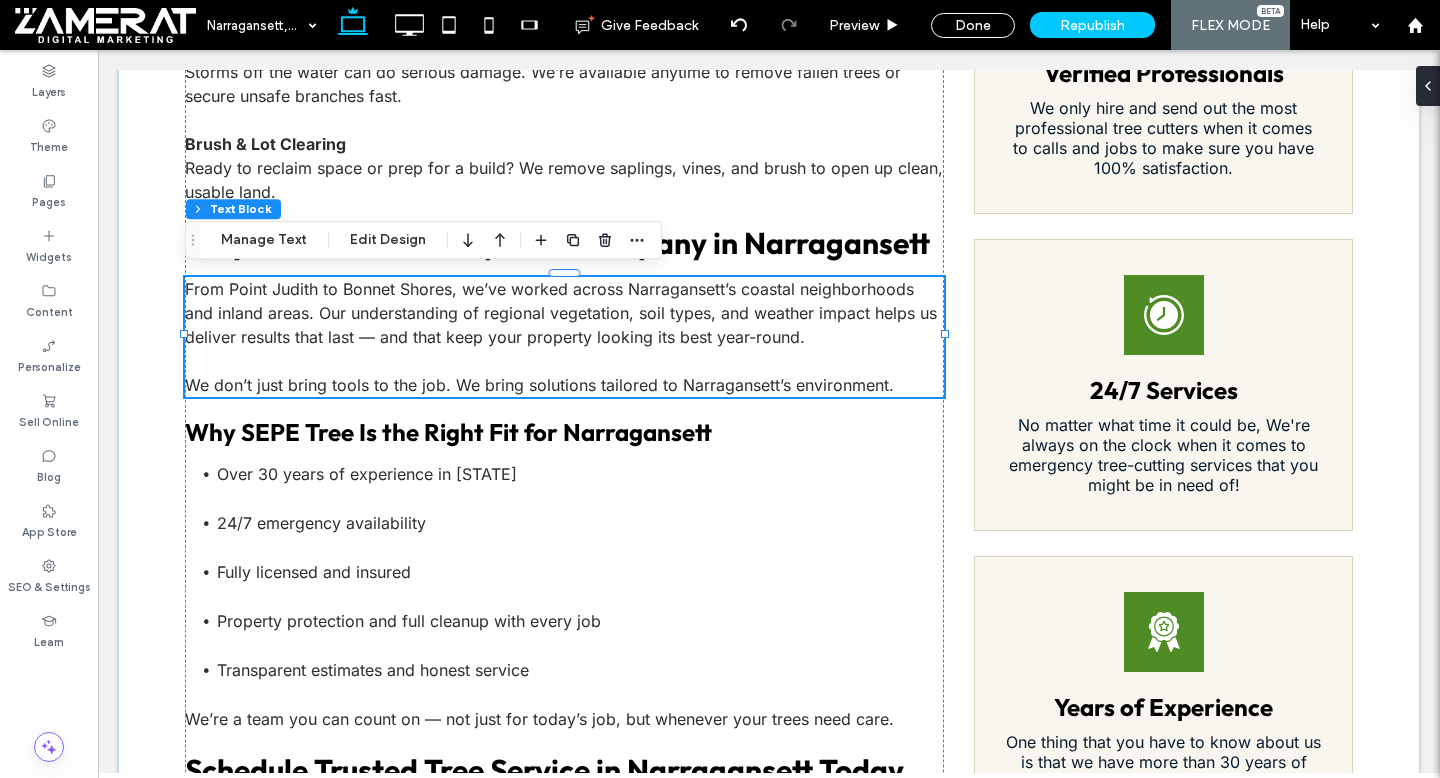 click on "From Point Judith to Bonnet Shores, we’ve worked across Narragansett’s coastal neighborhoods and inland areas. Our understanding of regional vegetation, soil types, and weather impact helps us deliver results that last — and that keep your property looking its best year-round. We don’t just bring tools to the job. We bring solutions tailored to Narragansett’s environment." at bounding box center (564, 337) 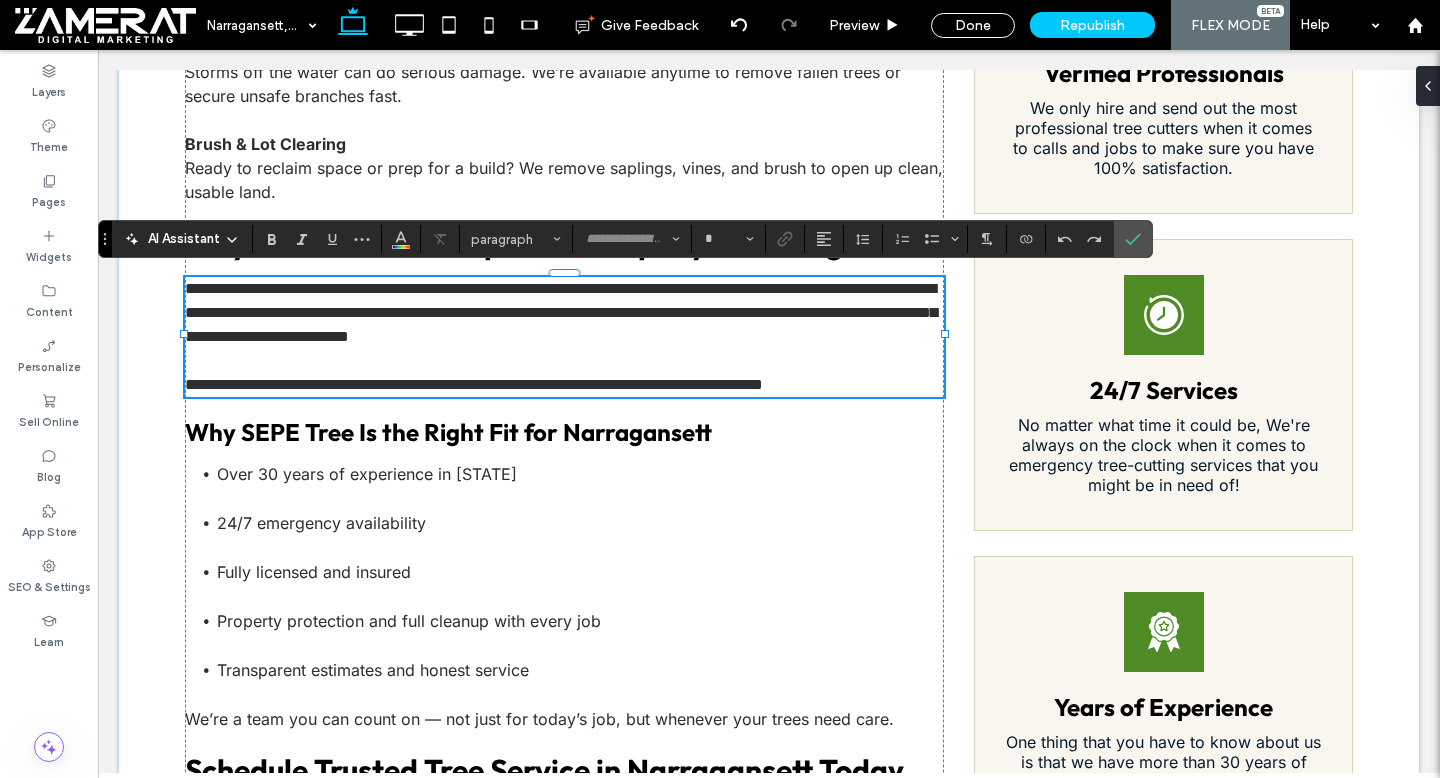 type on "*****" 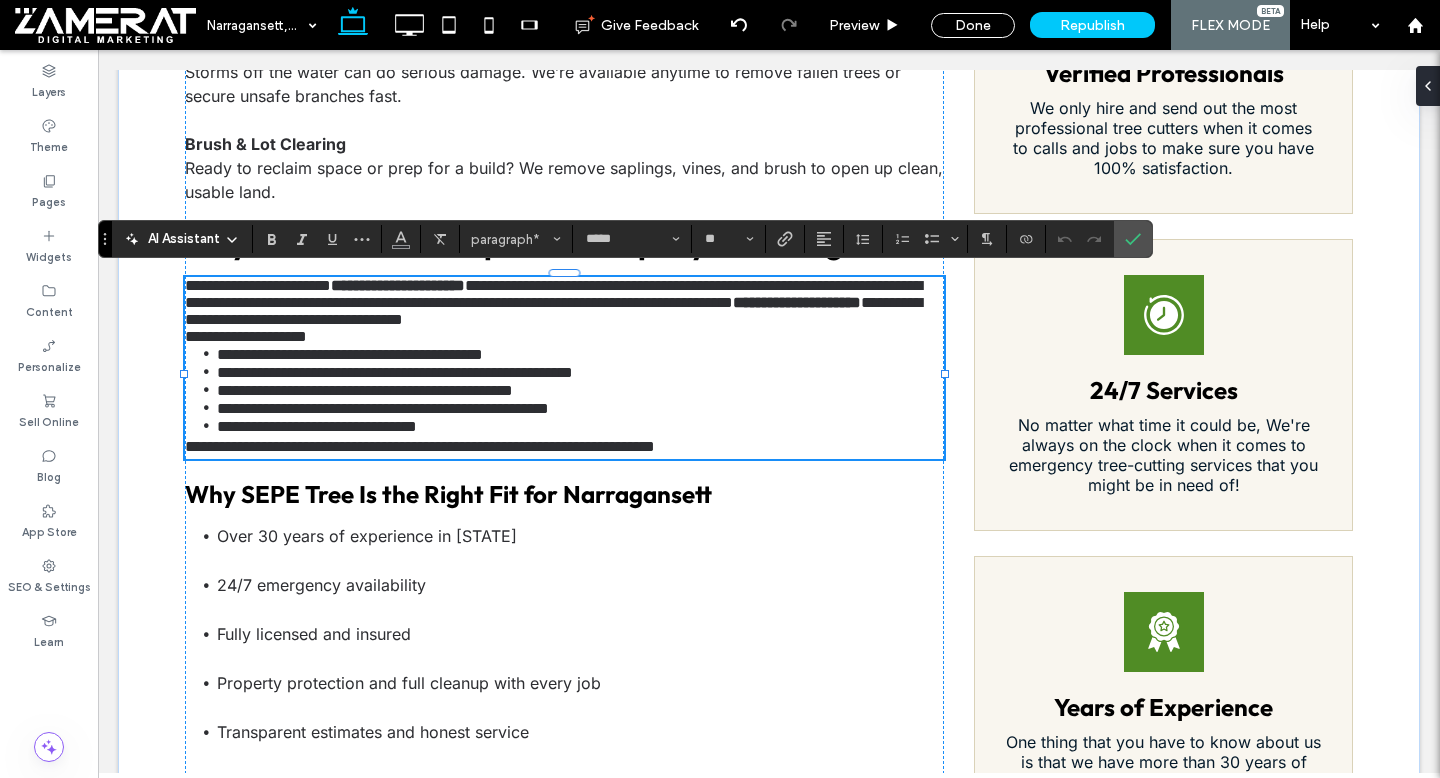 scroll, scrollTop: 0, scrollLeft: 0, axis: both 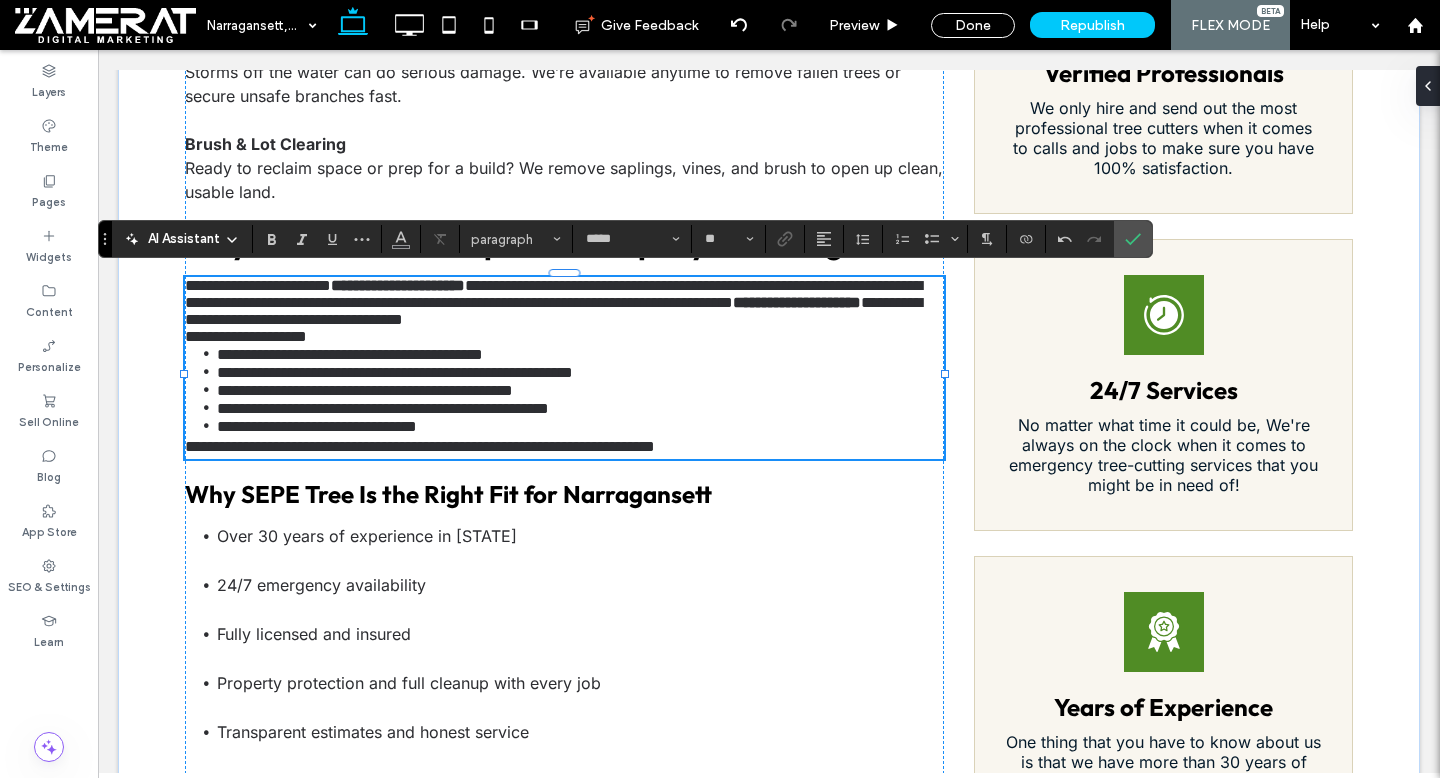 click on "**********" at bounding box center (246, 336) 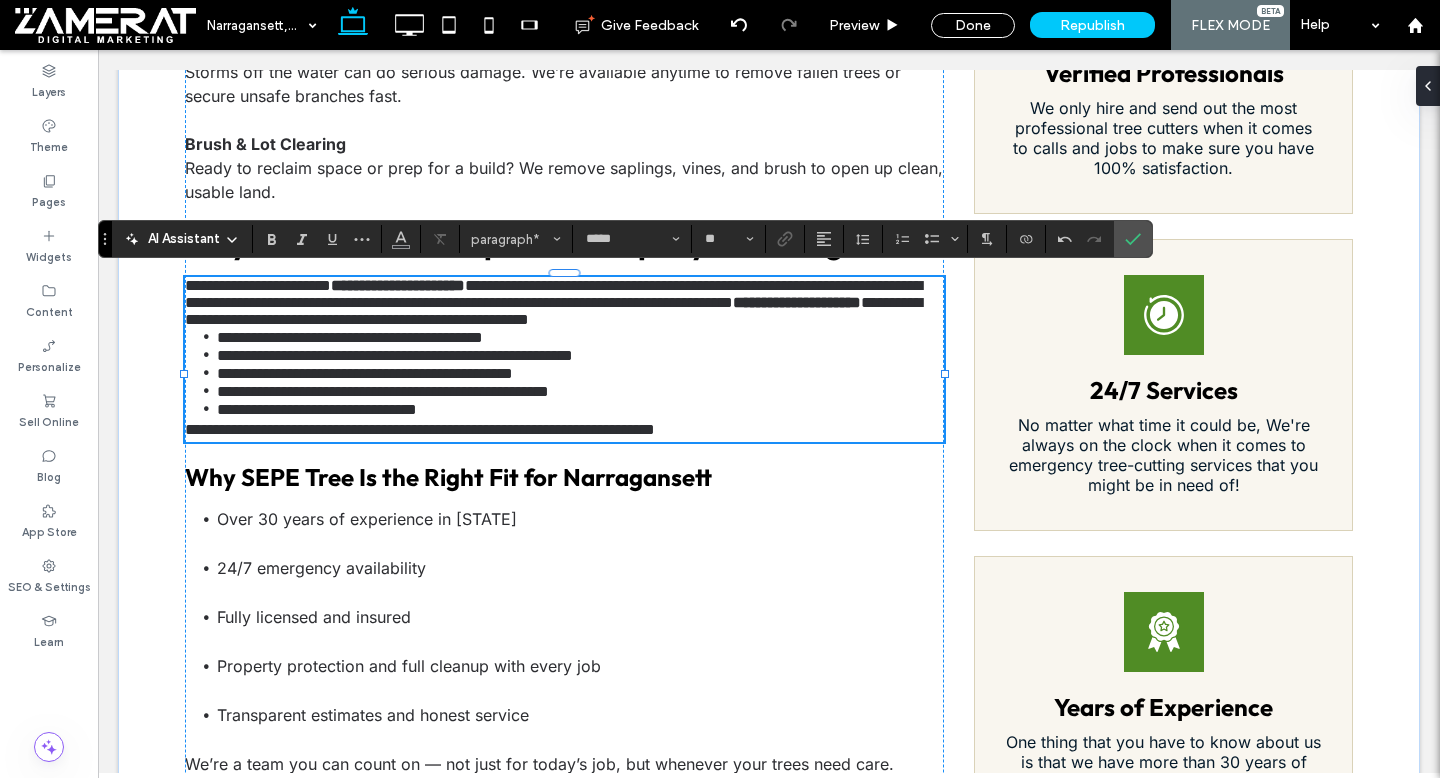 click on "**********" at bounding box center (564, 302) 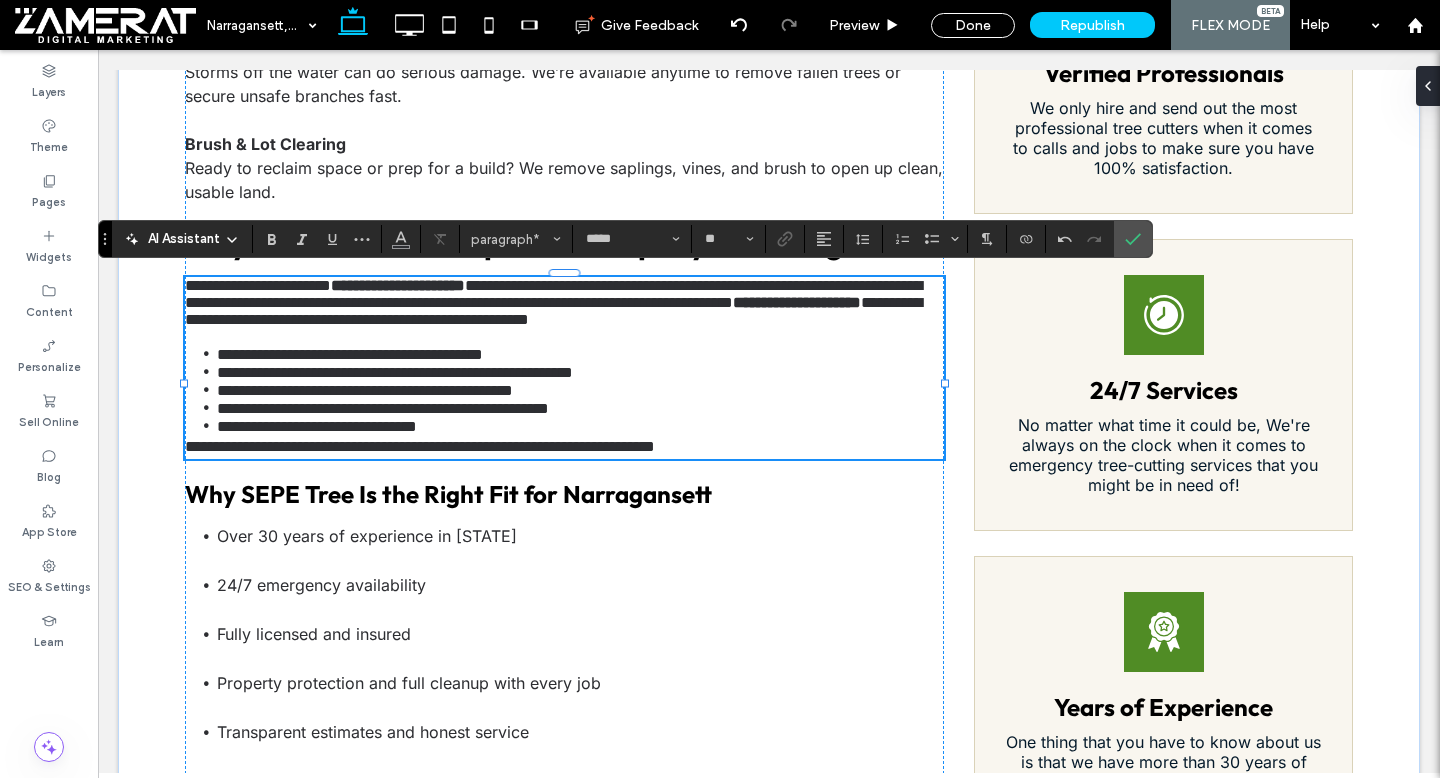 click on "**********" at bounding box center [564, 368] 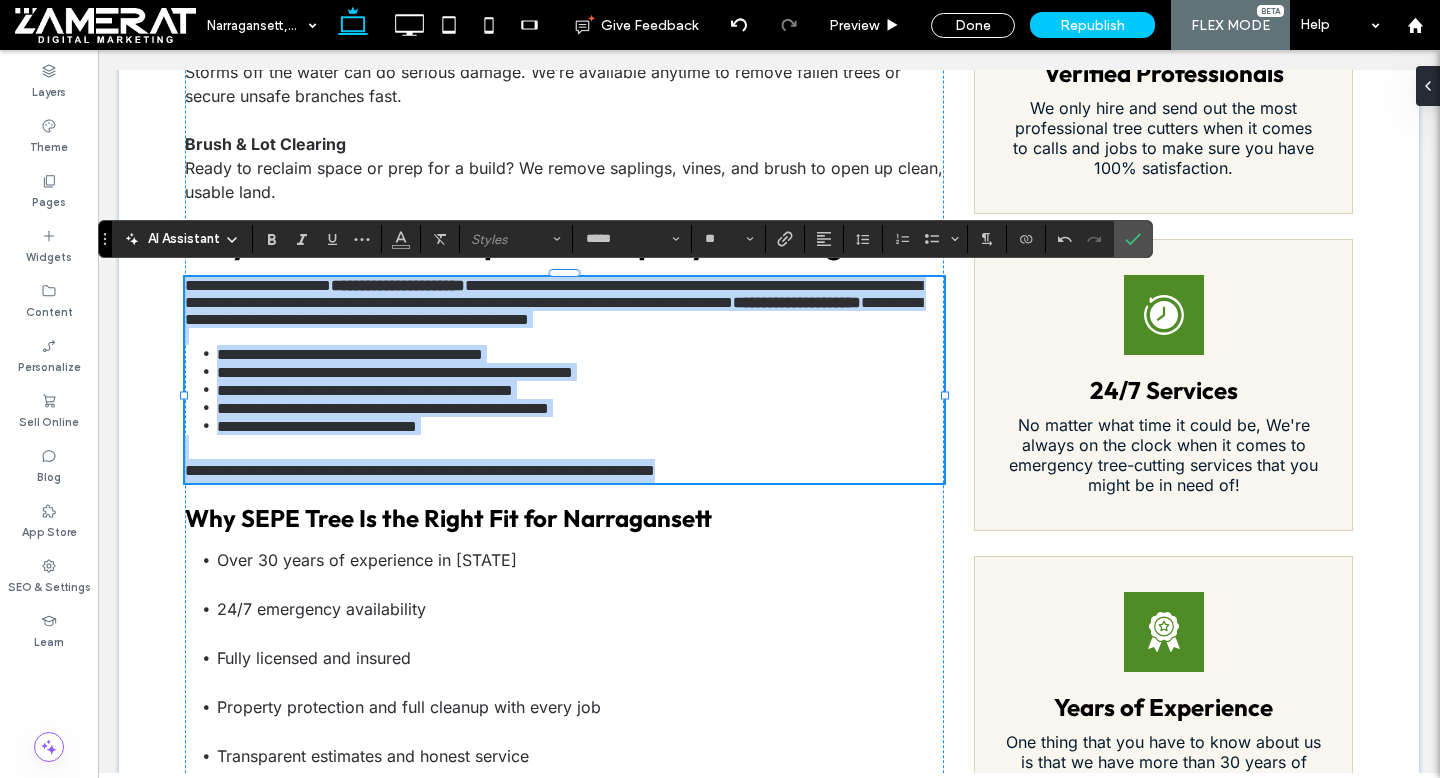 drag, startPoint x: 186, startPoint y: 281, endPoint x: 815, endPoint y: 510, distance: 669.3893 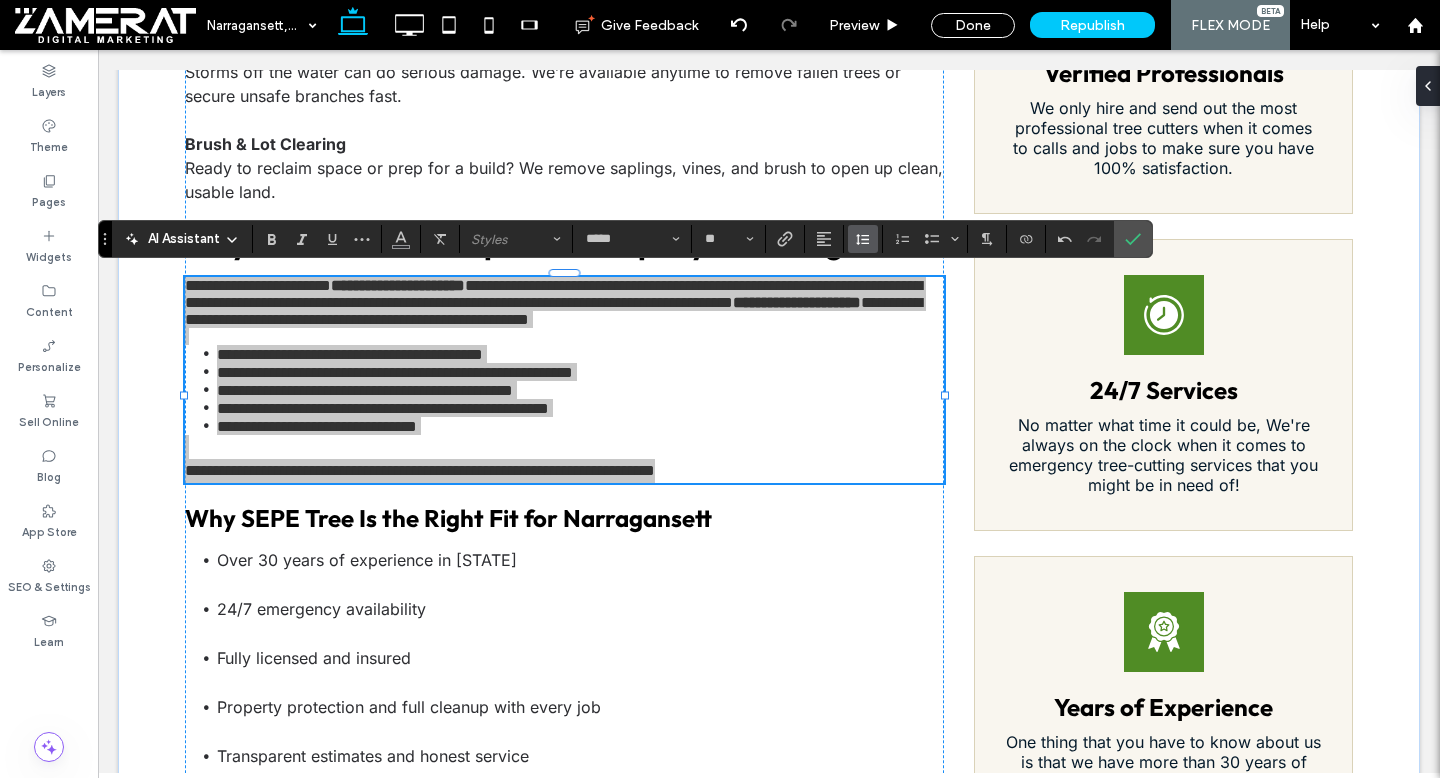 click at bounding box center (863, 239) 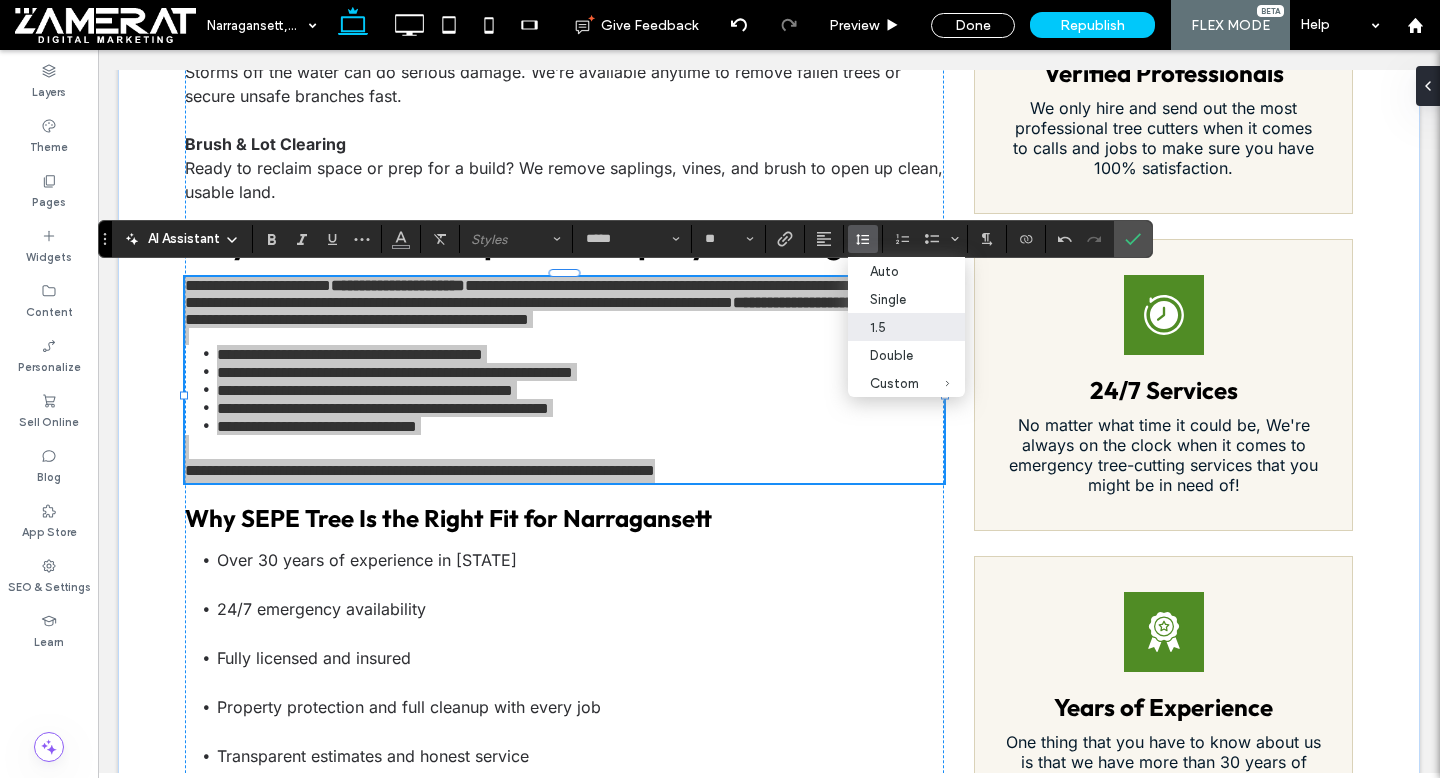 click on "1.5" at bounding box center [894, 327] 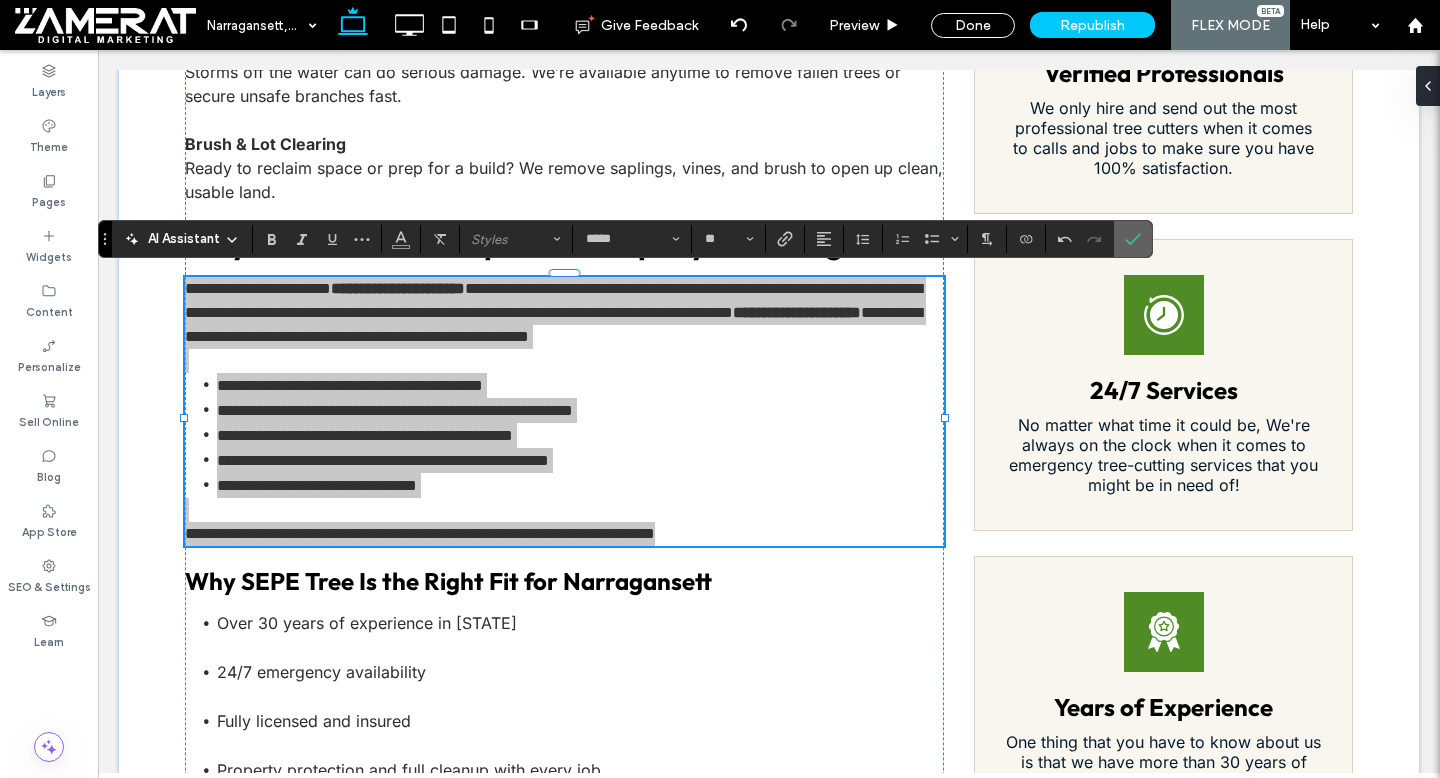 click at bounding box center (1129, 239) 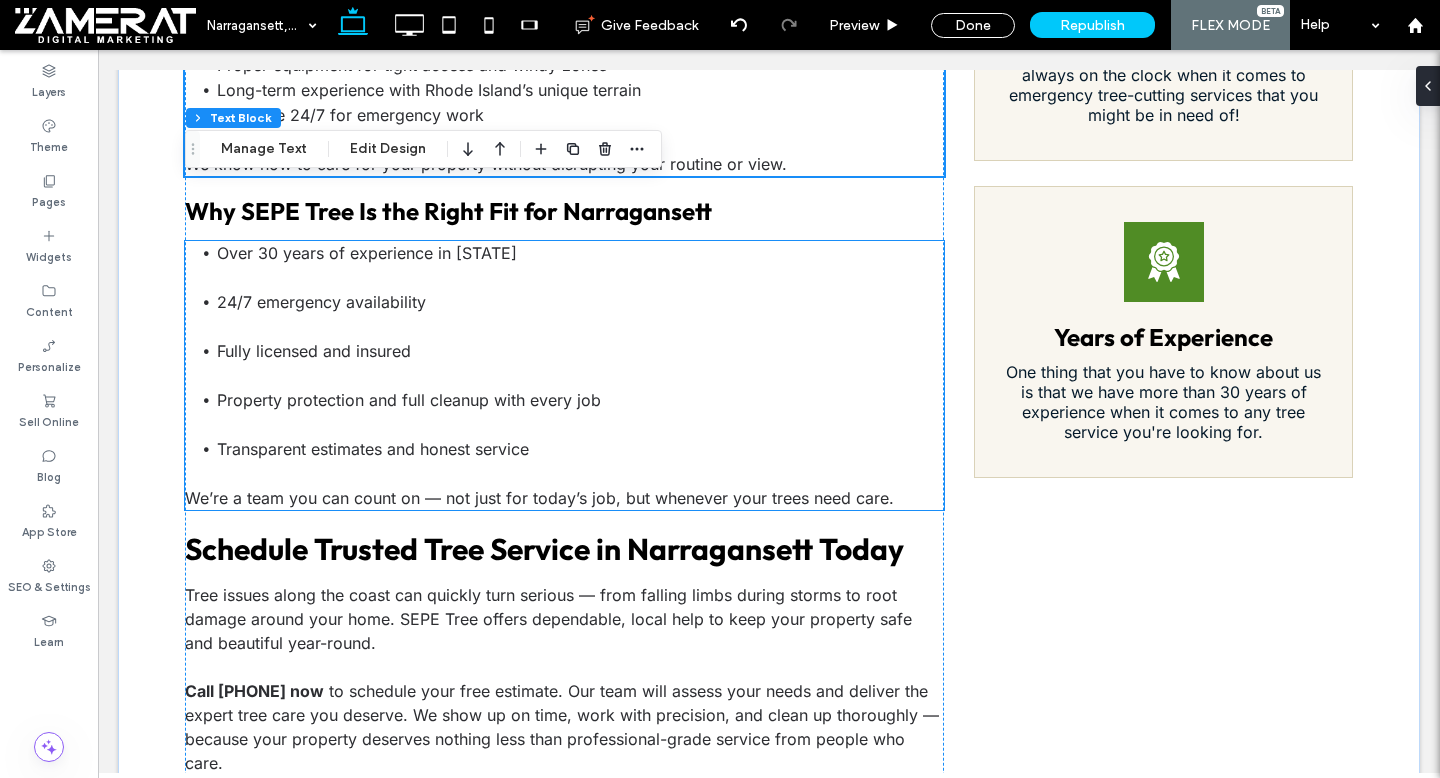scroll, scrollTop: 1990, scrollLeft: 0, axis: vertical 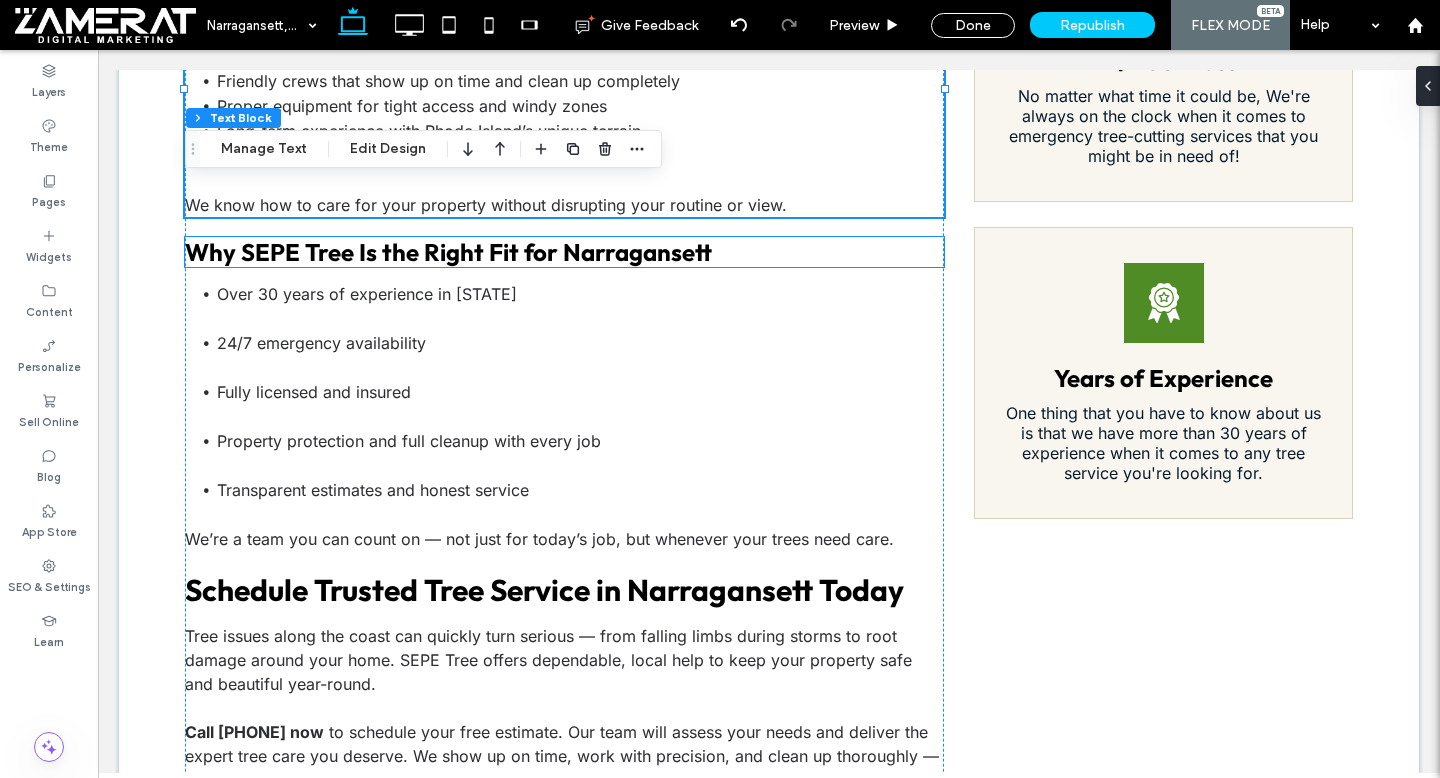 click on "Why SEPE Tree Is the Right Fit for Narragansett" at bounding box center [448, 252] 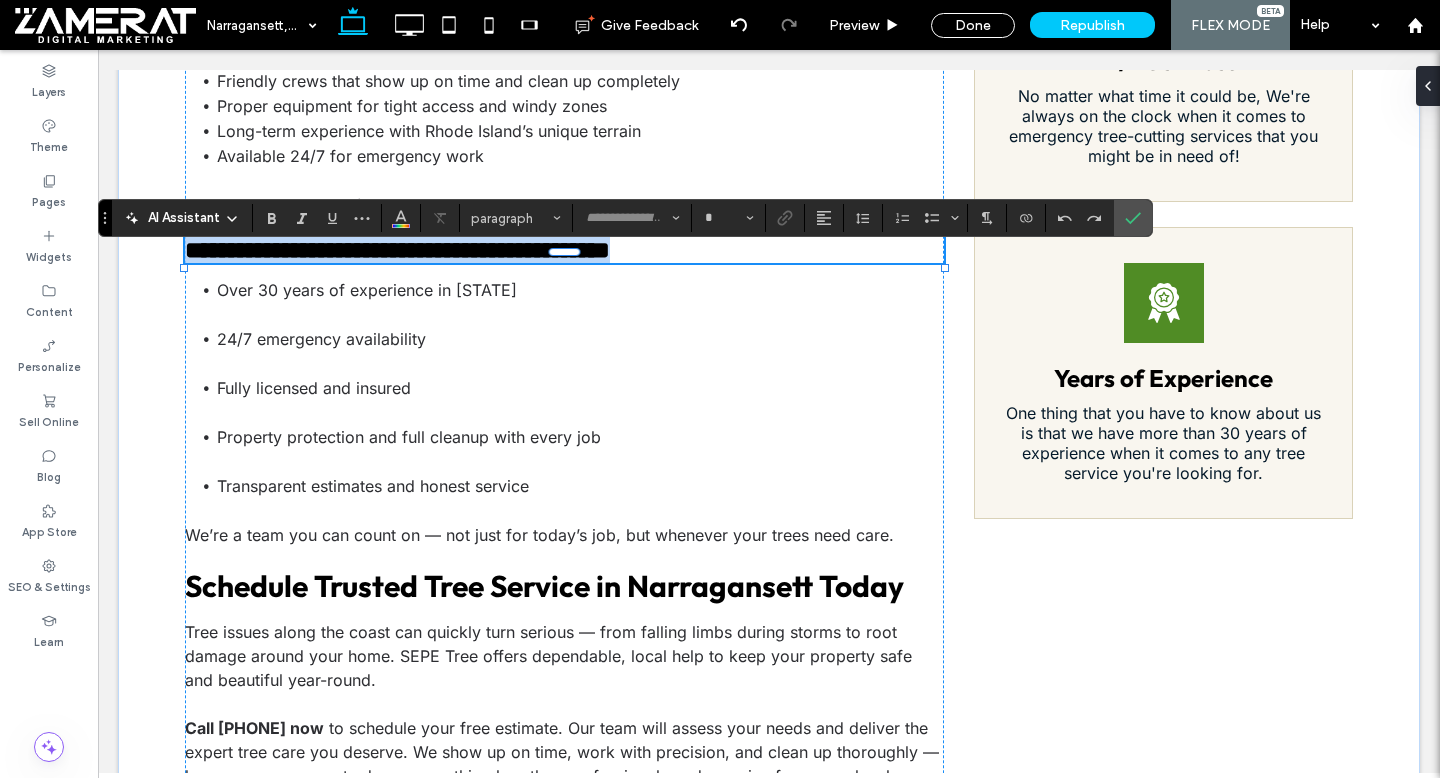 type on "******" 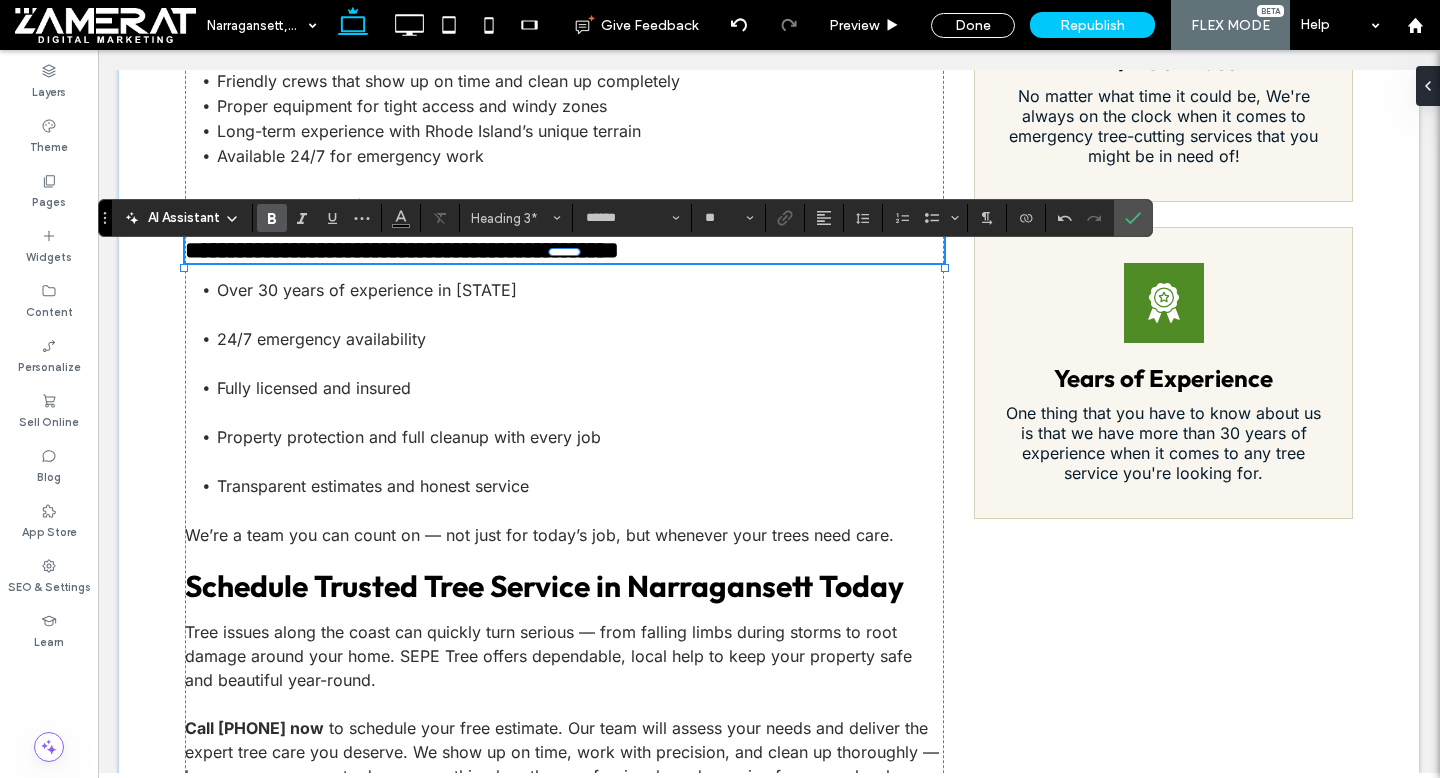 click on "**********" at bounding box center [402, 250] 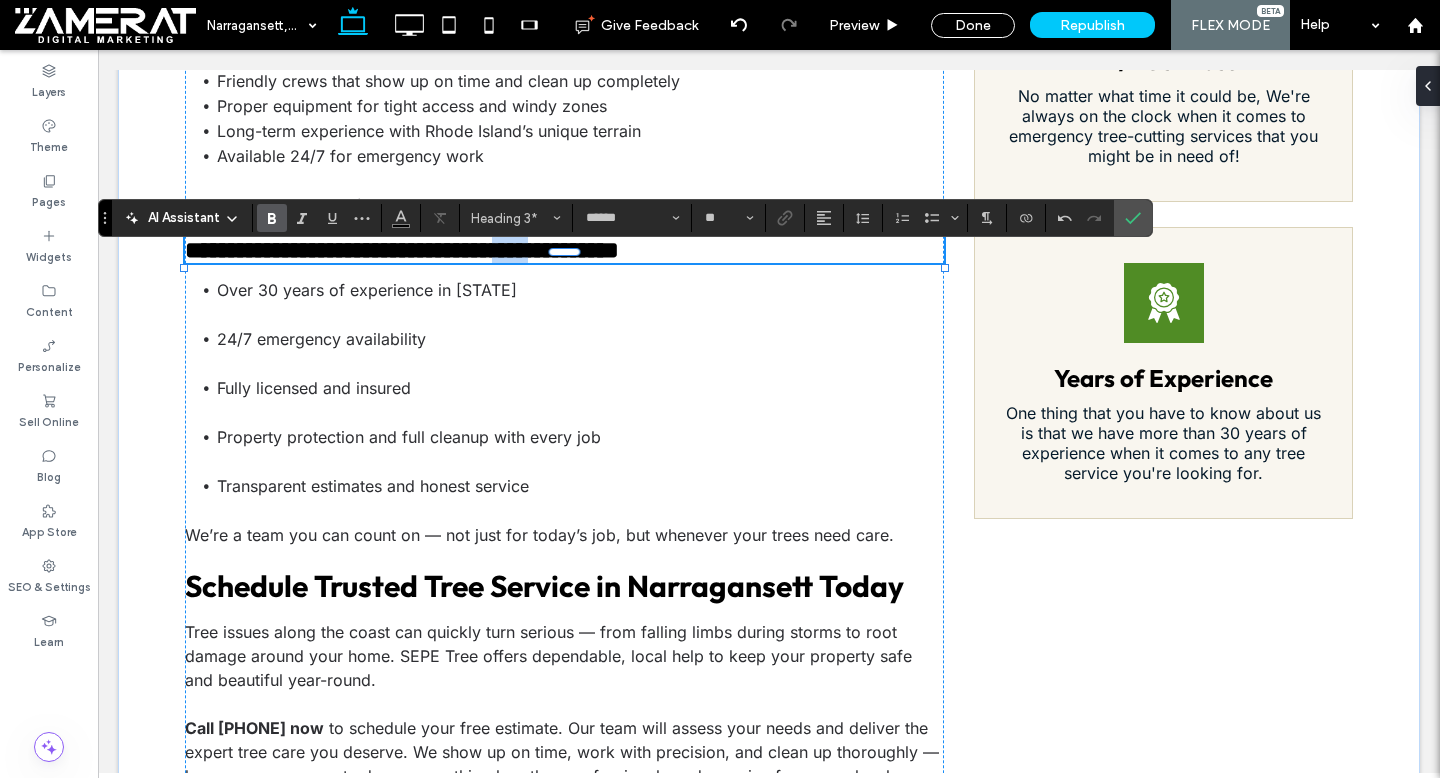 click on "**********" at bounding box center (402, 250) 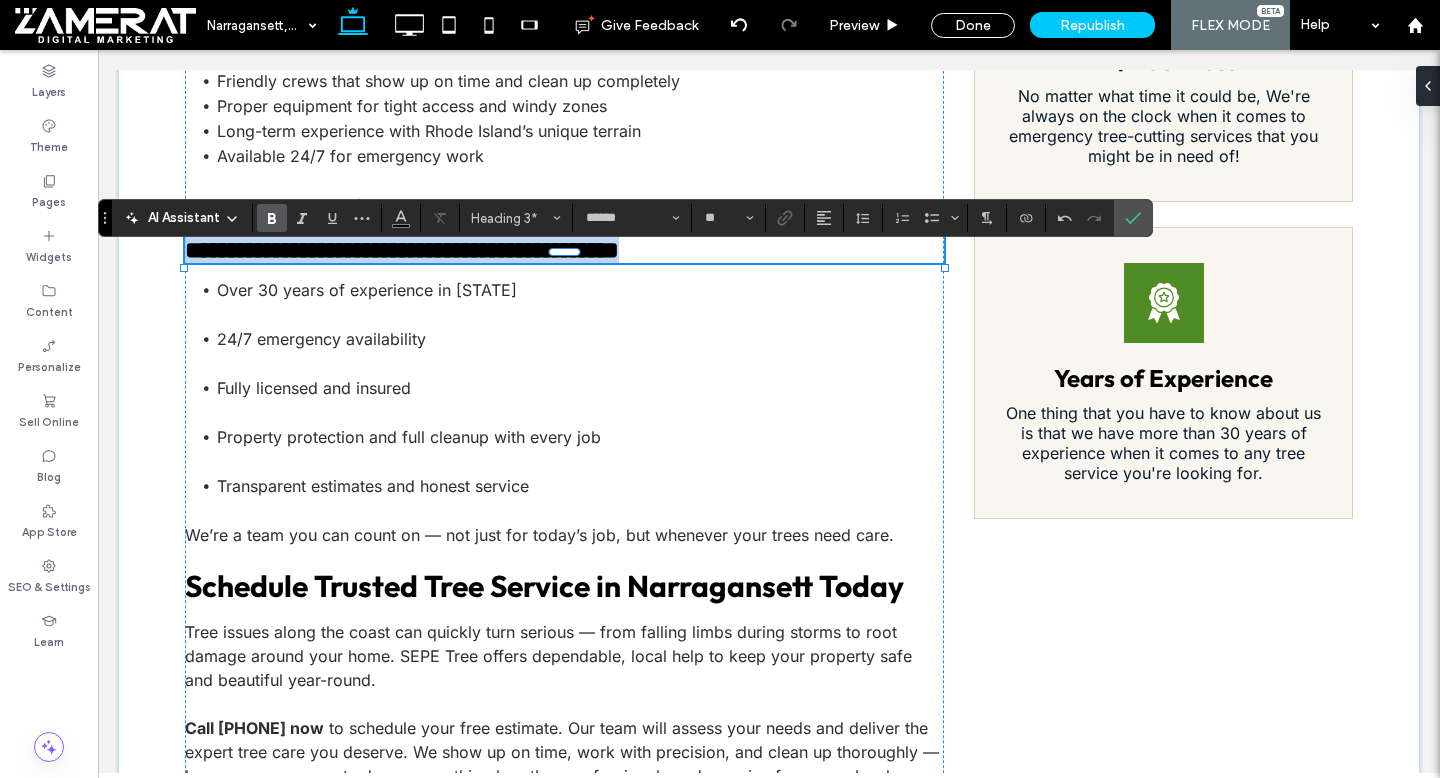 click on "**********" at bounding box center (402, 250) 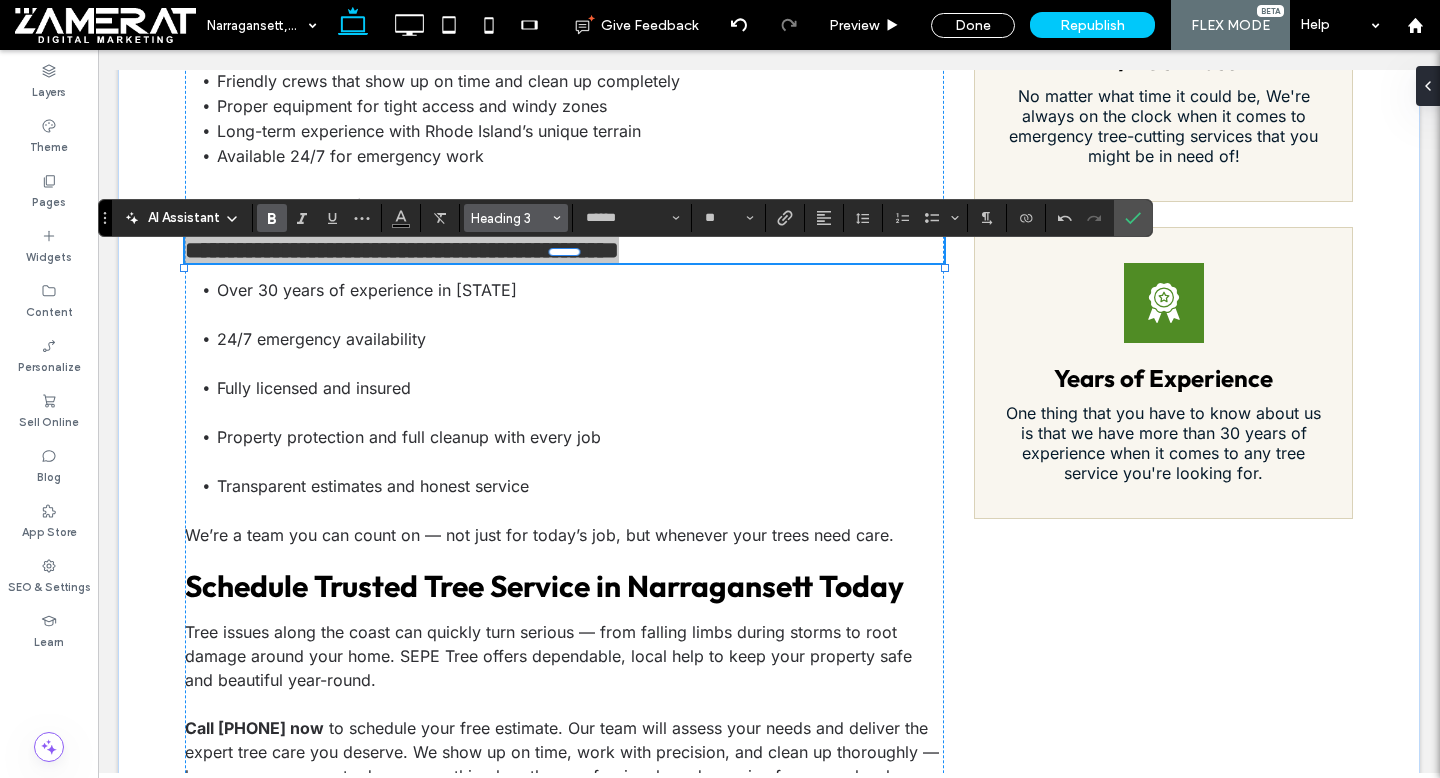 click on "Heading 3" at bounding box center (516, 218) 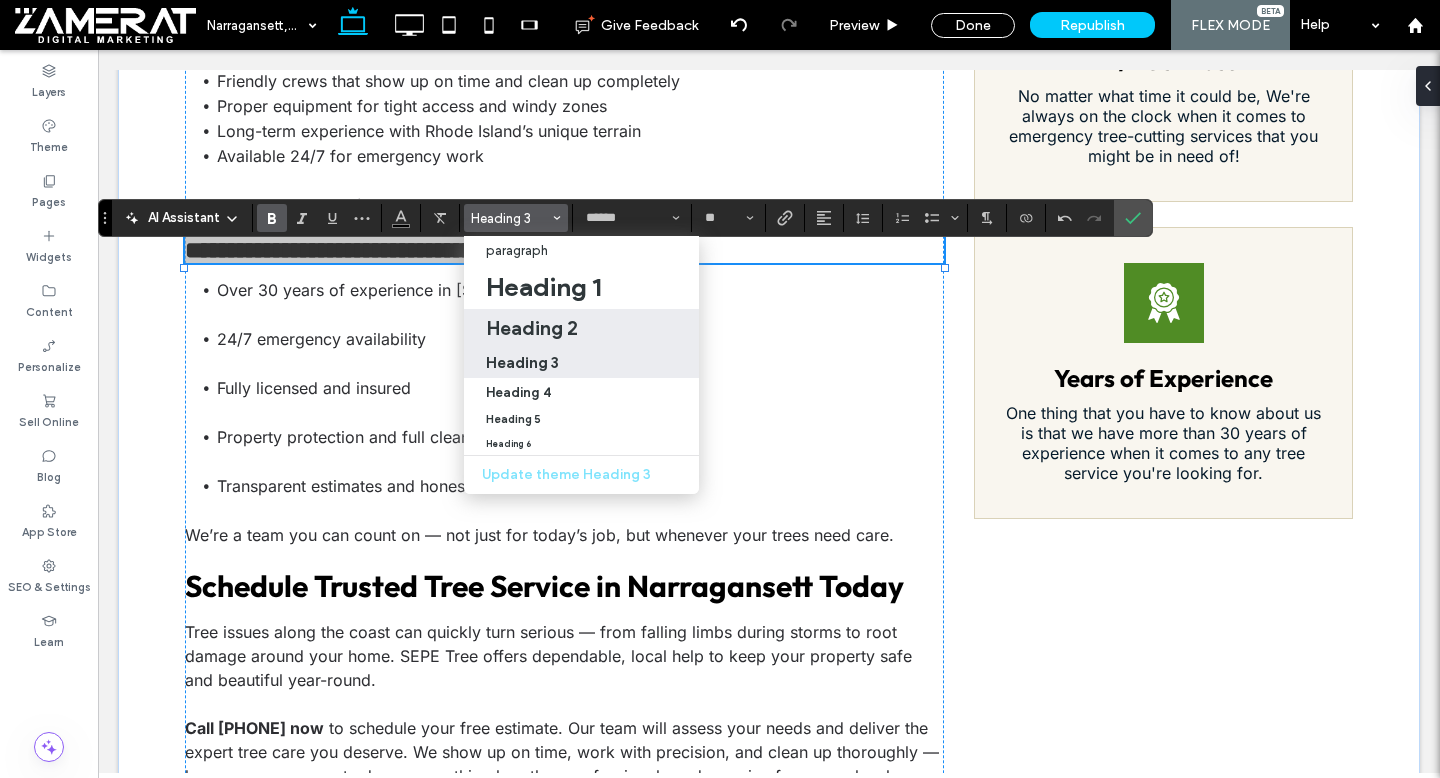 click on "Heading 2" at bounding box center [532, 328] 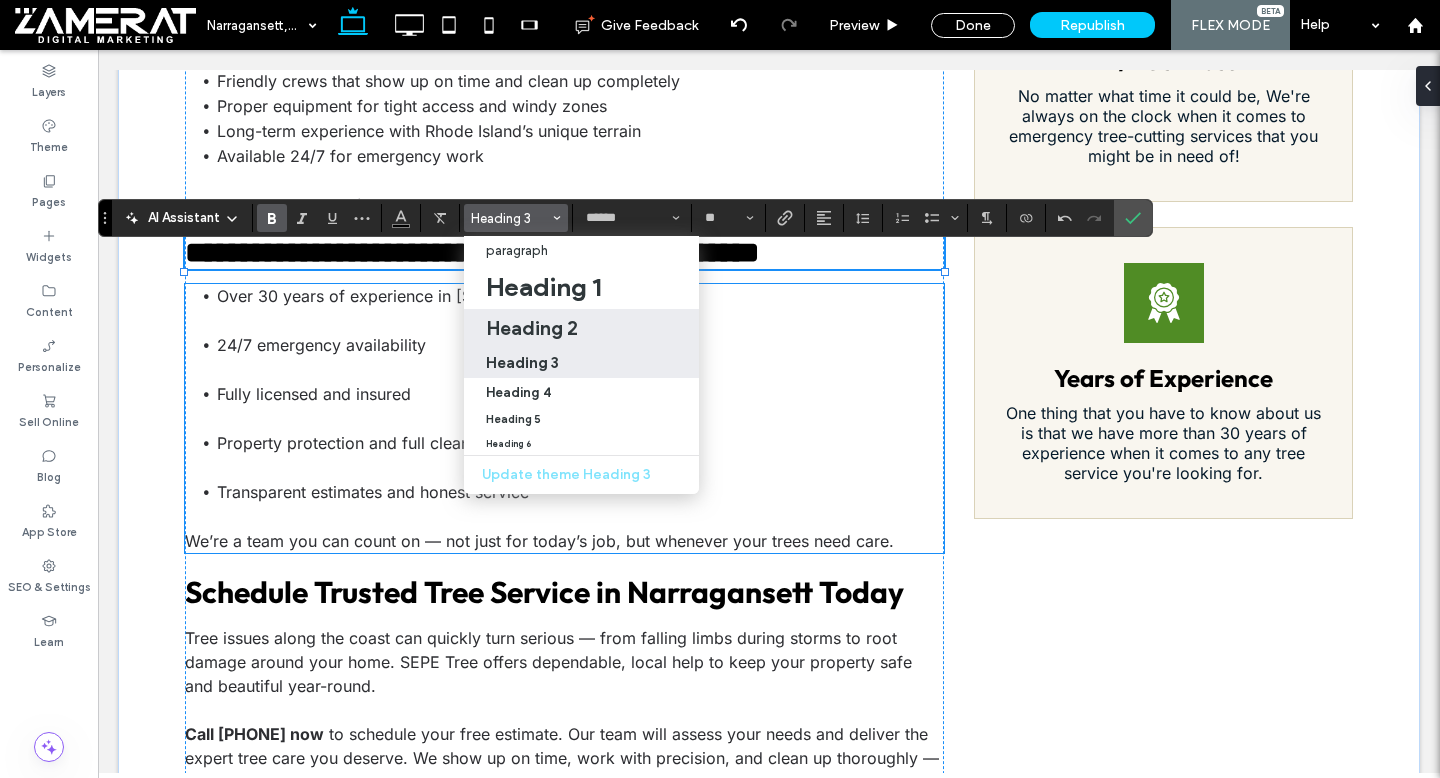 type on "**" 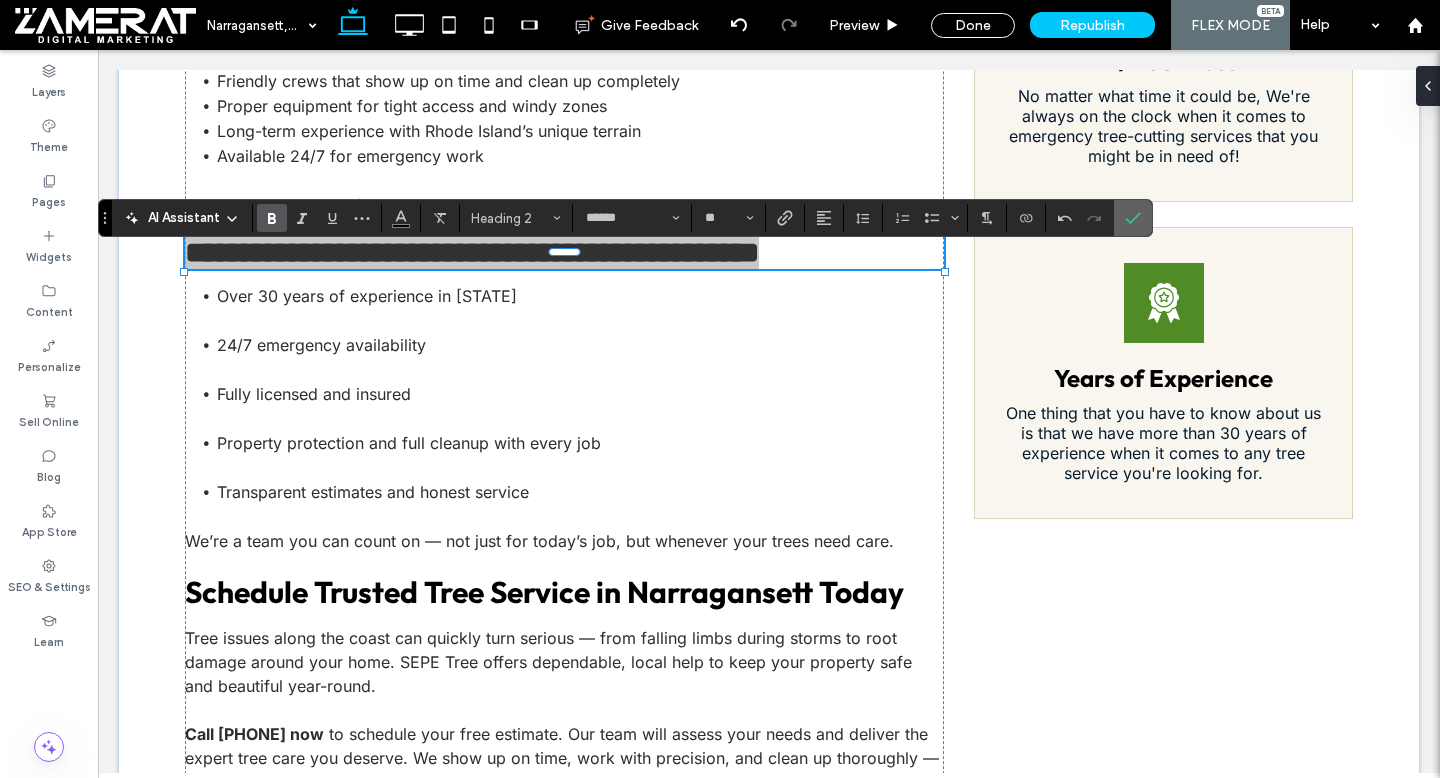click 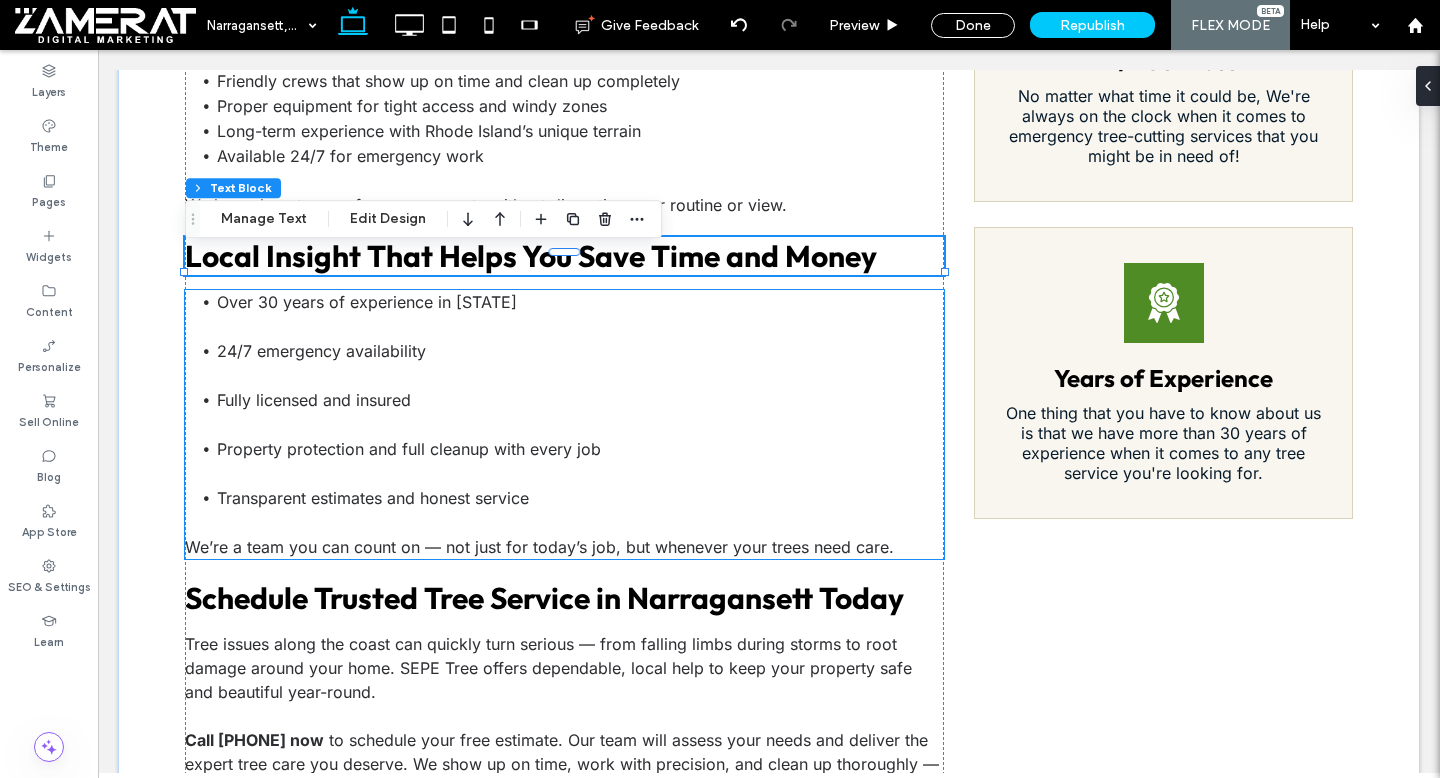 click on "24/7 emergency availability" at bounding box center (580, 363) 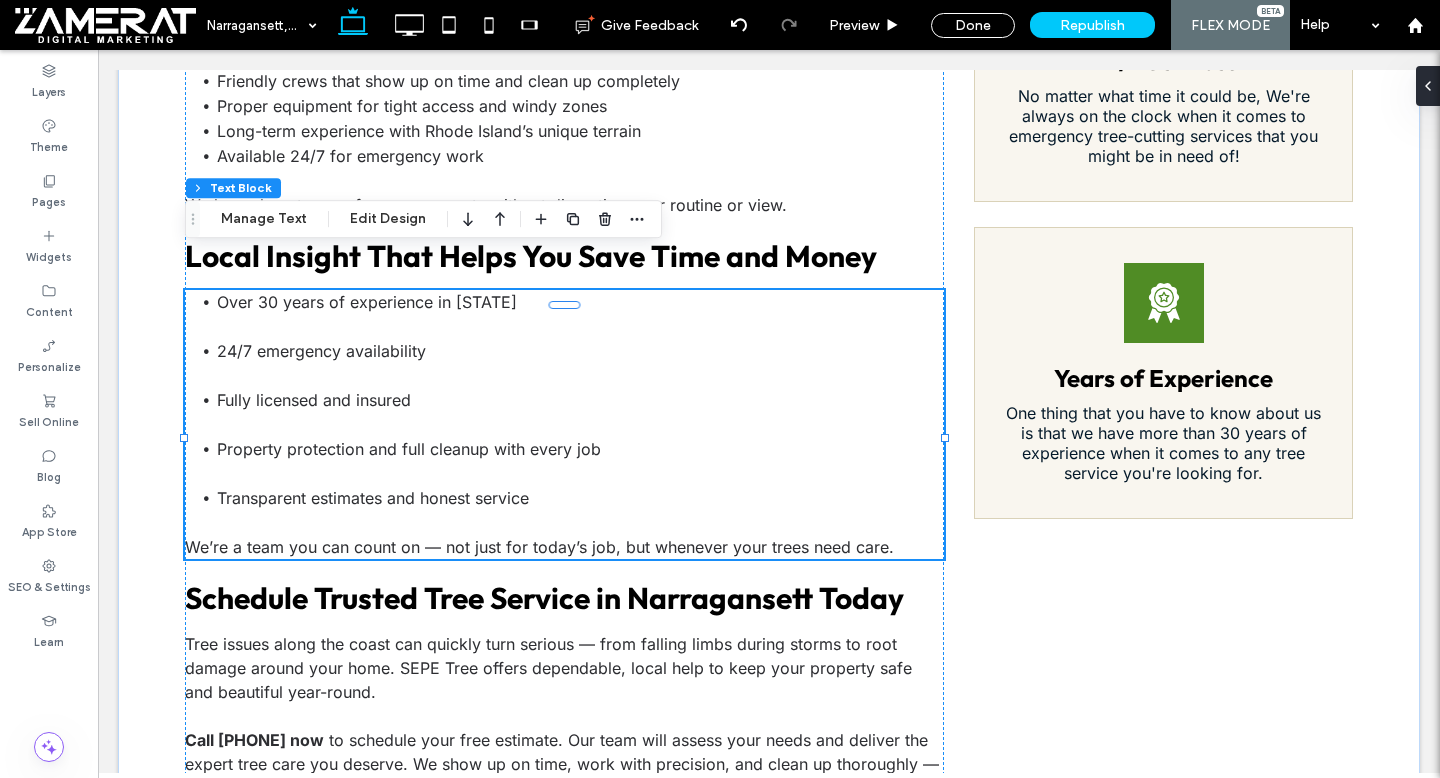 click on "Over 30 years of experience in RI 24/7 emergency availability Fully licensed and insured Property protection and full cleanup with every job Transparent estimates and honest service
We’re a team you can count on — not just for today’s job, but whenever your trees need care." at bounding box center [564, 424] 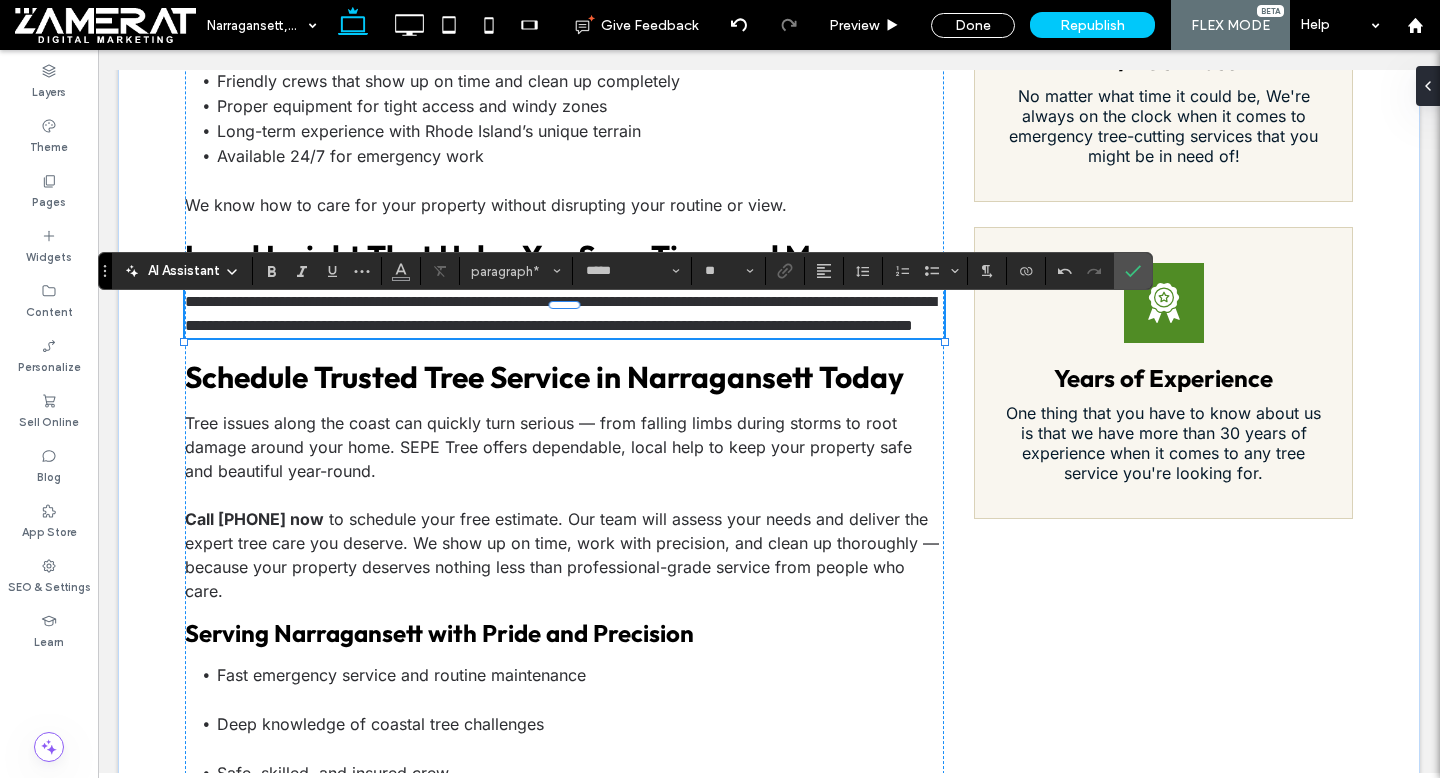 click on "**********" at bounding box center (564, 314) 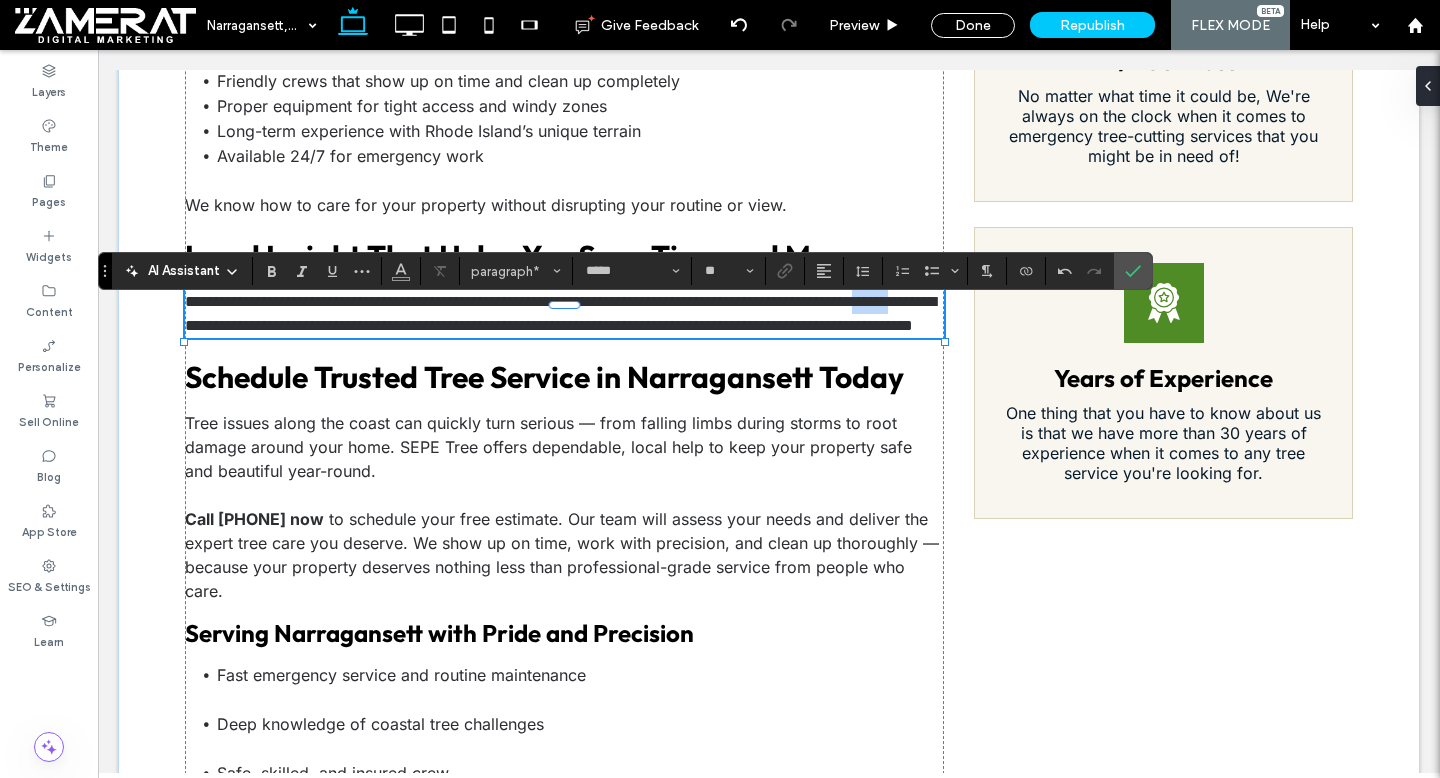 click on "**********" at bounding box center [564, 314] 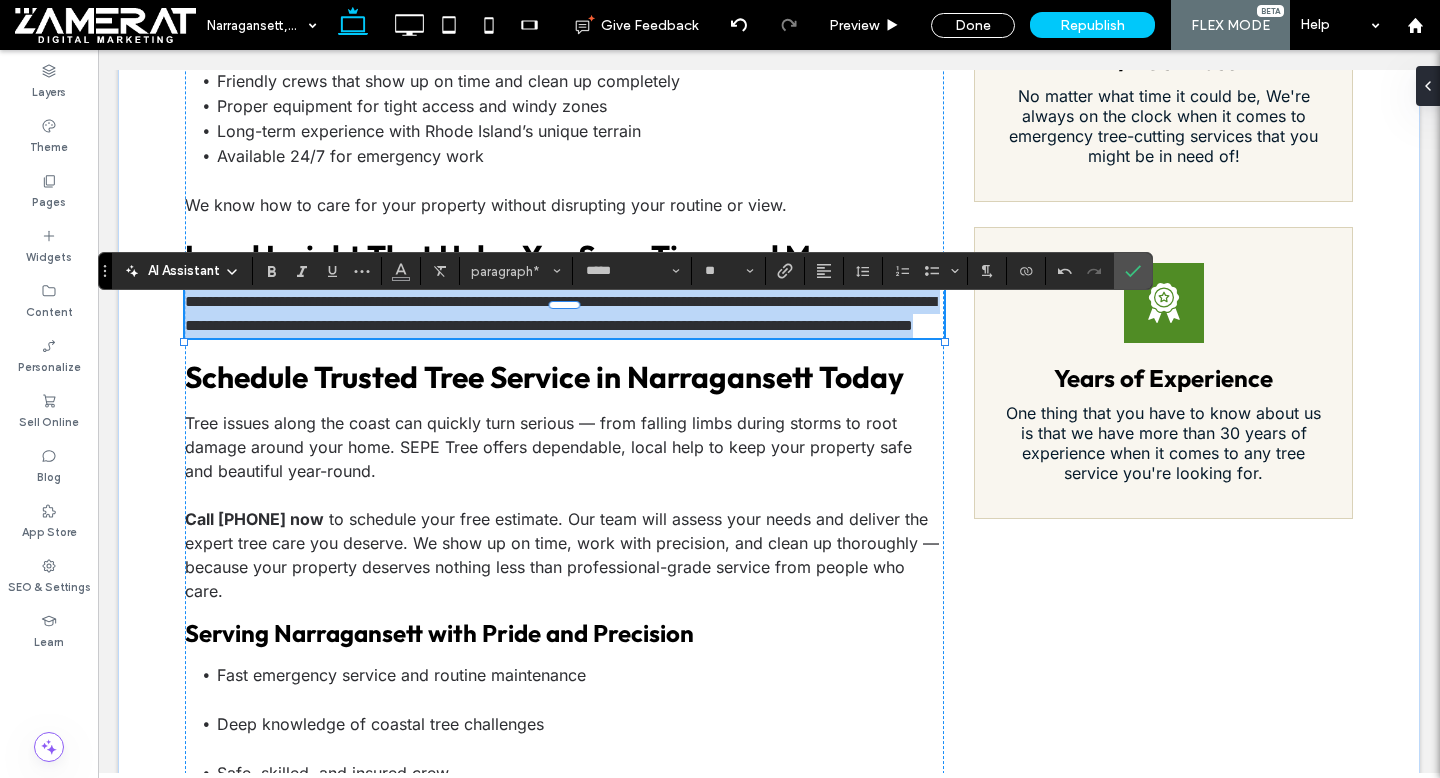 click on "**********" at bounding box center (564, 314) 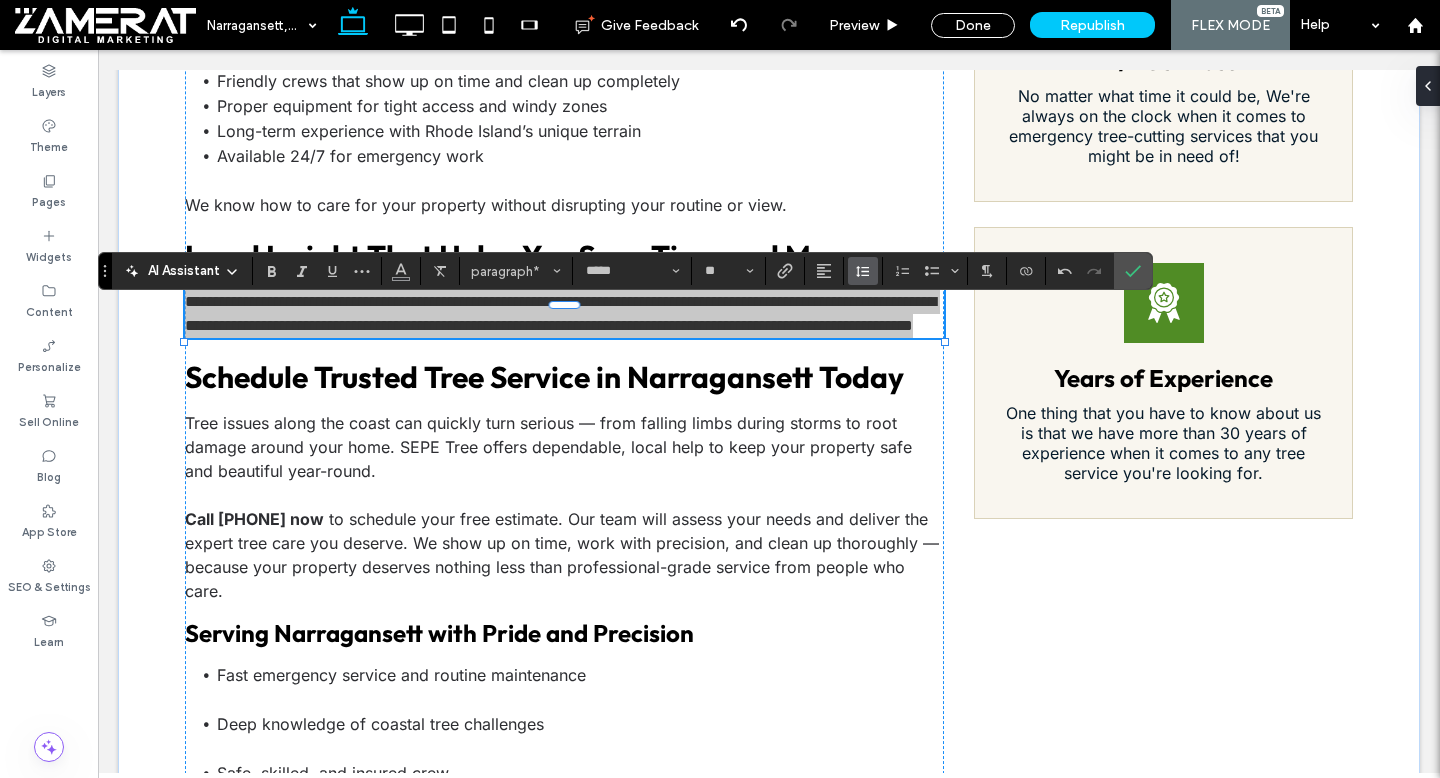 click 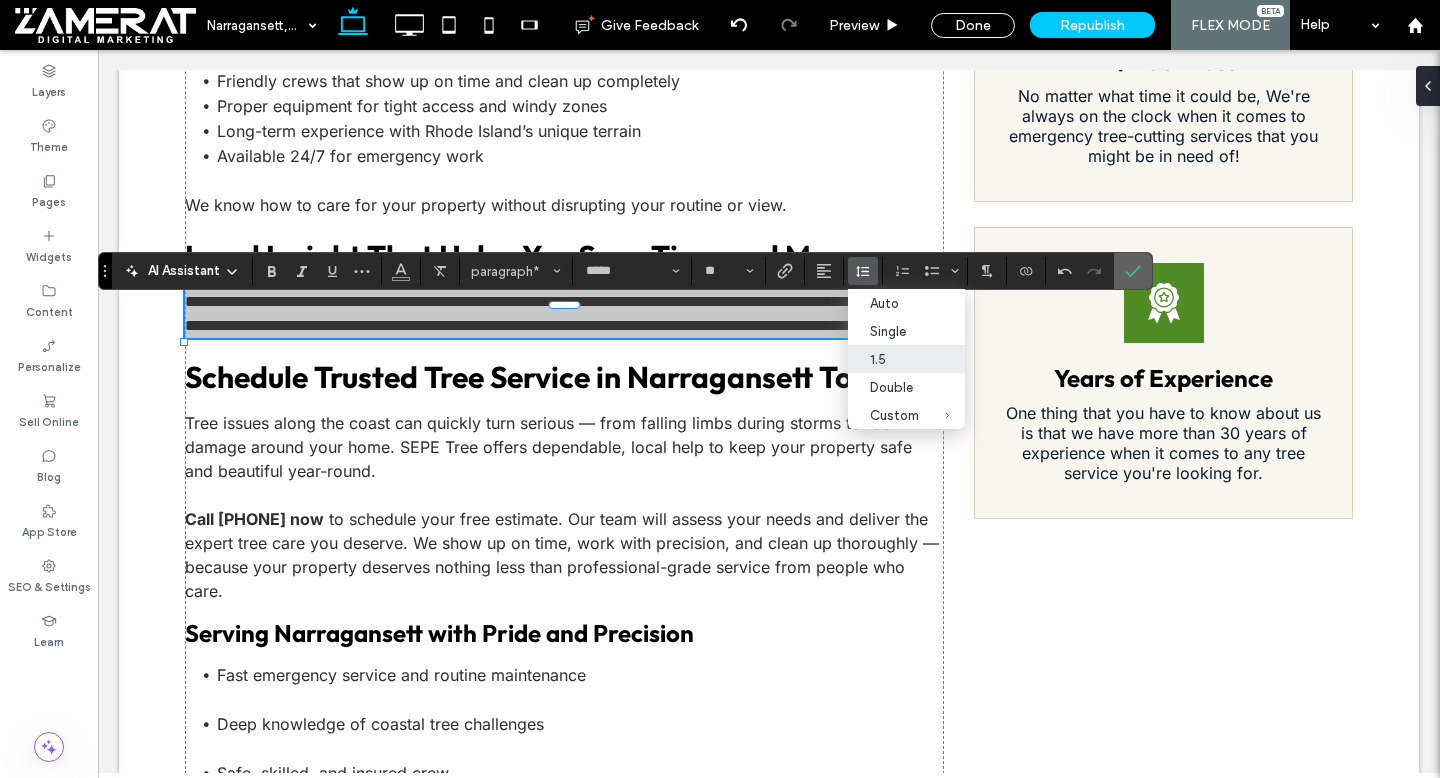click at bounding box center [1133, 271] 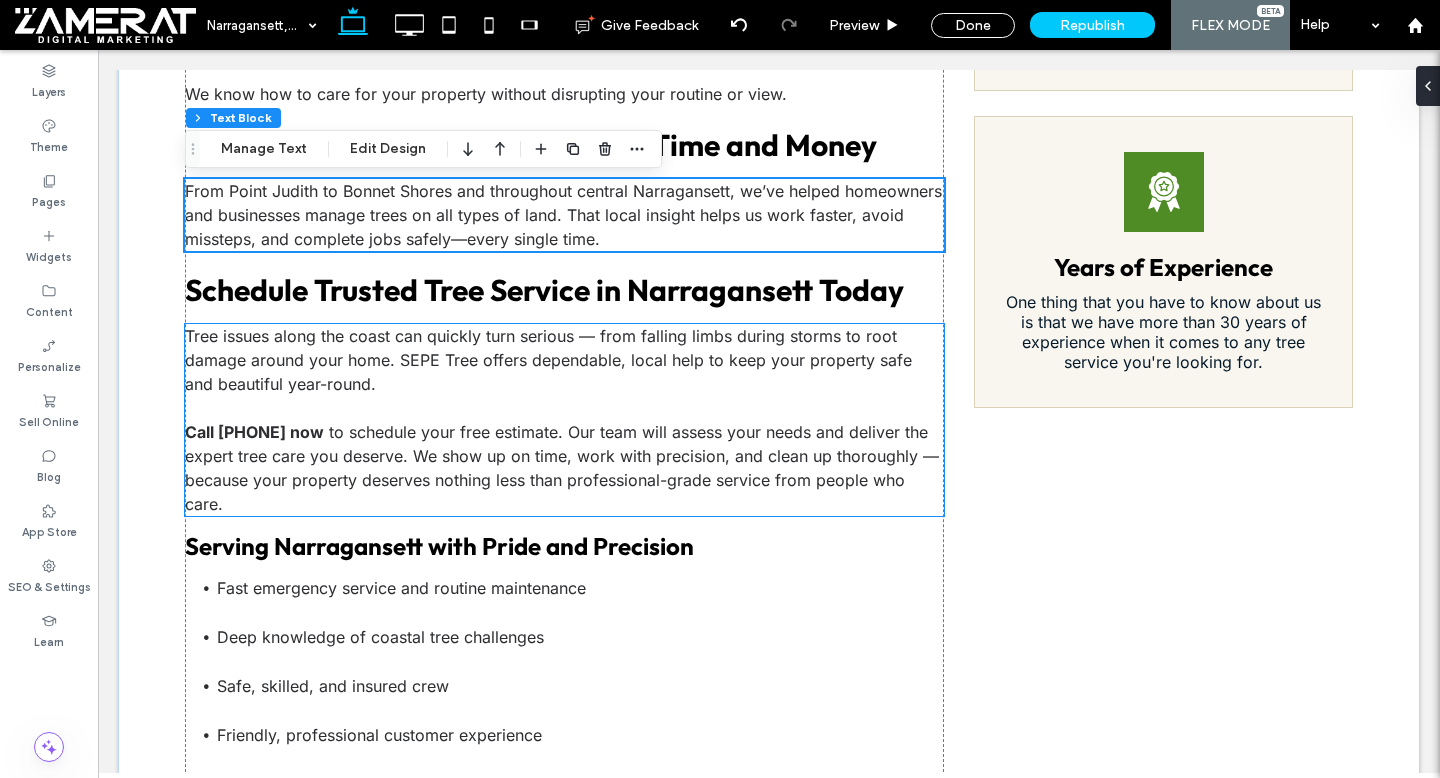 scroll, scrollTop: 2118, scrollLeft: 0, axis: vertical 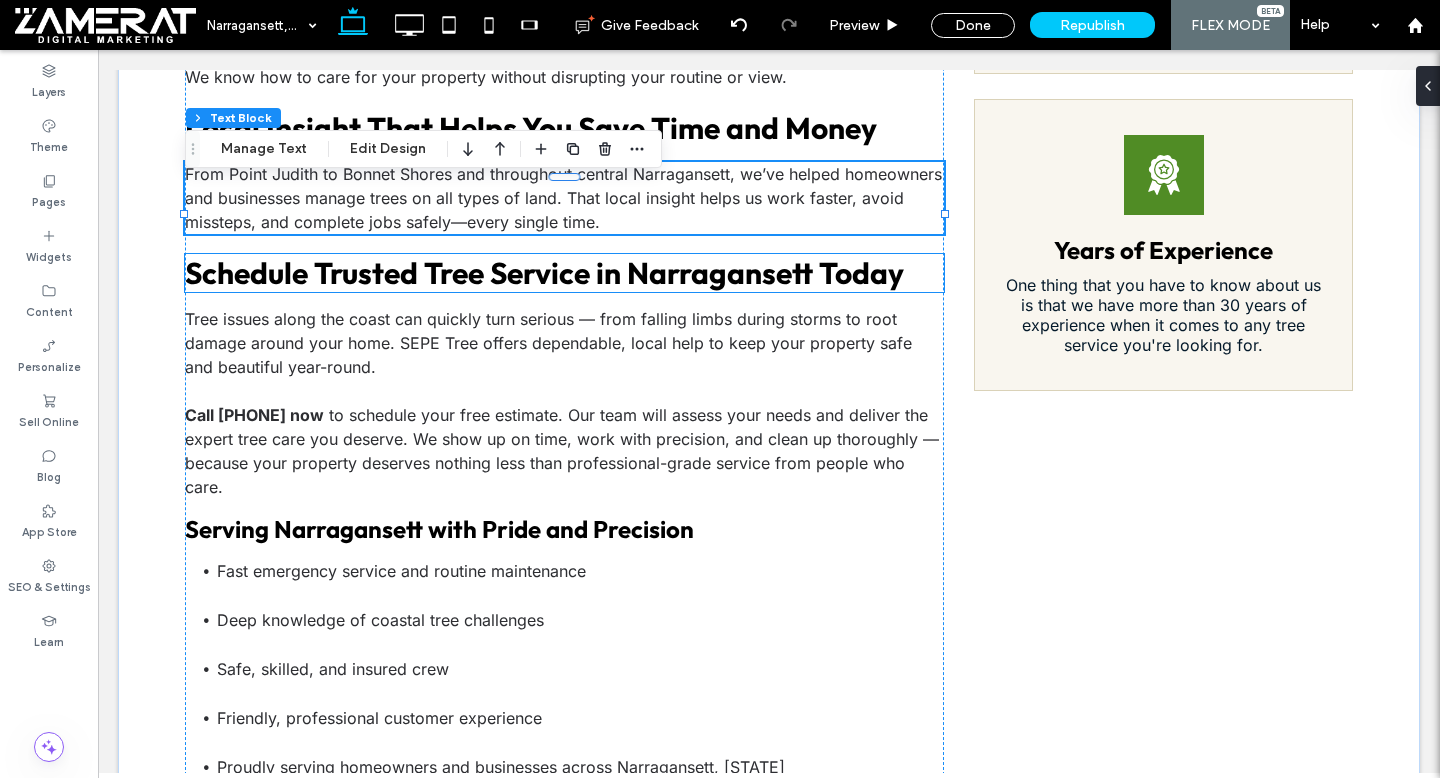 click on "Schedule Trusted Tree Service in Narragansett Today" at bounding box center [544, 273] 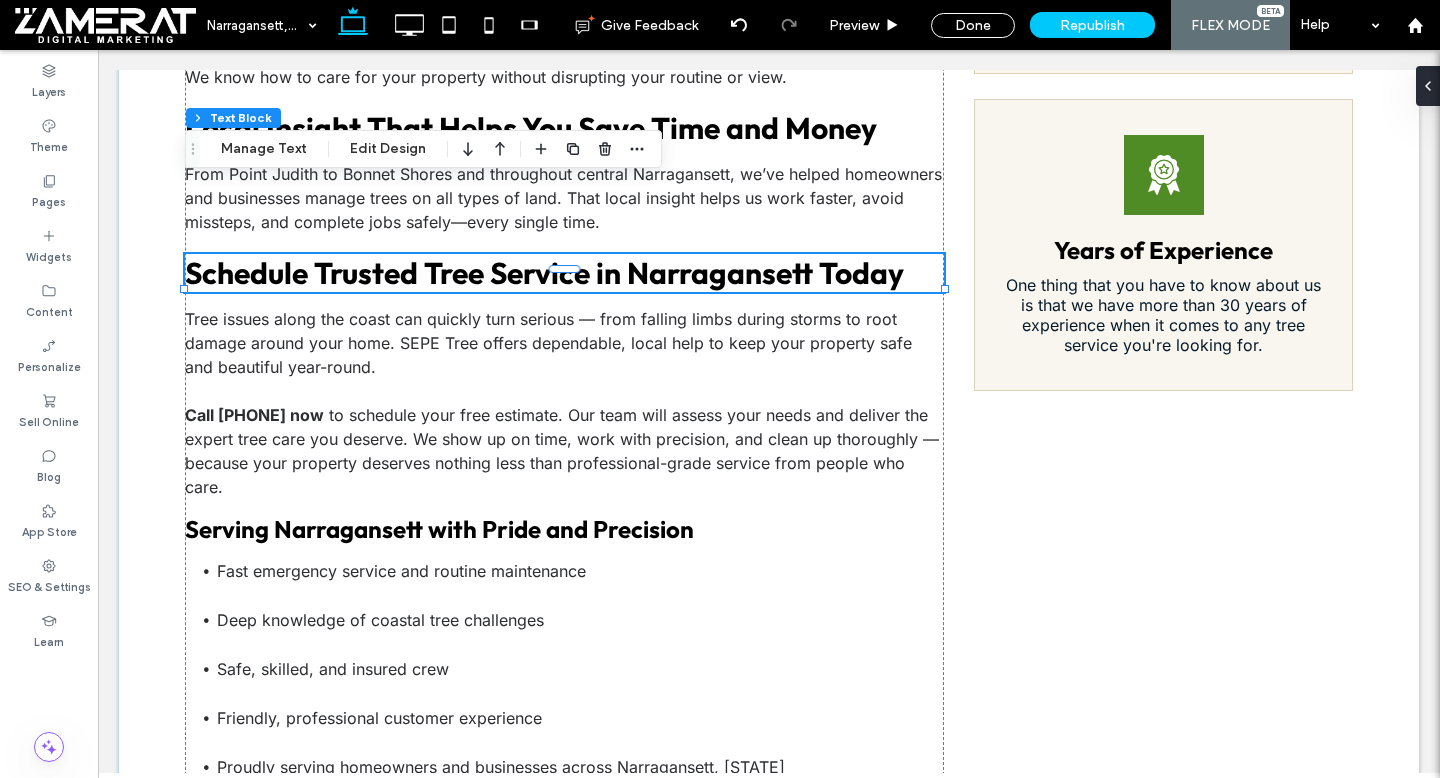 click on "Schedule Trusted Tree Service in Narragansett Today" at bounding box center (544, 273) 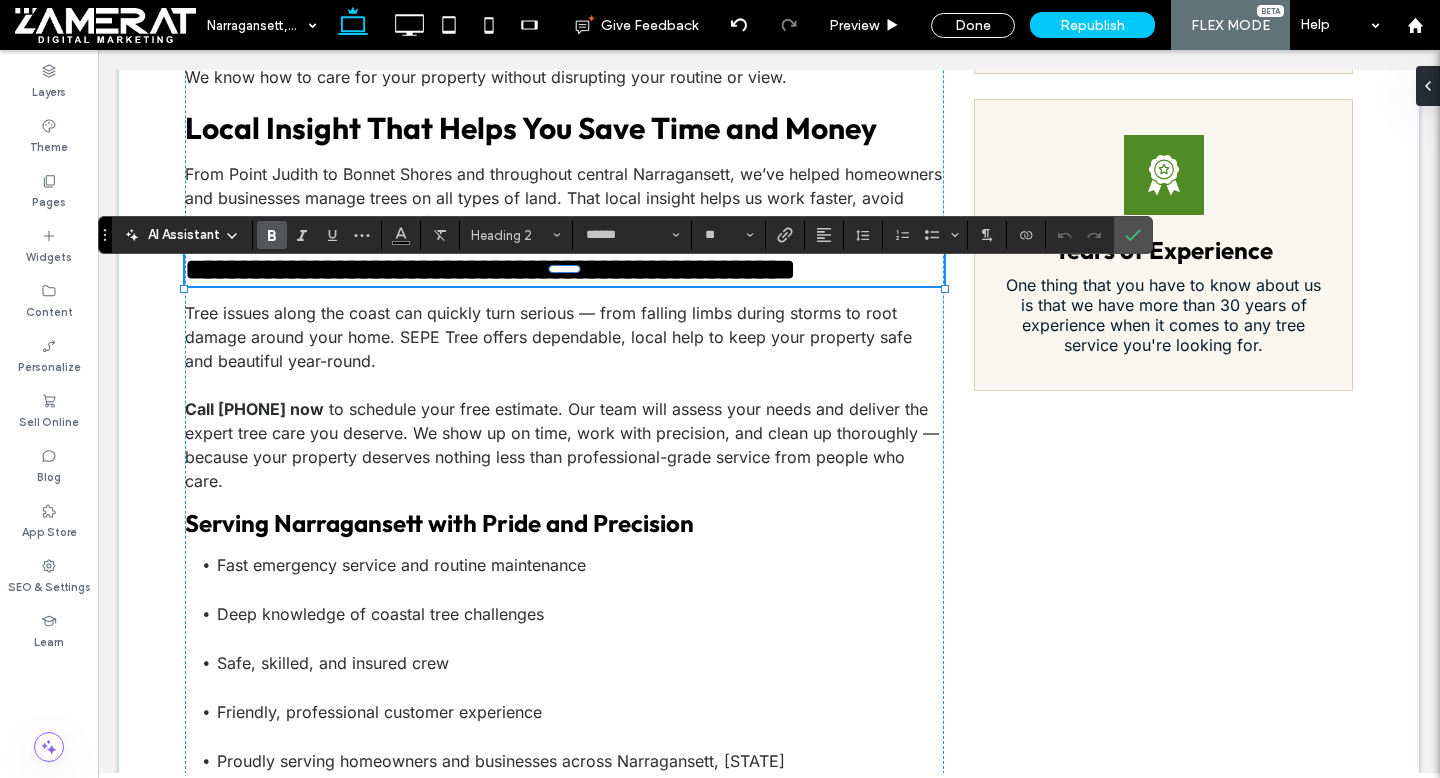 type on "*****" 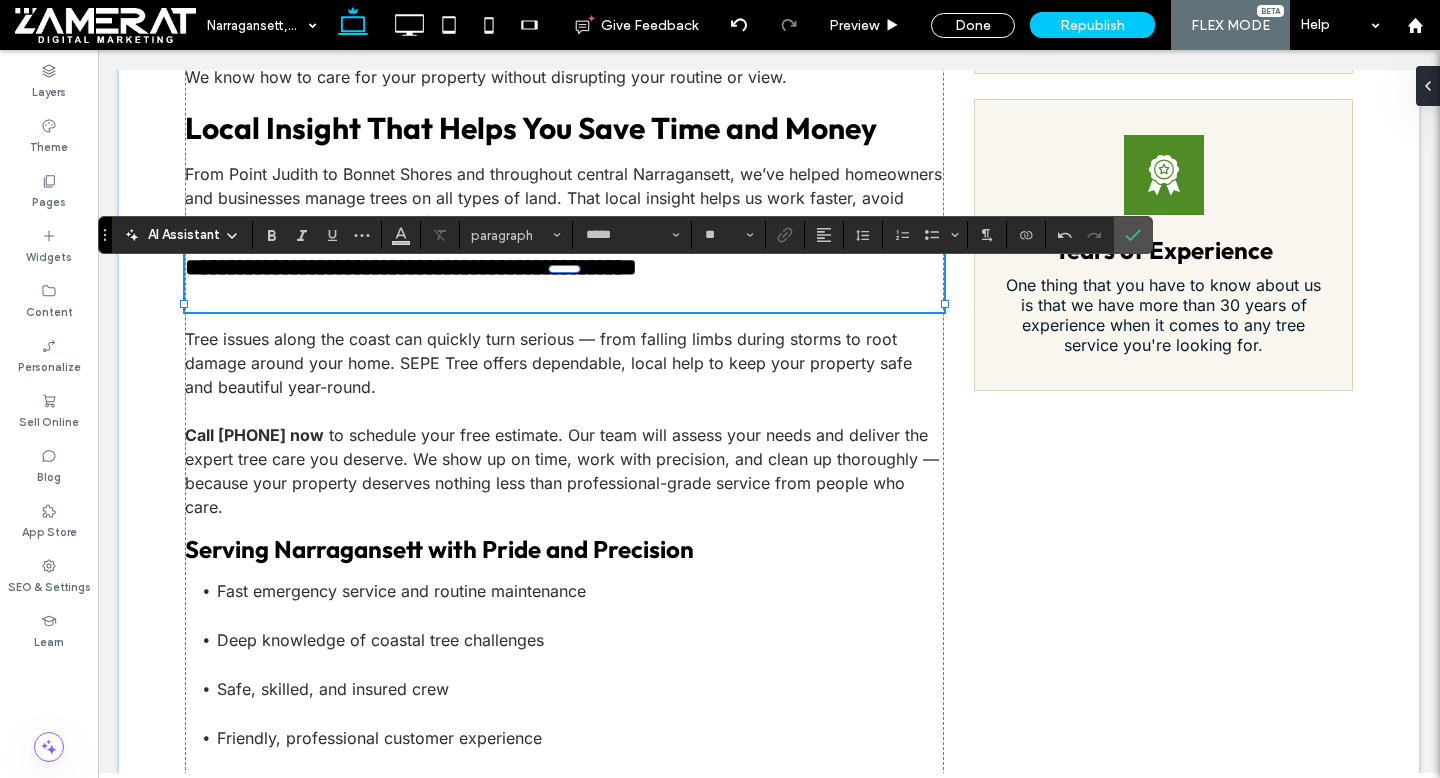 type on "******" 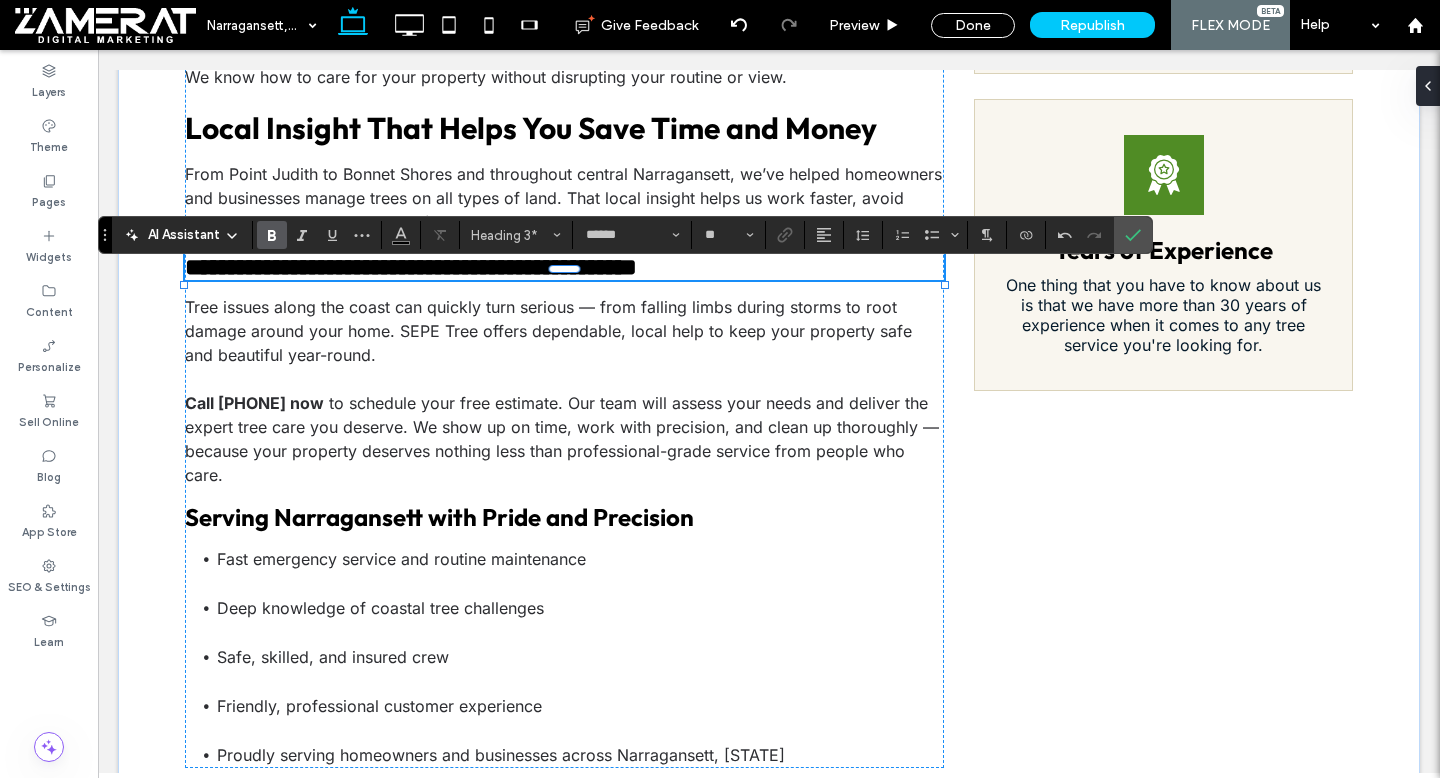 click on "**********" at bounding box center (411, 267) 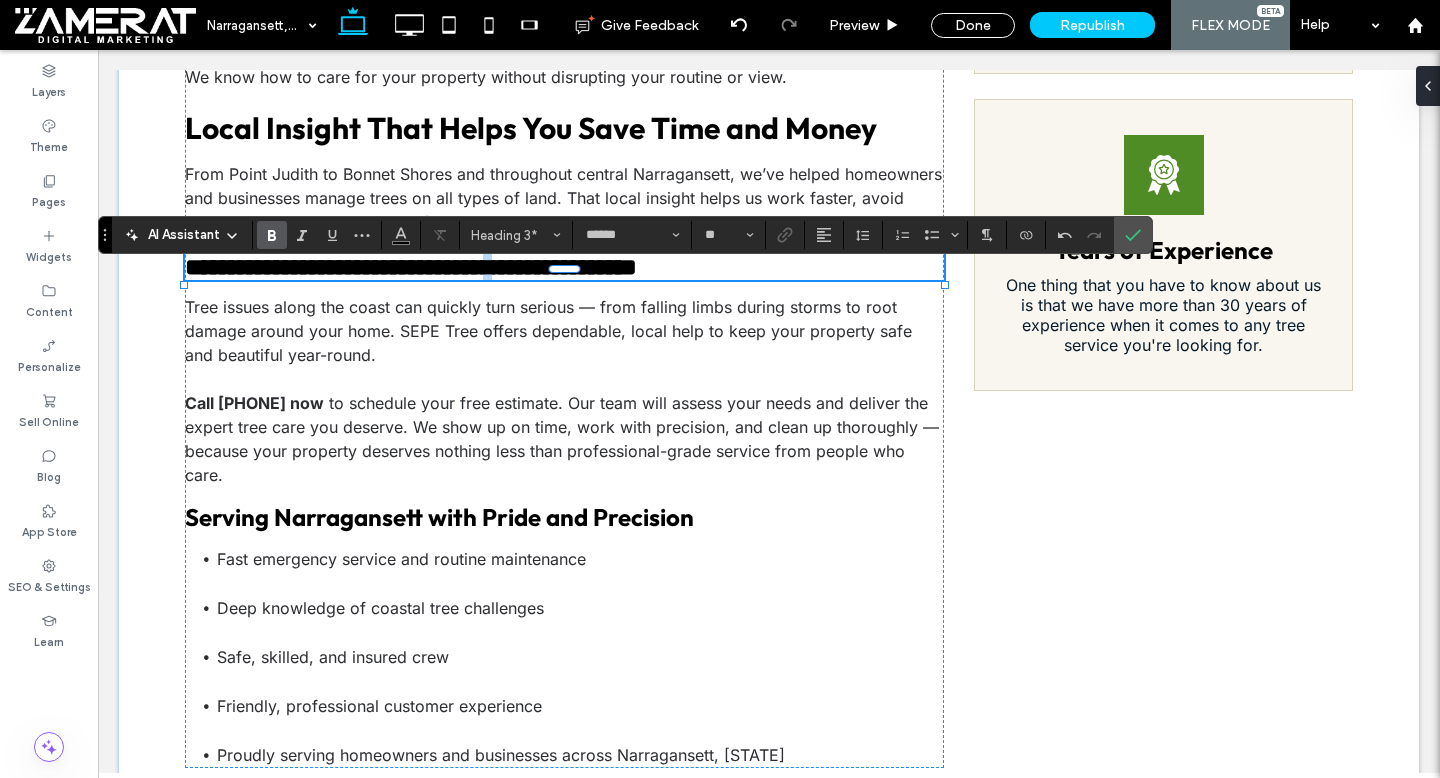 click on "**********" at bounding box center (411, 267) 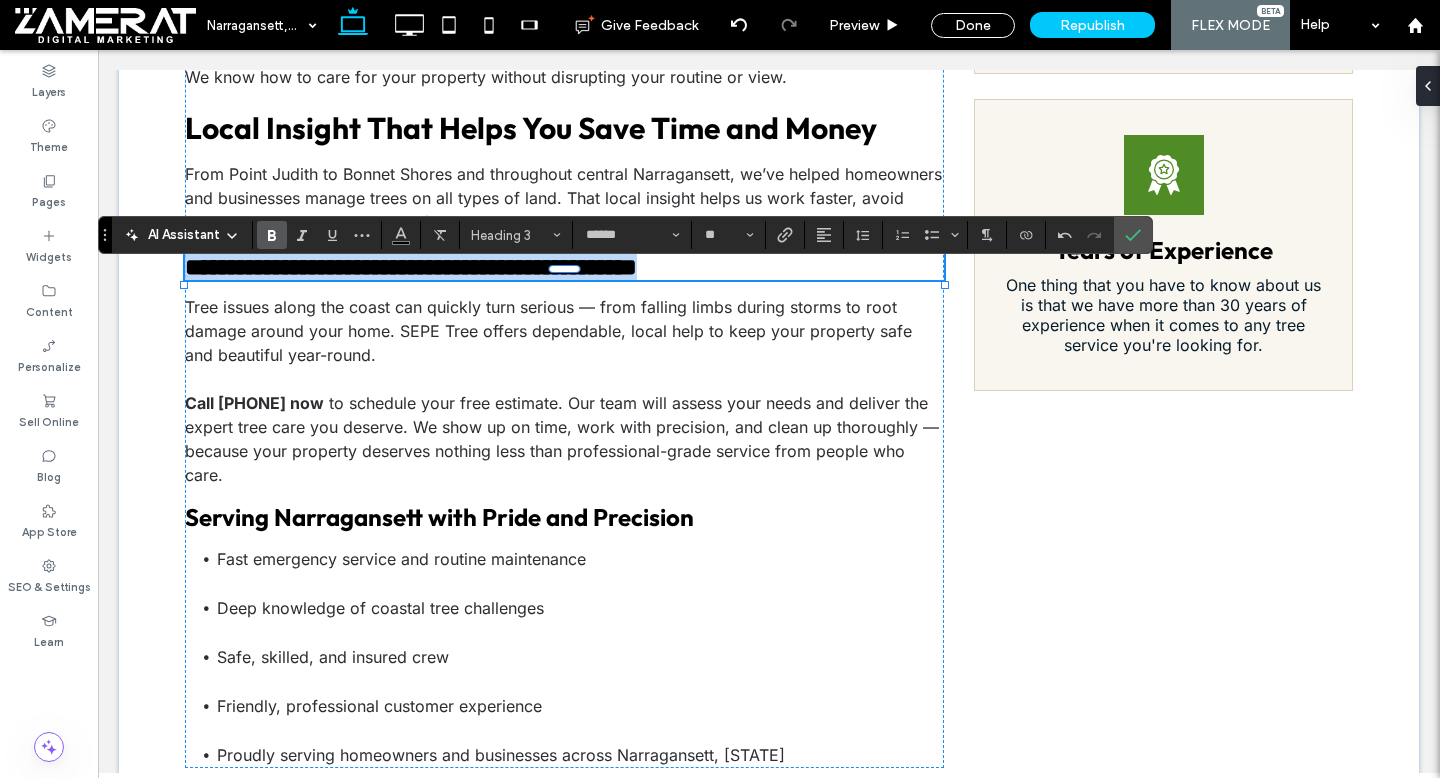 click on "**********" at bounding box center (411, 267) 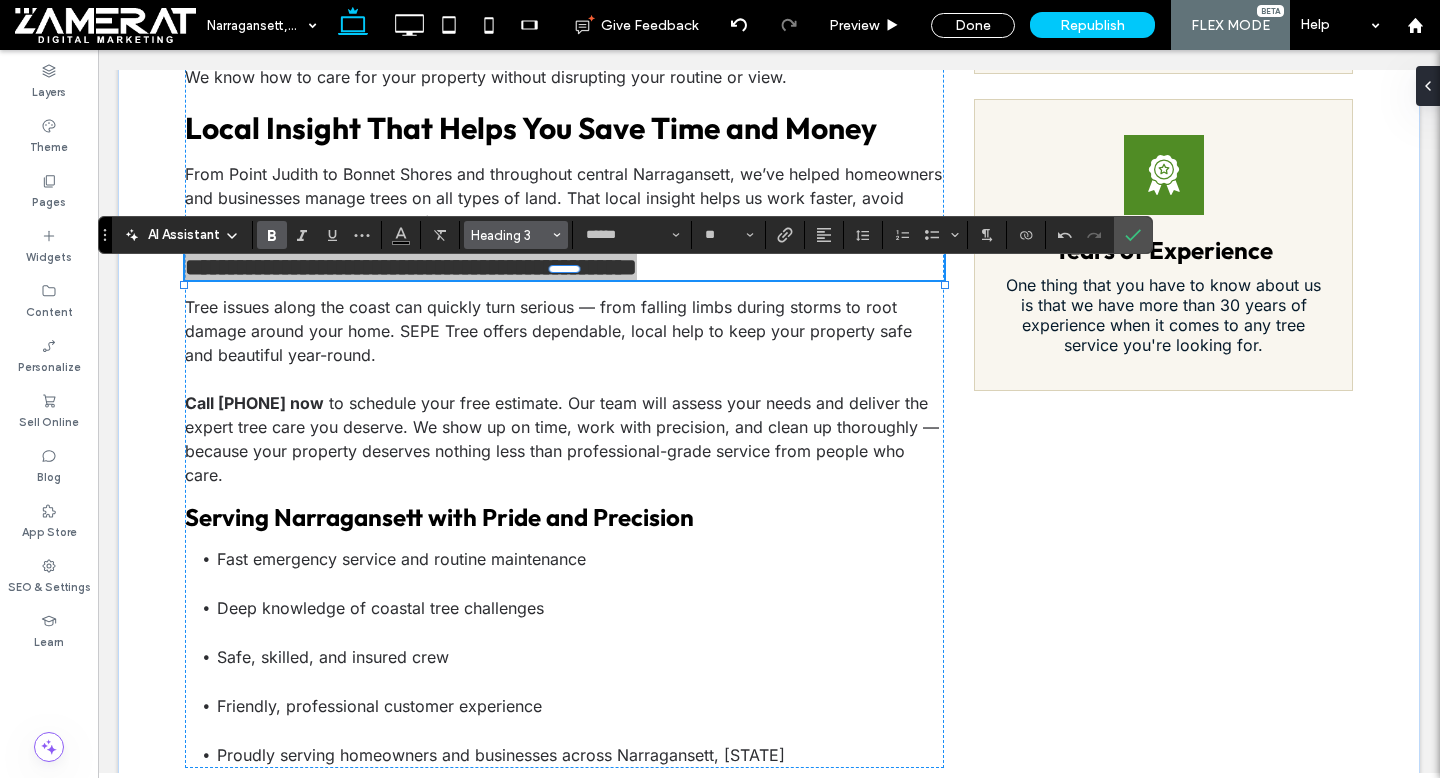 click on "Heading 3" at bounding box center (516, 235) 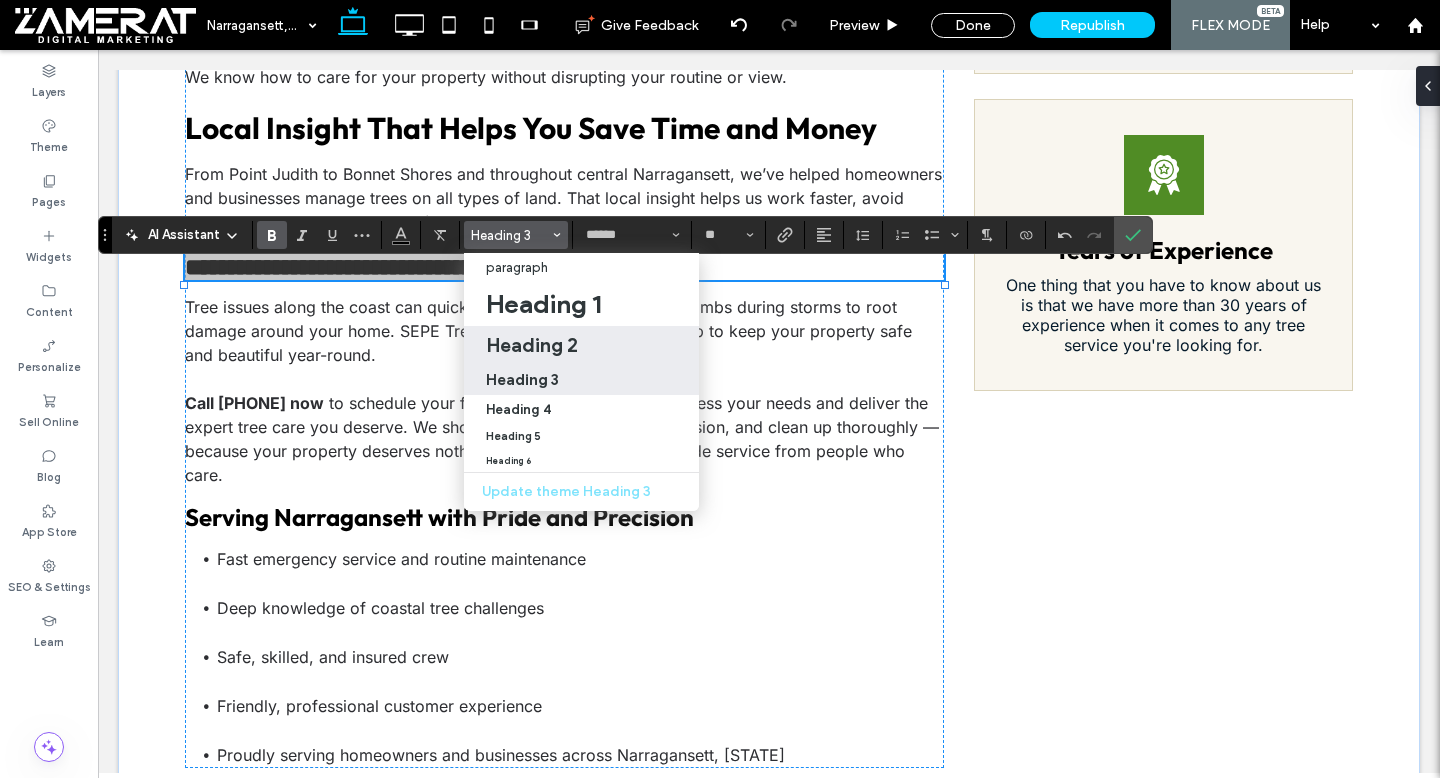 click on "Heading 2" at bounding box center [532, 345] 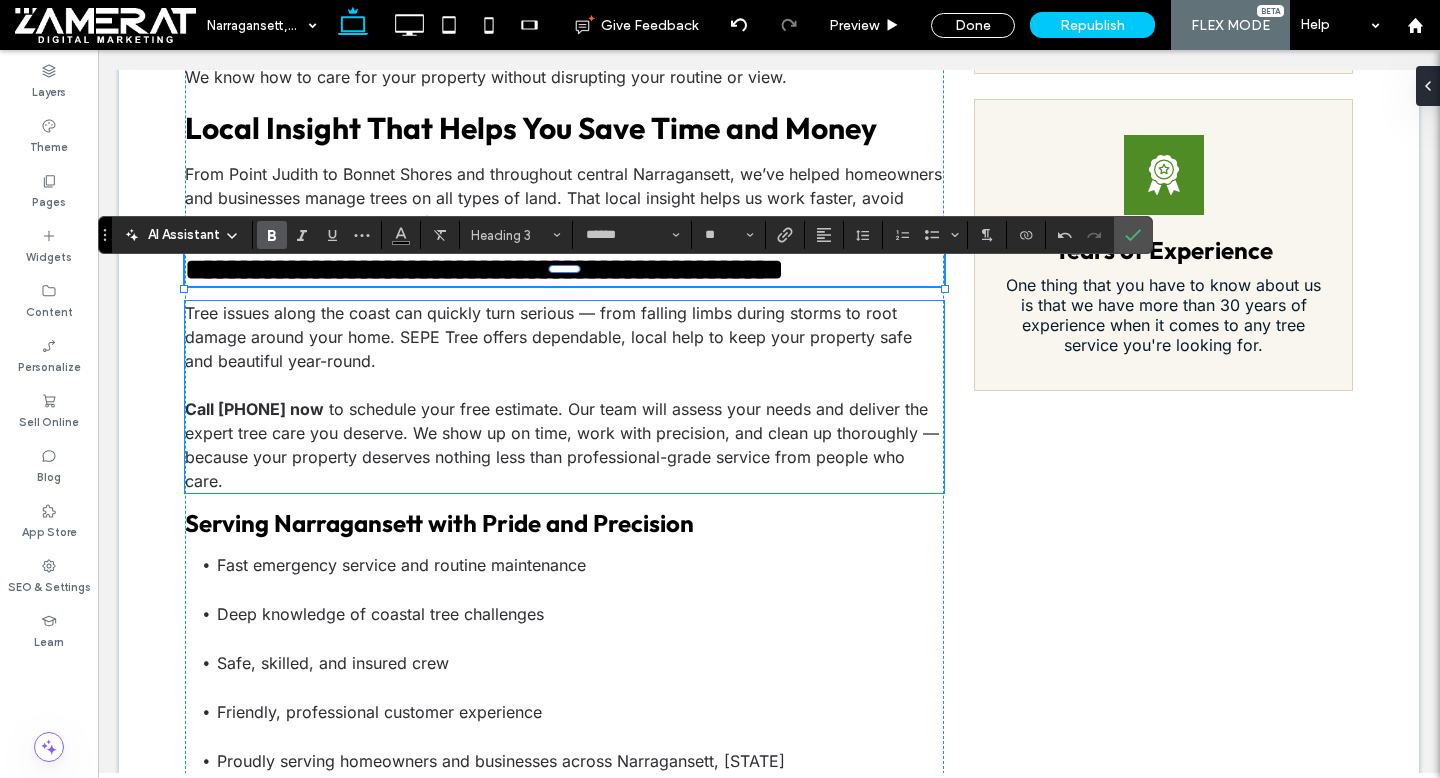 type on "**" 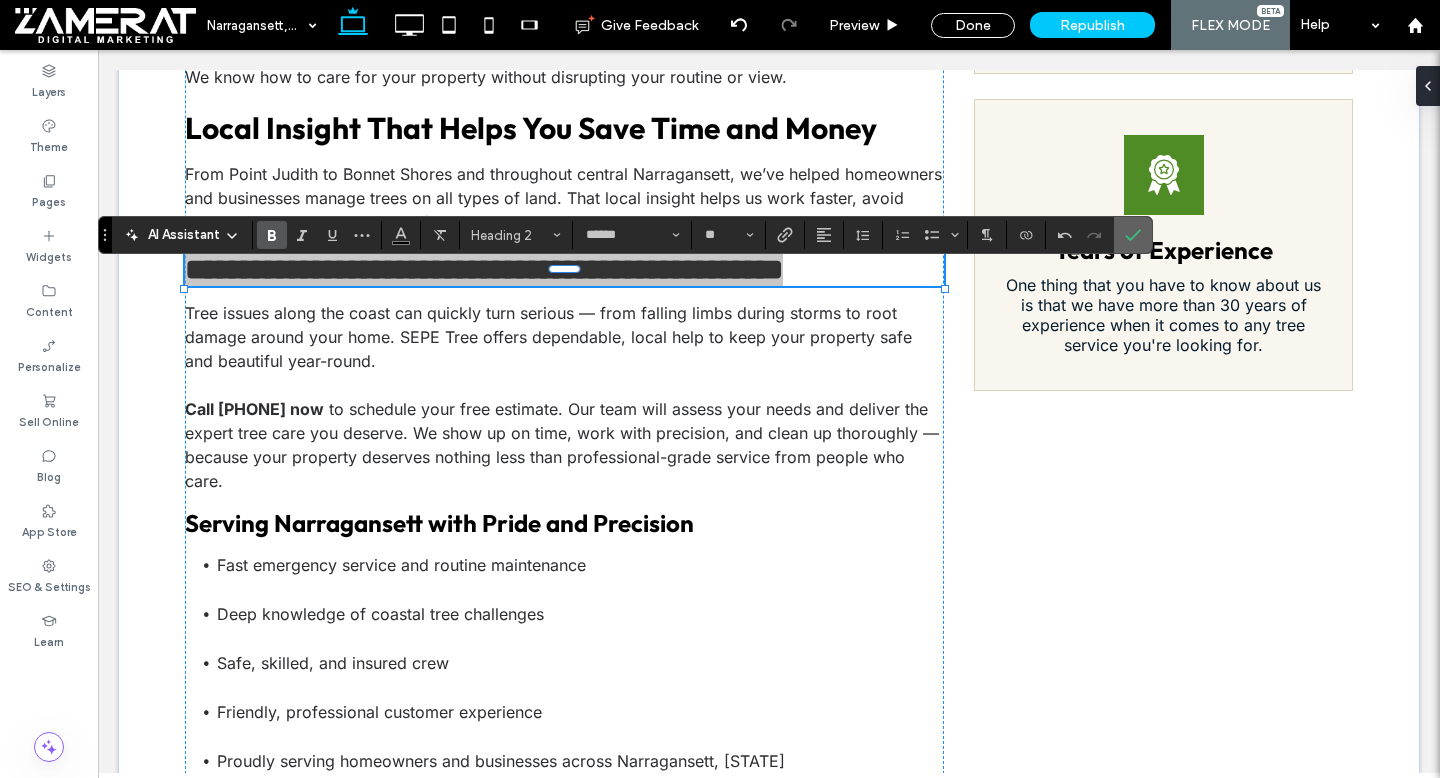 click 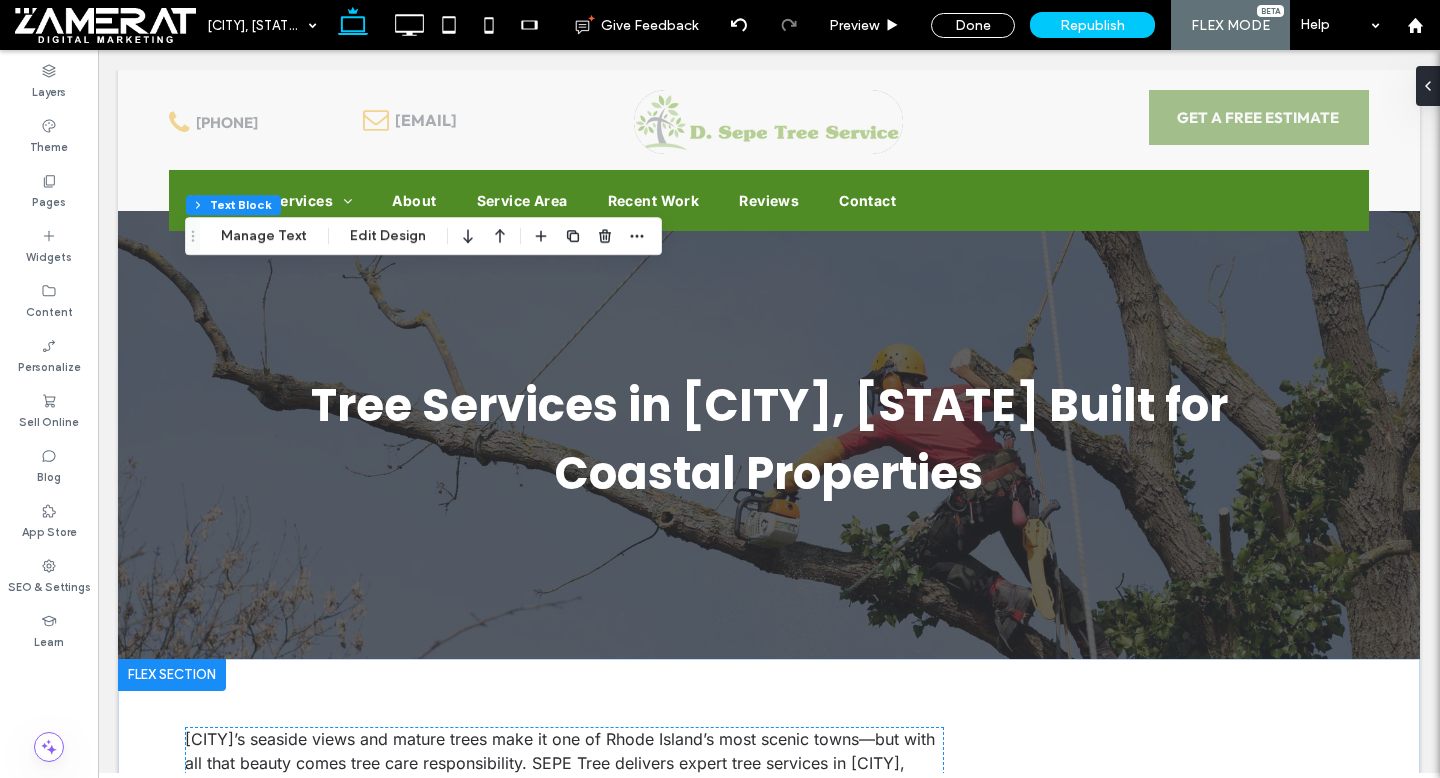 scroll, scrollTop: 2118, scrollLeft: 0, axis: vertical 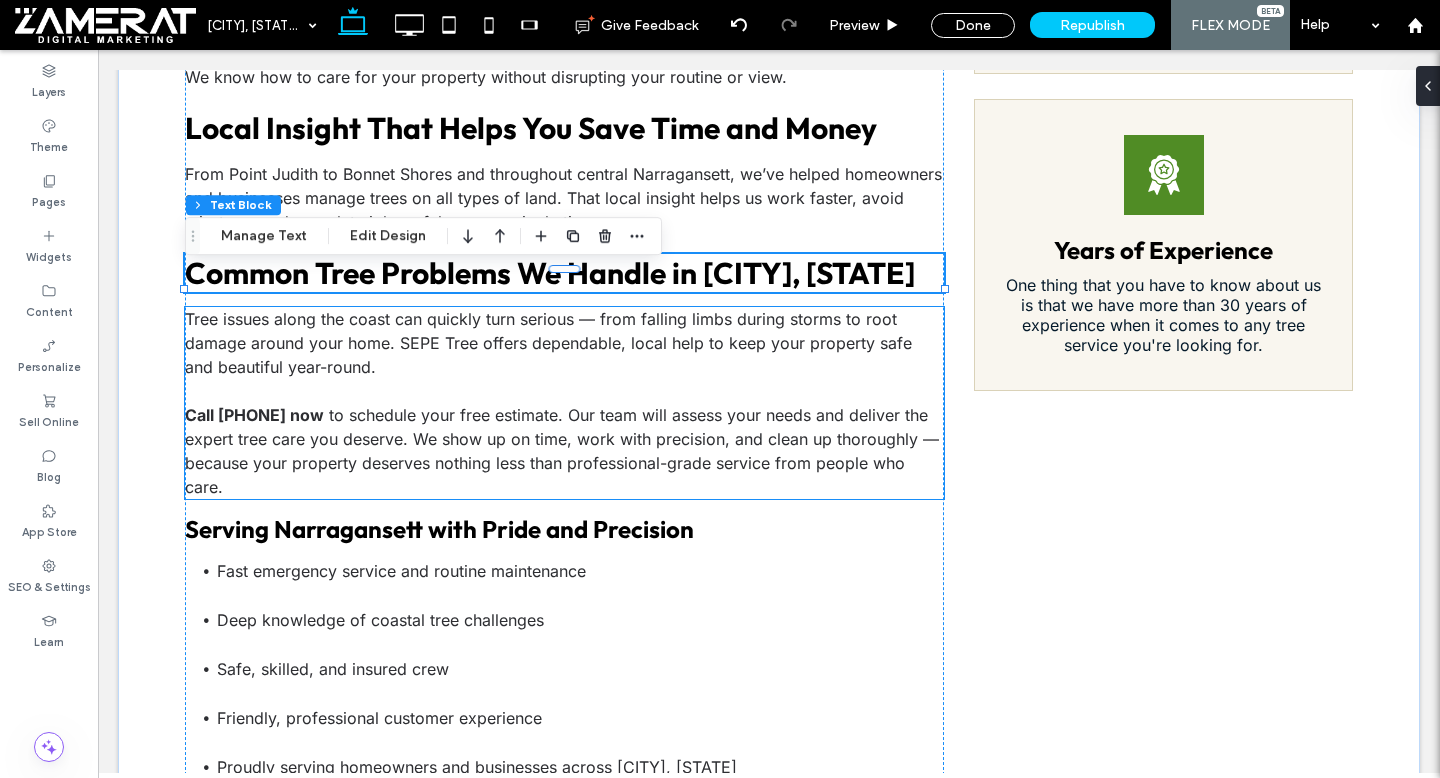 click at bounding box center (564, 391) 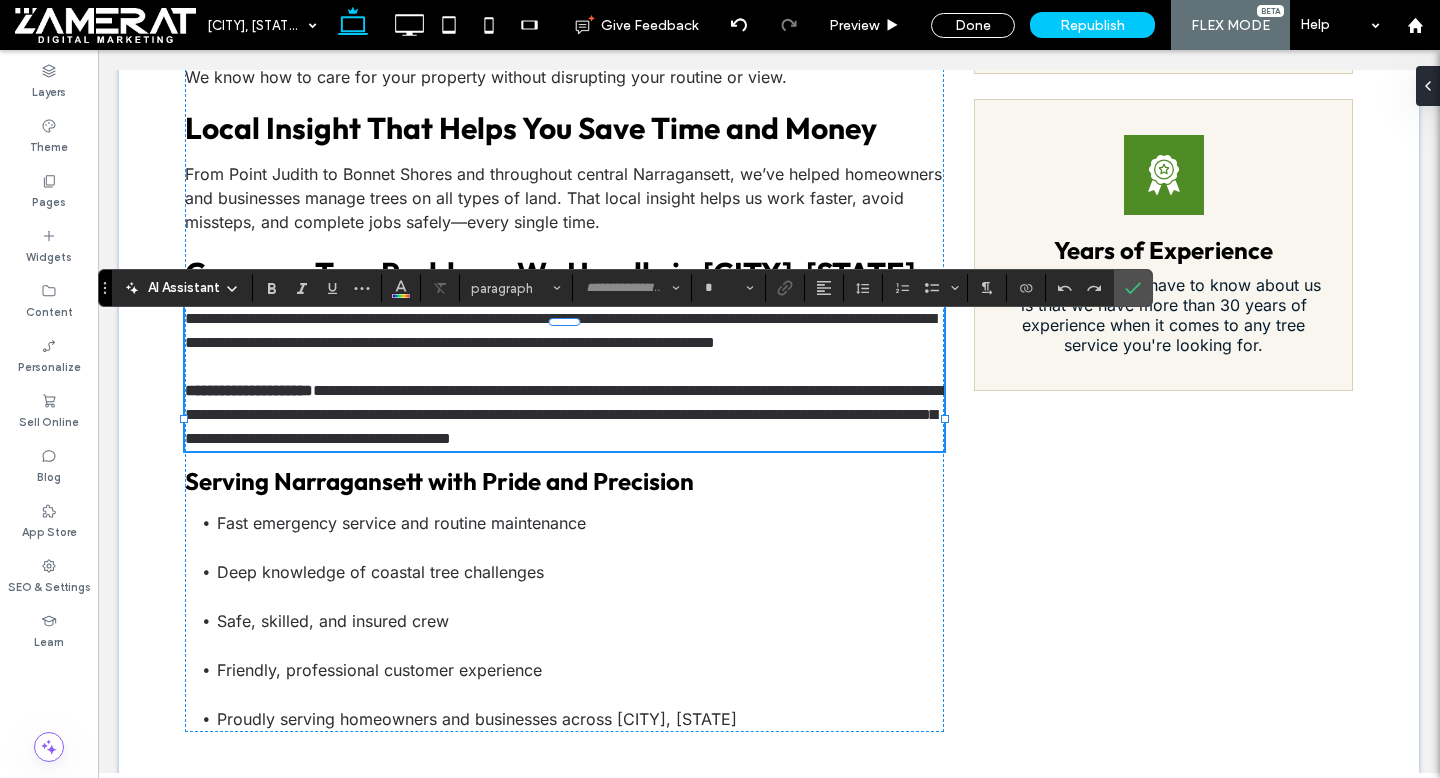 type on "*****" 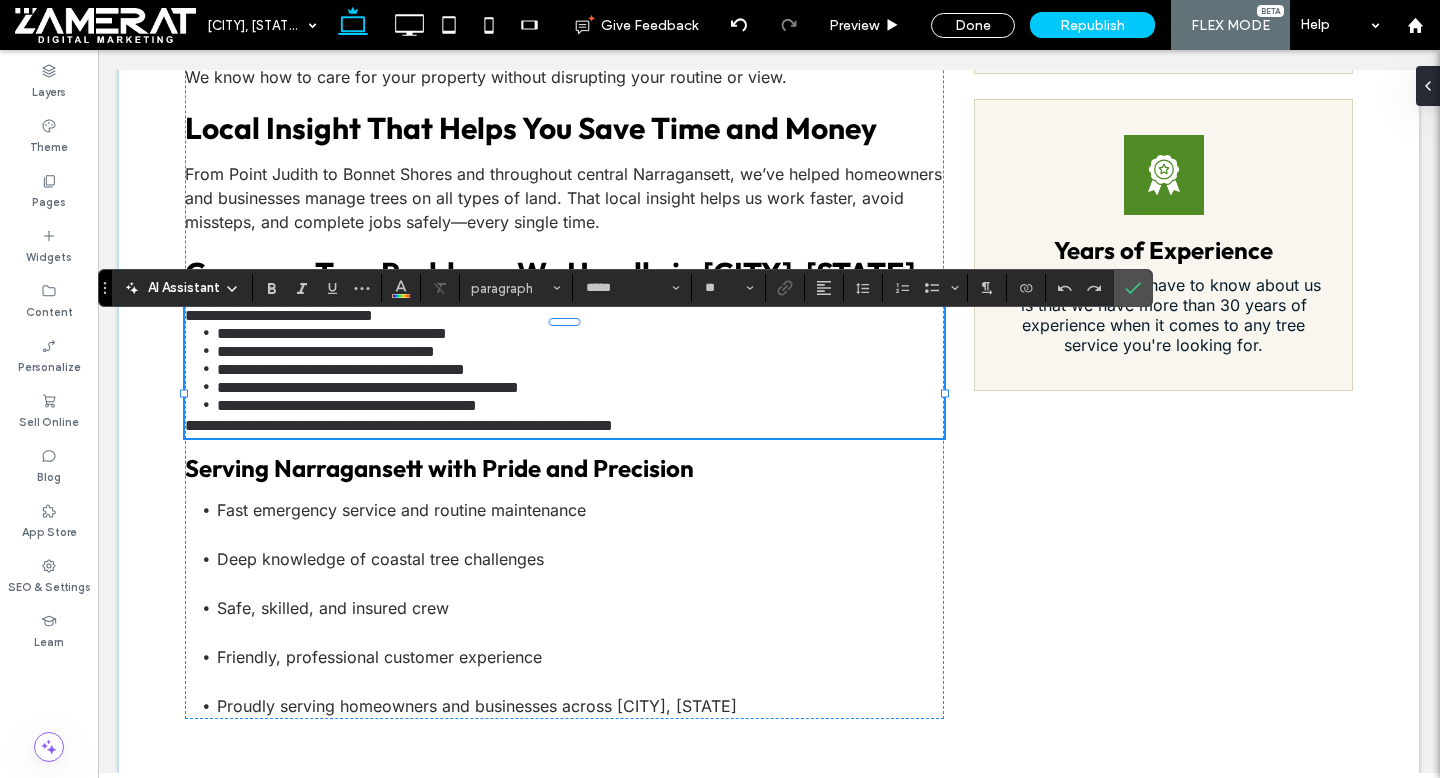 scroll, scrollTop: 0, scrollLeft: 0, axis: both 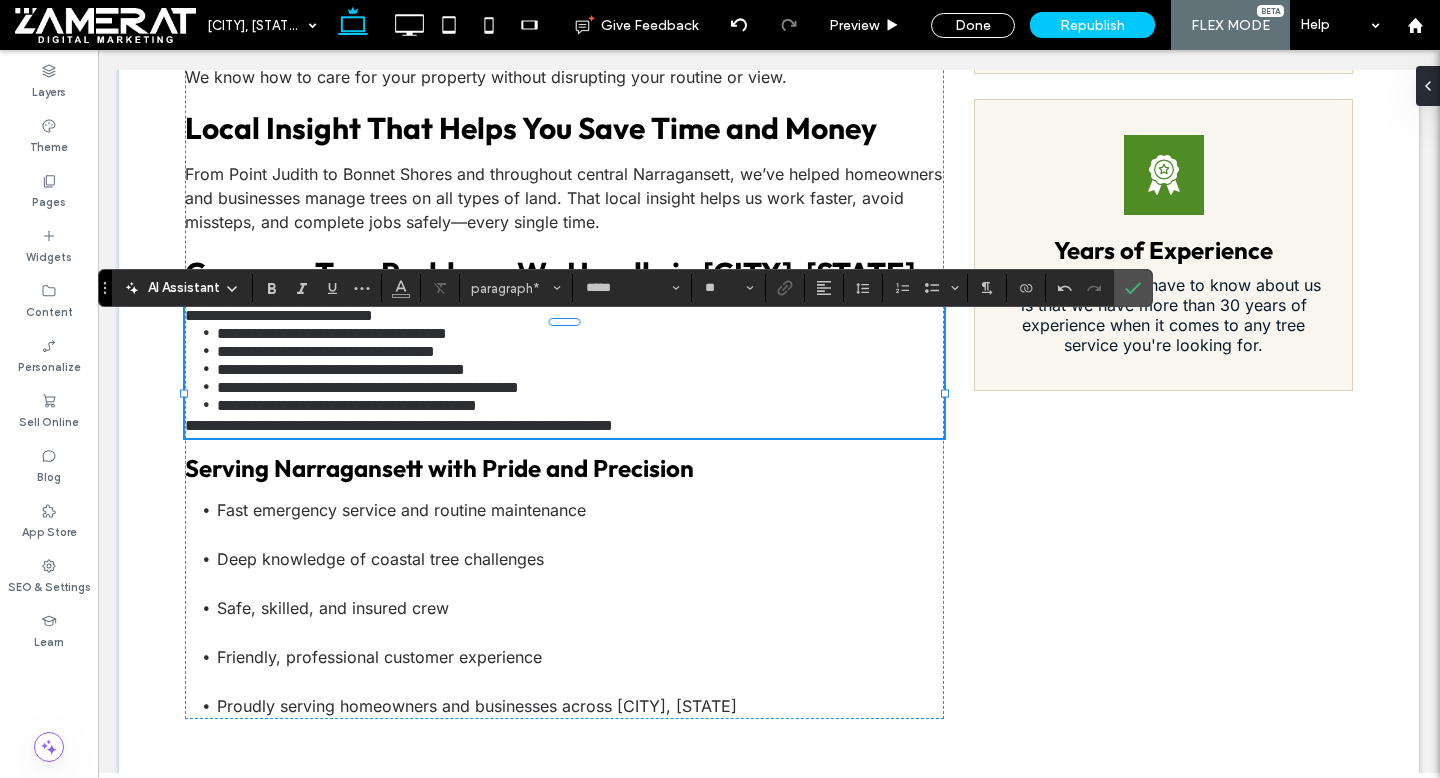 click on "**********" at bounding box center [564, 315] 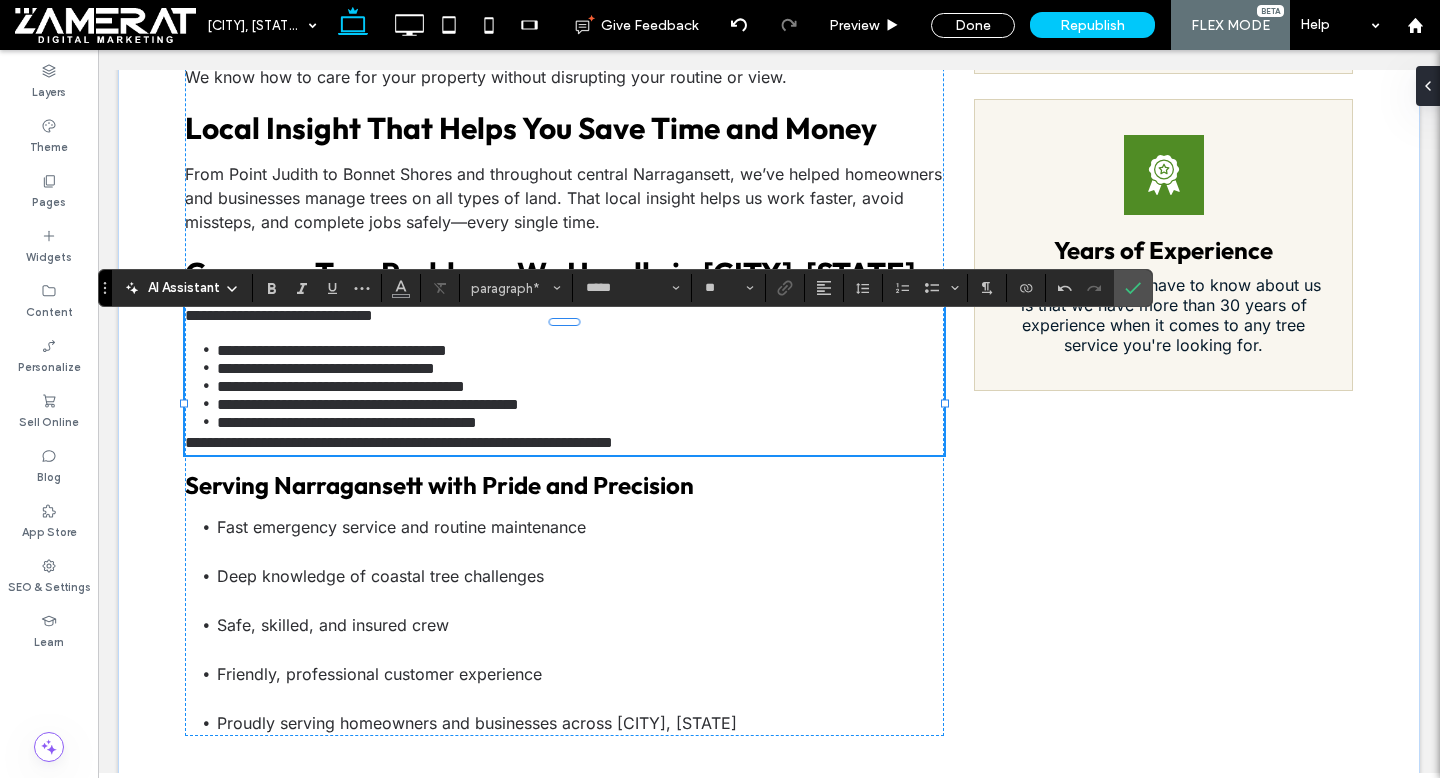 click on "**********" at bounding box center (399, 442) 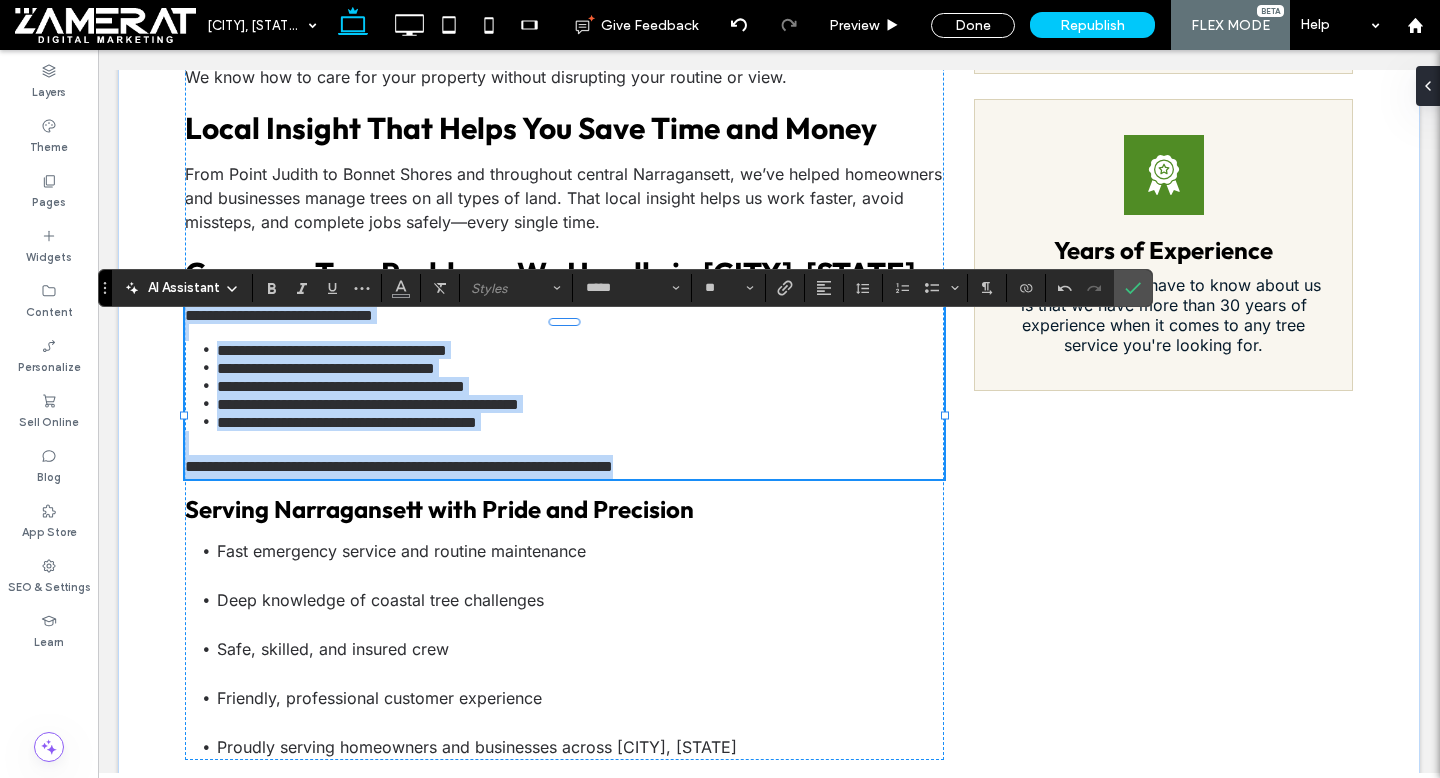 drag, startPoint x: 188, startPoint y: 334, endPoint x: 772, endPoint y: 491, distance: 604.7355 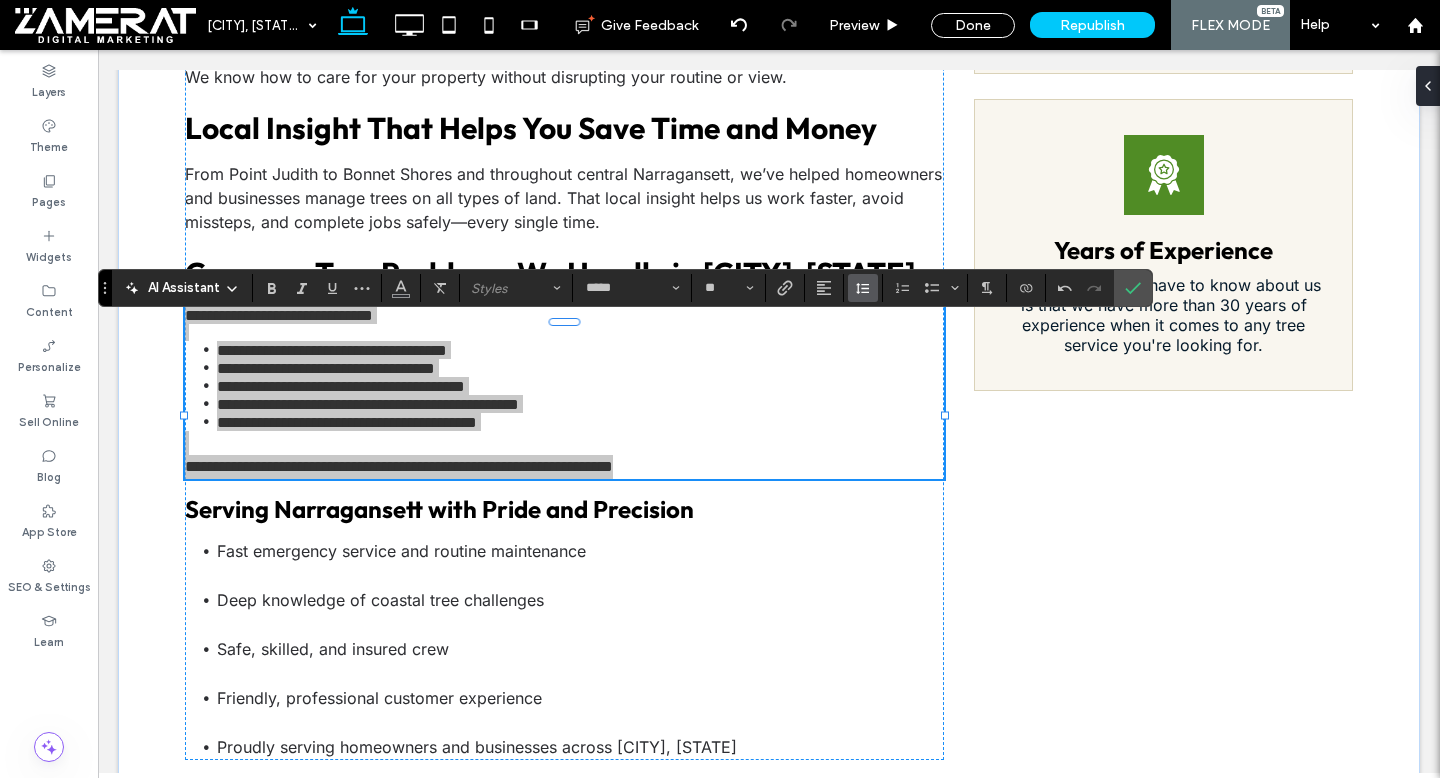click at bounding box center (863, 288) 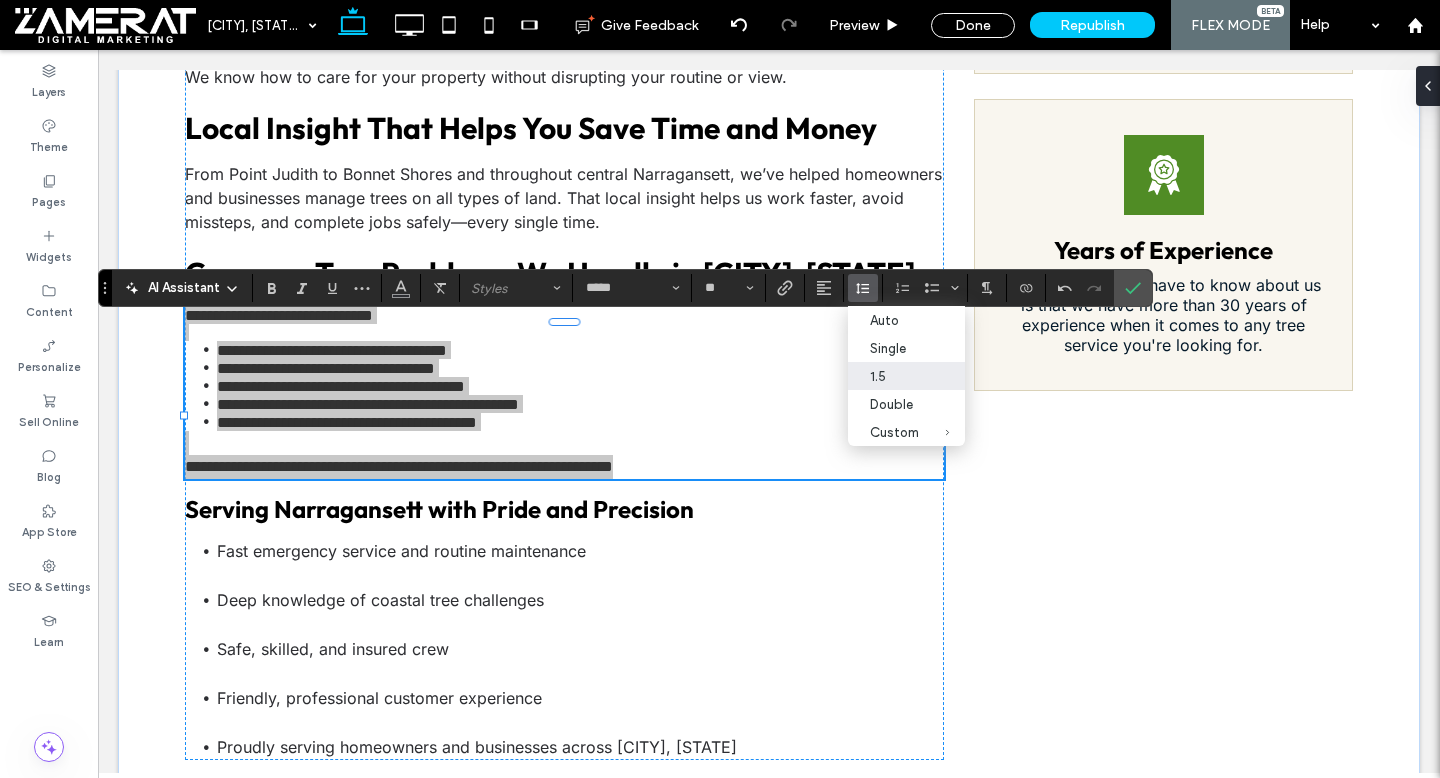 click on "1.5" at bounding box center [894, 376] 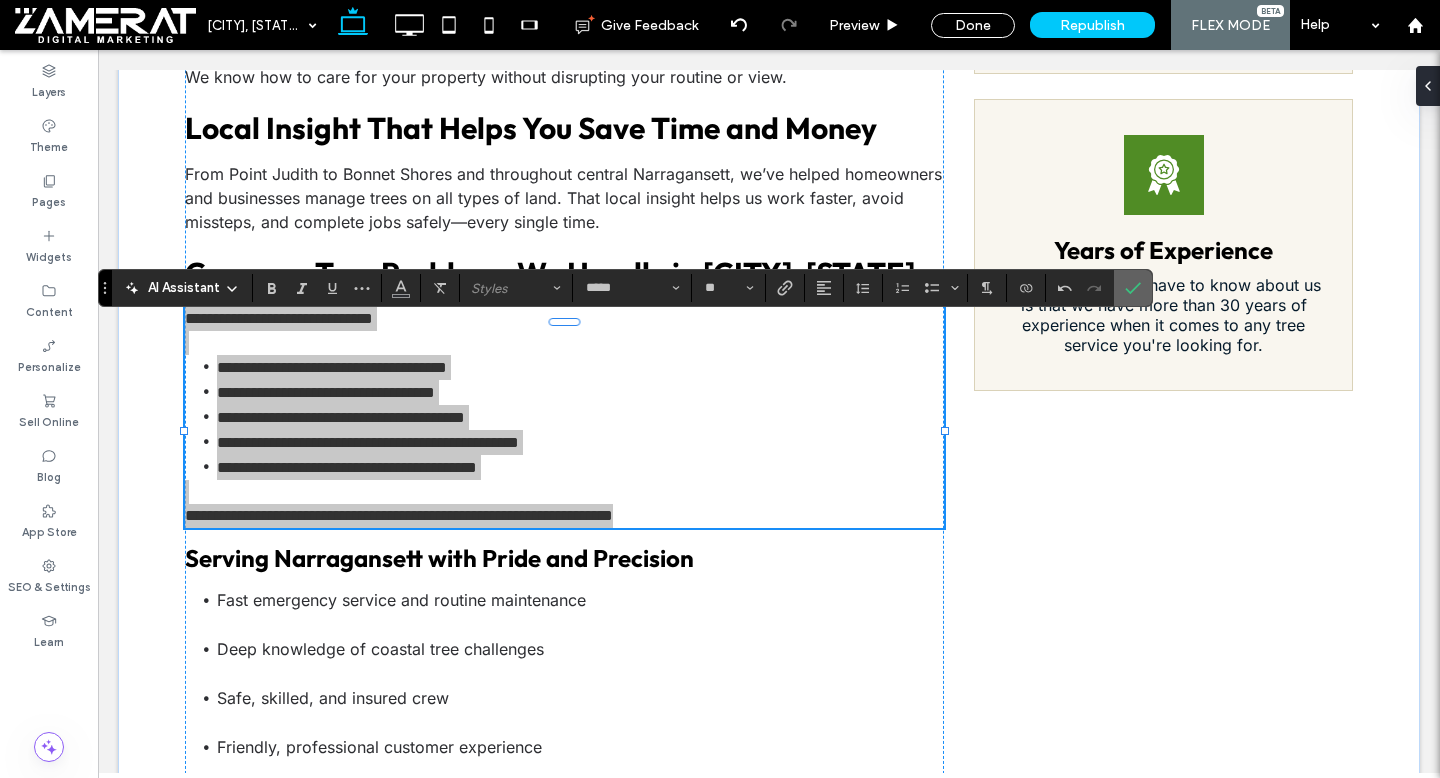 click 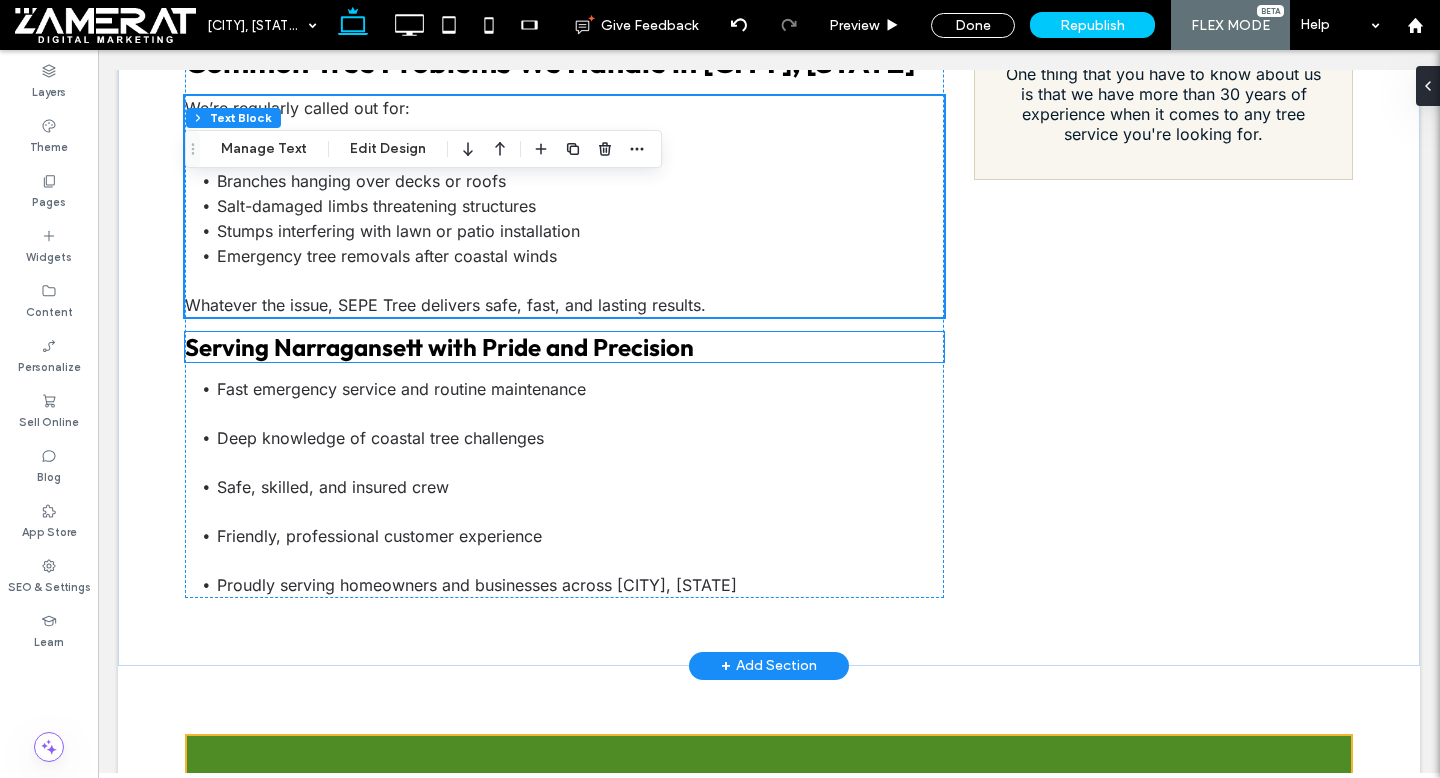 scroll, scrollTop: 2331, scrollLeft: 0, axis: vertical 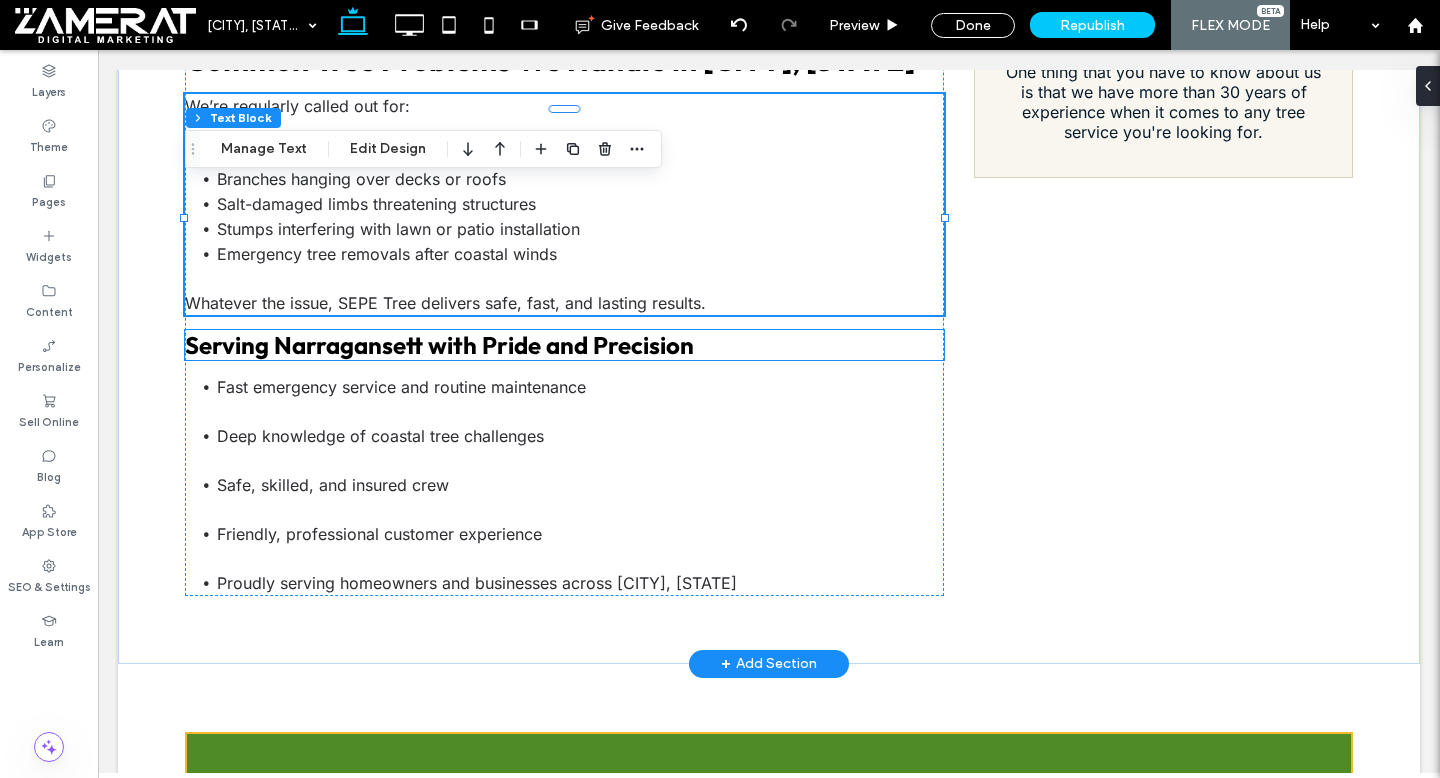click on "Serving Narragansett with Pride and Precision" at bounding box center (439, 345) 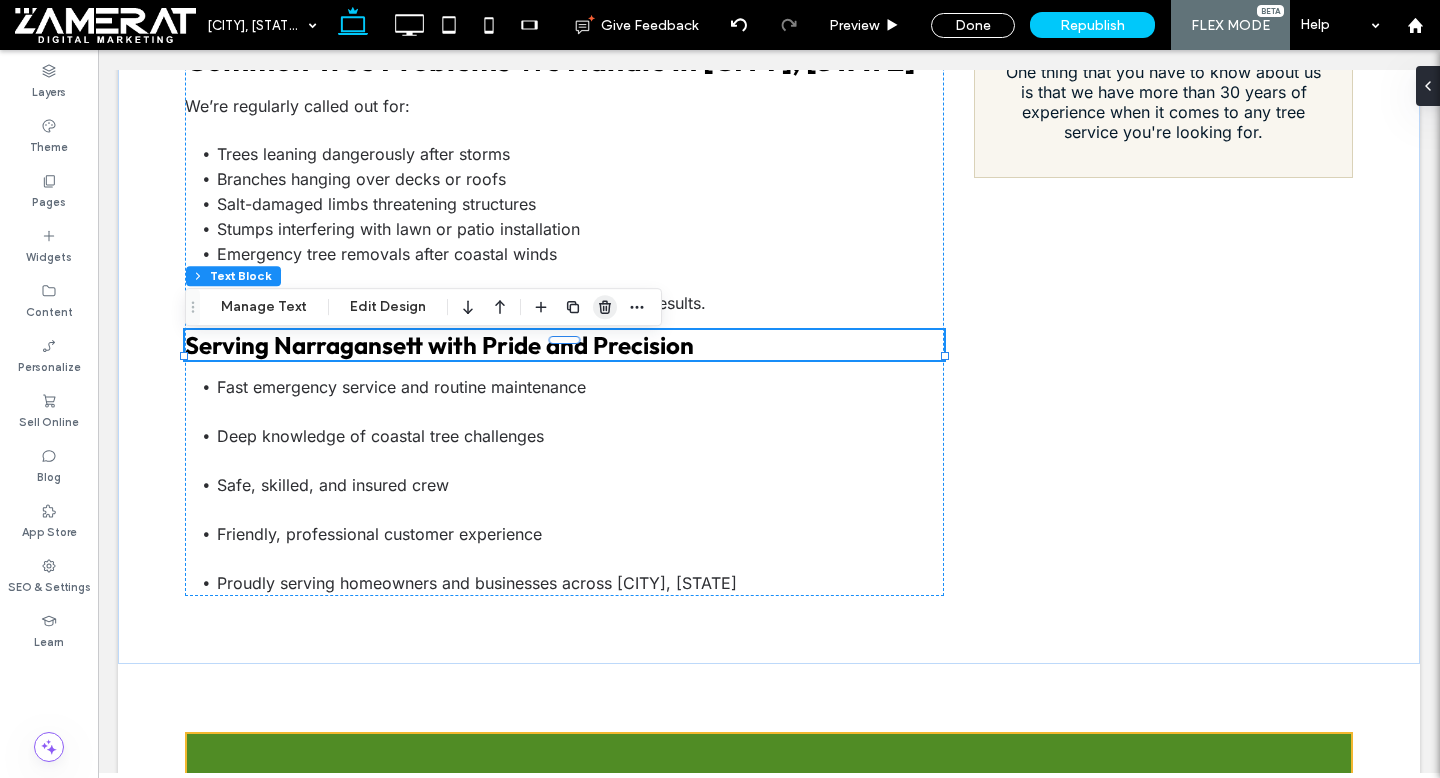 click 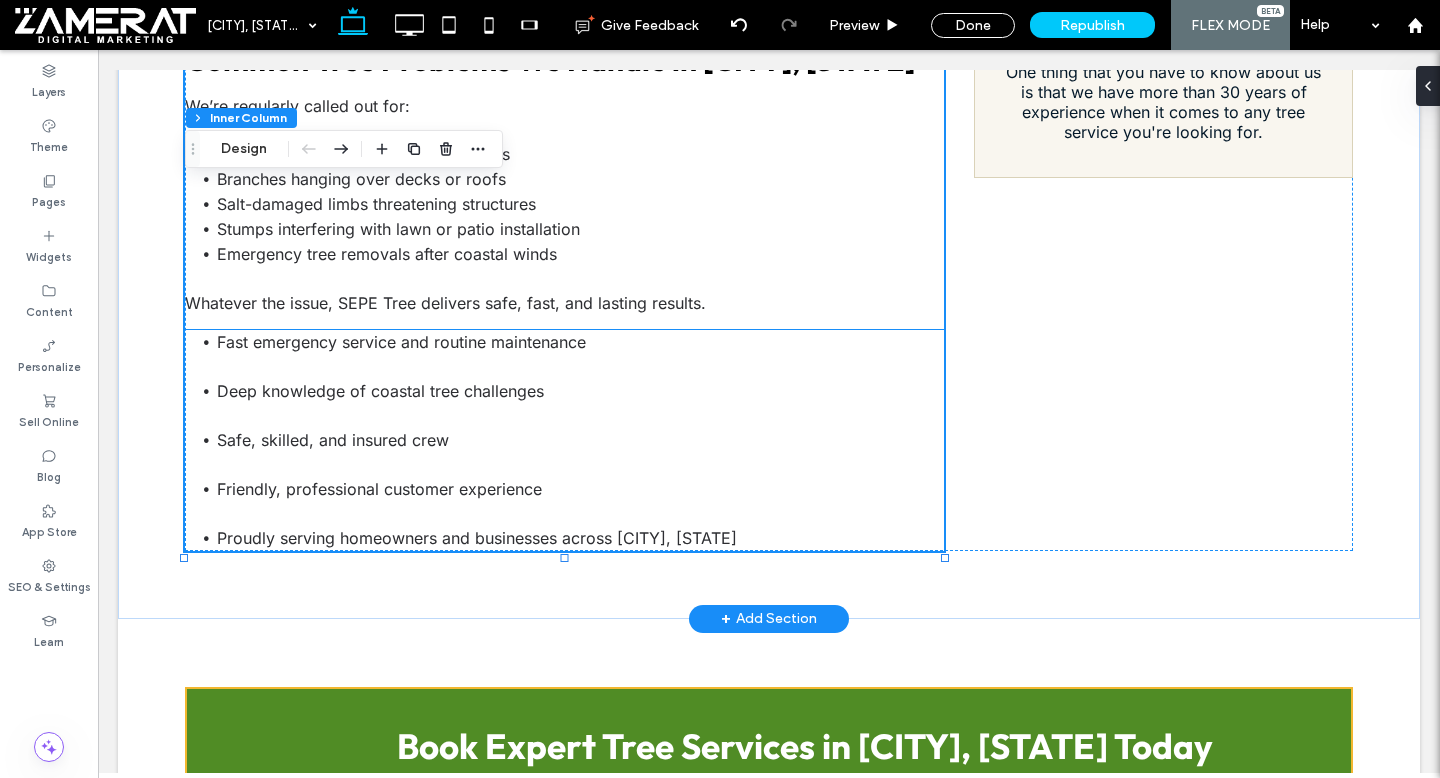 type on "**" 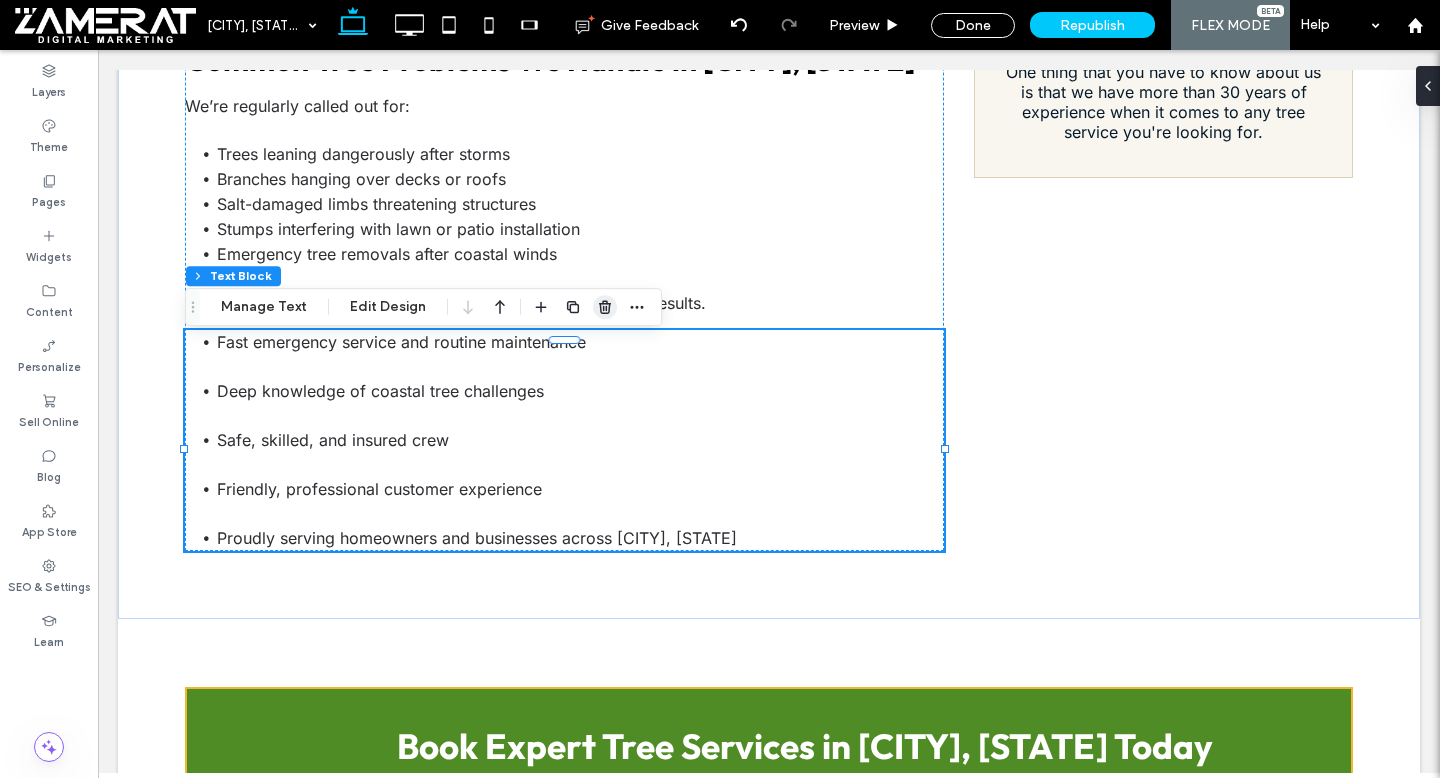 click 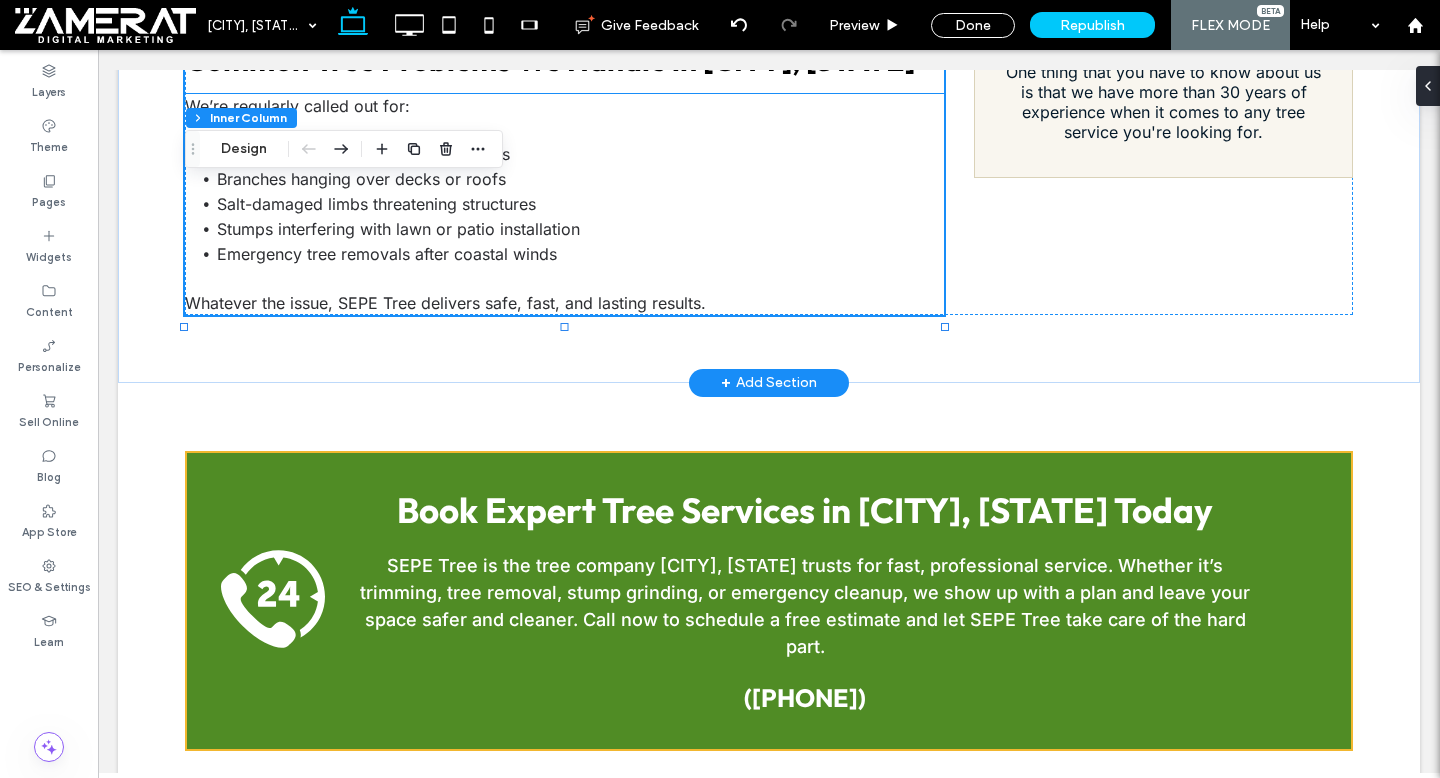 type on "**" 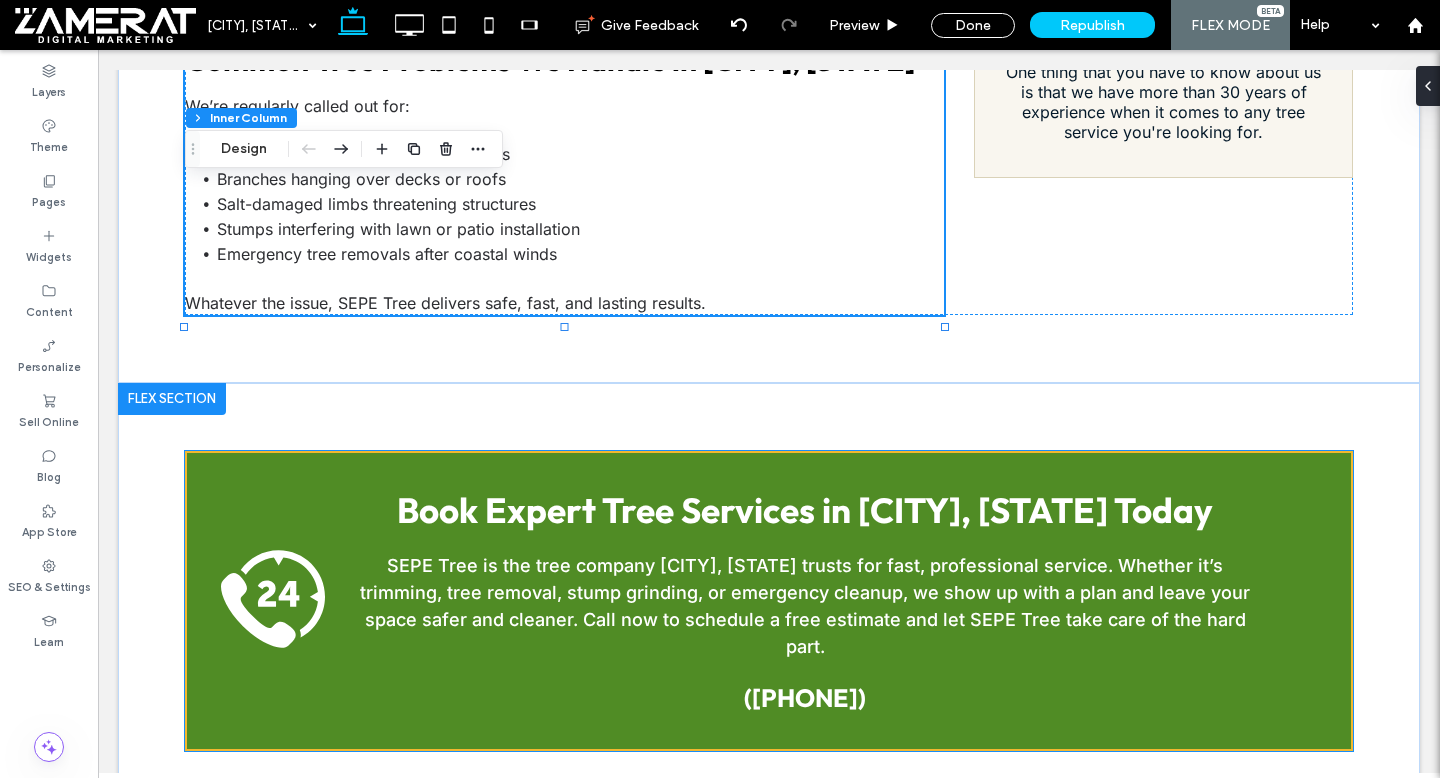 click on "Book Expert Tree Services in [CITY], [STATE] Today" at bounding box center (805, 510) 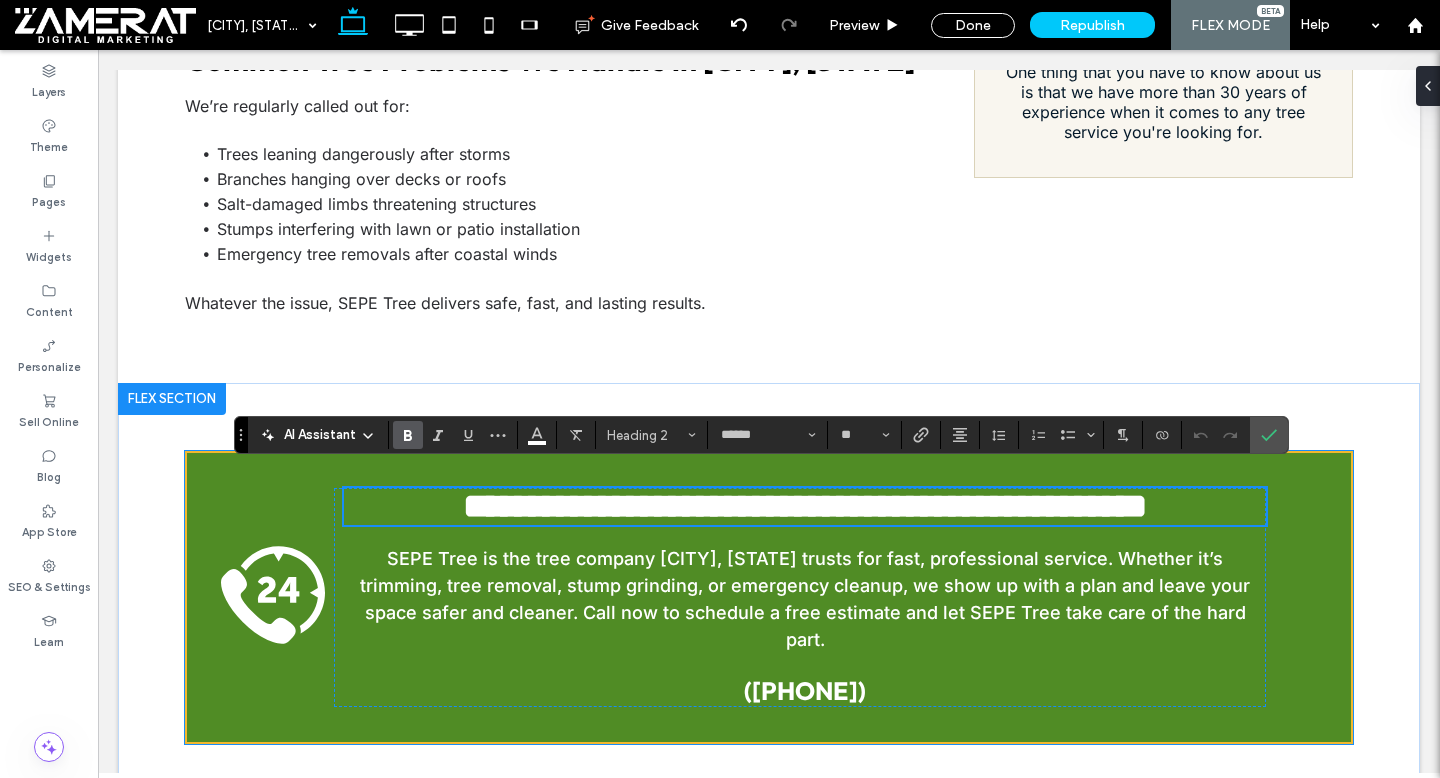 scroll, scrollTop: 2360, scrollLeft: 0, axis: vertical 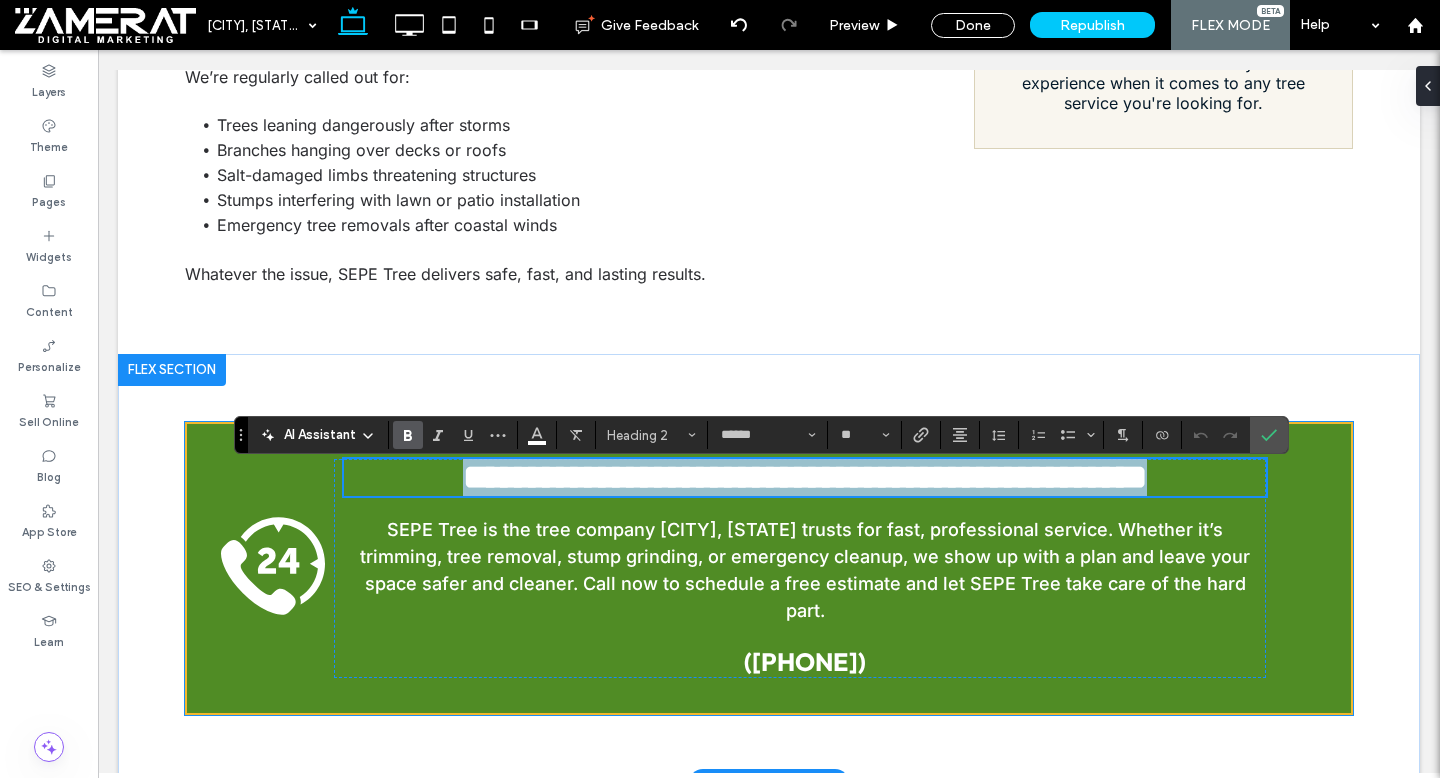 type on "******" 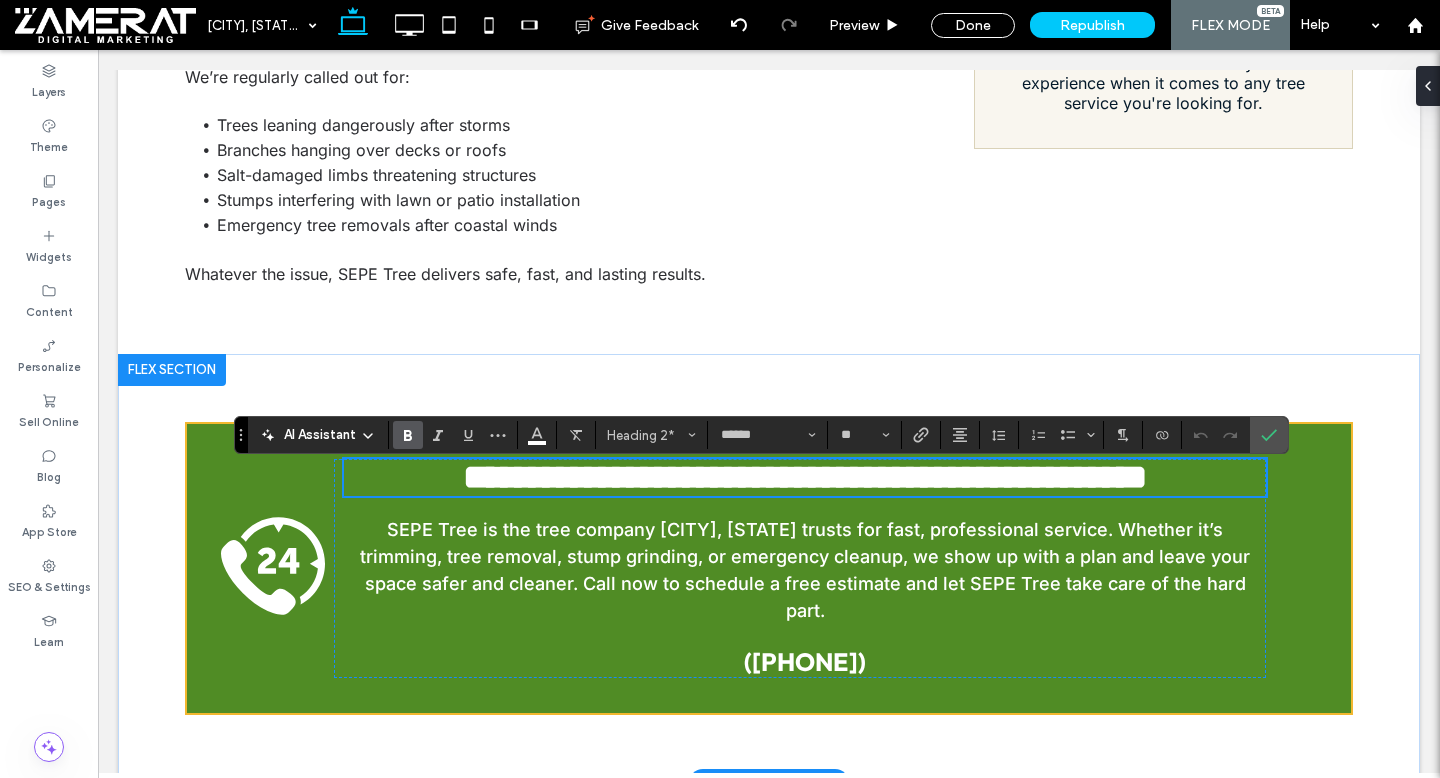click on "**********" at bounding box center [805, 477] 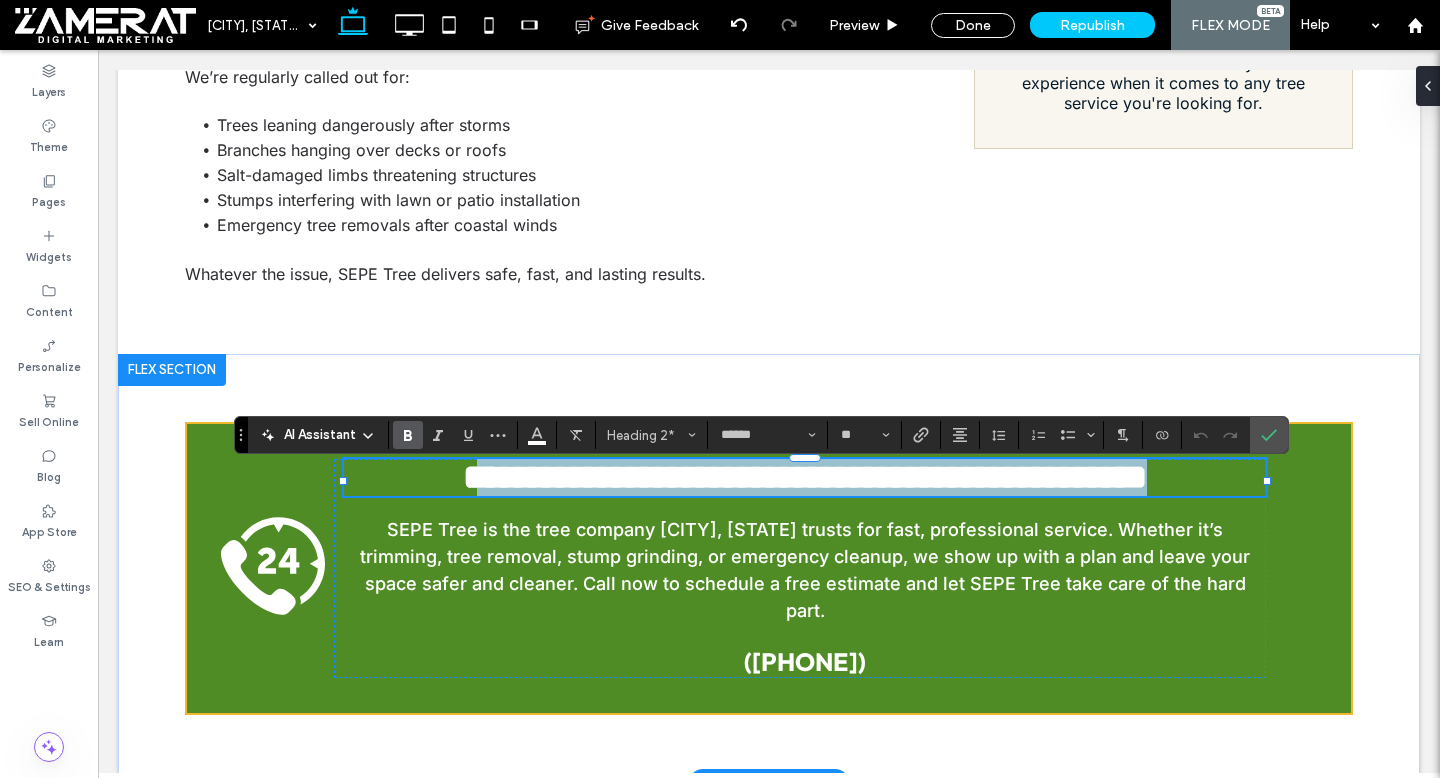 drag, startPoint x: 1225, startPoint y: 496, endPoint x: 422, endPoint y: 490, distance: 803.0224 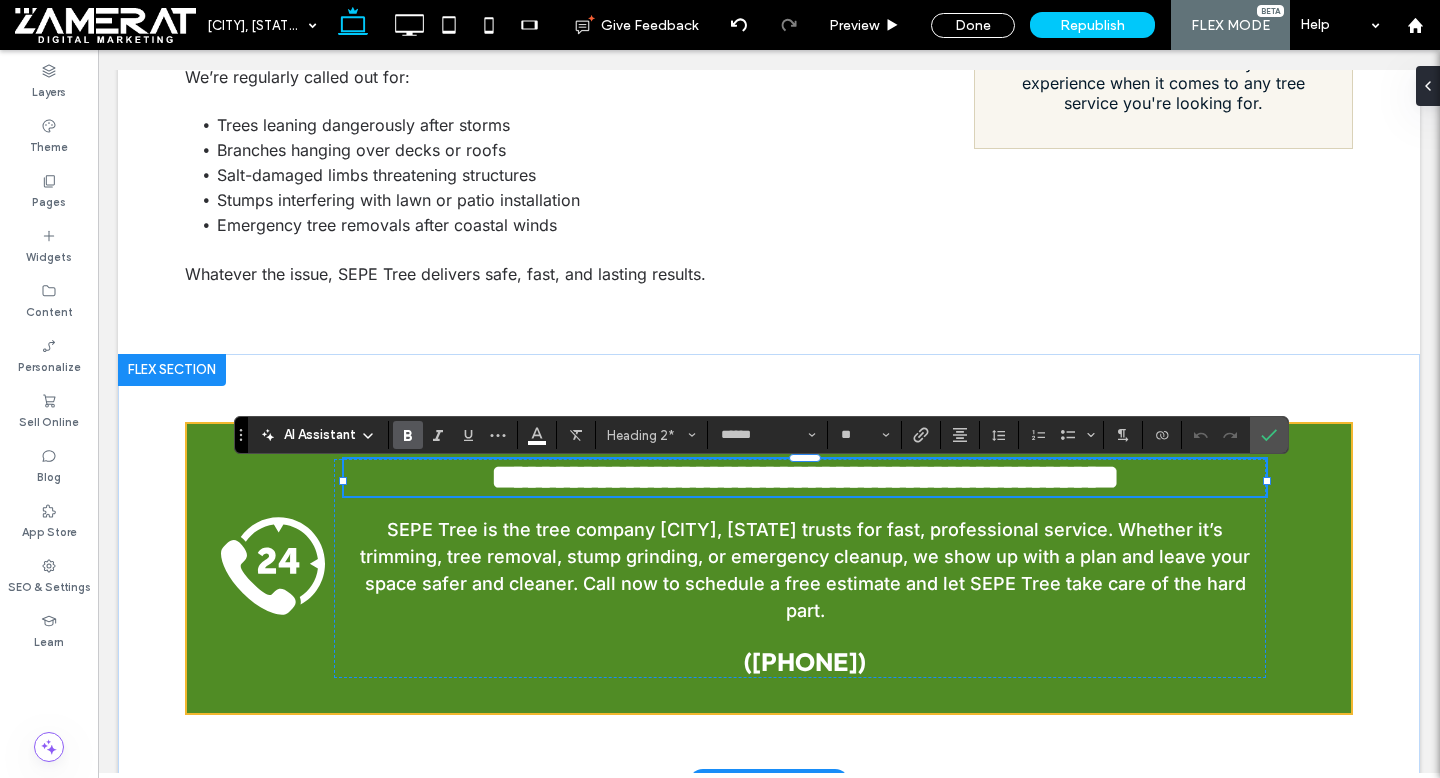 type on "*****" 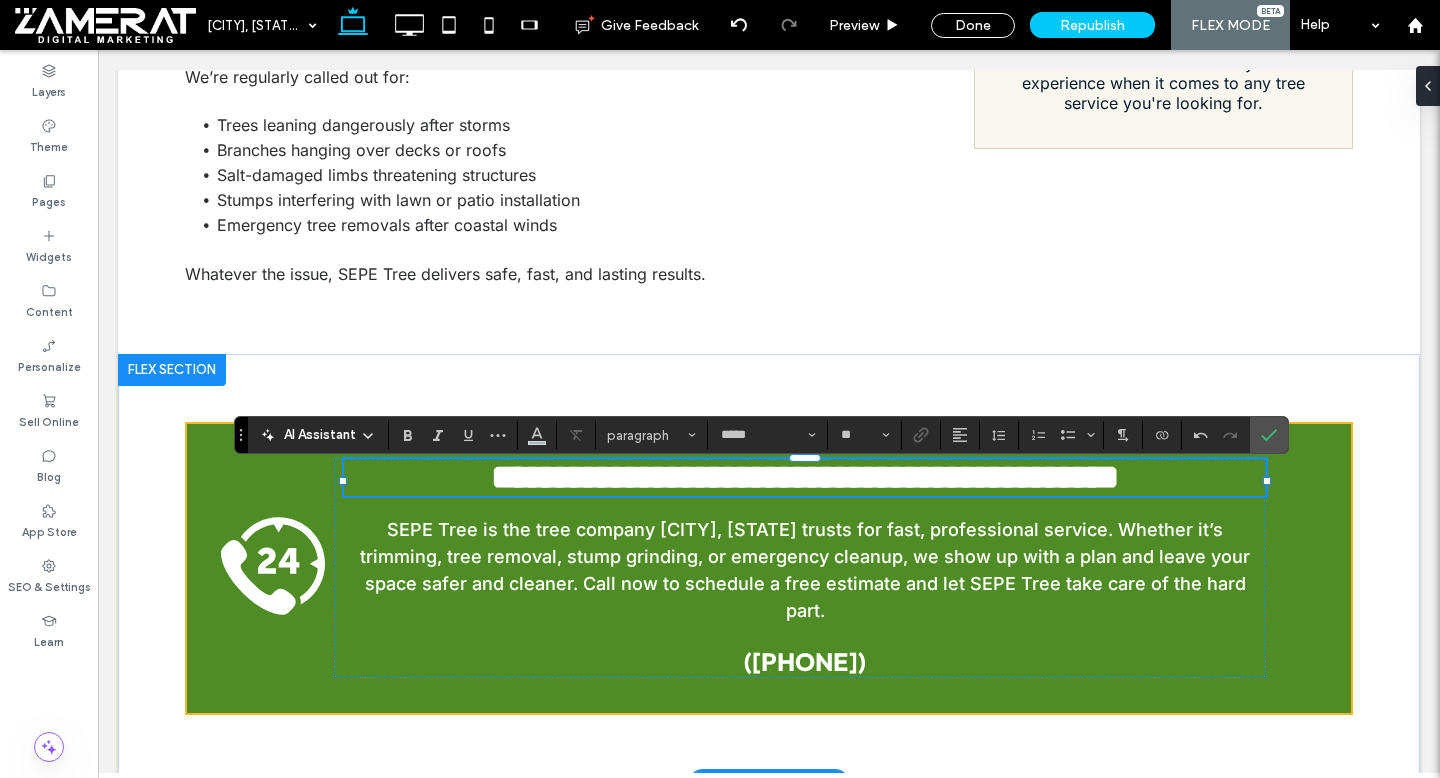 type on "******" 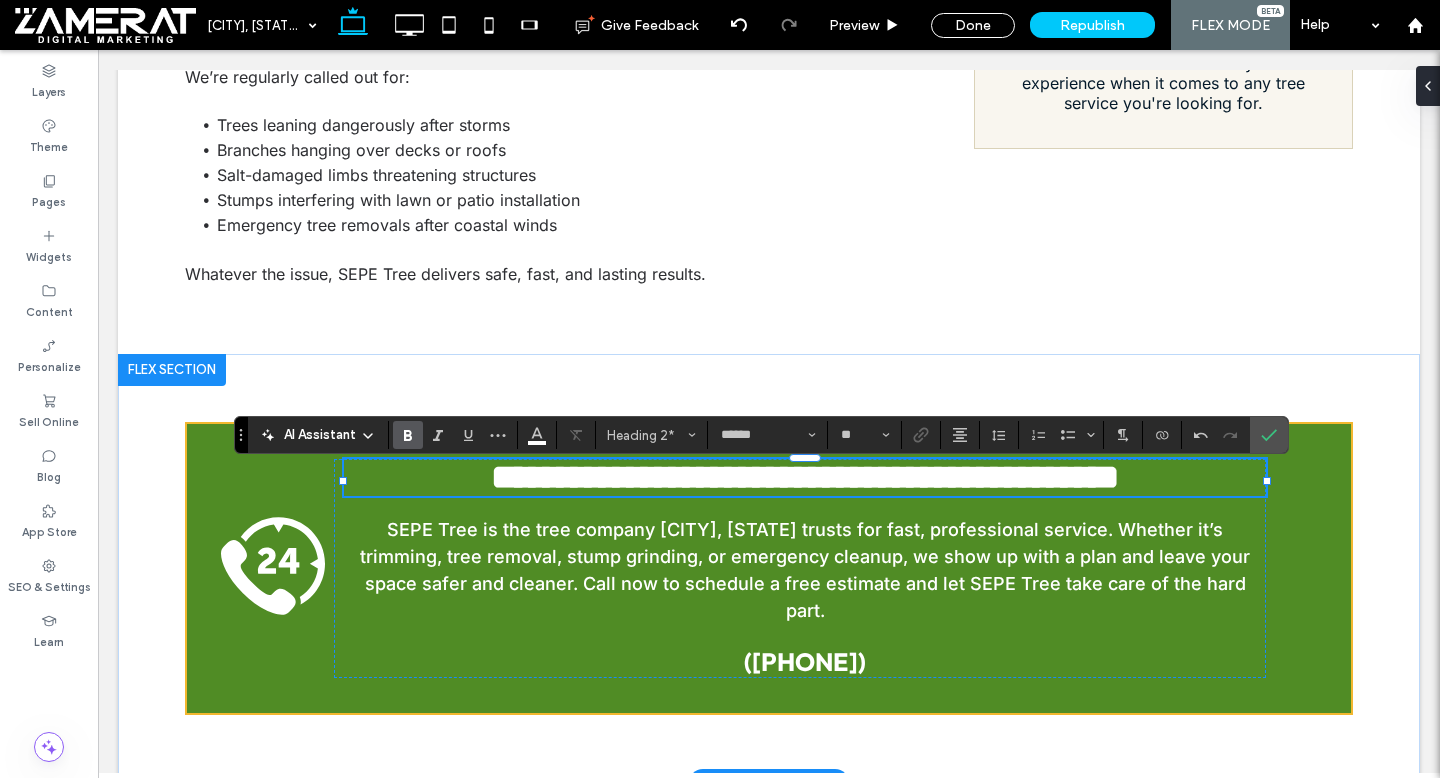 click on "**********" at bounding box center [805, 477] 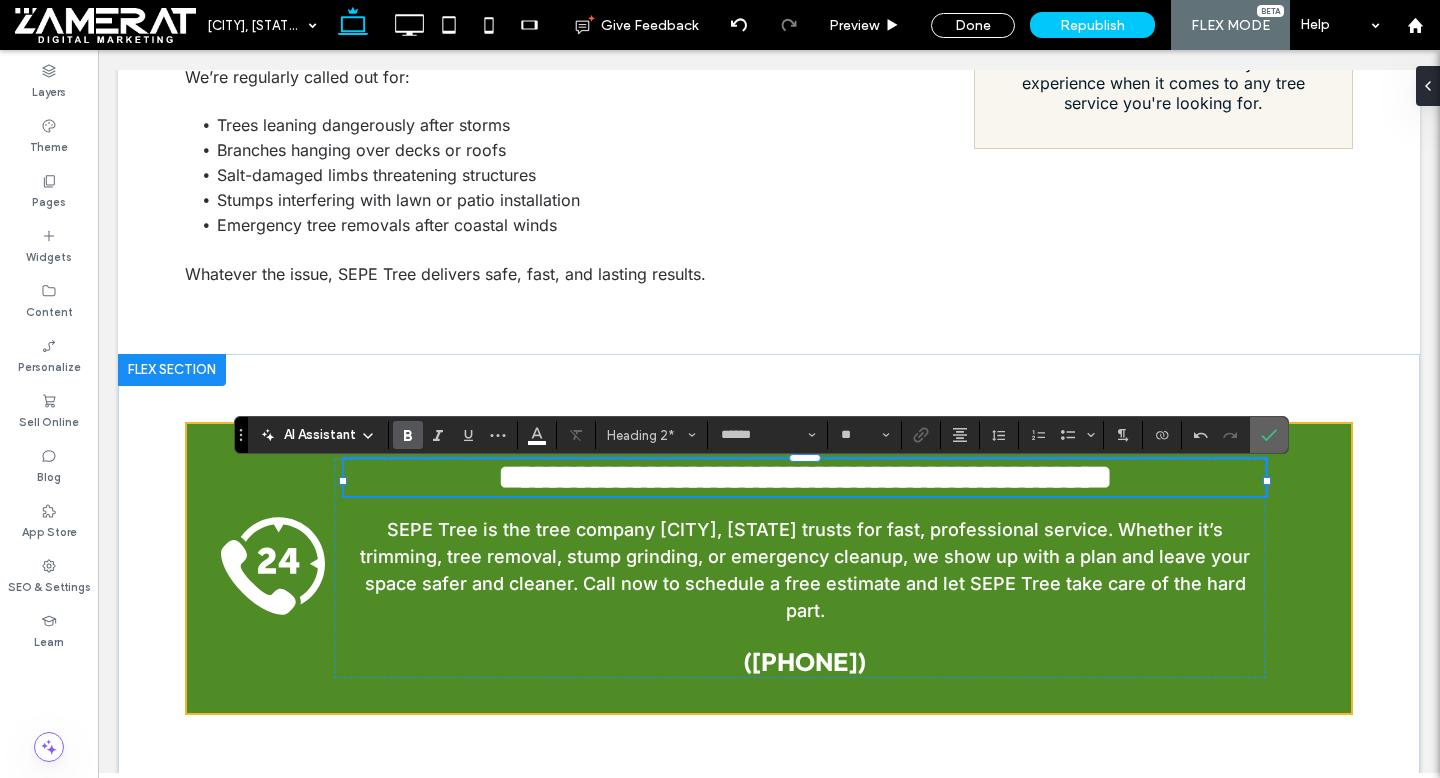 click 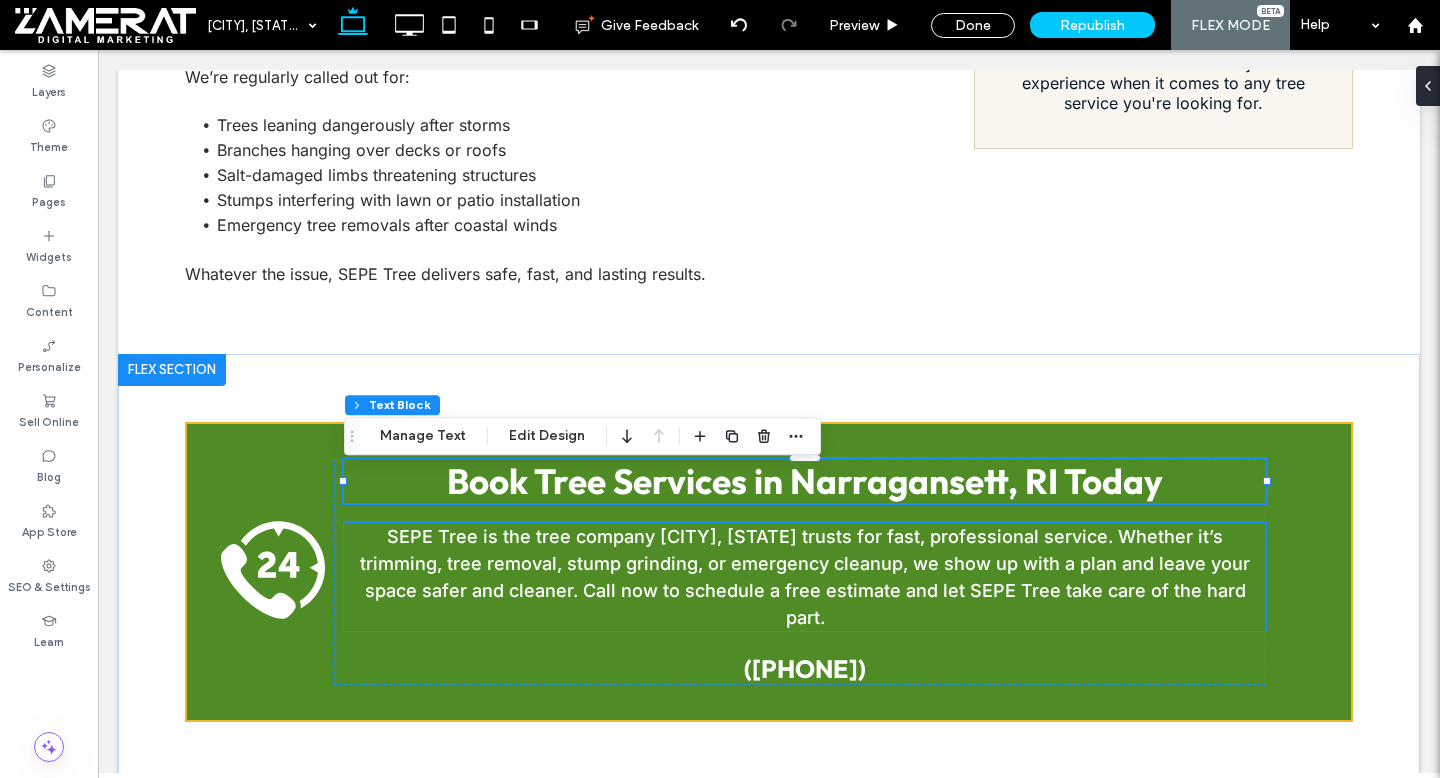 click on "SEPE Tree is the tree company Cumberland, RI trusts for fast, professional service. Whether it’s trimming, tree removal, stump grinding, or emergency cleanup, we show up with a plan and leave your space safer and cleaner. Call now to schedule a free estimate and let SEPE Tree take care of the hard part." at bounding box center (805, 577) 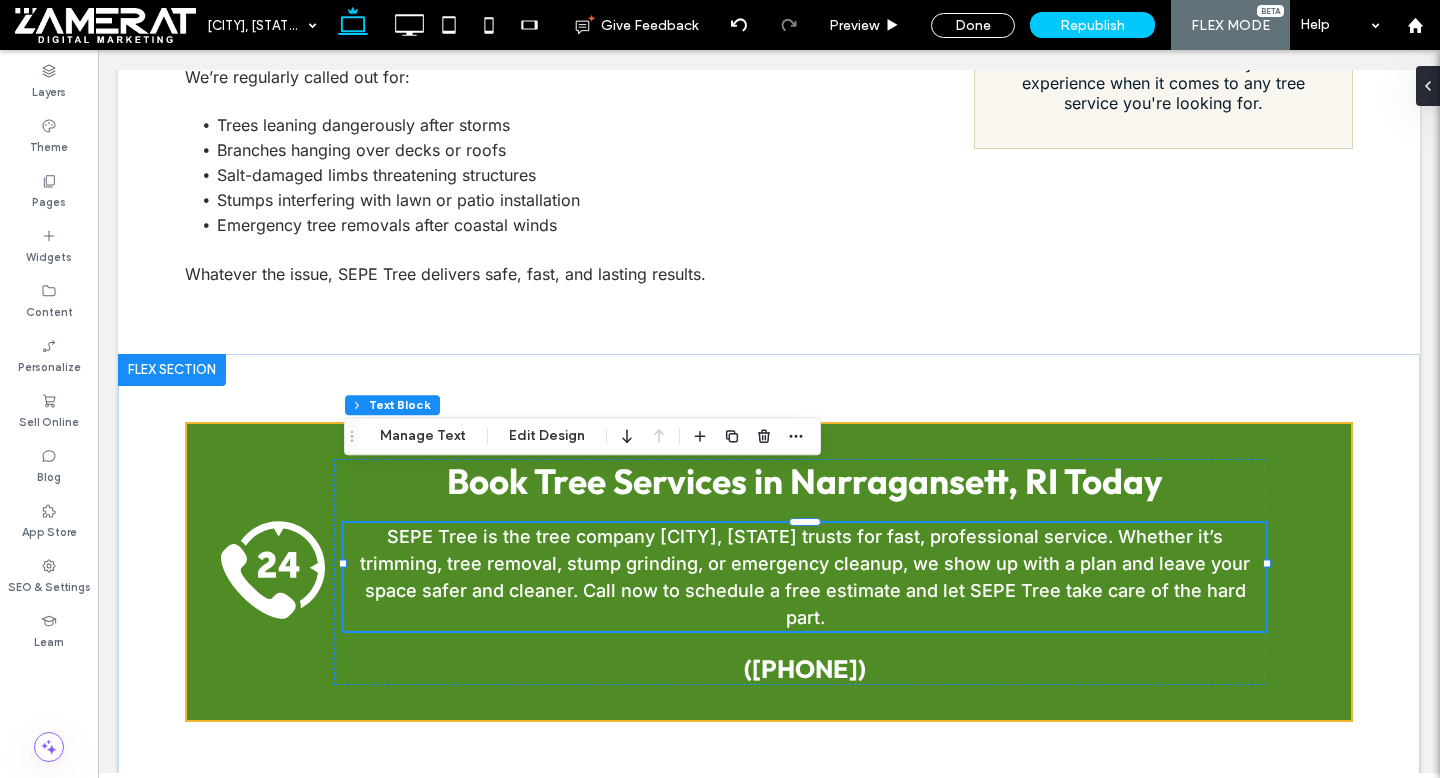 click on "SEPE Tree is the tree company Cumberland, RI trusts for fast, professional service. Whether it’s trimming, tree removal, stump grinding, or emergency cleanup, we show up with a plan and leave your space safer and cleaner. Call now to schedule a free estimate and let SEPE Tree take care of the hard part." at bounding box center (805, 577) 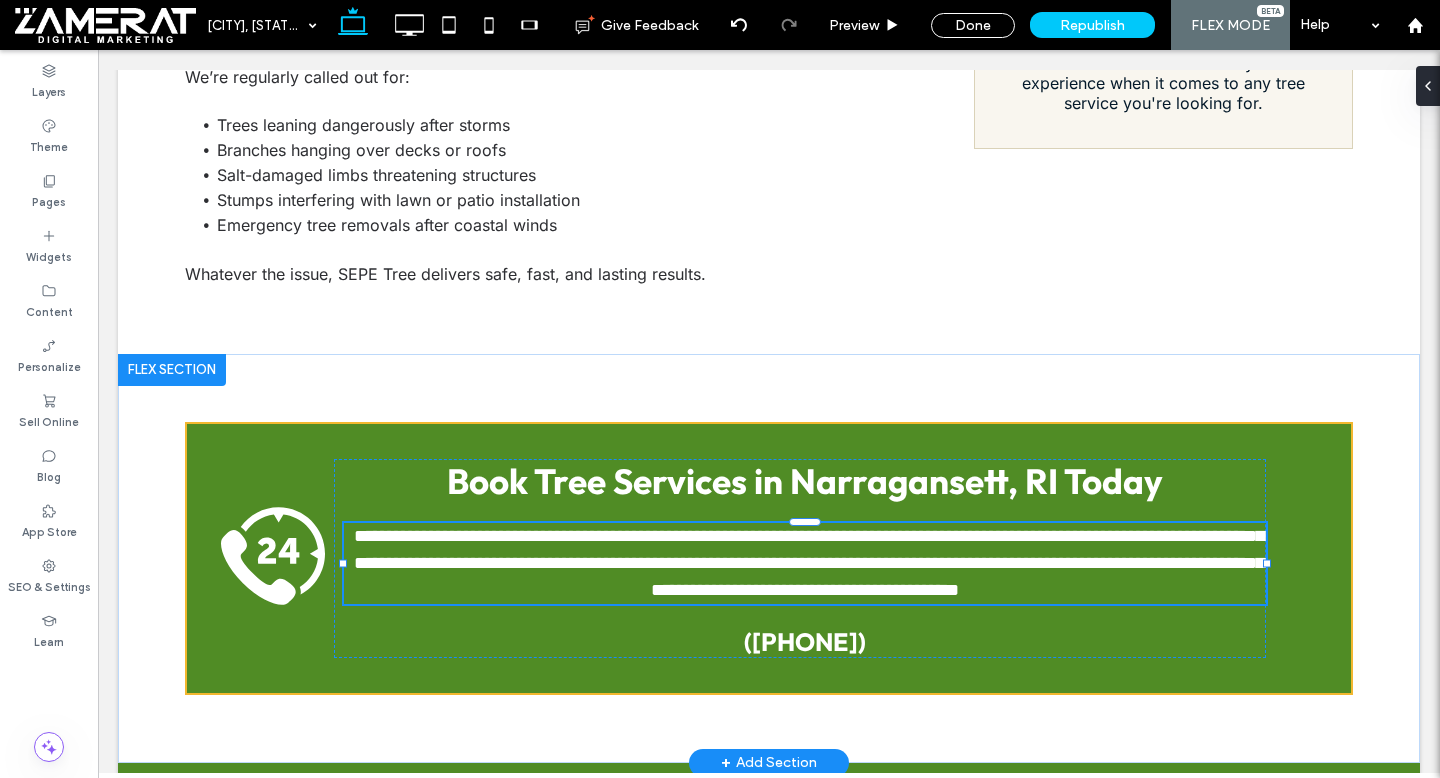 click on "**********" at bounding box center [809, 563] 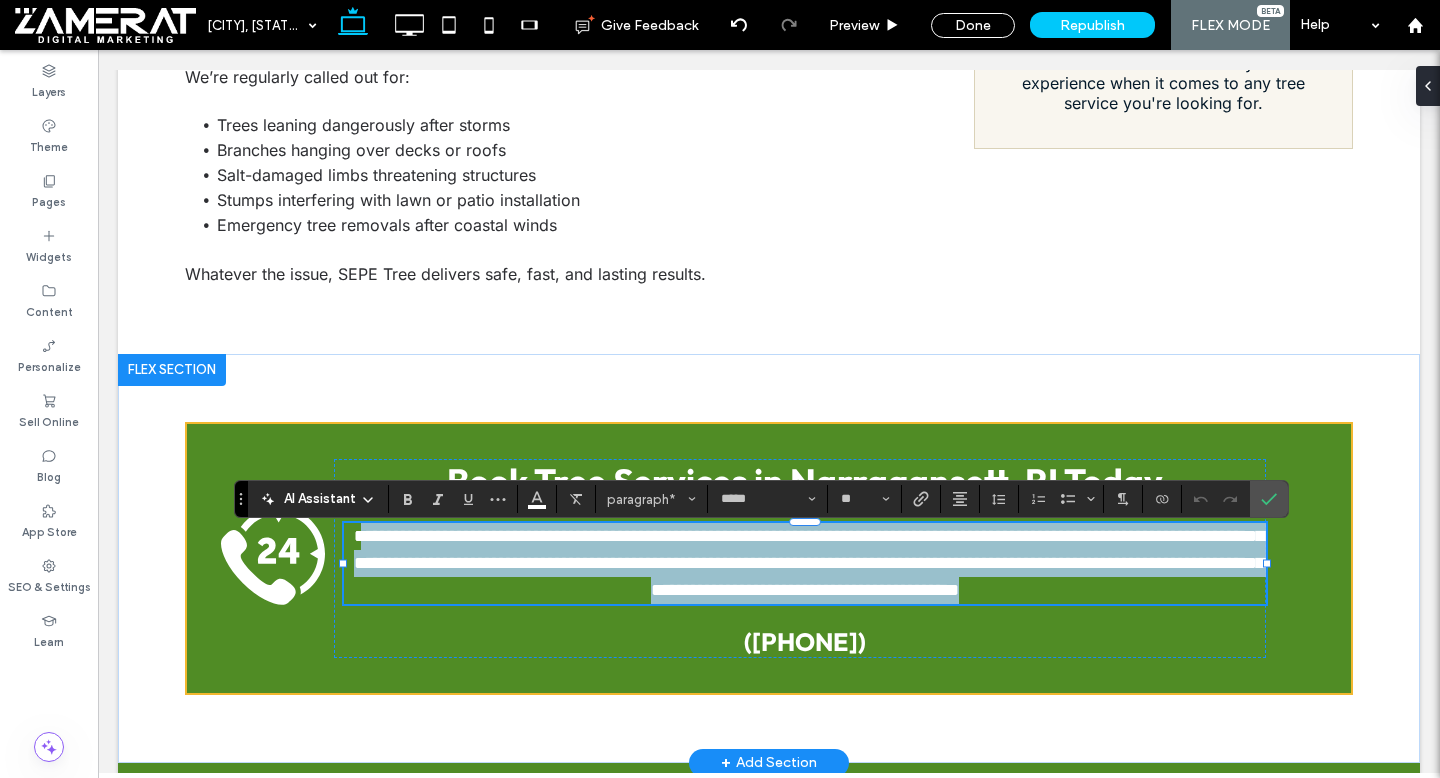 drag, startPoint x: 368, startPoint y: 547, endPoint x: 1232, endPoint y: 604, distance: 865.8782 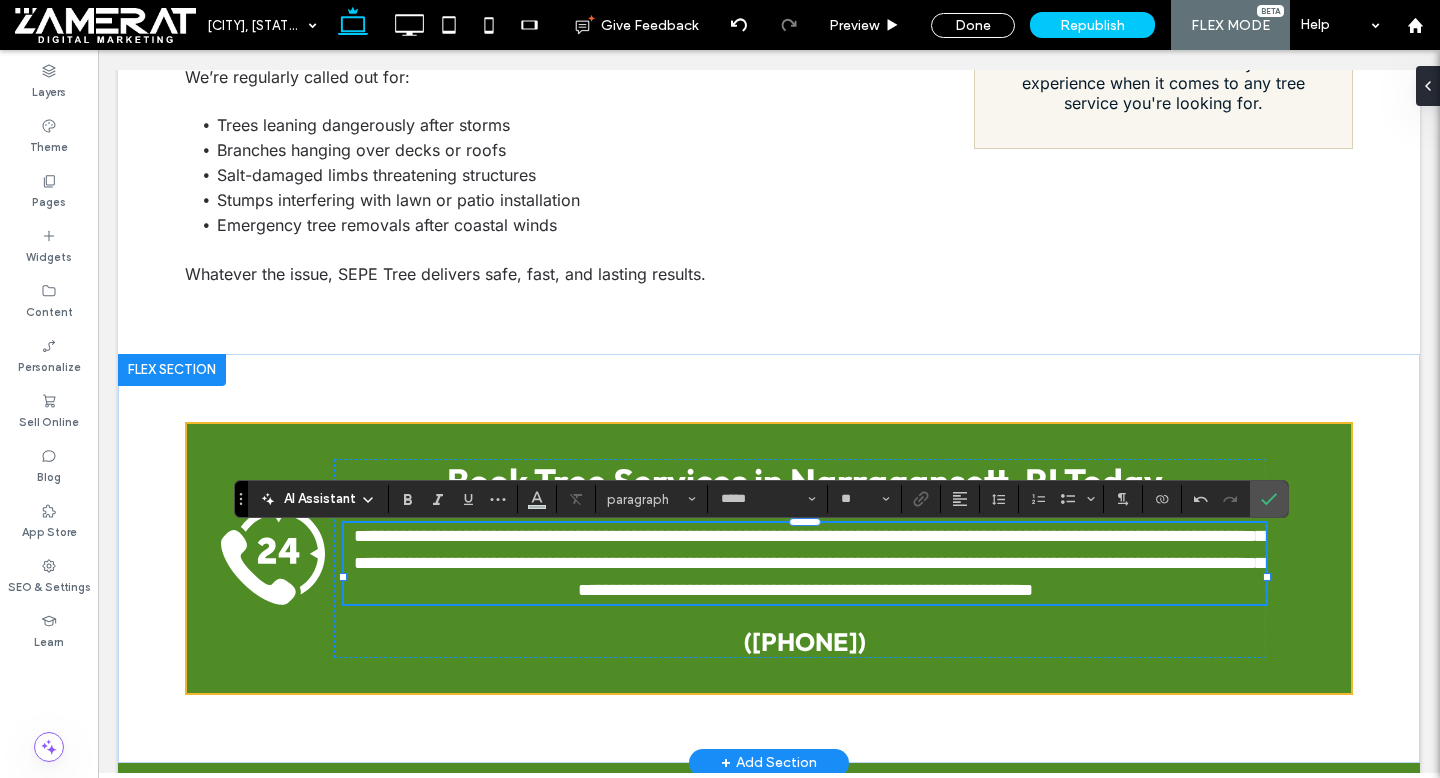 type on "**" 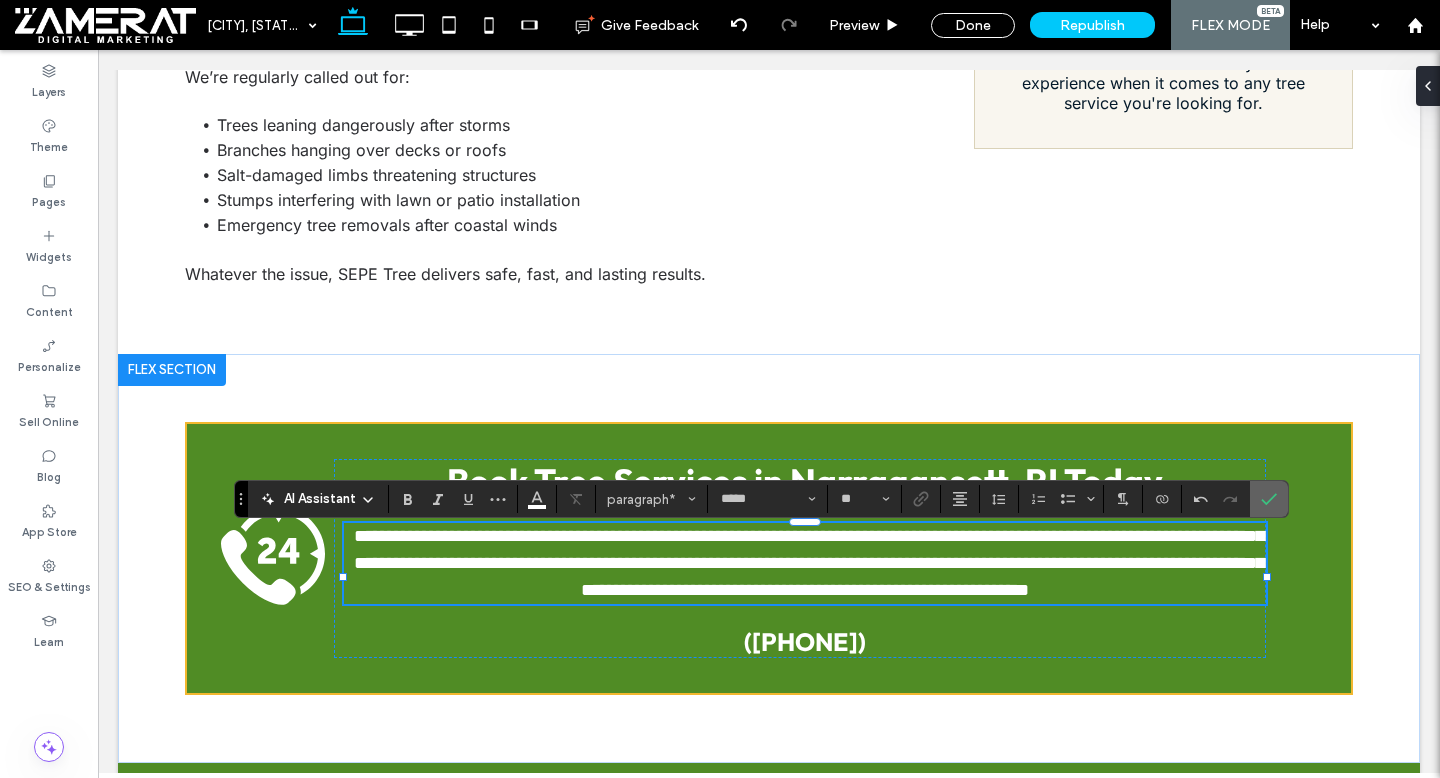 click 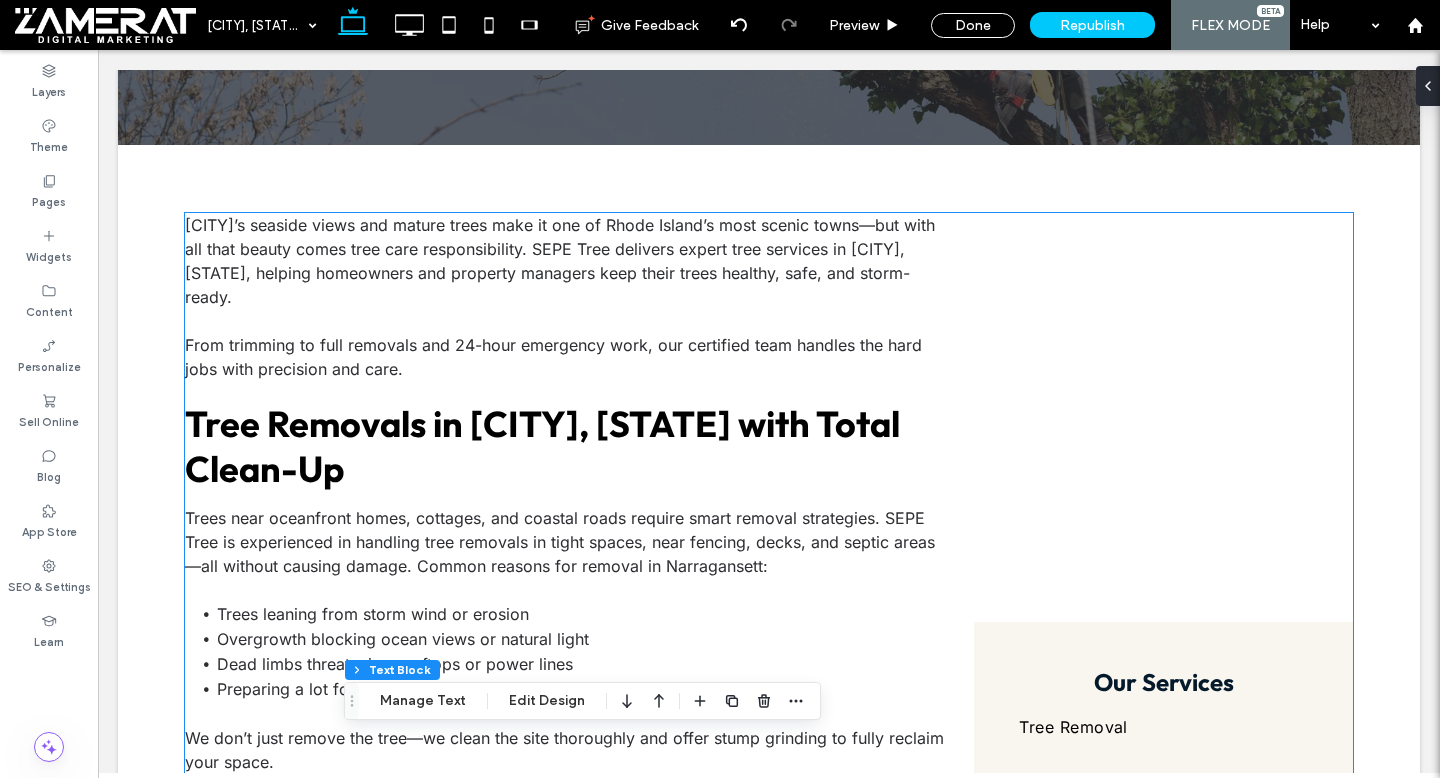 scroll, scrollTop: 512, scrollLeft: 0, axis: vertical 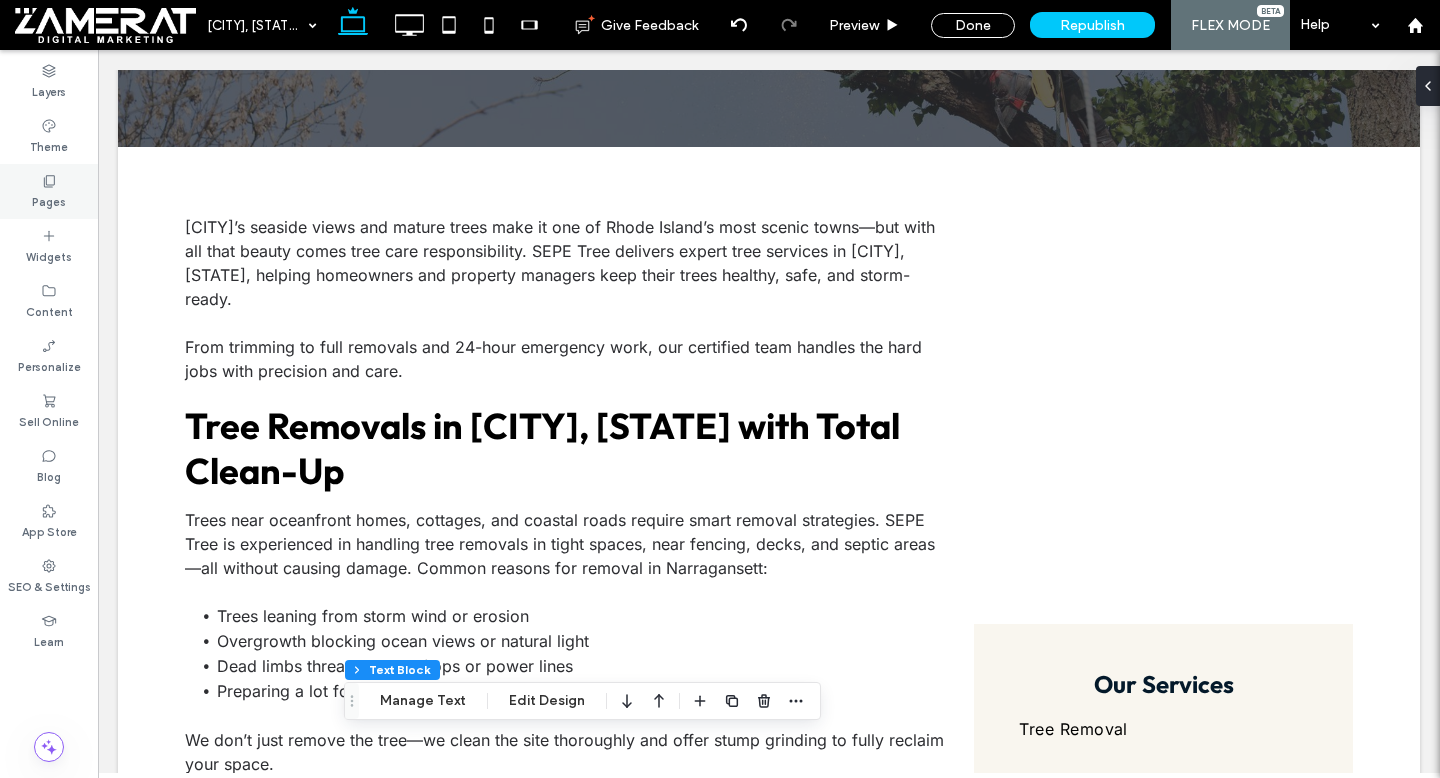 click on "Pages" at bounding box center [49, 191] 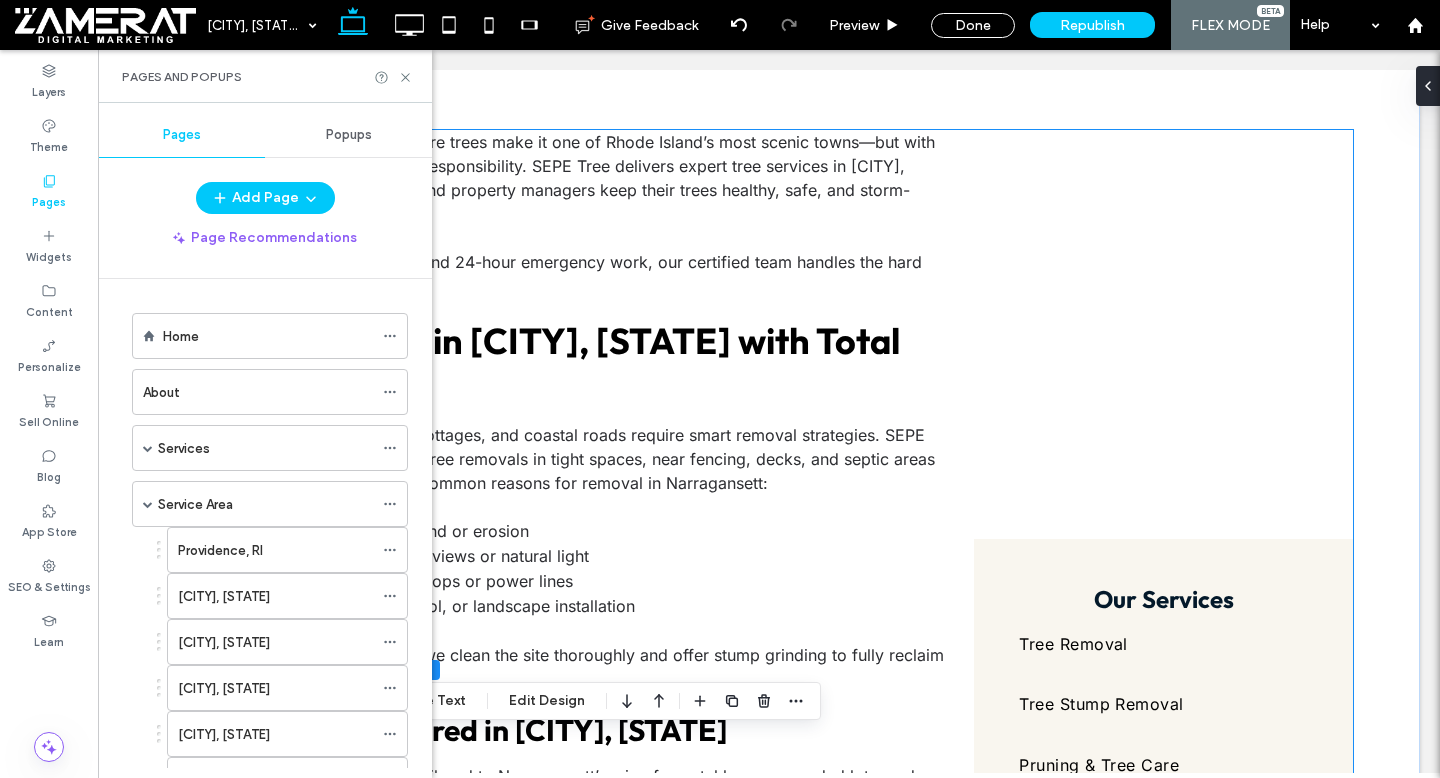 scroll, scrollTop: 433, scrollLeft: 0, axis: vertical 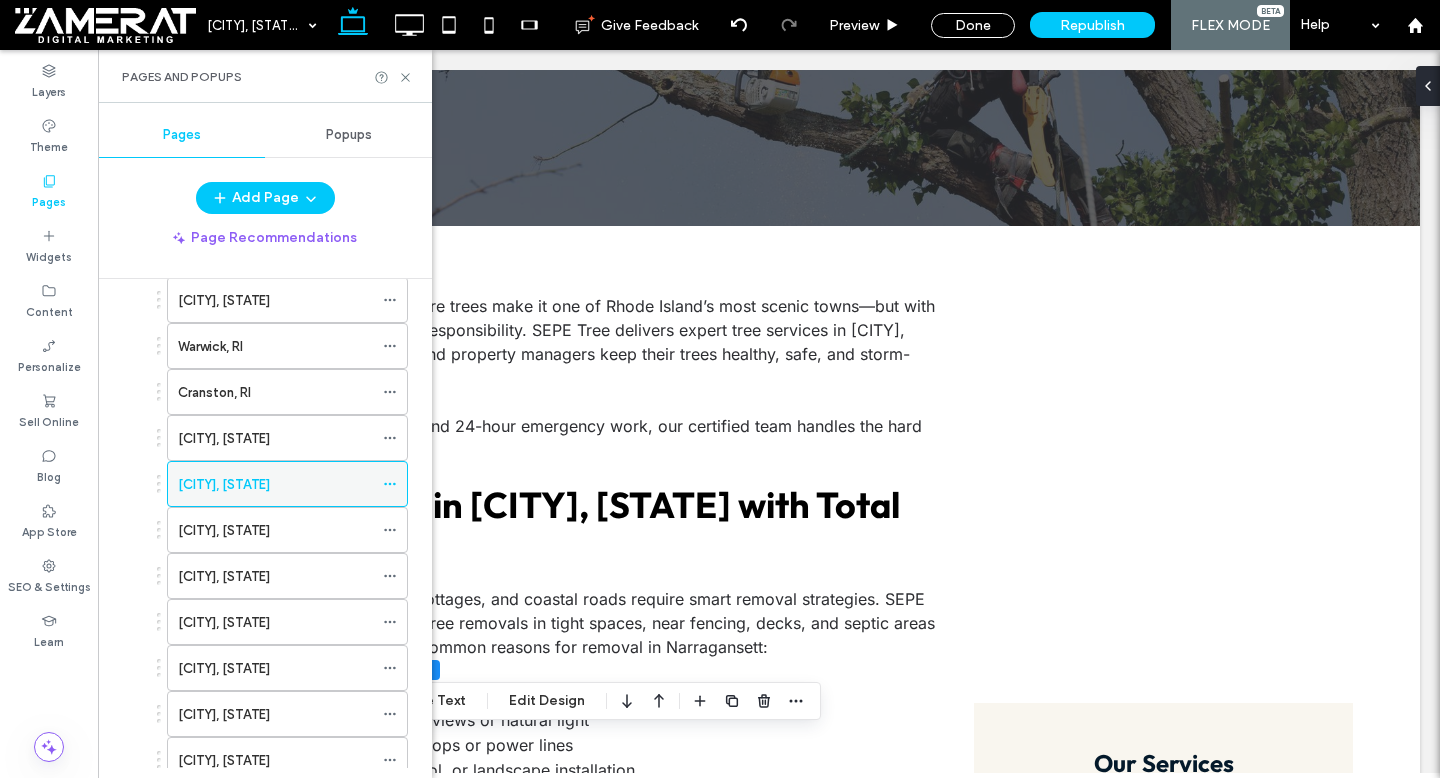 click 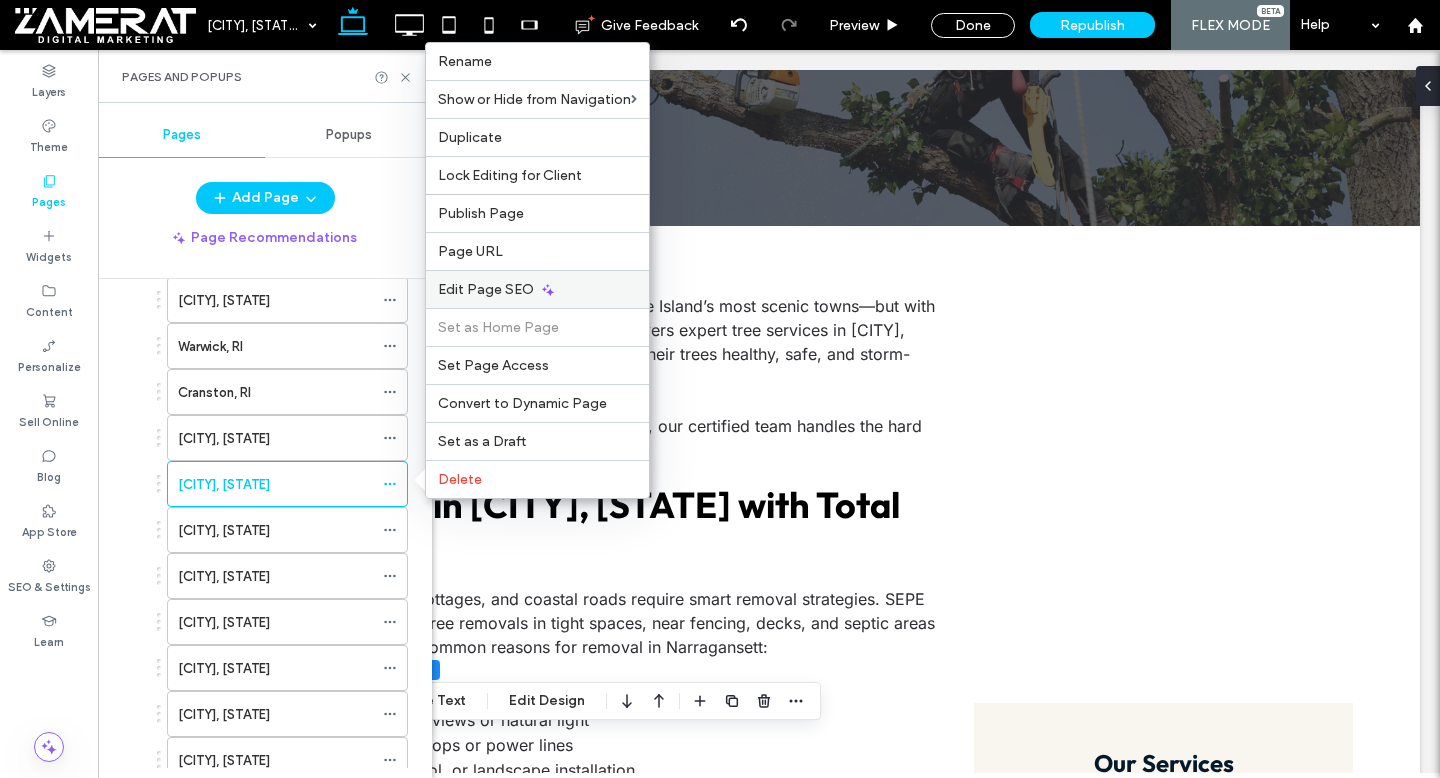 click on "Edit Page SEO" at bounding box center [486, 289] 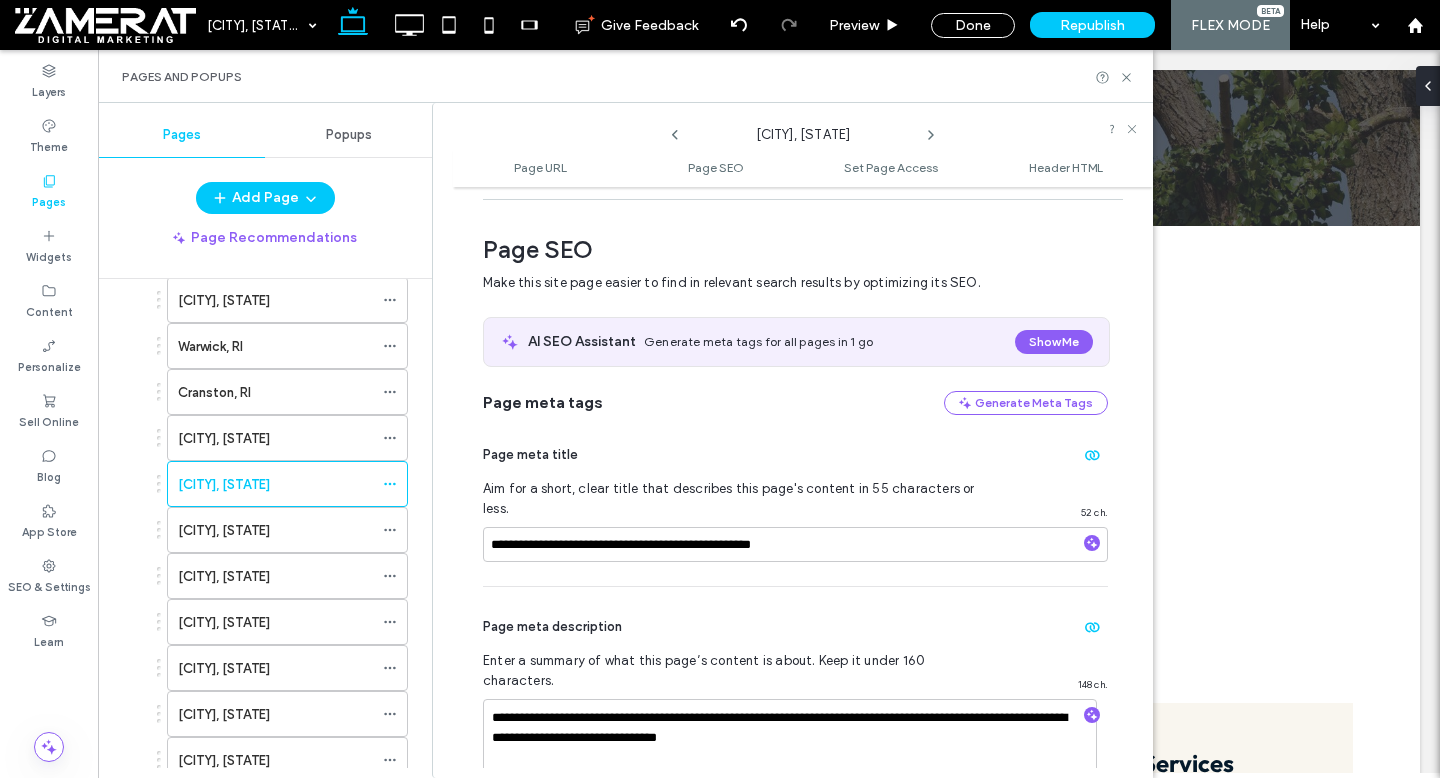 scroll, scrollTop: 275, scrollLeft: 0, axis: vertical 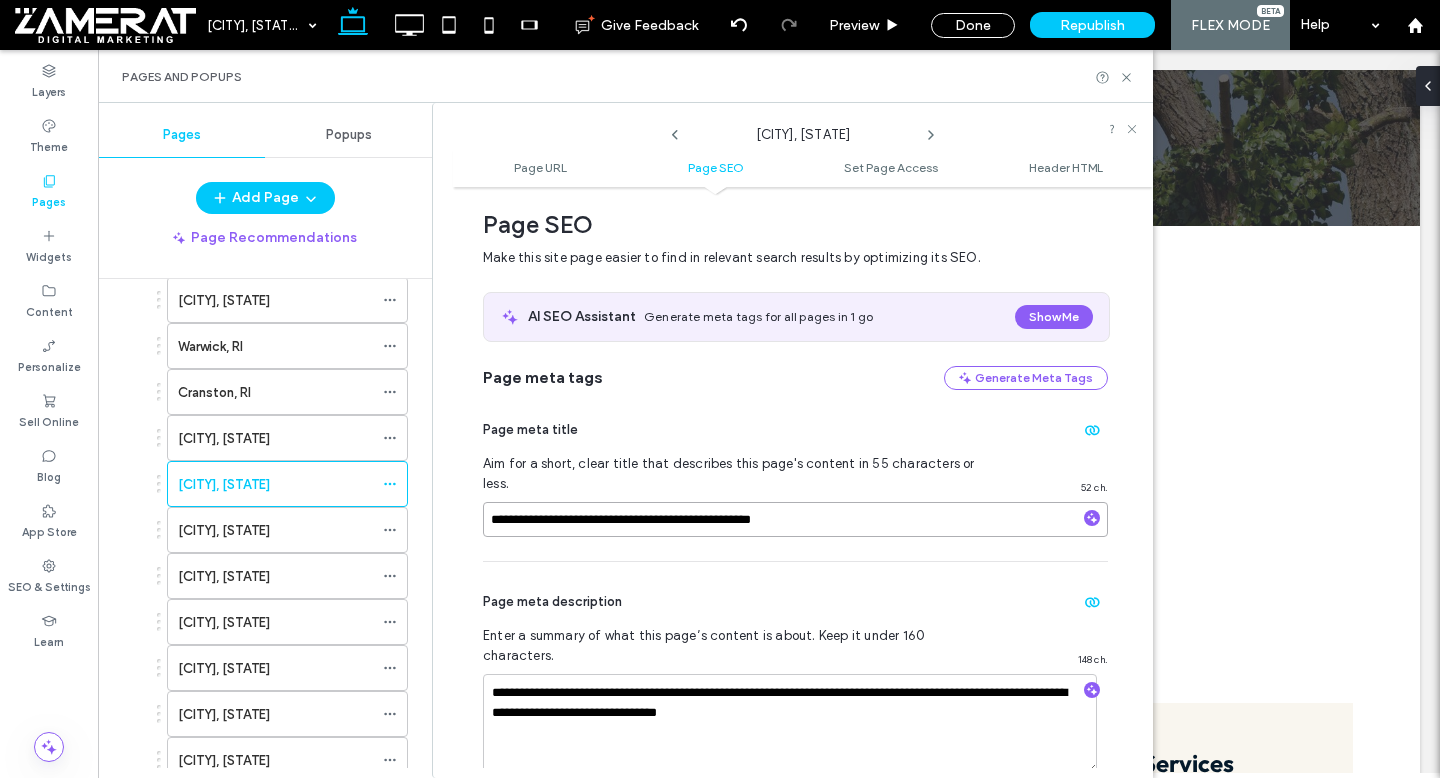 click on "**********" at bounding box center (795, 519) 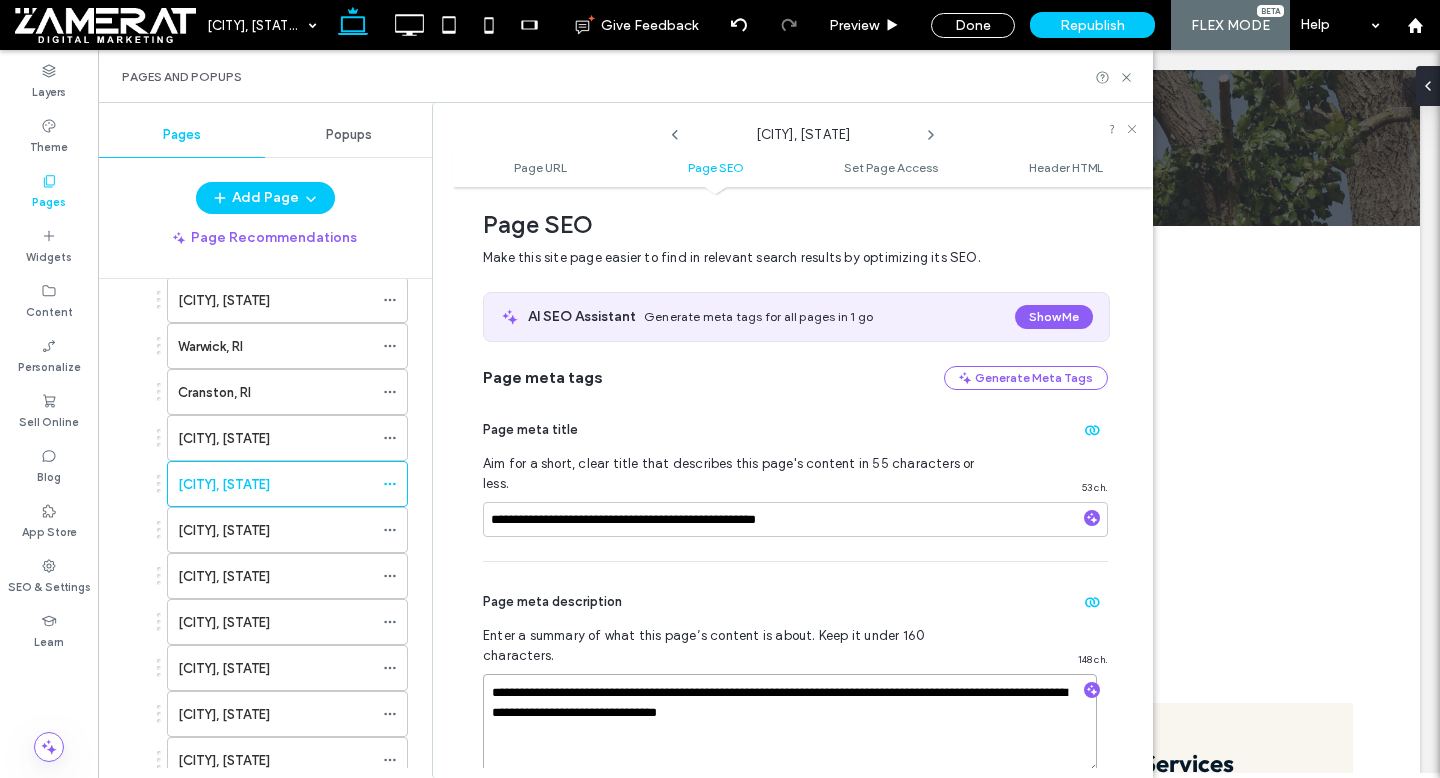 click on "**********" at bounding box center (790, 724) 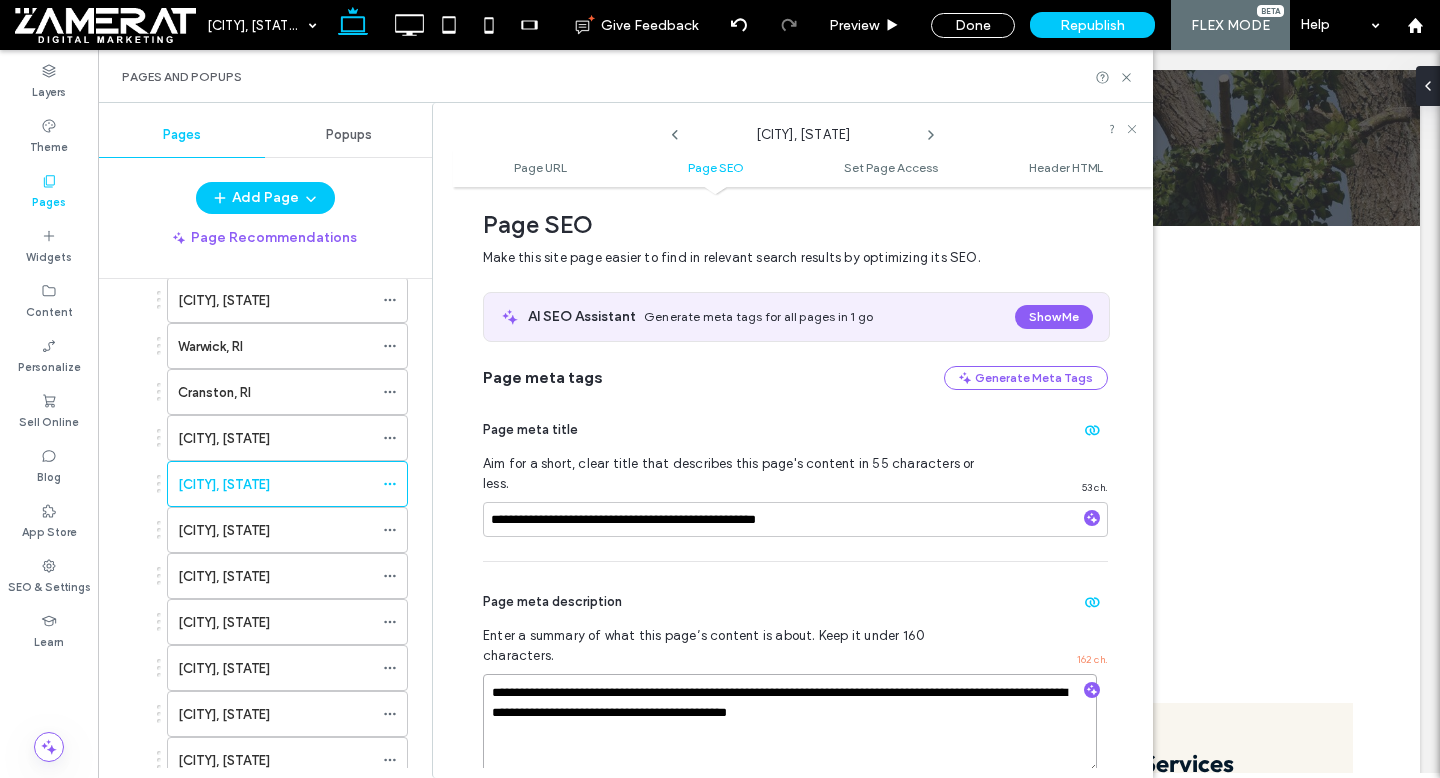 type on "**********" 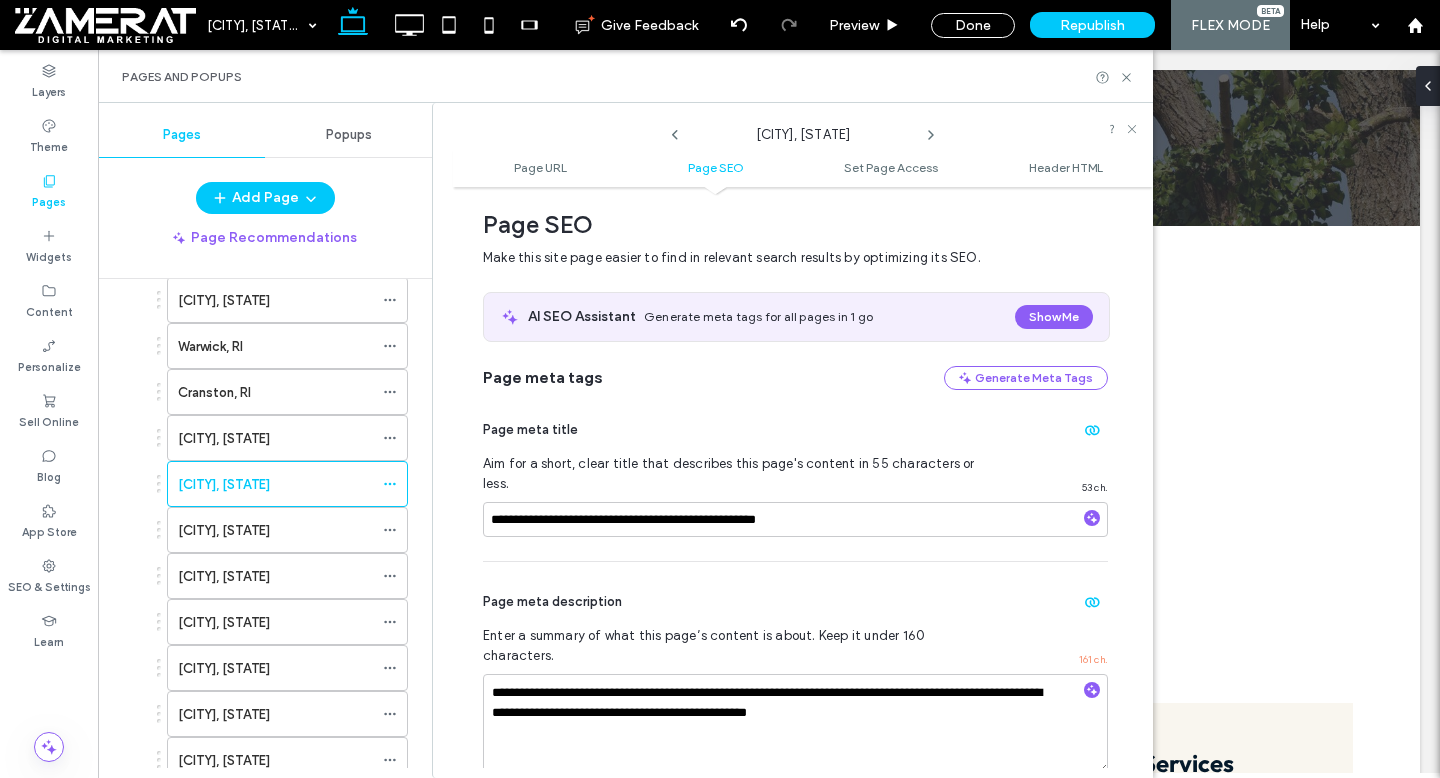 click on "Enter a summary of what this page’s content is about. Keep it under 160 characters." at bounding box center (740, 646) 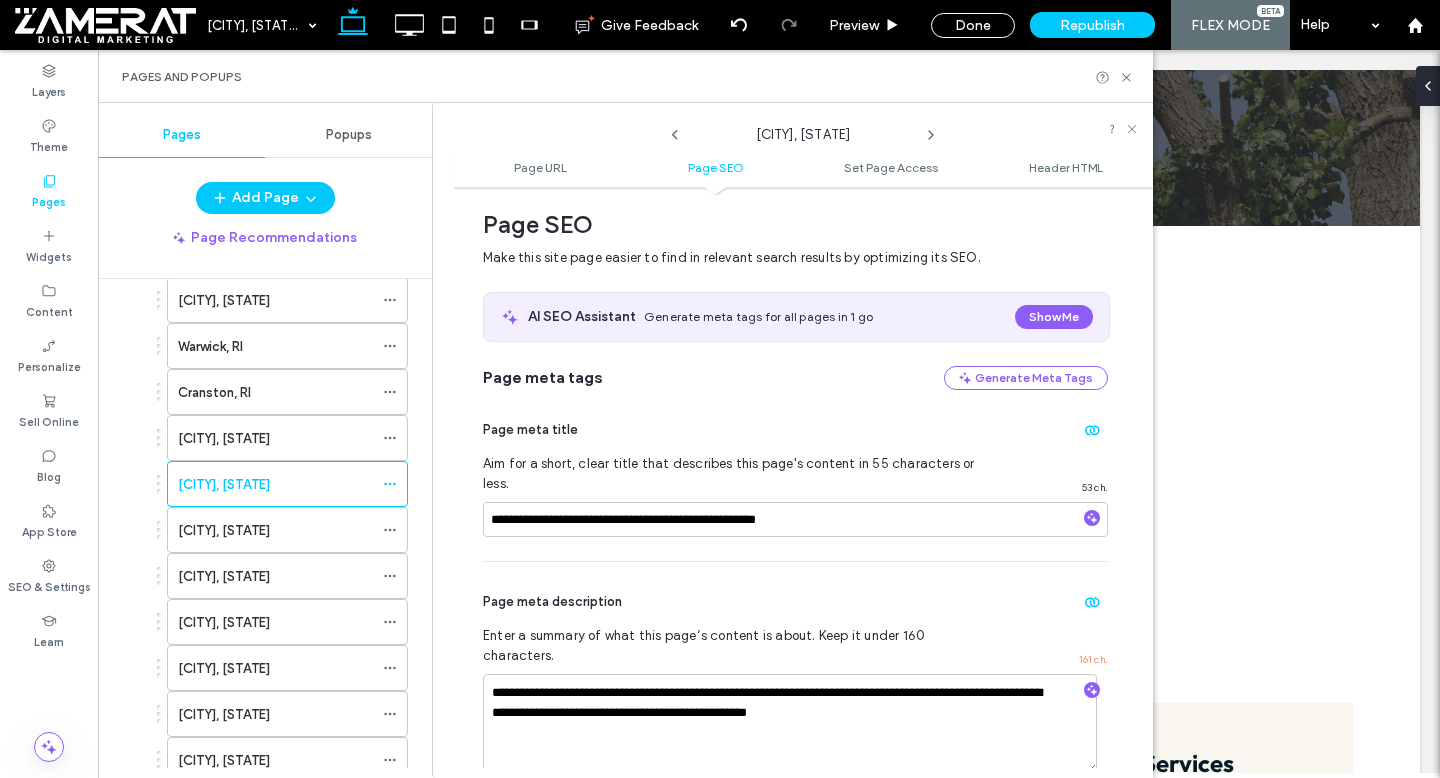 scroll, scrollTop: 371, scrollLeft: 0, axis: vertical 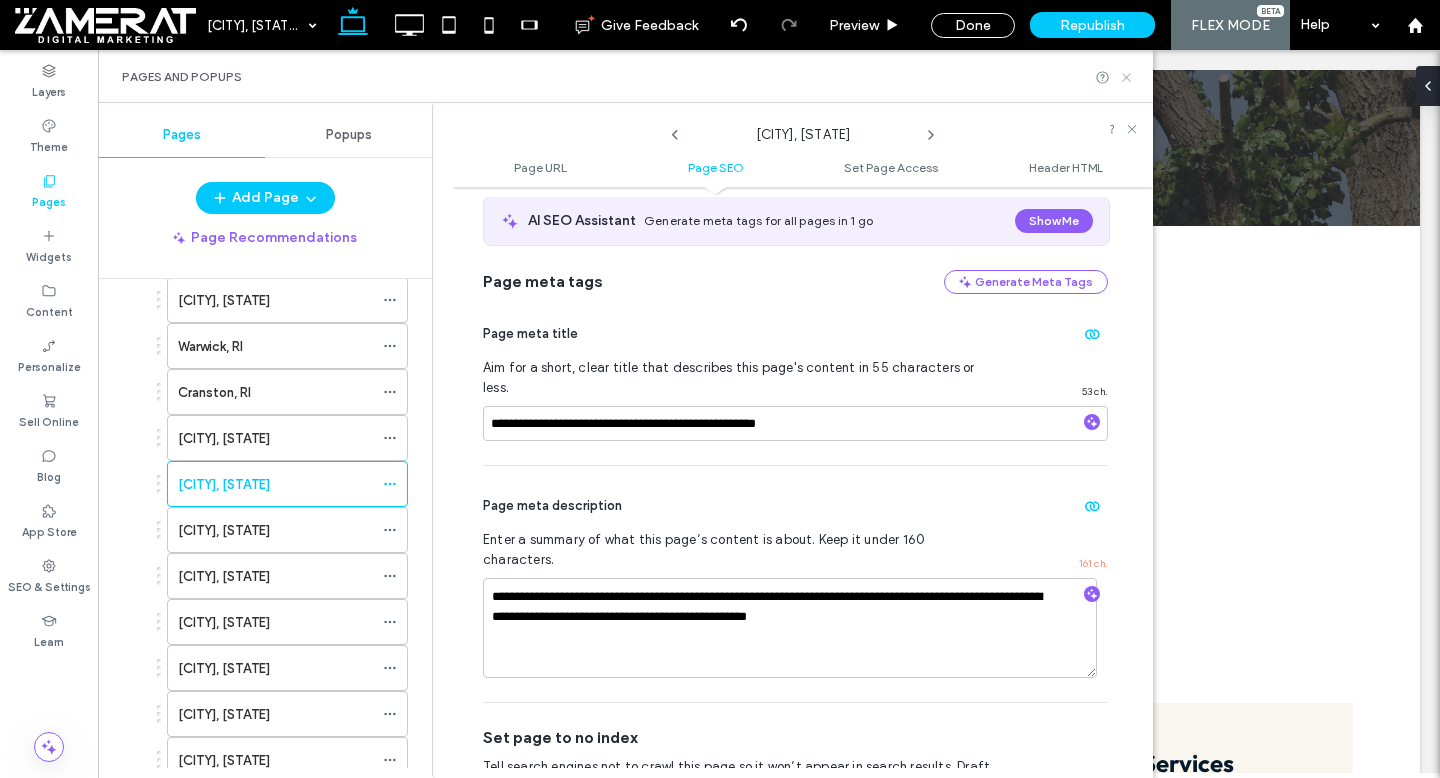 click 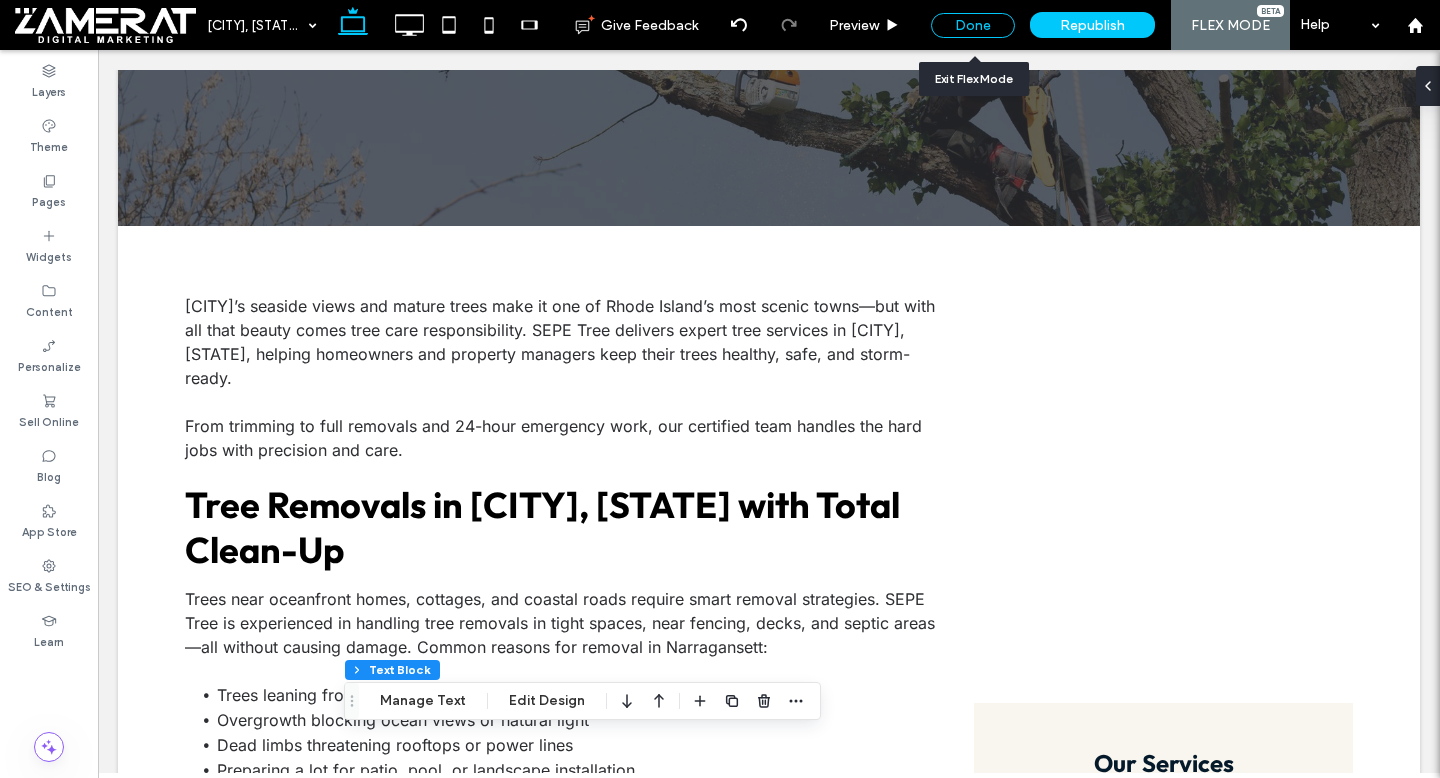 click on "Done" at bounding box center [973, 25] 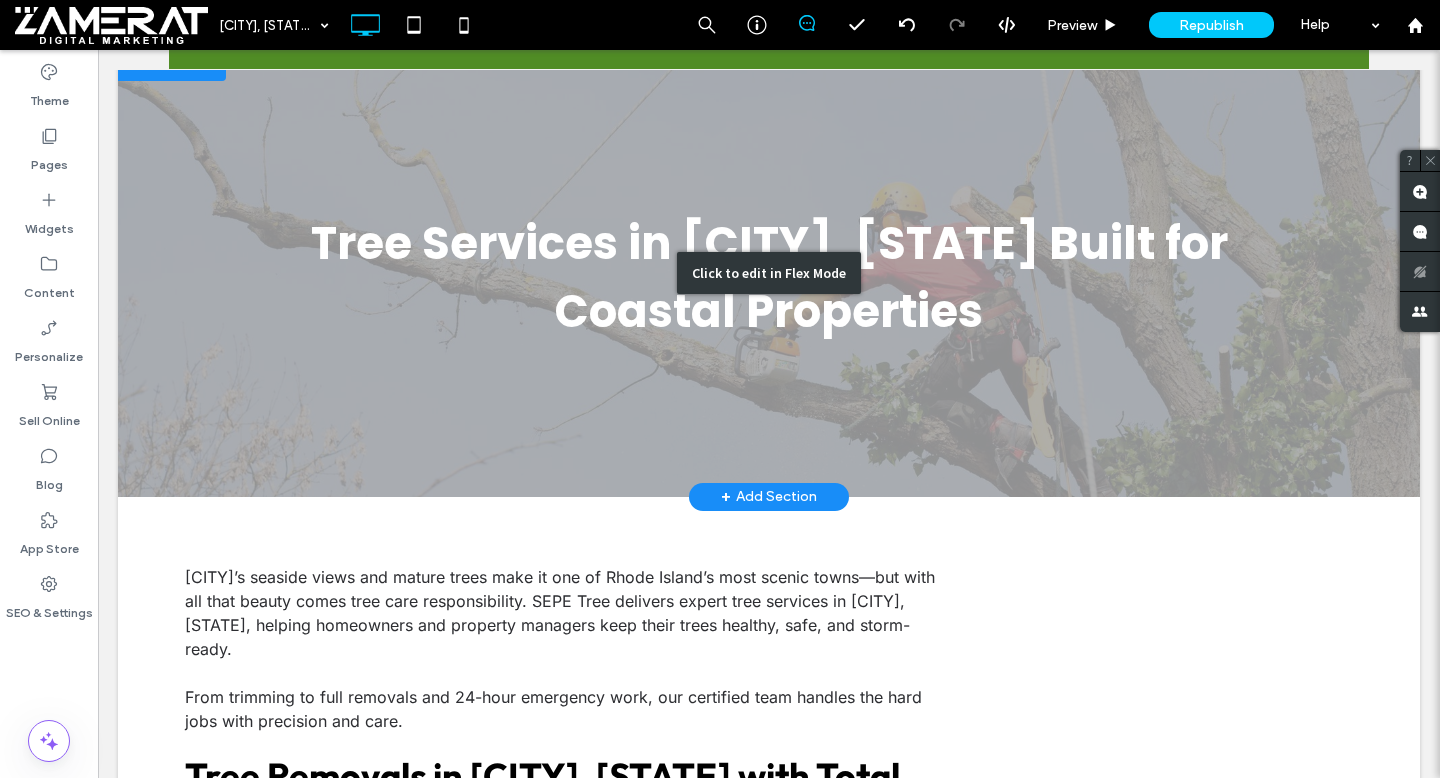 scroll, scrollTop: 0, scrollLeft: 0, axis: both 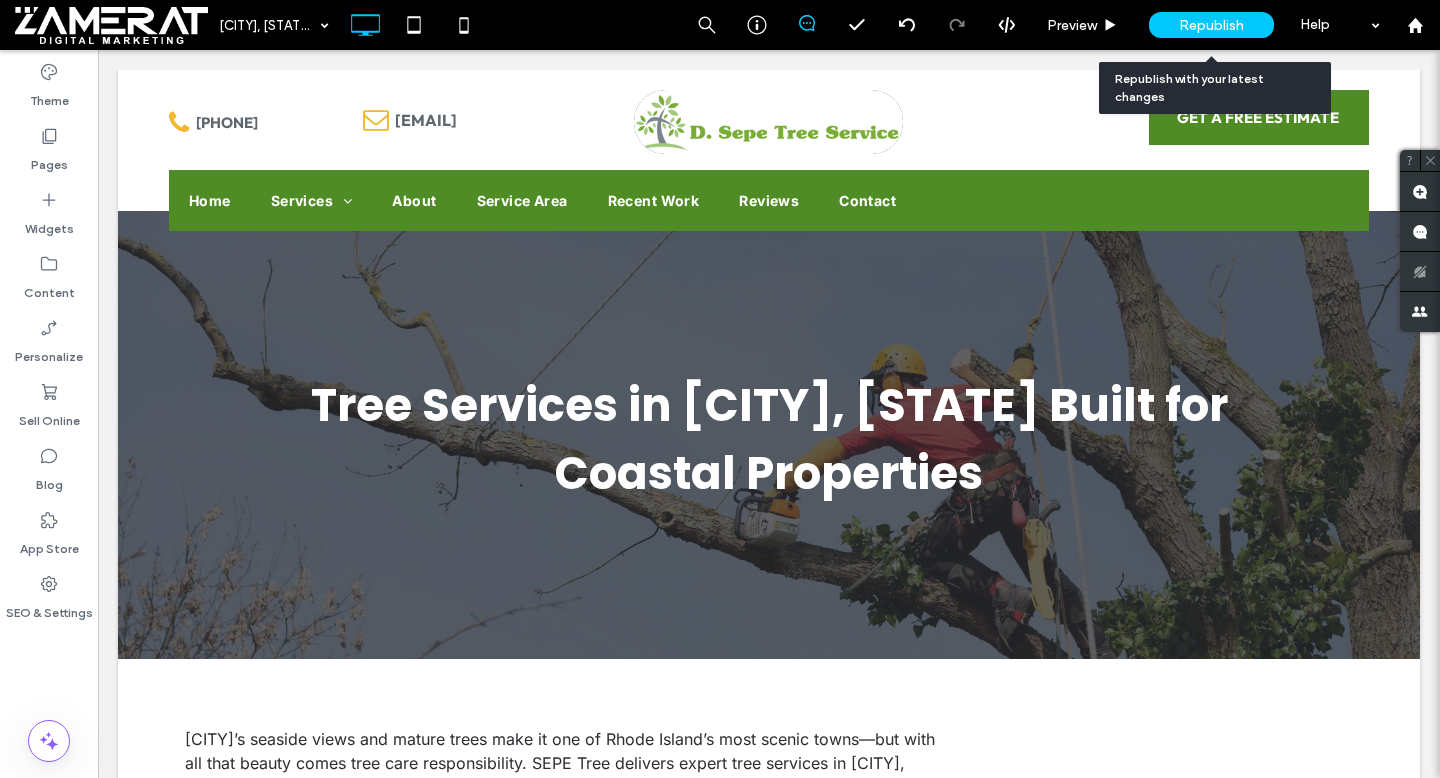 click on "Republish" at bounding box center [1211, 25] 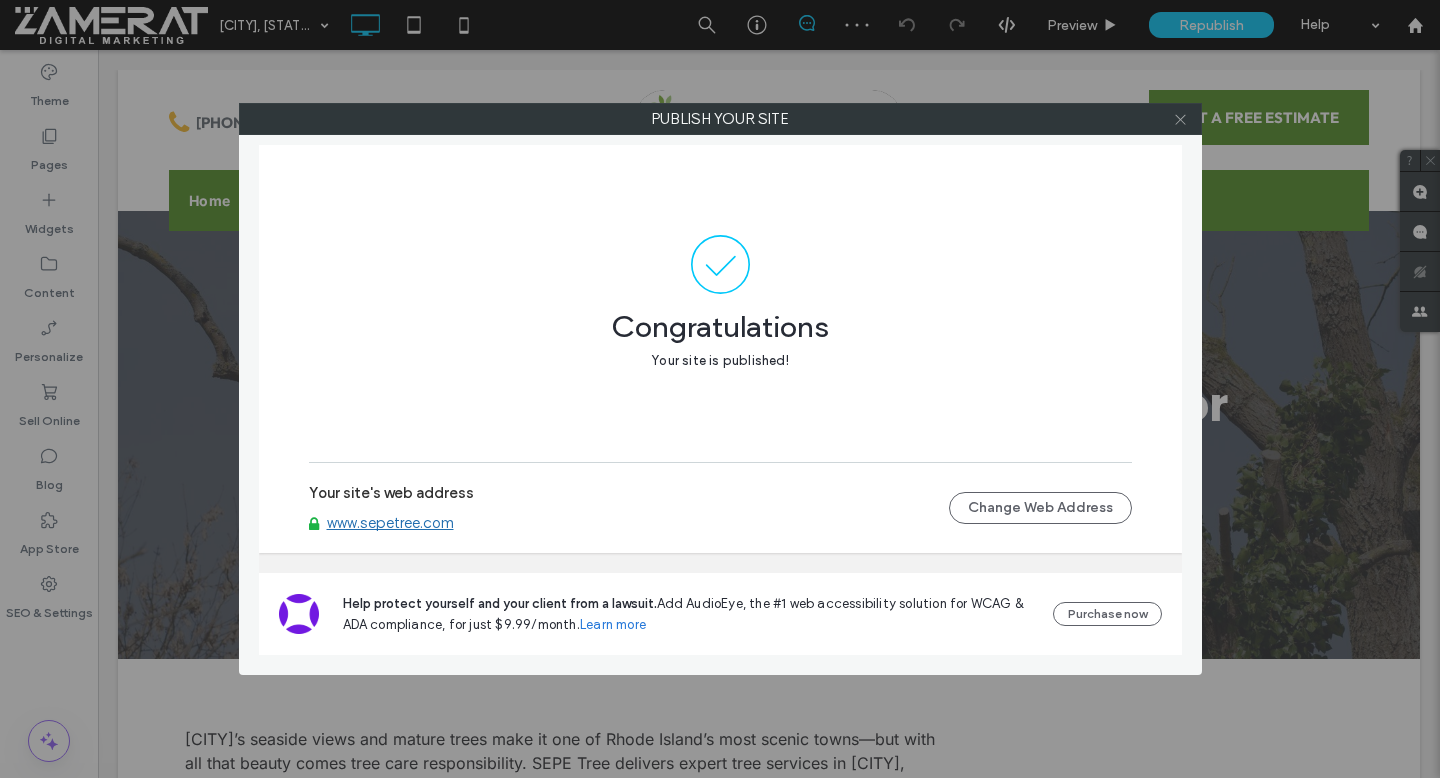 click 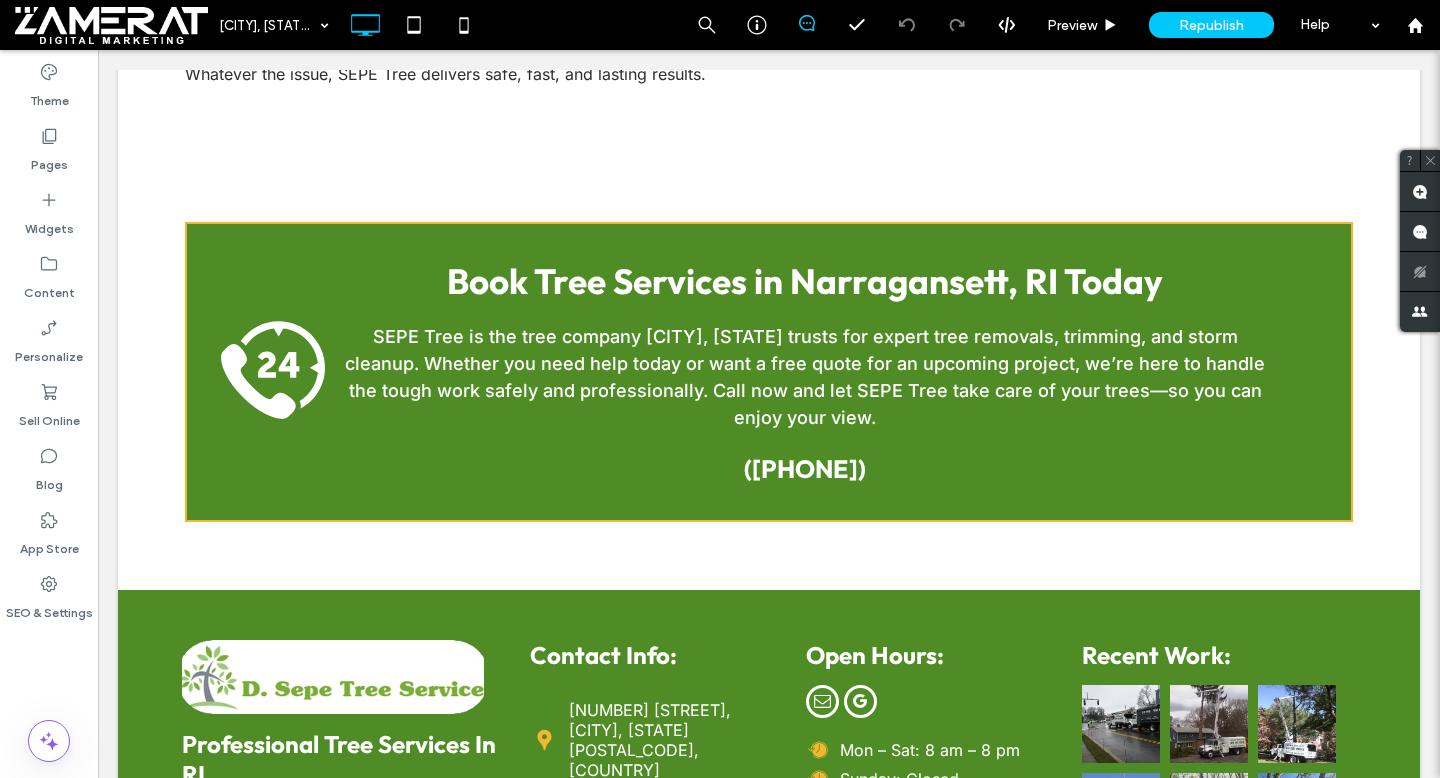 scroll, scrollTop: 2438, scrollLeft: 0, axis: vertical 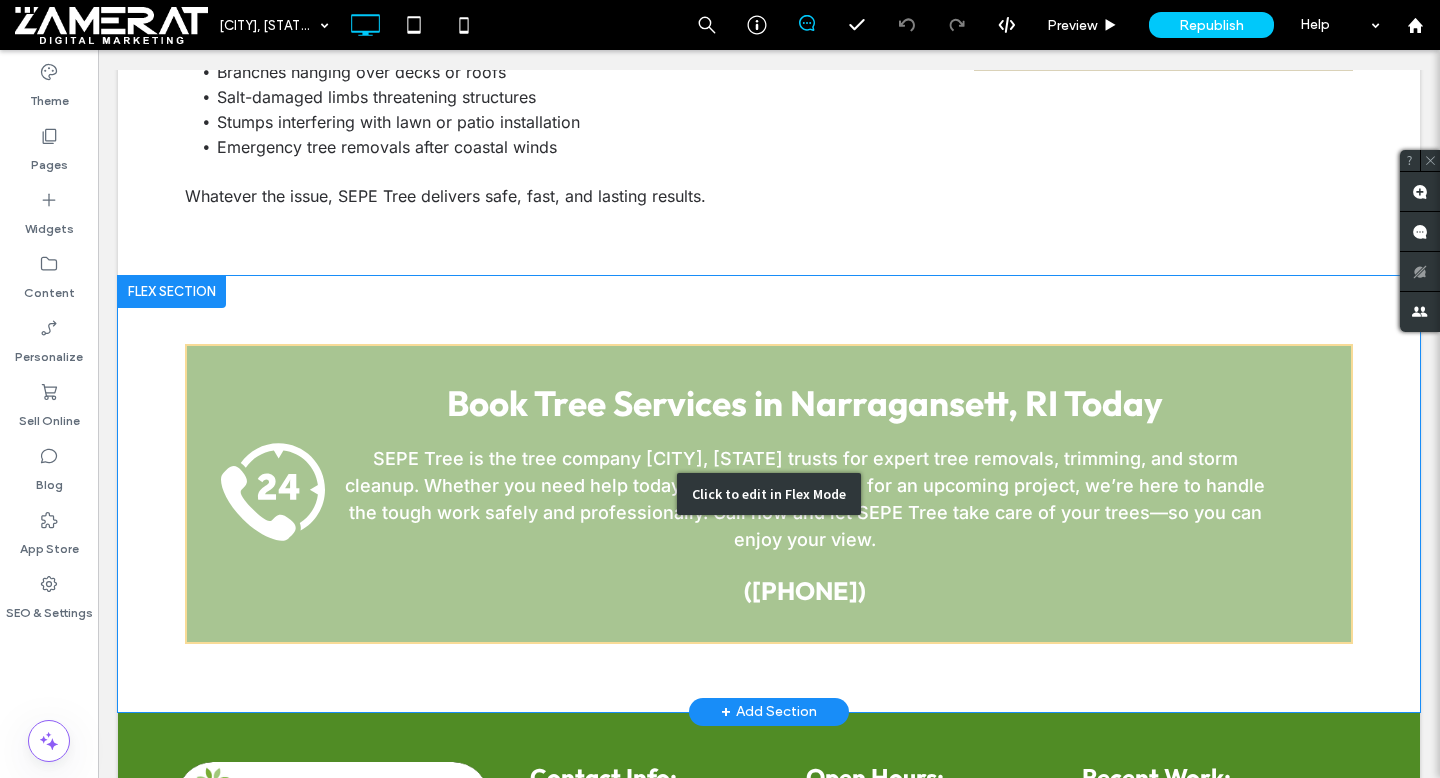 click on "Click to edit in Flex Mode" at bounding box center [769, 494] 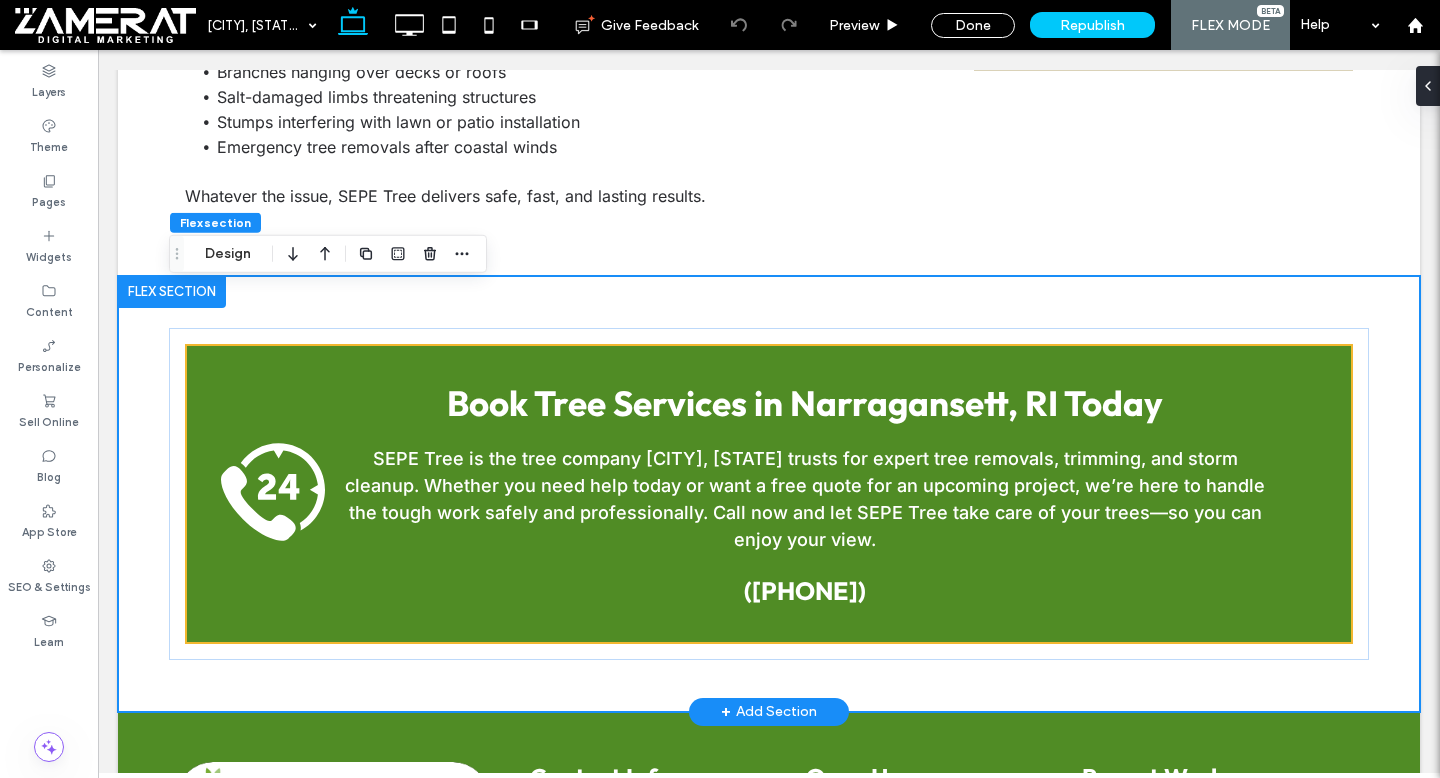 click at bounding box center (172, 292) 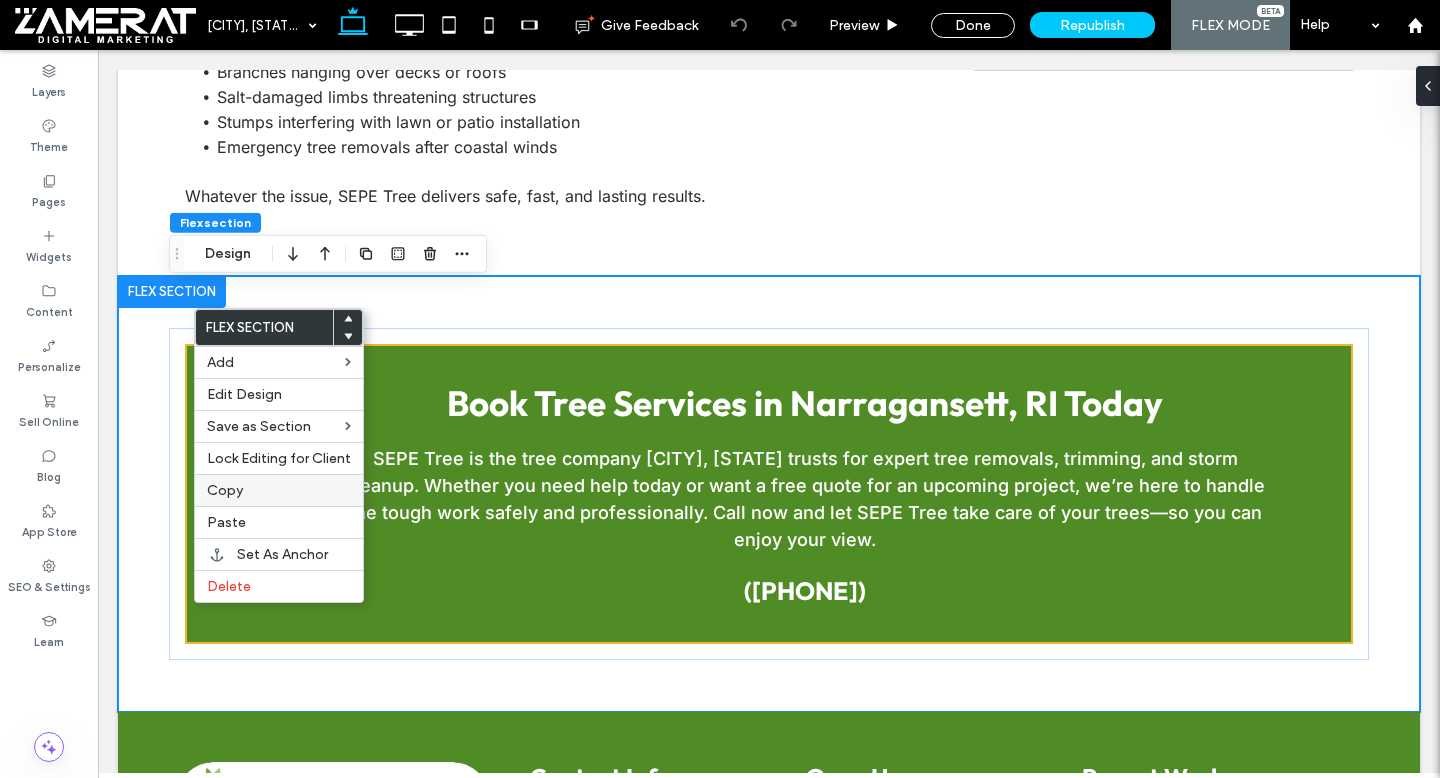 click on "Copy" at bounding box center (279, 490) 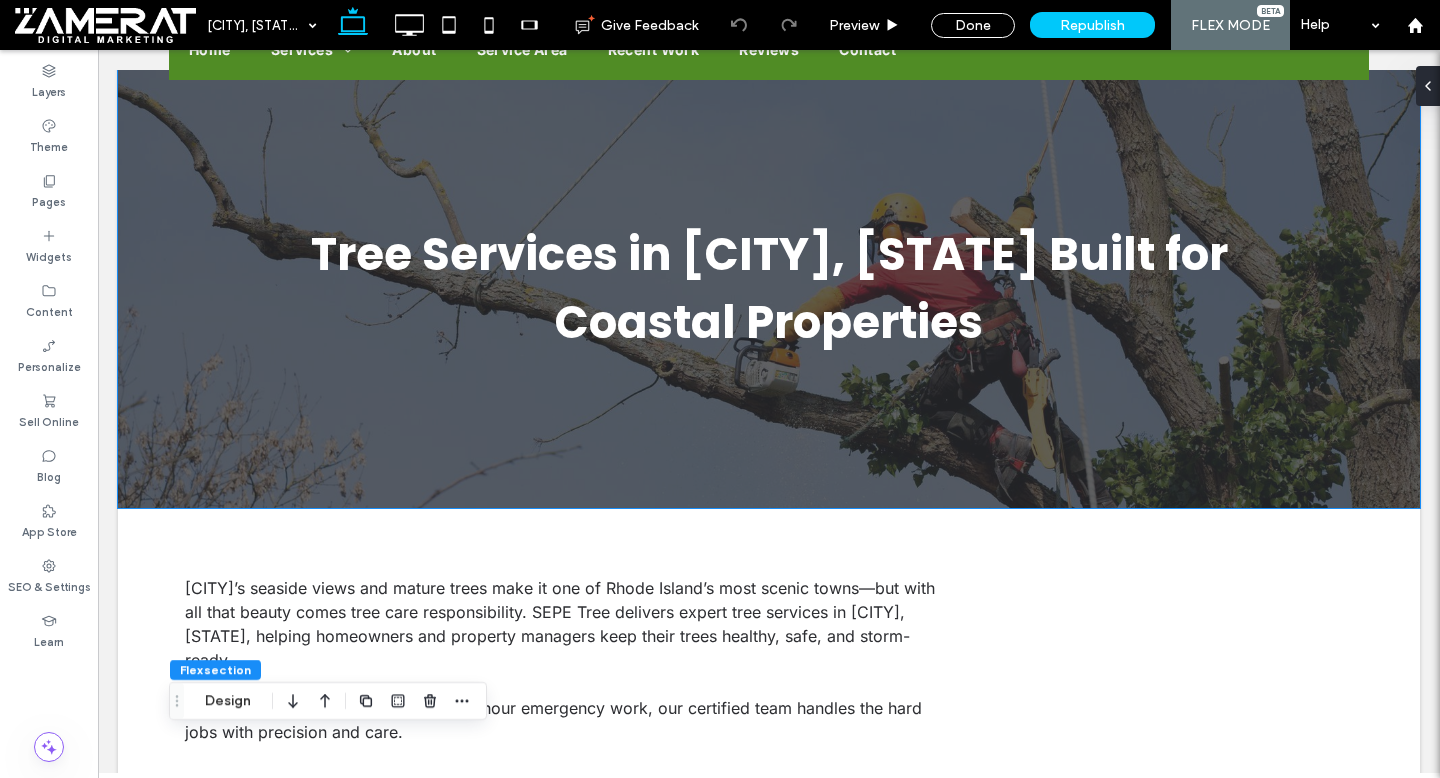 scroll, scrollTop: 0, scrollLeft: 0, axis: both 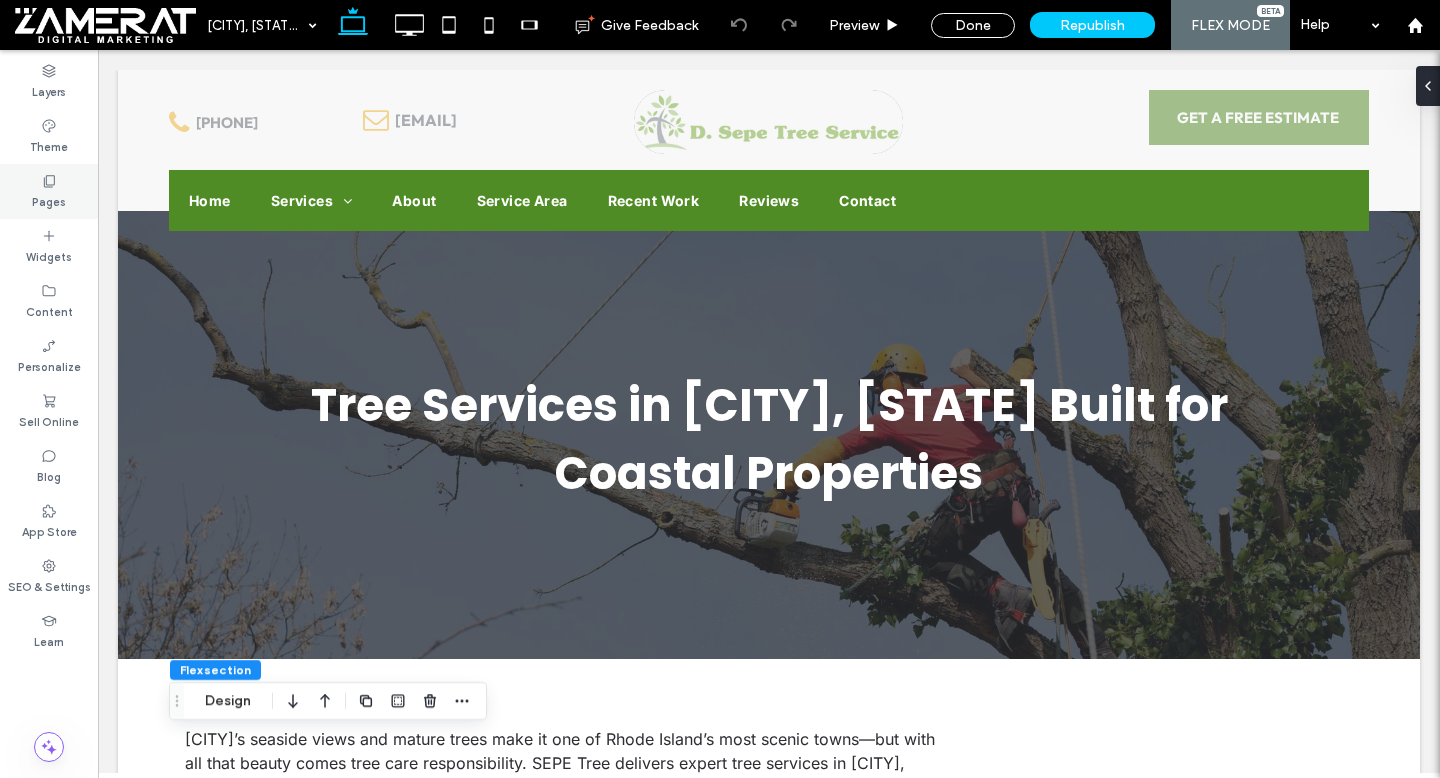 click on "Pages" at bounding box center [49, 200] 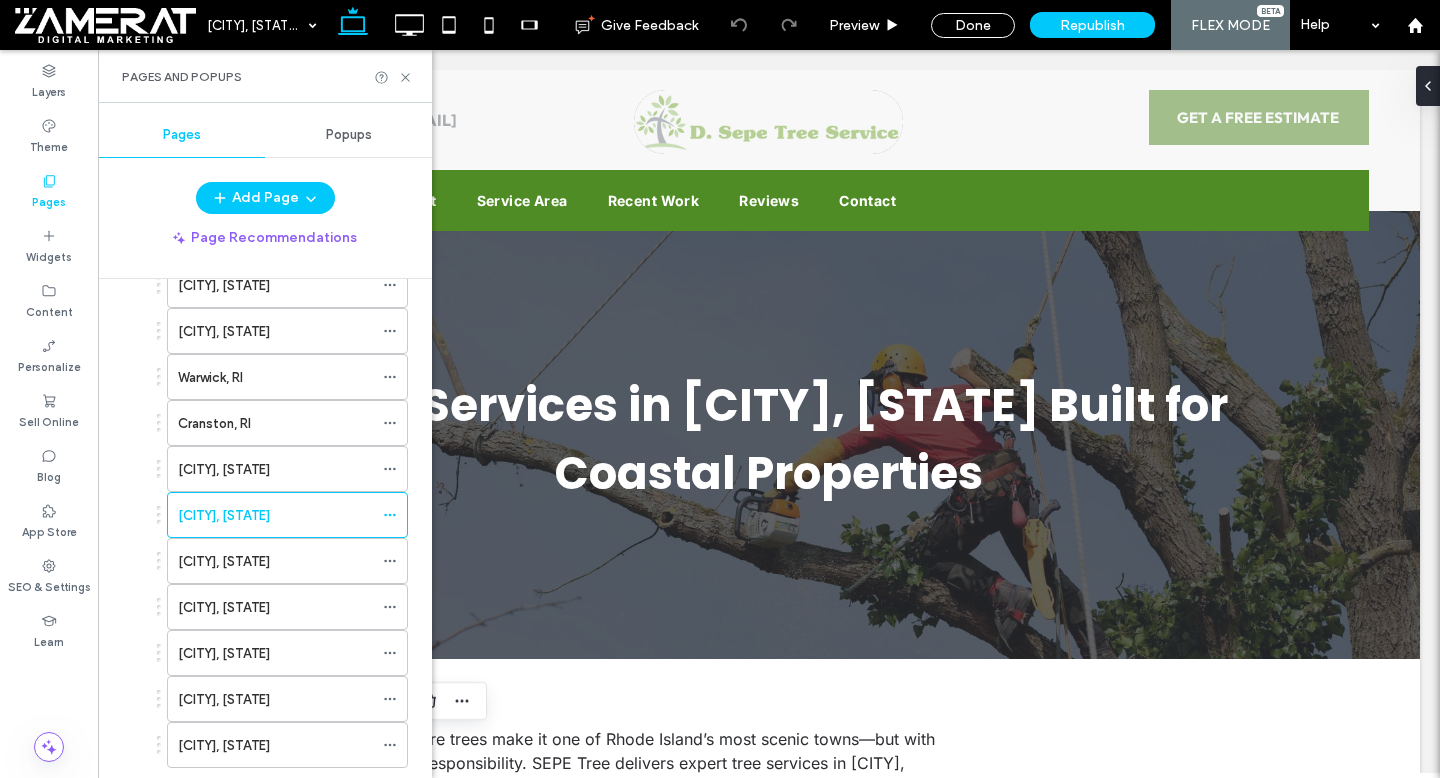 scroll, scrollTop: 1344, scrollLeft: 0, axis: vertical 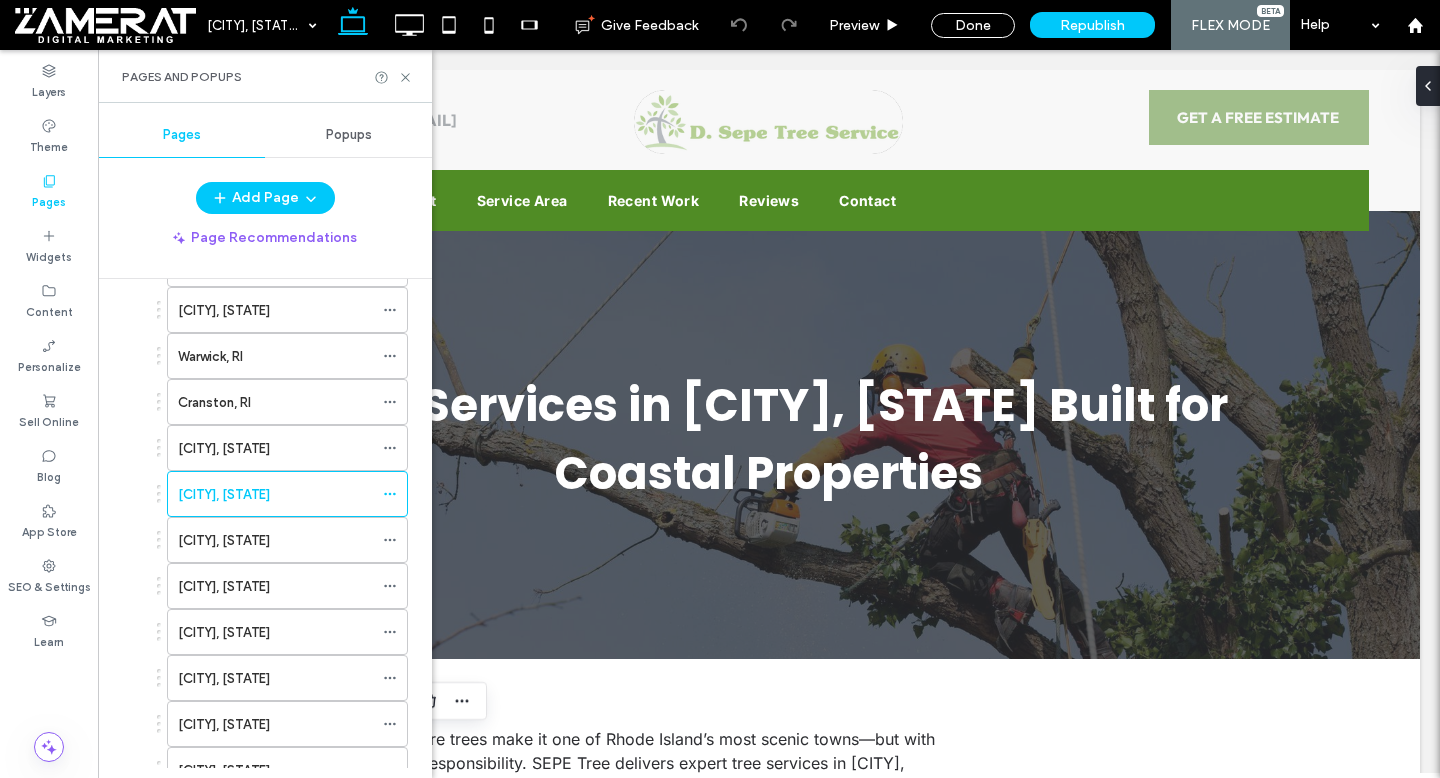 drag, startPoint x: 251, startPoint y: 550, endPoint x: 328, endPoint y: 332, distance: 231.19905 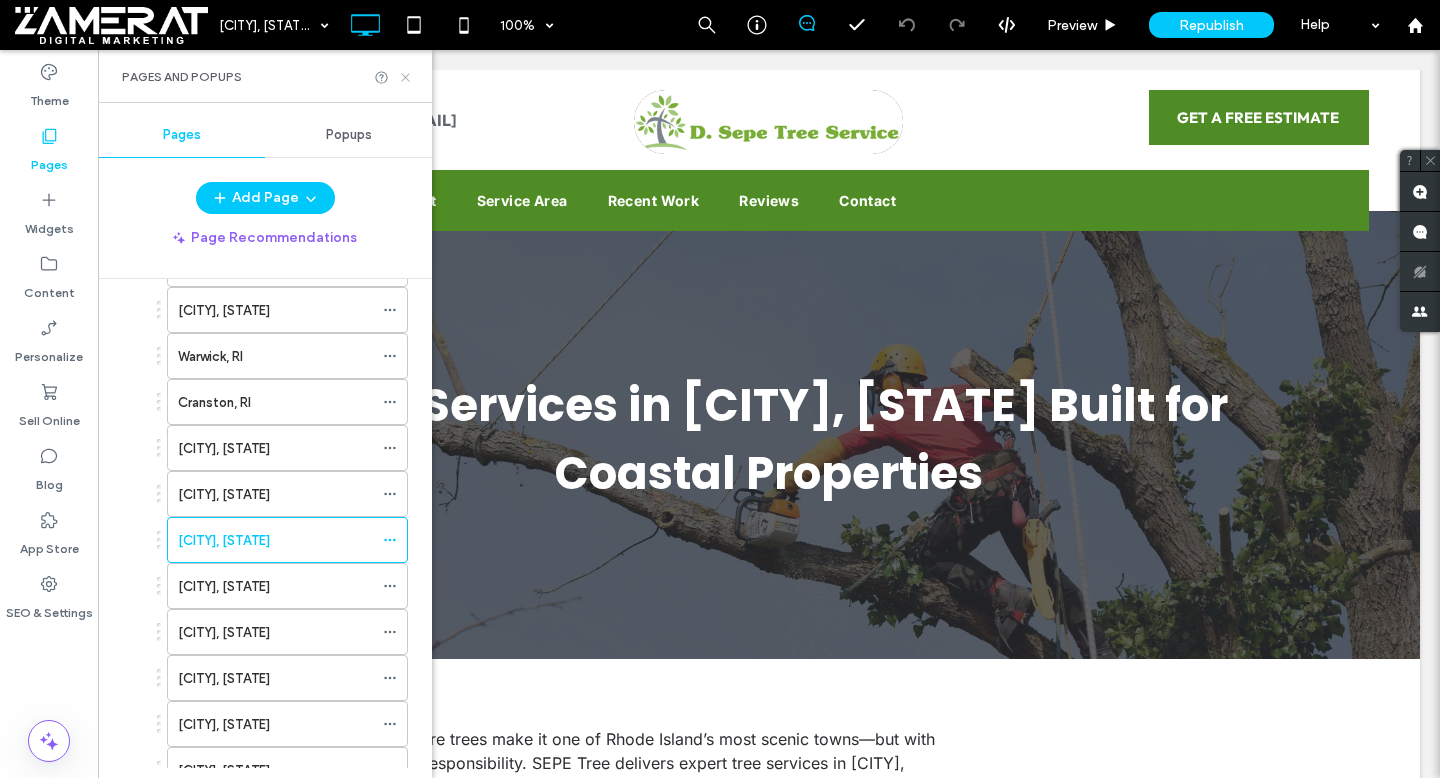click 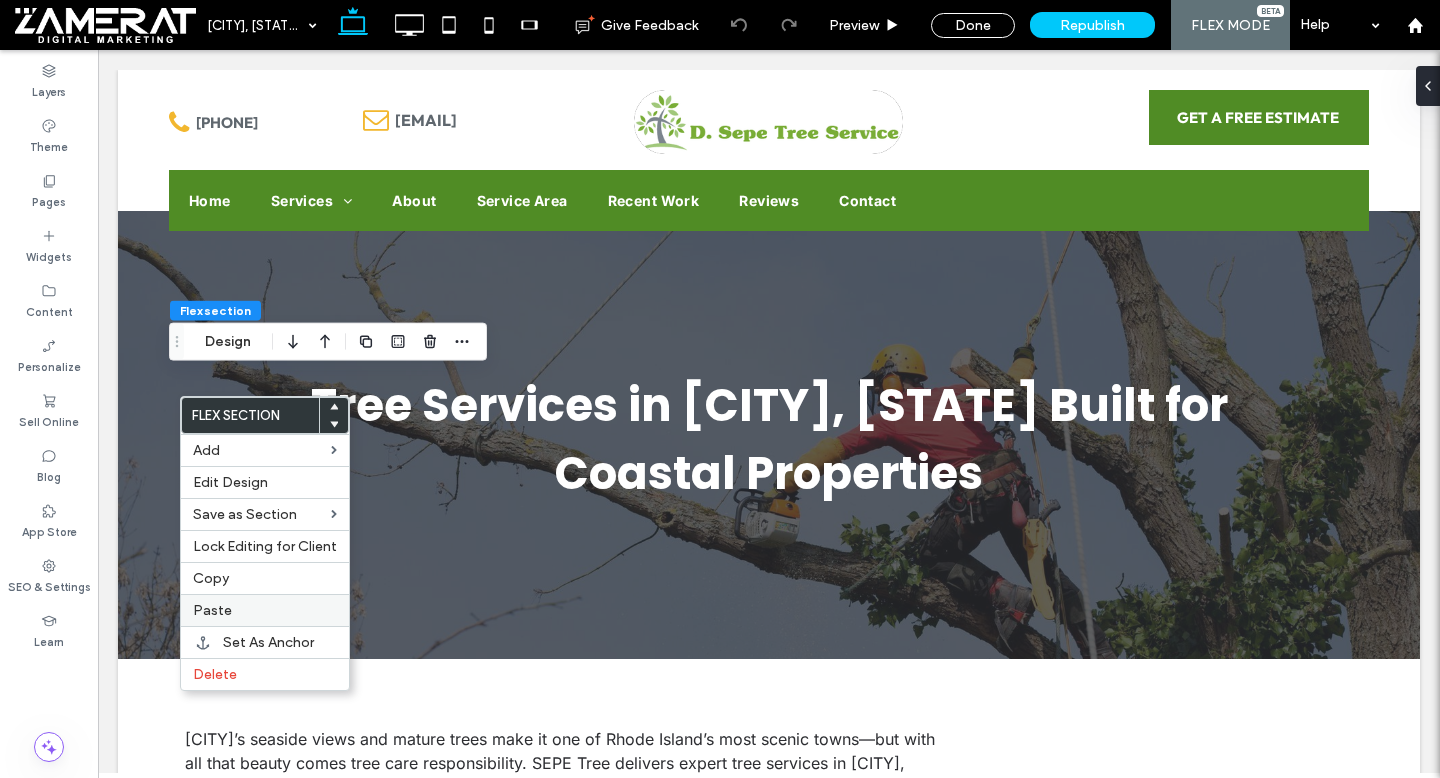 click on "Paste" at bounding box center [265, 610] 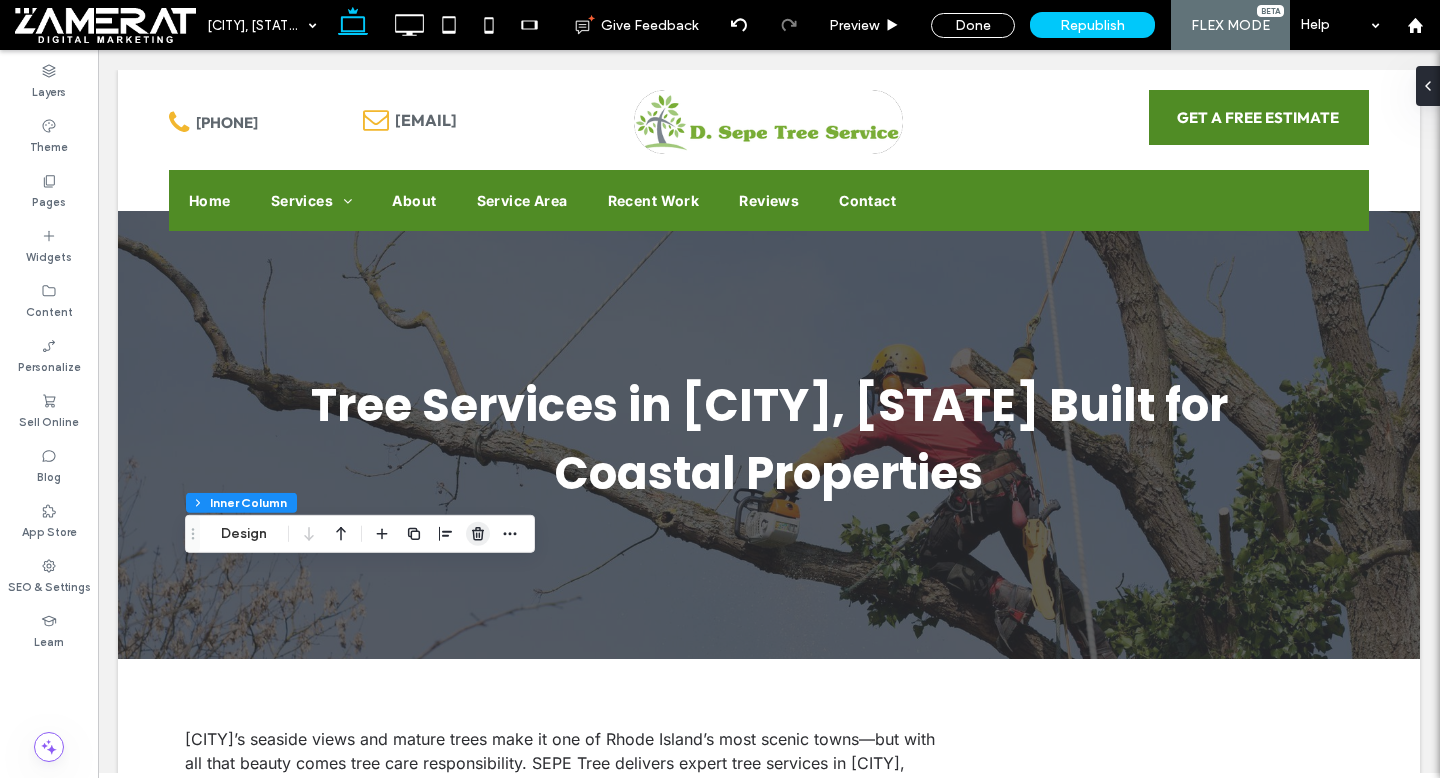 click 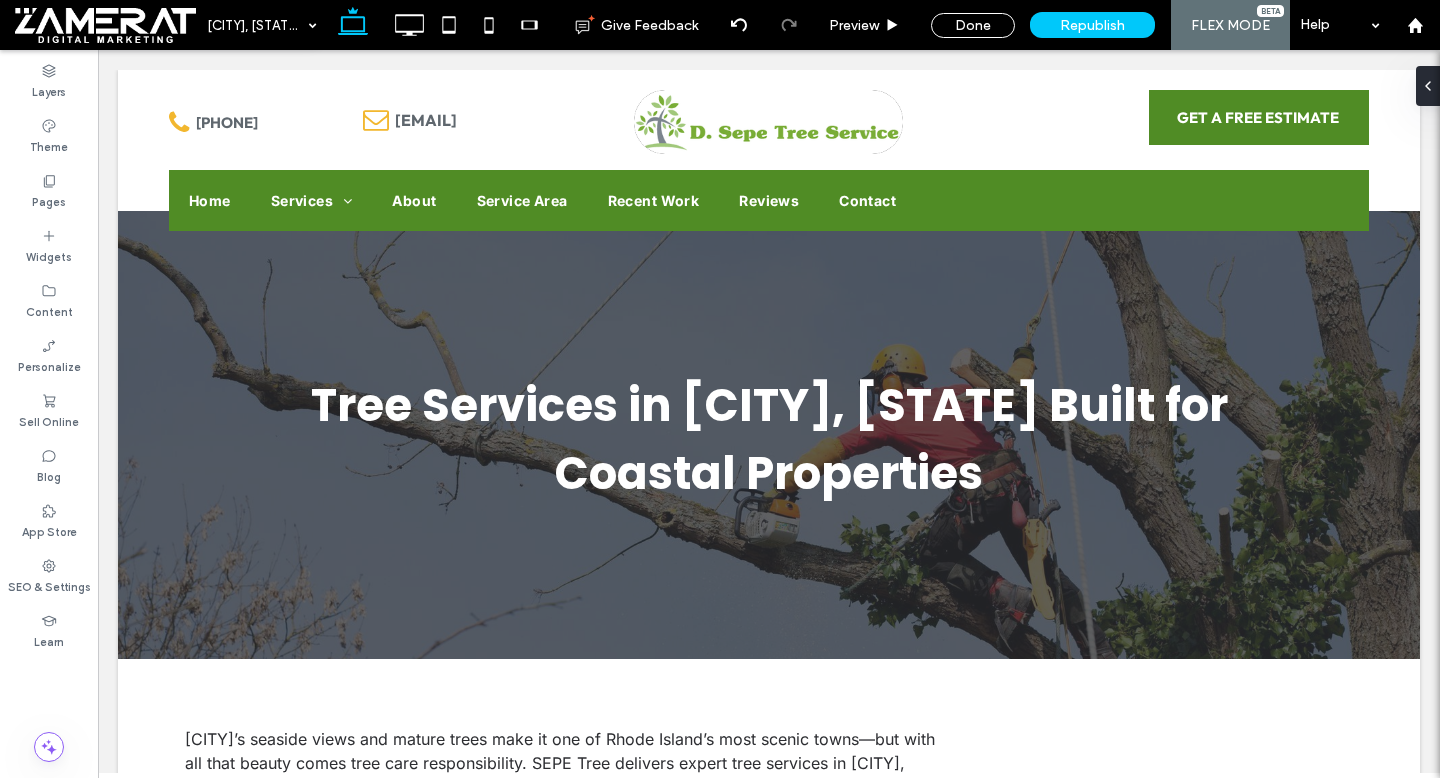 type on "**" 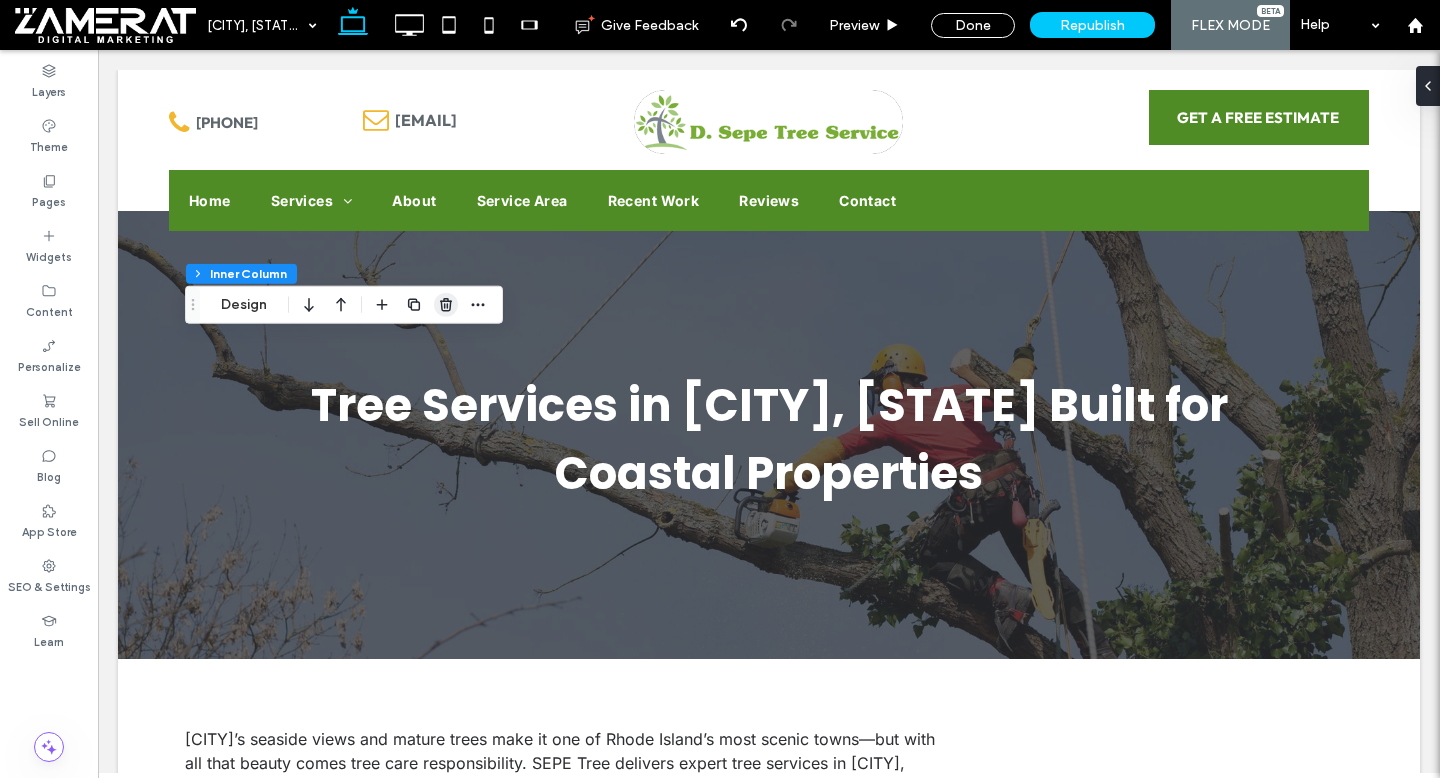 click 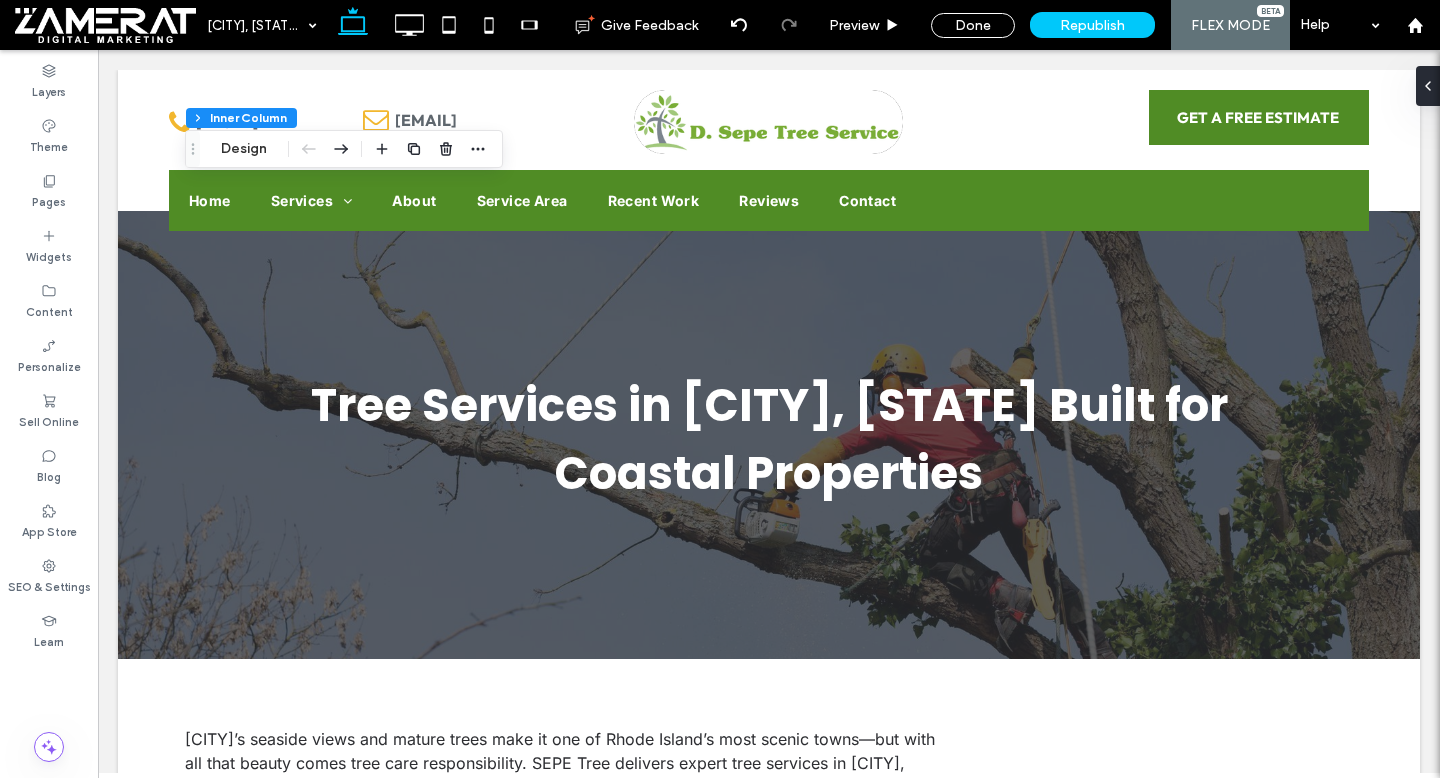 type on "**" 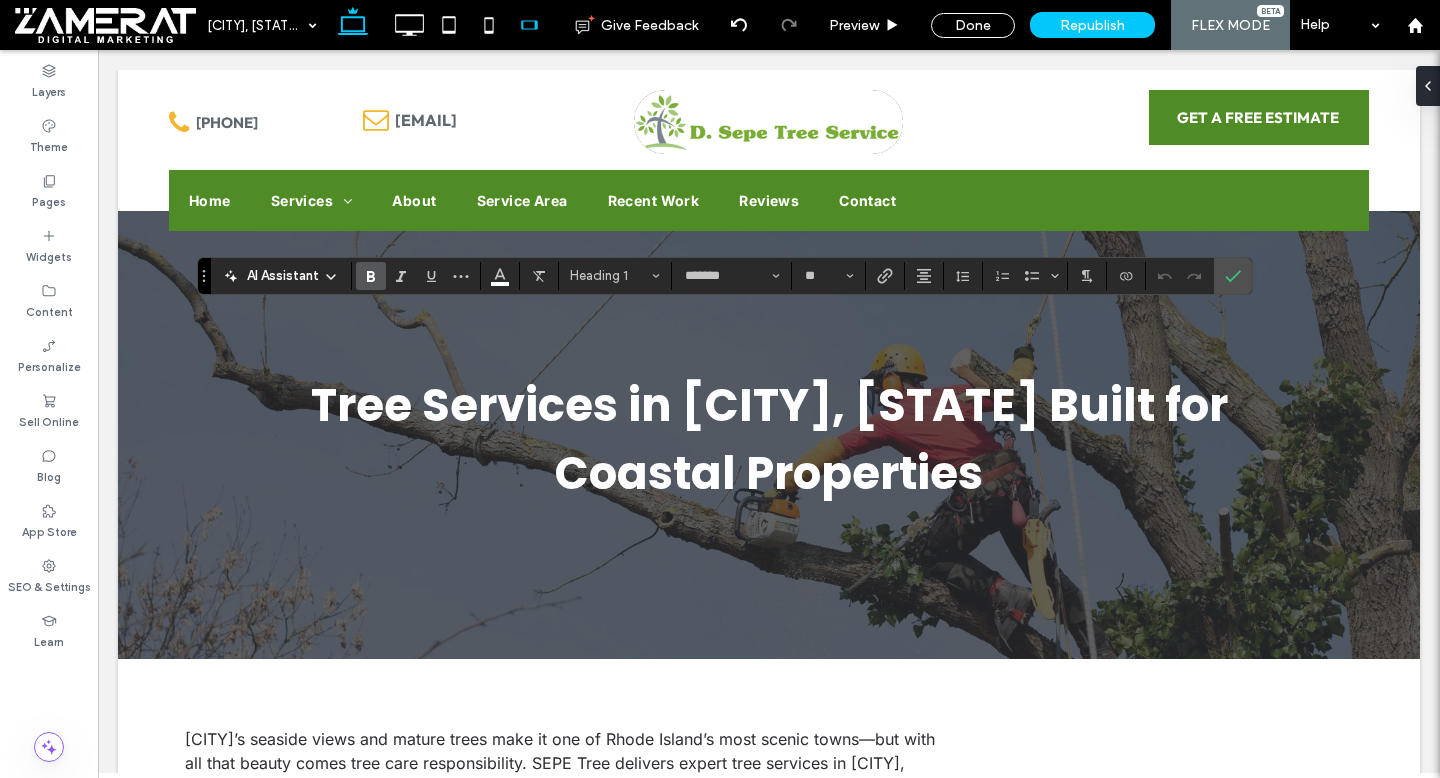 type on "*****" 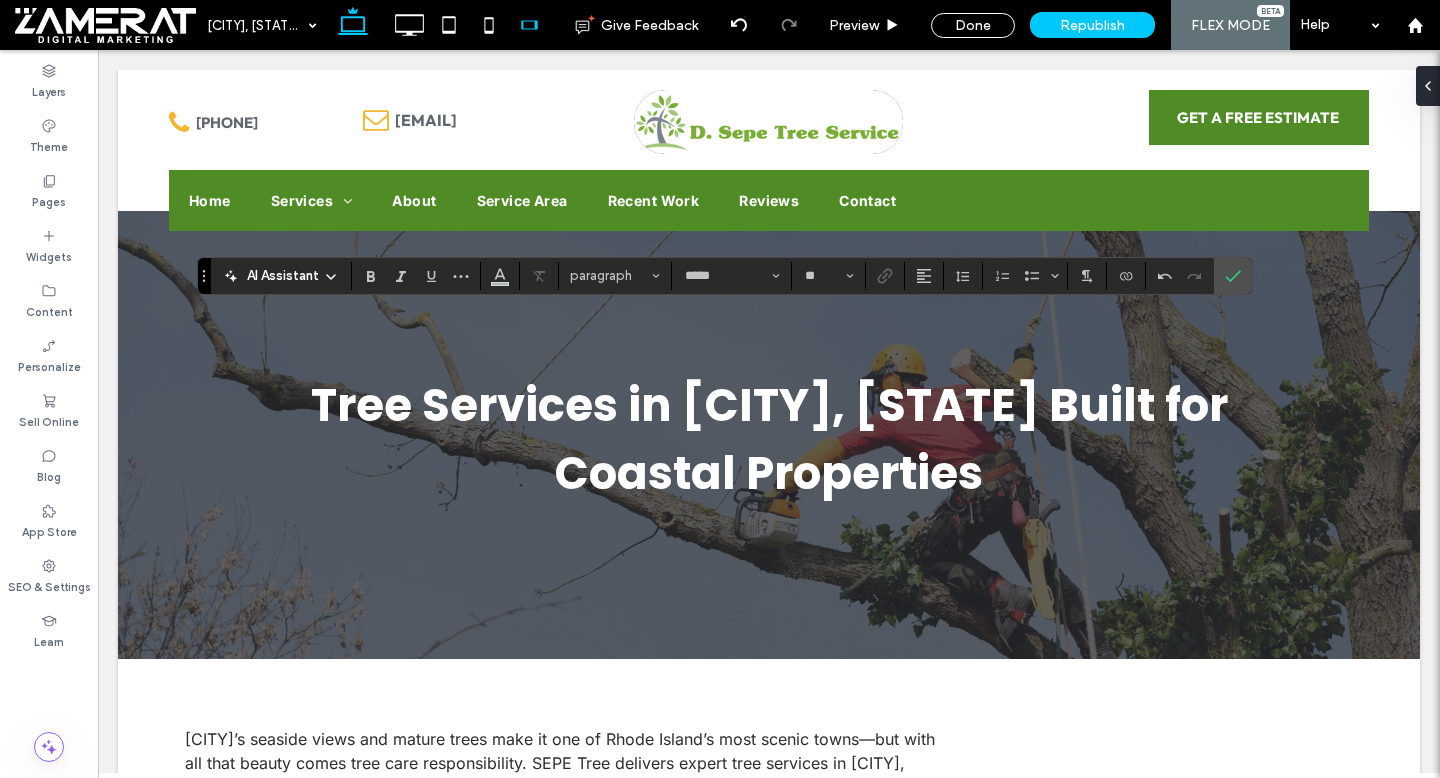 type on "*******" 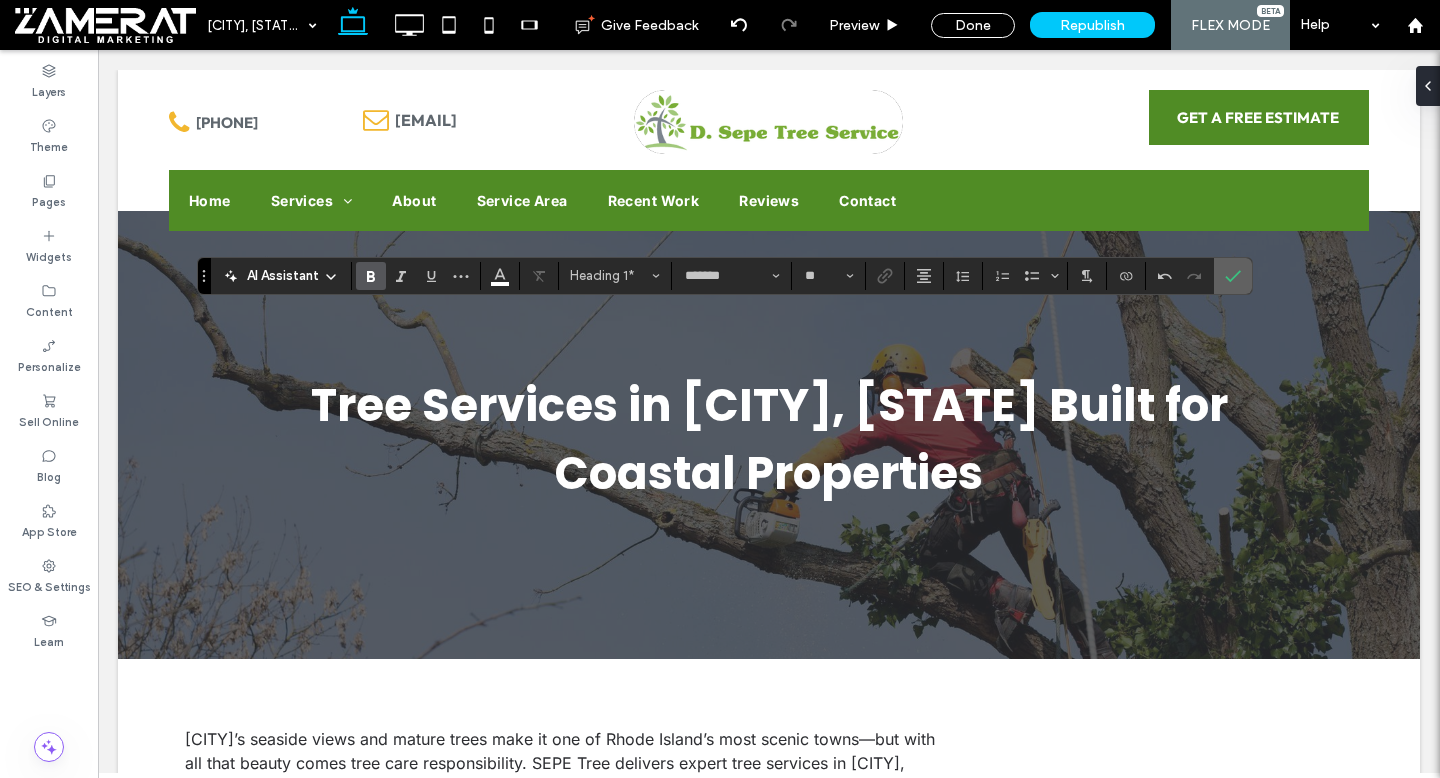 click 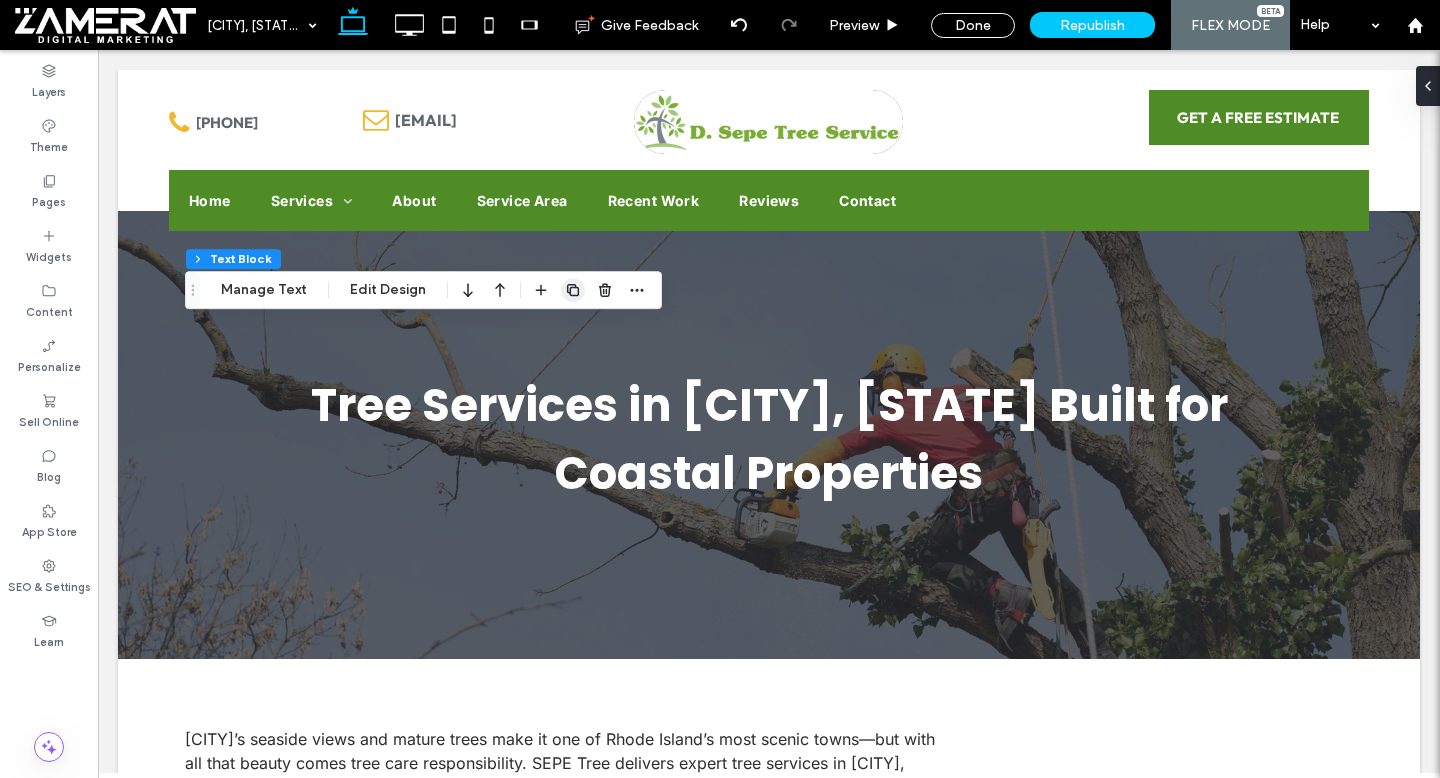 click 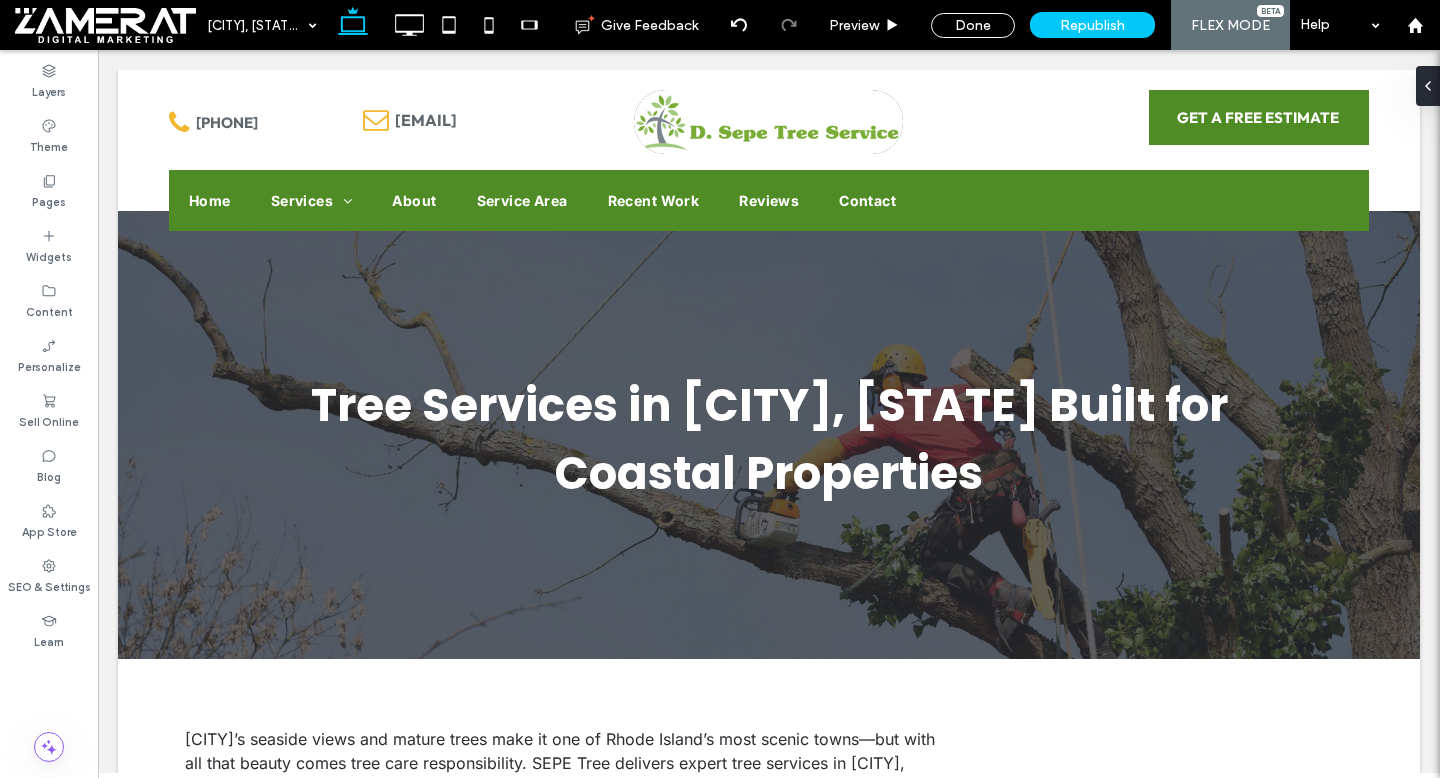 type on "*****" 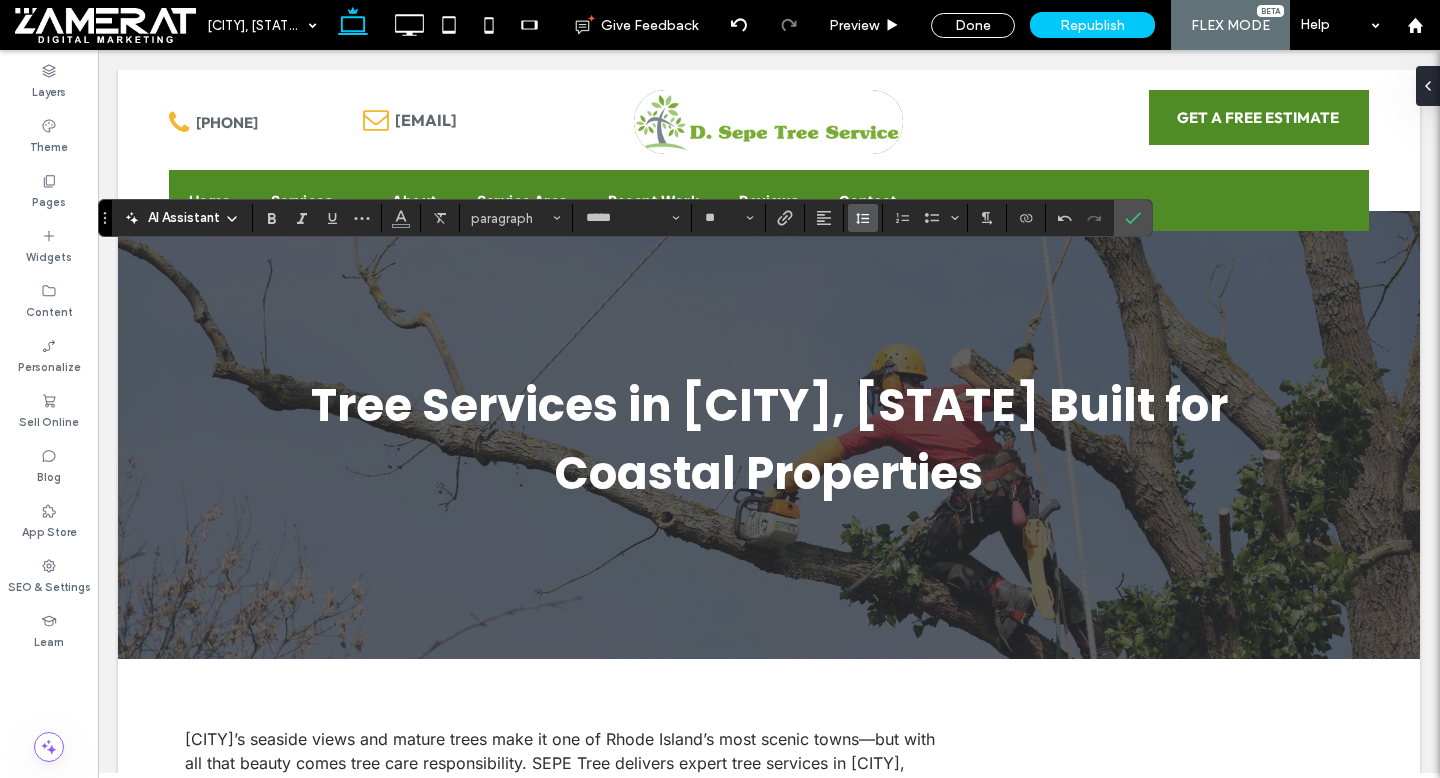 click 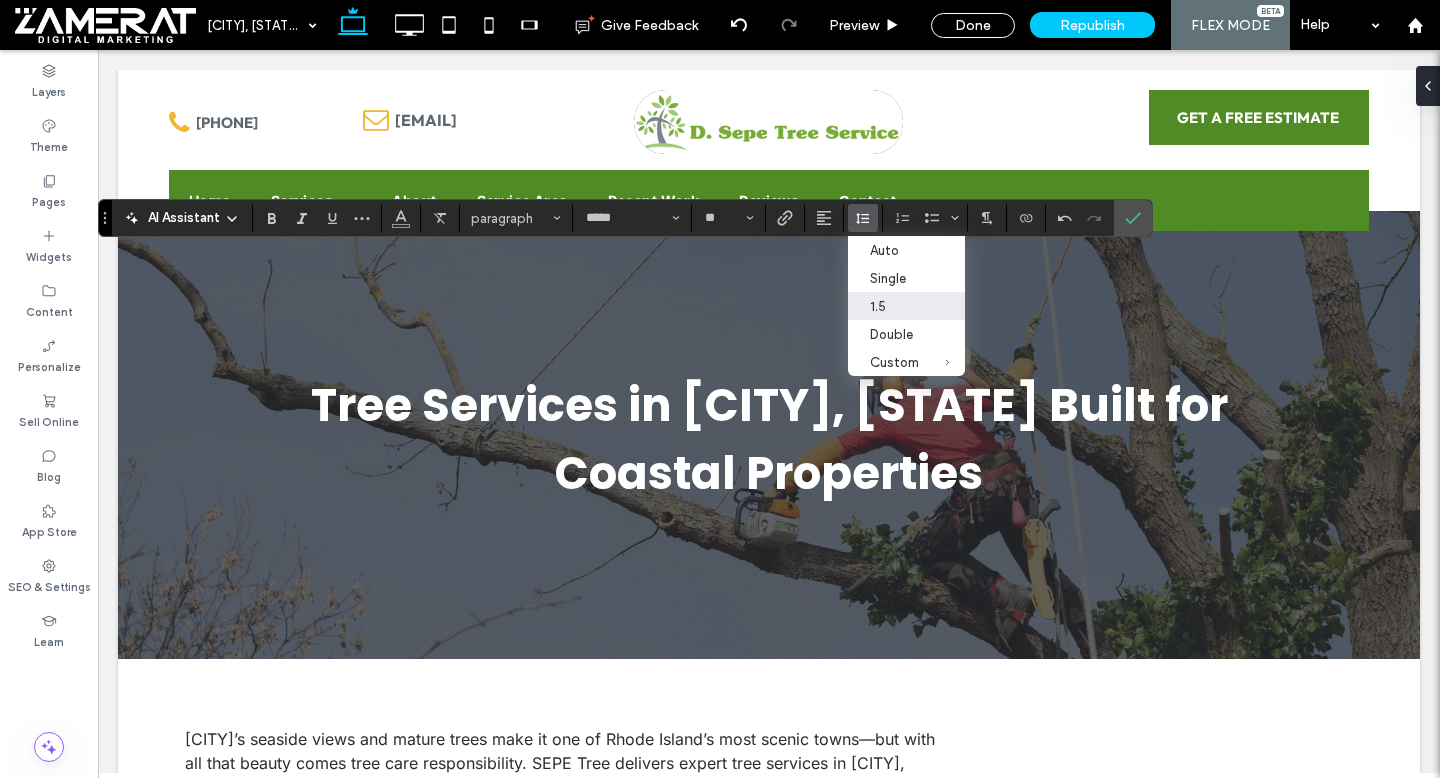 click on "1.5" at bounding box center [894, 306] 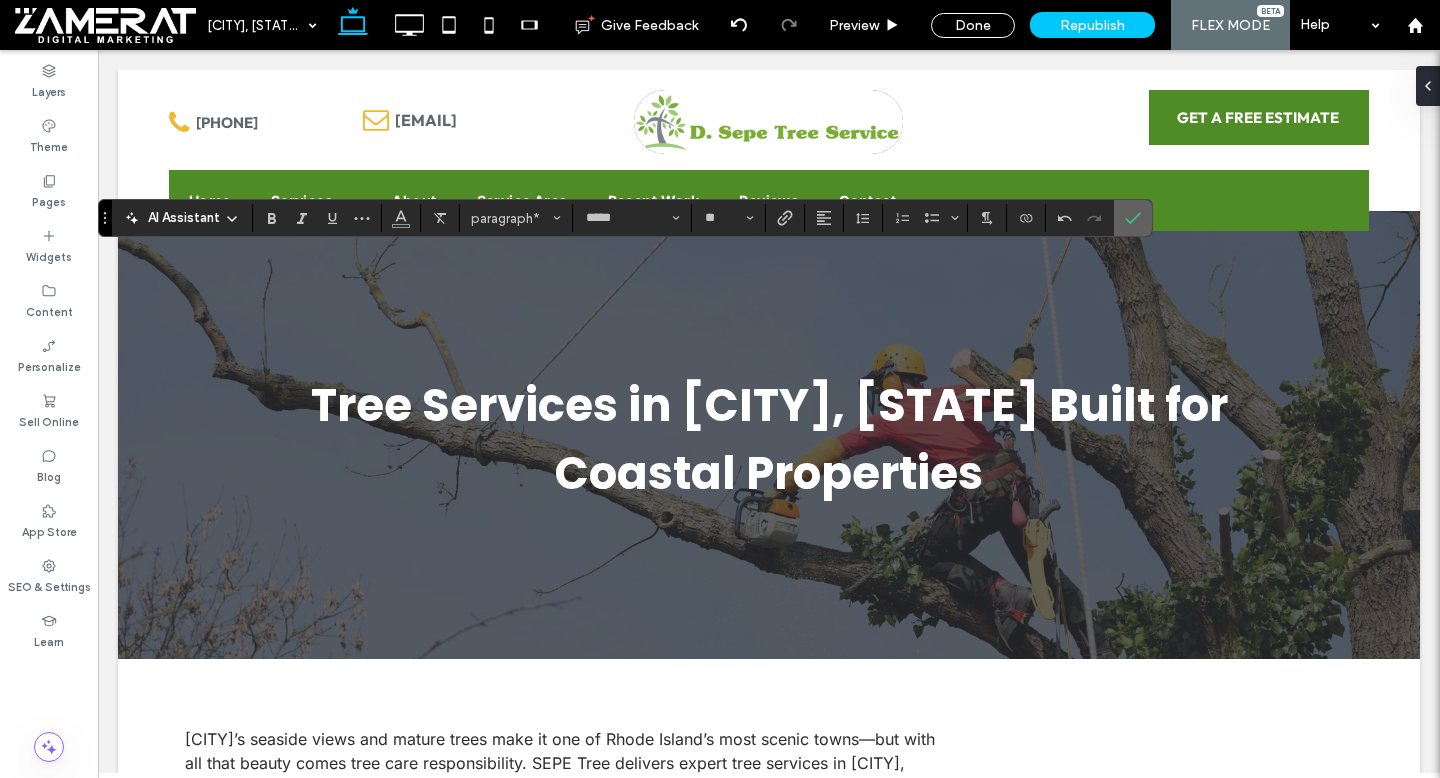 click 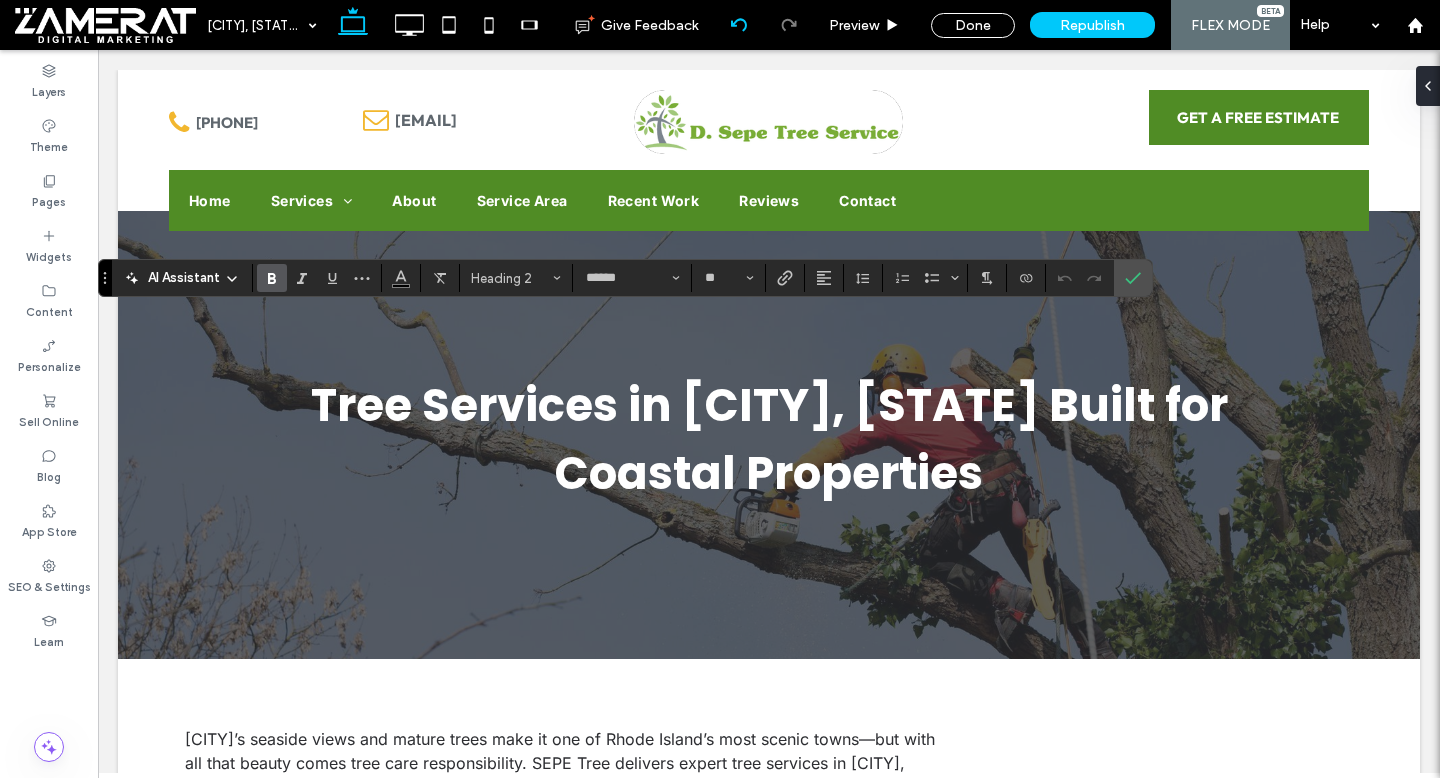 type on "*****" 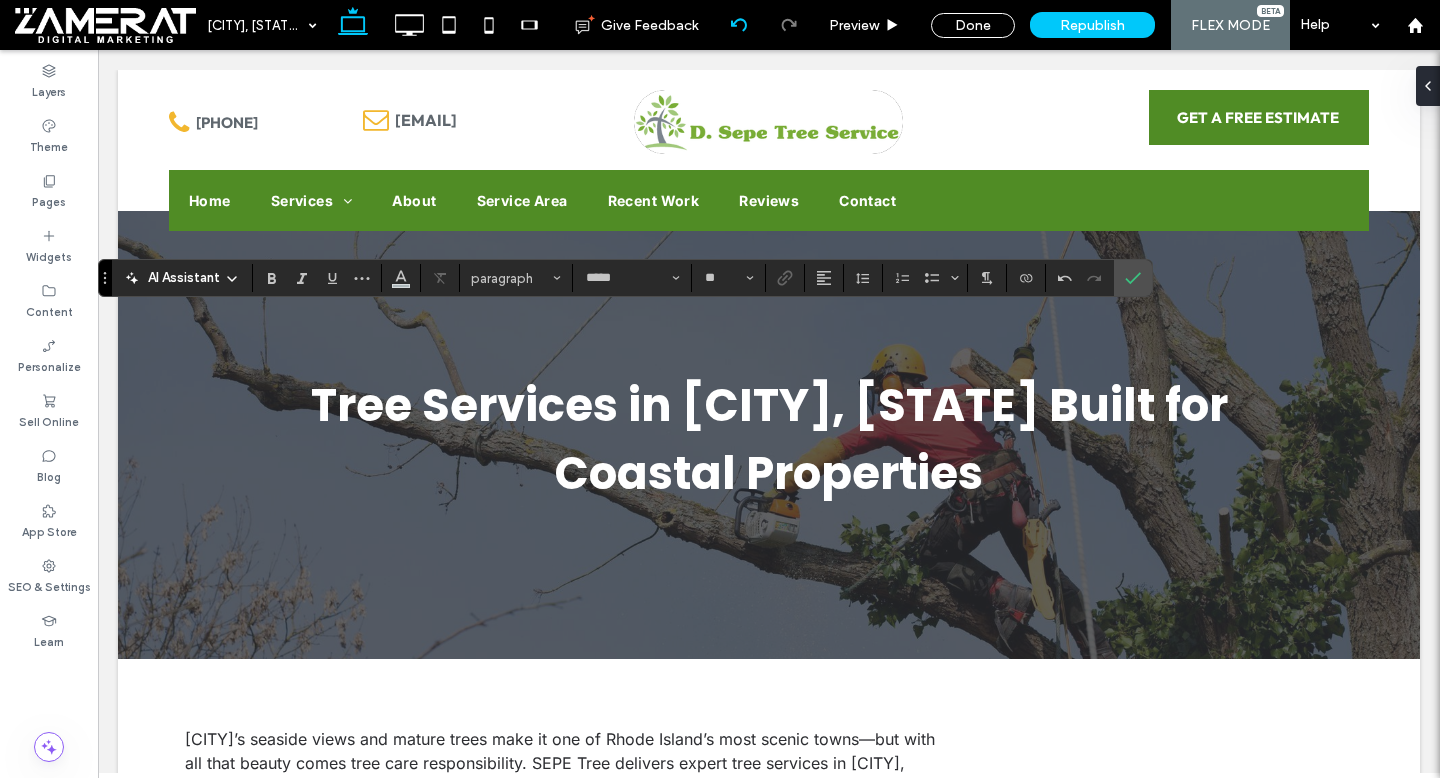 type on "******" 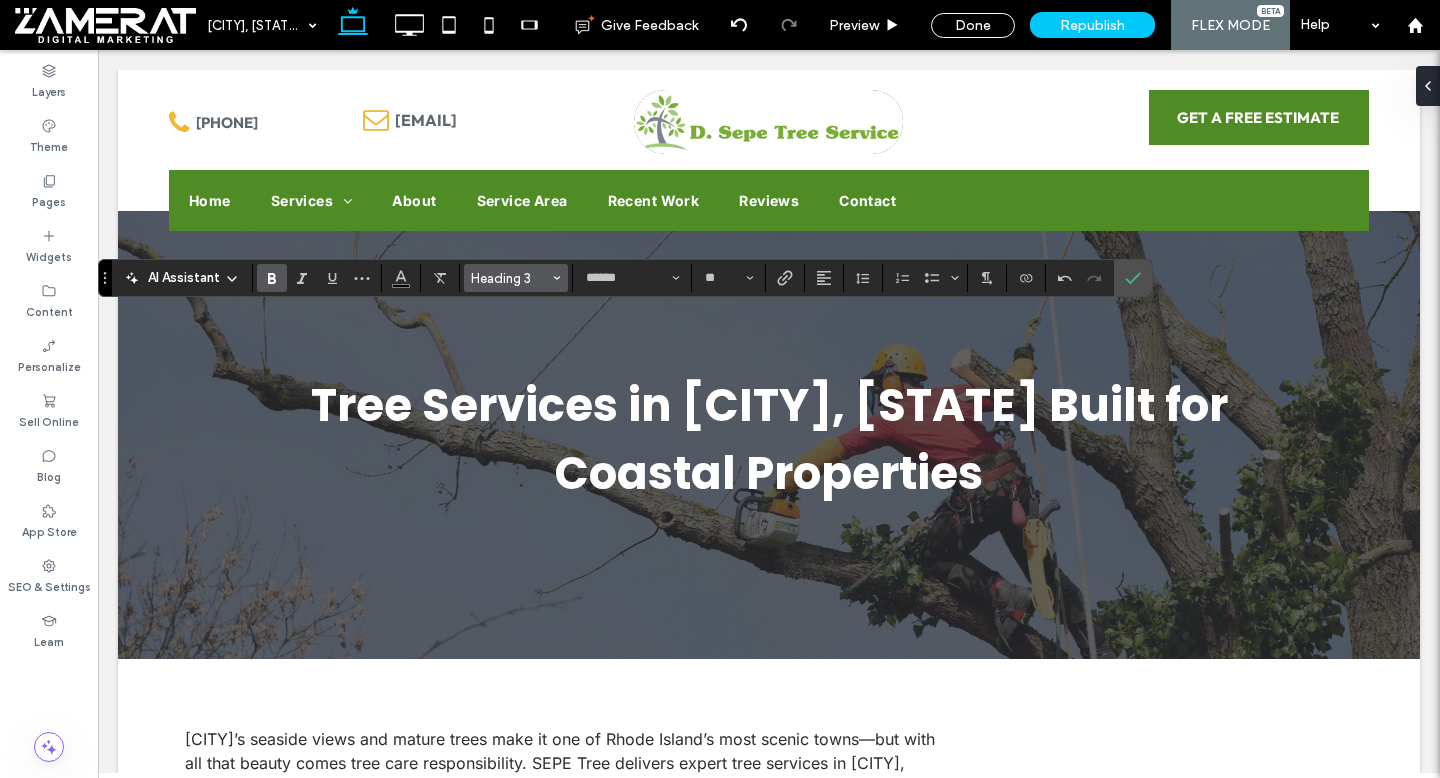 click on "Heading 3" at bounding box center [510, 278] 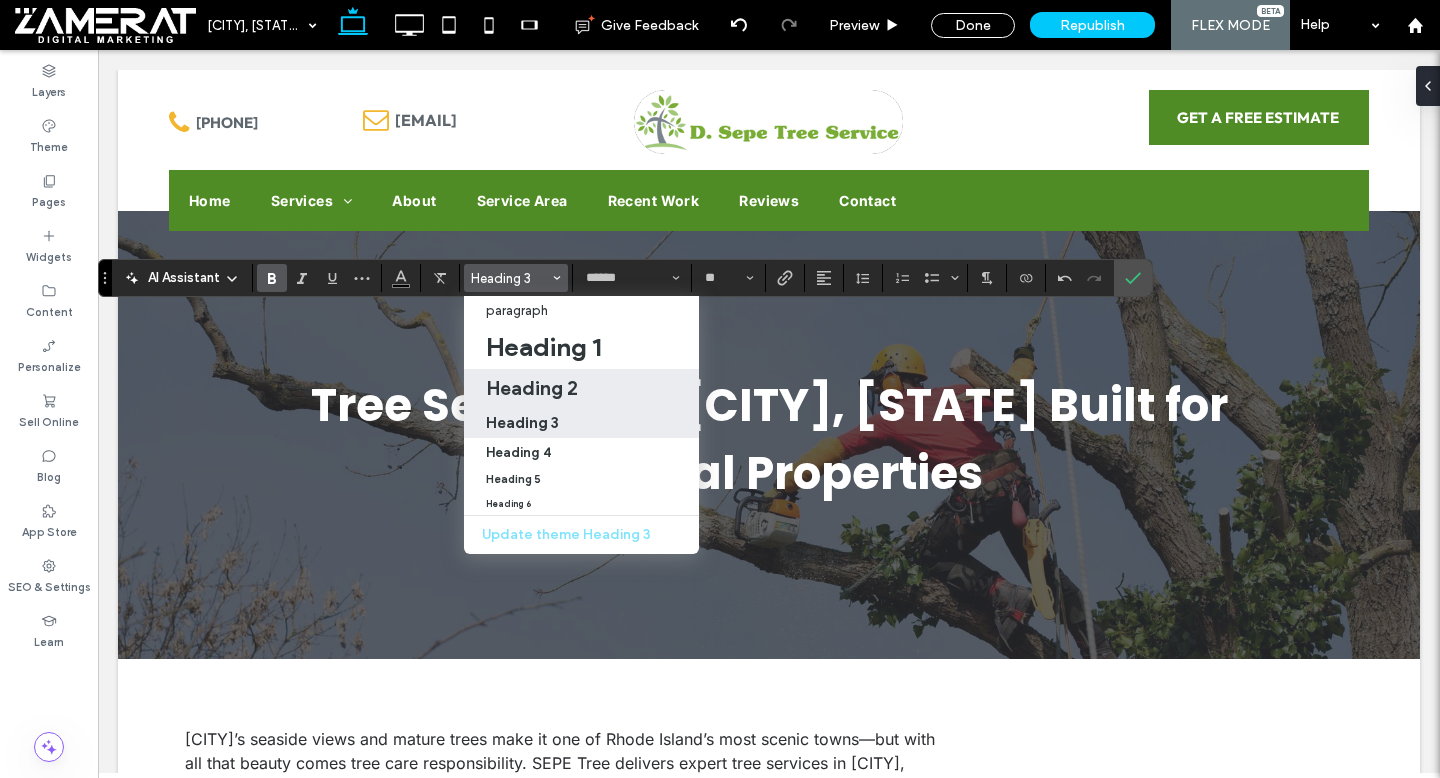 click on "Heading 2" at bounding box center [581, 388] 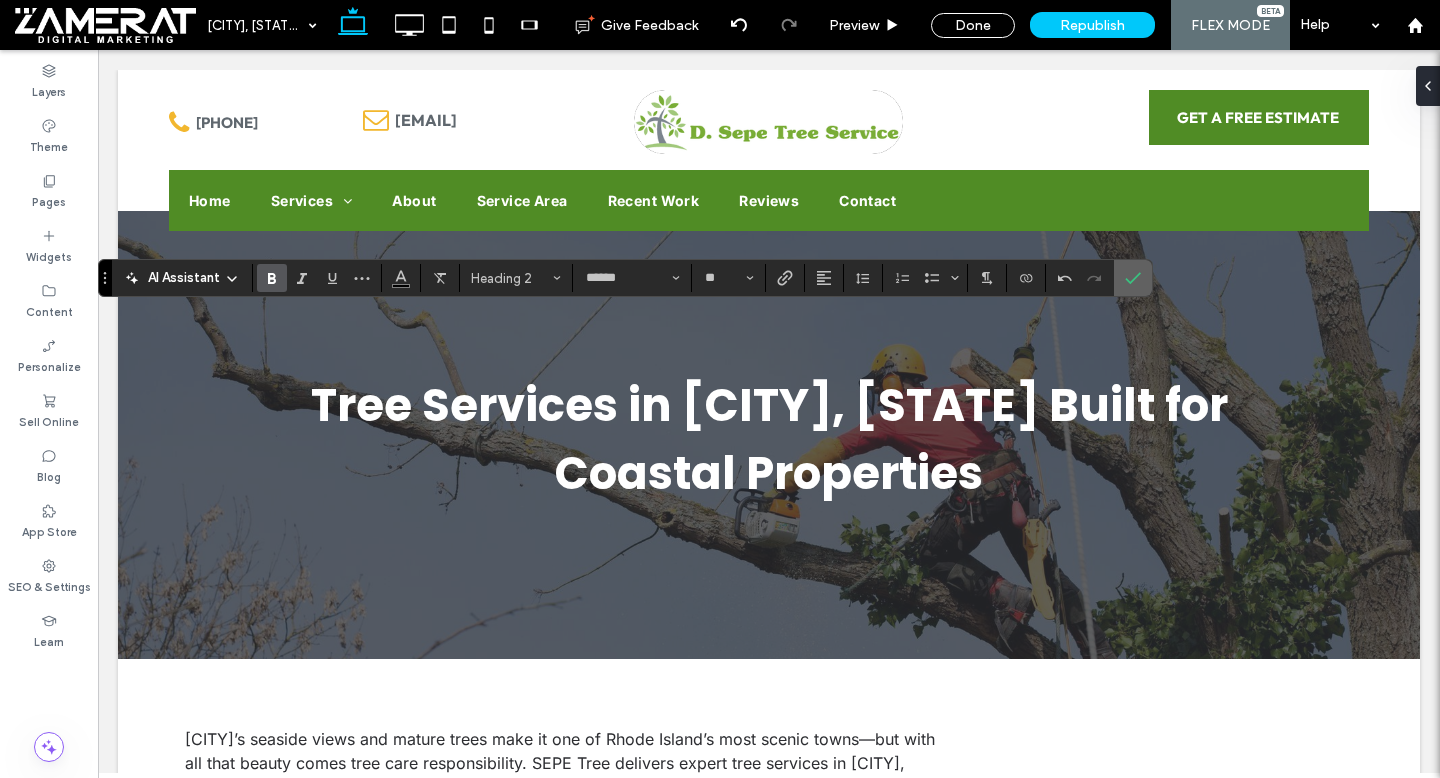 click 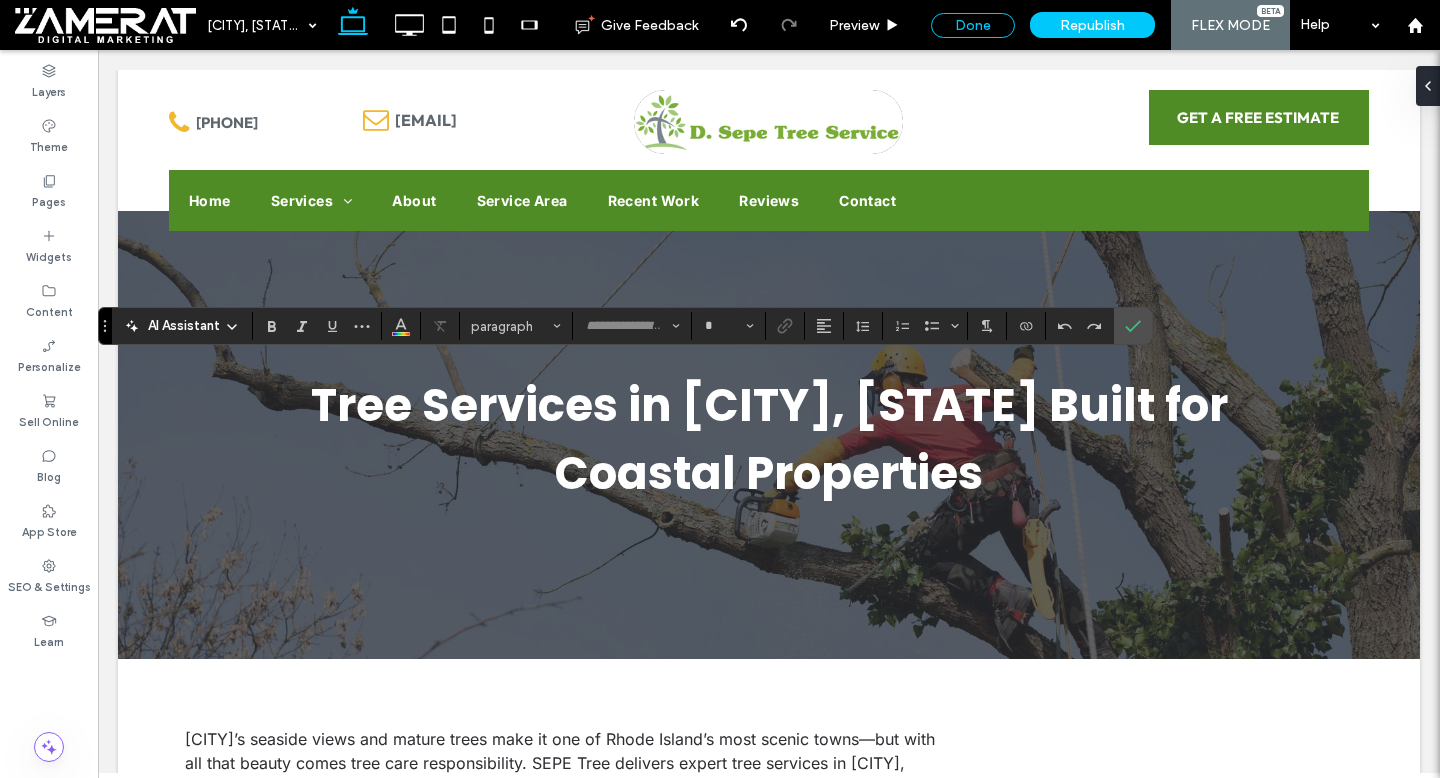 type on "*****" 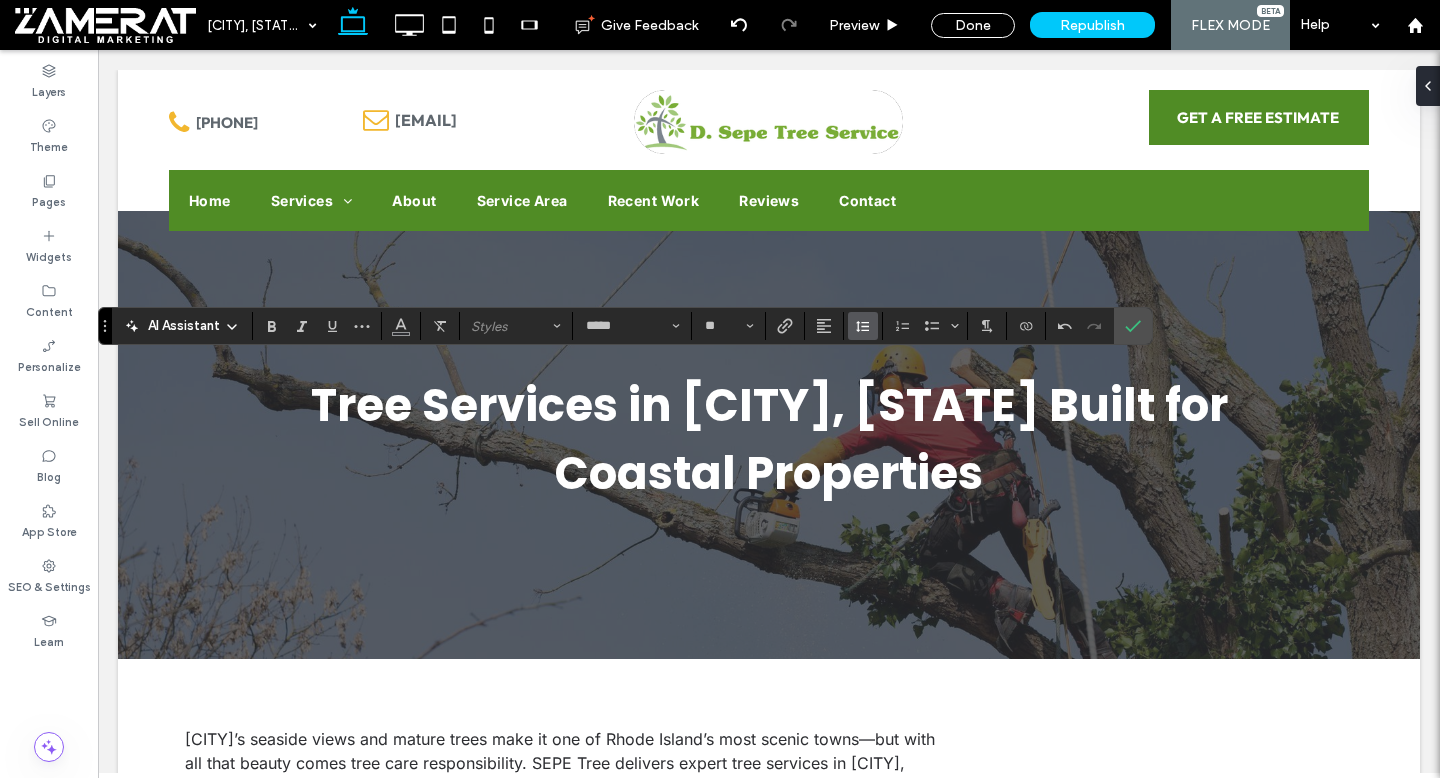 click at bounding box center (863, 326) 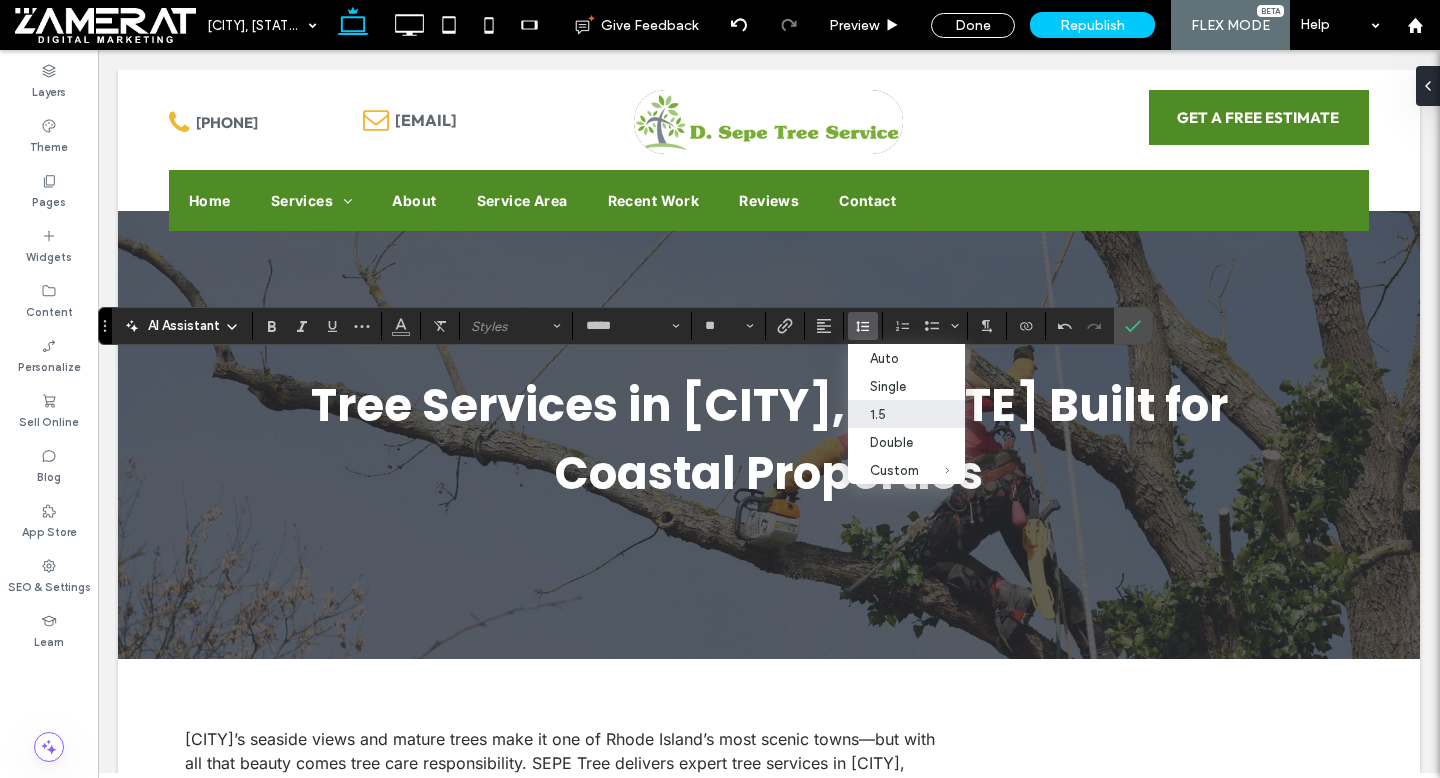 click on "1.5" at bounding box center [906, 414] 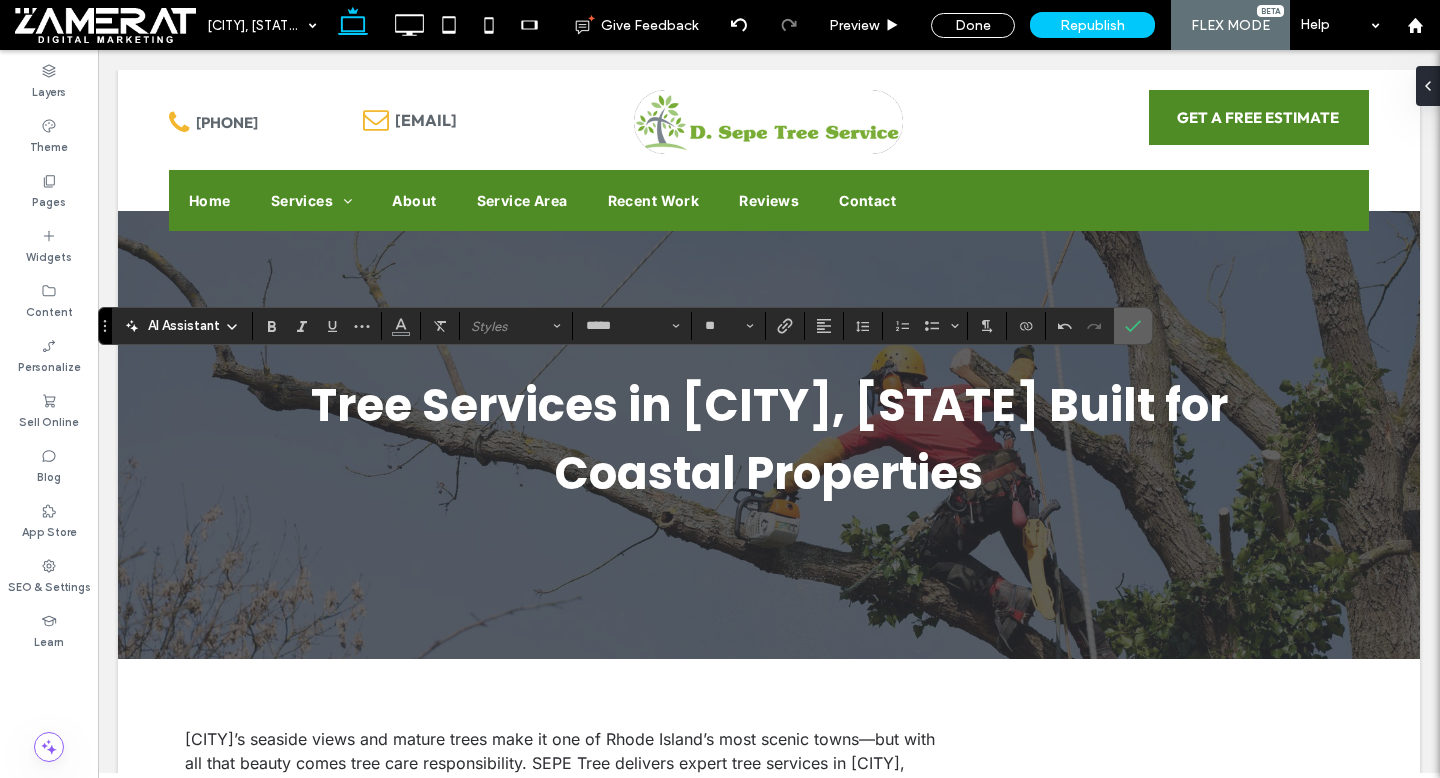 click 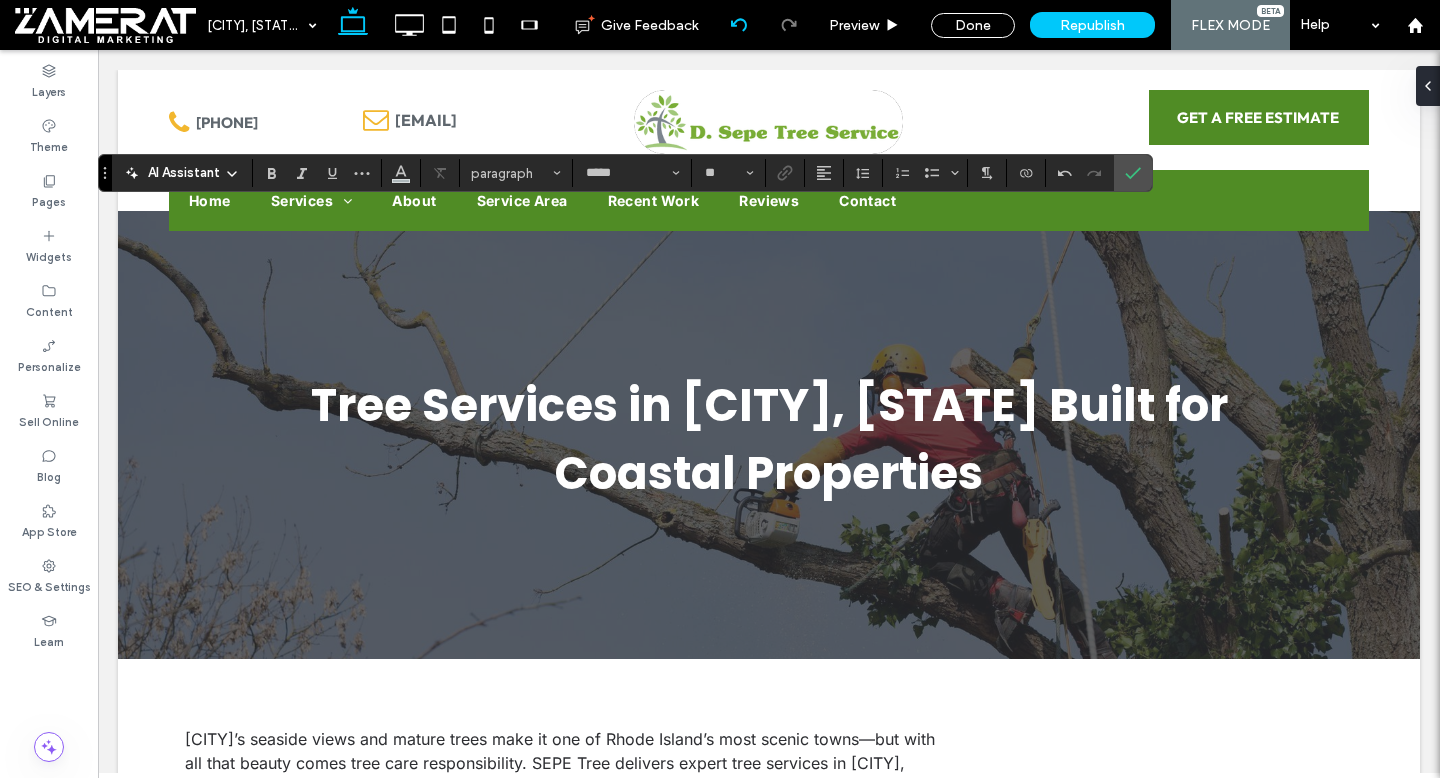 type on "*****" 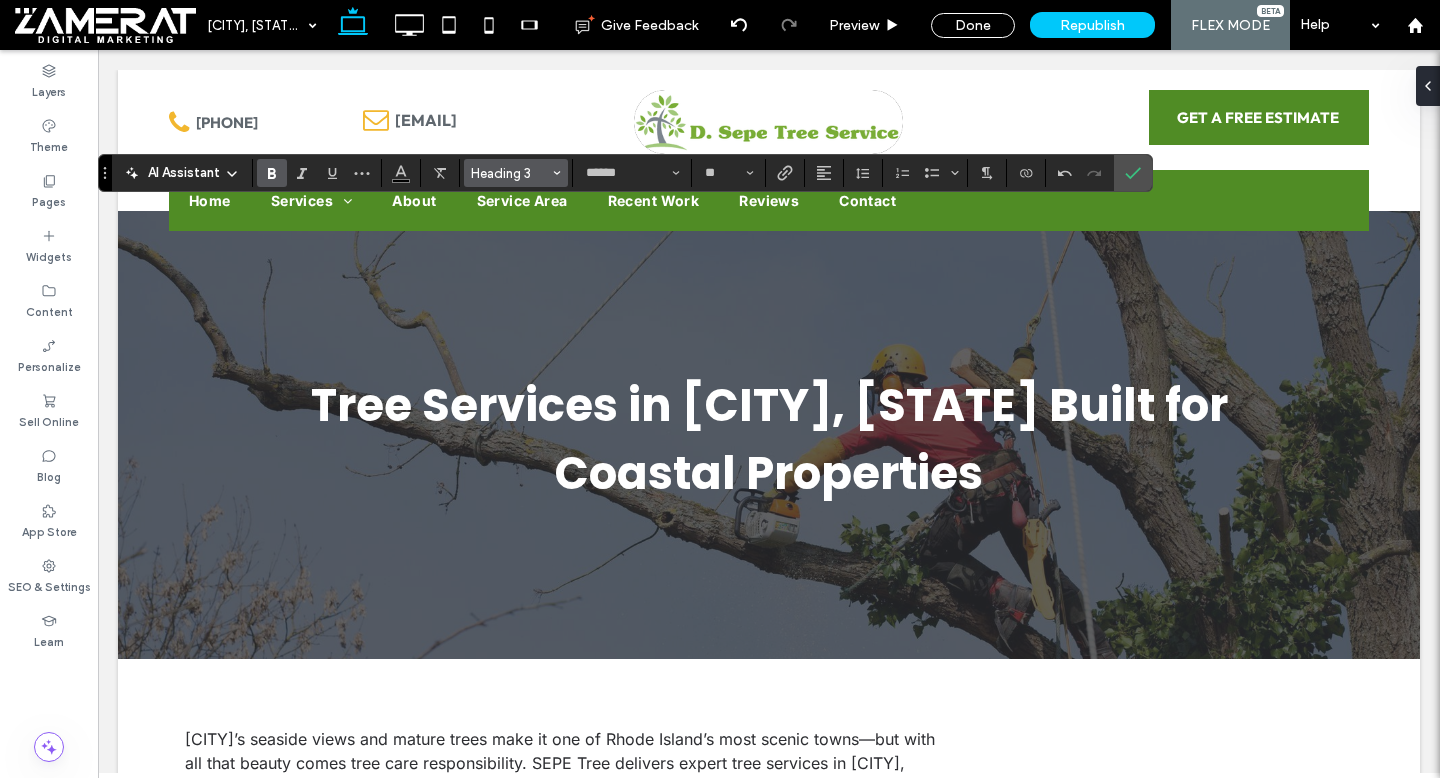 click on "Heading 3" at bounding box center [510, 173] 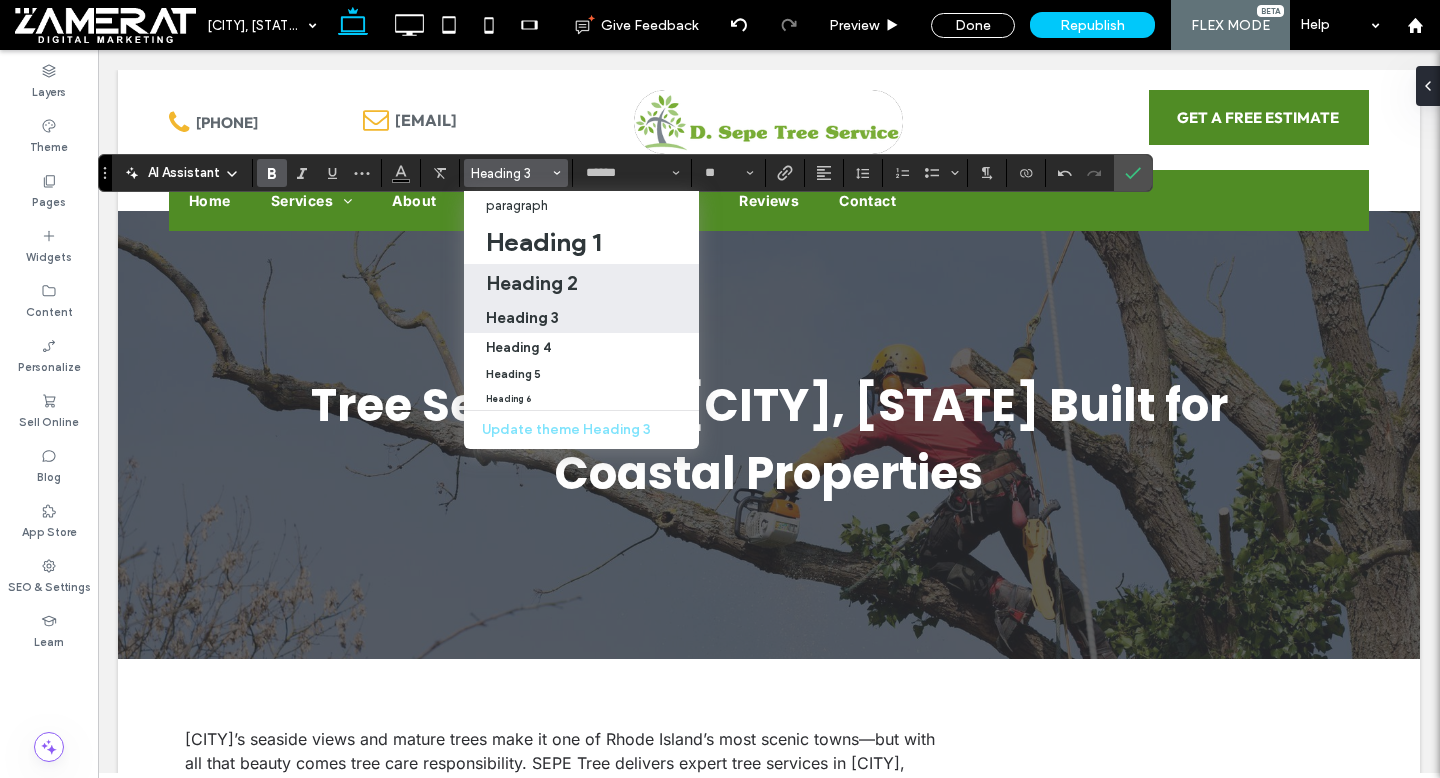 click on "Heading 2" at bounding box center (532, 283) 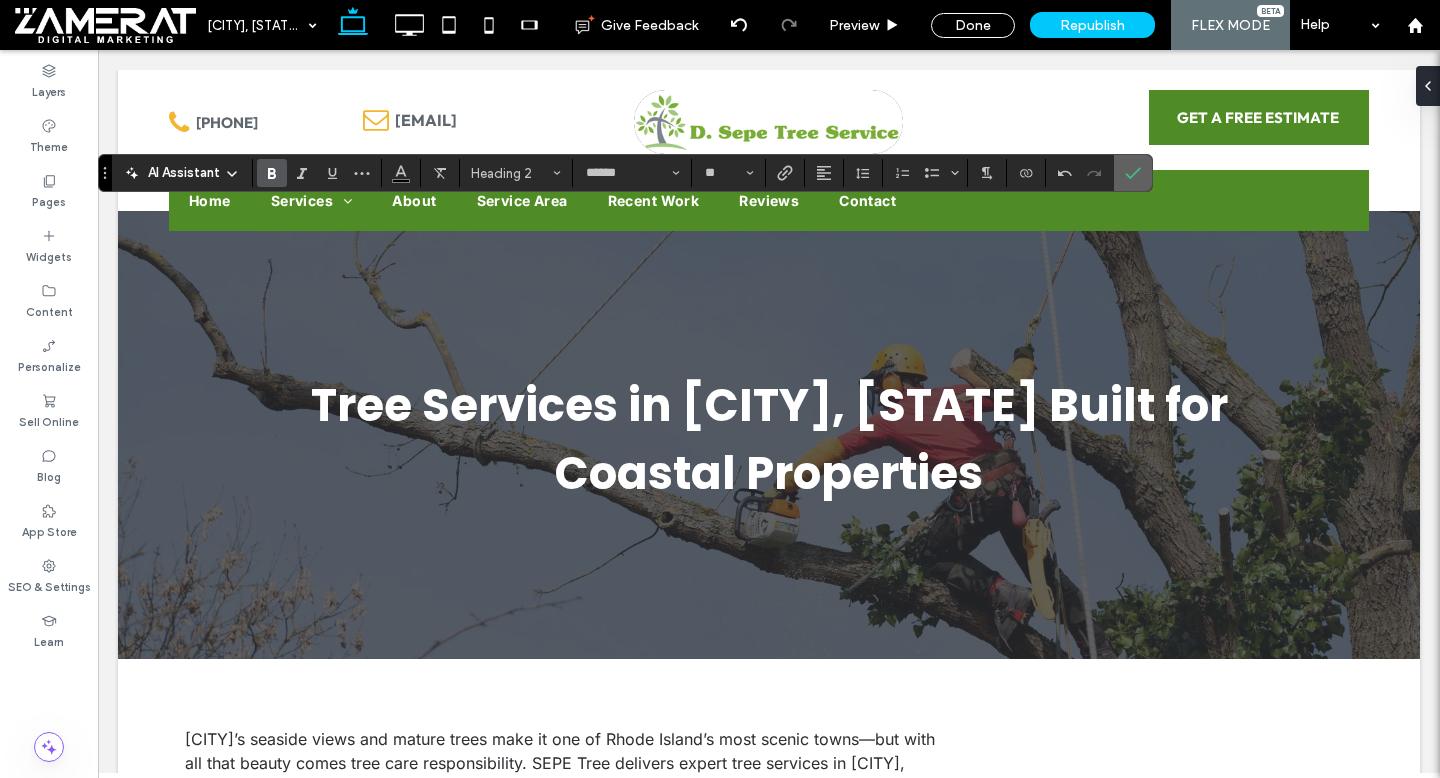 click 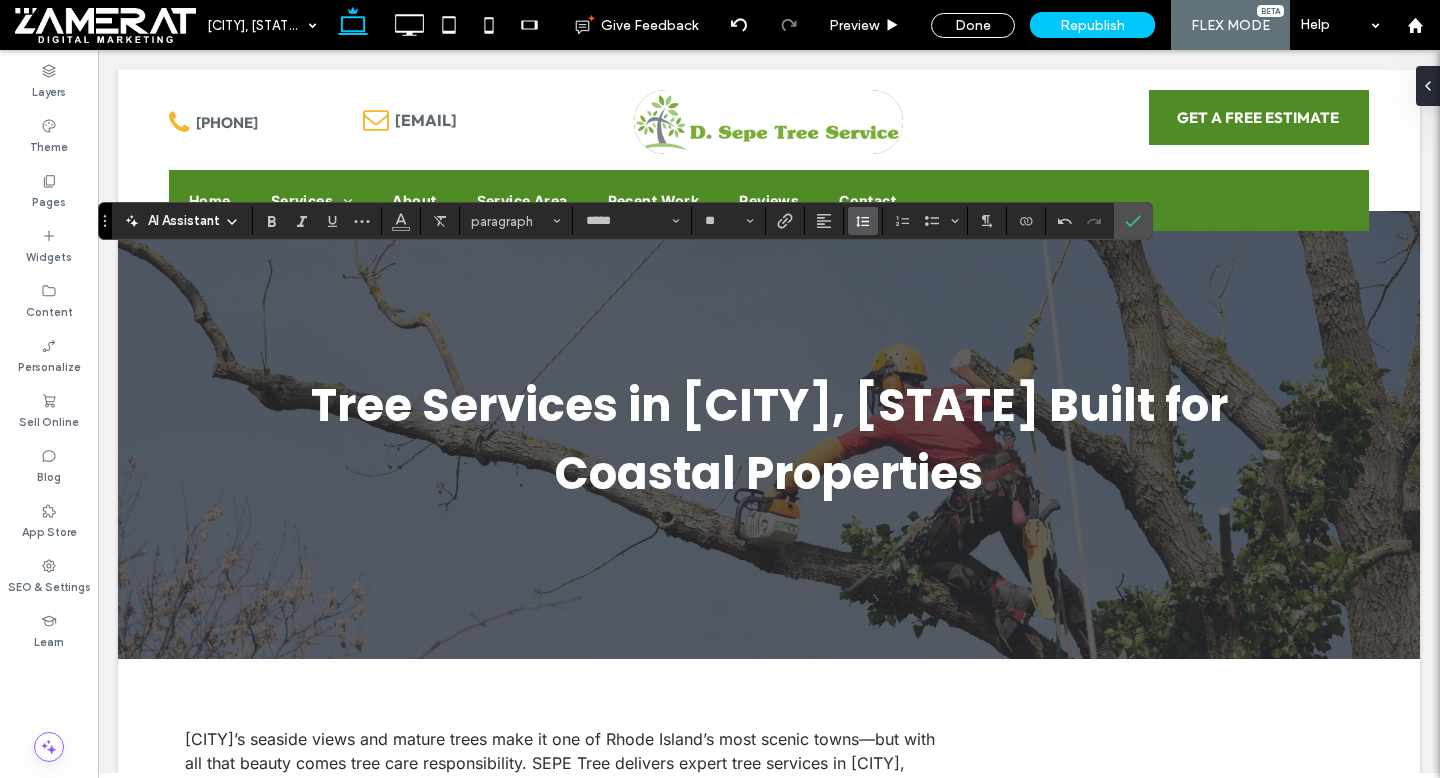 click at bounding box center (863, 221) 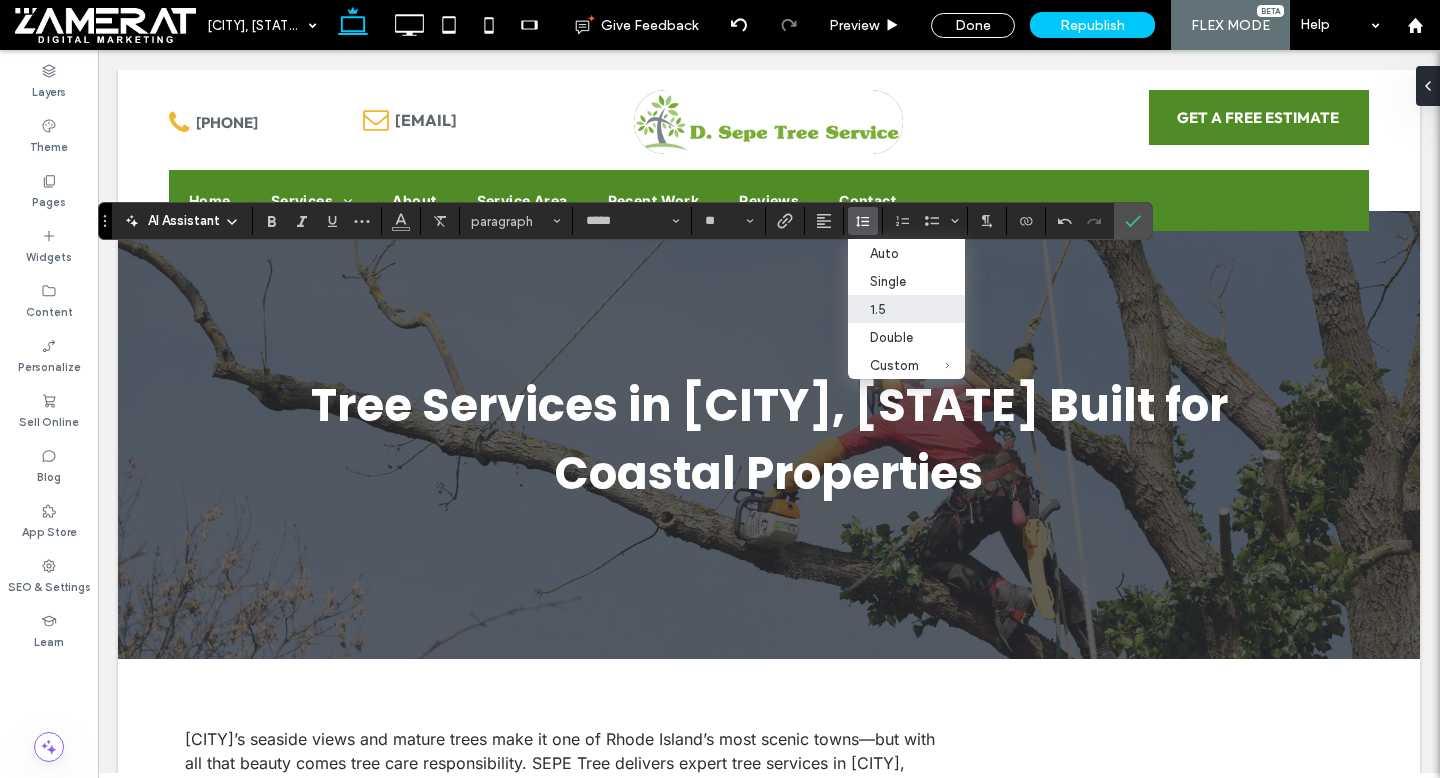 click on "1.5" at bounding box center (894, 309) 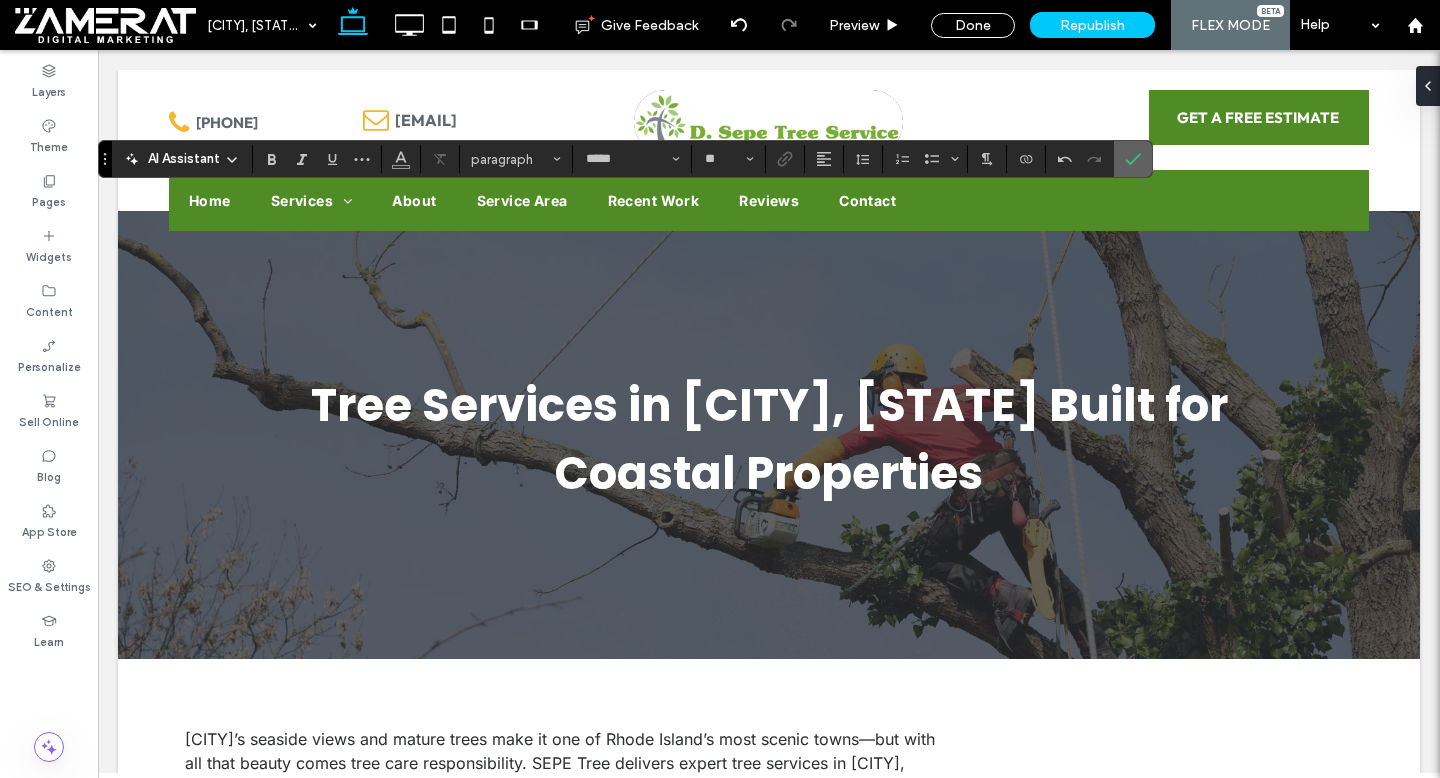 click 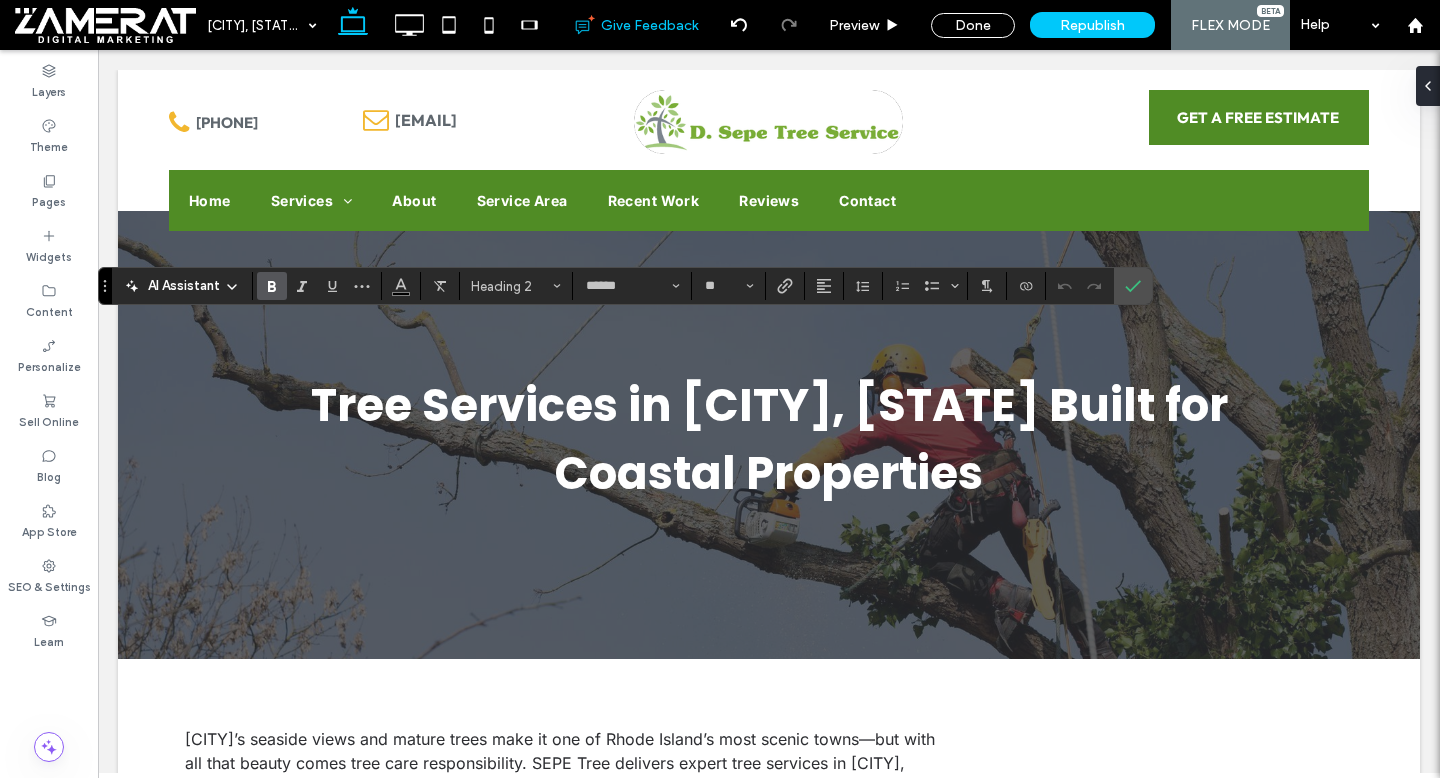 type on "*****" 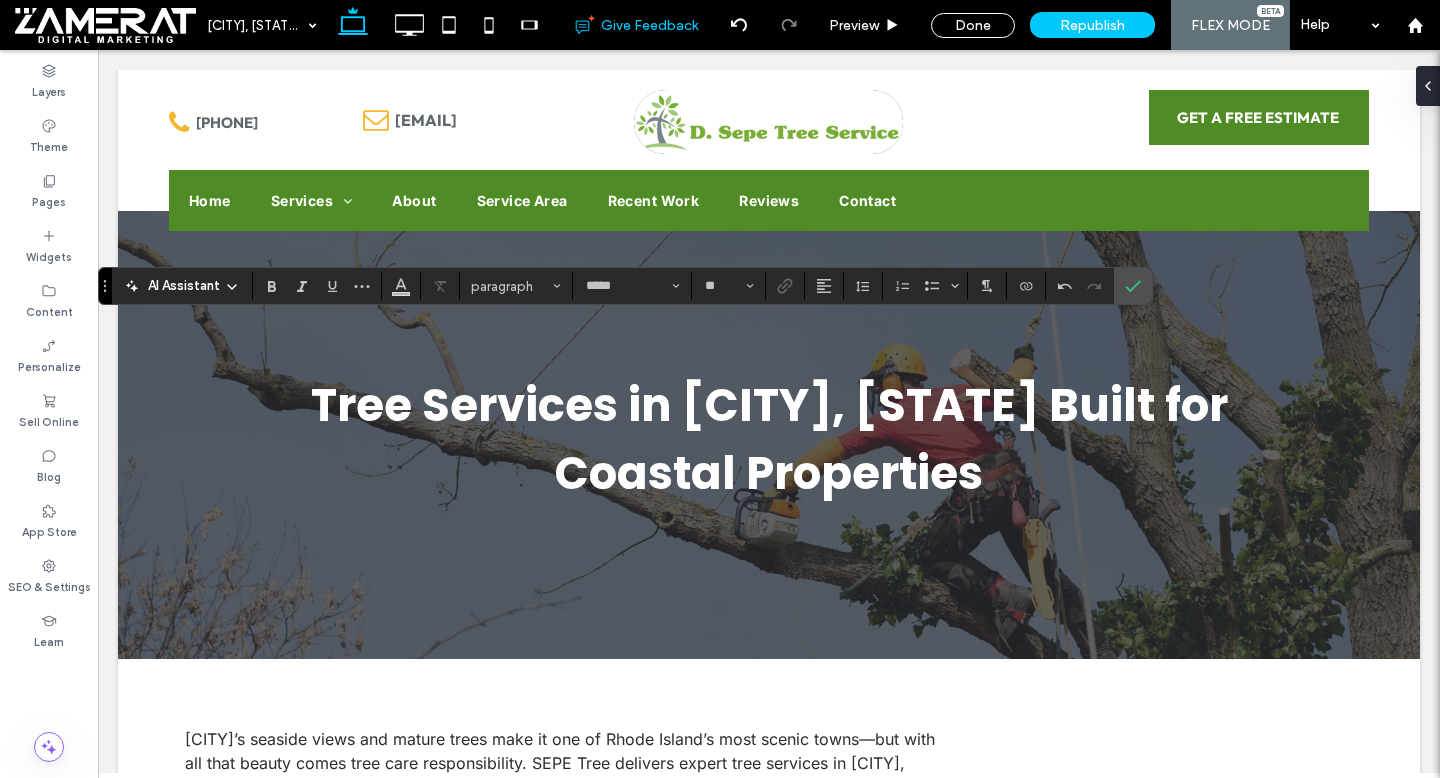 type on "******" 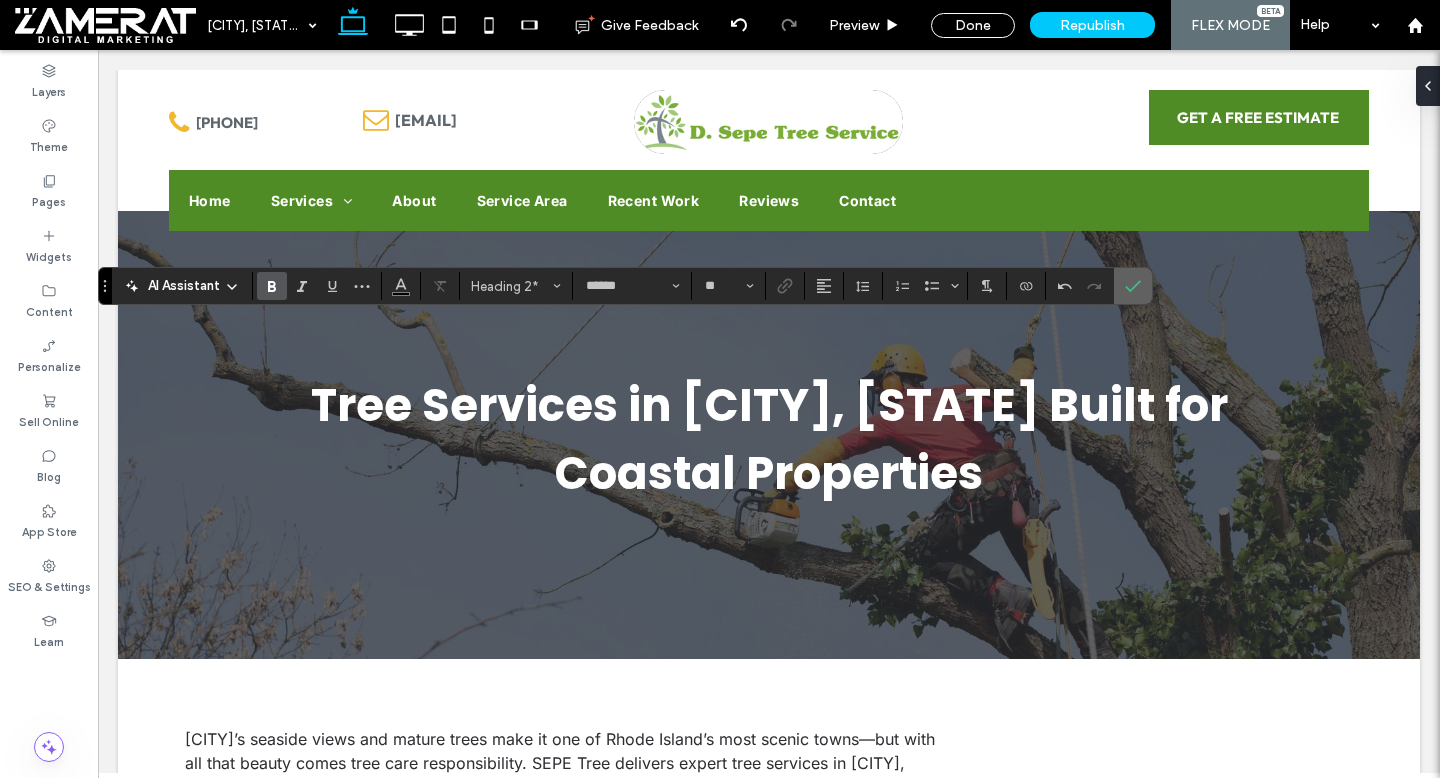 click 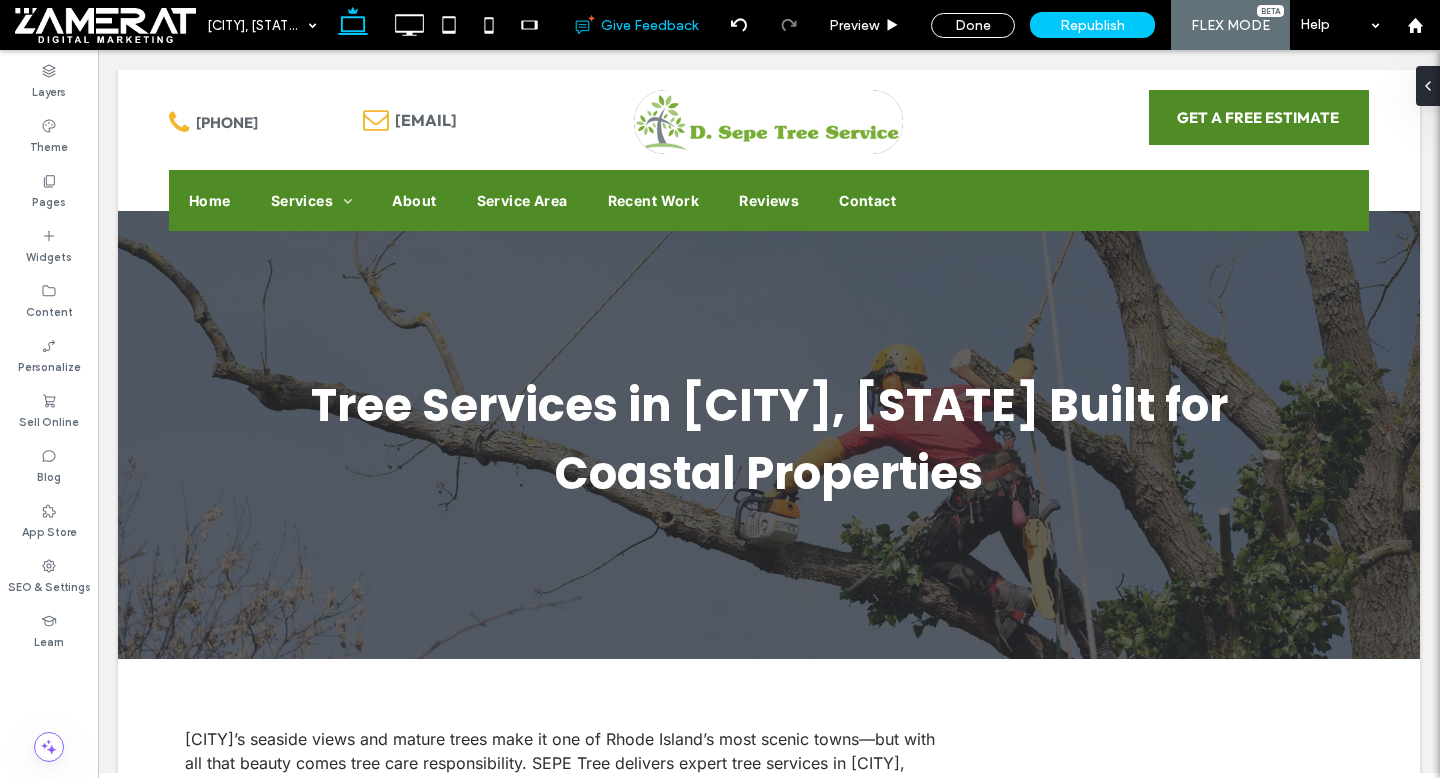 type on "*****" 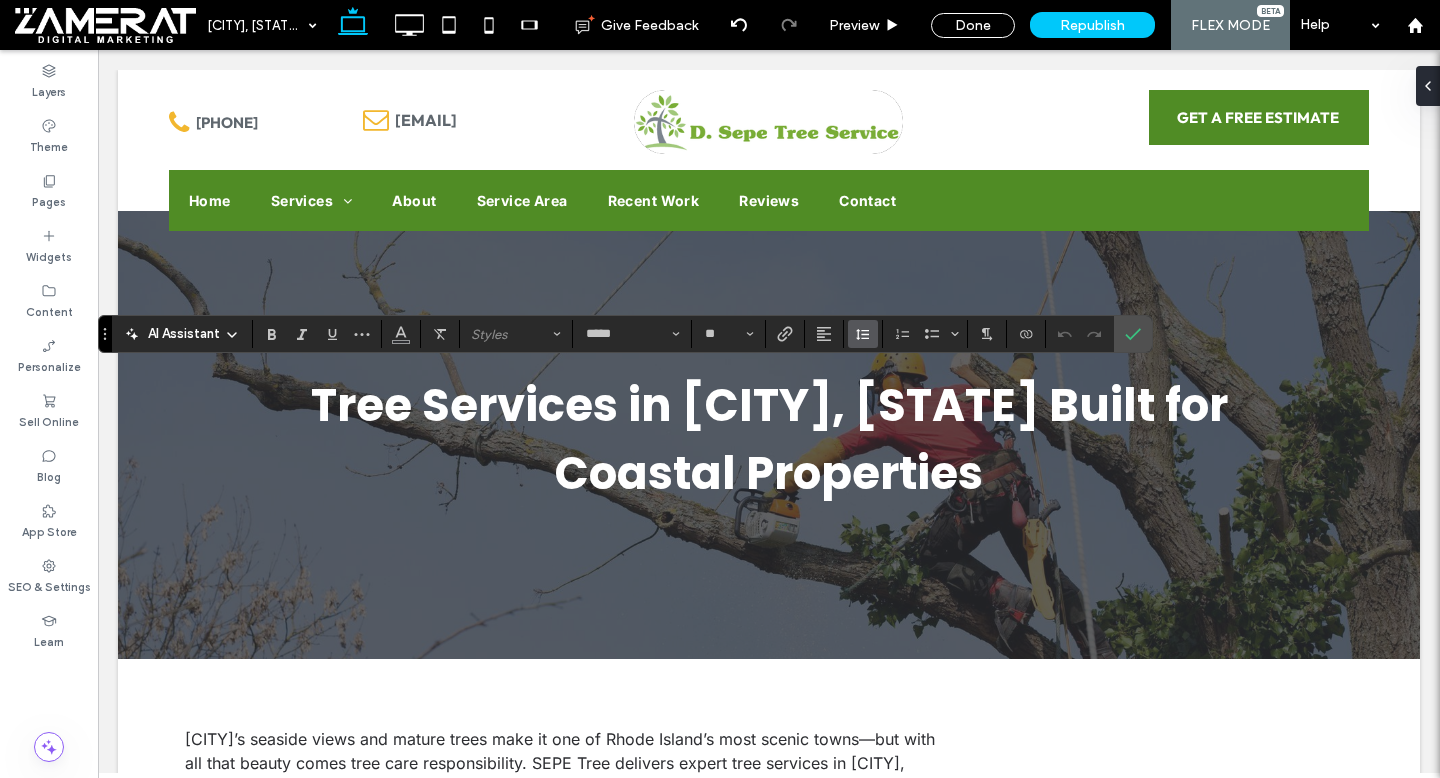 click 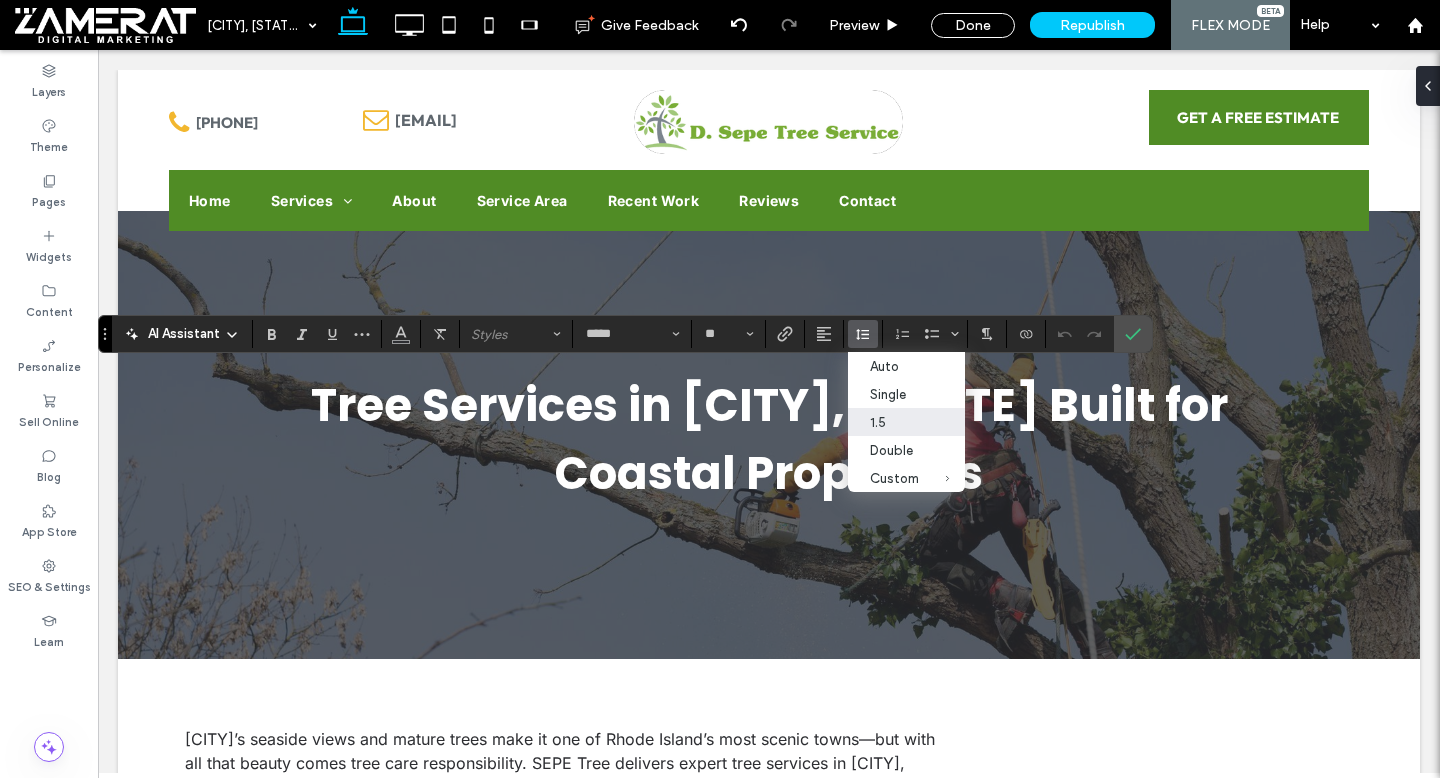click on "1.5" at bounding box center (894, 422) 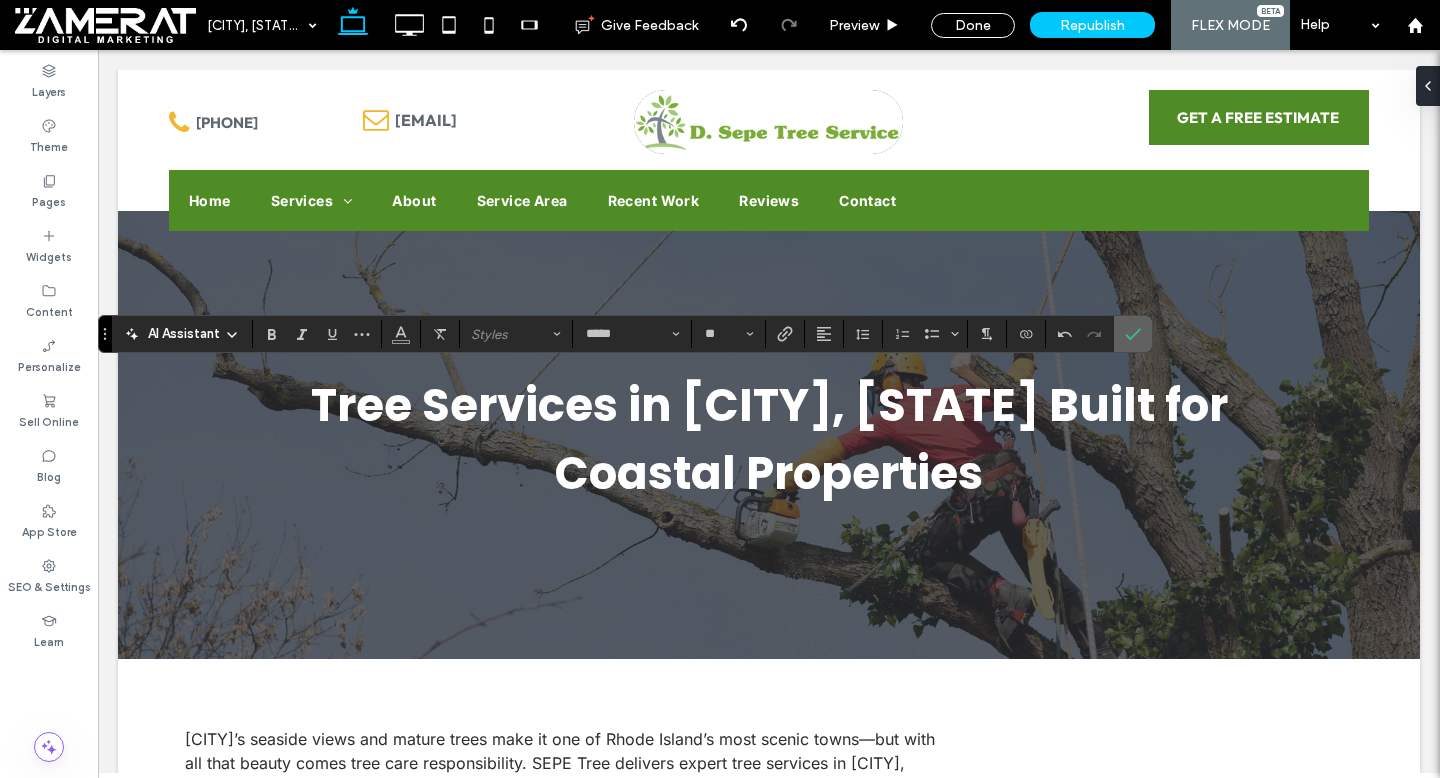 click at bounding box center [1133, 334] 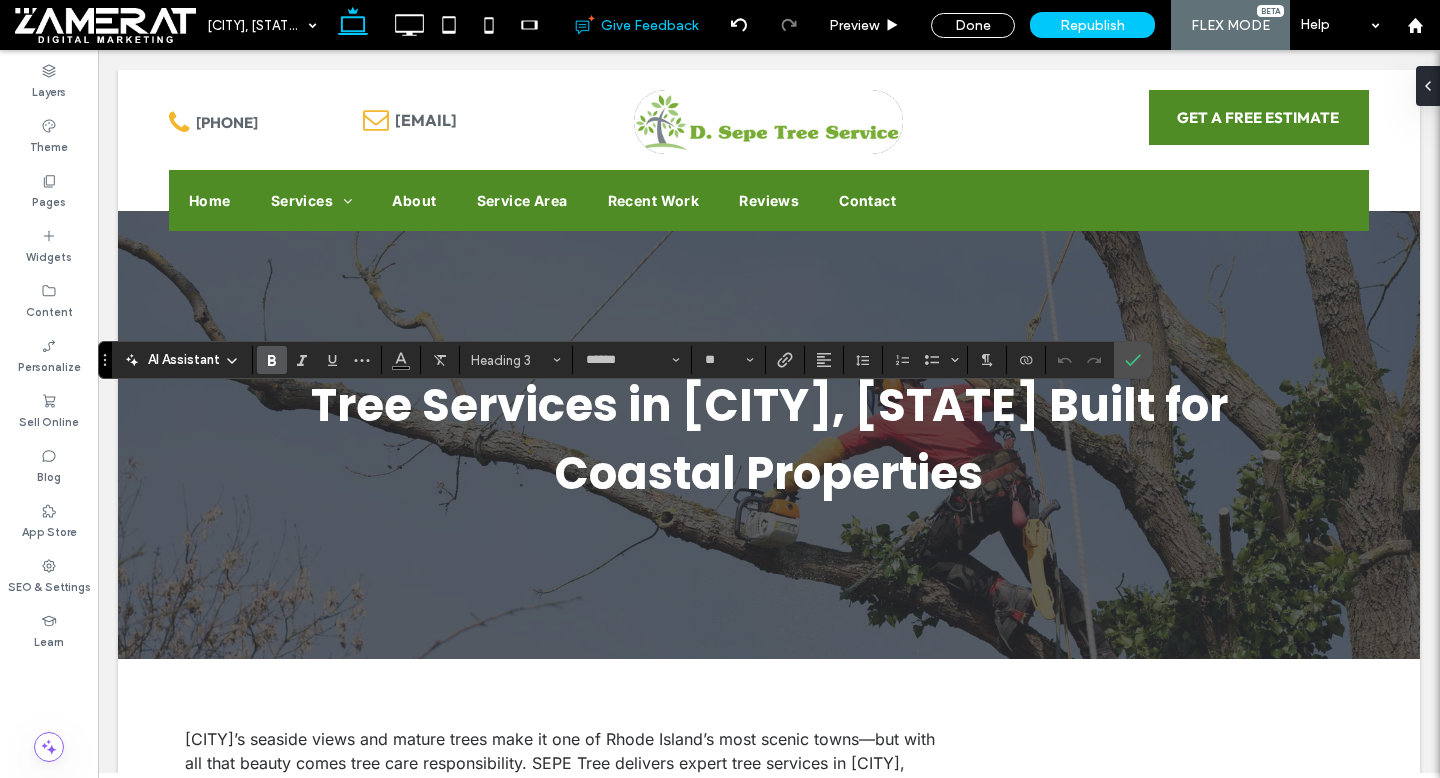 type on "*****" 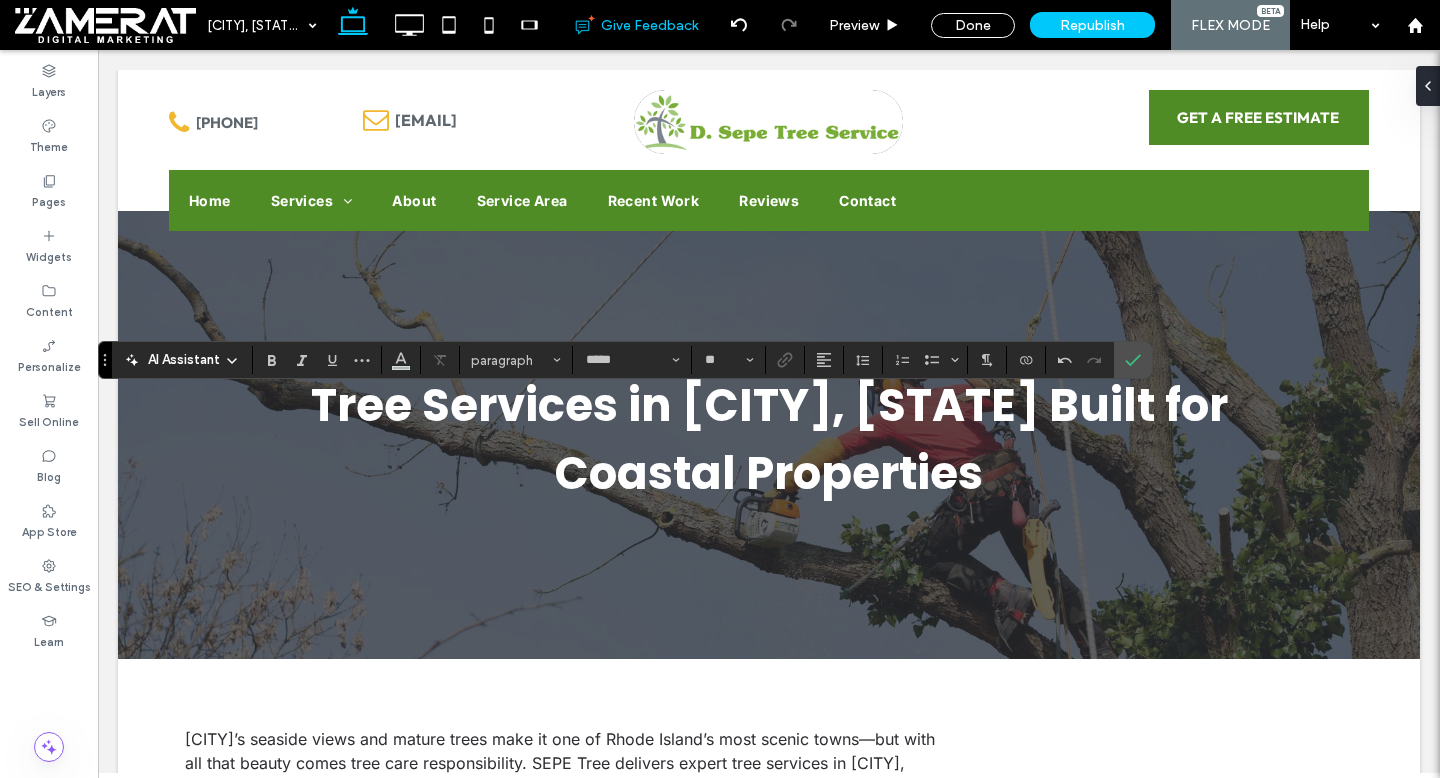 type on "******" 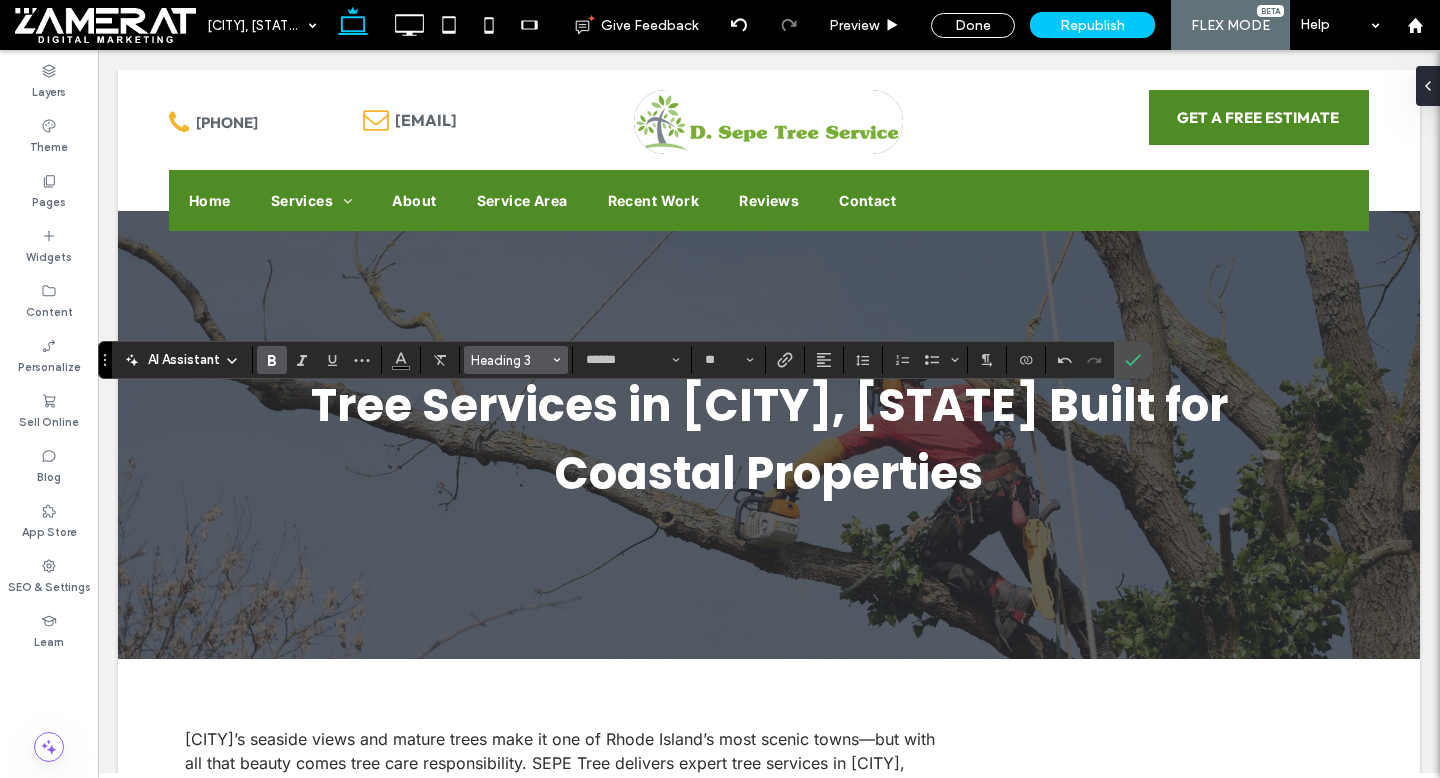 click on "Heading 3" at bounding box center (510, 360) 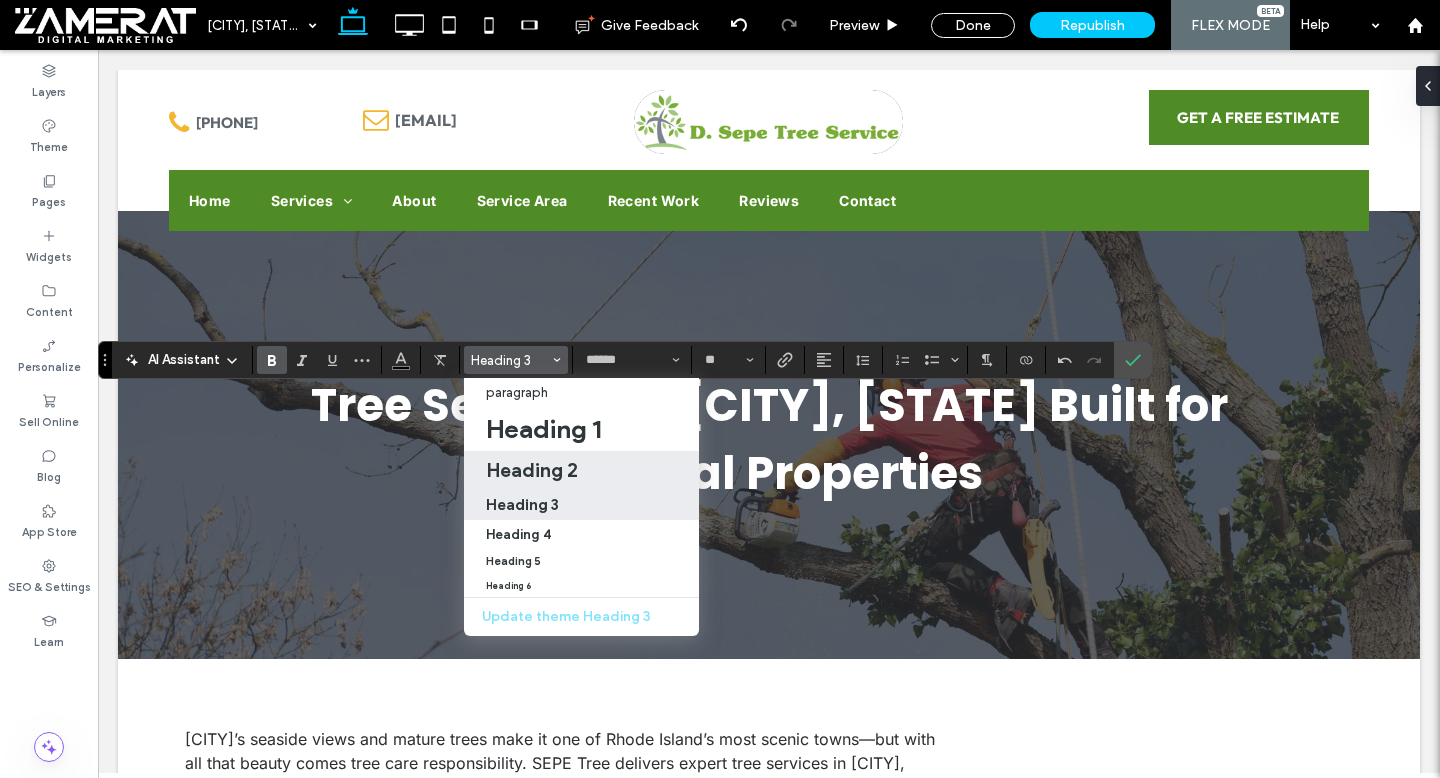 click on "Heading 2" at bounding box center [532, 470] 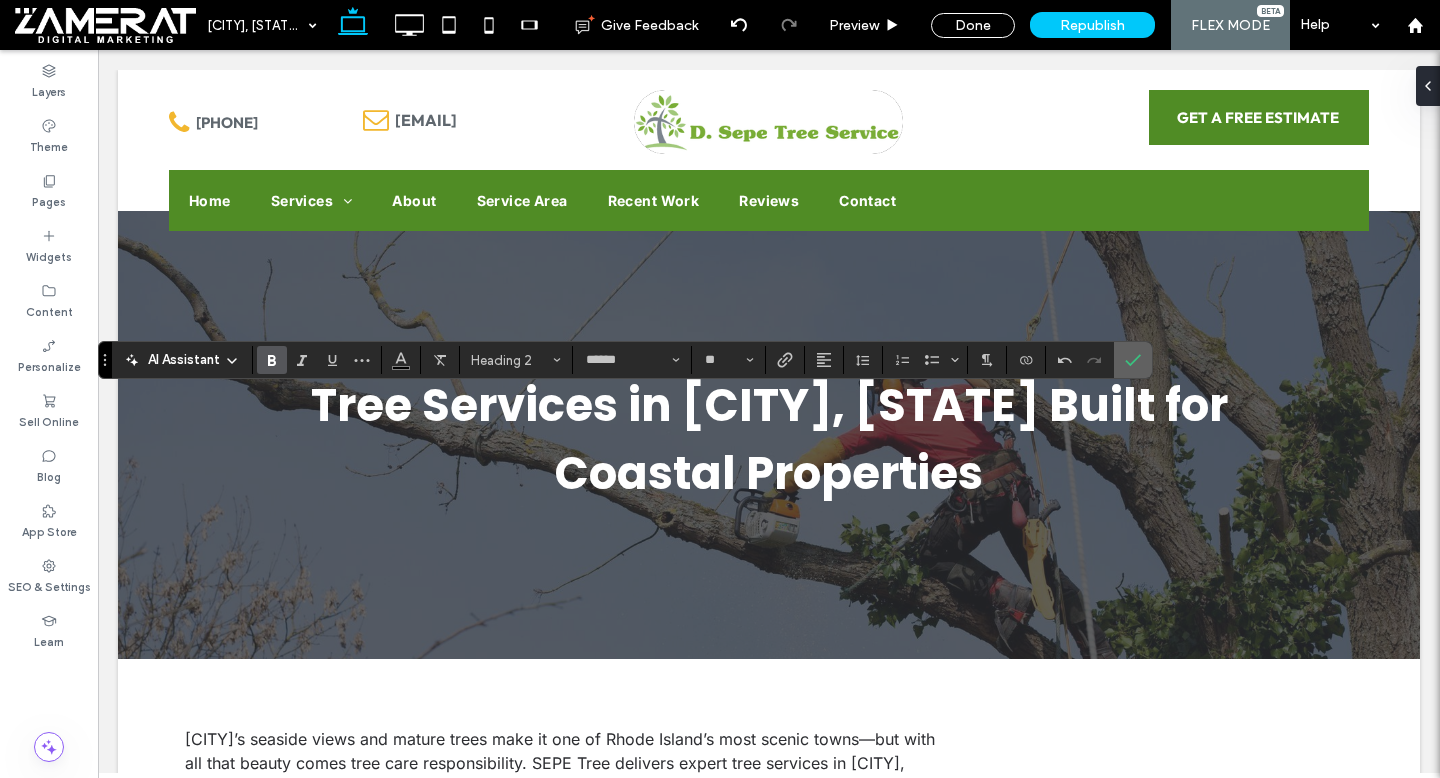 click 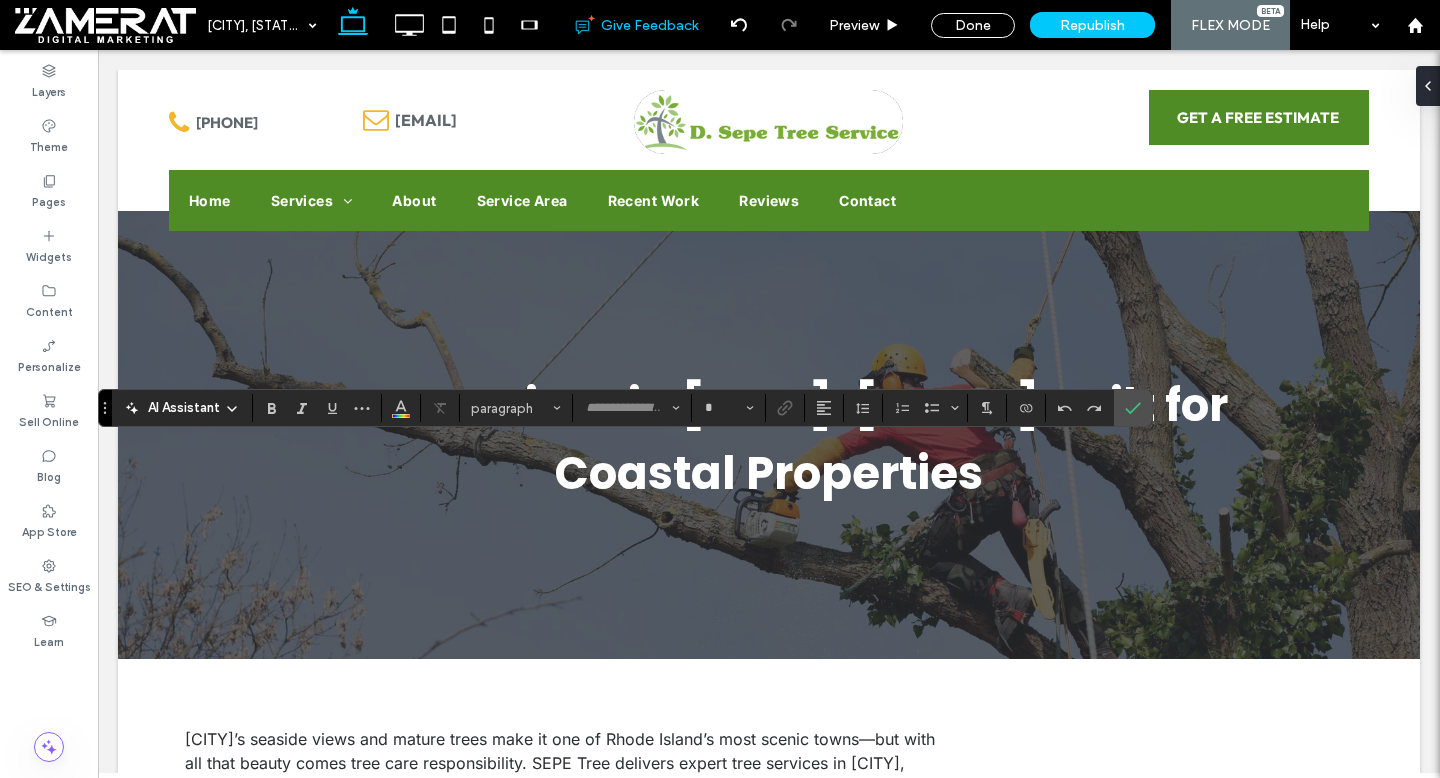 type on "*****" 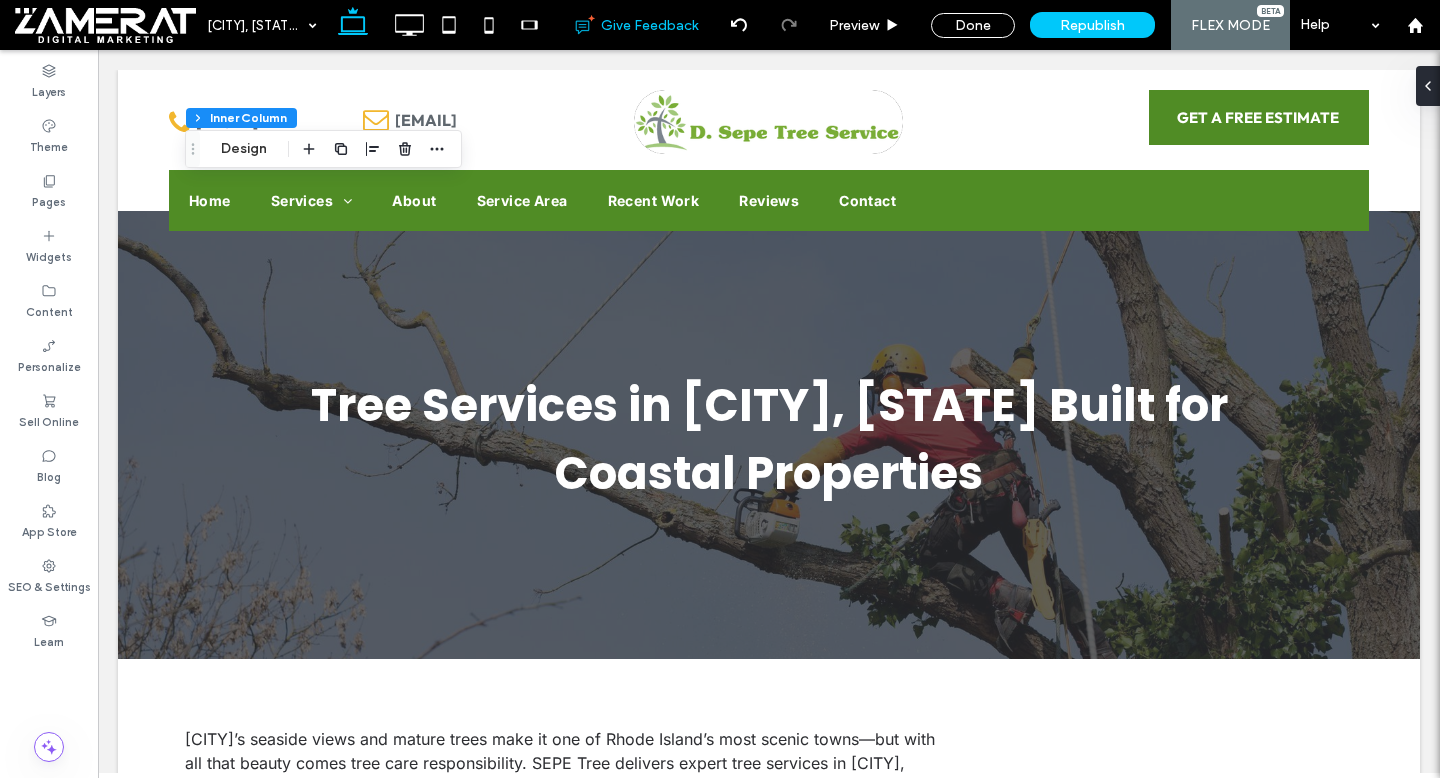 type on "**" 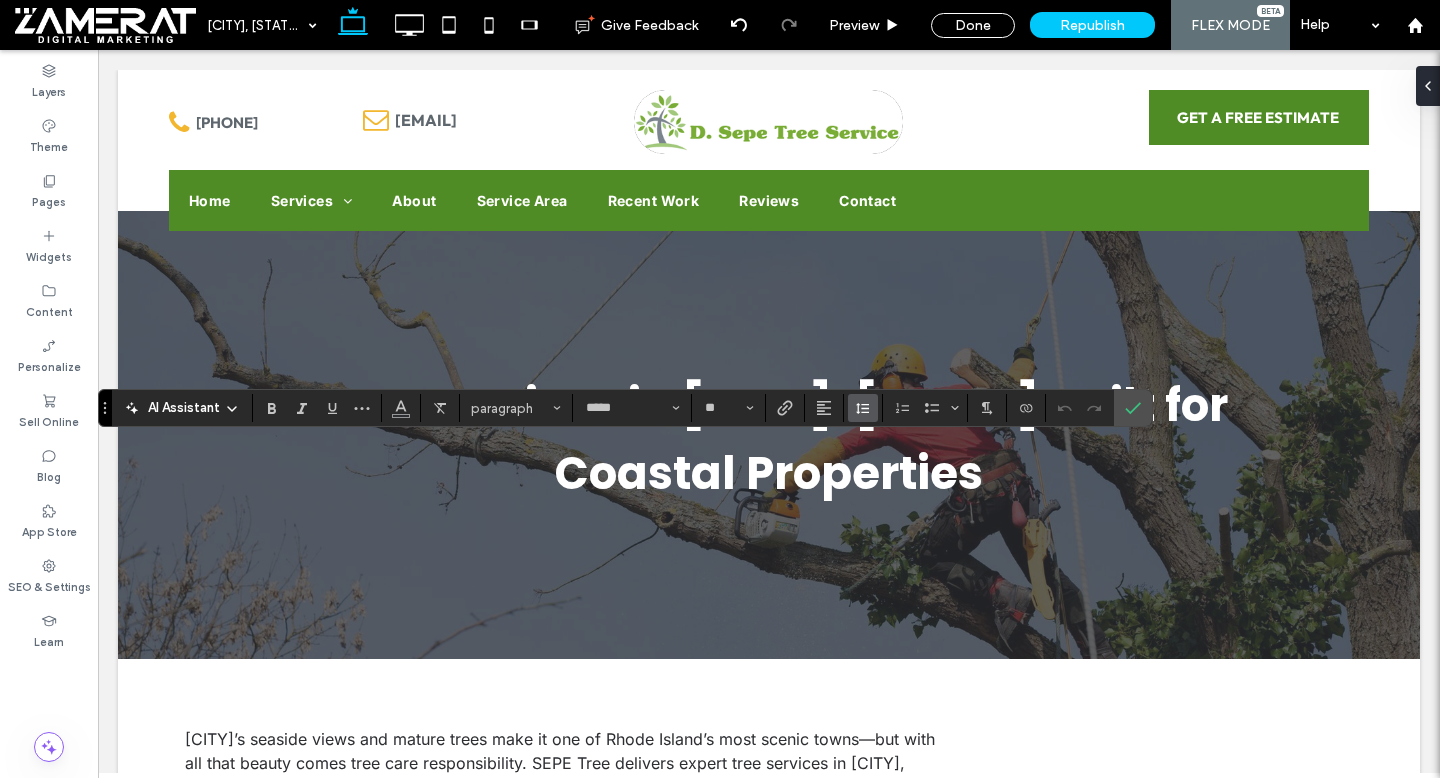 click 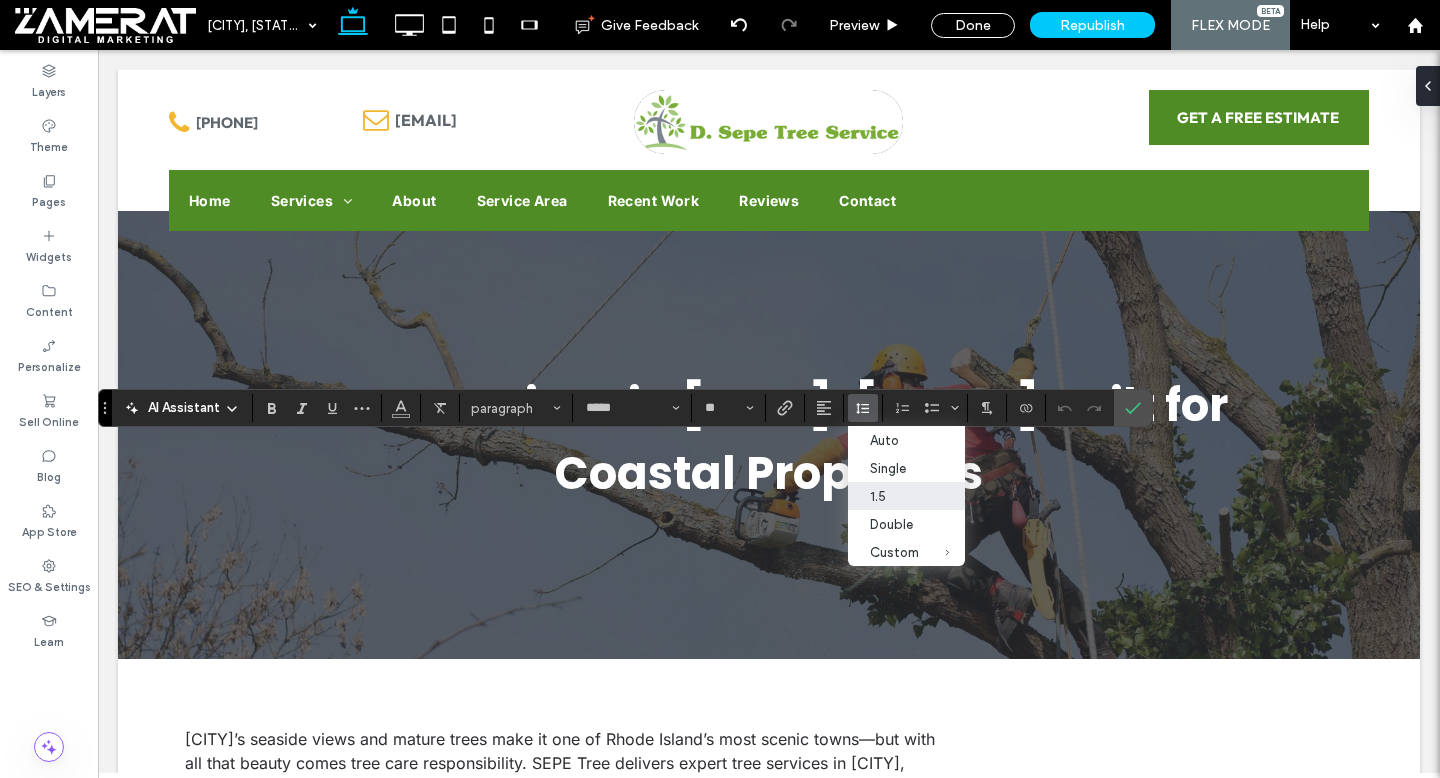 click on "1.5" at bounding box center [894, 496] 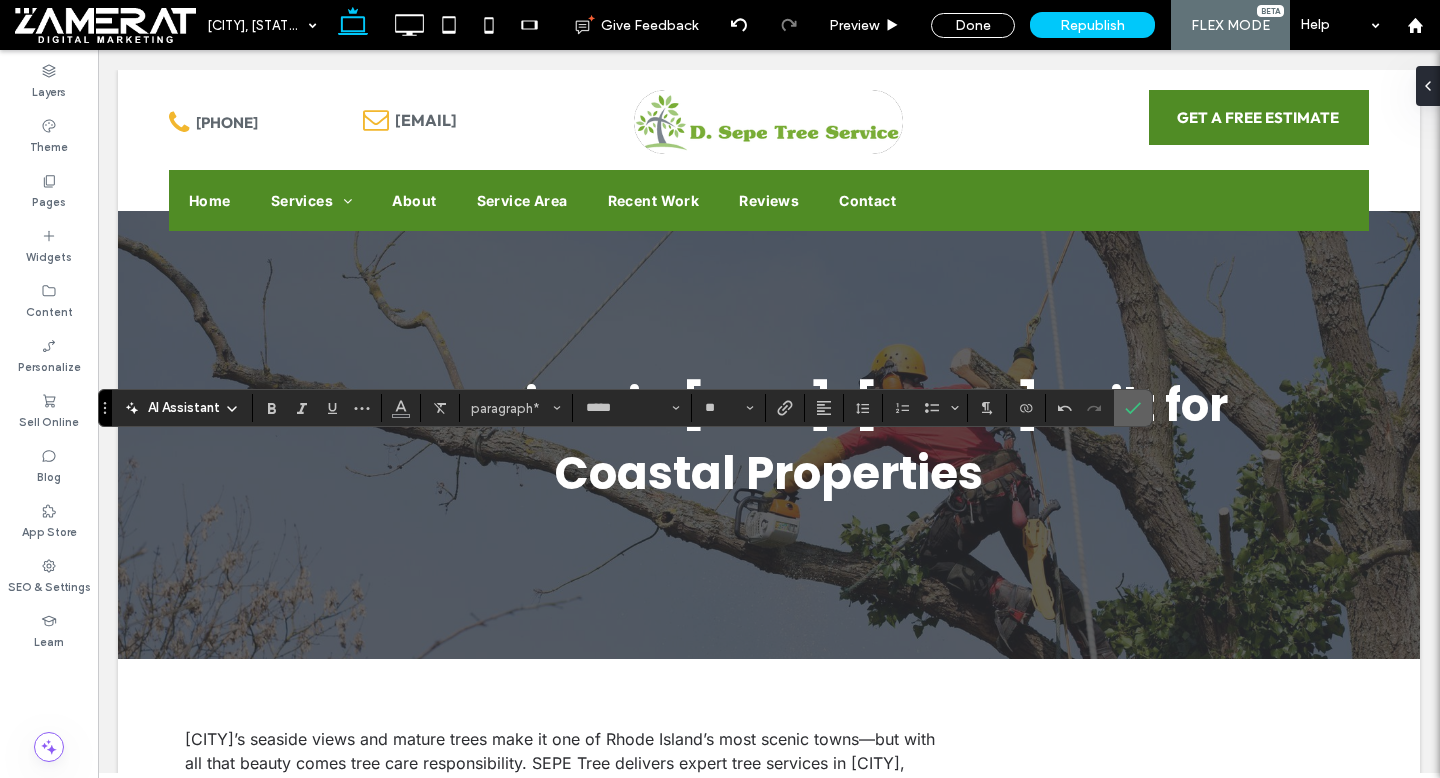 click 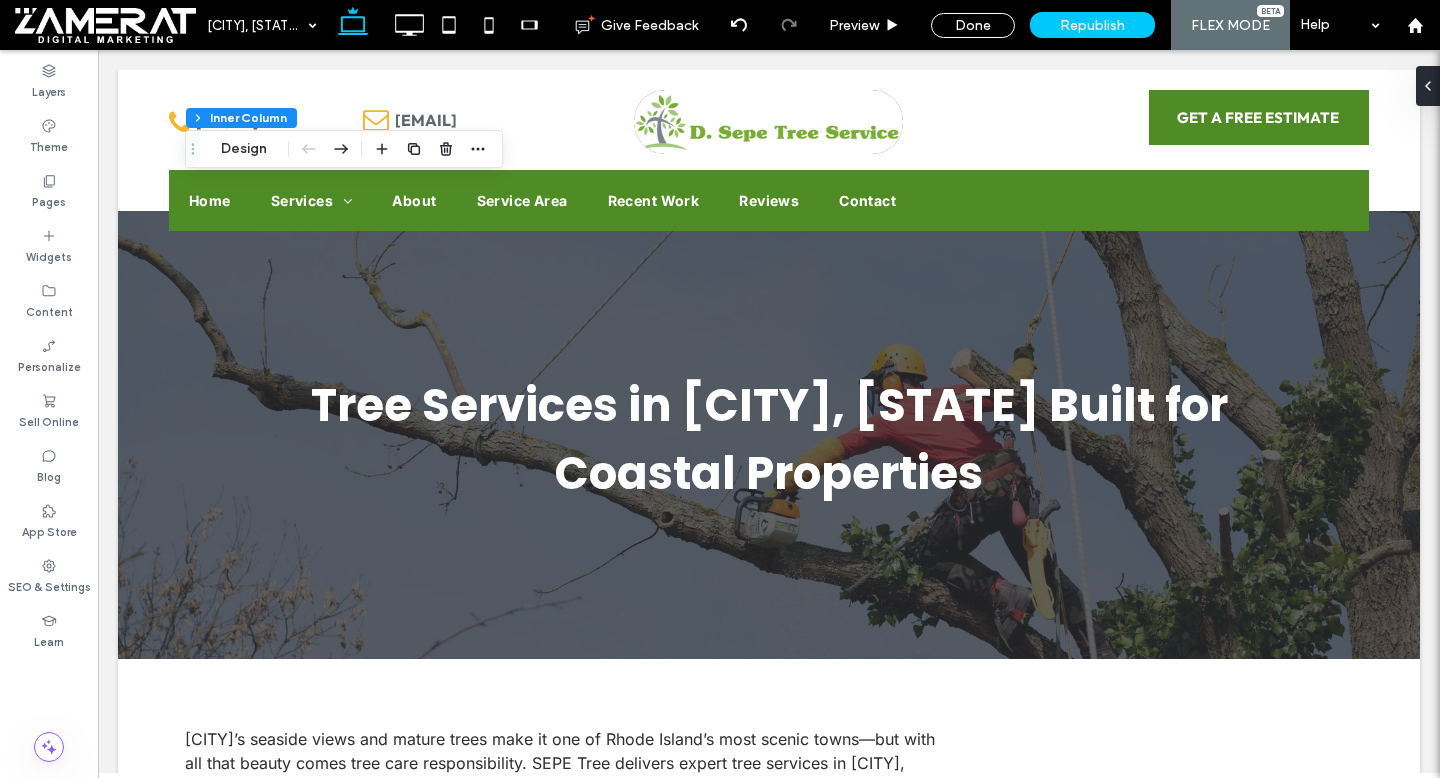 type on "**" 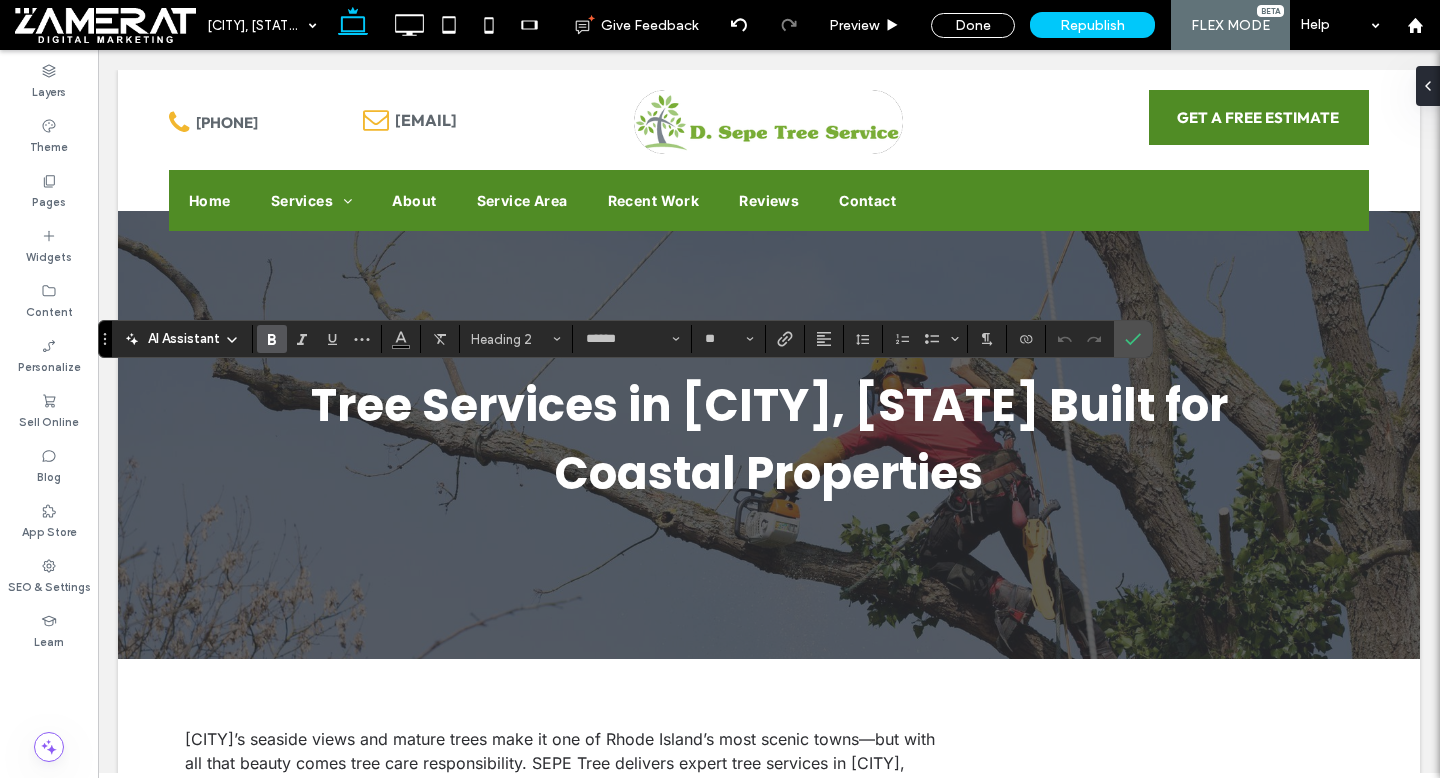 type on "*****" 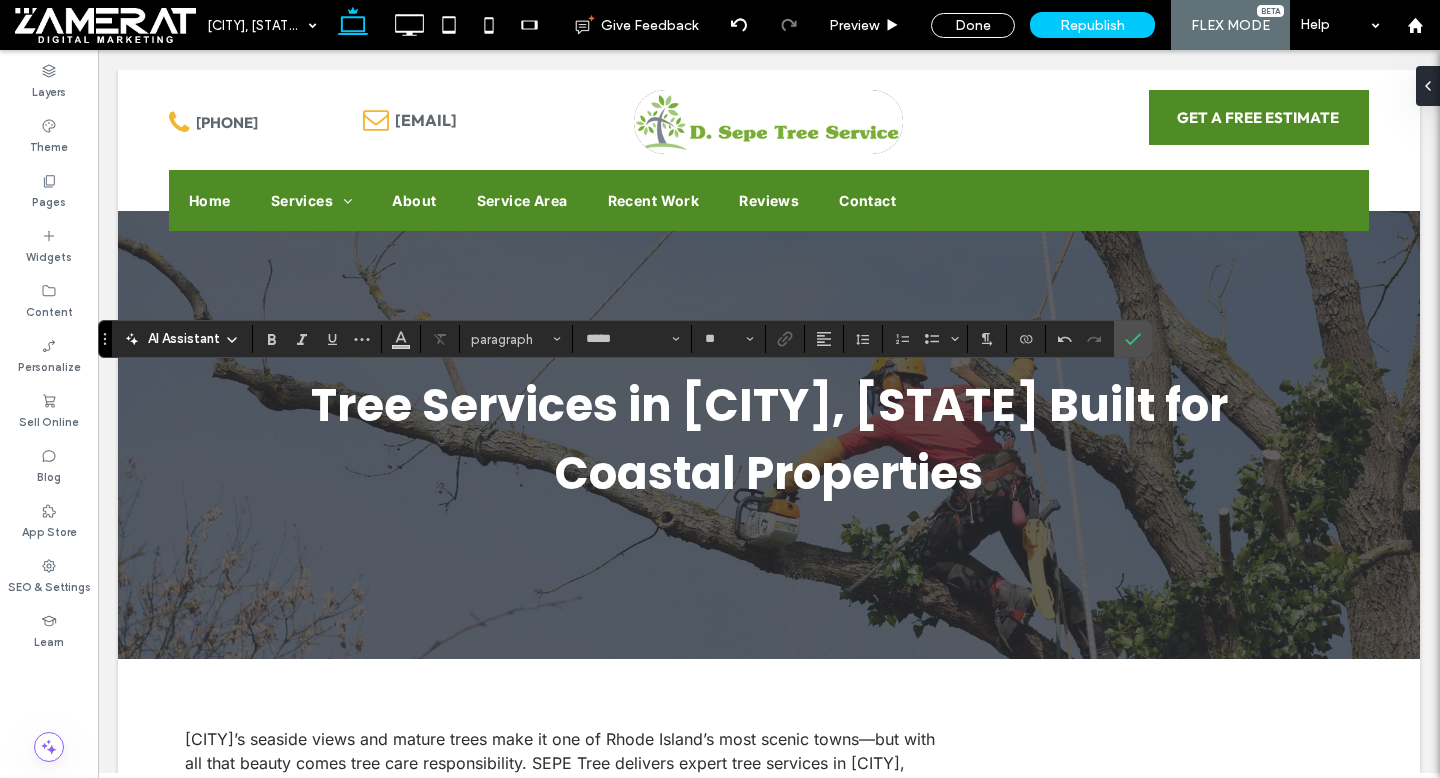 type on "******" 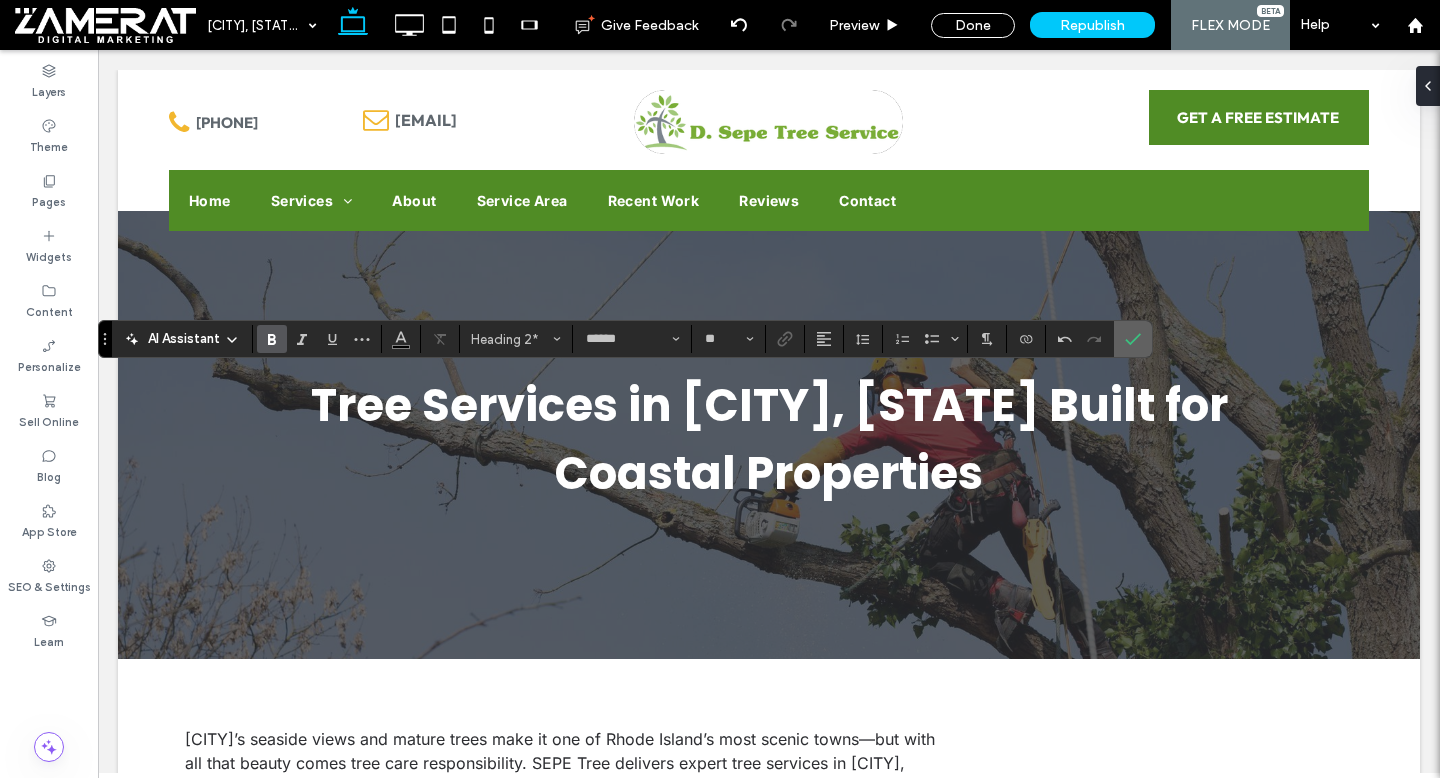 click 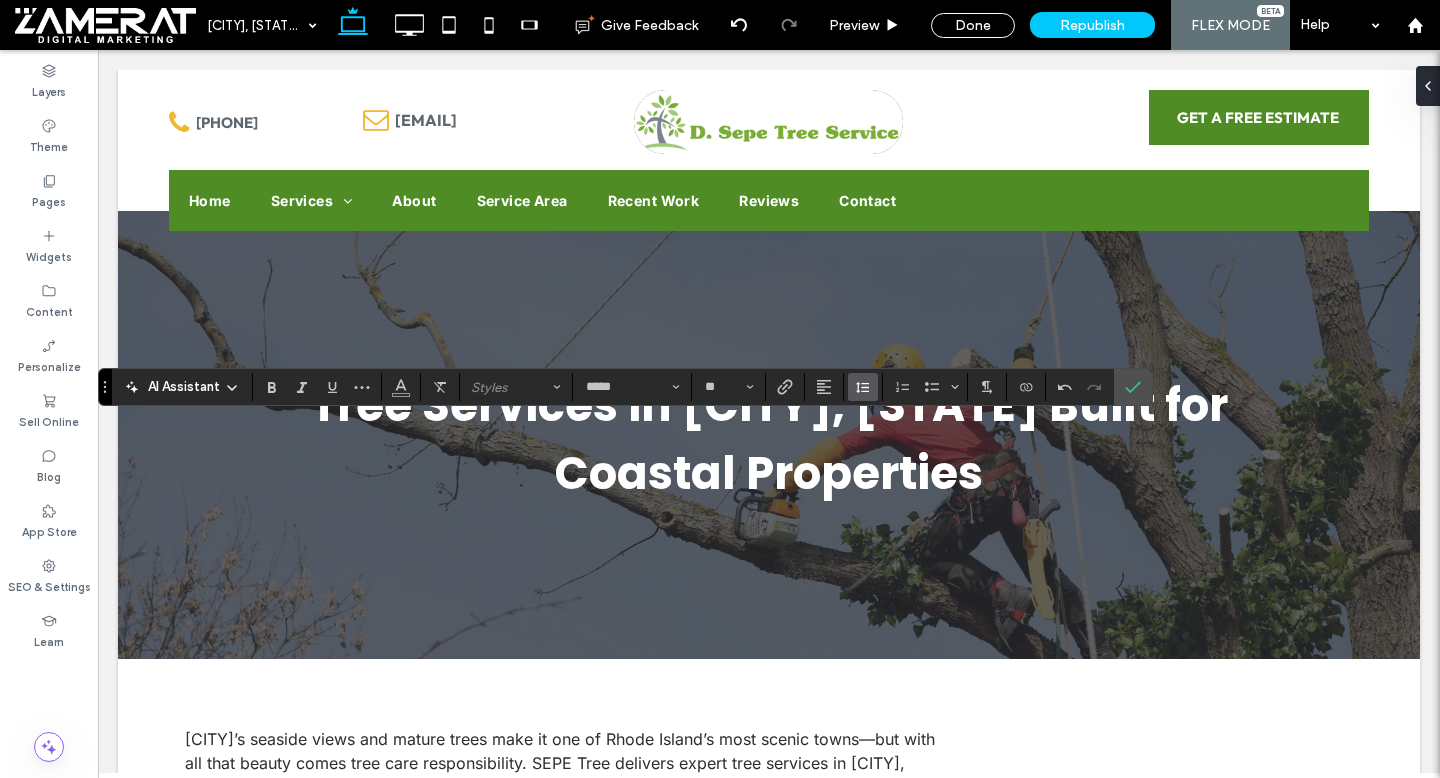 click 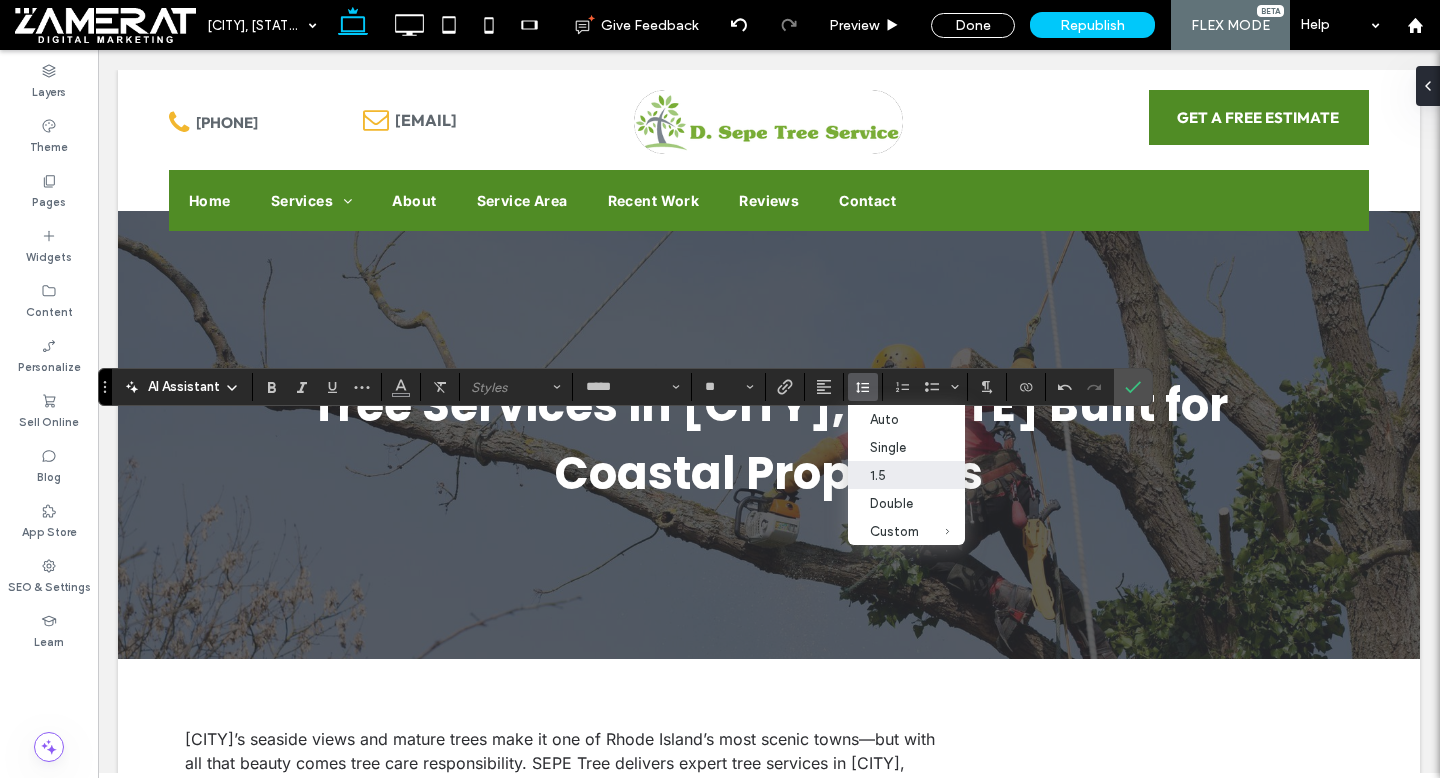 click on "1.5" at bounding box center [894, 475] 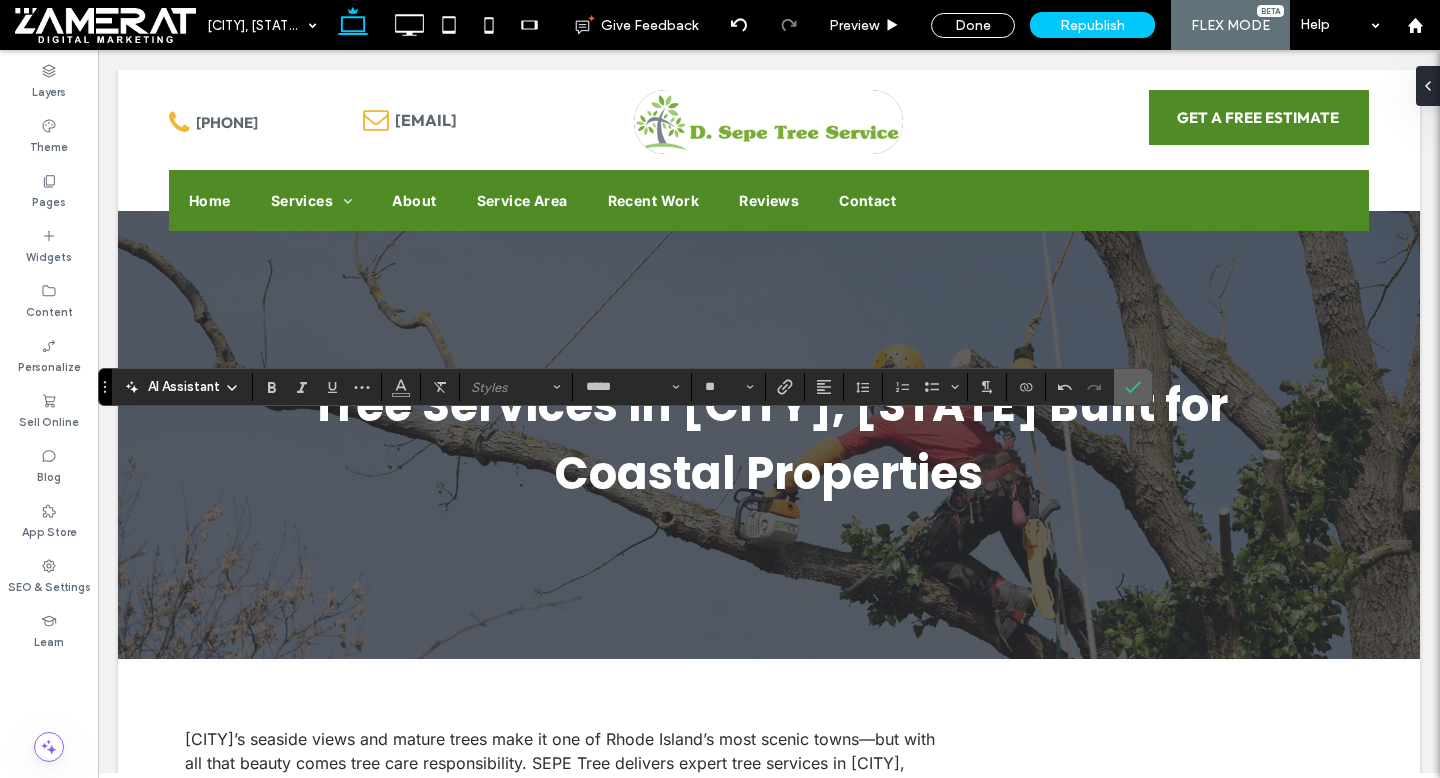 click 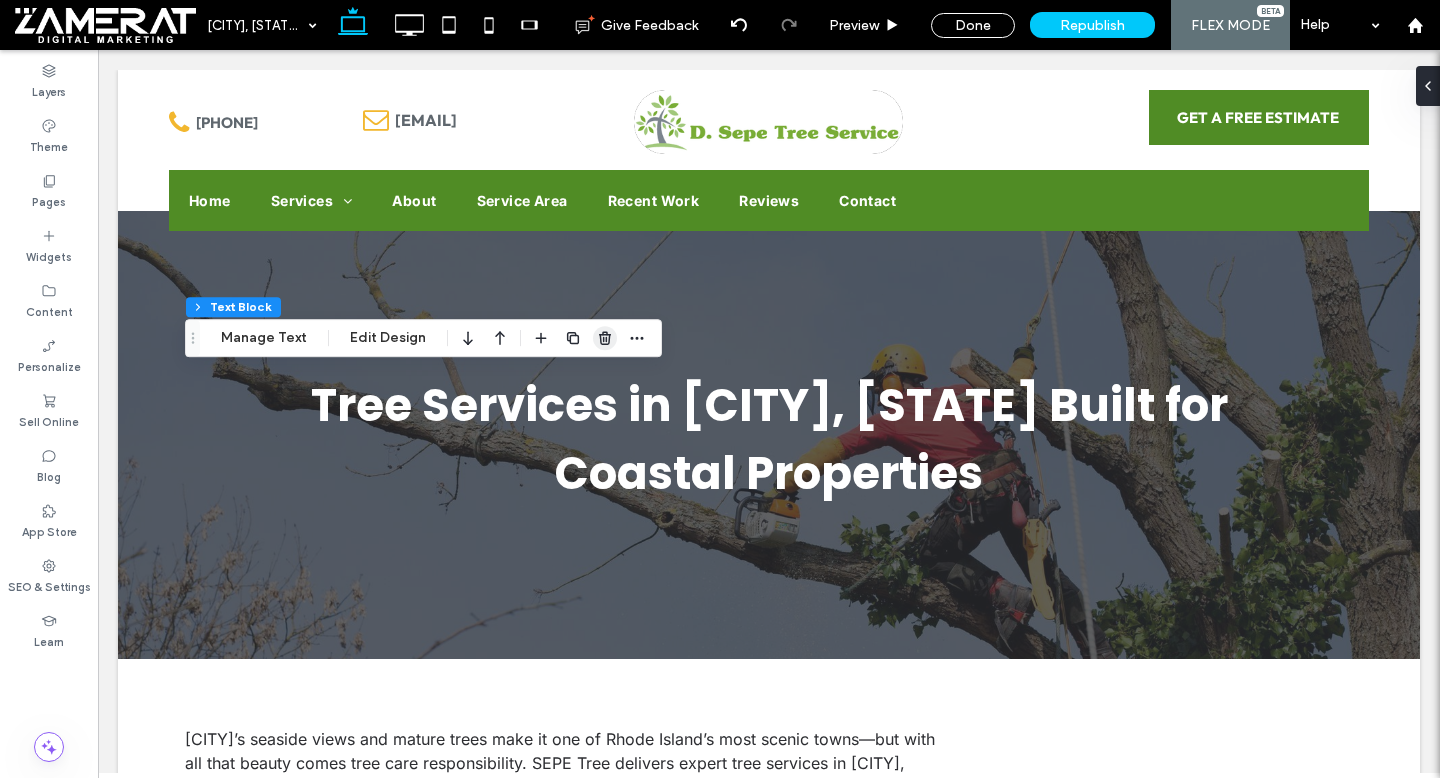 click 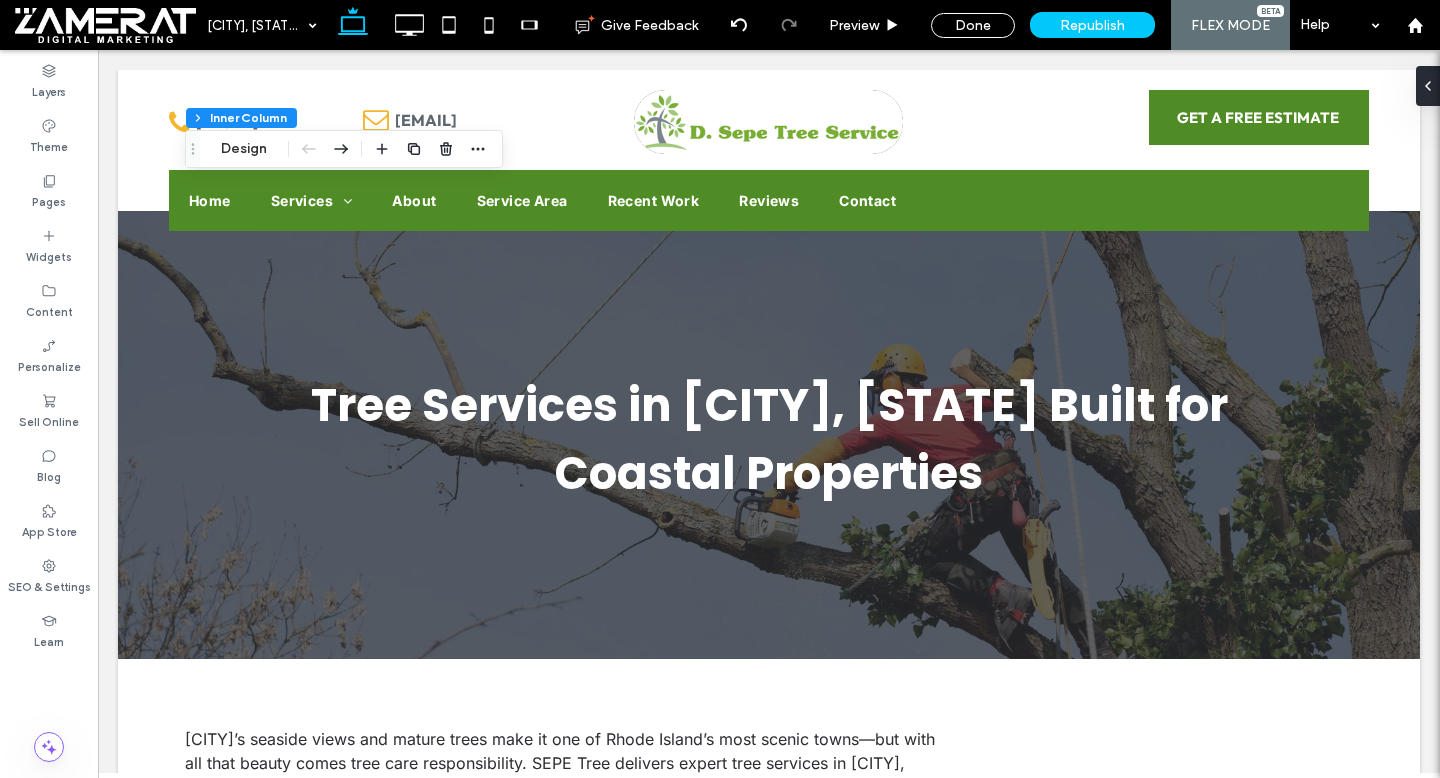 type on "**" 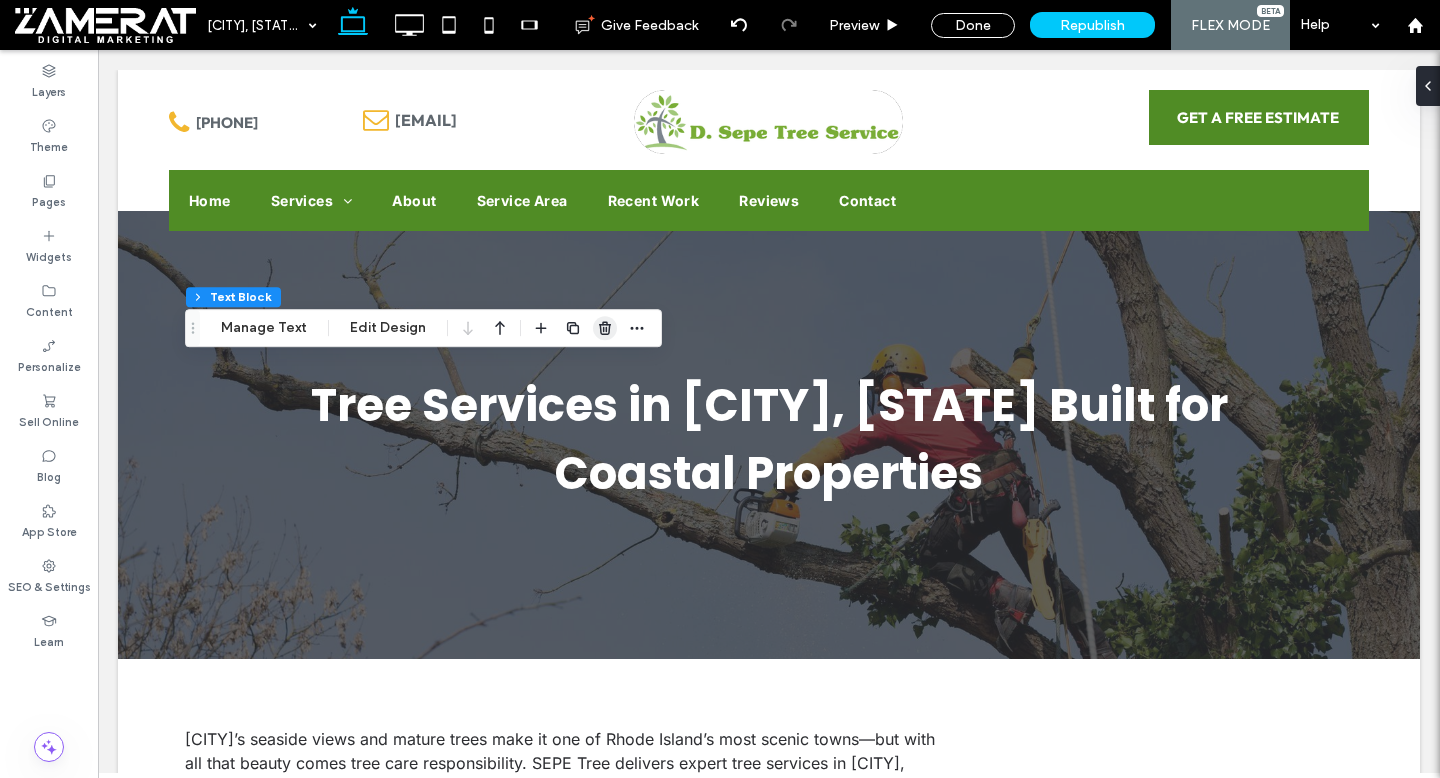 click 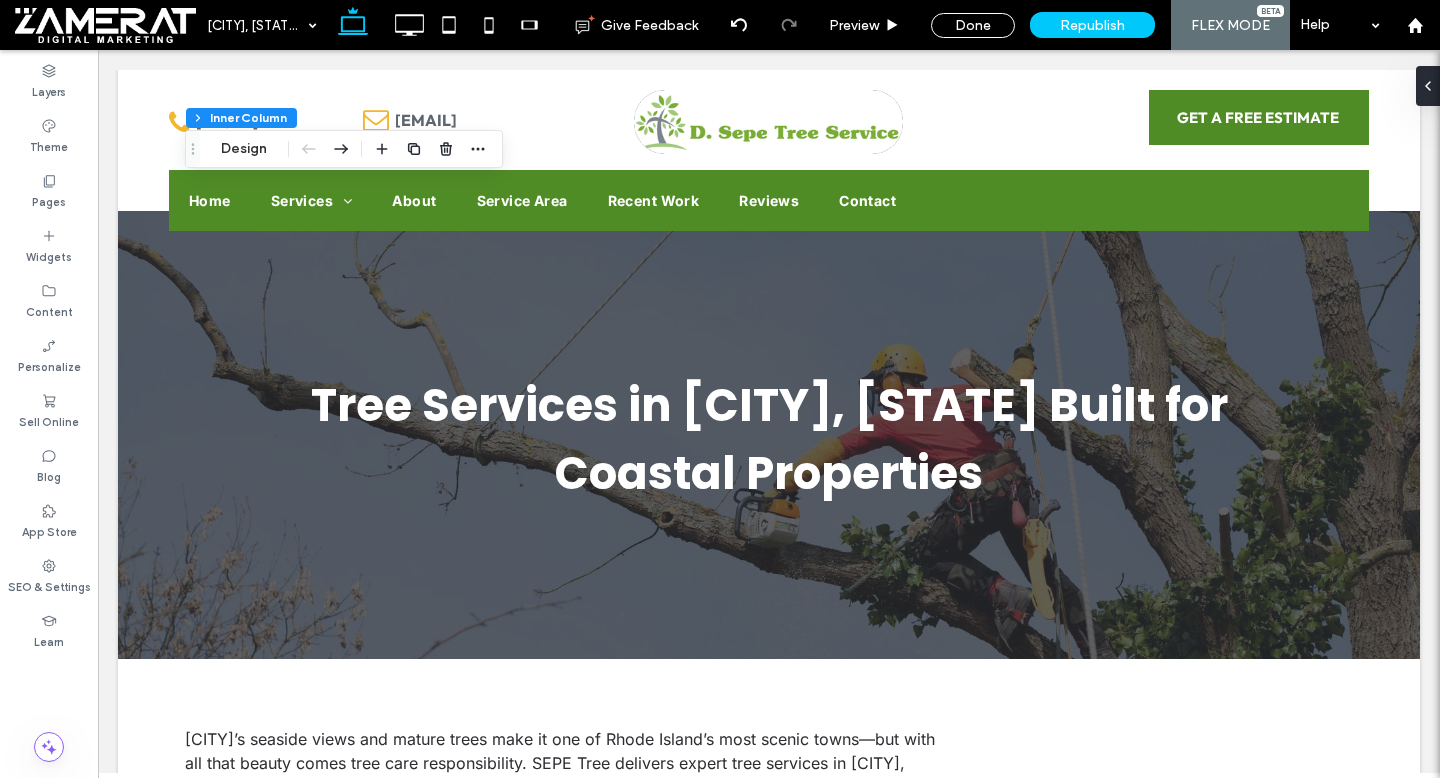 type on "**" 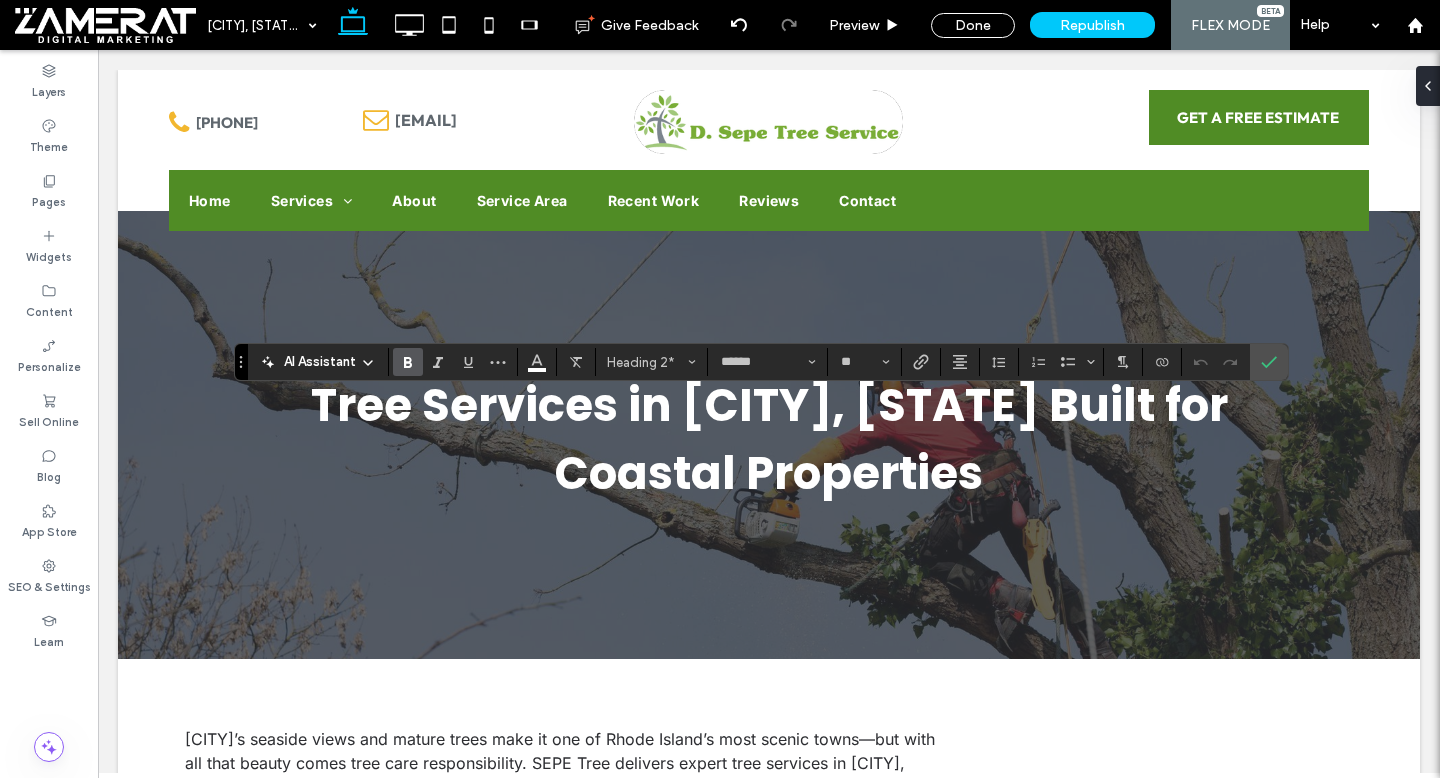 type on "*****" 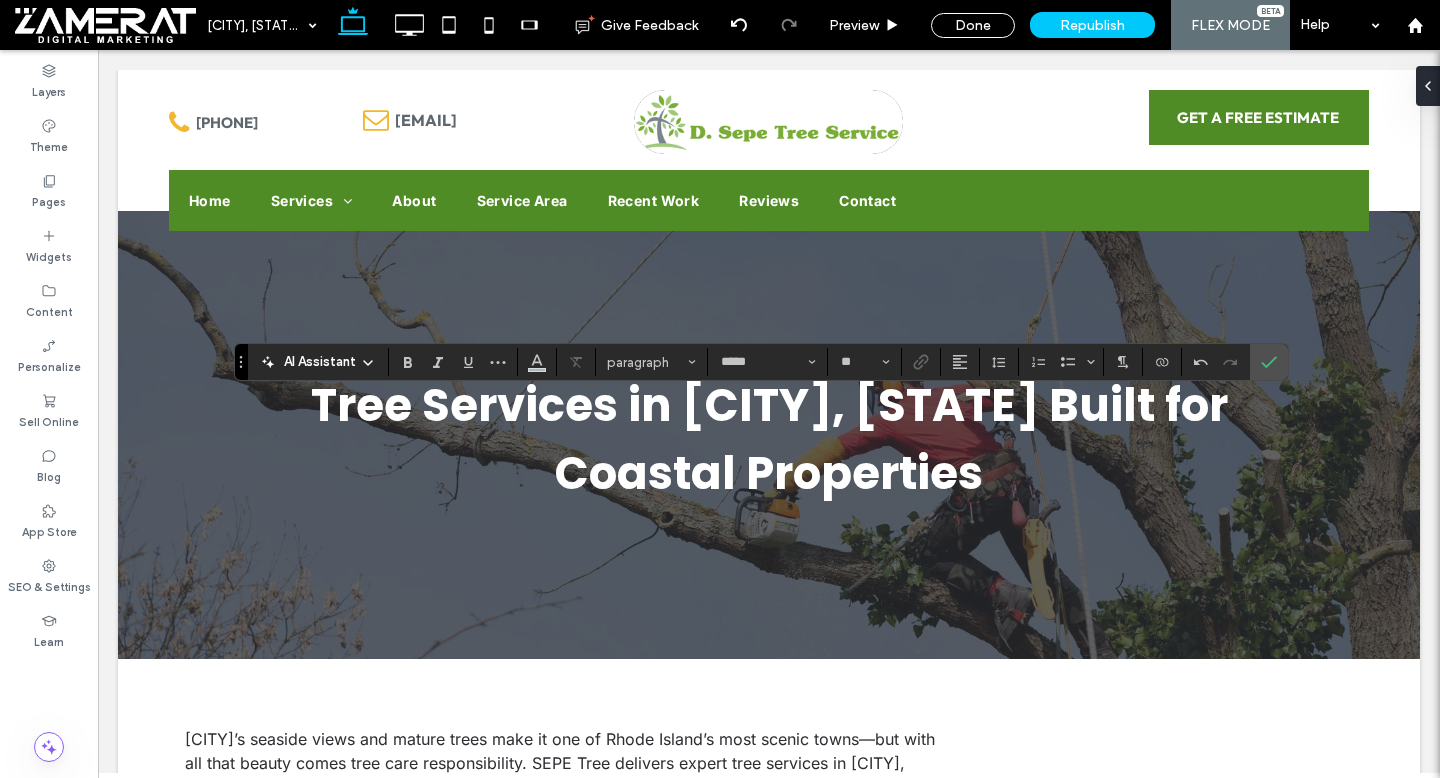 type on "******" 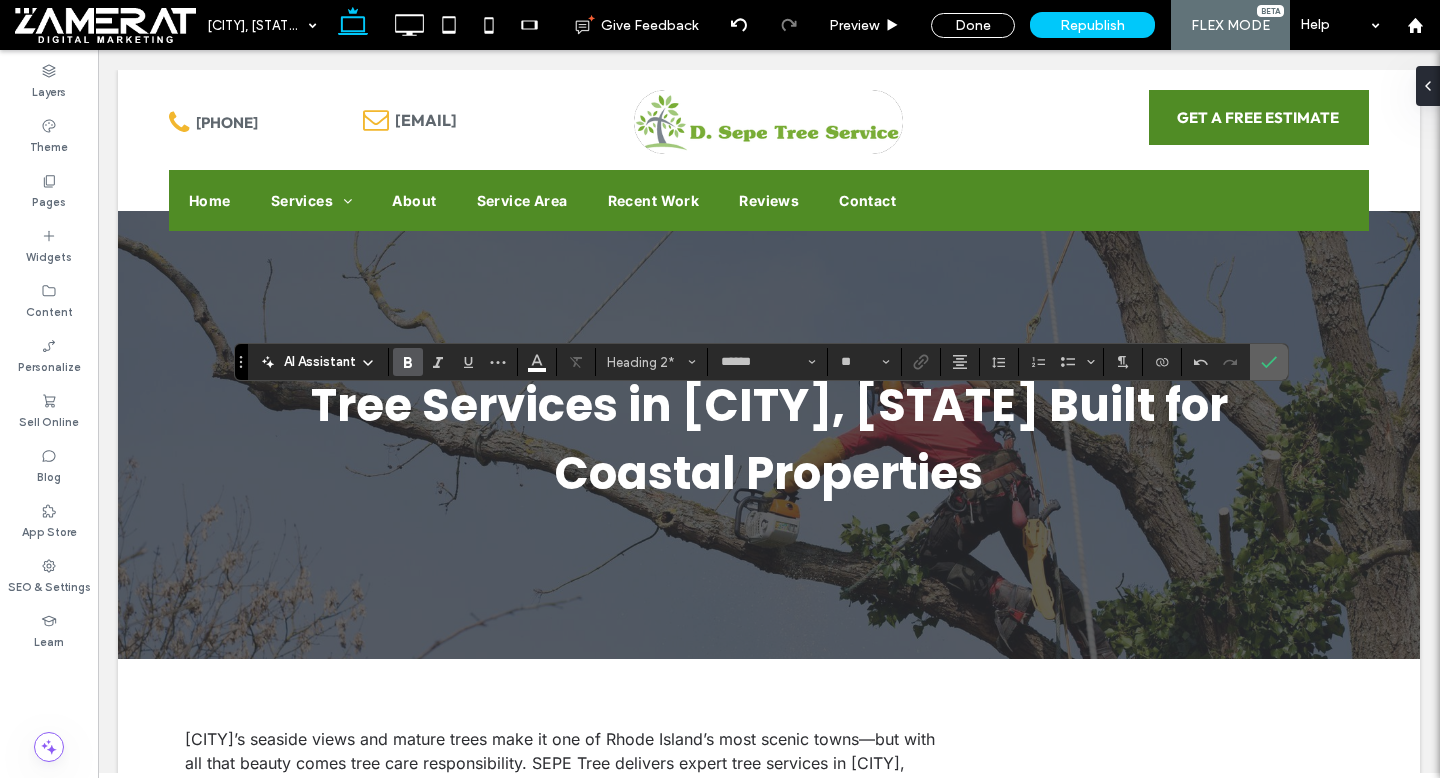 click 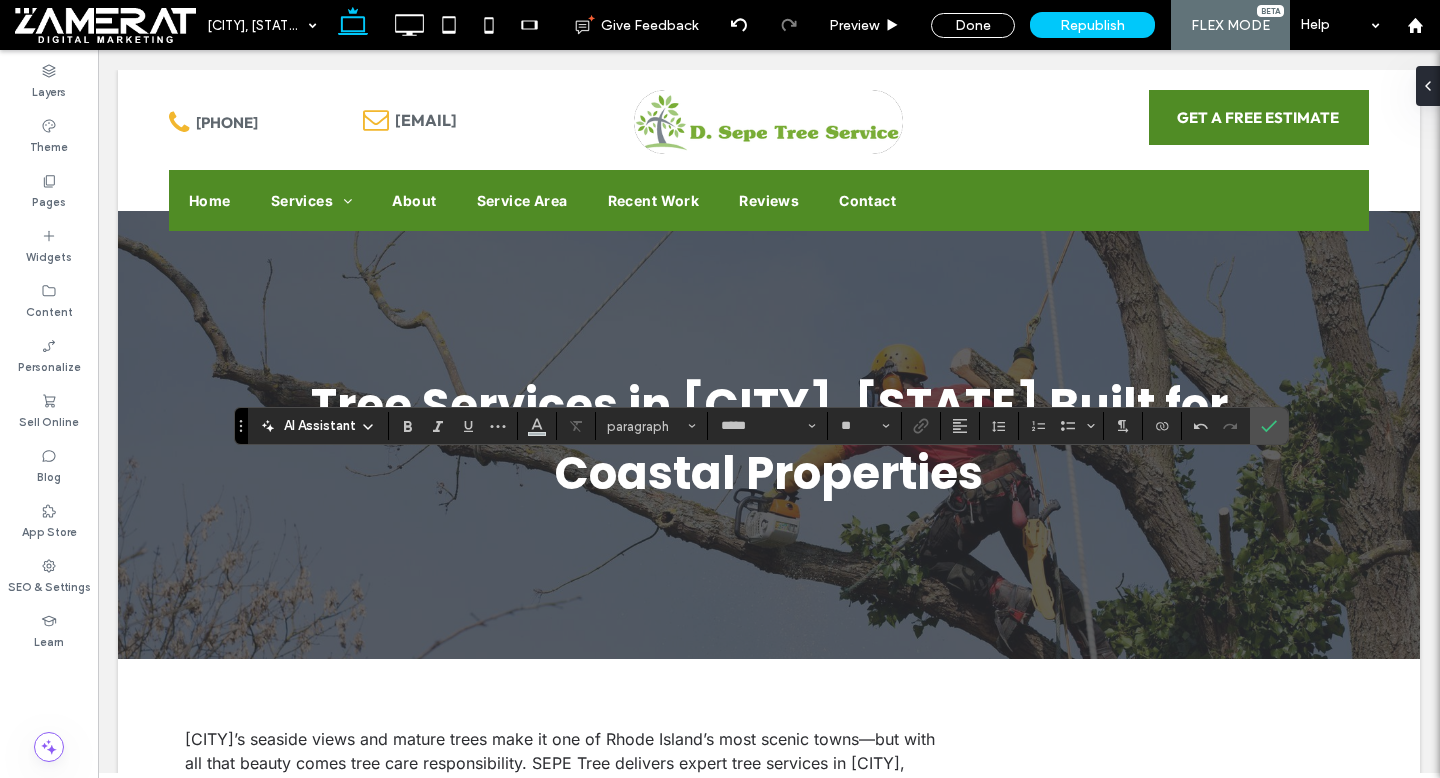 type on "**" 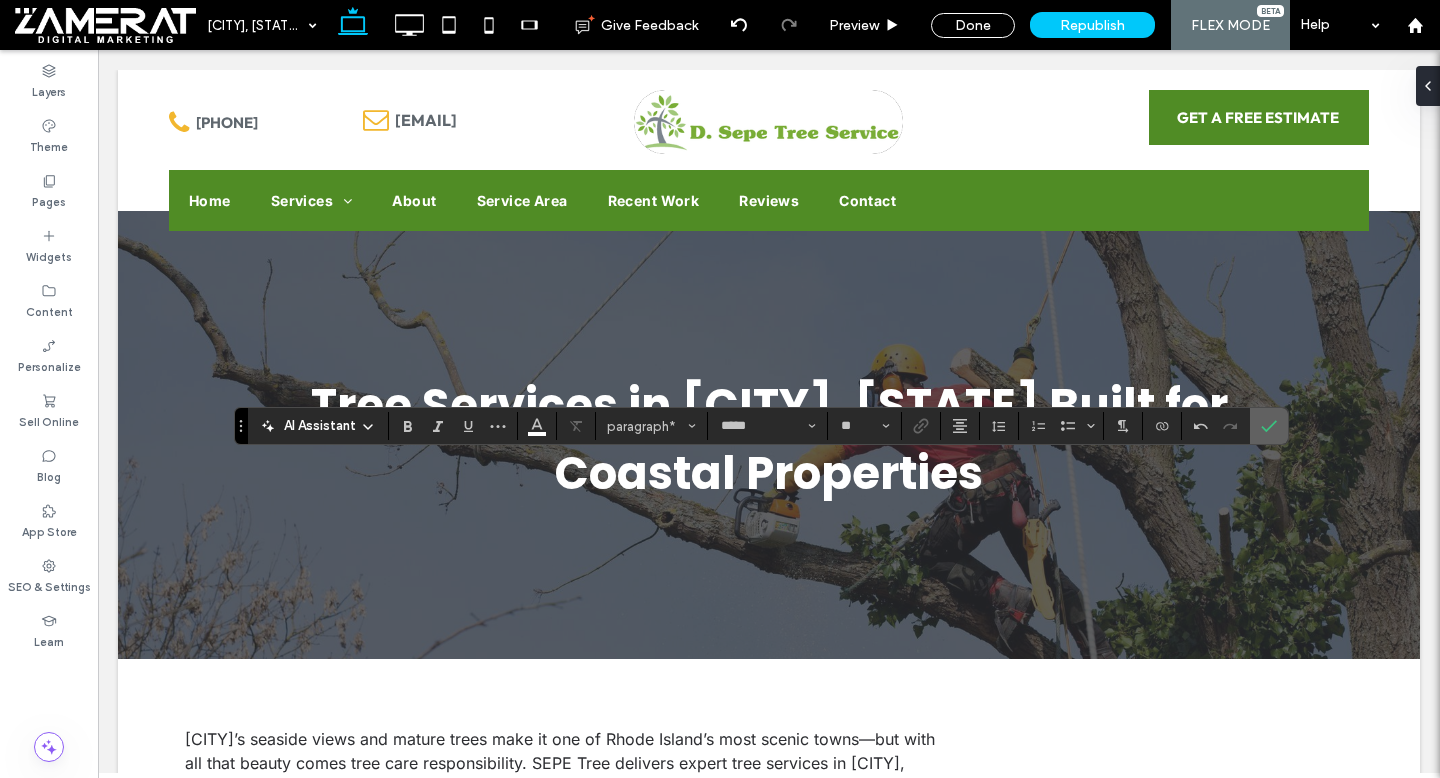 click 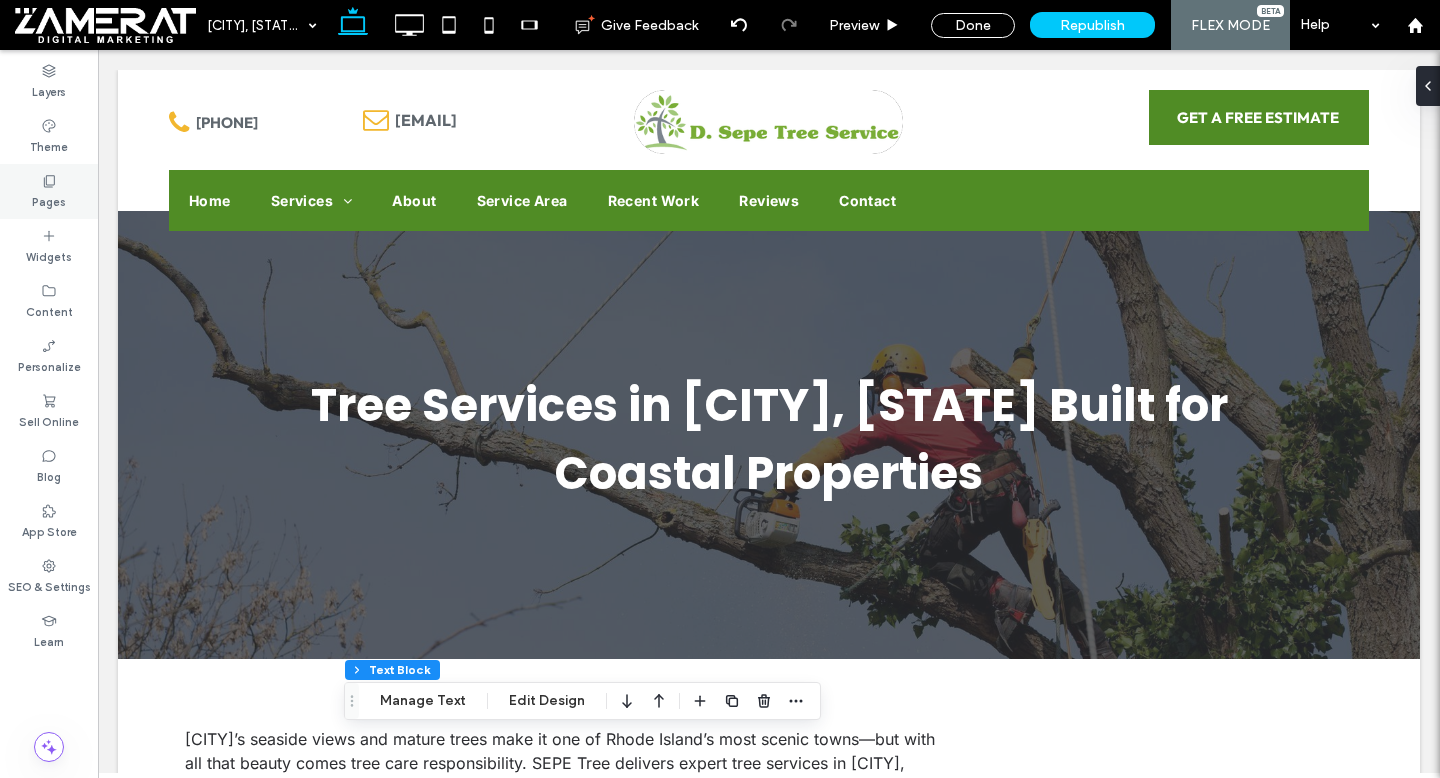 click 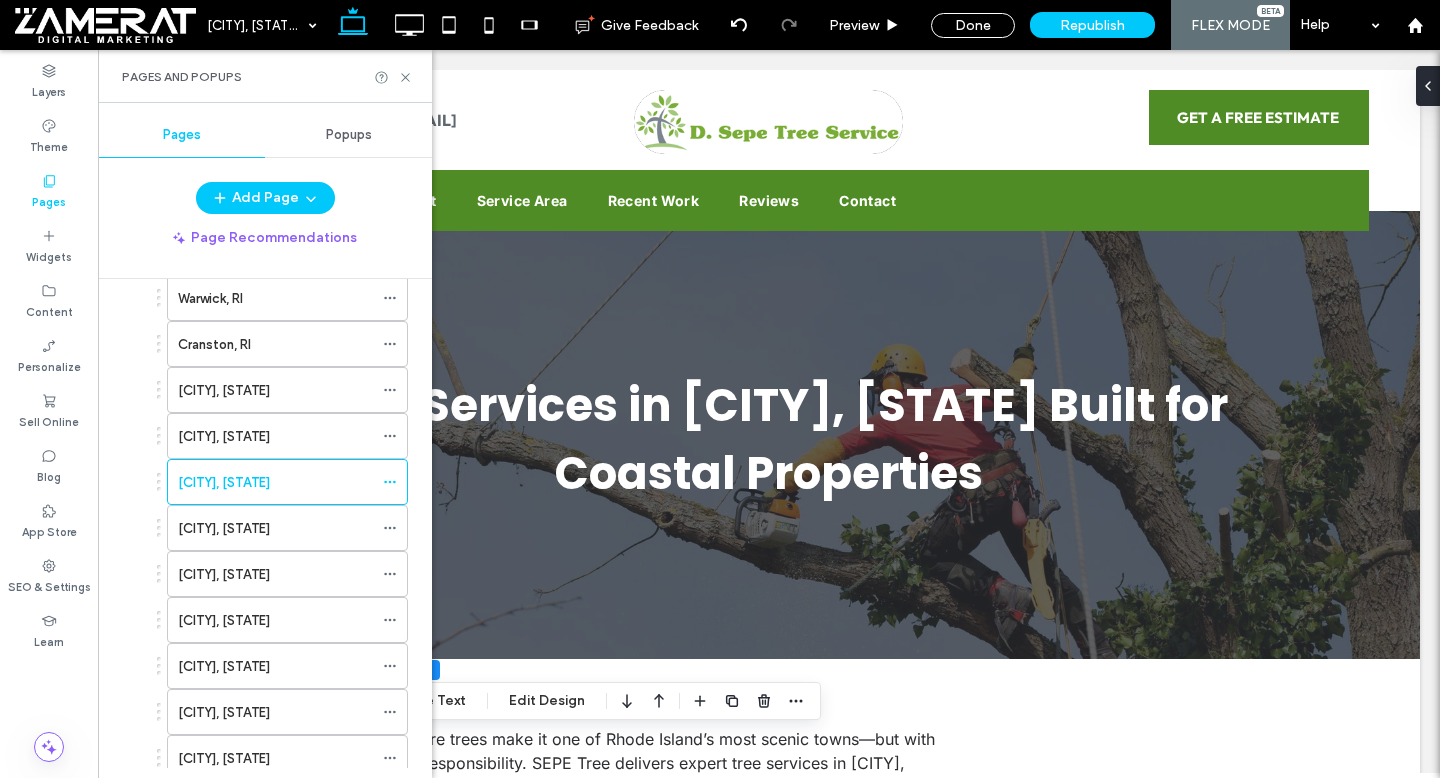 scroll, scrollTop: 1414, scrollLeft: 0, axis: vertical 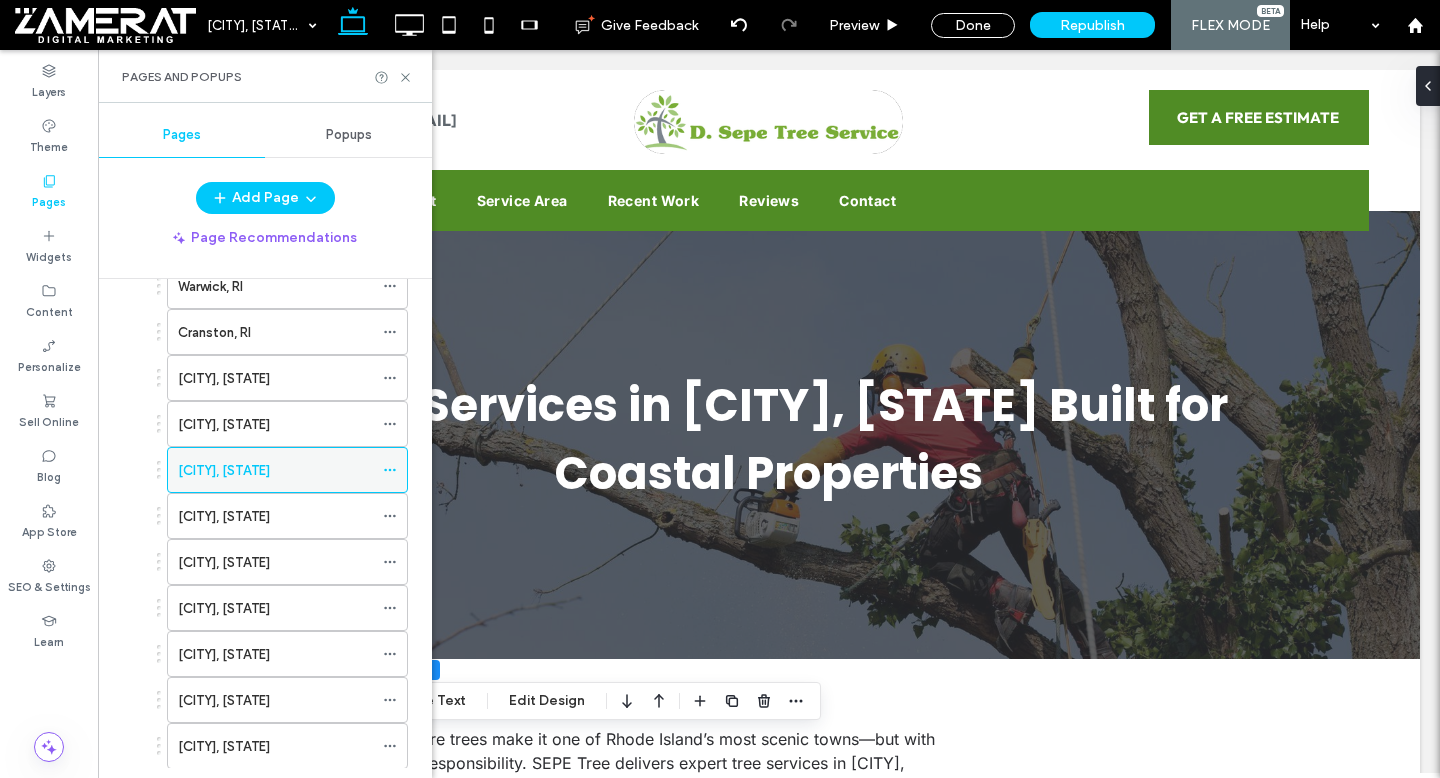click 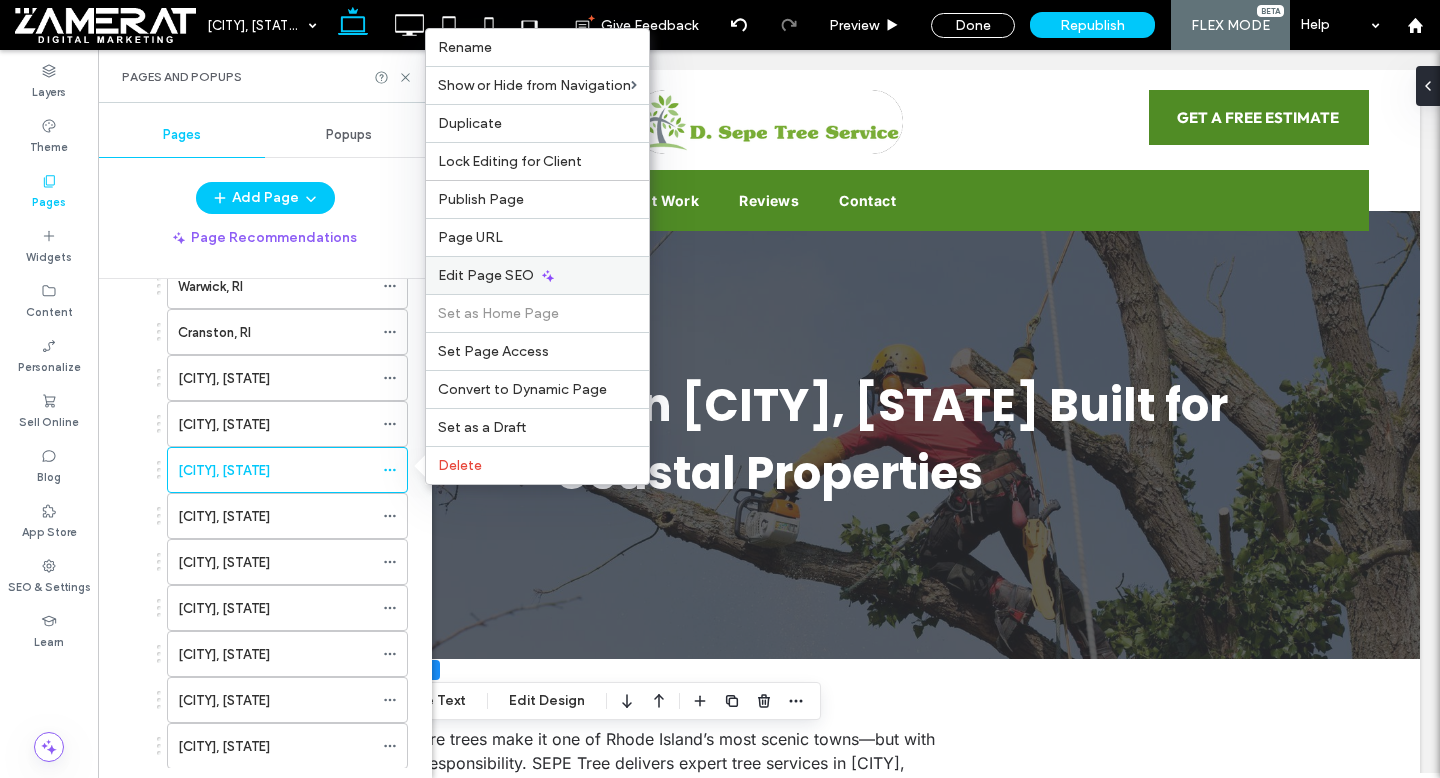click on "Edit Page SEO" at bounding box center [537, 275] 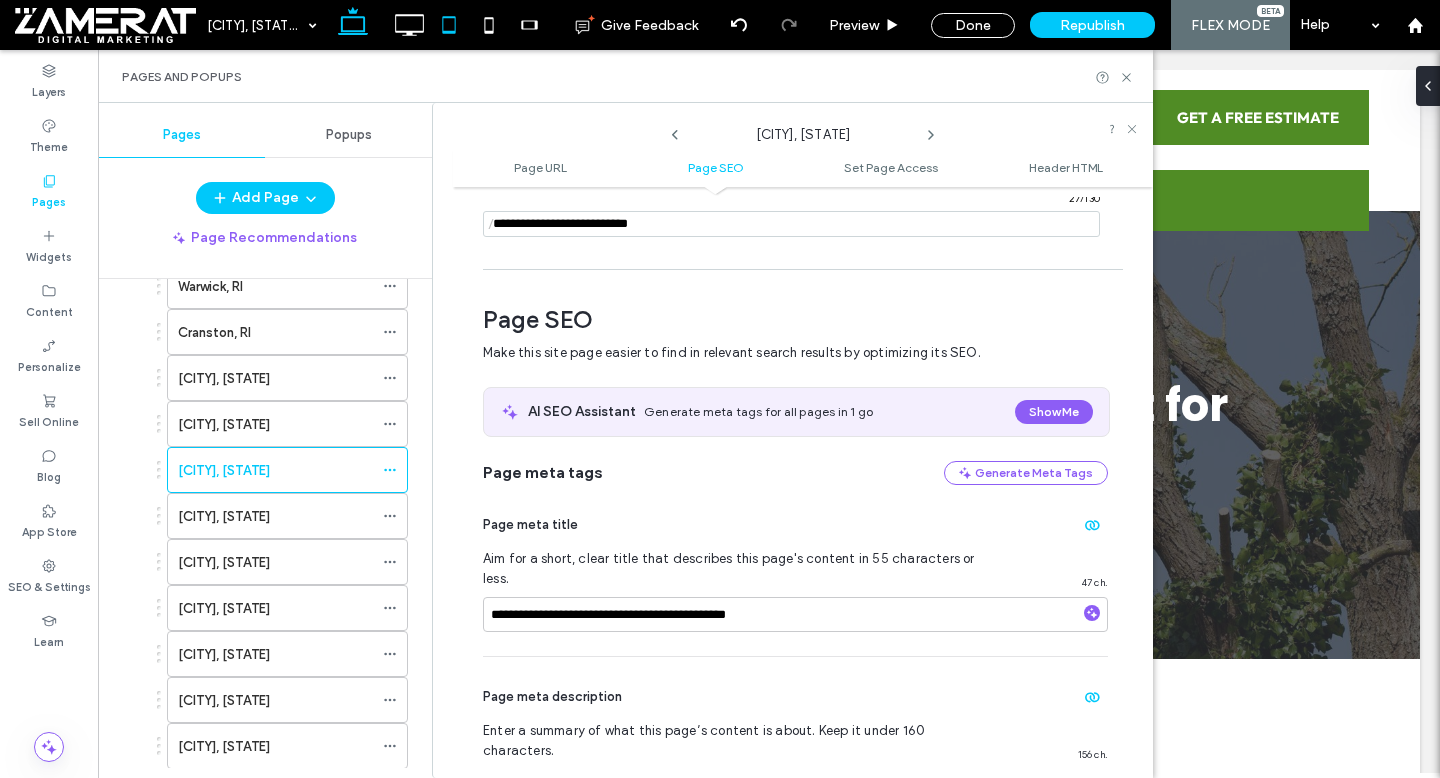 scroll, scrollTop: 275, scrollLeft: 0, axis: vertical 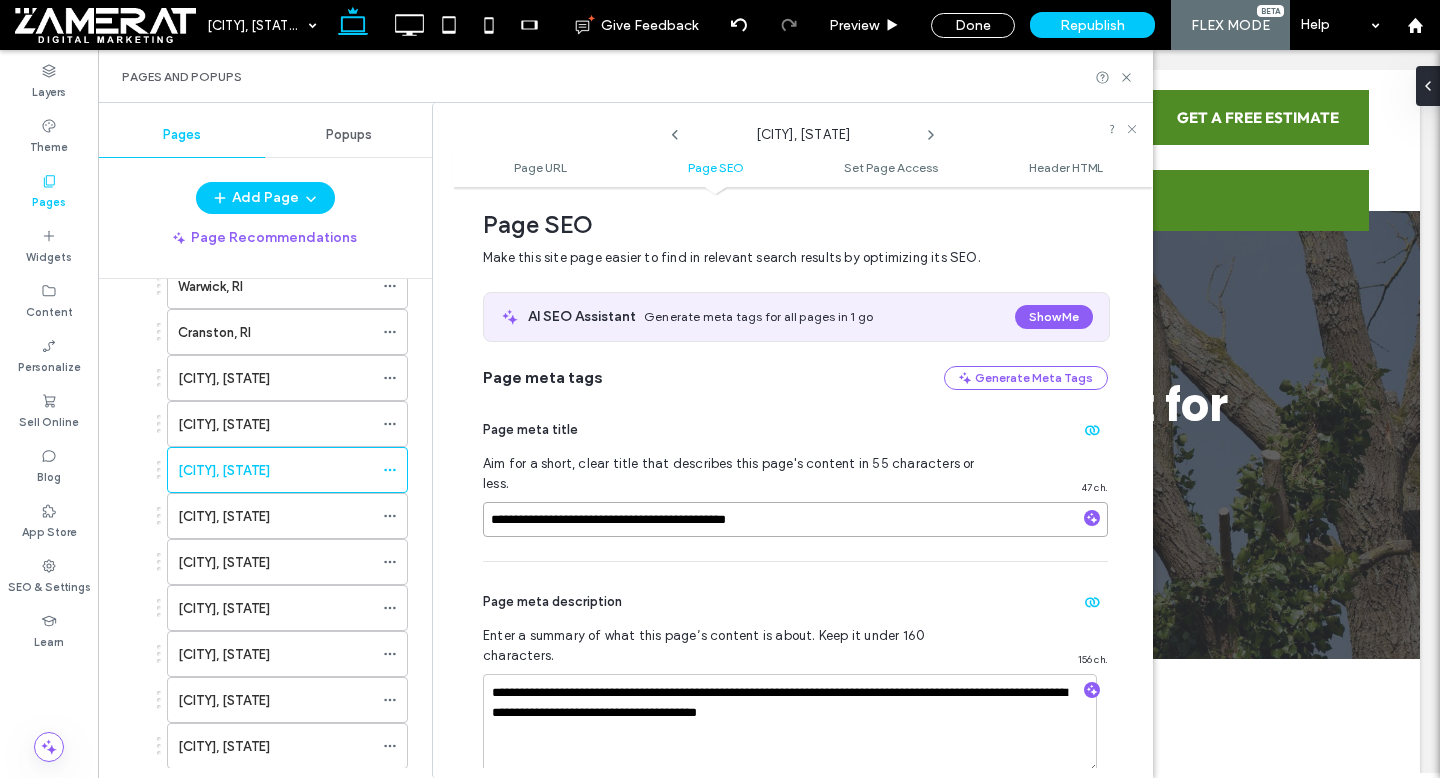 click on "**********" at bounding box center (795, 519) 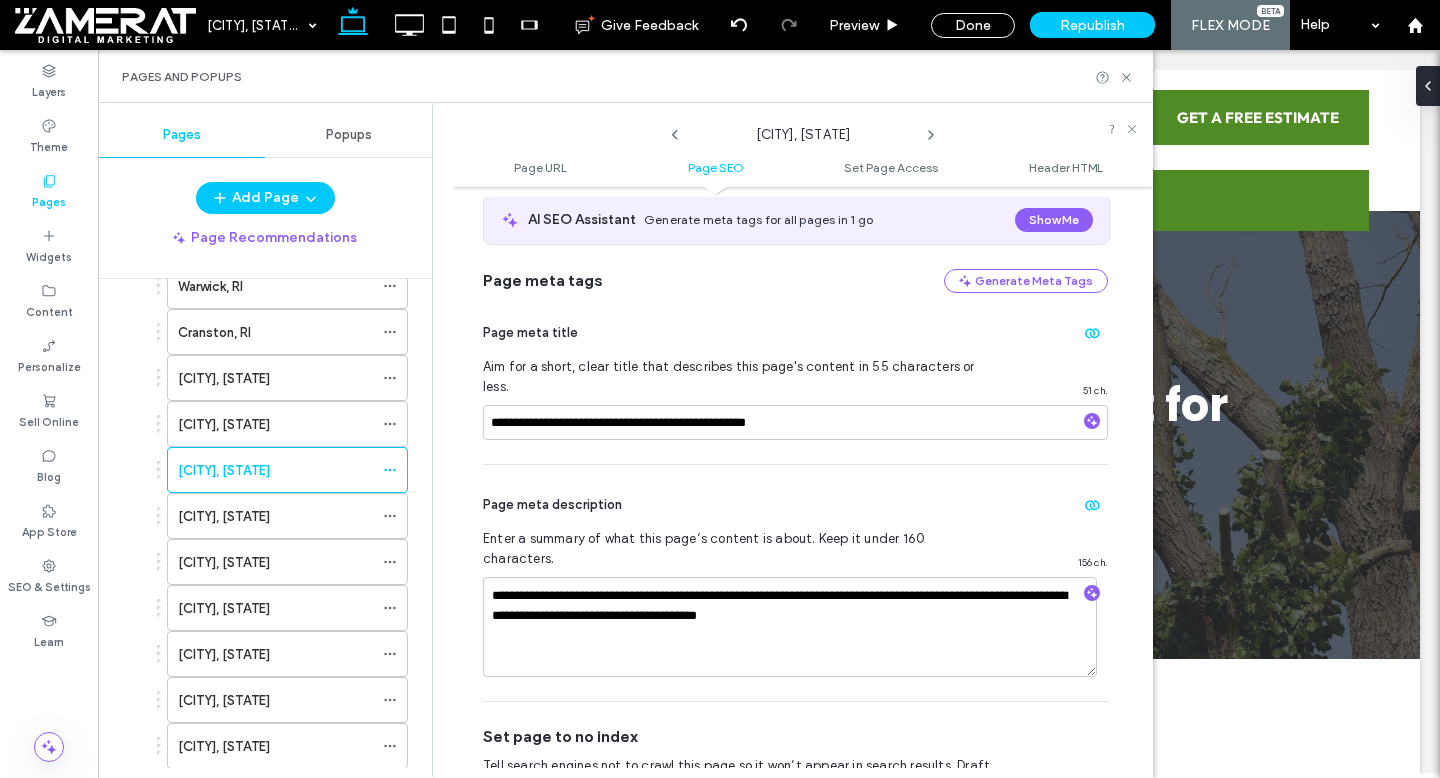 scroll, scrollTop: 449, scrollLeft: 0, axis: vertical 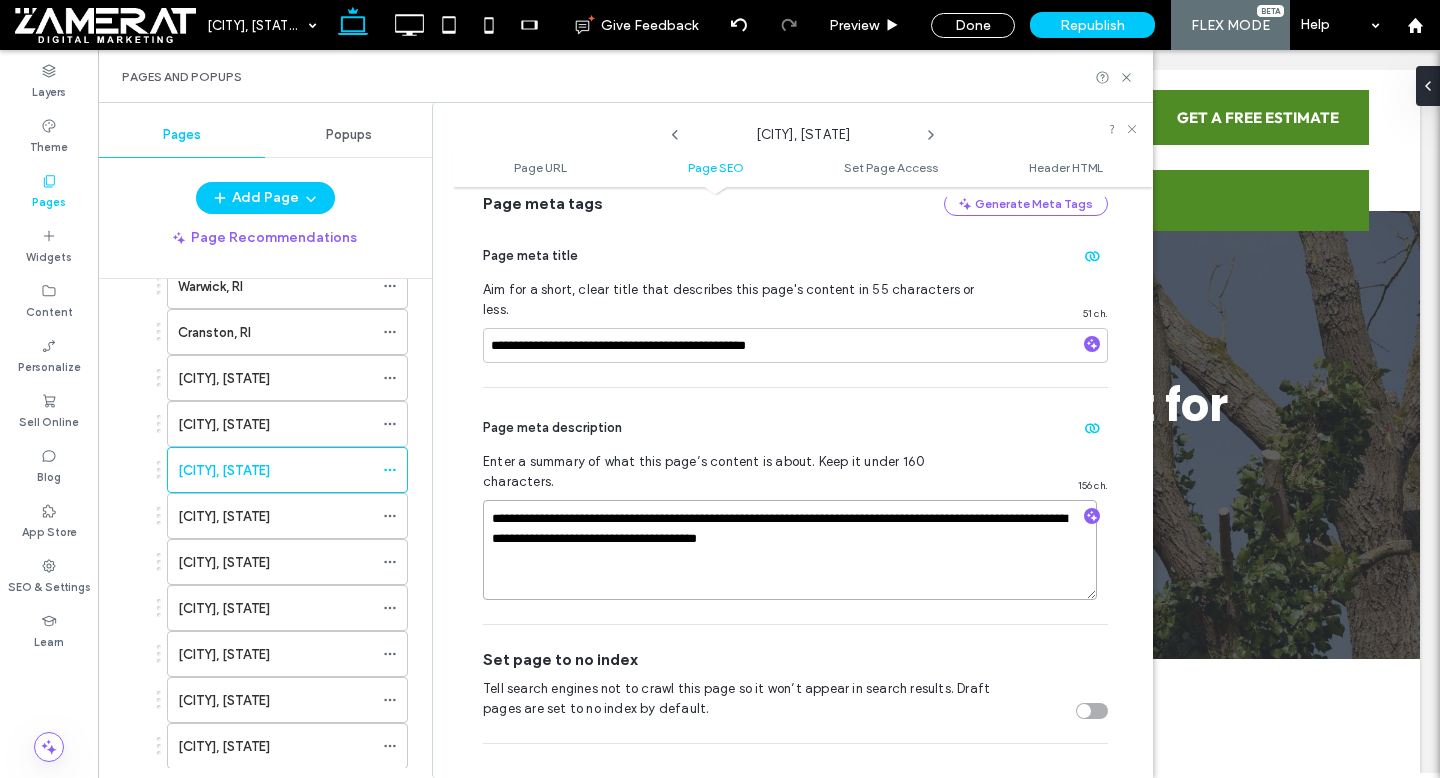 click on "**********" at bounding box center (790, 550) 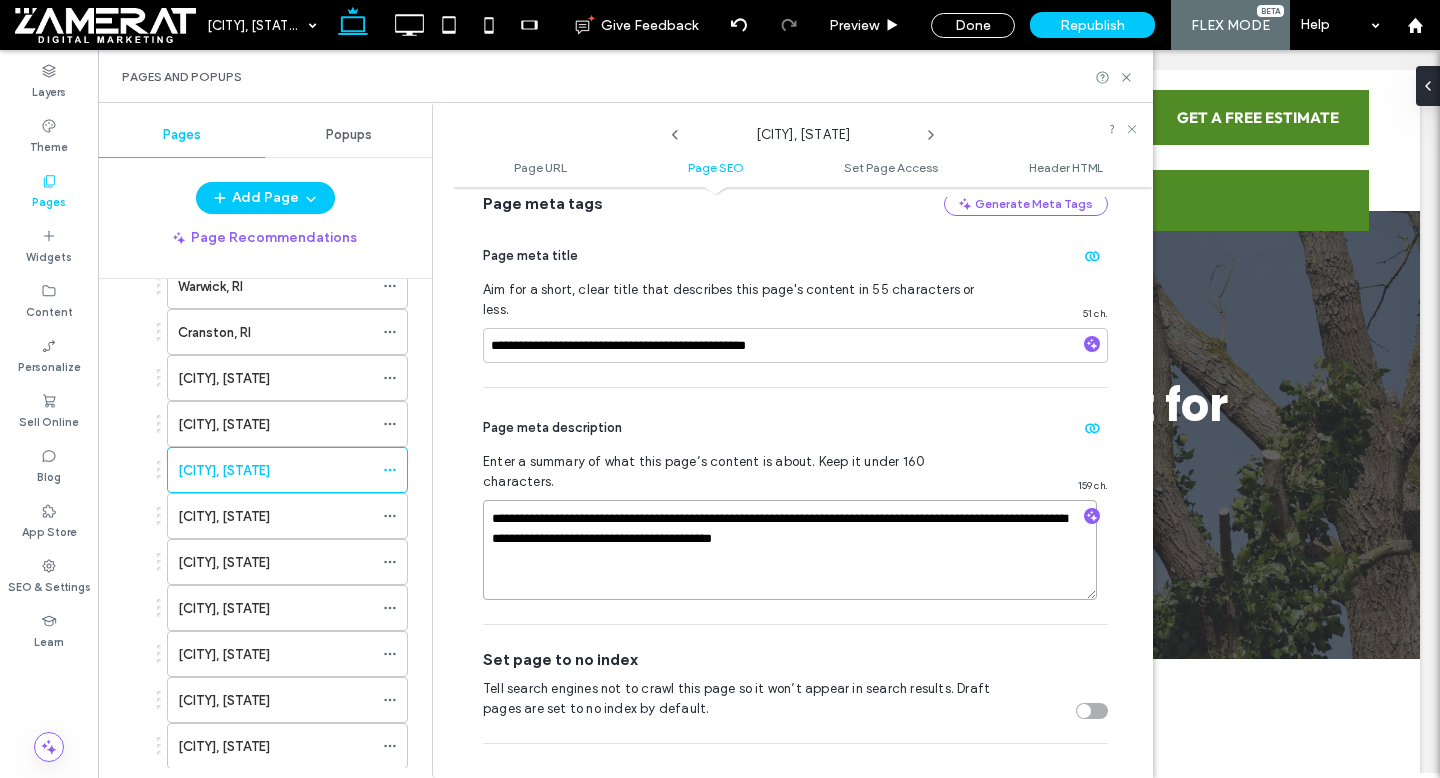 click on "**********" at bounding box center [790, 550] 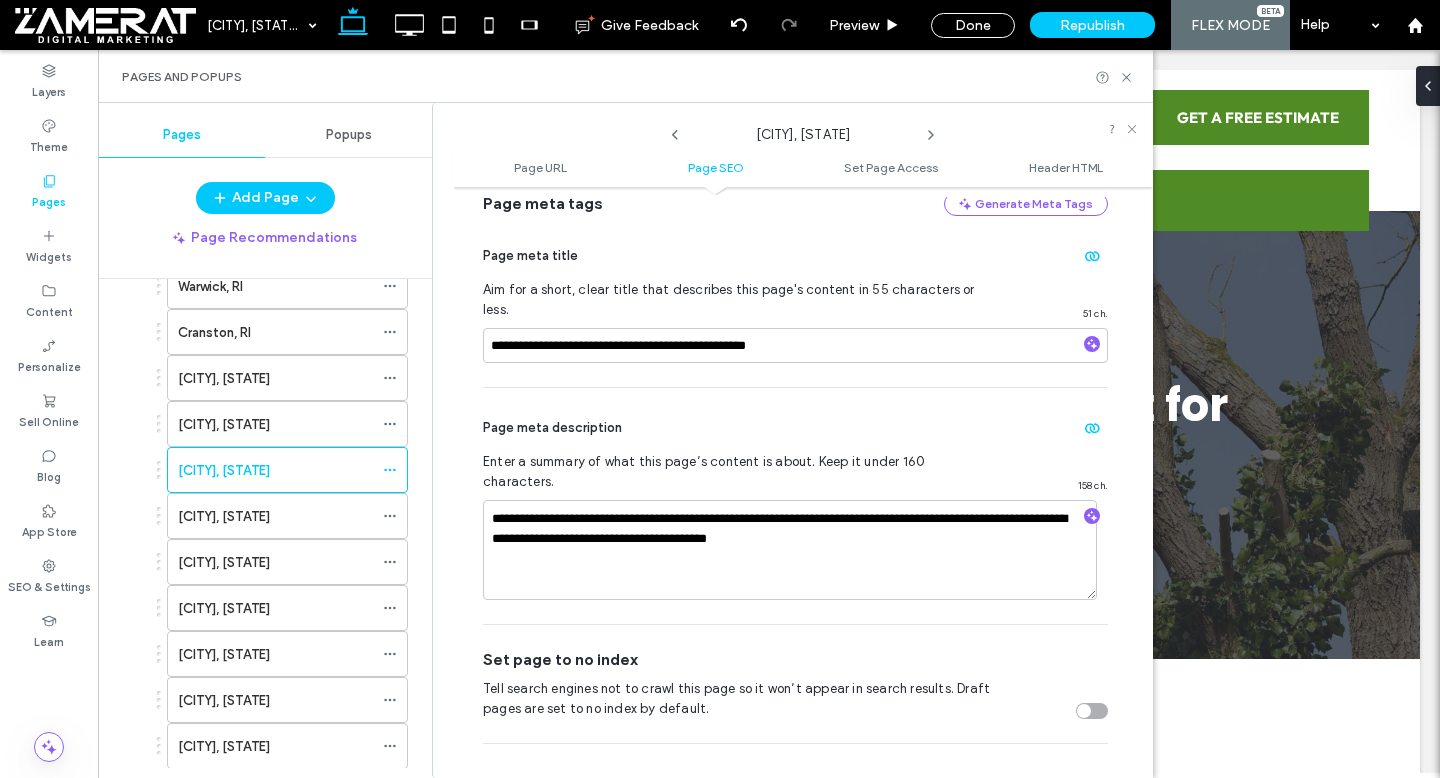 click on "**********" at bounding box center (803, 482) 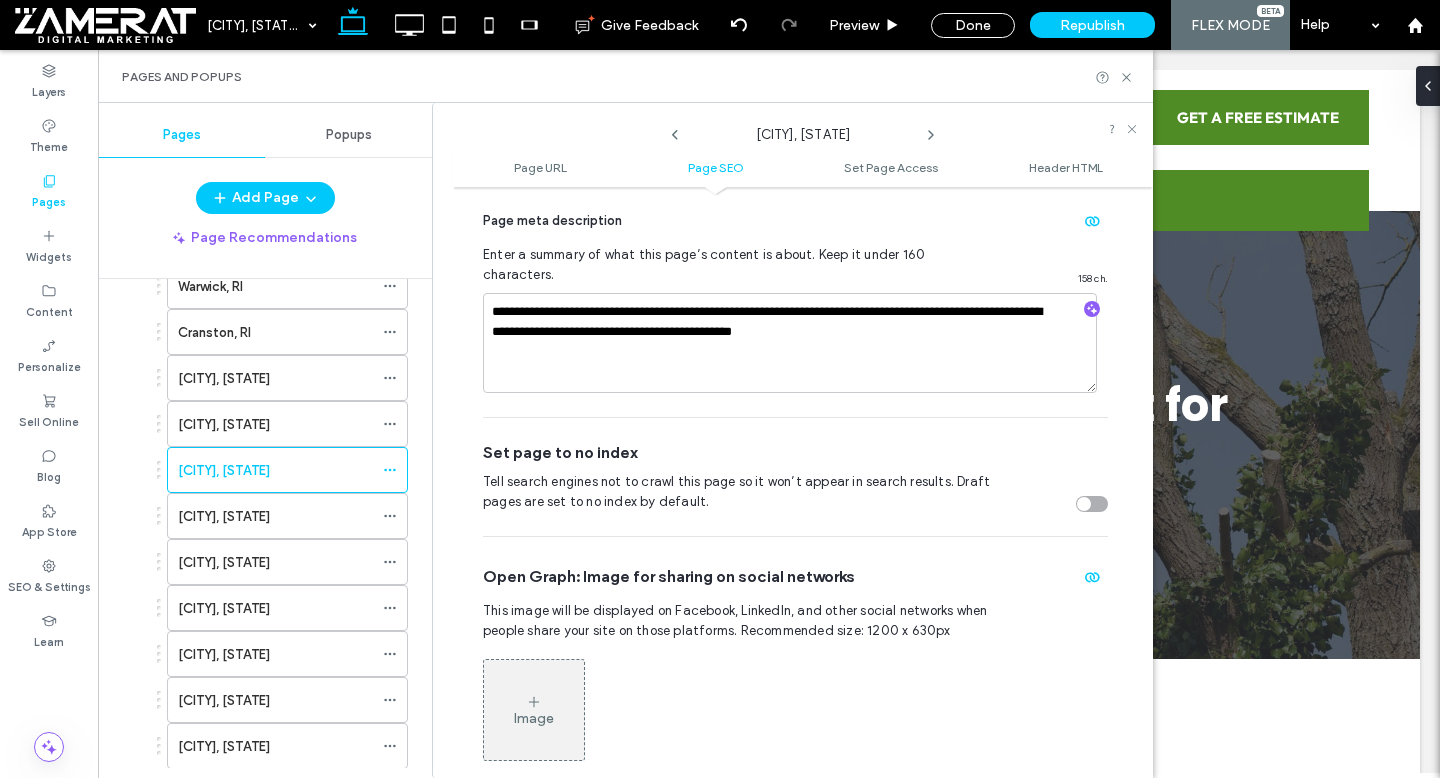 scroll, scrollTop: 180, scrollLeft: 0, axis: vertical 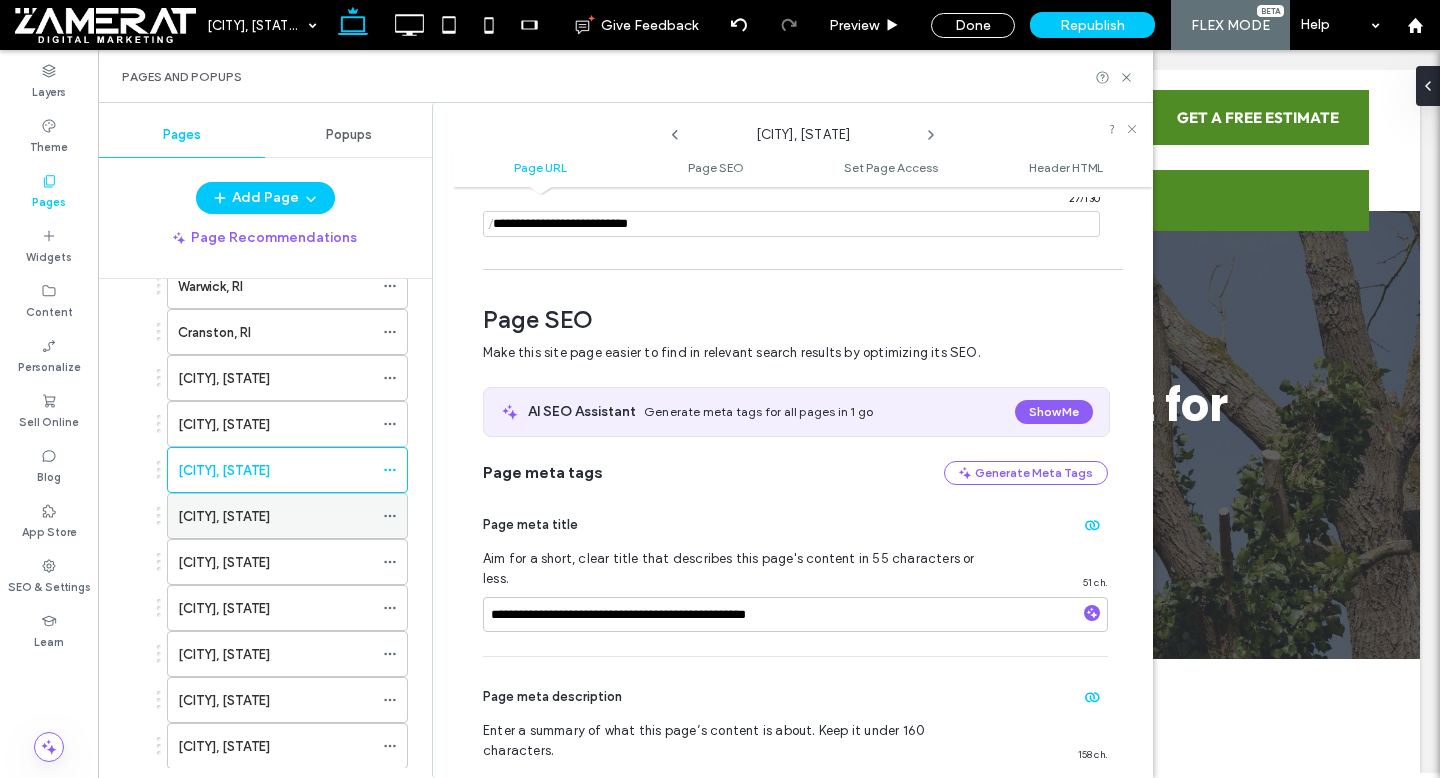 click on "Westerly, RI" at bounding box center [275, 516] 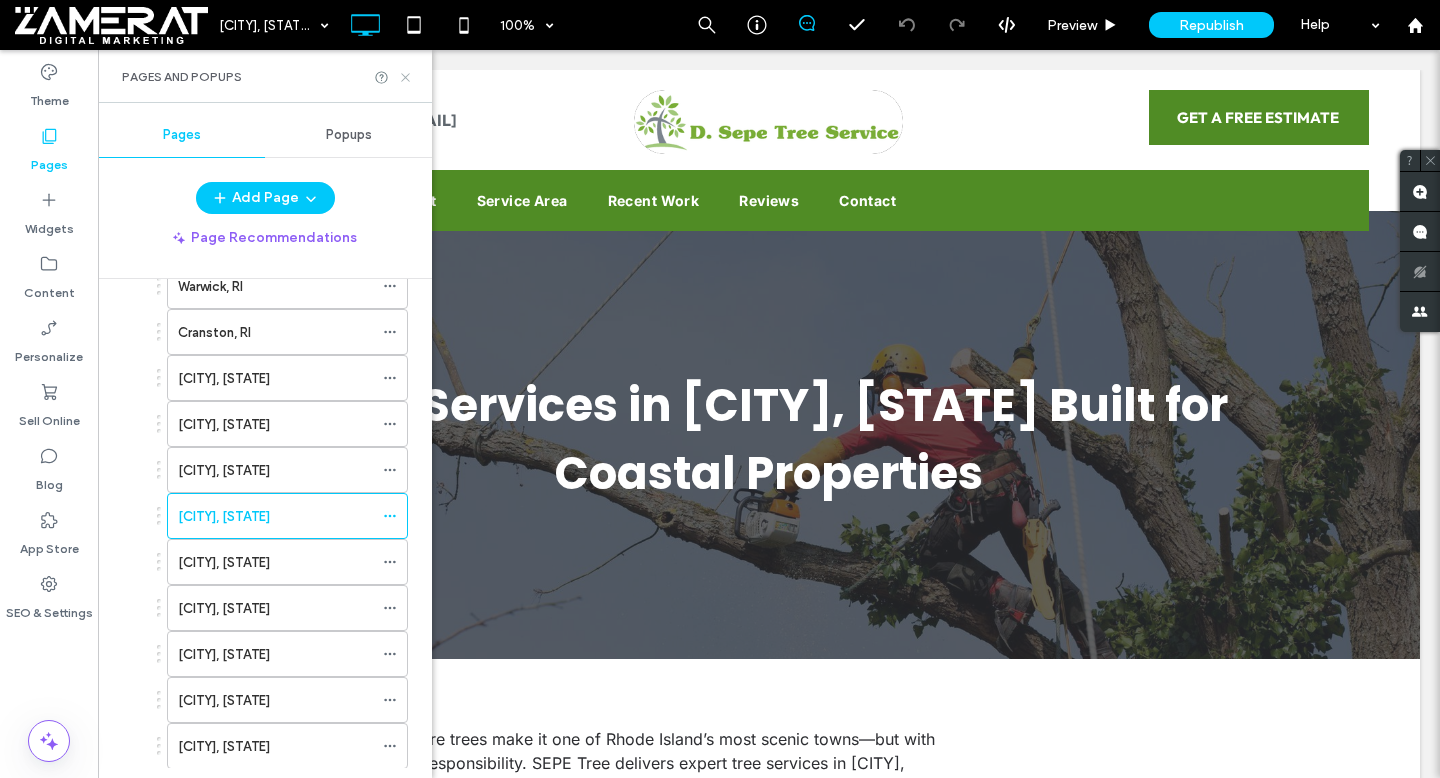 click 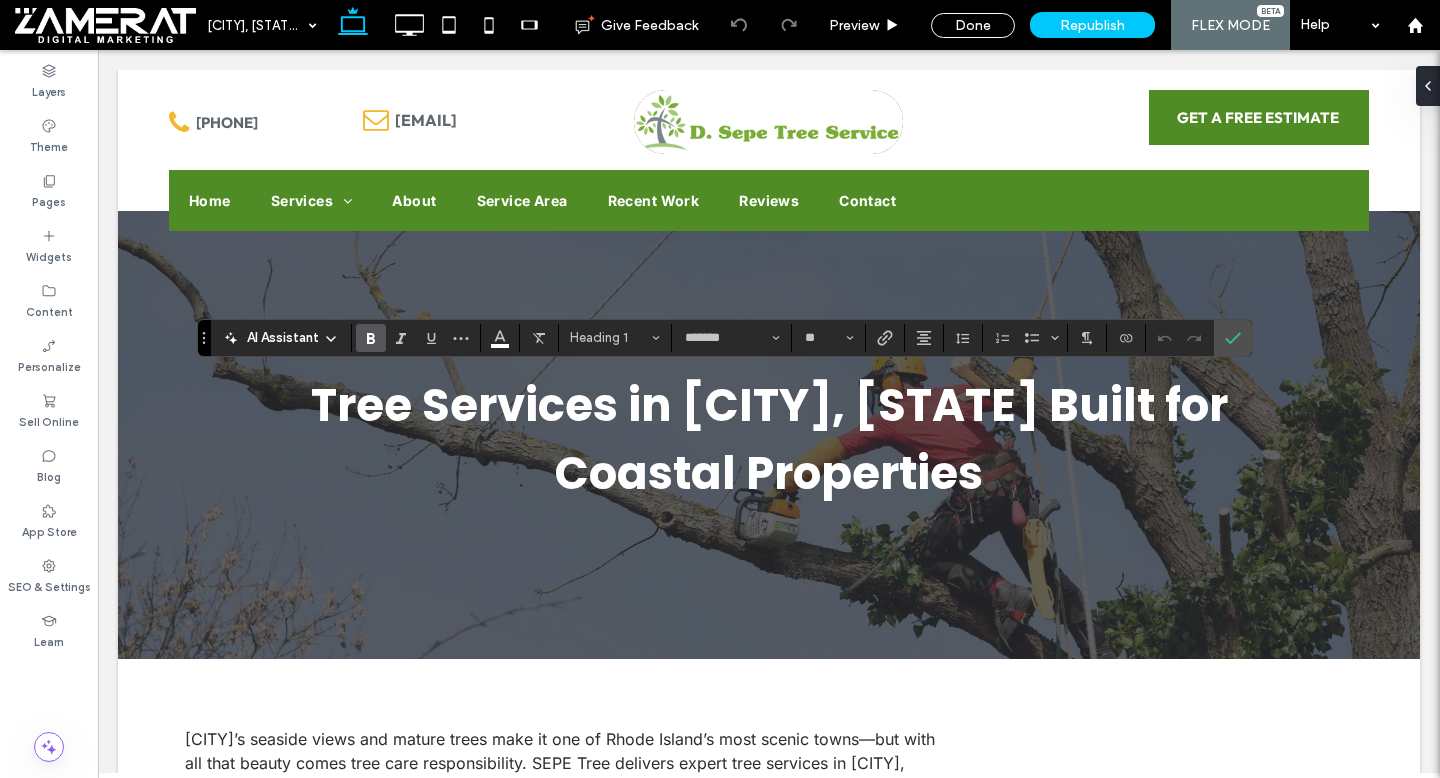 type on "*****" 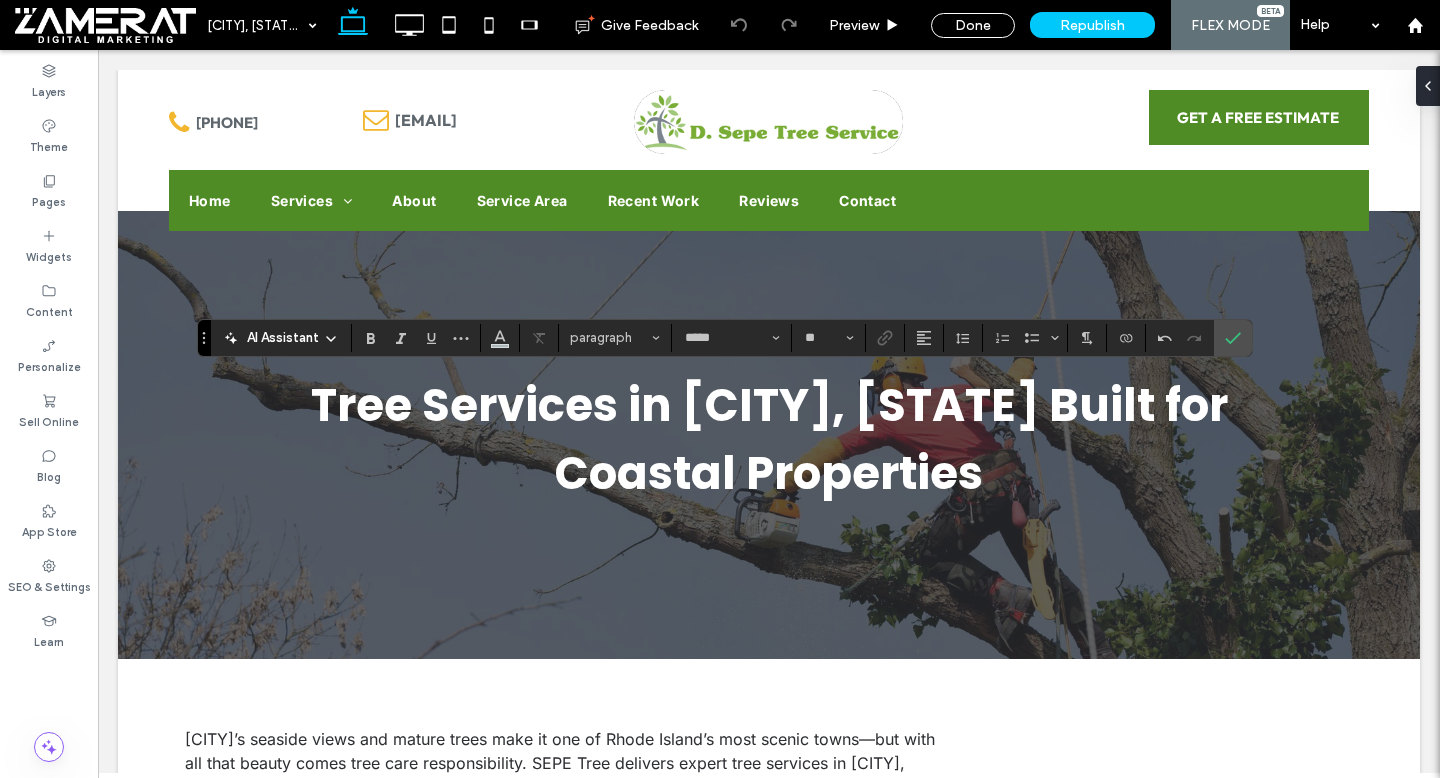 type on "*******" 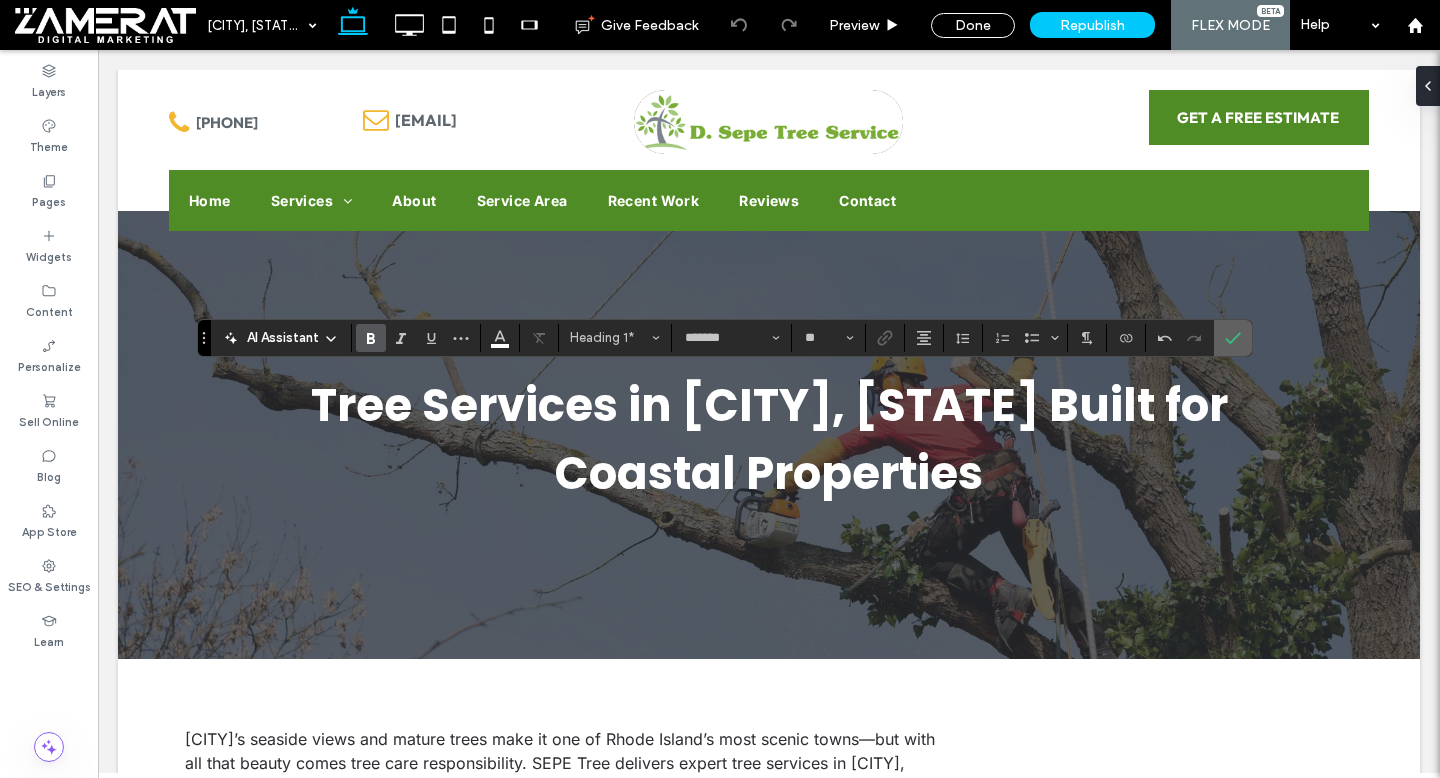 click 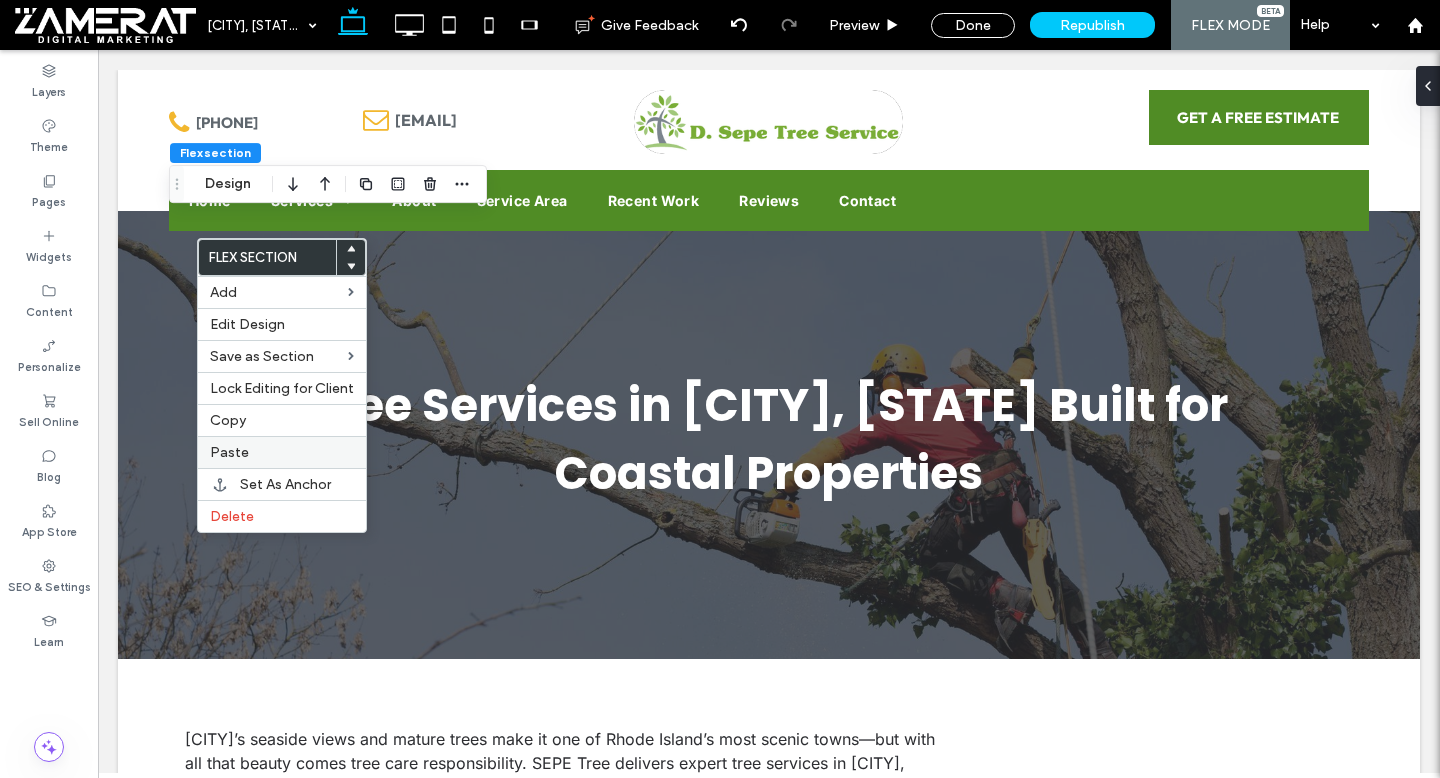 click on "Paste" at bounding box center (282, 452) 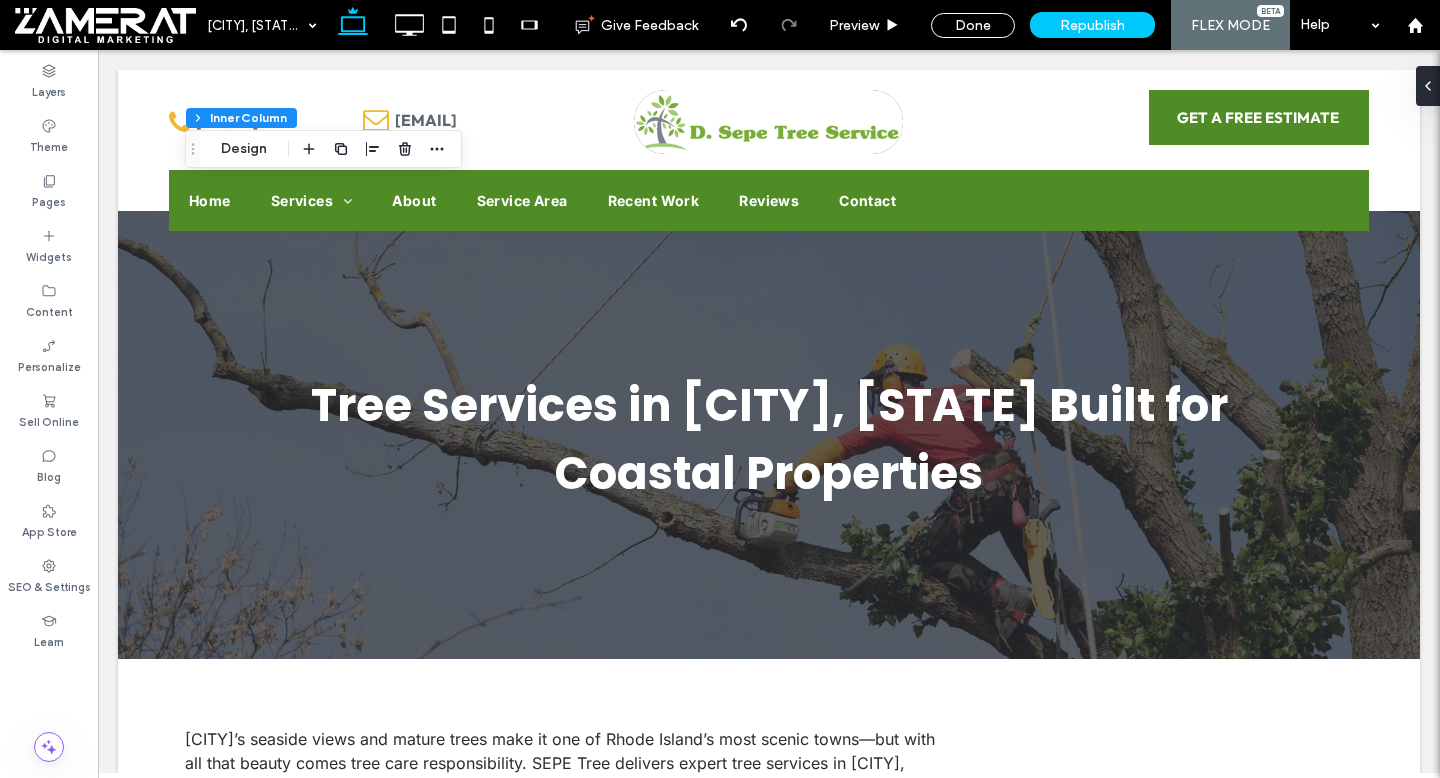 type on "**" 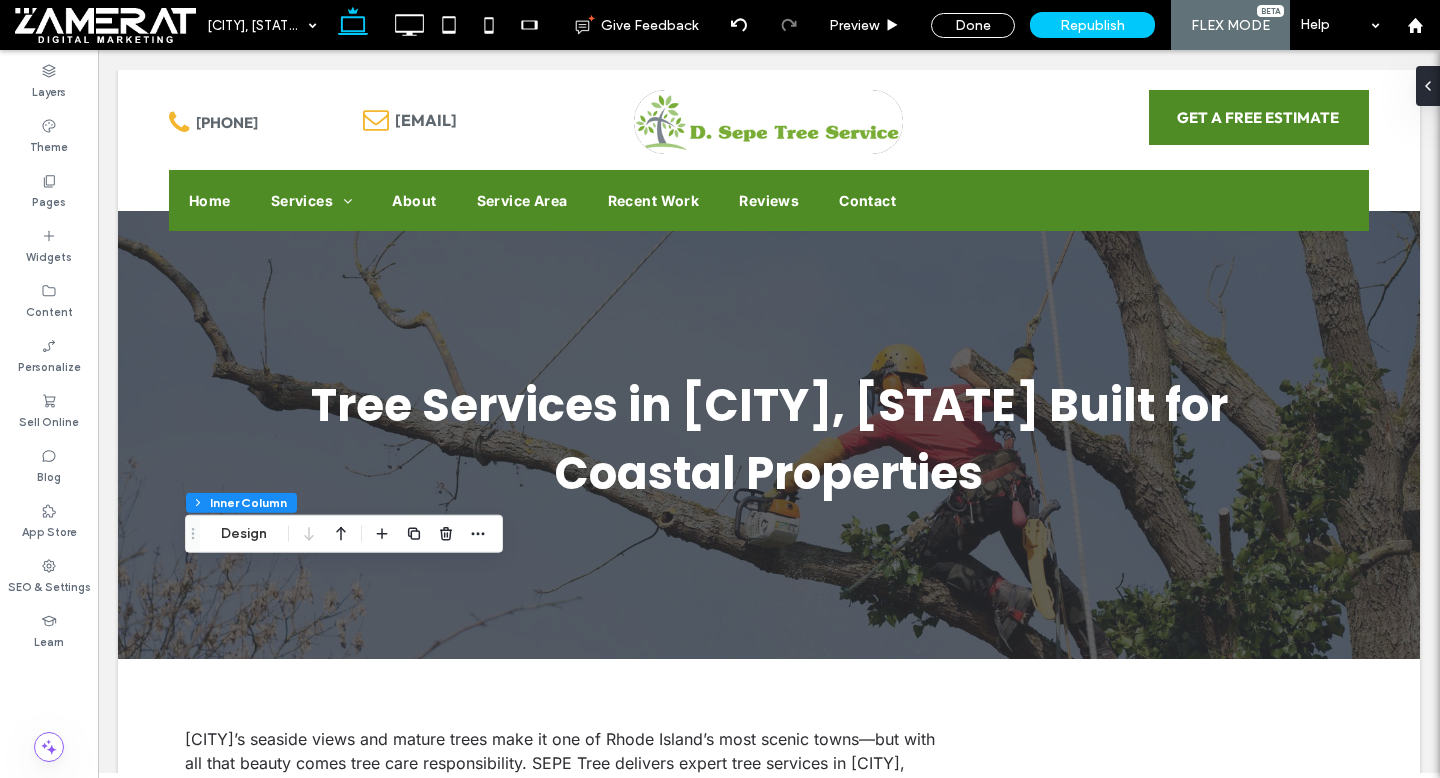 type on "**" 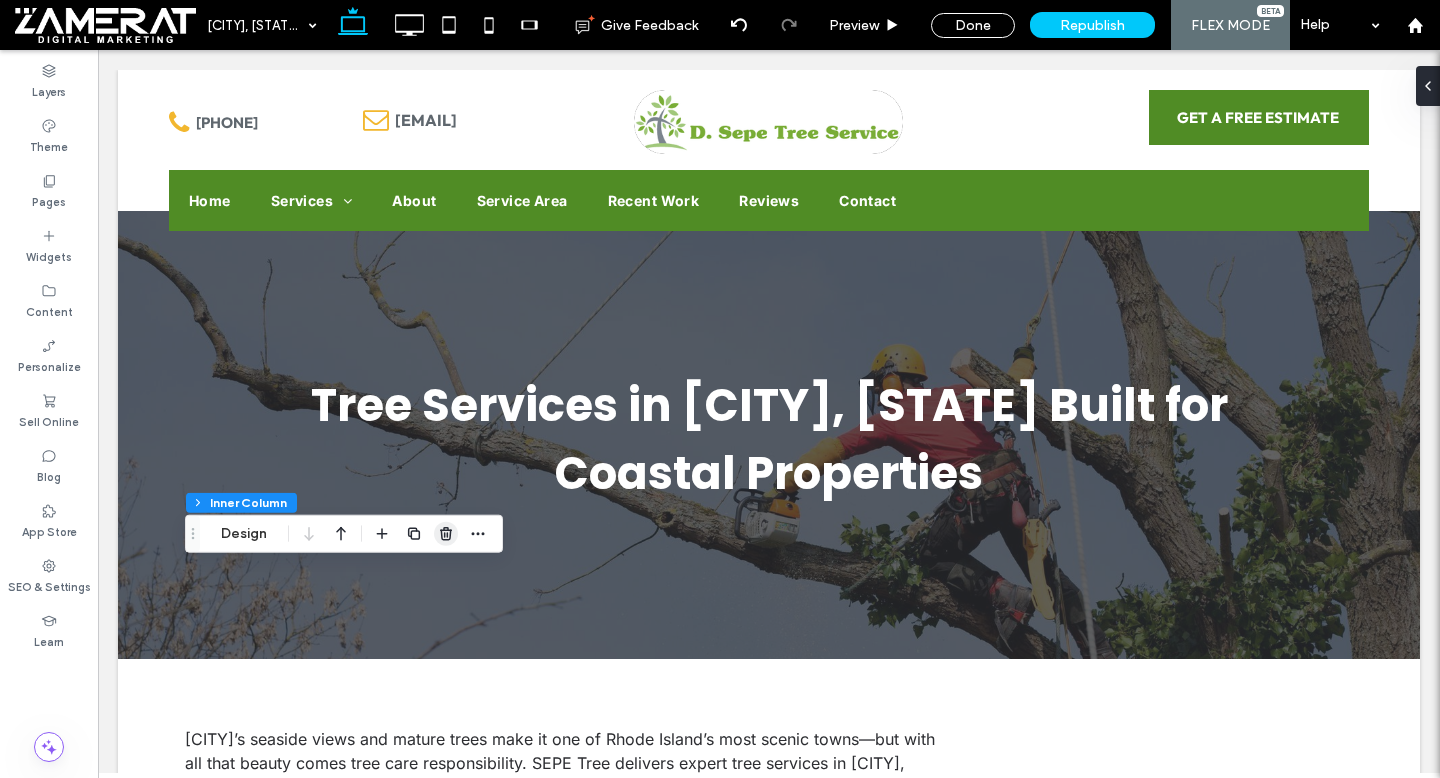 click 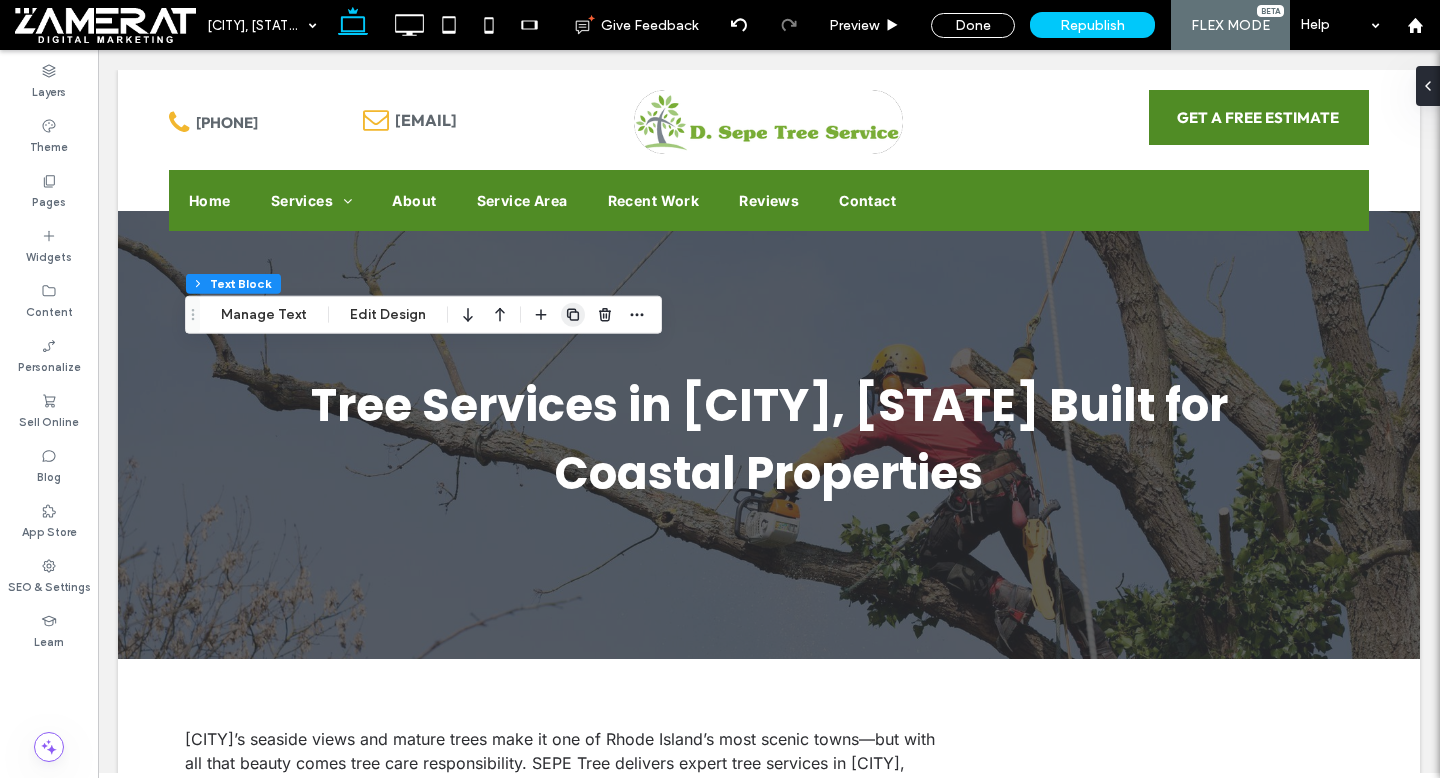 click 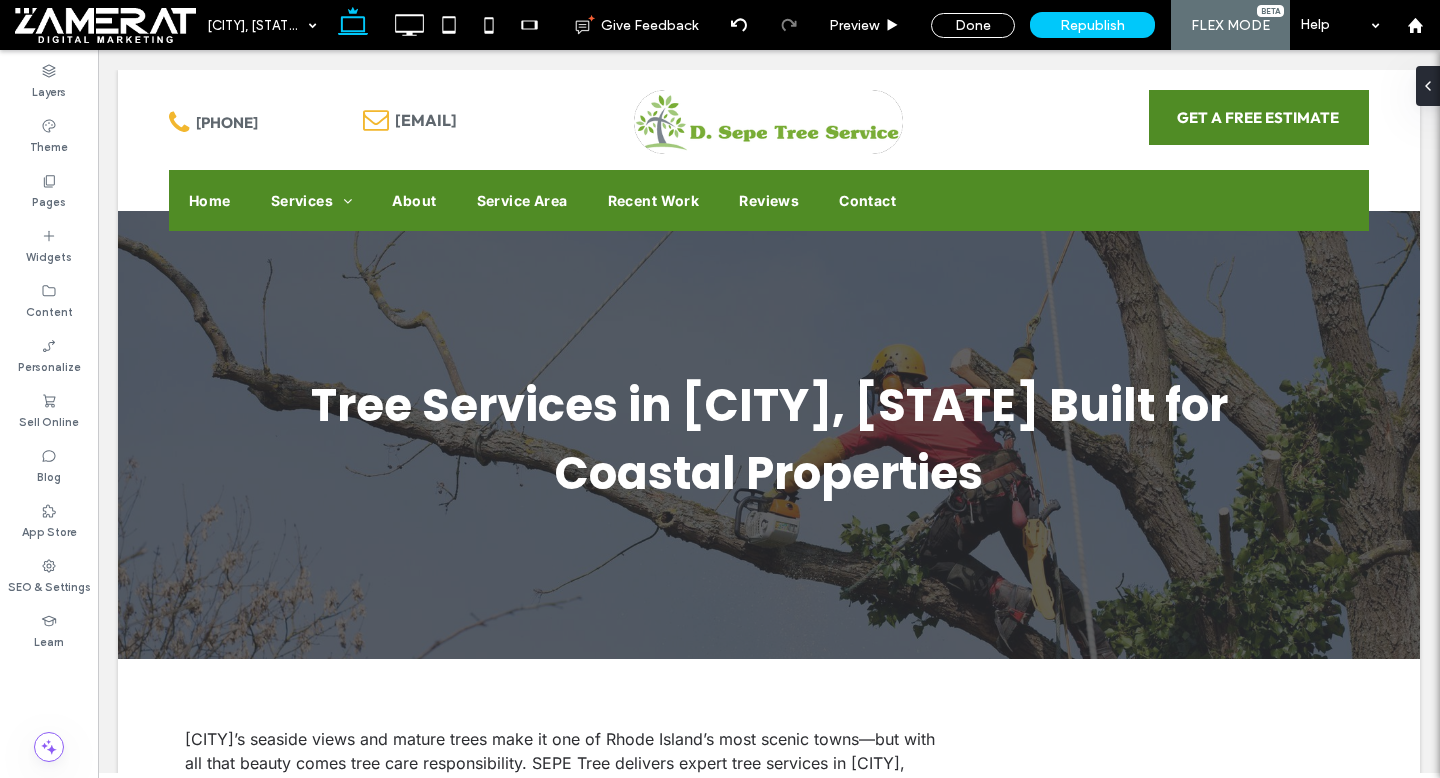 type on "*****" 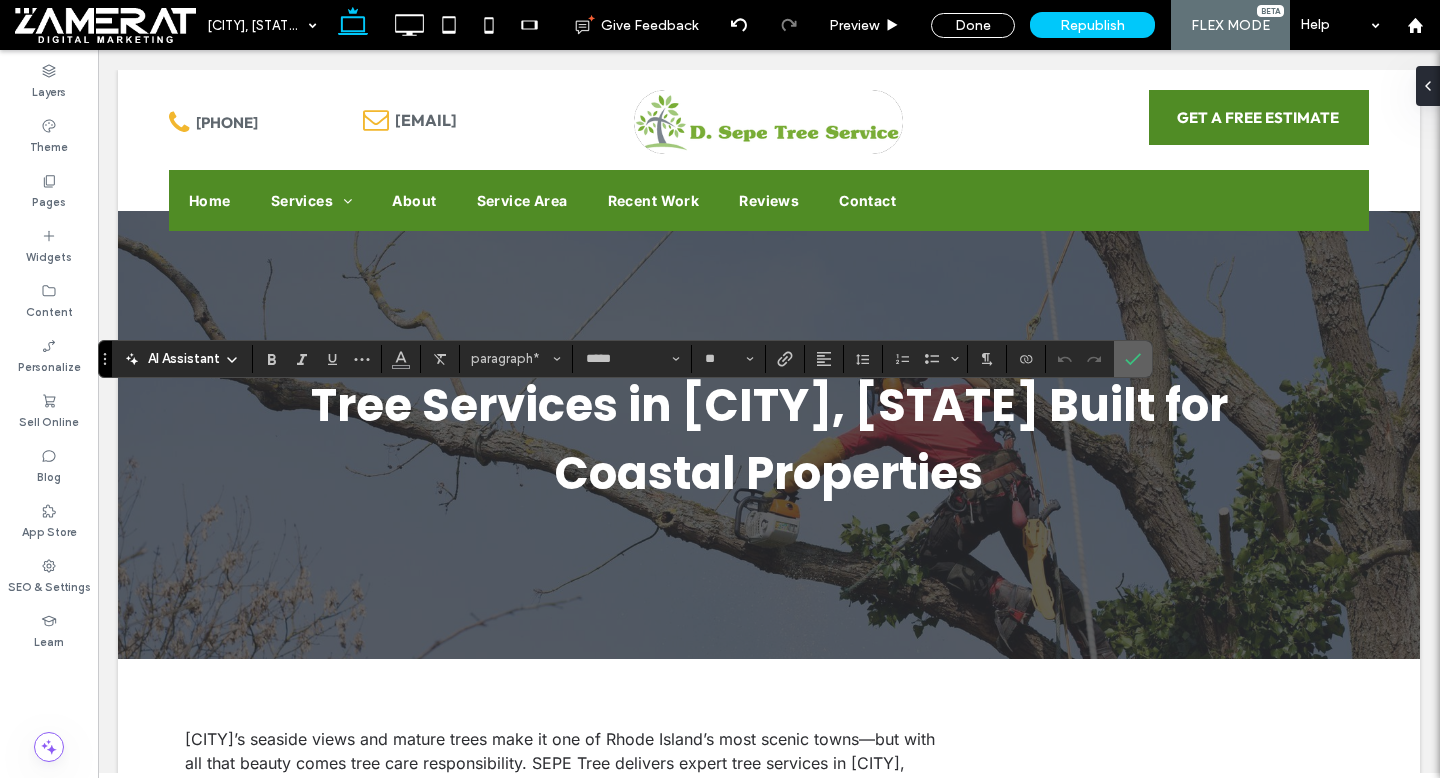 click 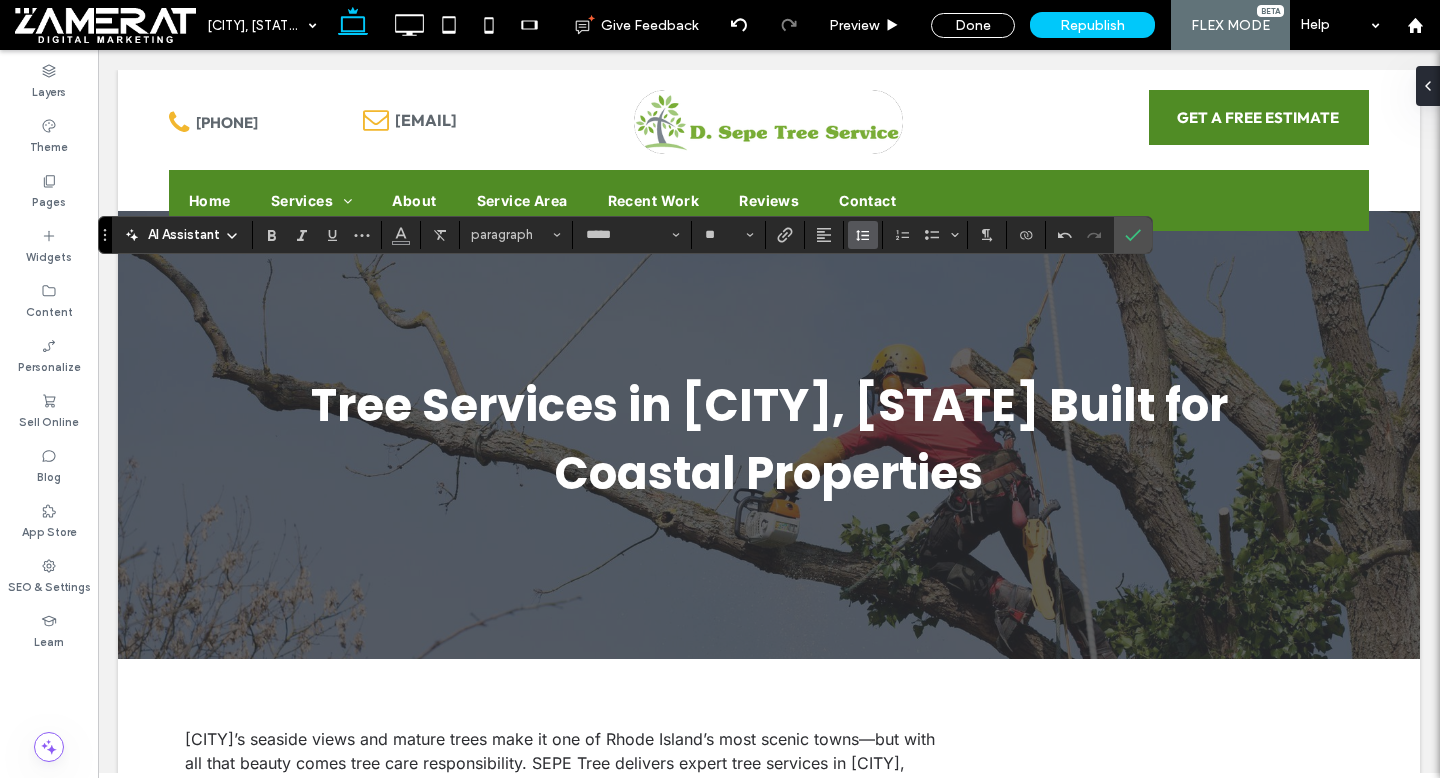 click 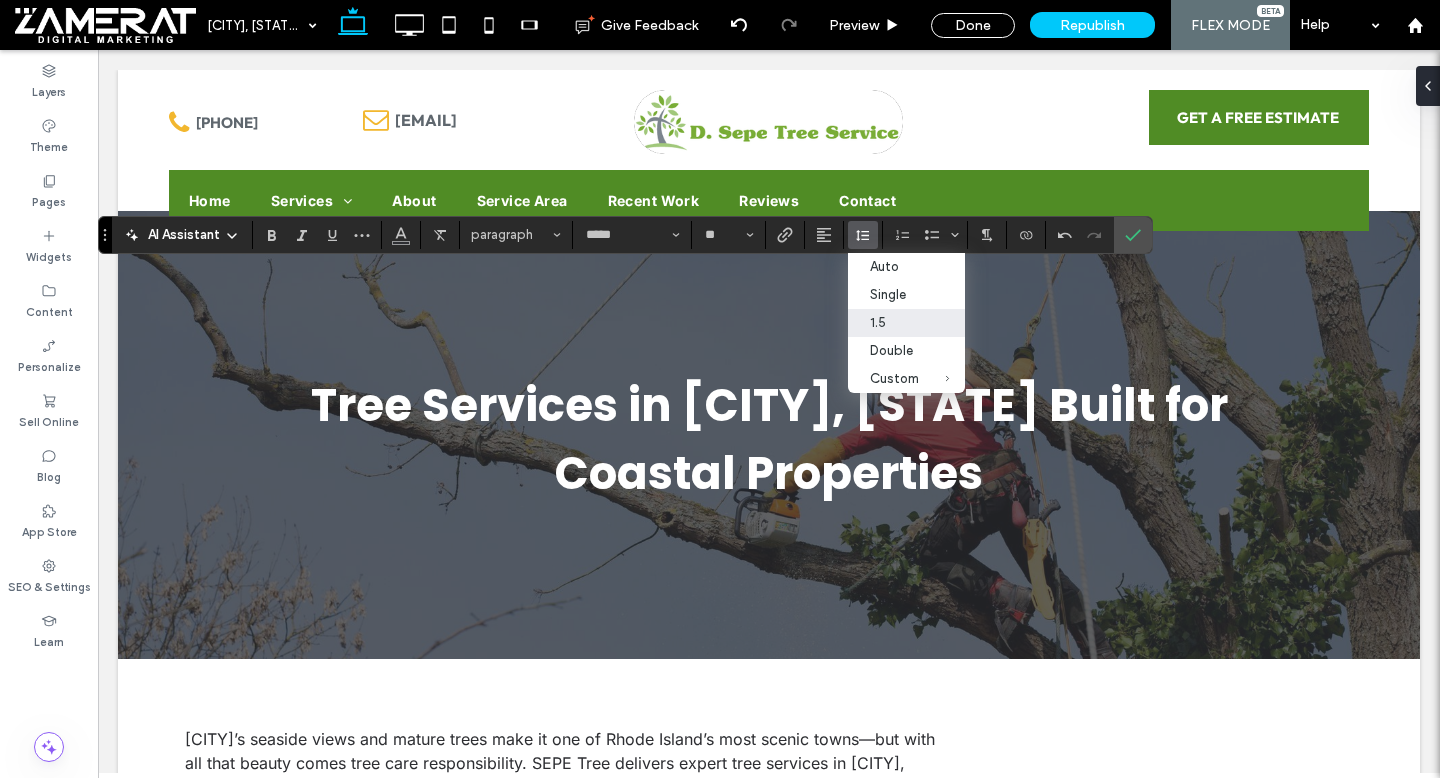 click on "1.5" at bounding box center [894, 322] 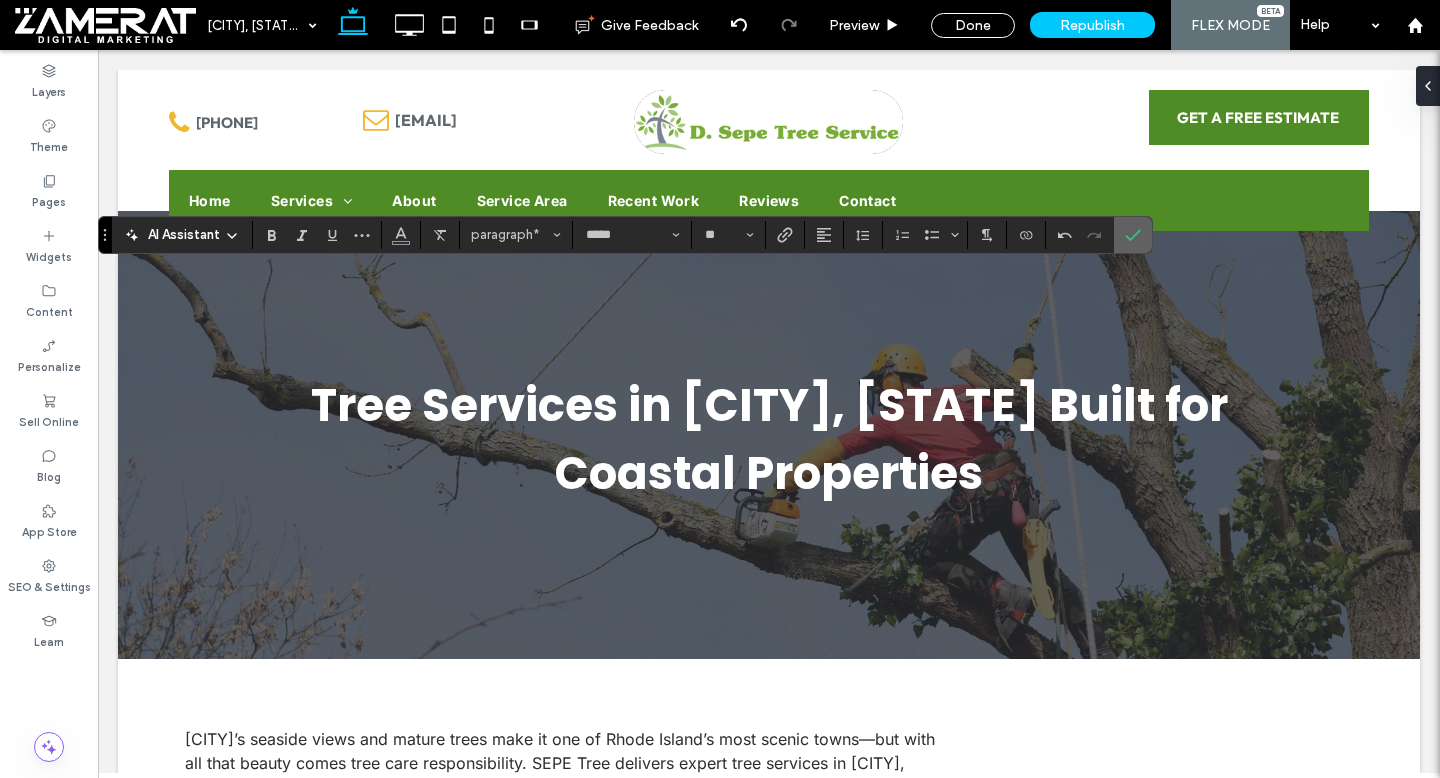 click 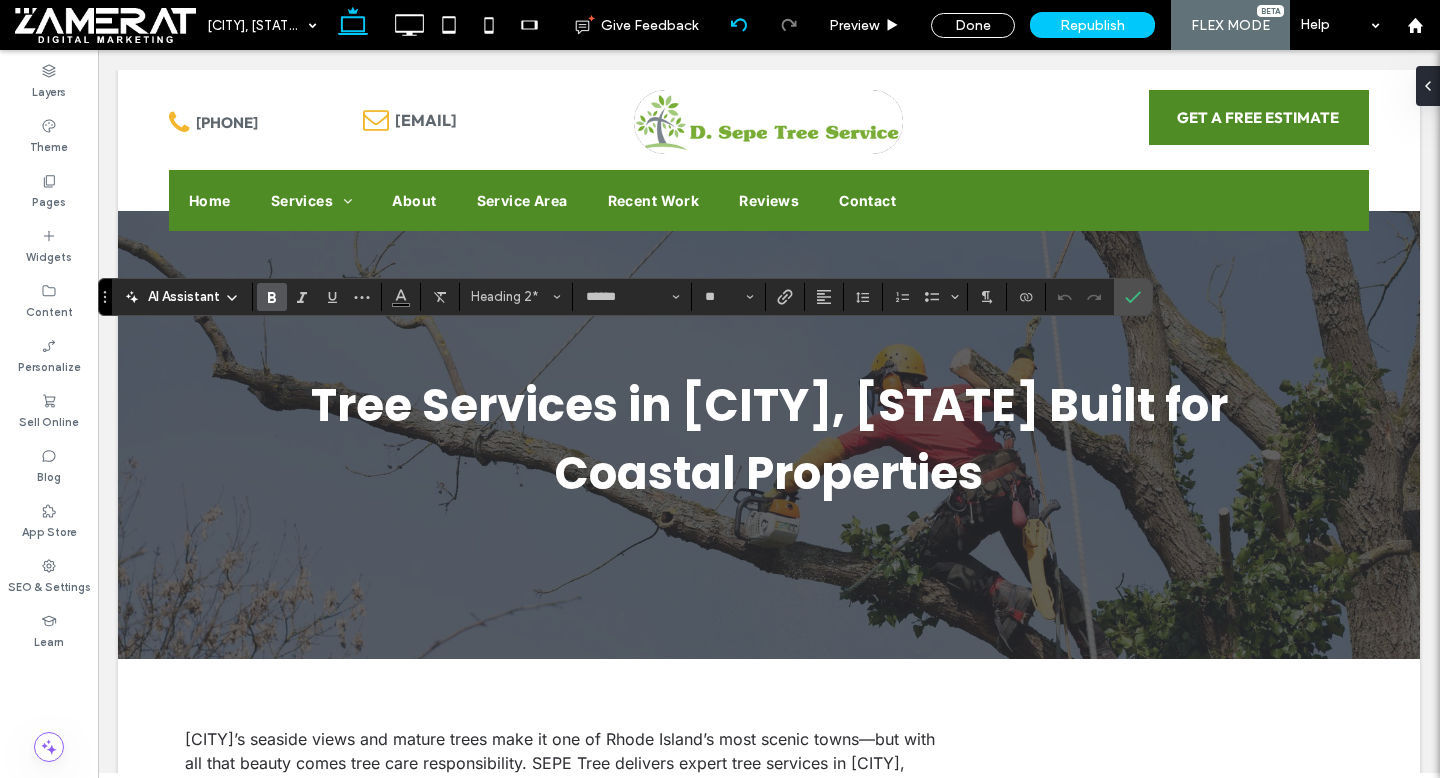 type on "*****" 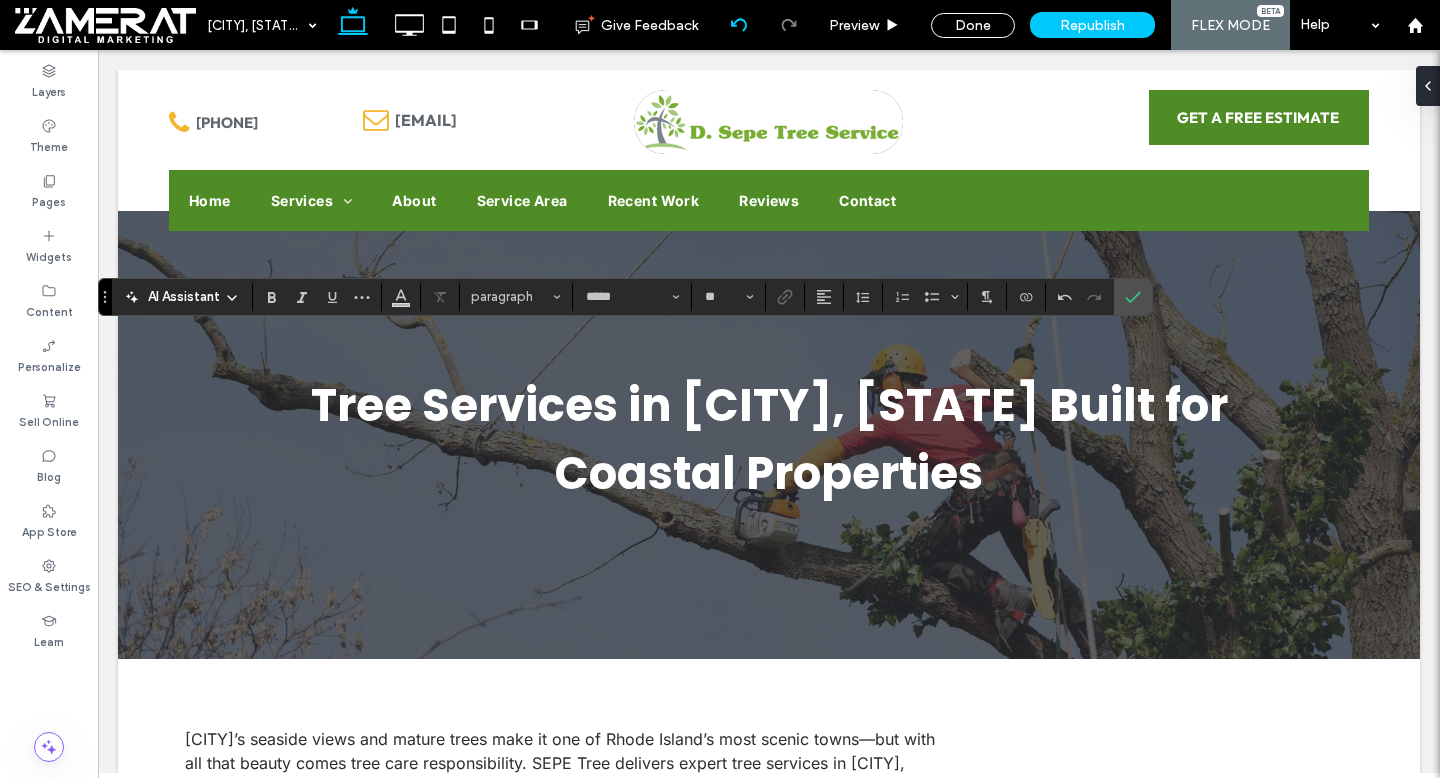 type on "******" 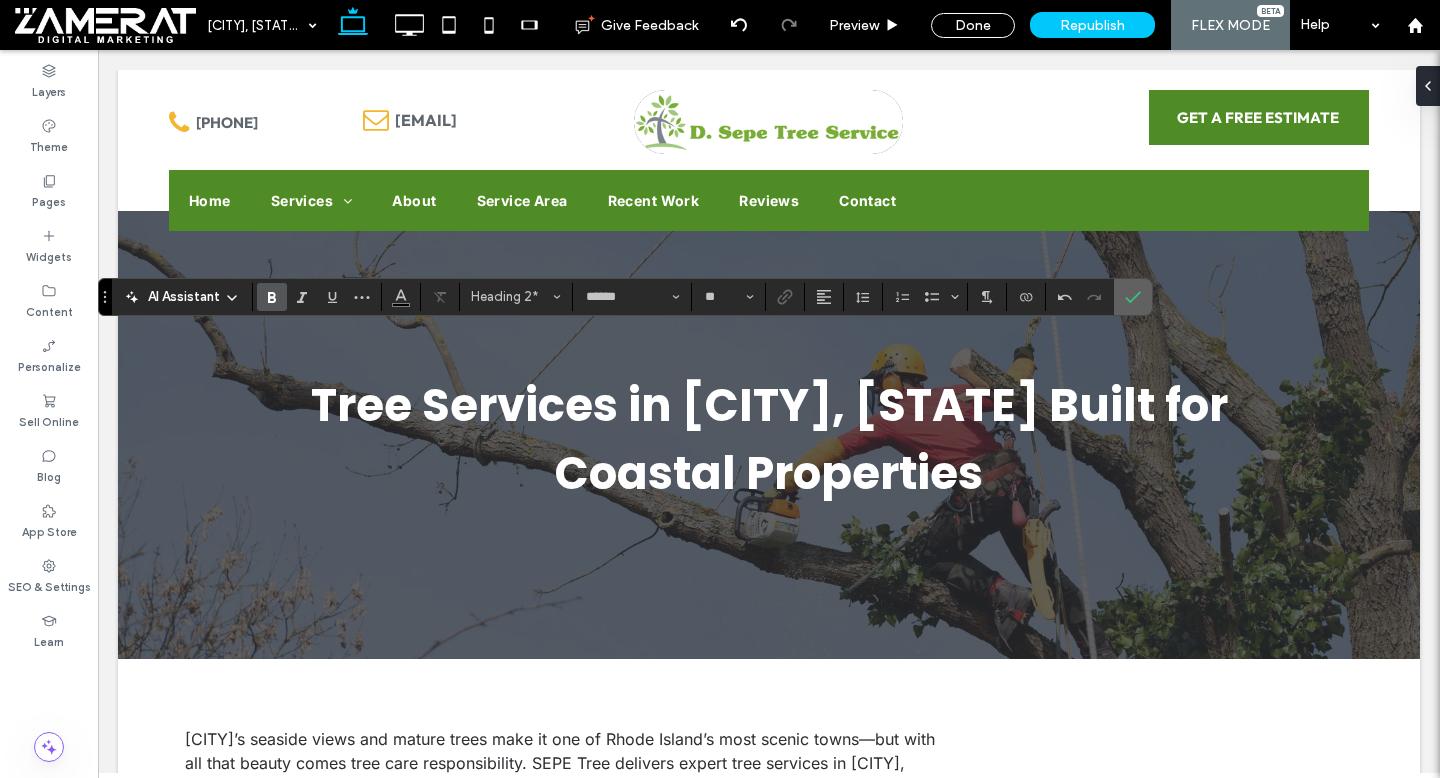 click 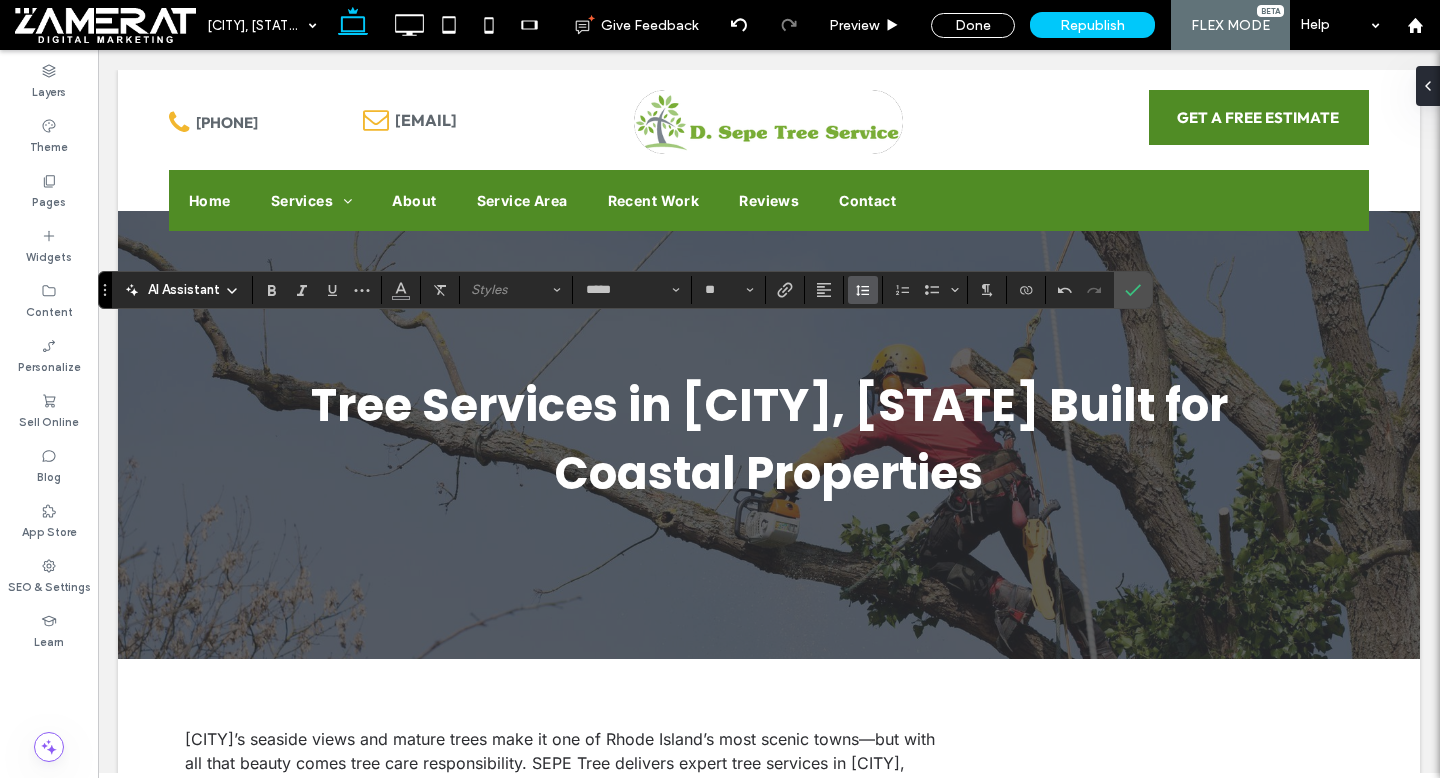 click 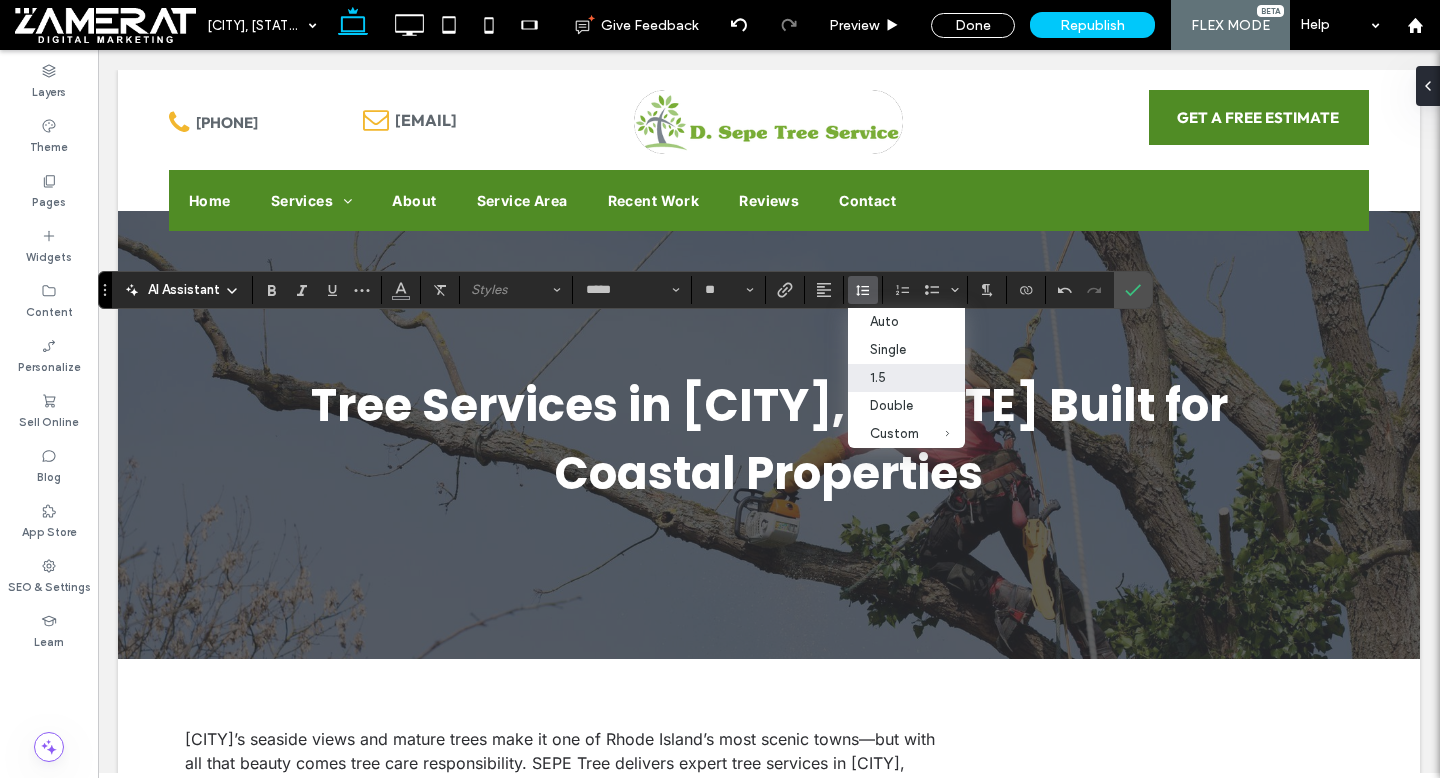 click on "1.5" at bounding box center [894, 377] 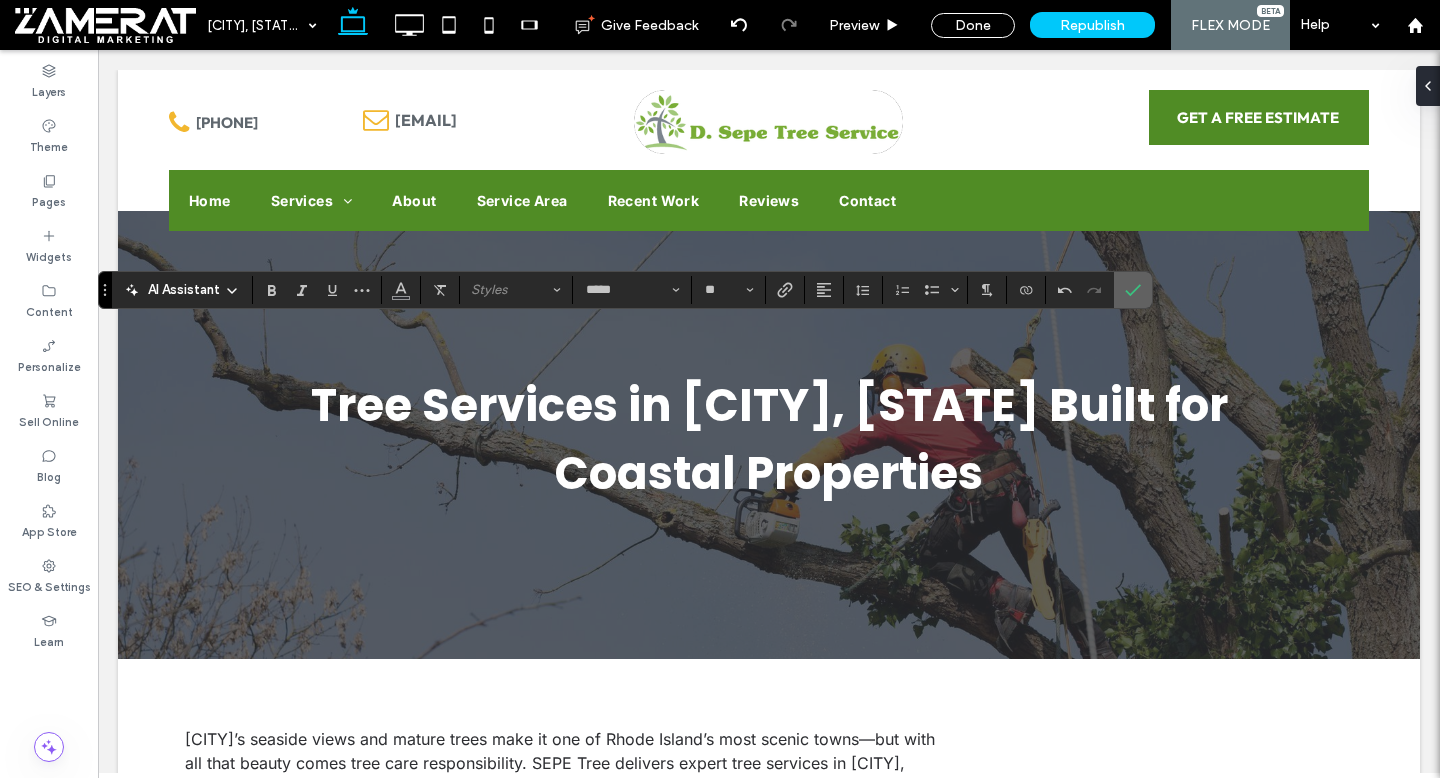 click 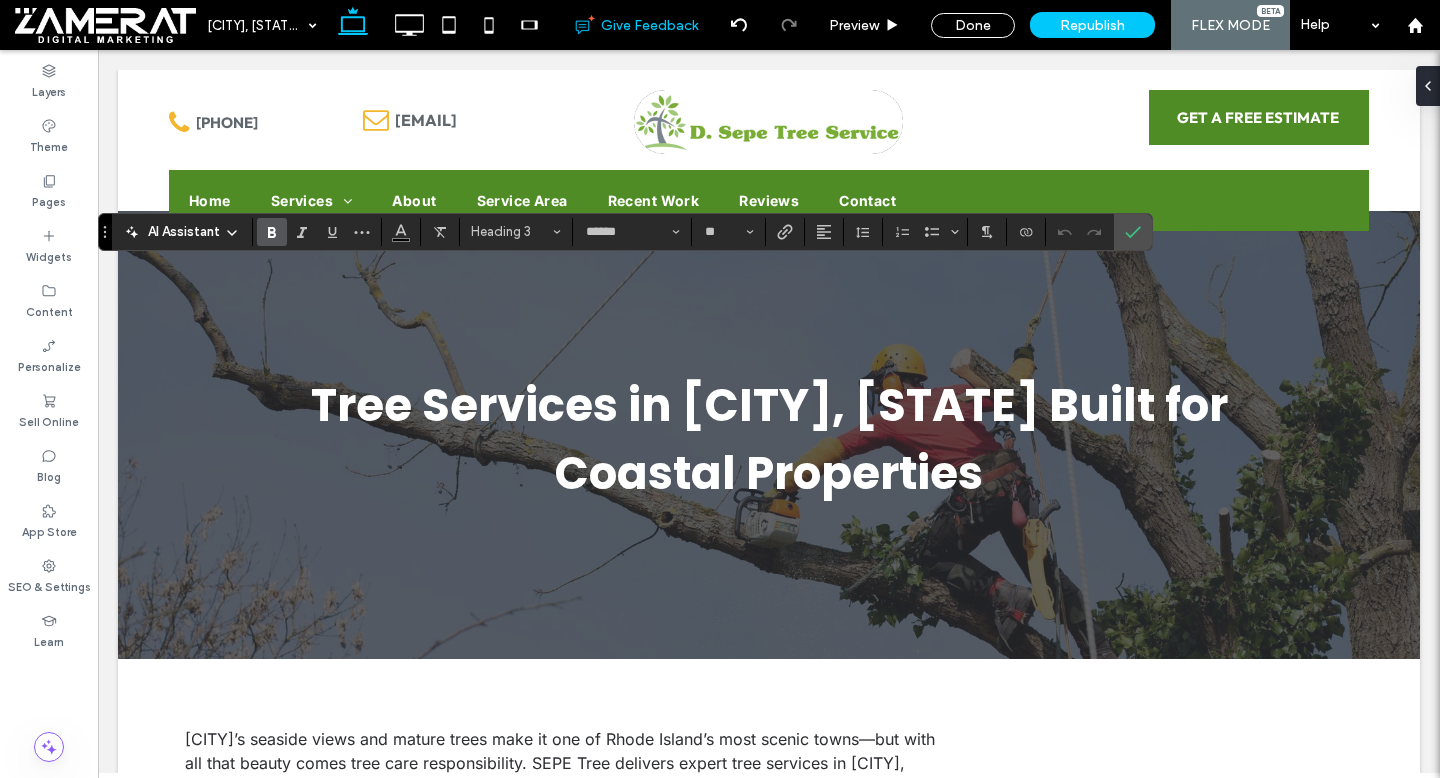 type on "*****" 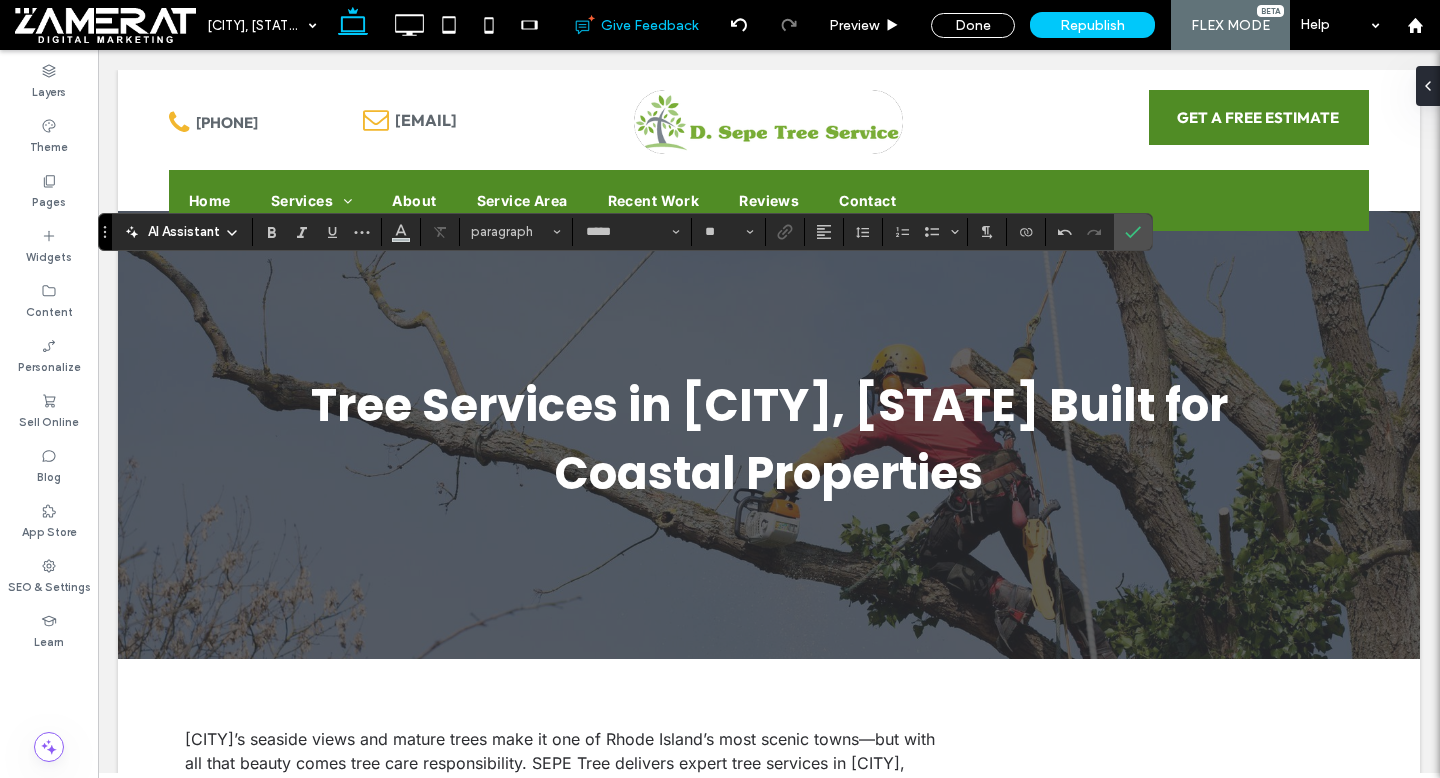 type on "******" 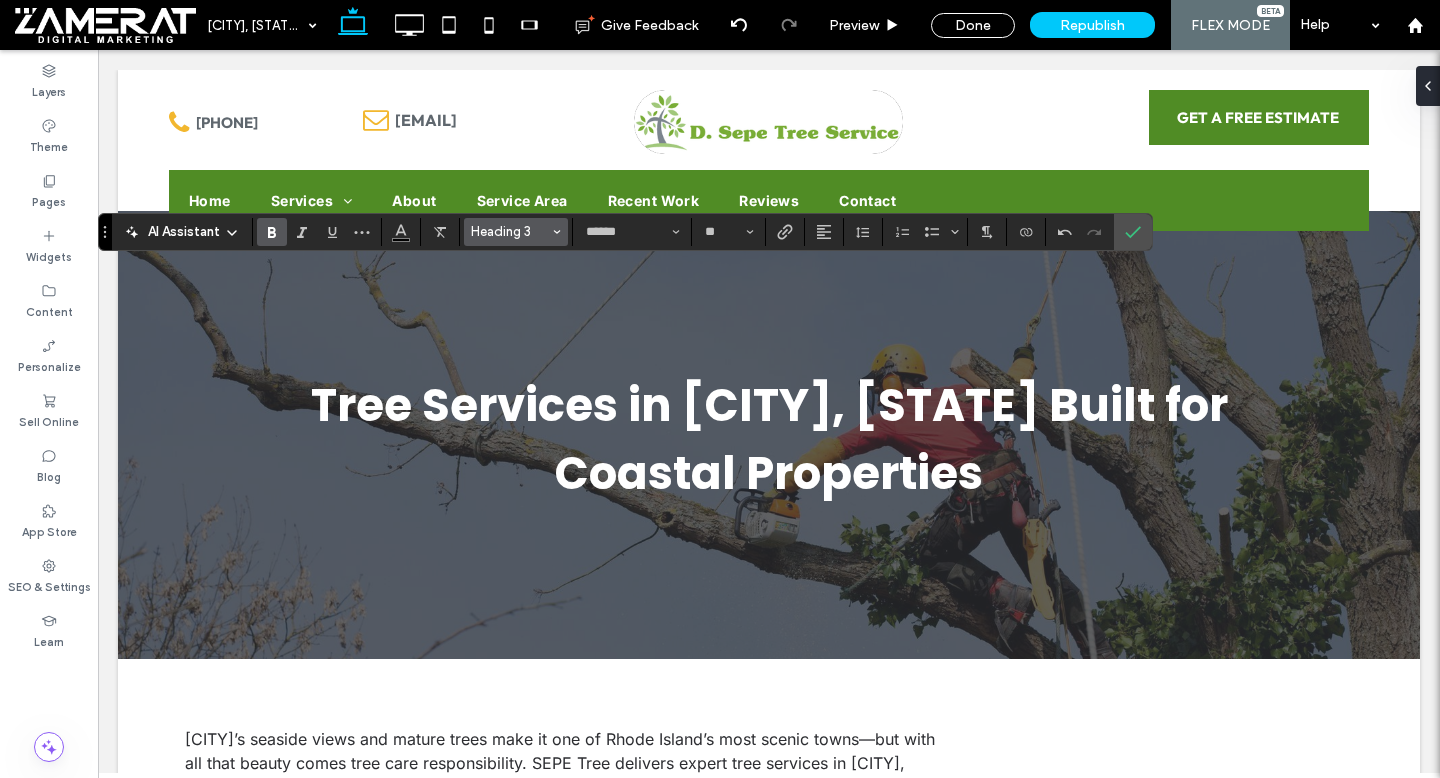 click on "Heading 3" at bounding box center [510, 231] 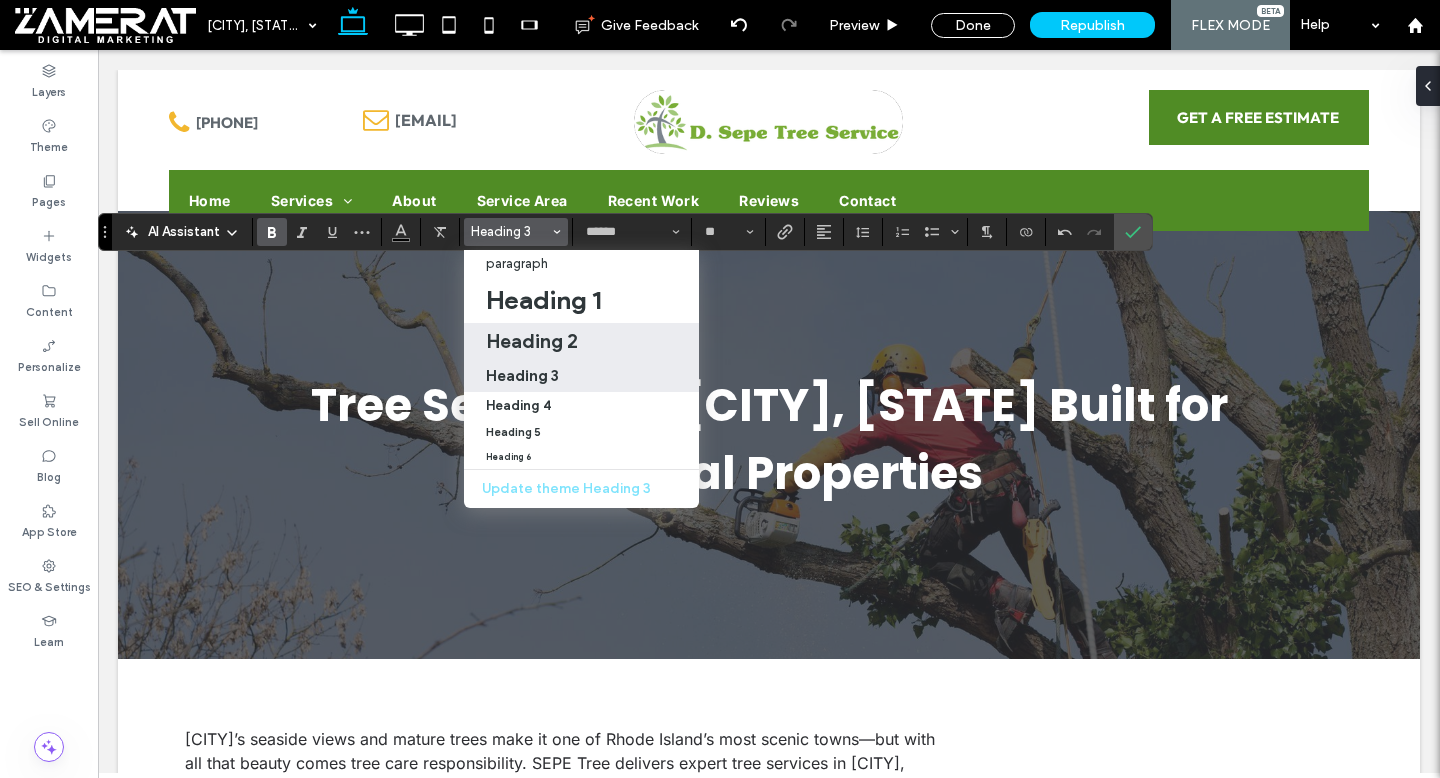 click on "Heading 2" at bounding box center [532, 341] 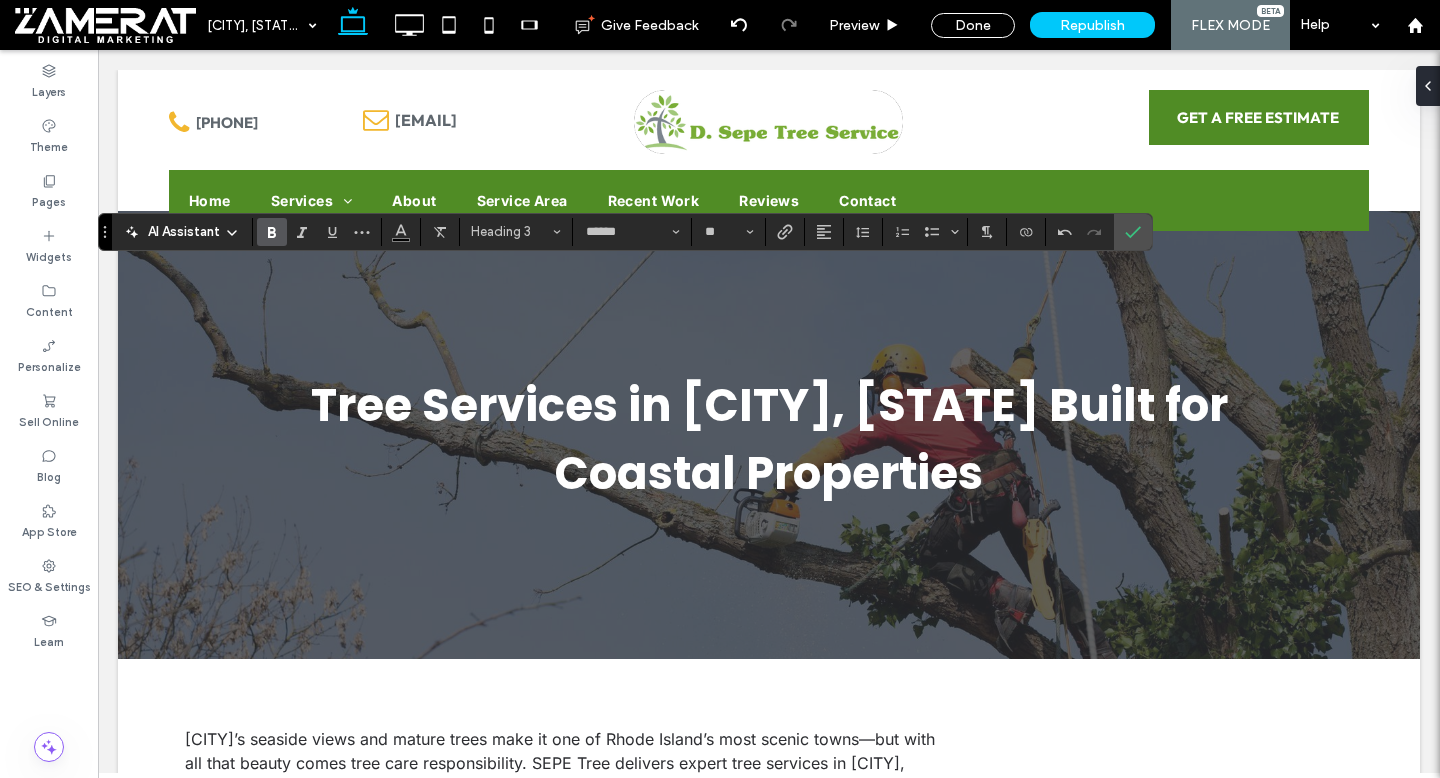 type on "**" 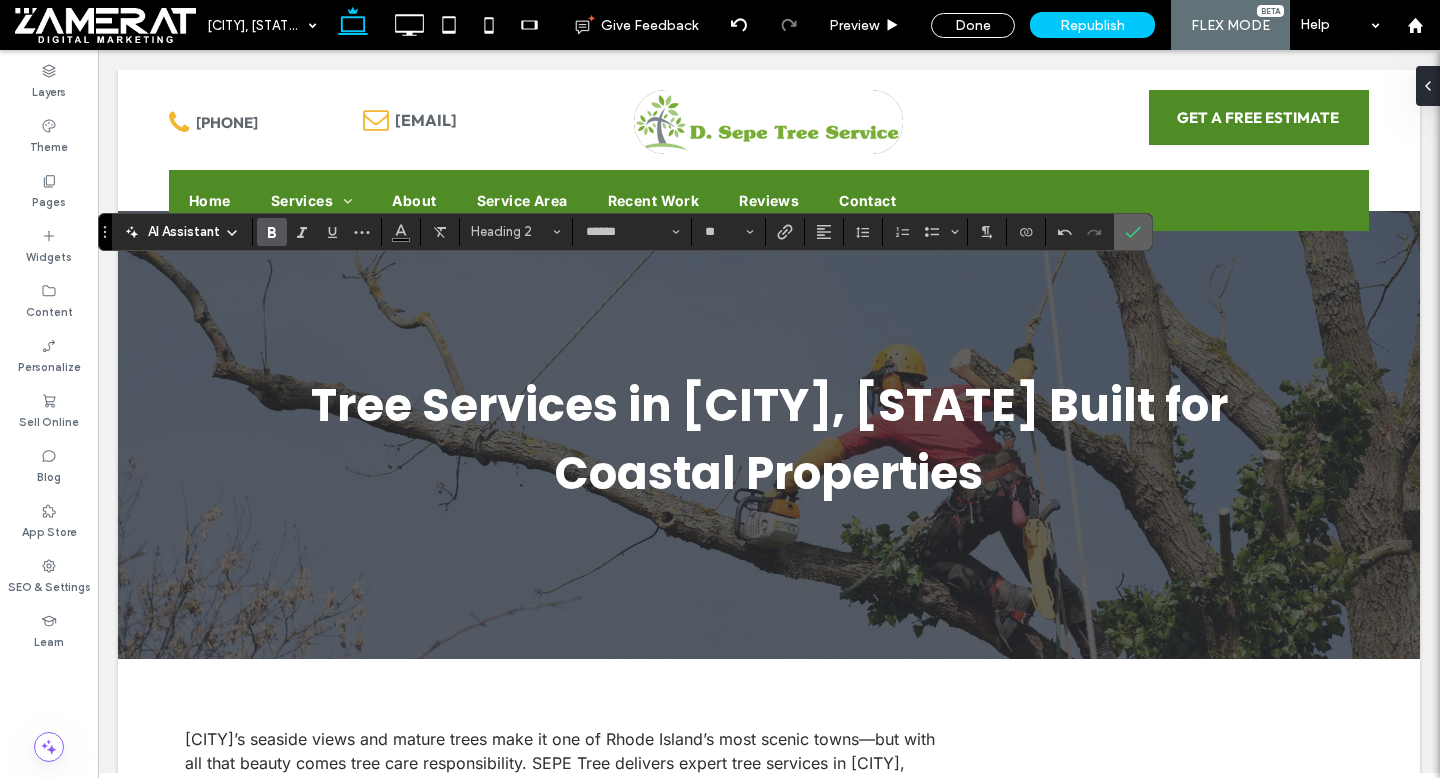 click 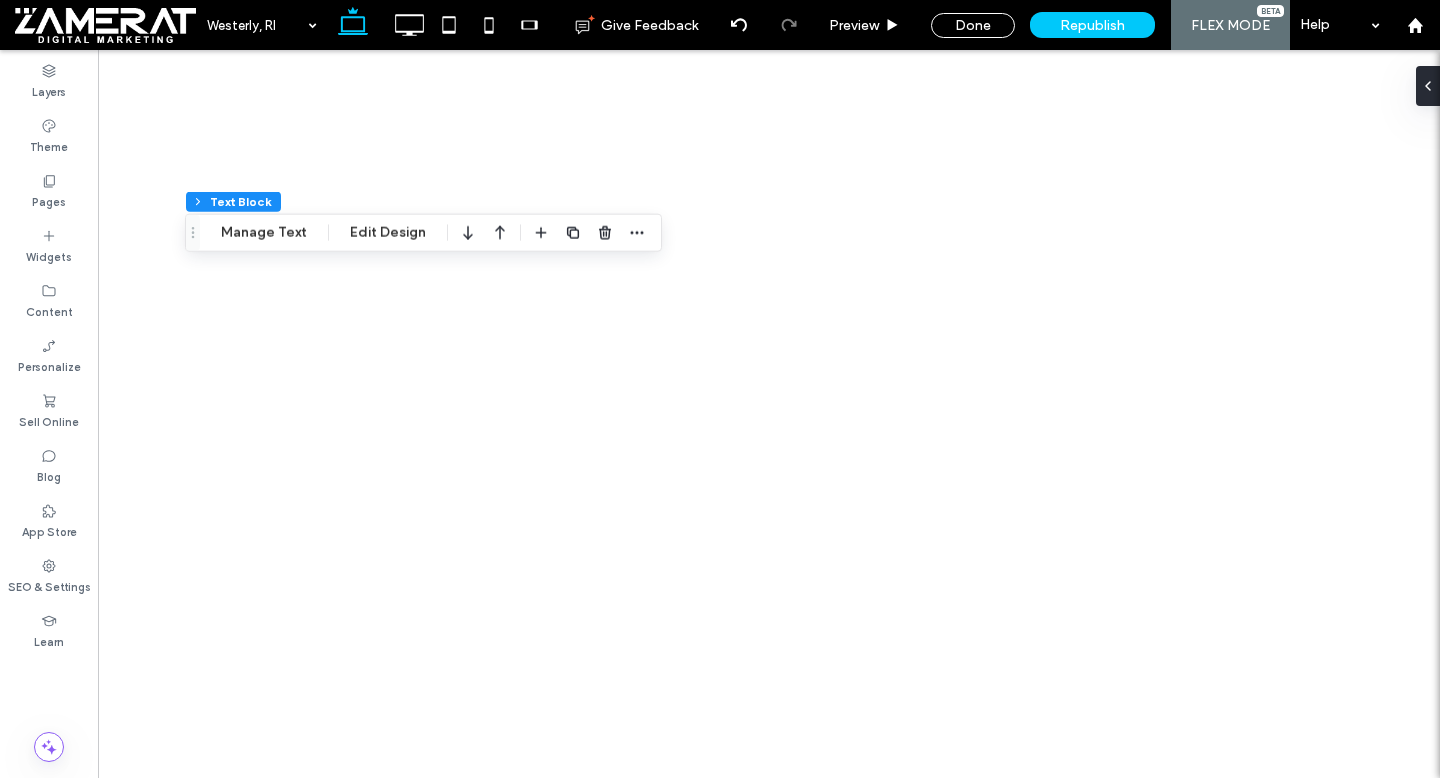 scroll, scrollTop: 0, scrollLeft: 0, axis: both 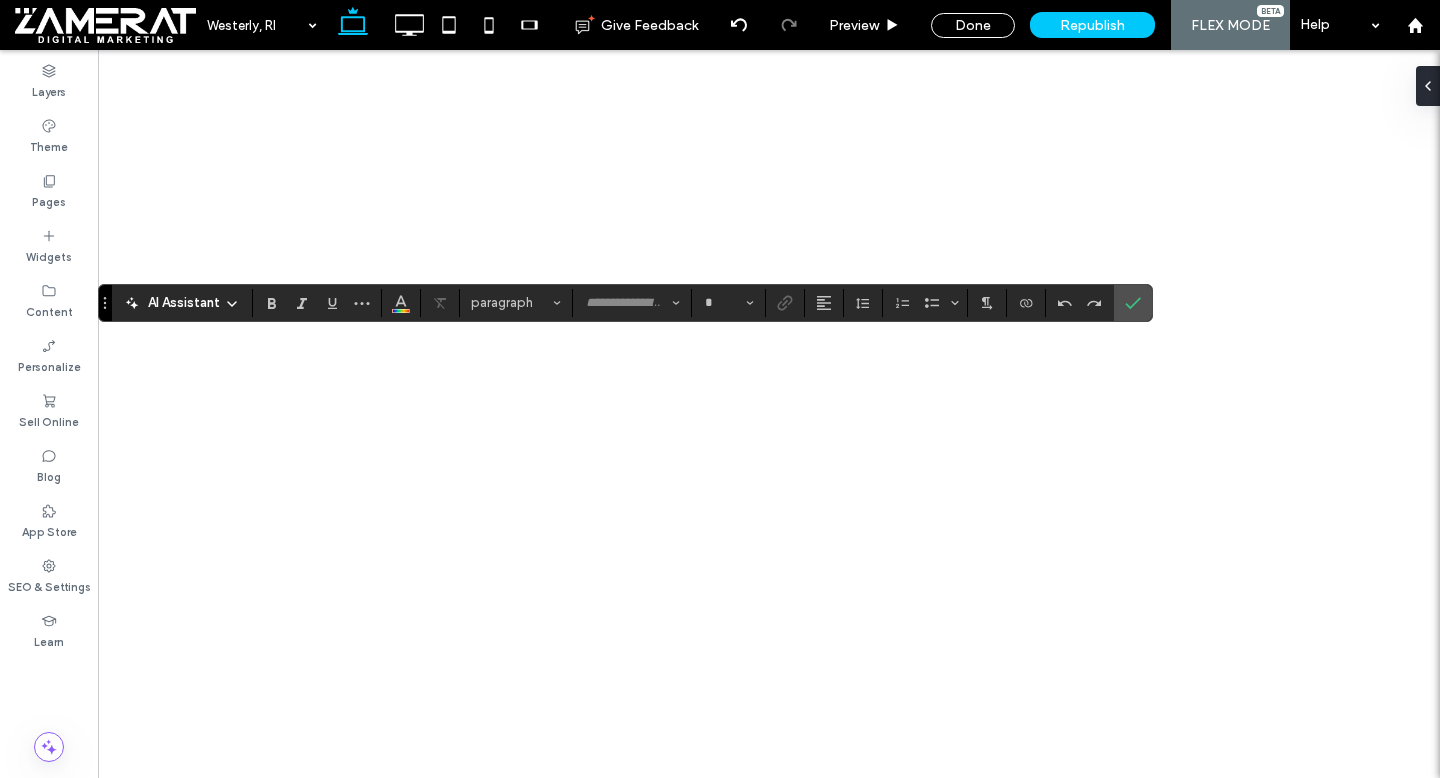 type on "*****" 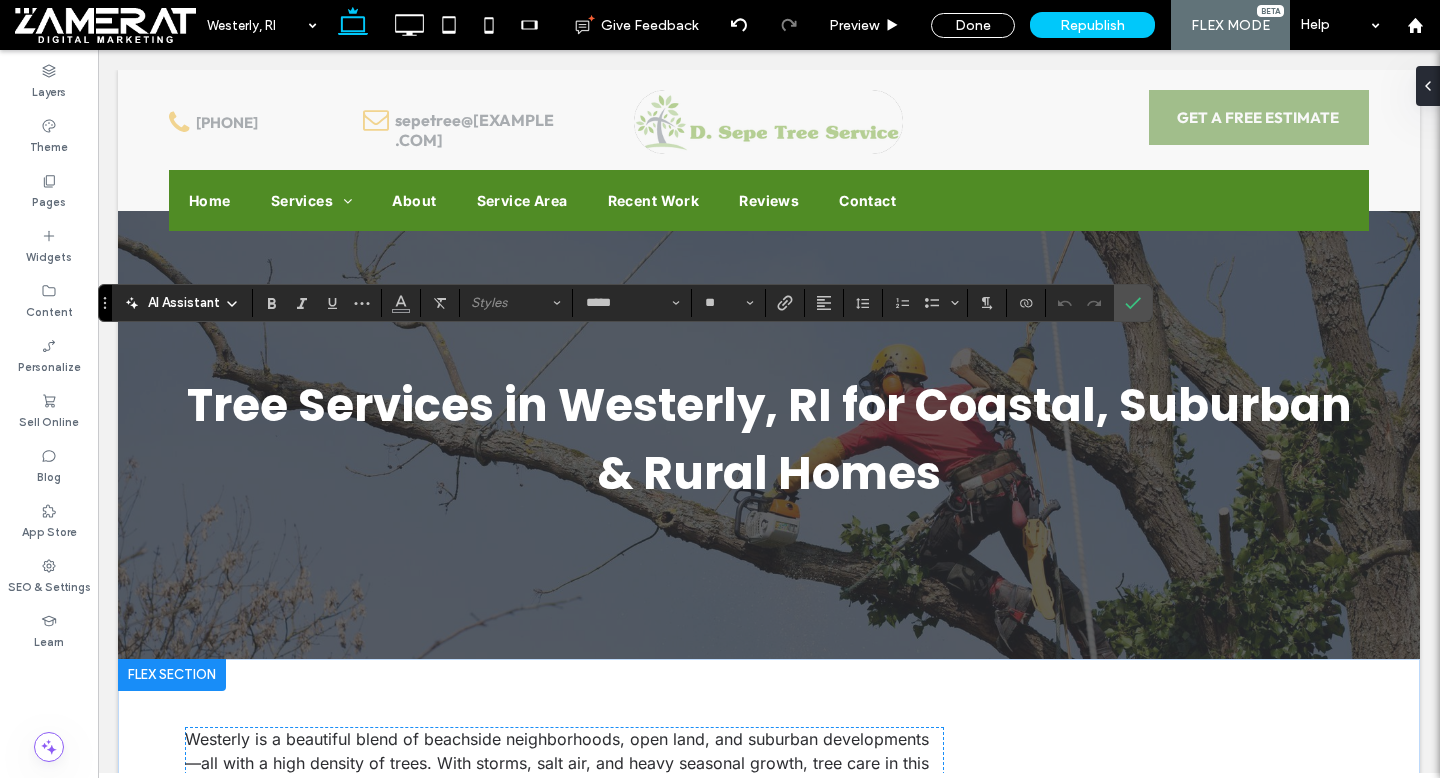 scroll, scrollTop: 0, scrollLeft: 0, axis: both 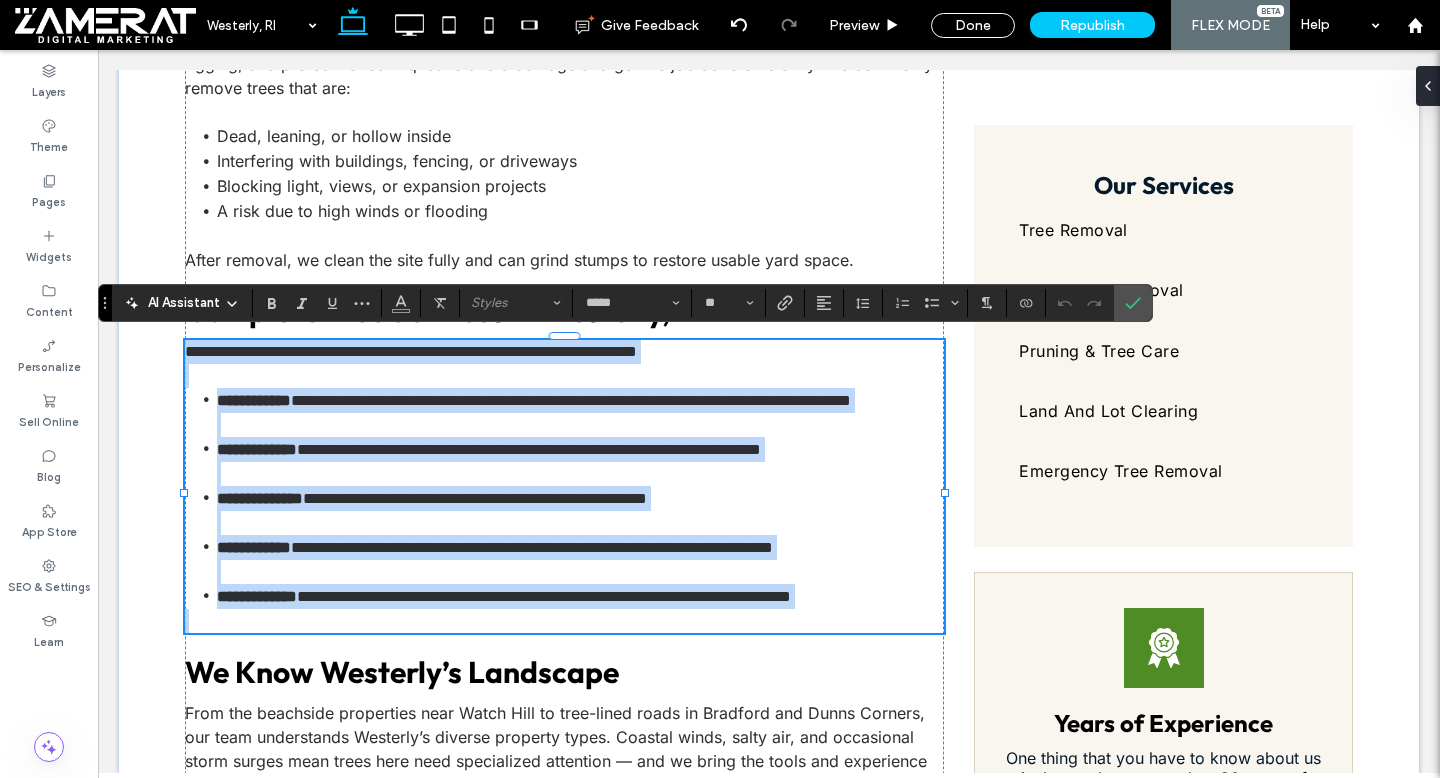 click on "**********" at bounding box center (564, 352) 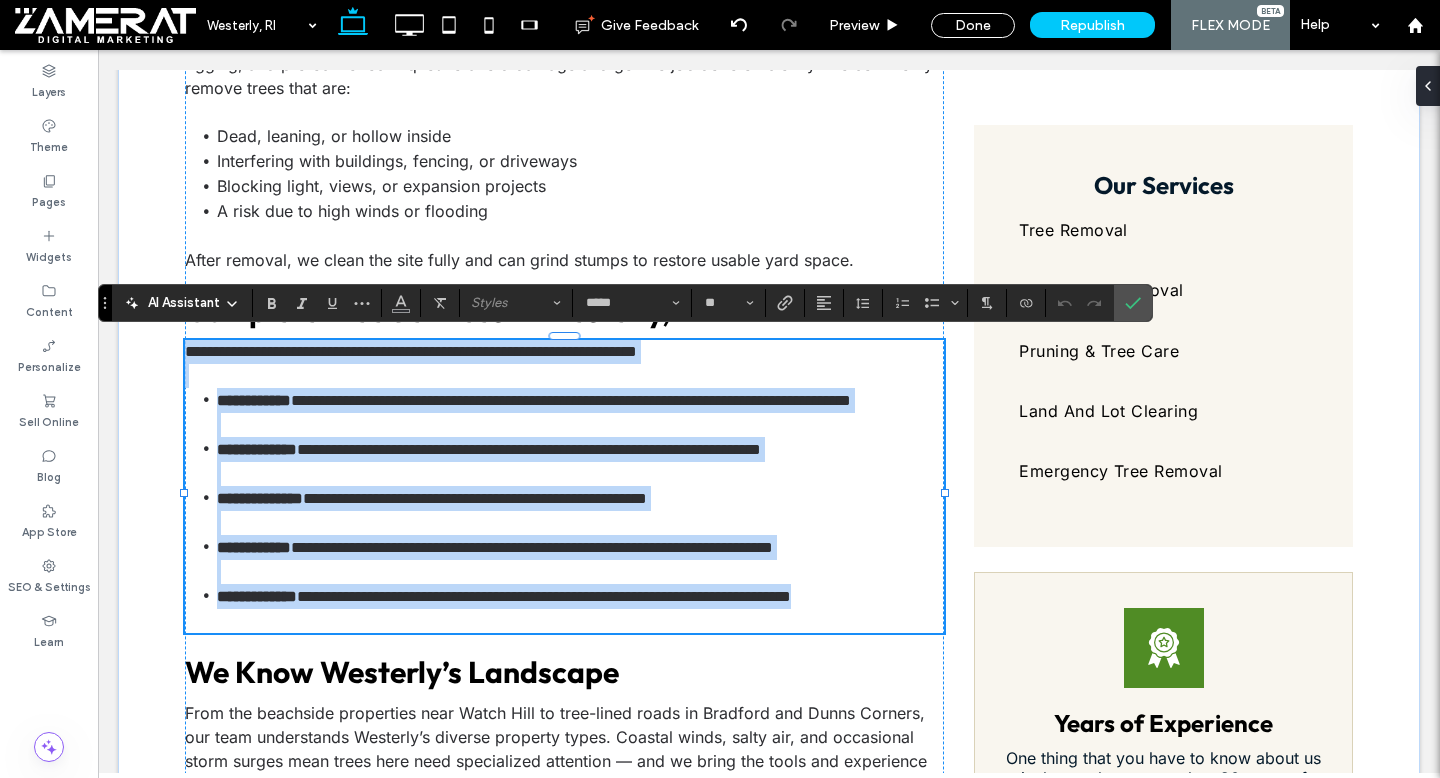 drag, startPoint x: 188, startPoint y: 349, endPoint x: 938, endPoint y: 620, distance: 797.4591 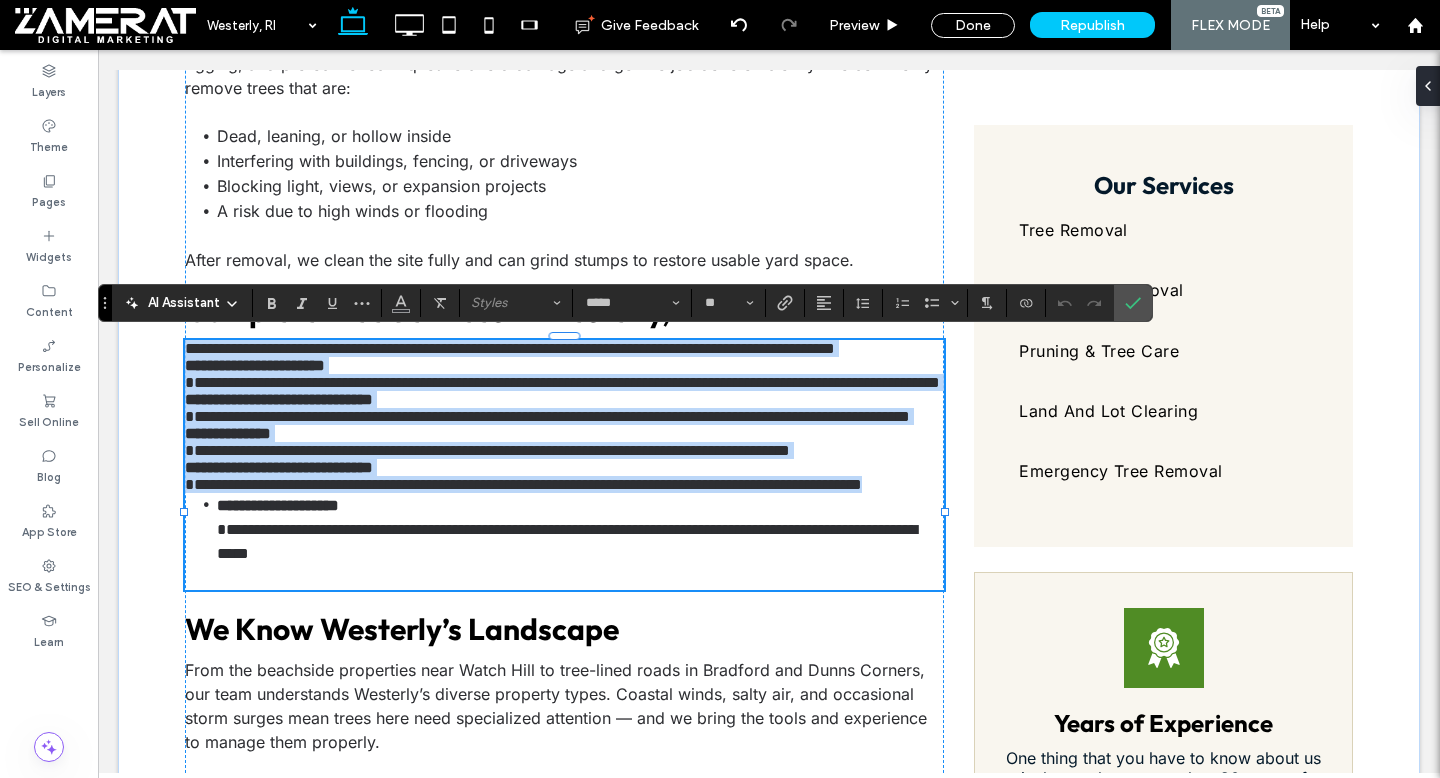 scroll, scrollTop: 0, scrollLeft: 0, axis: both 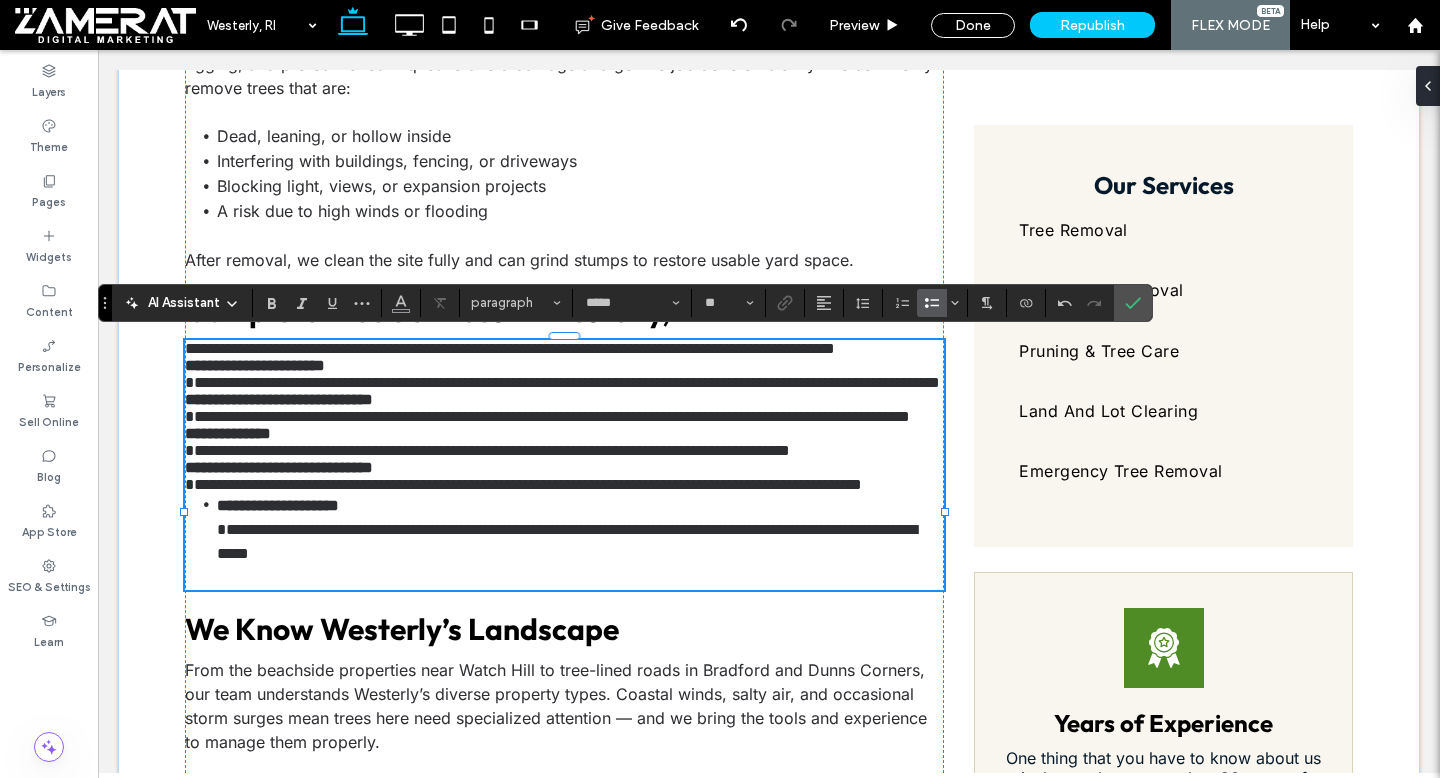 click on "**********" at bounding box center [564, 348] 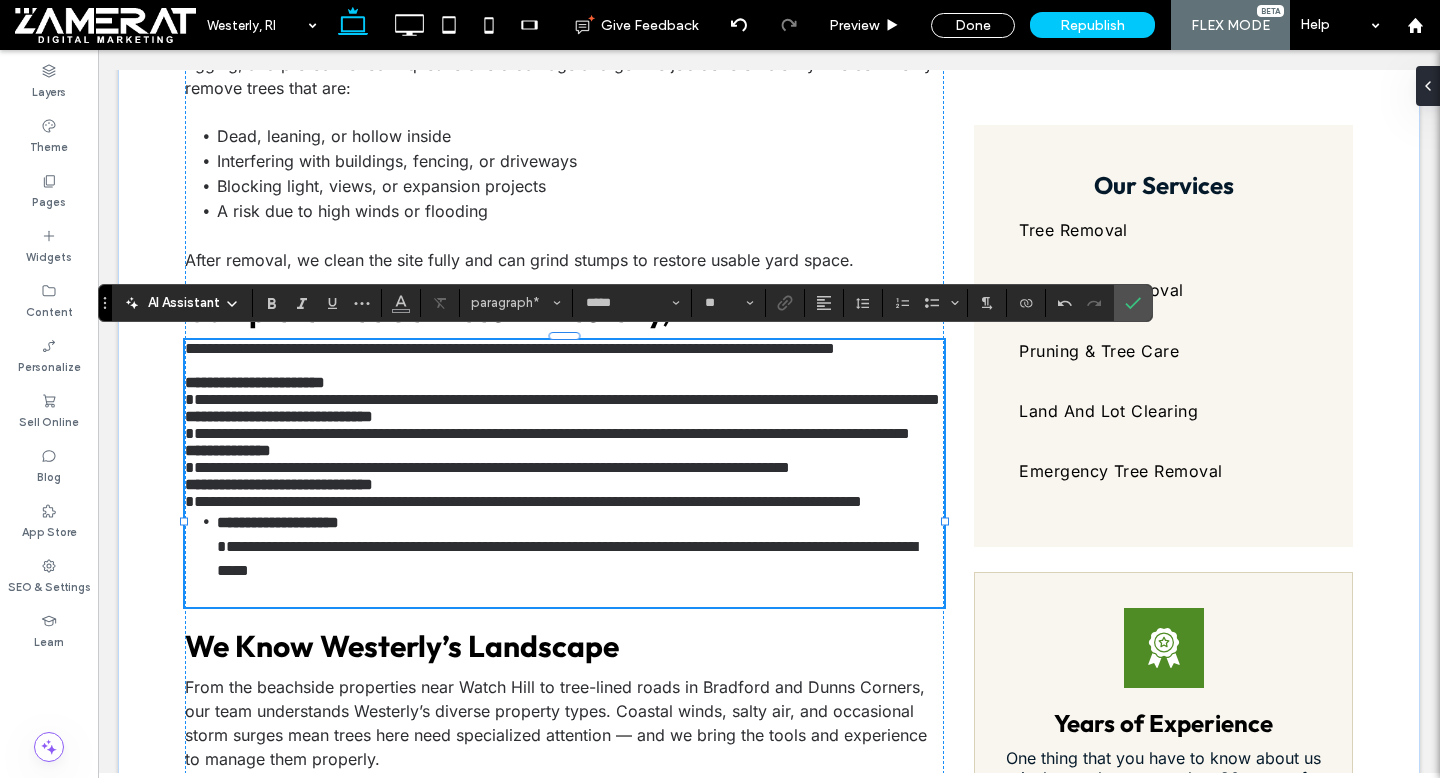 click on "**********" at bounding box center (562, 399) 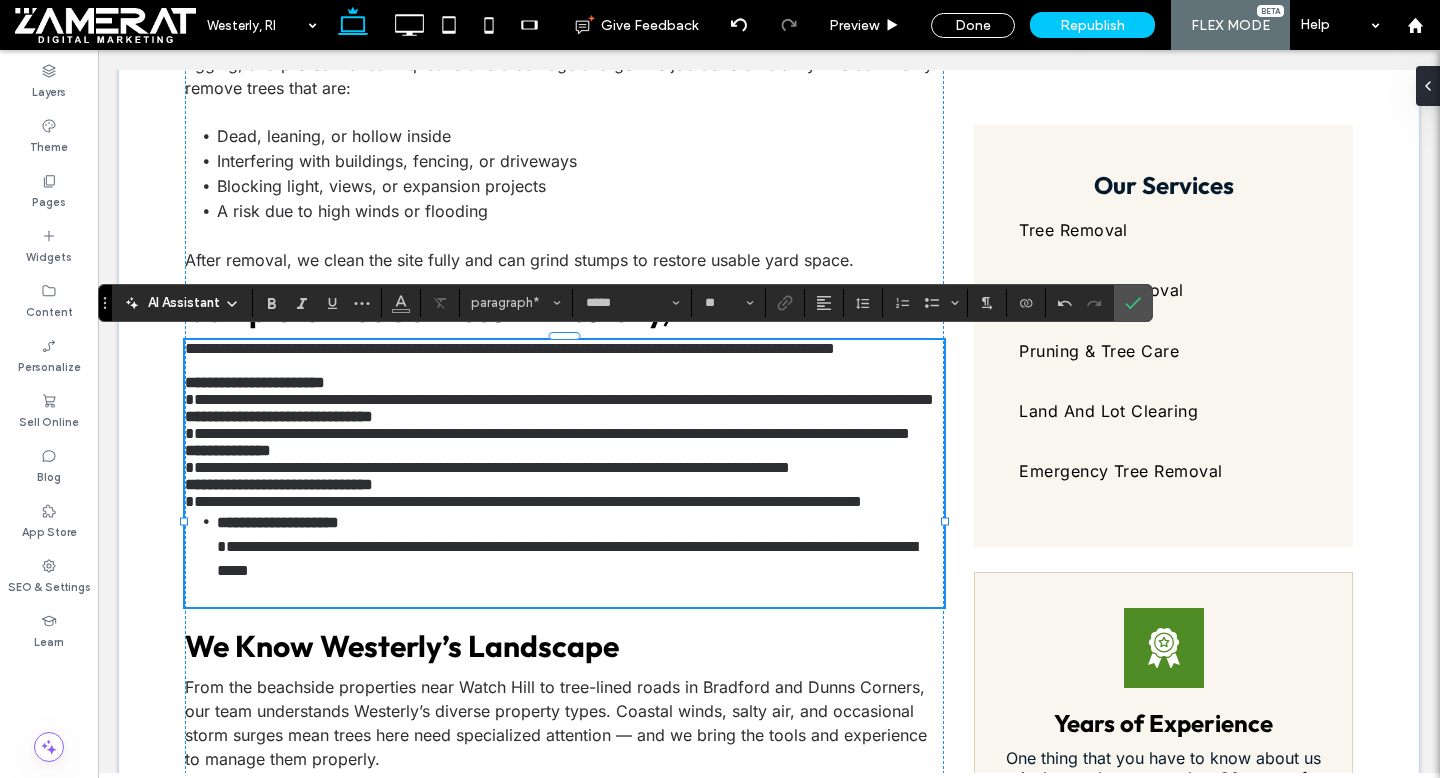 click on "**********" at bounding box center [547, 433] 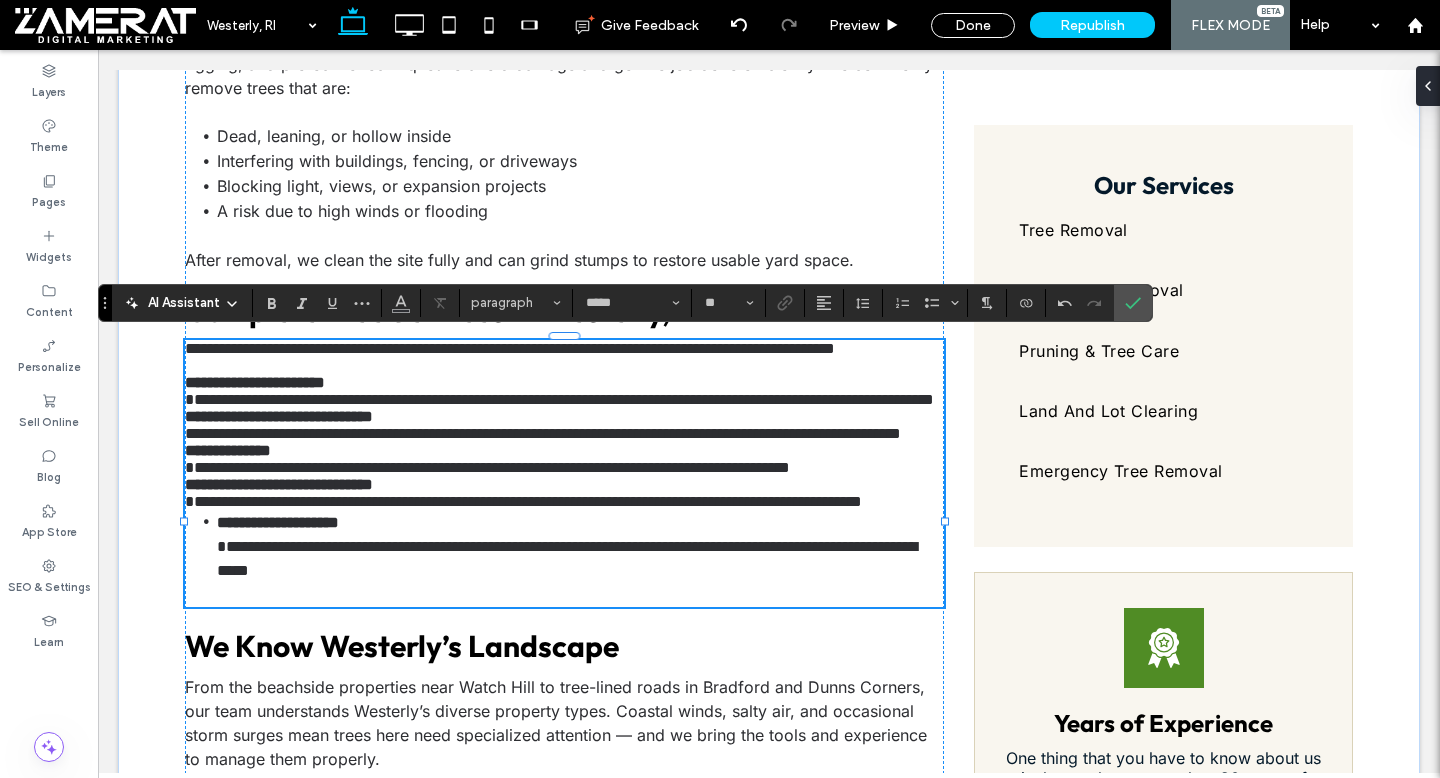 click on "**********" at bounding box center [279, 416] 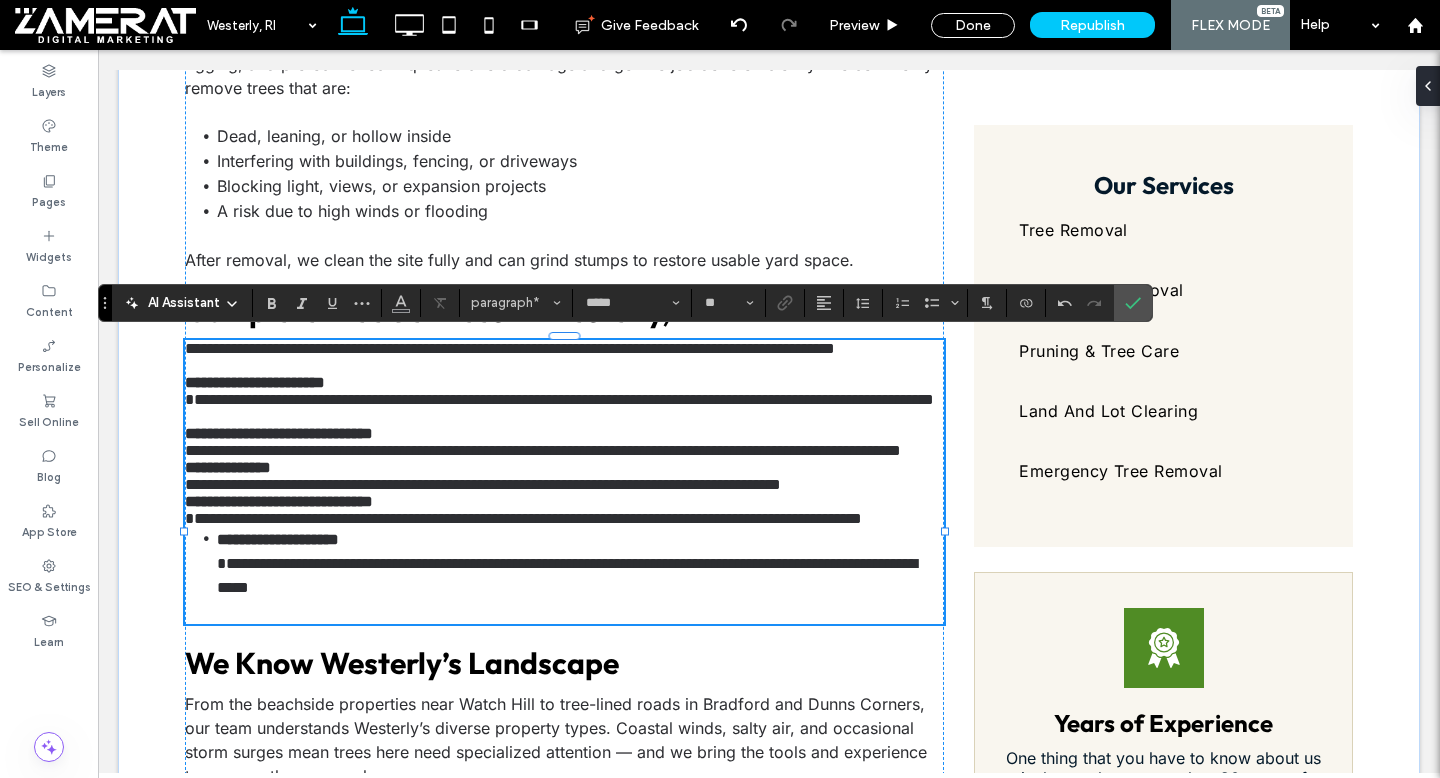 click on "**********" at bounding box center (483, 484) 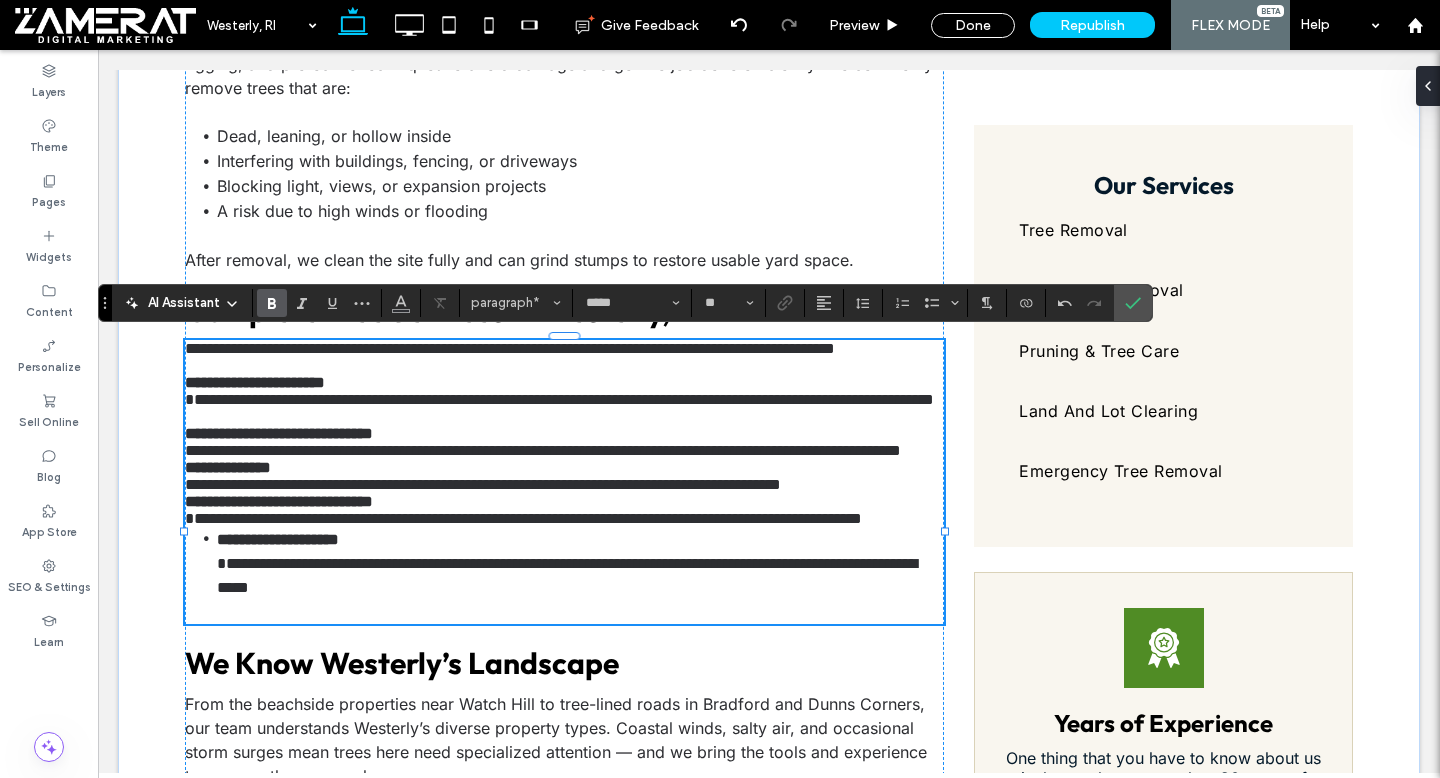 click on "**********" at bounding box center [228, 467] 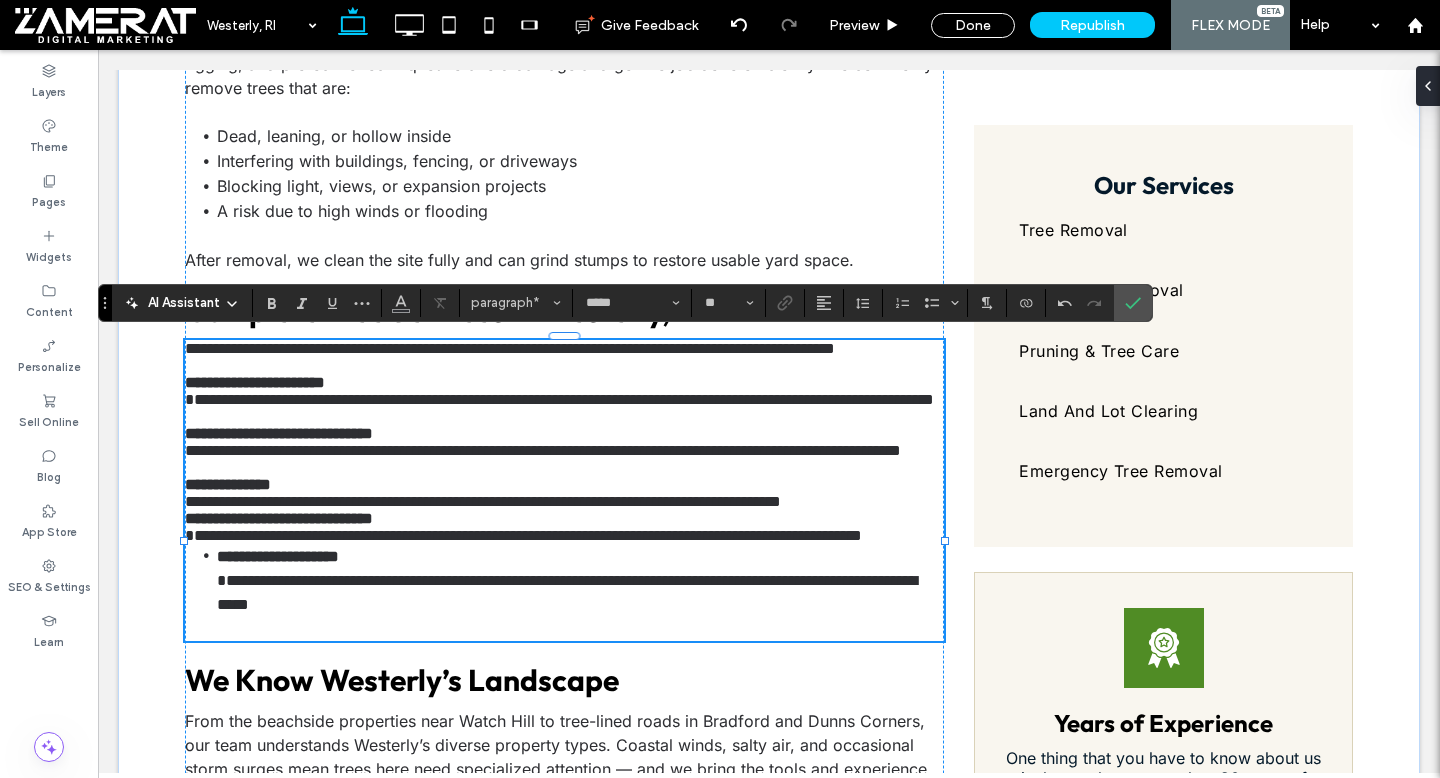 click on "**********" at bounding box center [523, 535] 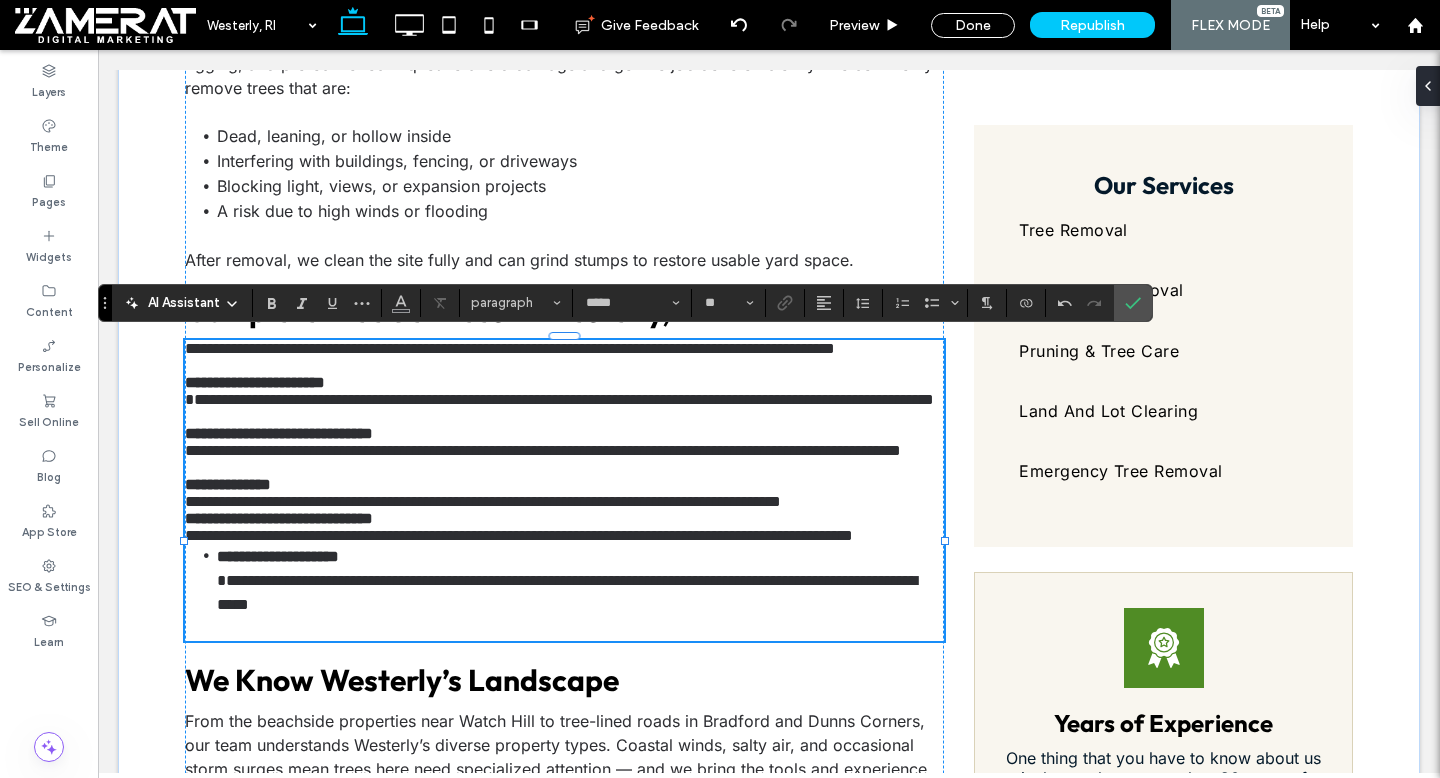 click on "**********" at bounding box center [564, 490] 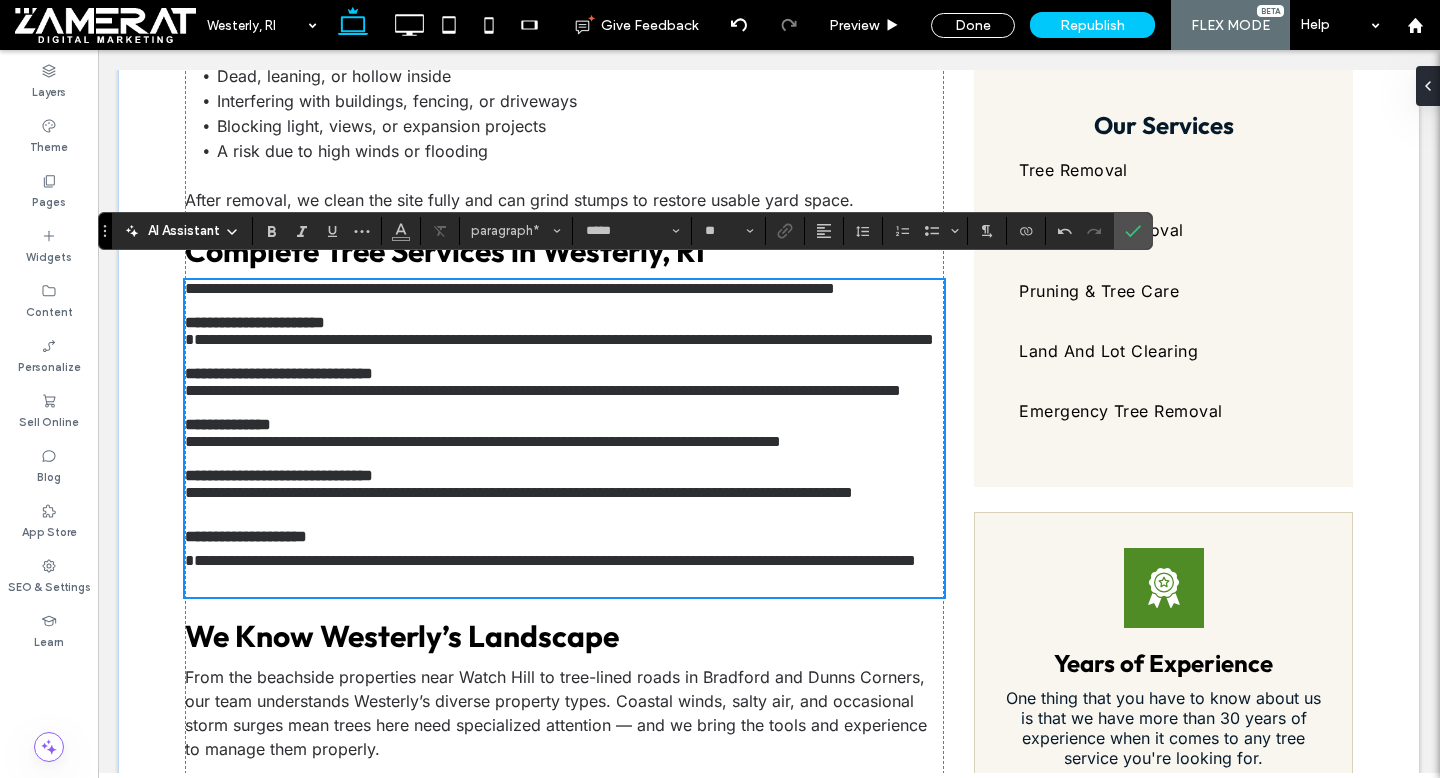 scroll, scrollTop: 1095, scrollLeft: 0, axis: vertical 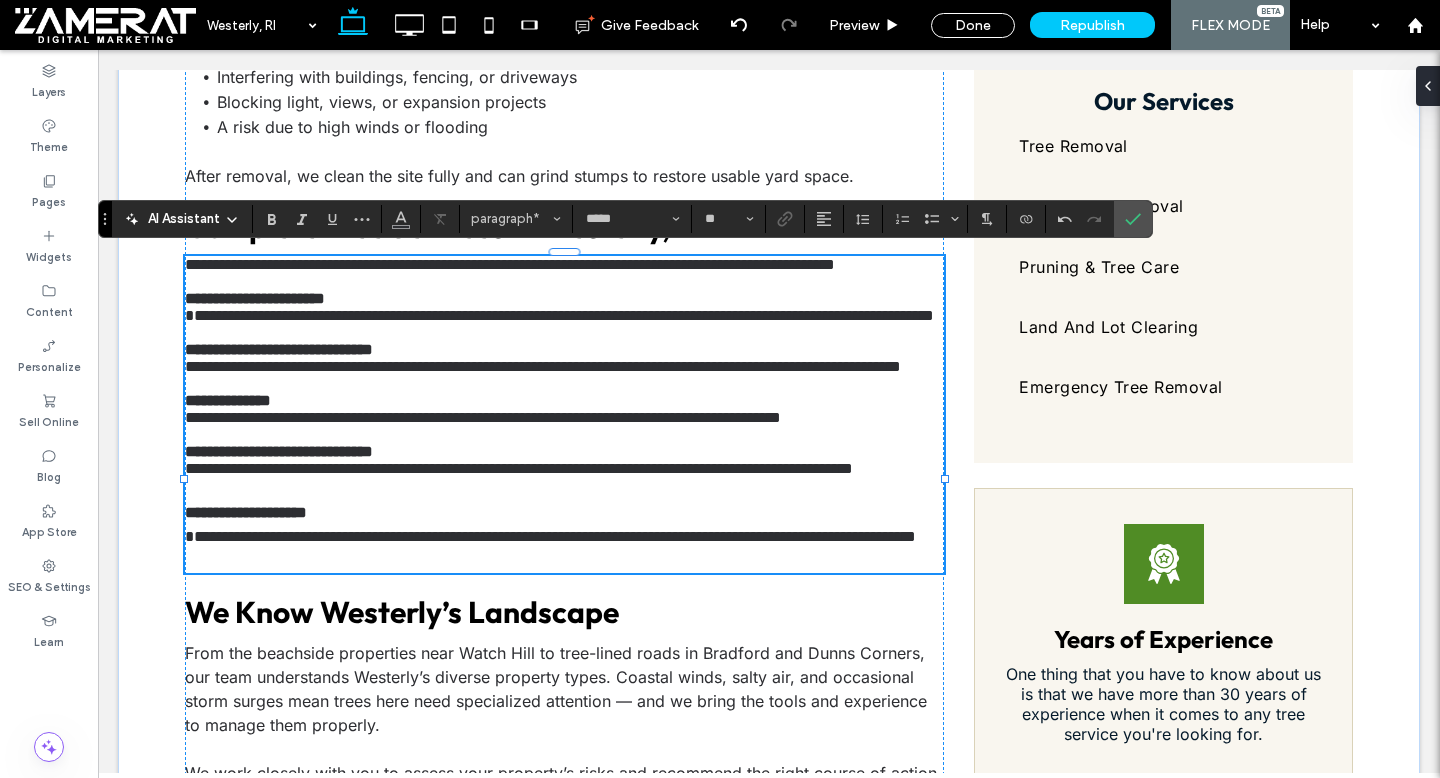 click on "**********" at bounding box center (550, 536) 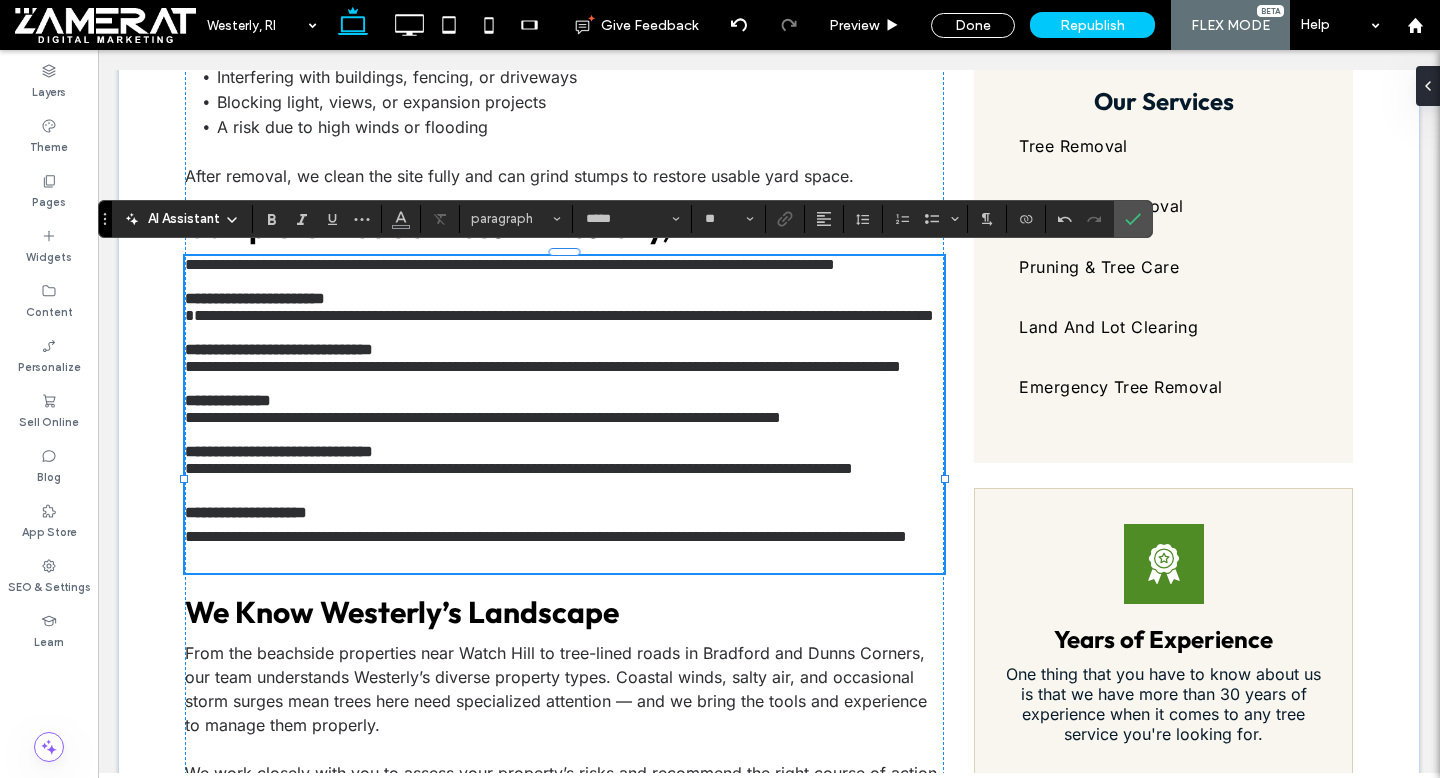 click on "**********" at bounding box center (559, 315) 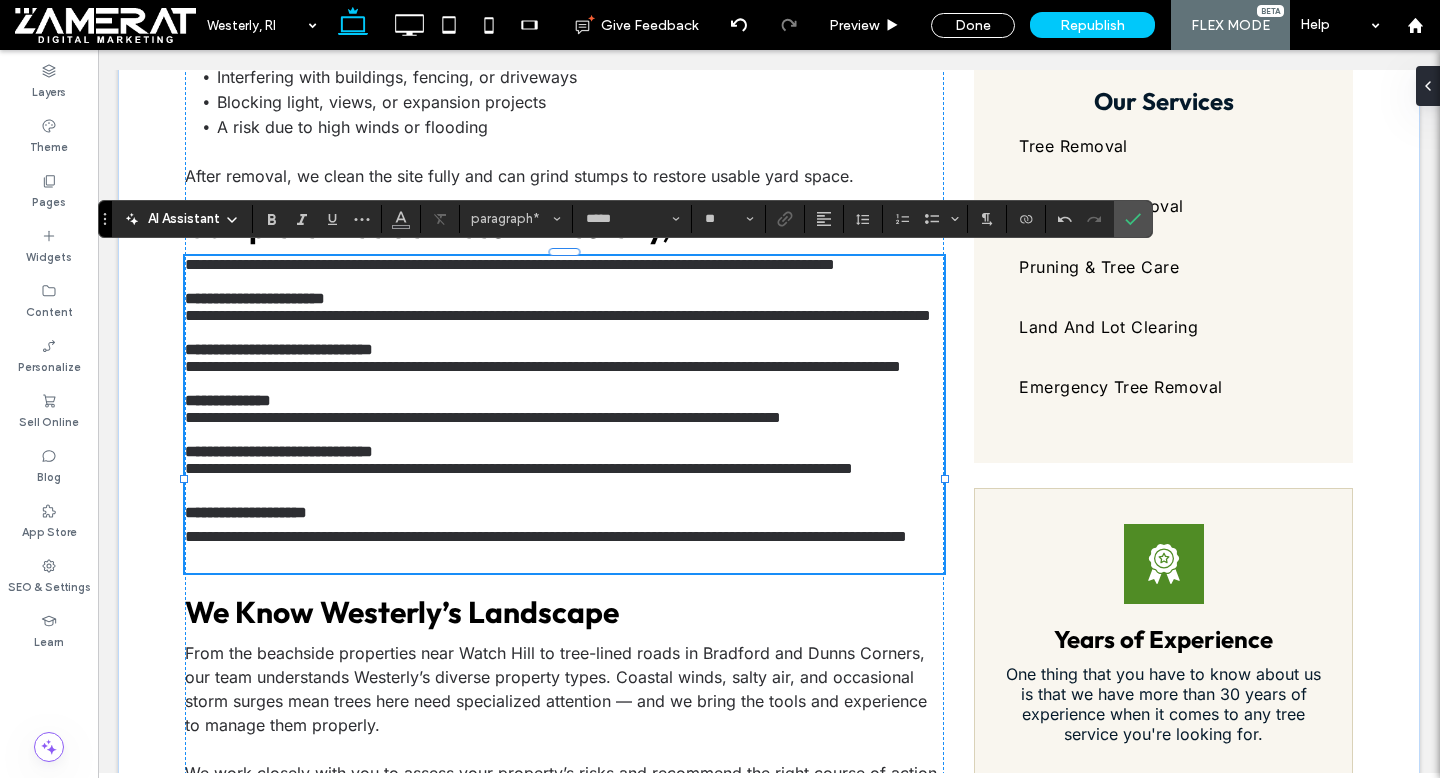 click on "Westerly is a beautiful blend of beachside neighborhoods, open land, and suburban developments—all with a high density of trees. With storms, salt air, and heavy seasonal growth, tree care in this area demands both experience and proper equipment. SEPE Tree offers professional tree services in Westerly, RI, tailored to meet the unique needs of local properties. We serve homeowners, property managers, and business owners who want their trees handled safely and professionally—year-round.   Tree Removals in Westerly, RI That Are Safe and Thorough
Whether it’s a tree leaning toward your home, one damaged by Nor’easters, or a hazard after years of decay, tree removals need to be planned and executed carefully. SEPE Tree uses strategic cuts, rigging, and protective techniques to avoid damage and get the job done efficiently. We commonly remove trees that are: Dead, leaning, or hollow inside Interfering with buildings, fencing, or driveways" at bounding box center [564, 713] 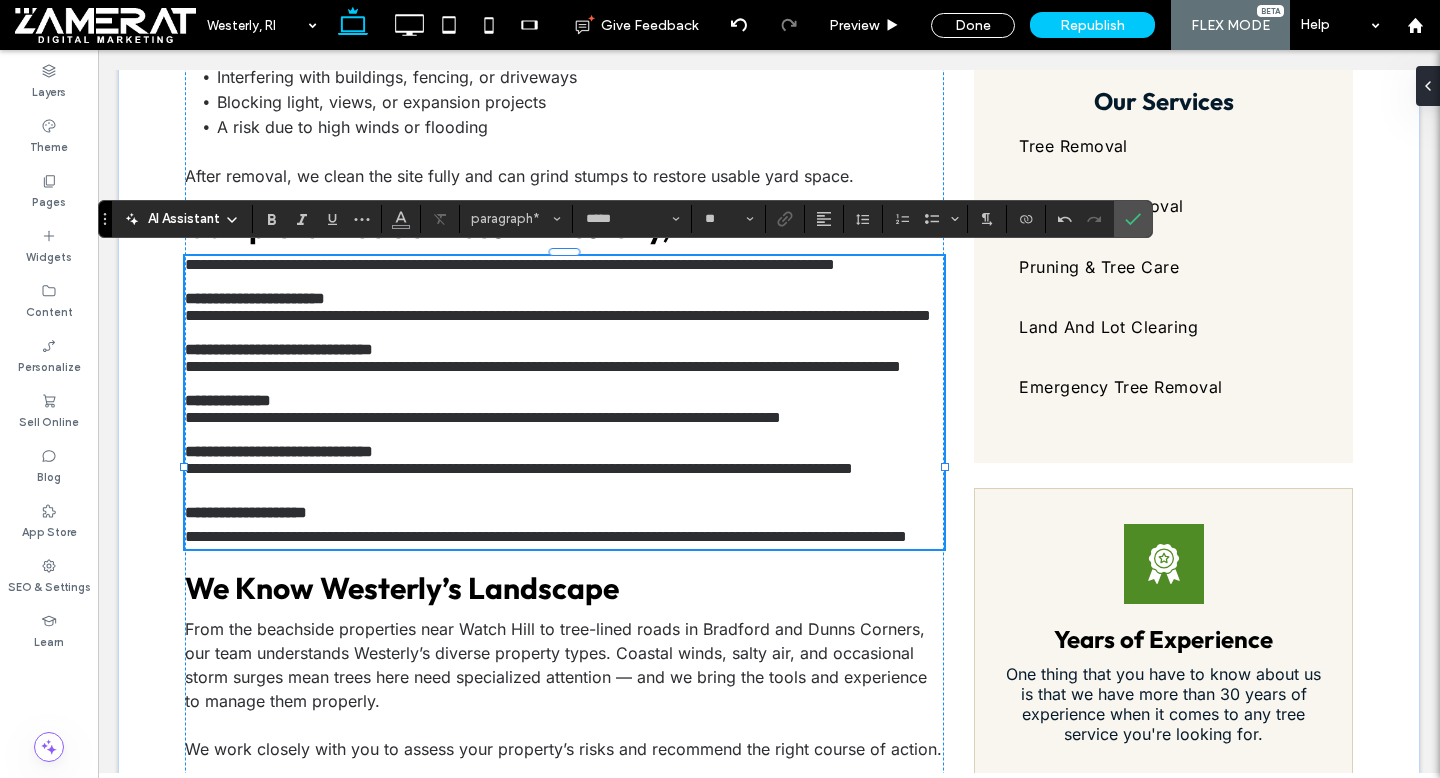 drag, startPoint x: 190, startPoint y: 259, endPoint x: 491, endPoint y: 657, distance: 499.004 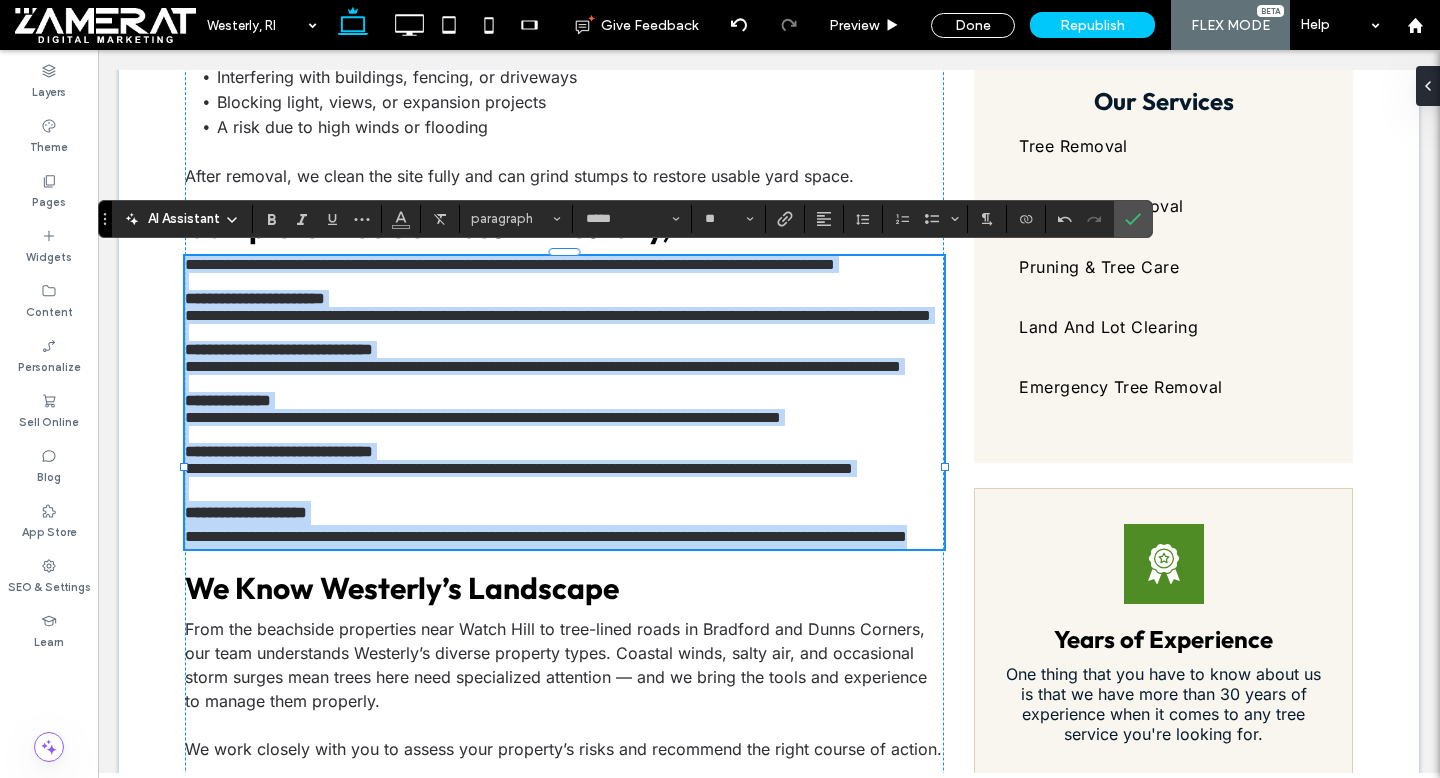 drag, startPoint x: 188, startPoint y: 258, endPoint x: 424, endPoint y: 668, distance: 473.07083 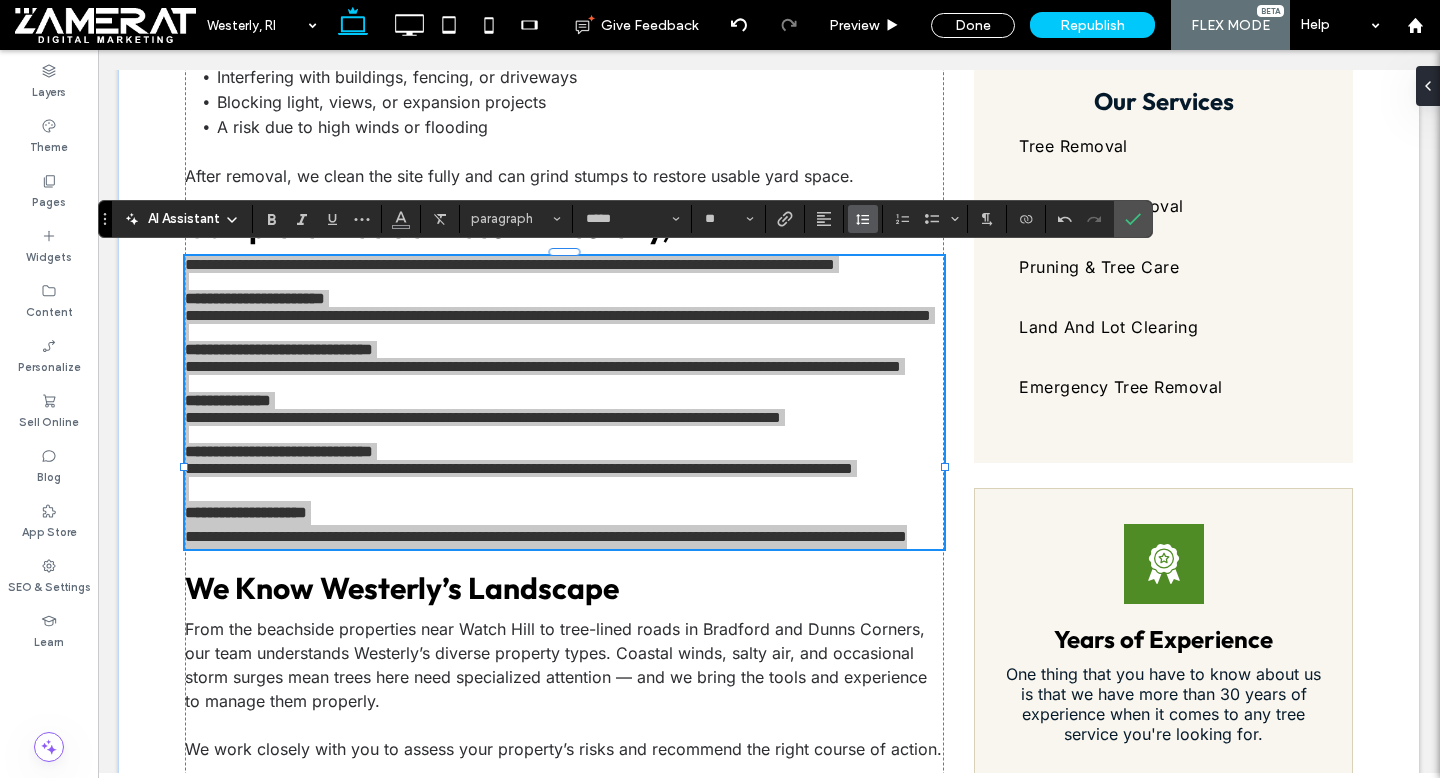 click at bounding box center (863, 219) 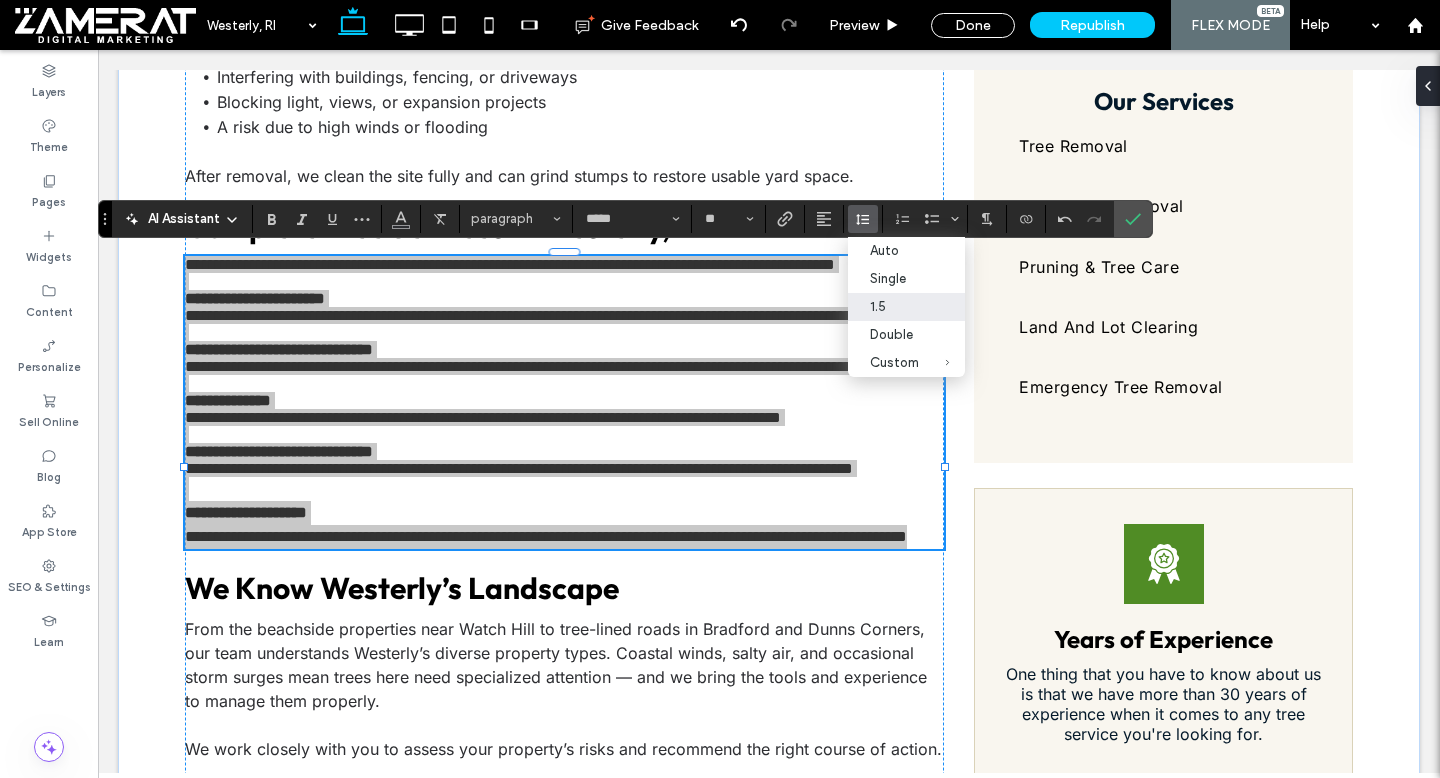 click on "1.5" at bounding box center [906, 307] 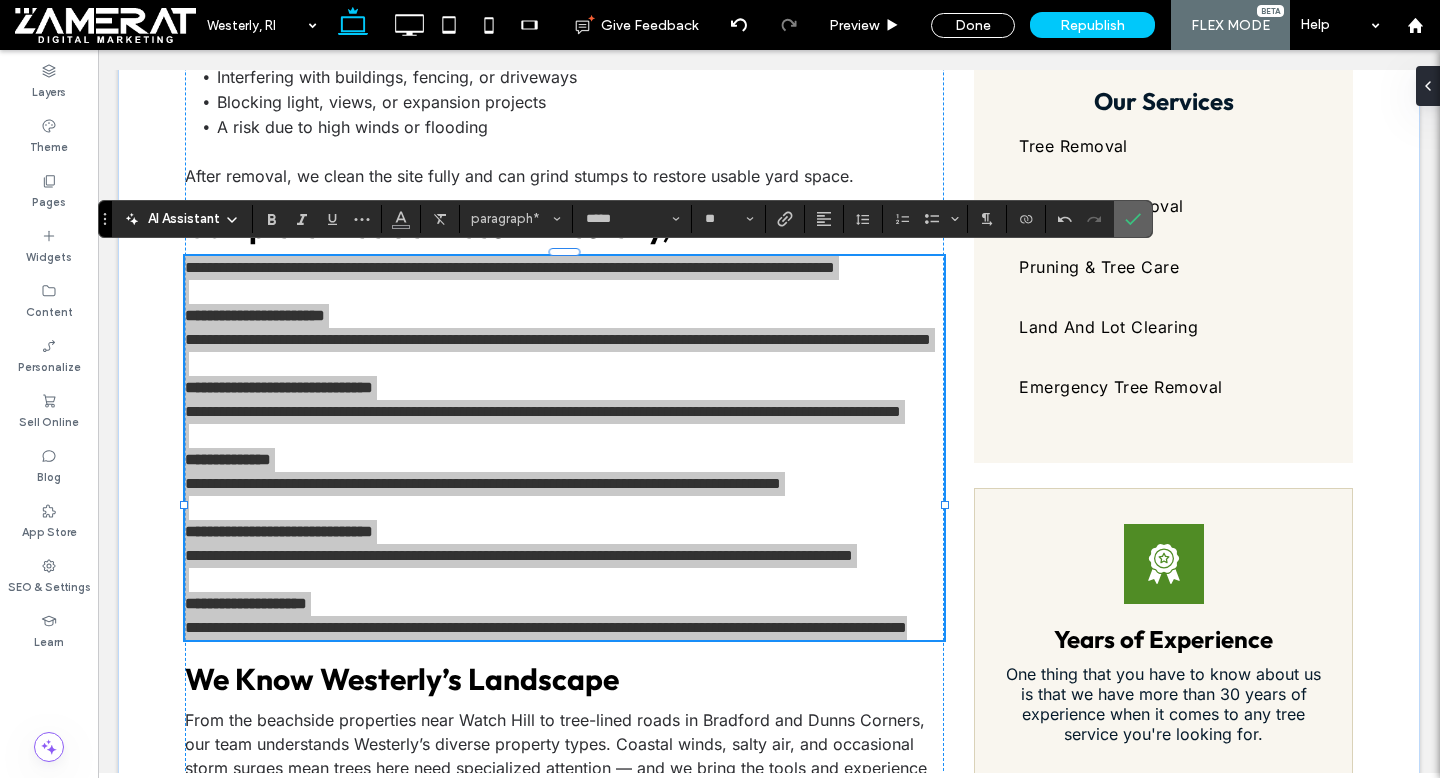 click at bounding box center (1133, 219) 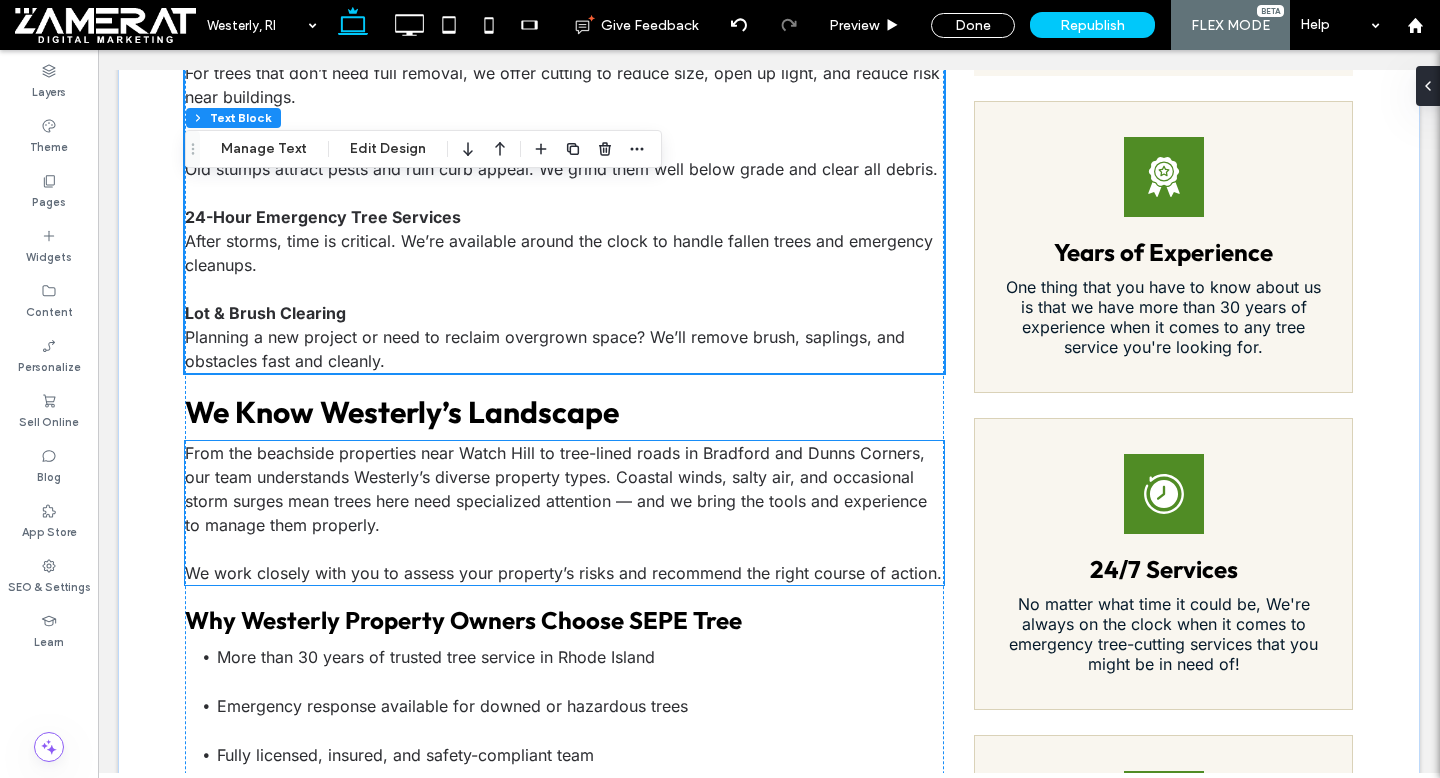 scroll, scrollTop: 1497, scrollLeft: 0, axis: vertical 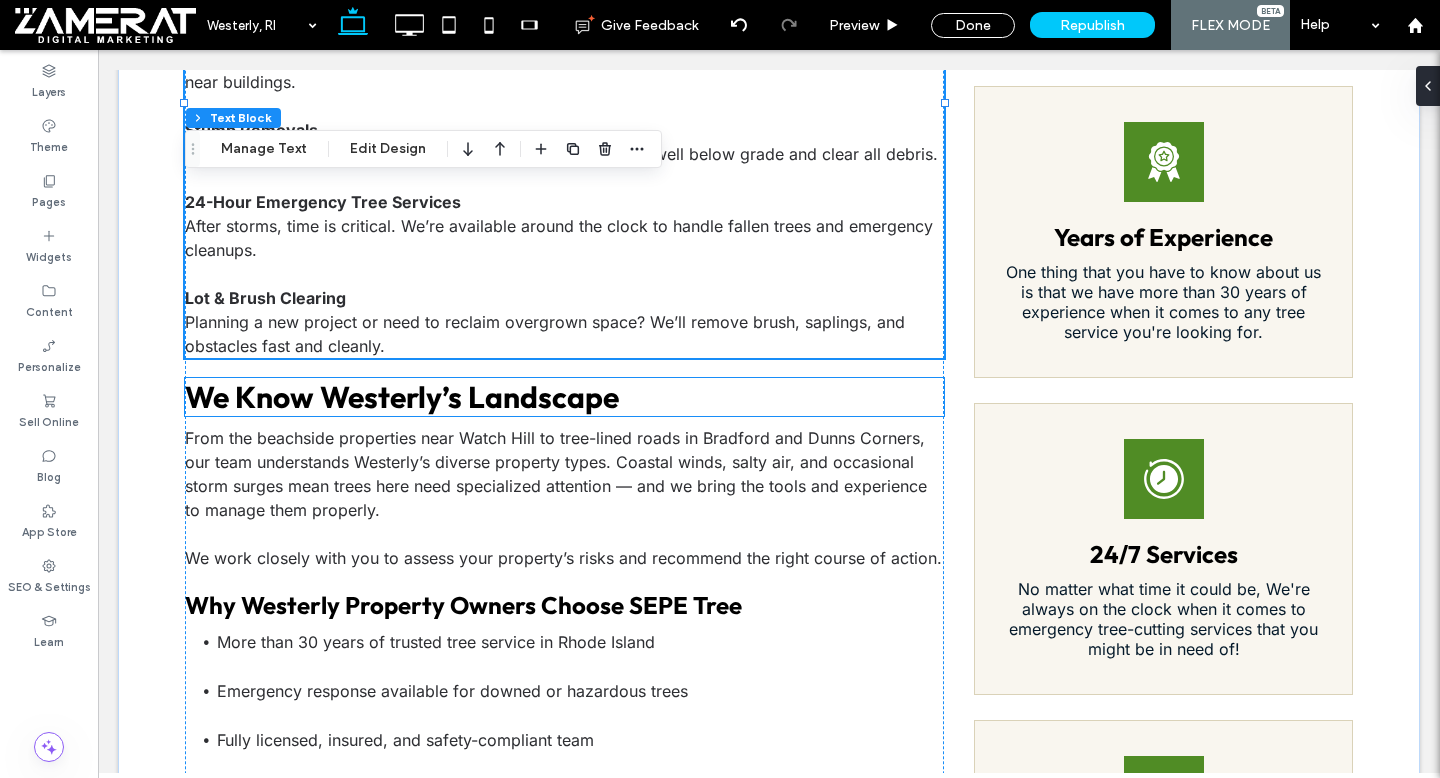 click on "We Know Westerly’s Landscape" at bounding box center [402, 397] 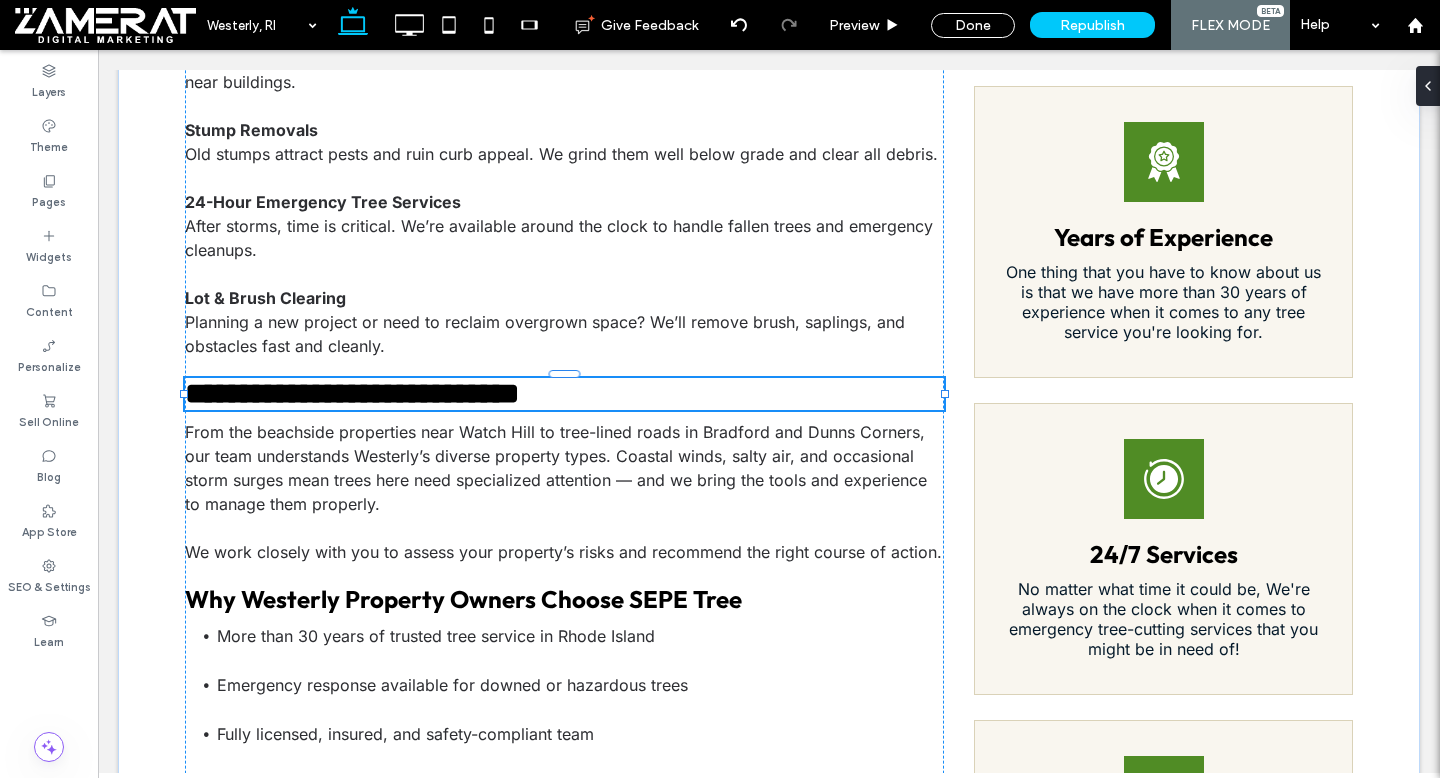 type on "******" 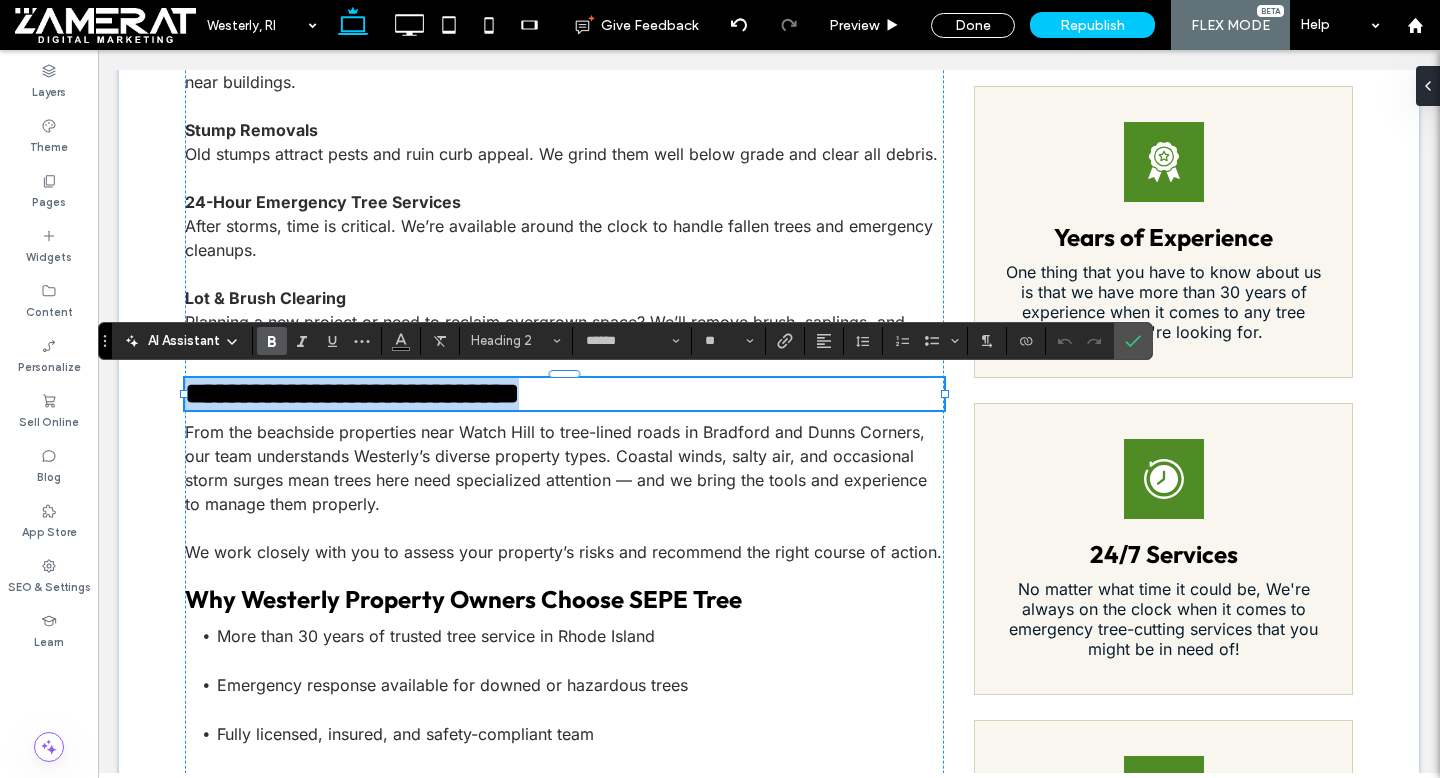 paste 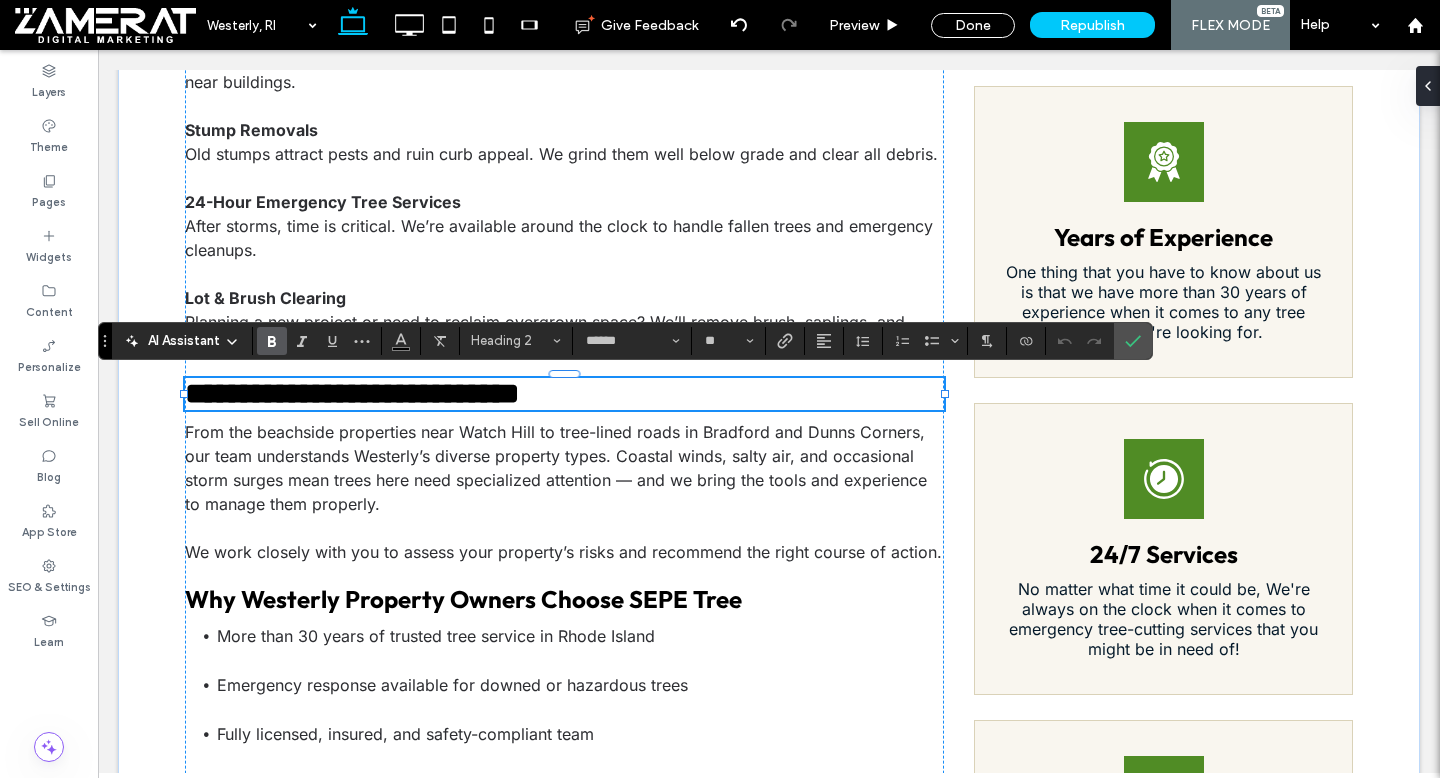 type on "*****" 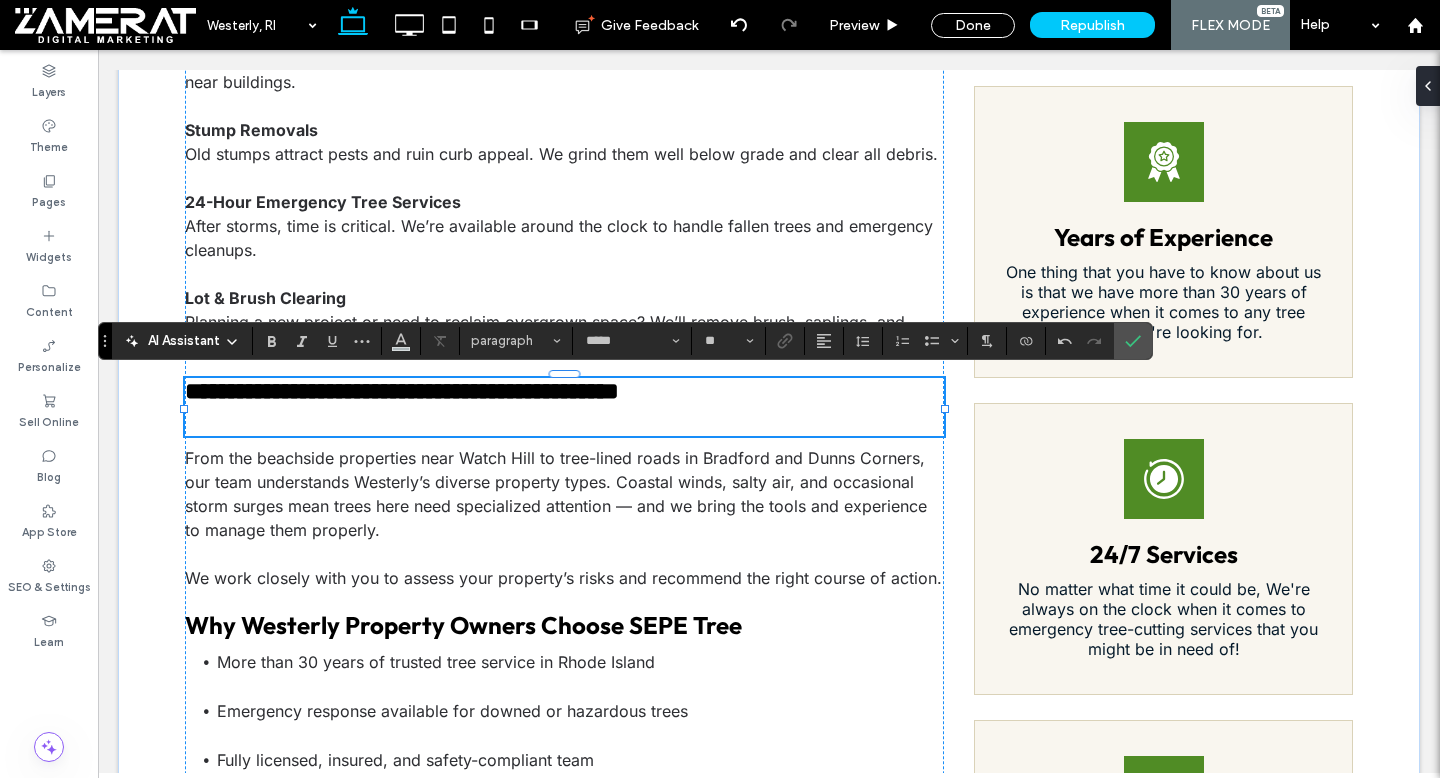click at bounding box center (564, 420) 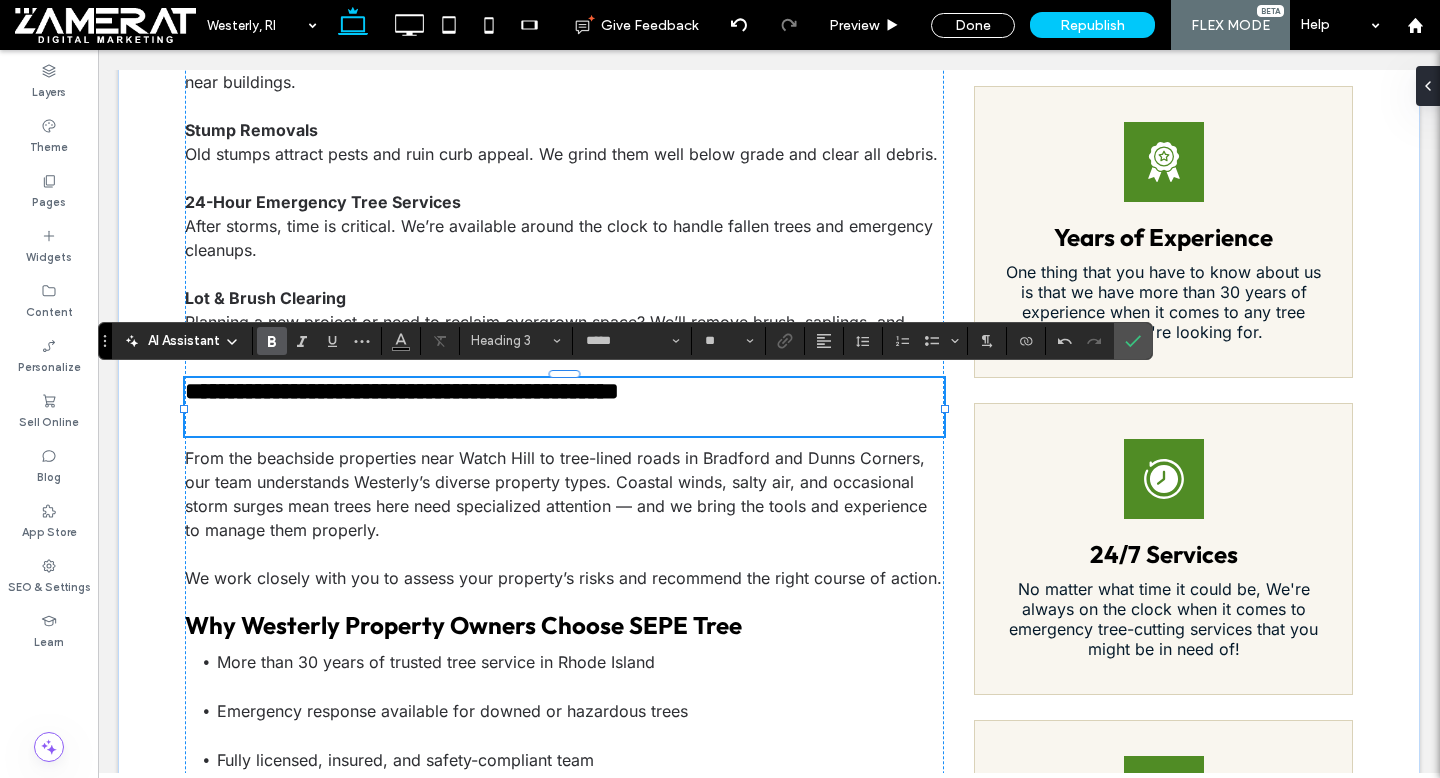 type on "******" 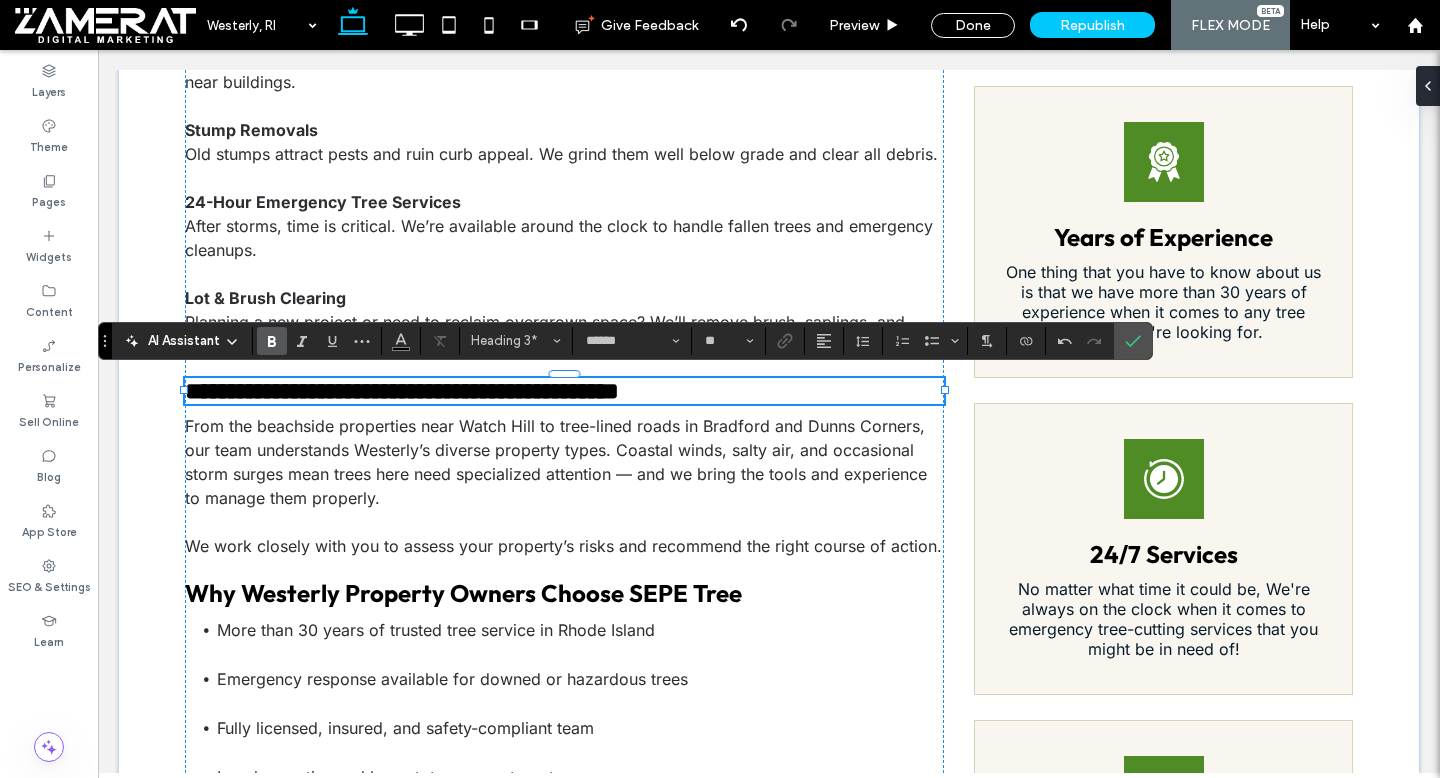 click on "**********" at bounding box center (402, 391) 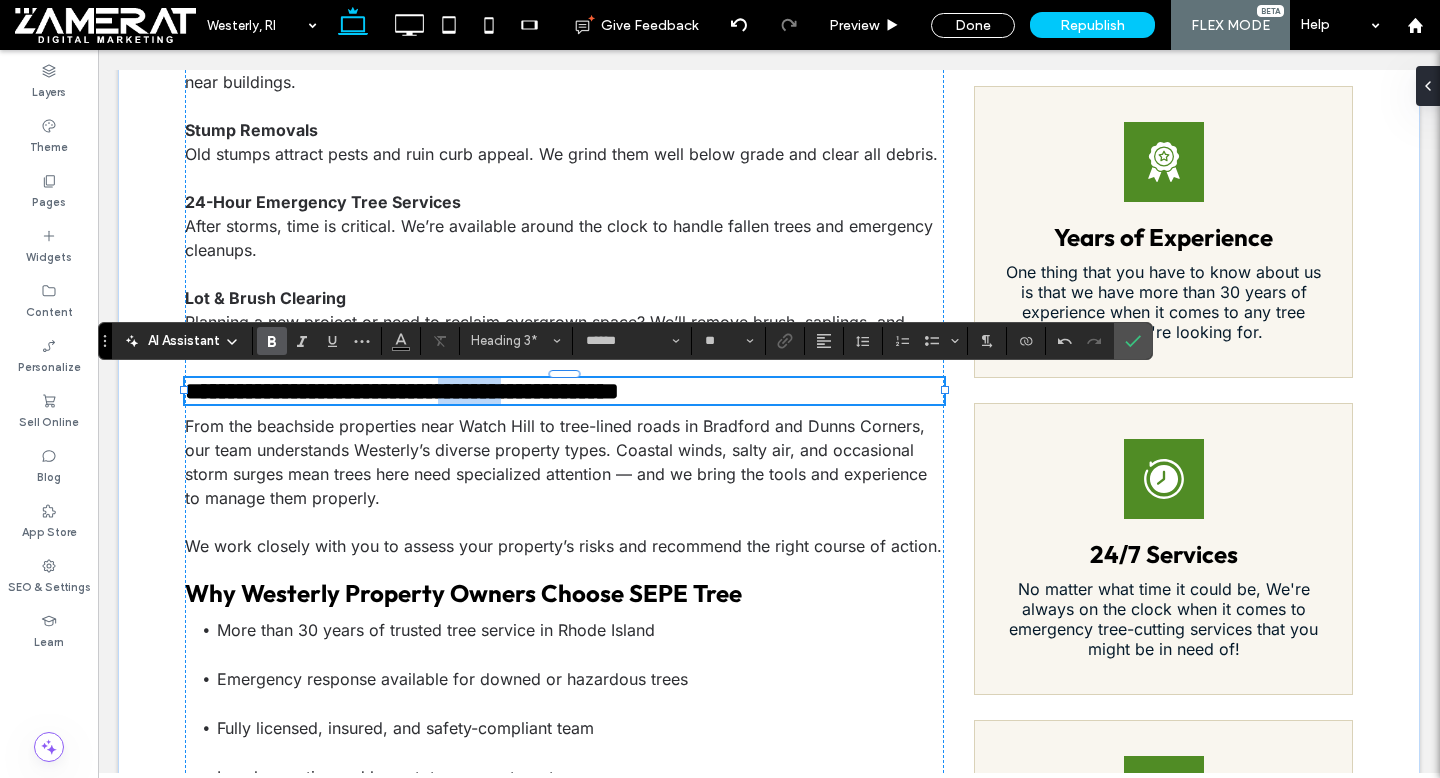click on "**********" at bounding box center (402, 391) 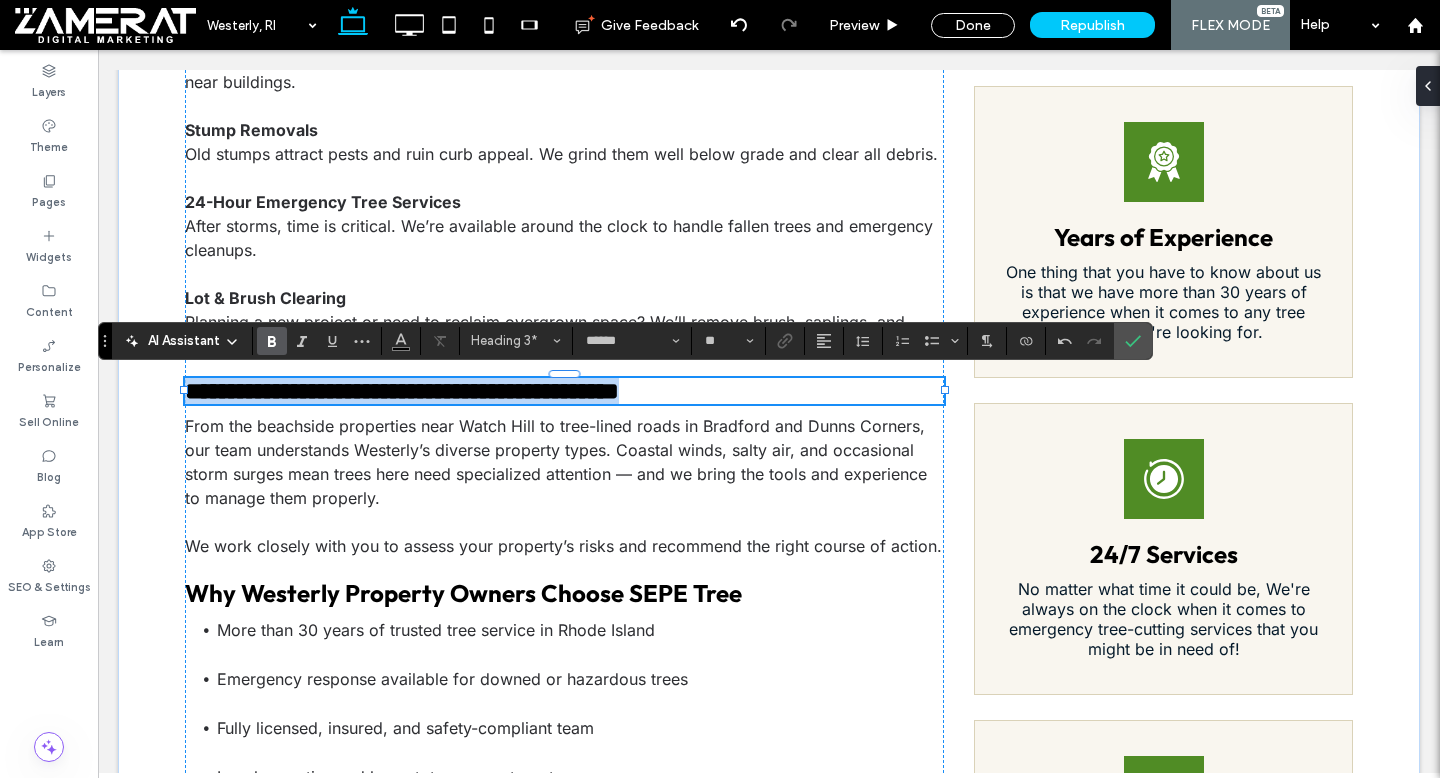 click on "**********" at bounding box center [402, 391] 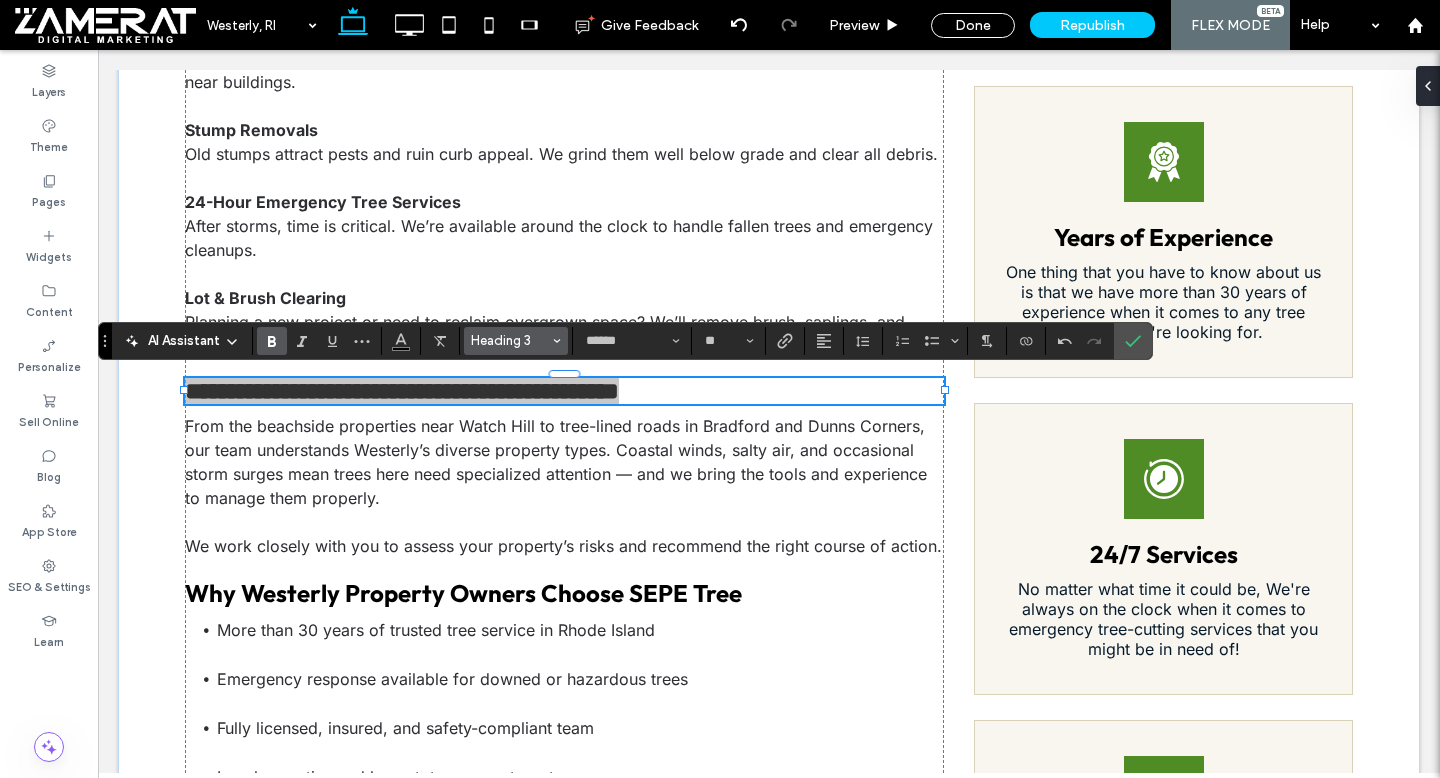 click on "Heading 3" at bounding box center [510, 340] 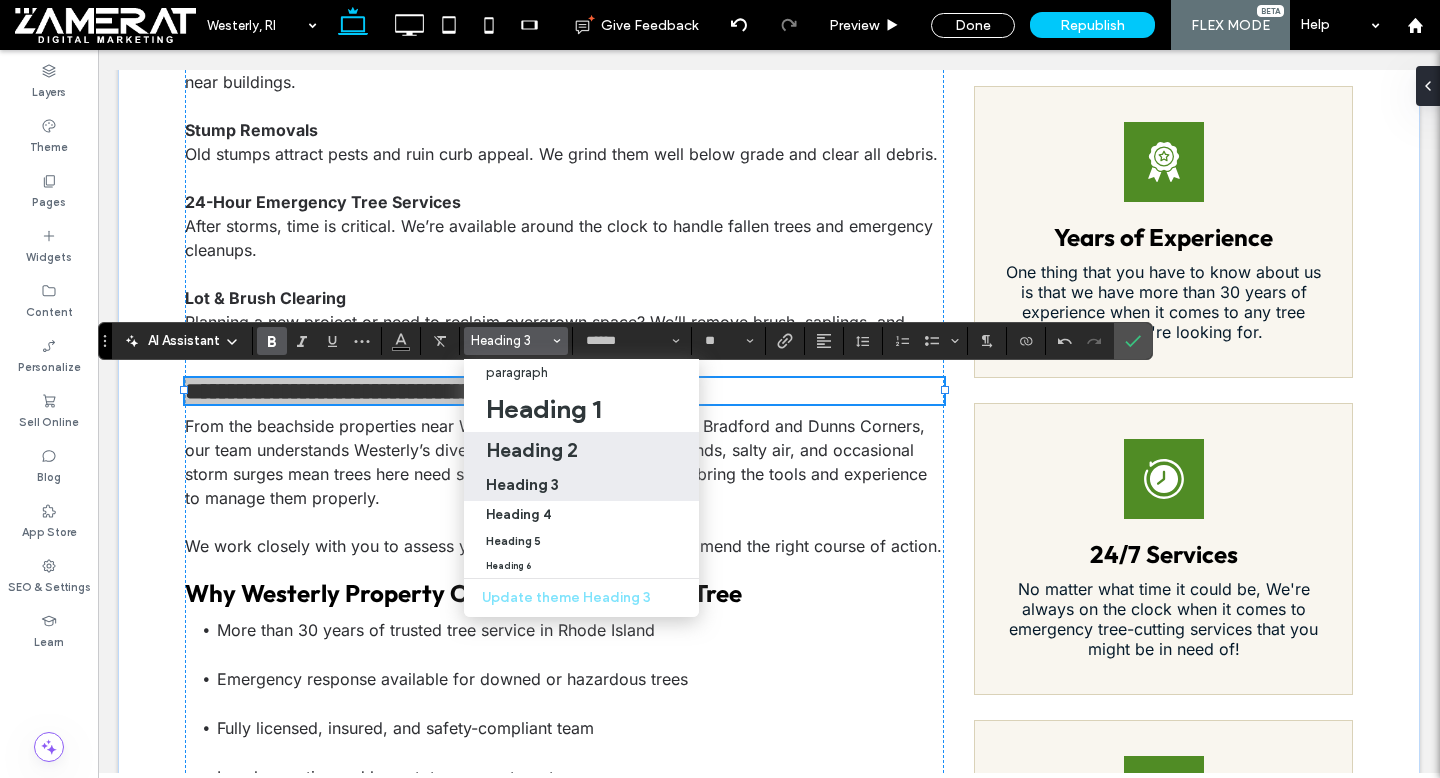 click on "Heading 2" at bounding box center [532, 450] 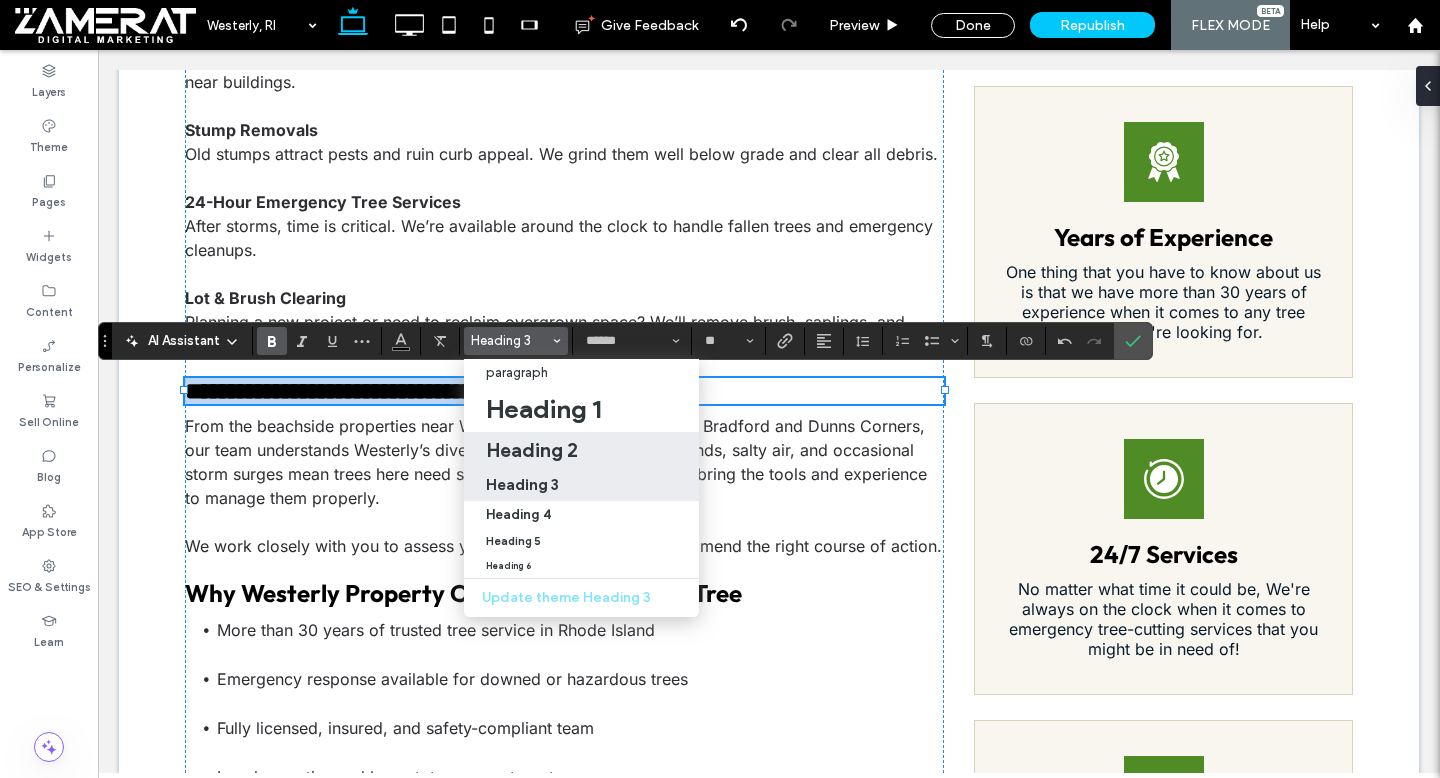 type on "**" 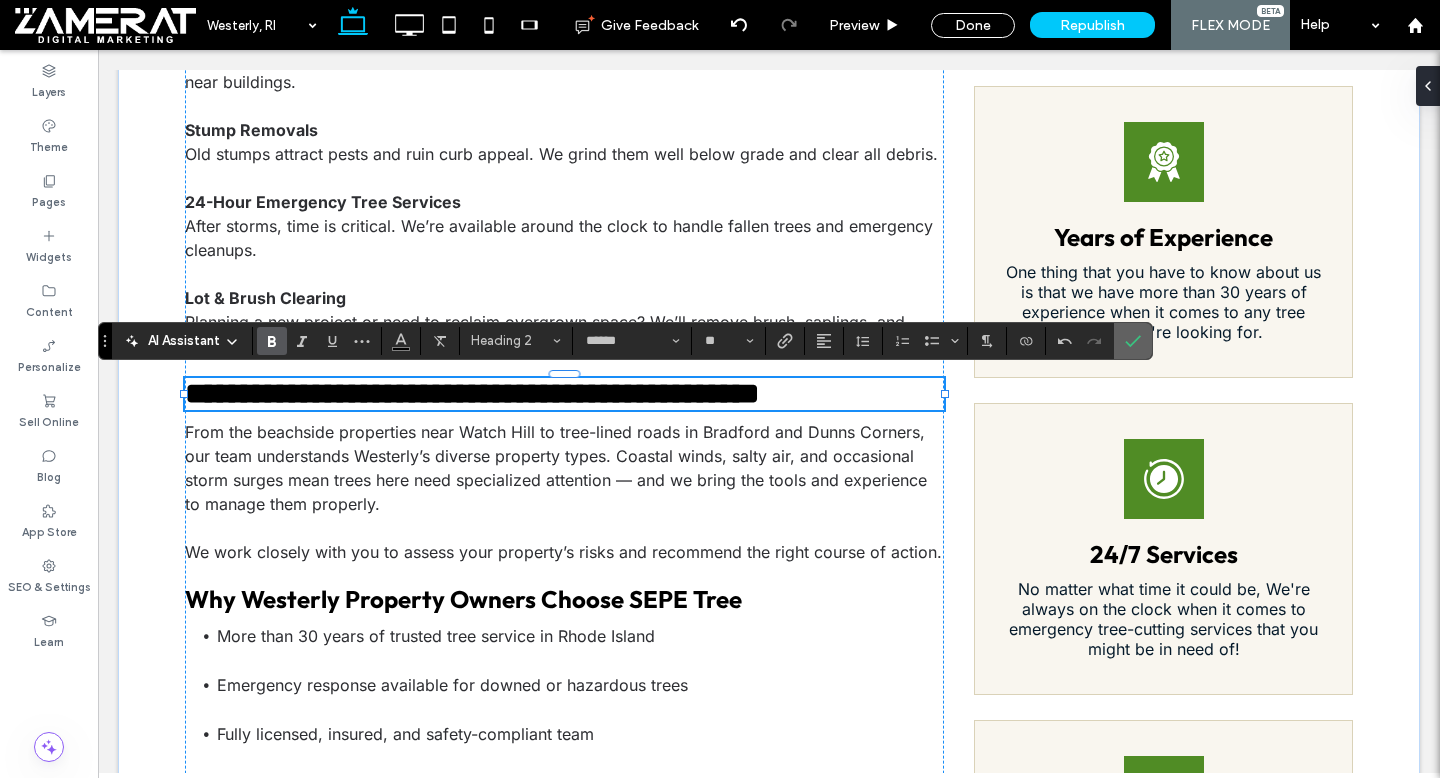click 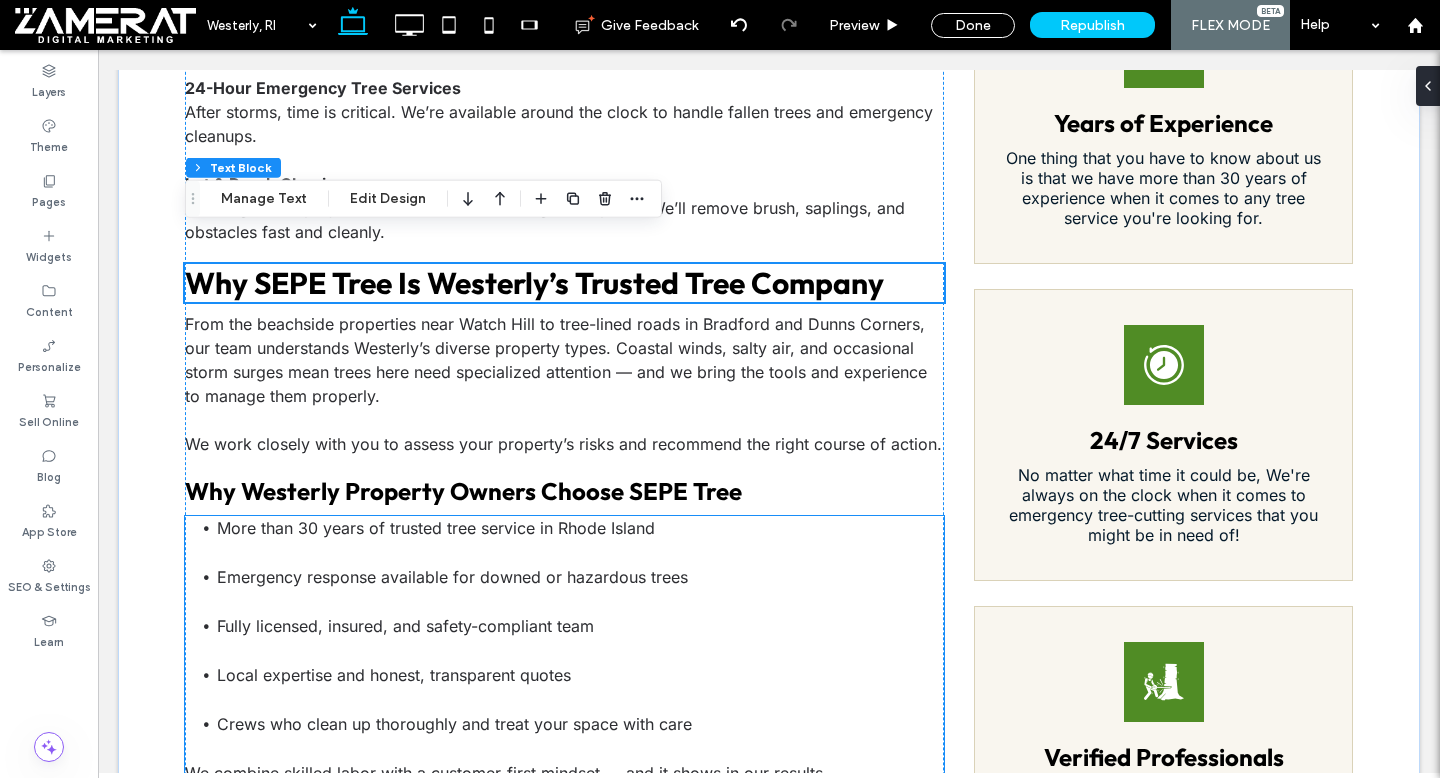 scroll, scrollTop: 1649, scrollLeft: 0, axis: vertical 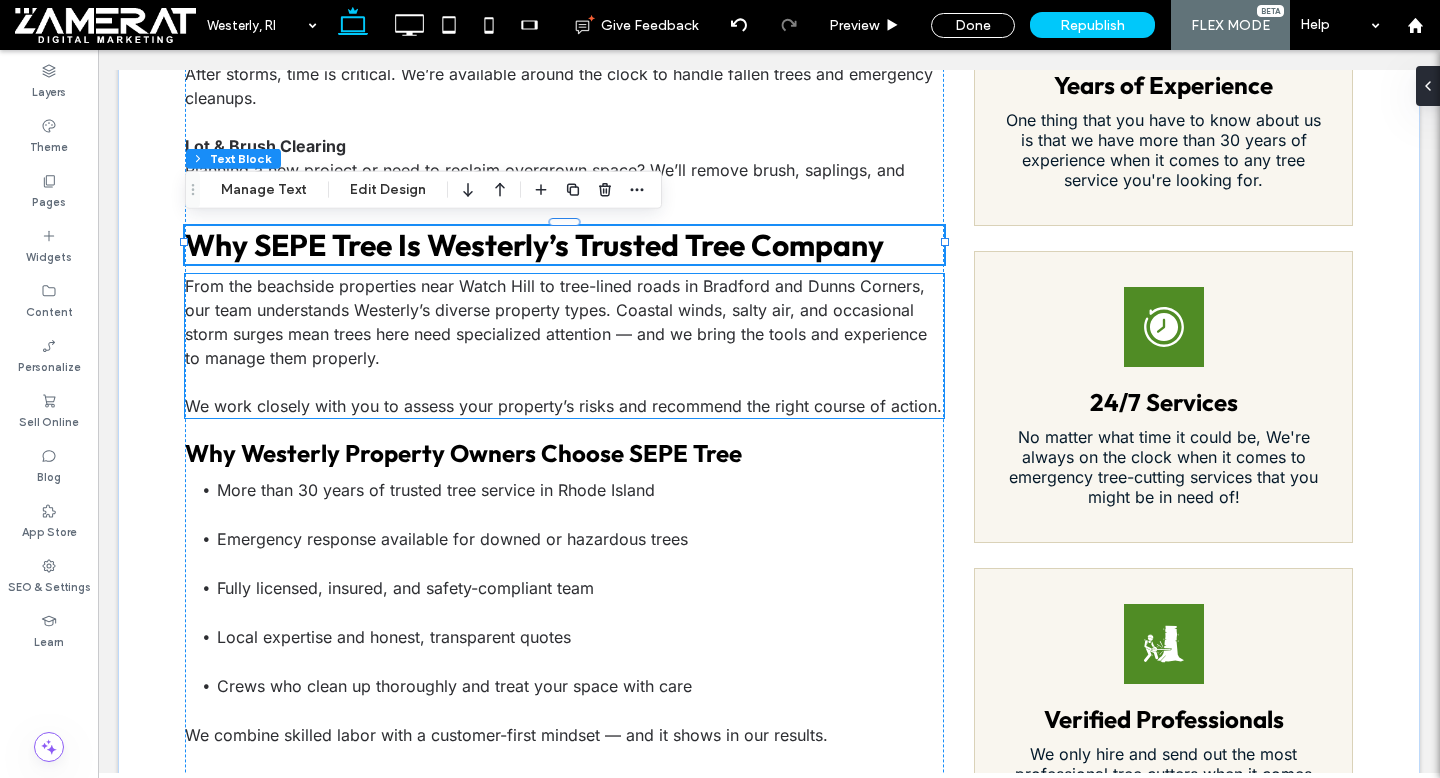 click at bounding box center [564, 382] 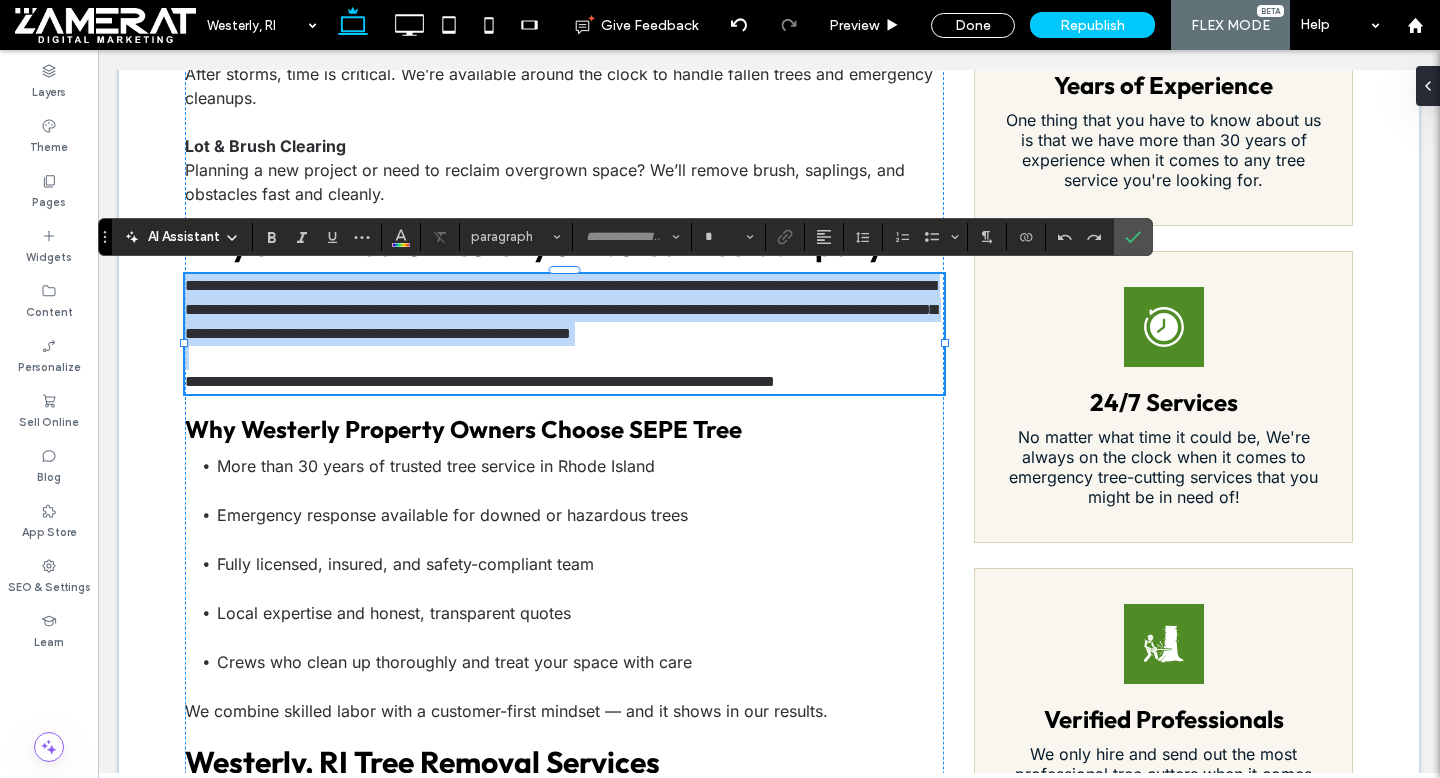 type on "*****" 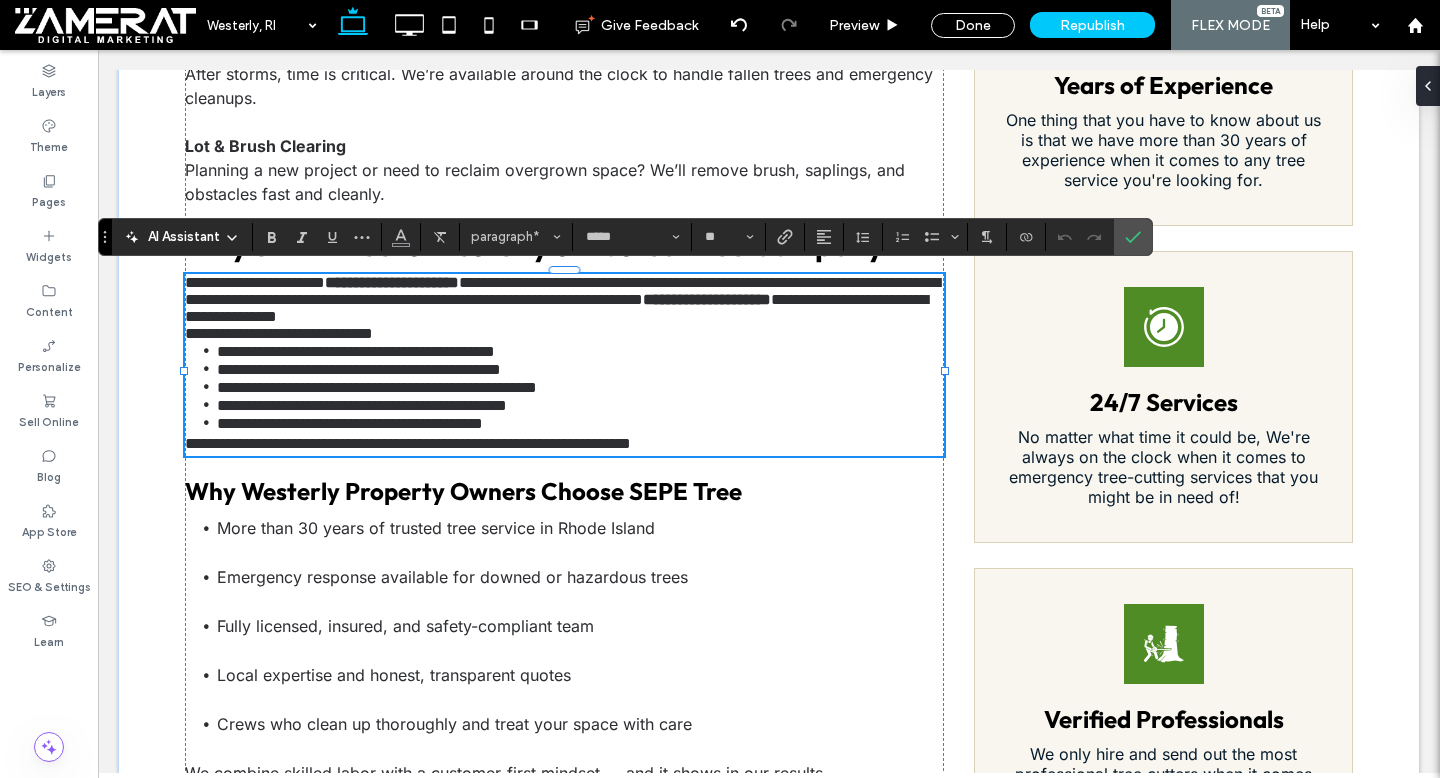 scroll, scrollTop: 0, scrollLeft: 0, axis: both 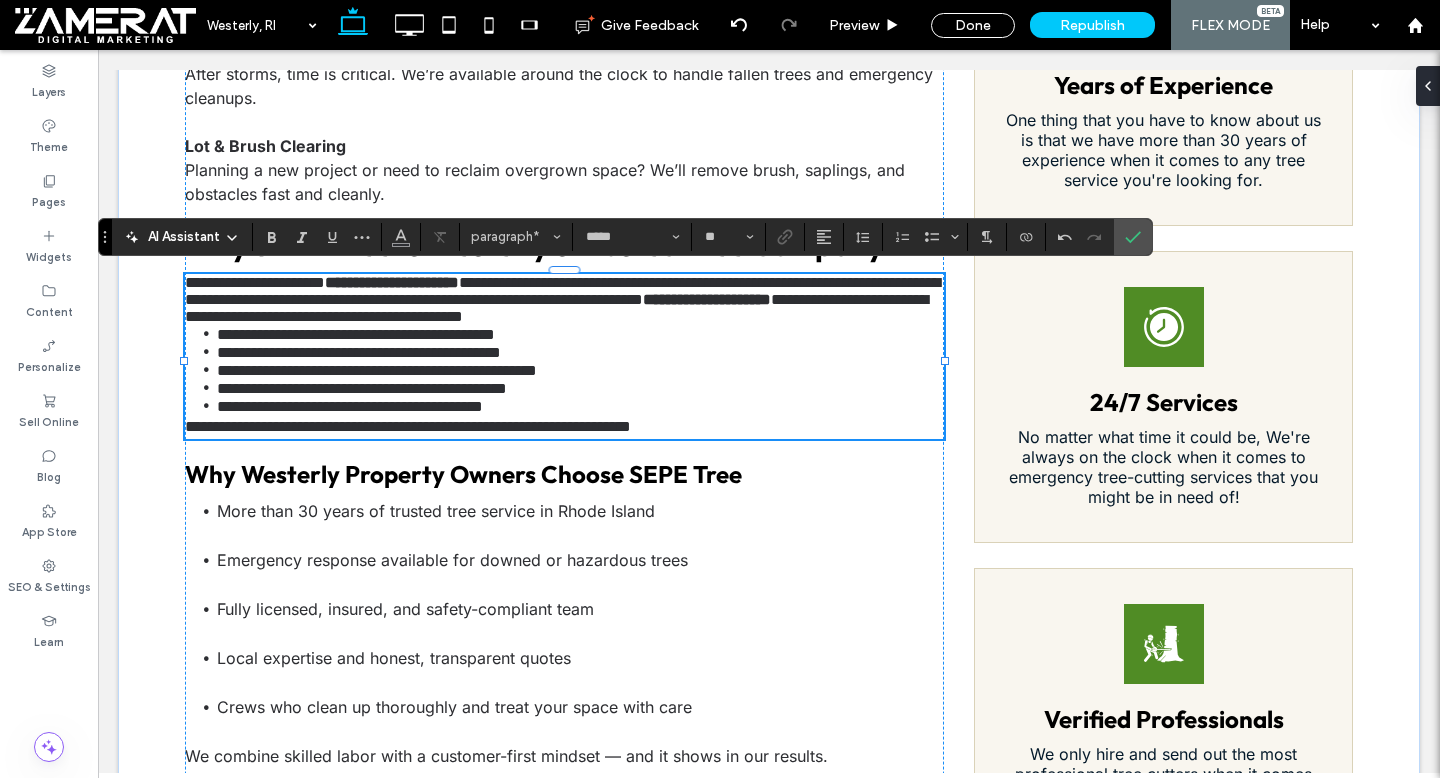 type 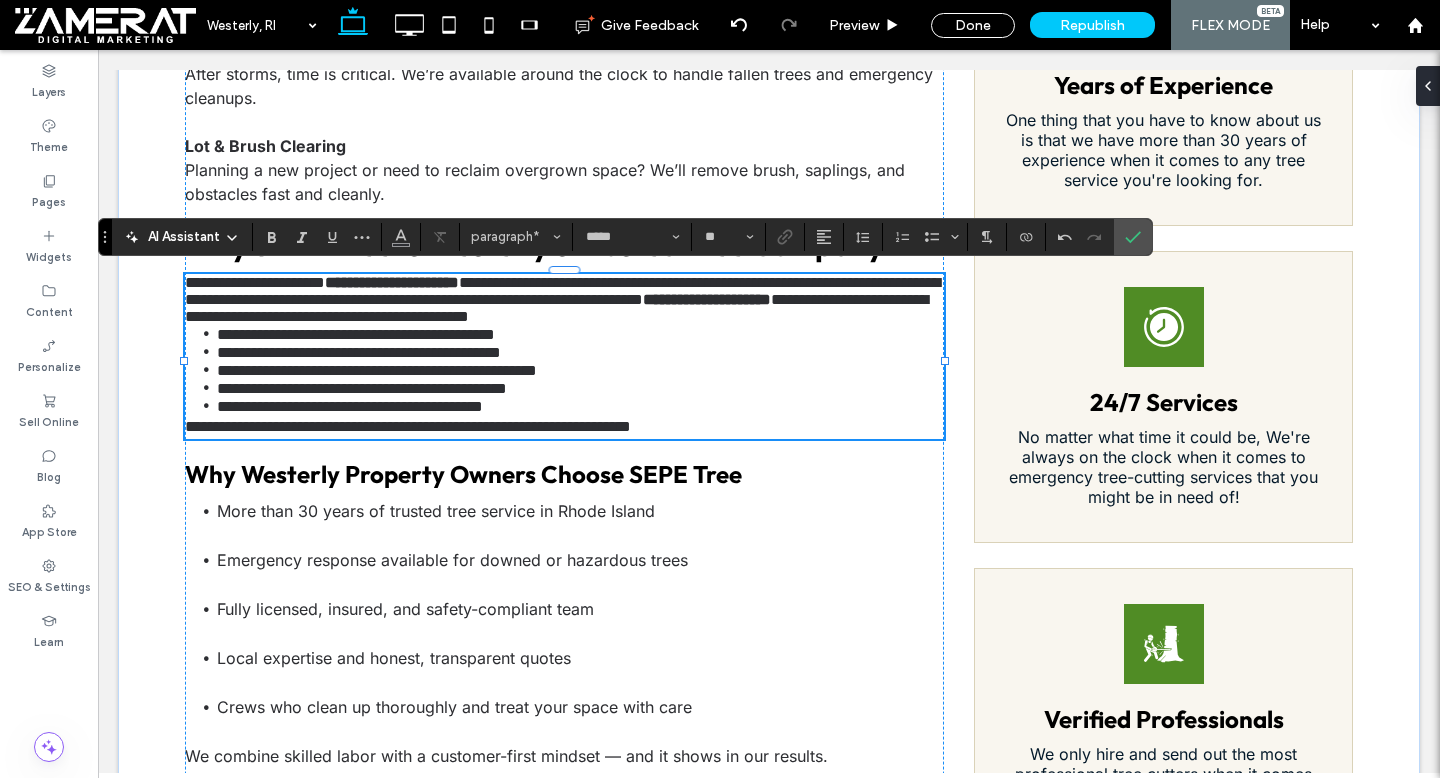 click on "**********" at bounding box center (564, 299) 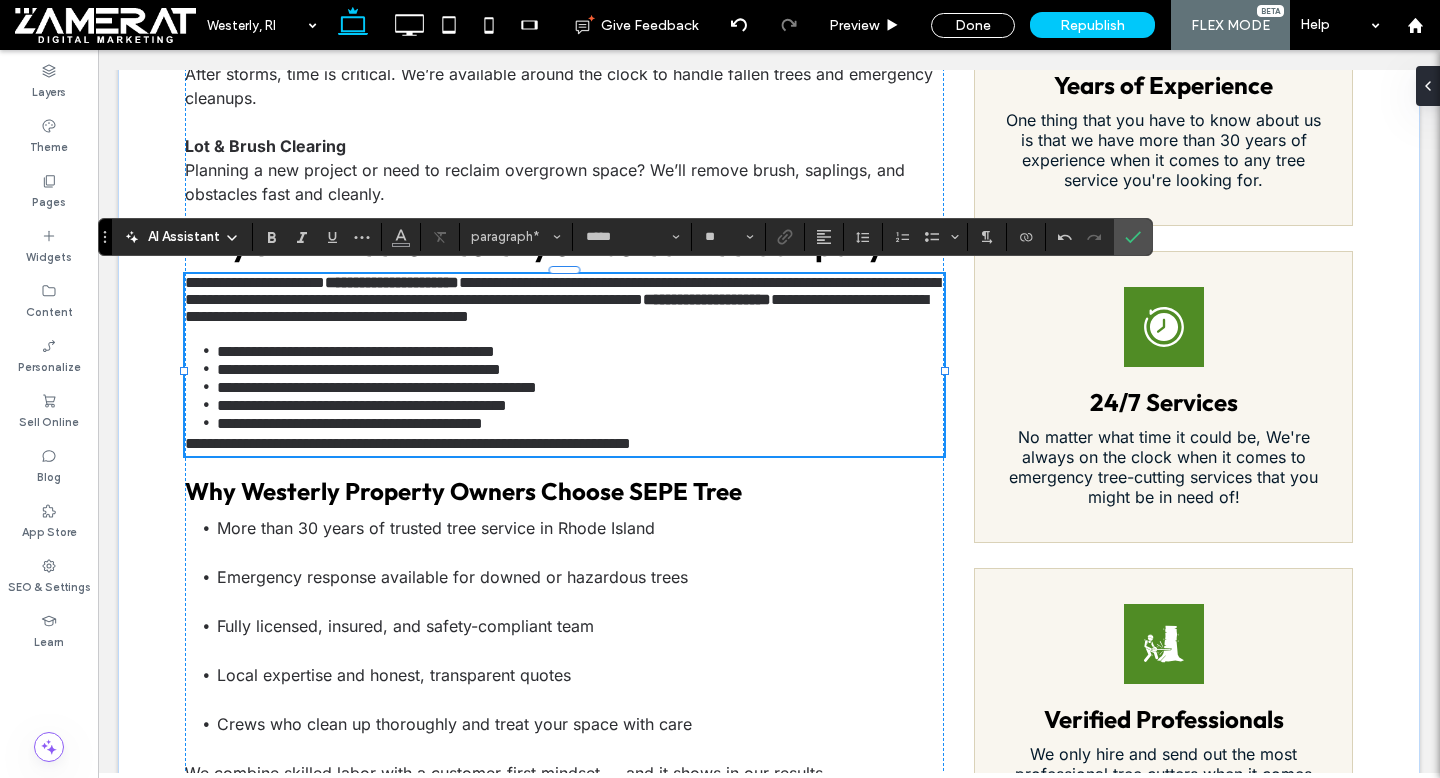 click on "**********" at bounding box center (408, 443) 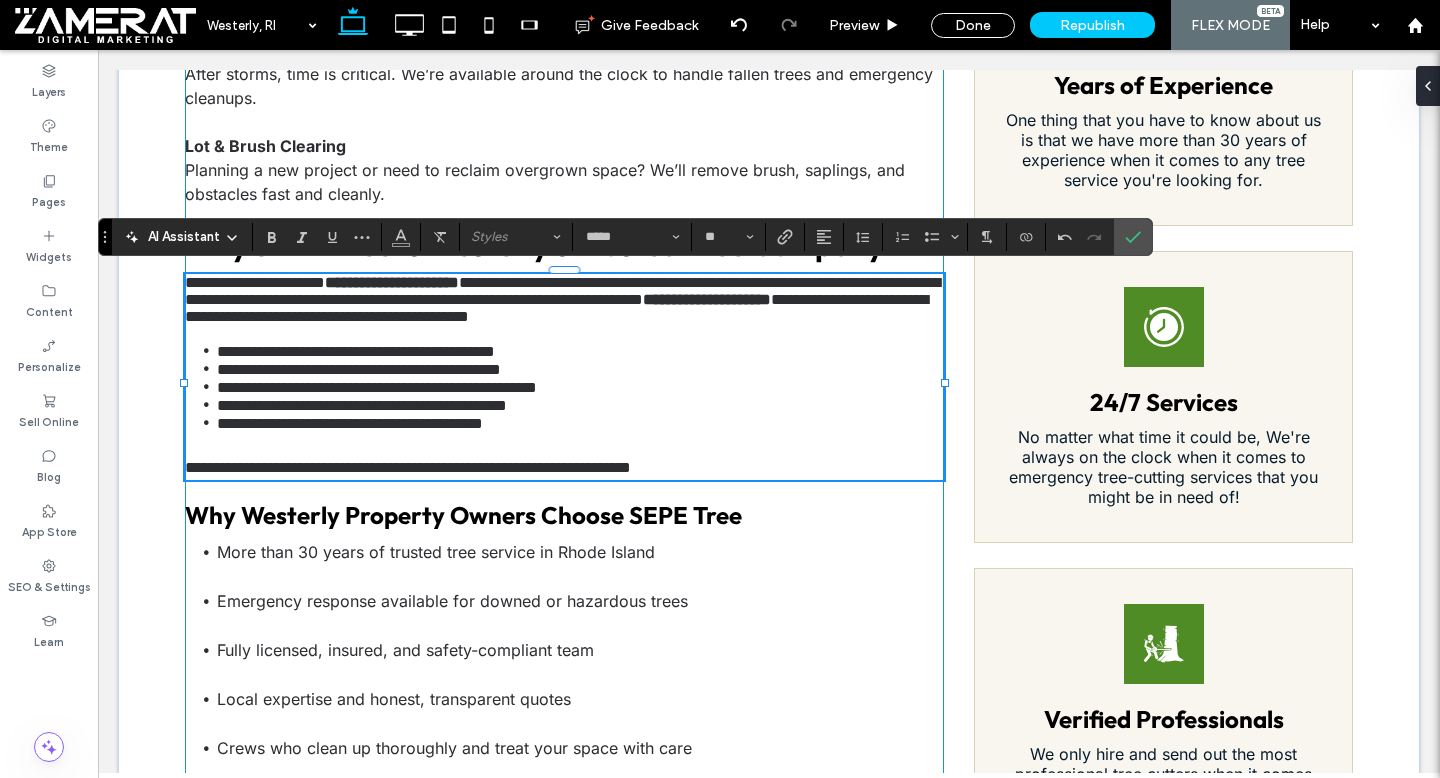drag, startPoint x: 187, startPoint y: 279, endPoint x: 817, endPoint y: 486, distance: 663.13574 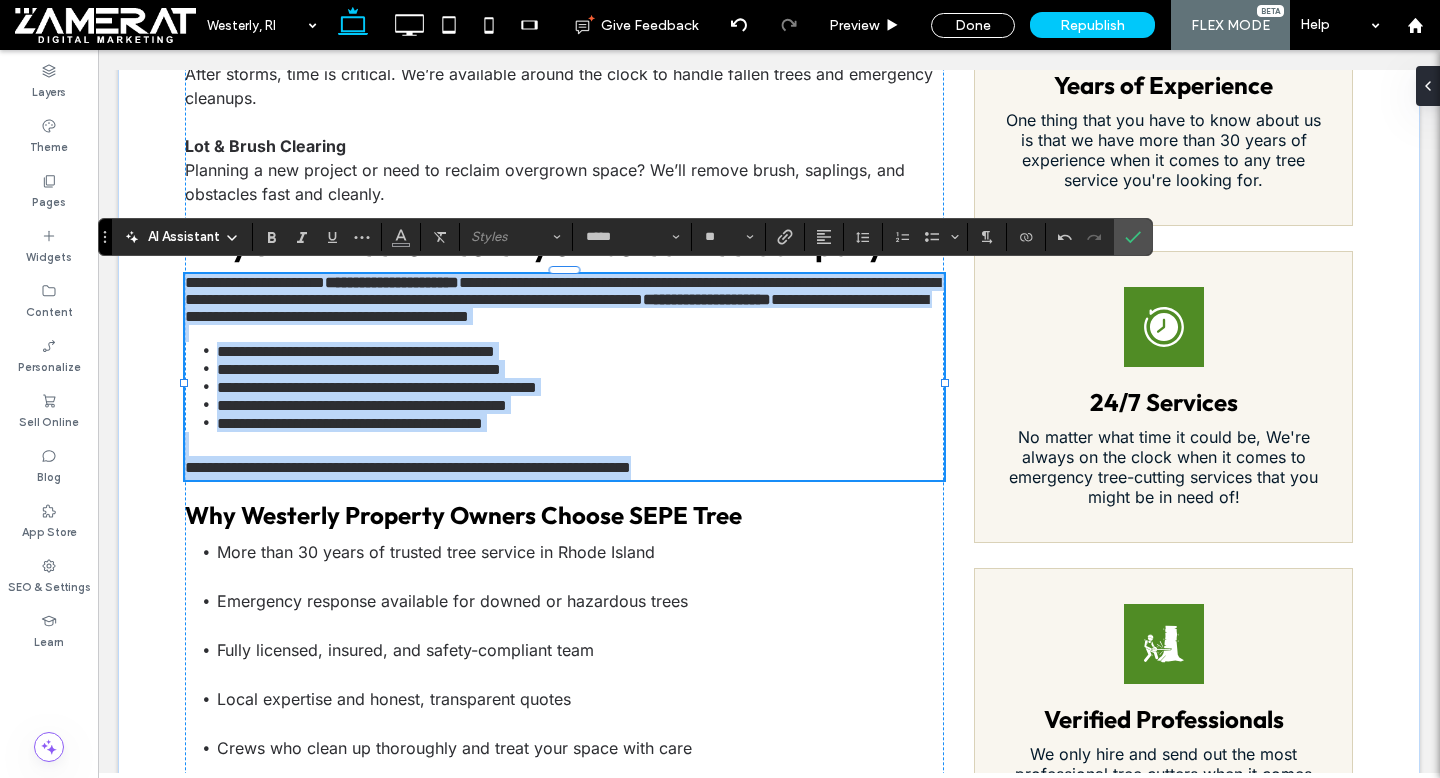 drag, startPoint x: 185, startPoint y: 278, endPoint x: 857, endPoint y: 478, distance: 701.1305 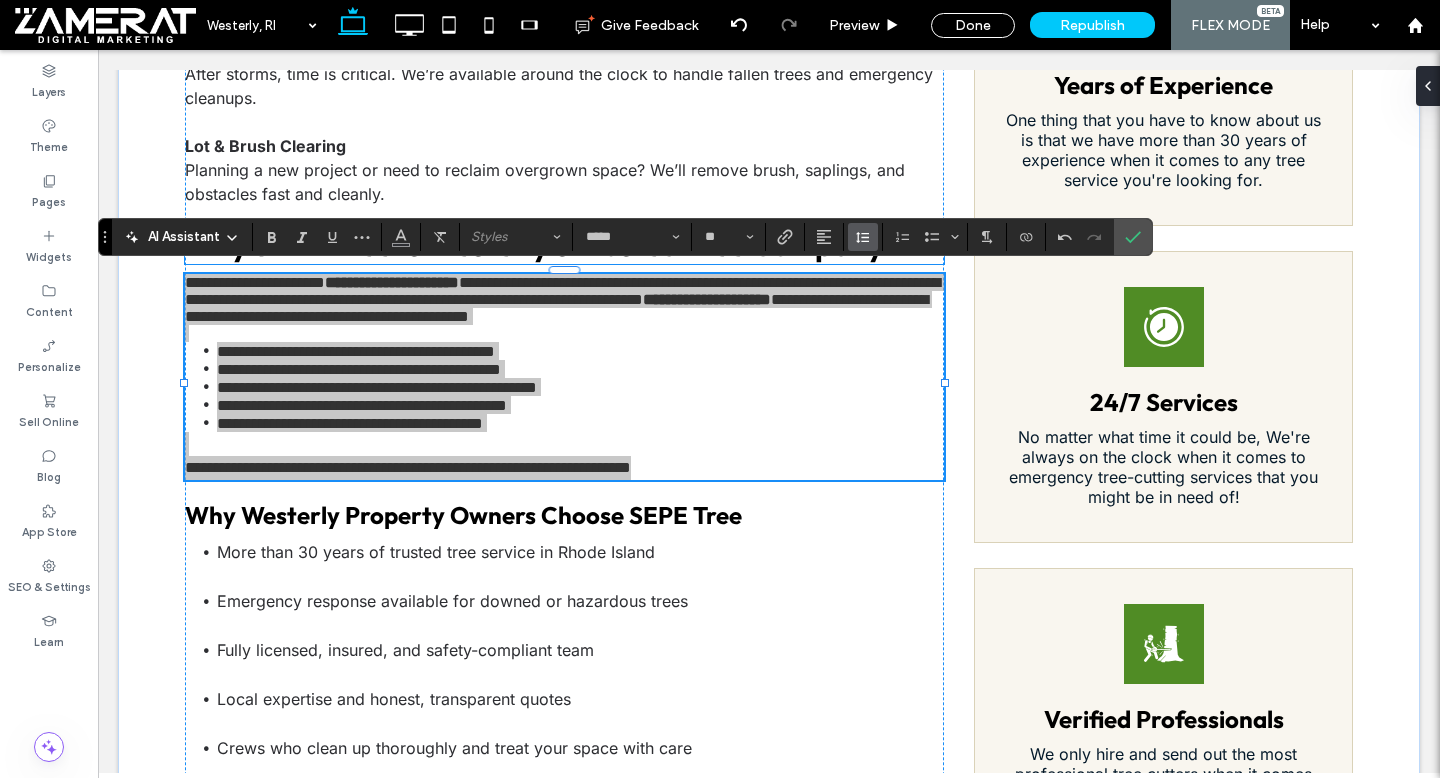 click 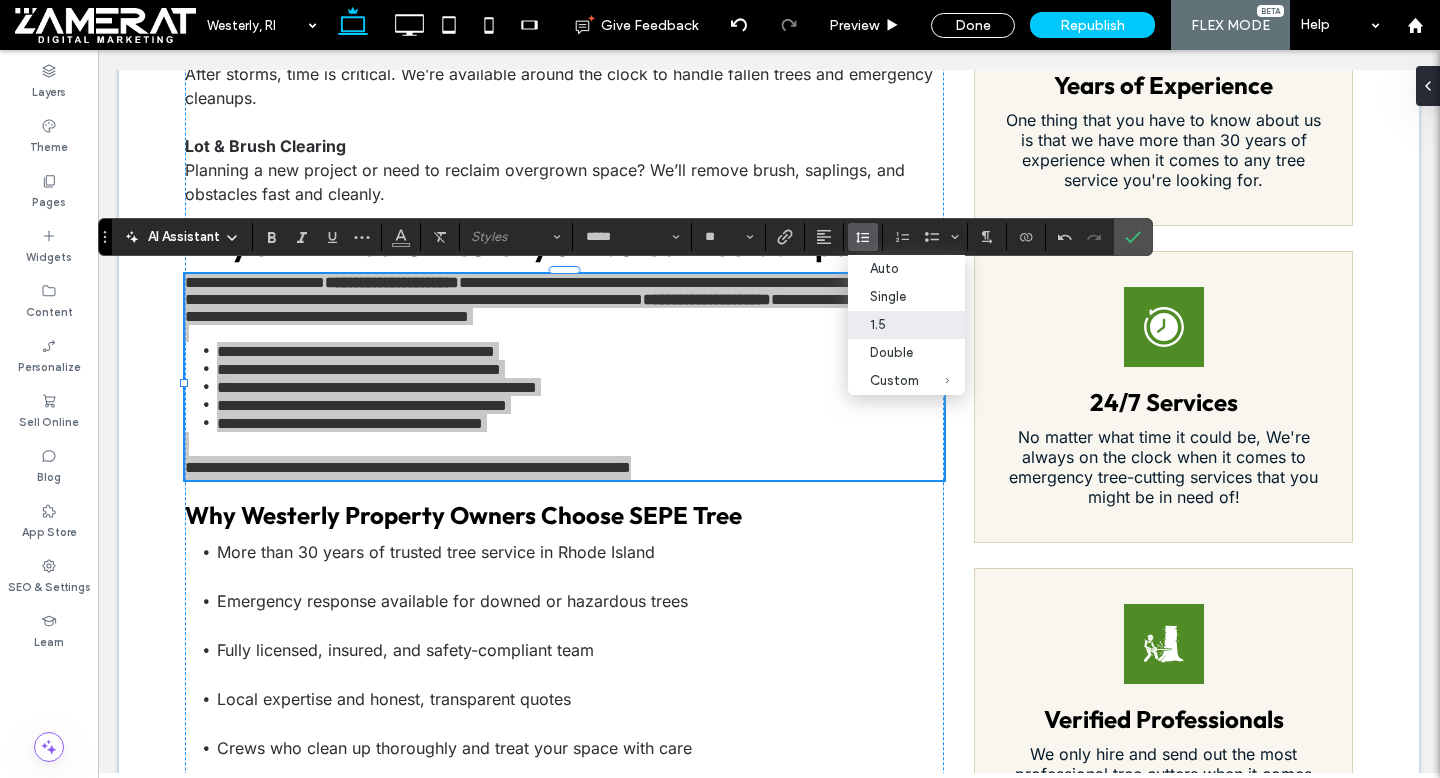click on "1.5" at bounding box center (906, 325) 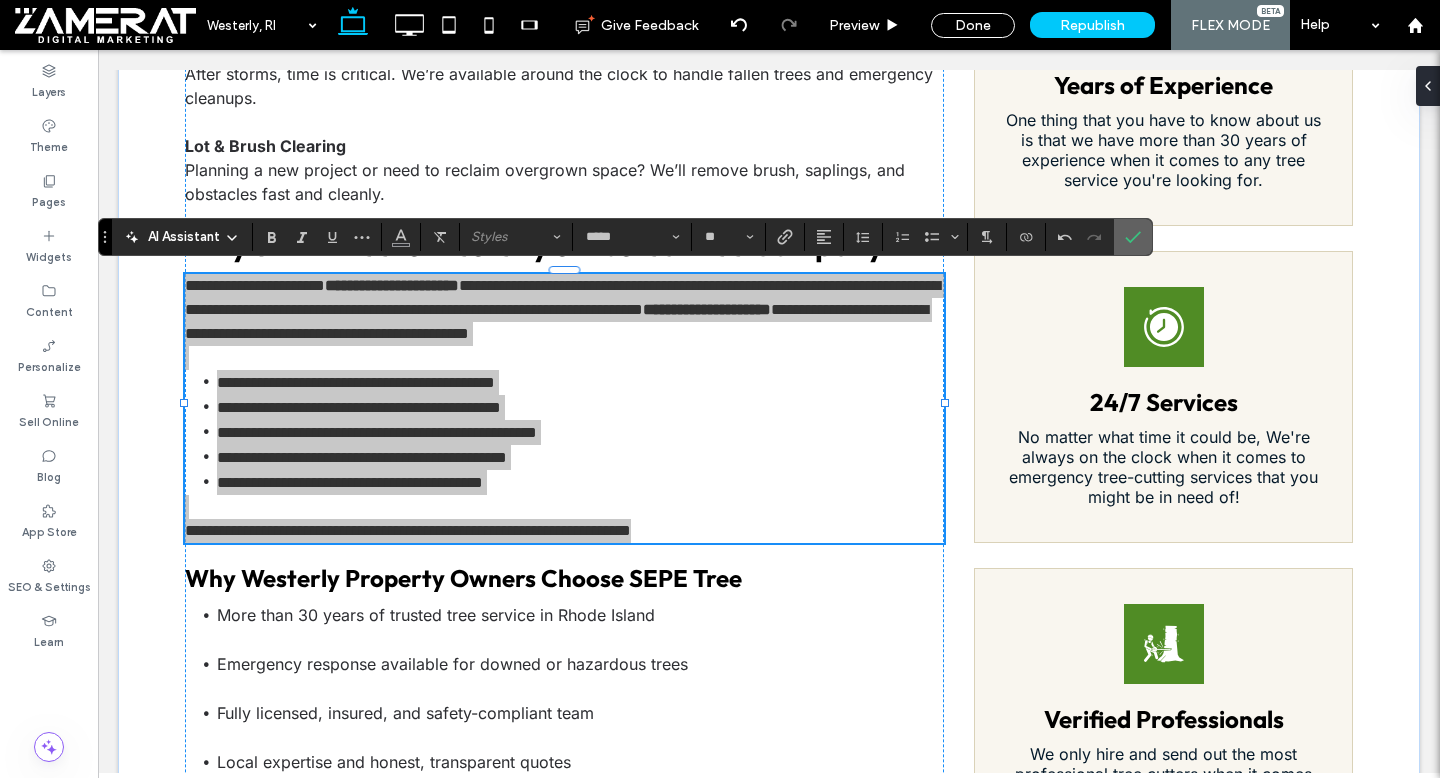 click 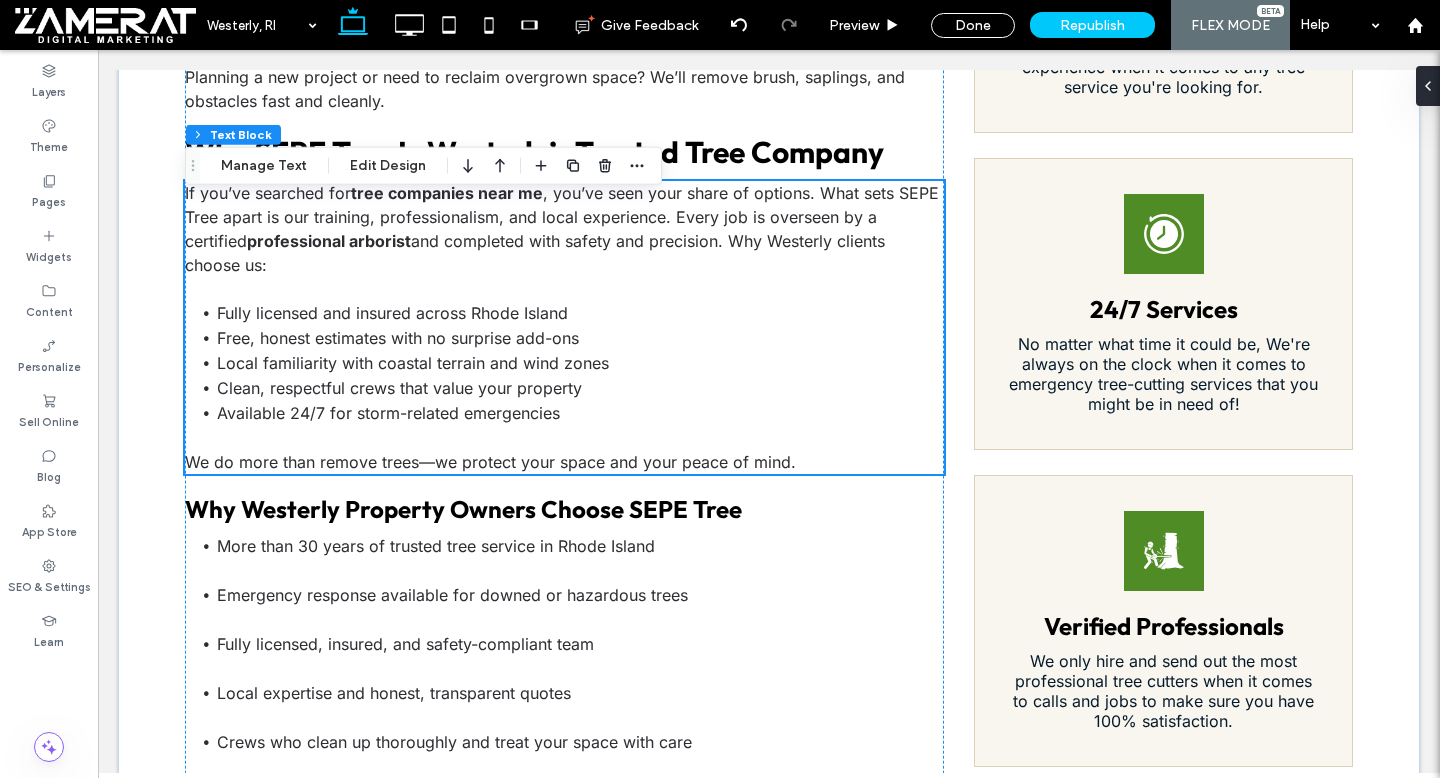 scroll, scrollTop: 1836, scrollLeft: 0, axis: vertical 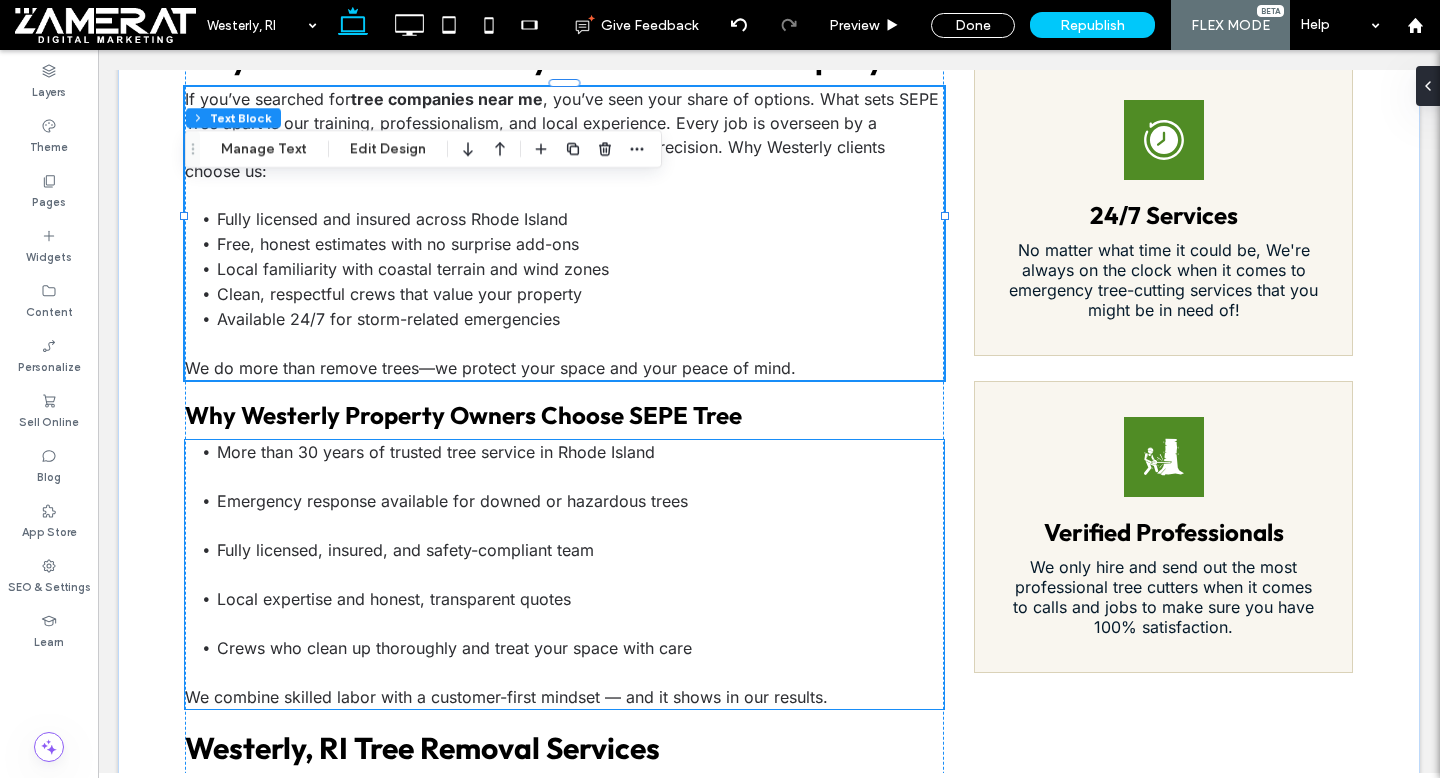 click on "Why Westerly Property Owners Choose SEPE Tree" at bounding box center [463, 415] 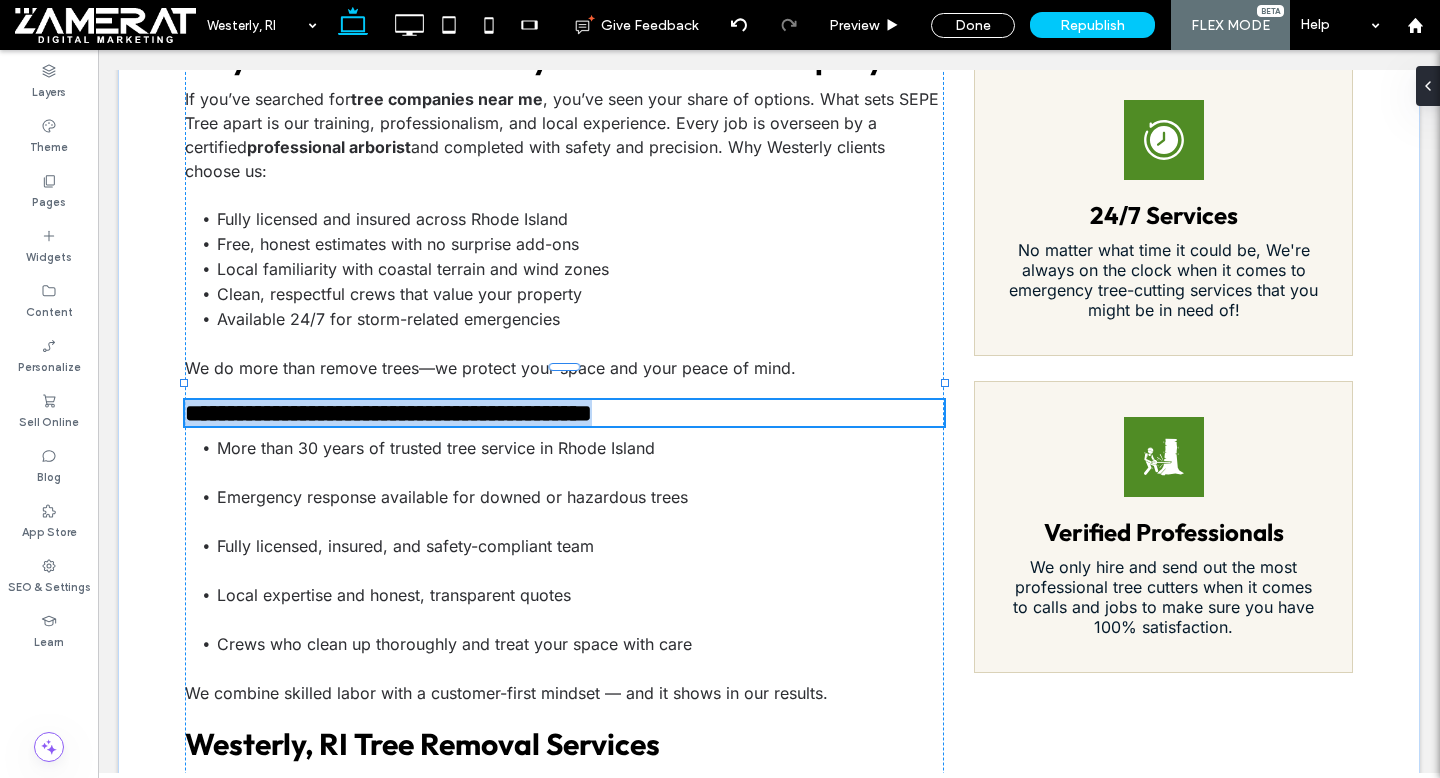 type on "******" 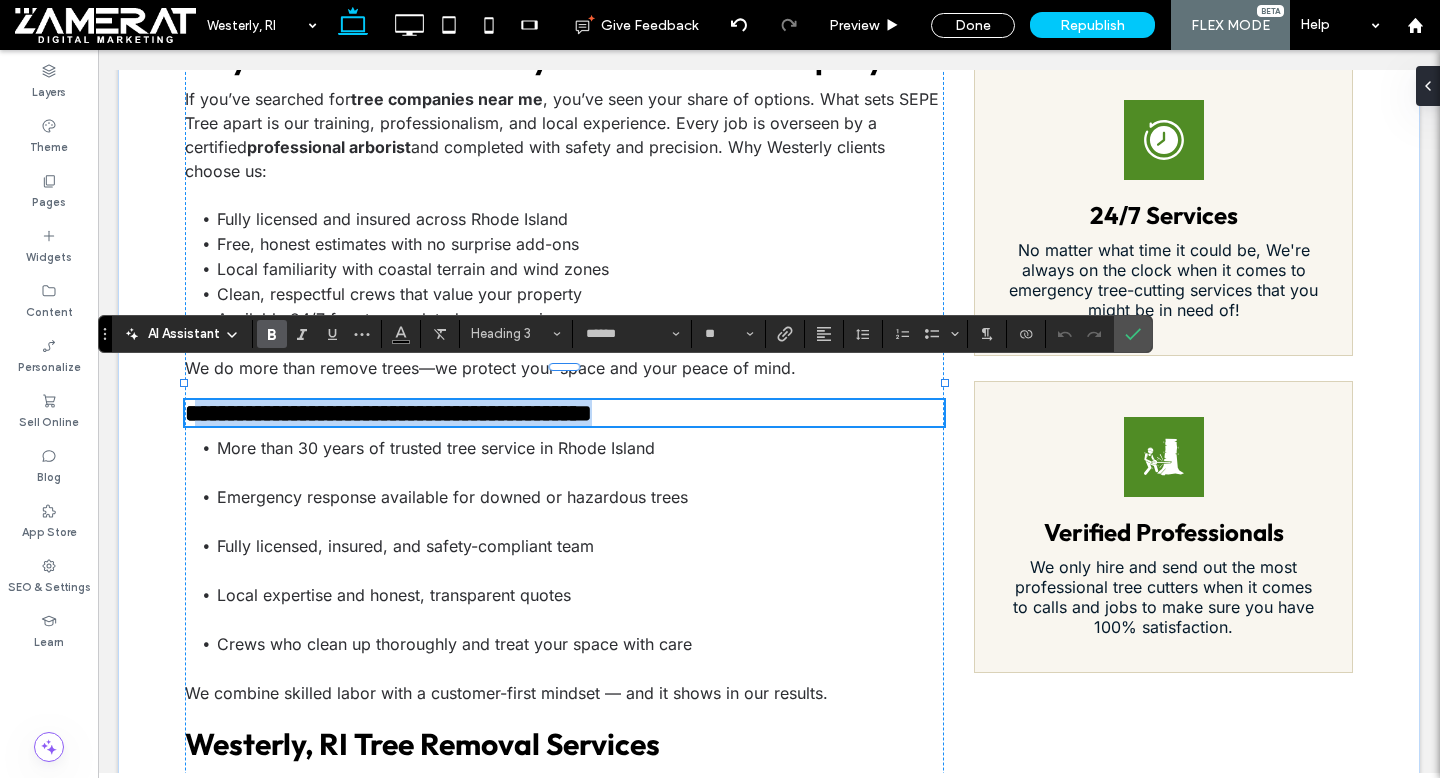 drag, startPoint x: 762, startPoint y: 383, endPoint x: 205, endPoint y: 384, distance: 557.0009 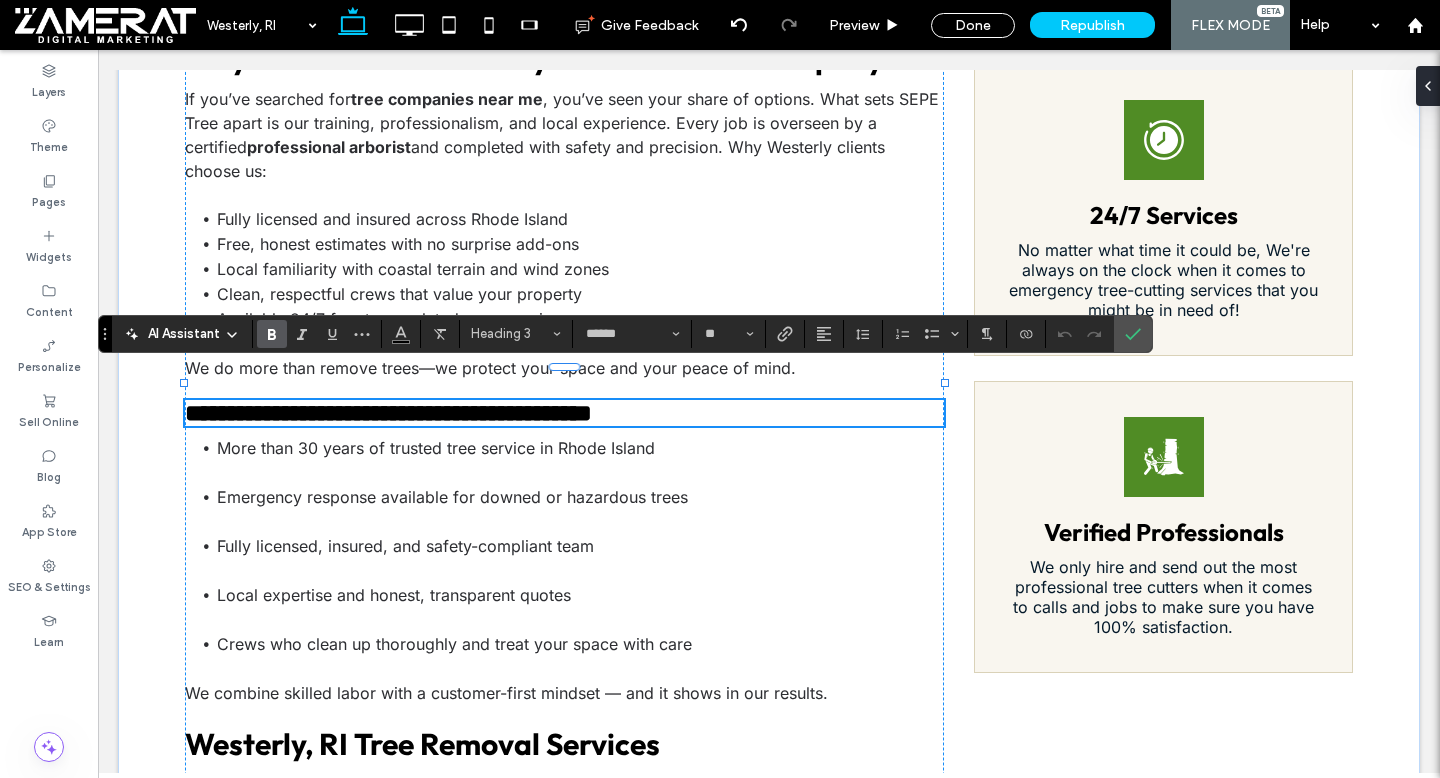 type on "*****" 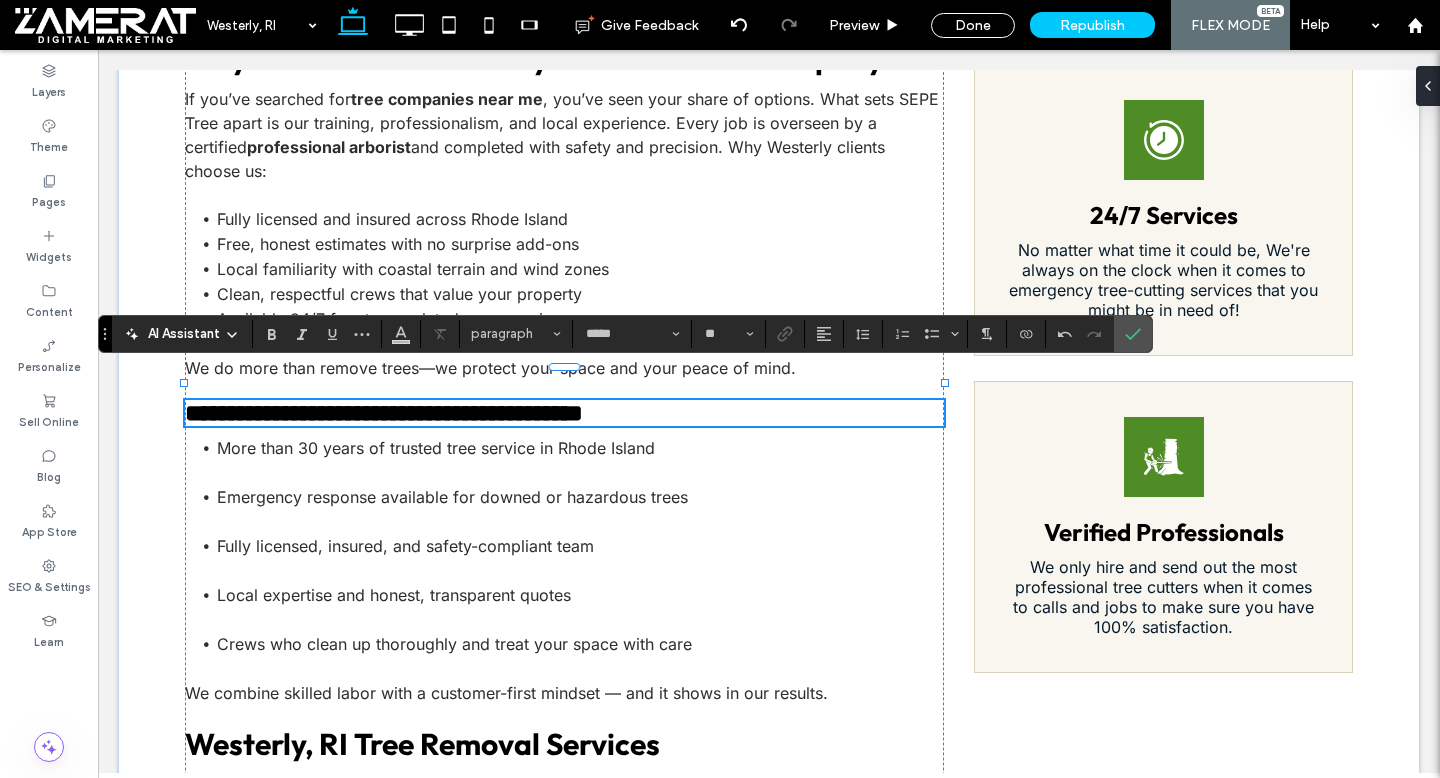 type on "******" 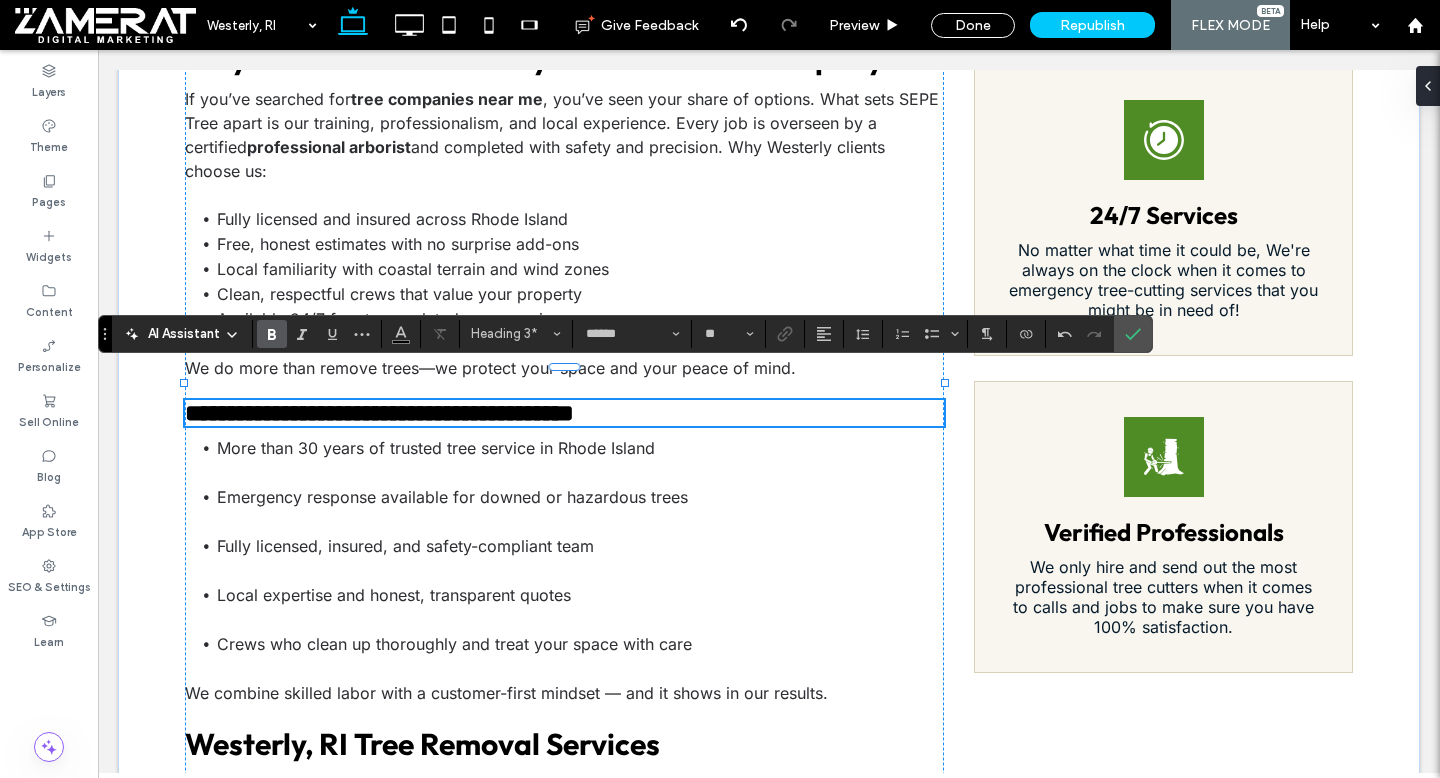 click on "**********" at bounding box center [379, 413] 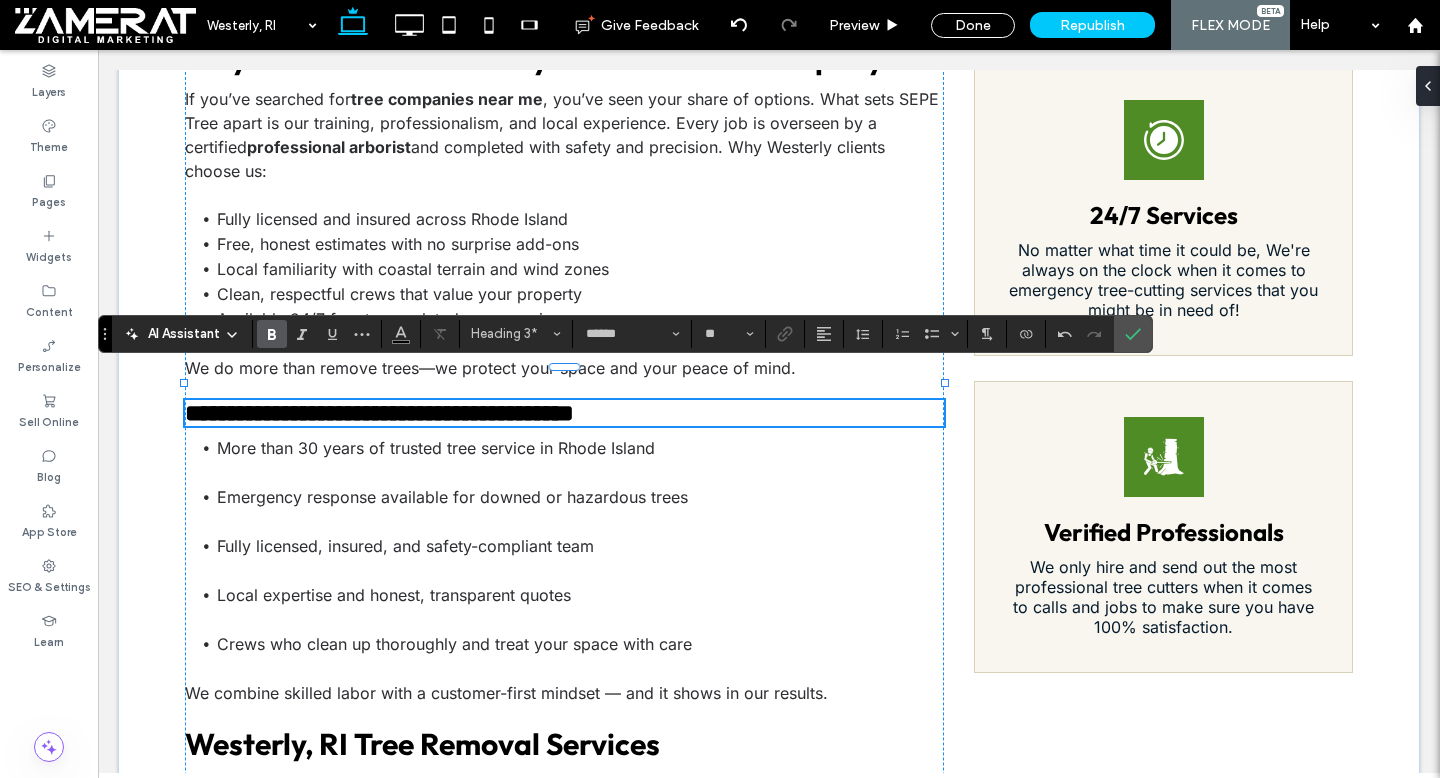 click on "**********" at bounding box center [379, 413] 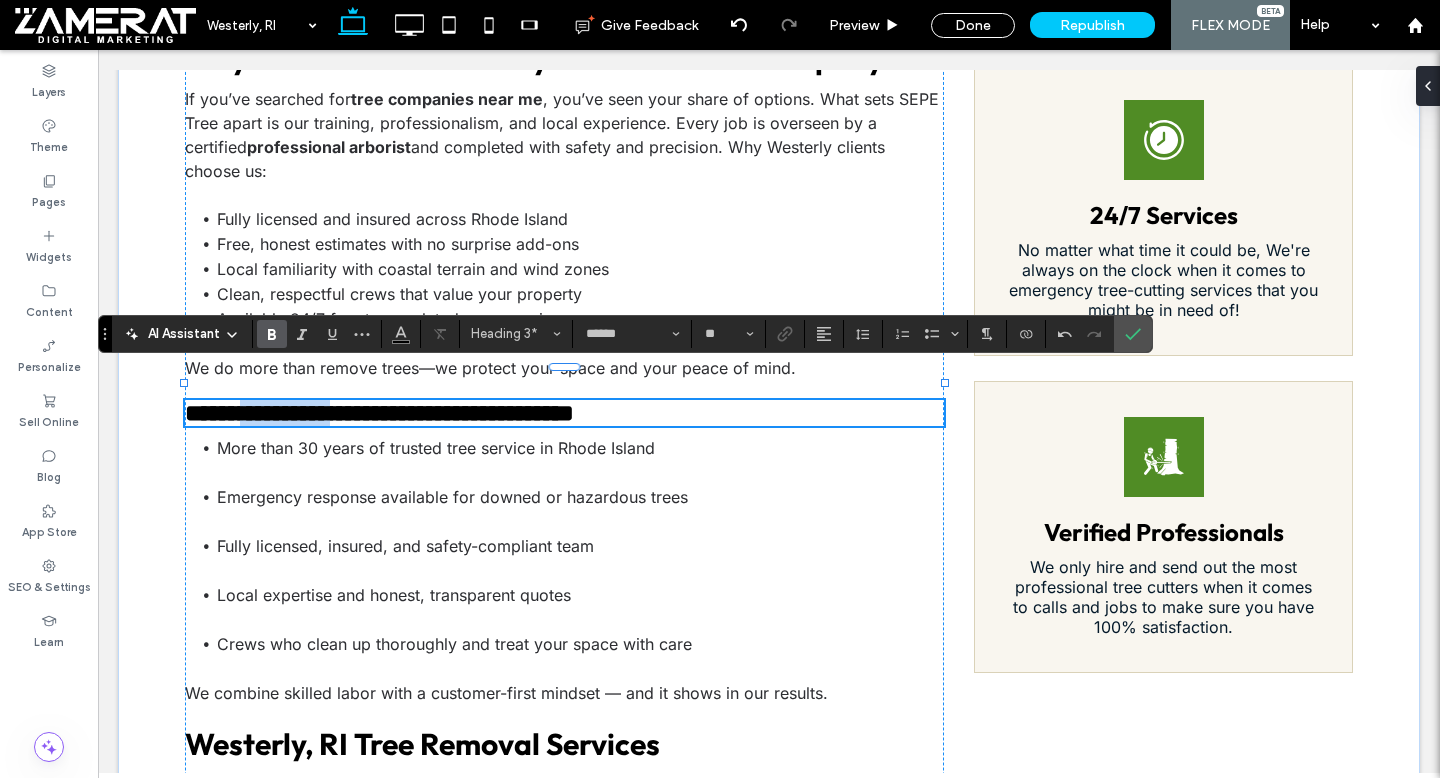 click on "**********" at bounding box center (379, 413) 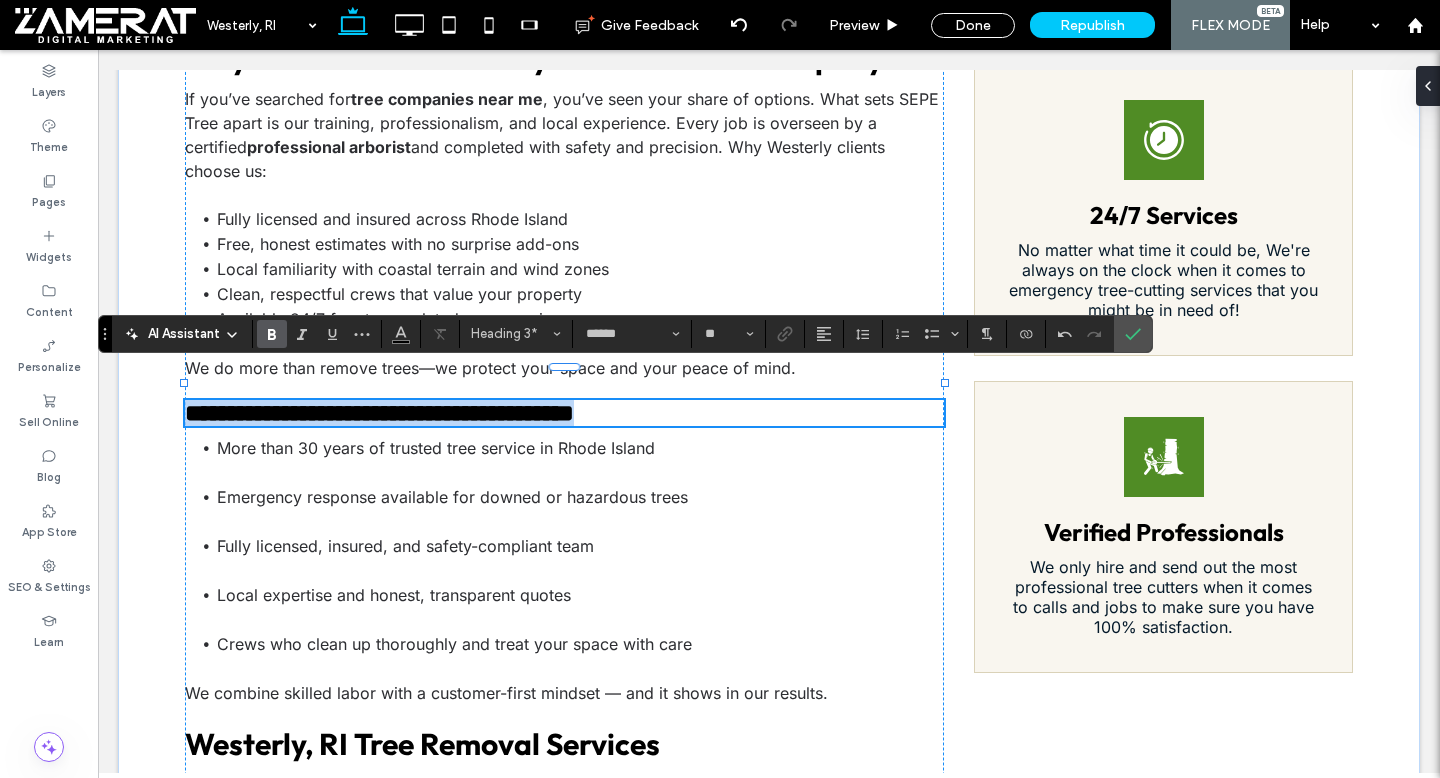 click on "**********" at bounding box center (379, 413) 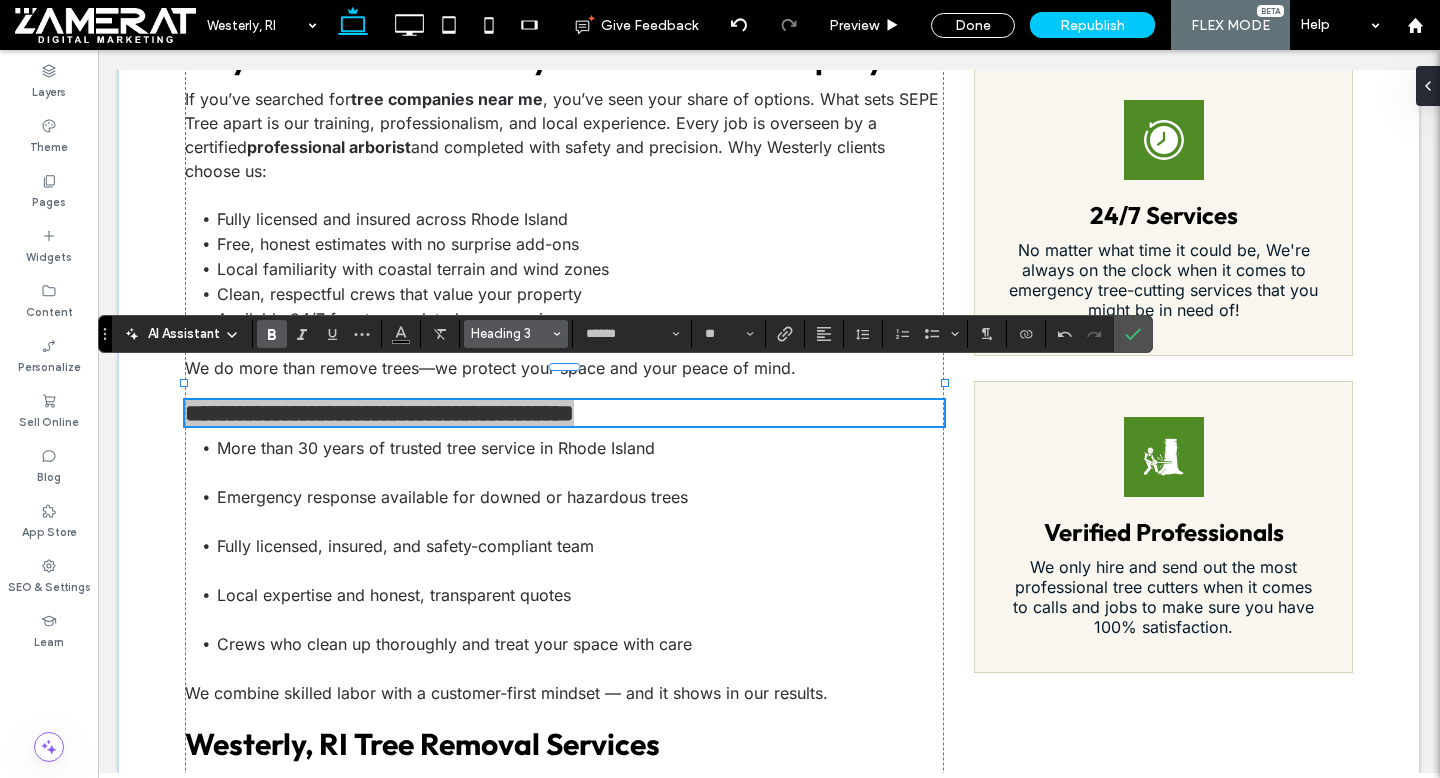 click on "Heading 3" at bounding box center (510, 333) 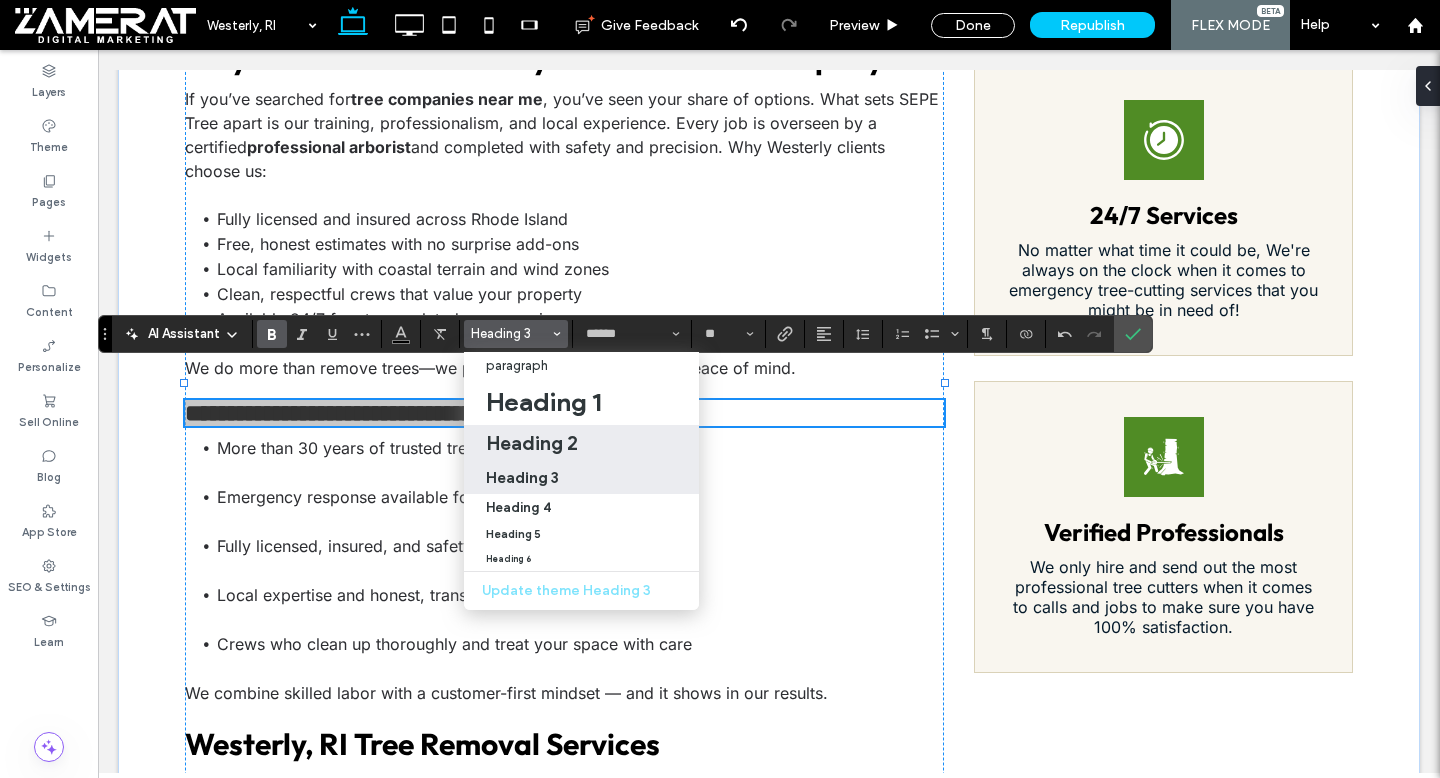 click on "Heading 2" at bounding box center (581, 443) 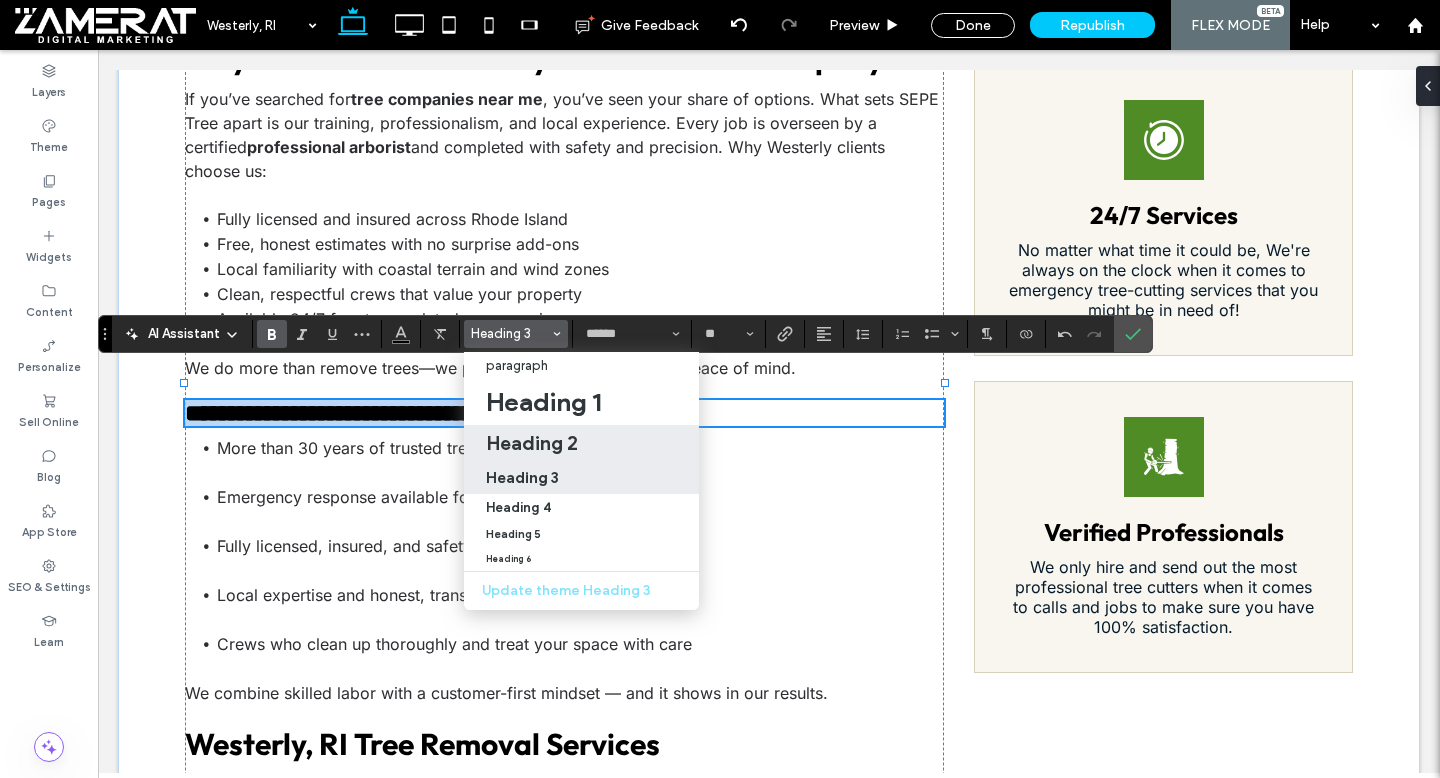 type on "**" 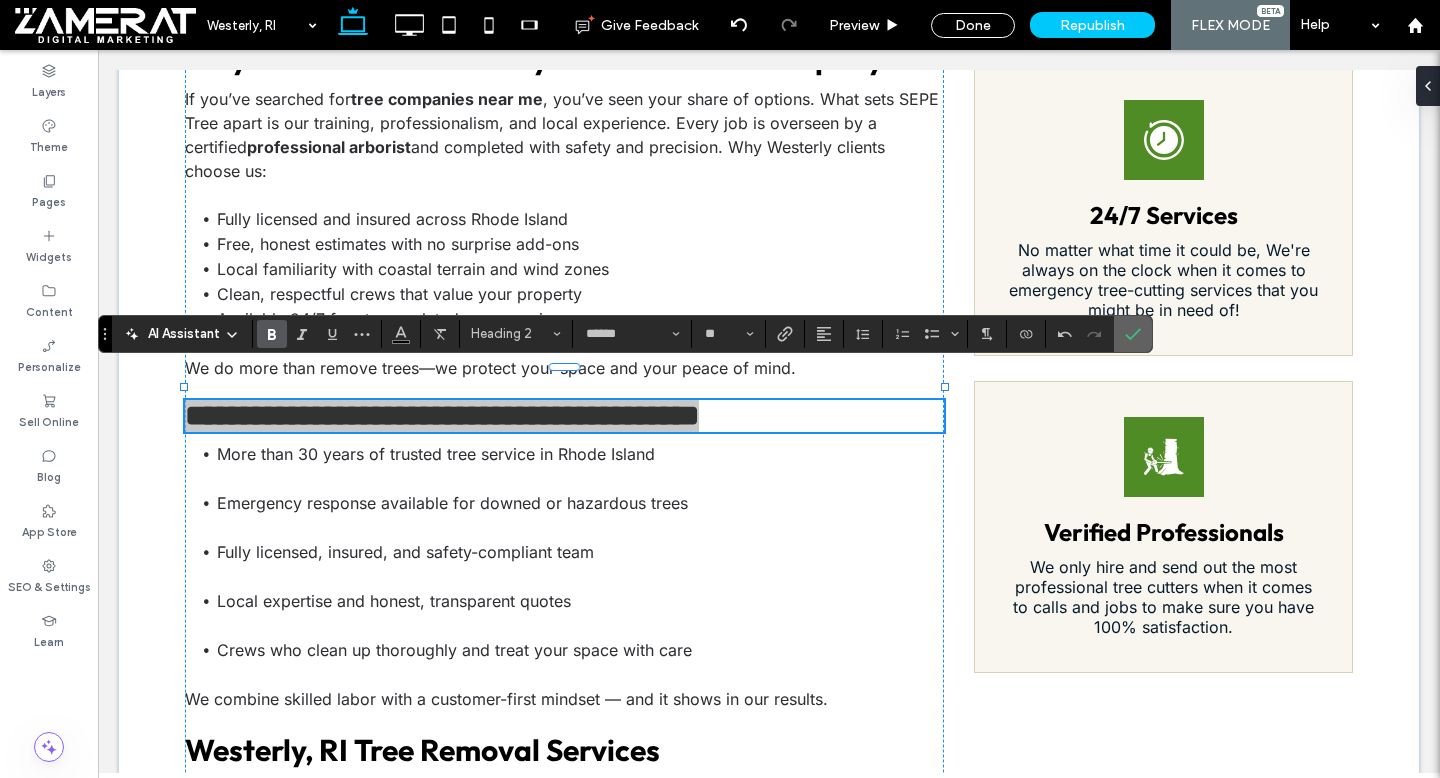 click at bounding box center [1133, 334] 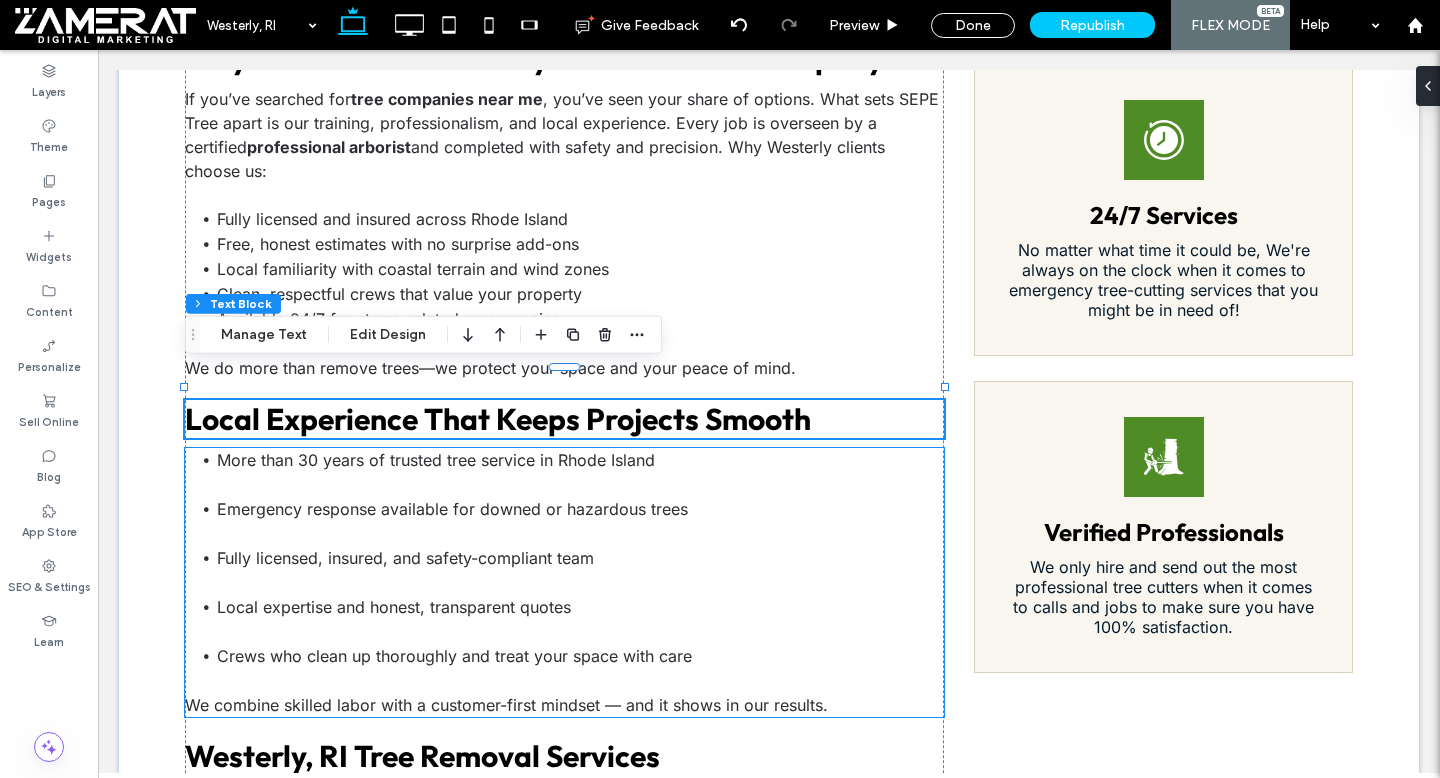 click on "Emergency response available for downed or hazardous trees" at bounding box center [580, 521] 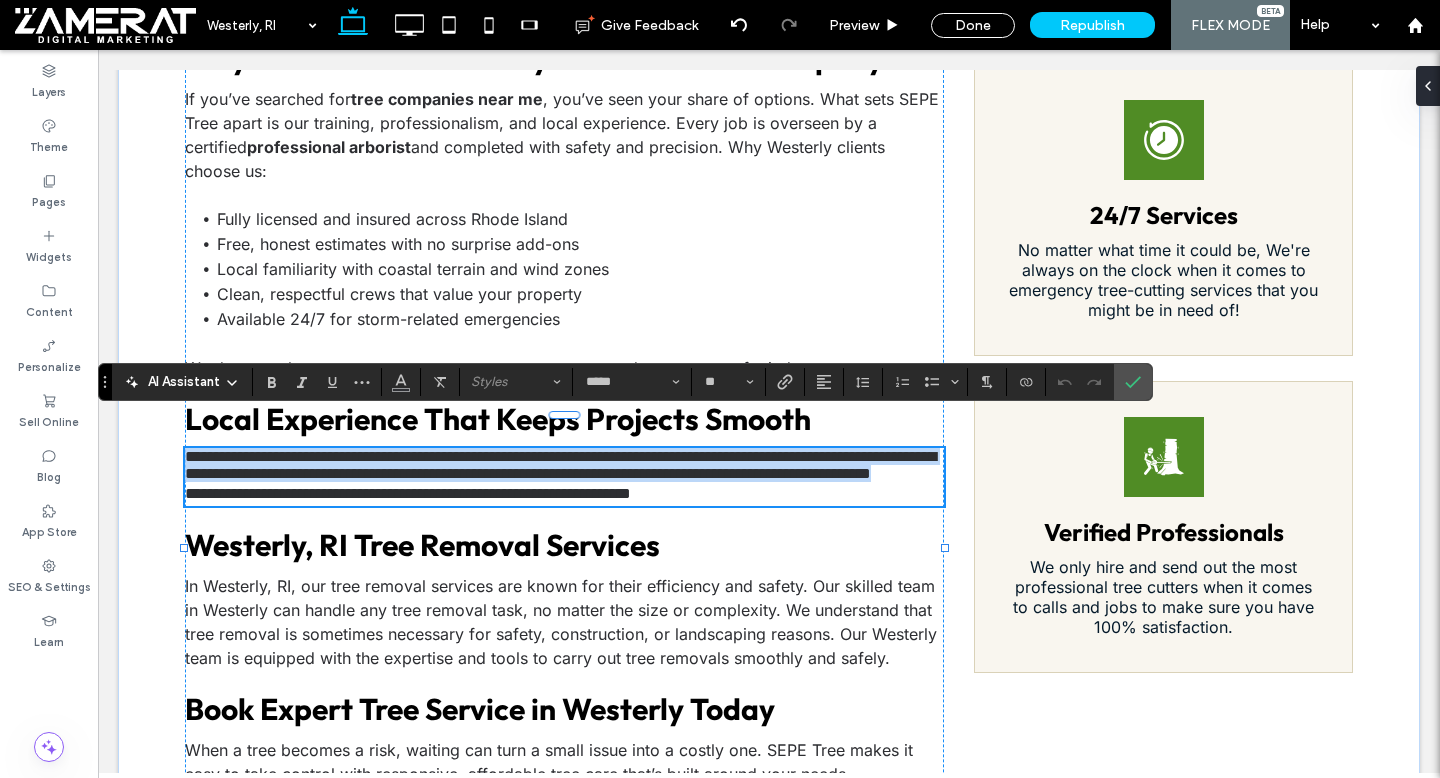 type on "*****" 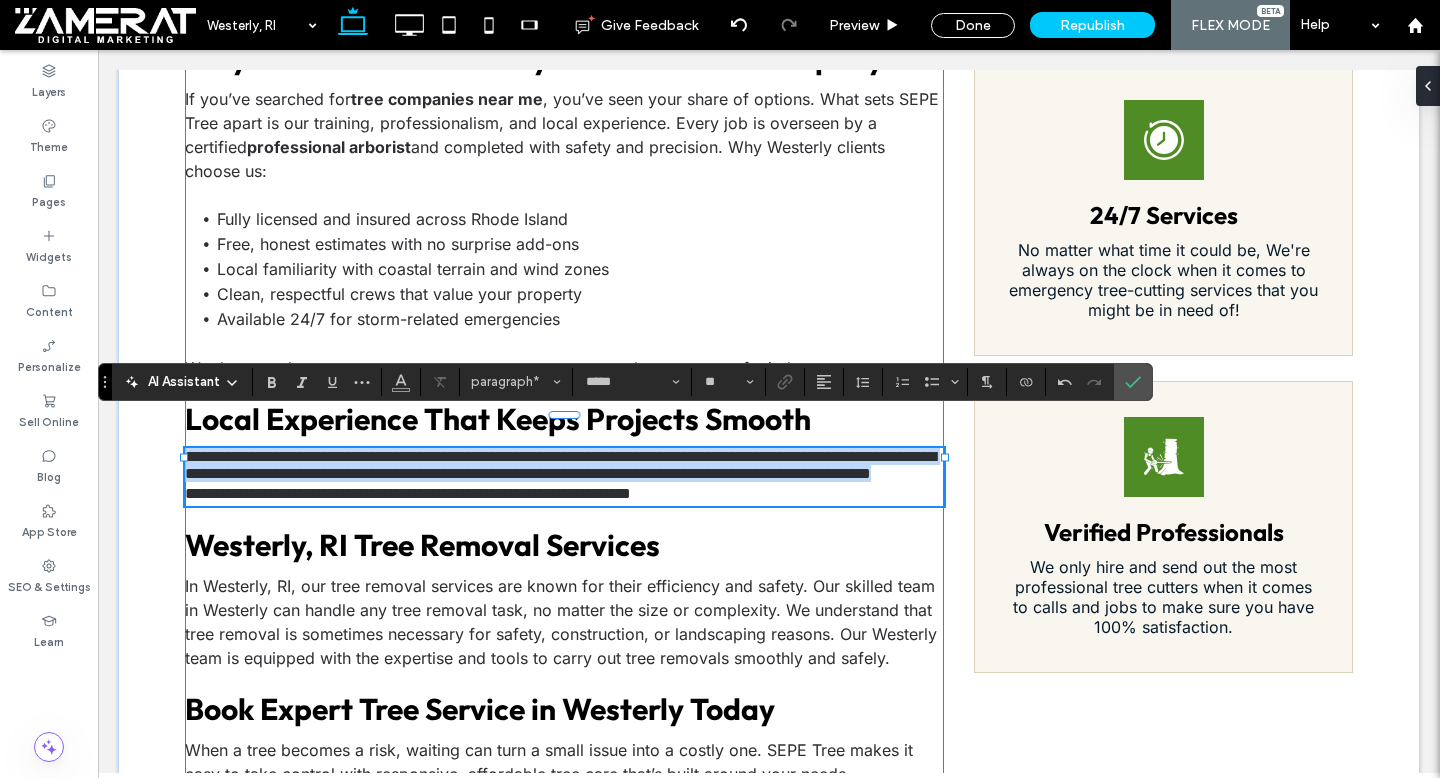 scroll, scrollTop: 0, scrollLeft: 0, axis: both 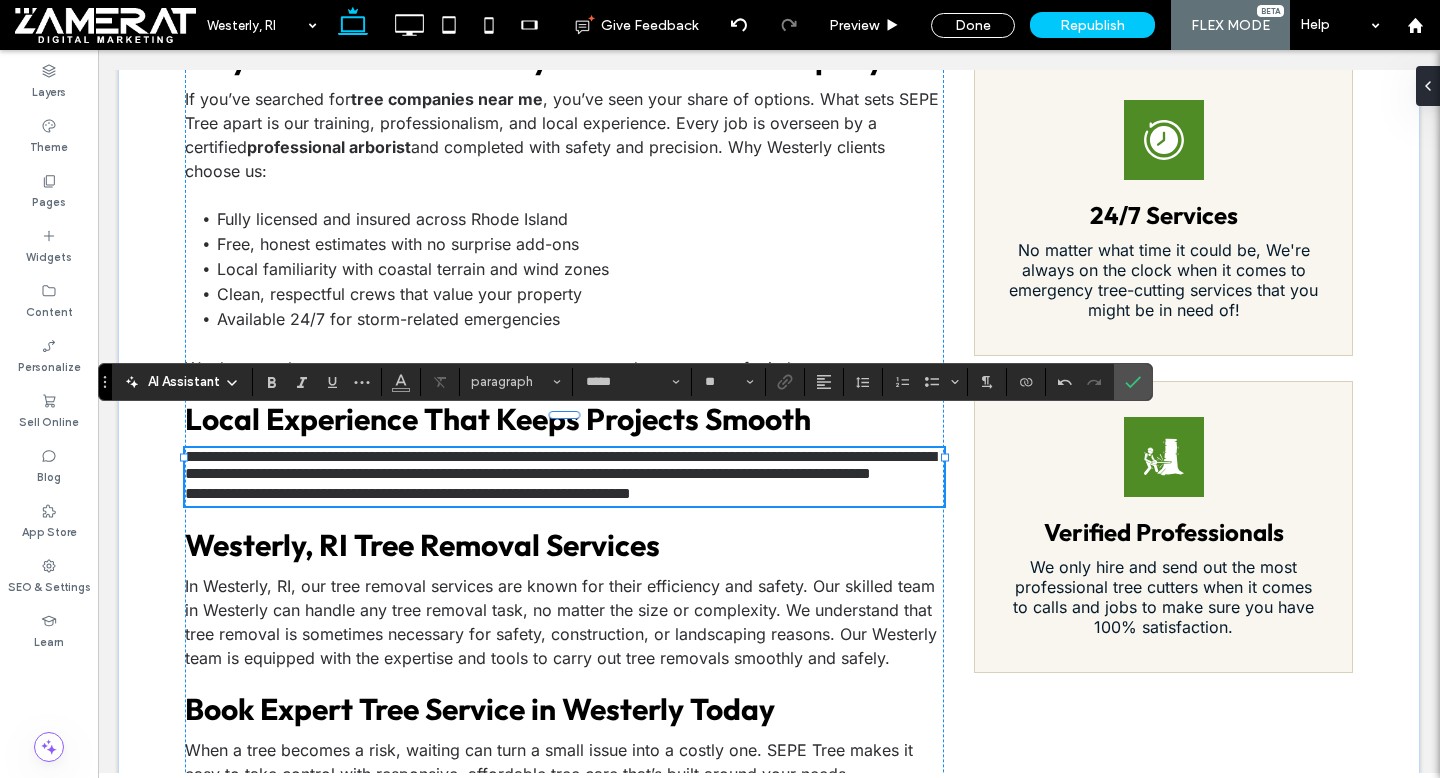 click on "**********" at bounding box center (564, 465) 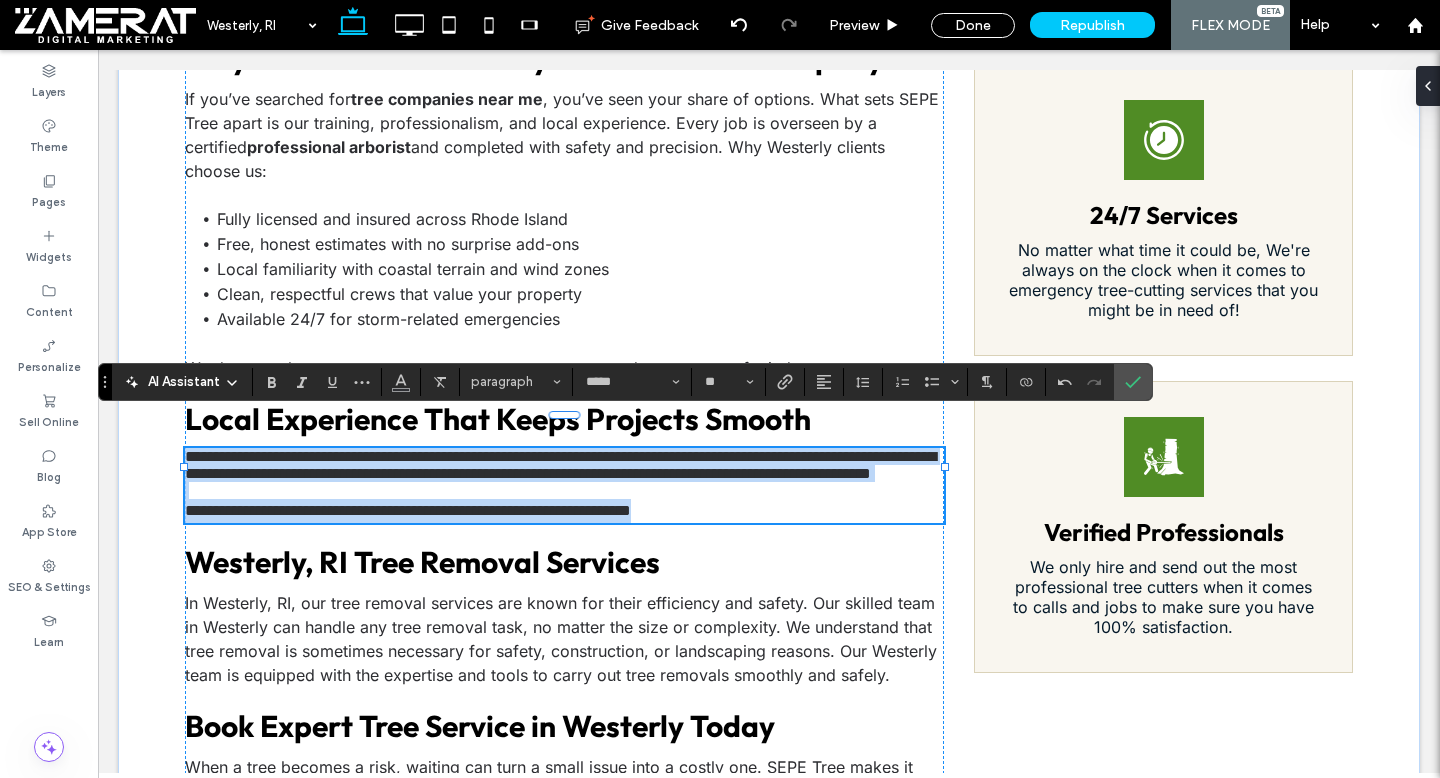 drag, startPoint x: 187, startPoint y: 427, endPoint x: 820, endPoint y: 508, distance: 638.16144 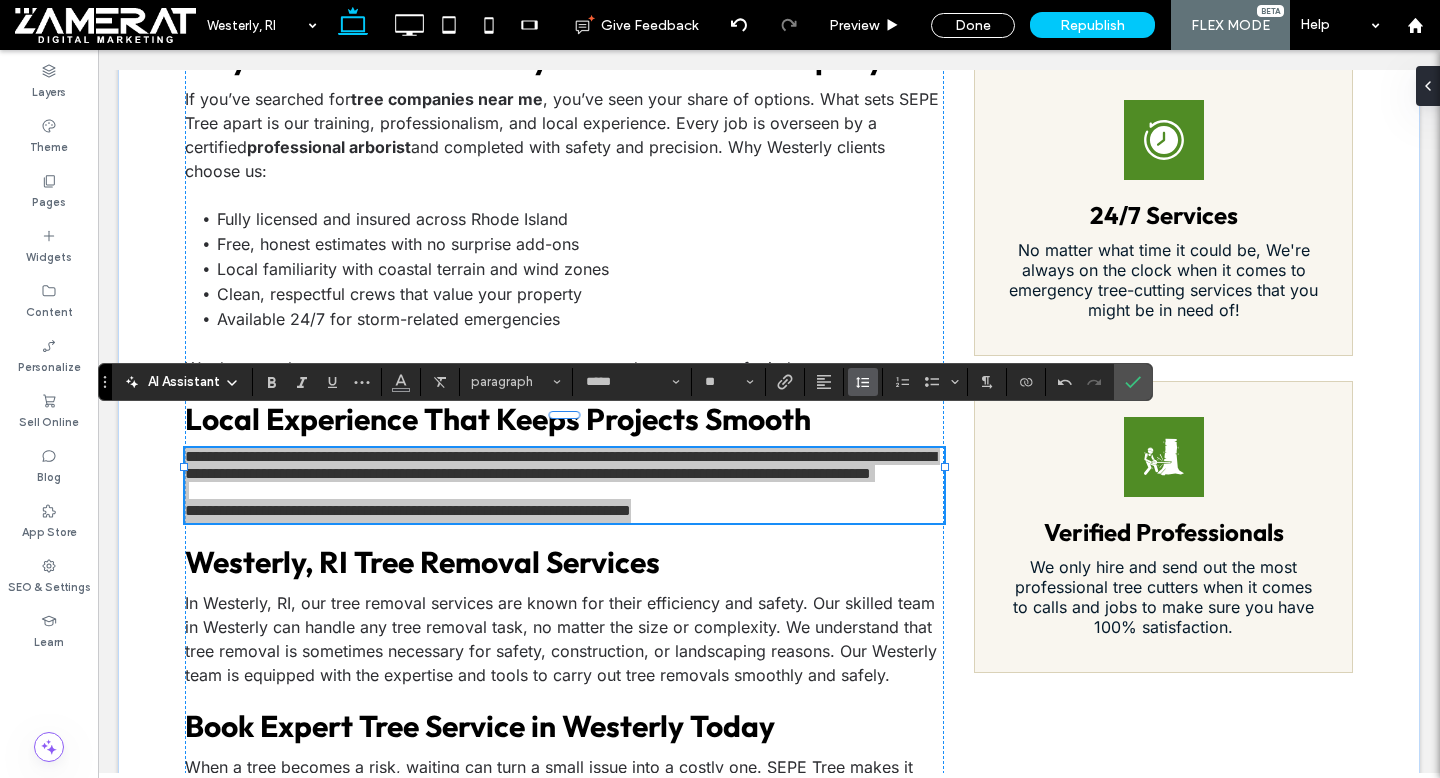 click 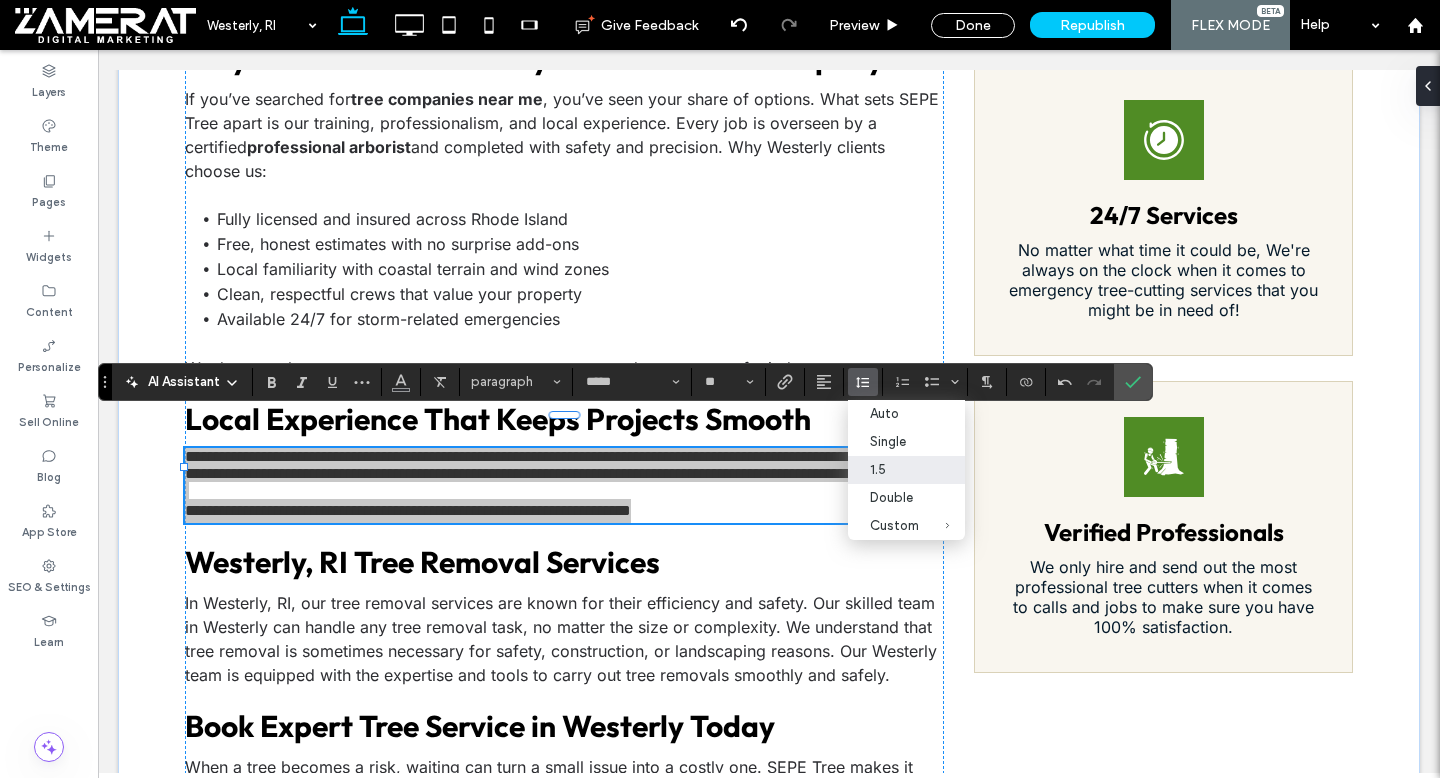 click on "1.5" at bounding box center (894, 469) 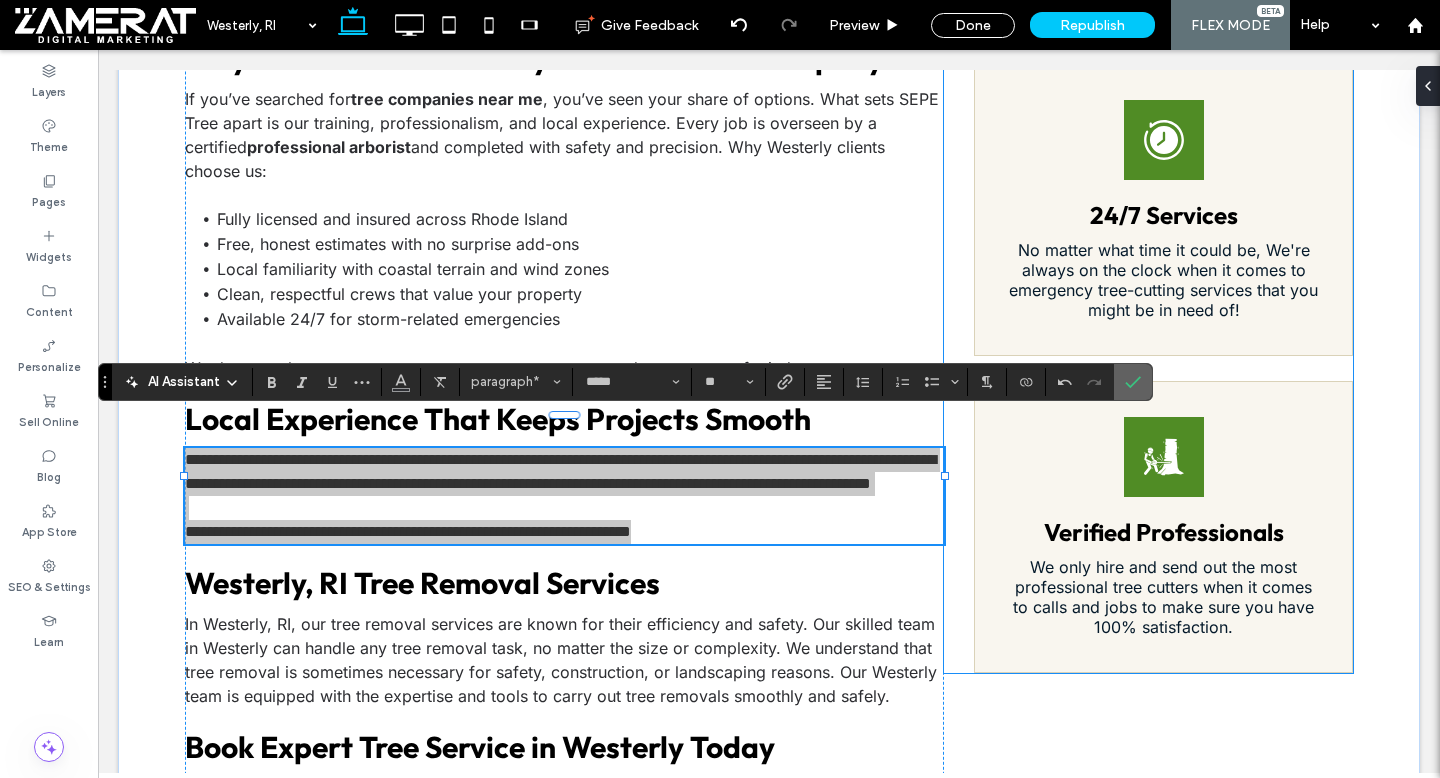 click at bounding box center (1133, 382) 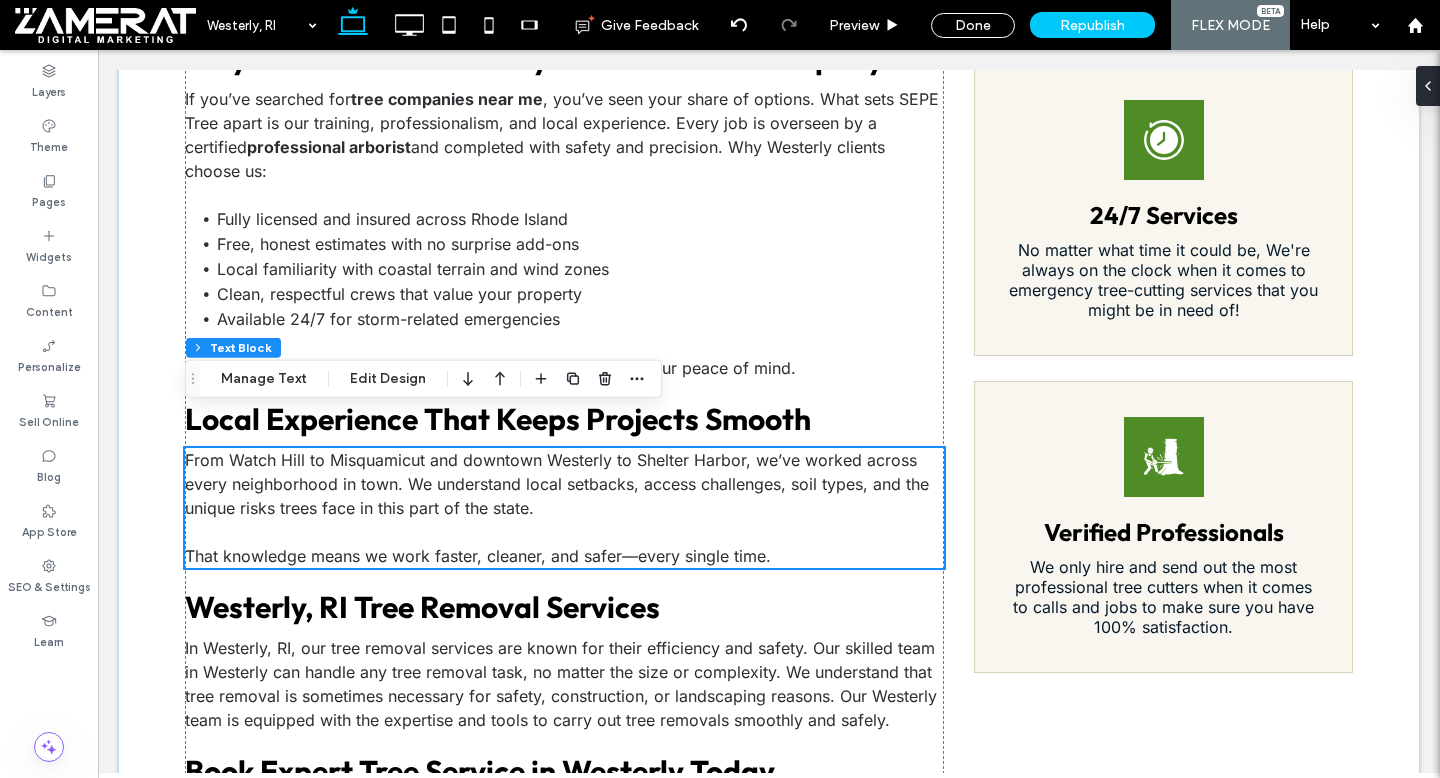 scroll, scrollTop: 2204, scrollLeft: 0, axis: vertical 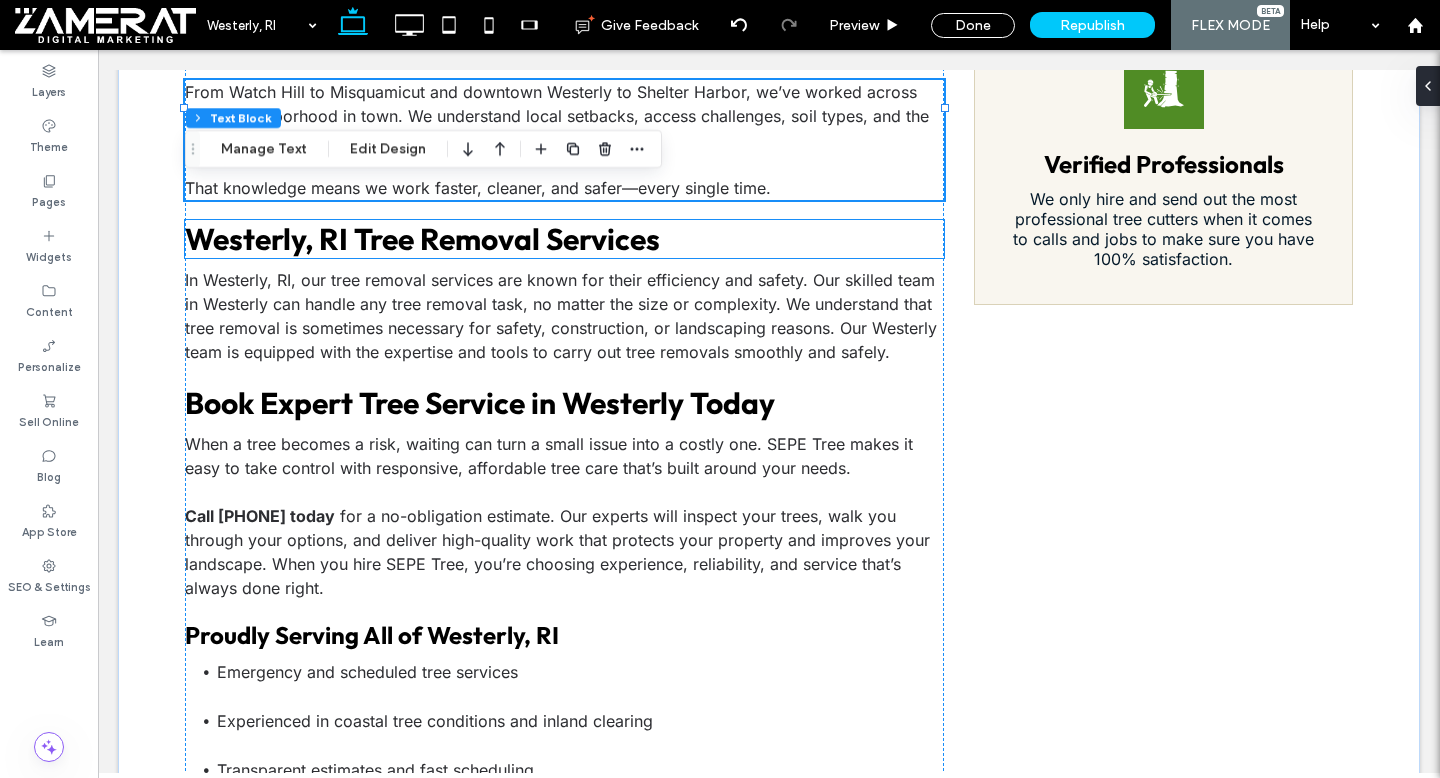 click on "Westerly, RI Tree Removal Services" at bounding box center (422, 239) 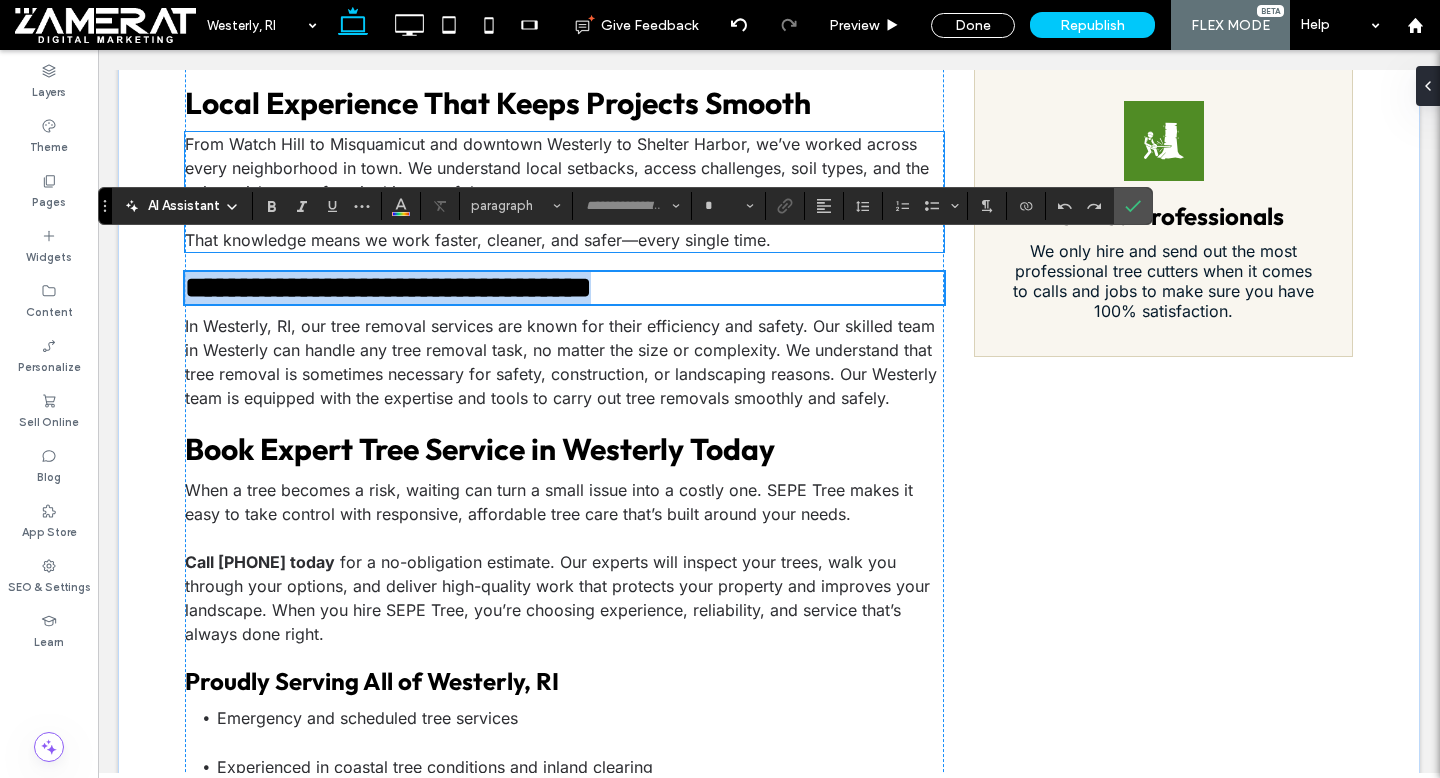 type on "******" 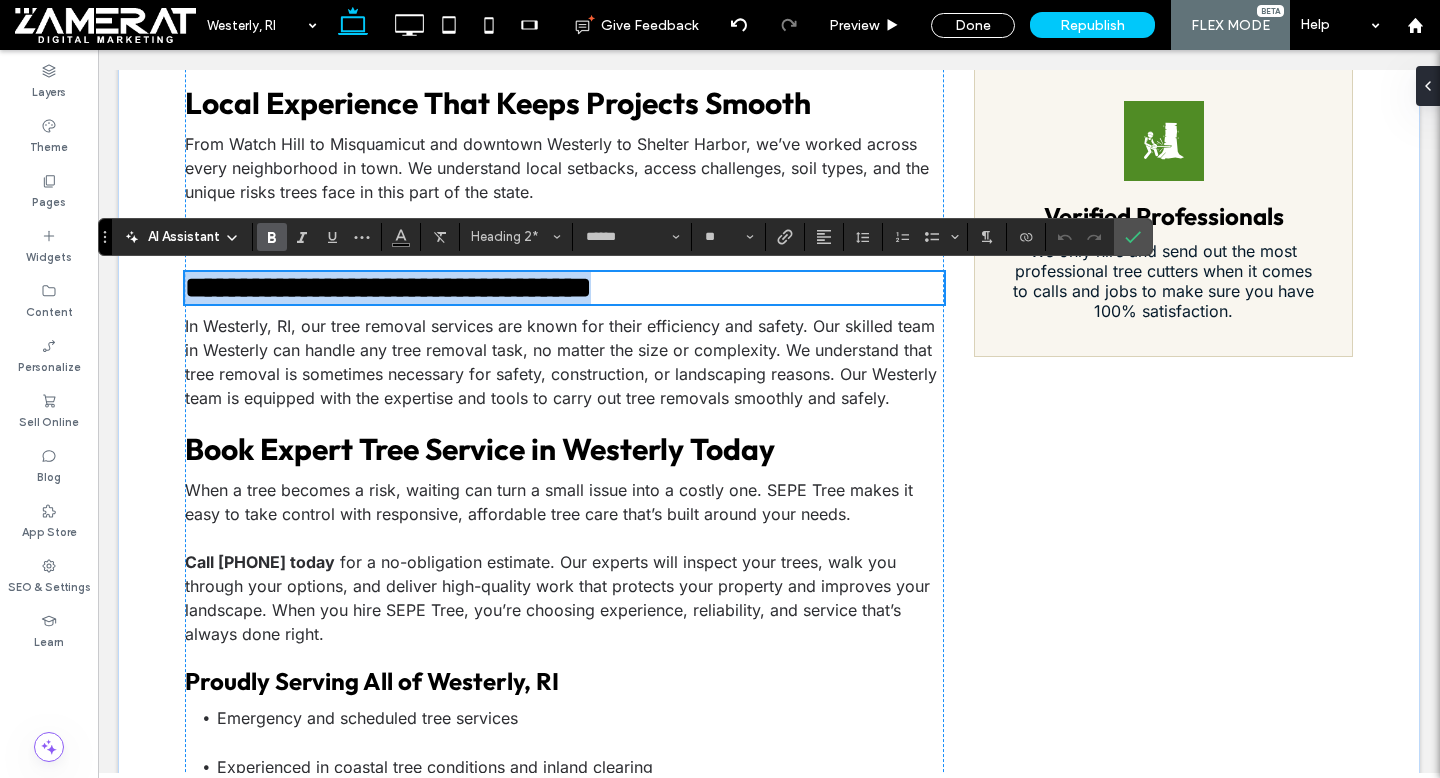 scroll, scrollTop: 2121, scrollLeft: 0, axis: vertical 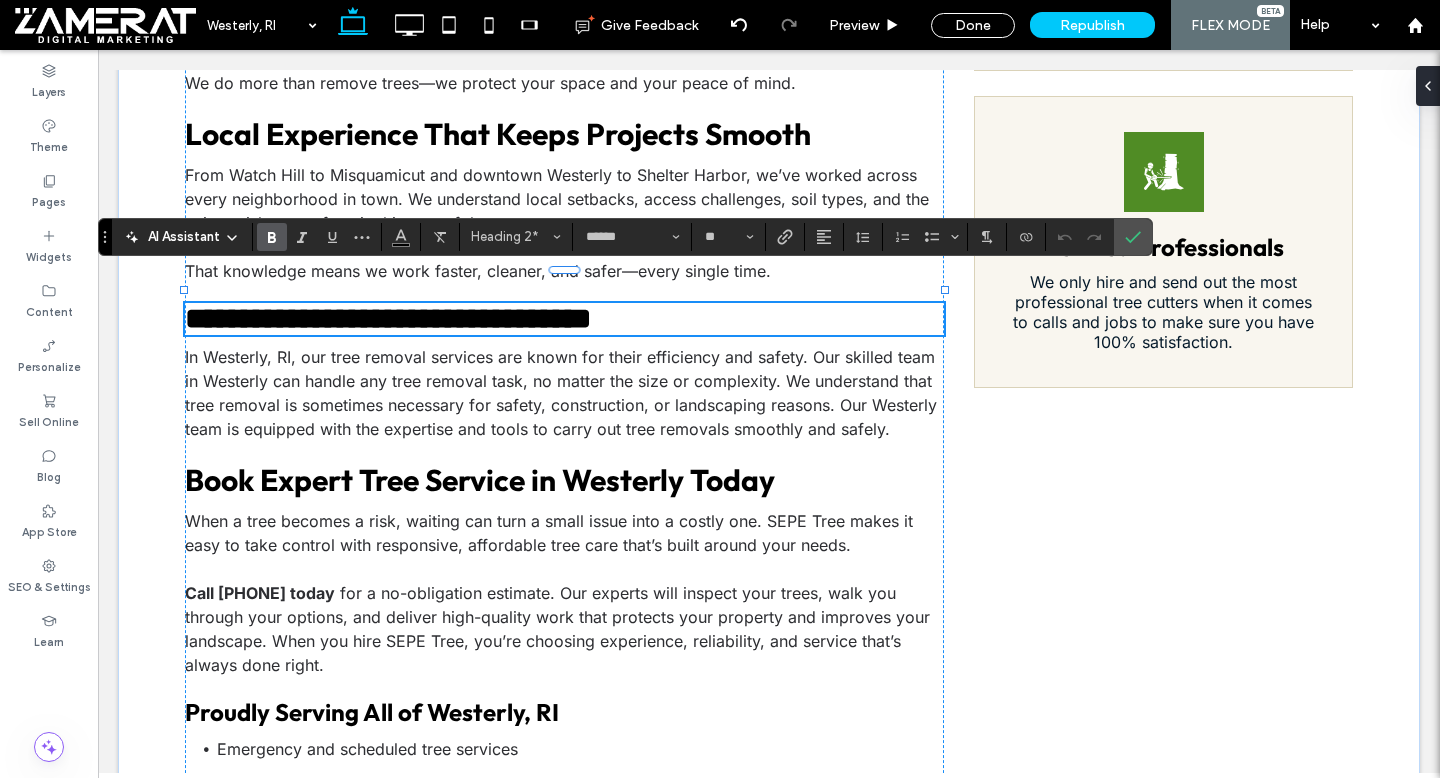 click on "**********" at bounding box center [388, 318] 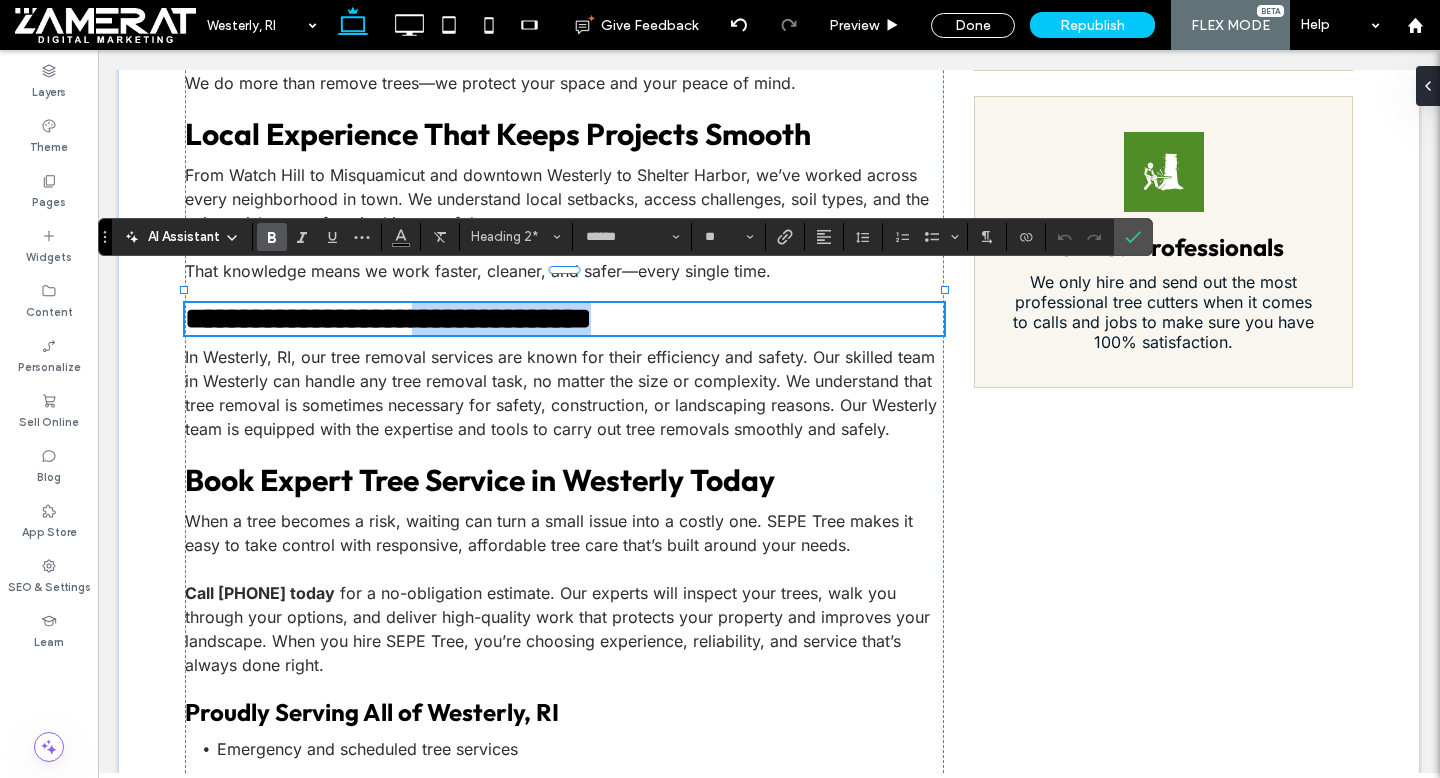 drag, startPoint x: 684, startPoint y: 295, endPoint x: 212, endPoint y: 288, distance: 472.0519 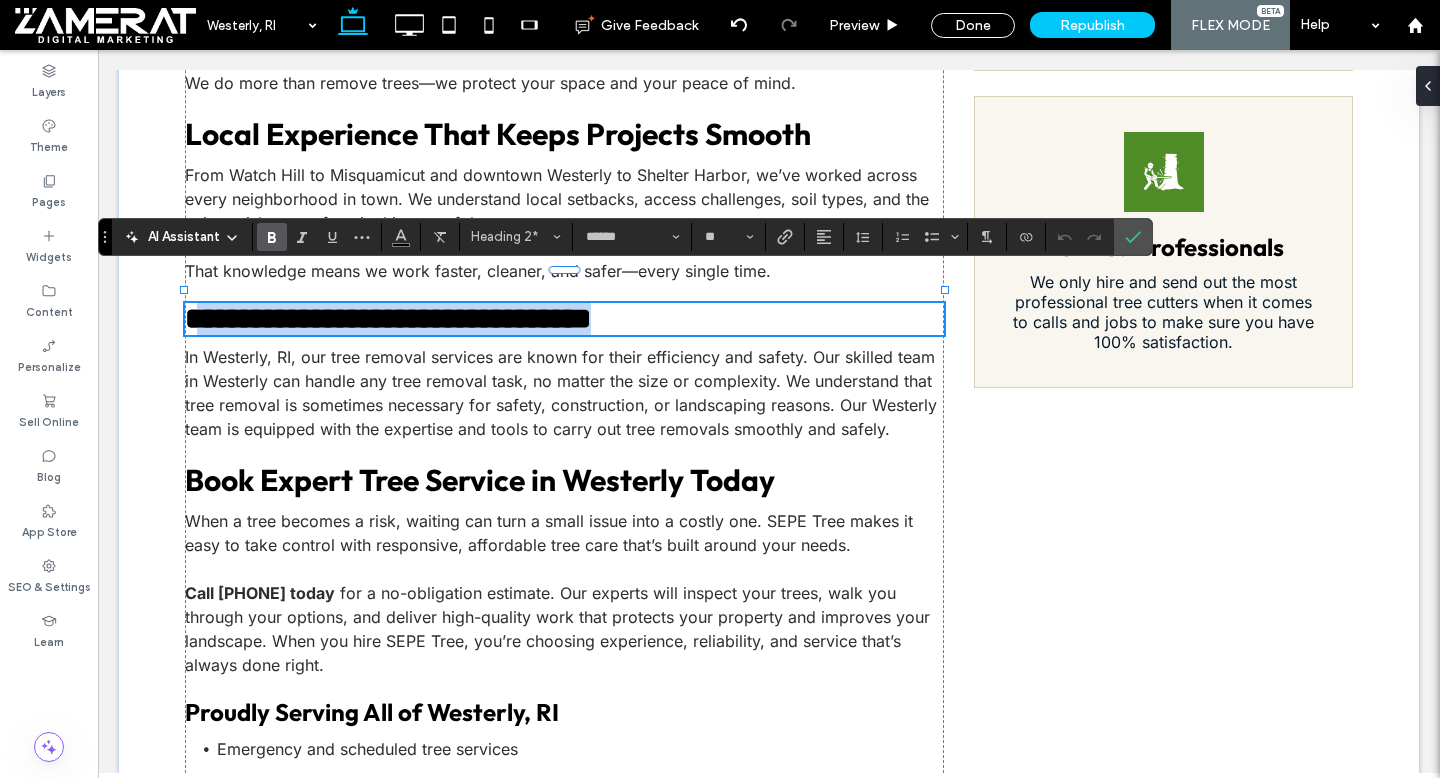 type on "*****" 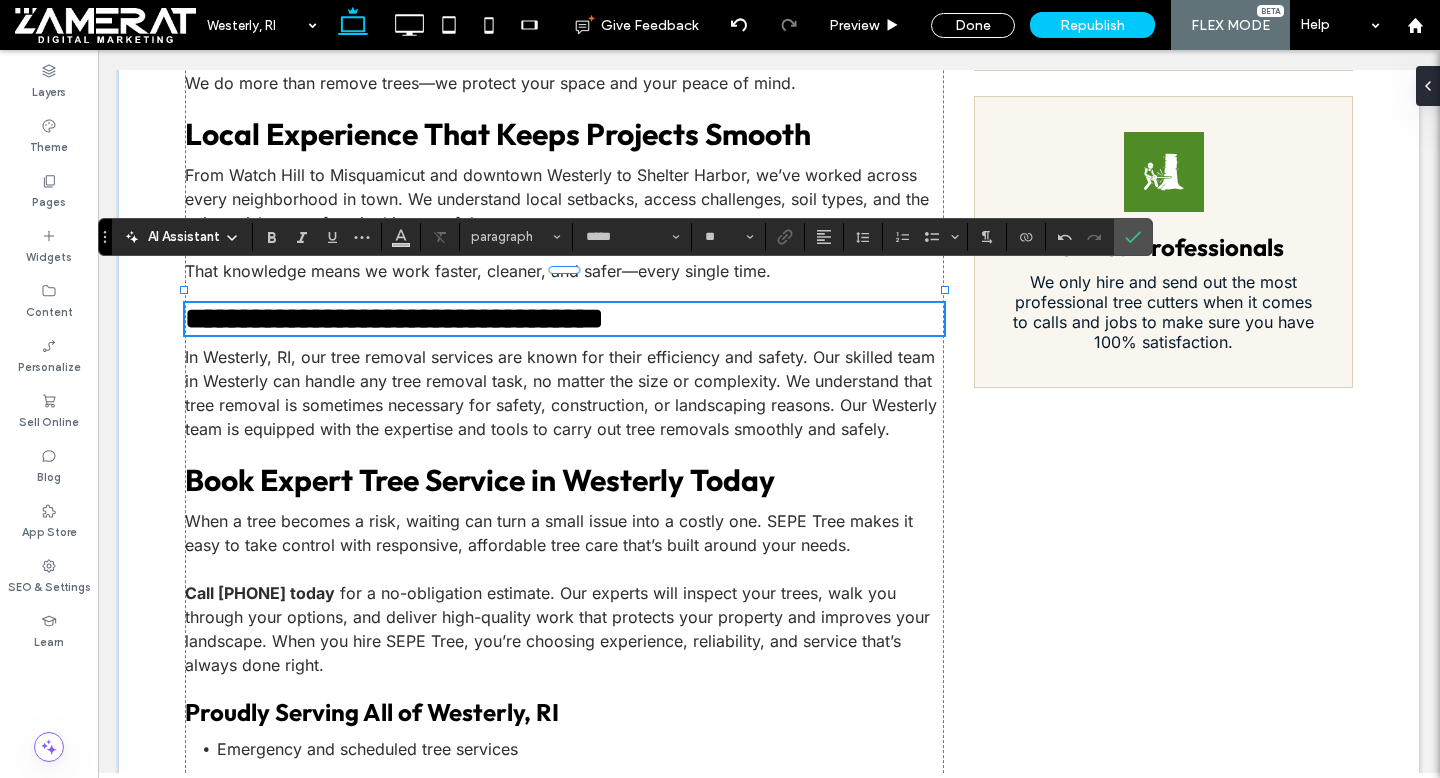 type on "******" 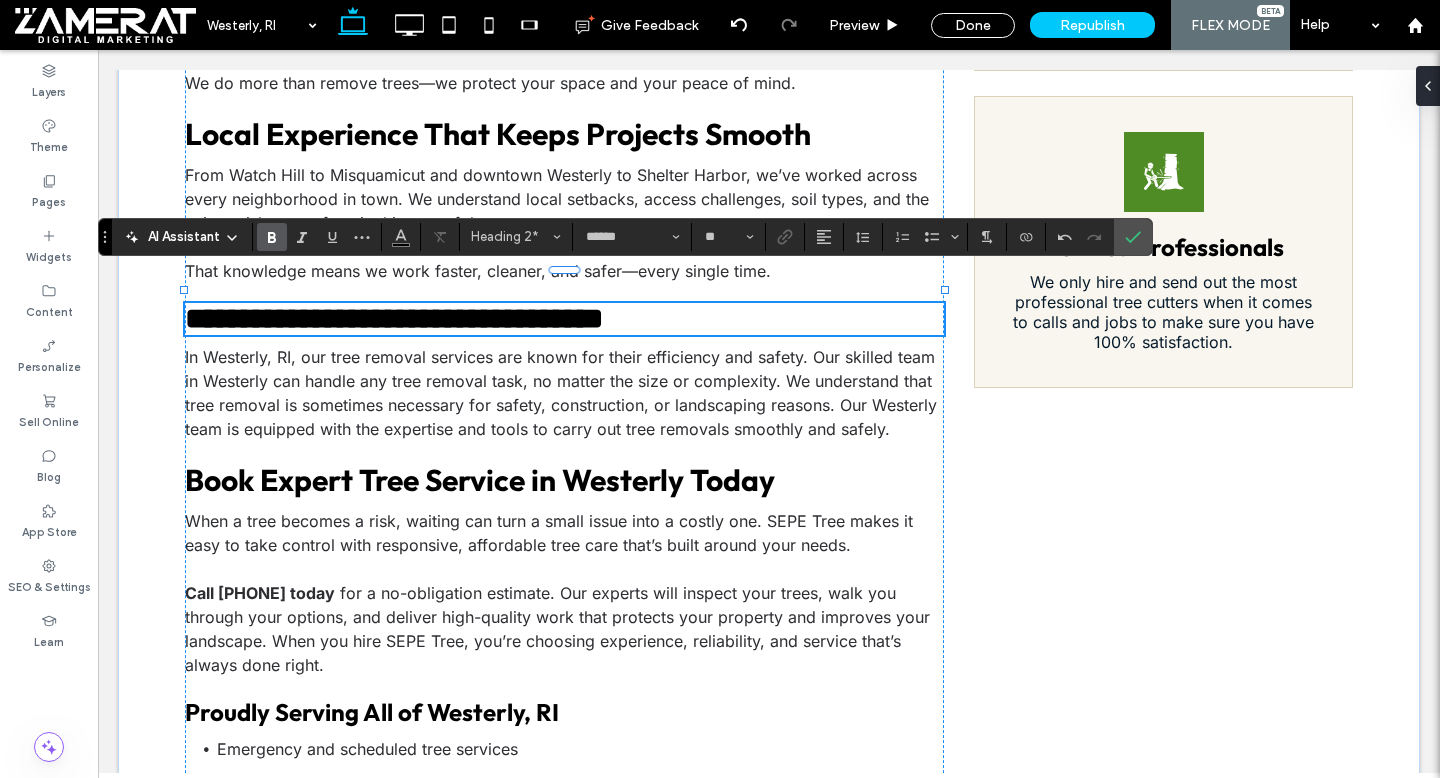 click on "**********" at bounding box center [394, 318] 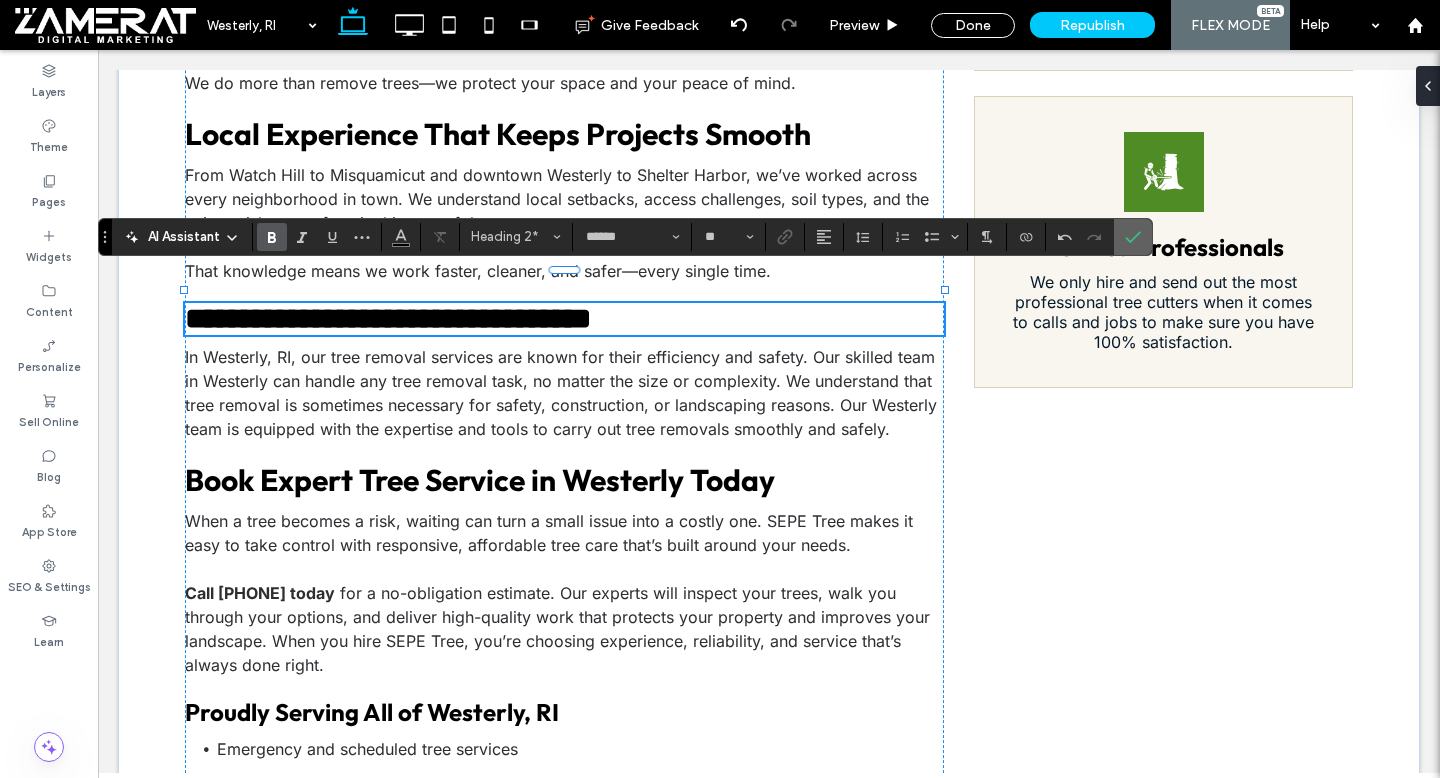 click 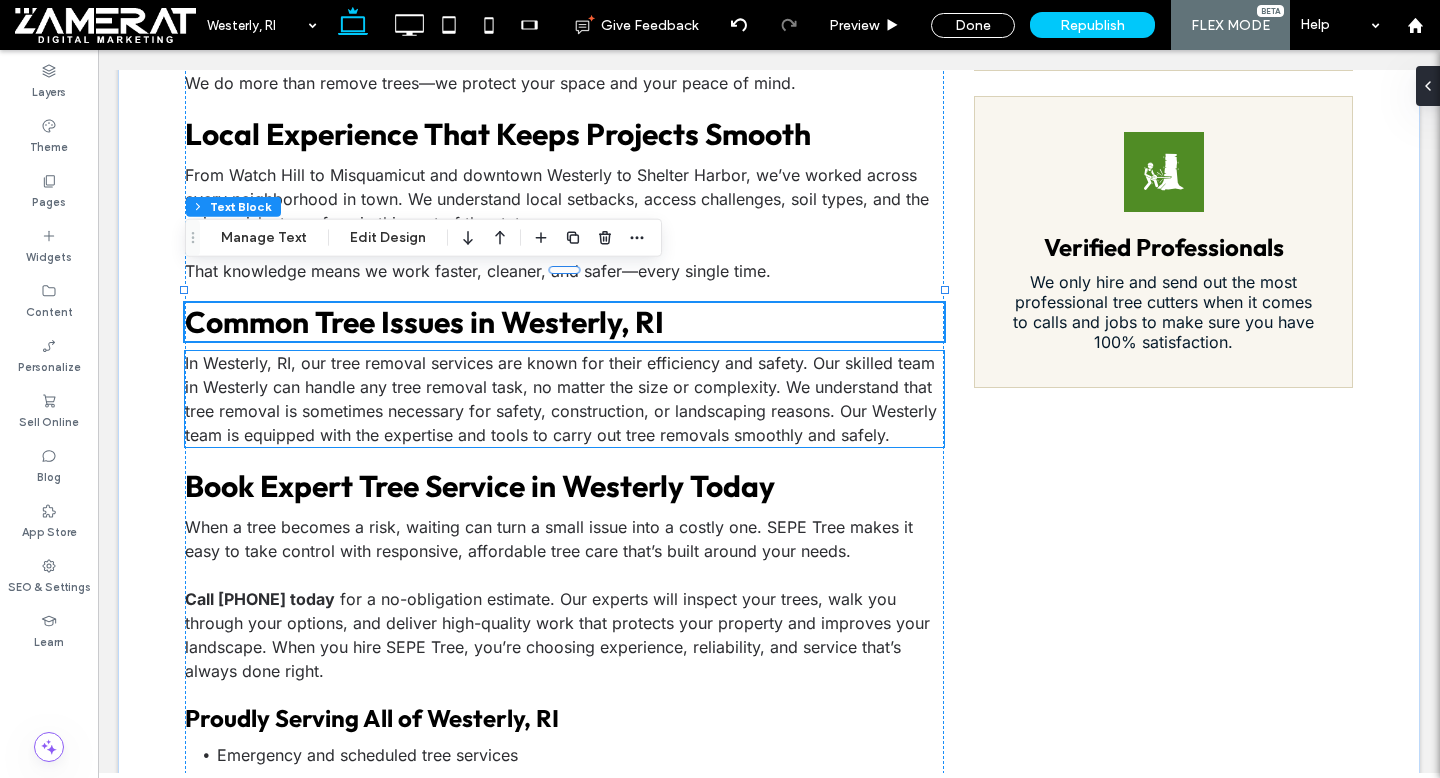 click on "In Westerly, RI, our tree removal services are known for their efficiency and safety. Our skilled team in Westerly can handle any tree removal task, no matter the size or complexity. We understand that tree removal is sometimes necessary for safety, construction, or landscaping reasons. Our Westerly team is equipped with the expertise and tools to carry out tree removals smoothly and safely." at bounding box center [561, 399] 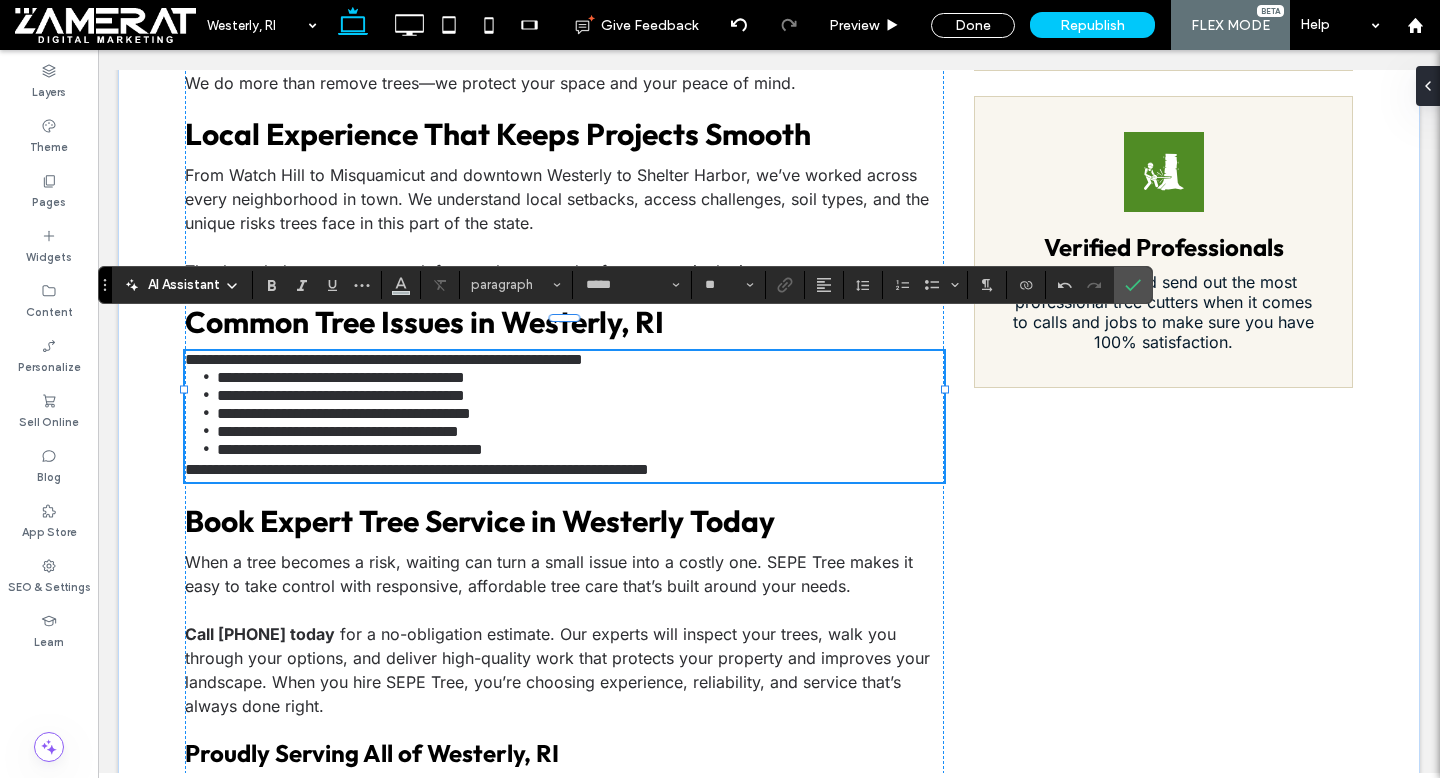 scroll, scrollTop: 0, scrollLeft: 0, axis: both 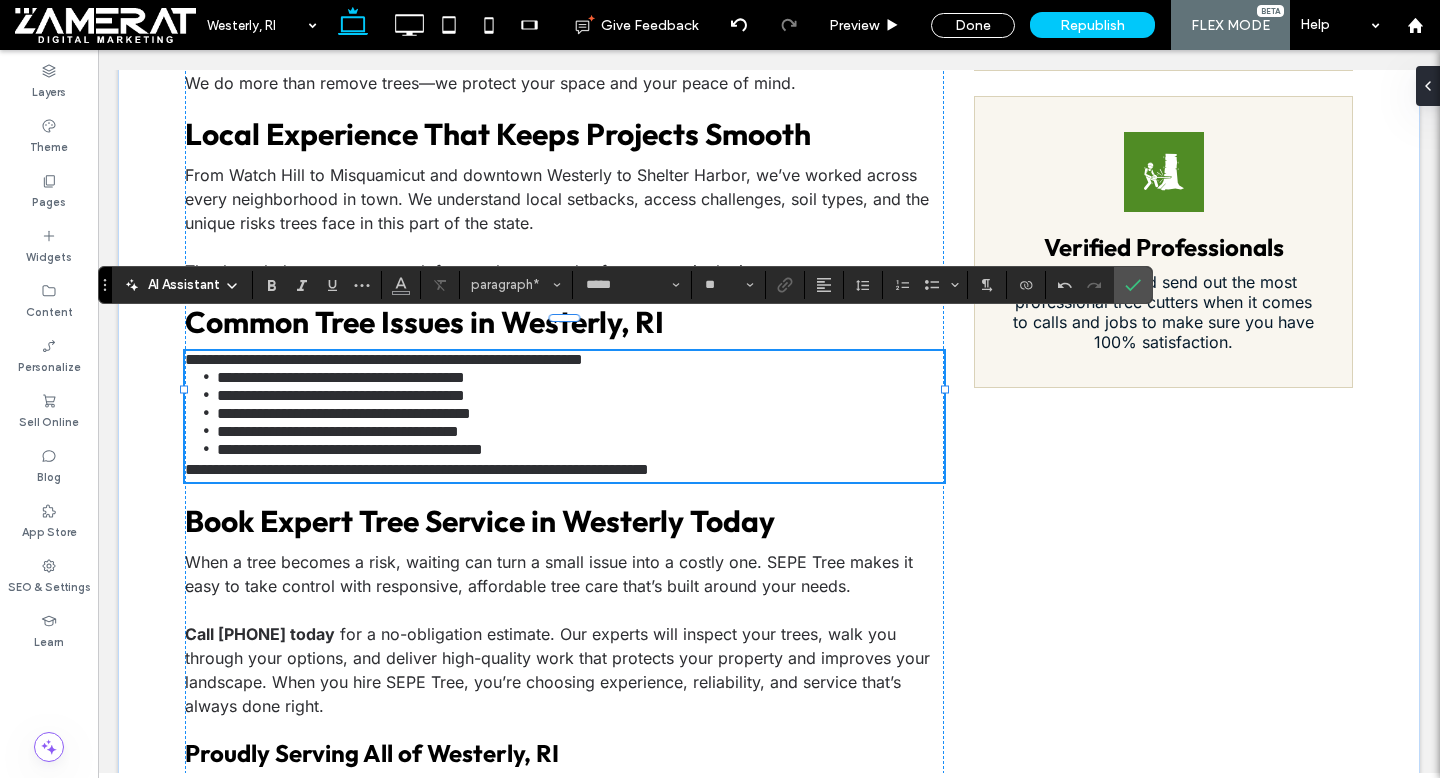 click on "**********" at bounding box center [564, 359] 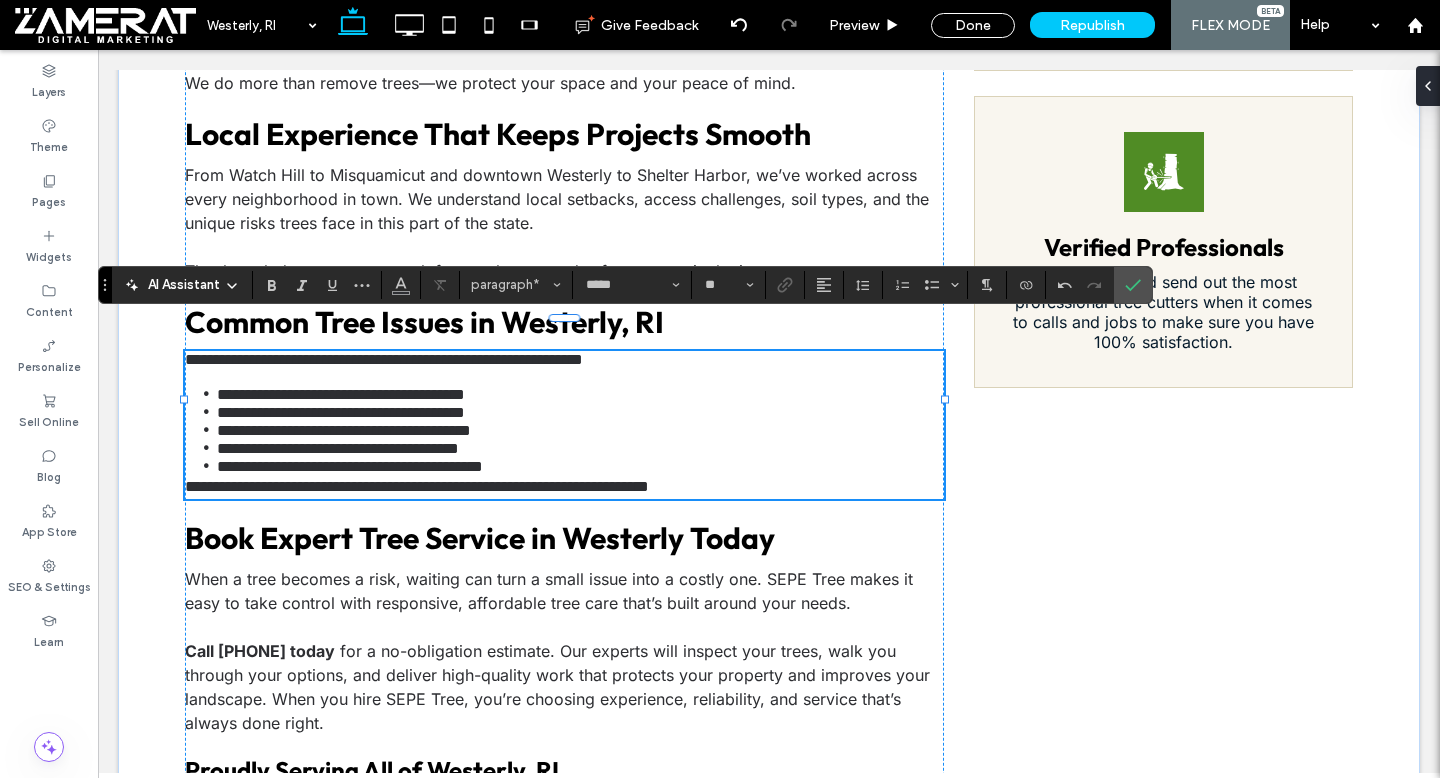 click on "**********" at bounding box center [564, 425] 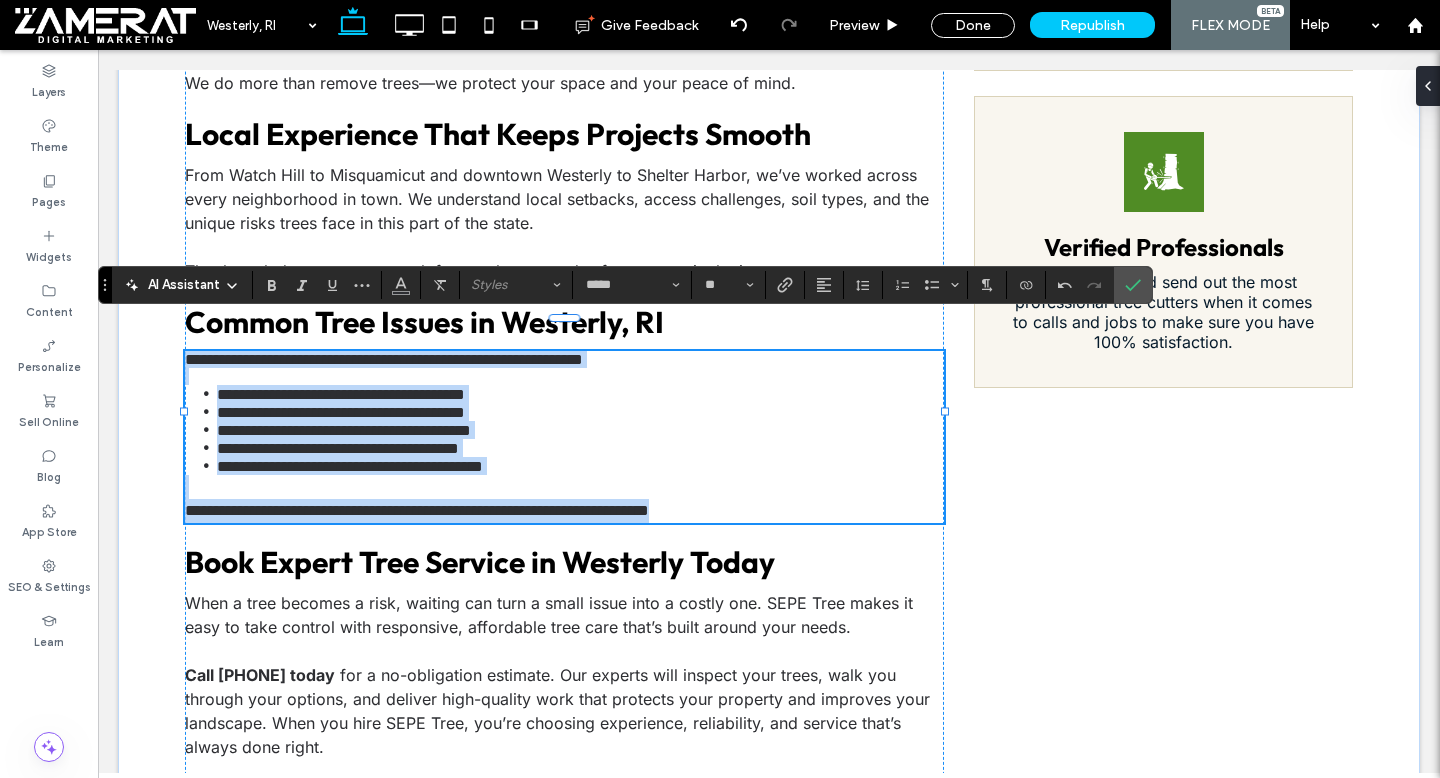 drag, startPoint x: 186, startPoint y: 327, endPoint x: 838, endPoint y: 488, distance: 671.5839 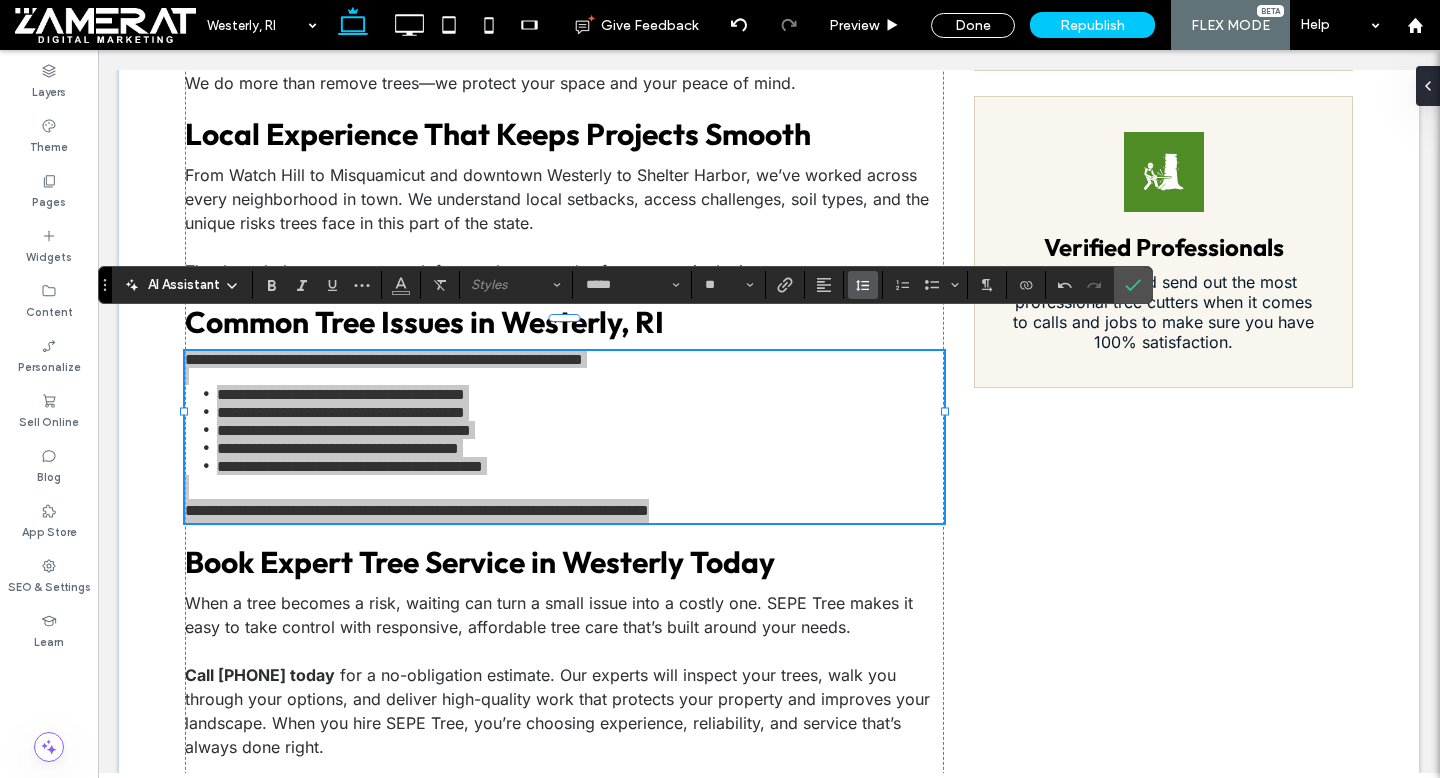 click 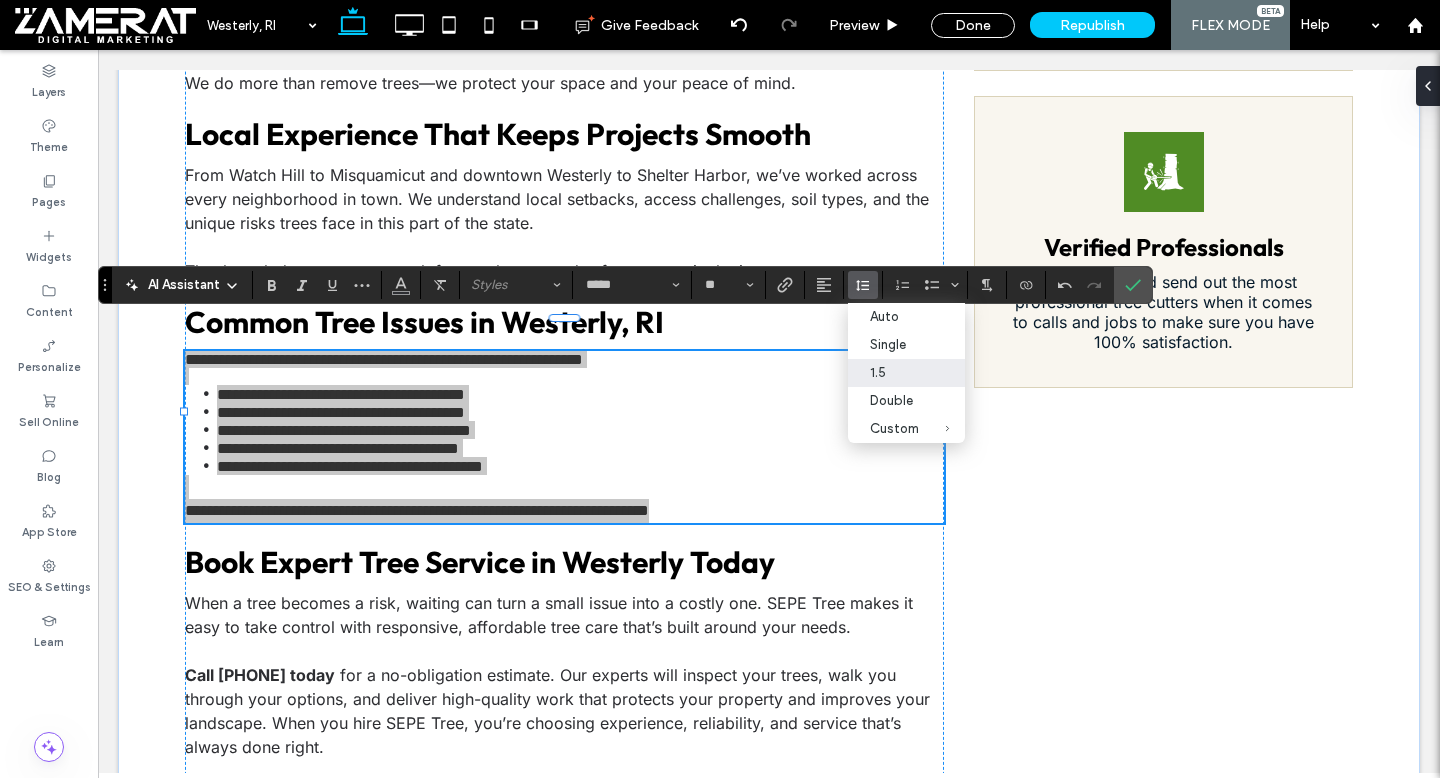 click on "1.5" at bounding box center (906, 373) 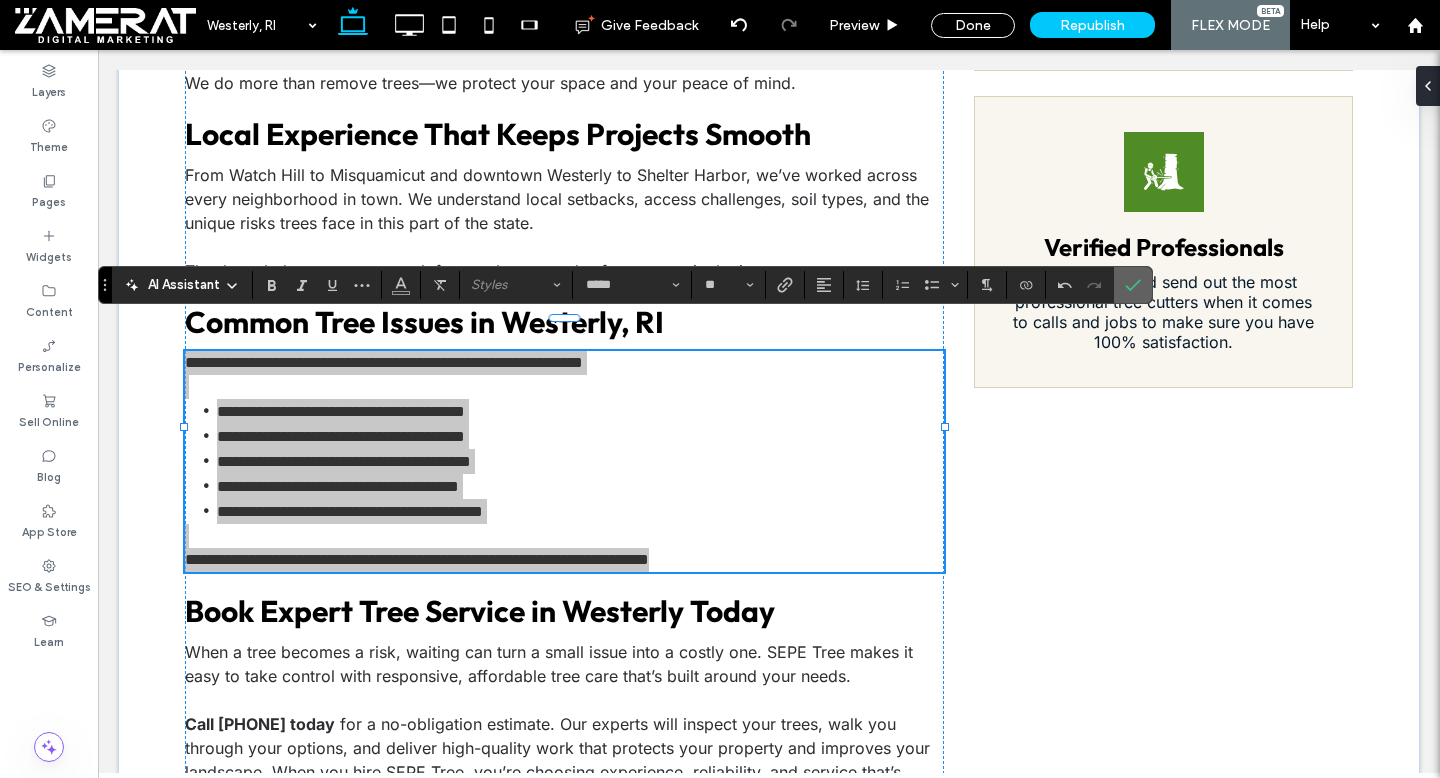 click 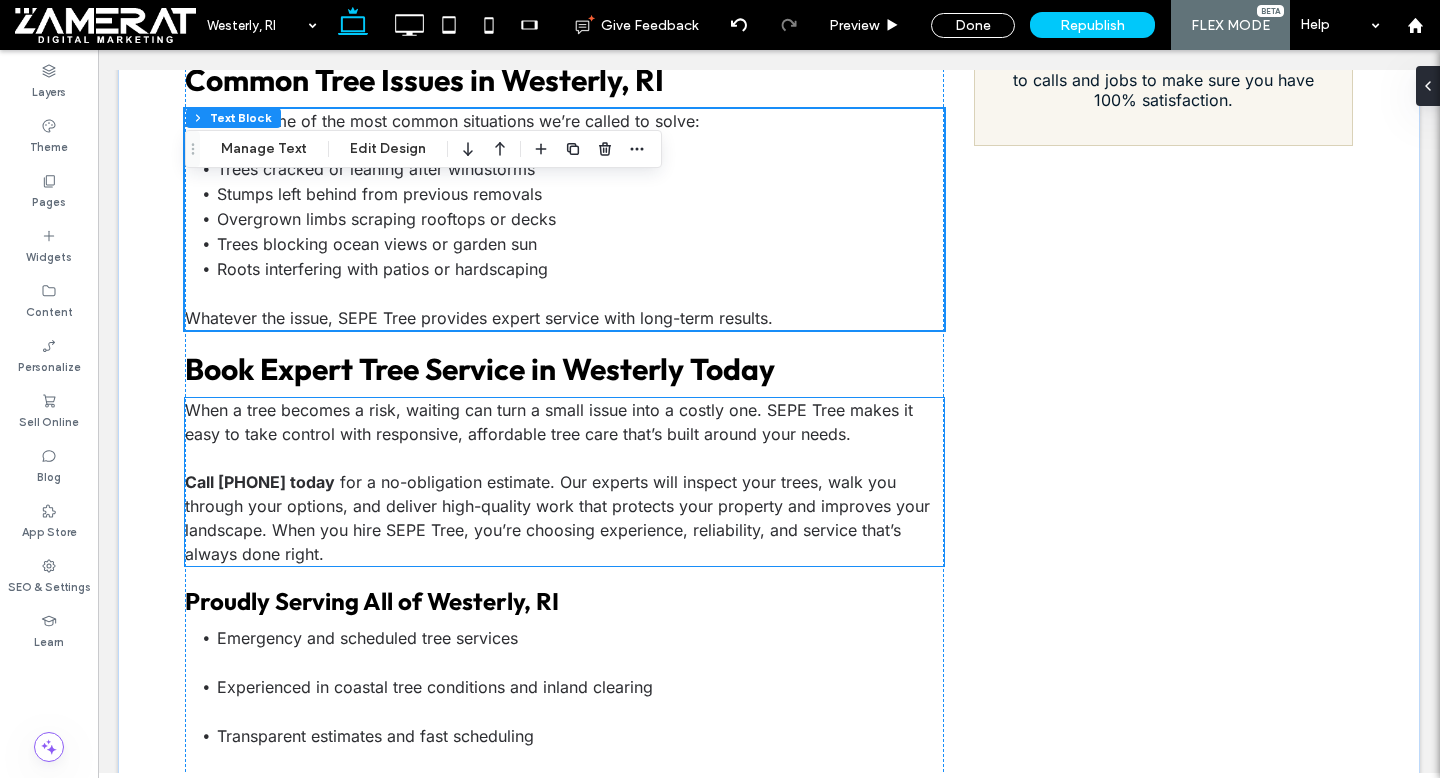 scroll, scrollTop: 2385, scrollLeft: 0, axis: vertical 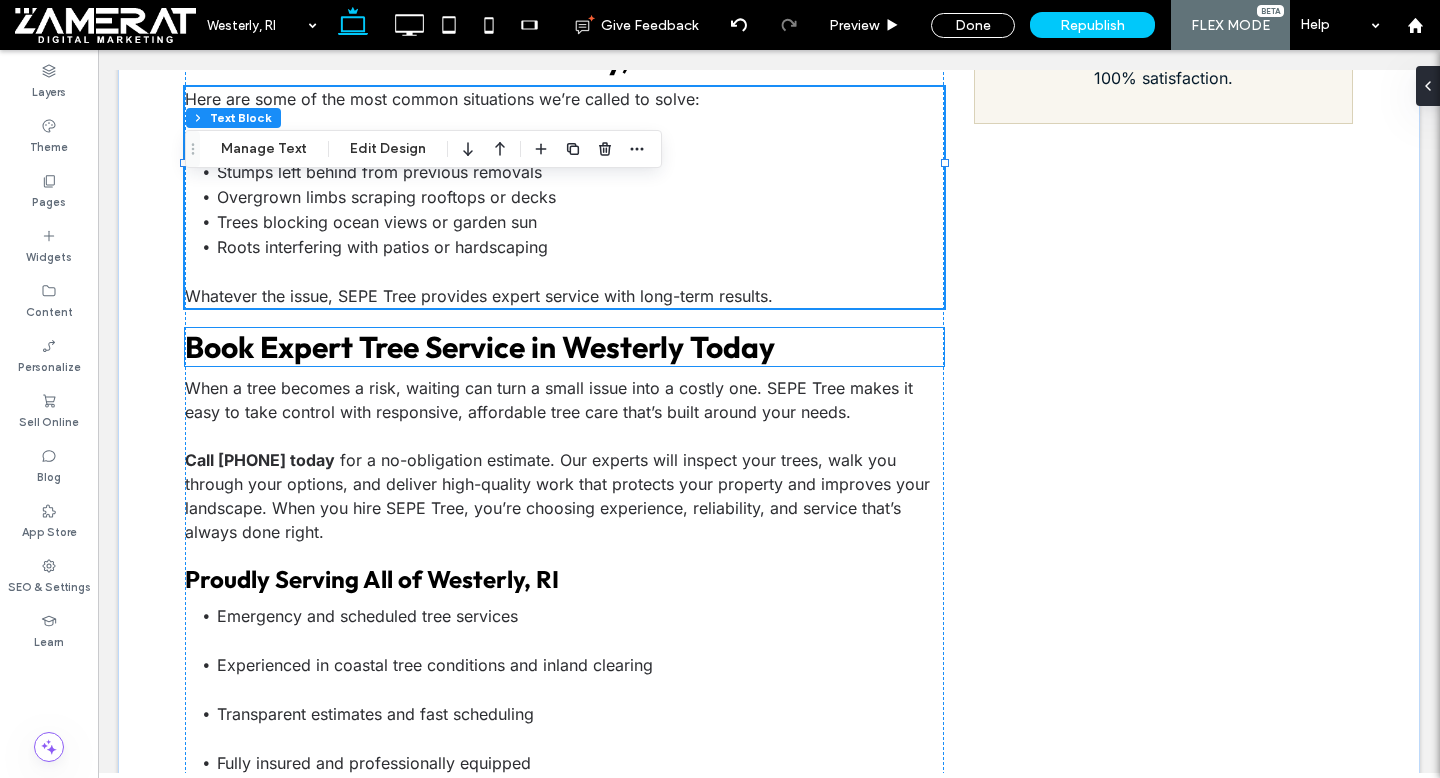 click on "Book Expert Tree Service in Westerly Today" at bounding box center (480, 347) 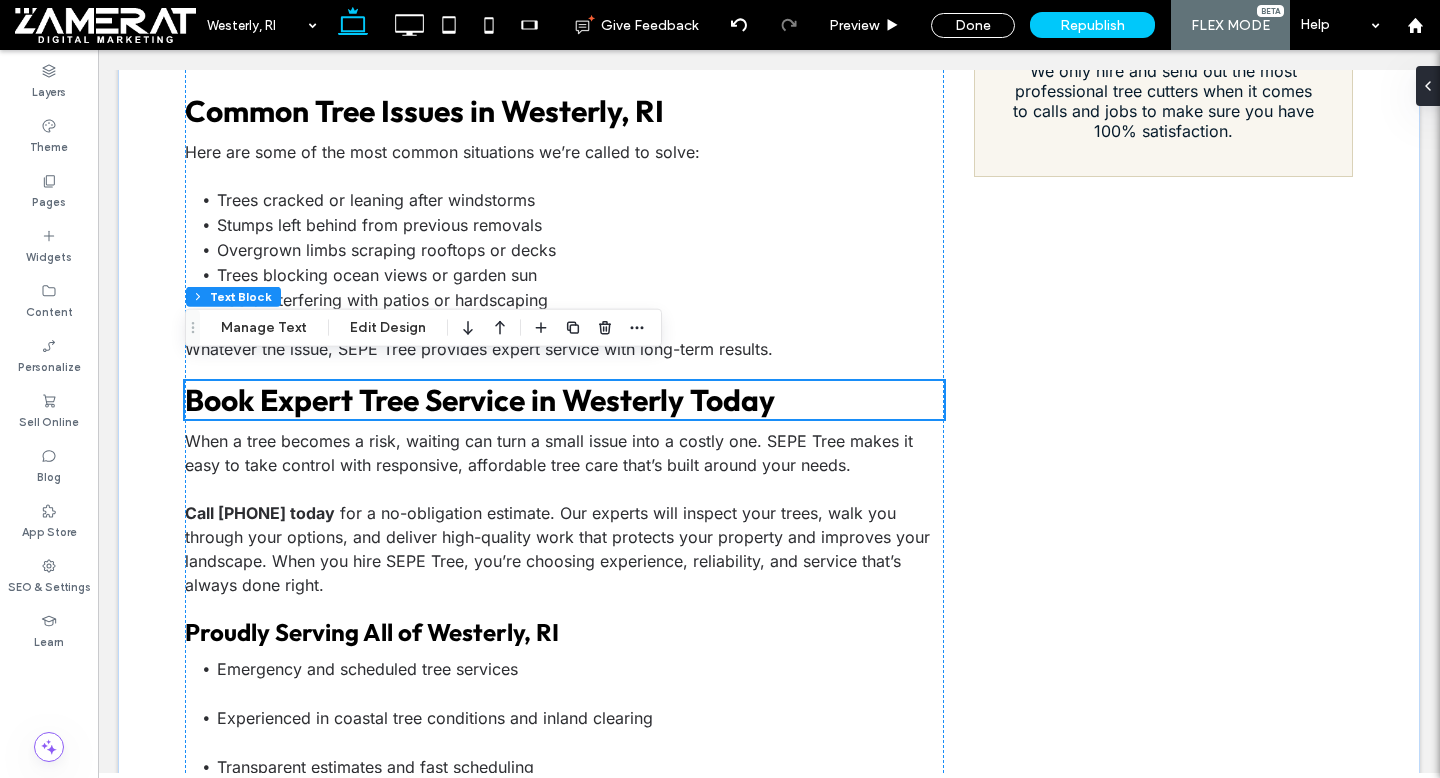 scroll, scrollTop: 2315, scrollLeft: 0, axis: vertical 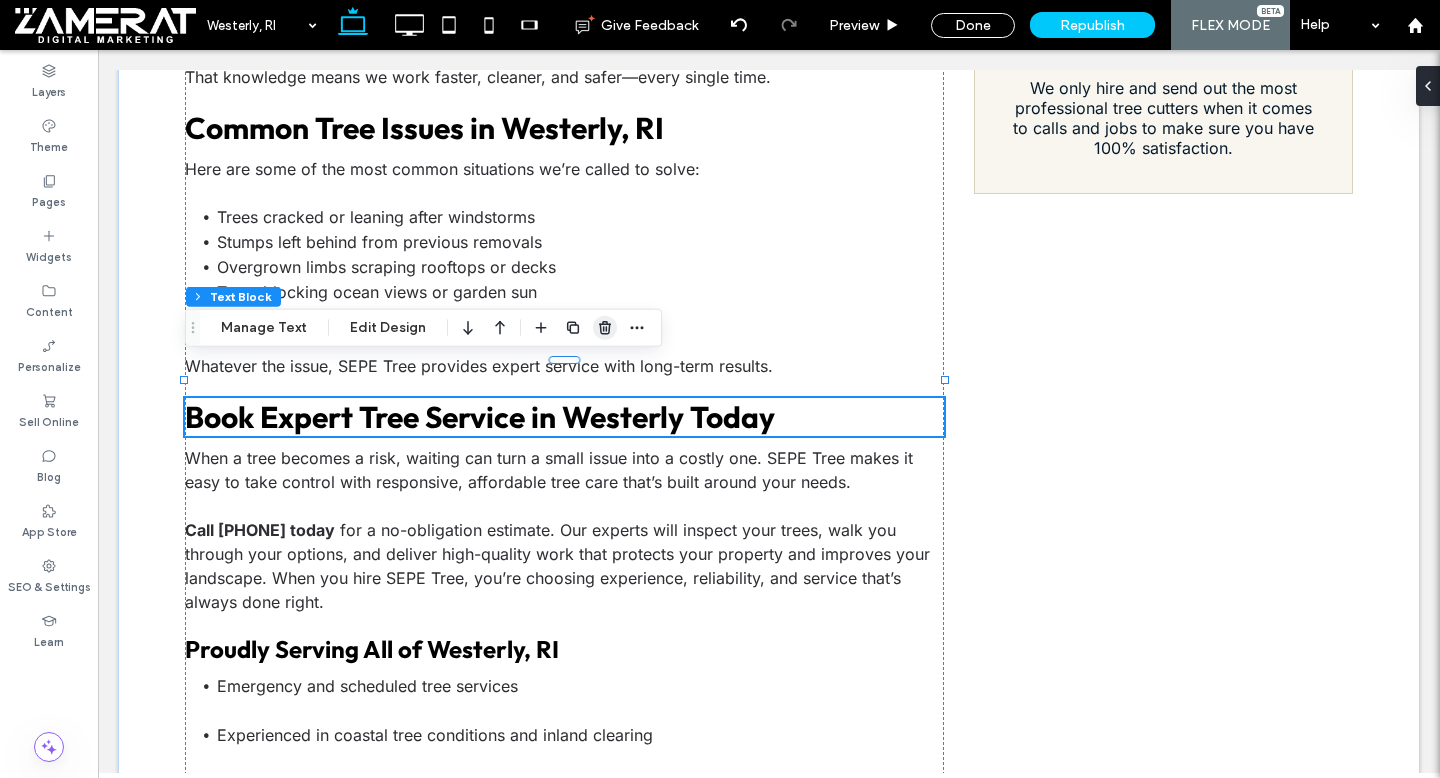 click 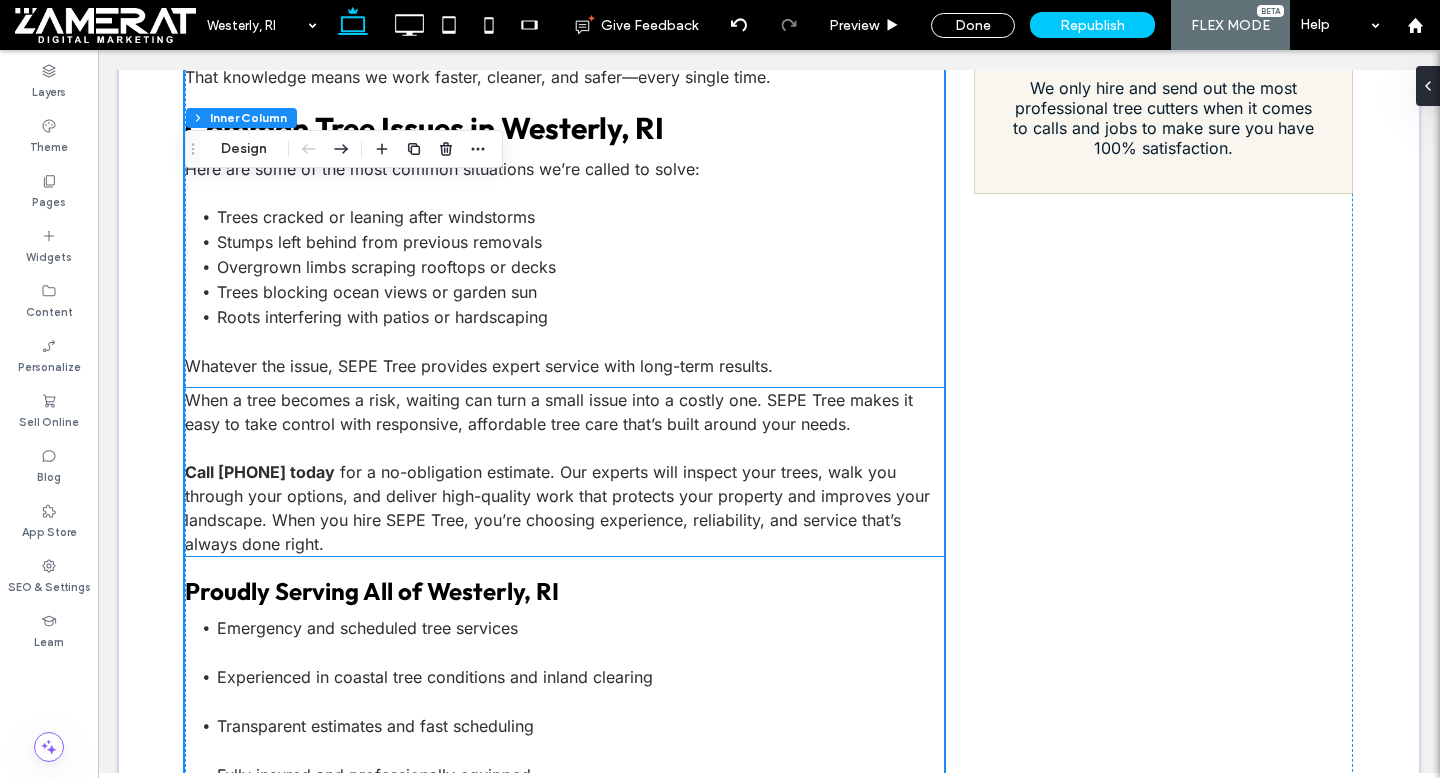 type on "**" 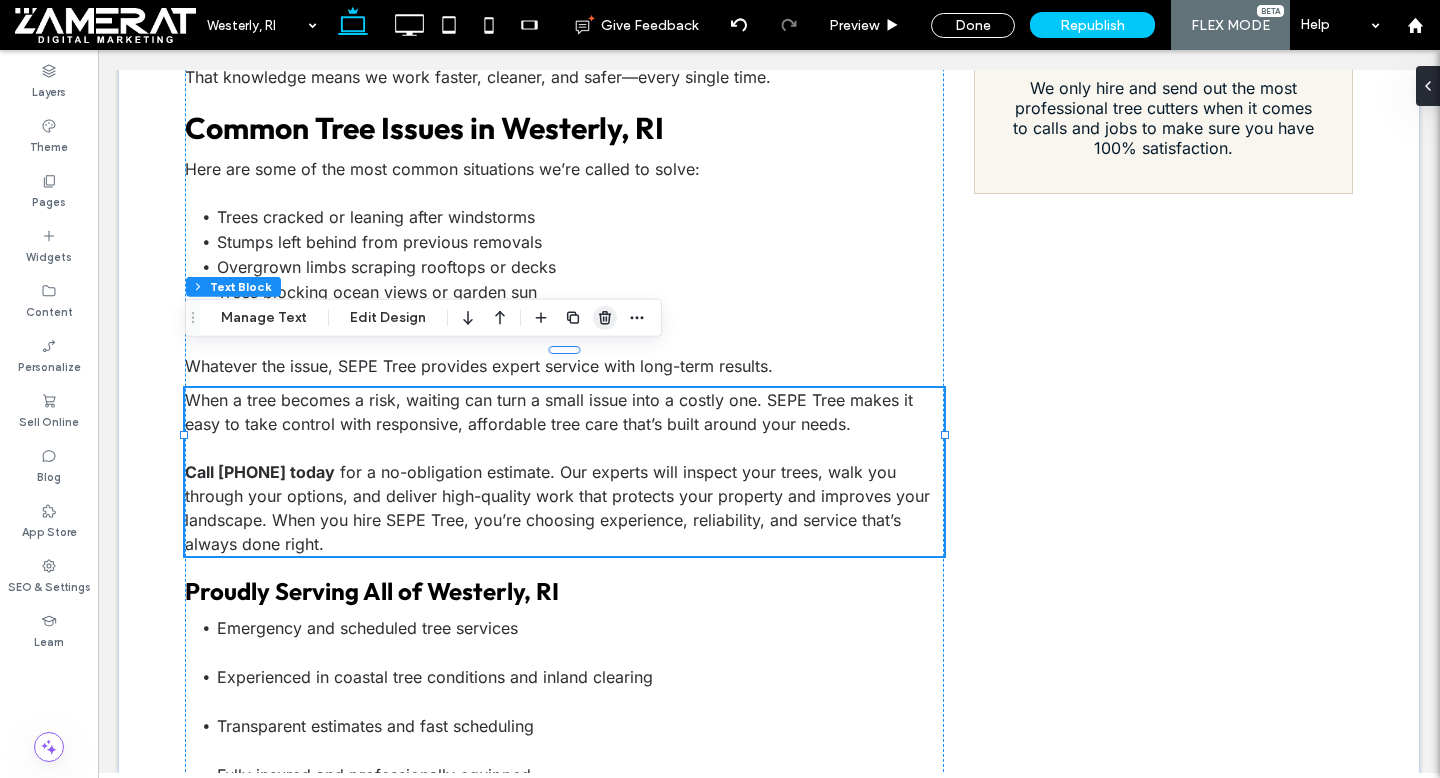 click 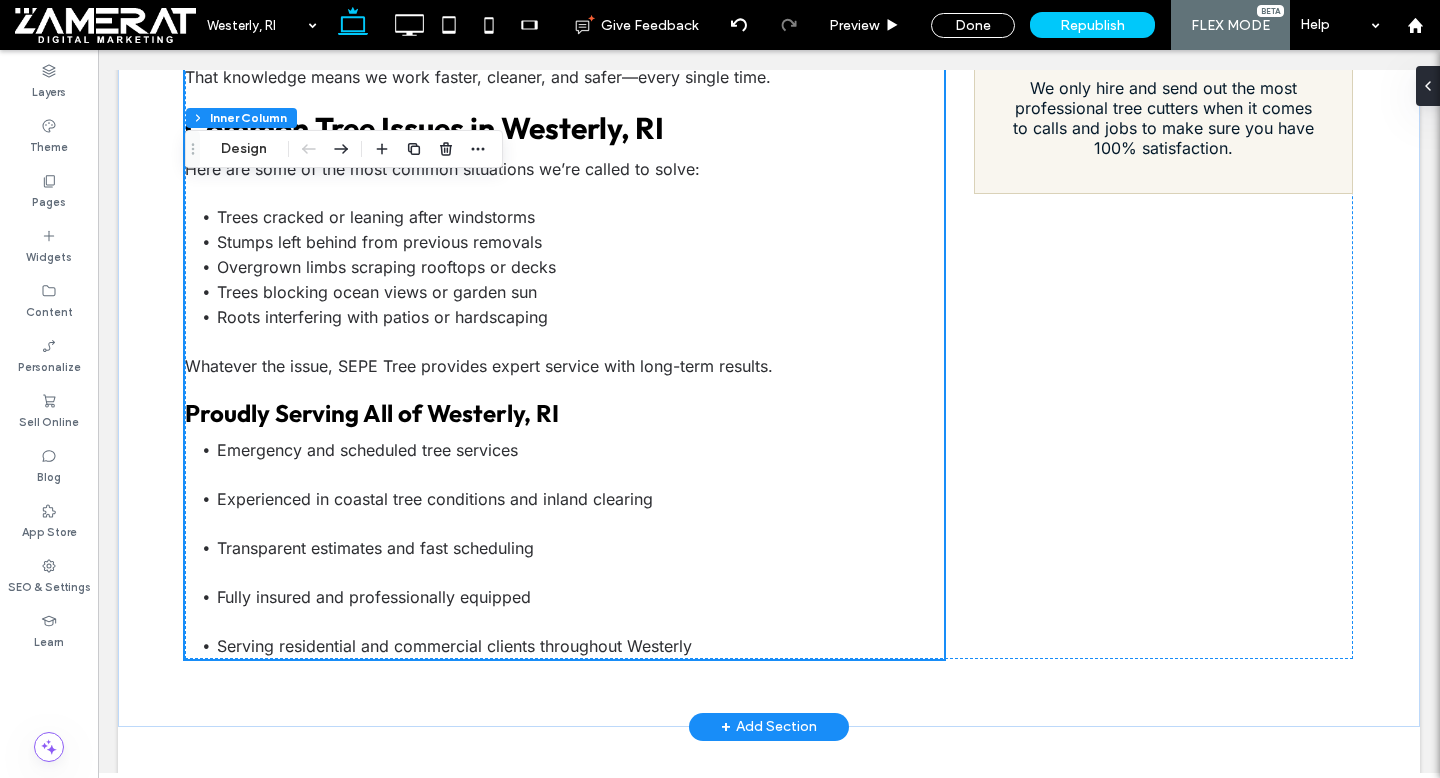 type on "**" 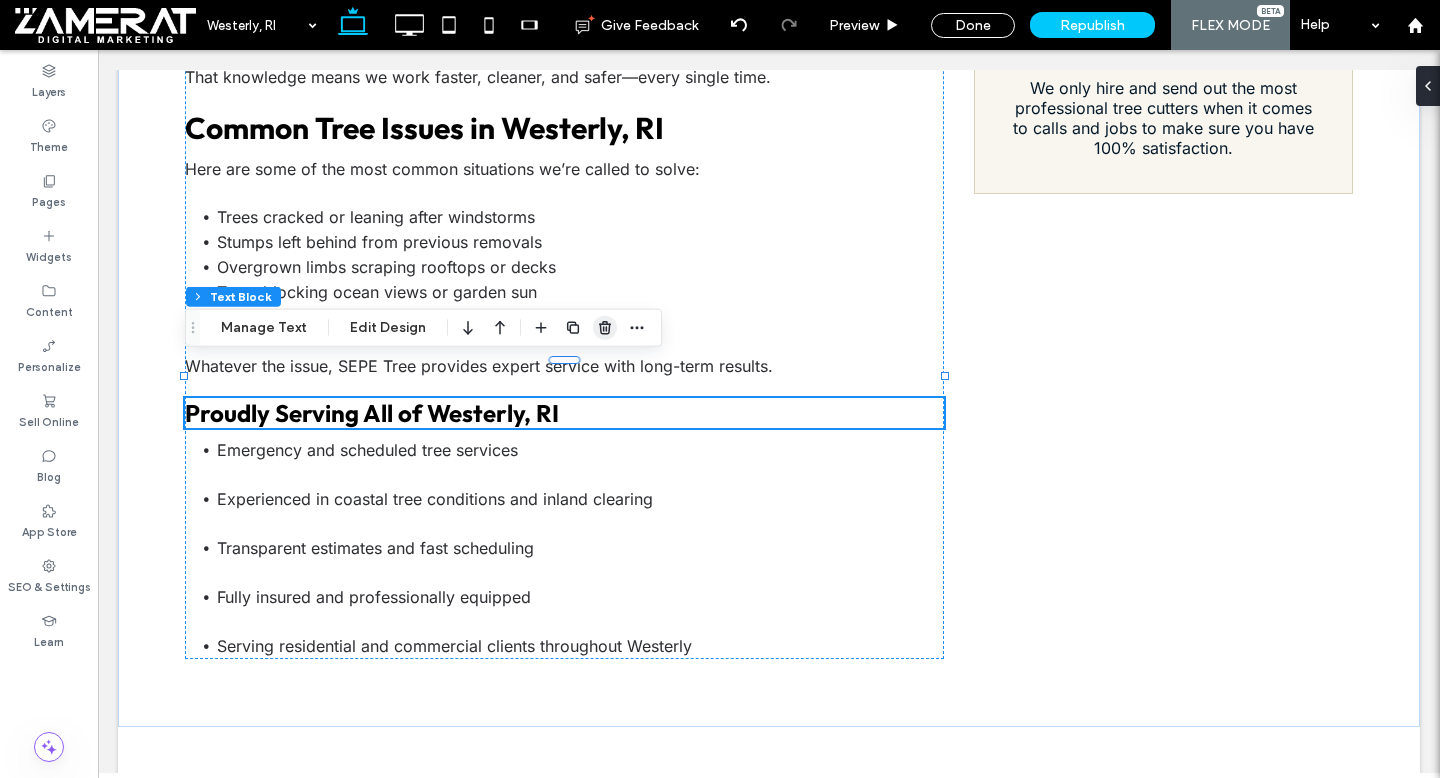 click 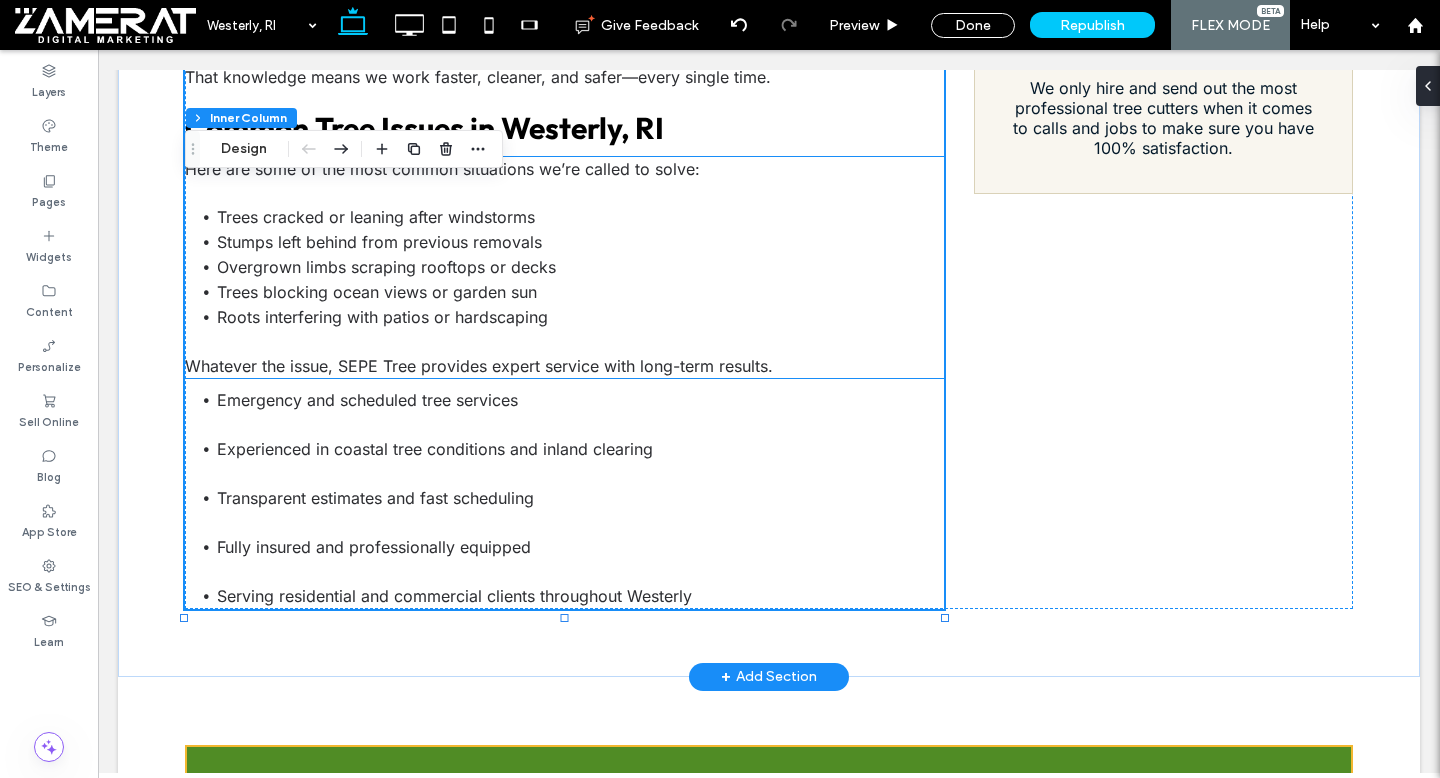type on "**" 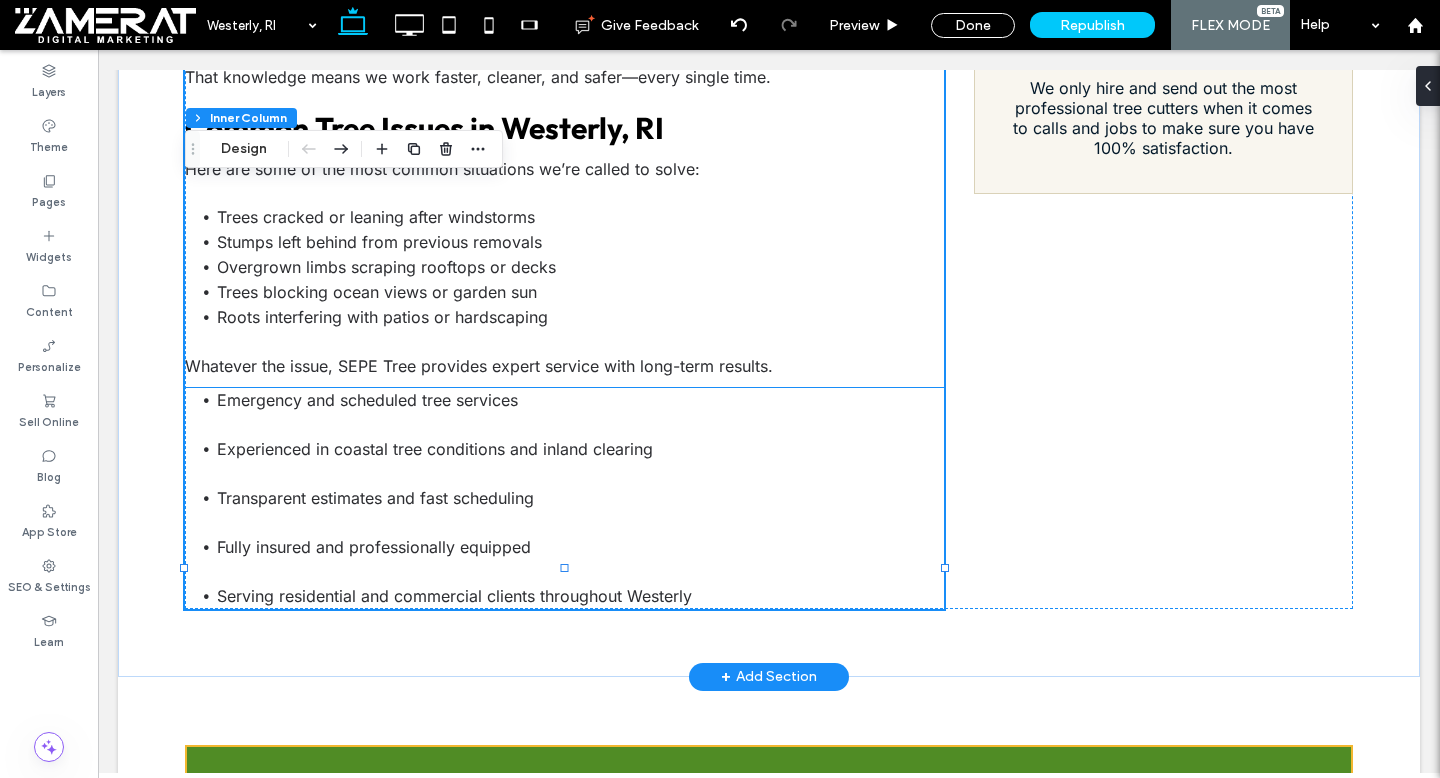 click on "Experienced in coastal tree conditions and inland clearing" at bounding box center (580, 461) 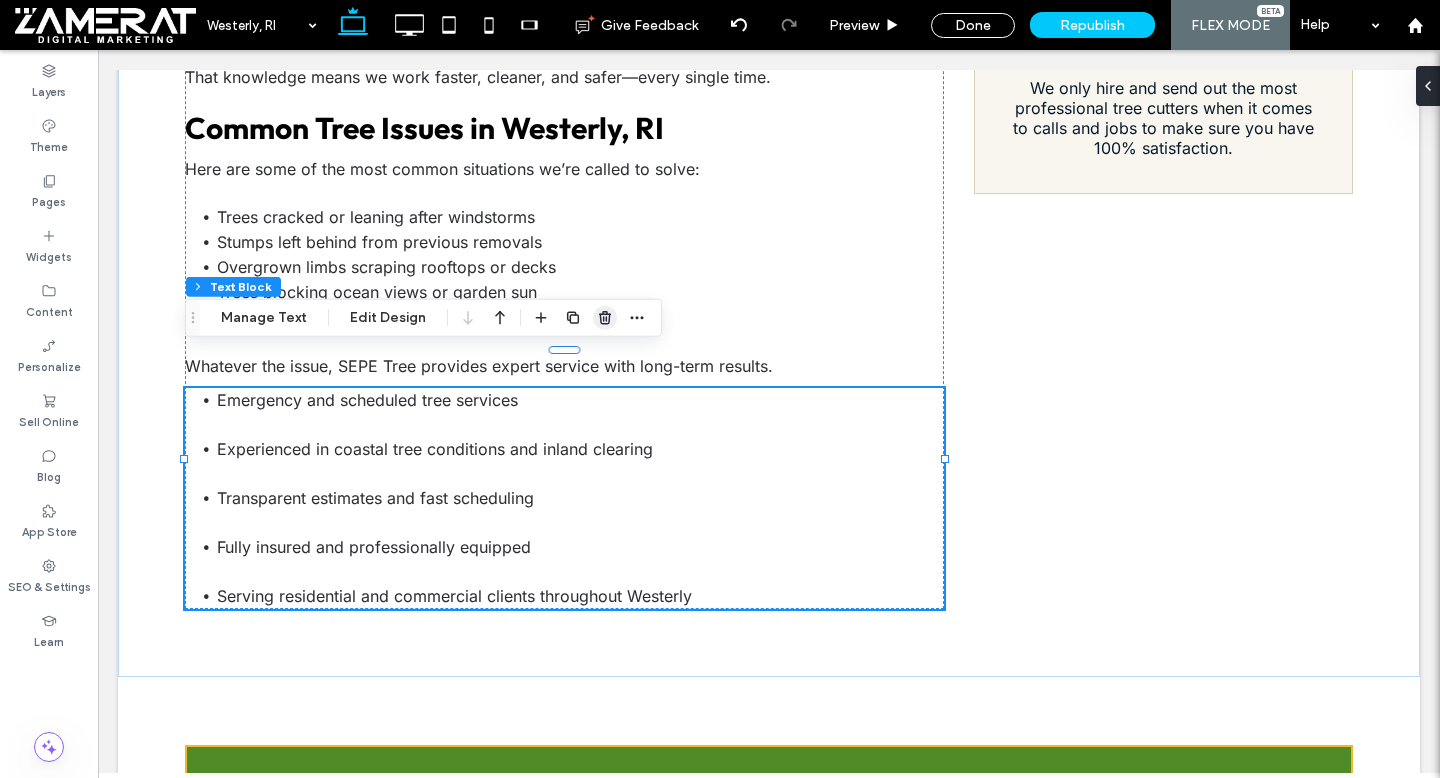 click 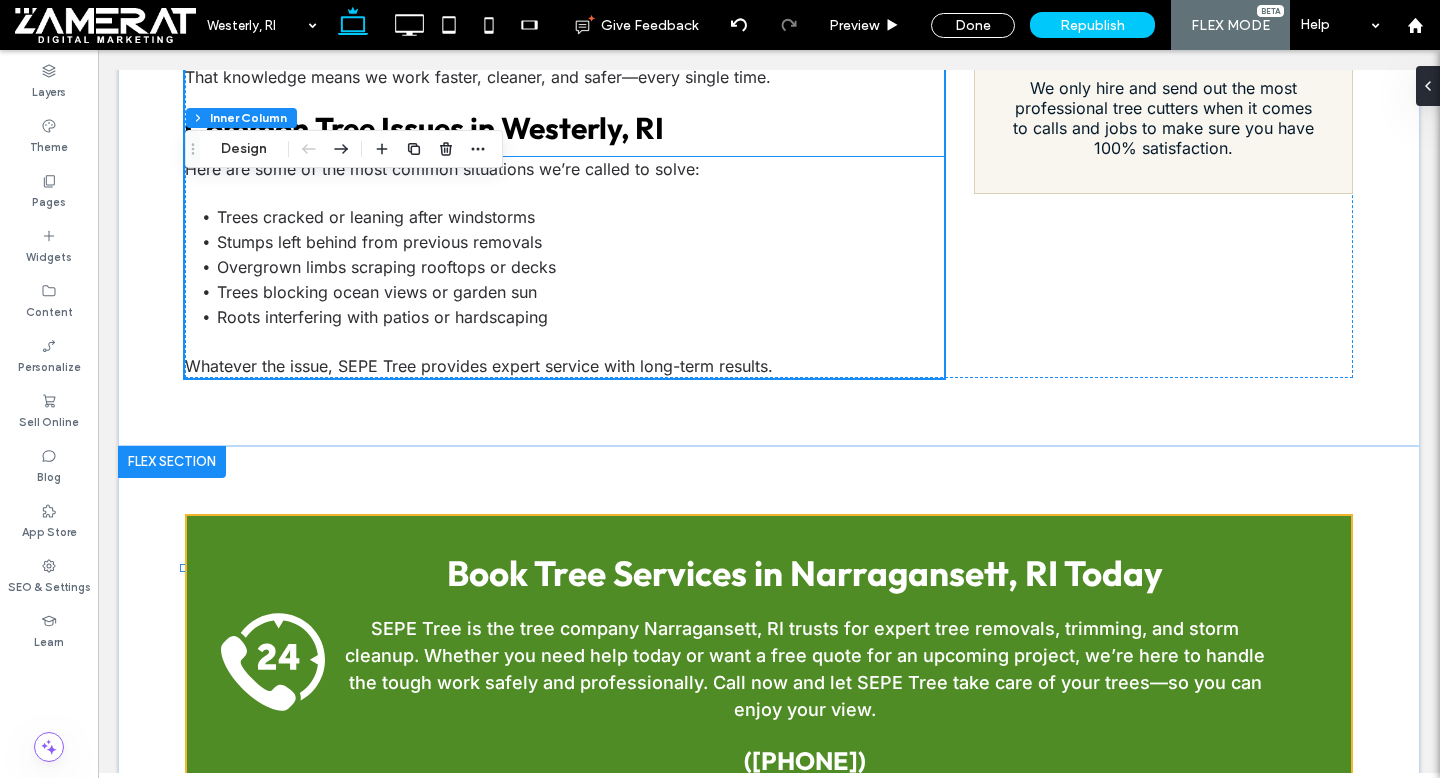 type on "**" 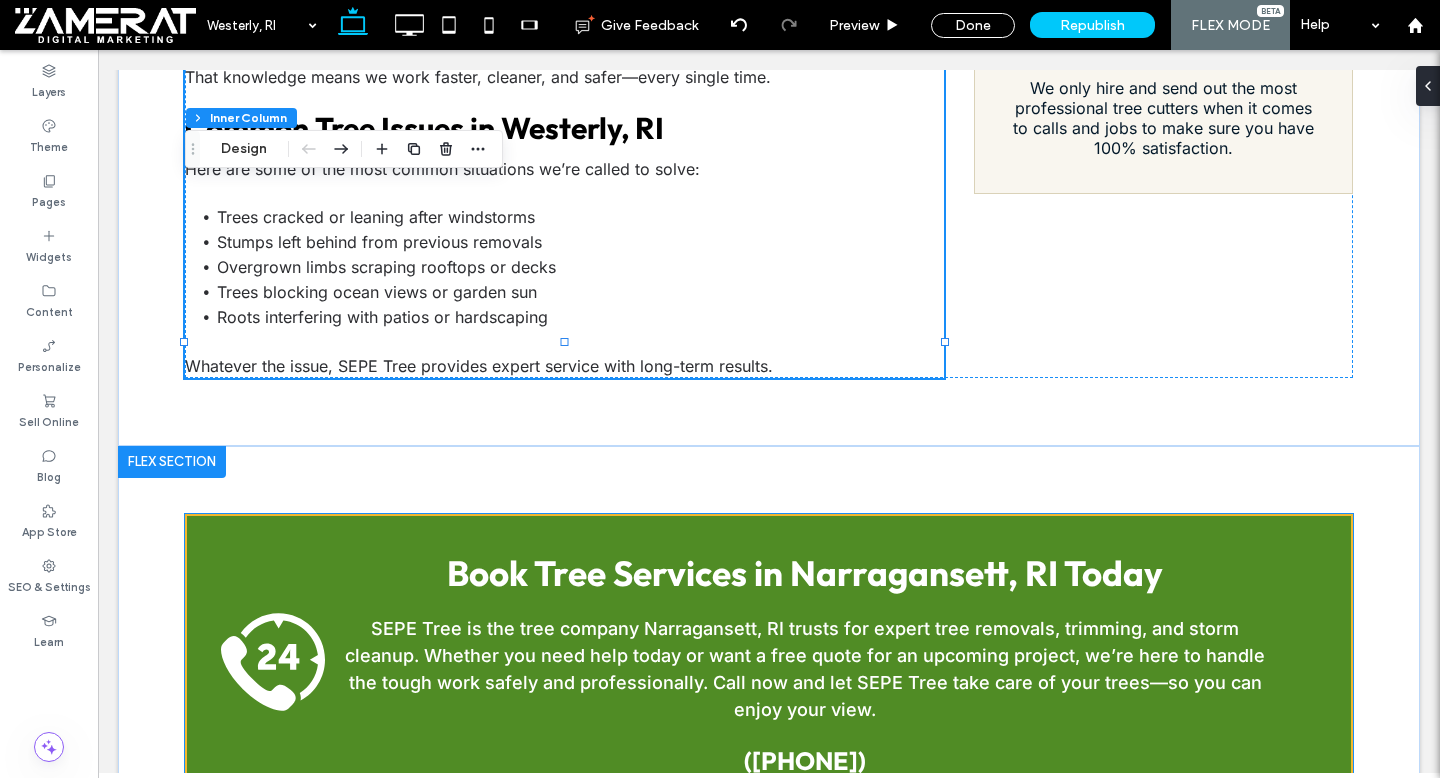 click on "Book Tree Services in Narragansett, RI Today" at bounding box center (805, 573) 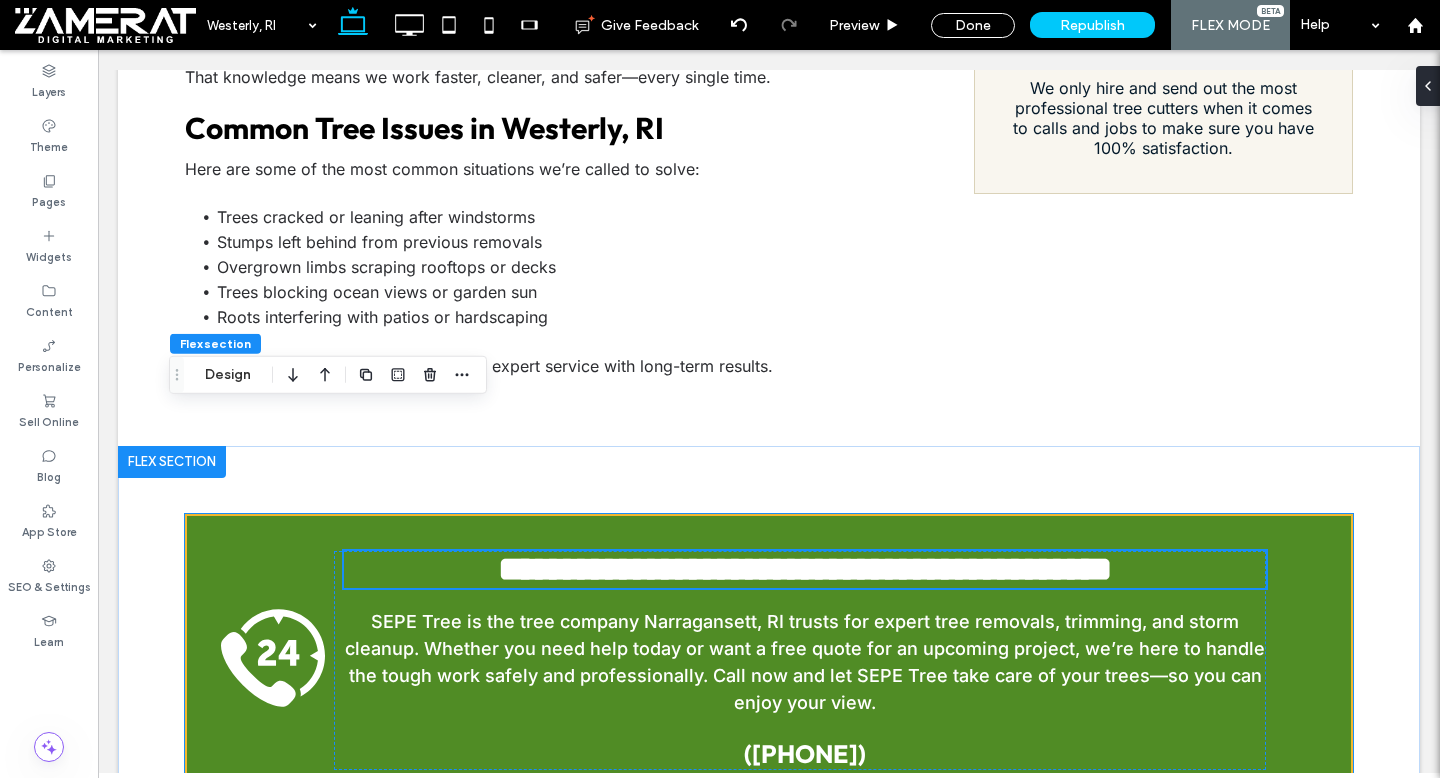 scroll, scrollTop: 2386, scrollLeft: 0, axis: vertical 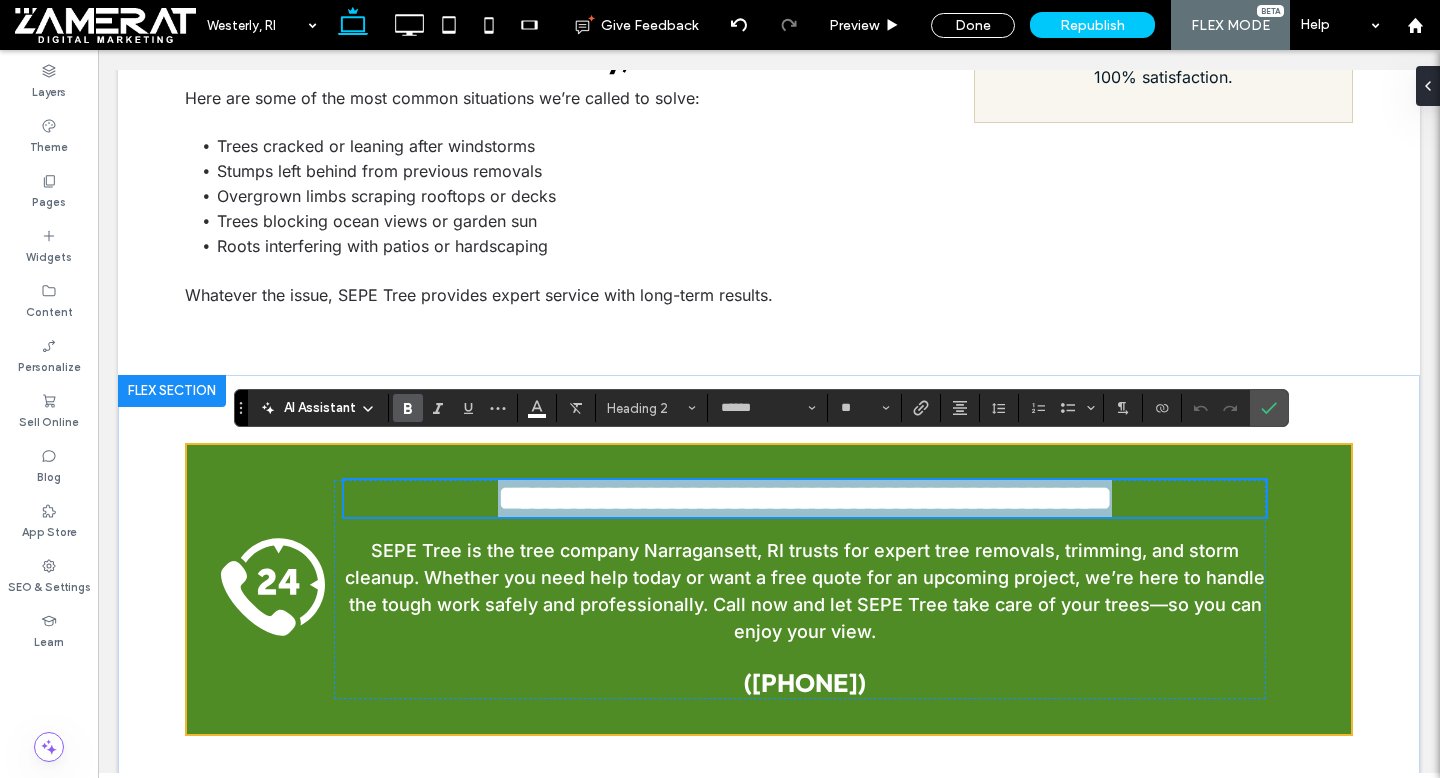 click on "**********" at bounding box center [805, 498] 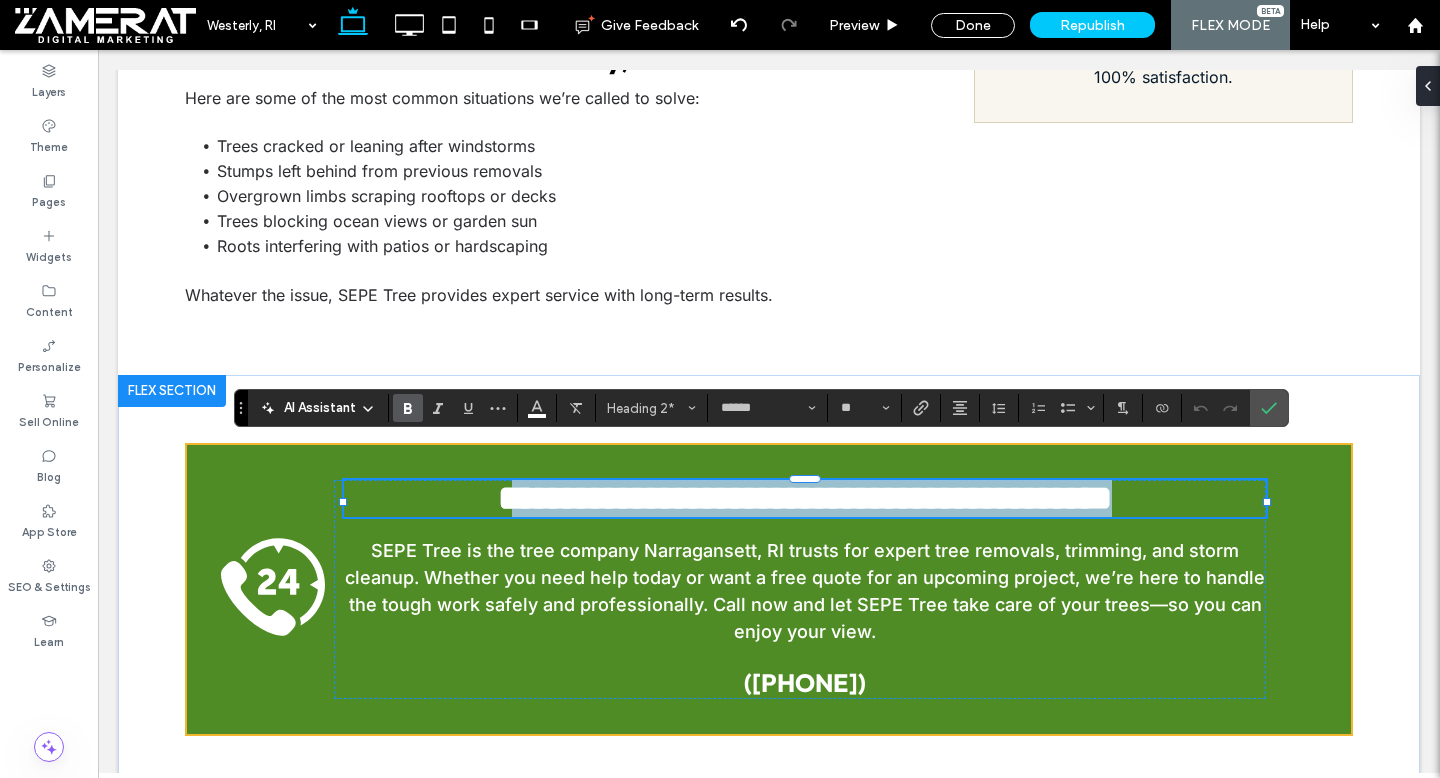 drag, startPoint x: 1164, startPoint y: 469, endPoint x: 470, endPoint y: 464, distance: 694.018 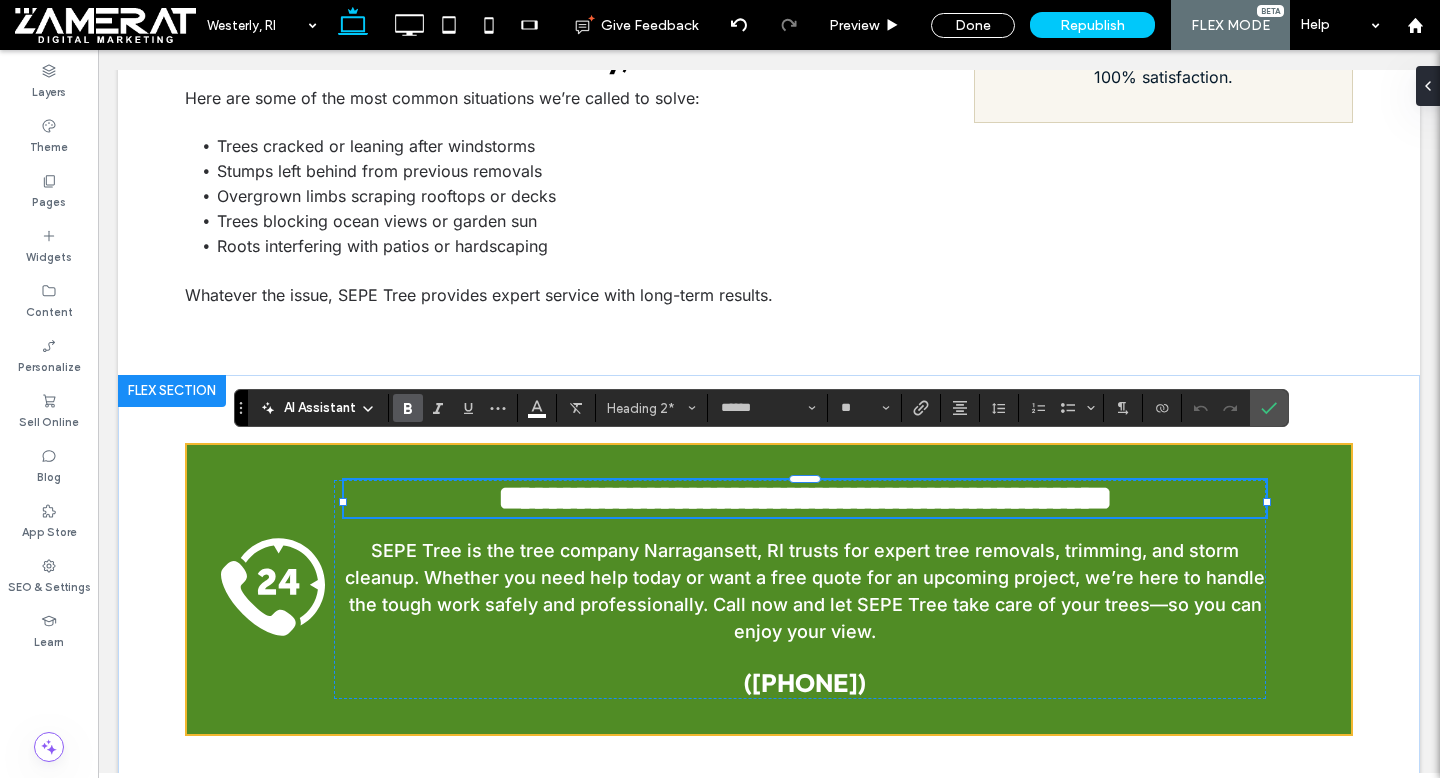 type on "*****" 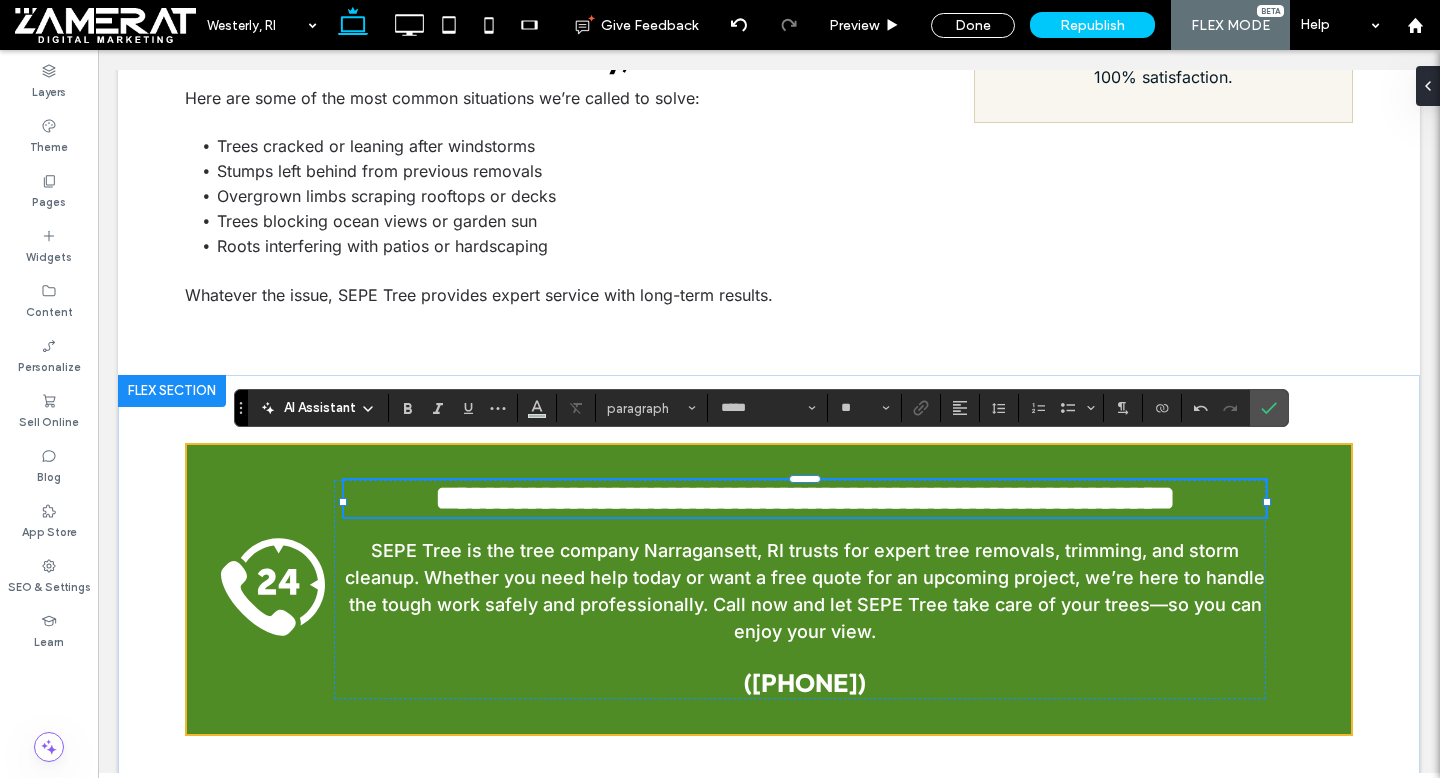 type on "******" 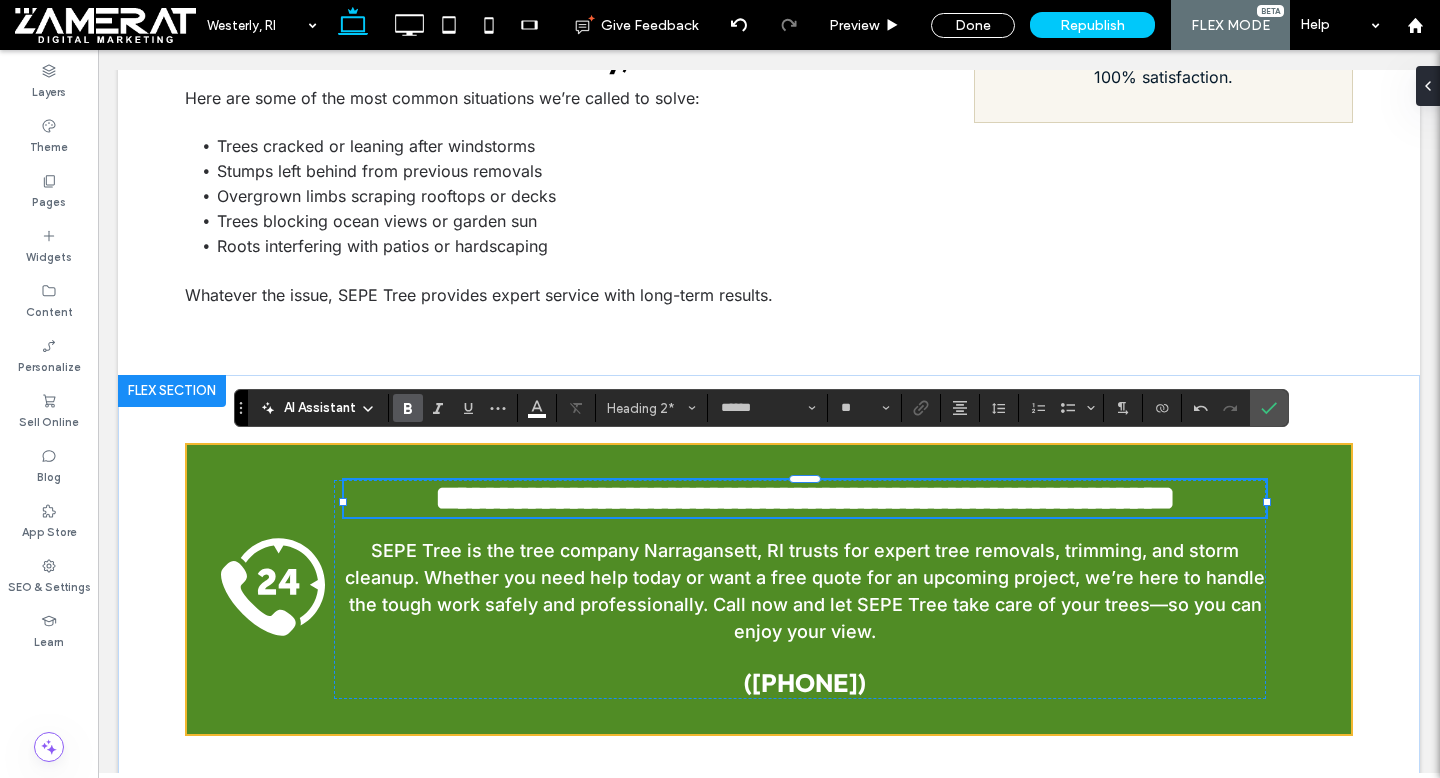 click on "**********" at bounding box center (805, 498) 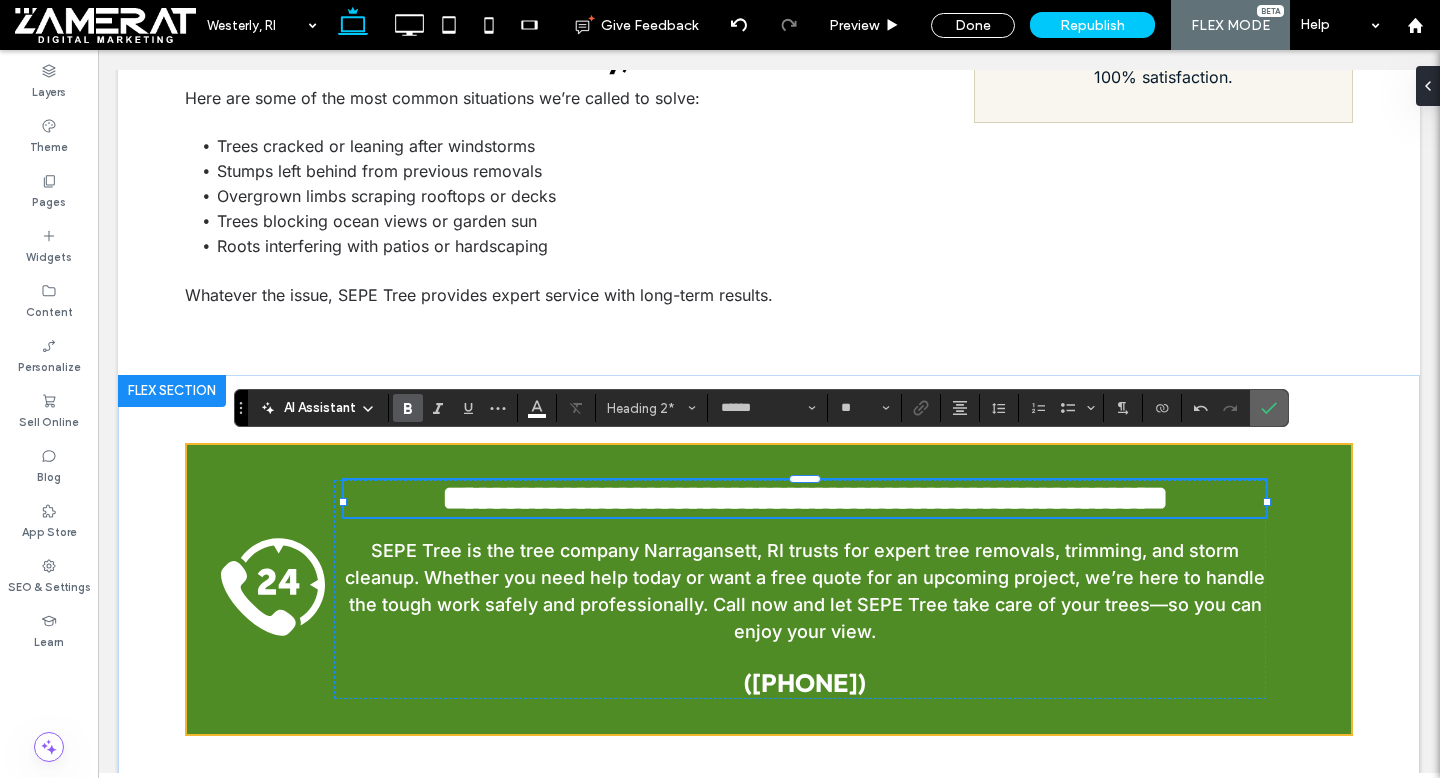click at bounding box center [1265, 408] 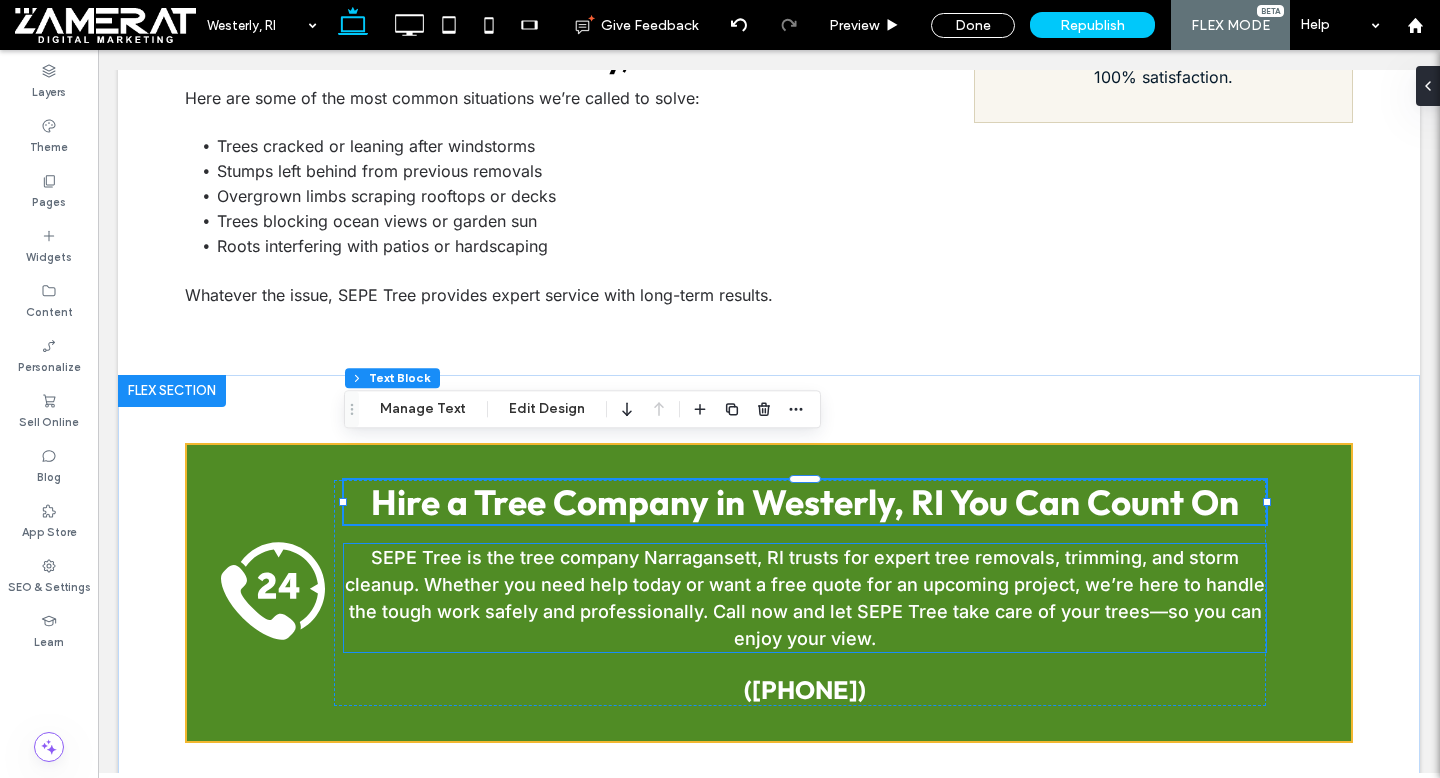 click on "SEPE Tree is the tree company Narragansett, RI trusts for expert tree removals, trimming, and storm cleanup. Whether you need help today or want a free quote for an upcoming project, we’re here to handle the tough work safely and professionally. Call now and let SEPE Tree take care of your trees—so you can enjoy your view." at bounding box center [805, 598] 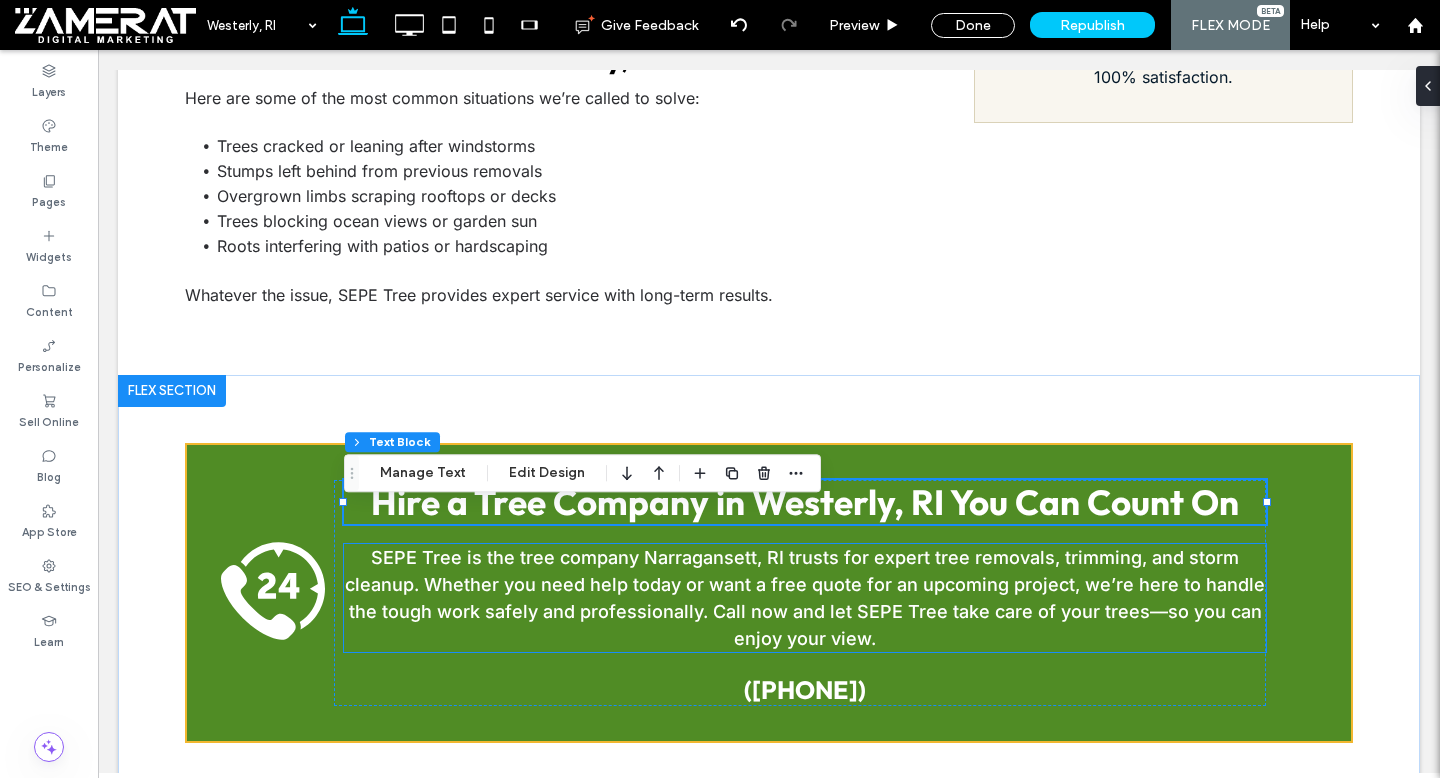 click on "SEPE Tree is the tree company Narragansett, RI trusts for expert tree removals, trimming, and storm cleanup. Whether you need help today or want a free quote for an upcoming project, we’re here to handle the tough work safely and professionally. Call now and let SEPE Tree take care of your trees—so you can enjoy your view." at bounding box center (805, 598) 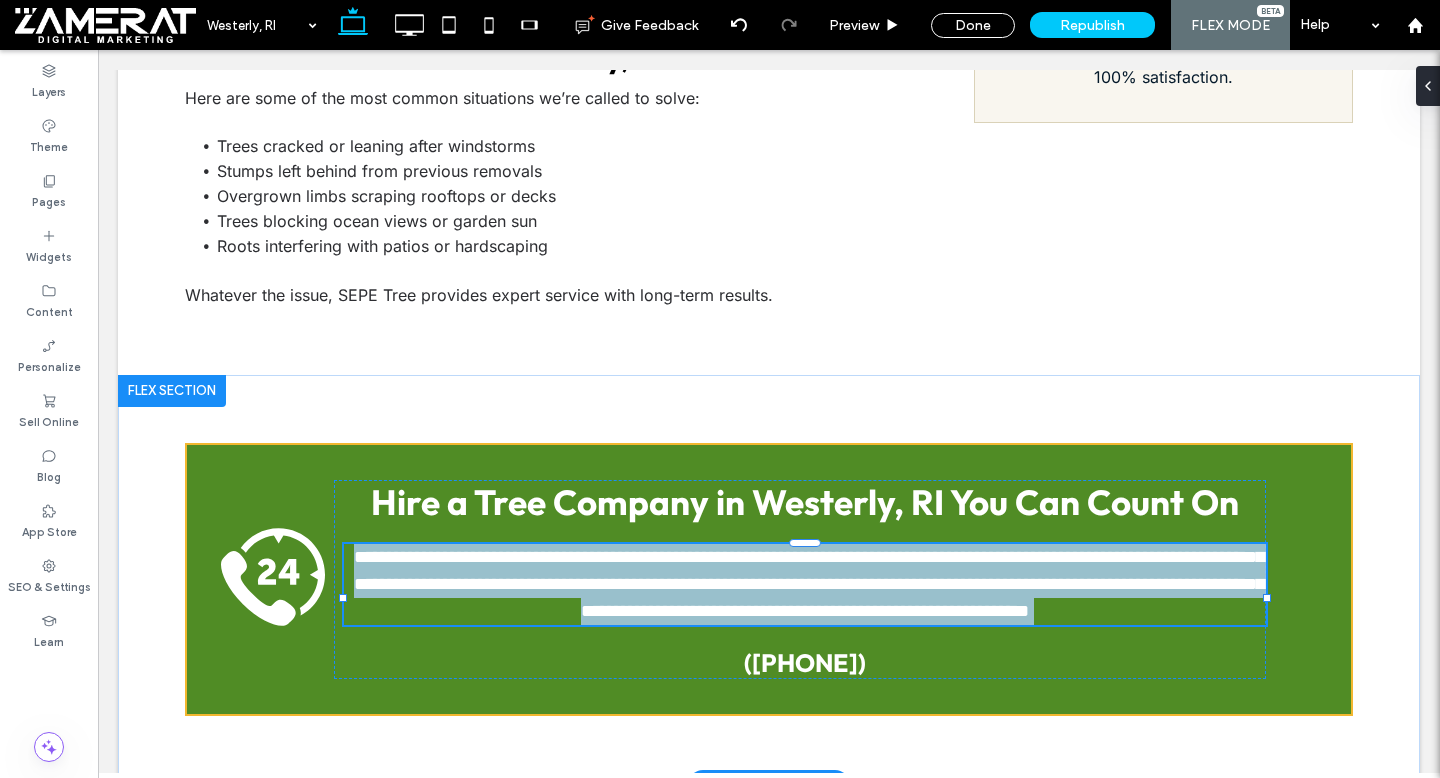 click on "**********" at bounding box center [809, 584] 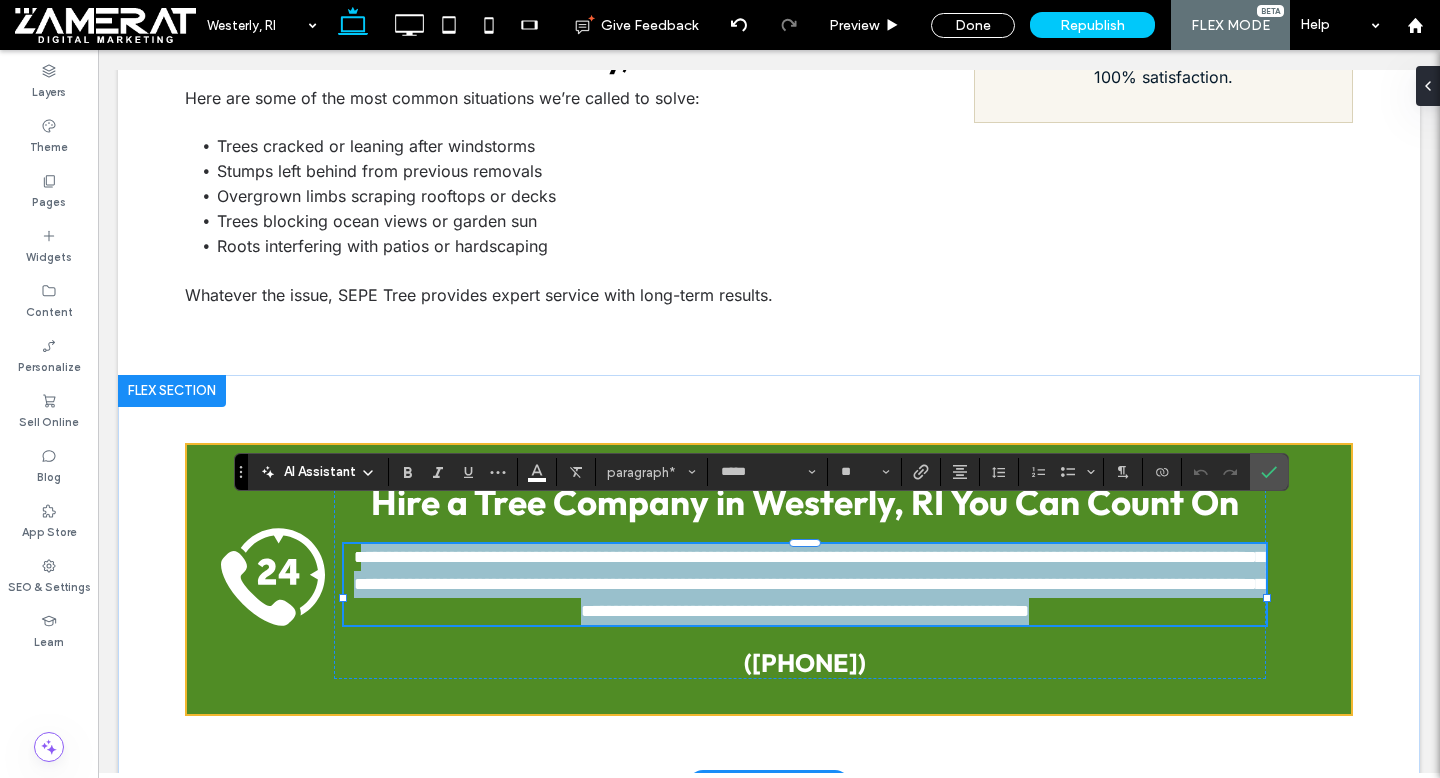 drag, startPoint x: 390, startPoint y: 522, endPoint x: 937, endPoint y: 590, distance: 551.2105 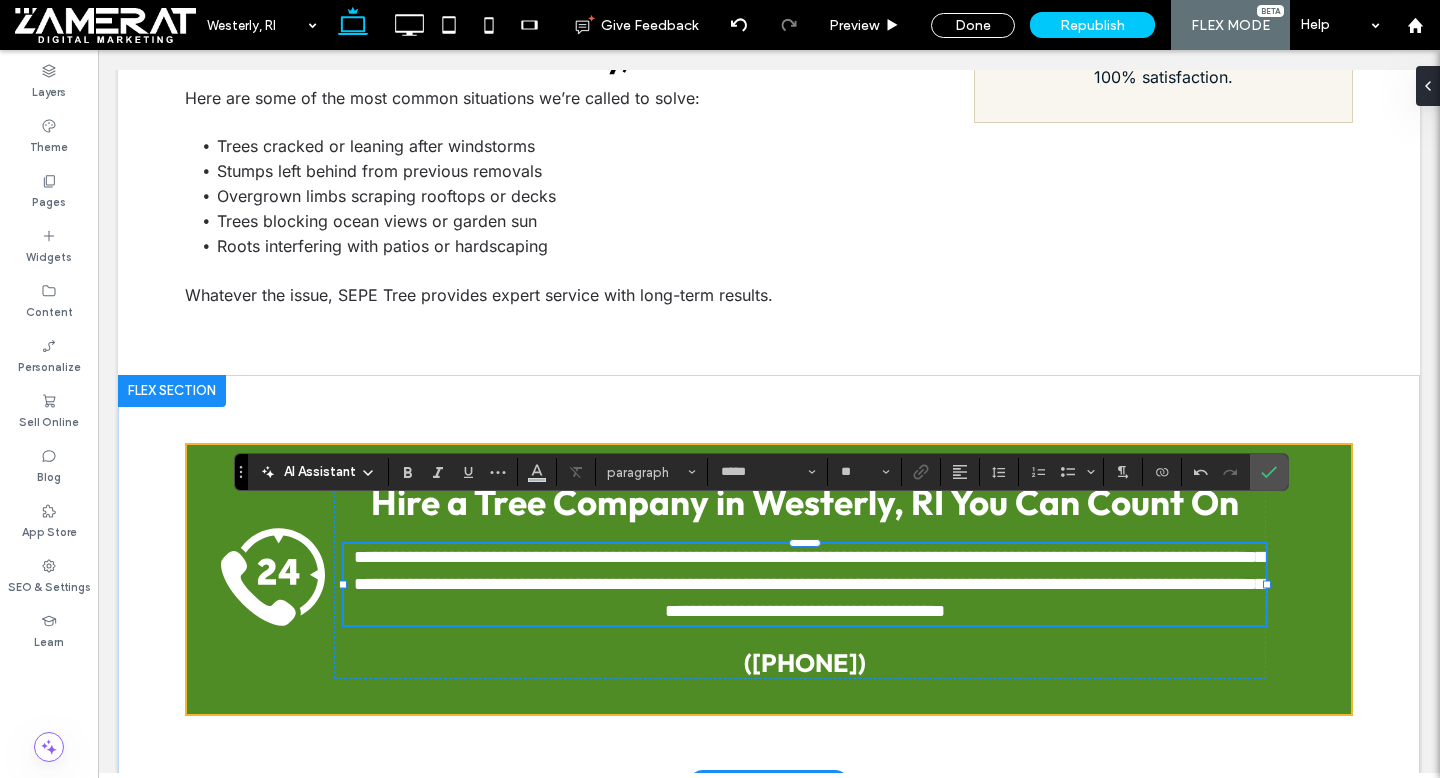 type on "**" 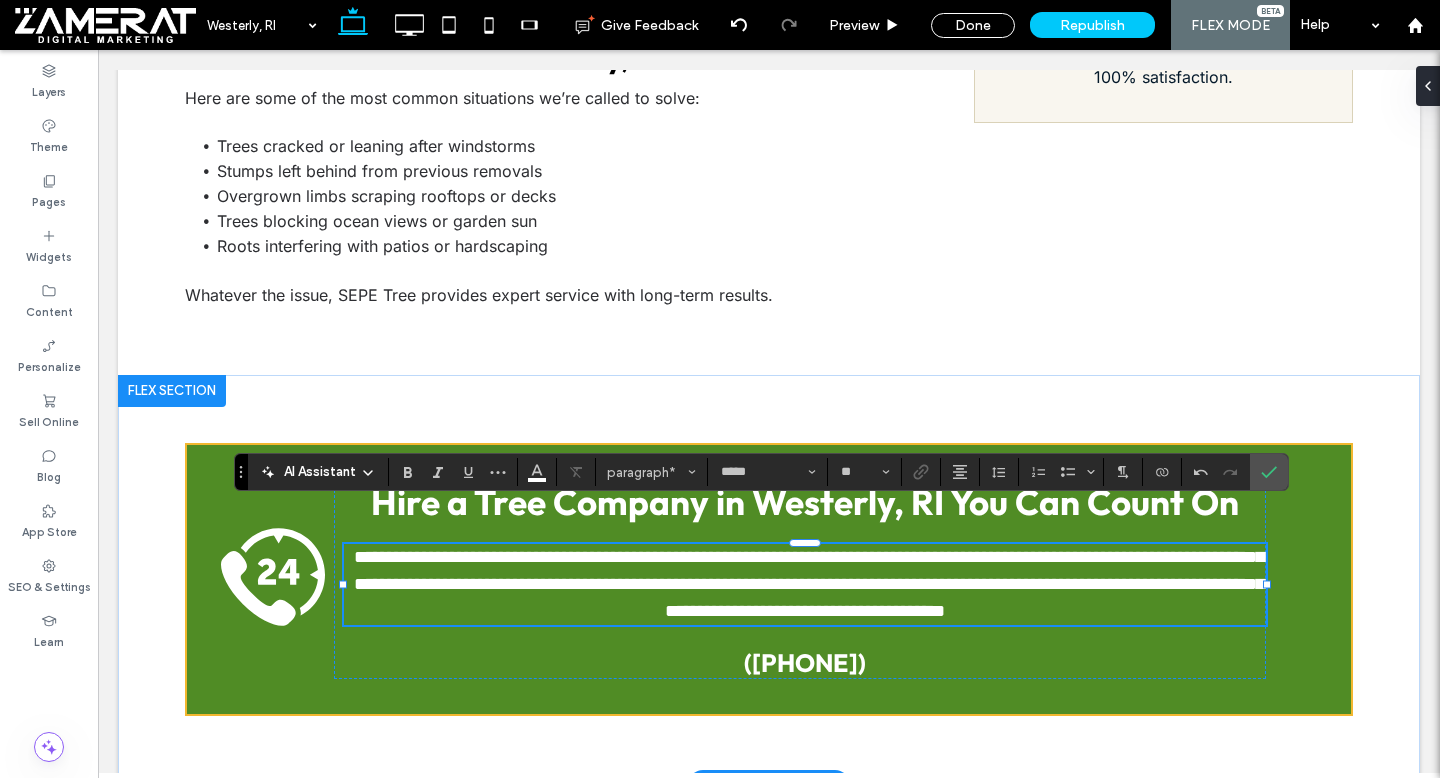 click on "**********" at bounding box center (809, 584) 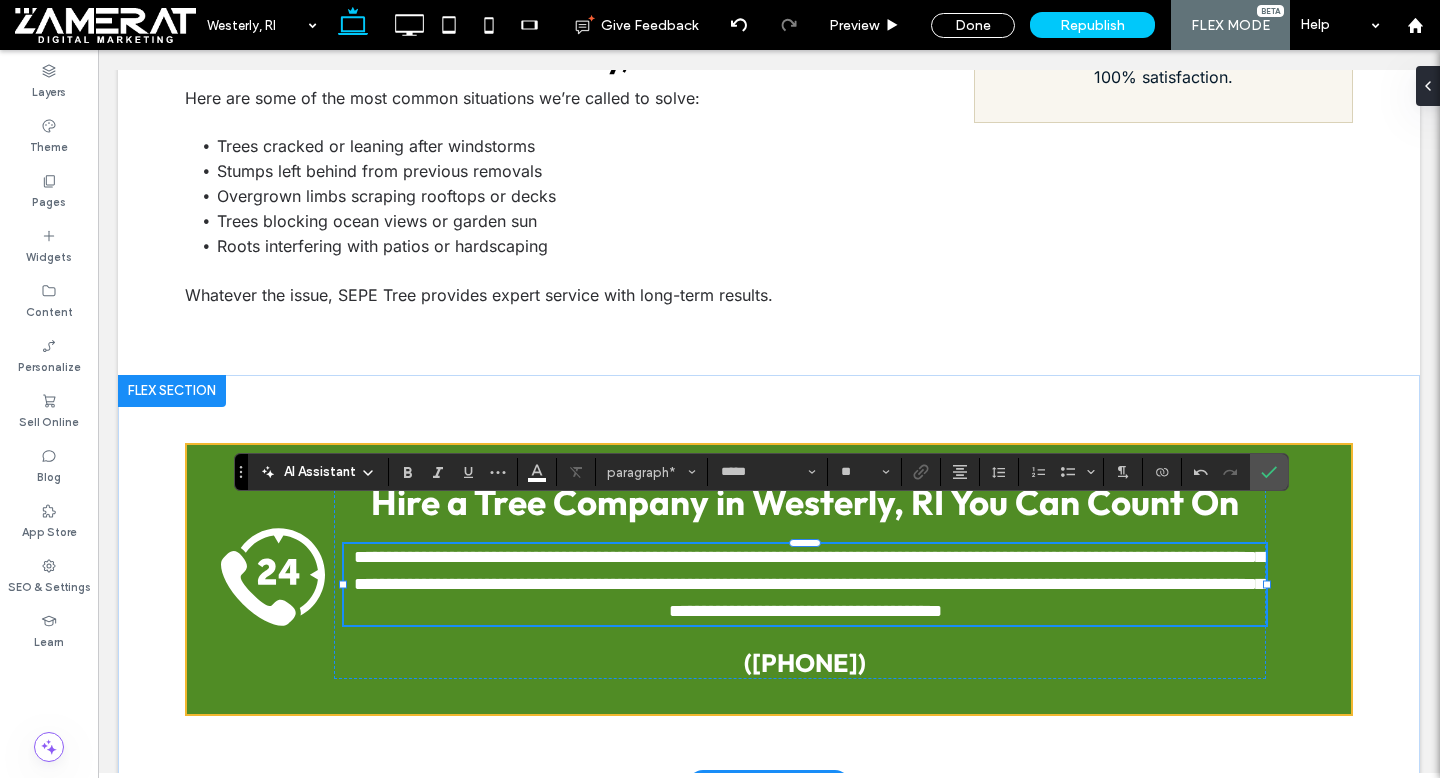 type 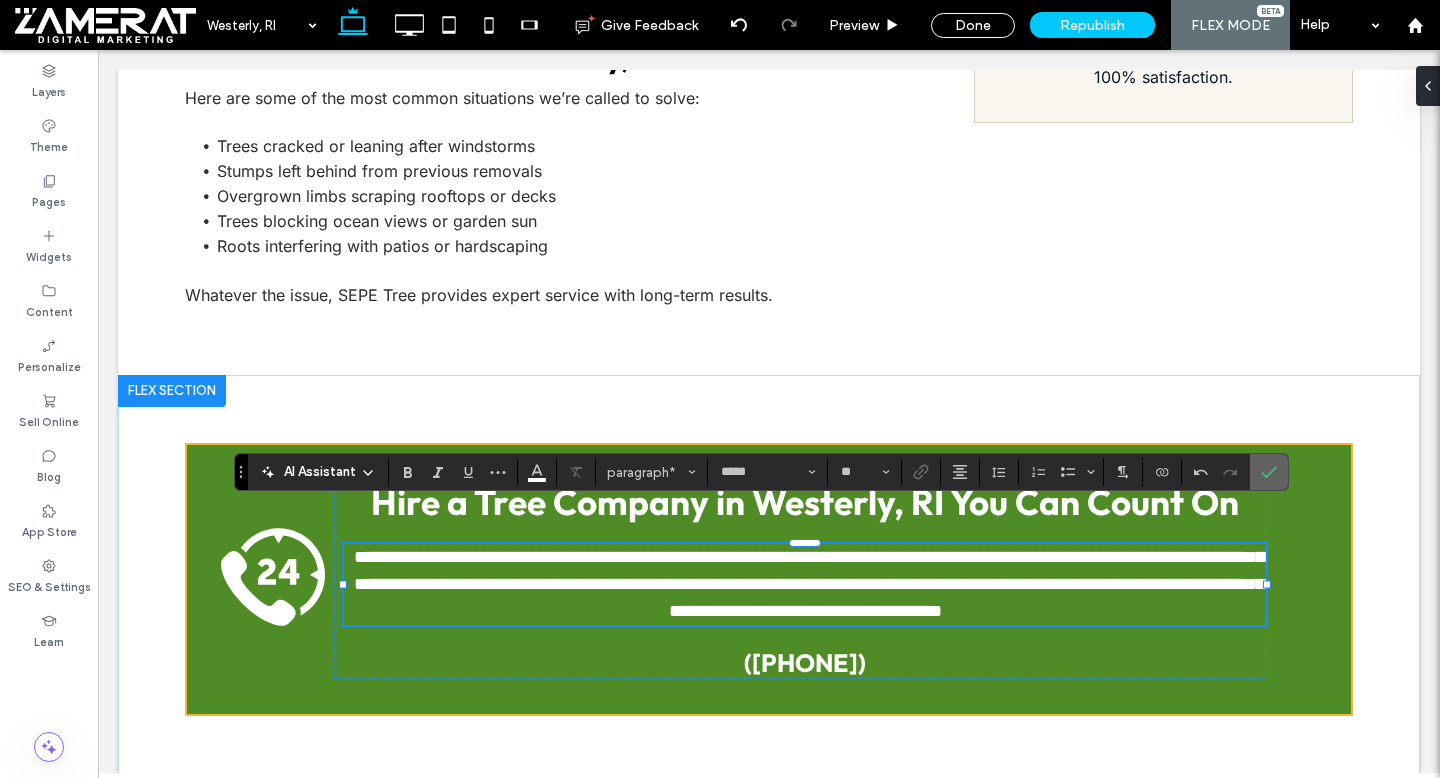 click 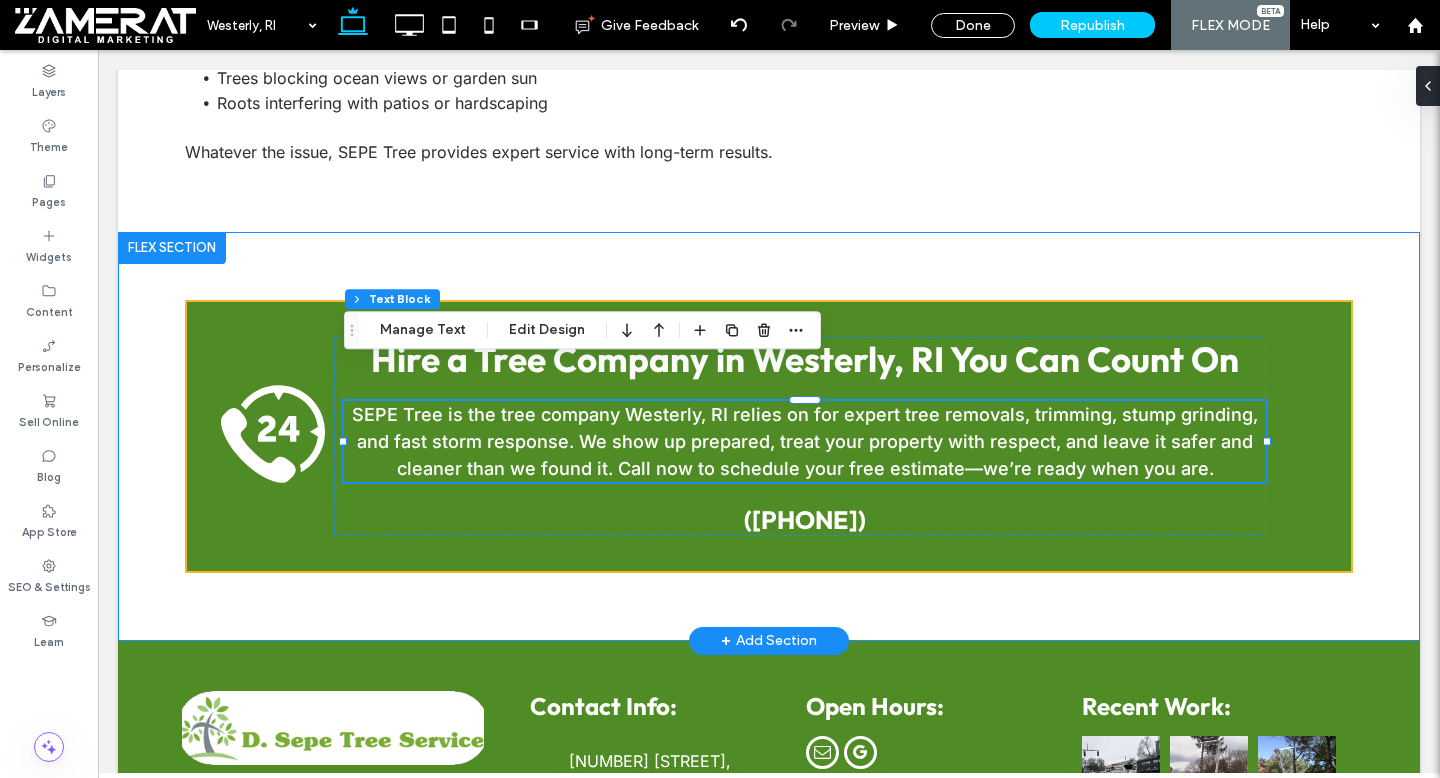 click on "Hire a Tree Company in Westerly, RI You Can Count On
SEPE Tree is the tree company Westerly, RI relies on for expert tree removals, trimming, stump grinding, and fast storm response. We show up prepared, treat your property with respect, and leave it safer and cleaner than we found it. Call now to schedule your free estimate—we’re ready when you are.
([PHONE])" at bounding box center (769, 436) 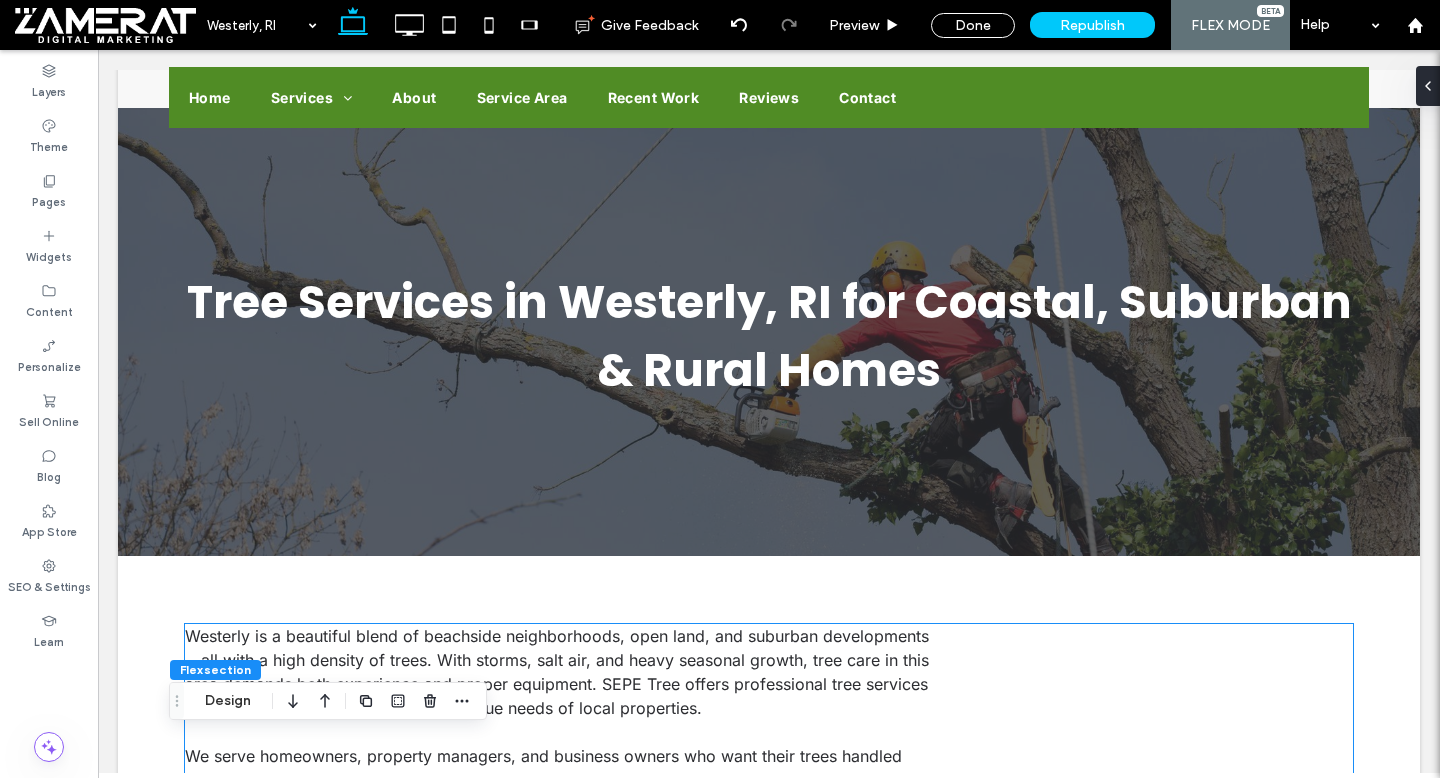 scroll, scrollTop: 0, scrollLeft: 0, axis: both 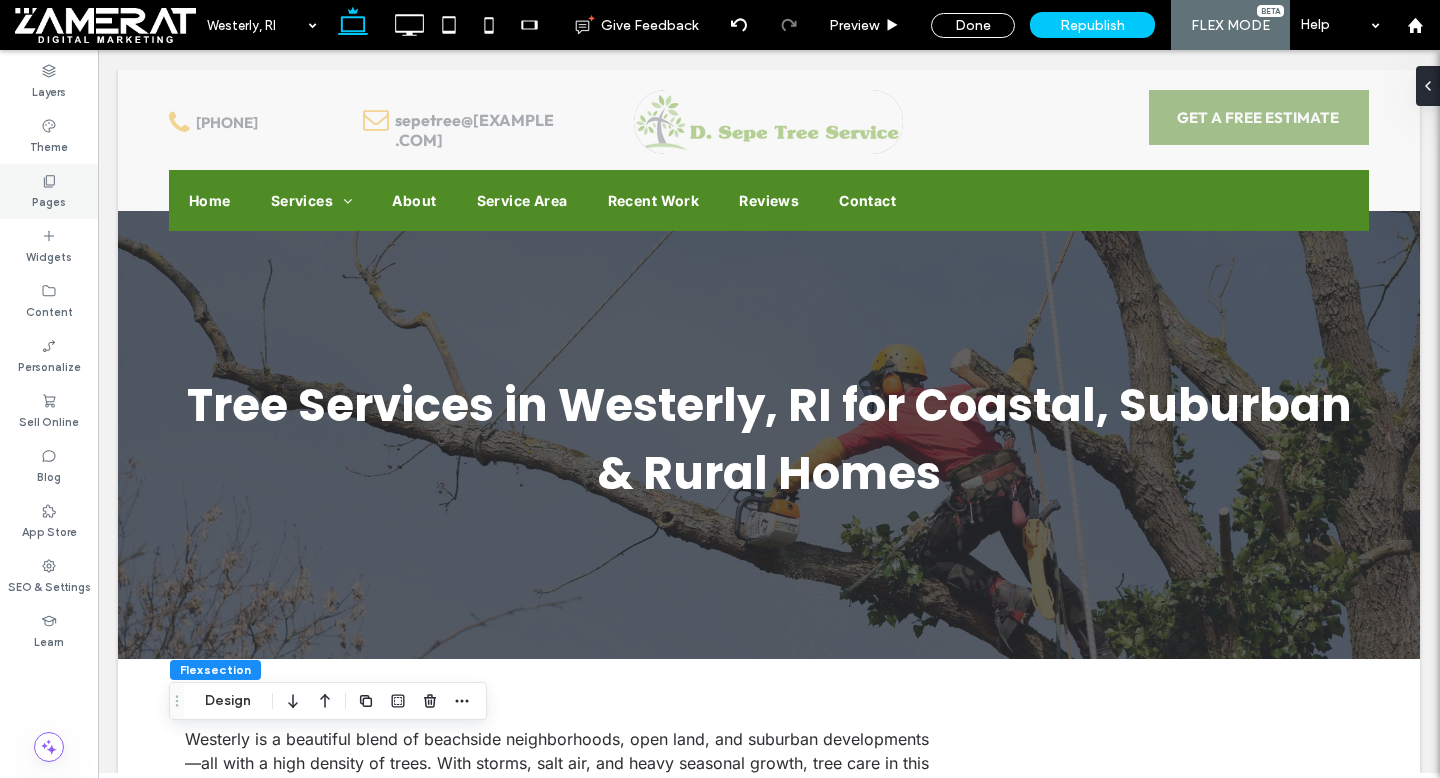 click 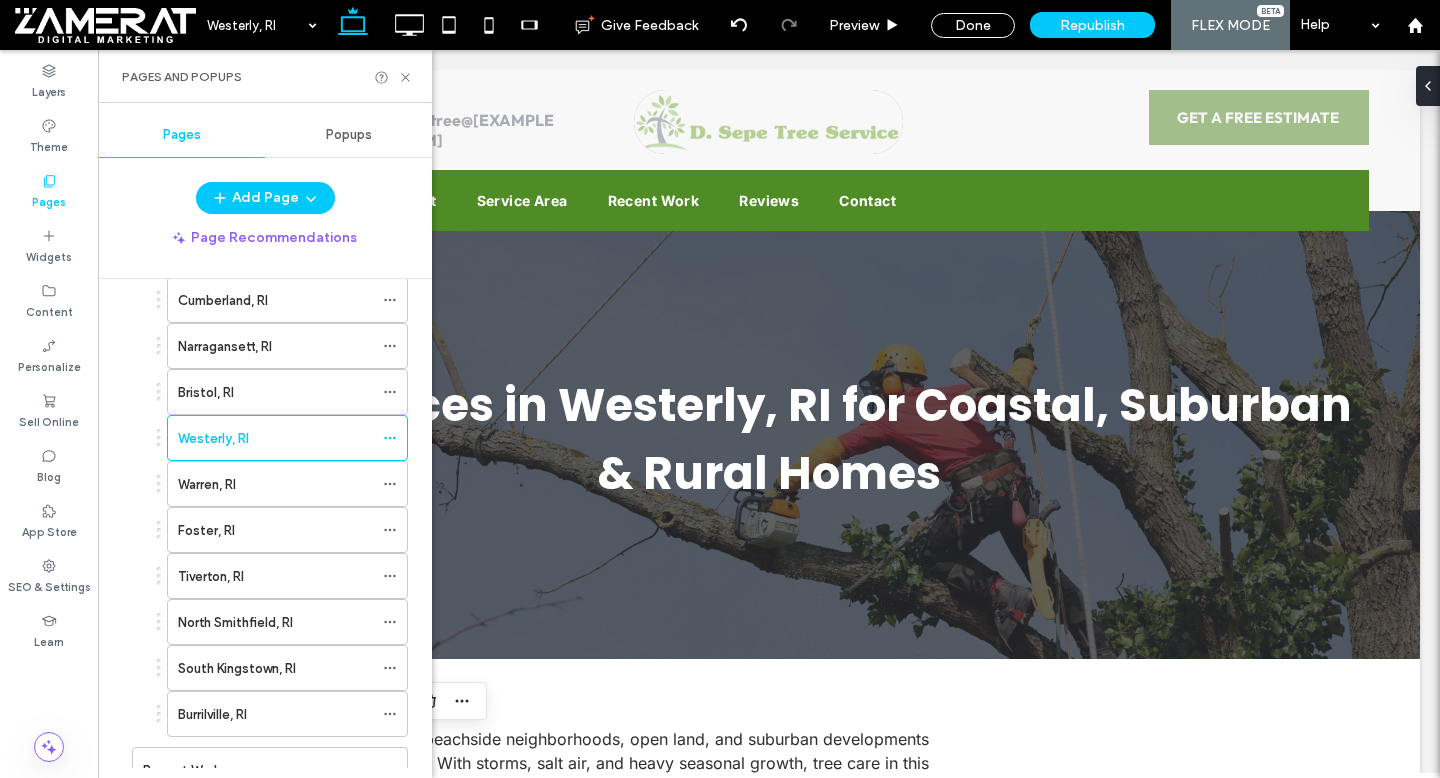 scroll, scrollTop: 1493, scrollLeft: 0, axis: vertical 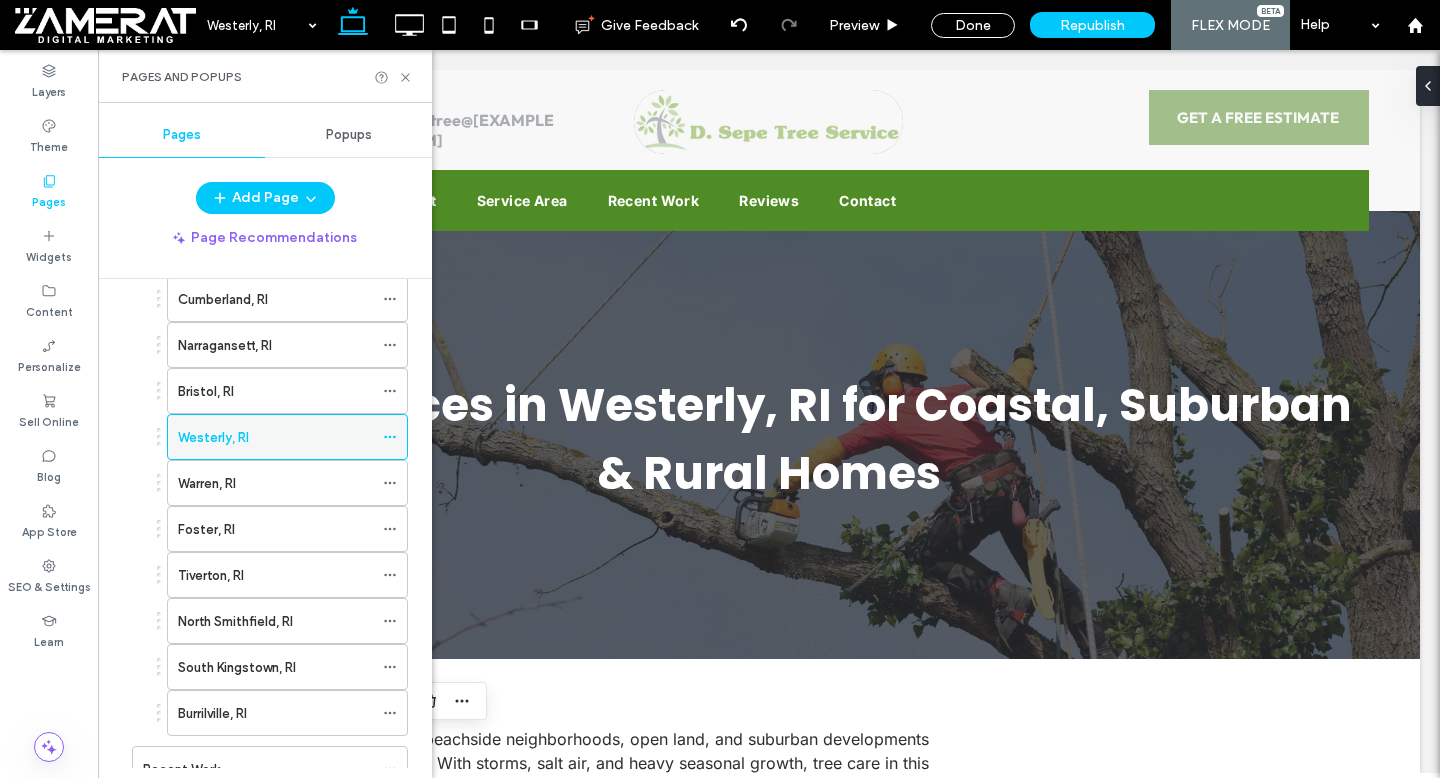click 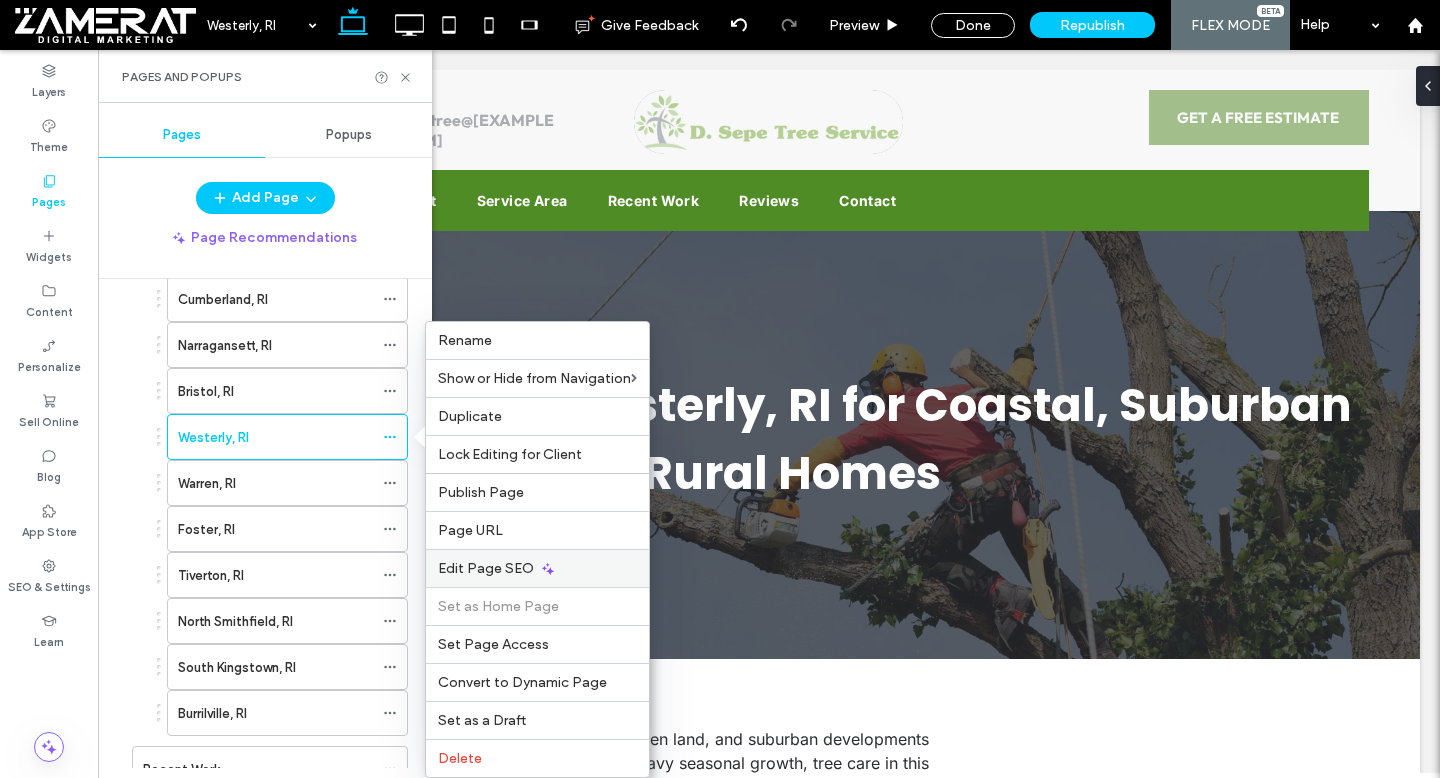 click on "Edit Page SEO" at bounding box center (537, 568) 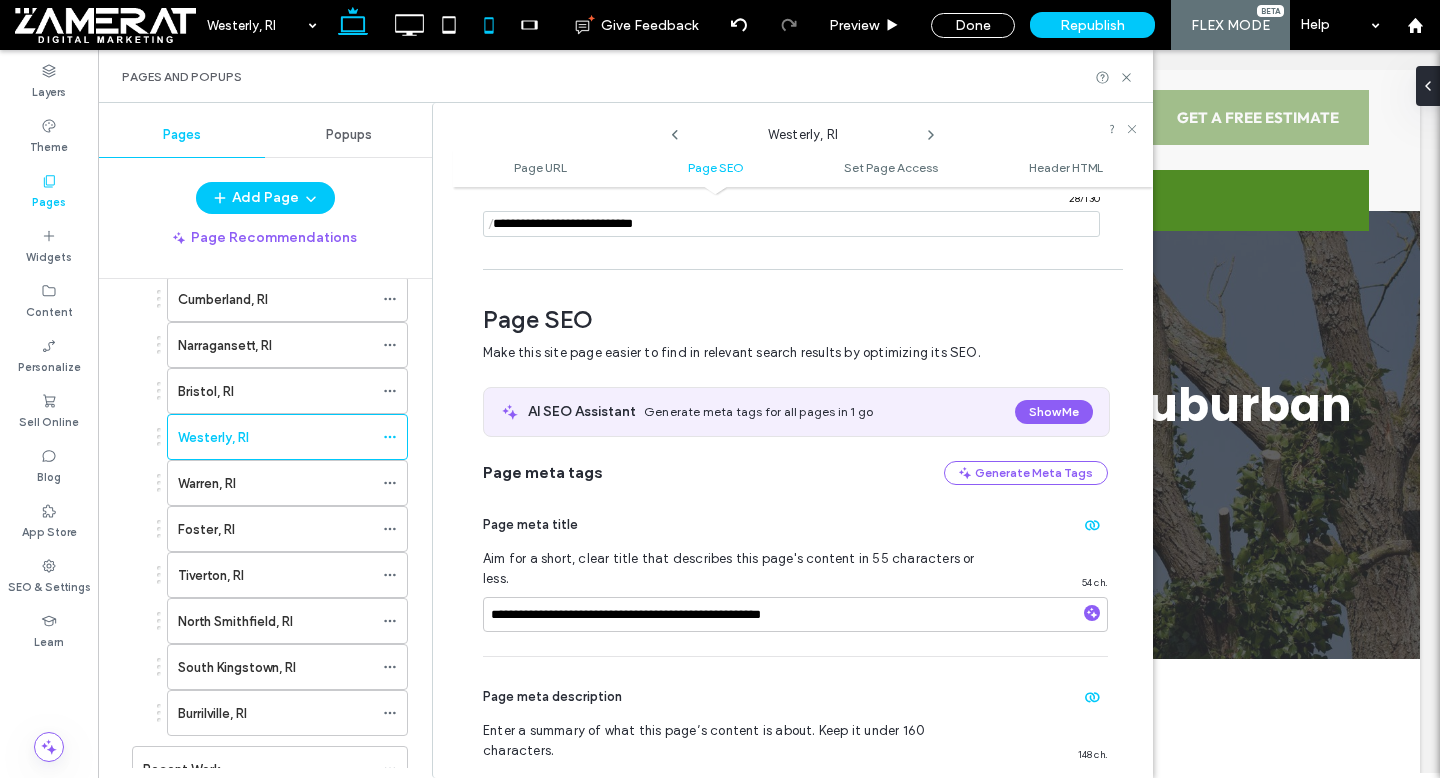 scroll, scrollTop: 275, scrollLeft: 0, axis: vertical 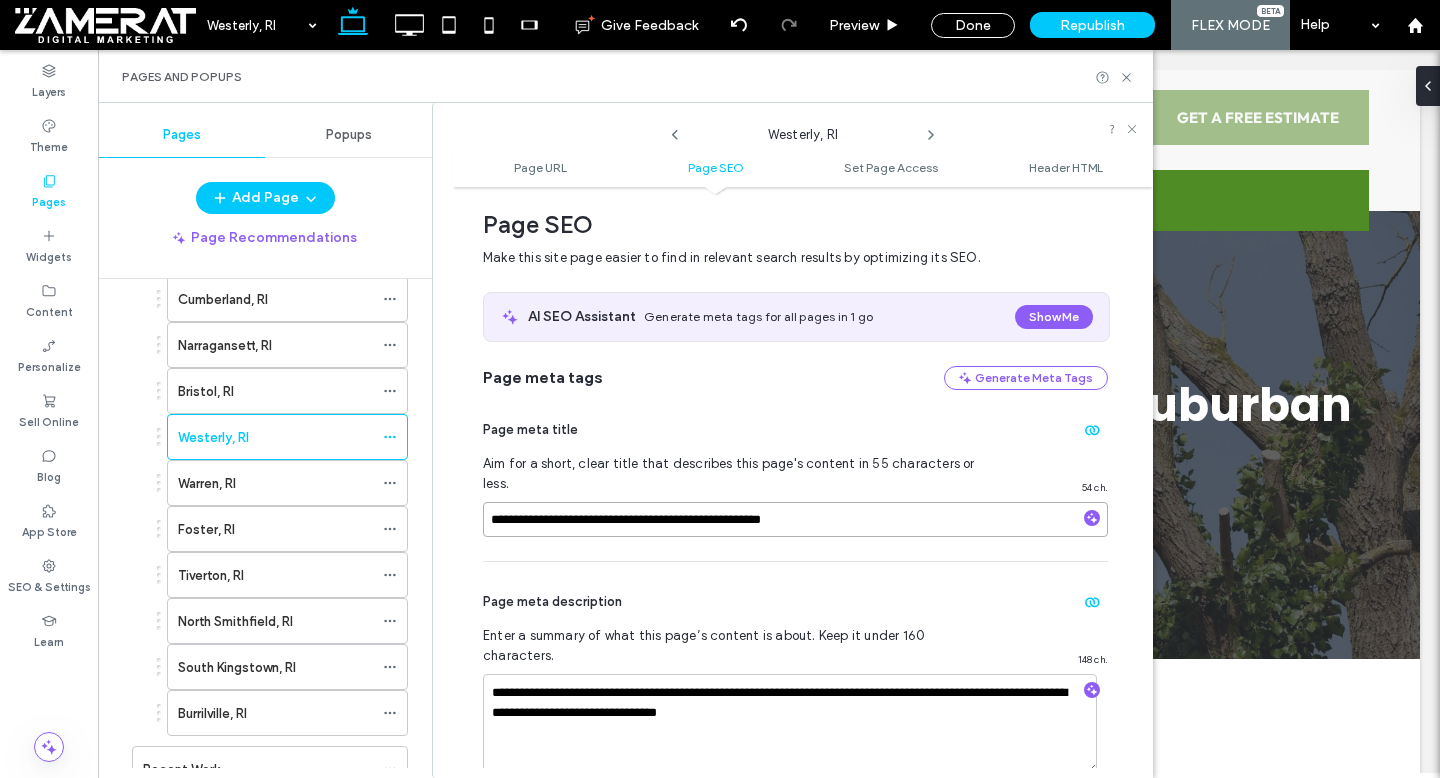 click on "**********" at bounding box center (795, 519) 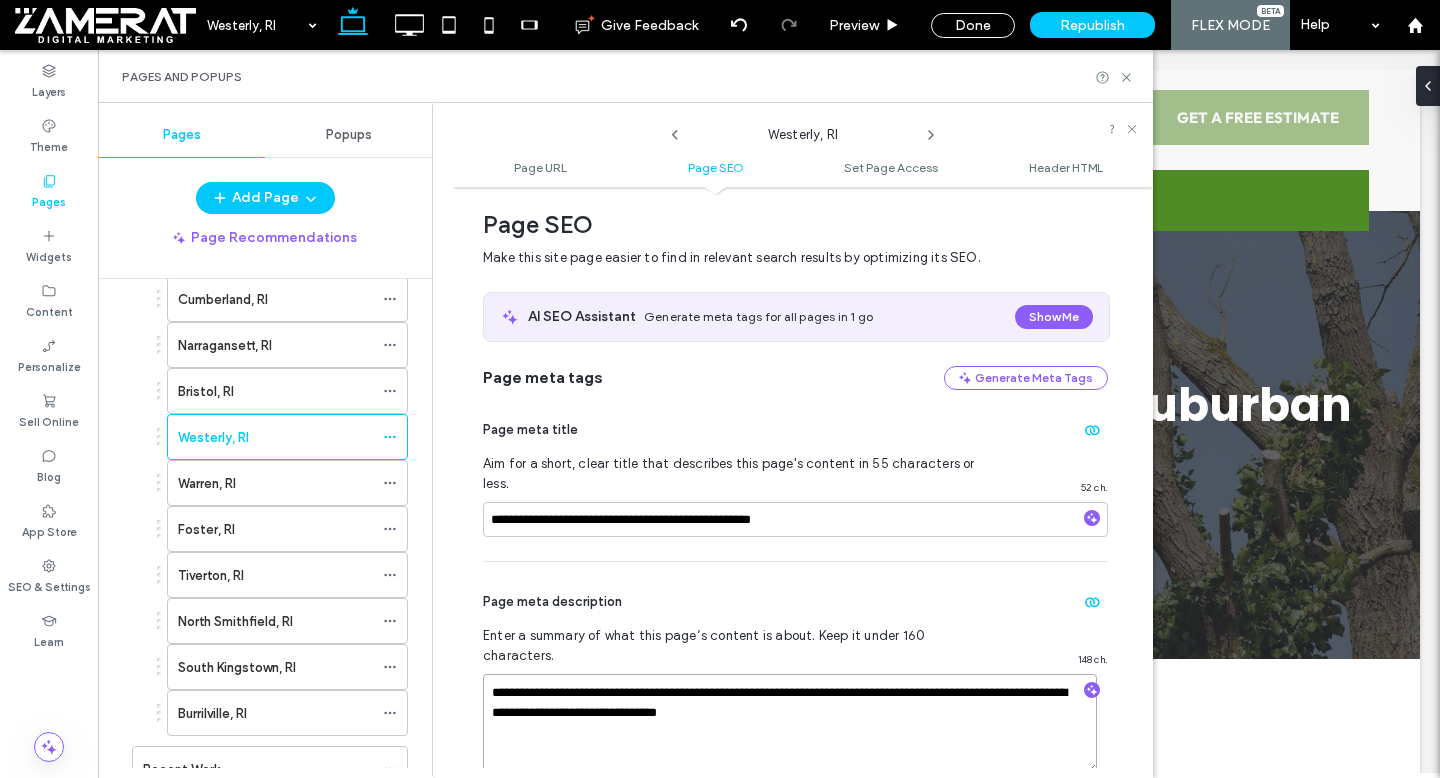 click on "**********" at bounding box center [790, 724] 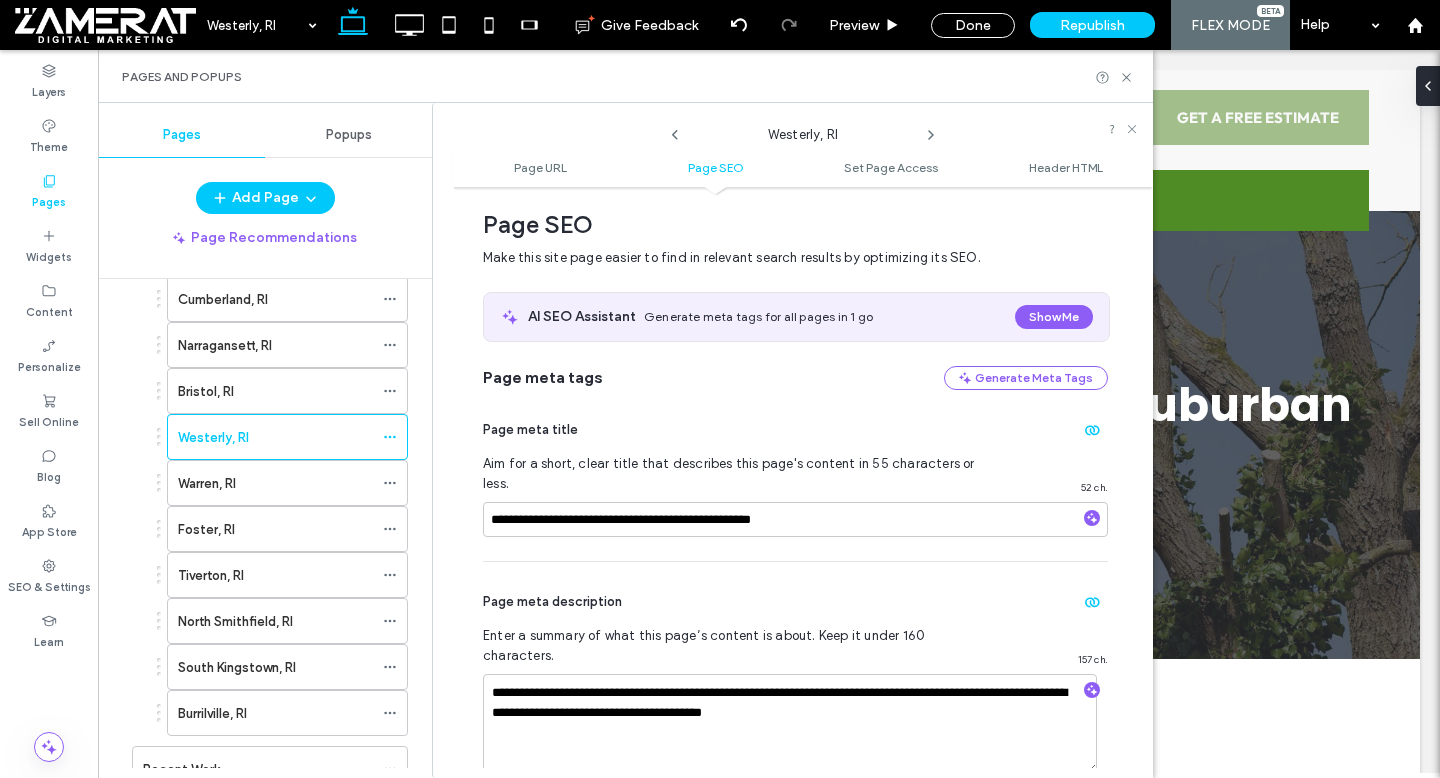 click on "**********" at bounding box center [795, 680] 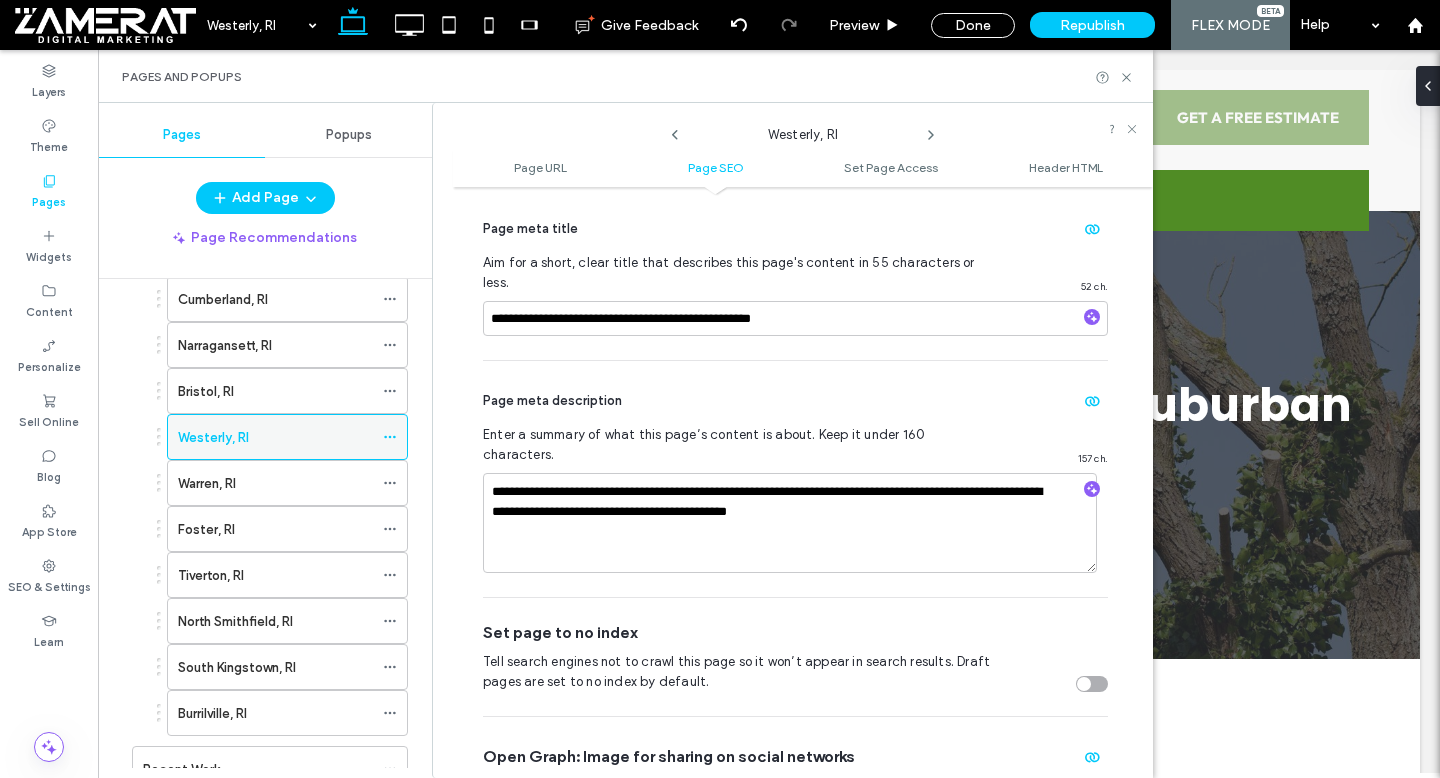scroll, scrollTop: 464, scrollLeft: 0, axis: vertical 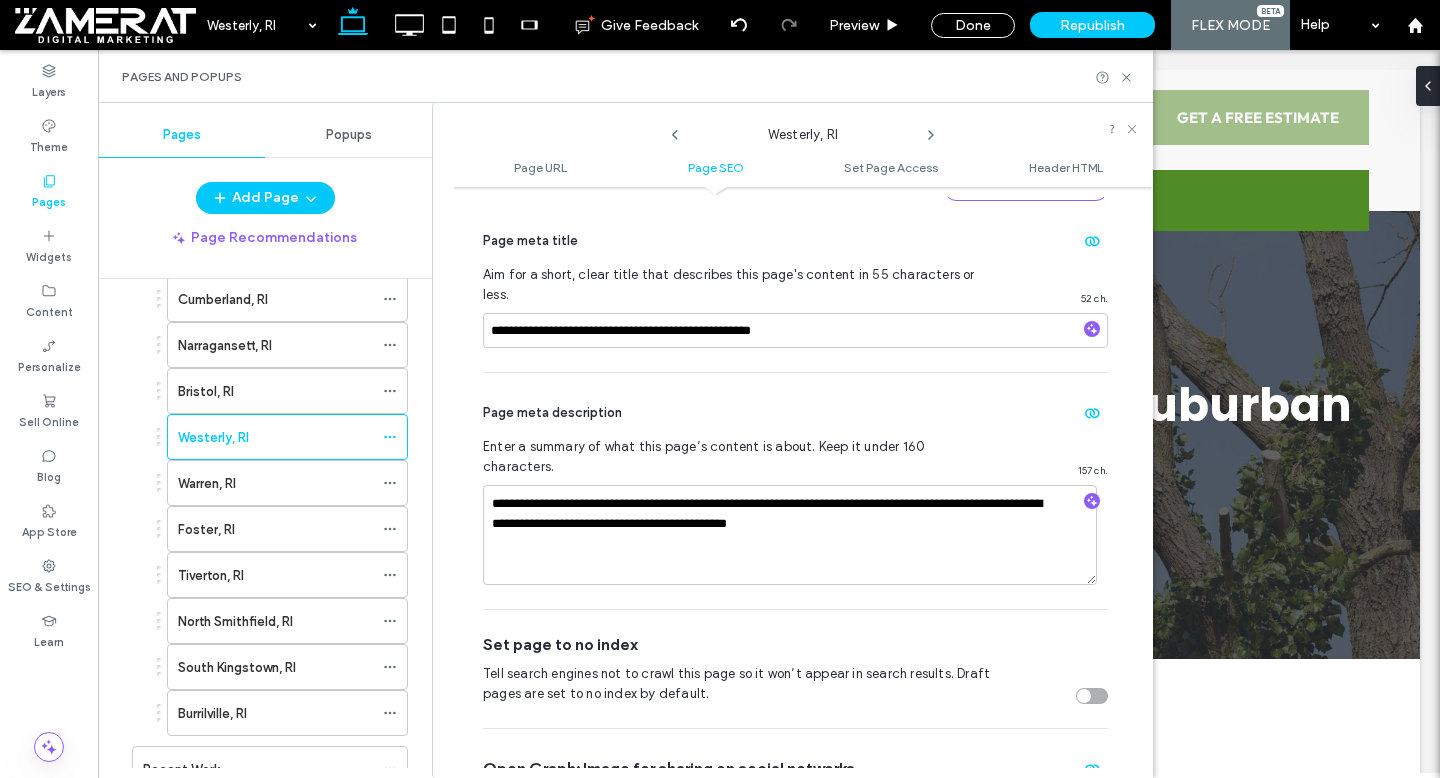 click on "Warren, RI" at bounding box center [275, 483] 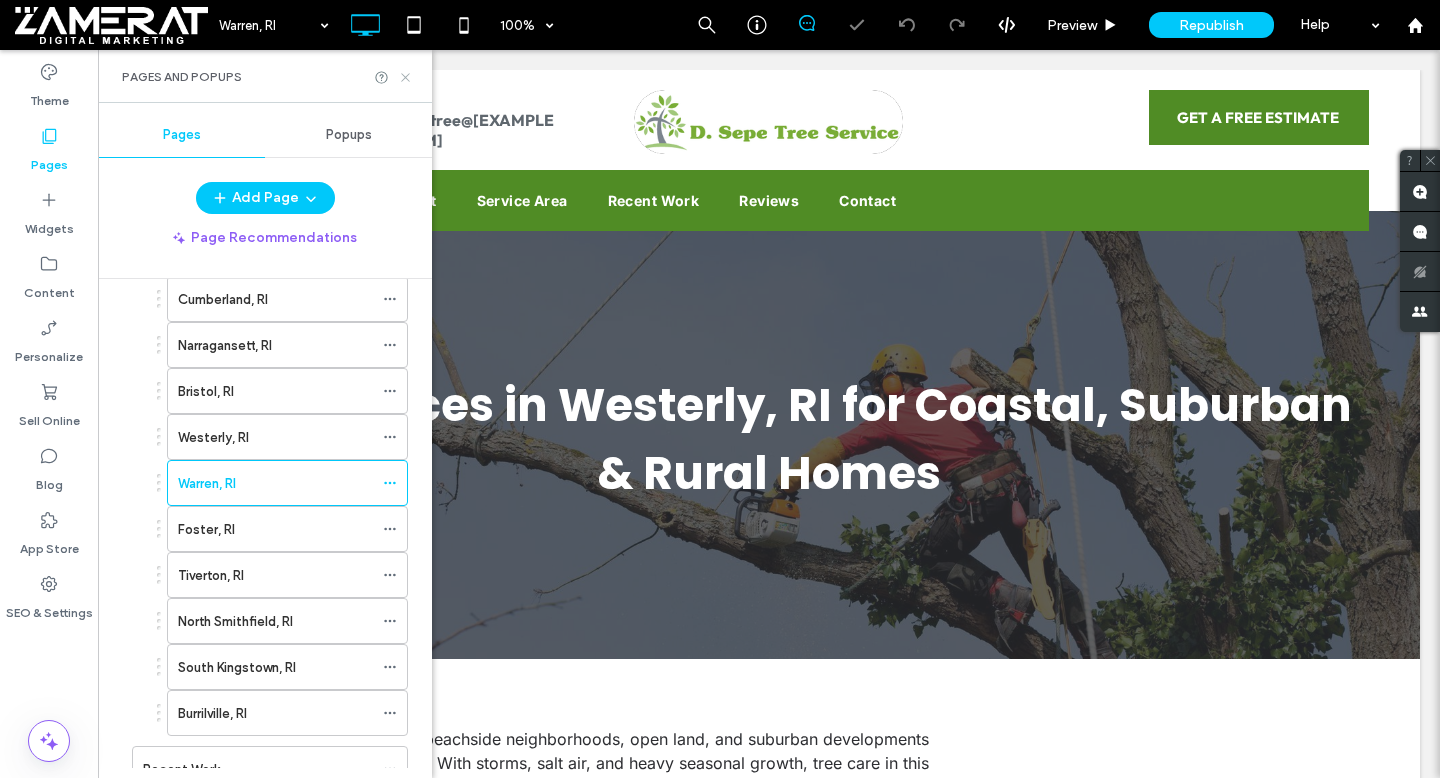 click 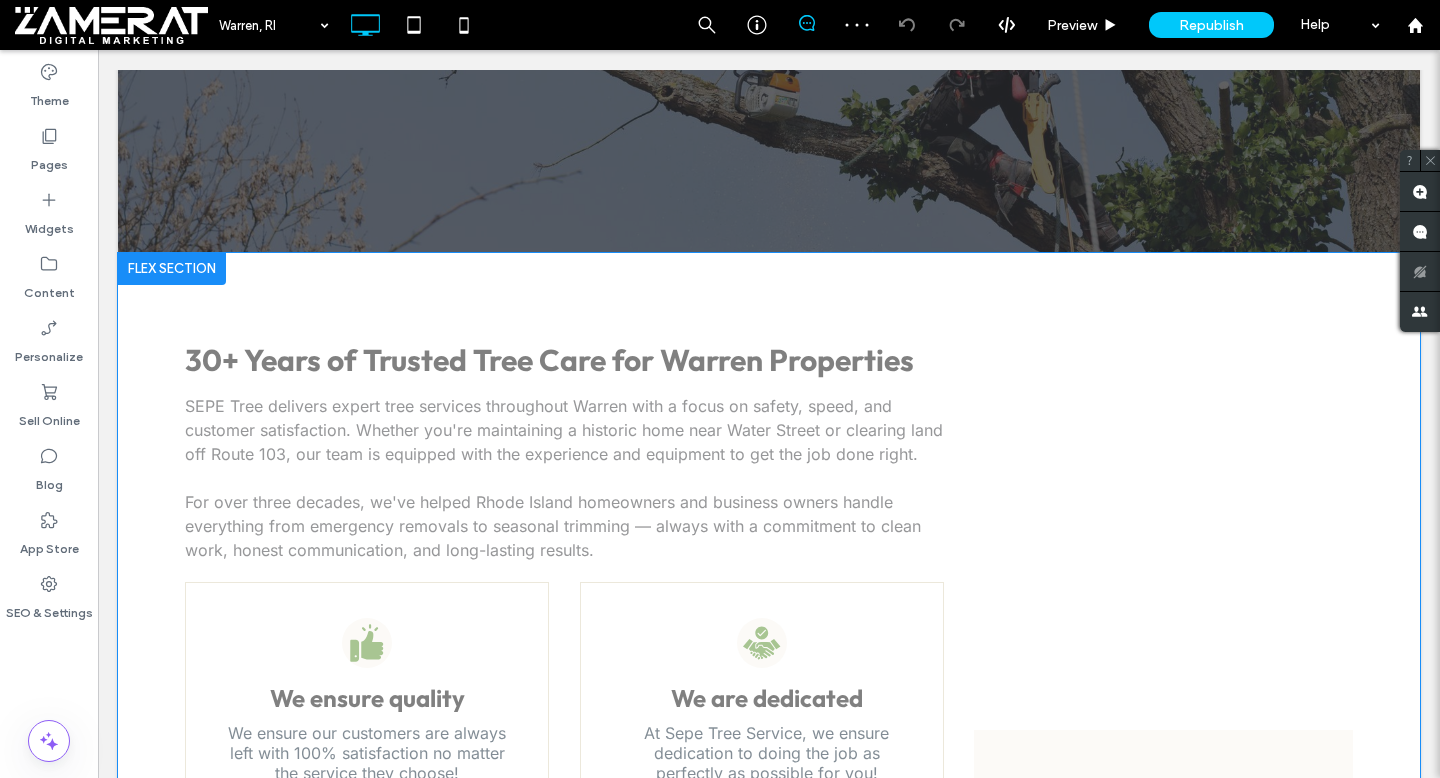 scroll, scrollTop: 340, scrollLeft: 0, axis: vertical 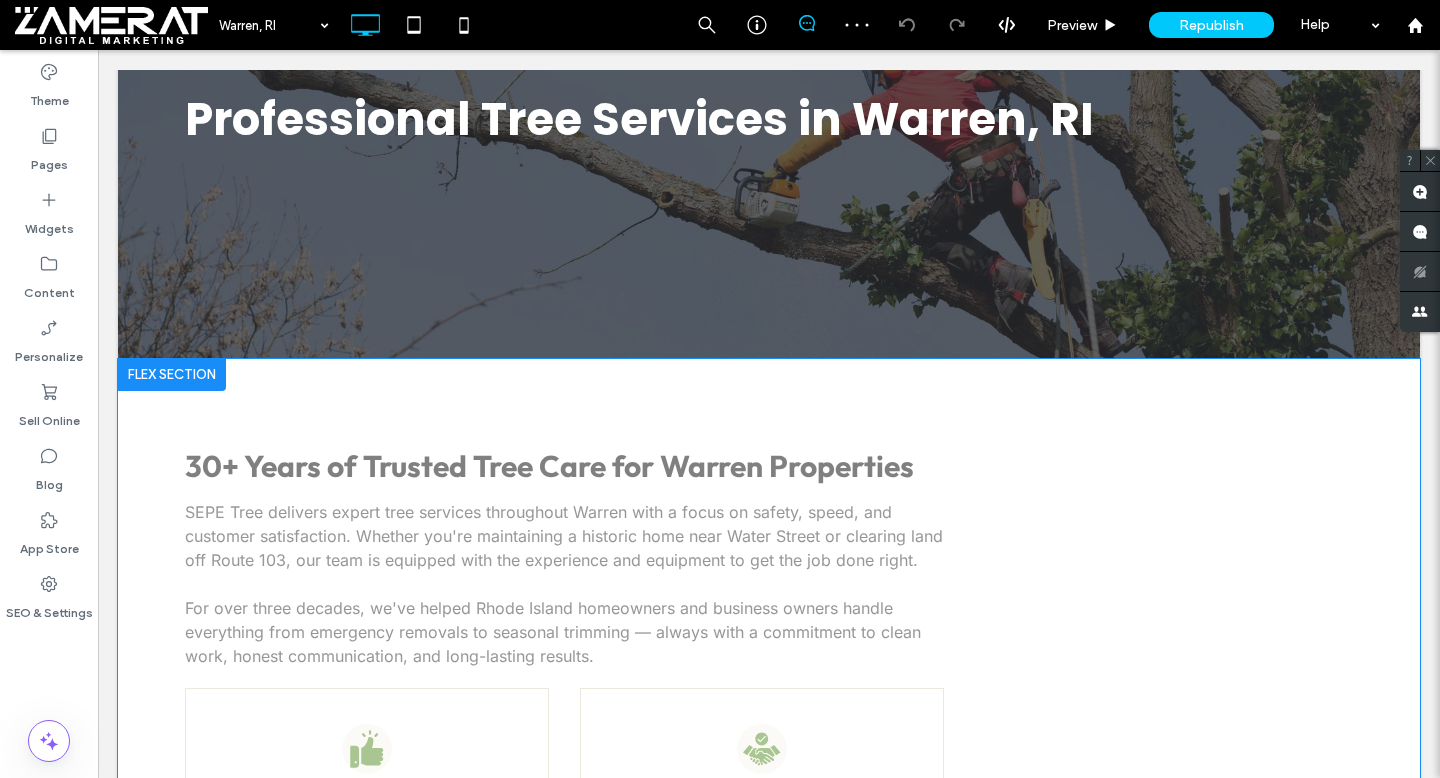 click on "Click to edit in Flex Mode" at bounding box center [769, 1395] 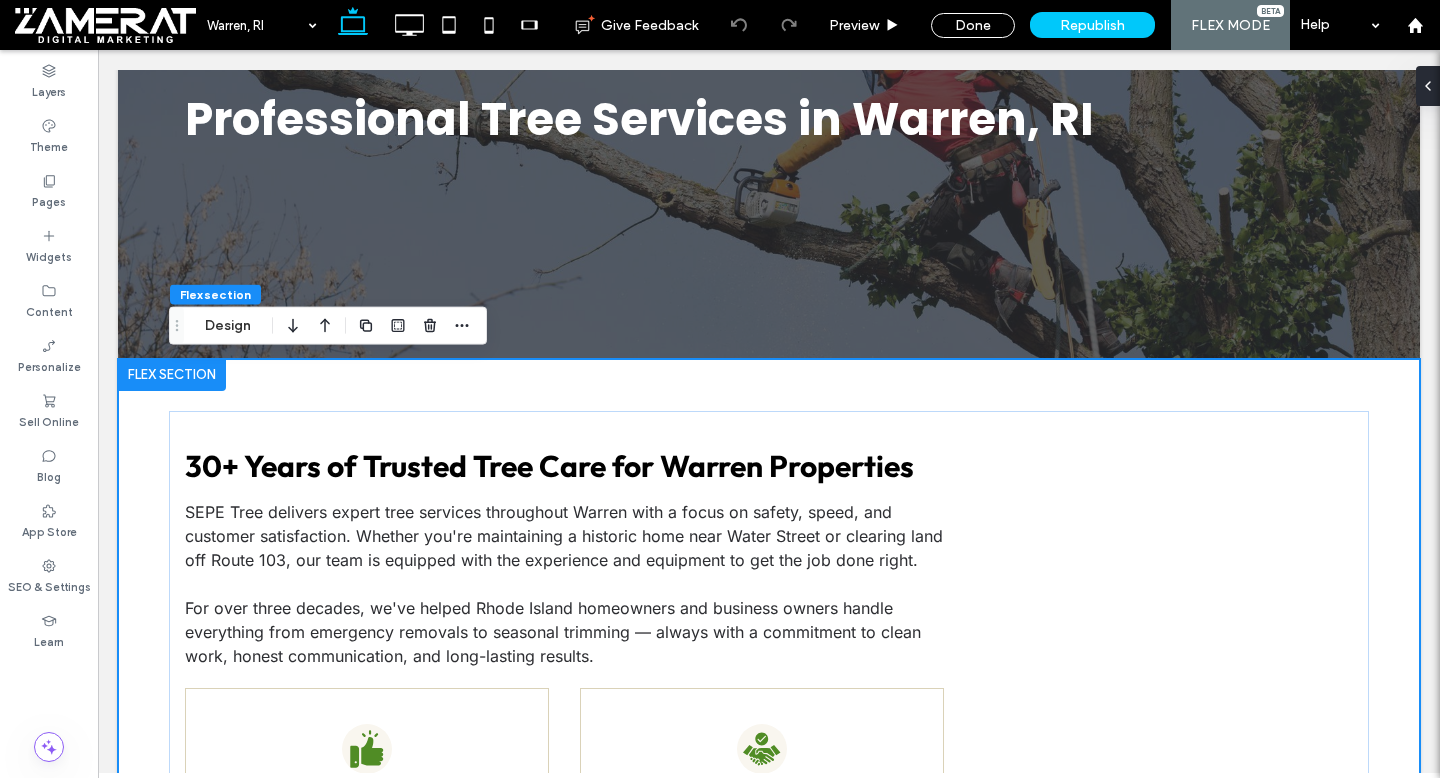 click at bounding box center (172, 375) 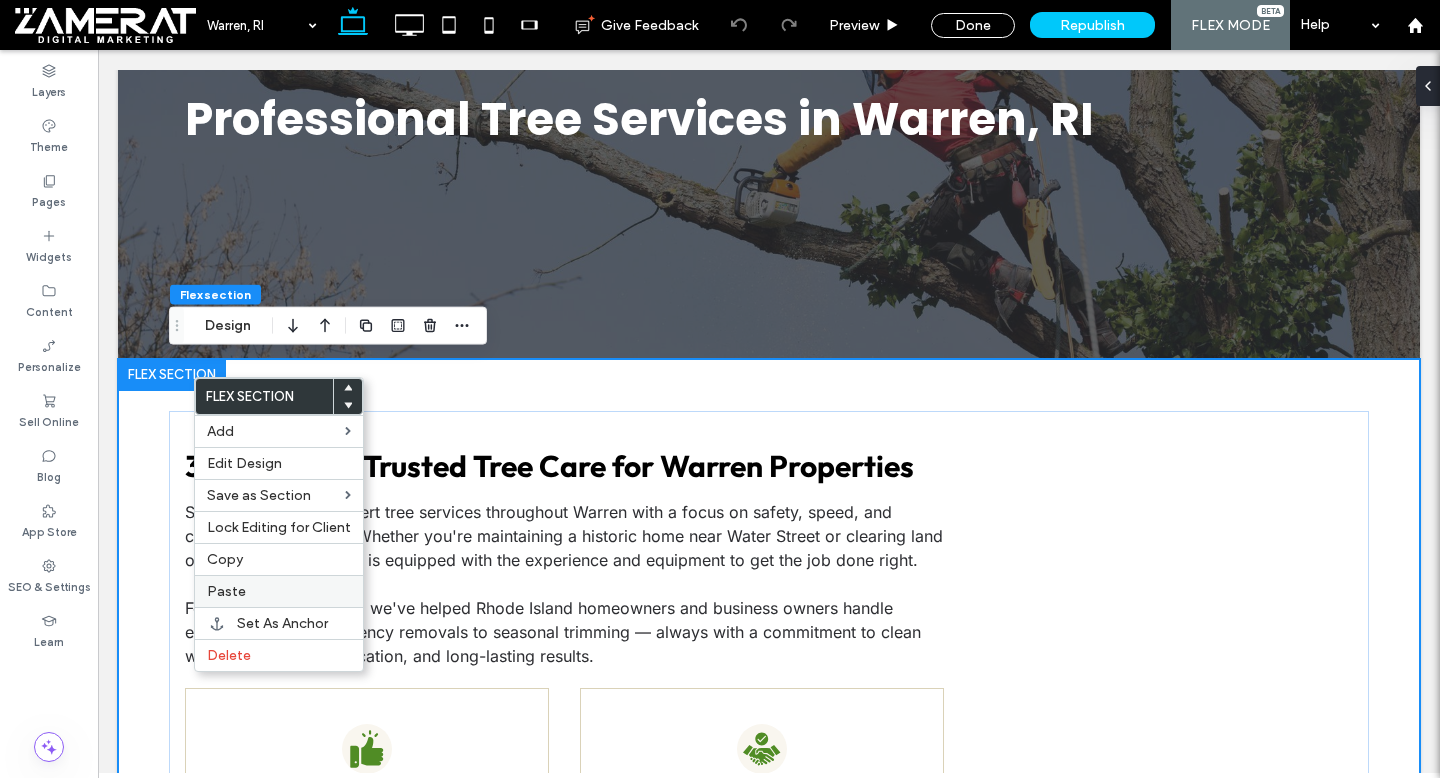 click on "Paste" at bounding box center (279, 591) 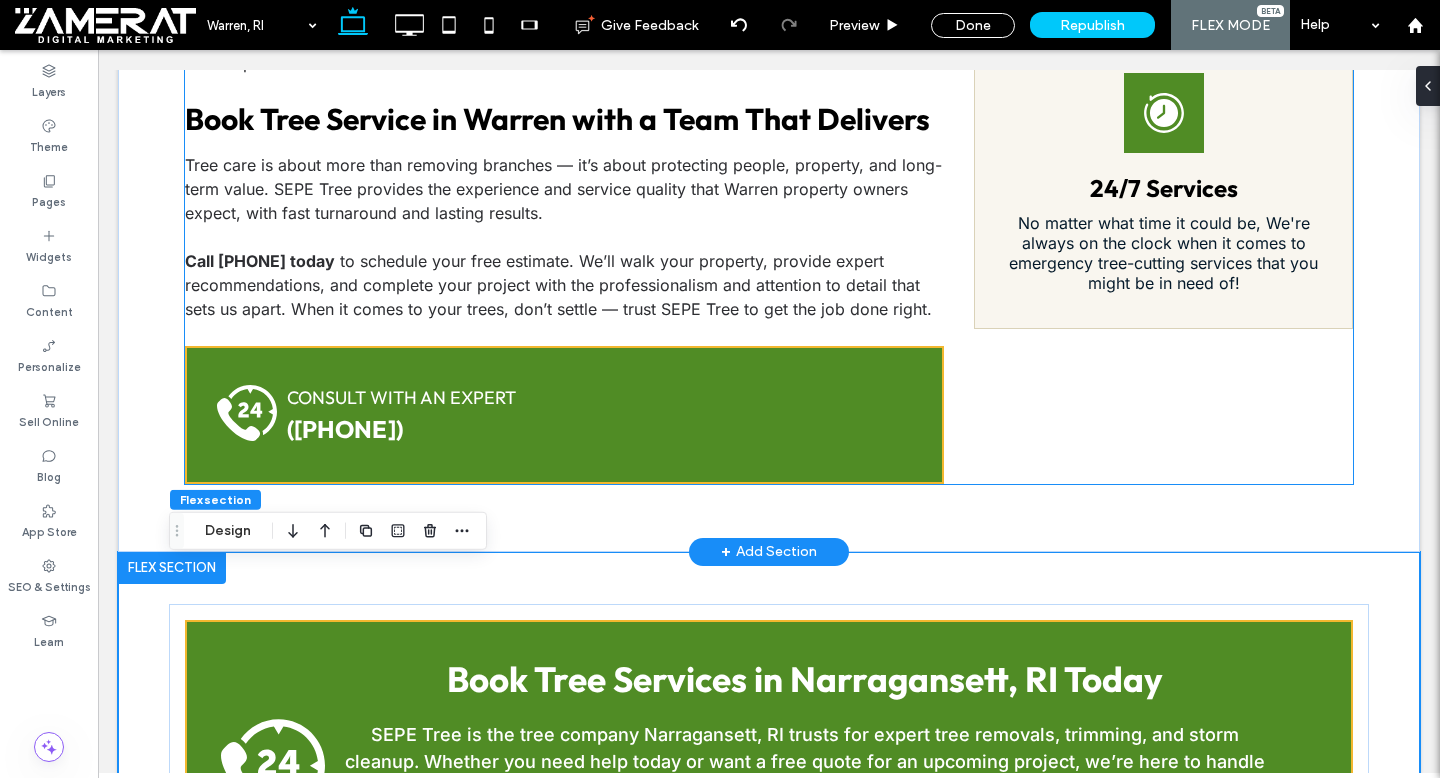 click on "CONSULT WITH AN EXPERT" at bounding box center (401, 397) 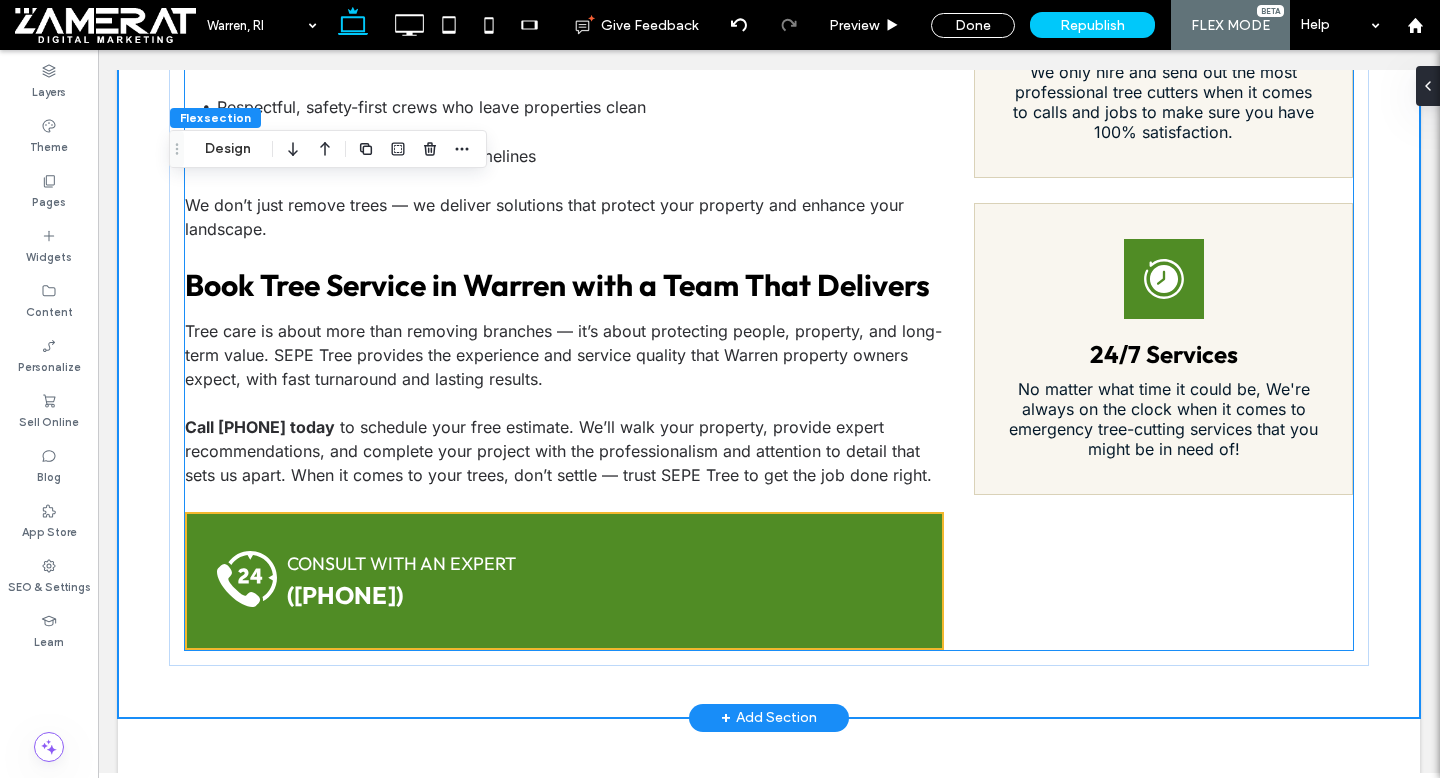 scroll, scrollTop: 2011, scrollLeft: 0, axis: vertical 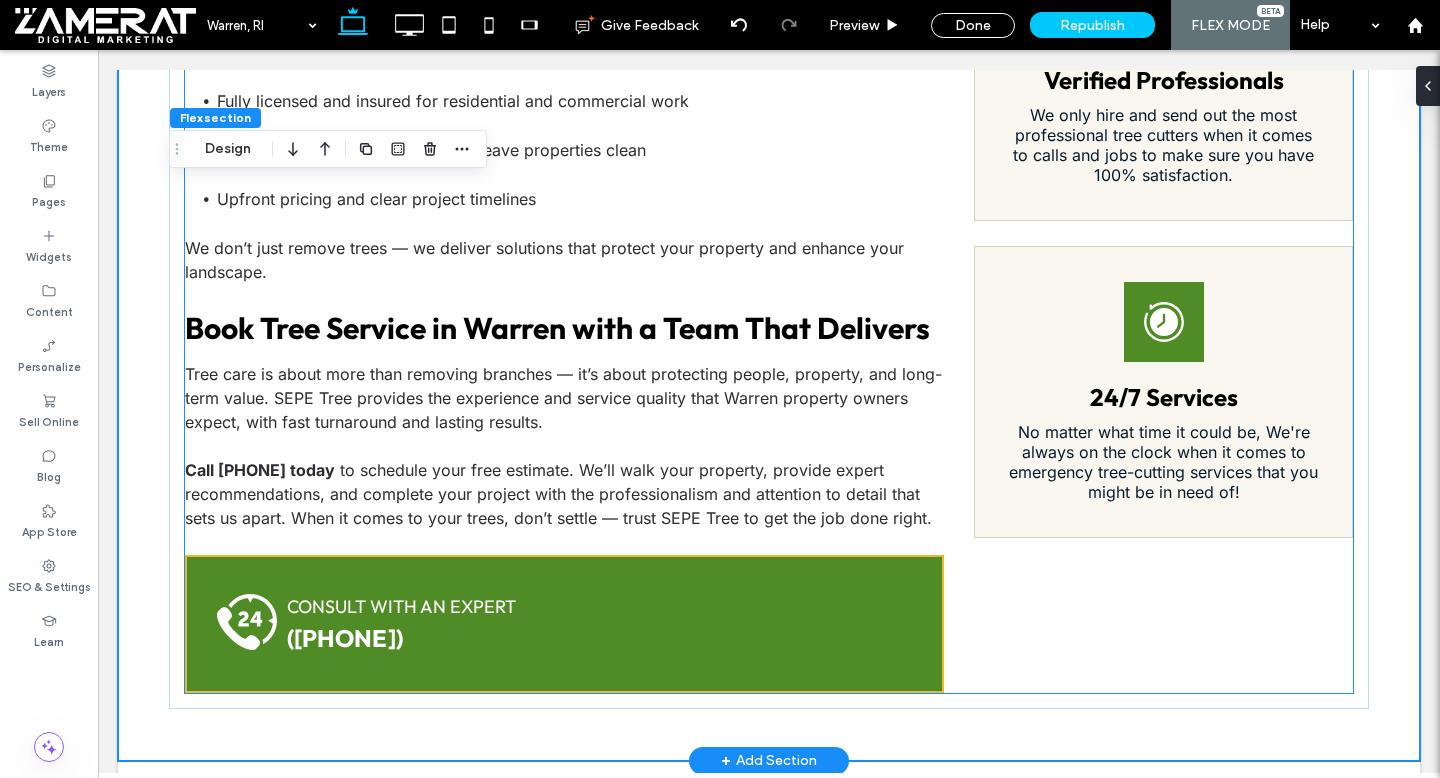 click on "CONSULT WITH AN EXPERT
([PHONE])" at bounding box center [564, 624] 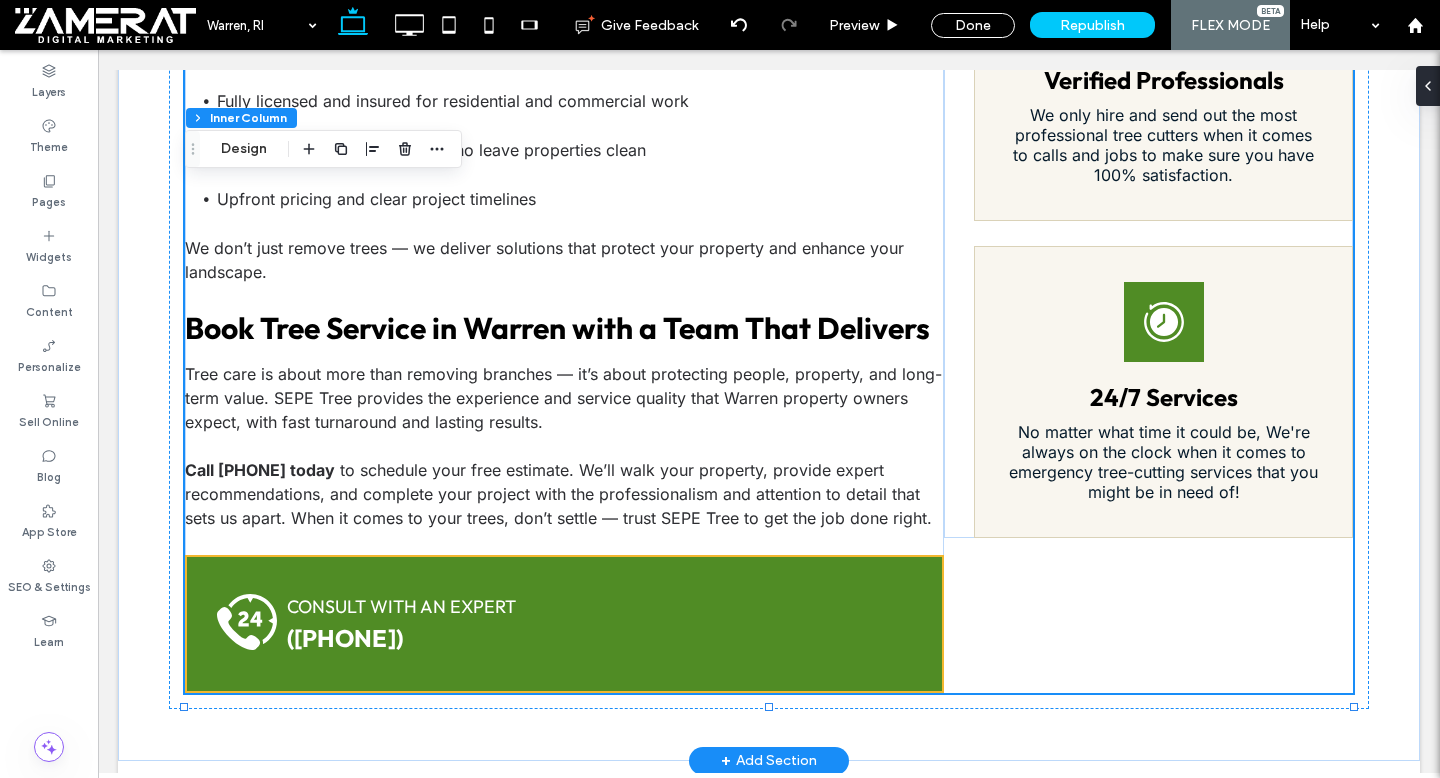 click on "CONSULT WITH AN EXPERT
([PHONE])" at bounding box center [564, 624] 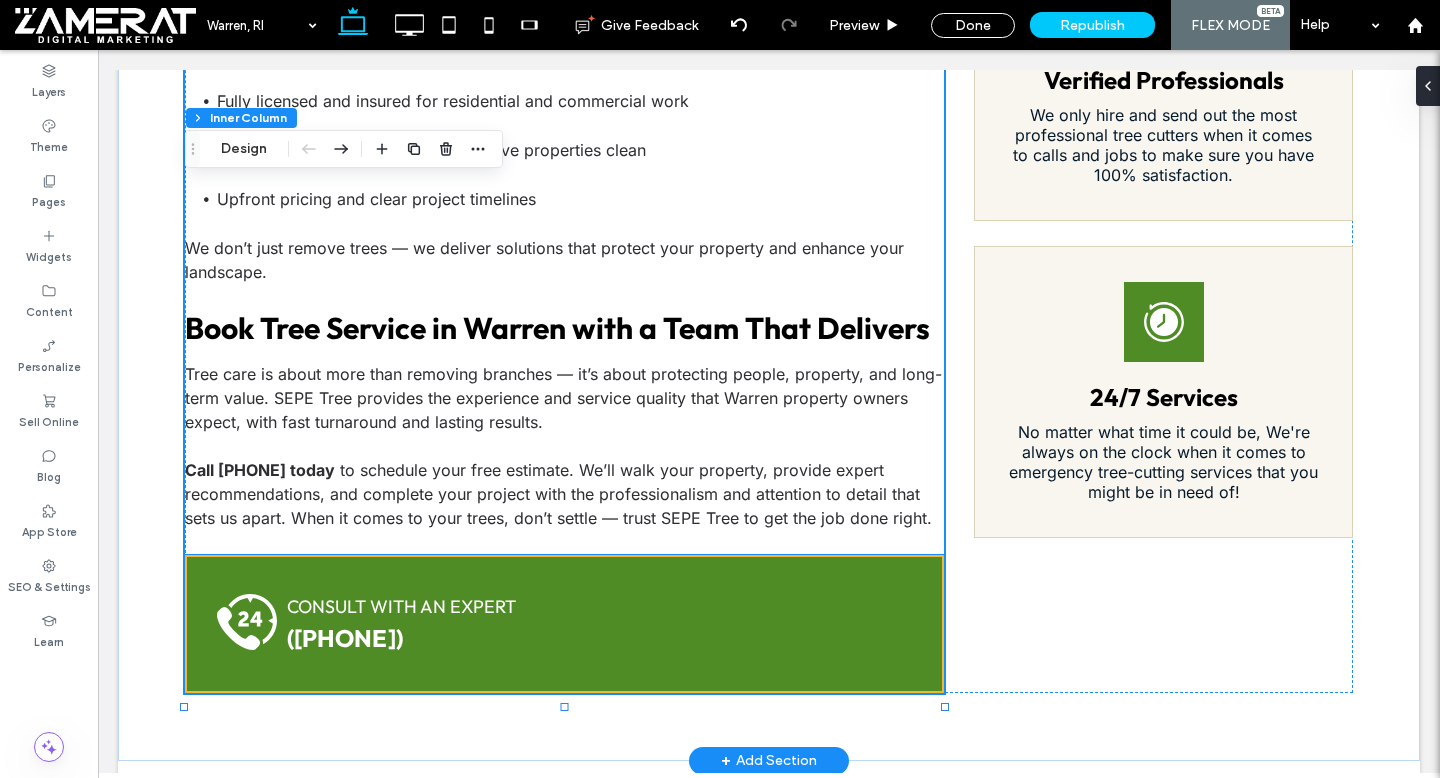 click on "CONSULT WITH AN EXPERT
([PHONE])" at bounding box center (564, 624) 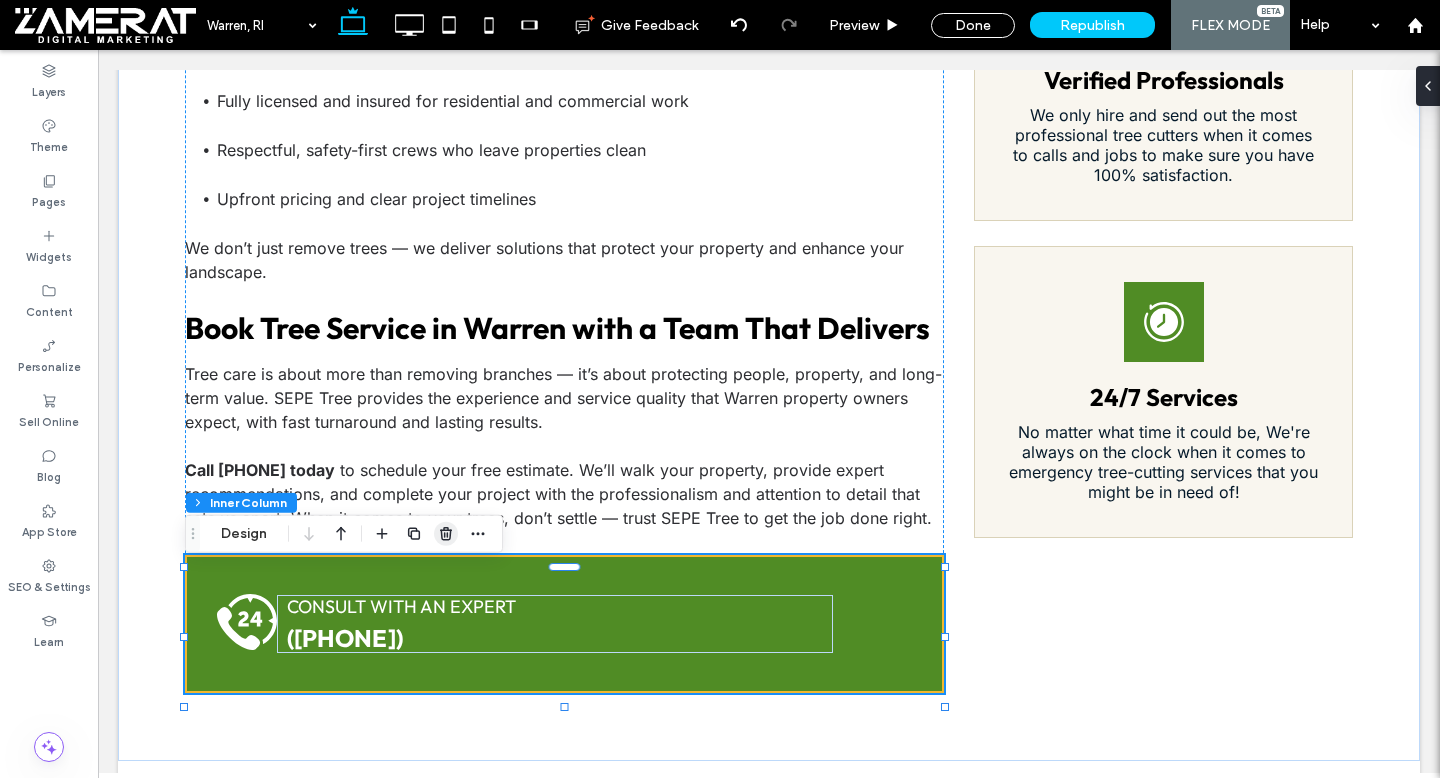 click 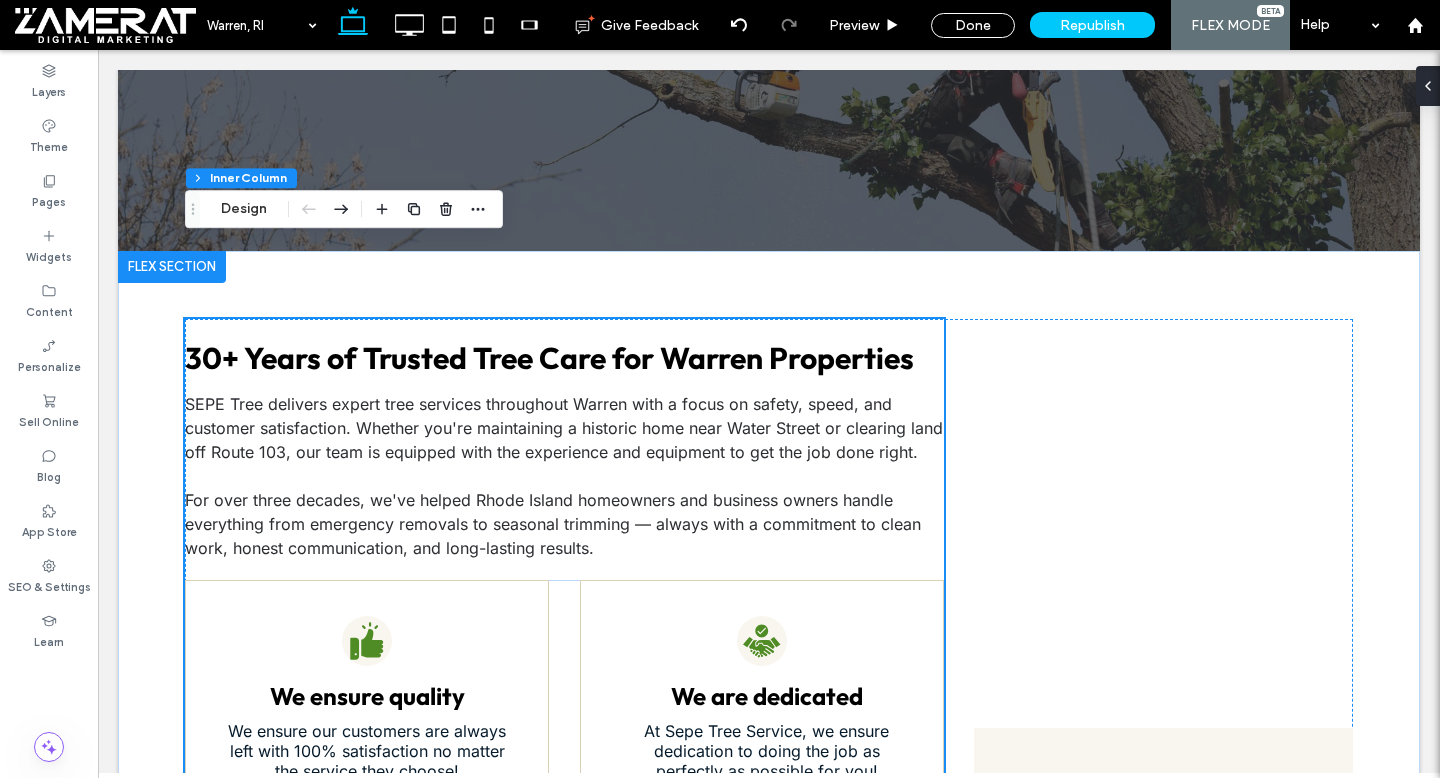 scroll, scrollTop: 378, scrollLeft: 0, axis: vertical 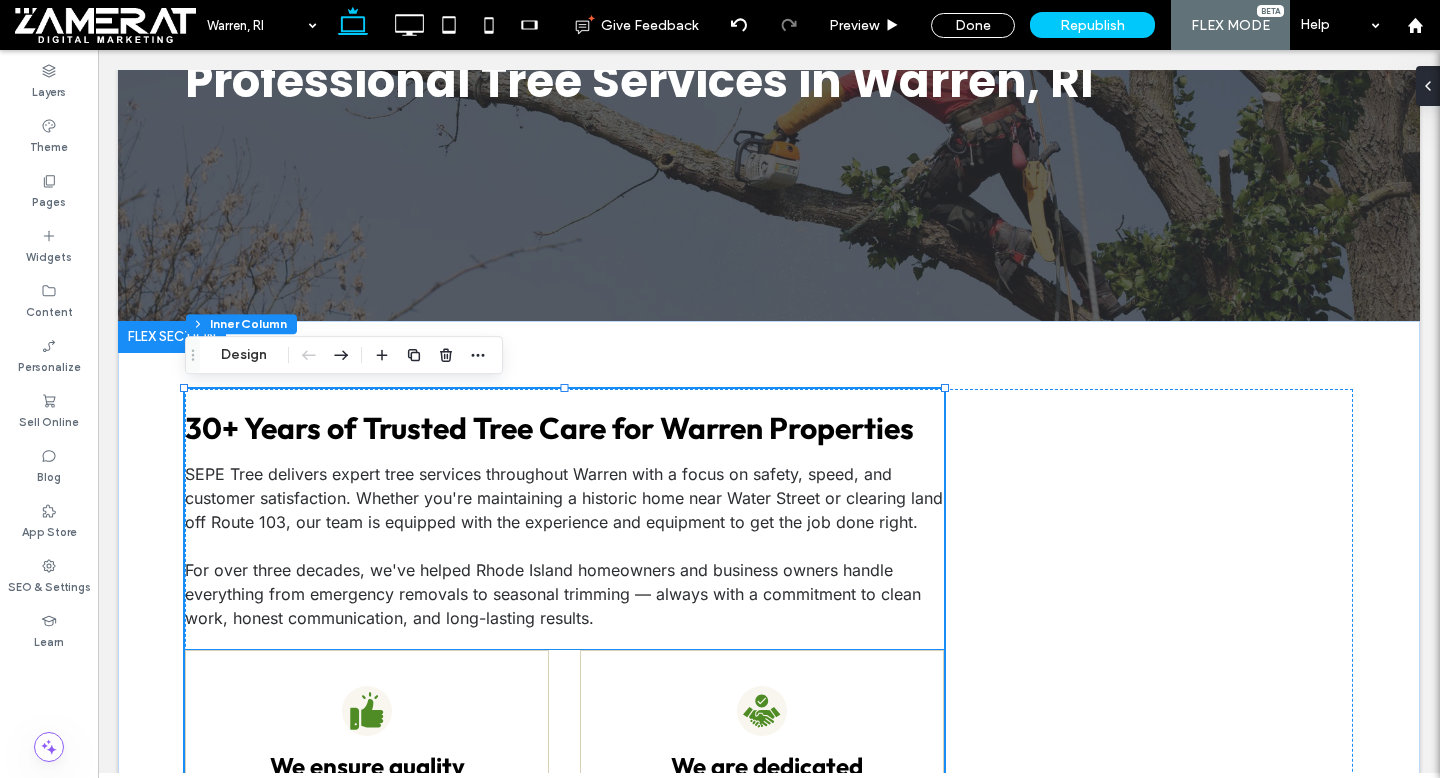 click on "We ensure quality
We ensure our customers are always left with 100% satisfaction no matter the service they choose!" at bounding box center [367, 768] 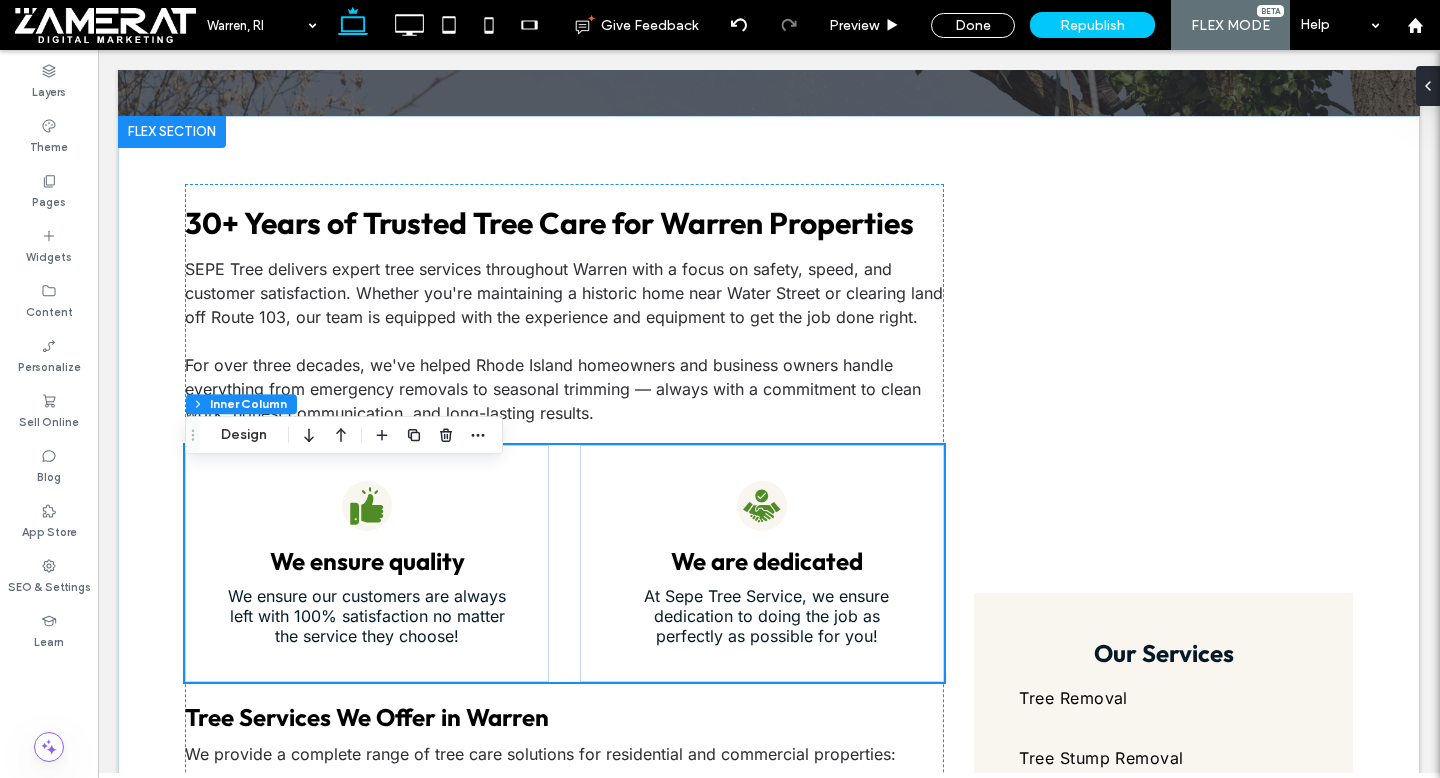 scroll, scrollTop: 672, scrollLeft: 0, axis: vertical 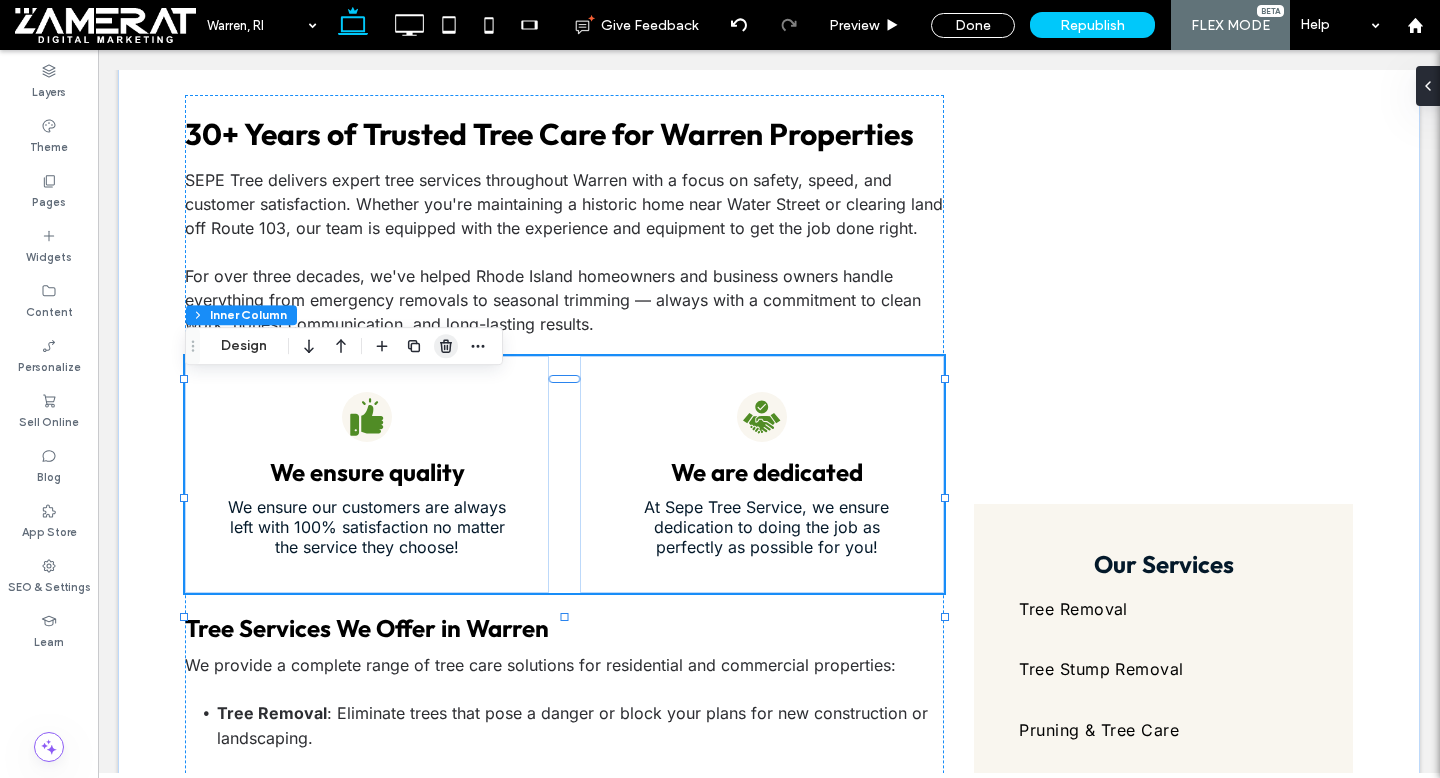 click 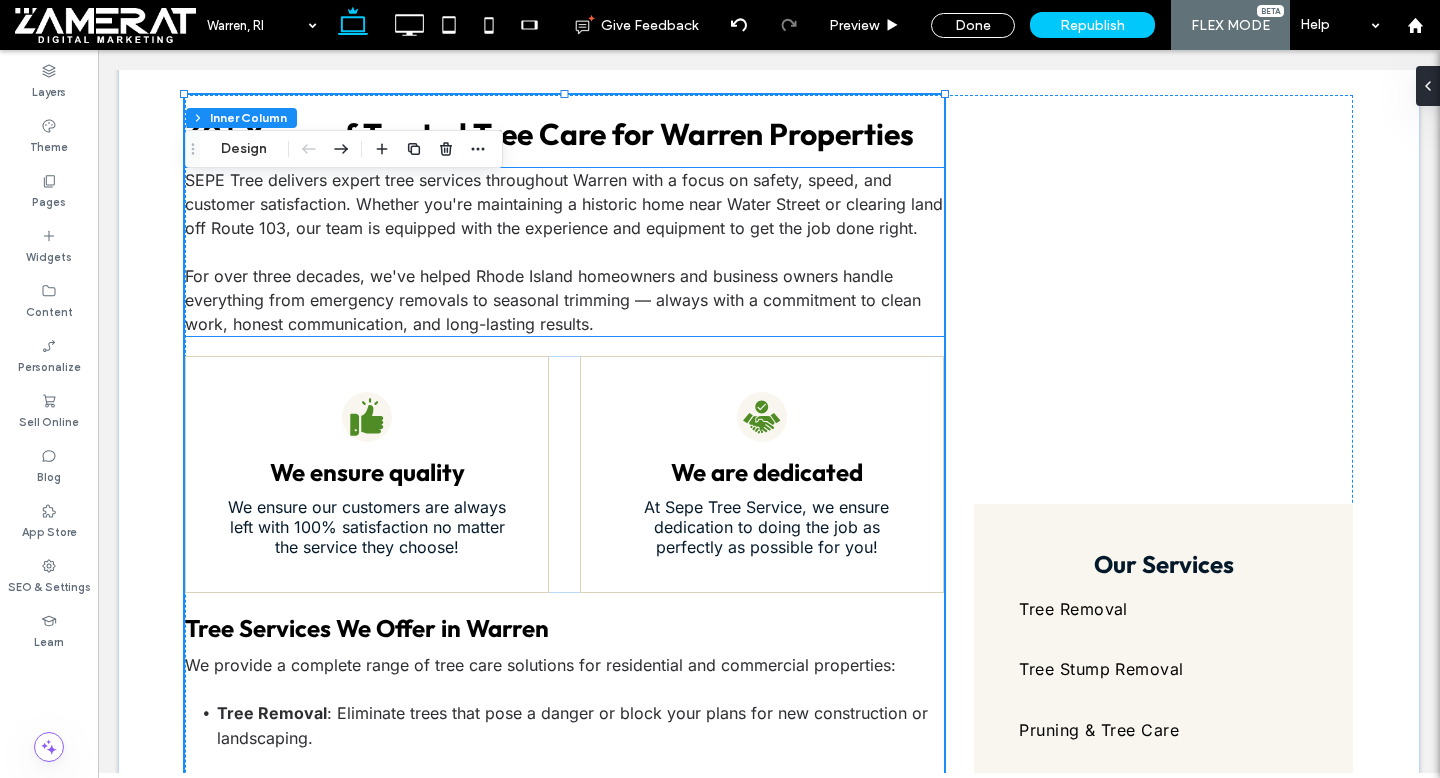 type on "**" 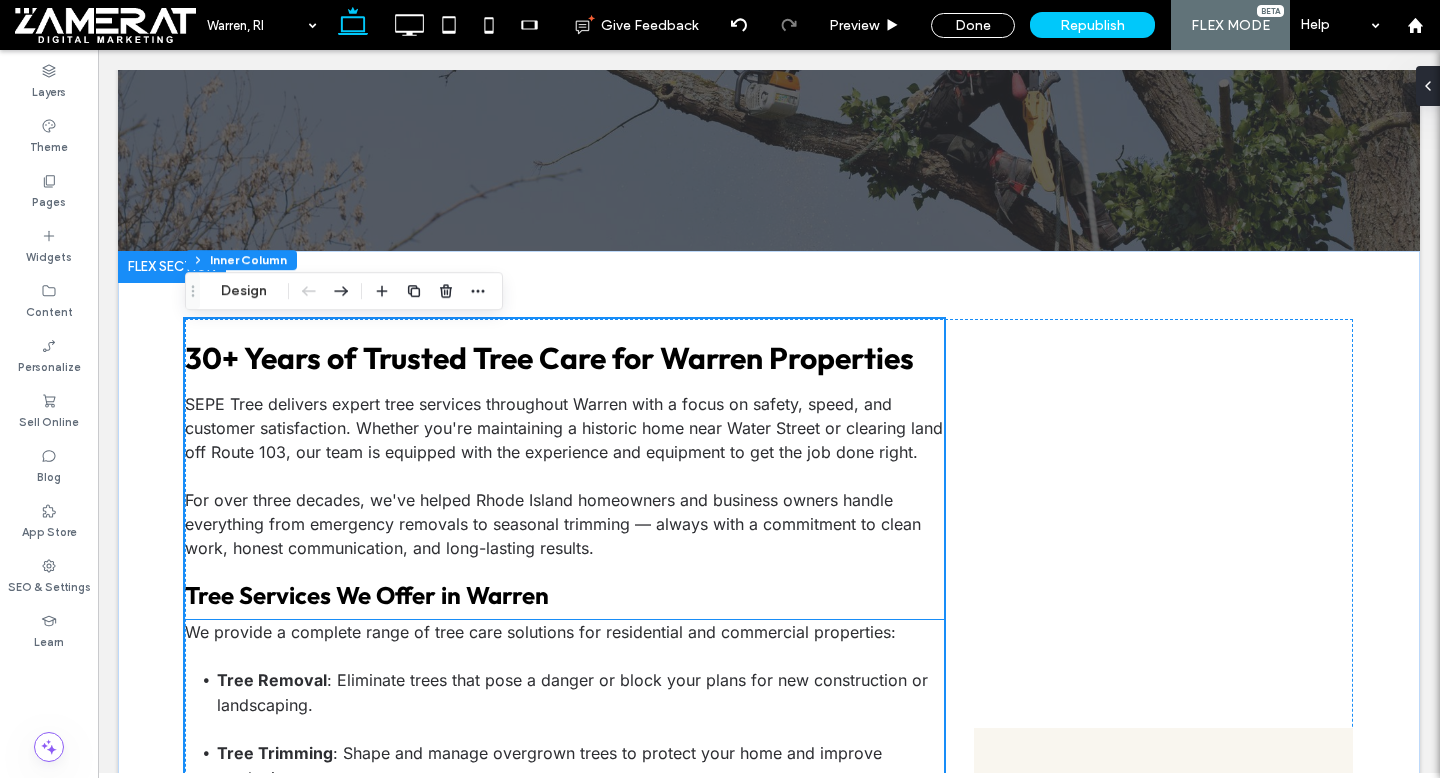 scroll, scrollTop: 437, scrollLeft: 0, axis: vertical 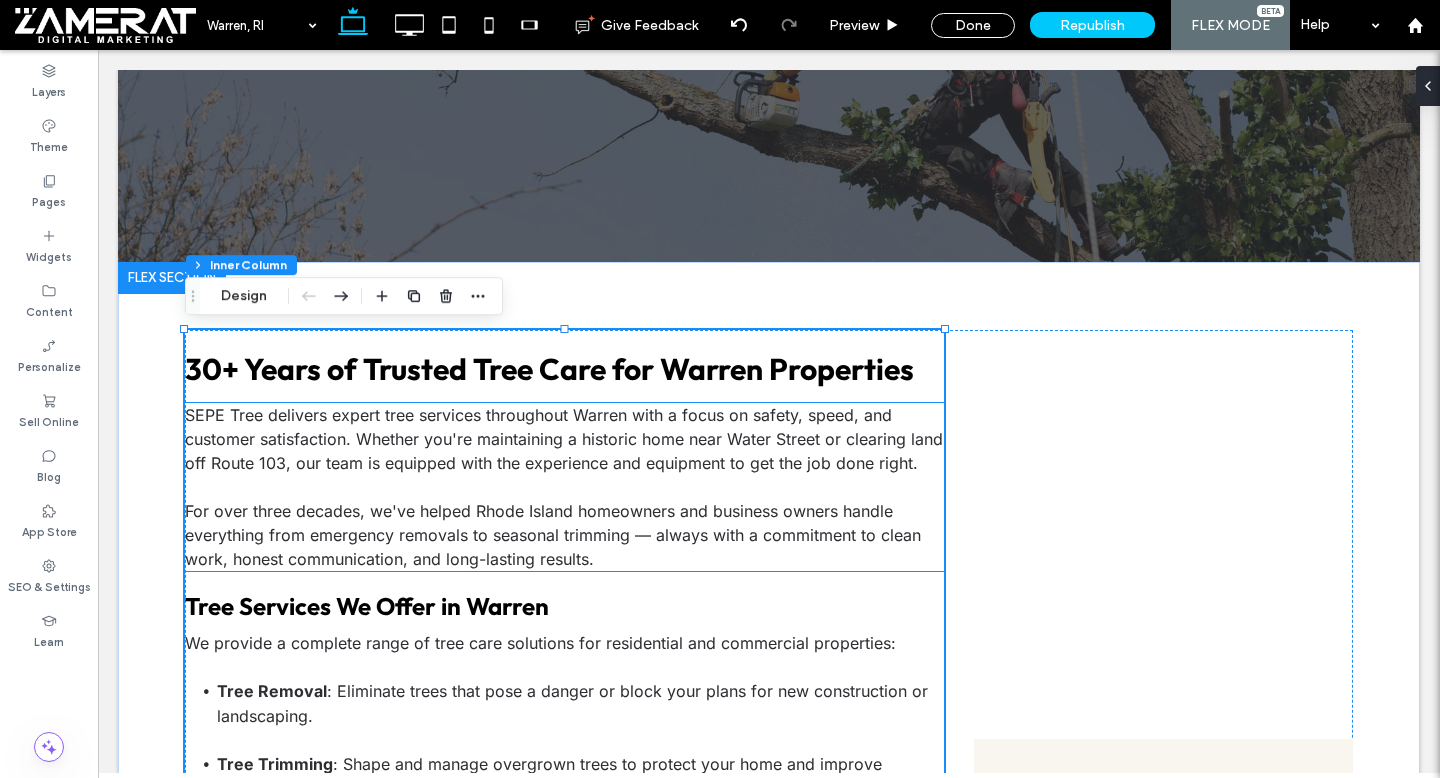 click on "SEPE Tree delivers expert tree services throughout Warren with a focus on safety, speed, and customer satisfaction. Whether you're maintaining a historic home near Water Street or clearing land off Route 103, our team is equipped with the experience and equipment to get the job done right." at bounding box center (564, 439) 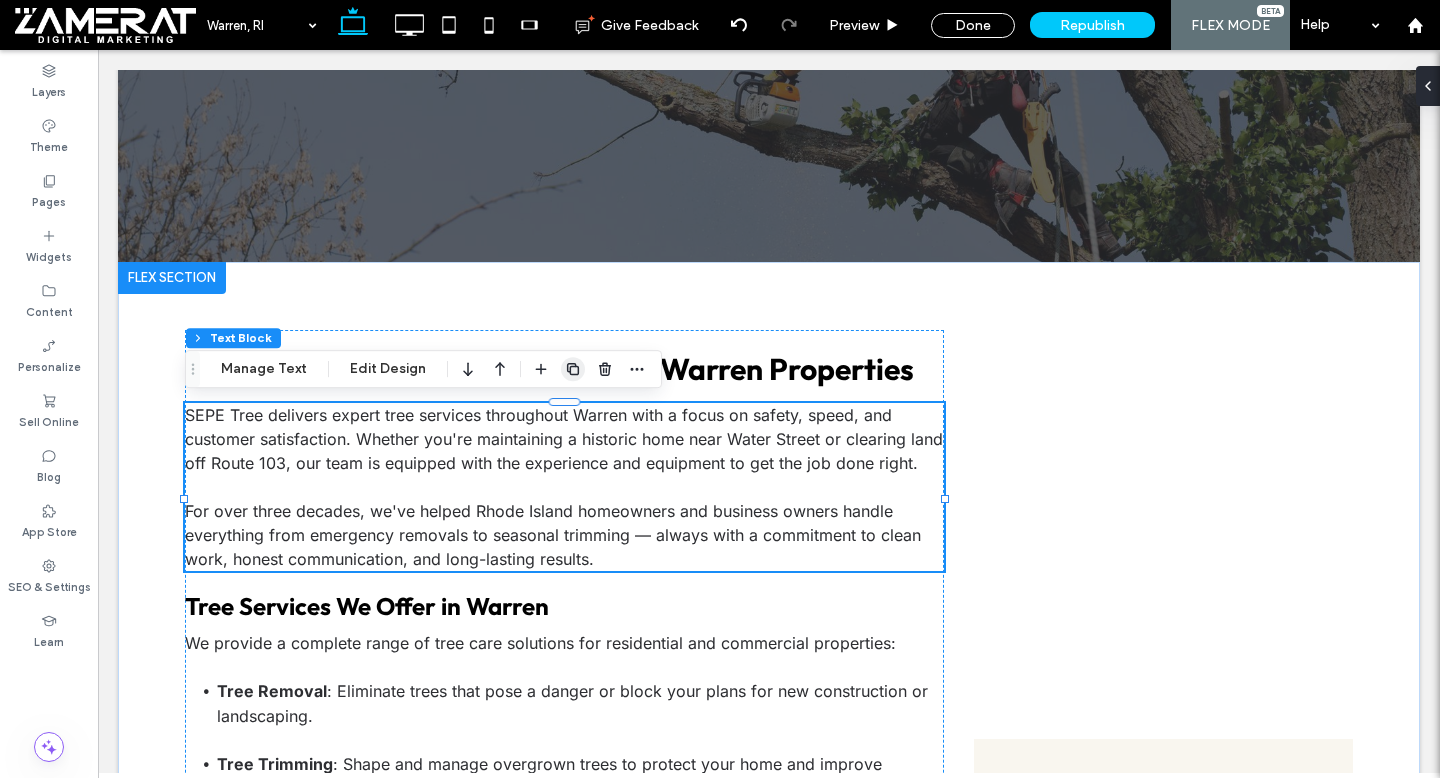 click at bounding box center (573, 369) 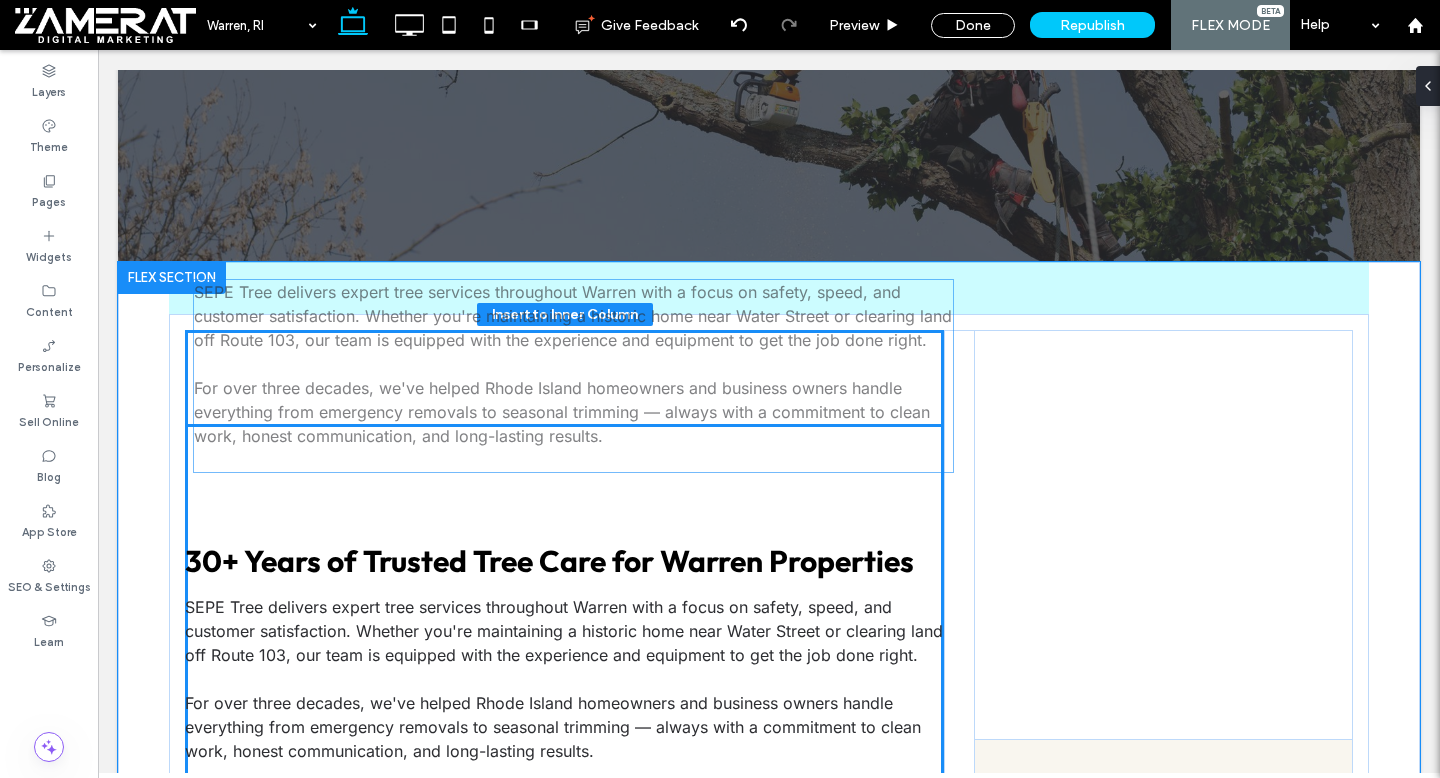 drag, startPoint x: 533, startPoint y: 692, endPoint x: 540, endPoint y: 374, distance: 318.07703 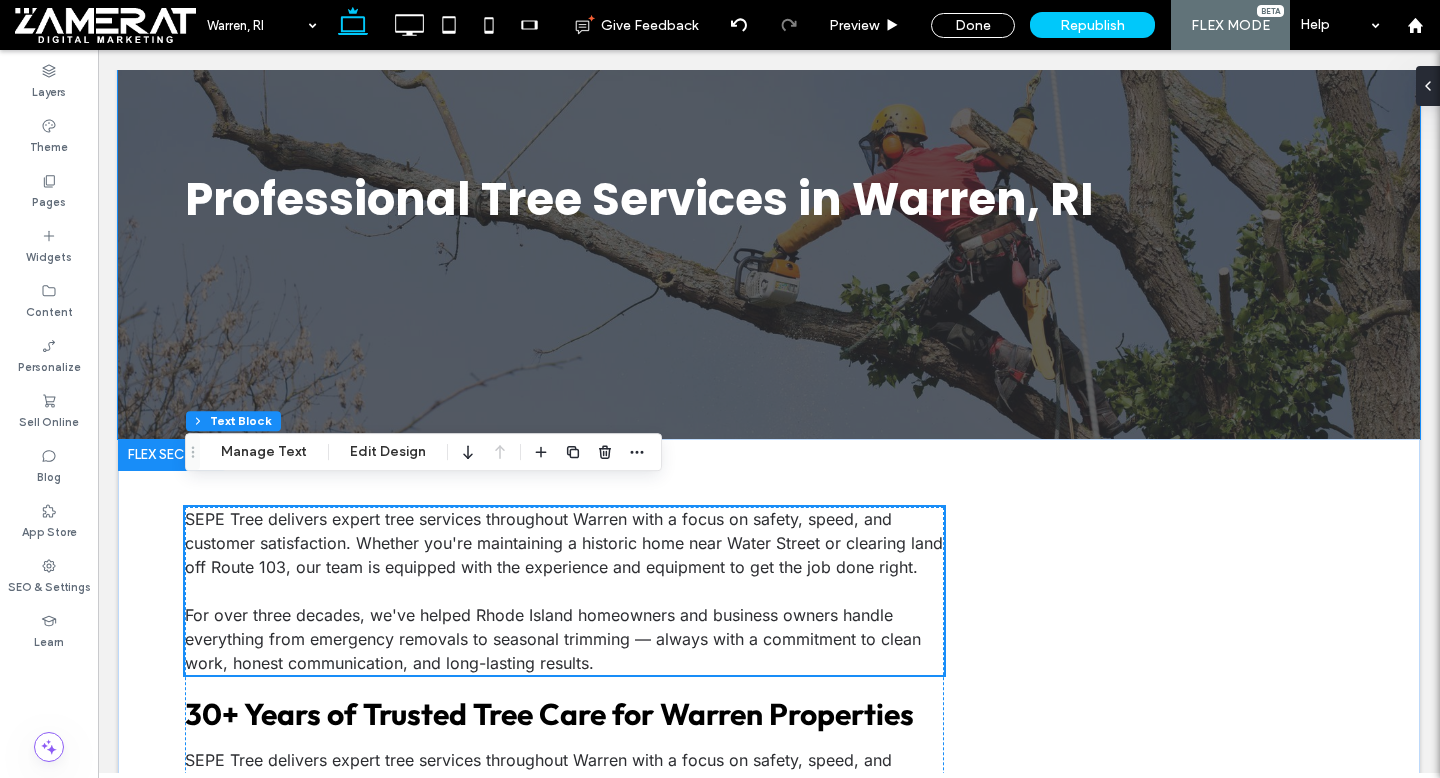 scroll, scrollTop: 240, scrollLeft: 0, axis: vertical 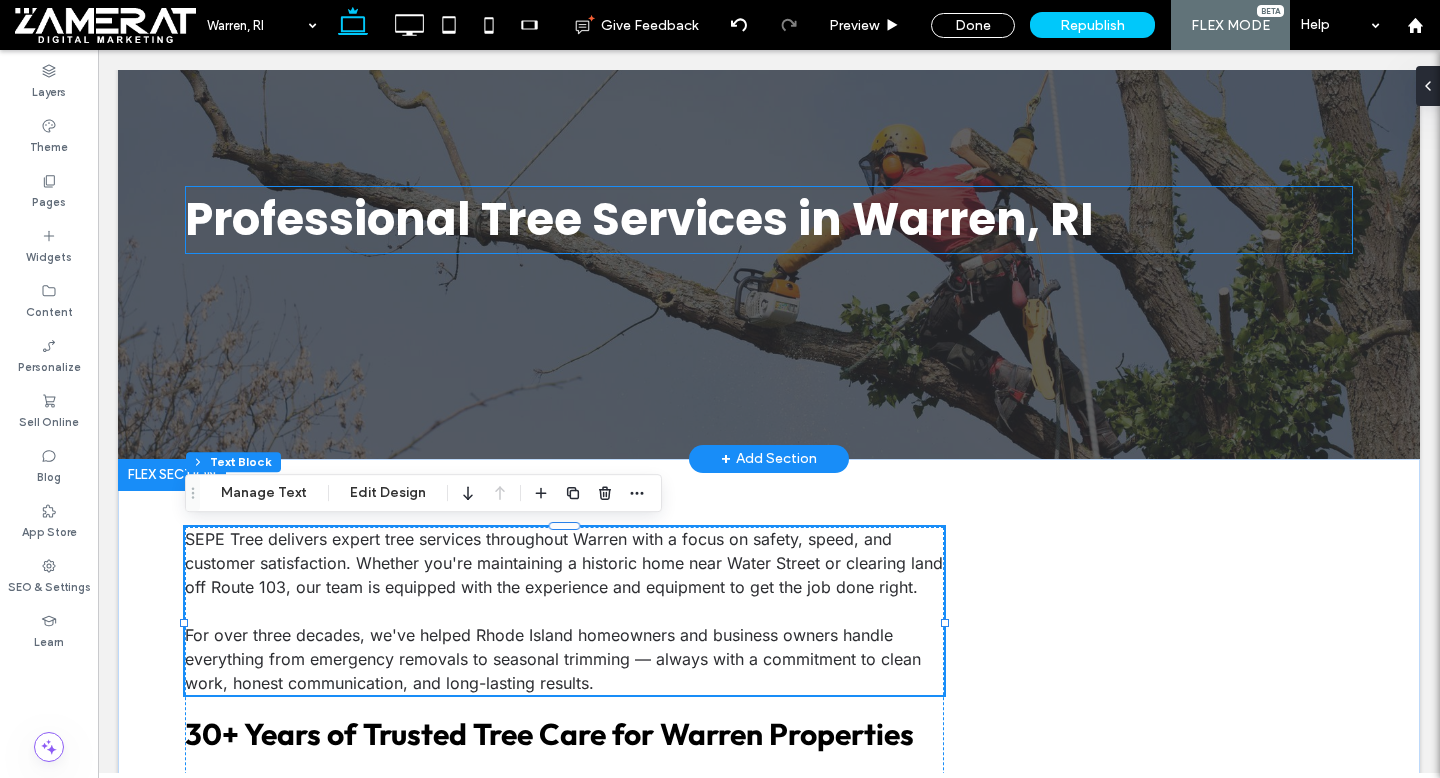 click on "Professional Tree Services in Warren, RI" at bounding box center (639, 219) 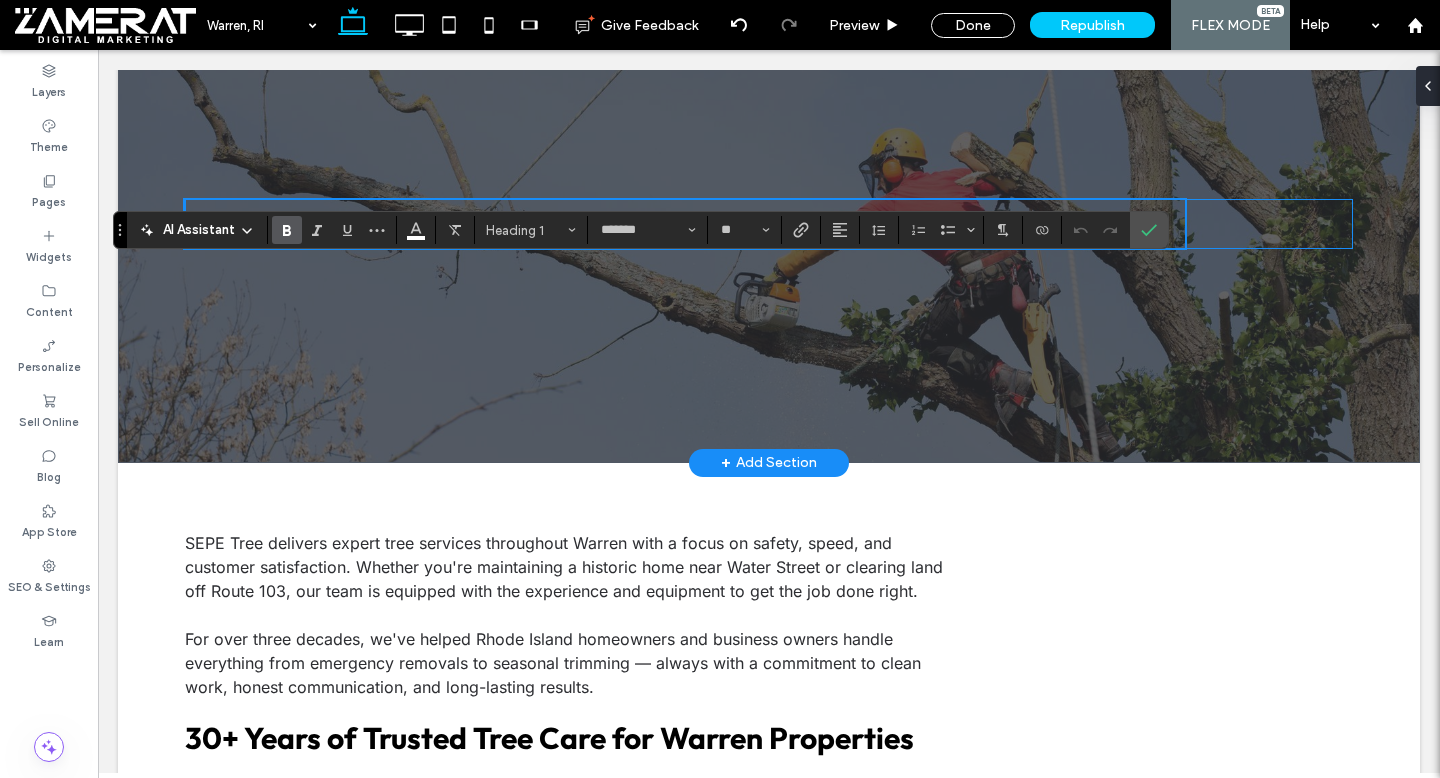 type on "*******" 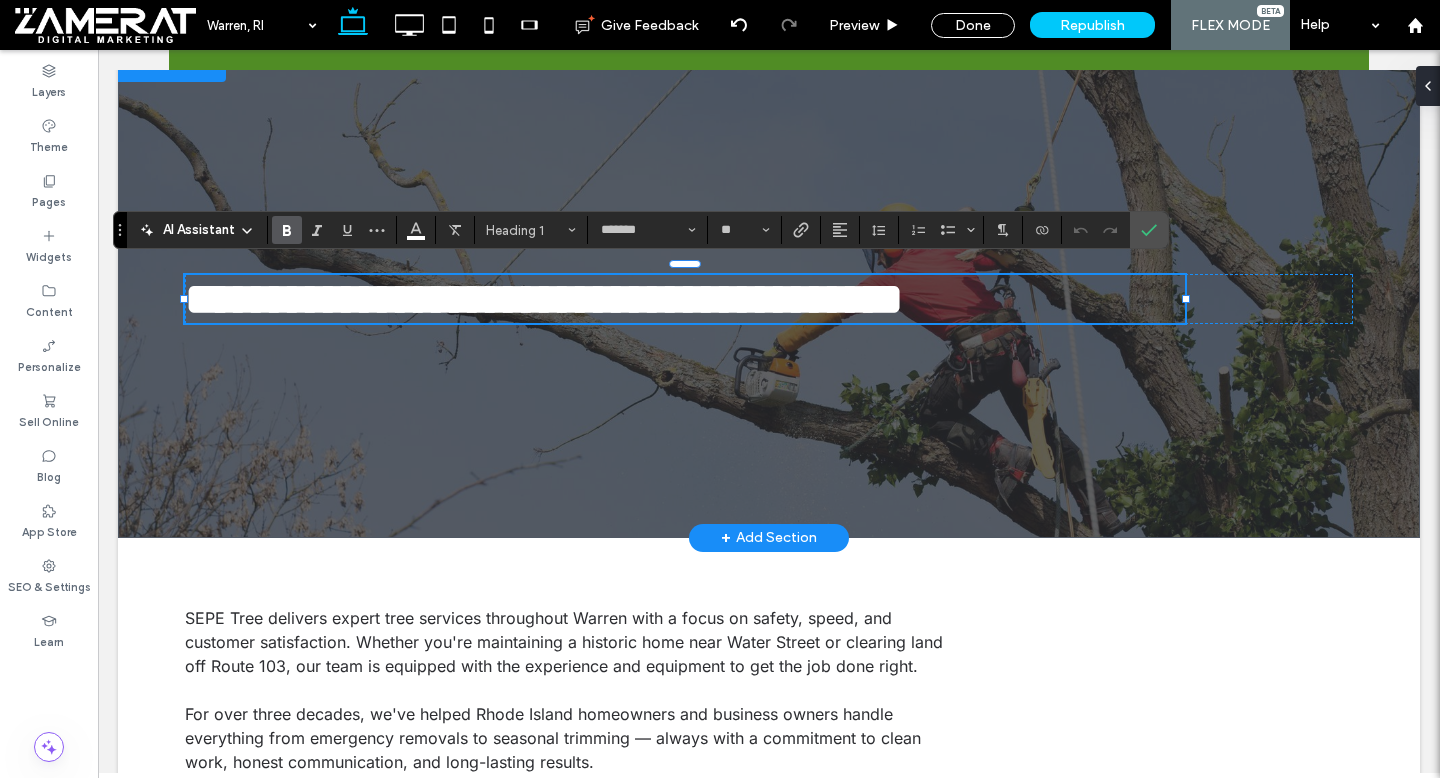 click on "**********" at bounding box center [544, 299] 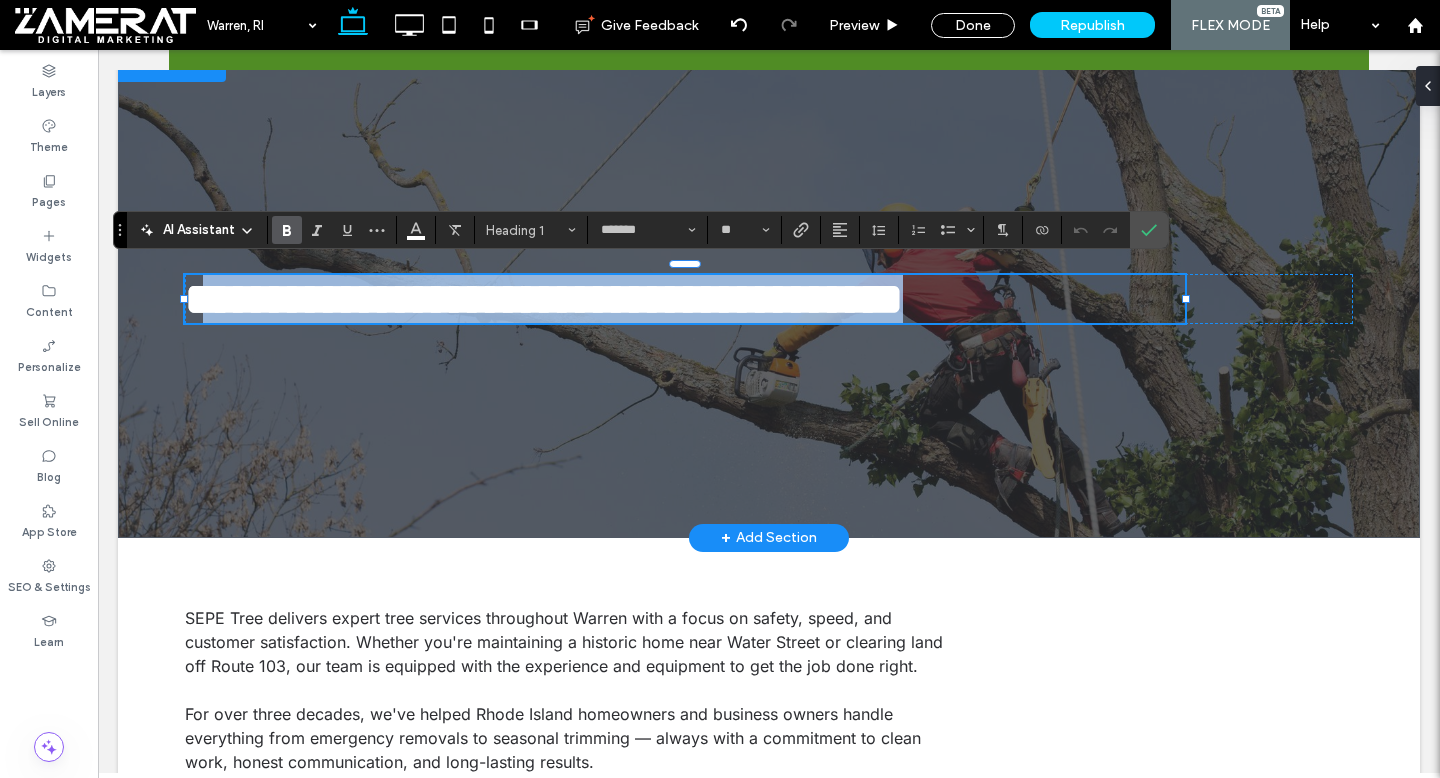 drag, startPoint x: 1107, startPoint y: 300, endPoint x: 217, endPoint y: 300, distance: 890 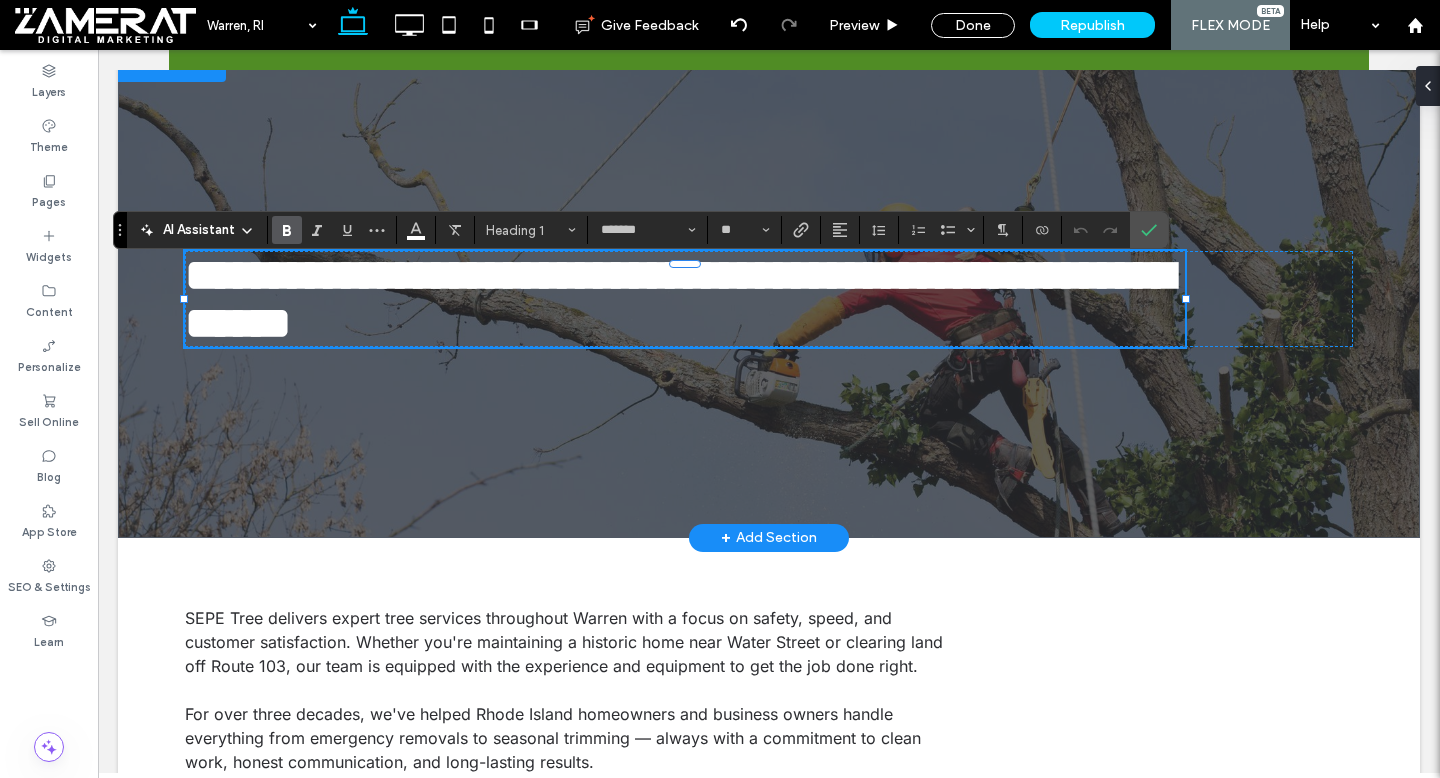 type on "*****" 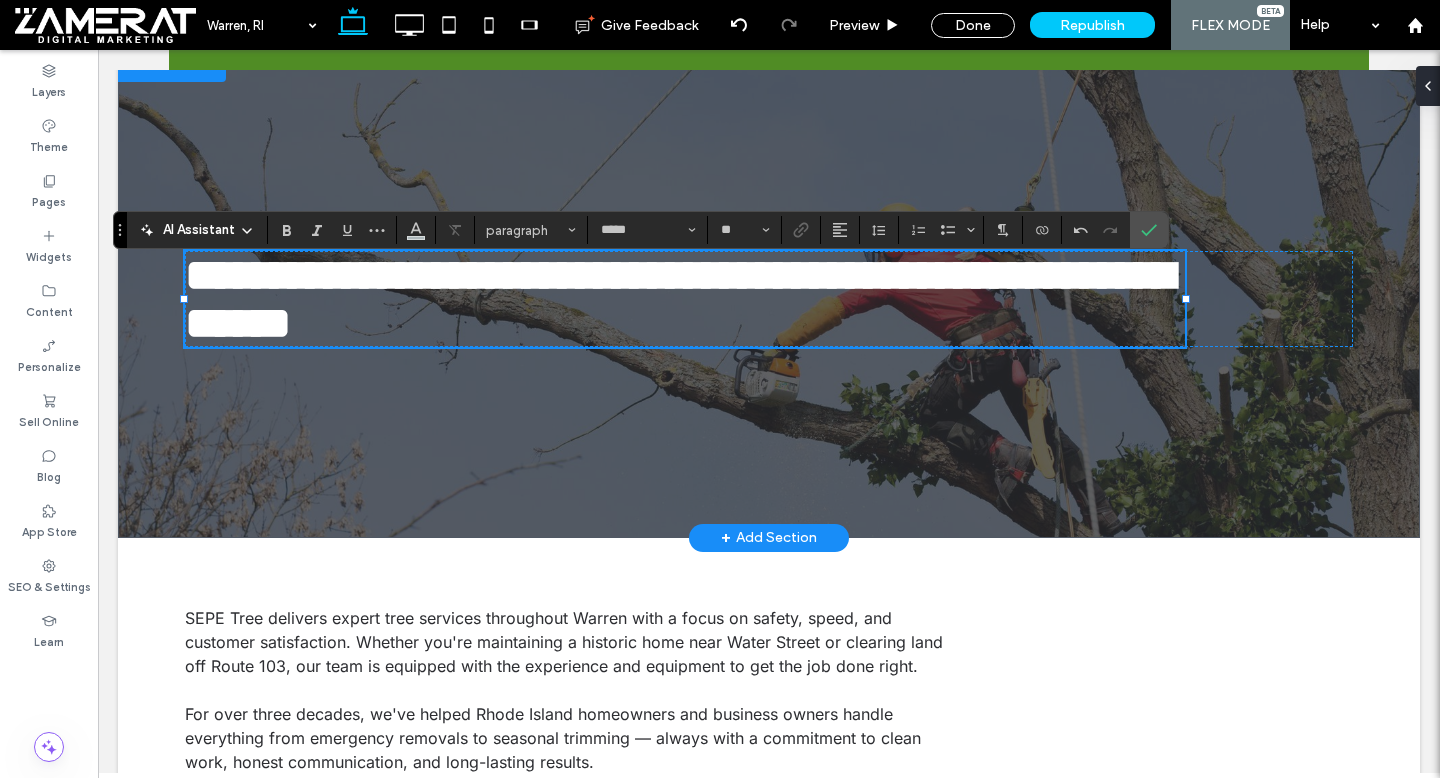 type on "*******" 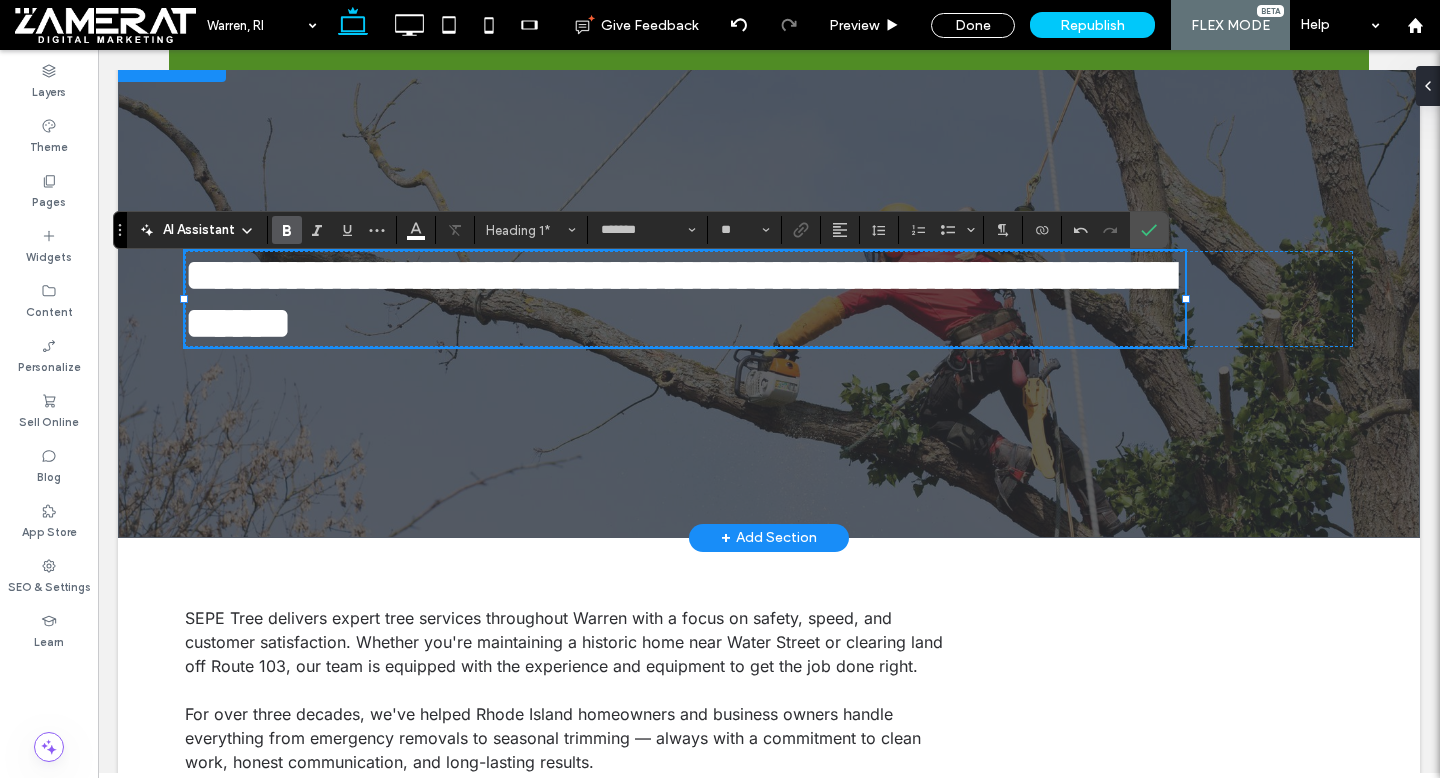 click on "**********" at bounding box center [679, 299] 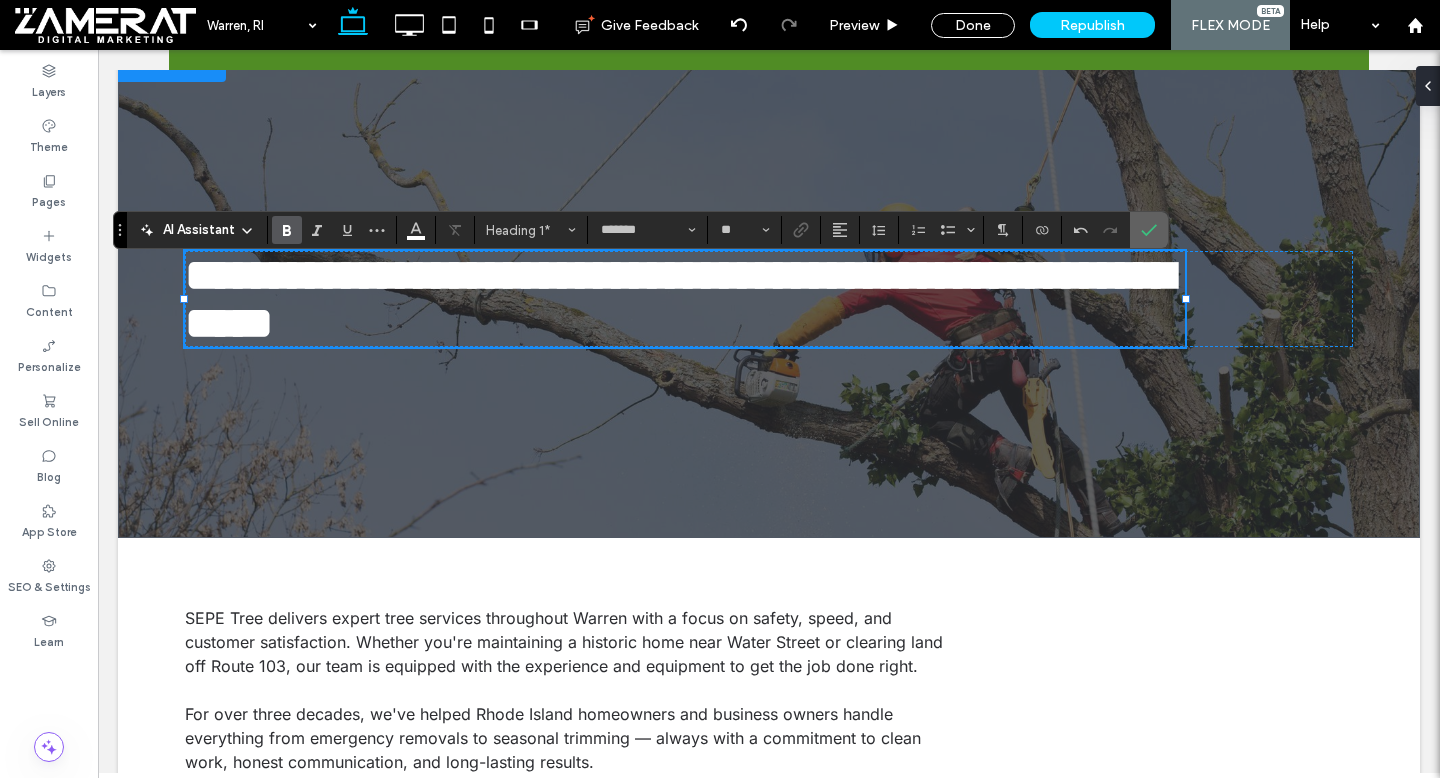 click 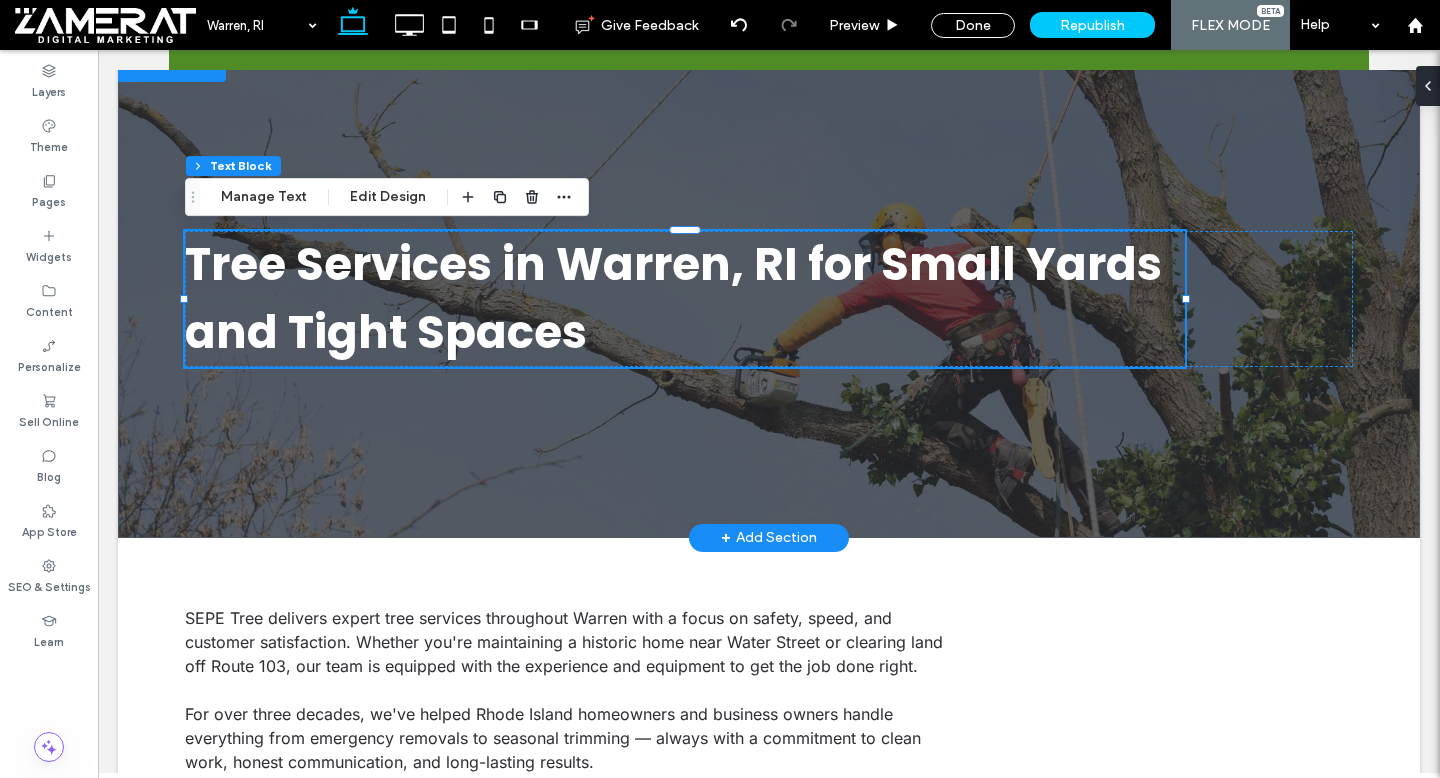 click on "Tree Services in Warren, RI for Small Yards and Tight Spaces" at bounding box center [685, 299] 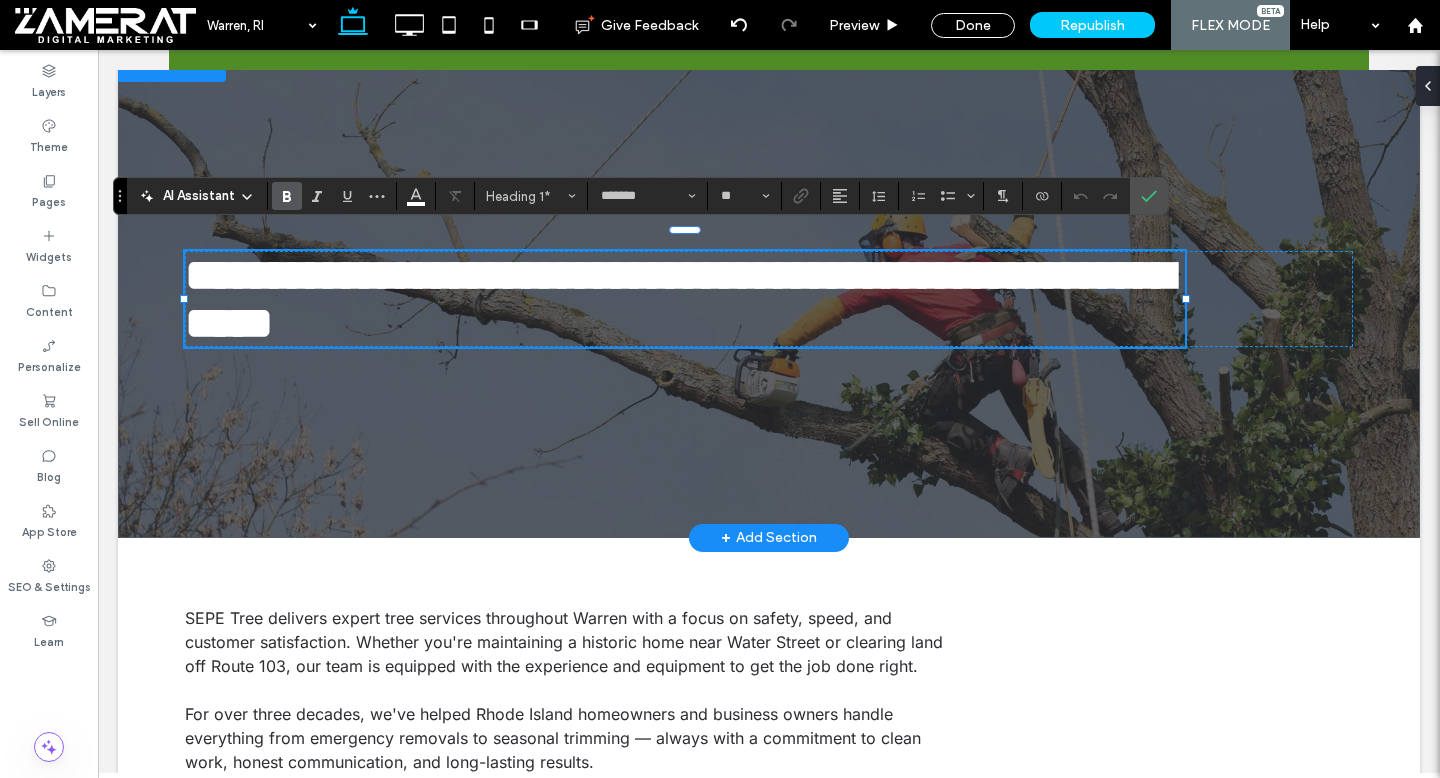 click on "**********" at bounding box center [679, 299] 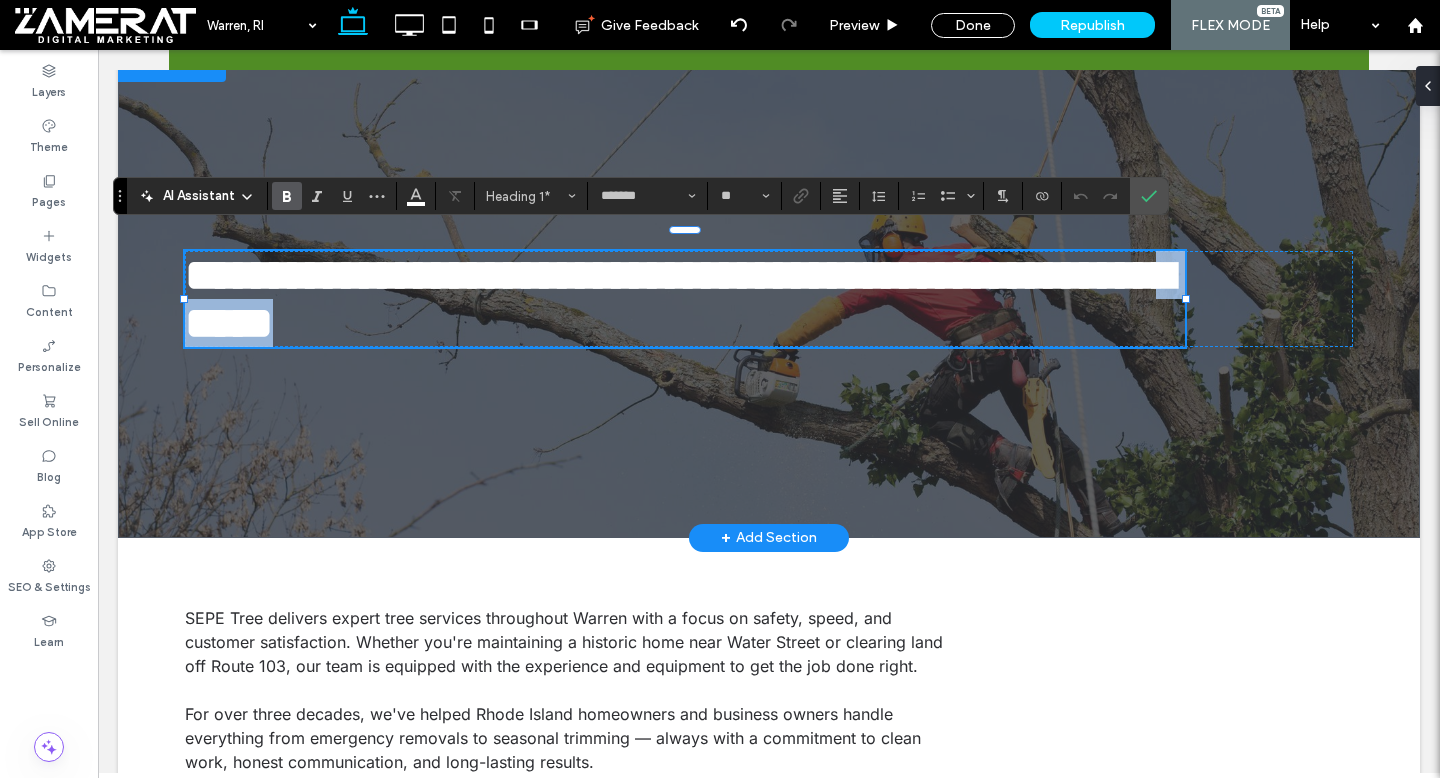 click on "**********" at bounding box center [679, 299] 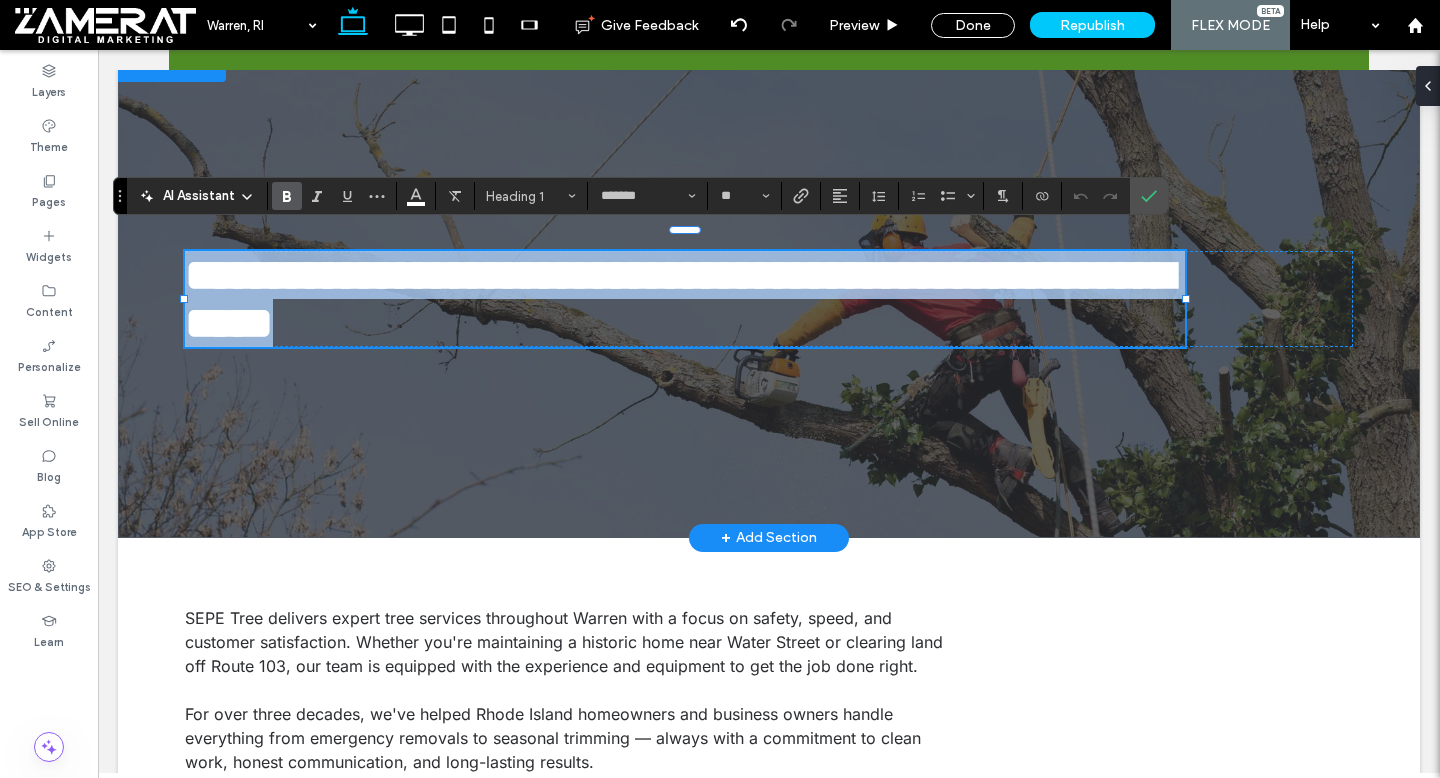 click on "**********" at bounding box center [679, 299] 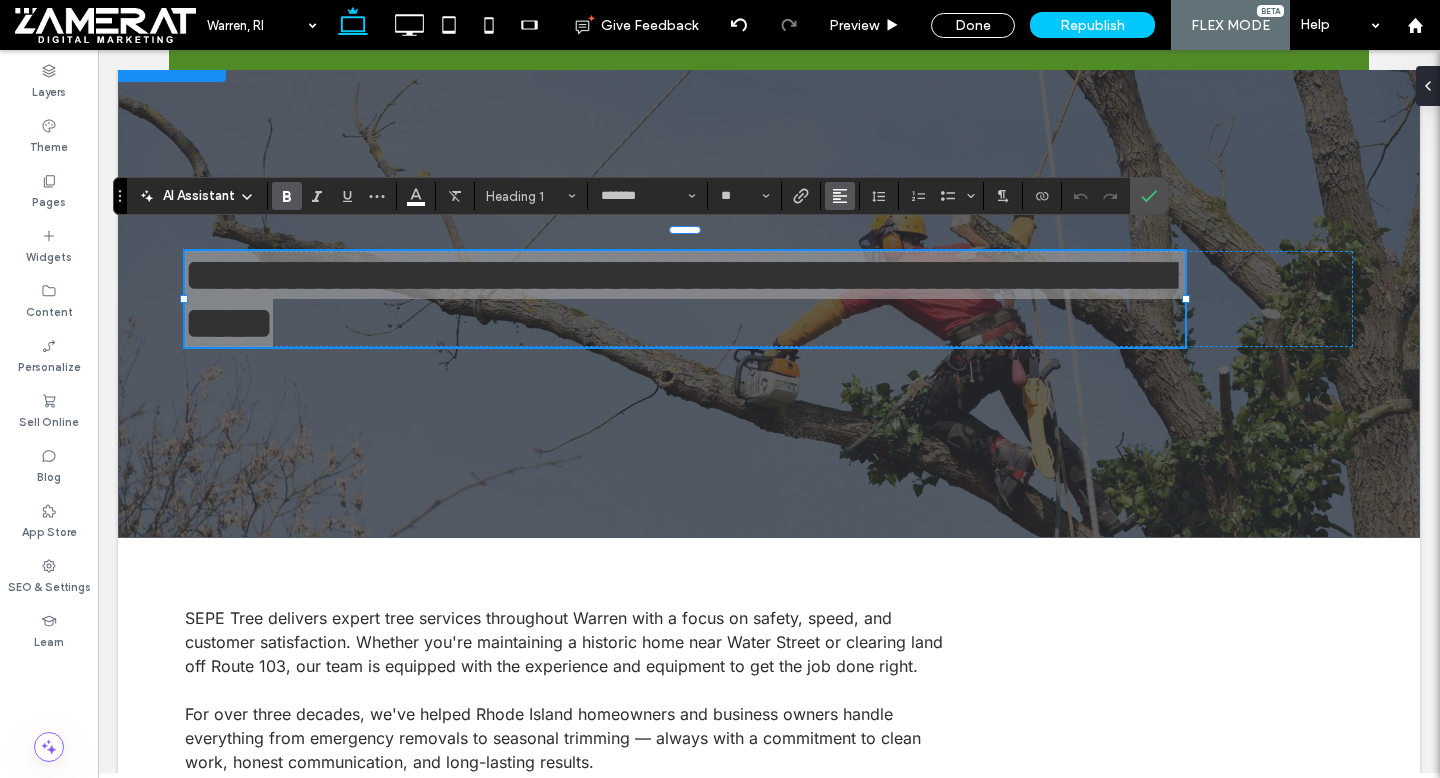 click 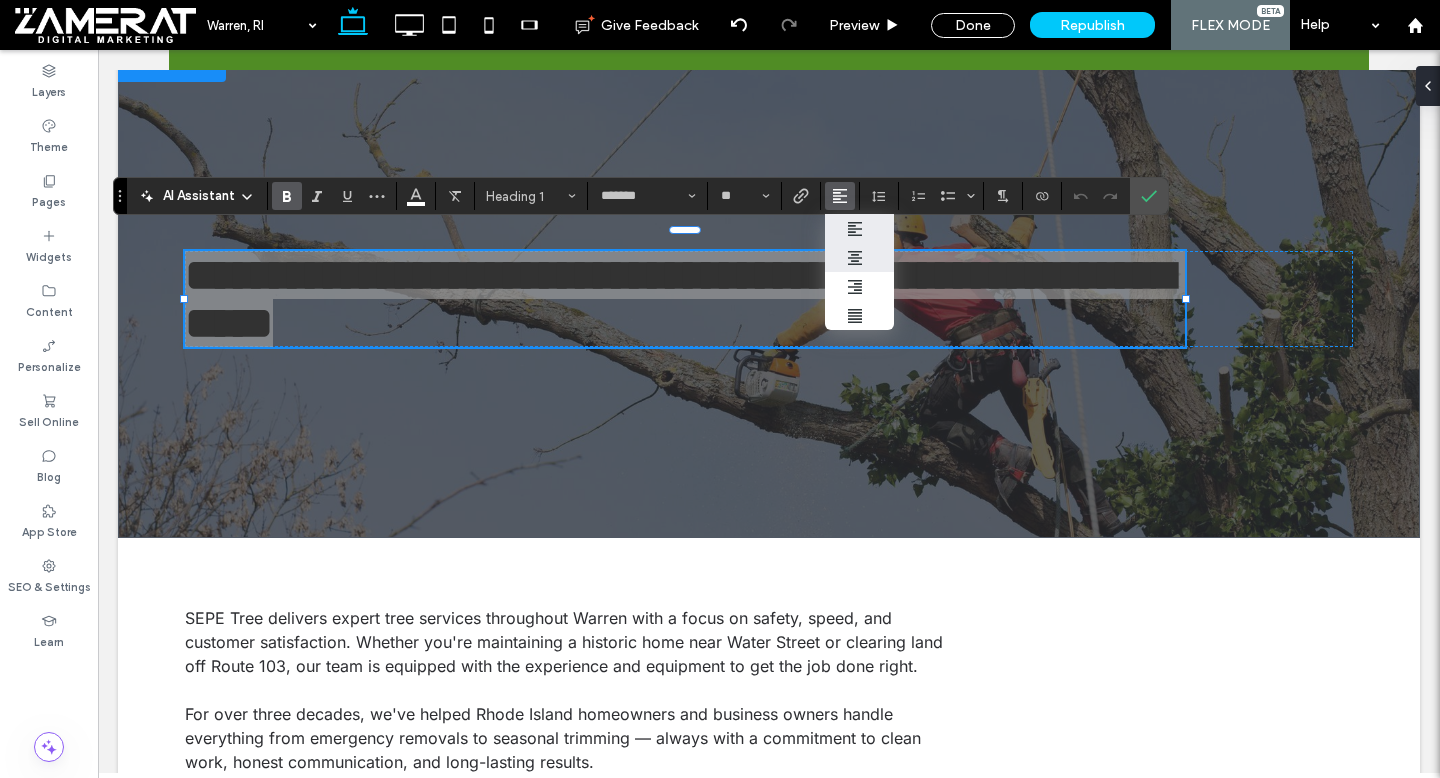 click at bounding box center (860, 258) 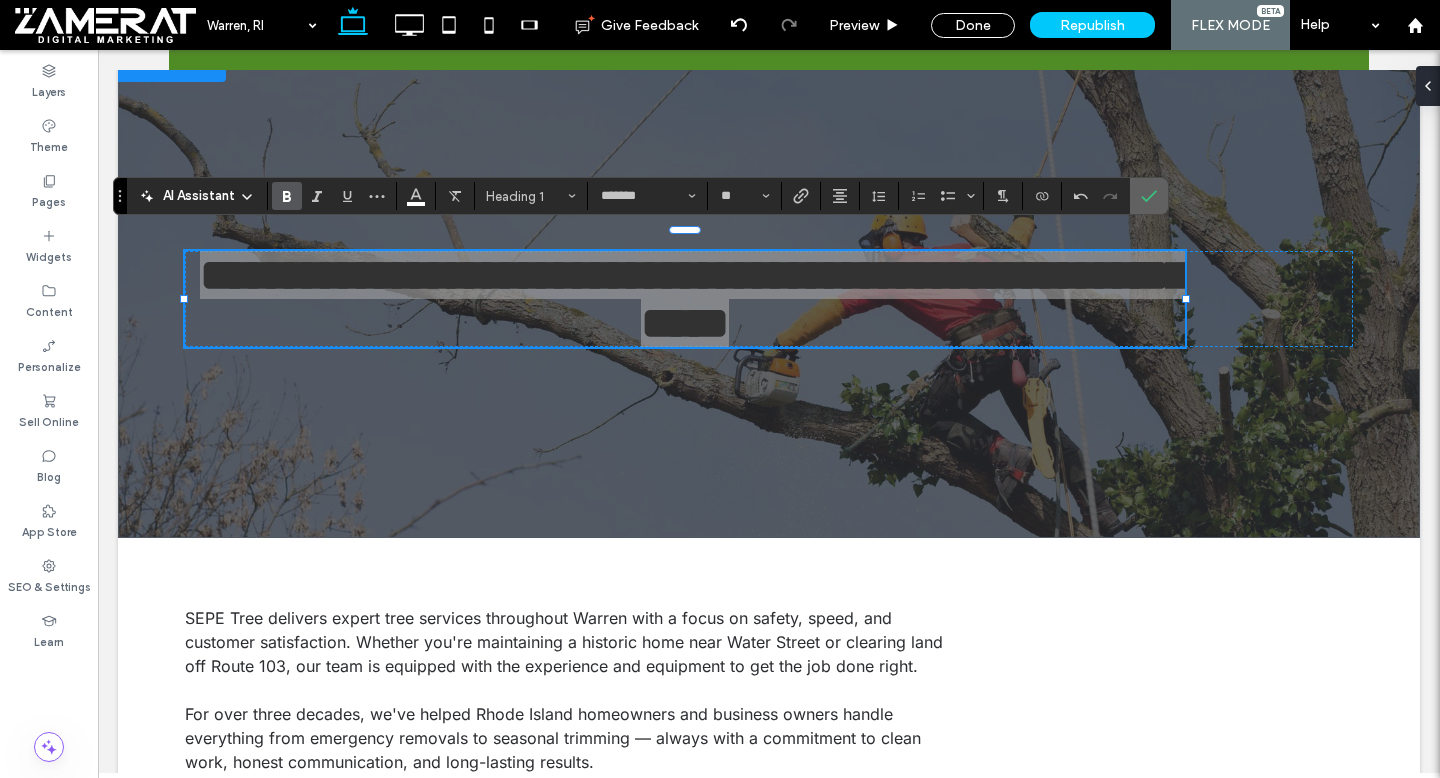 click 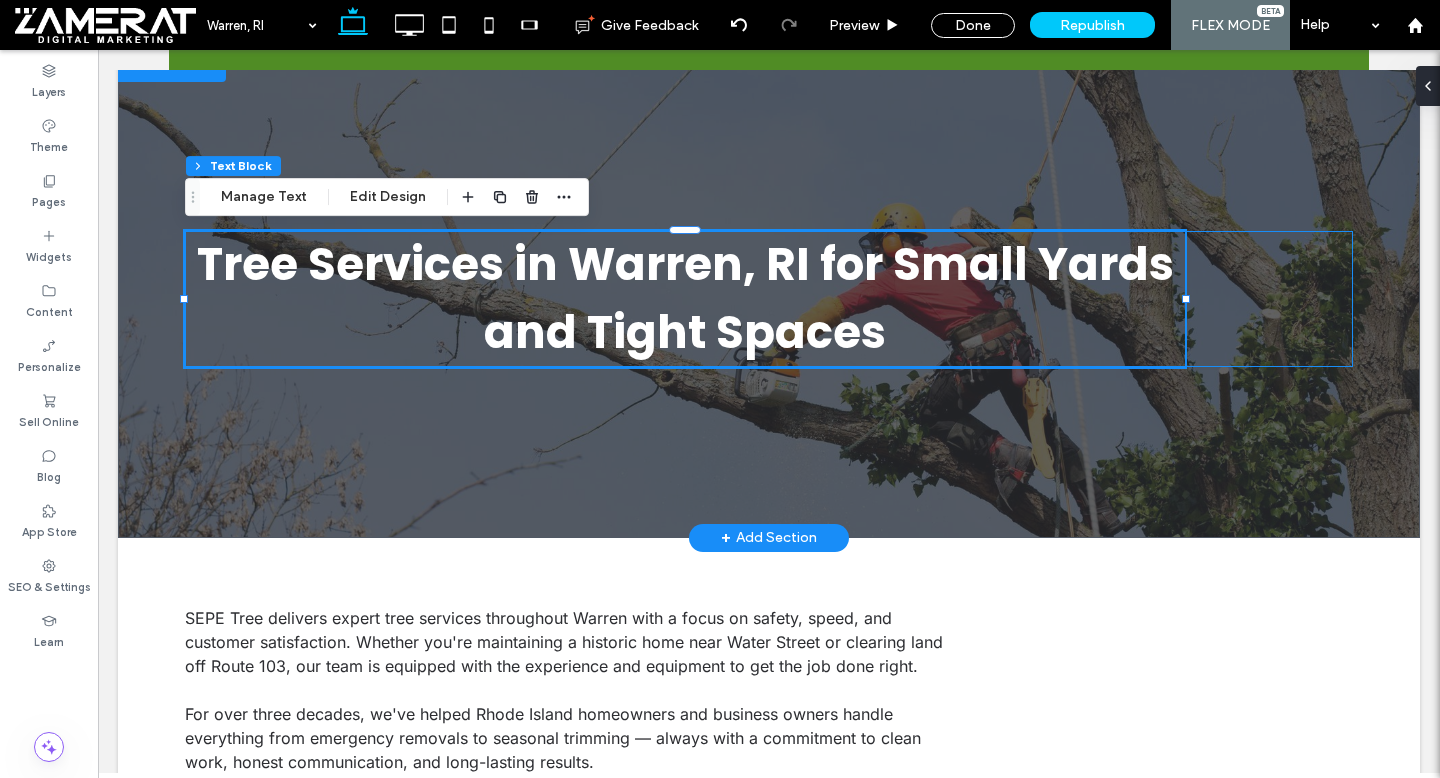 click on "Tree Services in Warren, RI for Small Yards and Tight Spaces" at bounding box center [769, 299] 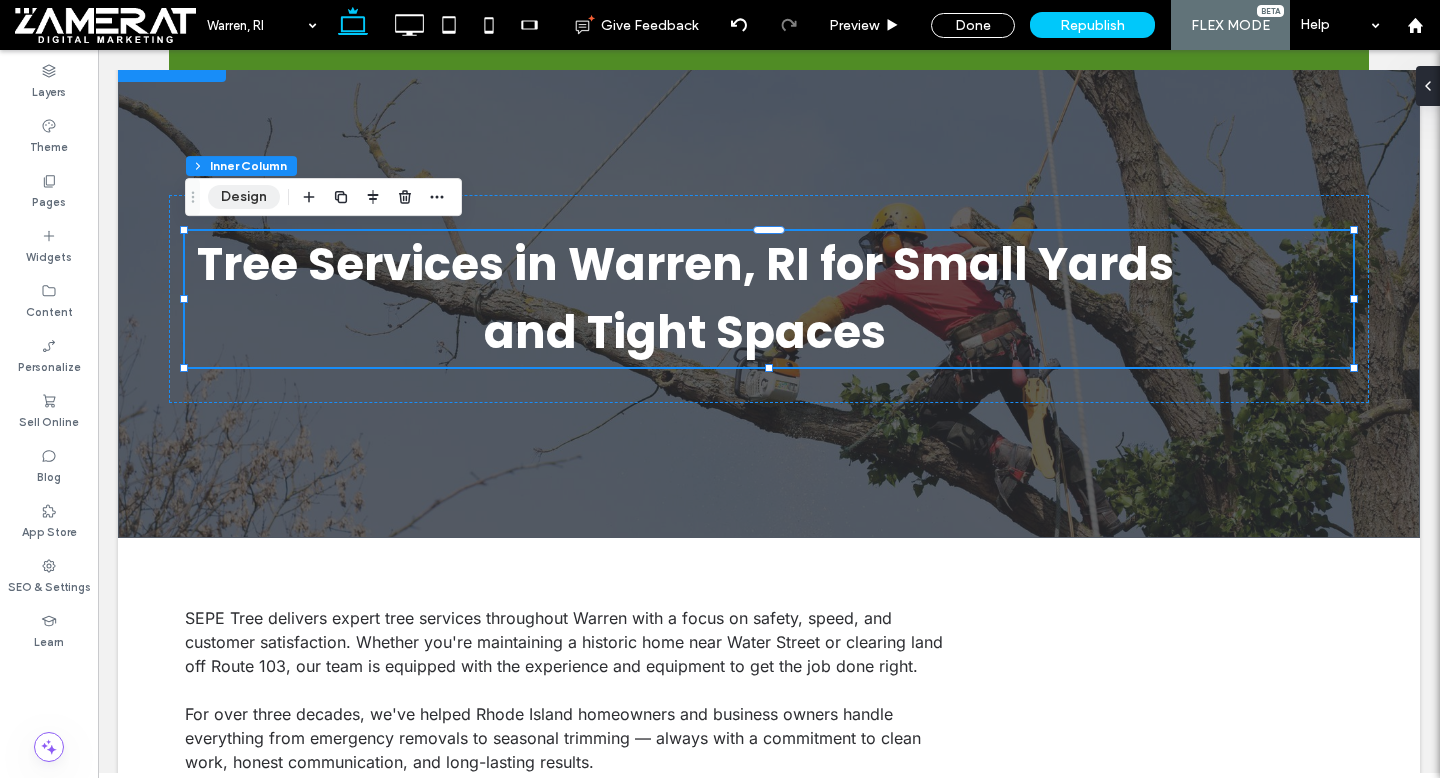 click on "Design" at bounding box center [244, 197] 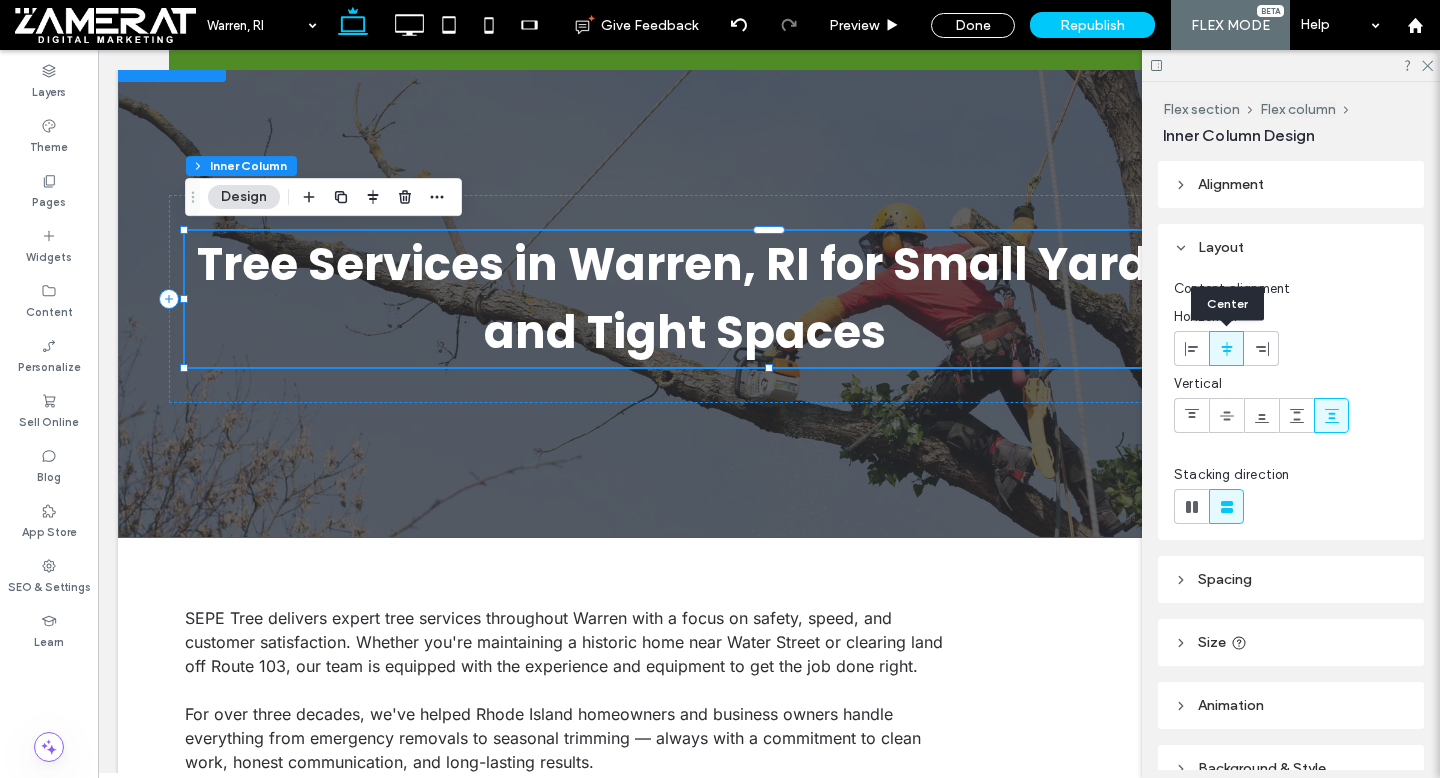 click 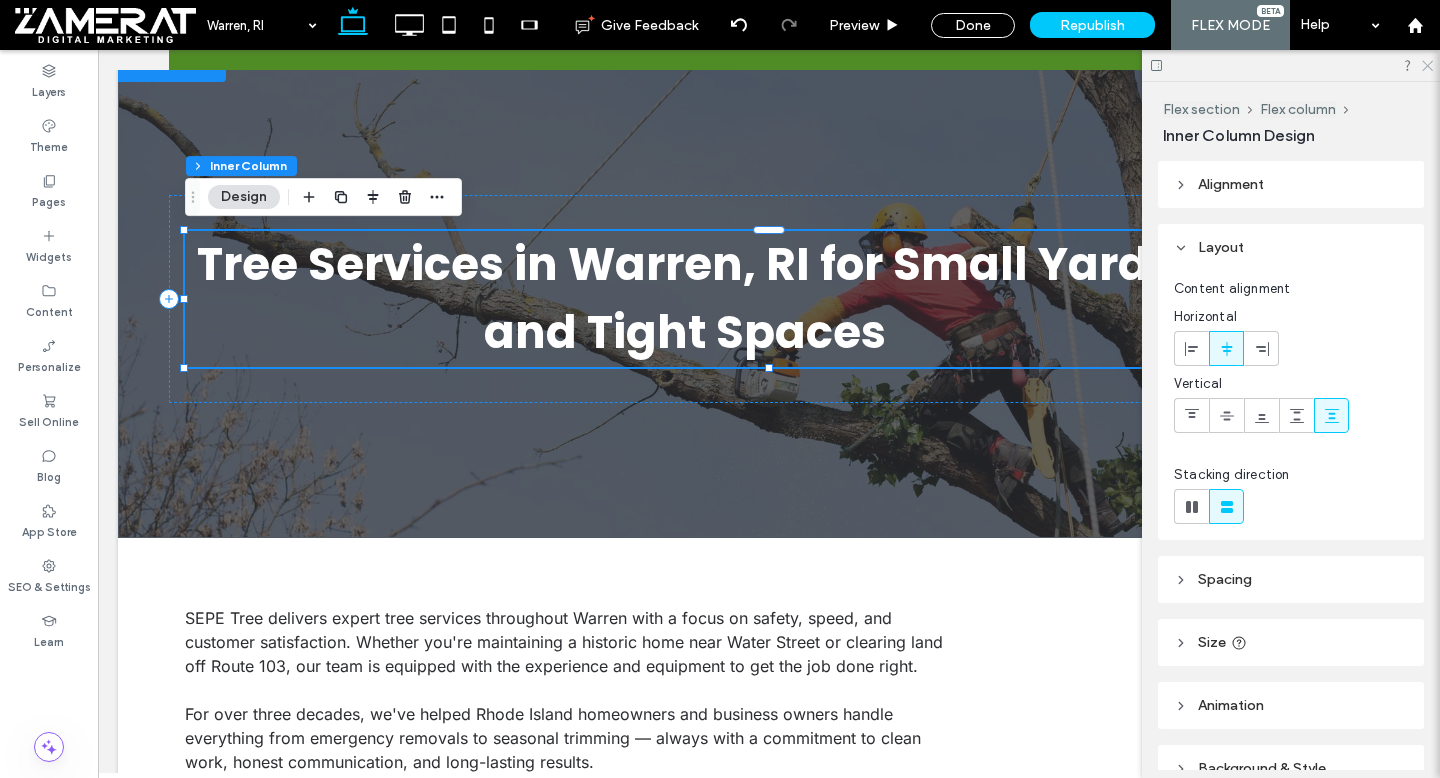 click 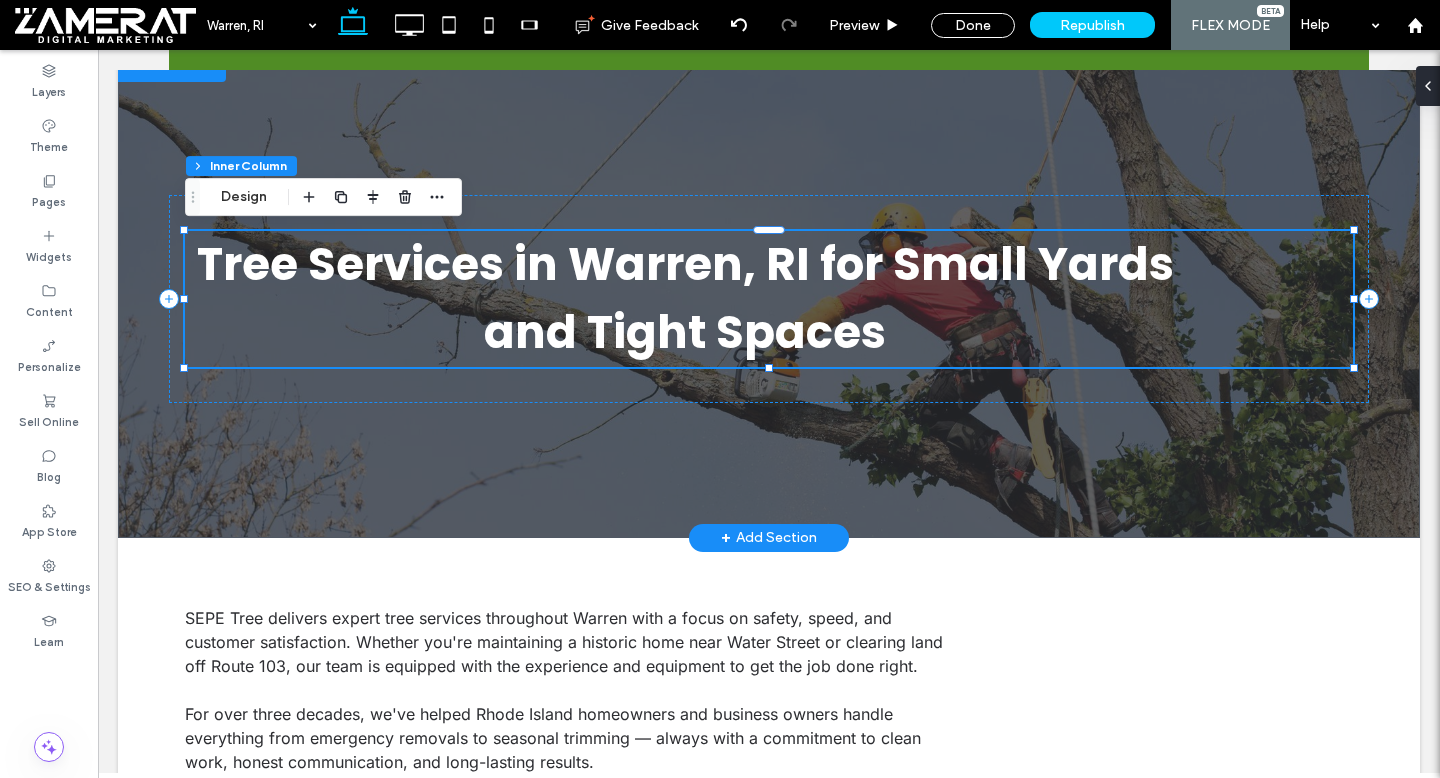 click on "Tree Services in Warren, RI for Small Yards and Tight Spaces" at bounding box center (769, 299) 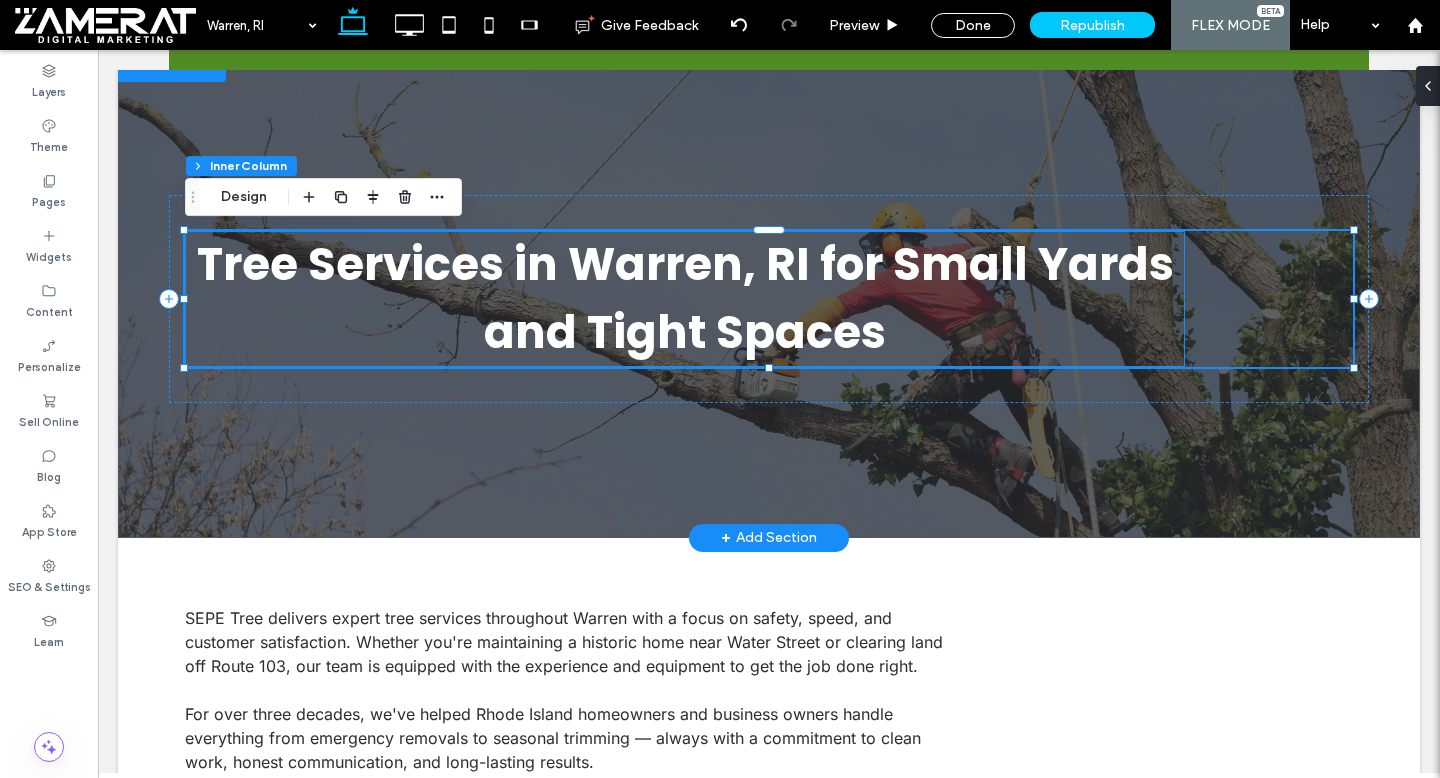 click on "Tree Services in Warren, RI for Small Yards and Tight Spaces" at bounding box center (685, 299) 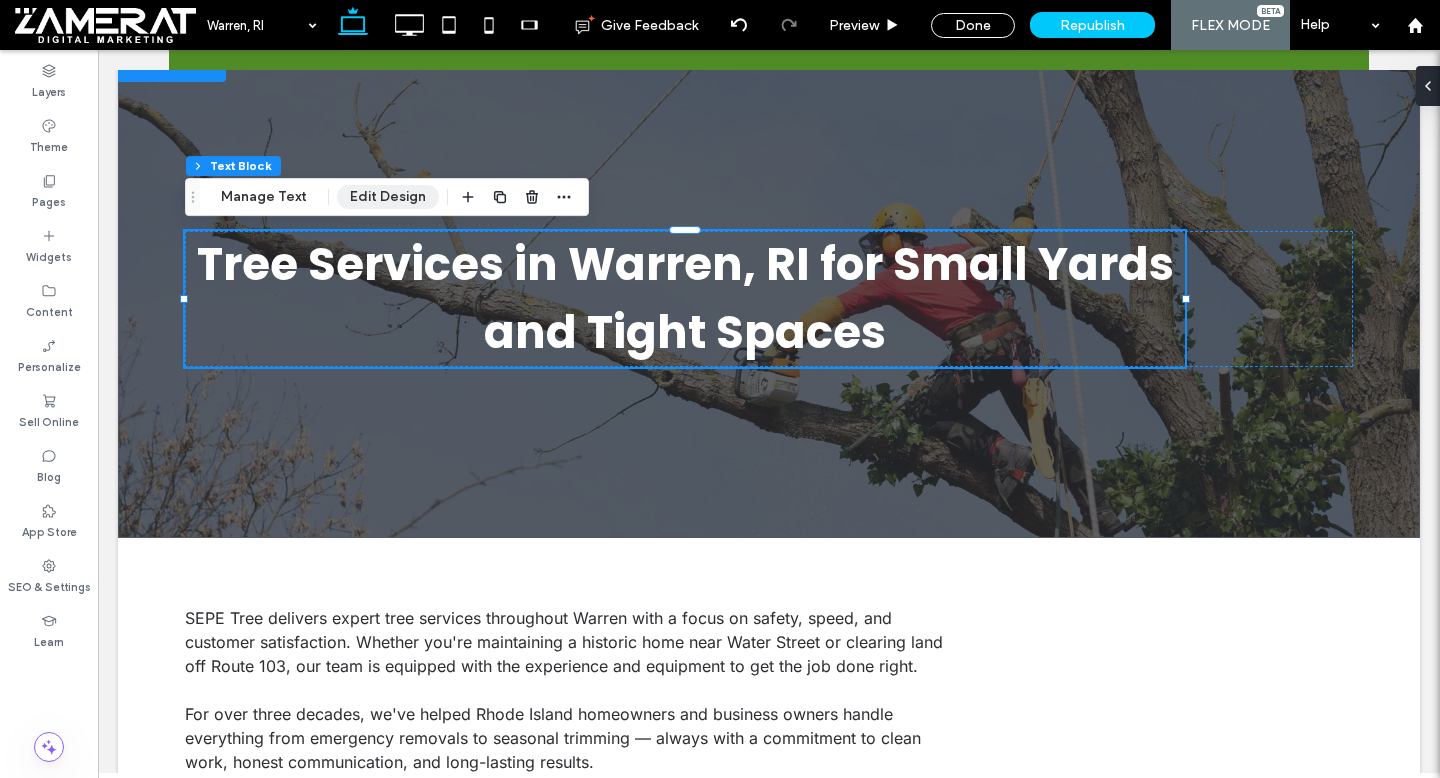 click on "Edit Design" at bounding box center (388, 197) 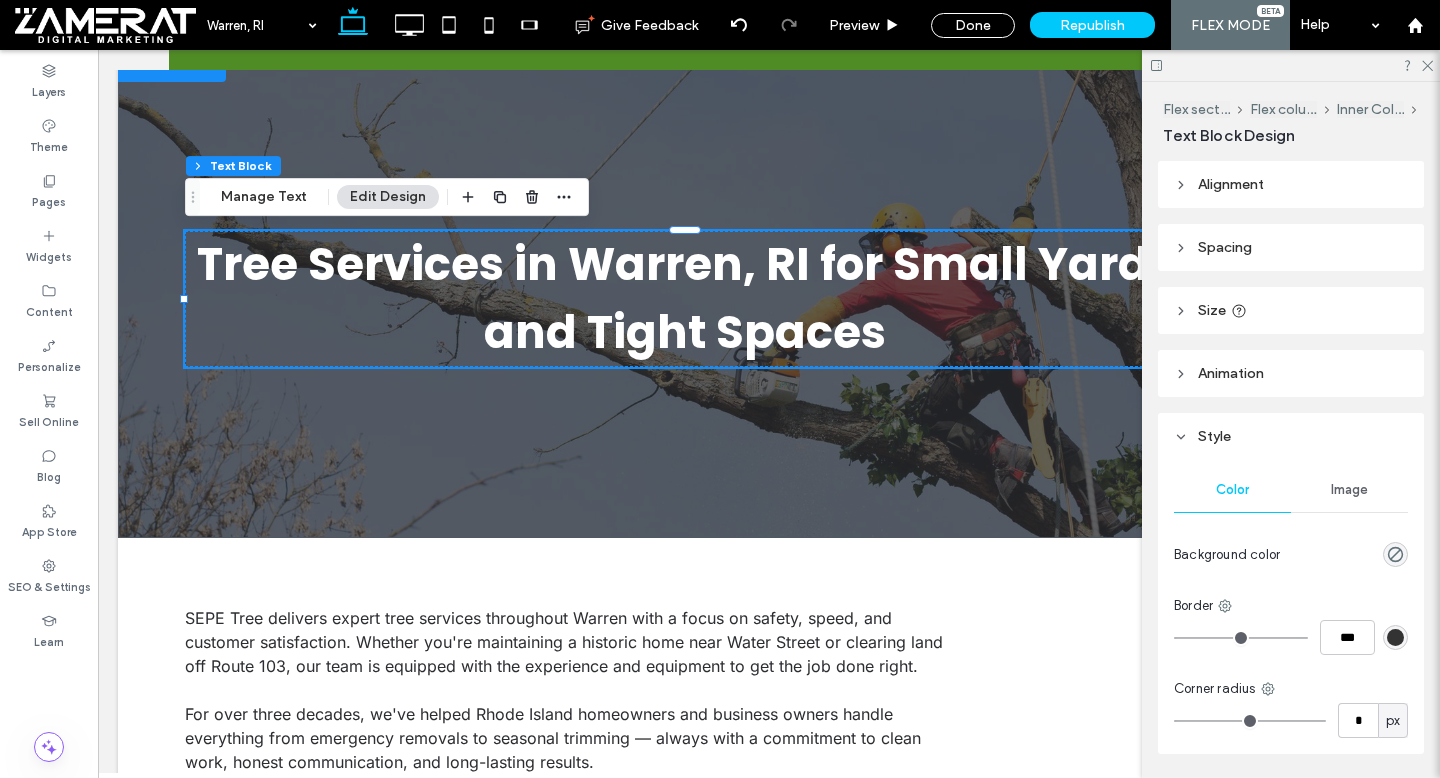 scroll, scrollTop: 3, scrollLeft: 0, axis: vertical 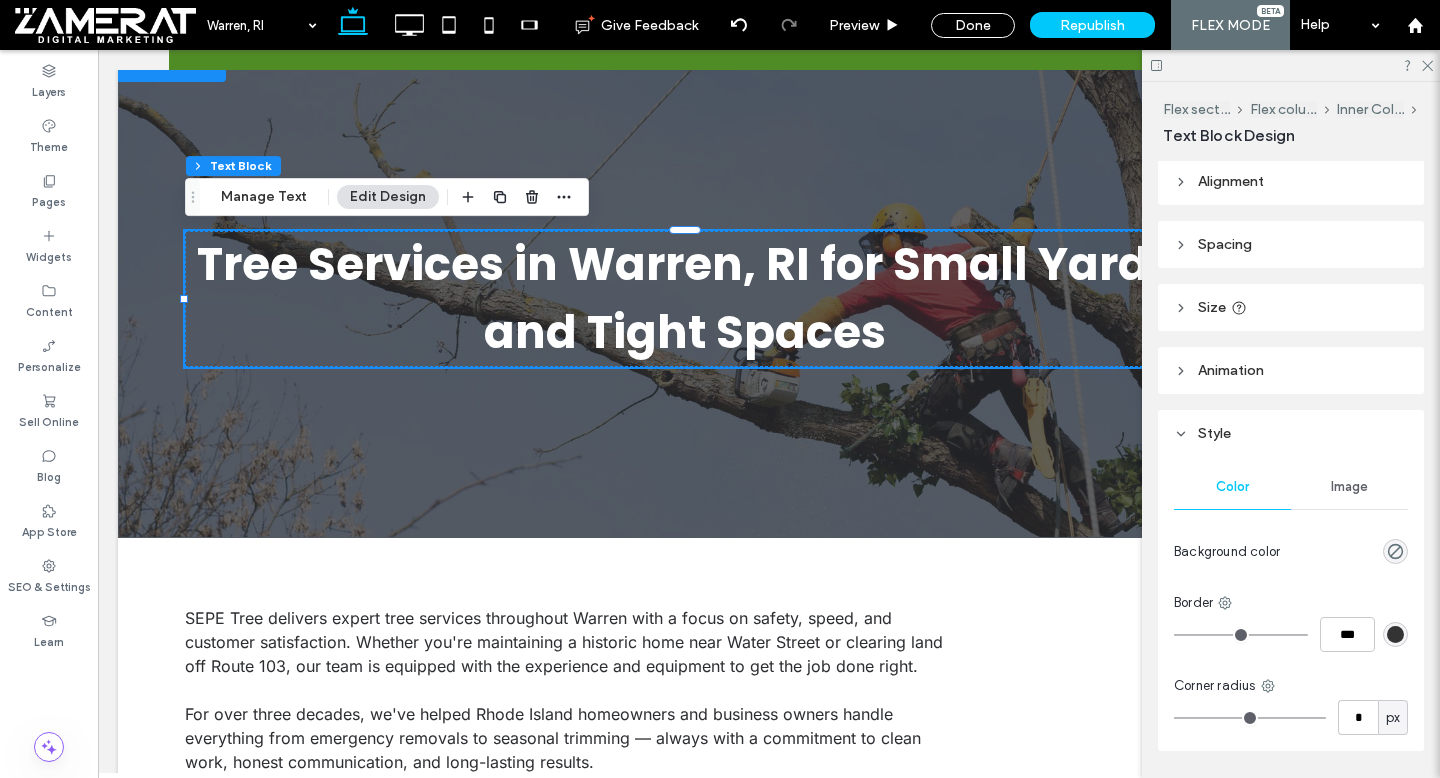 click on "Alignment" at bounding box center (1231, 181) 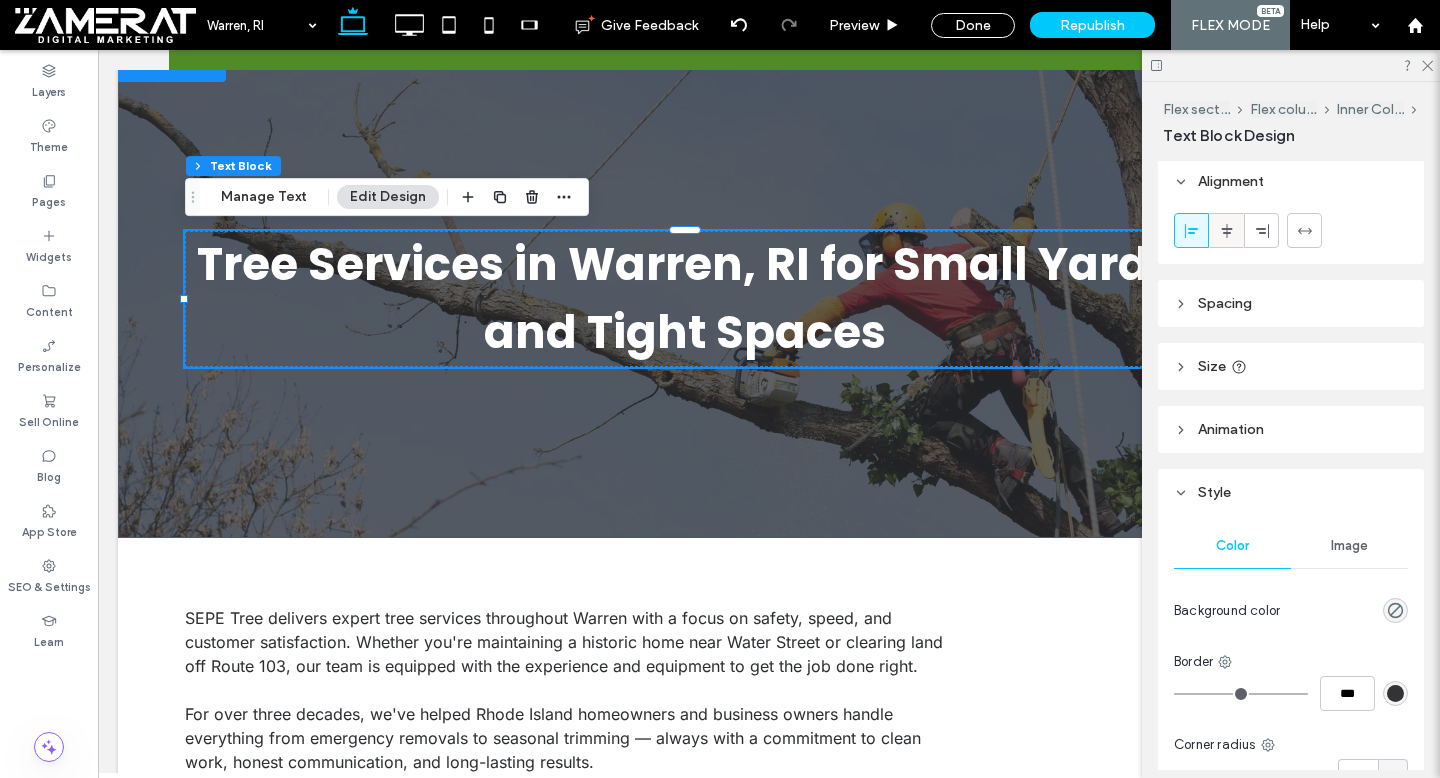 click 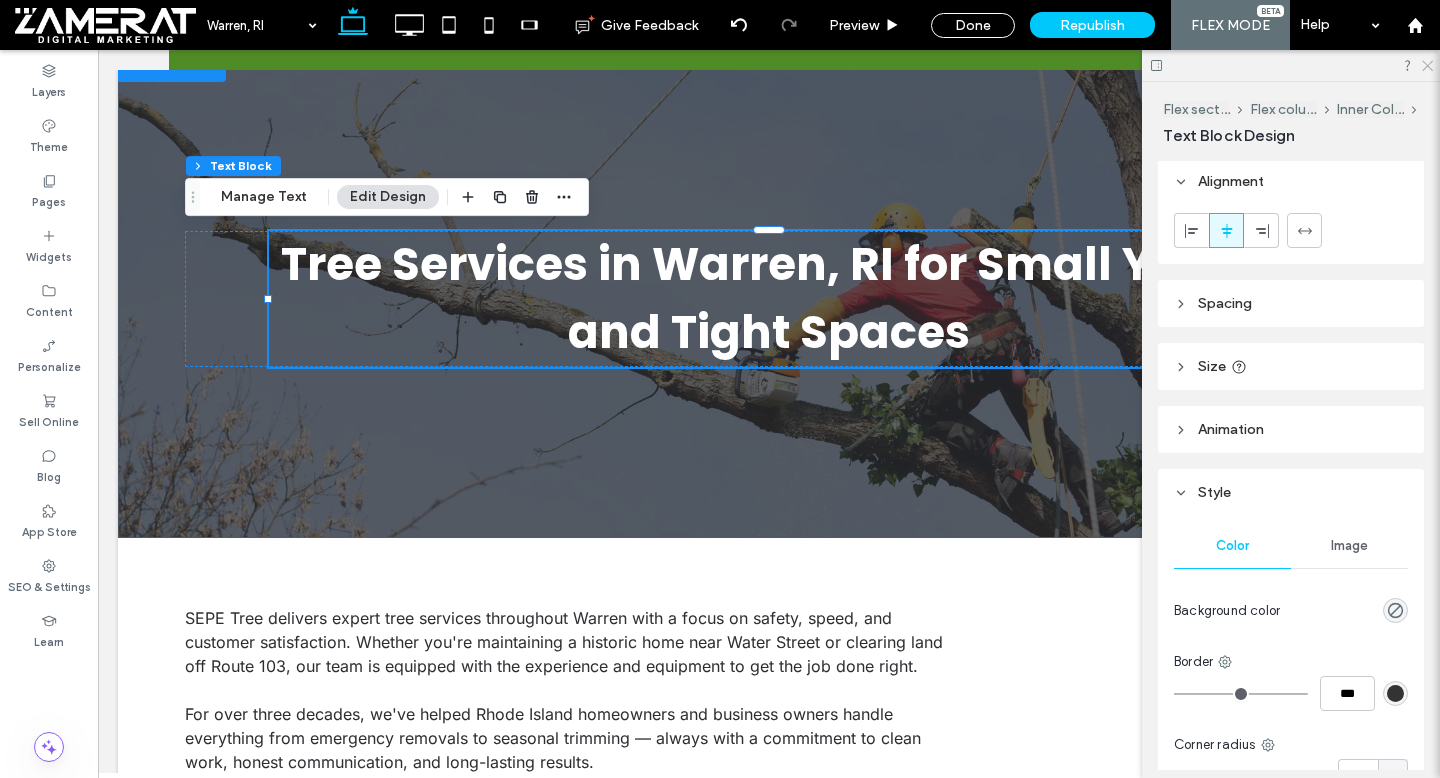 click 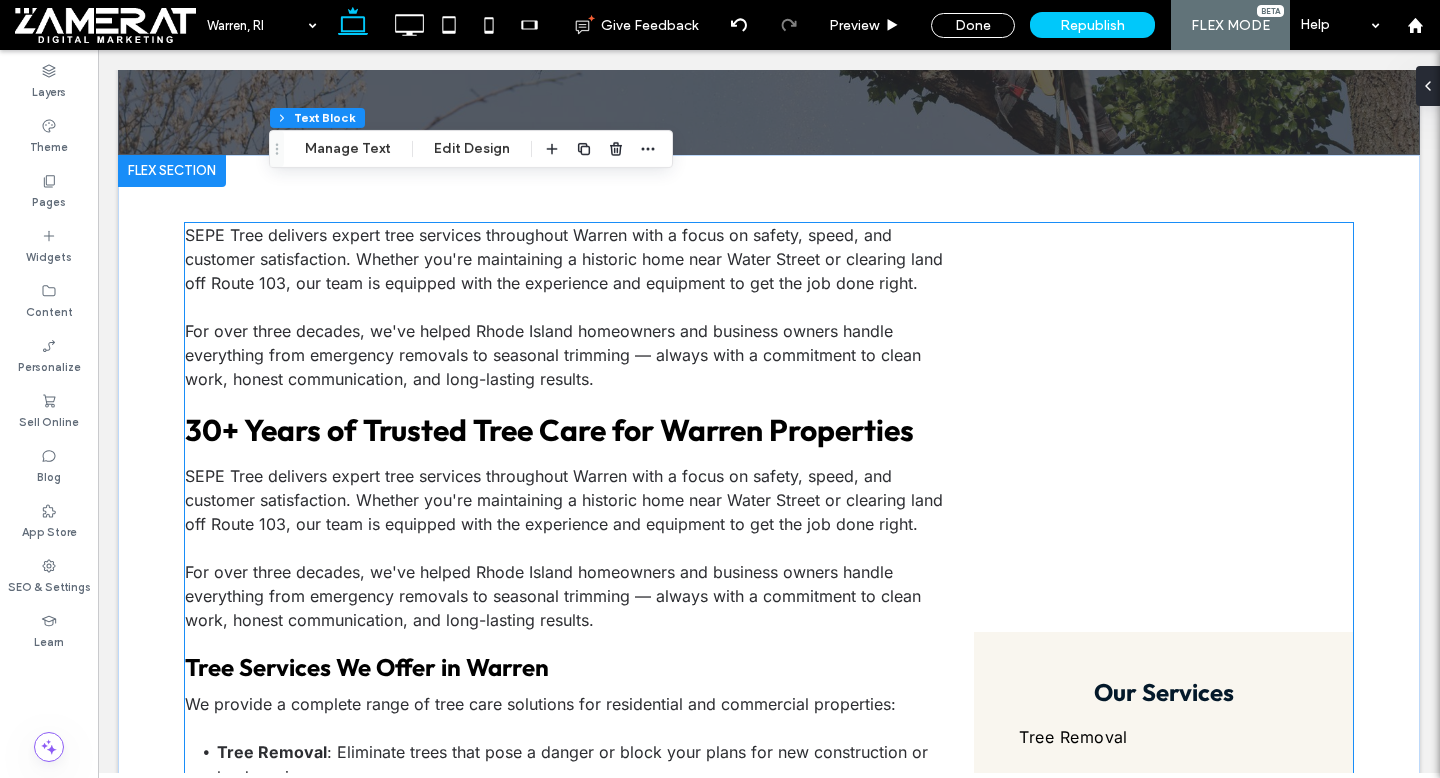 scroll, scrollTop: 548, scrollLeft: 0, axis: vertical 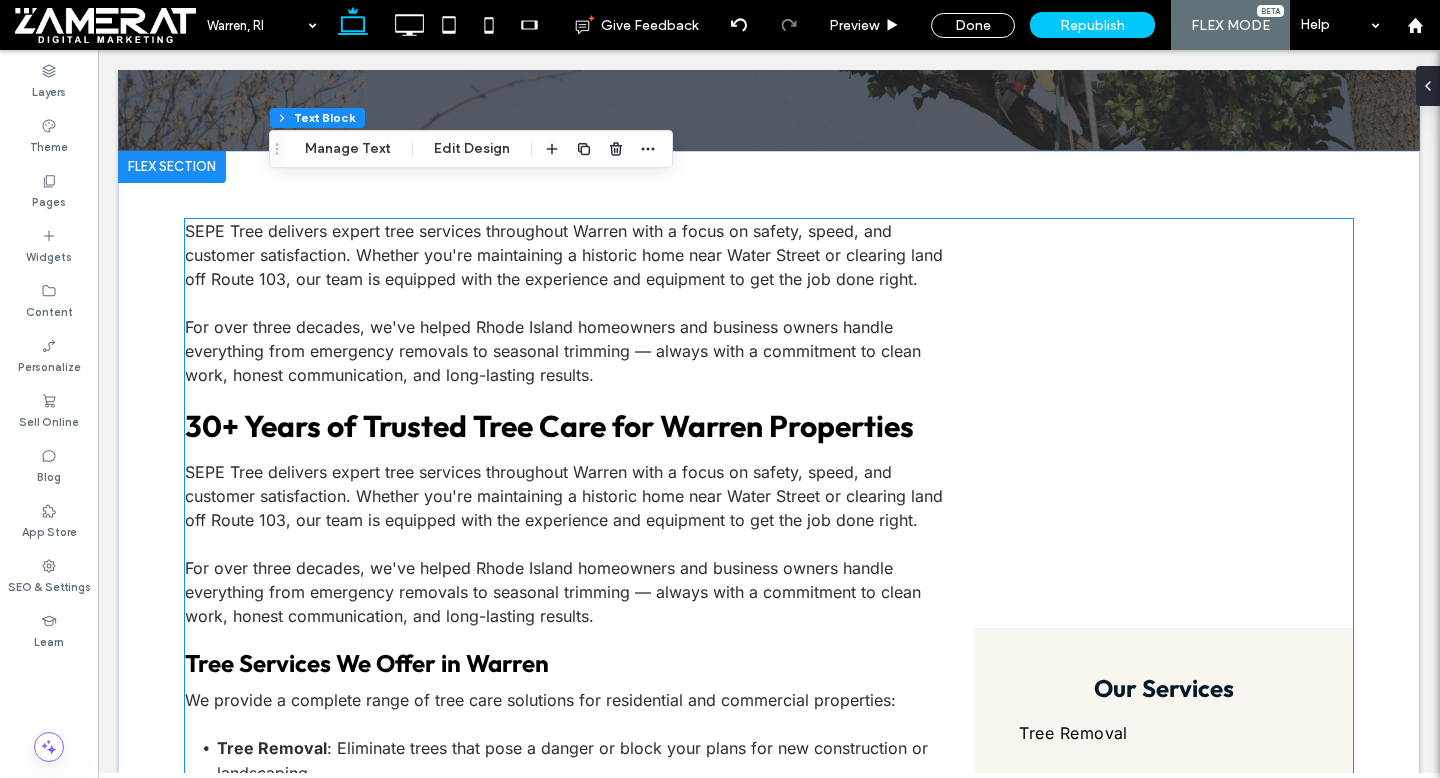 click on "For over three decades, we've helped Rhode Island homeowners and business owners handle everything from emergency removals to seasonal trimming — always with a commitment to clean work, honest communication, and long-lasting results." at bounding box center [553, 351] 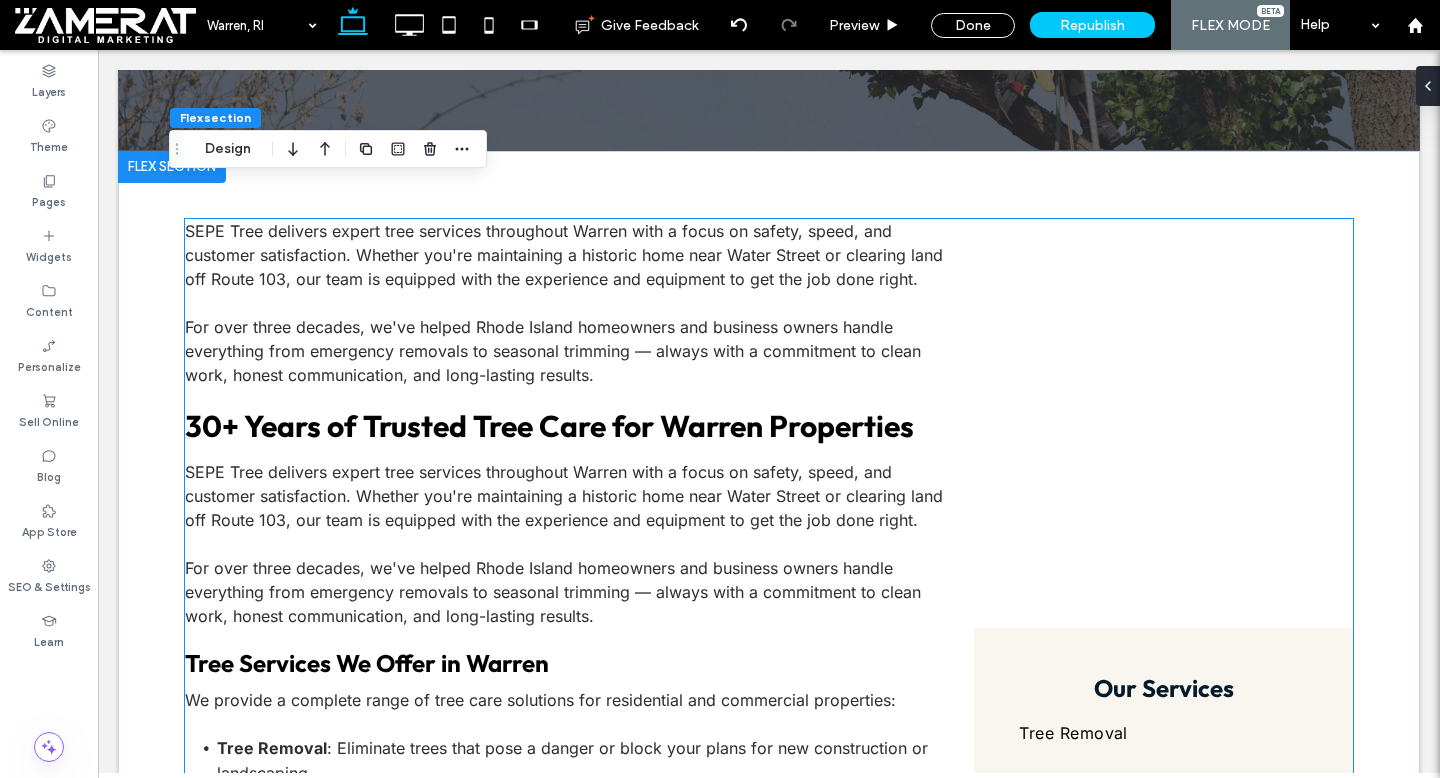 click on "For over three decades, we've helped Rhode Island homeowners and business owners handle everything from emergency removals to seasonal trimming — always with a commitment to clean work, honest communication, and long-lasting results." at bounding box center [553, 351] 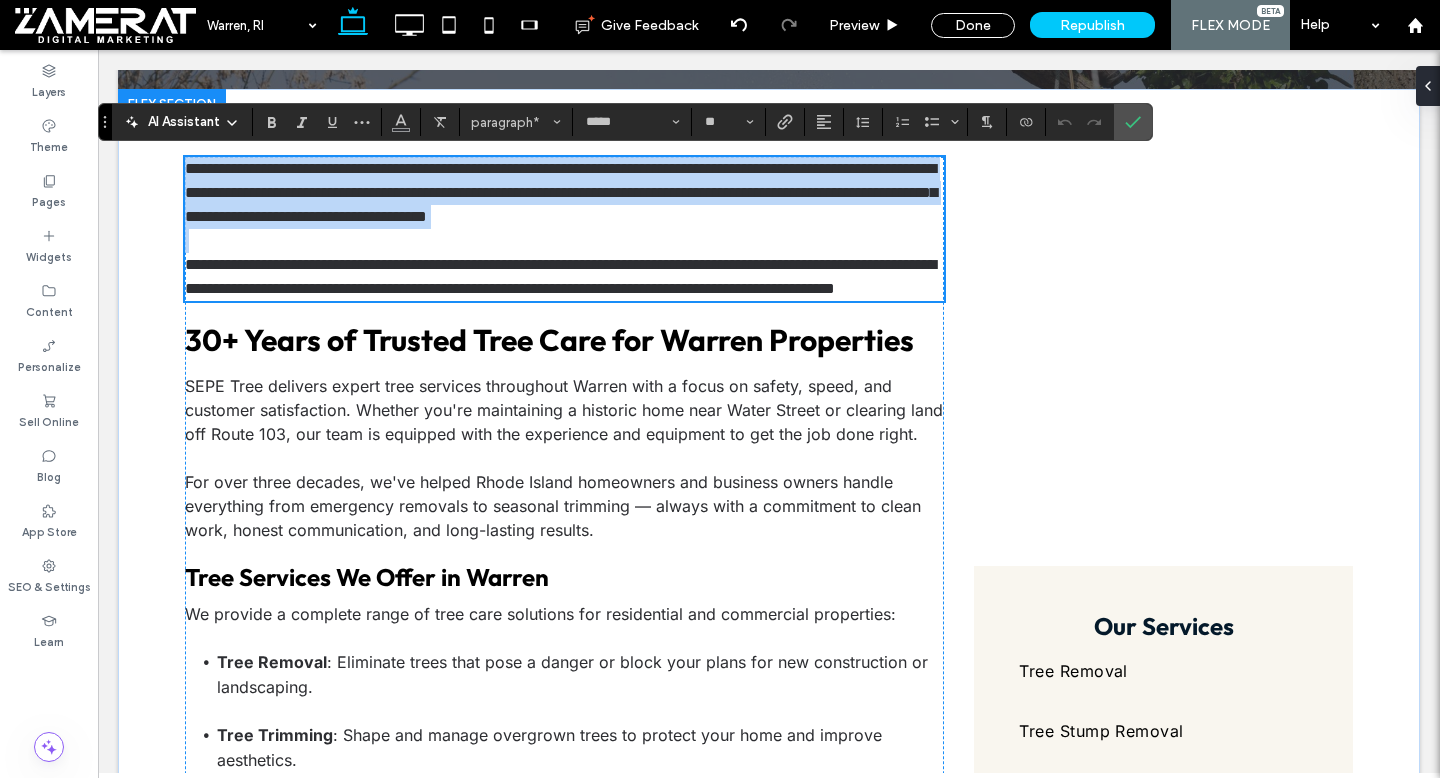 scroll, scrollTop: 582, scrollLeft: 0, axis: vertical 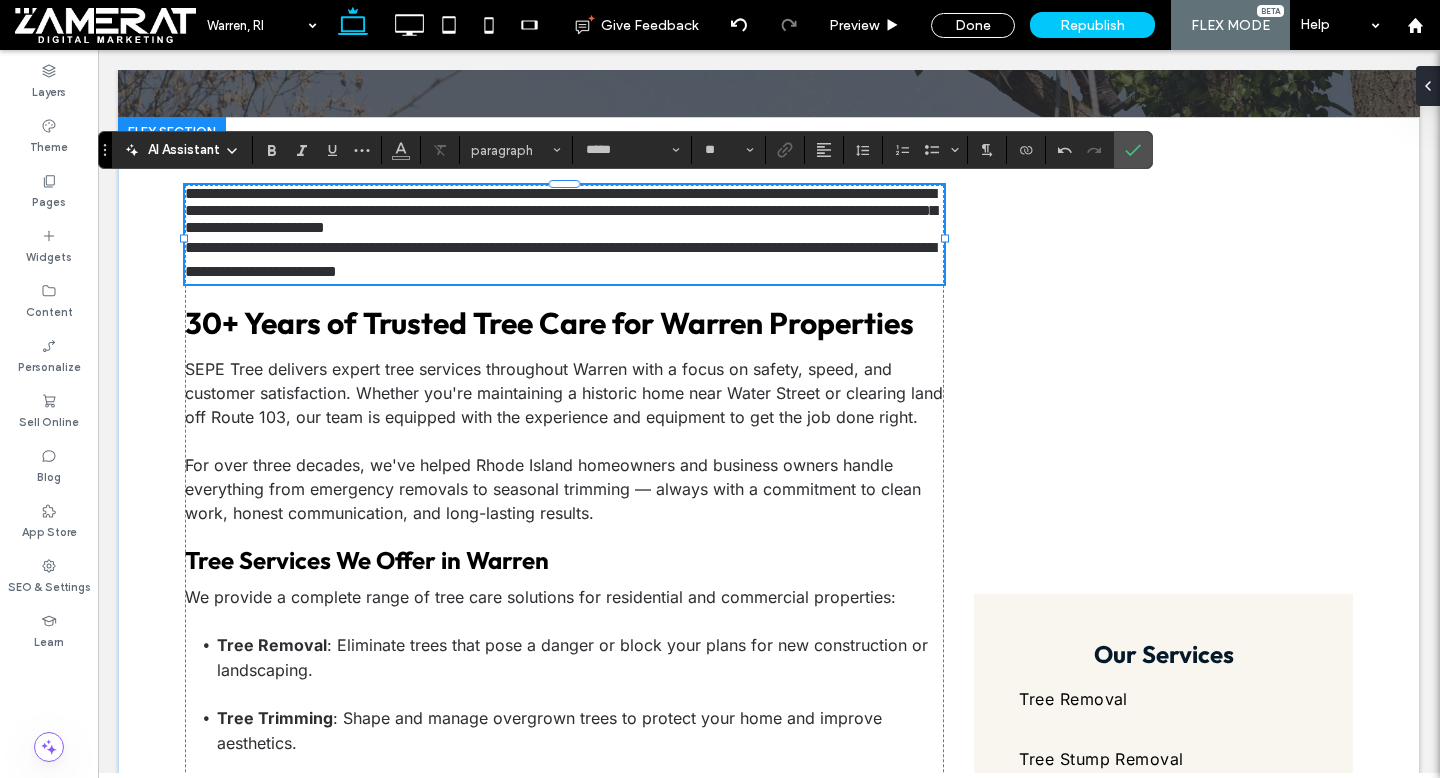click on "**********" at bounding box center [564, 210] 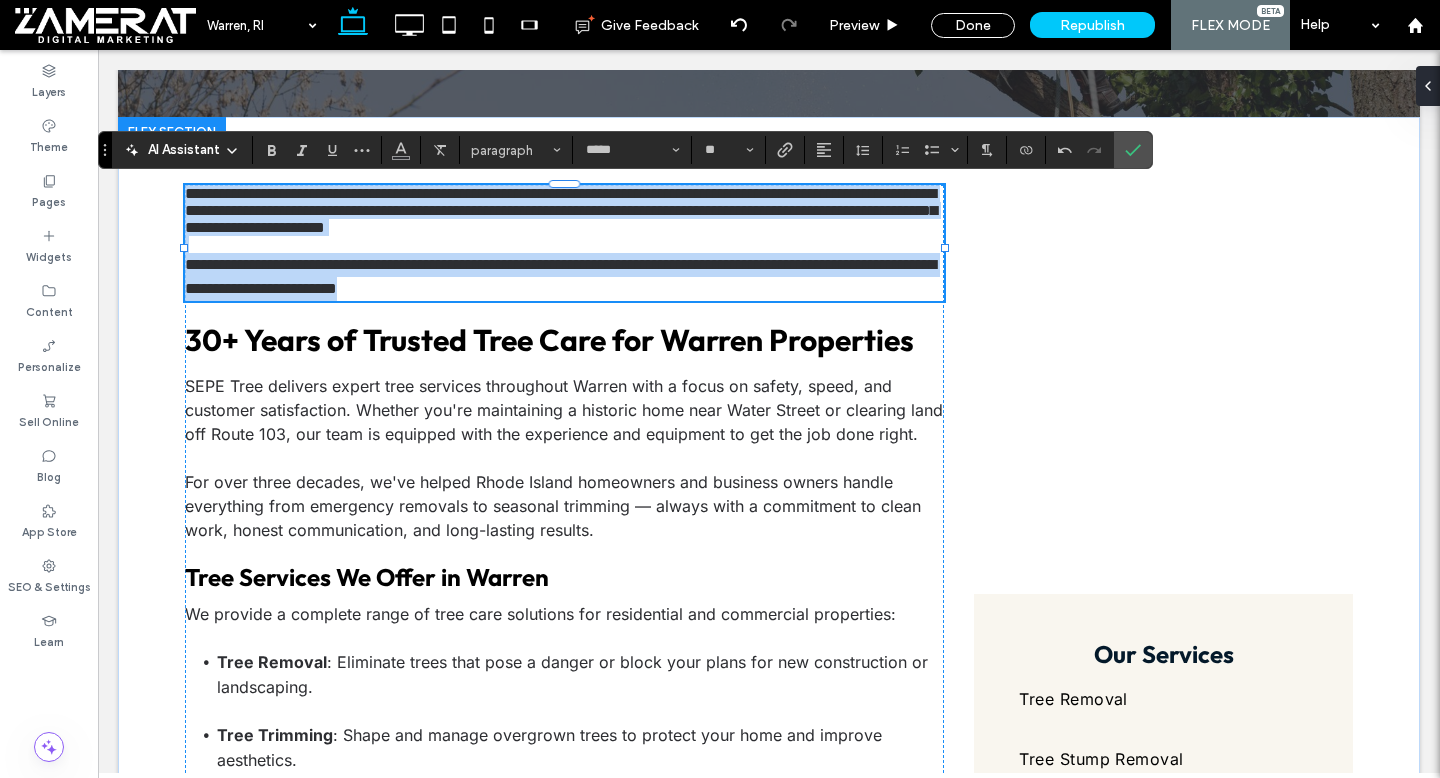 drag, startPoint x: 189, startPoint y: 192, endPoint x: 642, endPoint y: 293, distance: 464.12283 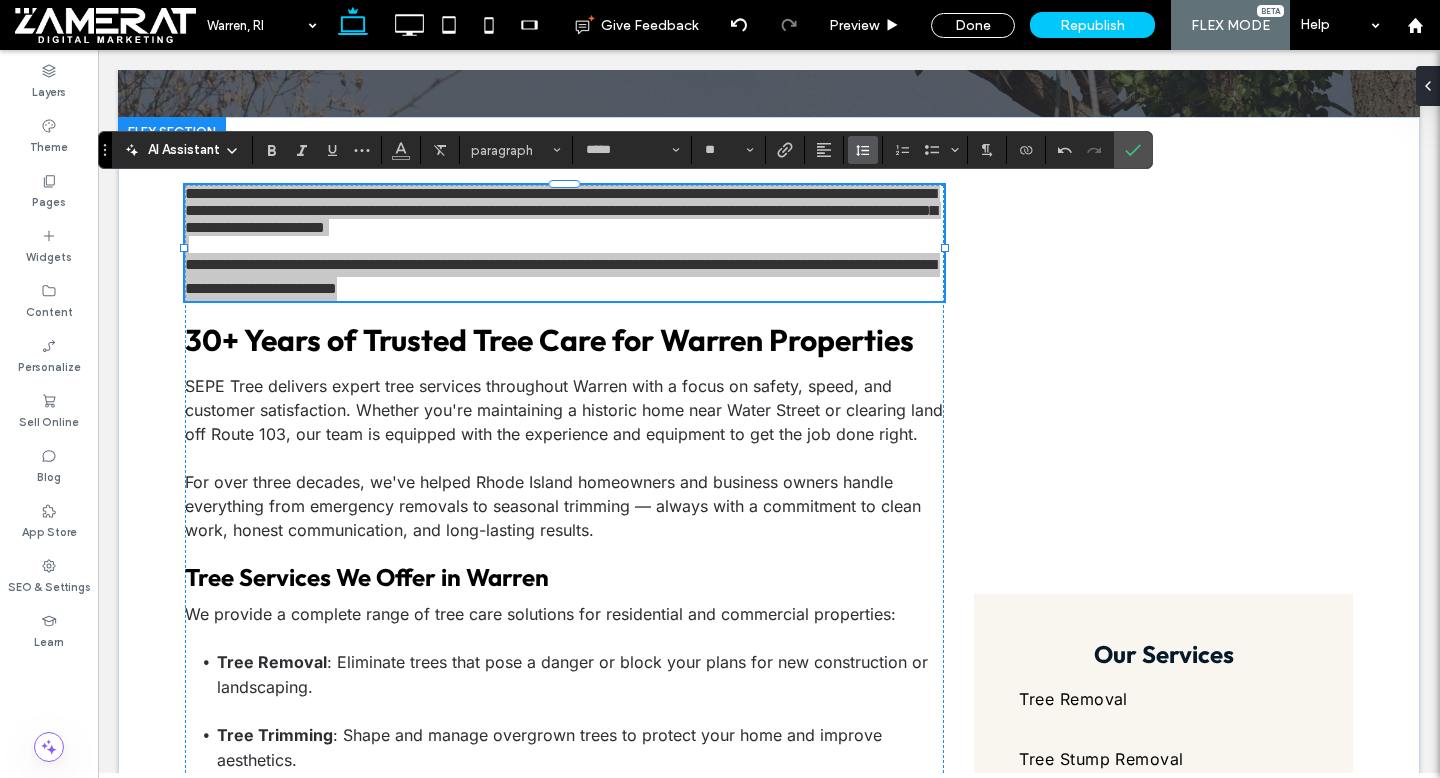 click 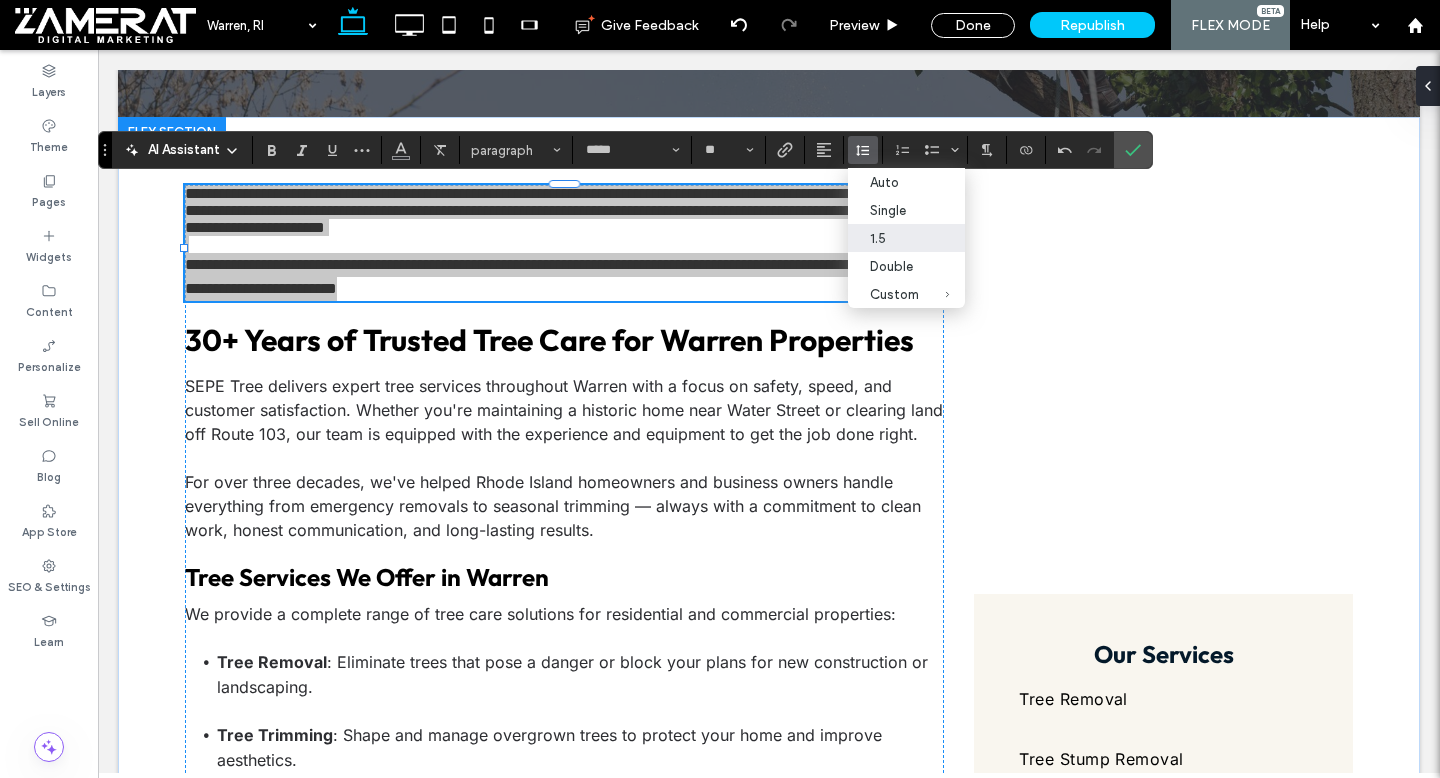 click on "1.5" at bounding box center [894, 238] 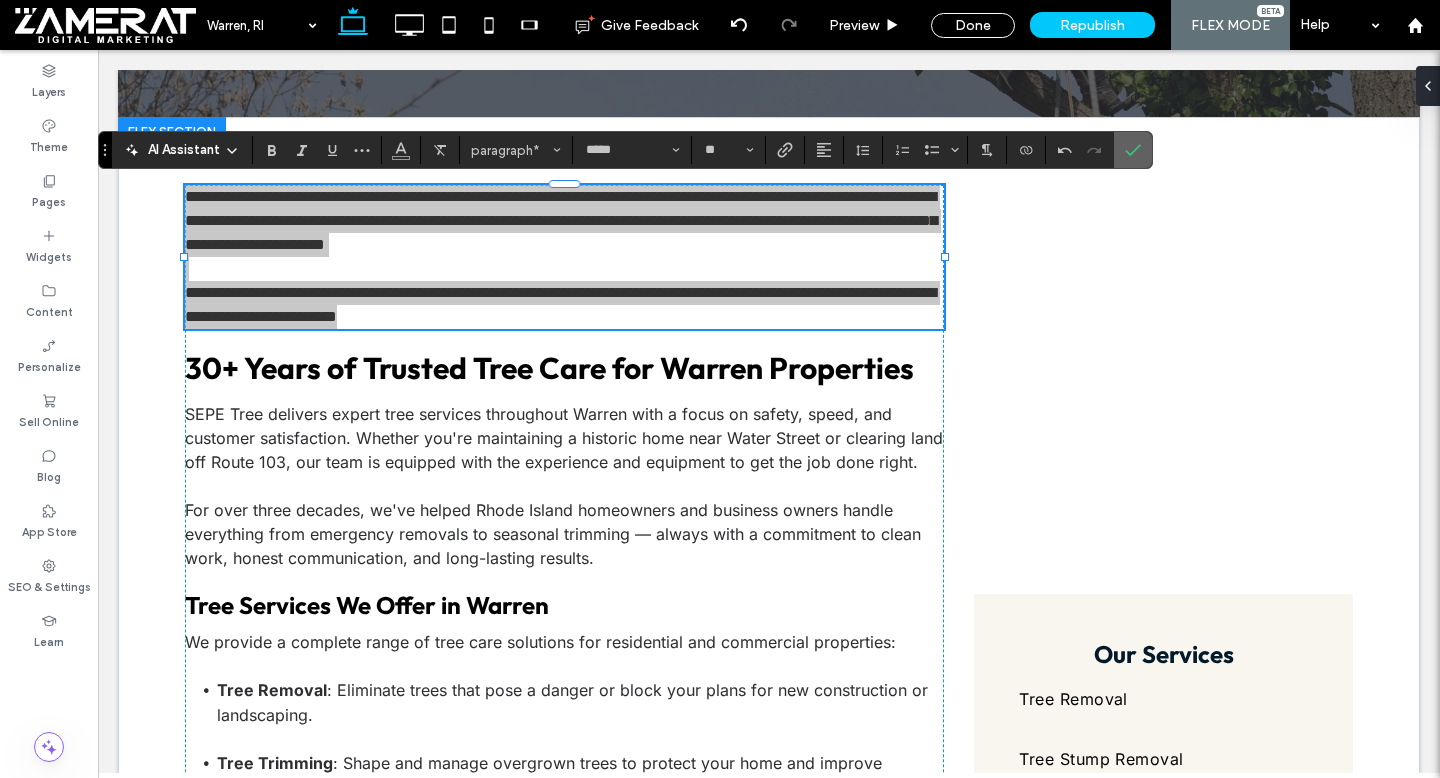 drag, startPoint x: 1138, startPoint y: 154, endPoint x: 1038, endPoint y: 107, distance: 110.49435 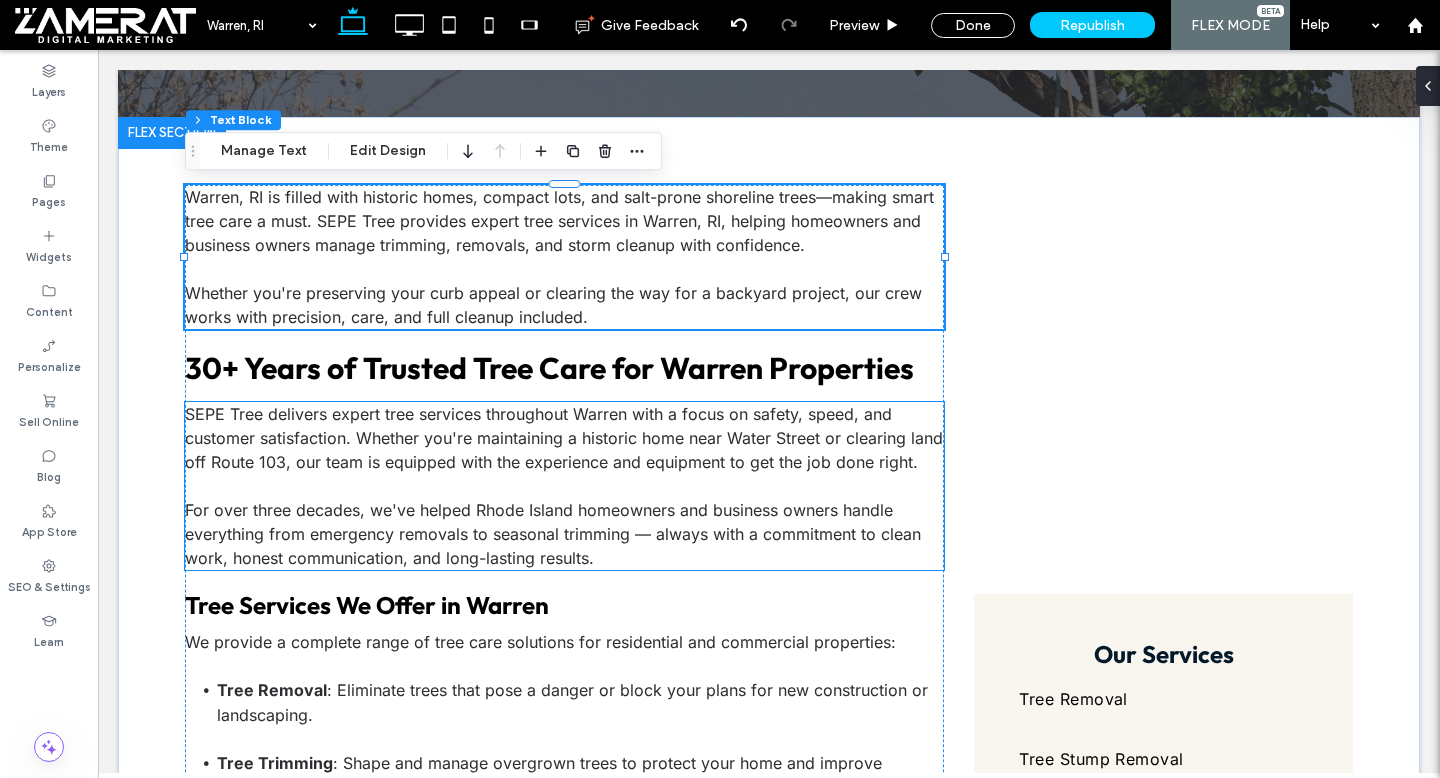 click at bounding box center [564, 486] 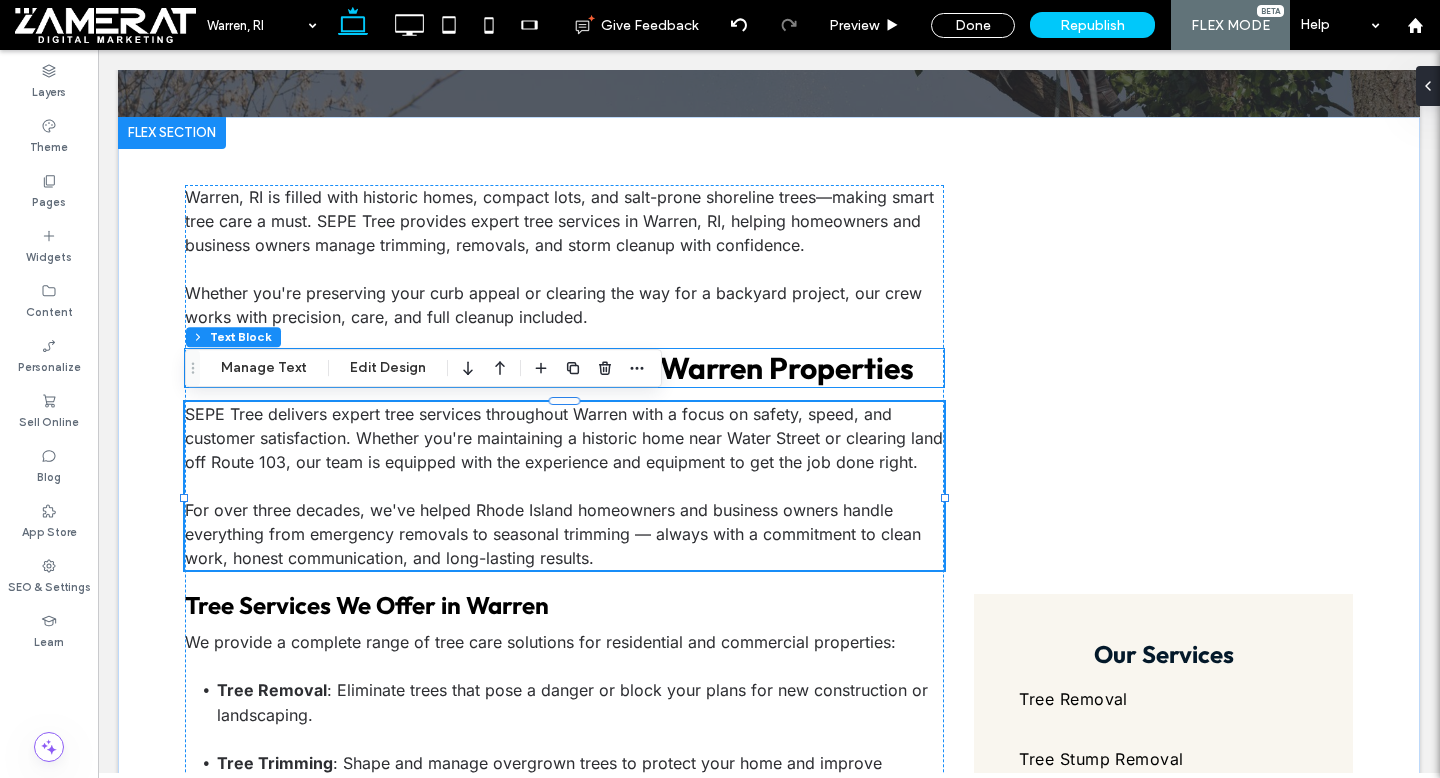 click on "30+ Years of Trusted Tree Care for Warren Properties" at bounding box center [549, 368] 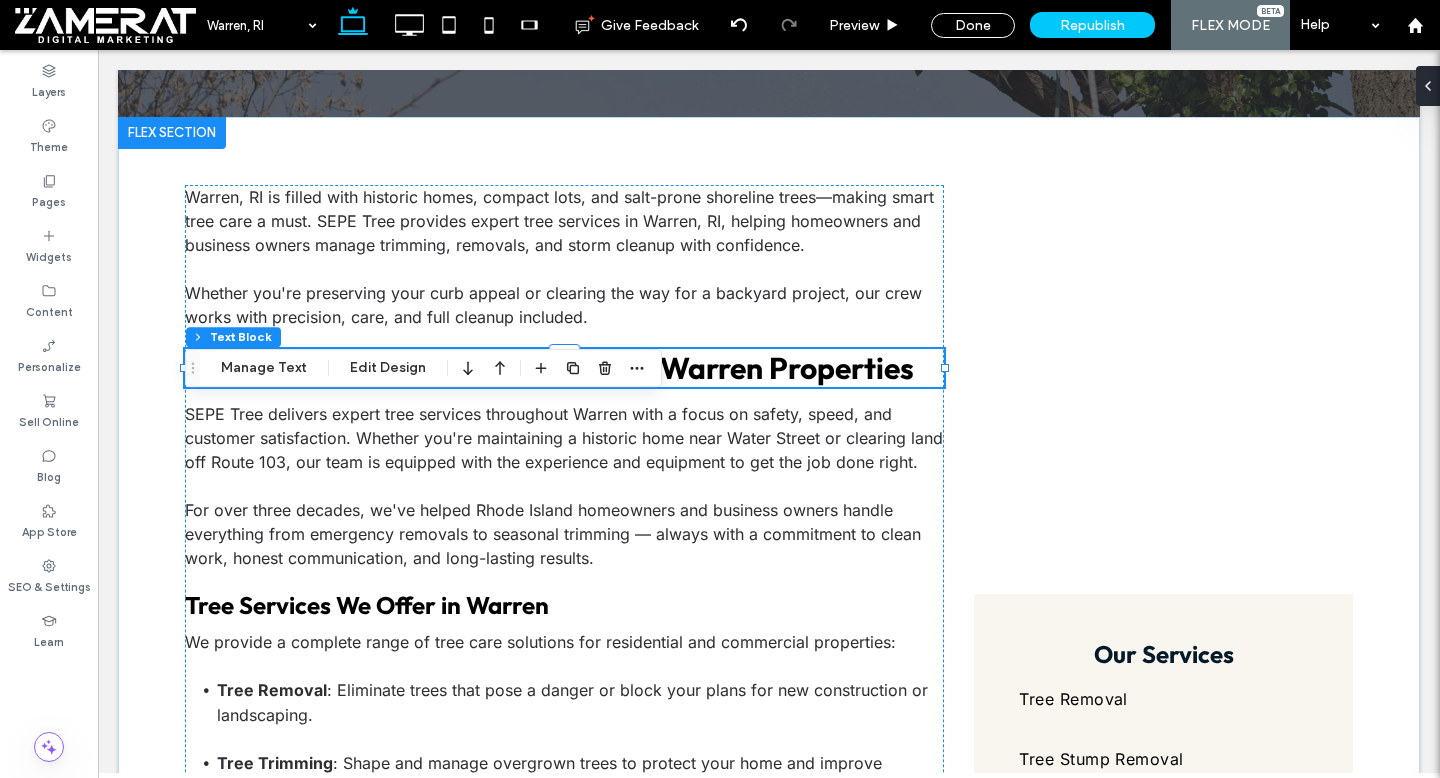 click on "30+ Years of Trusted Tree Care for Warren Properties" at bounding box center (564, 368) 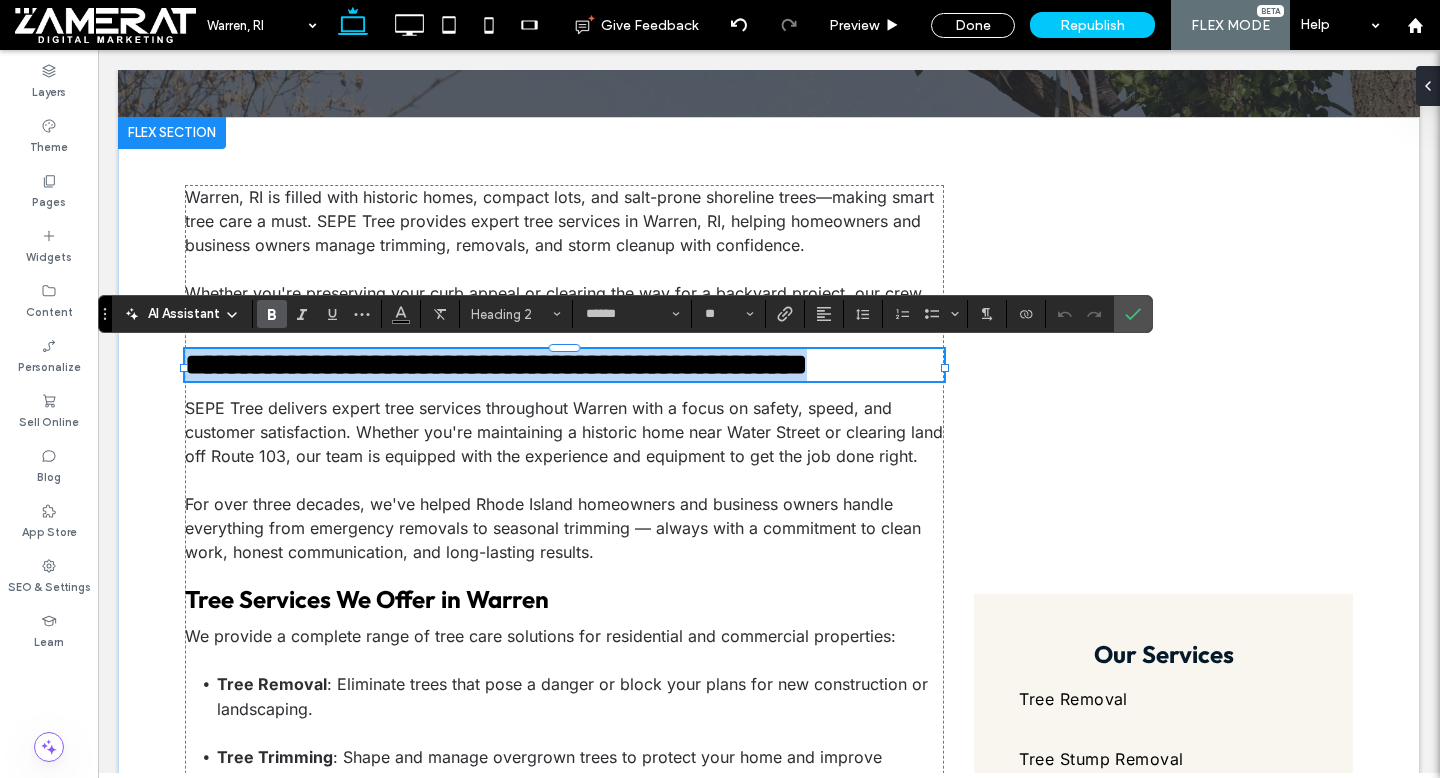 click on "**********" at bounding box center [496, 364] 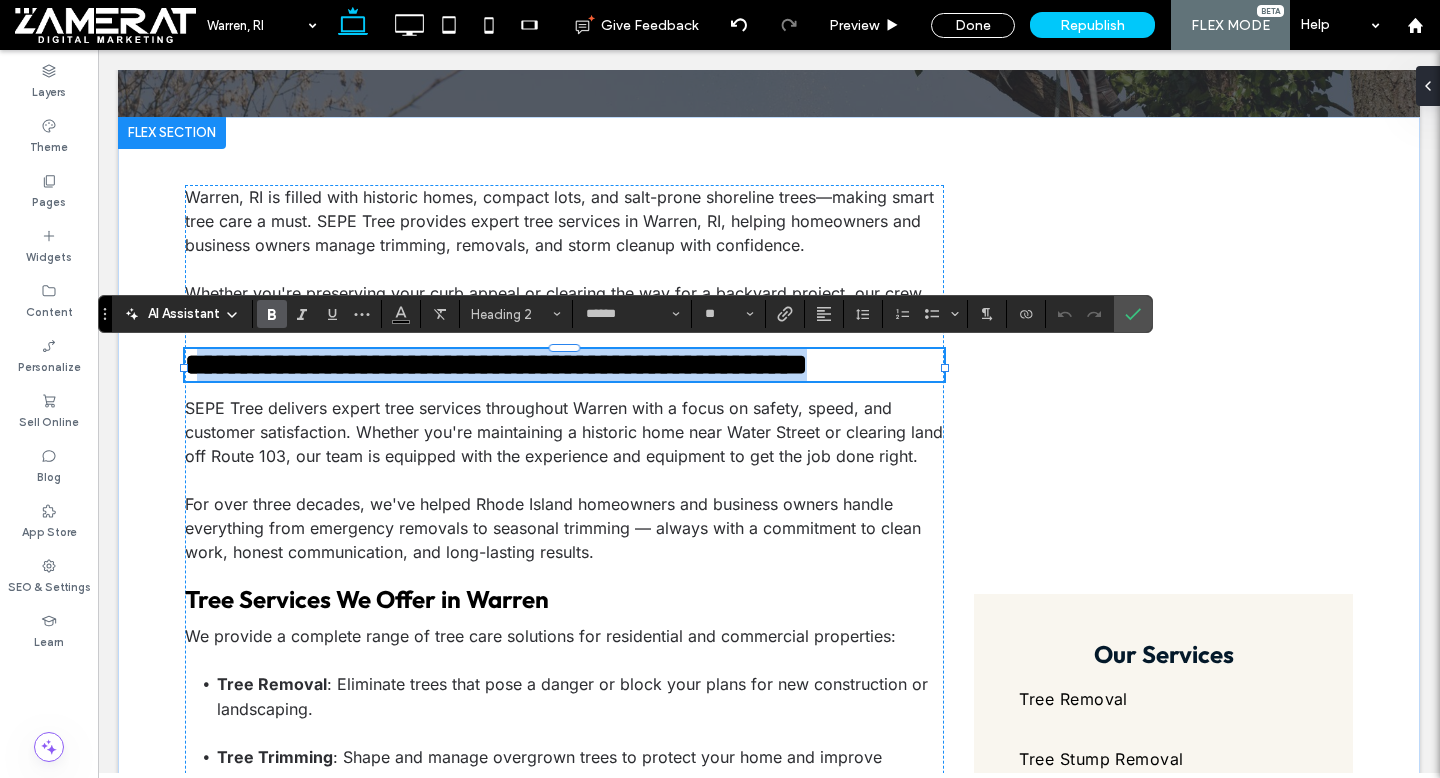 drag, startPoint x: 917, startPoint y: 364, endPoint x: 203, endPoint y: 372, distance: 714.0448 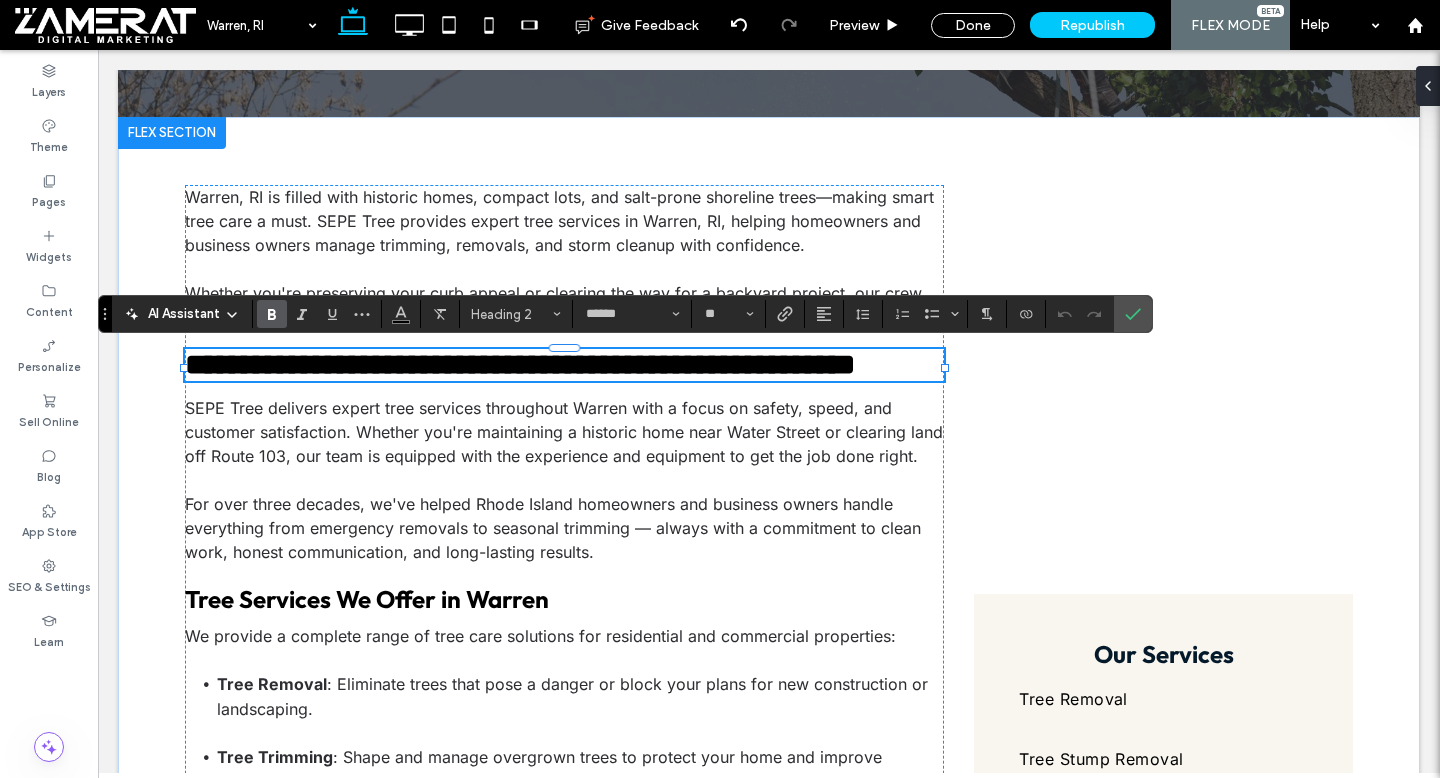 type on "*****" 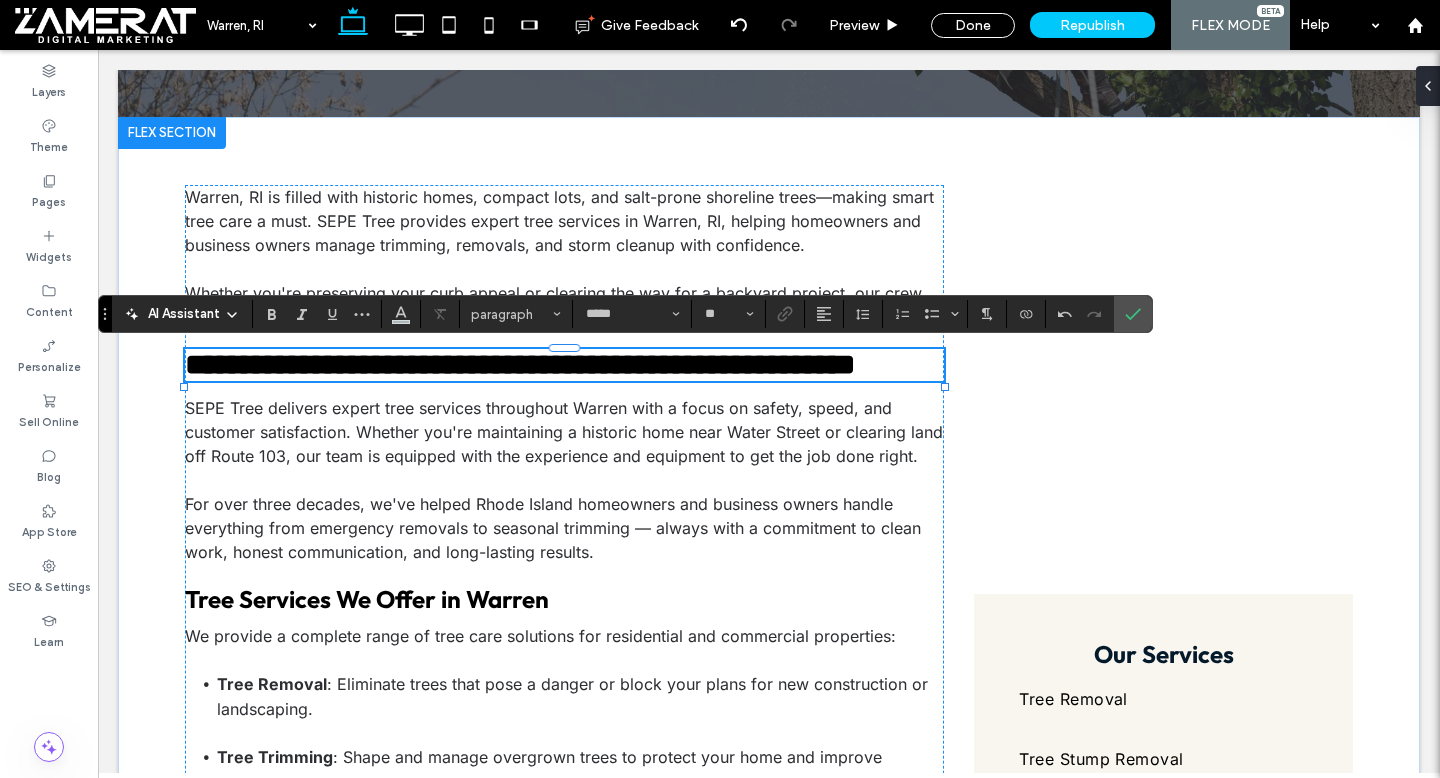 type on "******" 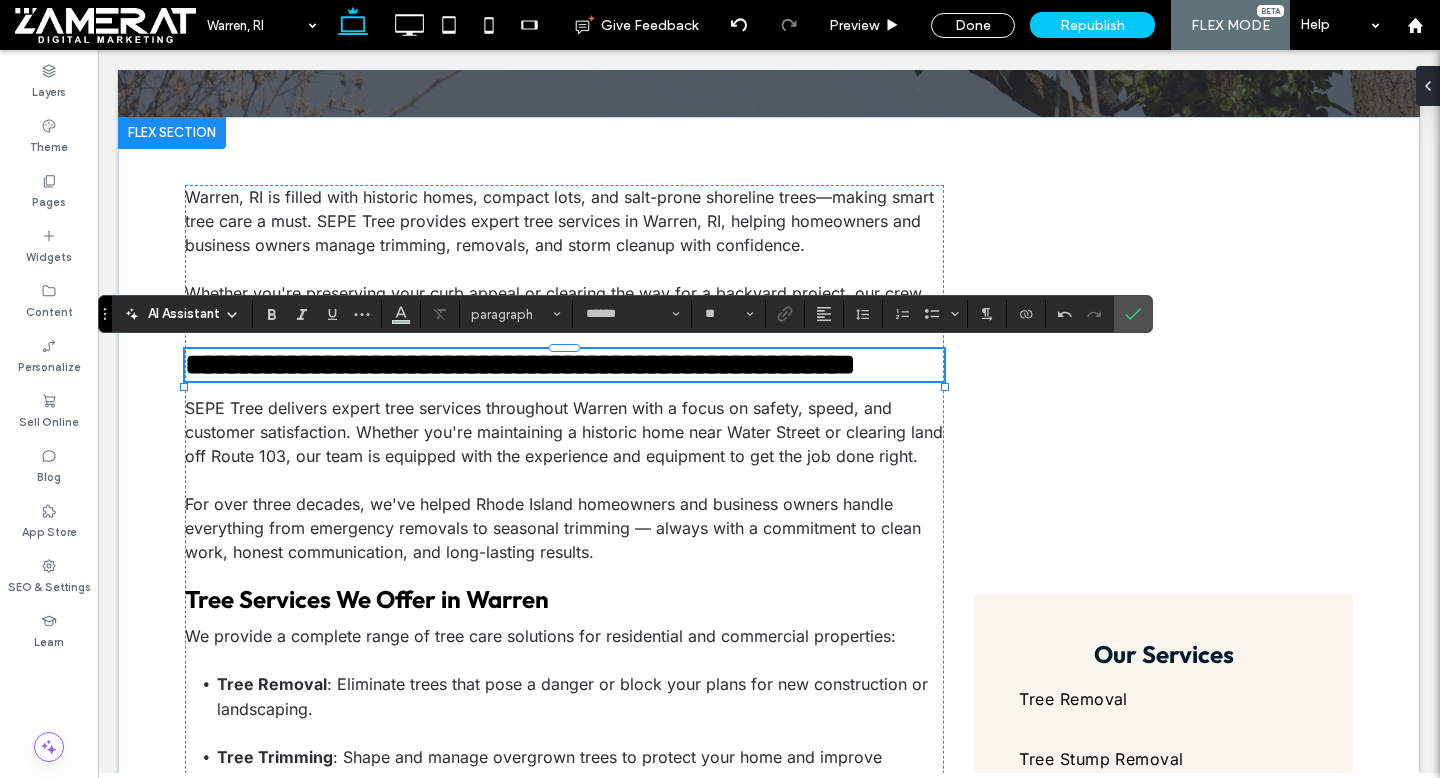 click on "**********" at bounding box center [520, 364] 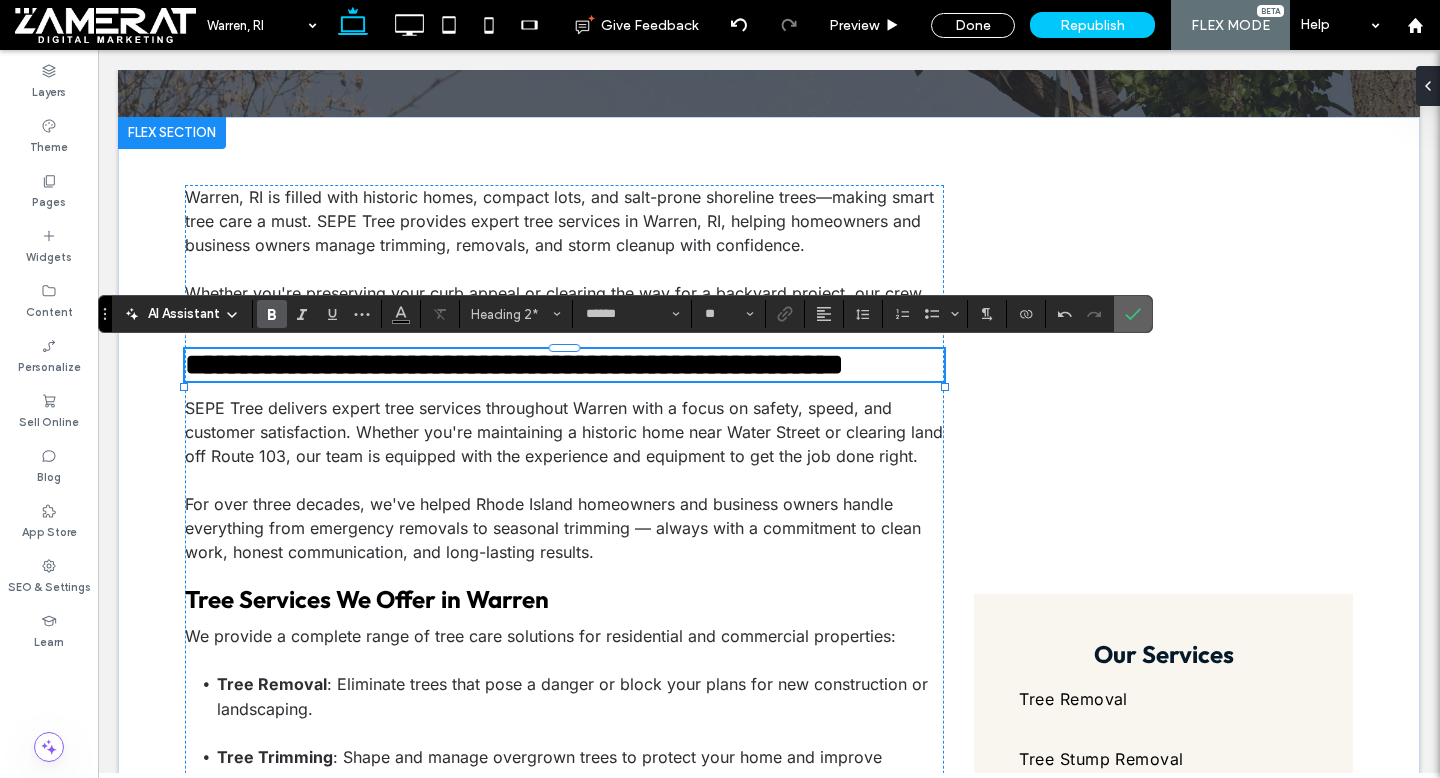 click 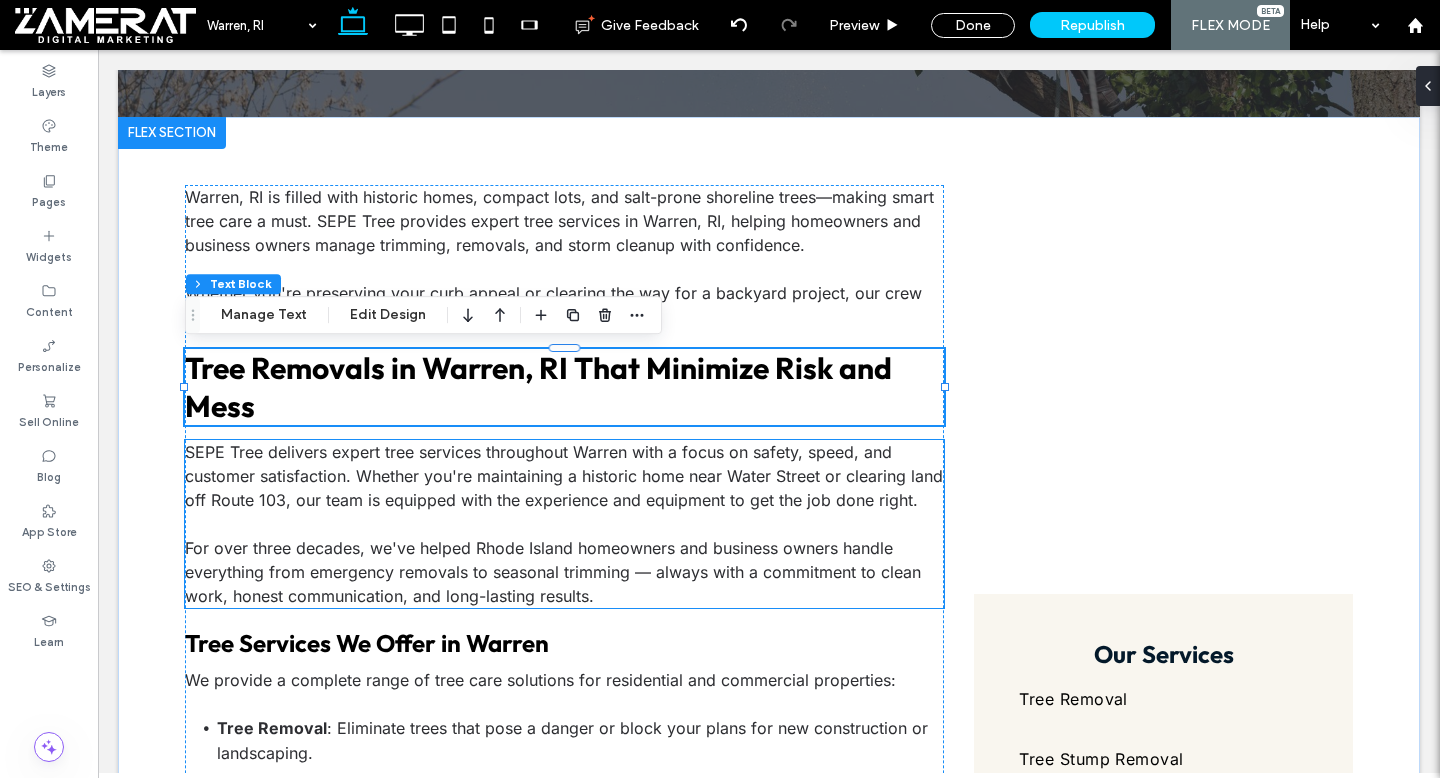 click on "SEPE Tree delivers expert tree services throughout Warren with a focus on safety, speed, and customer satisfaction. Whether you're maintaining a historic home near Water Street or clearing land off Route 103, our team is equipped with the experience and equipment to get the job done right." at bounding box center (564, 476) 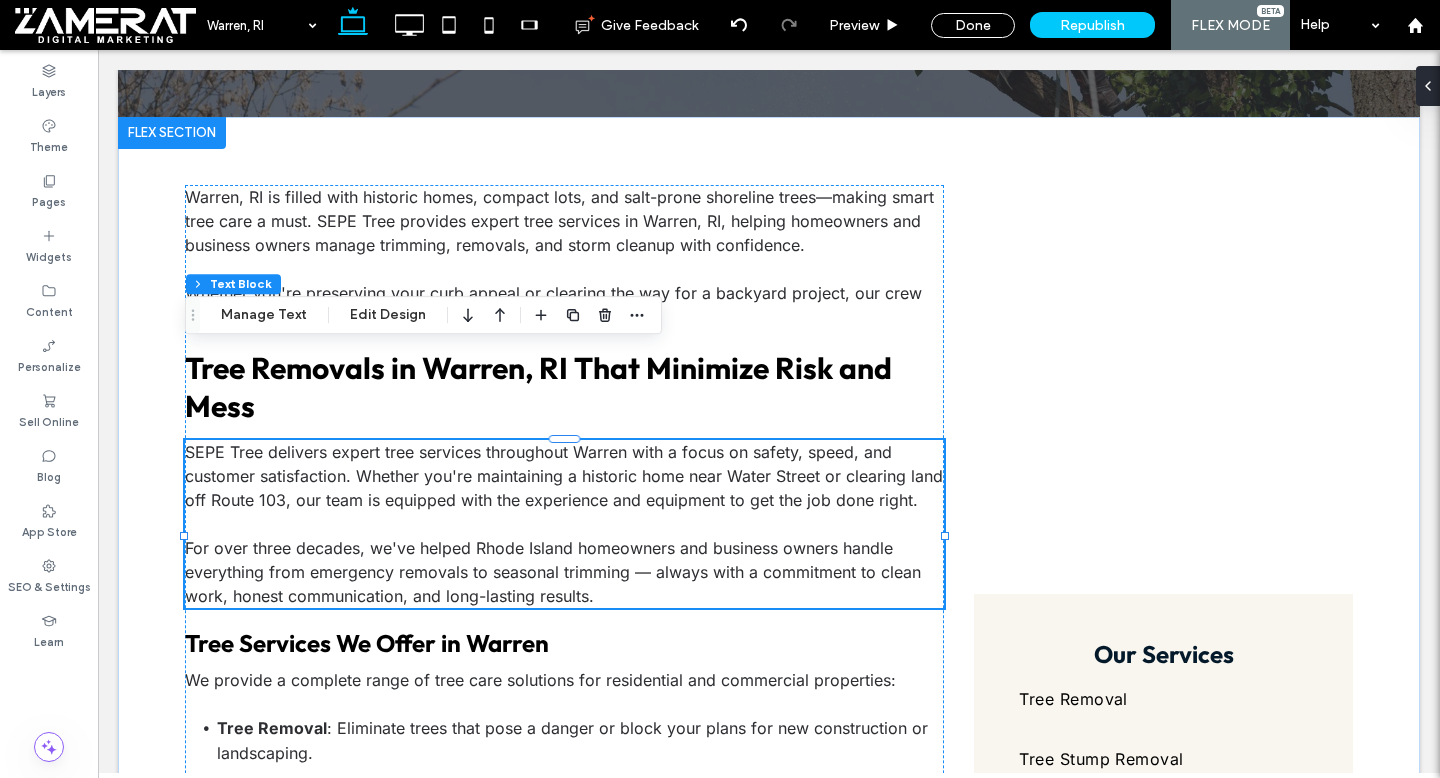 click on "SEPE Tree delivers expert tree services throughout Warren with a focus on safety, speed, and customer satisfaction. Whether you're maintaining a historic home near Water Street or clearing land off Route 103, our team is equipped with the experience and equipment to get the job done right. For over three decades, we've helped Rhode Island homeowners and business owners handle everything from emergency removals to seasonal trimming — always with a commitment to clean work, honest communication, and long-lasting results." at bounding box center [564, 524] 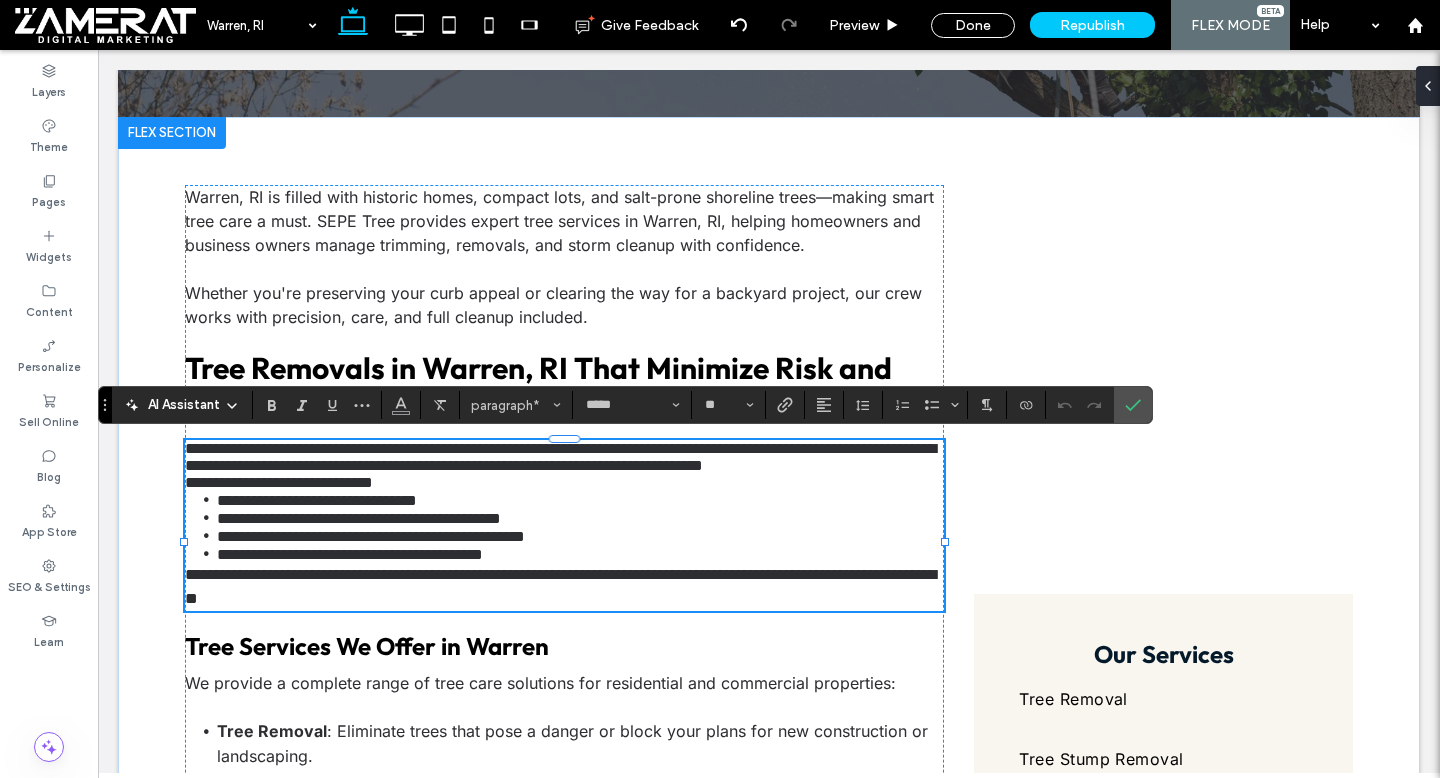 scroll, scrollTop: 0, scrollLeft: 0, axis: both 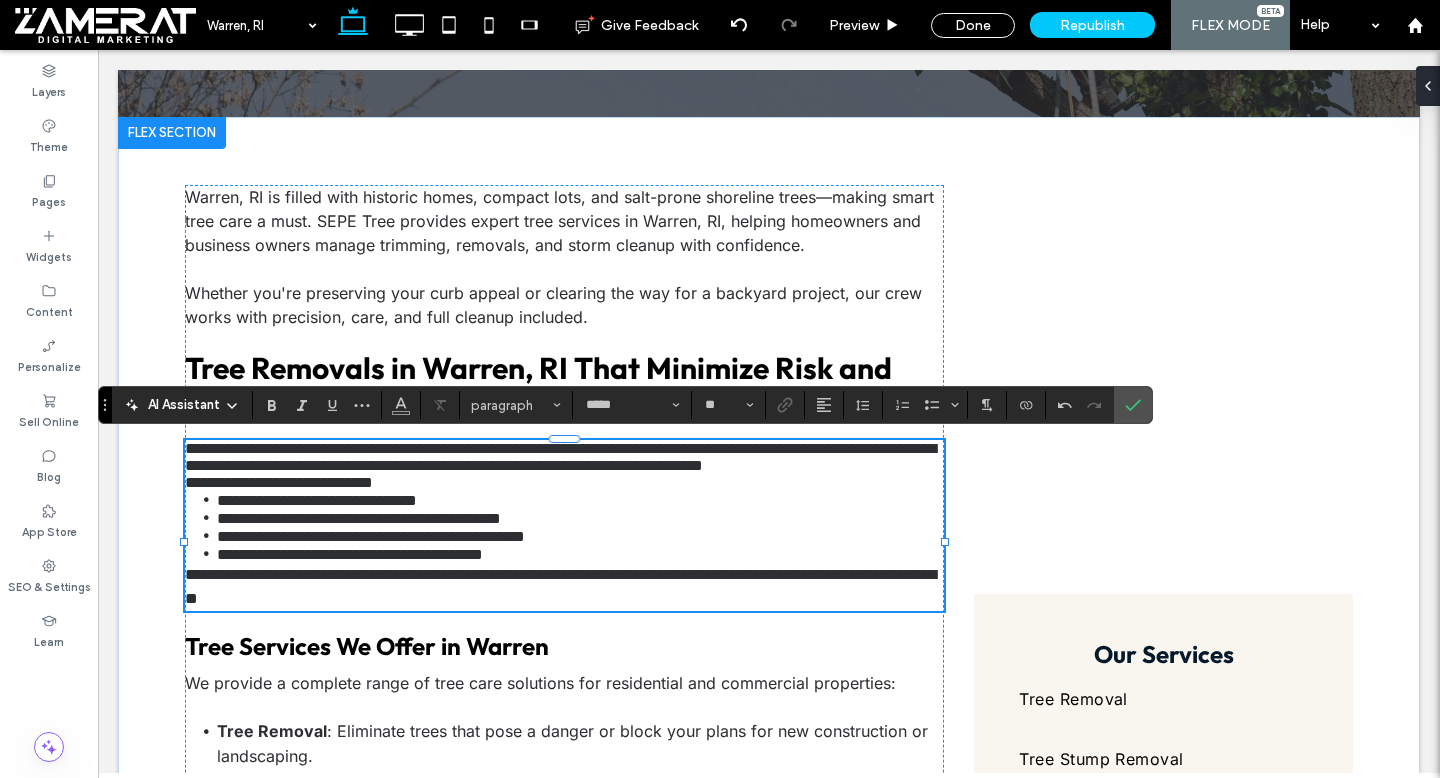 click on "**********" at bounding box center (564, 457) 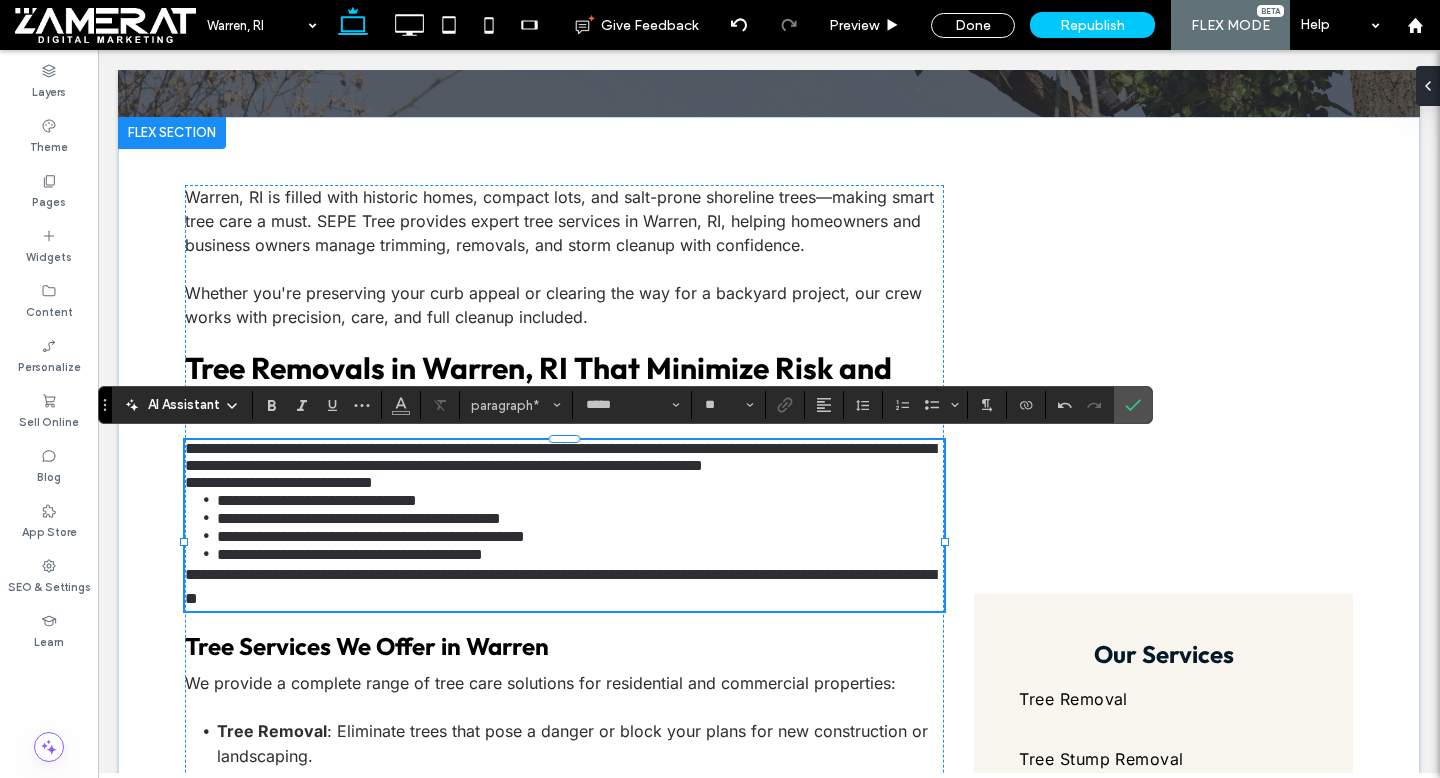 click on "**********" at bounding box center (279, 482) 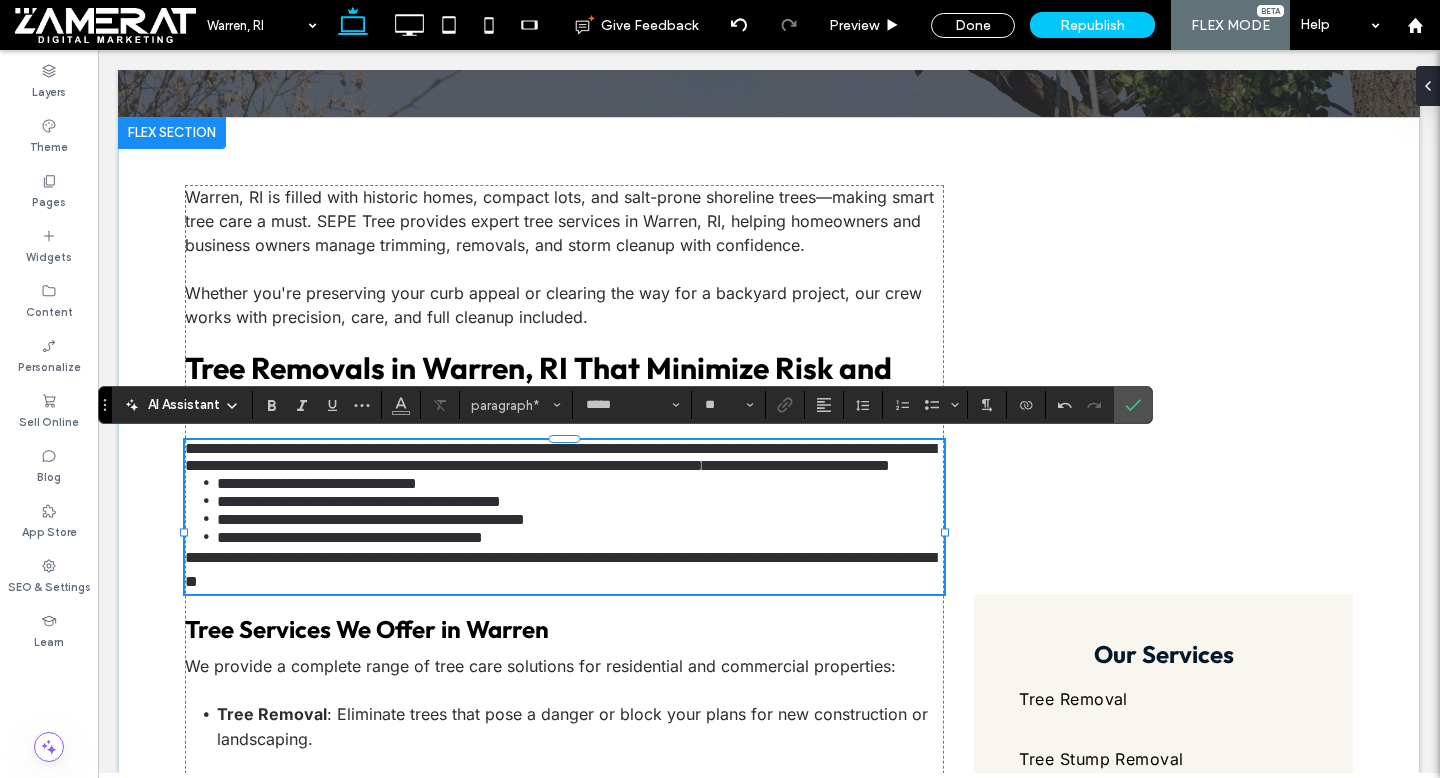 type 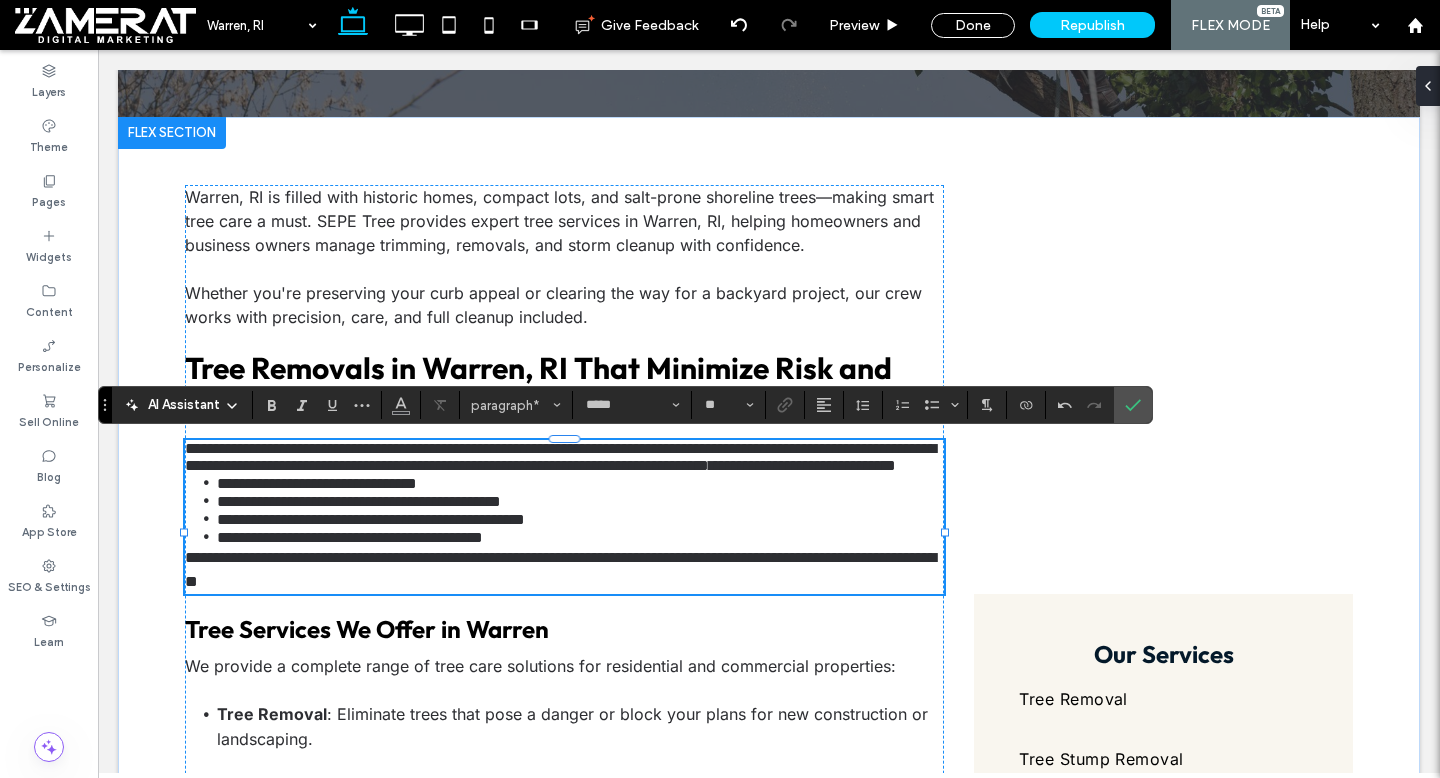 click on "**********" at bounding box center [564, 457] 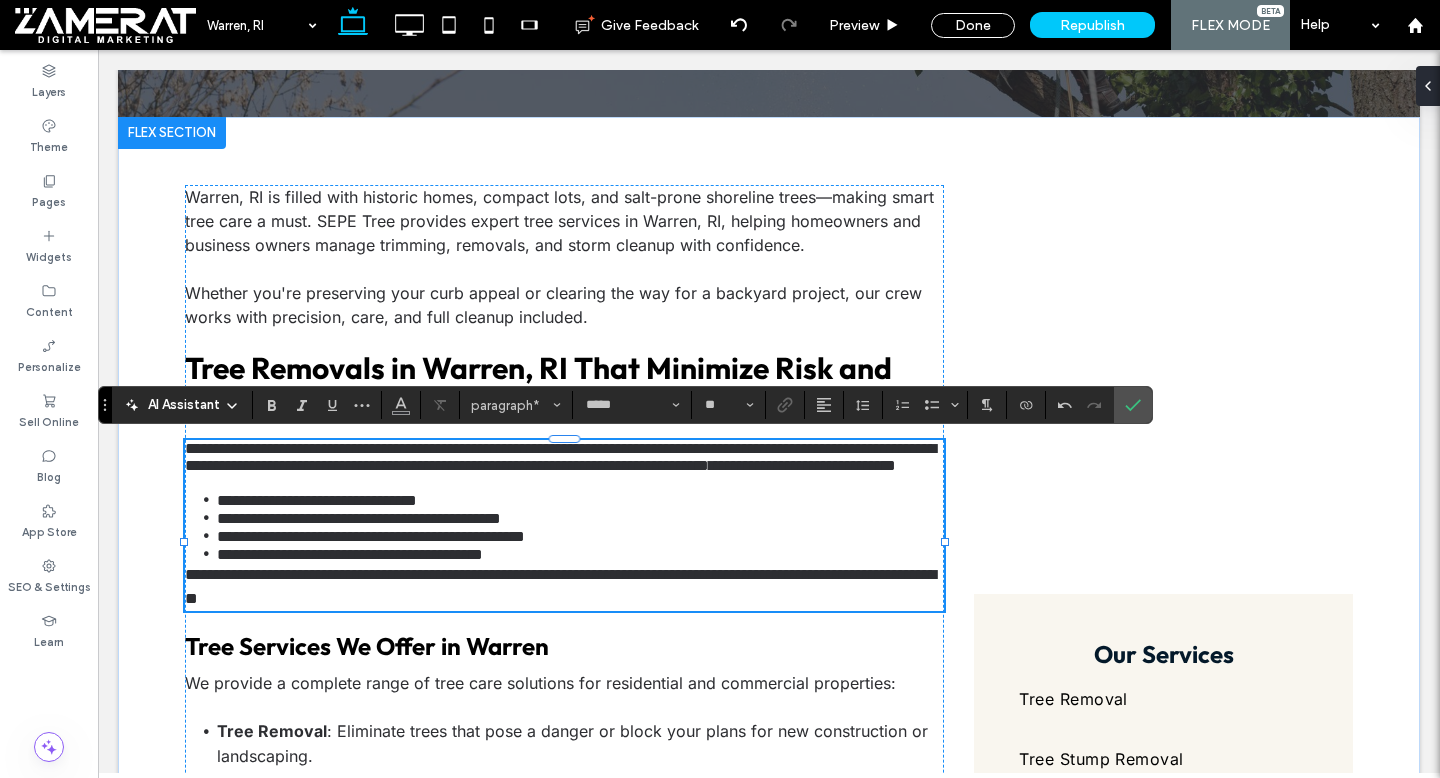 click on "**********" at bounding box center [560, 586] 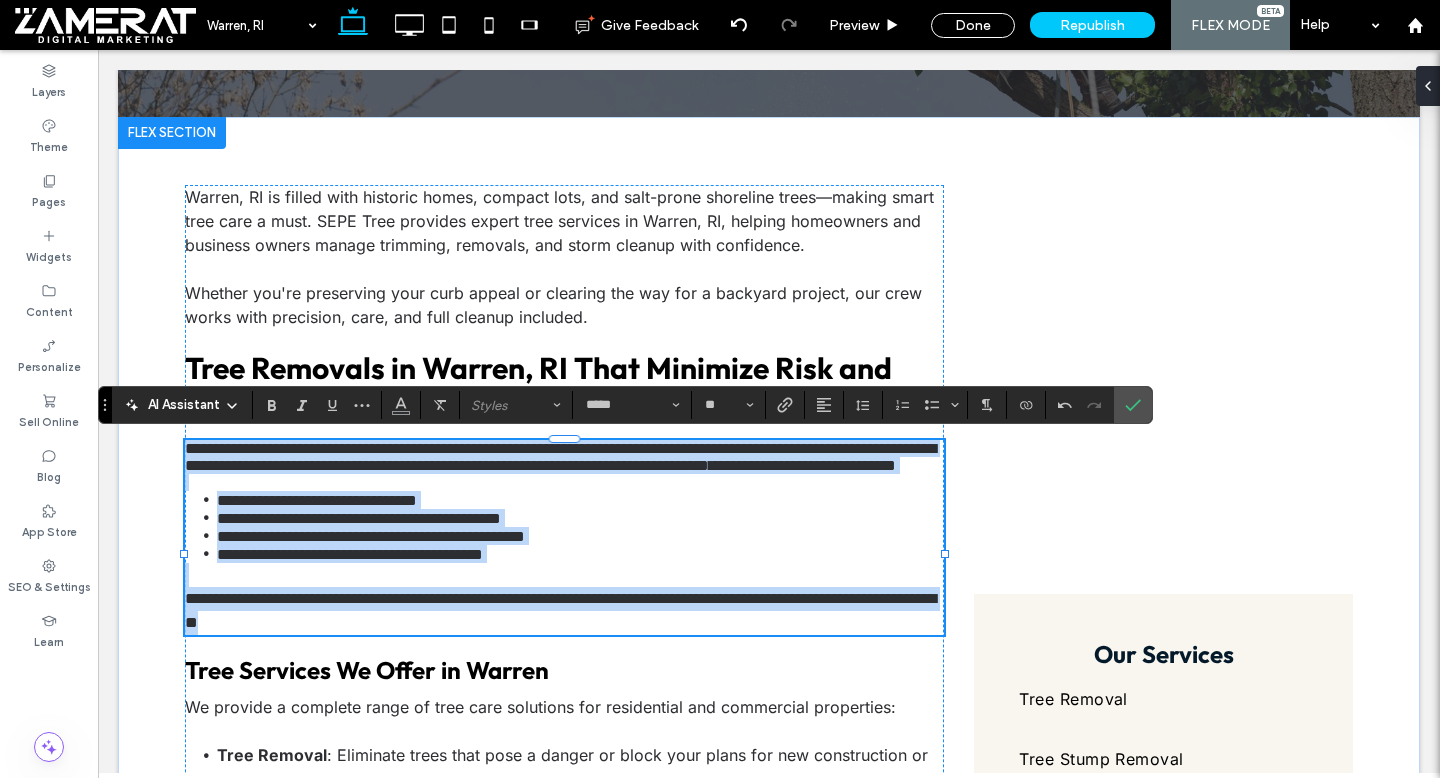 drag, startPoint x: 185, startPoint y: 448, endPoint x: 533, endPoint y: 659, distance: 406.97052 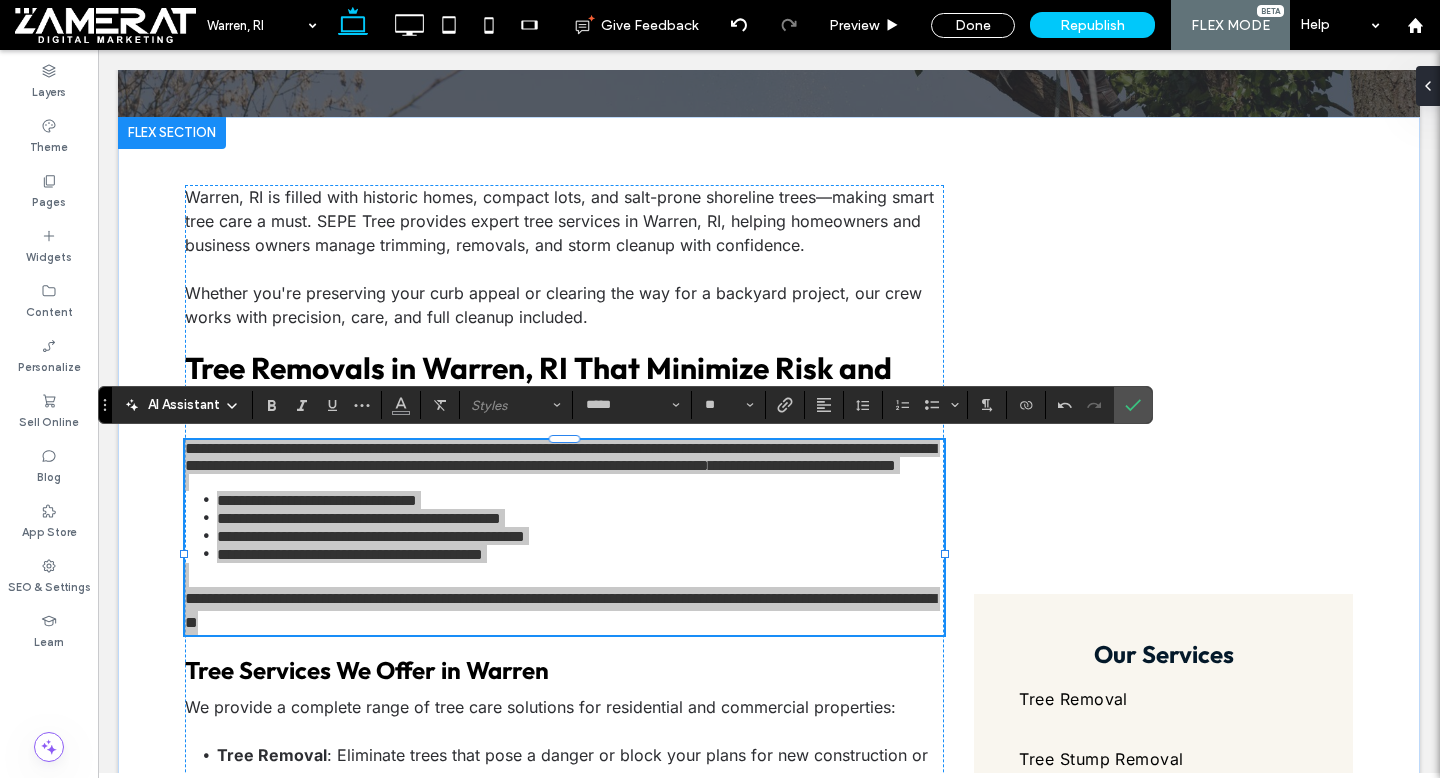 click at bounding box center [863, 405] 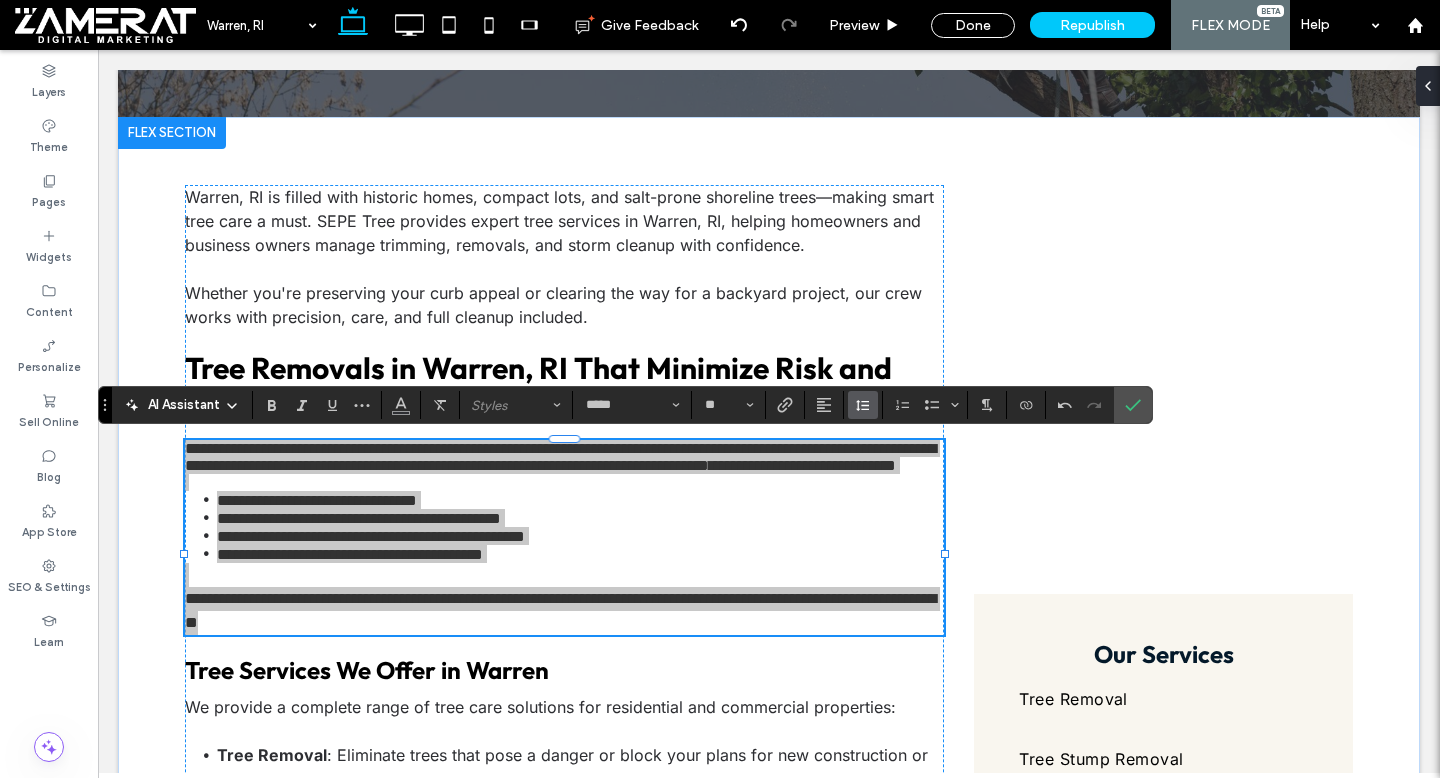 click 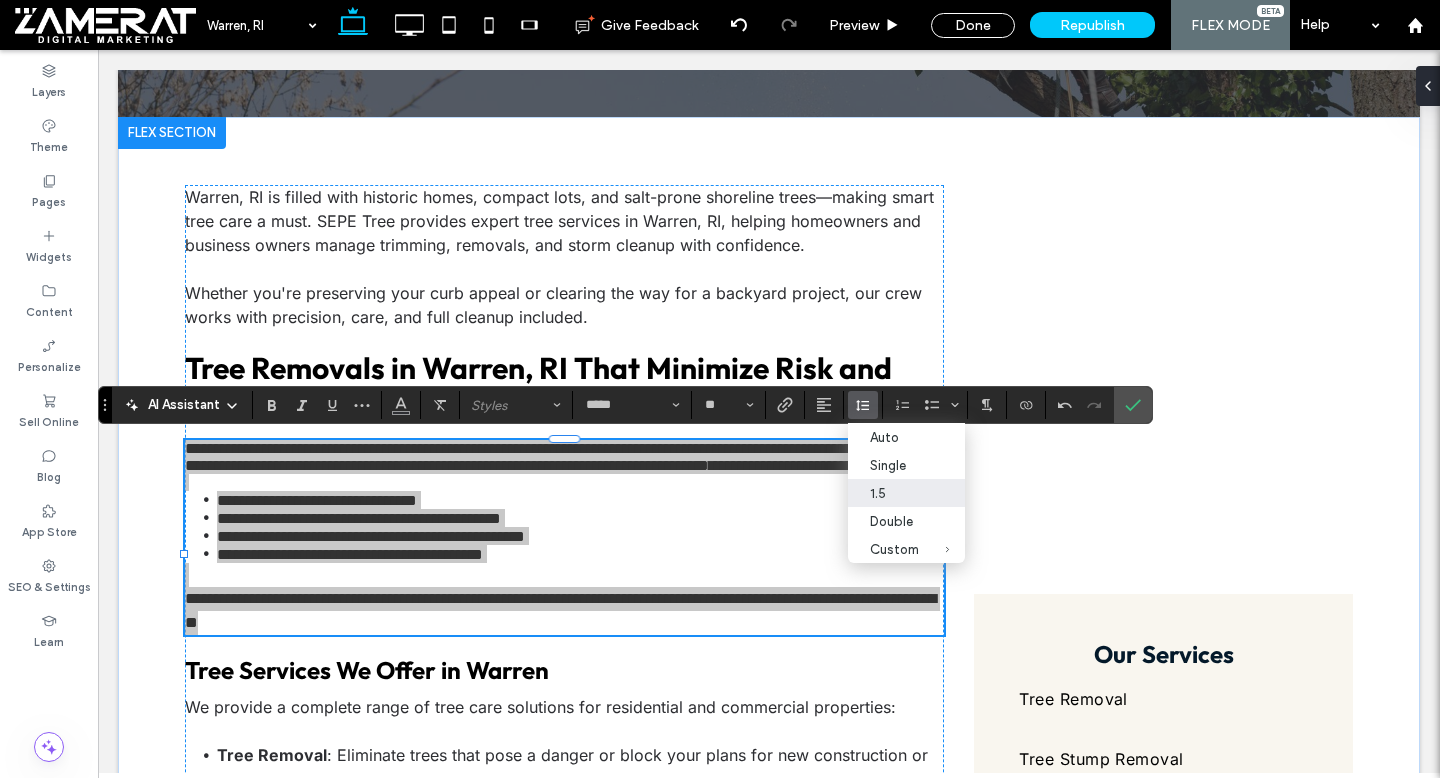click on "1.5" at bounding box center (894, 493) 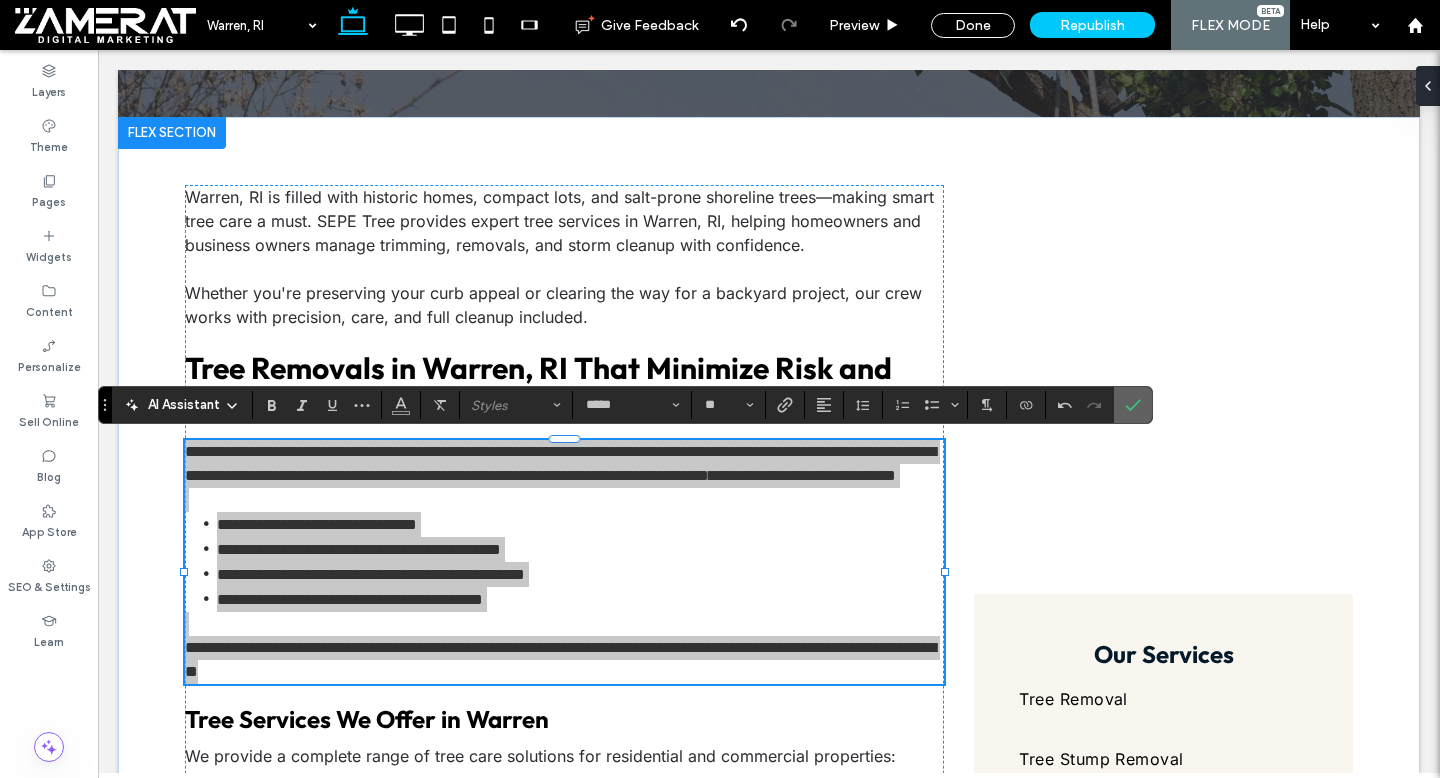 click 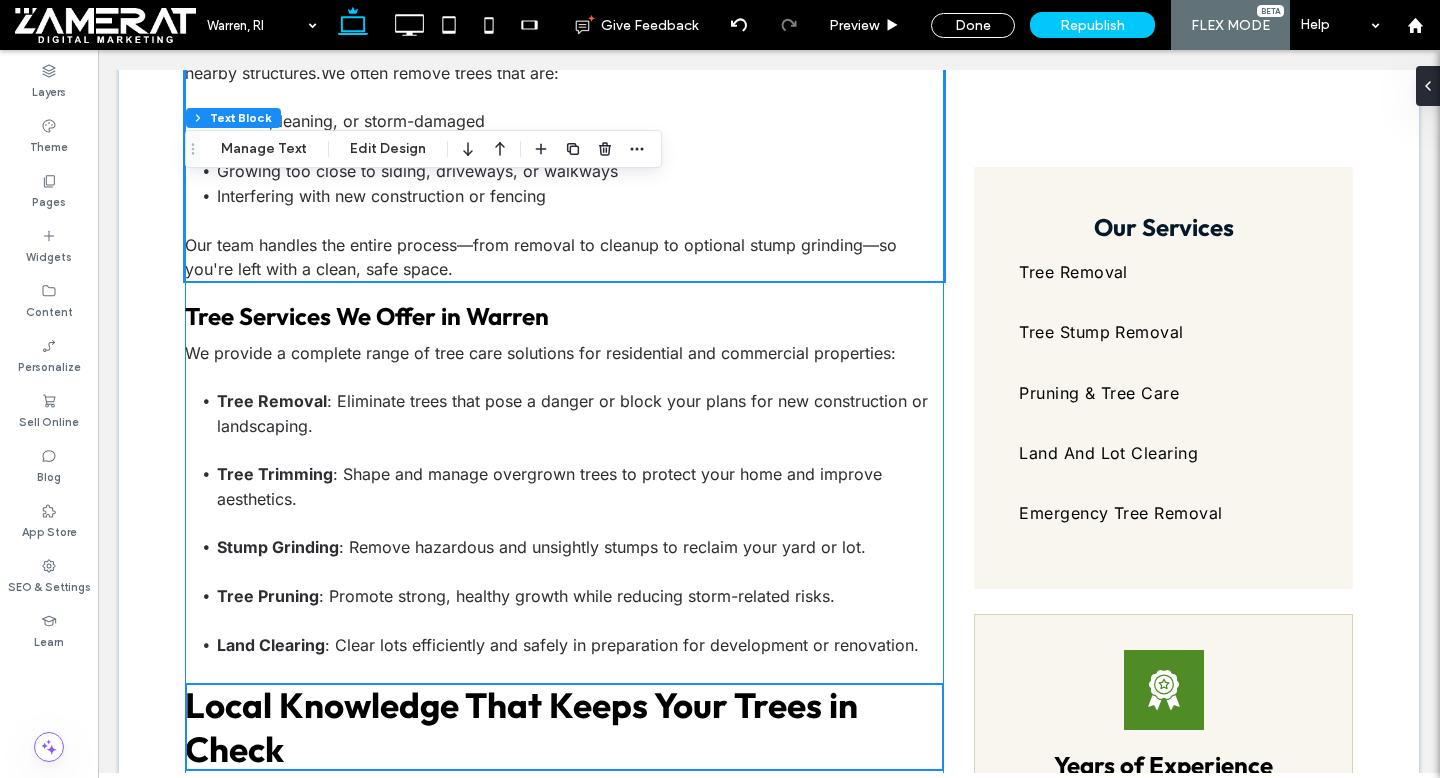 scroll, scrollTop: 1018, scrollLeft: 0, axis: vertical 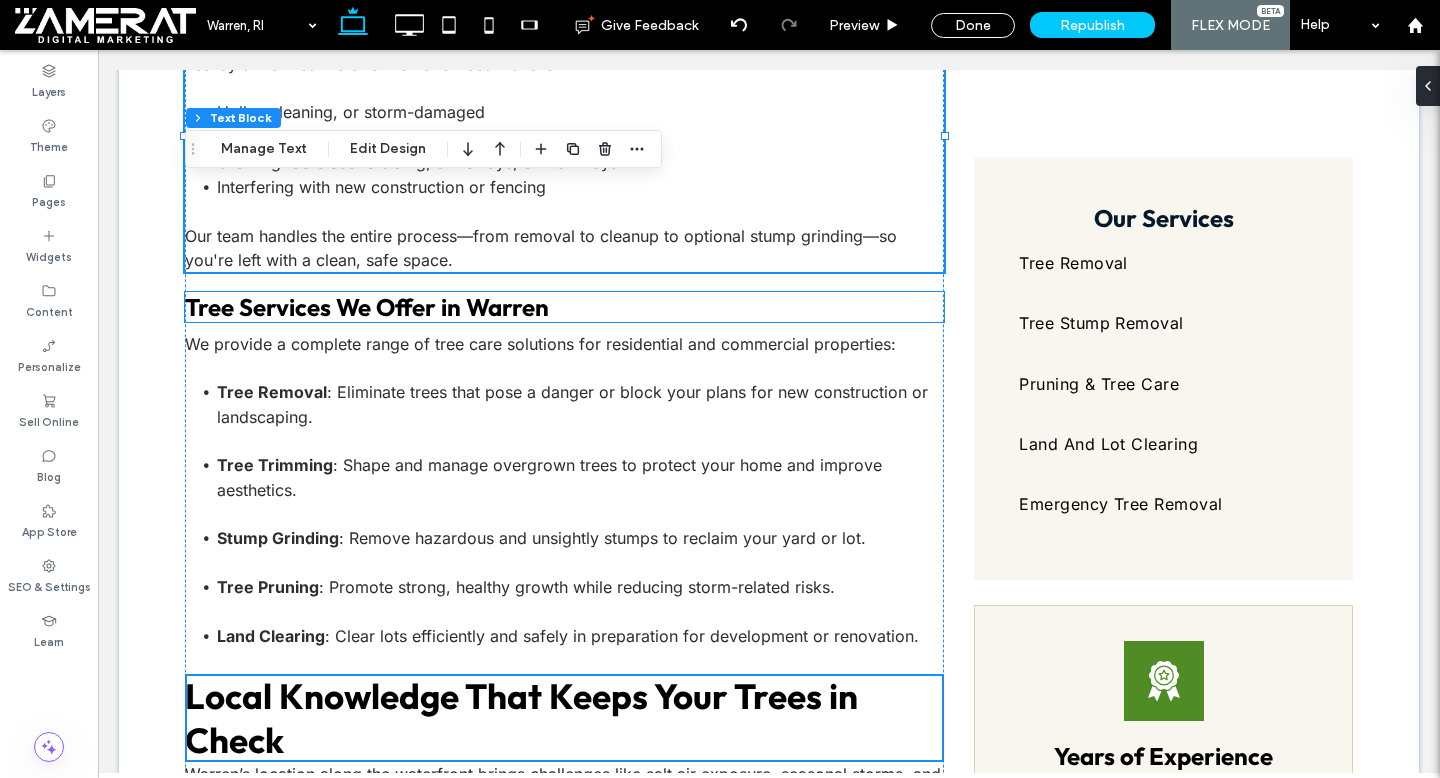 click on "Tree Services We Offer in Warren" at bounding box center (367, 307) 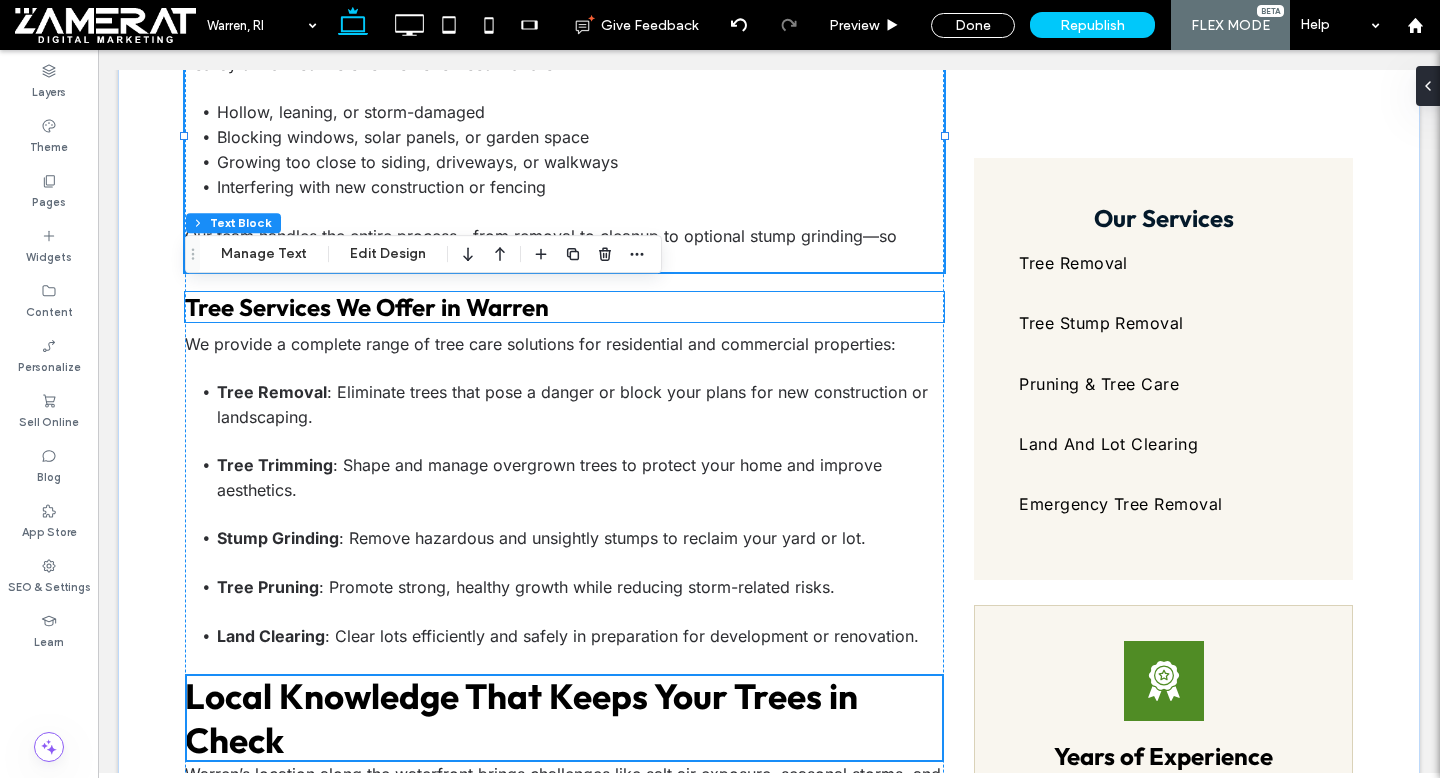 click on "Tree Services We Offer in Warren" at bounding box center [564, 307] 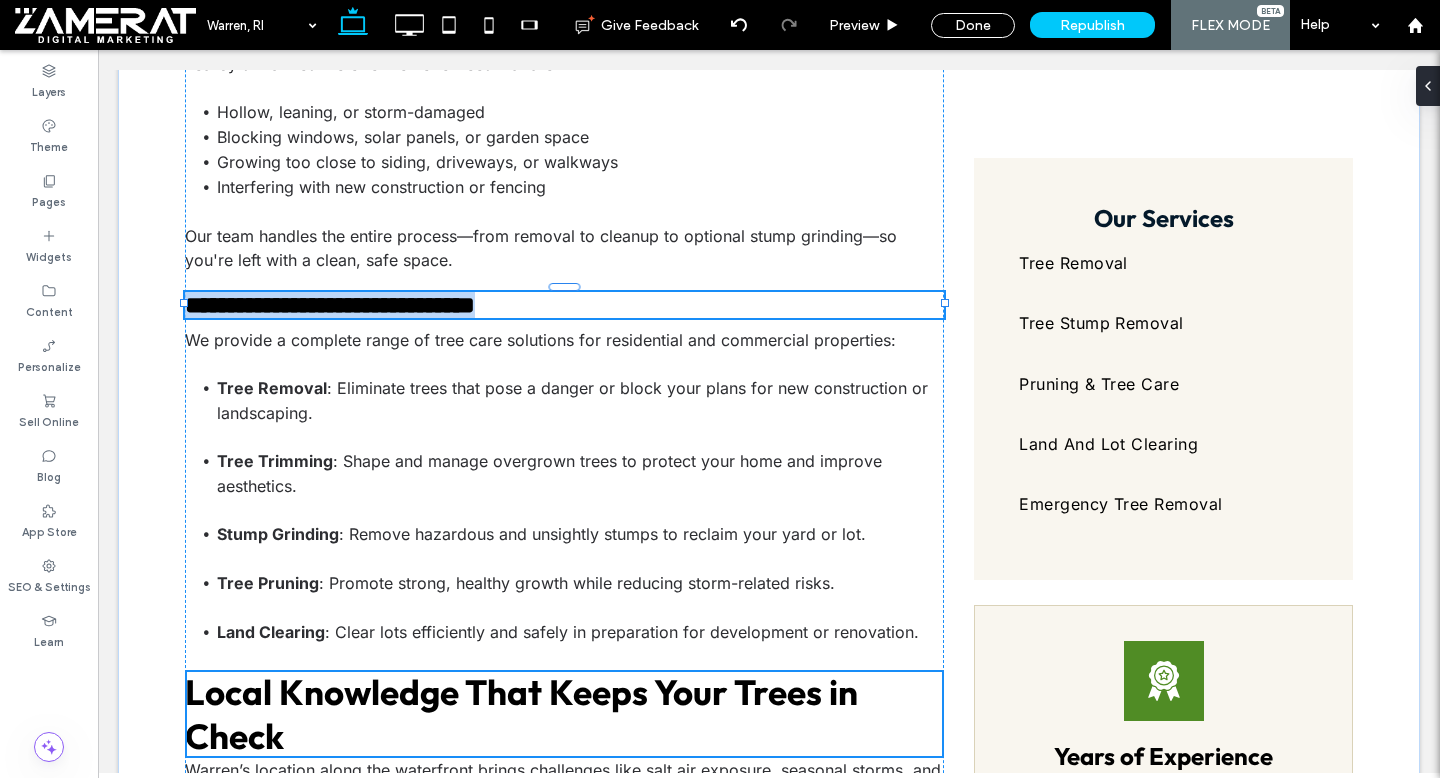 type on "******" 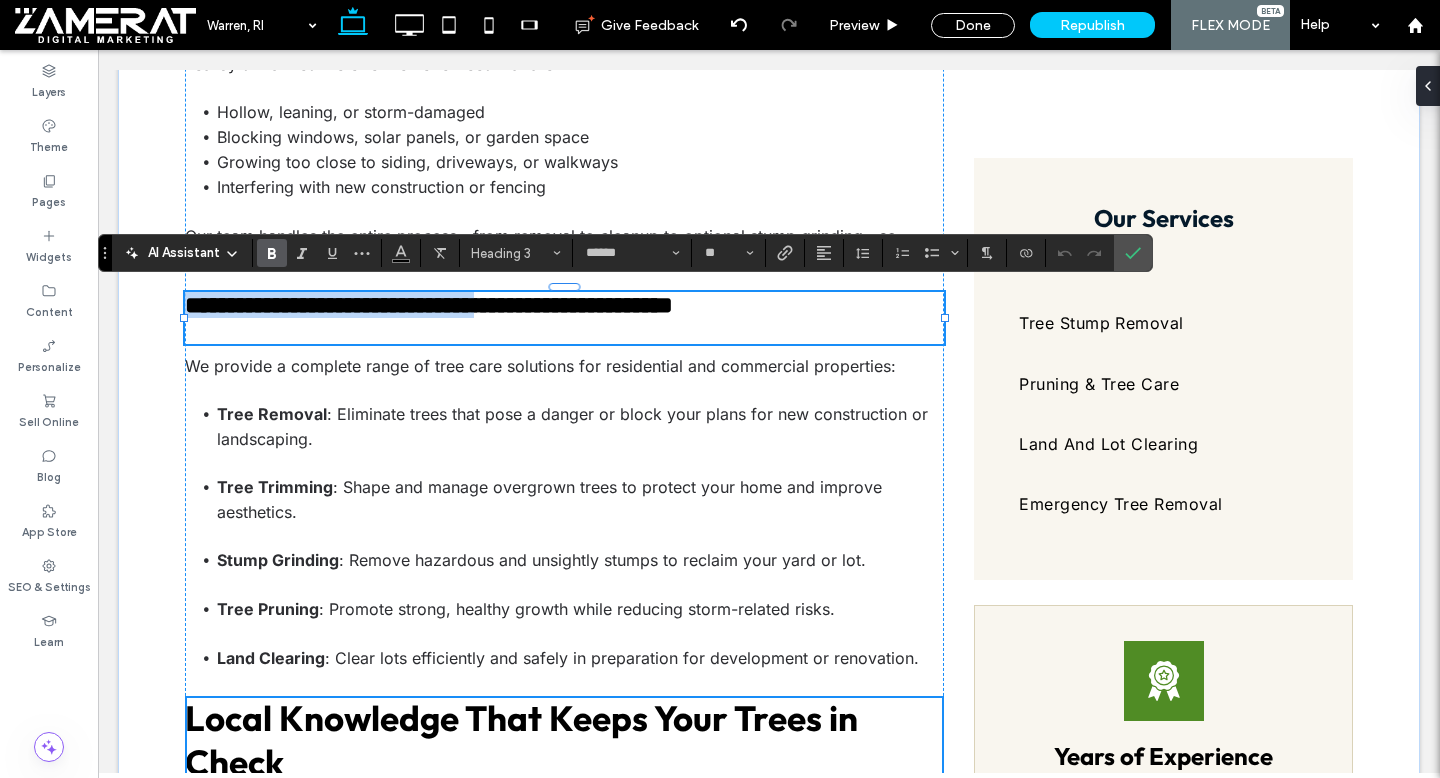 type on "*****" 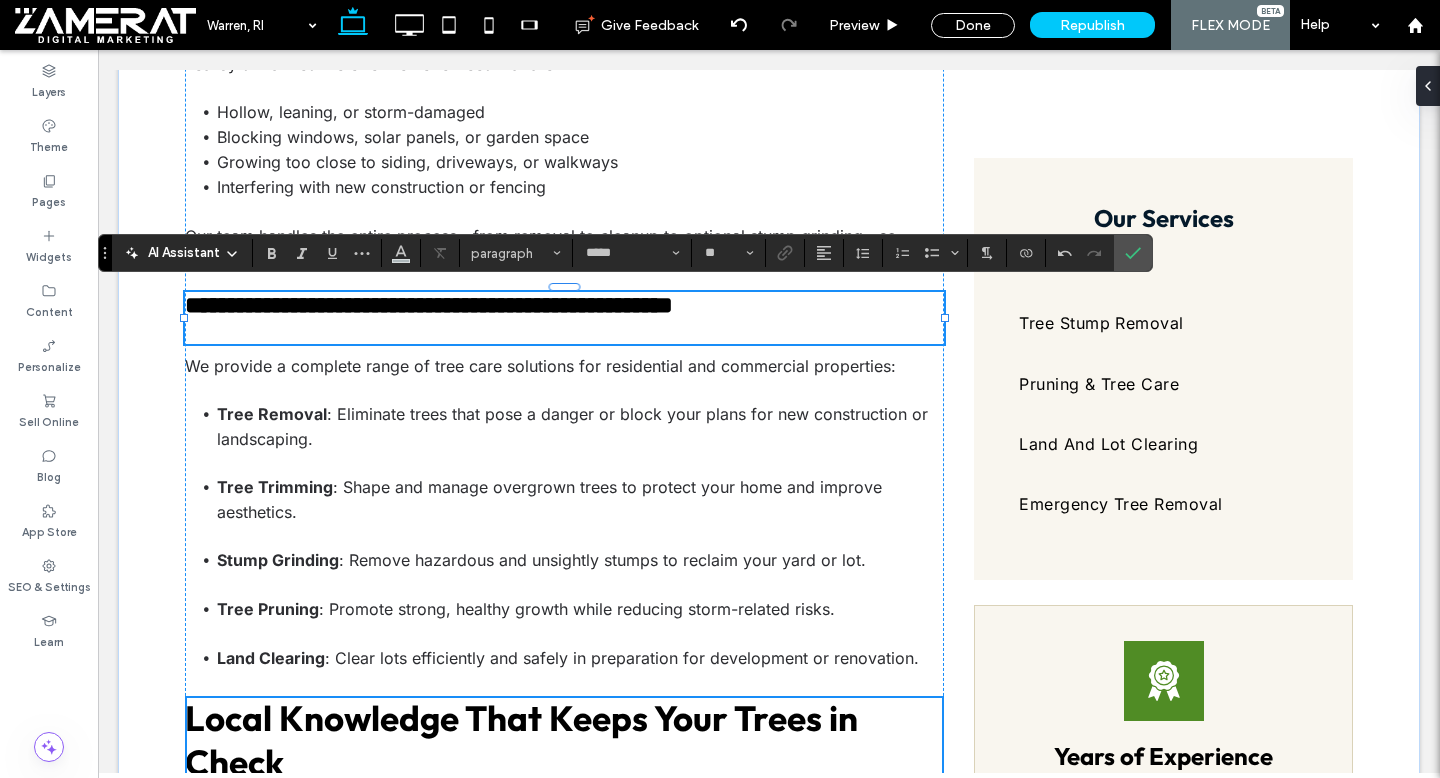 type on "******" 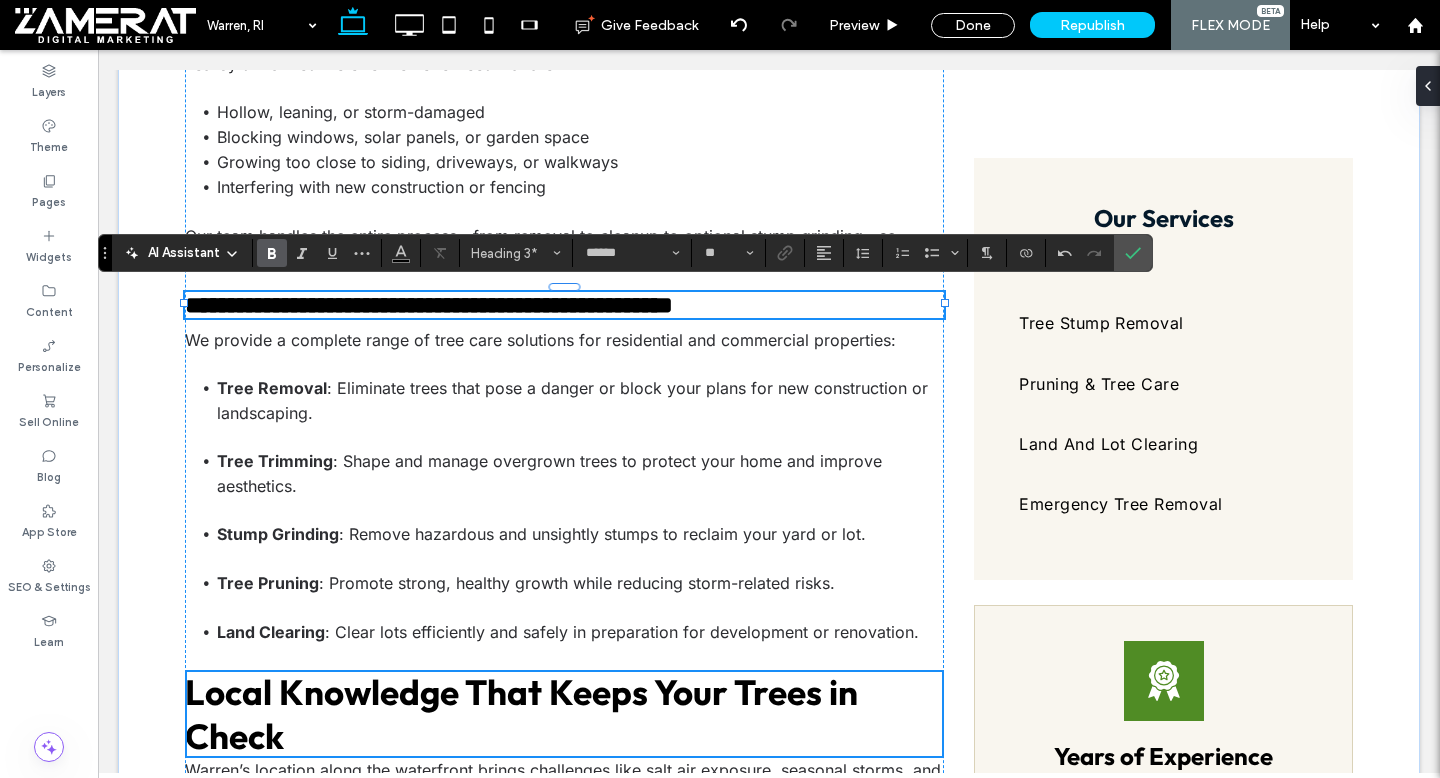 click on "**********" at bounding box center (429, 305) 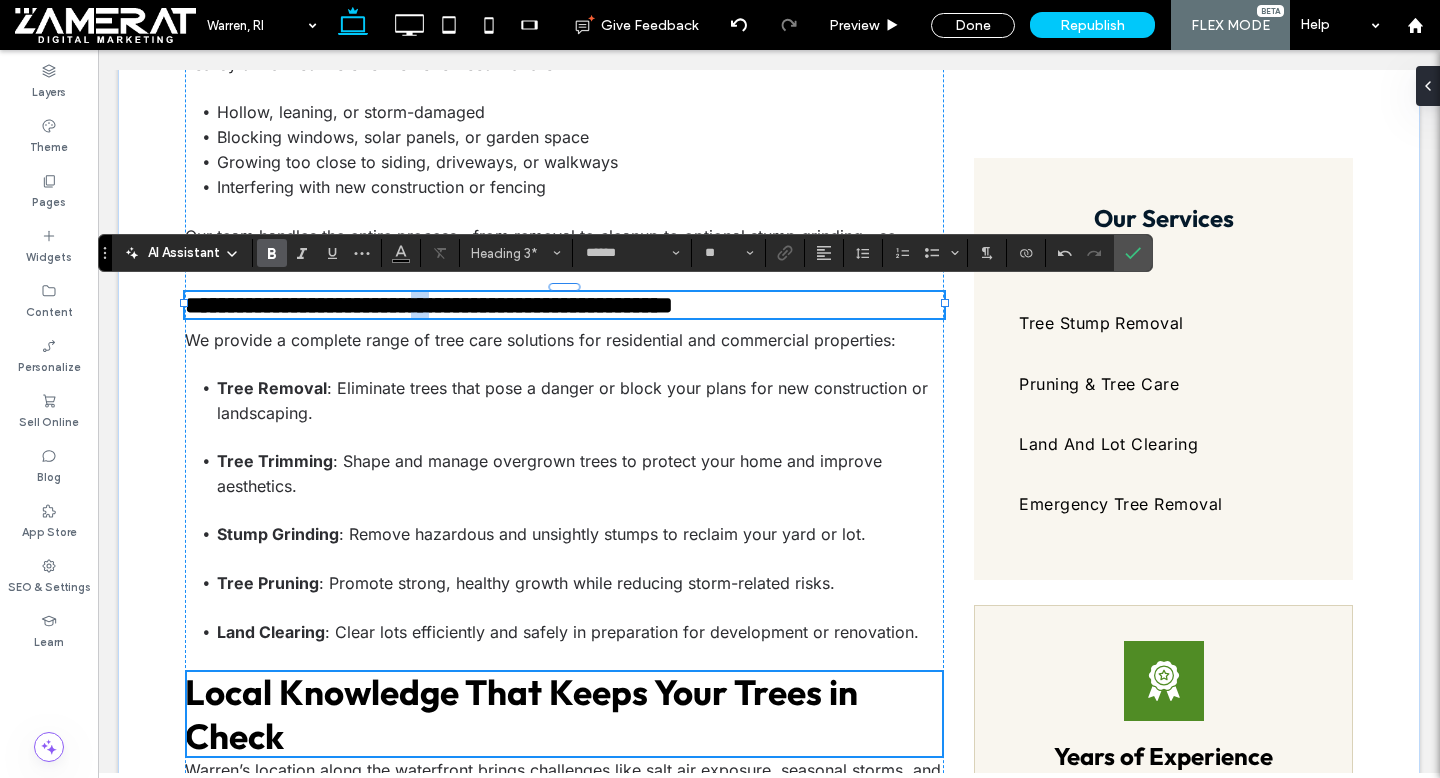 click on "**********" at bounding box center (429, 305) 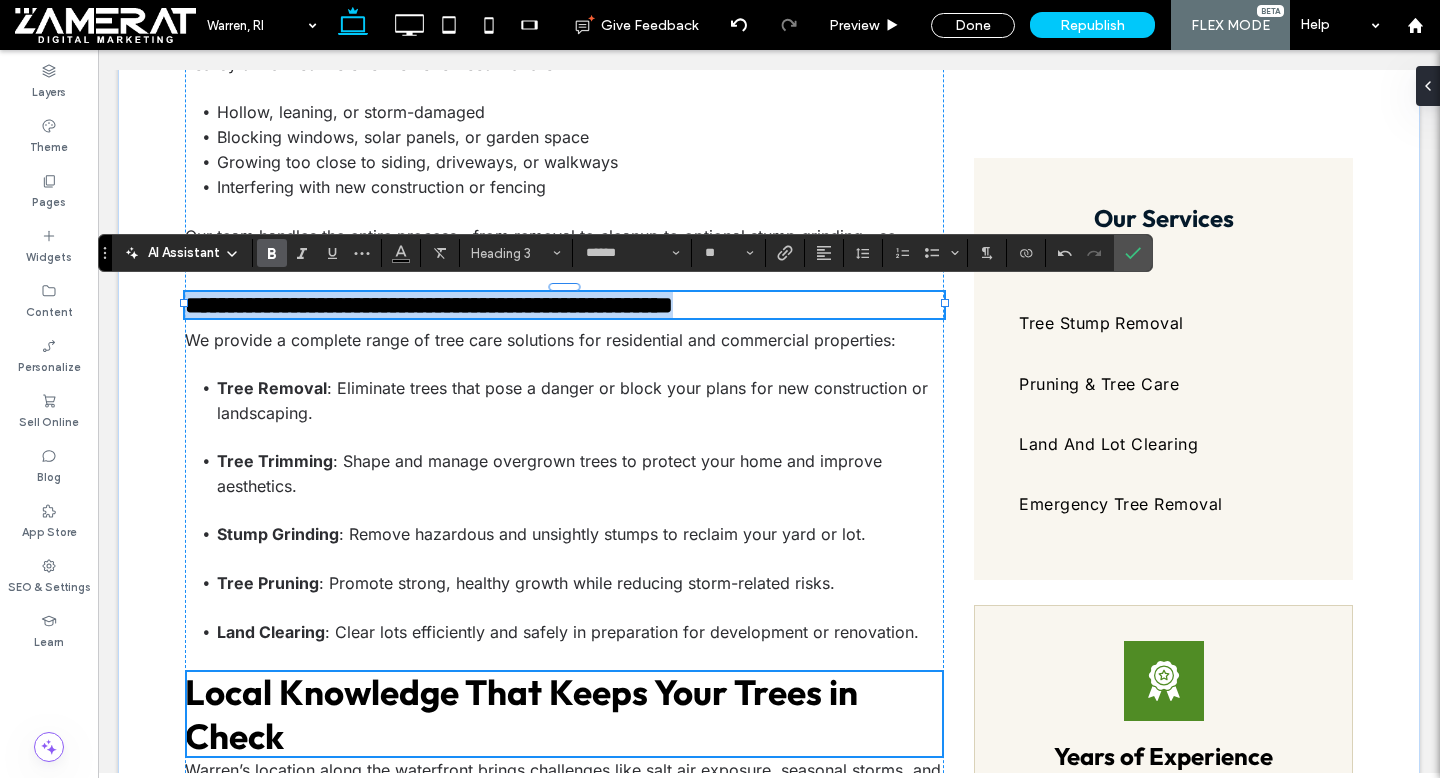 click on "**********" at bounding box center [429, 305] 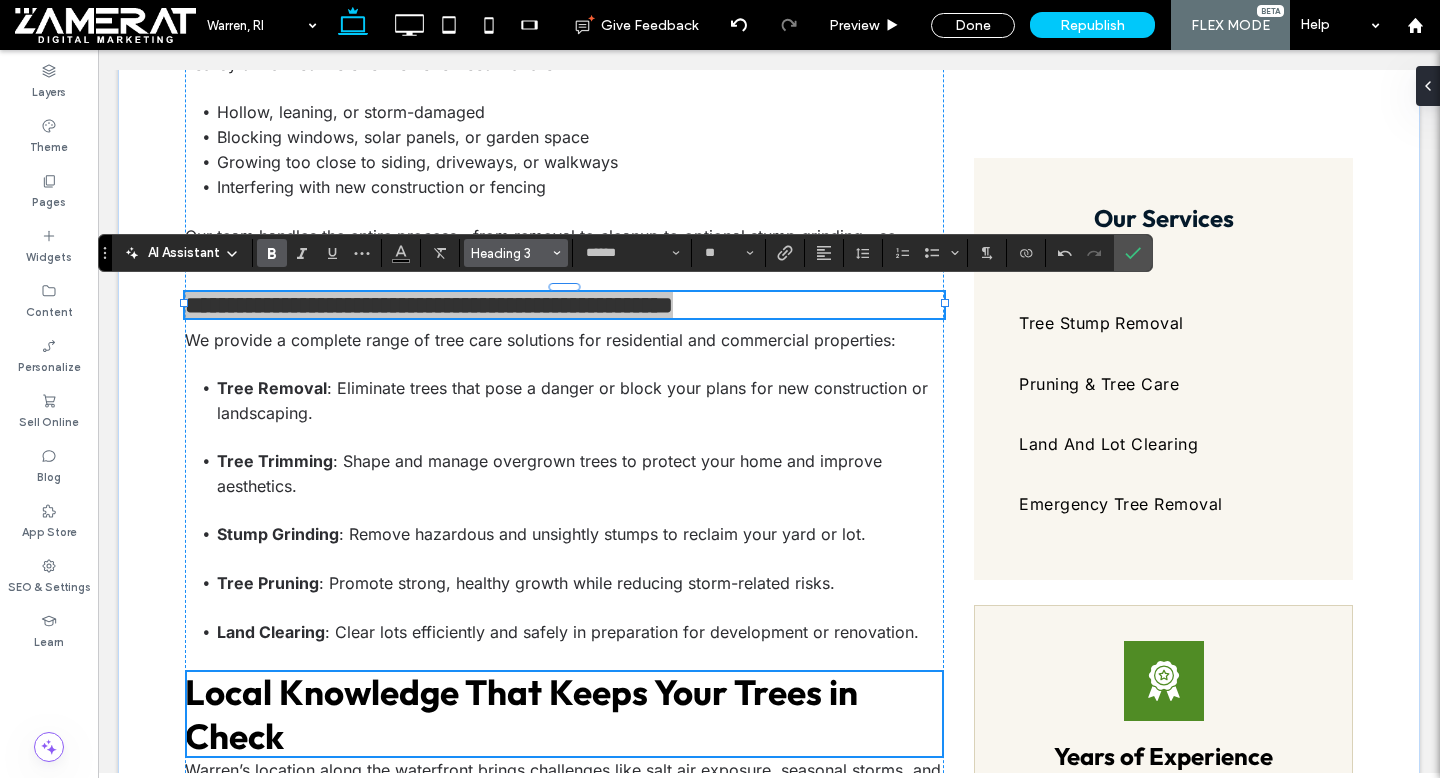 click on "Heading 3" at bounding box center (510, 253) 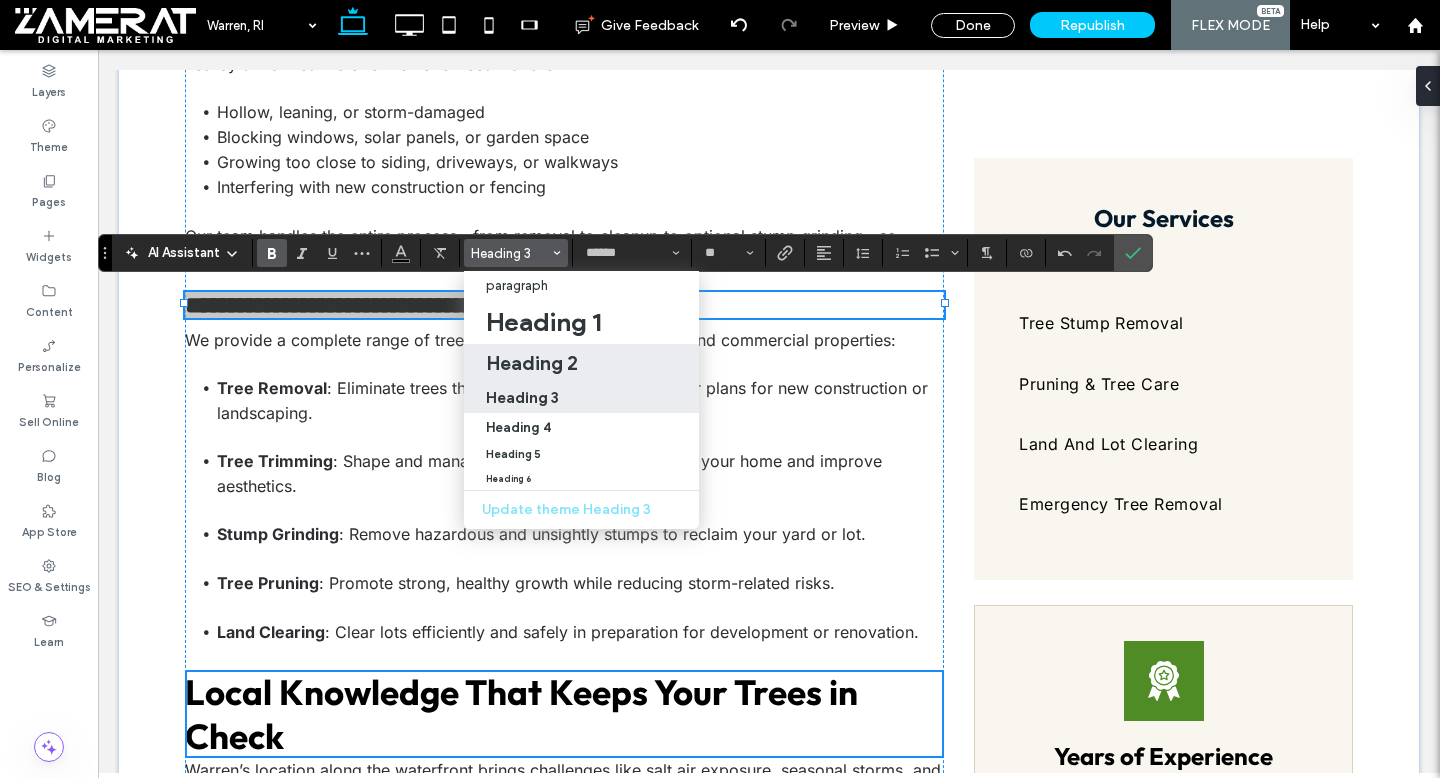 click on "Heading 2" at bounding box center [532, 363] 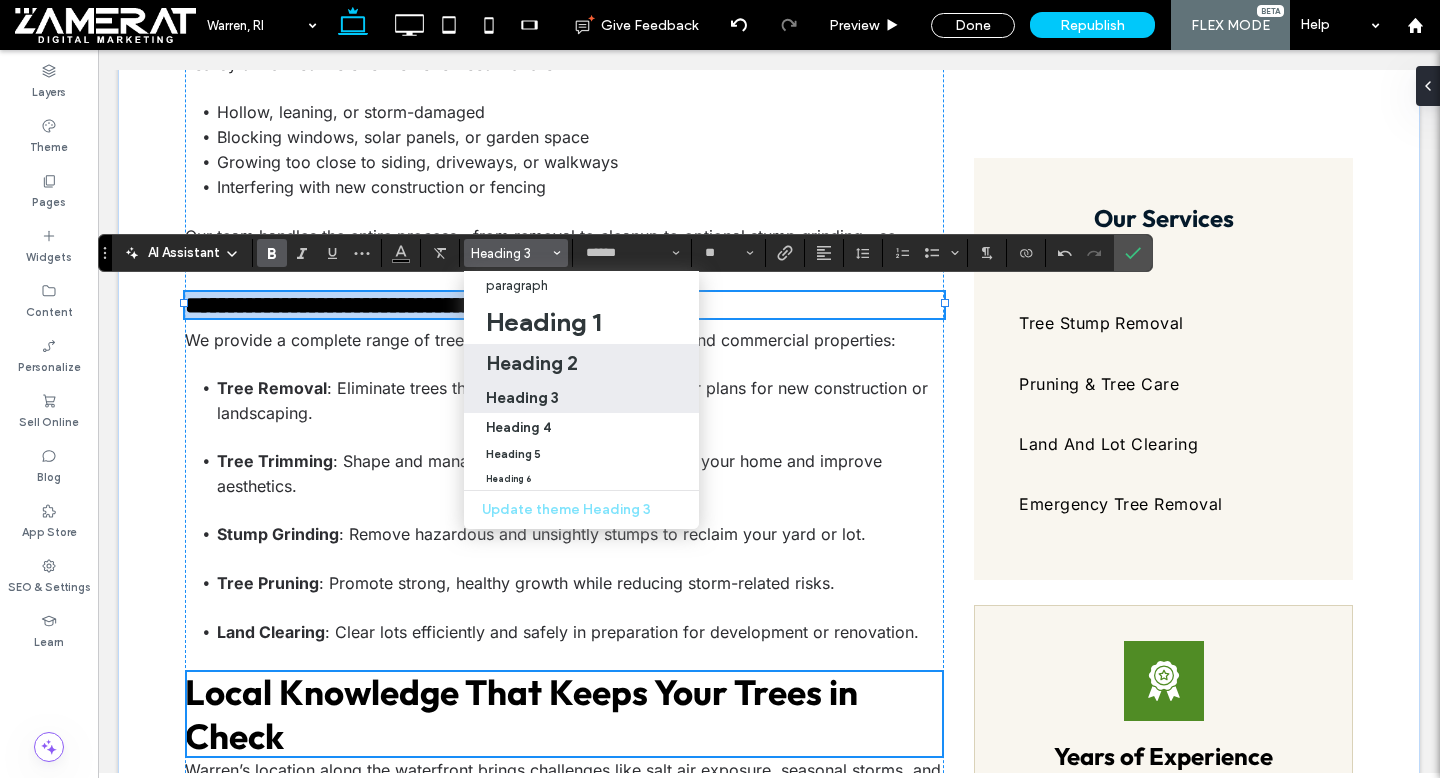 type on "**" 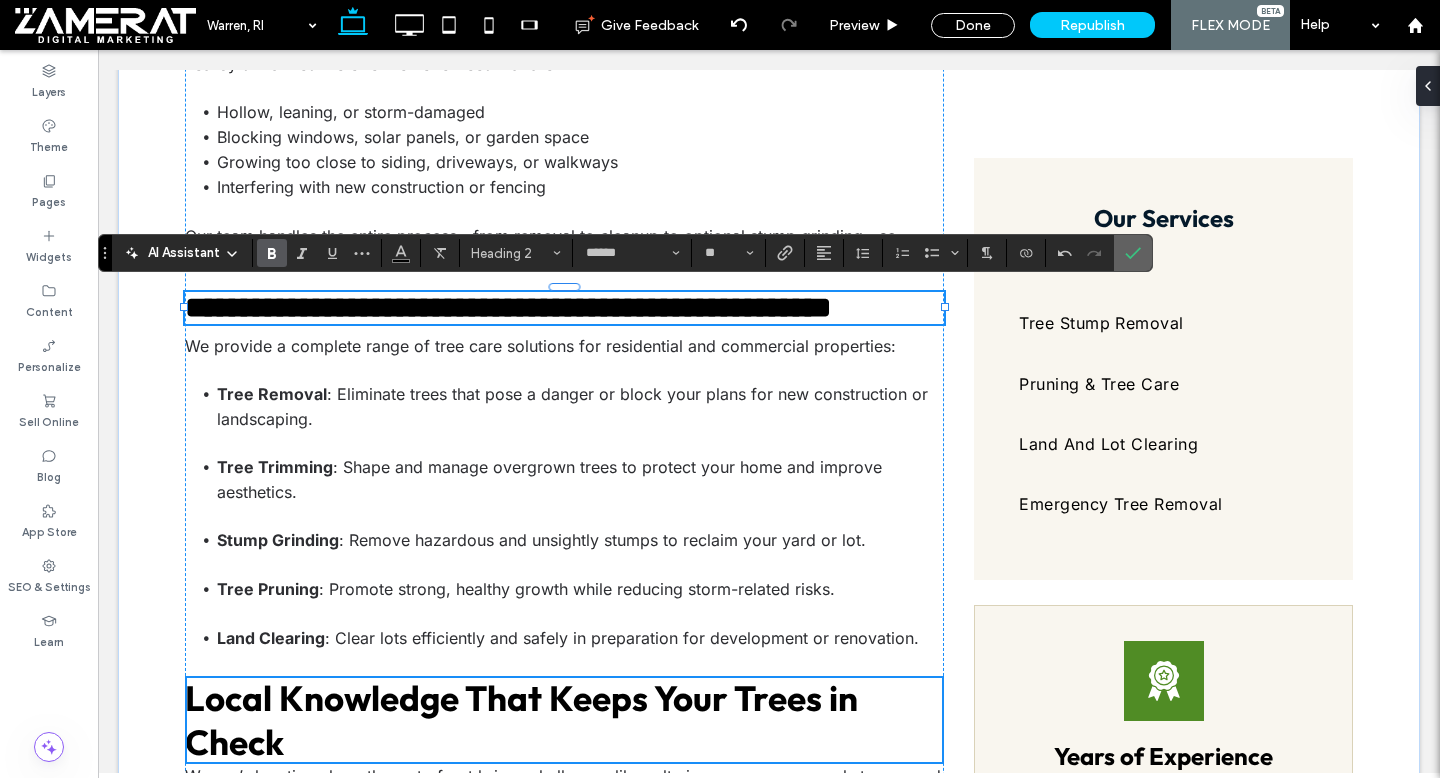click at bounding box center [1133, 253] 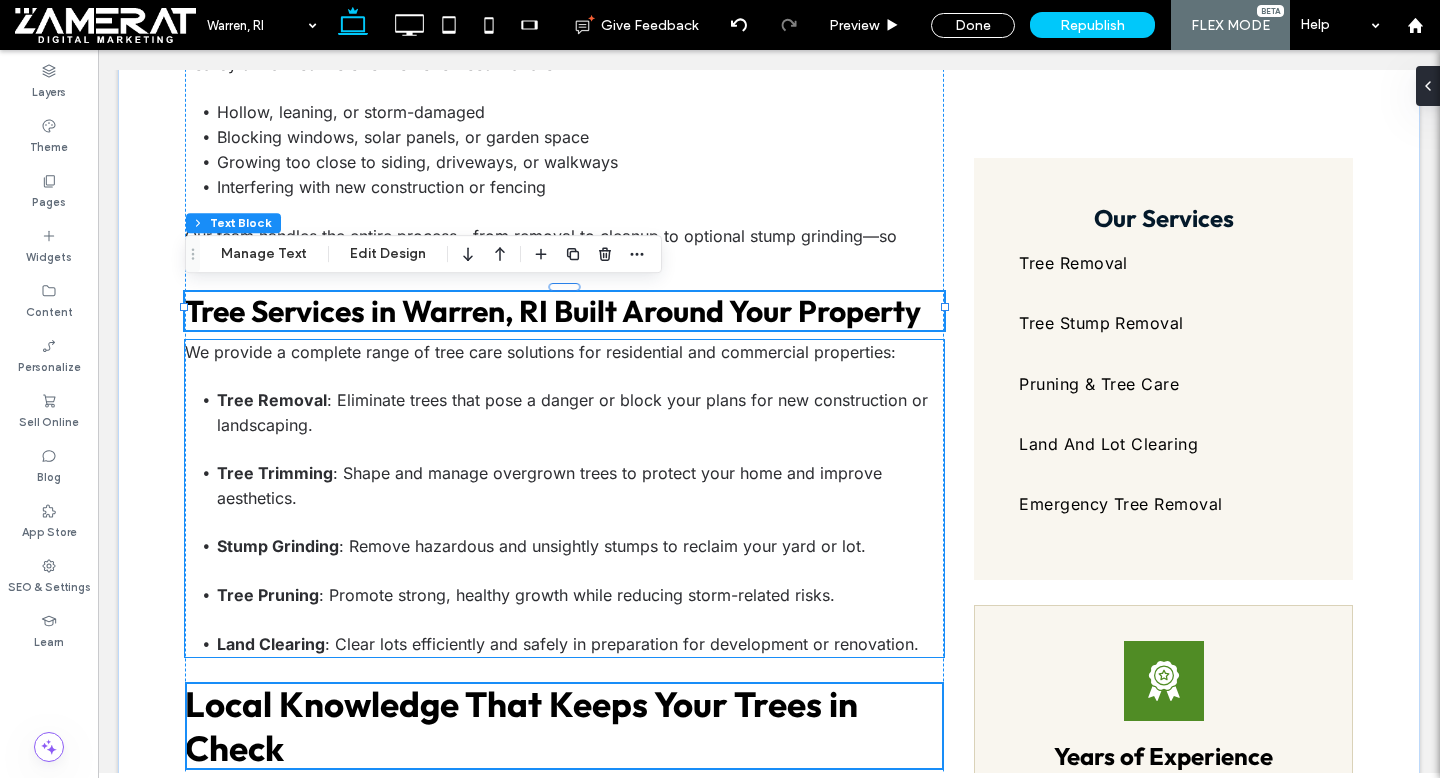 click on "Tree Trimming : Shape and manage overgrown trees to protect your home and improve aesthetics." at bounding box center [580, 497] 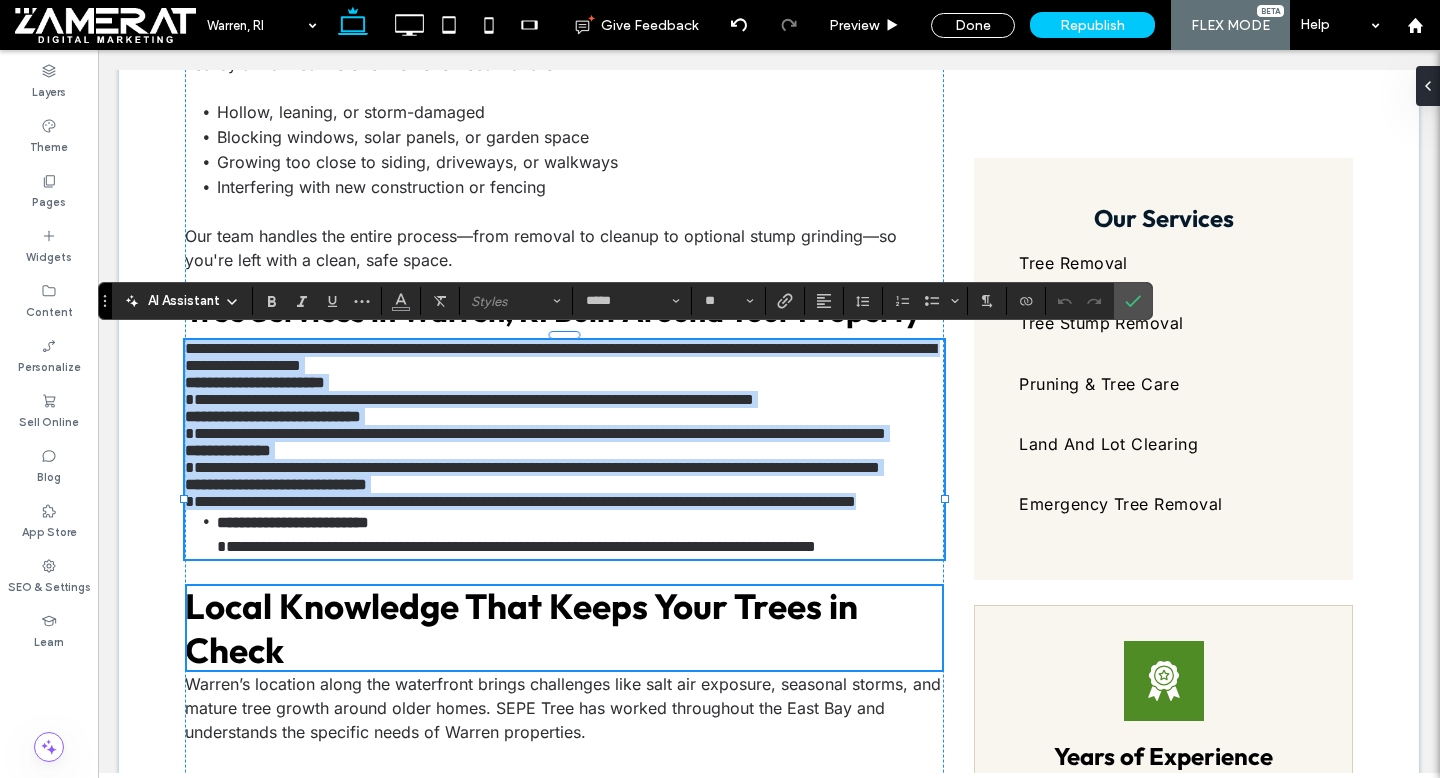 scroll, scrollTop: 0, scrollLeft: 0, axis: both 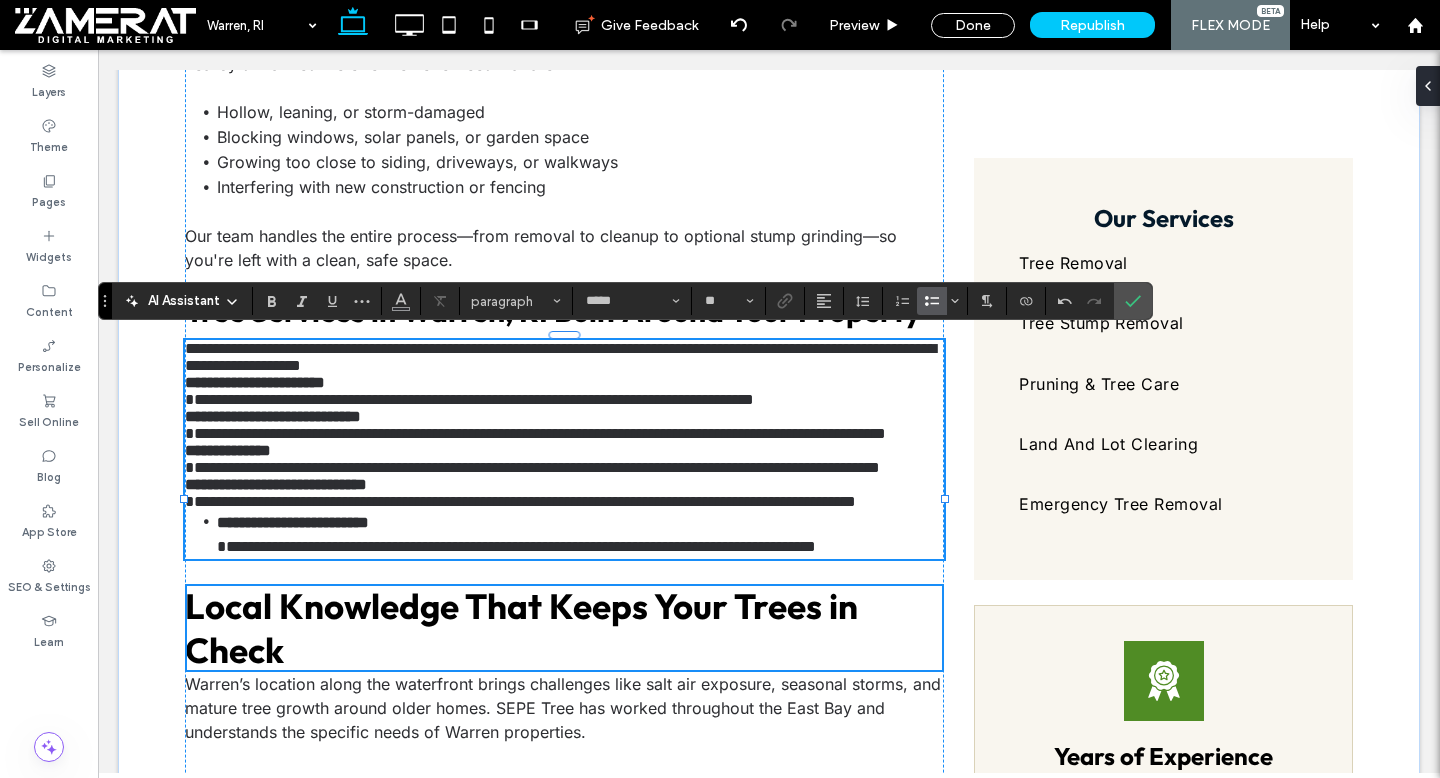 click on "**********" at bounding box center (564, 357) 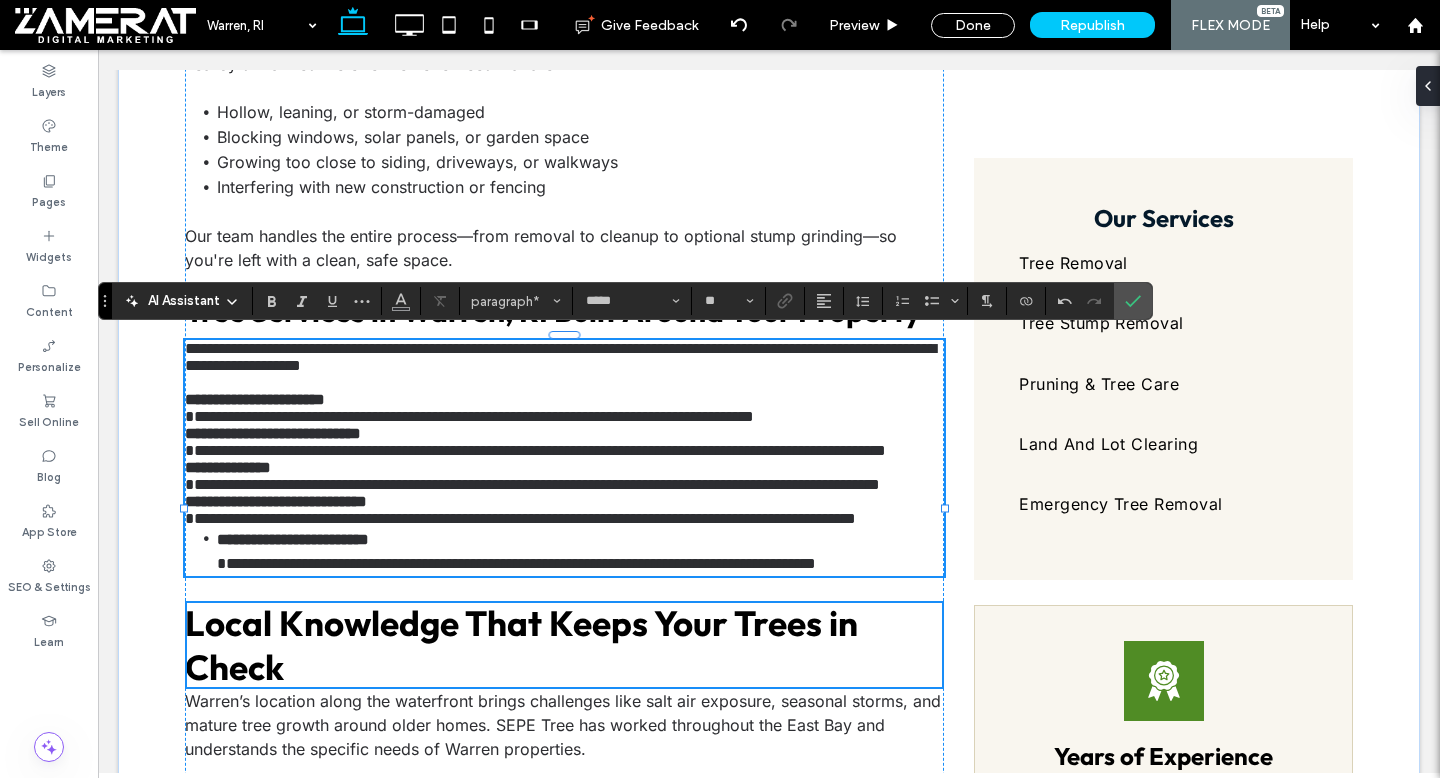 click on "**********" at bounding box center (469, 416) 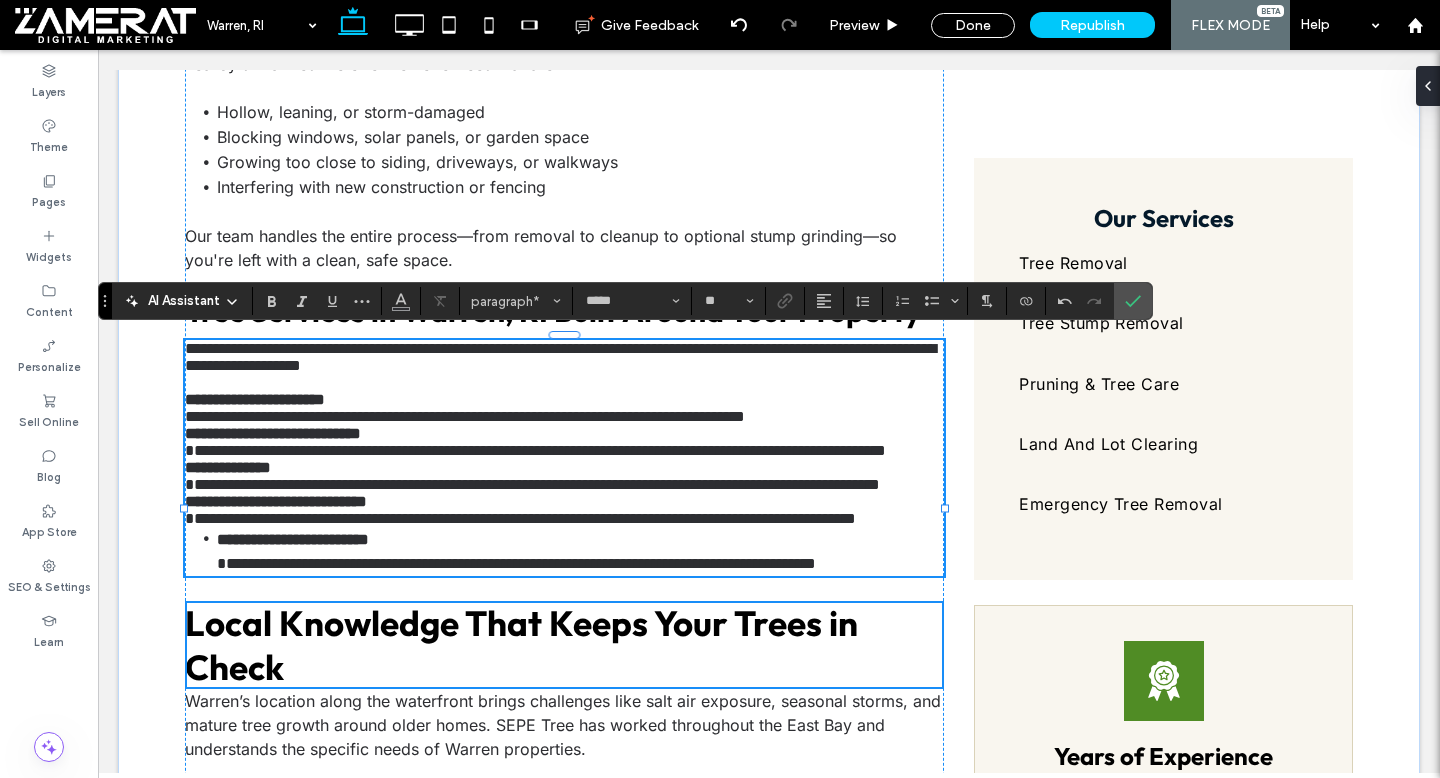 click on "**********" at bounding box center [535, 450] 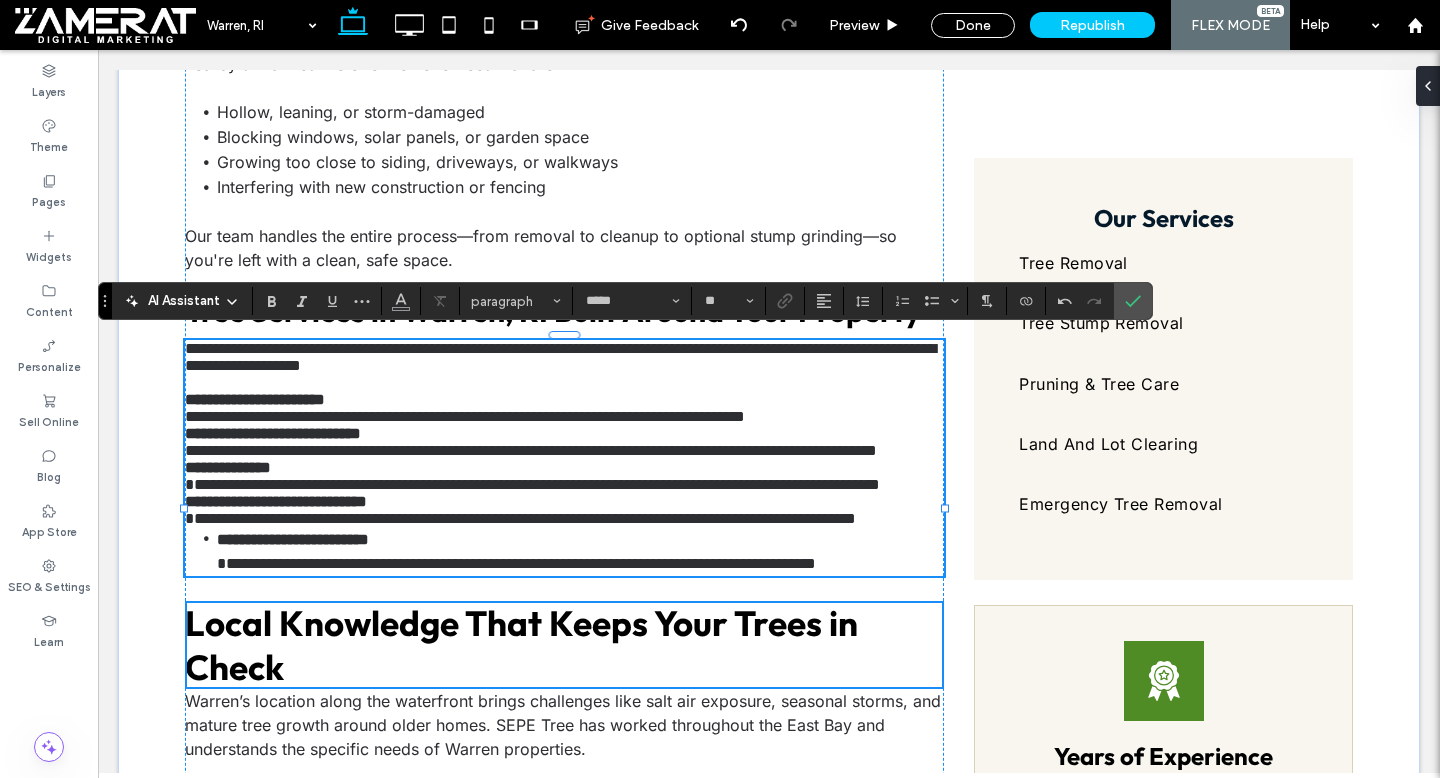 click on "**********" at bounding box center (273, 433) 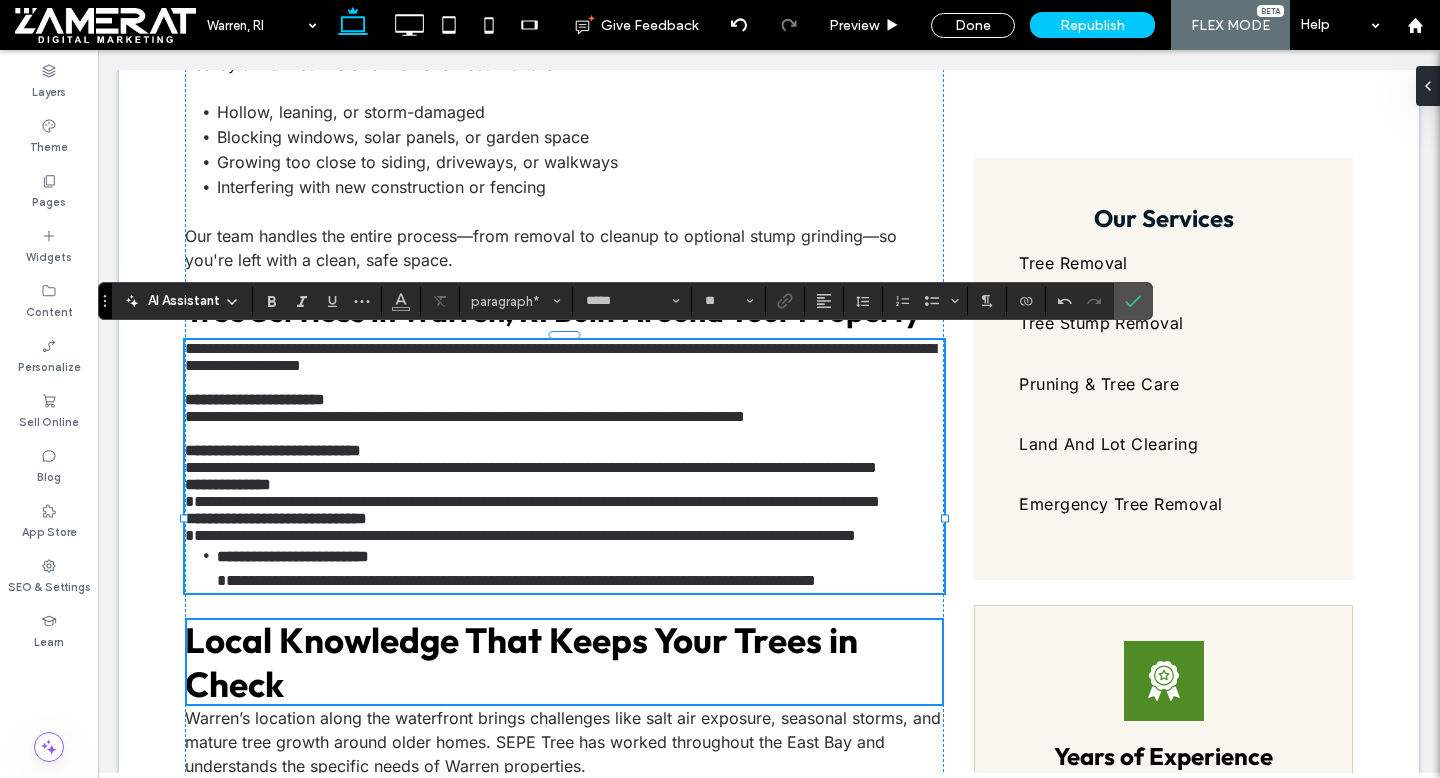 click on "**********" at bounding box center [532, 501] 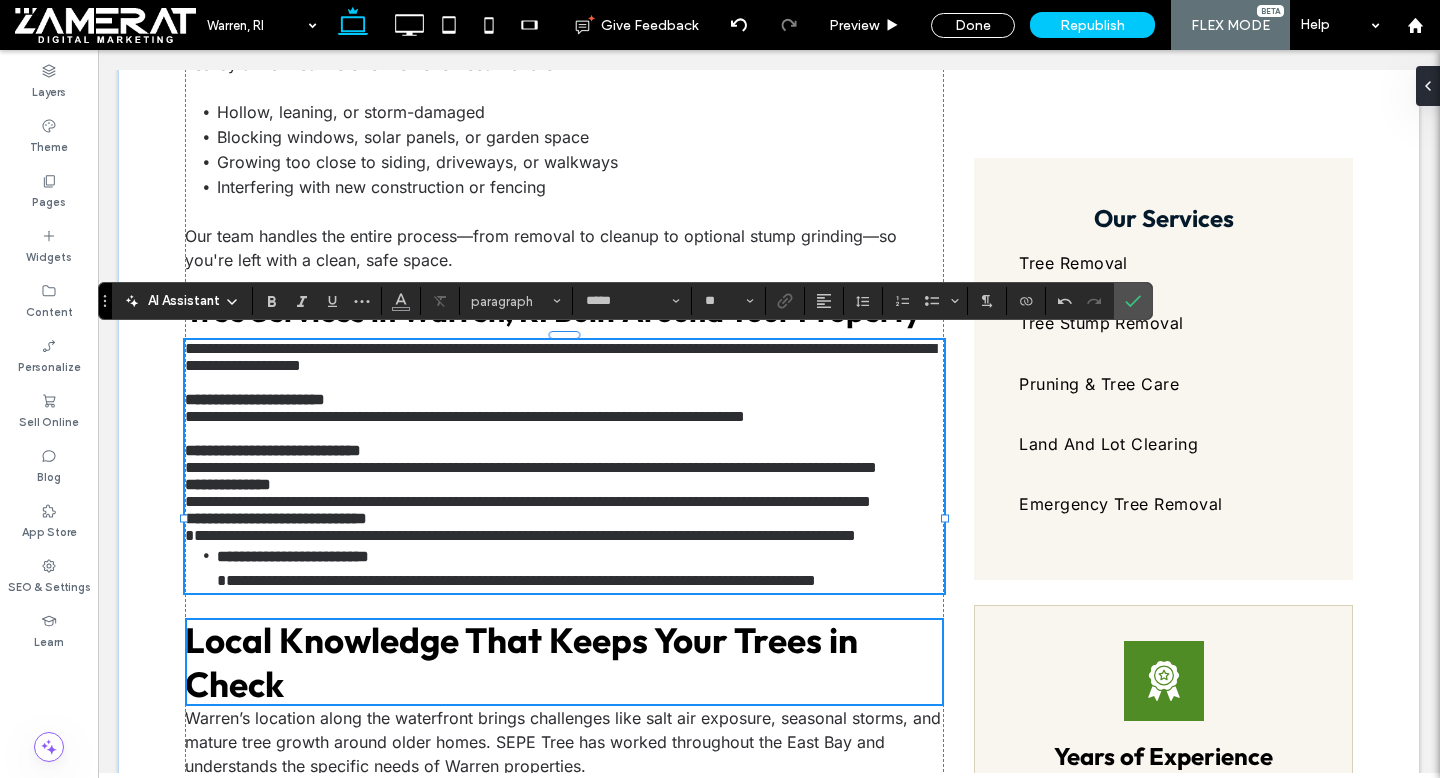 click on "**********" at bounding box center [228, 484] 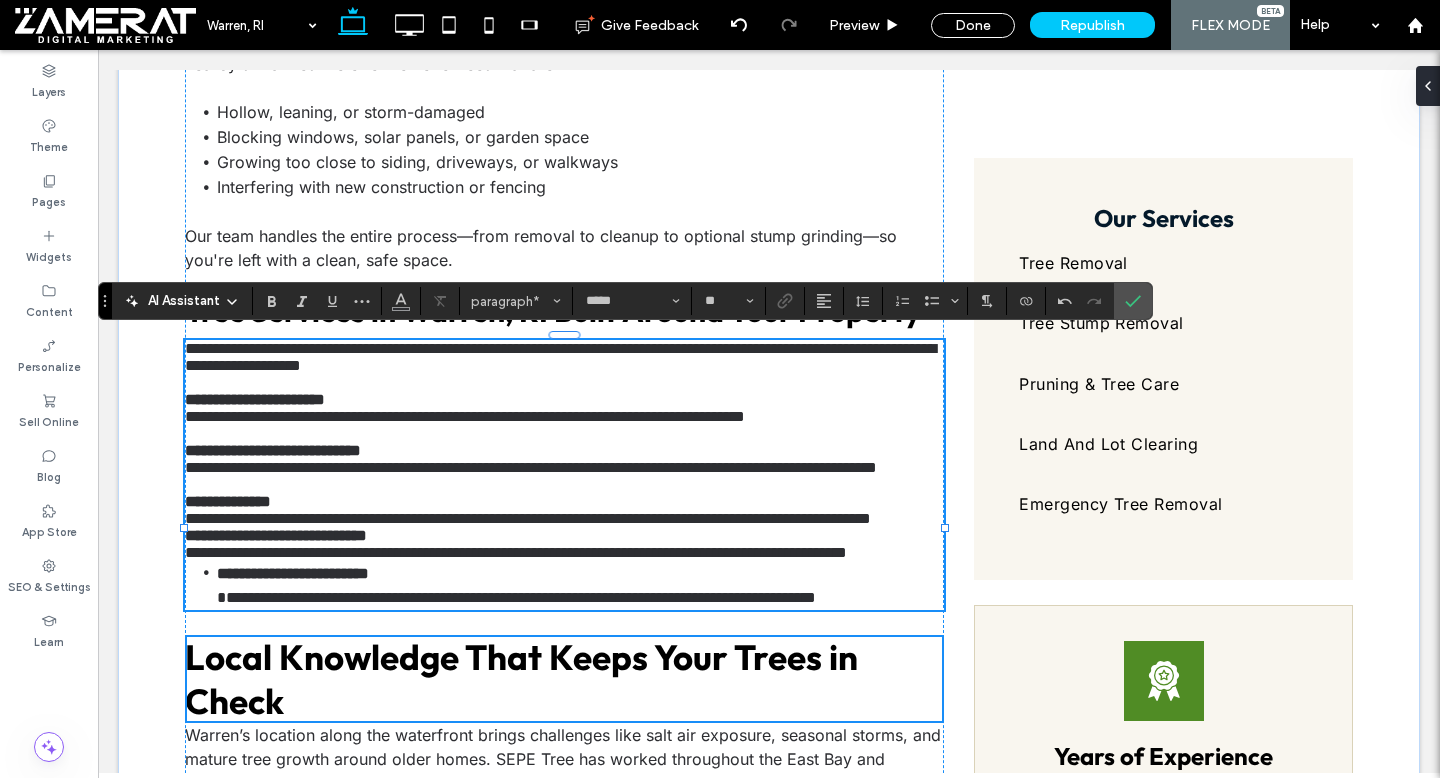 click on "**********" at bounding box center (516, 552) 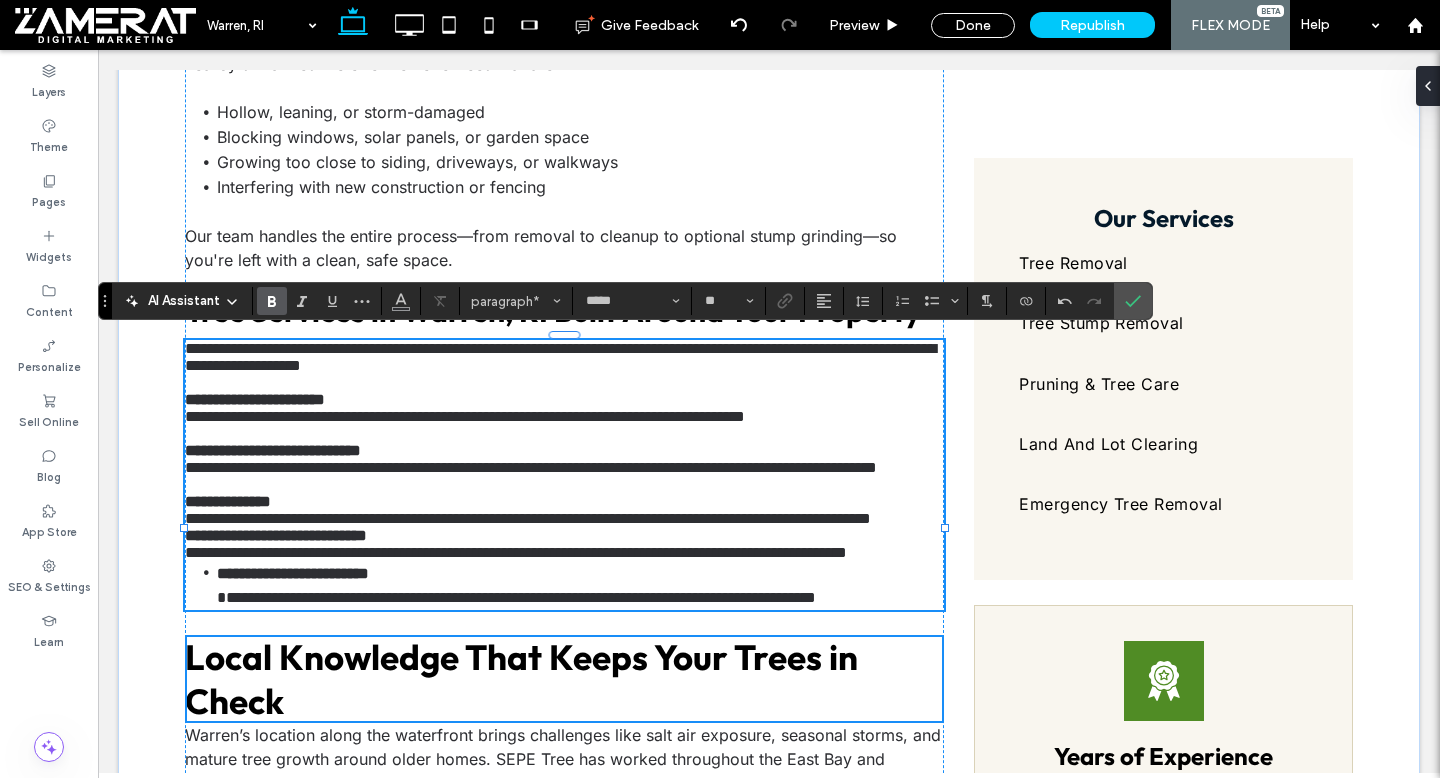 click on "**********" at bounding box center [276, 535] 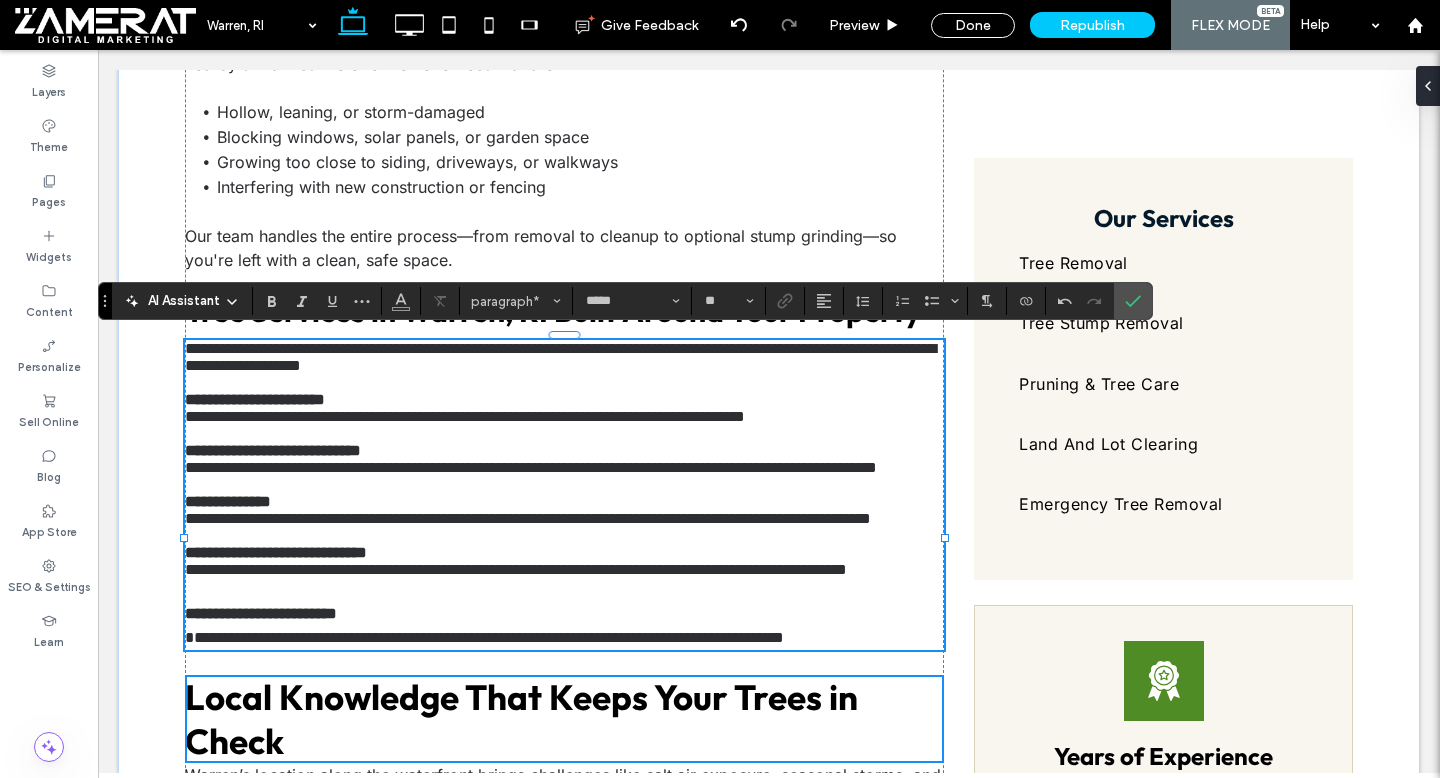 click on "**********" at bounding box center (484, 637) 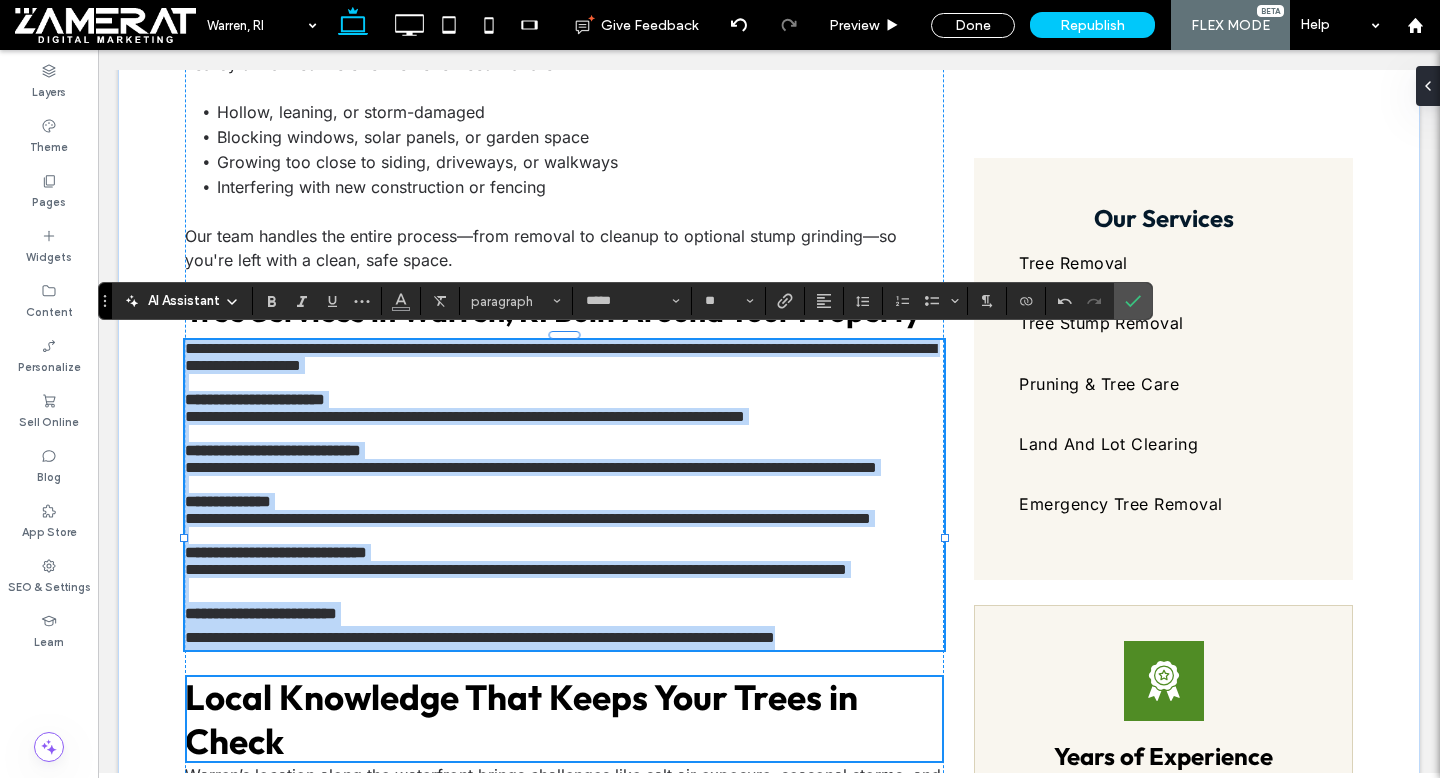 drag, startPoint x: 187, startPoint y: 343, endPoint x: 932, endPoint y: 721, distance: 835.4095 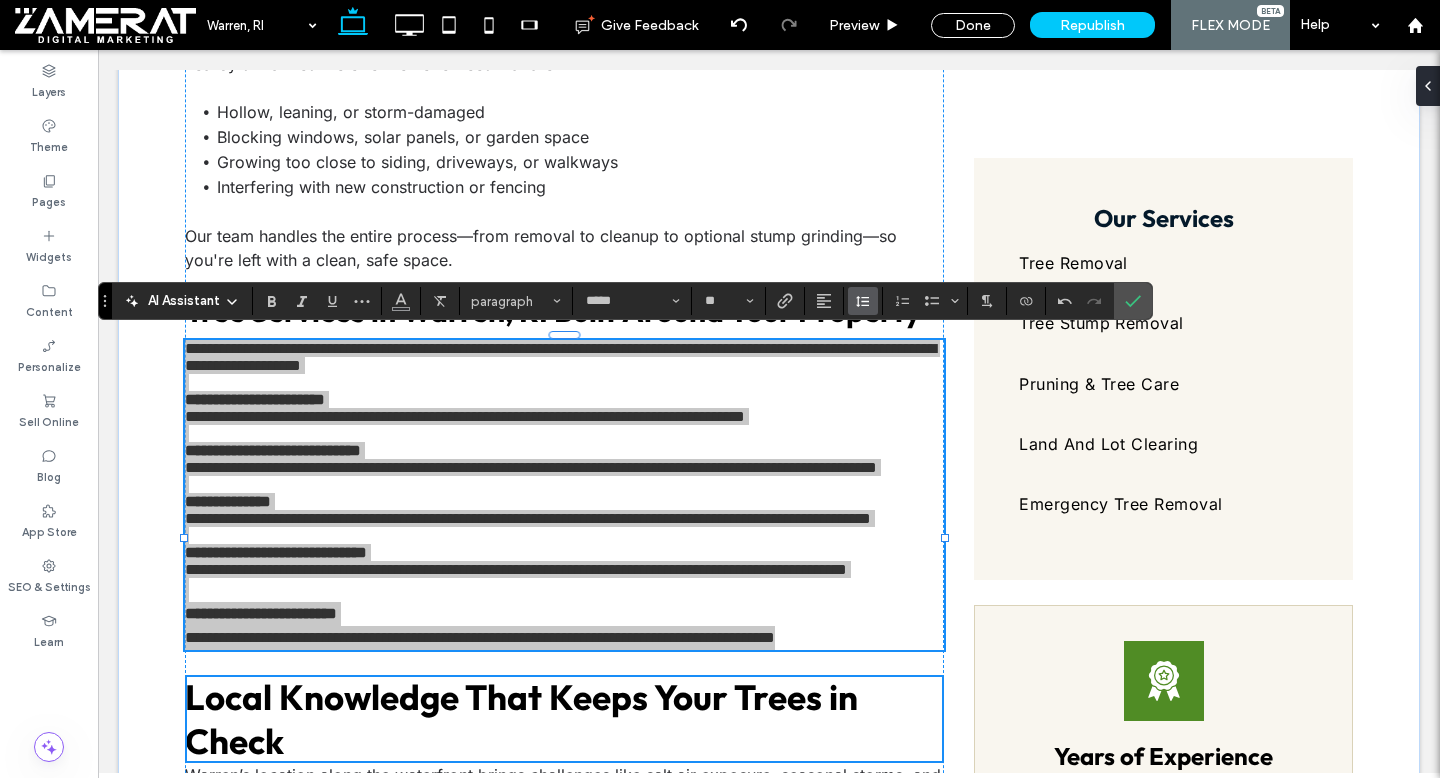 click at bounding box center [863, 301] 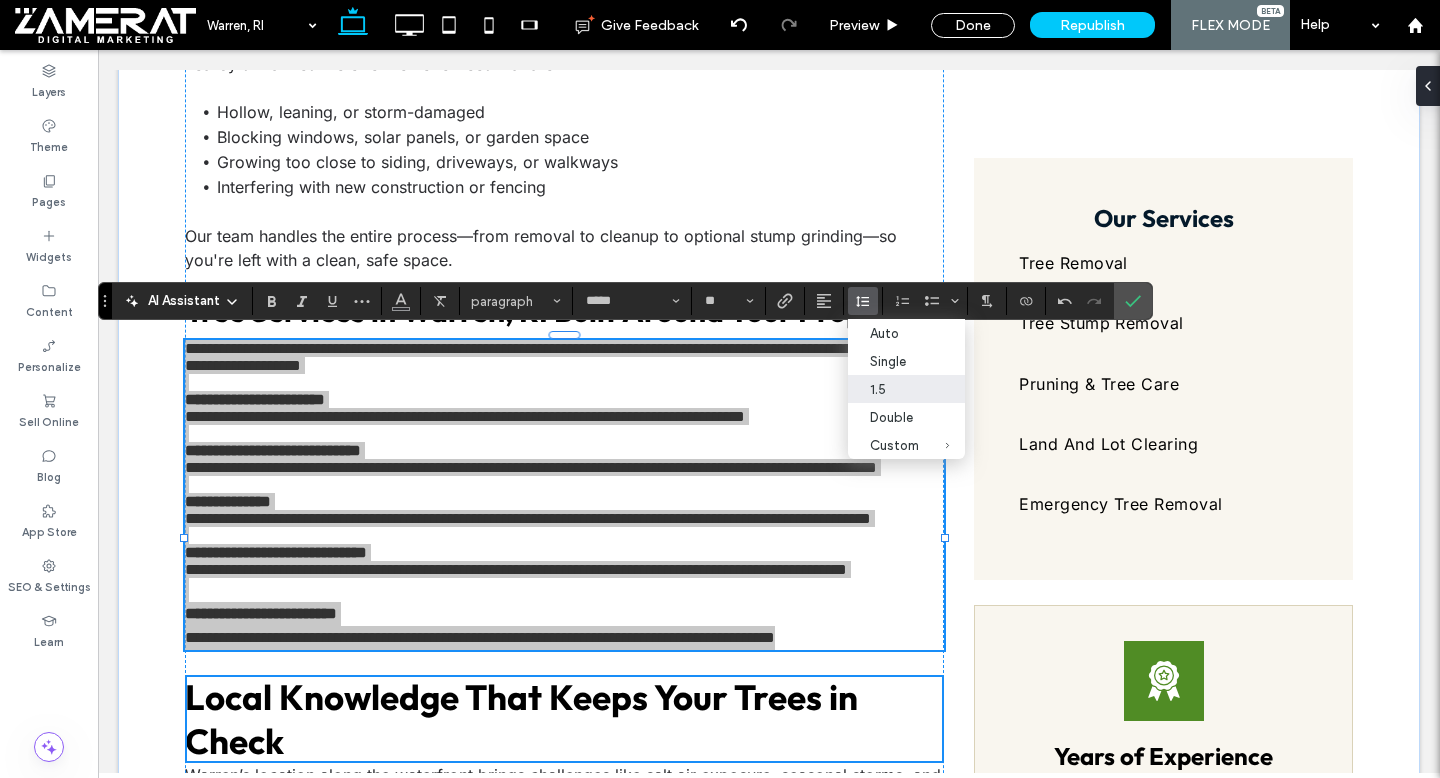 click on "1.5" at bounding box center [894, 389] 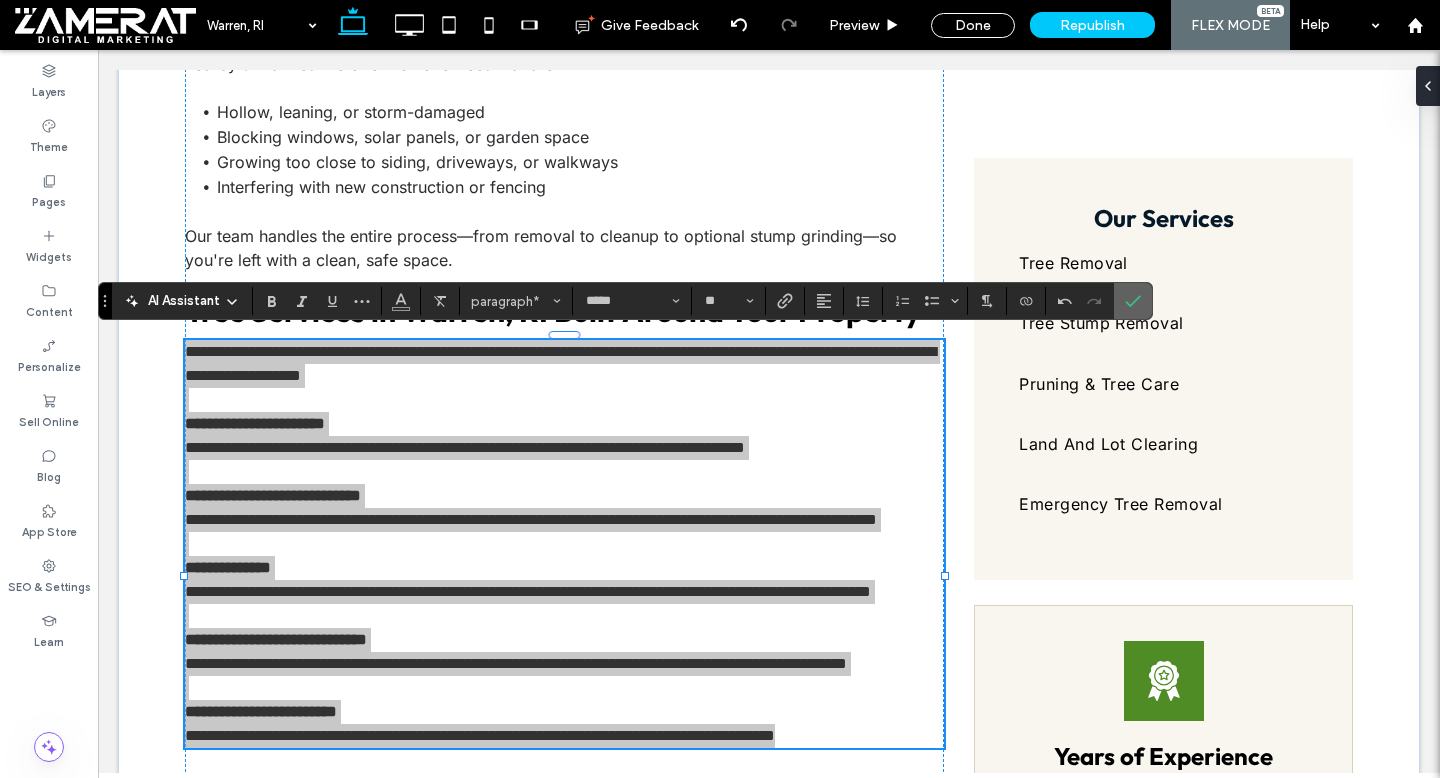 click 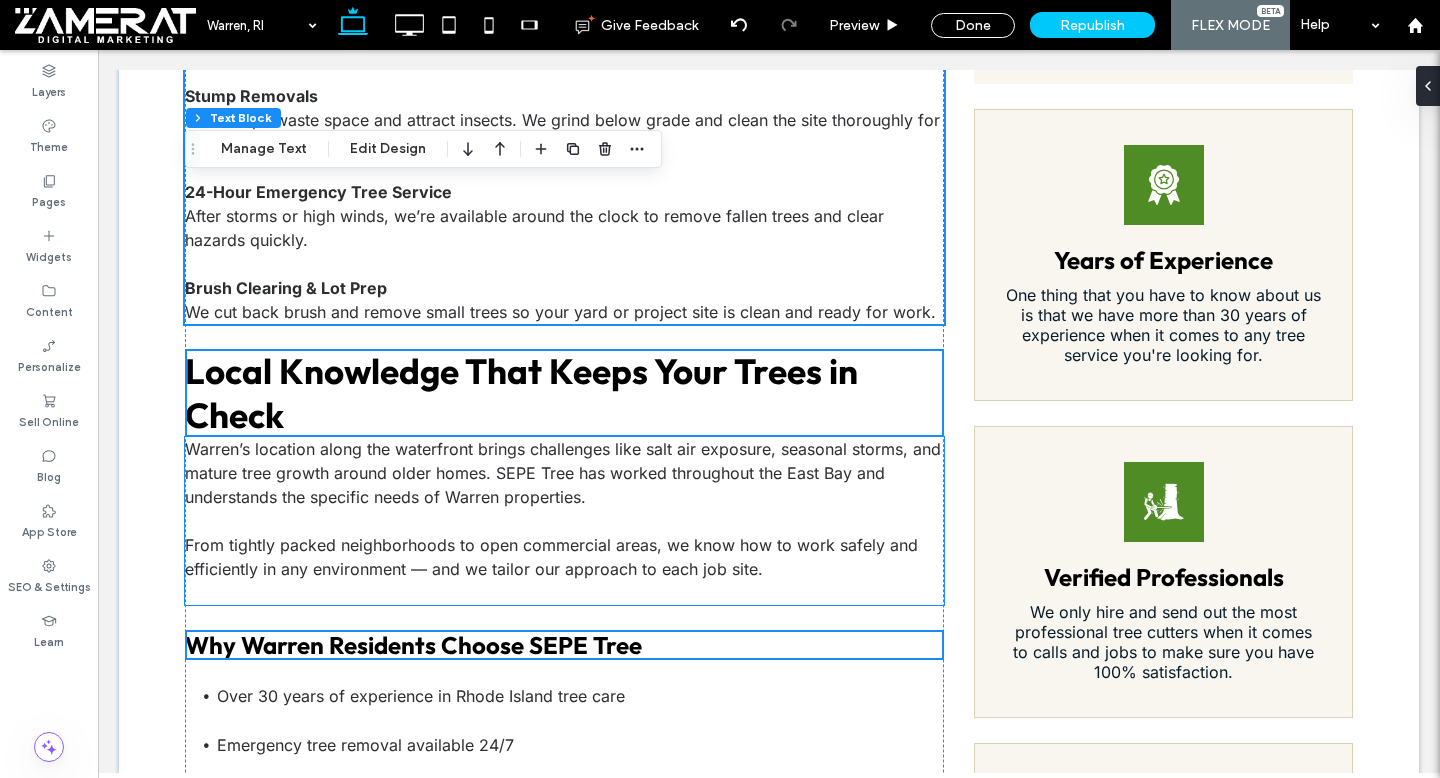 scroll, scrollTop: 1539, scrollLeft: 0, axis: vertical 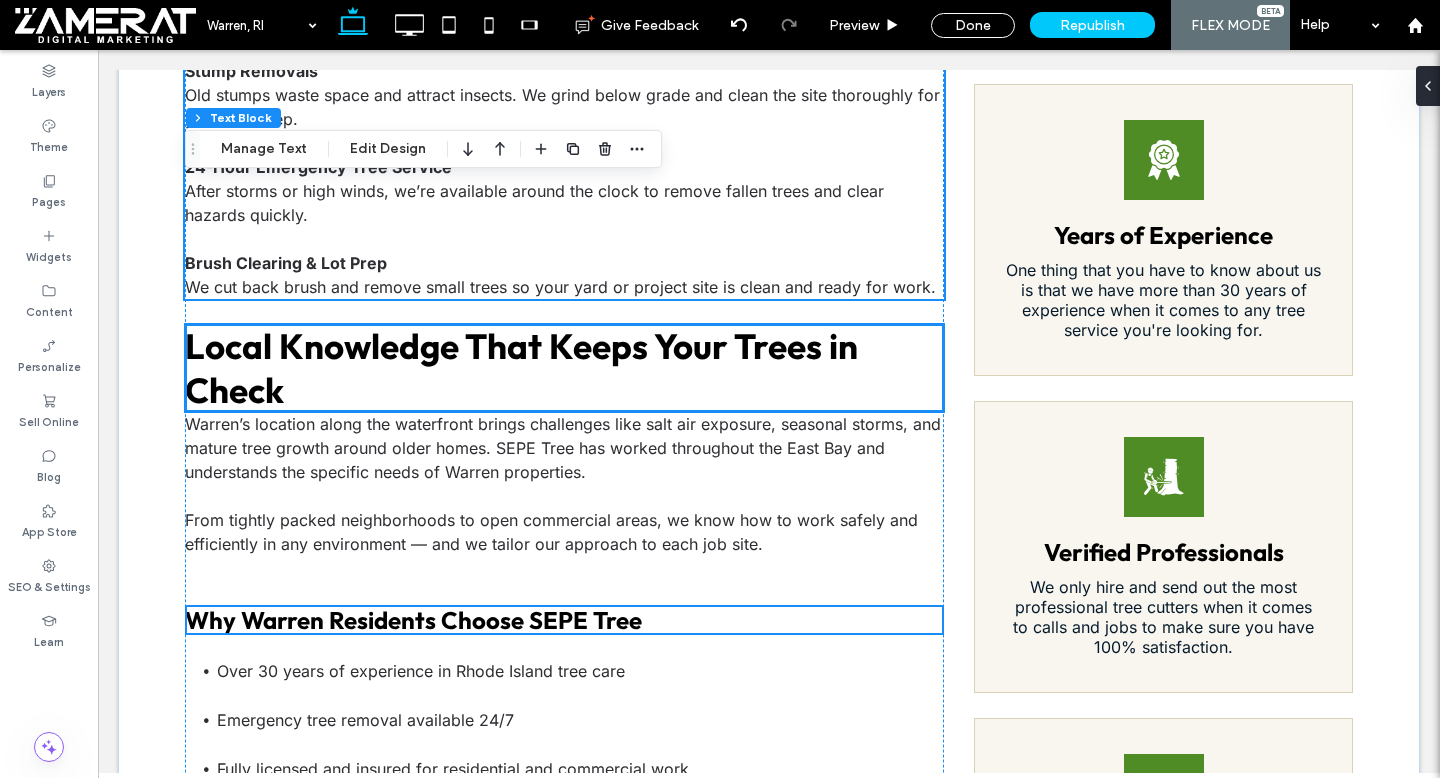 click on "Local Knowledge That Keeps Your Trees in Check" at bounding box center [521, 368] 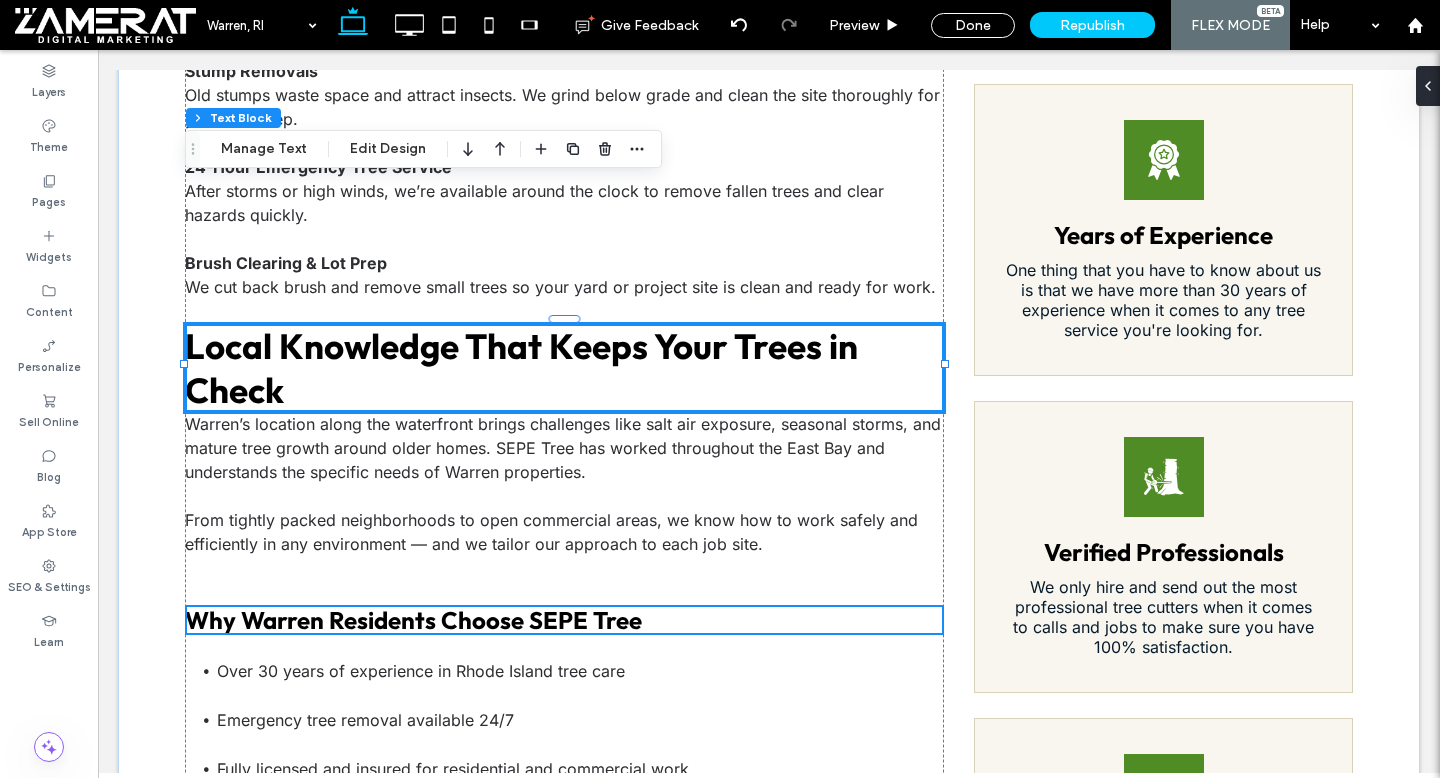 click on "Local Knowledge That Keeps Your Trees in Check" at bounding box center (564, 368) 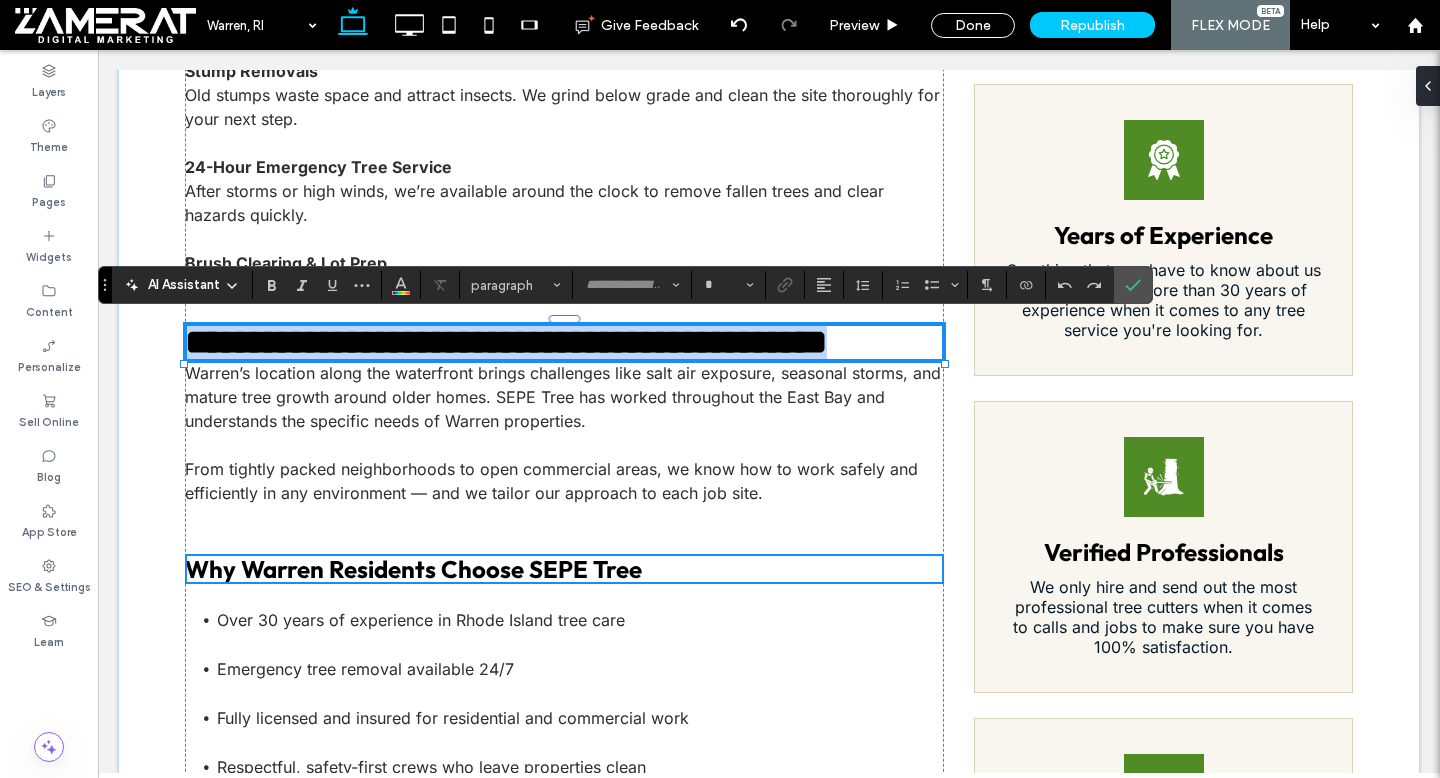 click on "**********" at bounding box center [506, 342] 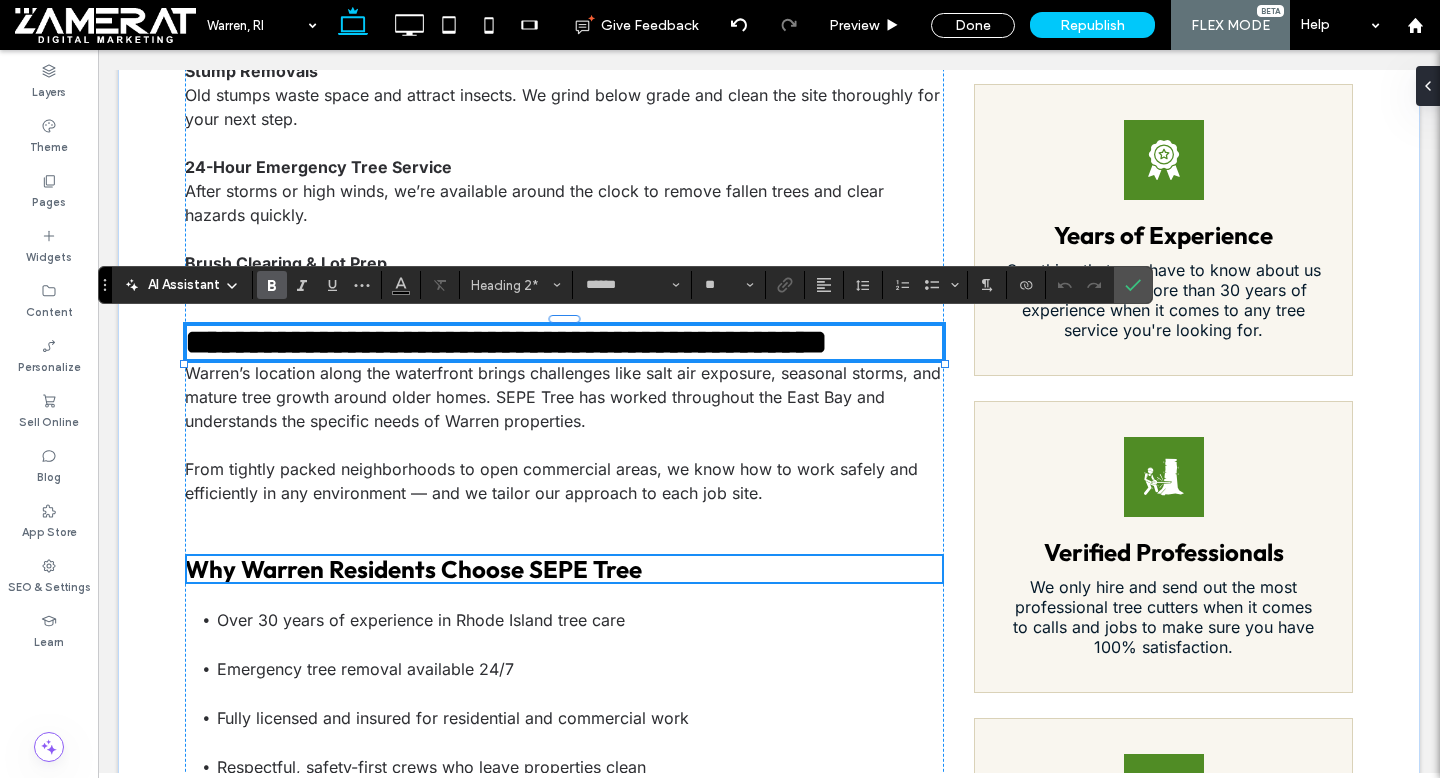 click on "**********" at bounding box center [506, 342] 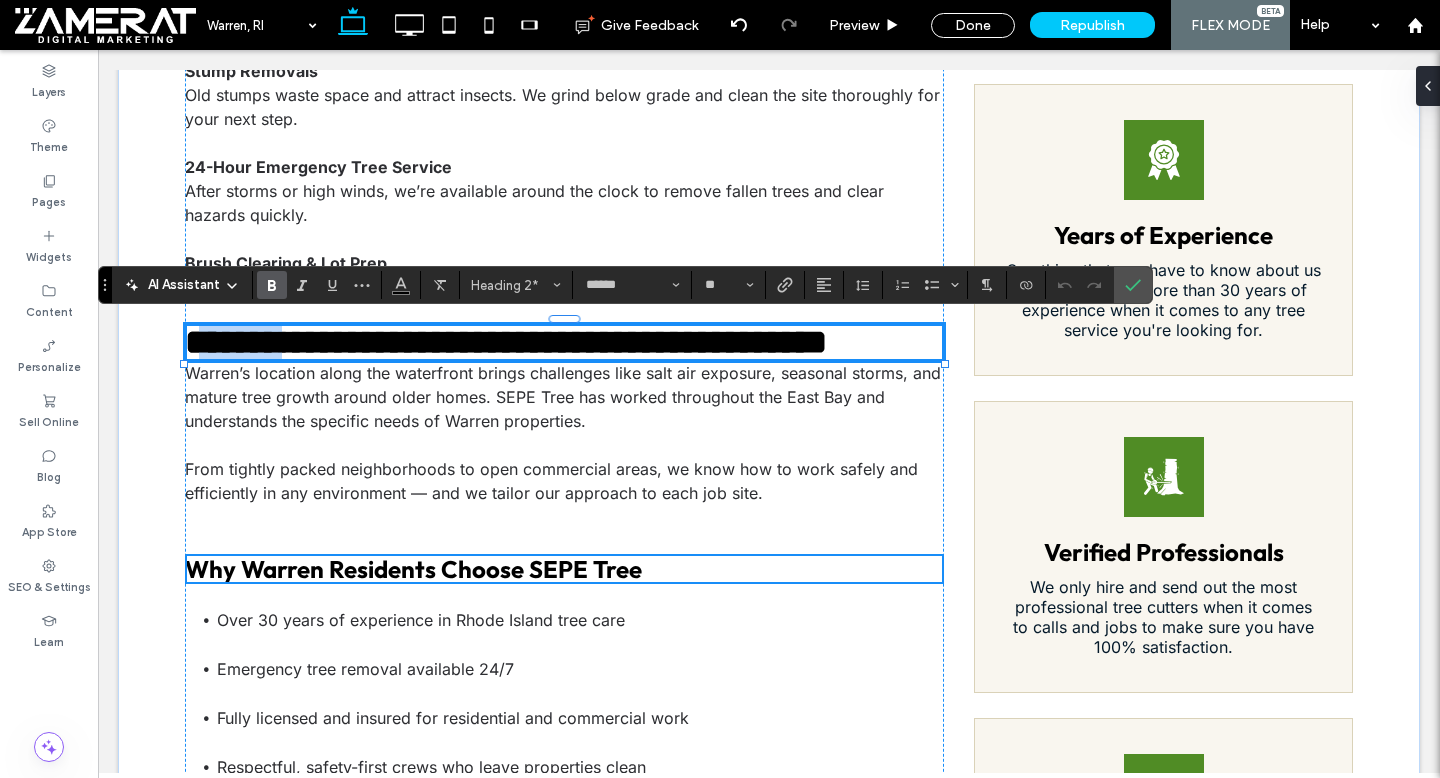 drag, startPoint x: 203, startPoint y: 346, endPoint x: 343, endPoint y: 386, distance: 145.6022 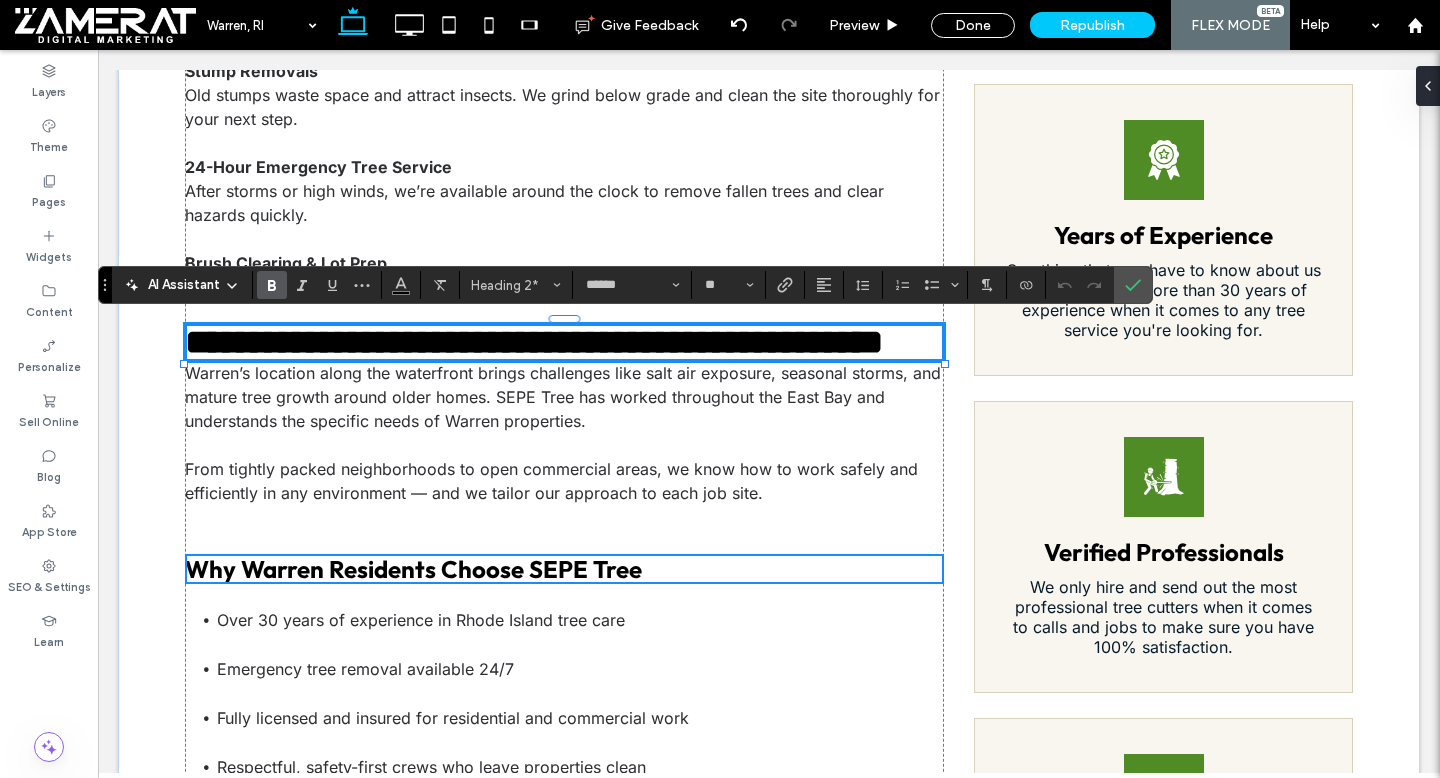 type on "*****" 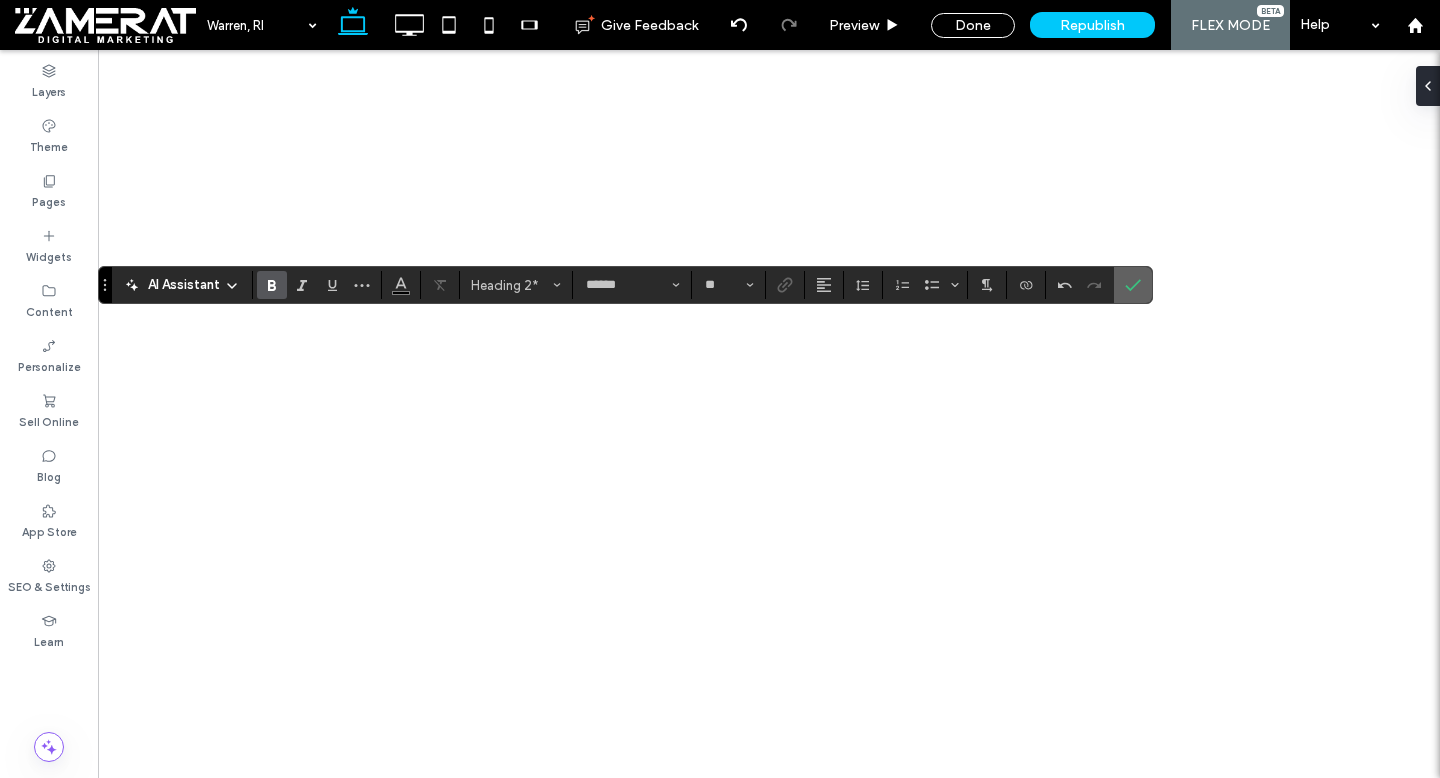click at bounding box center (1129, 285) 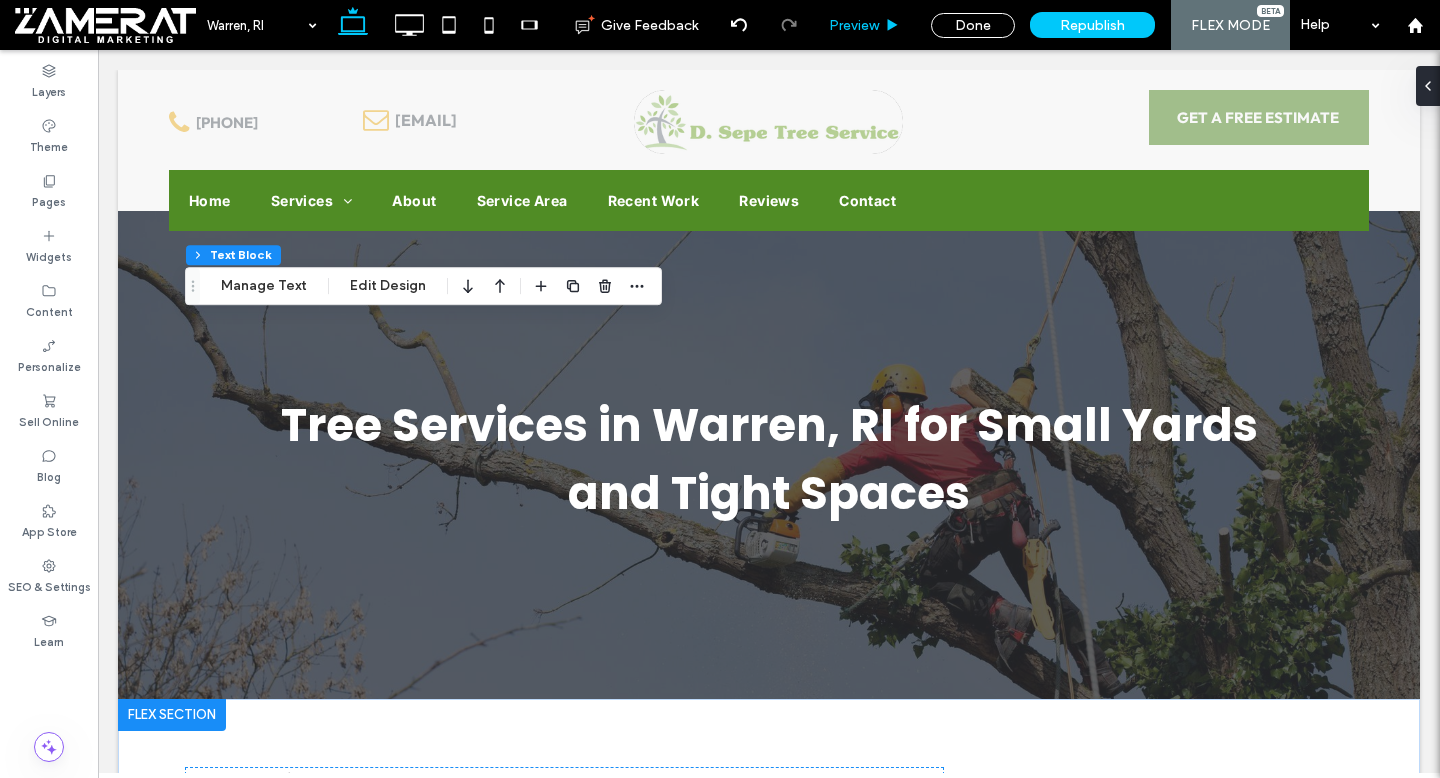 scroll, scrollTop: 1539, scrollLeft: 0, axis: vertical 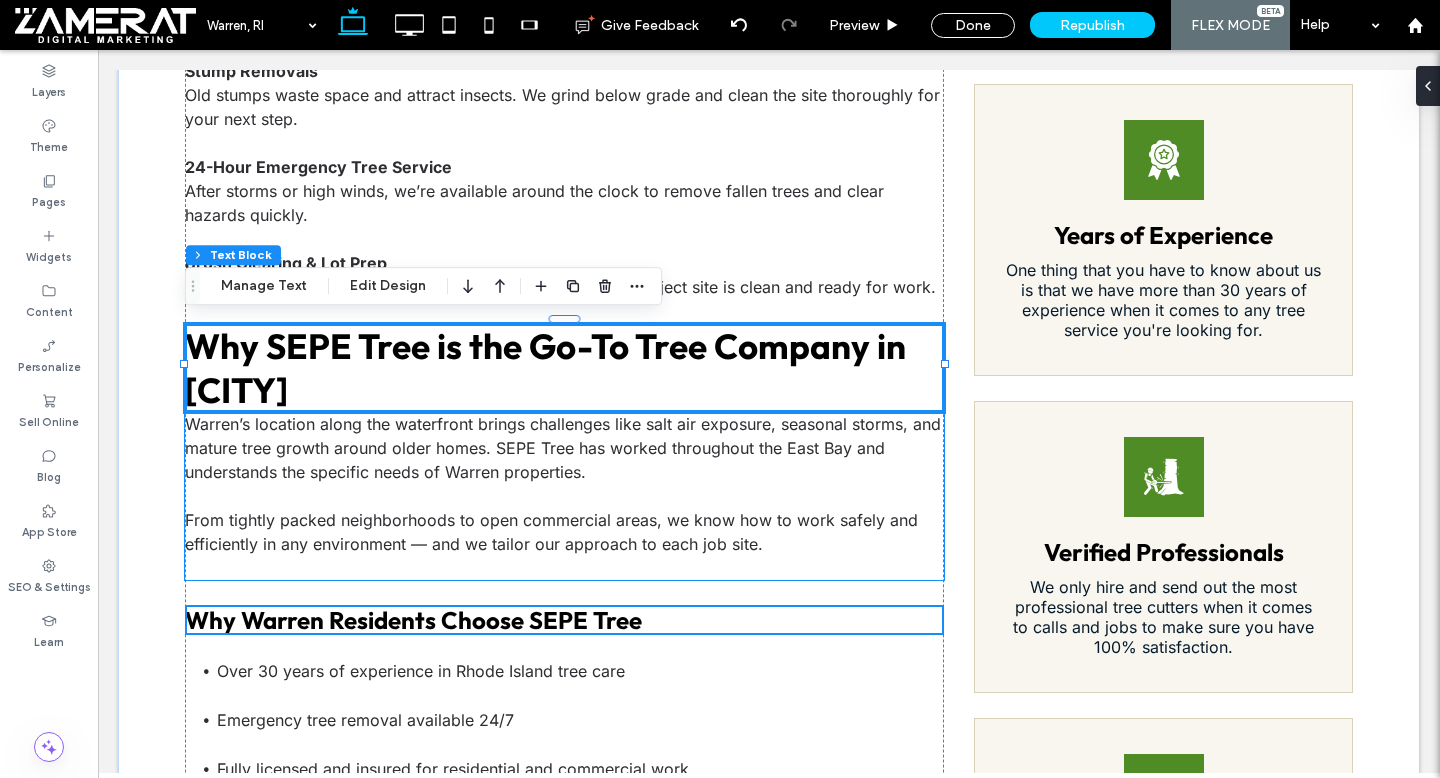 click on "Warren’s location along the waterfront brings challenges like salt air exposure, seasonal storms, and mature tree growth around older homes. SEPE Tree has worked throughout the East Bay and understands the specific needs of Warren properties." at bounding box center (564, 448) 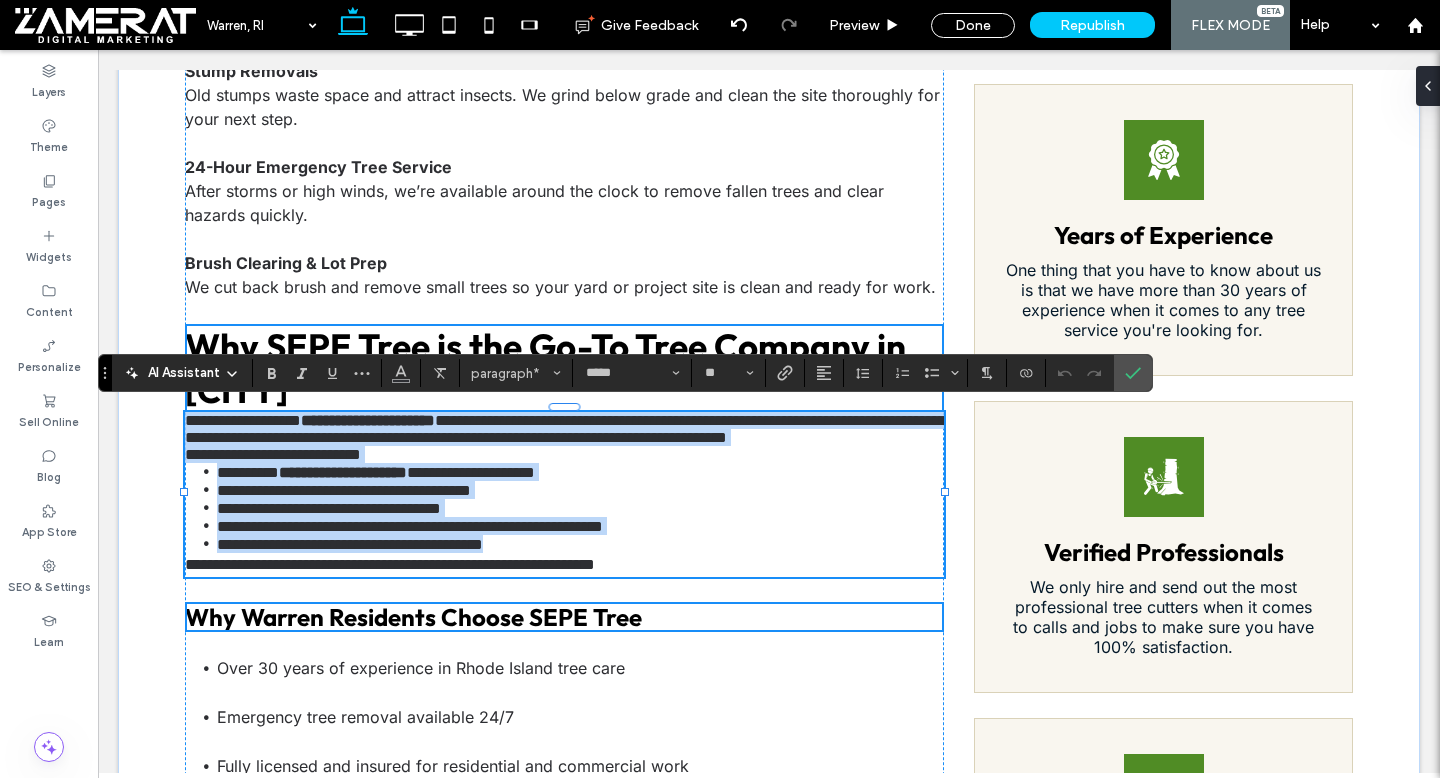 scroll, scrollTop: 0, scrollLeft: 0, axis: both 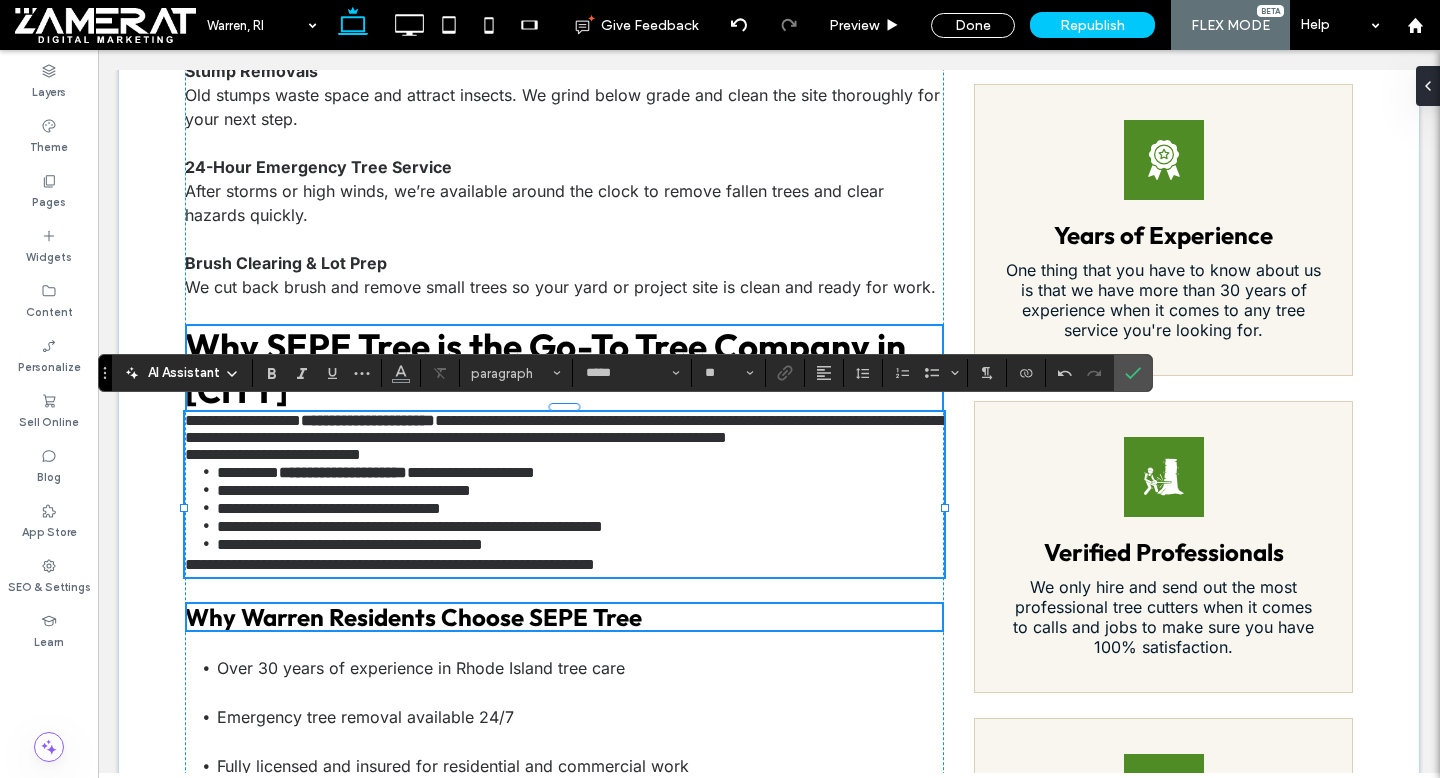 click on "**********" at bounding box center [273, 454] 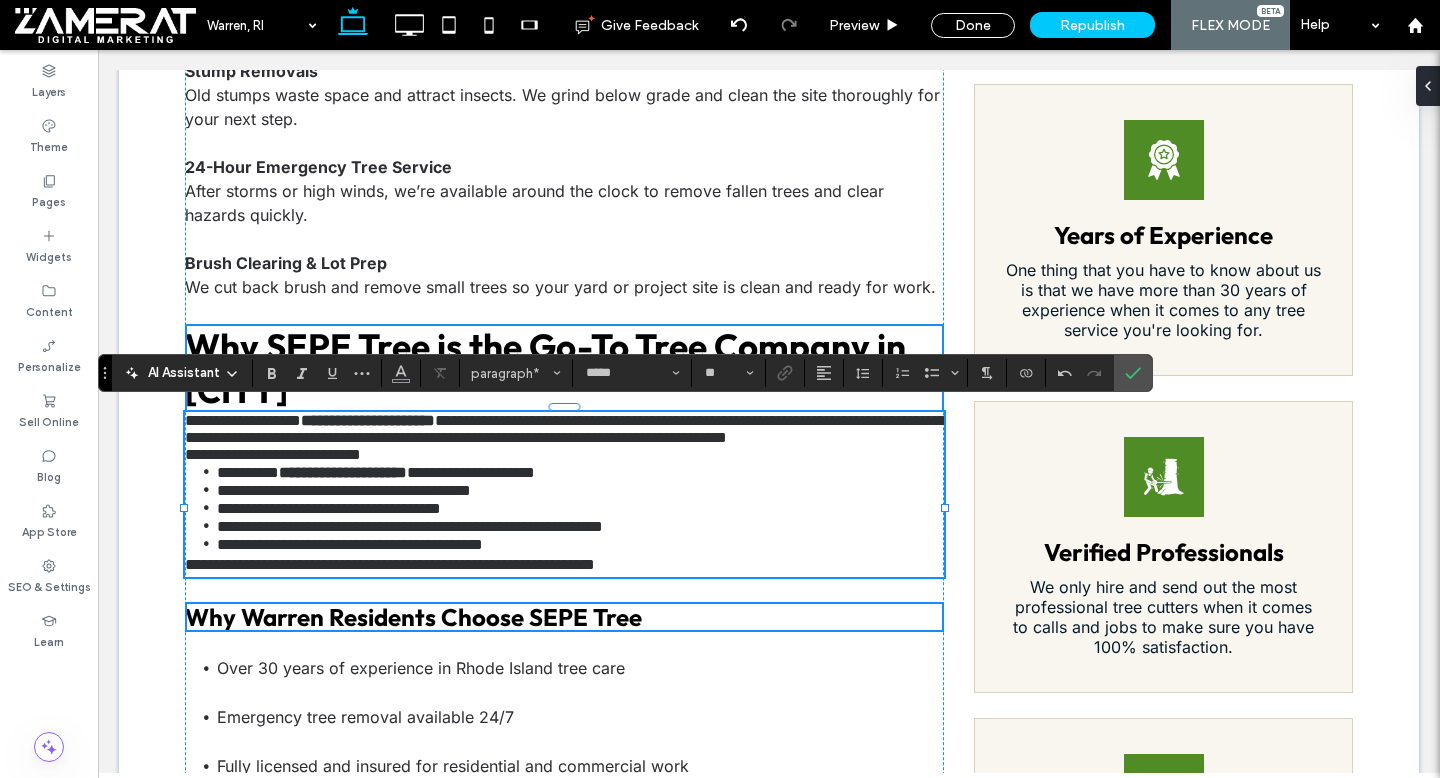 type 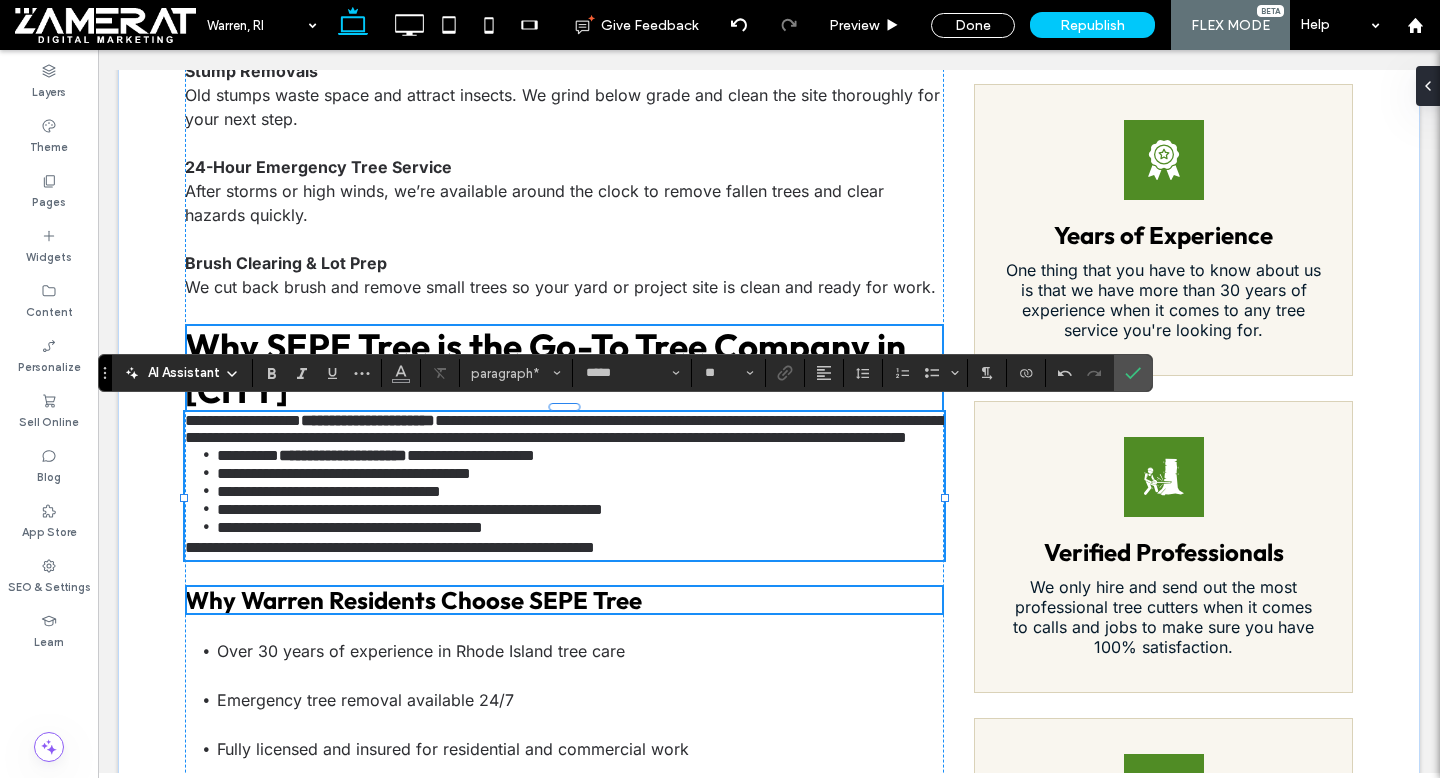 click on "**********" at bounding box center [564, 429] 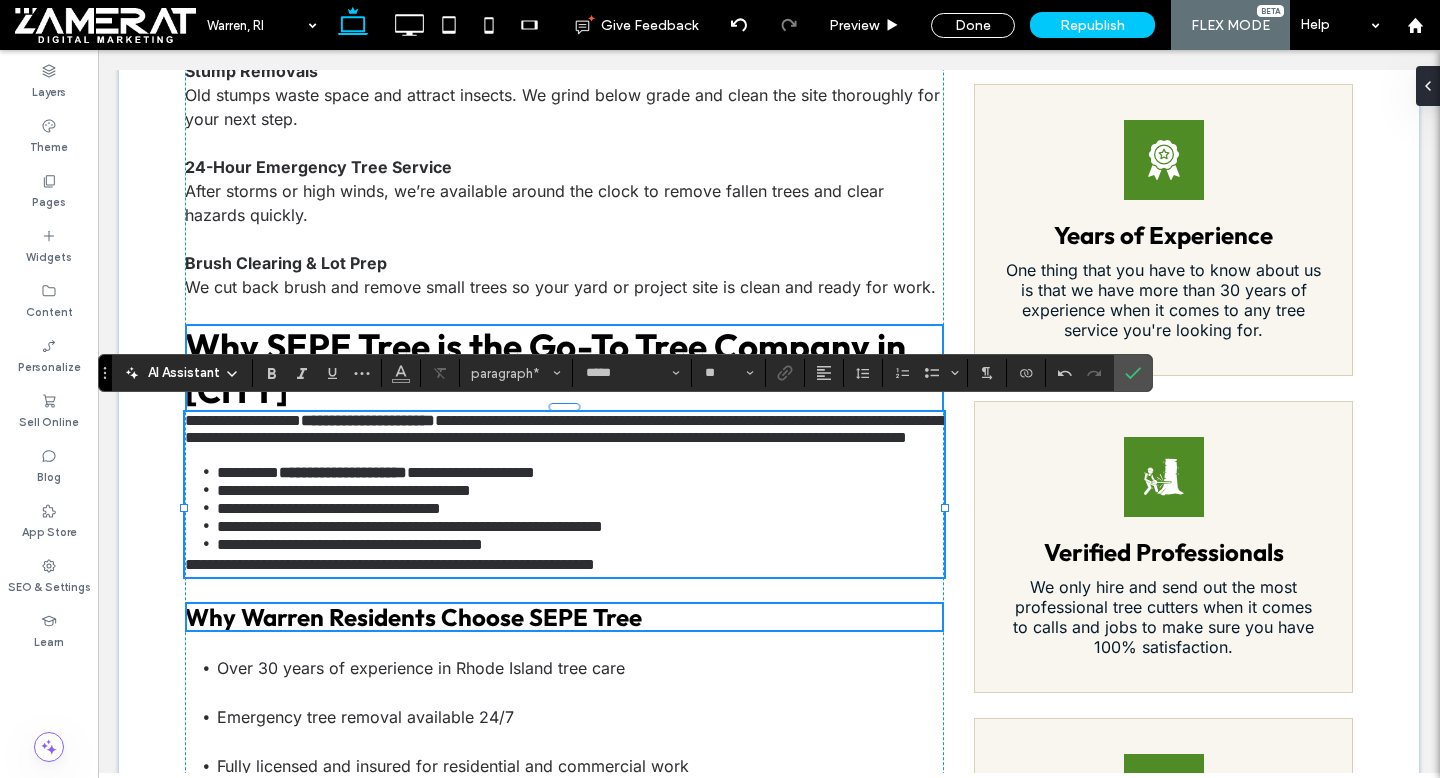 click on "**********" at bounding box center [390, 564] 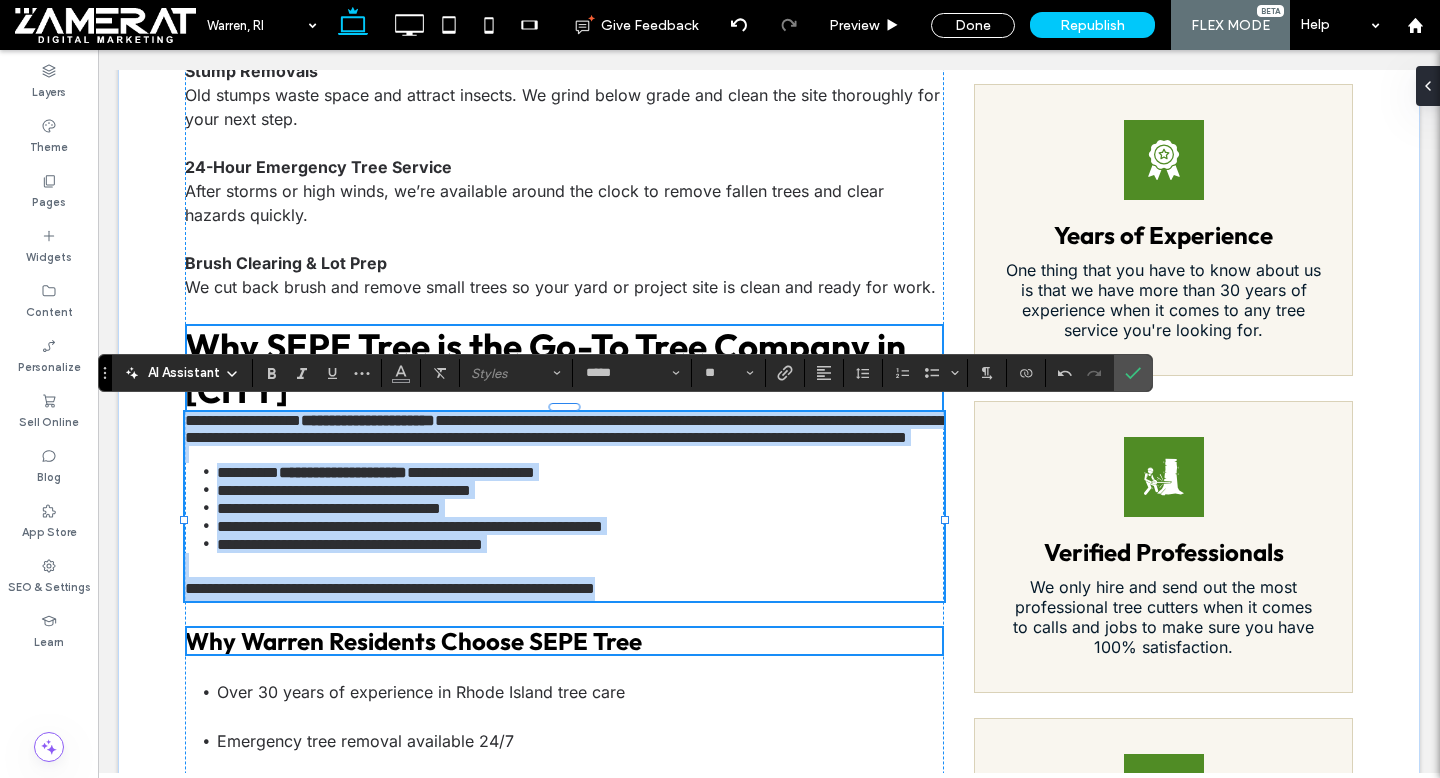 drag, startPoint x: 186, startPoint y: 416, endPoint x: 716, endPoint y: 622, distance: 568.6264 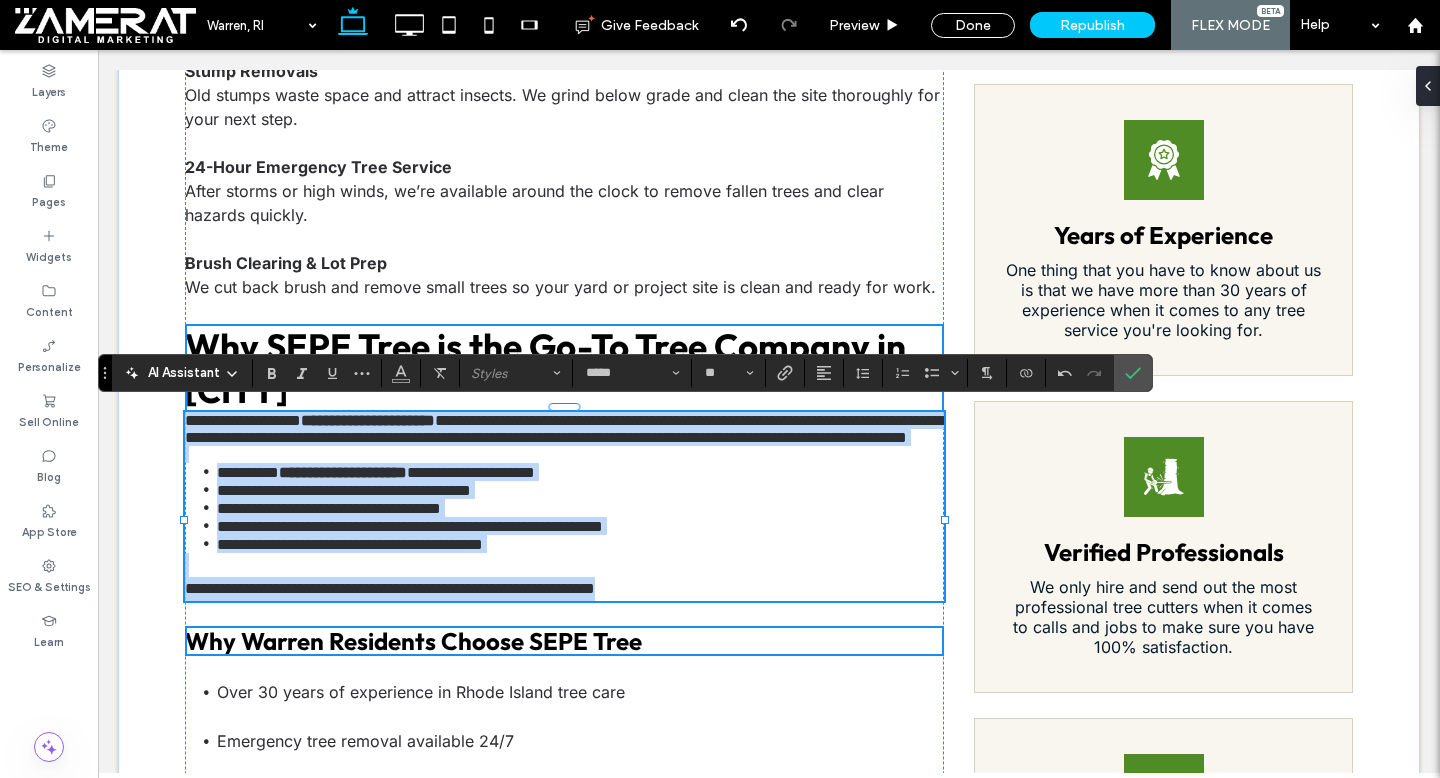 click on "**********" at bounding box center (564, 506) 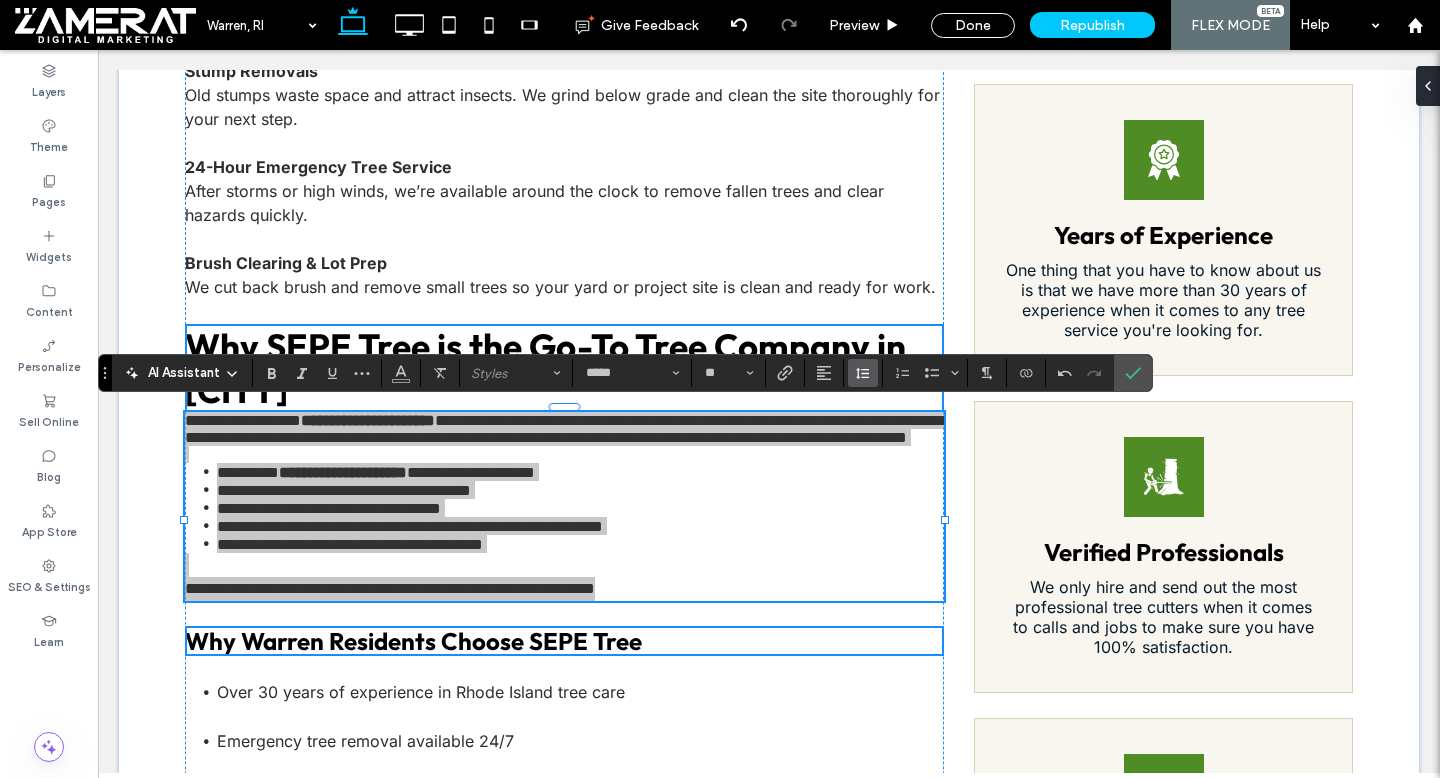 click 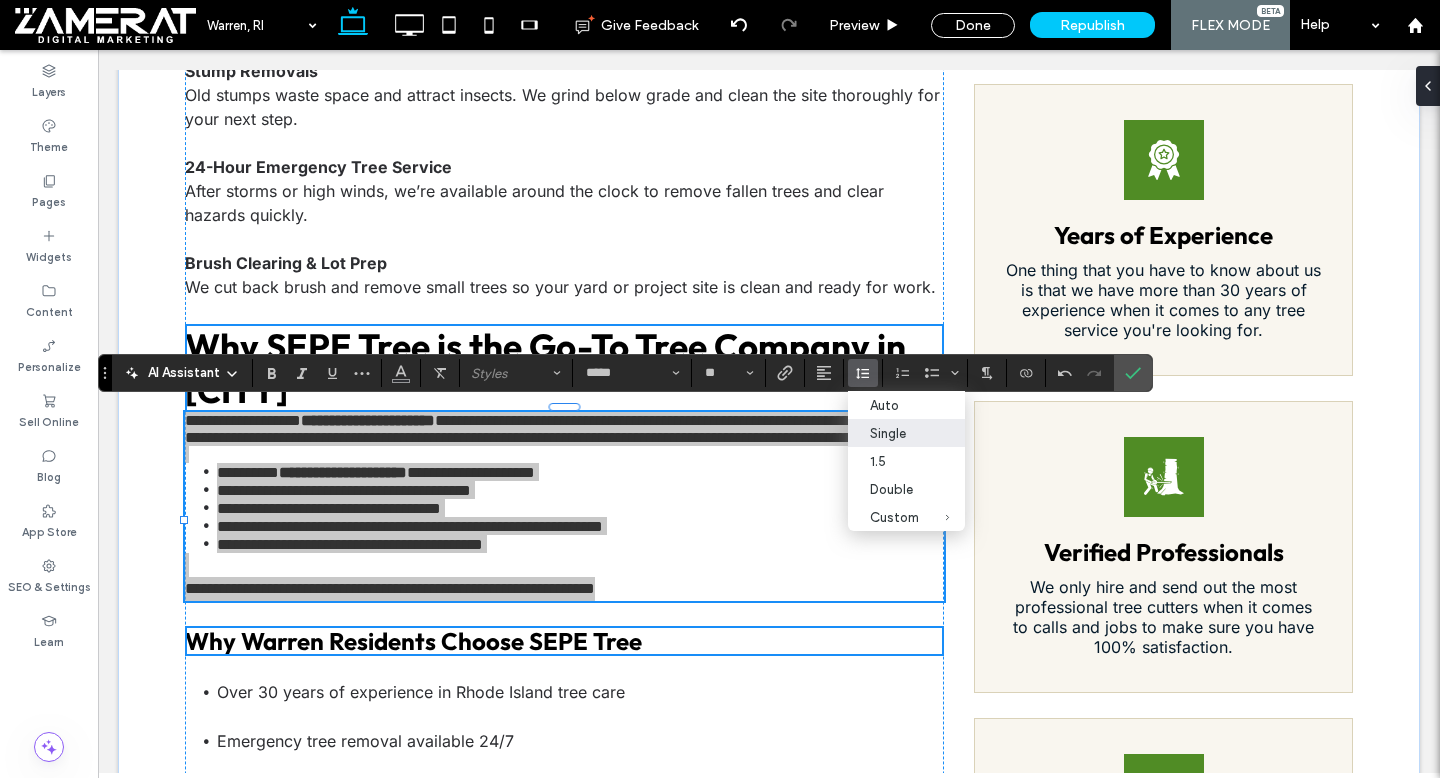 click on "Single" at bounding box center (906, 433) 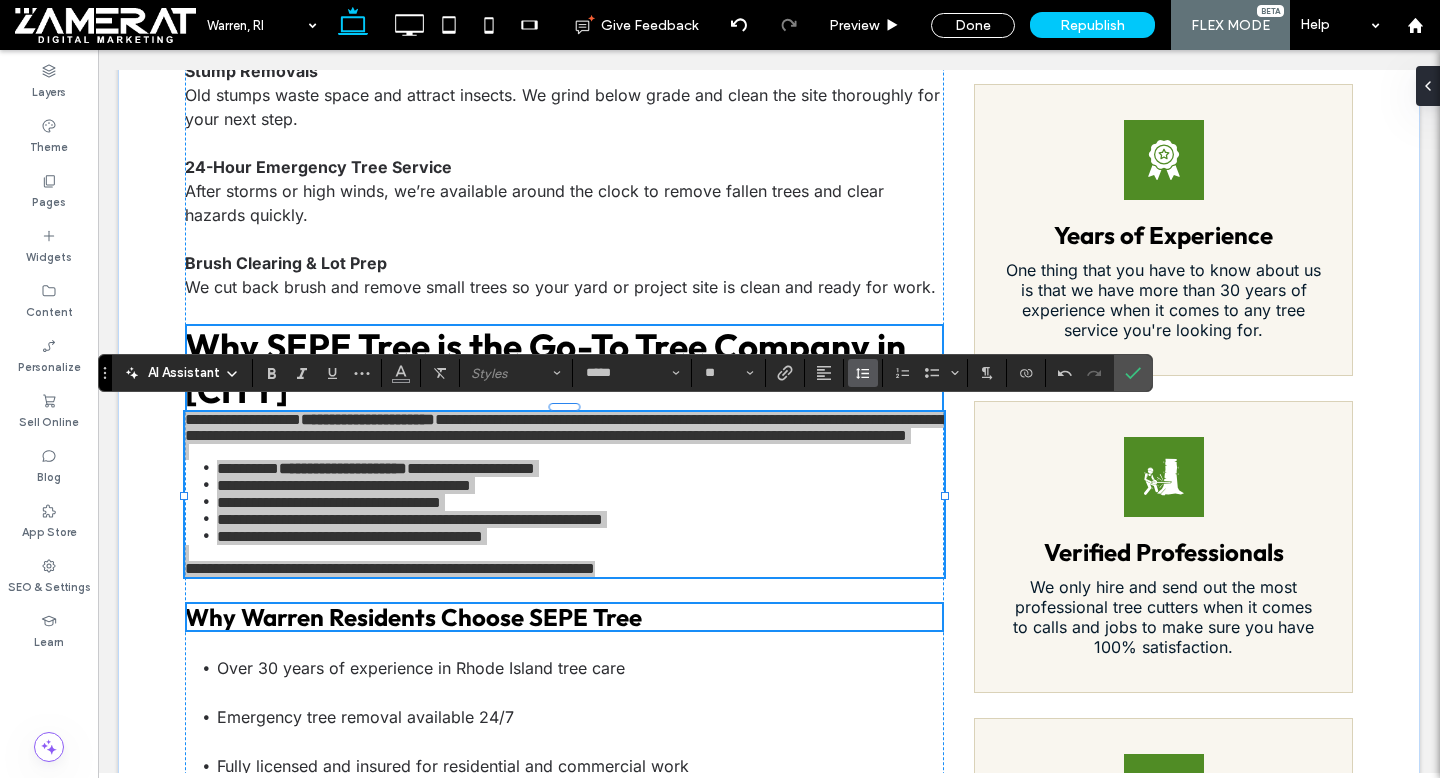 click at bounding box center (863, 373) 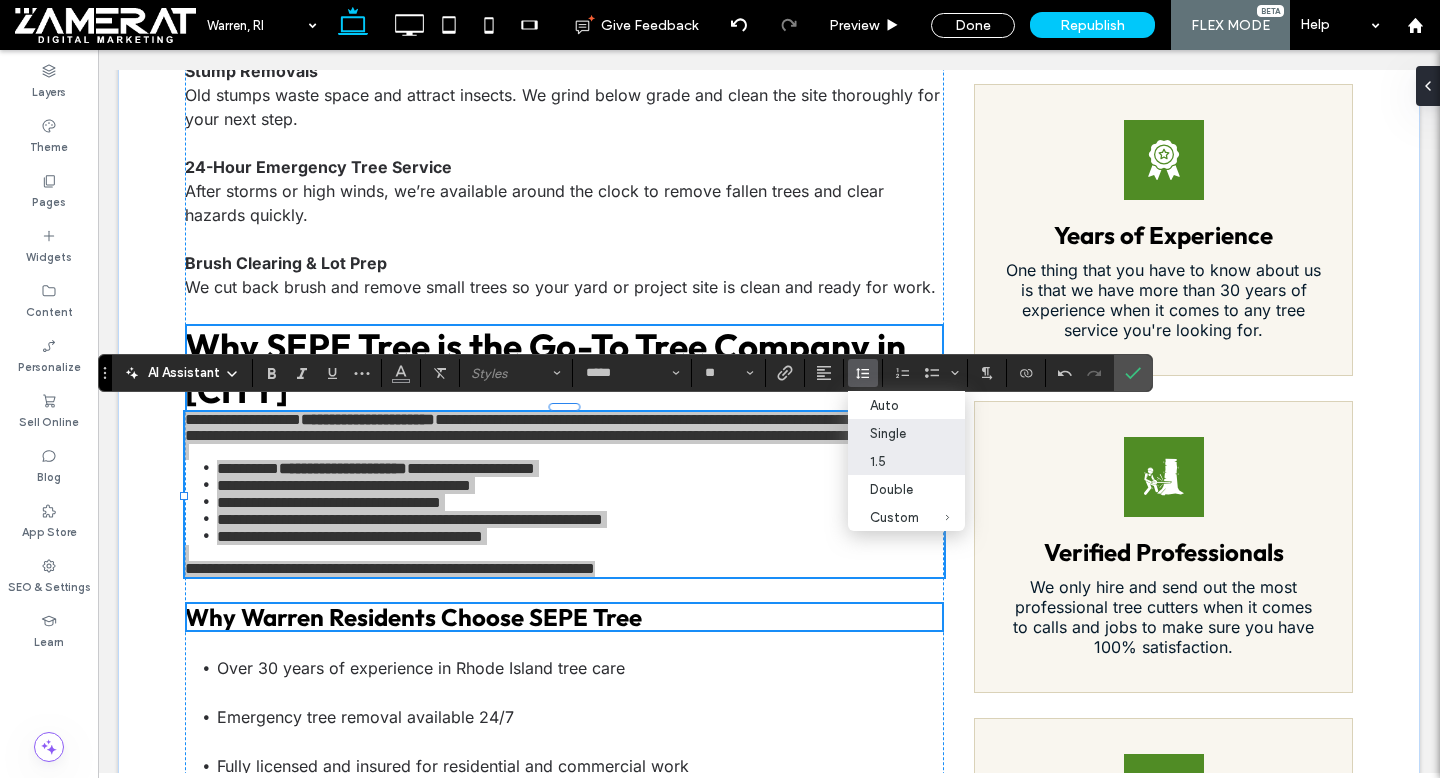 click on "1.5" at bounding box center (906, 461) 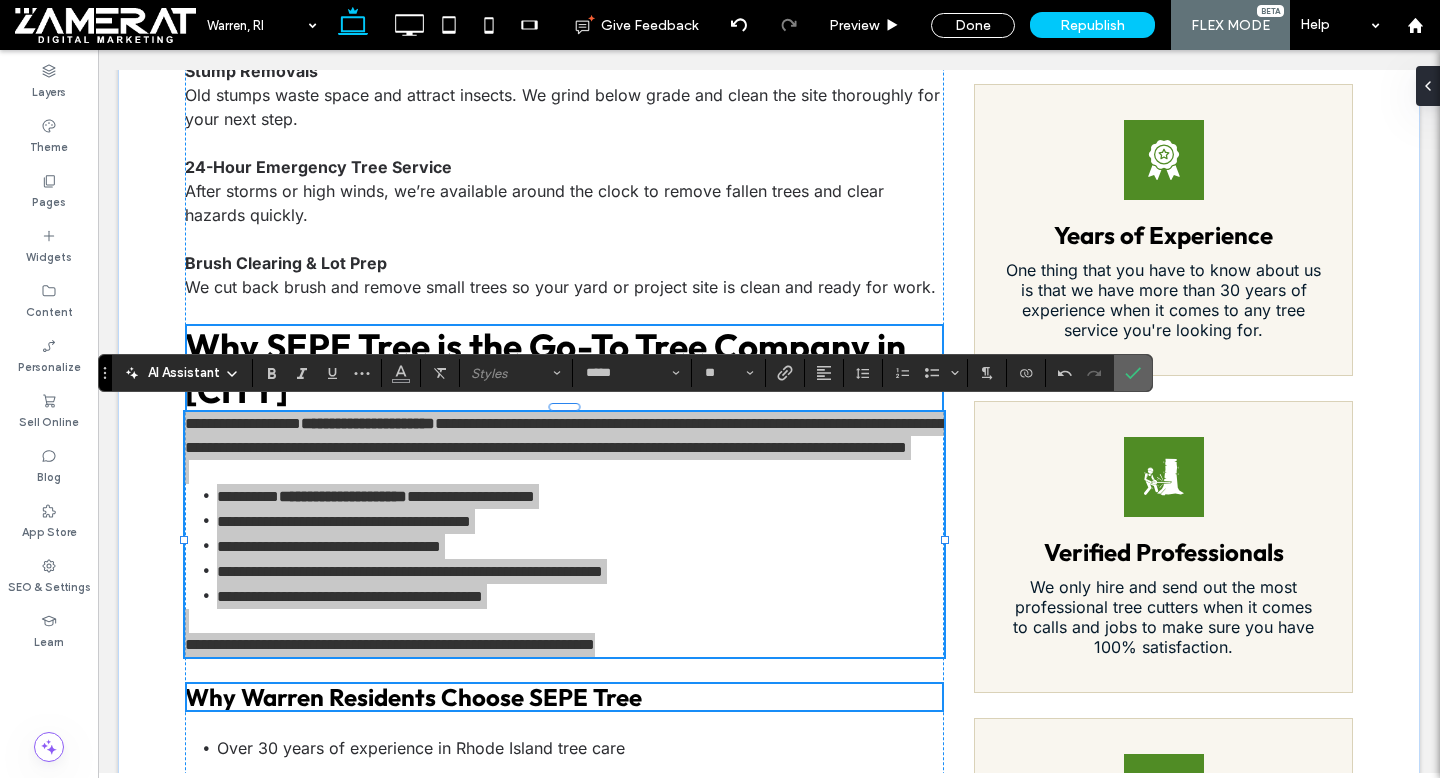 click 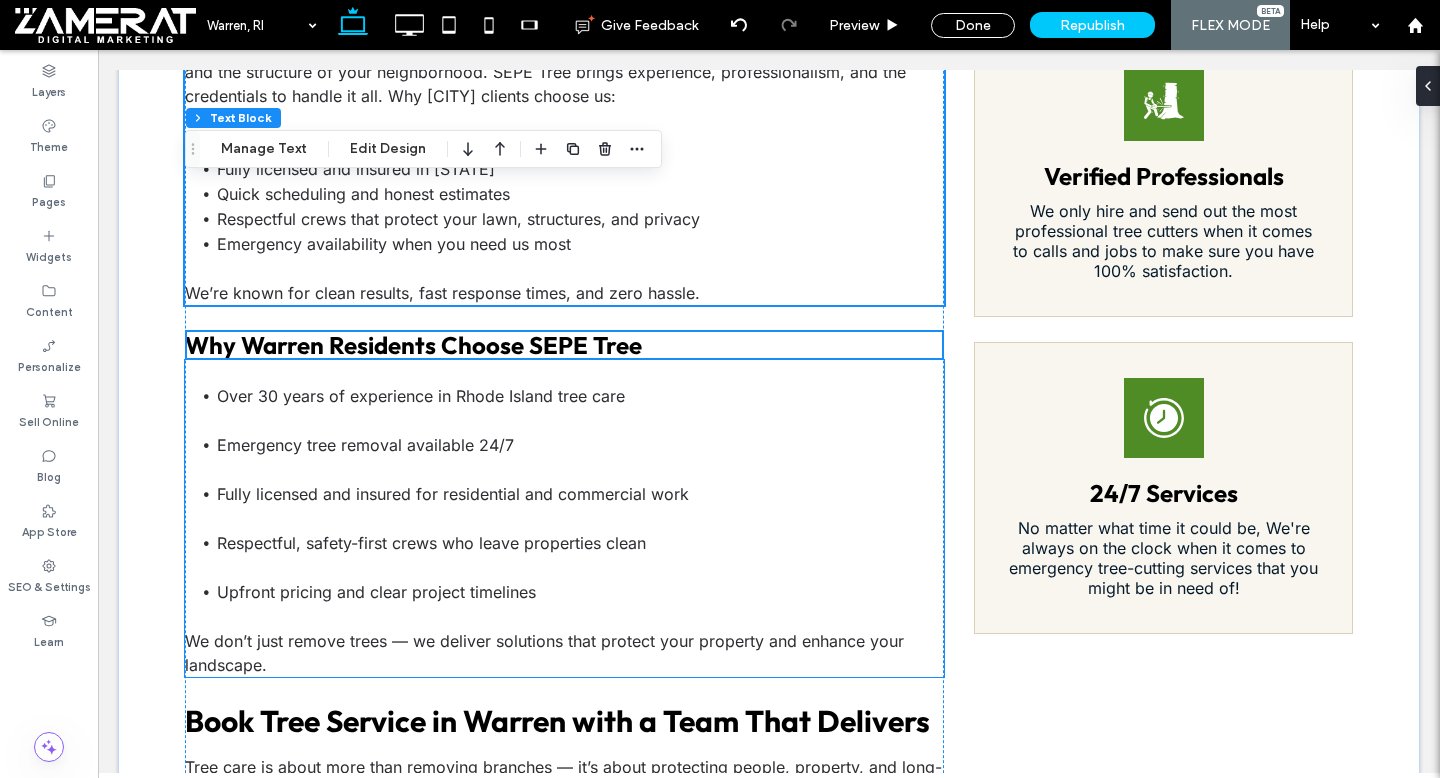 scroll, scrollTop: 1923, scrollLeft: 0, axis: vertical 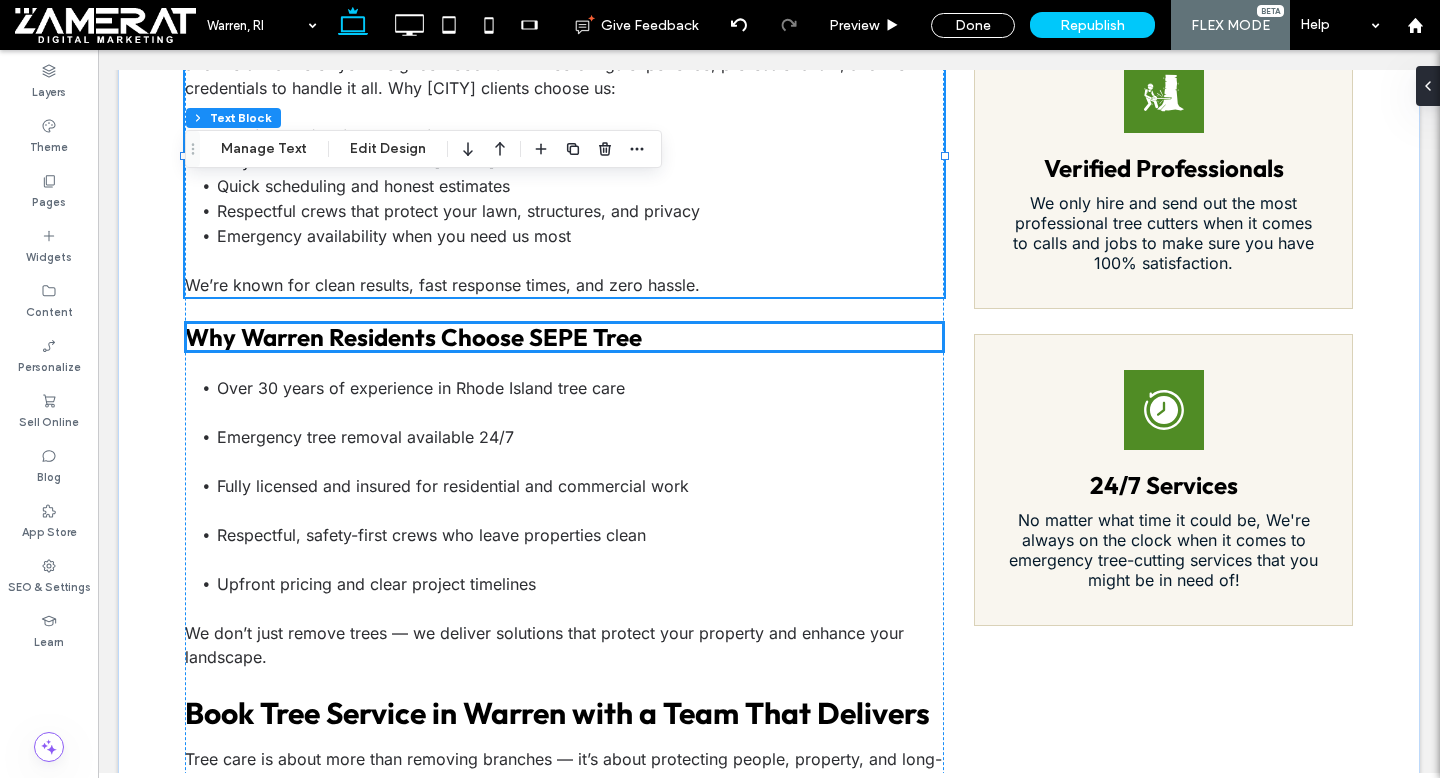 click on "Why Warren Residents Choose SEPE Tree" at bounding box center [413, 337] 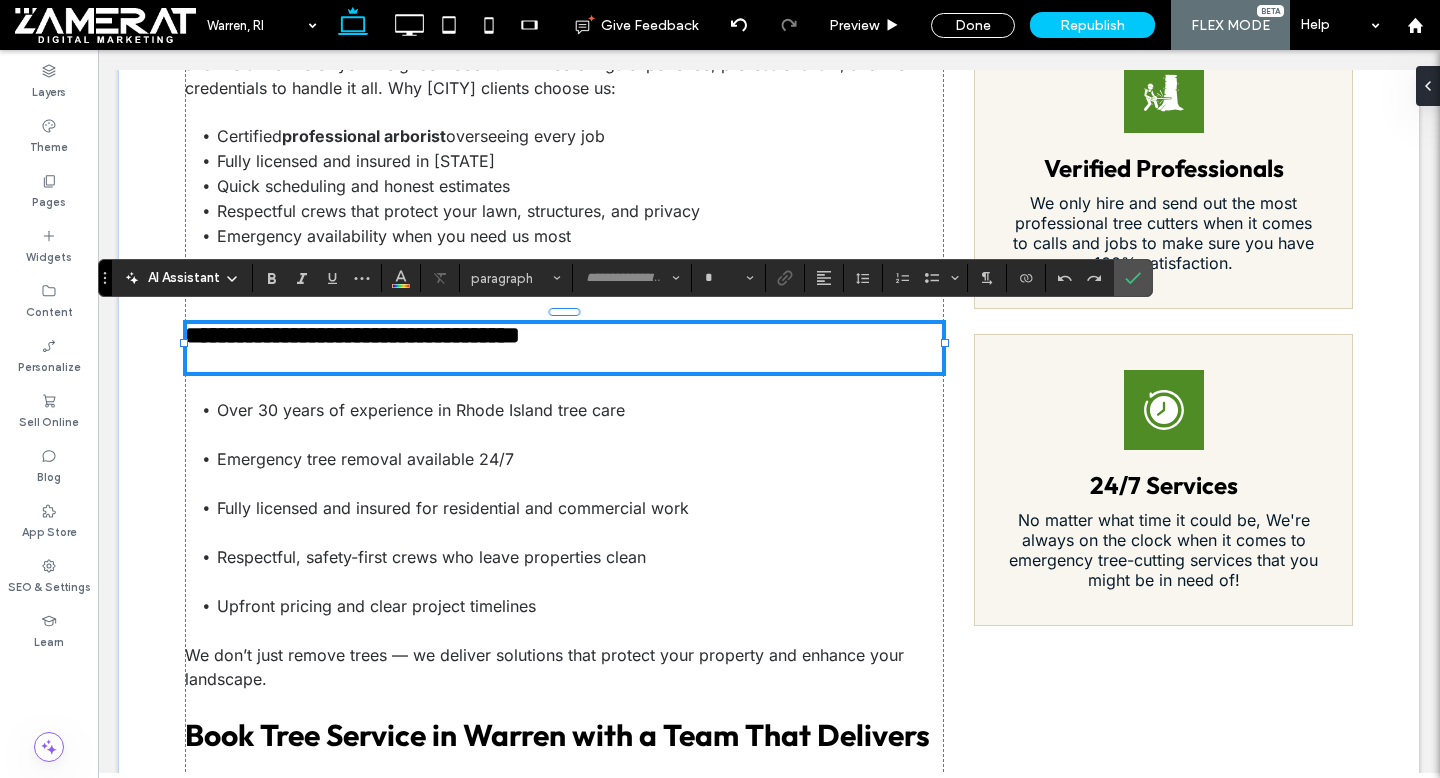 type on "******" 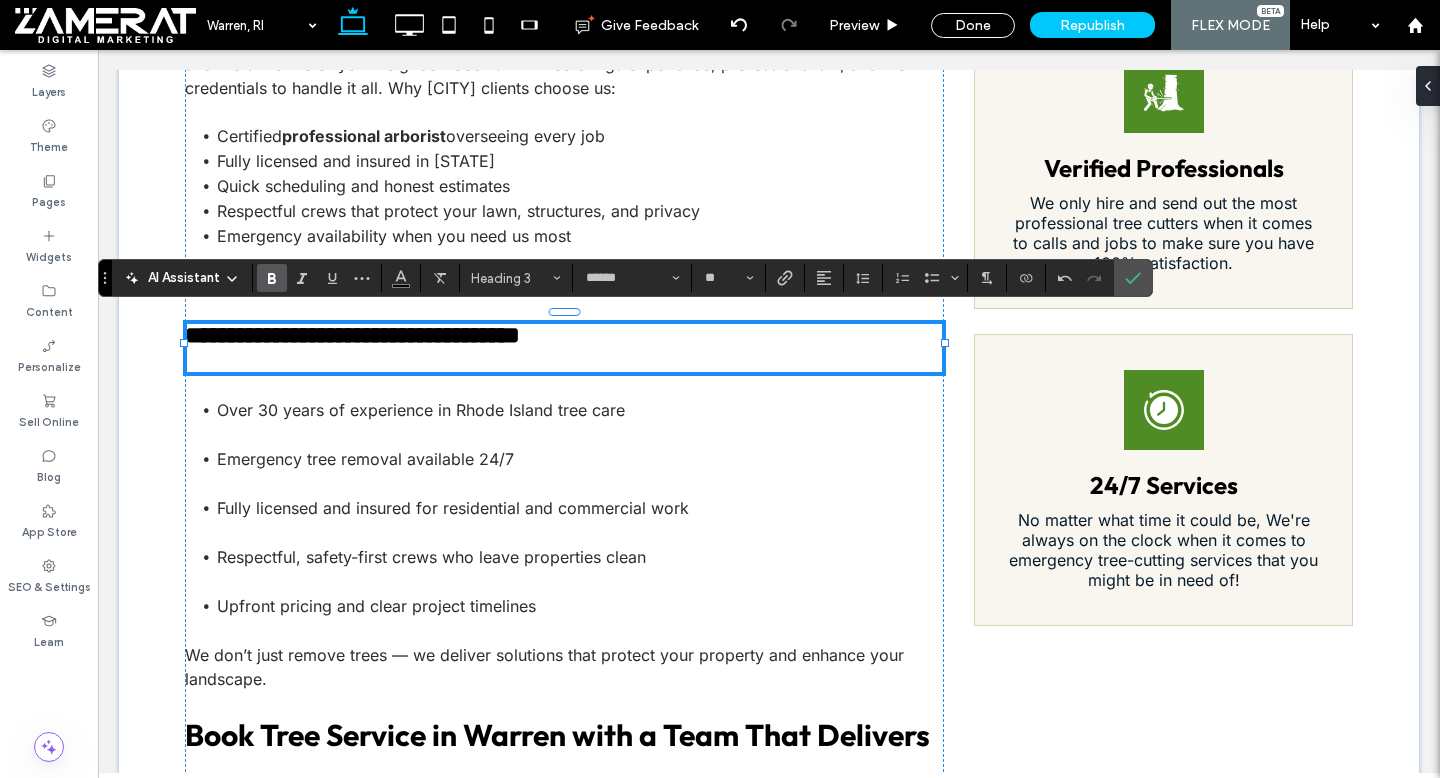 click on "**********" at bounding box center (352, 335) 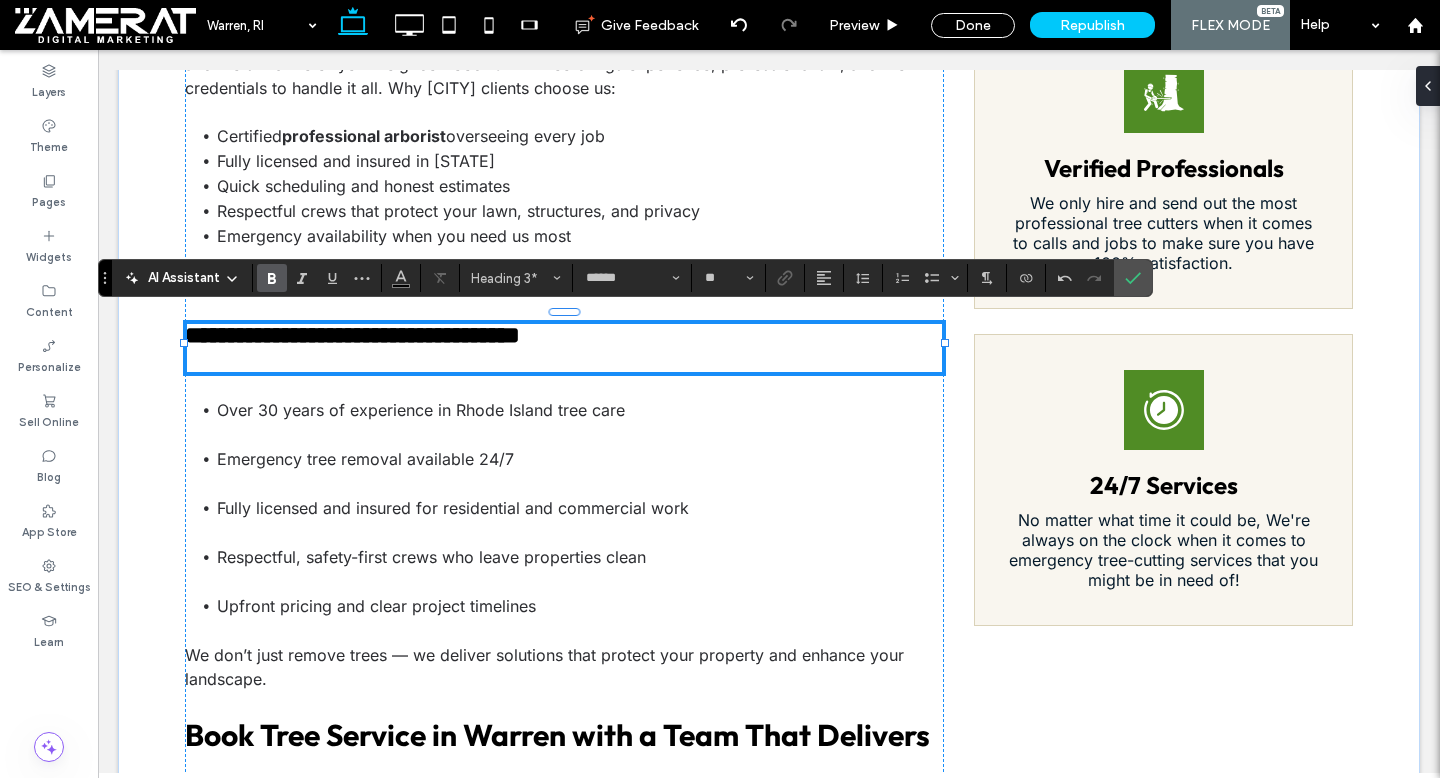 click on "**********" at bounding box center (352, 335) 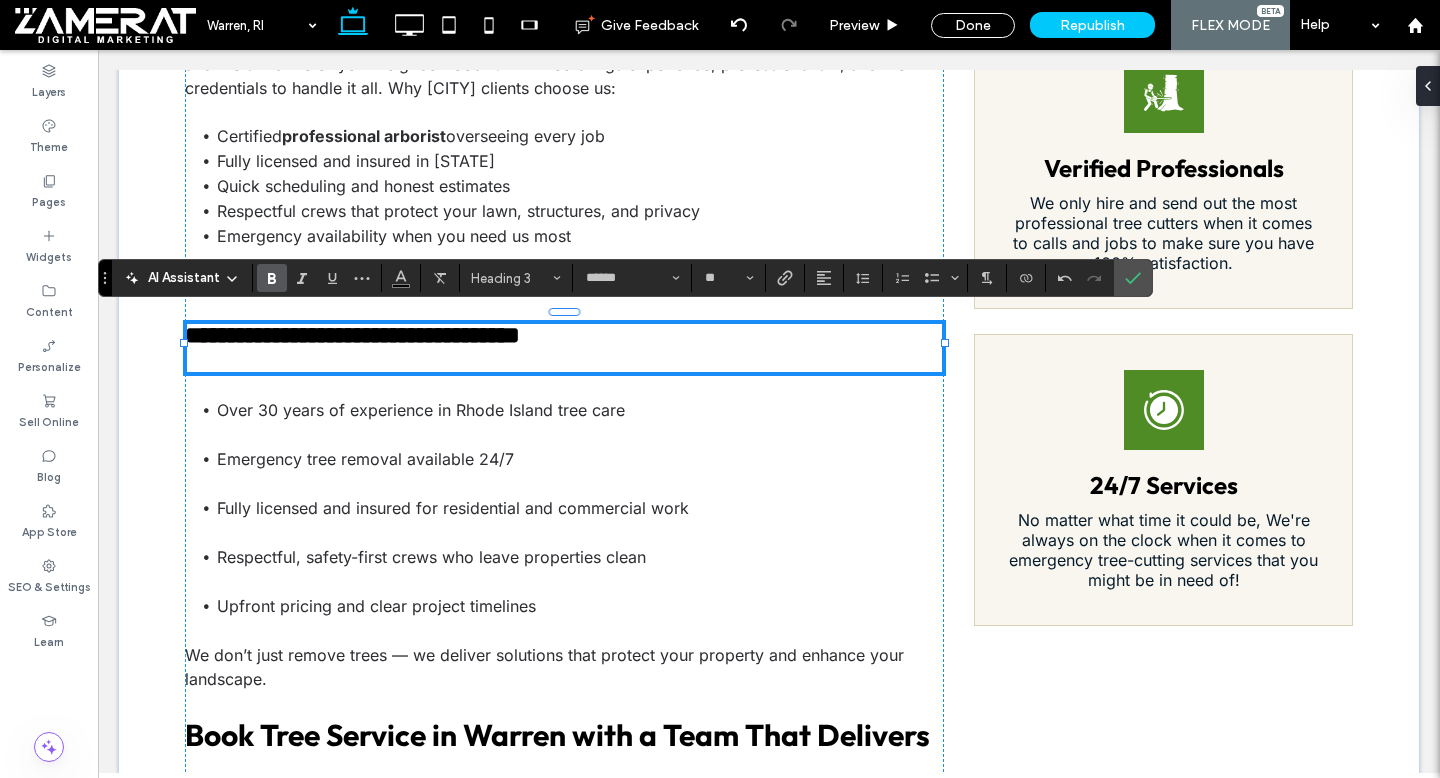 click on "﻿" at bounding box center [564, 361] 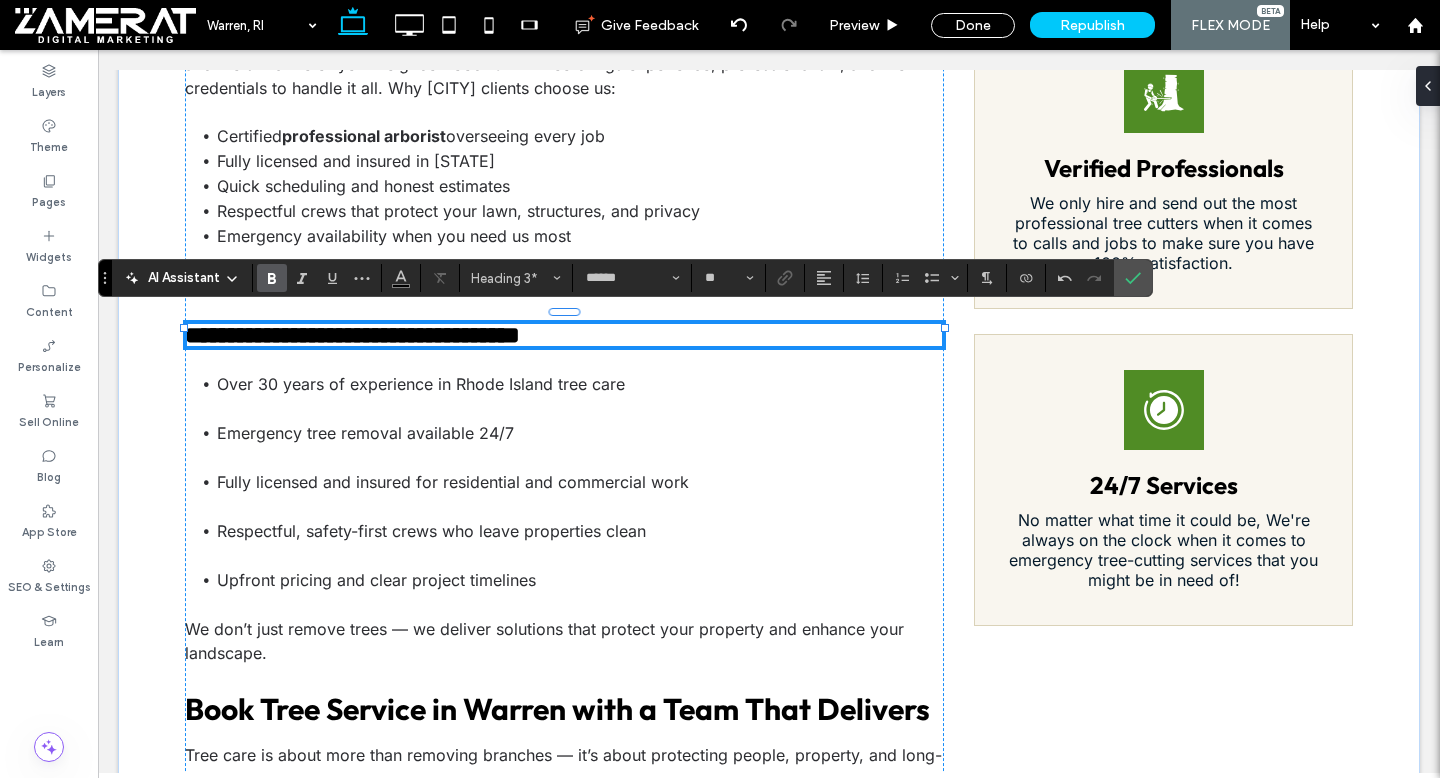 click on "**********" at bounding box center (352, 335) 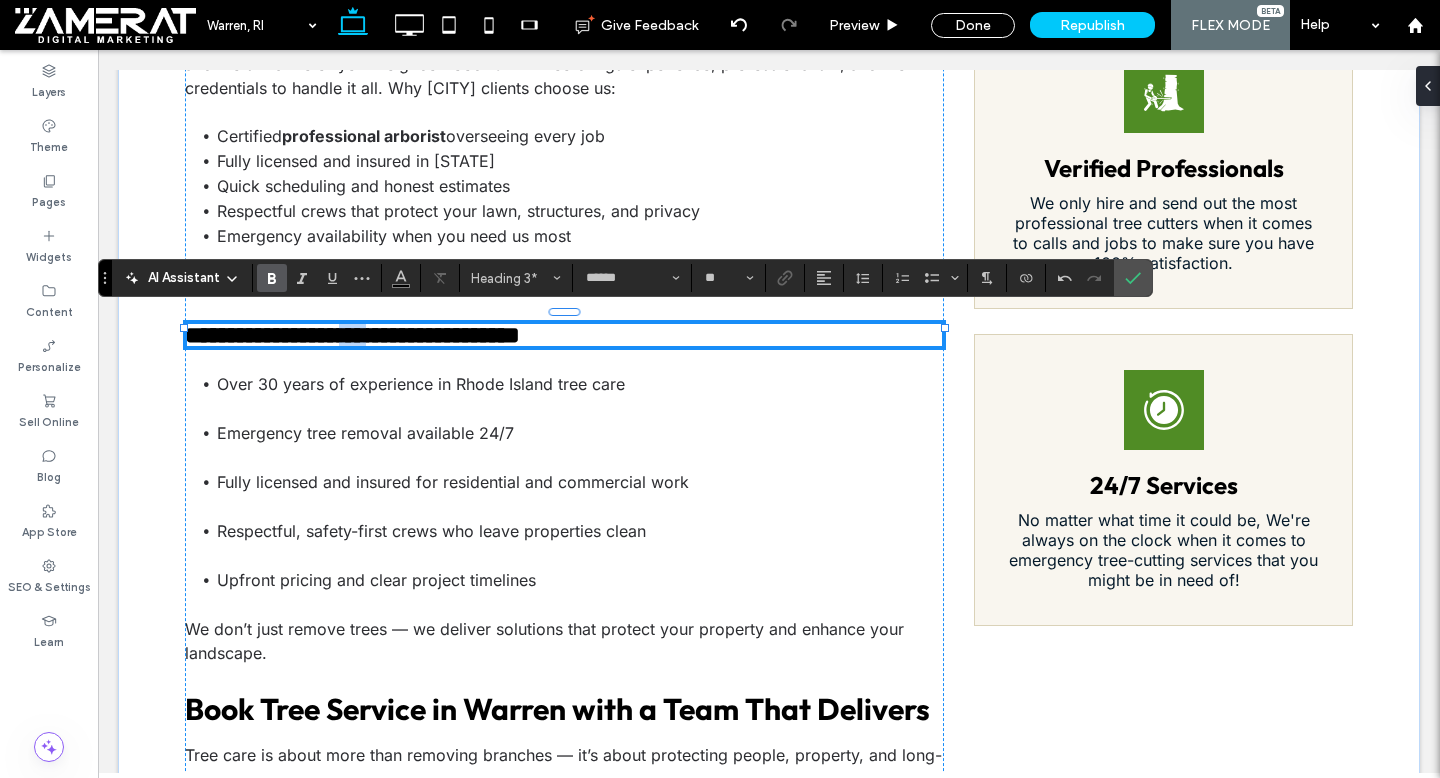 click on "**********" at bounding box center (352, 335) 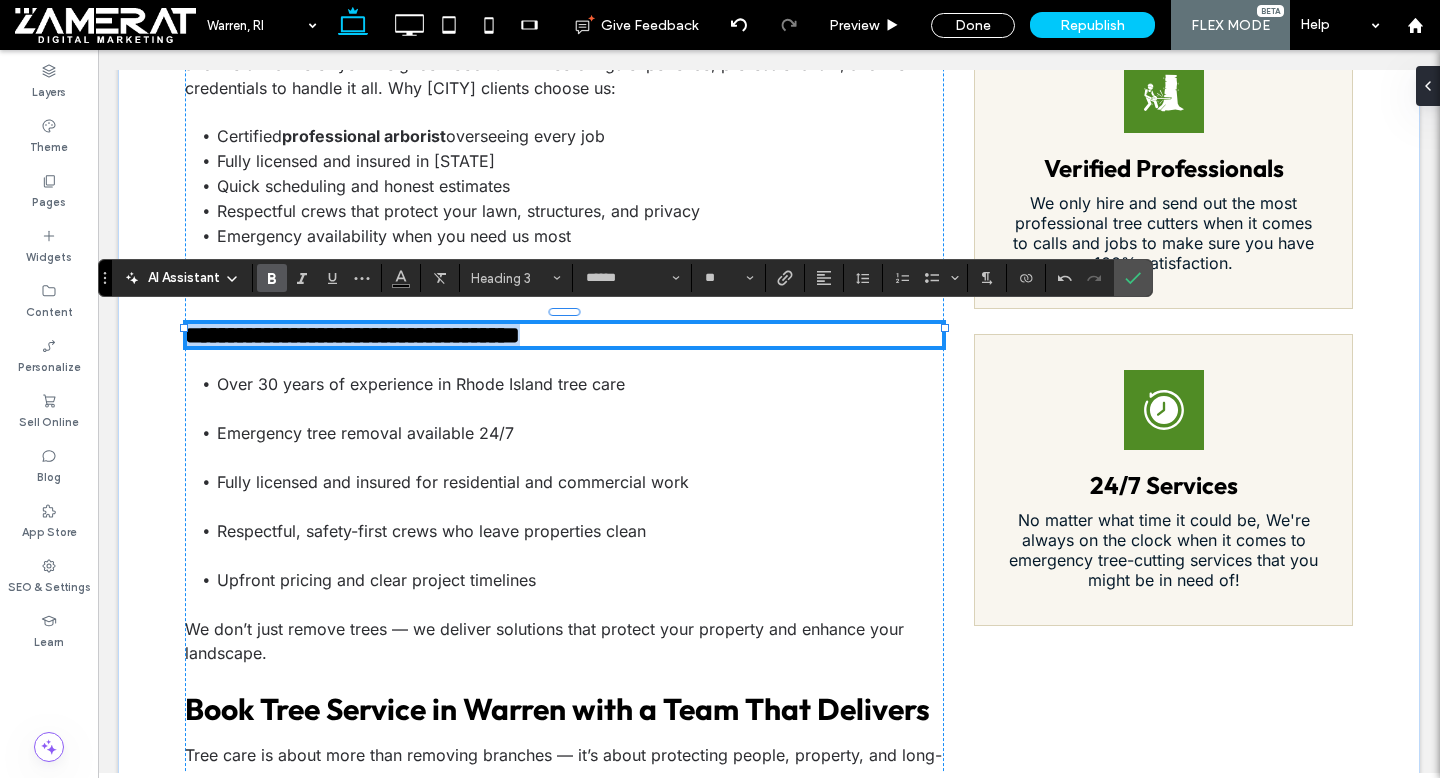 click on "**********" at bounding box center [352, 335] 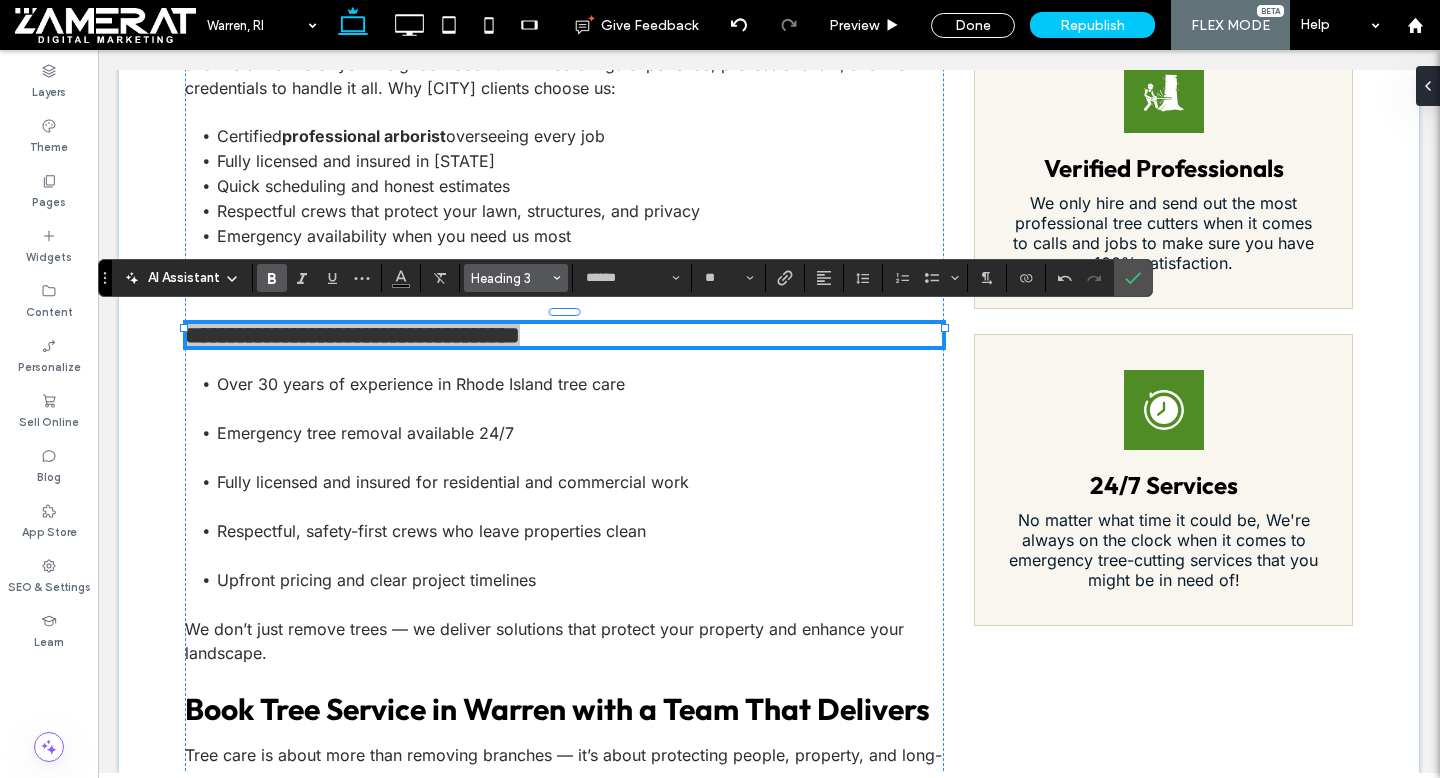 click on "Heading 3" at bounding box center (510, 278) 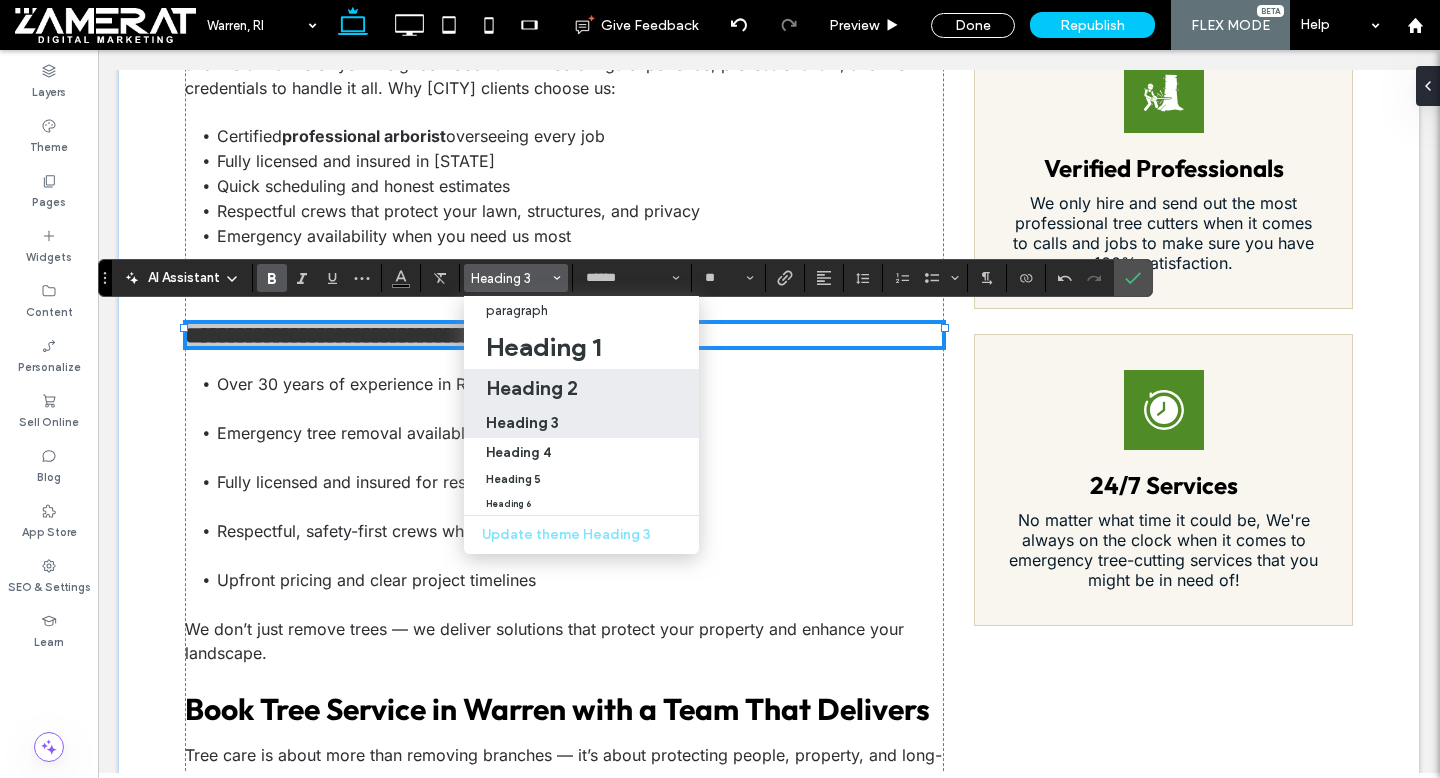 click on "Heading 2" at bounding box center [532, 388] 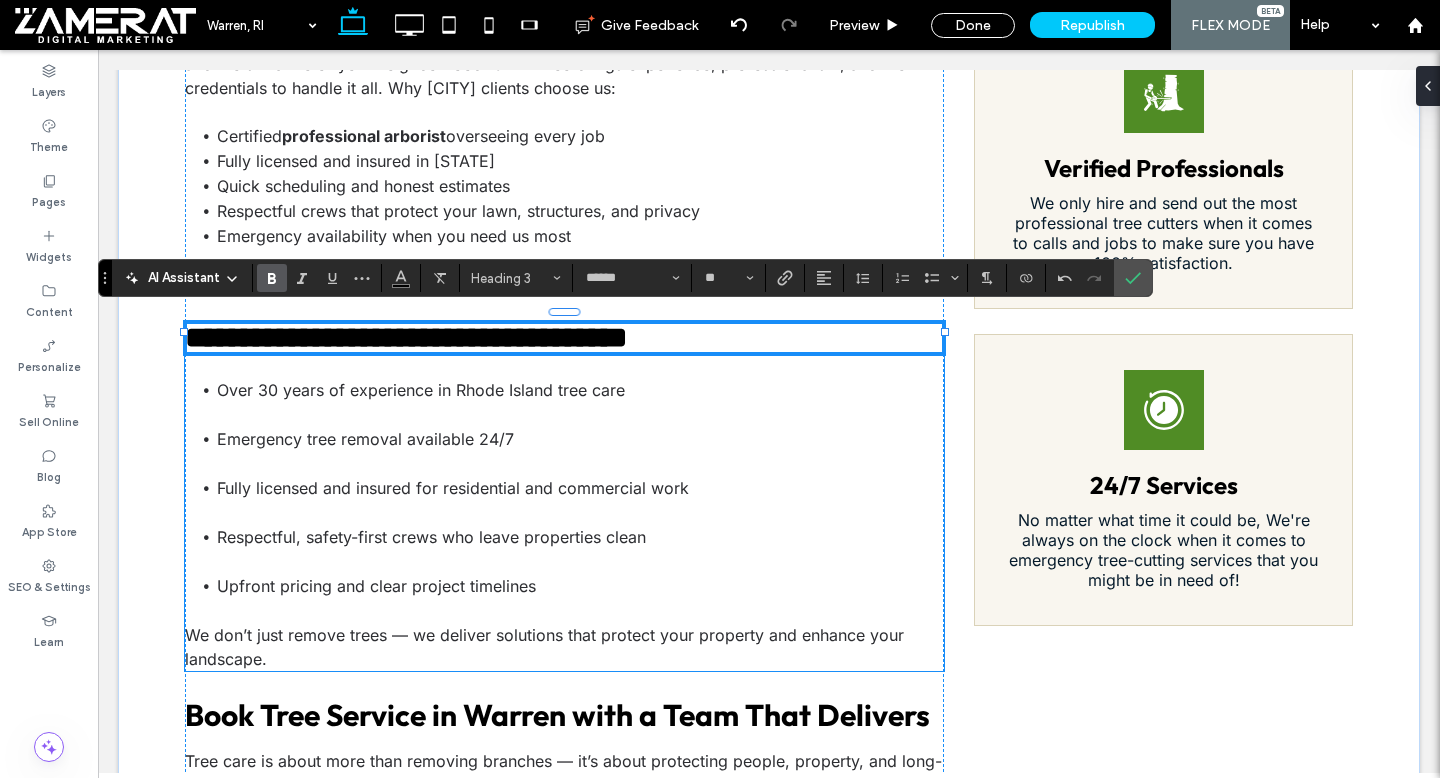 type on "**" 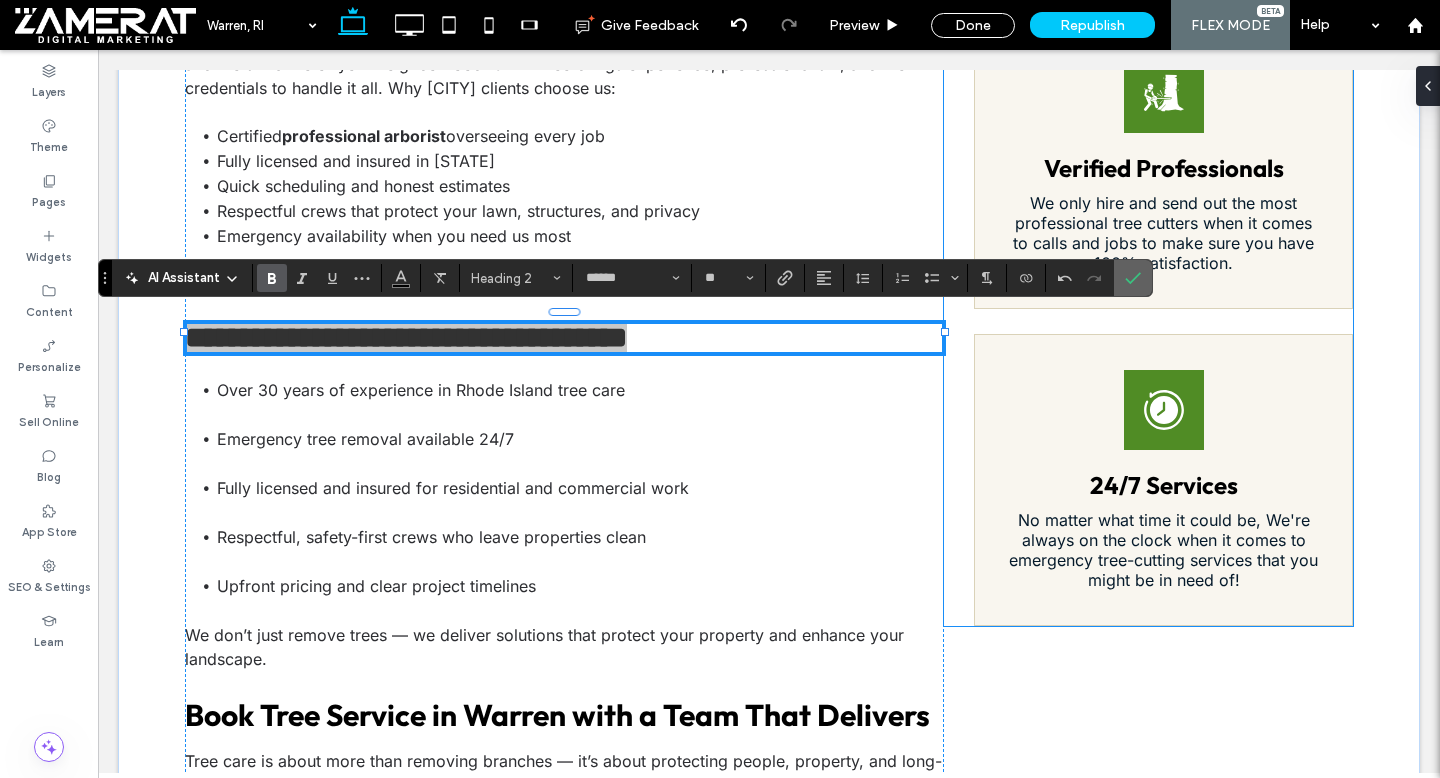 click 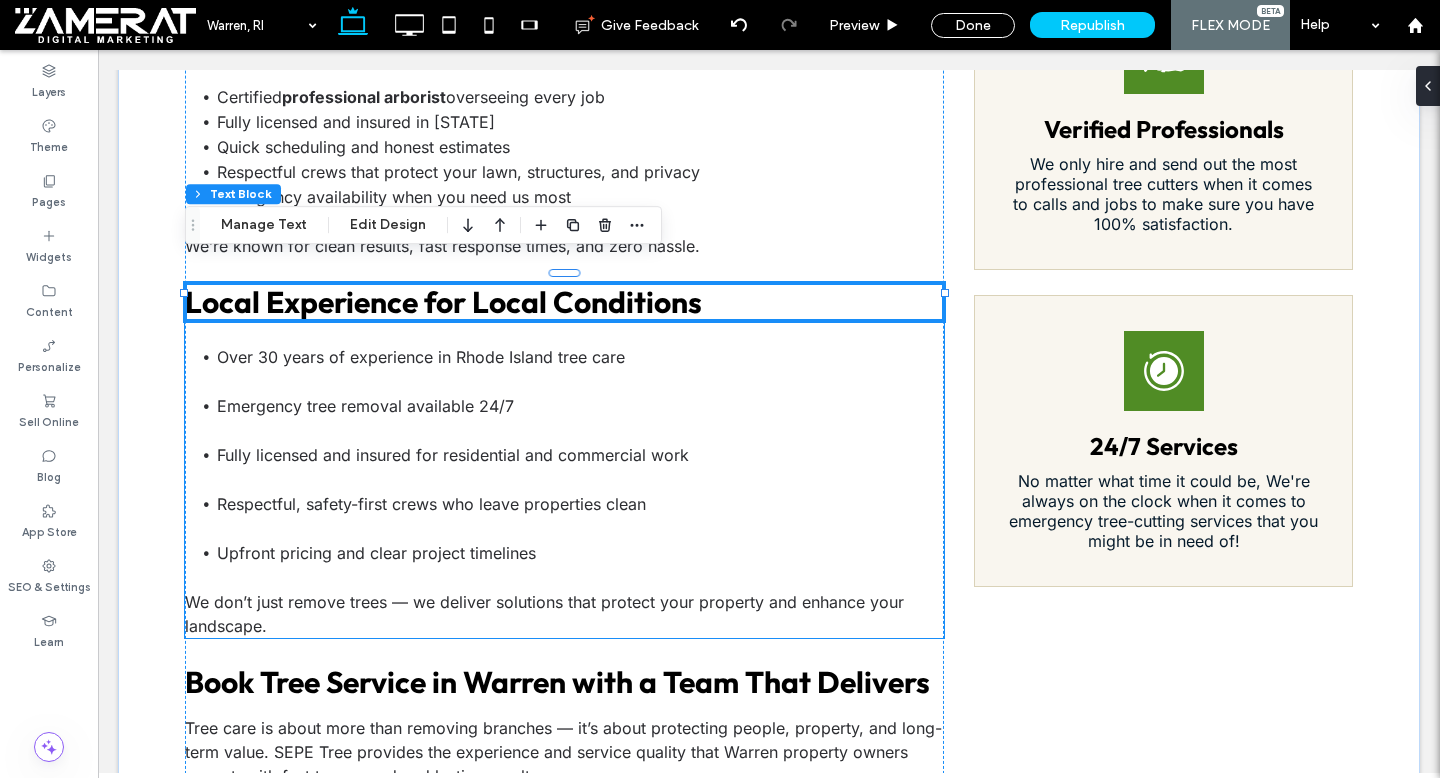 scroll, scrollTop: 1992, scrollLeft: 0, axis: vertical 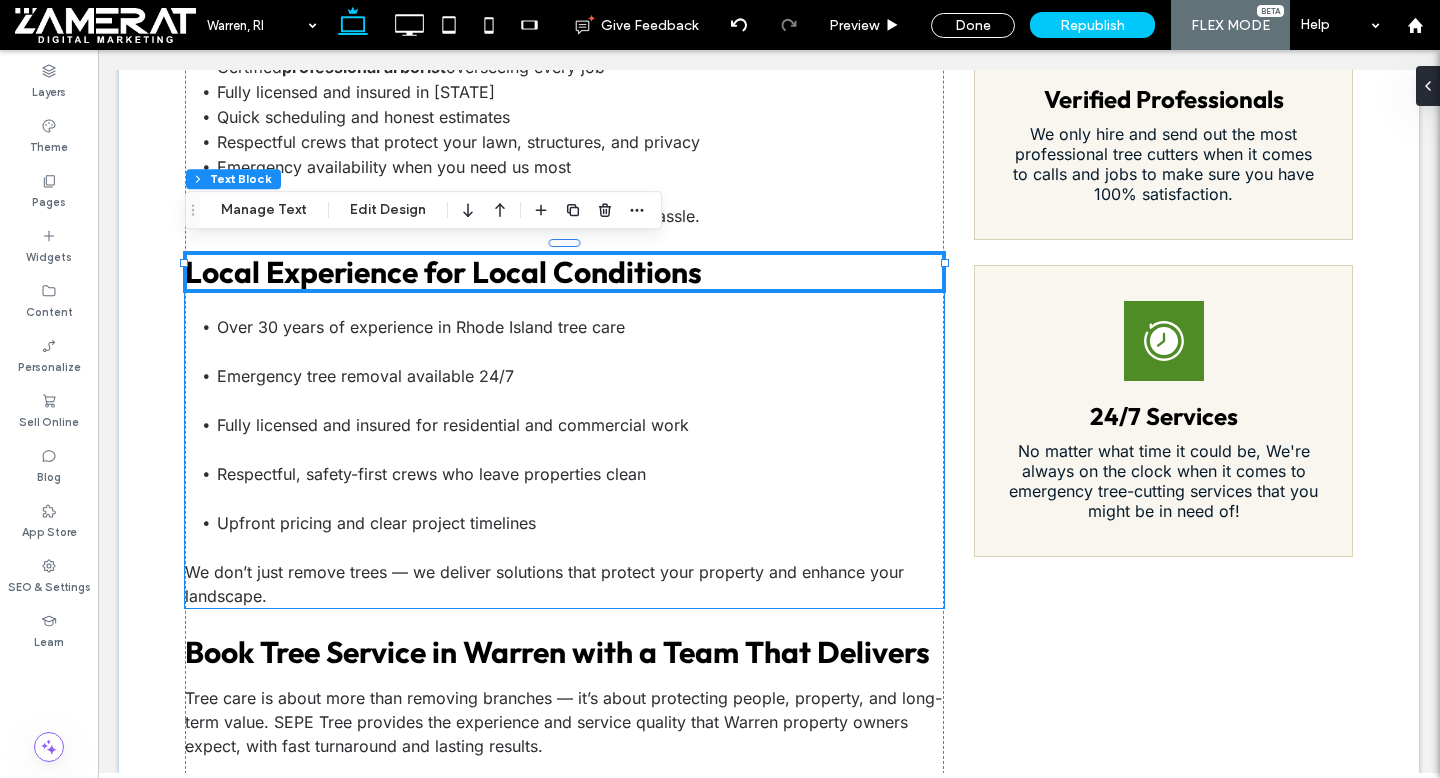 click on "Respectful, safety-first crews who leave properties clean" at bounding box center (580, 486) 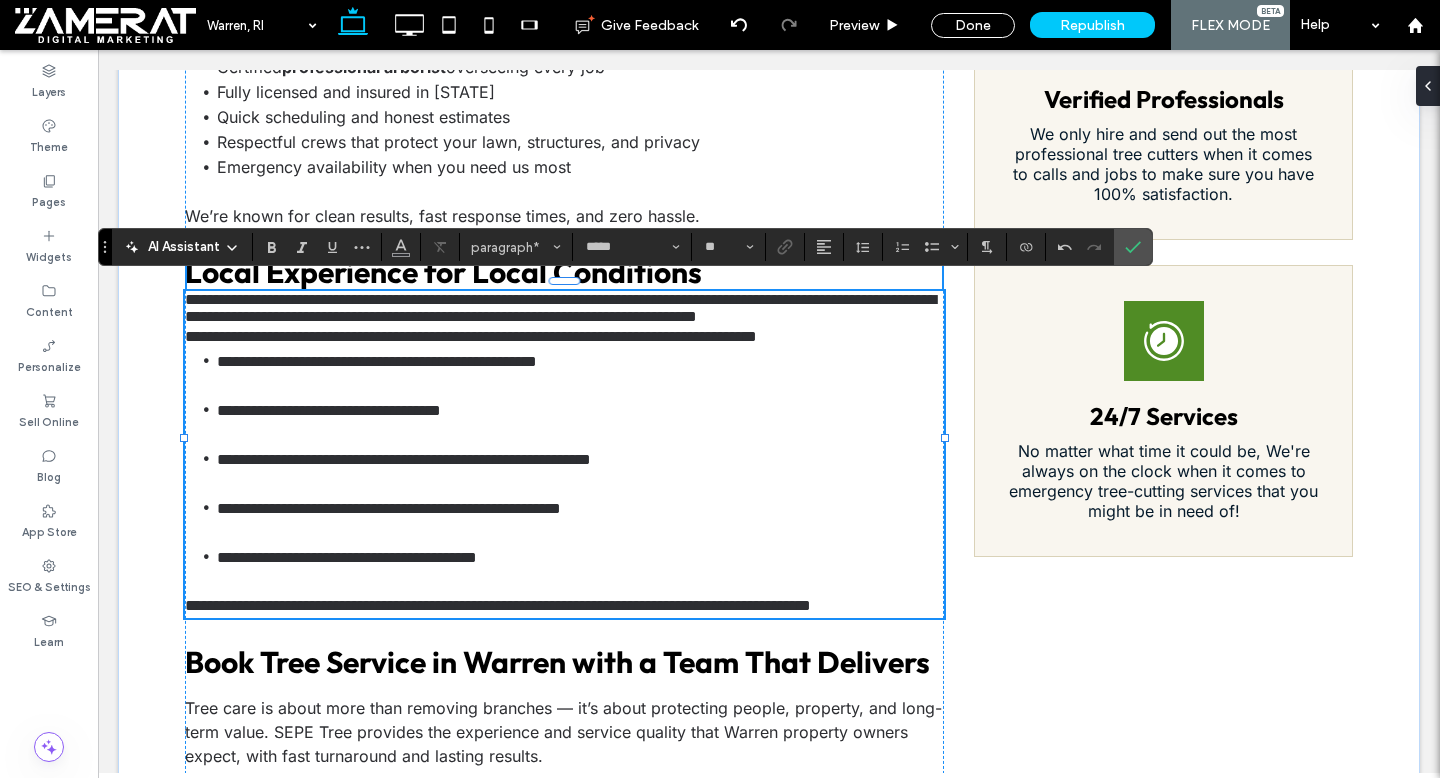 scroll, scrollTop: 0, scrollLeft: 0, axis: both 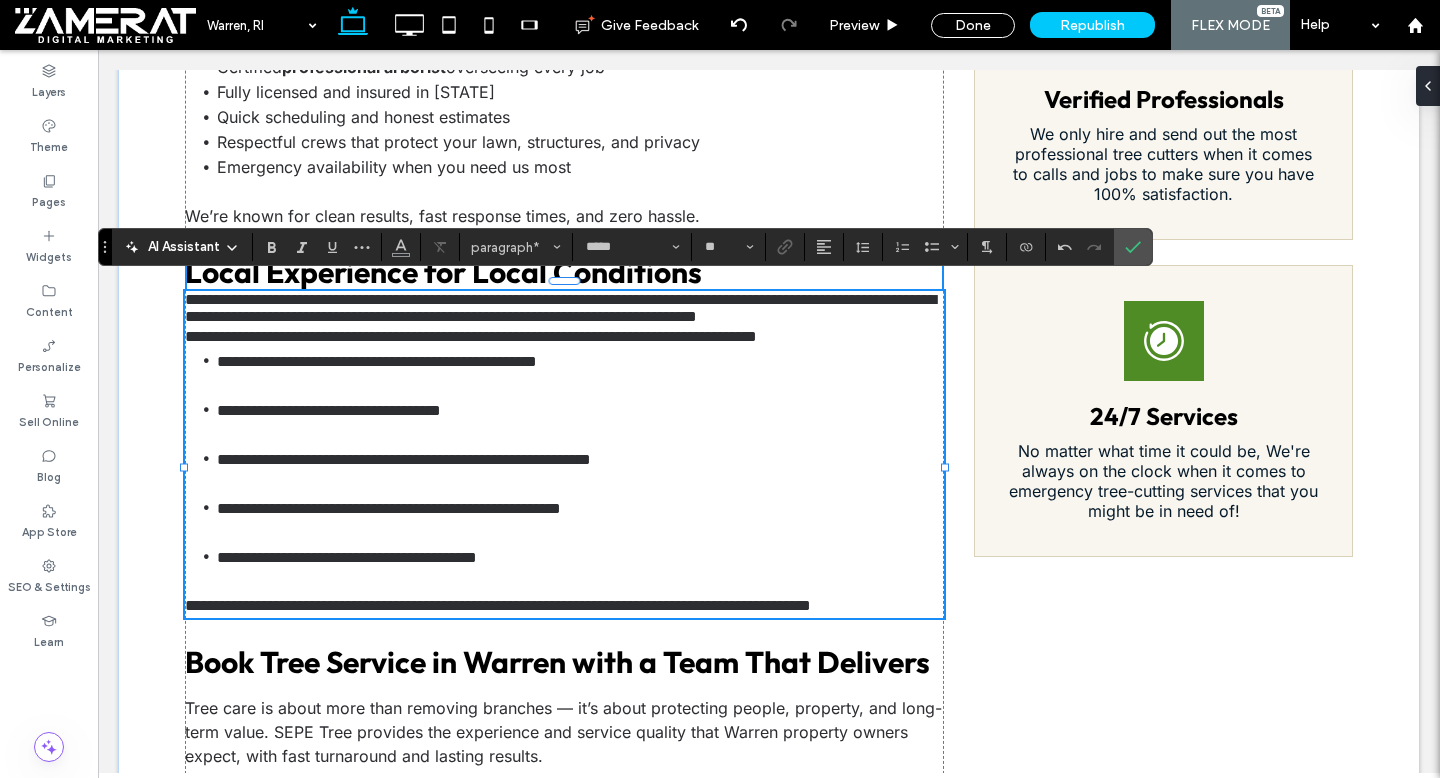 click on "**********" at bounding box center (564, 308) 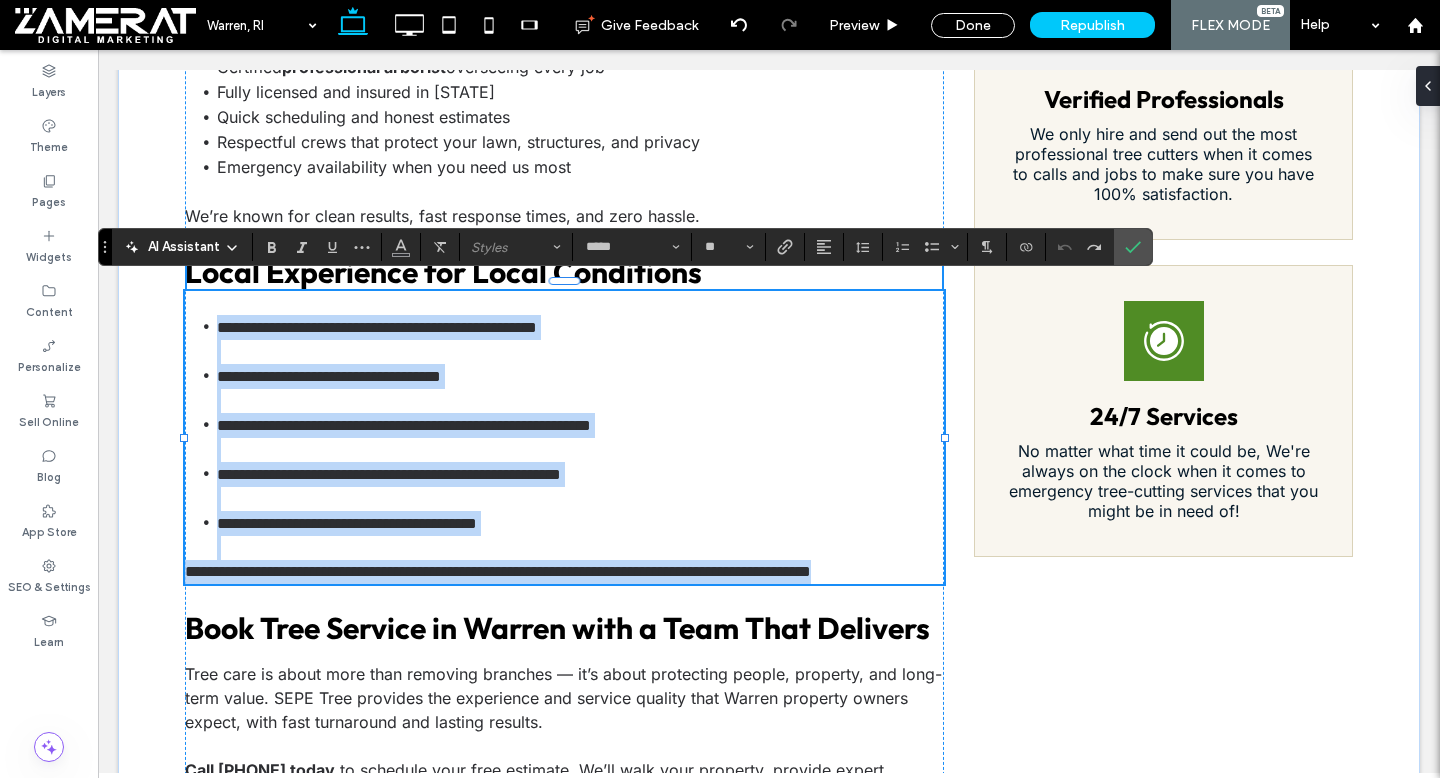 drag, startPoint x: 203, startPoint y: 317, endPoint x: 376, endPoint y: 580, distance: 314.79834 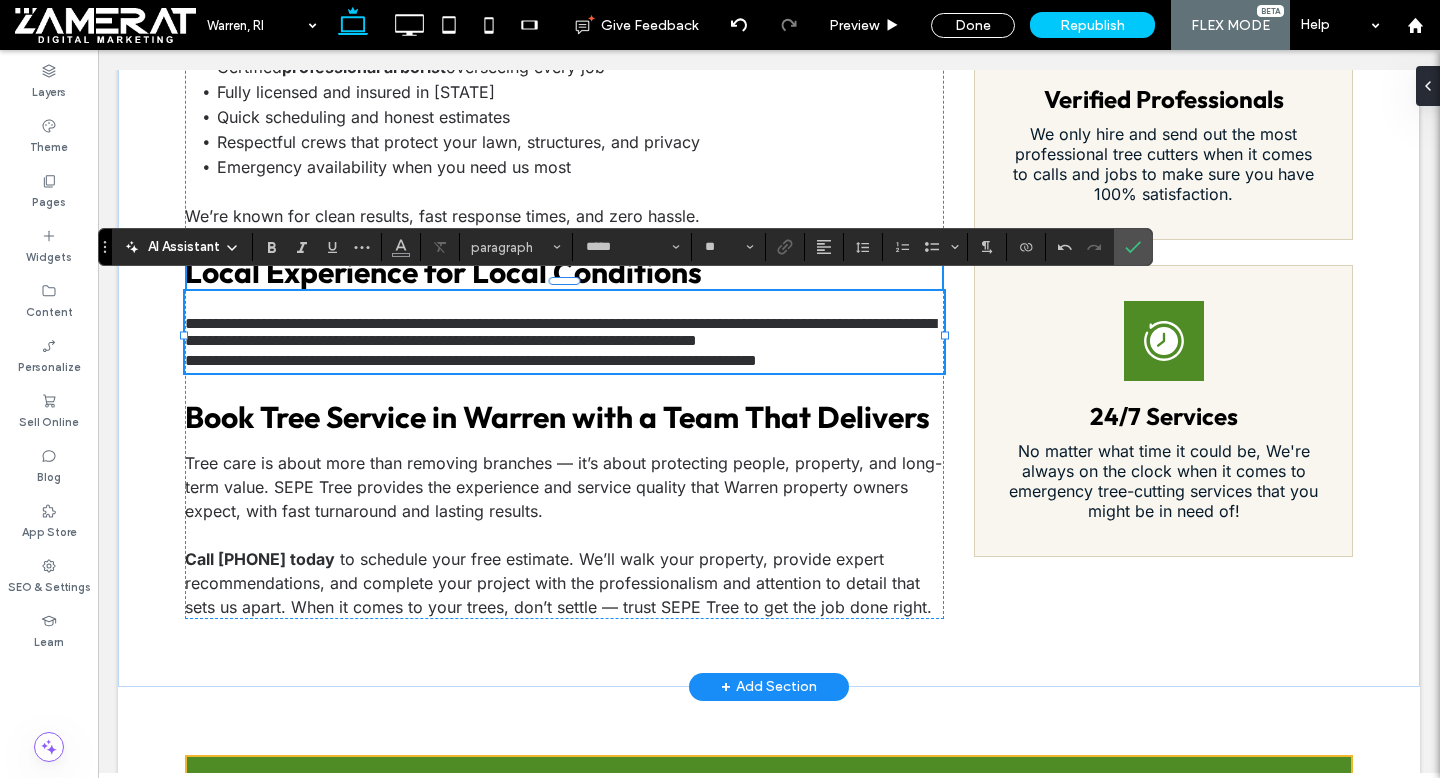 click on "**********" at bounding box center (560, 332) 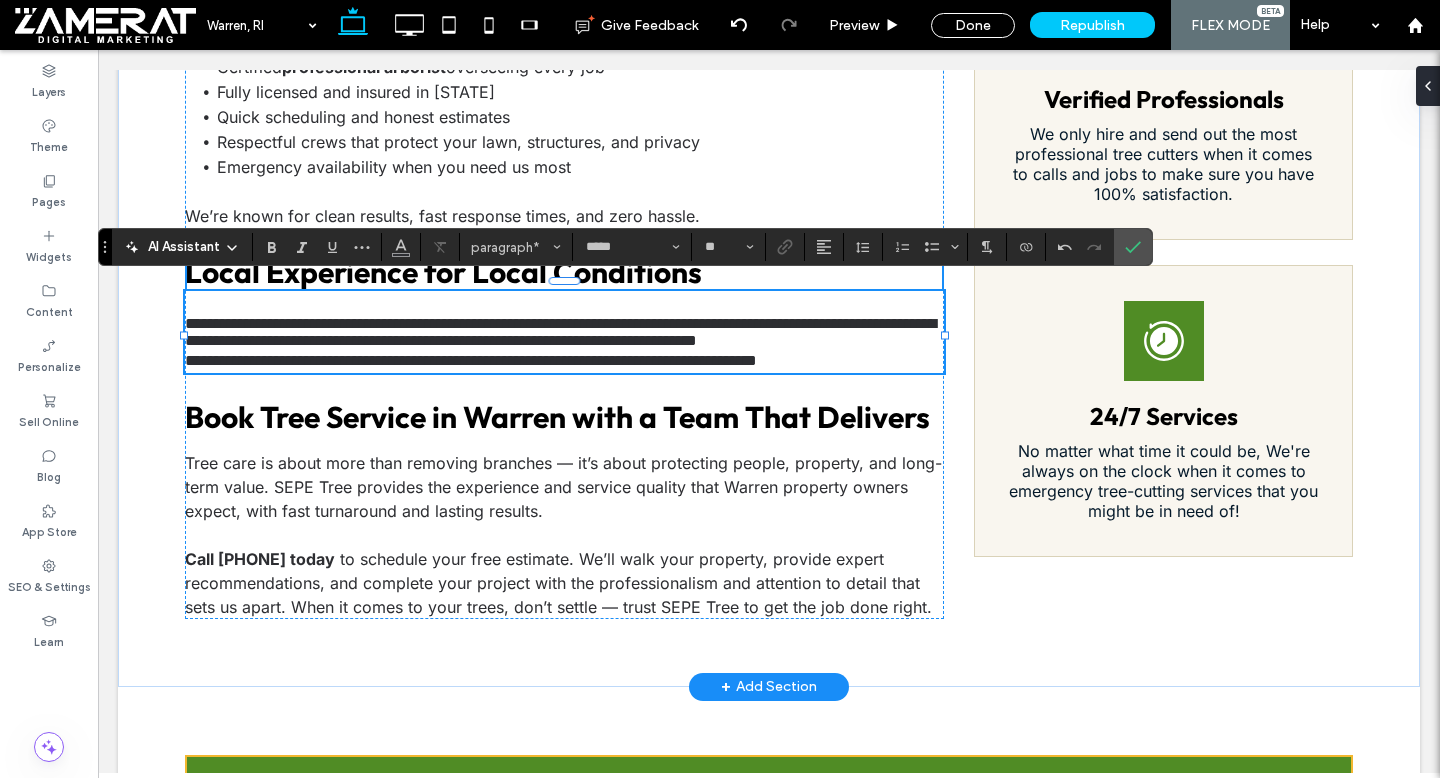 click on "**********" at bounding box center [560, 332] 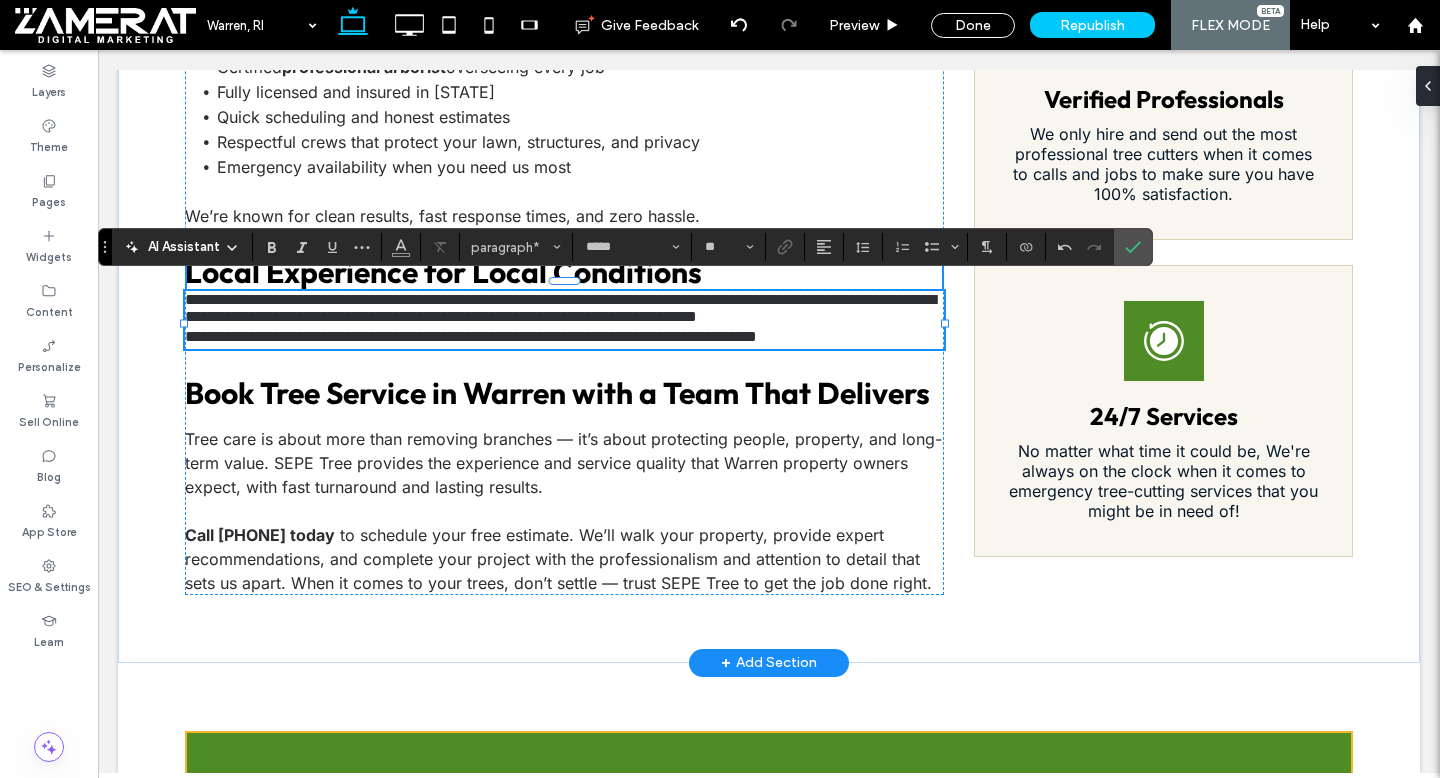 click on "**********" at bounding box center [564, 308] 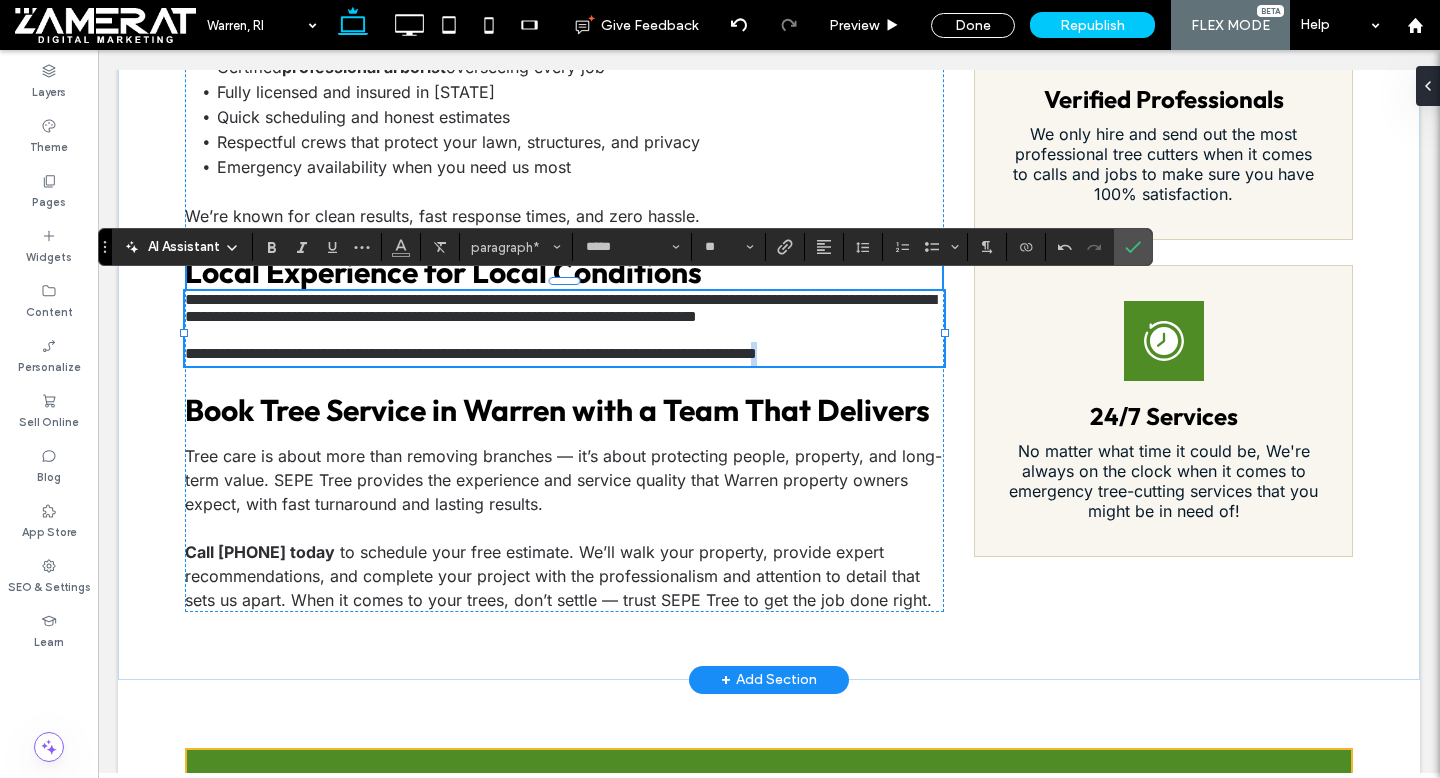 drag, startPoint x: 187, startPoint y: 289, endPoint x: 926, endPoint y: 372, distance: 743.6464 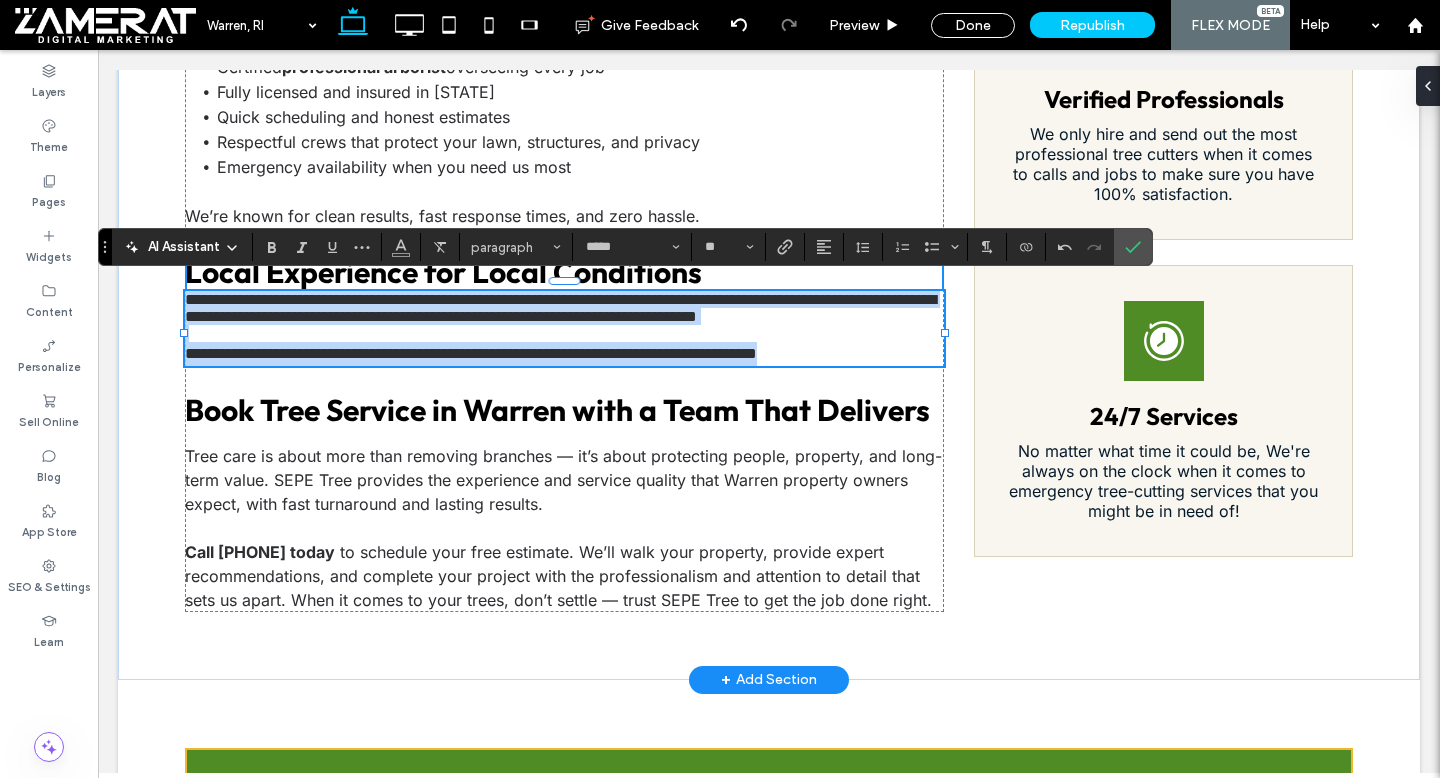 drag, startPoint x: 188, startPoint y: 290, endPoint x: 932, endPoint y: 369, distance: 748.18243 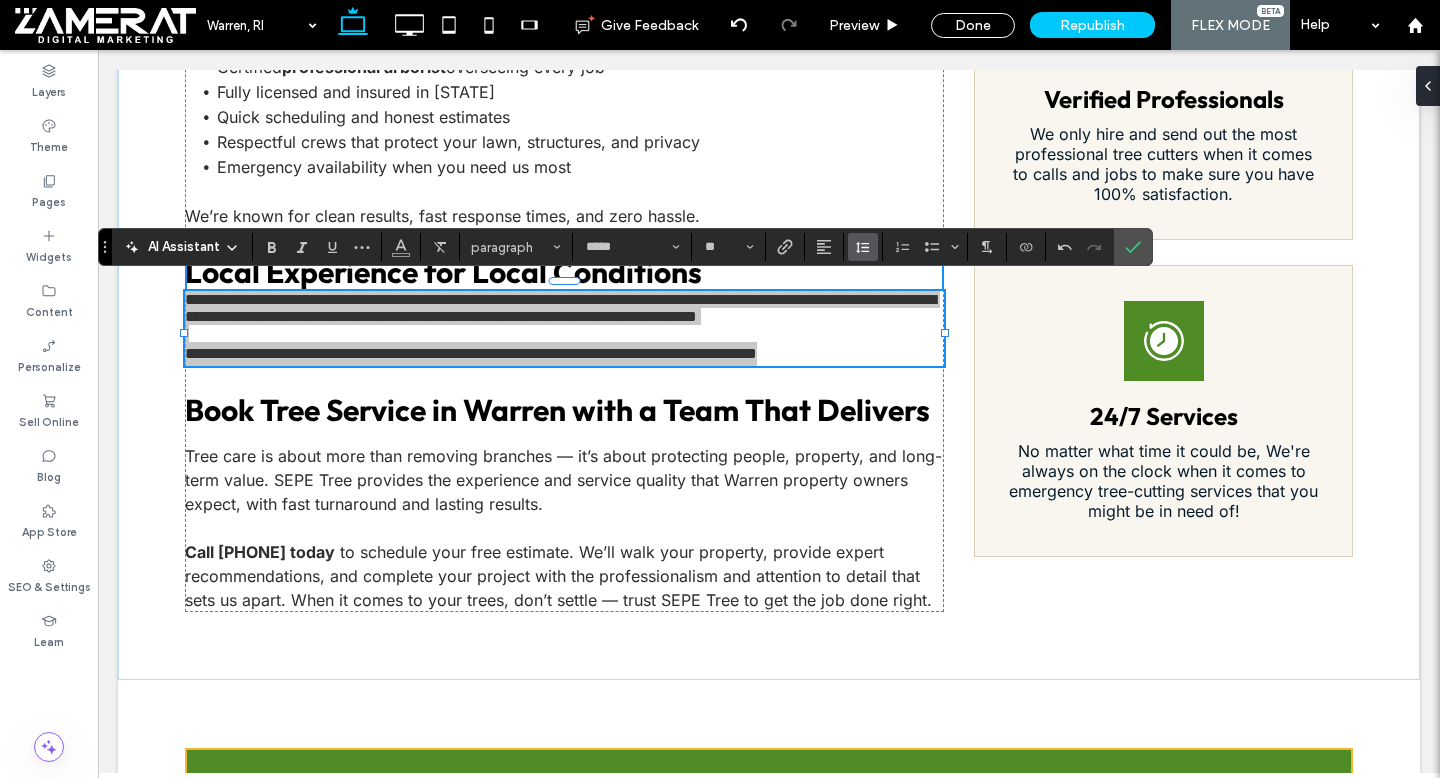 click 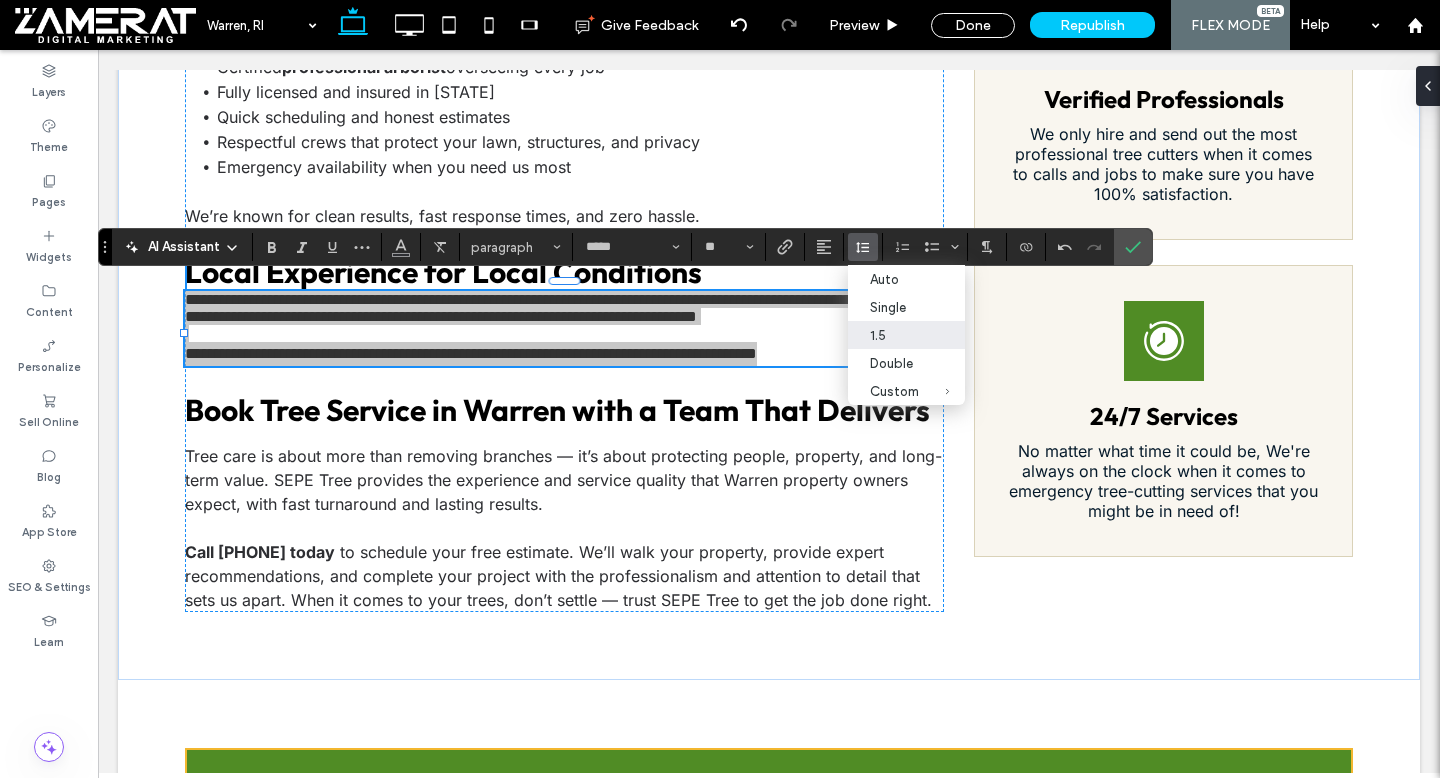 click on "1.5" at bounding box center [894, 335] 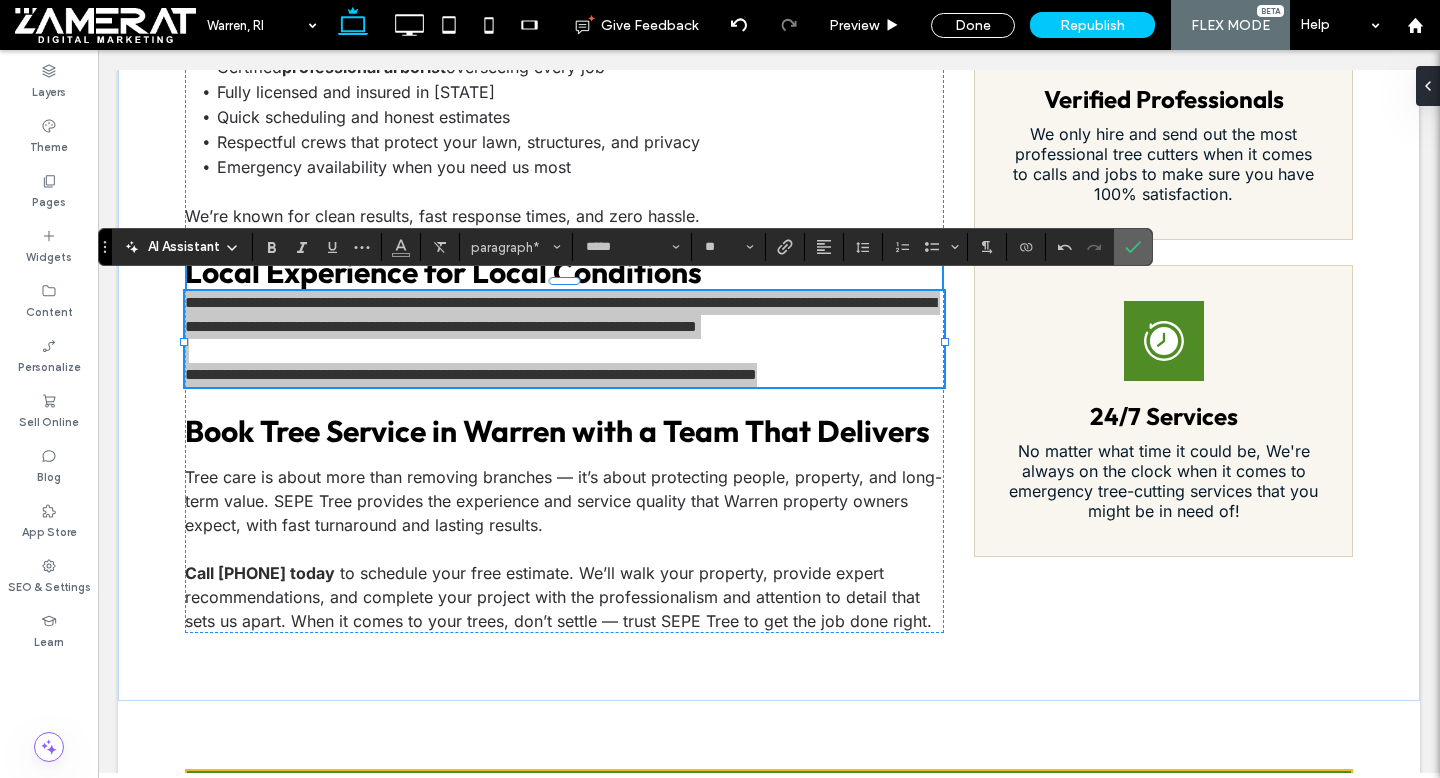 click at bounding box center (1133, 247) 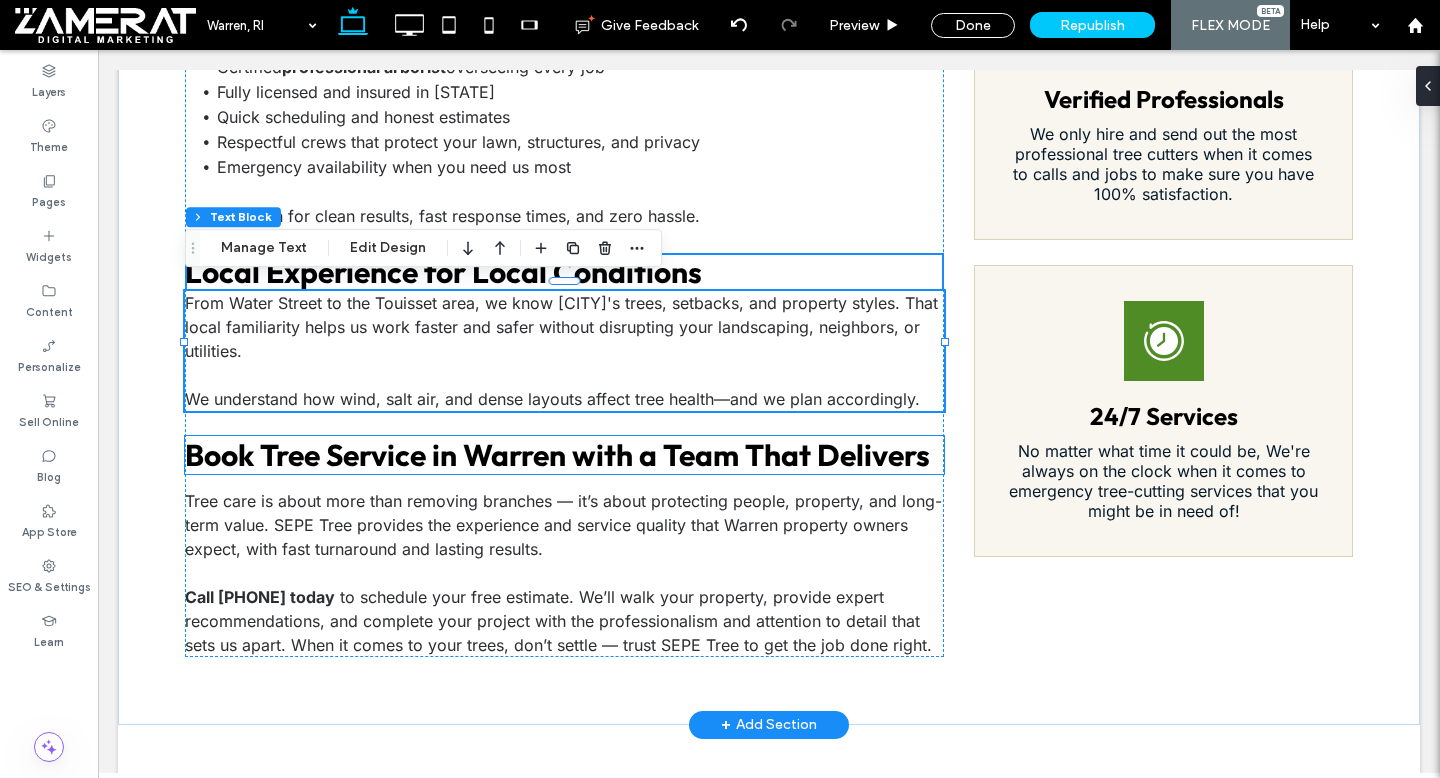 click on "Book Tree Service in Warren with a Team That Delivers" at bounding box center (557, 455) 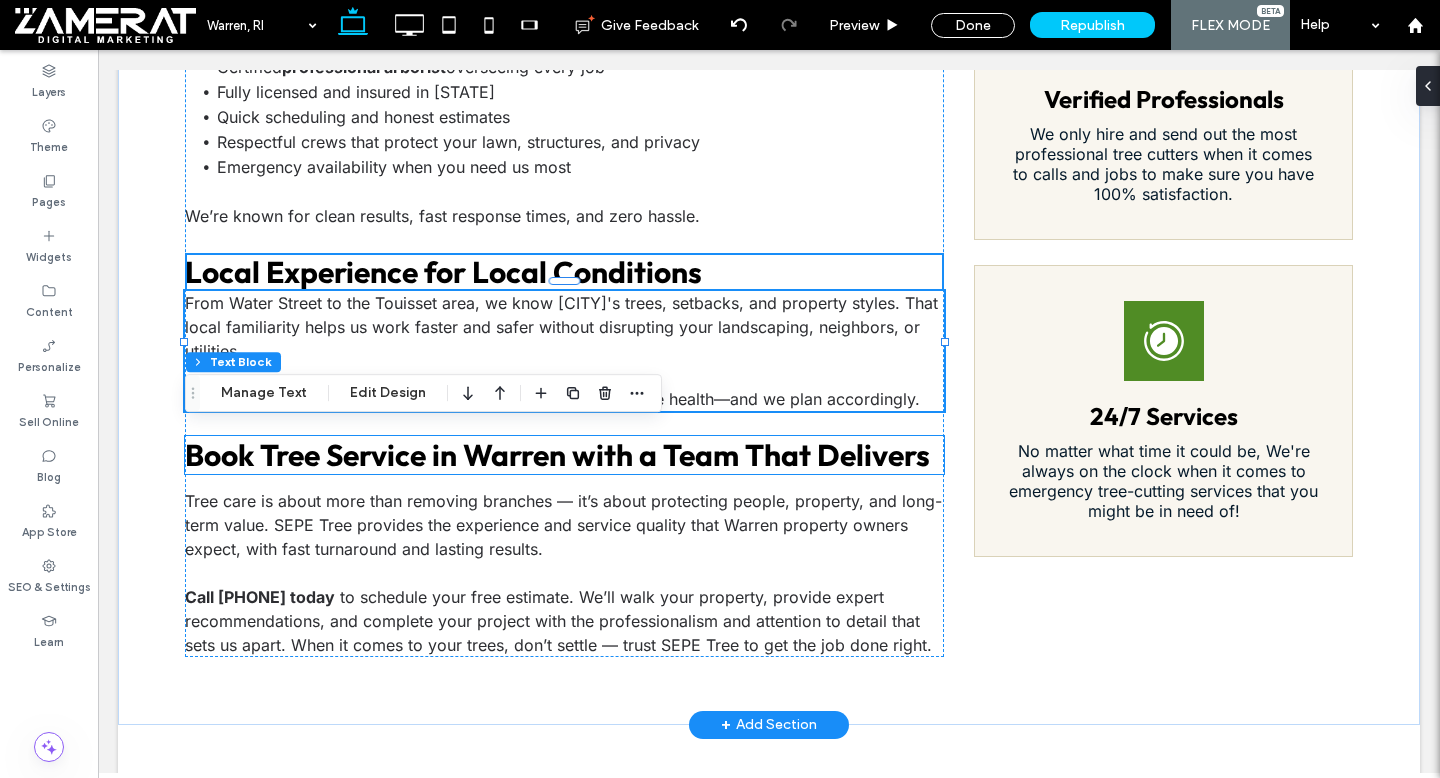 click on "Book Tree Service in Warren with a Team That Delivers" at bounding box center (564, 455) 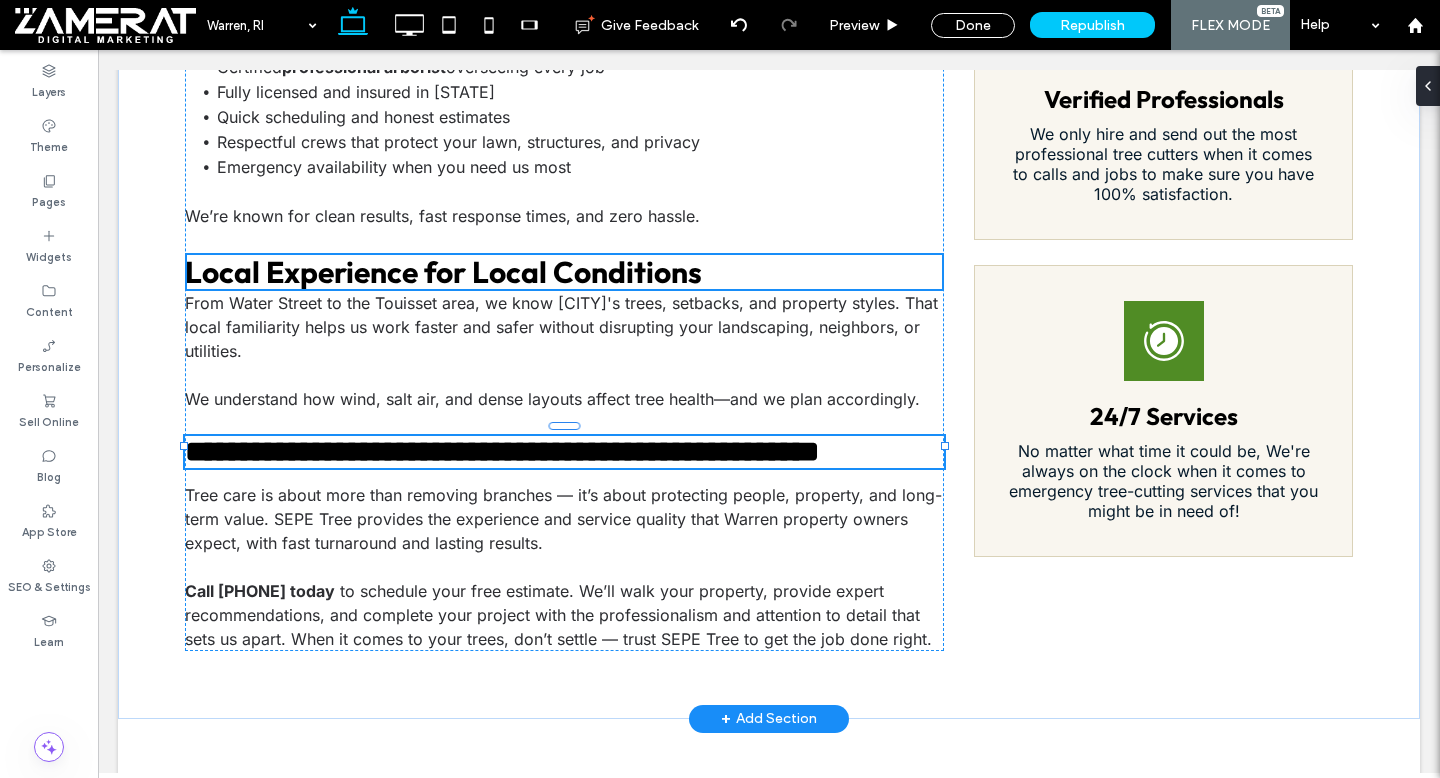 click on "**********" at bounding box center (502, 451) 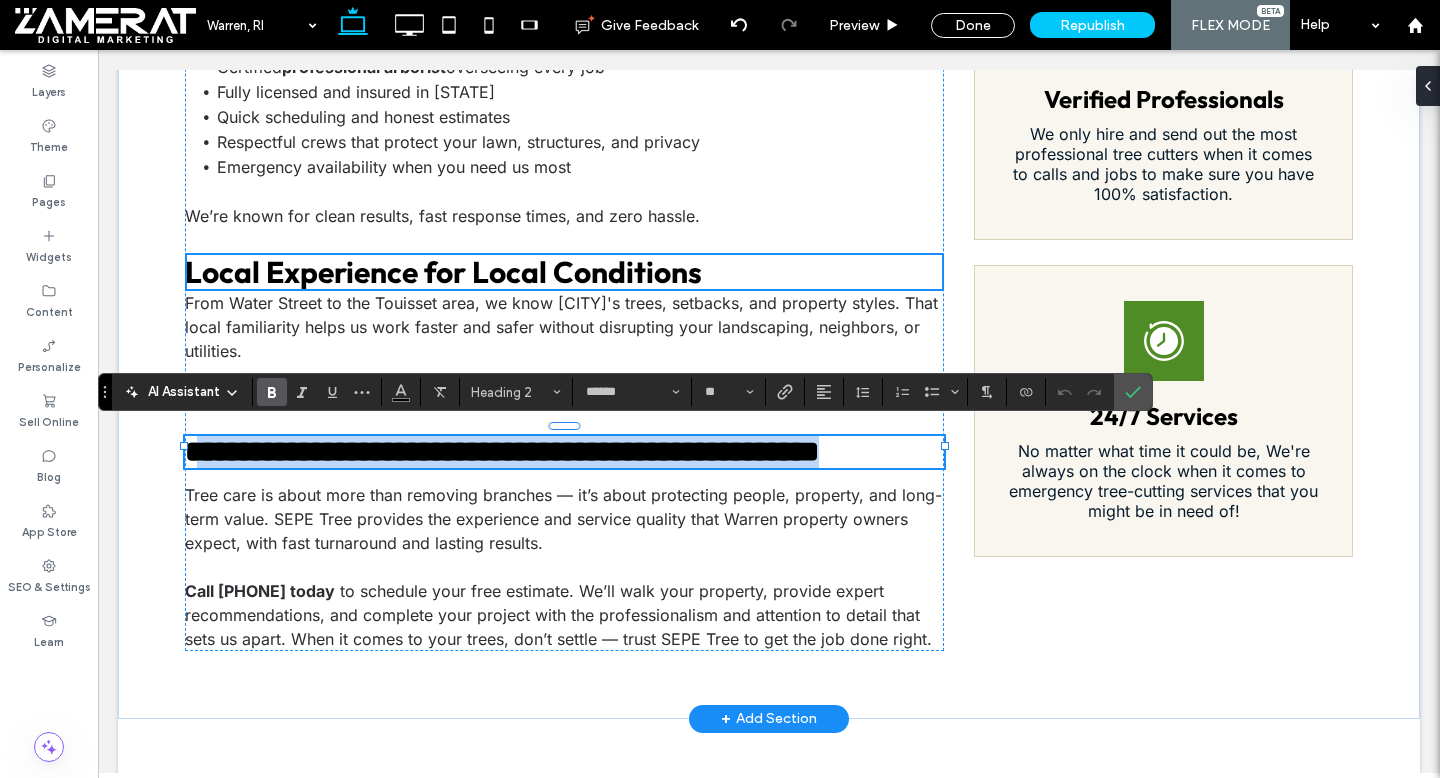 drag, startPoint x: 934, startPoint y: 450, endPoint x: 205, endPoint y: 445, distance: 729.01715 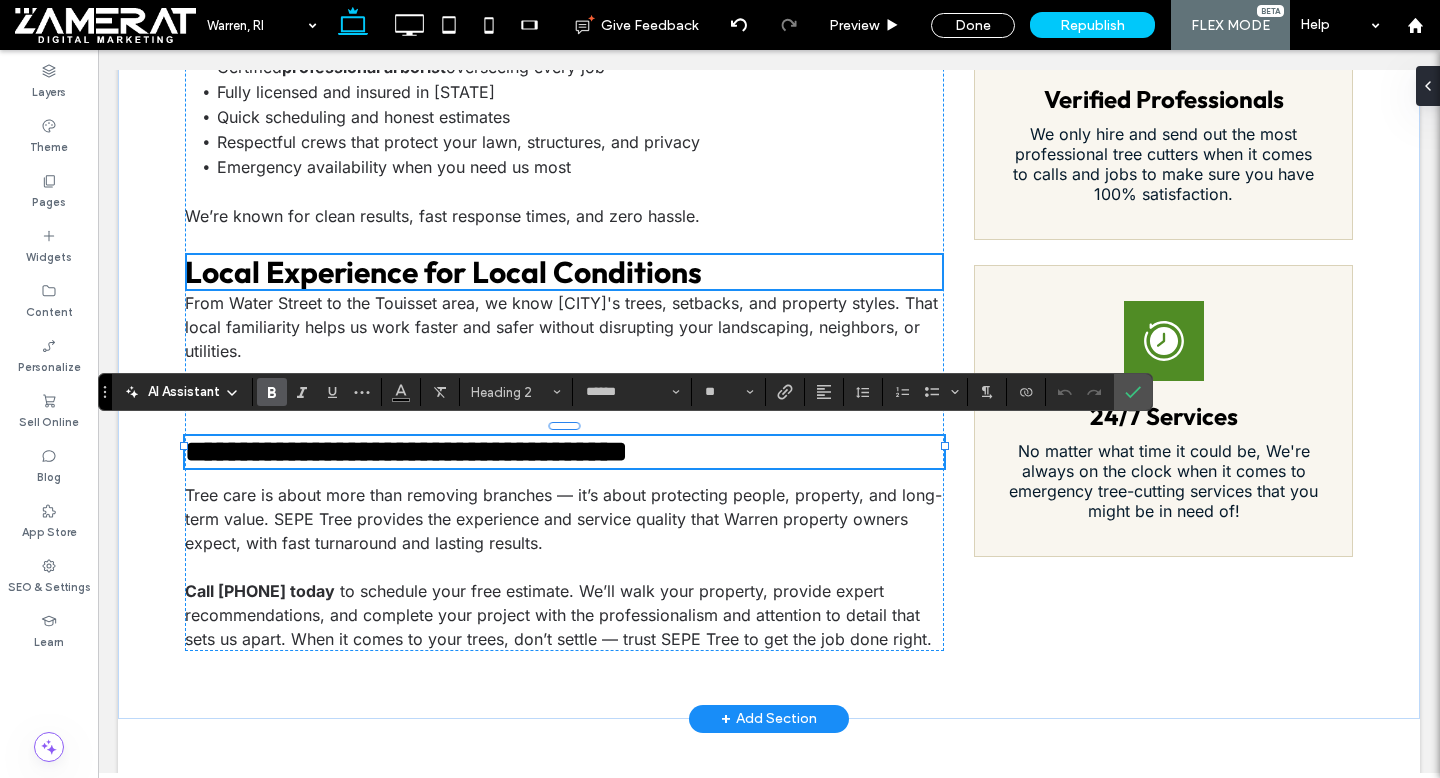type on "*****" 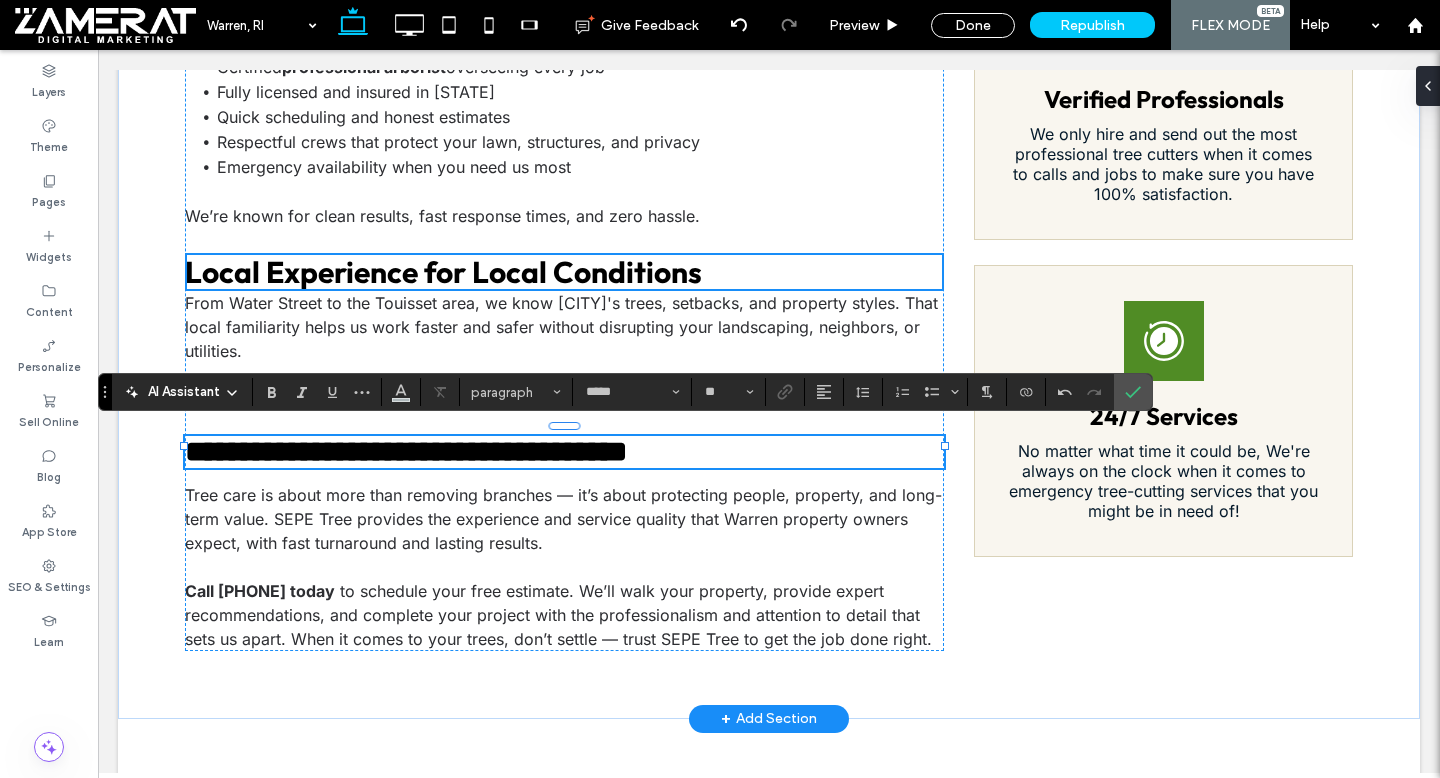 type on "******" 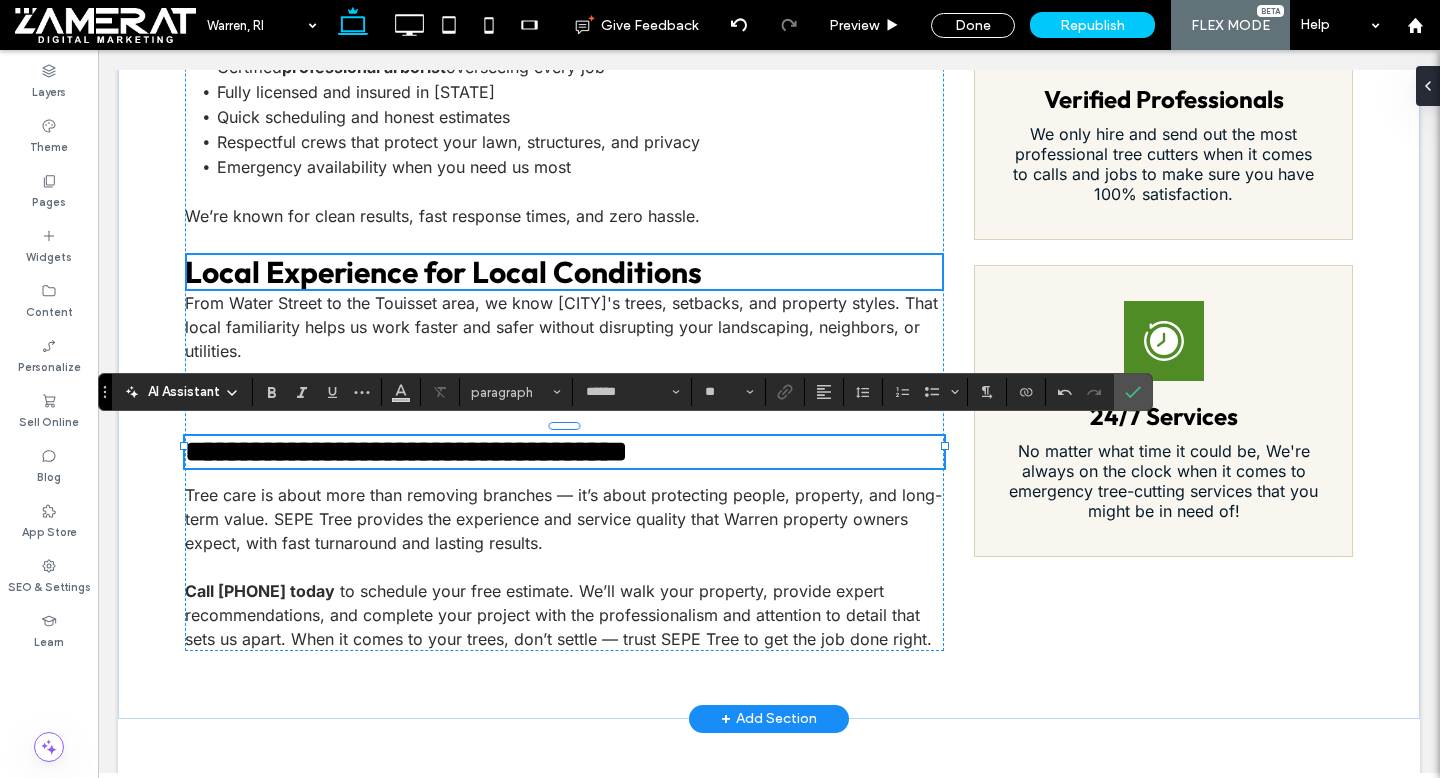 click on "**********" at bounding box center (406, 451) 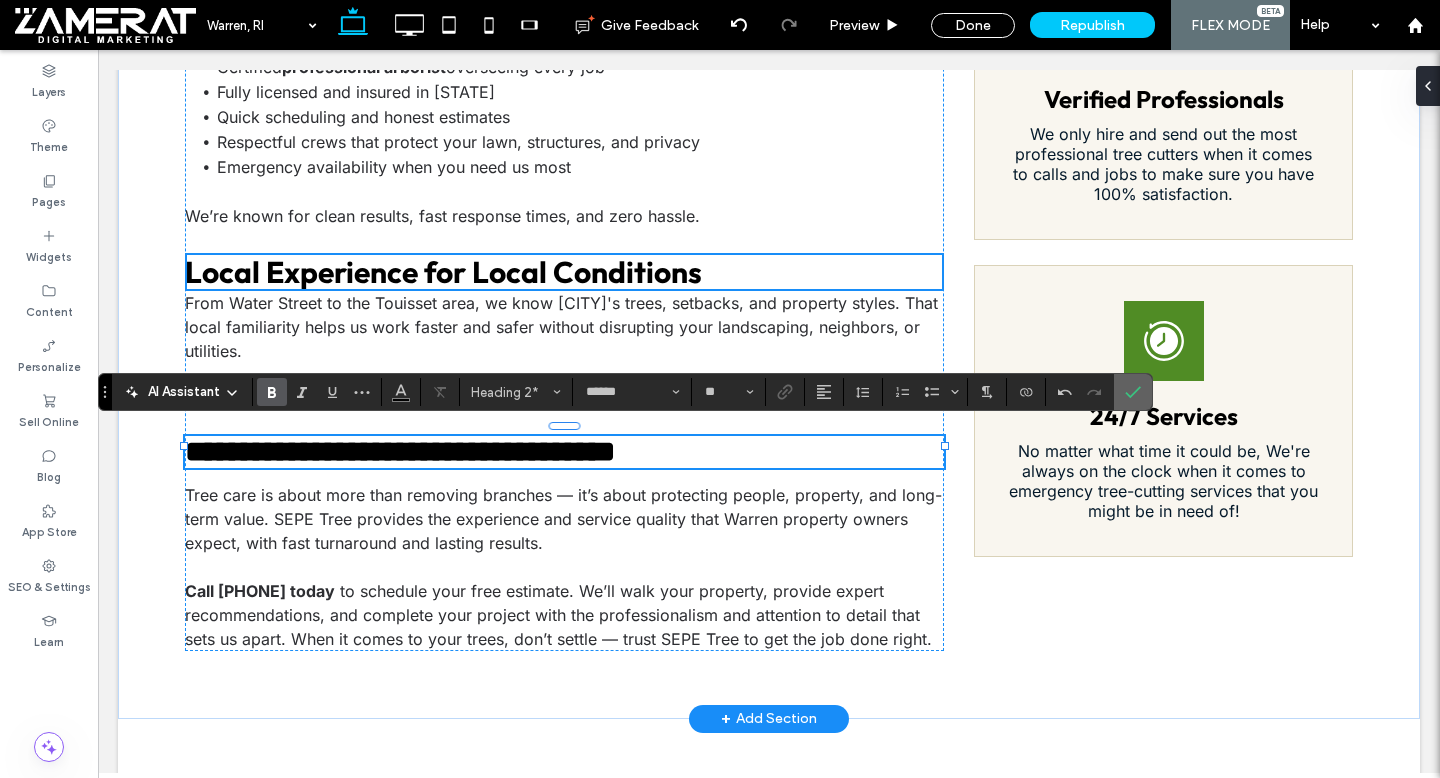 click 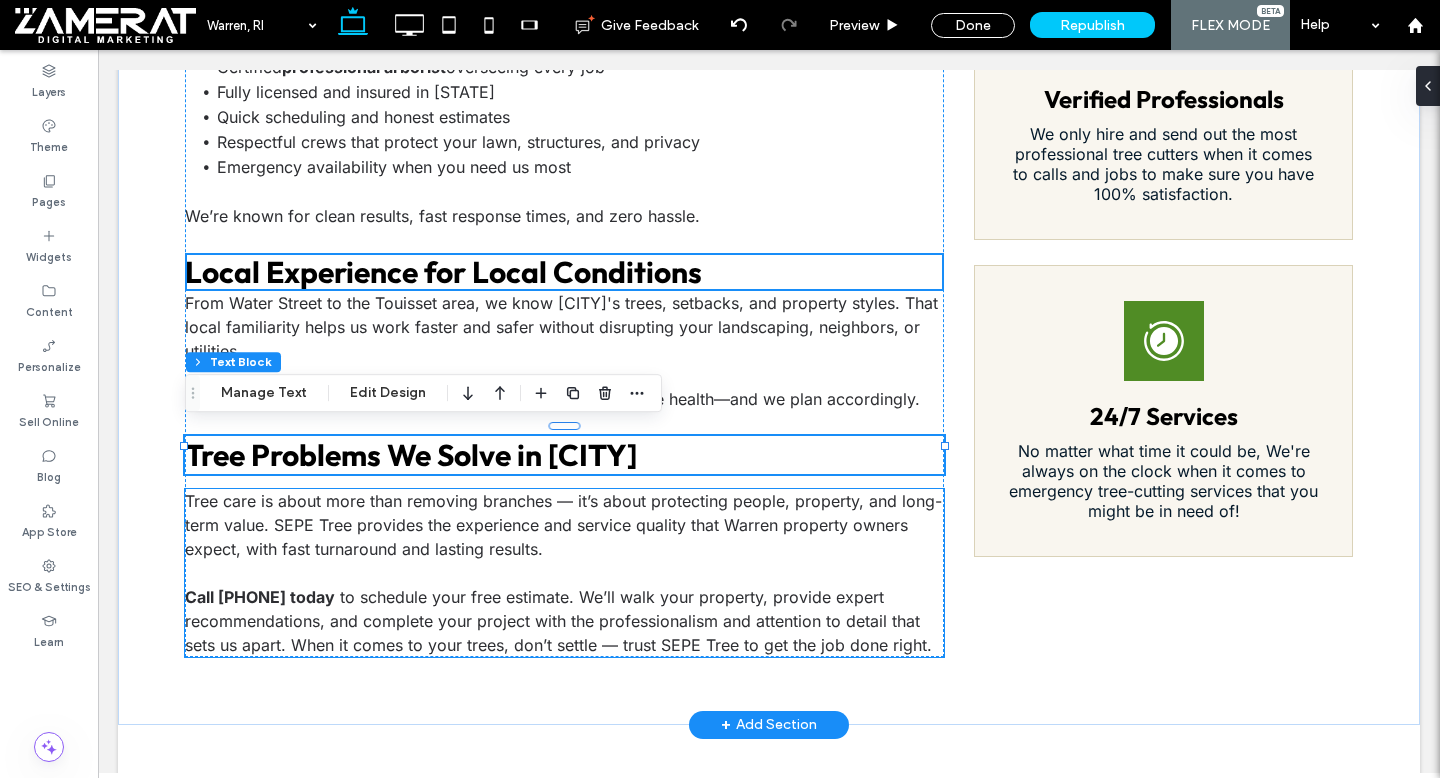 click on "Tree care is about more than removing branches — it’s about protecting people, property, and long-term value. SEPE Tree provides the experience and service quality that Warren property owners expect, with fast turnaround and lasting results." at bounding box center (563, 525) 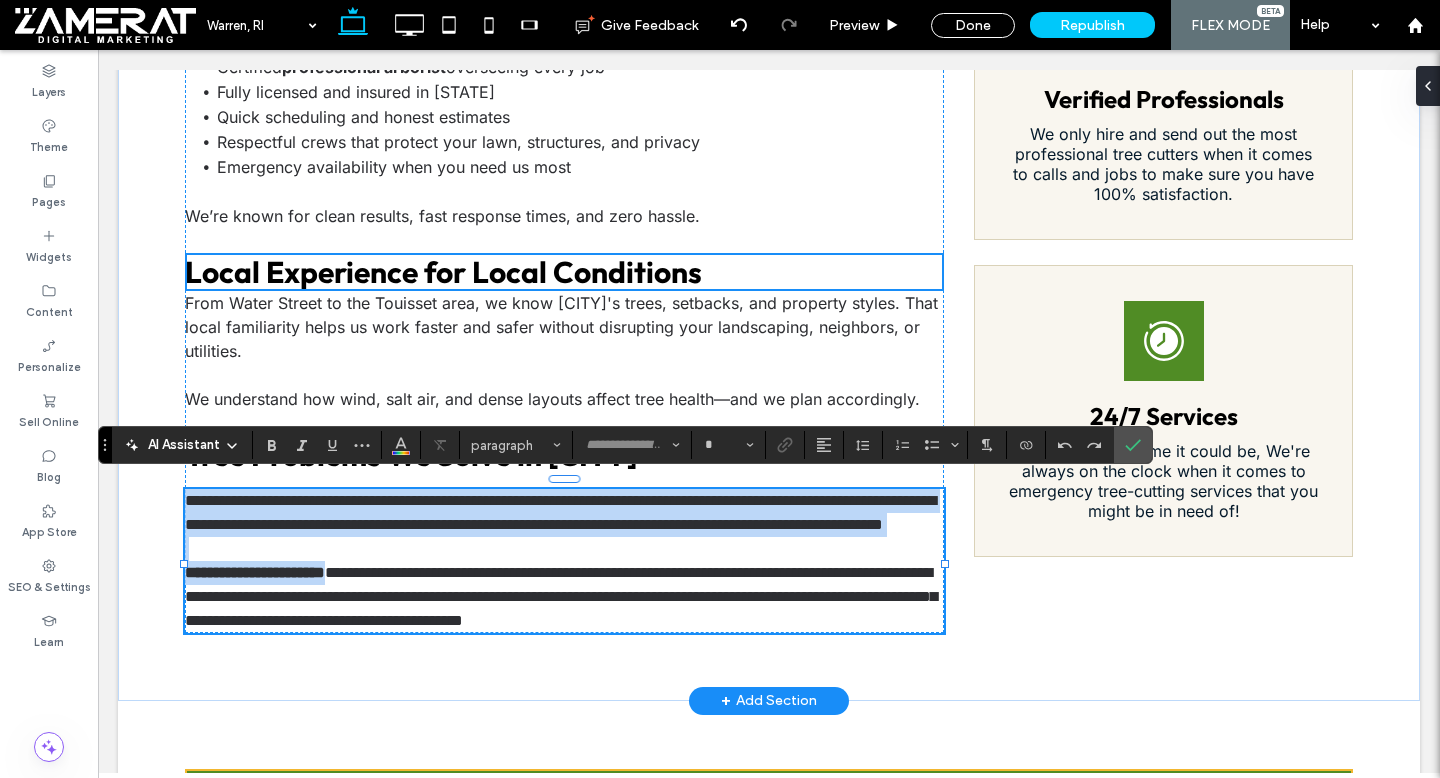 type on "*****" 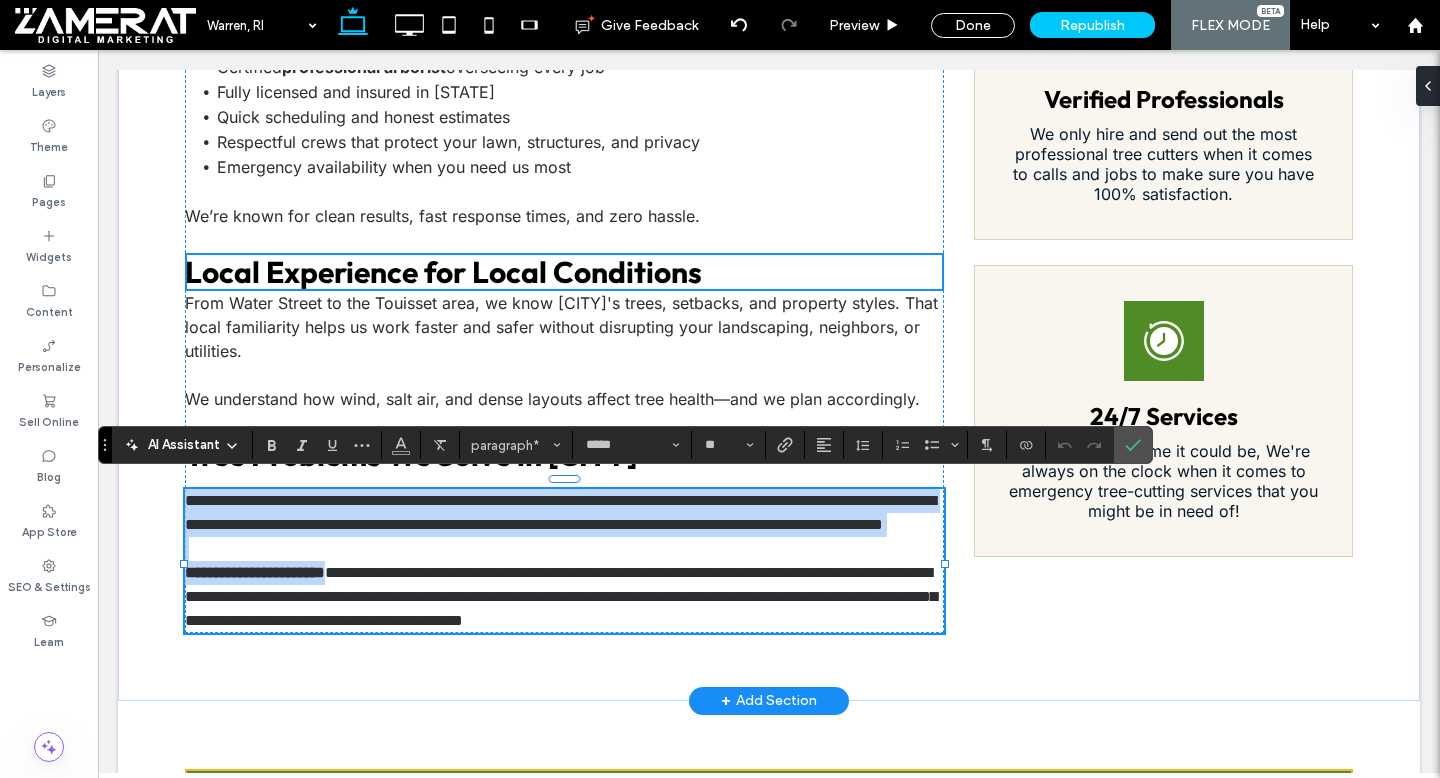 scroll, scrollTop: 0, scrollLeft: 0, axis: both 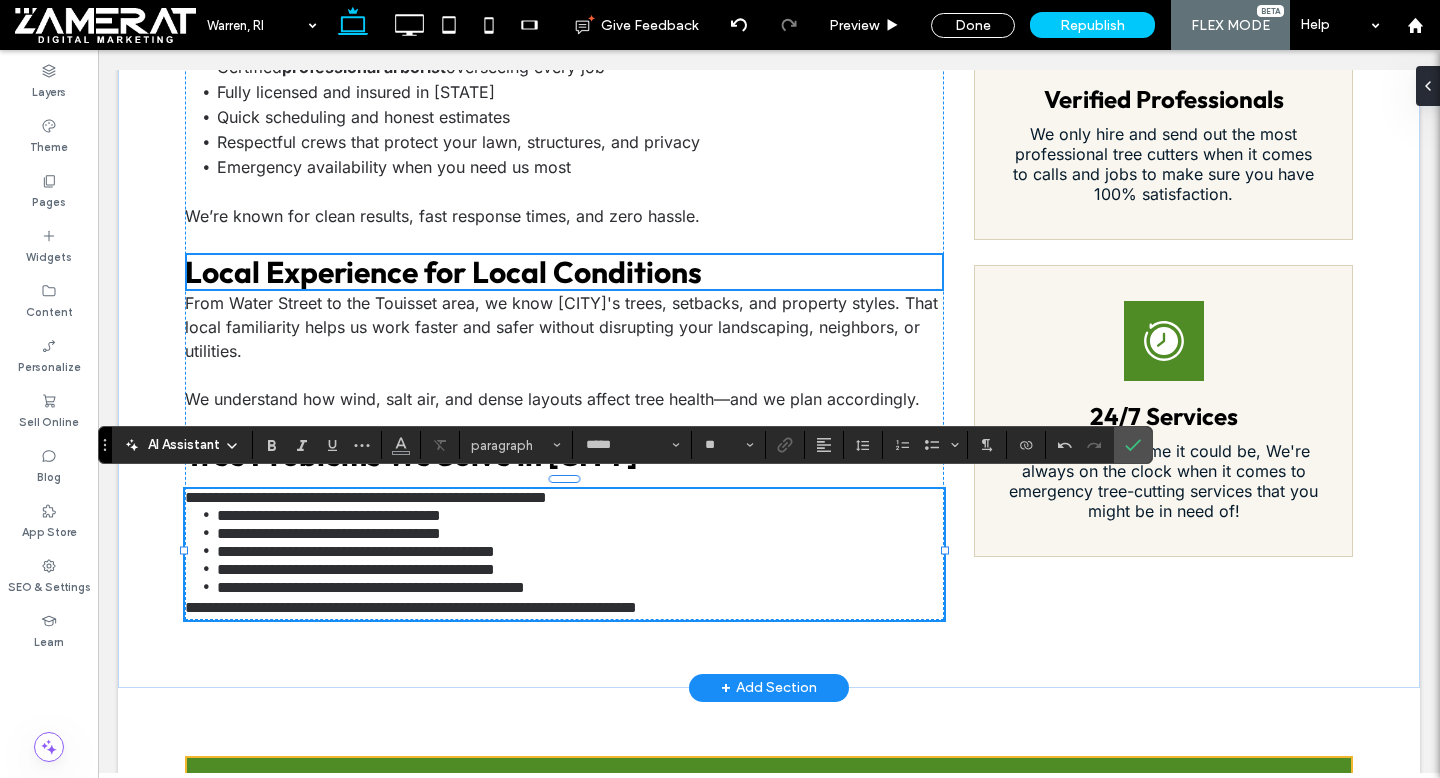 click on "**********" at bounding box center [564, 497] 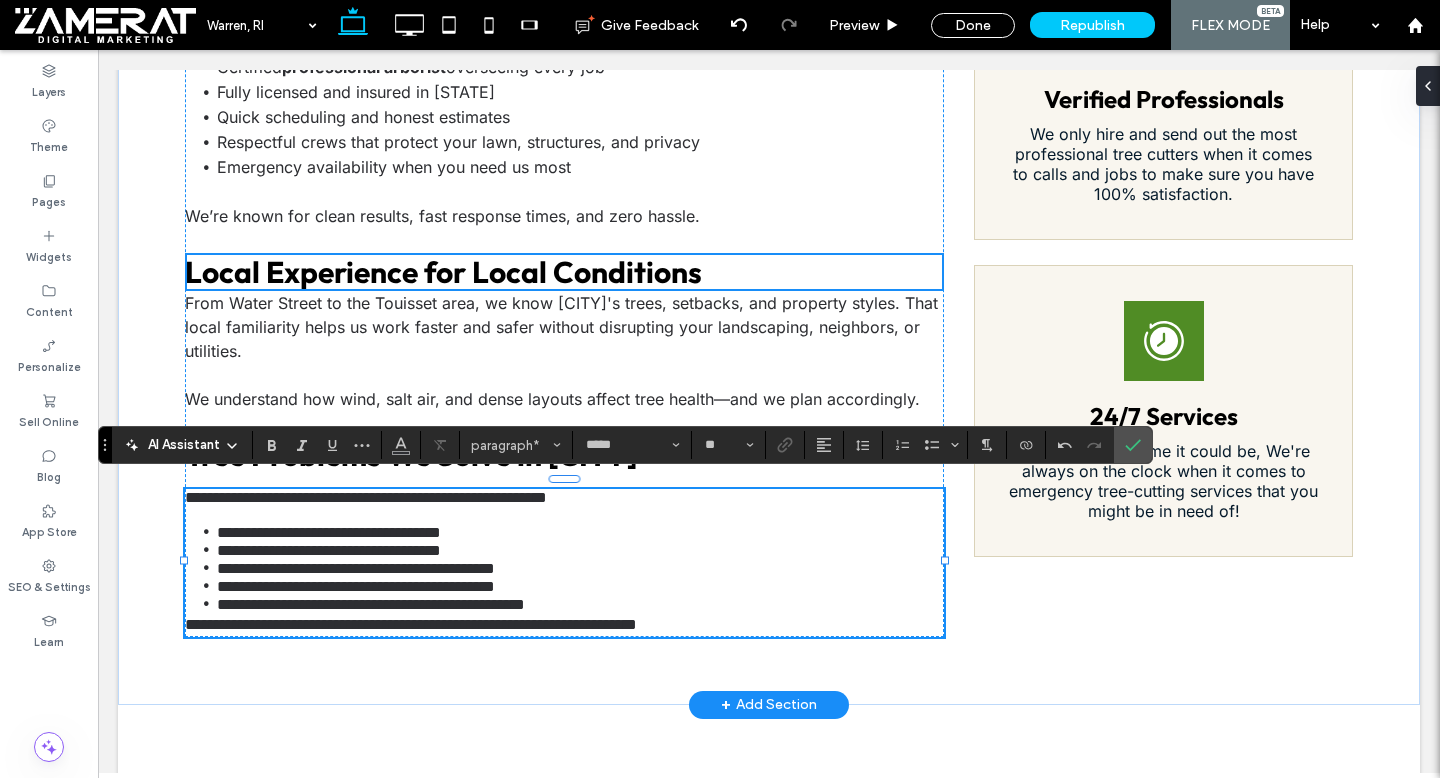 click on "**********" at bounding box center (411, 624) 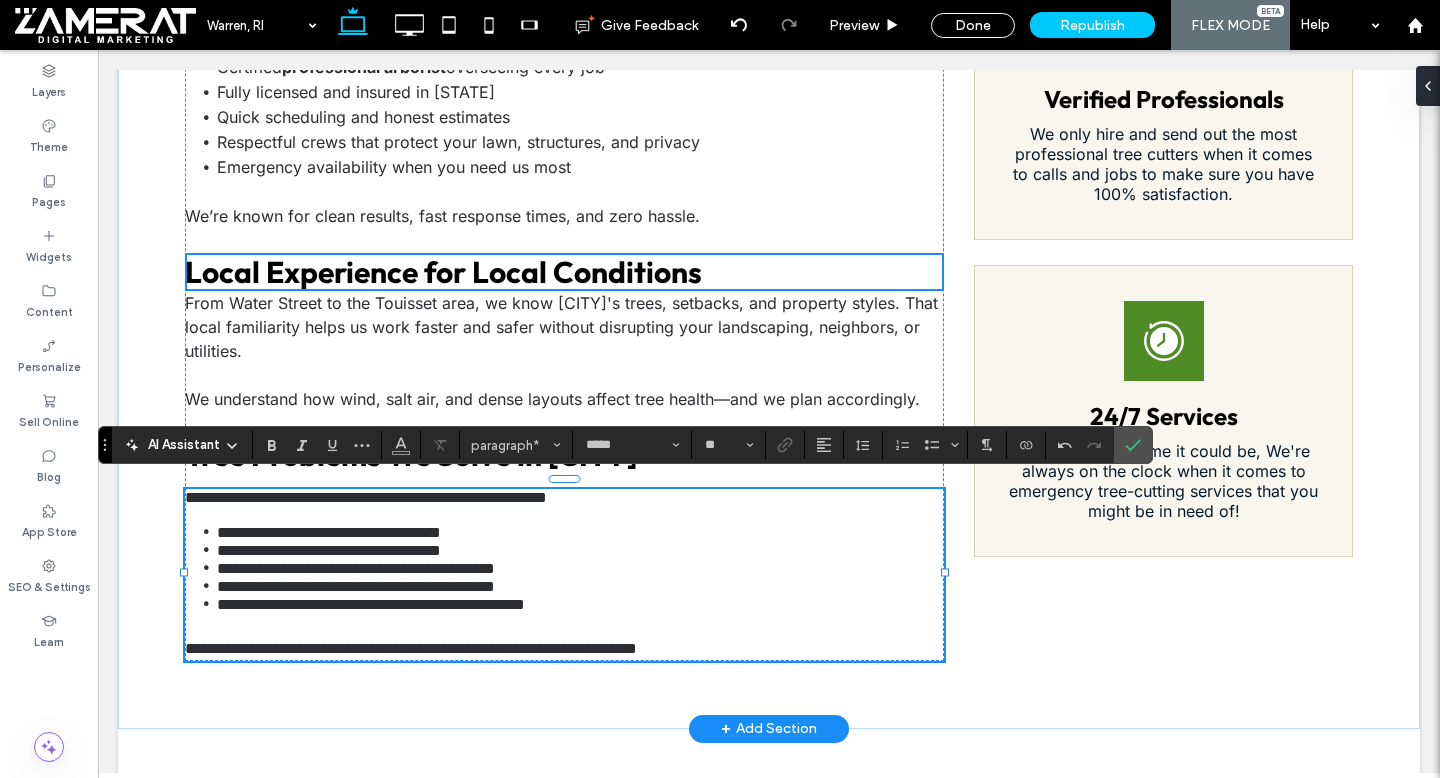 click at bounding box center (184, 572) 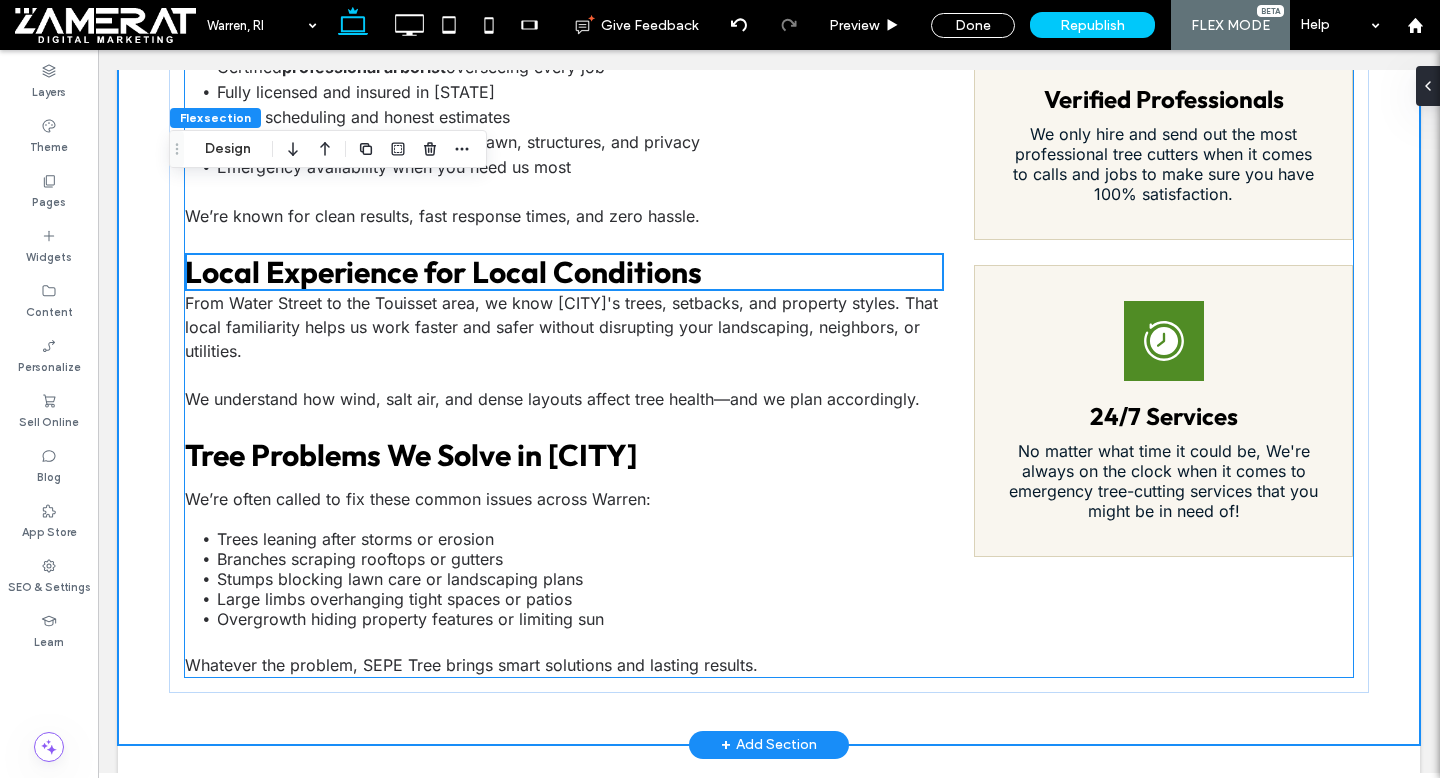 click on "We’re often called to fix these common issues across Warren:" at bounding box center (418, 499) 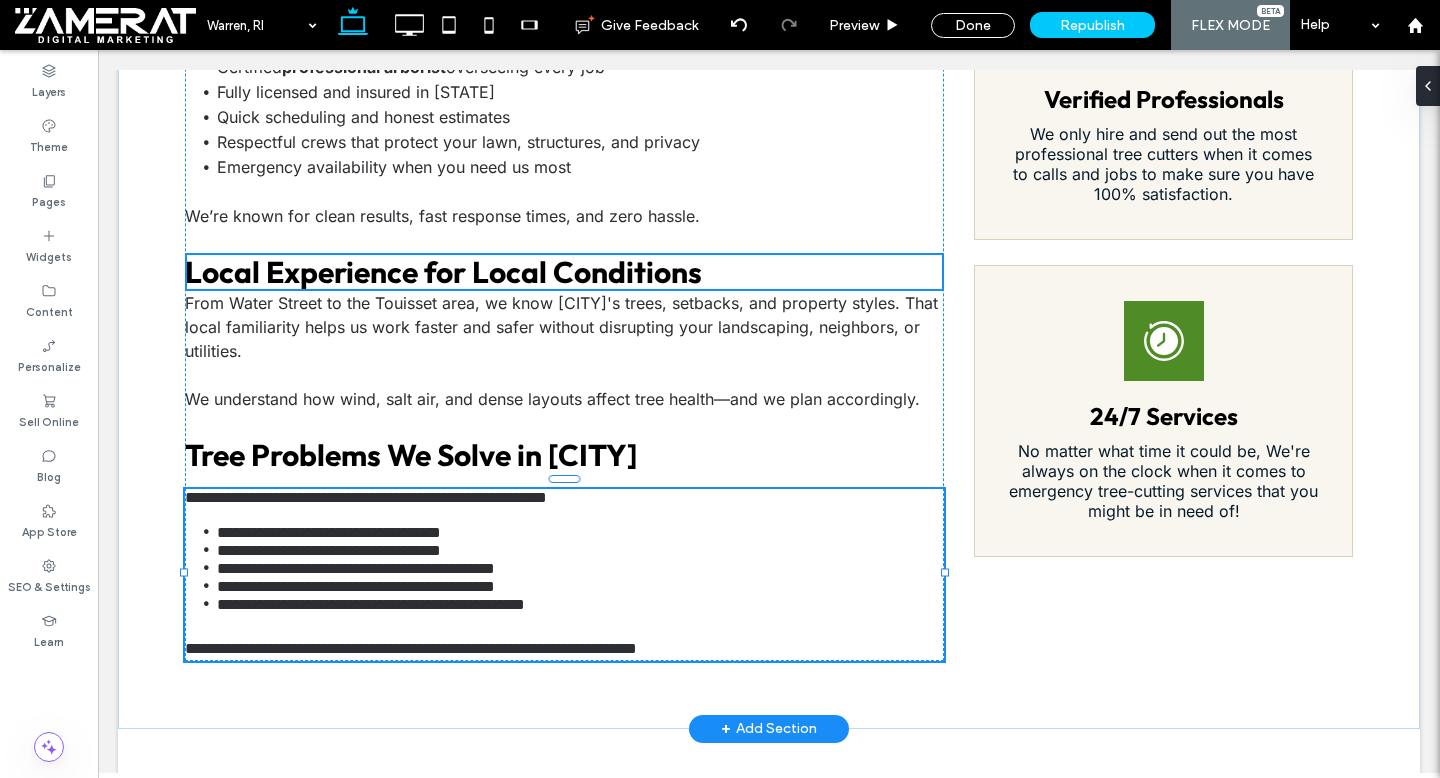 type on "*****" 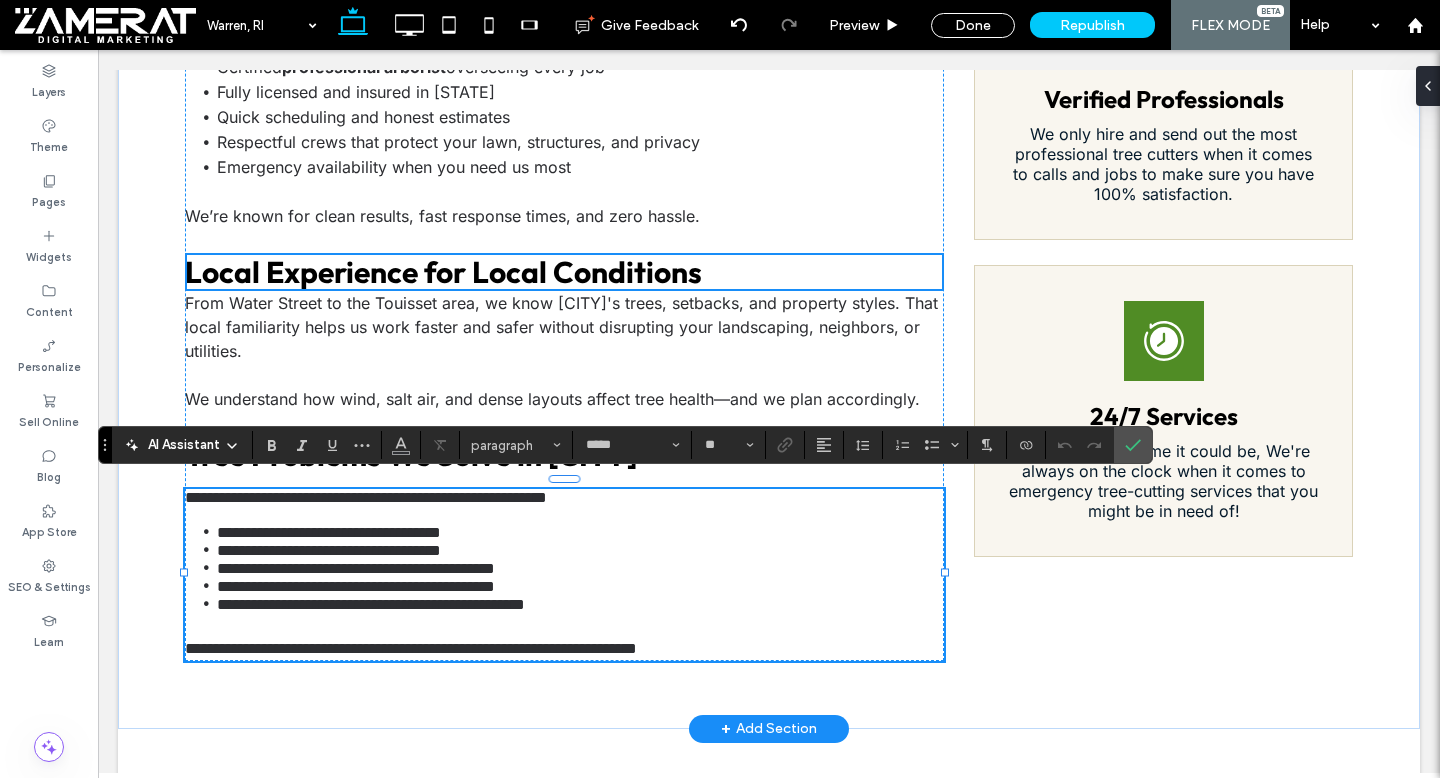 click on "**********" at bounding box center [366, 497] 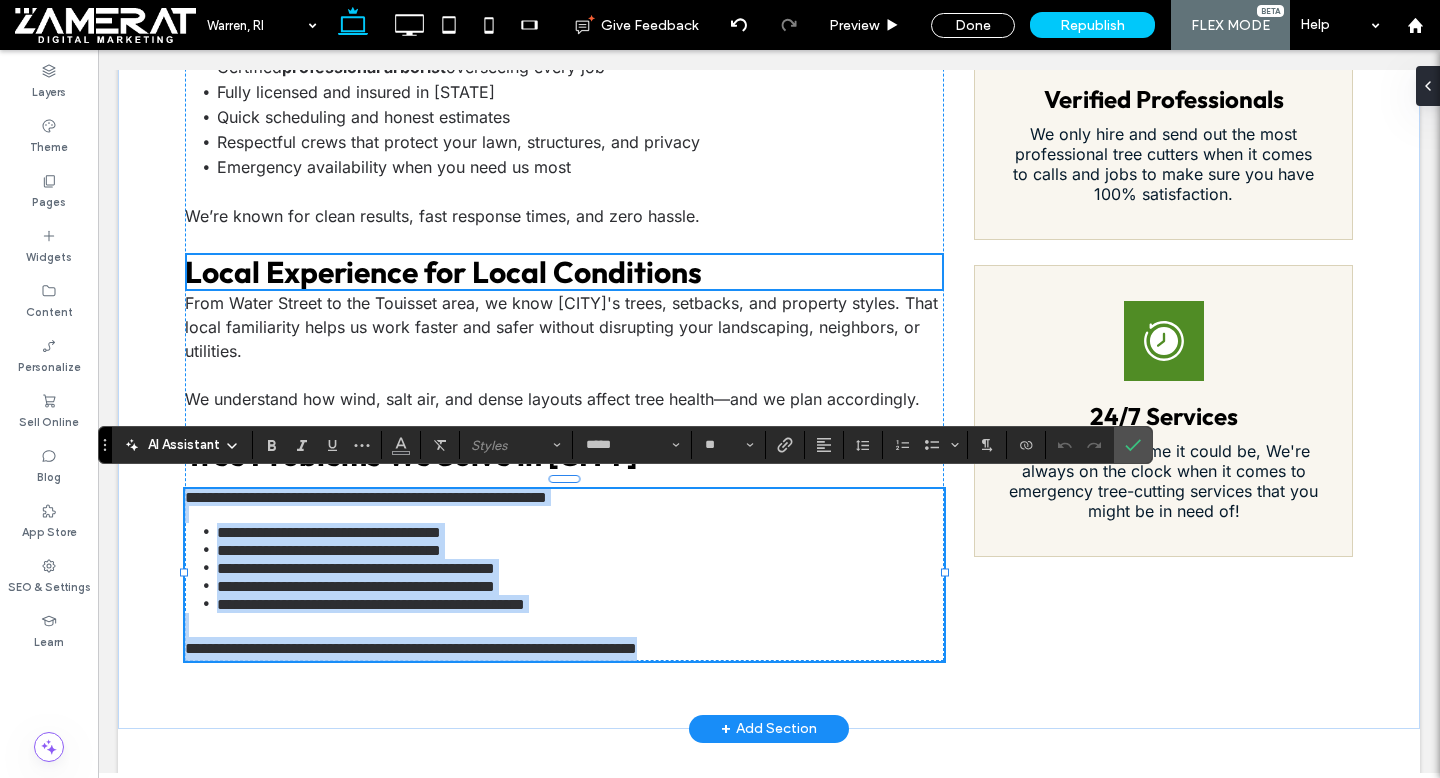 drag, startPoint x: 187, startPoint y: 489, endPoint x: 796, endPoint y: 653, distance: 630.6956 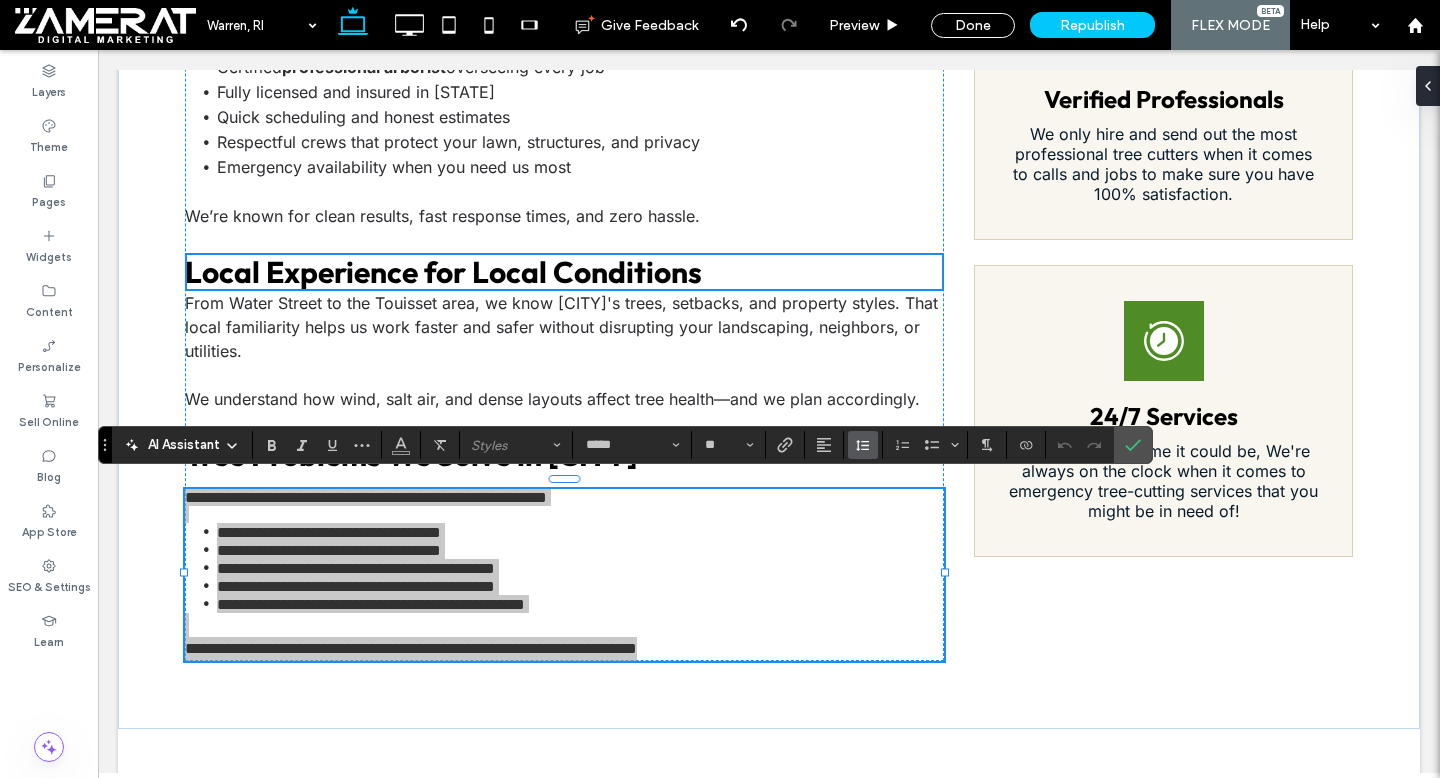 click 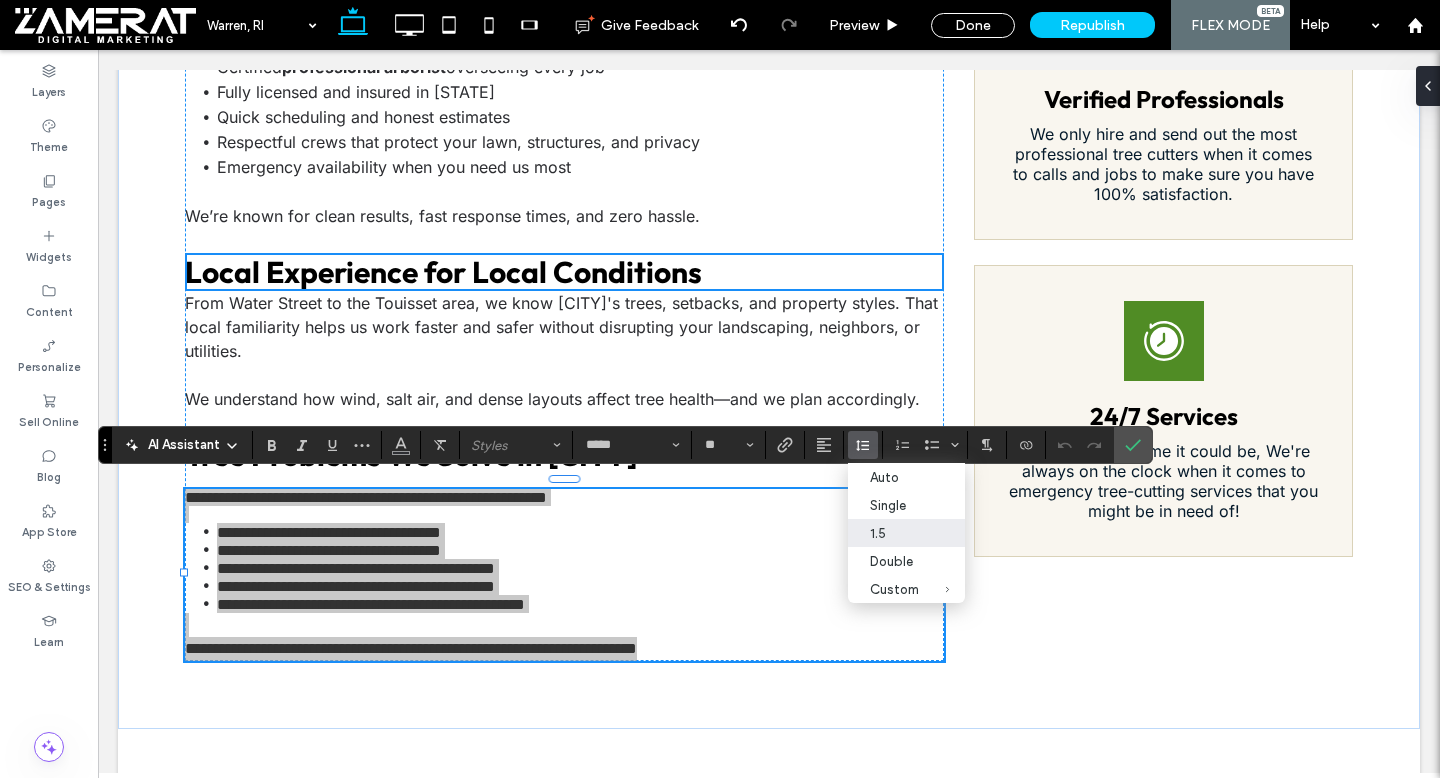 click on "1.5" at bounding box center [894, 533] 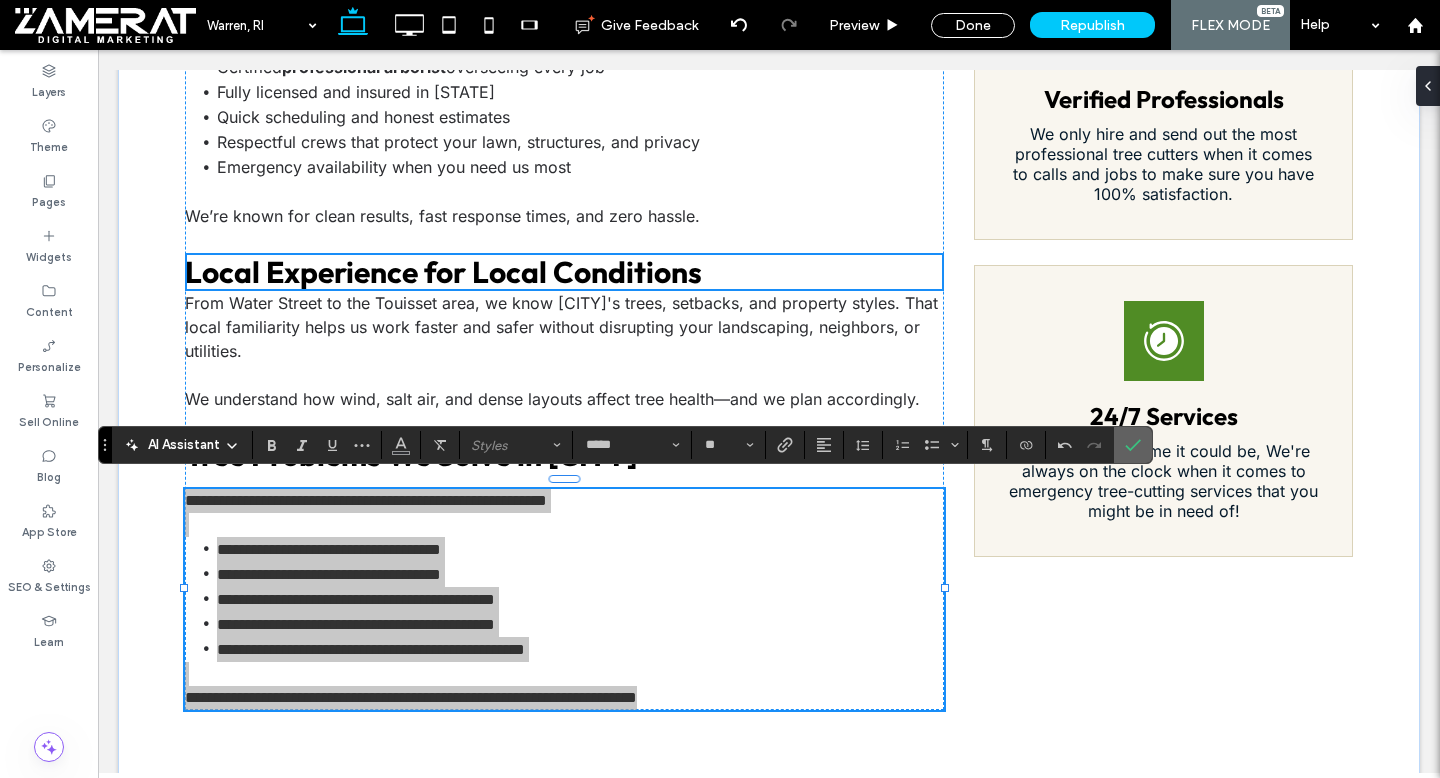 click 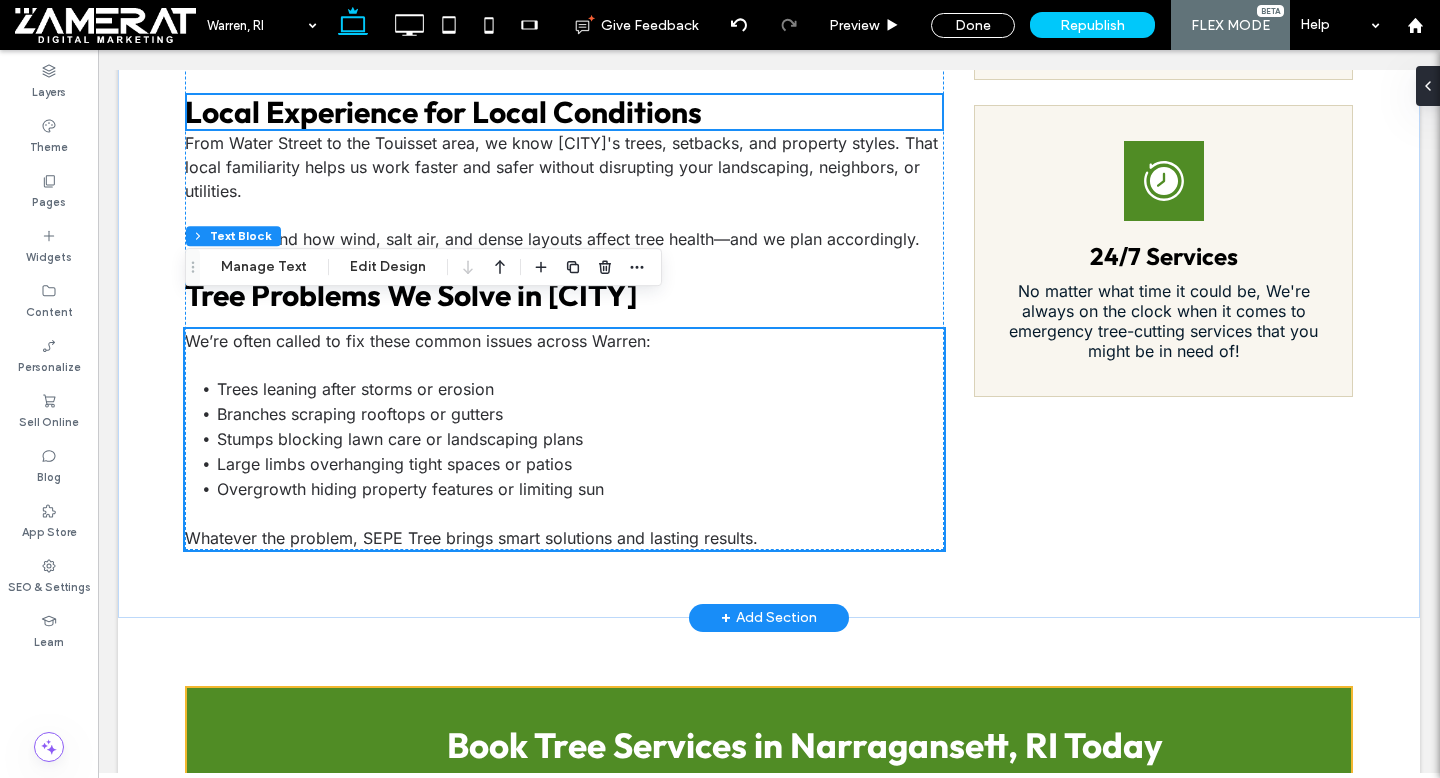 scroll, scrollTop: 2181, scrollLeft: 0, axis: vertical 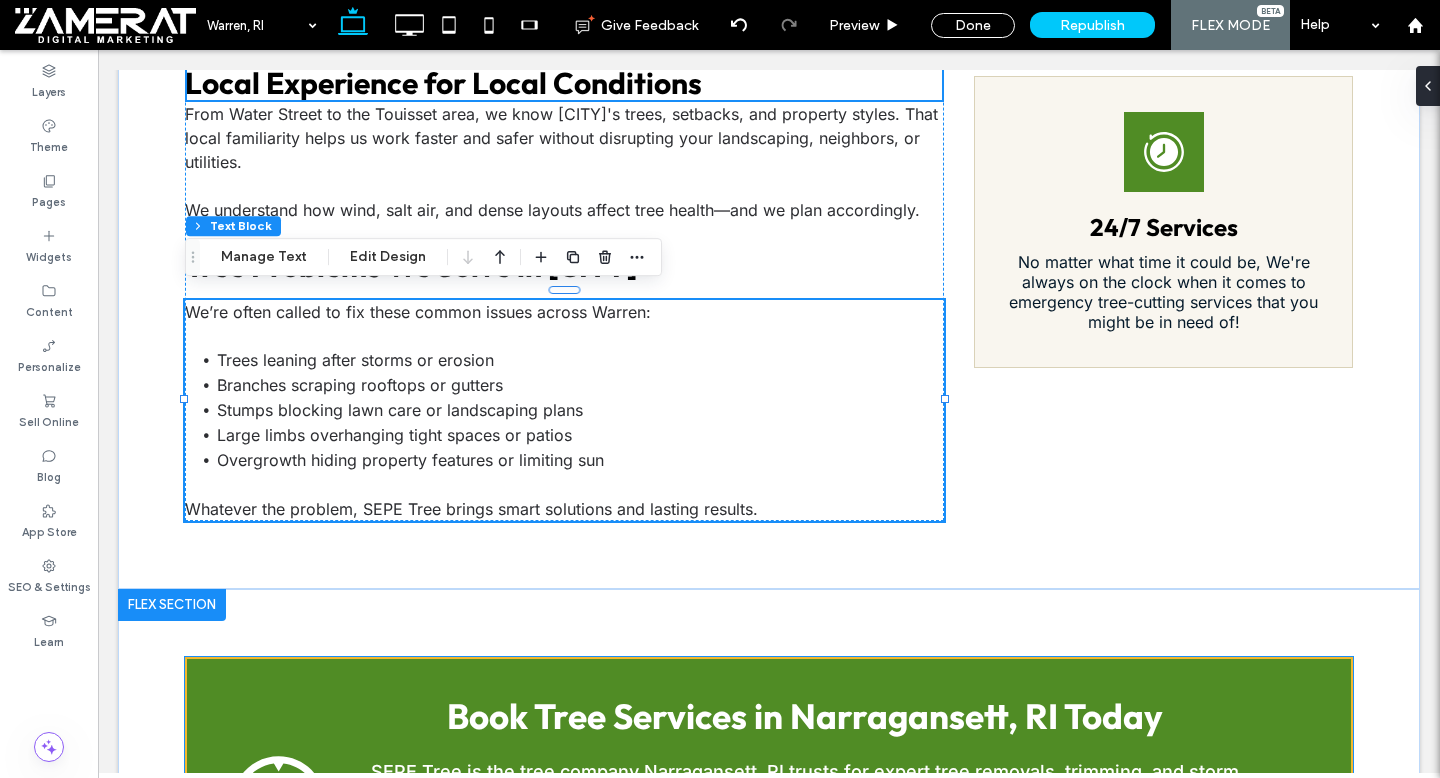 click on "Book Tree Services in Narragansett, RI Today" at bounding box center [805, 716] 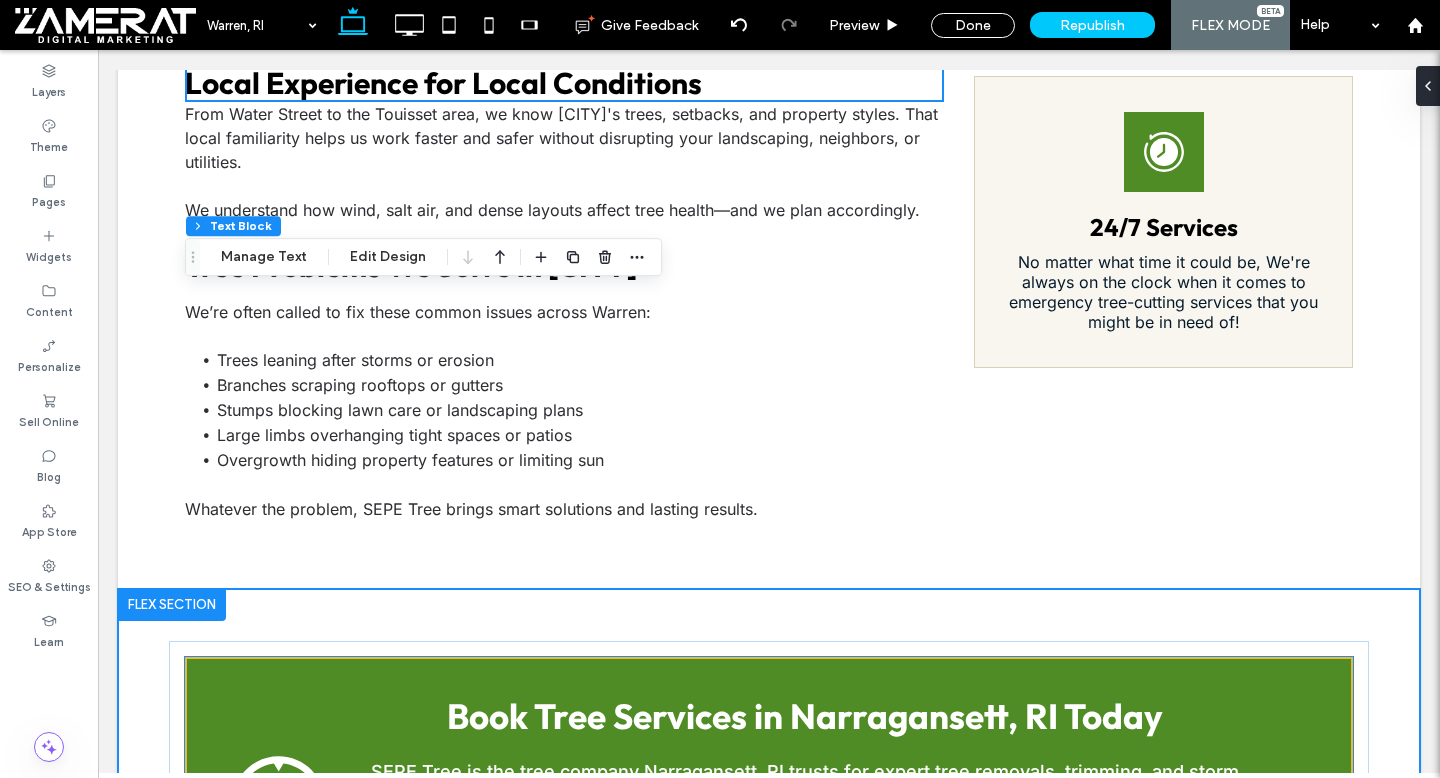 click on "Book Tree Services in Narragansett, RI Today" at bounding box center (805, 716) 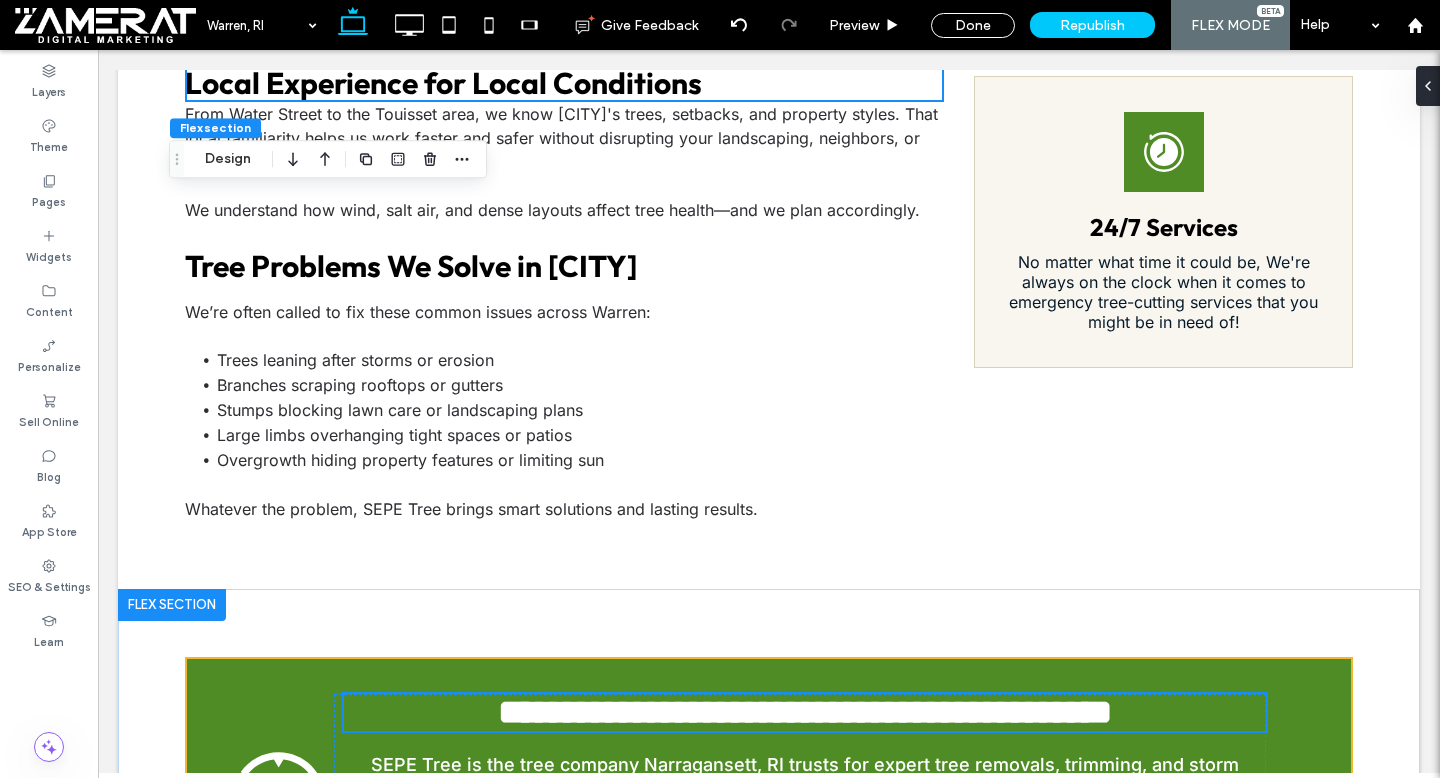 scroll, scrollTop: 2563, scrollLeft: 0, axis: vertical 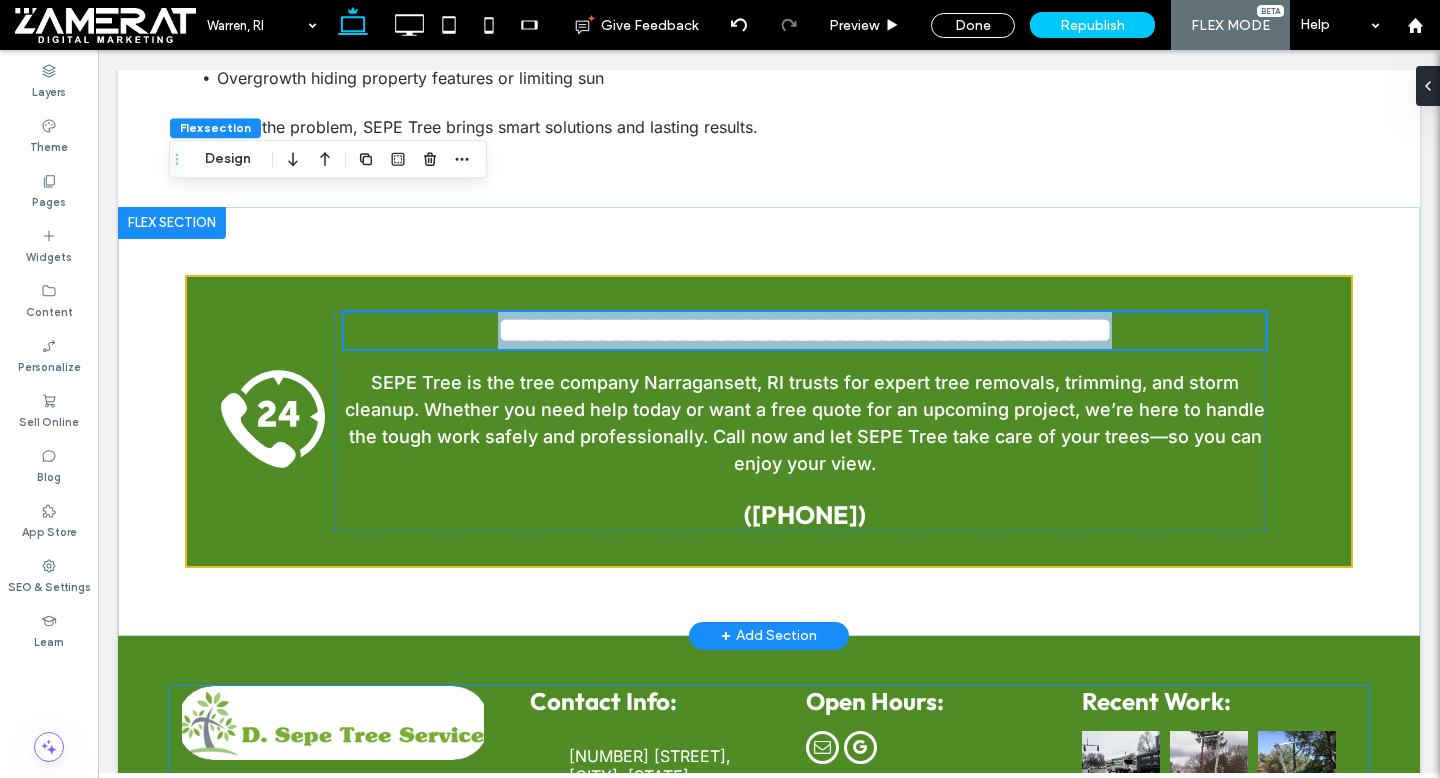 type on "******" 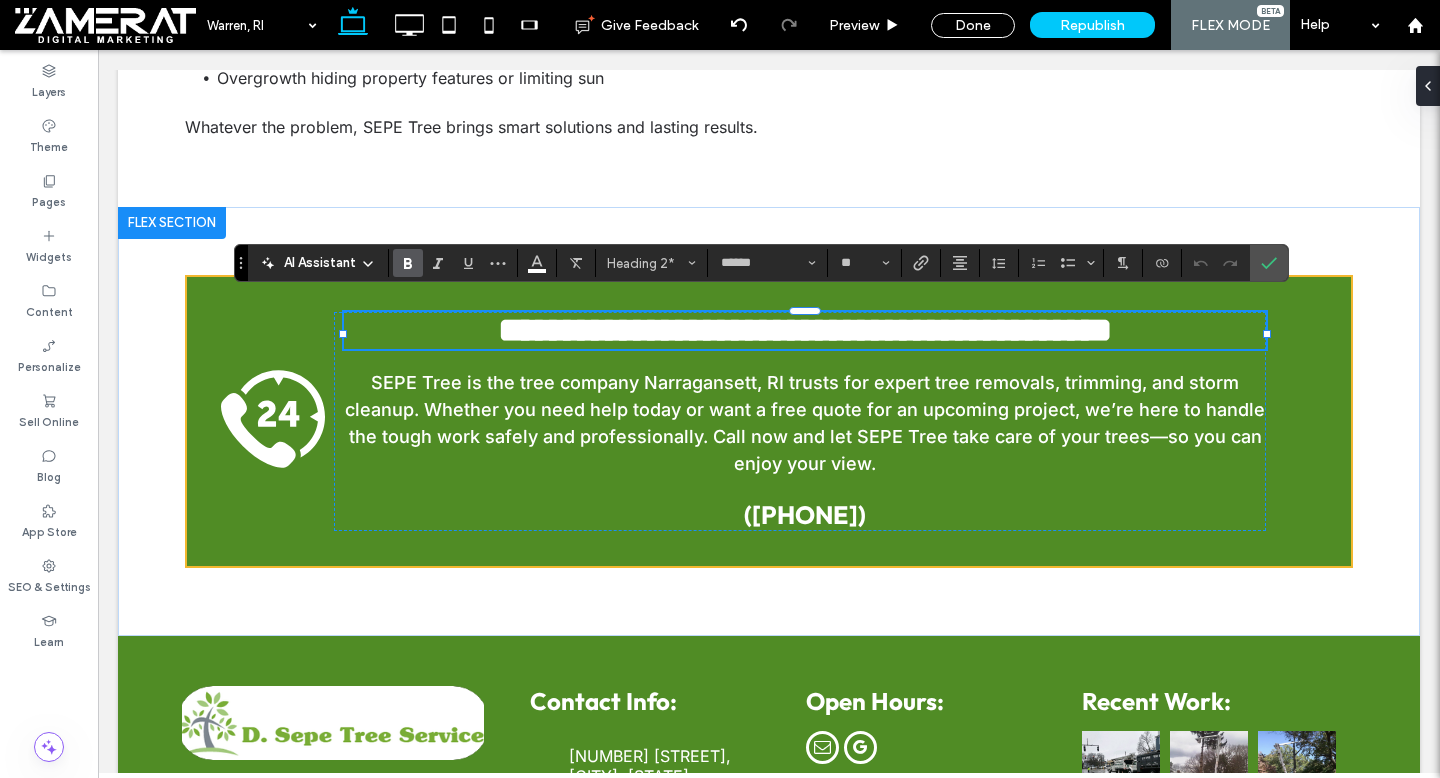 click on "**********" at bounding box center (805, 330) 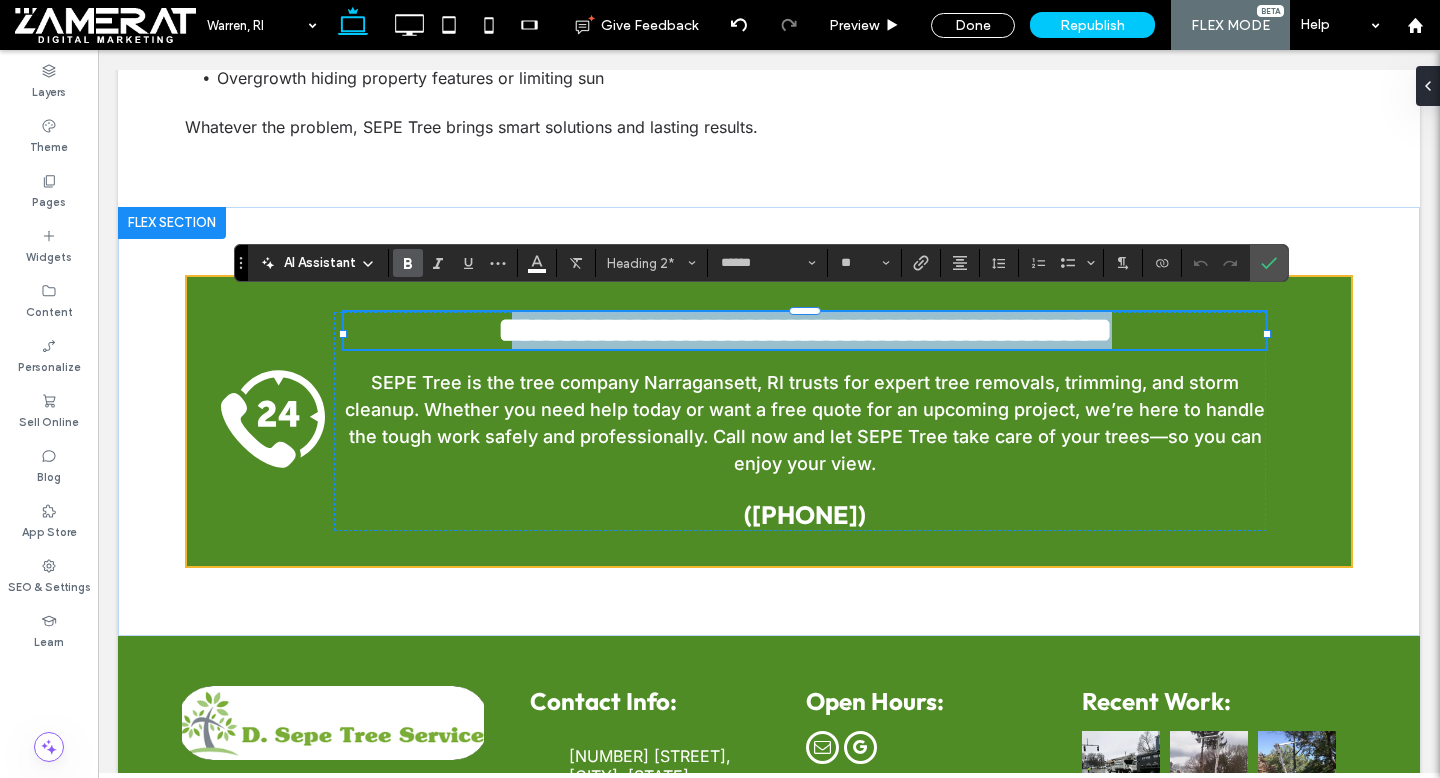 drag, startPoint x: 1185, startPoint y: 326, endPoint x: 463, endPoint y: 325, distance: 722.0007 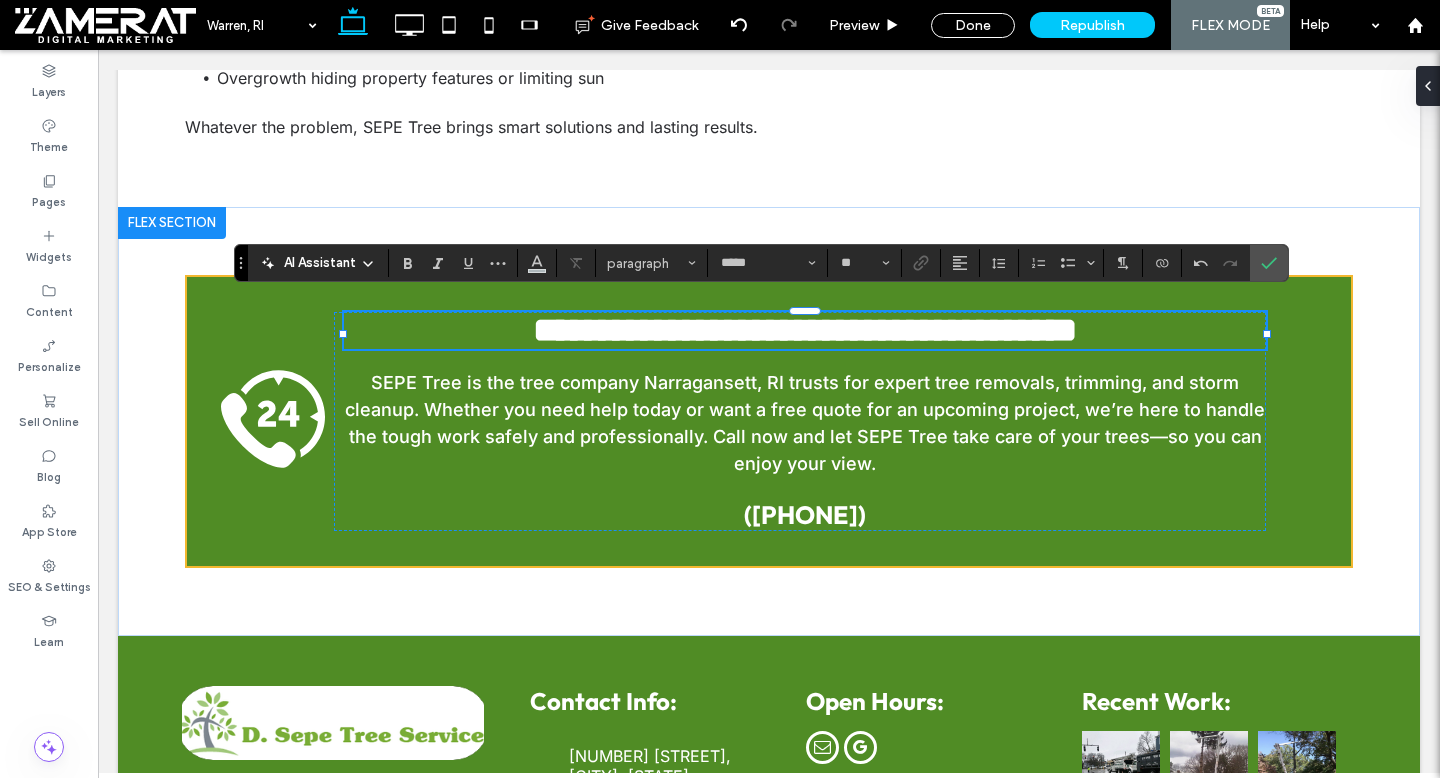 type on "******" 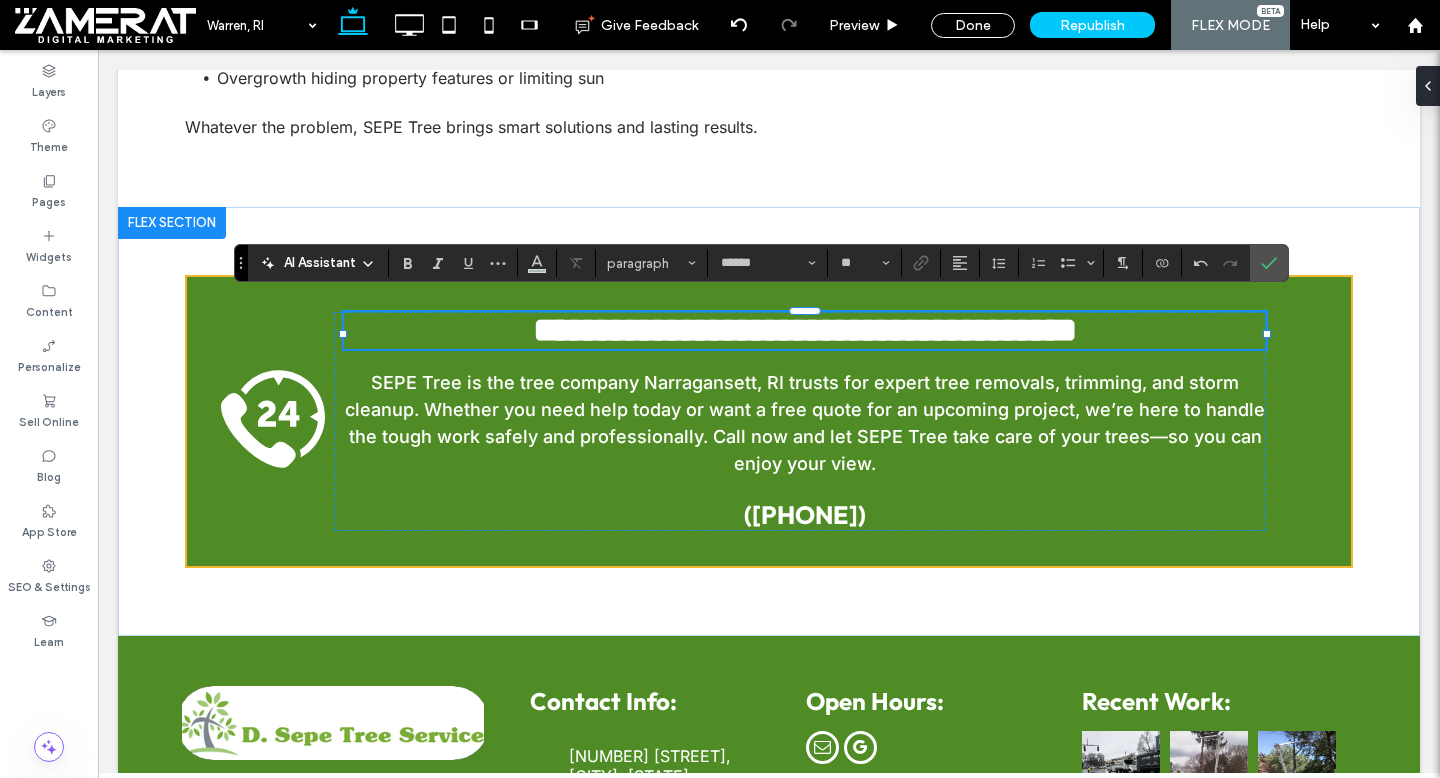 click on "**********" at bounding box center [805, 330] 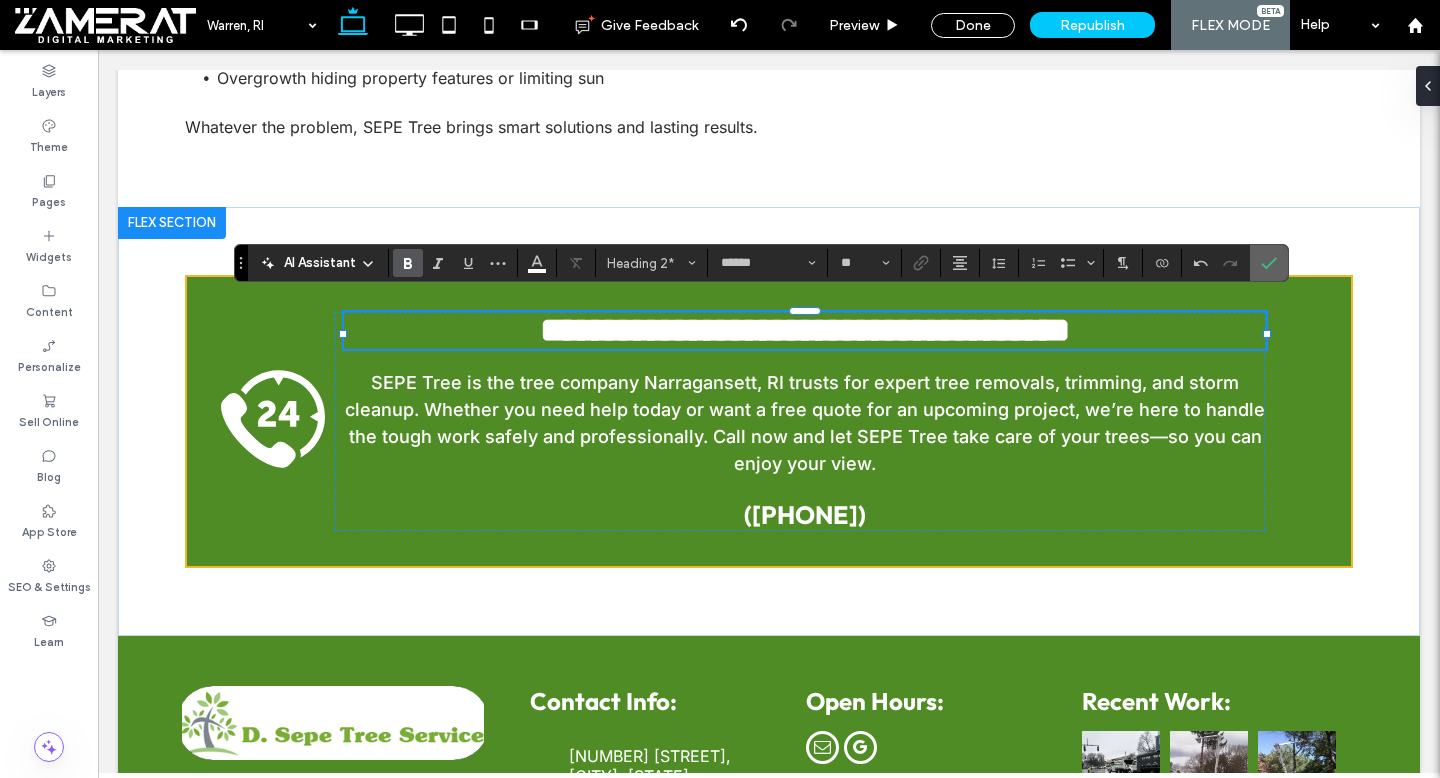 click 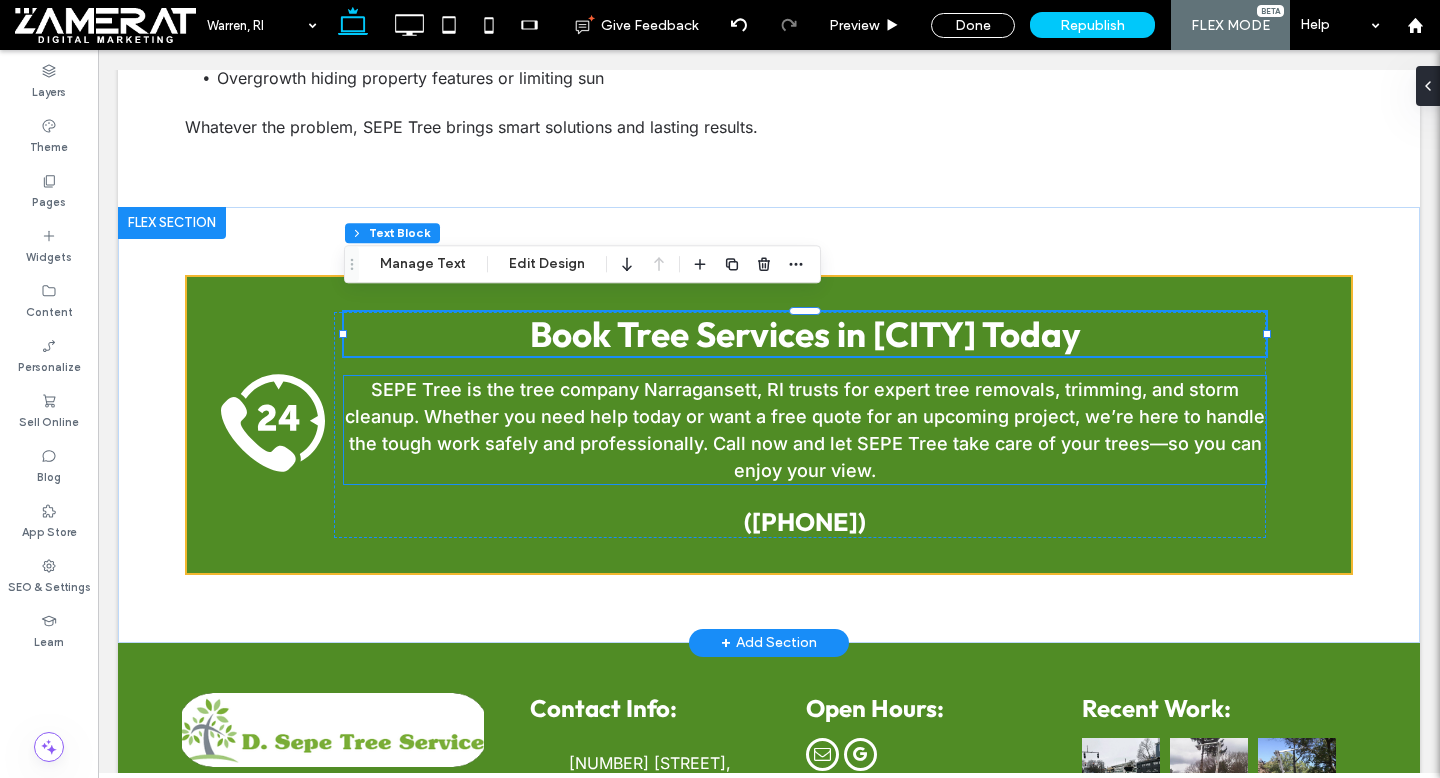 click on "SEPE Tree is the tree company Narragansett, RI trusts for expert tree removals, trimming, and storm cleanup. Whether you need help today or want a free quote for an upcoming project, we’re here to handle the tough work safely and professionally. Call now and let SEPE Tree take care of your trees—so you can enjoy your view." at bounding box center (805, 430) 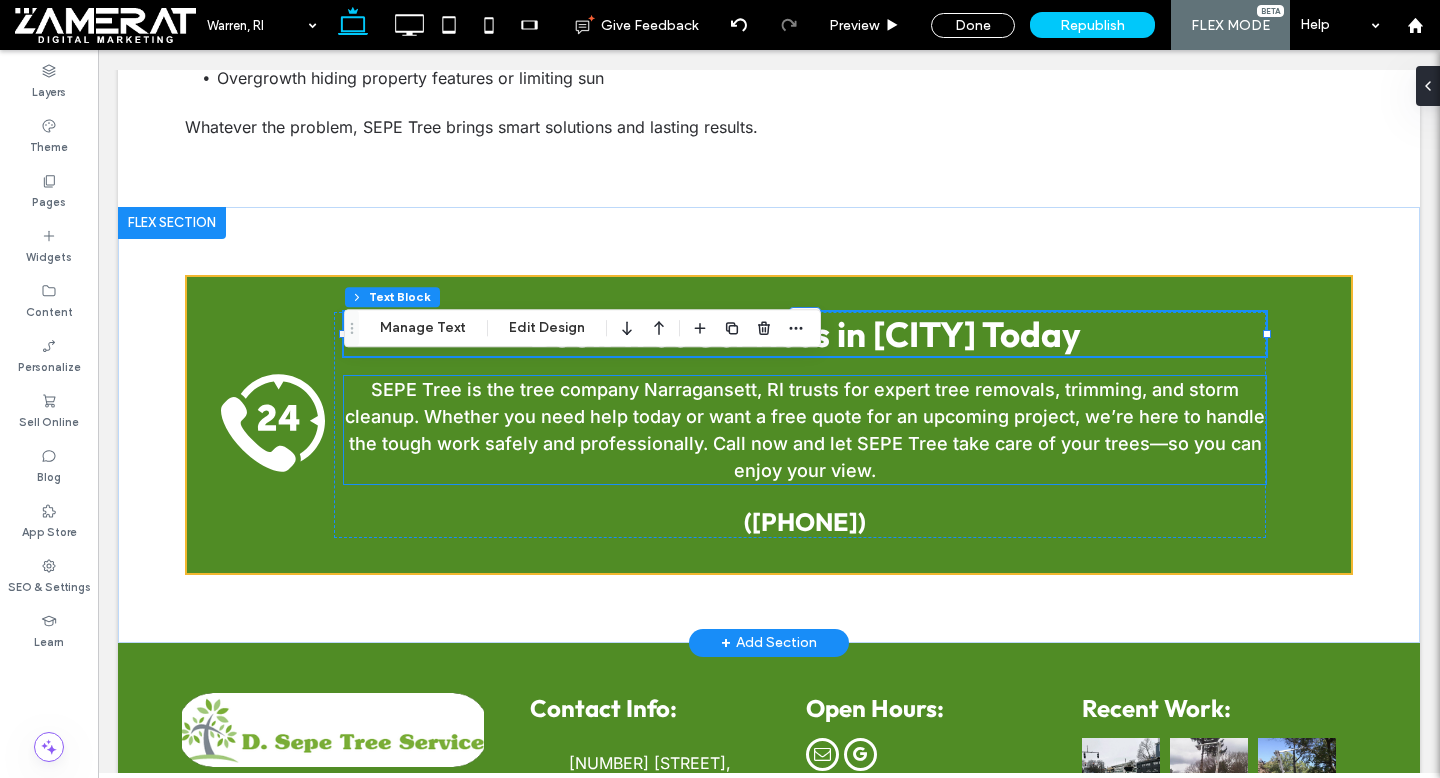 click on "SEPE Tree is the tree company Narragansett, RI trusts for expert tree removals, trimming, and storm cleanup. Whether you need help today or want a free quote for an upcoming project, we’re here to handle the tough work safely and professionally. Call now and let SEPE Tree take care of your trees—so you can enjoy your view." at bounding box center (805, 430) 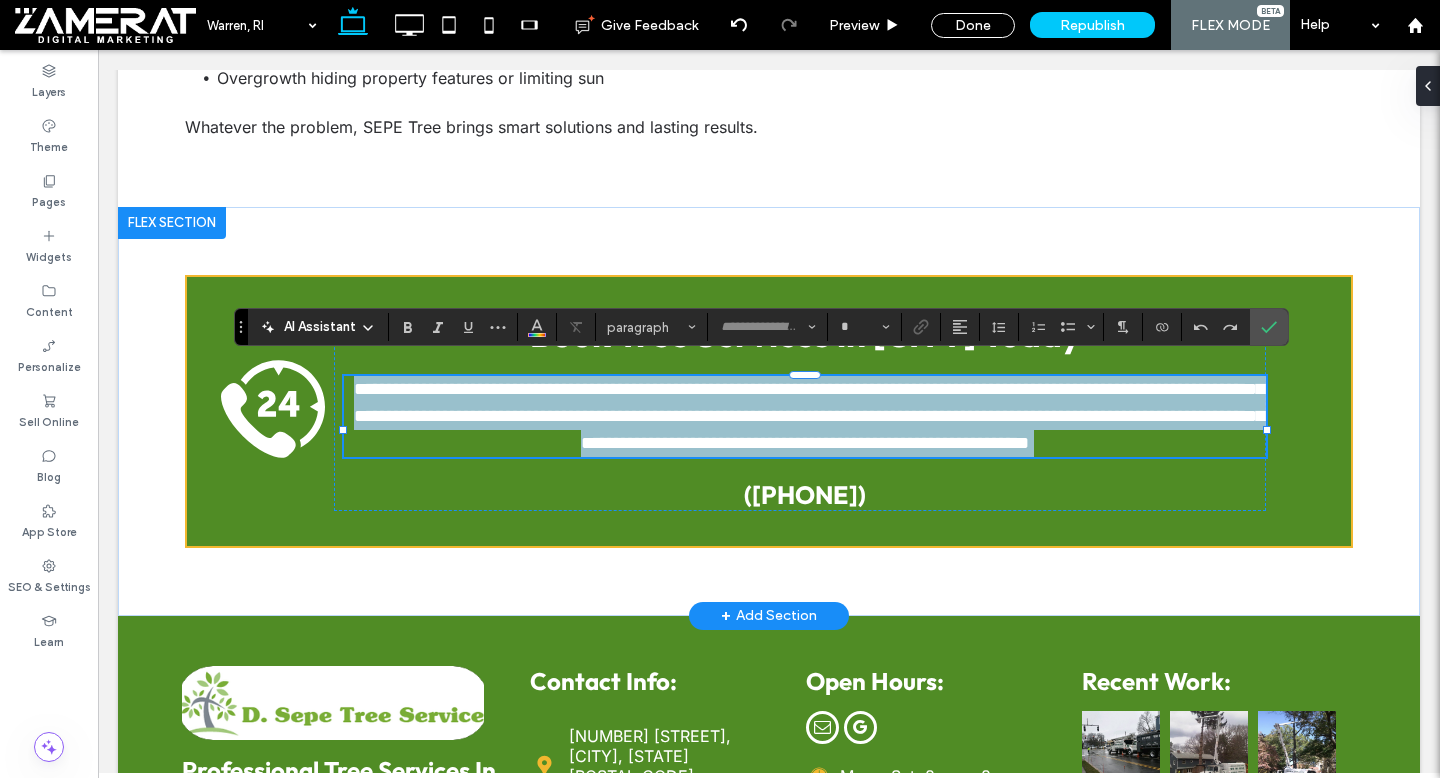 type on "*****" 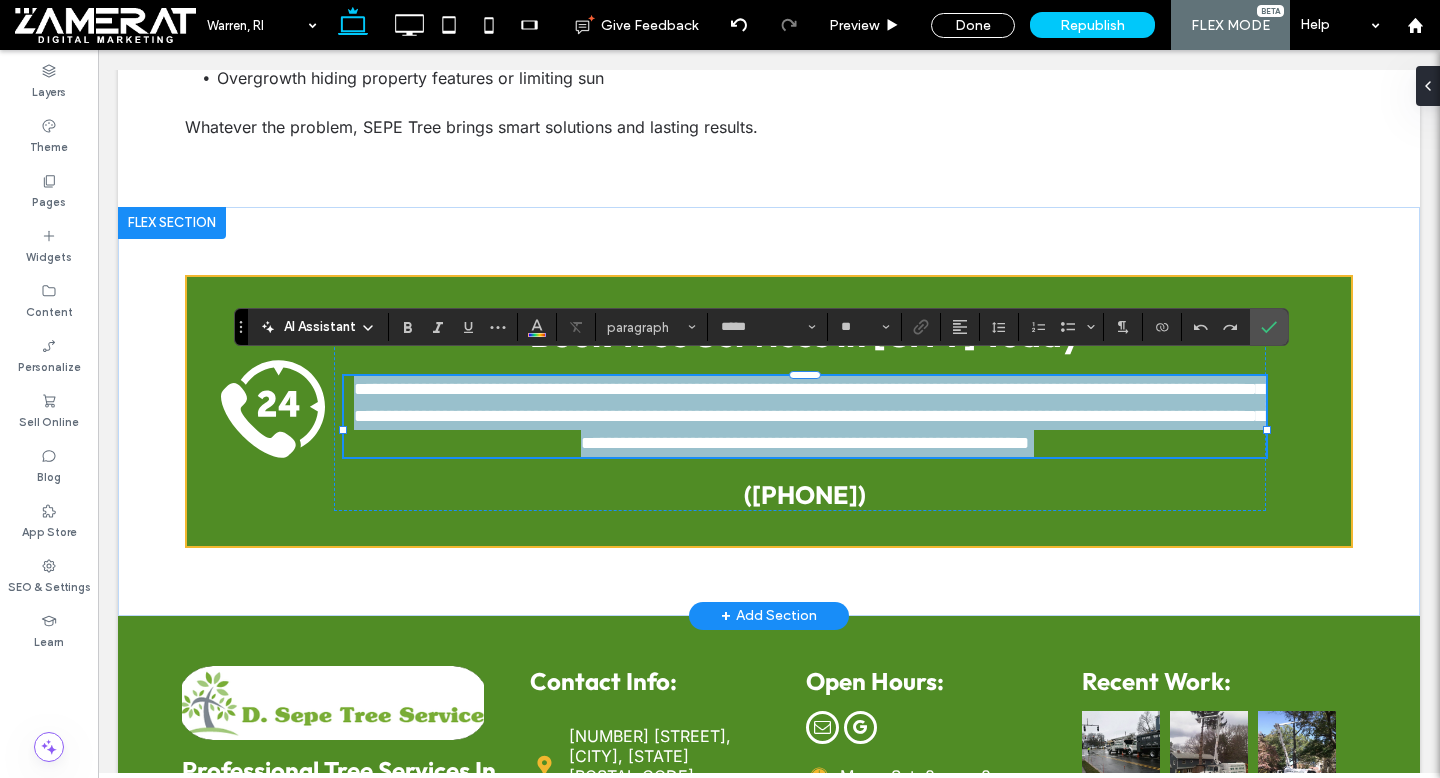 click on "**********" at bounding box center [809, 416] 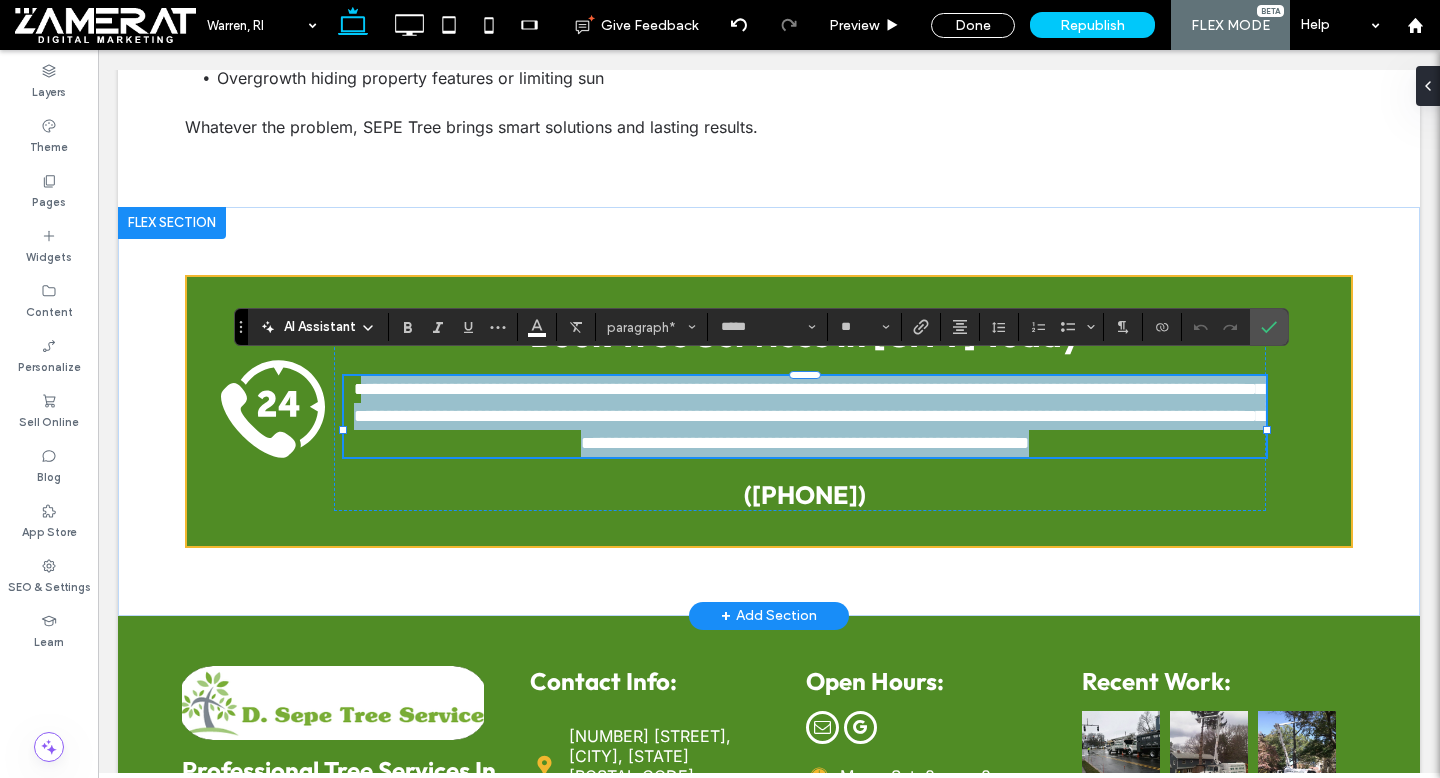 drag, startPoint x: 392, startPoint y: 381, endPoint x: 931, endPoint y: 453, distance: 543.78766 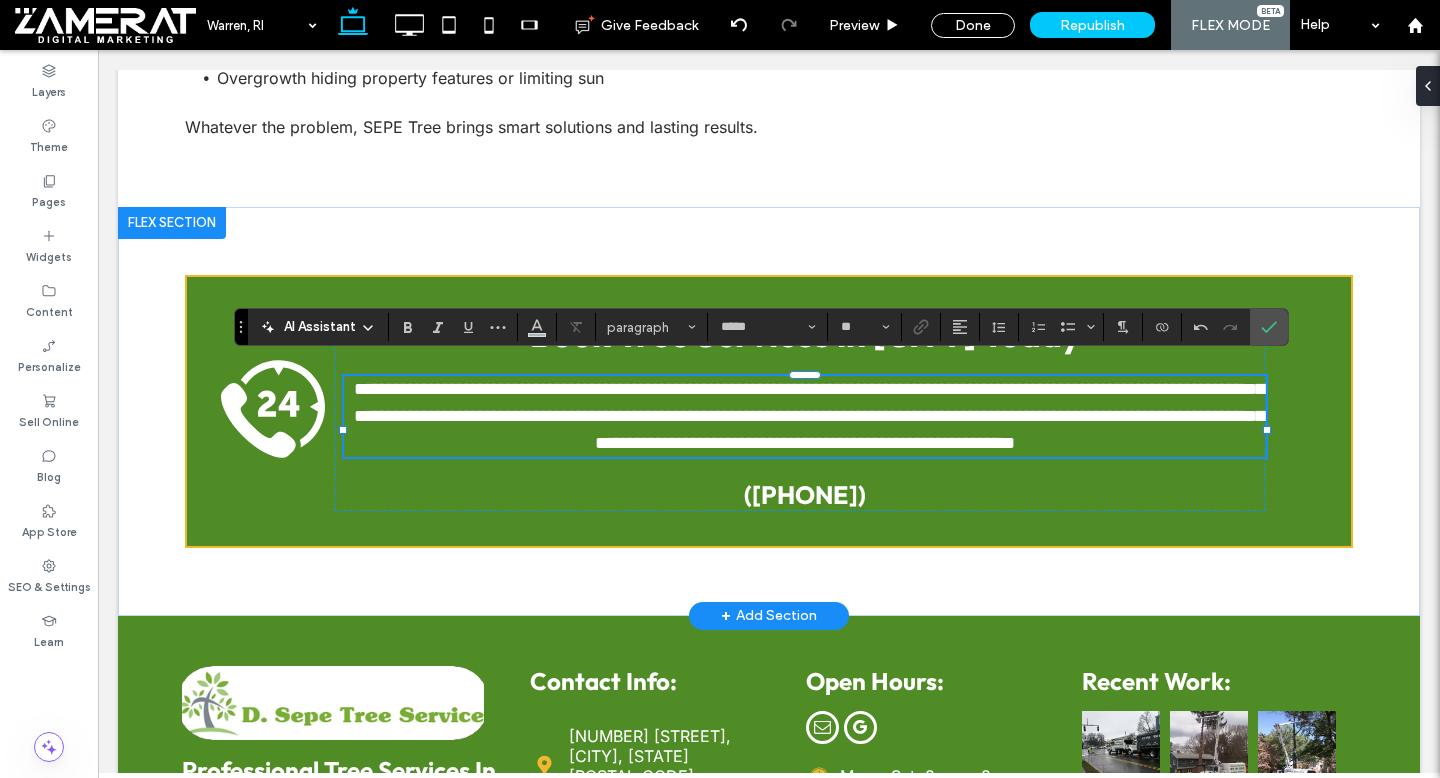 type on "**" 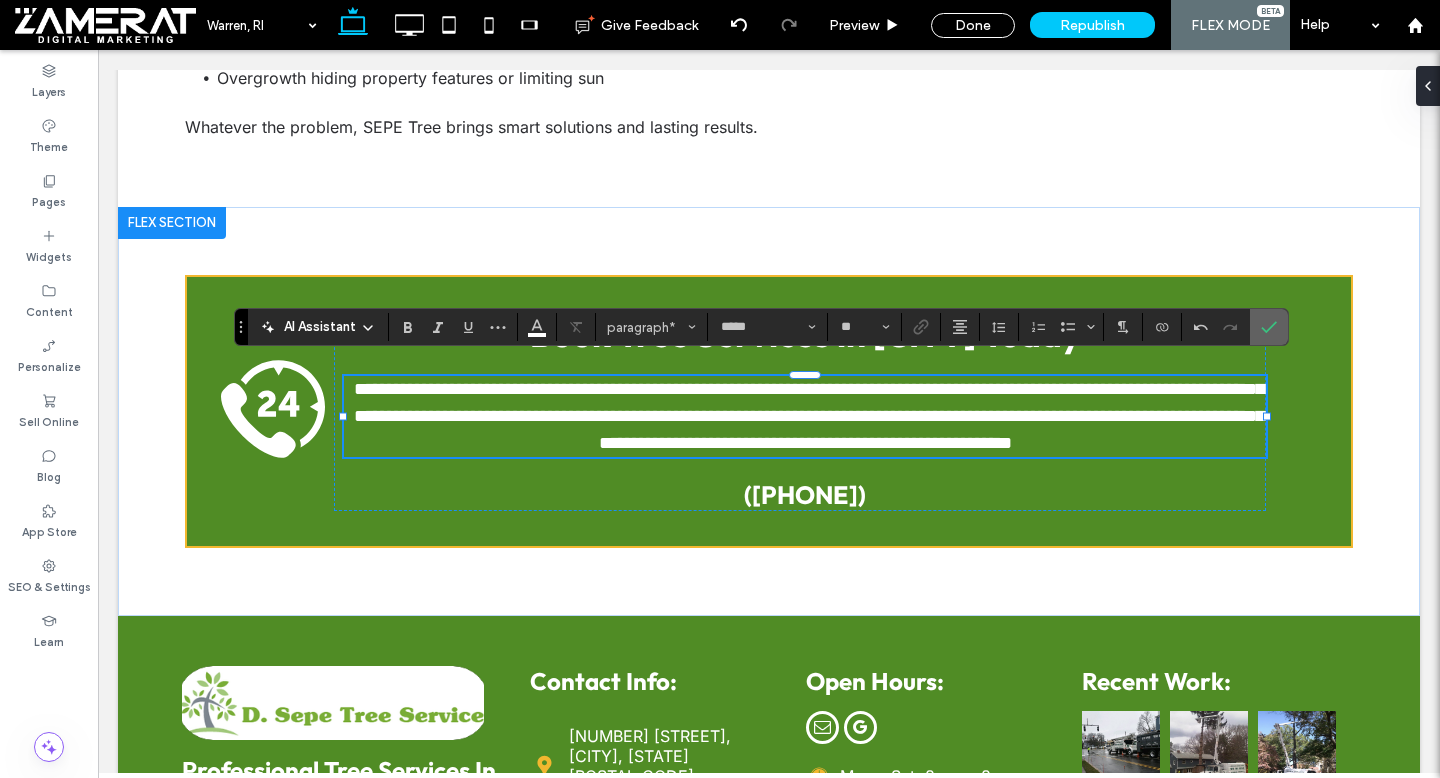 click 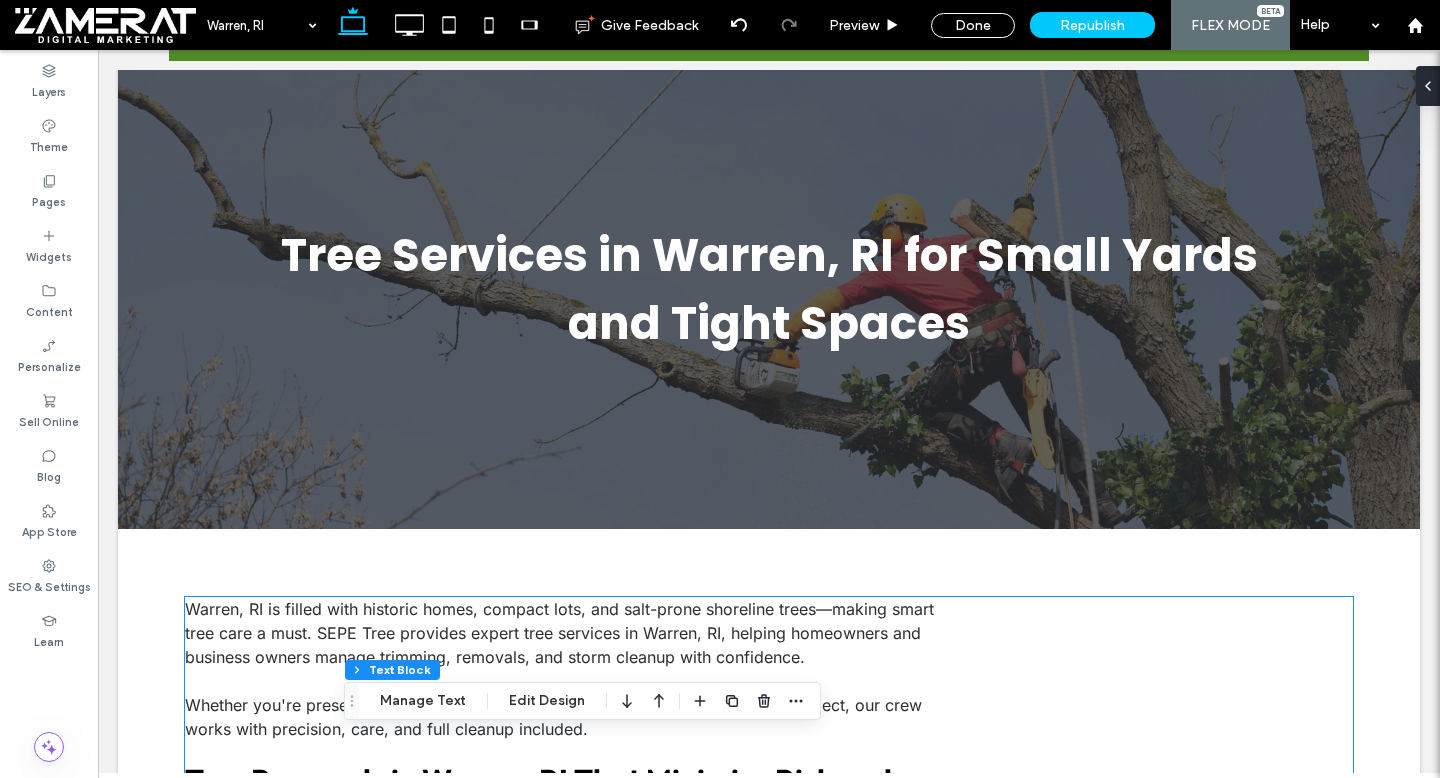 scroll, scrollTop: 20, scrollLeft: 0, axis: vertical 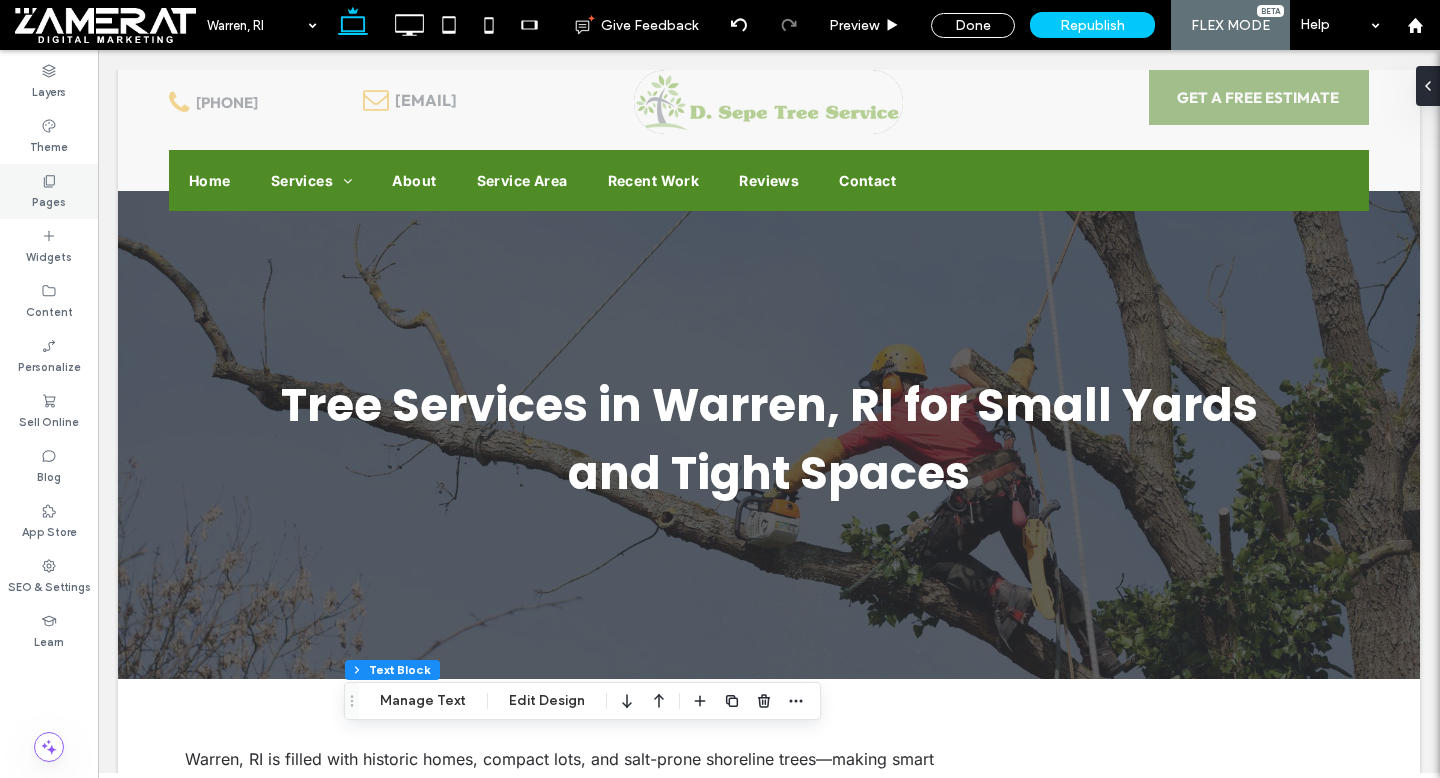 click on "Pages" at bounding box center (49, 191) 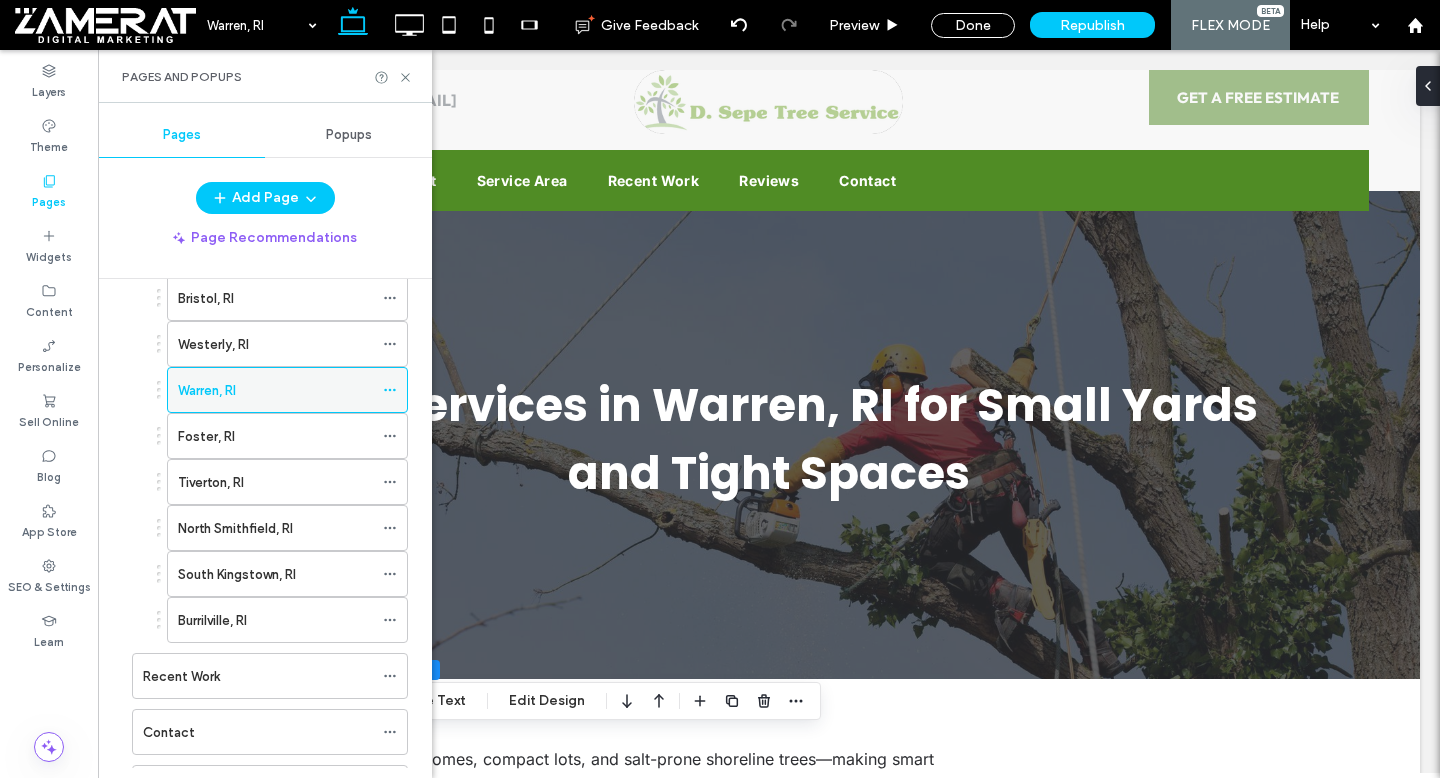 scroll, scrollTop: 1637, scrollLeft: 0, axis: vertical 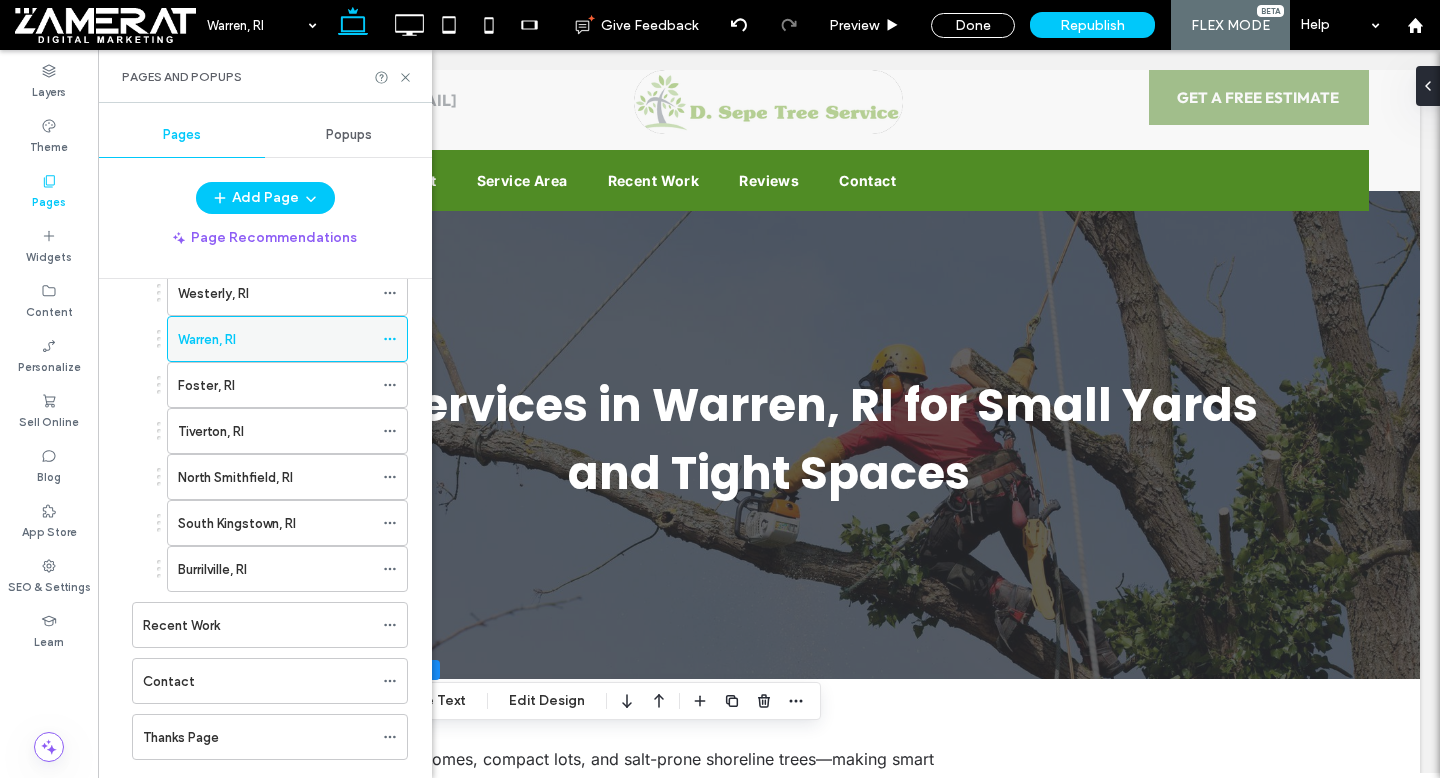 click 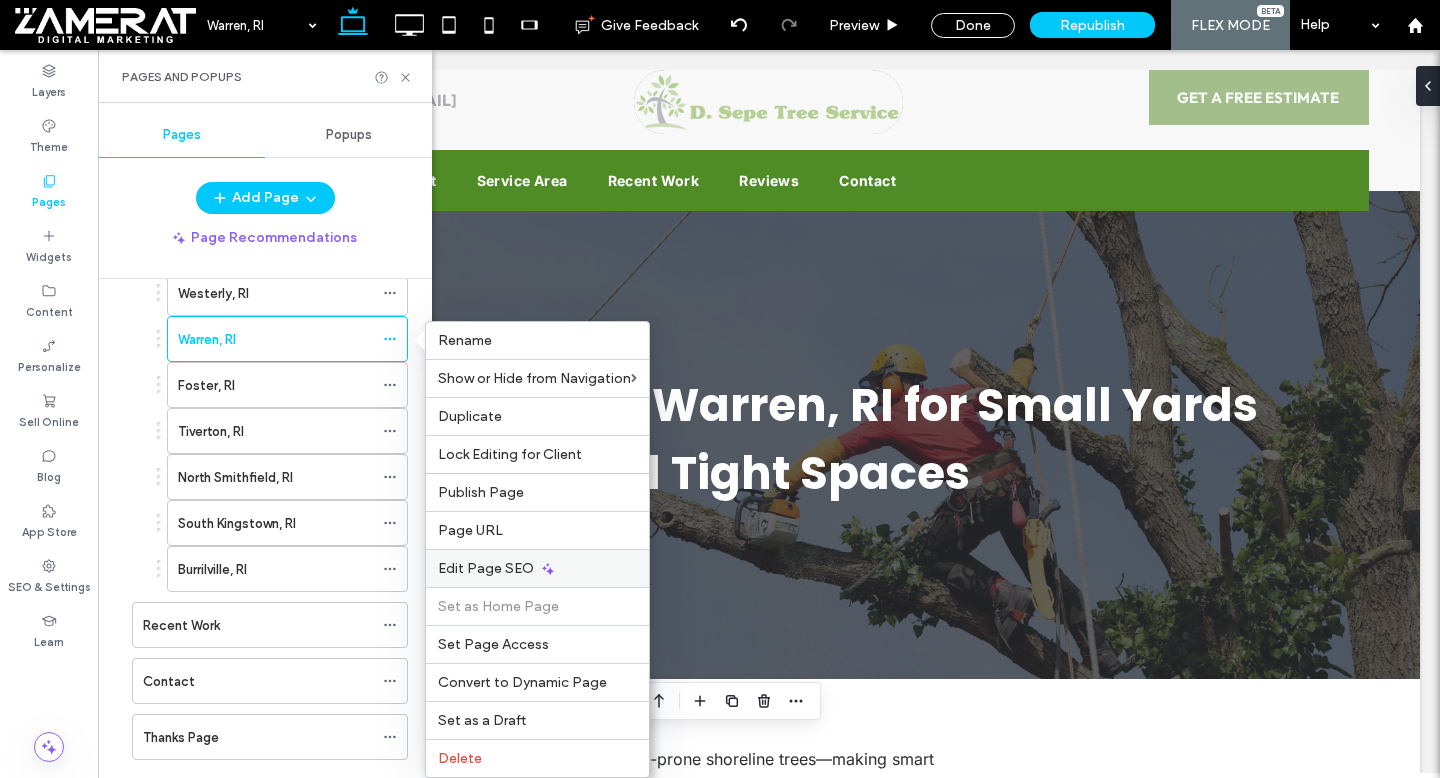 click on "Edit Page SEO" at bounding box center (486, 568) 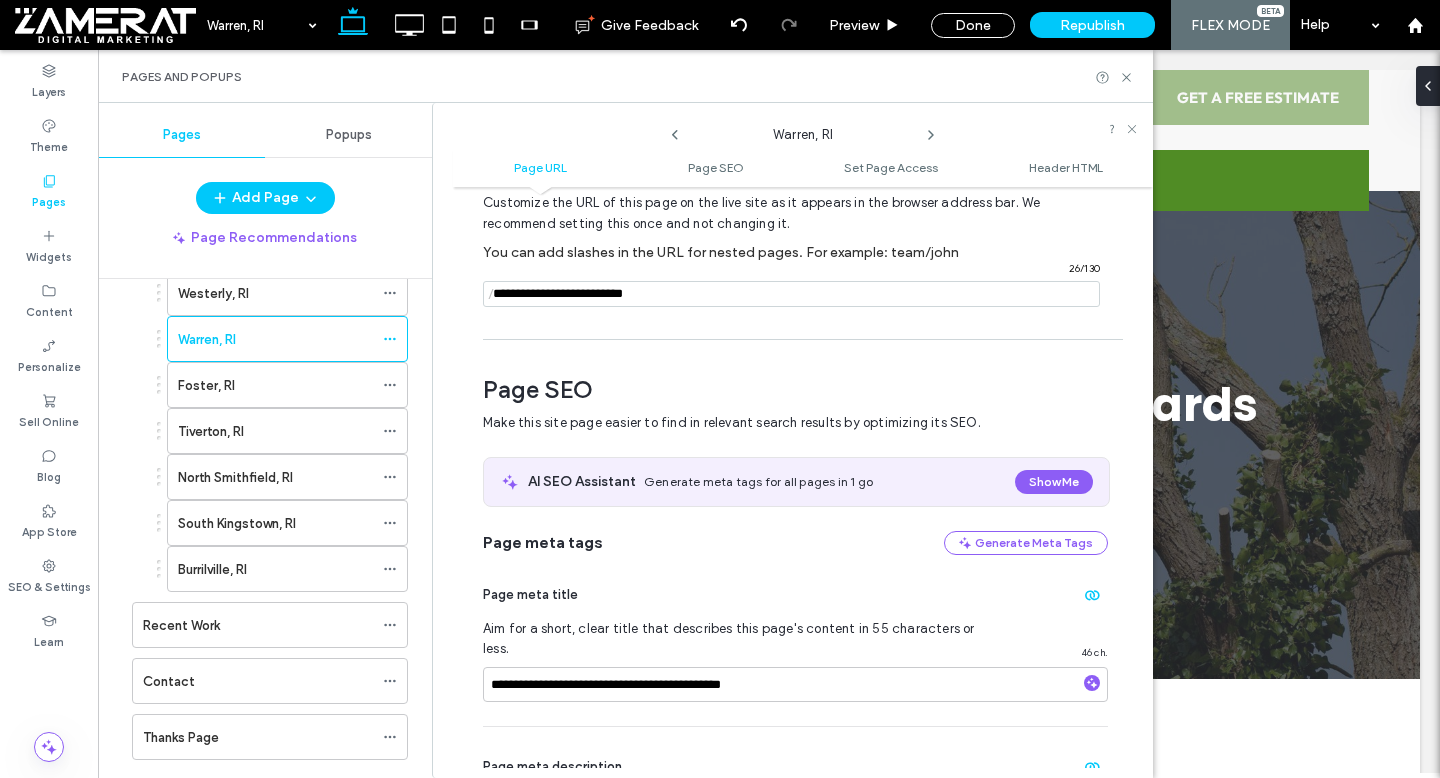scroll, scrollTop: 275, scrollLeft: 0, axis: vertical 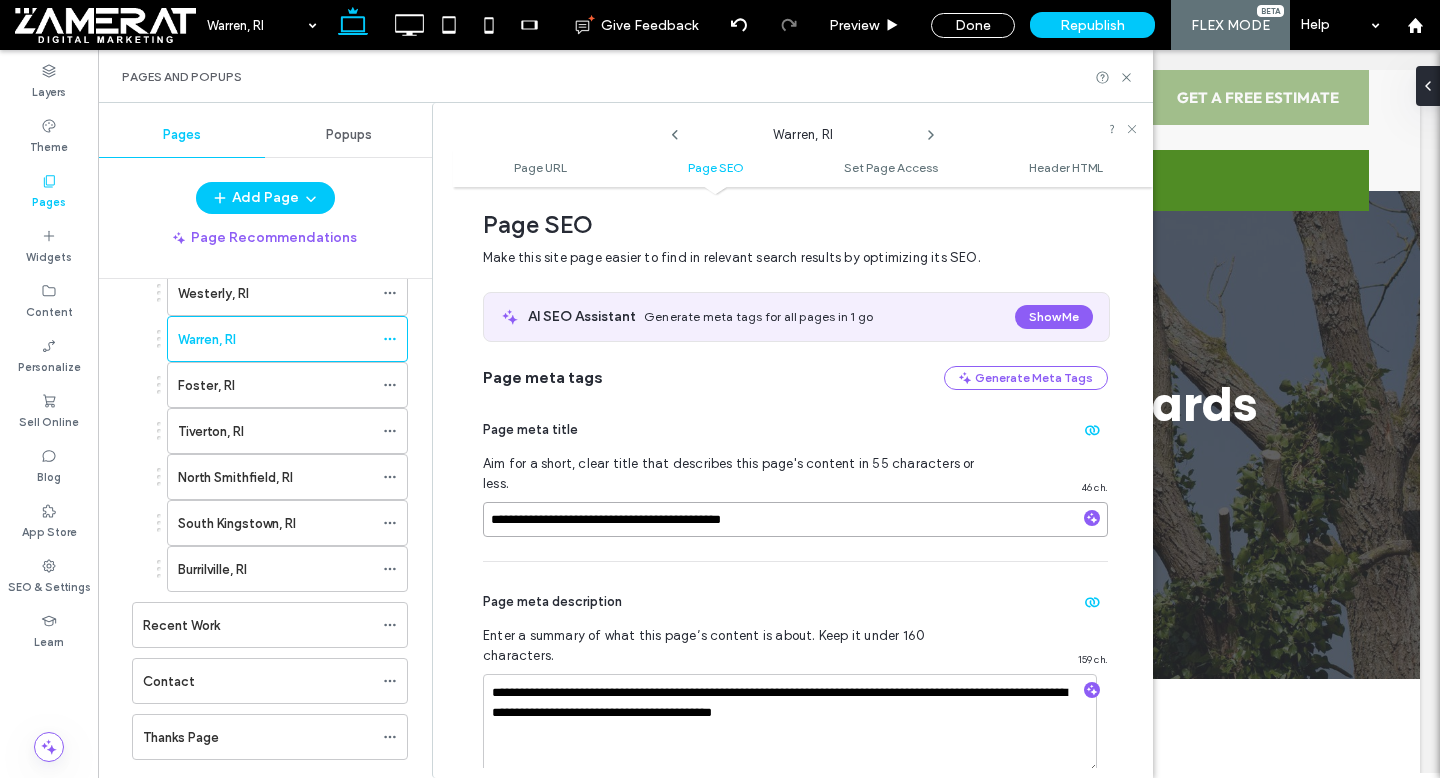 click on "**********" at bounding box center (795, 519) 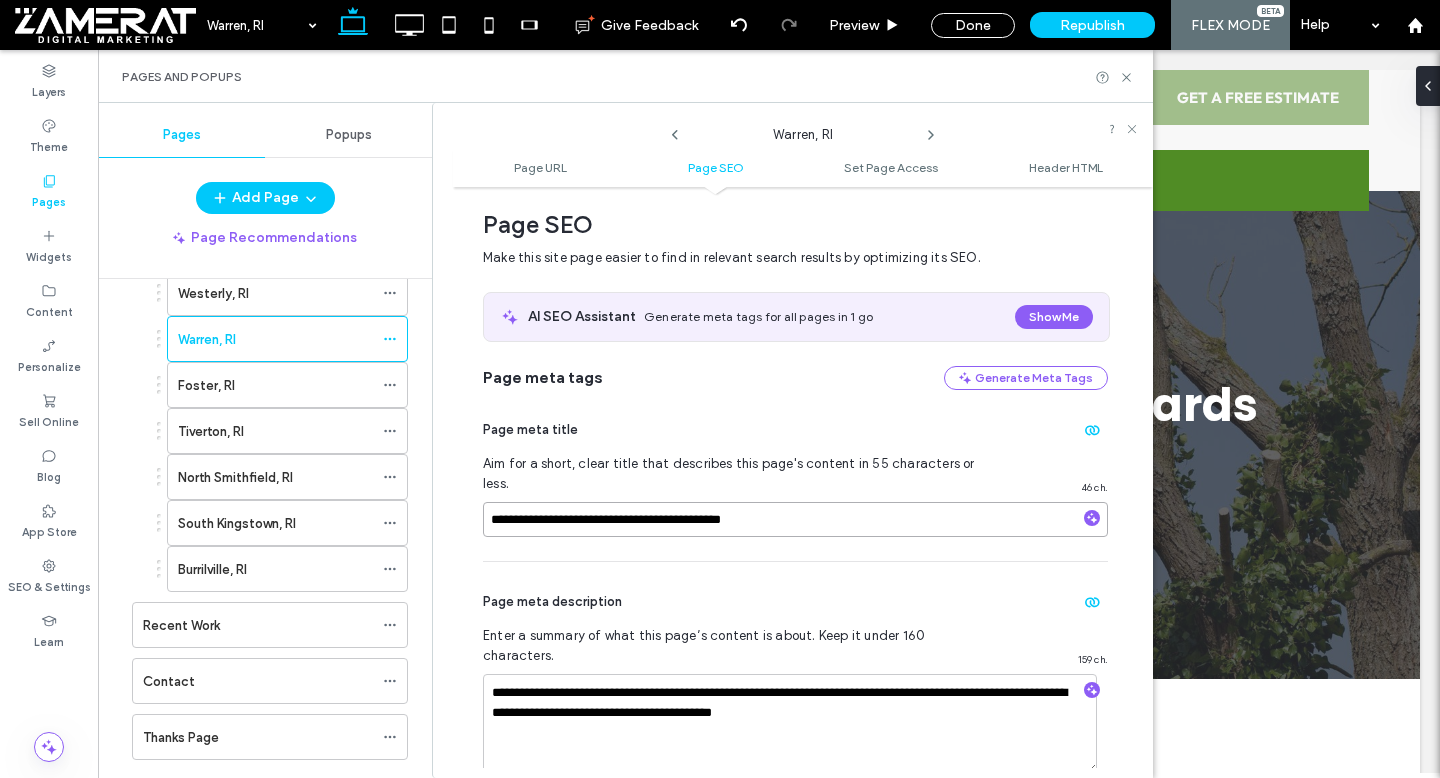click on "**********" at bounding box center (795, 519) 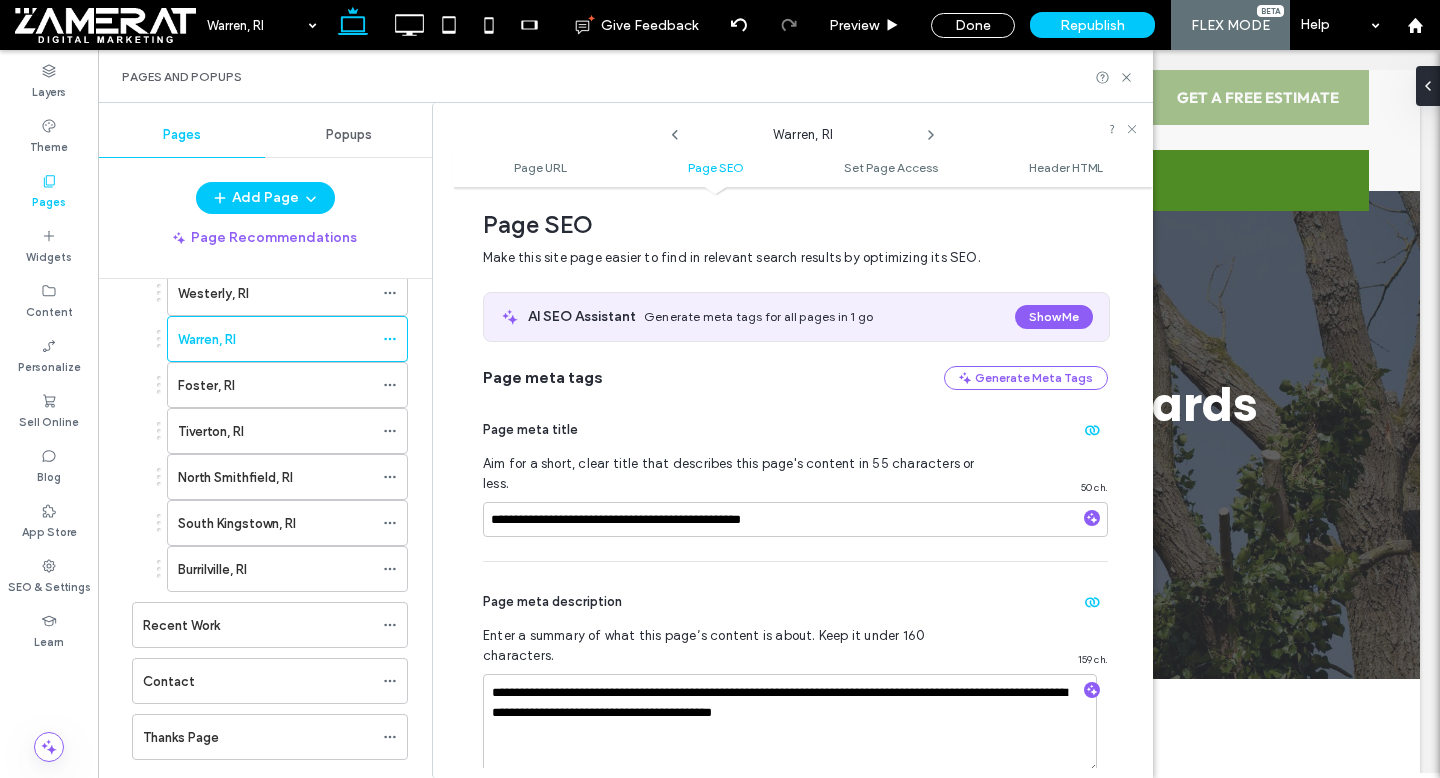 click on "**********" at bounding box center [795, 475] 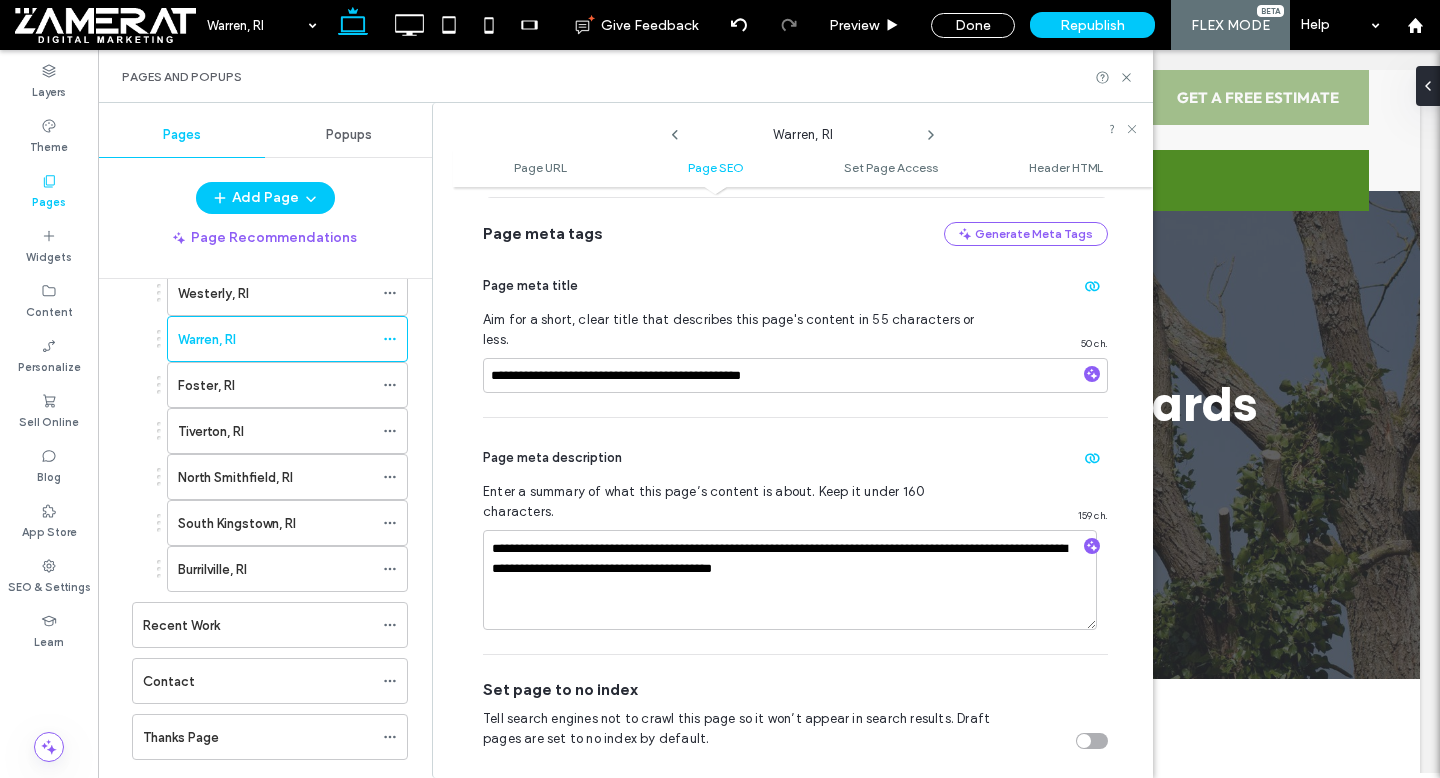 scroll, scrollTop: 449, scrollLeft: 0, axis: vertical 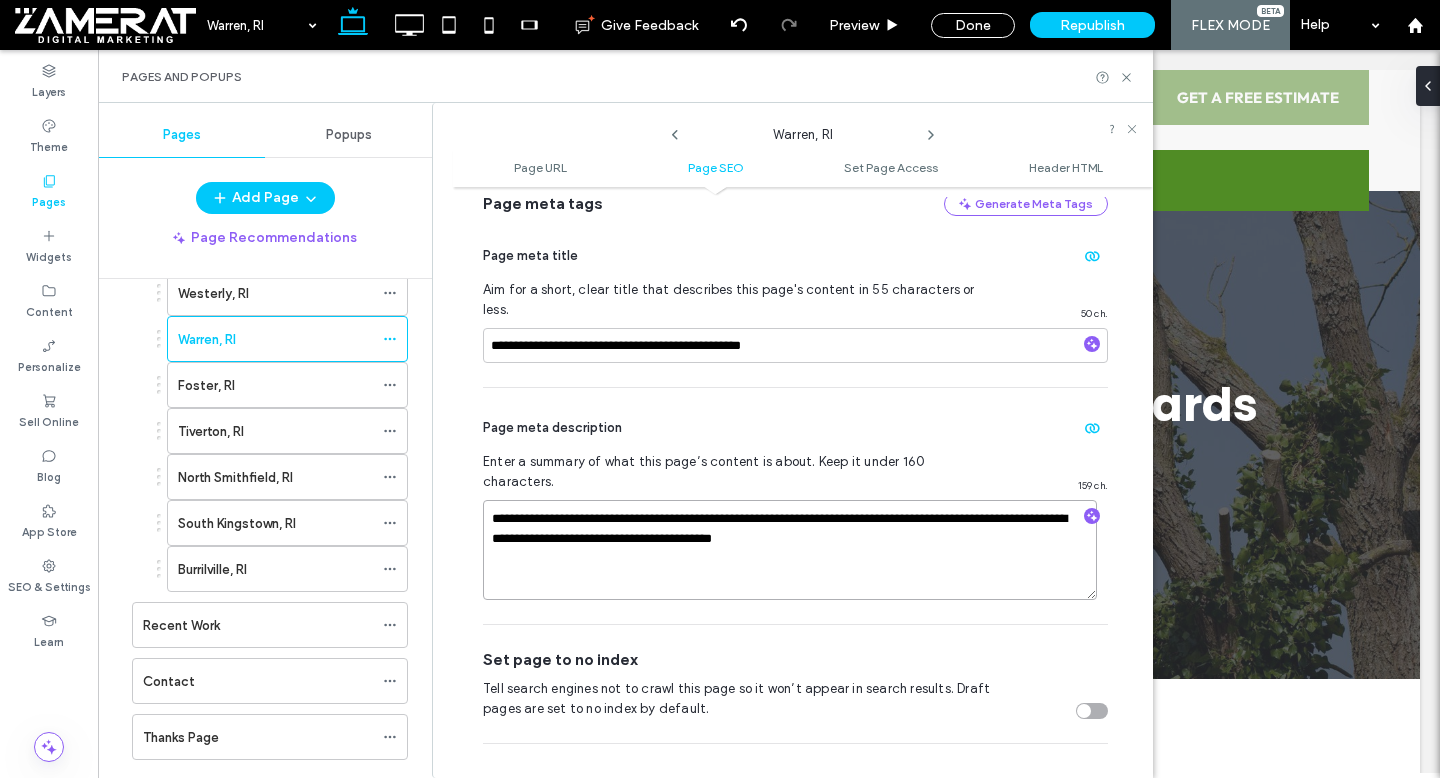 click on "**********" at bounding box center (790, 550) 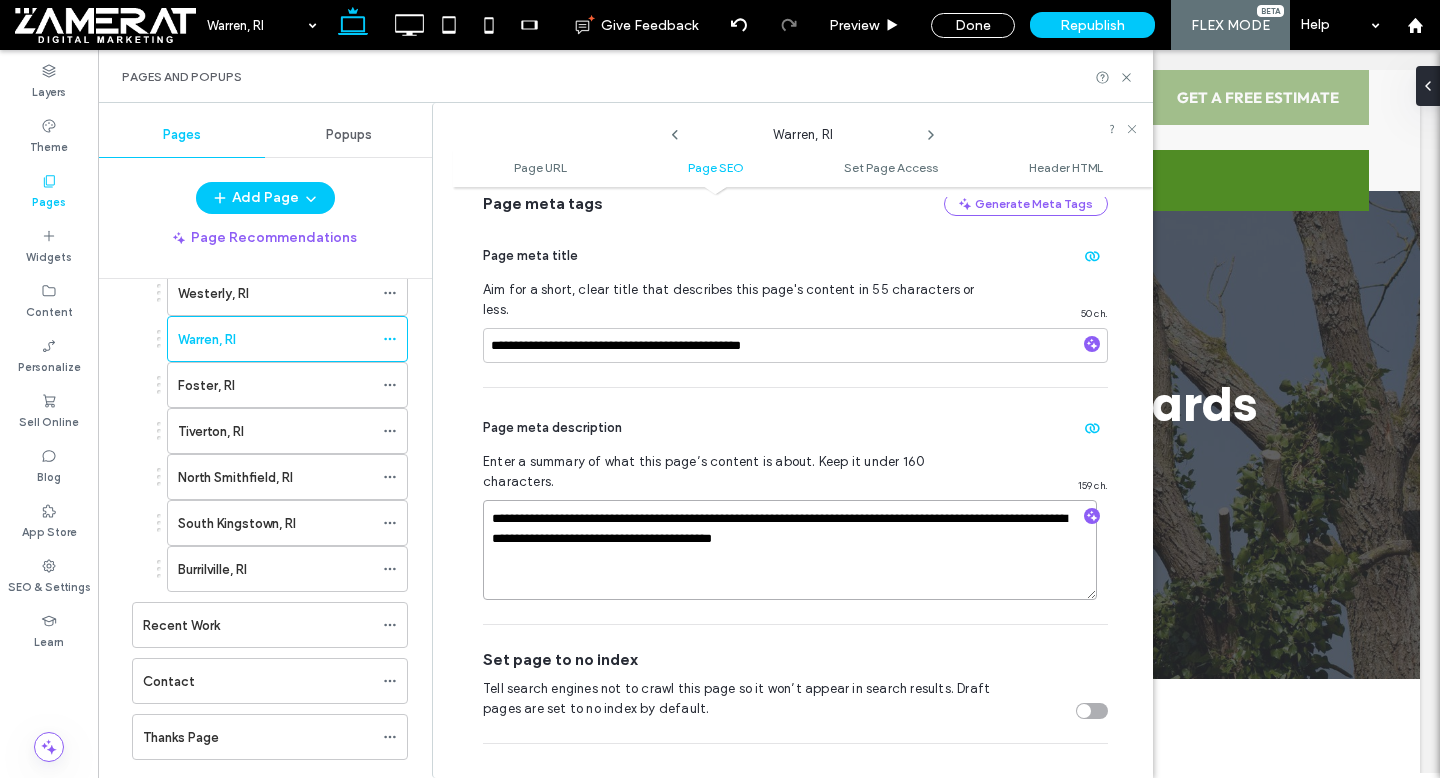 click on "**********" at bounding box center (790, 550) 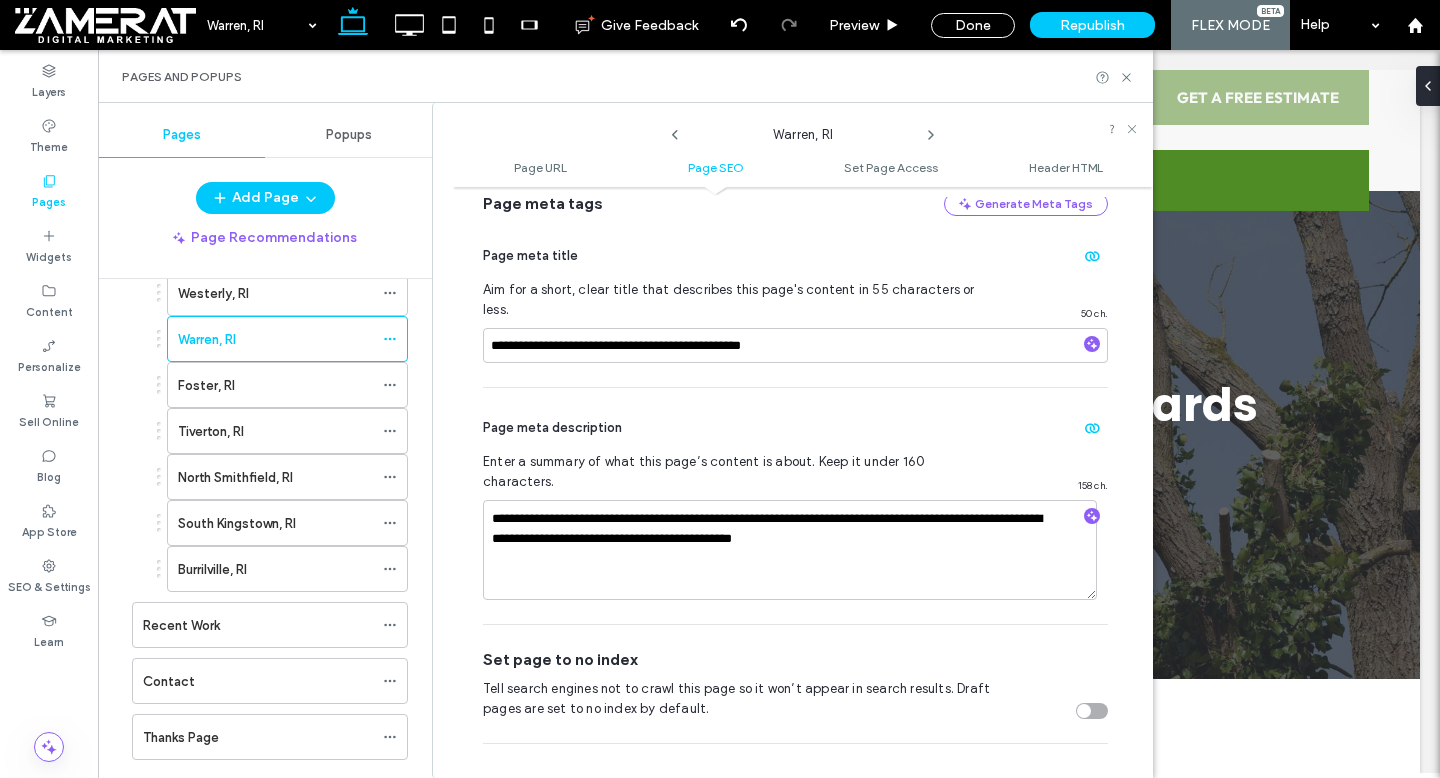 click on "Enter a summary of what this page’s content is about. Keep it under 160 characters." at bounding box center (740, 472) 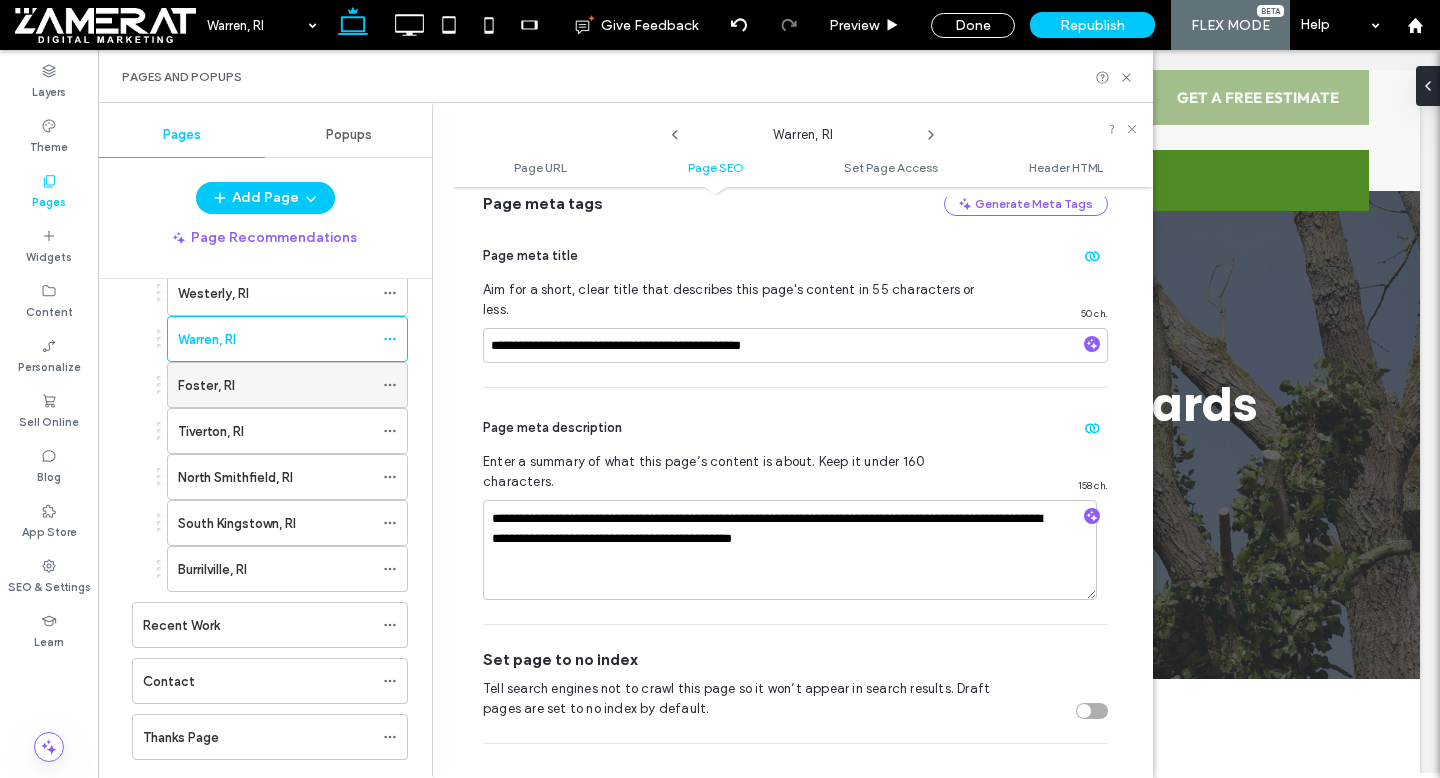 click on "Foster, RI" at bounding box center [275, 385] 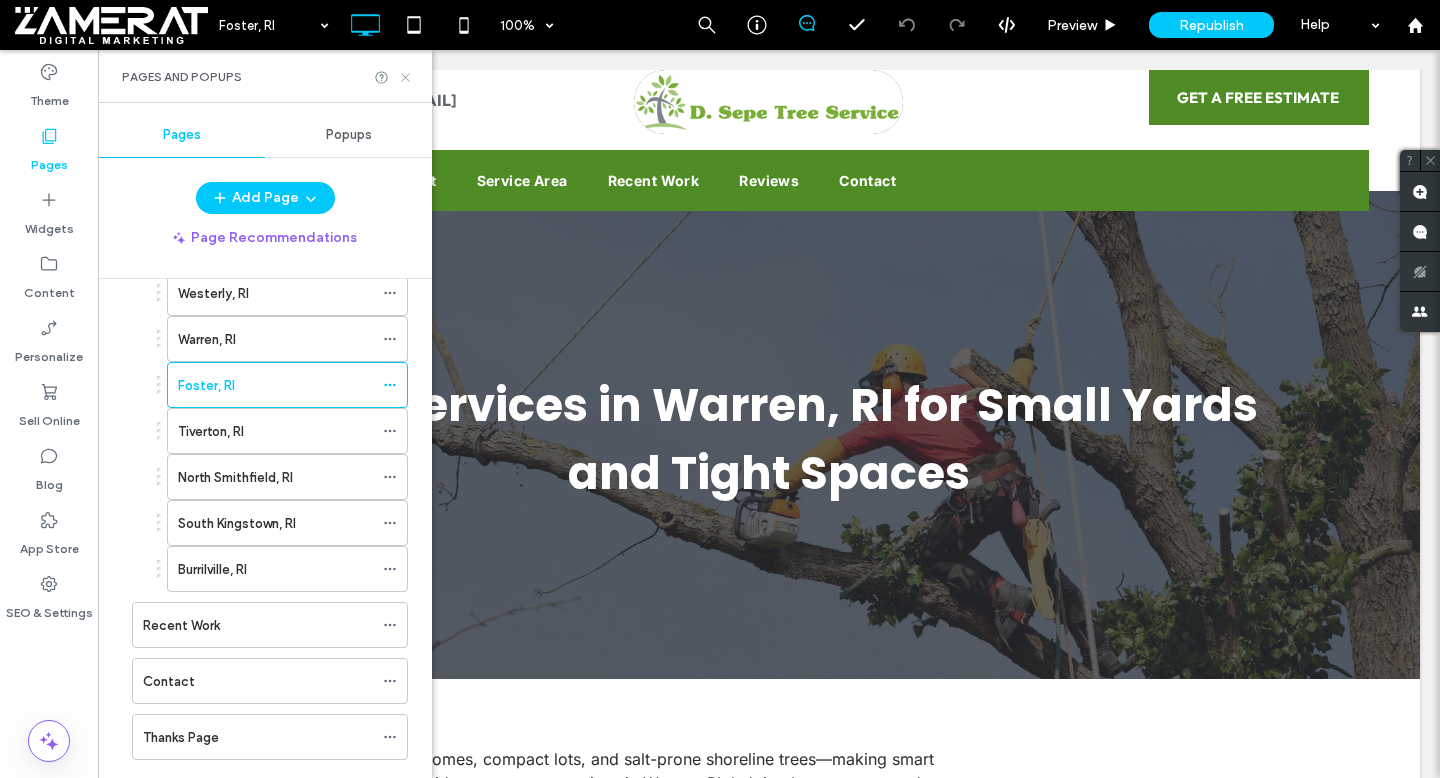 click 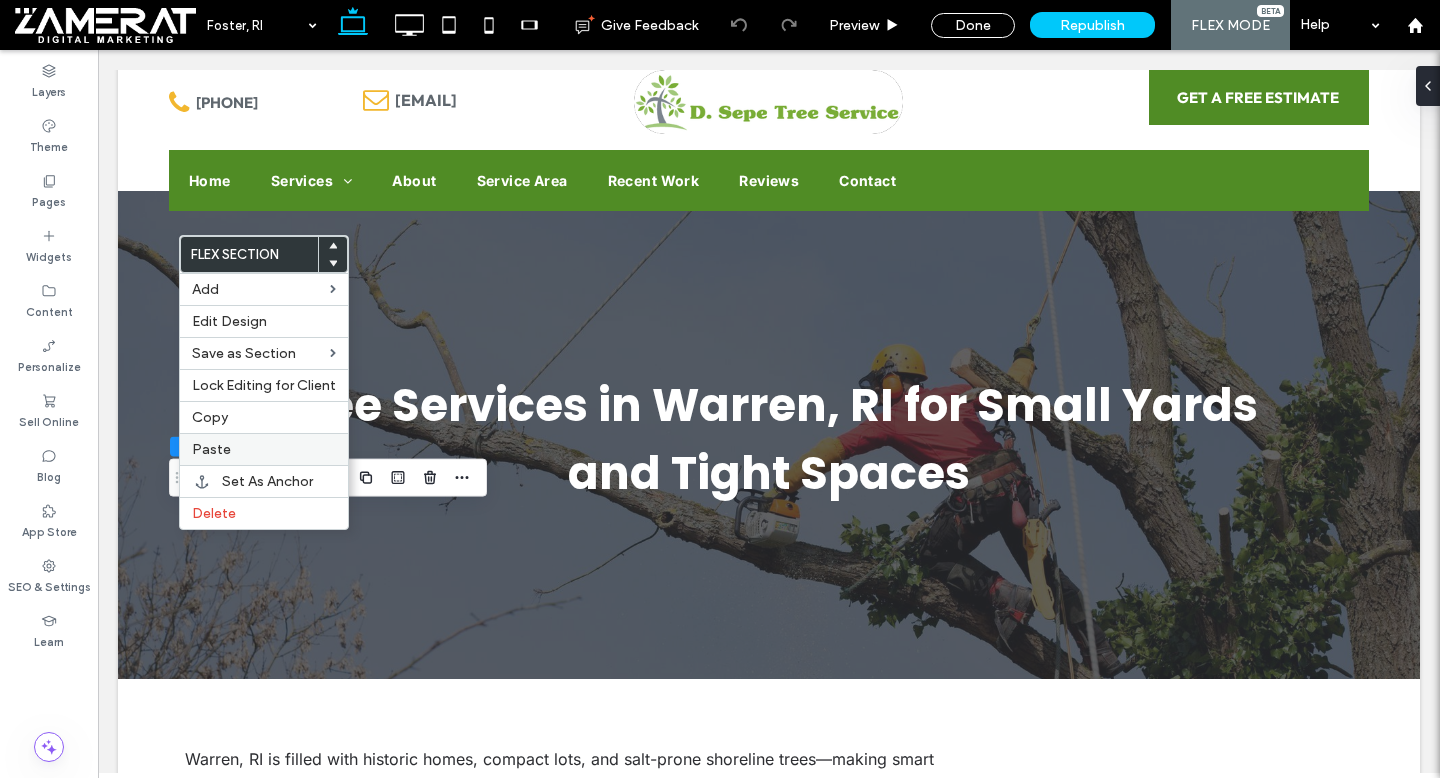 click on "Paste" at bounding box center [264, 449] 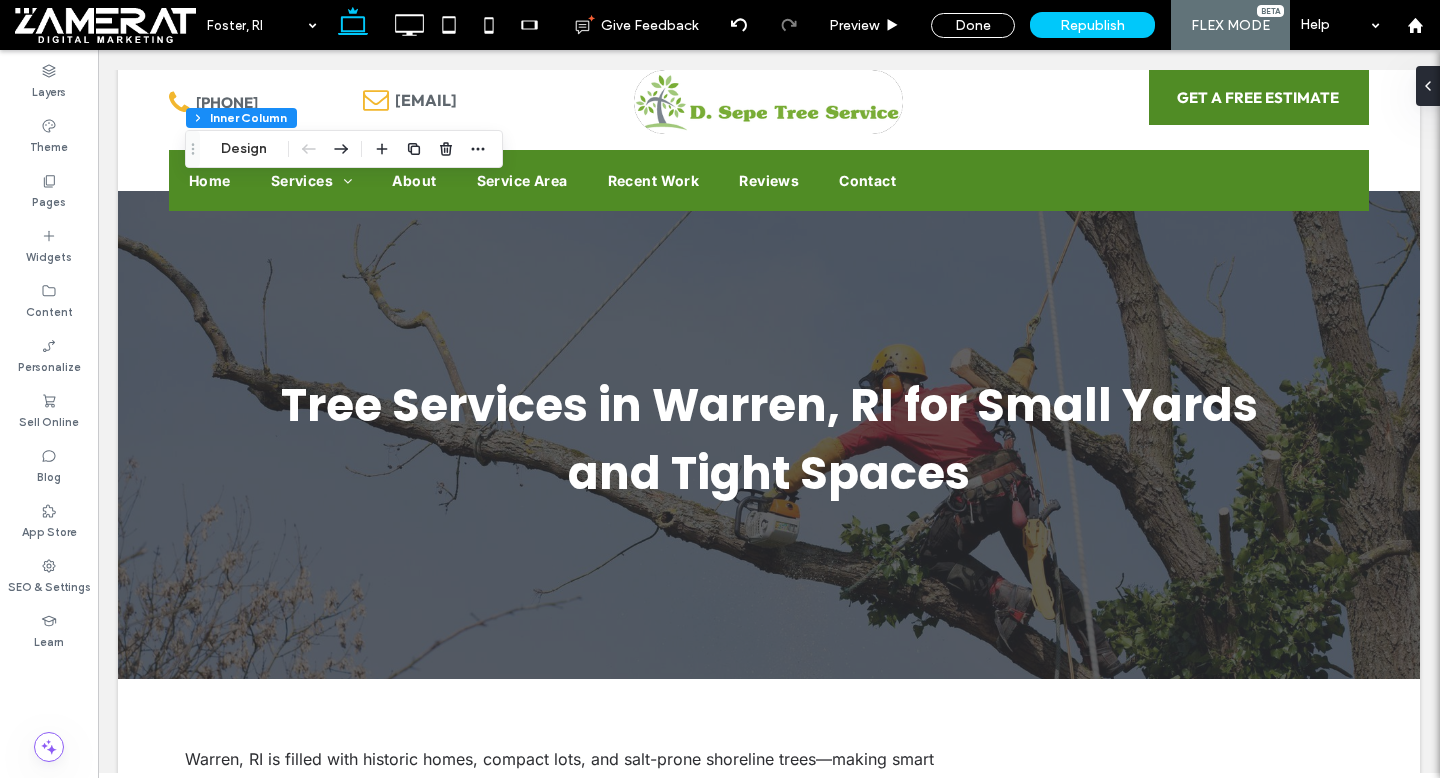 type on "**" 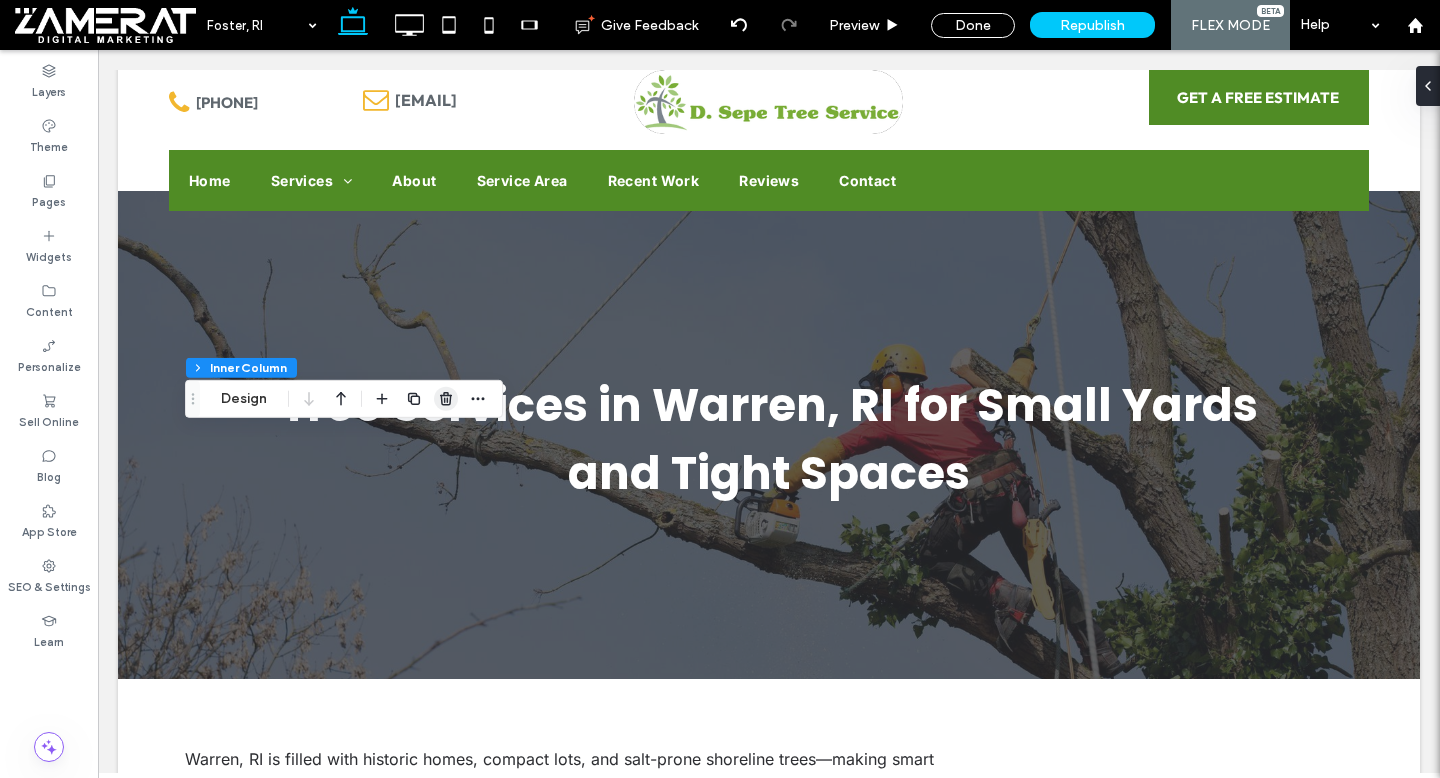 click 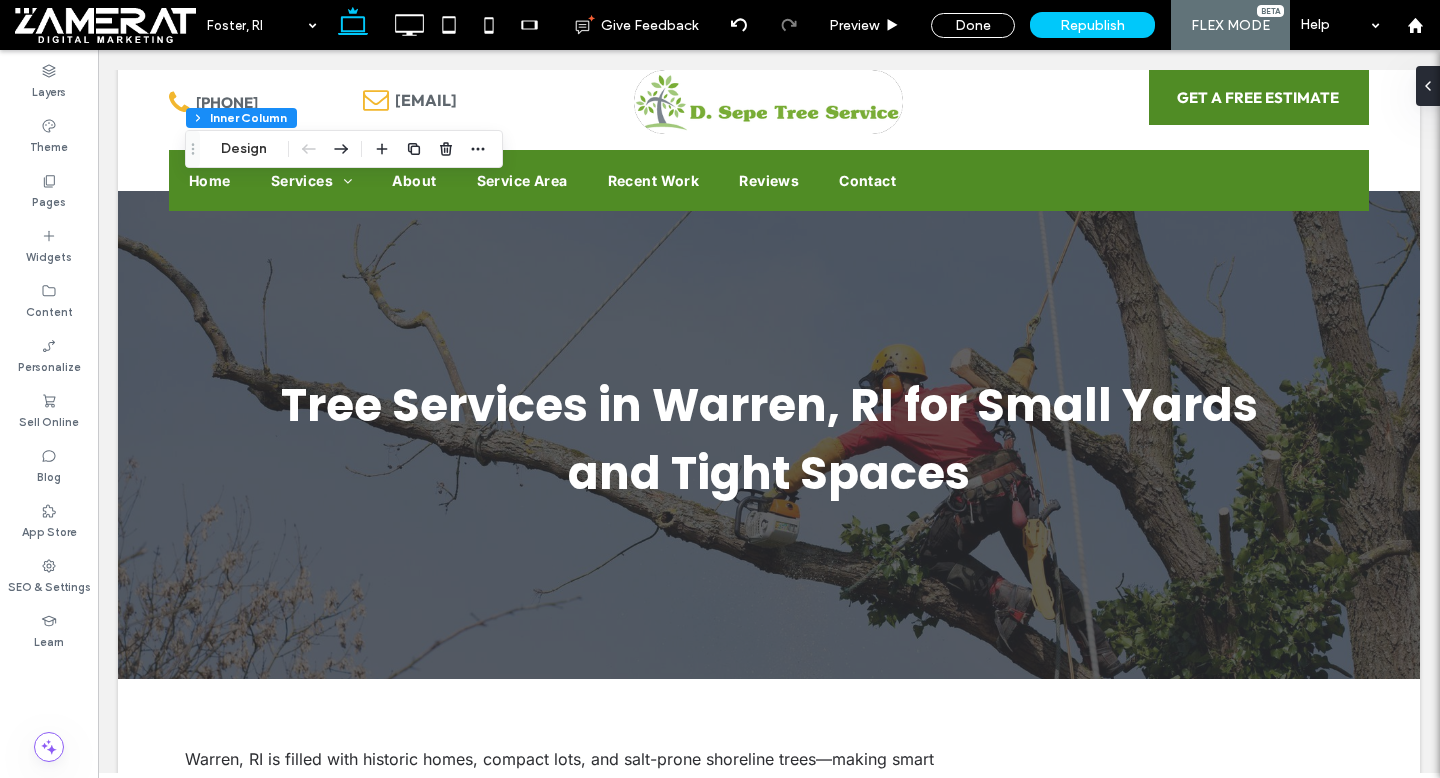 type on "**" 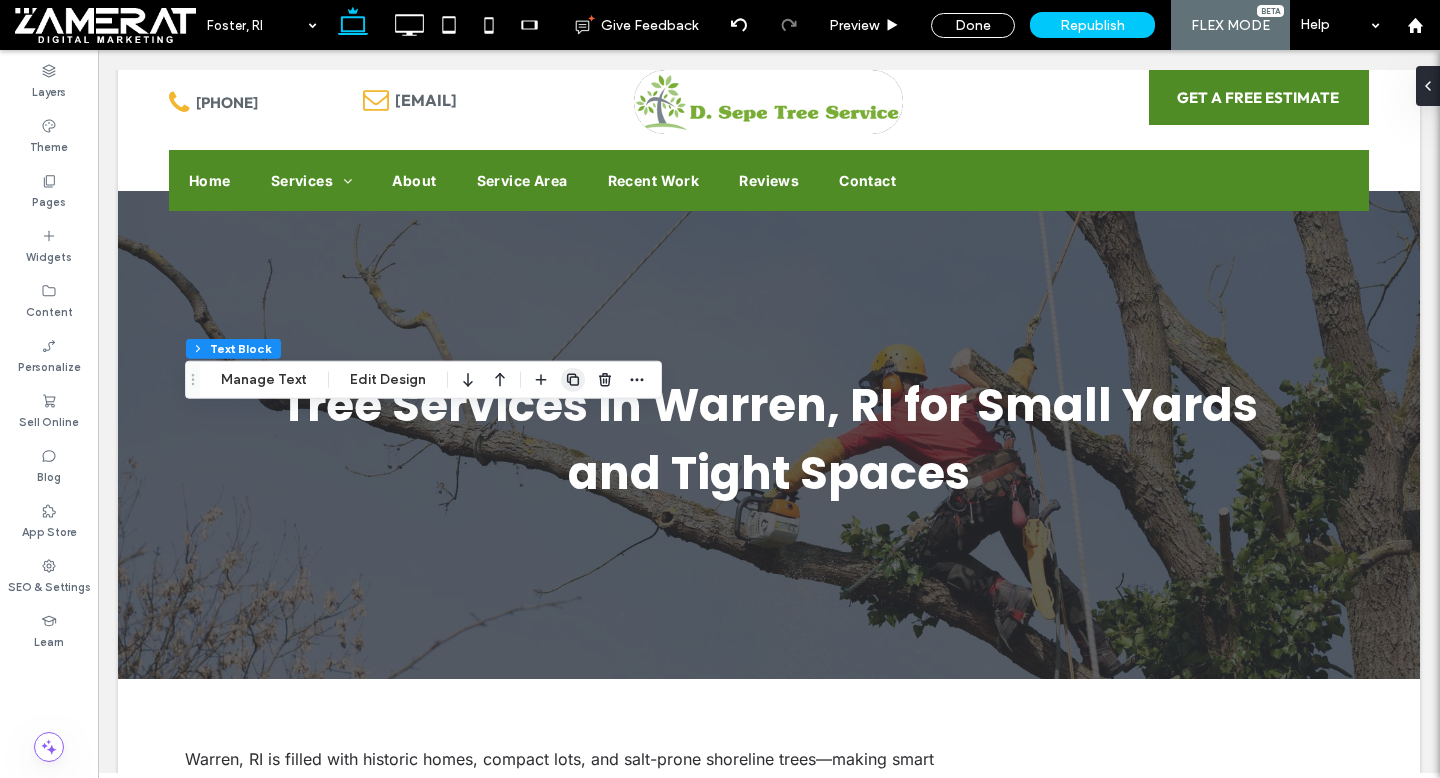 click 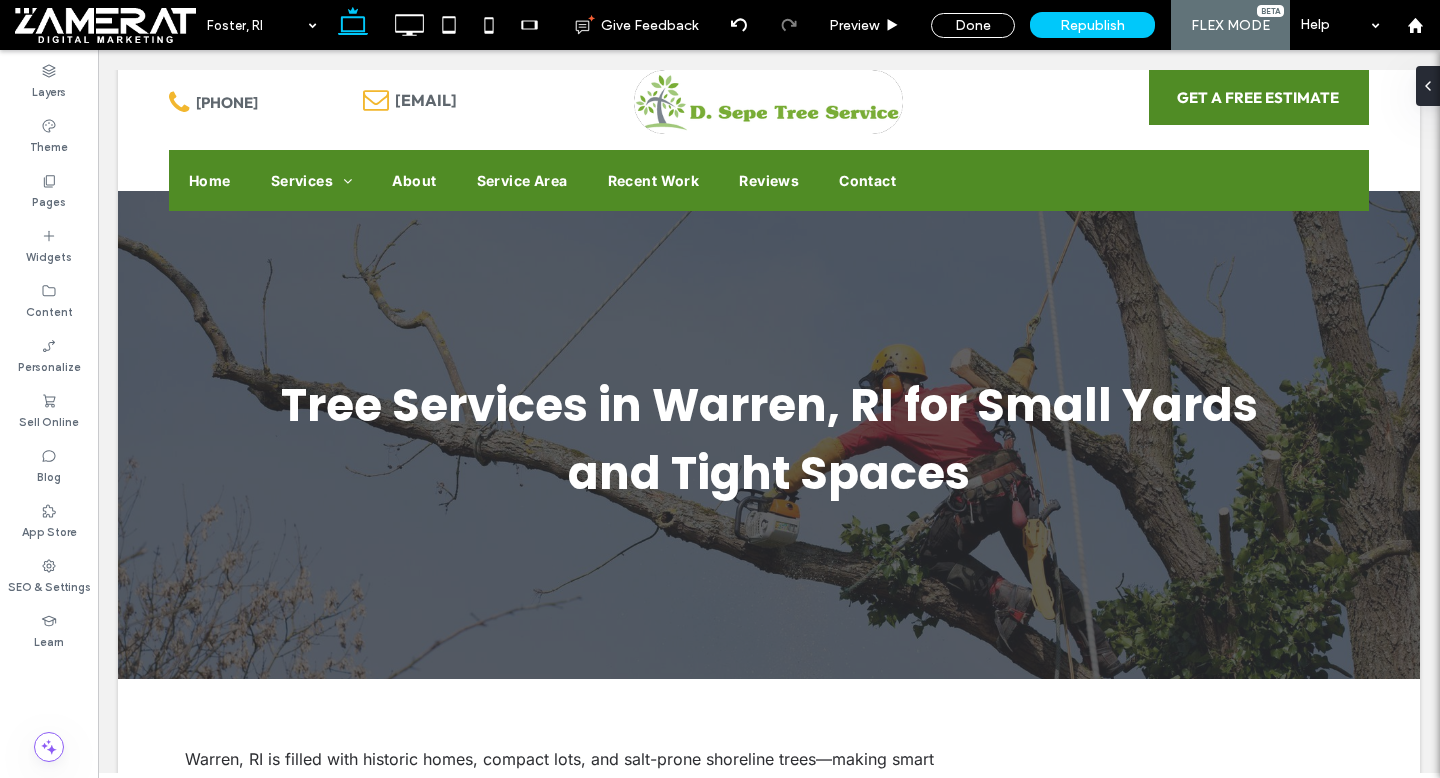 type on "*******" 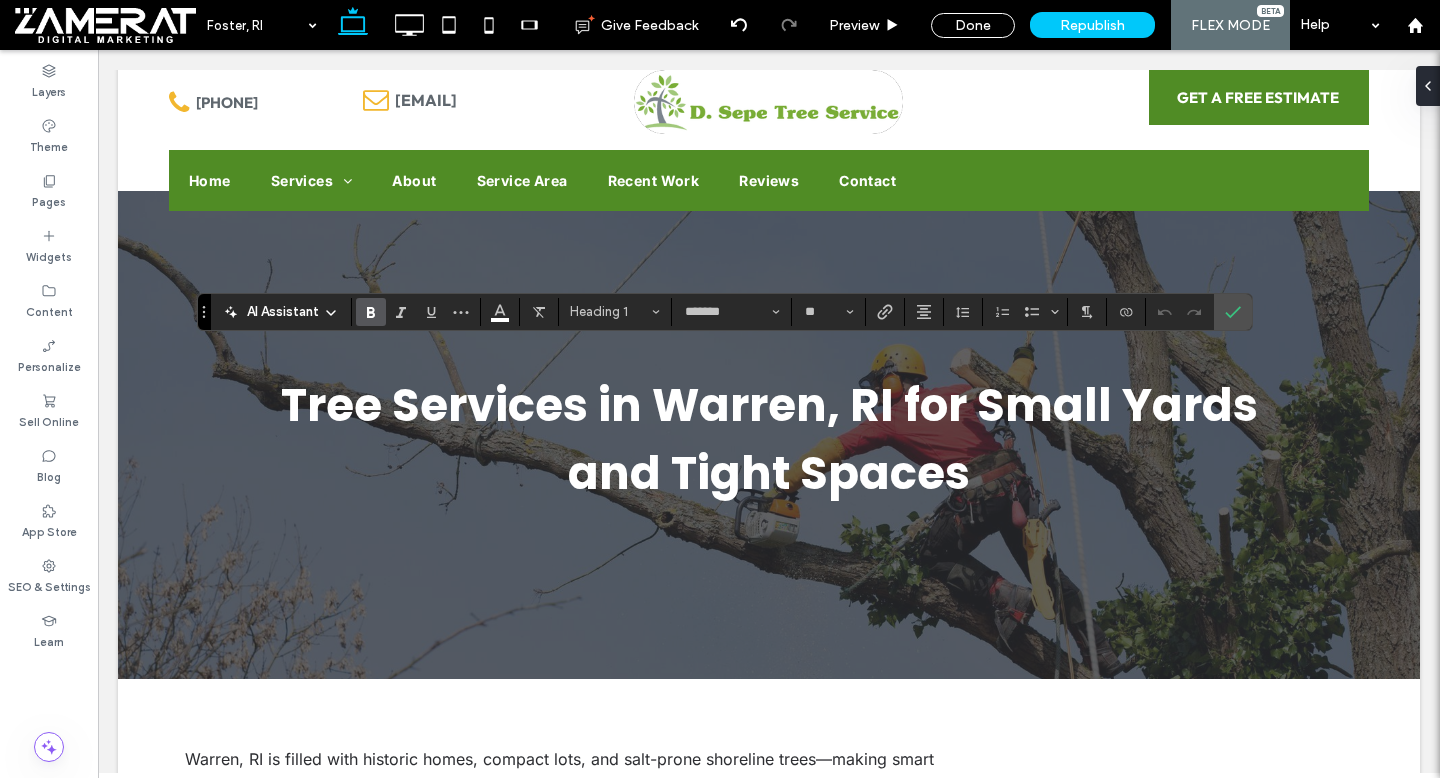 type on "*****" 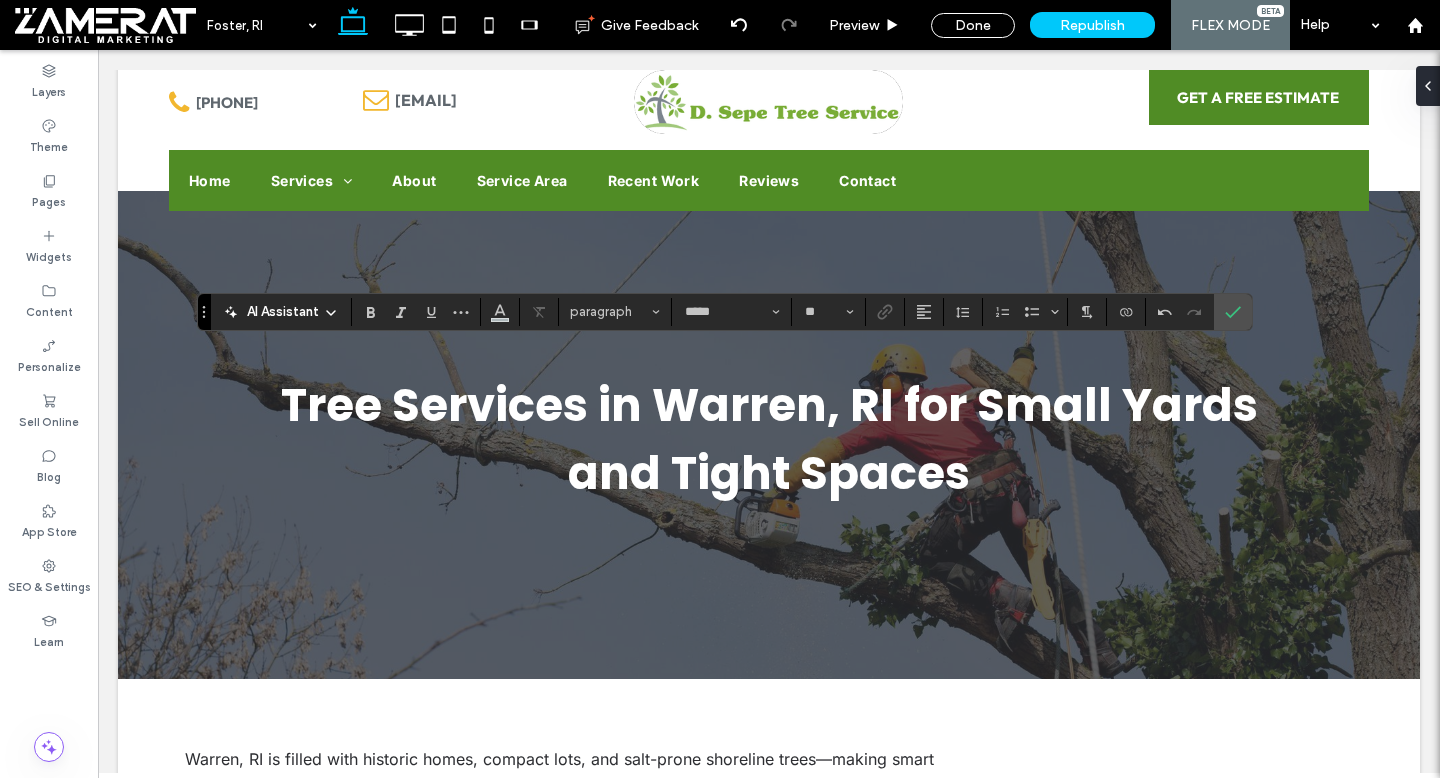 type on "*******" 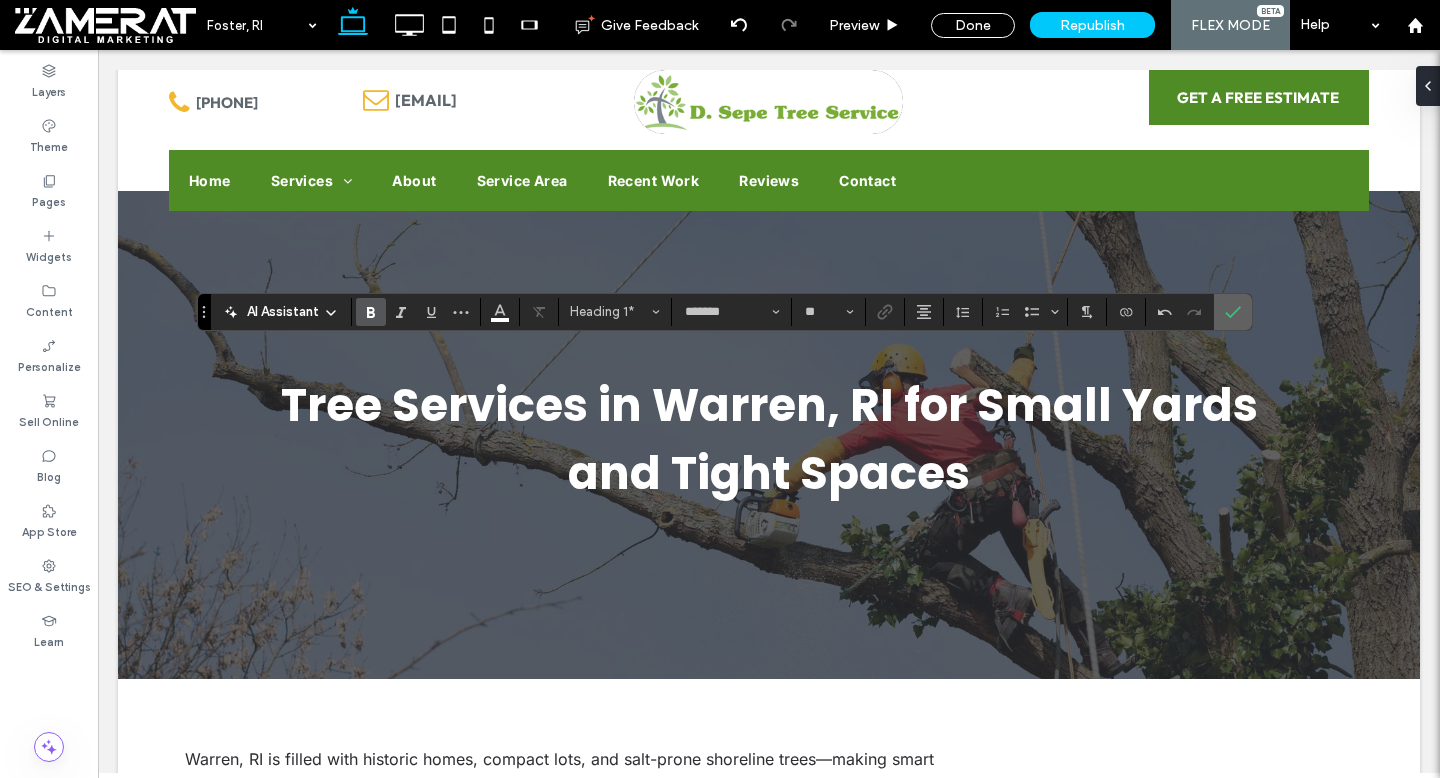 click at bounding box center (1233, 312) 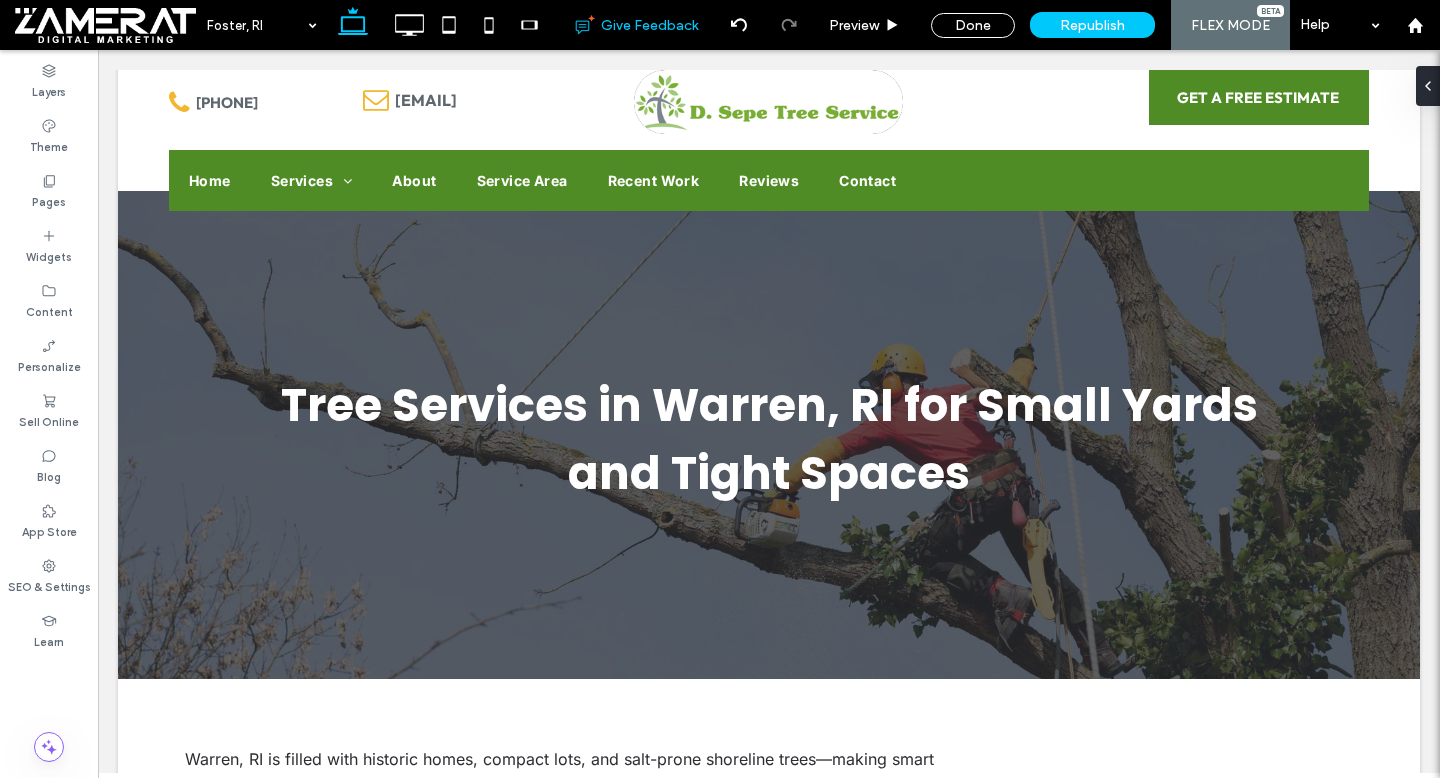 type on "*****" 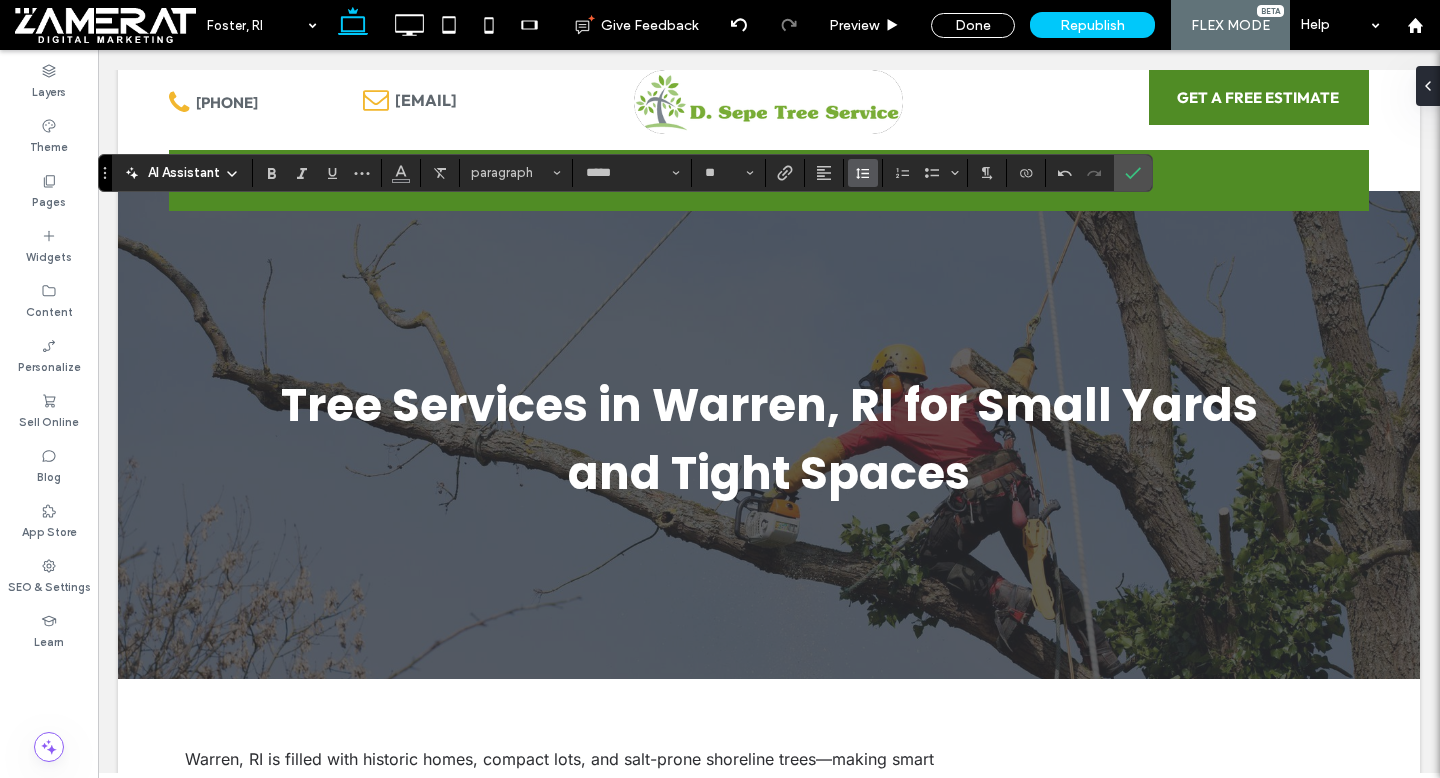 click 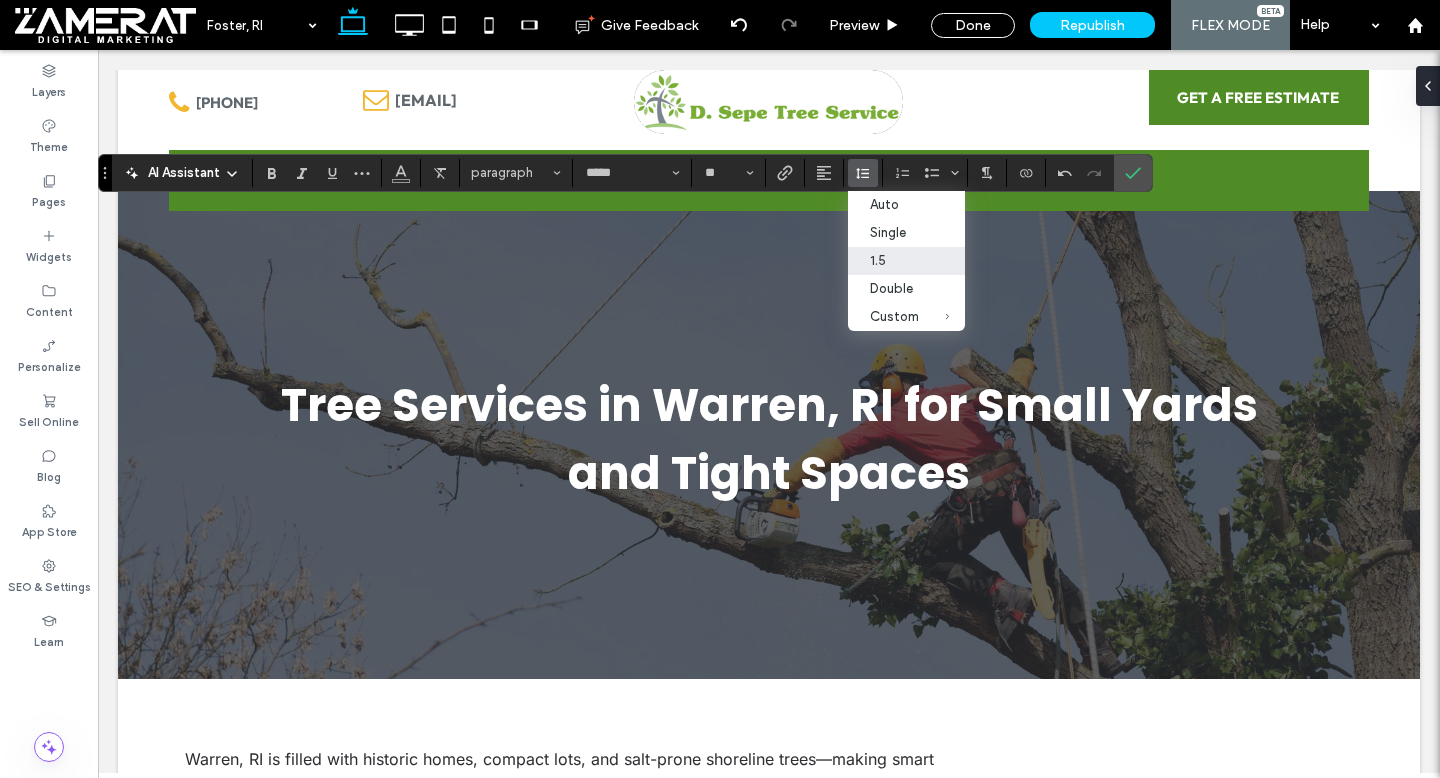 click on "1.5" at bounding box center [894, 260] 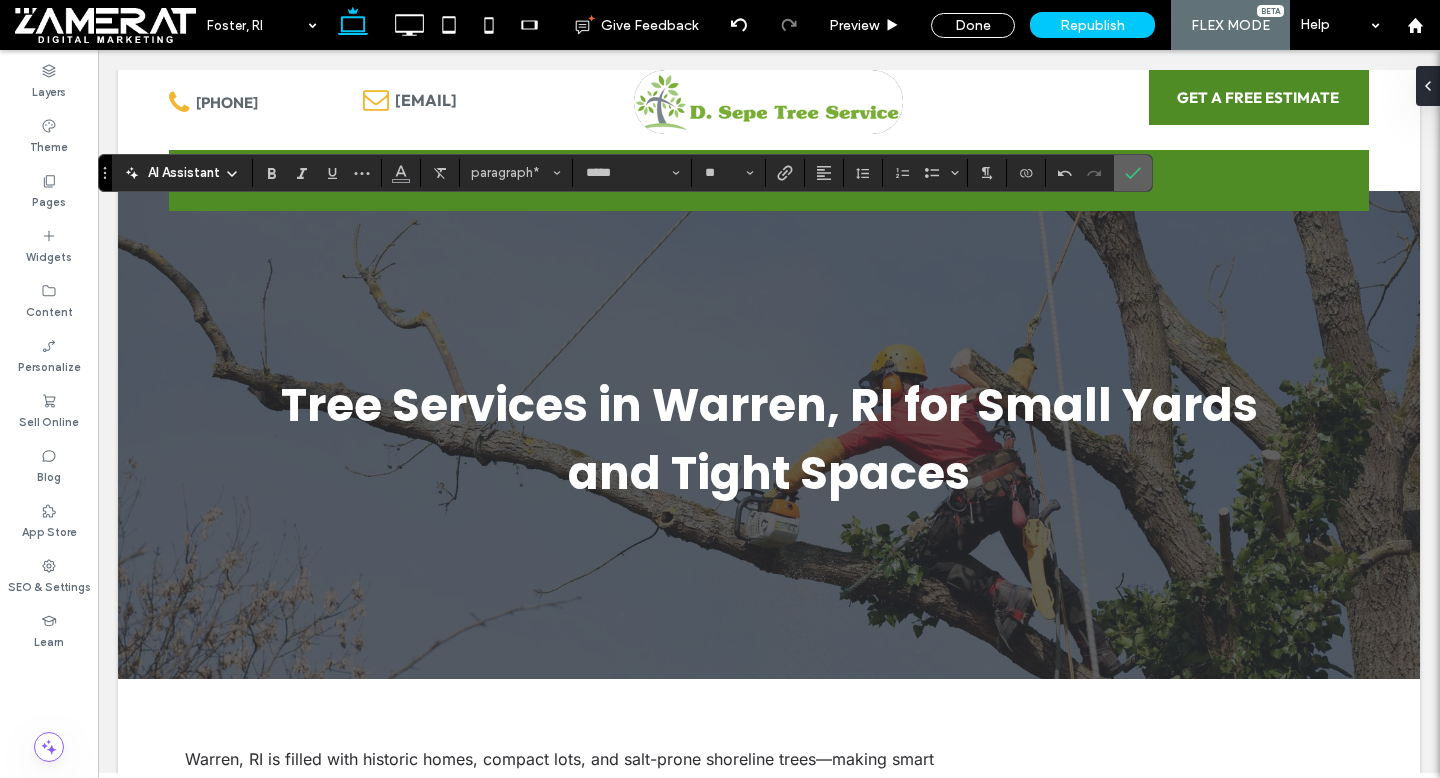 click at bounding box center [1133, 173] 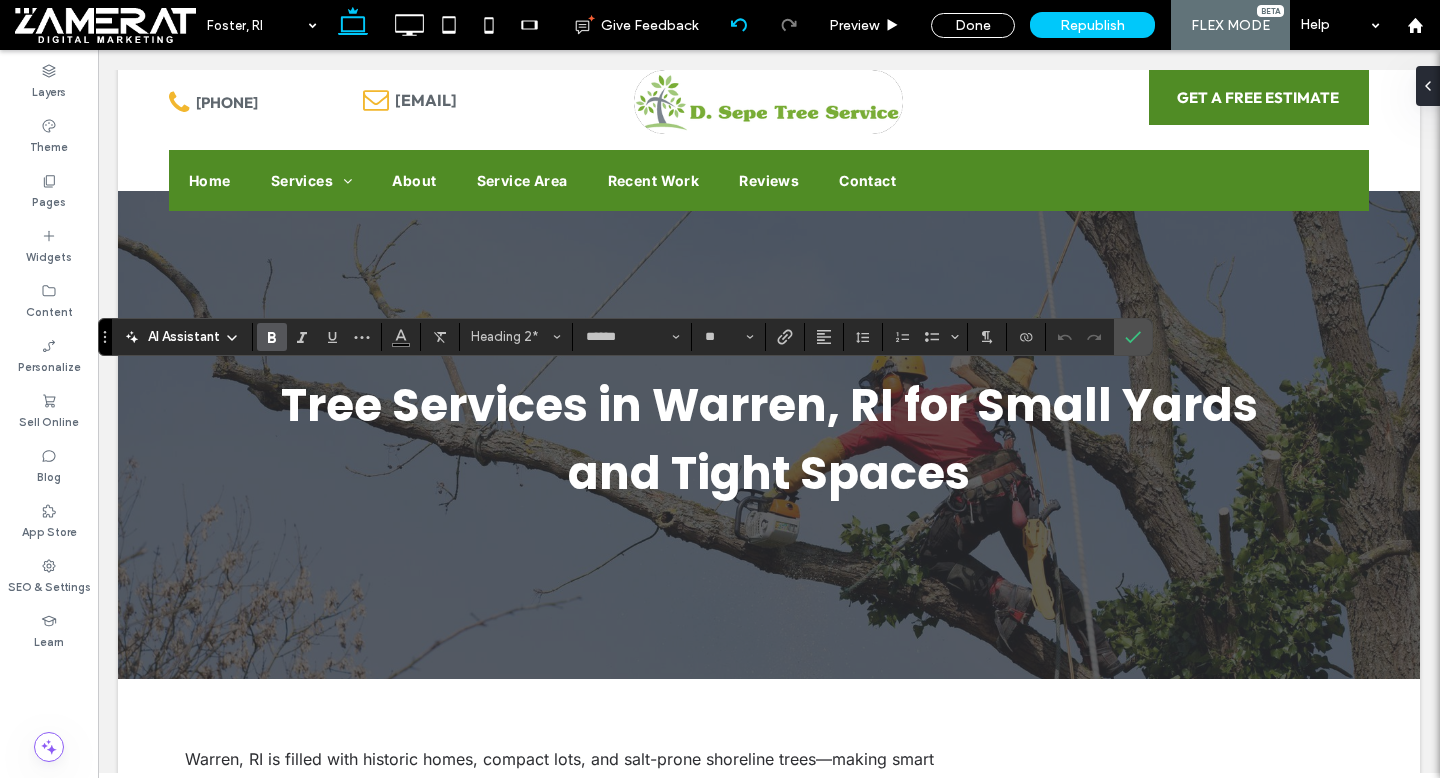 type on "*****" 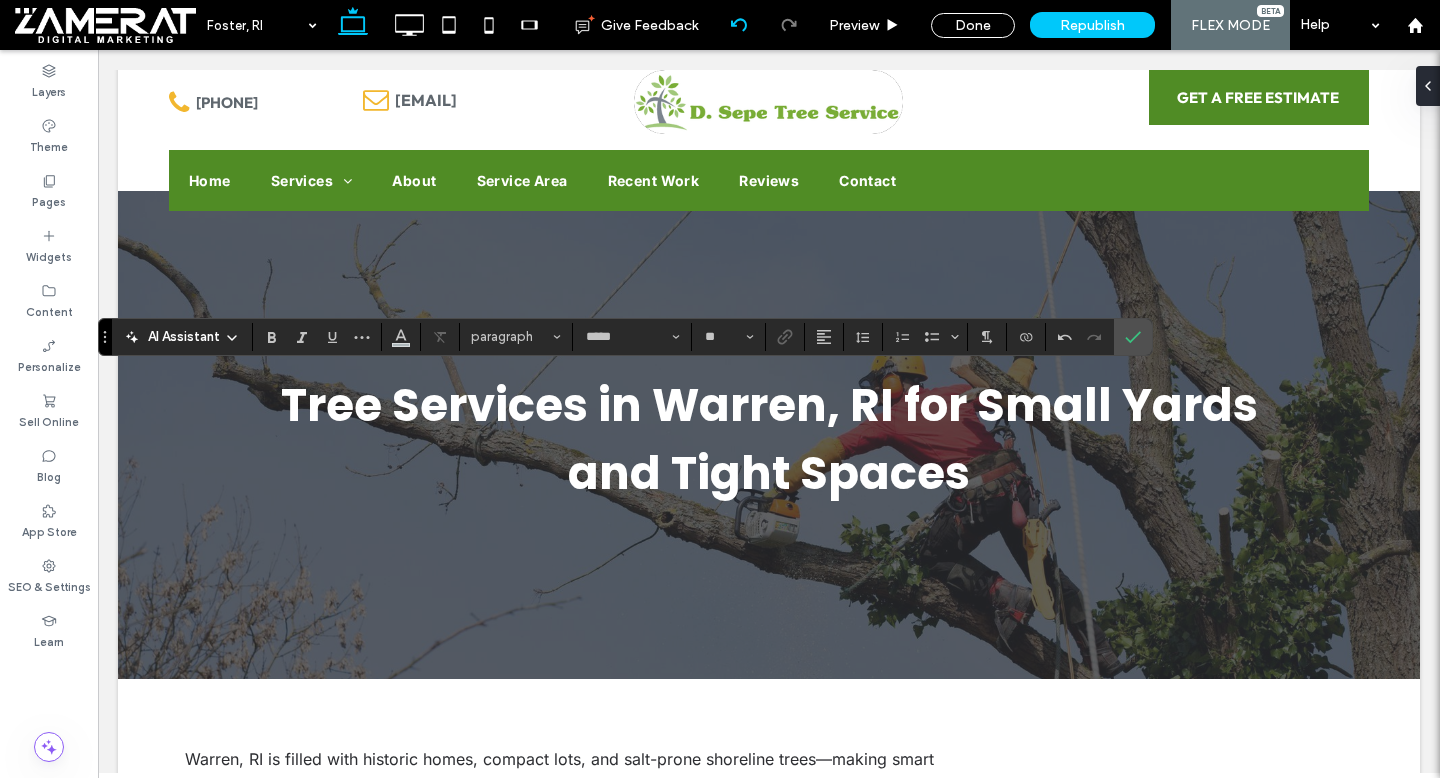 type on "******" 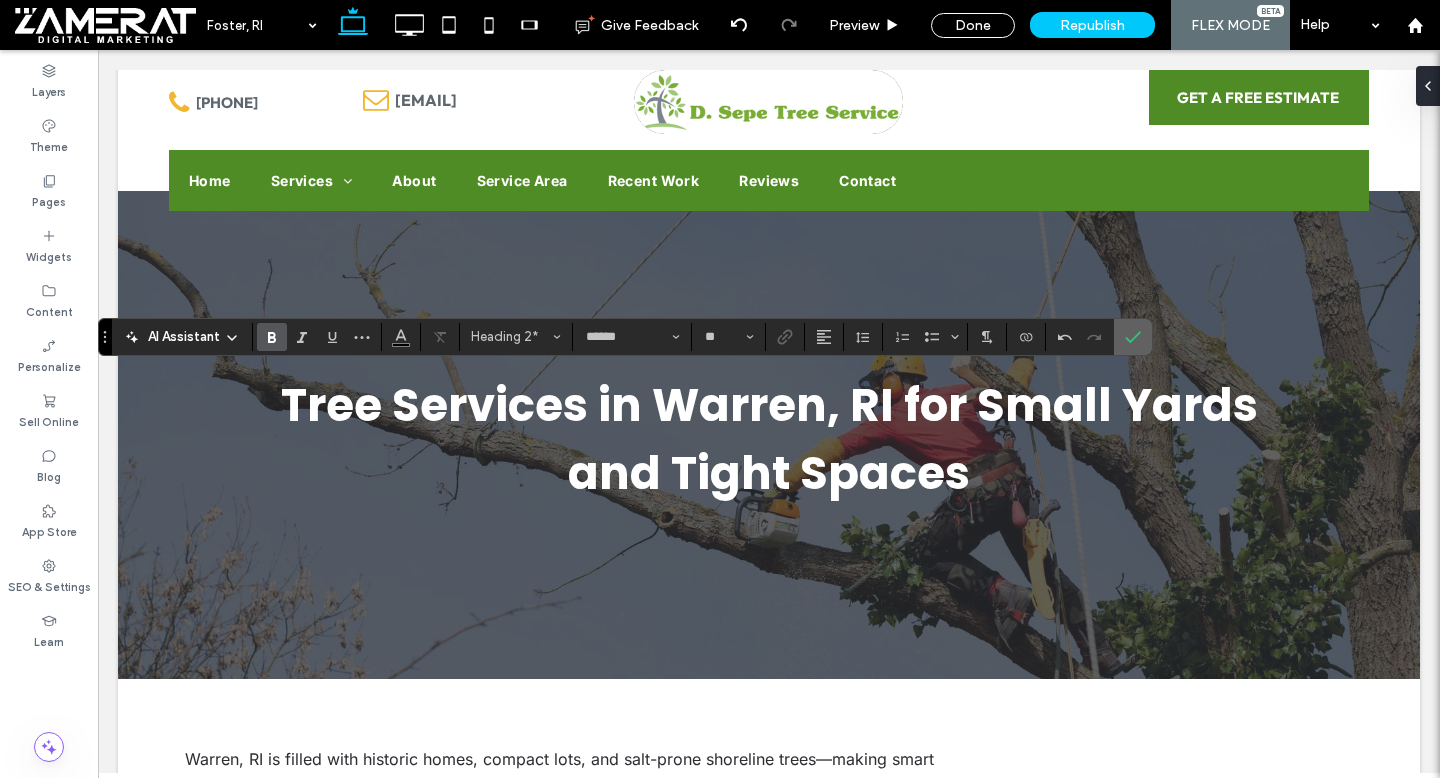click 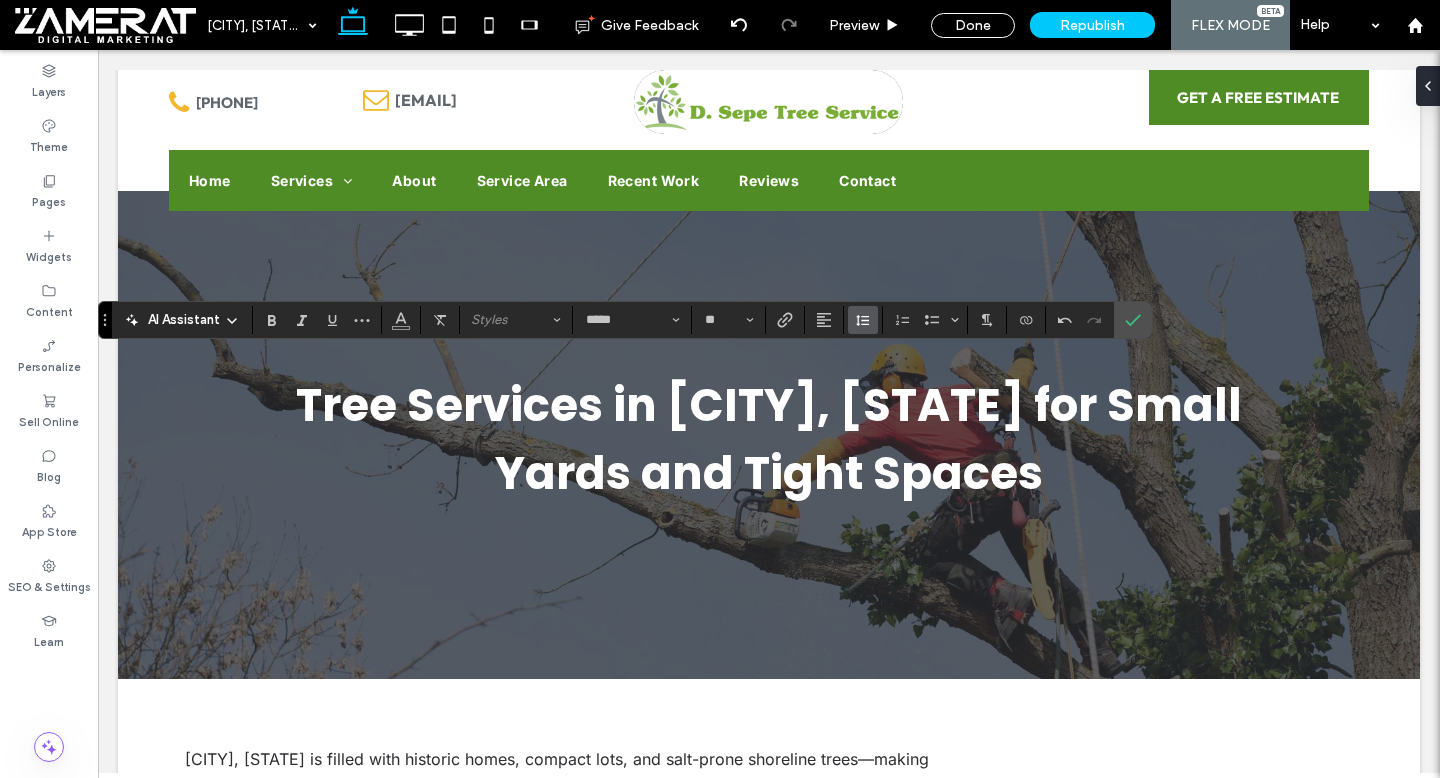 click 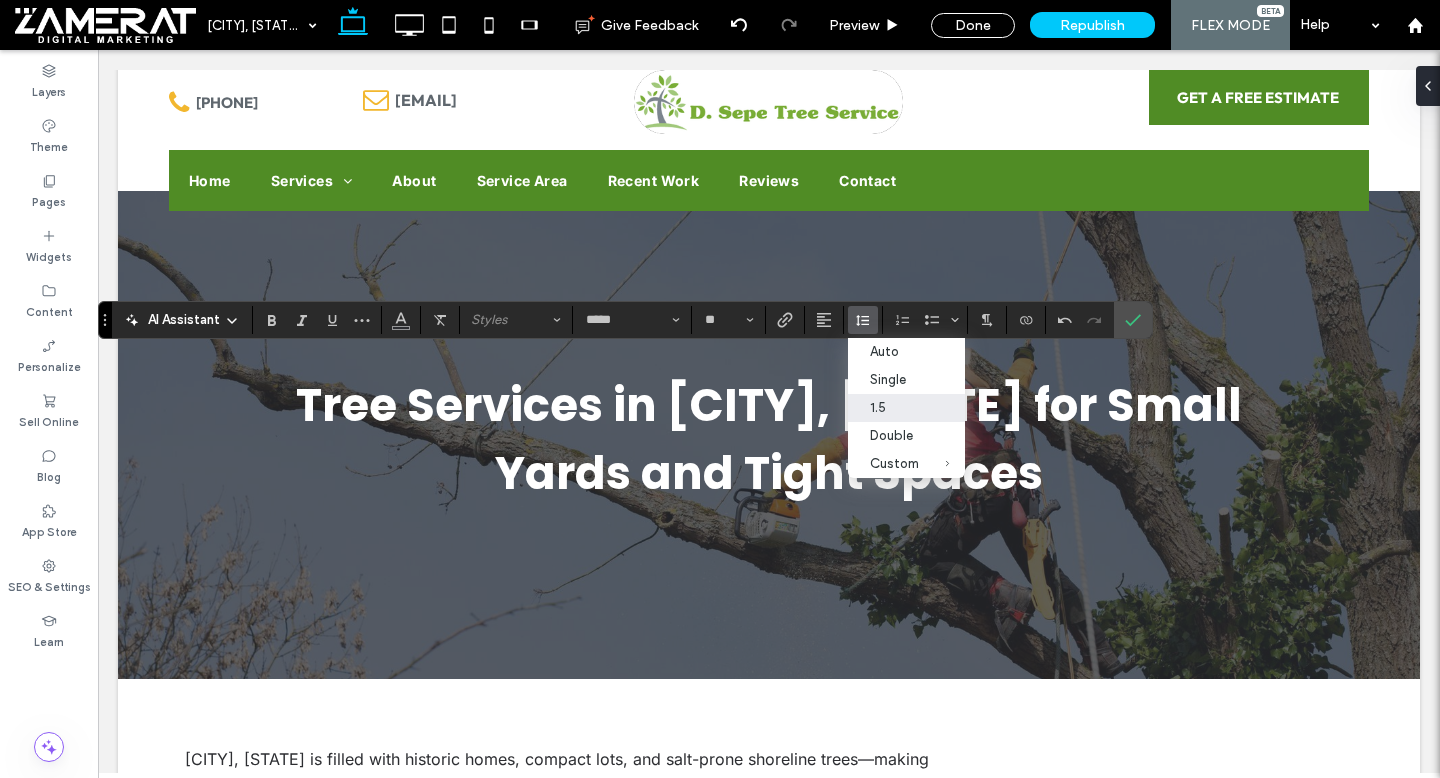click on "1.5" 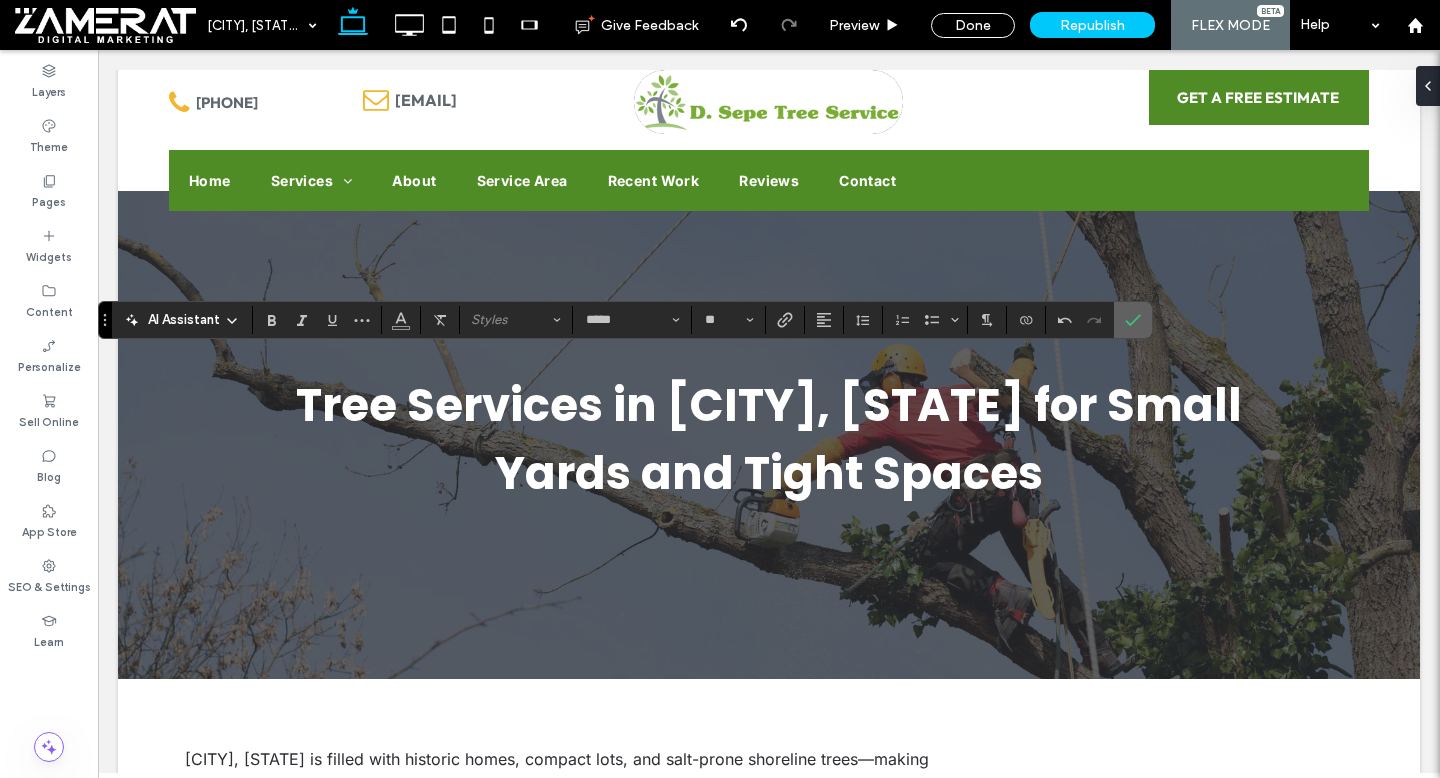 click 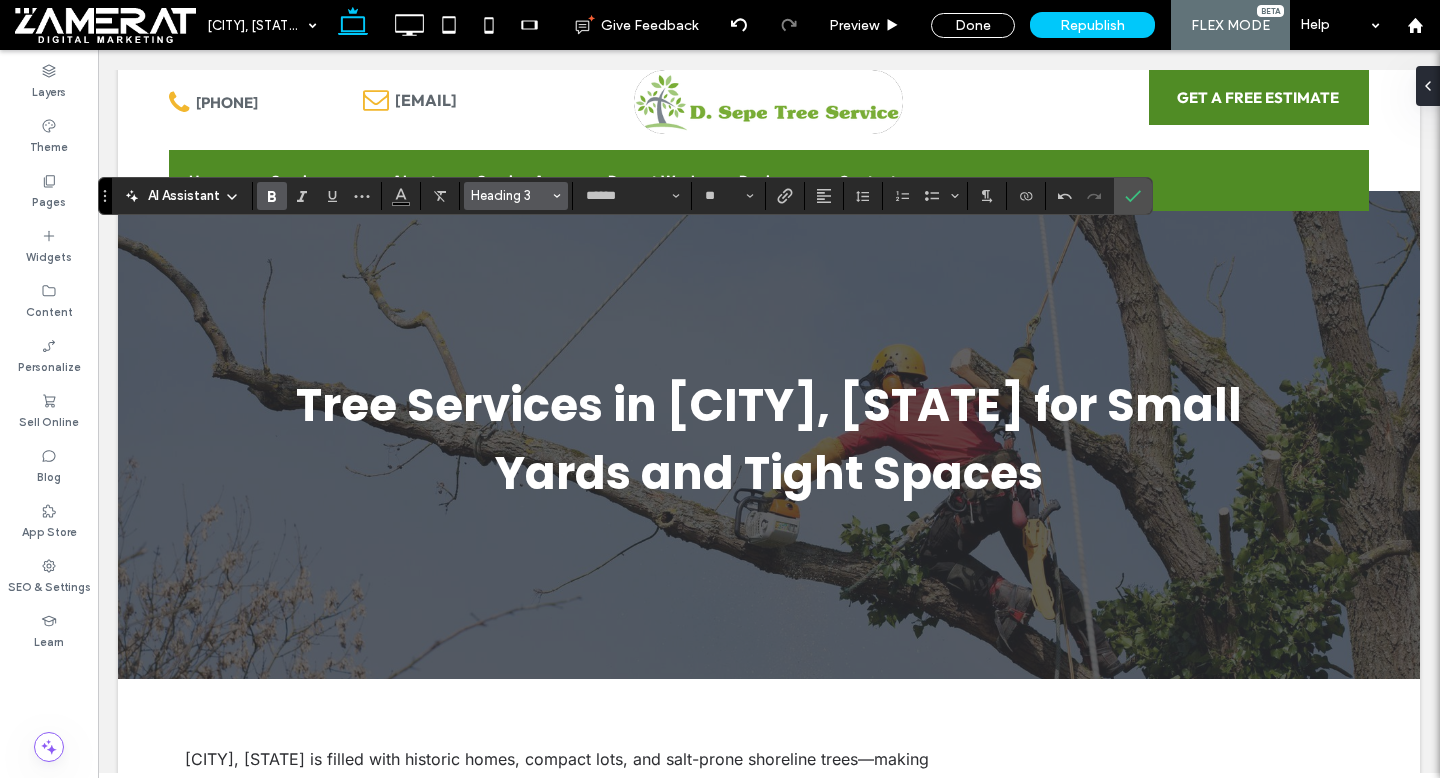 click on "Heading 3" 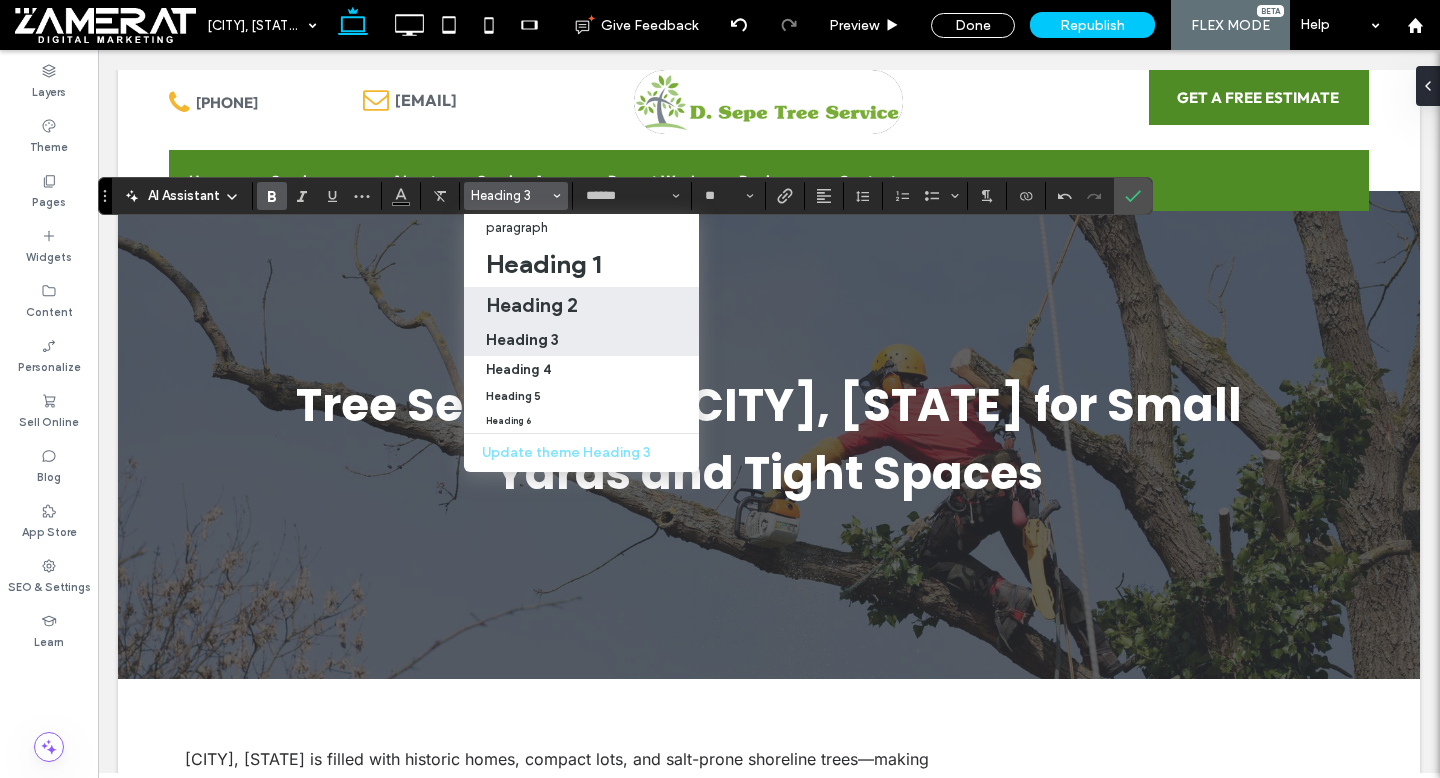 click on "Heading 2" 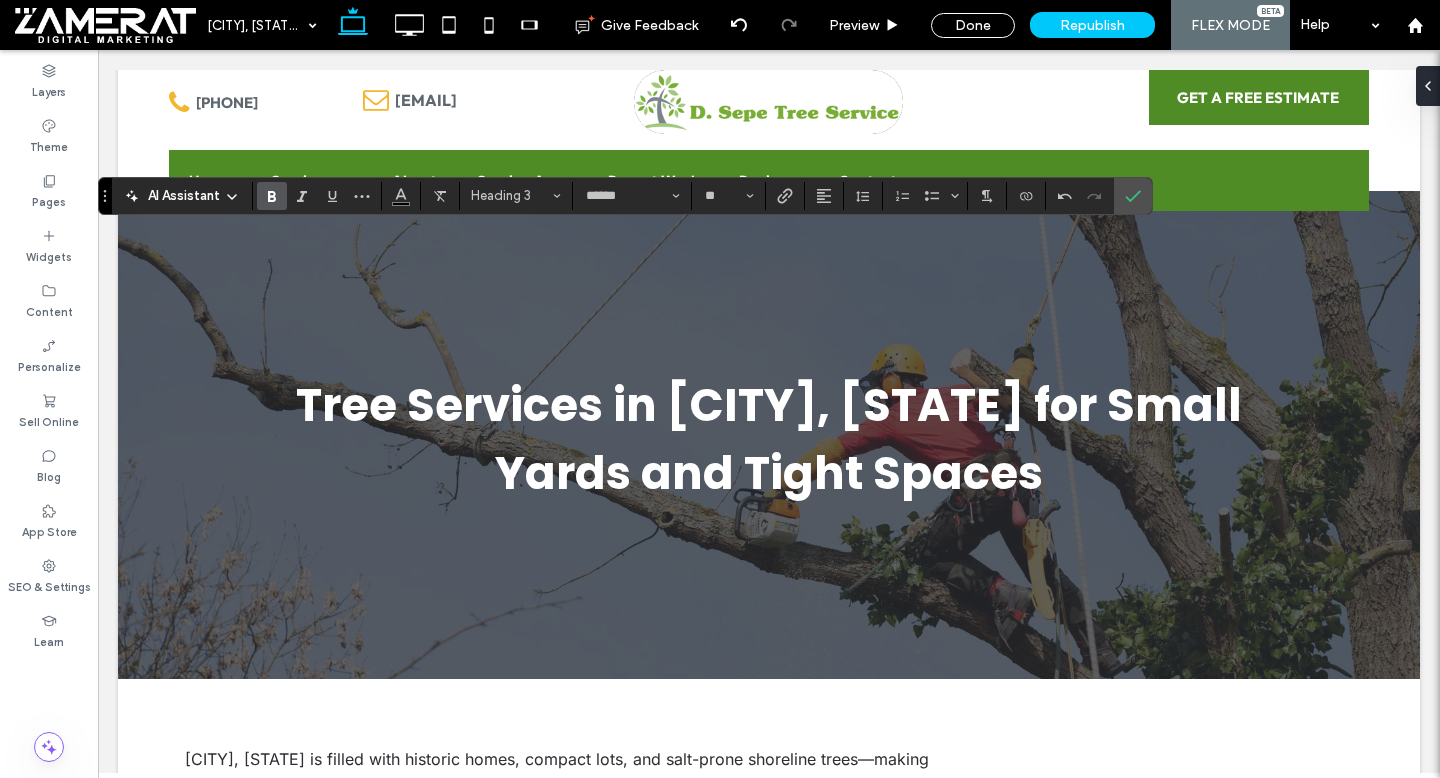 type on "**" 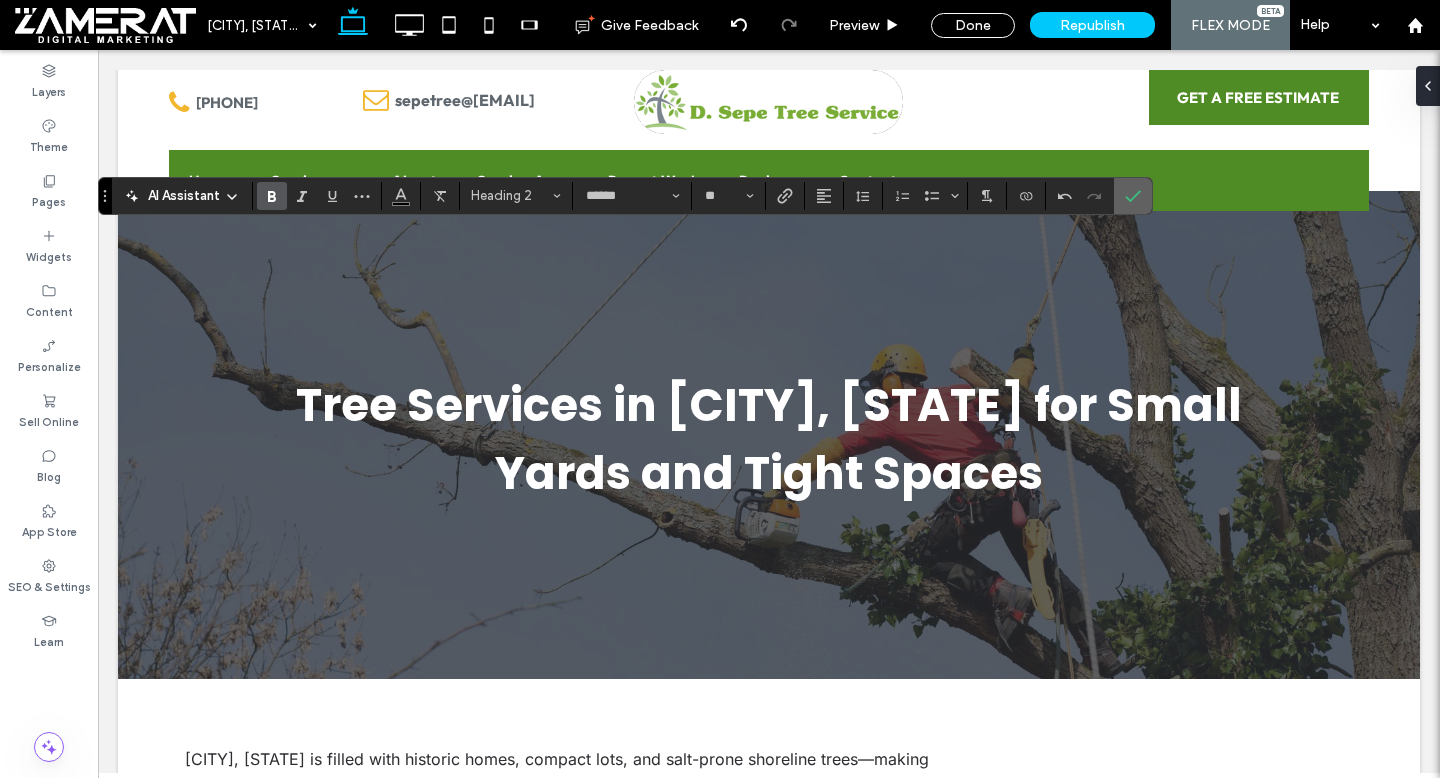 click 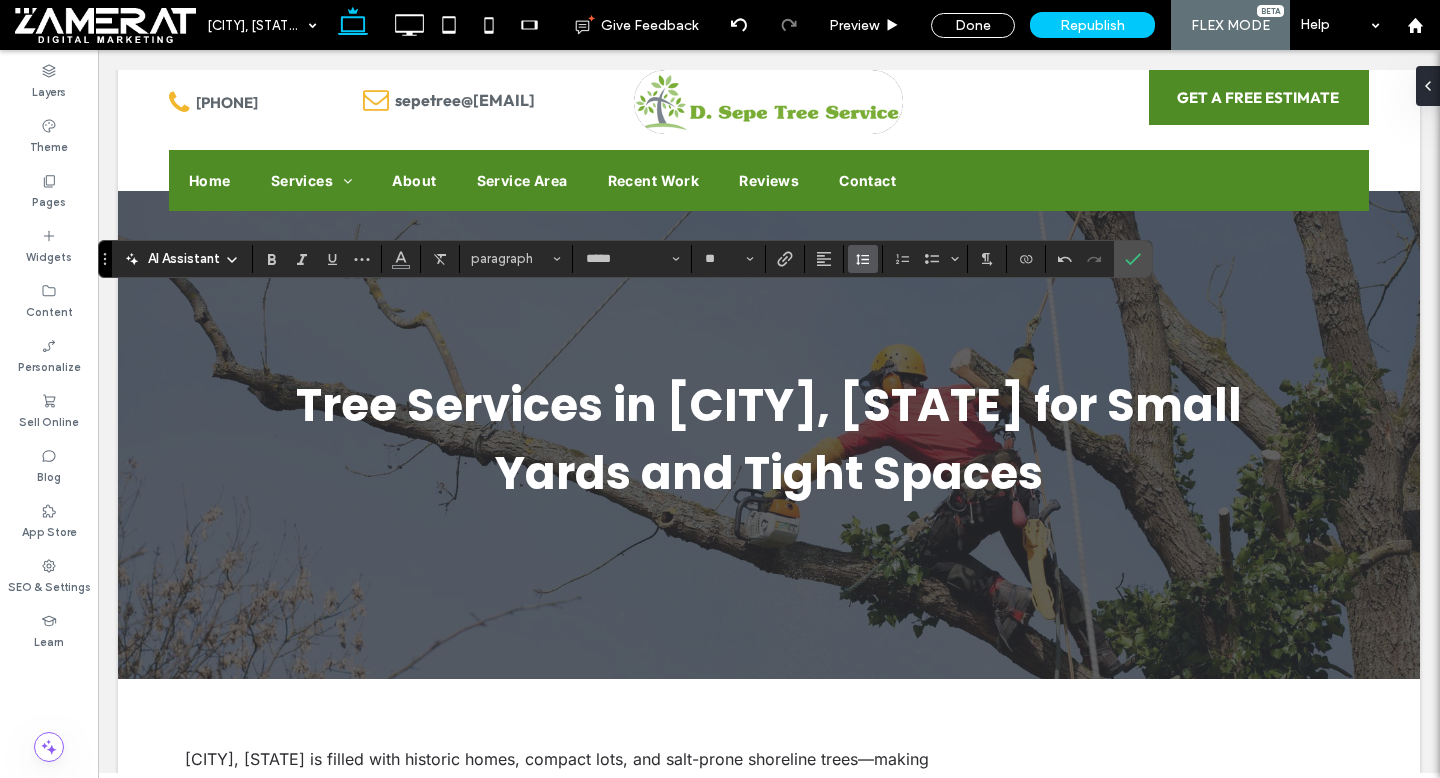 click 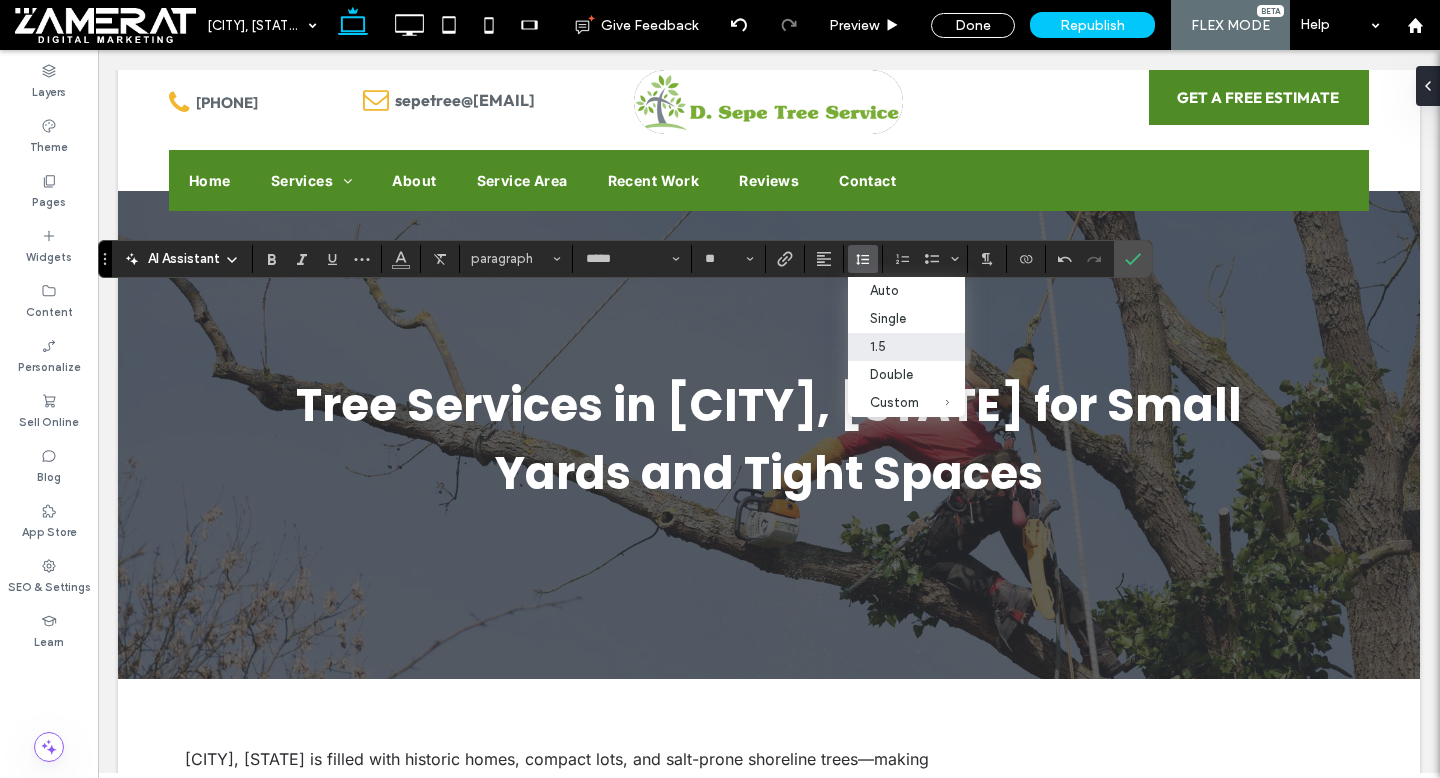 click on "1.5" 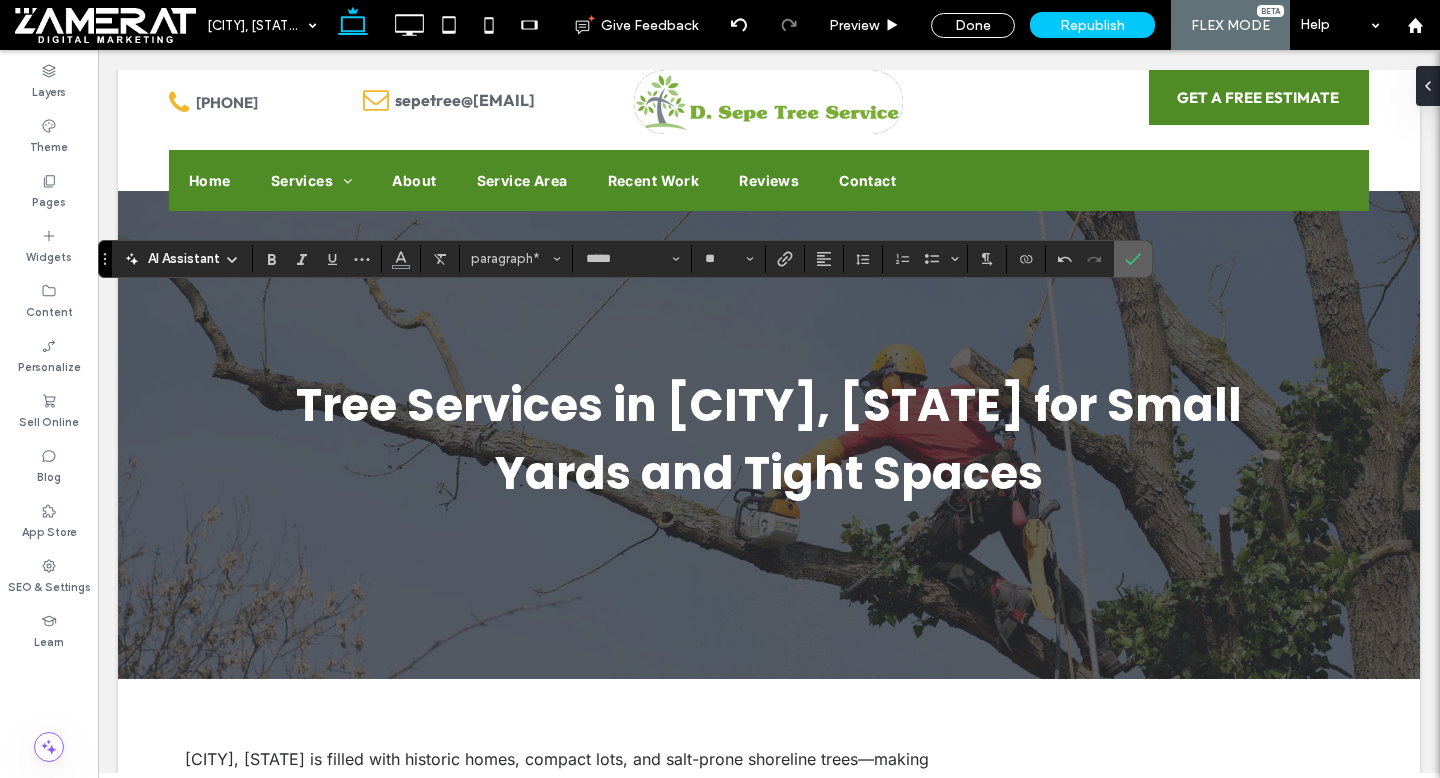 click 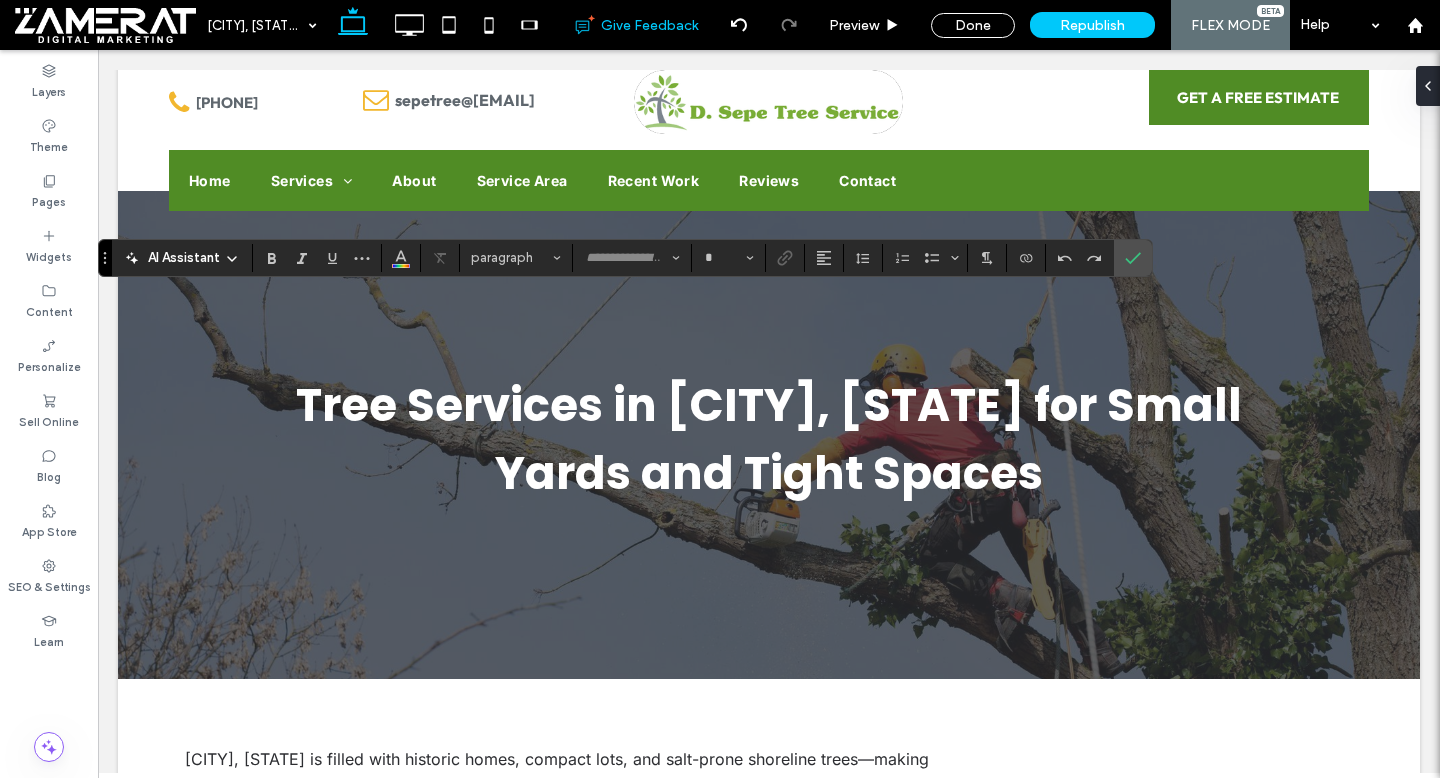 type on "******" 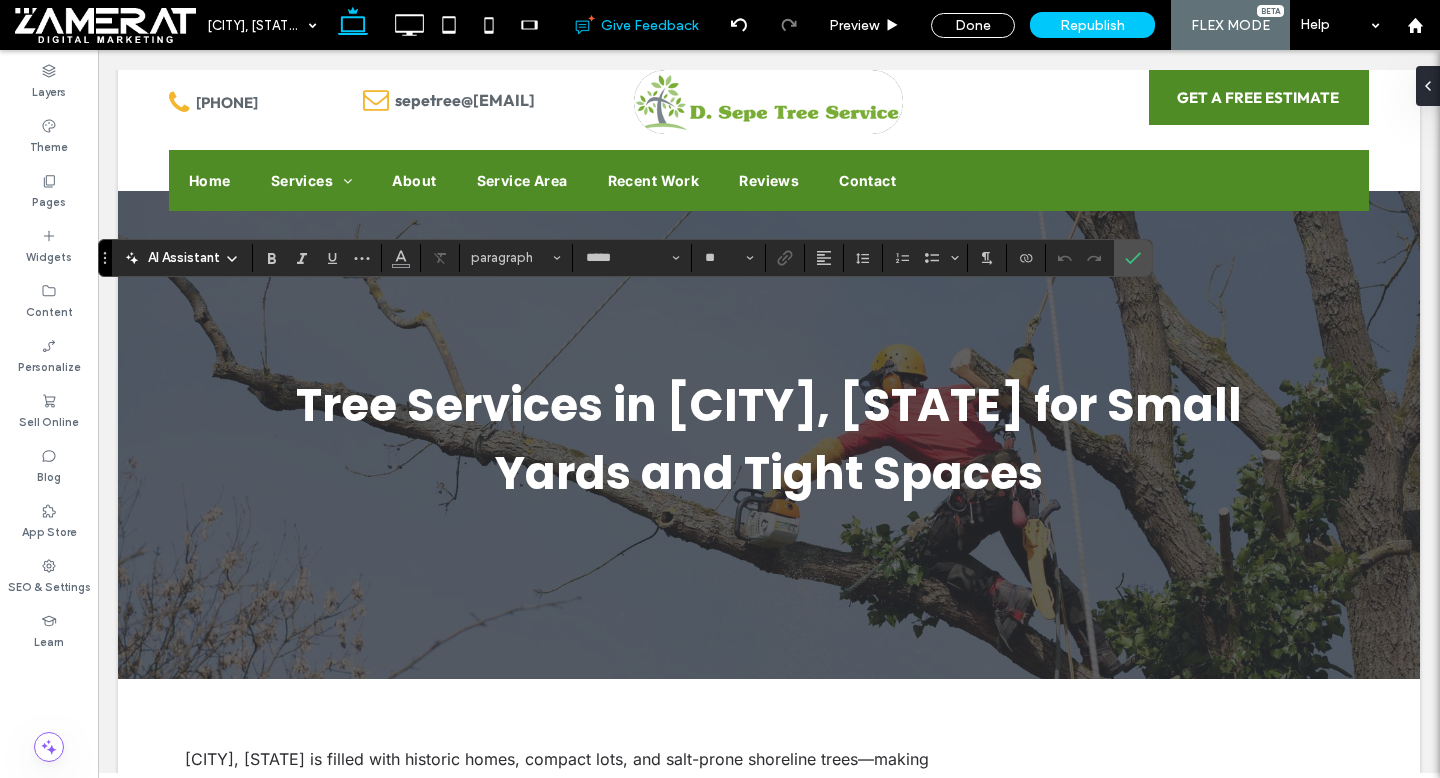 type on "******" 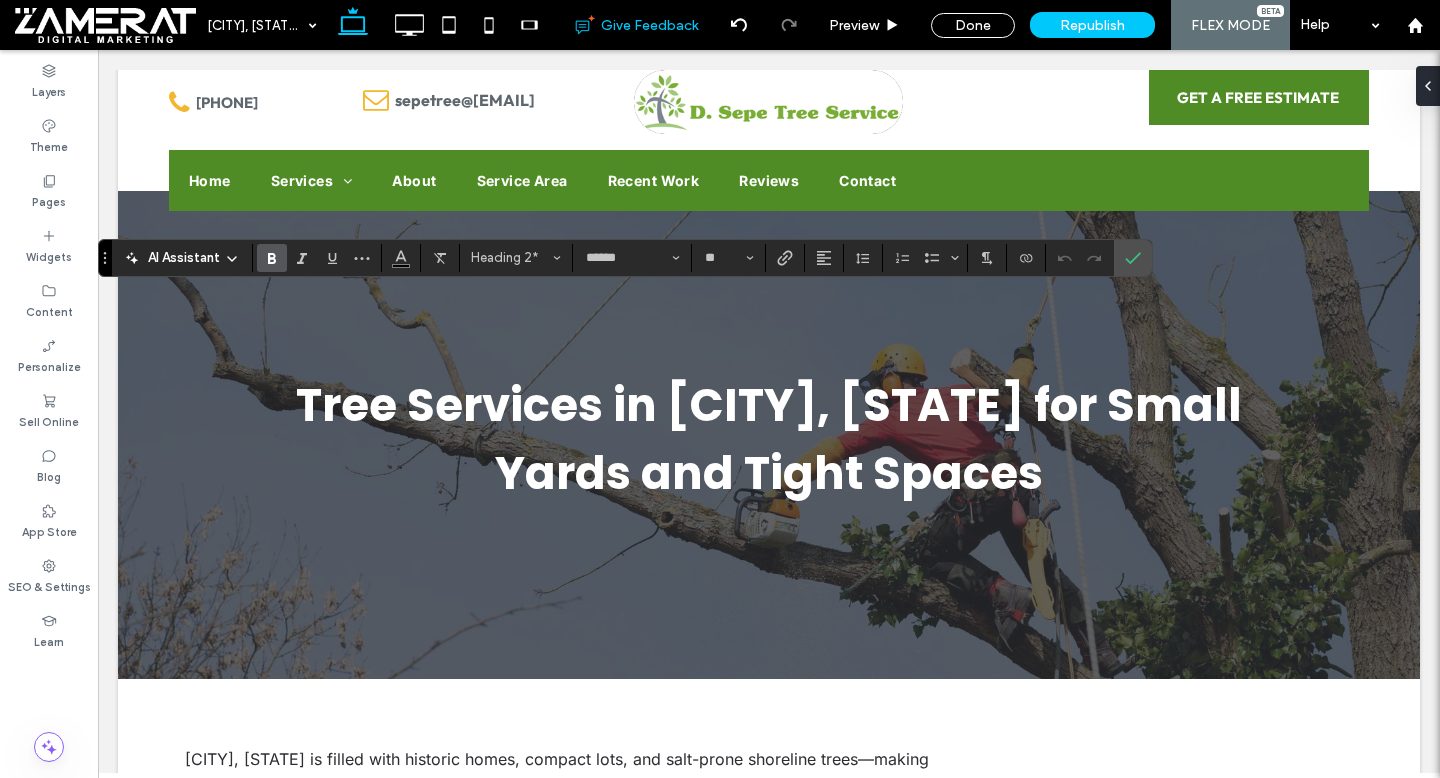 type on "*****" 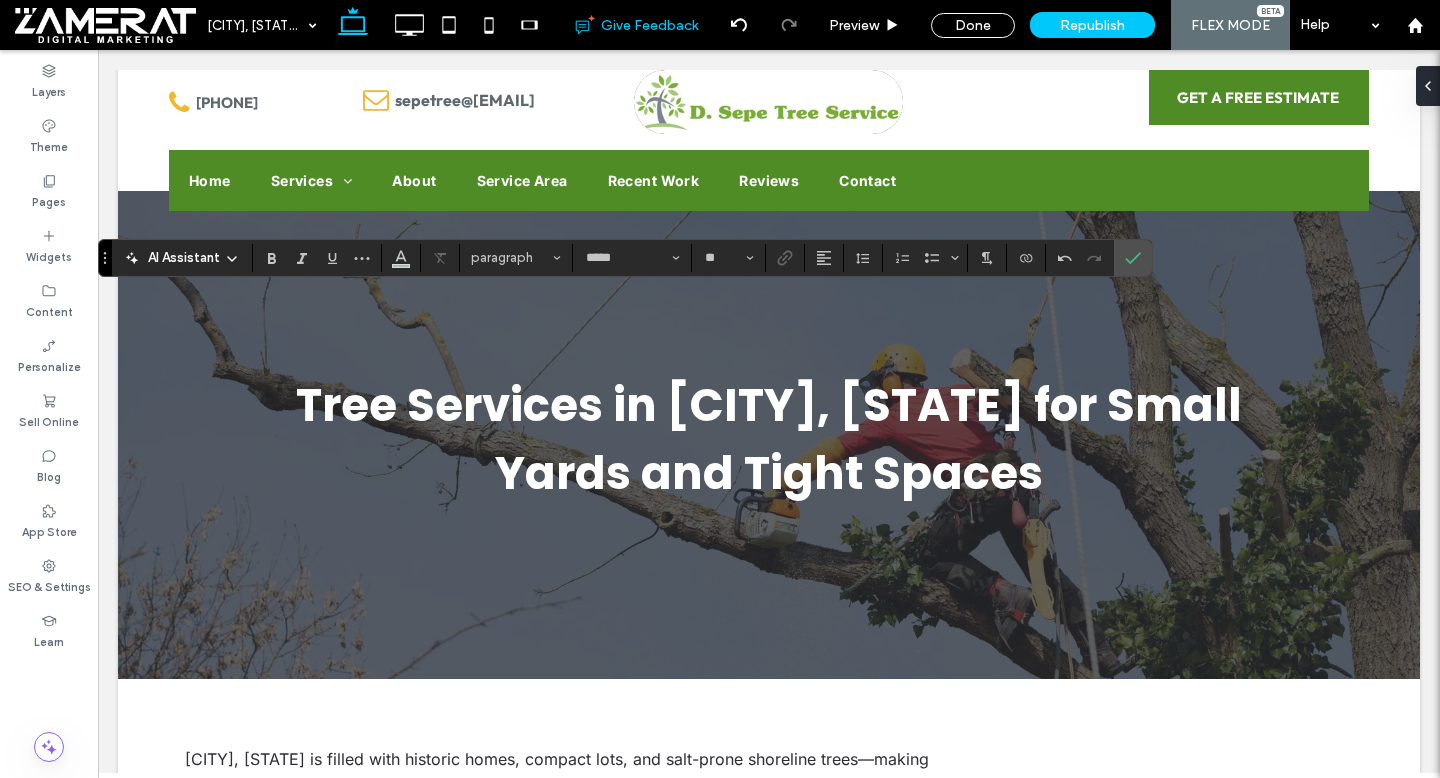type on "******" 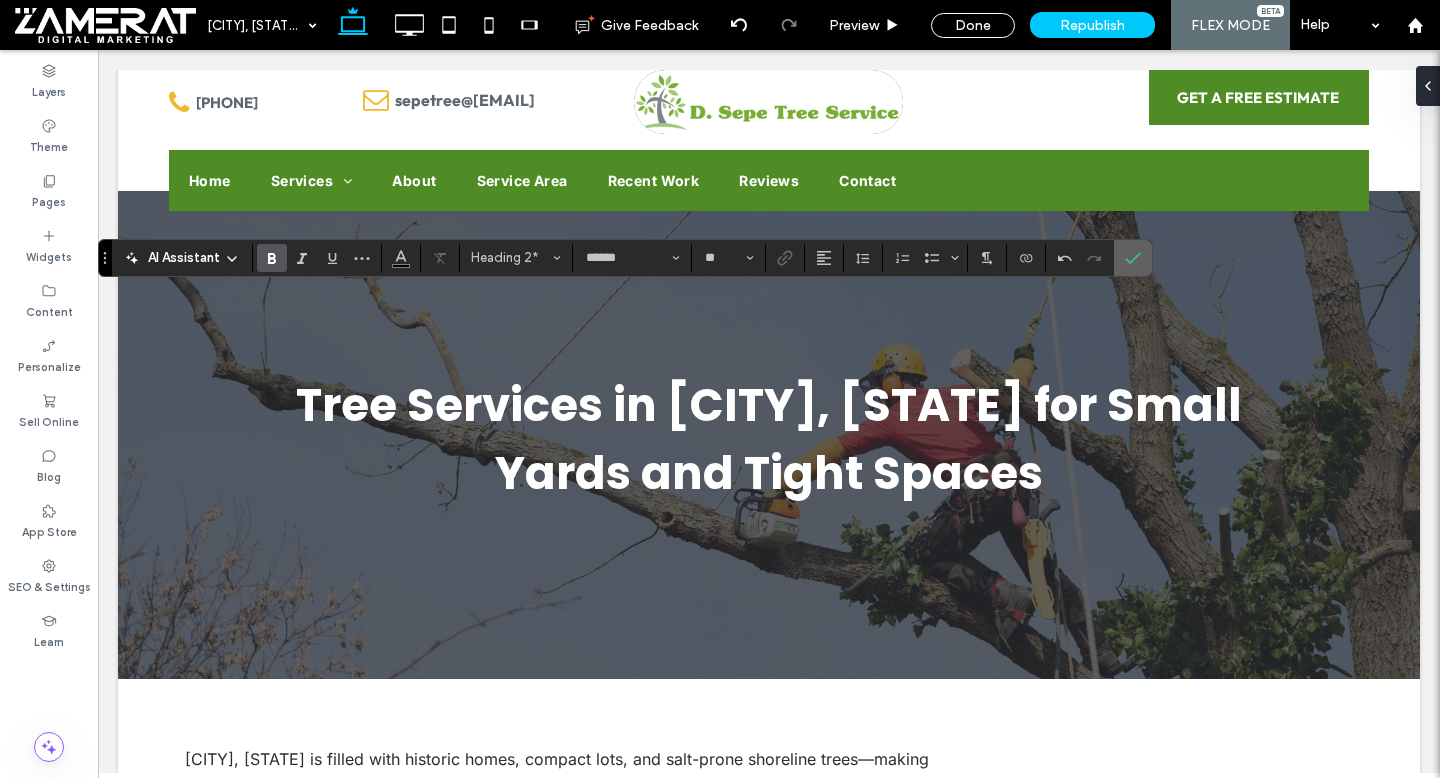 click 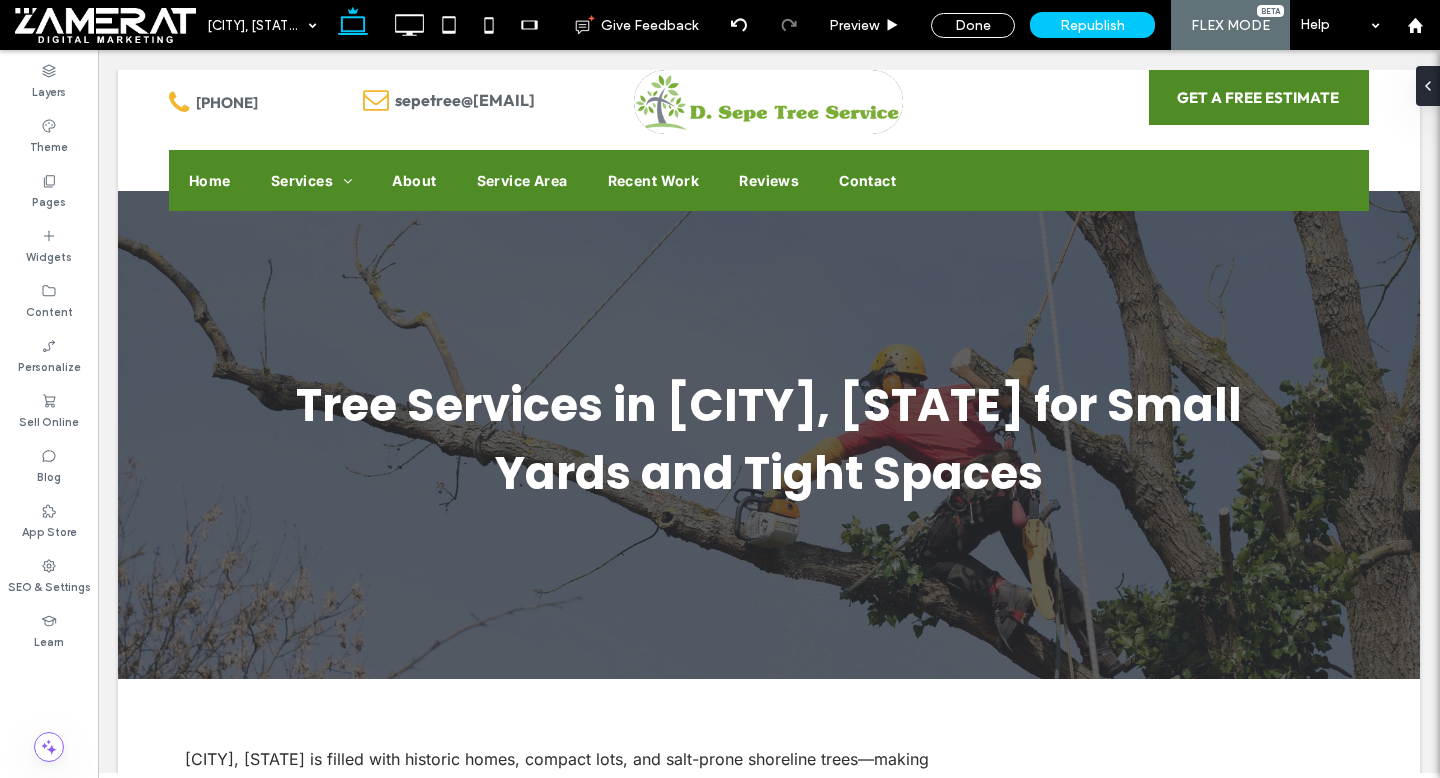 type on "*****" 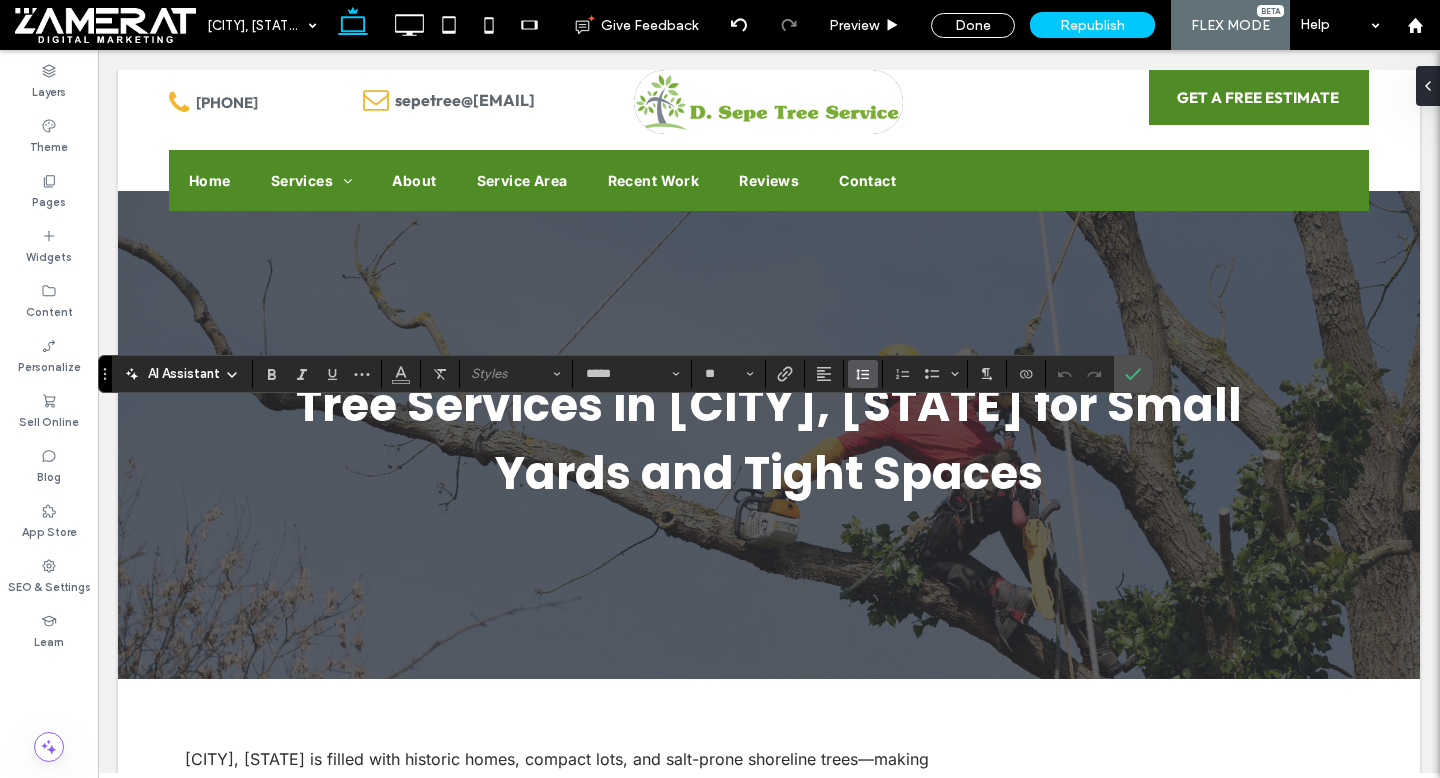 click 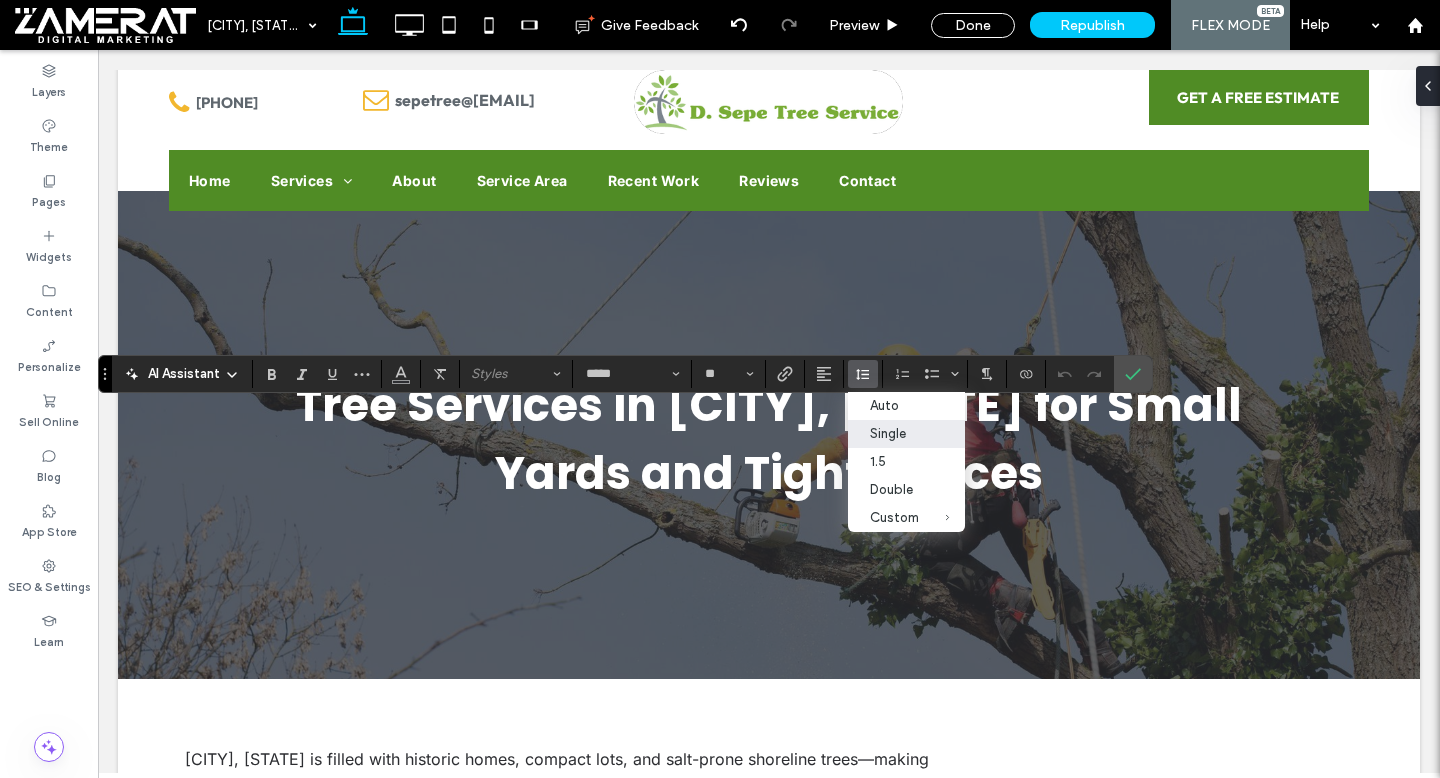 click on "Single" 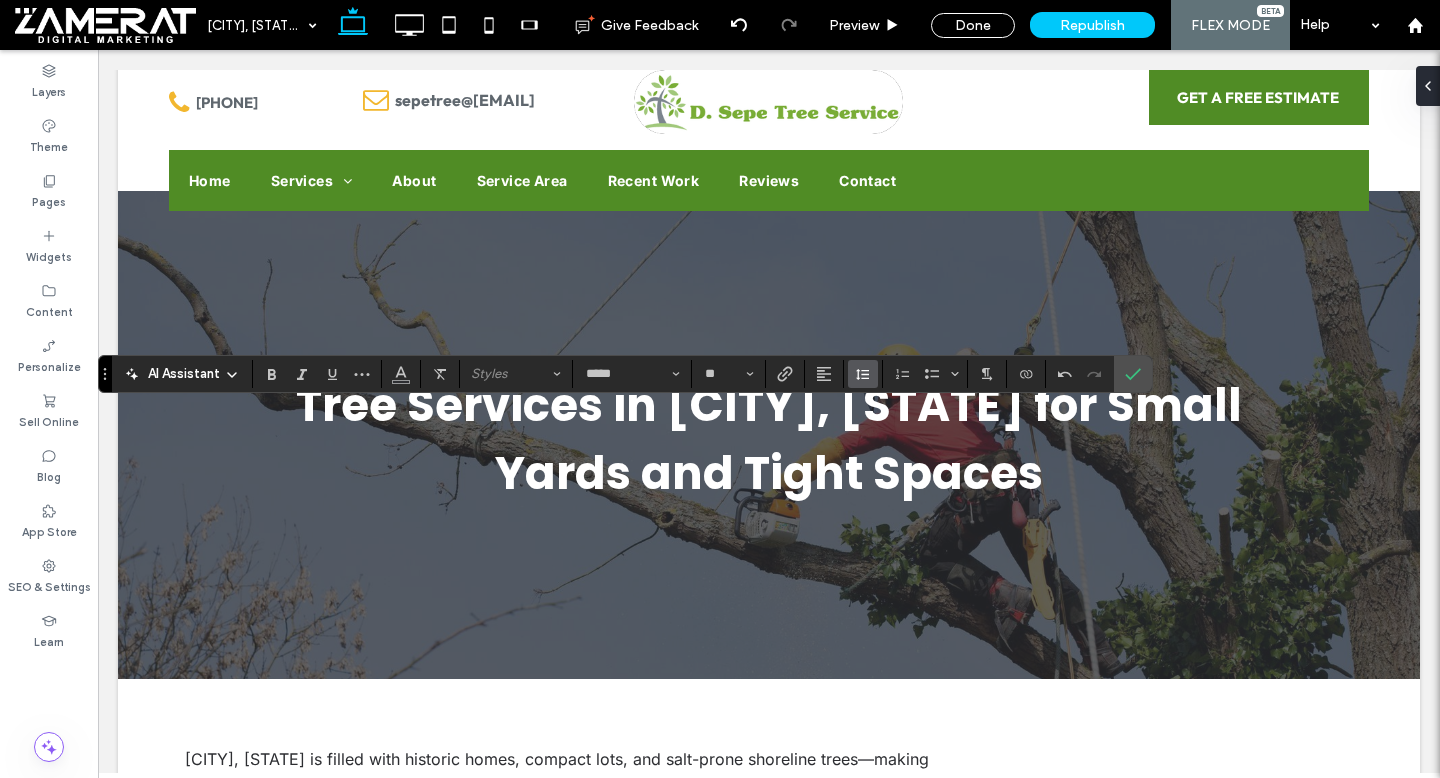 click 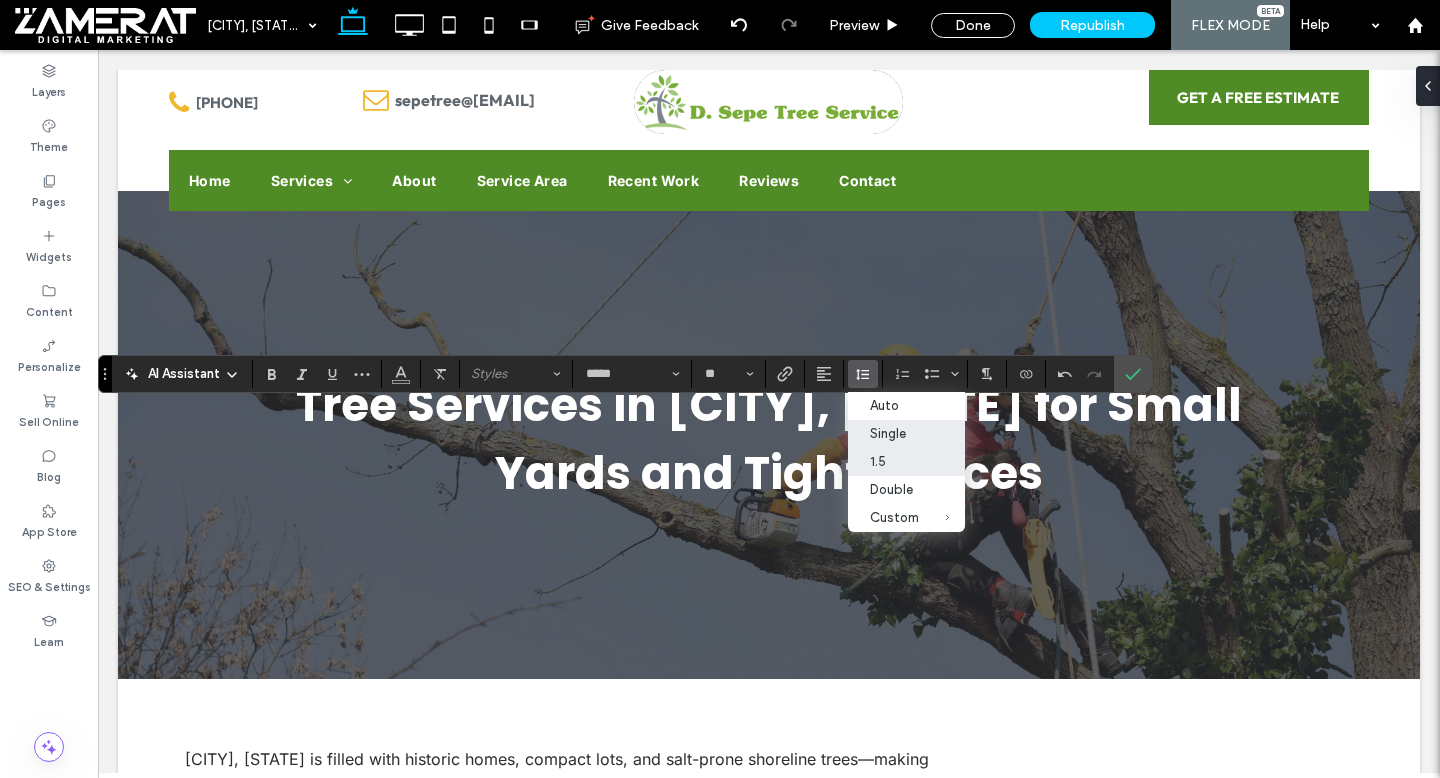 click on "1.5" 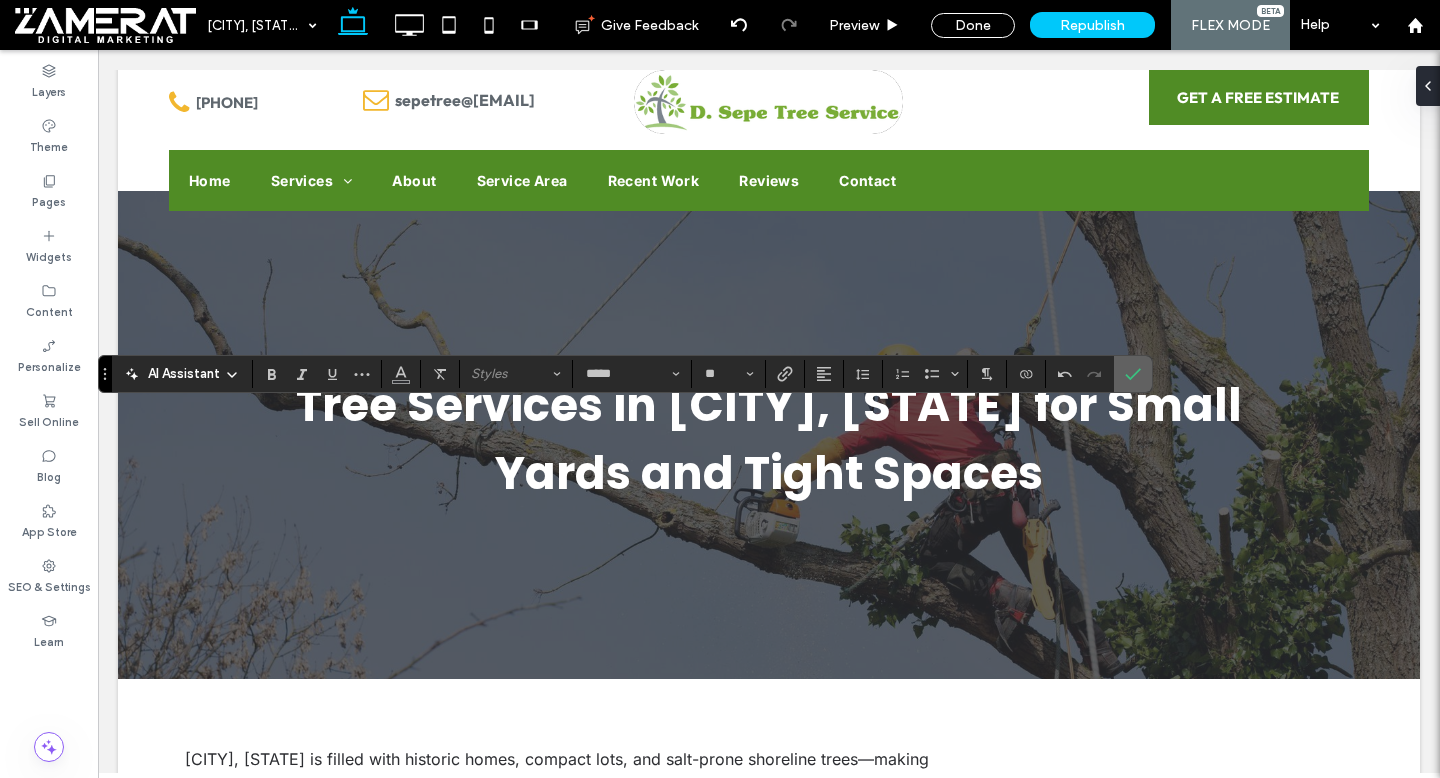 click 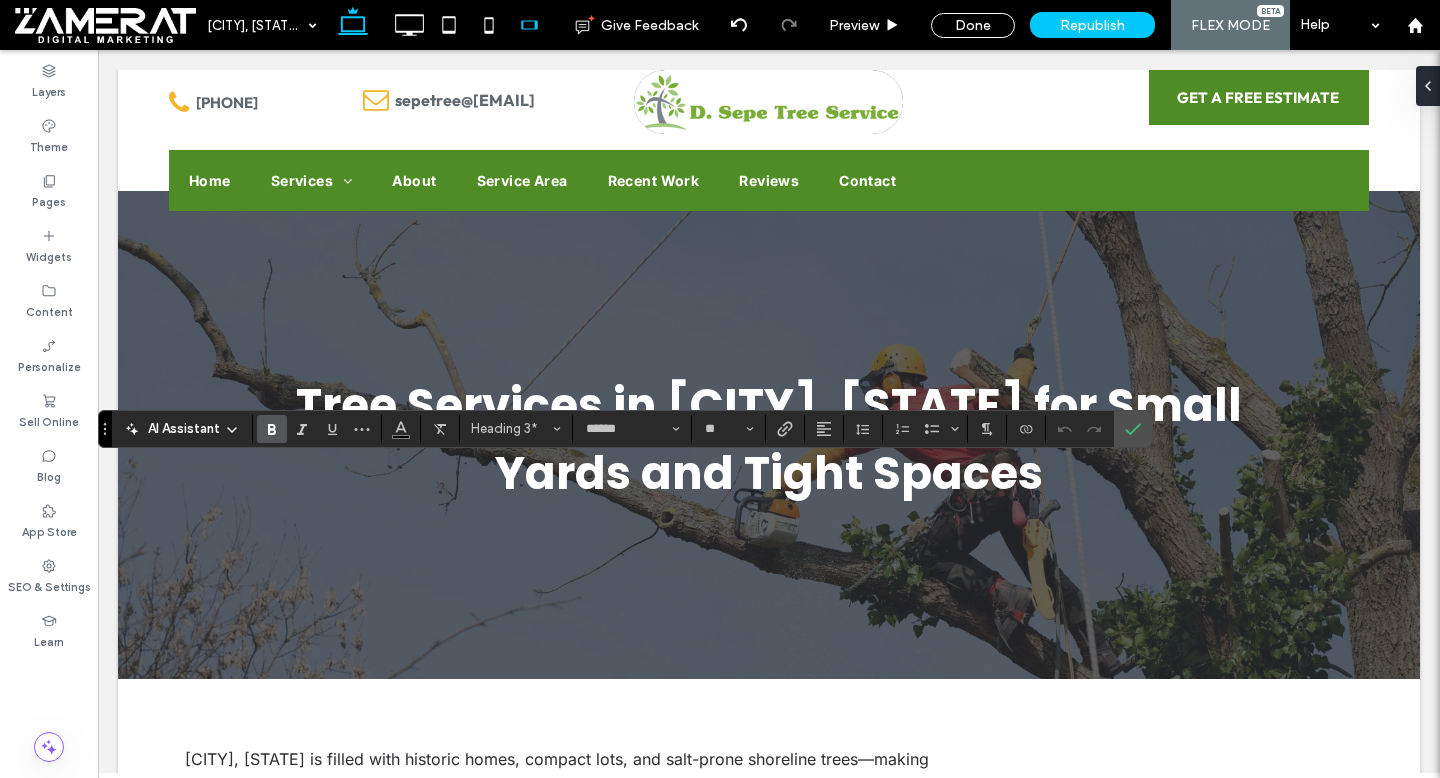 type on "*****" 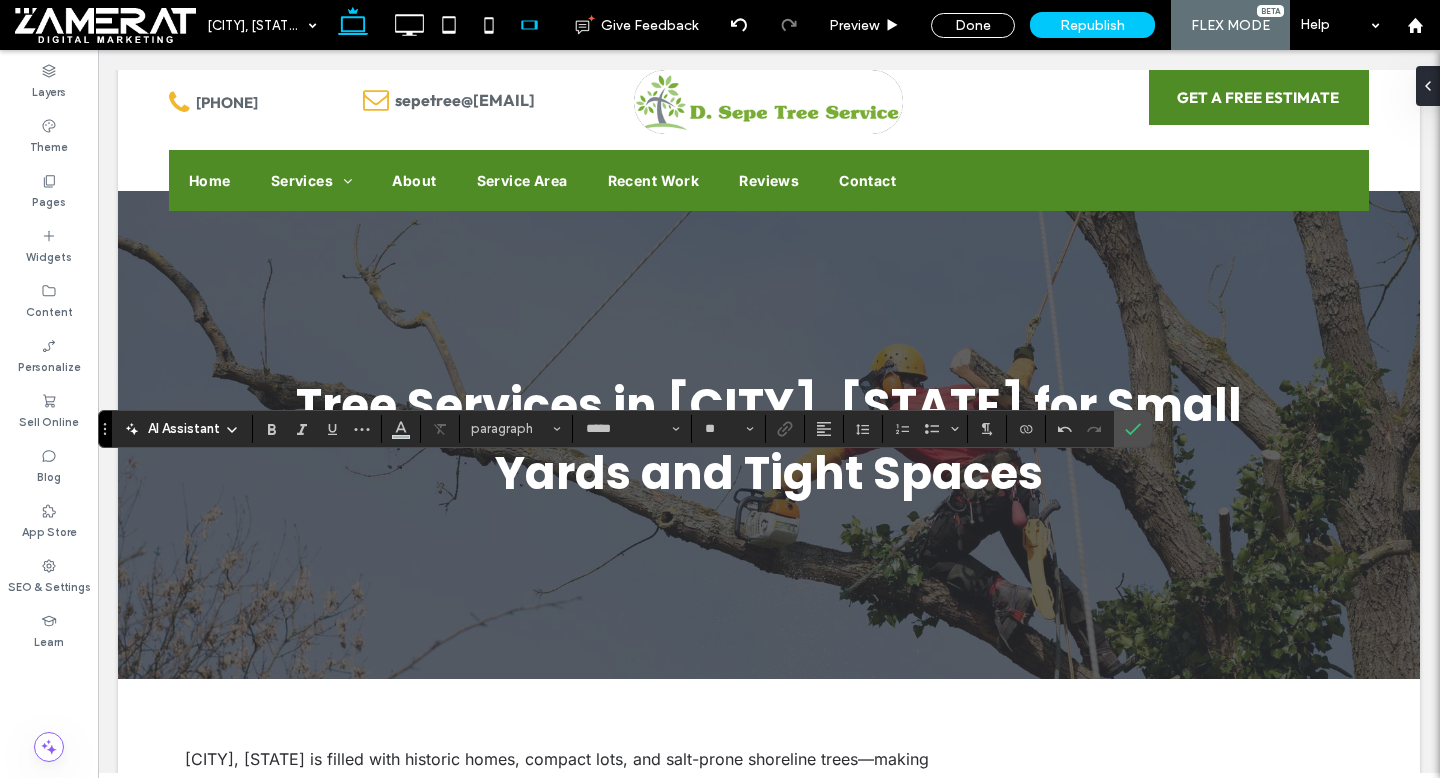type on "******" 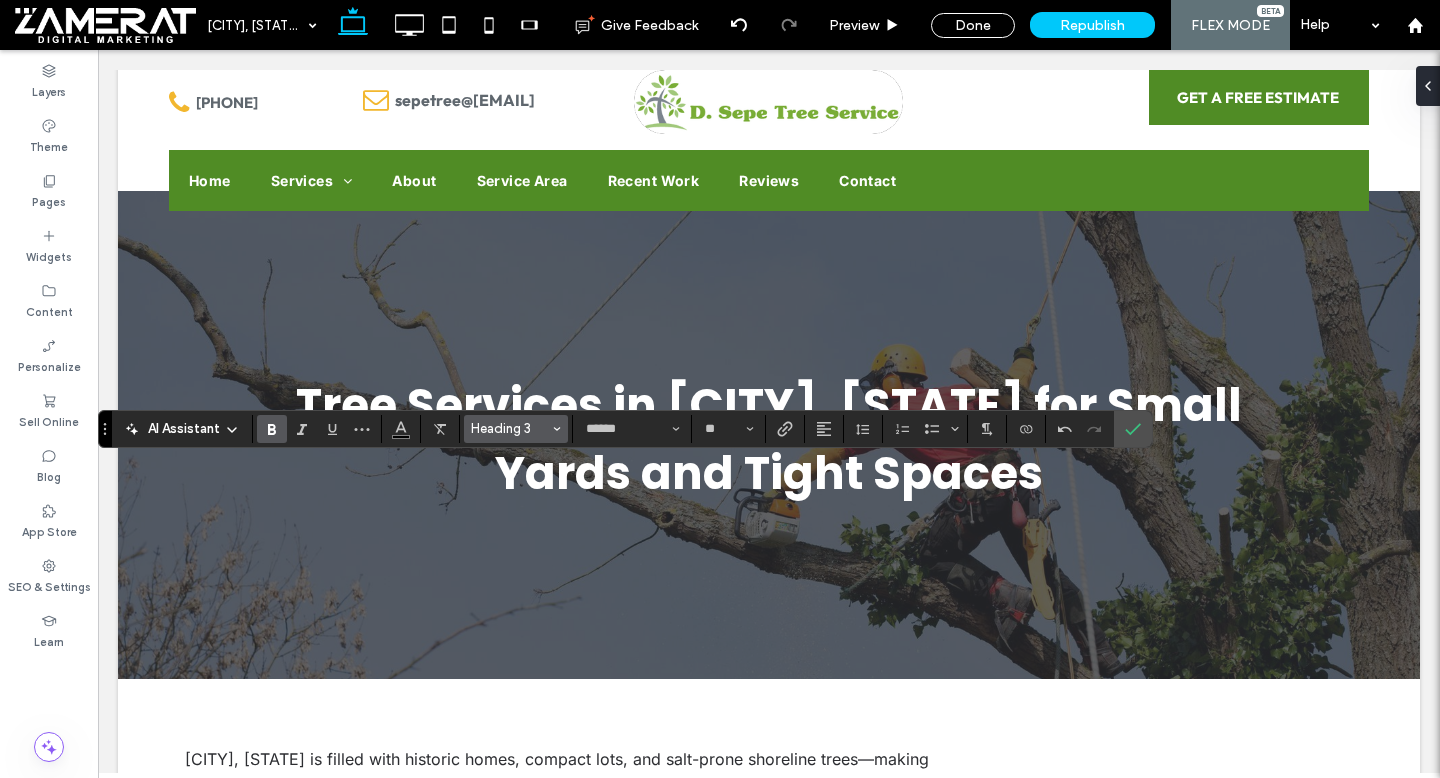 click on "Heading 3" 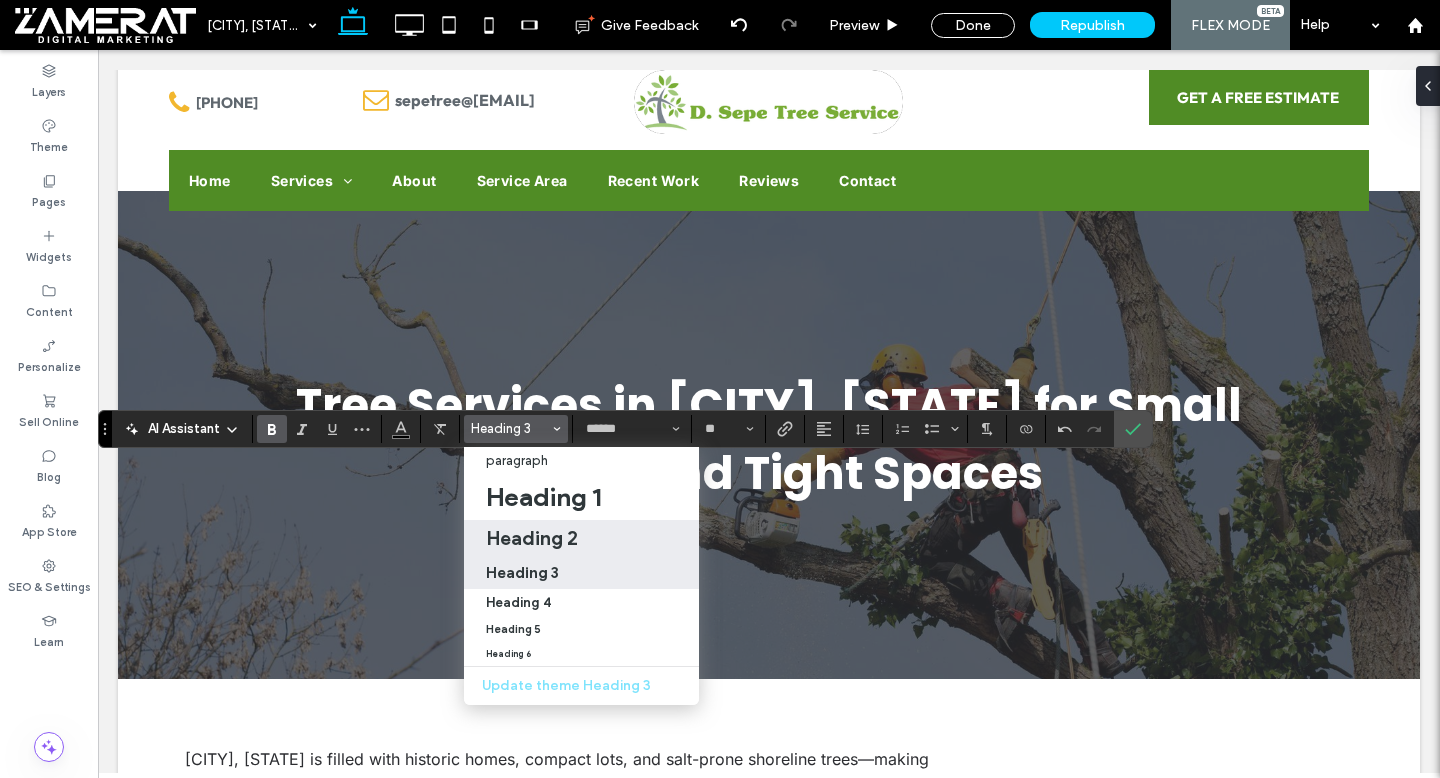 click on "Heading 2" 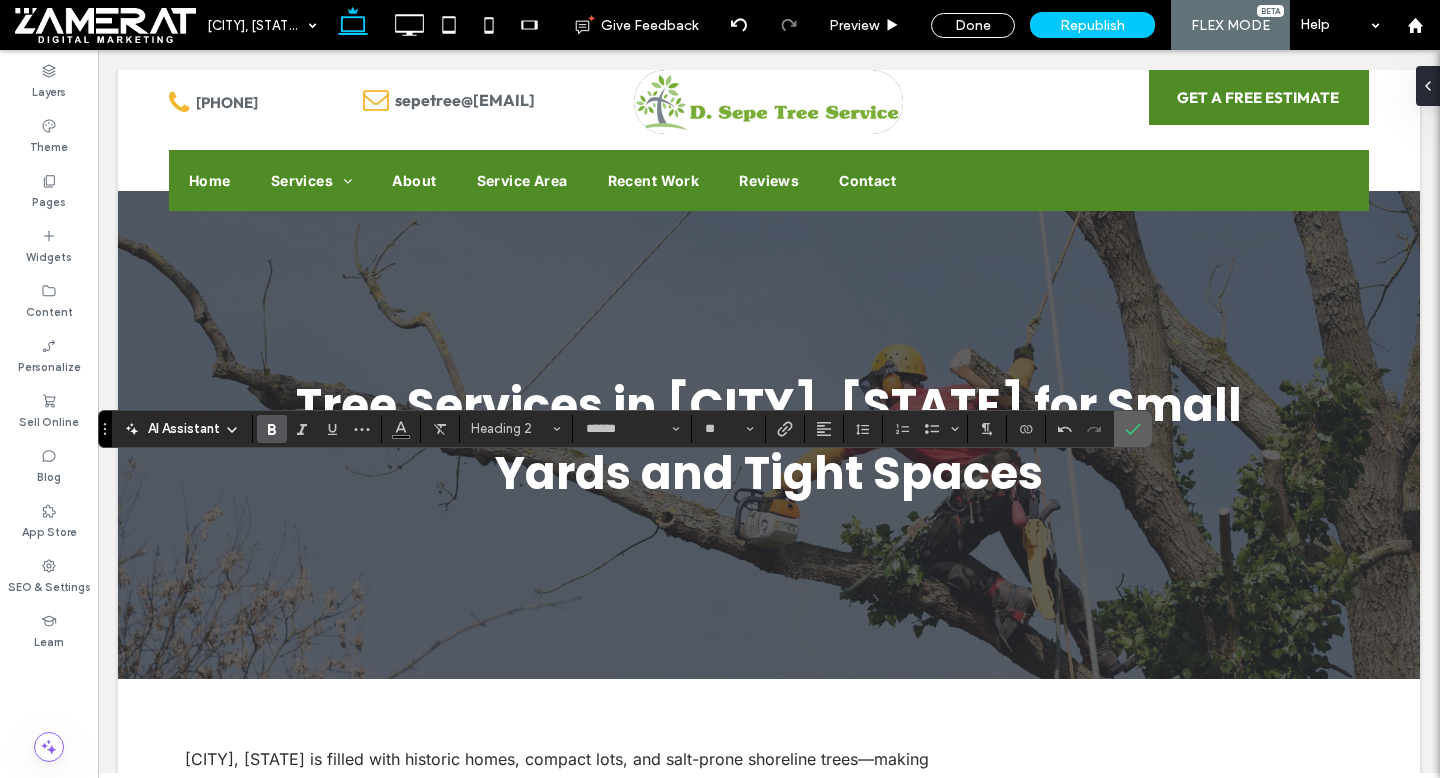 click 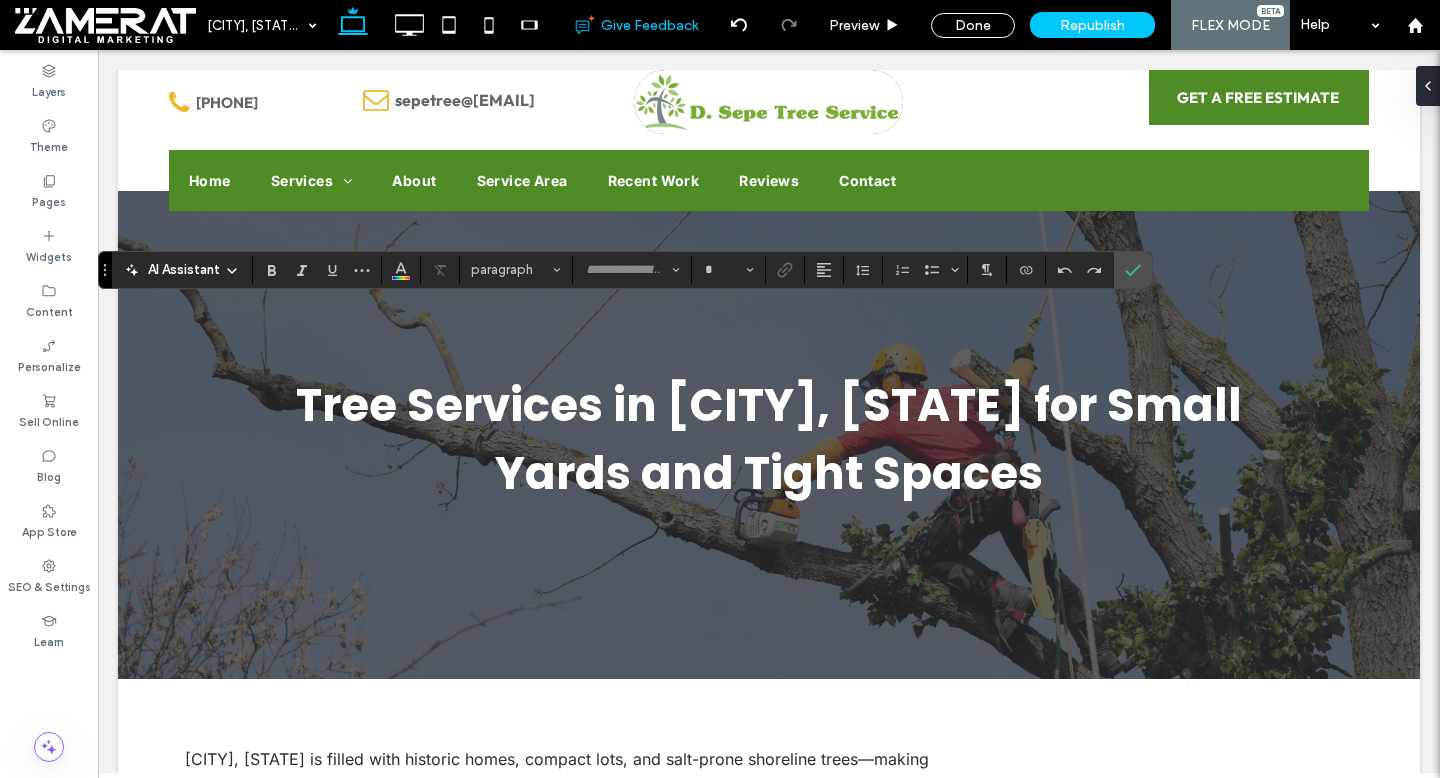 type on "*****" 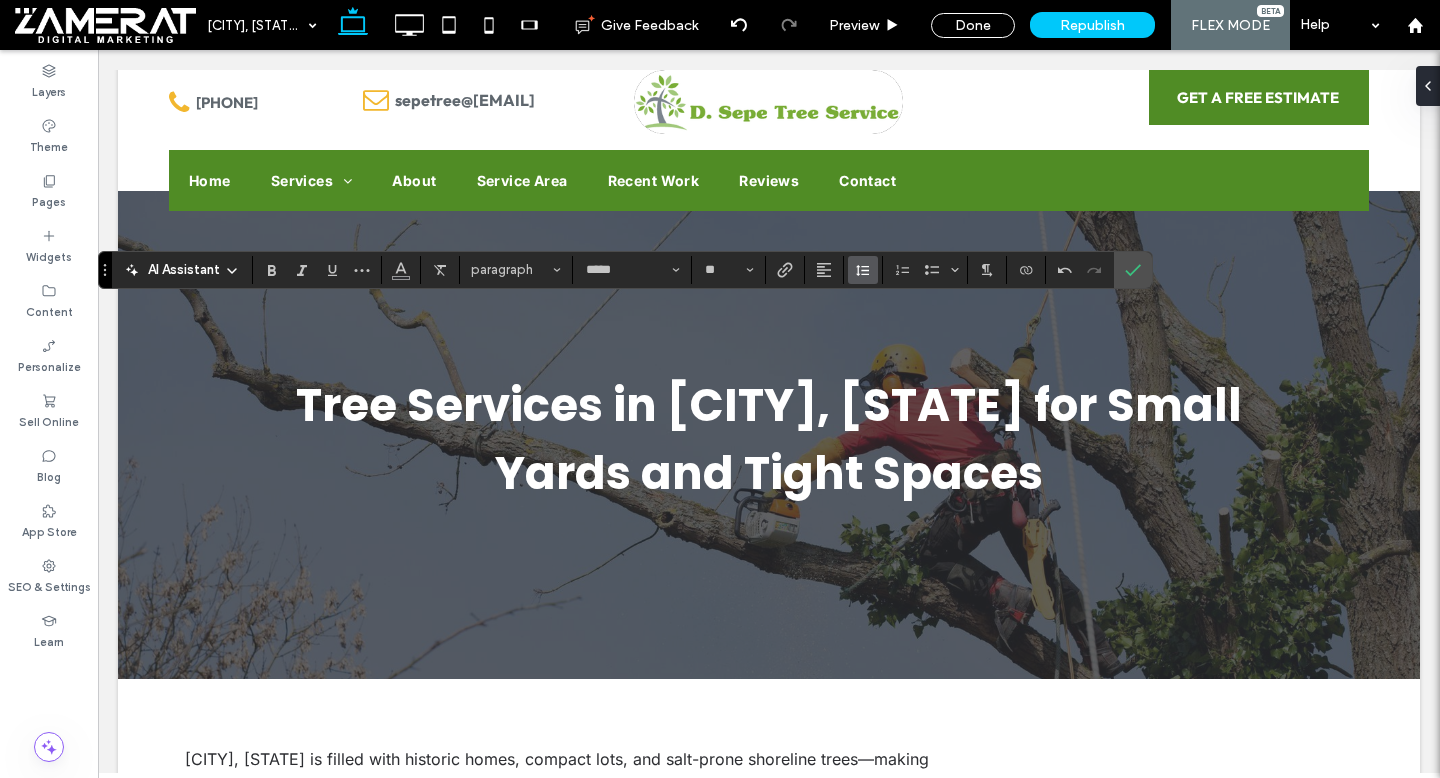 click 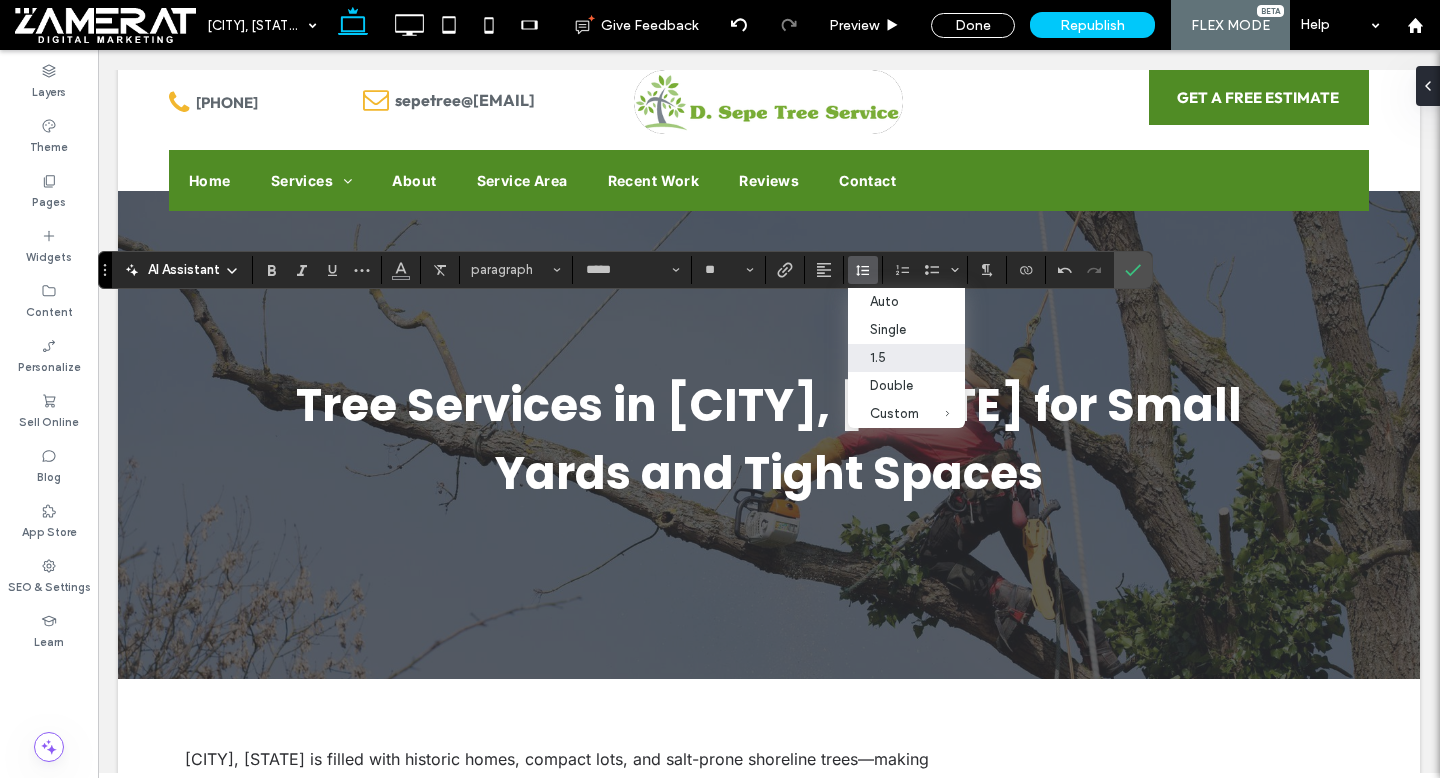 click on "1.5" 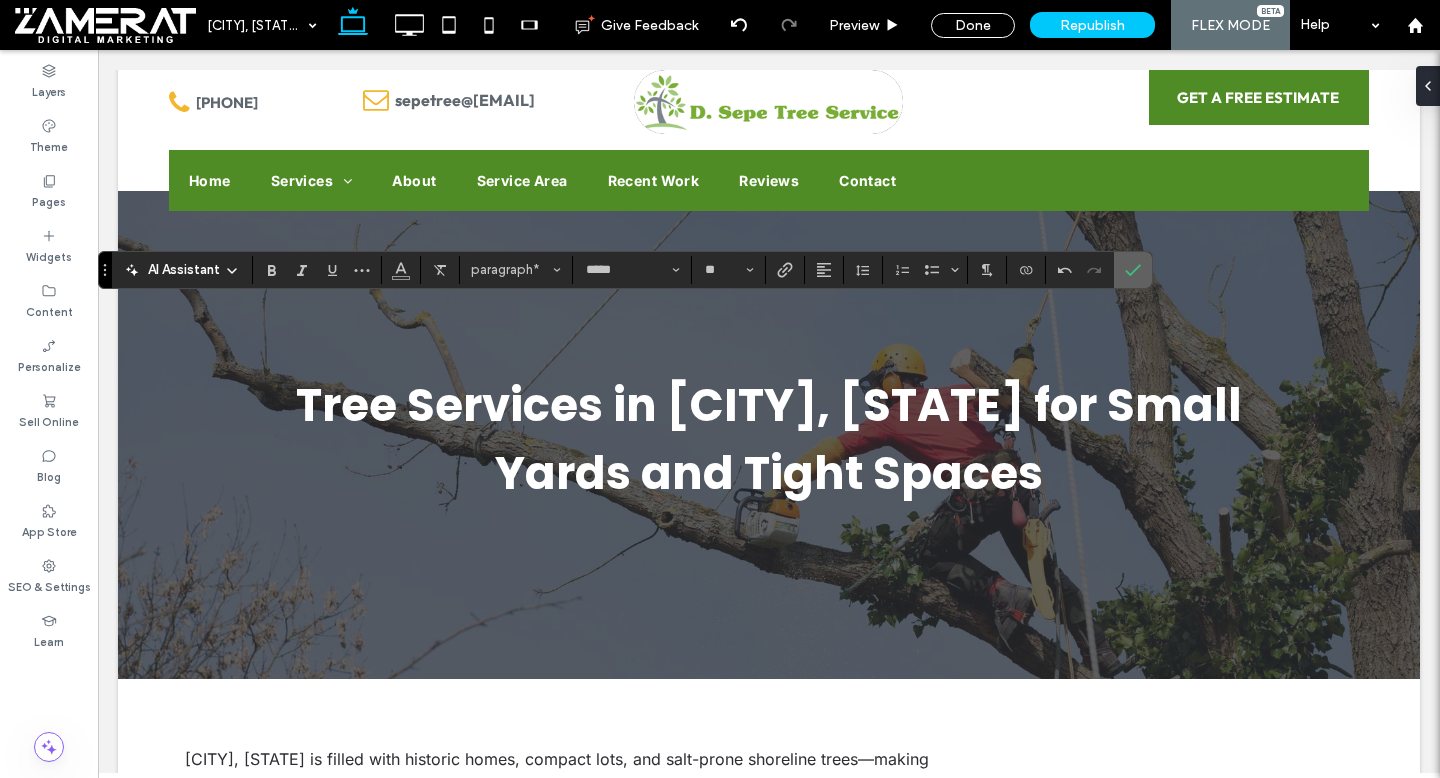 click 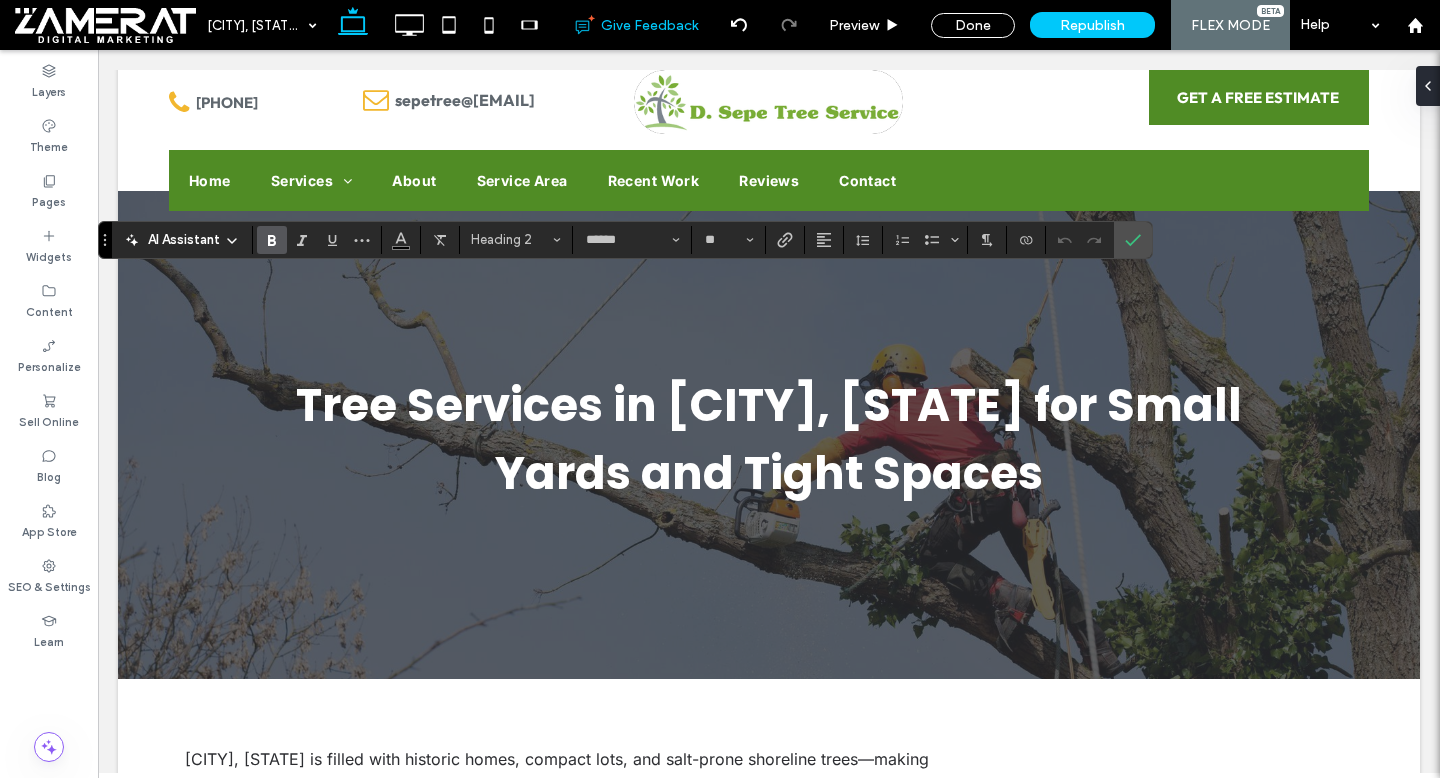 type on "**" 